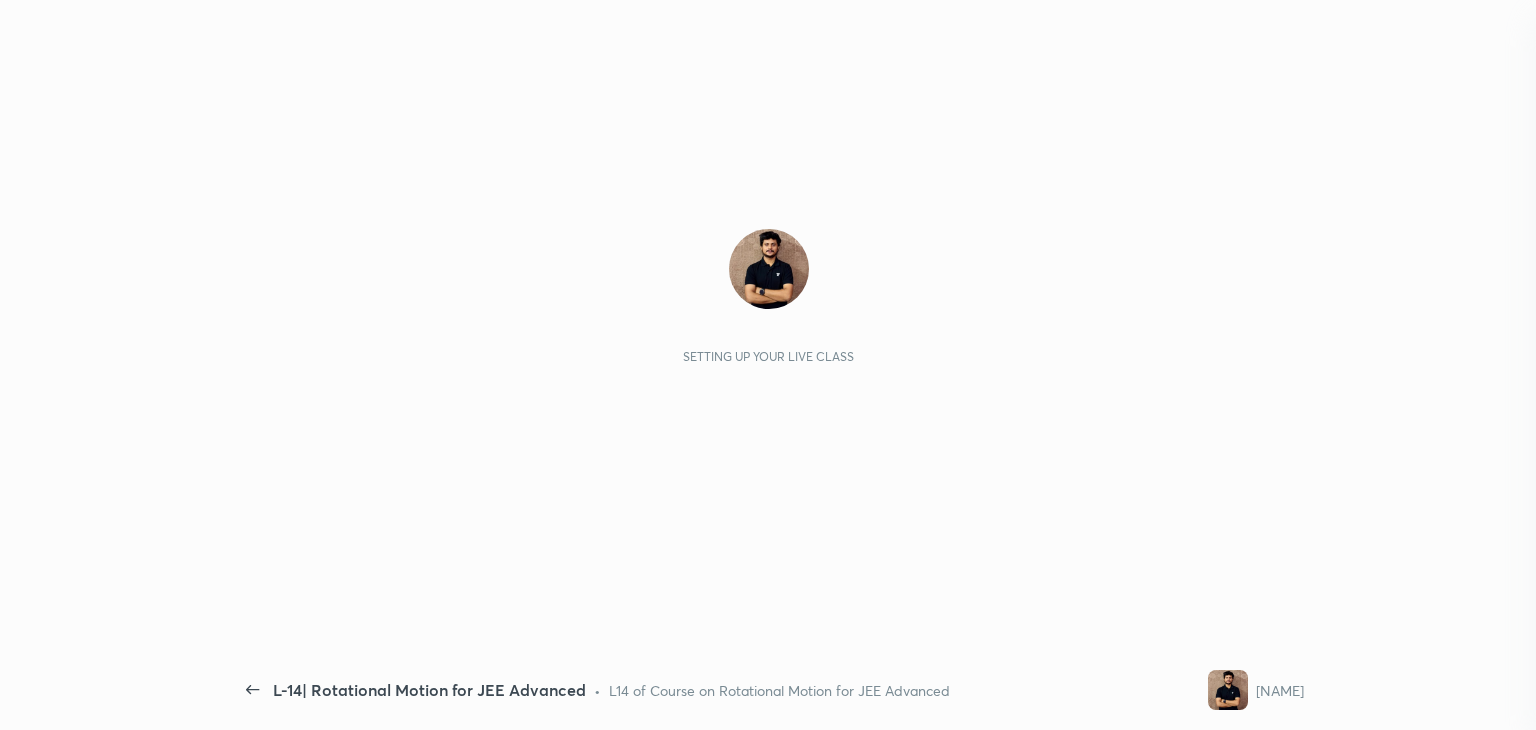scroll, scrollTop: 0, scrollLeft: 0, axis: both 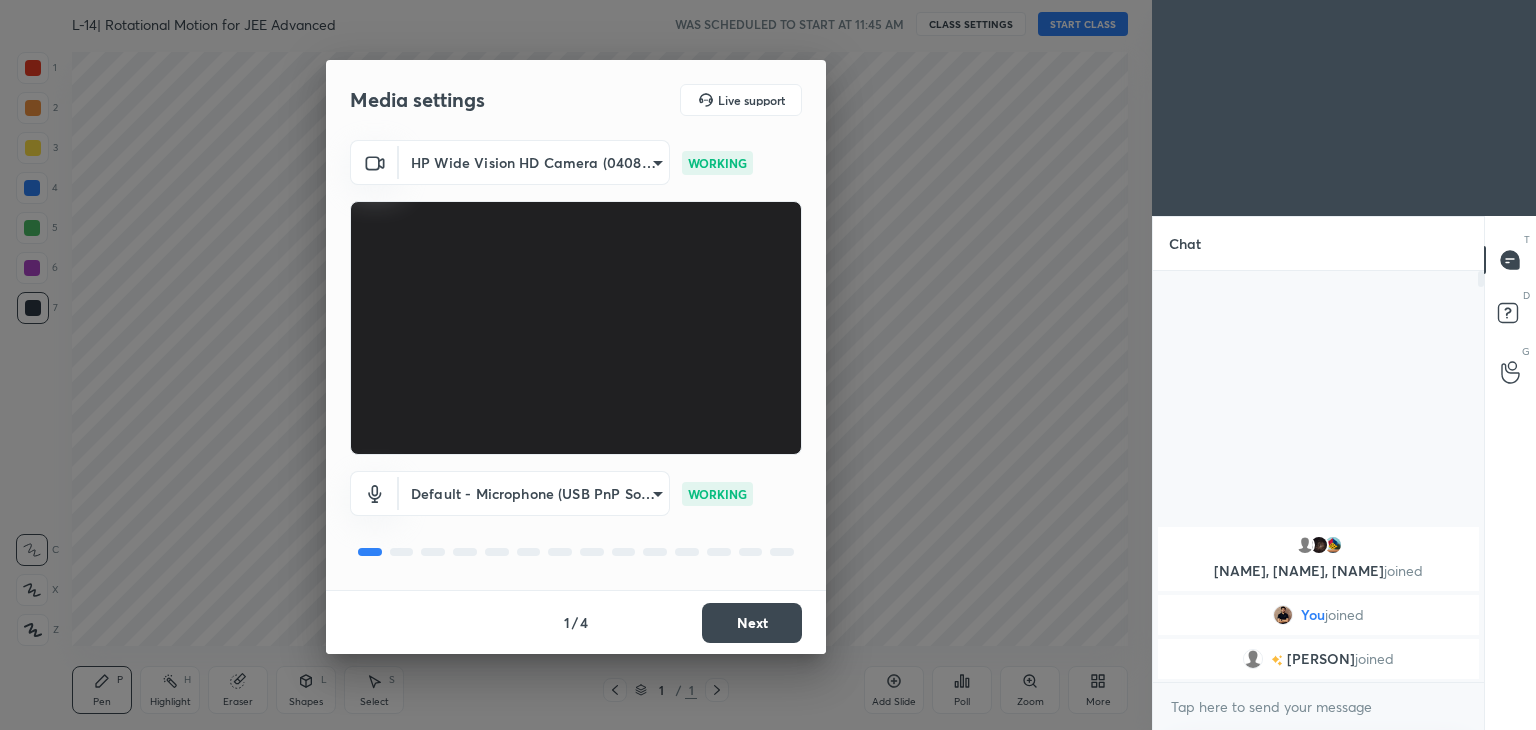 click on "Next" at bounding box center (752, 623) 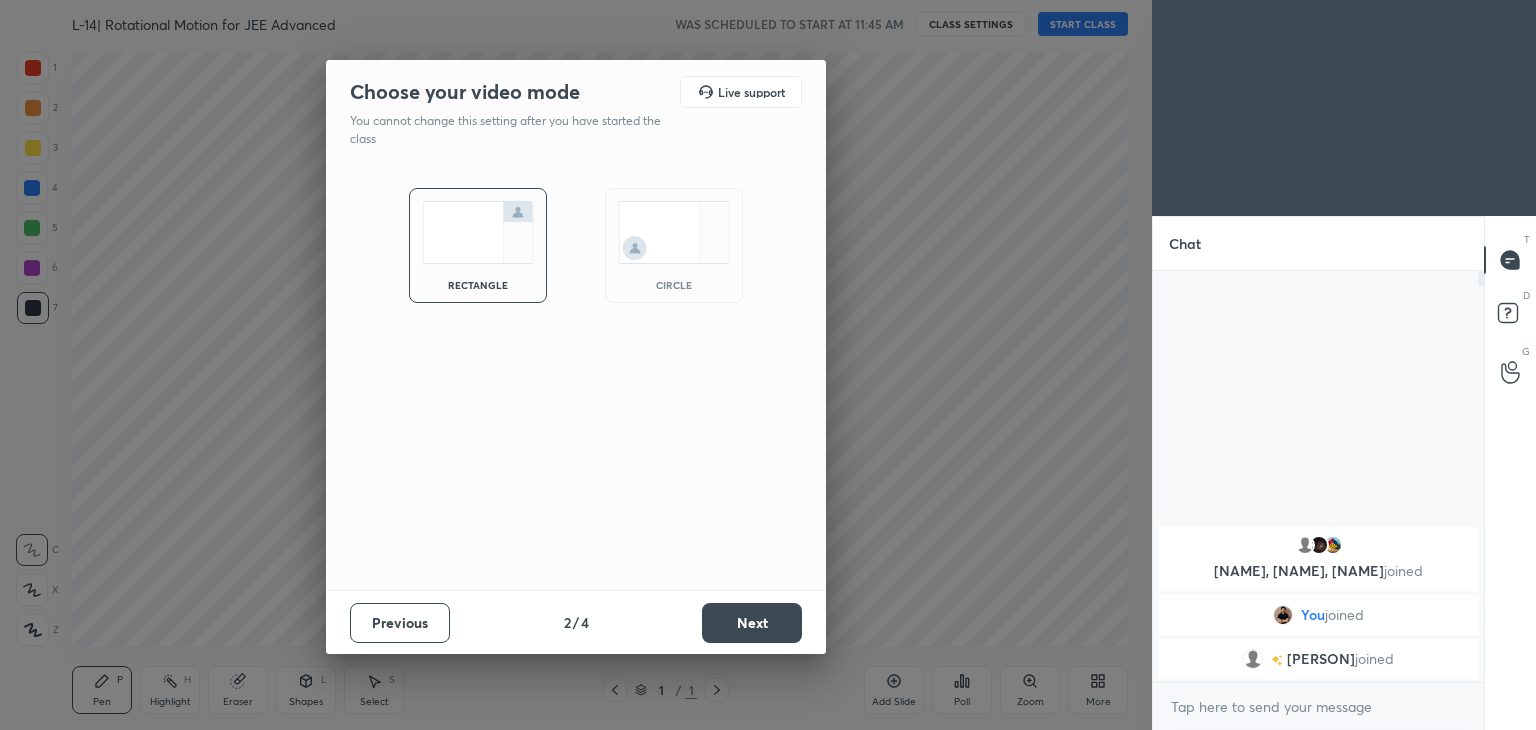 click on "Next" at bounding box center (752, 623) 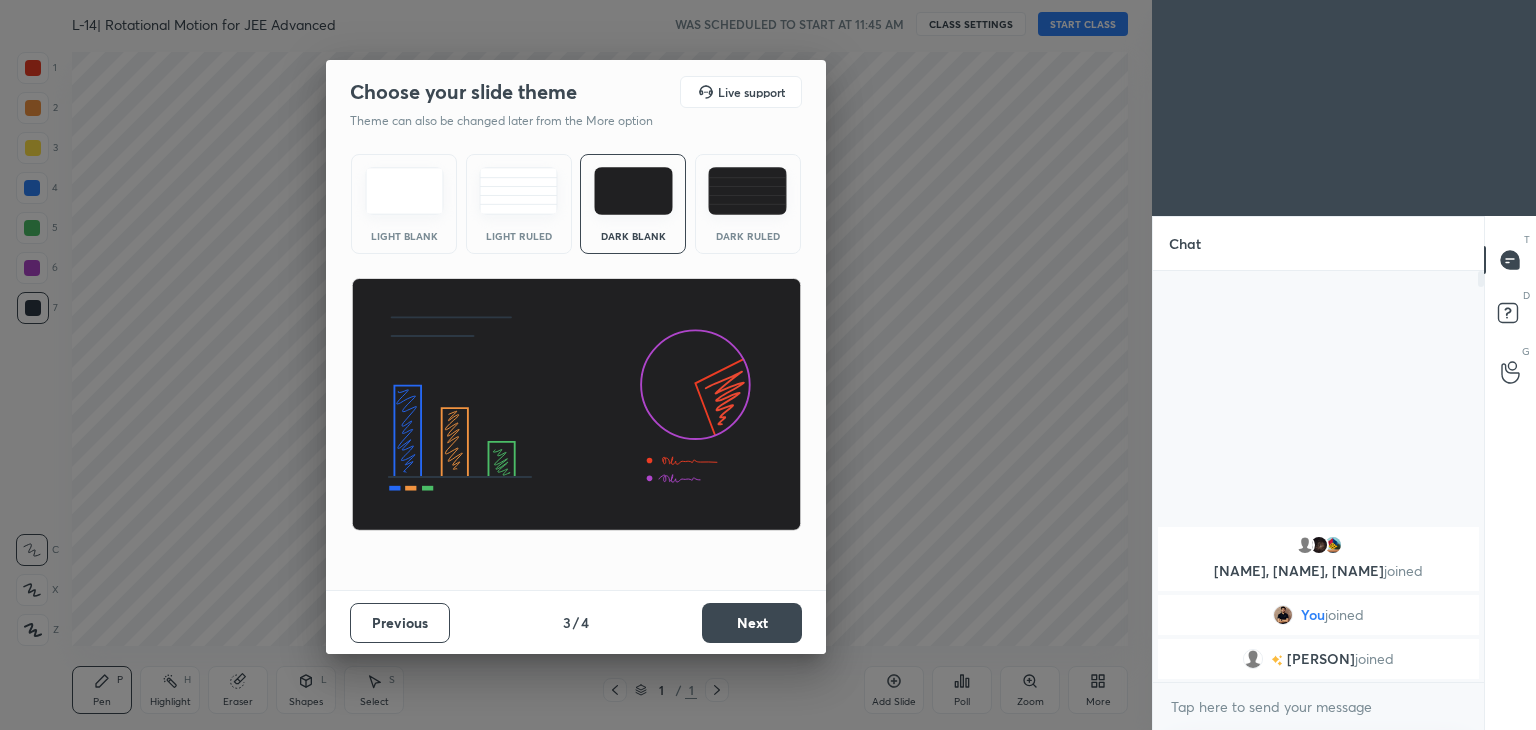 click on "Next" at bounding box center (752, 623) 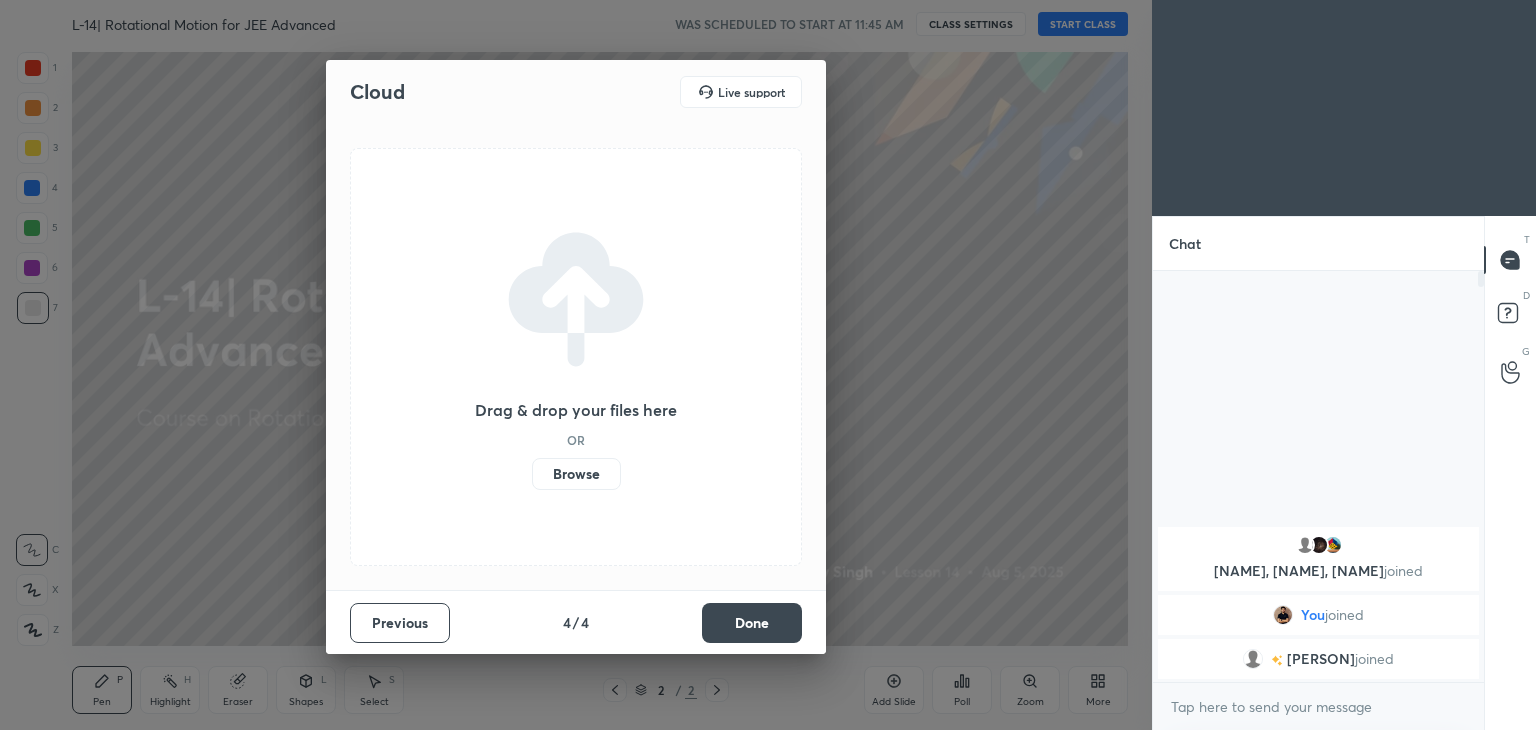 click on "Browse" at bounding box center (576, 474) 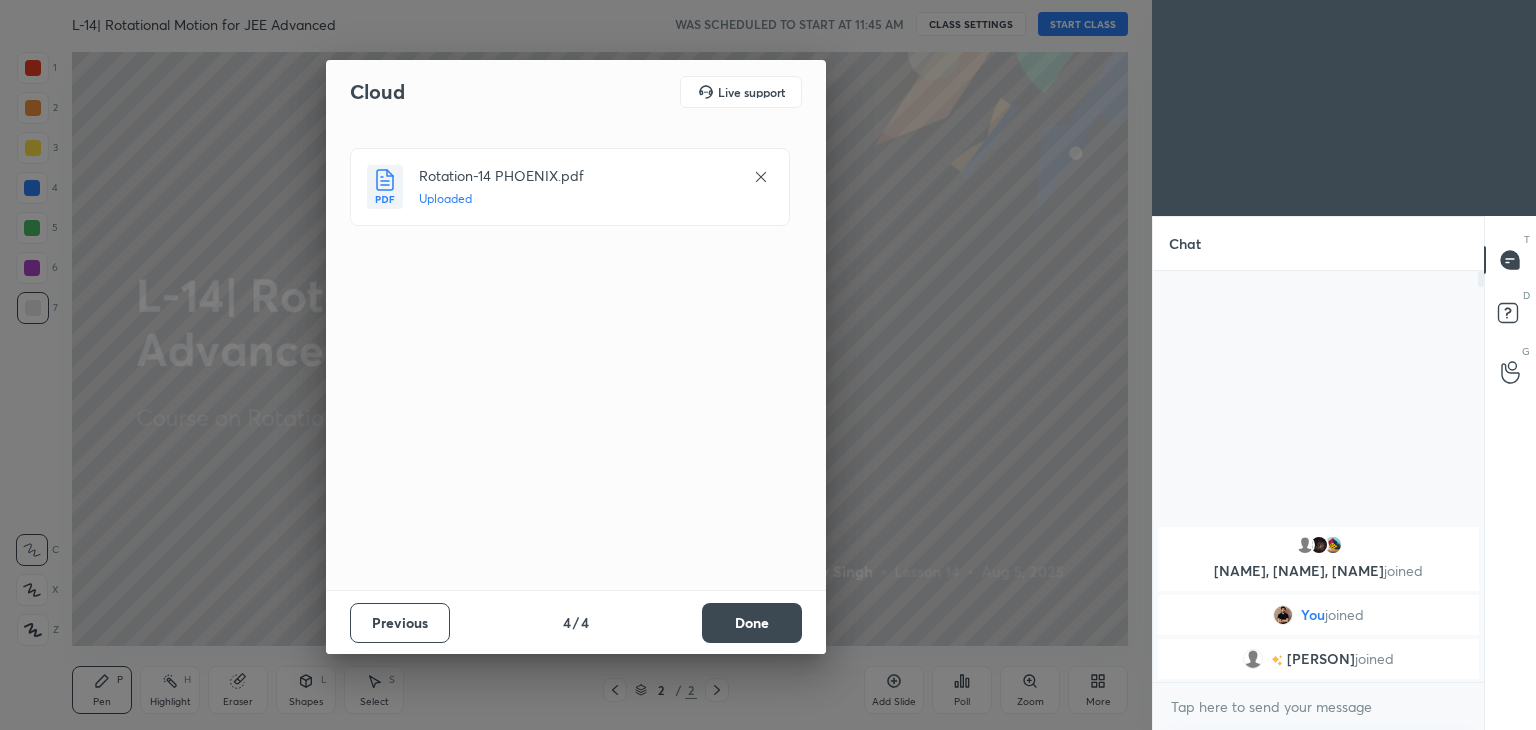 click on "Done" at bounding box center (752, 623) 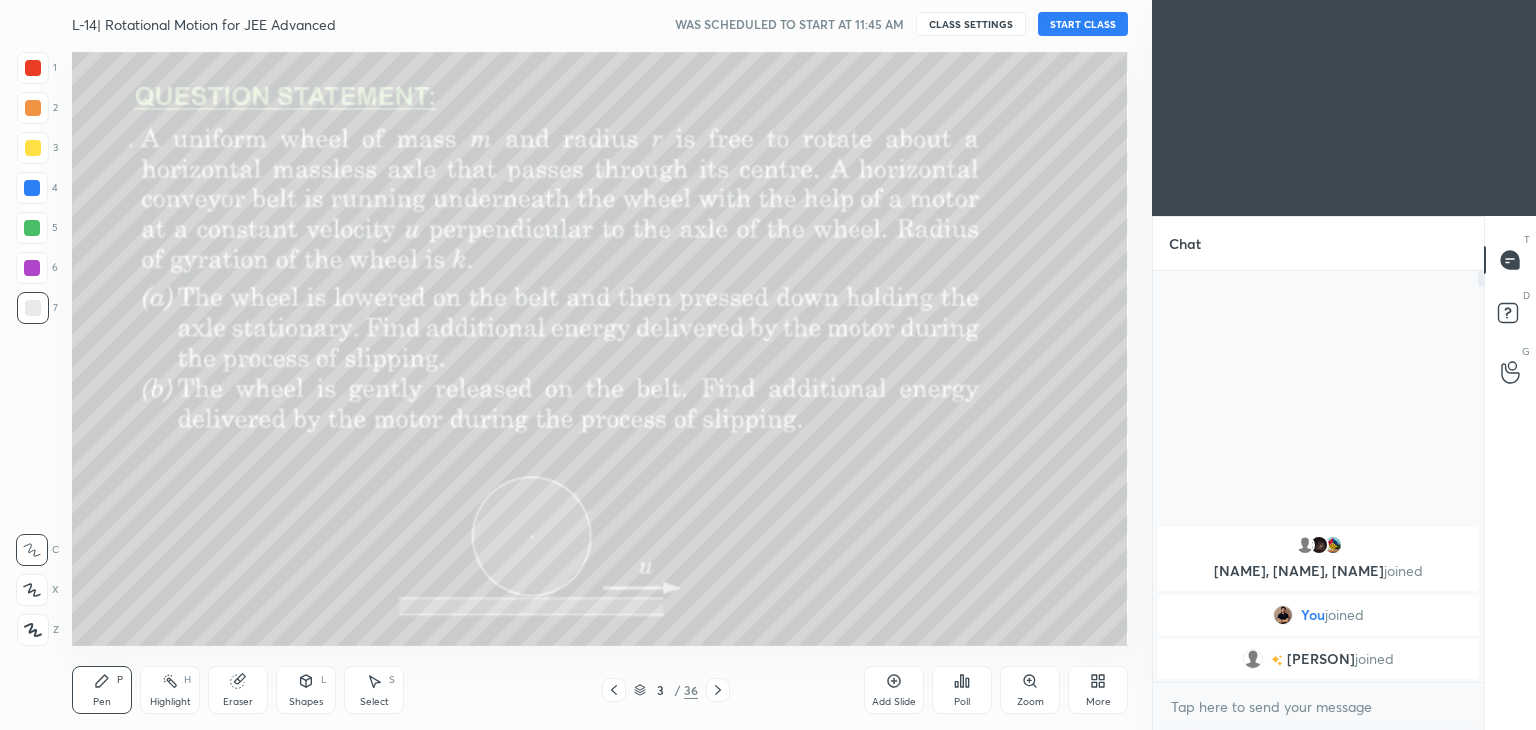 click 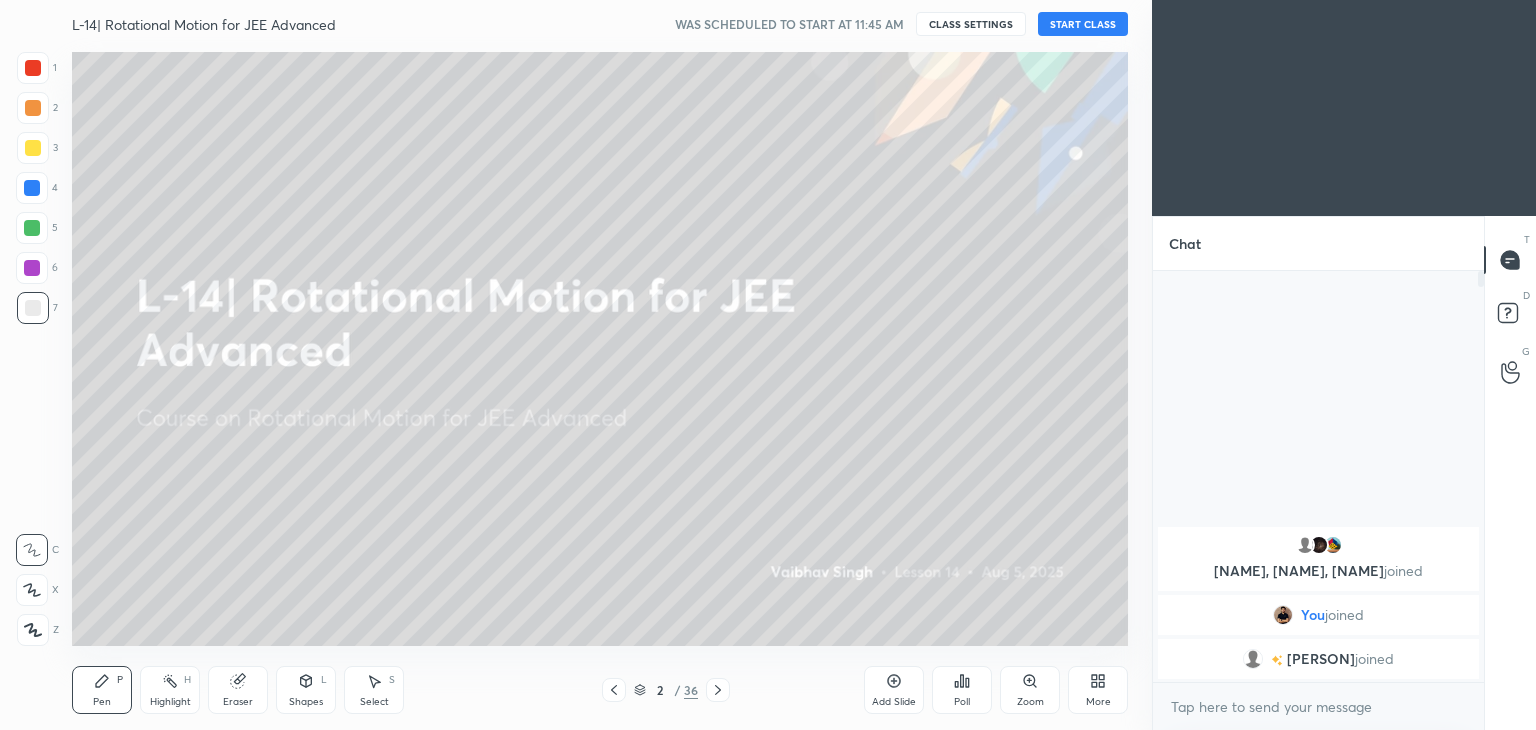 click on "More" at bounding box center [1098, 690] 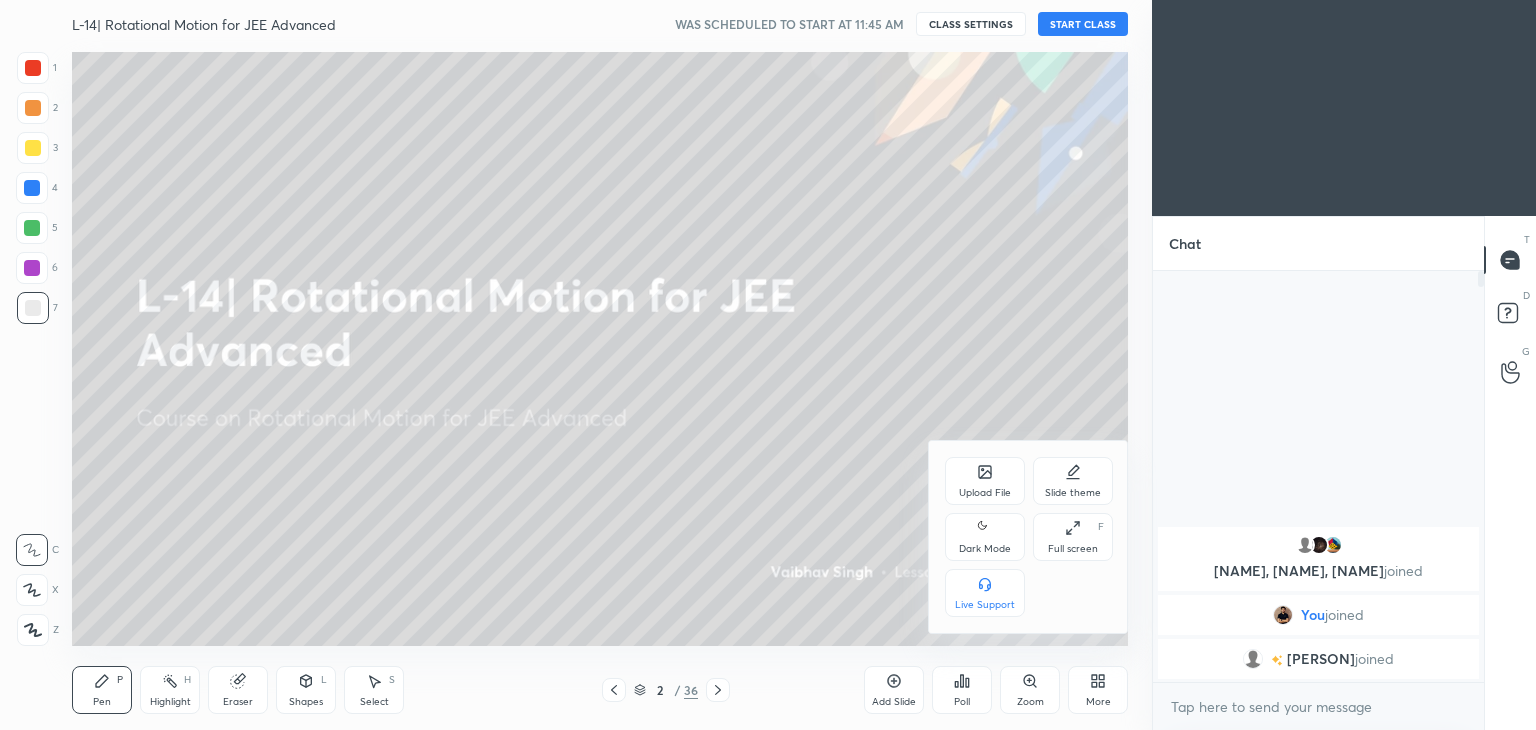 click on "Dark Mode" at bounding box center [985, 549] 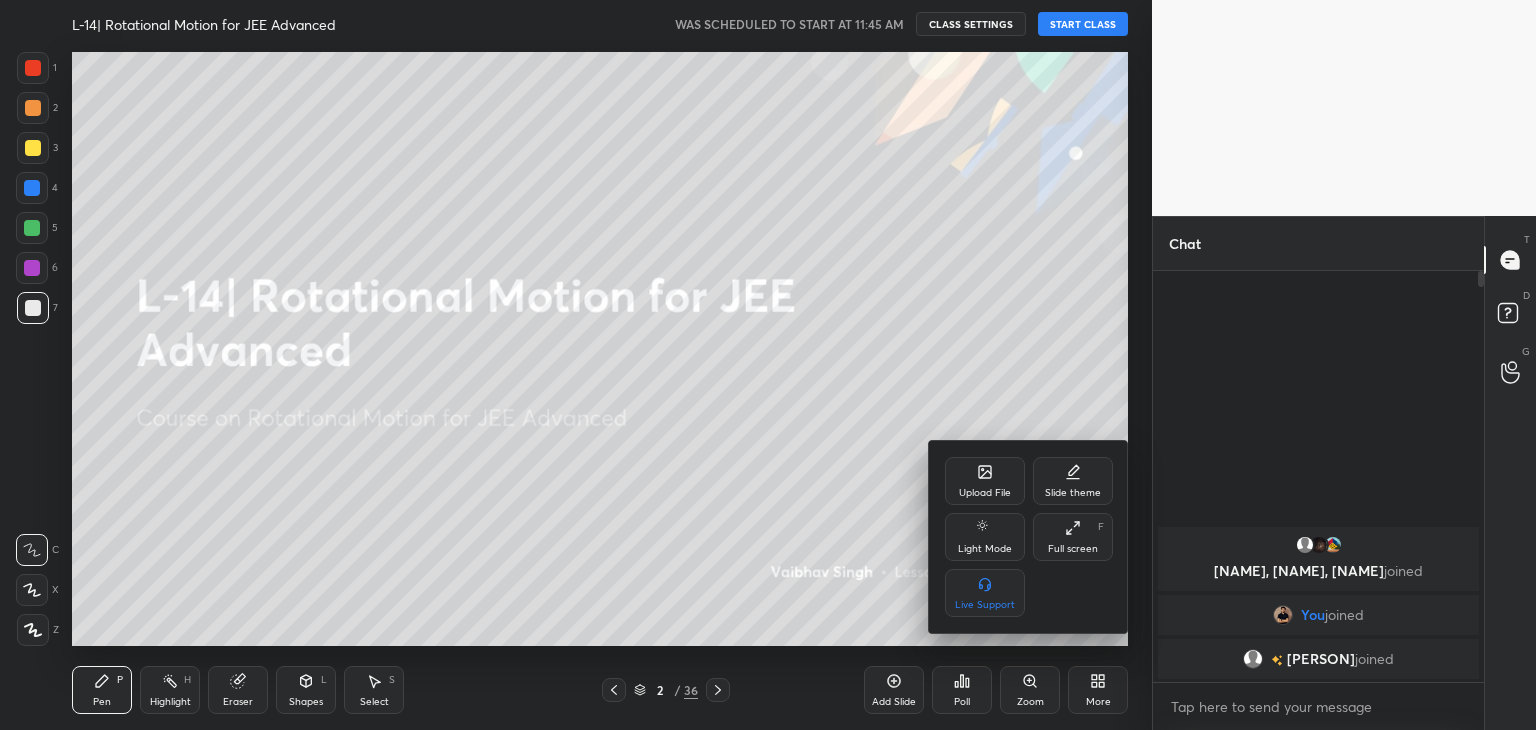 click on "Full screen F" at bounding box center (1073, 537) 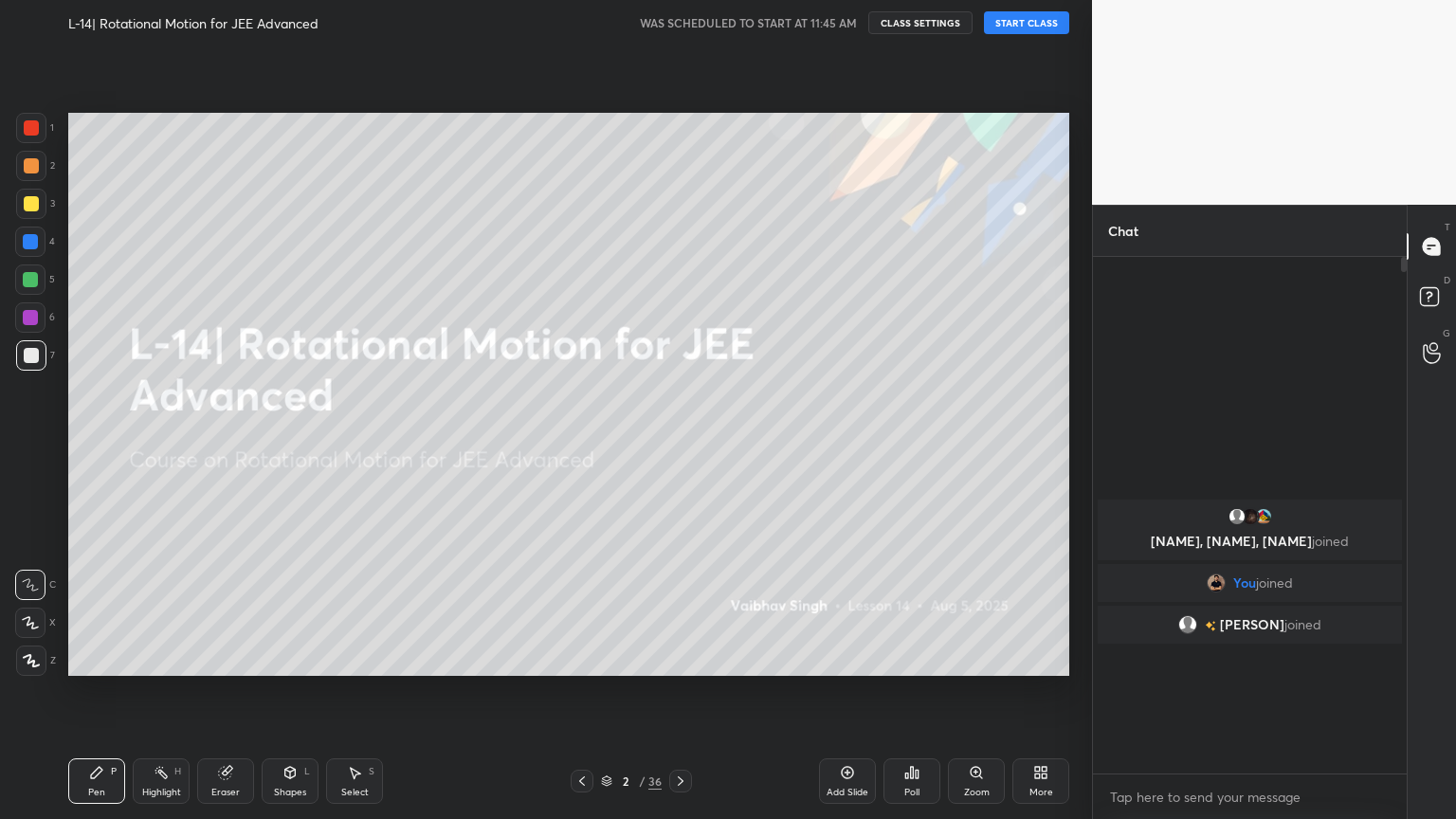 scroll, scrollTop: 94094, scrollLeft: 93776, axis: both 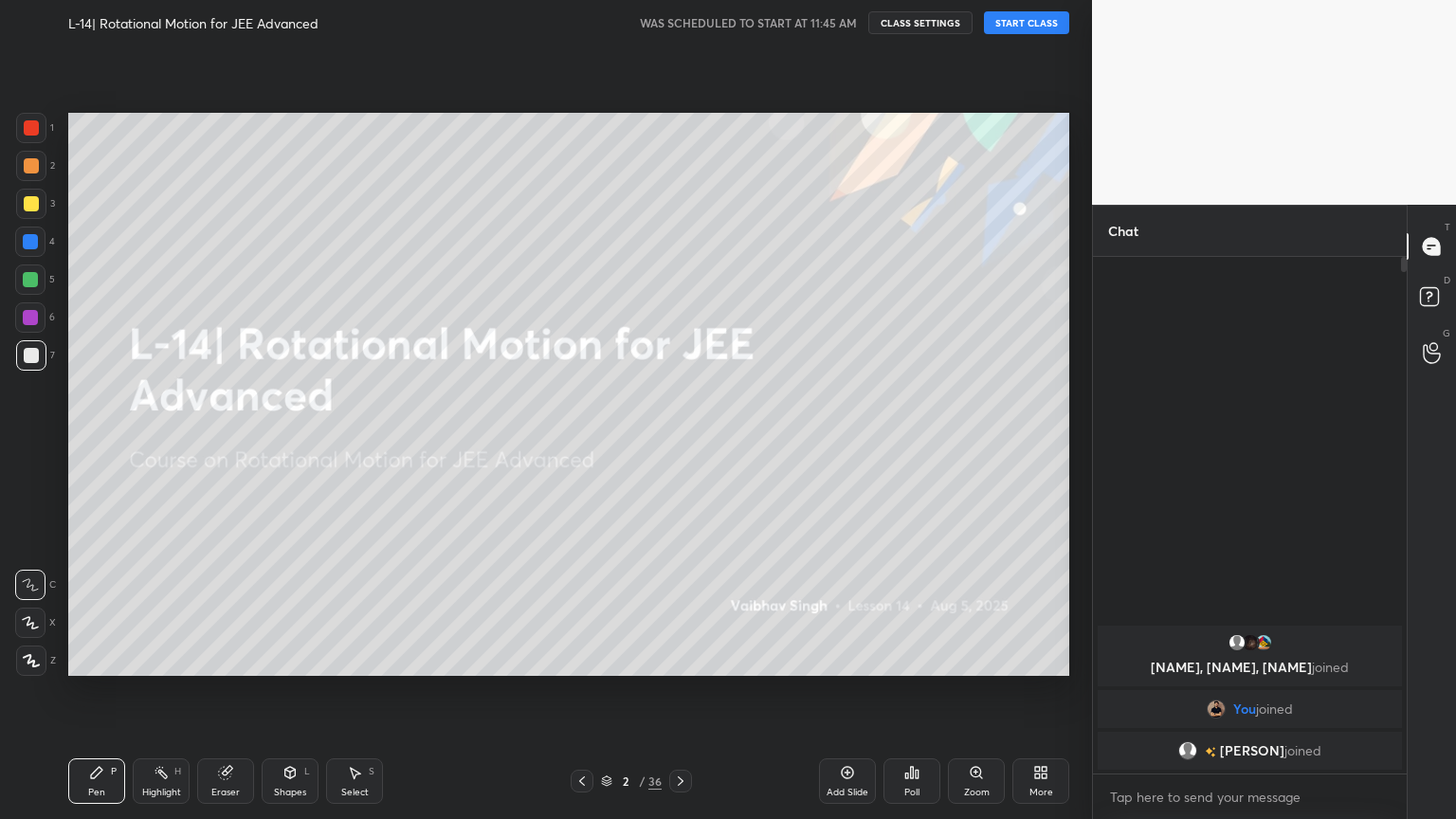 click on "START CLASS" at bounding box center (1027, 23) 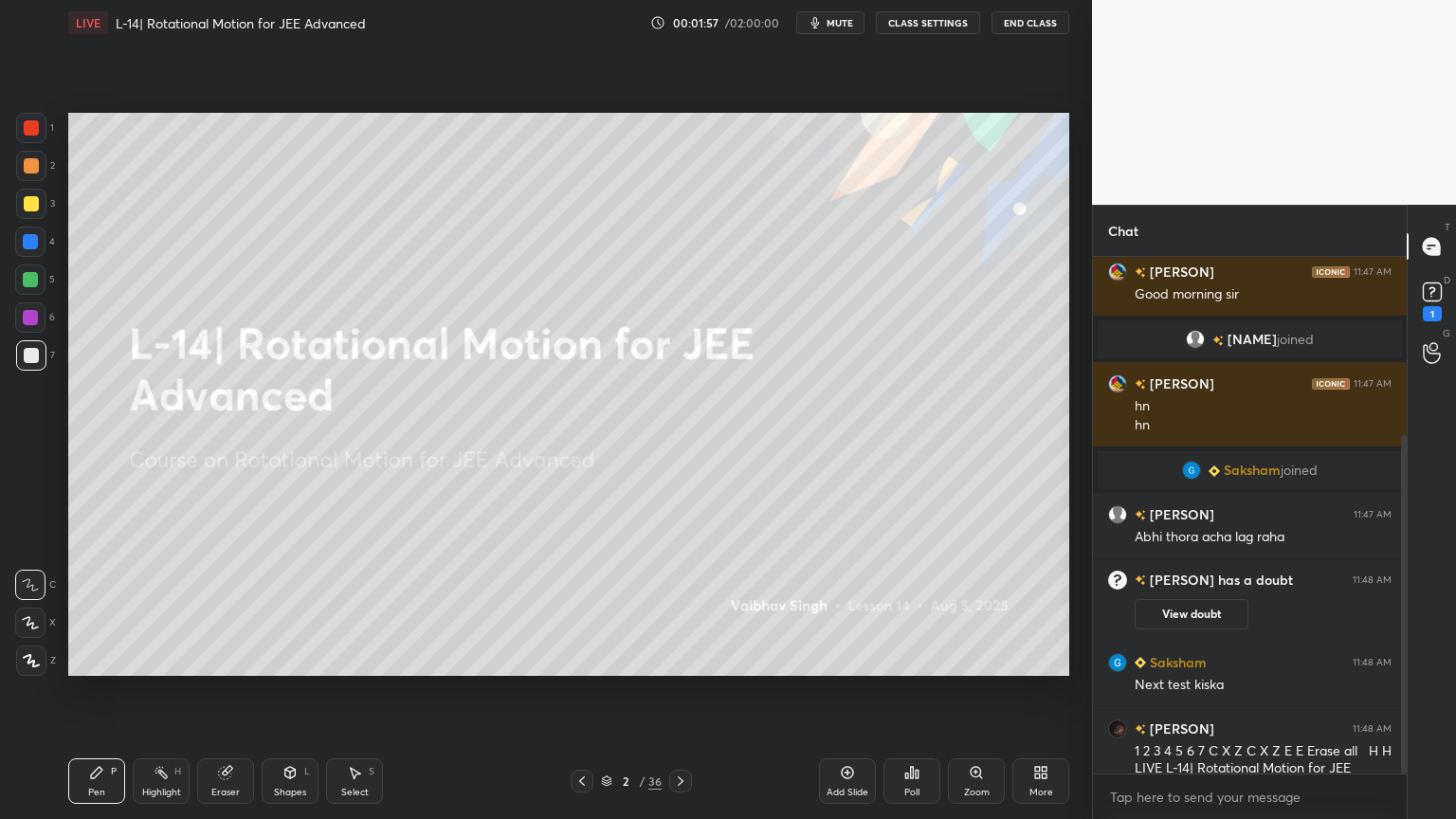 scroll, scrollTop: 337, scrollLeft: 0, axis: vertical 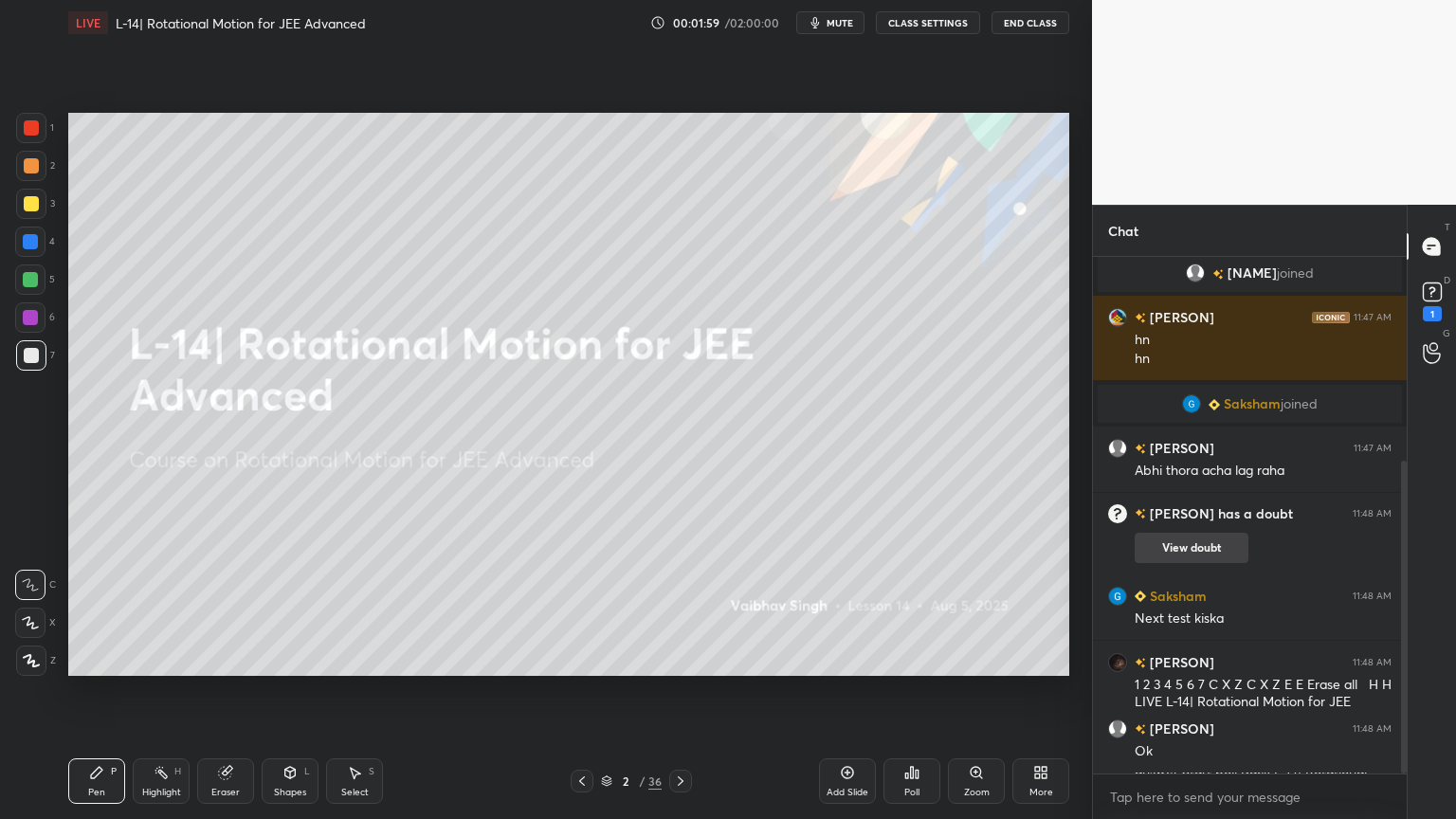 click on "View doubt" at bounding box center [1192, 548] 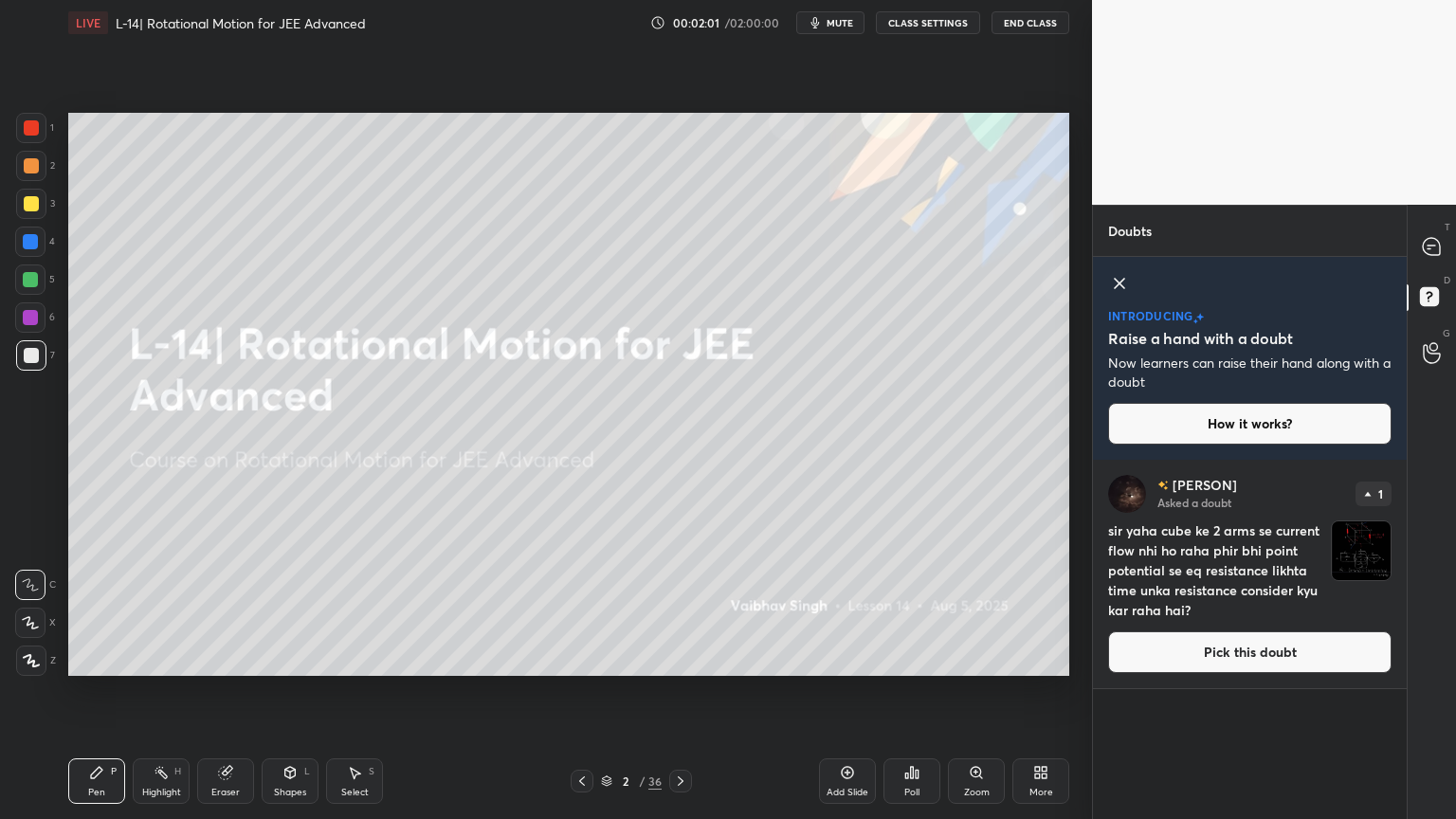 click on "Pick this doubt" at bounding box center (1249, 652) 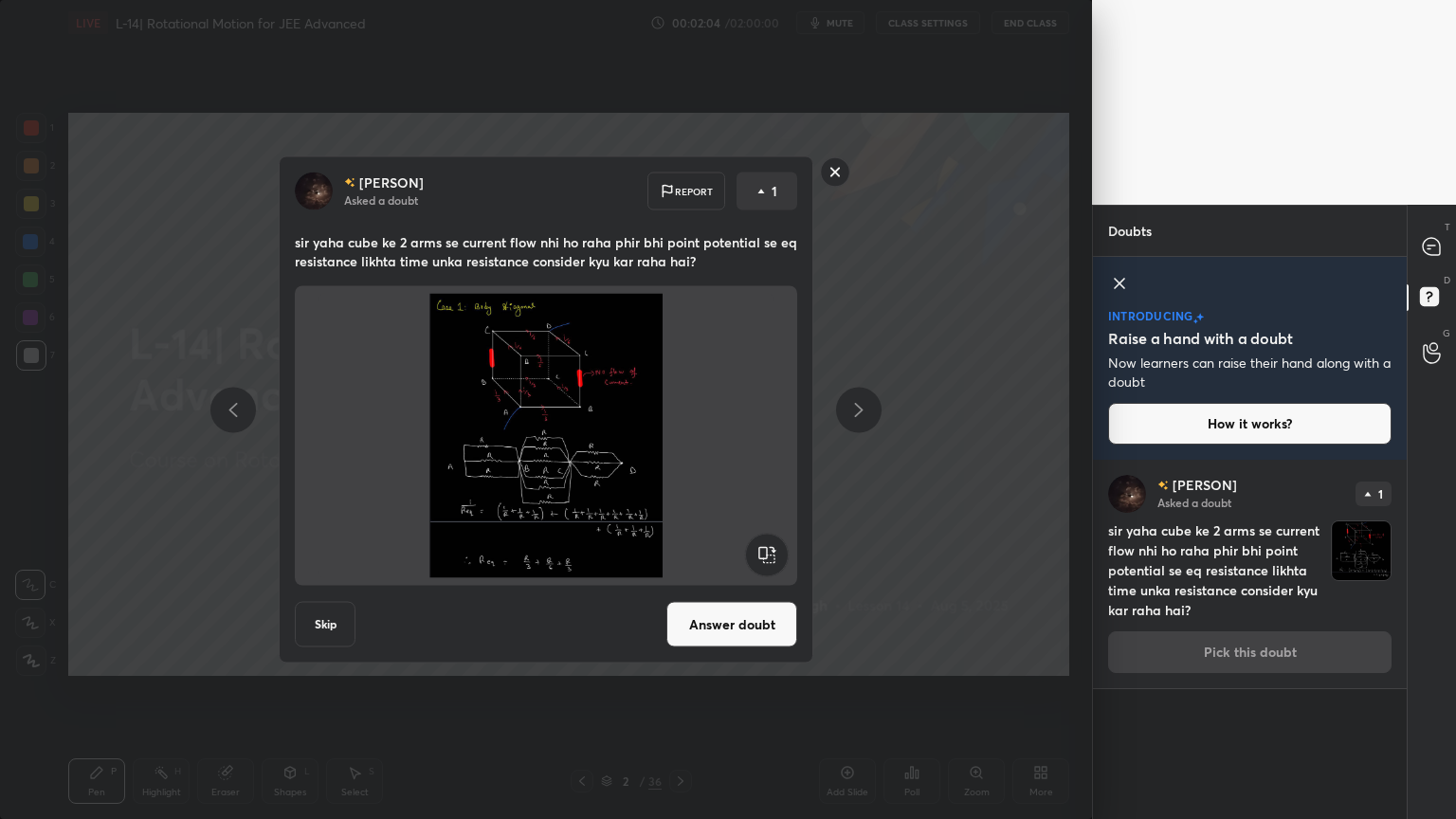 click on "Answer doubt" at bounding box center (732, 625) 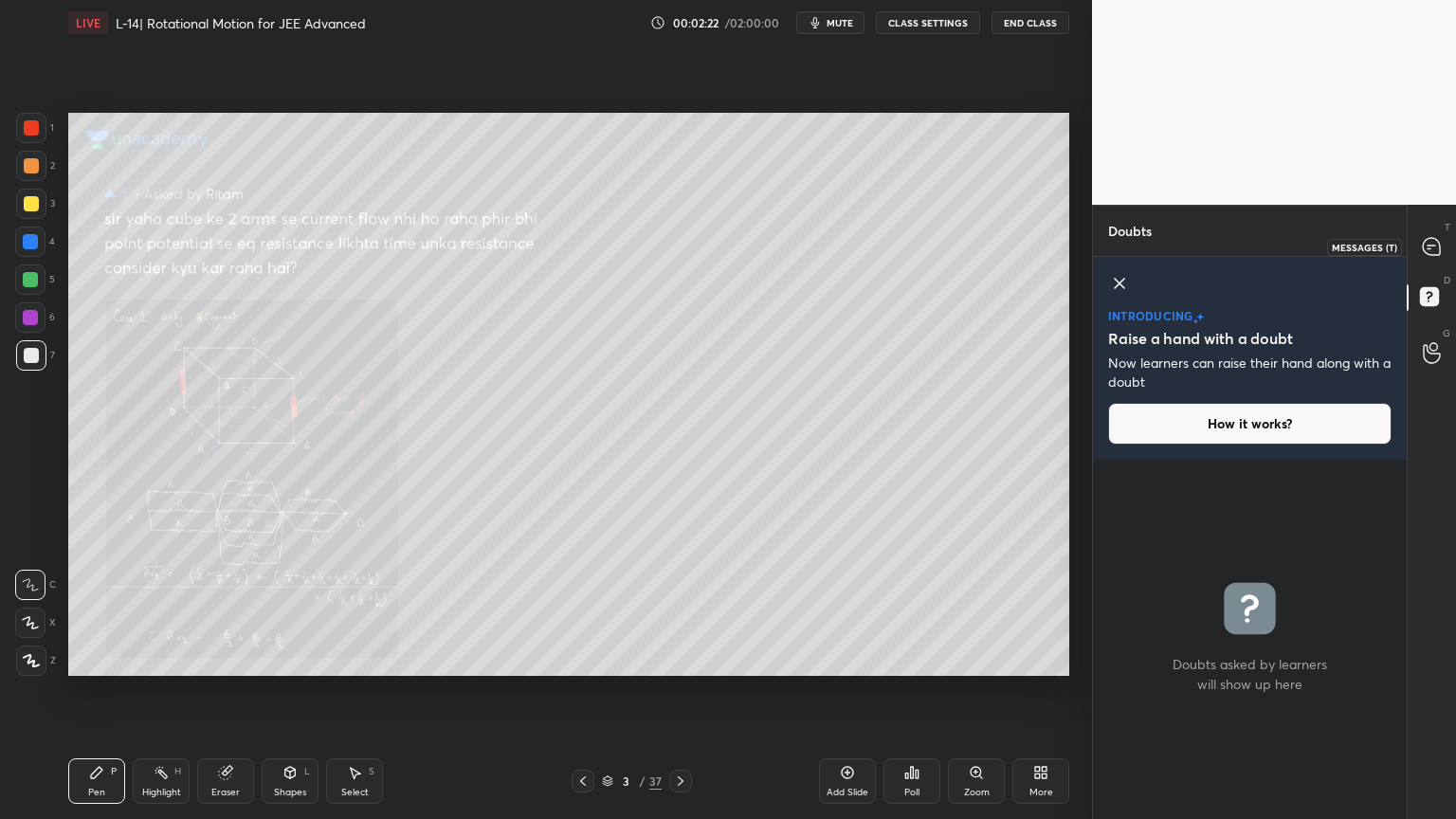 click 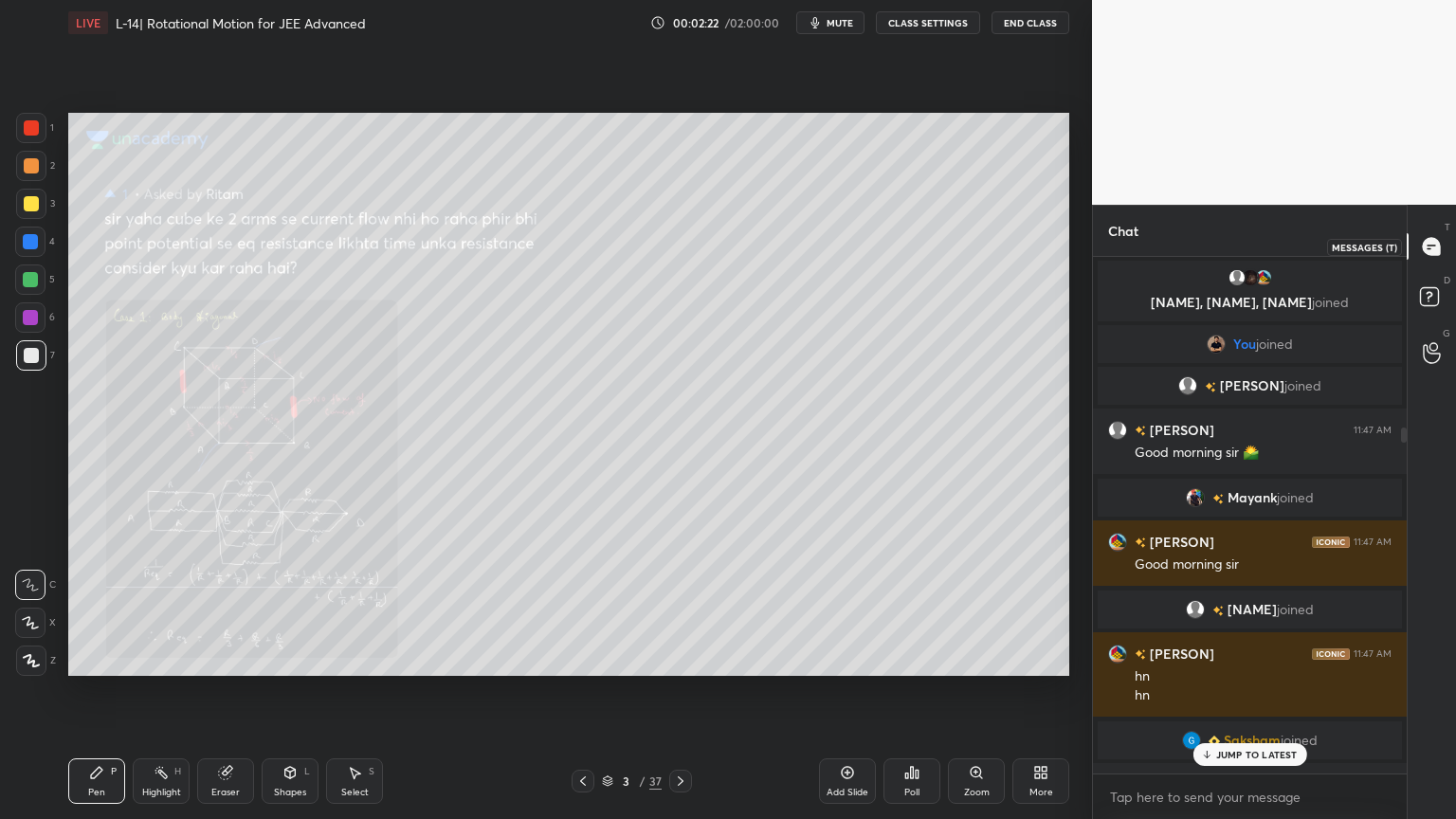 scroll, scrollTop: 254, scrollLeft: 0, axis: vertical 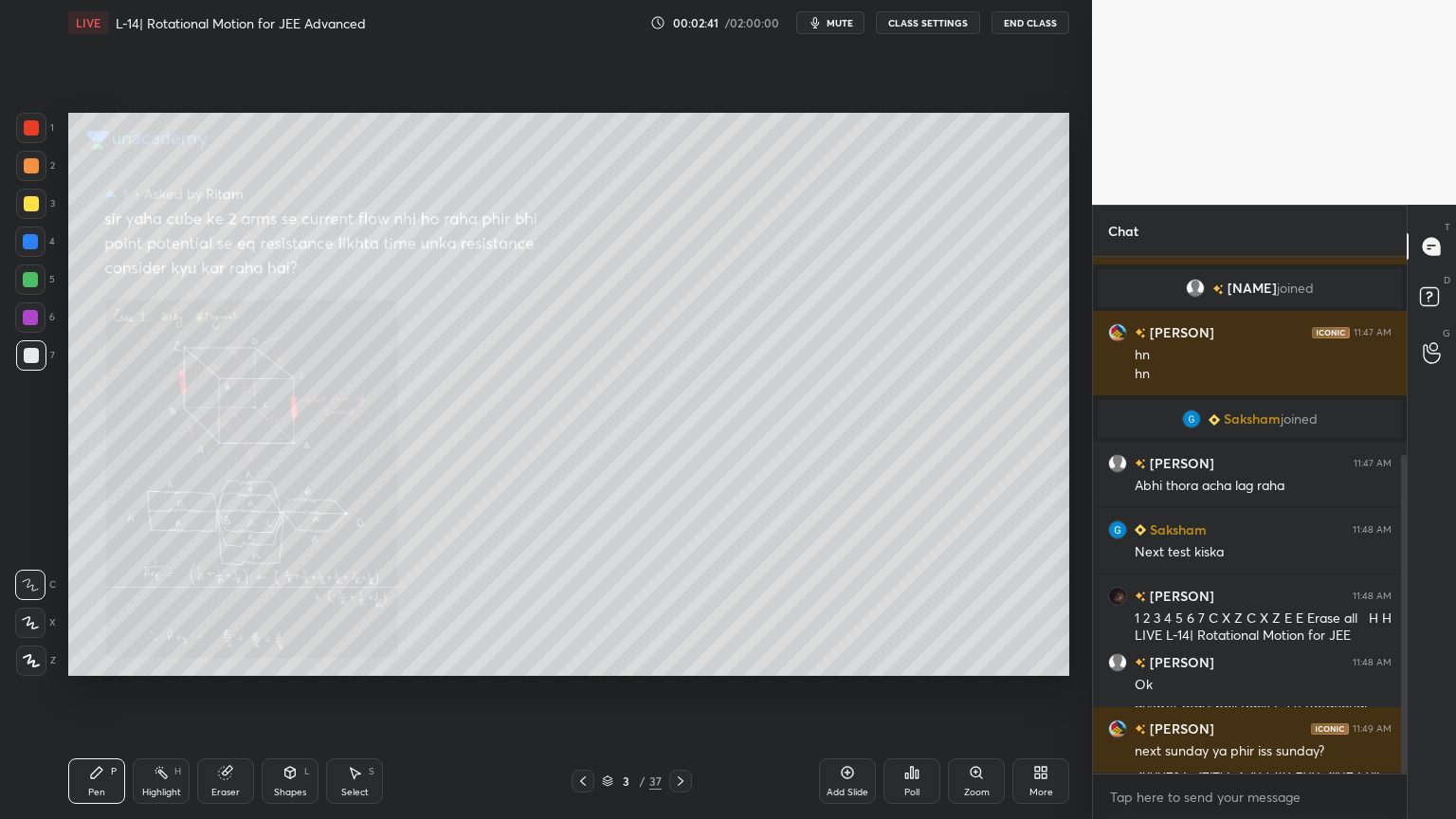 click on "Highlight H" at bounding box center (161, 781) 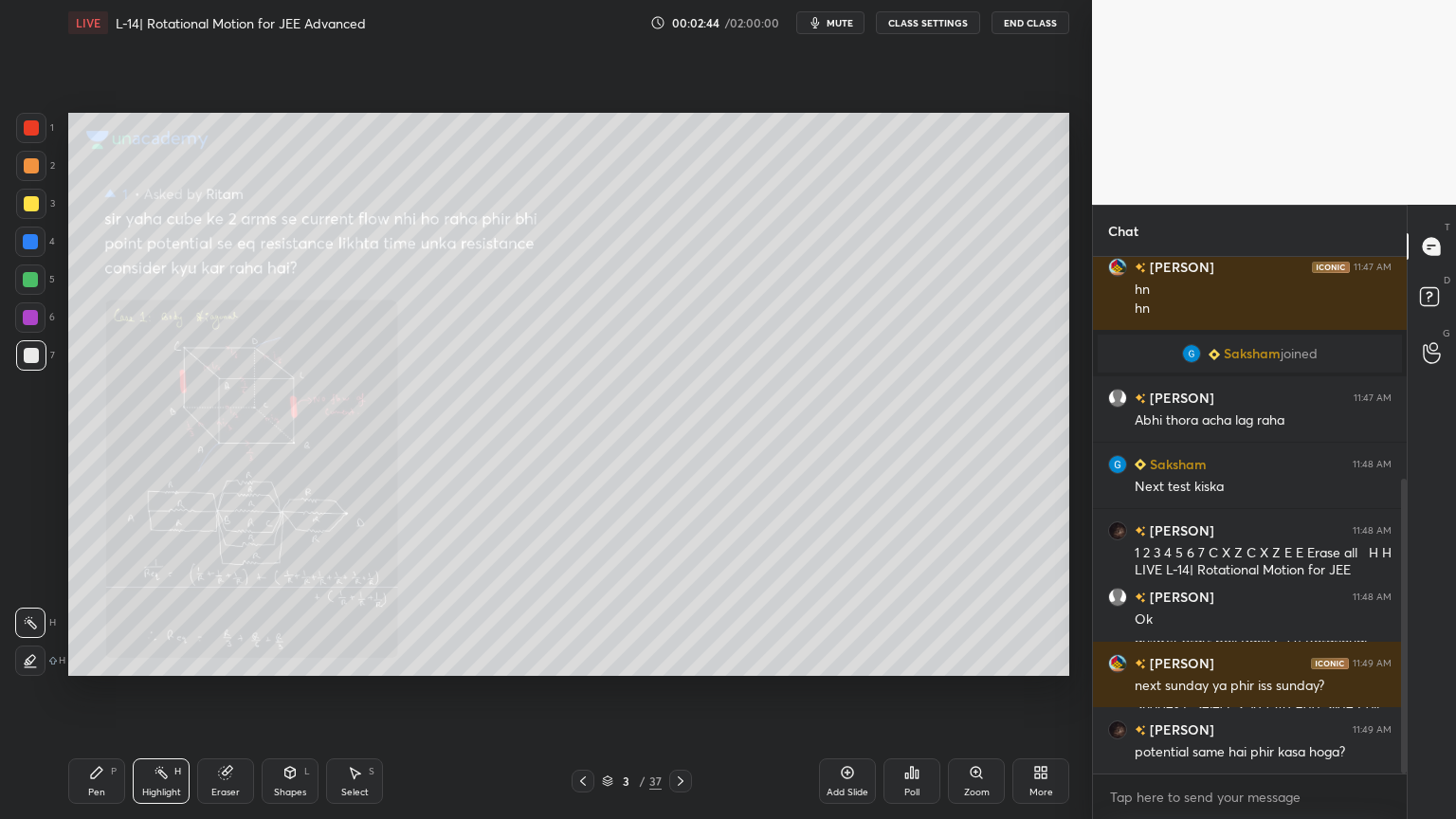scroll, scrollTop: 454, scrollLeft: 0, axis: vertical 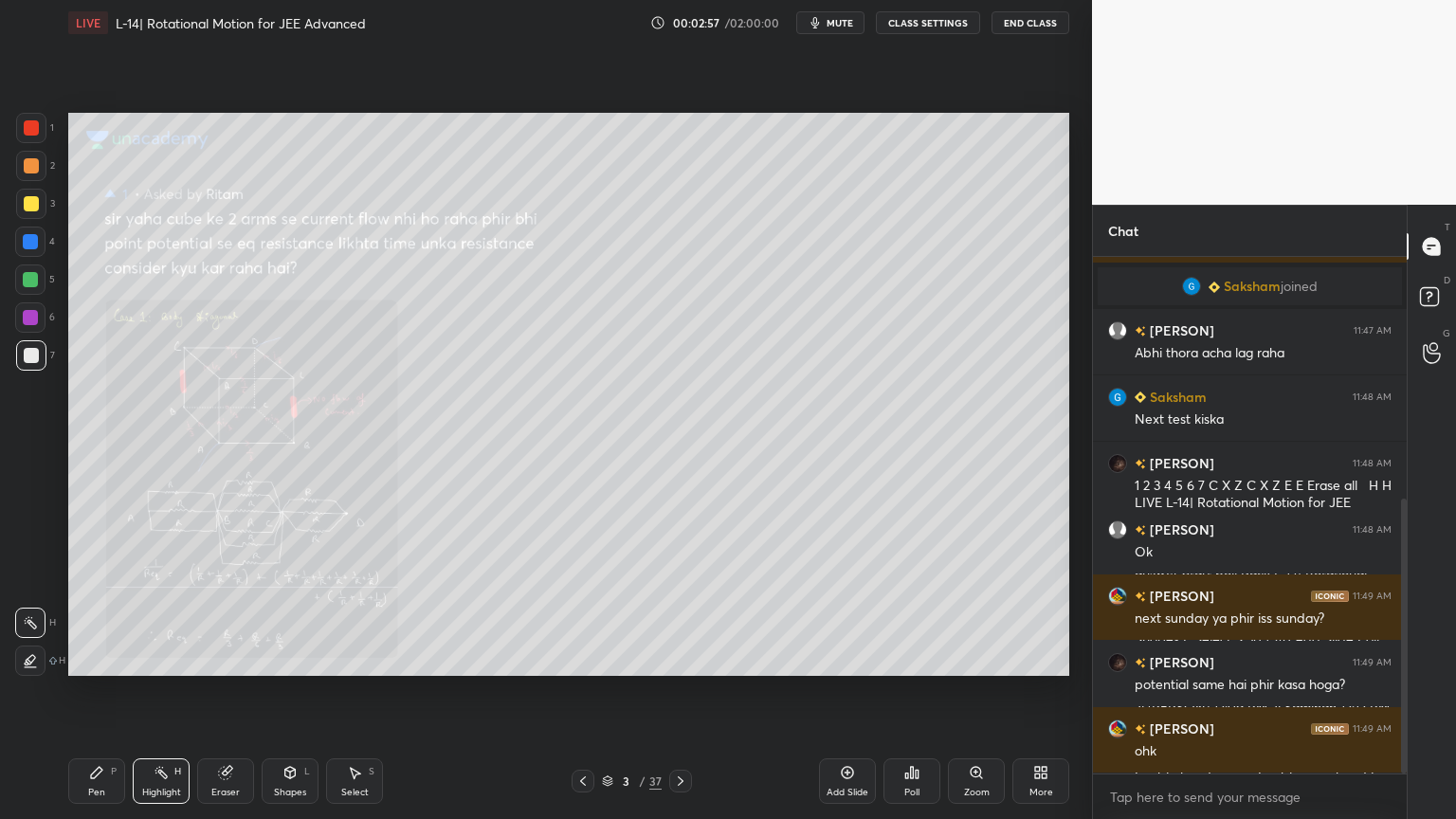 click on "Pen P" at bounding box center [97, 781] 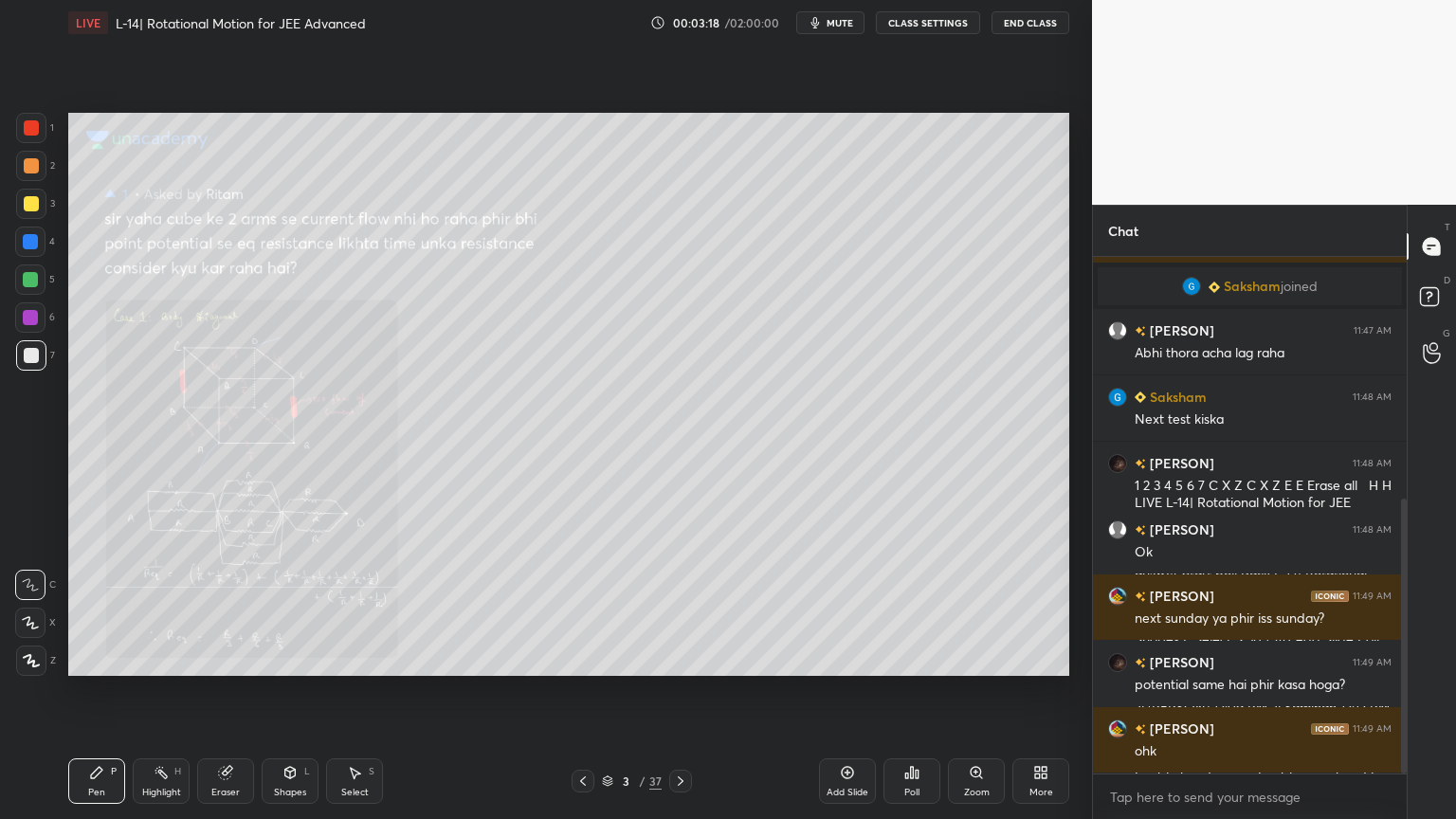 click 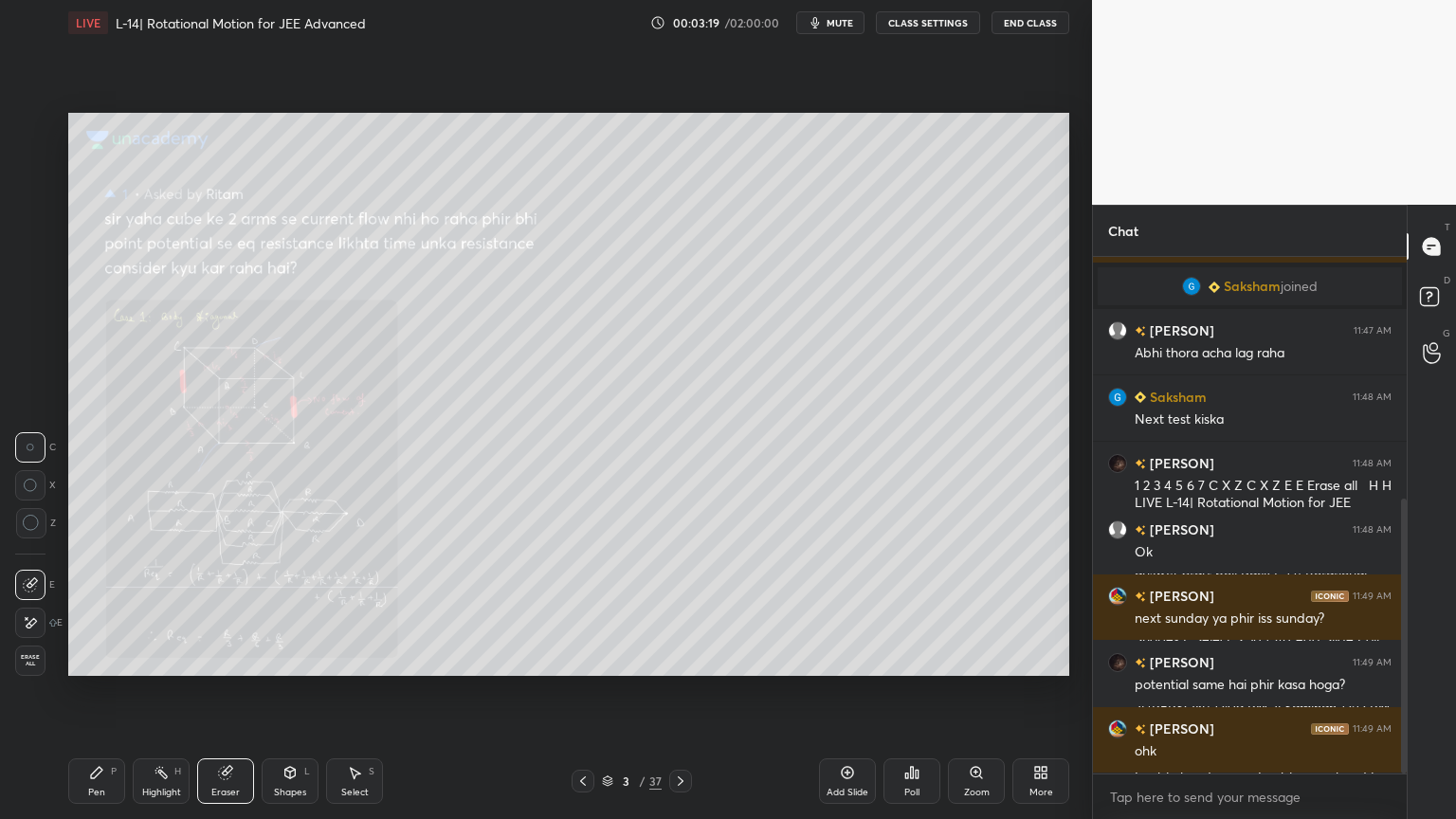 click 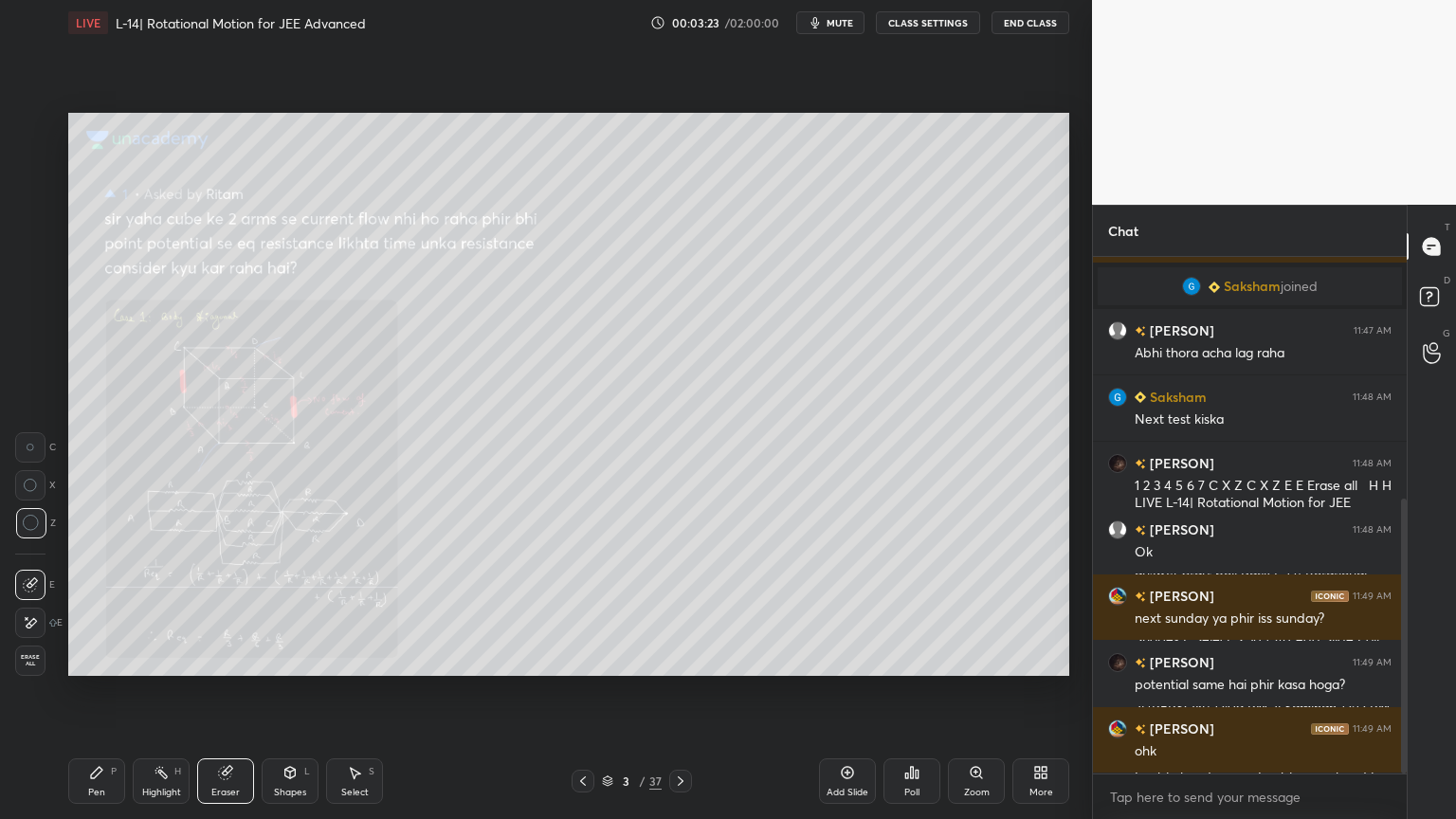 click on "Shapes L" at bounding box center (290, 781) 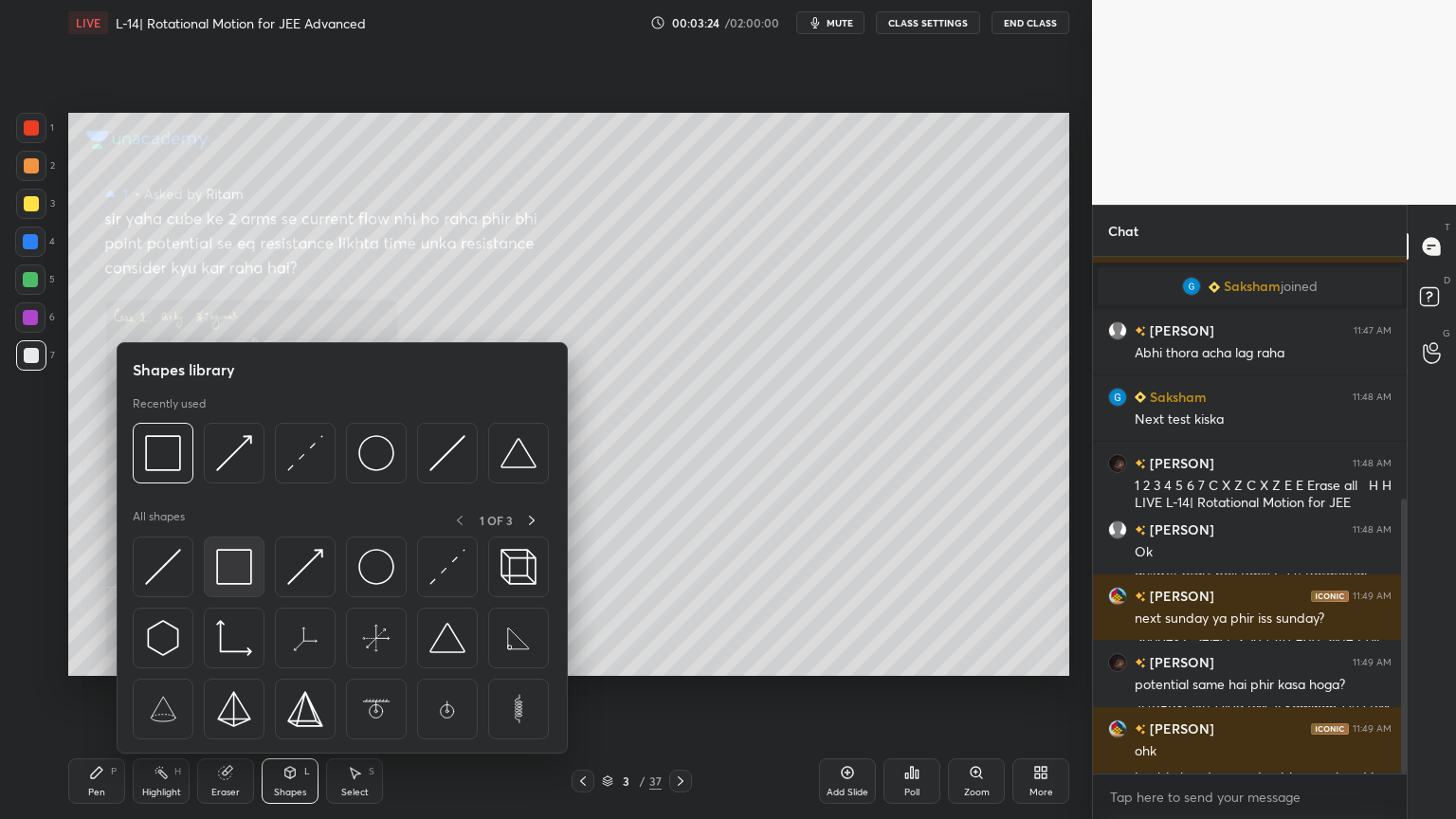 click at bounding box center (234, 567) 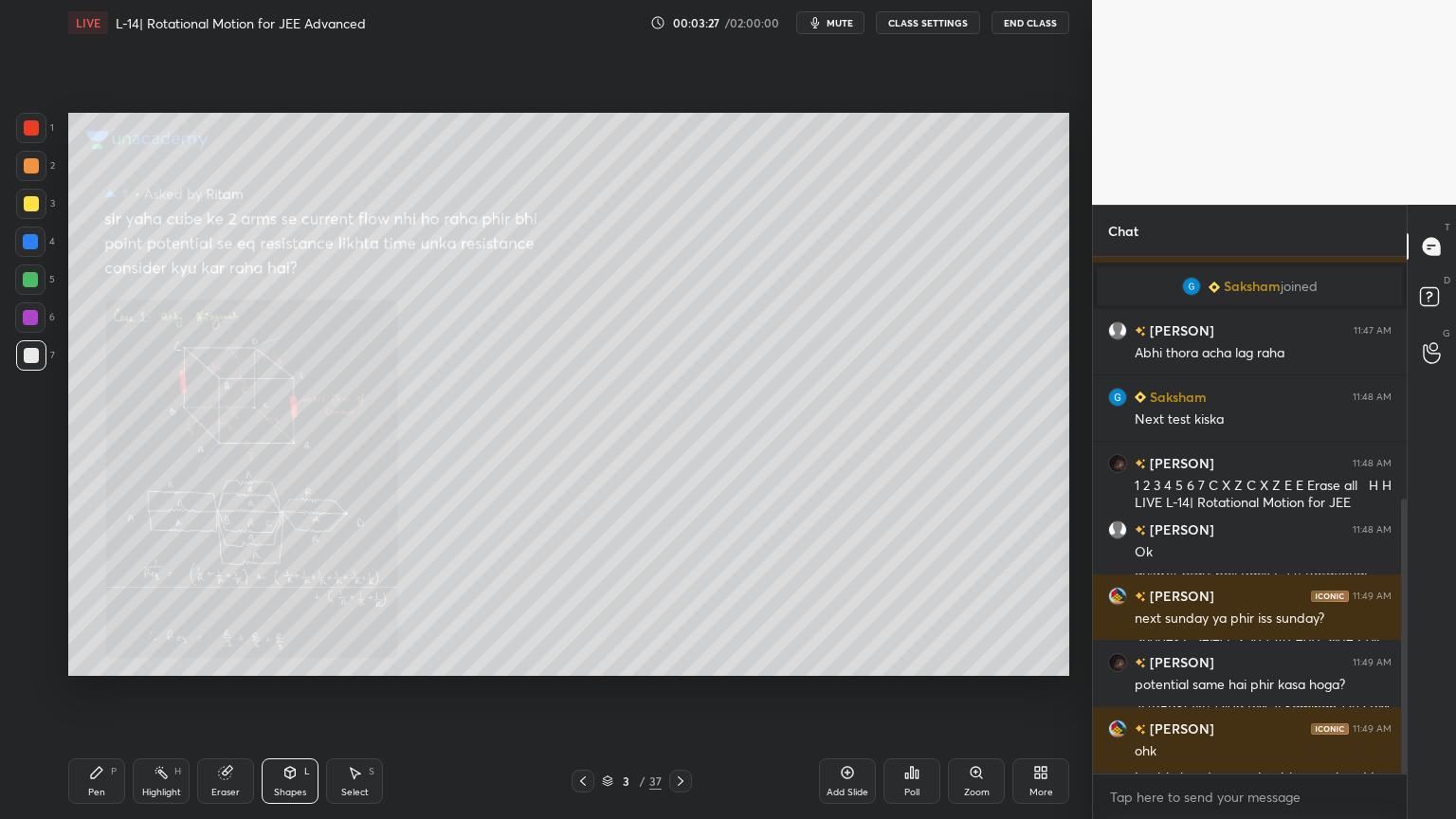click 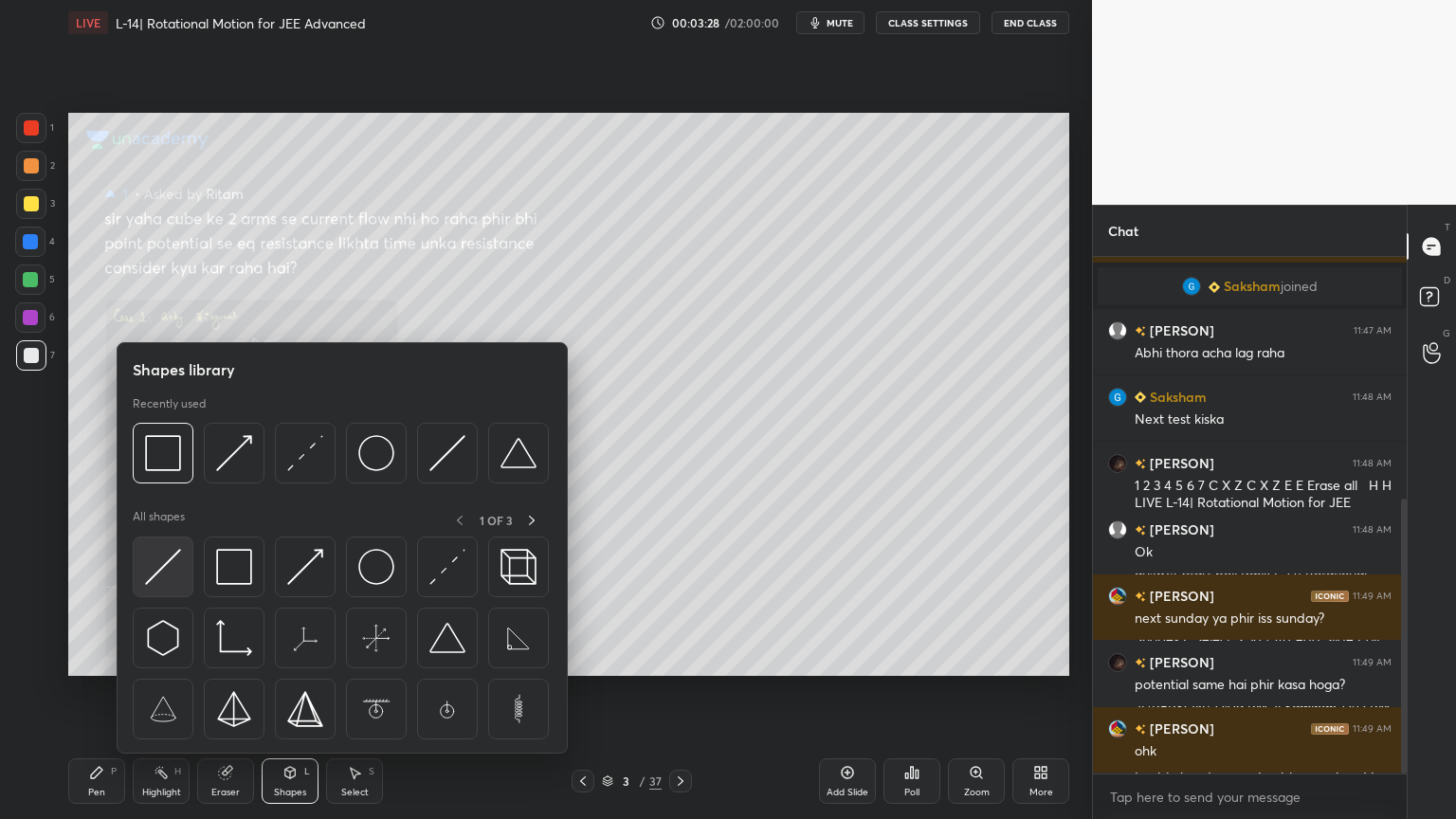 click at bounding box center (163, 567) 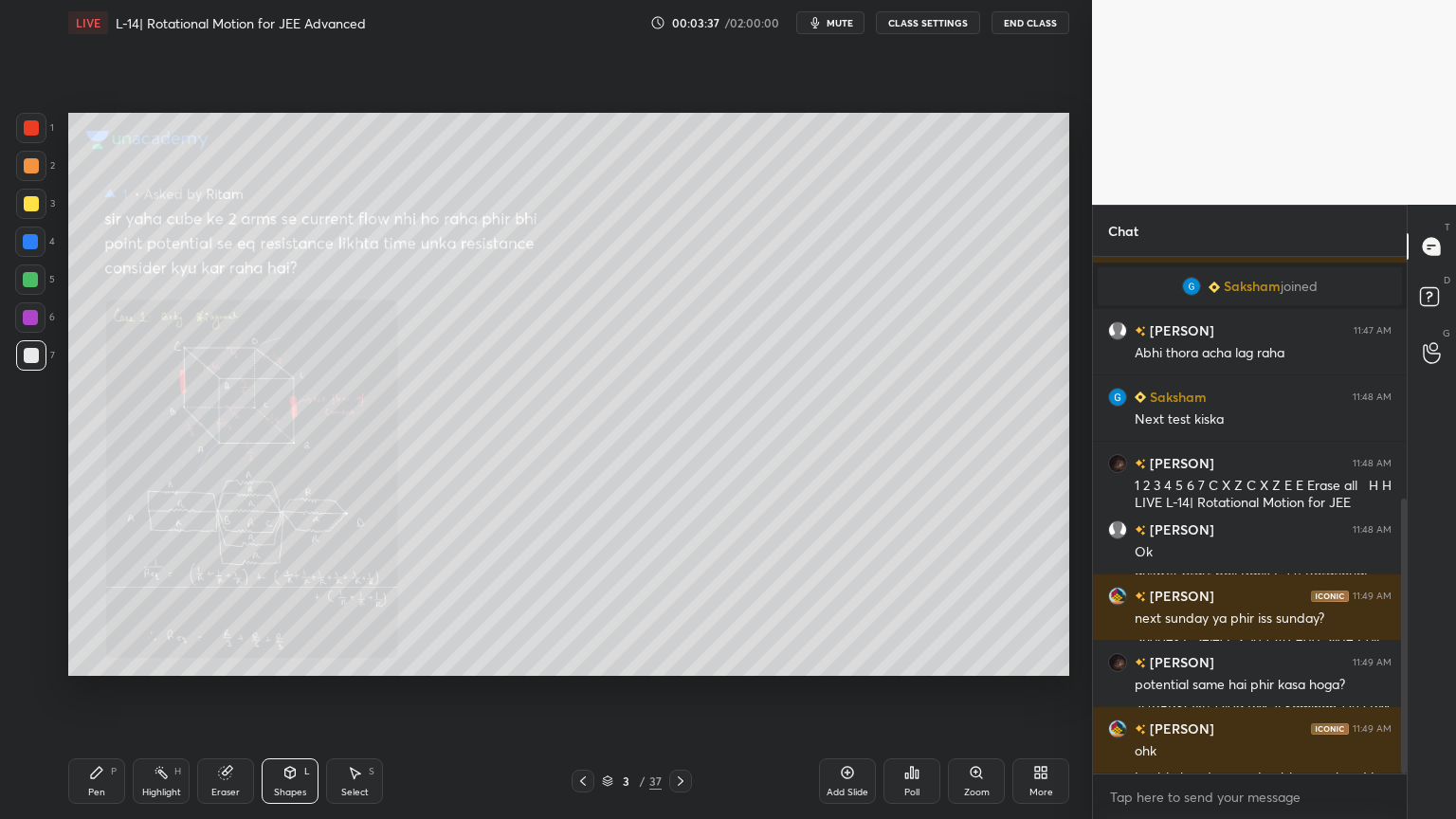 click at bounding box center (30, 318) 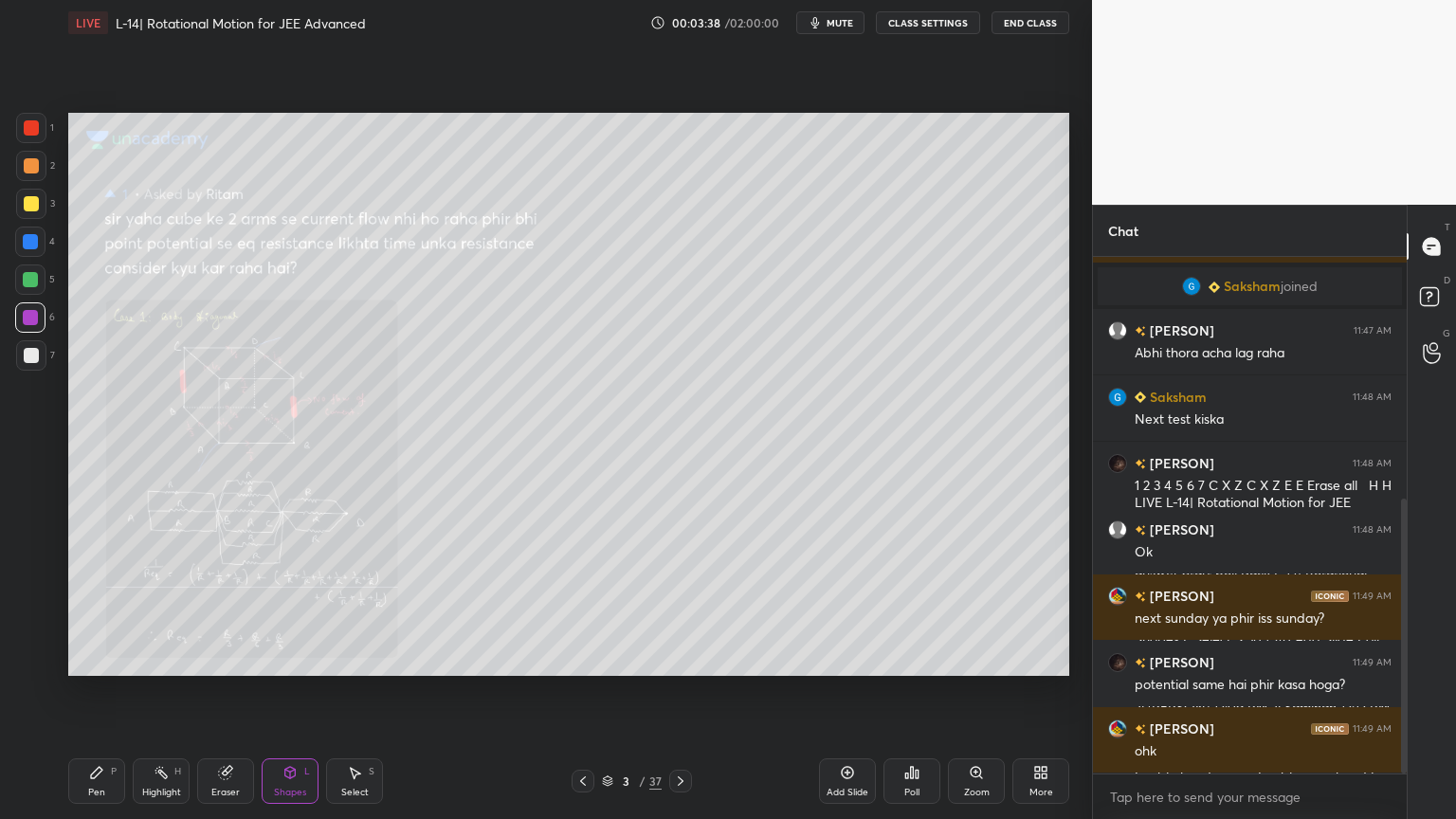 click 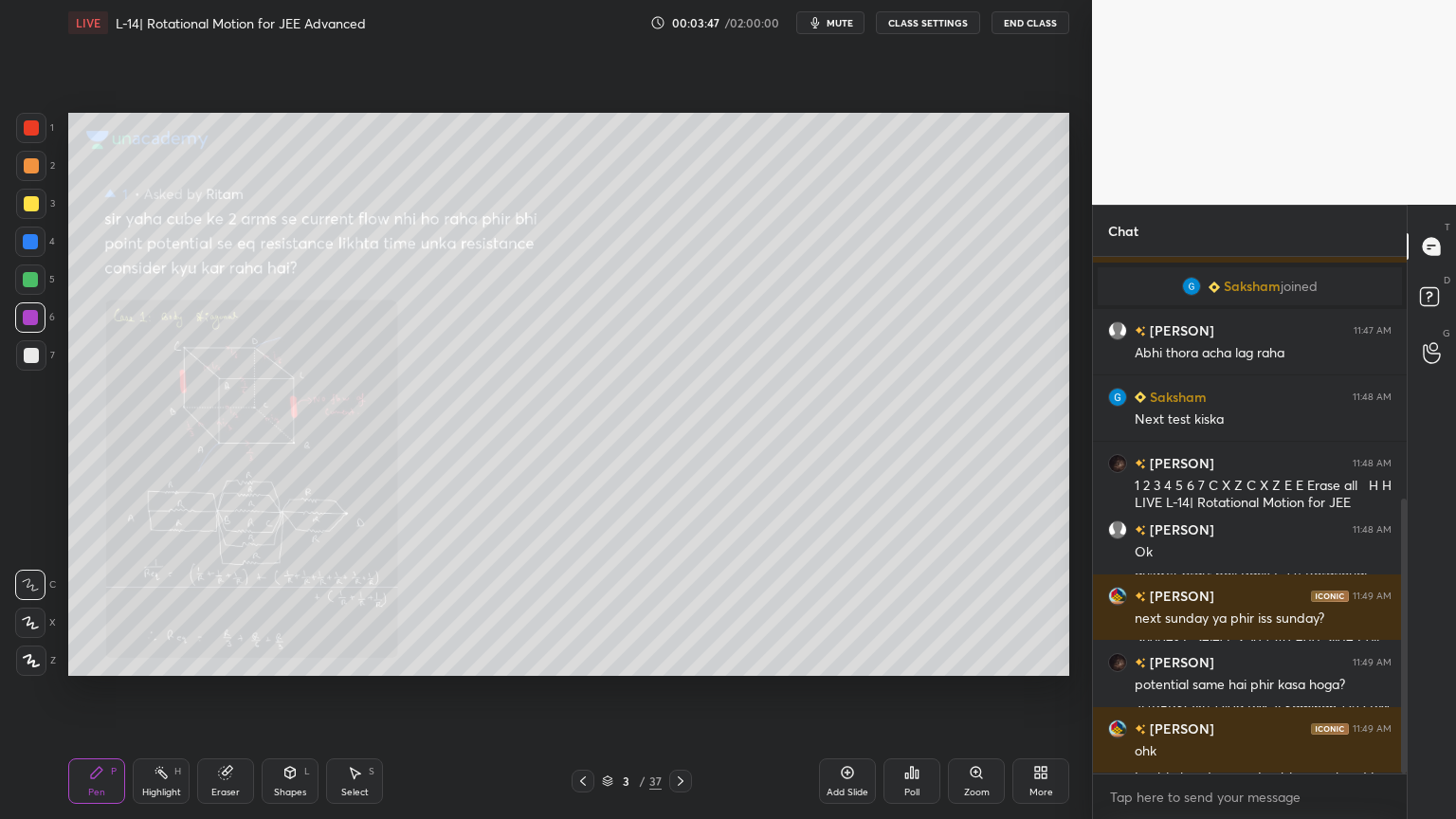 click at bounding box center [30, 280] 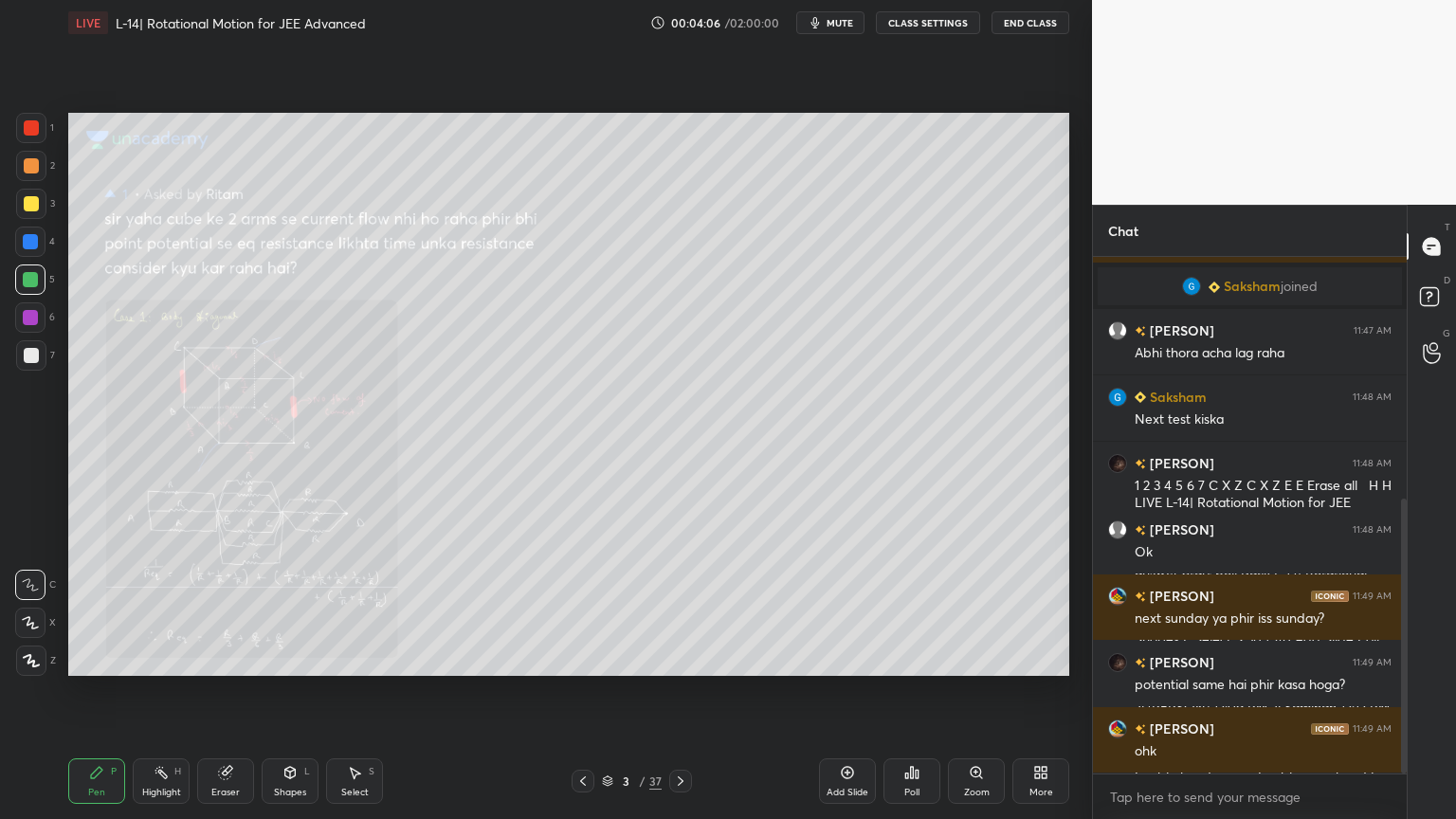 click on "Eraser" at bounding box center [226, 781] 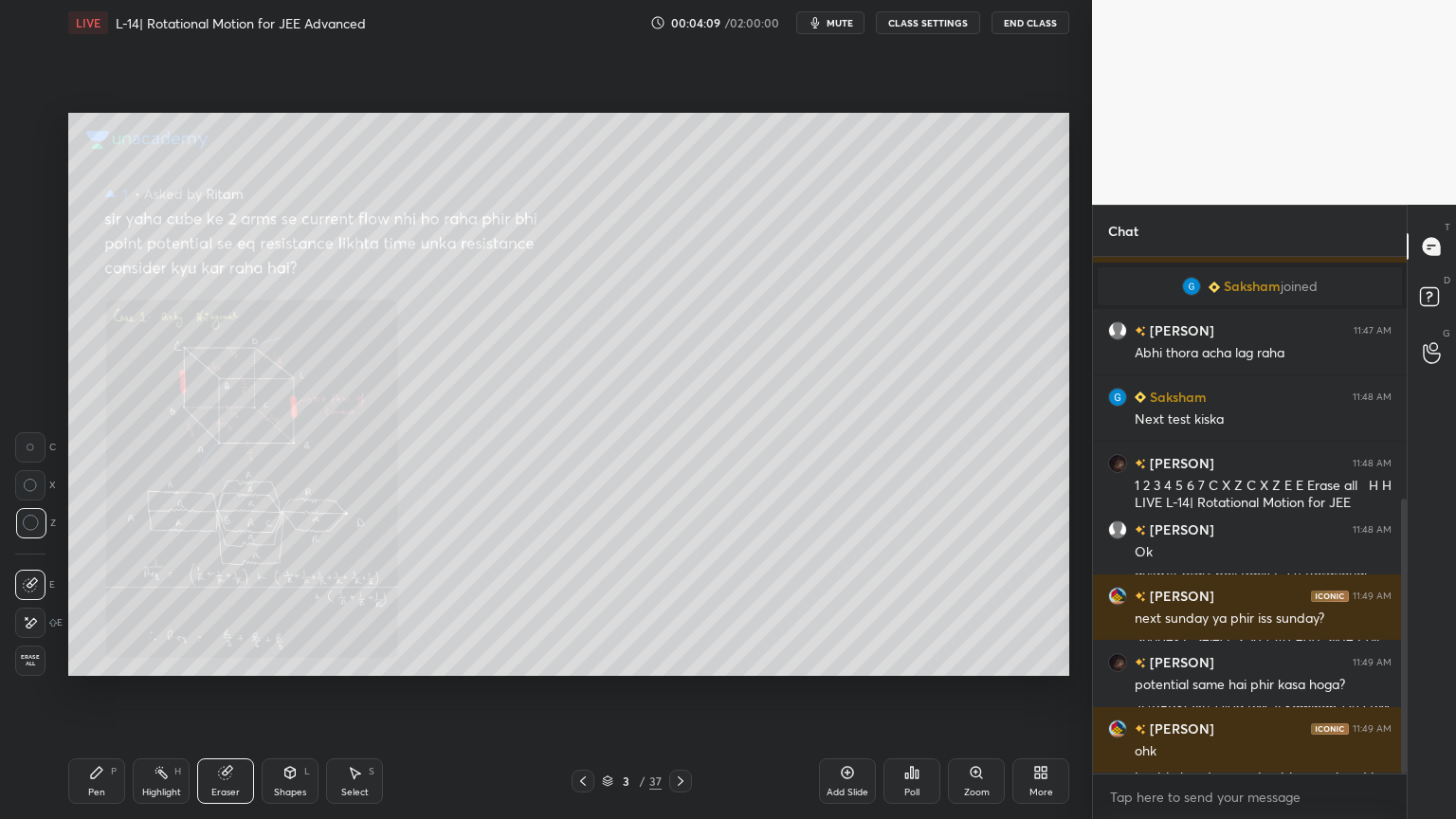 click on "Pen P" at bounding box center (97, 781) 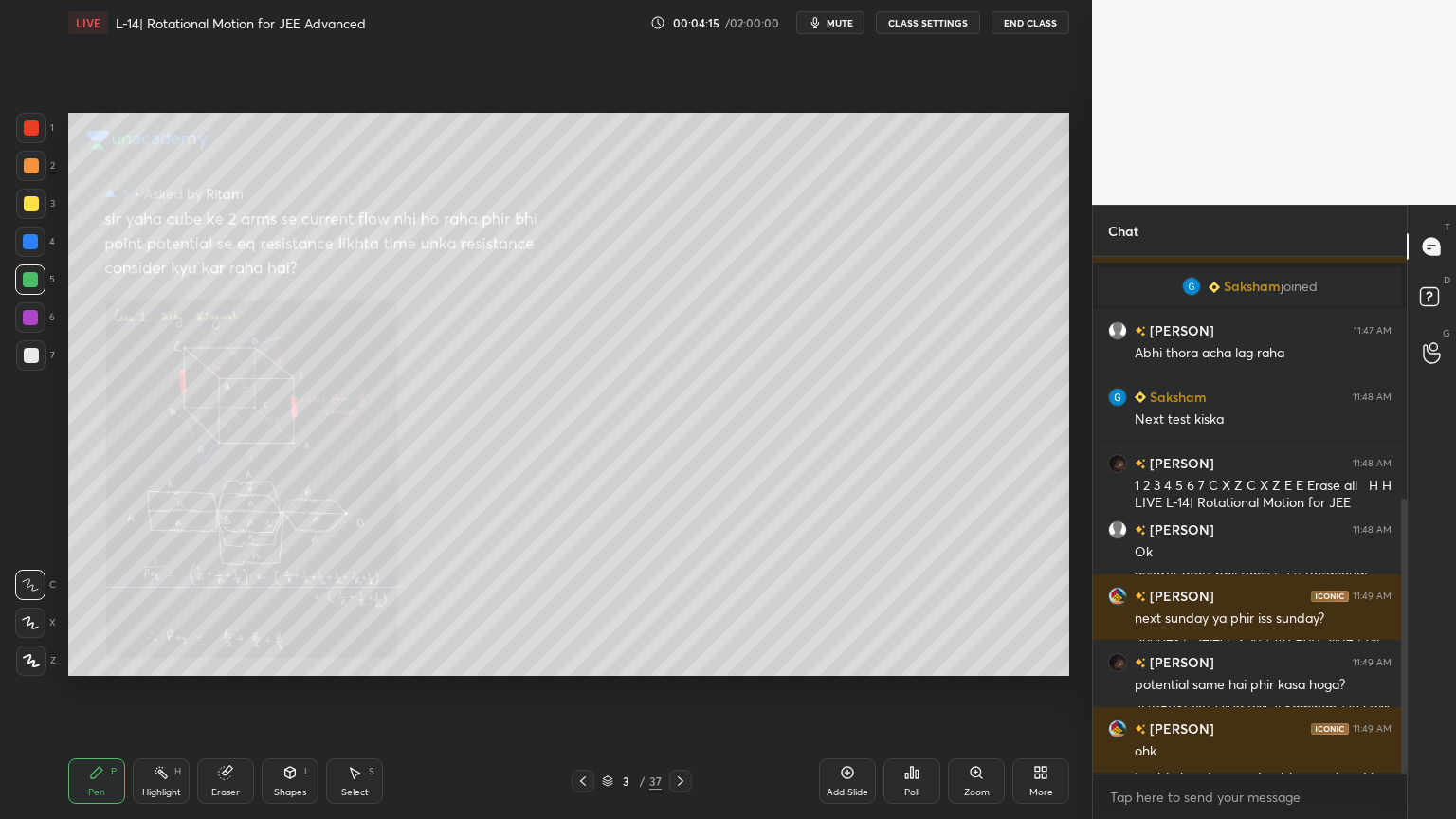 click 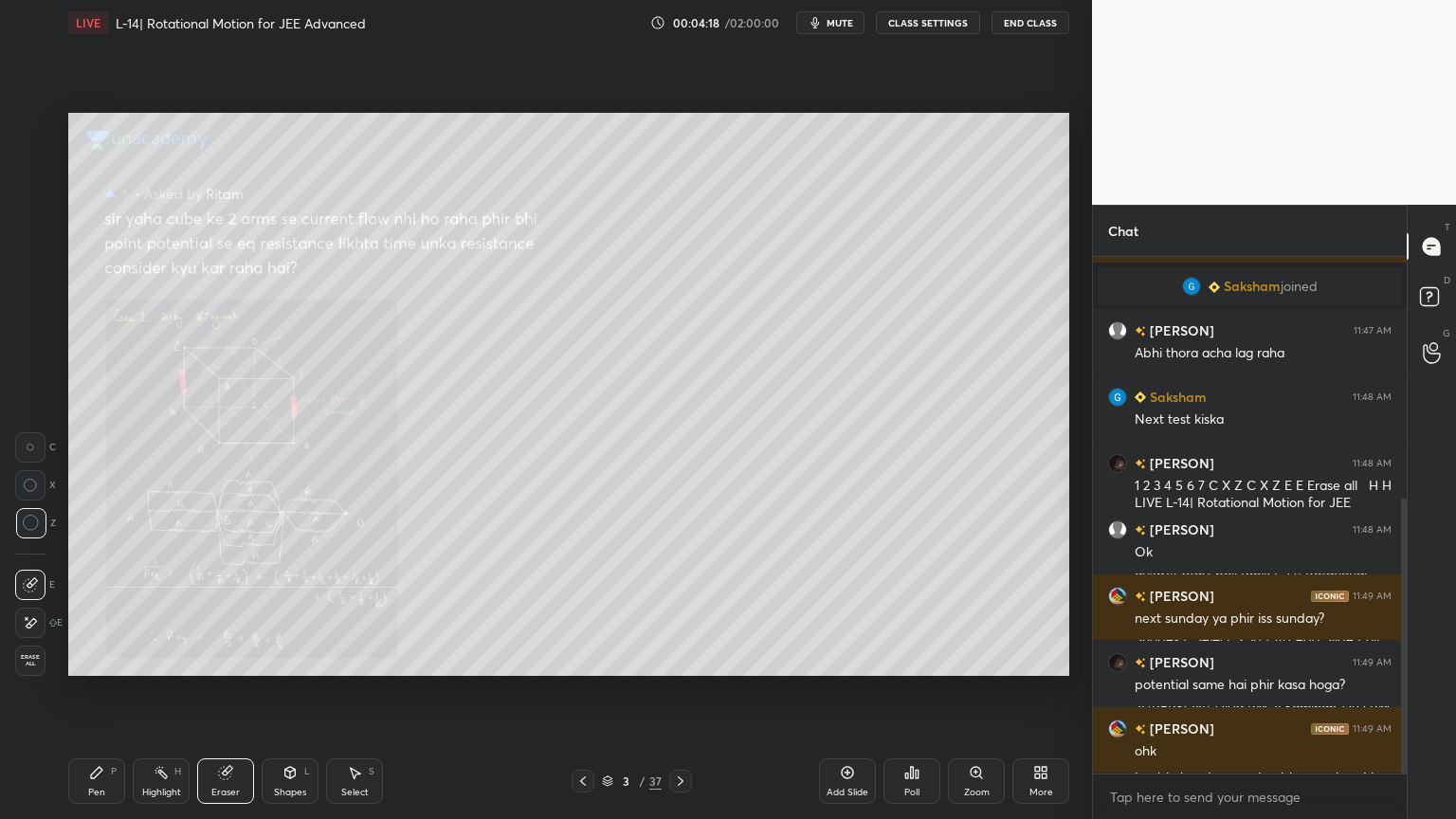 click on "Zoom" at bounding box center (976, 781) 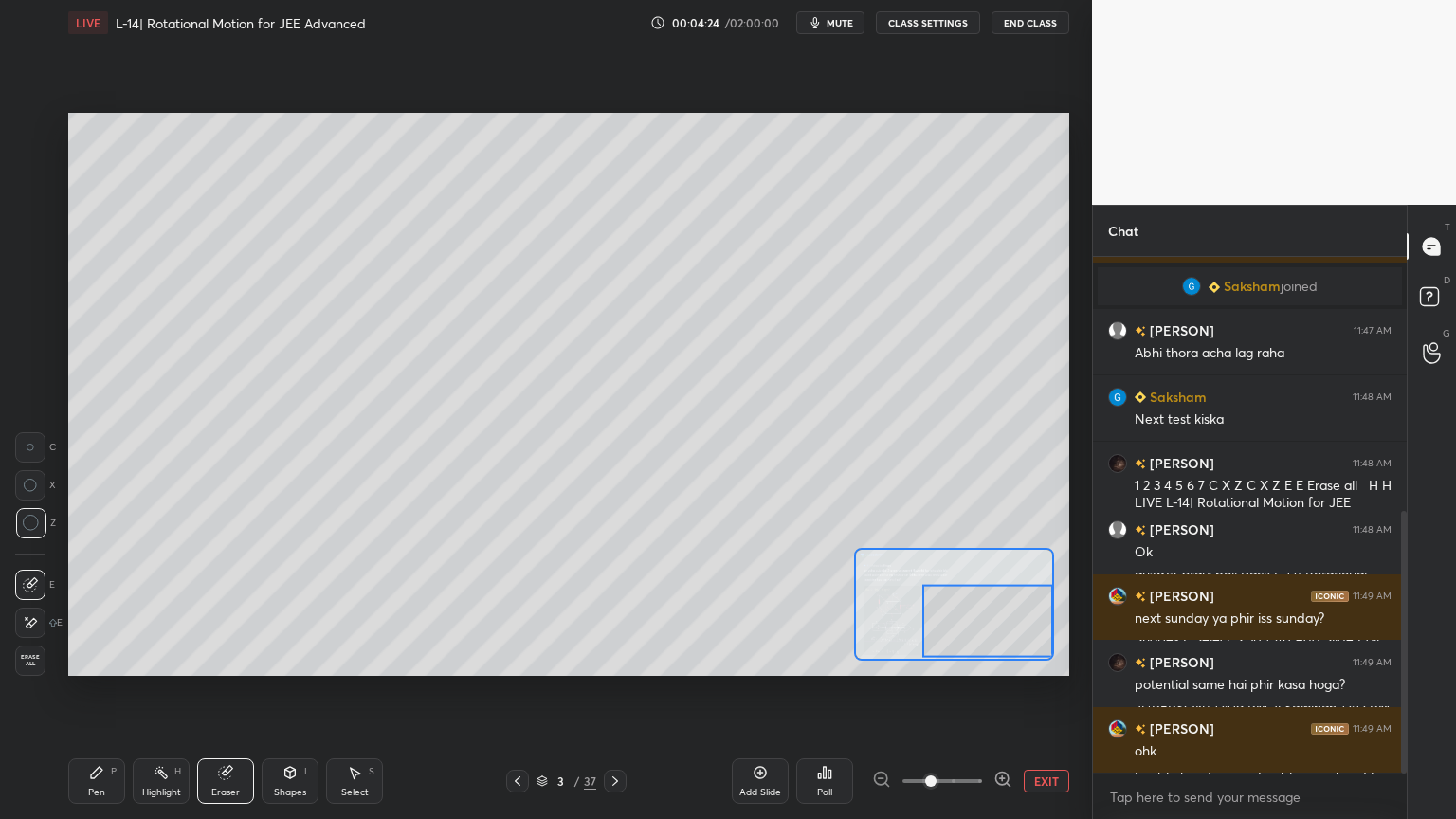 scroll, scrollTop: 500, scrollLeft: 0, axis: vertical 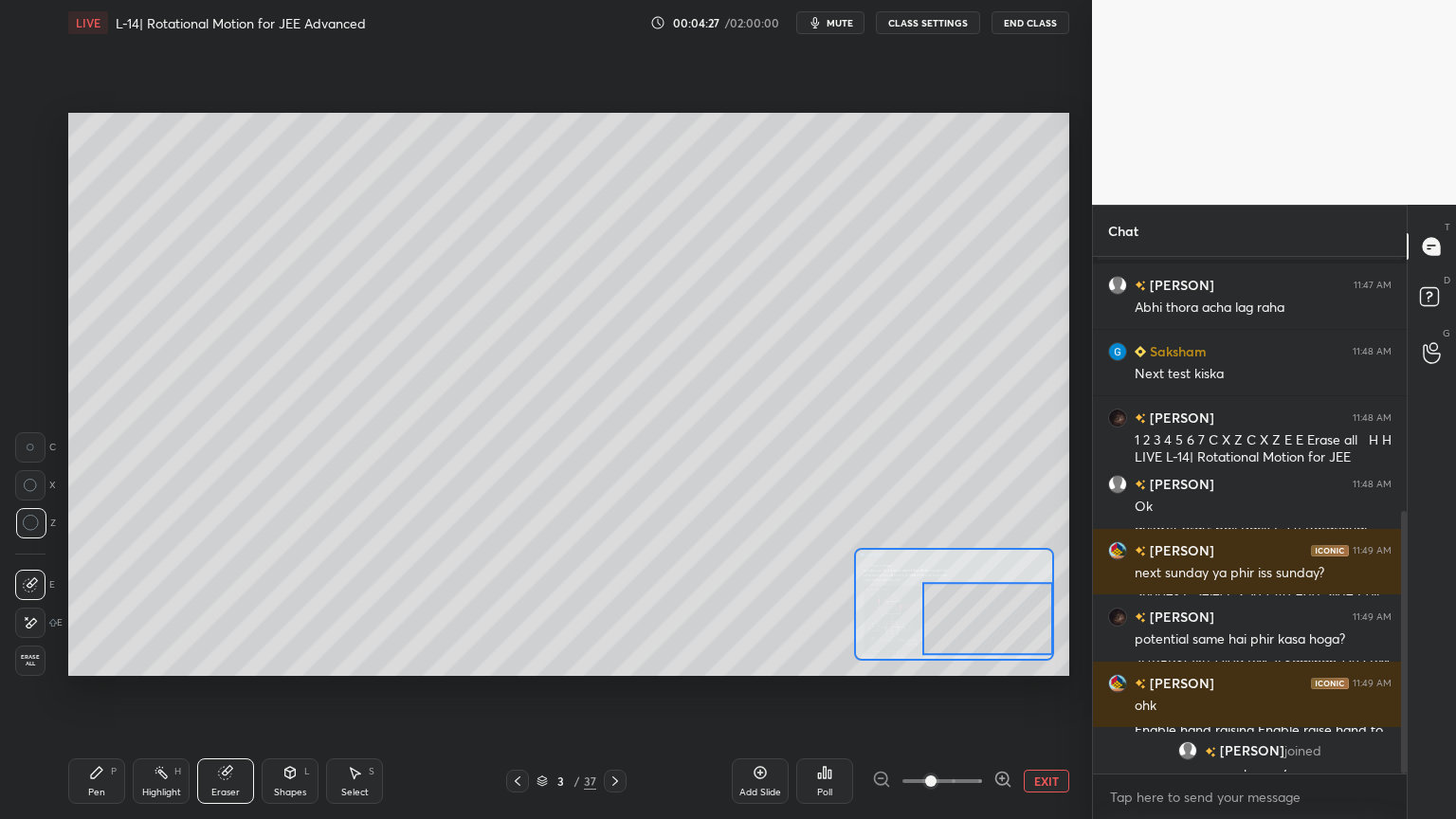 click 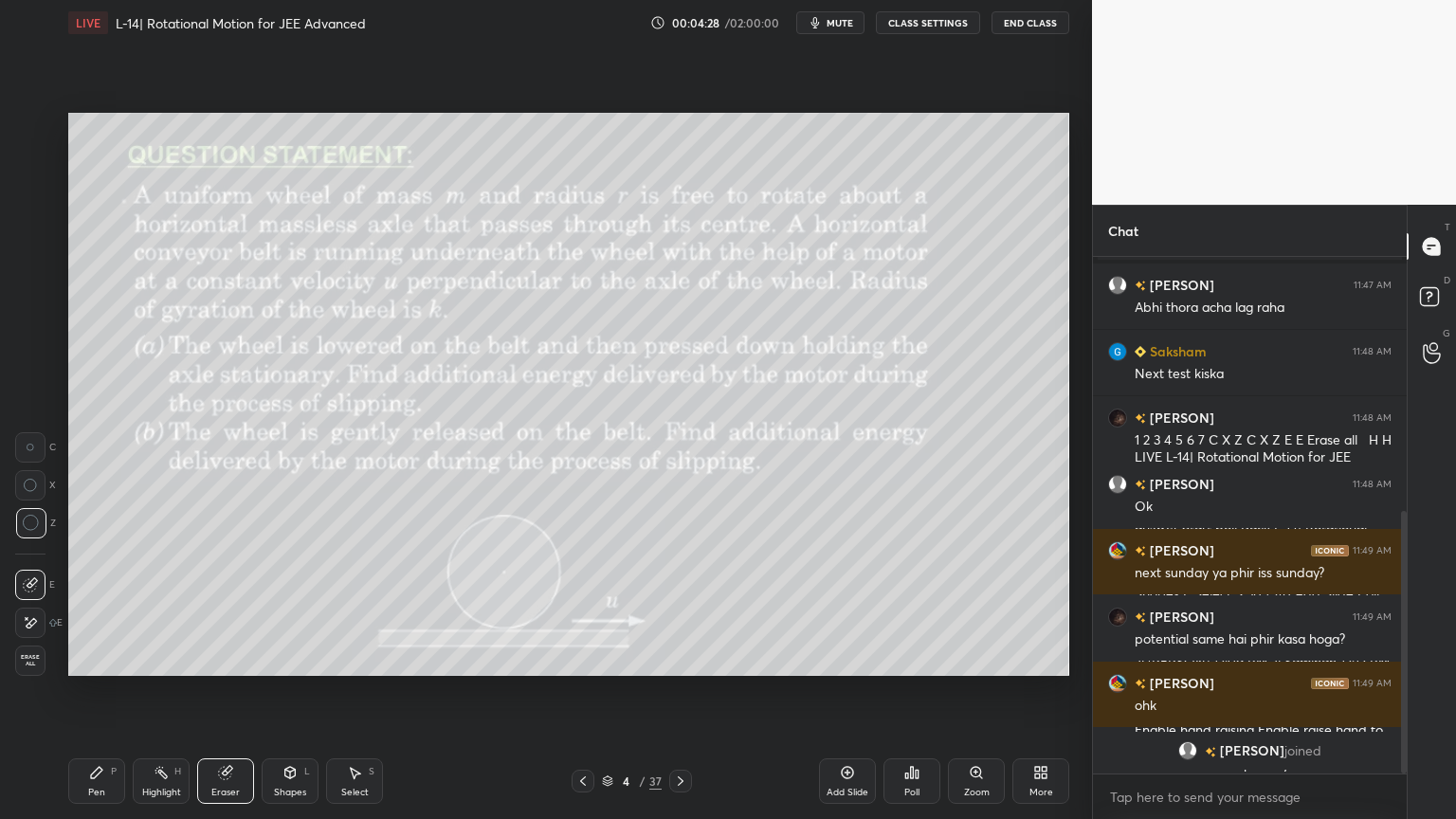 click 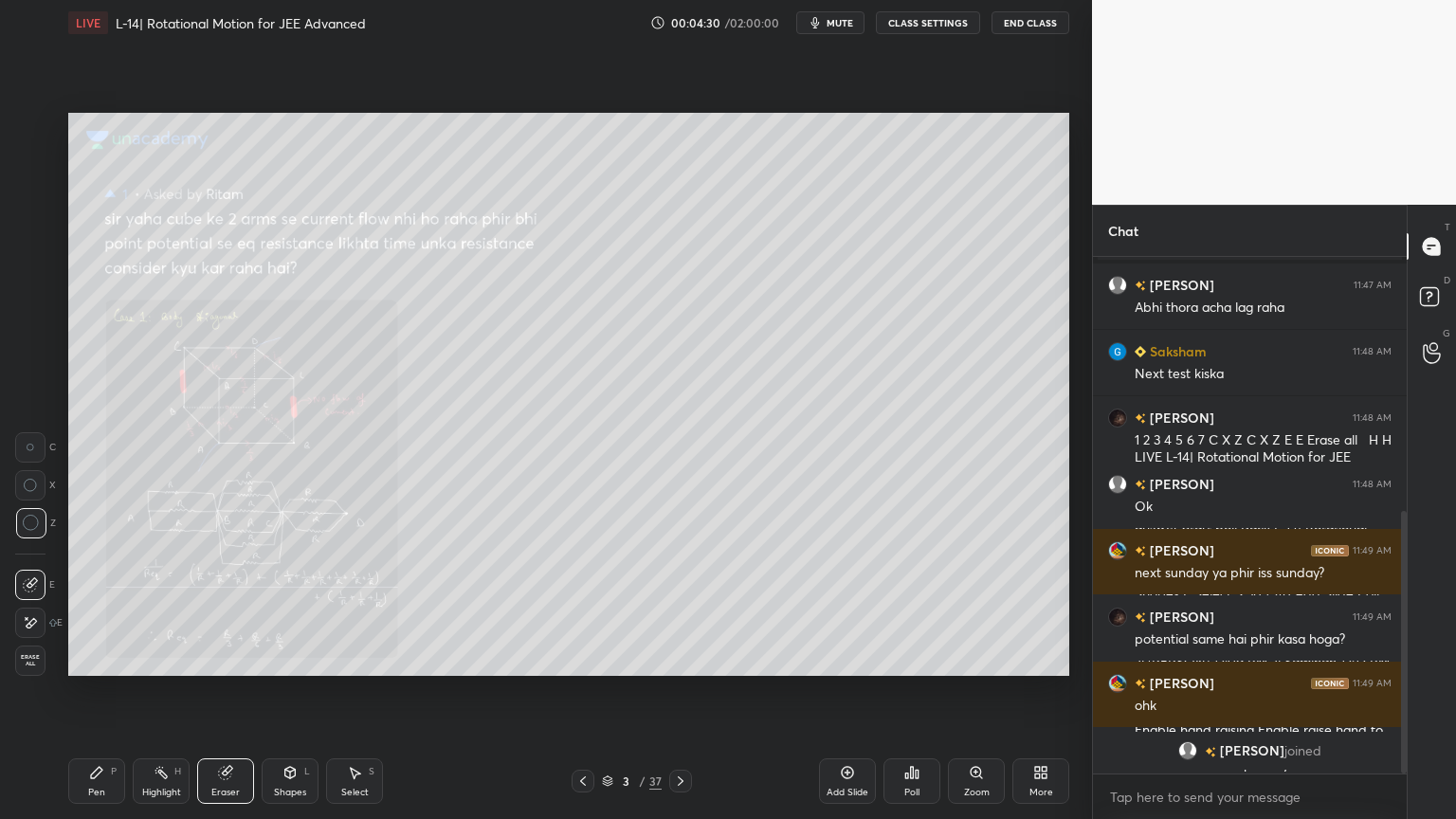 click 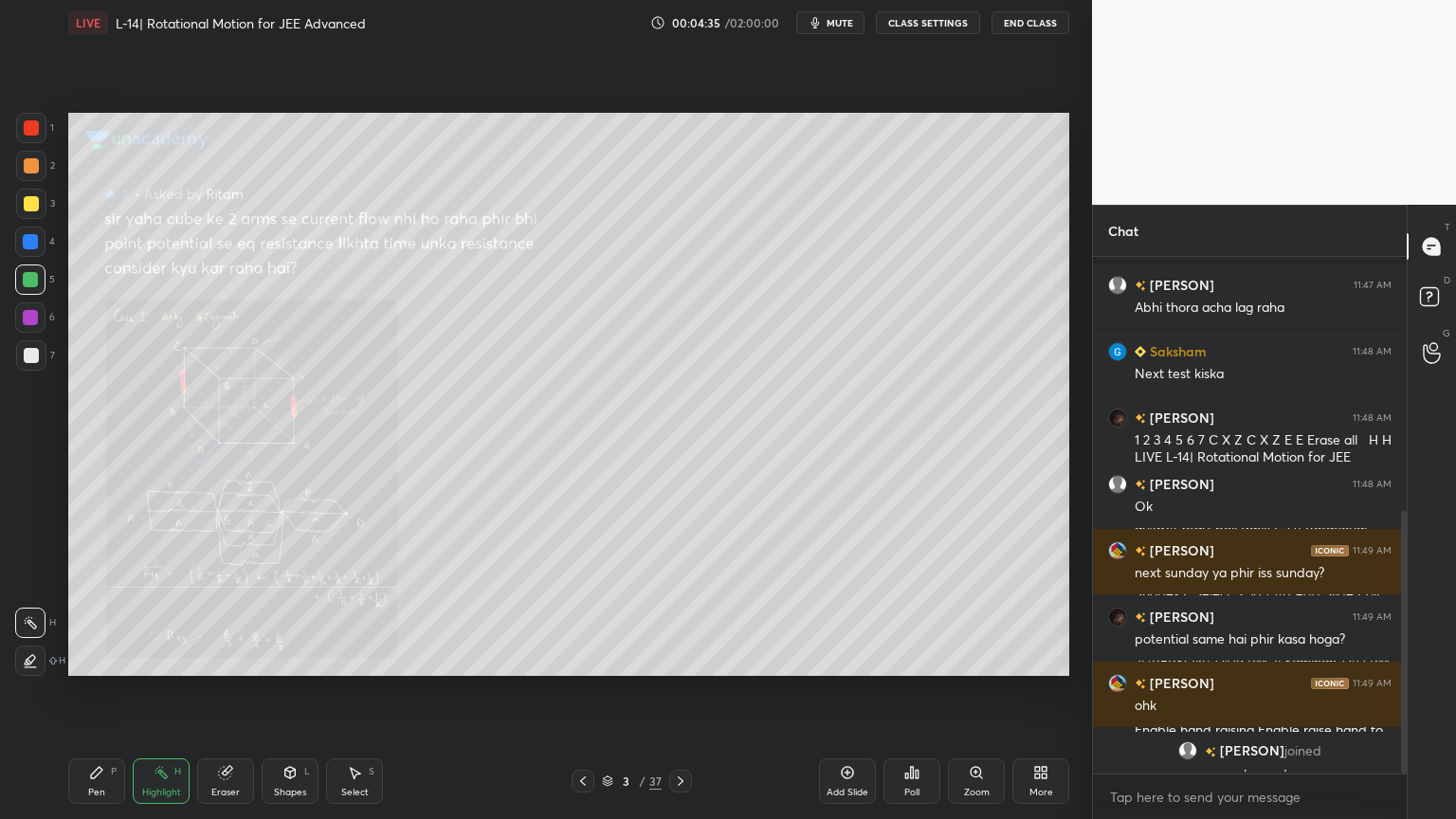 click on "Pen P" at bounding box center [97, 781] 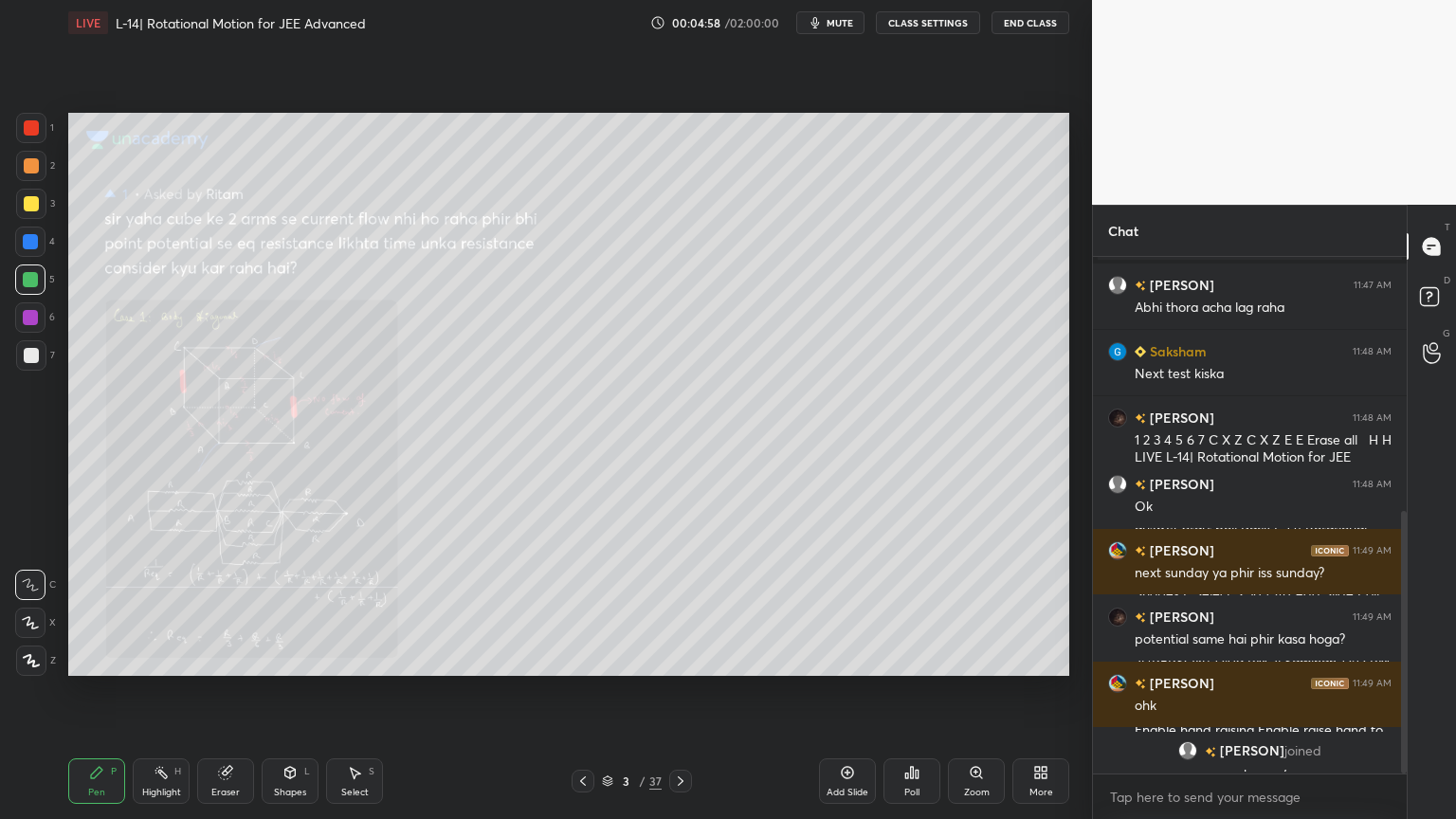 click 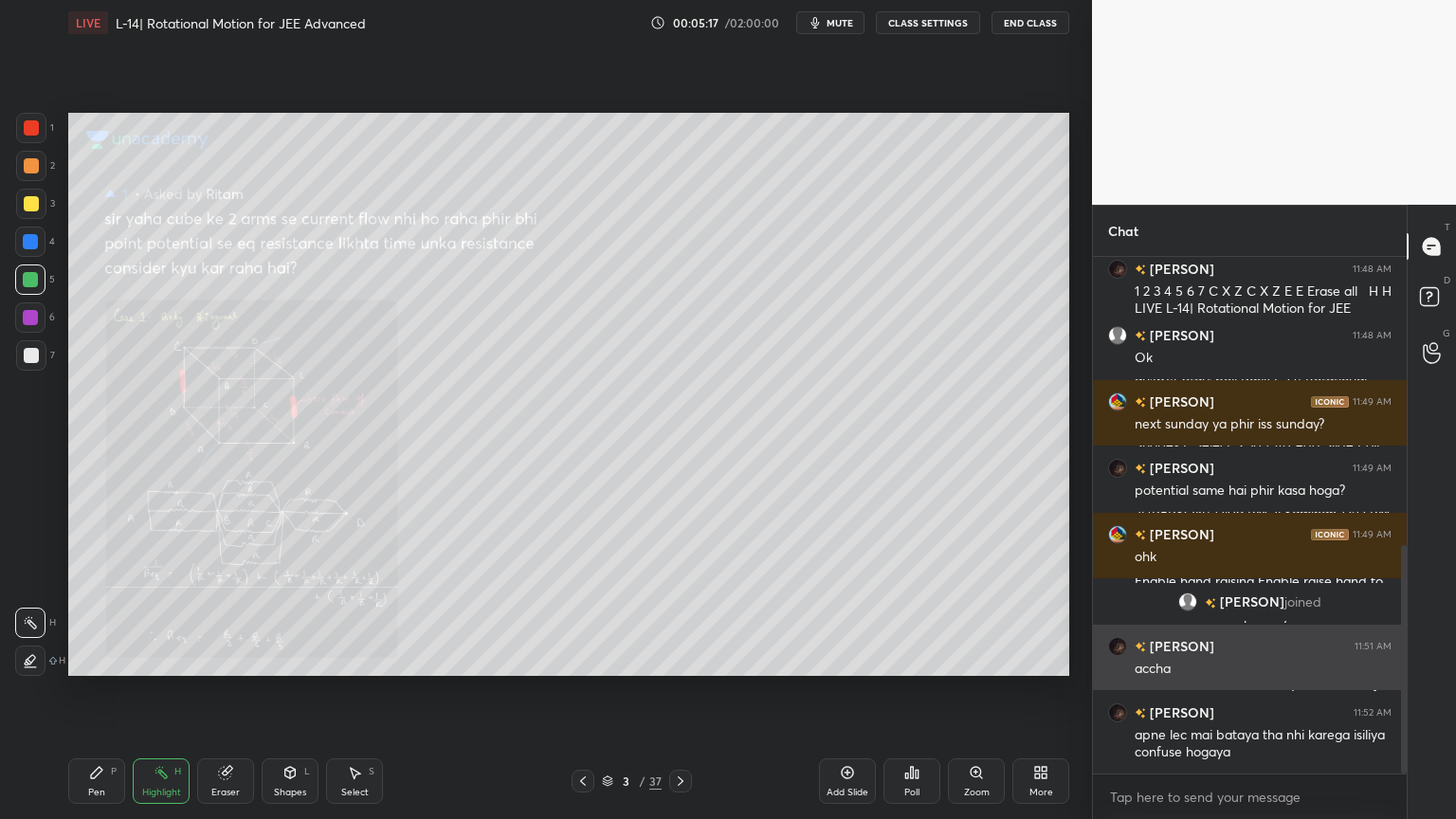 scroll, scrollTop: 649, scrollLeft: 0, axis: vertical 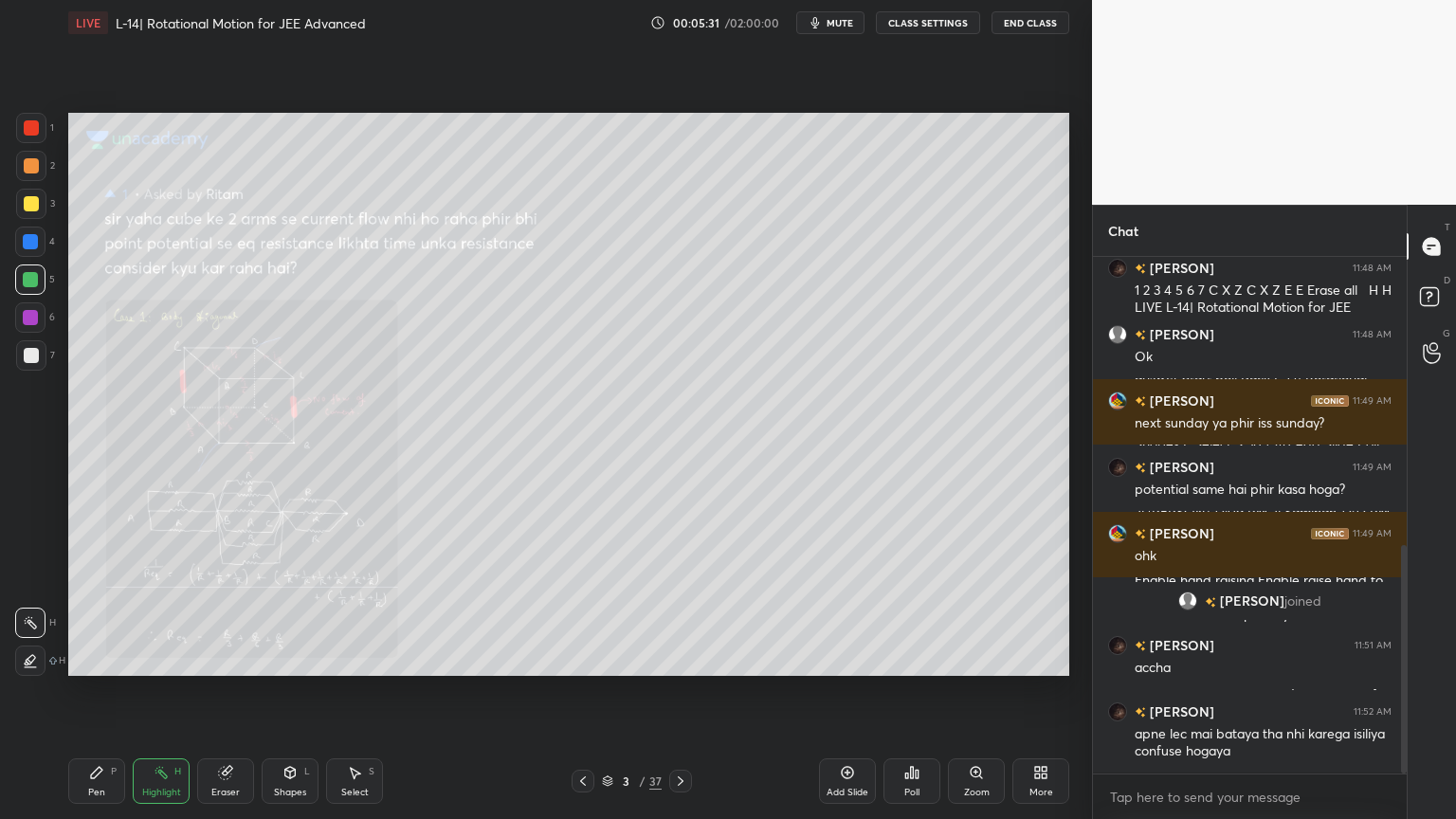 click at bounding box center [681, 781] 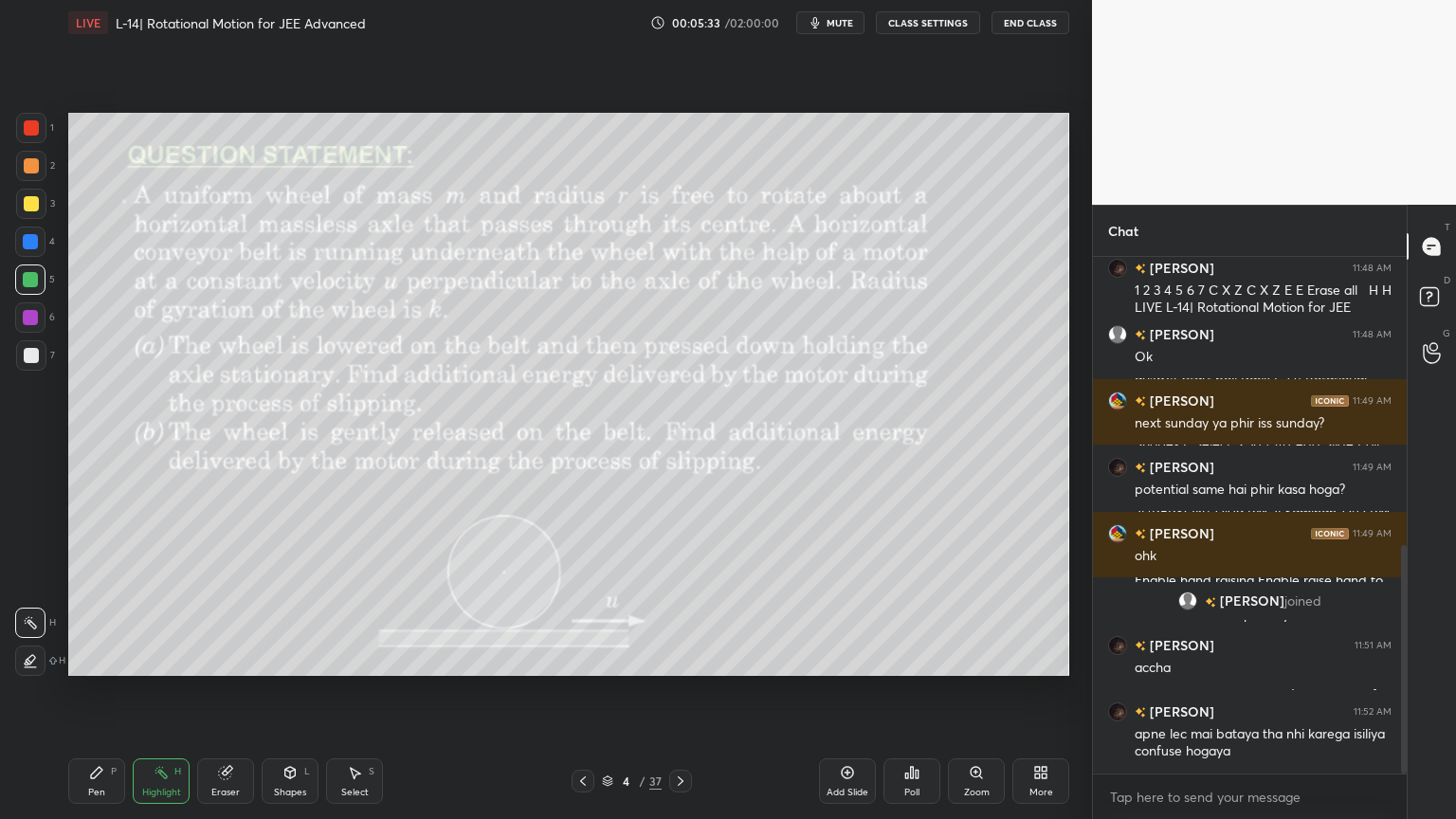 click 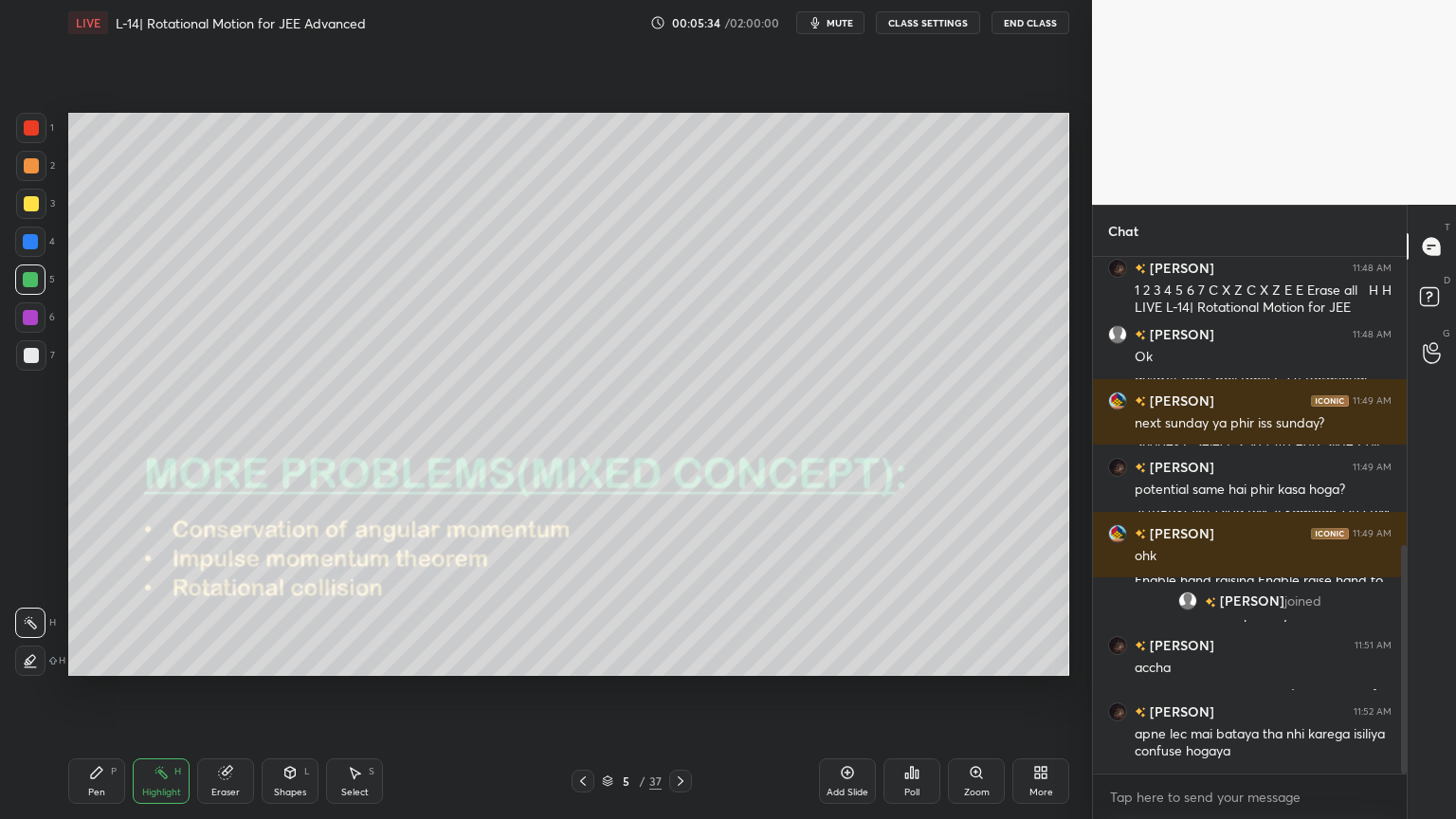 click 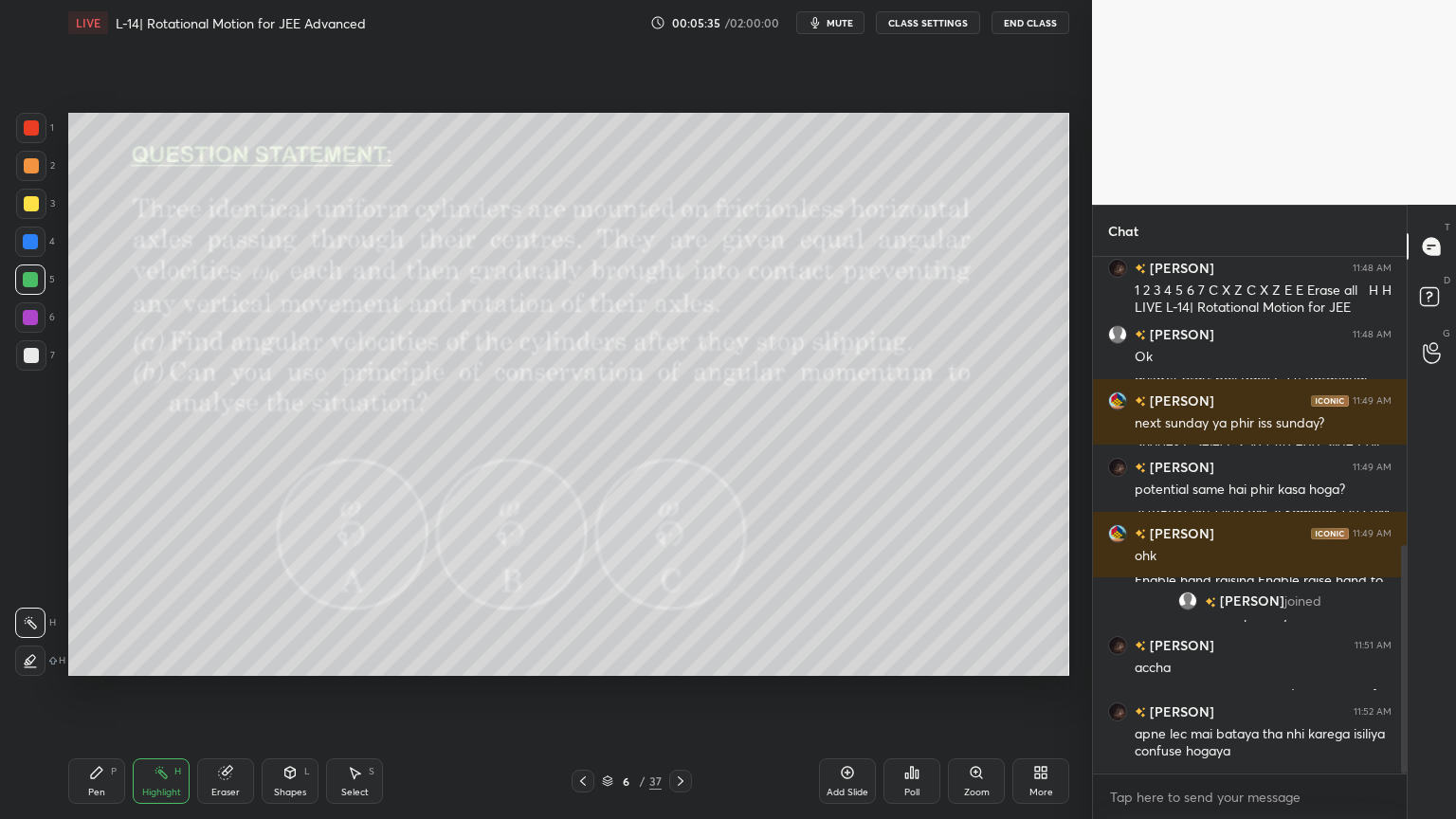 click at bounding box center [681, 781] 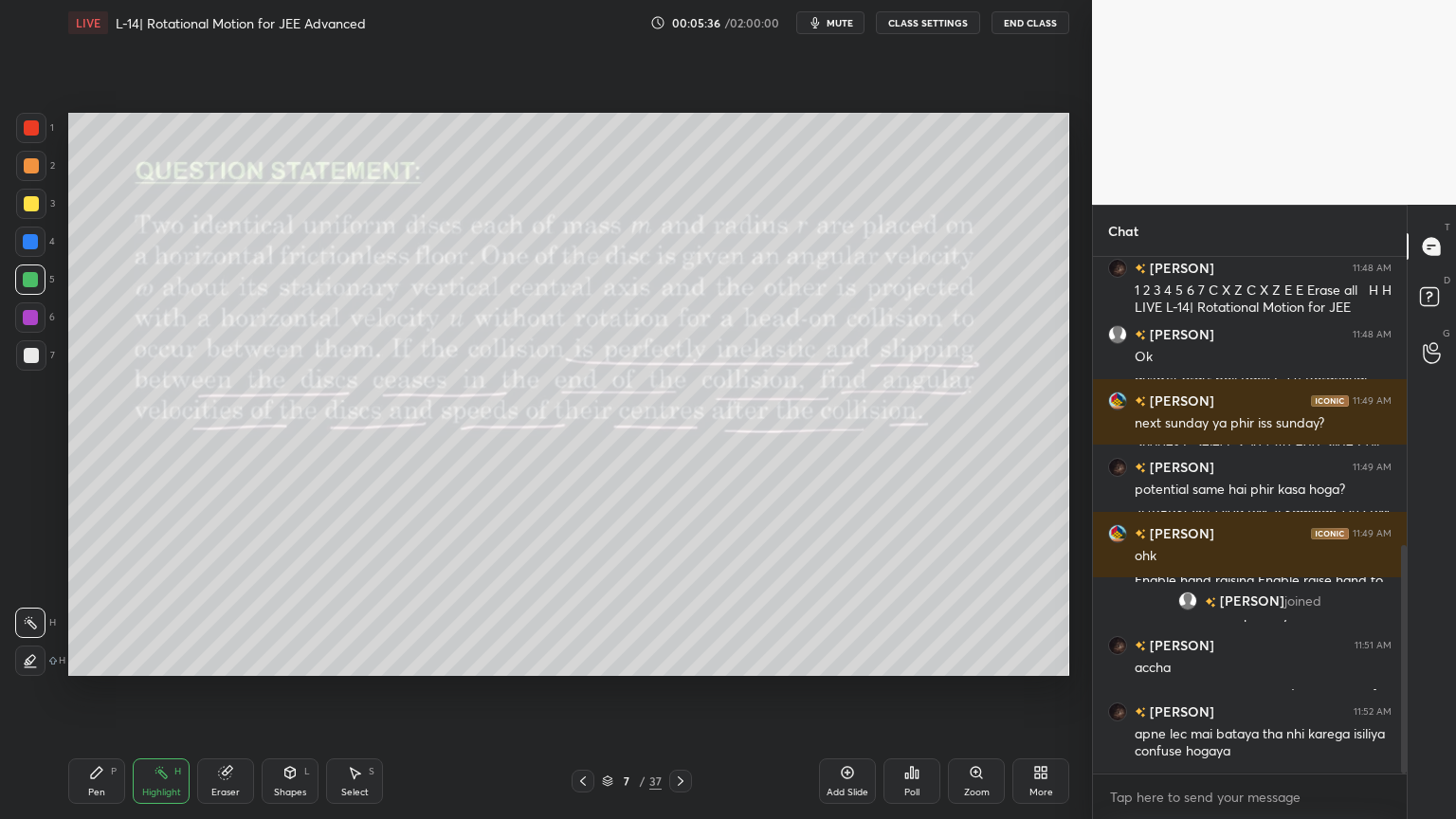 click at bounding box center (681, 781) 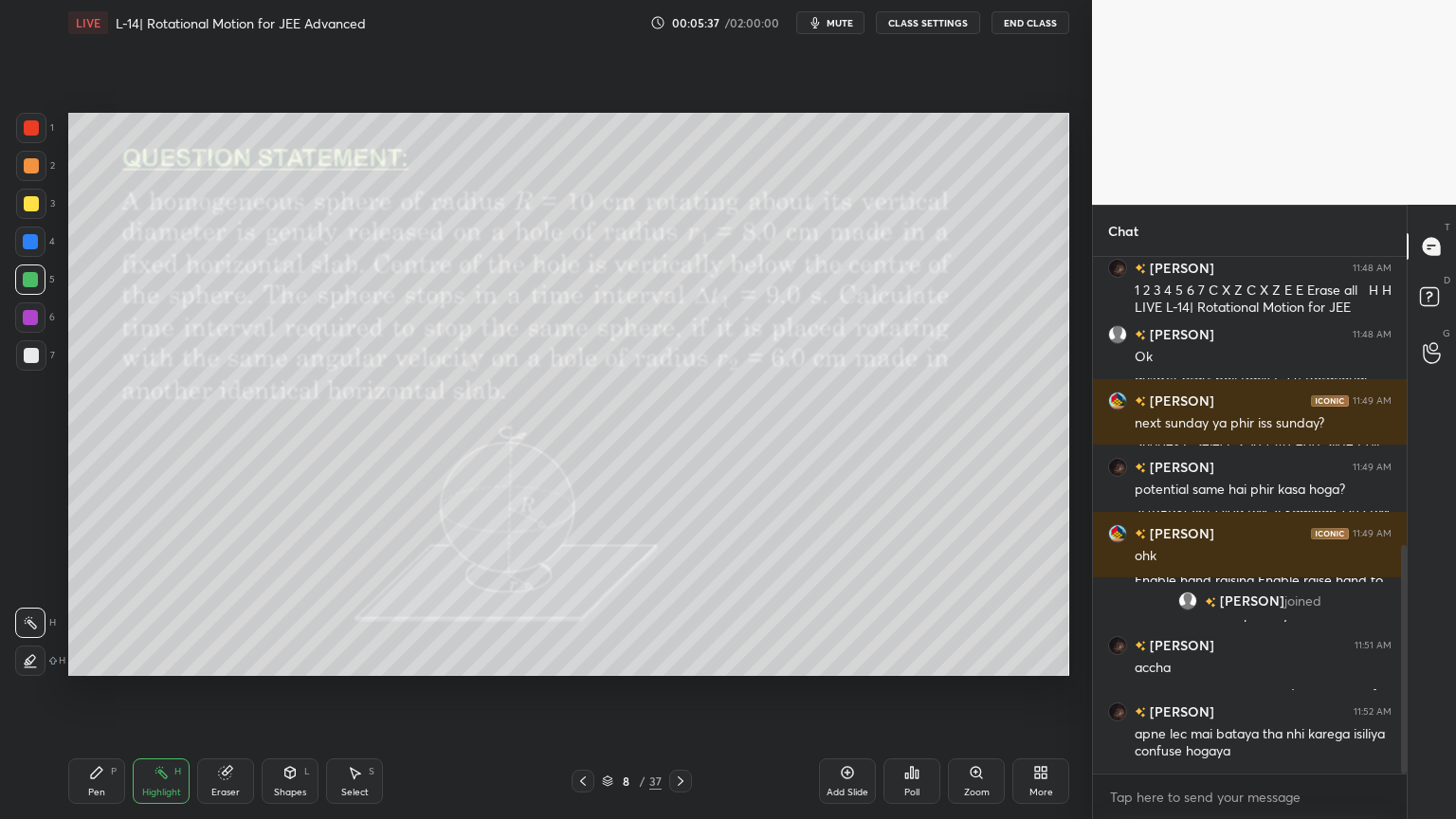 click at bounding box center (681, 781) 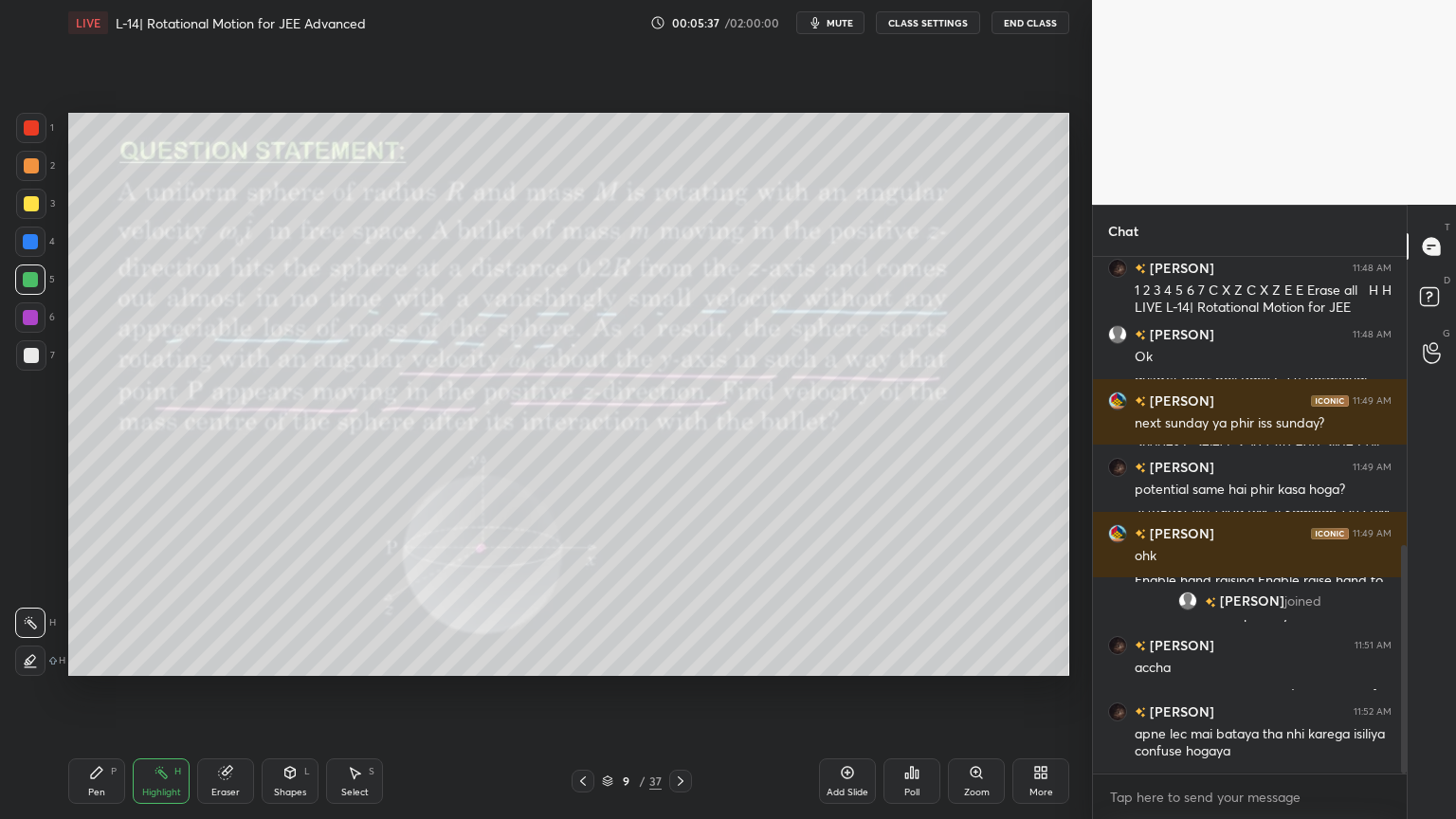 click at bounding box center [681, 781] 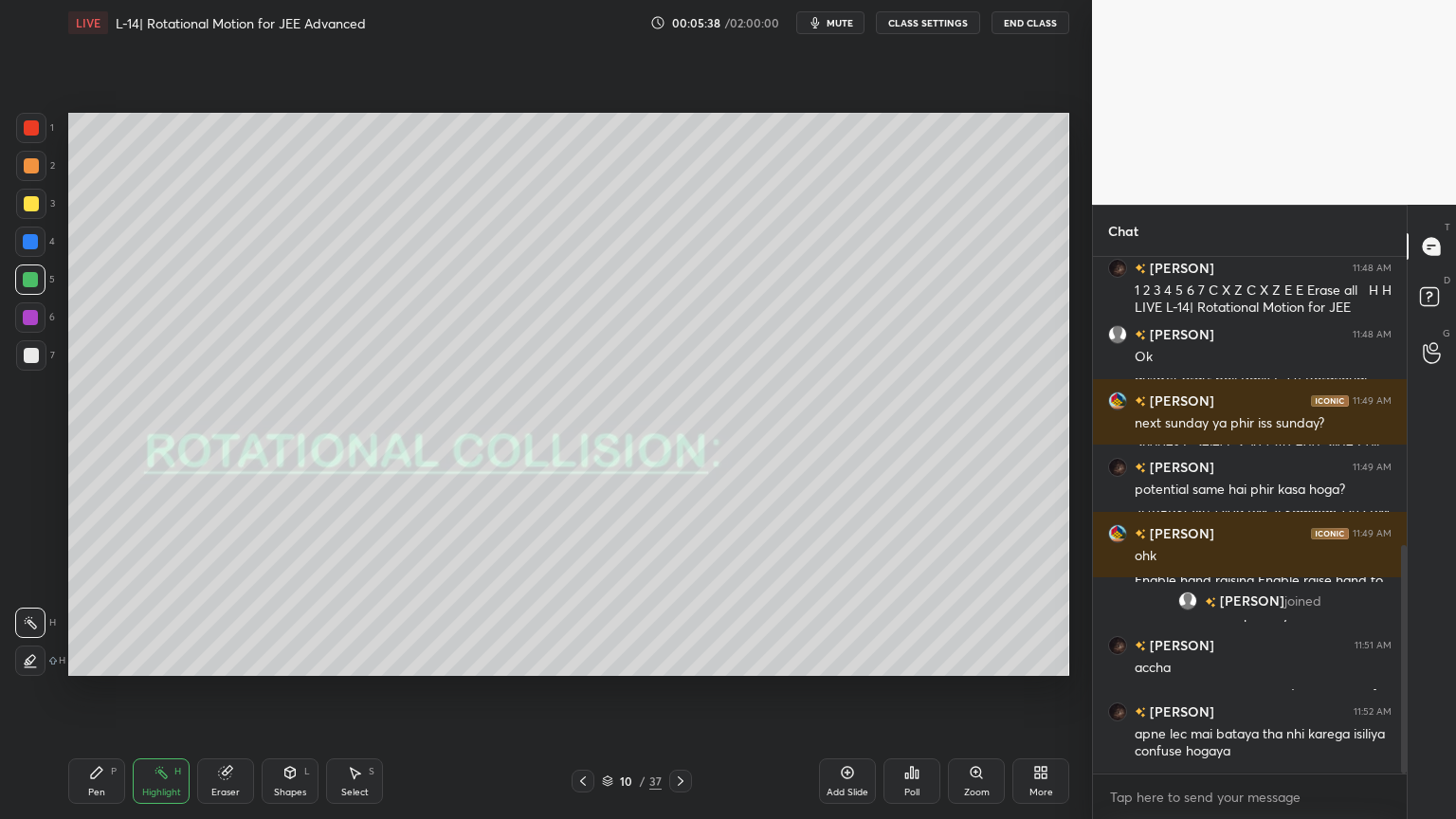 click 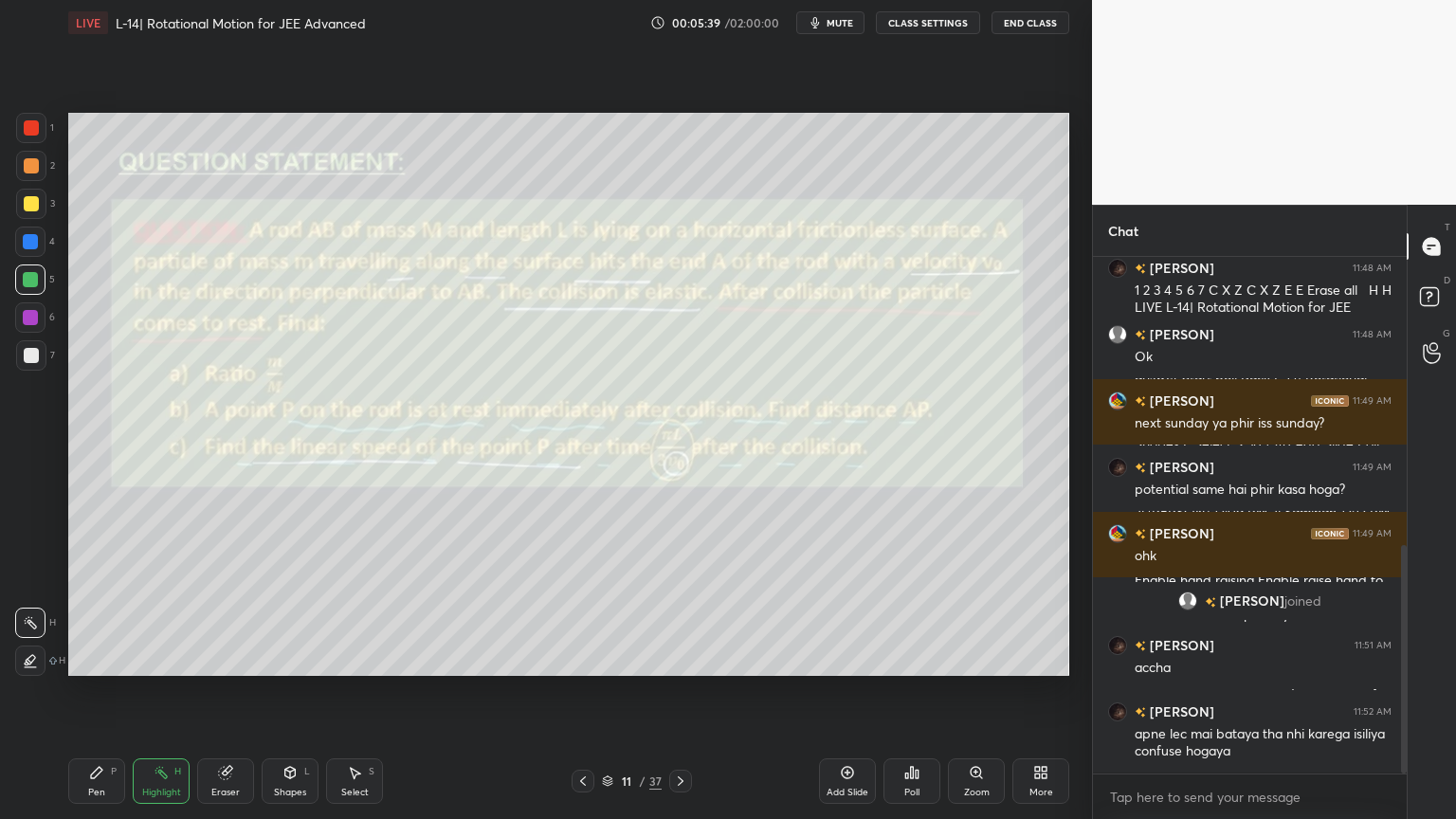 click 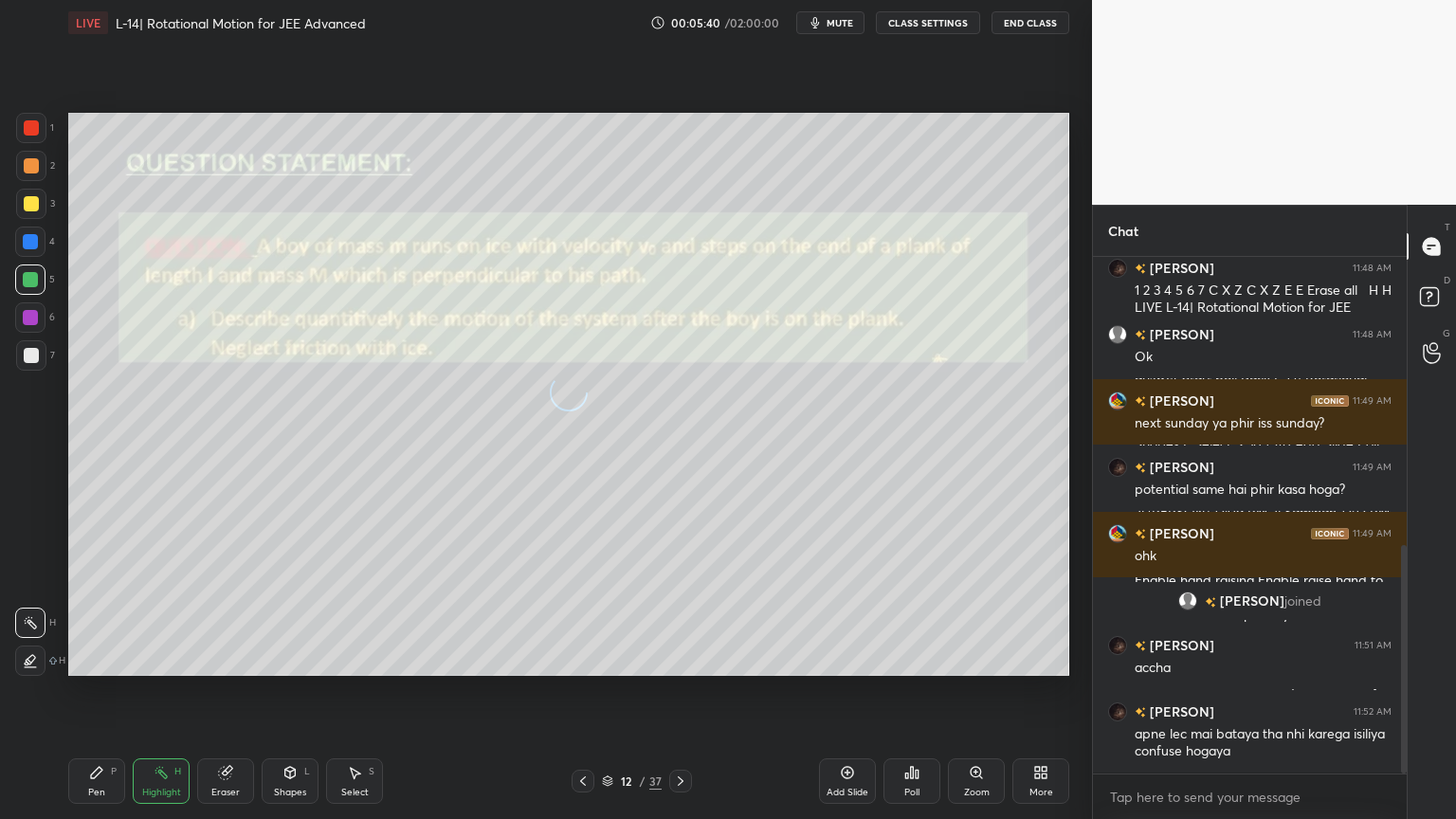 click 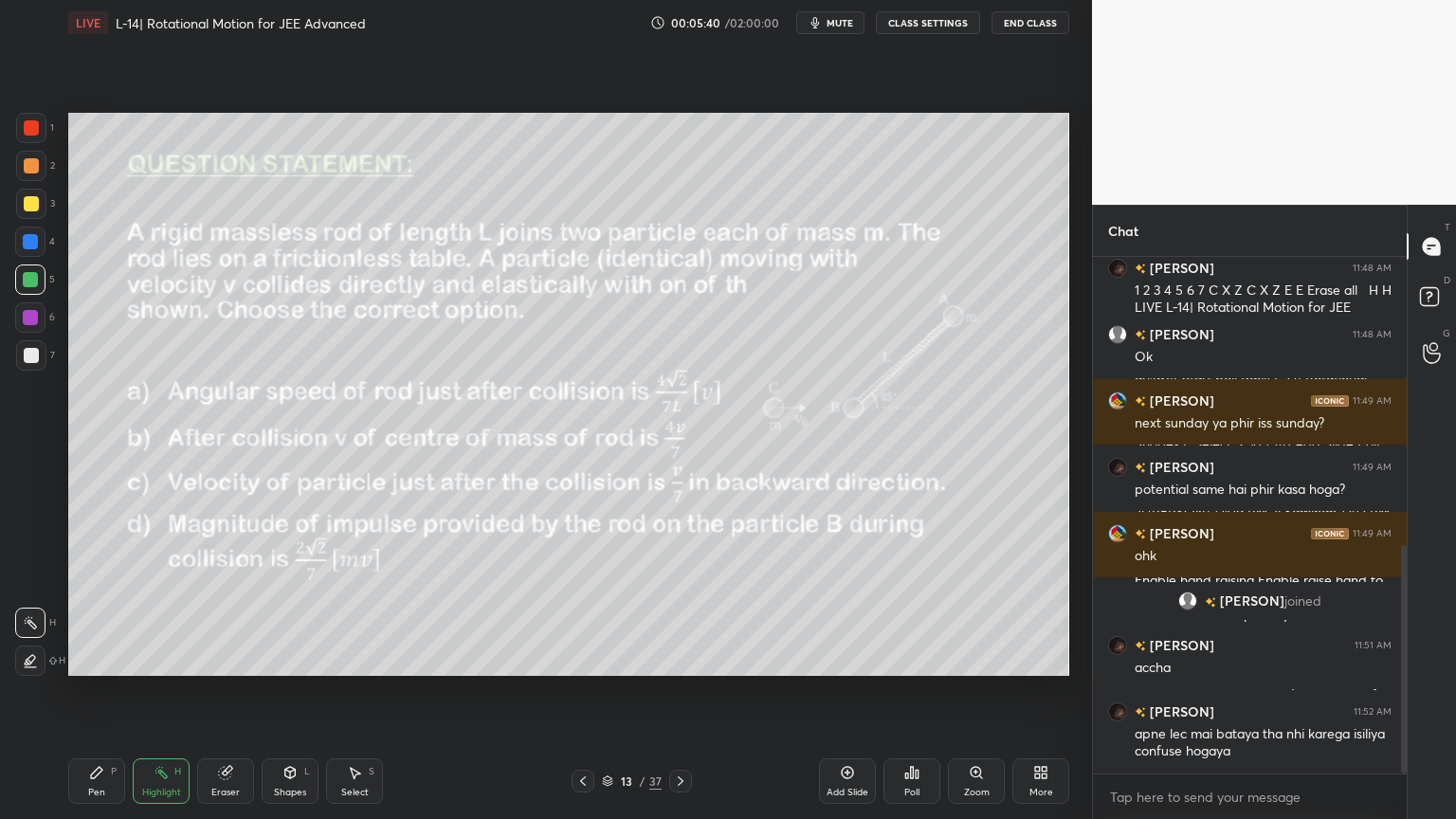 scroll, scrollTop: 667, scrollLeft: 0, axis: vertical 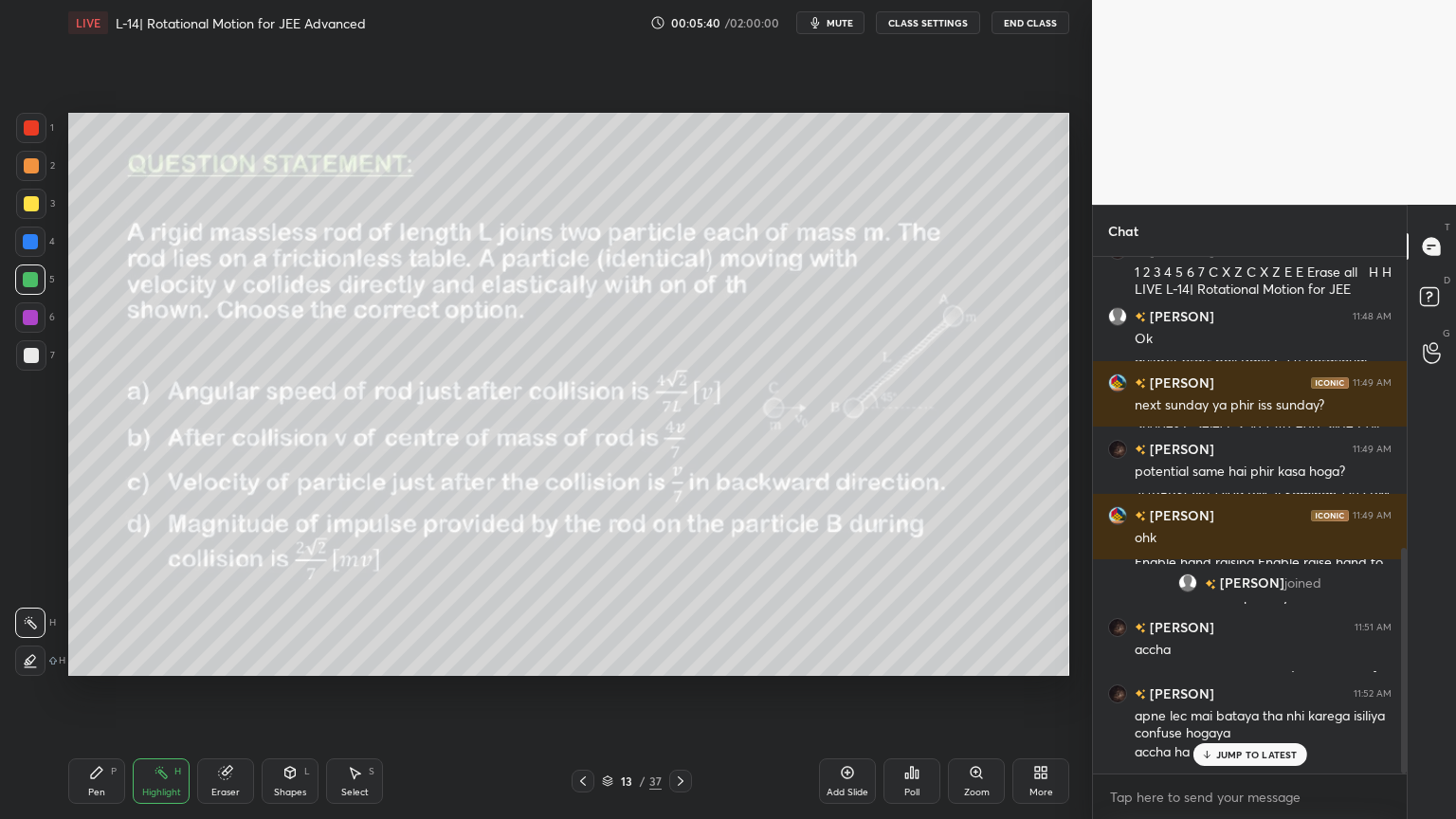 click 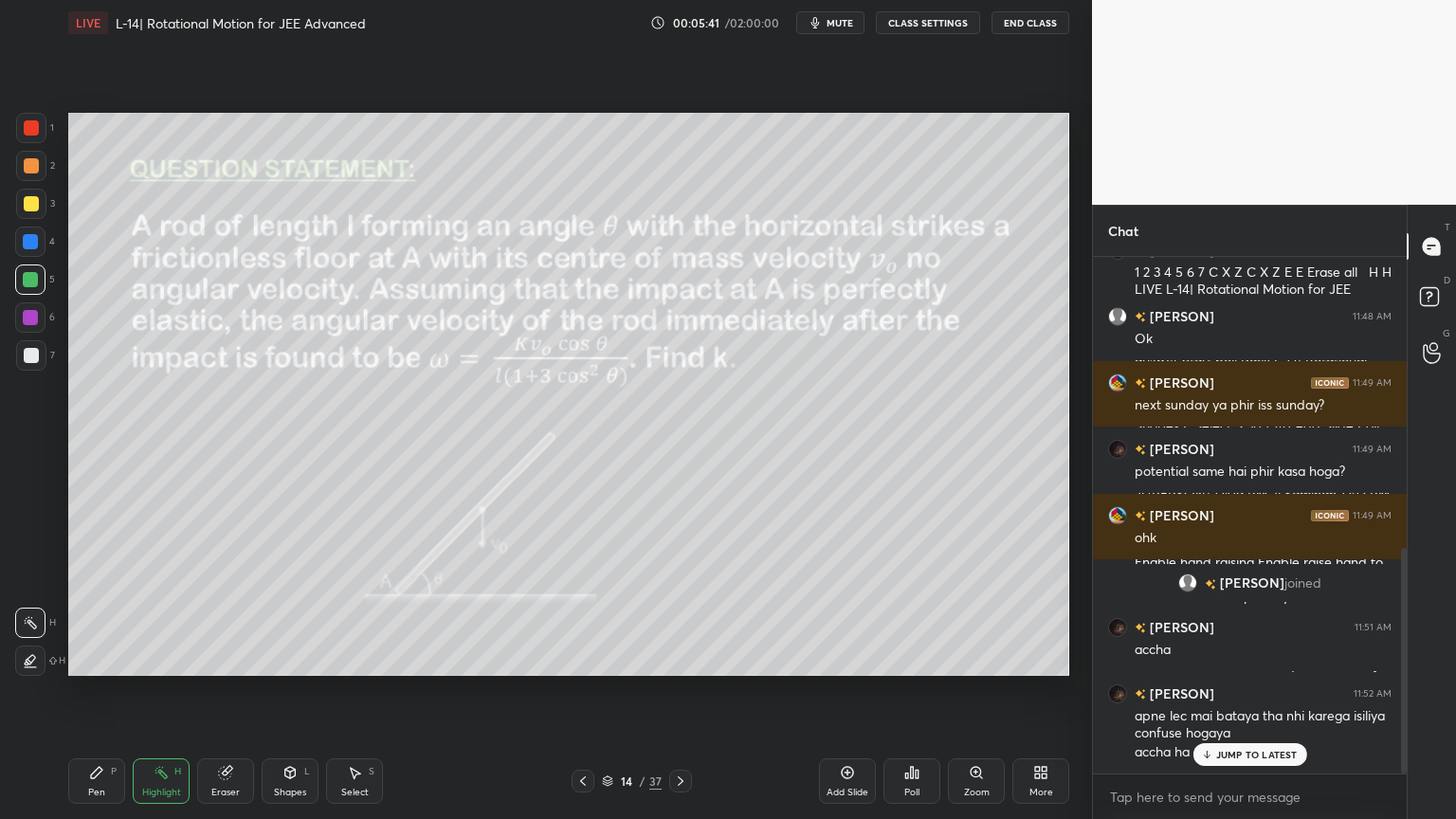 click at bounding box center (681, 781) 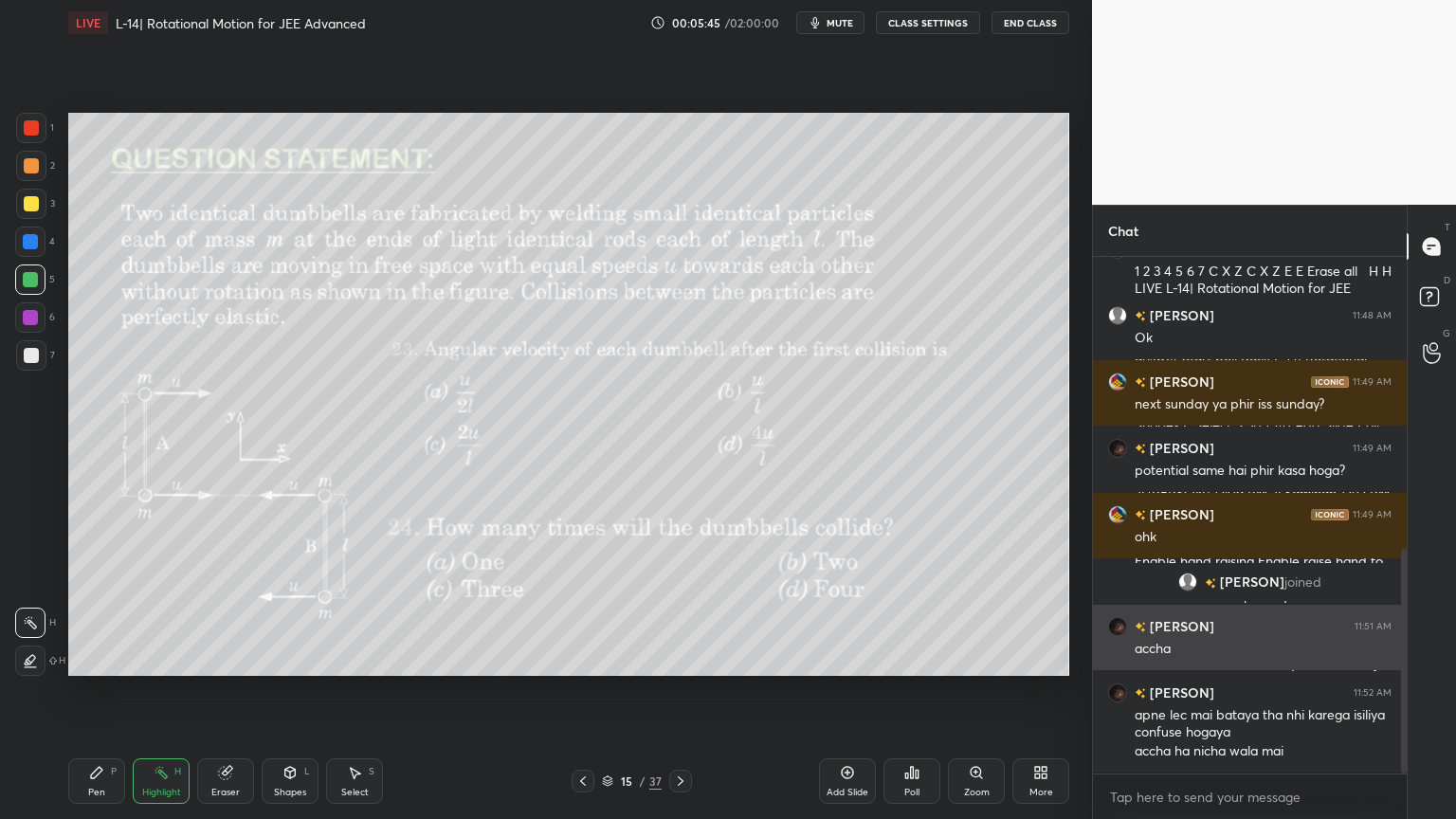 scroll, scrollTop: 687, scrollLeft: 0, axis: vertical 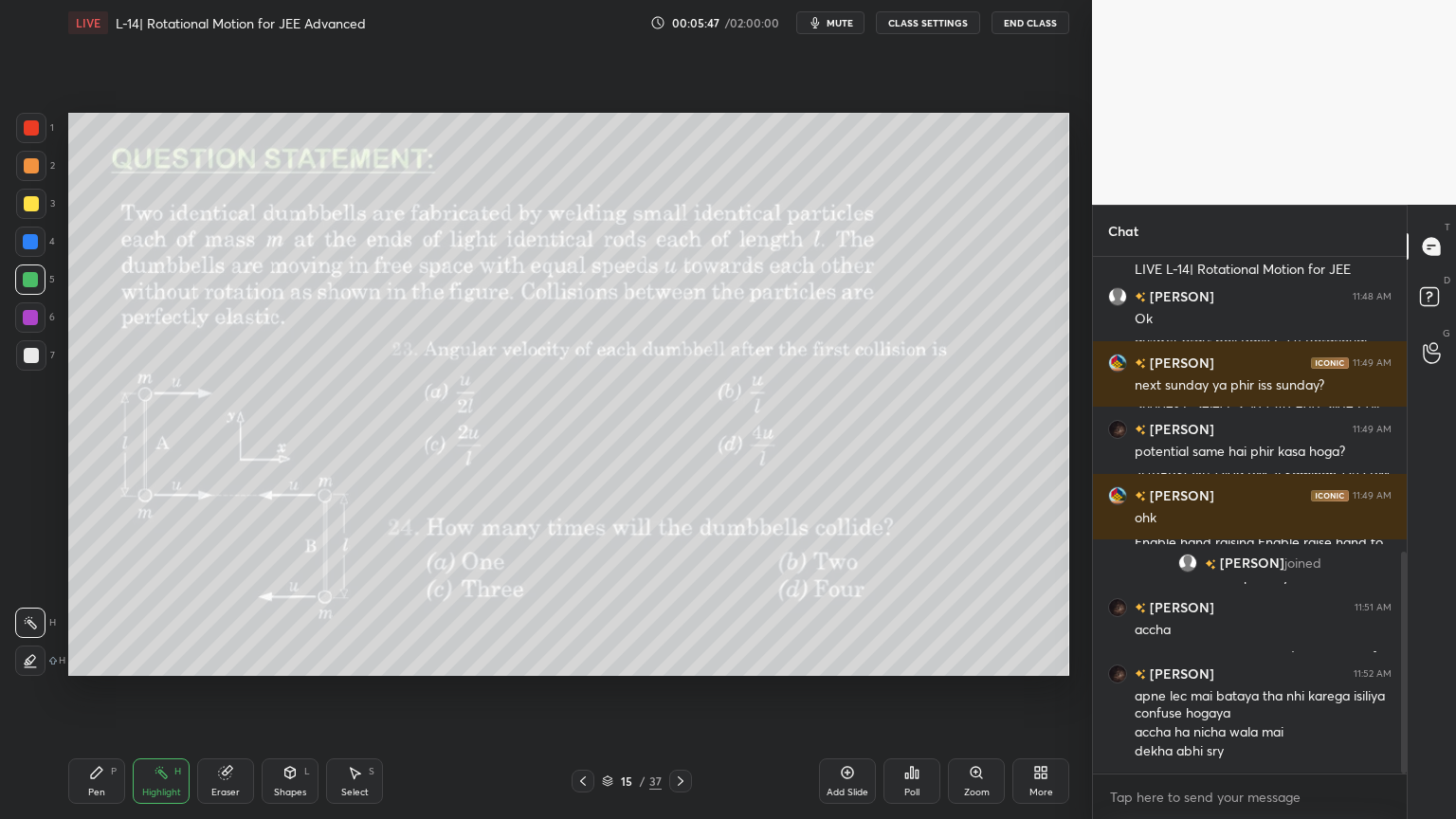 click 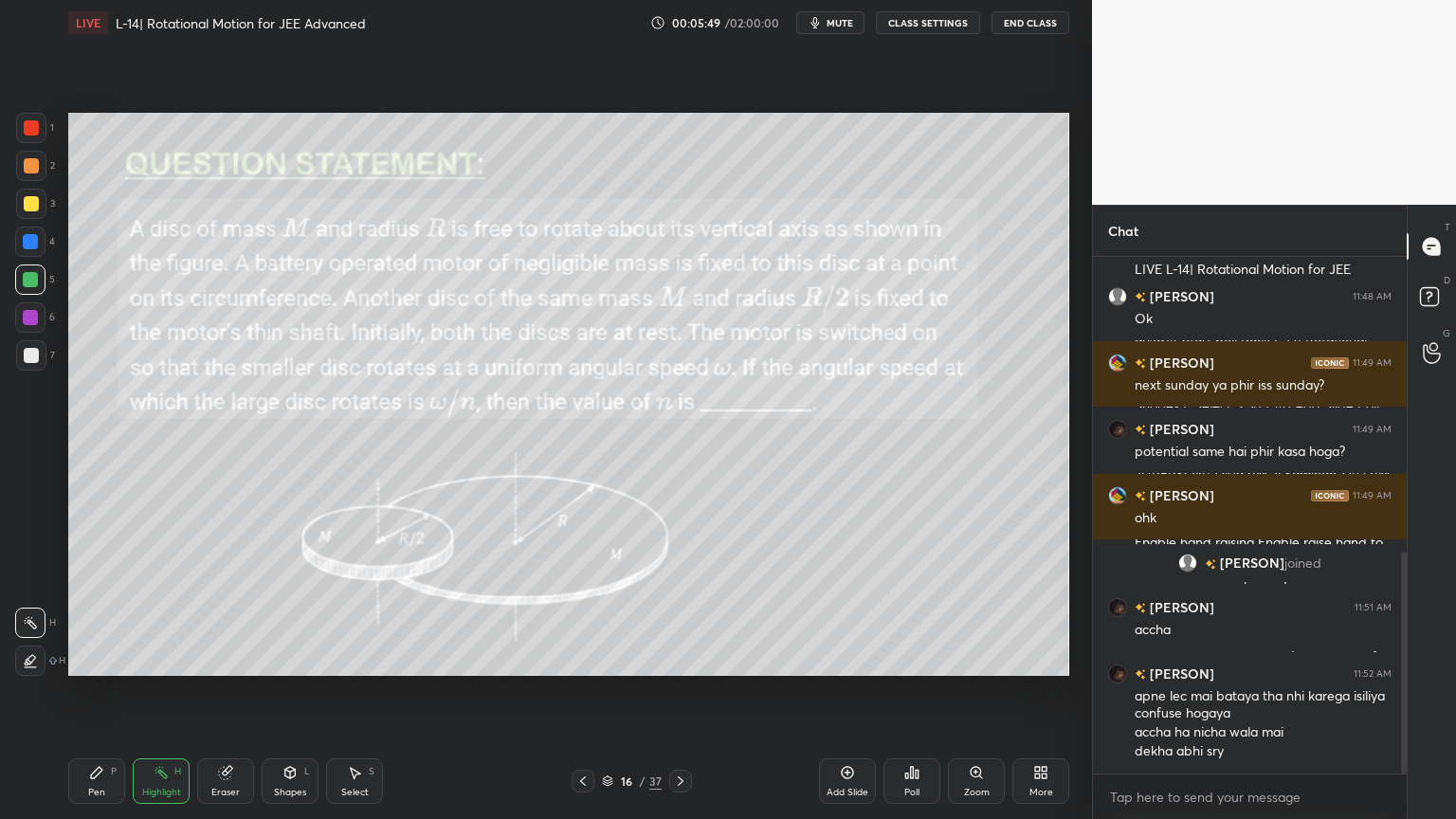 click 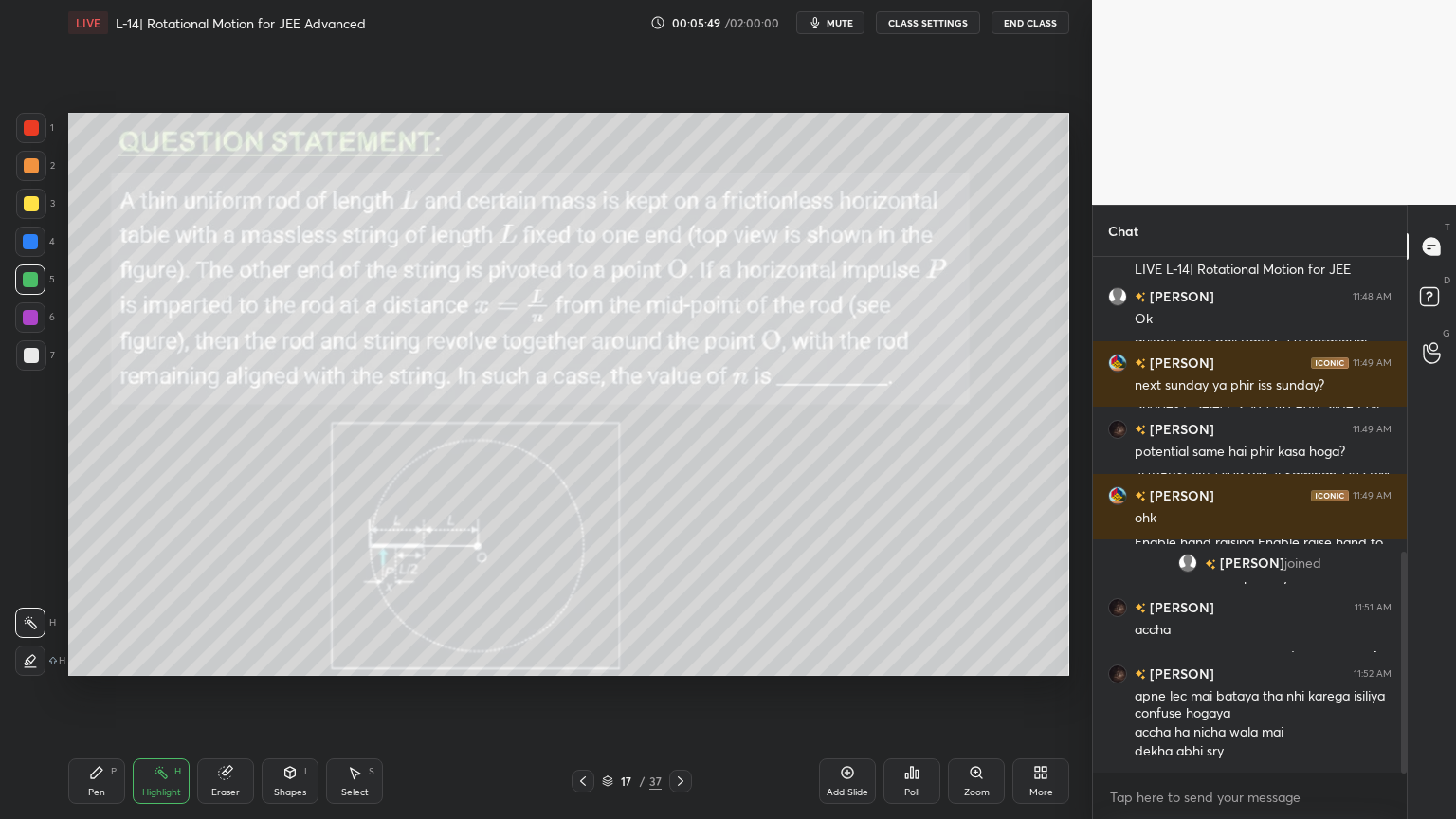 click at bounding box center [681, 781] 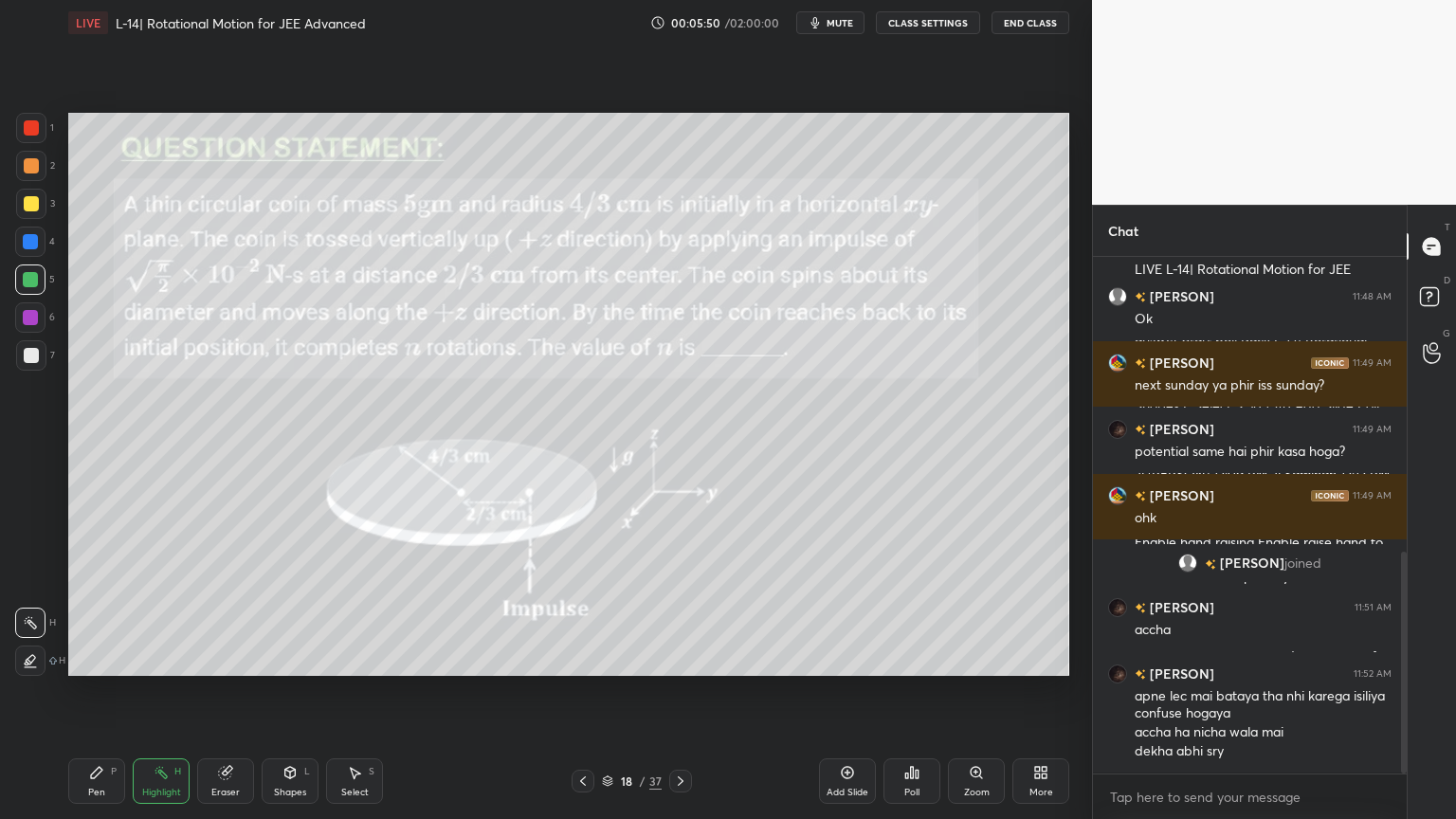 click at bounding box center [681, 781] 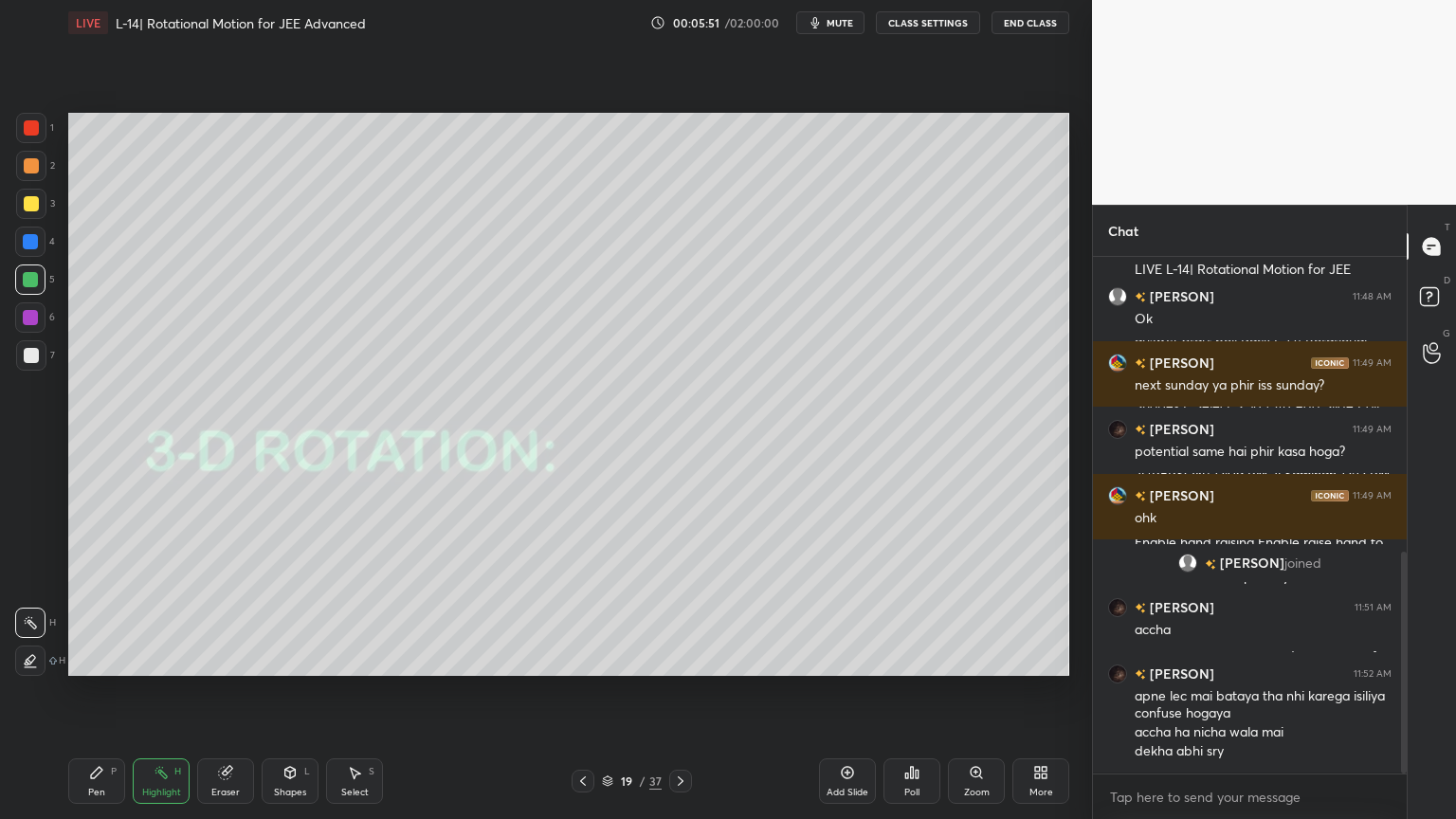 click at bounding box center (681, 781) 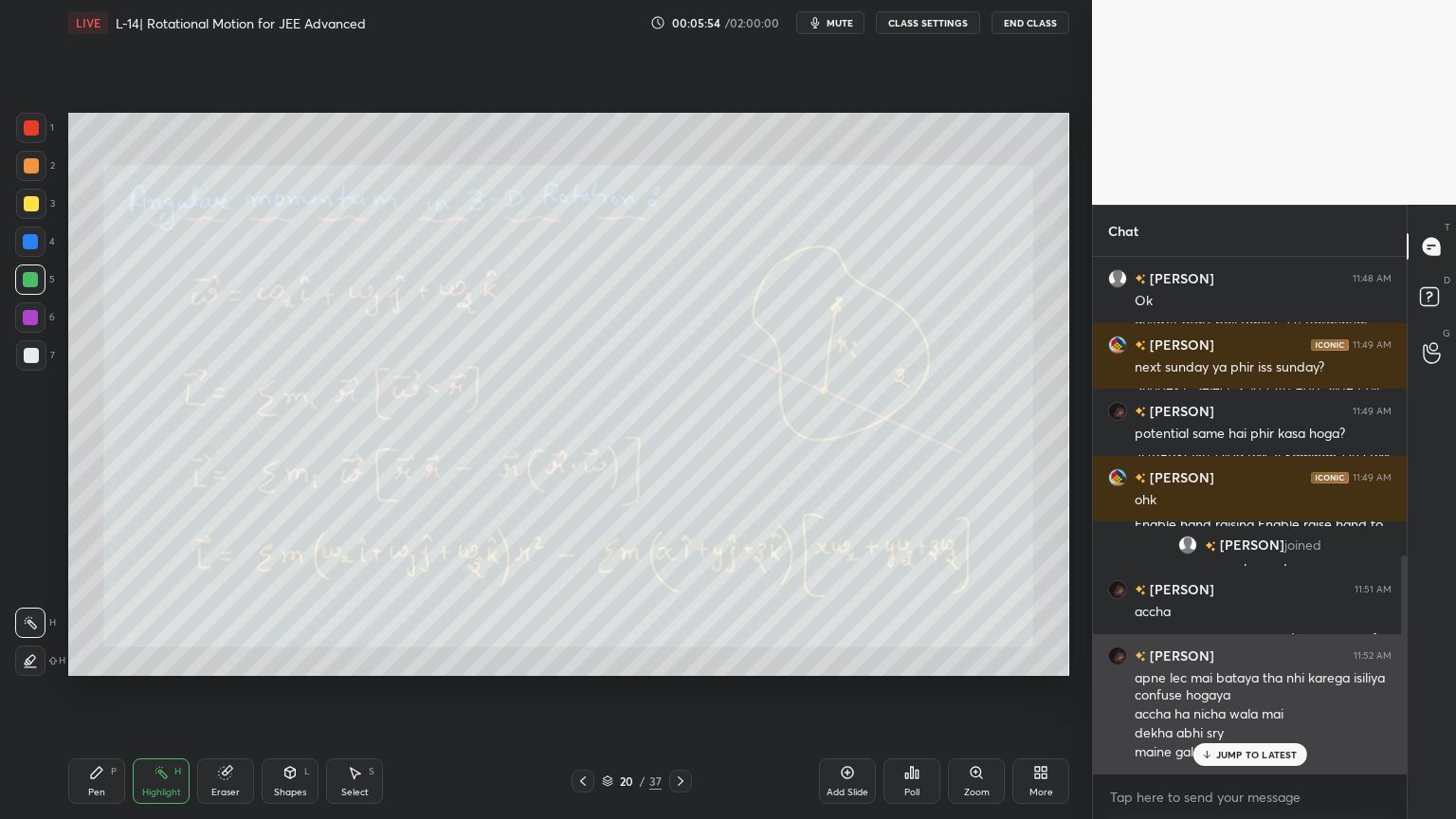 scroll, scrollTop: 706, scrollLeft: 0, axis: vertical 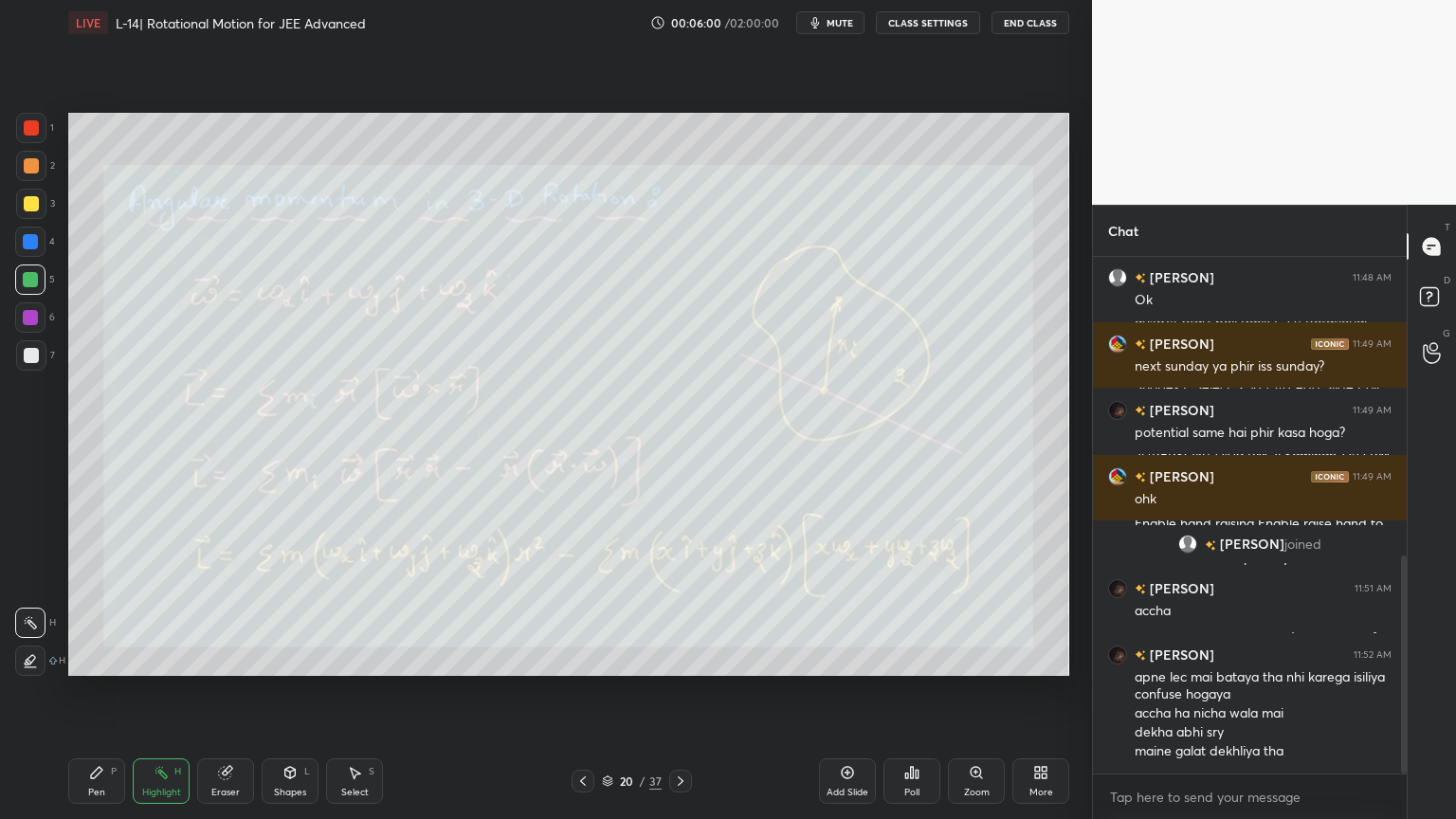 click at bounding box center [583, 781] 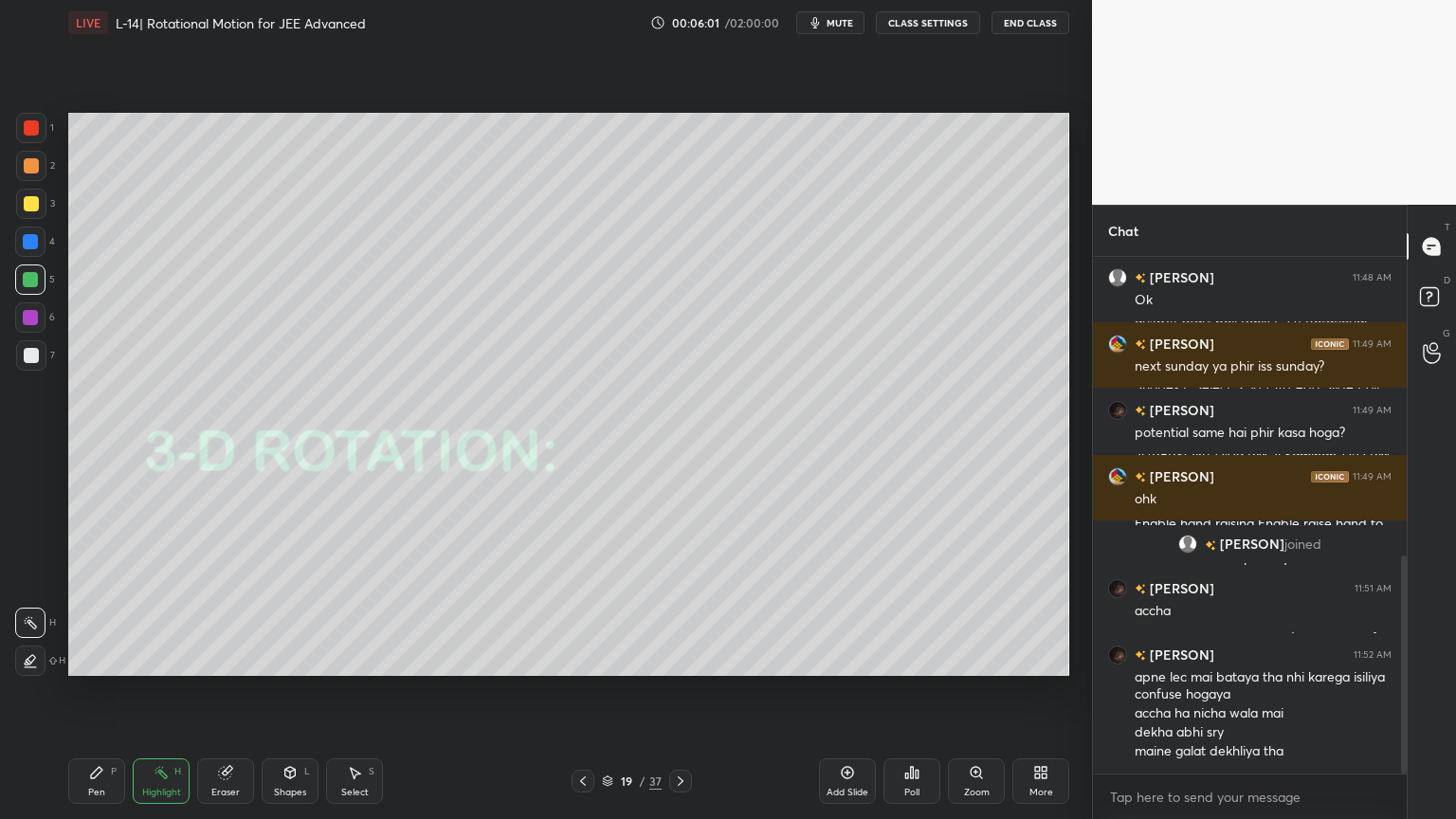 click on "Add Slide" at bounding box center (847, 781) 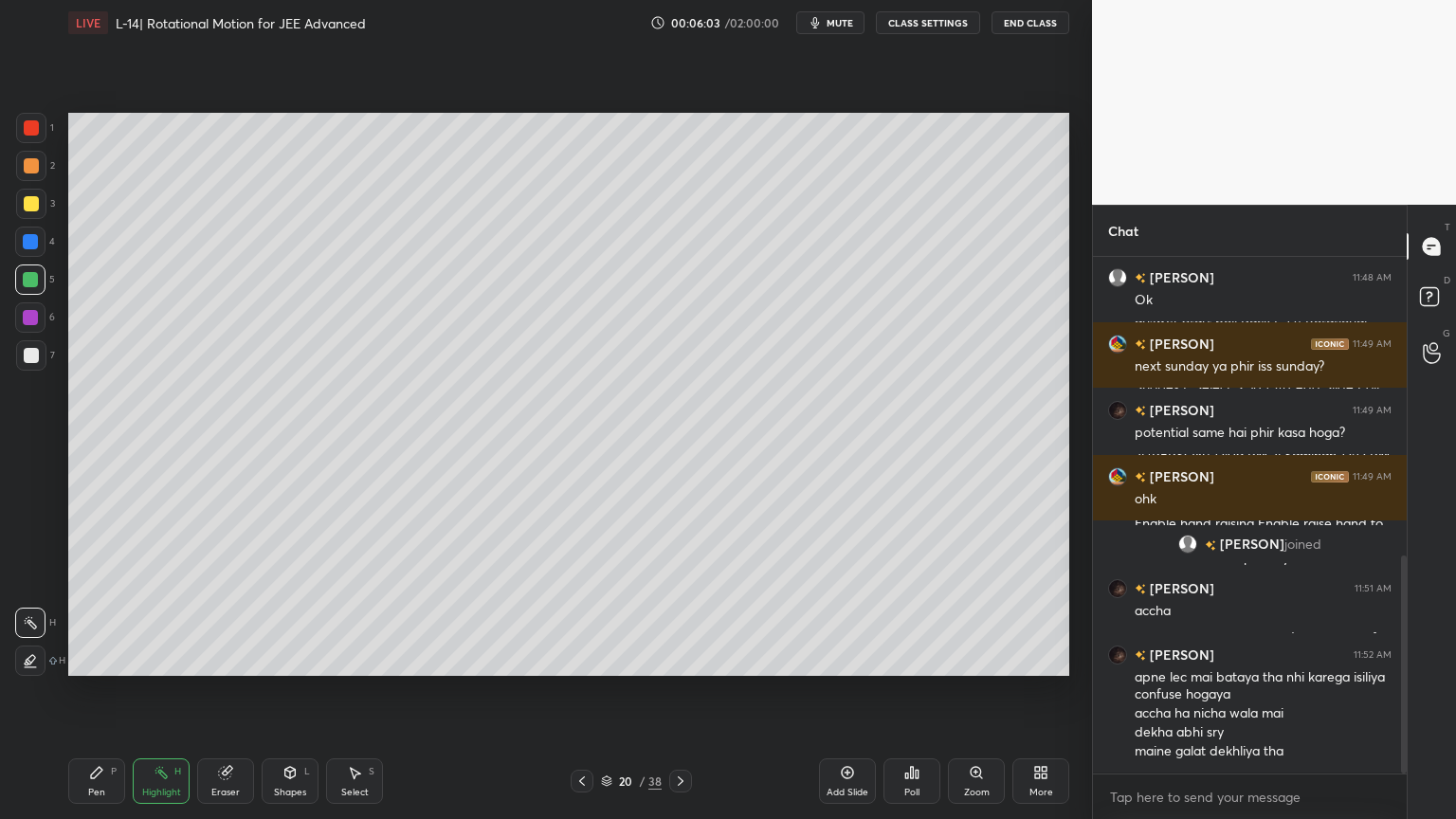 click at bounding box center [31, 204] 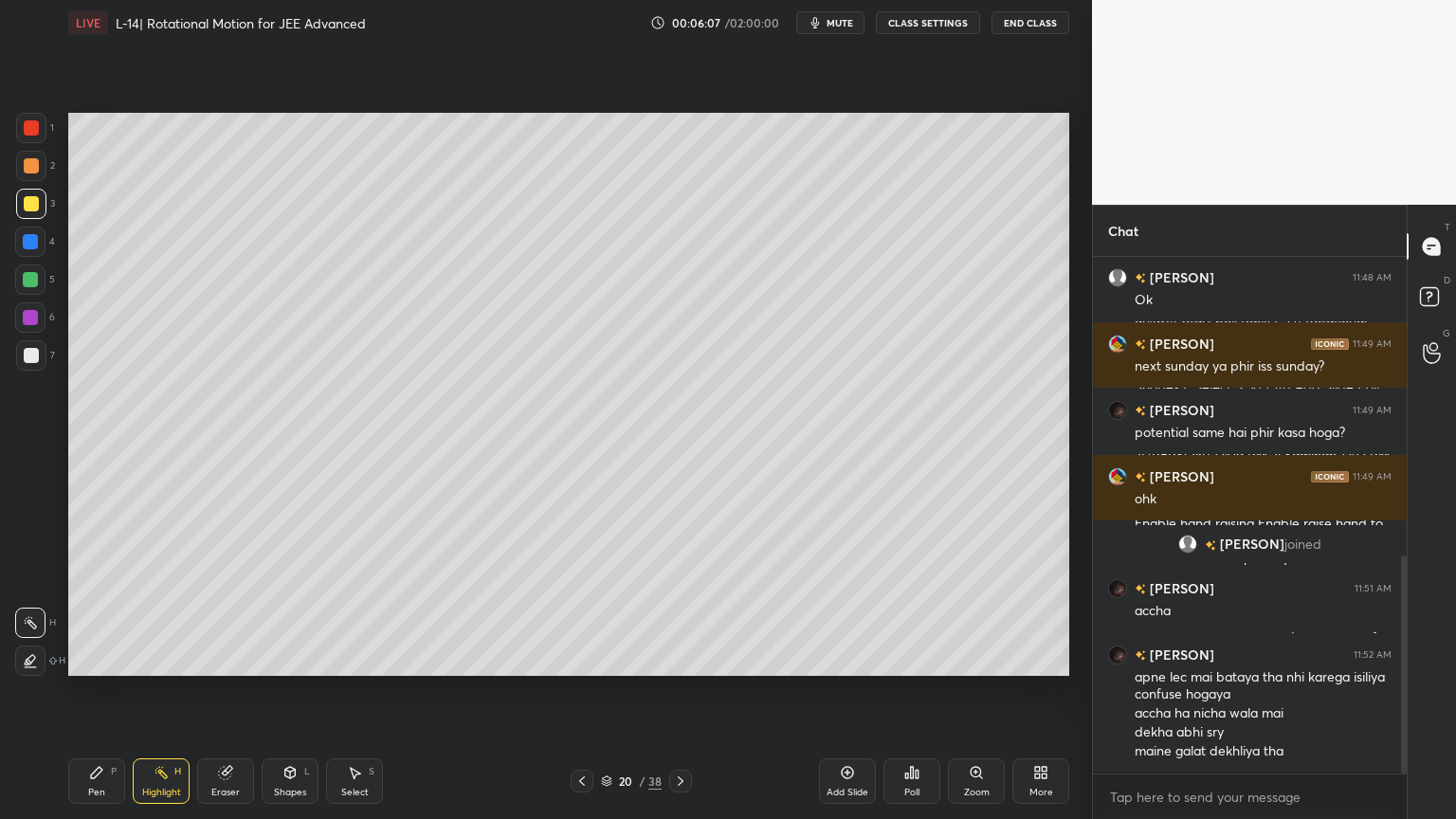 click at bounding box center (31, 128) 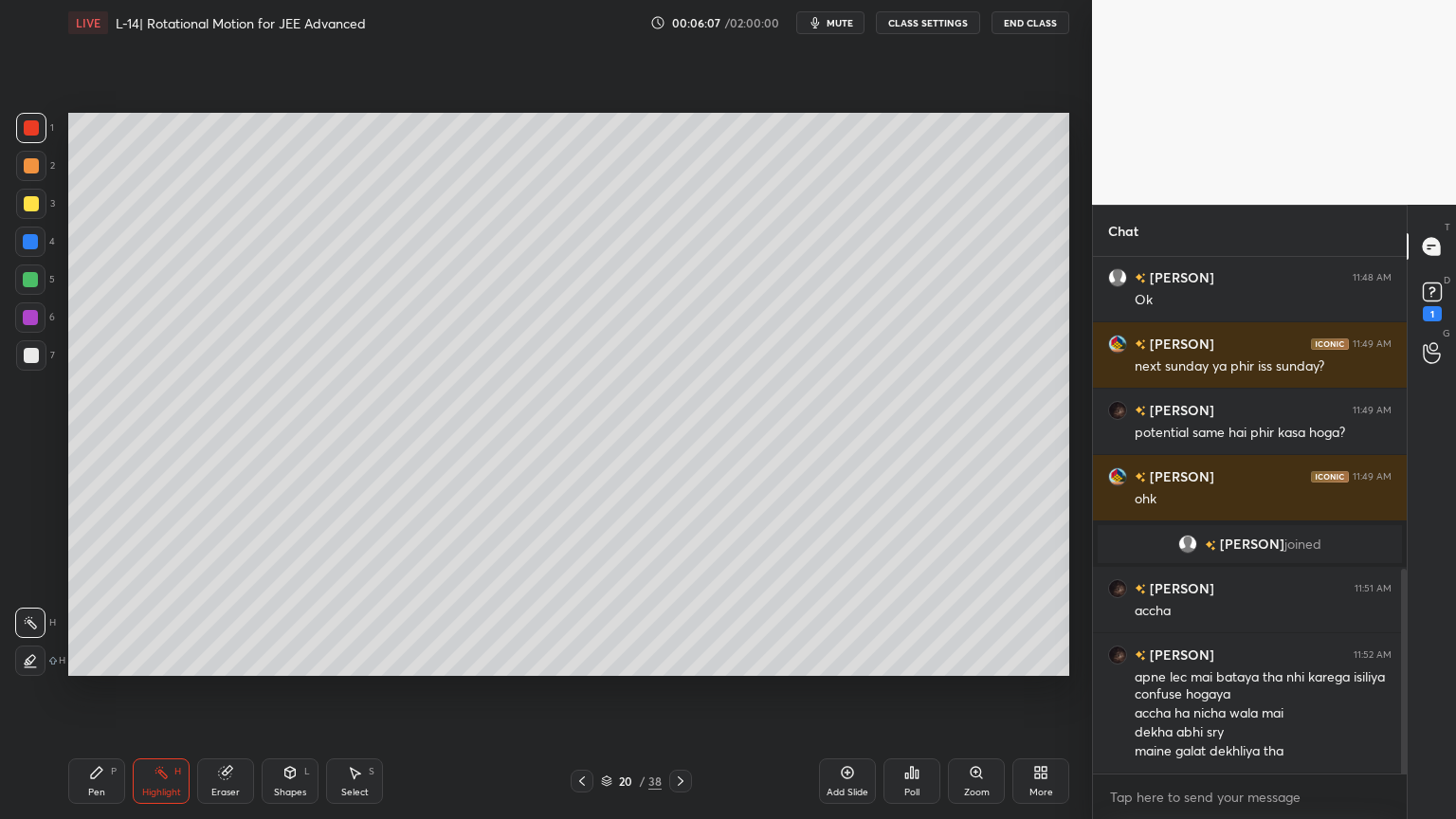 scroll, scrollTop: 788, scrollLeft: 0, axis: vertical 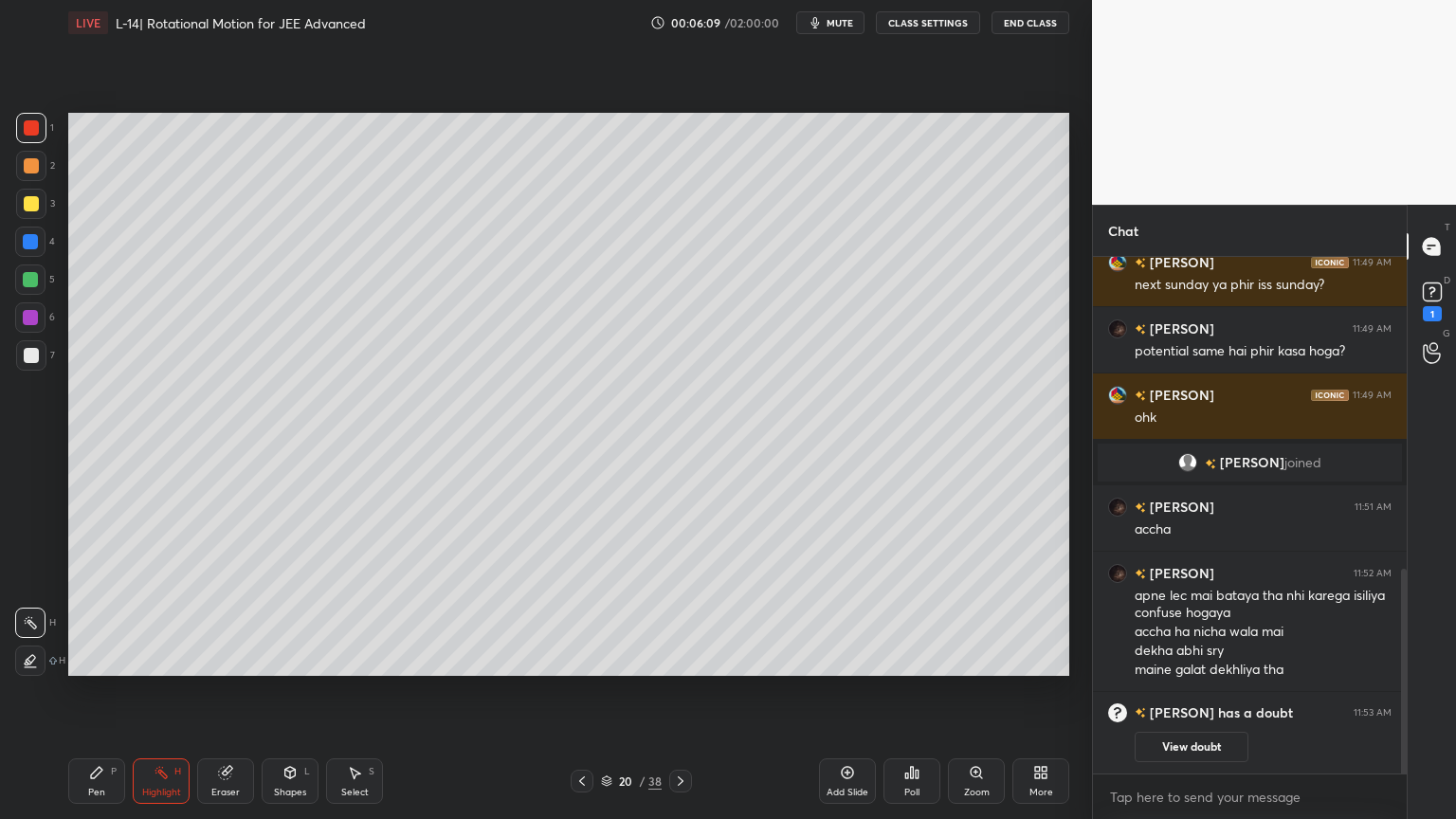 click at bounding box center (30, 318) 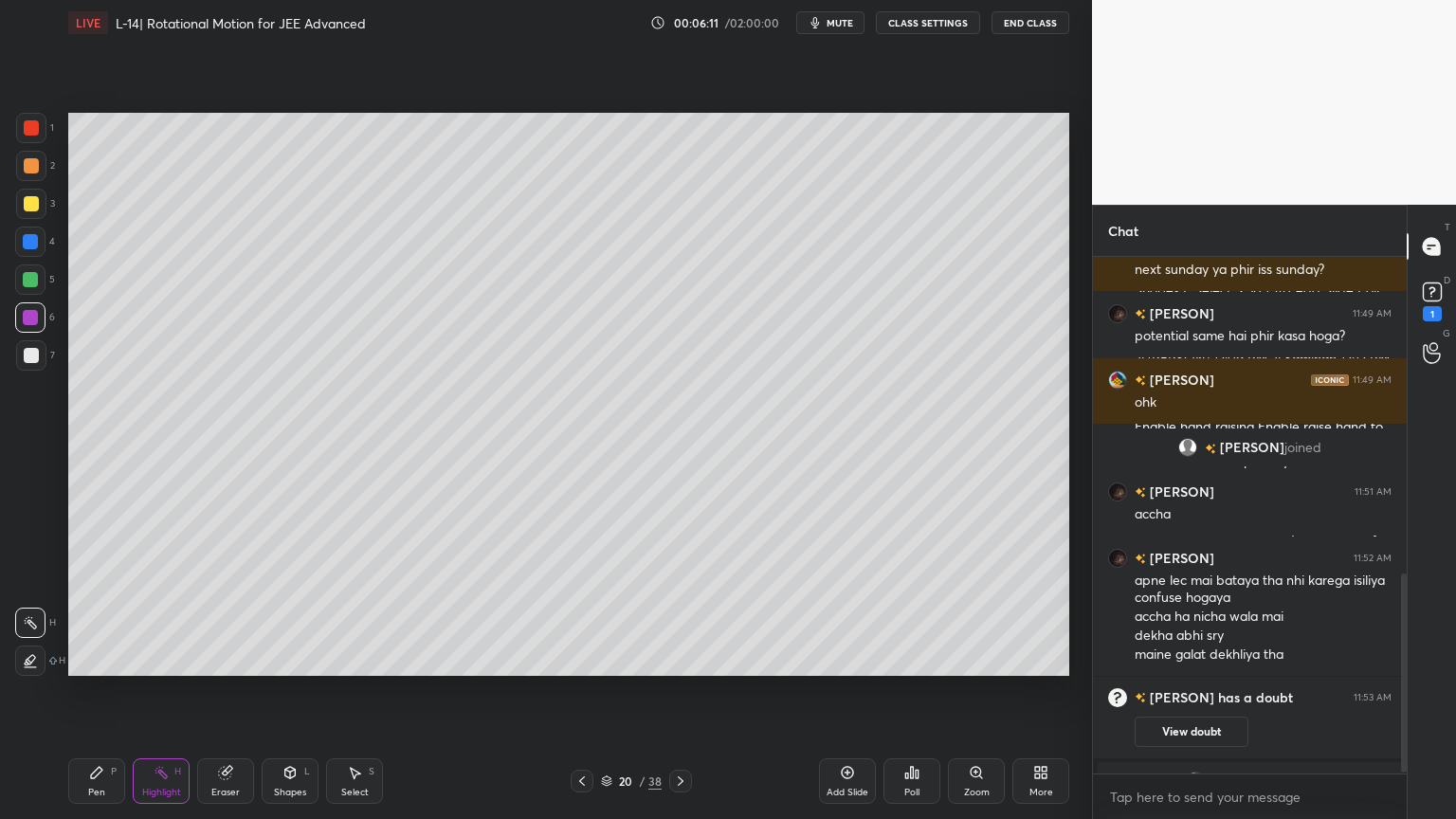 scroll, scrollTop: 818, scrollLeft: 0, axis: vertical 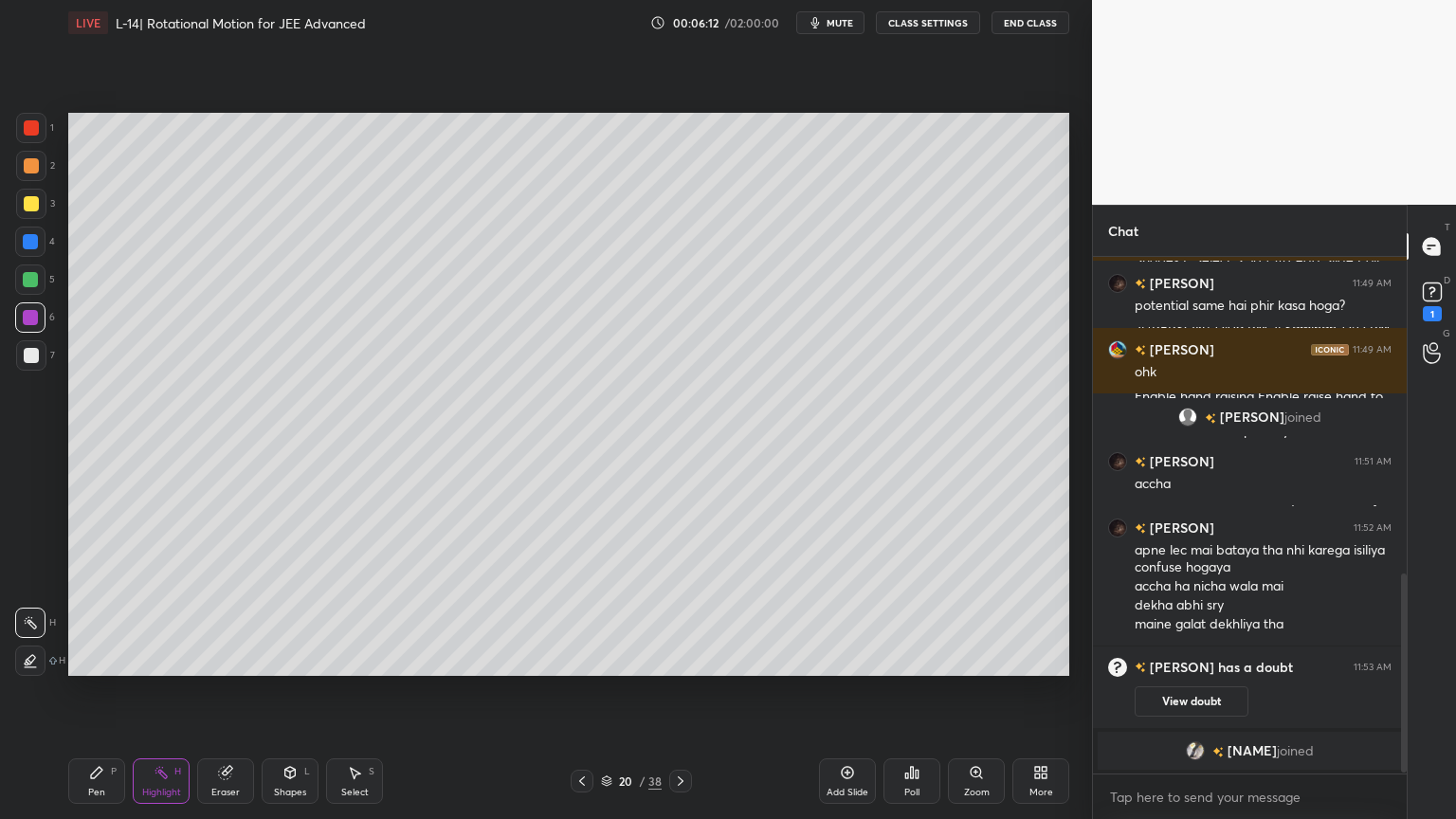 click on "Pen P" at bounding box center (97, 781) 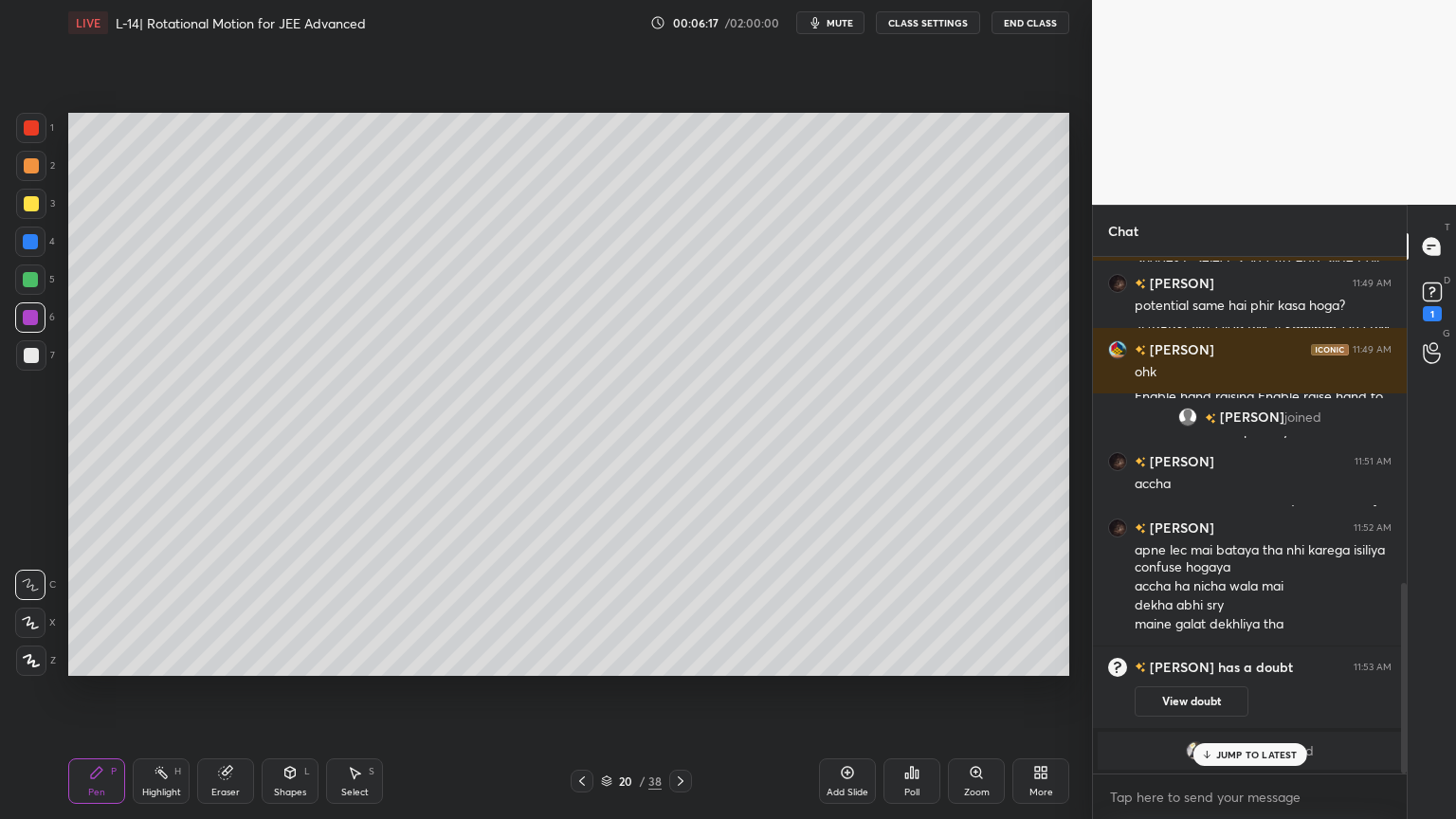 scroll, scrollTop: 883, scrollLeft: 0, axis: vertical 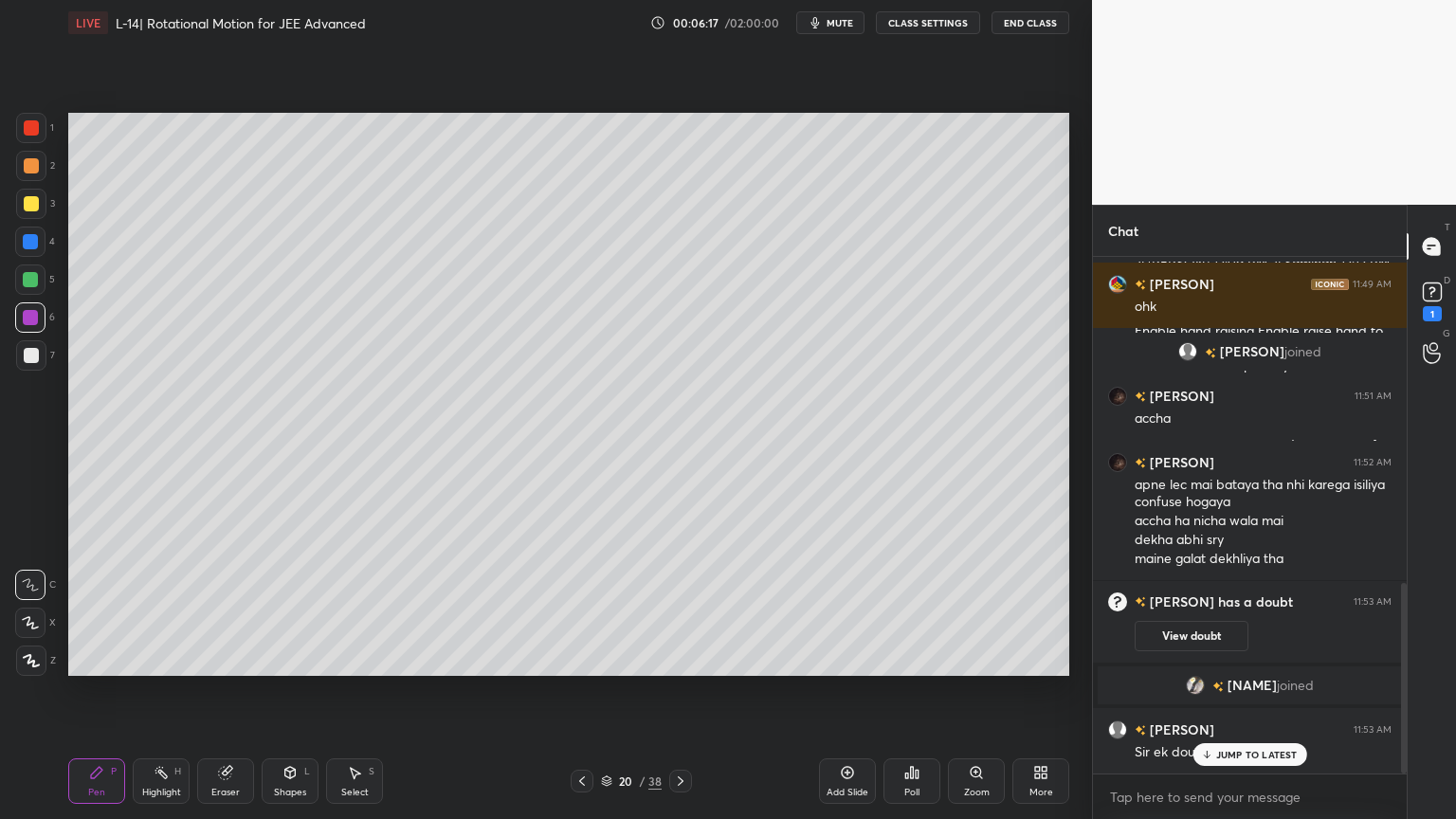 click at bounding box center [31, 355] 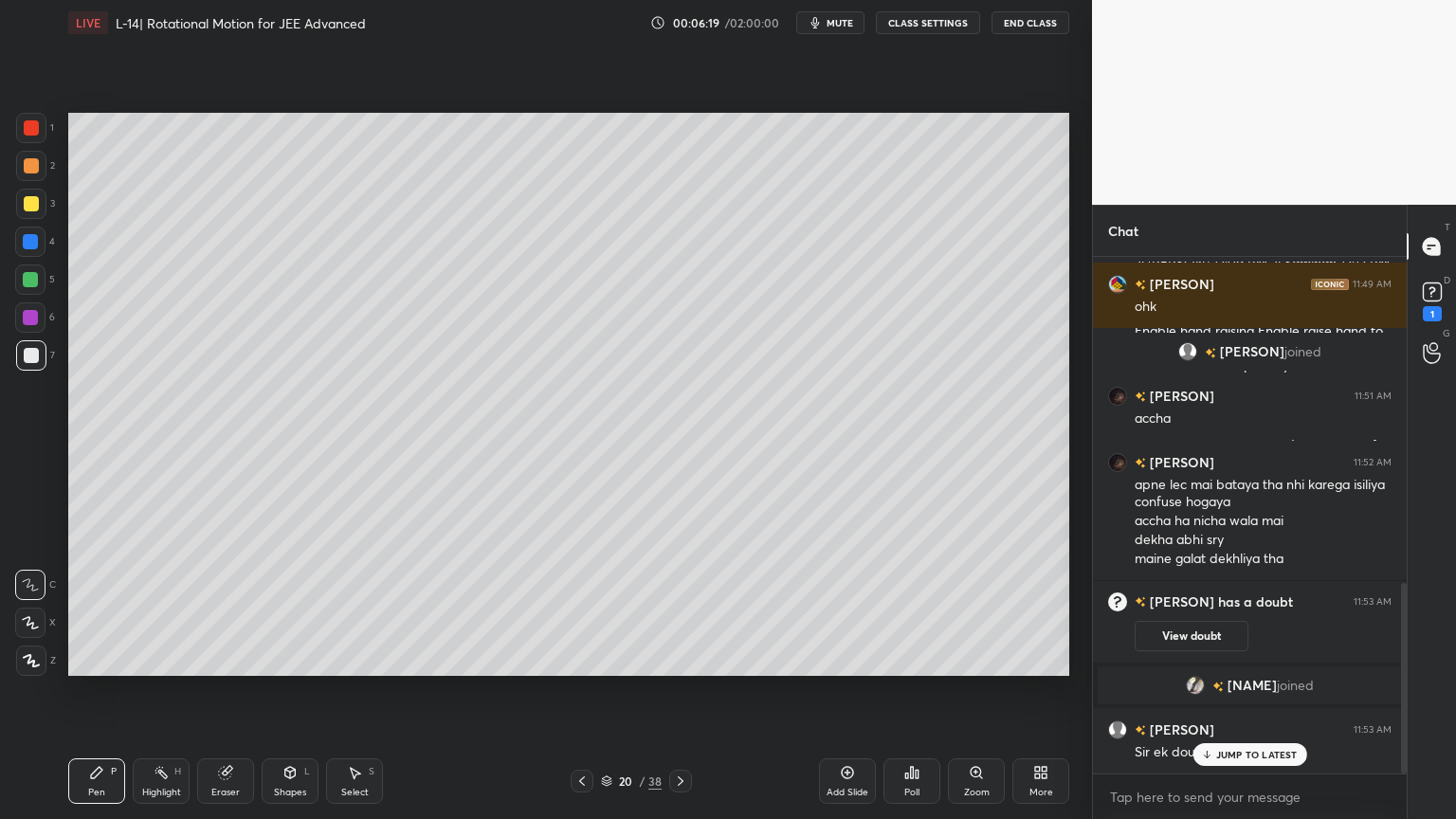 click at bounding box center [31, 661] 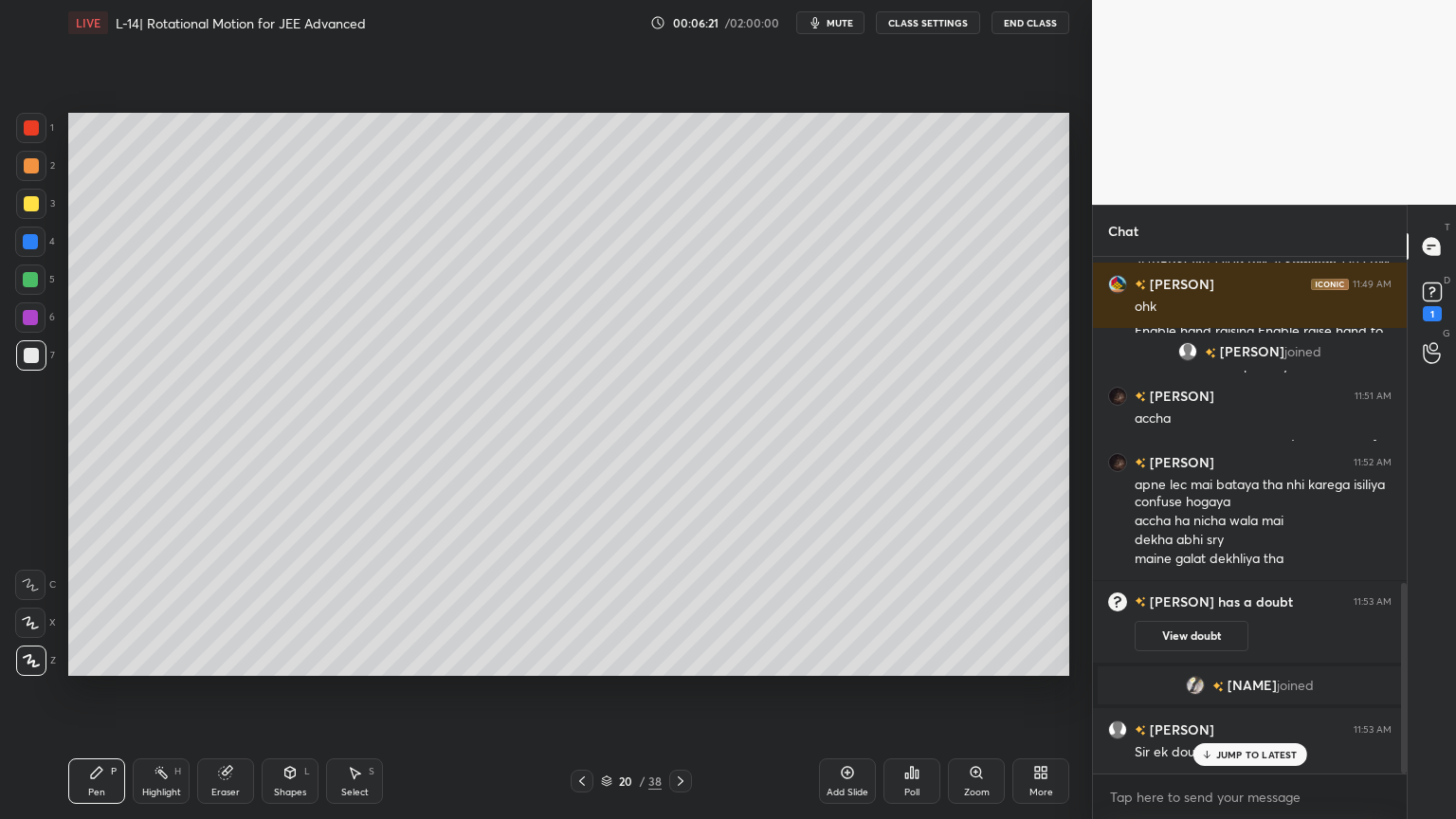 scroll, scrollTop: 884, scrollLeft: 0, axis: vertical 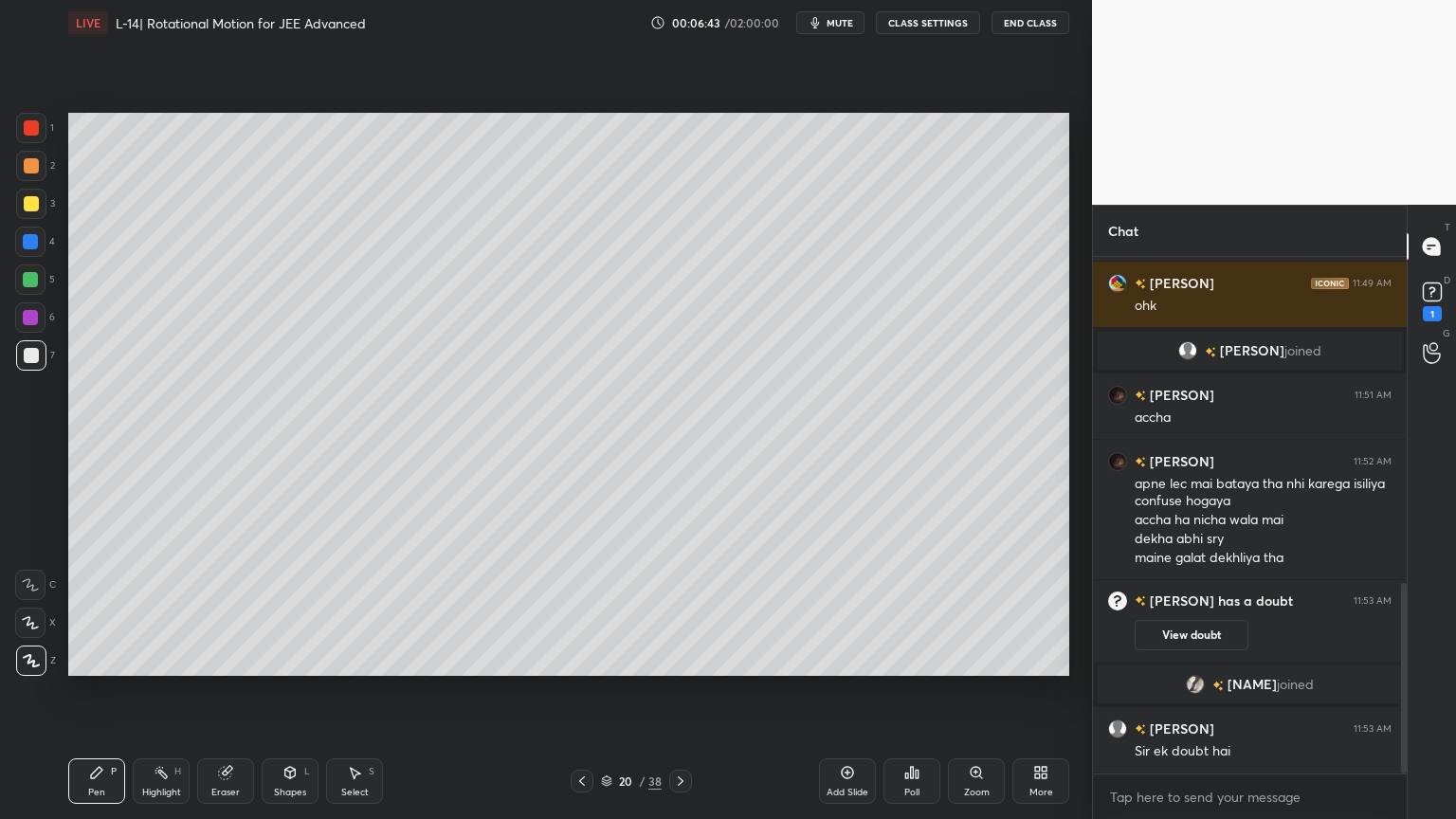 click on "Shapes" at bounding box center (290, 792) 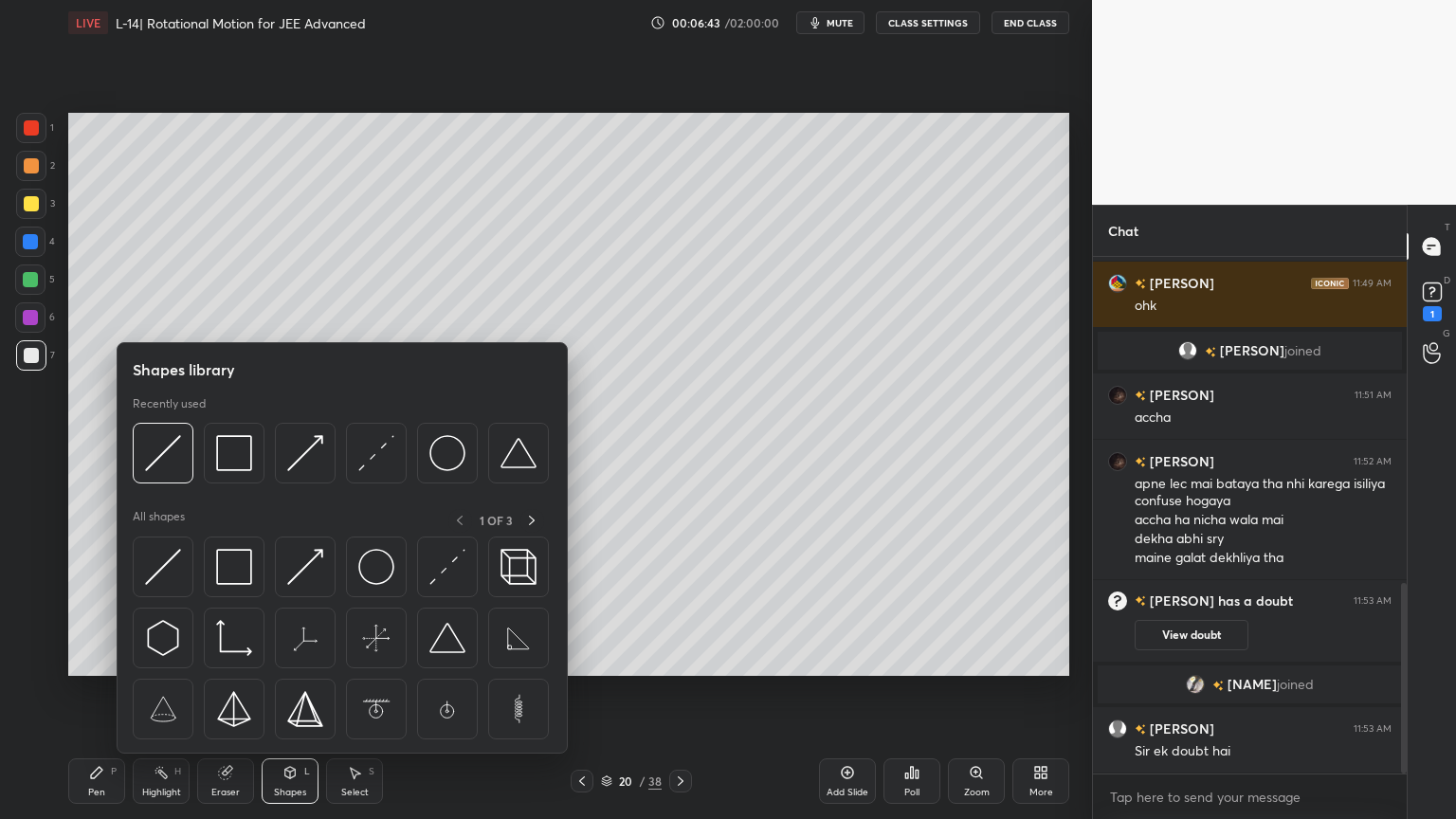 click at bounding box center [234, 567] 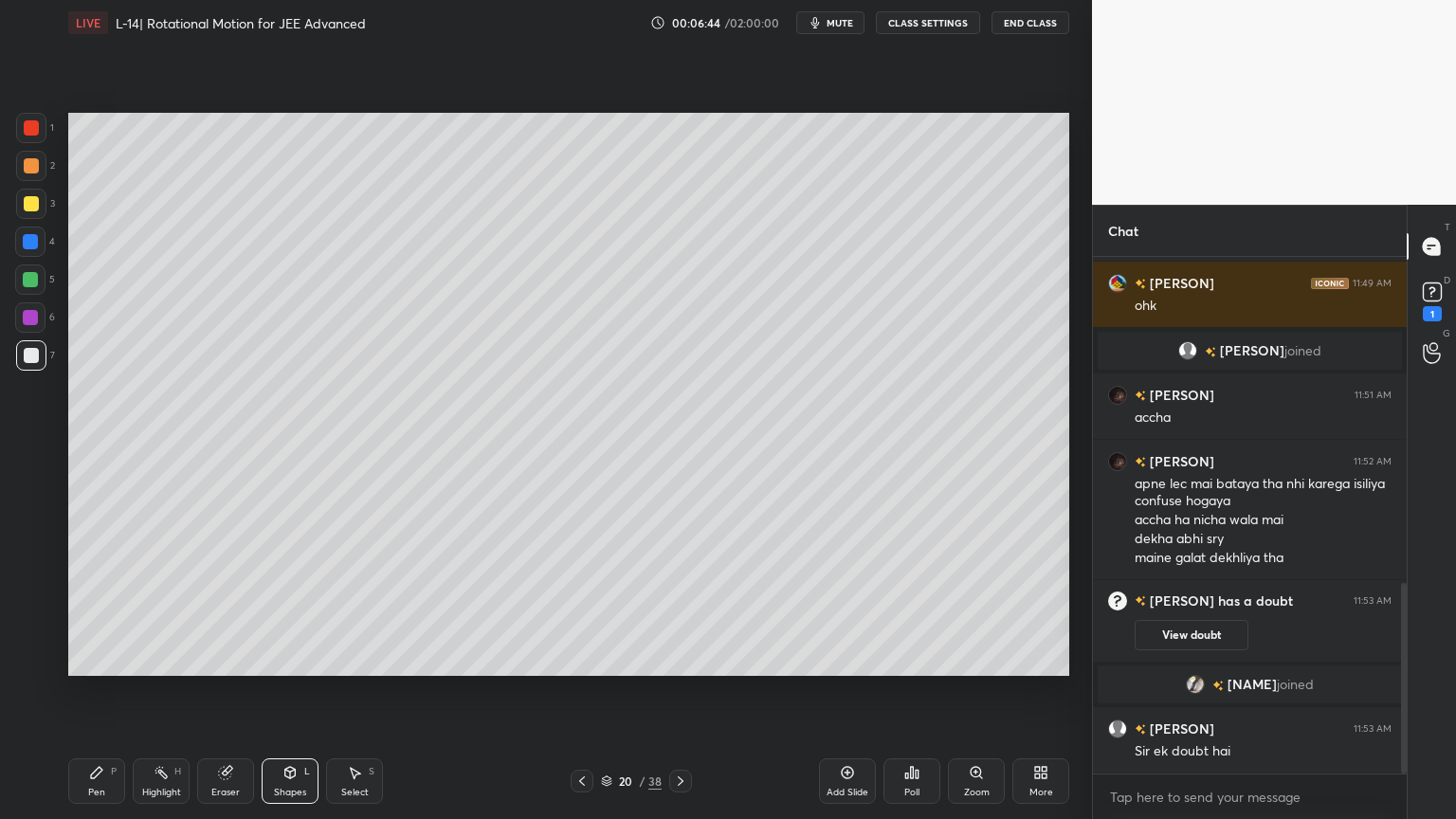 click at bounding box center (31, 128) 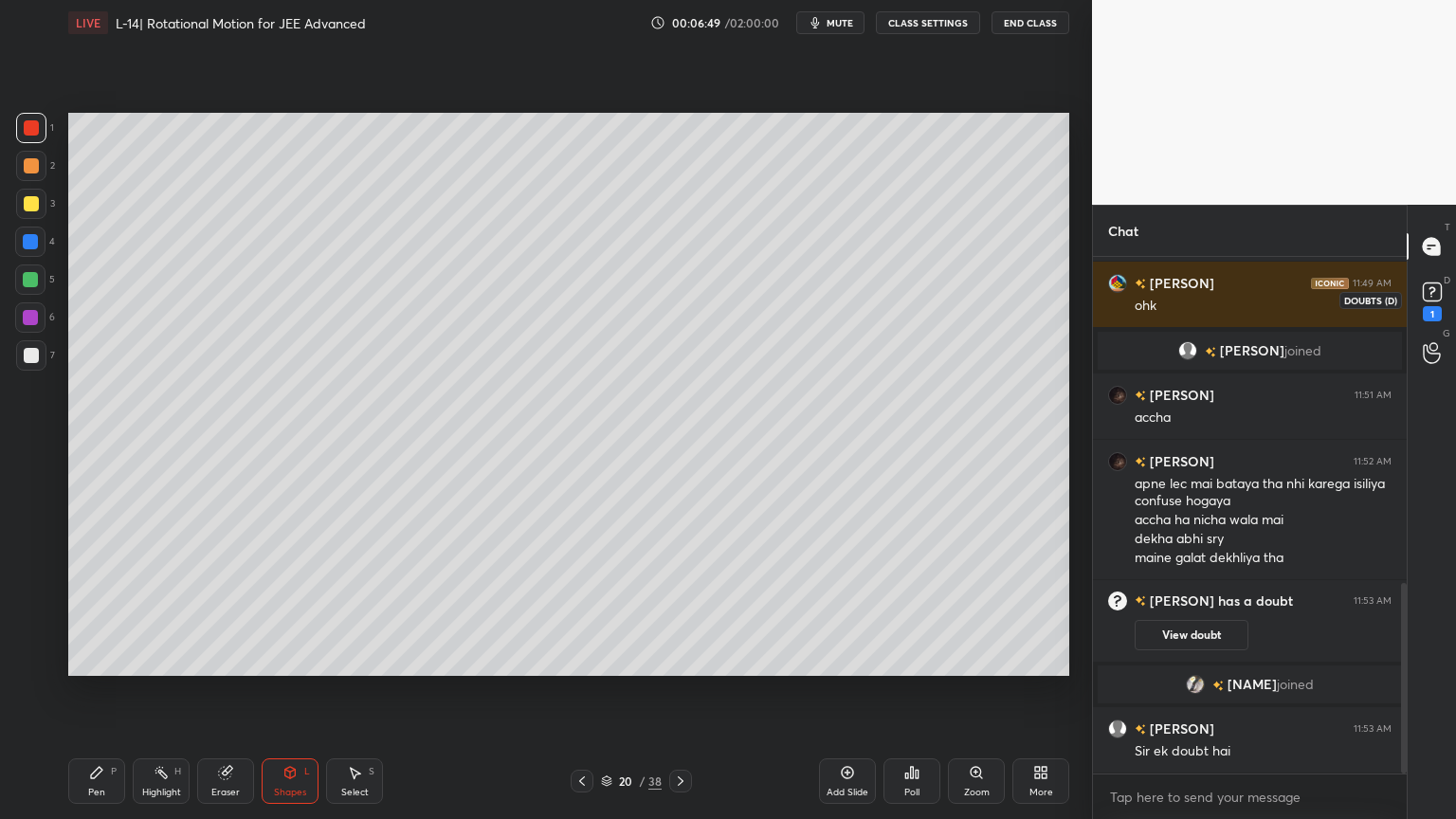 click 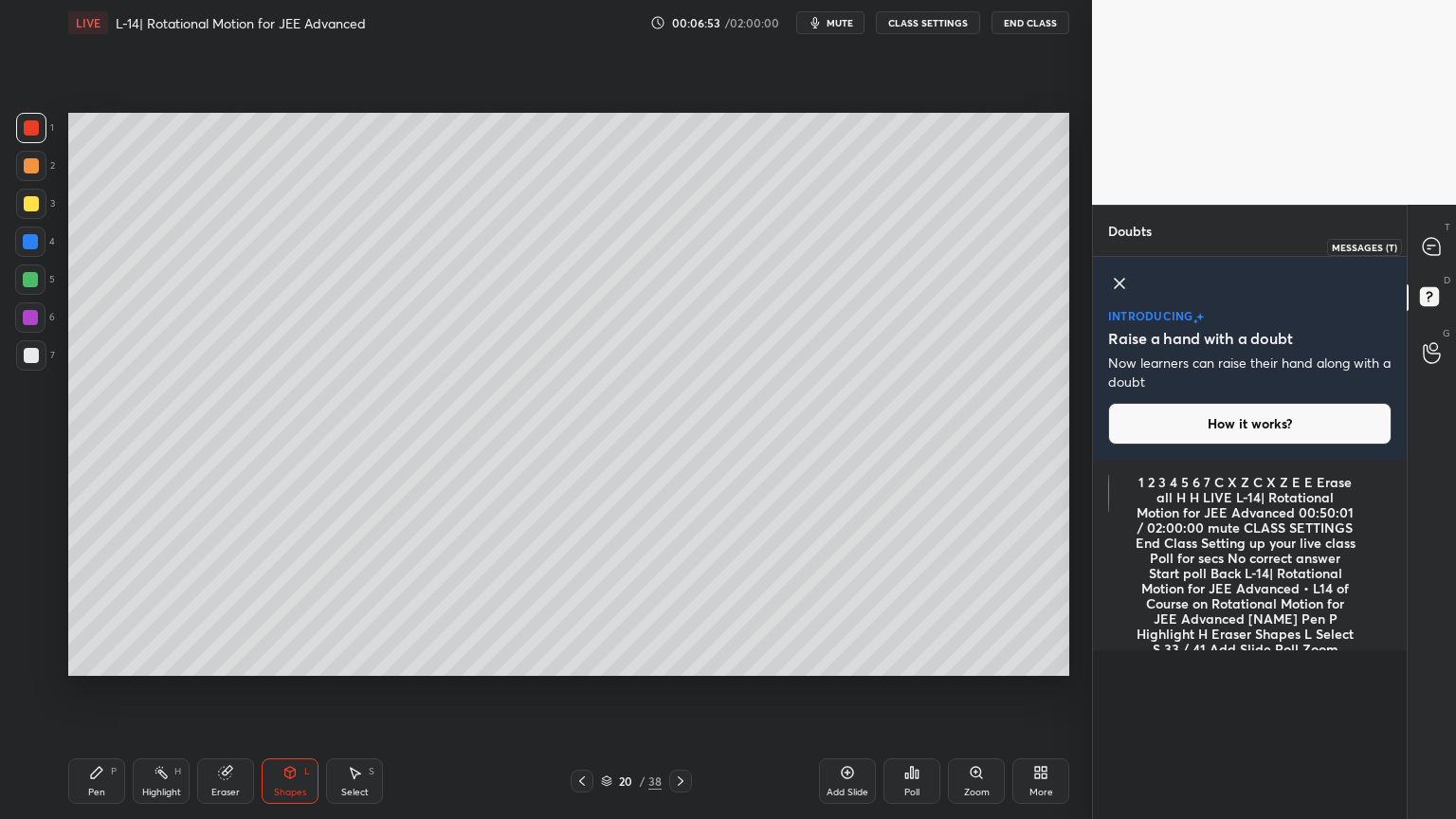 click 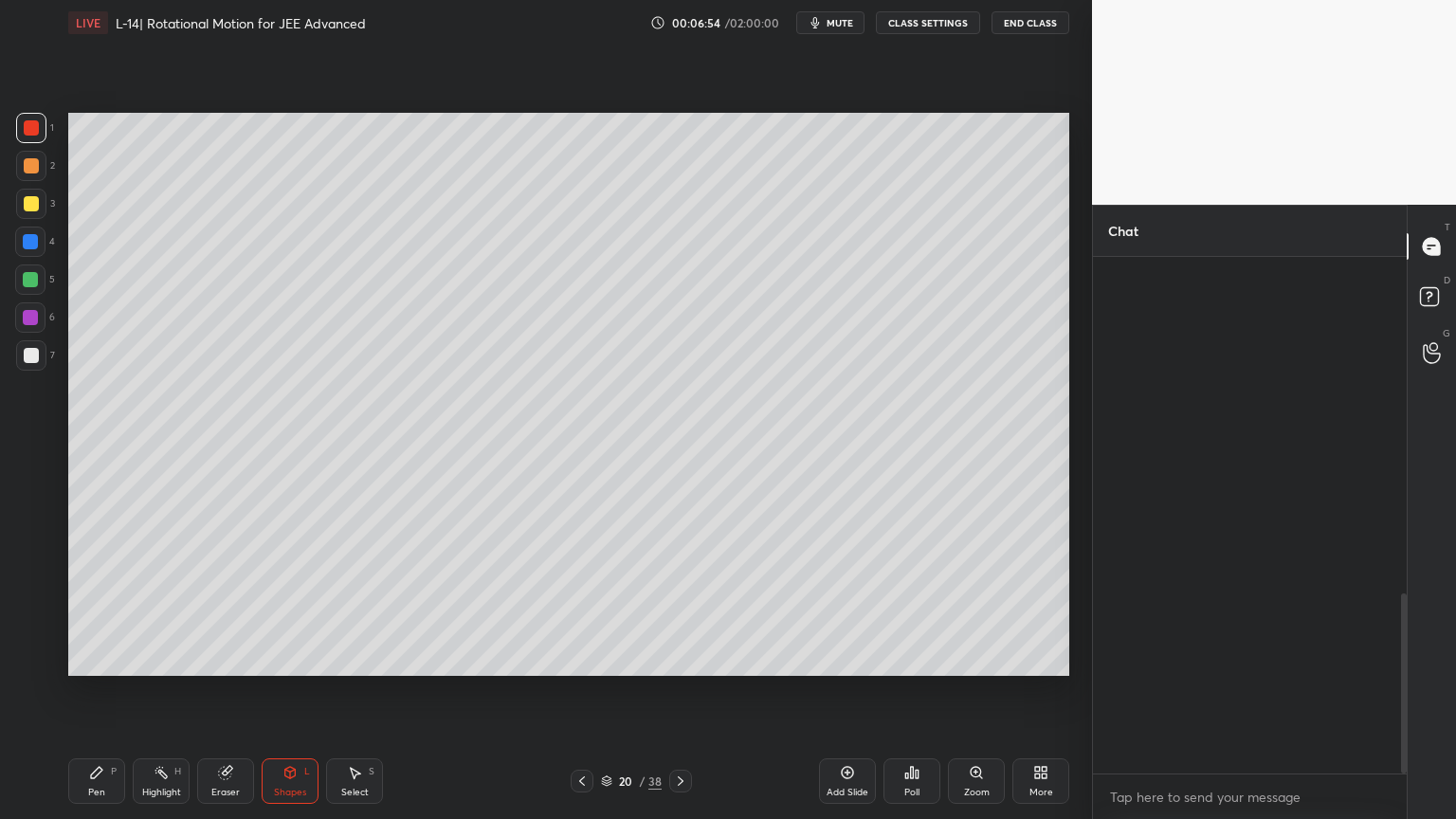scroll, scrollTop: 966, scrollLeft: 0, axis: vertical 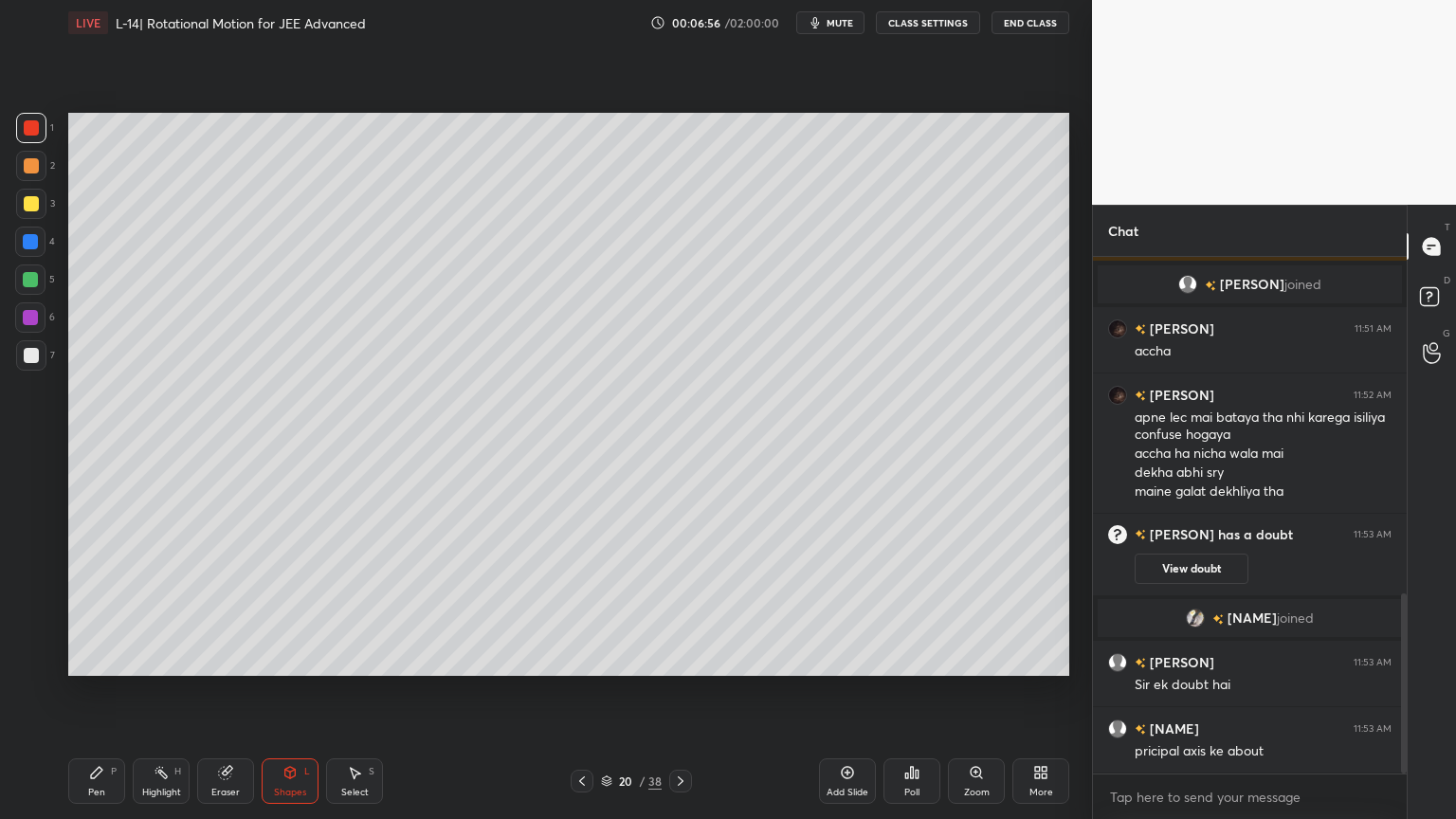 click at bounding box center (31, 204) 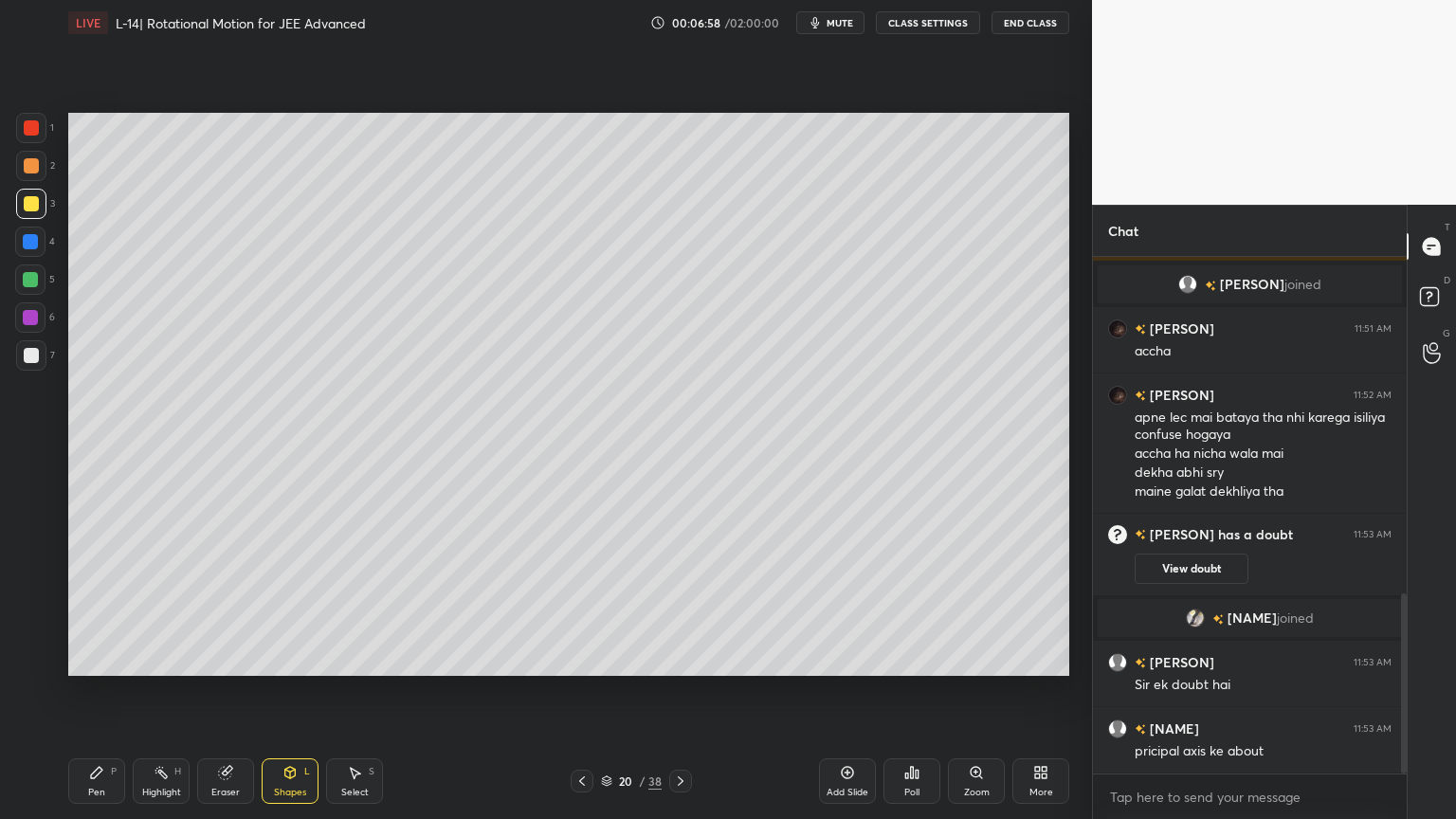 click on "Pen P" at bounding box center (97, 781) 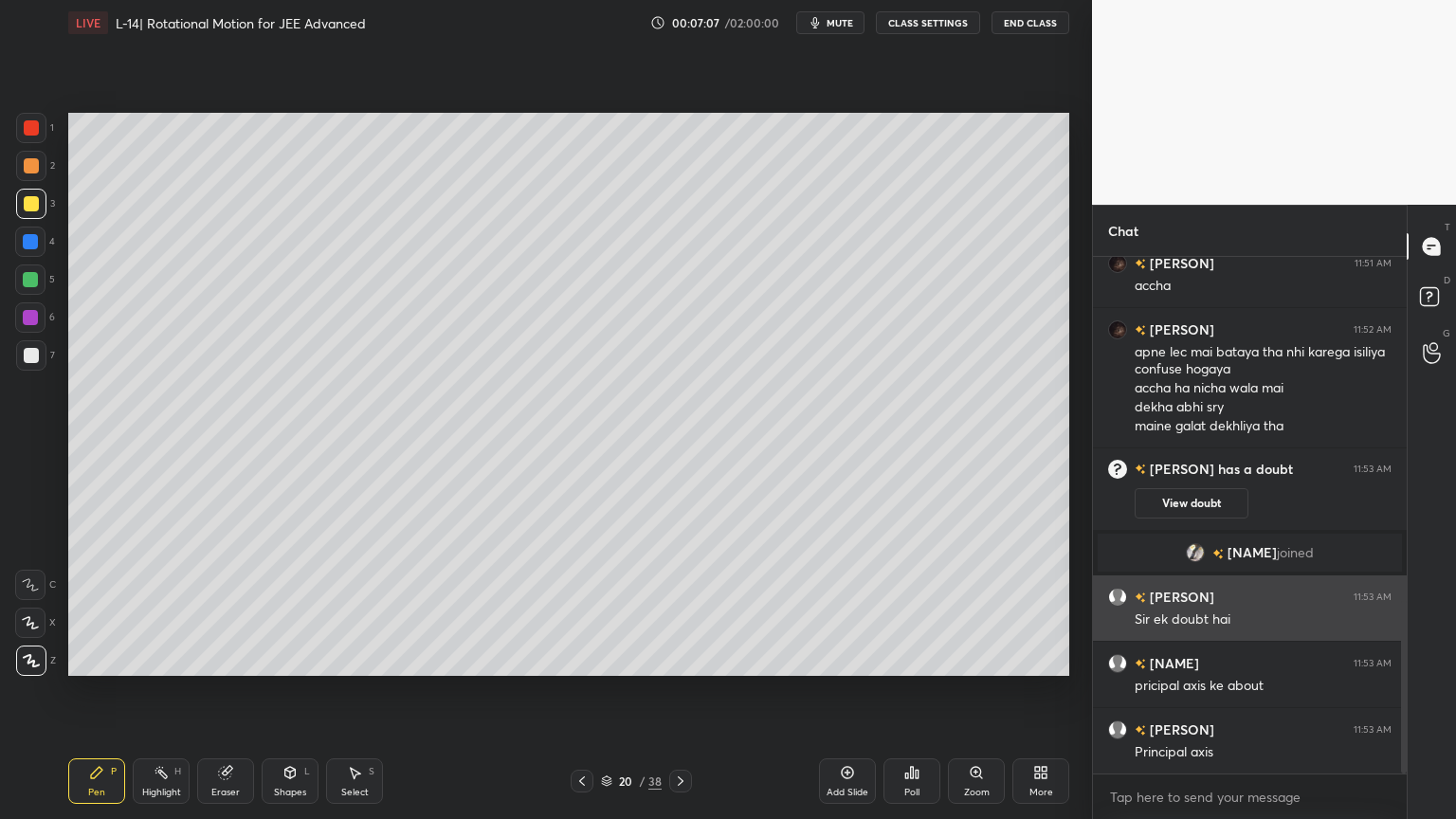 scroll, scrollTop: 1032, scrollLeft: 0, axis: vertical 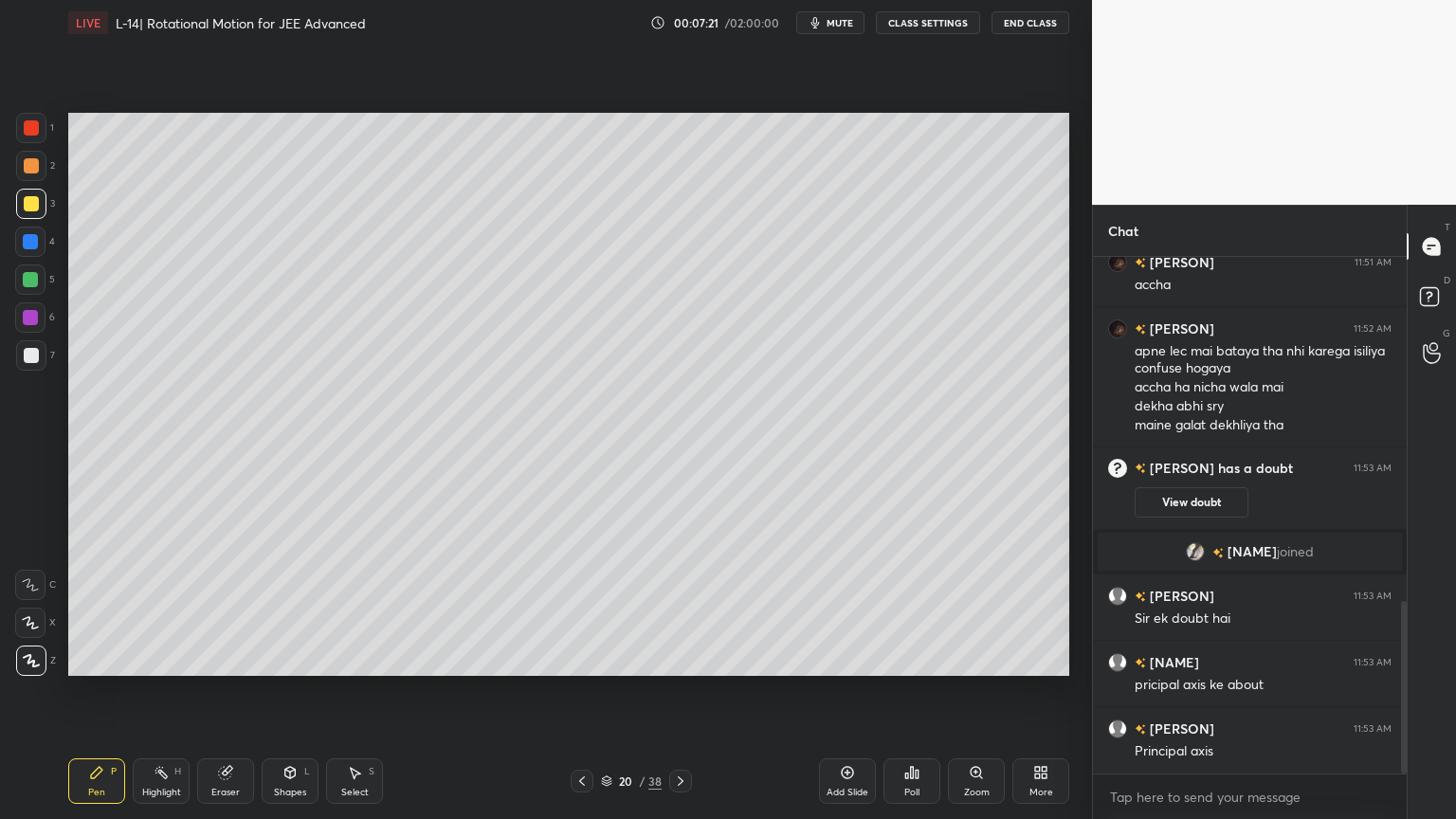 click 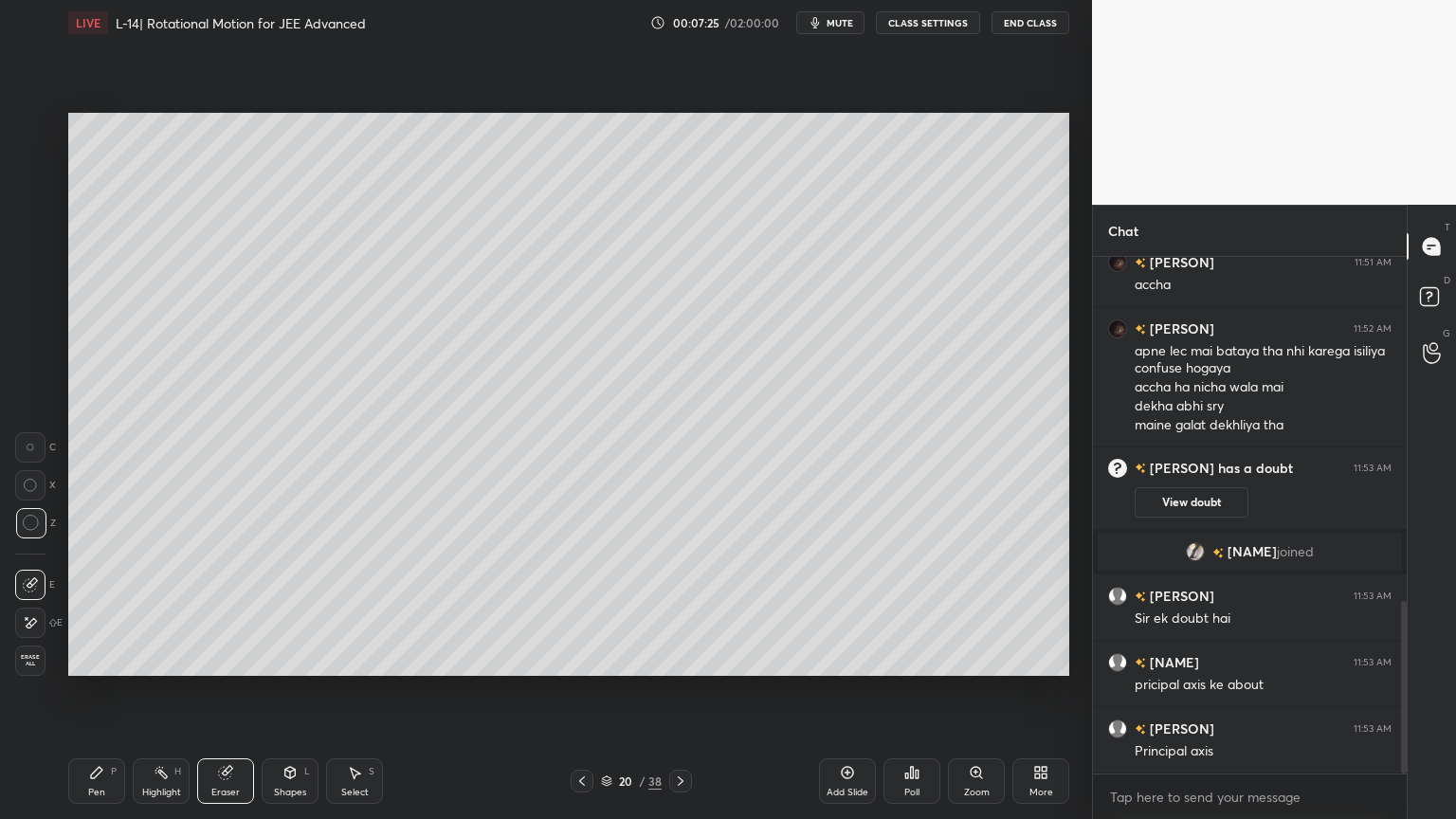 click on "Pen P" at bounding box center [97, 781] 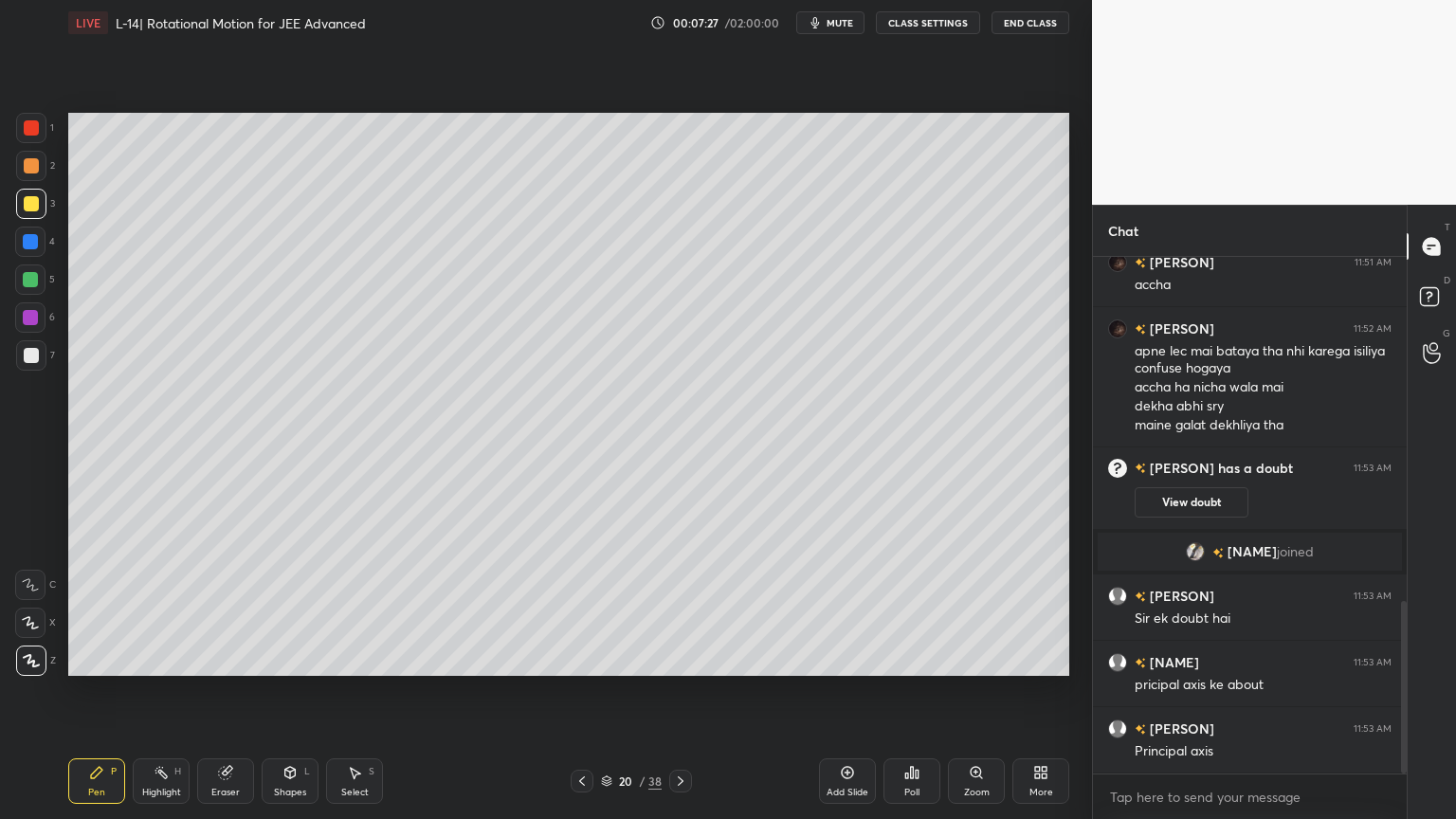 click at bounding box center (30, 242) 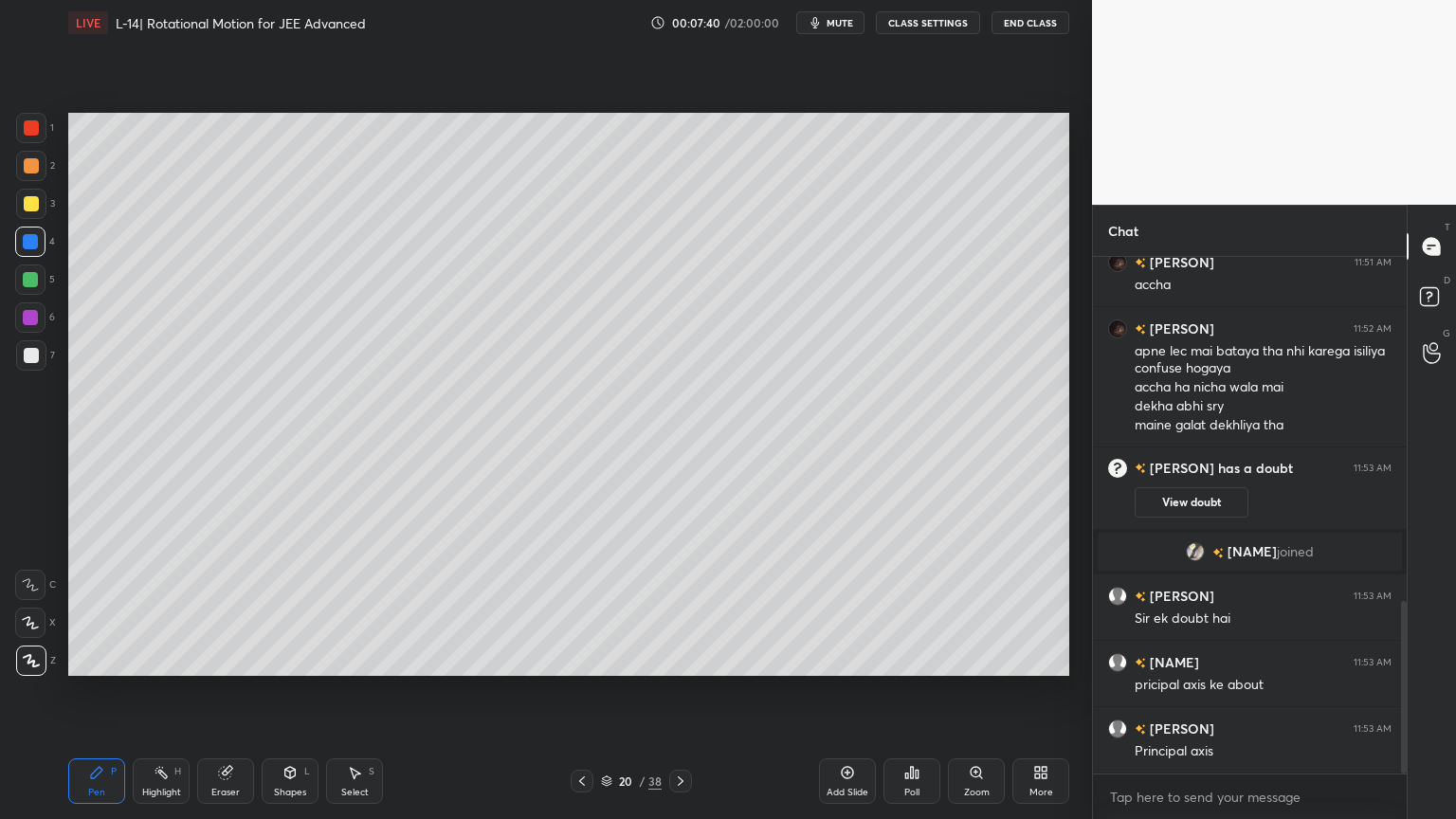 click 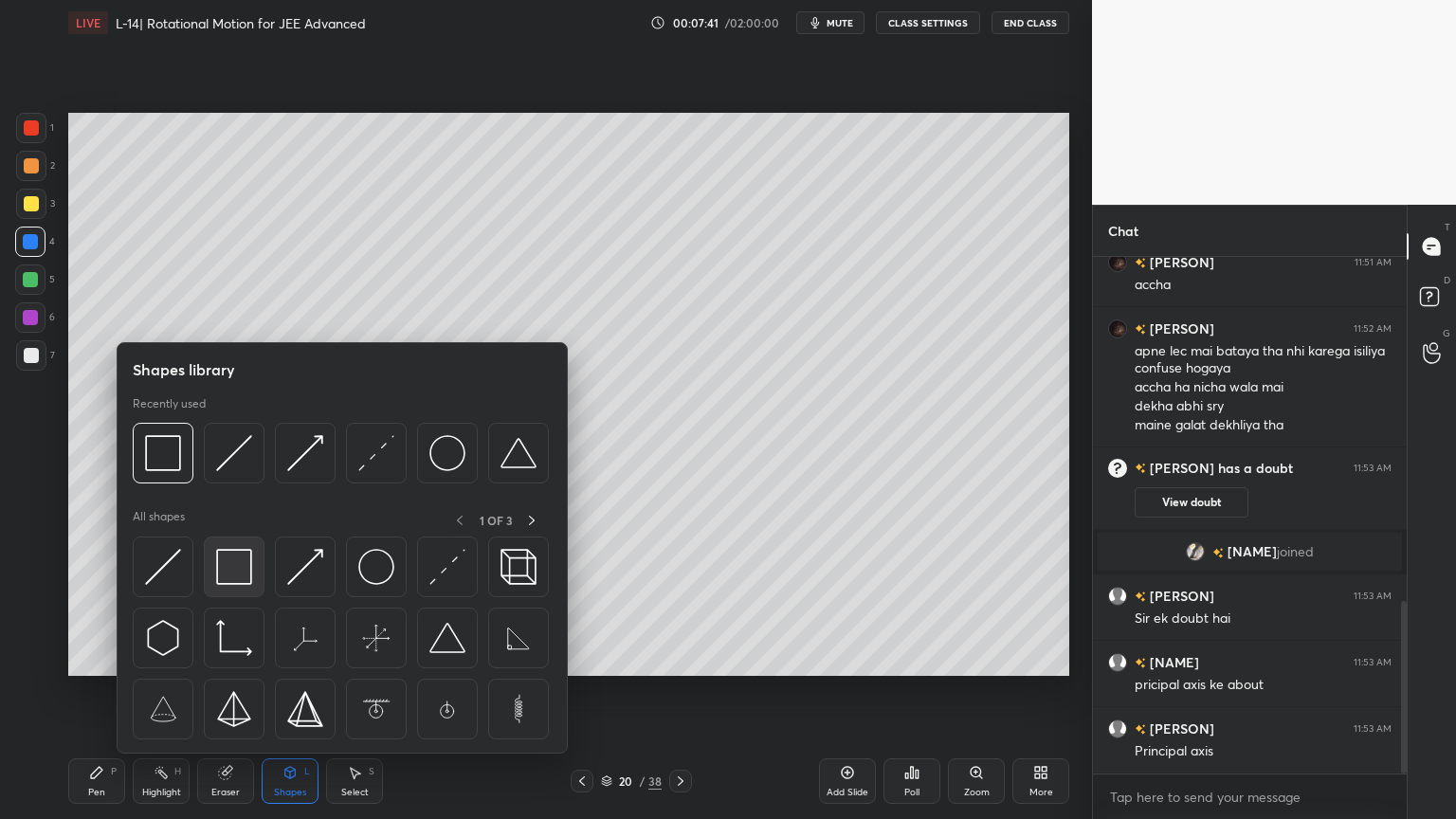 click at bounding box center (234, 567) 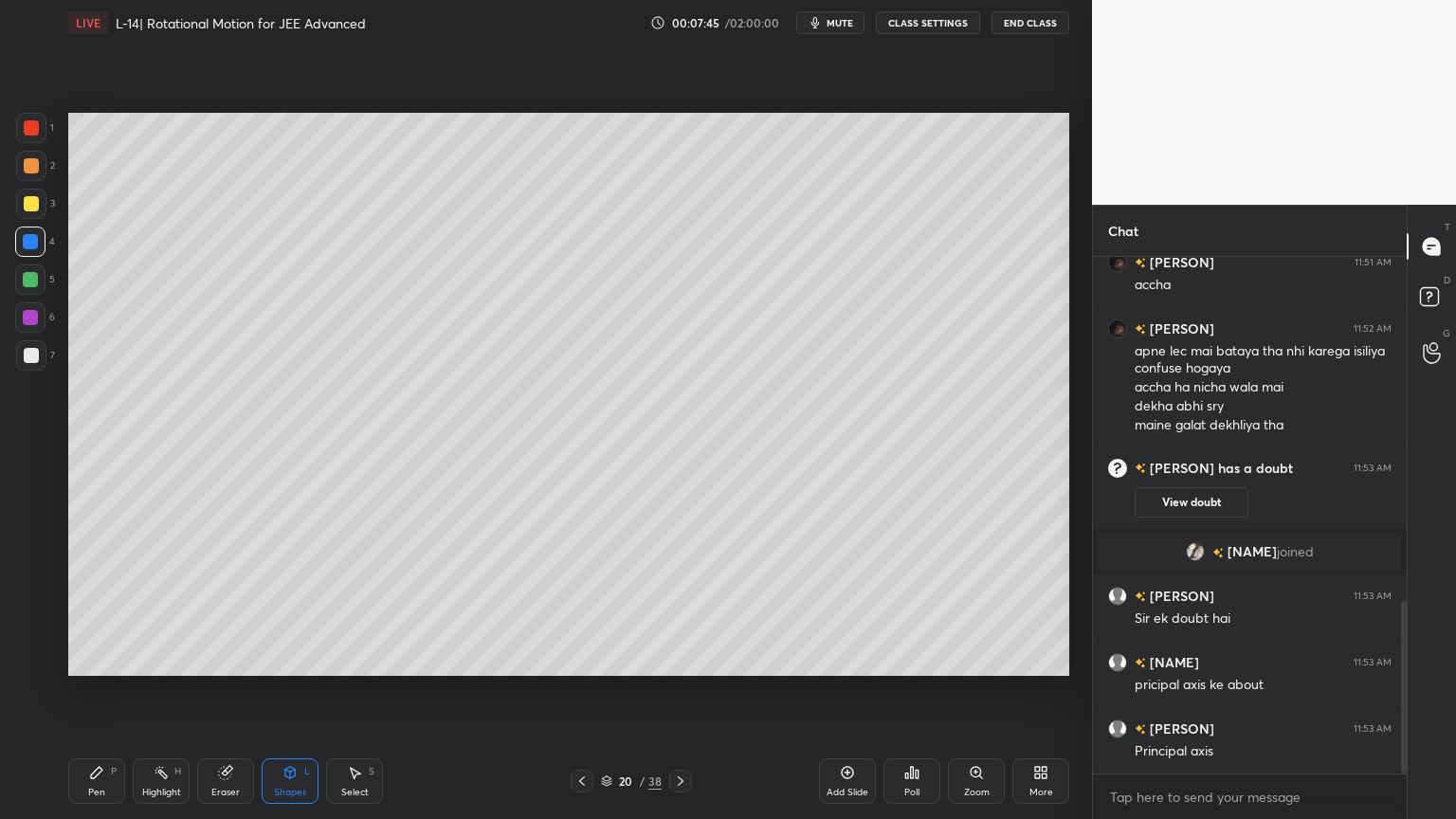 click on "Highlight H" at bounding box center (161, 781) 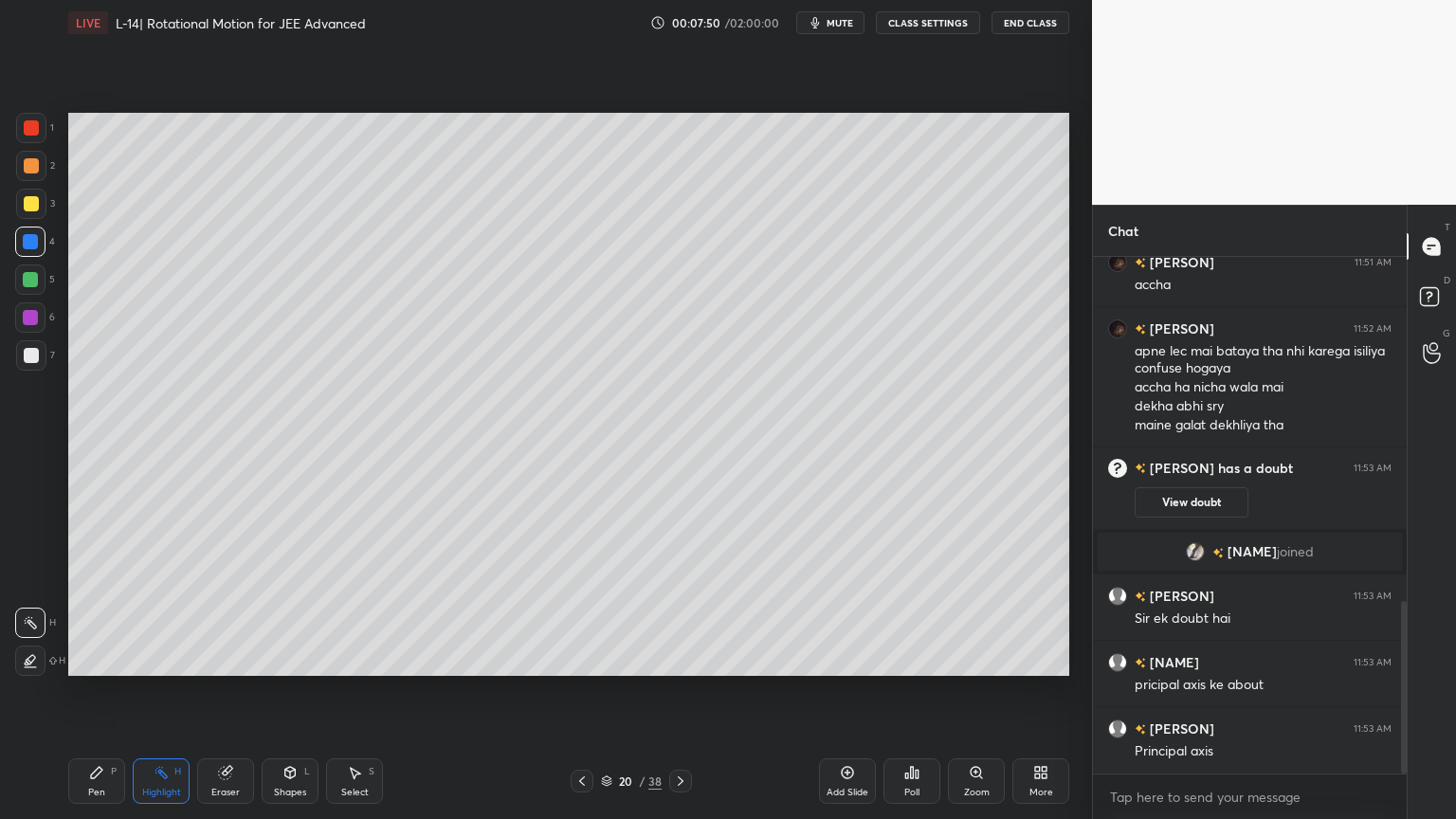 click on "Pen P" at bounding box center (97, 781) 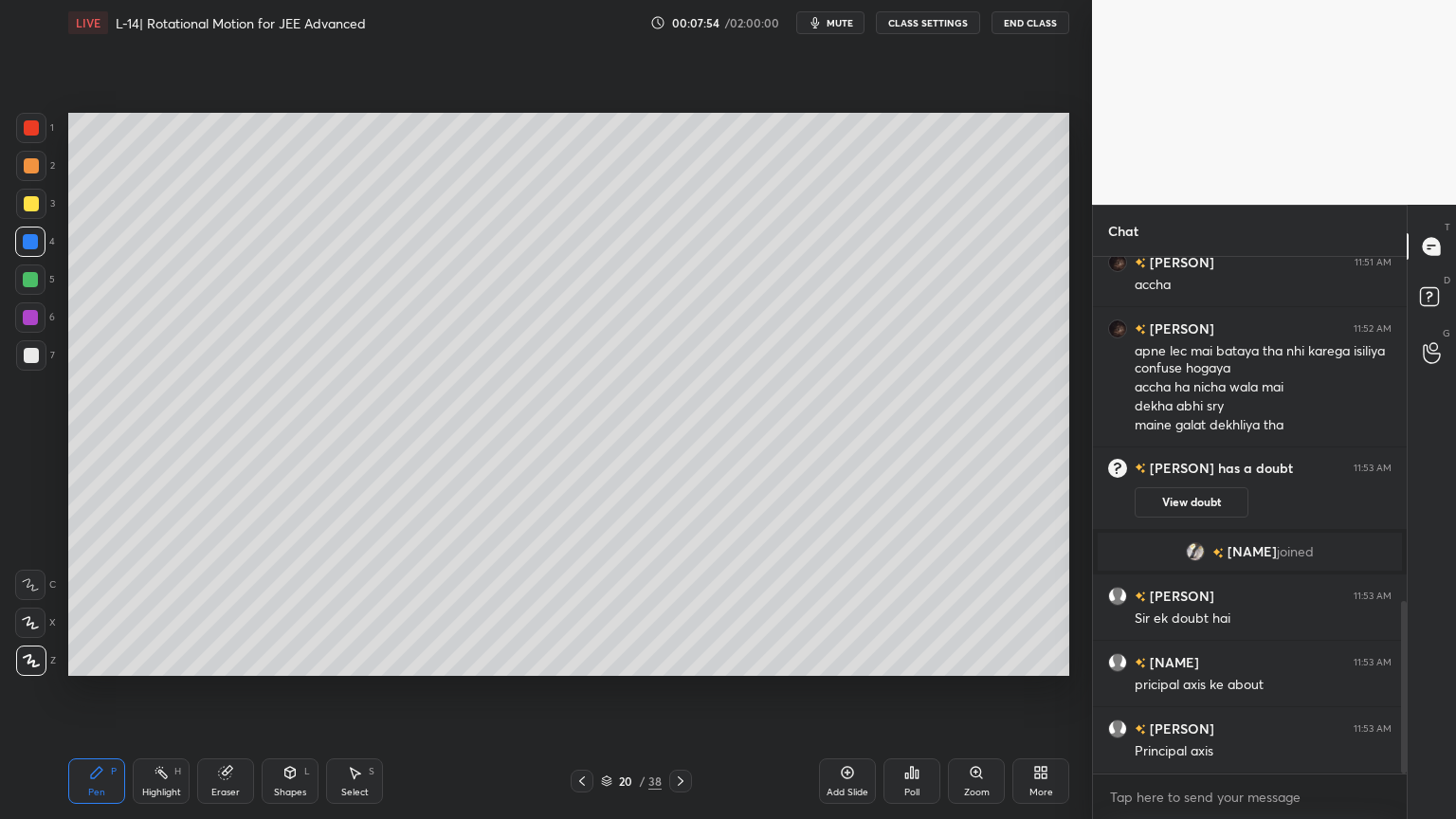 click 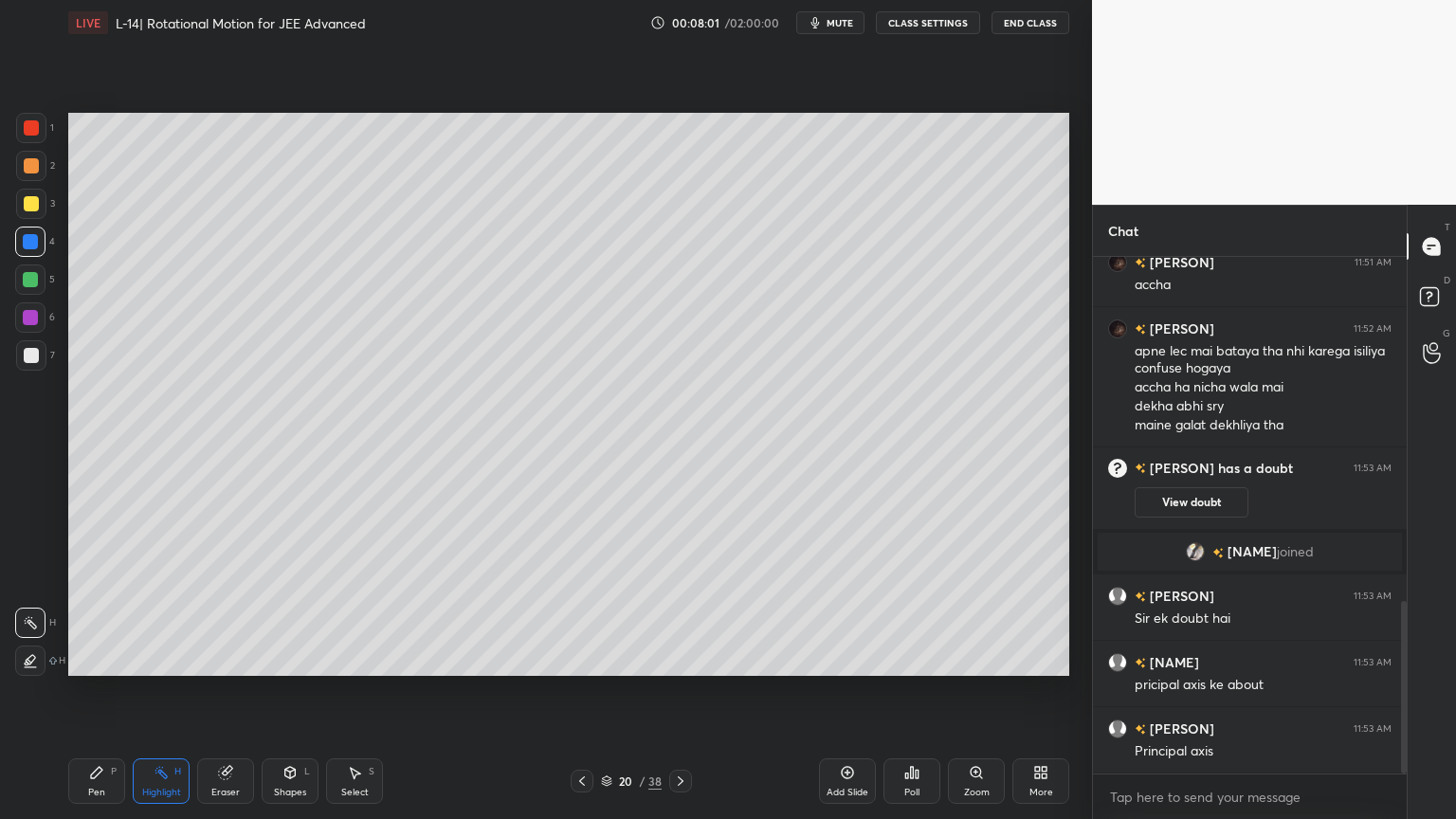 click at bounding box center [30, 318] 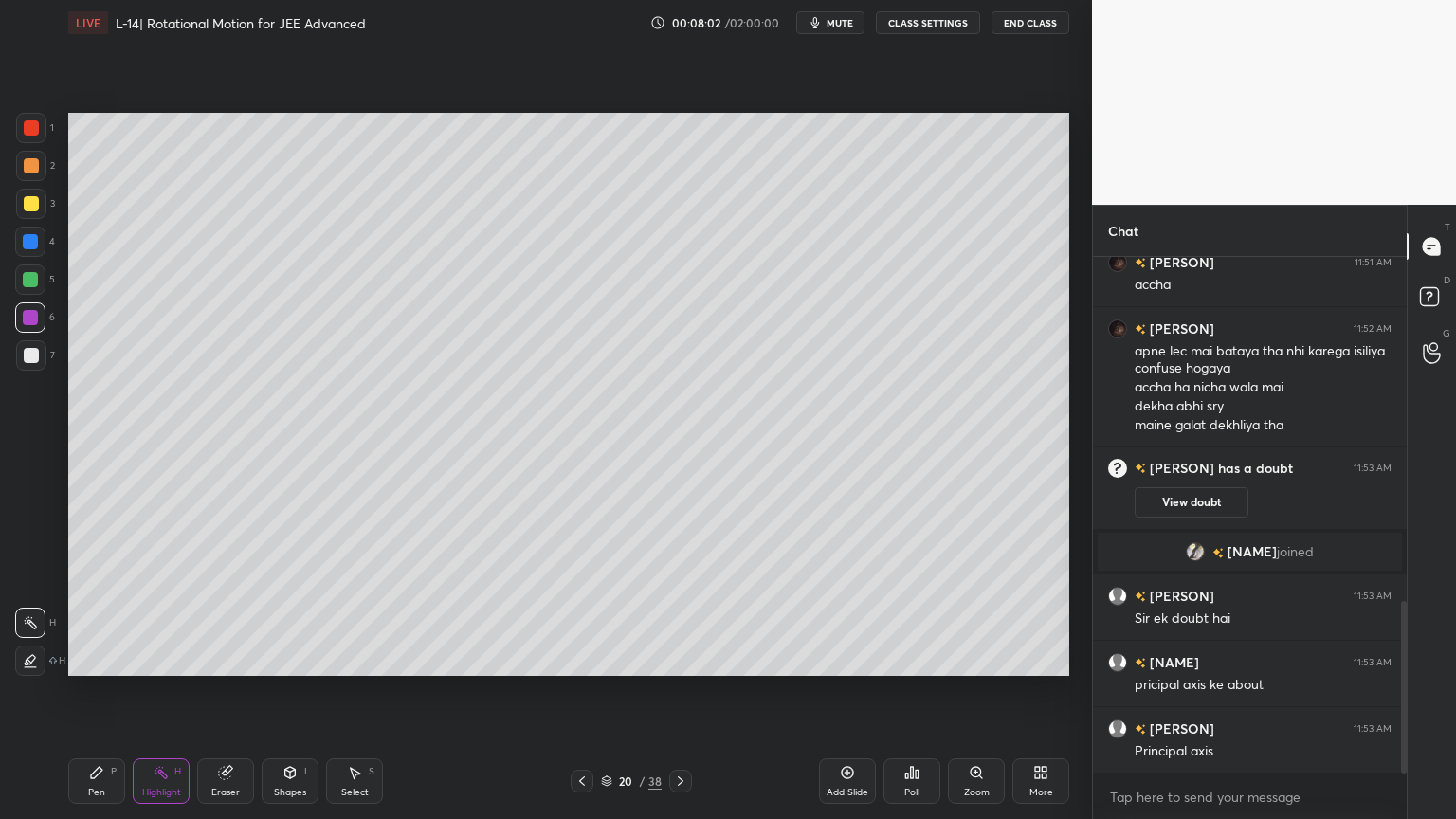 click 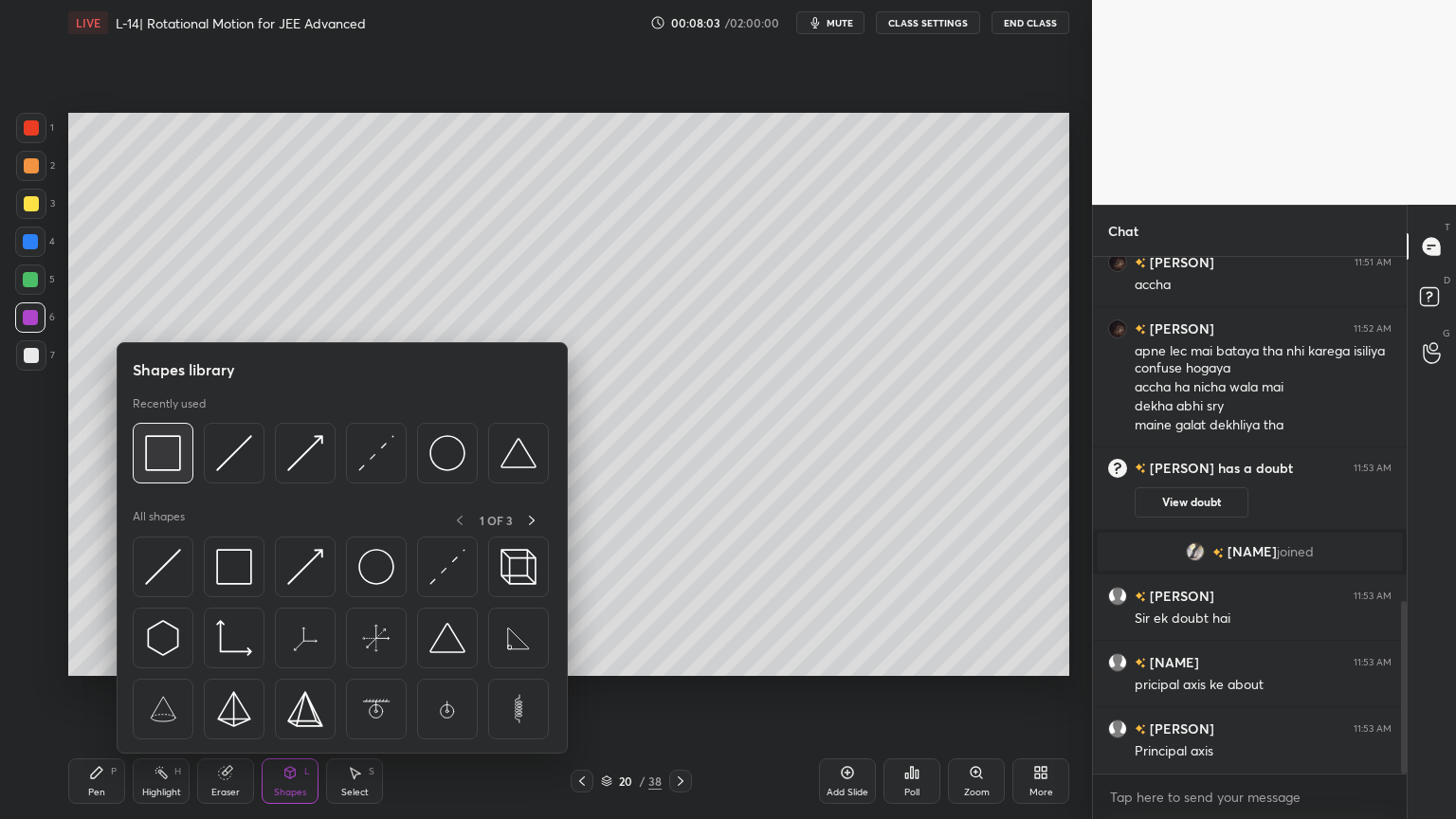 click at bounding box center (163, 453) 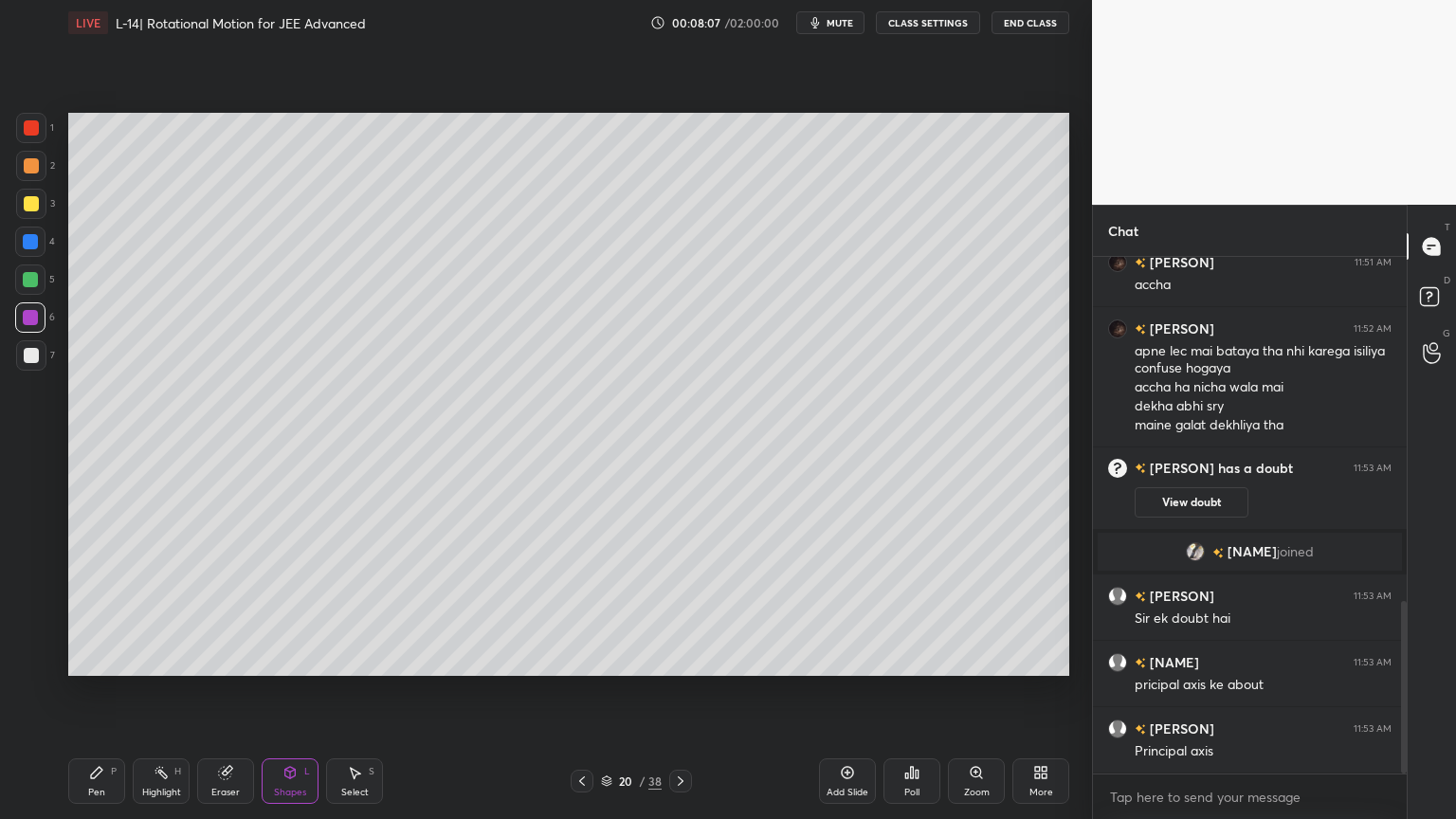 click at bounding box center (30, 242) 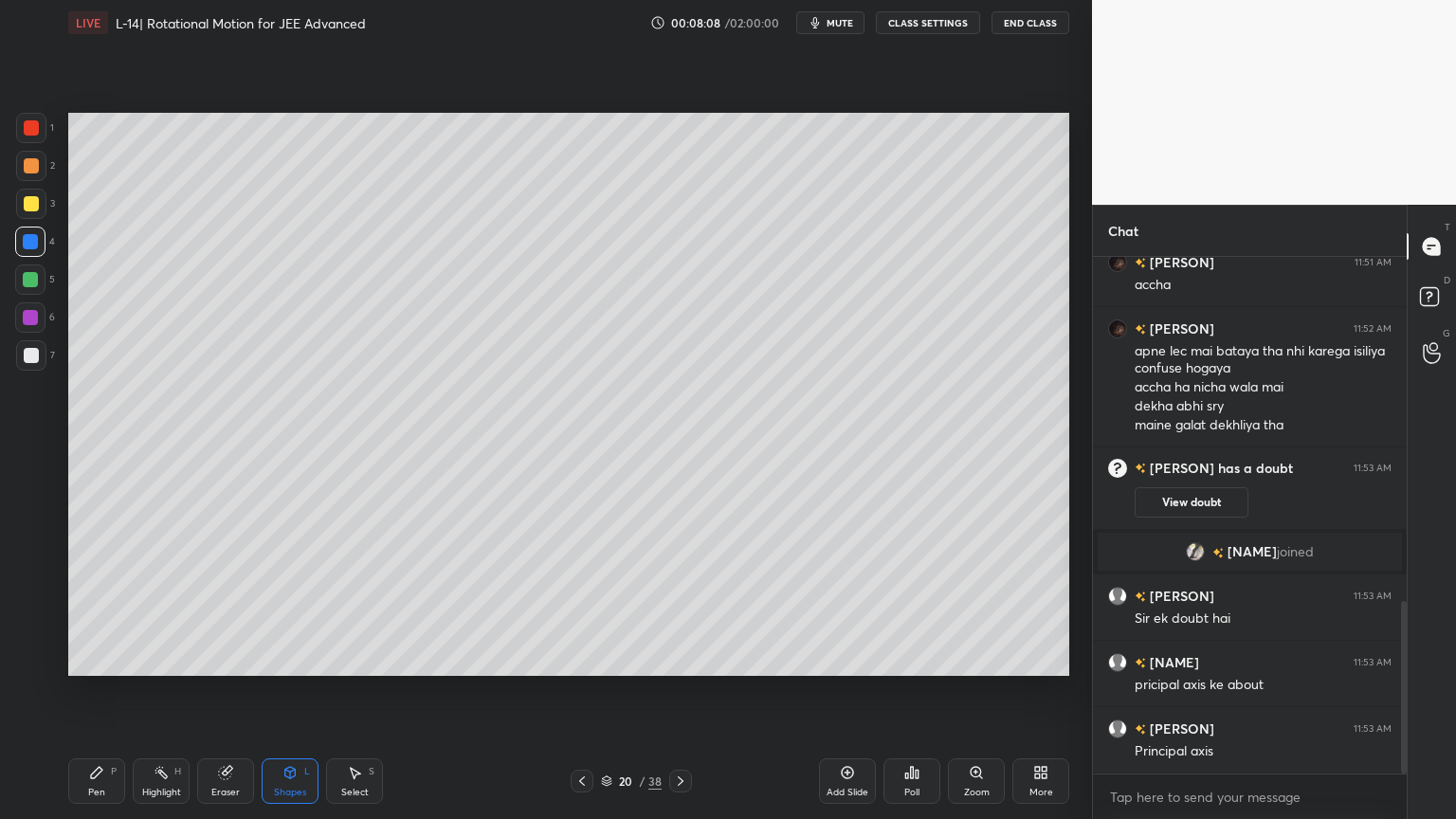 click at bounding box center [31, 204] 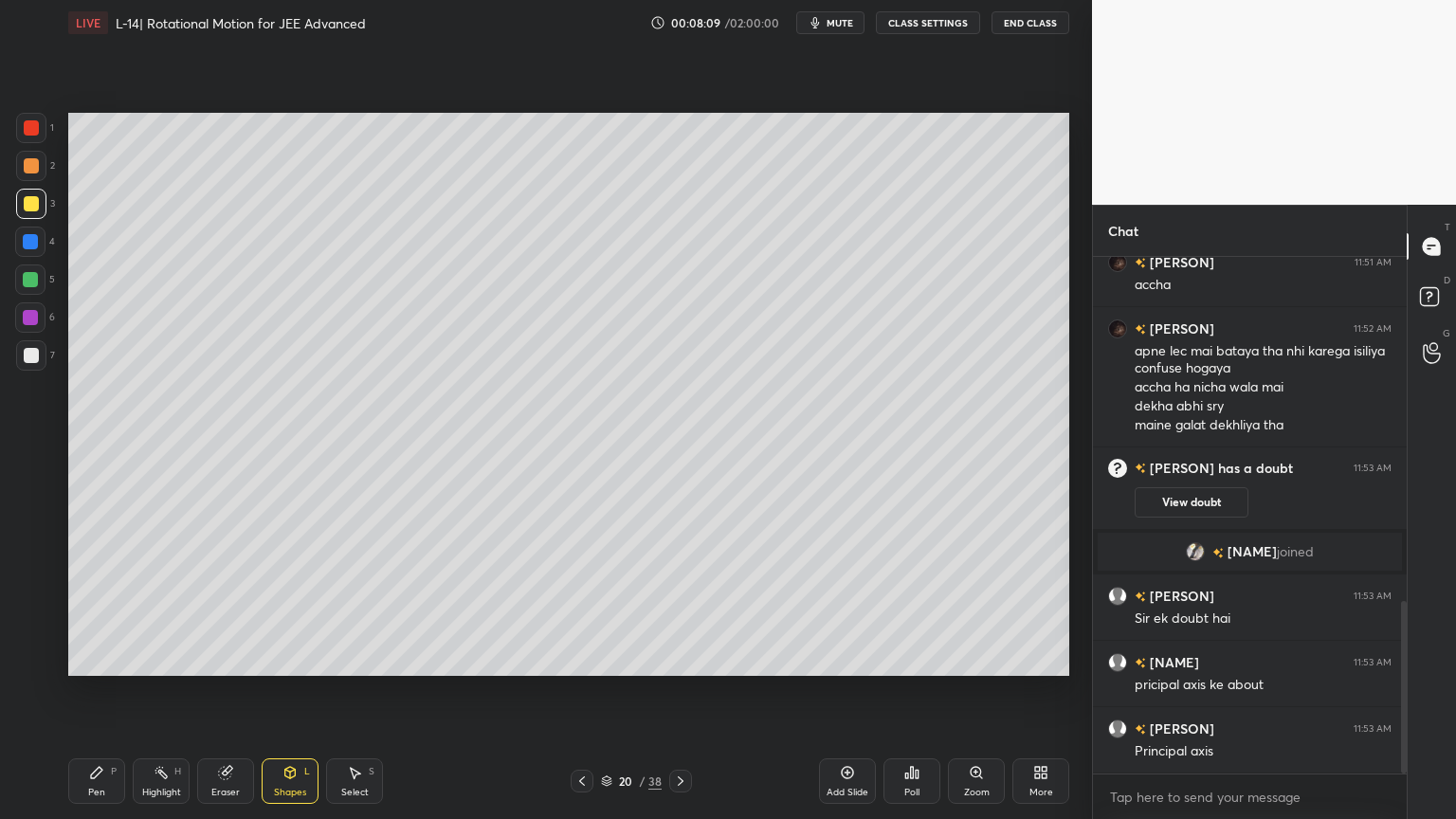 click 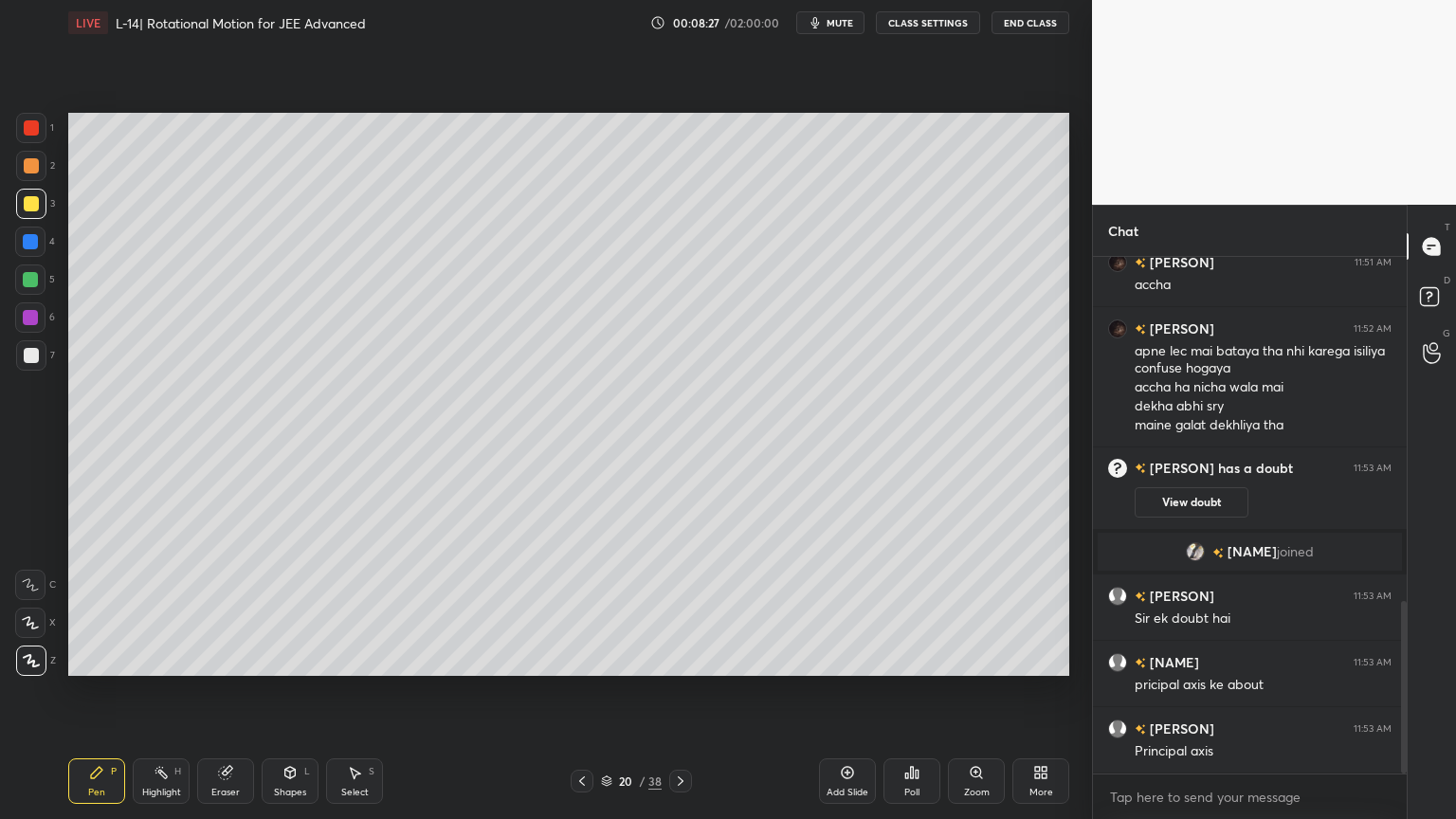click on "Eraser" at bounding box center (226, 781) 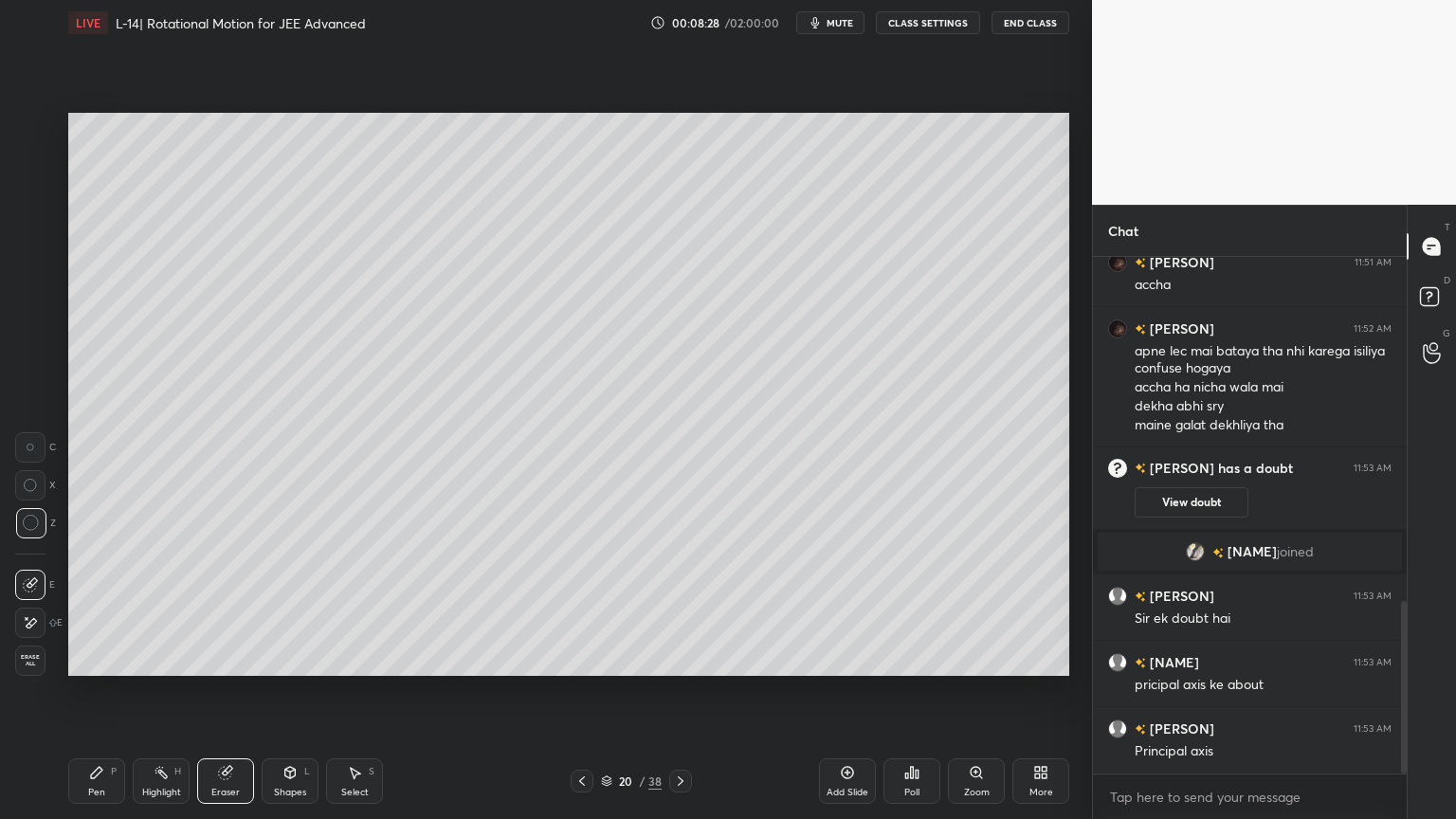 click on "Pen P" at bounding box center [97, 781] 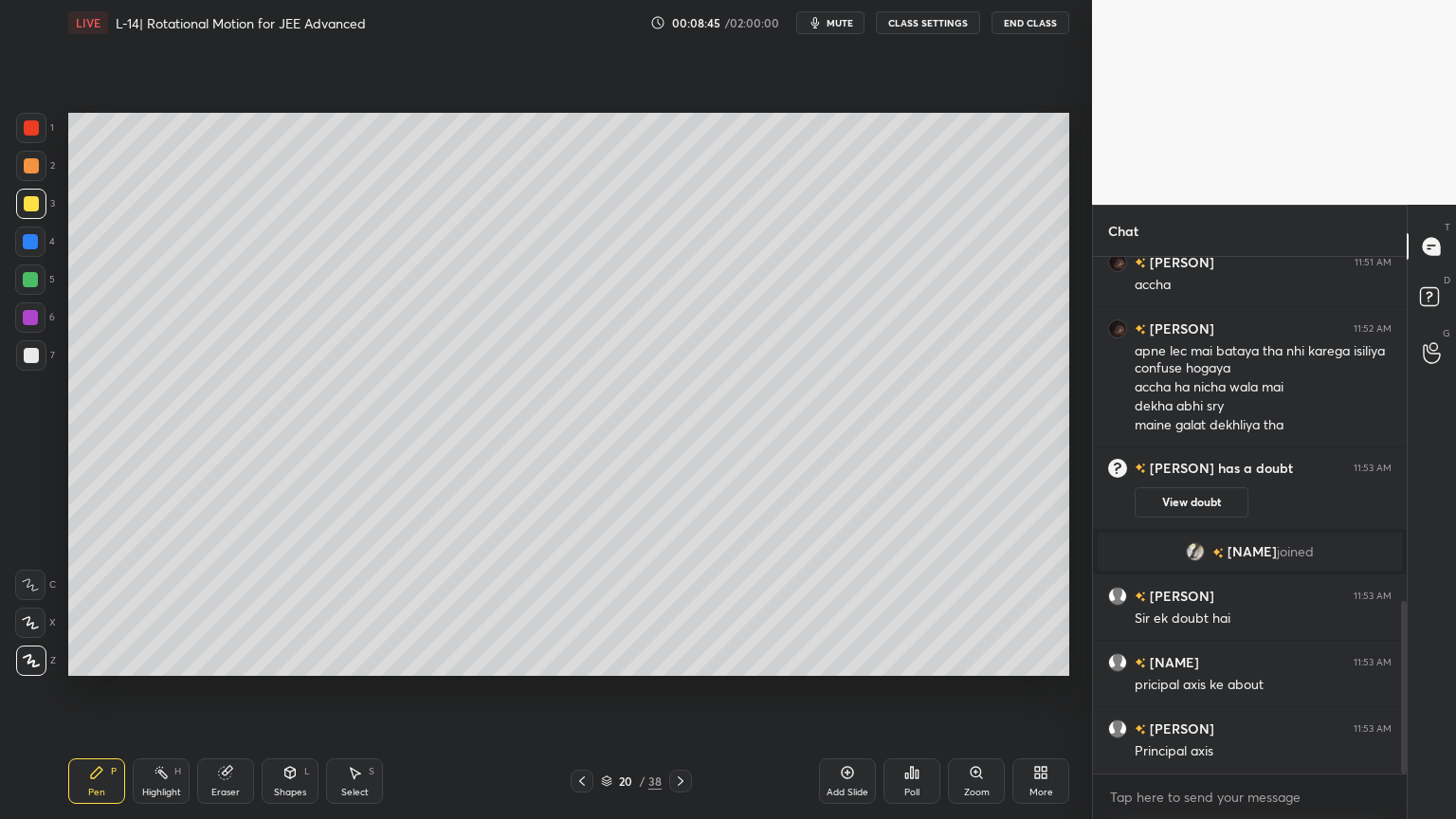 click at bounding box center (30, 318) 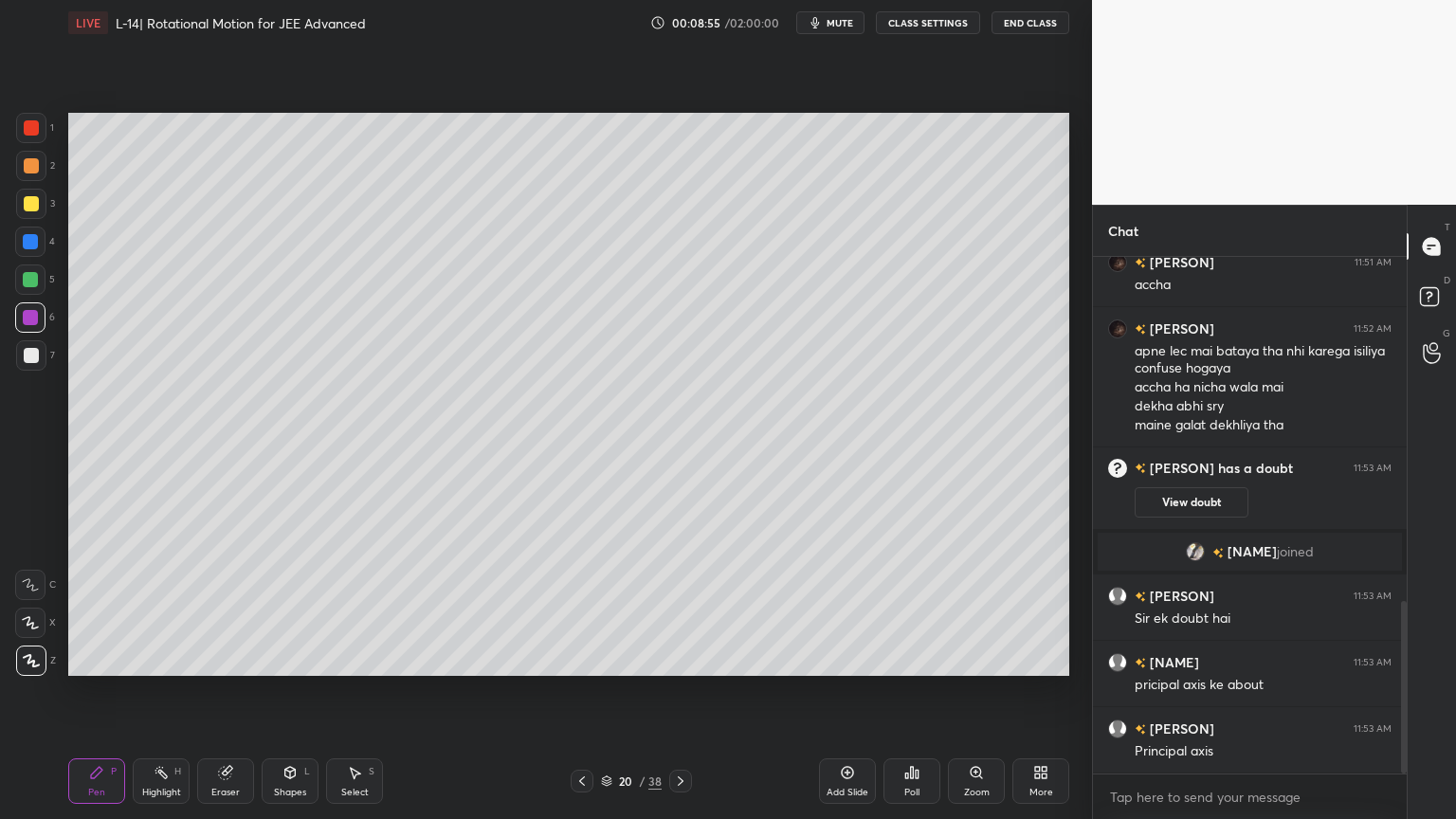 click at bounding box center [31, 204] 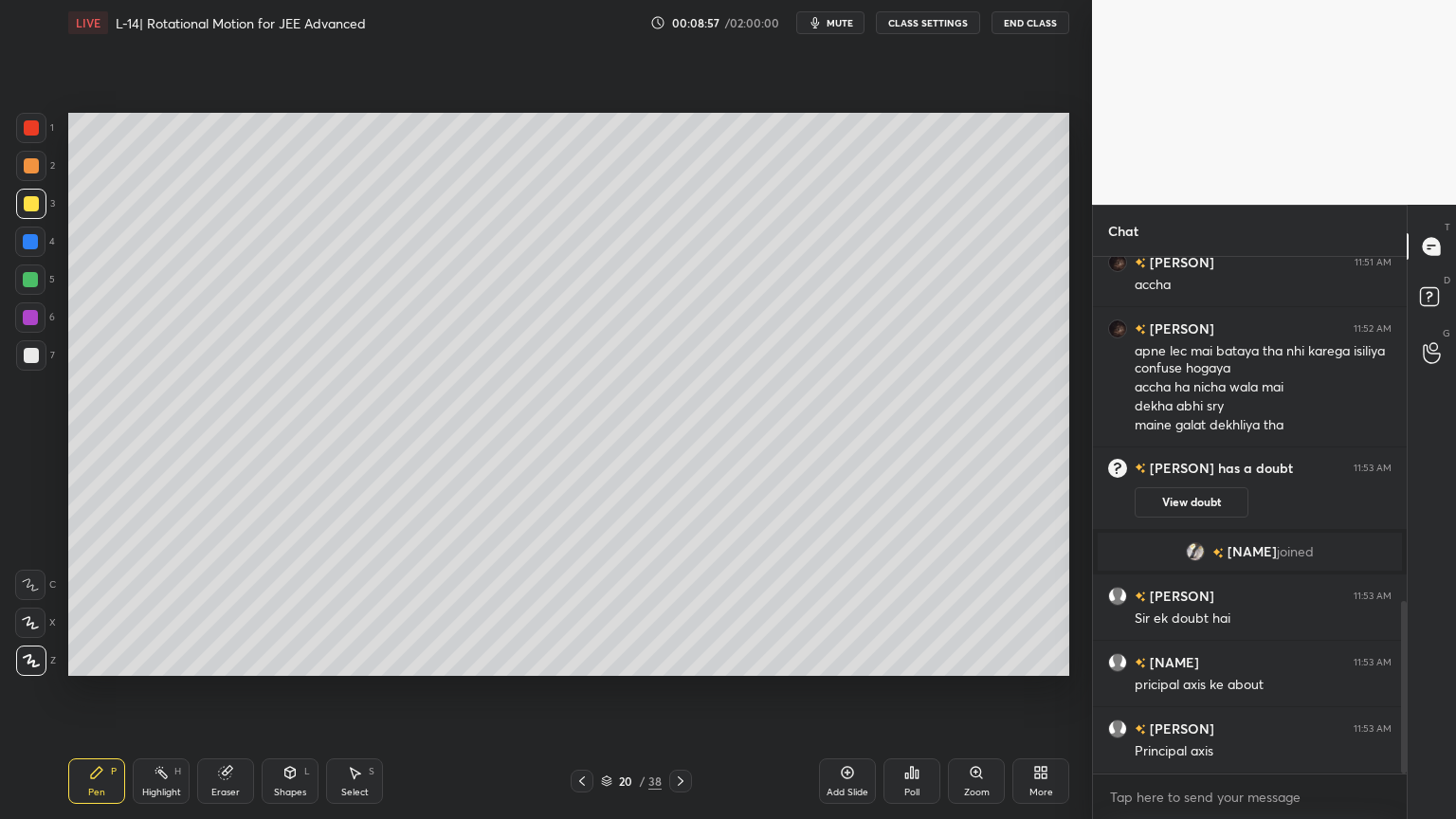 click at bounding box center [30, 280] 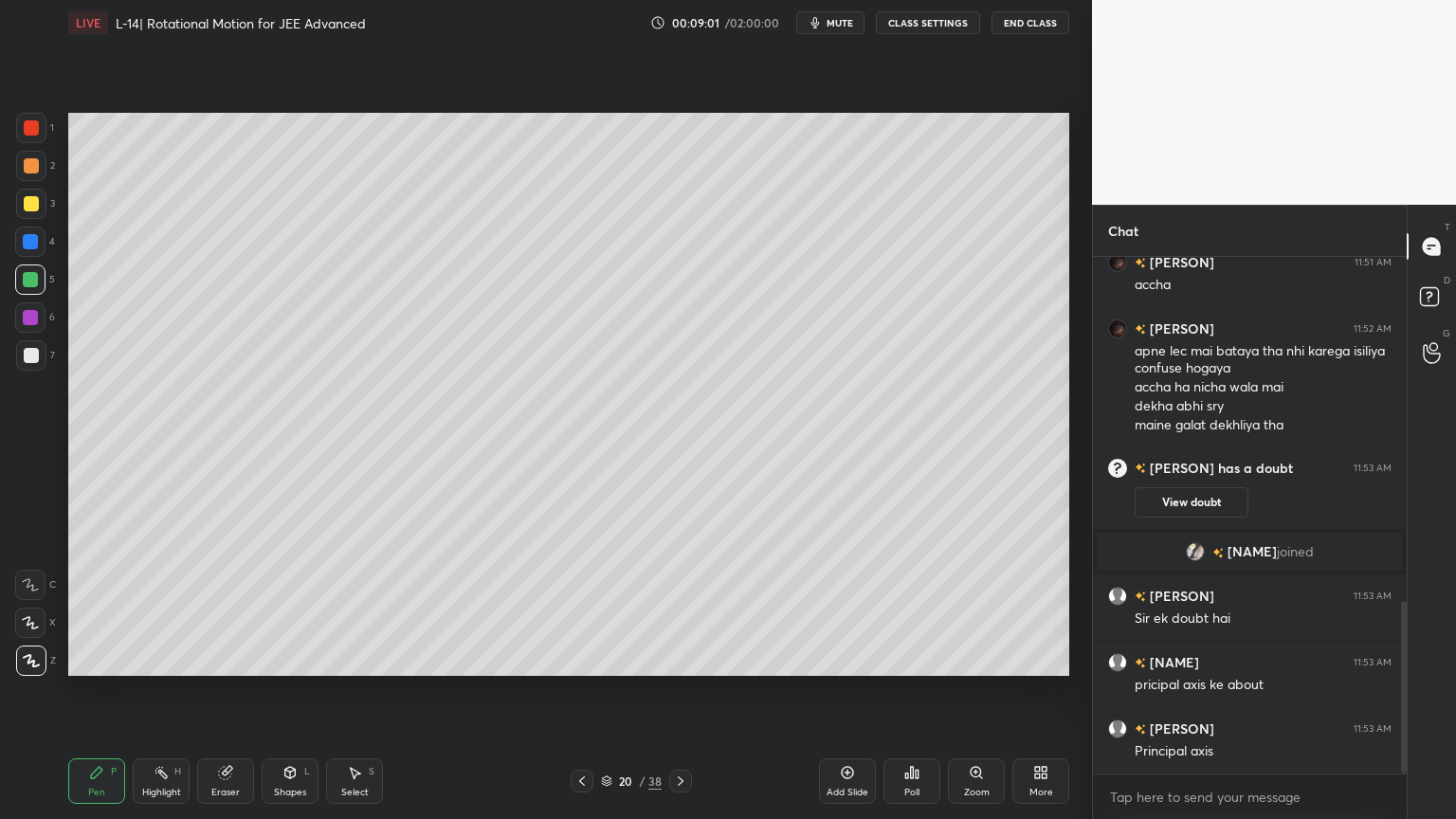 click 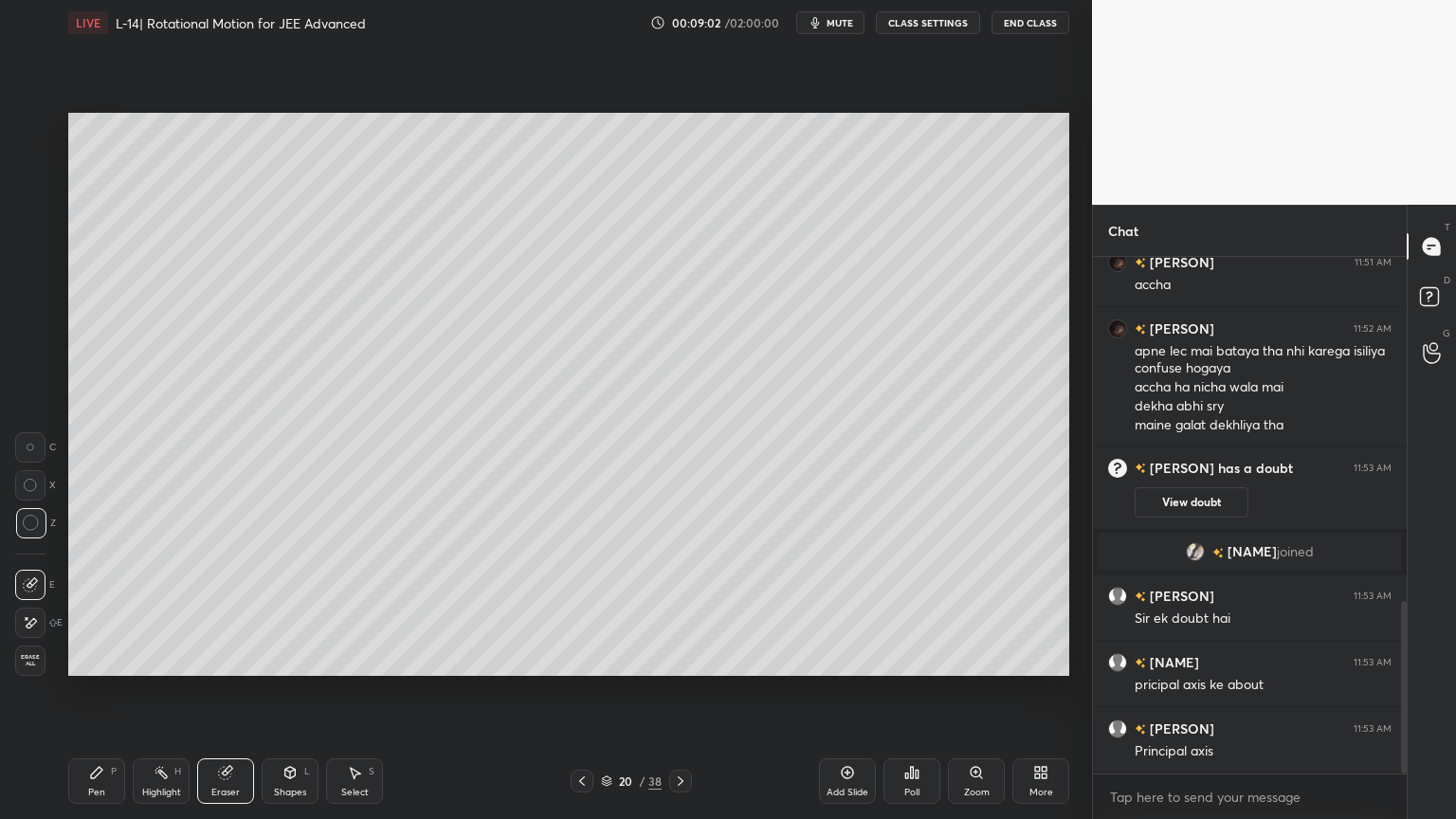 click on "Pen P" at bounding box center (97, 781) 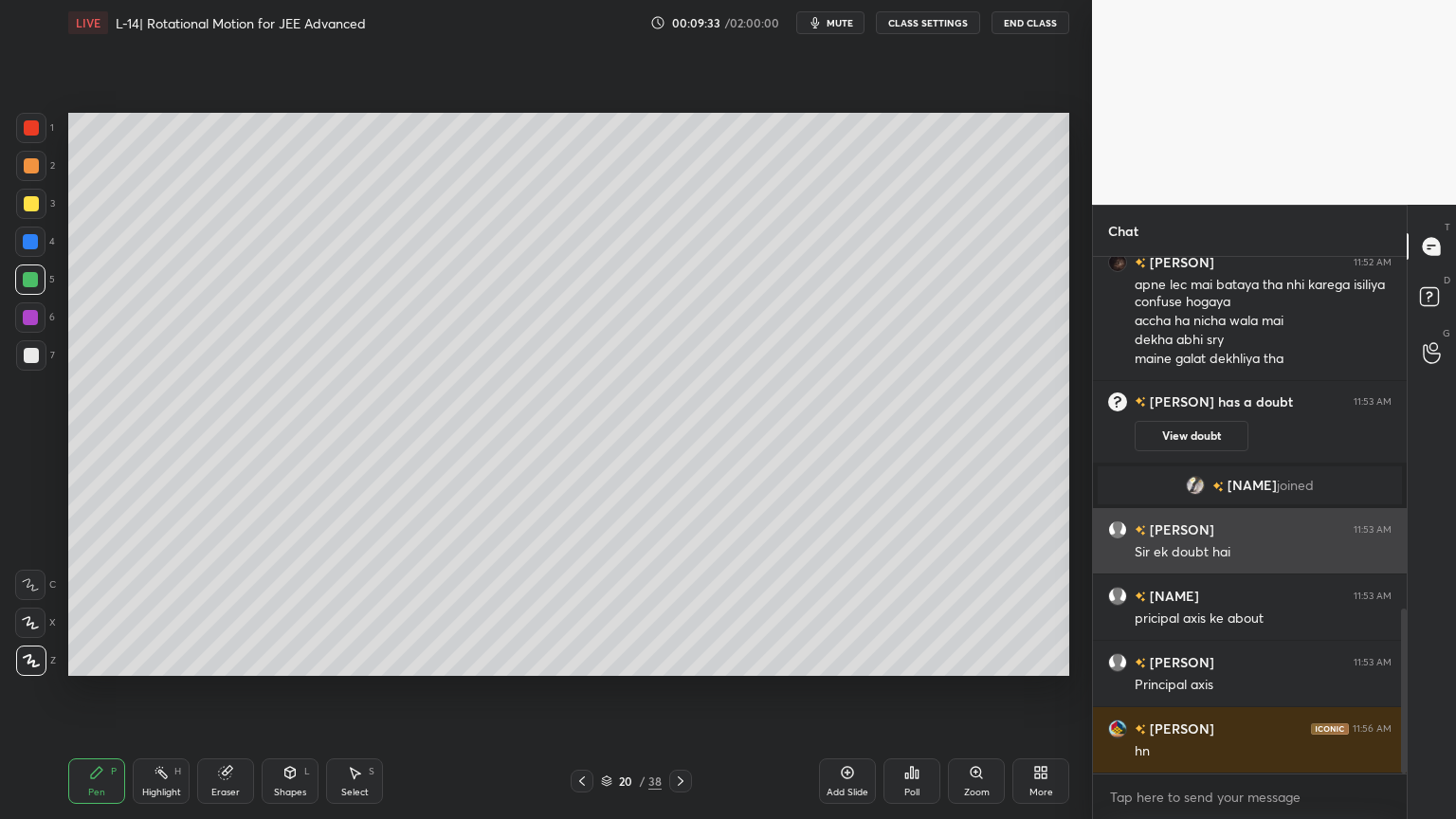 scroll, scrollTop: 1164, scrollLeft: 0, axis: vertical 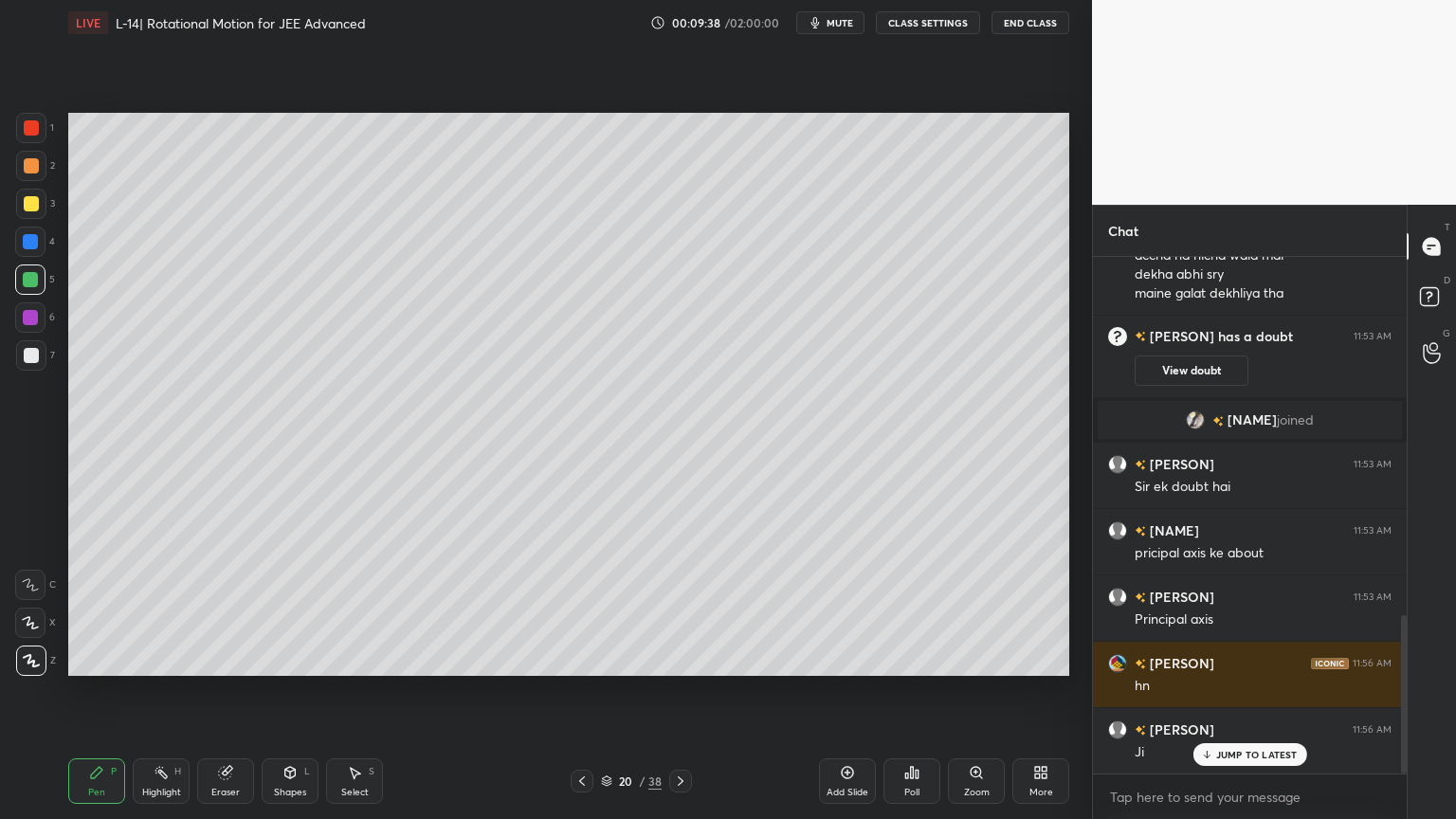 click 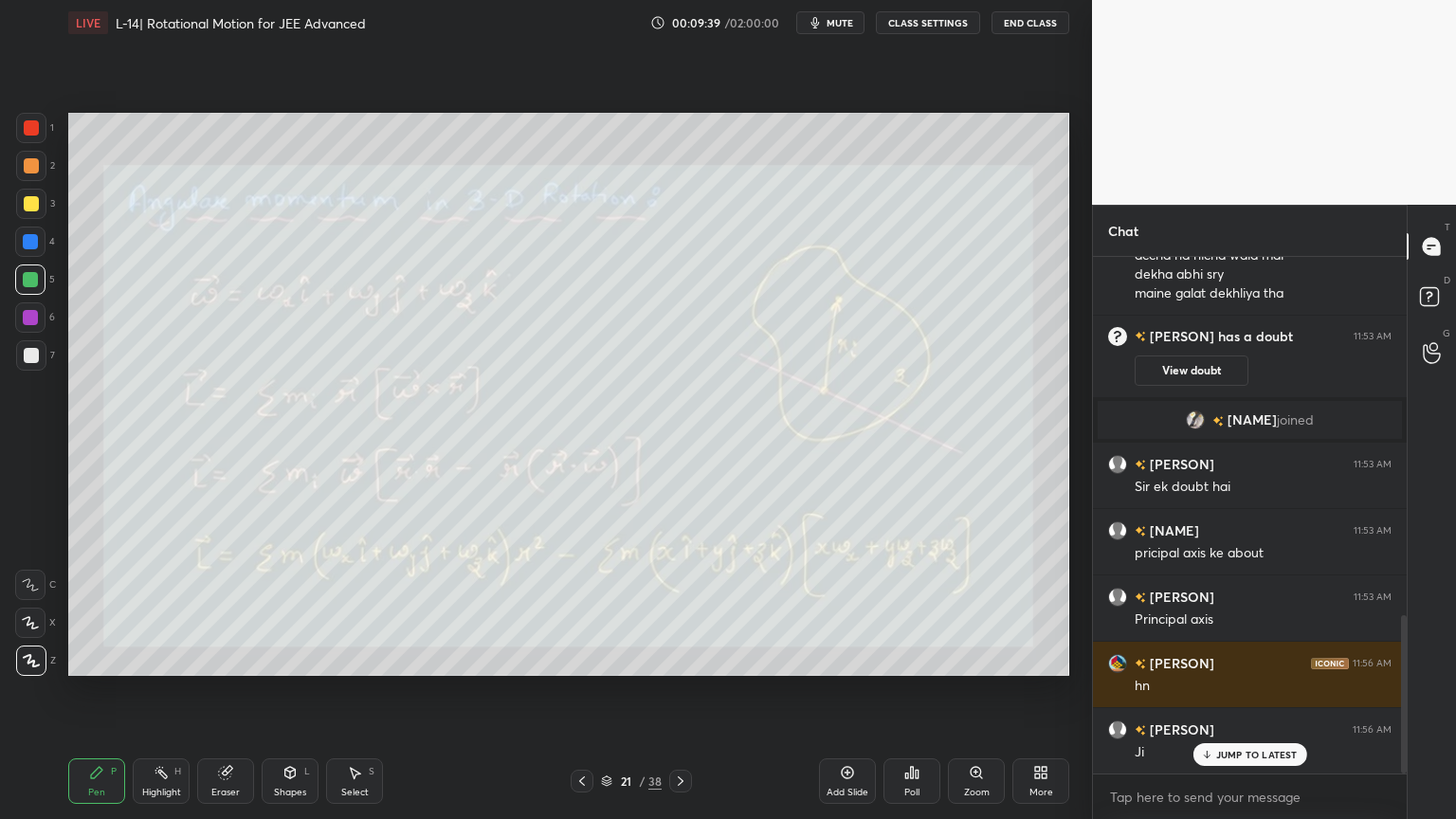click 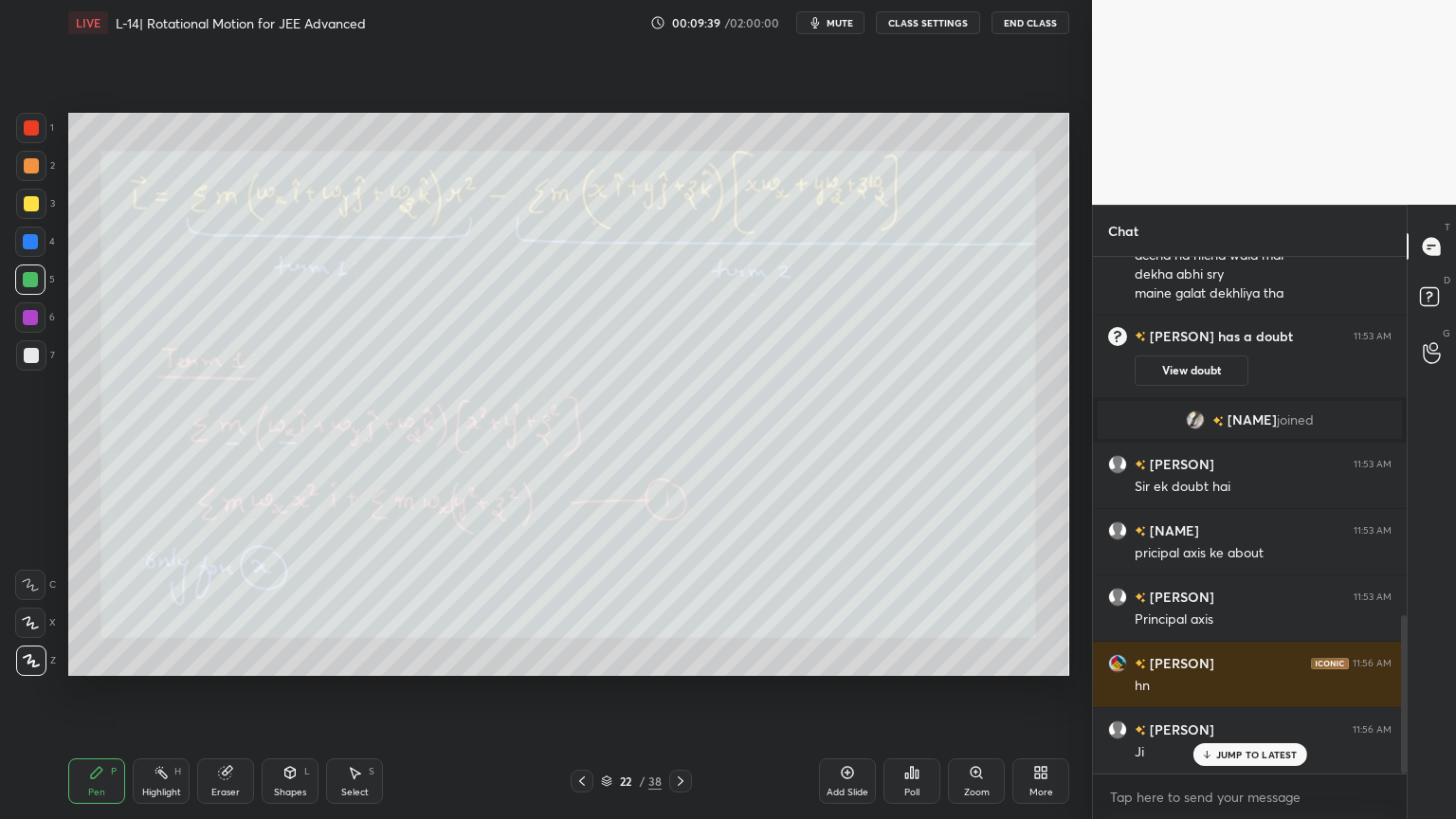 click at bounding box center [681, 781] 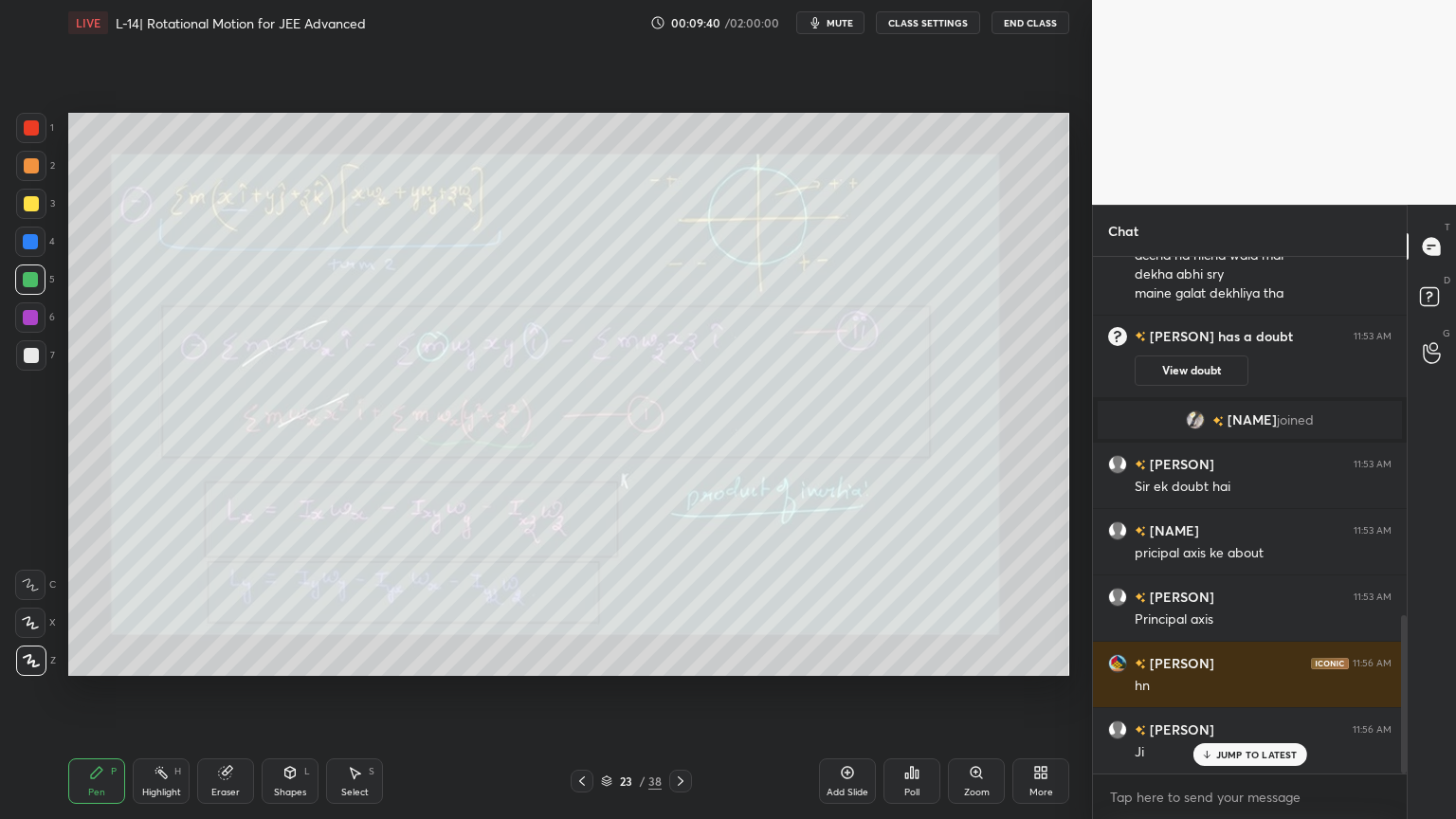 click at bounding box center (681, 781) 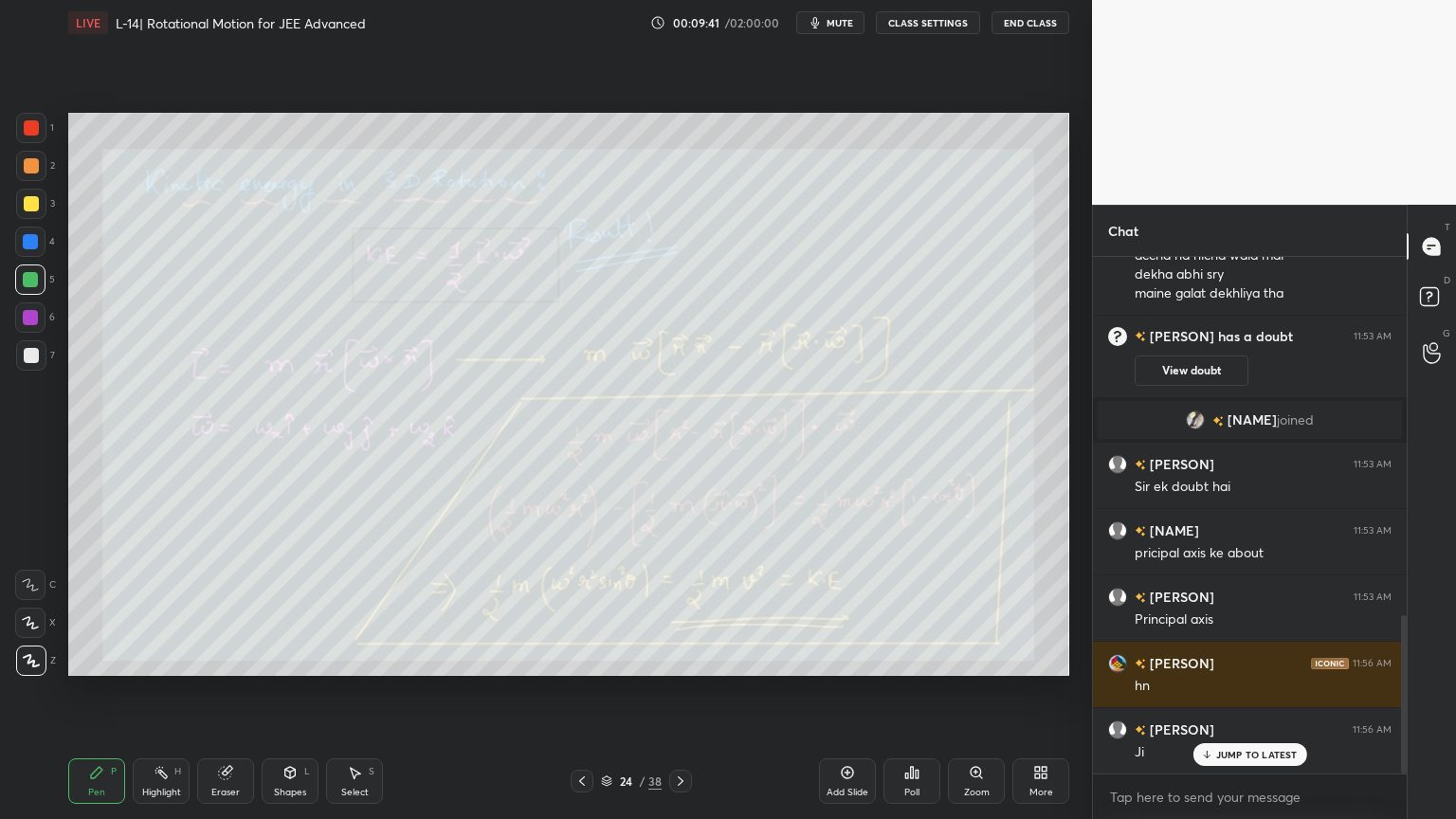 click at bounding box center [681, 781] 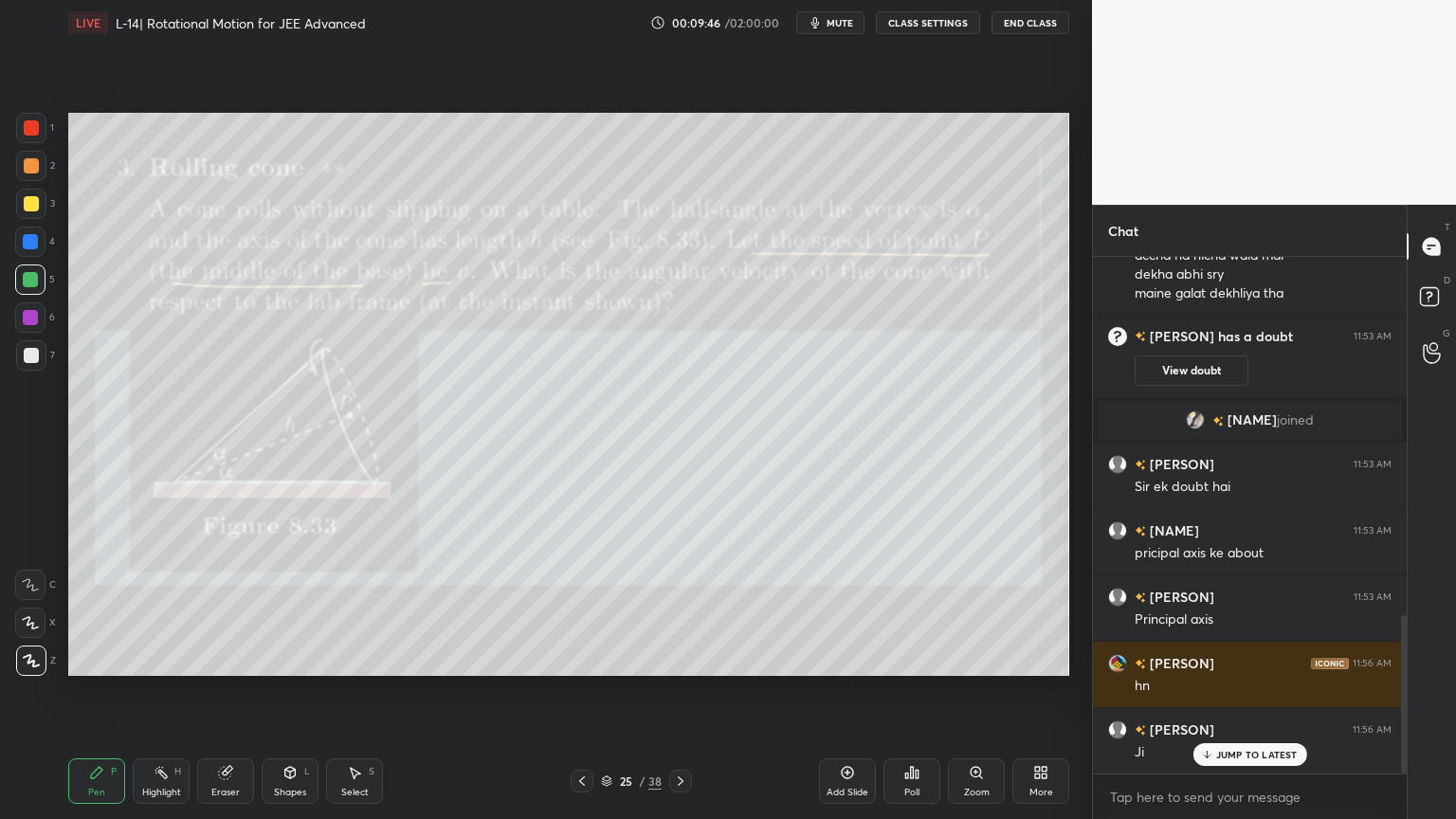 click 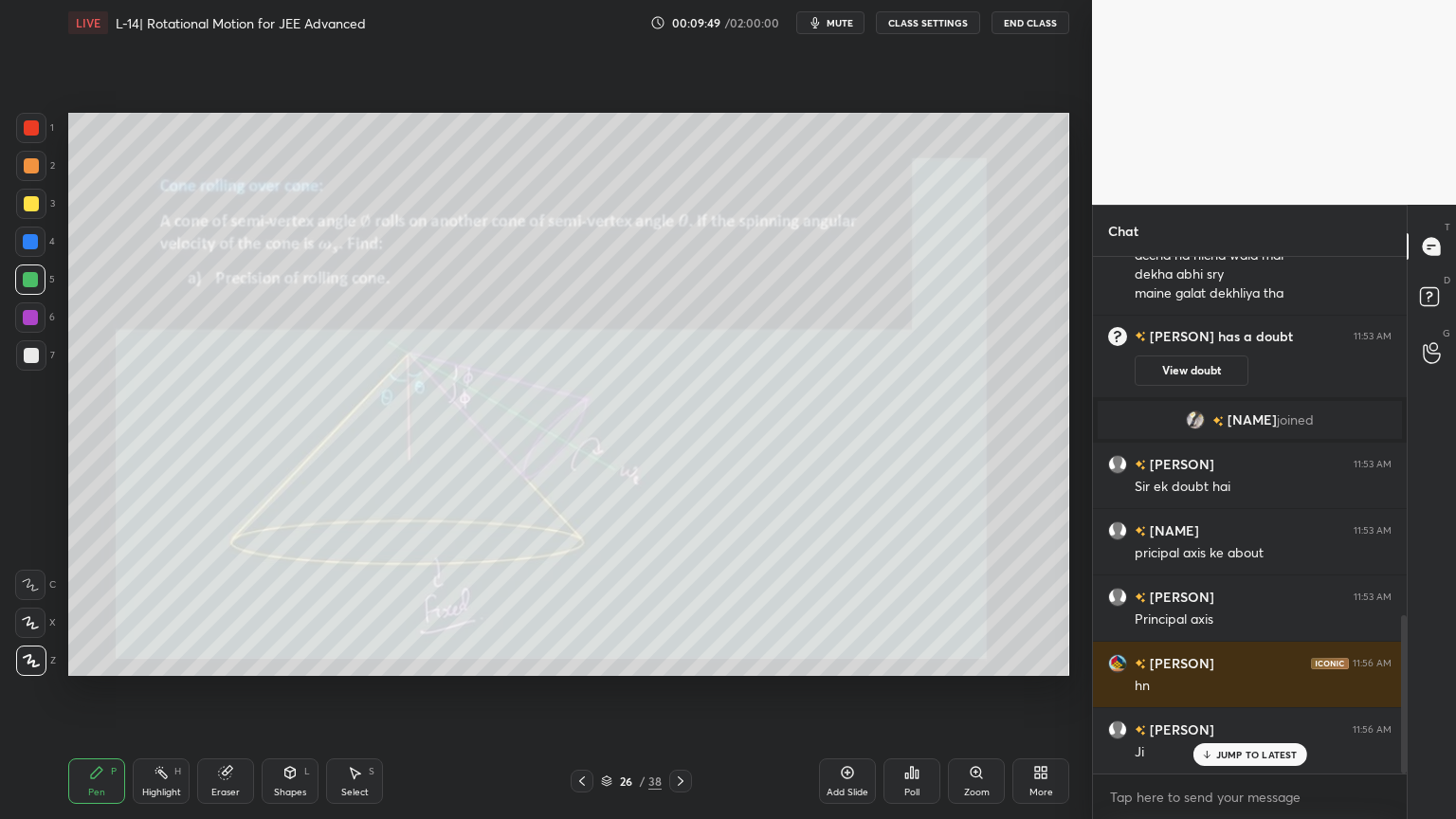 click 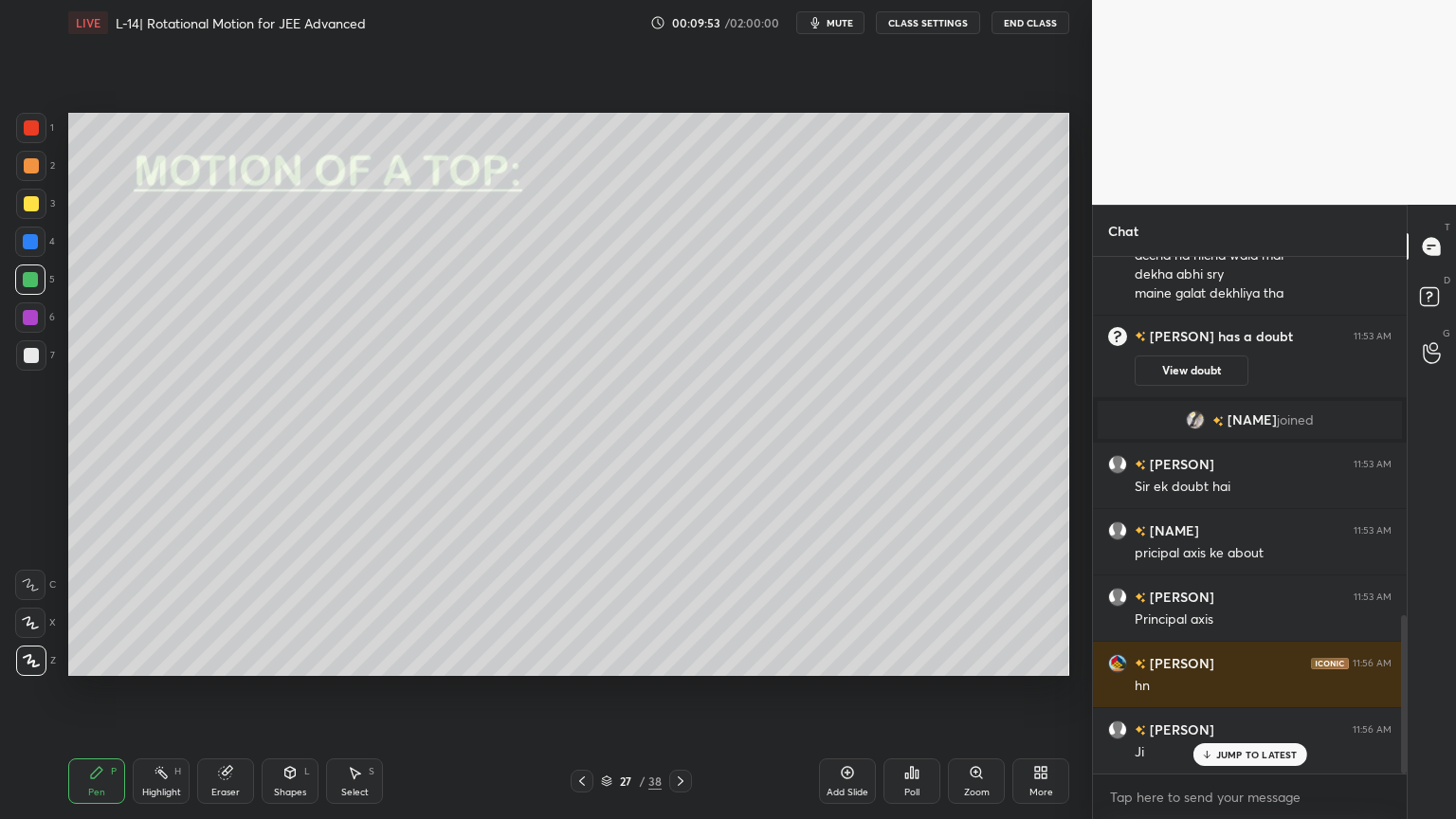 click at bounding box center [31, 204] 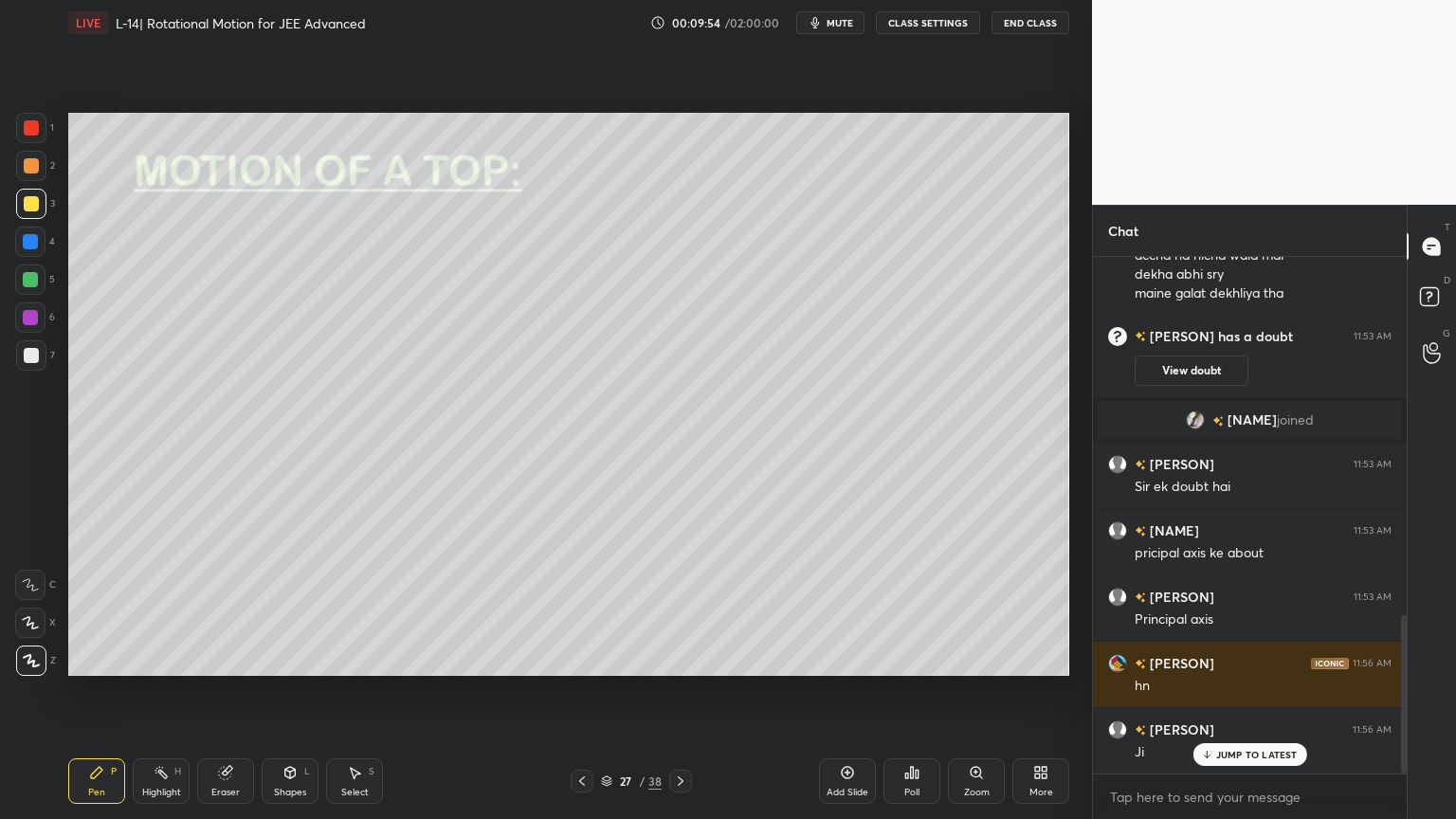 click 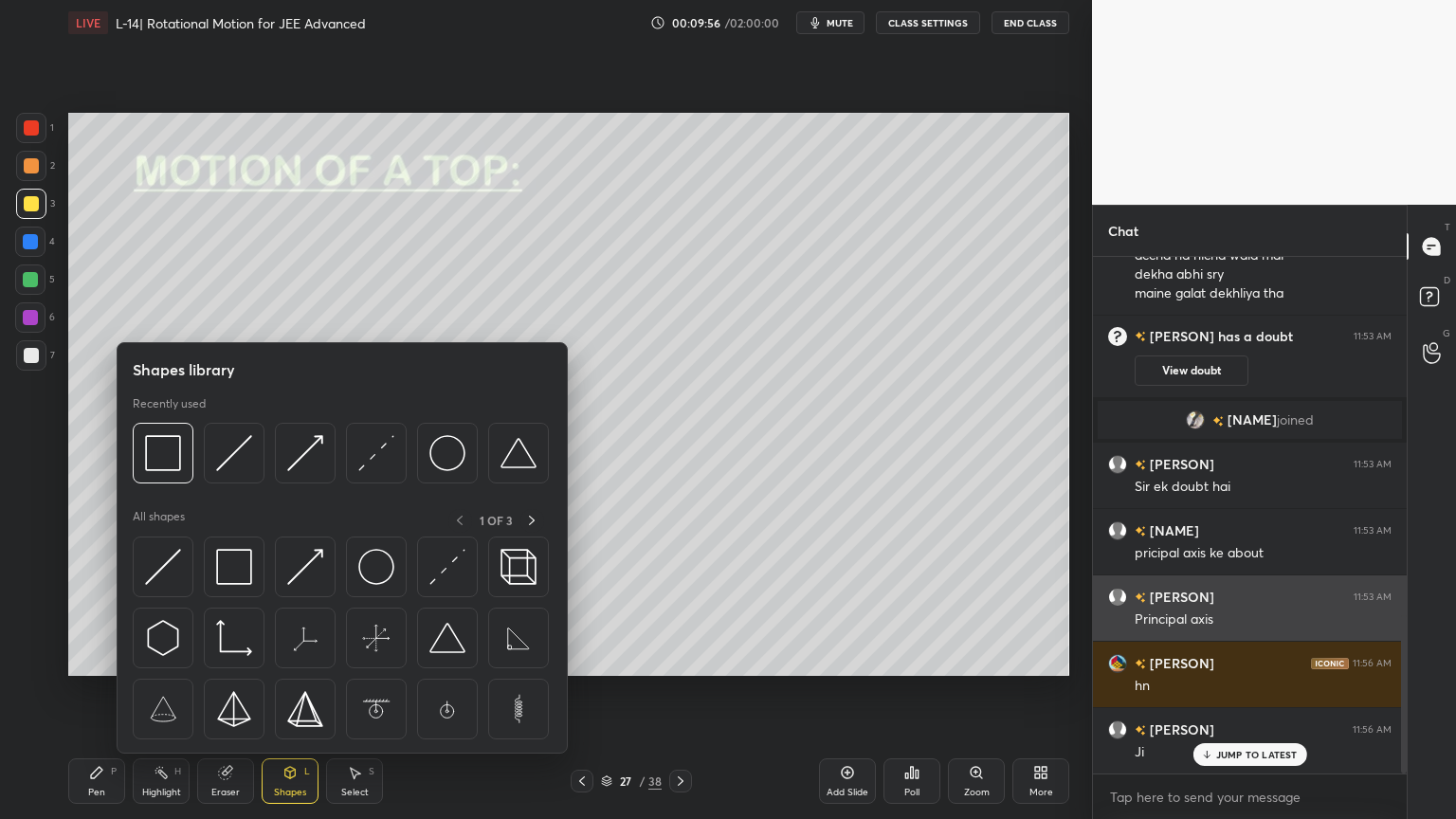 click at bounding box center (163, 567) 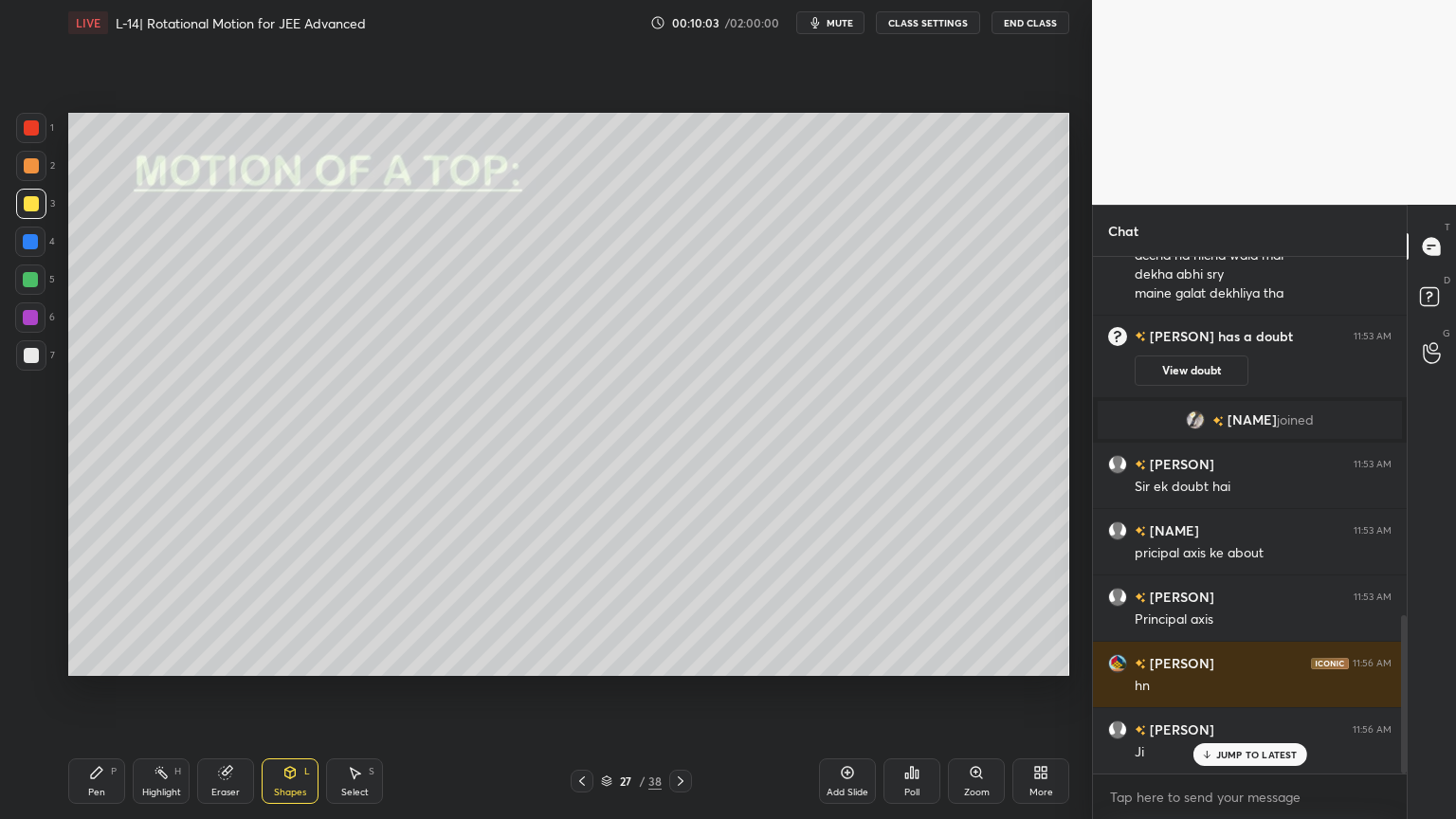 click 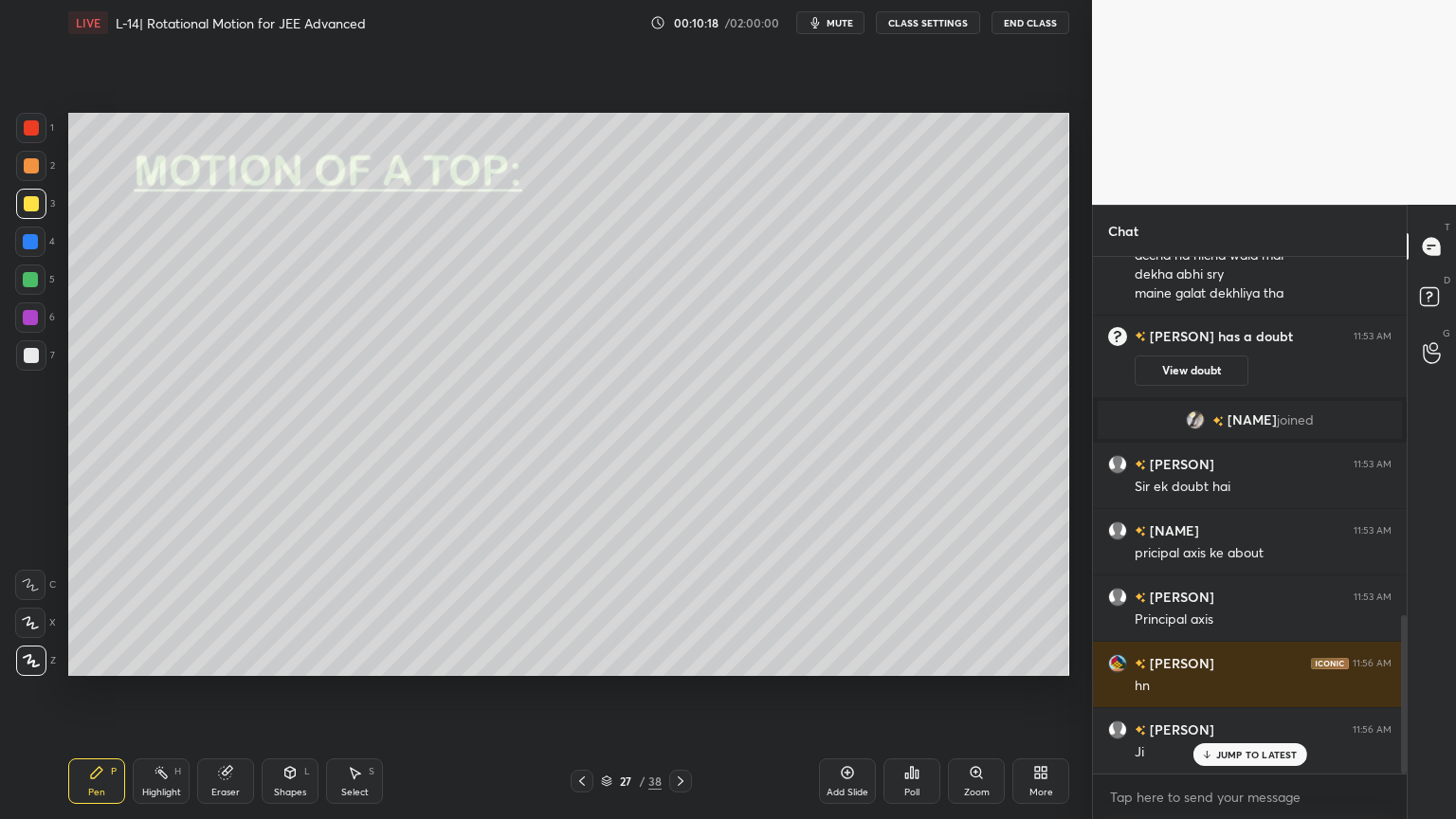 click on "Shapes L" at bounding box center [290, 781] 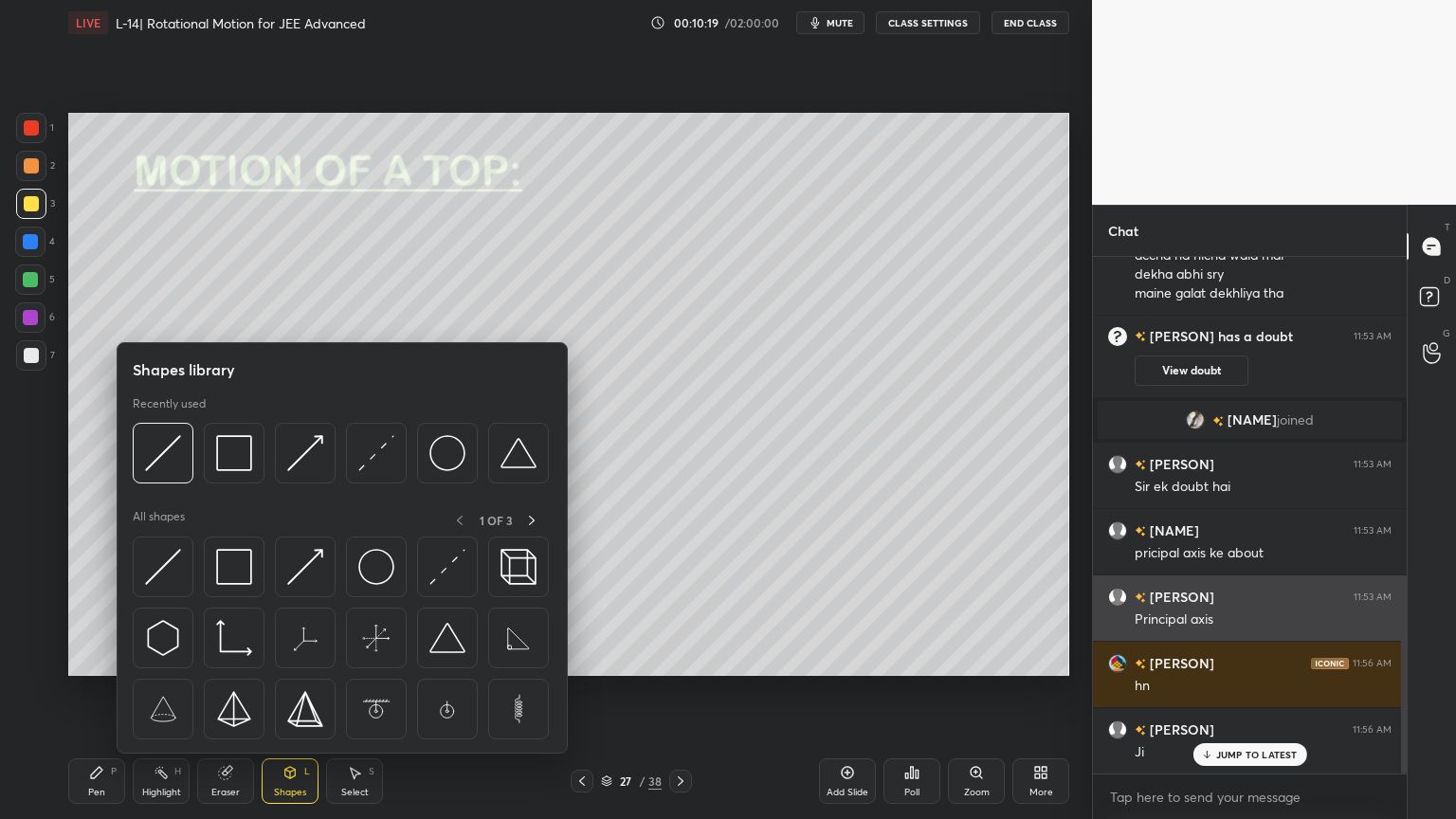 click at bounding box center [447, 567] 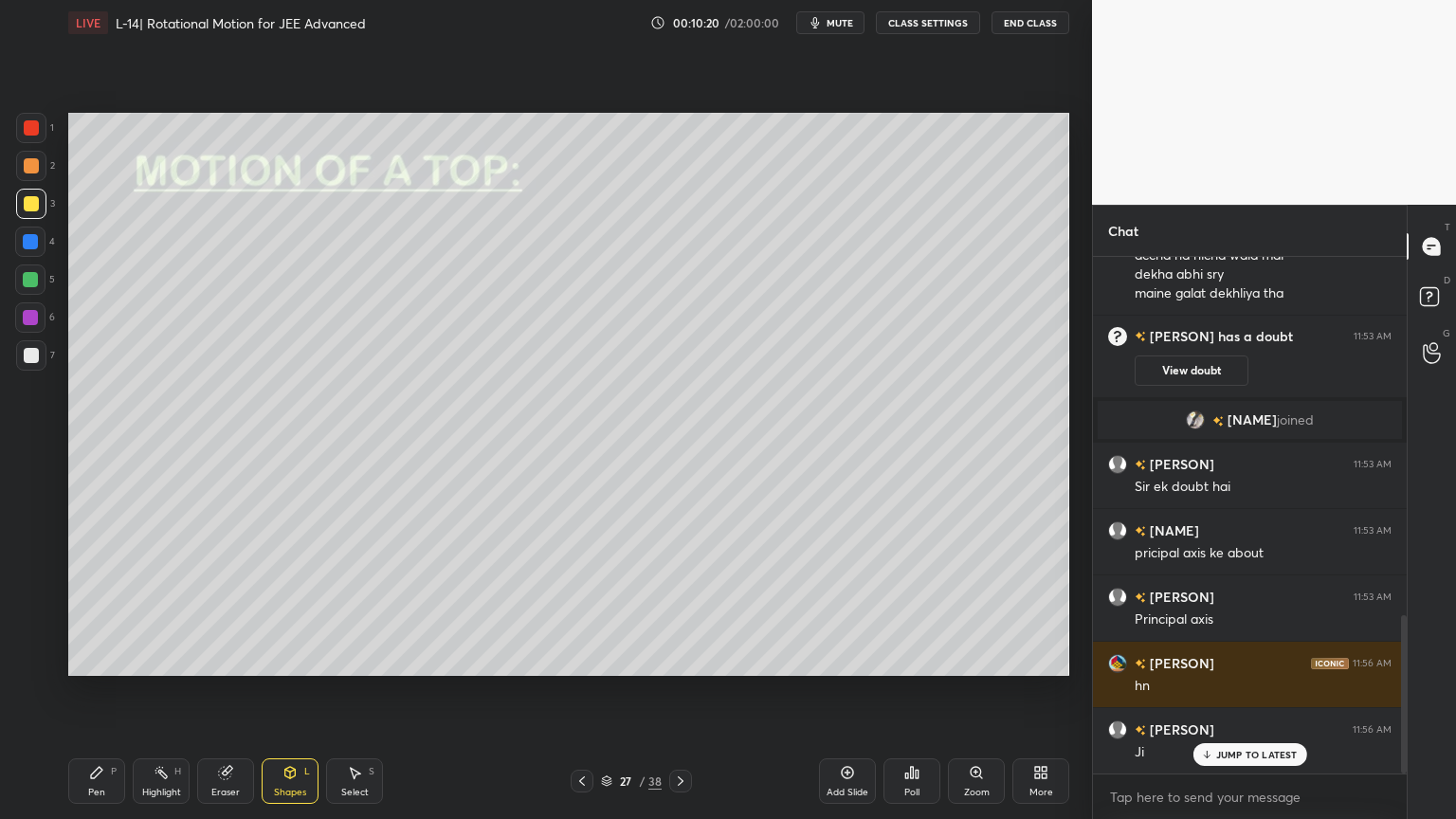 click at bounding box center (30, 318) 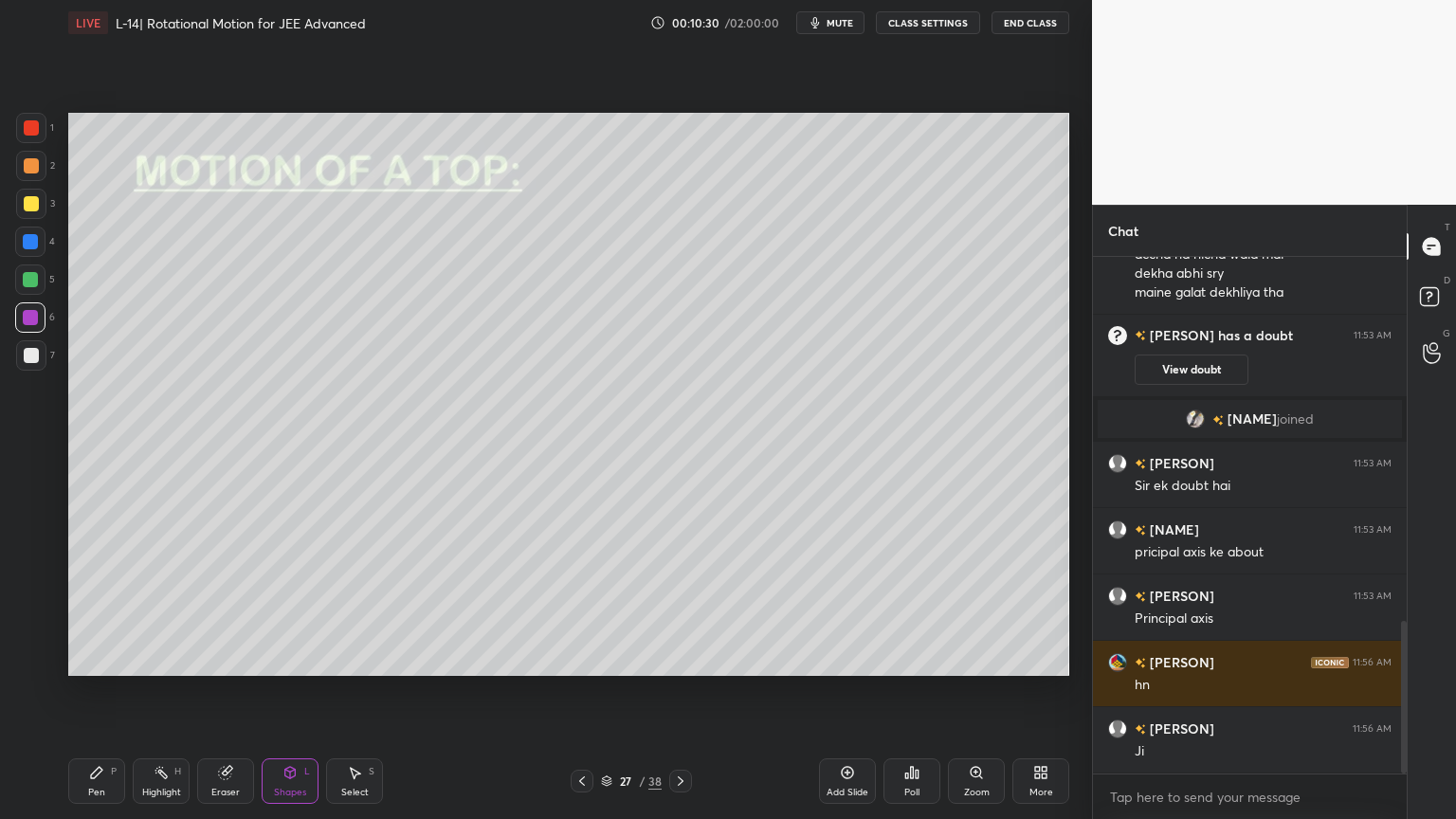scroll, scrollTop: 1231, scrollLeft: 0, axis: vertical 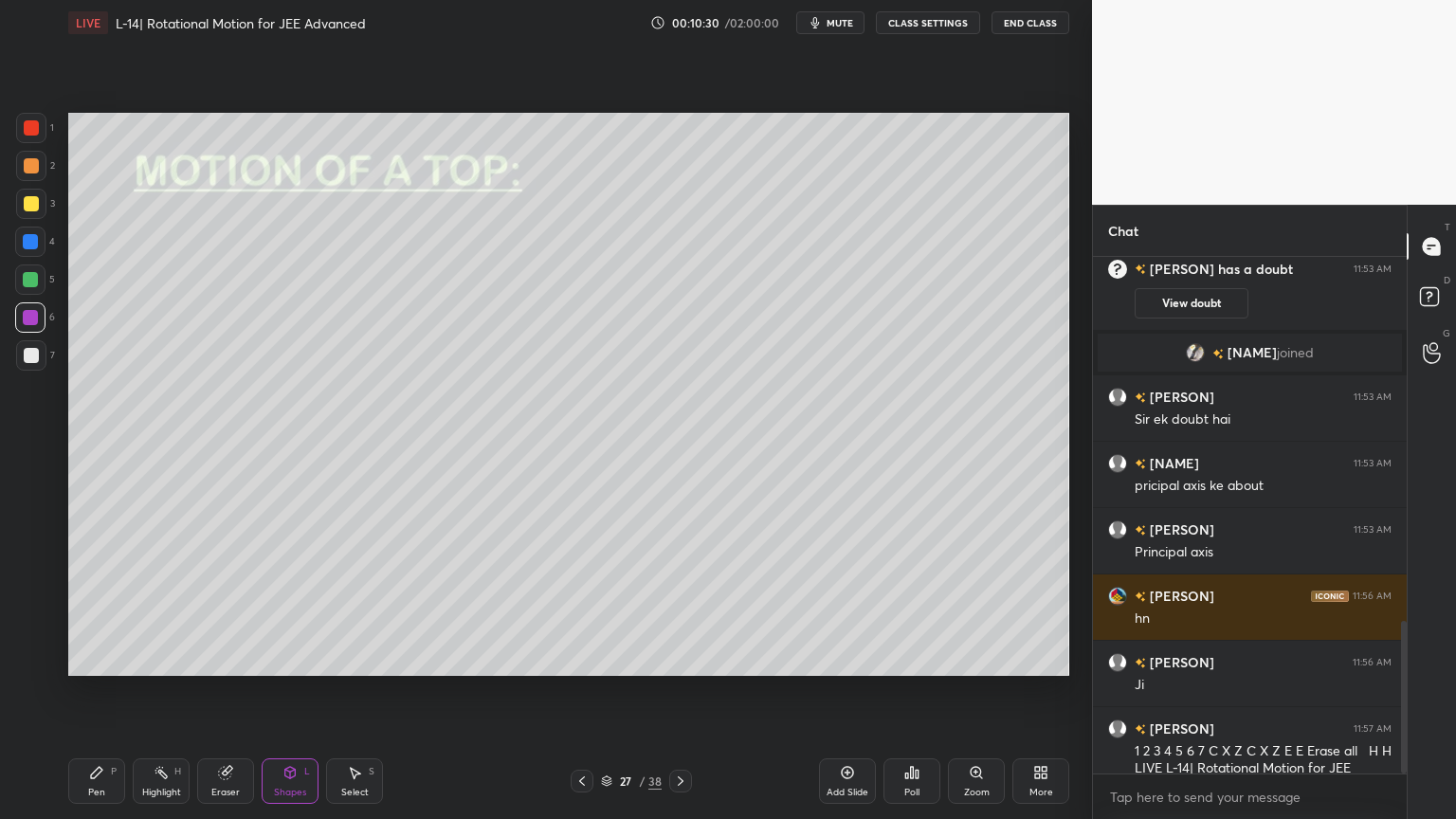 click on "Eraser" at bounding box center (226, 781) 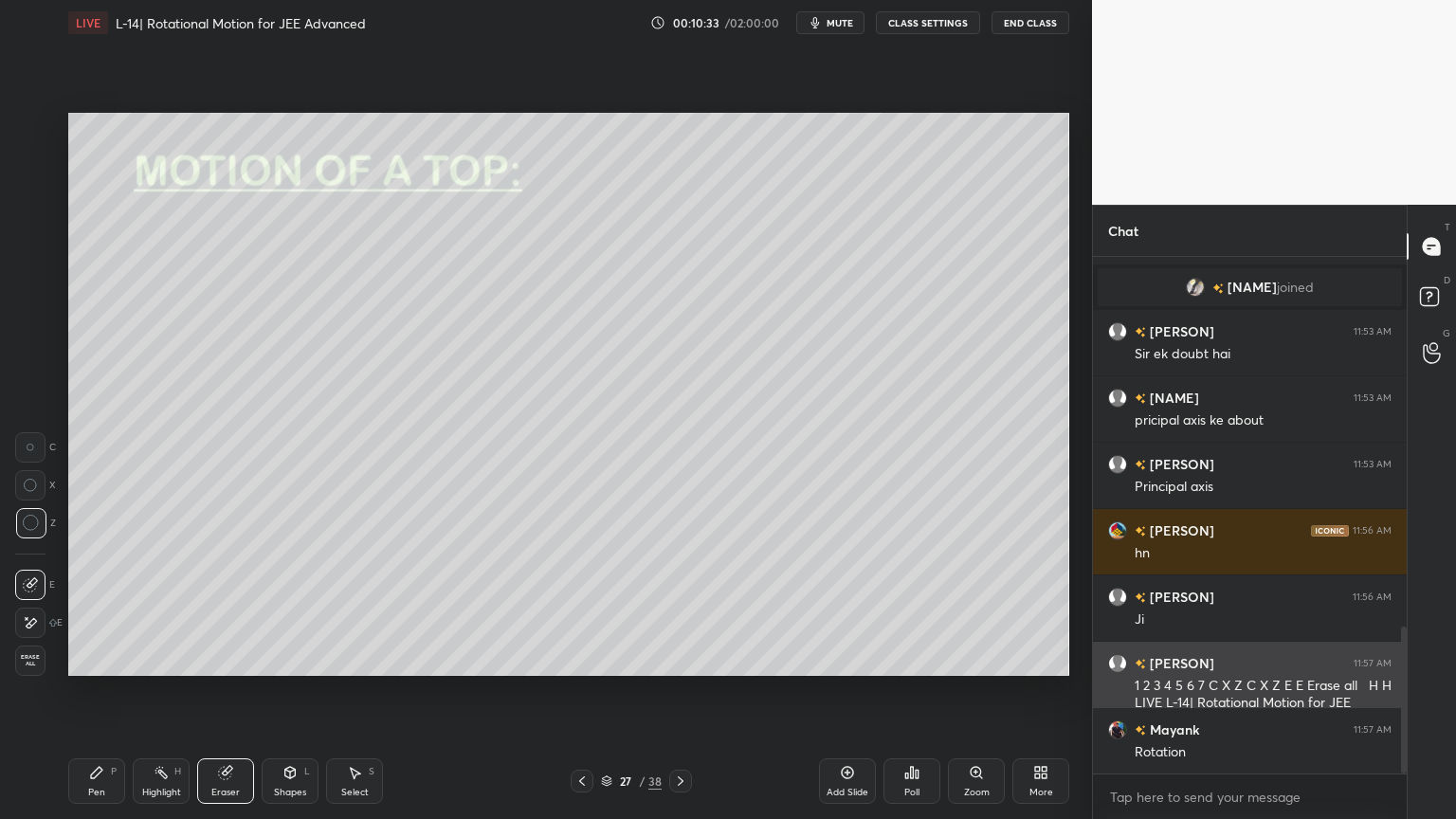 scroll, scrollTop: 1364, scrollLeft: 0, axis: vertical 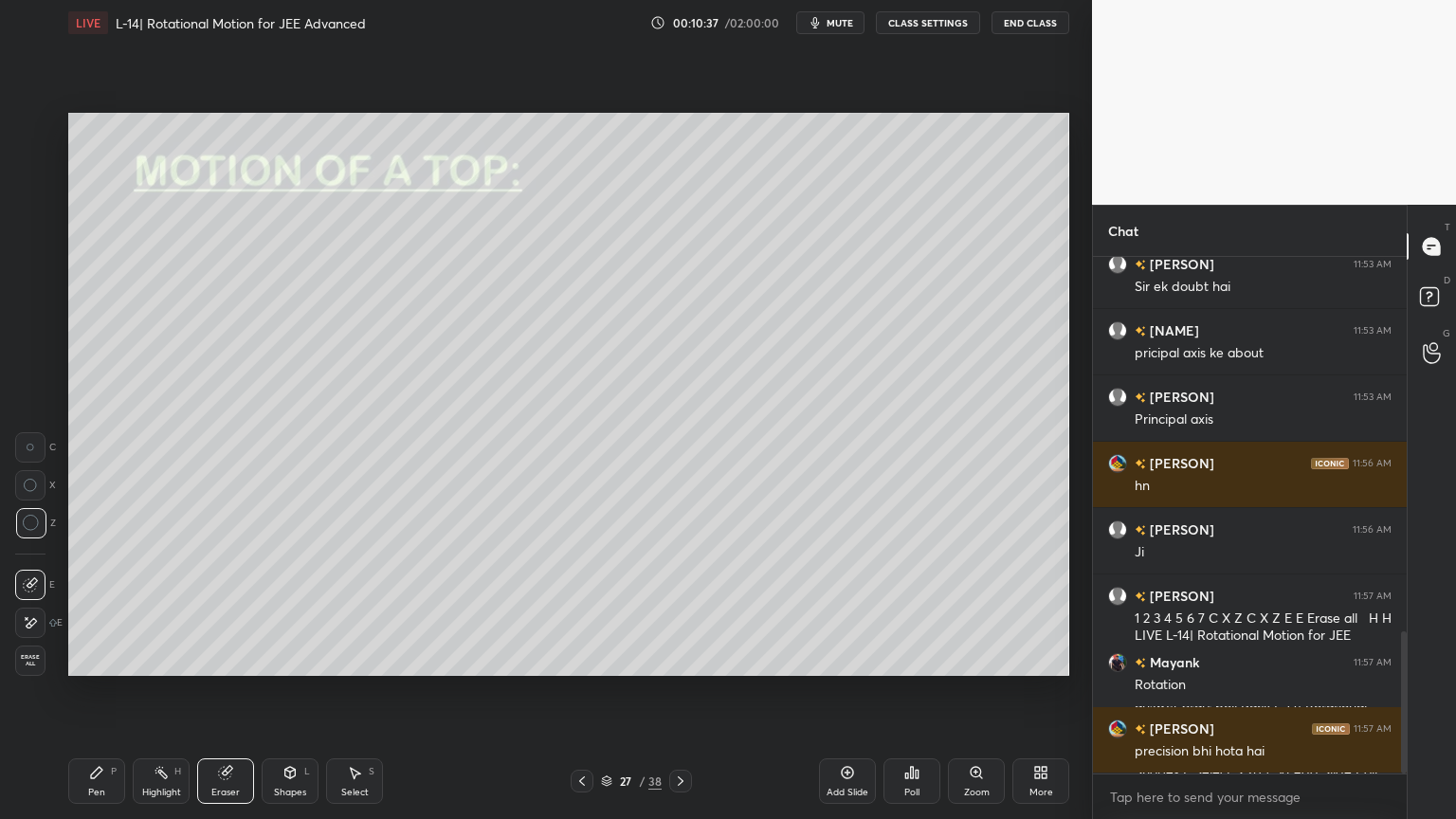 click on "Shapes" at bounding box center (290, 792) 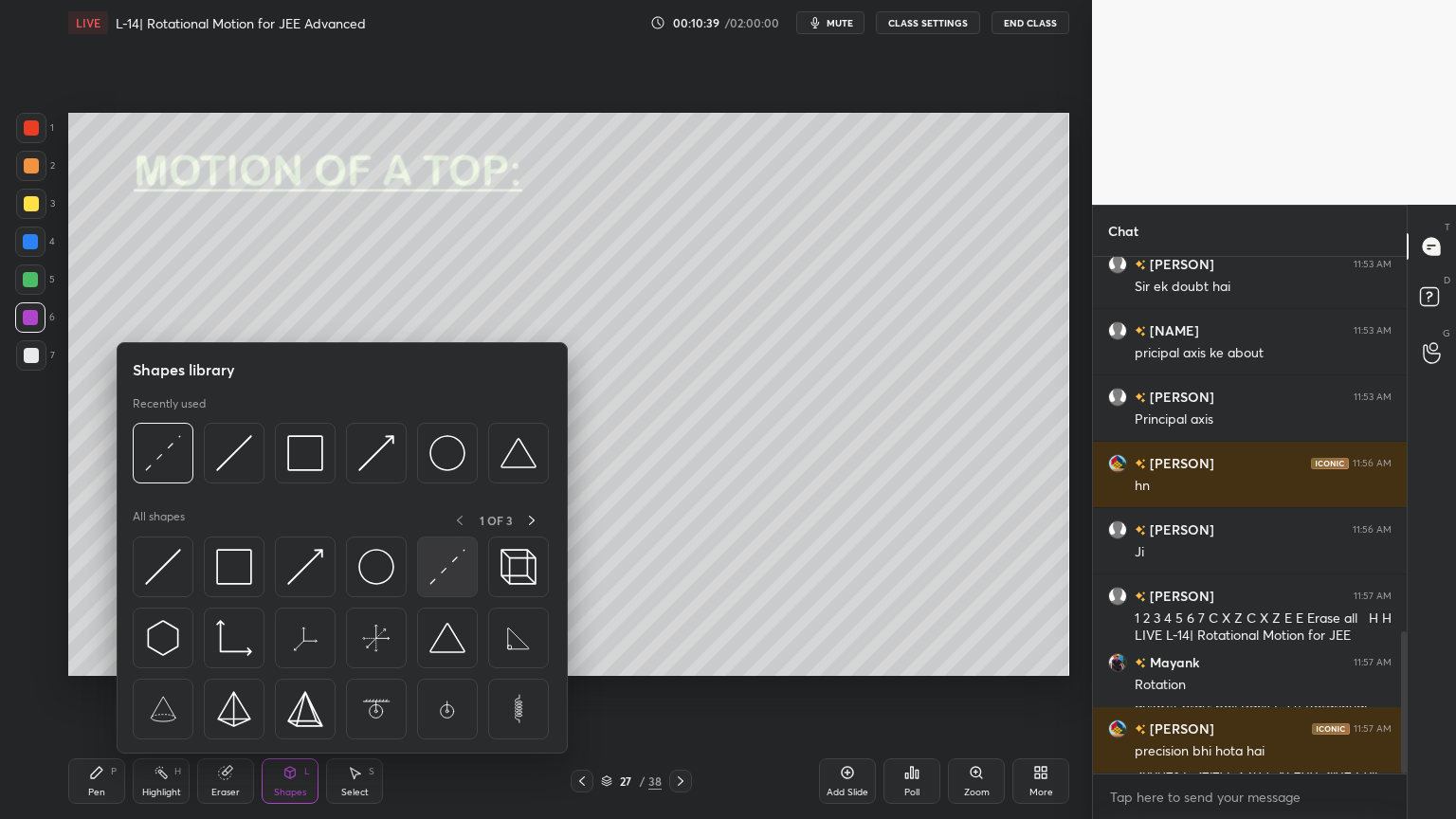 click at bounding box center (447, 567) 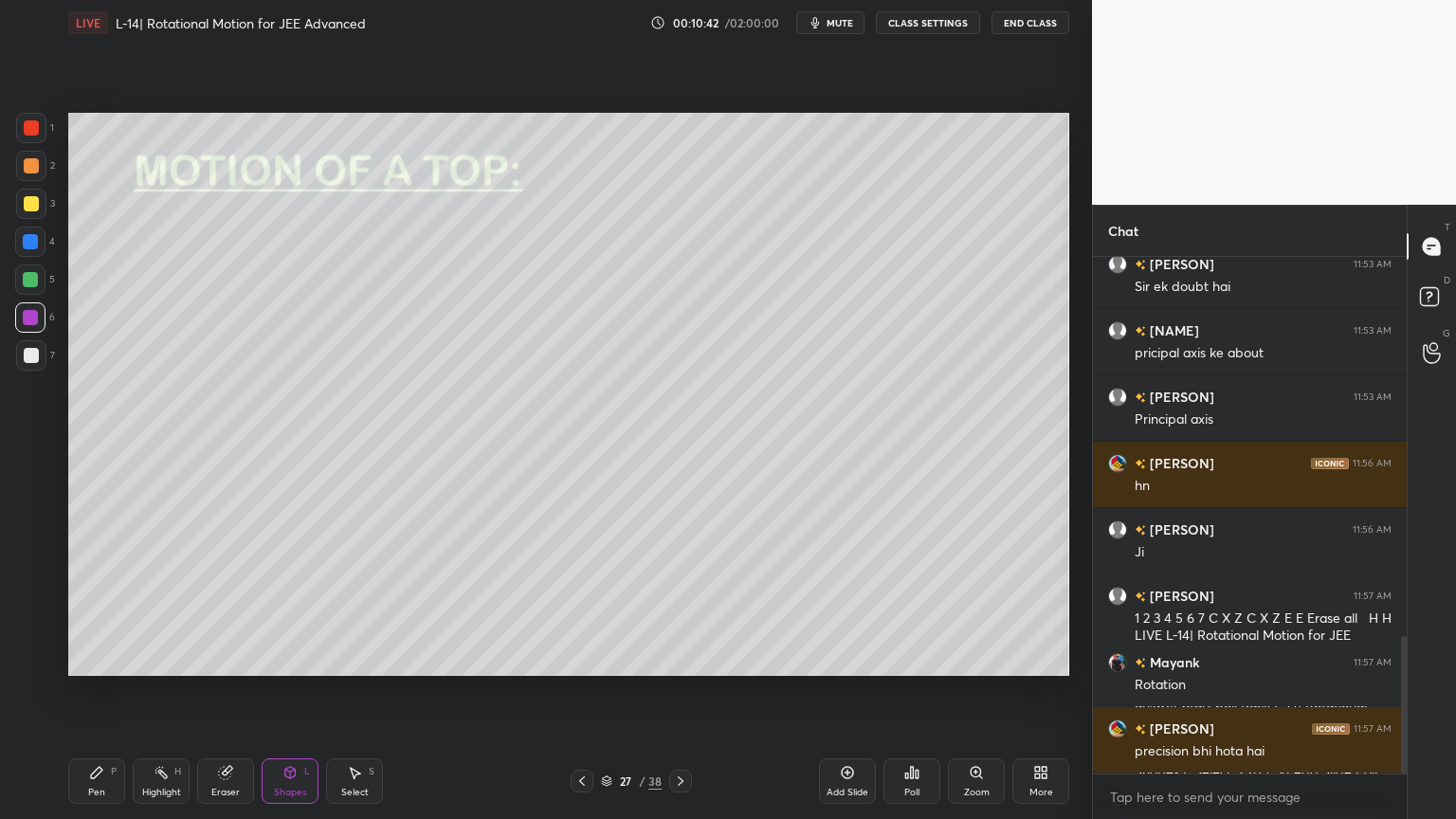 scroll, scrollTop: 1429, scrollLeft: 0, axis: vertical 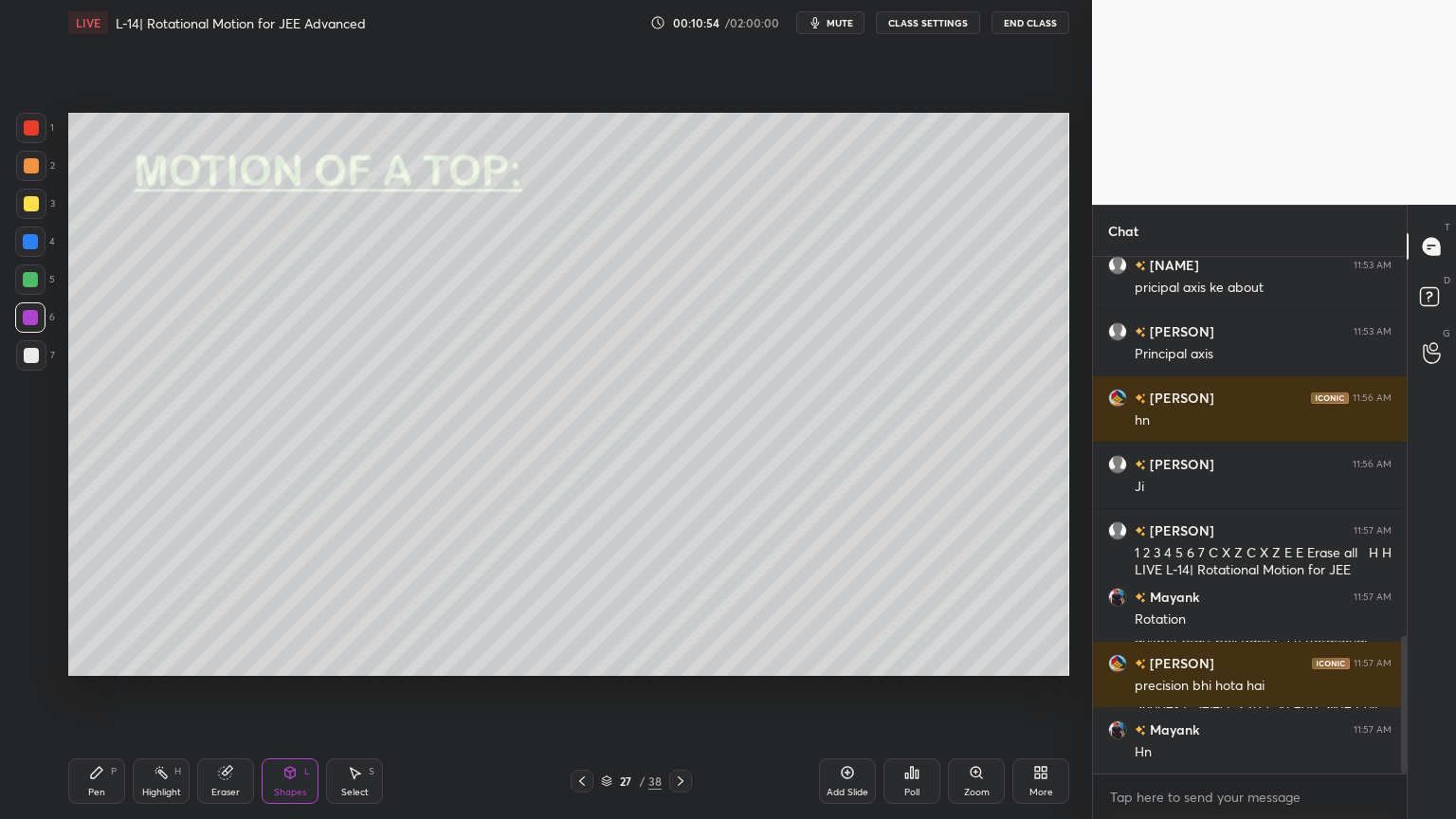 click on "Shapes L" at bounding box center (290, 781) 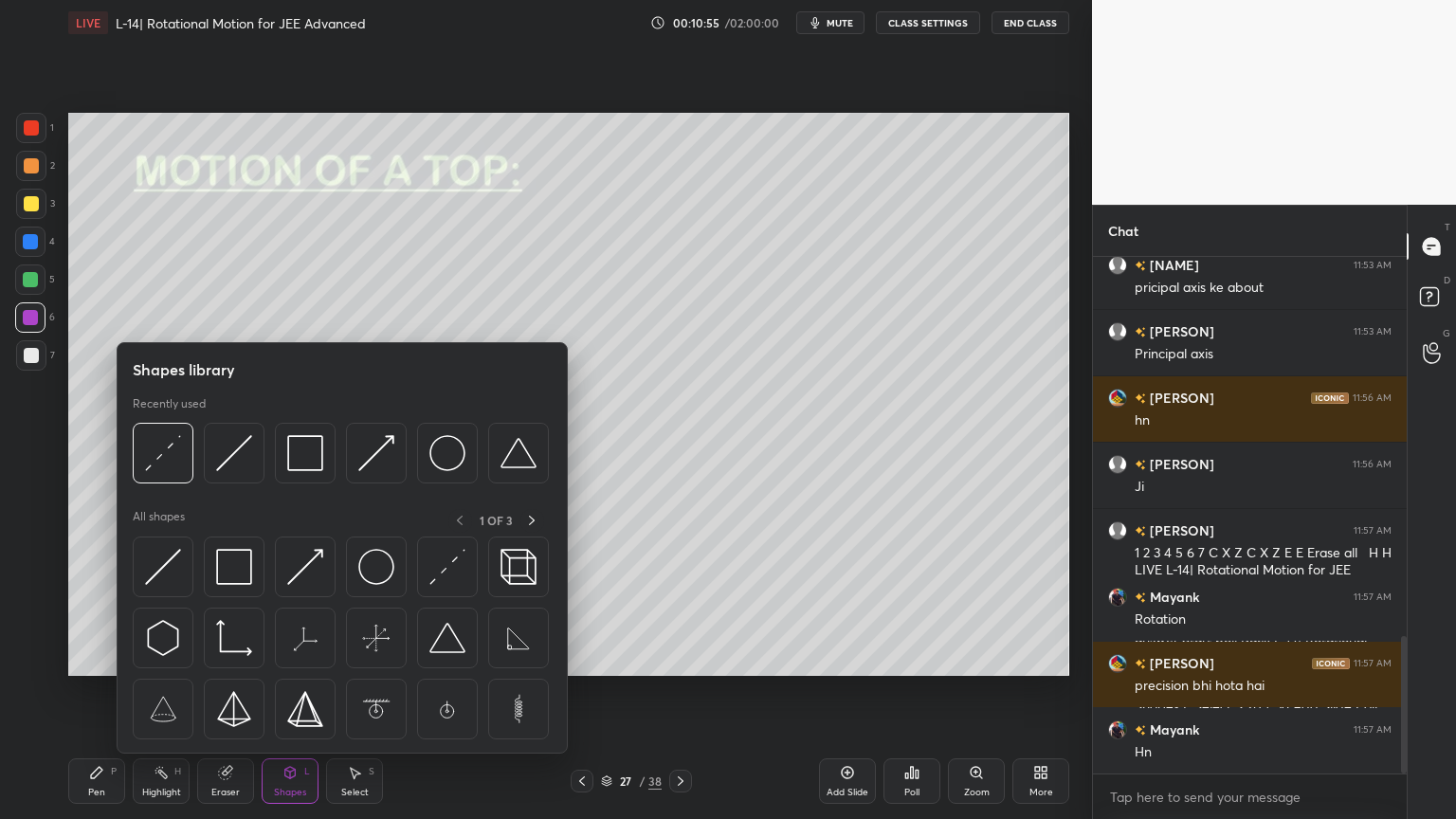 click on "Eraser" at bounding box center (226, 781) 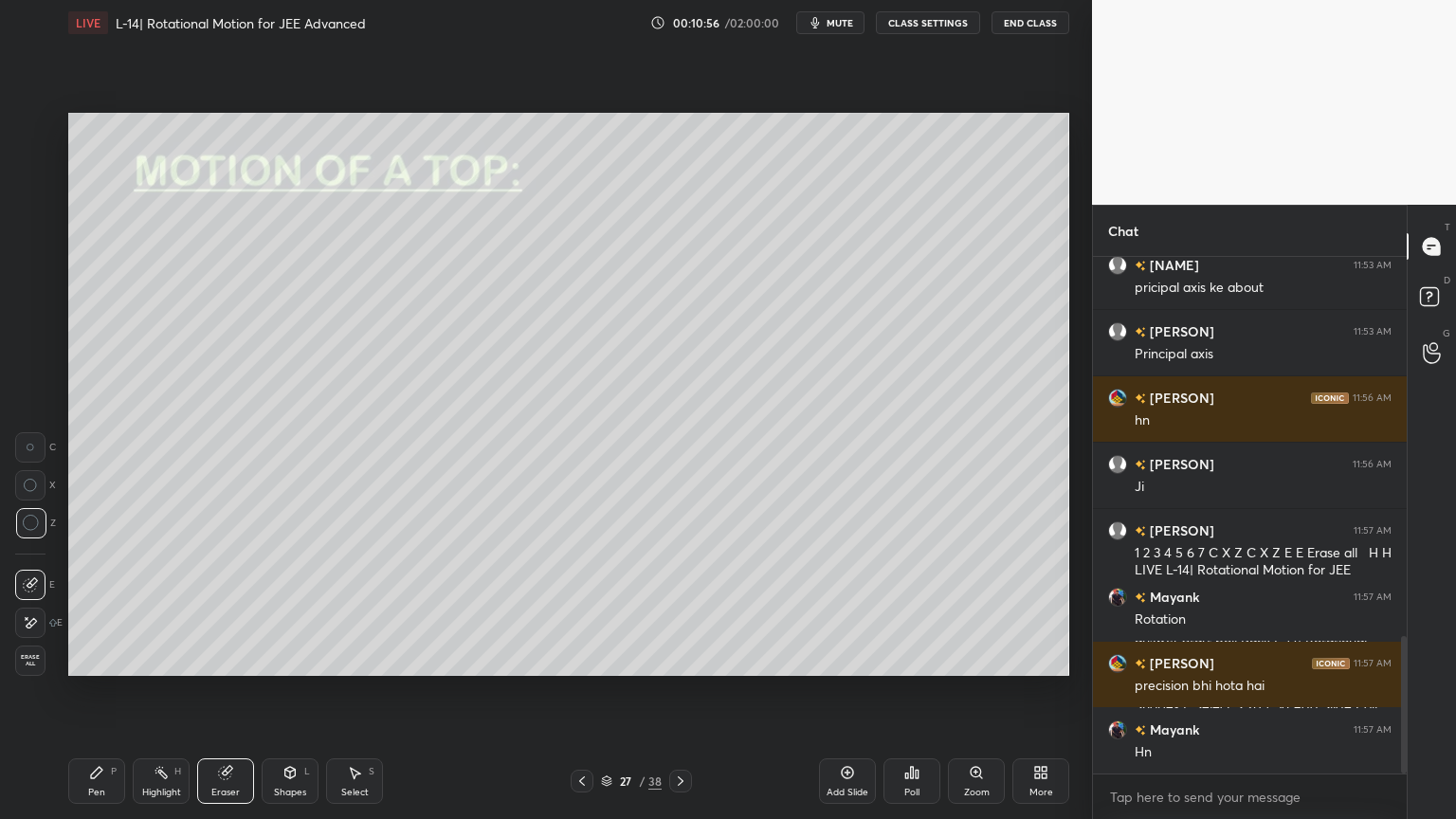 click on "Eraser" at bounding box center [226, 781] 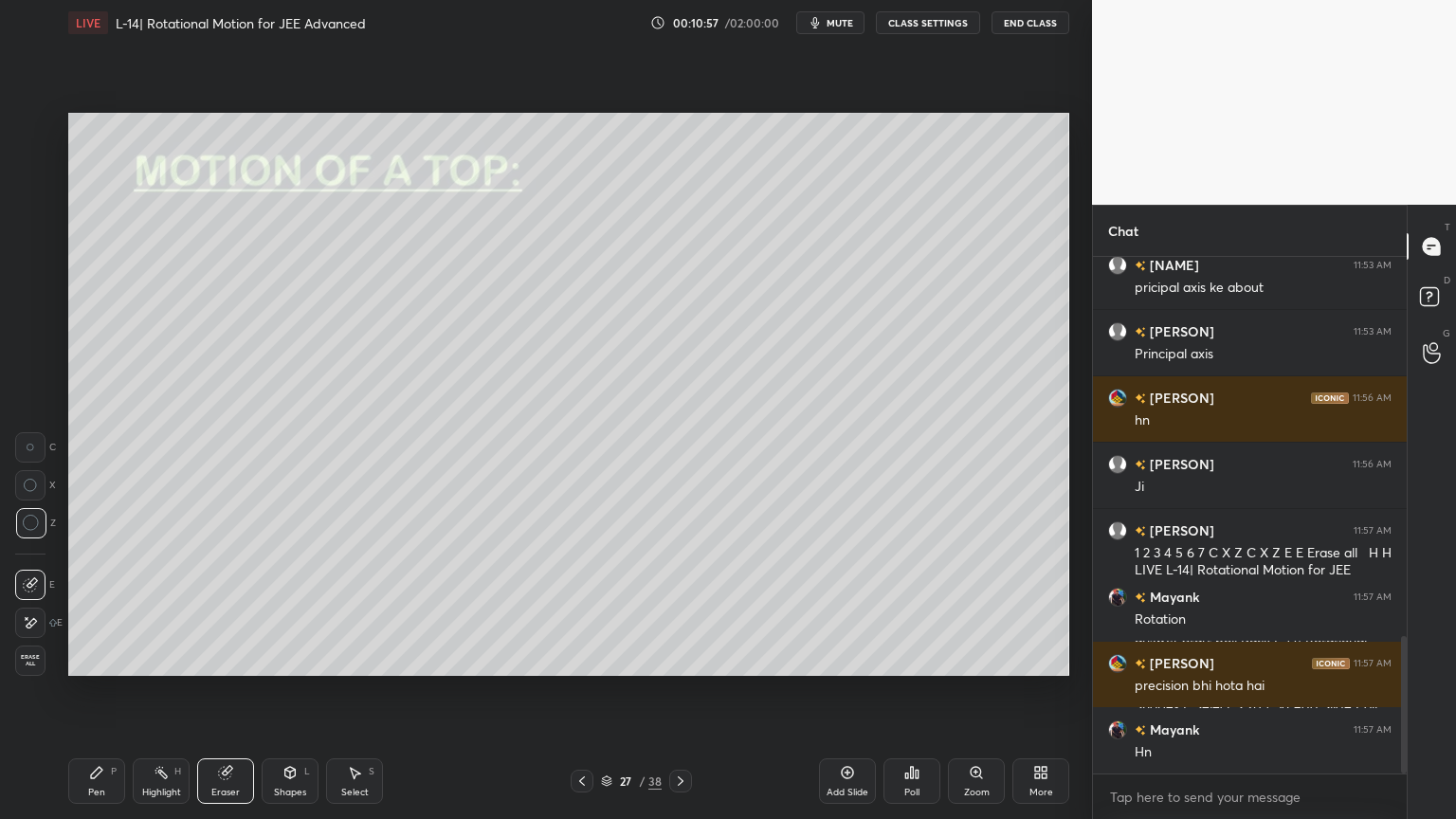 click at bounding box center (30, 485) 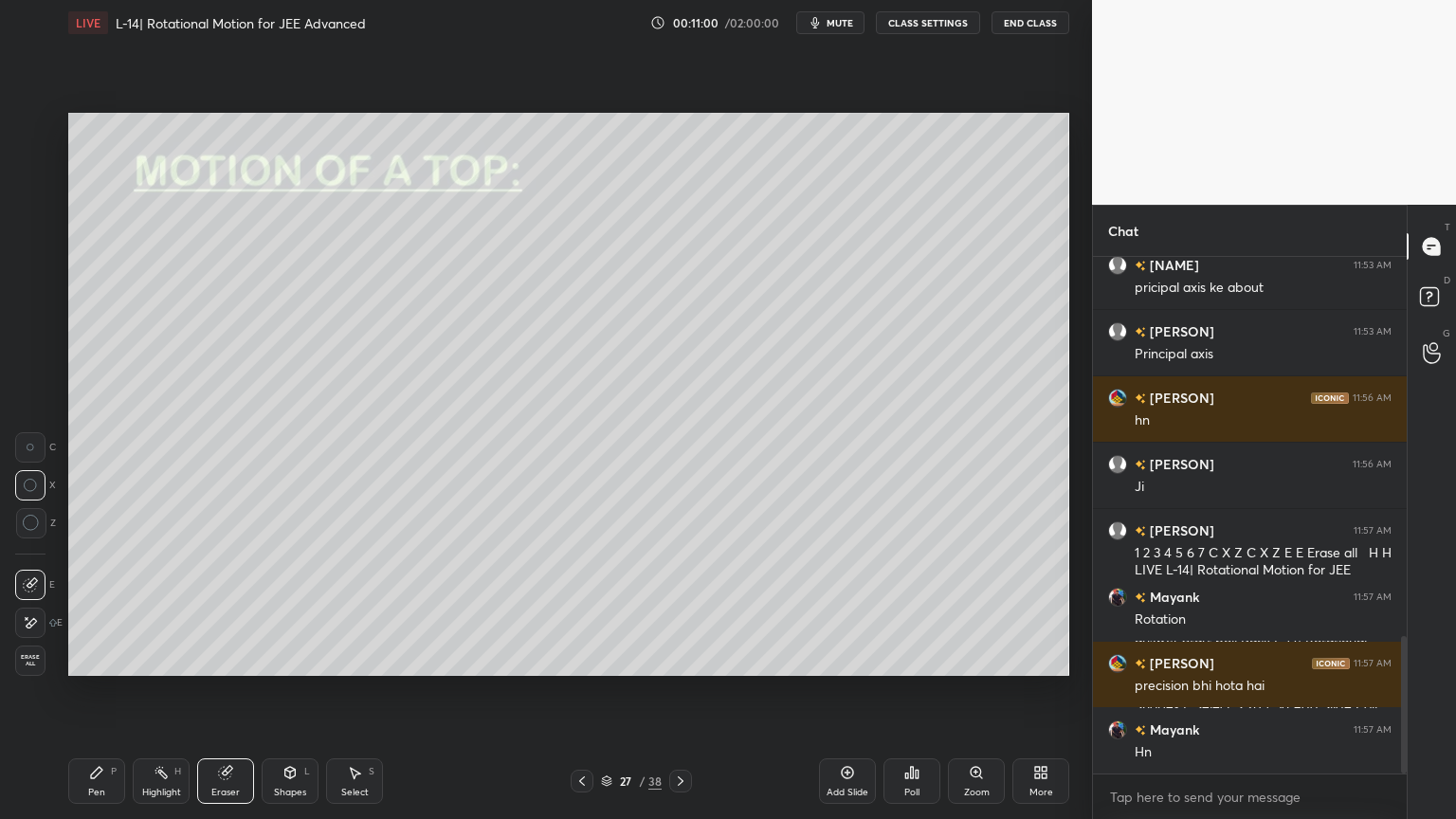 click on "Pen P" at bounding box center (97, 781) 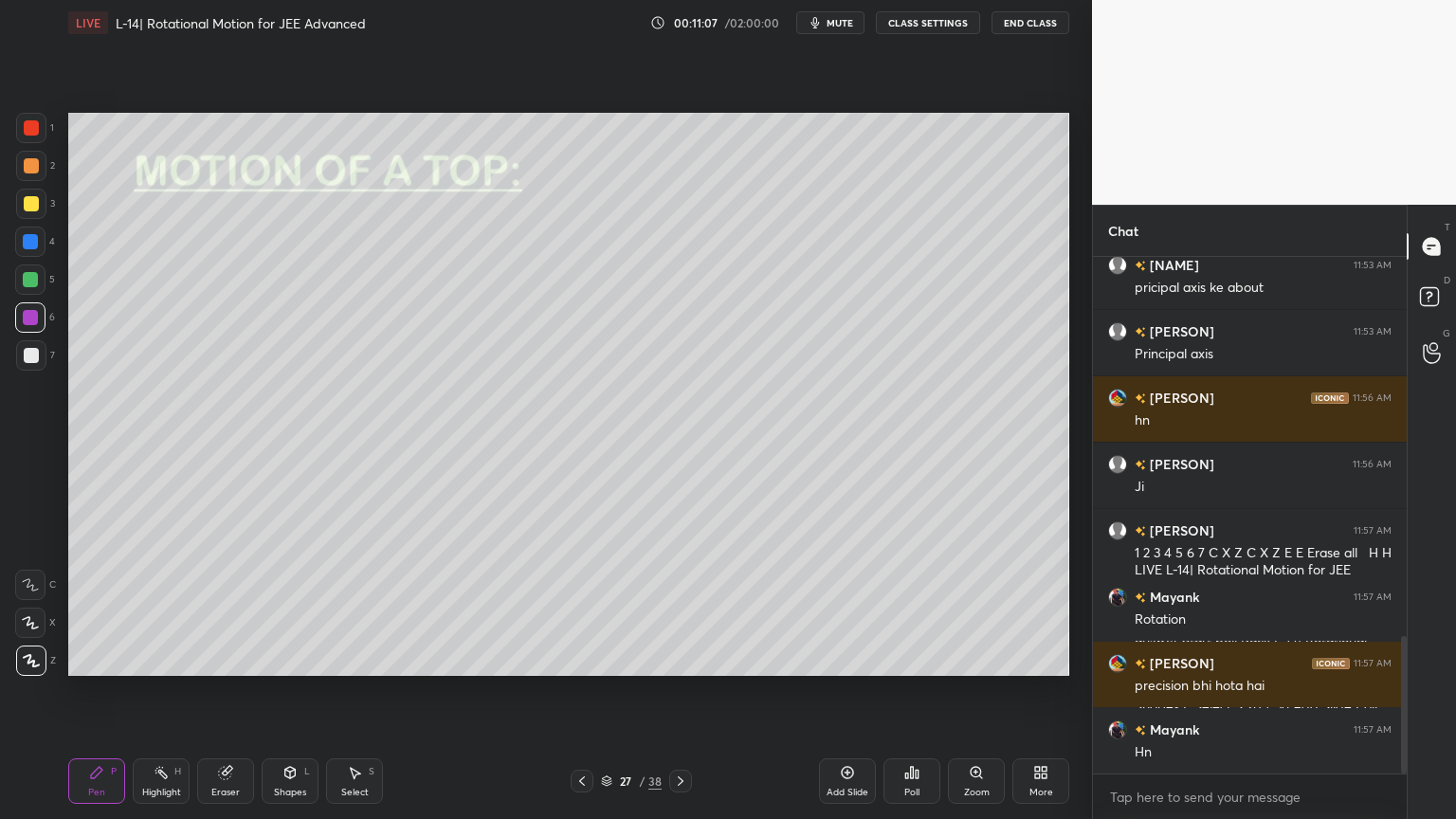 click at bounding box center (31, 204) 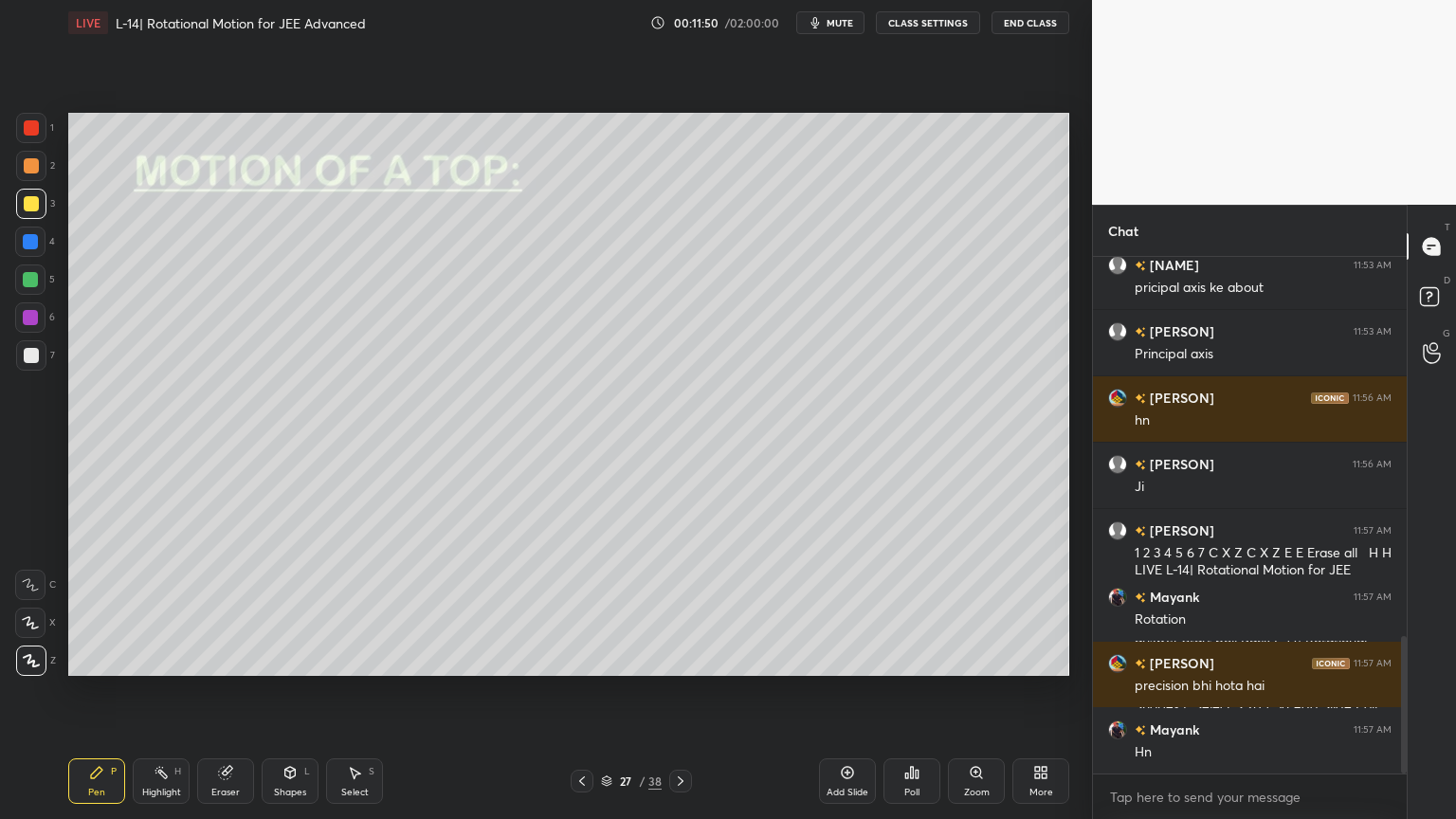 click at bounding box center (30, 242) 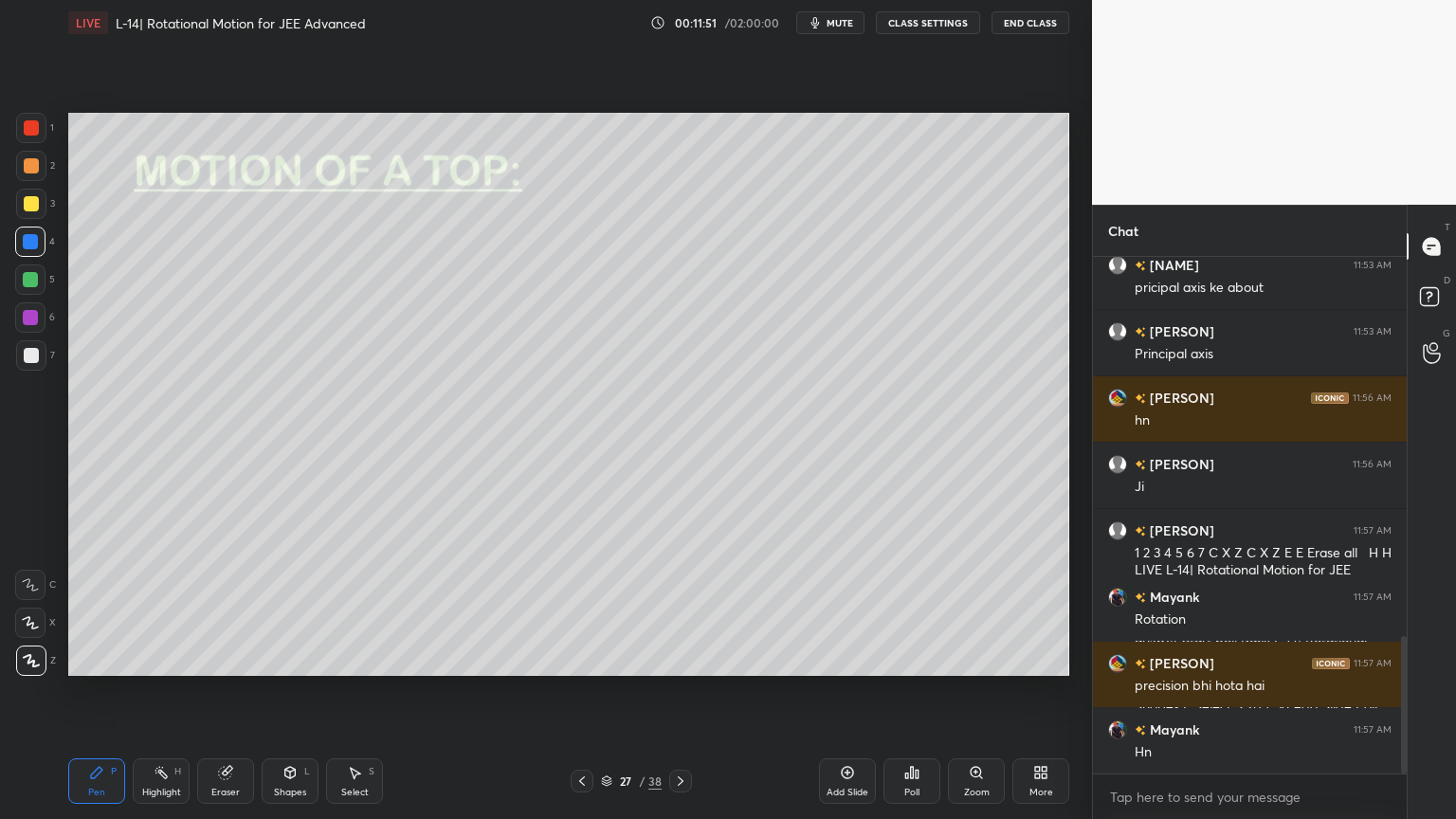 click at bounding box center [31, 166] 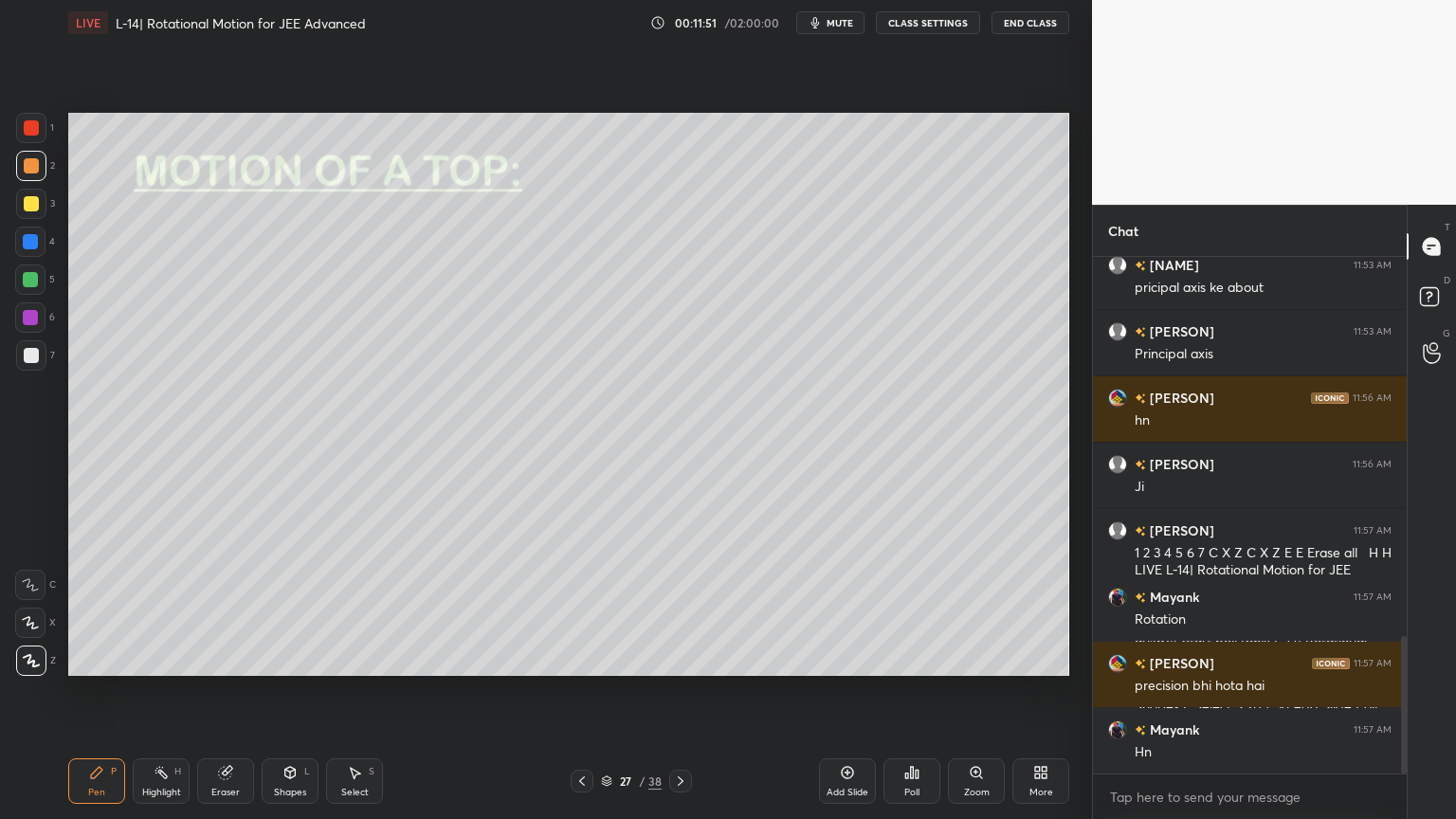 click at bounding box center [31, 204] 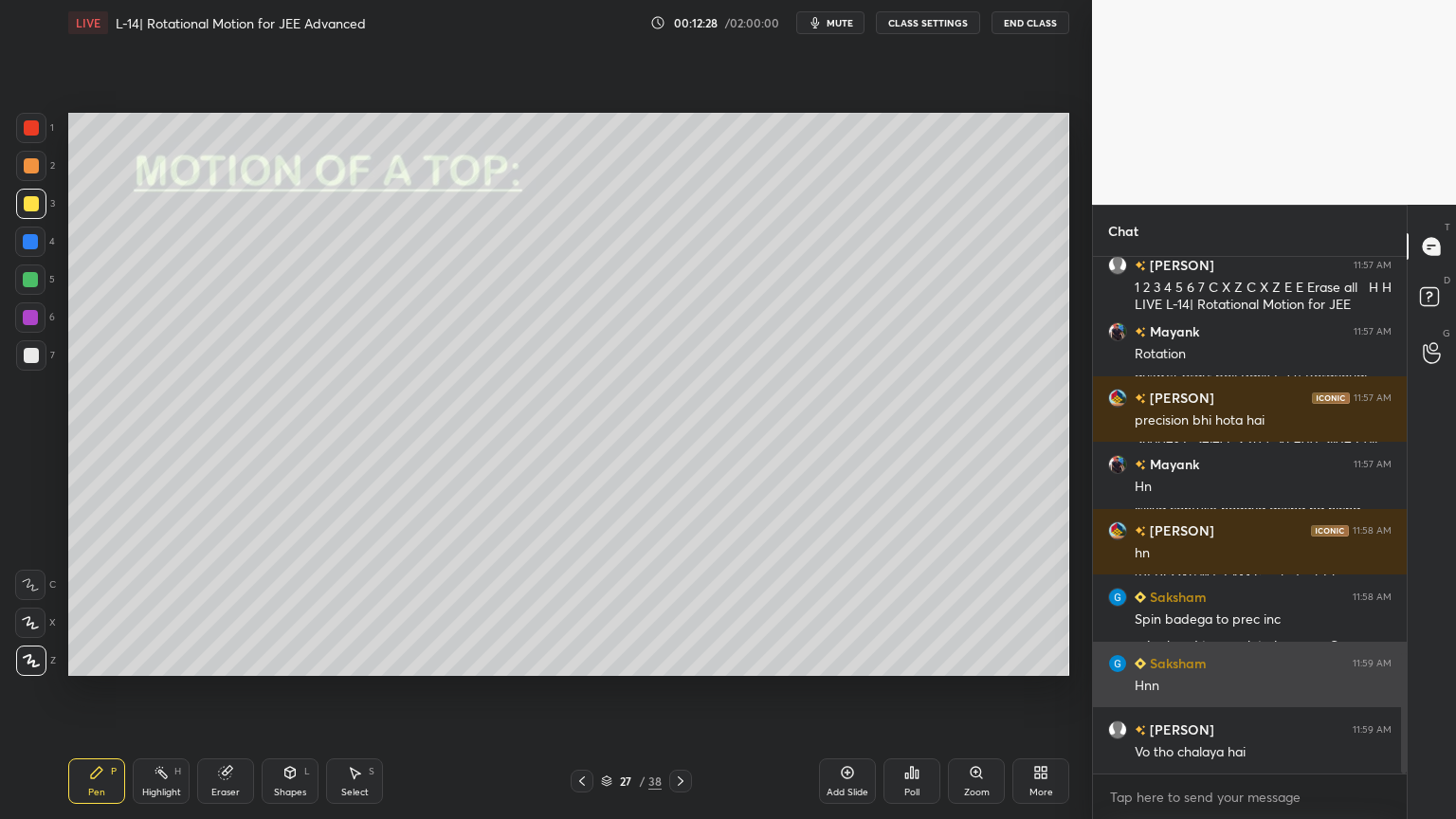 scroll, scrollTop: 1696, scrollLeft: 0, axis: vertical 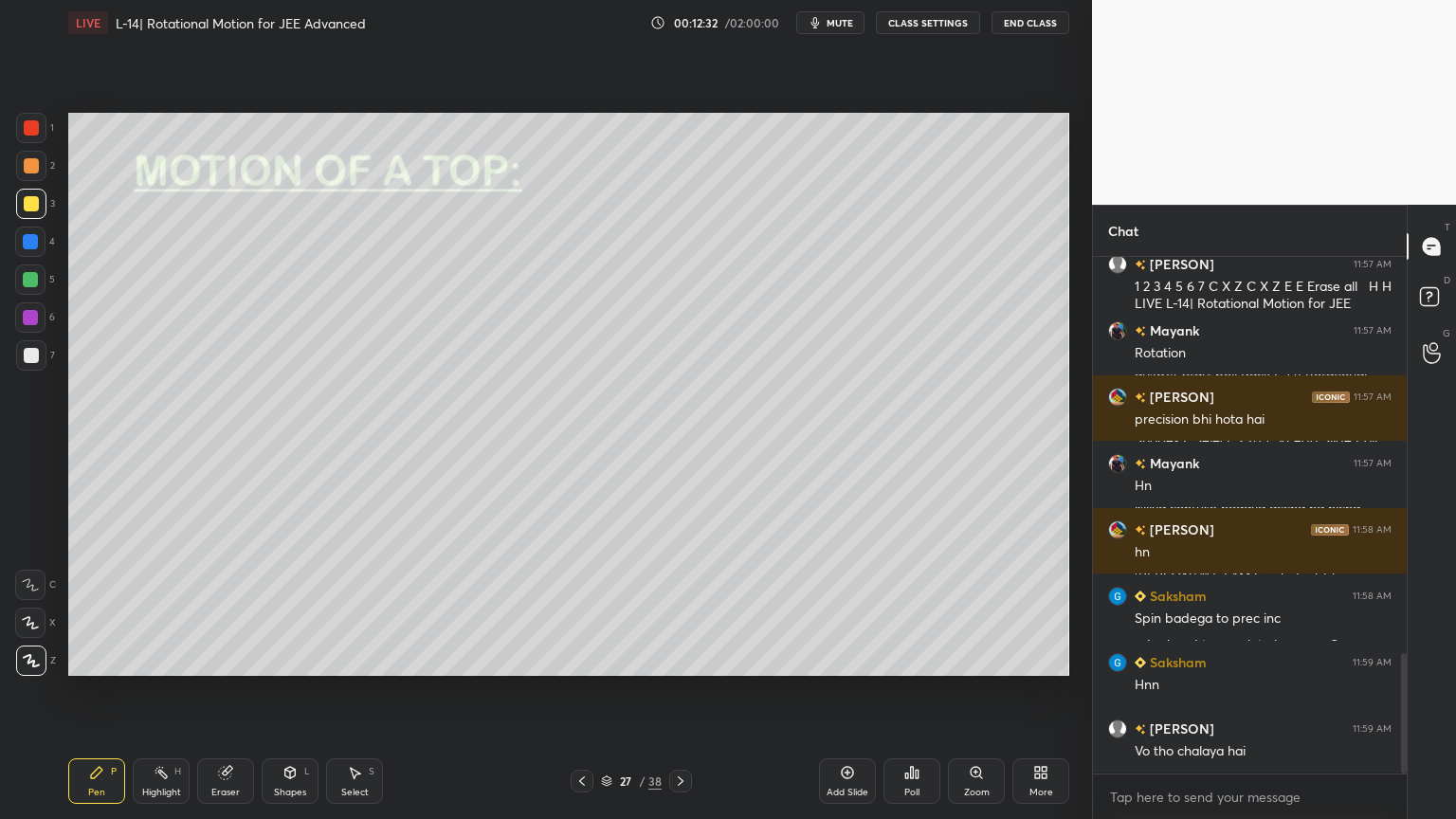 click on "Highlight" at bounding box center (161, 792) 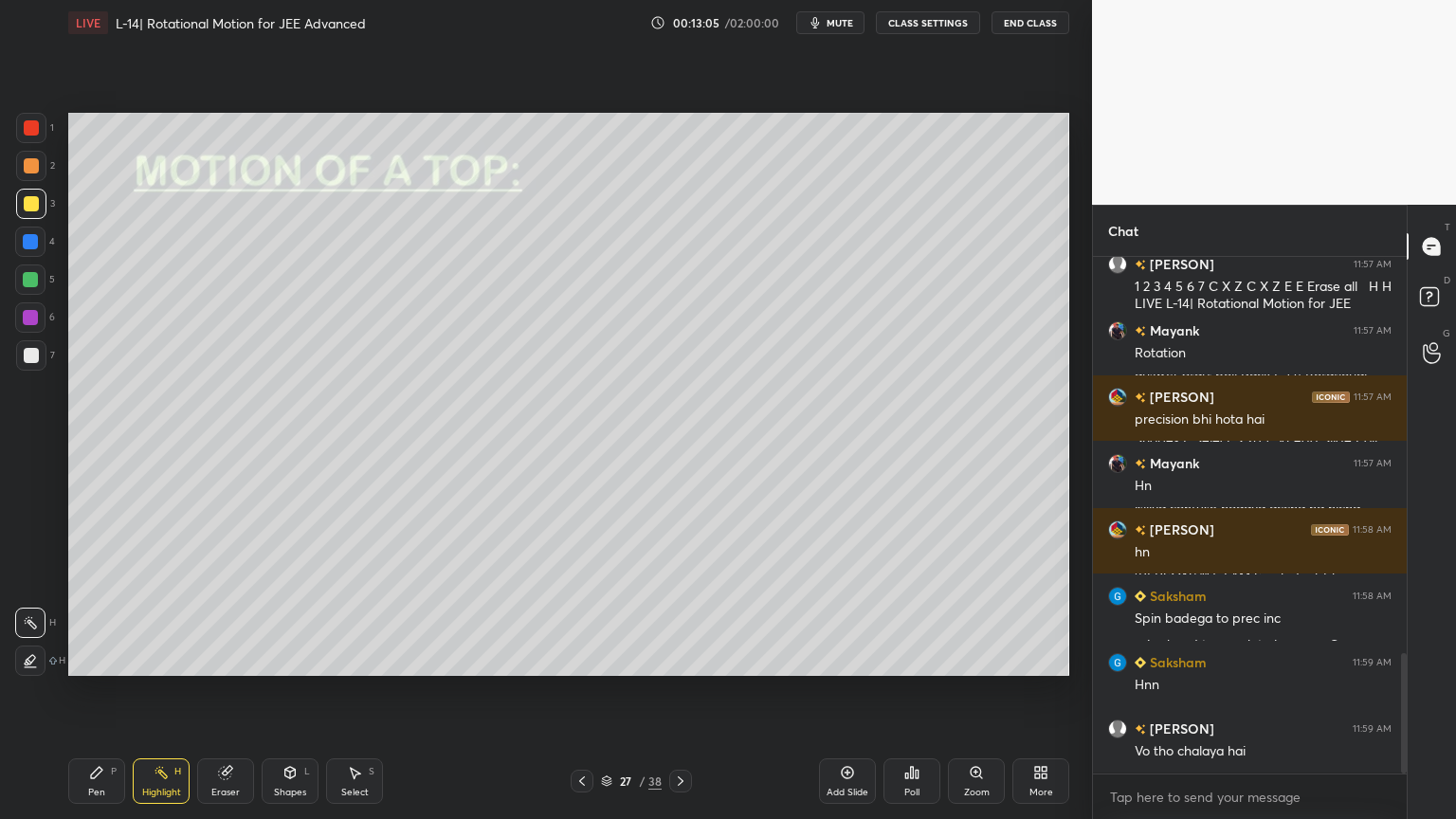 click on "Eraser" at bounding box center [226, 781] 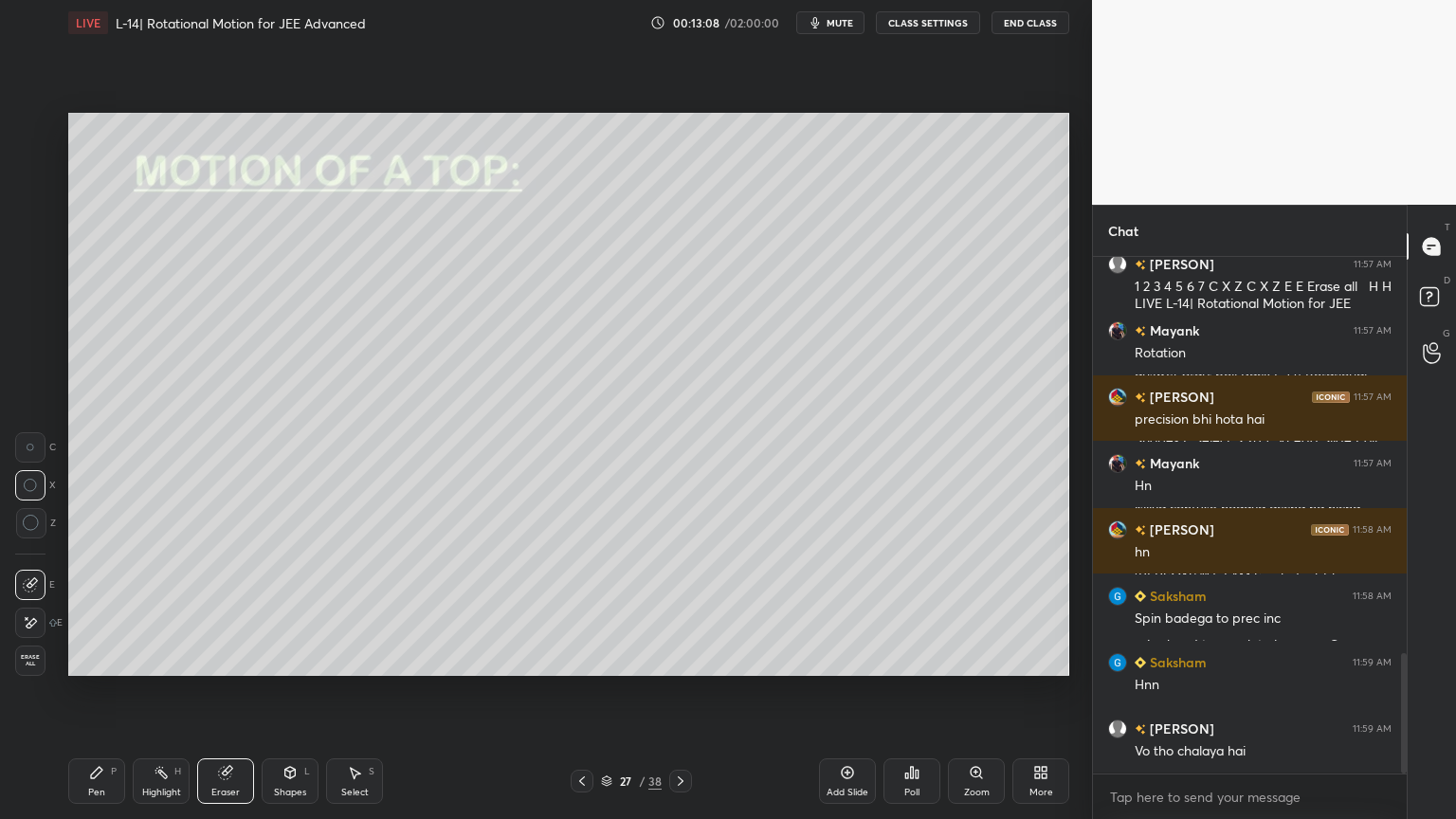 click 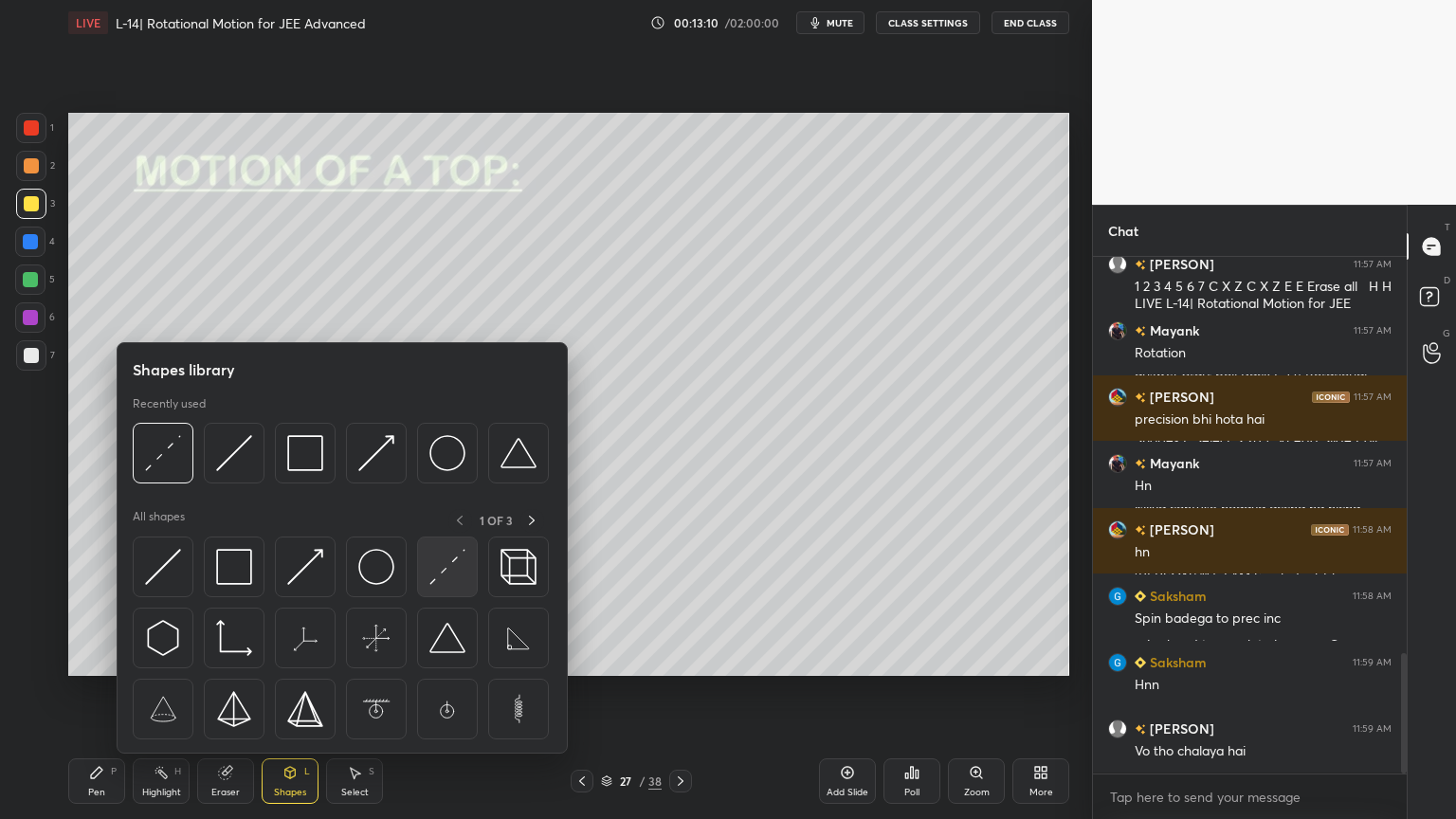 click at bounding box center [447, 567] 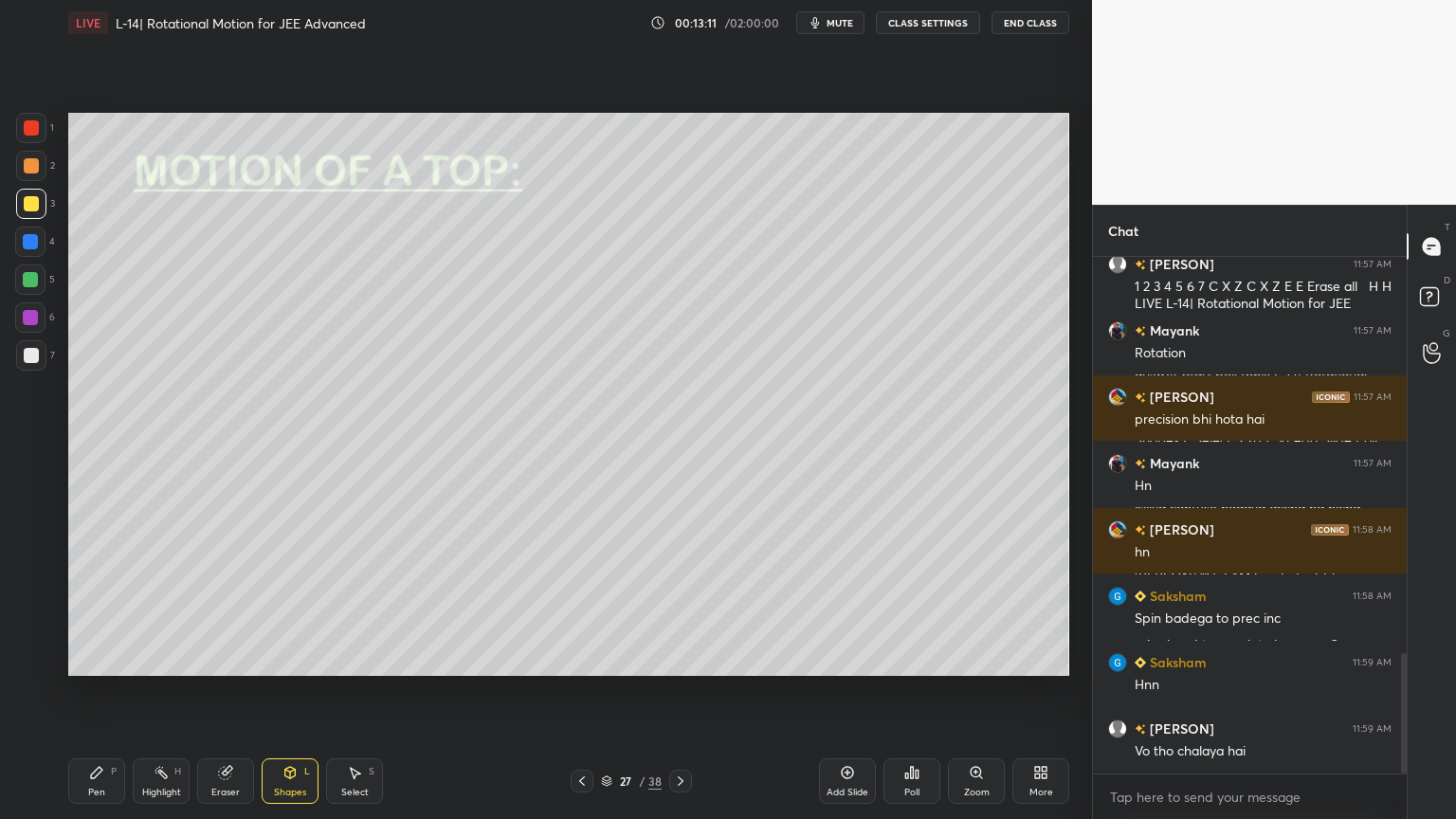 click at bounding box center (30, 318) 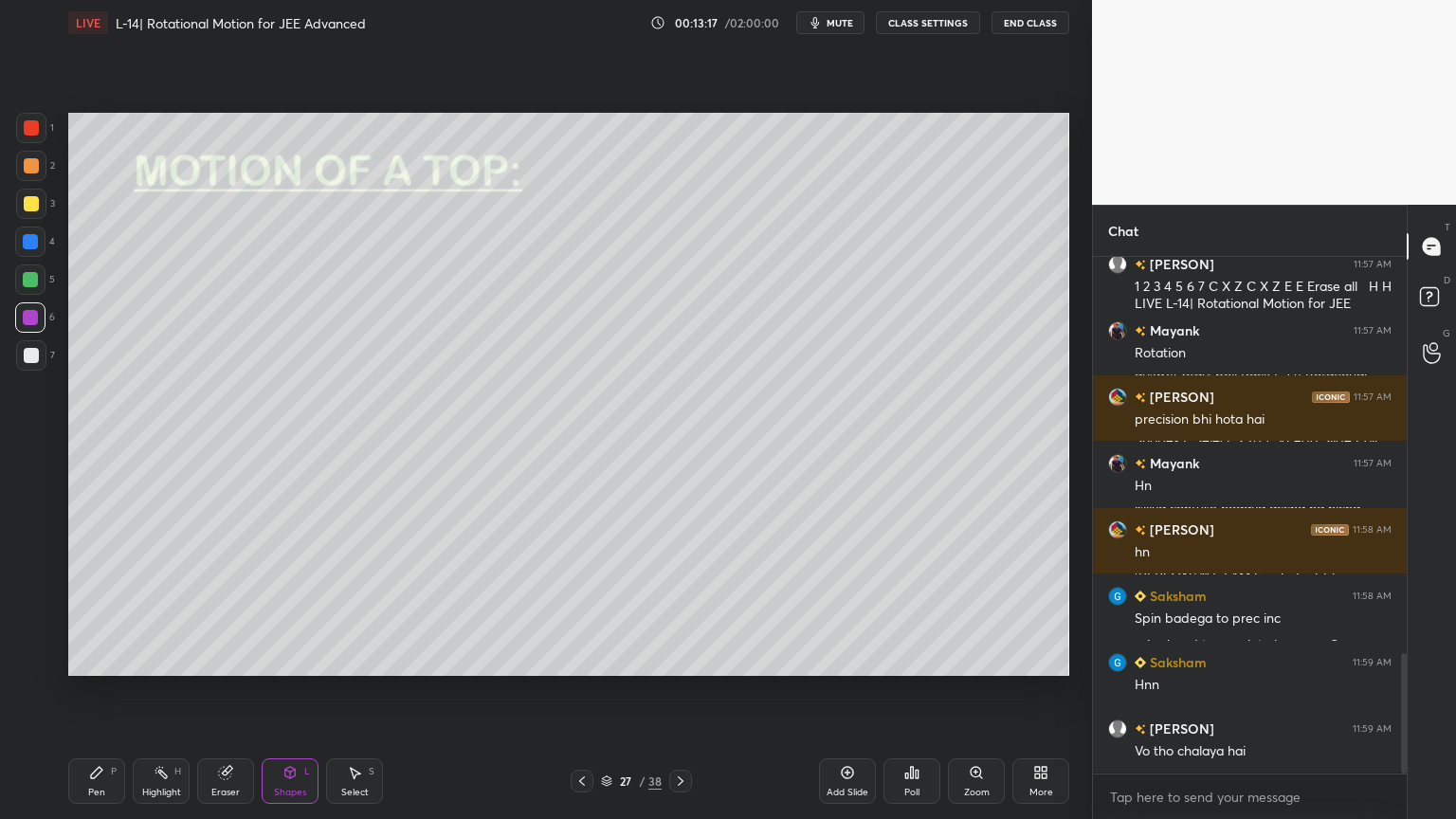 click 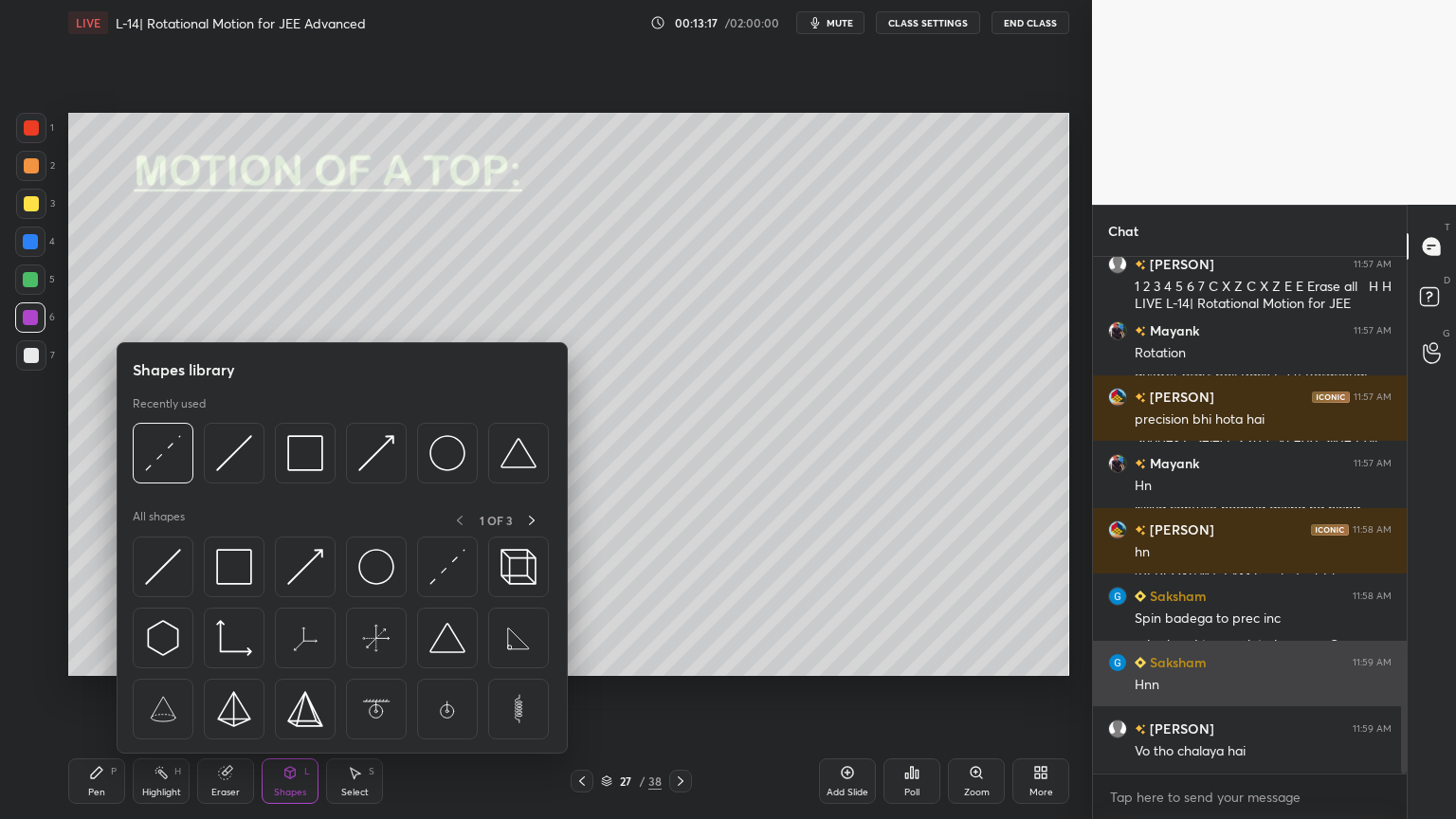 click at bounding box center [234, 453] 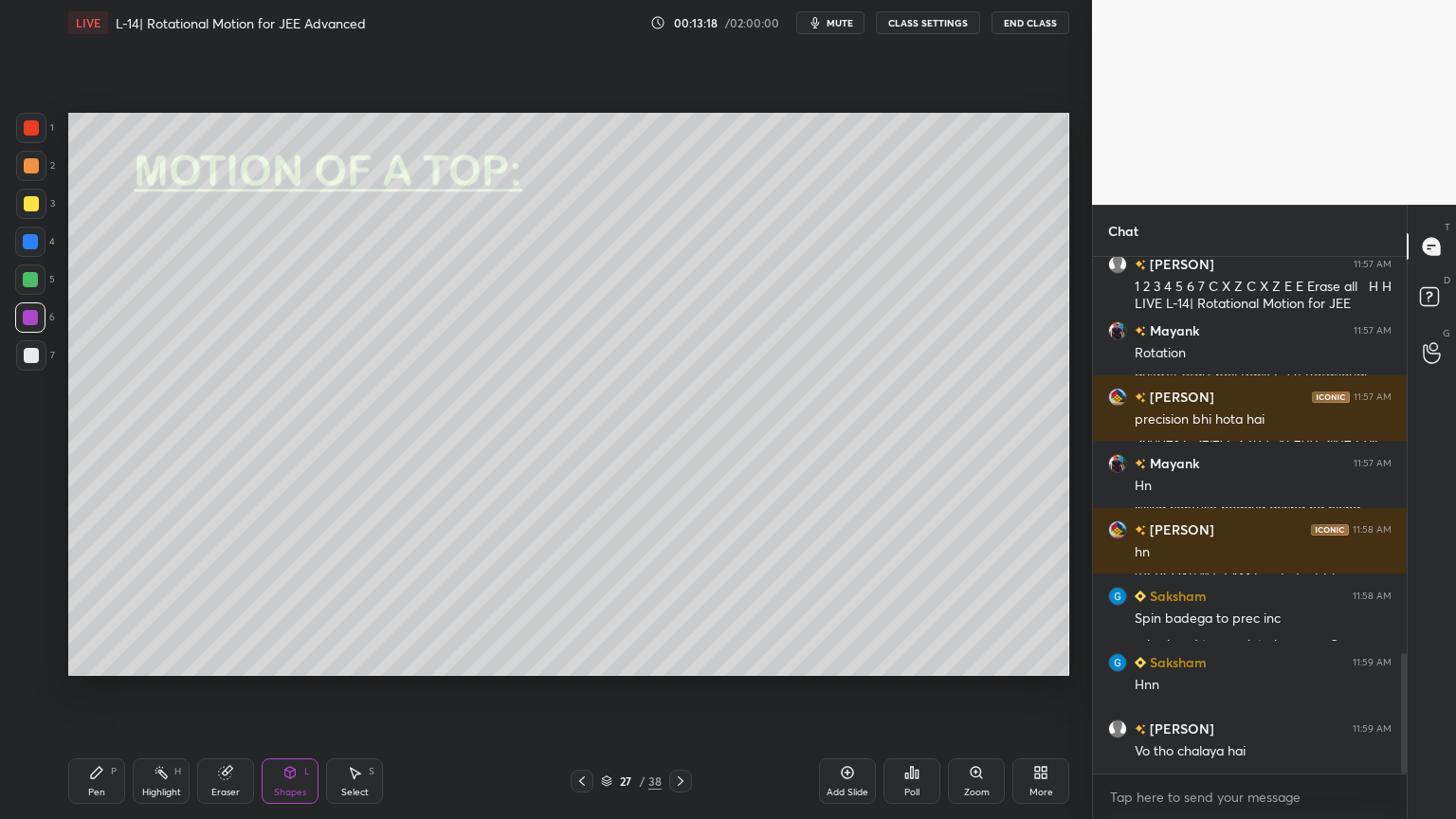 click at bounding box center (31, 204) 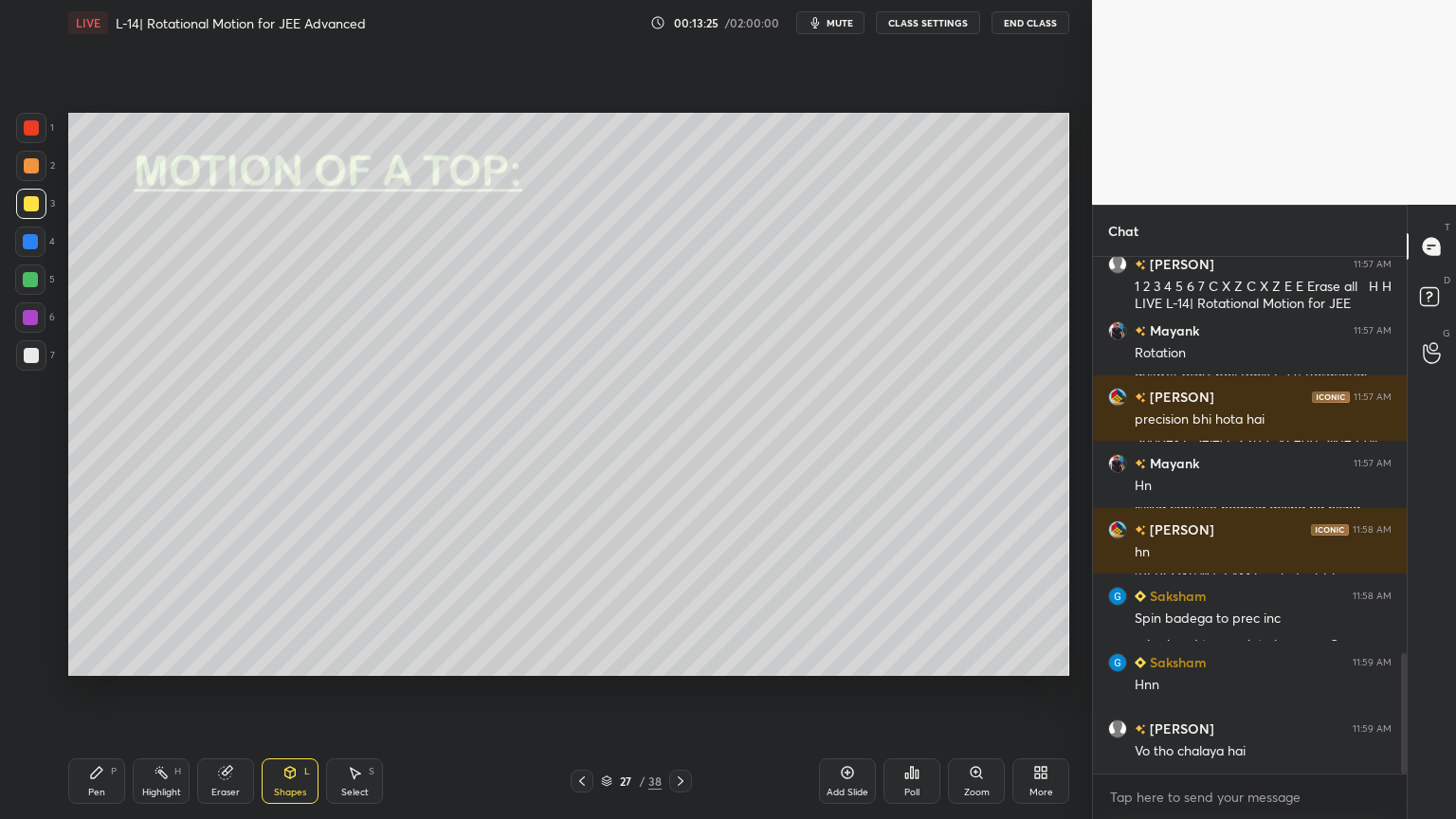 click 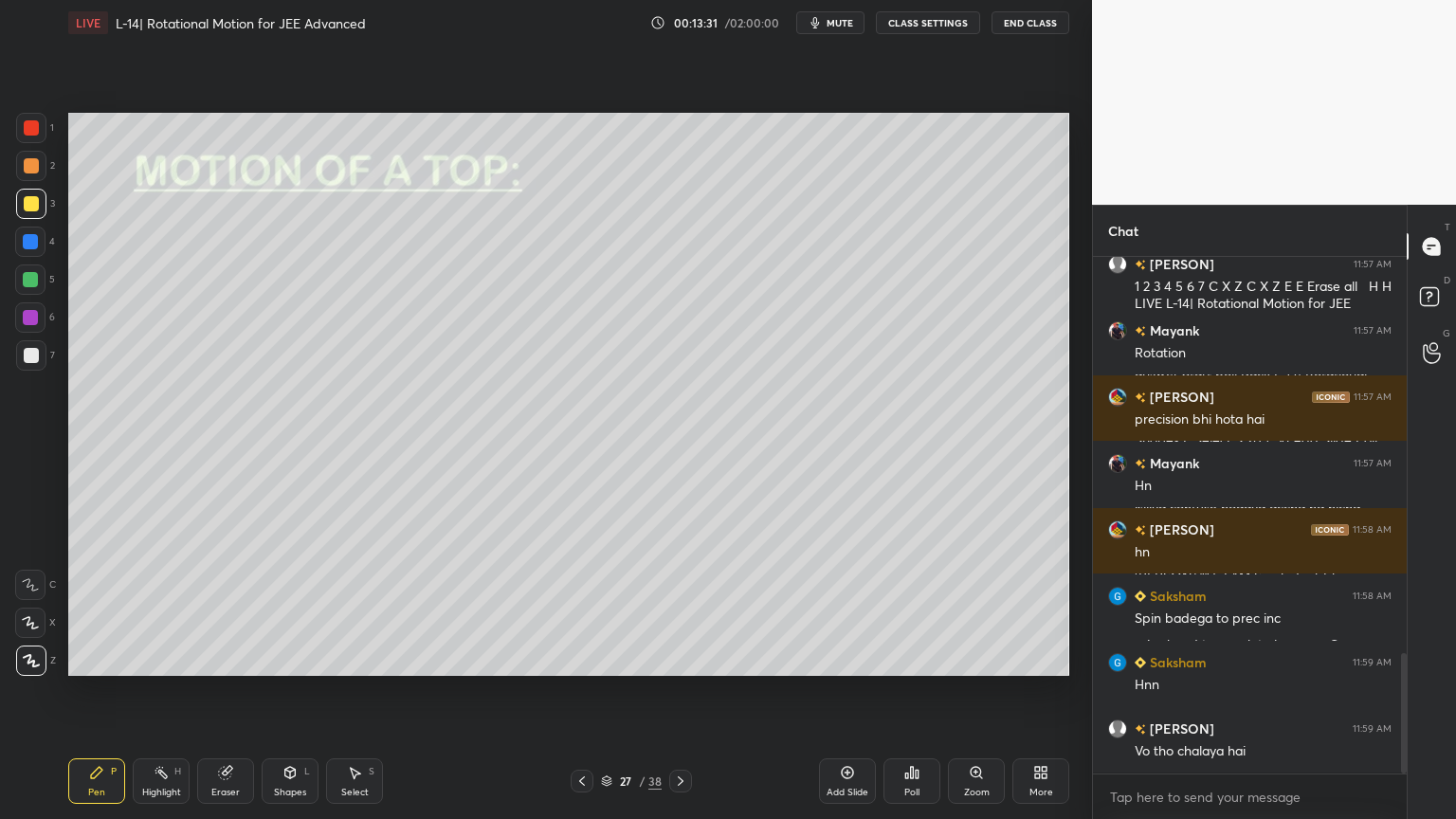 click on "Shapes L" at bounding box center (290, 781) 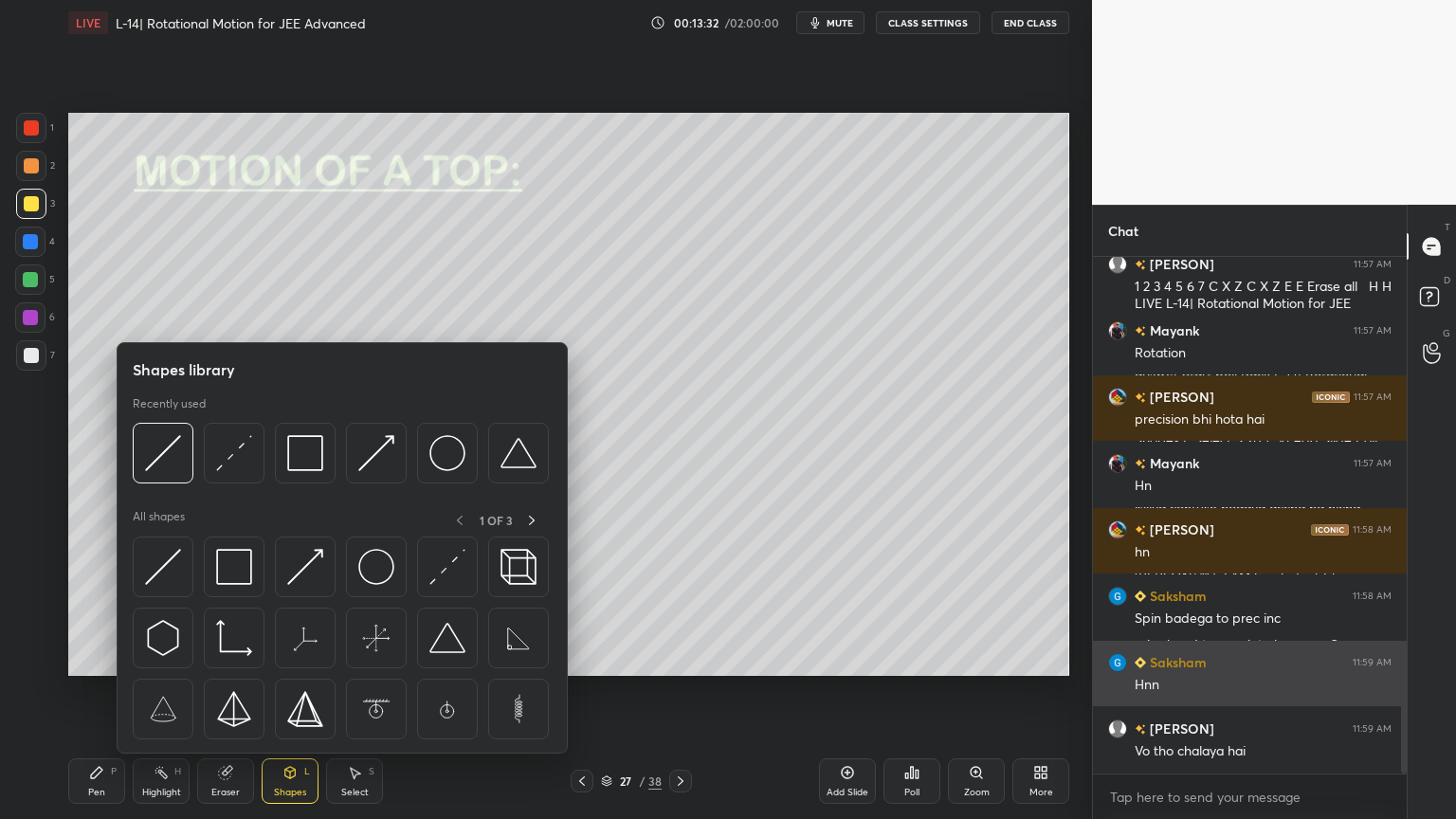 click at bounding box center [305, 567] 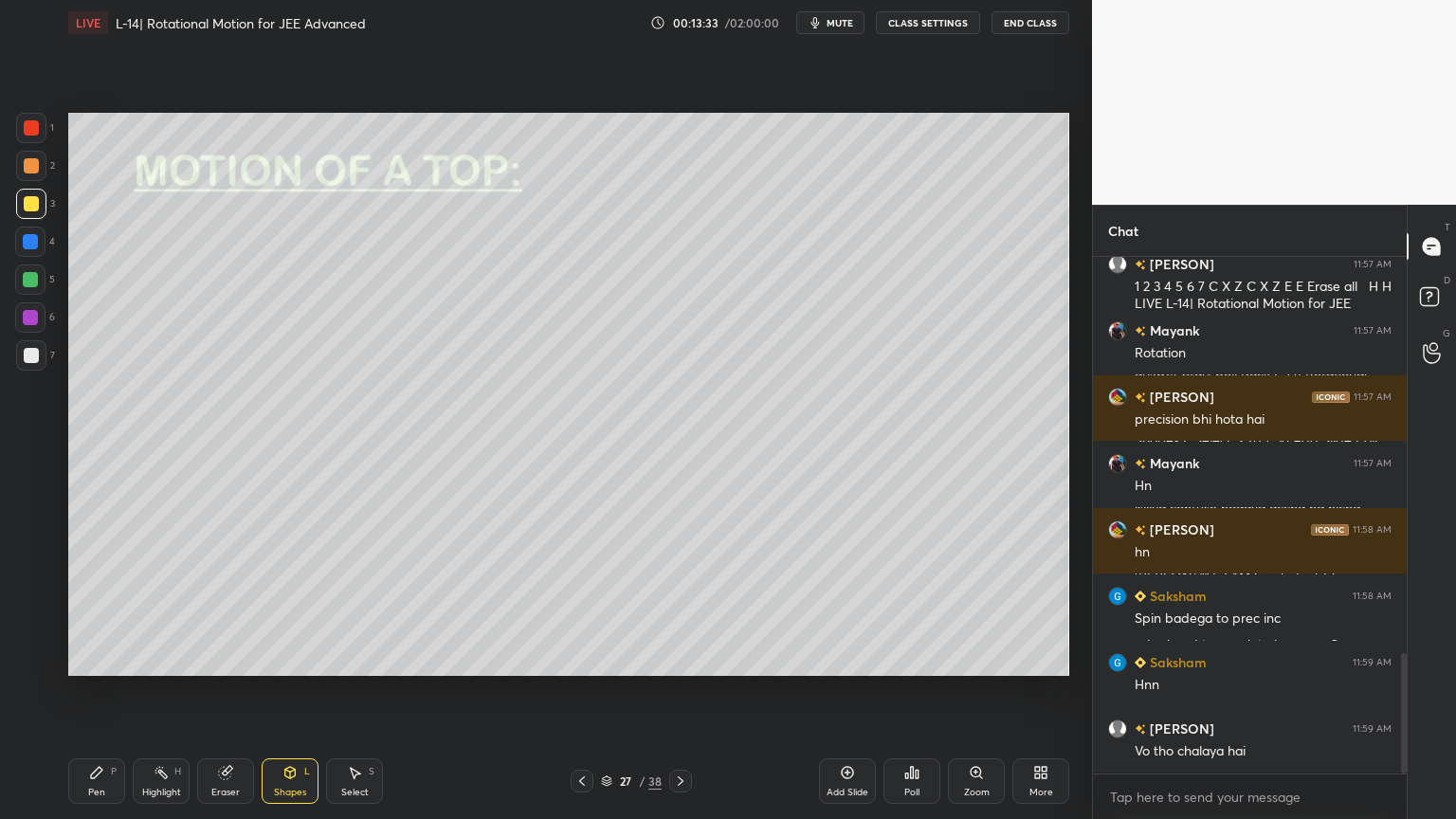 click on "Shapes L" at bounding box center (290, 781) 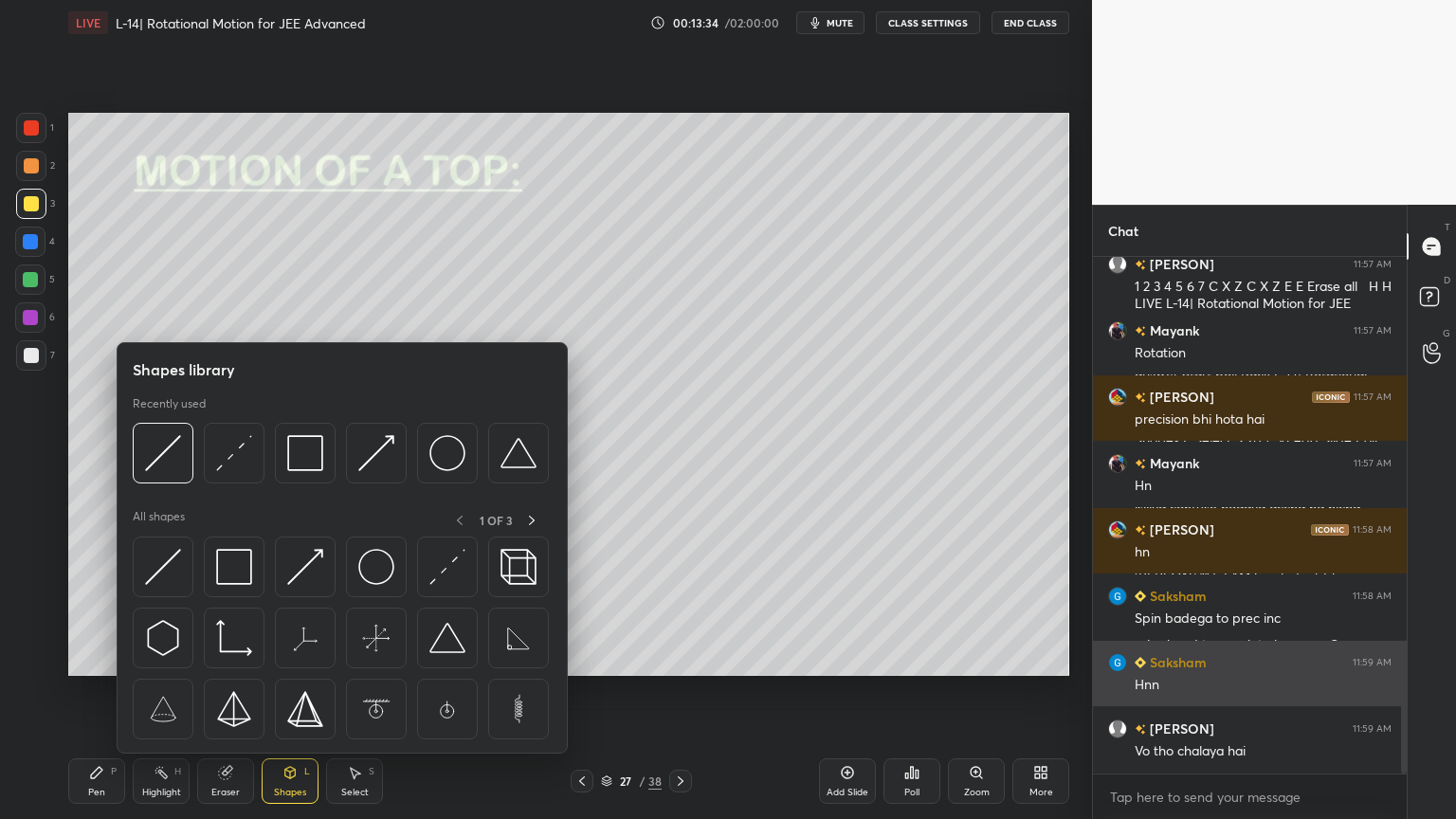 click at bounding box center (234, 453) 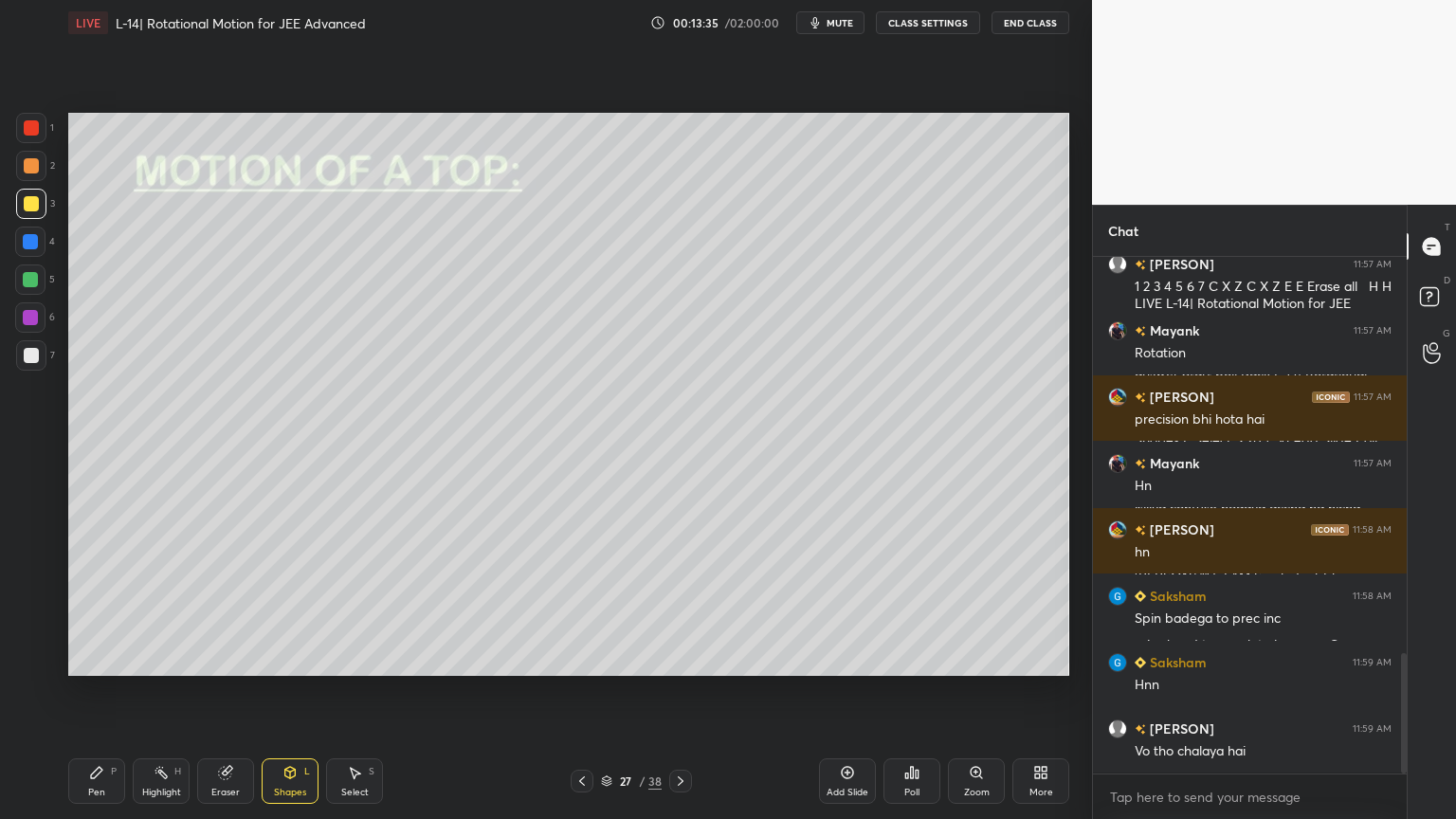 click at bounding box center [31, 128] 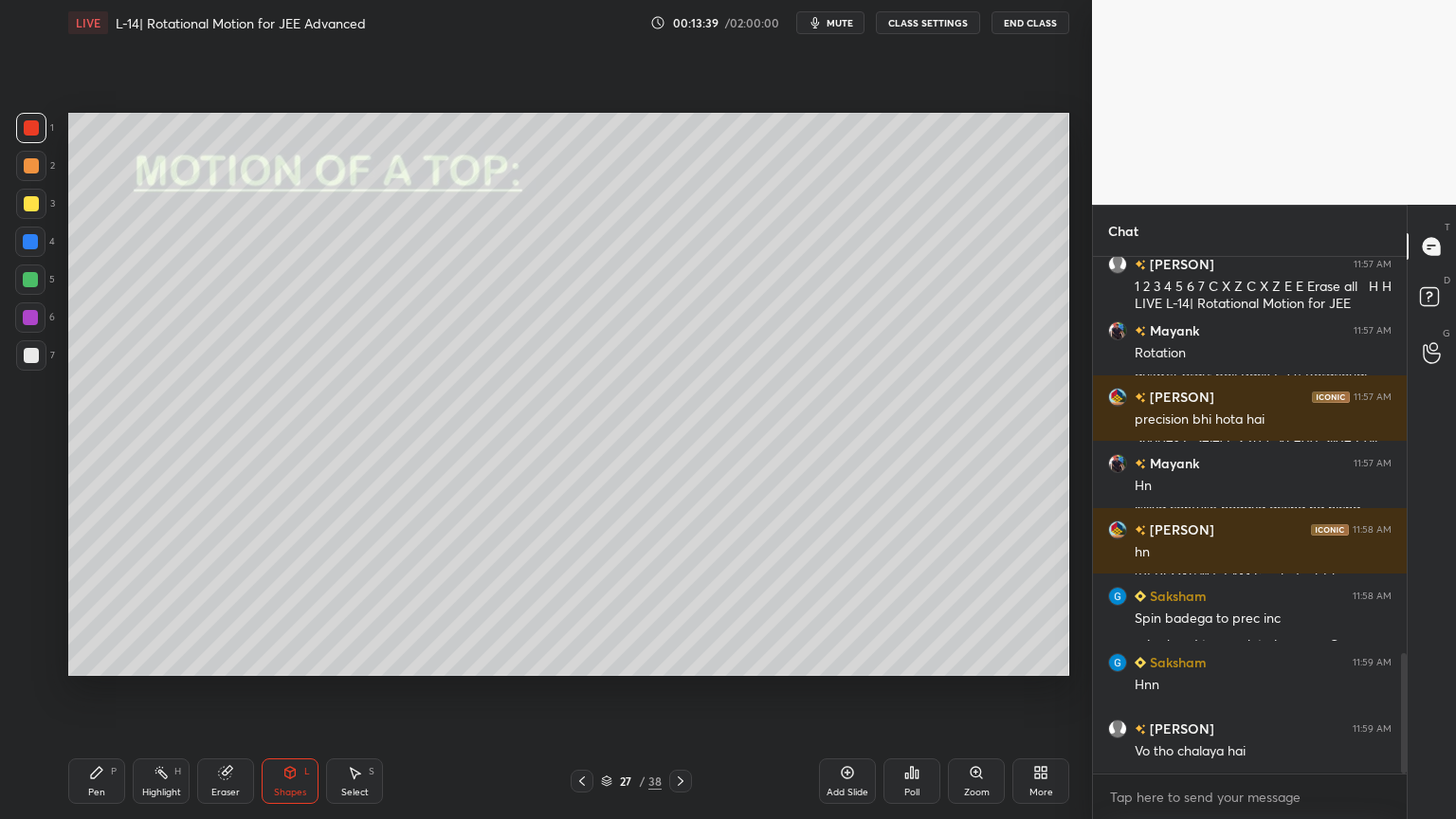 click 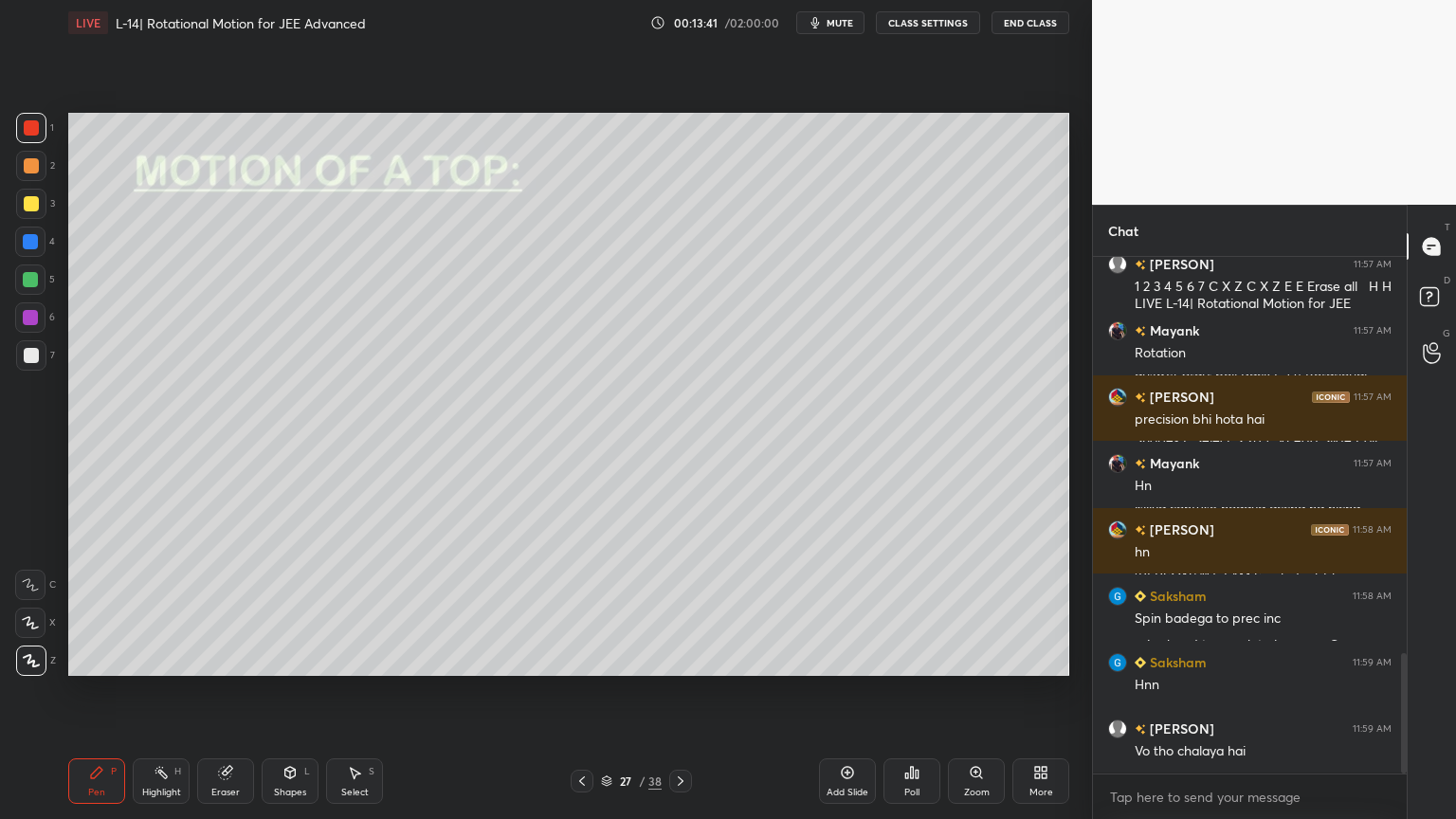 click on "Pen P" at bounding box center (97, 781) 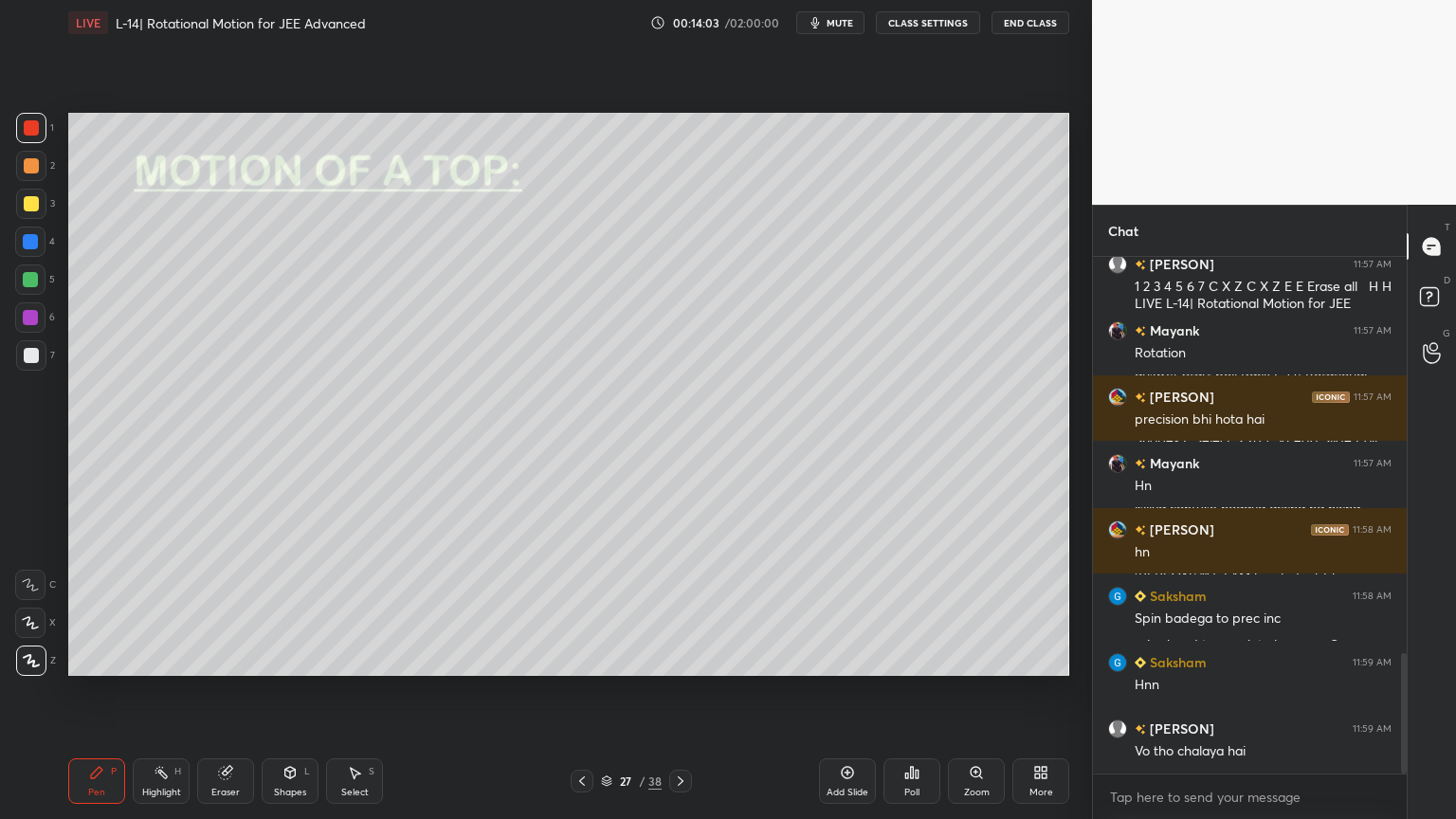 click at bounding box center [30, 318] 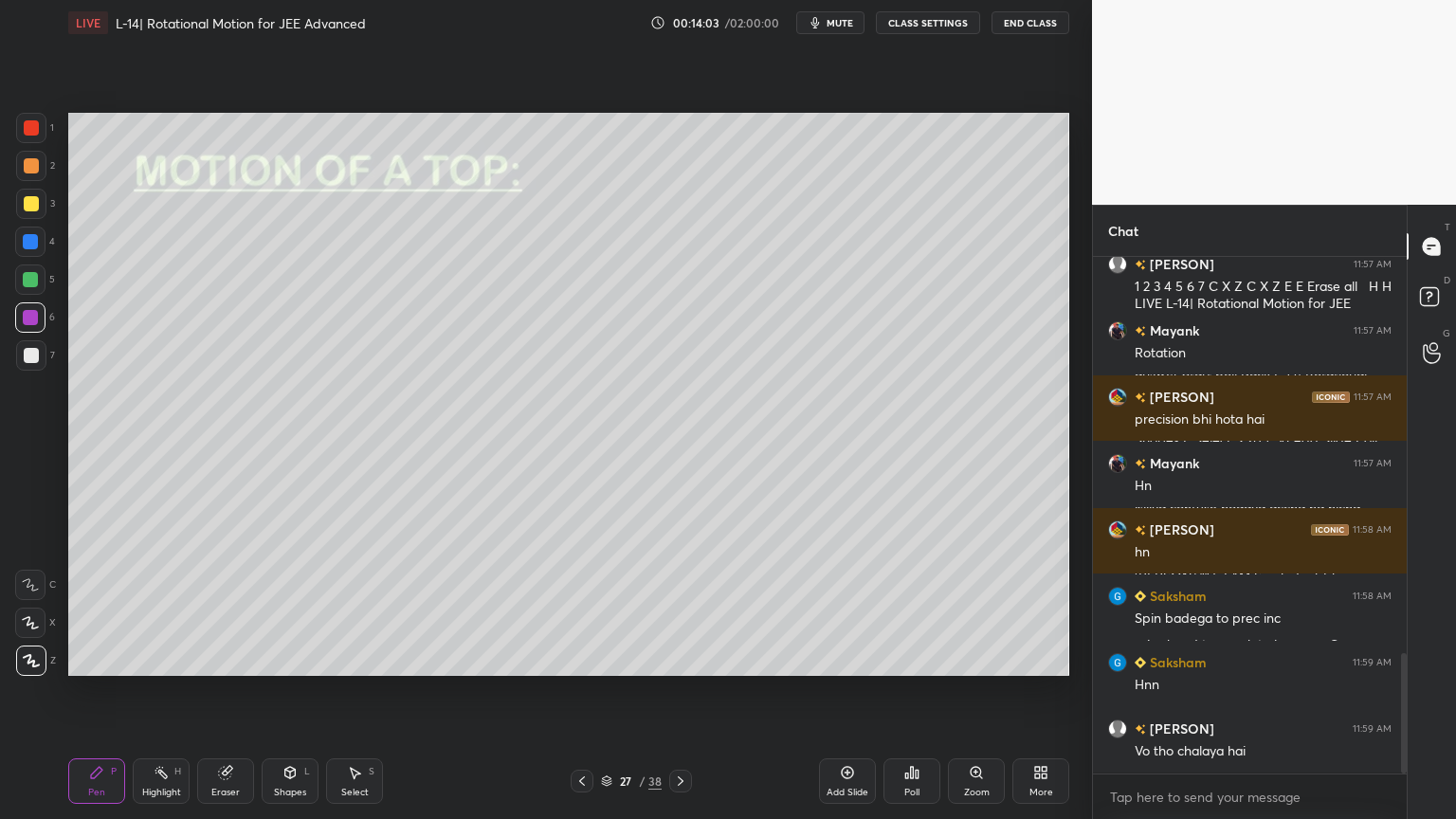 click at bounding box center [30, 280] 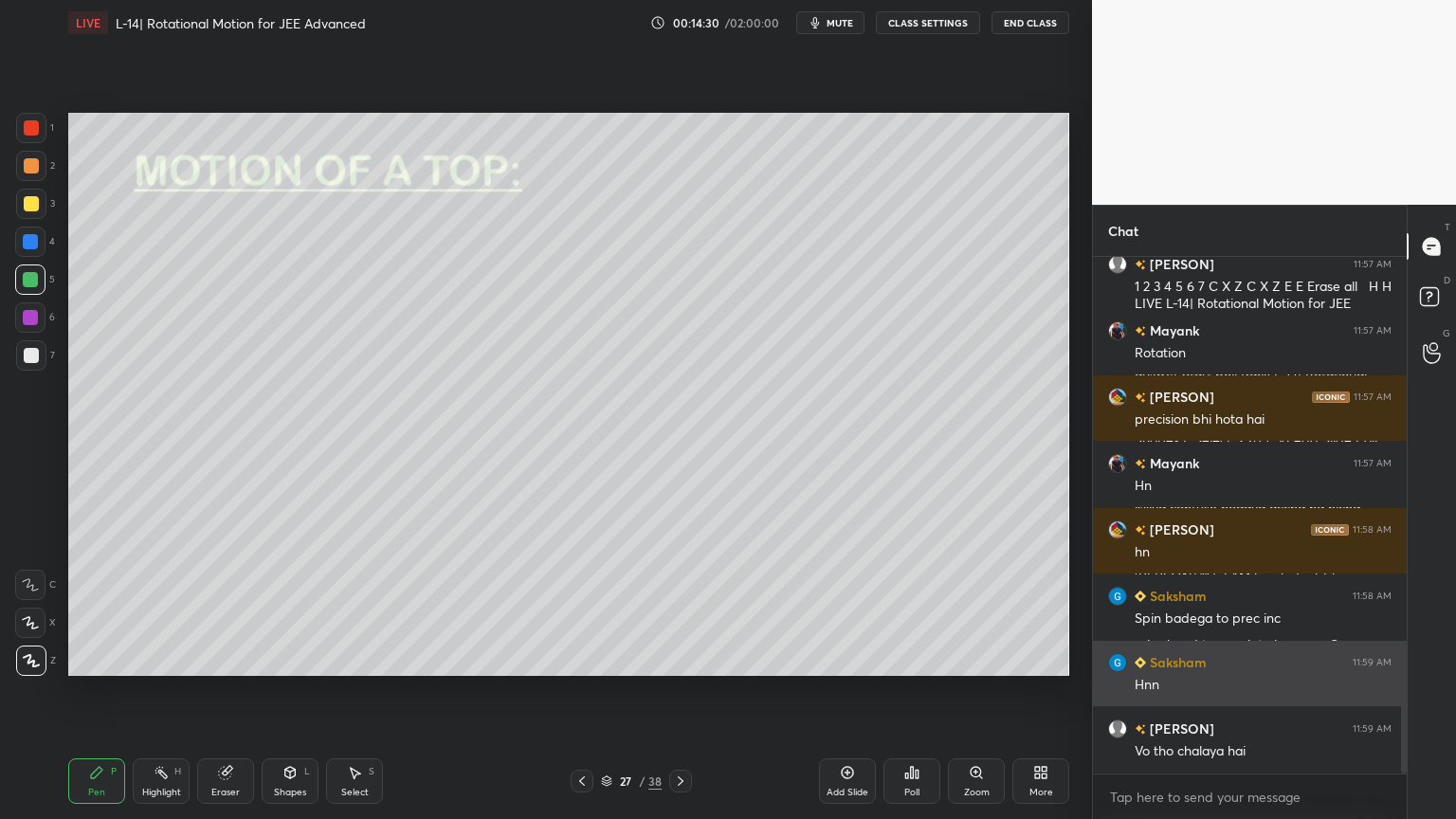 scroll, scrollTop: 1762, scrollLeft: 0, axis: vertical 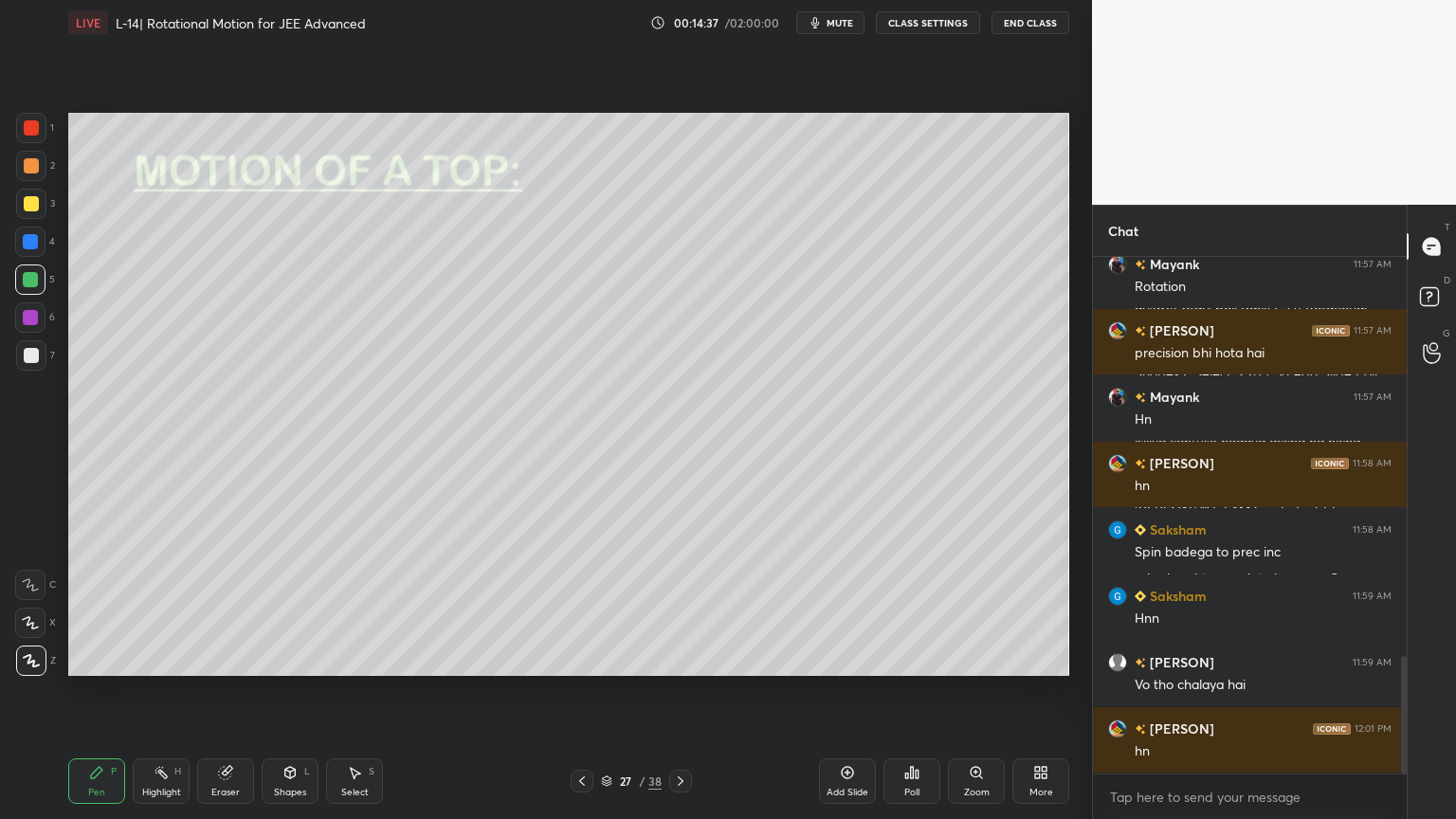 click on "Eraser" at bounding box center (226, 781) 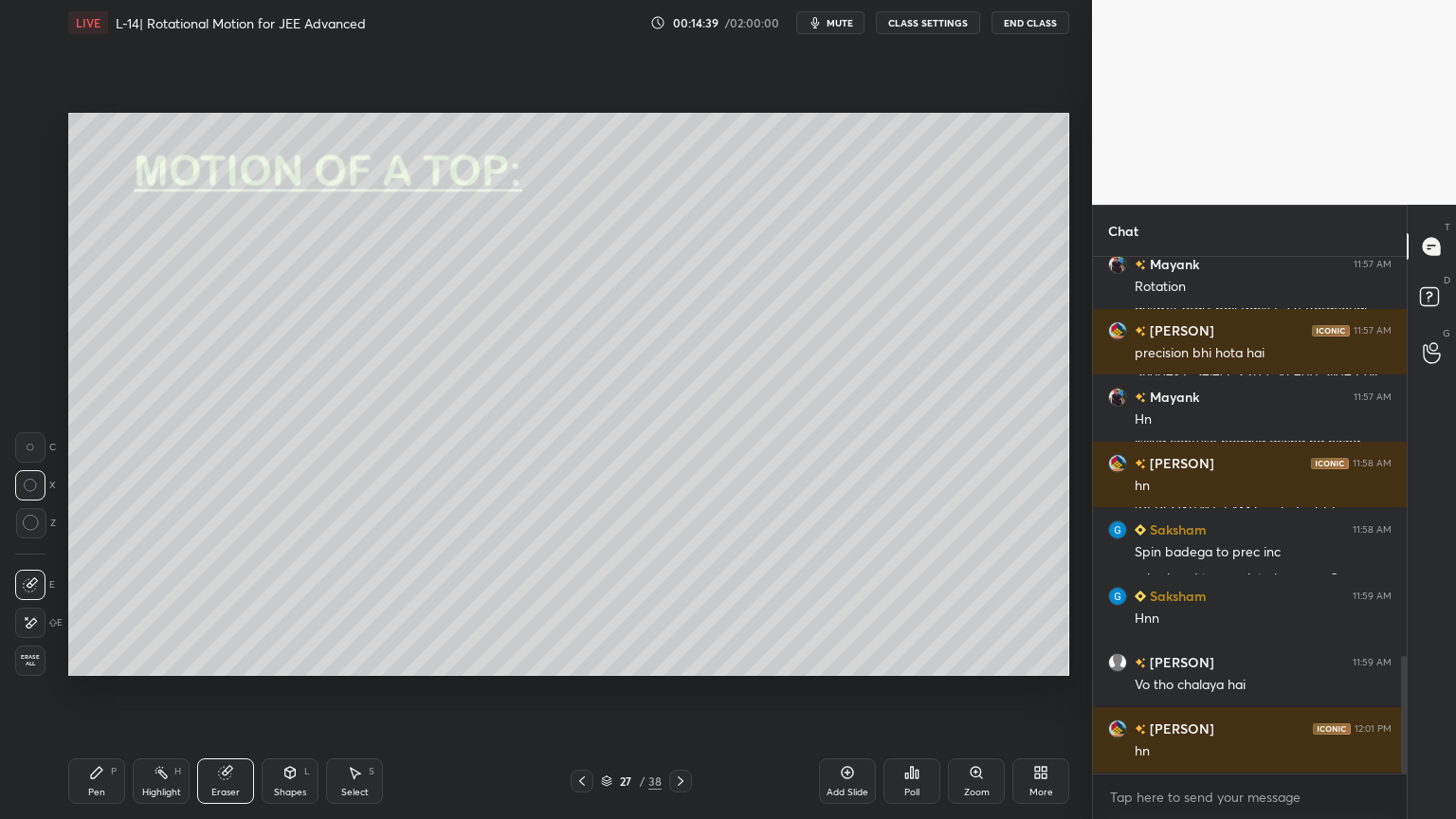 click 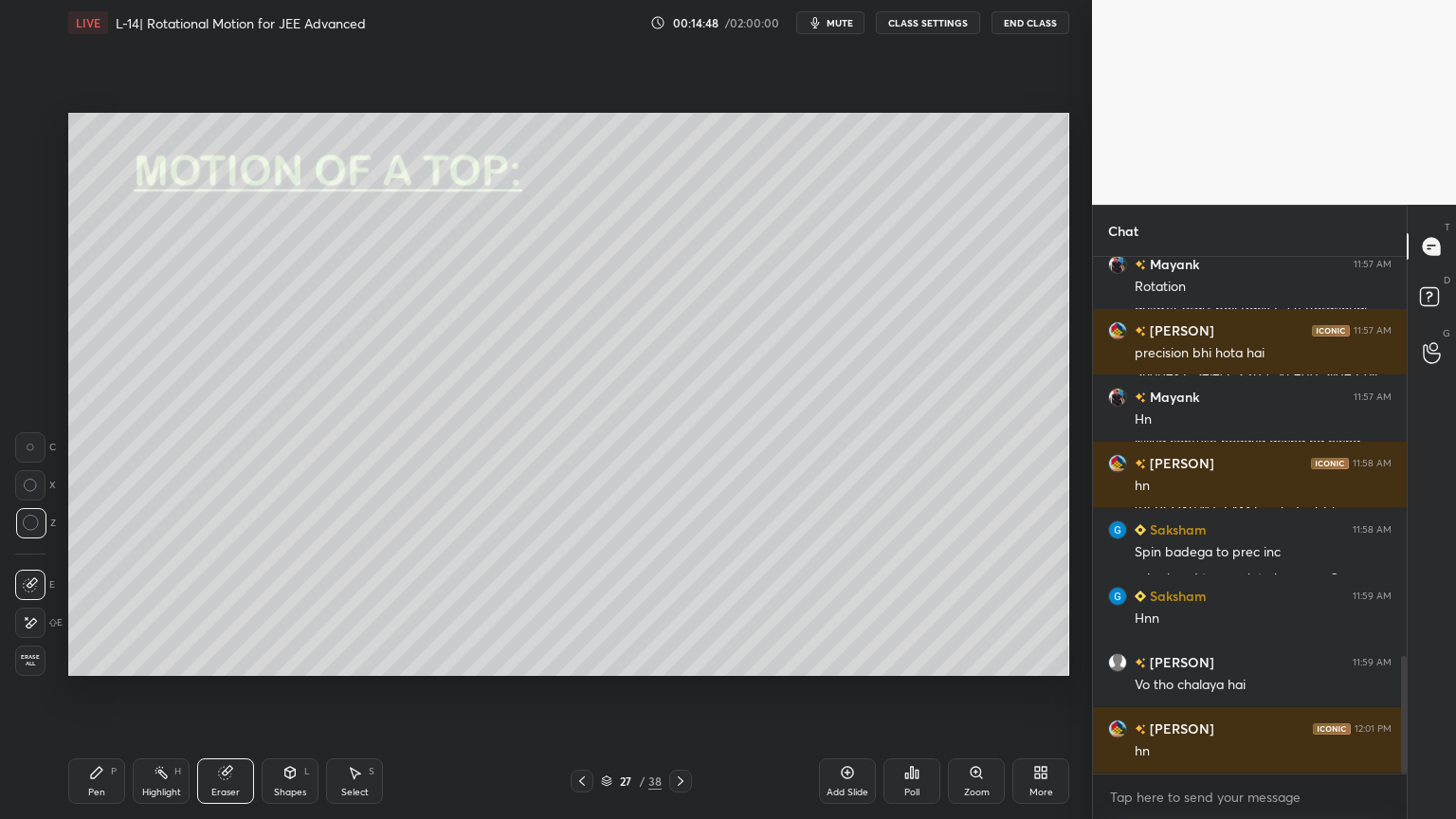 click on "Pen P" at bounding box center [97, 781] 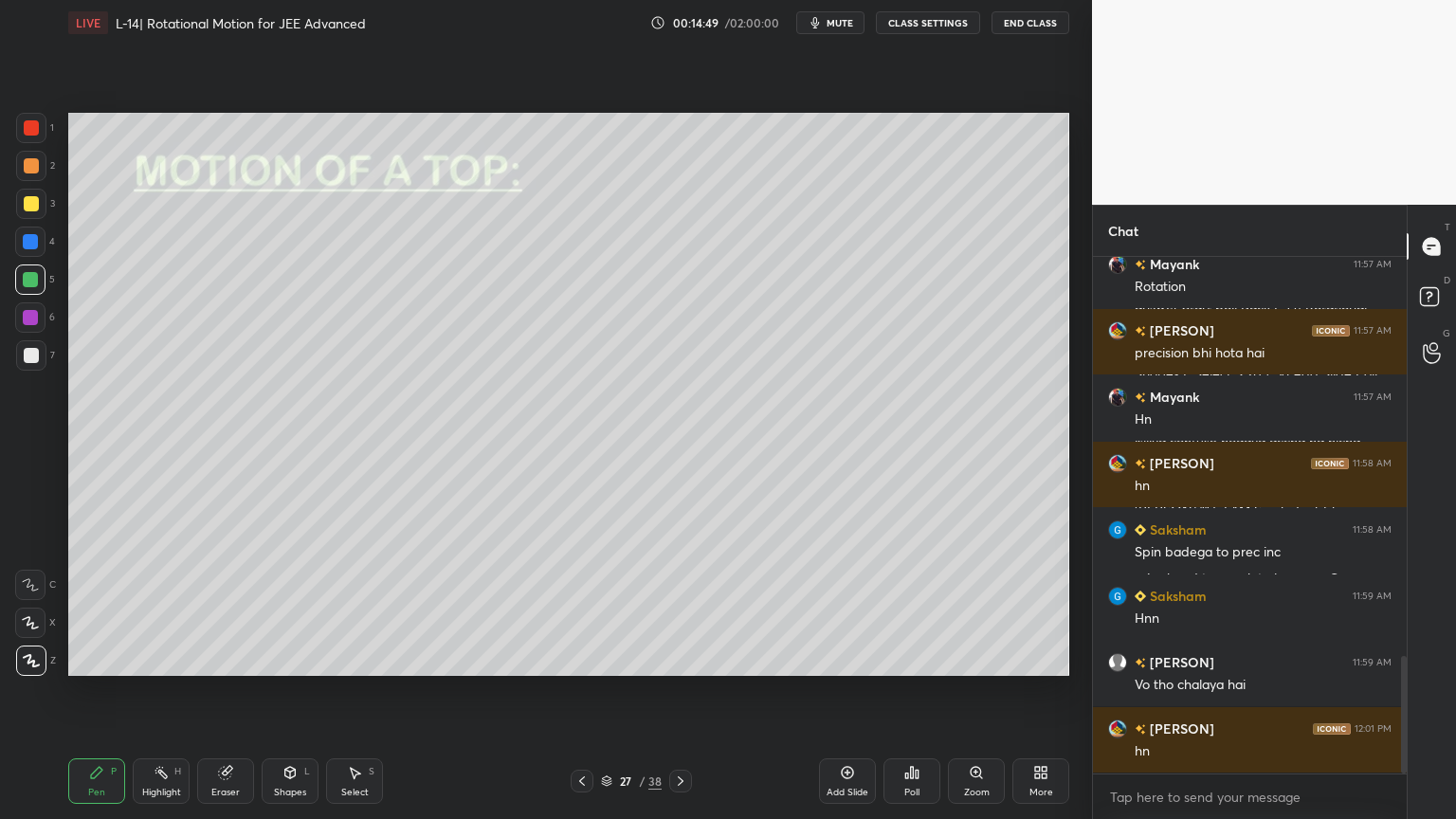 click at bounding box center [31, 204] 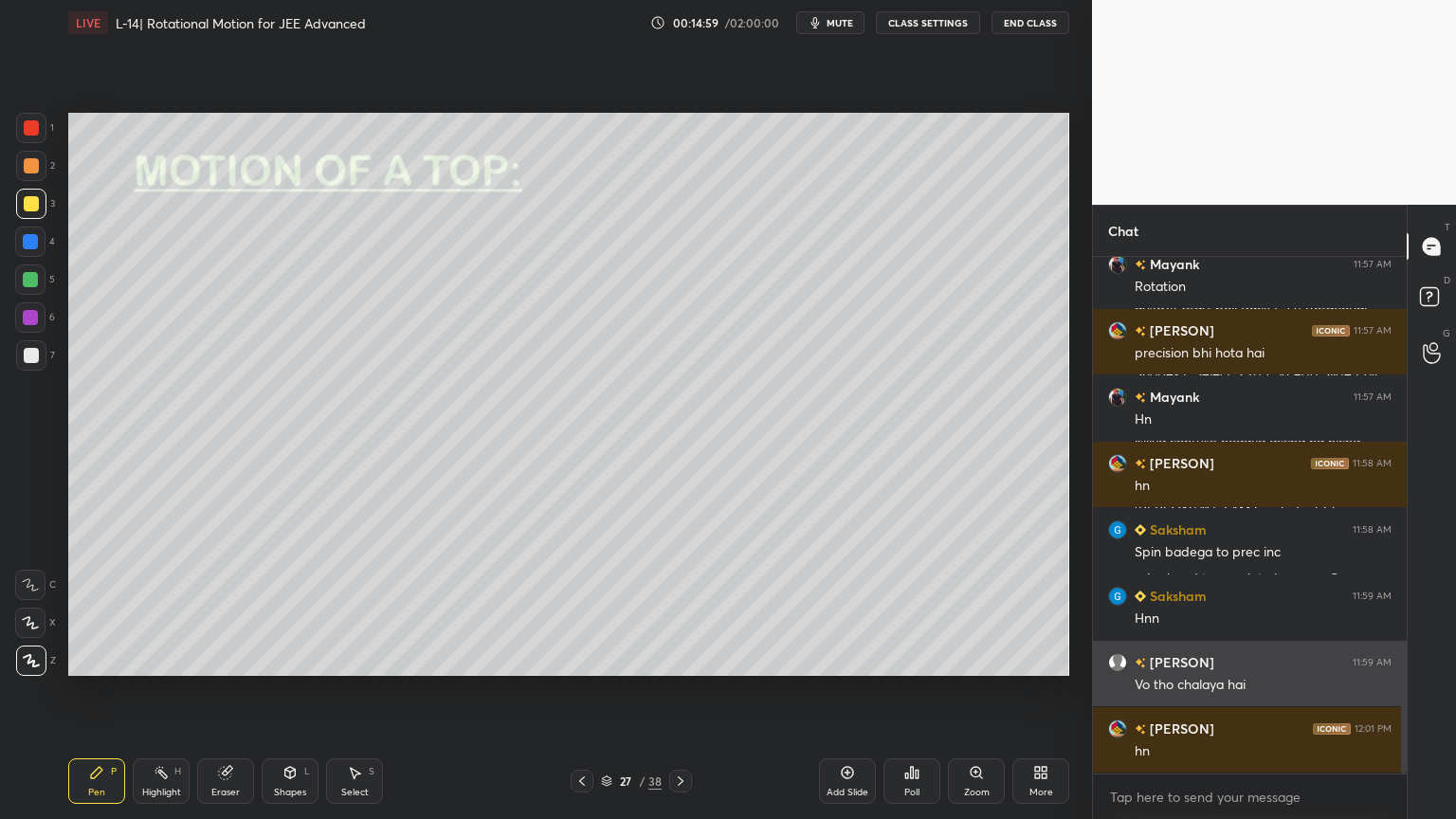 scroll, scrollTop: 1828, scrollLeft: 0, axis: vertical 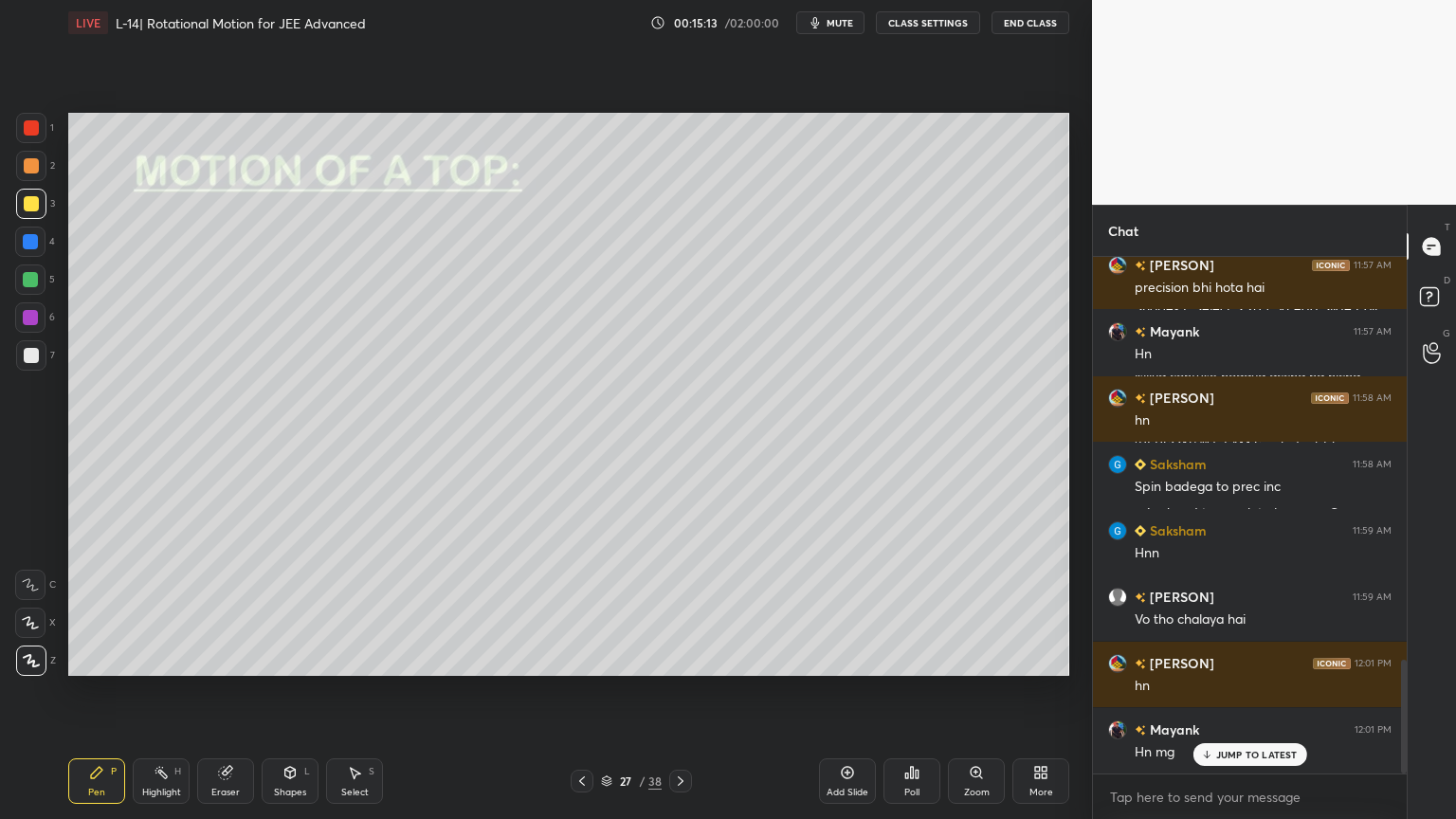 click on "Shapes L" at bounding box center (290, 781) 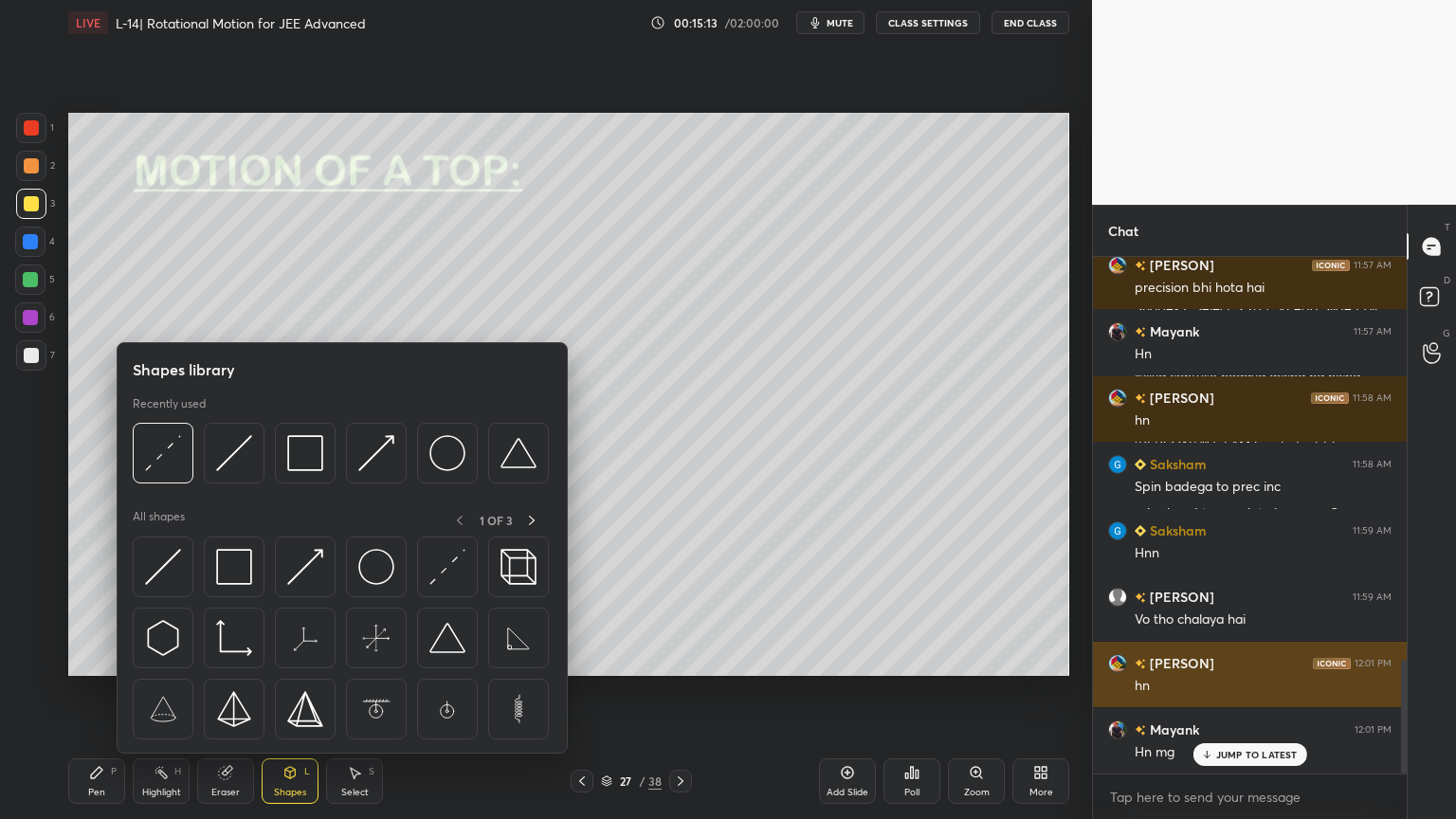 click at bounding box center [163, 567] 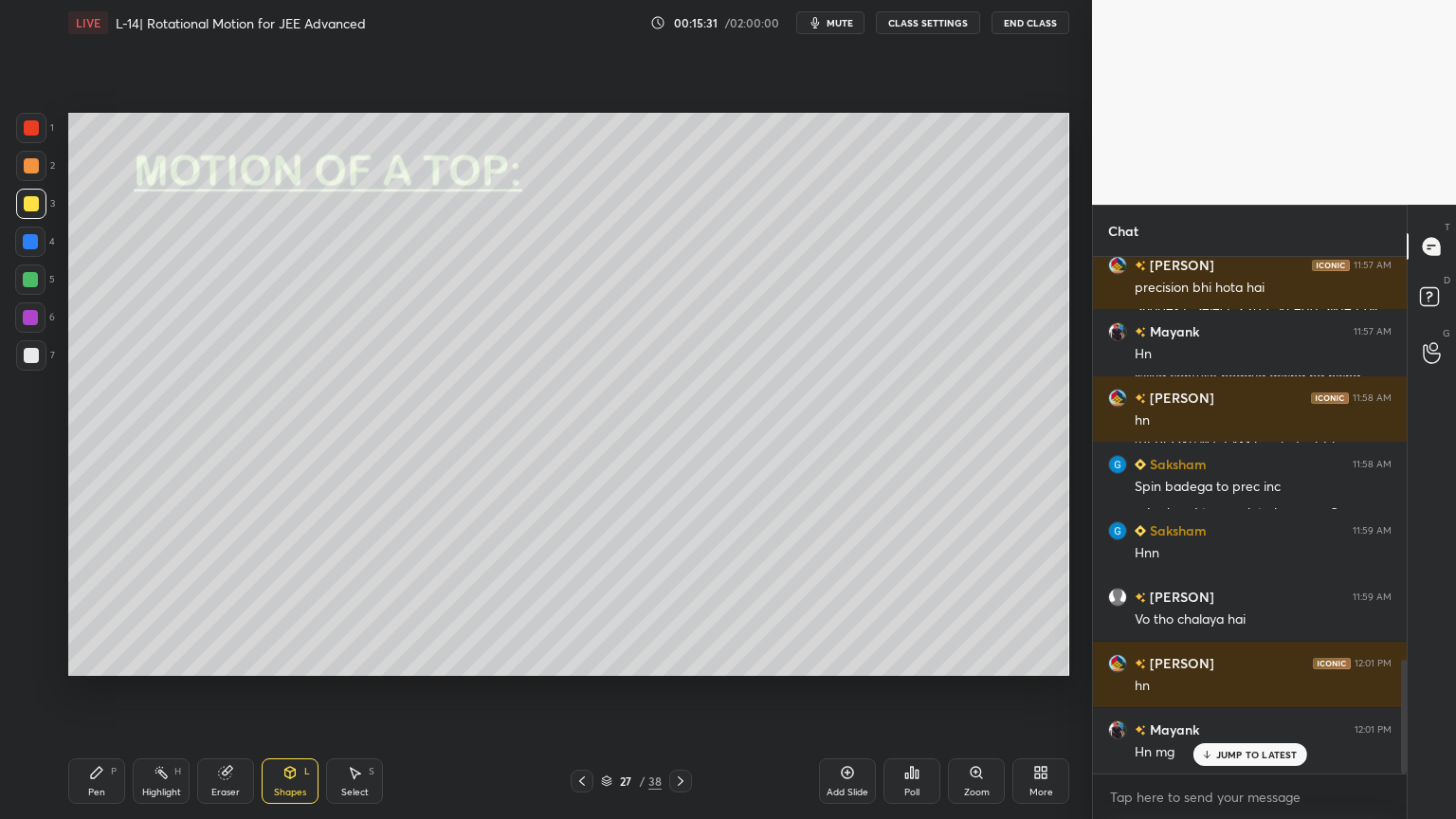 click at bounding box center [30, 242] 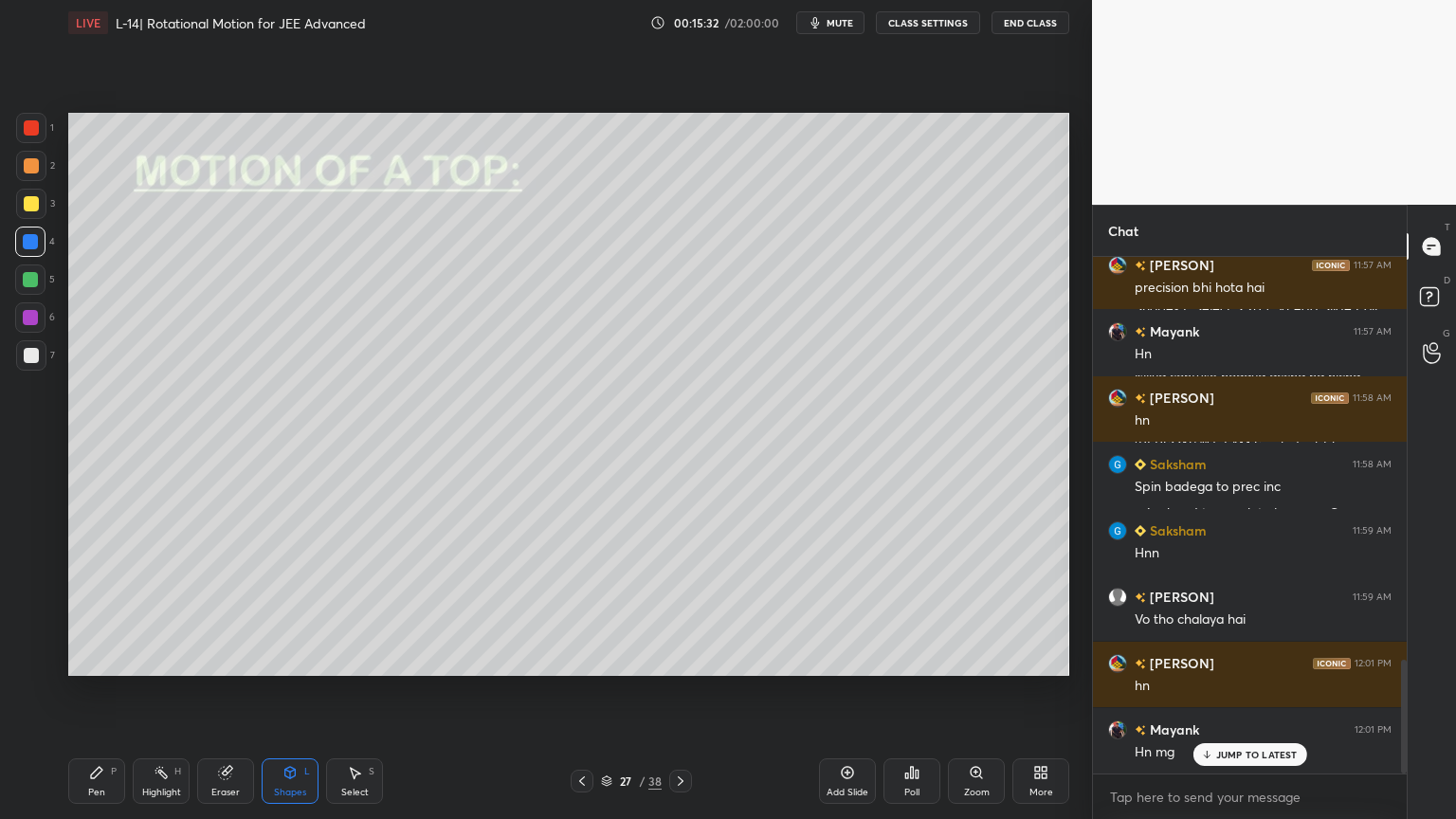 click 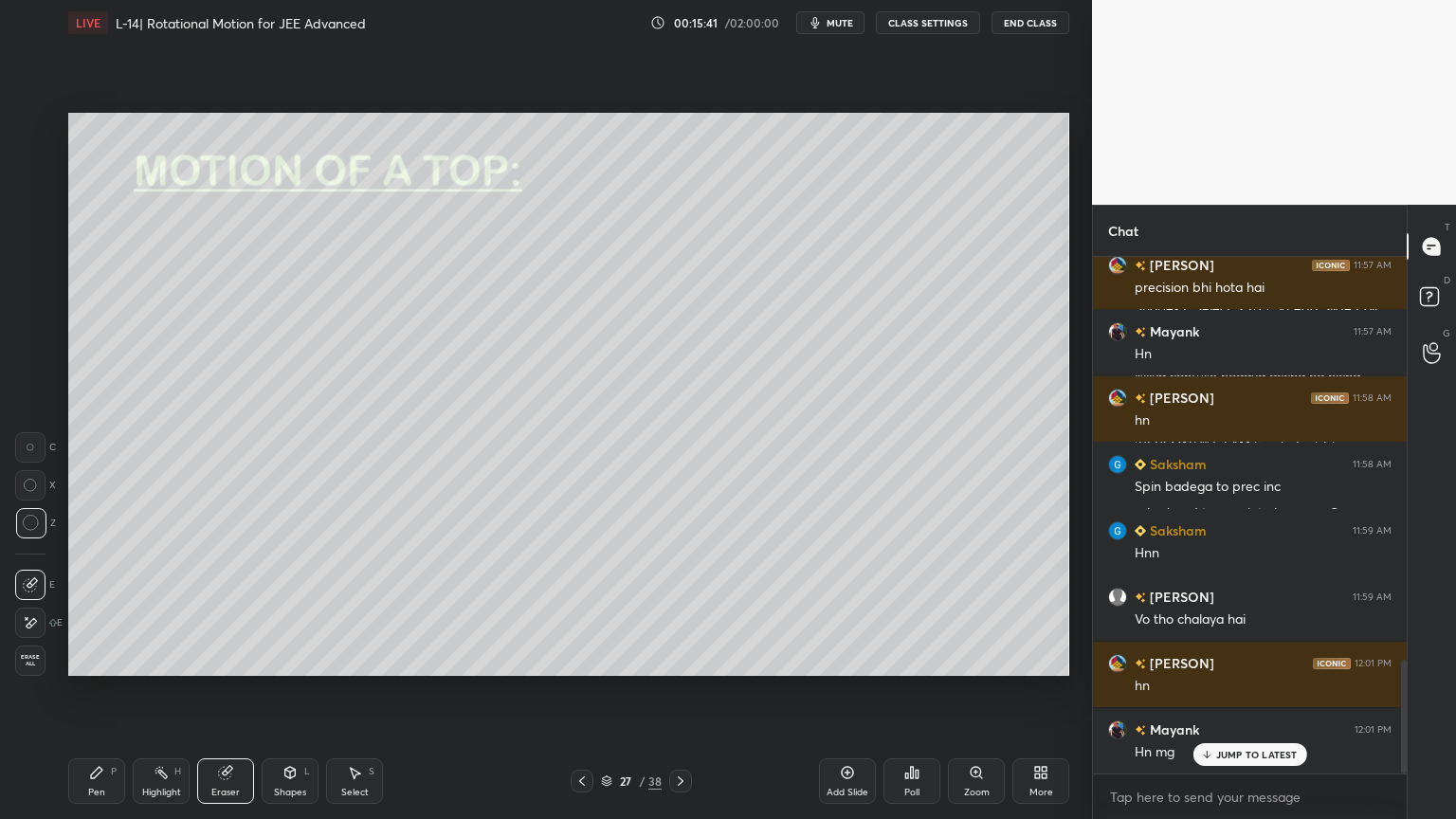 click on "Pen P" at bounding box center [97, 781] 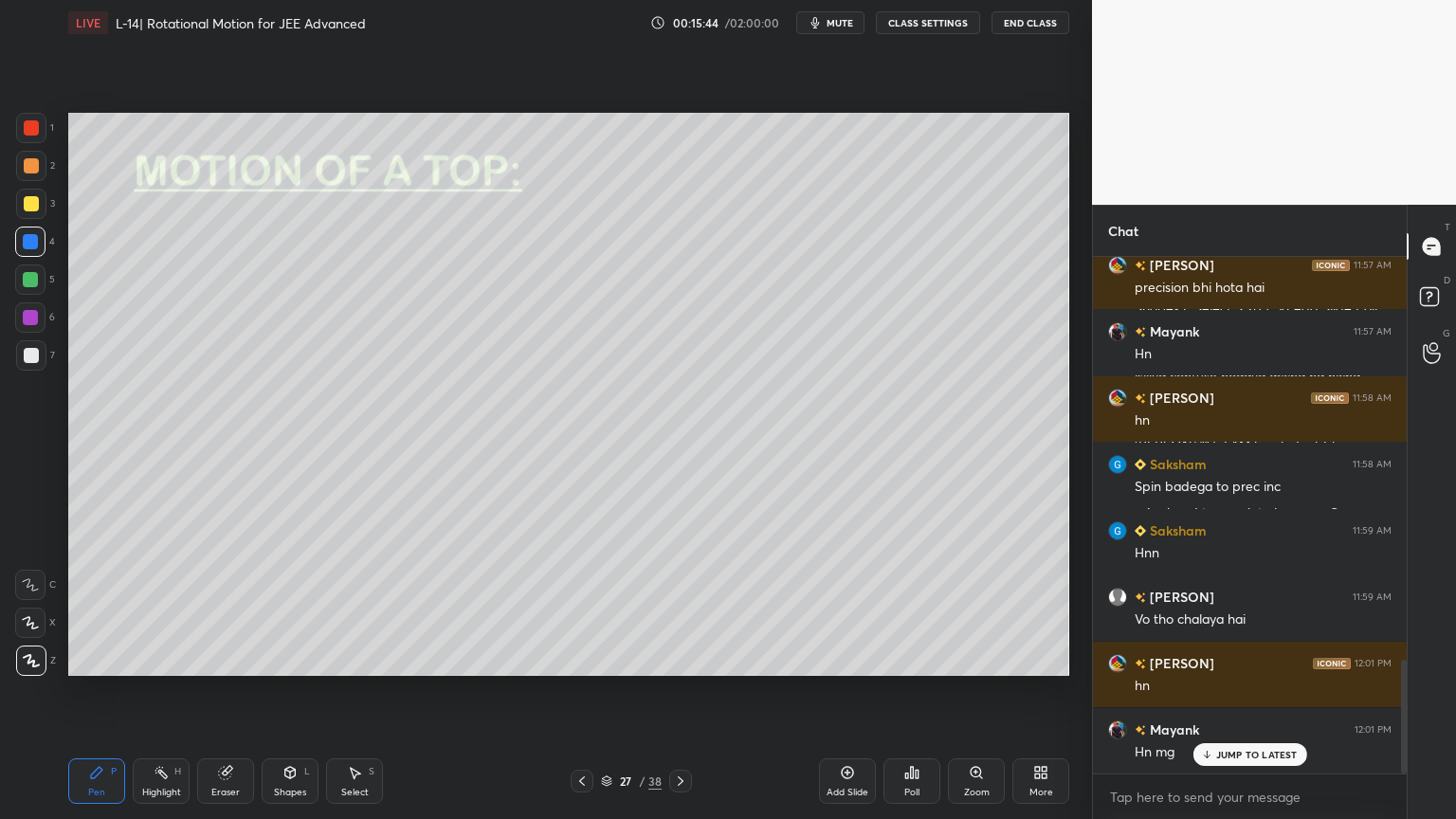 click 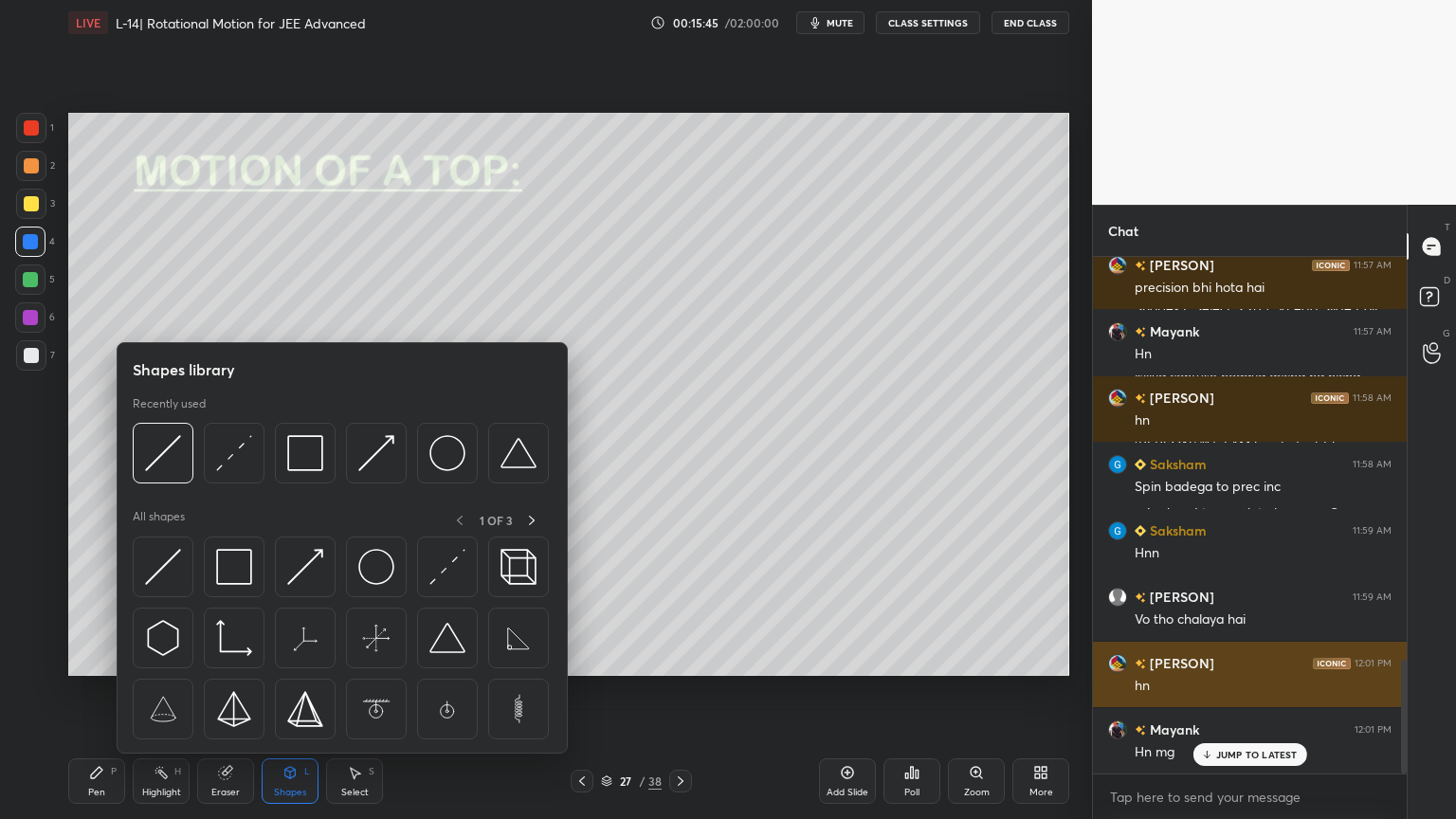 click at bounding box center [305, 567] 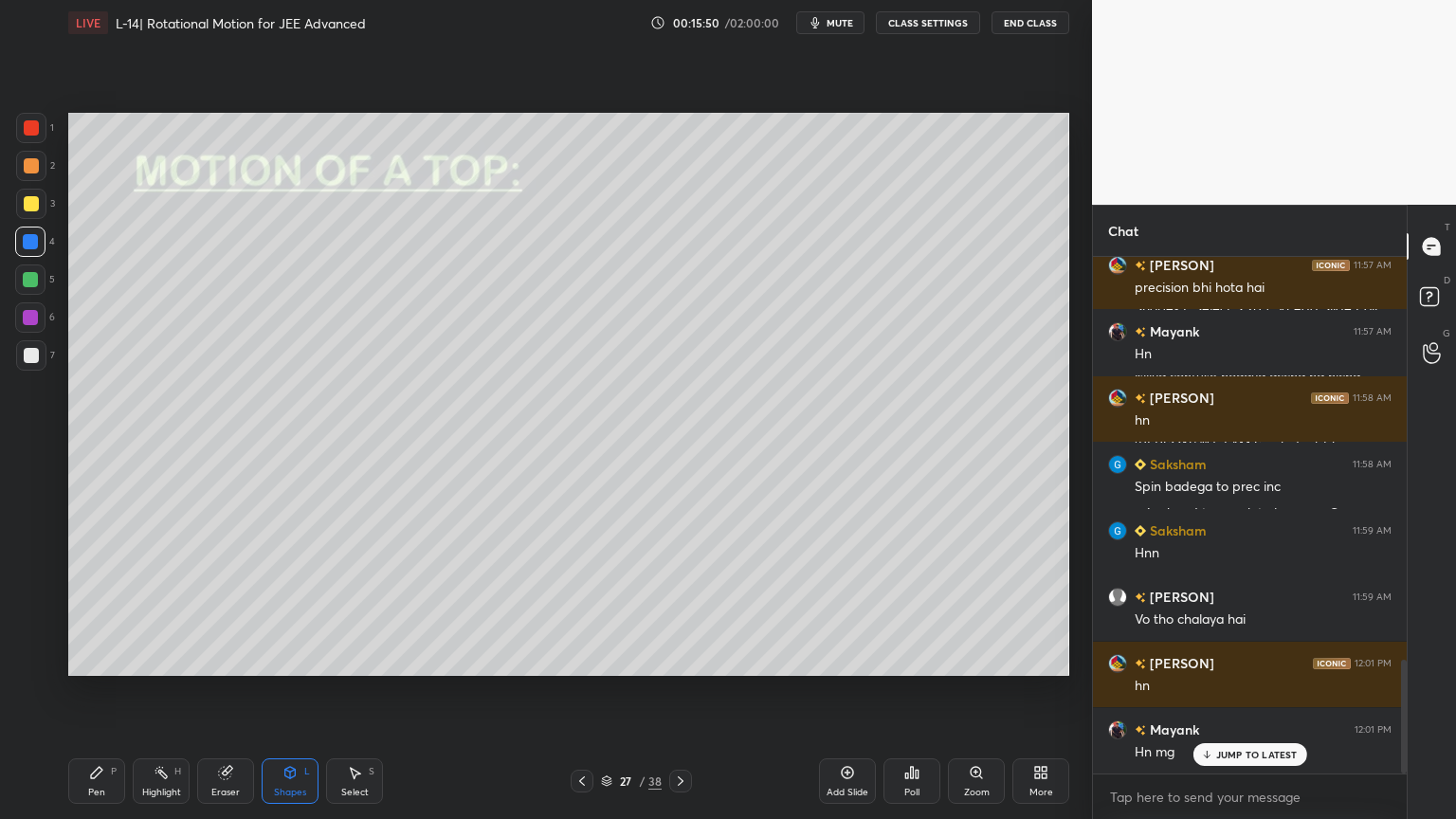click on "Pen P" at bounding box center [97, 781] 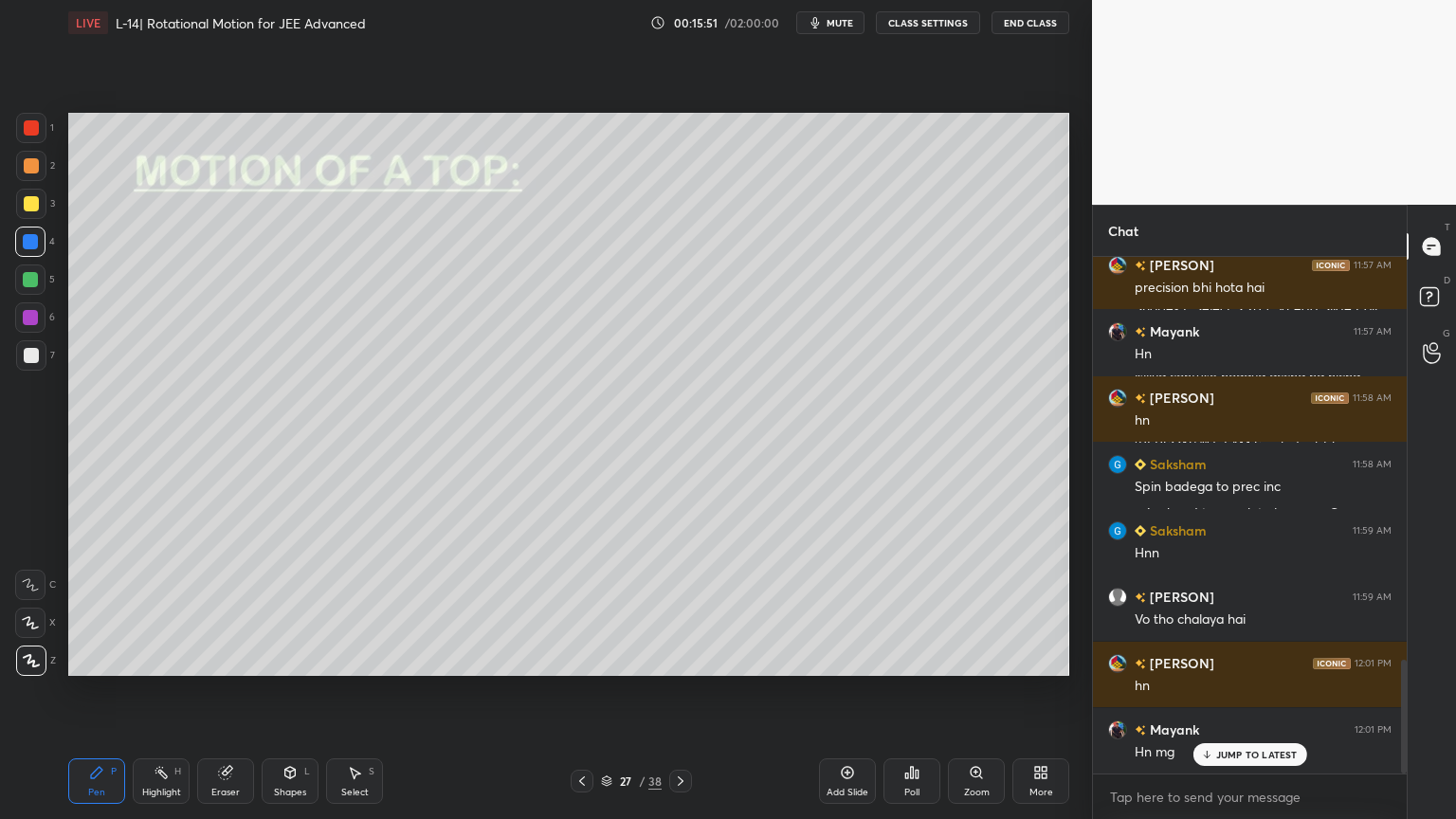 click 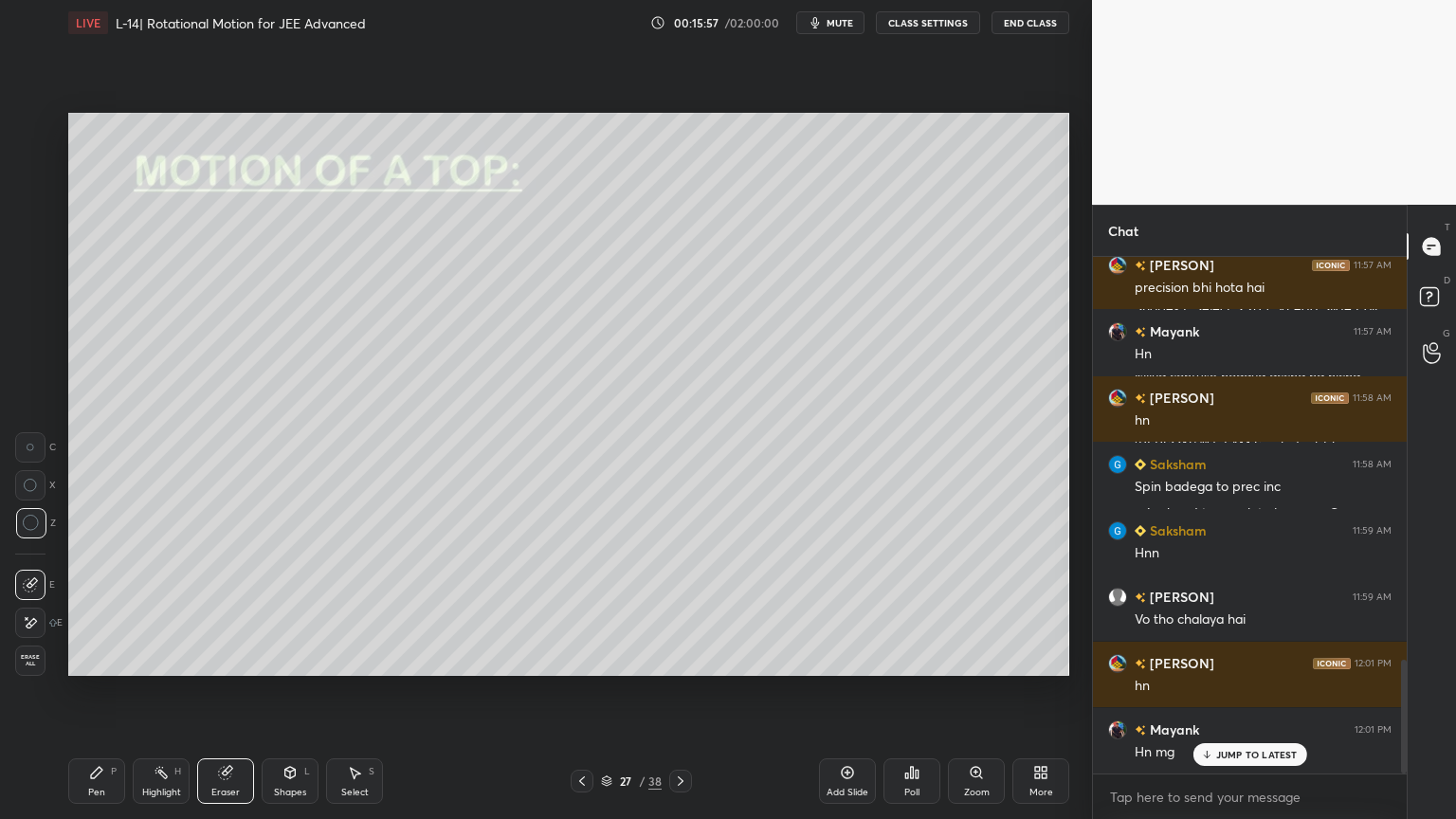 click 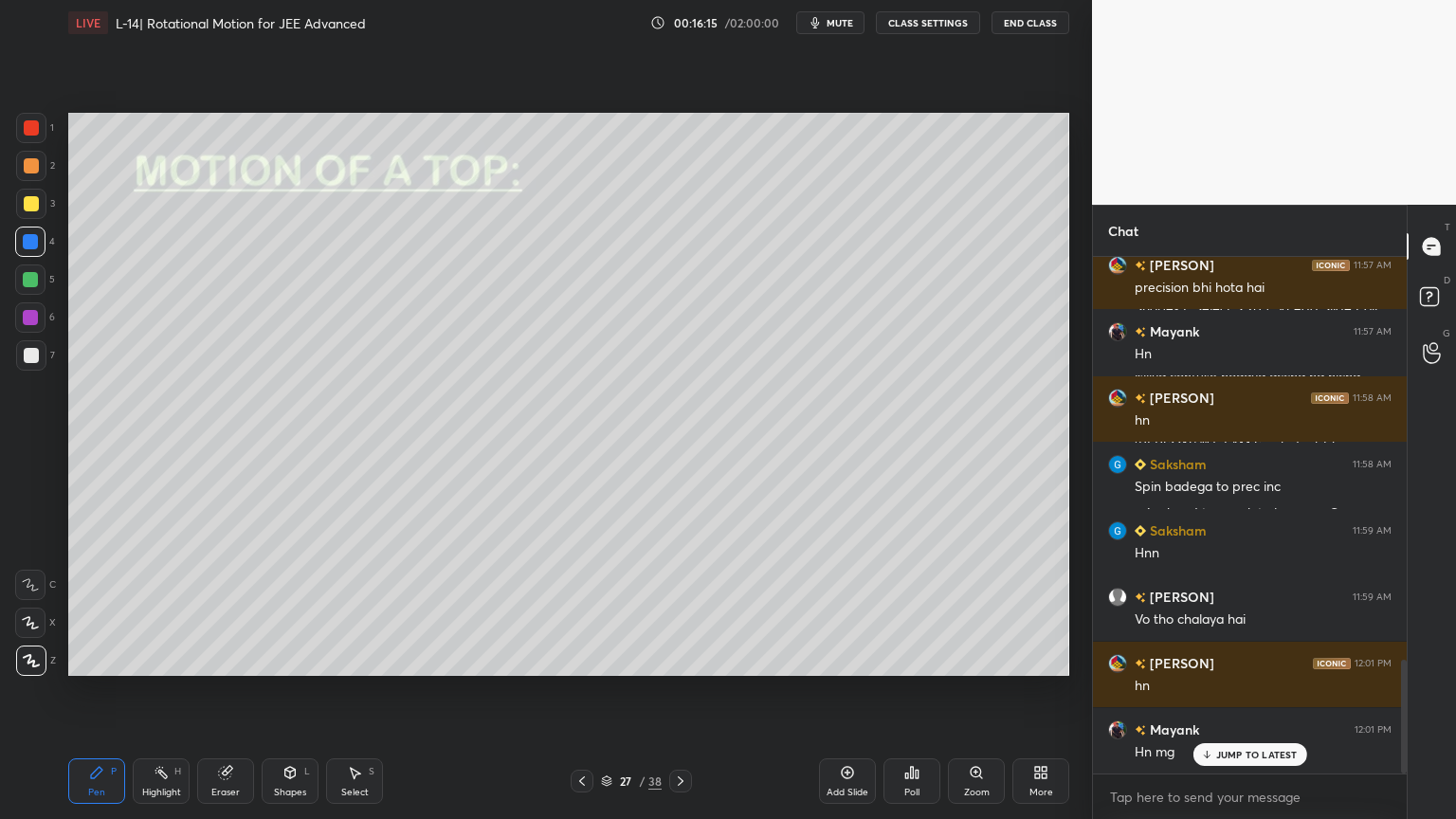 click at bounding box center (31, 204) 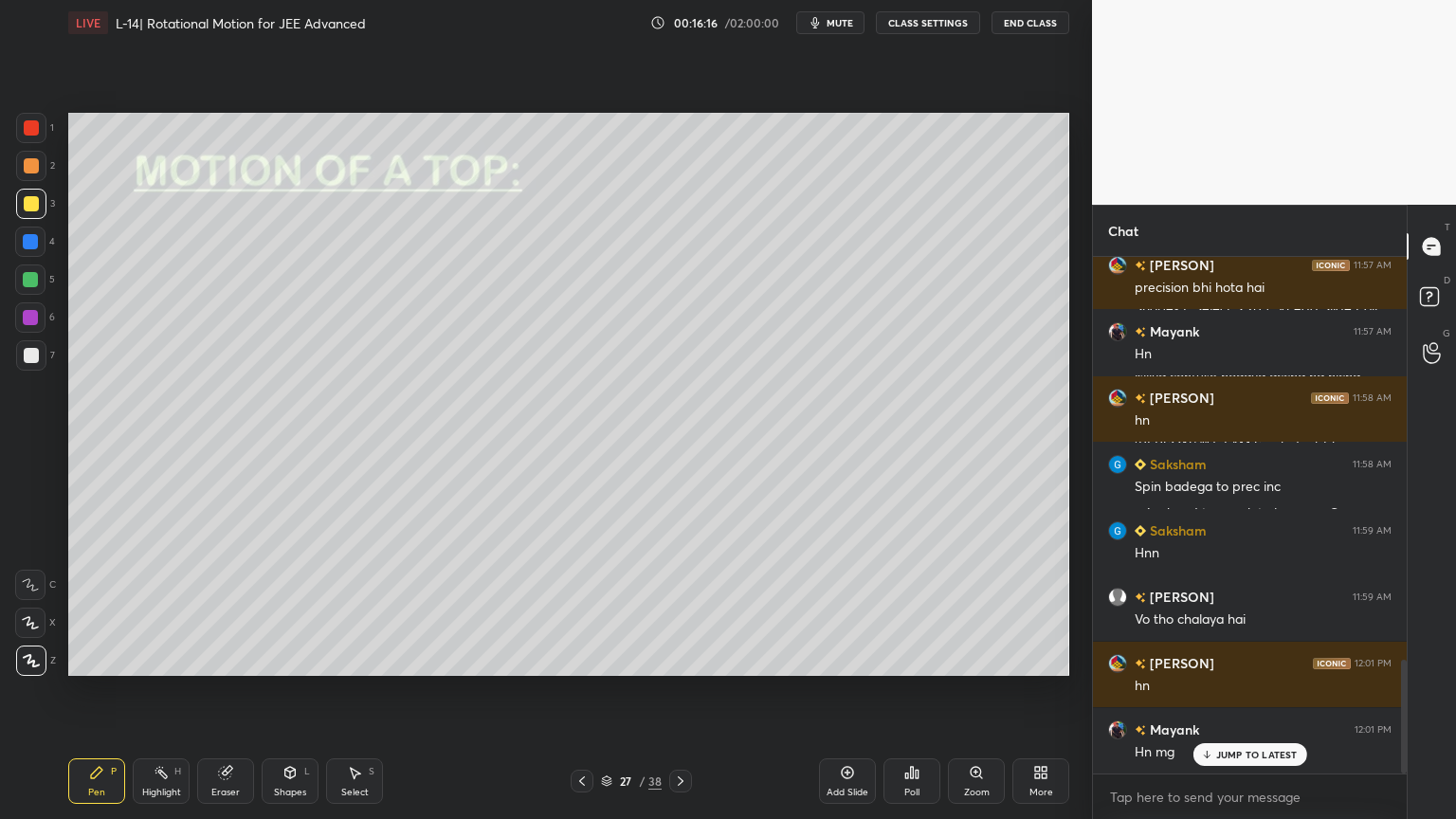 click at bounding box center [30, 318] 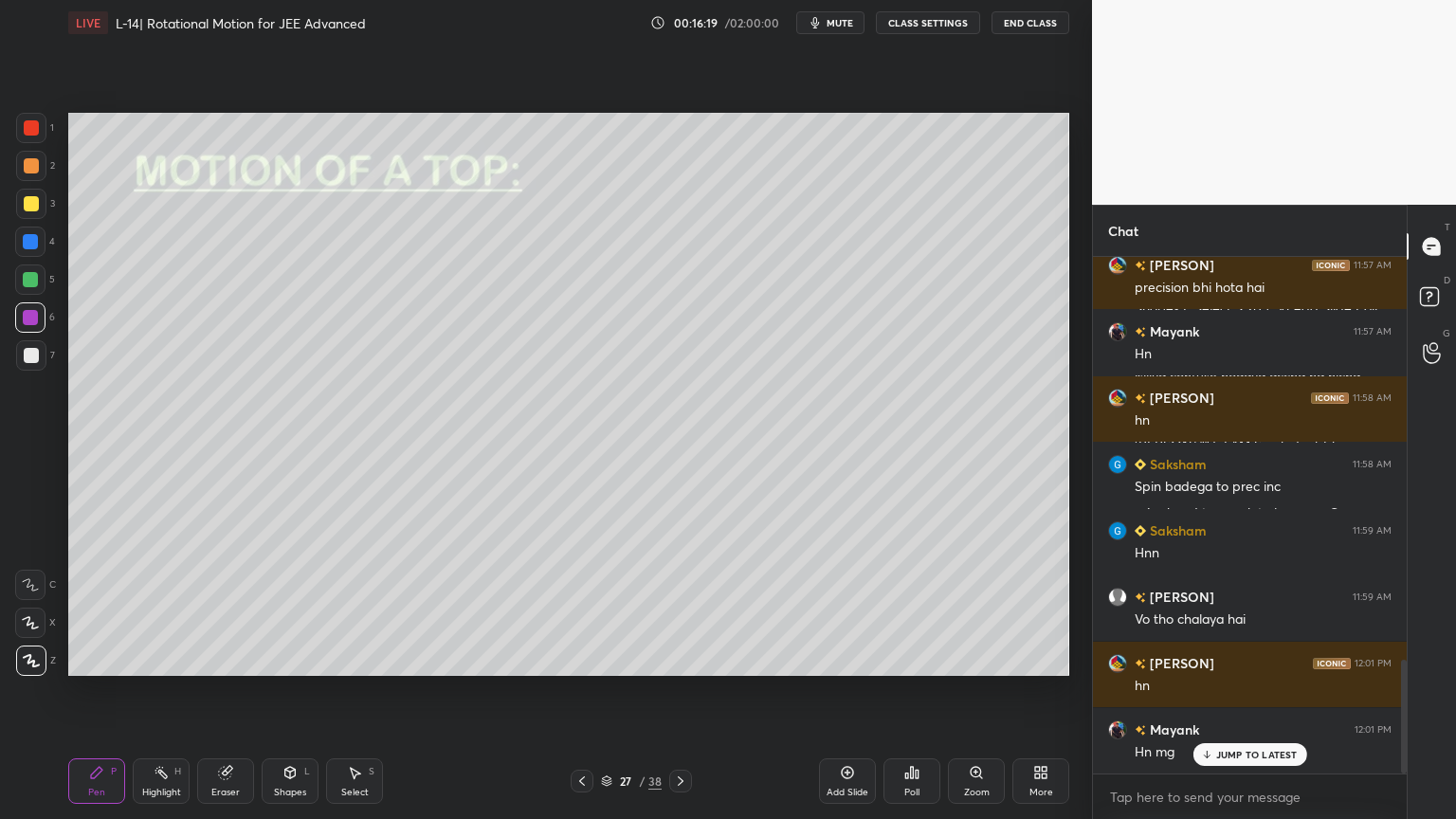 click at bounding box center (31, 355) 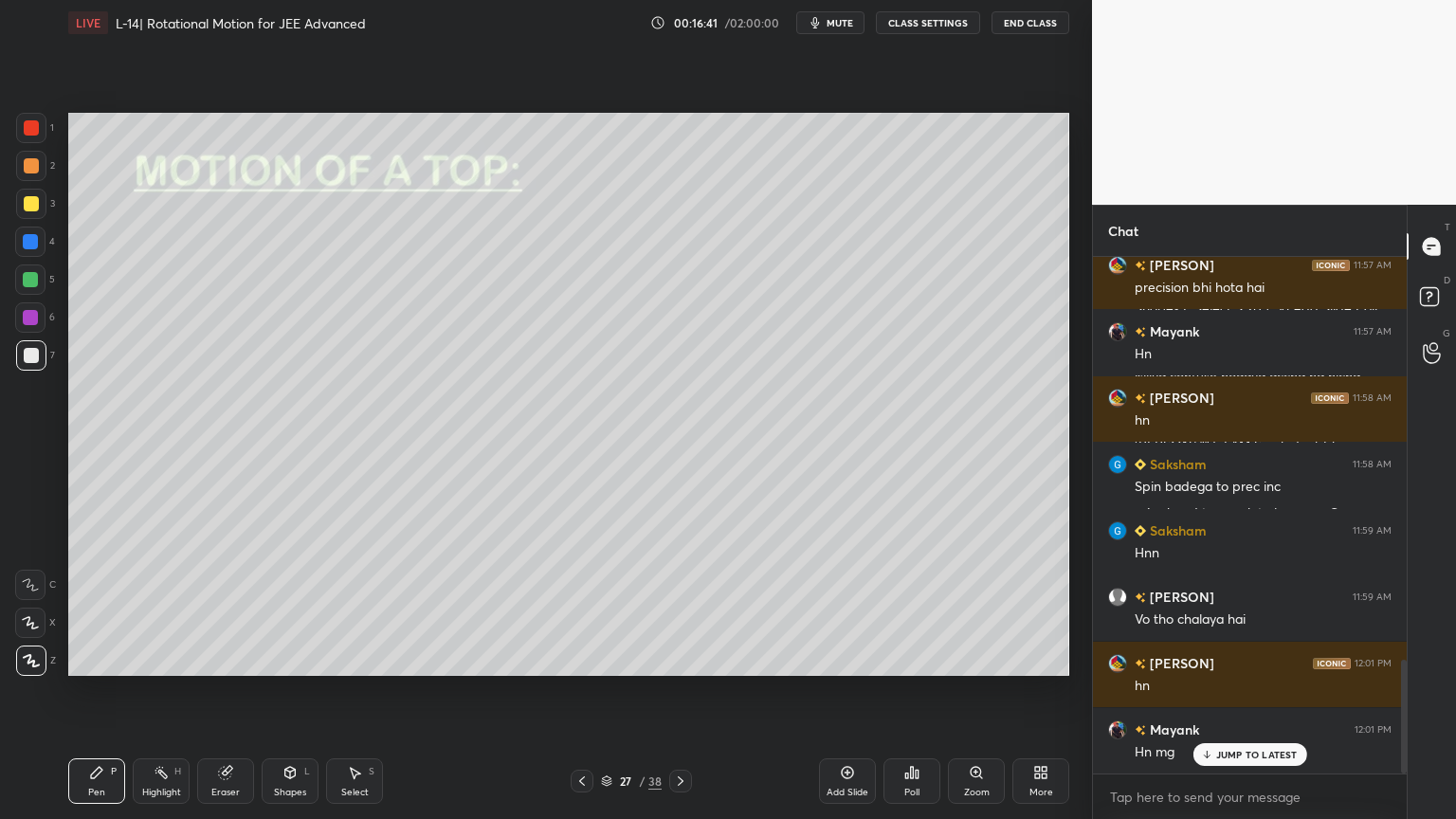 click on "Shapes L" at bounding box center [290, 781] 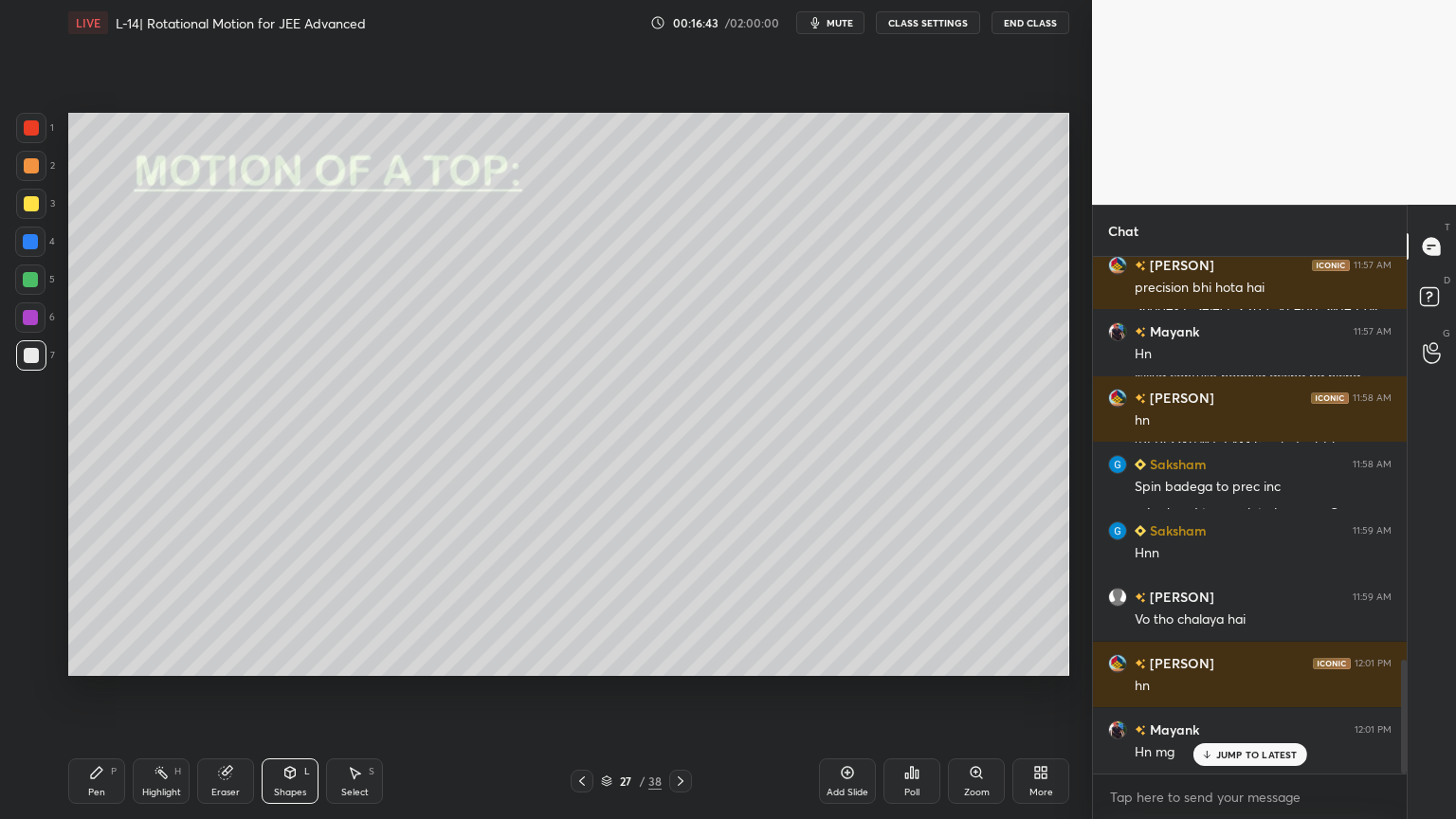 click 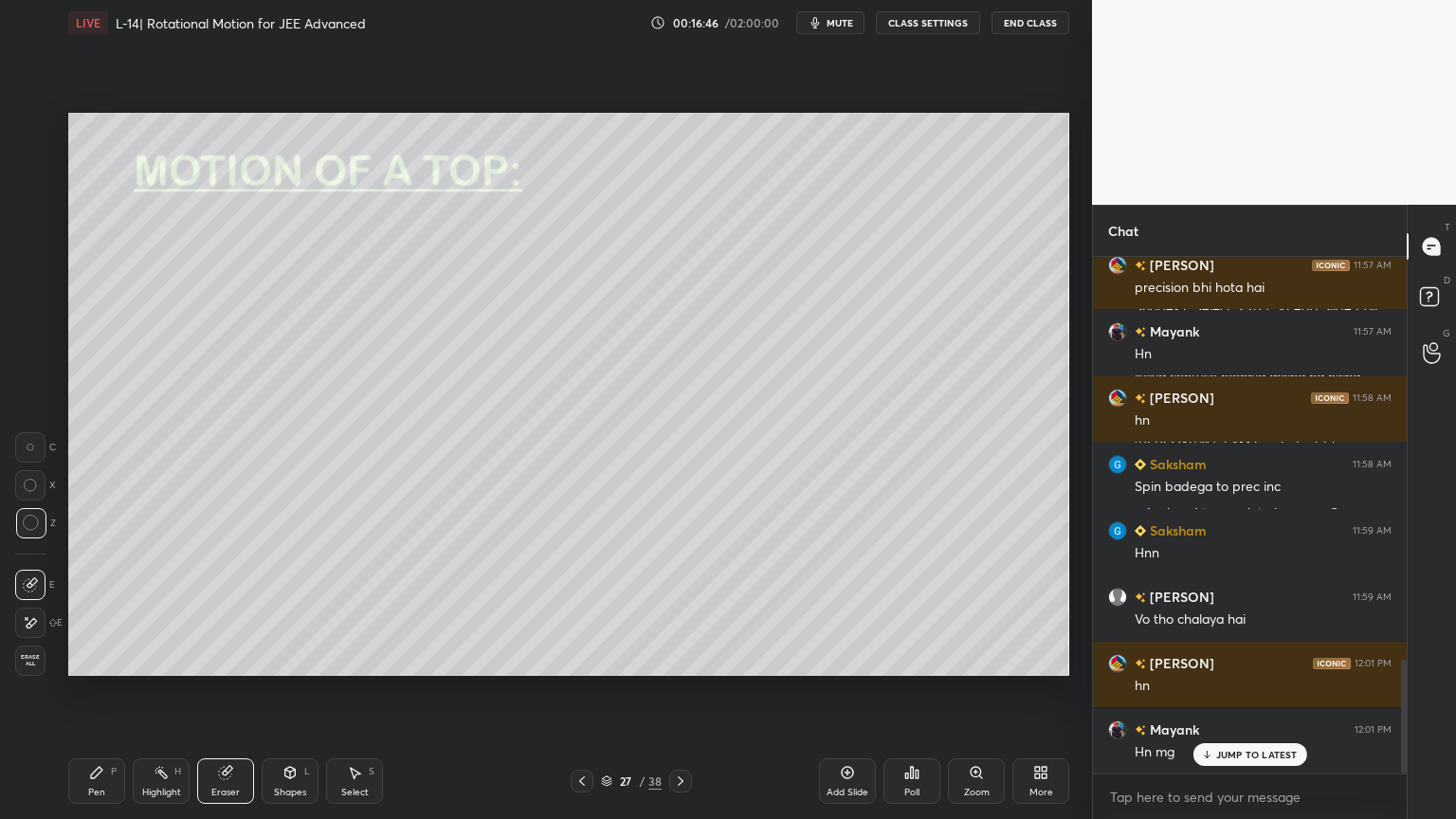 click on "Pen" at bounding box center [97, 792] 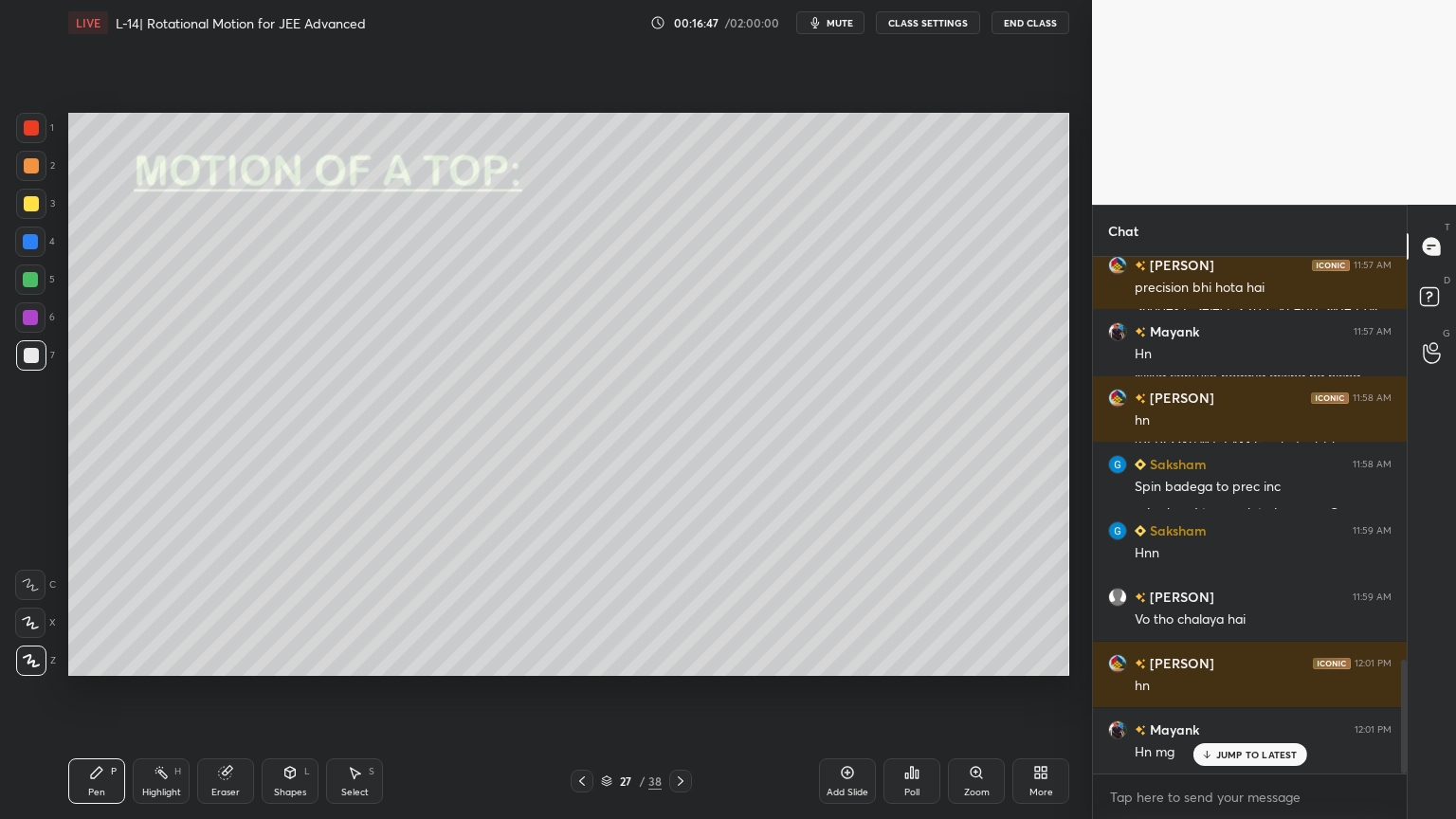 click at bounding box center (30, 242) 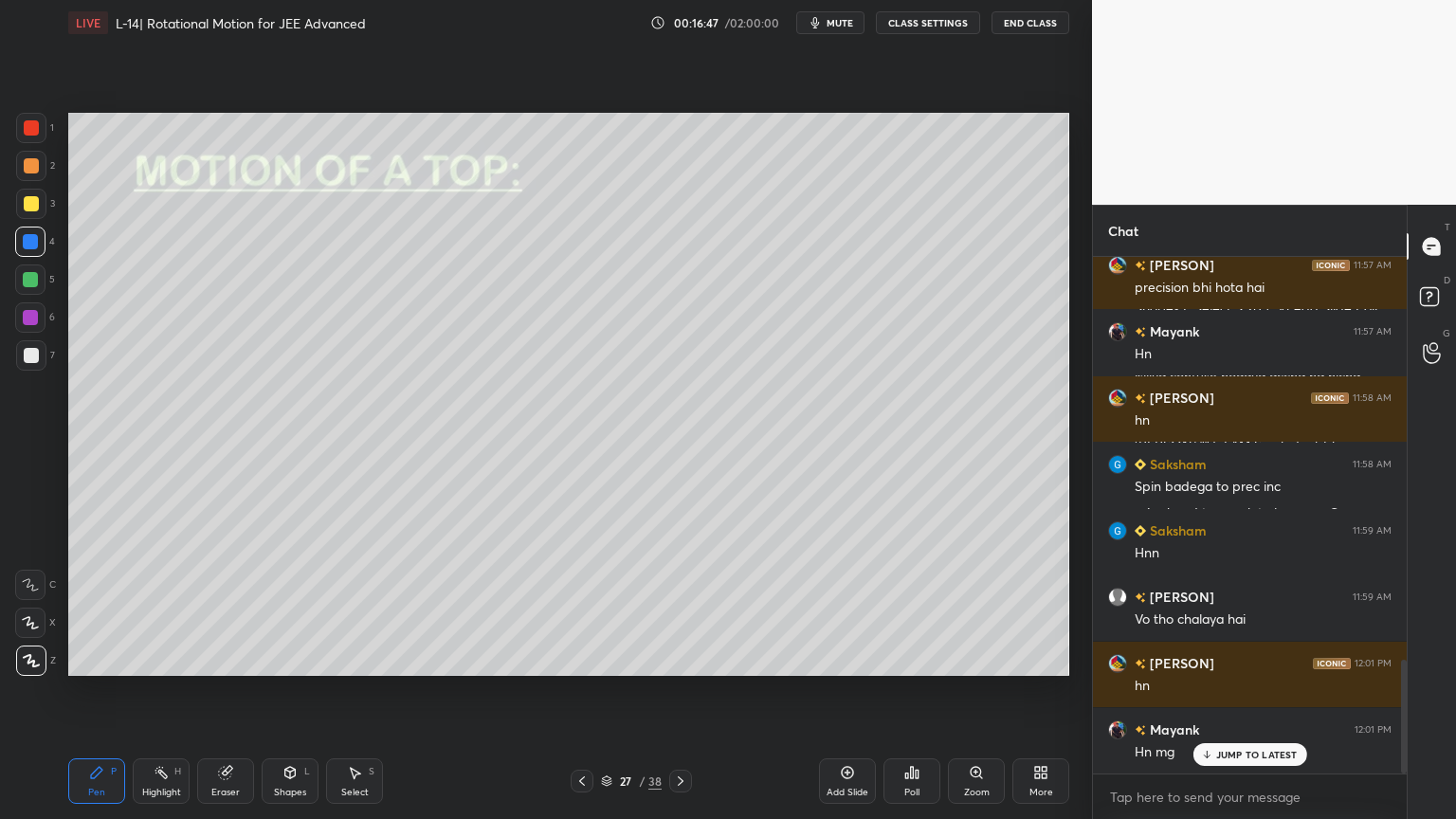 click at bounding box center (30, 280) 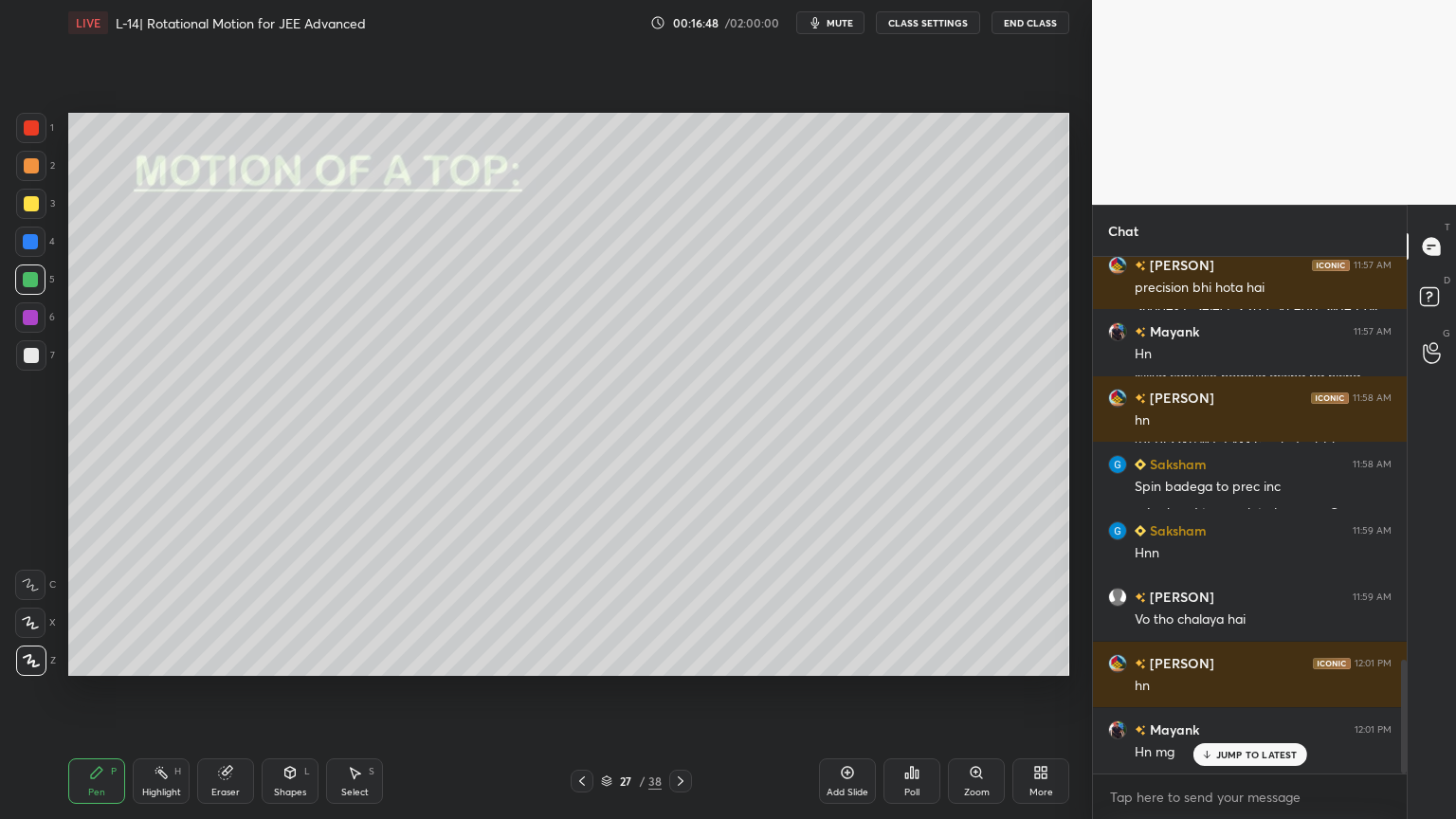click on "2" at bounding box center [35, 170] 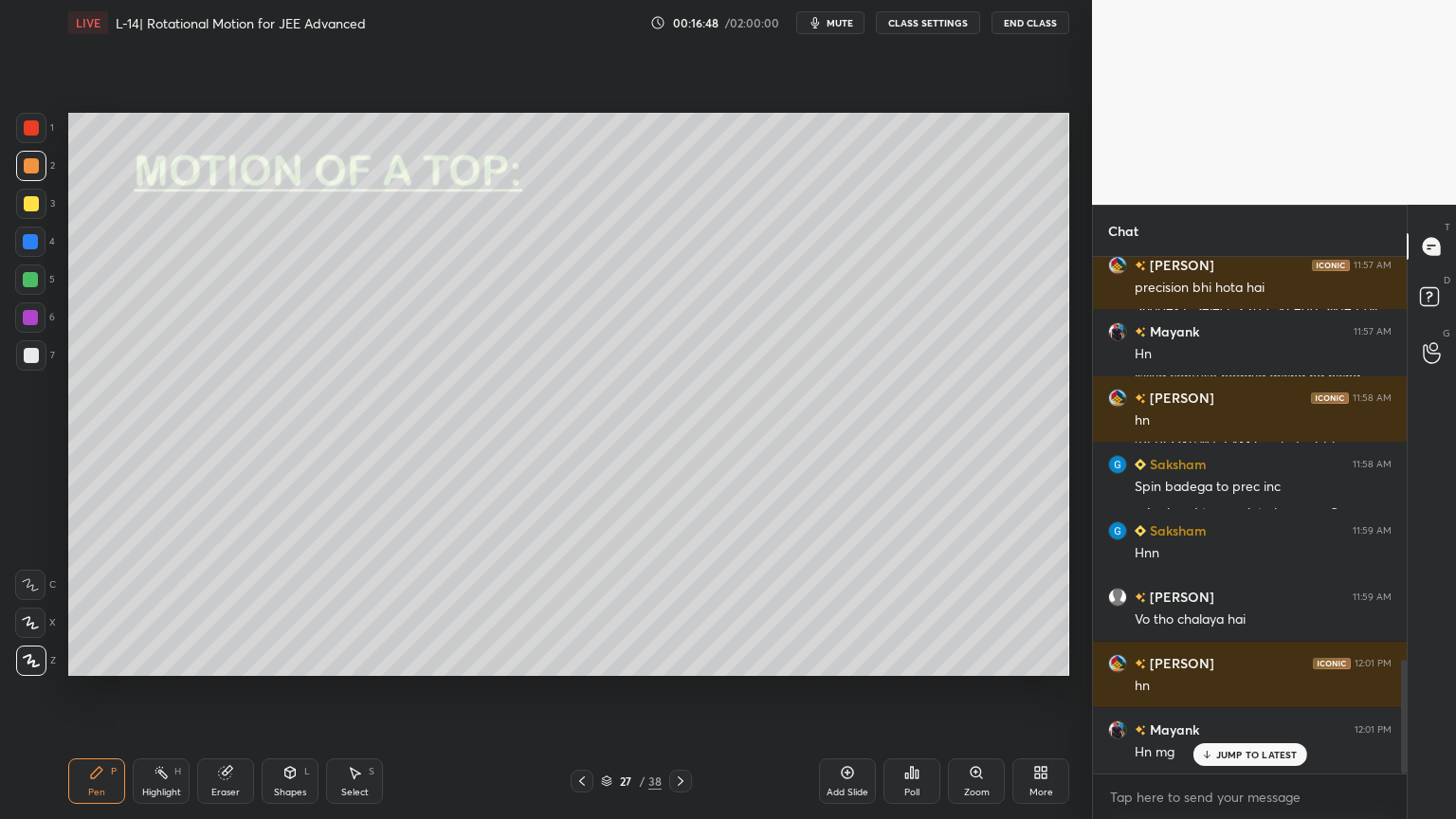 click at bounding box center (31, 204) 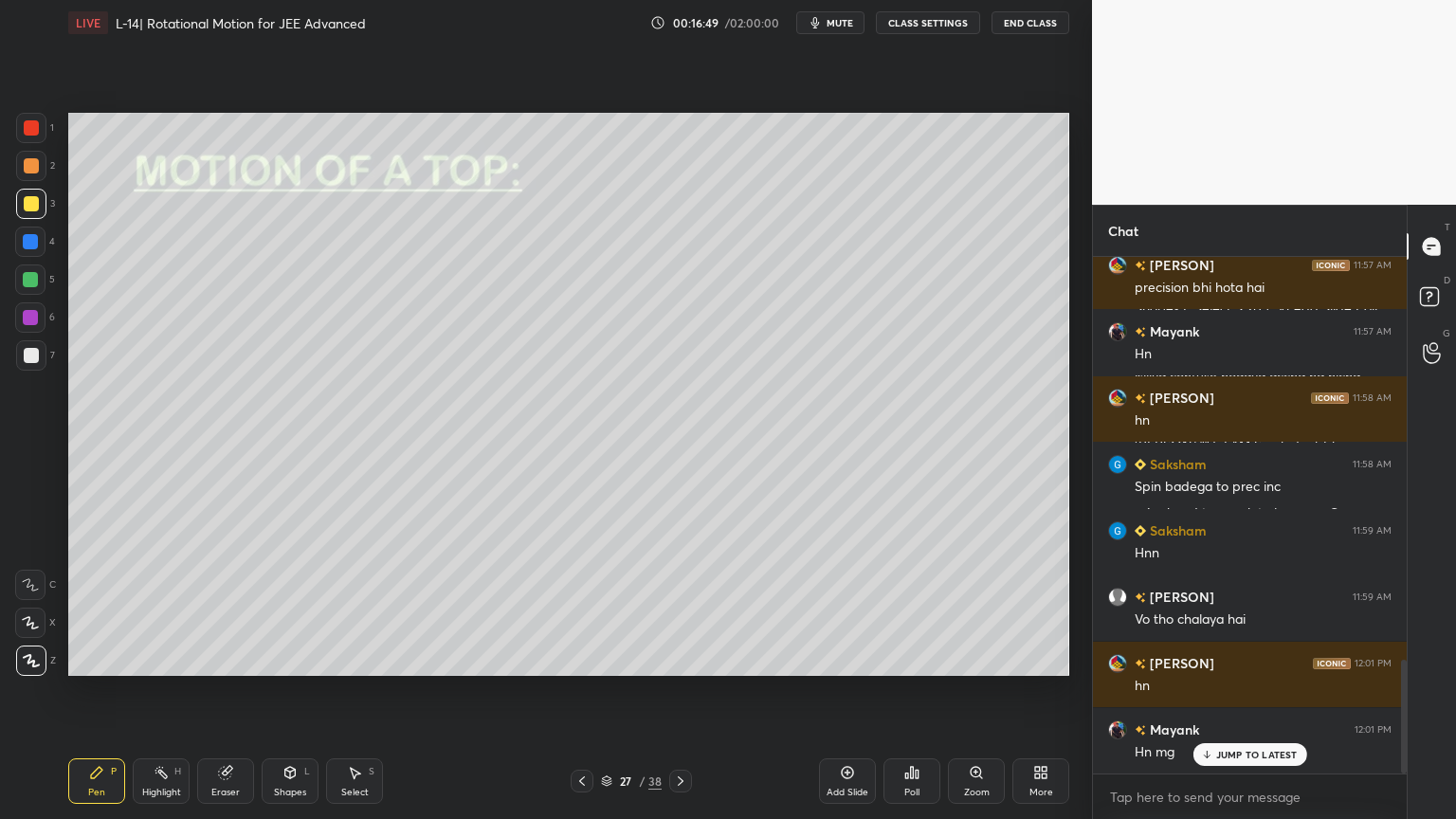 click at bounding box center (31, 166) 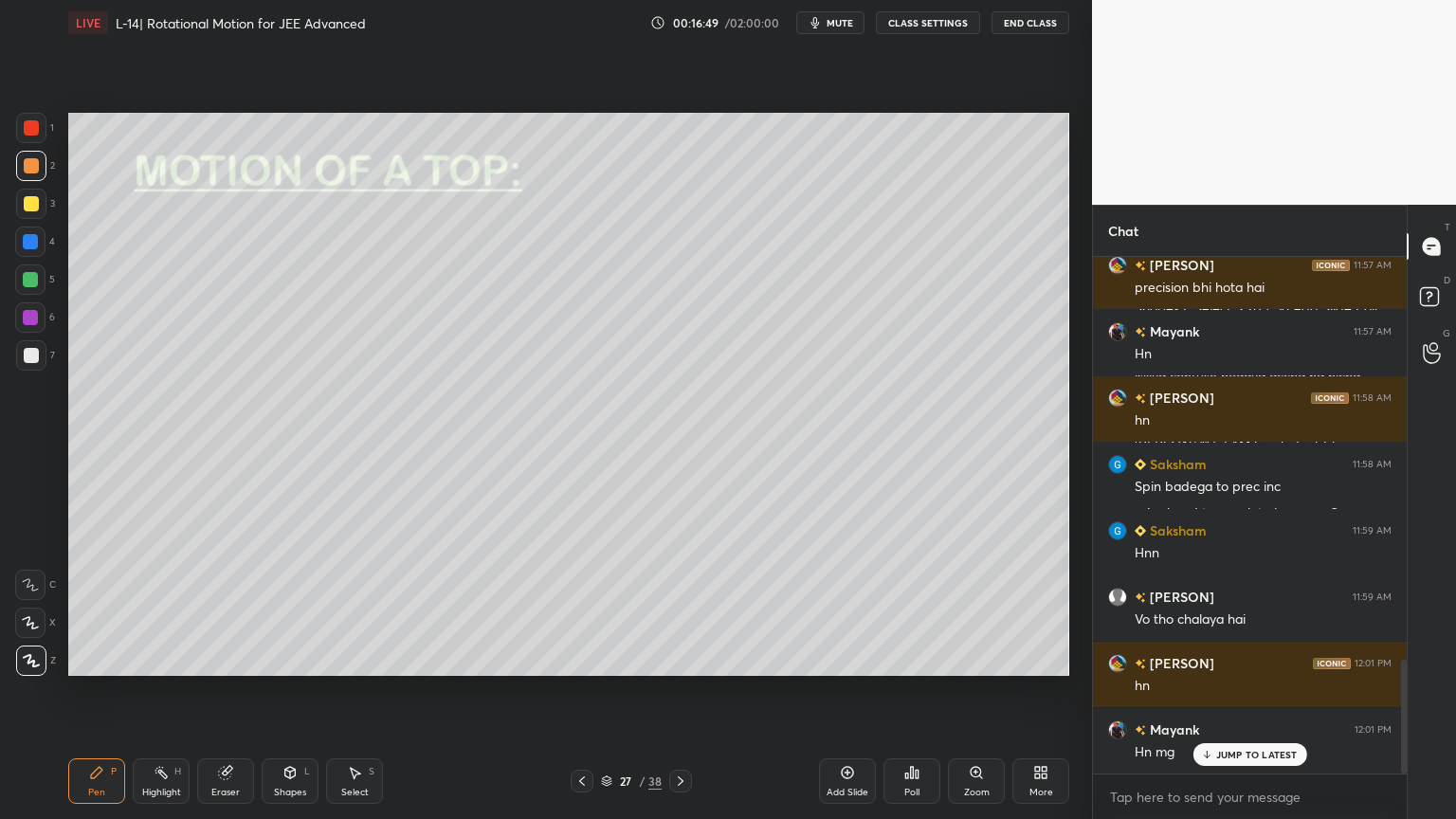click at bounding box center (31, 204) 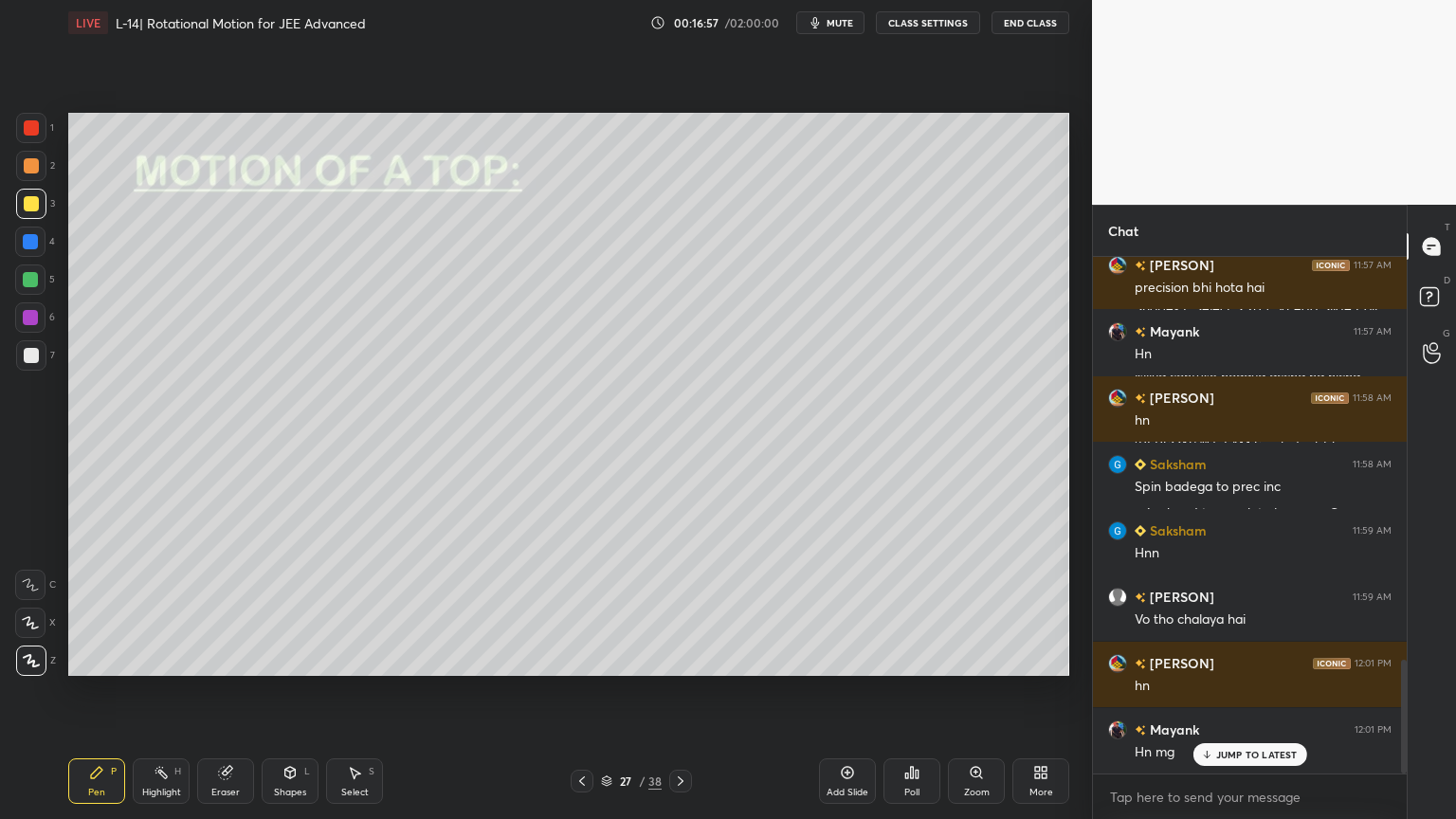 click at bounding box center [30, 280] 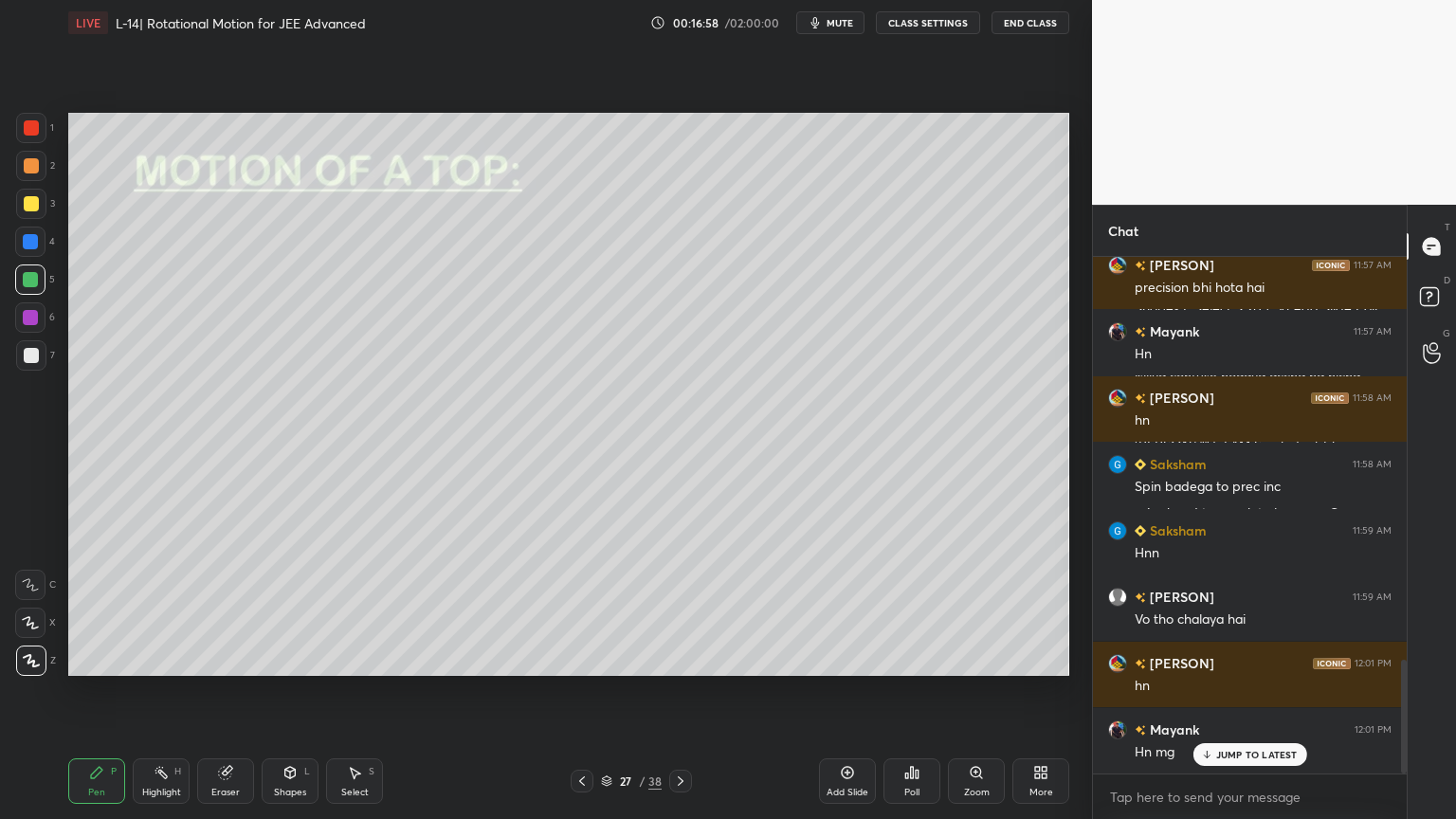 click at bounding box center [30, 318] 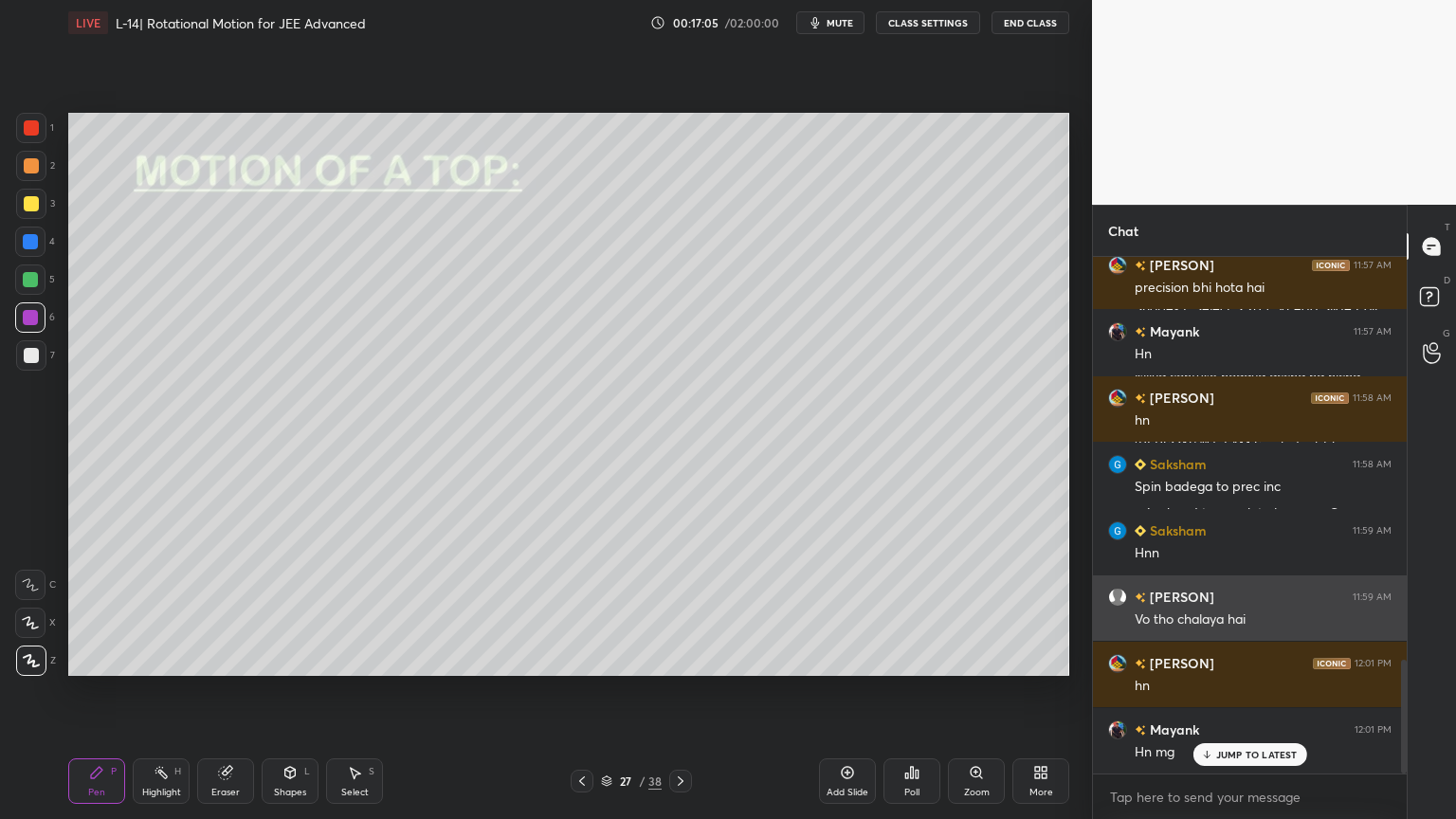 scroll, scrollTop: 1829, scrollLeft: 0, axis: vertical 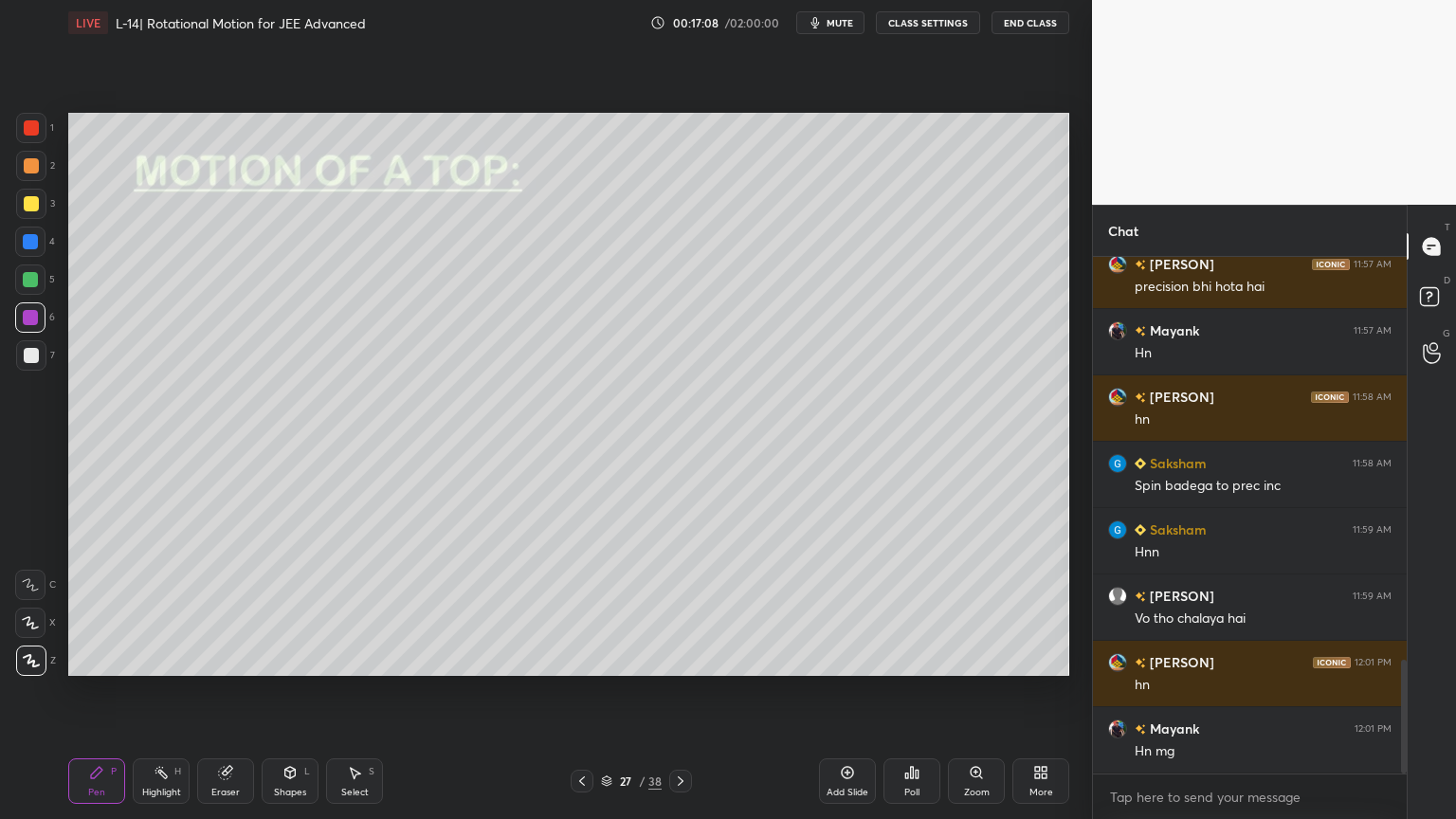 click 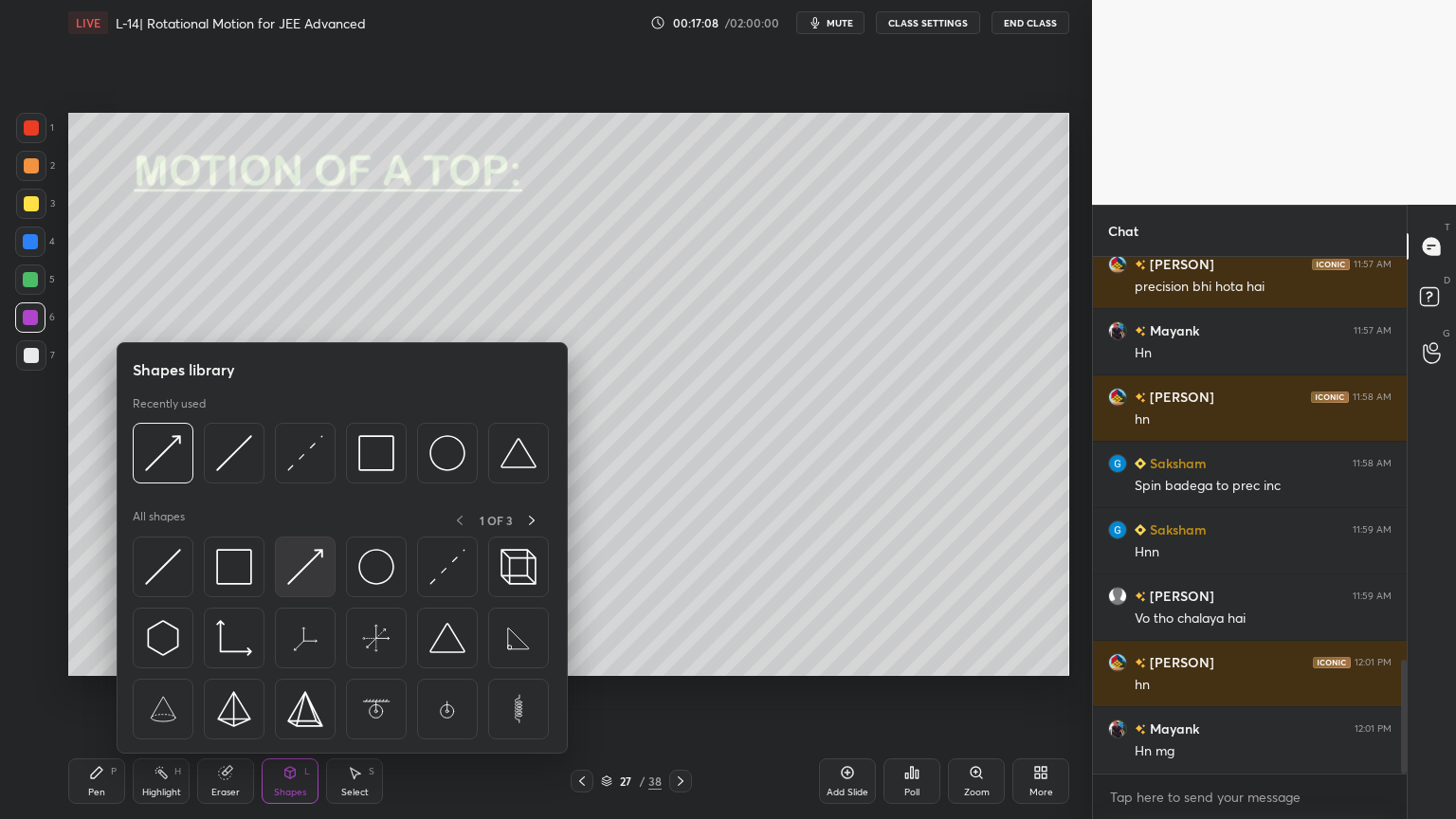 click at bounding box center (305, 567) 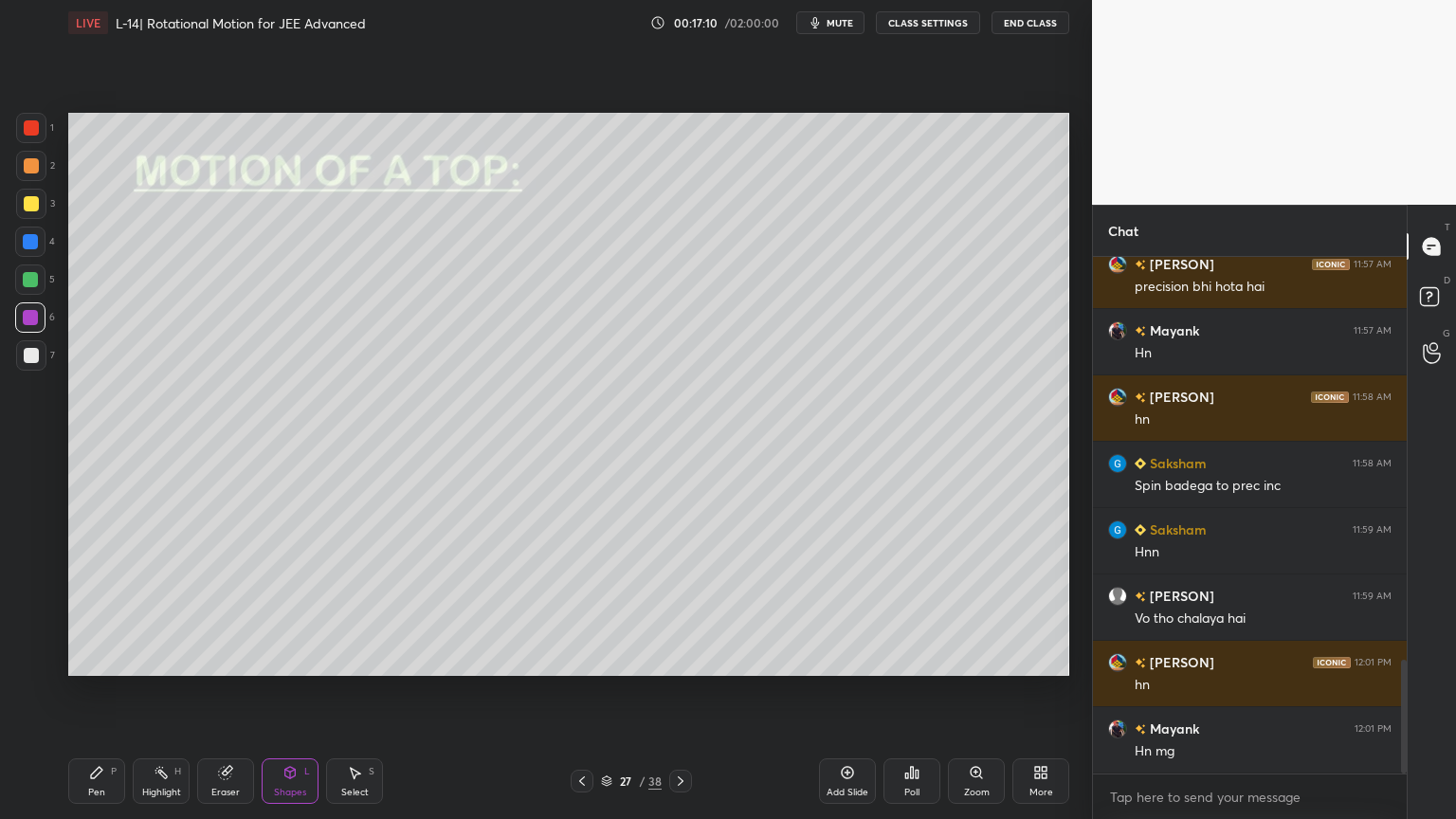 click at bounding box center [31, 355] 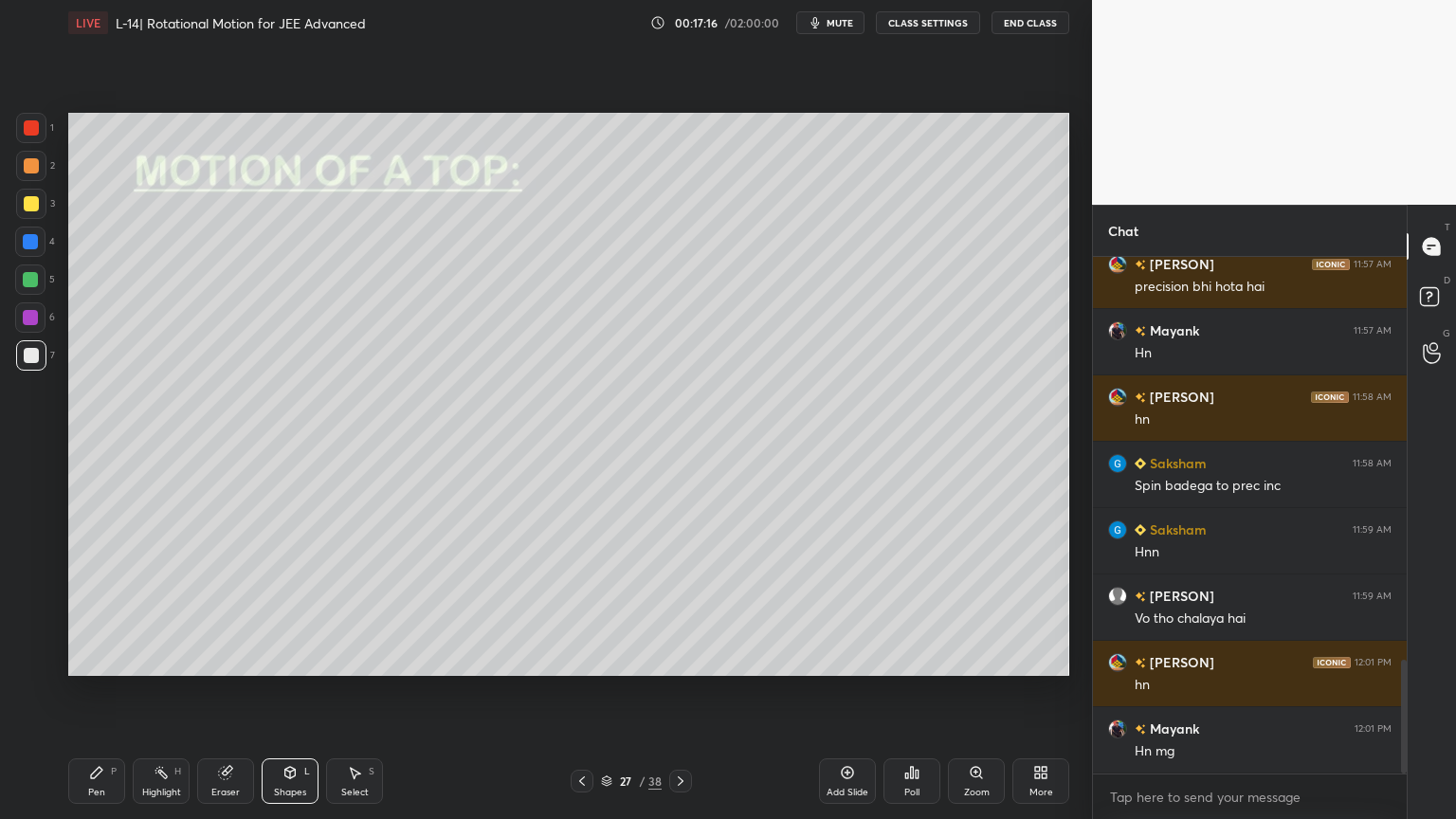 click on "Pen P" at bounding box center (97, 781) 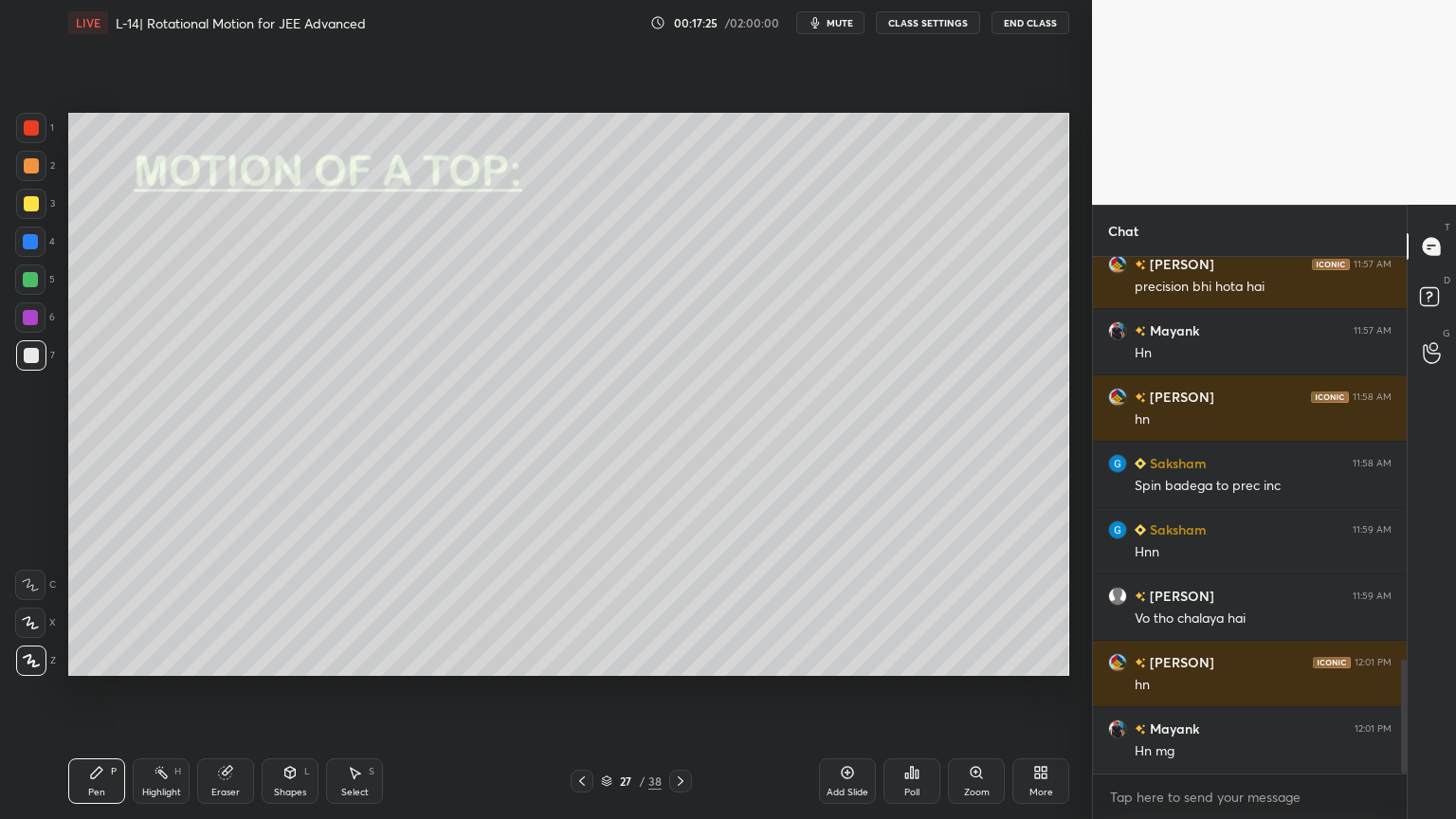 click 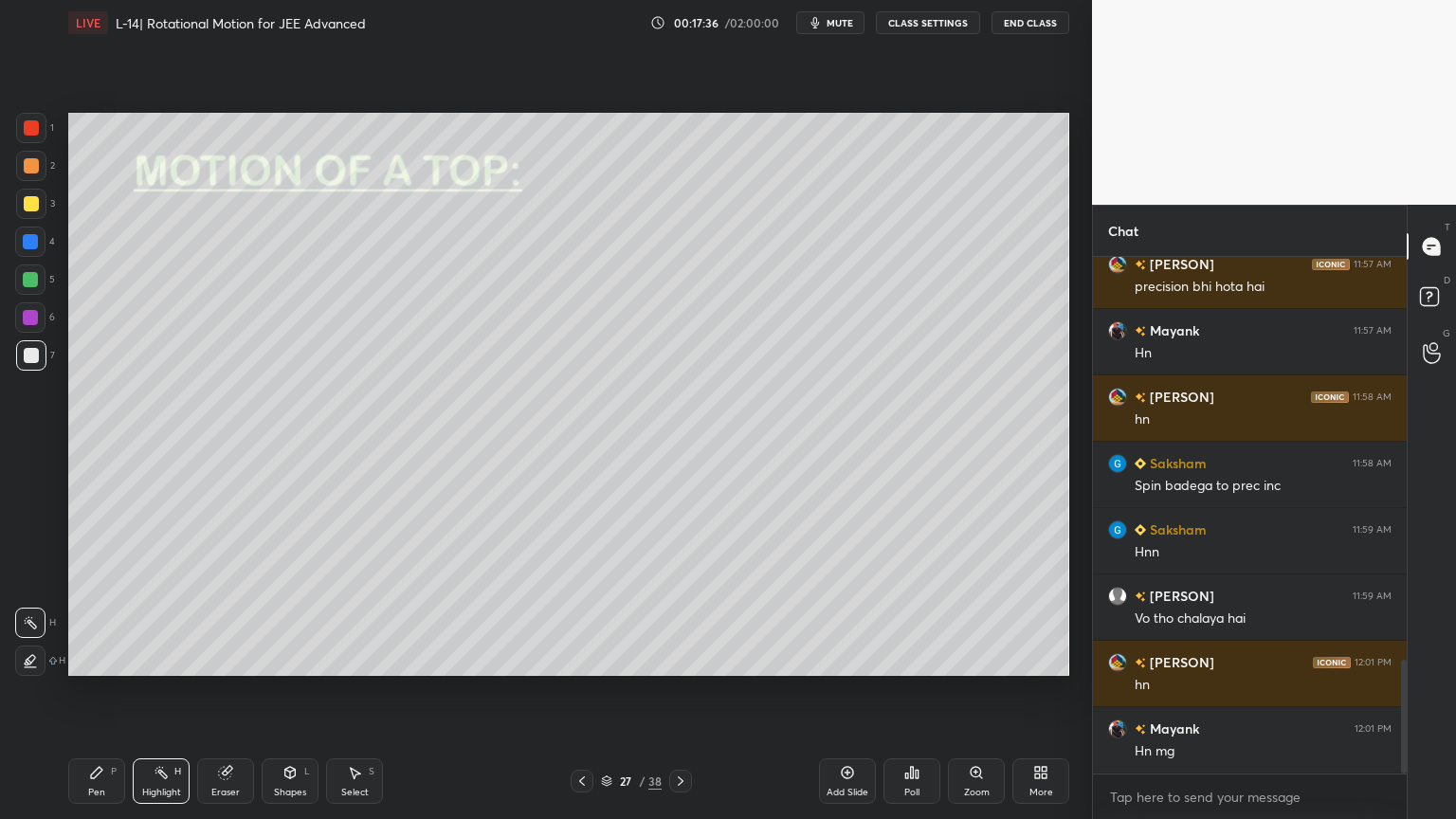 click 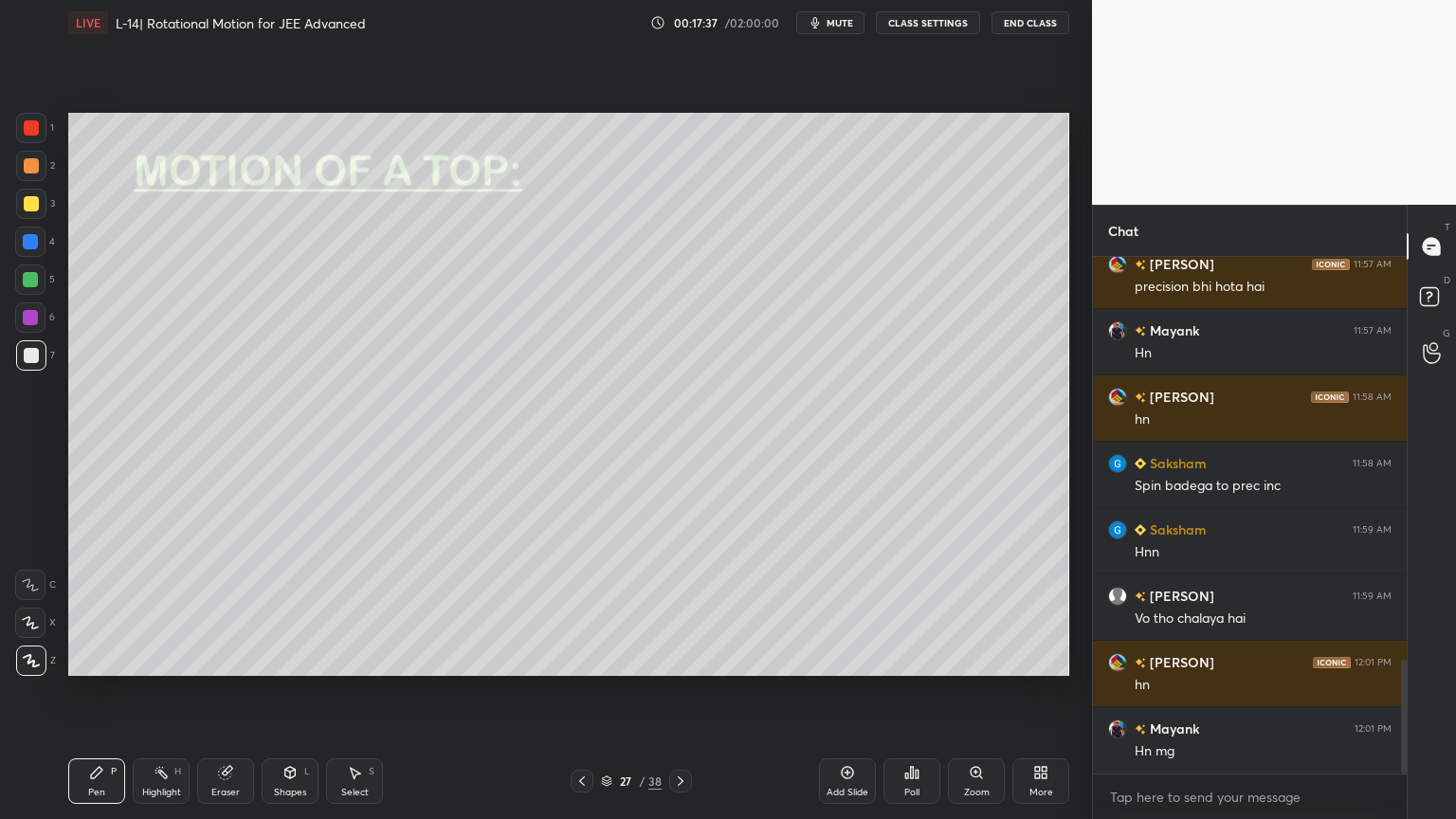 click at bounding box center [31, 166] 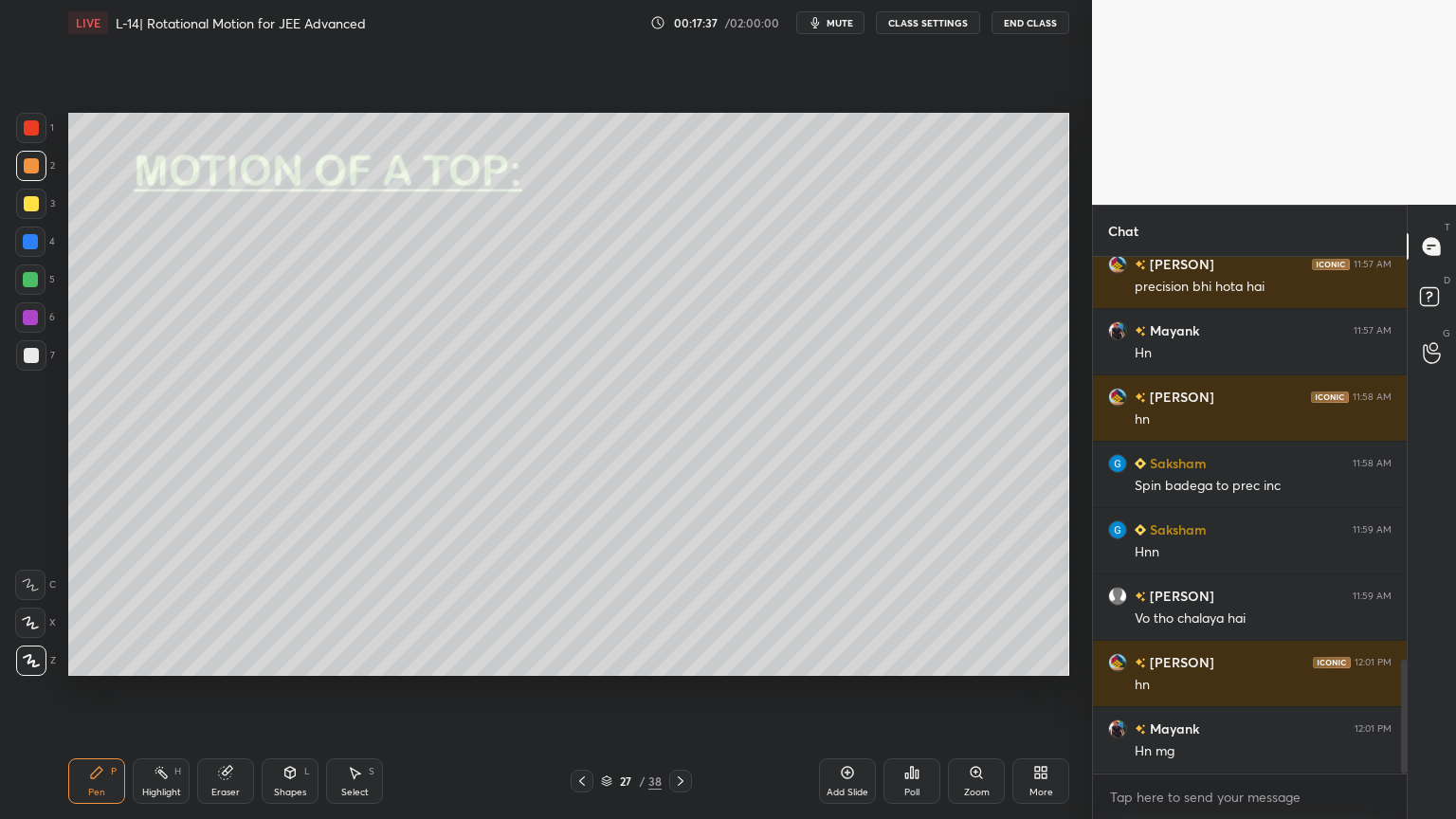 click at bounding box center (31, 128) 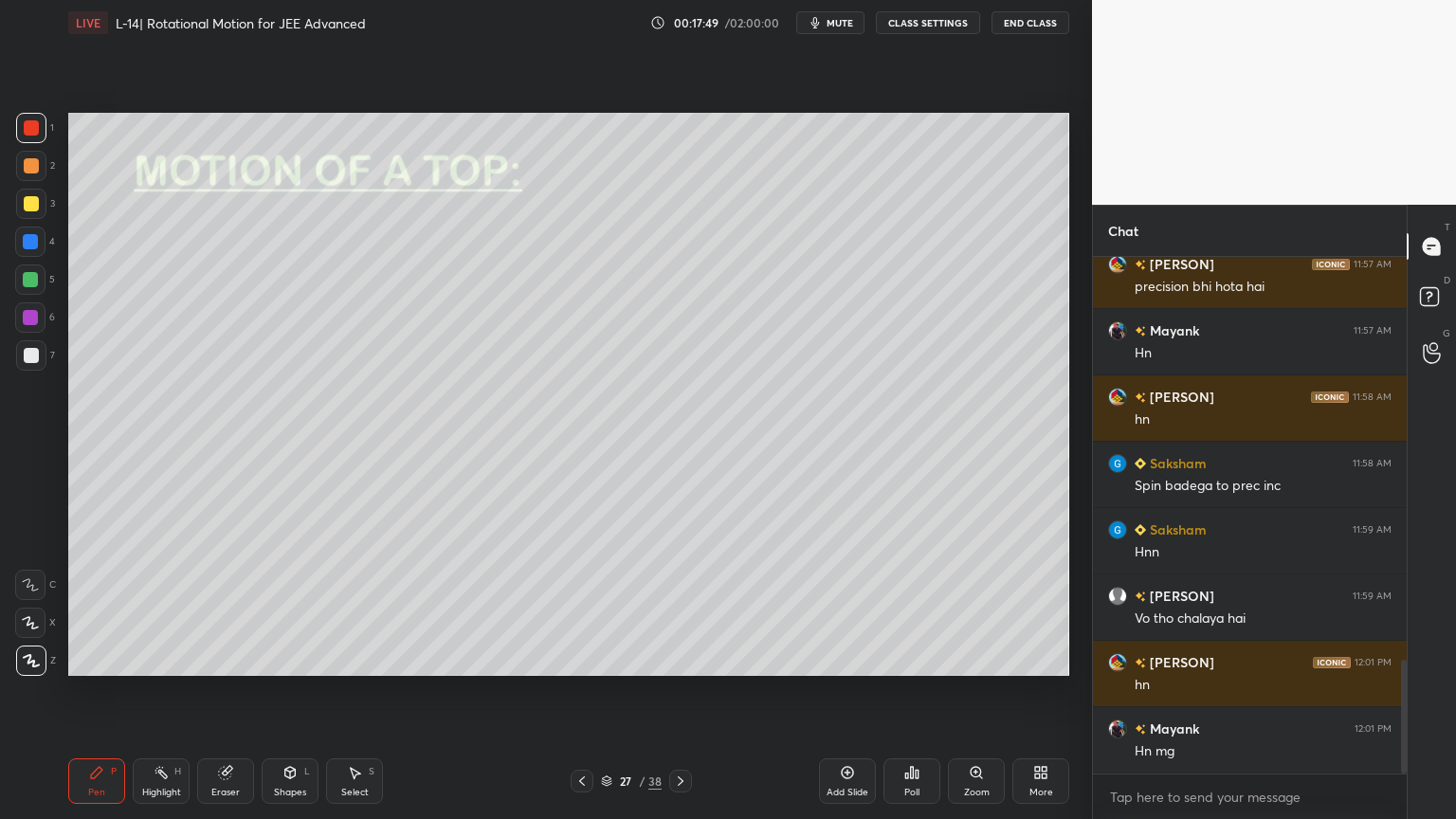 click on "Highlight H" at bounding box center [161, 781] 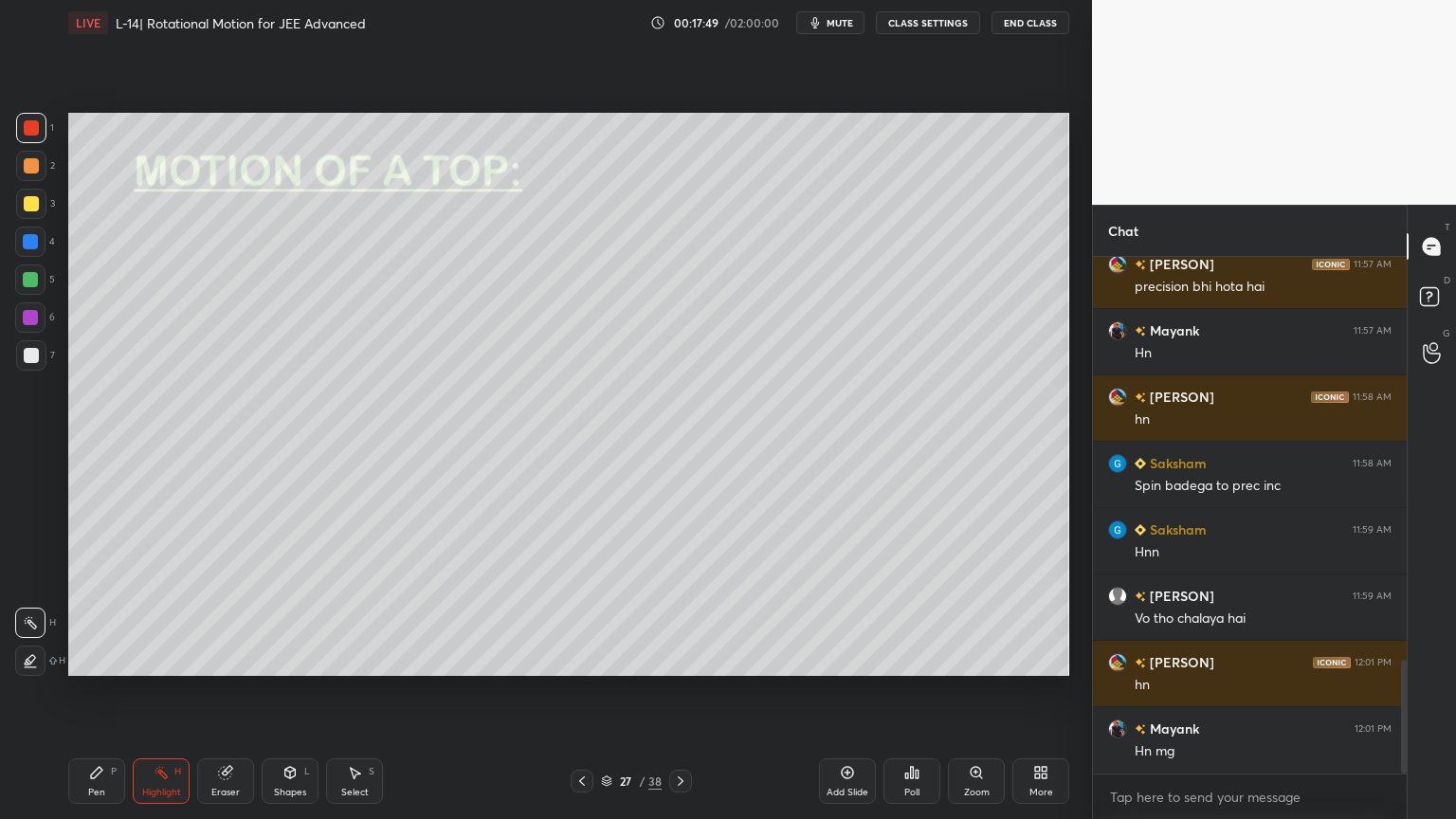 click at bounding box center (31, 355) 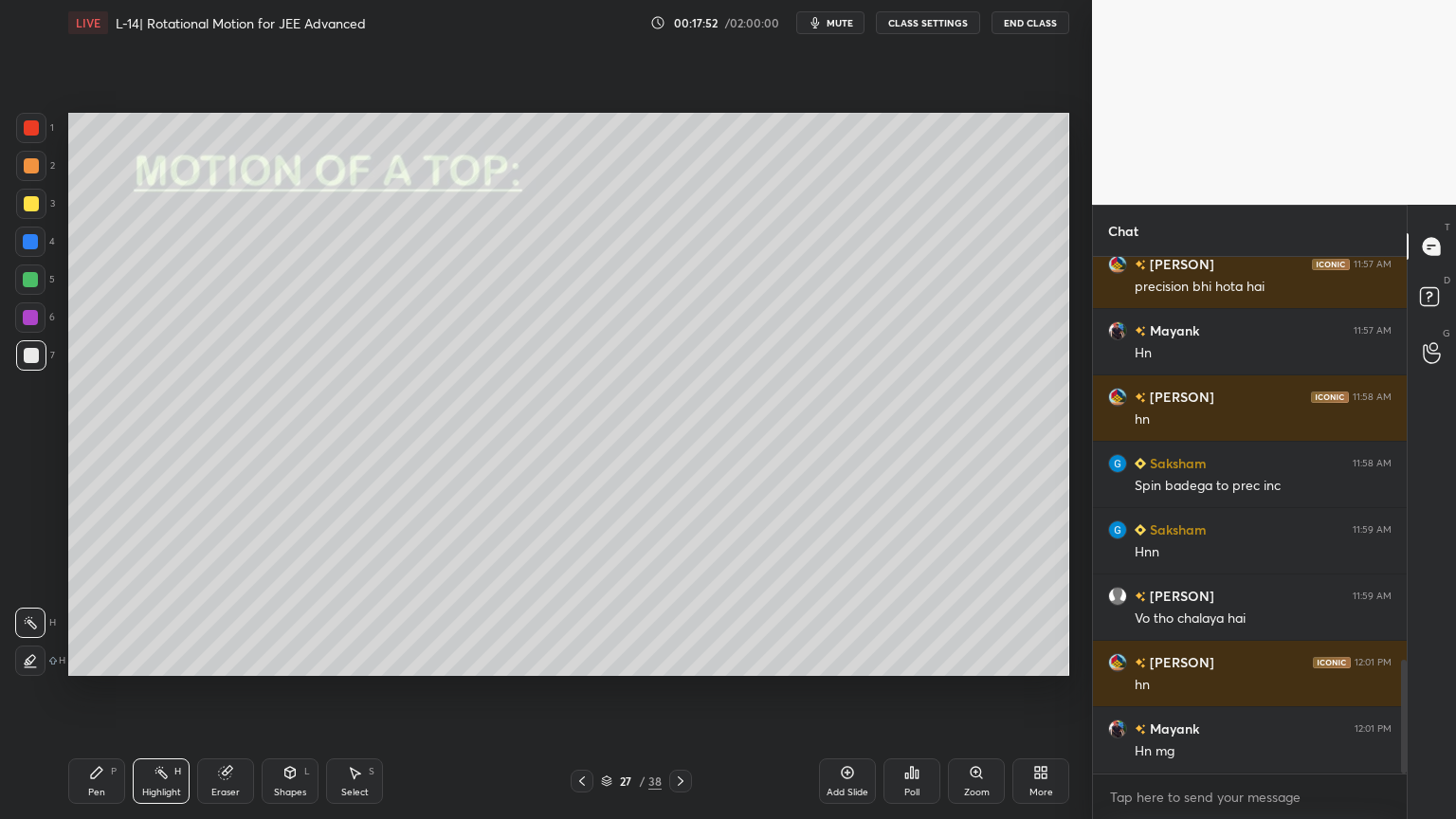 click on "H" at bounding box center [177, 772] 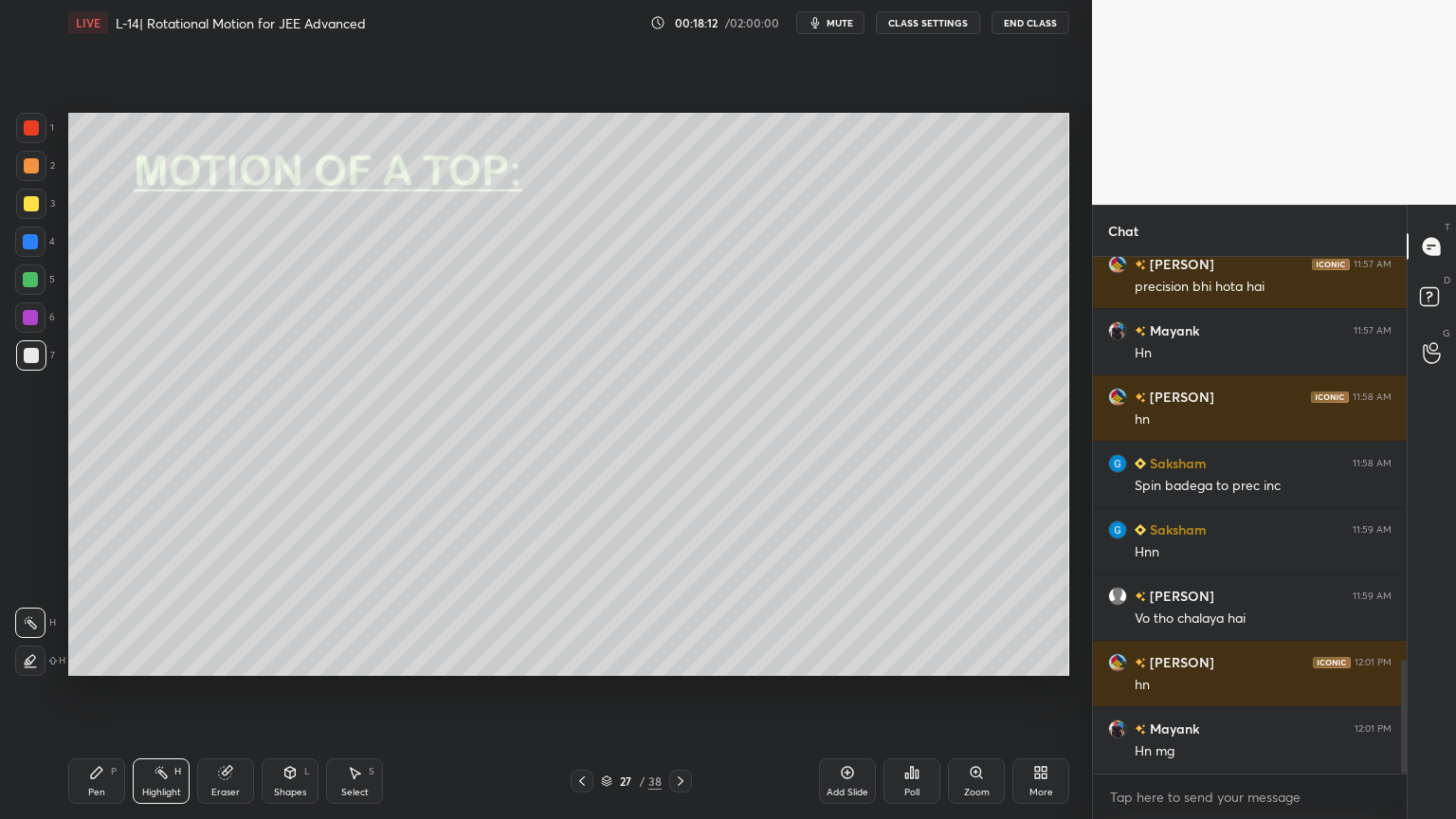 click on "Pen" at bounding box center [97, 792] 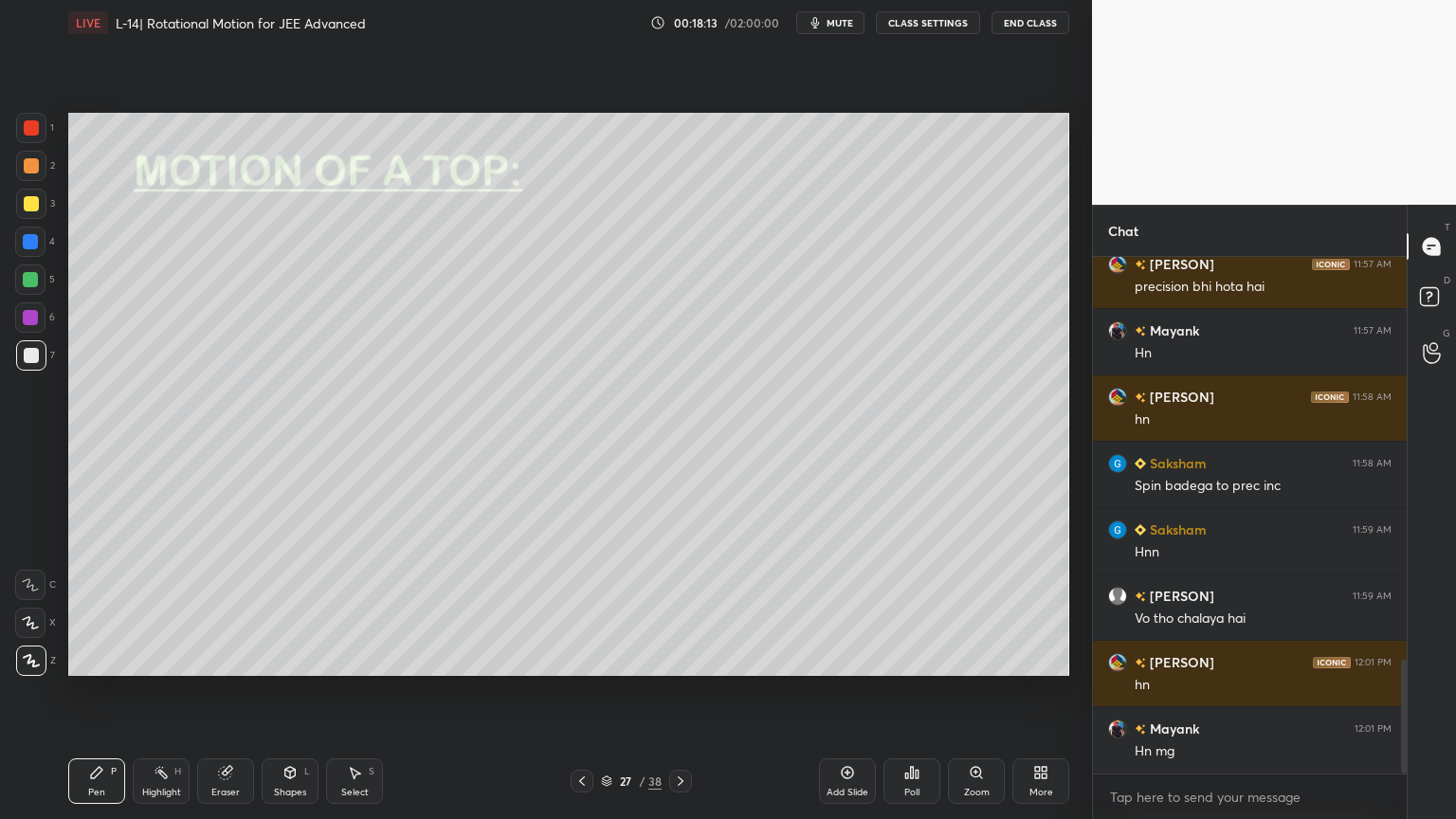 click at bounding box center (31, 204) 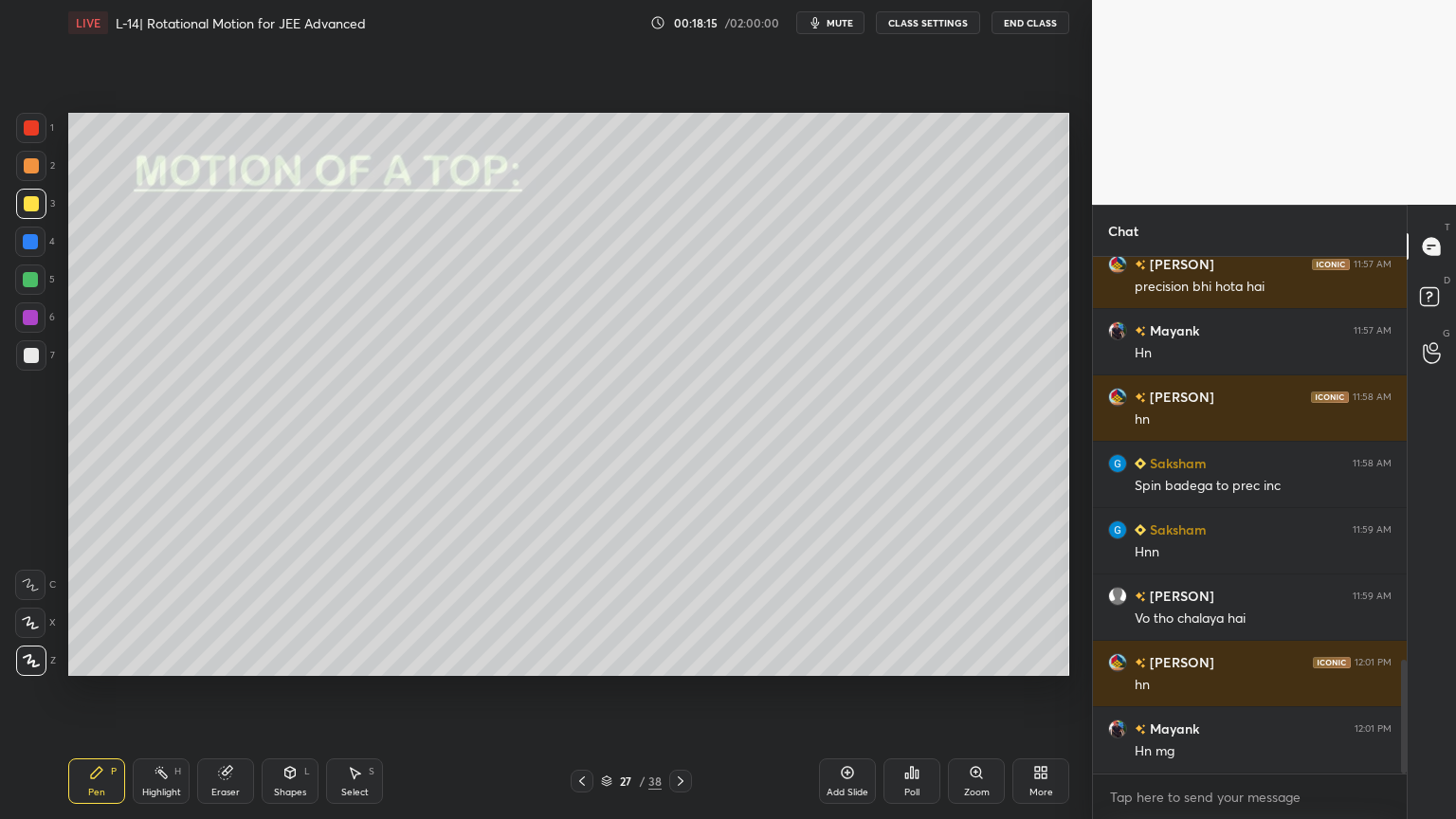 click on "Shapes L" at bounding box center (290, 781) 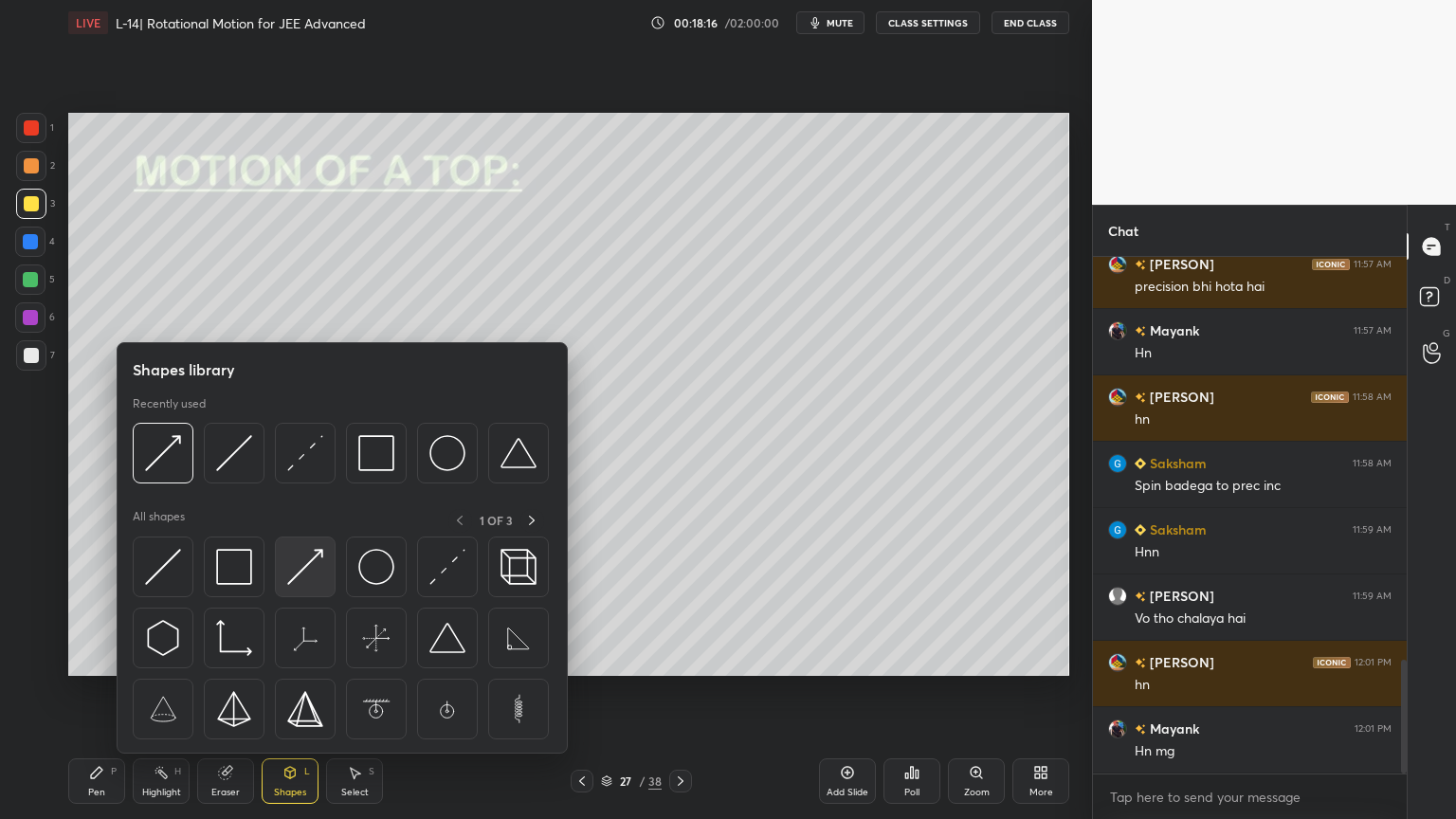 click at bounding box center [305, 567] 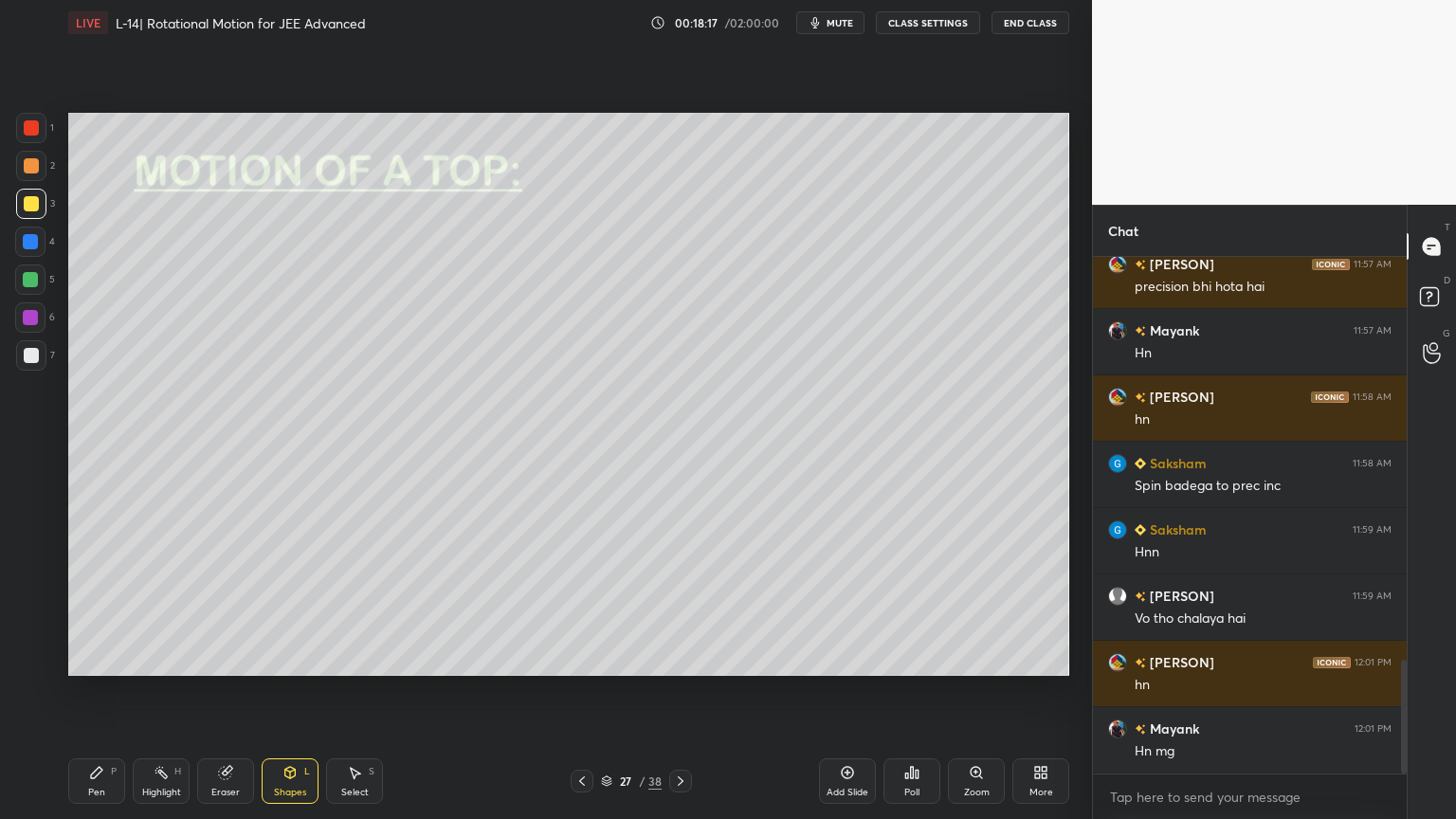 click at bounding box center [31, 355] 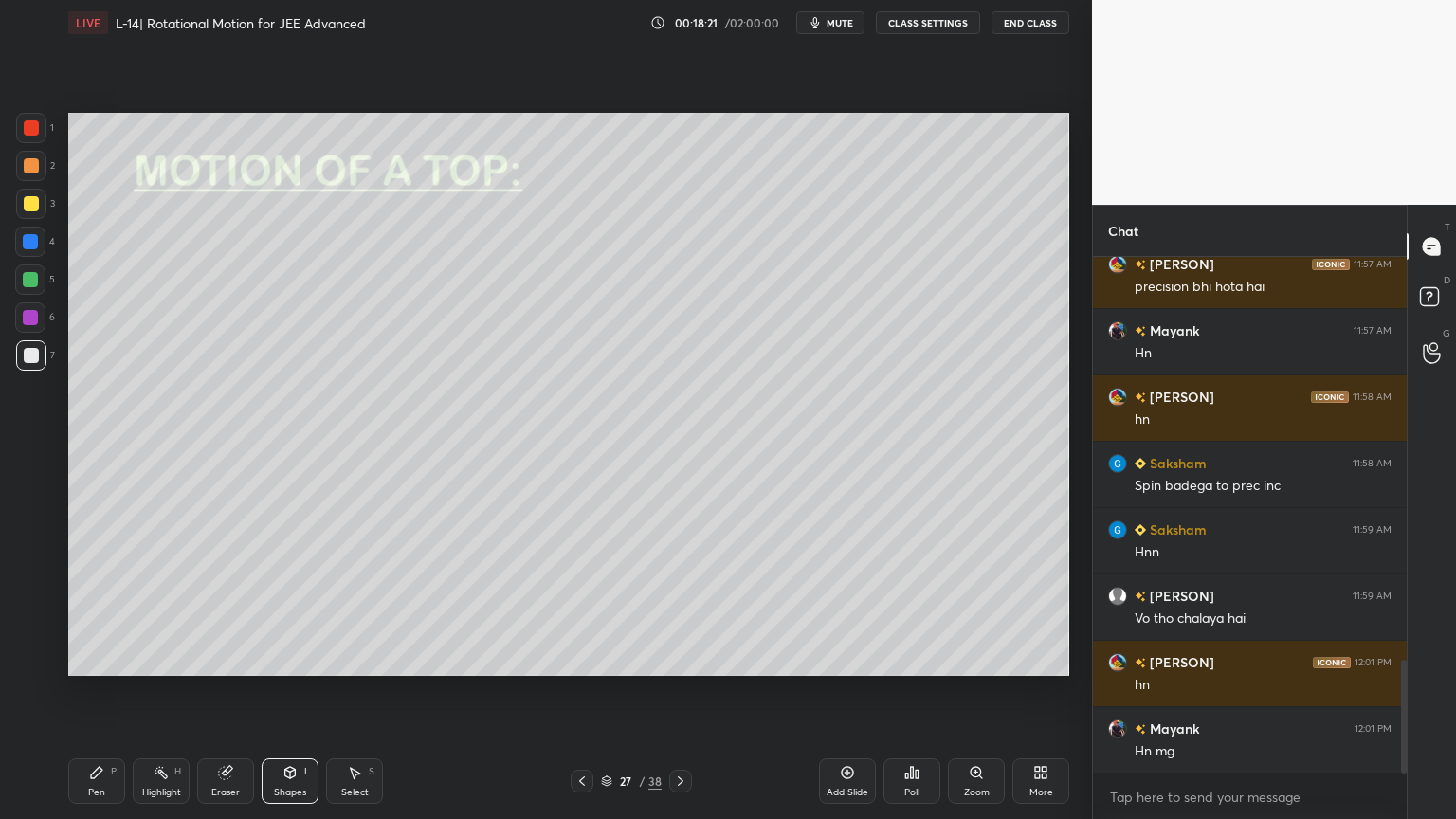 click on "Pen P" at bounding box center (97, 781) 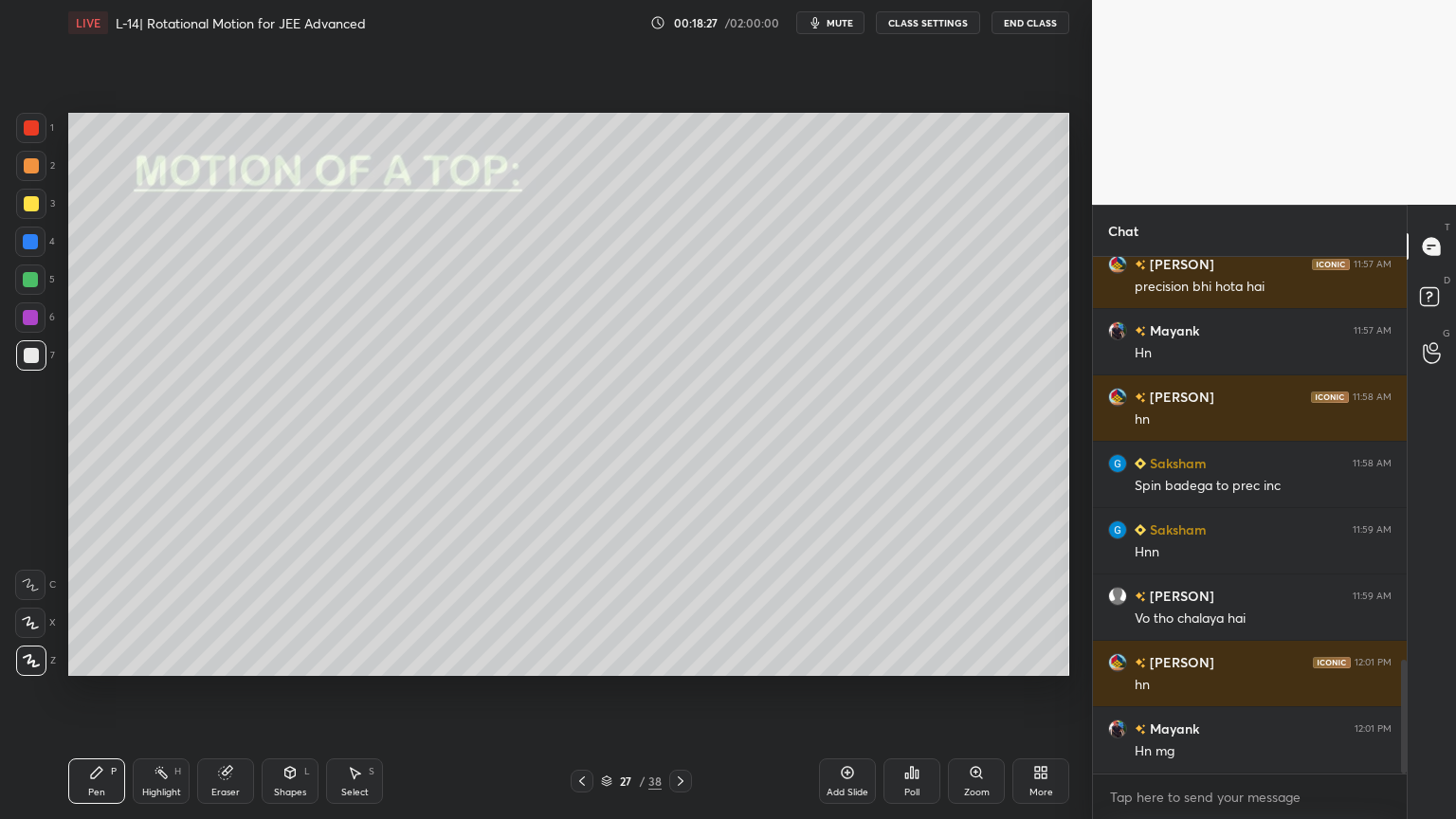 click on "Highlight H" at bounding box center [161, 781] 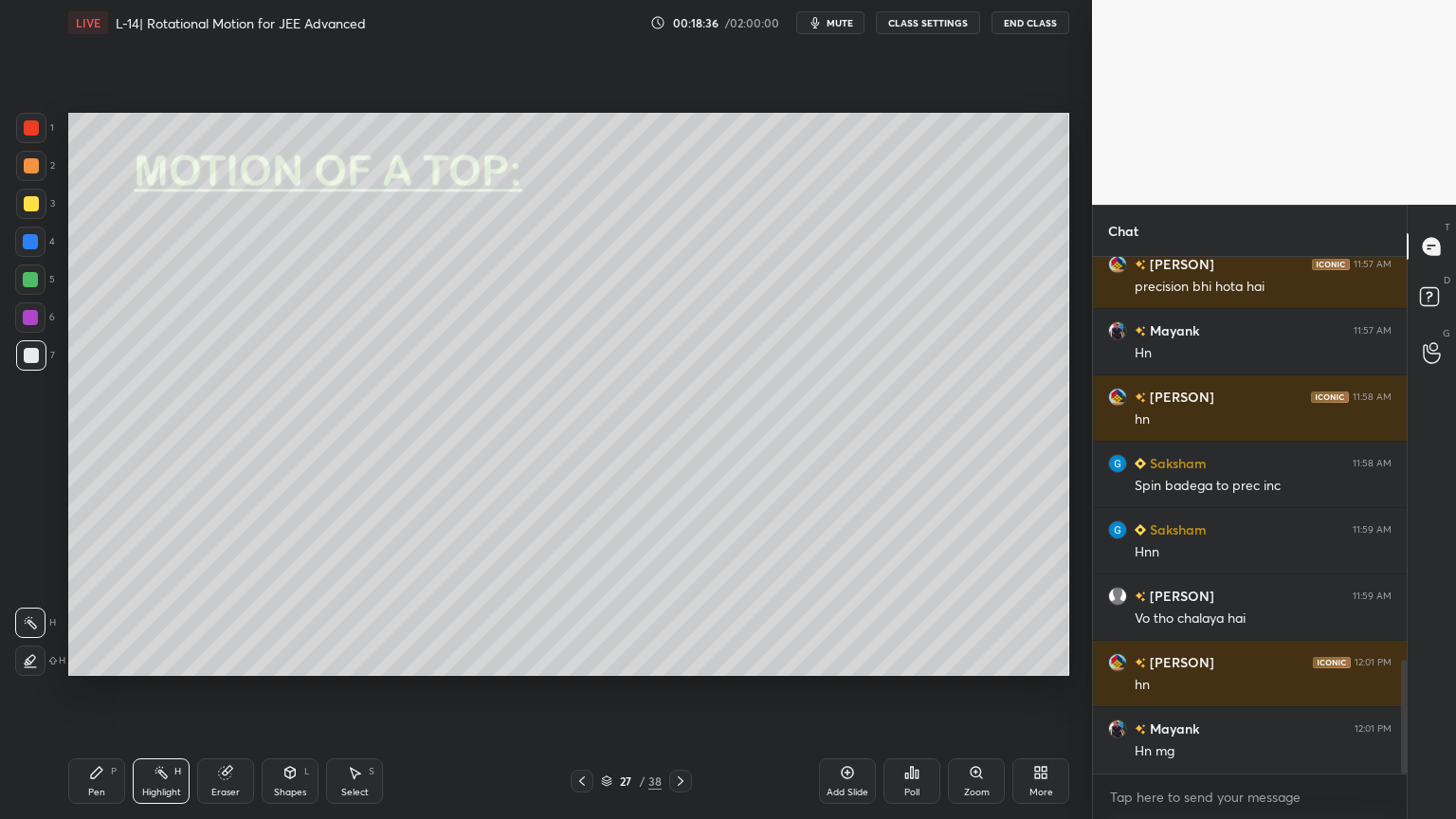 click on "Pen P" at bounding box center (97, 781) 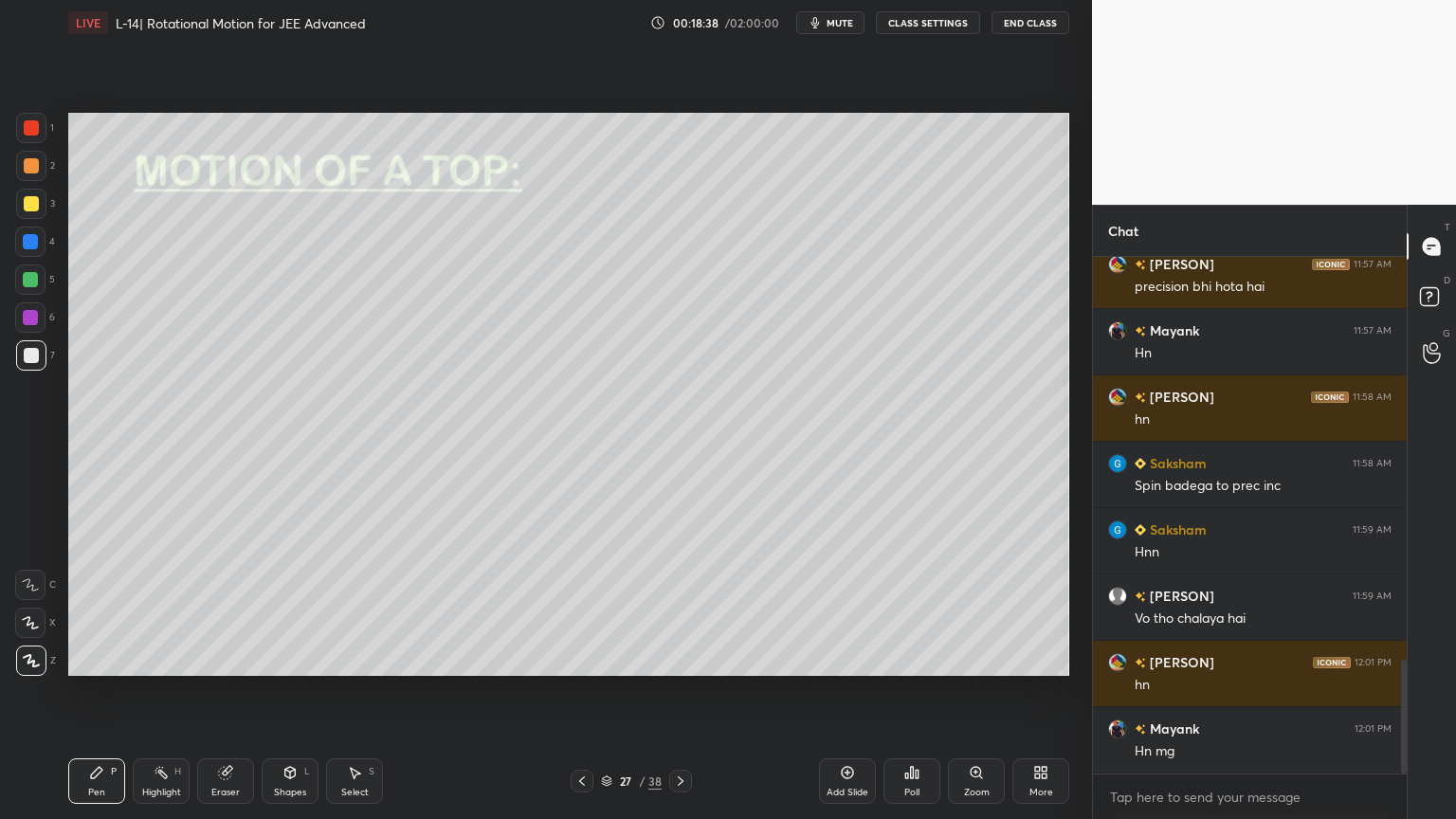 click at bounding box center [31, 204] 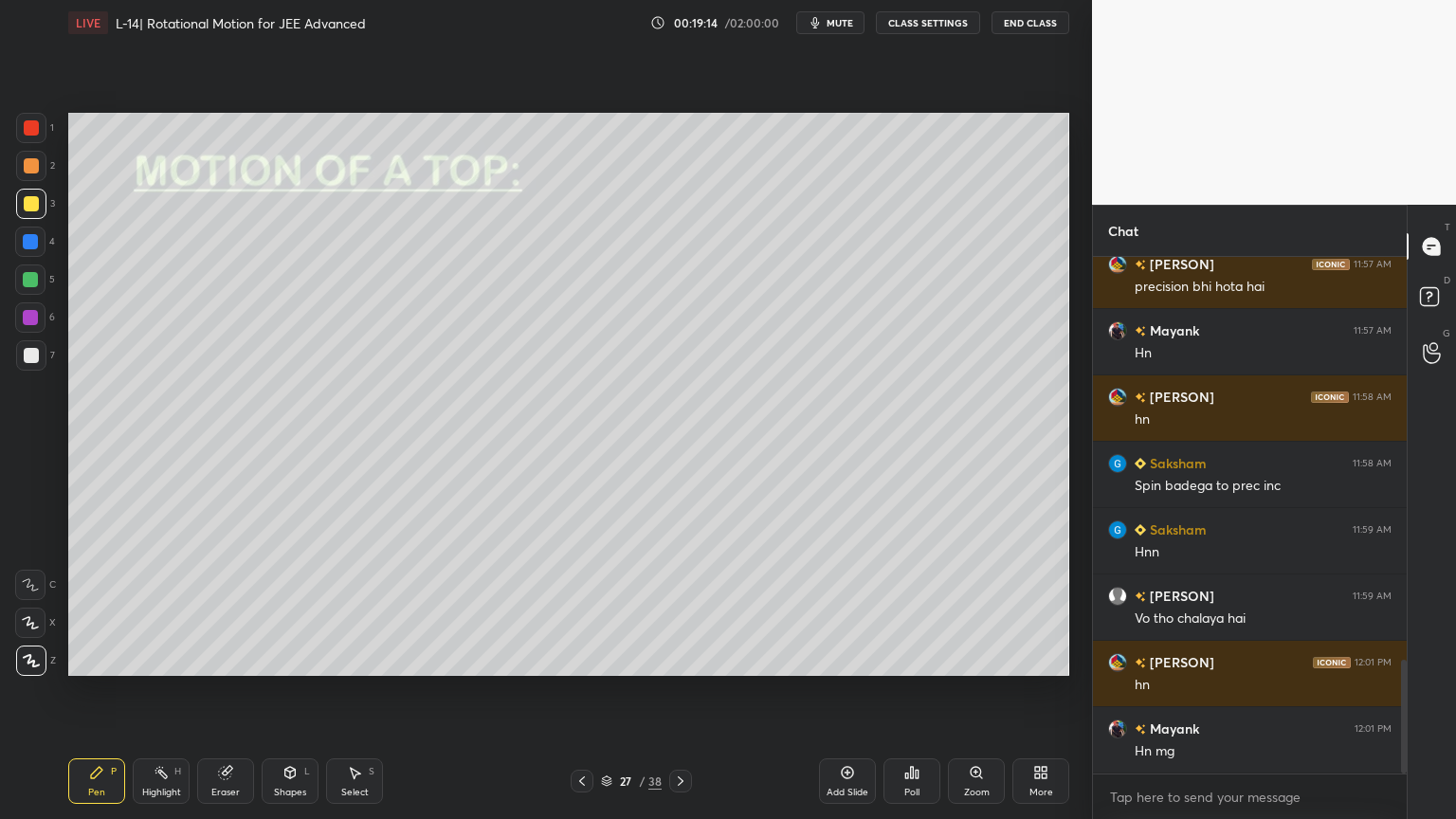 click on "Shapes" at bounding box center [290, 792] 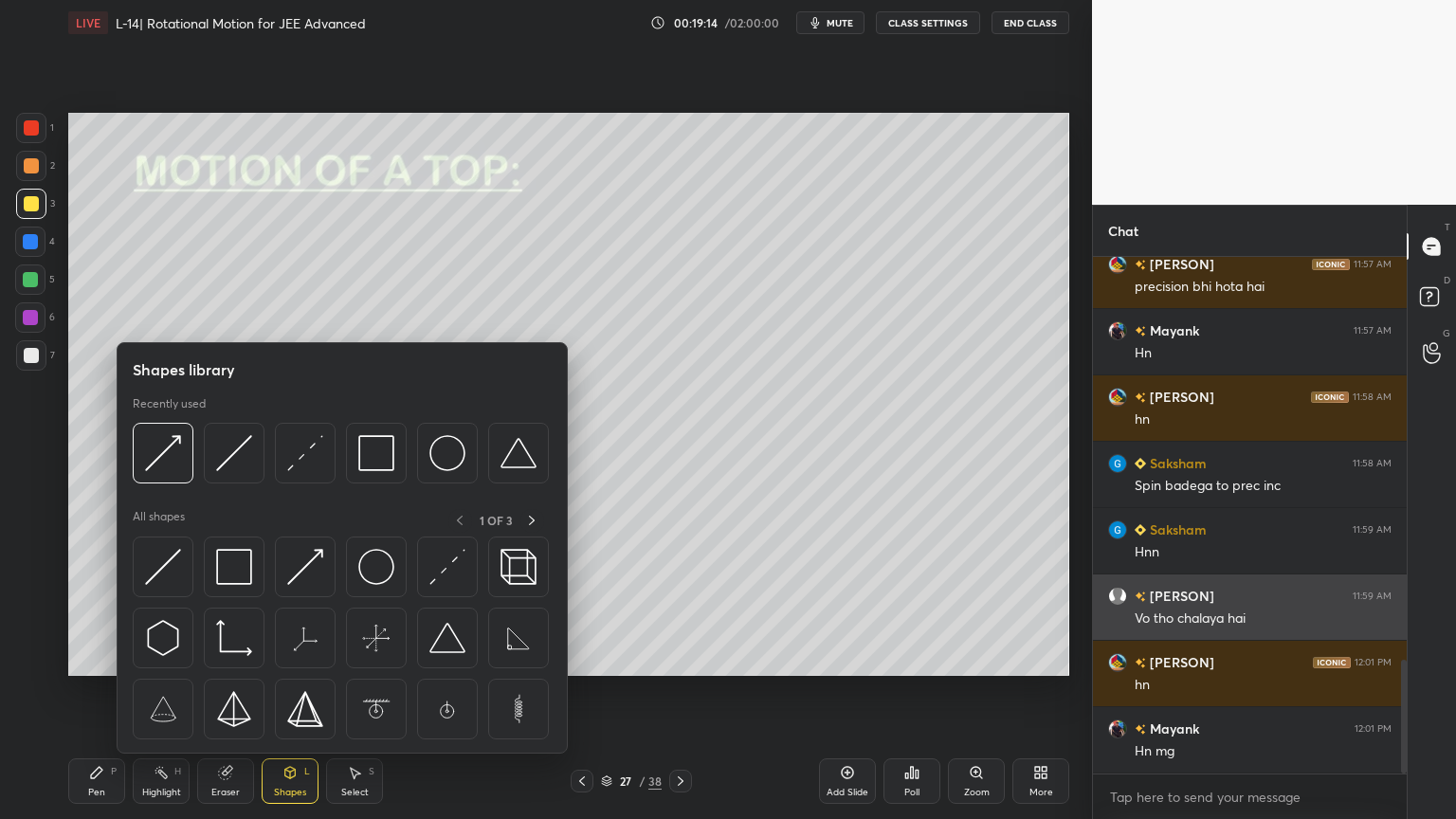 click at bounding box center [234, 567] 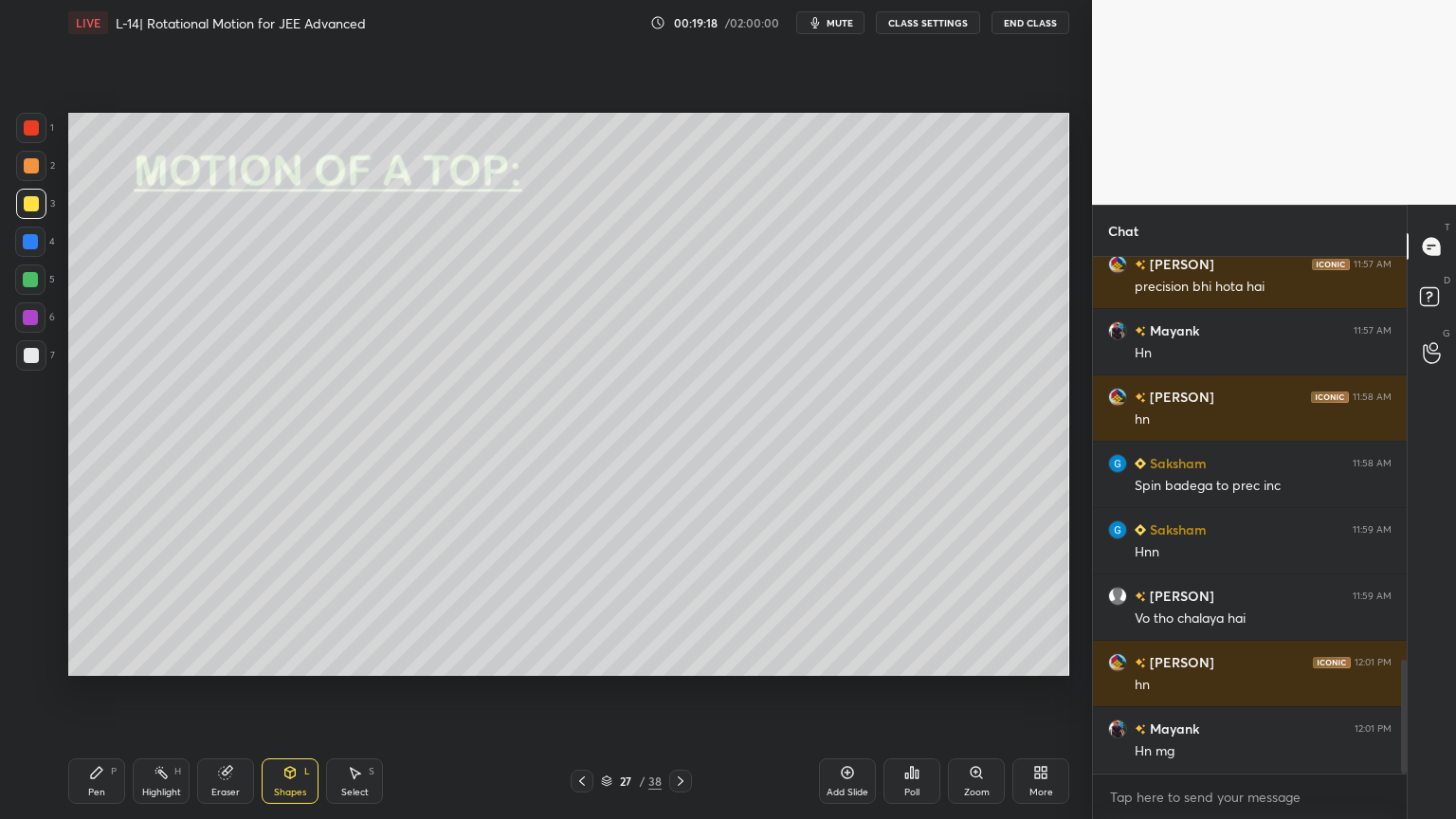 click at bounding box center (31, 166) 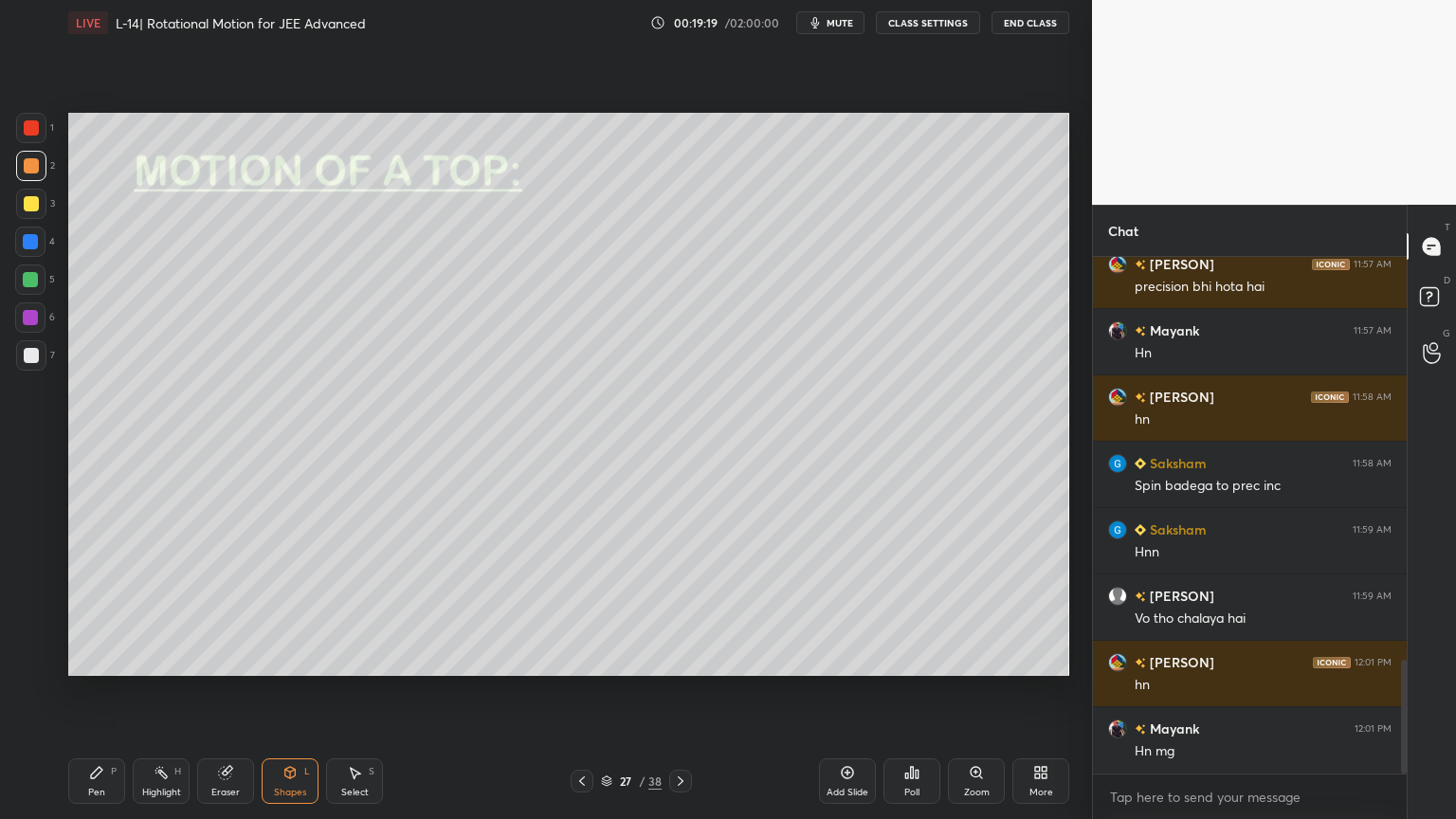 click on "Pen P" at bounding box center [97, 781] 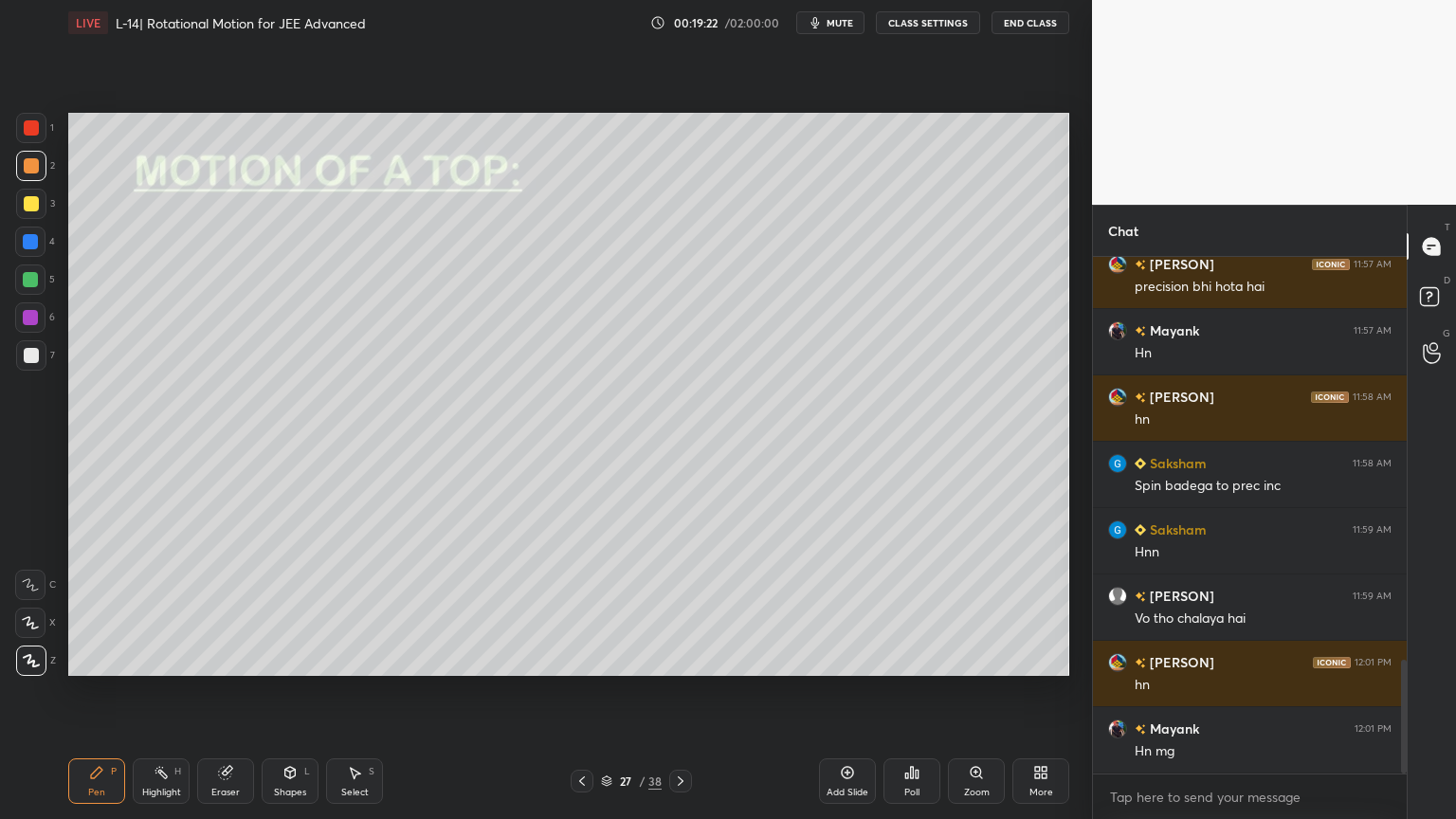 click on "Shapes" at bounding box center [290, 792] 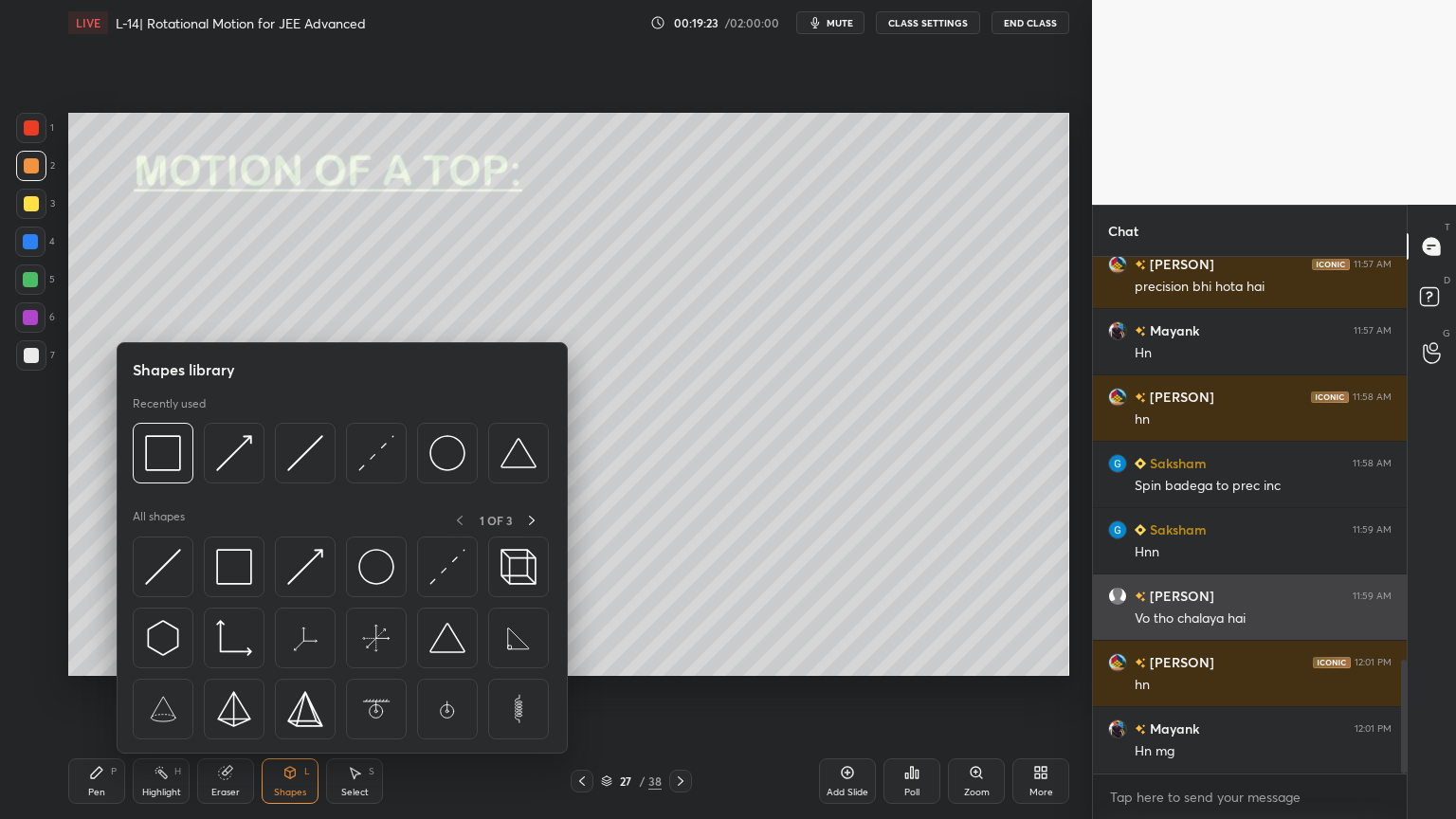 click at bounding box center [305, 567] 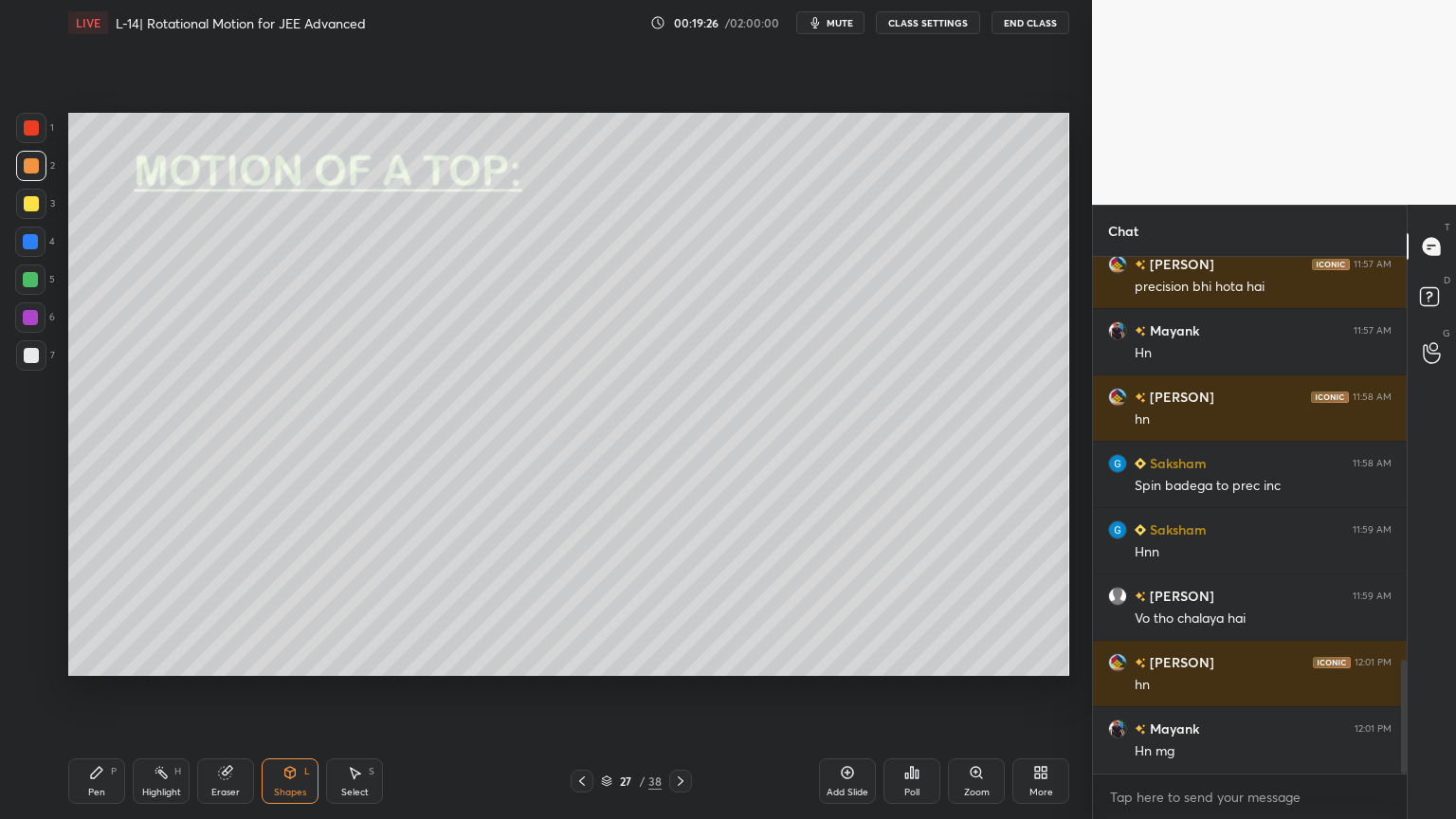 click on "Pen P" at bounding box center [97, 781] 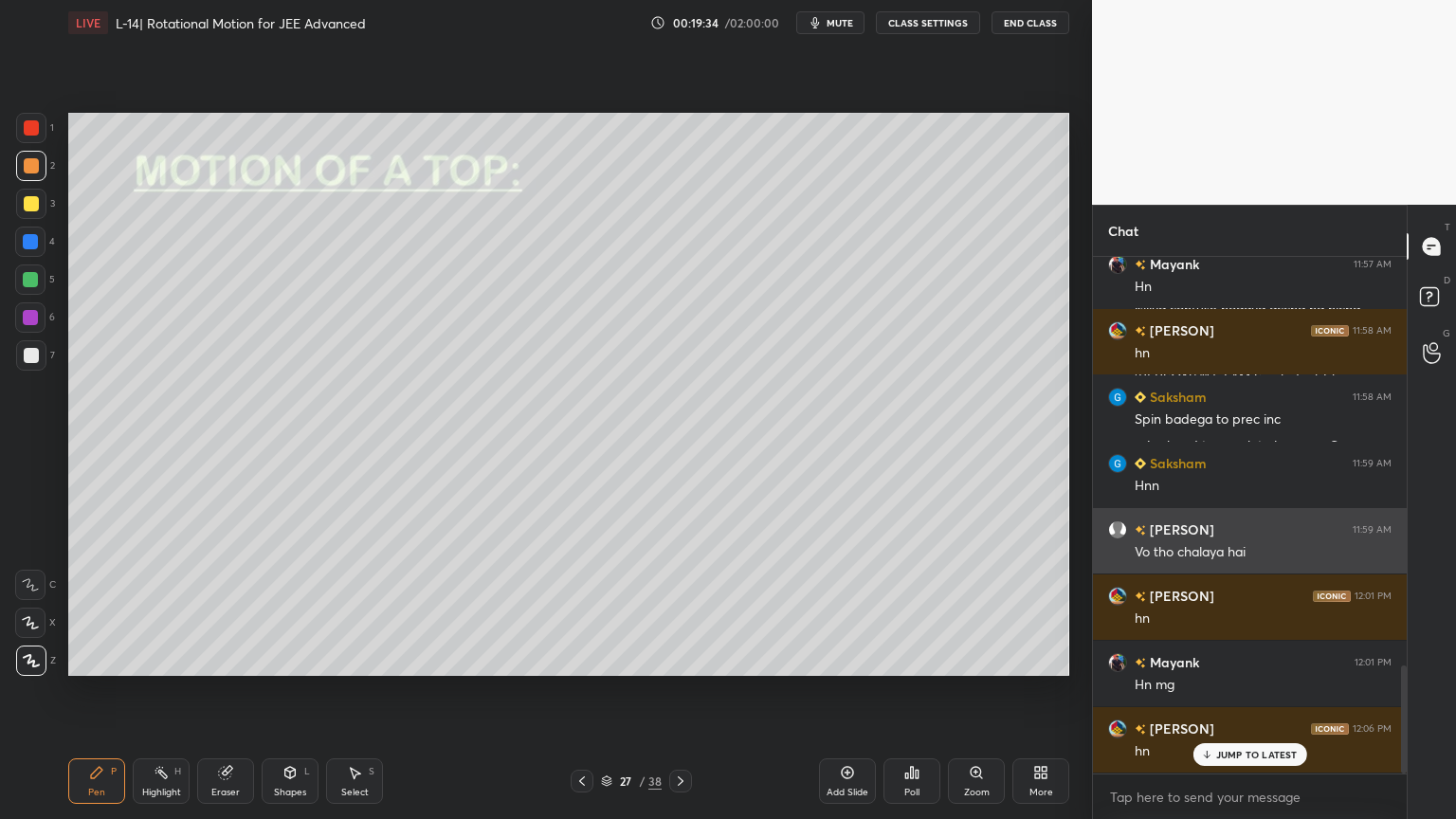 scroll, scrollTop: 1960, scrollLeft: 0, axis: vertical 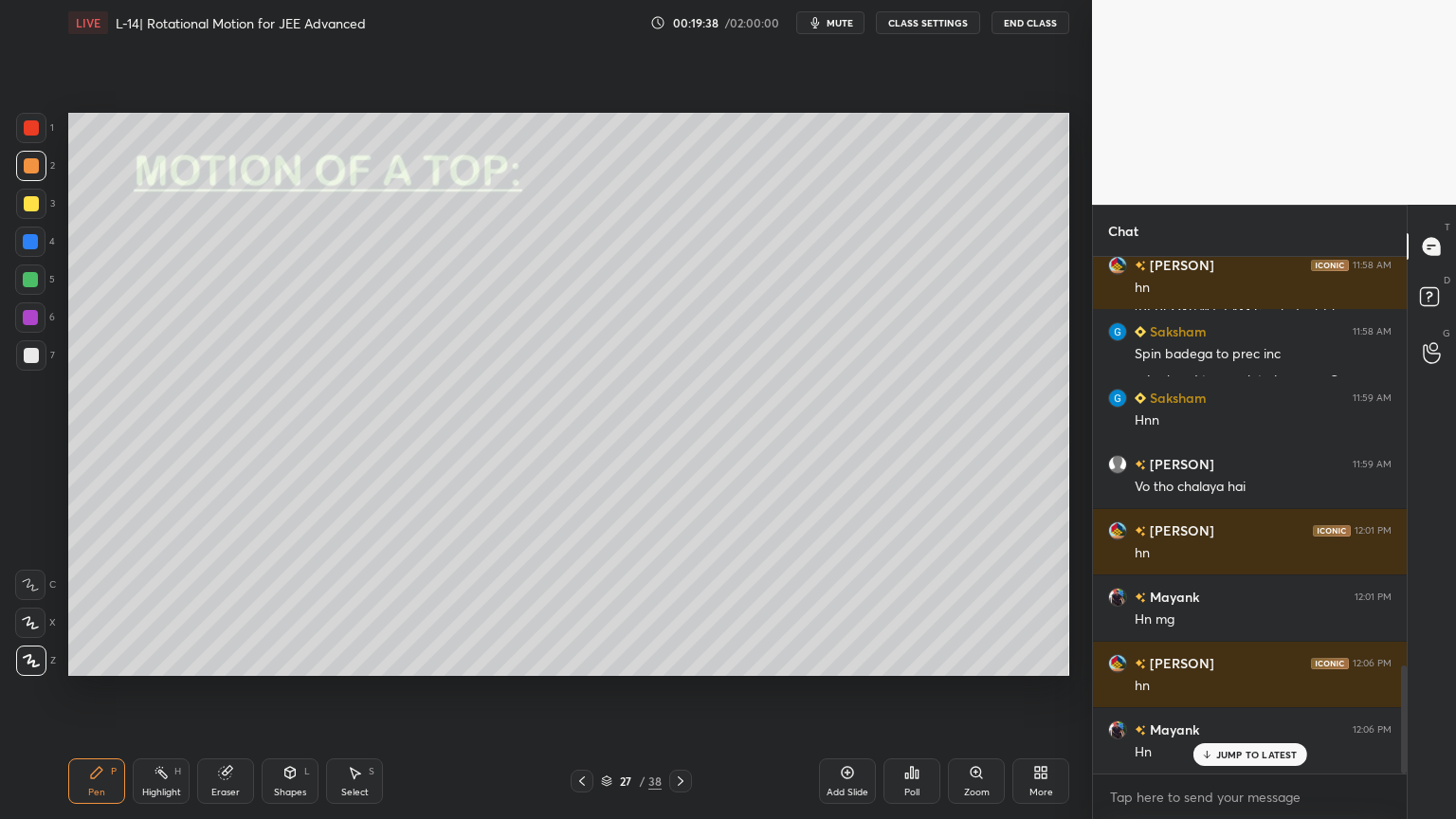 click 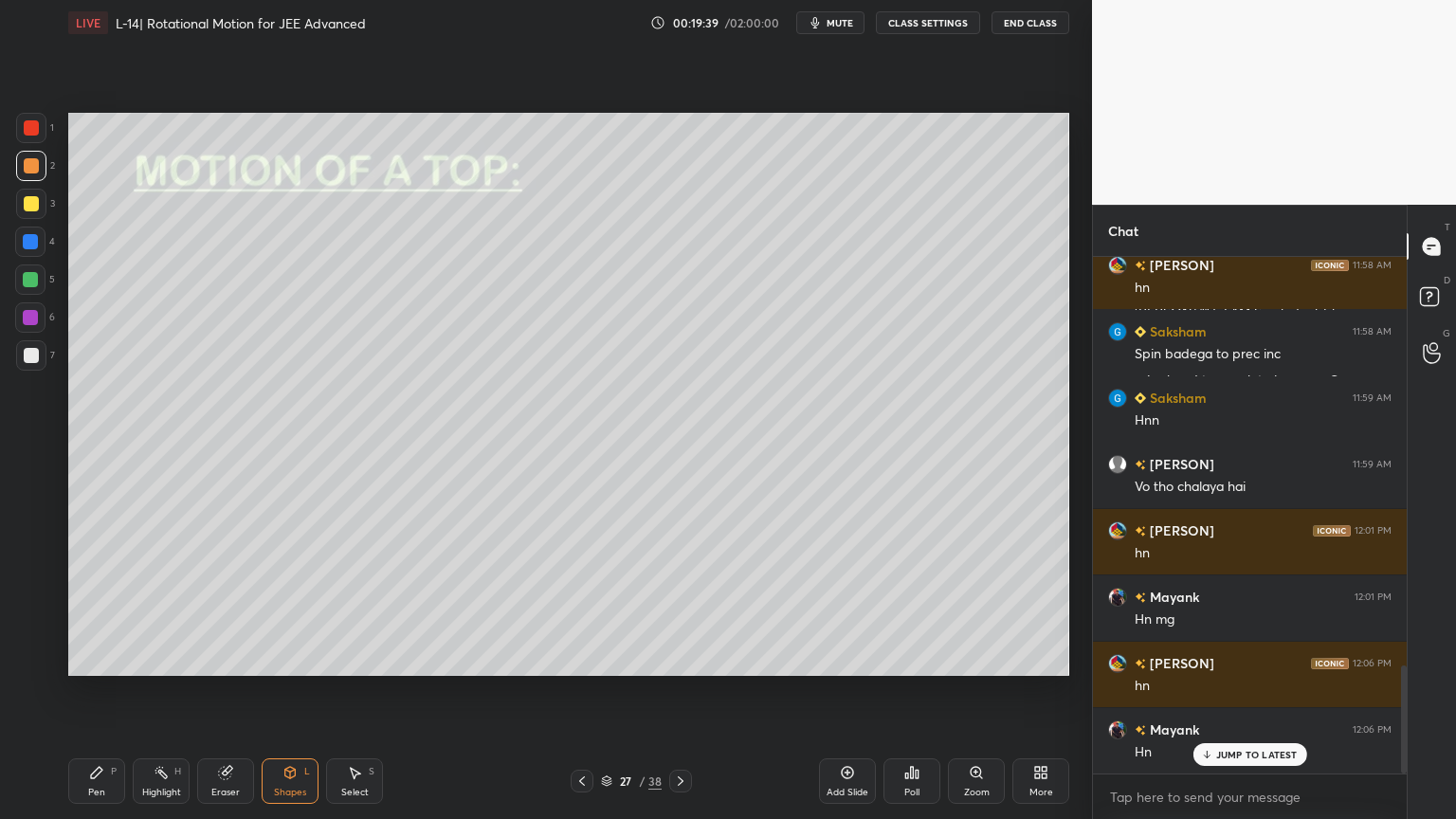click on "Pen" at bounding box center [97, 792] 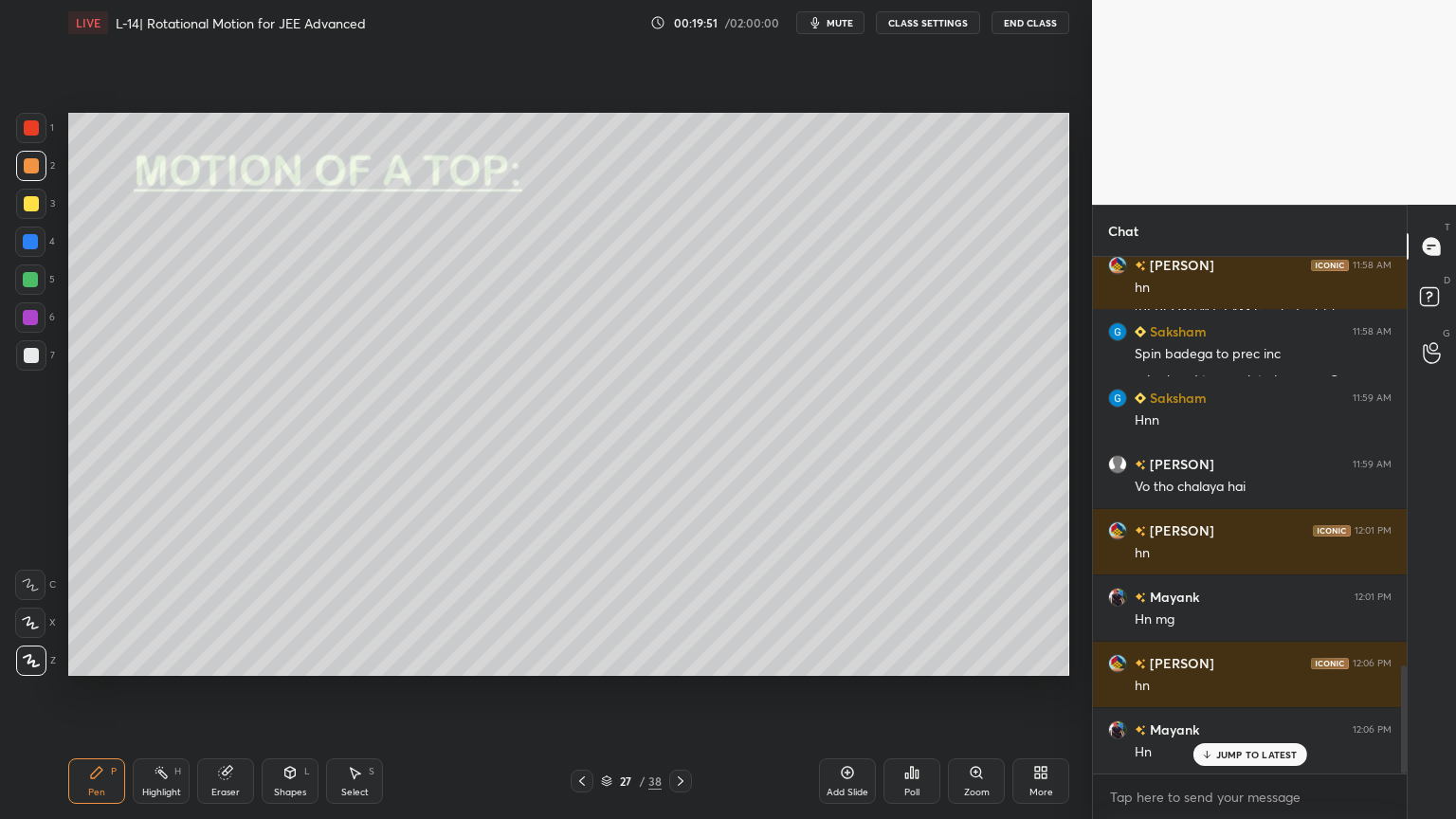 click on "Highlight H" at bounding box center [161, 781] 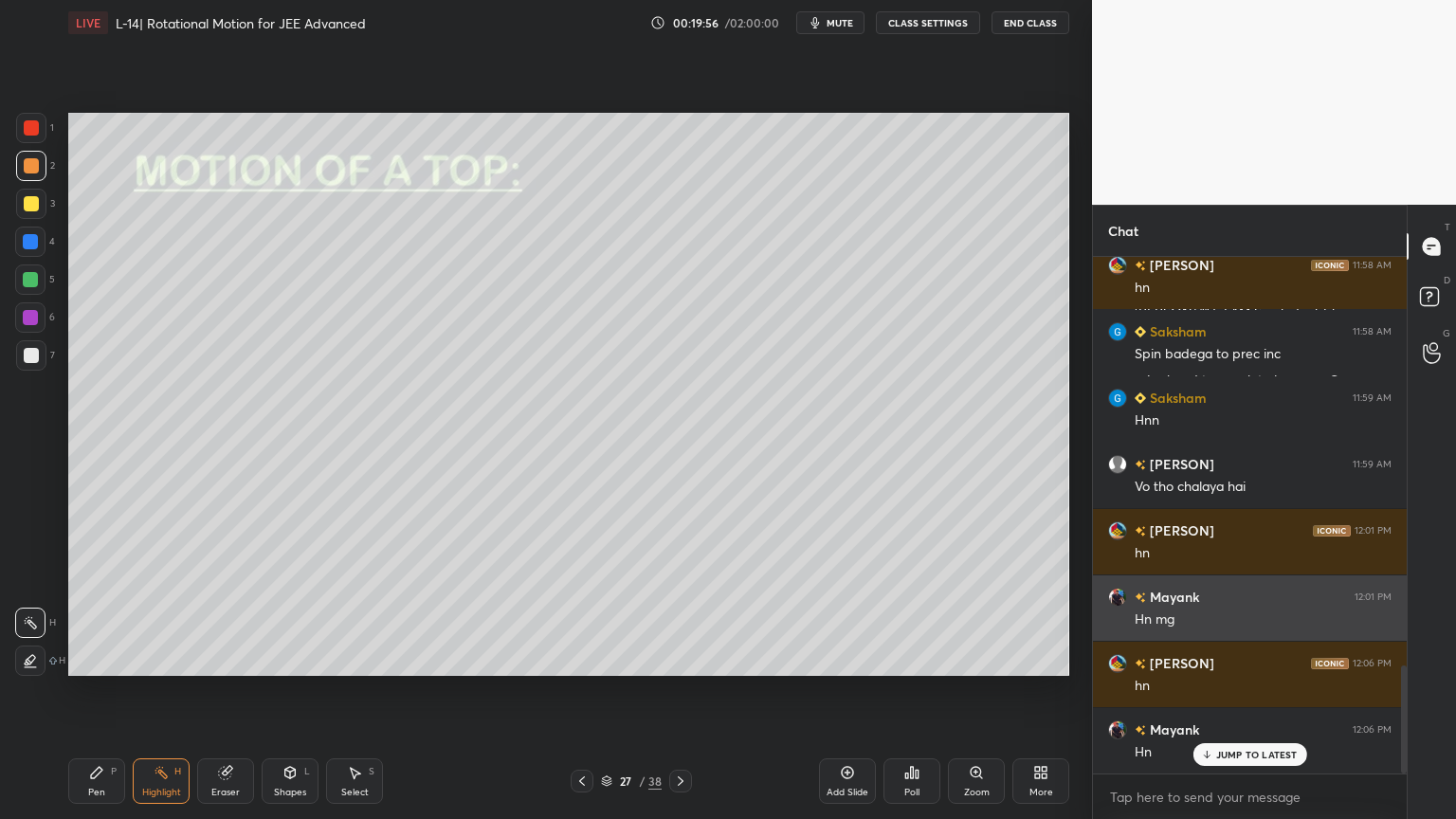 scroll, scrollTop: 1961, scrollLeft: 0, axis: vertical 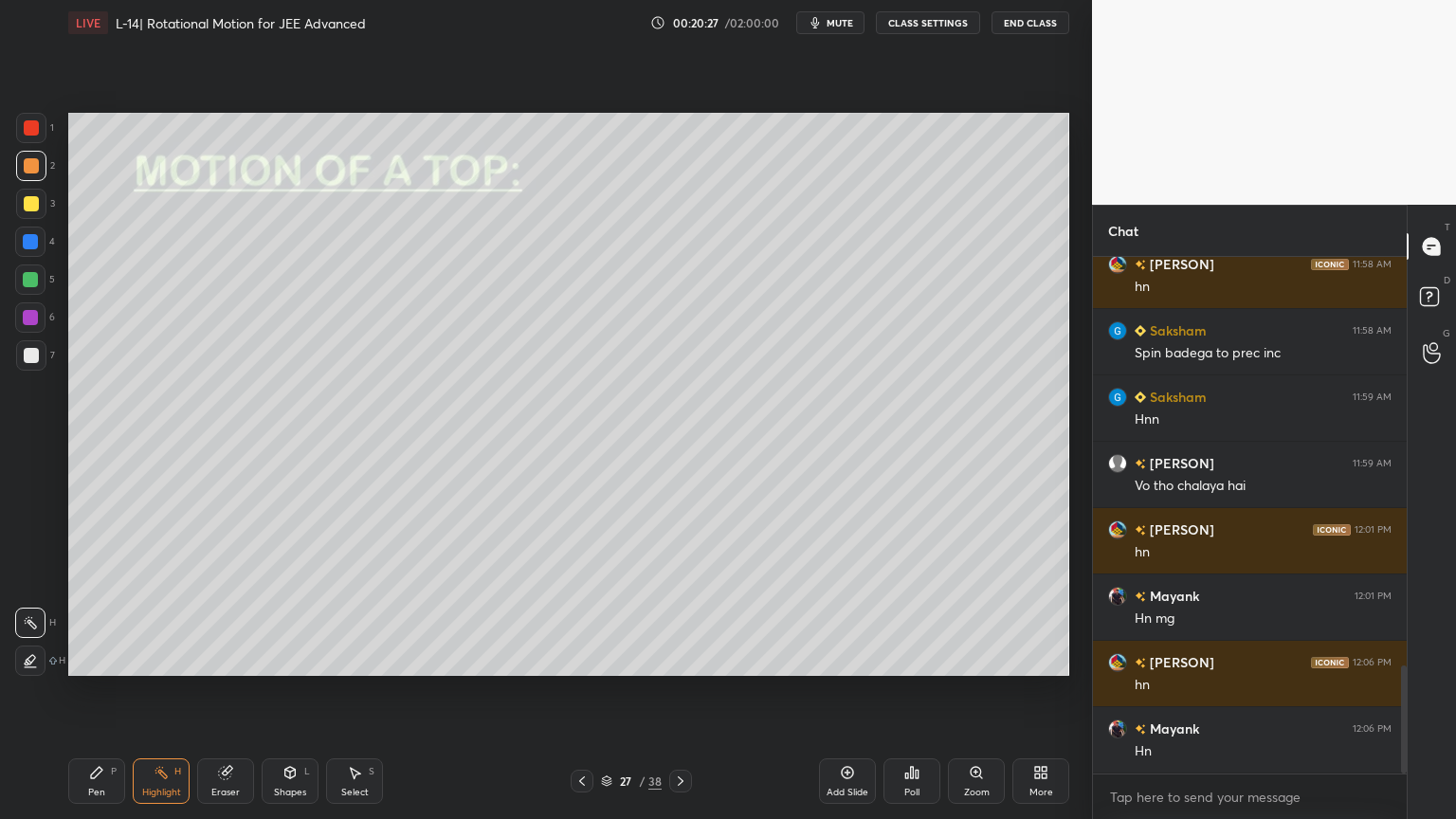 click 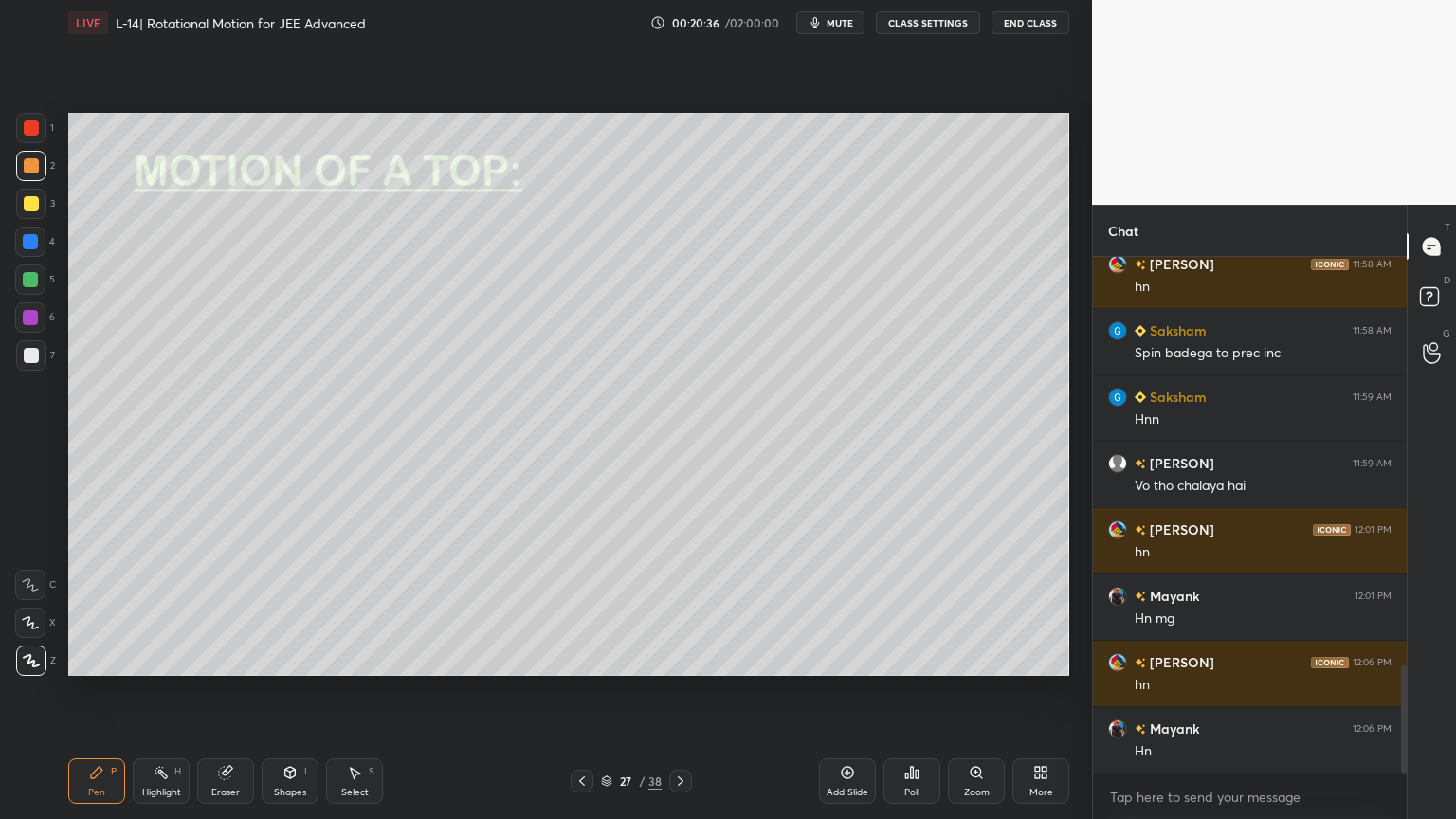 click at bounding box center [31, 355] 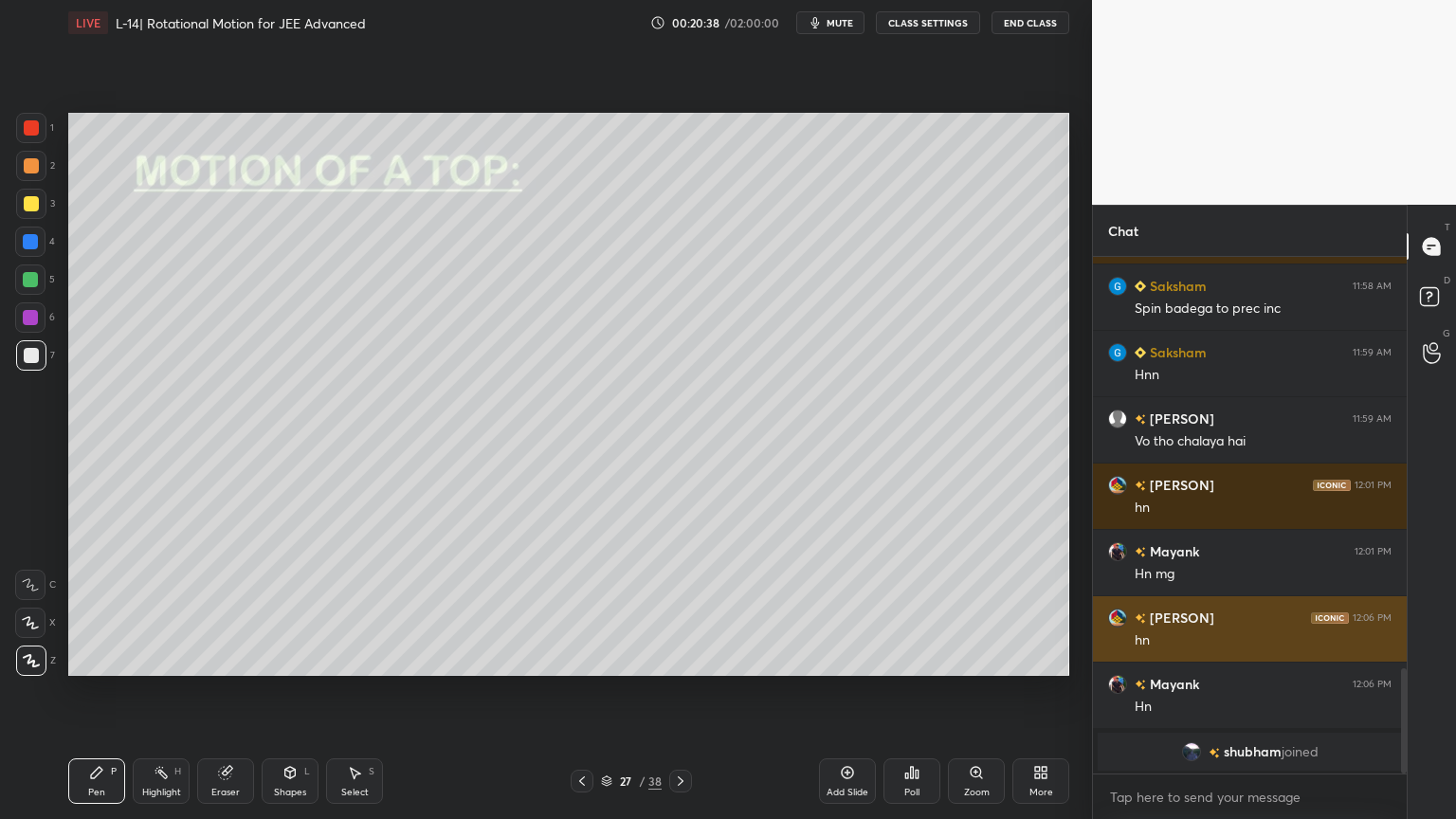 scroll, scrollTop: 2007, scrollLeft: 0, axis: vertical 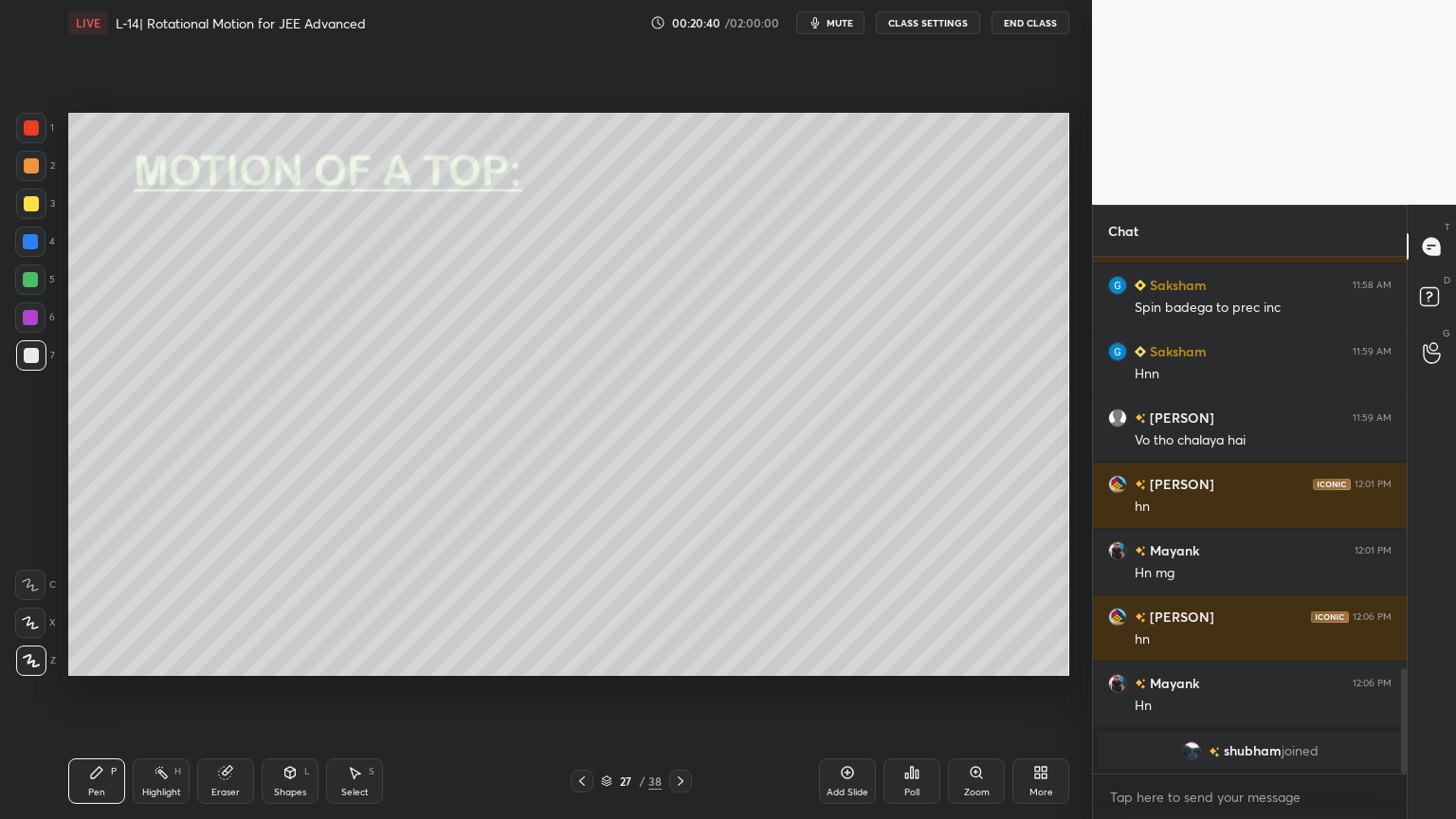 click on "Shapes" at bounding box center [290, 792] 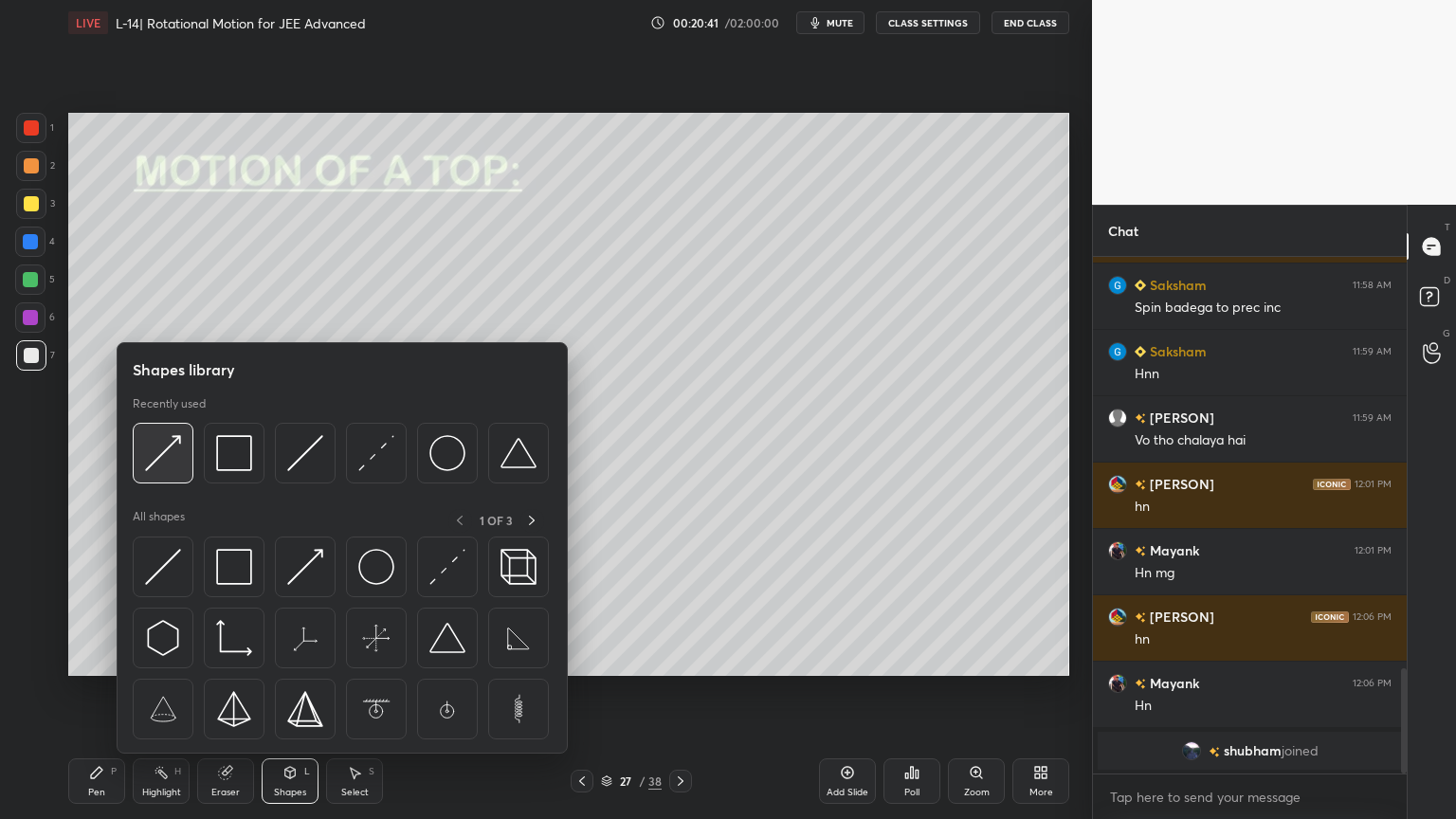 click at bounding box center [163, 453] 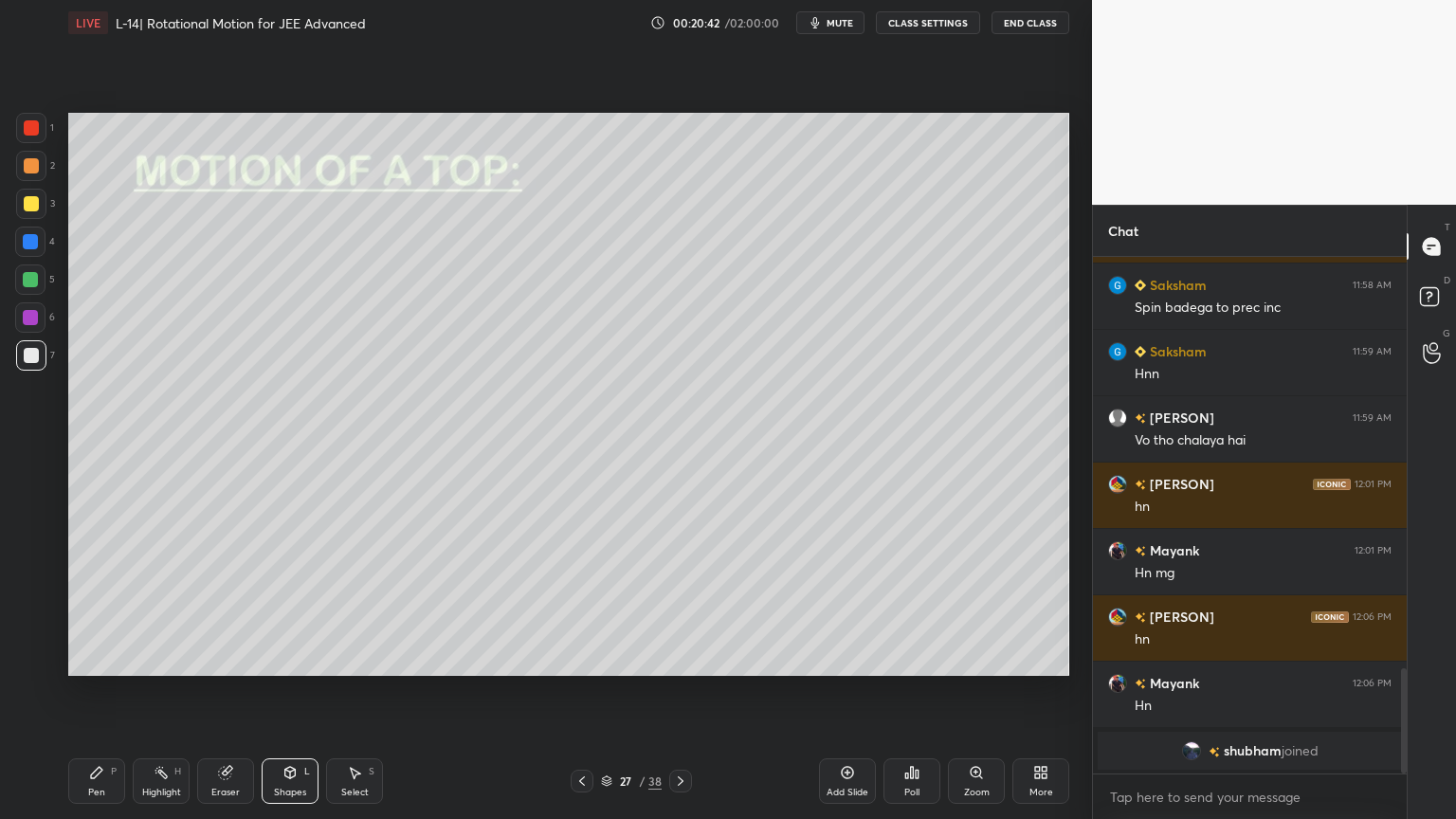click at bounding box center [31, 204] 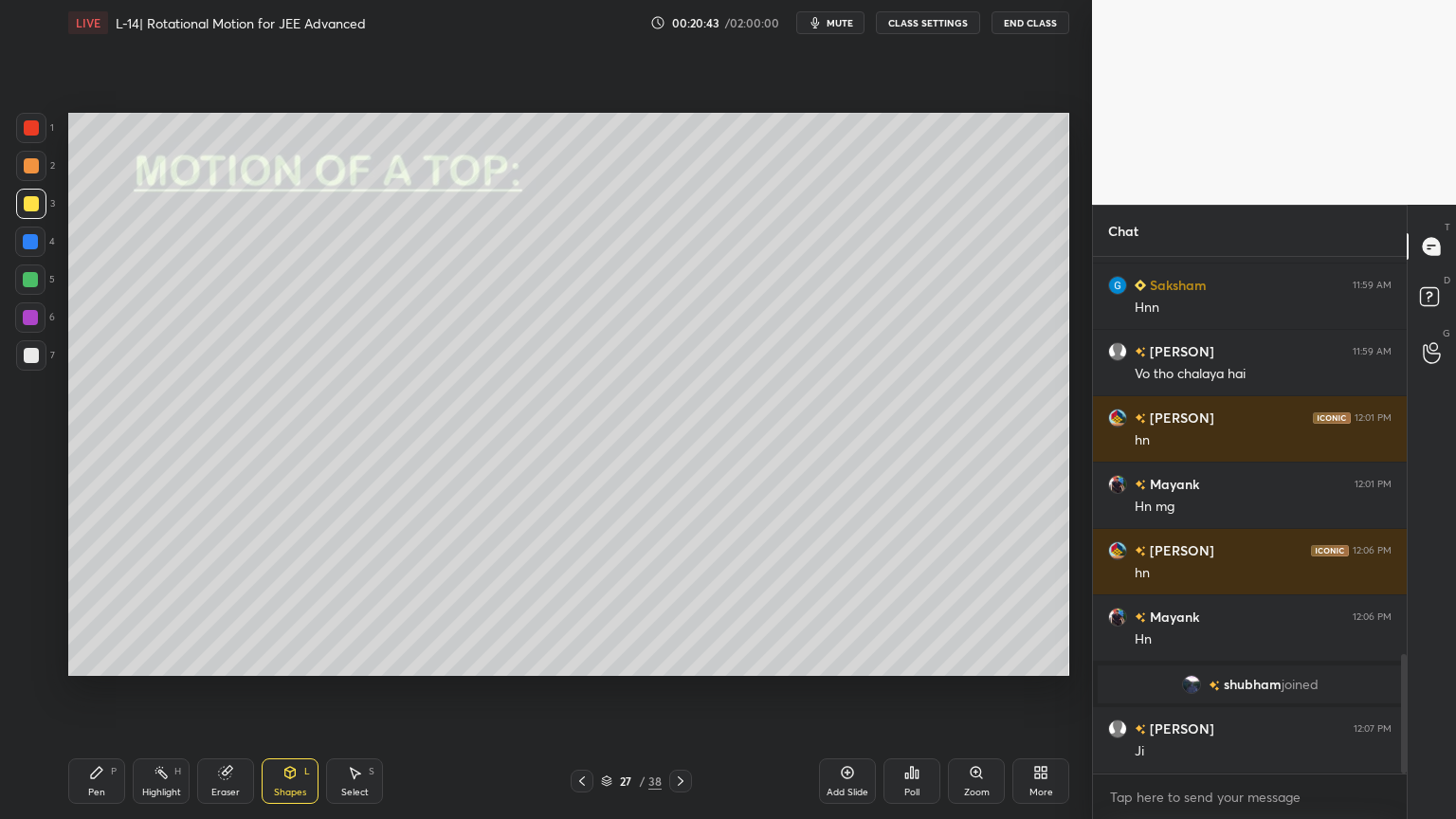 scroll, scrollTop: 1717, scrollLeft: 0, axis: vertical 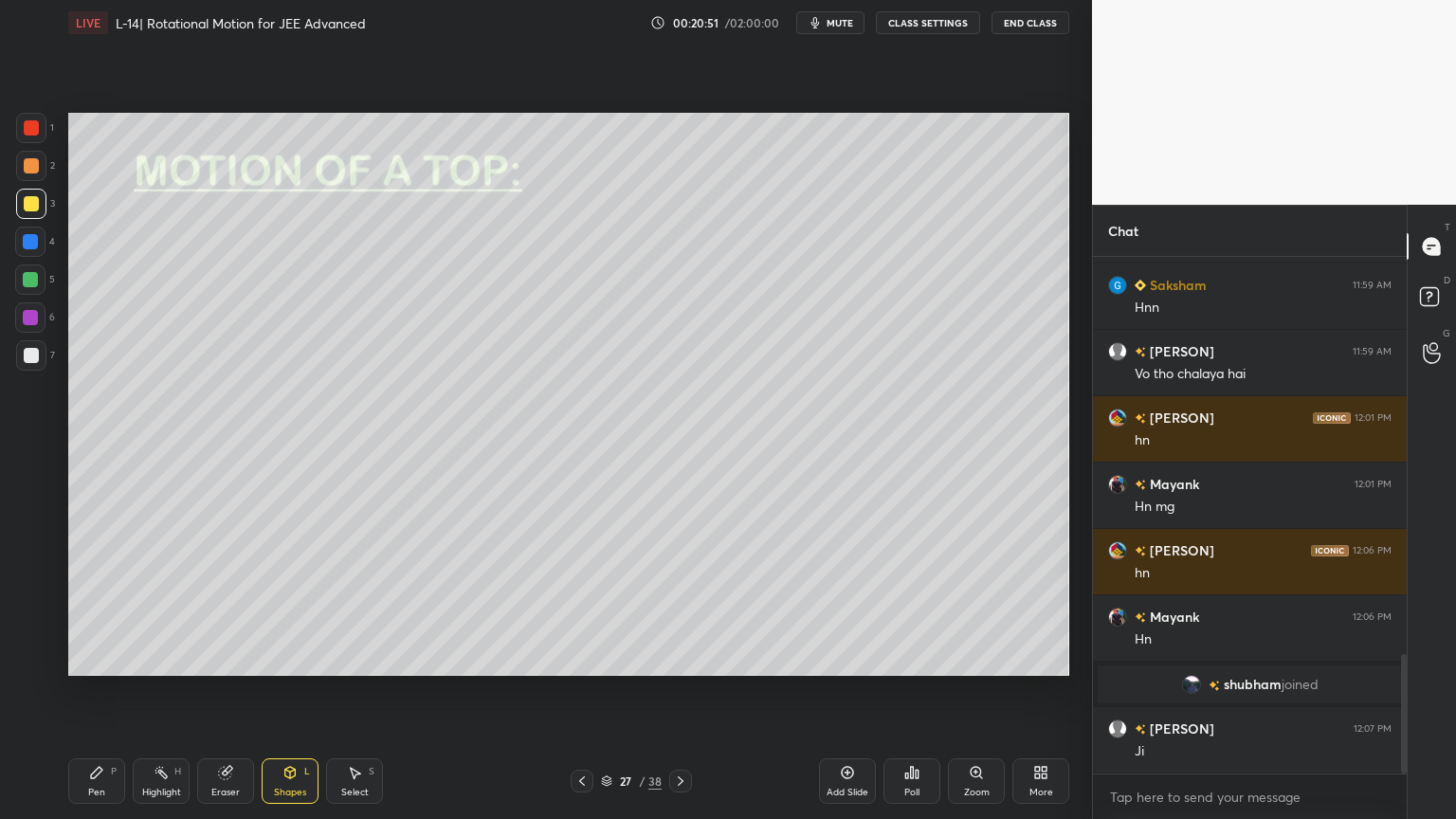click on "Pen P" at bounding box center [97, 781] 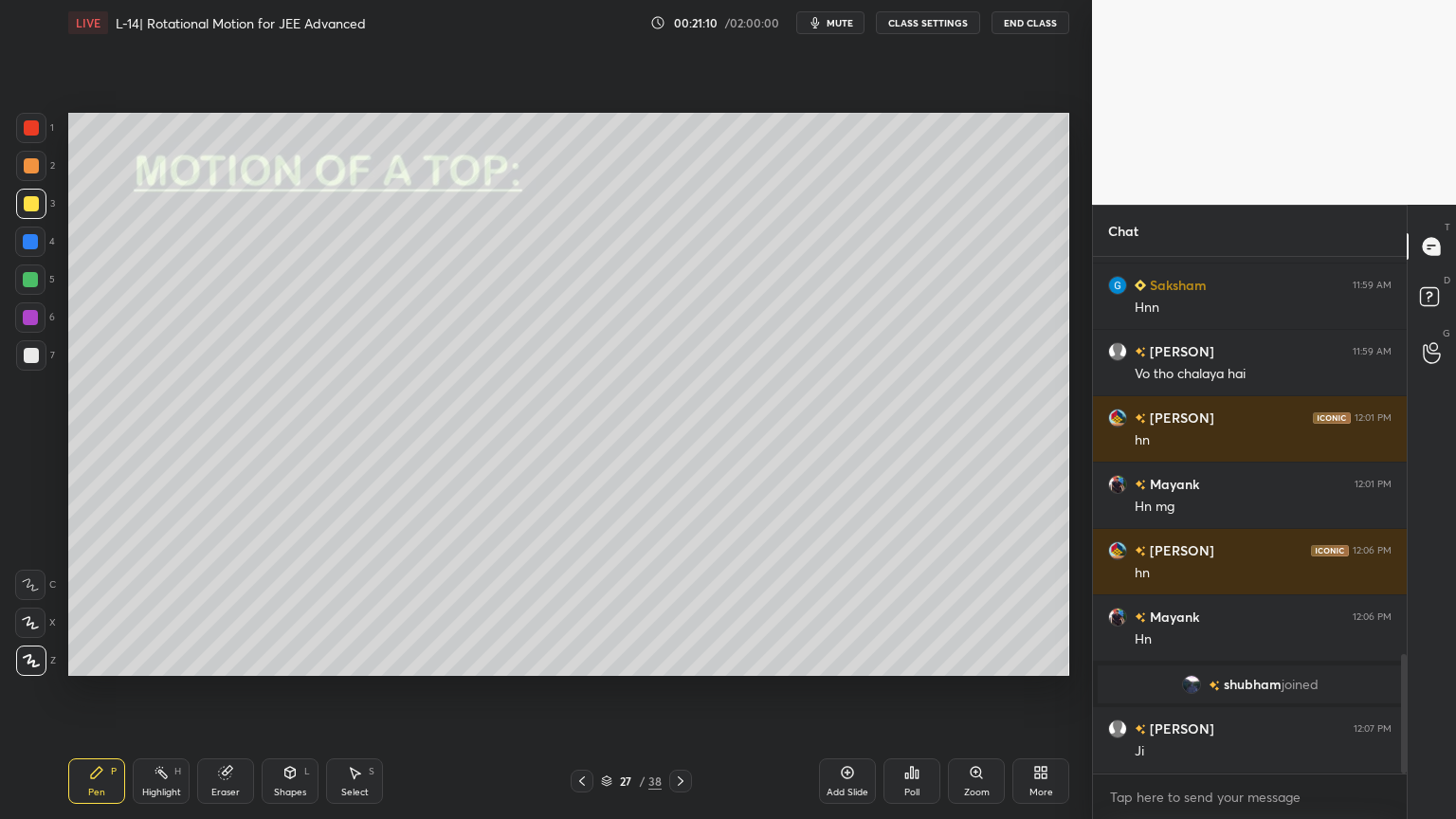 click at bounding box center (30, 242) 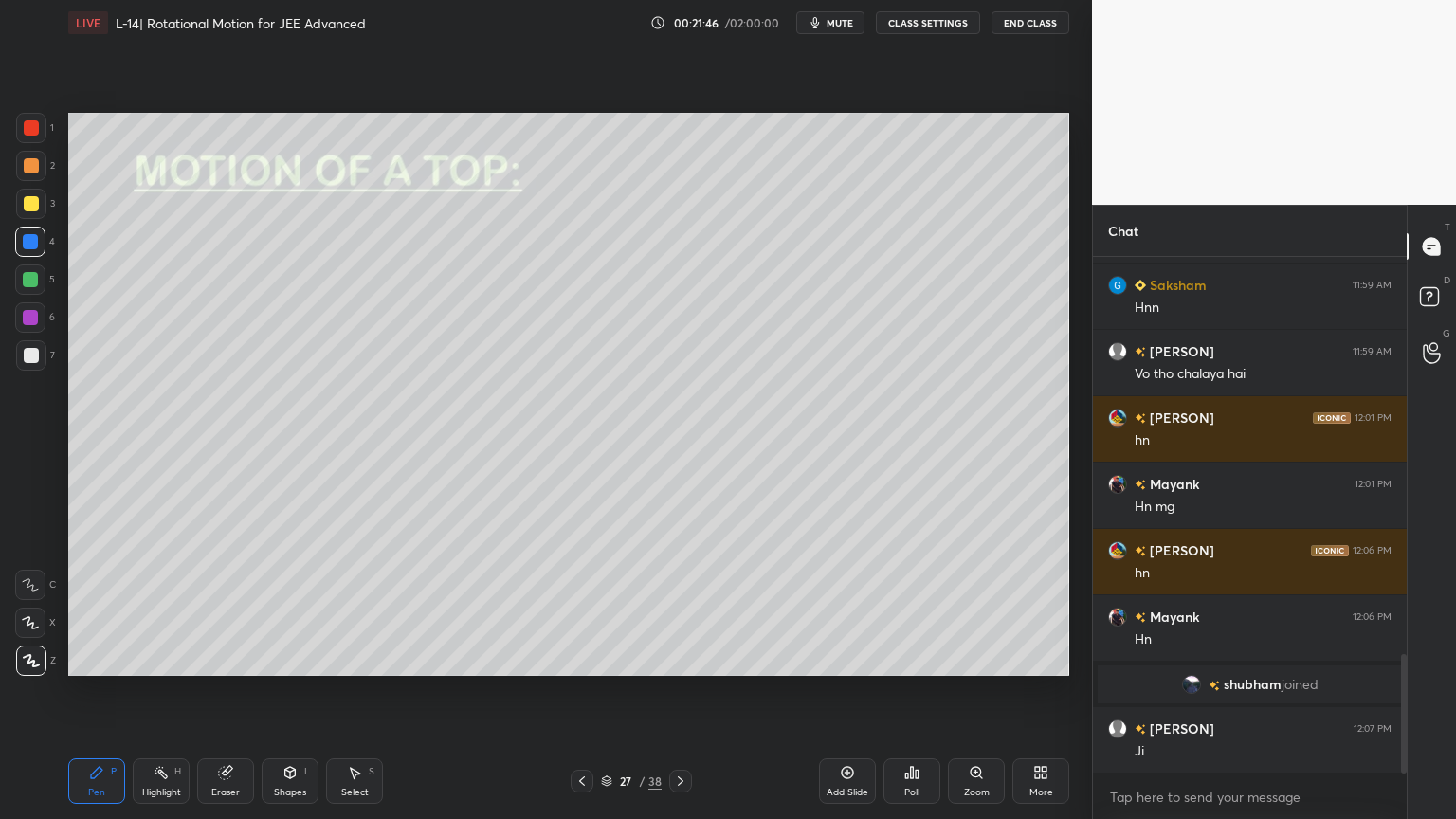 click on "Highlight" at bounding box center (161, 792) 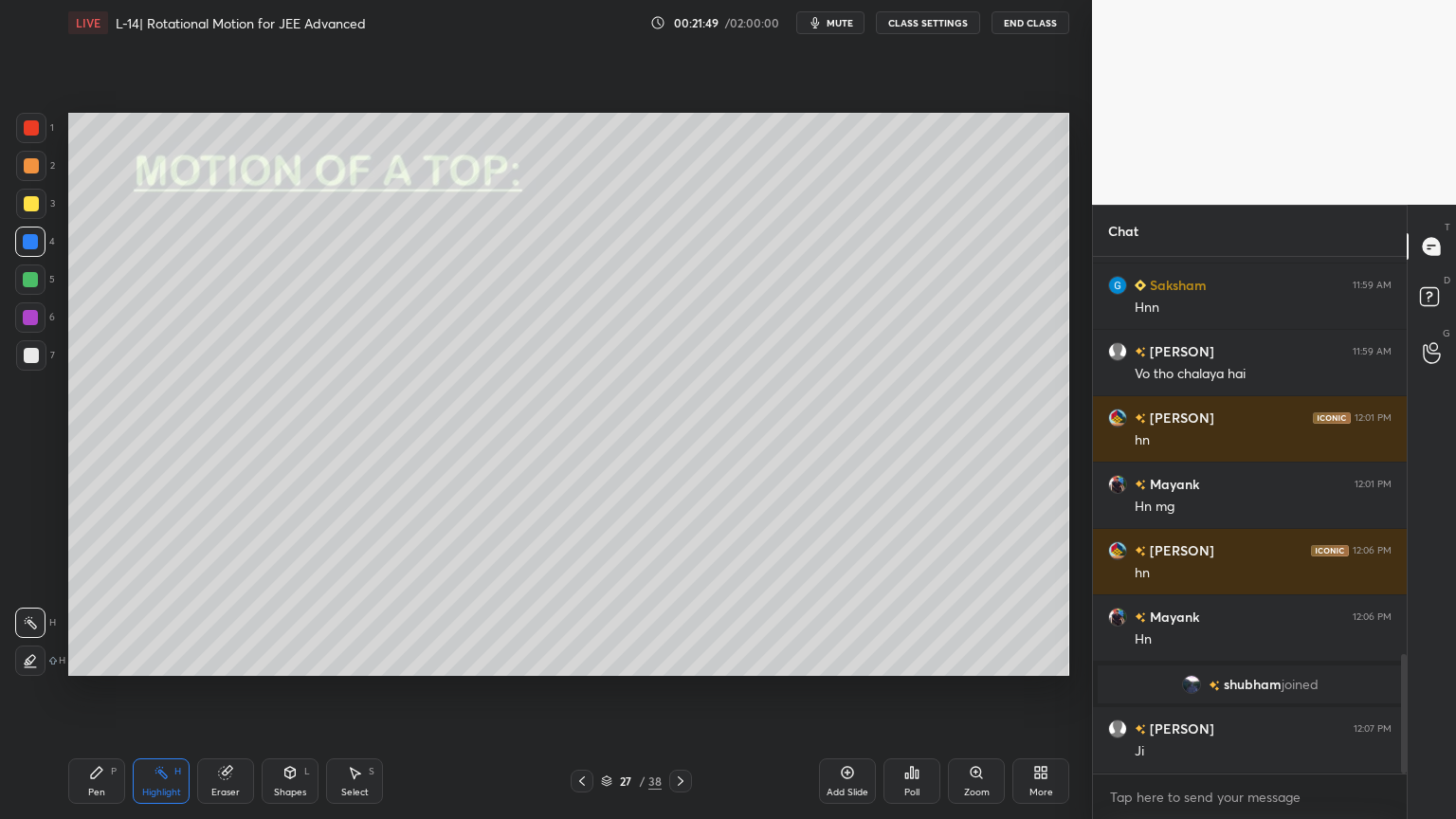 click at bounding box center (30, 318) 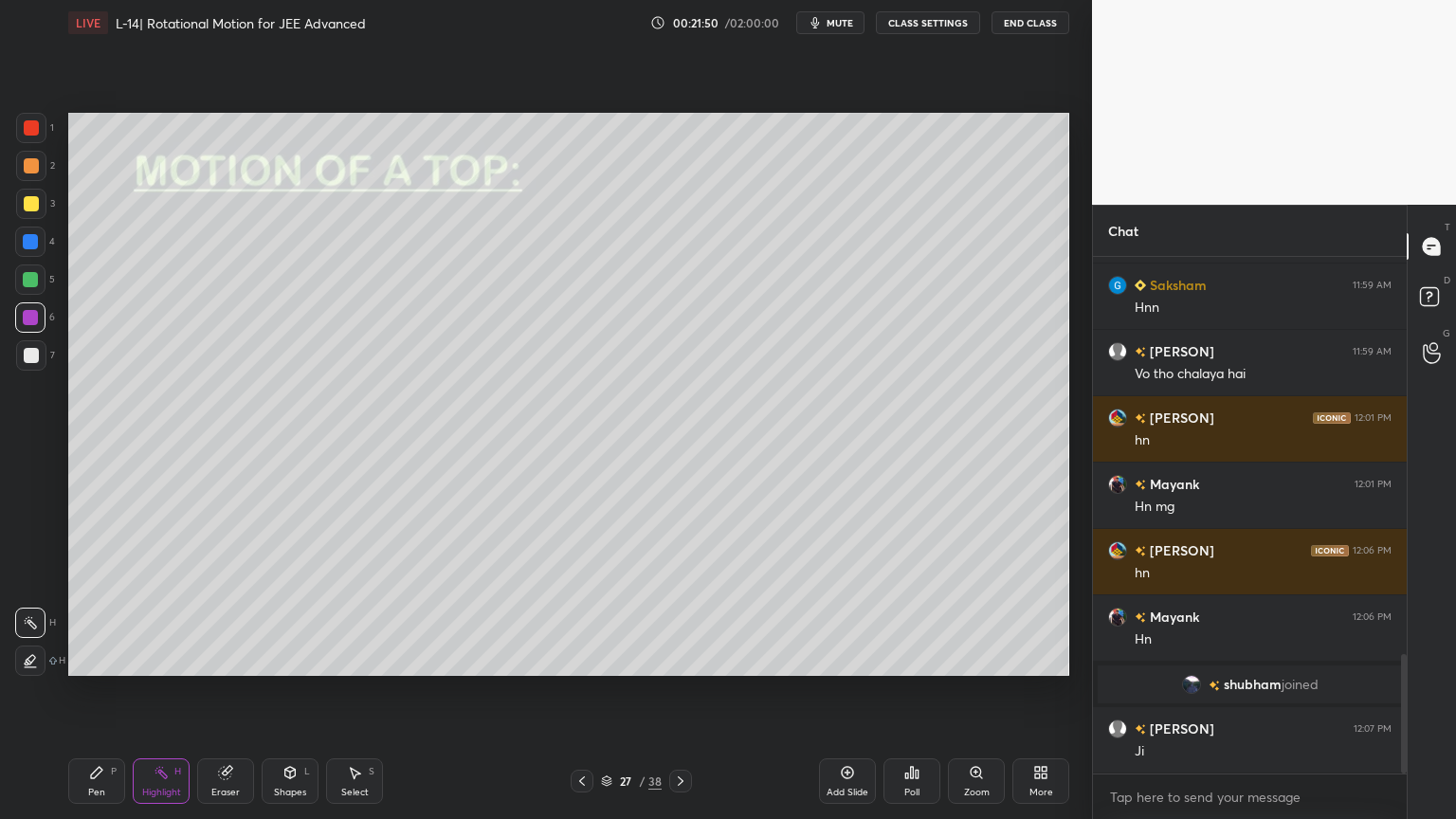 click on "Pen P" at bounding box center [97, 781] 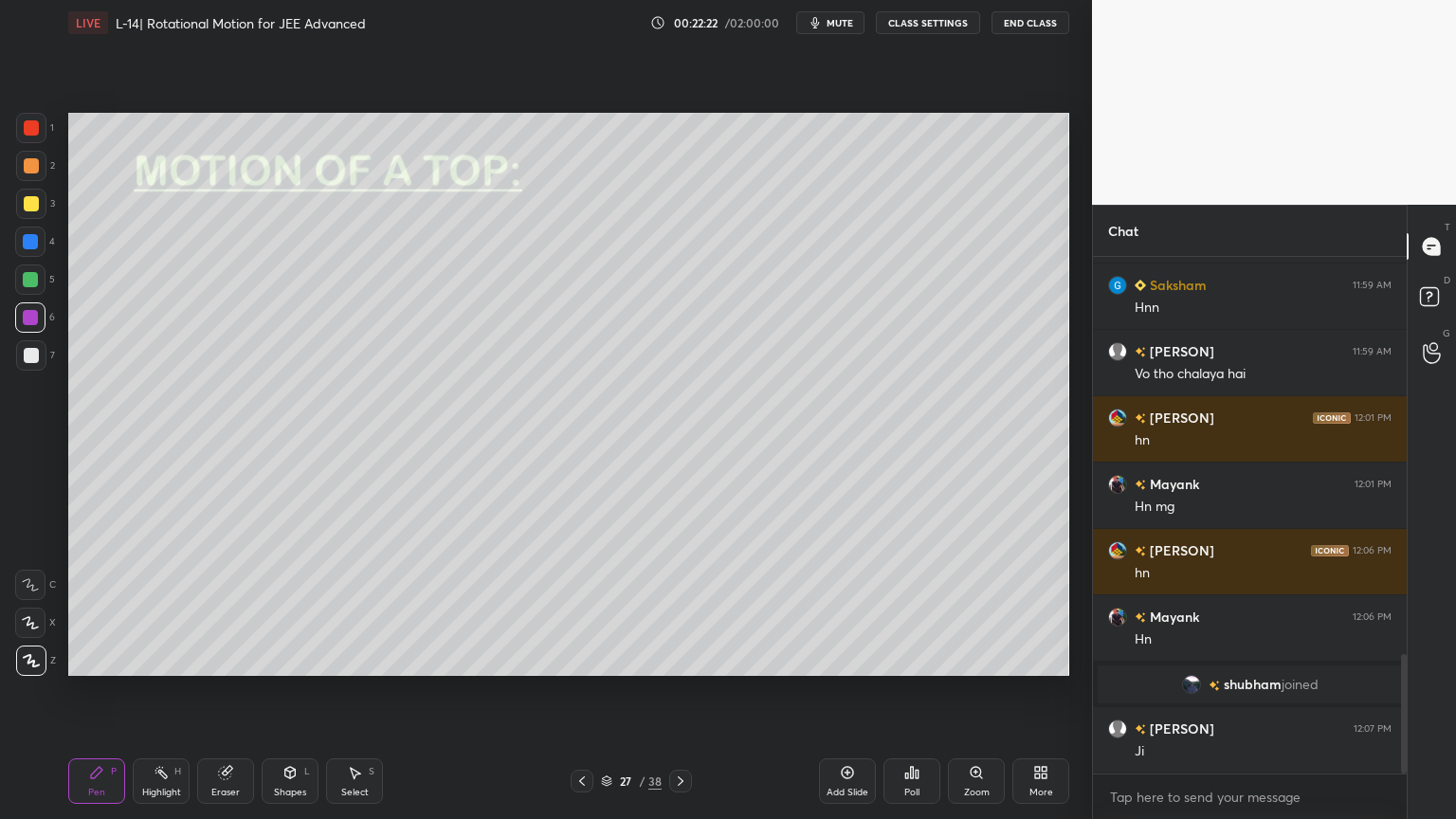 click on "Shapes L" at bounding box center (290, 781) 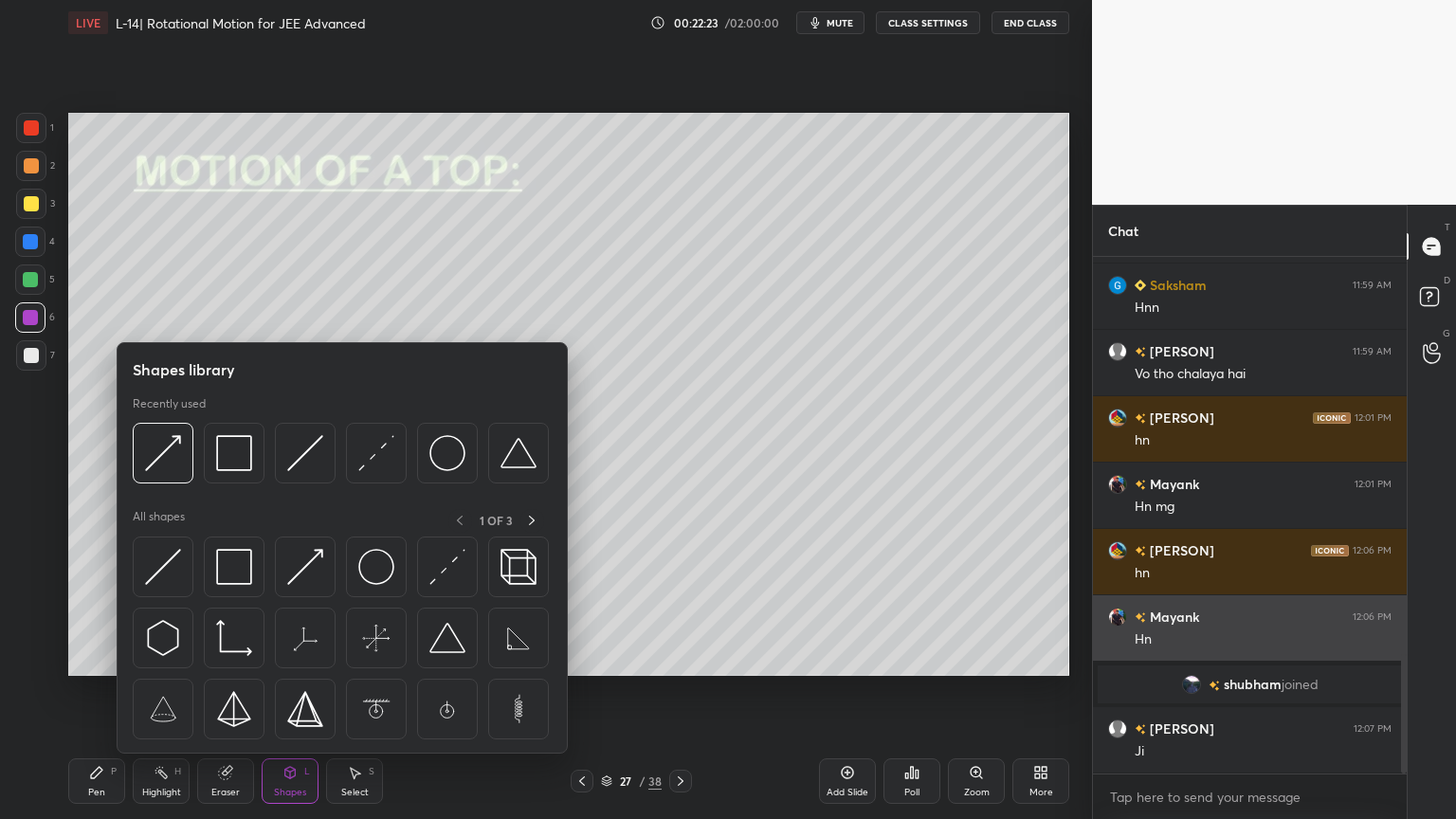 click at bounding box center (234, 567) 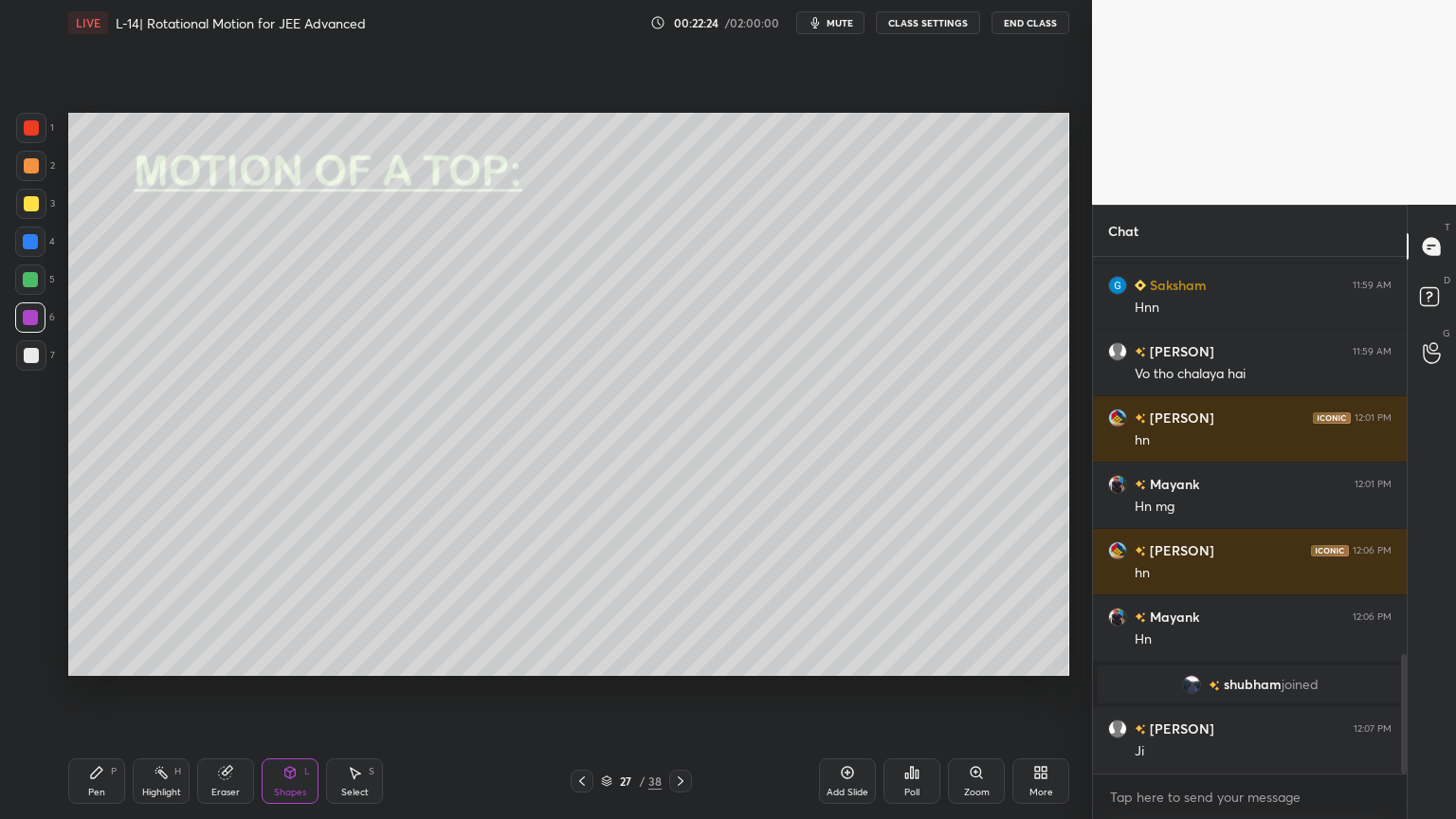 click at bounding box center (31, 355) 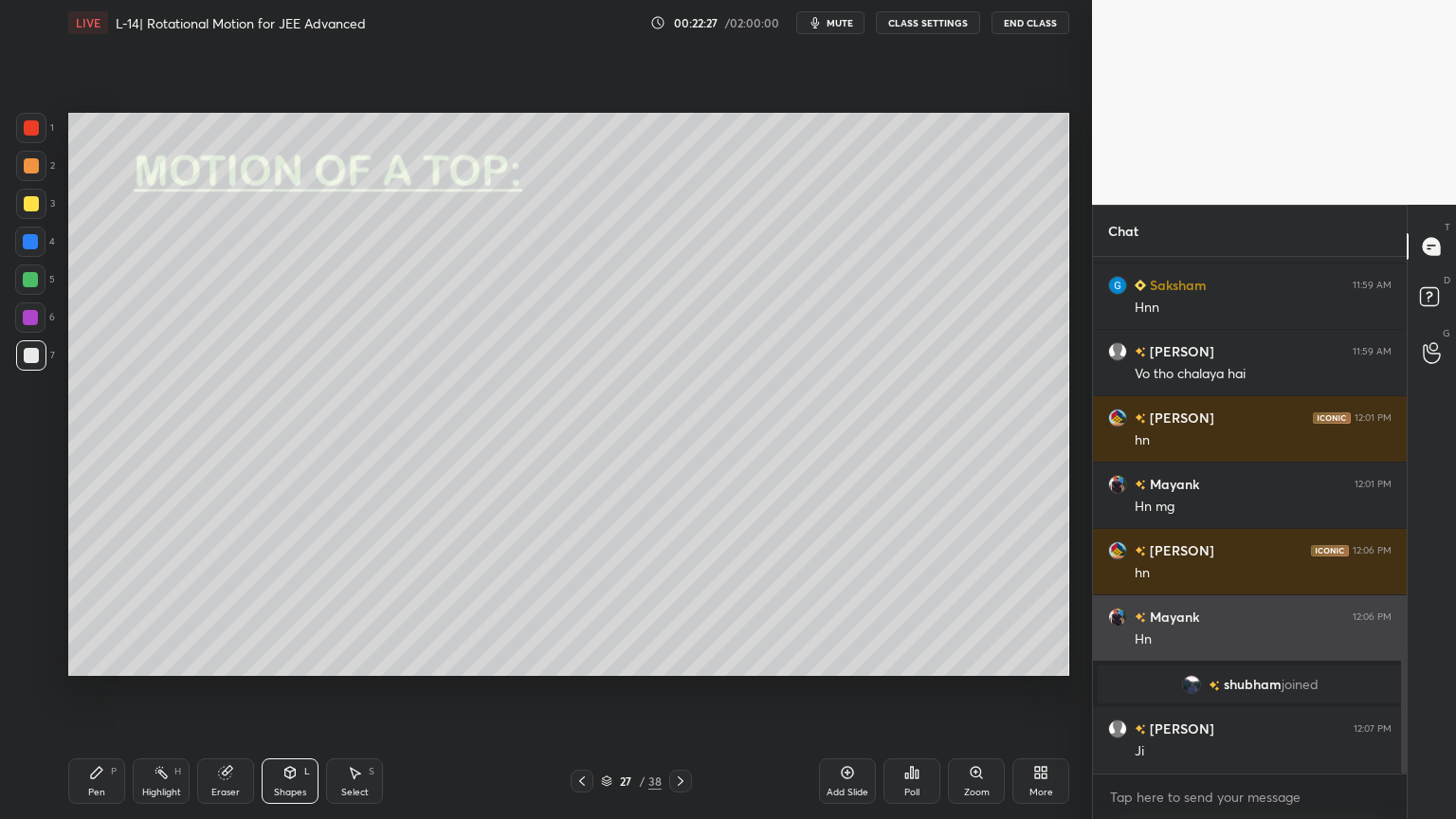 scroll, scrollTop: 1782, scrollLeft: 0, axis: vertical 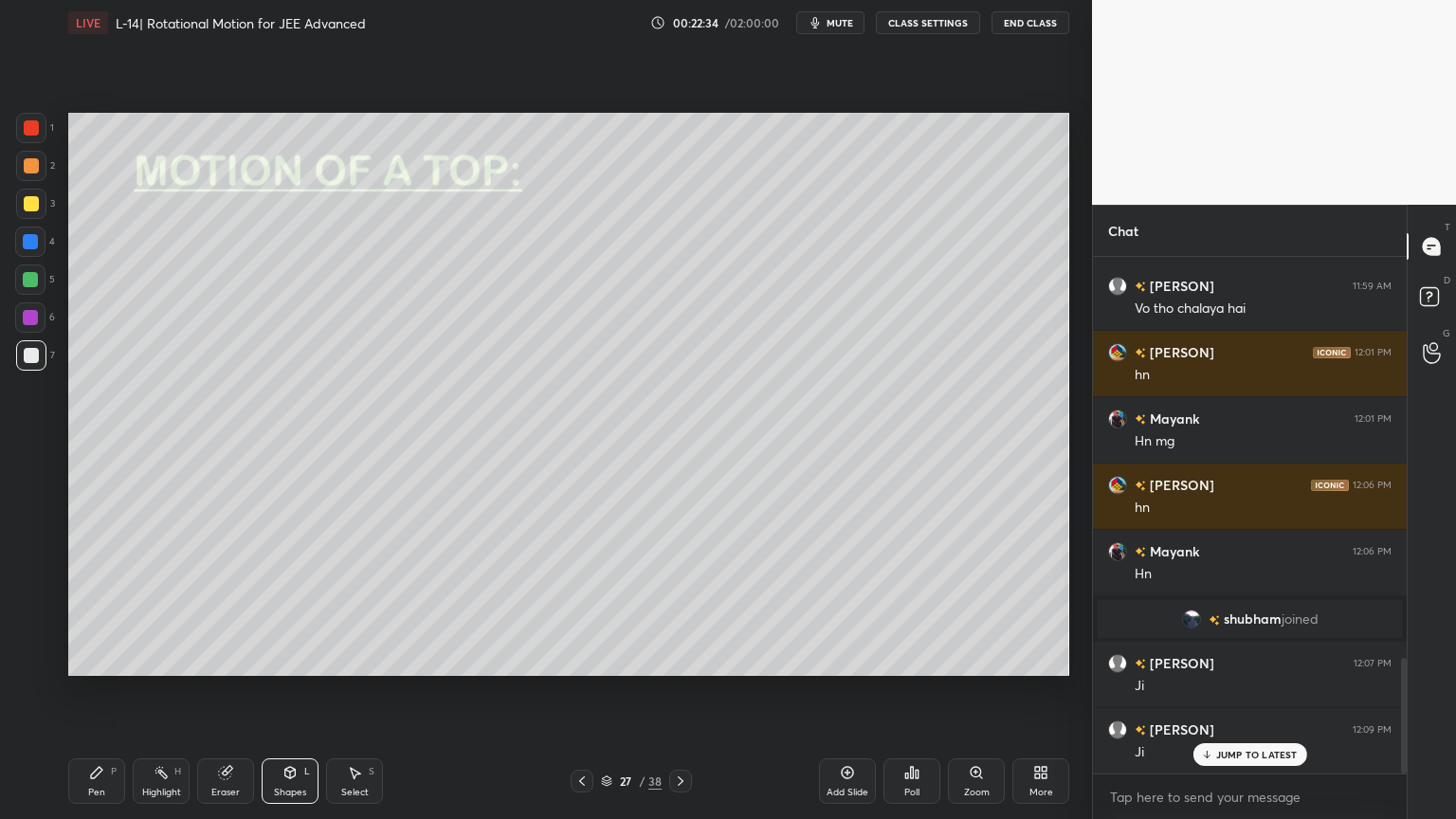 click 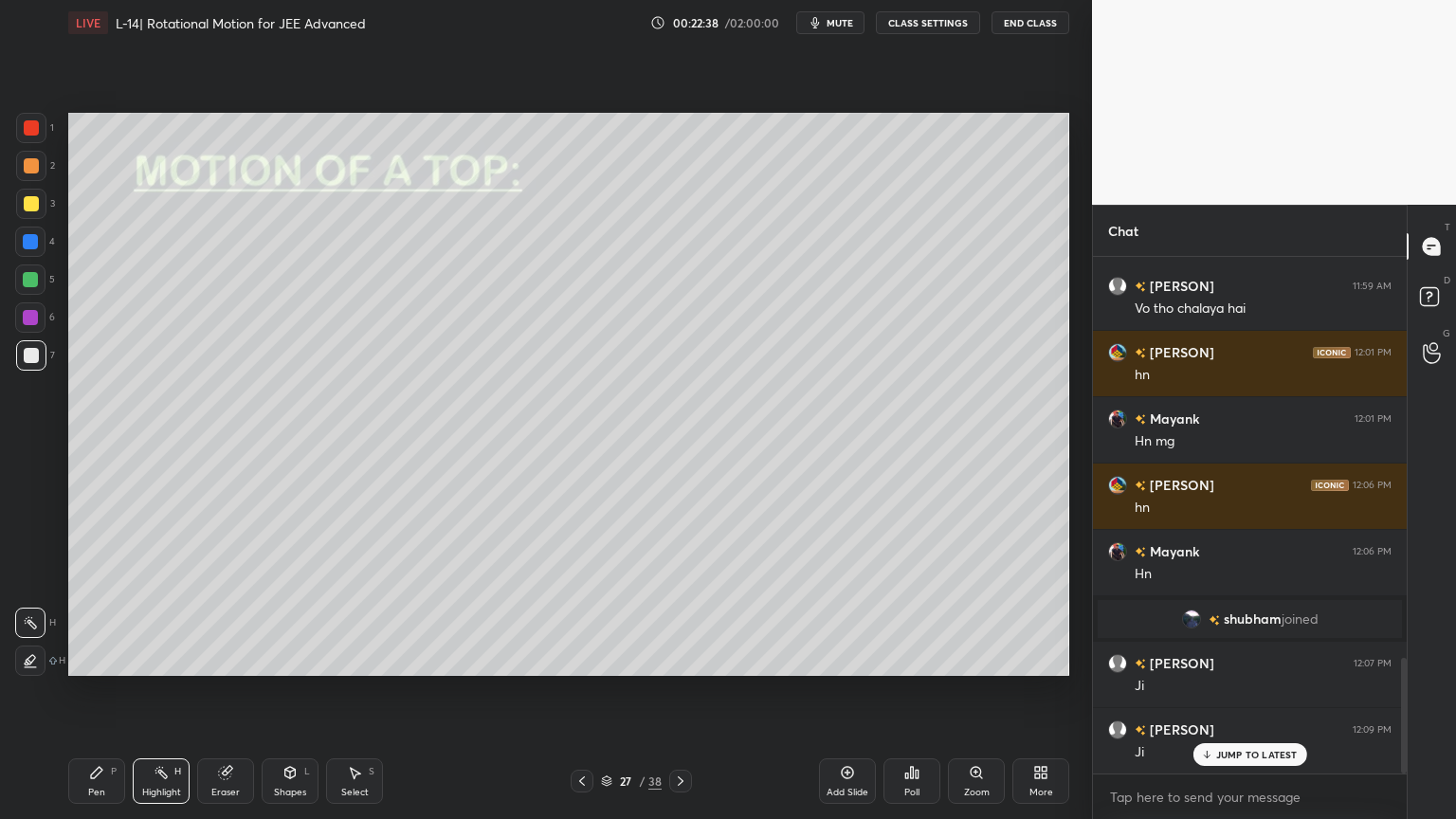 scroll, scrollTop: 1783, scrollLeft: 0, axis: vertical 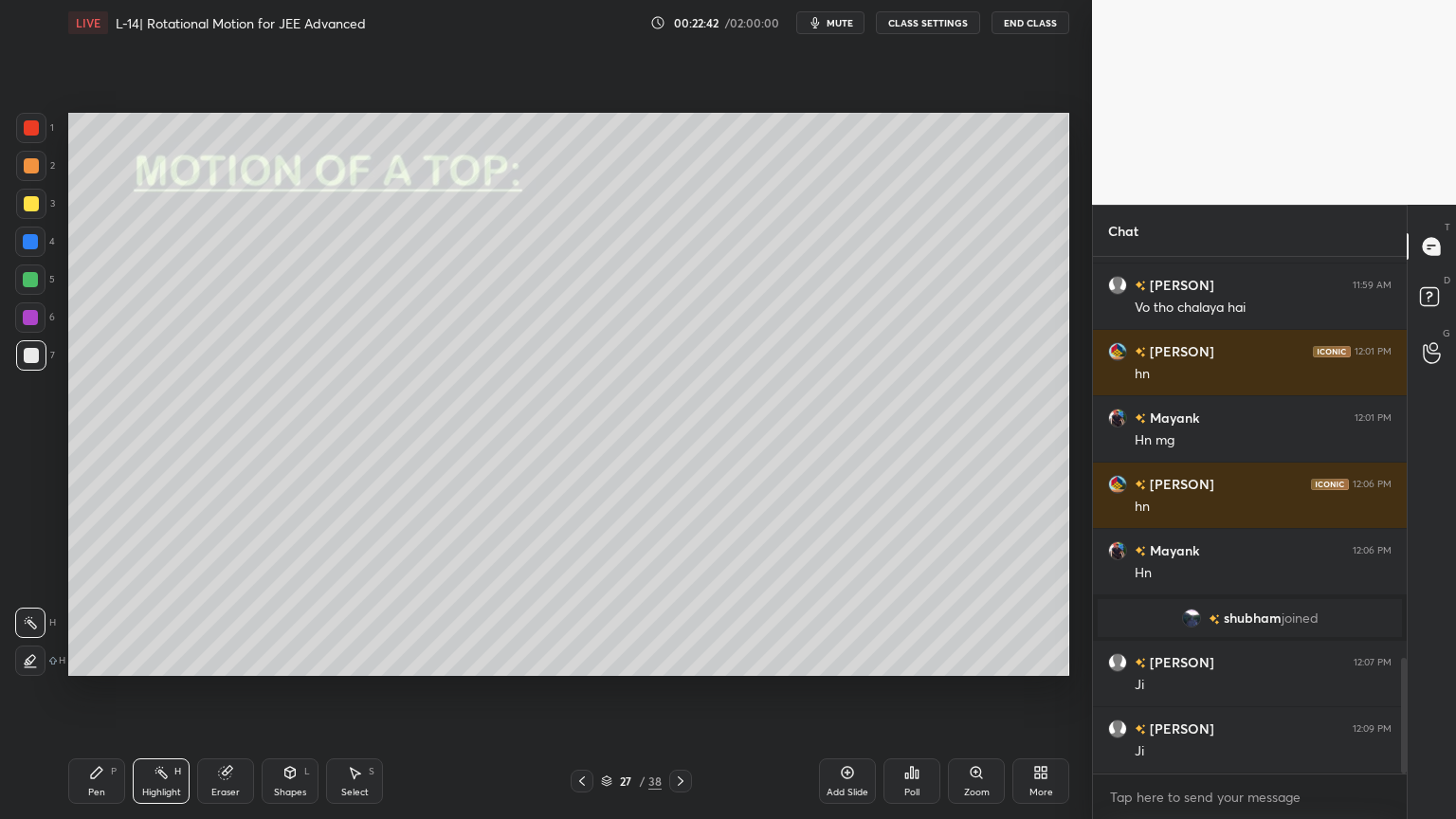 click on "Pen P" at bounding box center [97, 781] 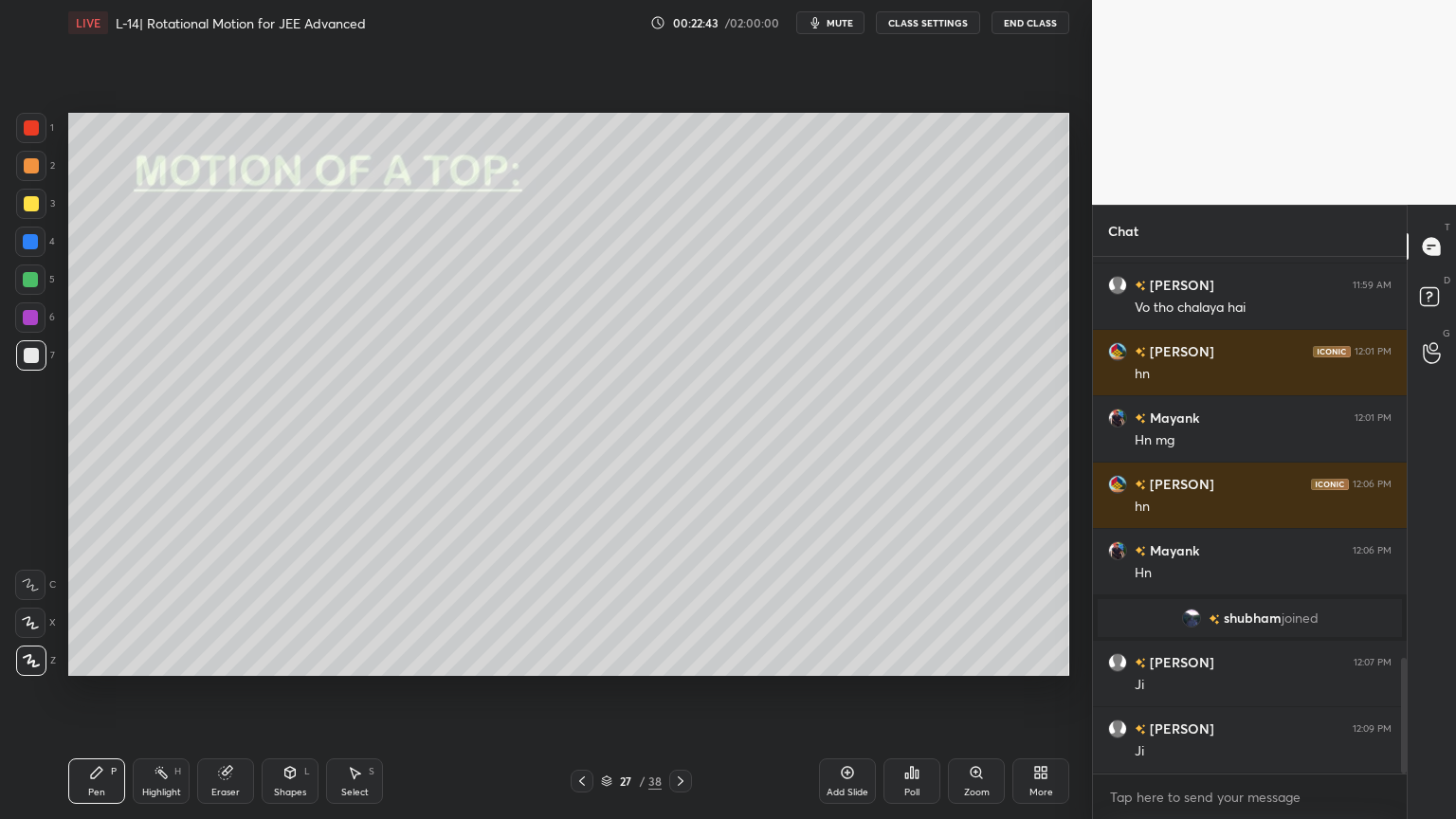 click at bounding box center (31, 204) 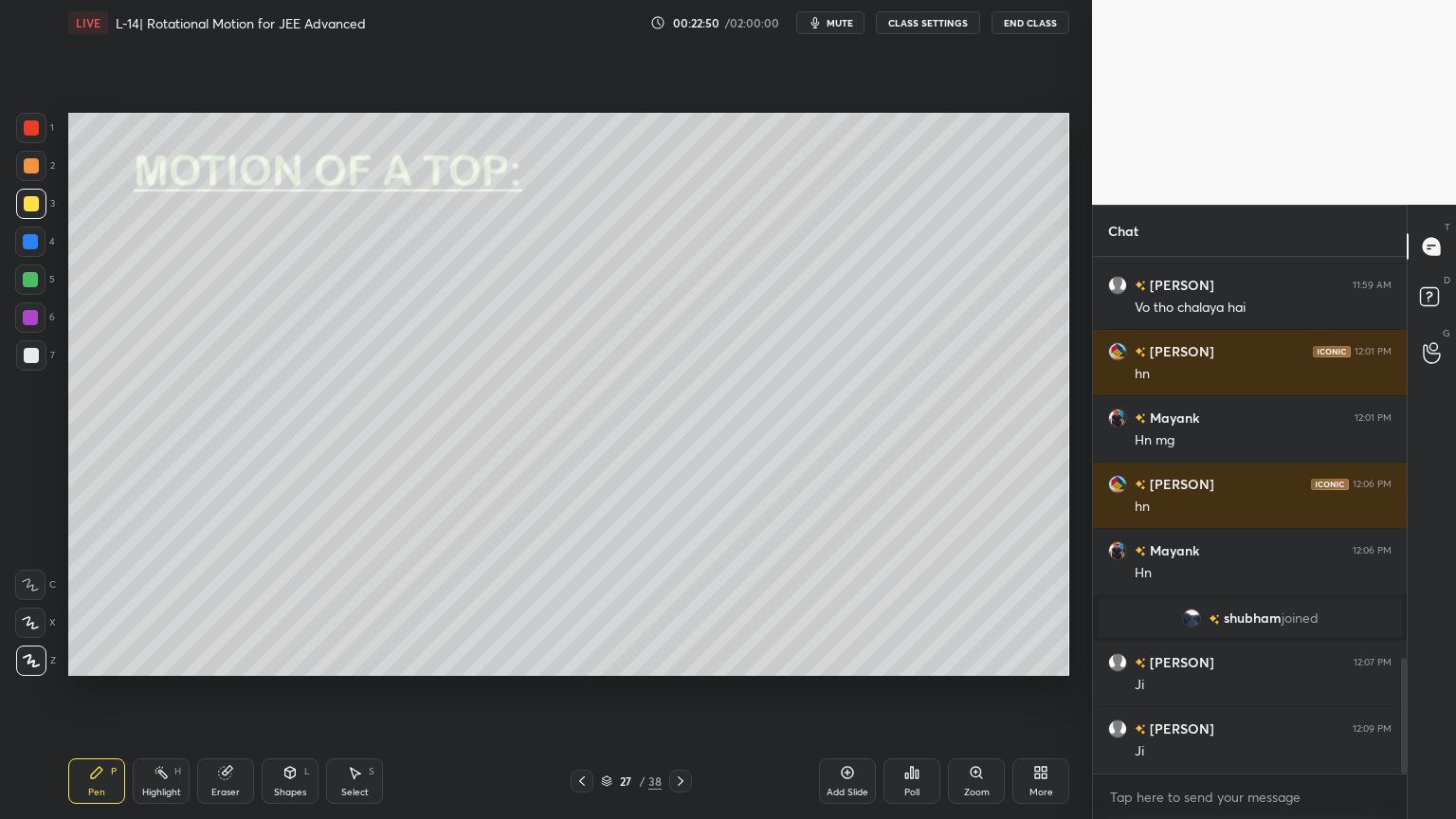 click 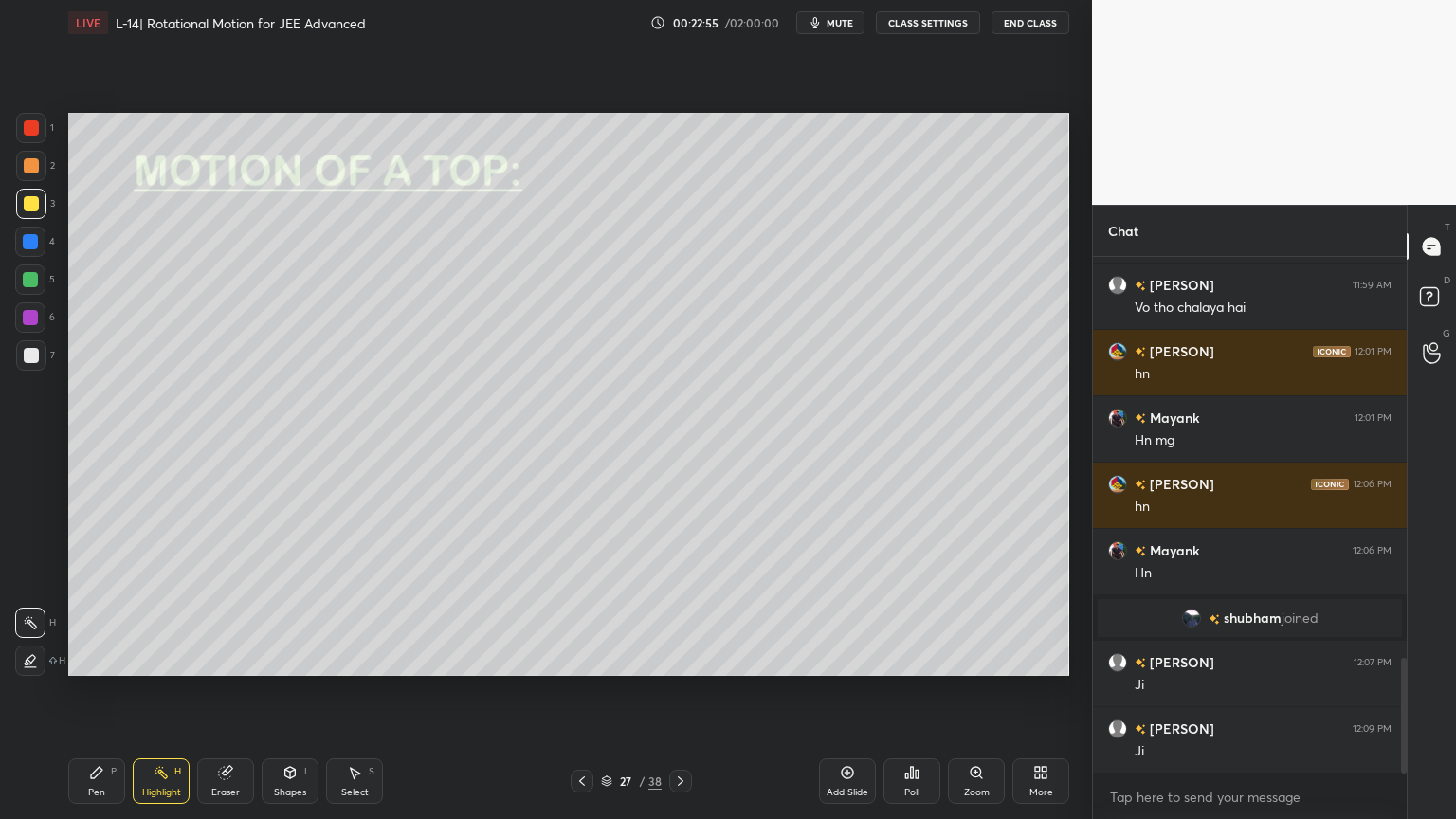 click at bounding box center (31, 128) 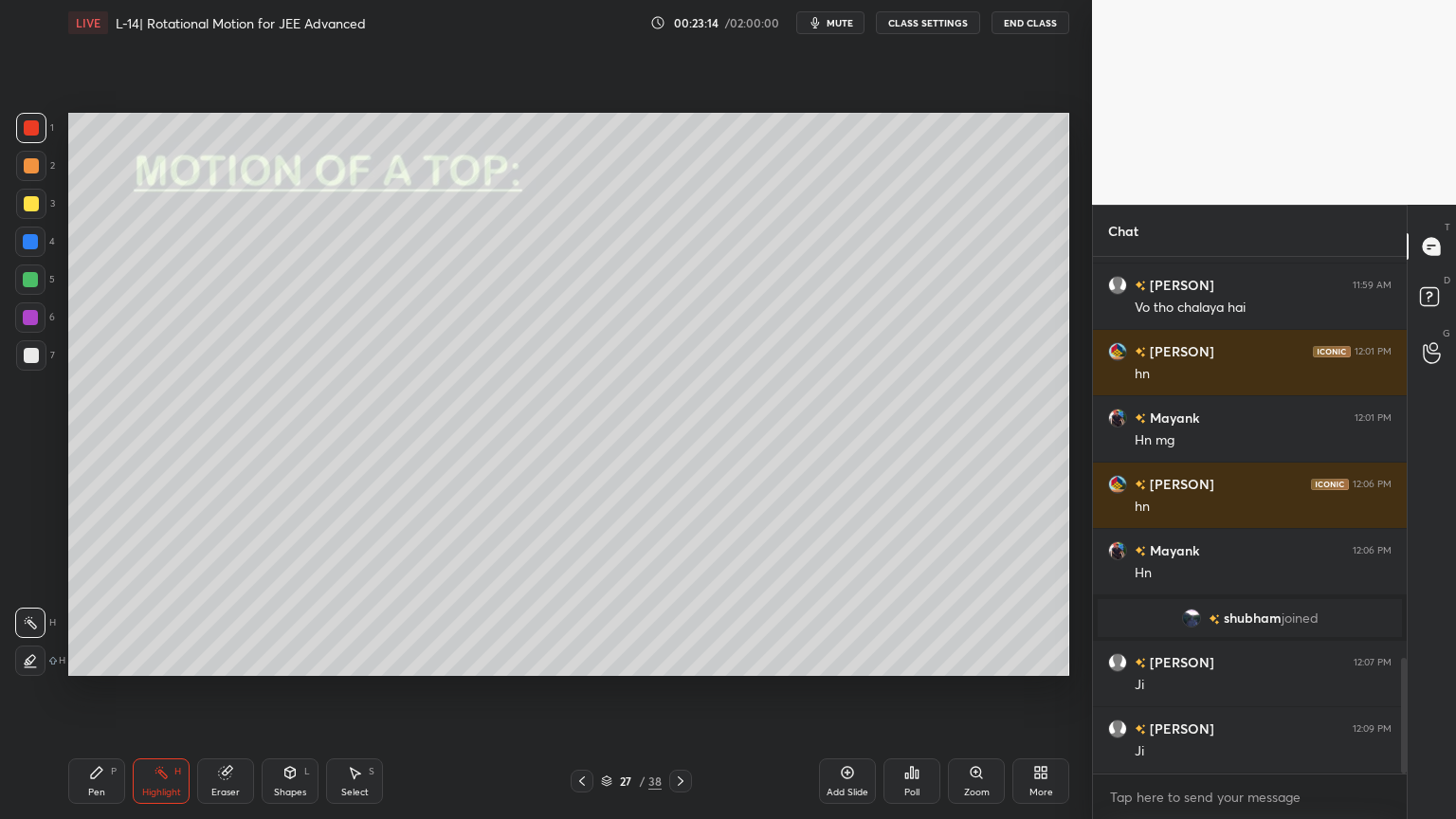 click 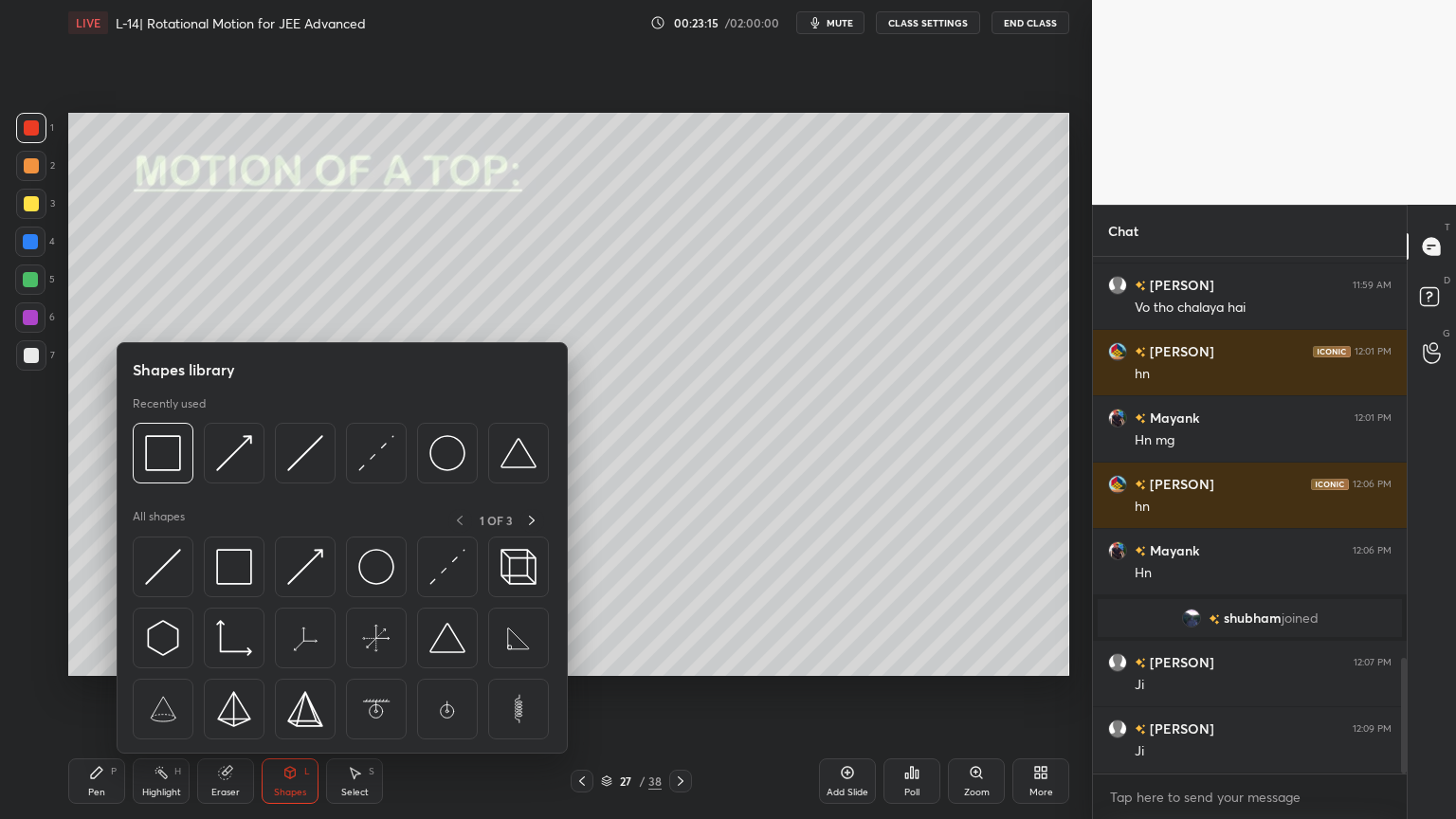 click at bounding box center (305, 567) 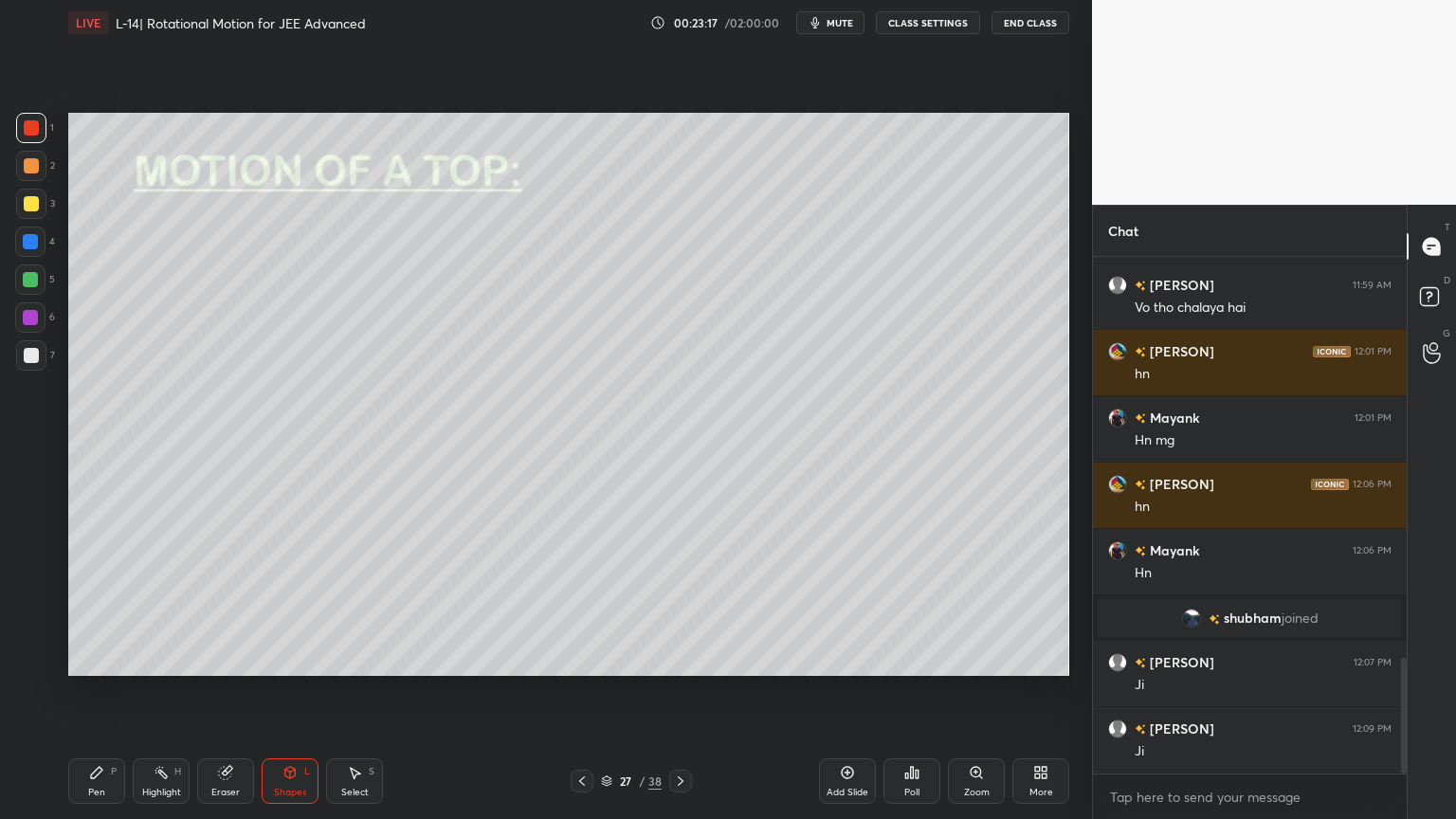click at bounding box center (30, 242) 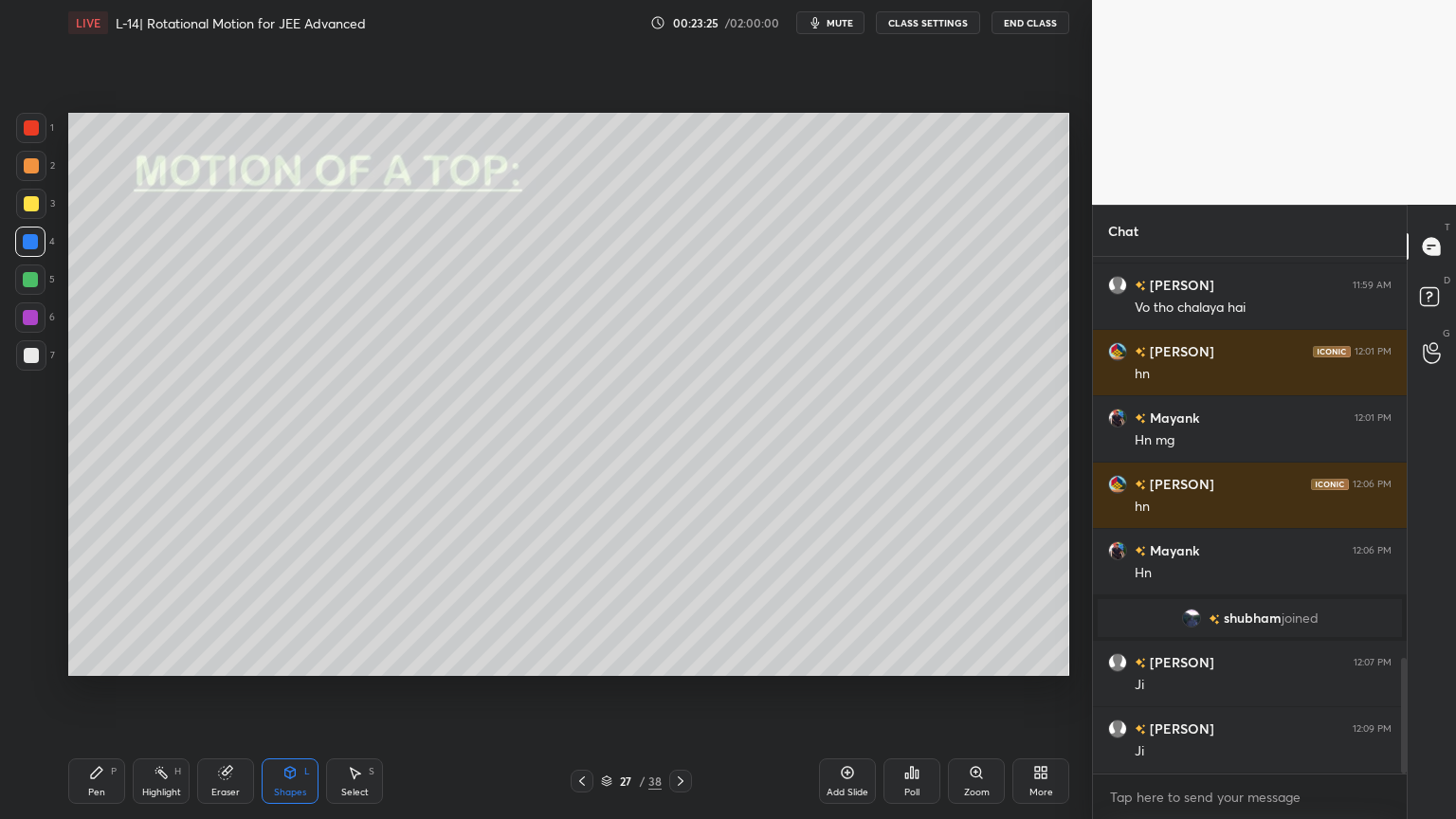 click 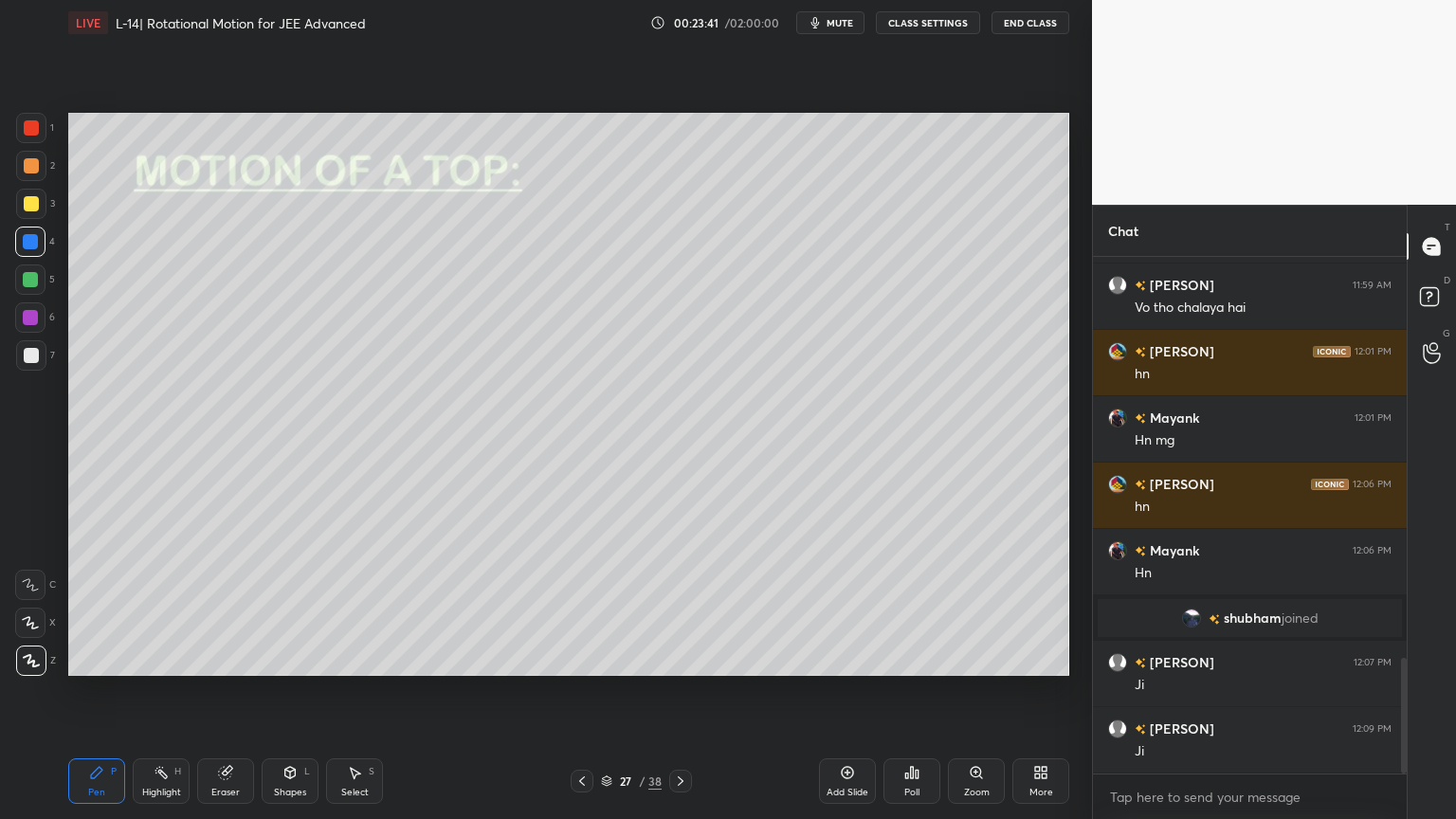 click on "Shapes L" at bounding box center (290, 781) 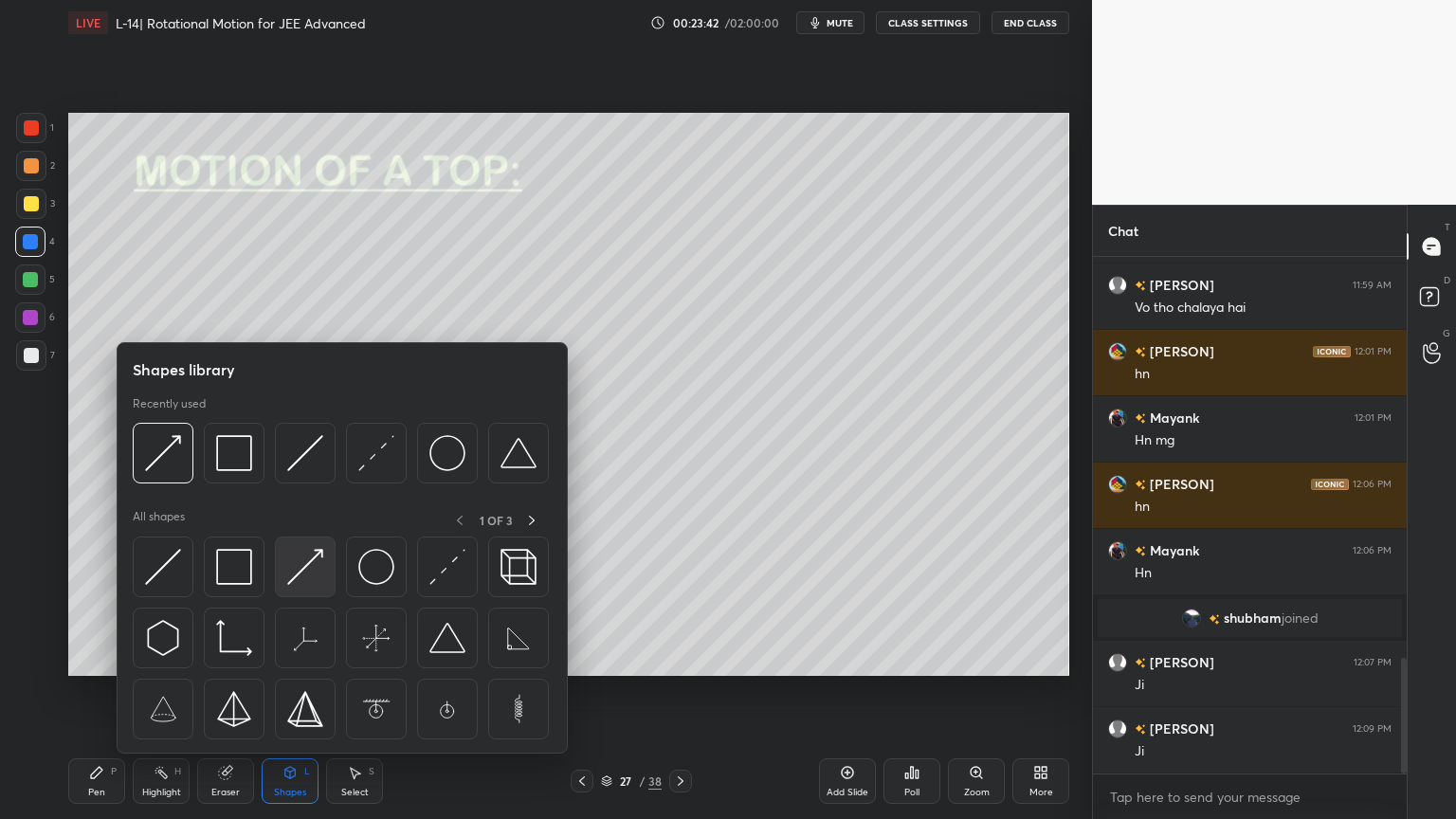 click at bounding box center [305, 567] 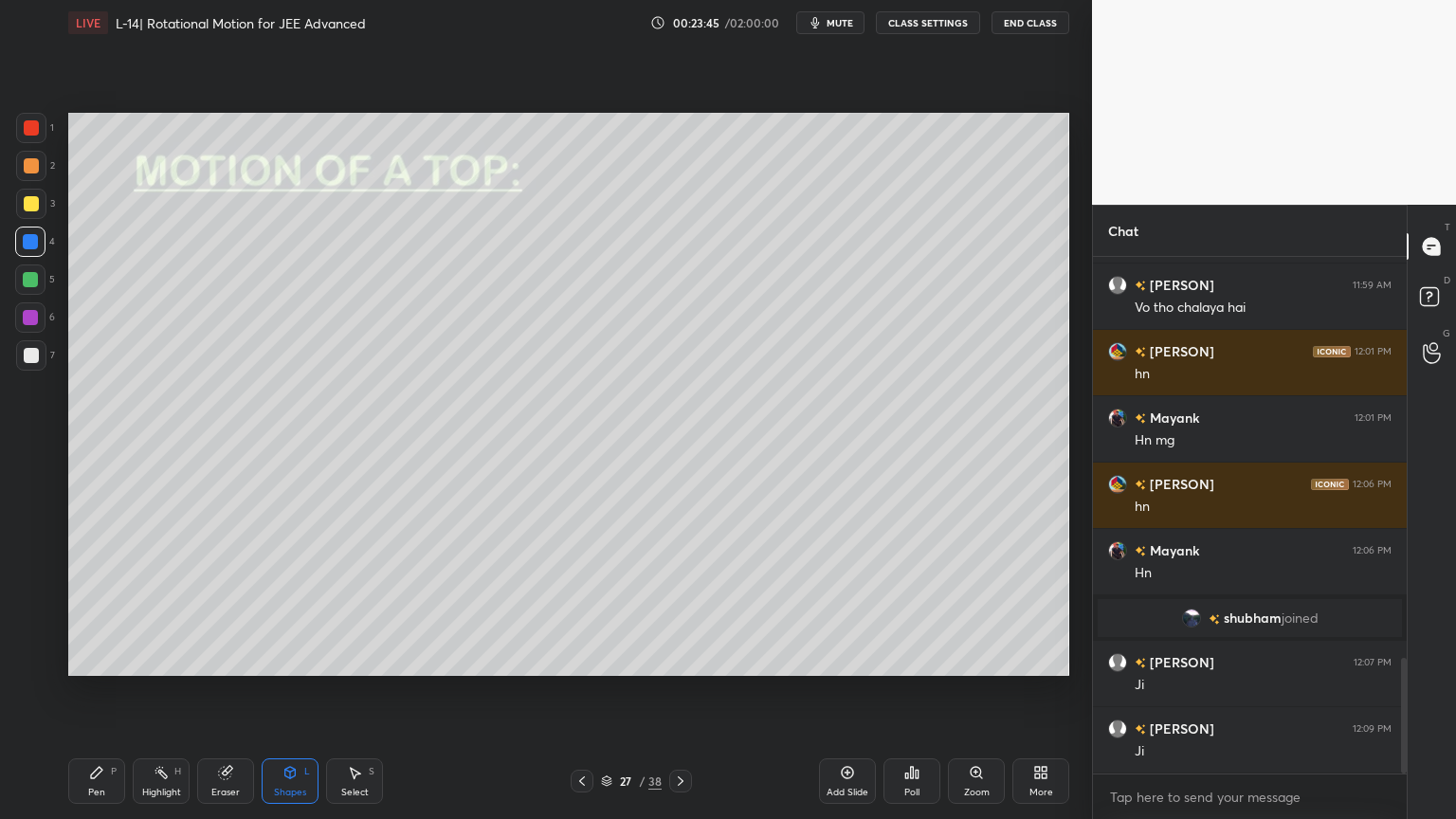 click on "Pen P" at bounding box center [97, 781] 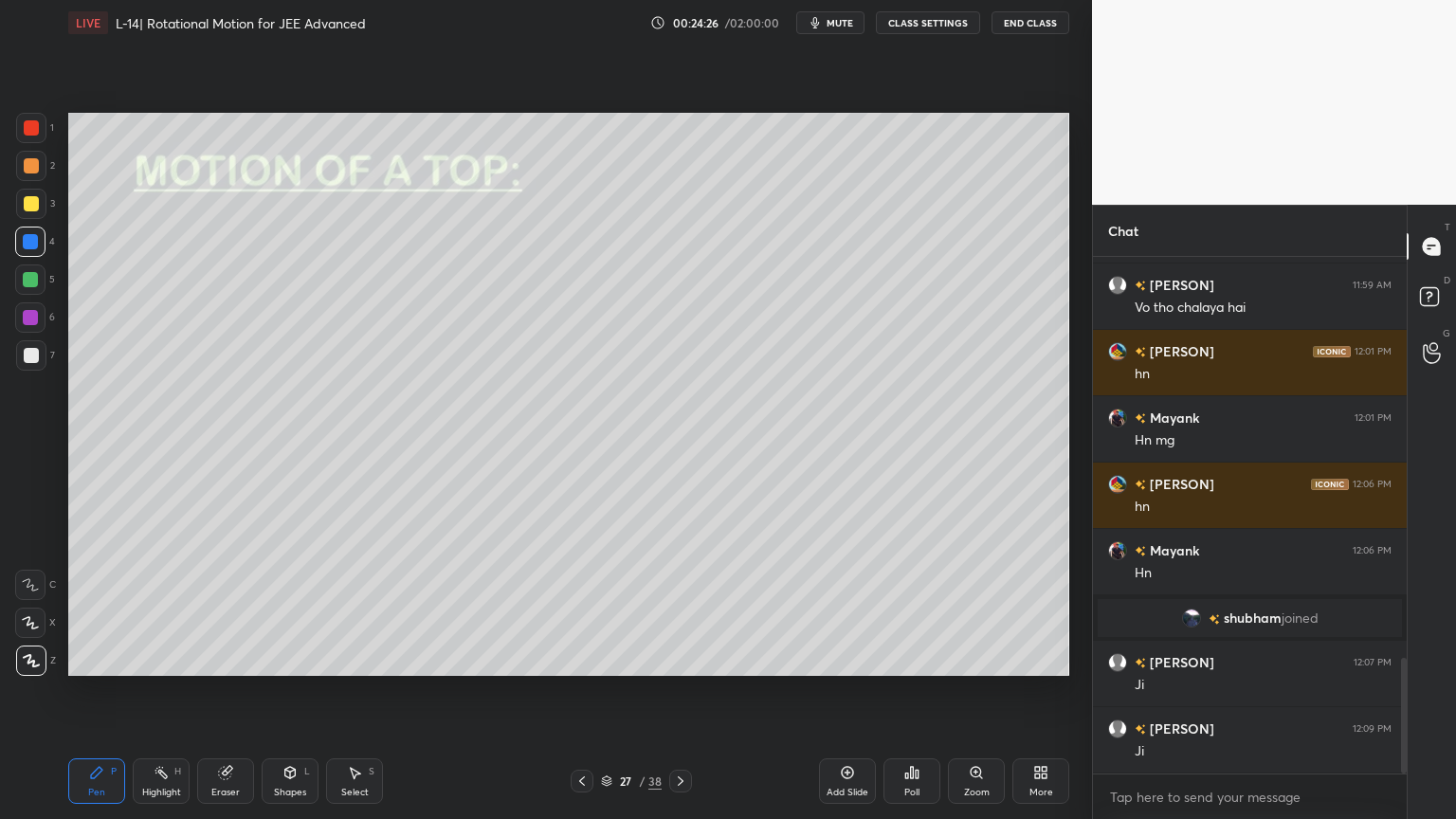 click on "Highlight H" at bounding box center [161, 781] 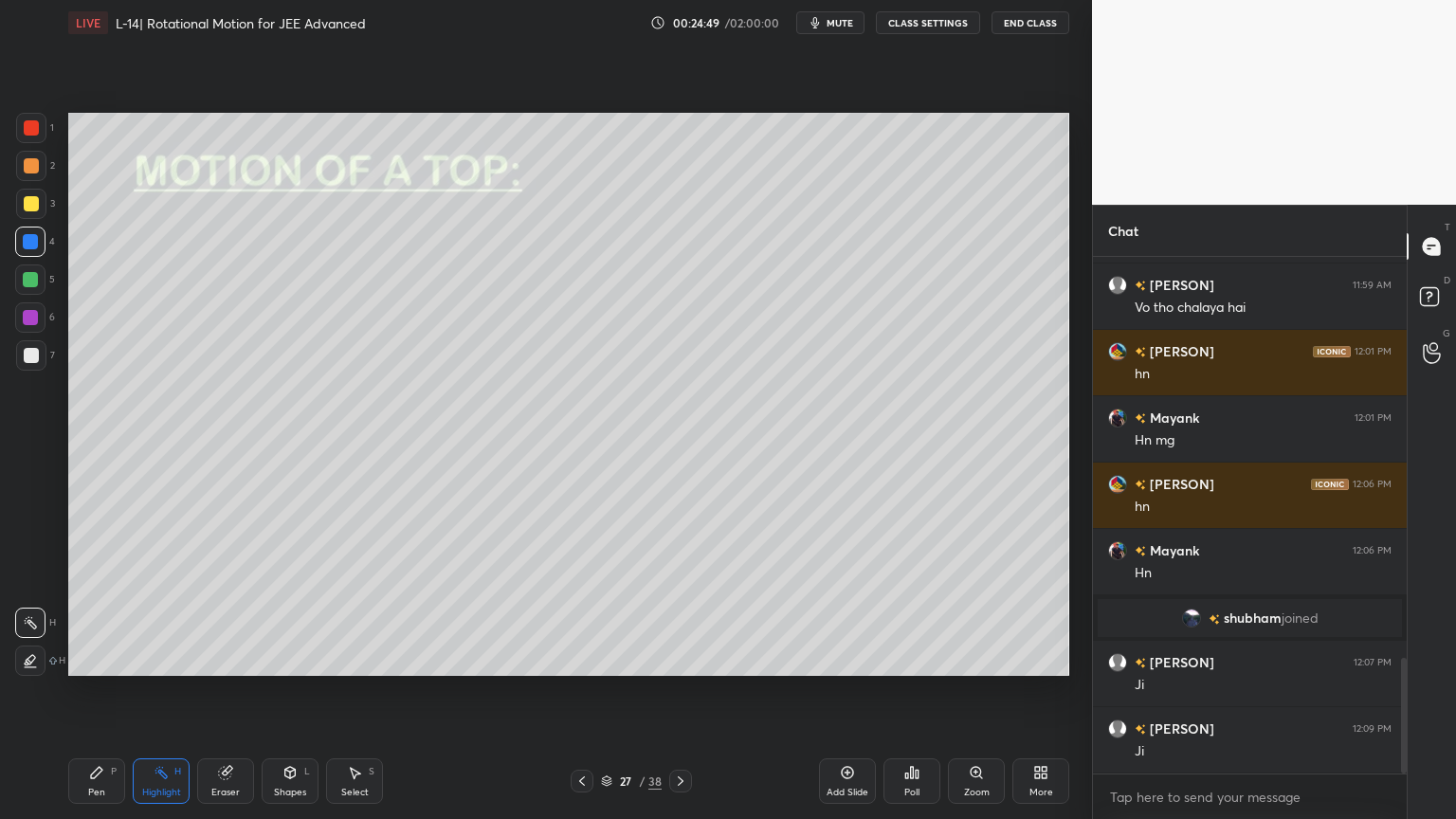 click 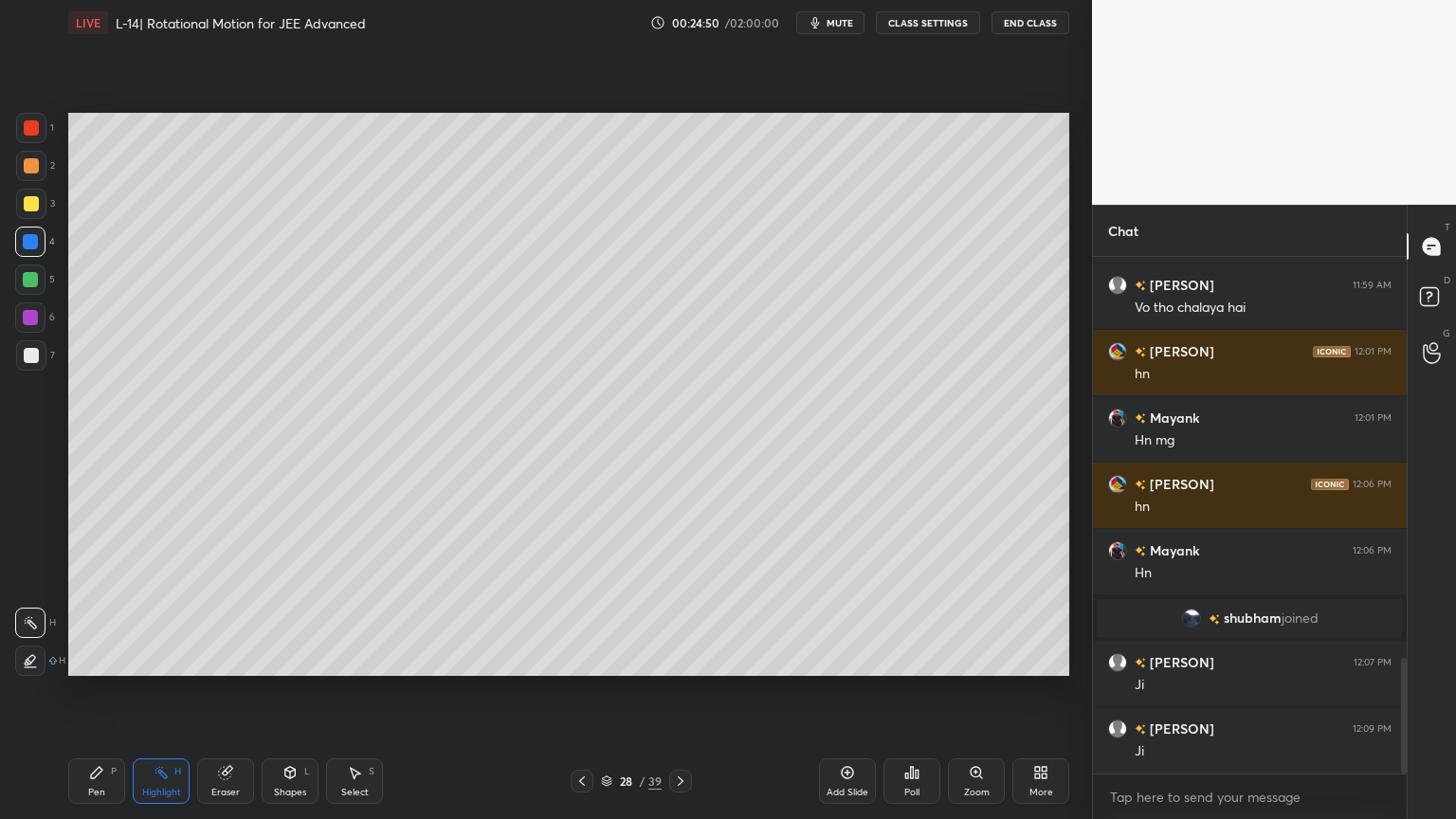 click at bounding box center [31, 204] 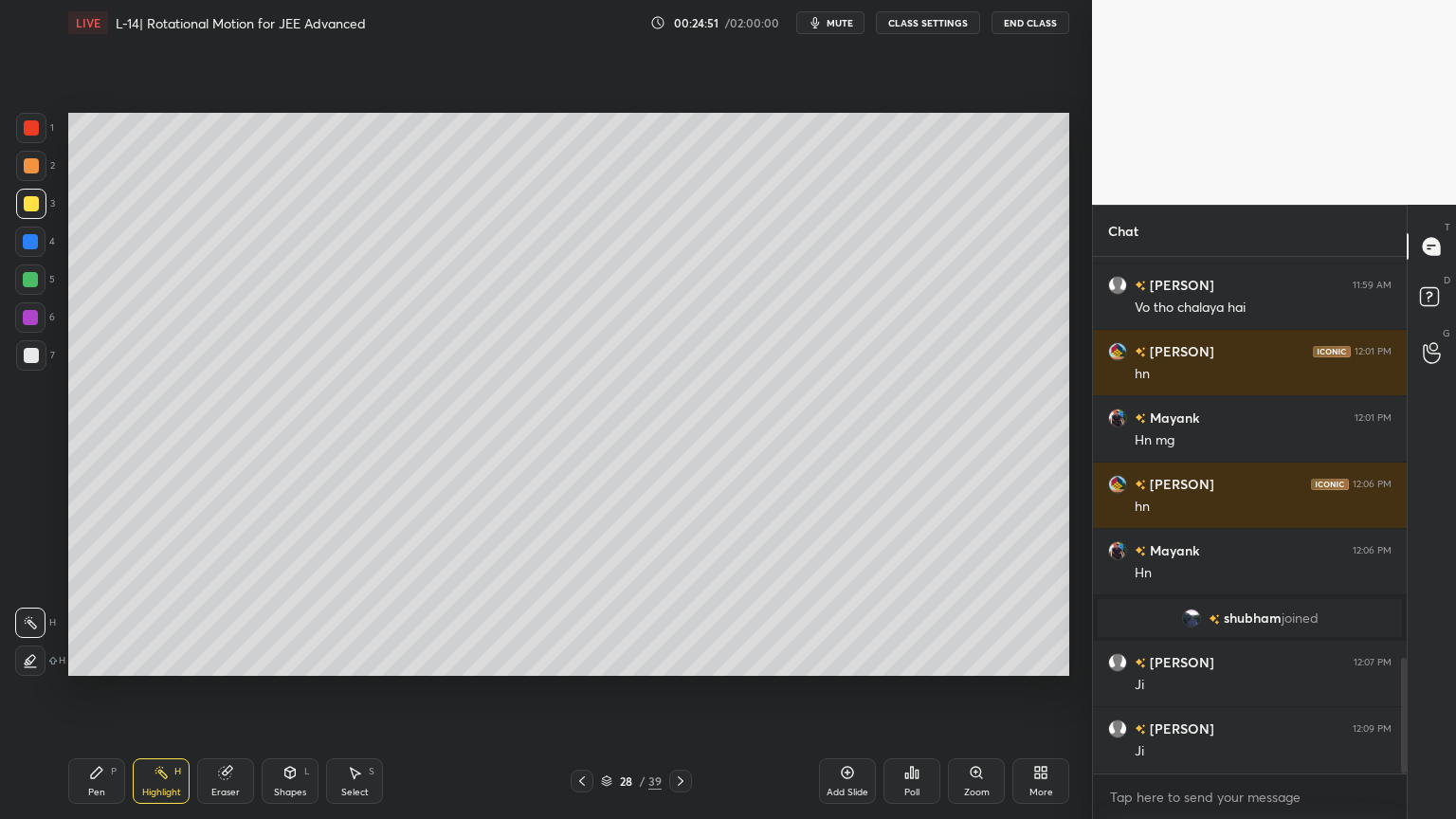 click 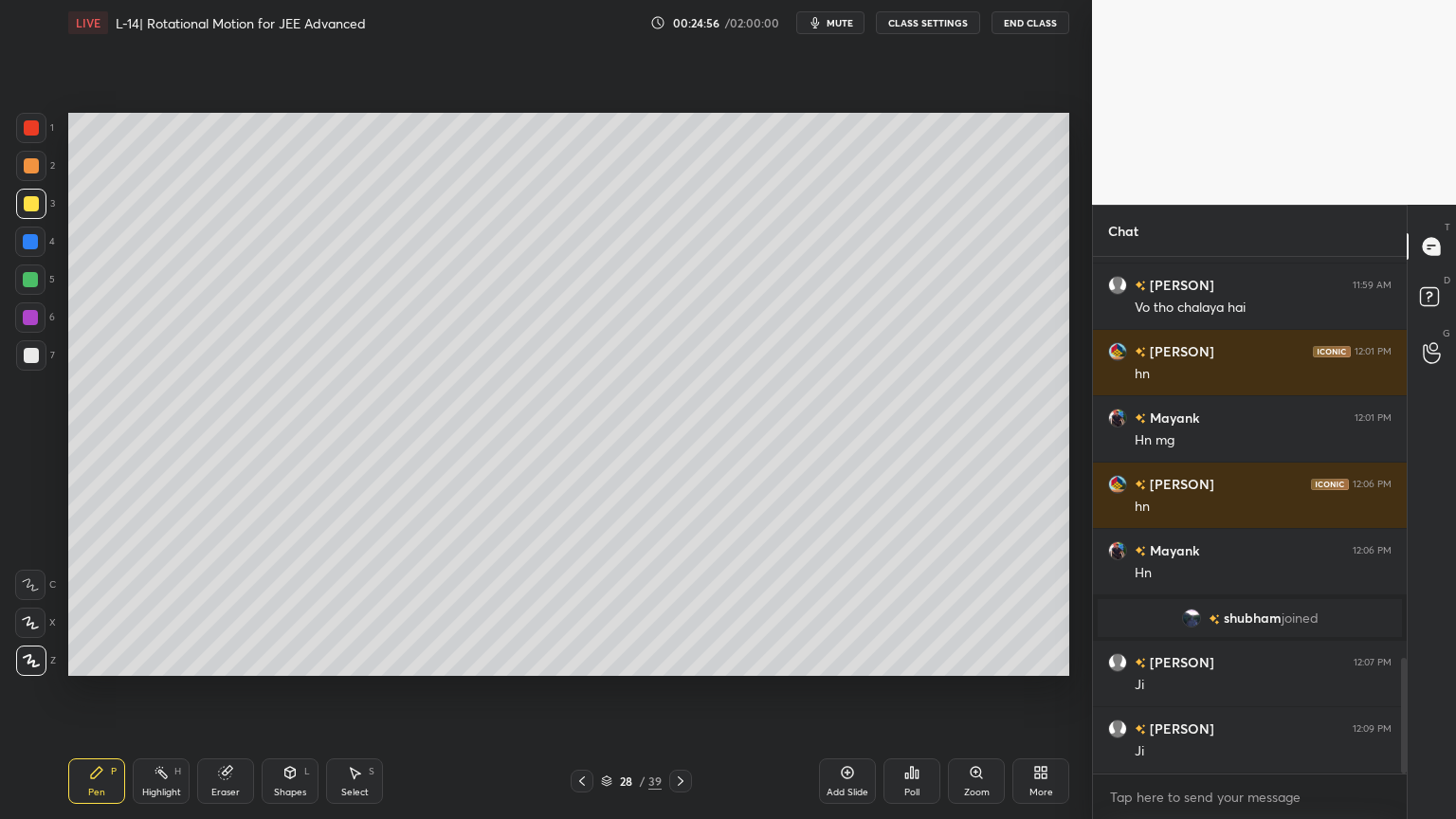 click 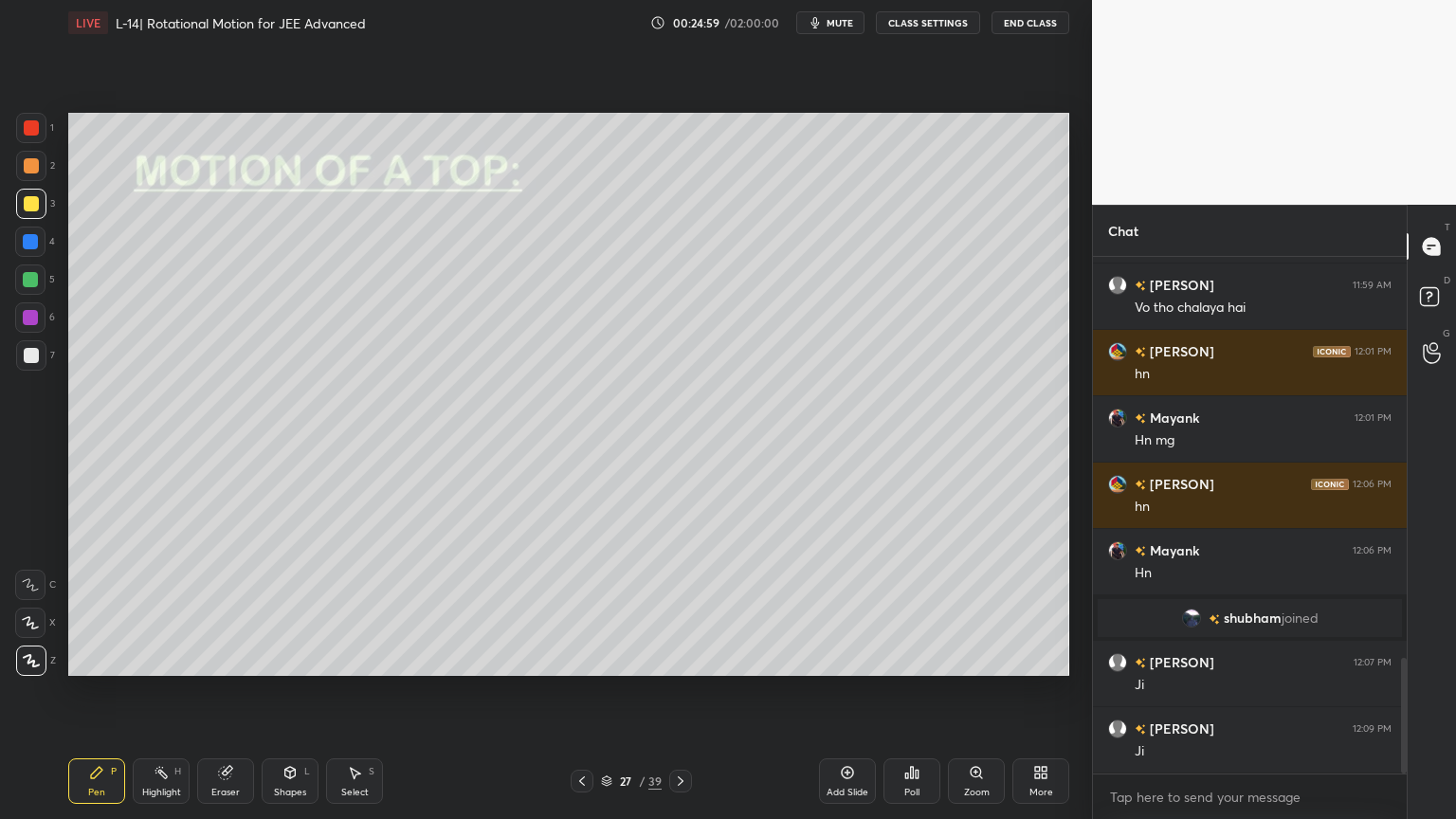 click 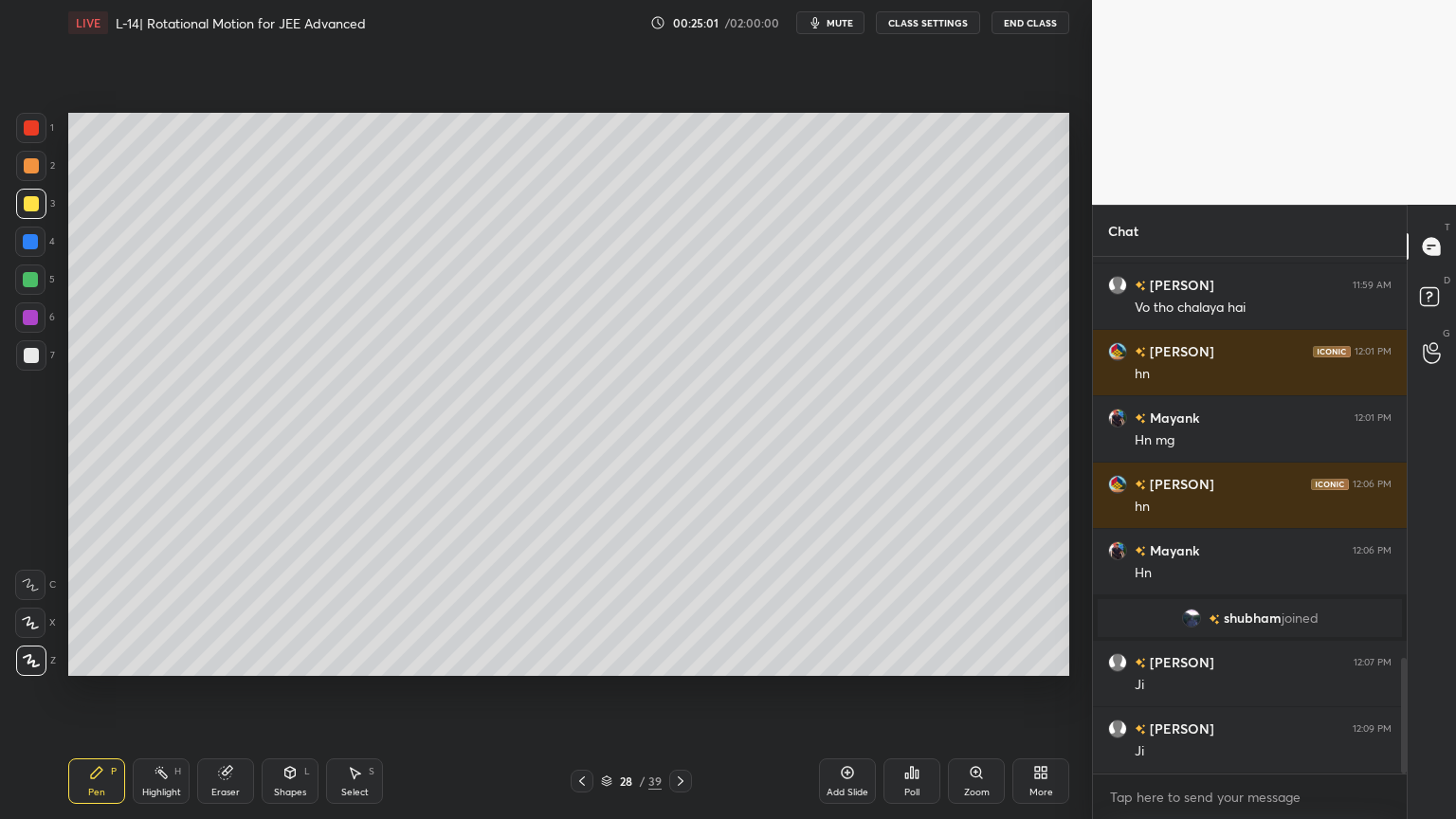 click 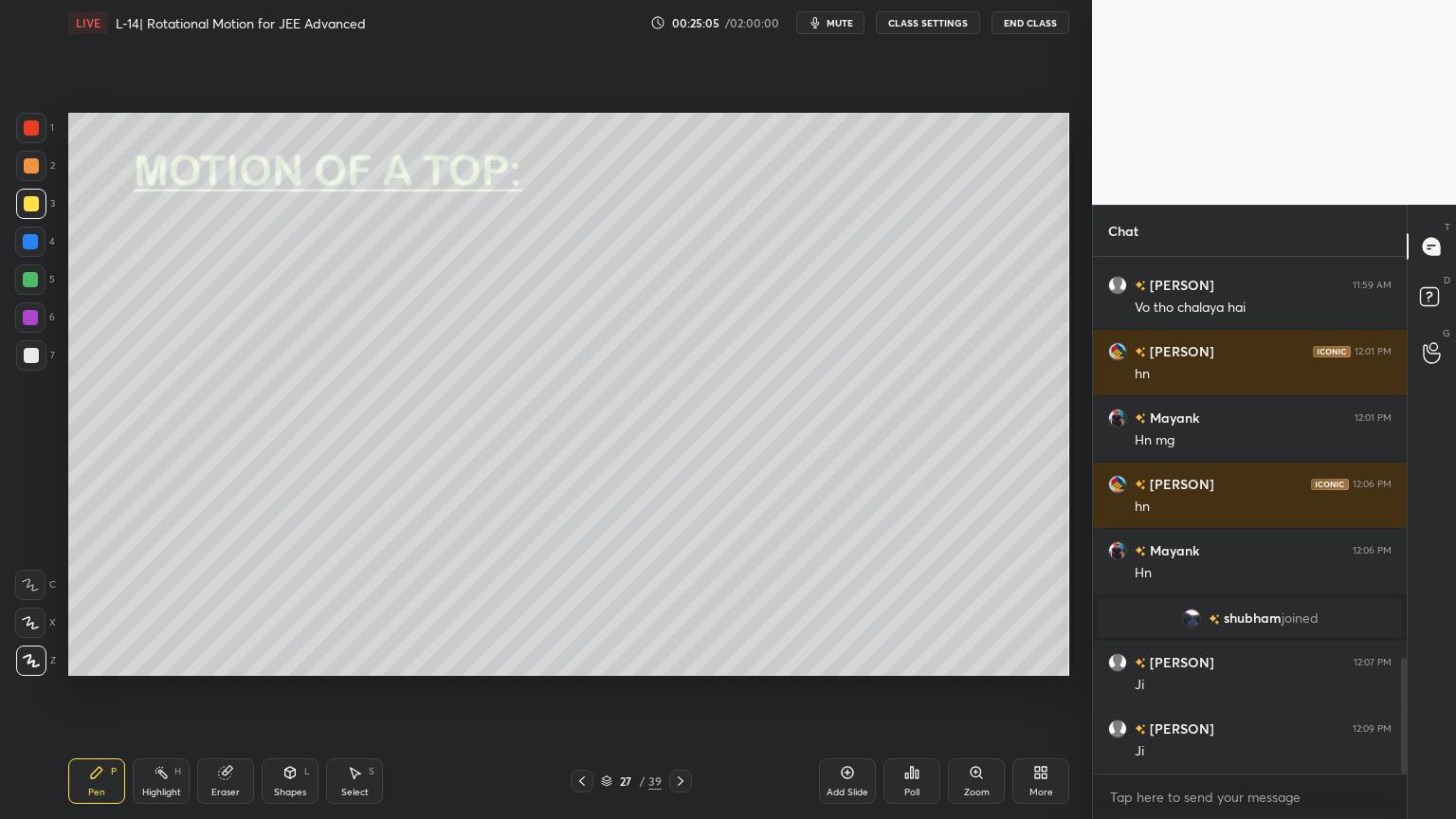 click at bounding box center [681, 781] 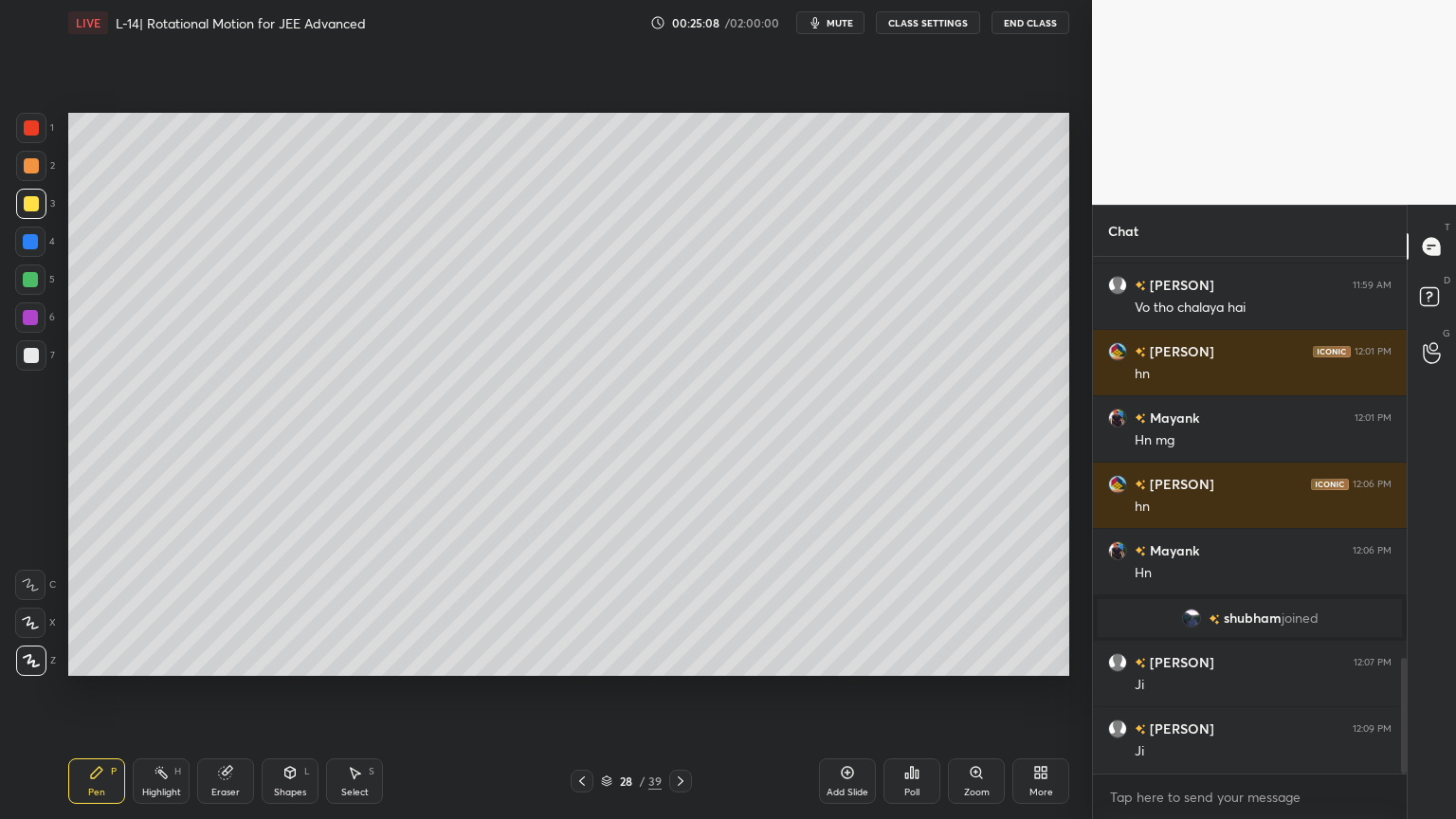 click at bounding box center [582, 781] 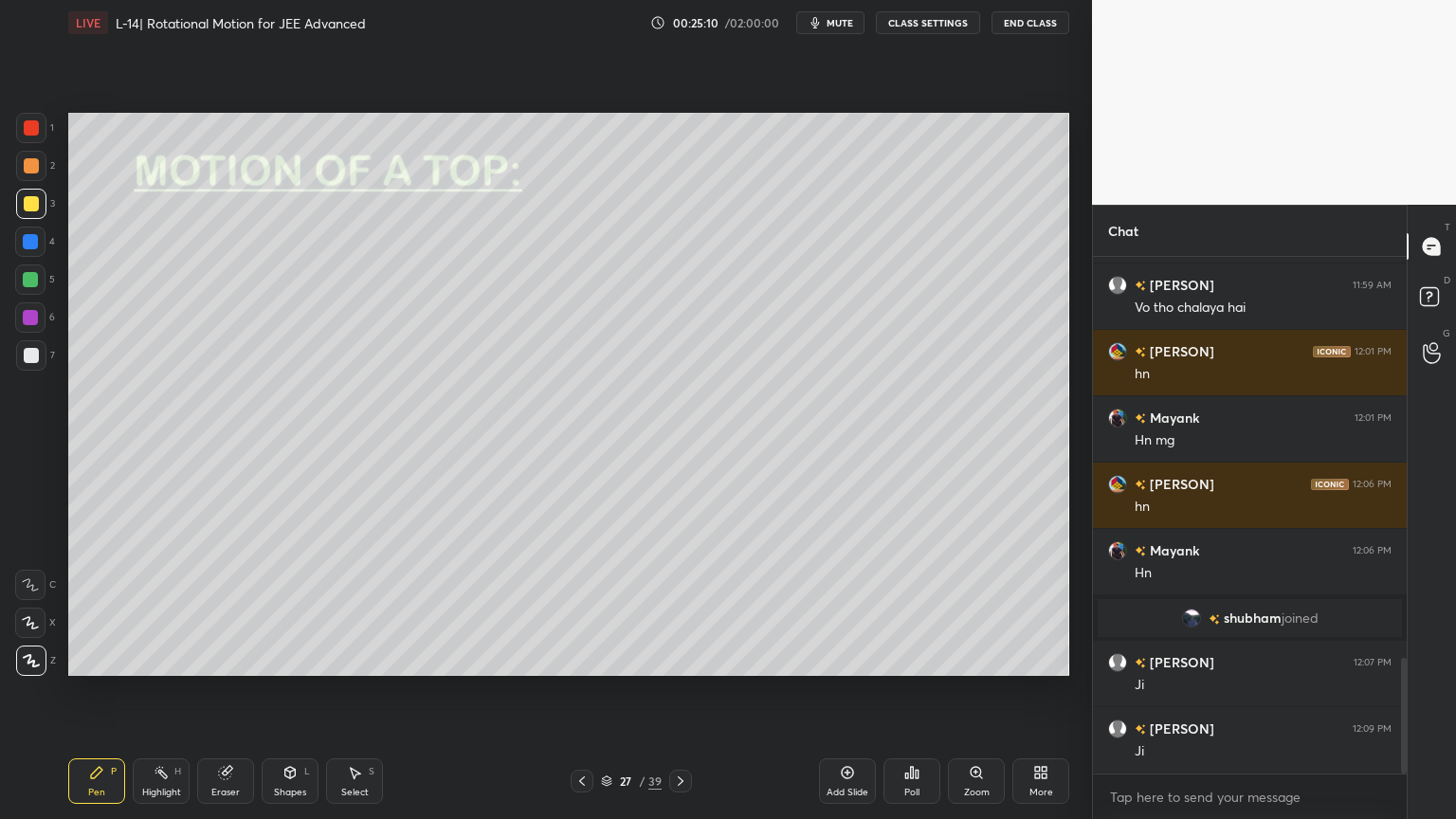 click 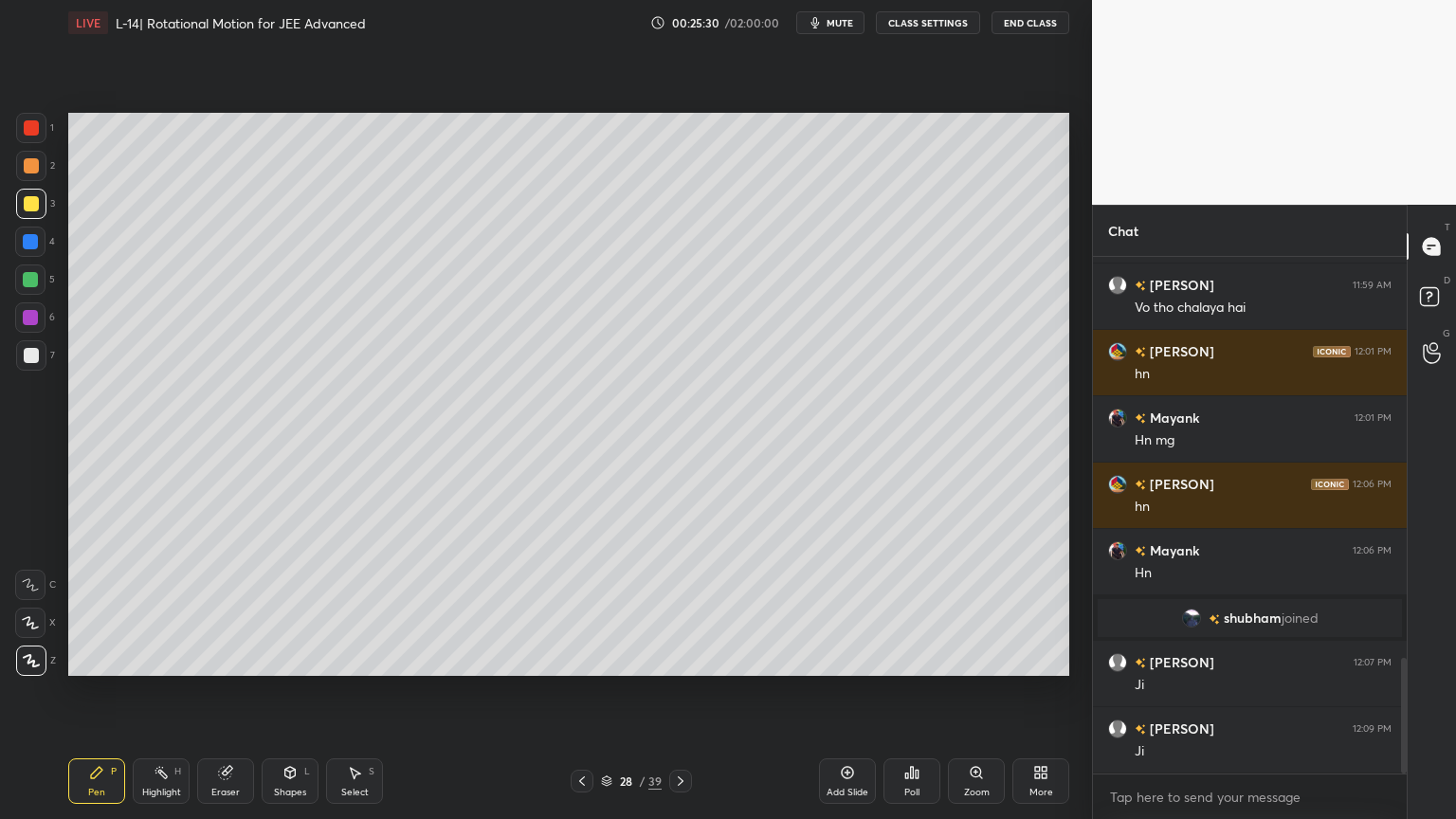 click on "Shapes L" at bounding box center (290, 781) 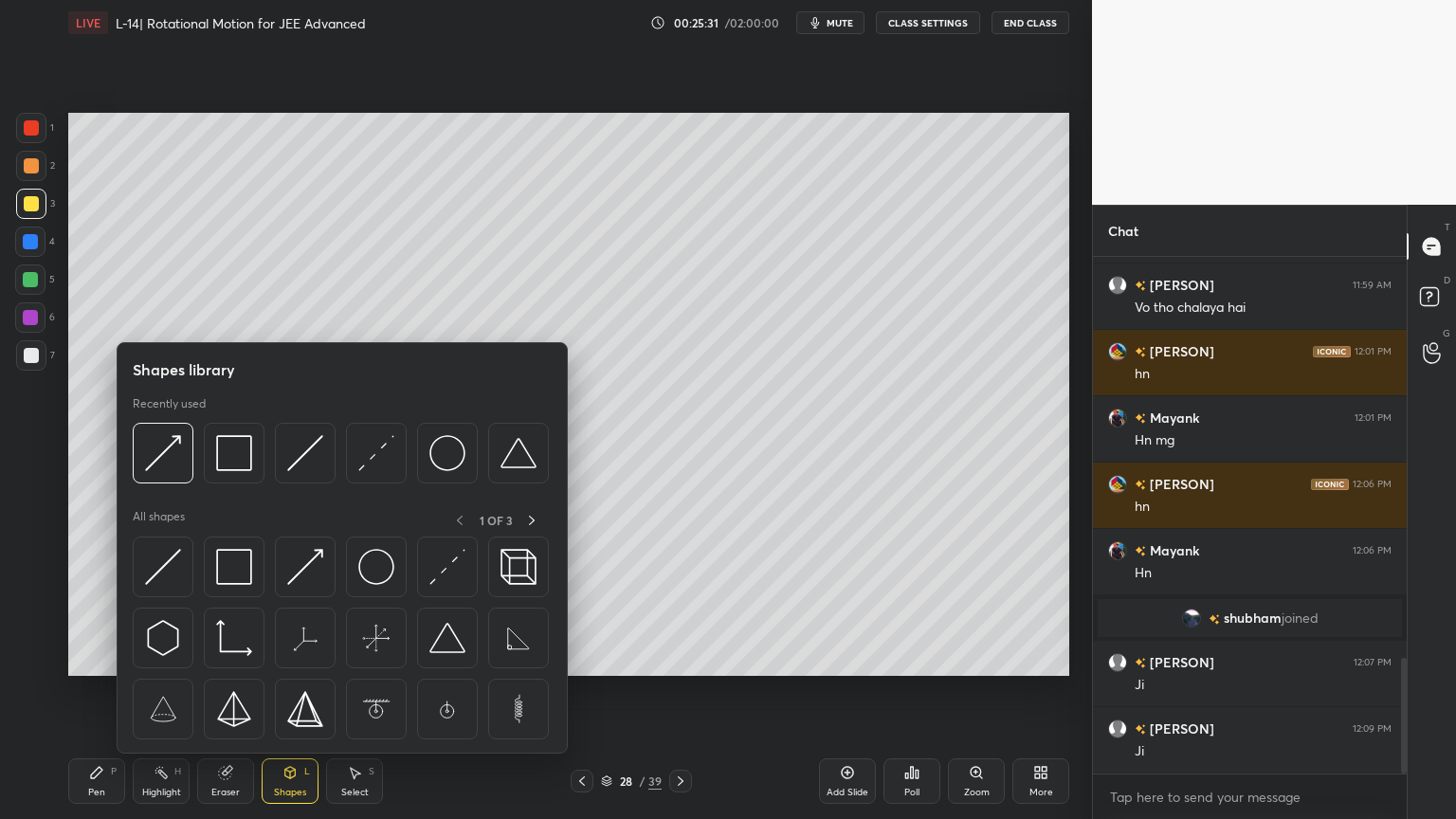 click at bounding box center (234, 567) 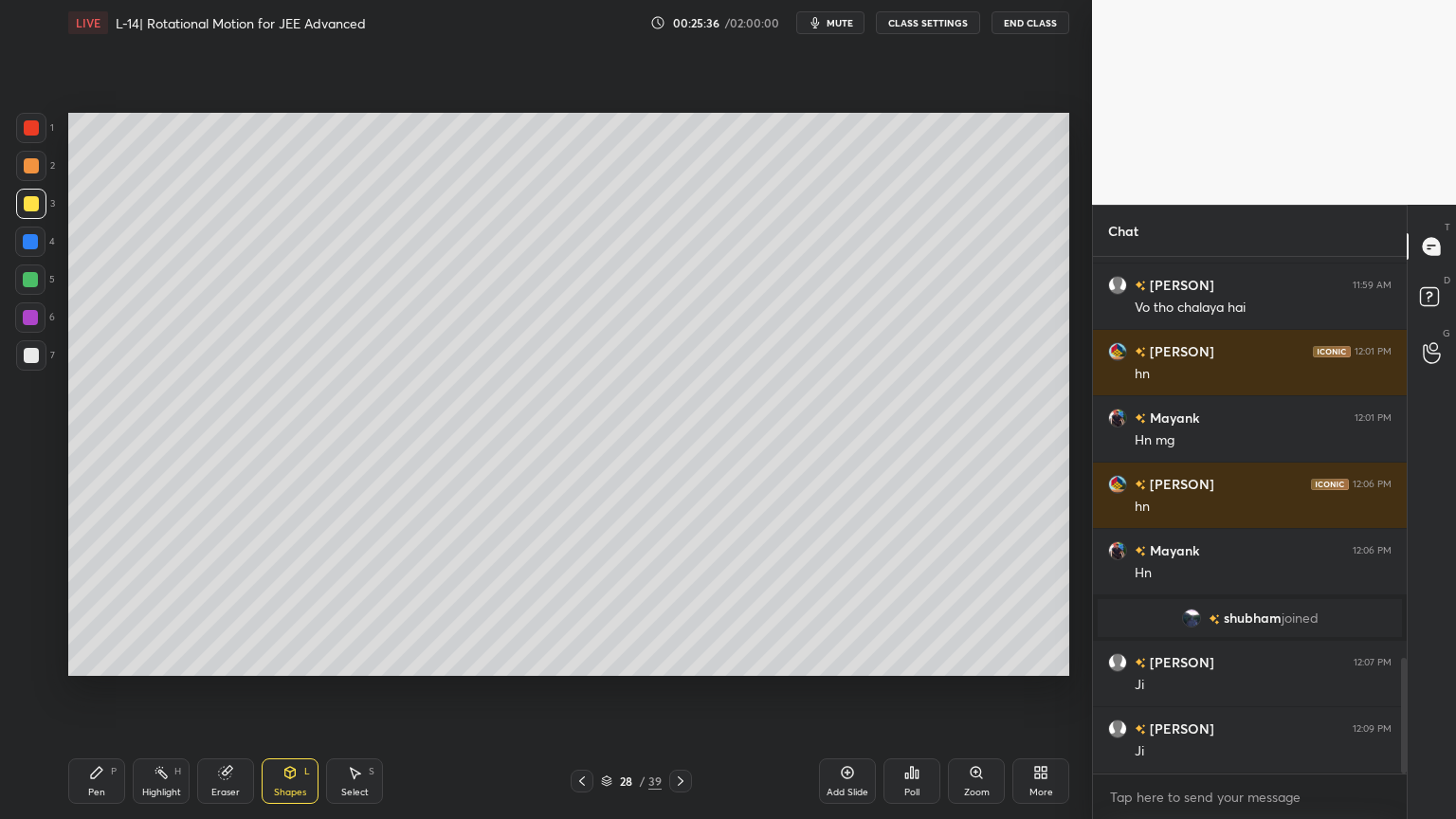 click at bounding box center (30, 242) 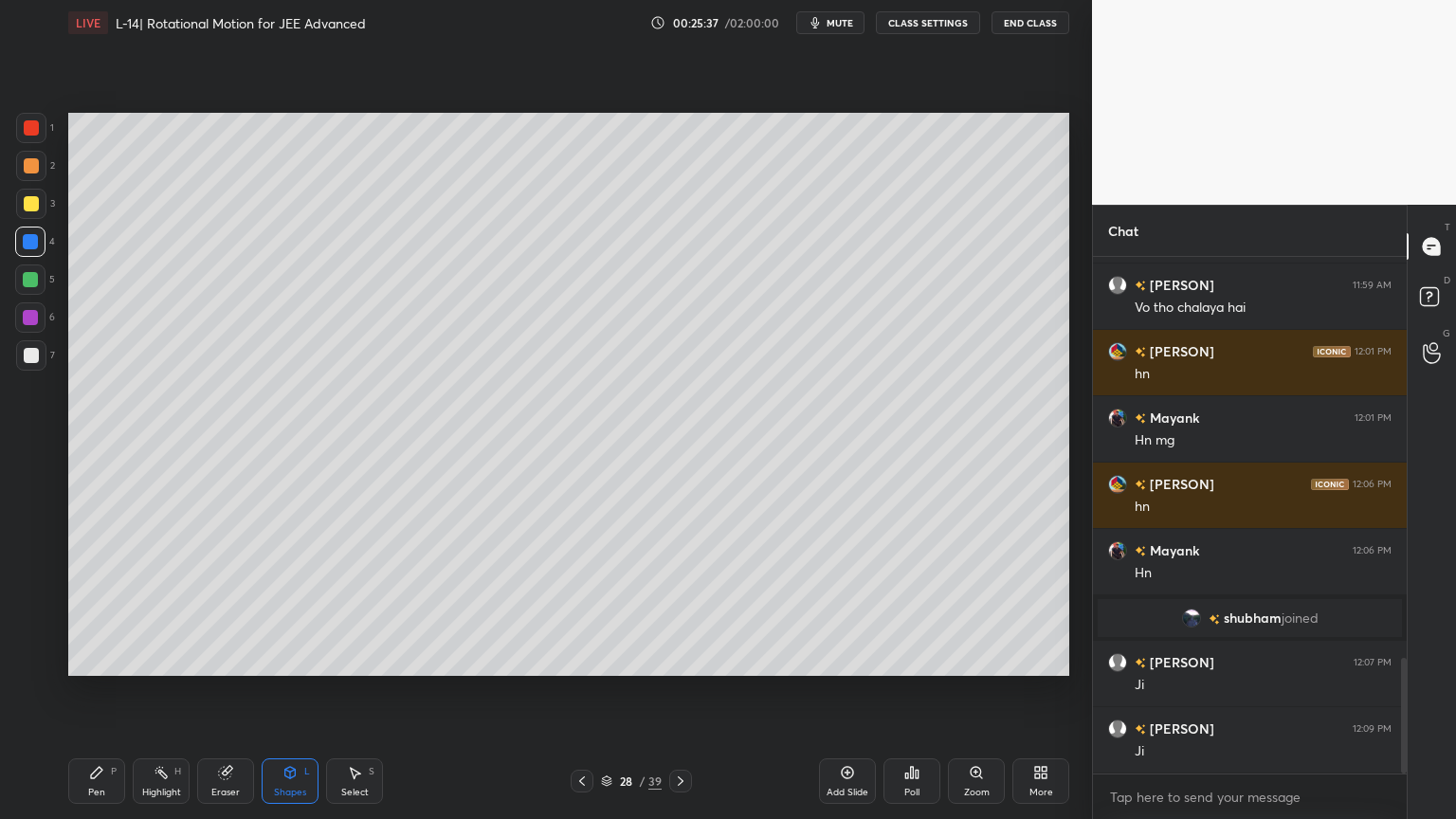 click 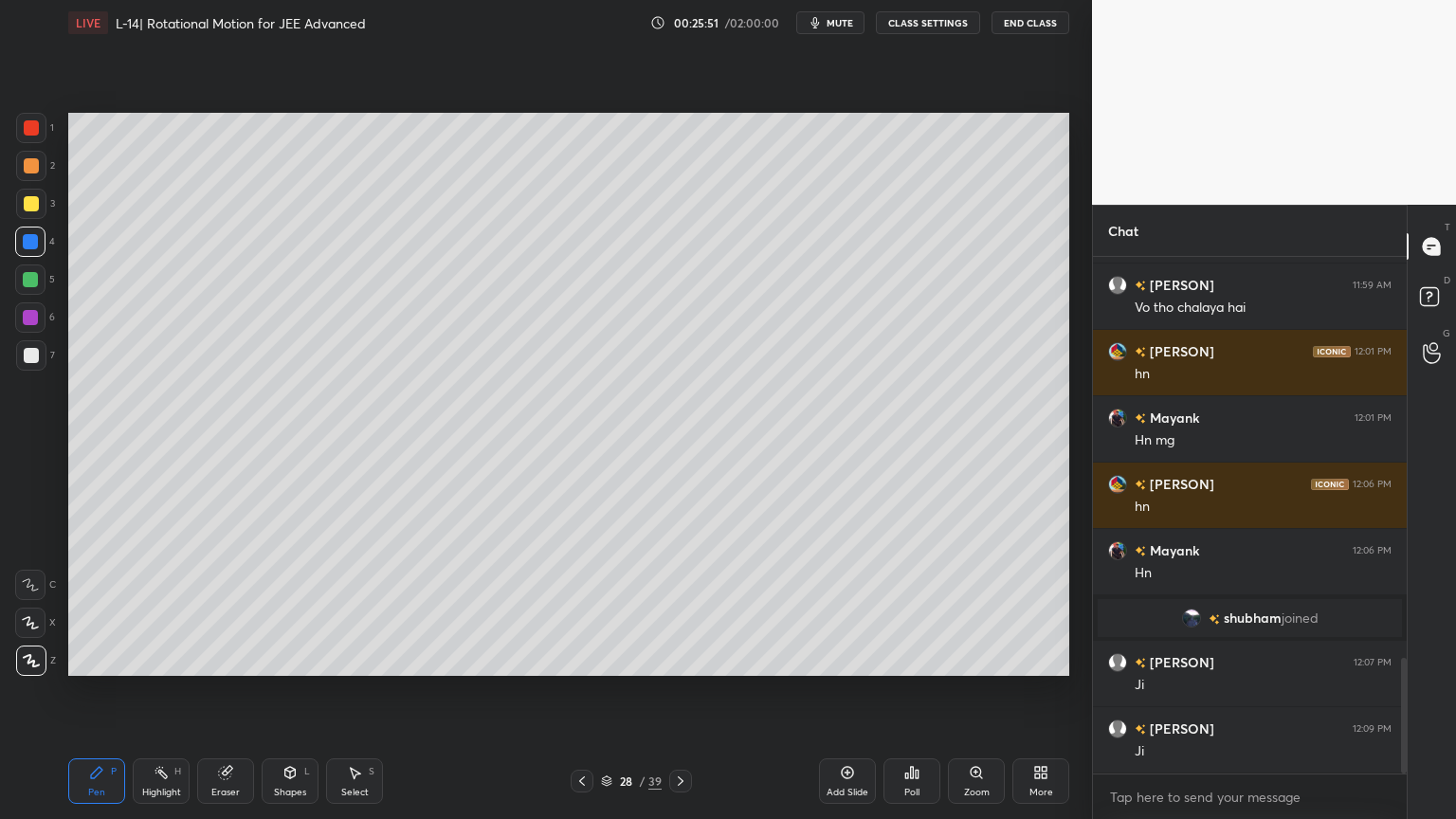 click at bounding box center [30, 318] 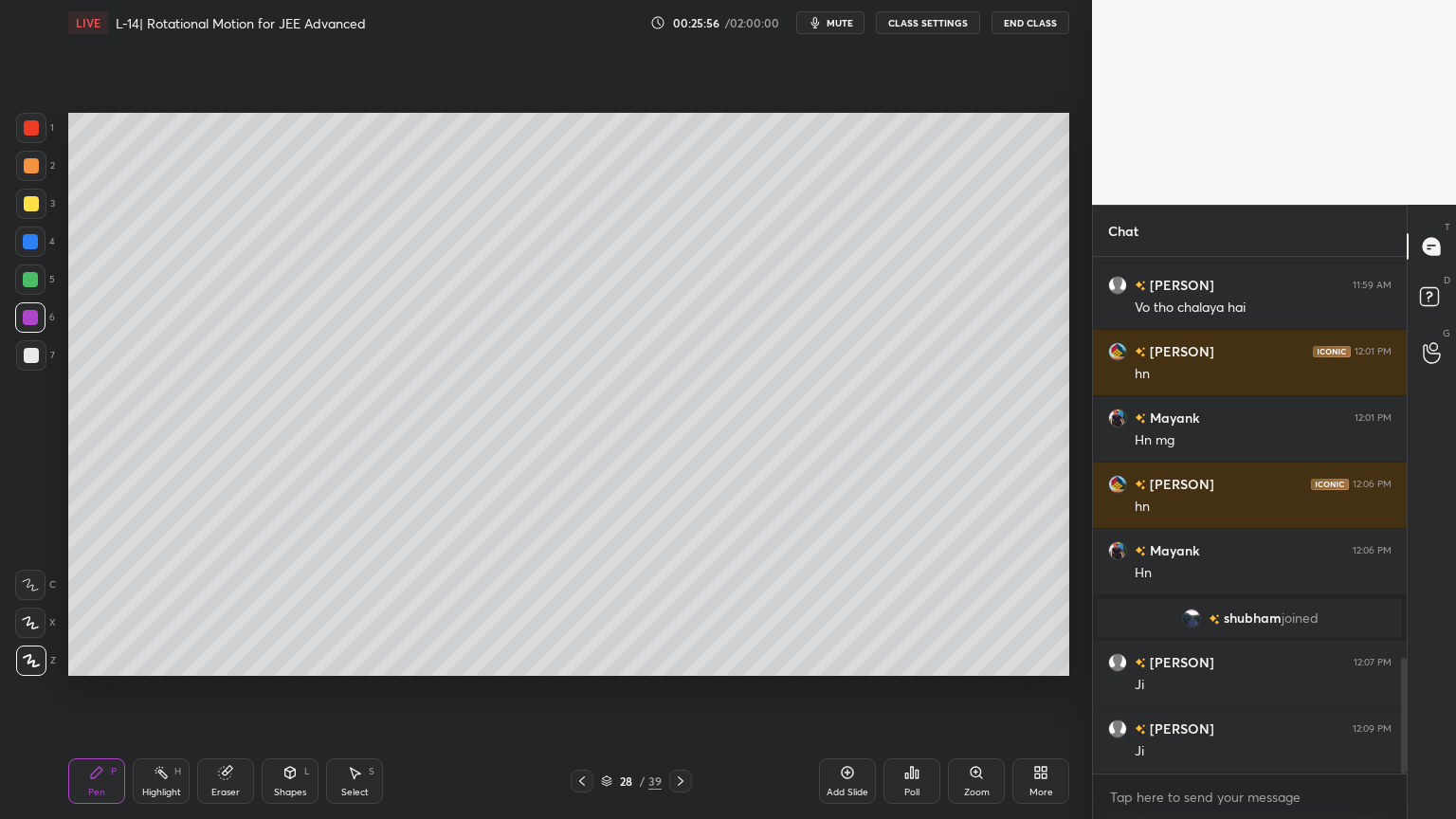 click on "Eraser" at bounding box center (226, 781) 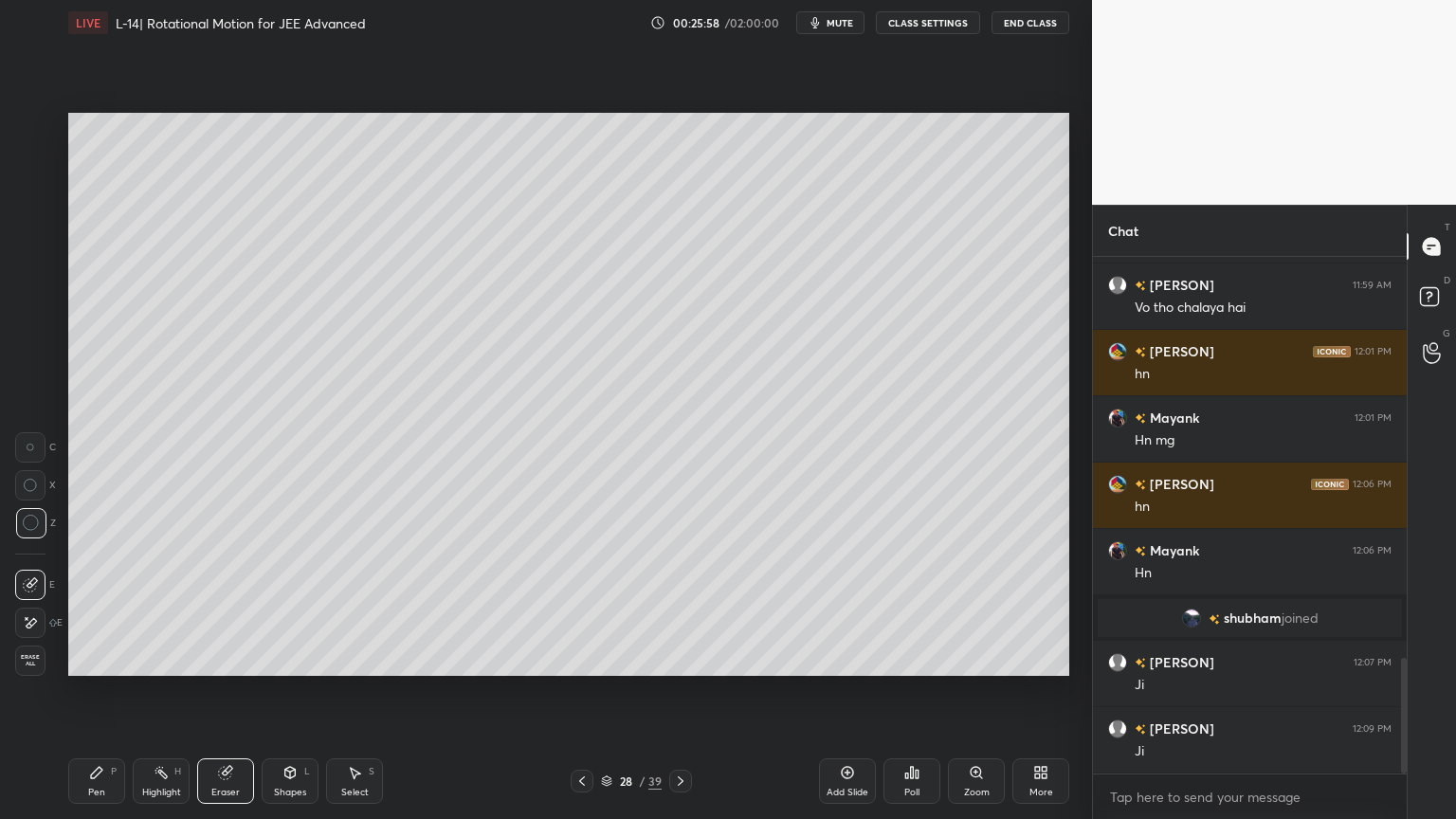 click 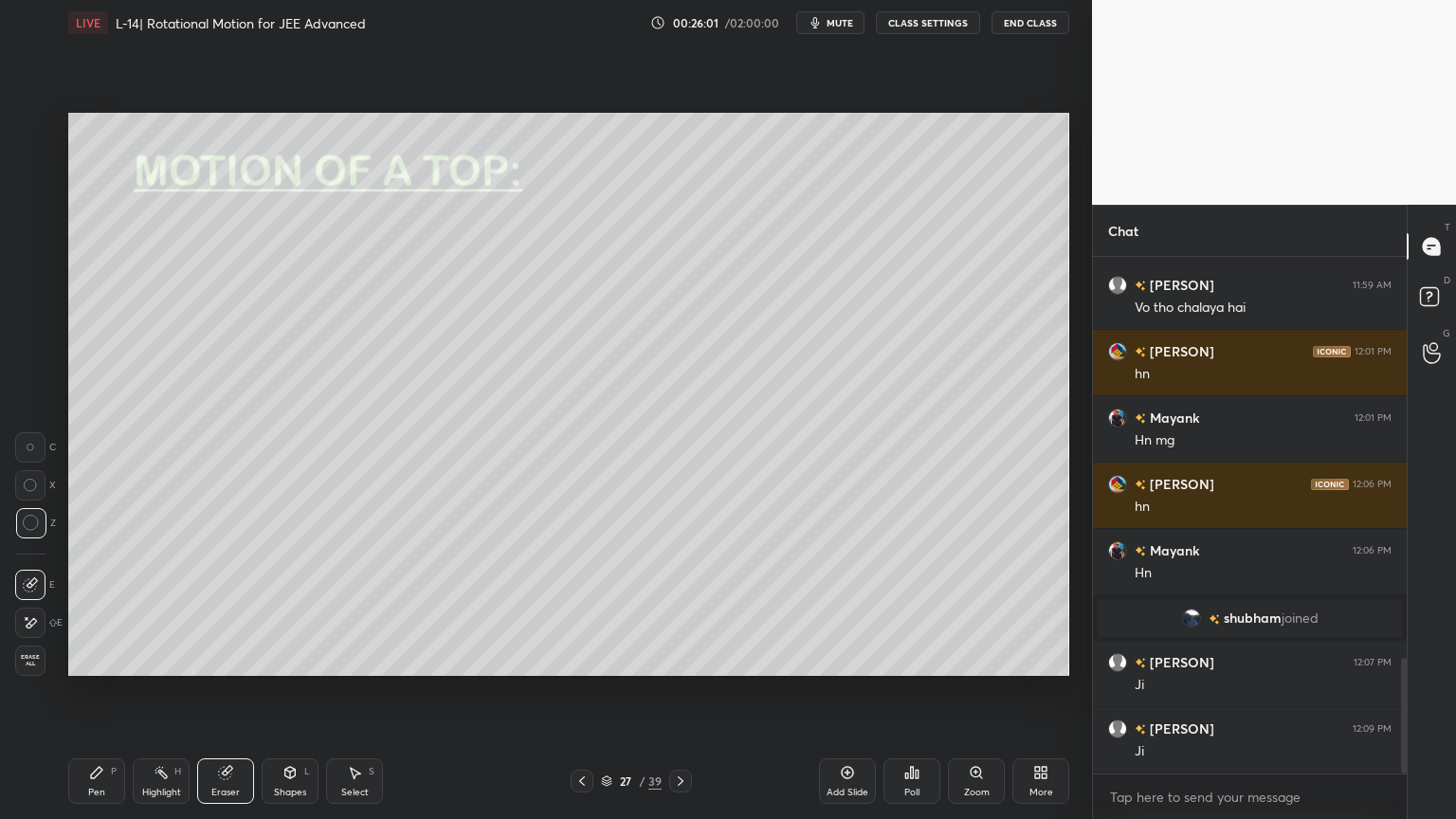 click 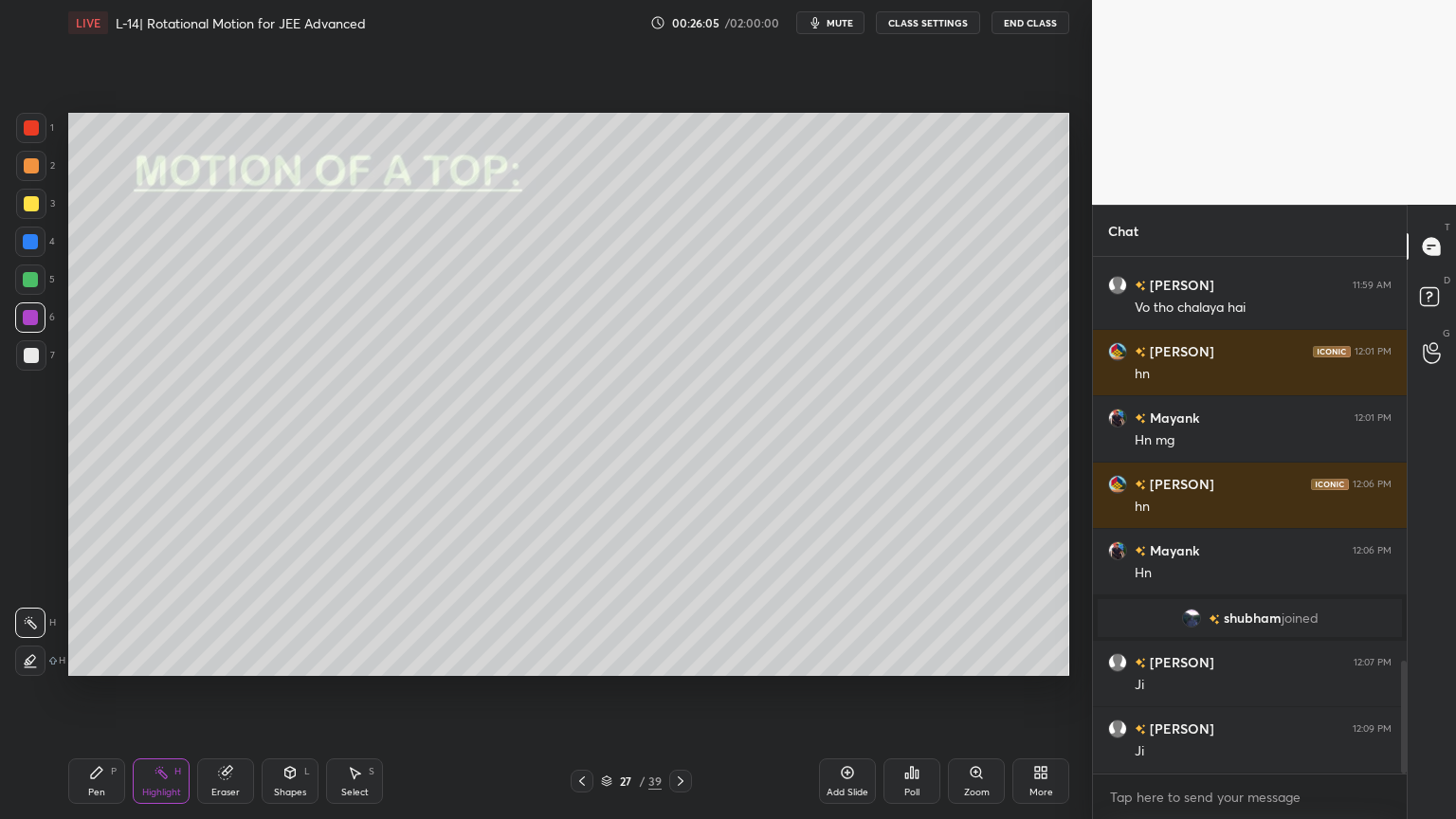 scroll, scrollTop: 1849, scrollLeft: 0, axis: vertical 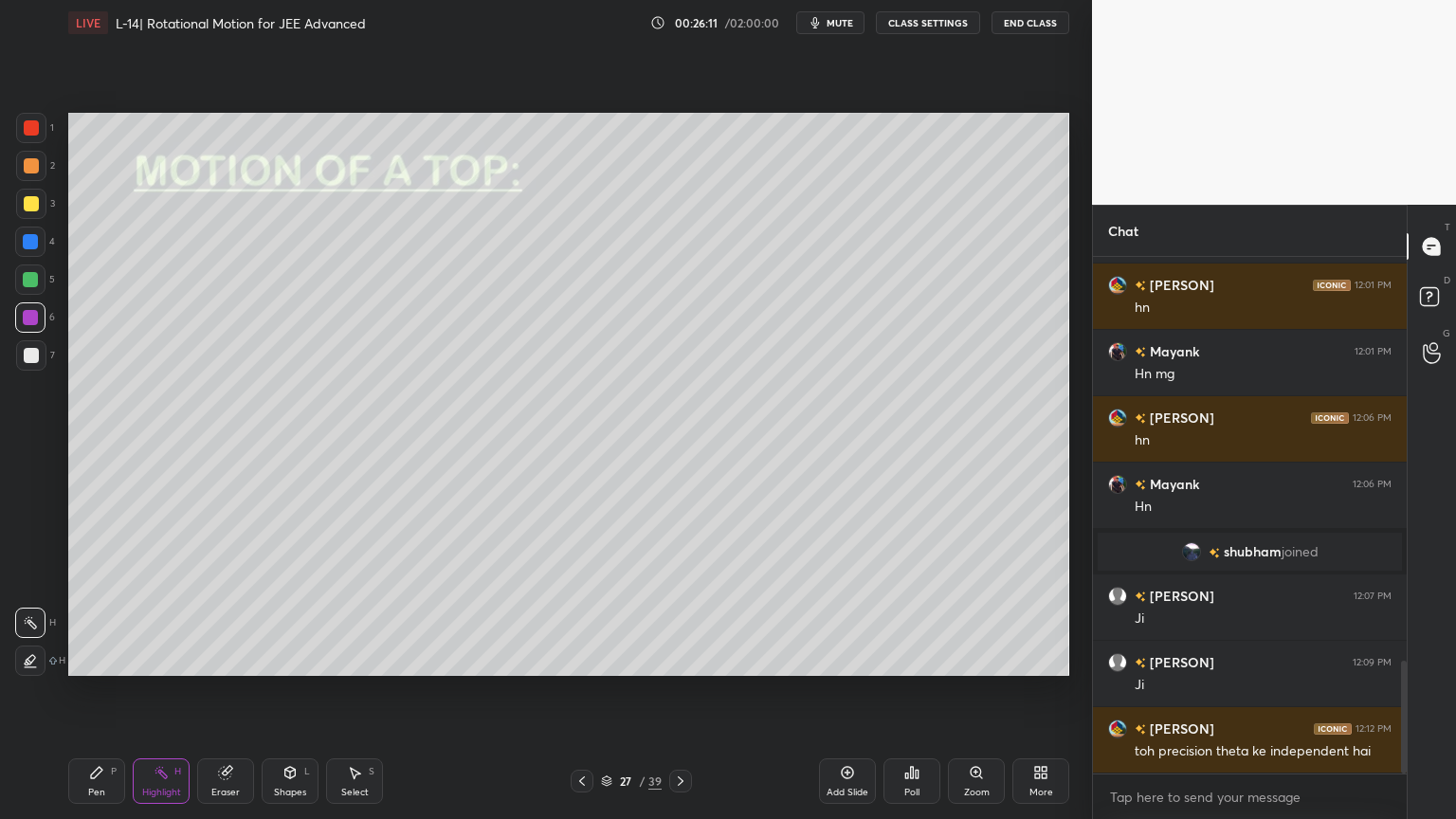 click 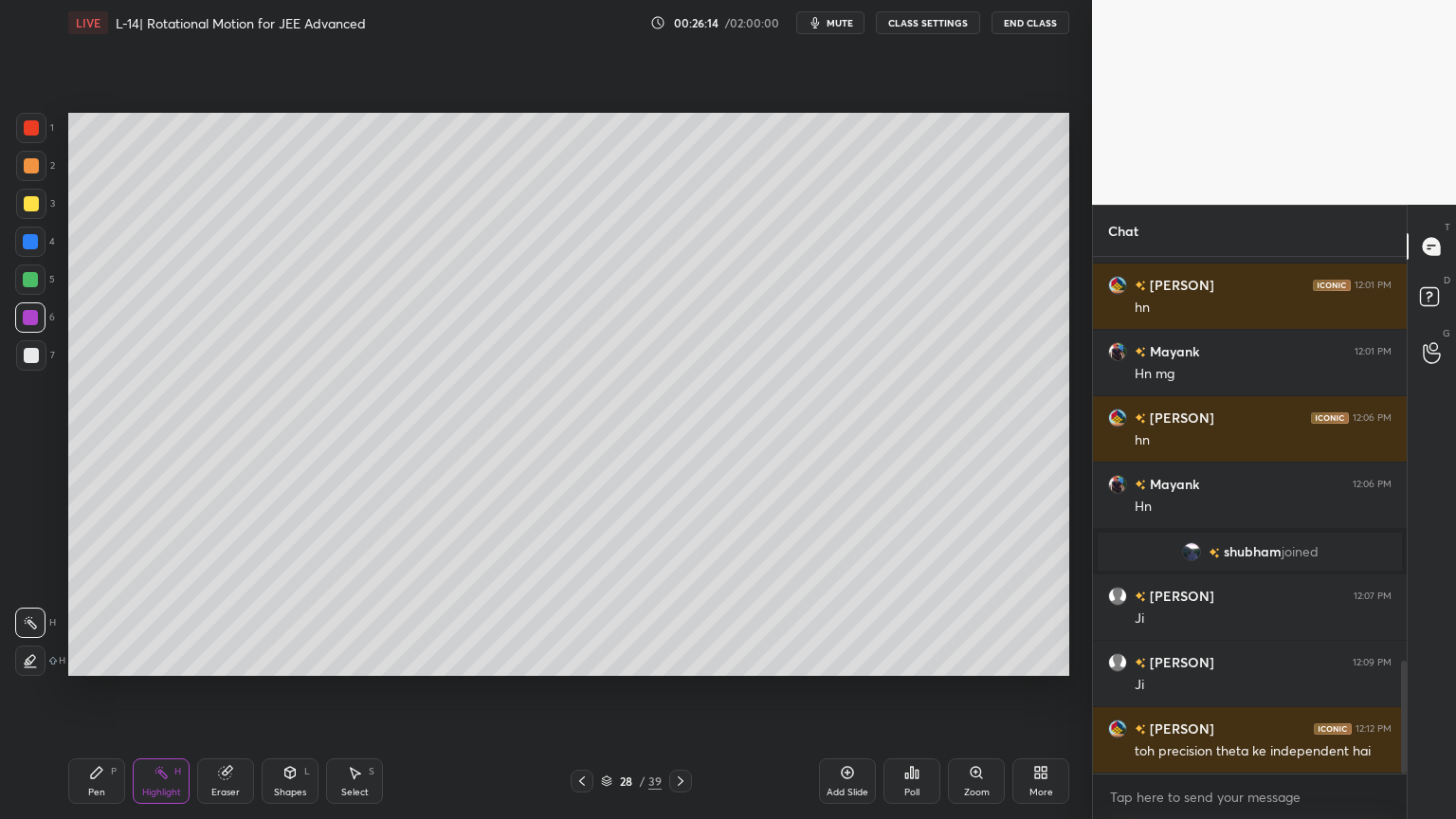 click 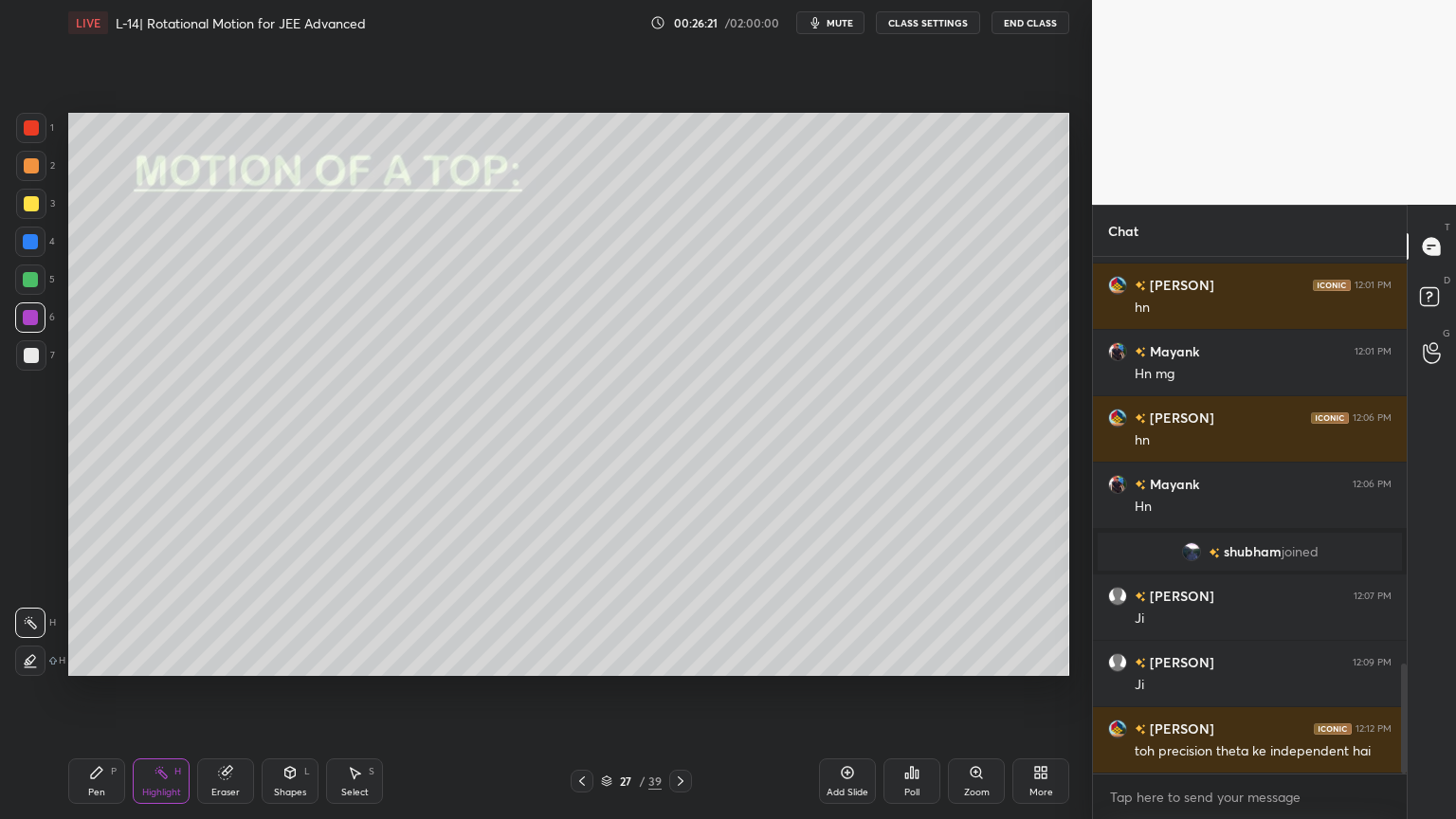 scroll, scrollTop: 1915, scrollLeft: 0, axis: vertical 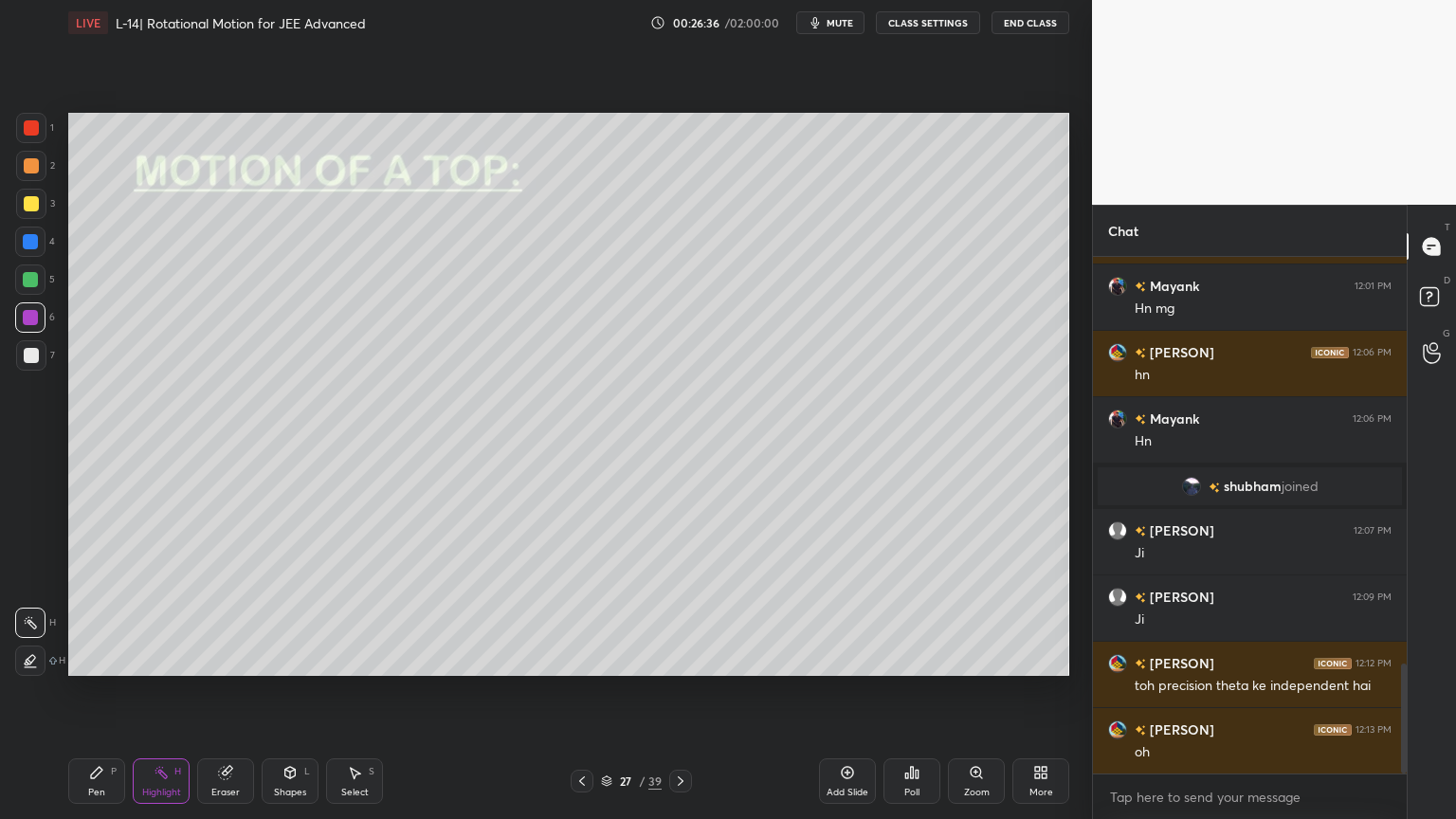 click at bounding box center [681, 781] 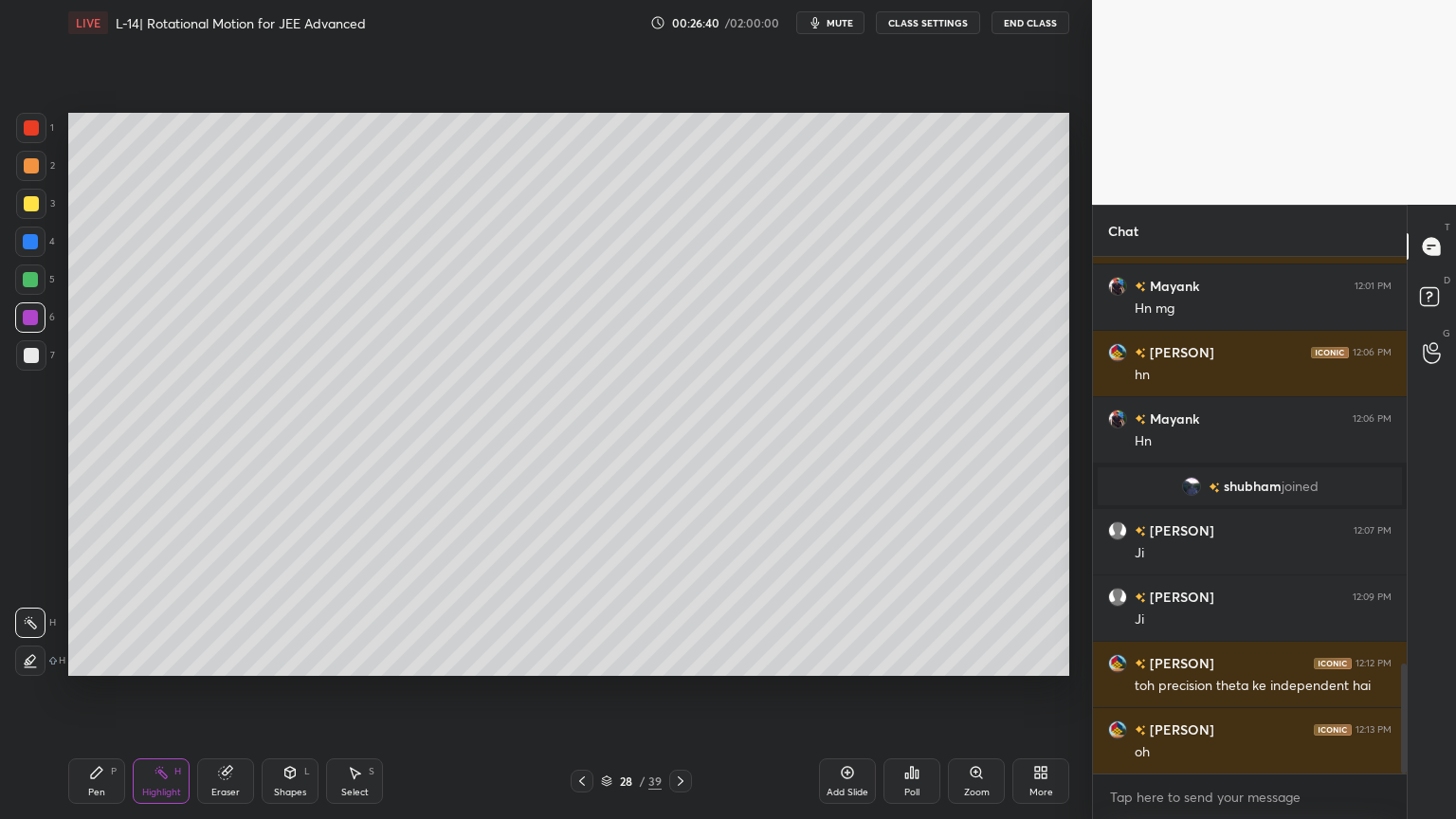 click 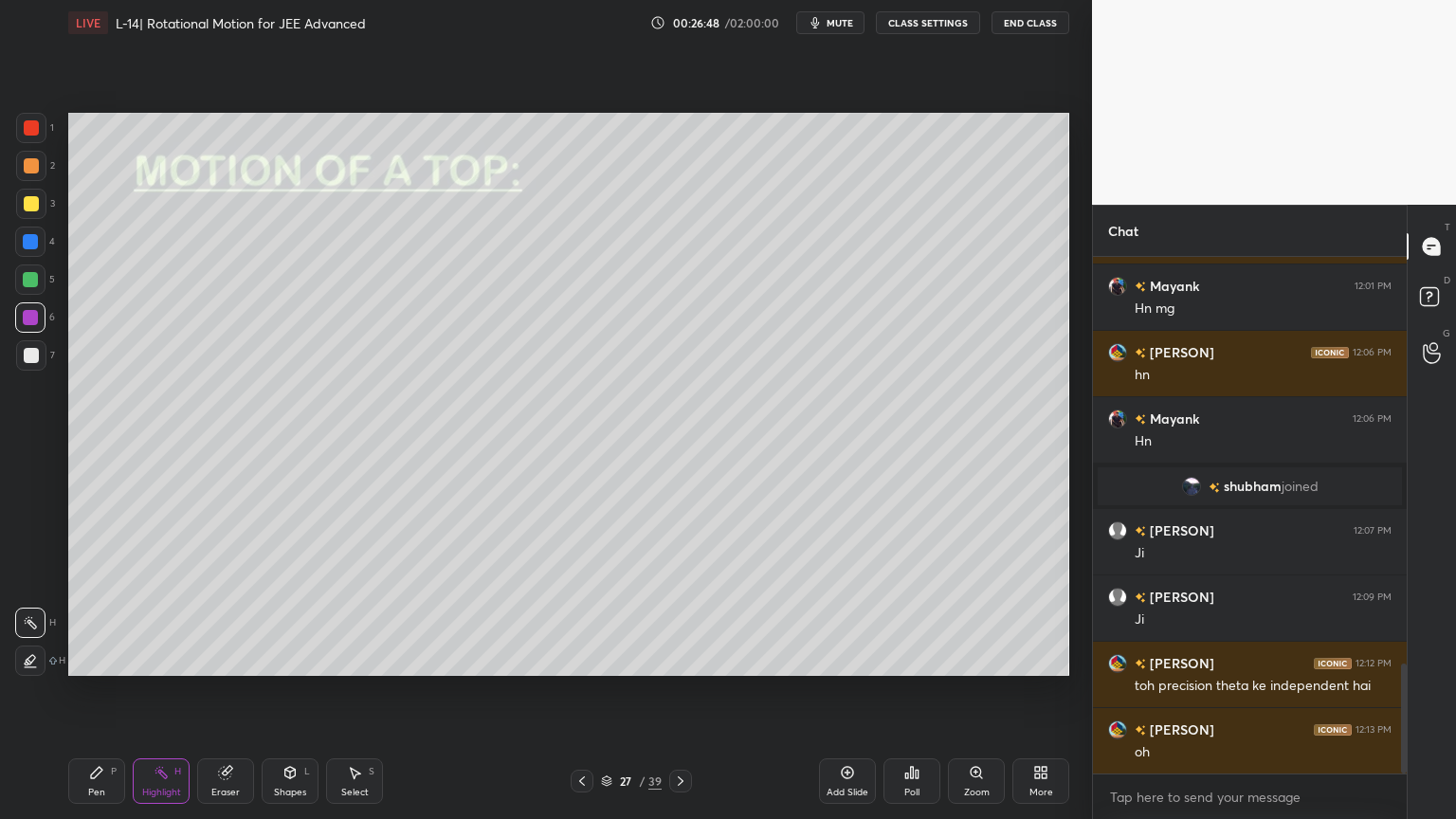 click 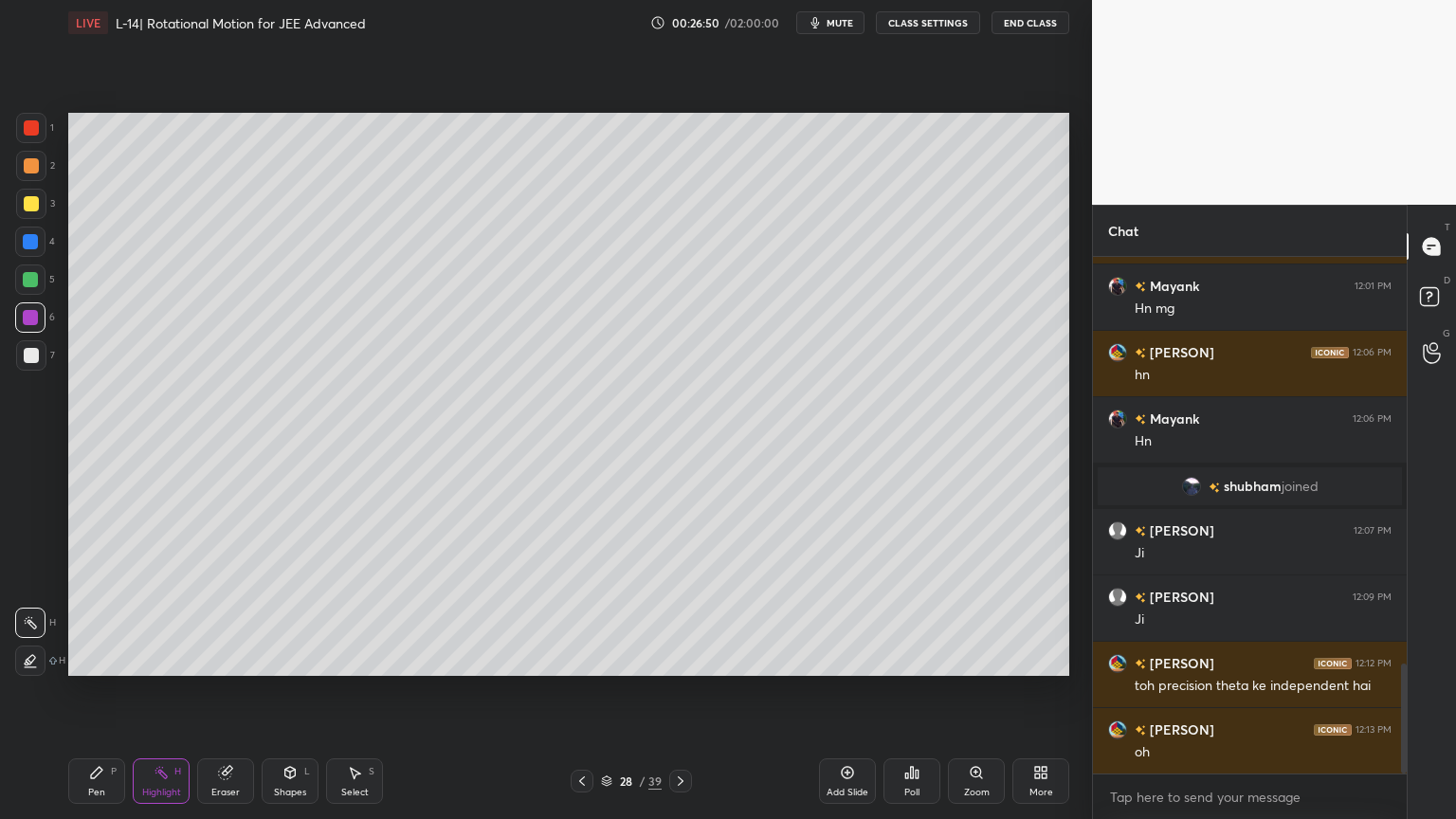 click 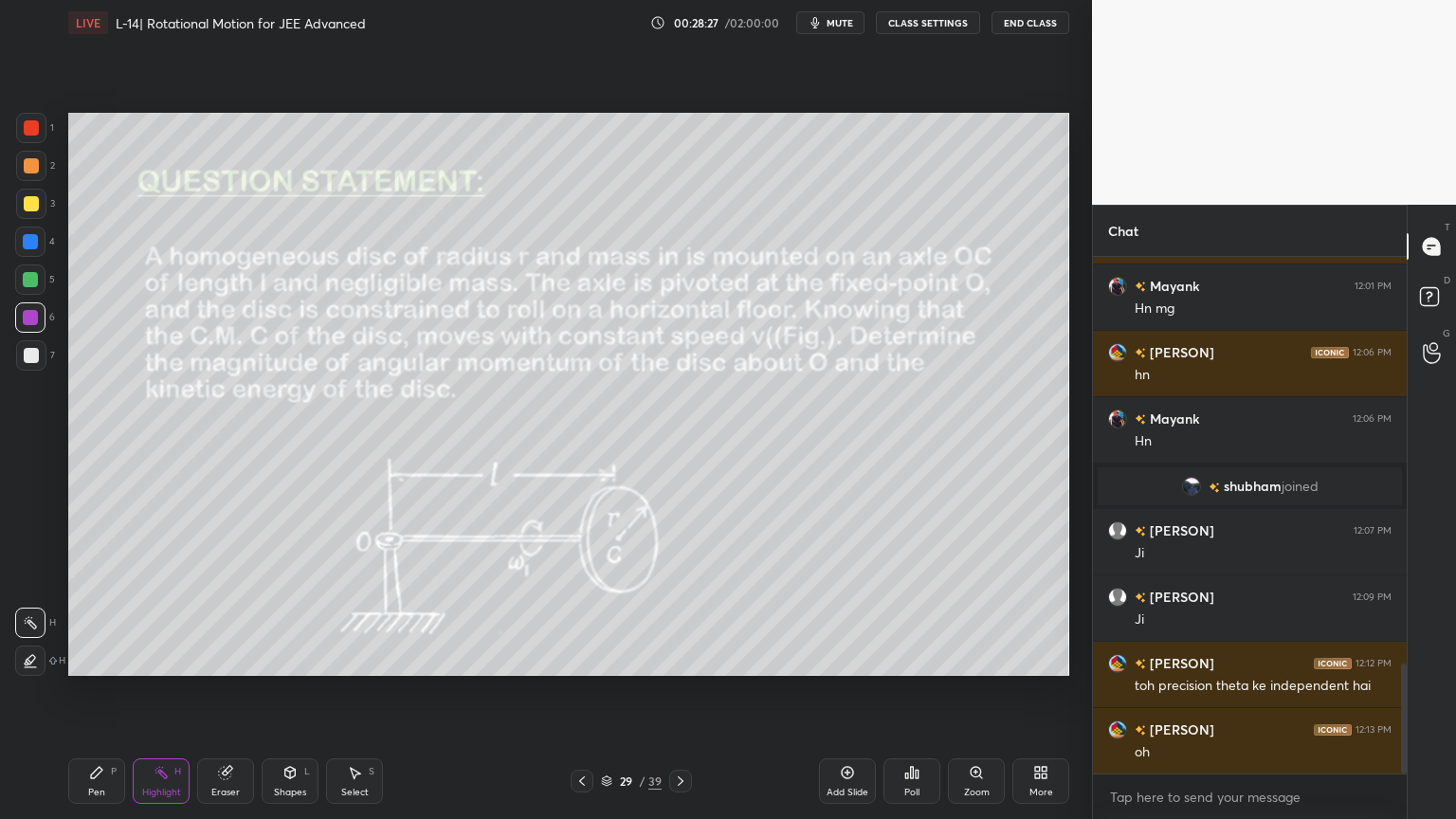 click 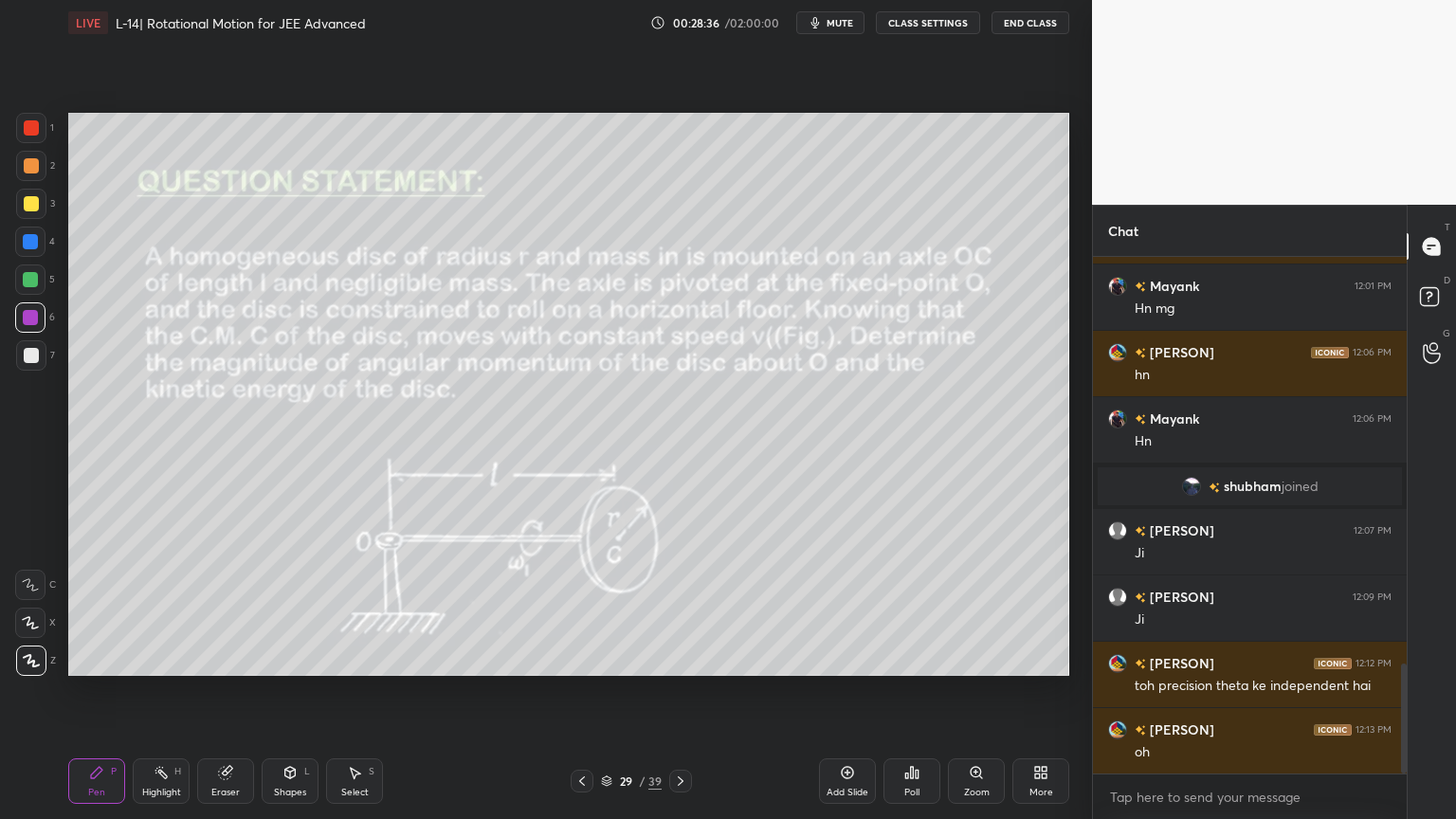 click on "Eraser" at bounding box center [226, 781] 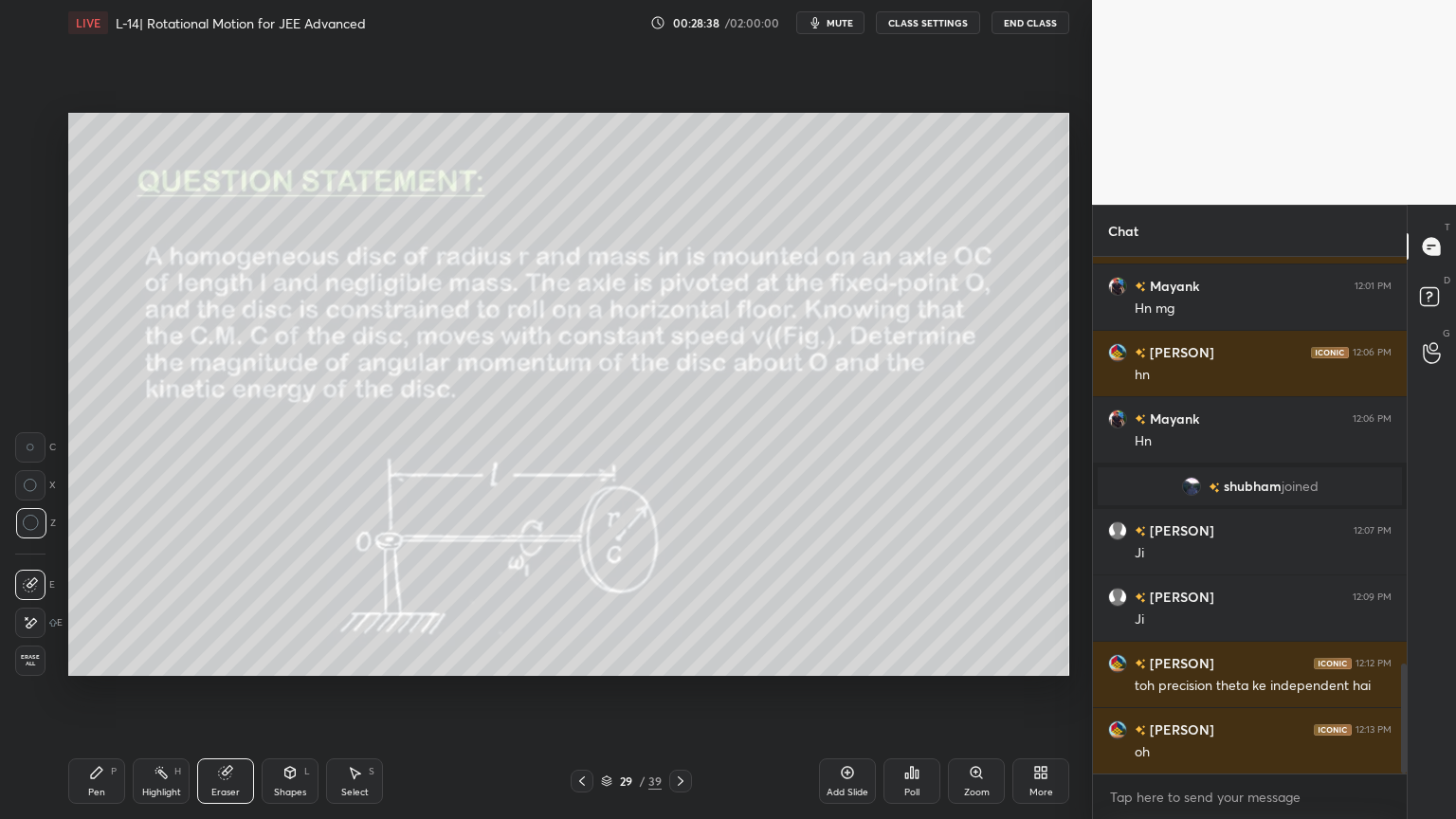 click 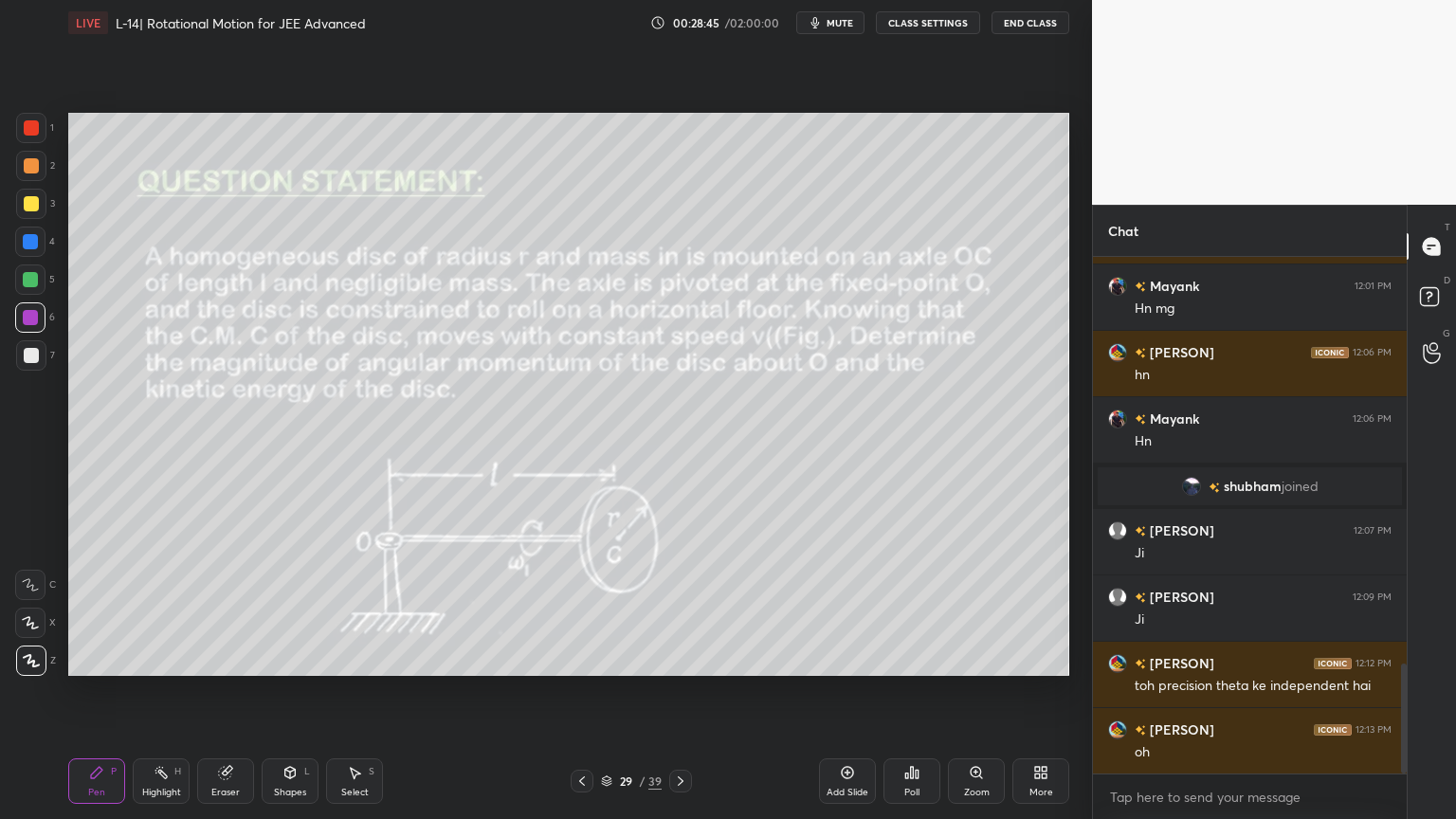 click on "Highlight" at bounding box center [161, 792] 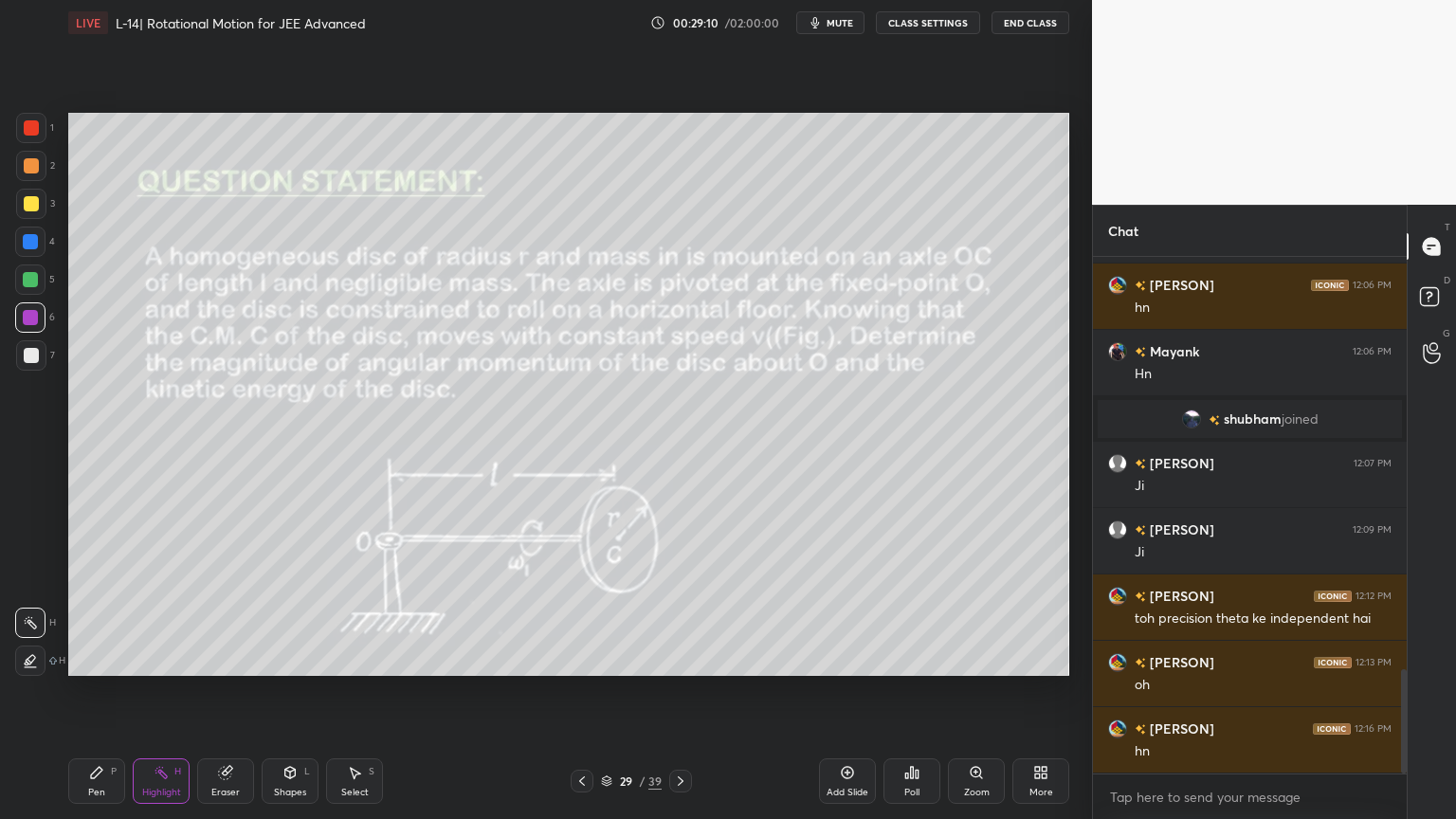 scroll, scrollTop: 2048, scrollLeft: 0, axis: vertical 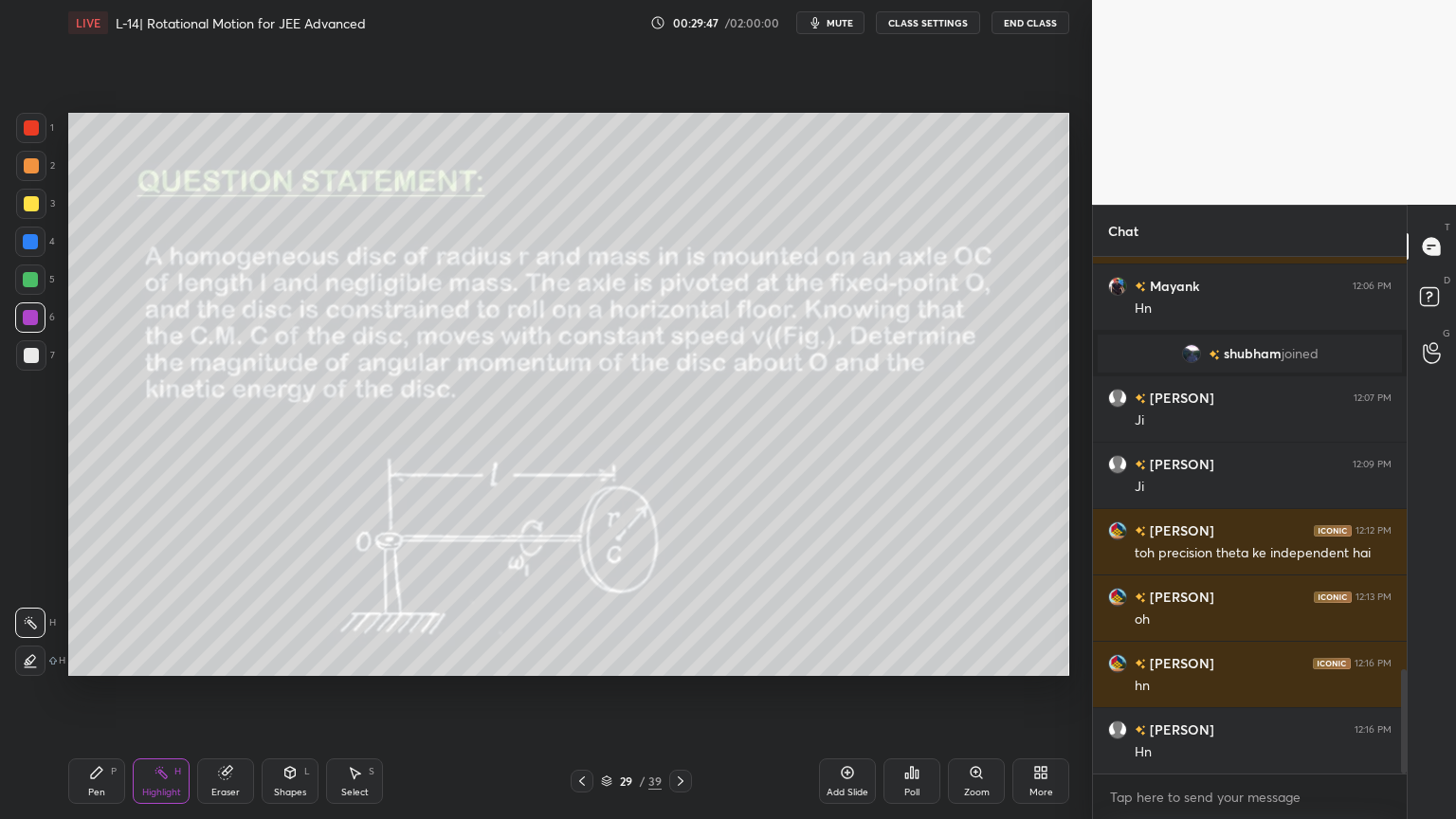 click 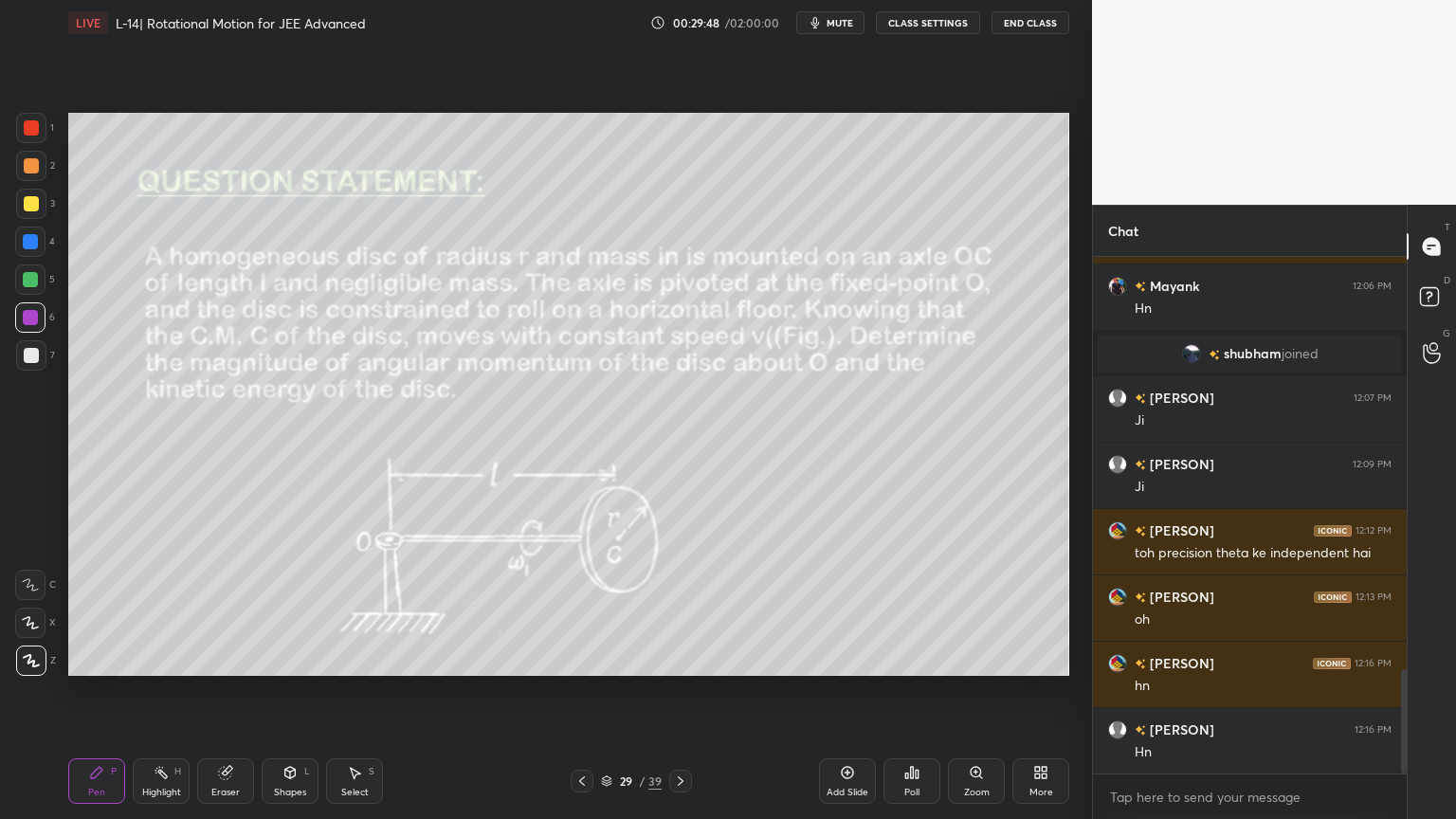 click at bounding box center [31, 128] 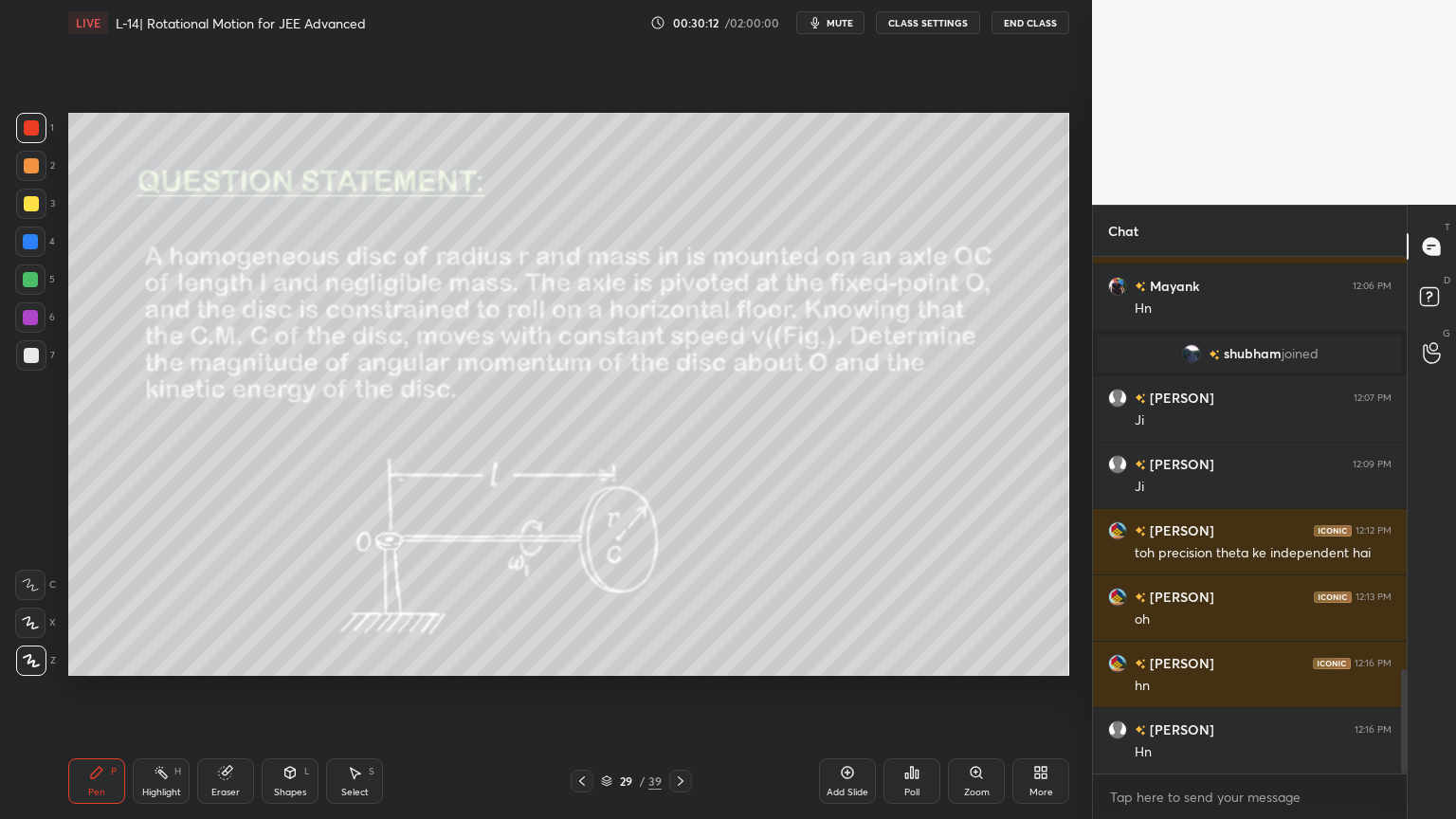 click 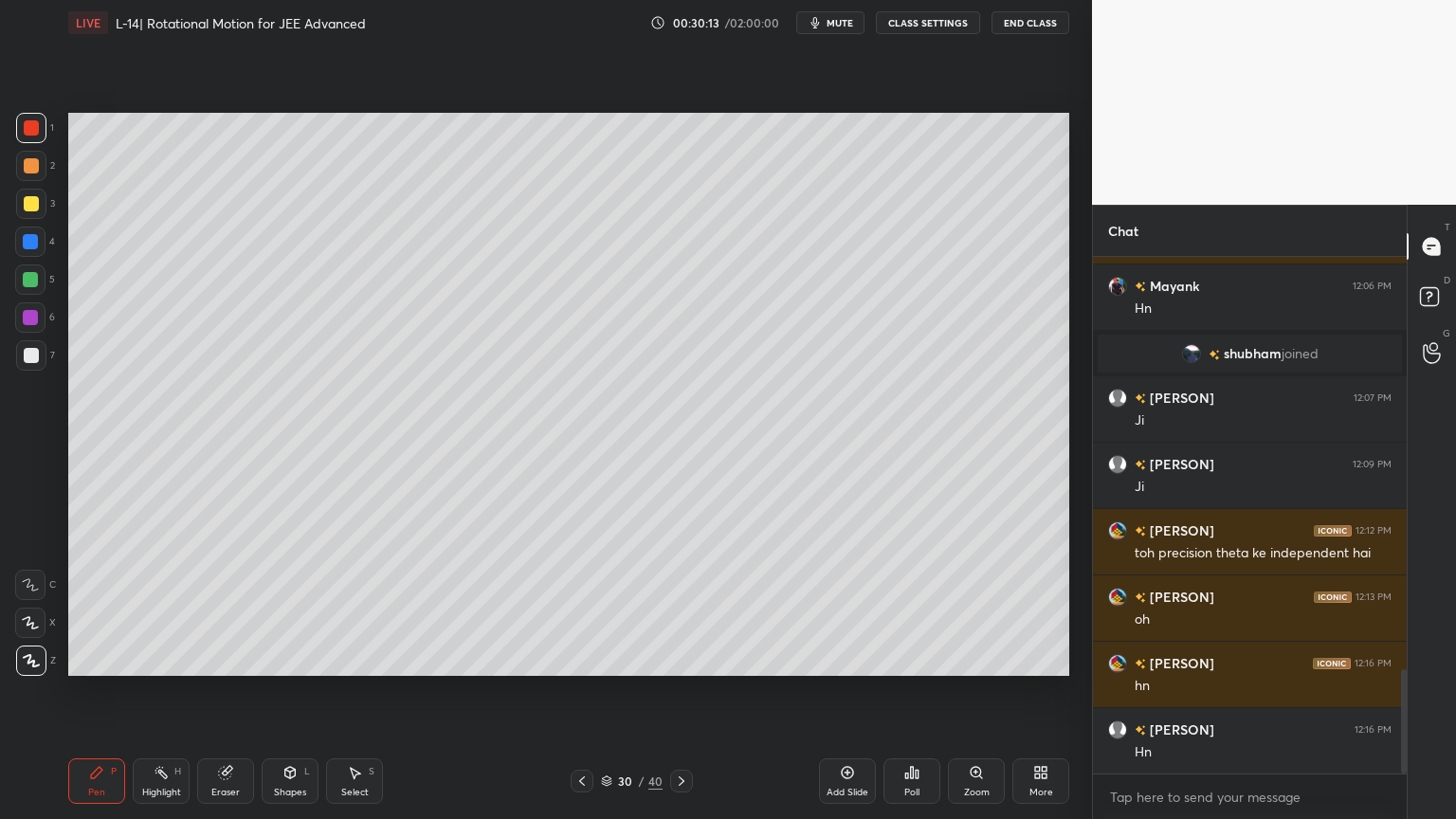 click on "Shapes" at bounding box center [290, 792] 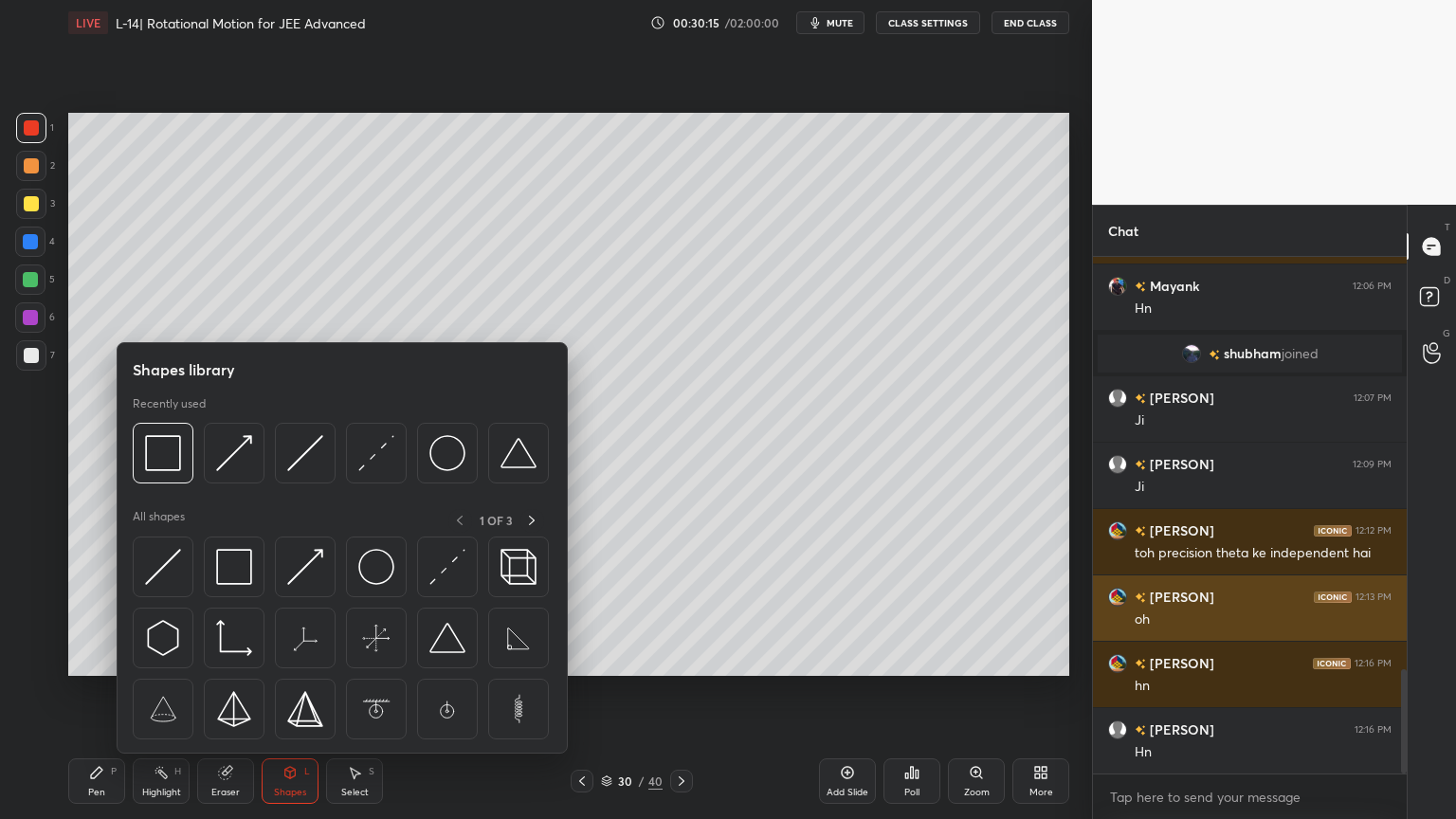 click at bounding box center (163, 567) 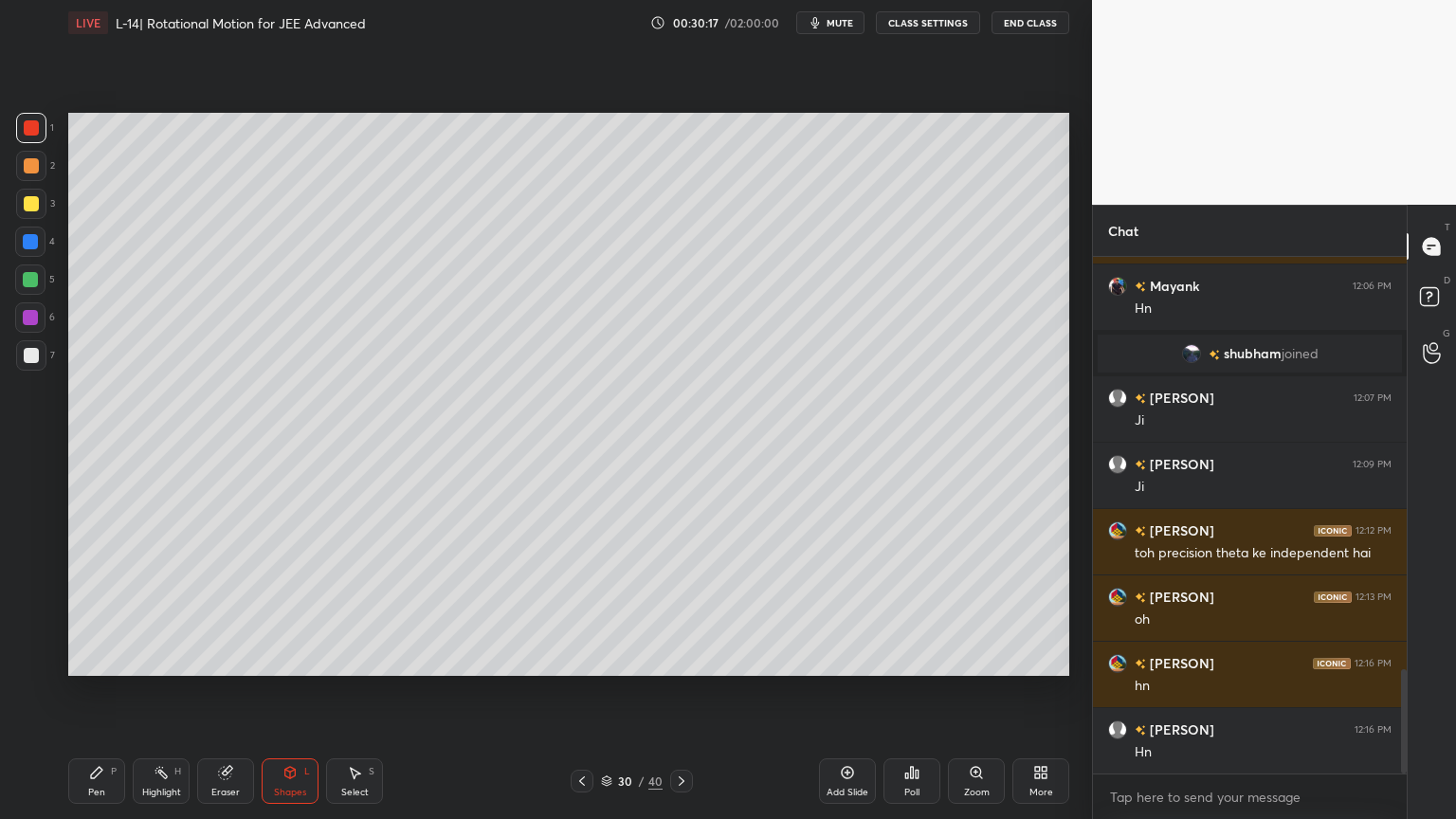 click on "Shapes L" at bounding box center [290, 781] 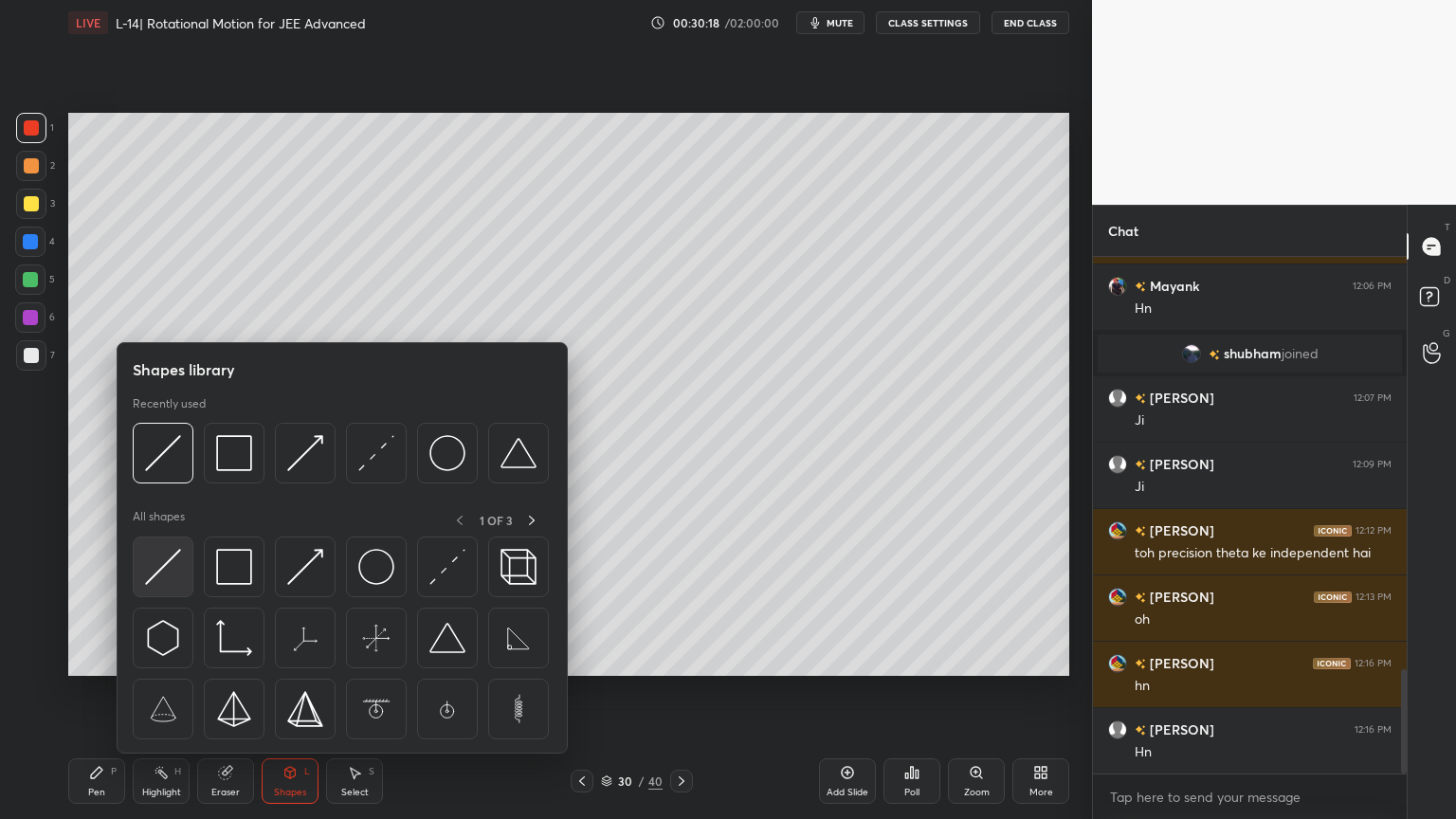 click at bounding box center [163, 567] 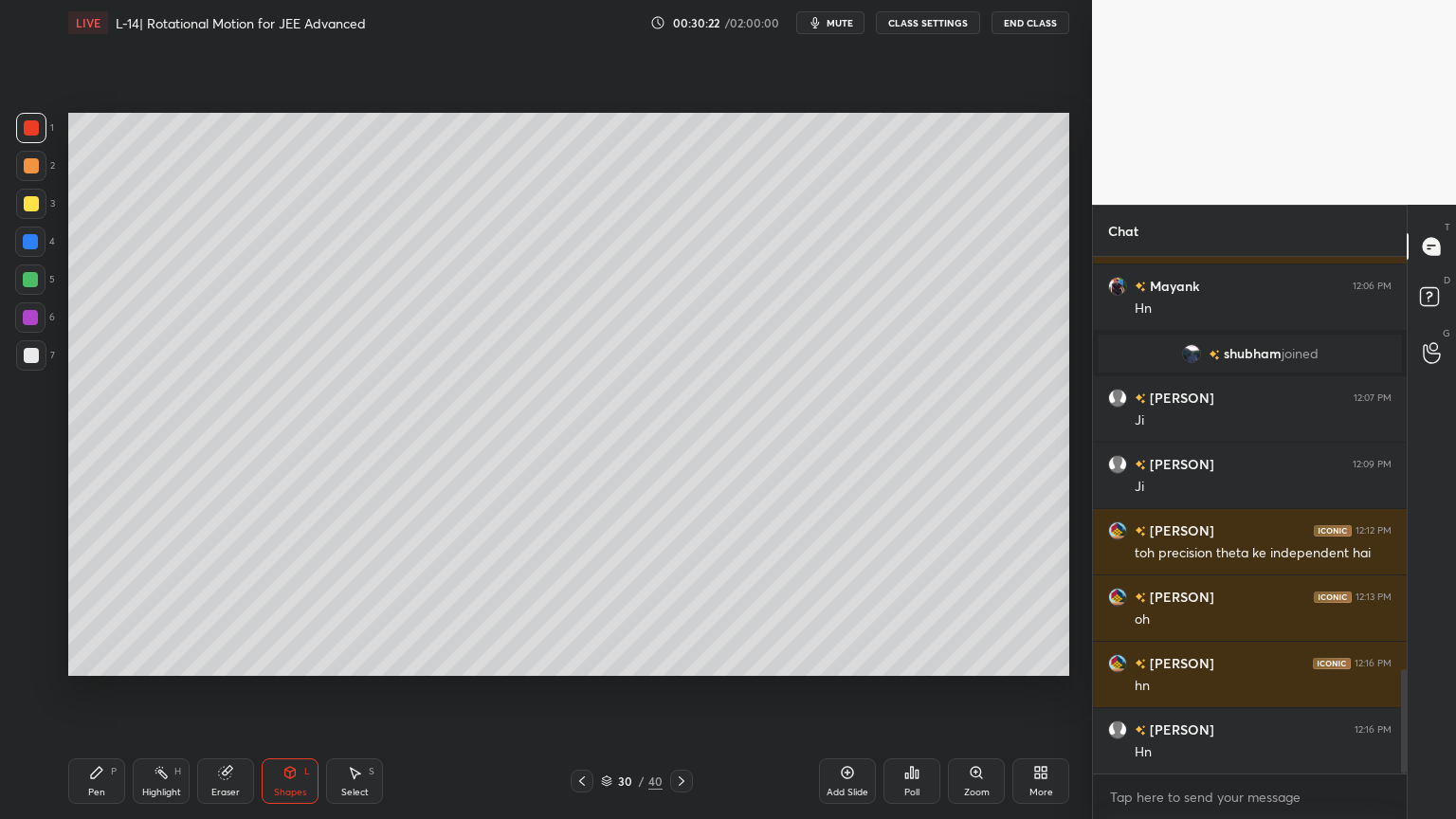 click on "Shapes L" at bounding box center [290, 781] 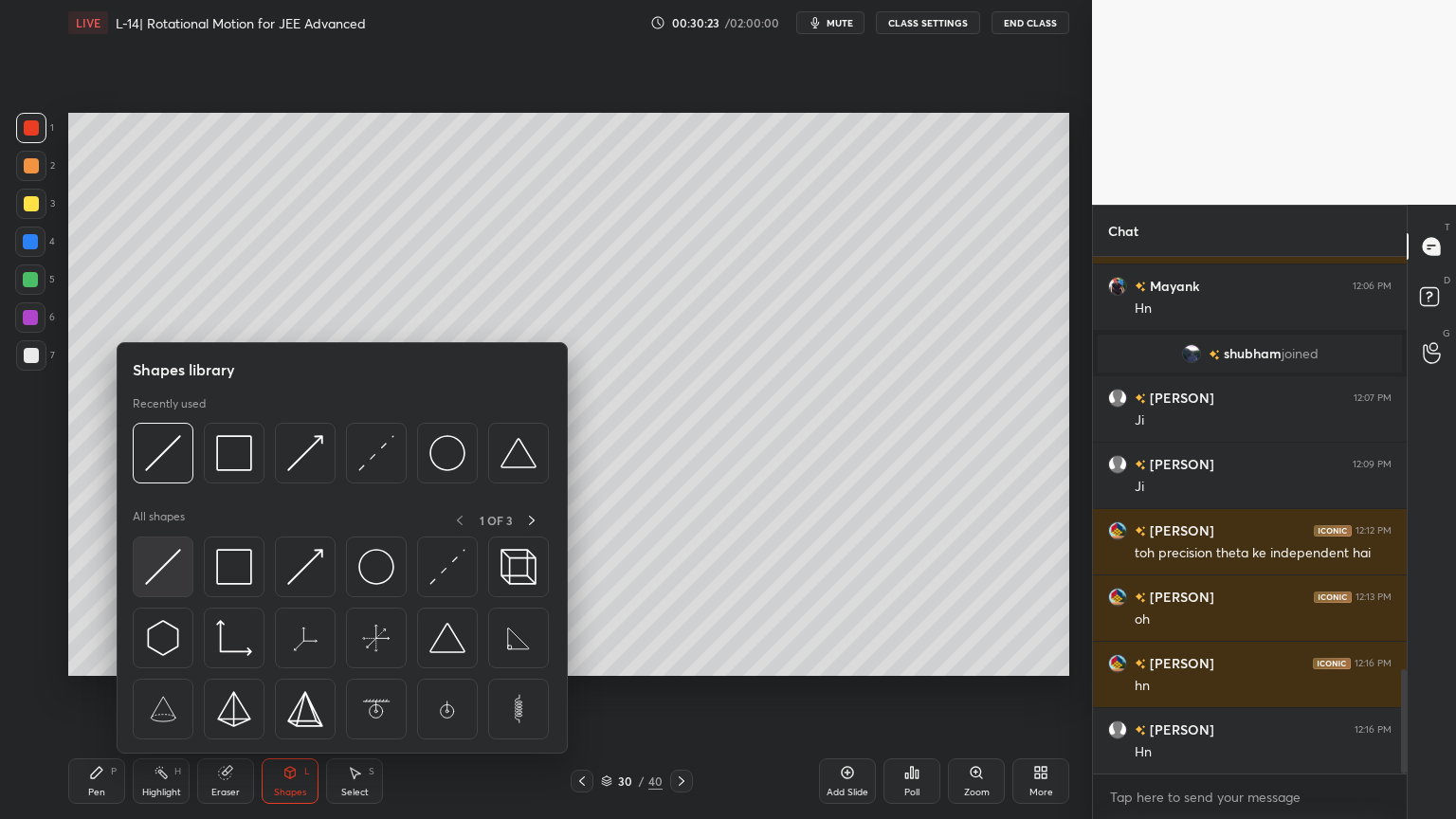click at bounding box center [163, 567] 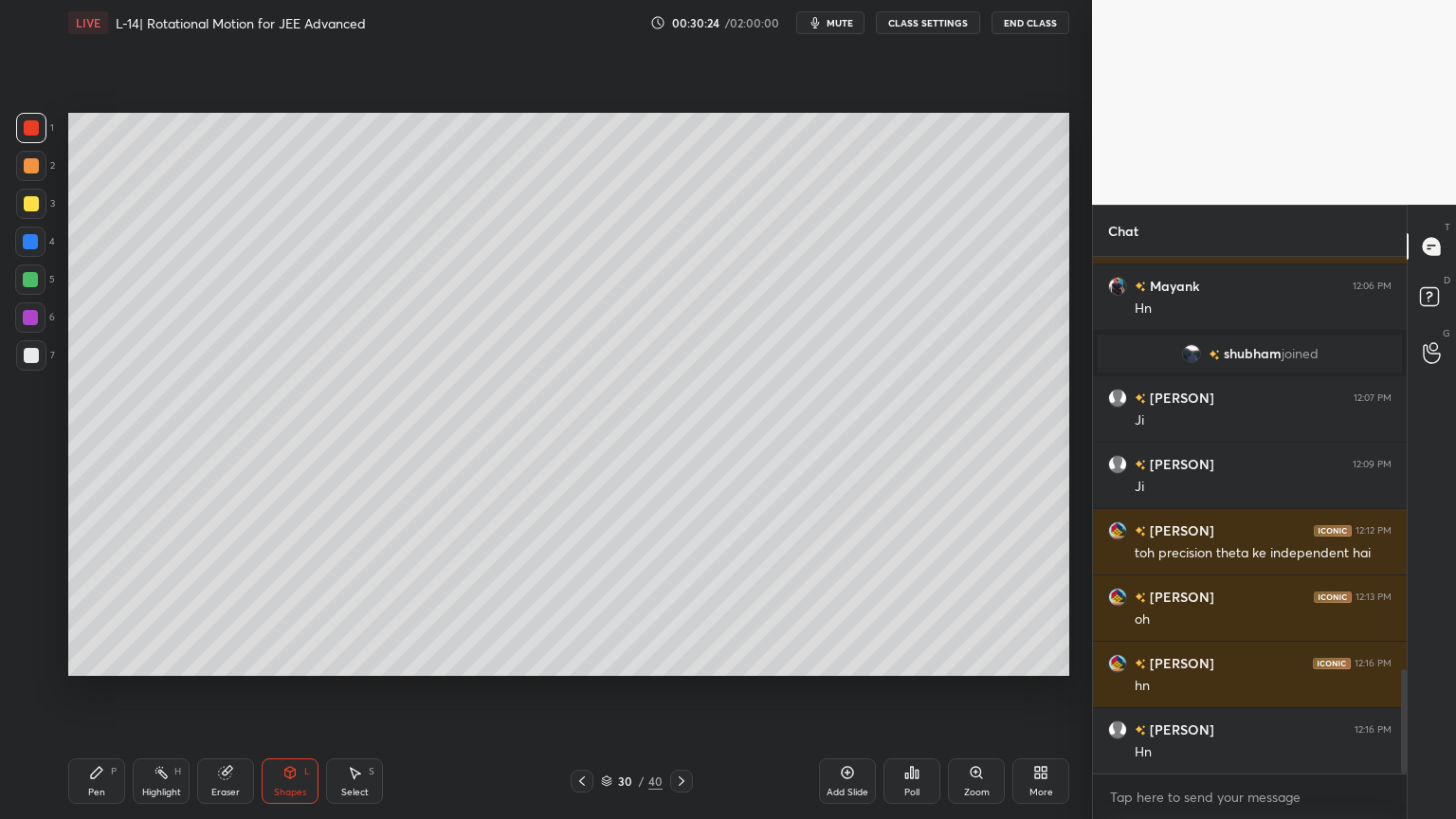click at bounding box center [31, 204] 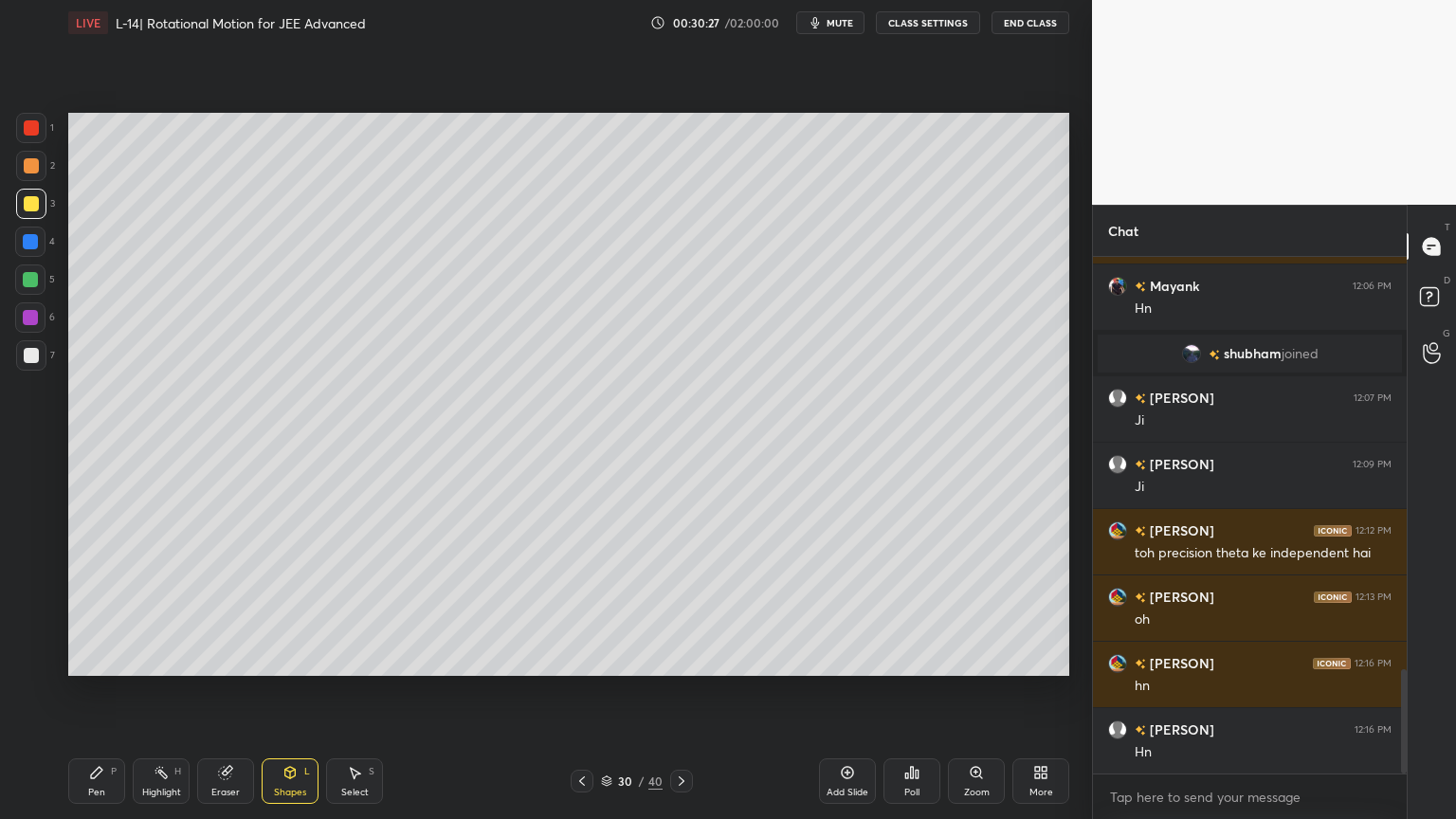 click on "Shapes" at bounding box center (290, 792) 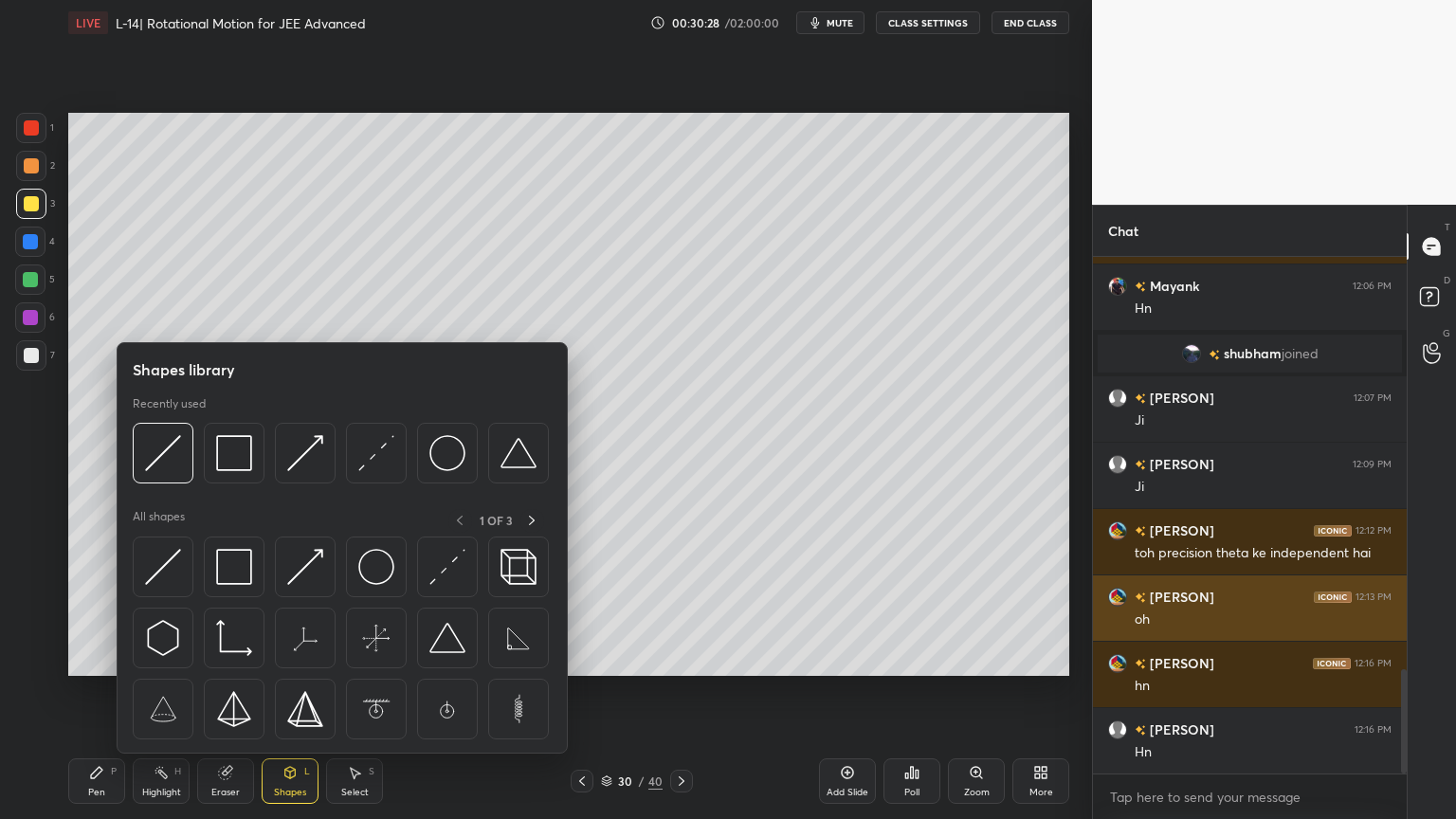 click at bounding box center (376, 567) 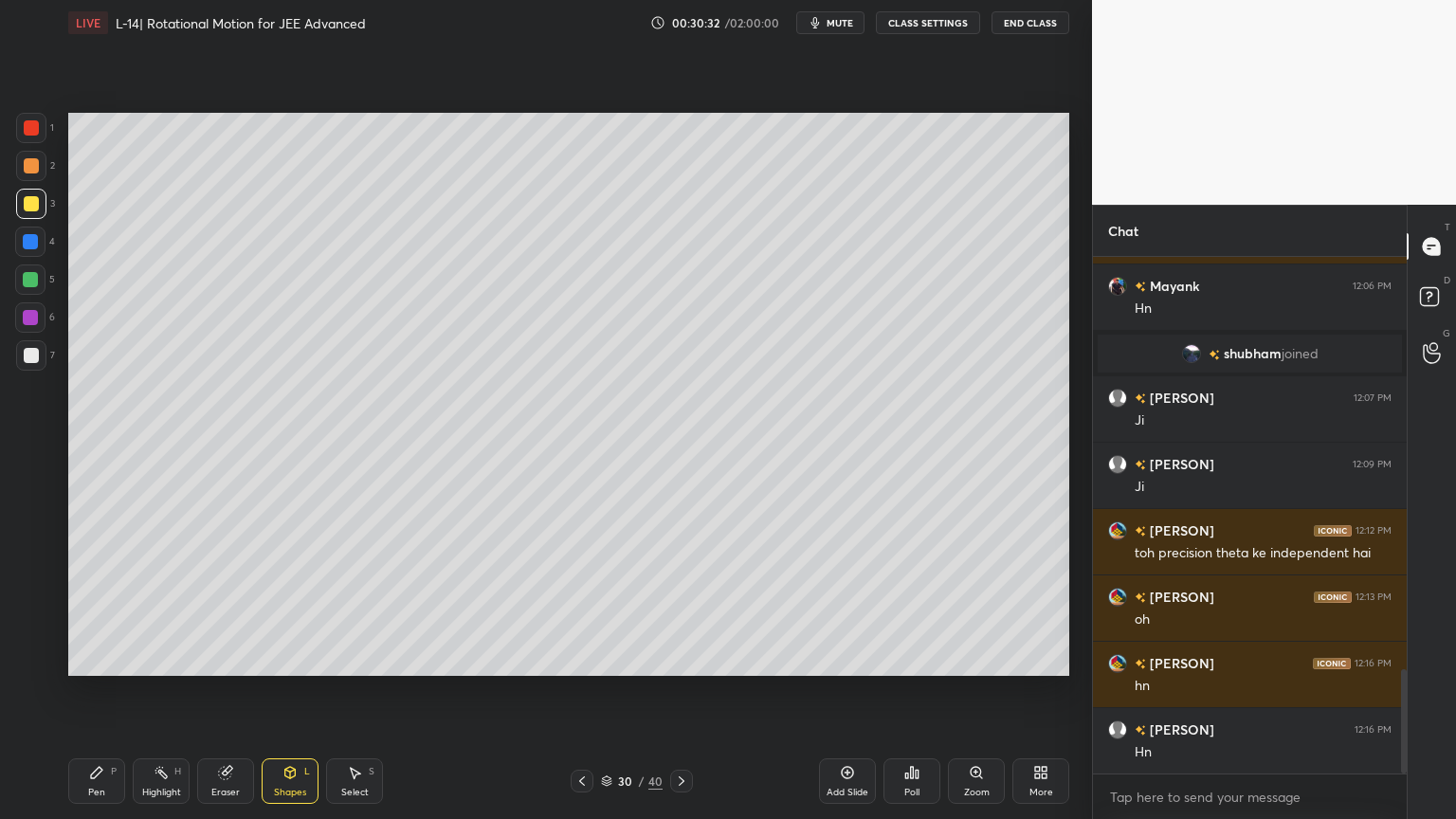 click on "Pen P" at bounding box center [97, 781] 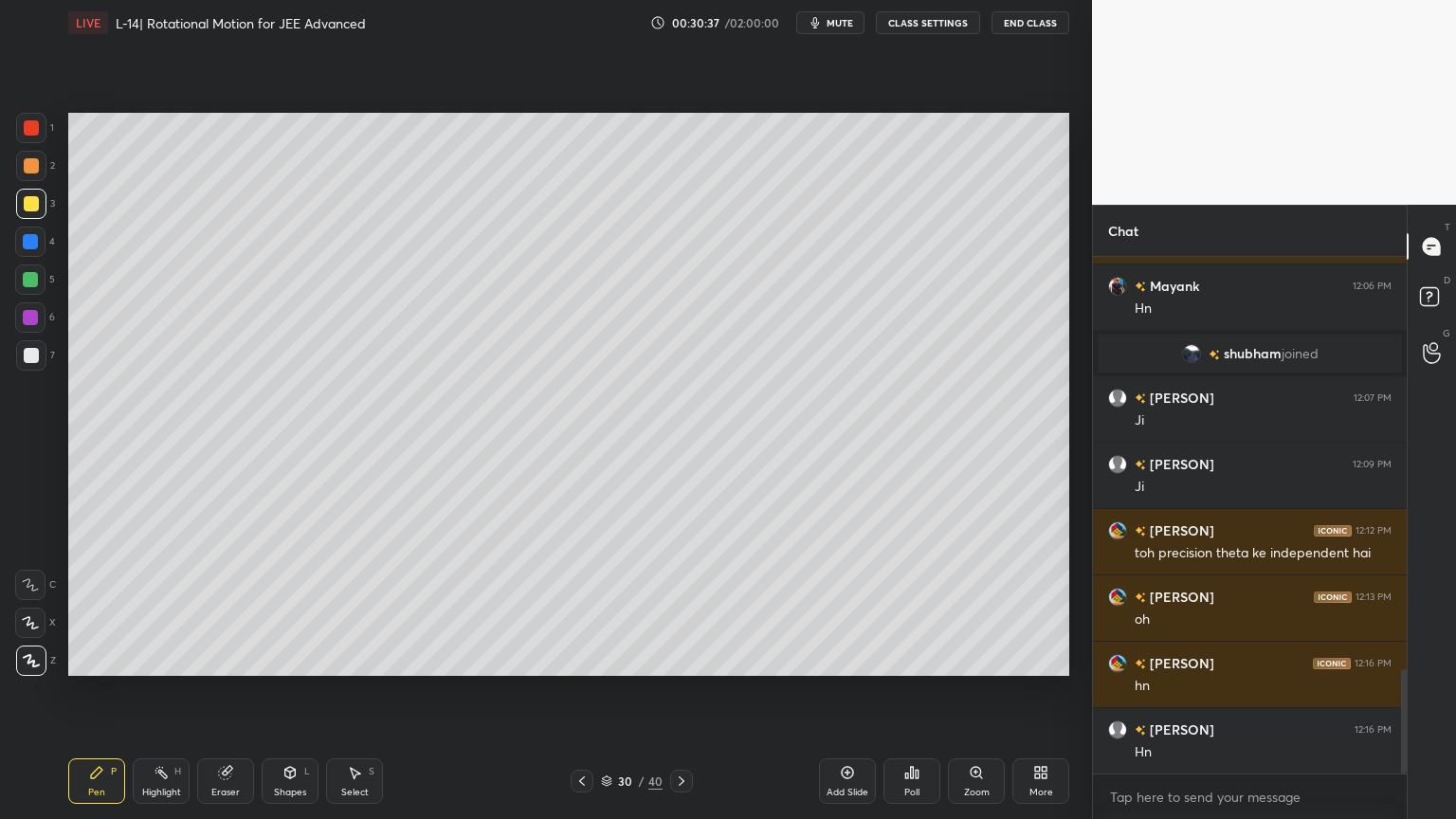 click on "Shapes L" at bounding box center [290, 781] 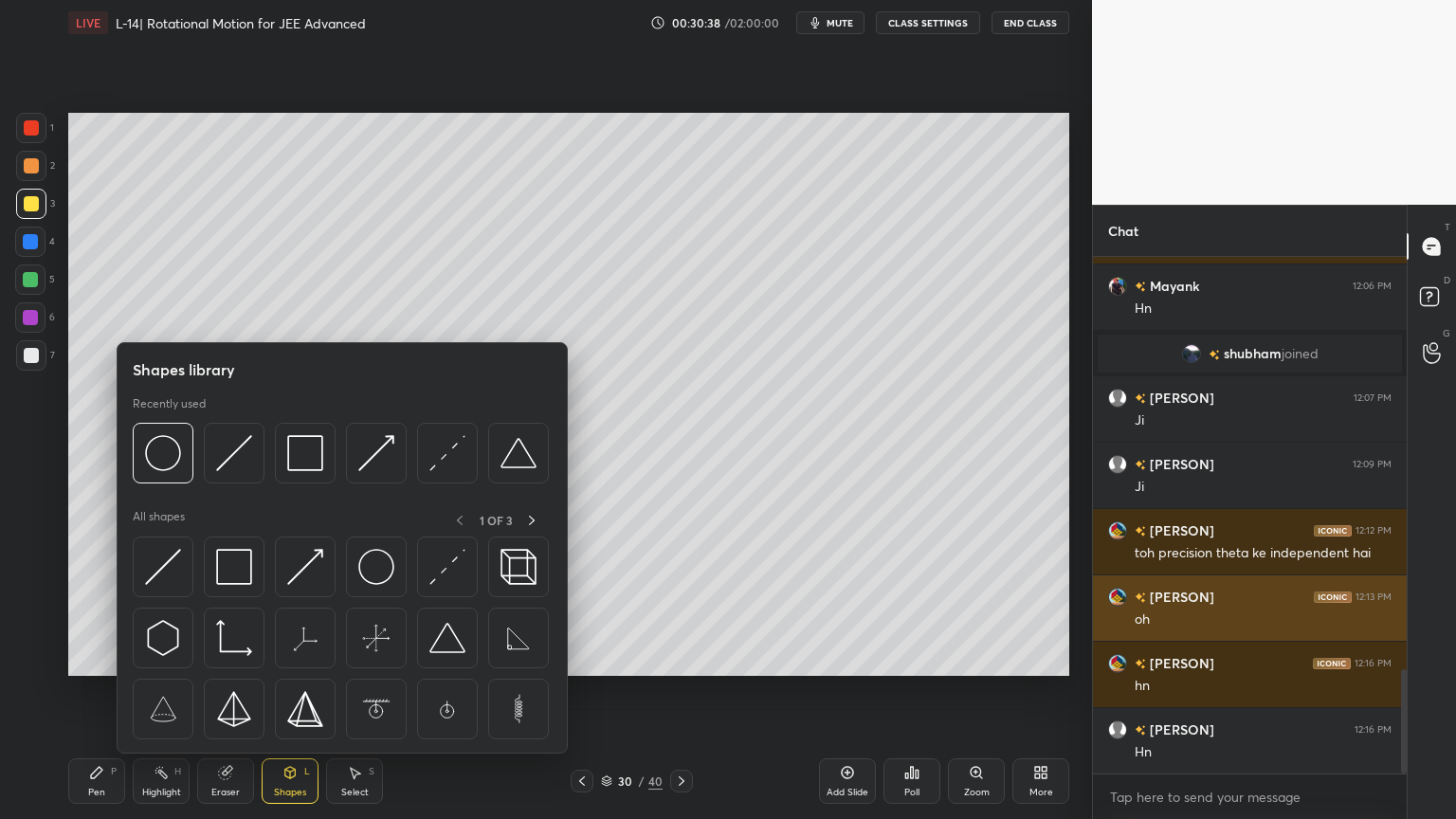 click at bounding box center [163, 567] 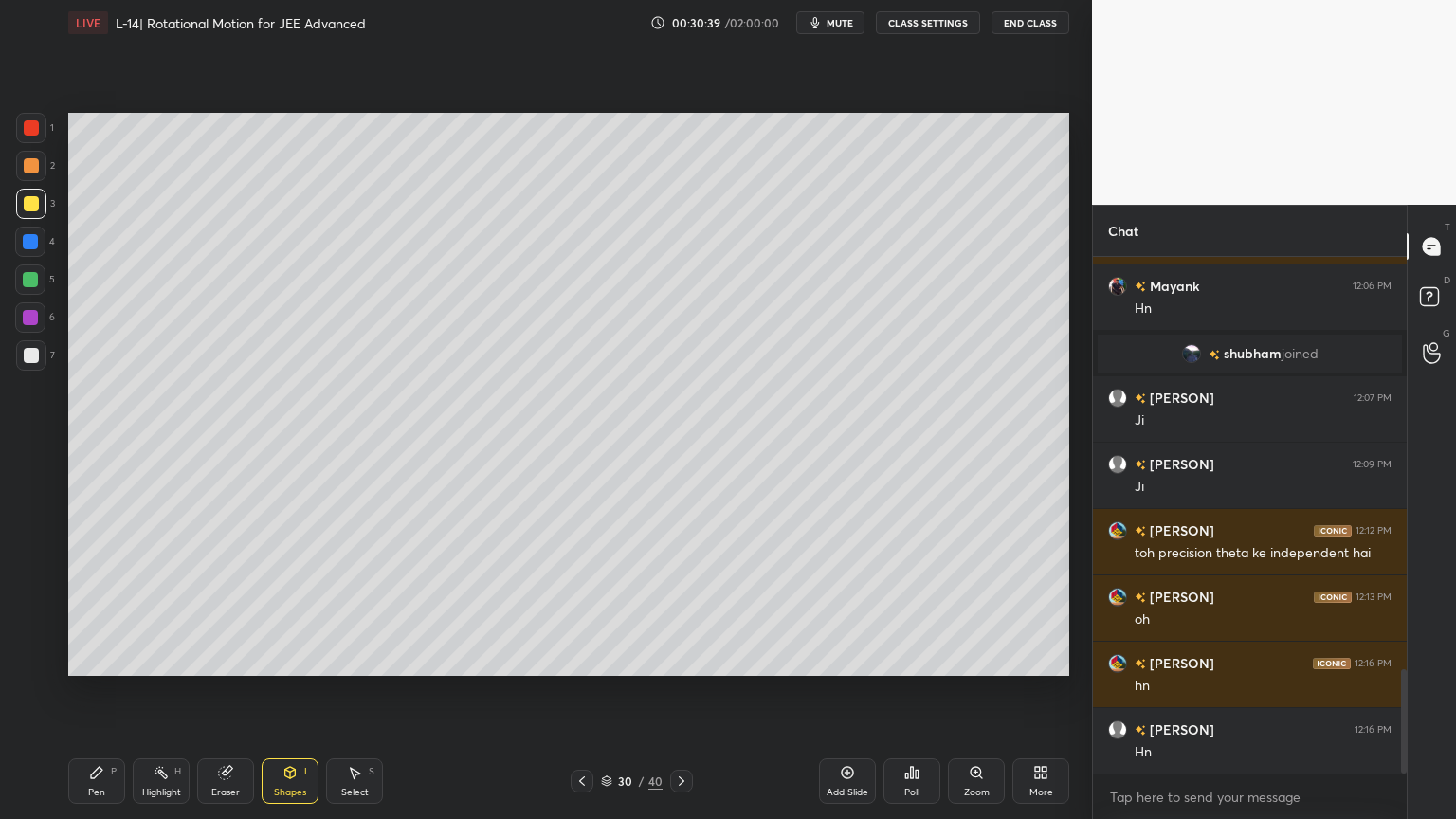 click at bounding box center [30, 318] 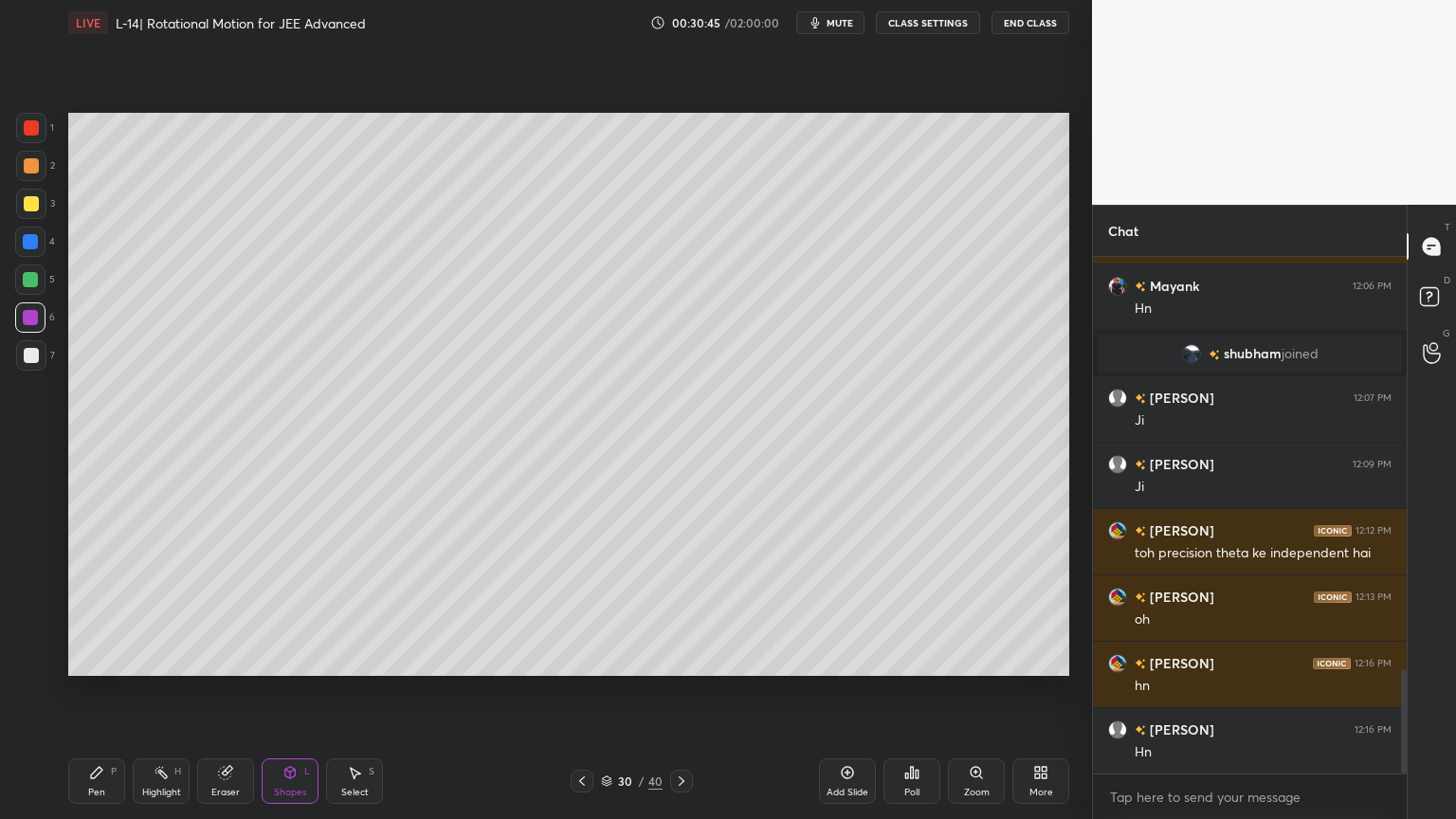 click 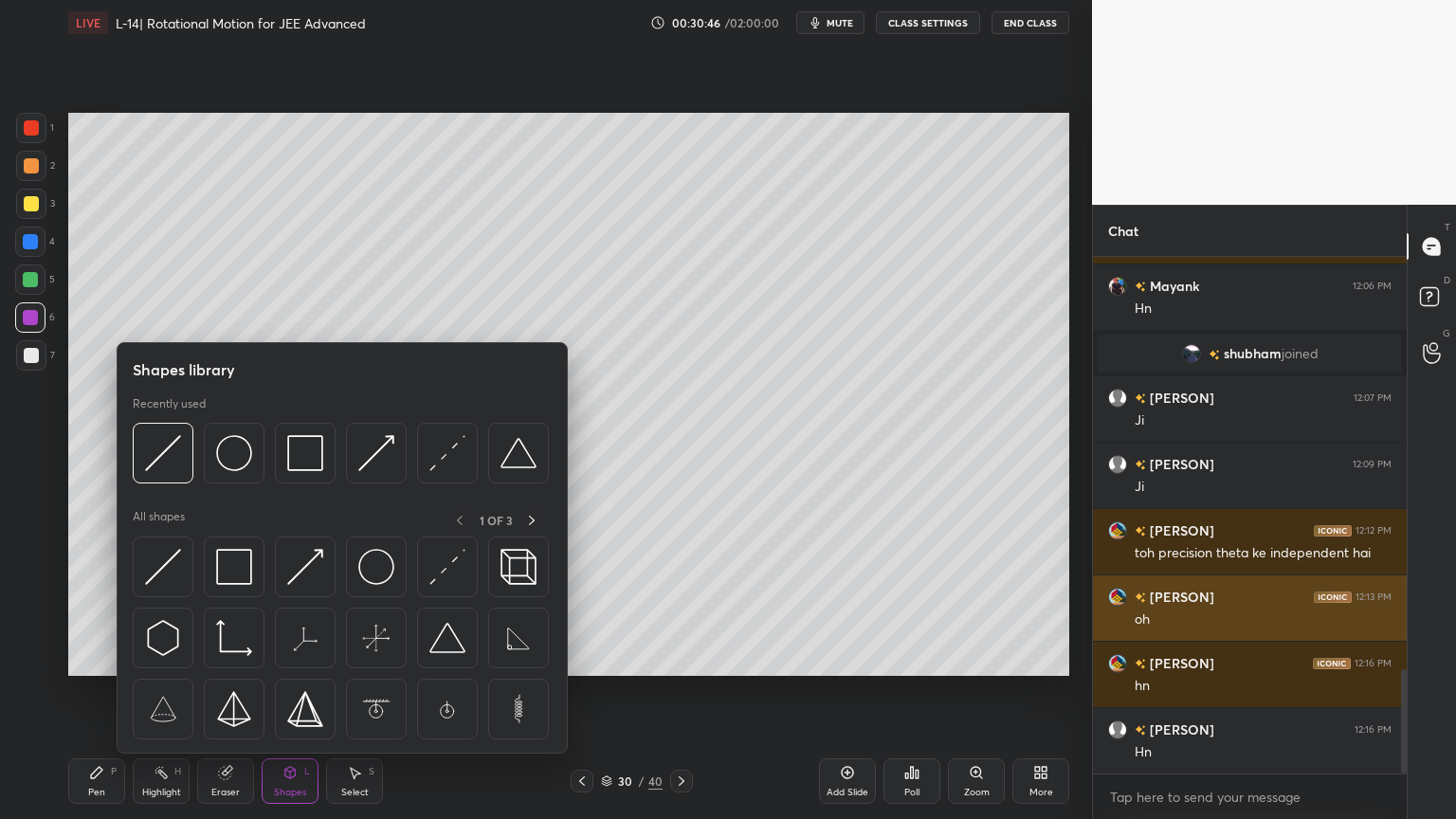 click at bounding box center (447, 567) 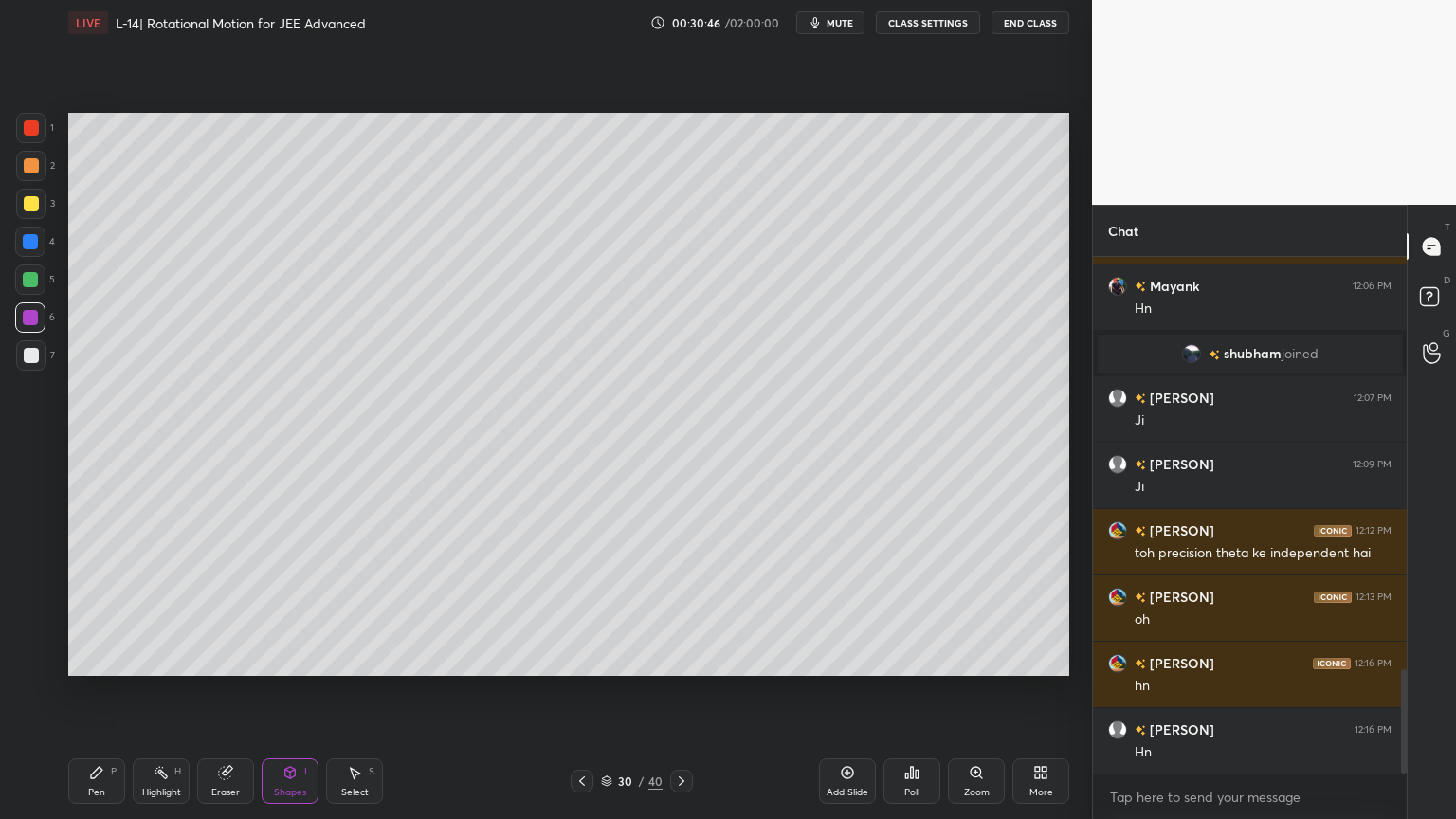 click on "Shapes L" at bounding box center (290, 781) 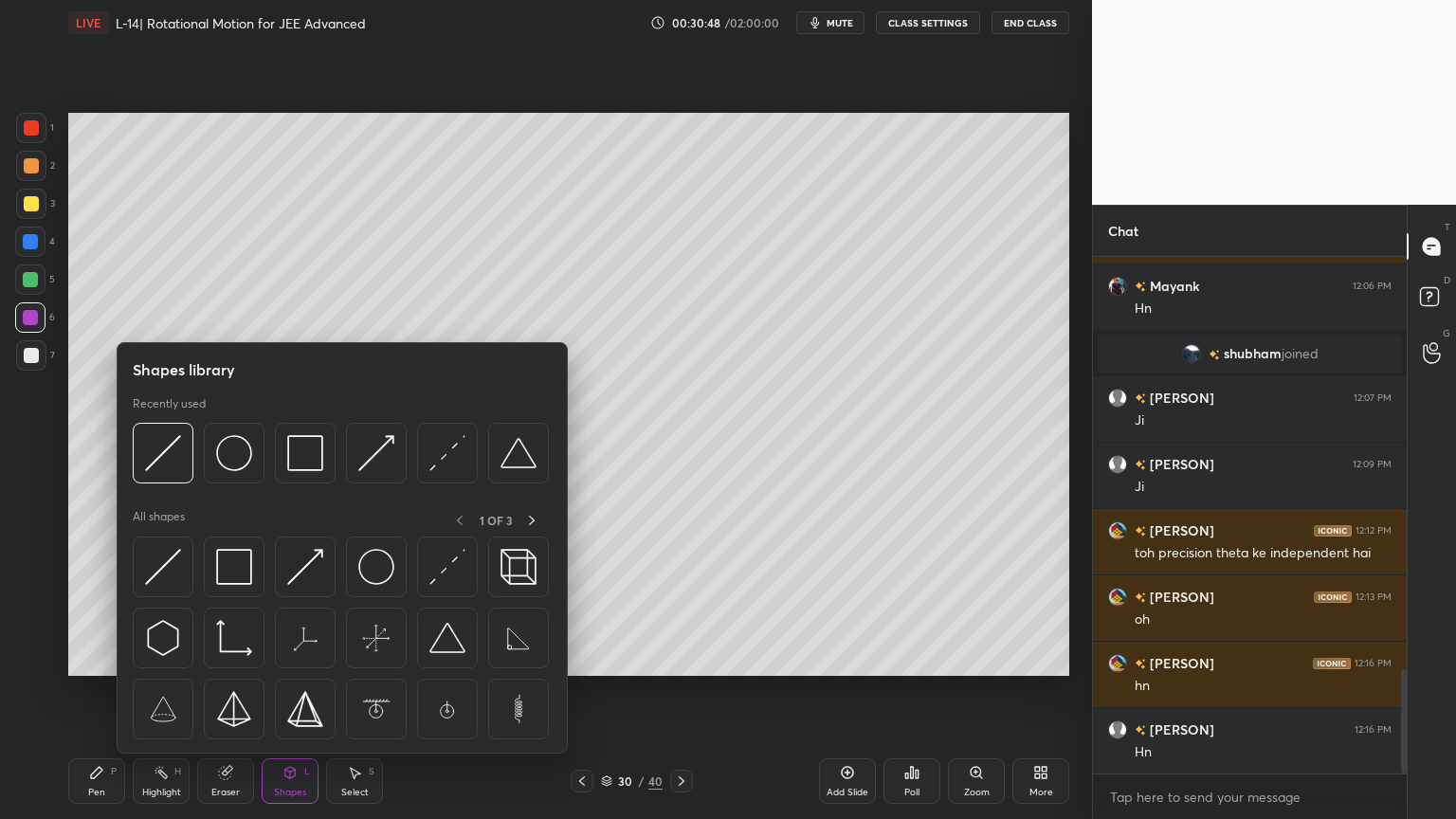 click at bounding box center [30, 280] 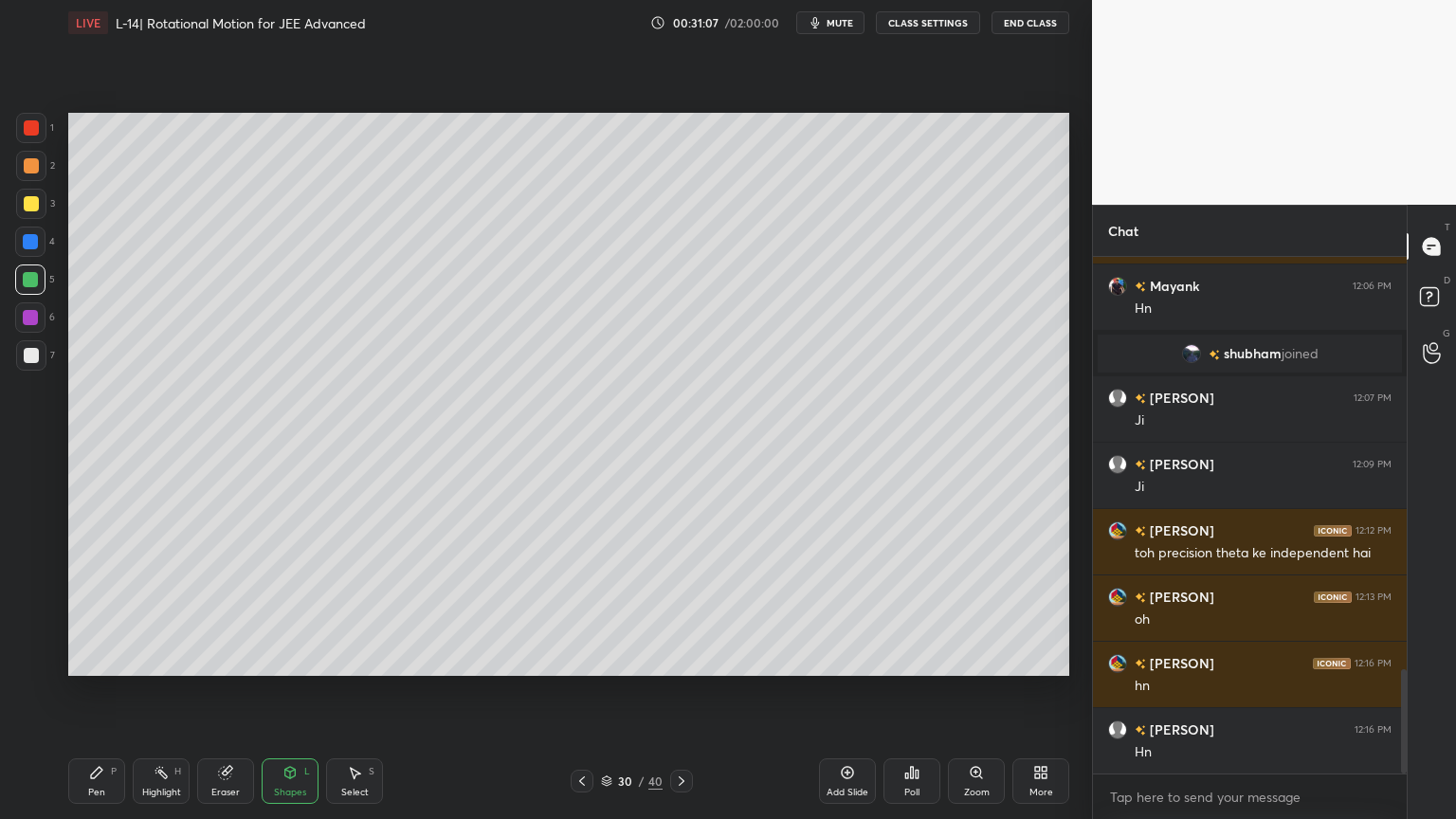 click on "Eraser" at bounding box center [226, 781] 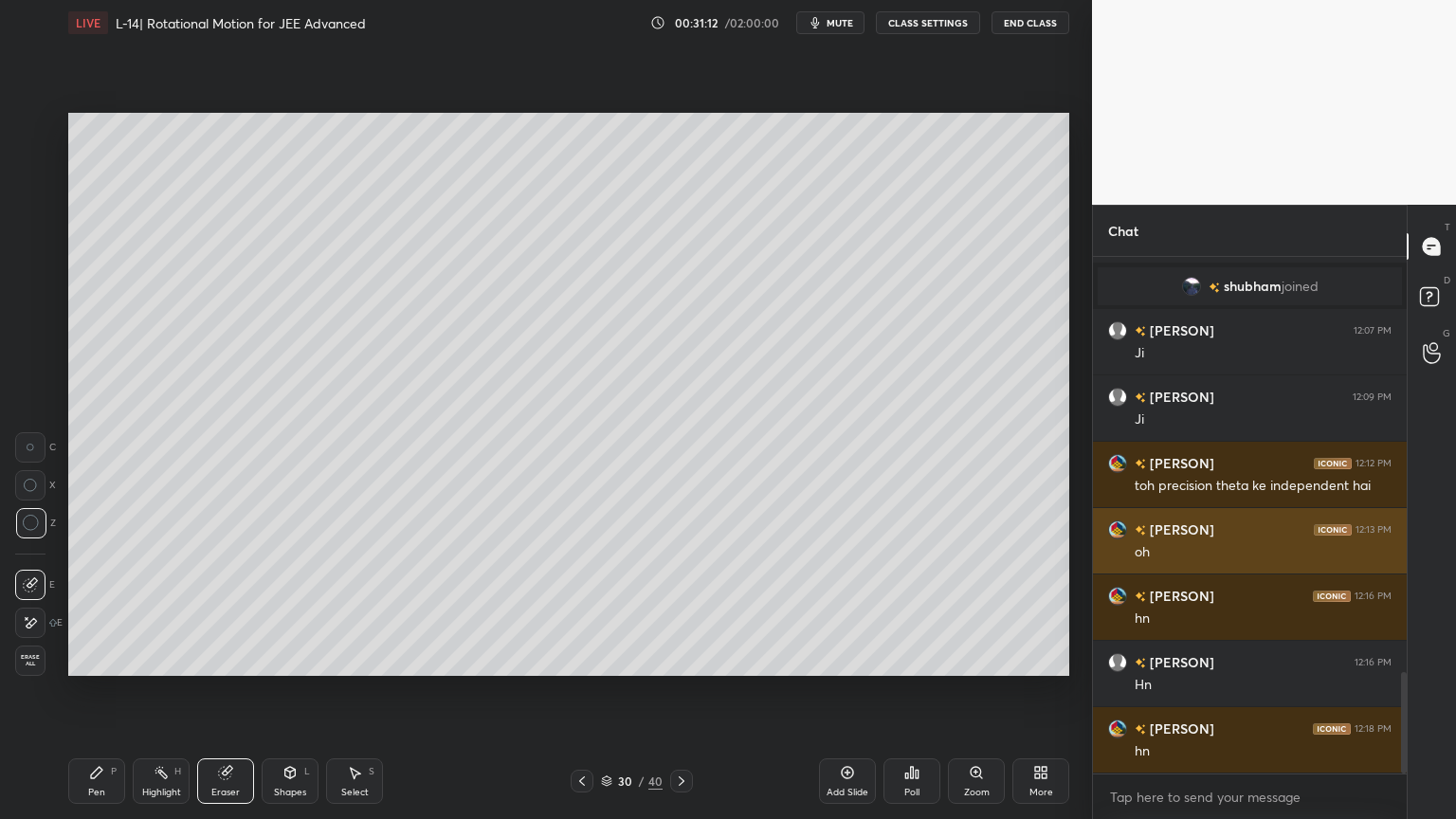 scroll, scrollTop: 2180, scrollLeft: 0, axis: vertical 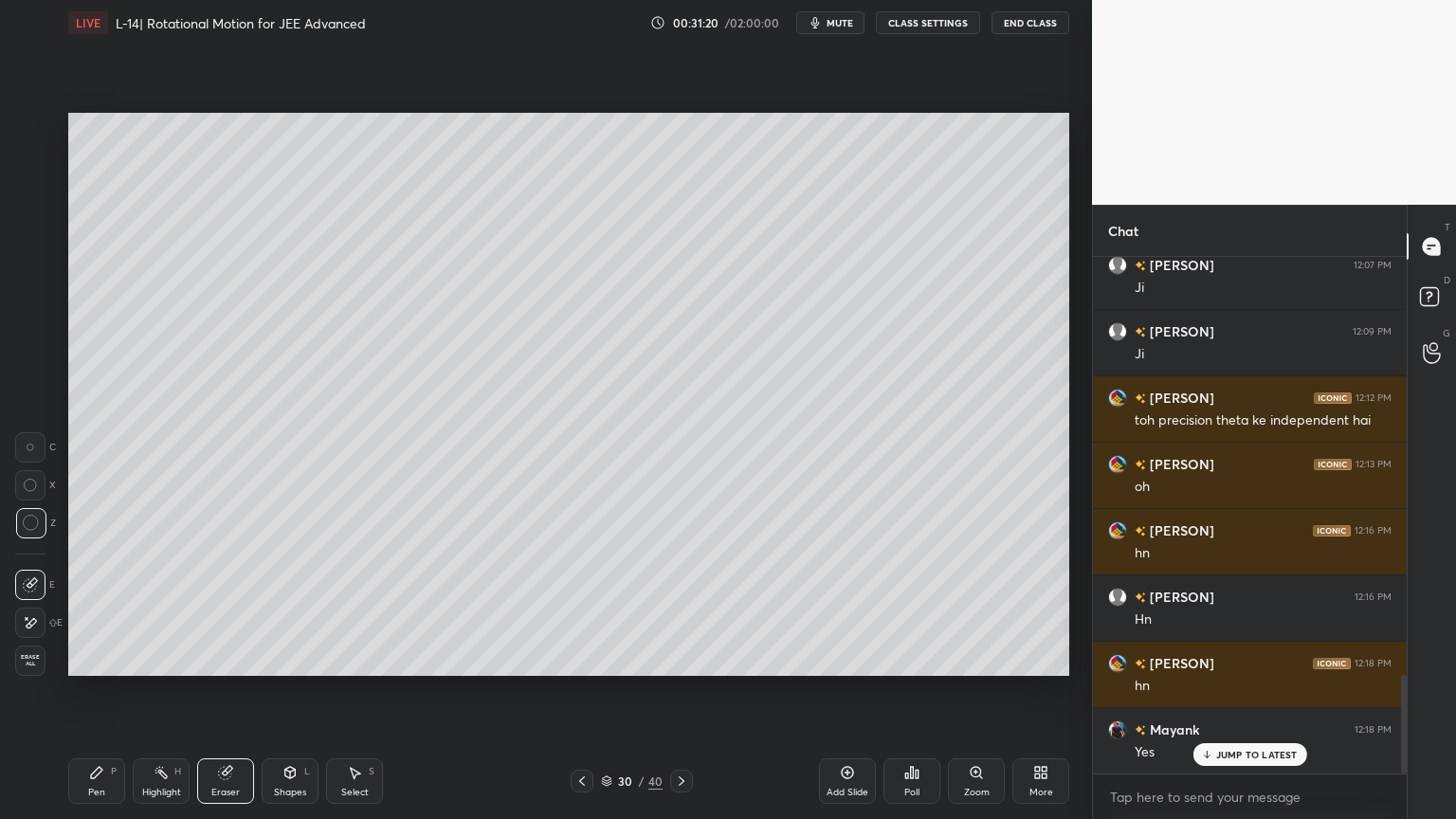 click on "Pen" at bounding box center [97, 792] 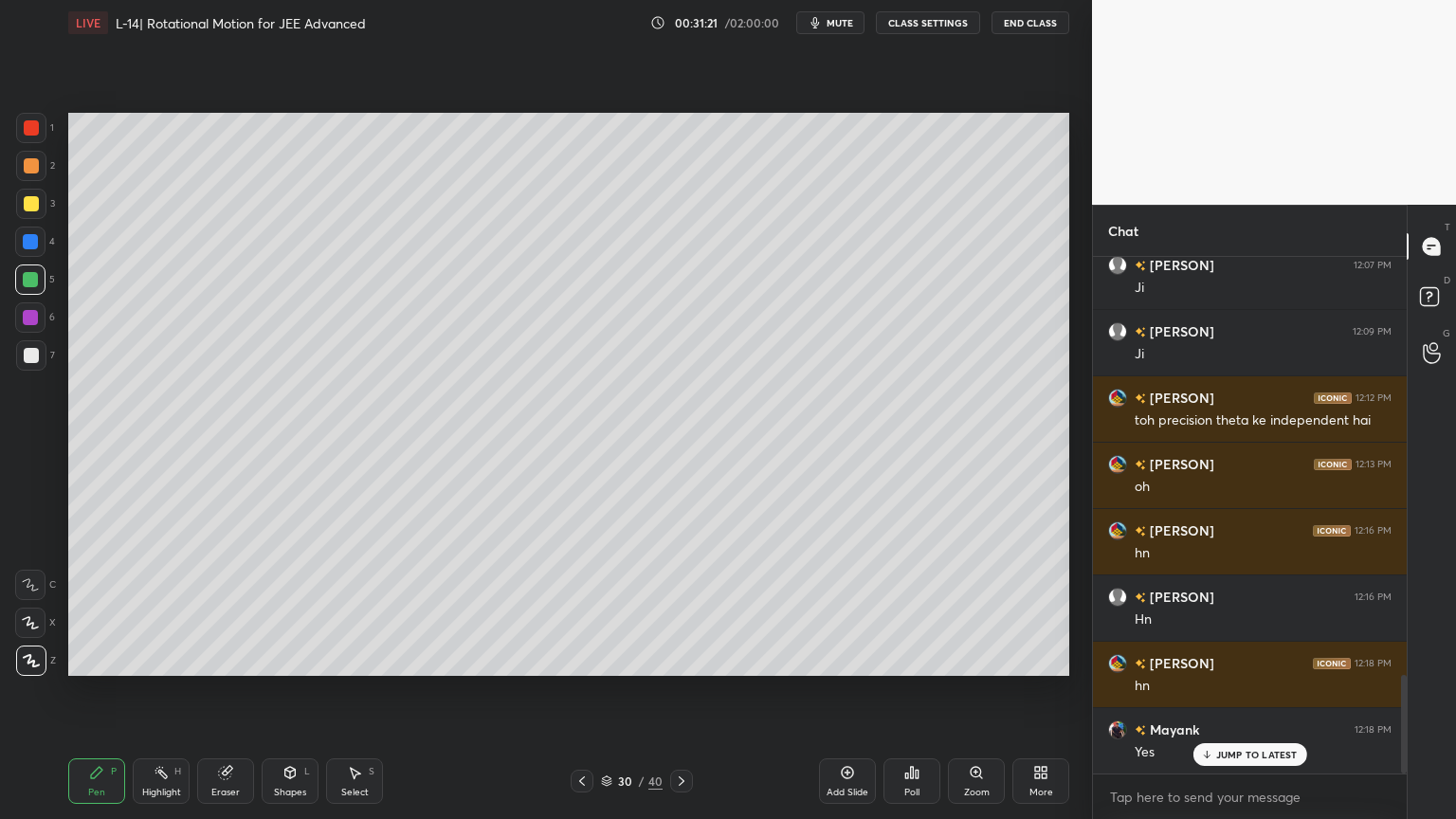 click at bounding box center [31, 204] 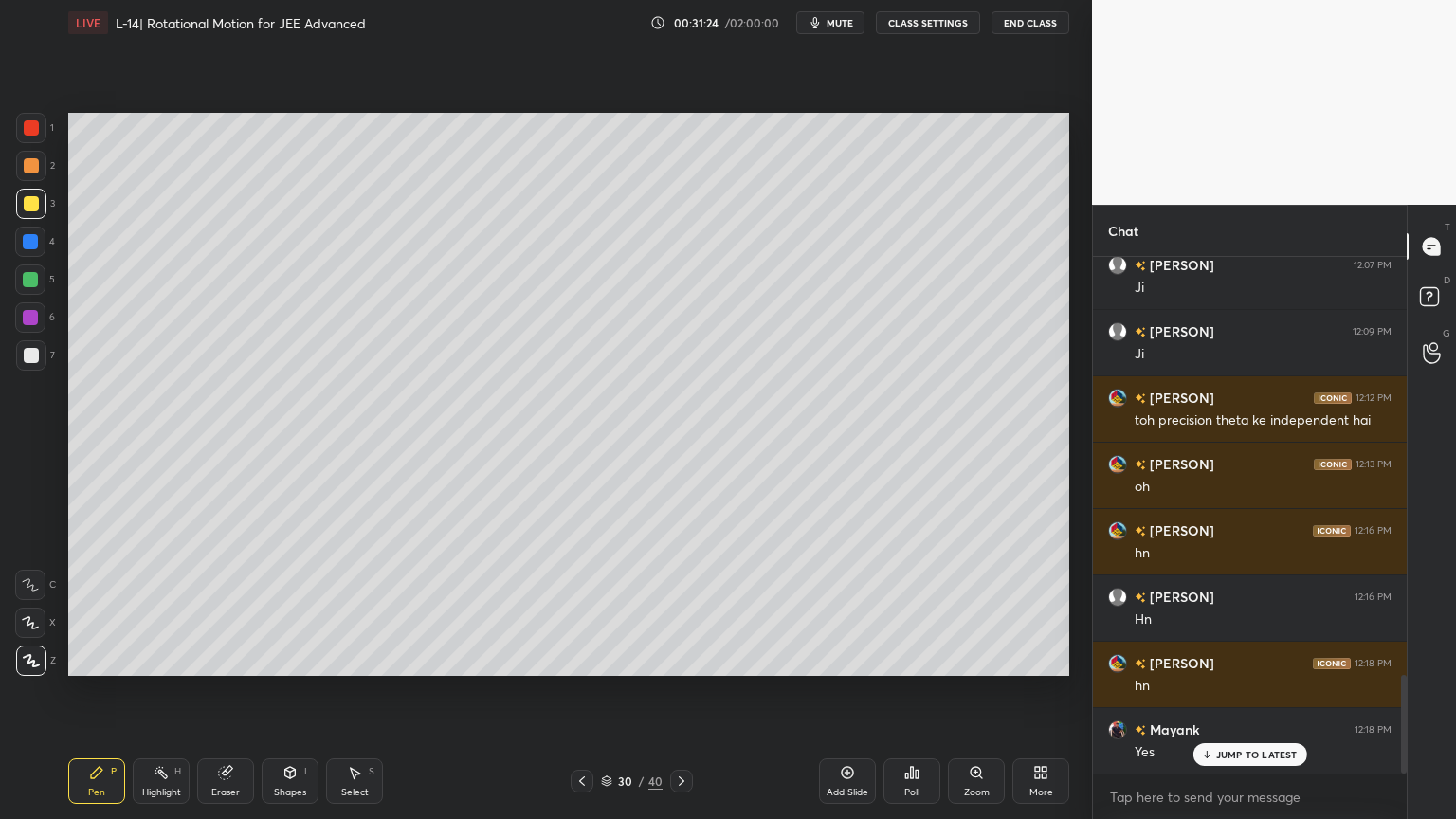 click at bounding box center (582, 781) 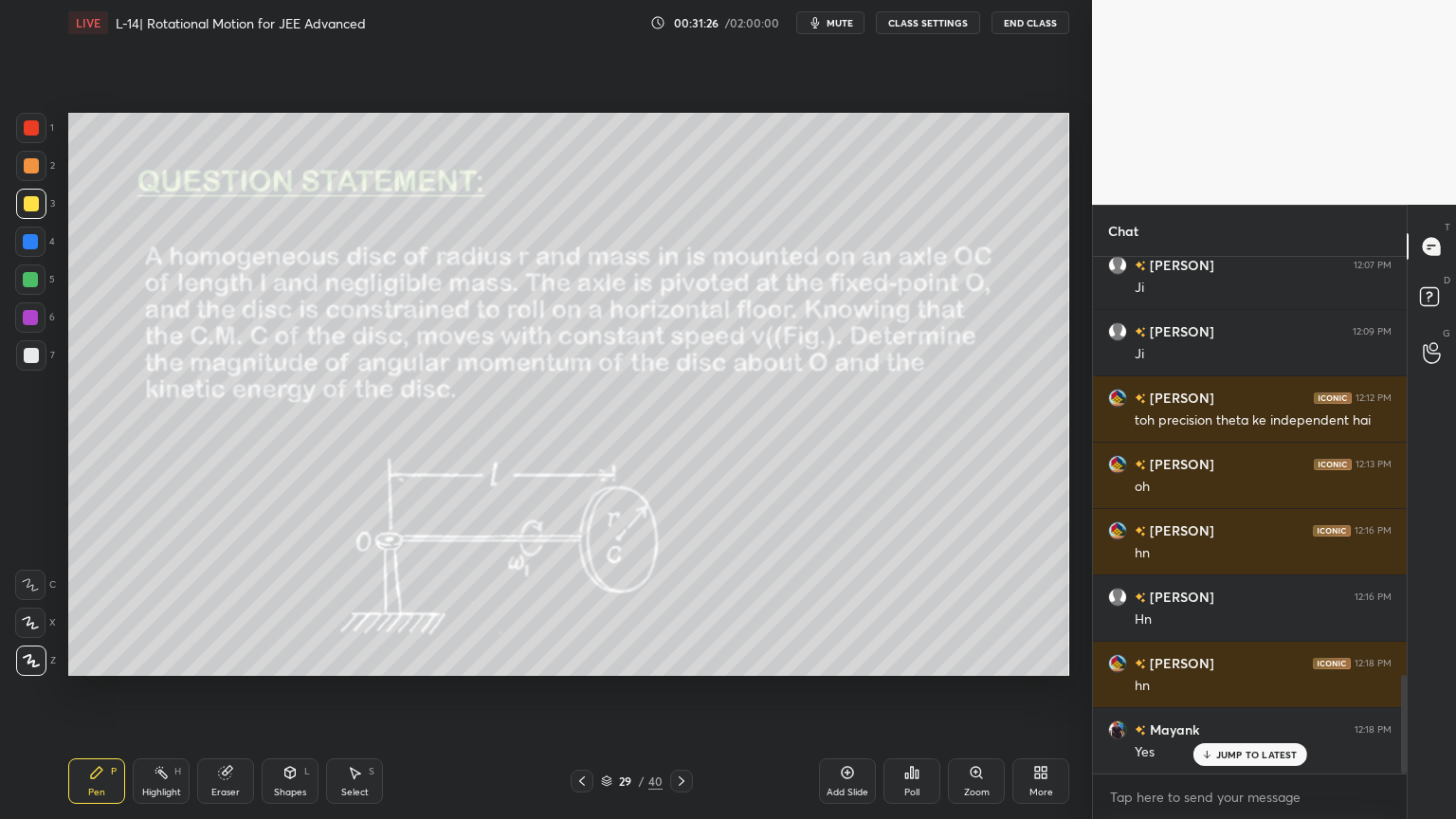 click at bounding box center [682, 781] 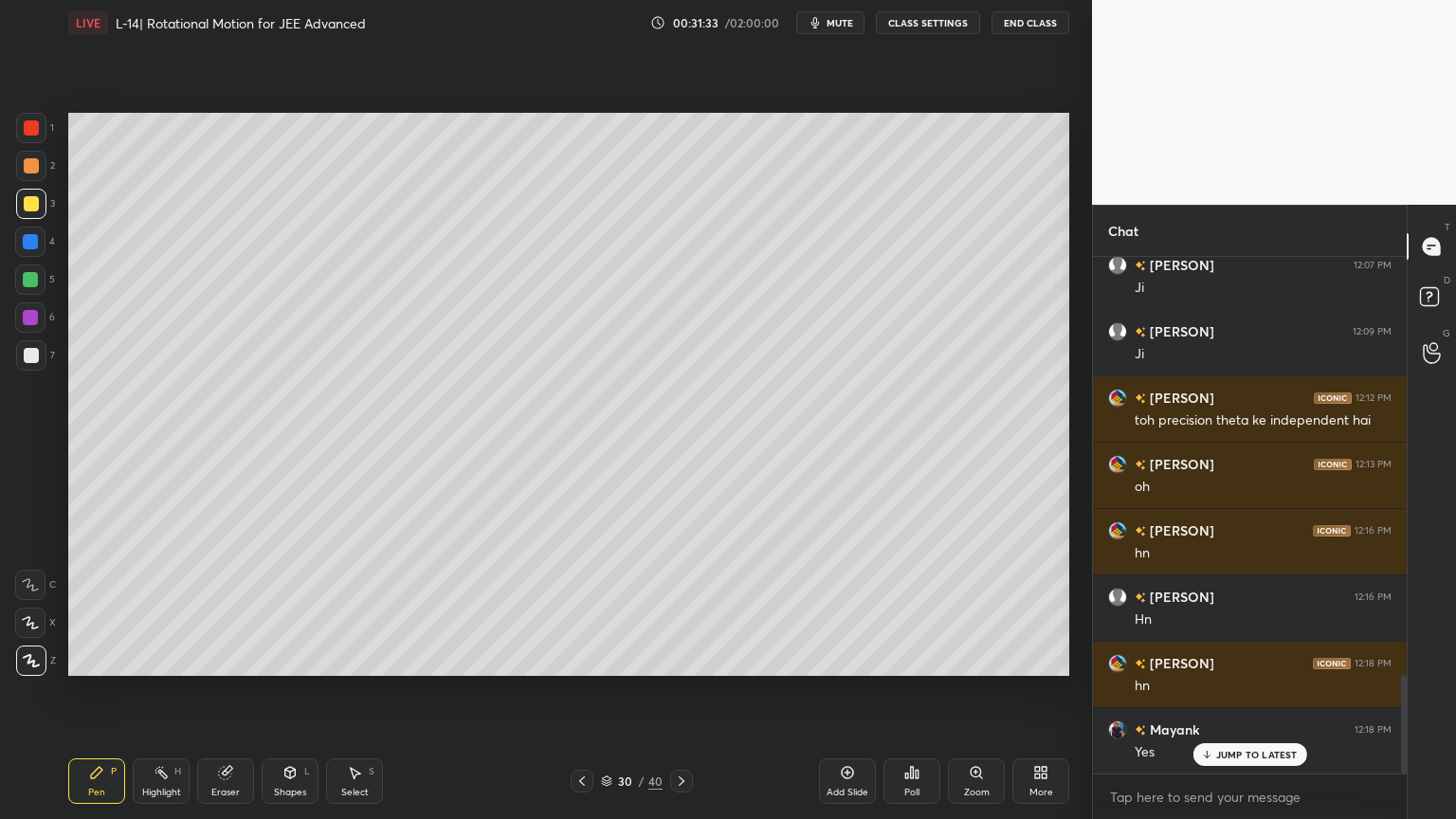 click on "Shapes L" at bounding box center [290, 781] 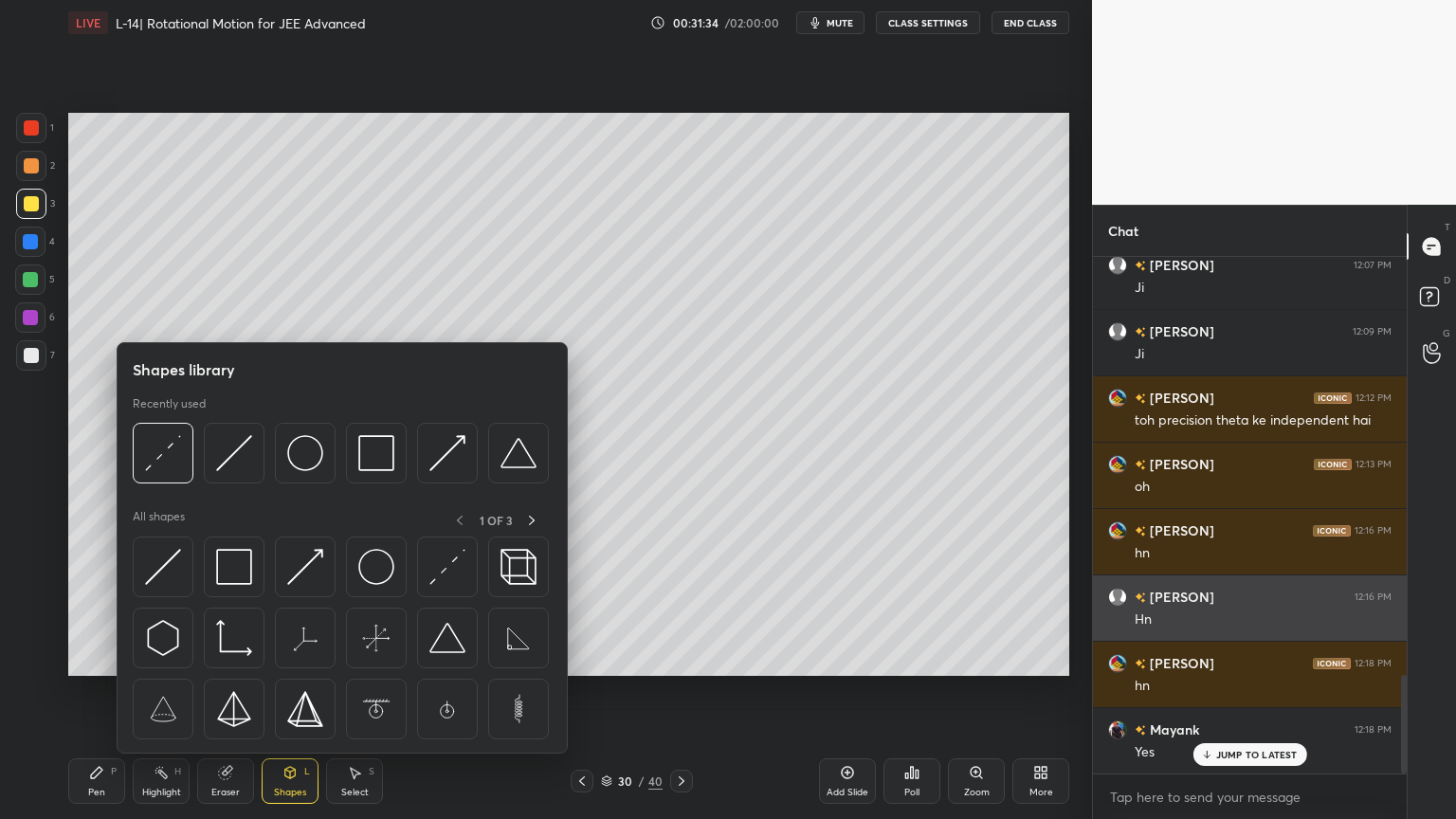 click at bounding box center (305, 567) 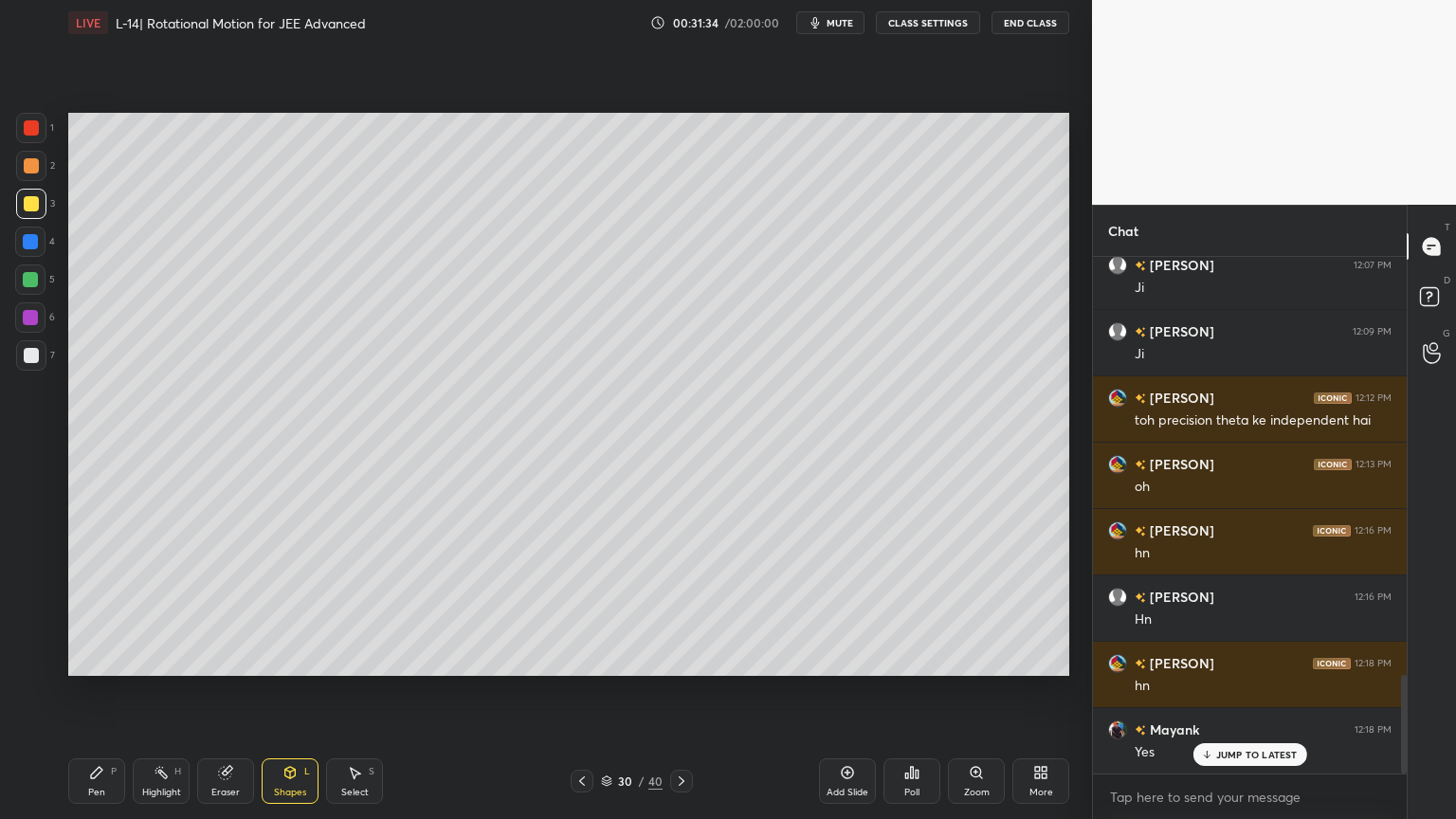 click at bounding box center [30, 242] 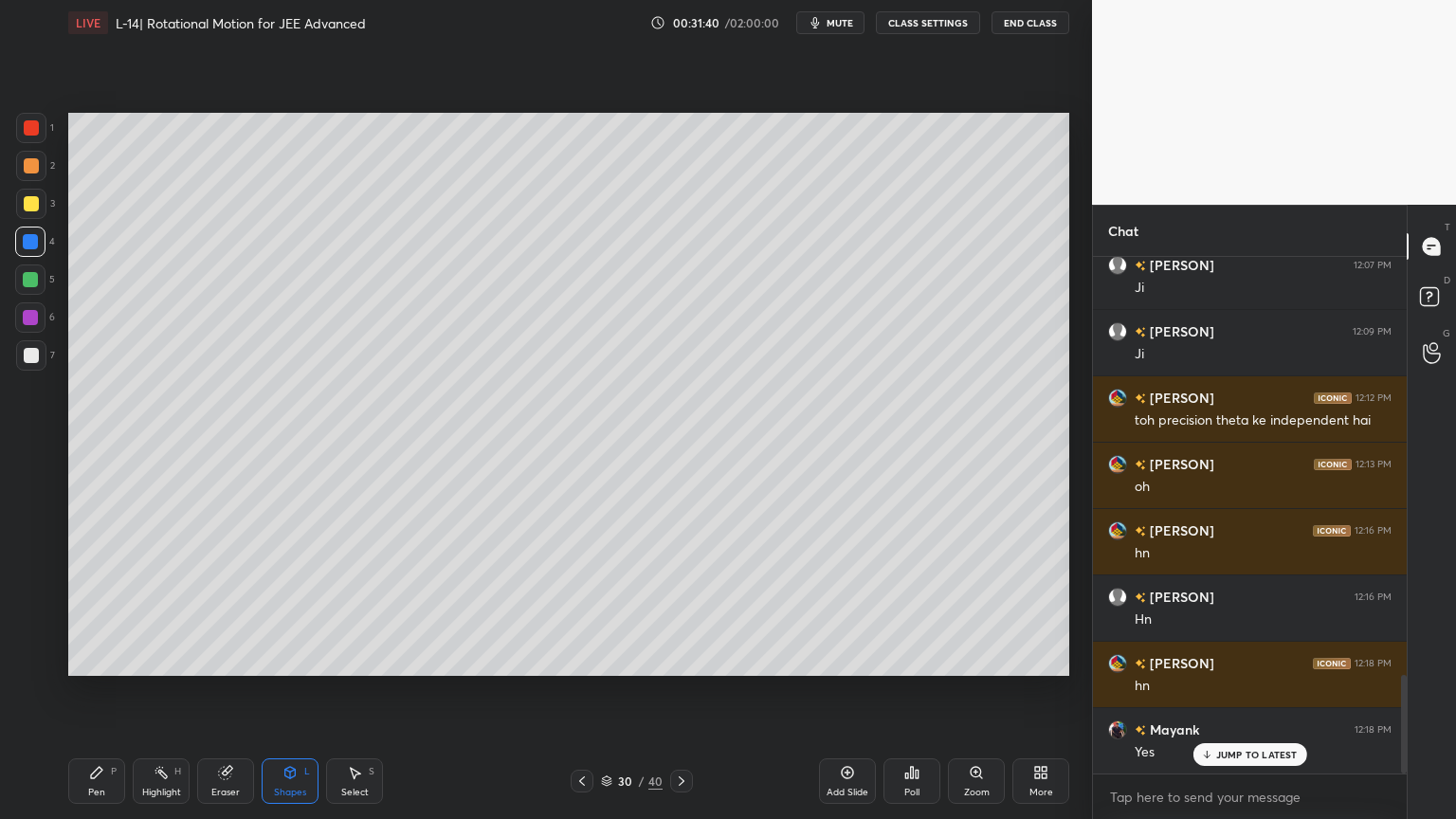 click 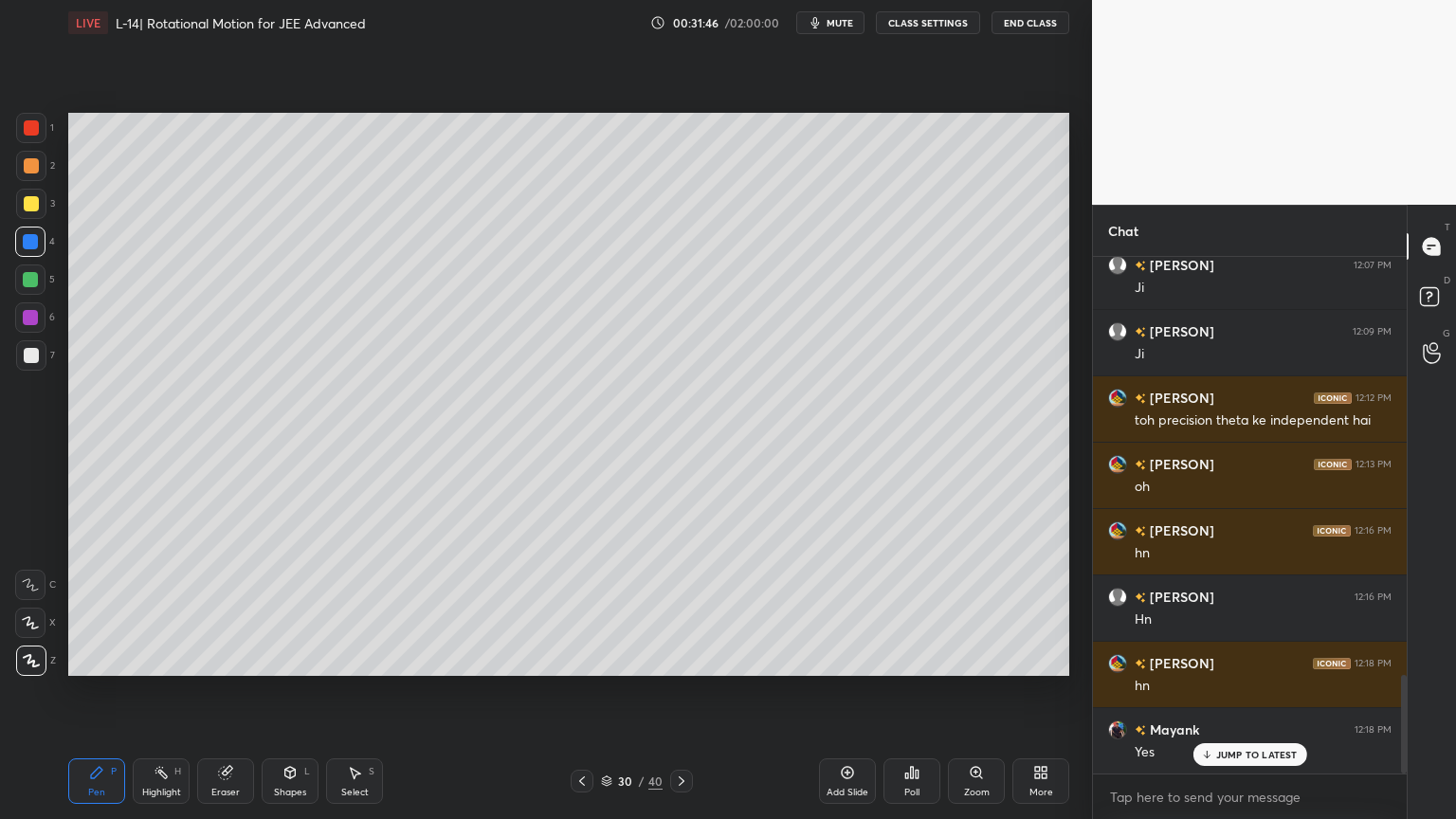 click on "Highlight H" at bounding box center (161, 781) 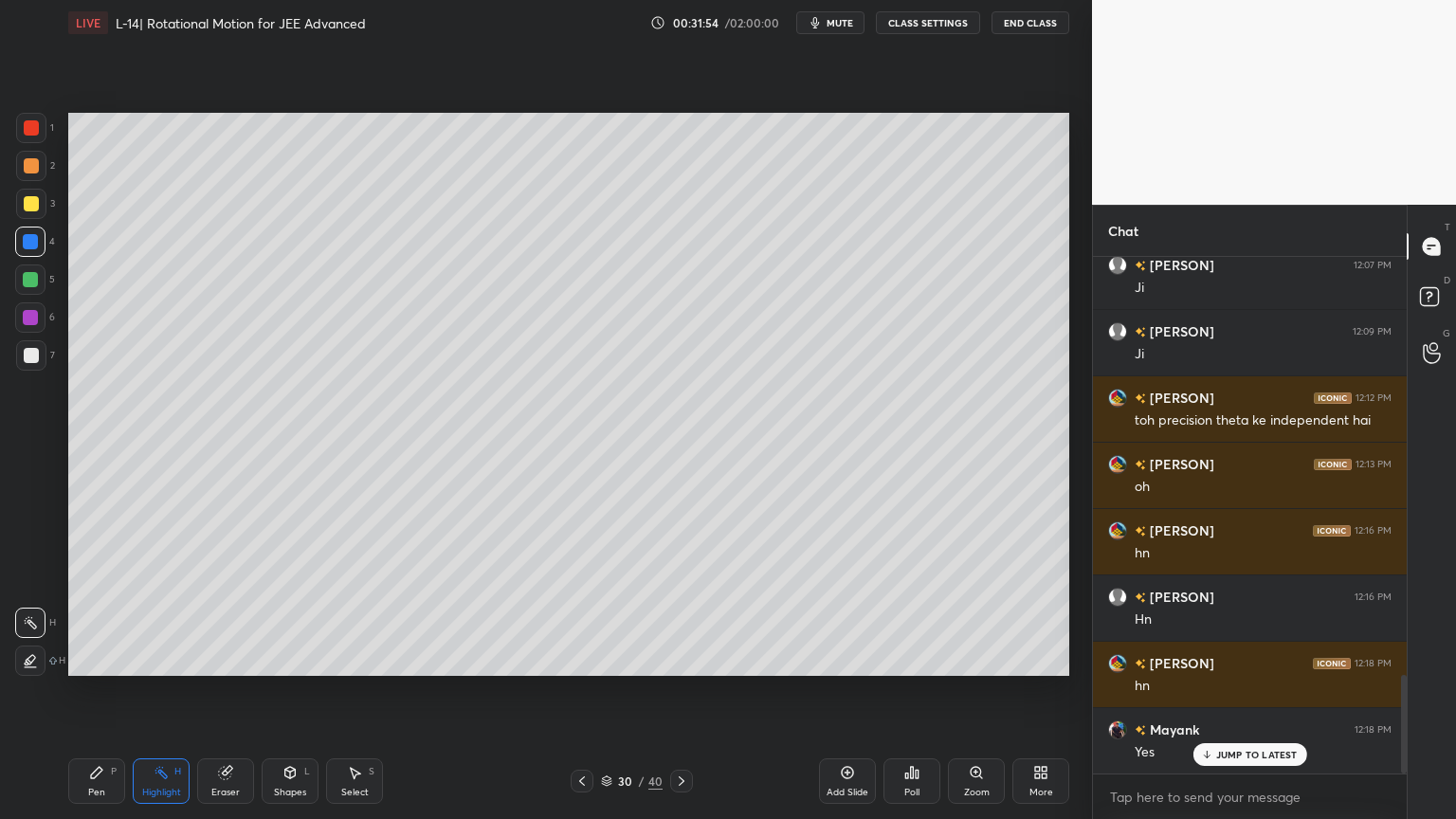 click 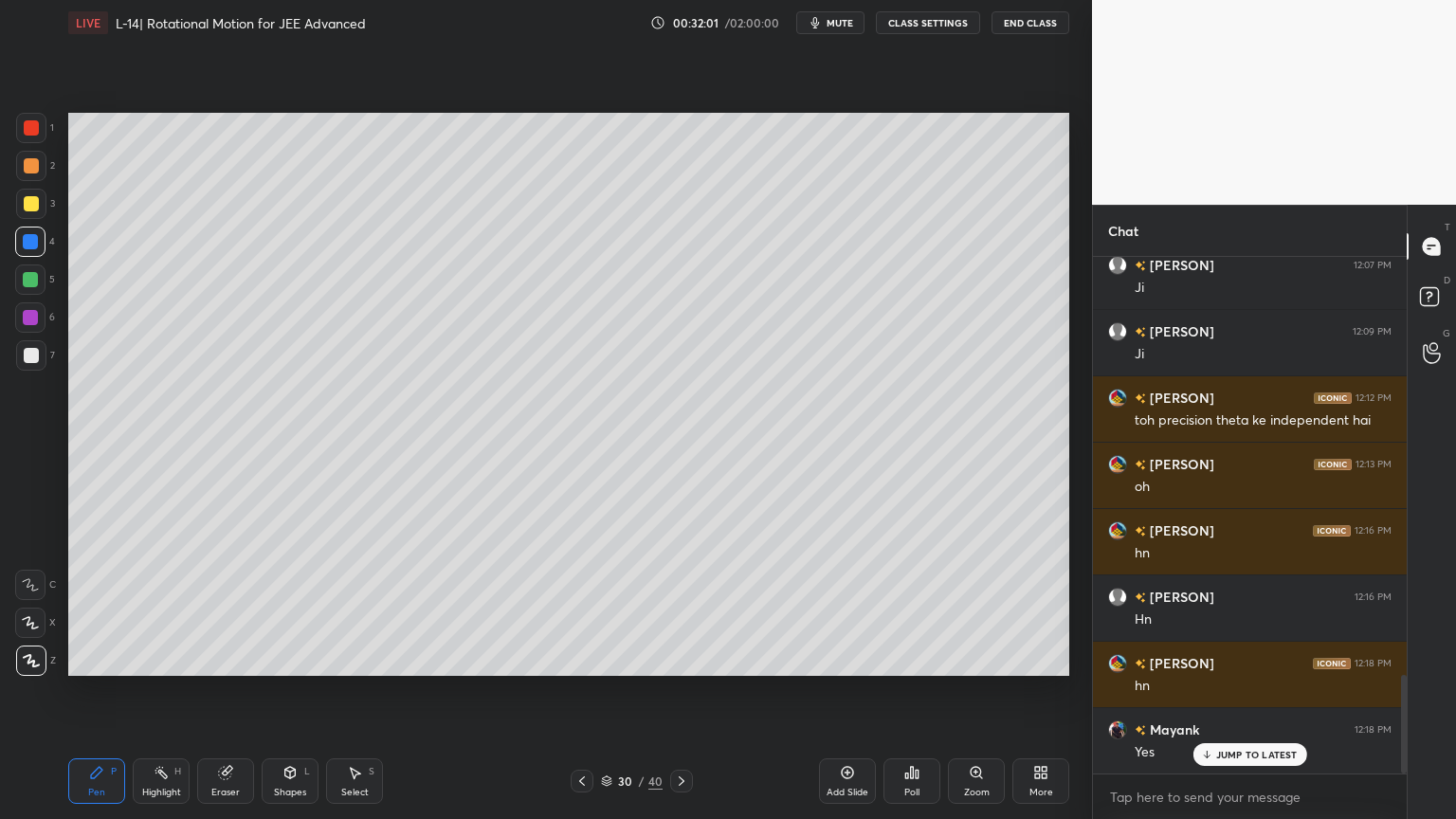 click on "Shapes" at bounding box center (290, 792) 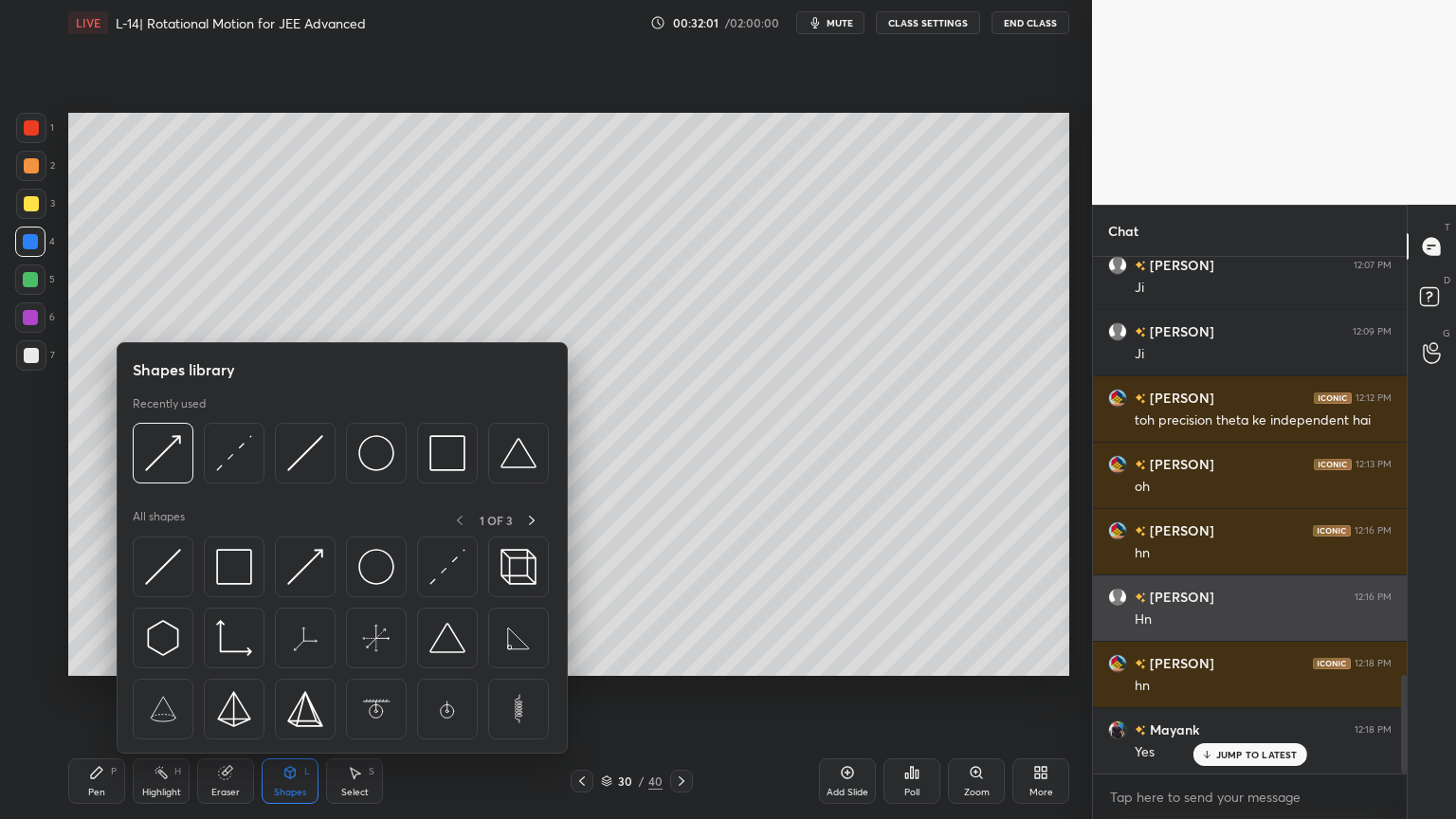 click at bounding box center [447, 567] 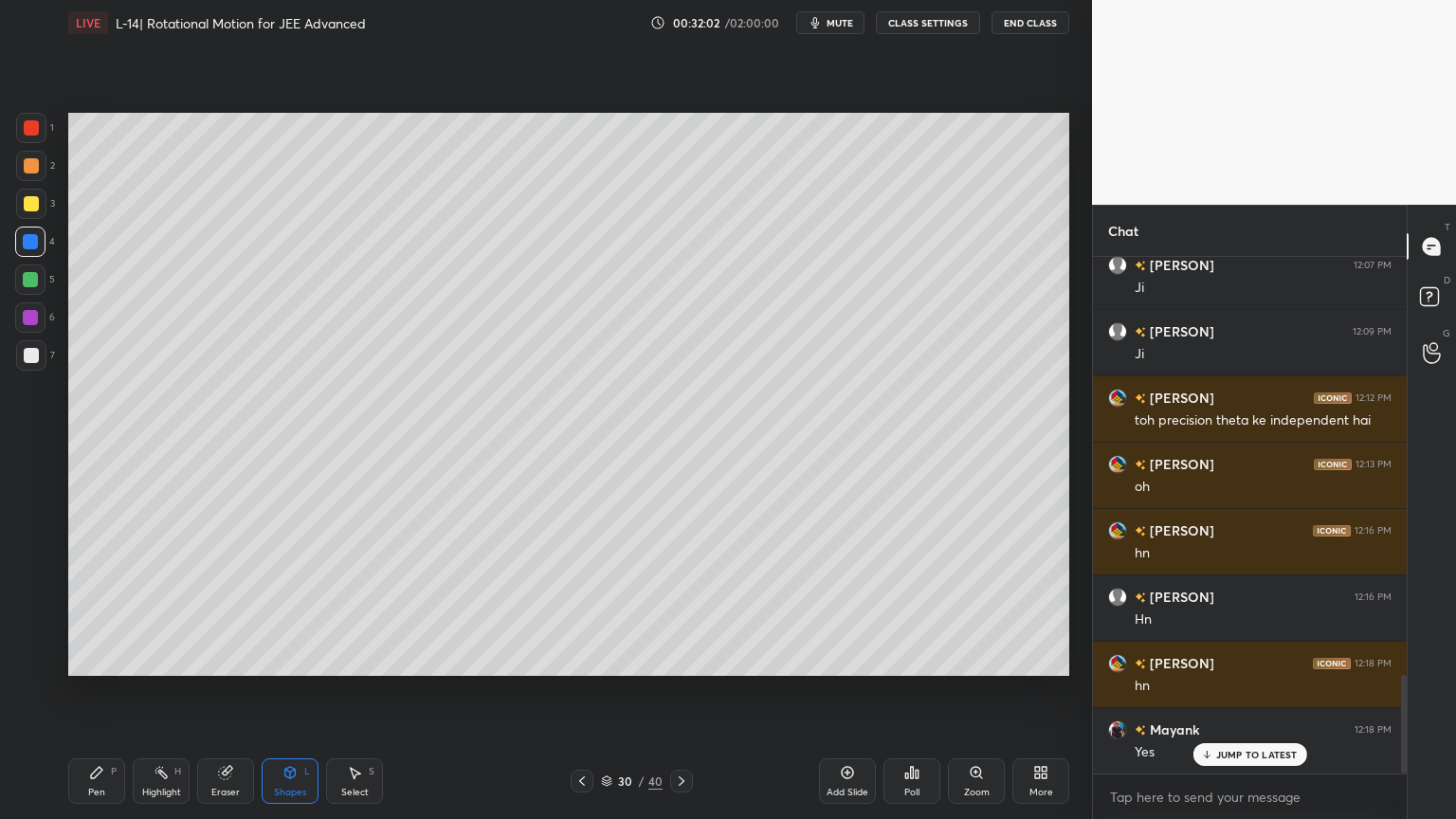 click at bounding box center [31, 355] 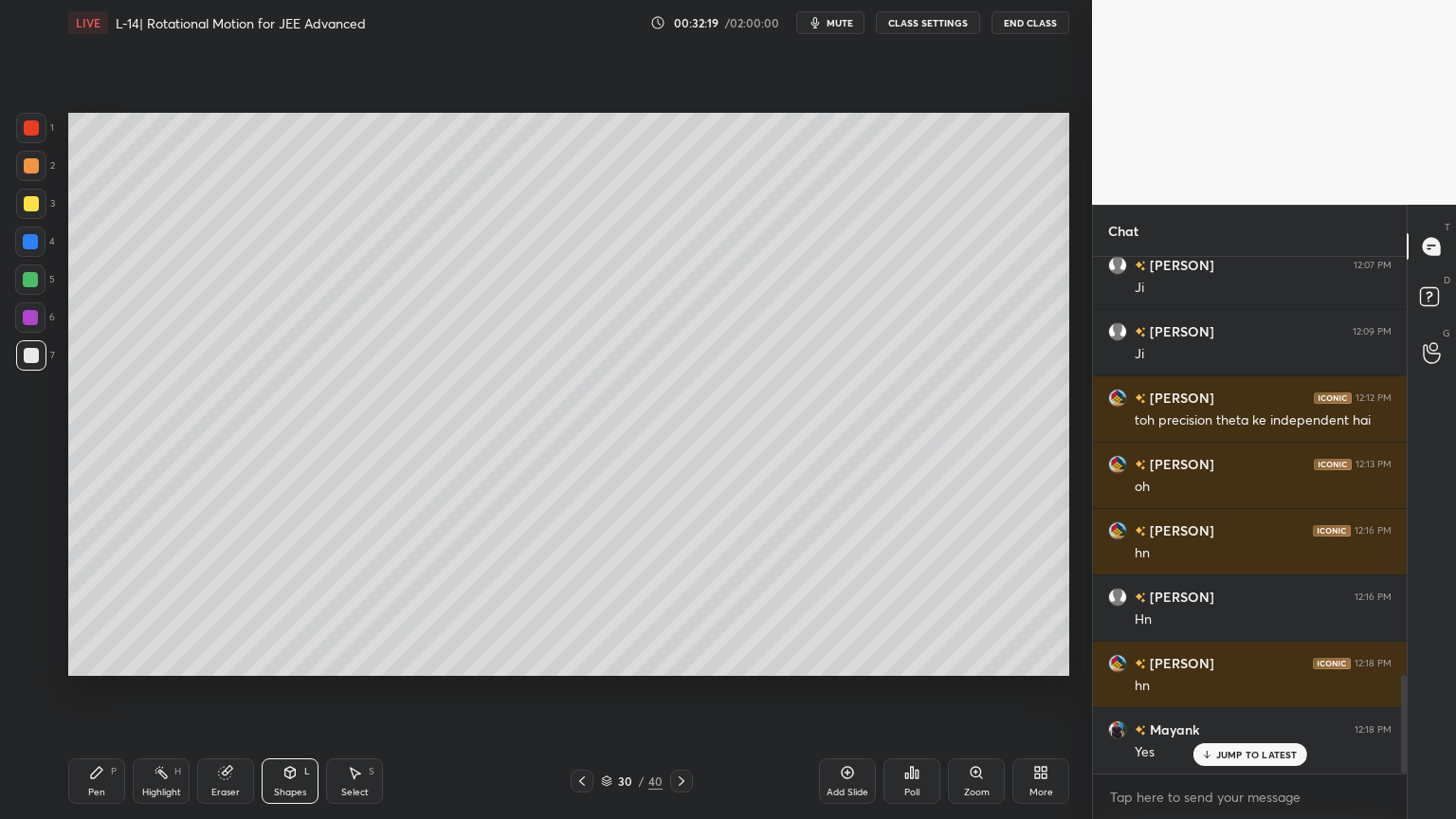 click on "Pen P" at bounding box center (97, 781) 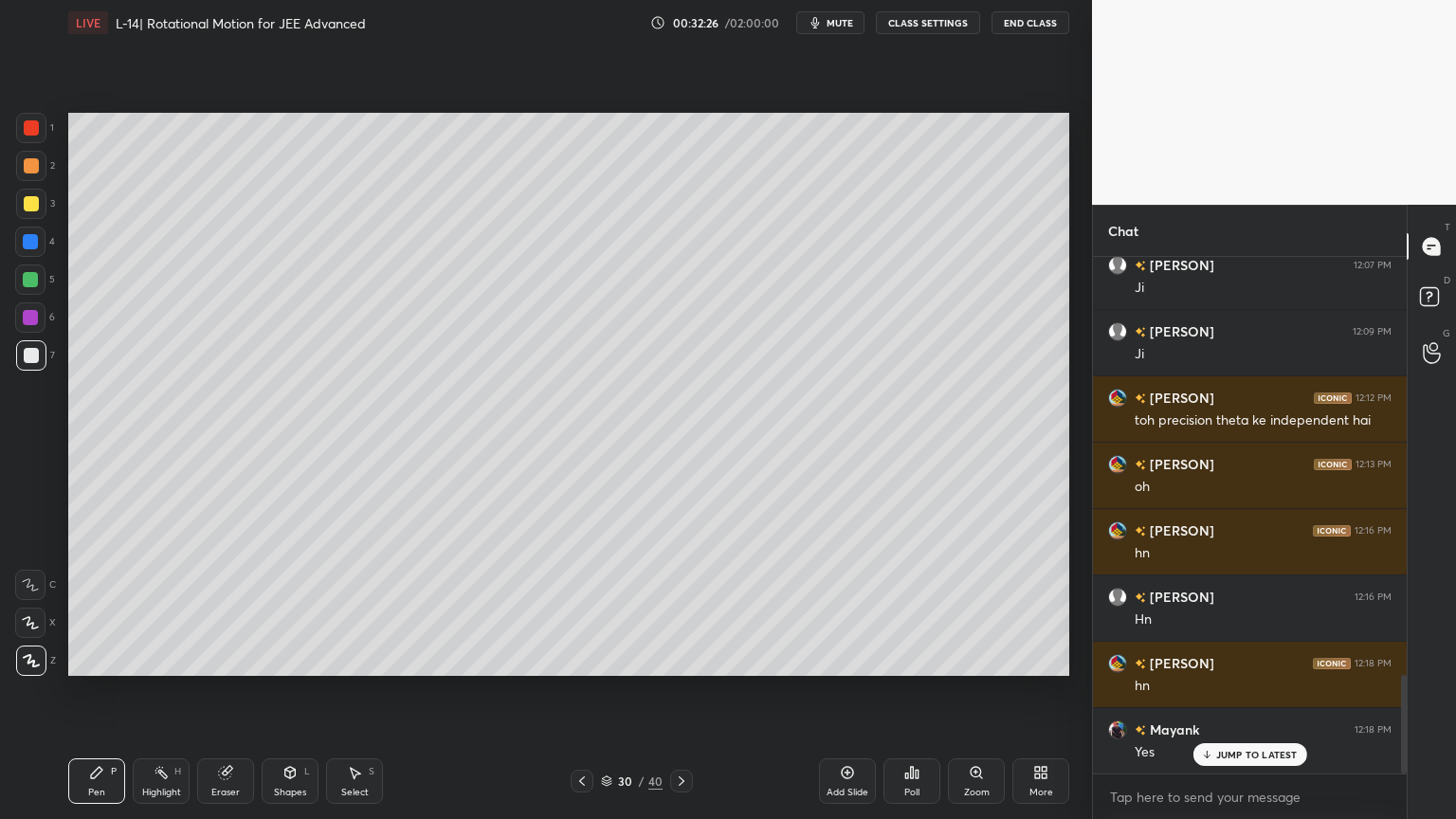 click on "Highlight H" at bounding box center [161, 781] 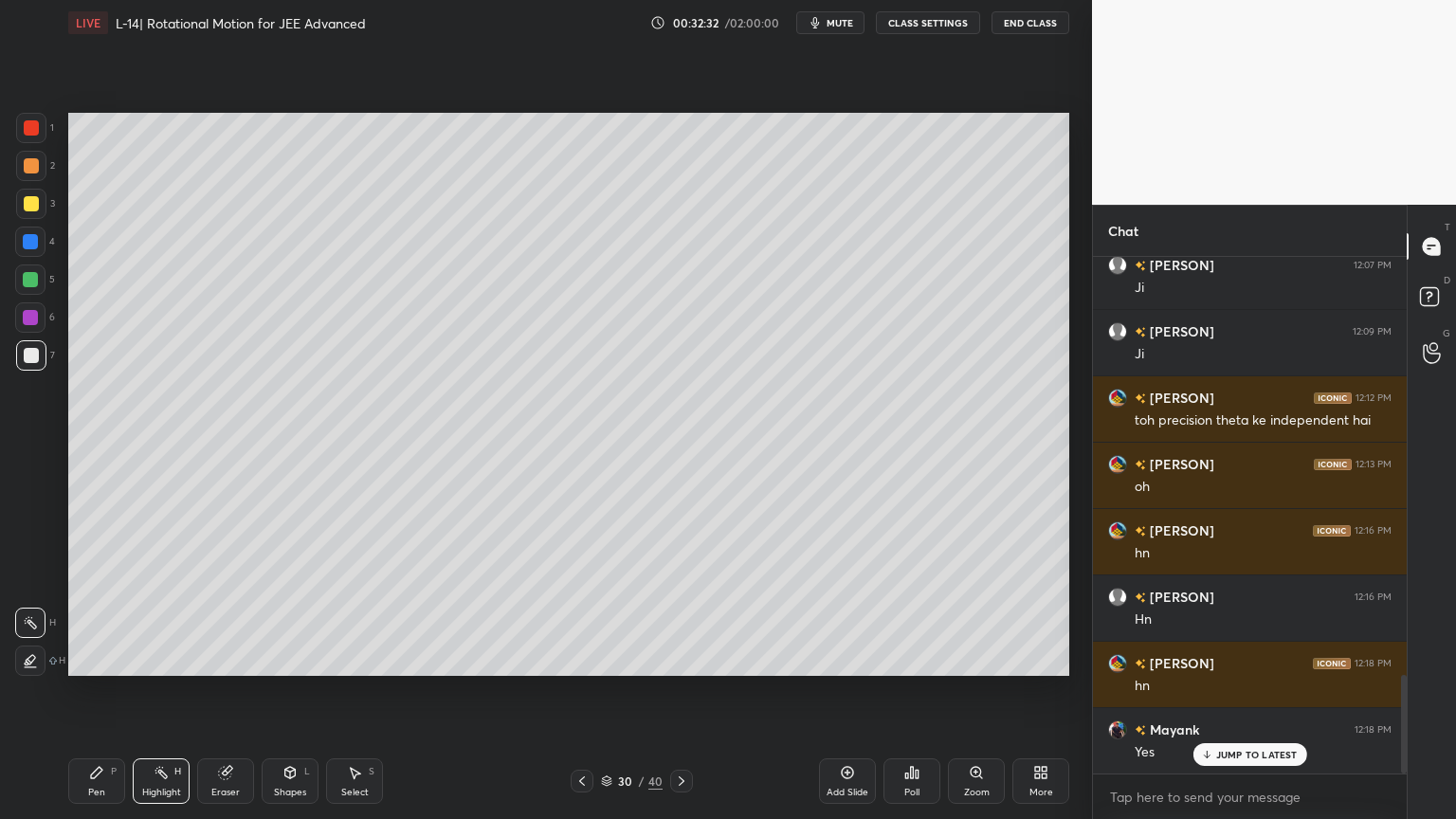click on "Shapes L" at bounding box center [290, 781] 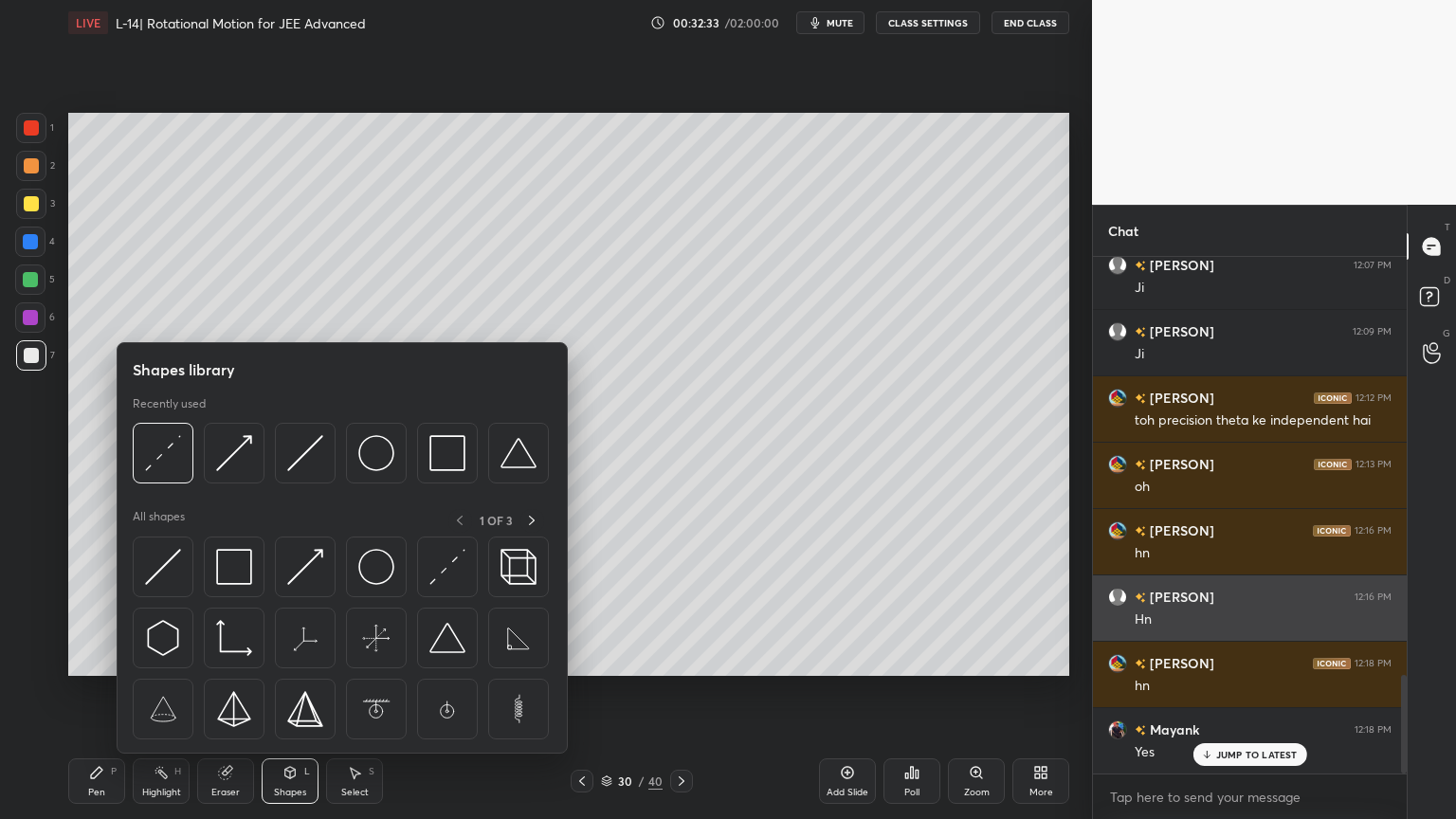 click at bounding box center [305, 567] 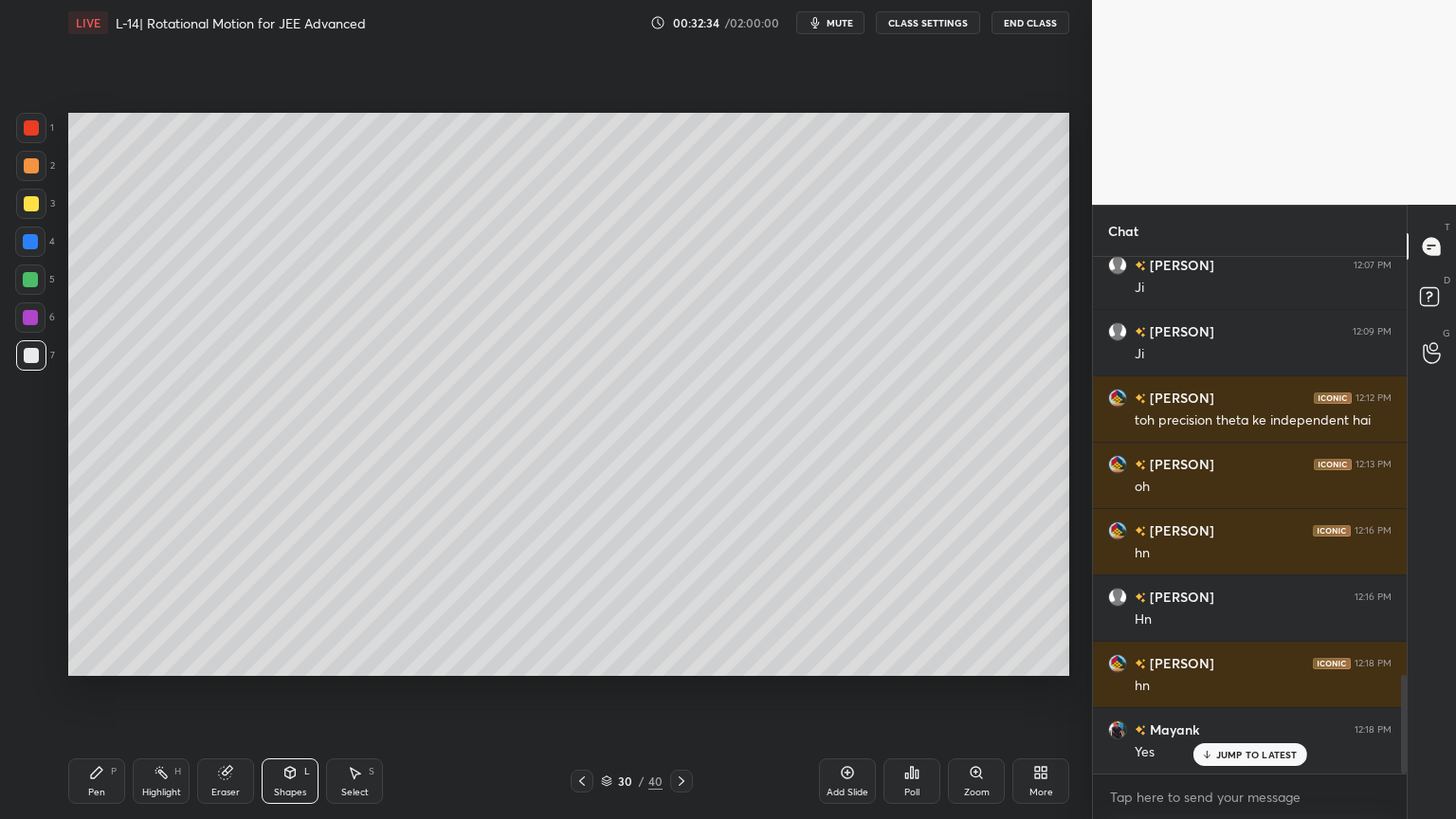 click at bounding box center (31, 128) 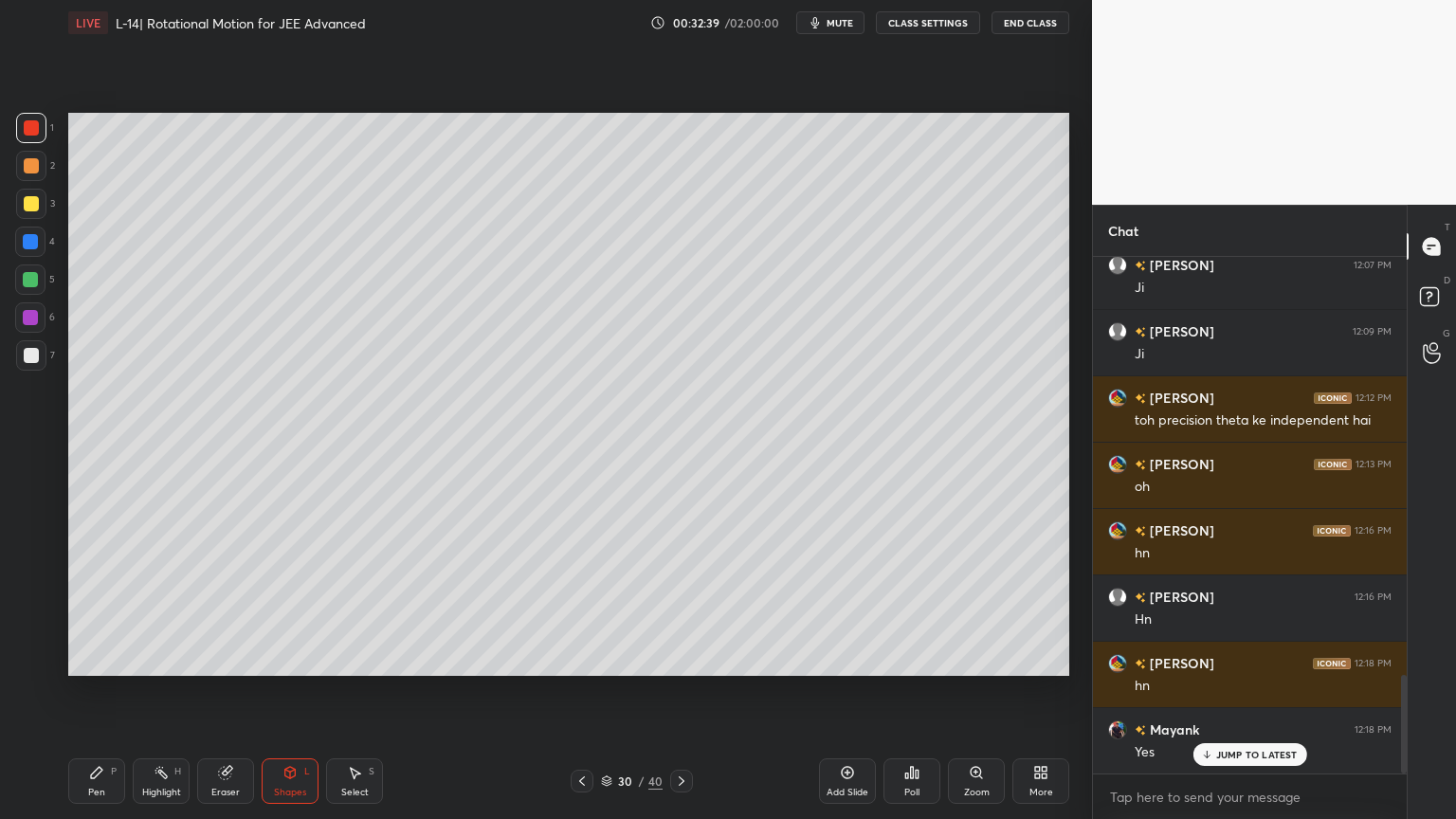 click on "Pen" at bounding box center (97, 792) 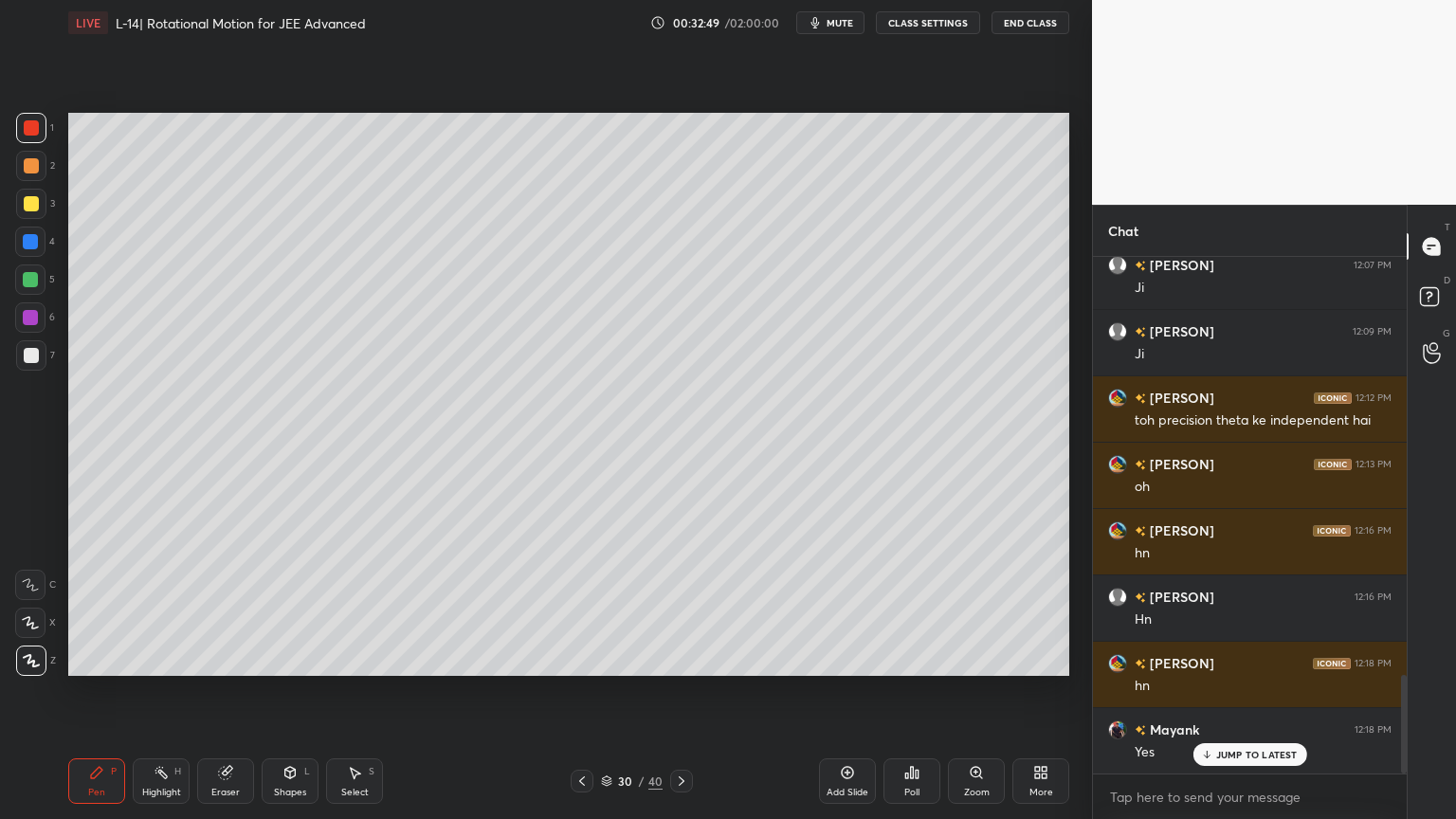 click on "Highlight" at bounding box center [161, 792] 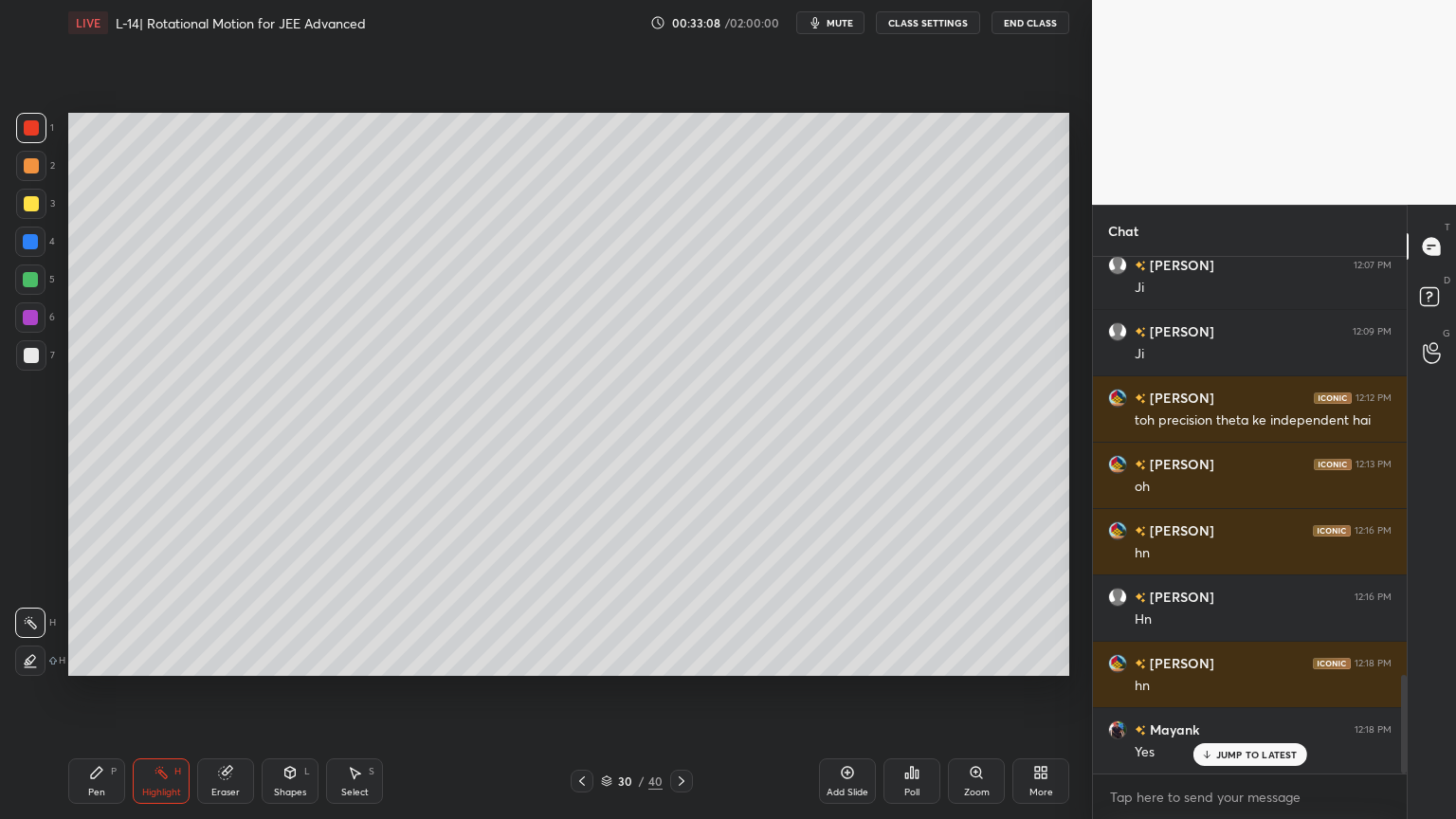 click on "Pen P" at bounding box center [97, 781] 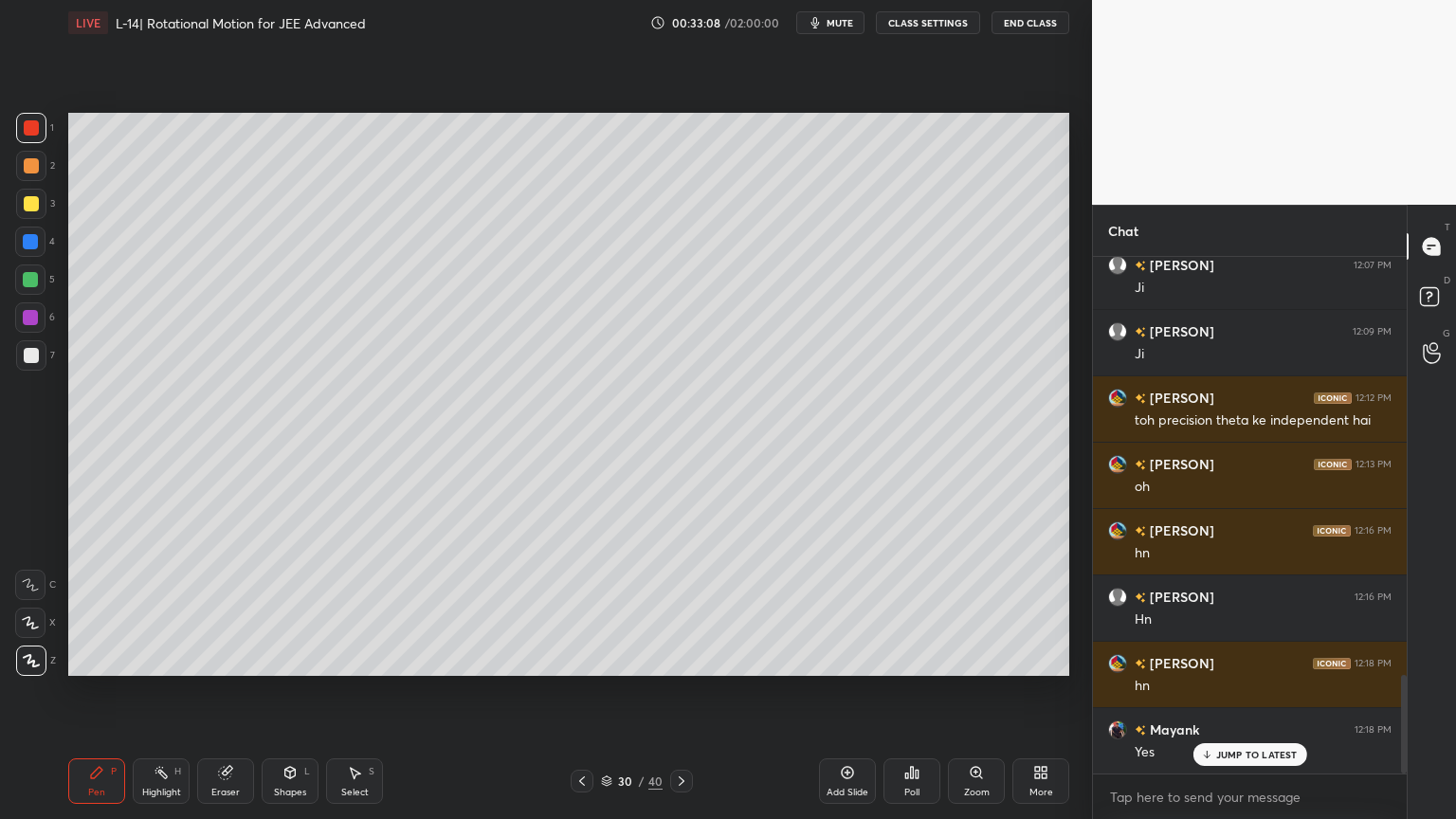 click at bounding box center (31, 355) 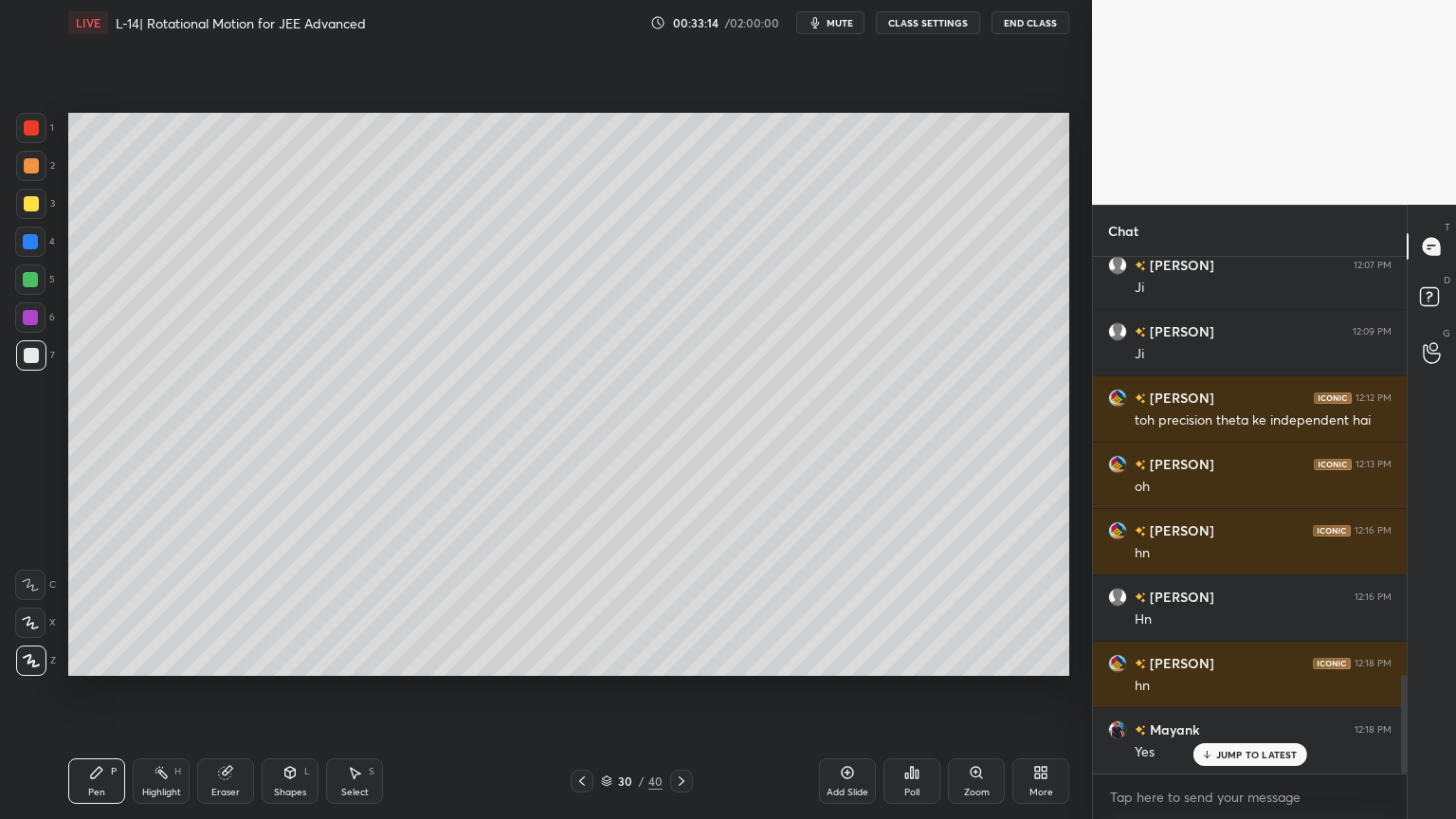 click on "Highlight H" at bounding box center (161, 781) 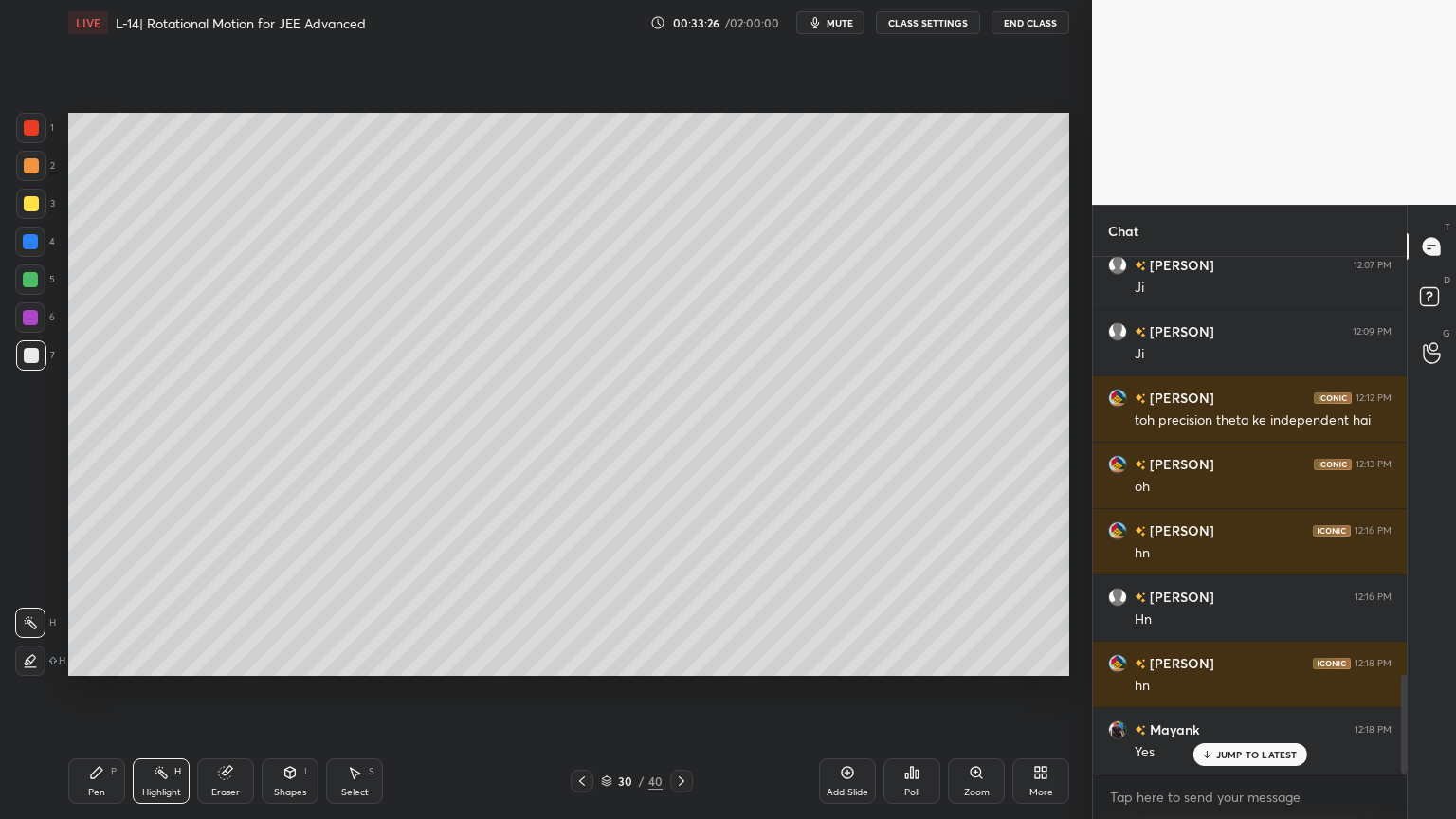 click 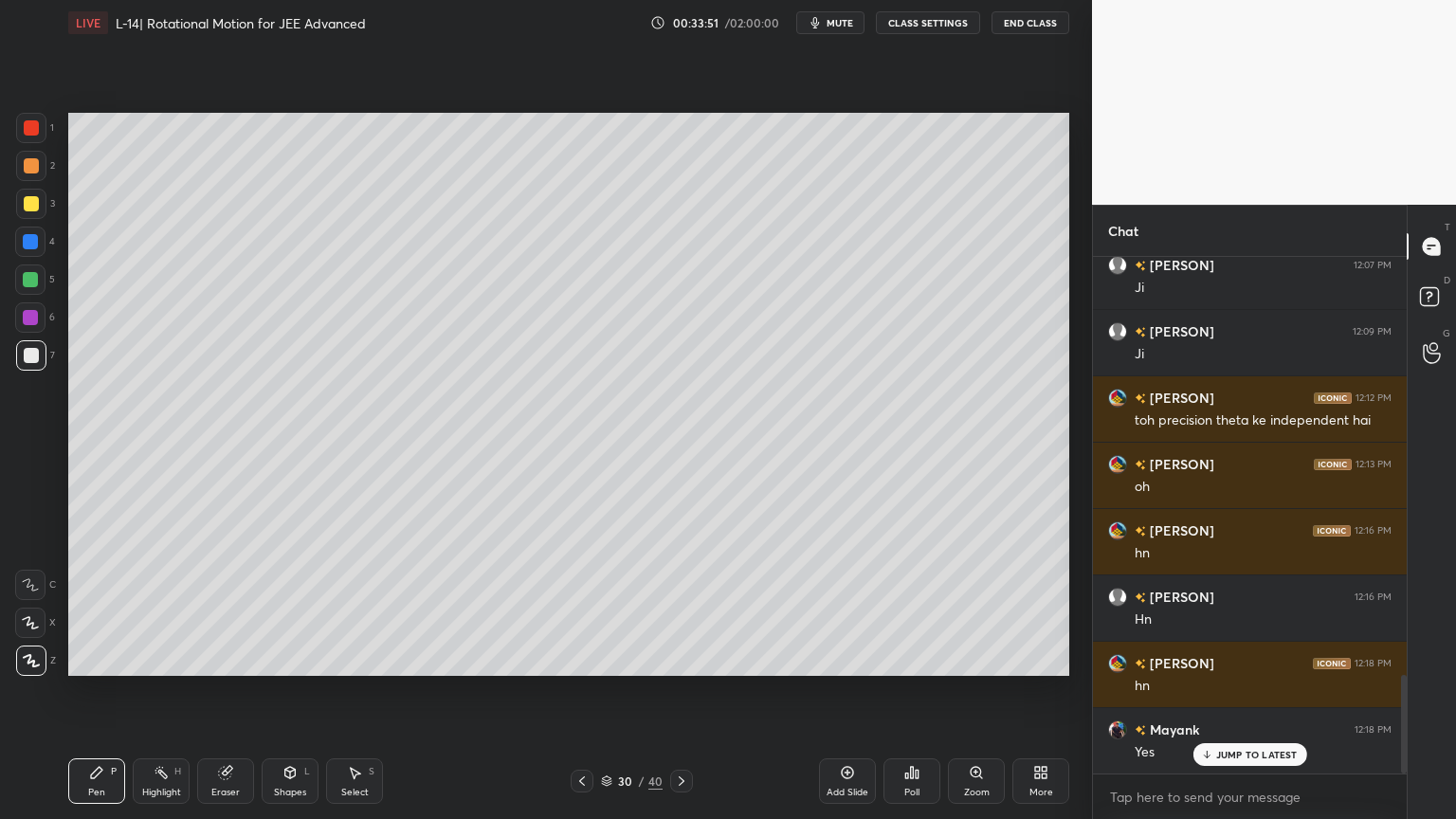 click on "Highlight" at bounding box center (161, 792) 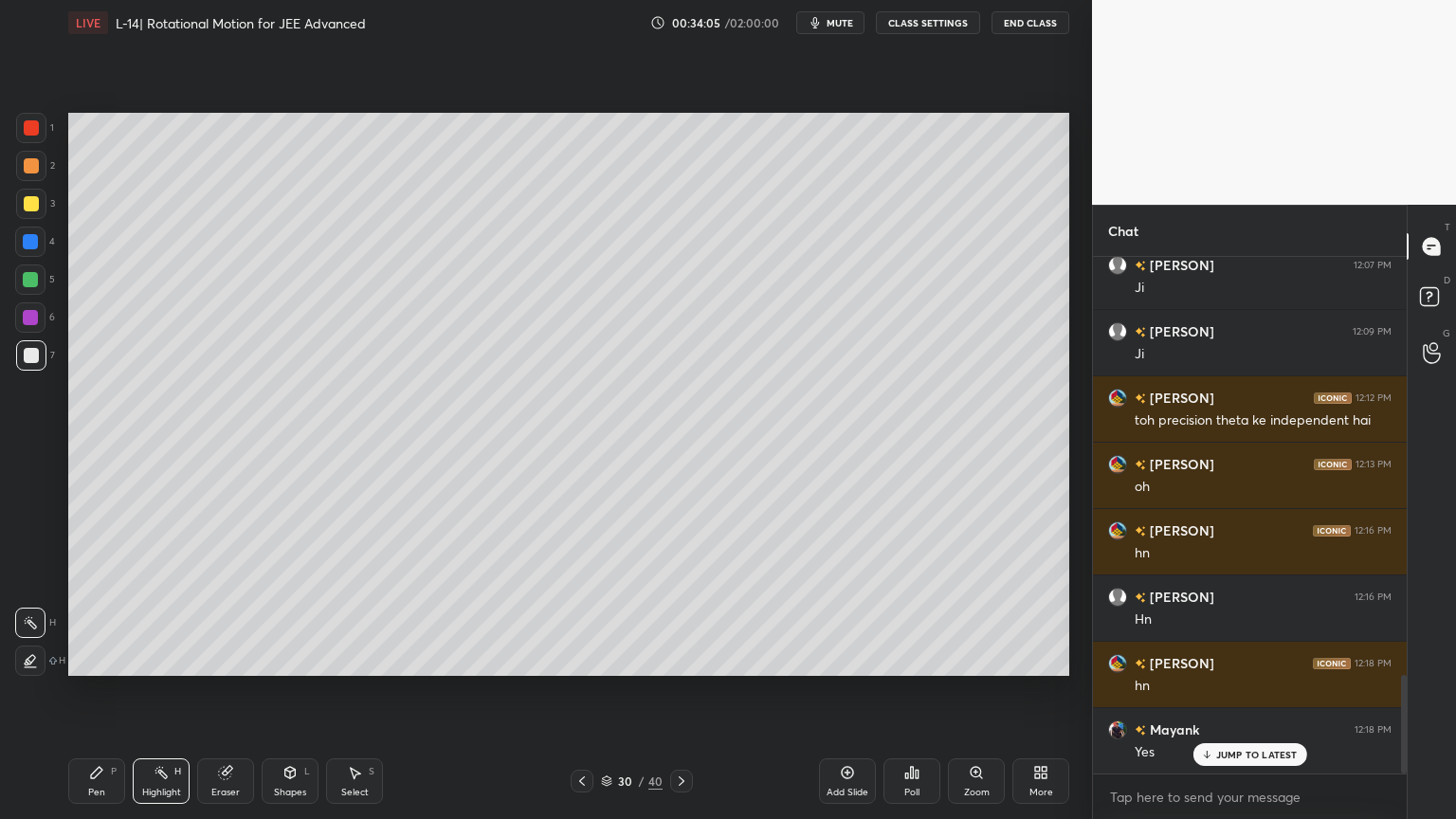 click on "Setting up your live class Poll for   secs No correct answer Start poll" at bounding box center (569, 394) 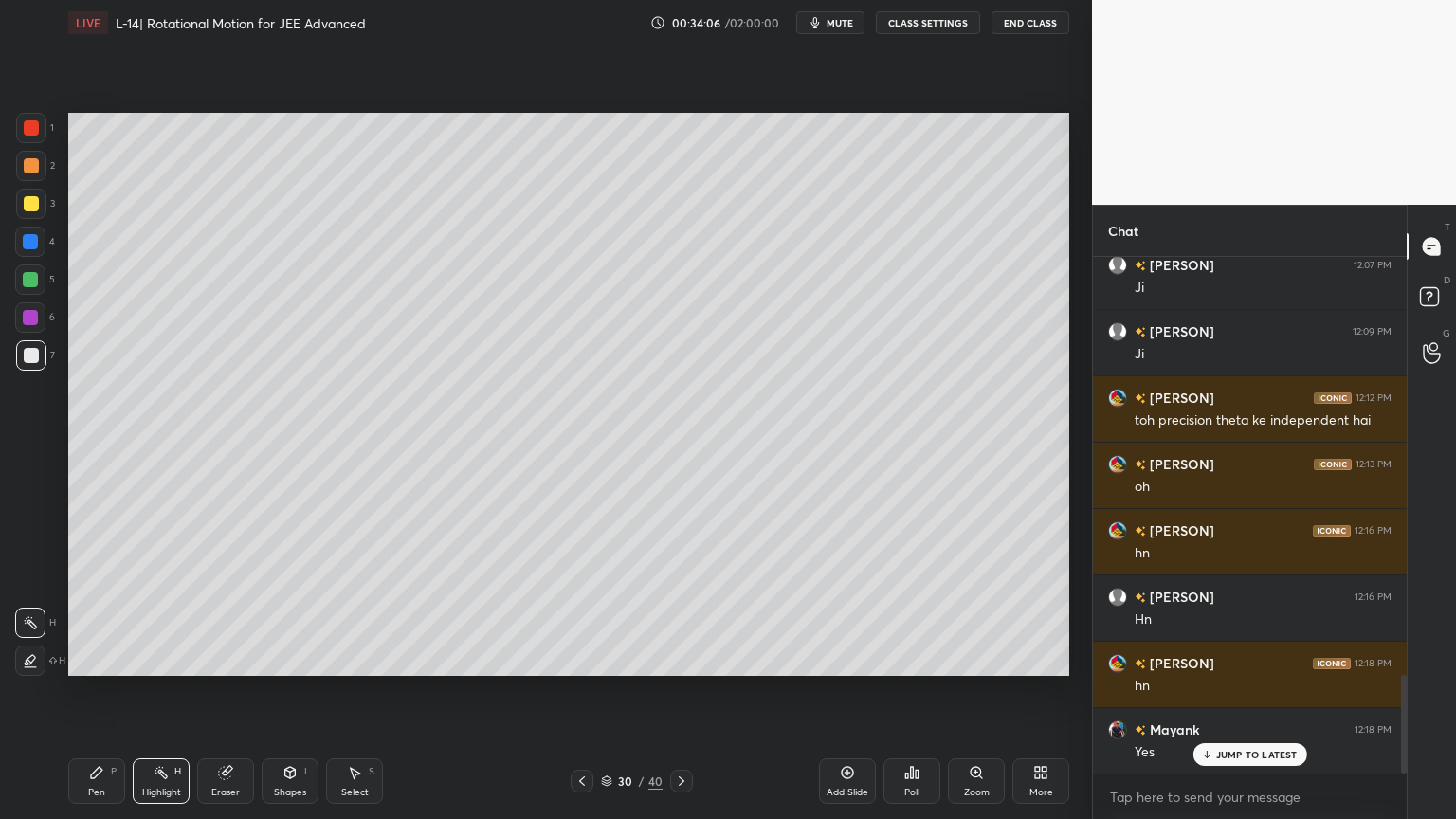 click on "Pen" at bounding box center (97, 792) 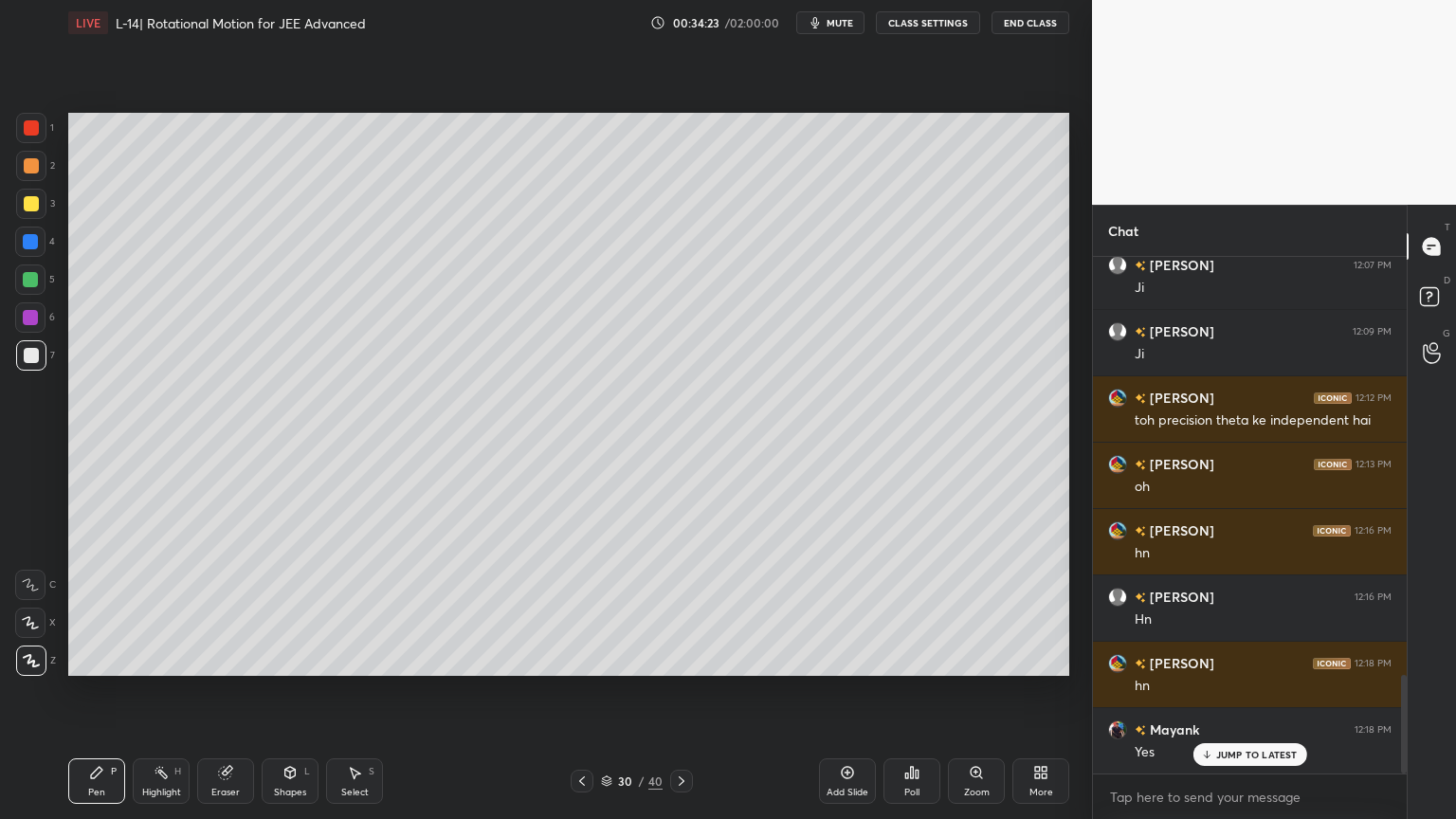 click 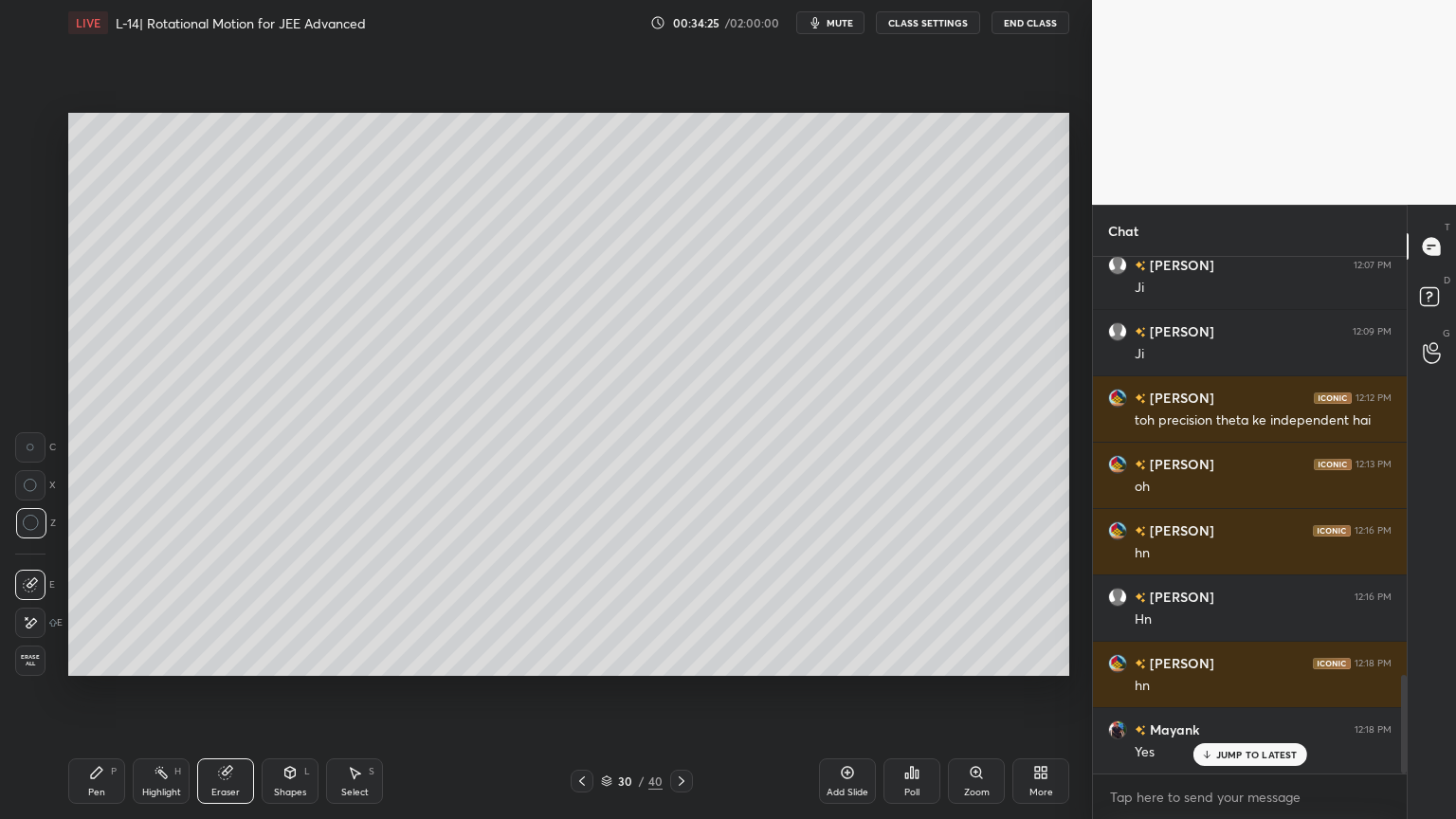 scroll, scrollTop: 2248, scrollLeft: 0, axis: vertical 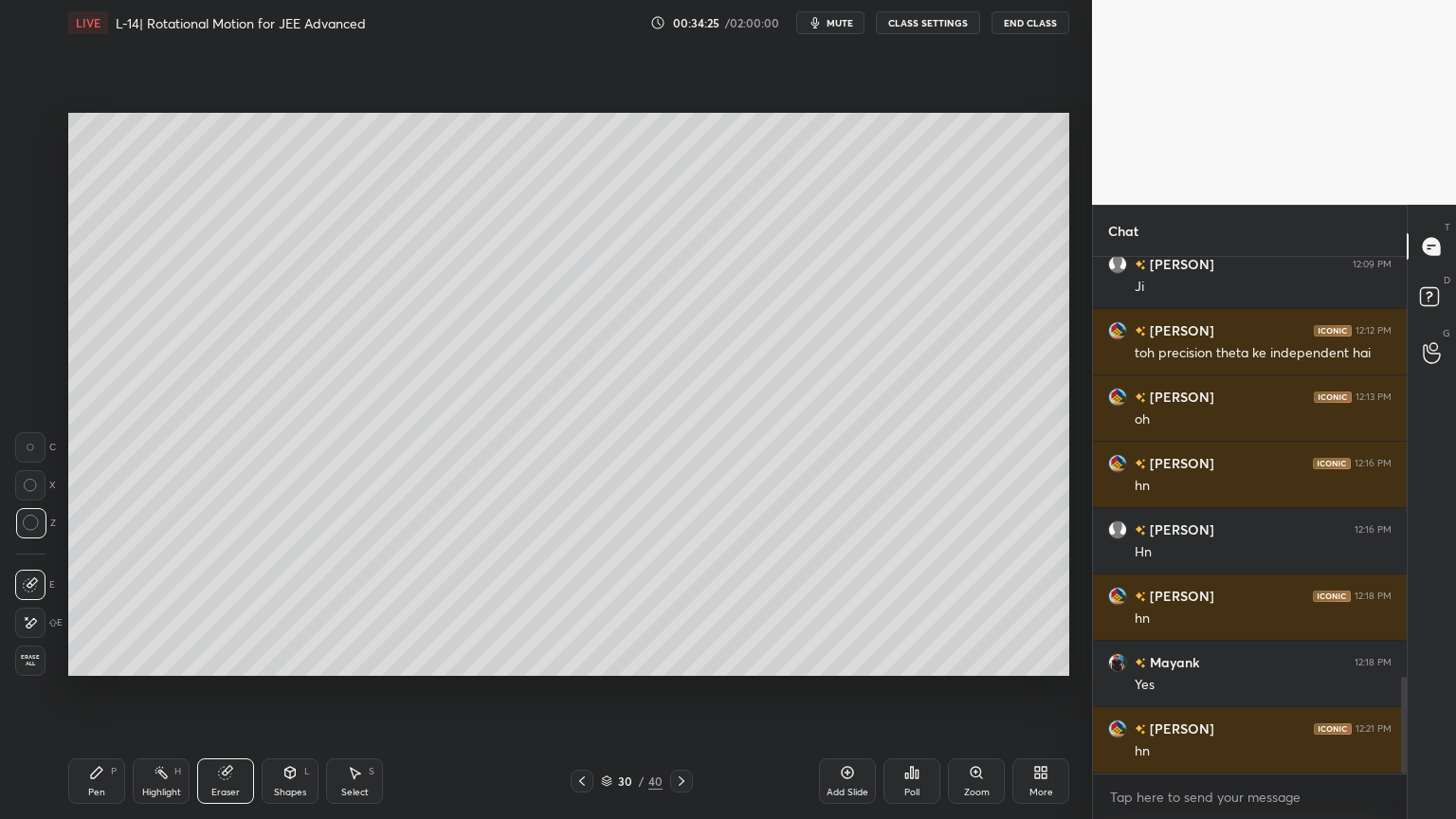 click 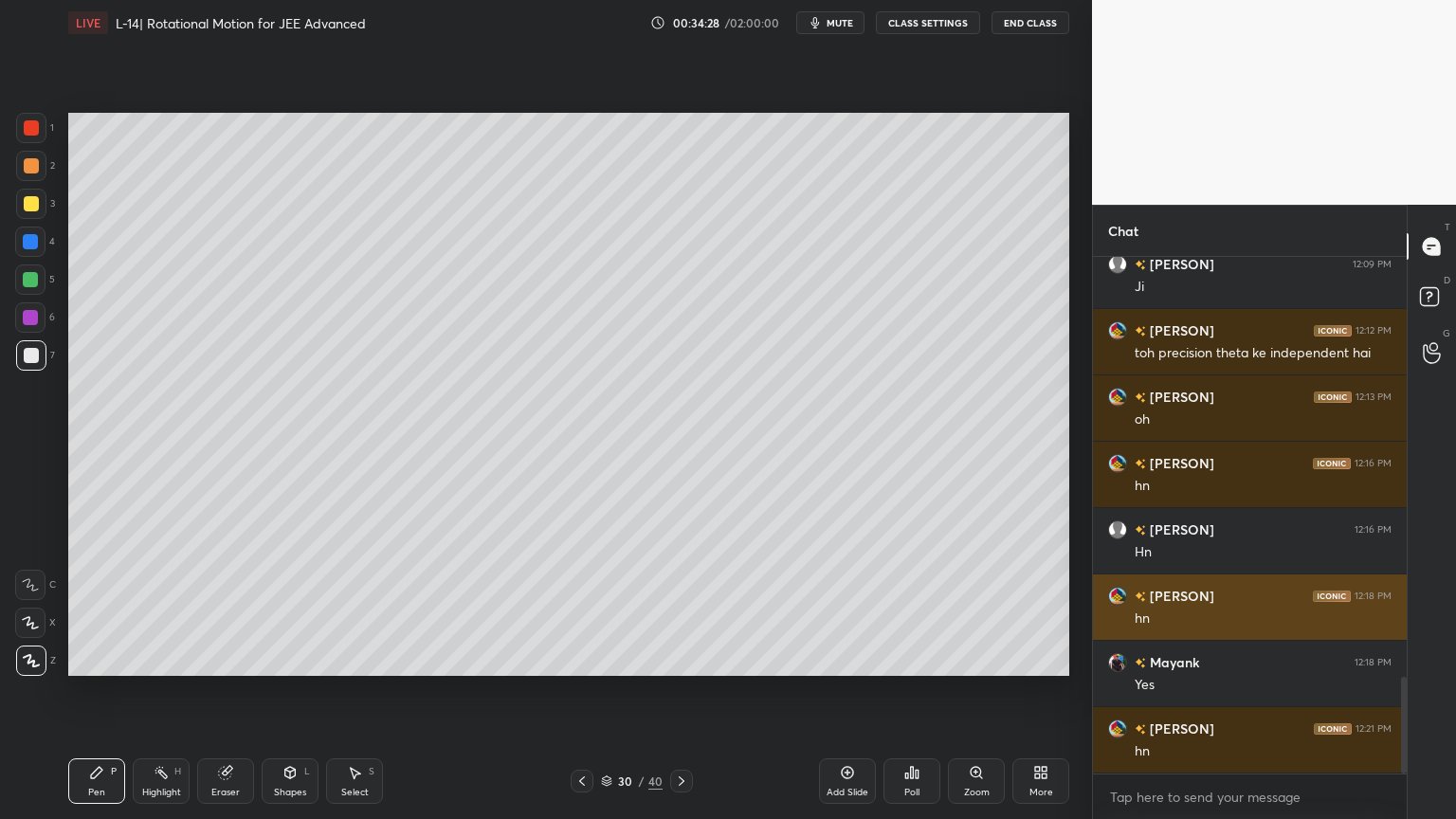 scroll, scrollTop: 2313, scrollLeft: 0, axis: vertical 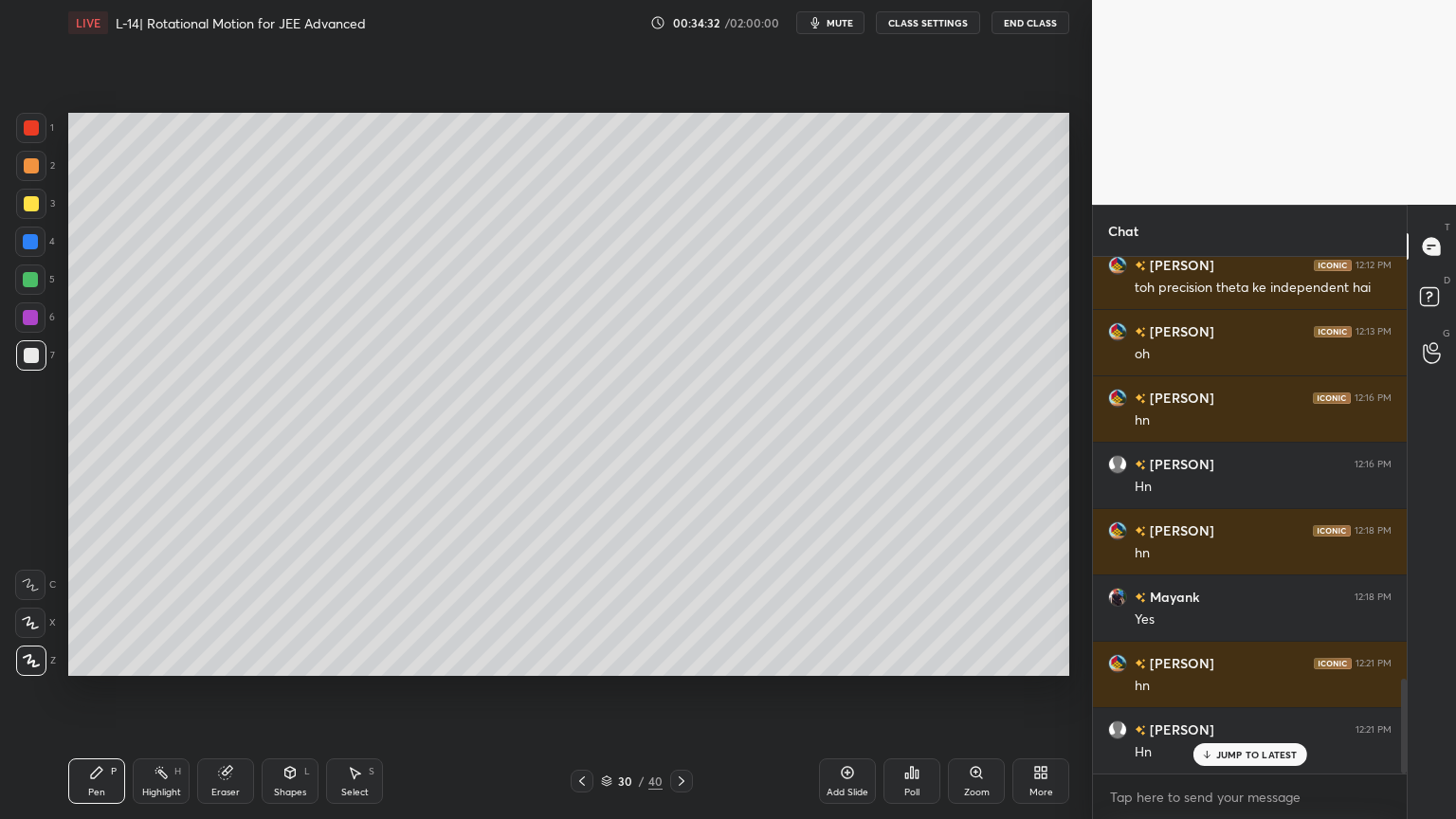 click on "Highlight H" at bounding box center (161, 781) 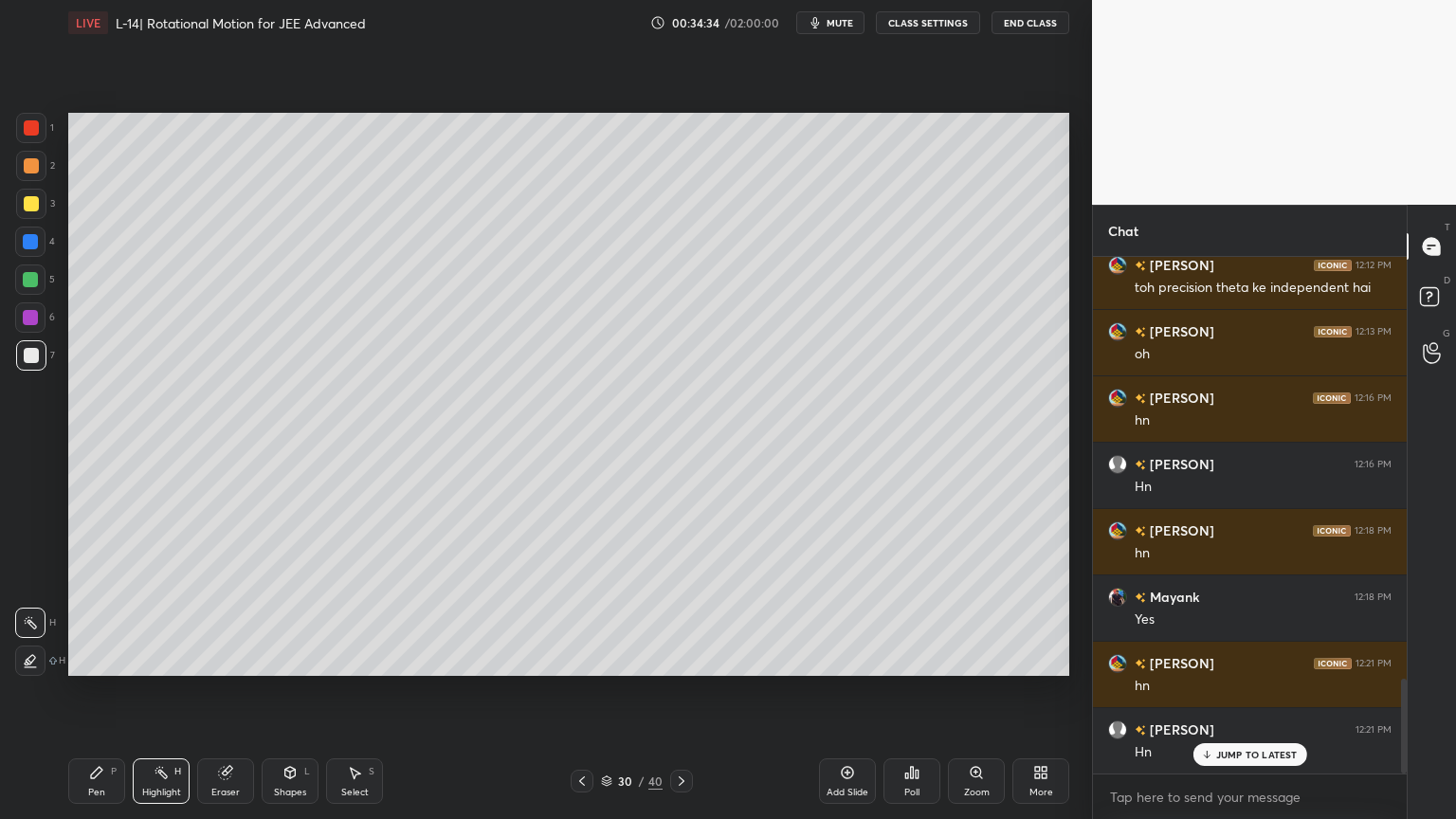 click 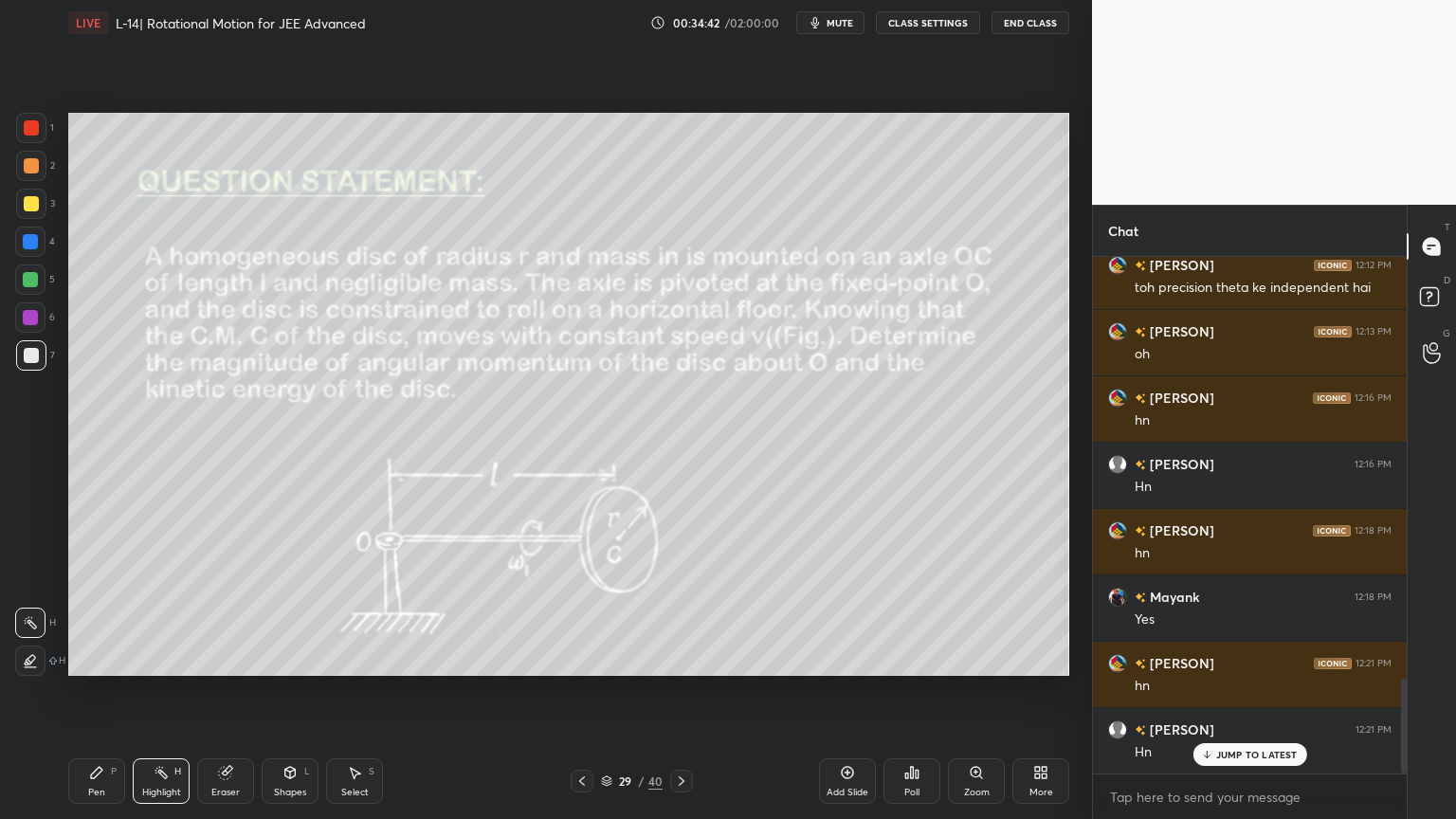 click on "Pen P" at bounding box center [97, 781] 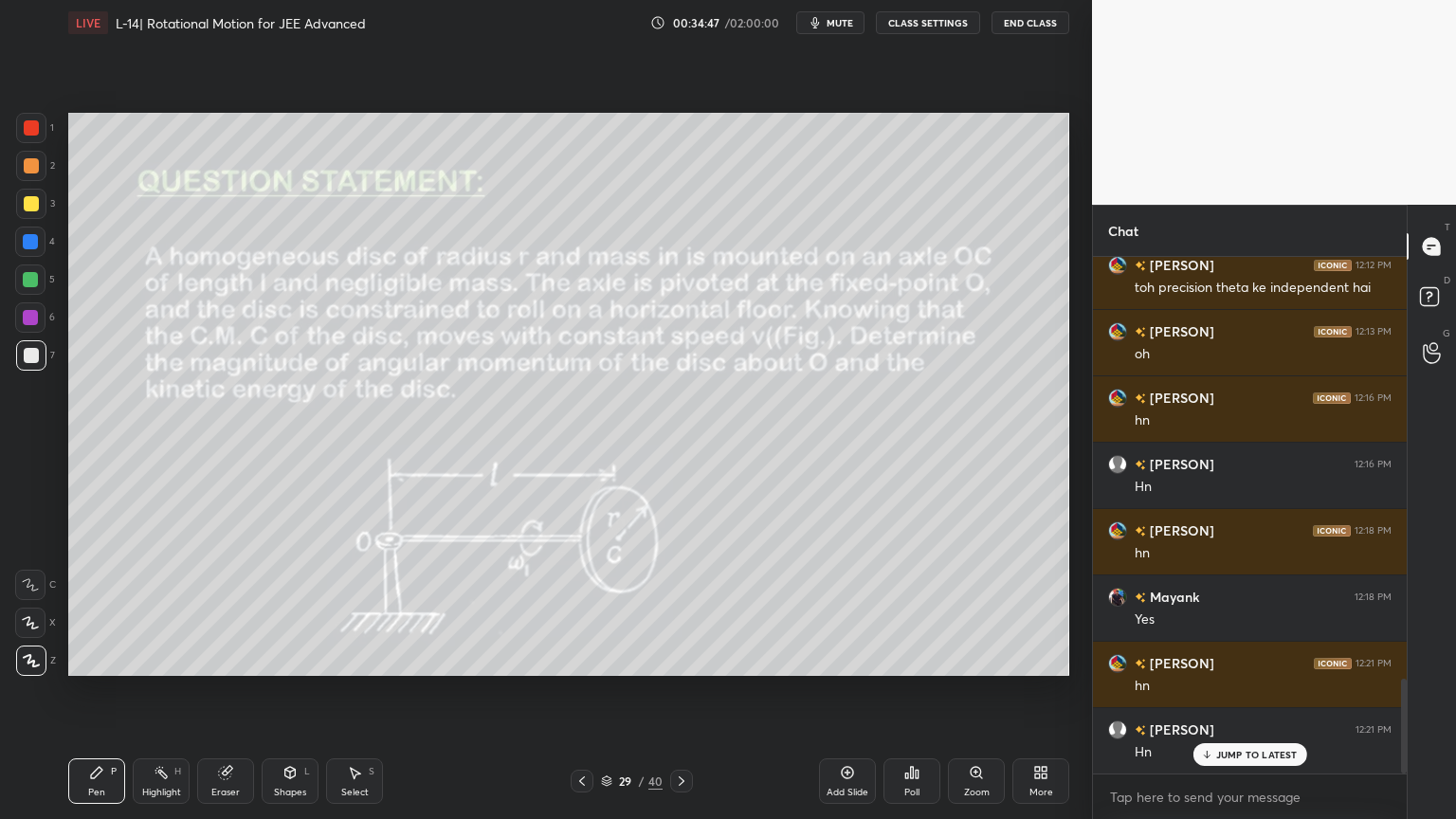 click 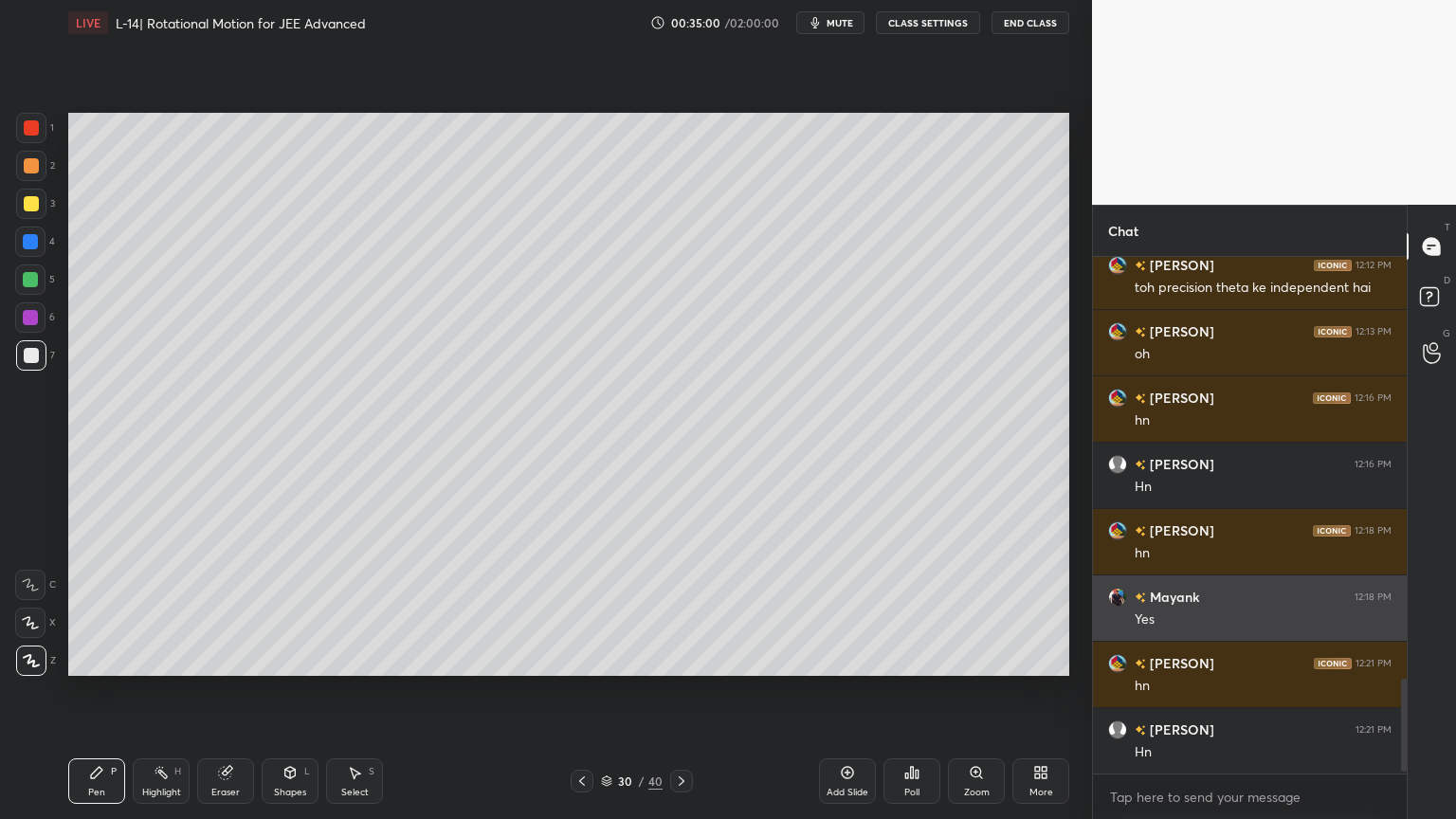 scroll, scrollTop: 2380, scrollLeft: 0, axis: vertical 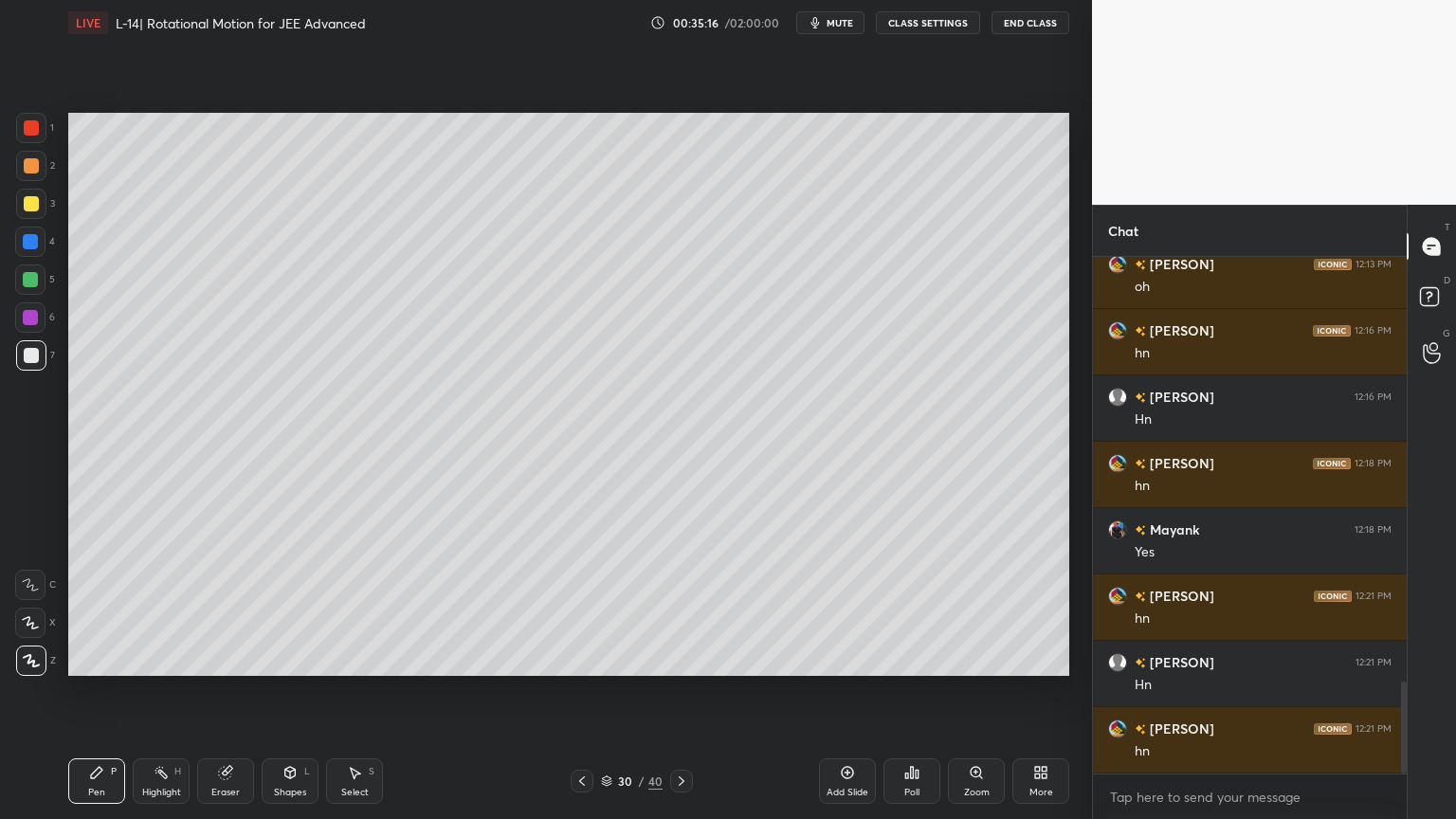 click on "Highlight H" at bounding box center (161, 781) 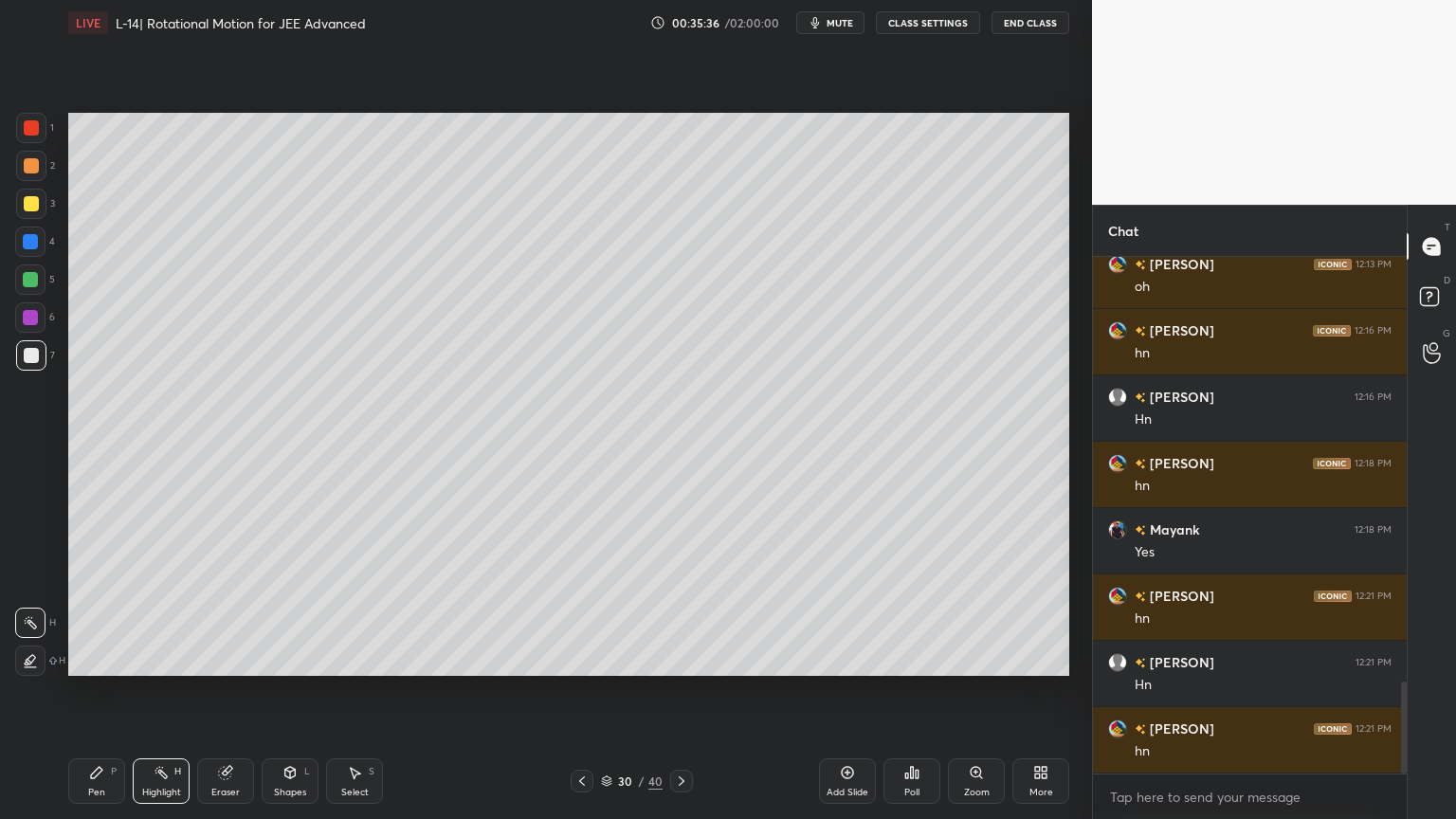 click on "Pen P" at bounding box center (97, 781) 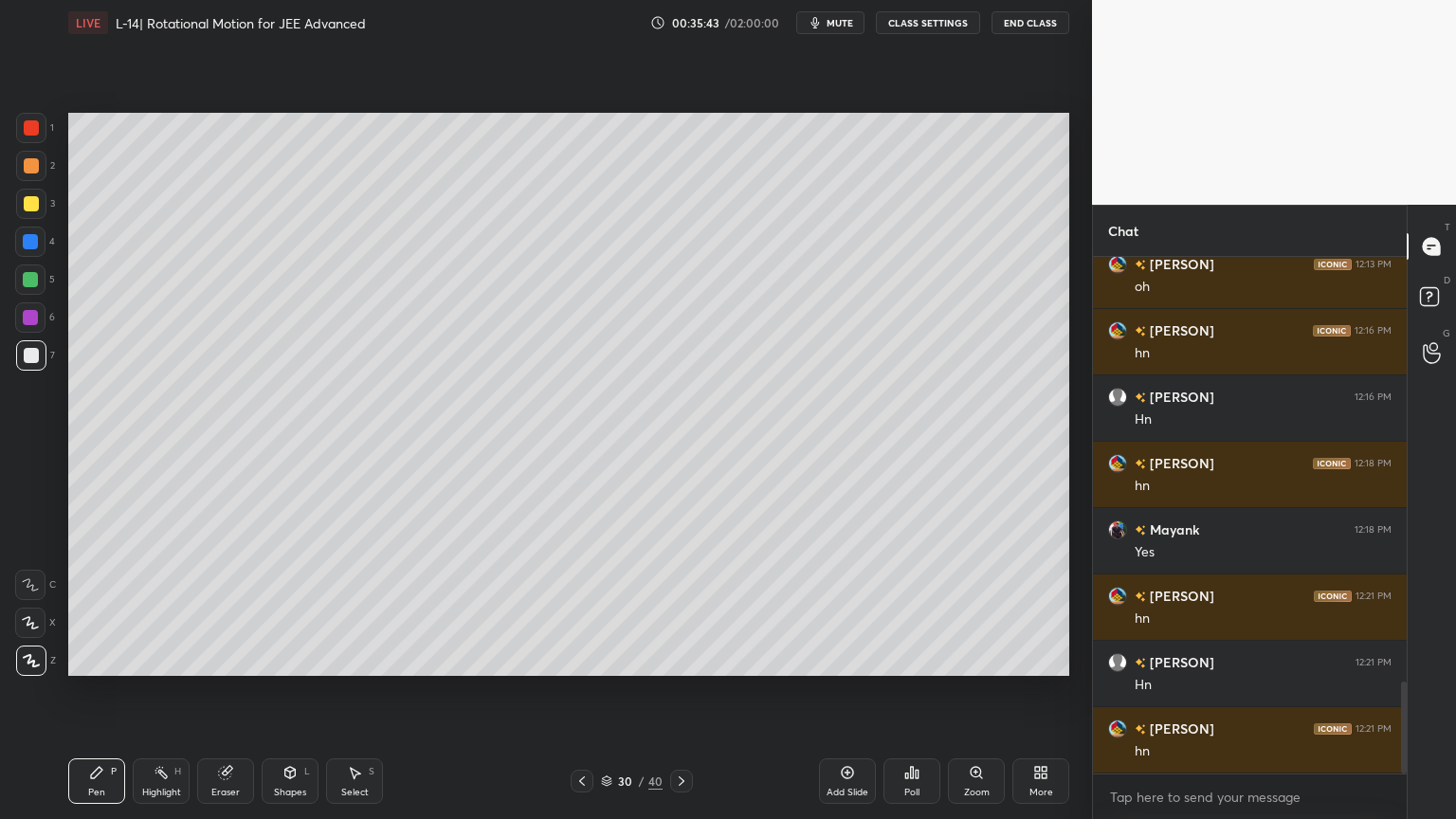 click at bounding box center [30, 280] 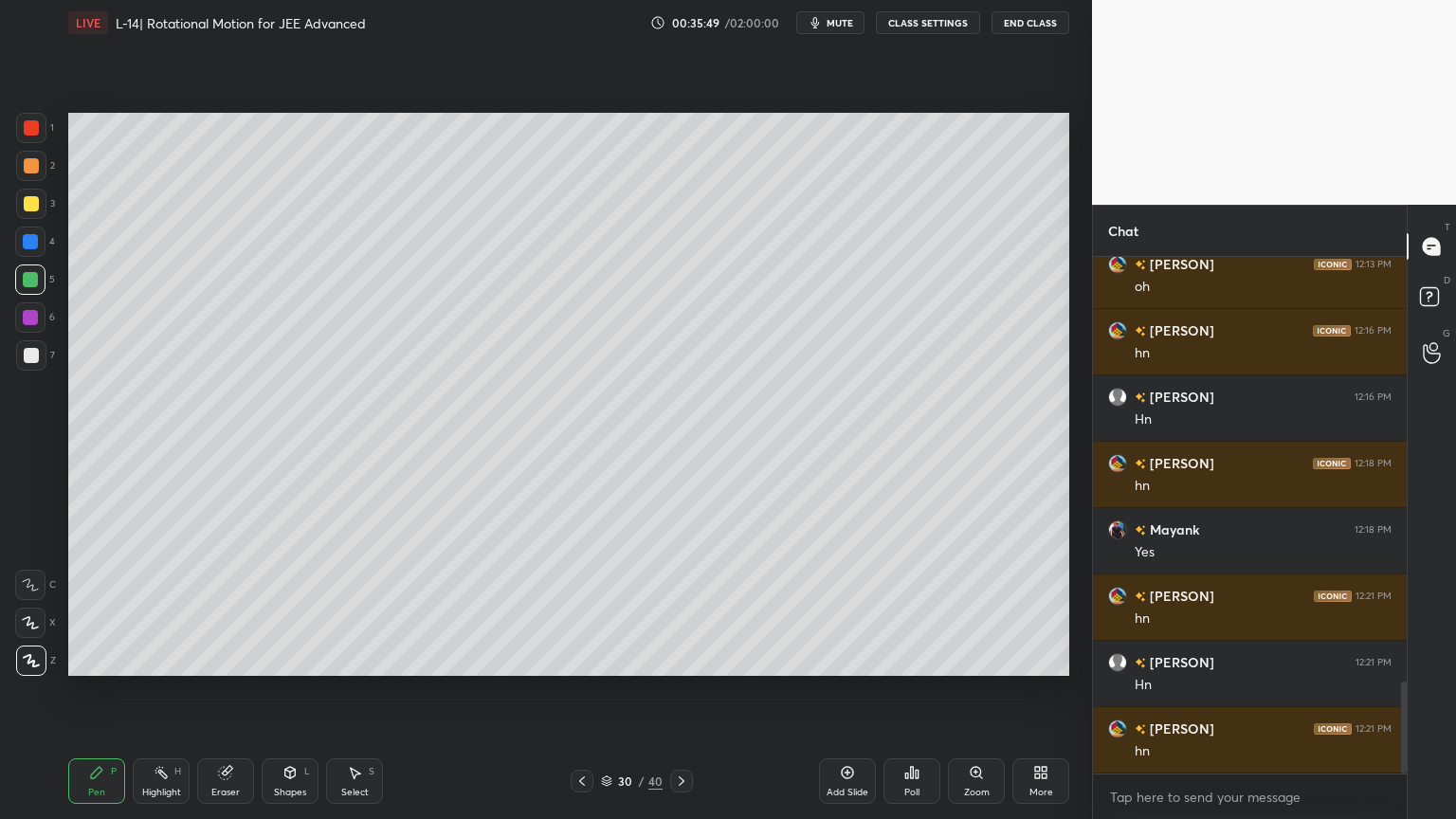 click on "Eraser" at bounding box center (226, 792) 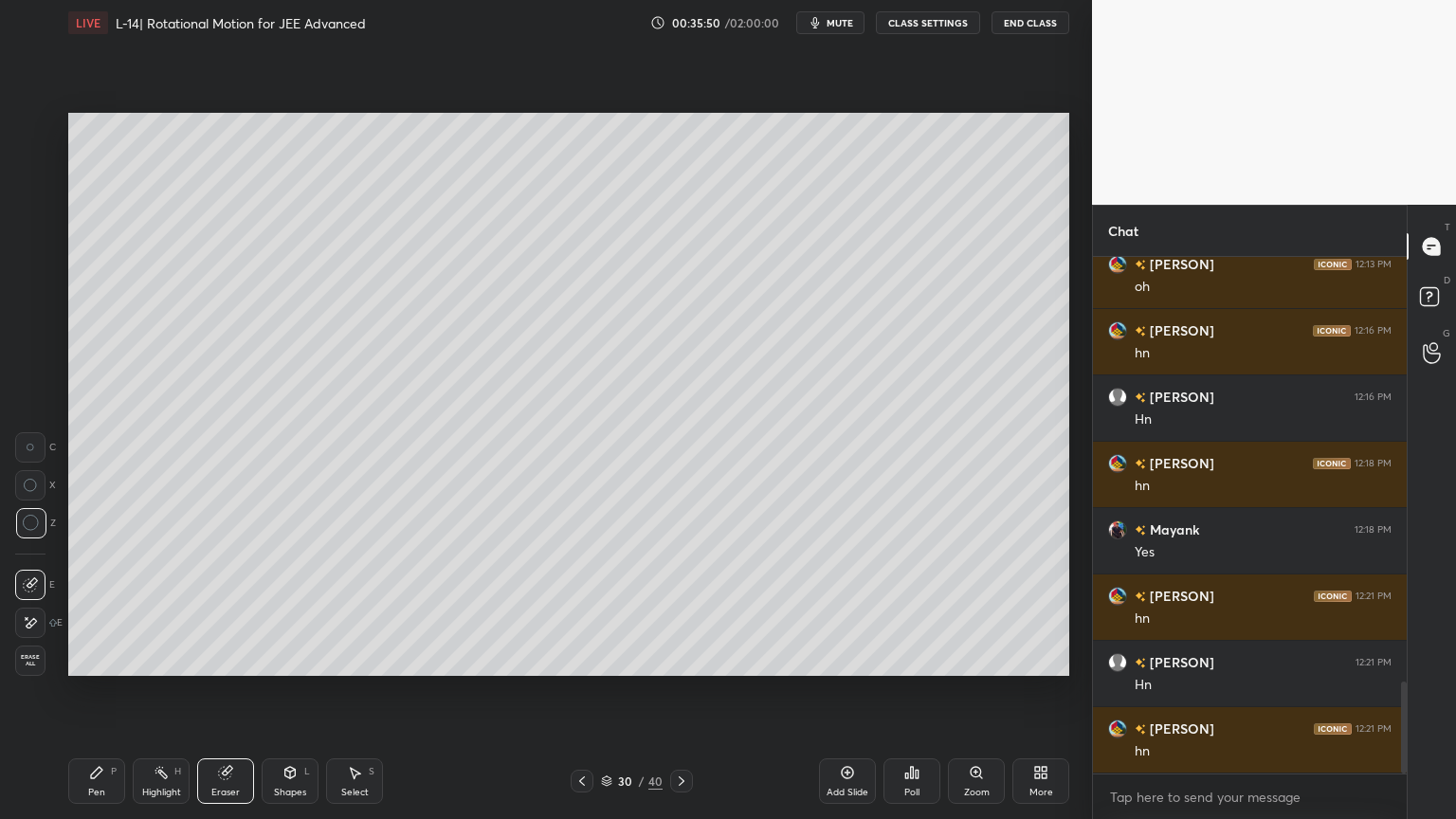 click on "Pen P" at bounding box center (97, 781) 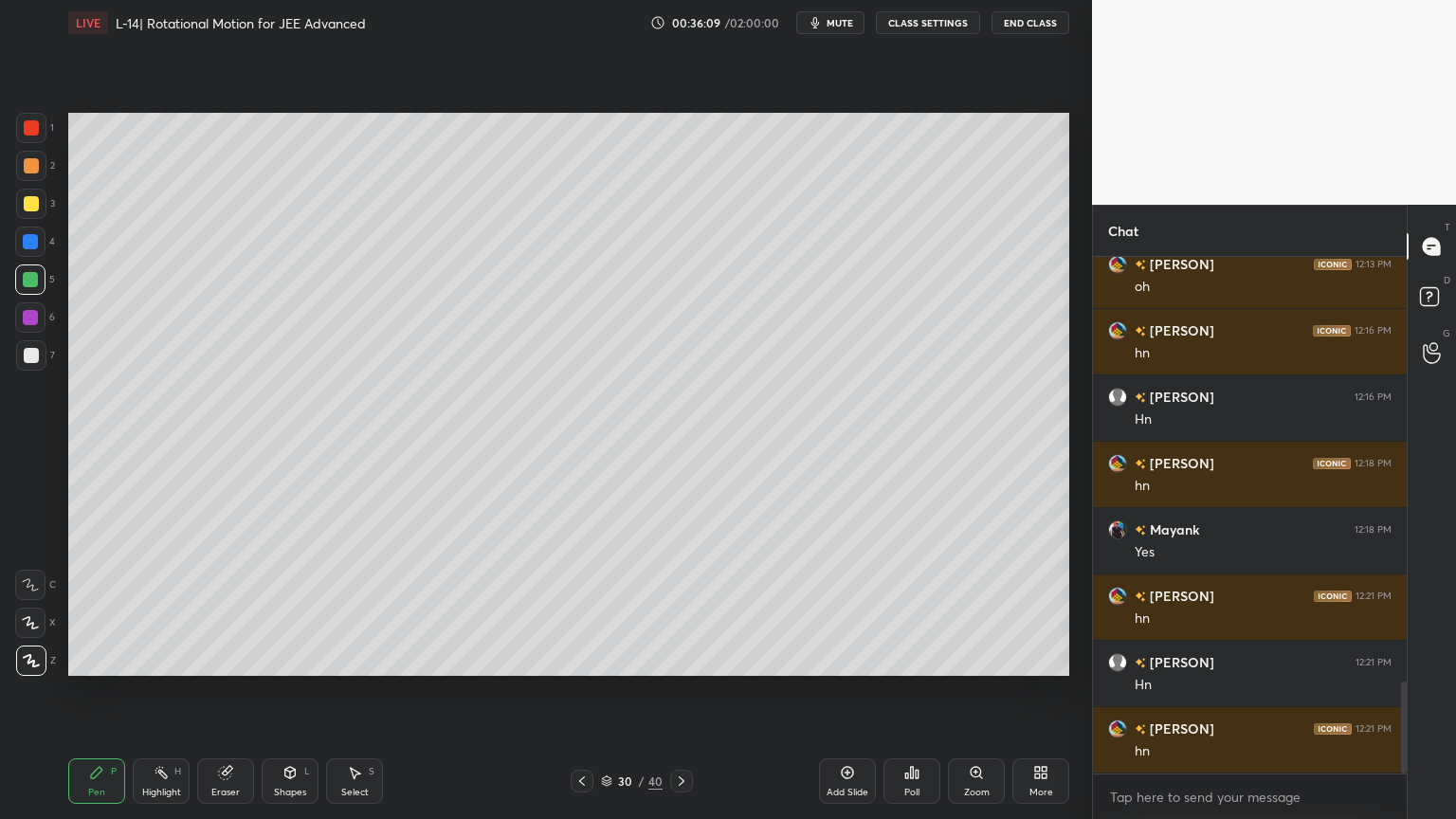 click on "H" at bounding box center [177, 772] 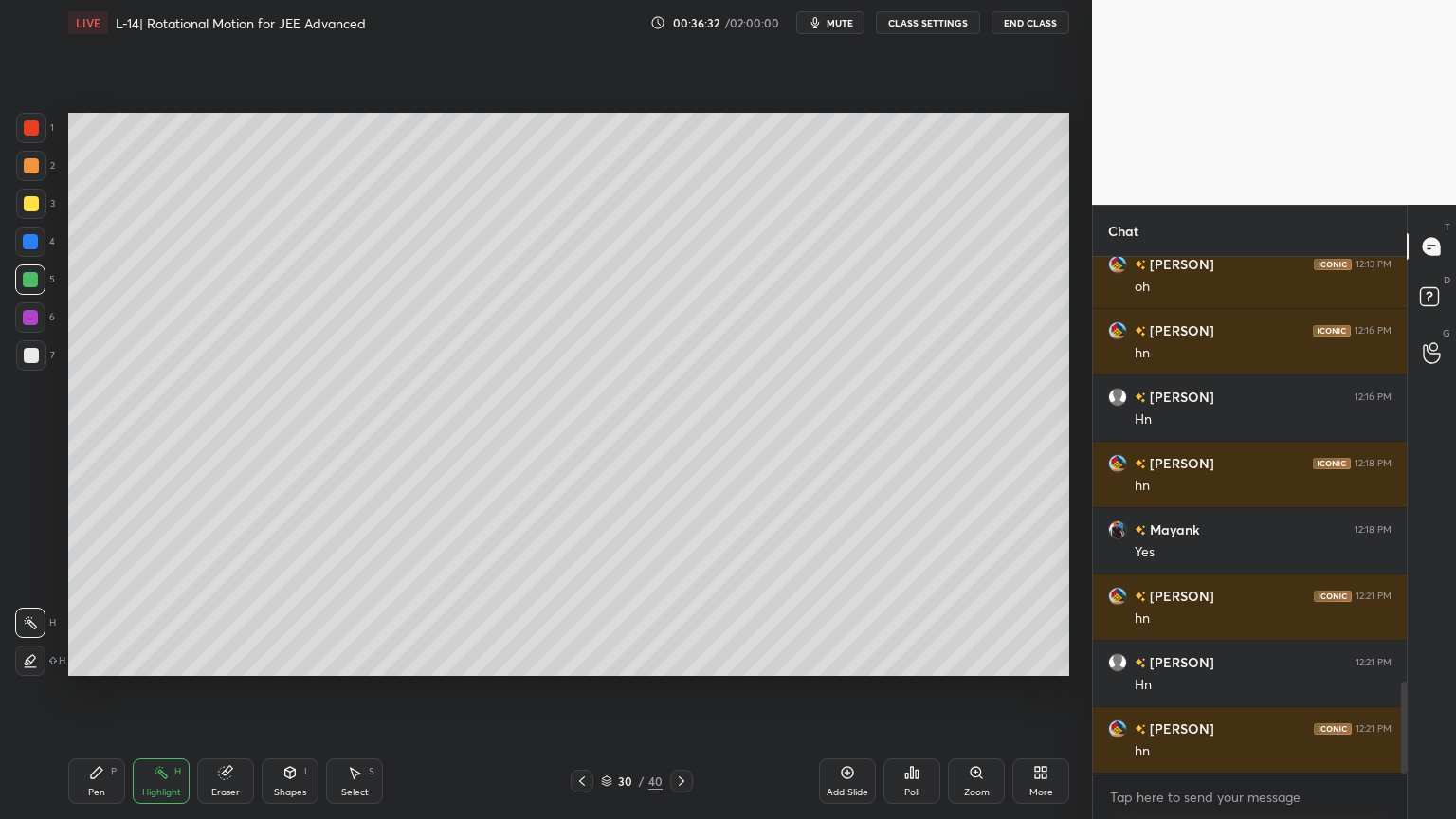 click at bounding box center [31, 204] 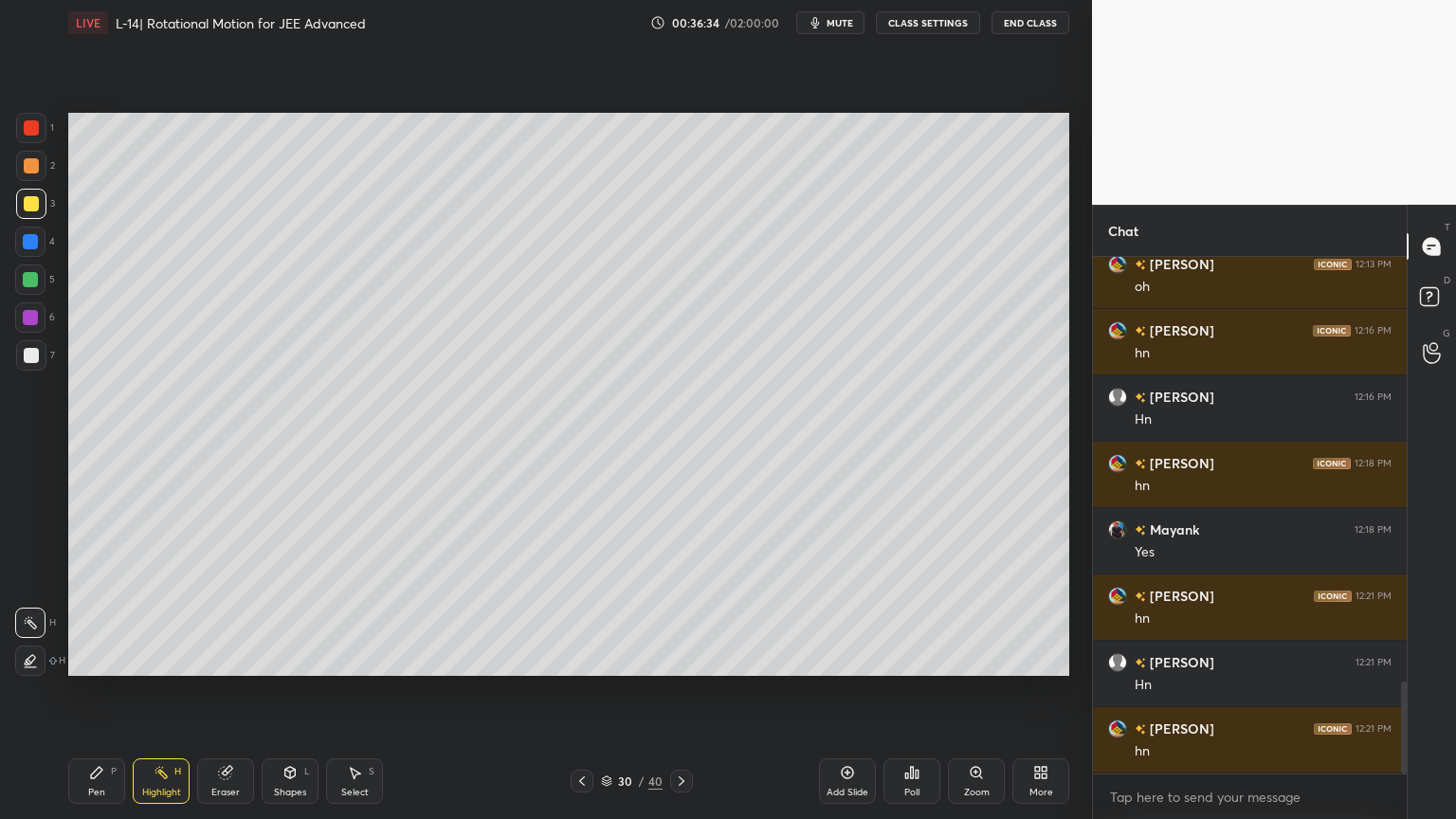 click on "Pen P" at bounding box center (97, 781) 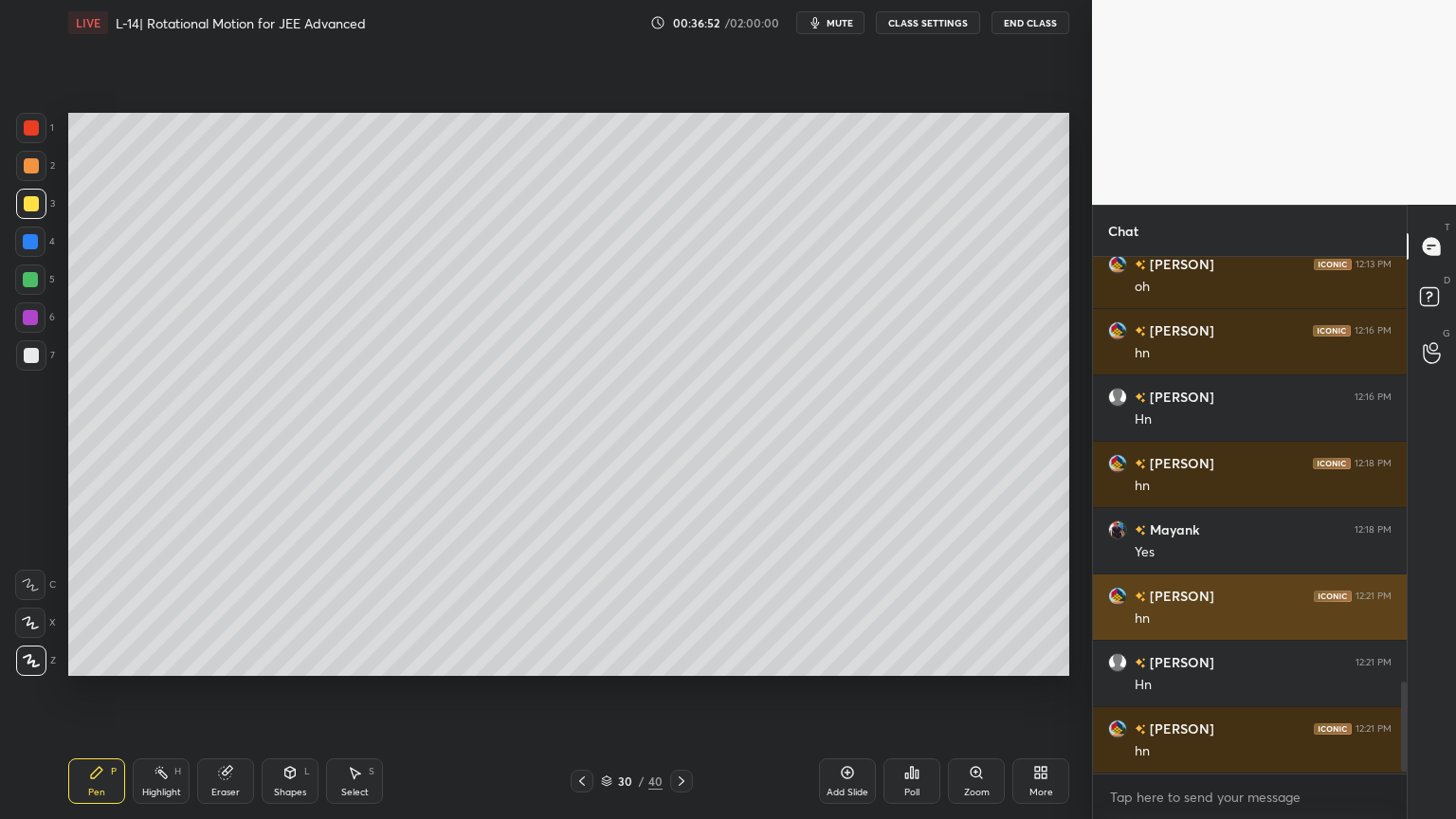 scroll, scrollTop: 2446, scrollLeft: 0, axis: vertical 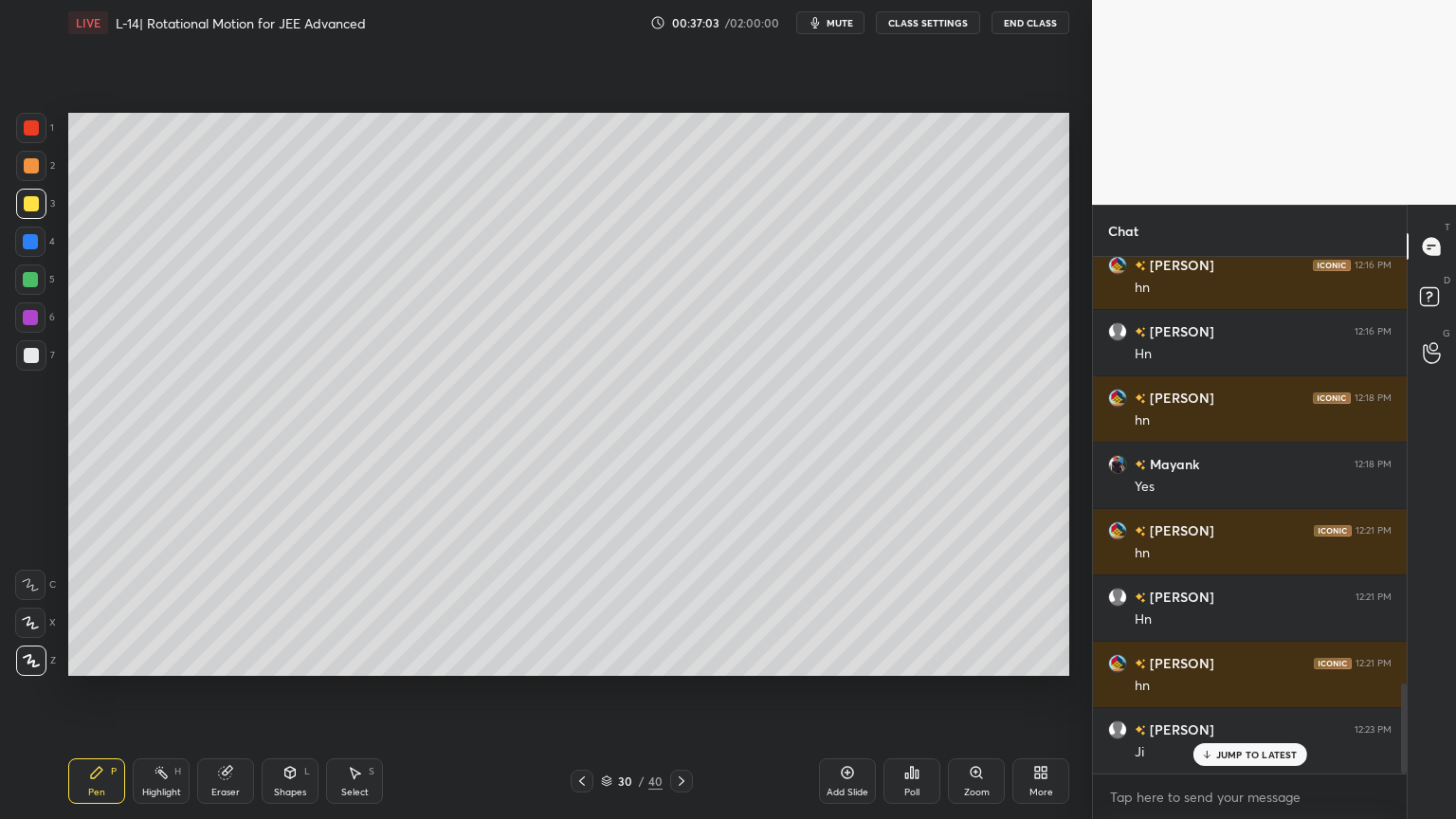 click on "Highlight H" at bounding box center [161, 781] 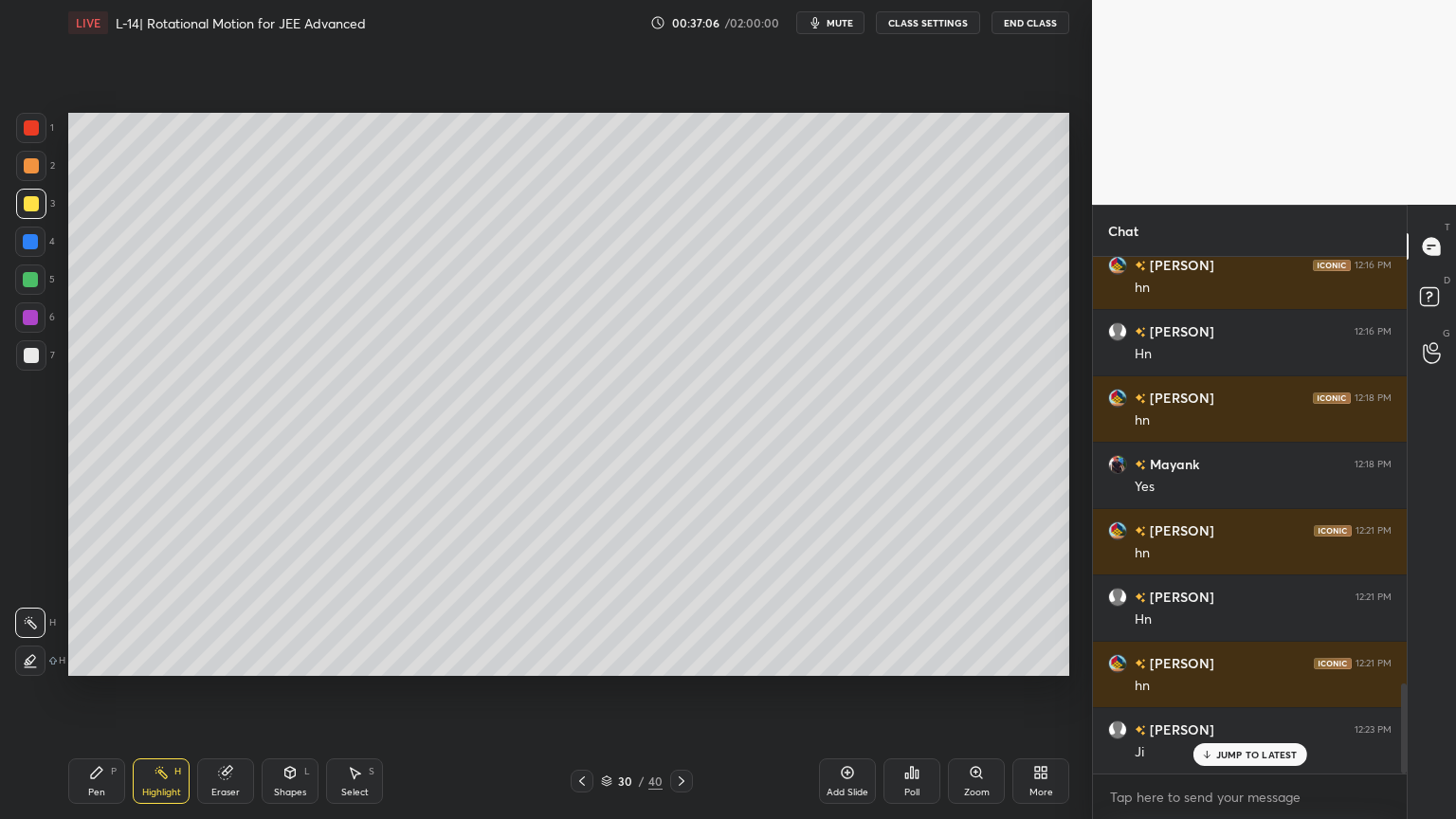 click 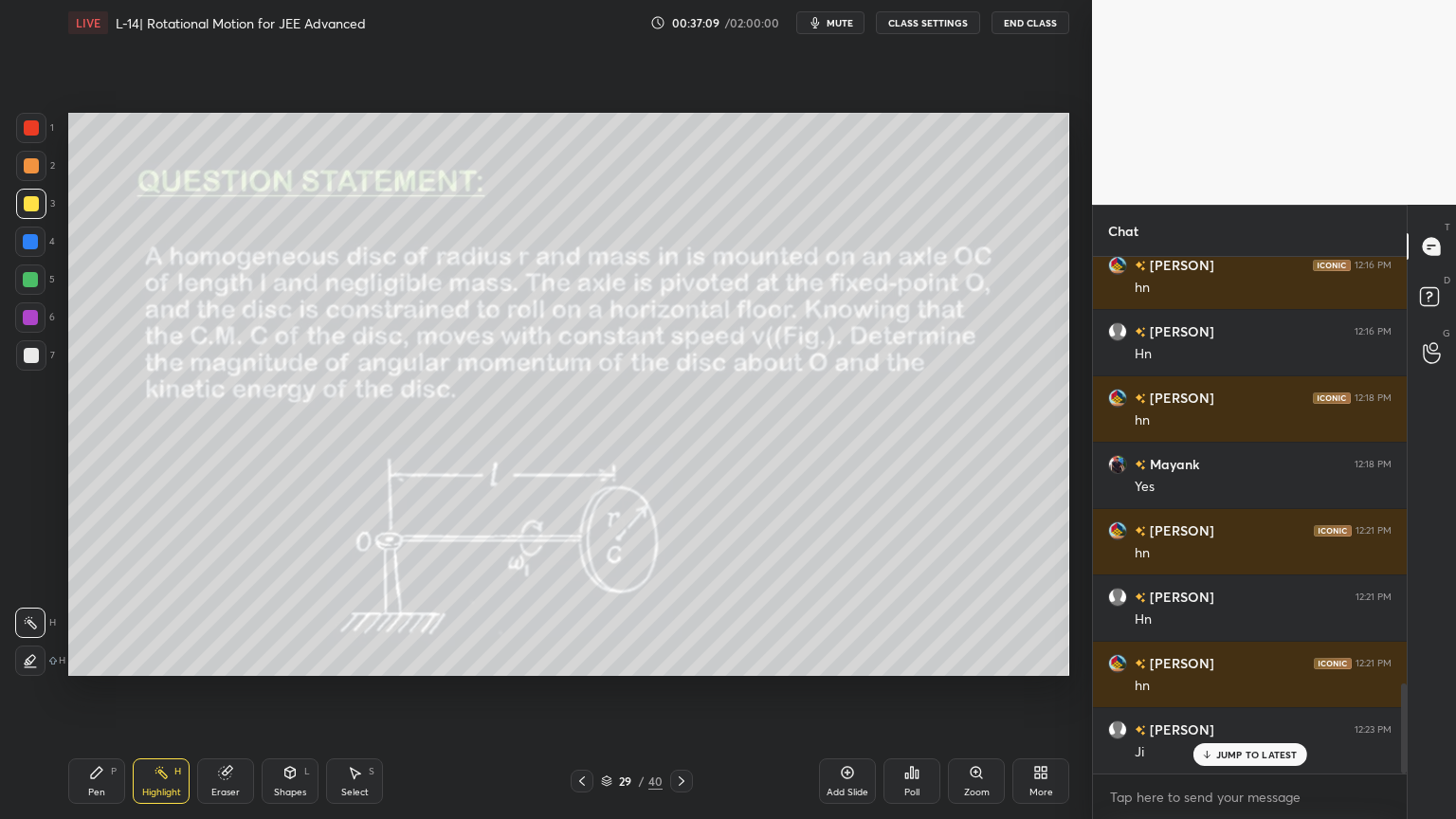 click on "Eraser" at bounding box center (226, 792) 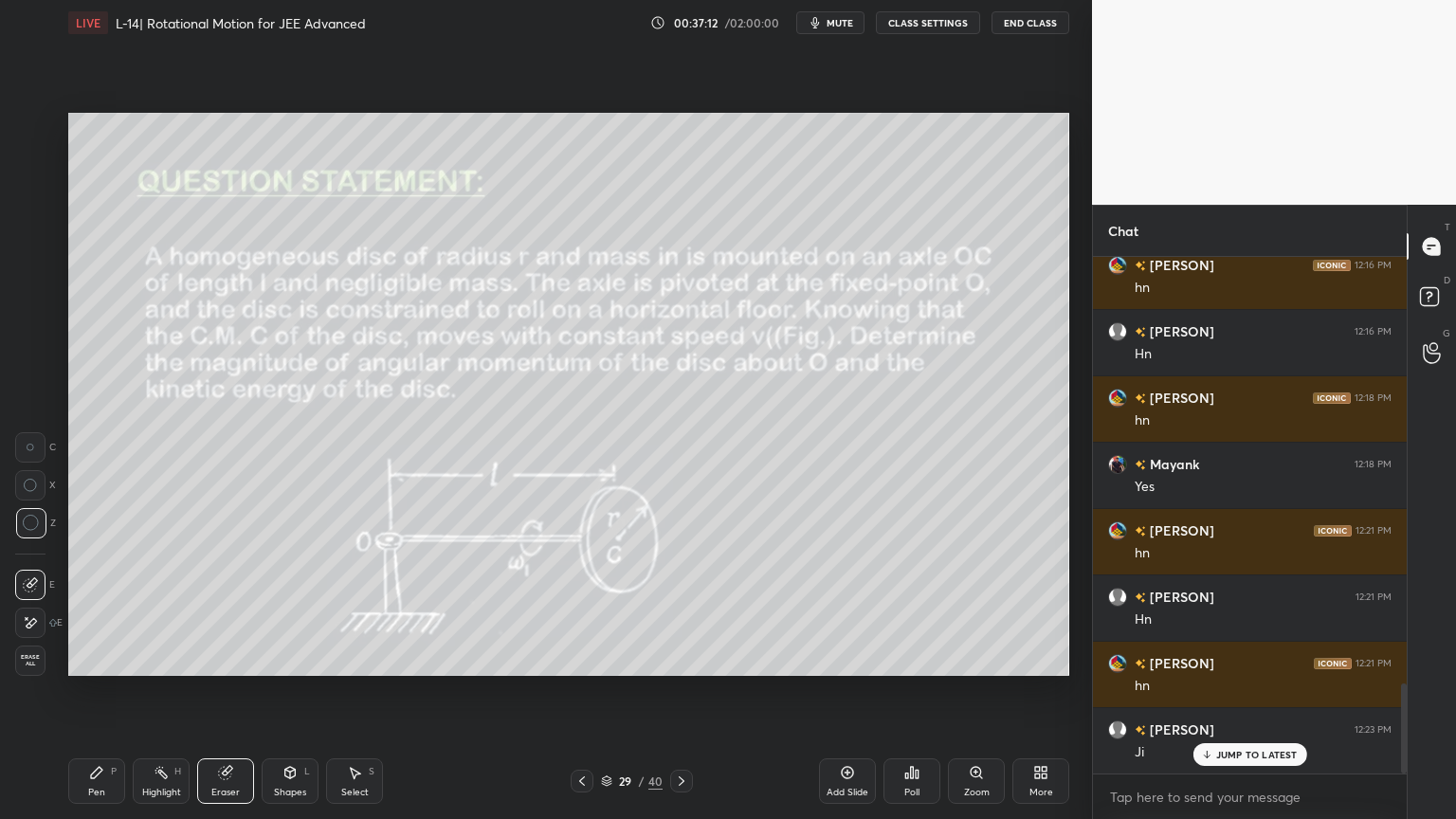 click on "Pen P" at bounding box center (97, 781) 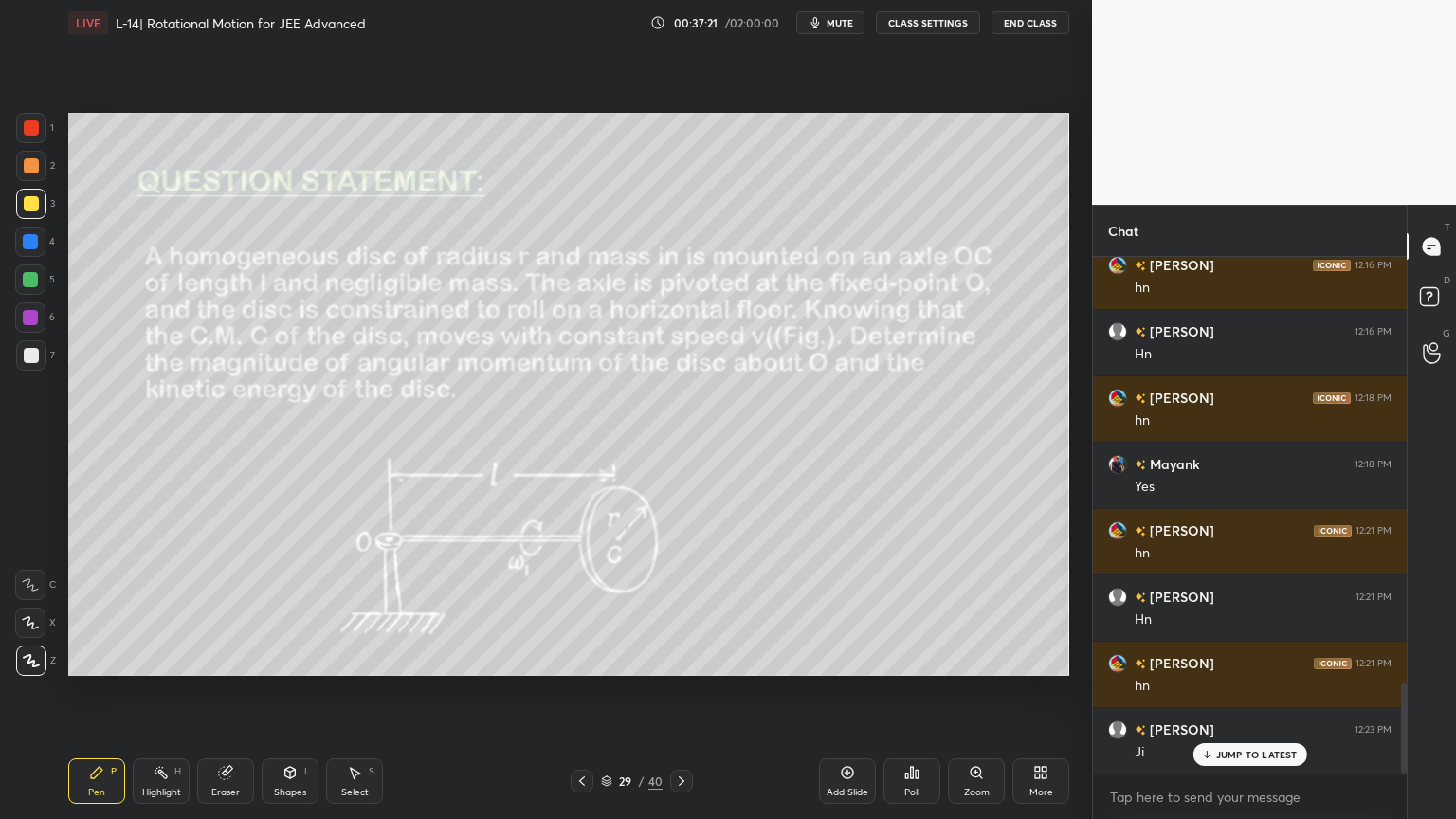 click on "Highlight H" at bounding box center (161, 781) 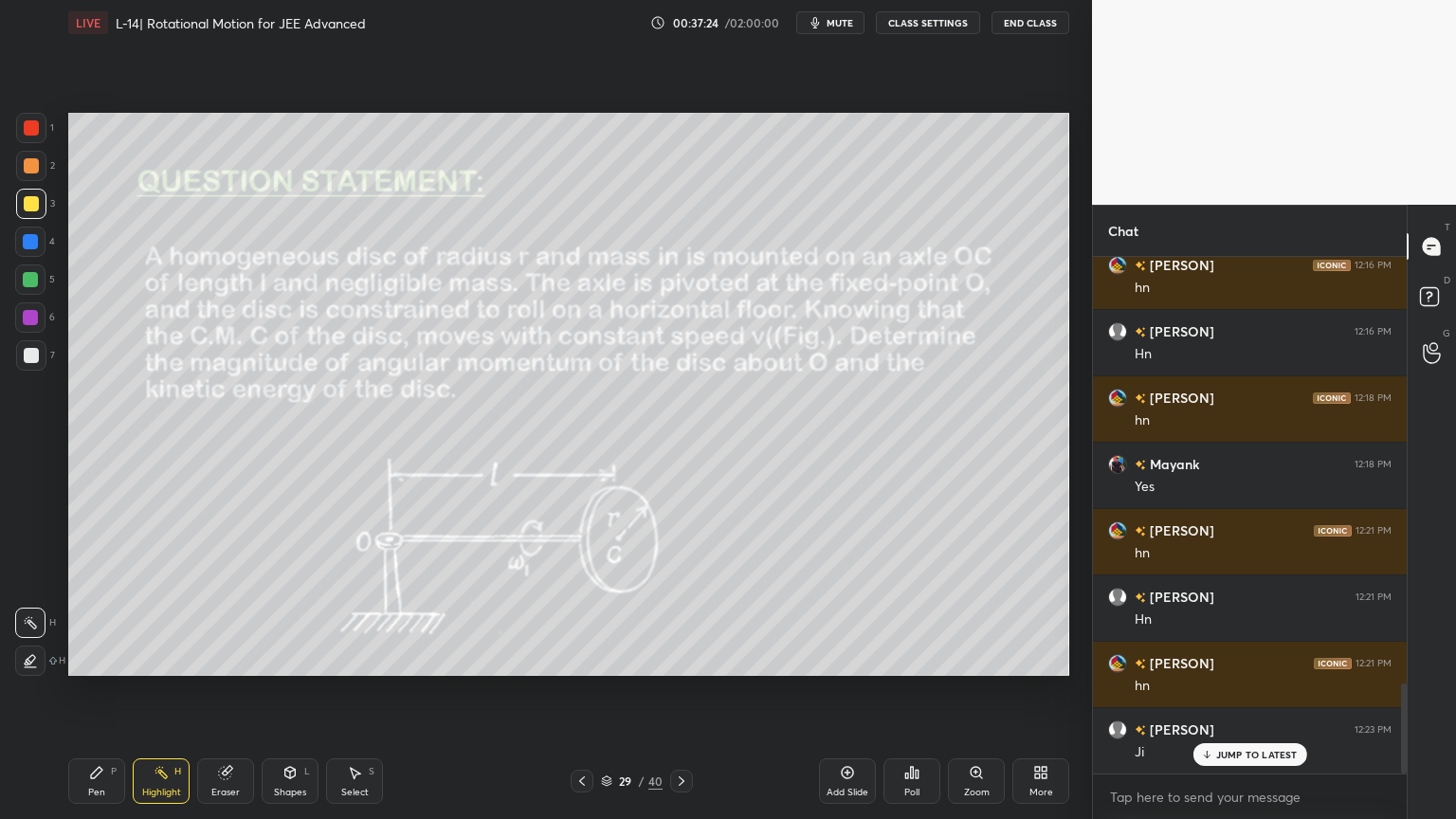 click 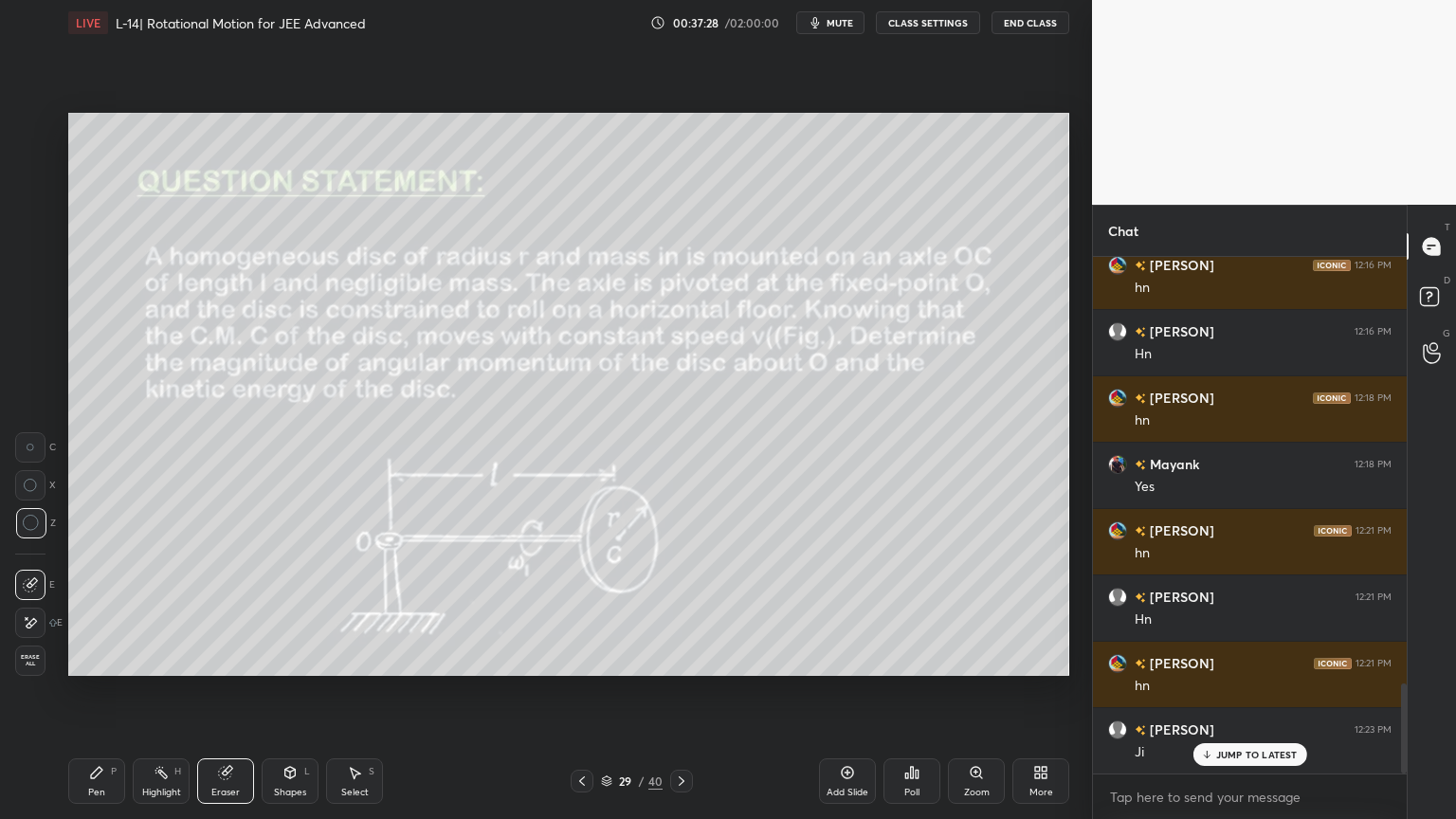click 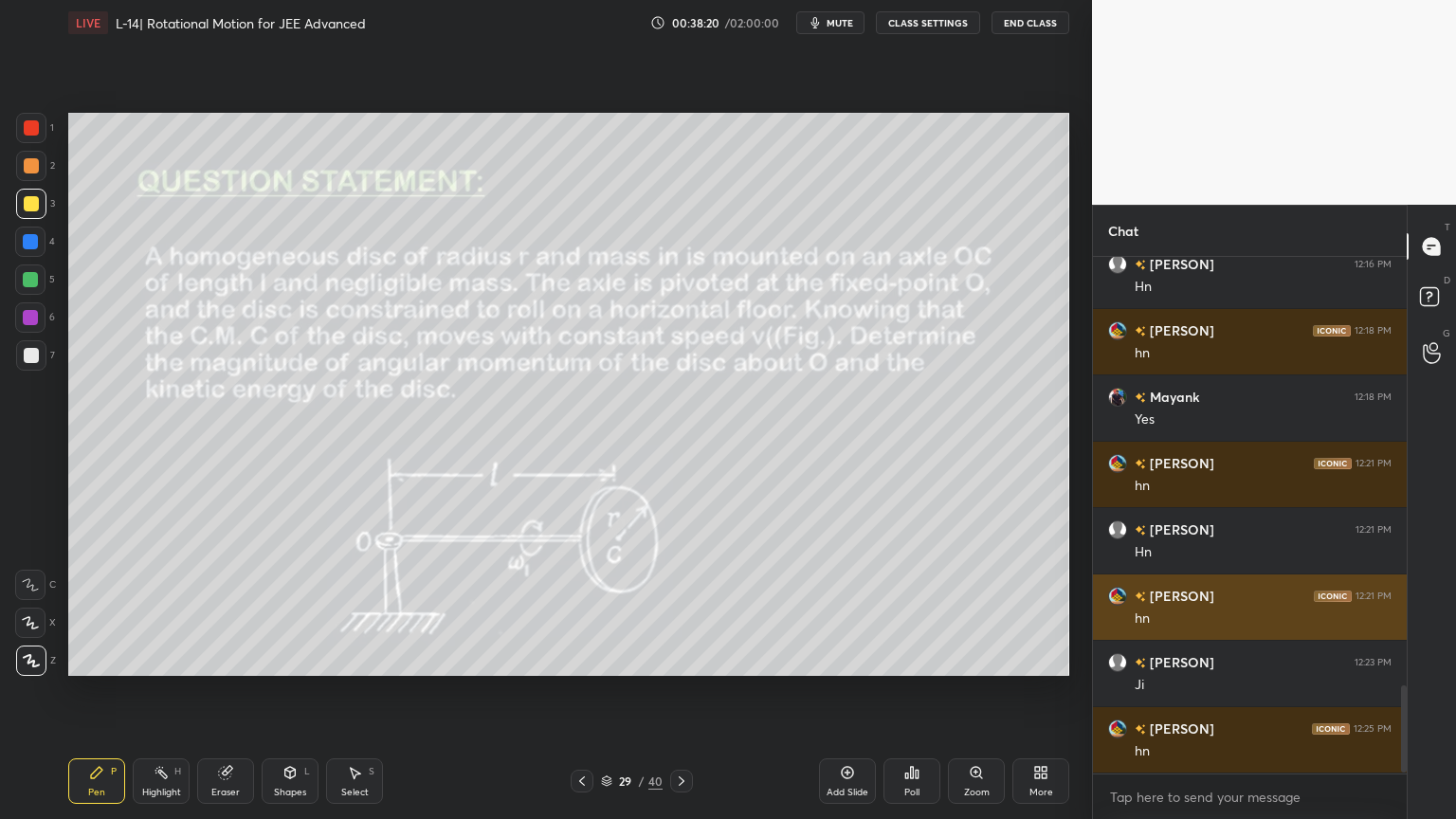 scroll, scrollTop: 2578, scrollLeft: 0, axis: vertical 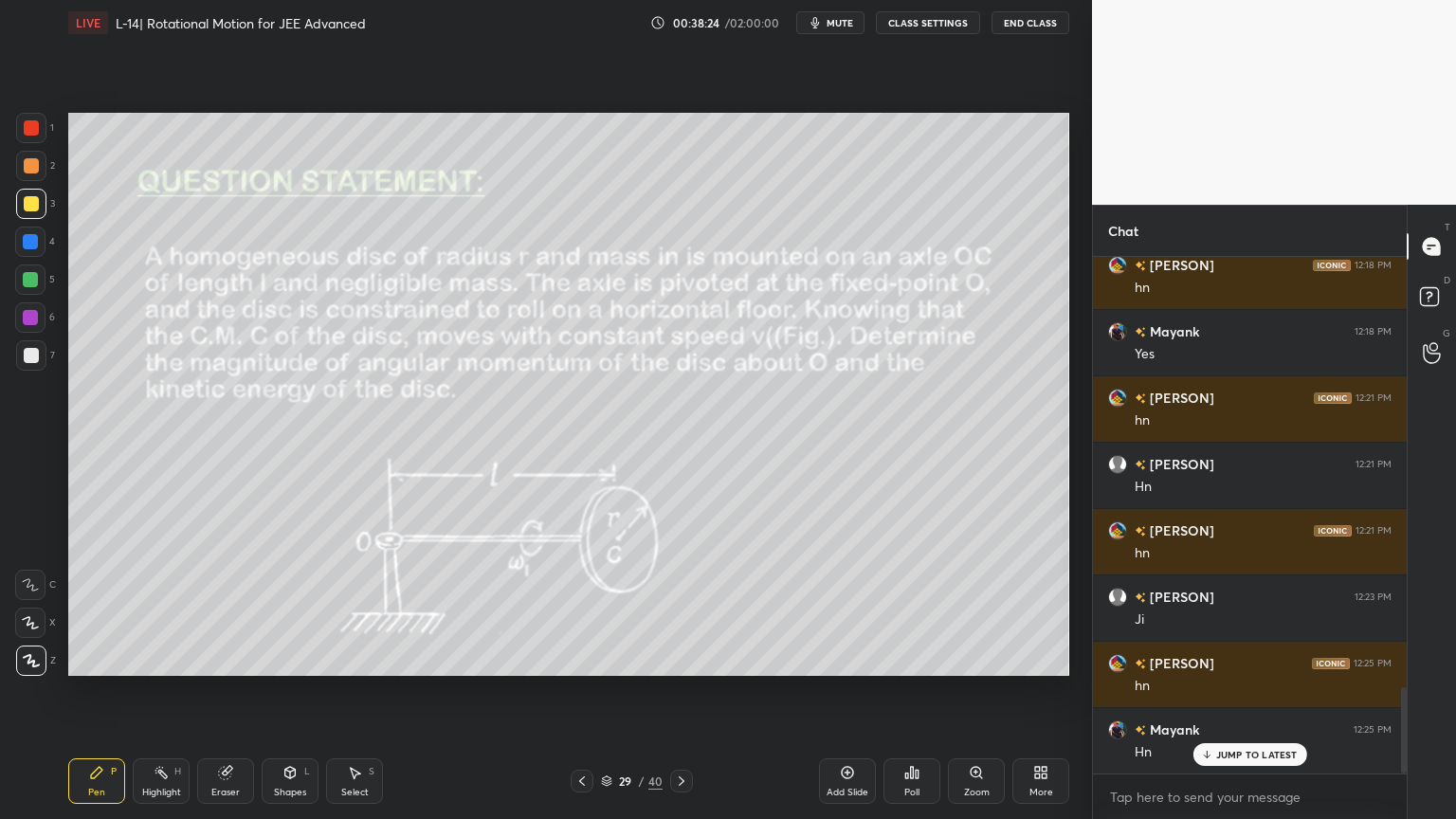click at bounding box center (31, 166) 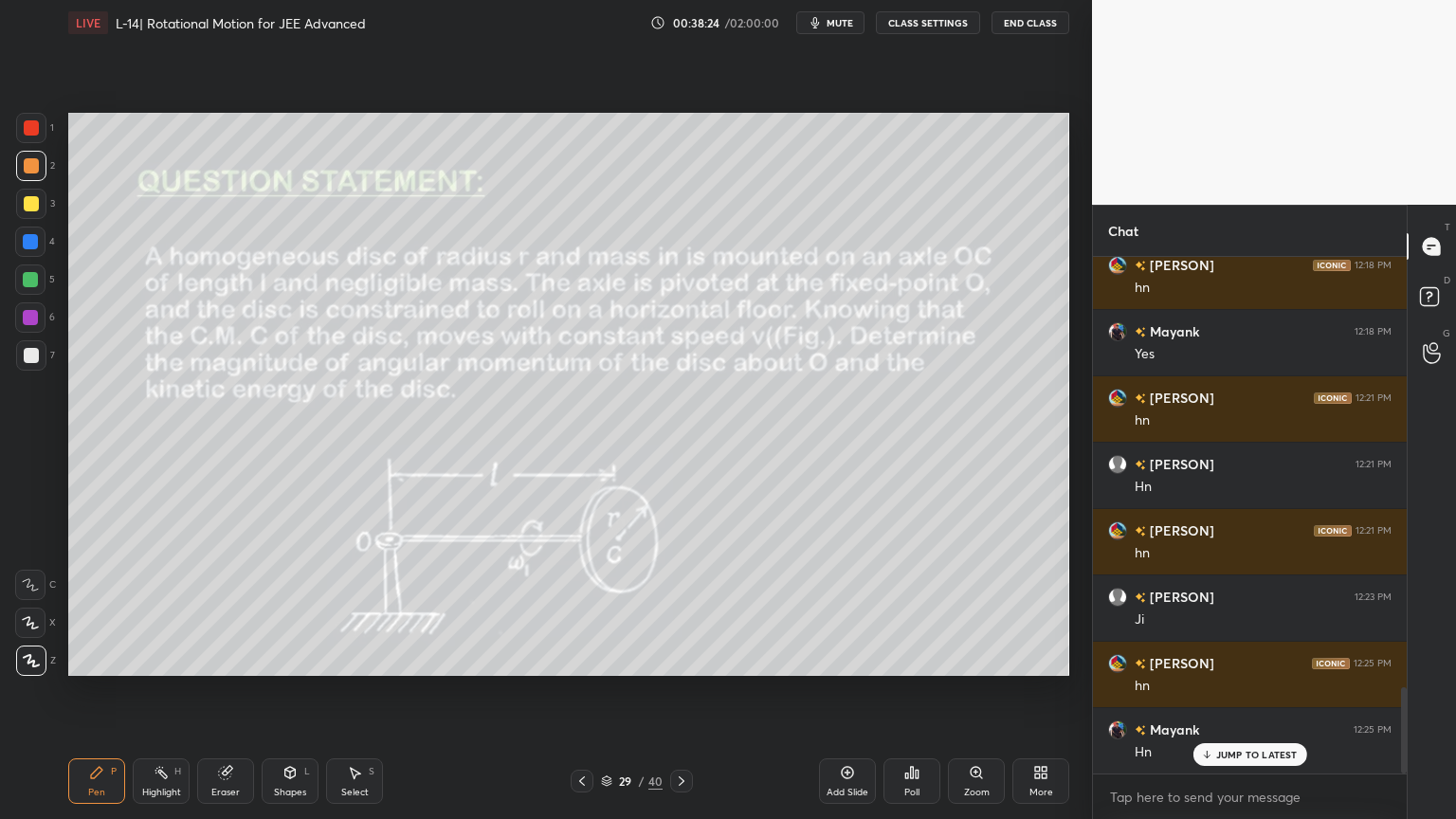 click at bounding box center (30, 318) 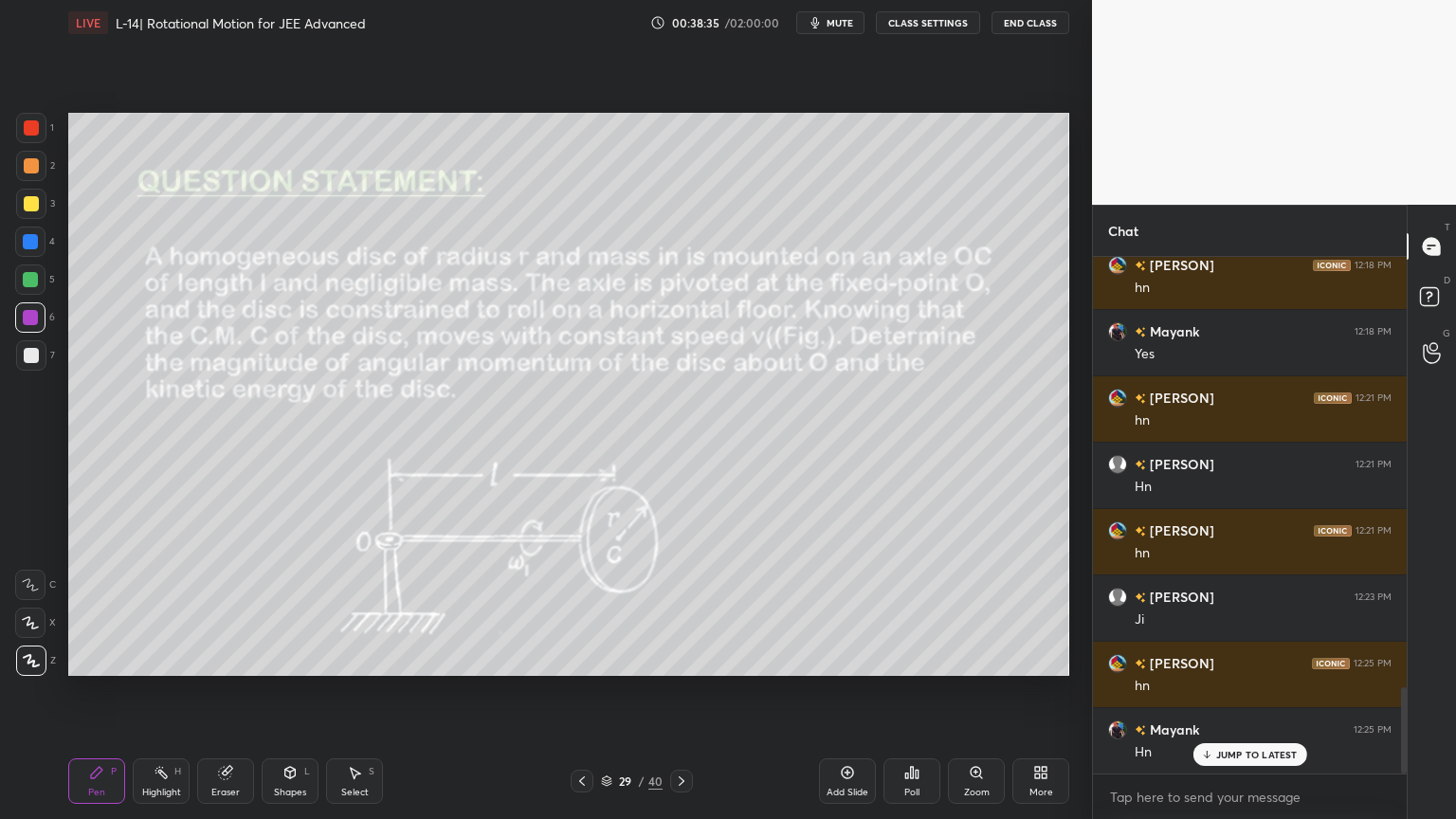 click 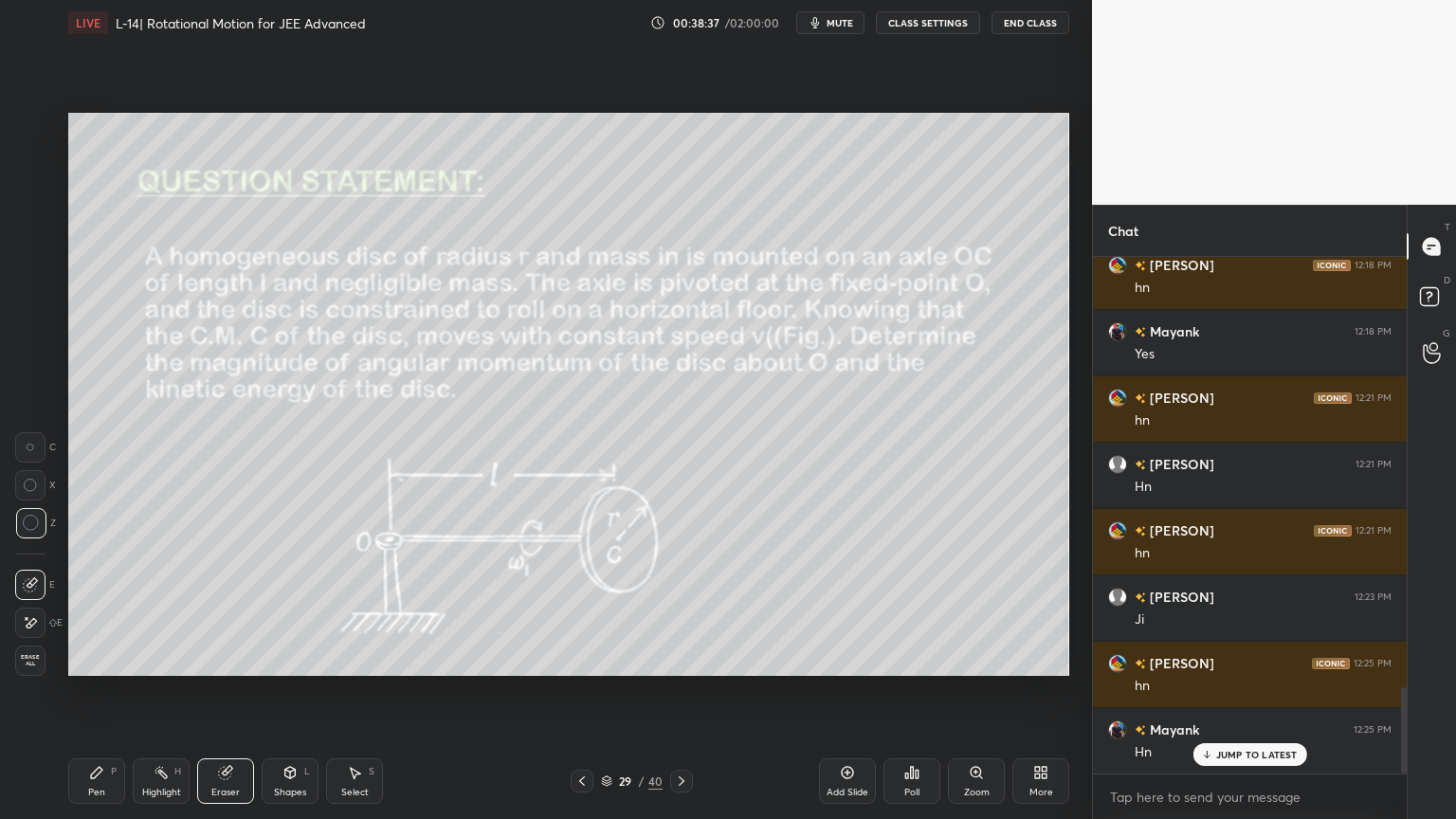 click on "Pen P" at bounding box center [97, 781] 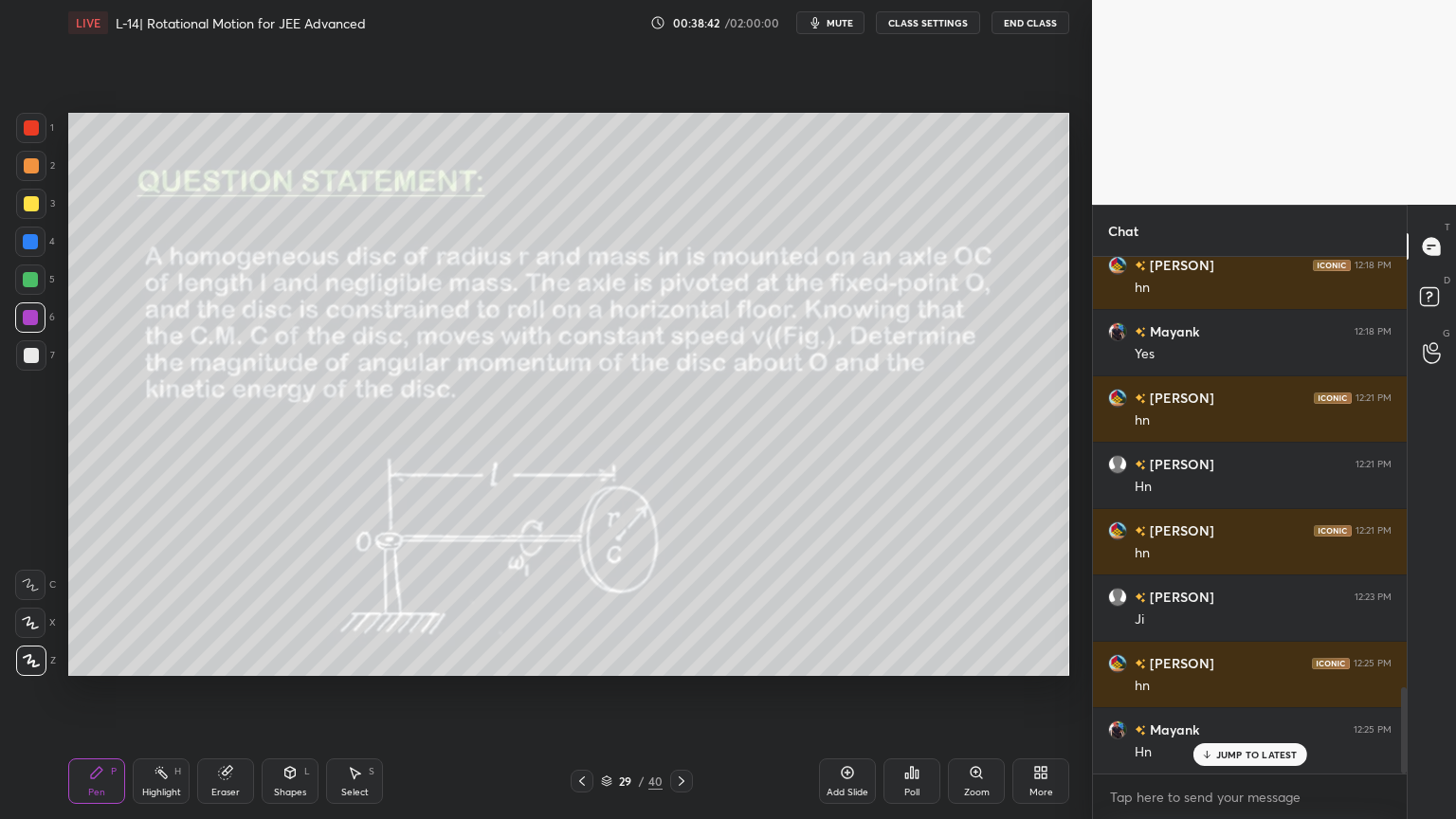click at bounding box center [682, 781] 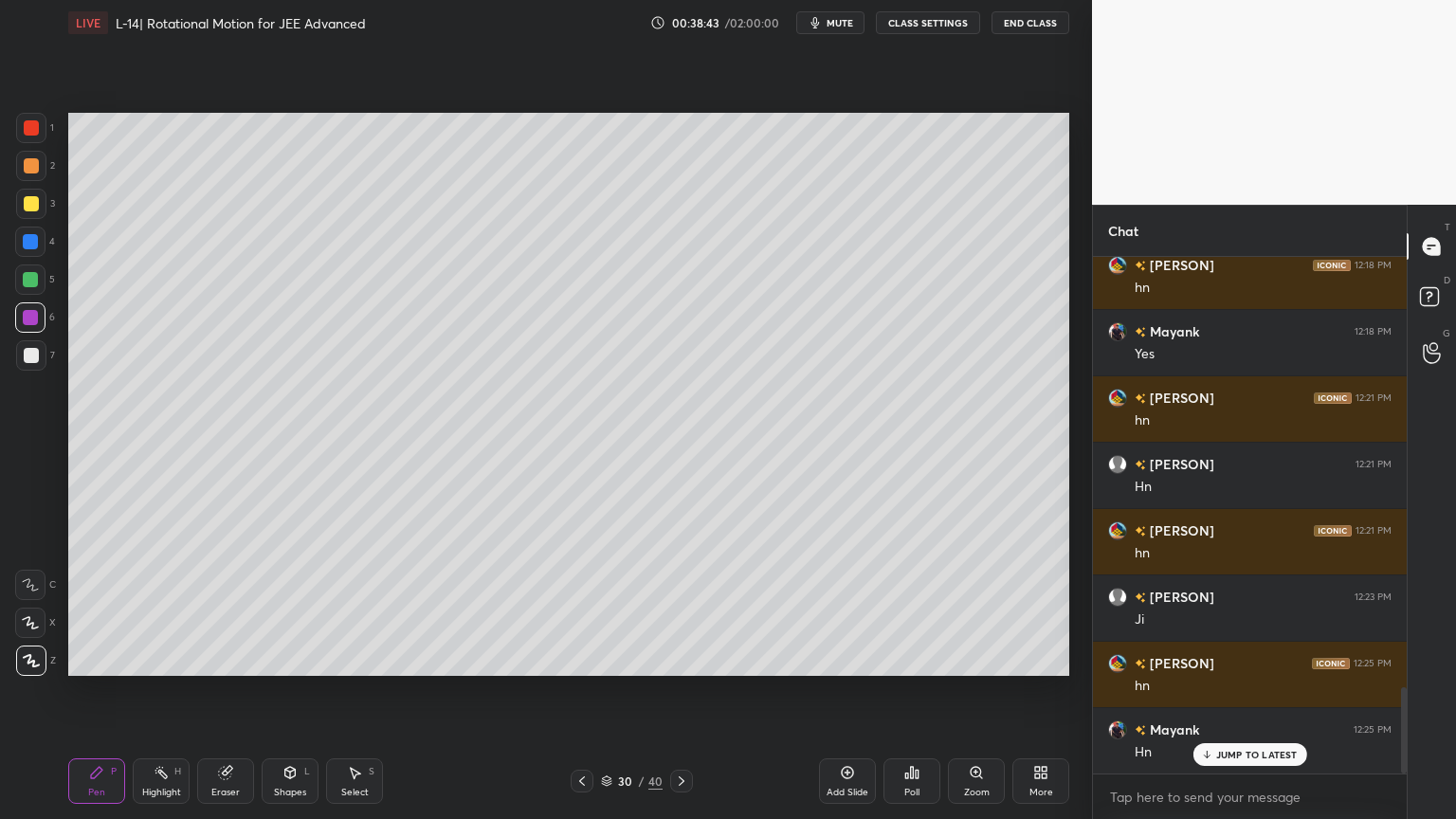 click on "Highlight H" at bounding box center (161, 781) 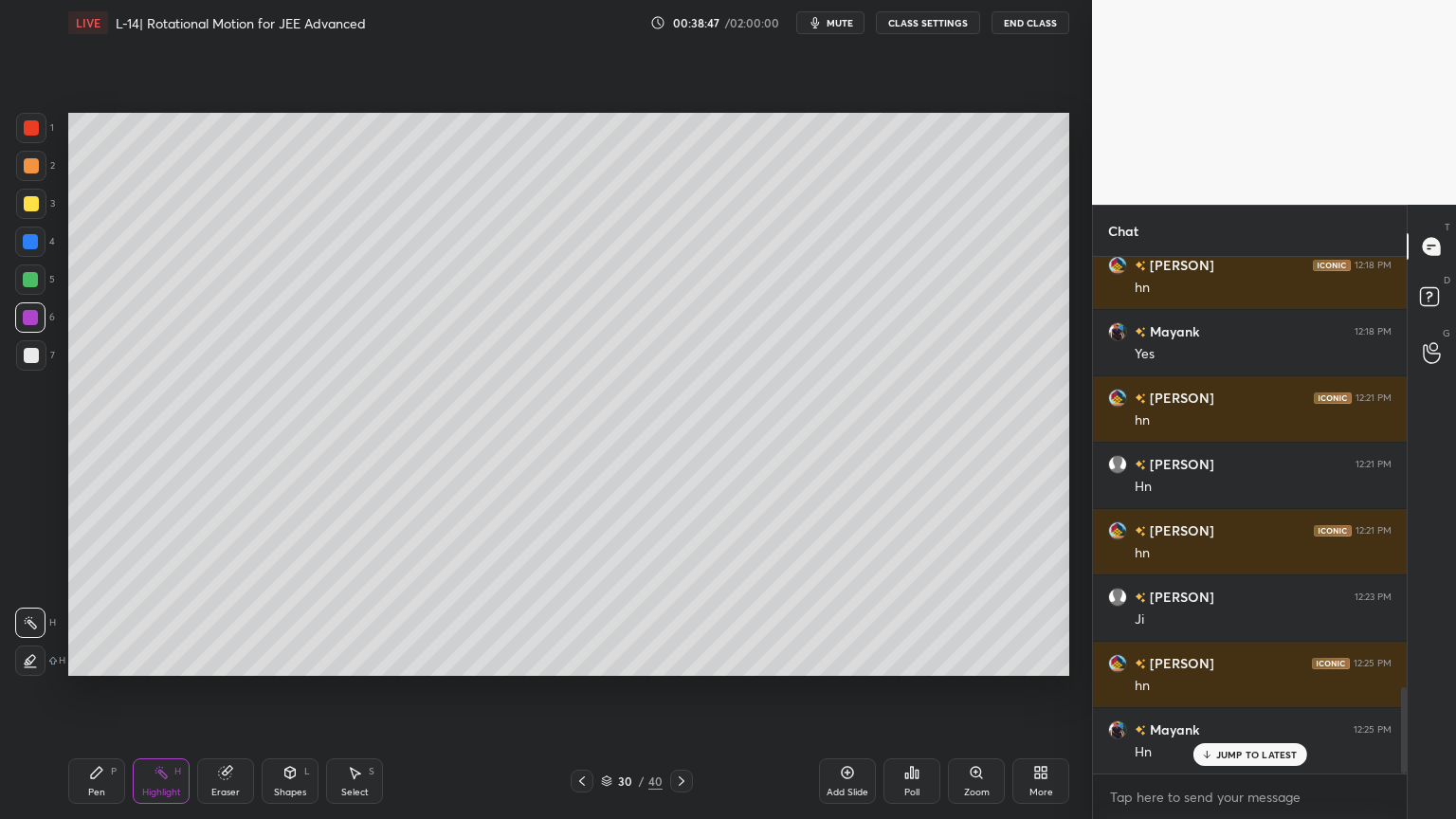 click 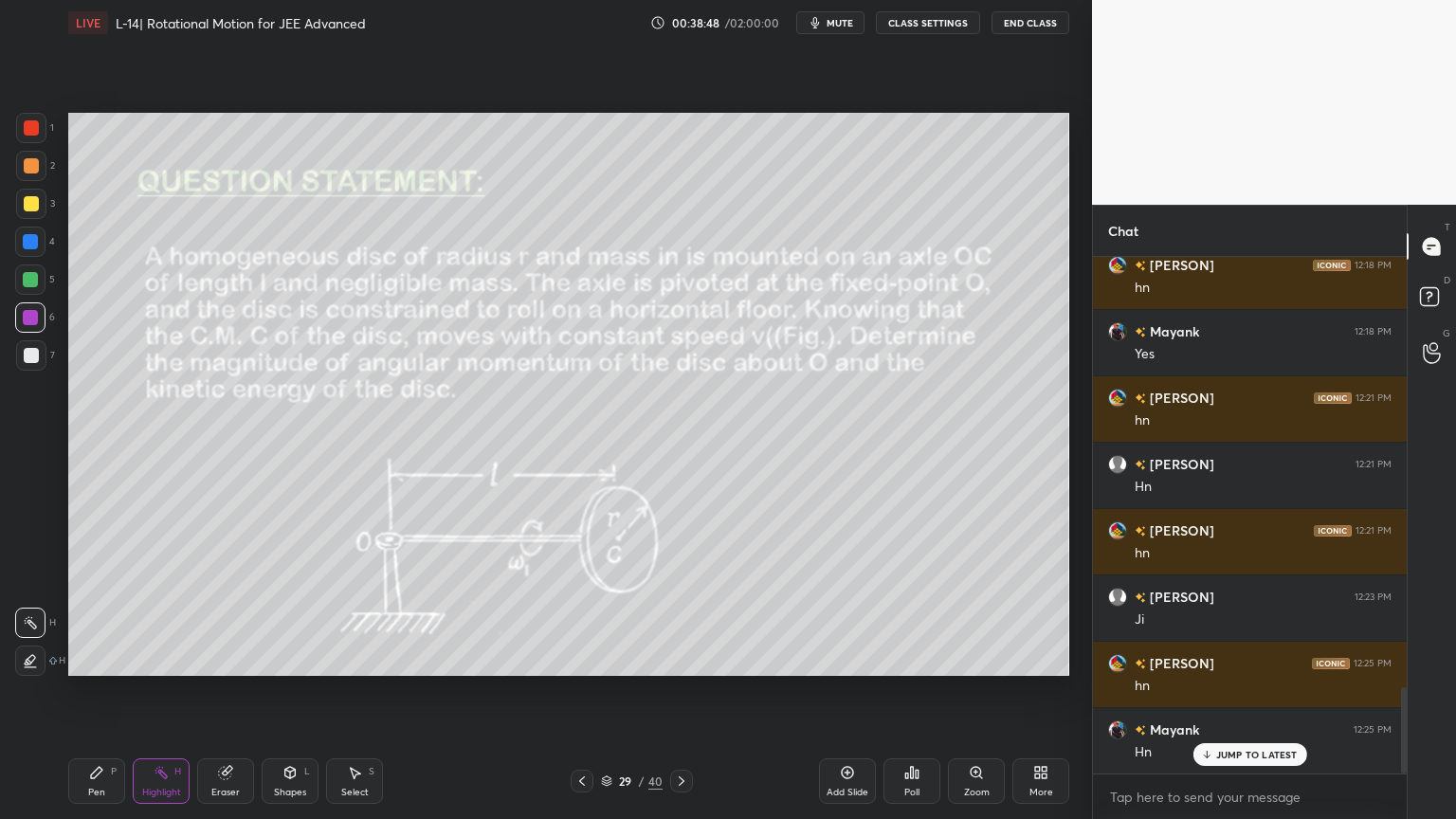 click on "Pen P" at bounding box center [97, 781] 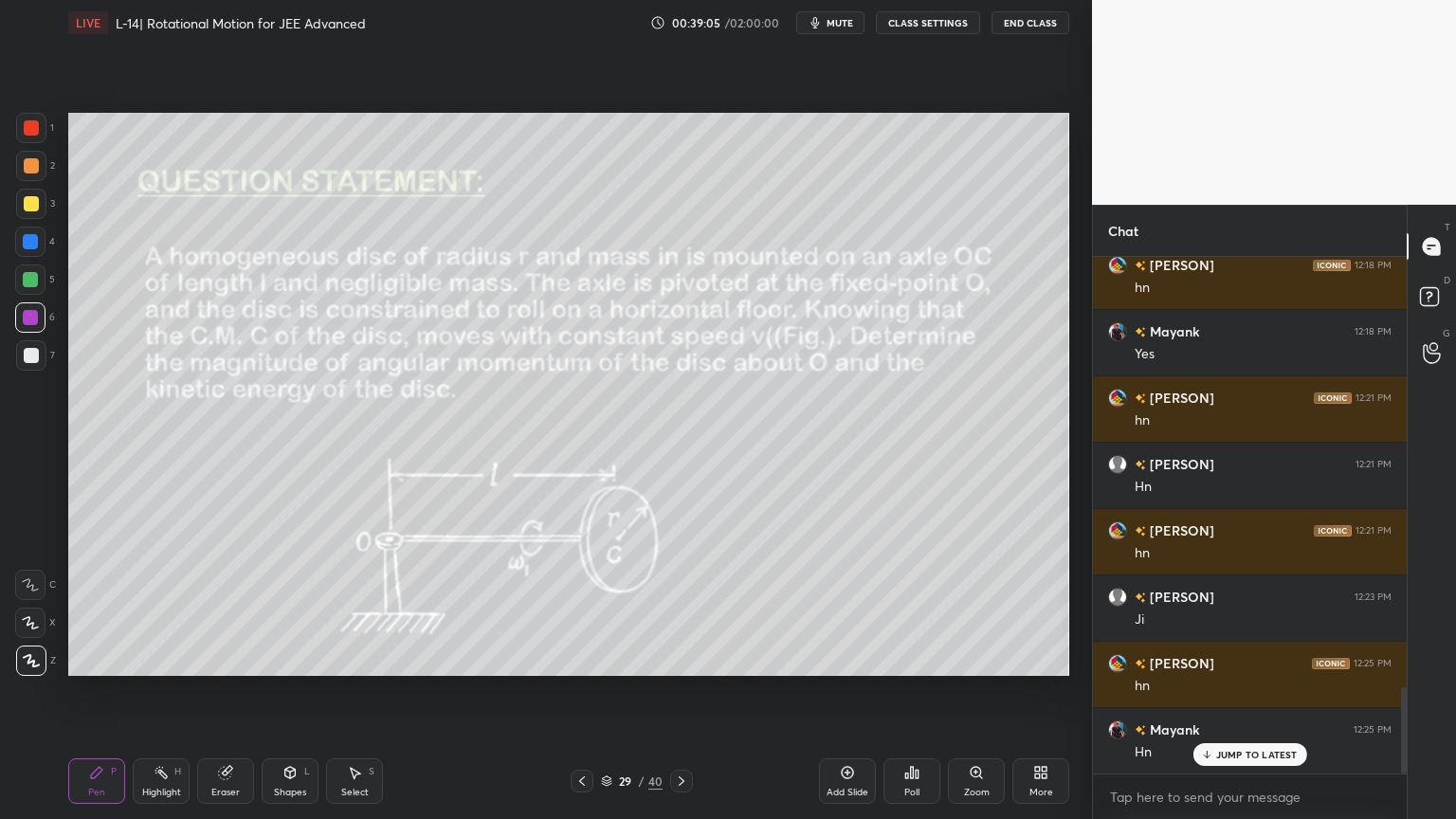 click at bounding box center (30, 280) 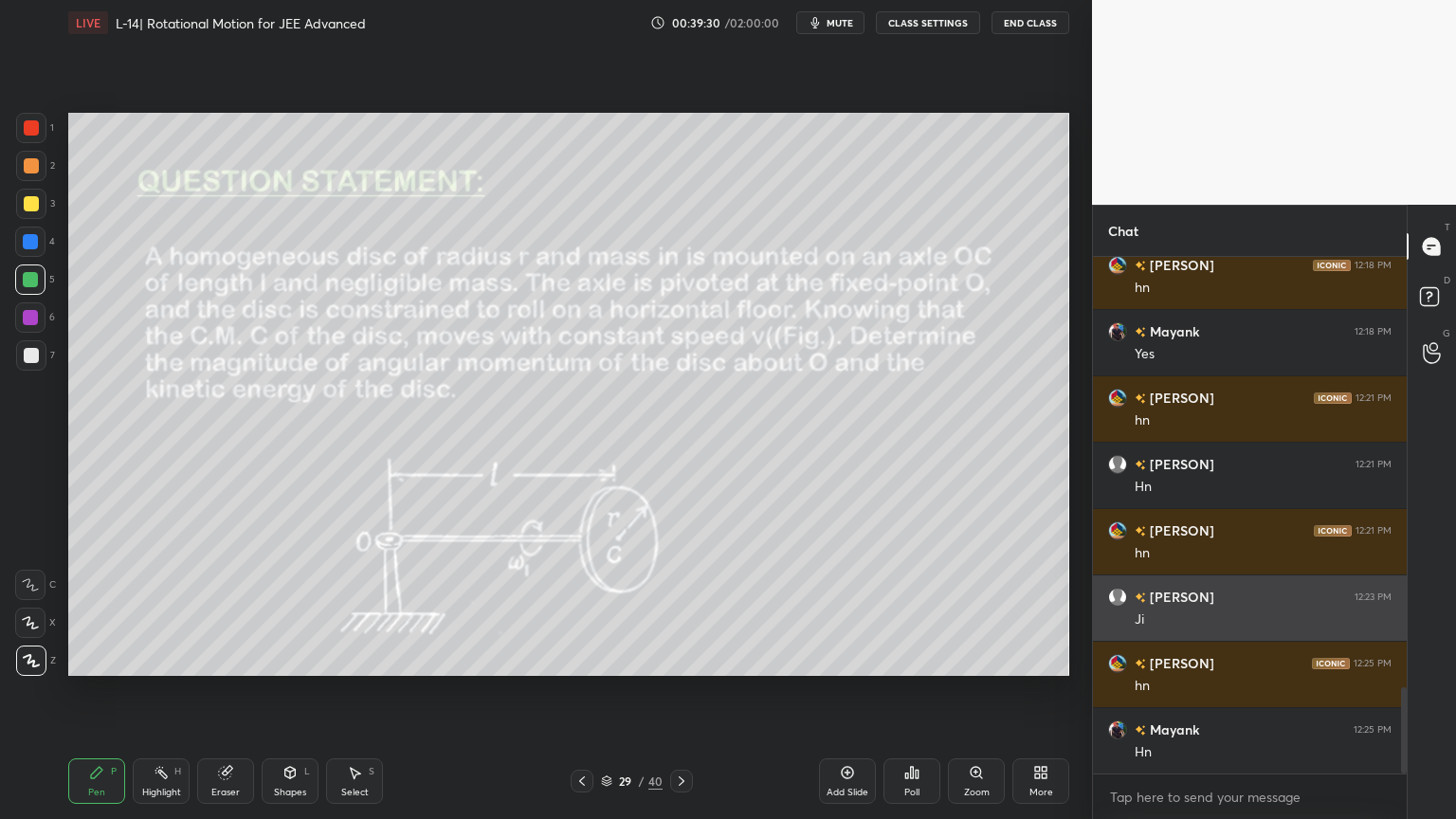 scroll, scrollTop: 2579, scrollLeft: 0, axis: vertical 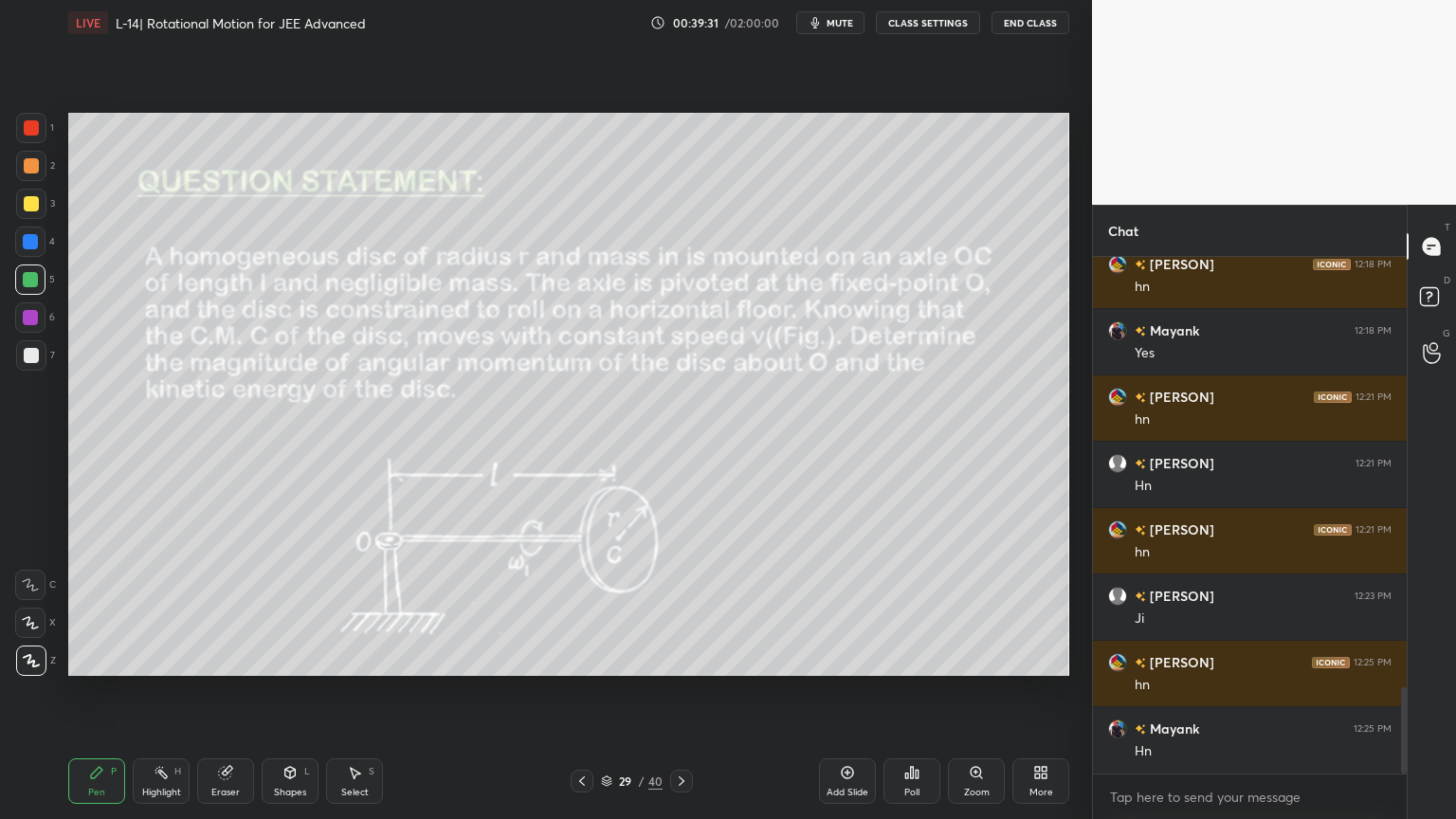 click on "Highlight H" at bounding box center (161, 781) 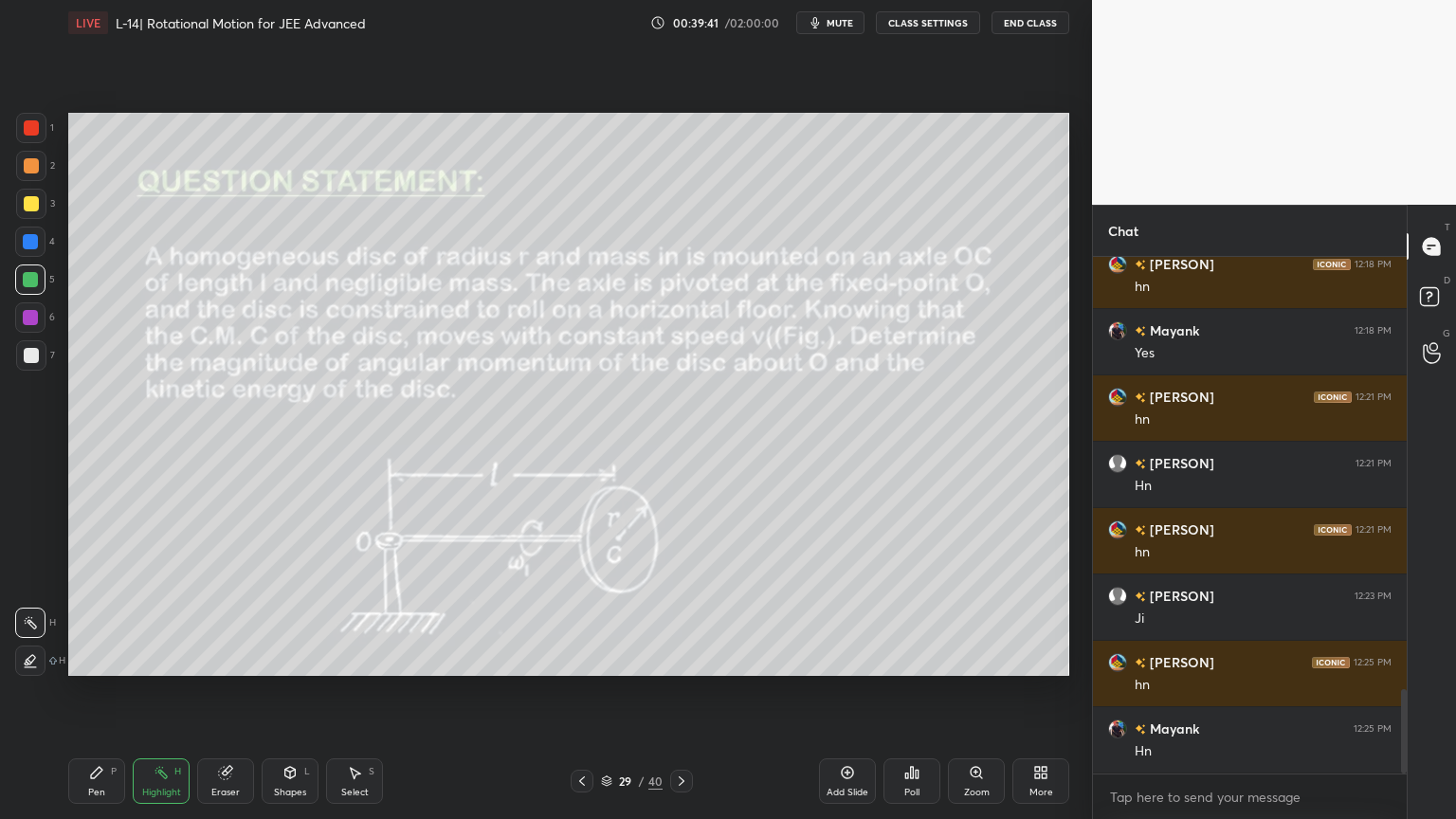 scroll, scrollTop: 2646, scrollLeft: 0, axis: vertical 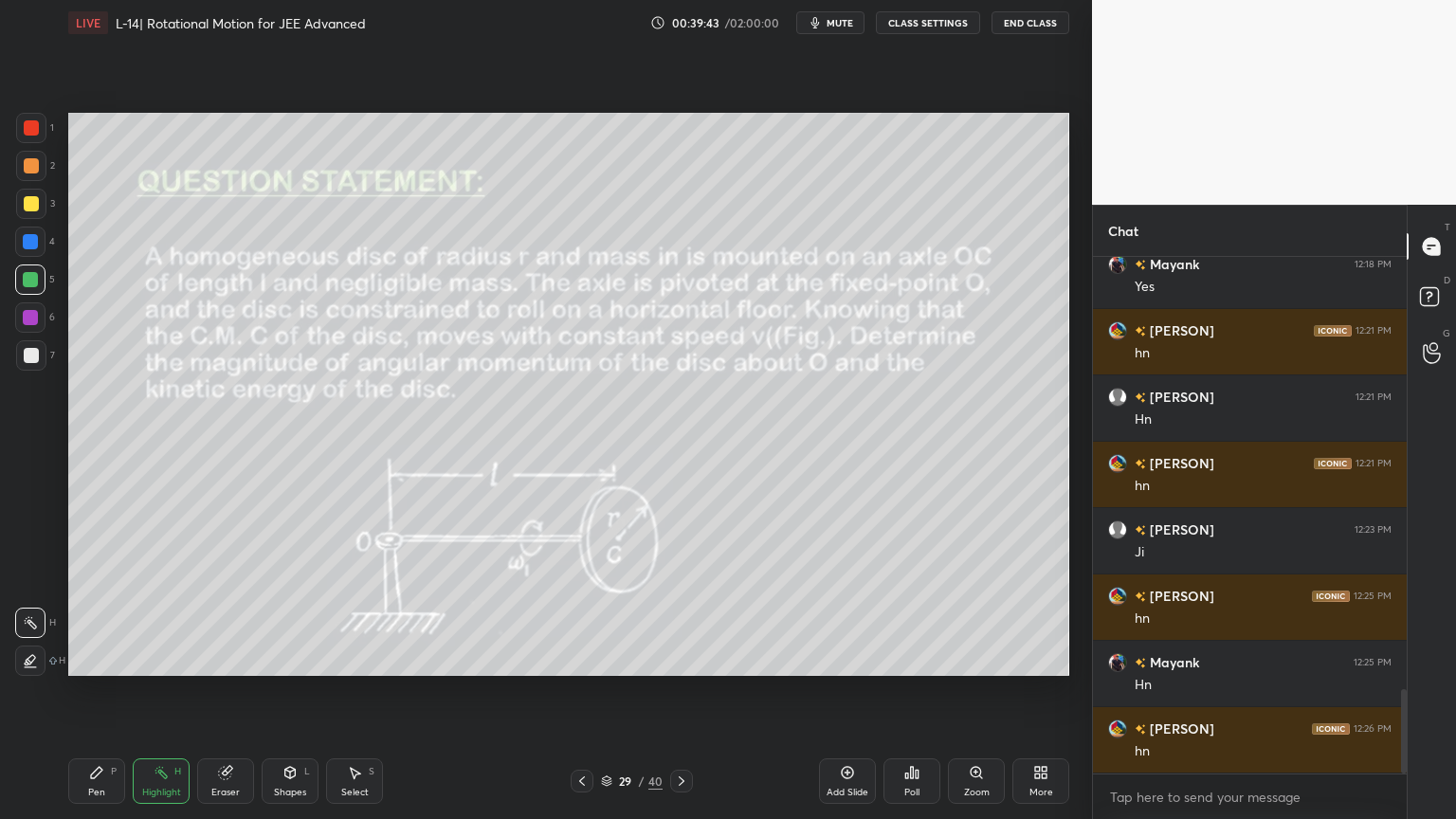 click 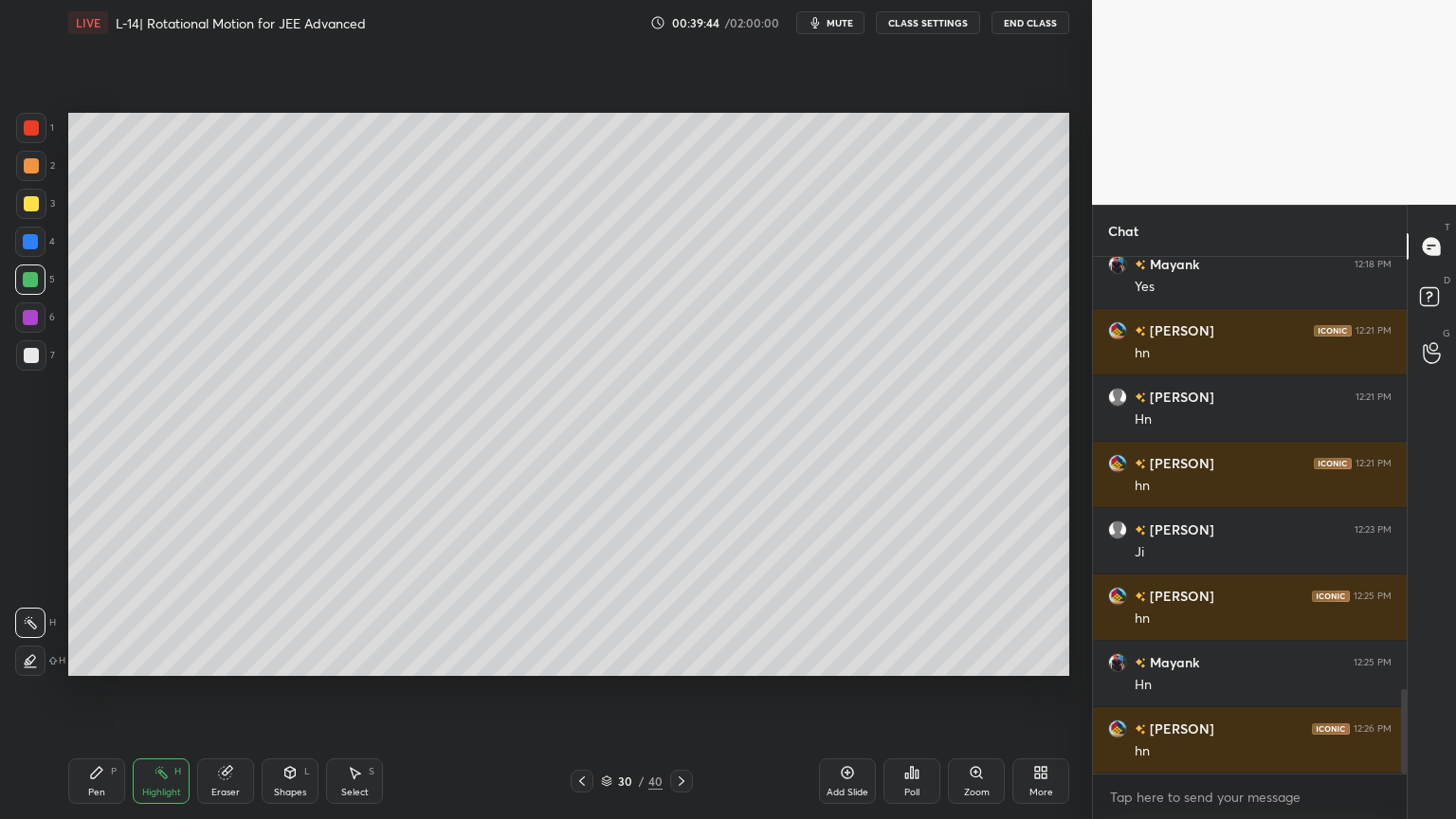click 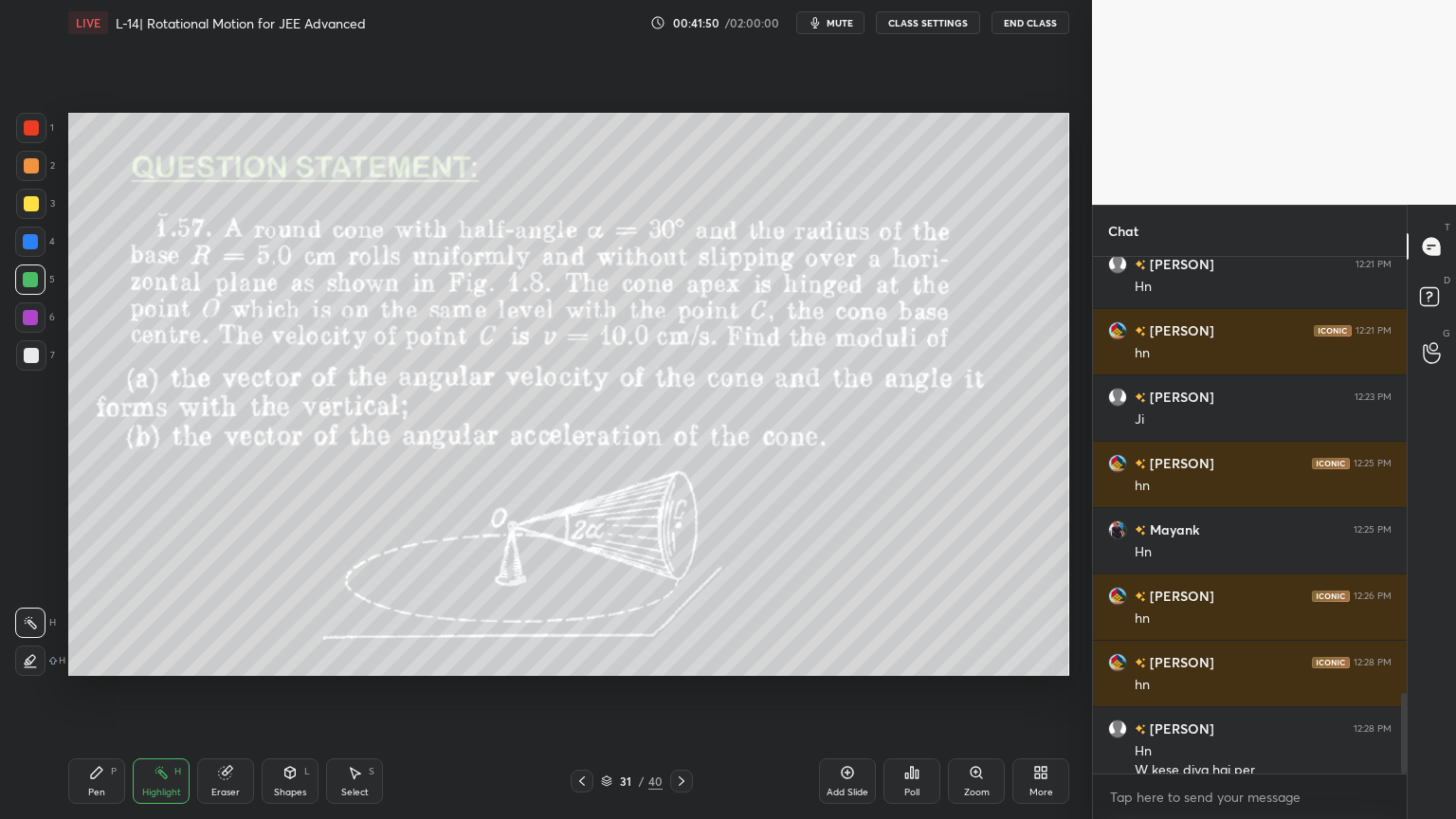 scroll, scrollTop: 2797, scrollLeft: 0, axis: vertical 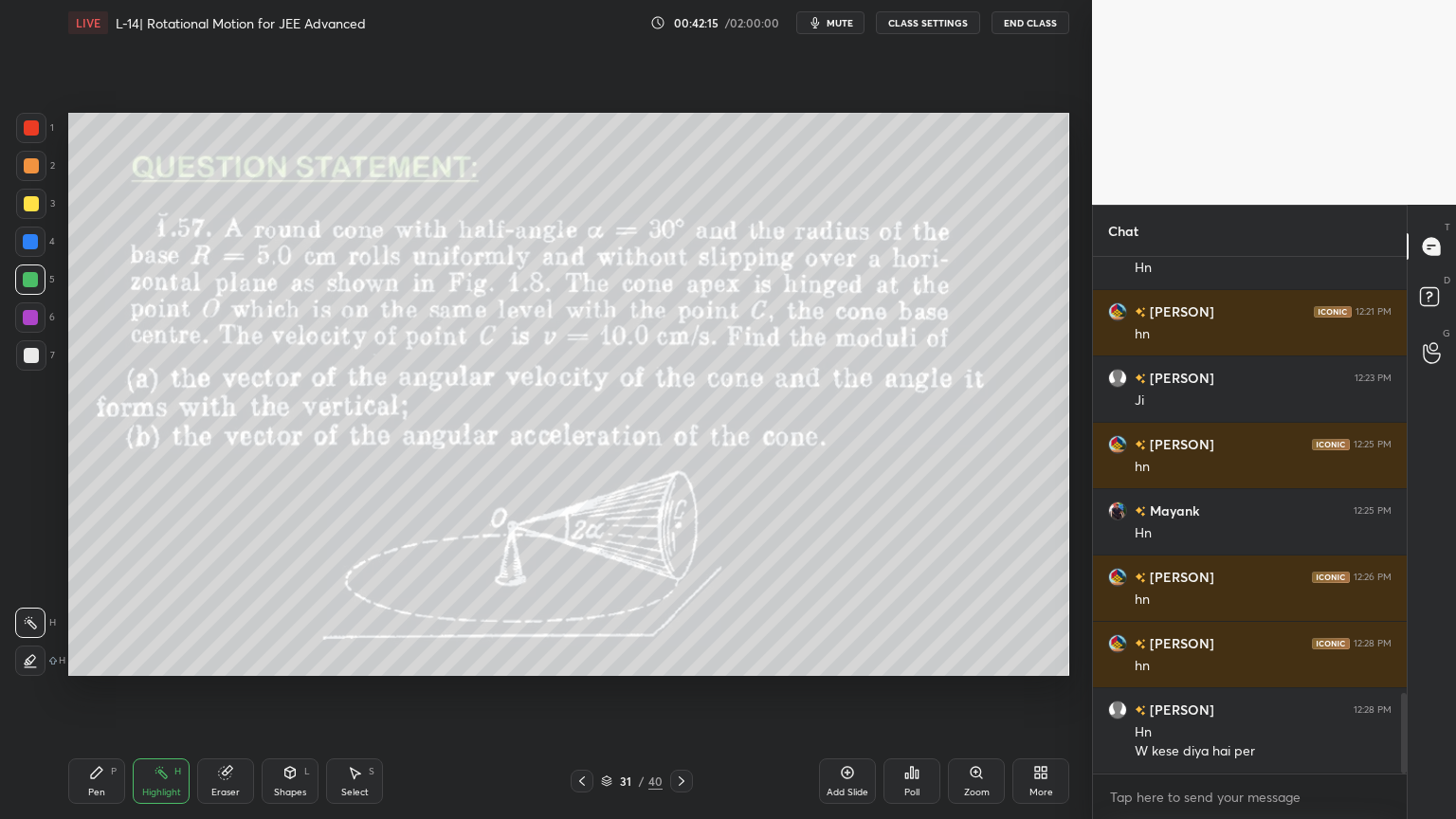 click on "Highlight" at bounding box center (161, 792) 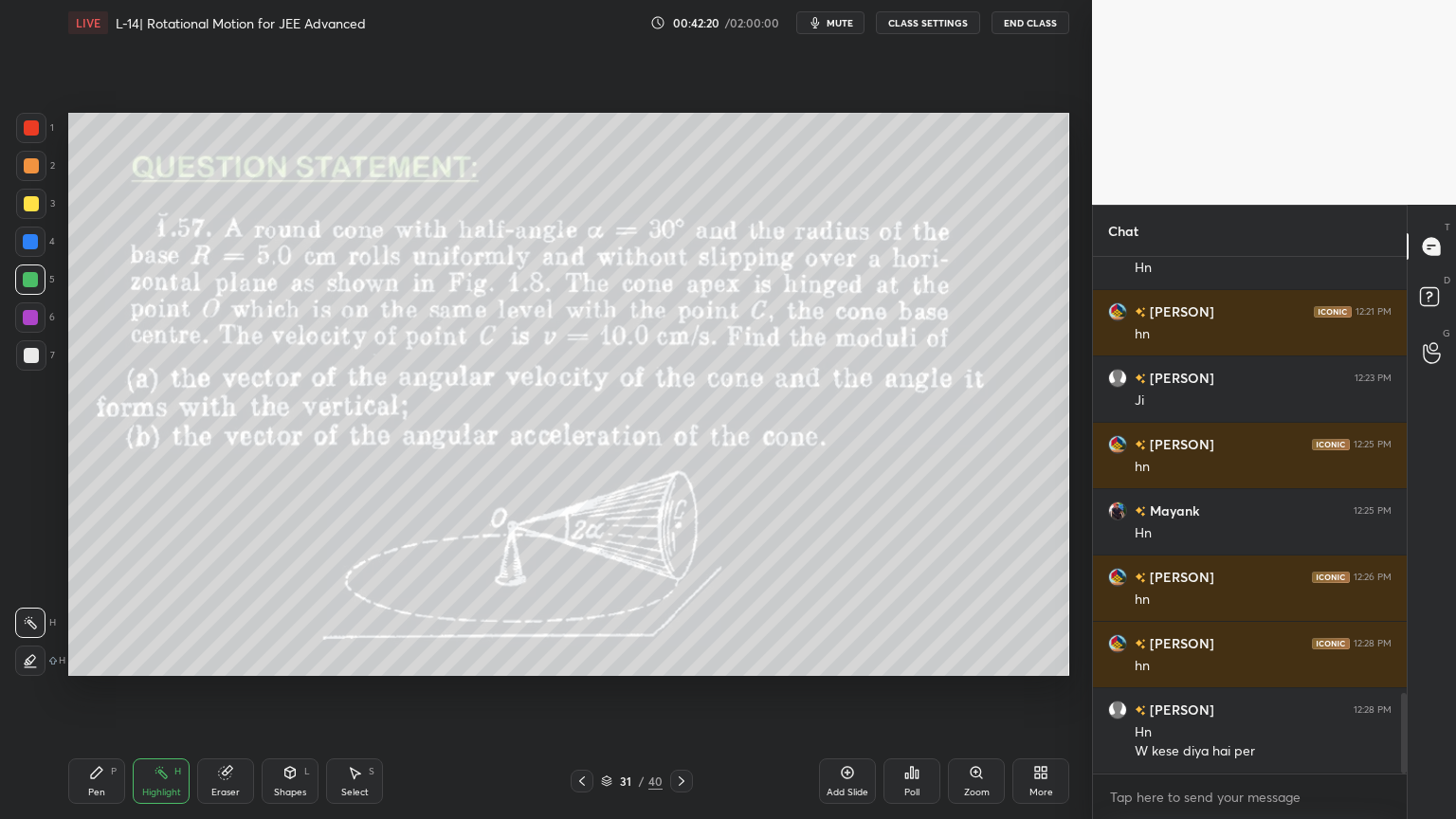 click 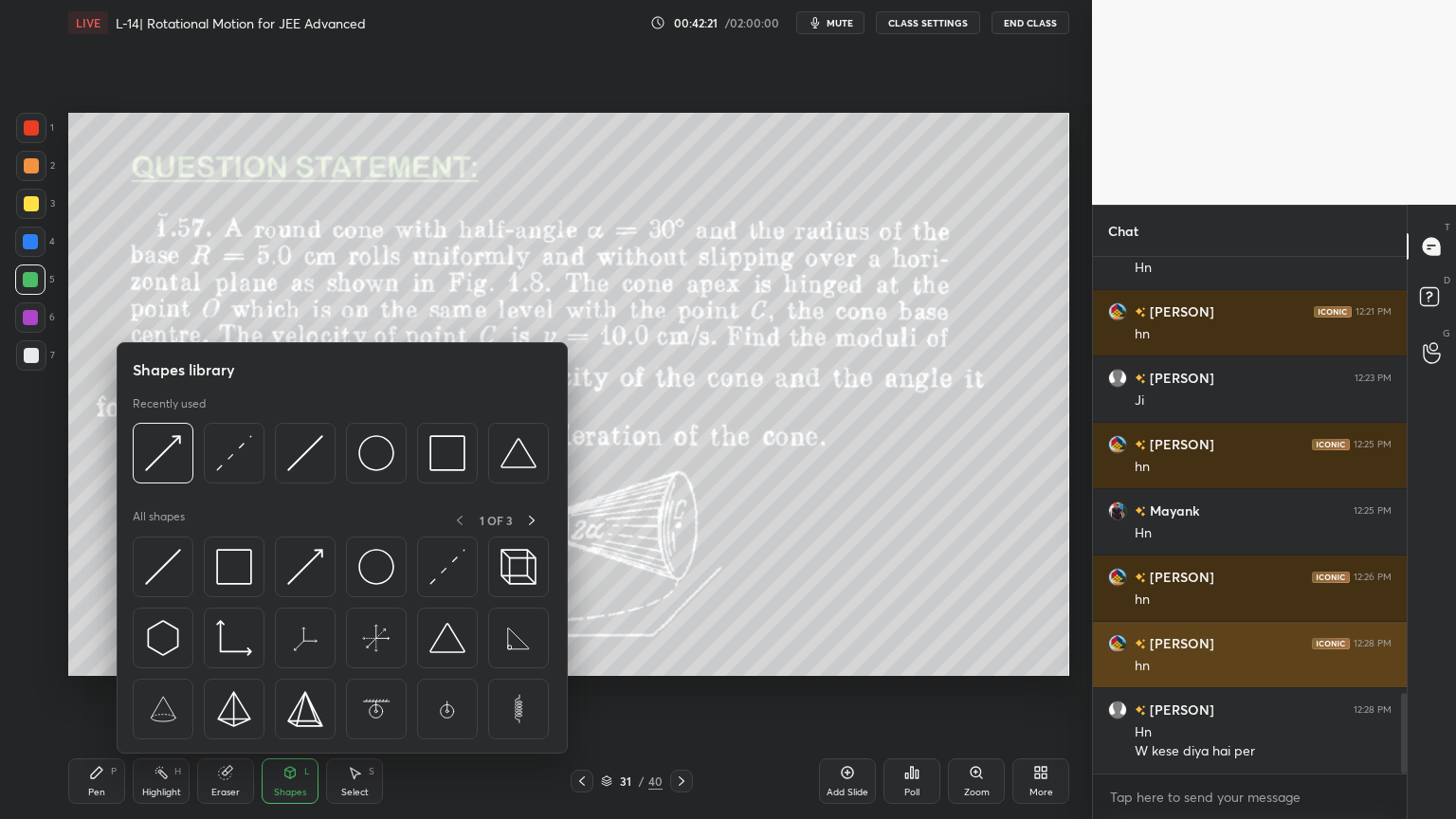 click at bounding box center (447, 567) 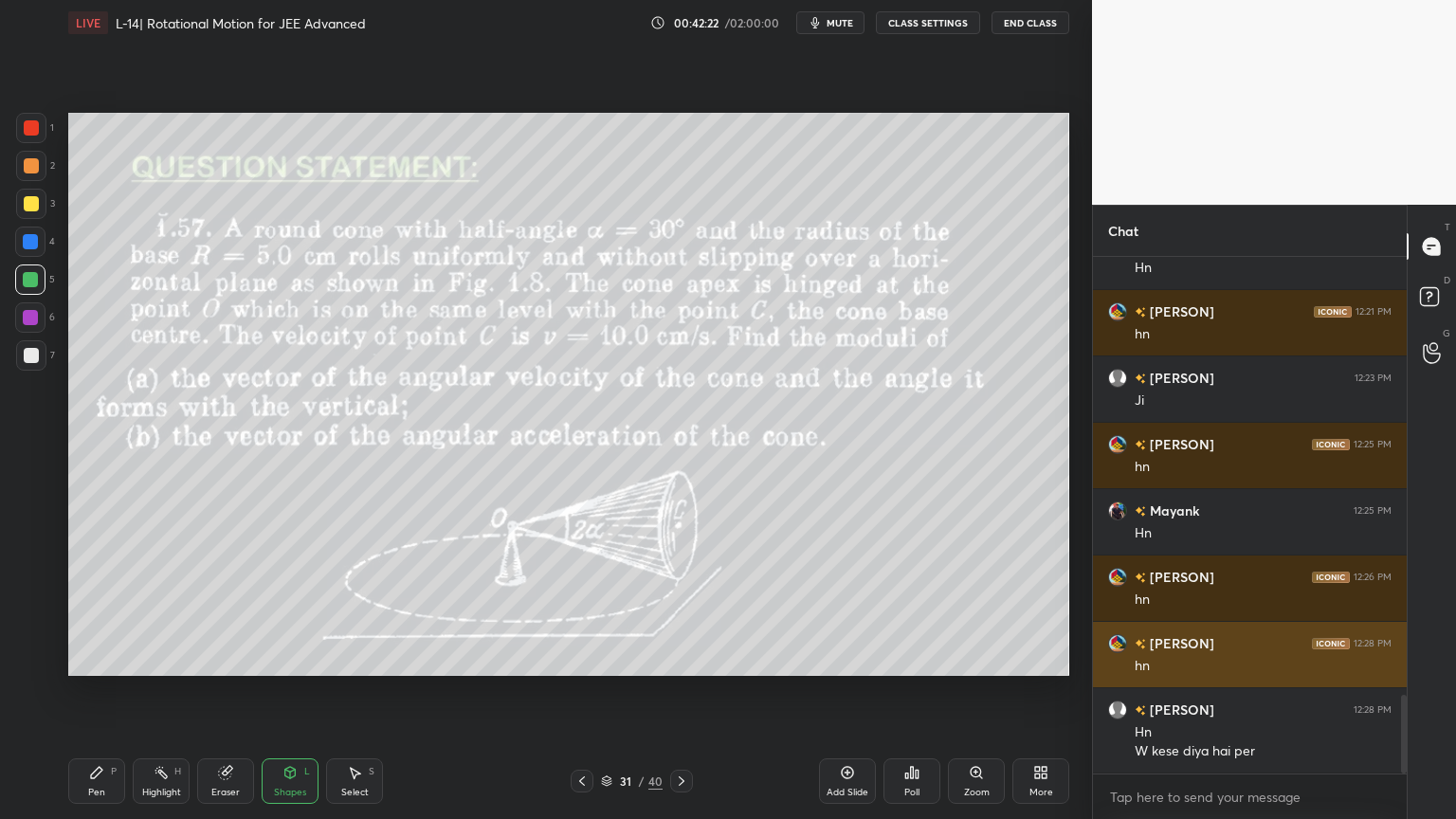 scroll, scrollTop: 2863, scrollLeft: 0, axis: vertical 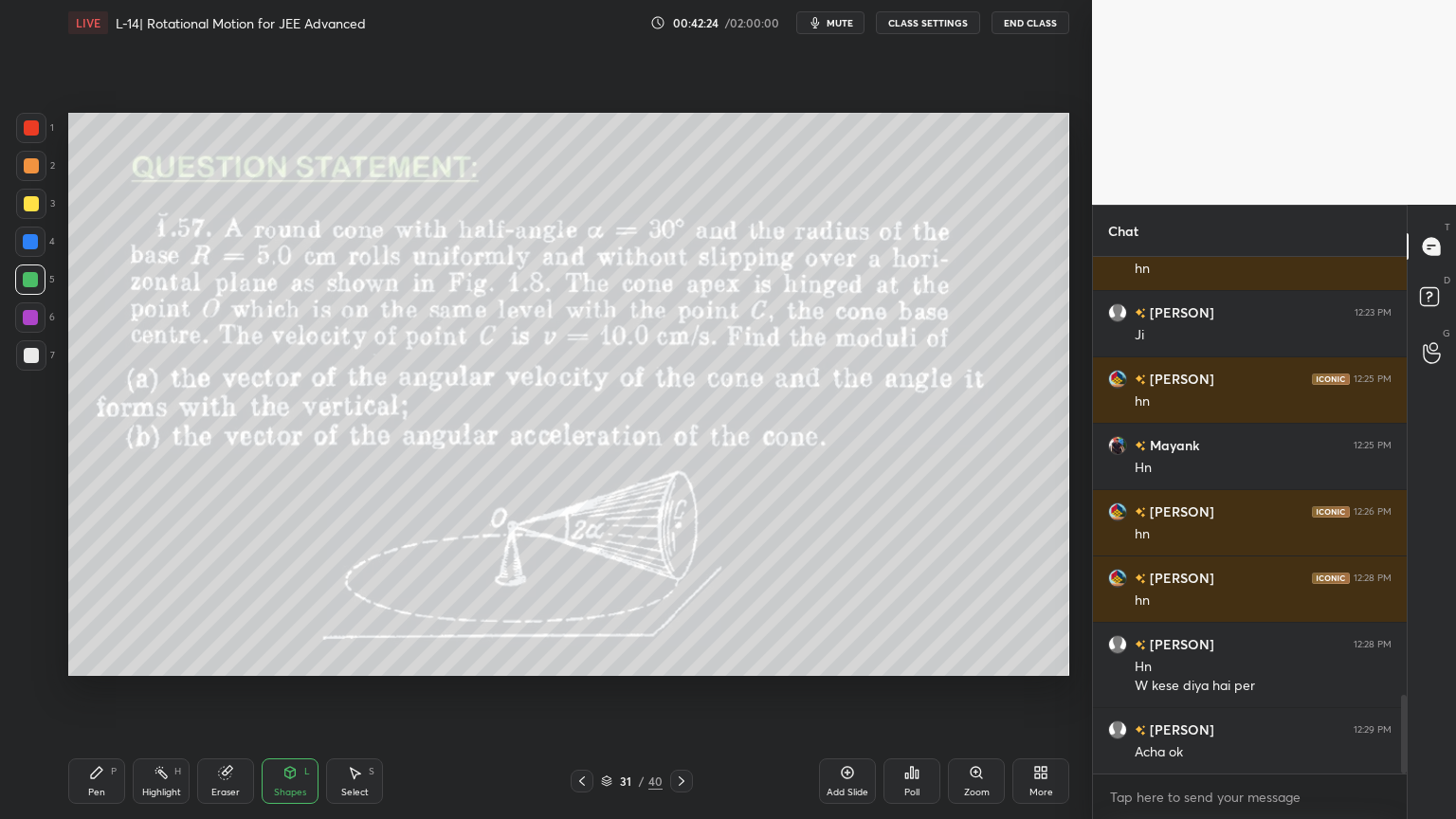 click 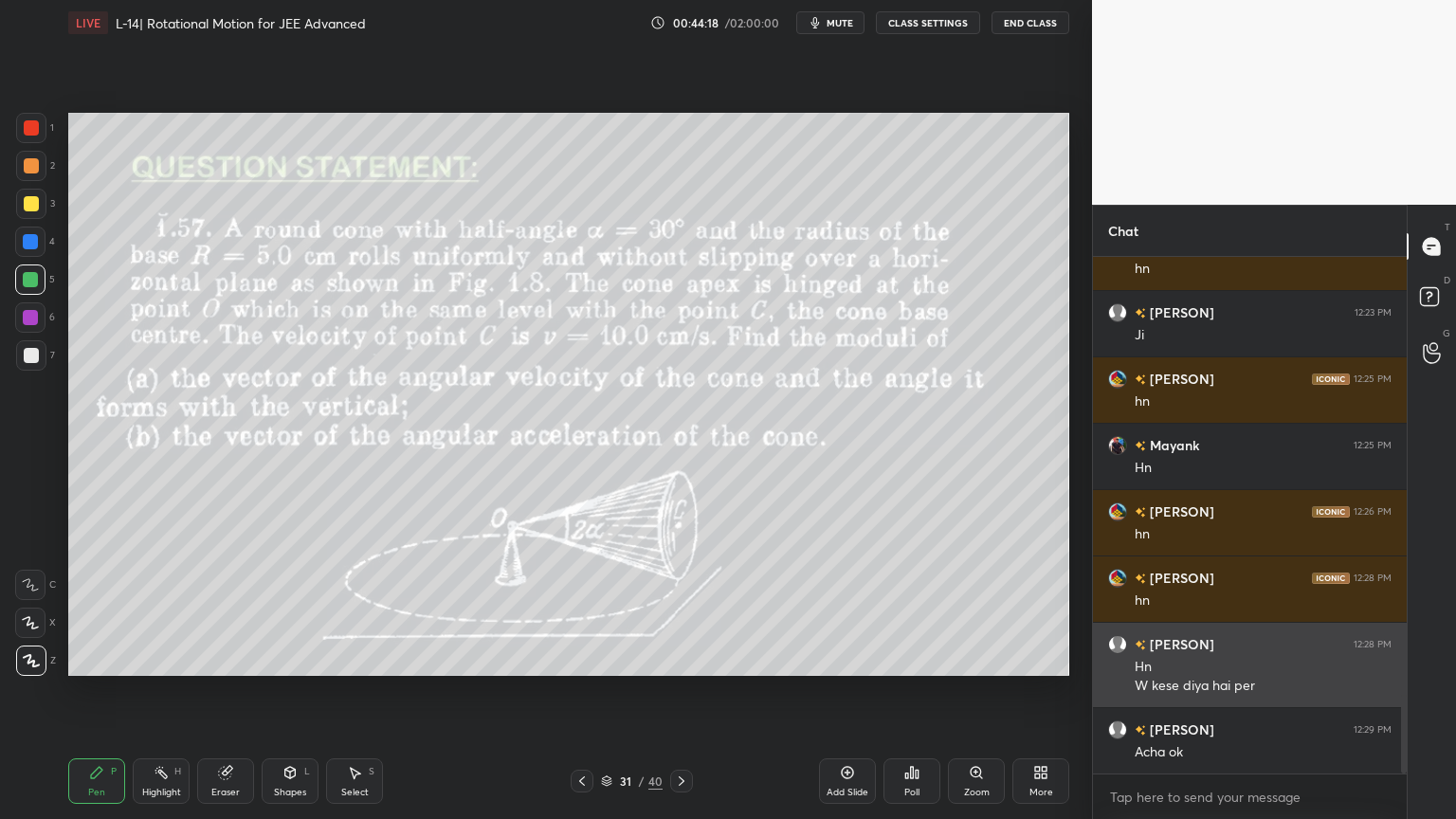 scroll, scrollTop: 2930, scrollLeft: 0, axis: vertical 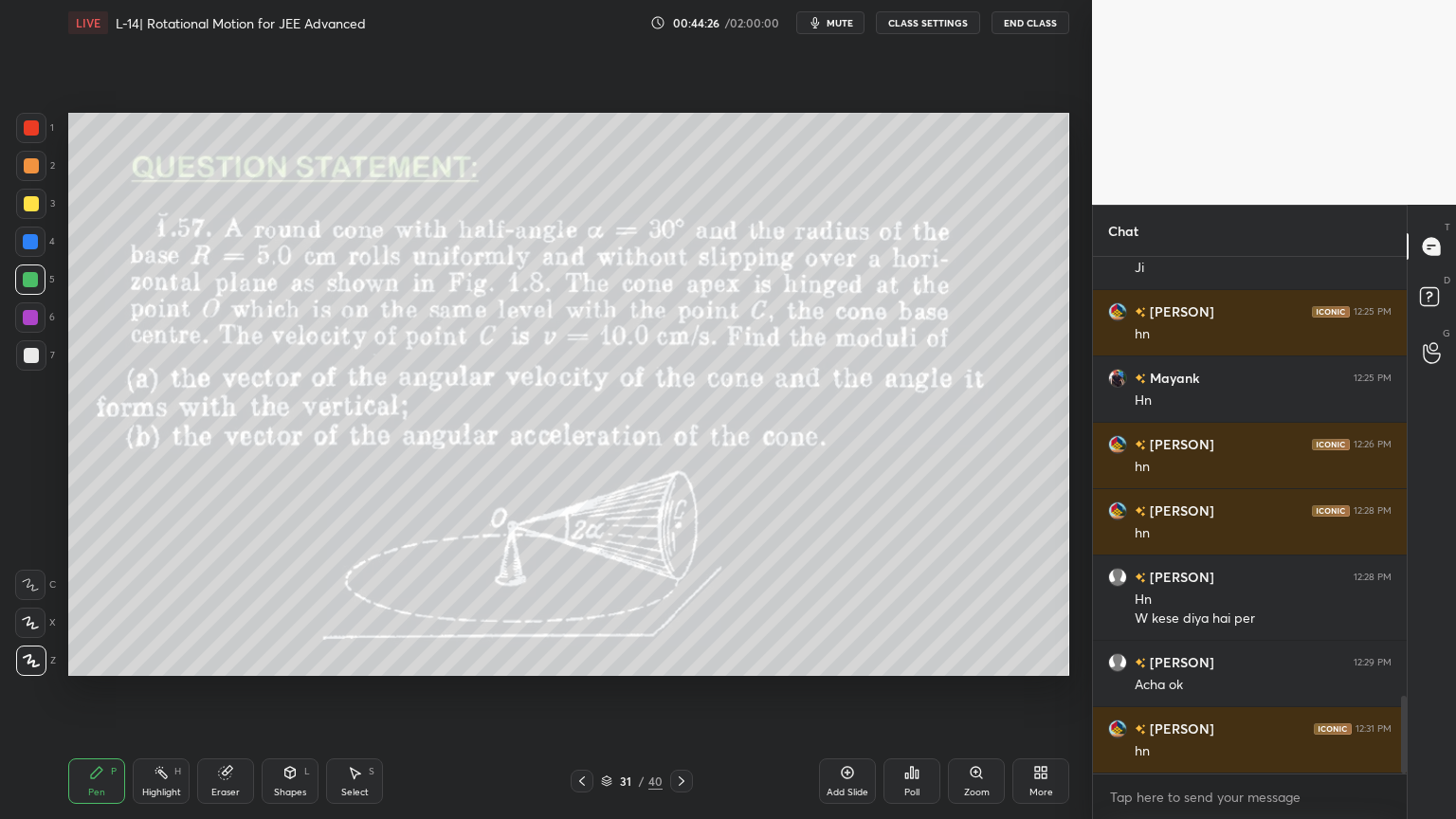 click 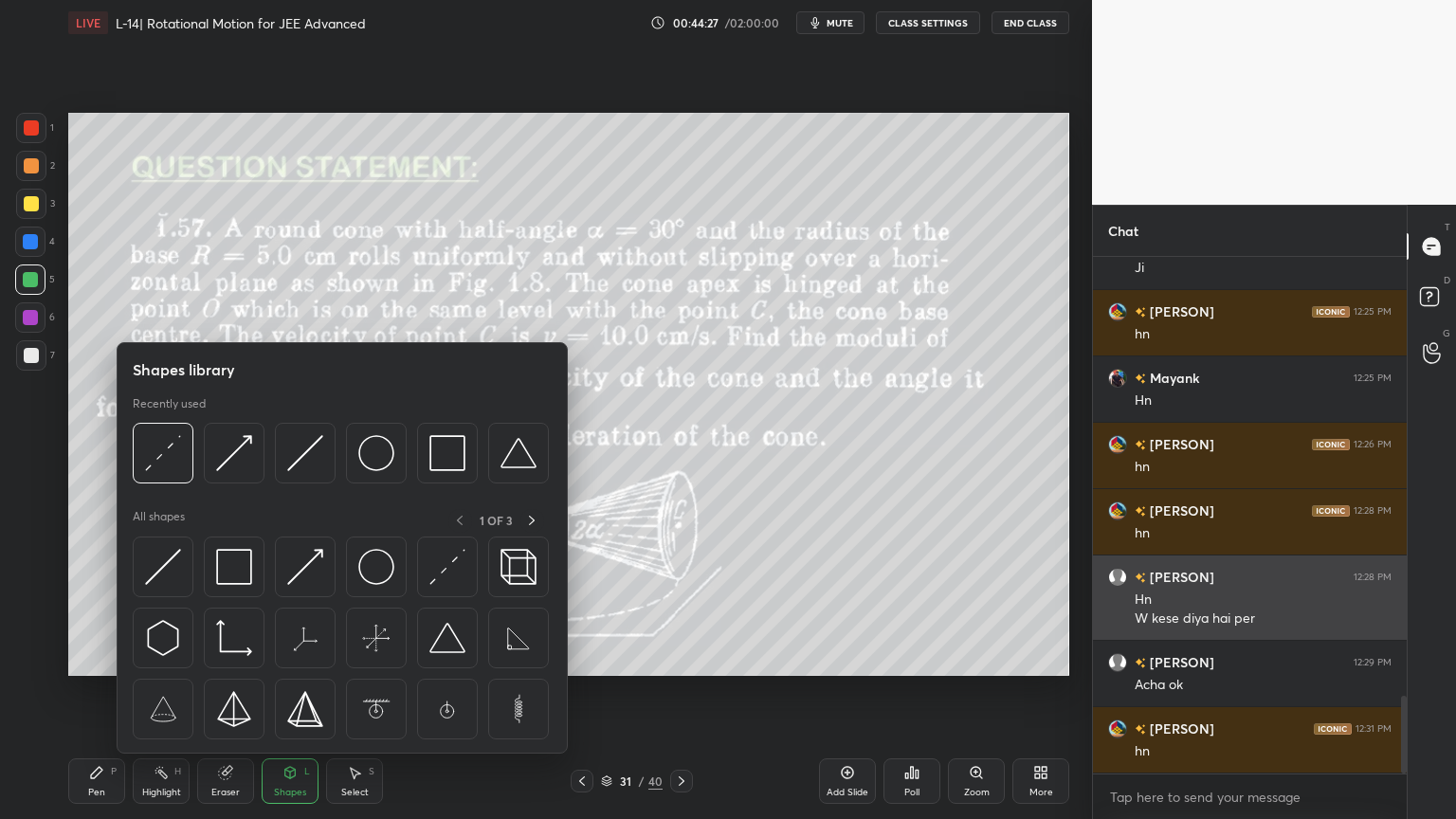 click at bounding box center (234, 567) 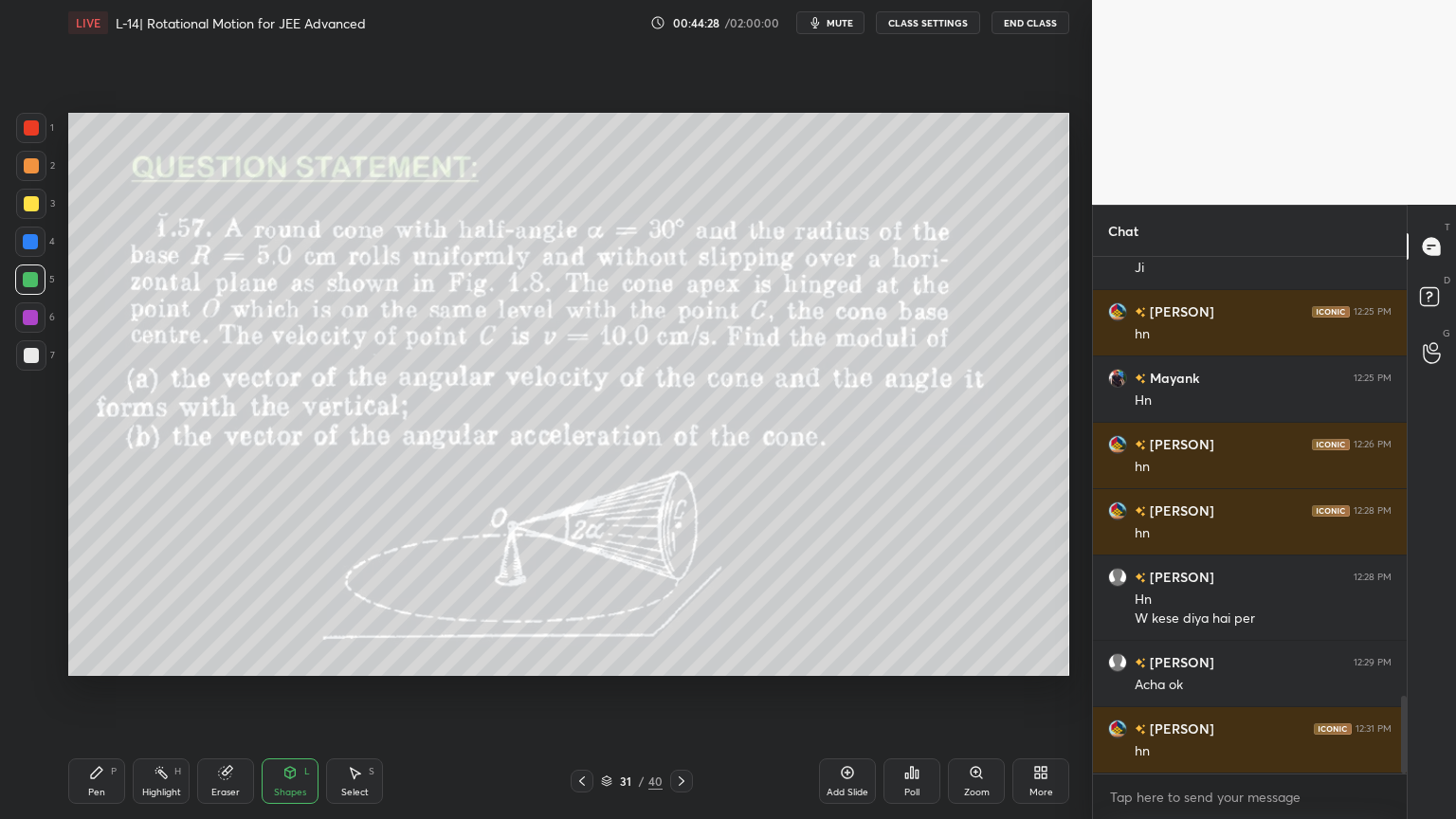 click at bounding box center [31, 128] 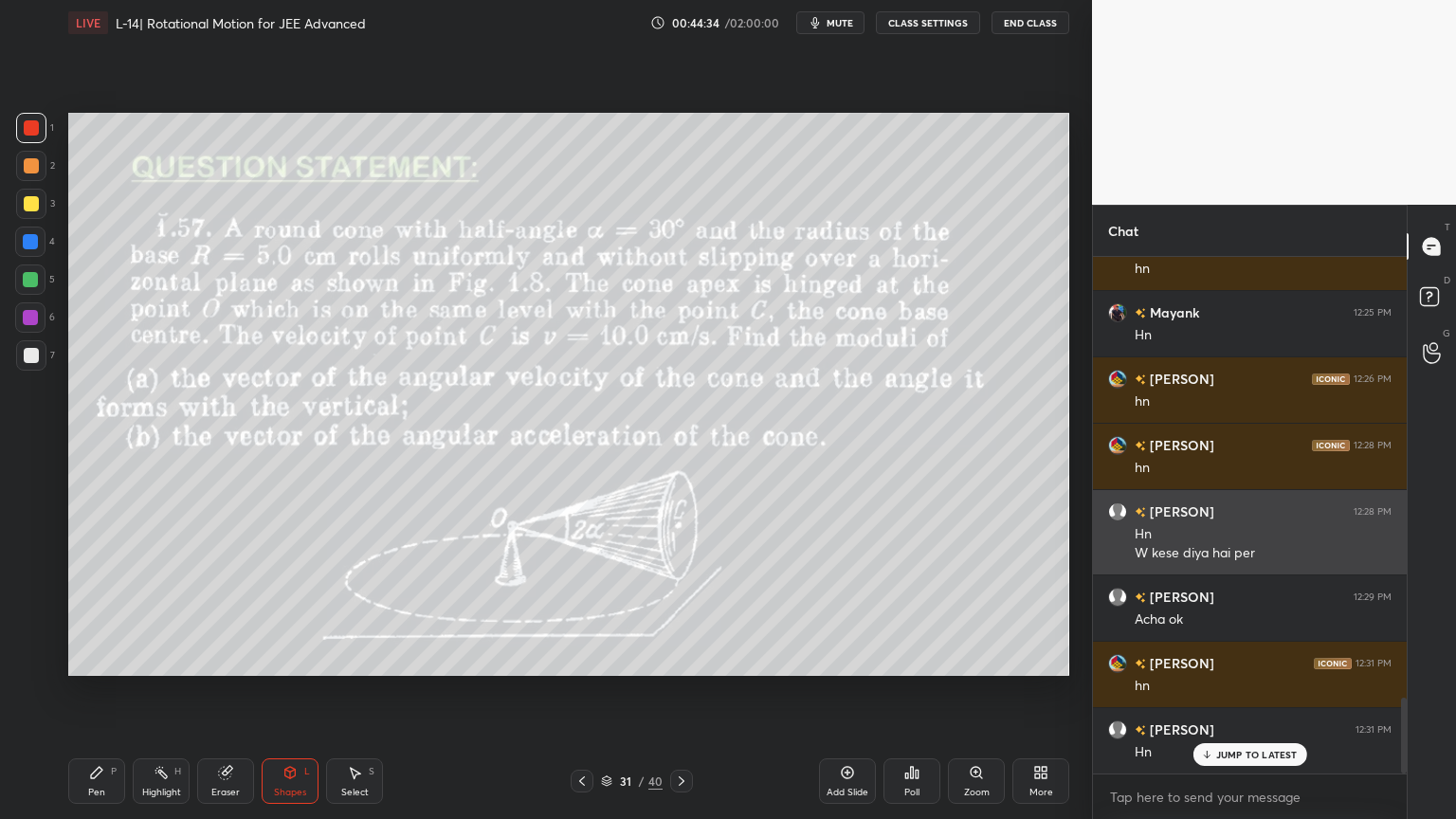 scroll, scrollTop: 3063, scrollLeft: 0, axis: vertical 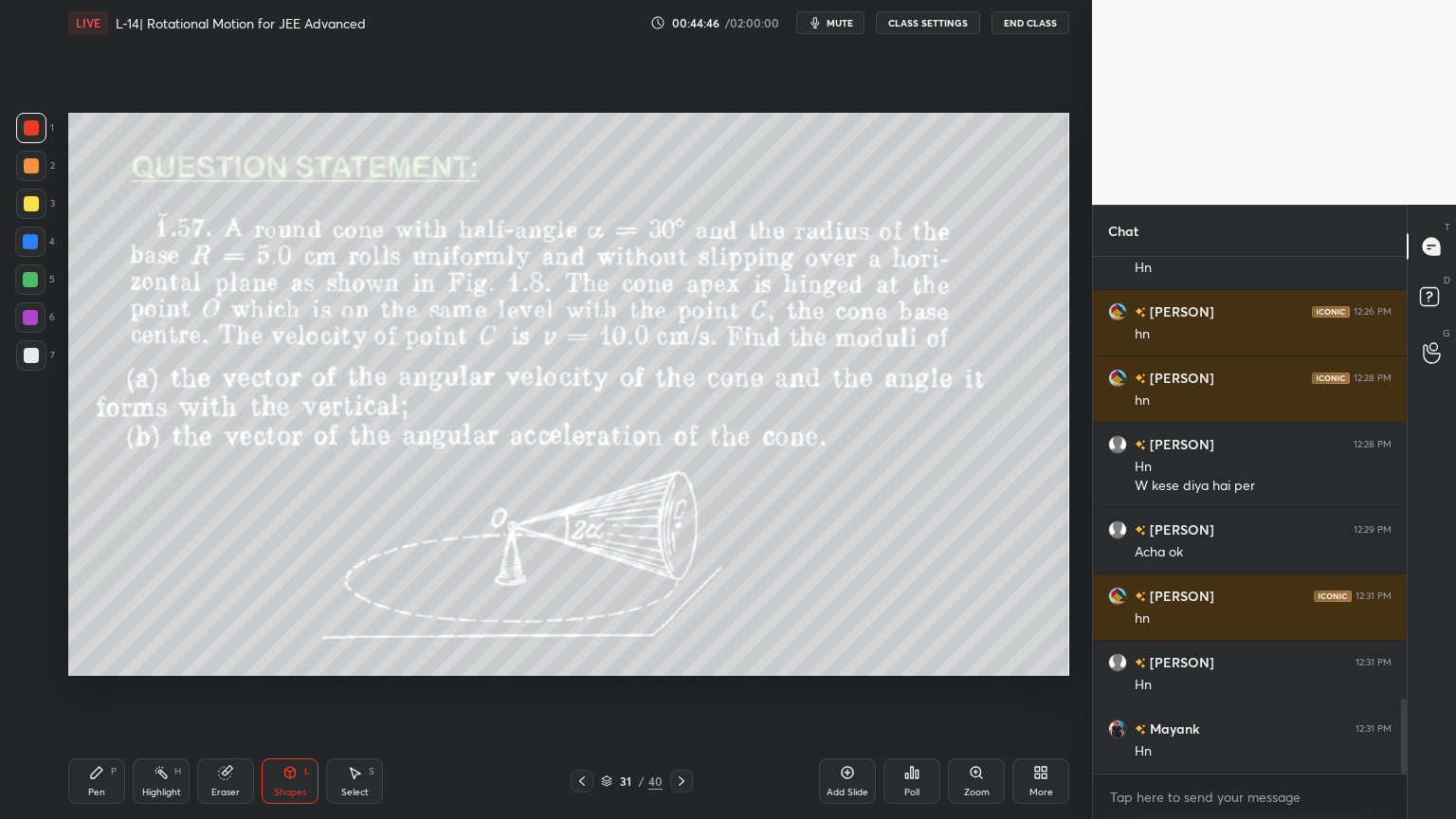 click 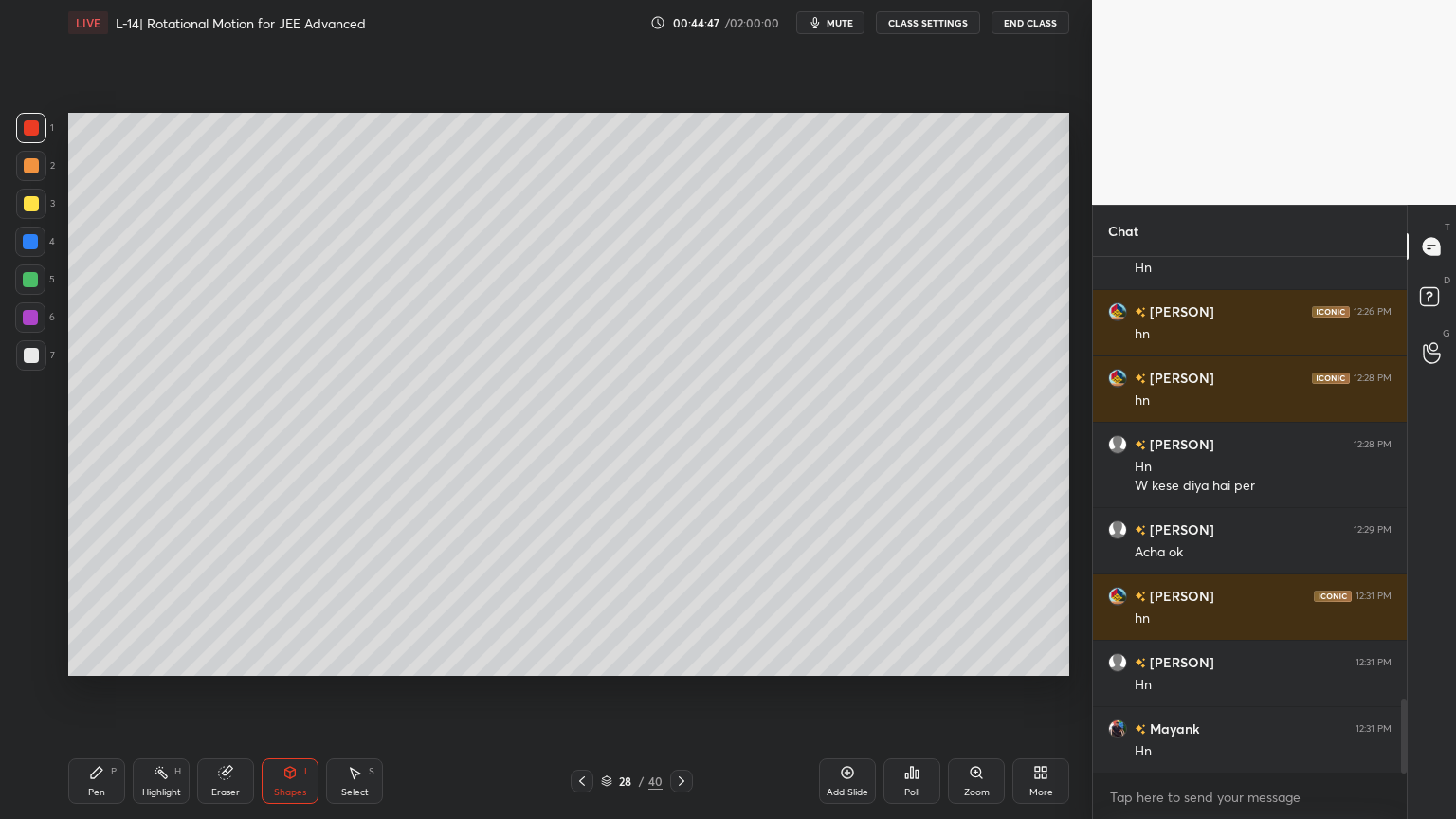 click at bounding box center (582, 781) 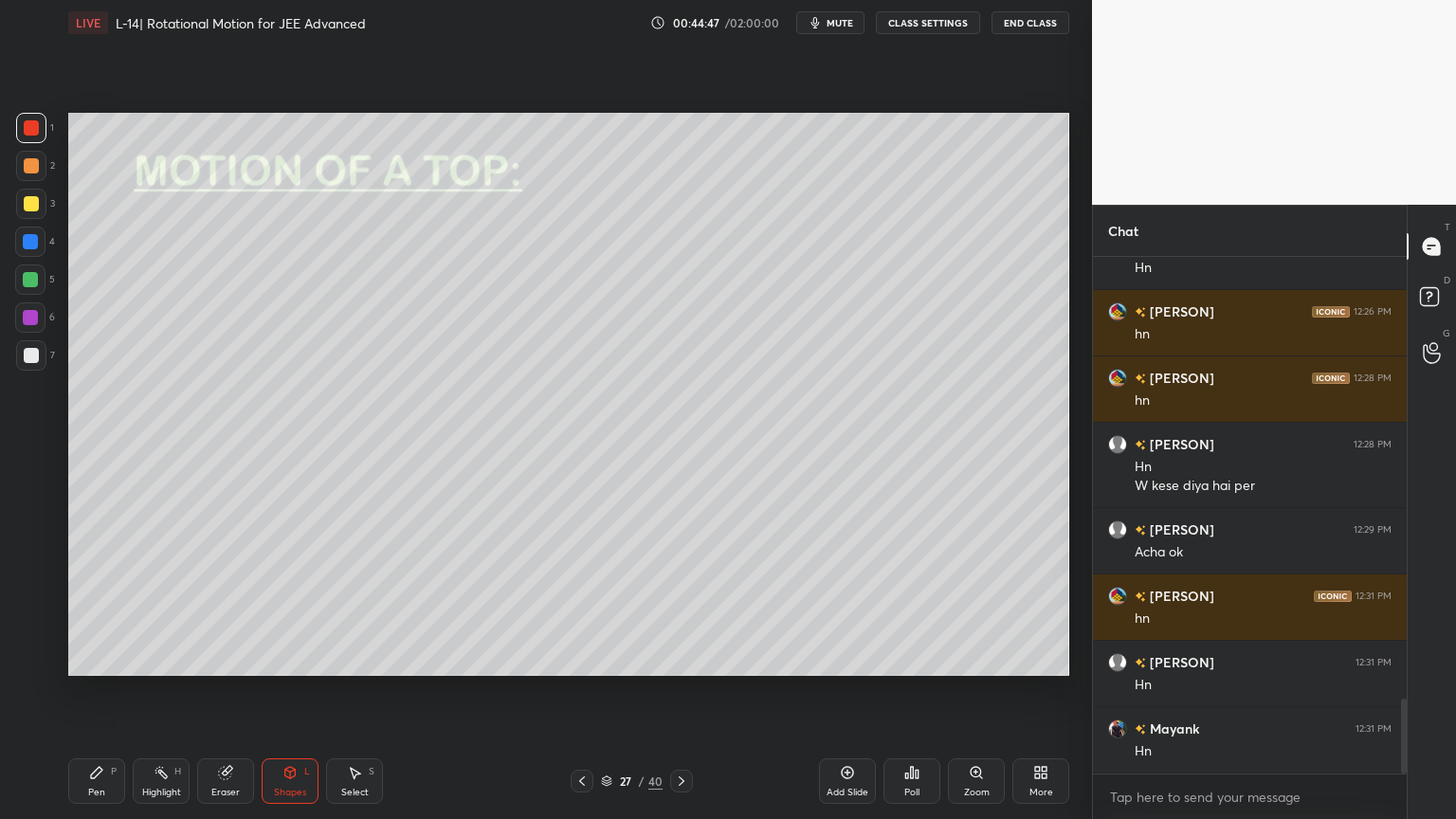click 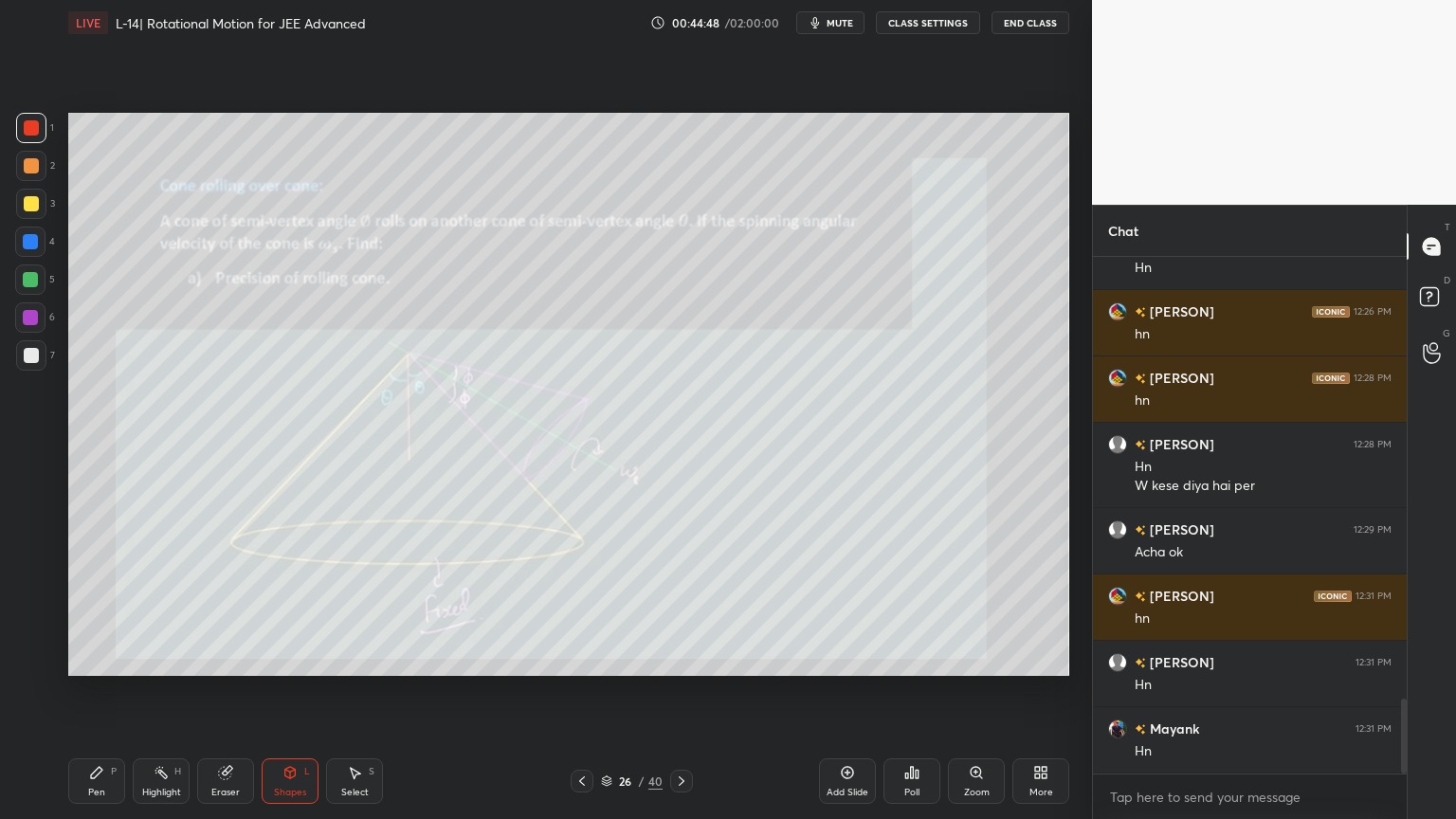 click 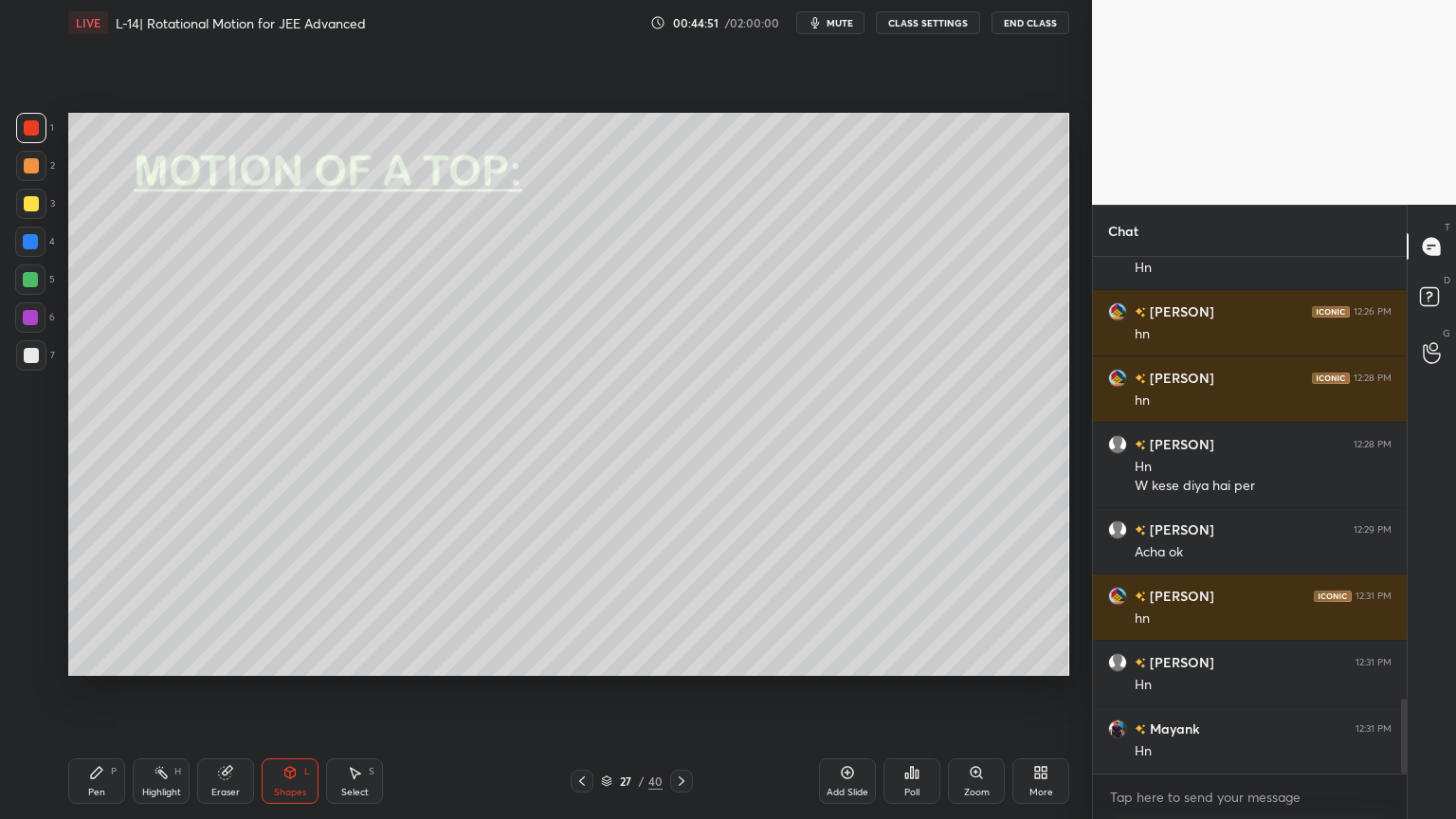 click 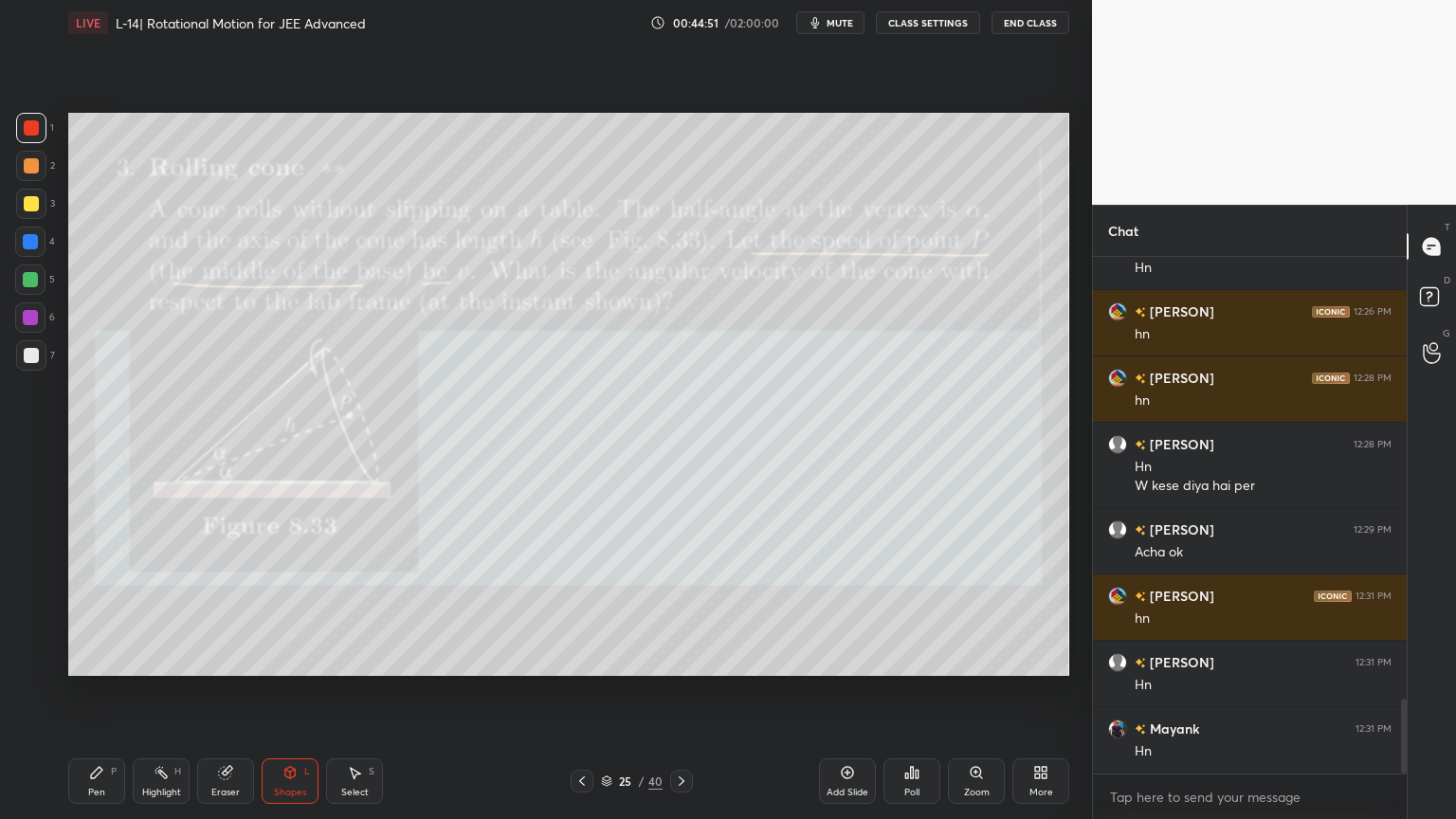 click 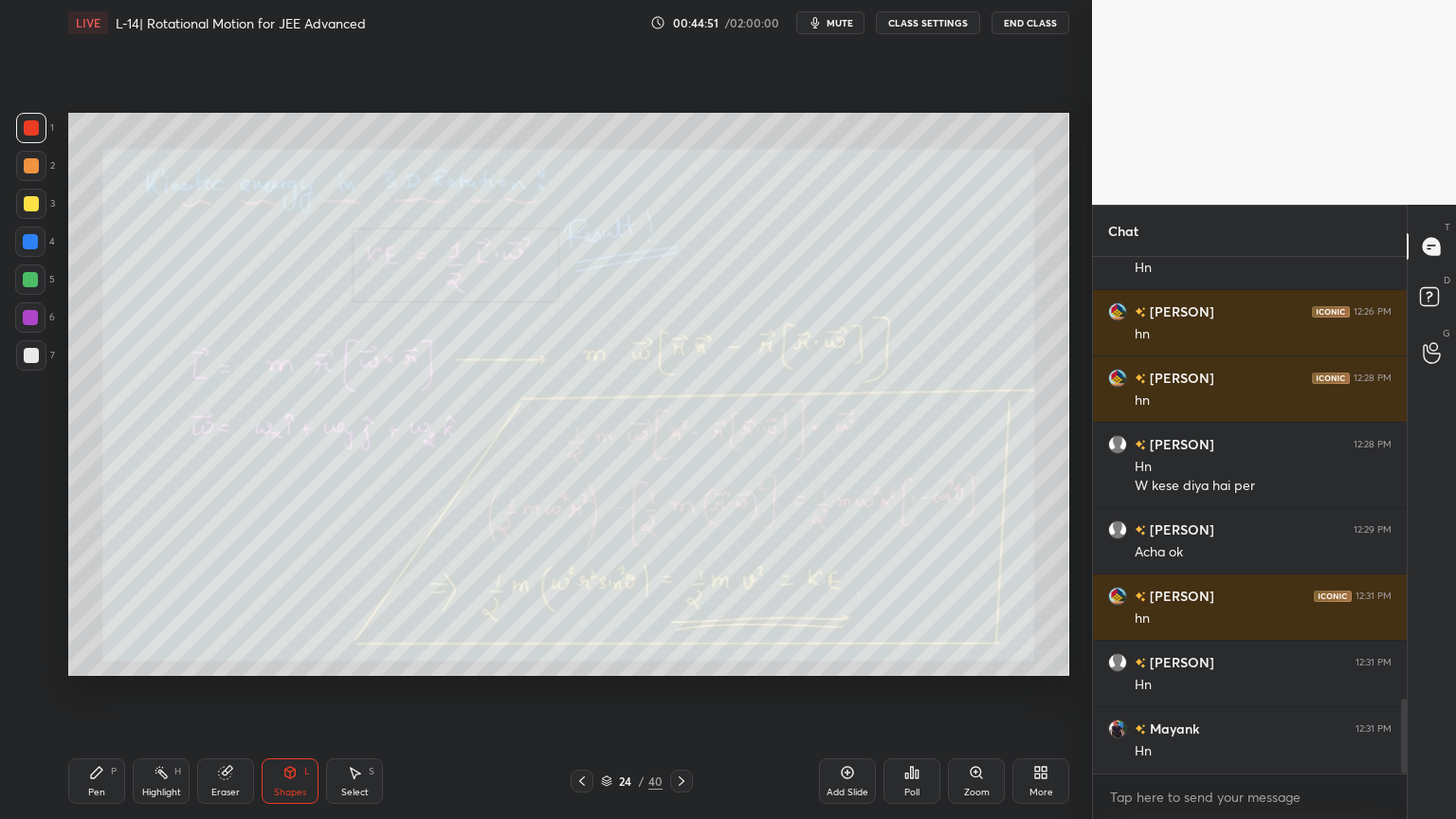 click 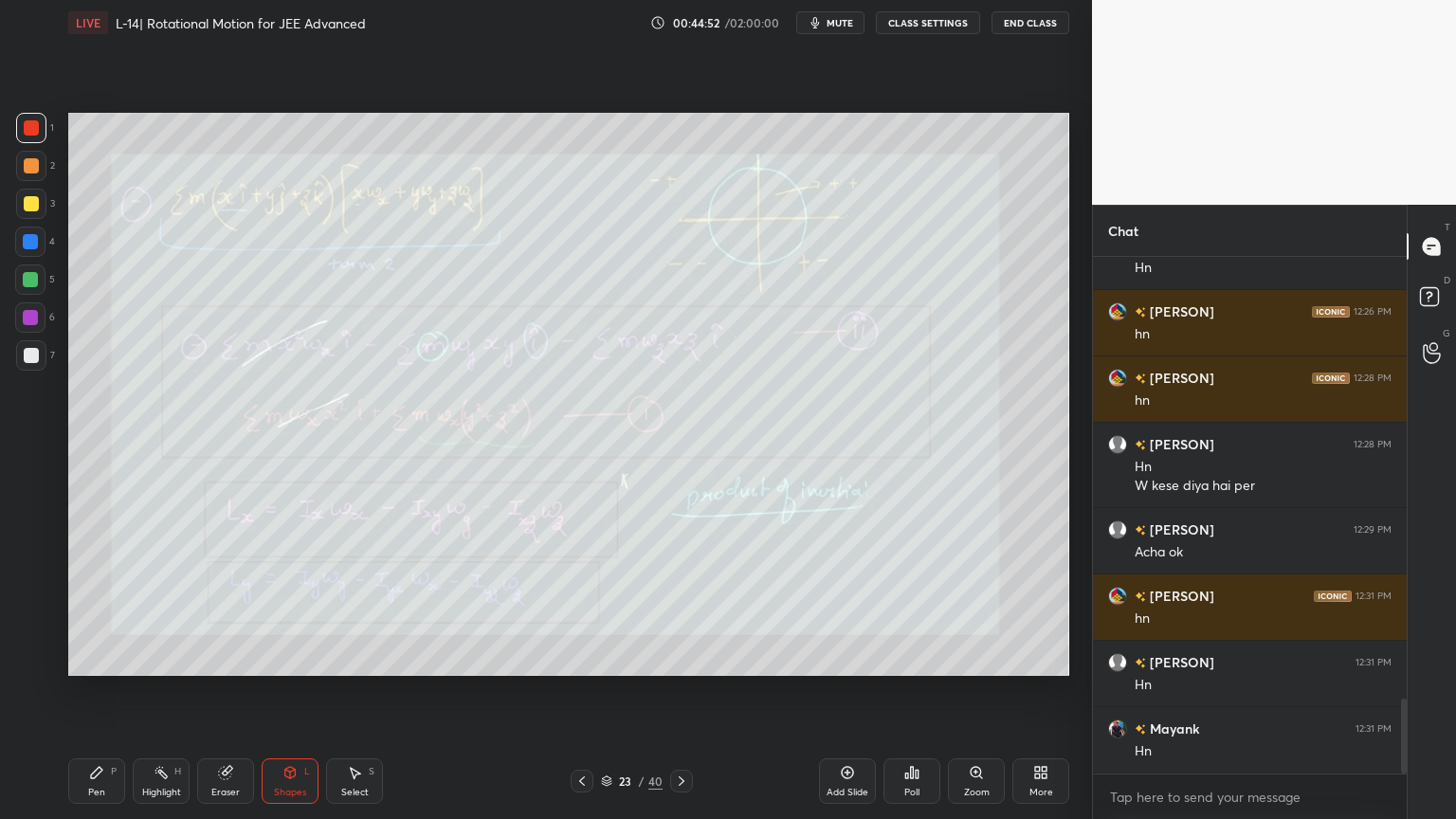 click 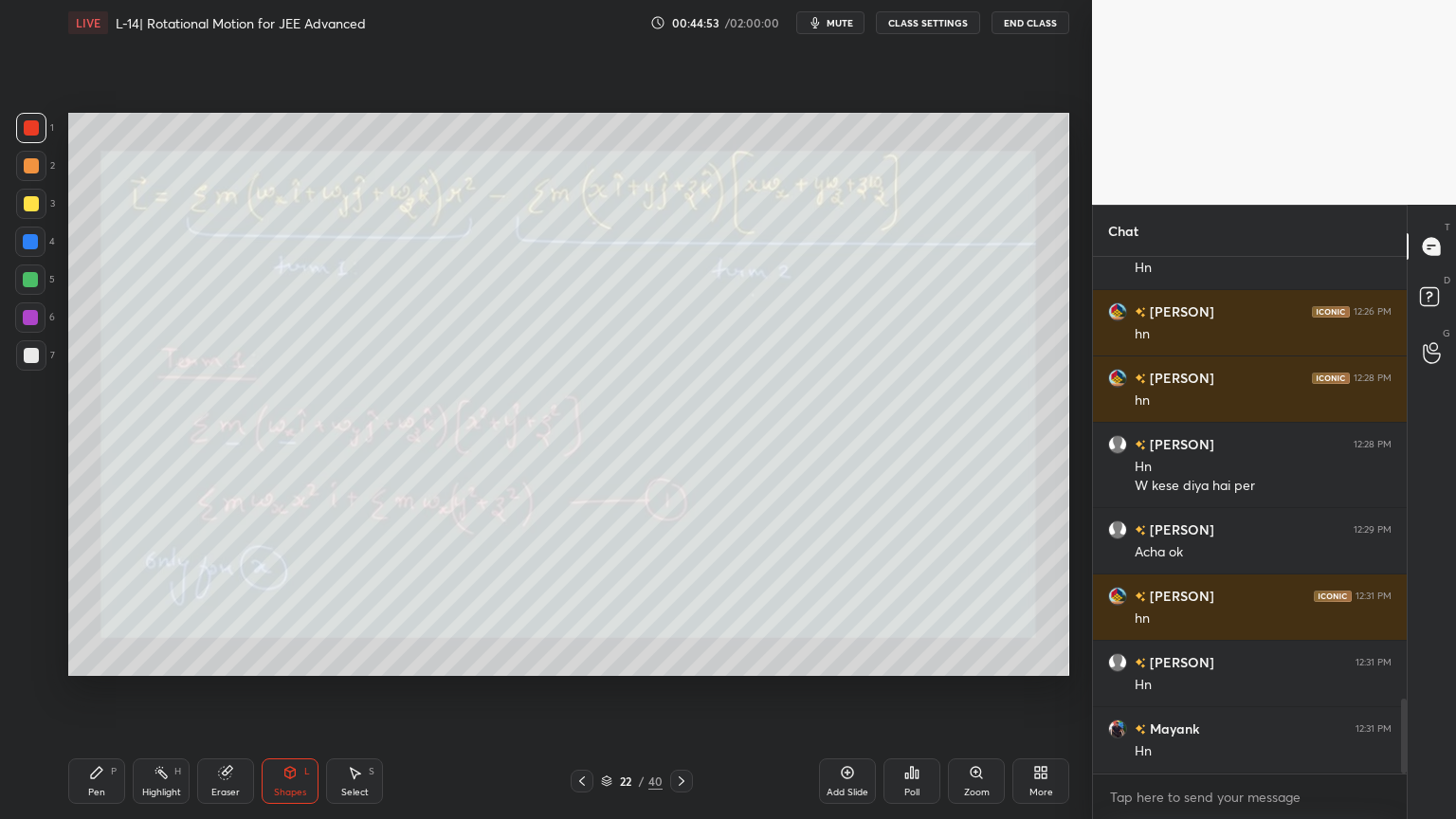 click 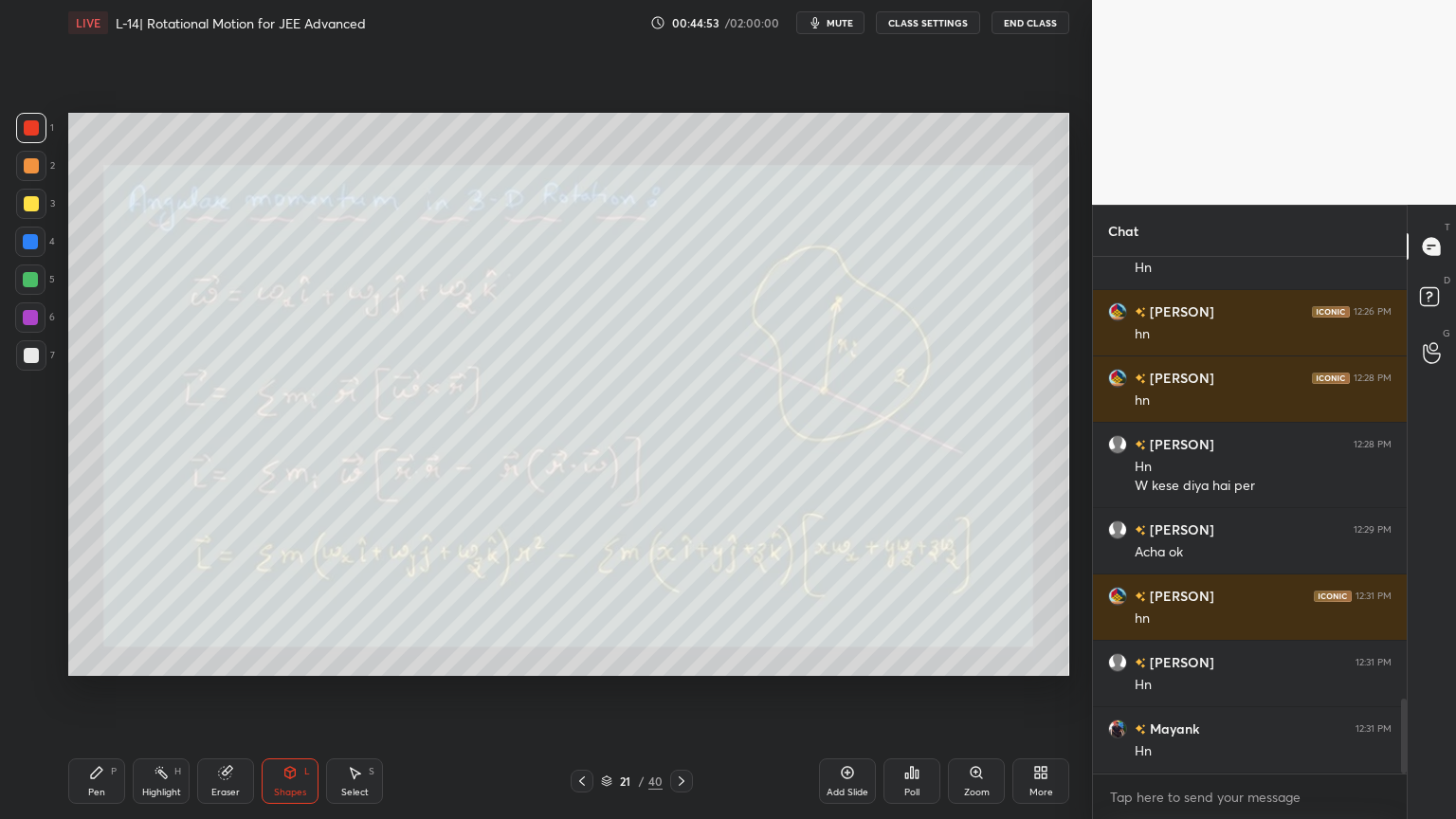 click 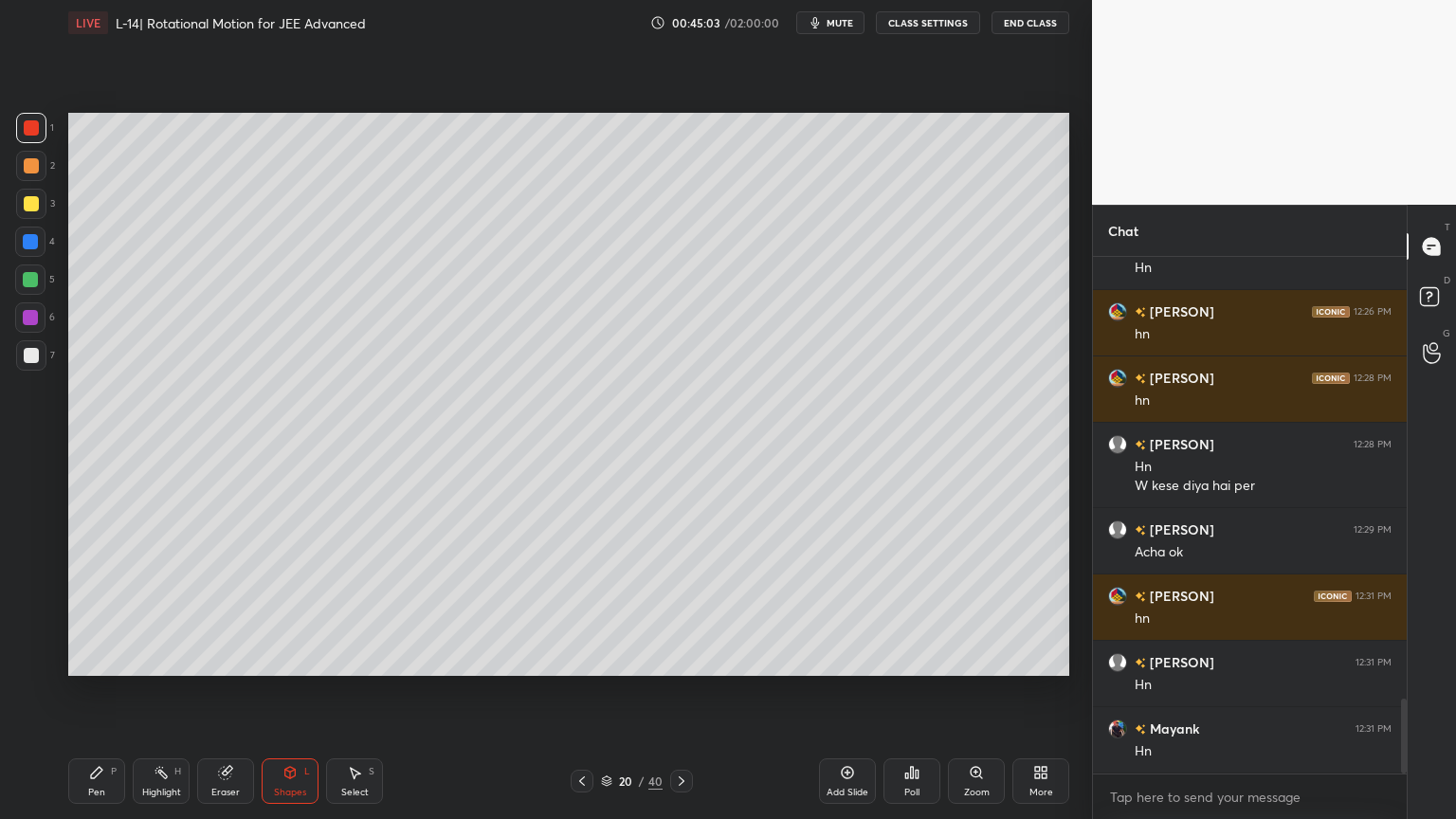 click 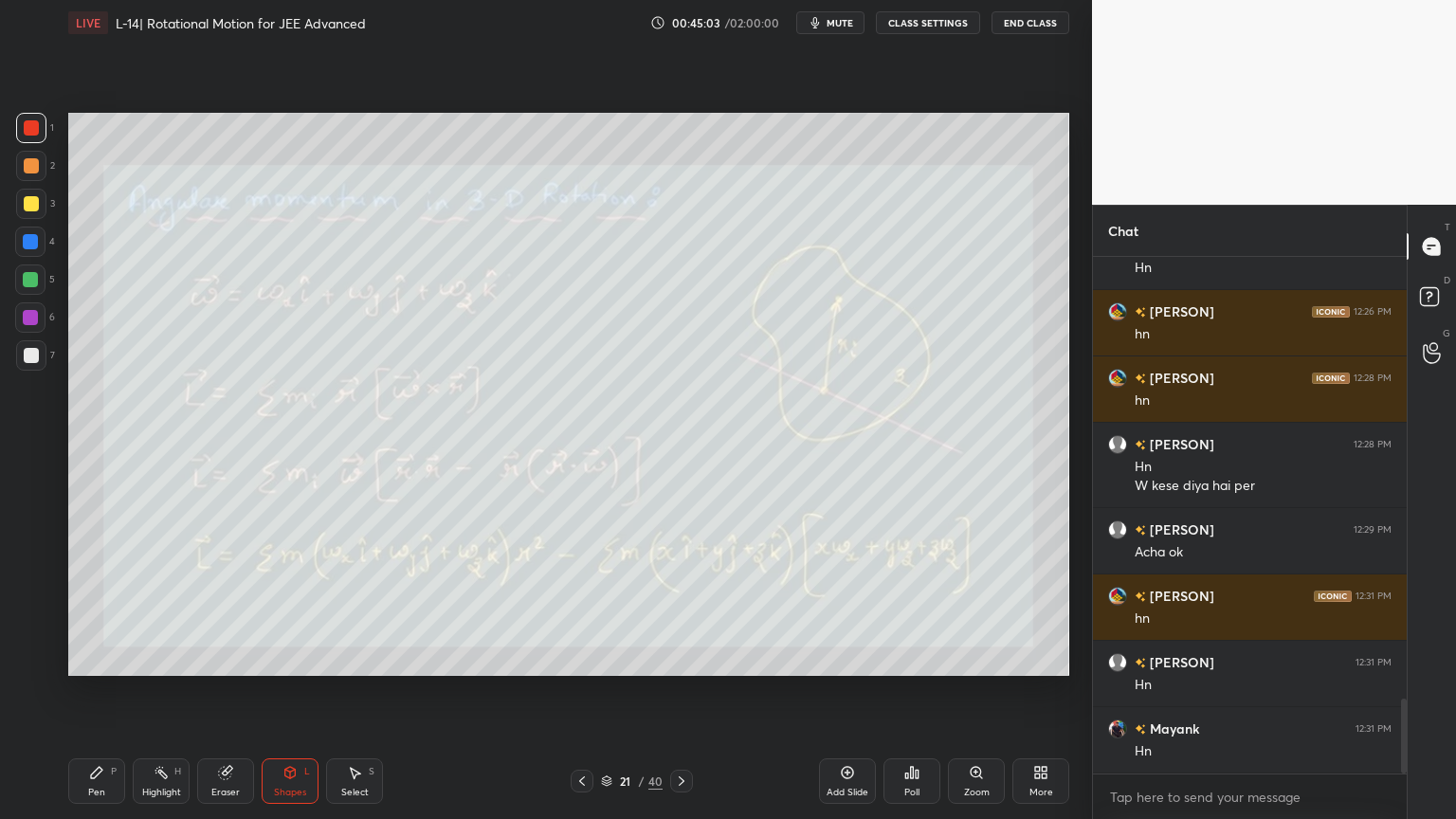 click 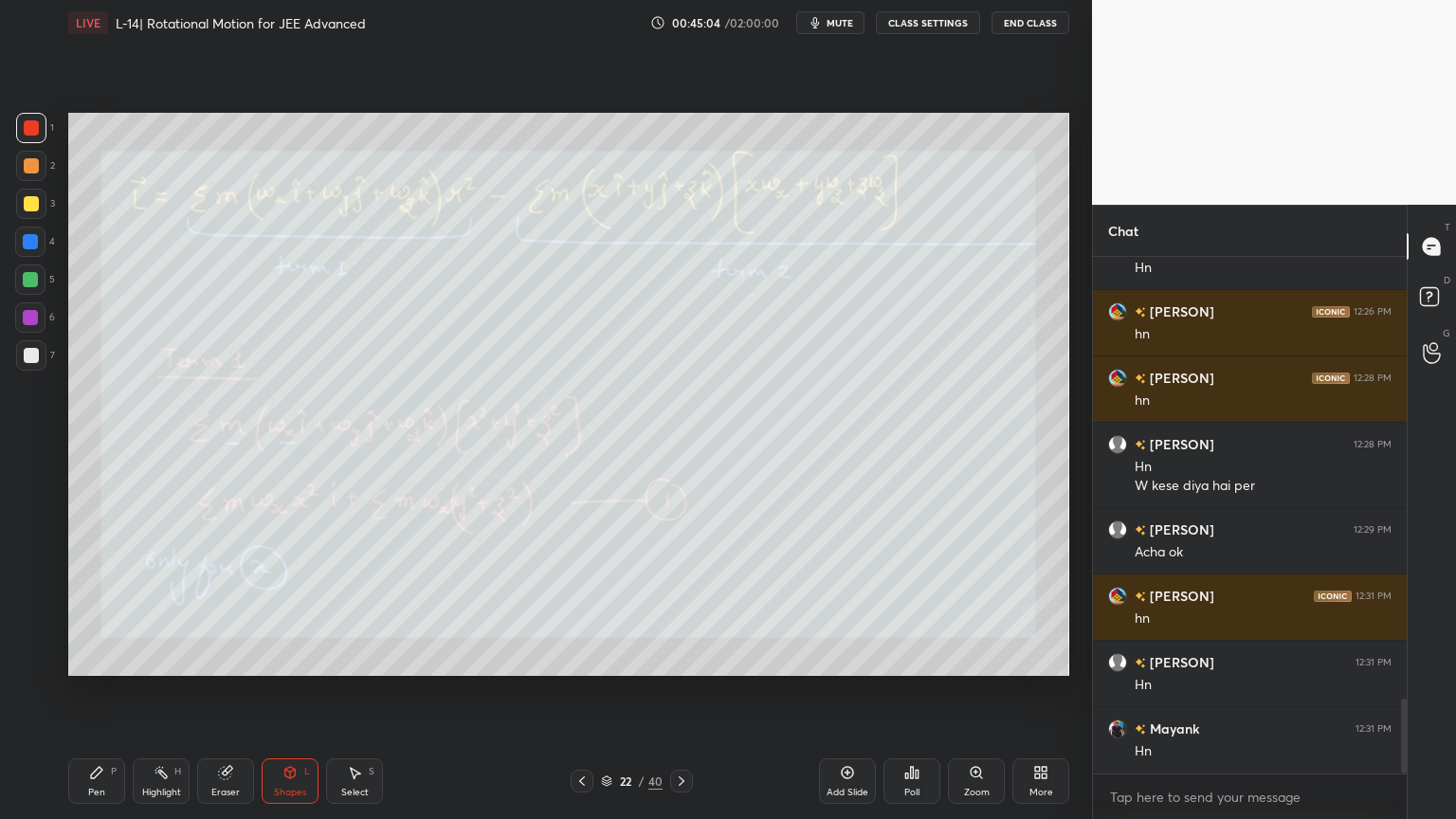 click 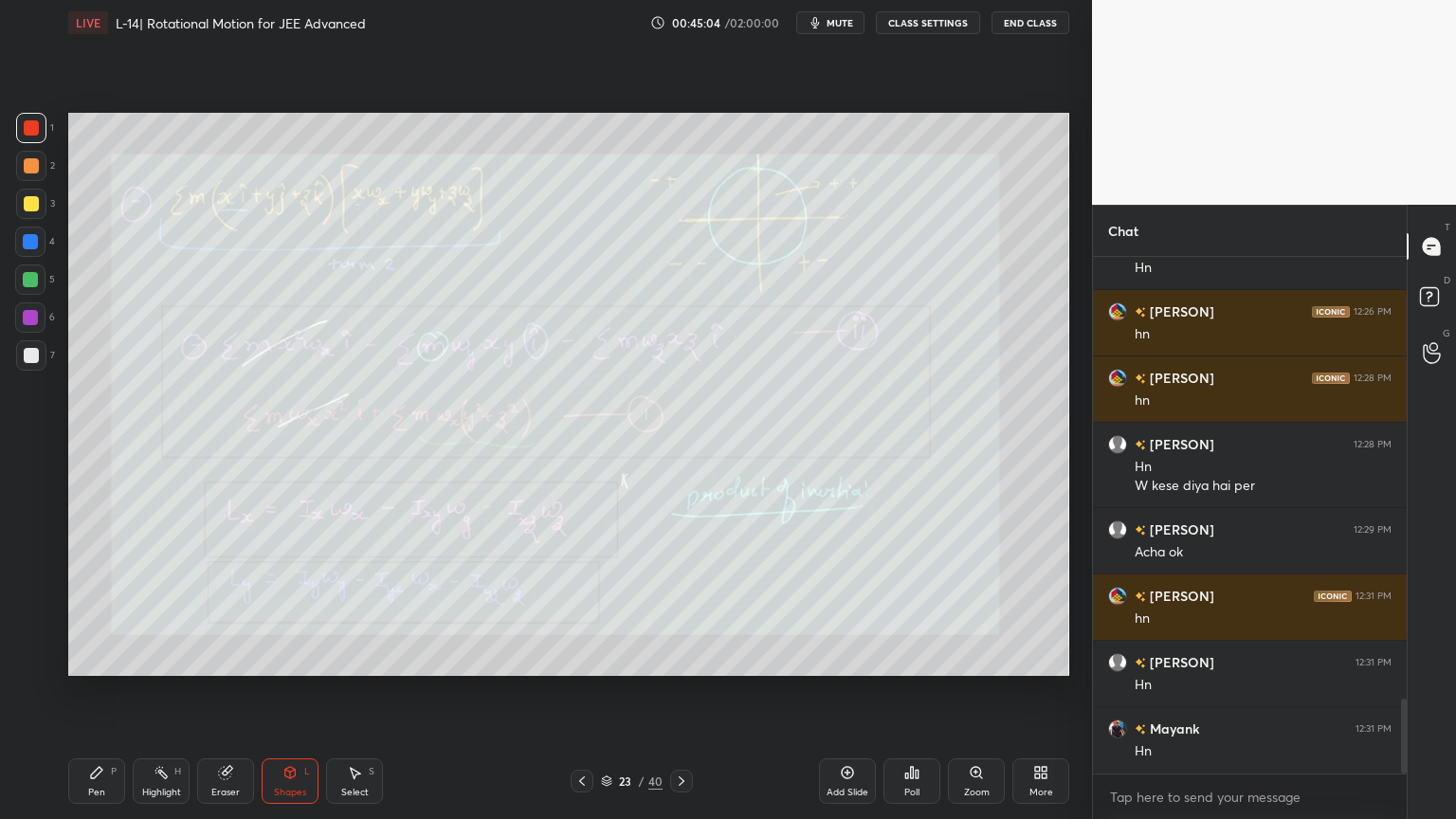 click 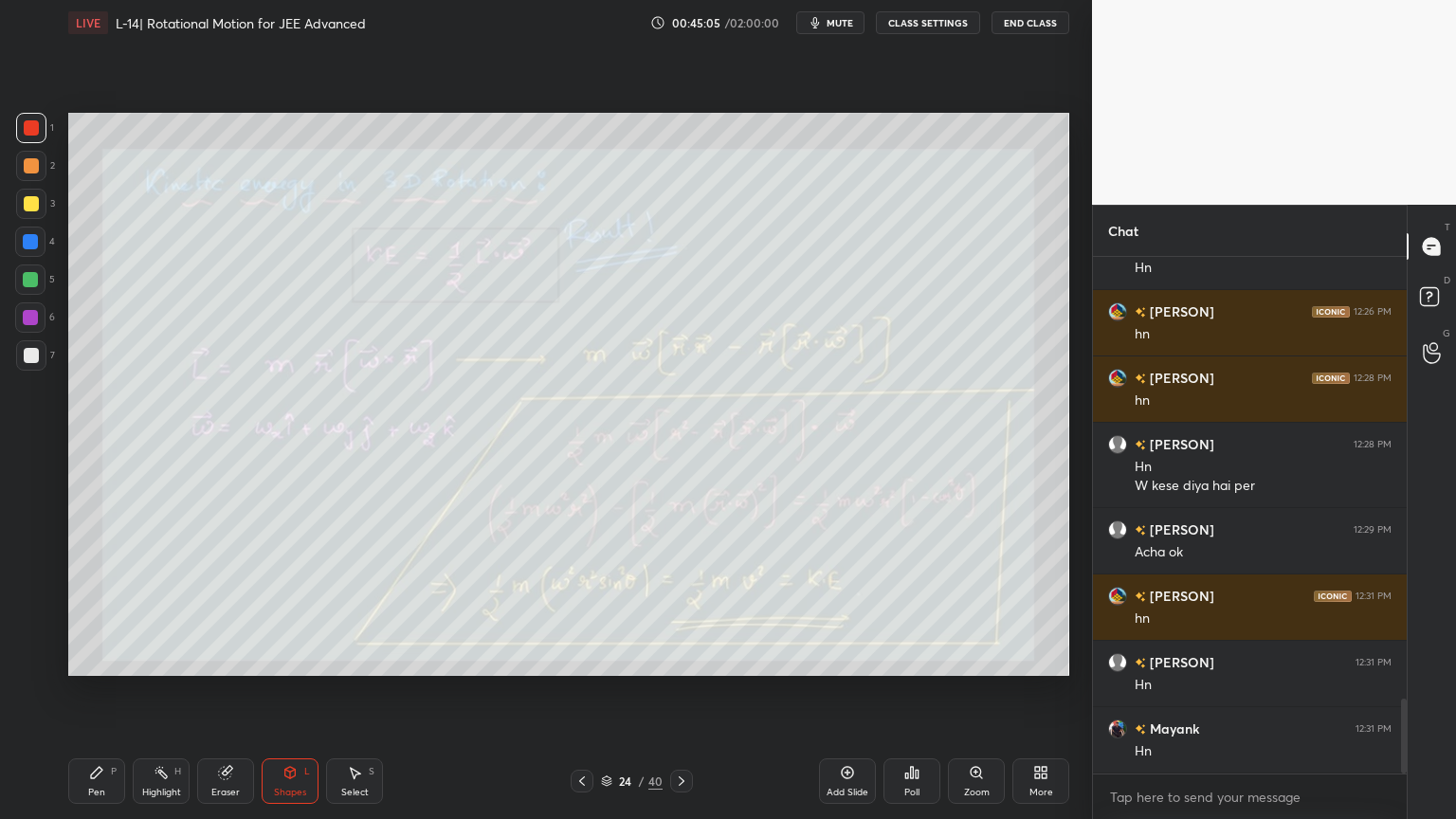 click 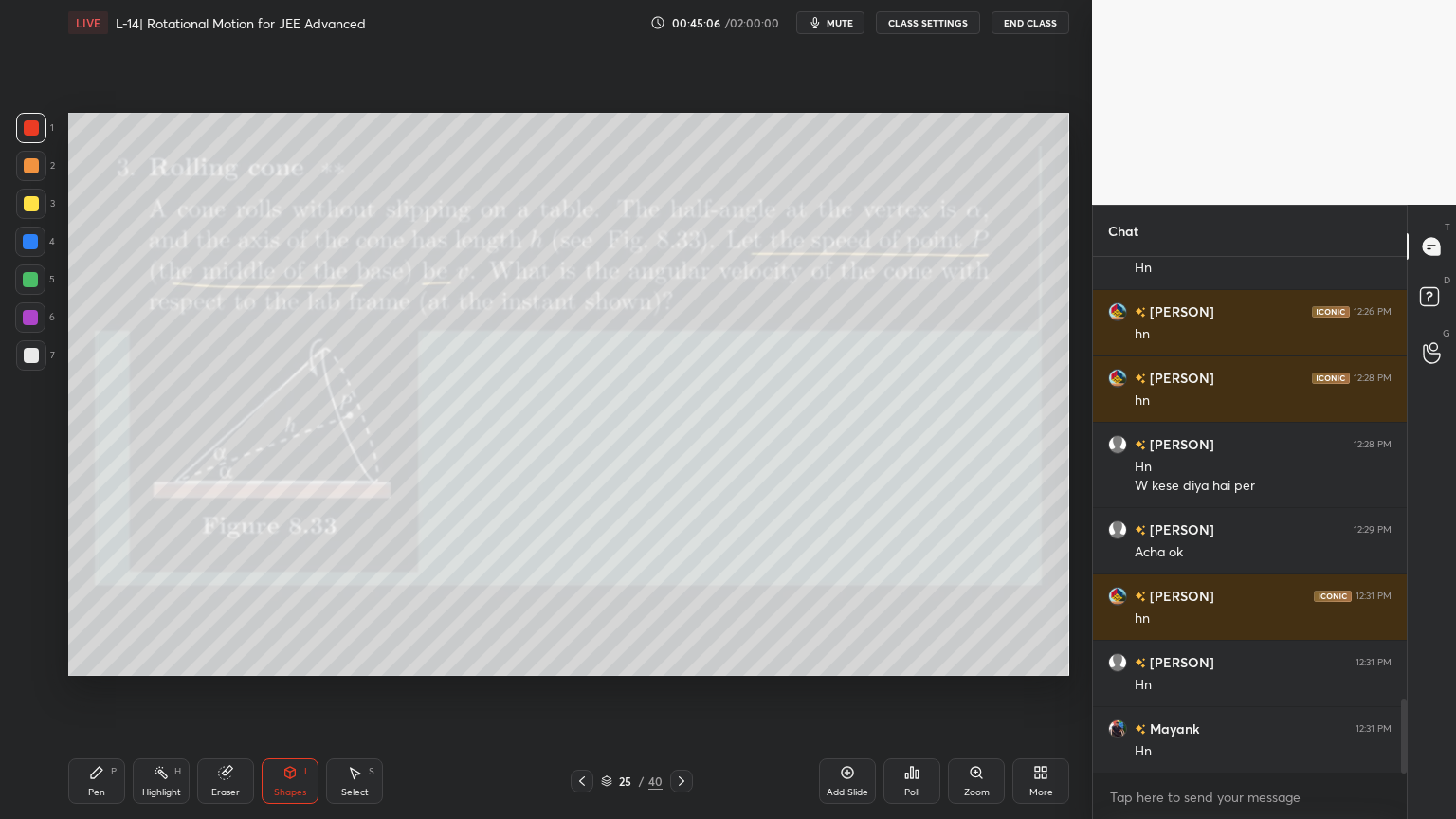 click 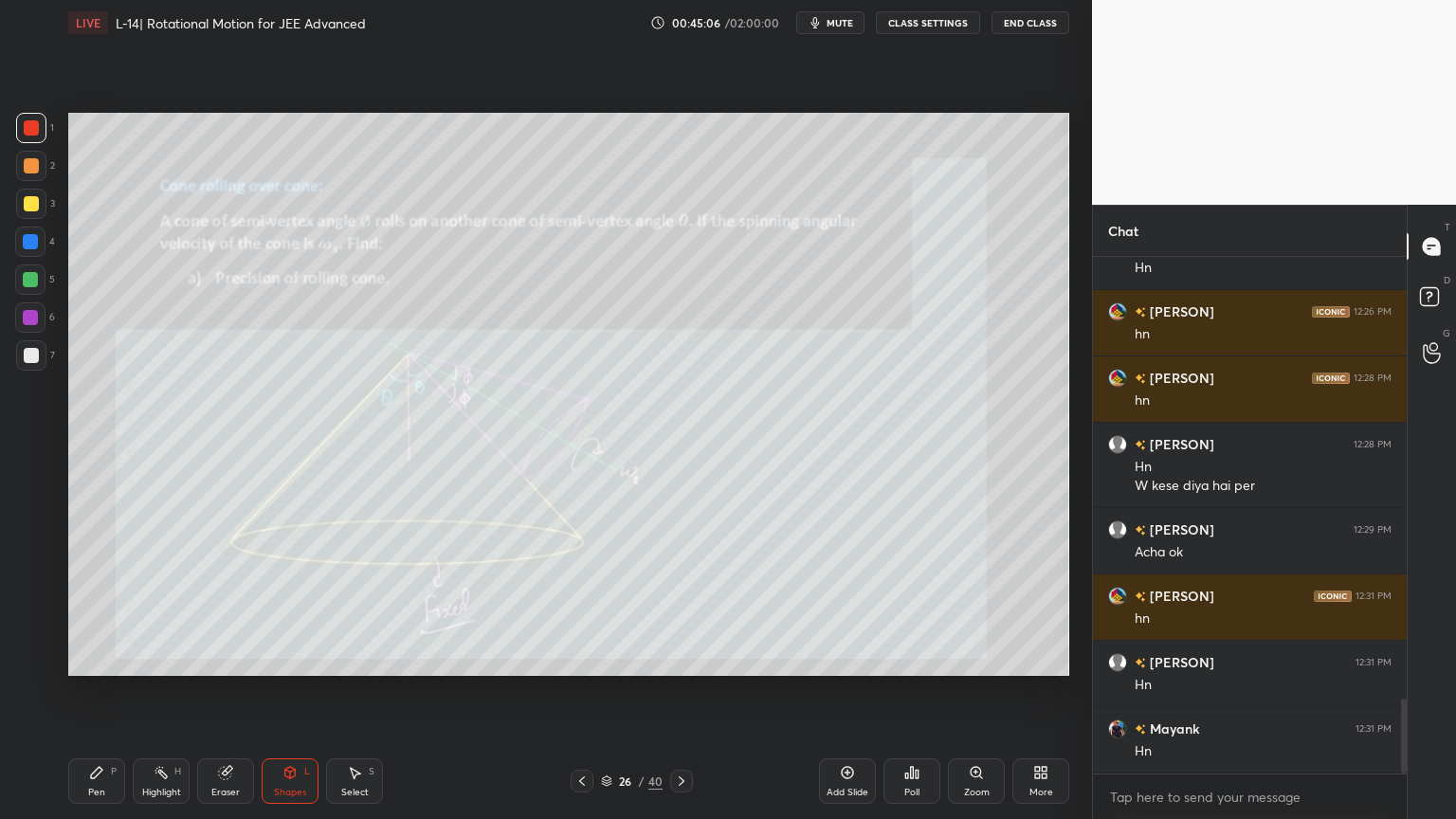 click 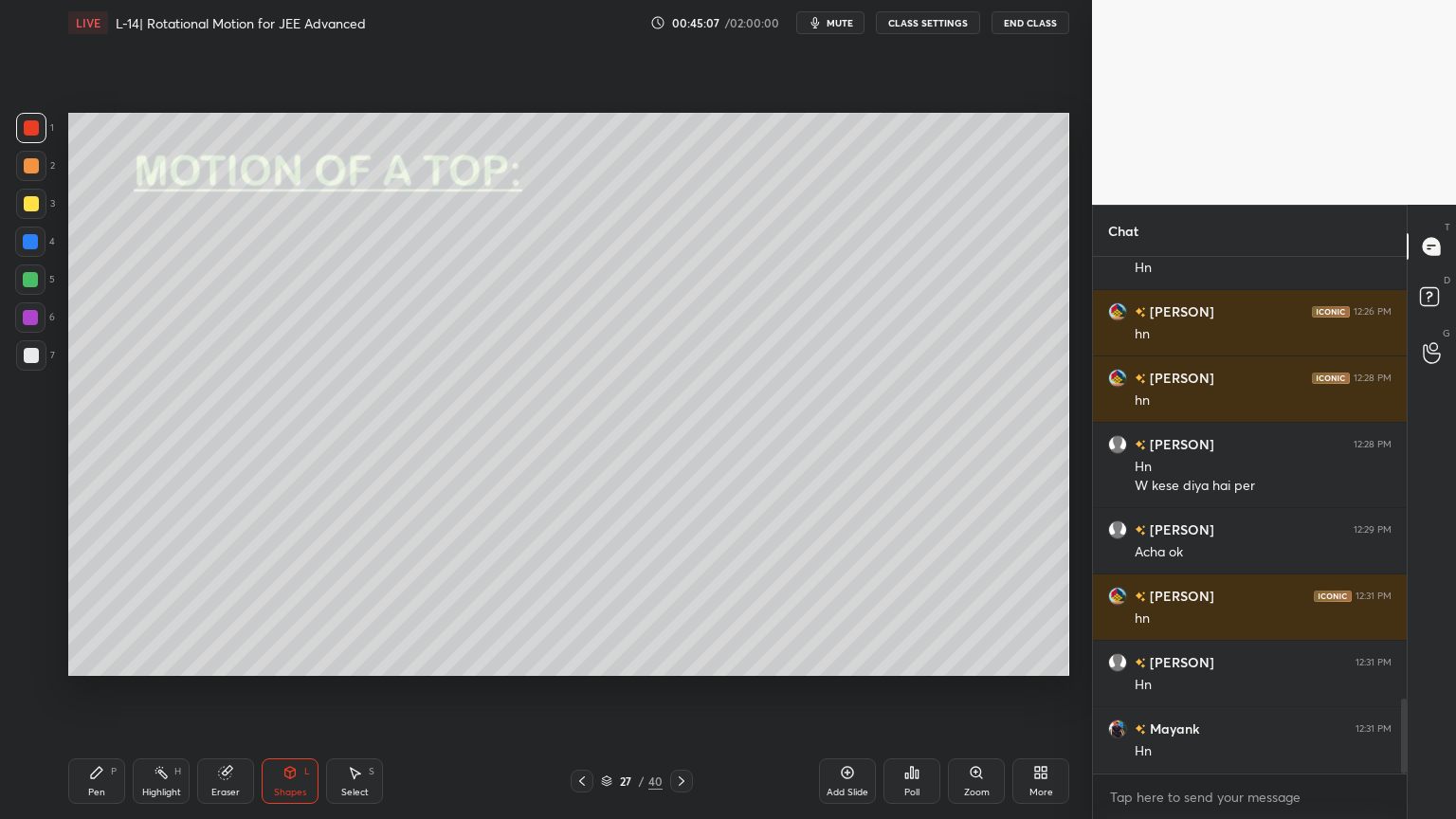 click 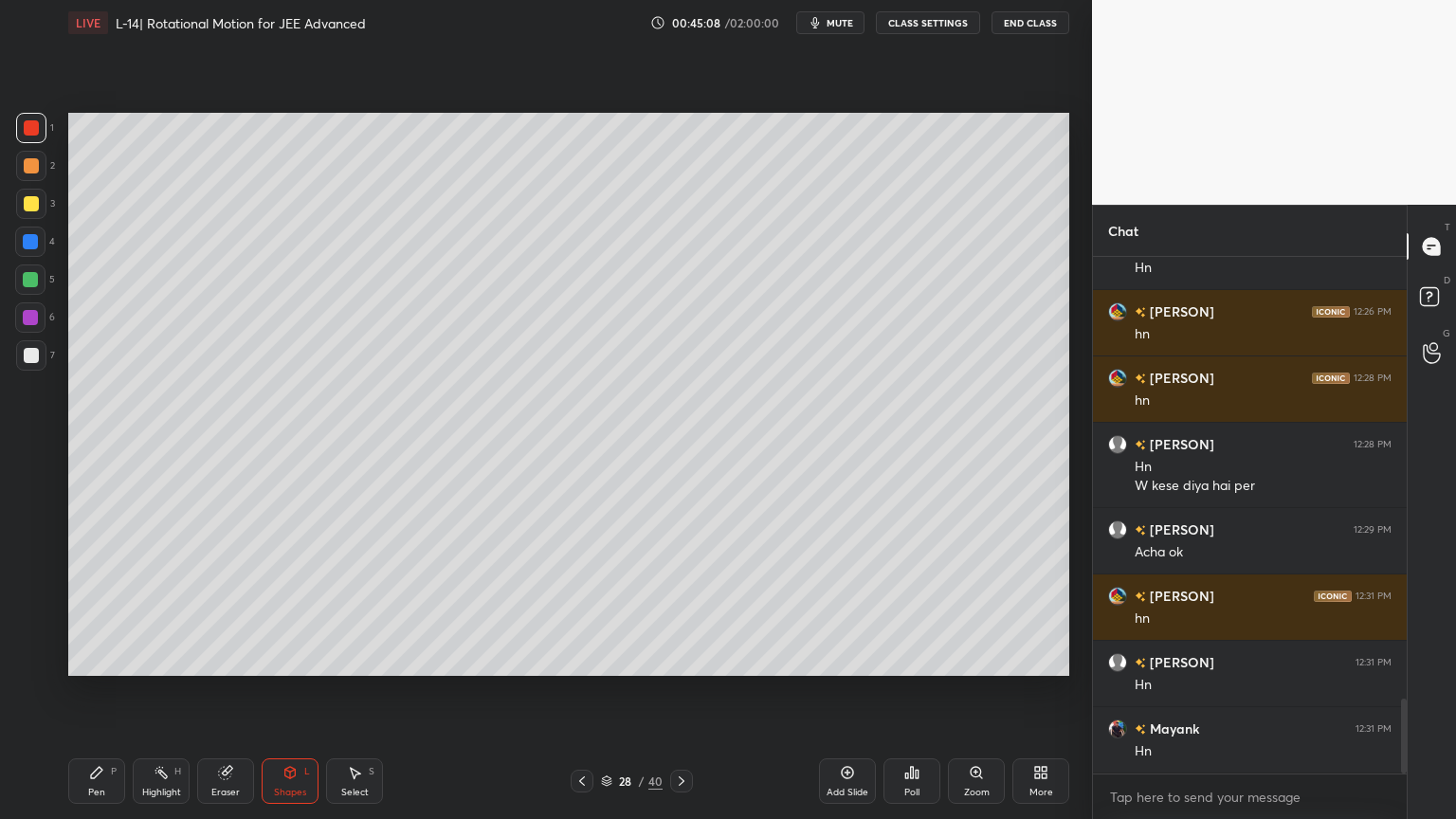 click 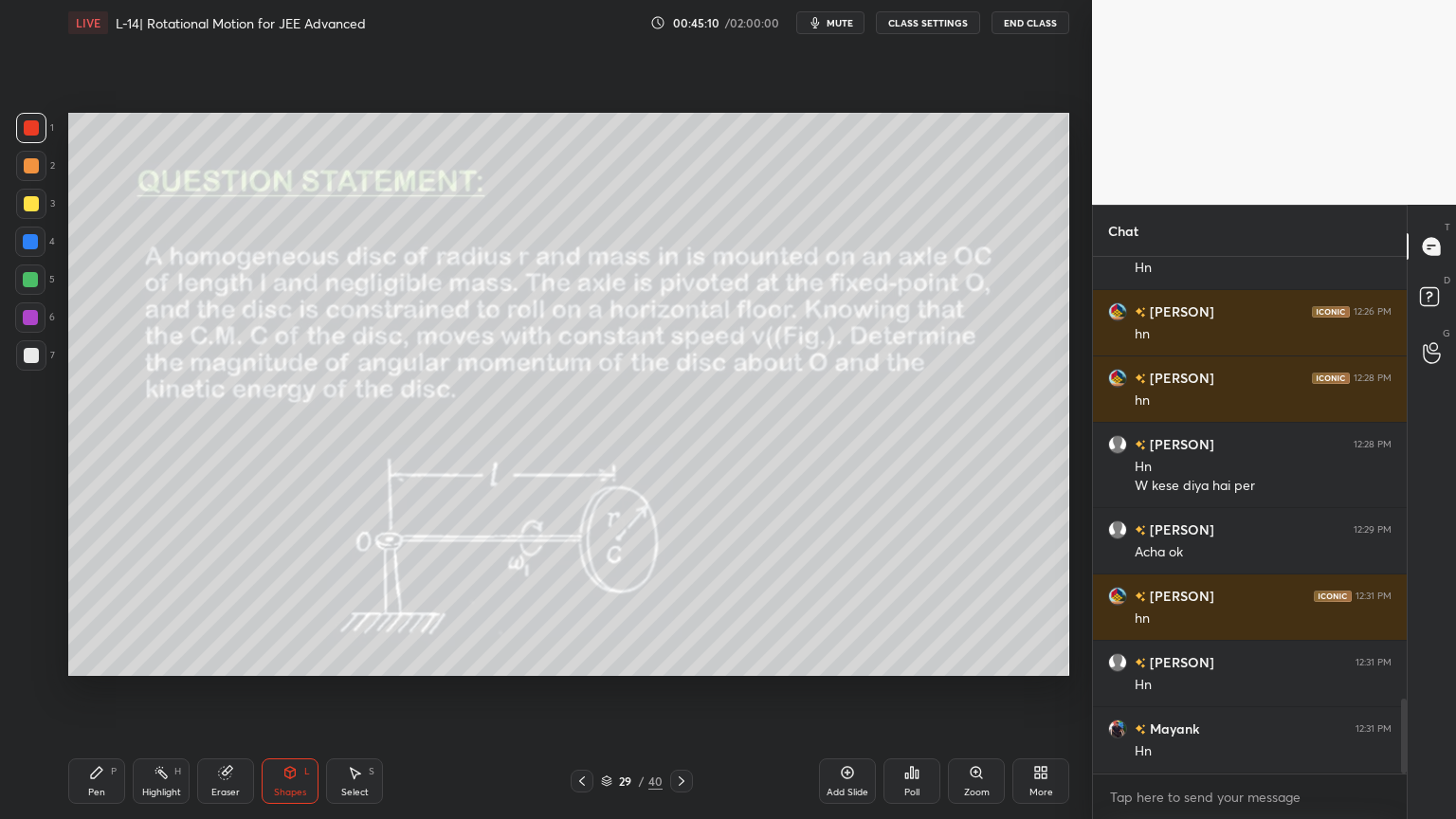 click at bounding box center [682, 781] 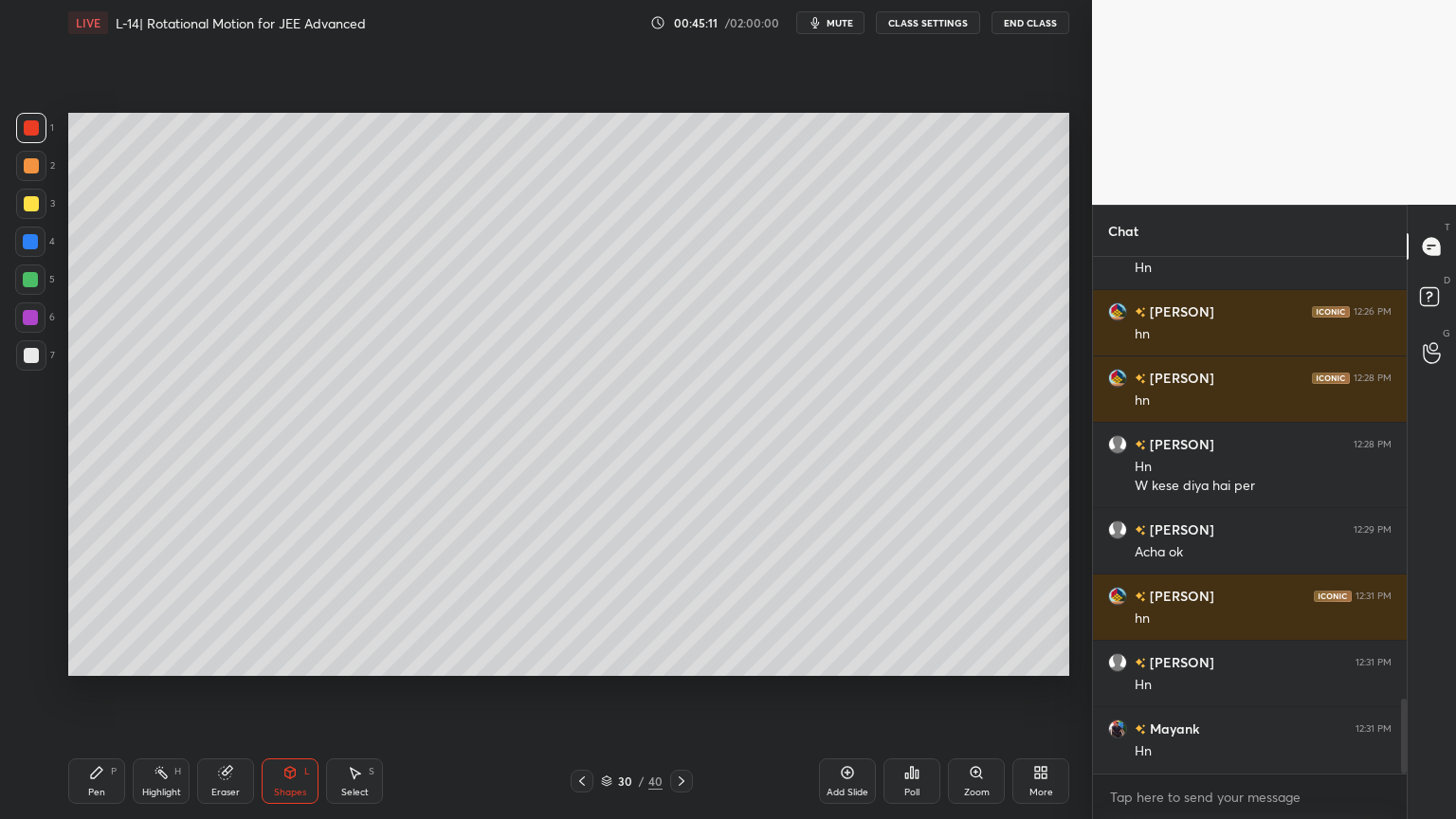 click 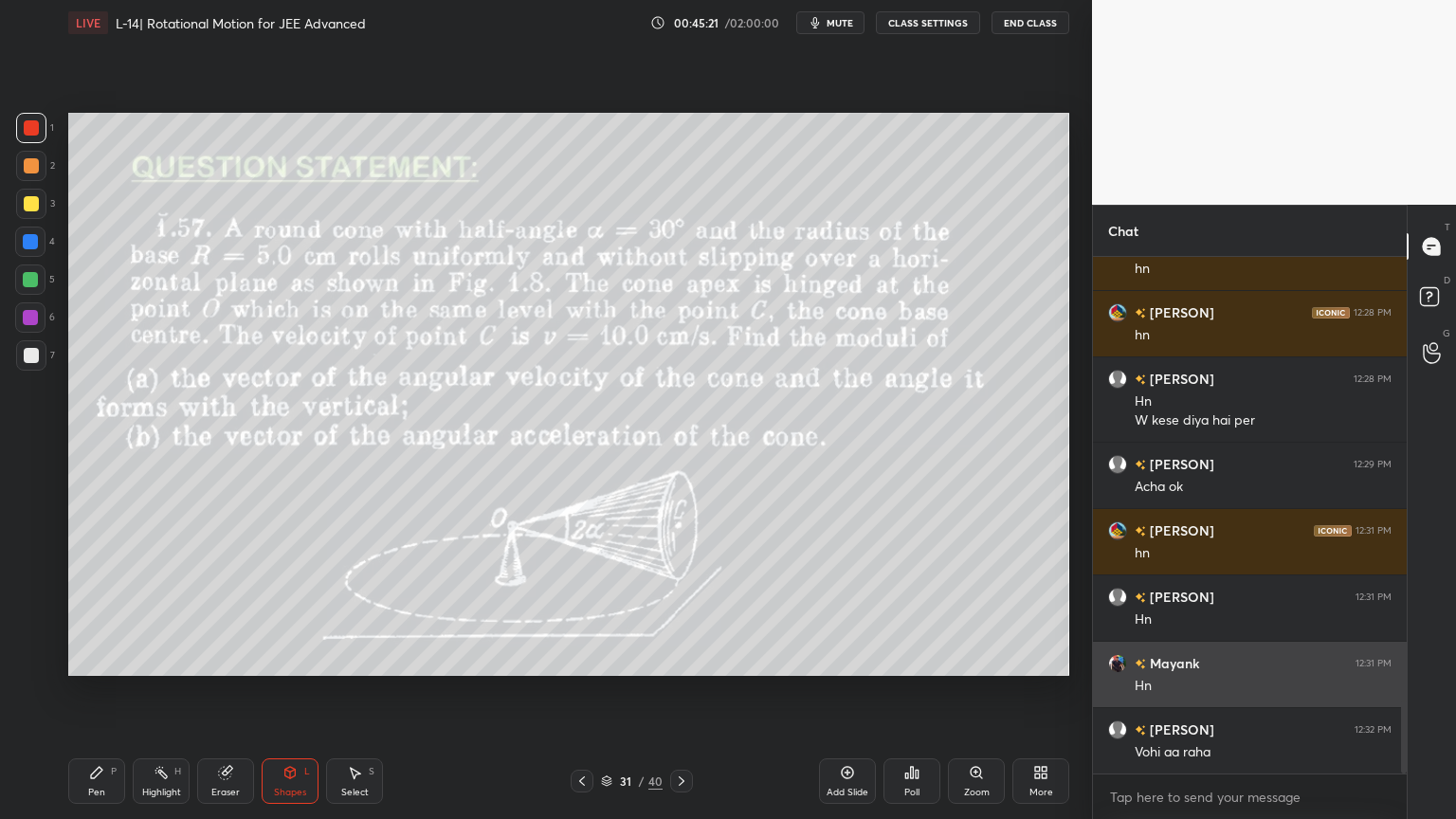 scroll, scrollTop: 3129, scrollLeft: 0, axis: vertical 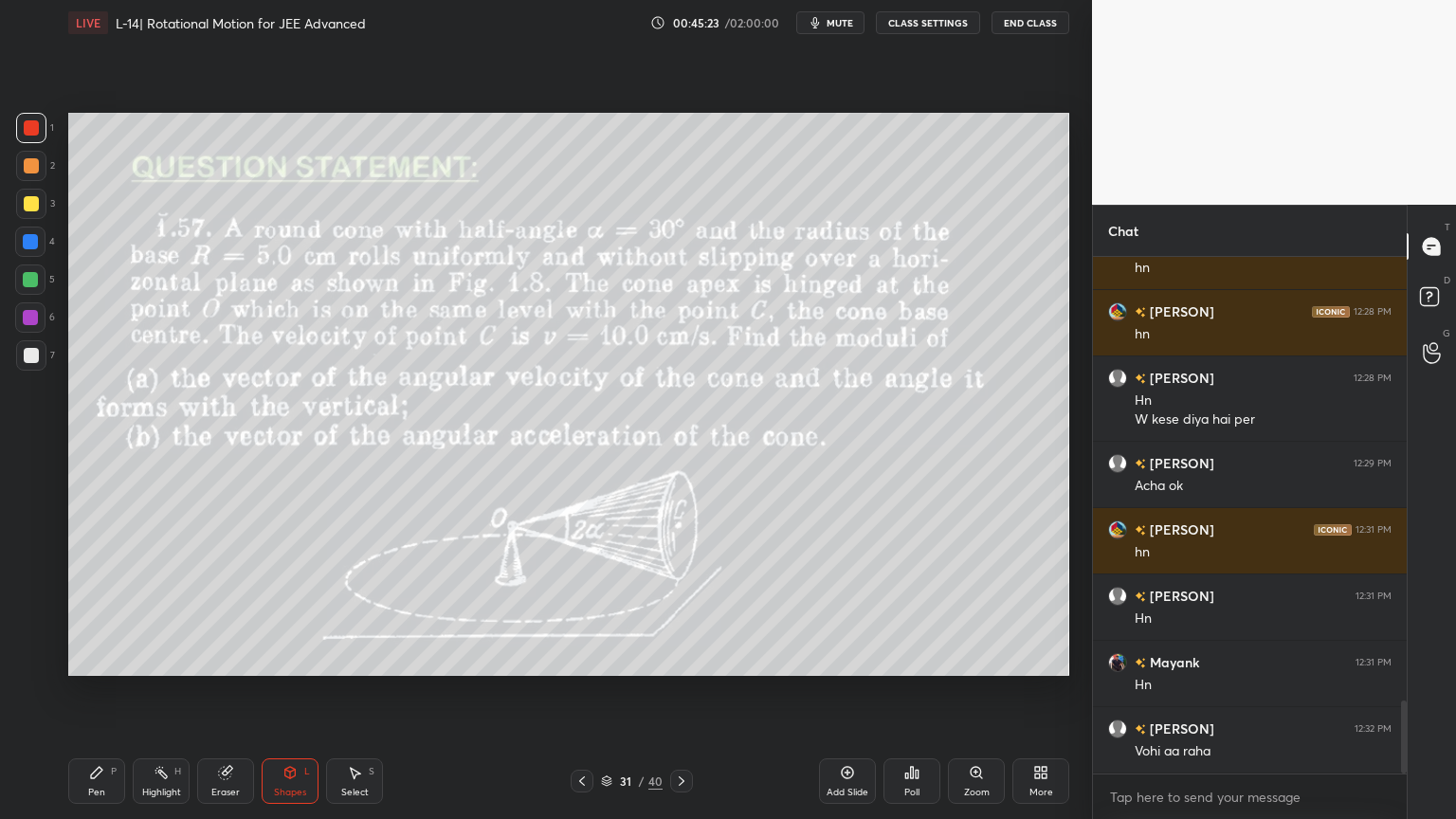 click on "Highlight H" at bounding box center [161, 781] 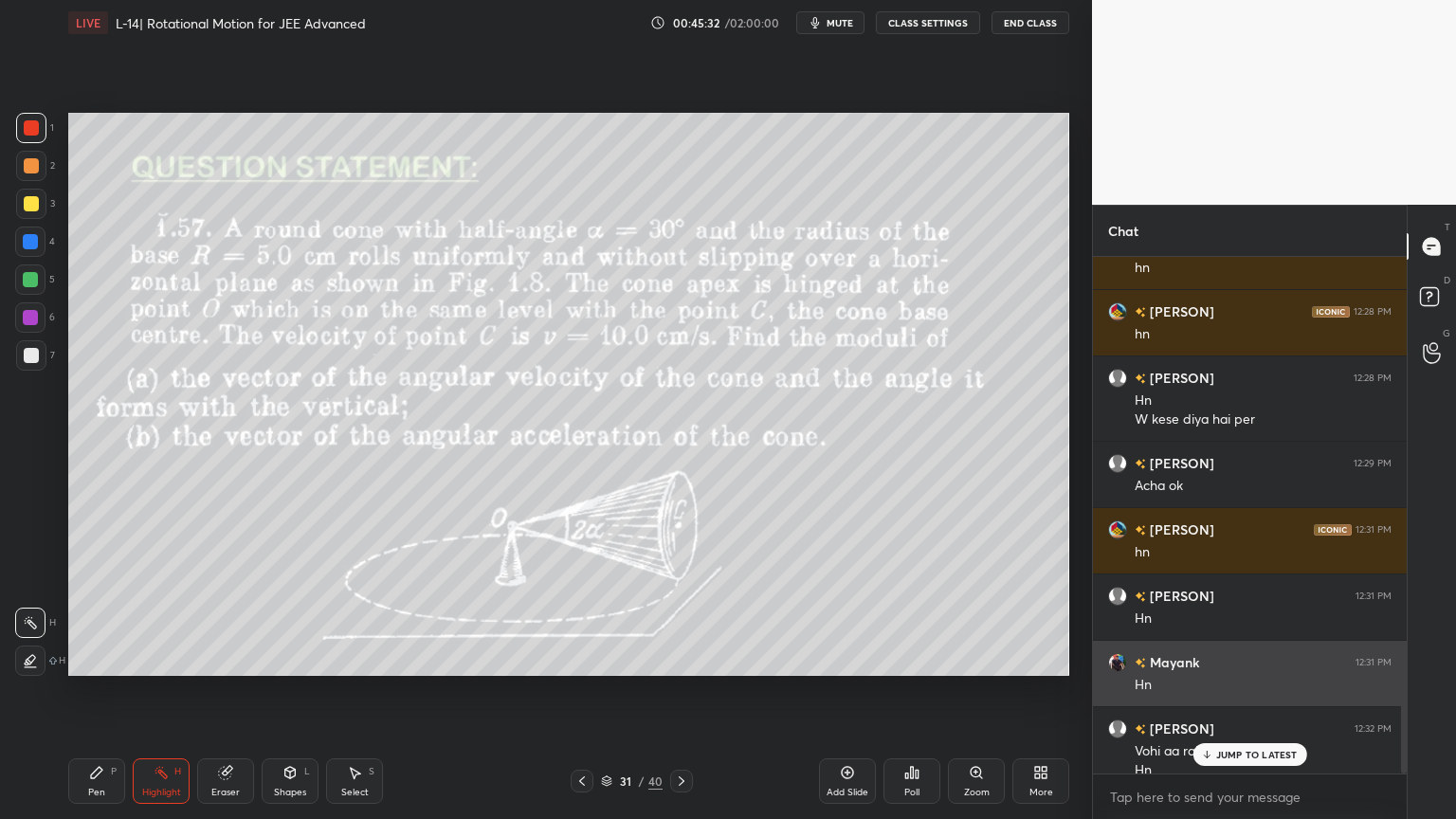 scroll, scrollTop: 3147, scrollLeft: 0, axis: vertical 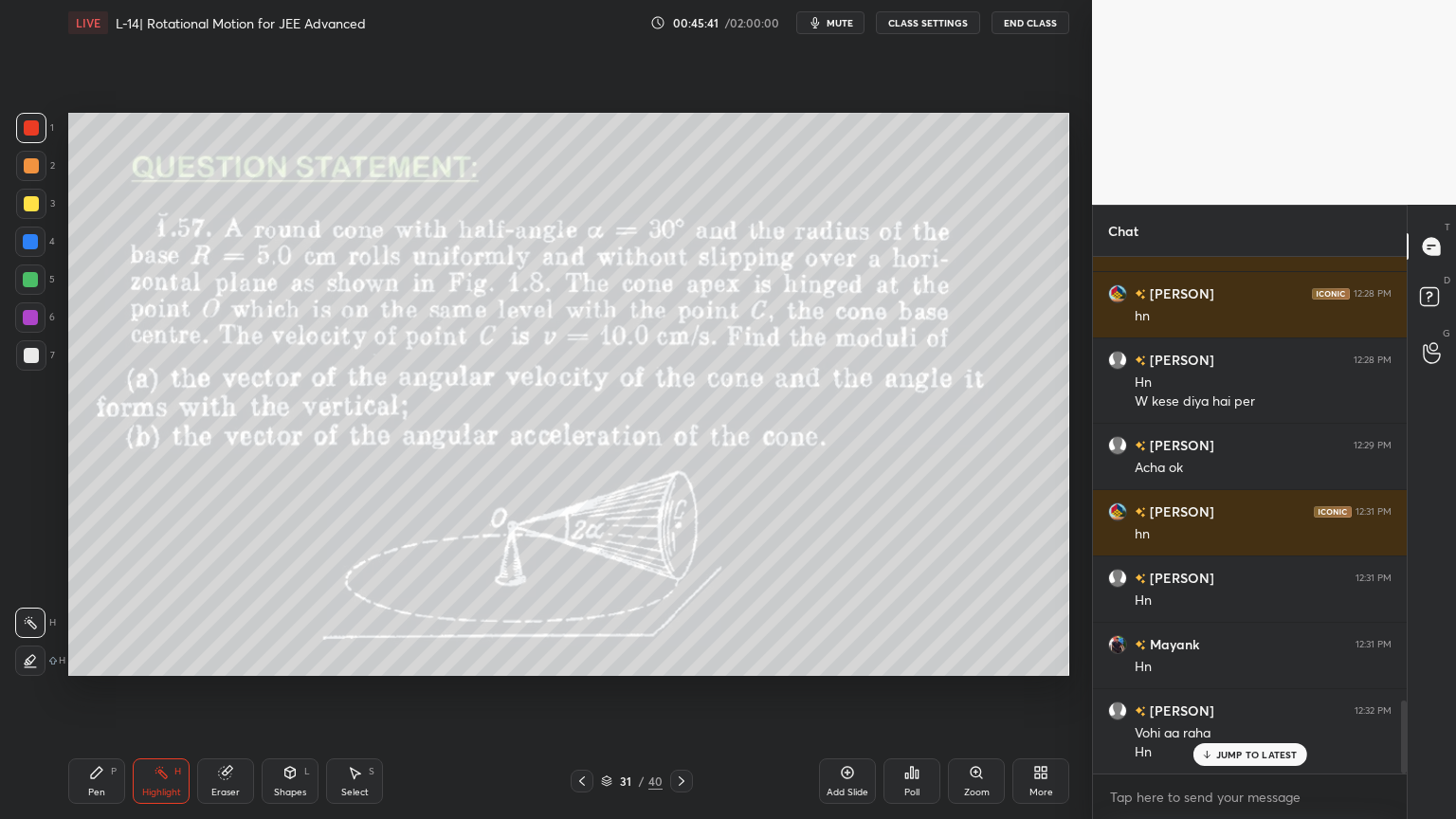 click 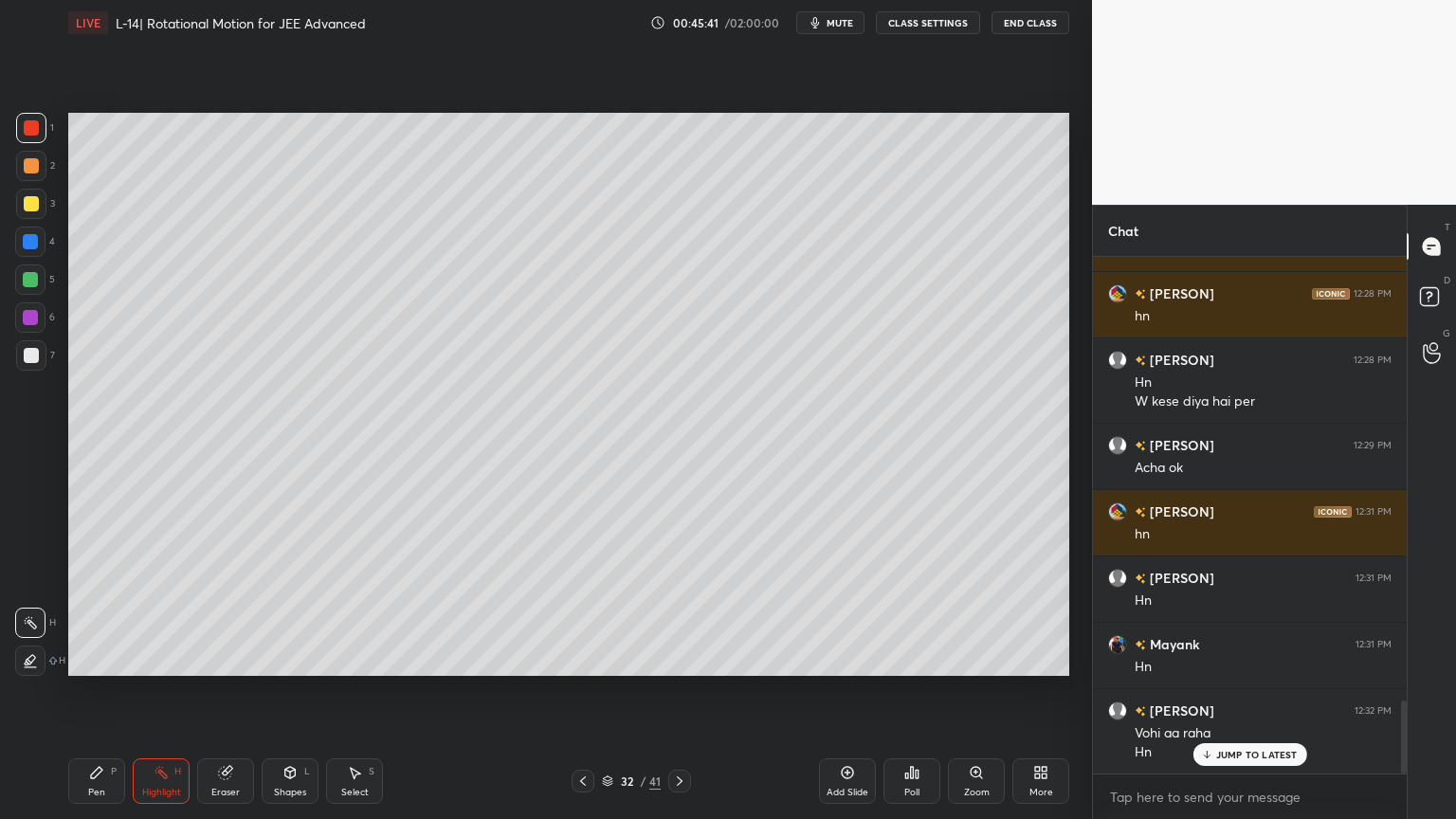 click on "Shapes L" at bounding box center (290, 781) 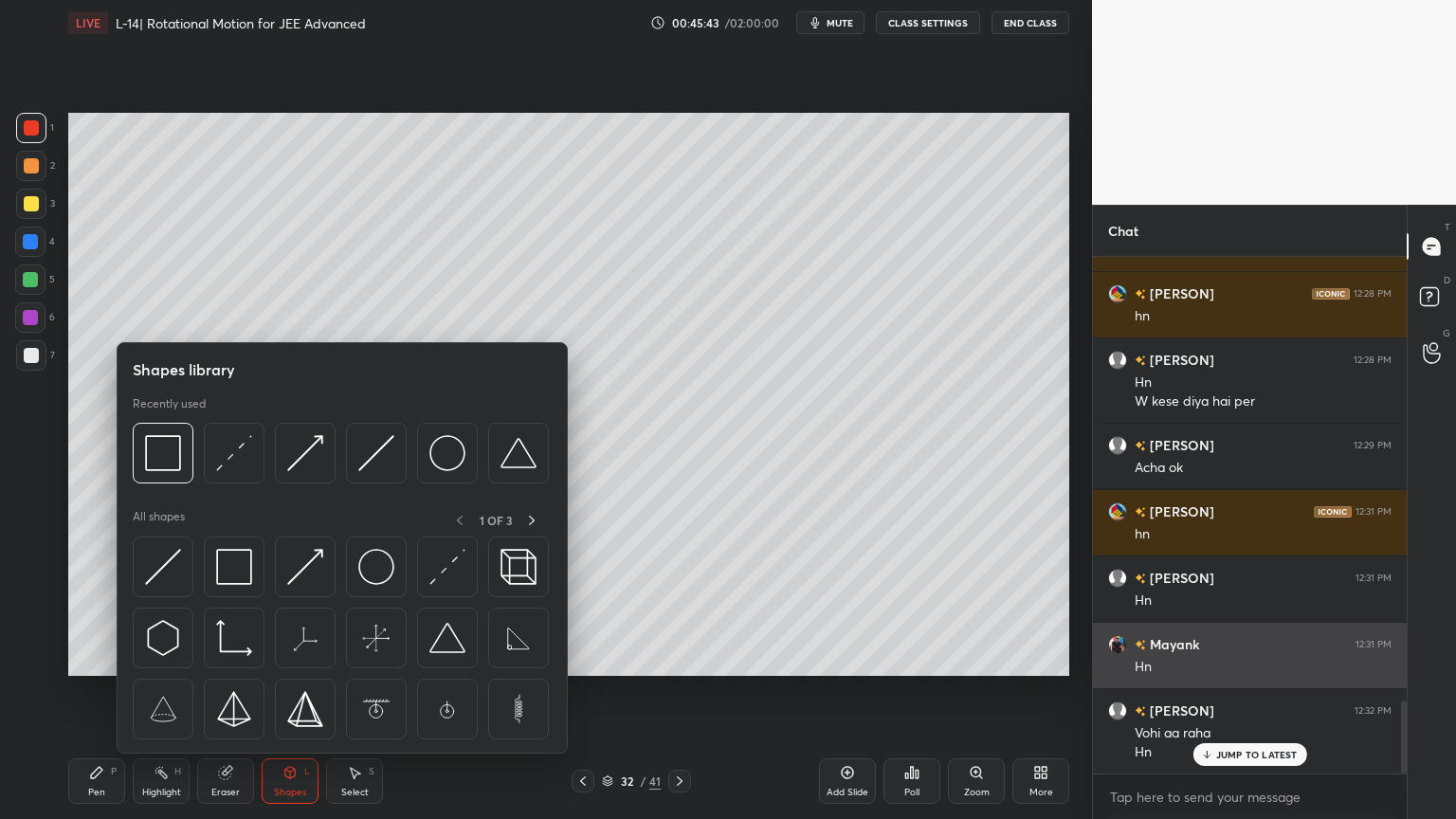 click at bounding box center (163, 567) 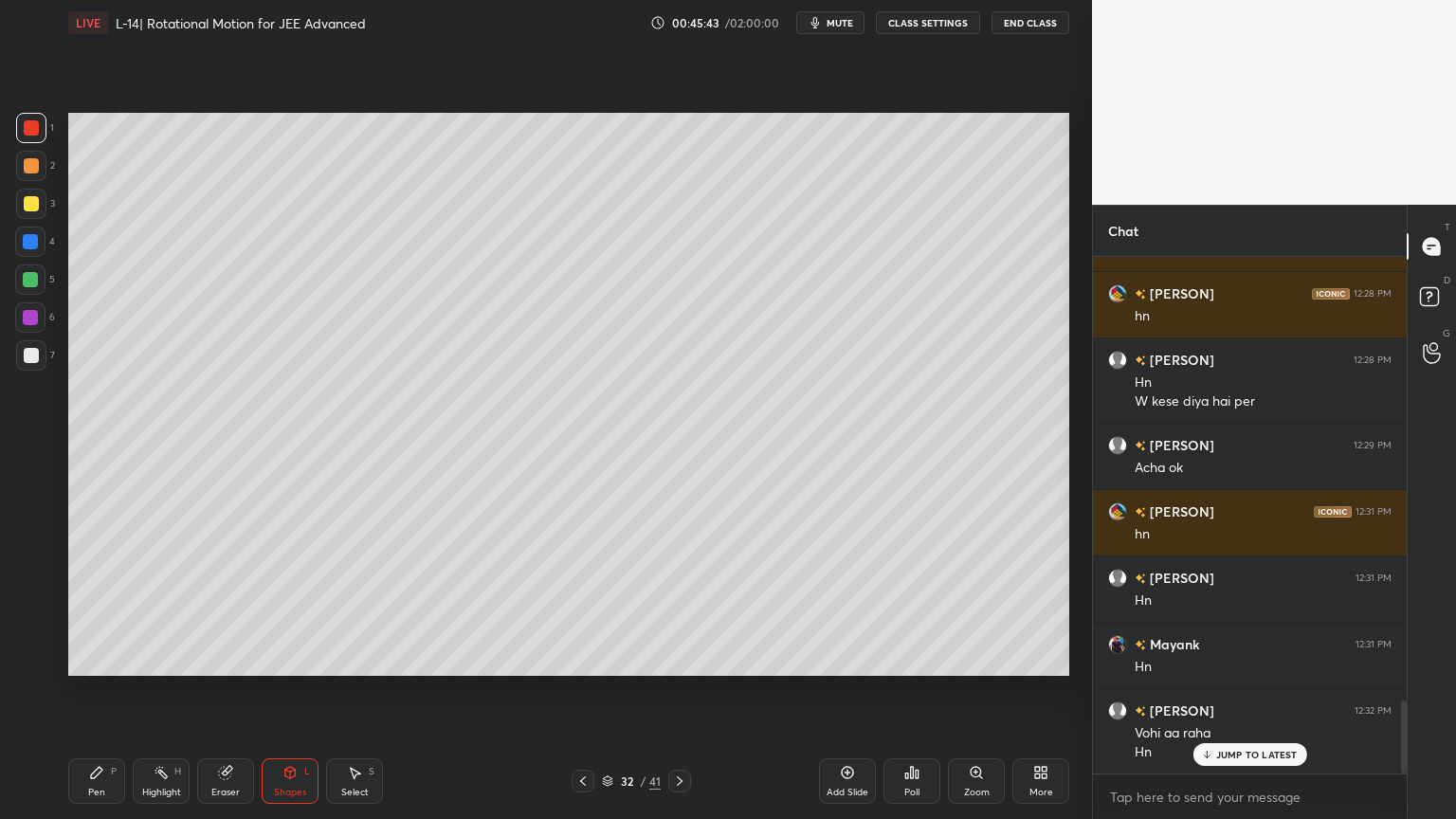 click at bounding box center (31, 204) 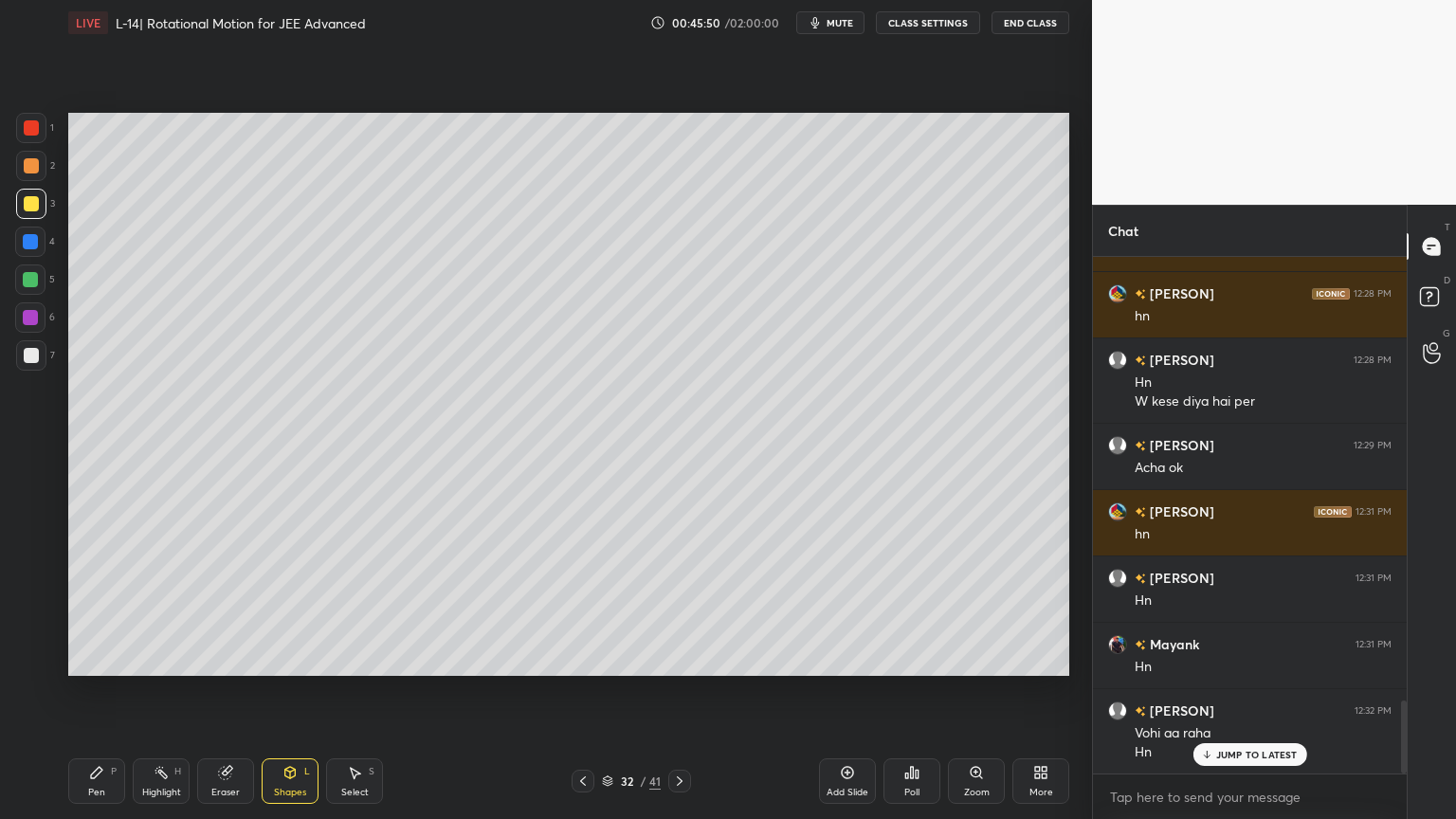 click on "Pen" at bounding box center (97, 792) 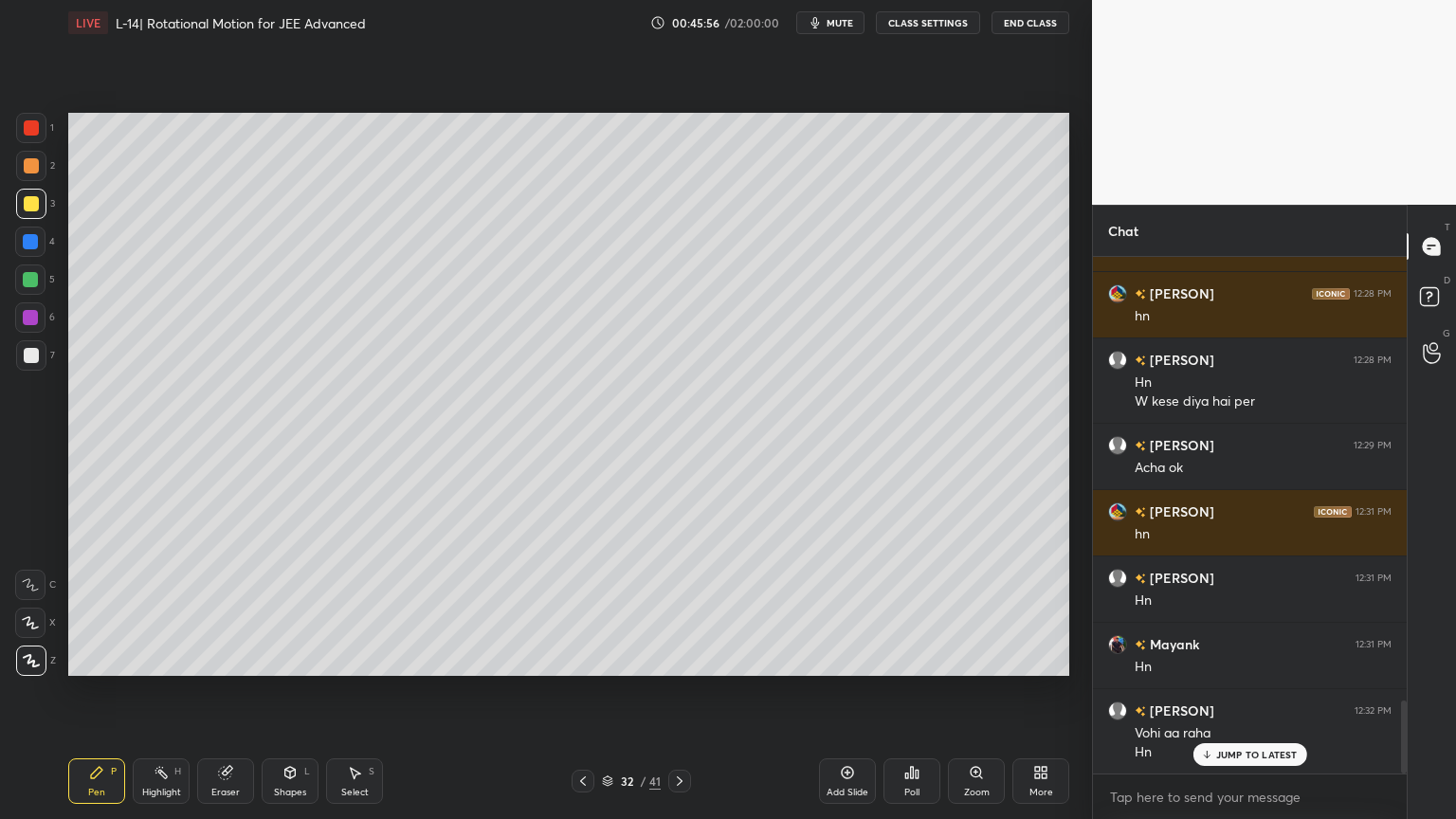 click on "Shapes" at bounding box center [290, 792] 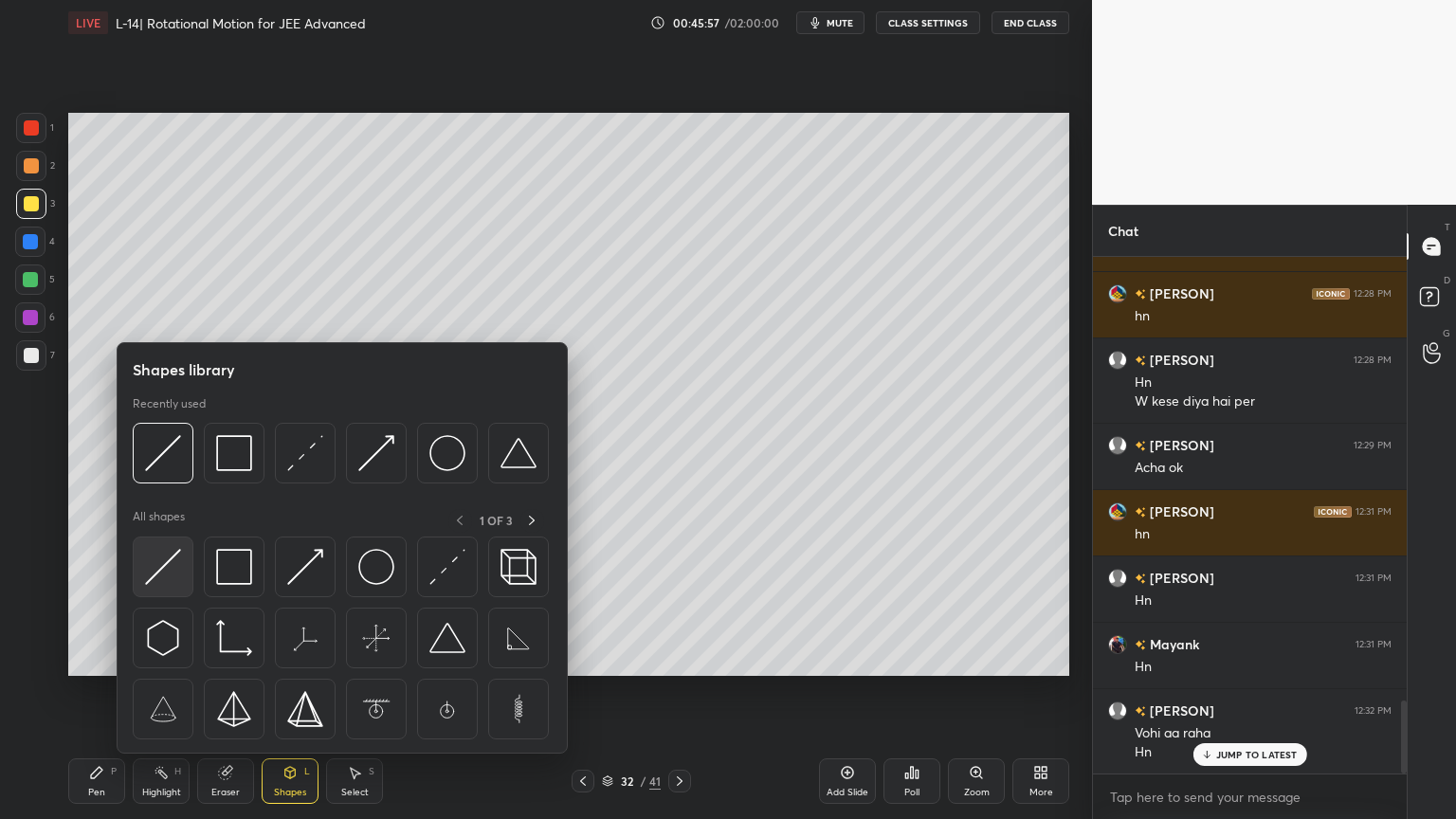 click at bounding box center (163, 567) 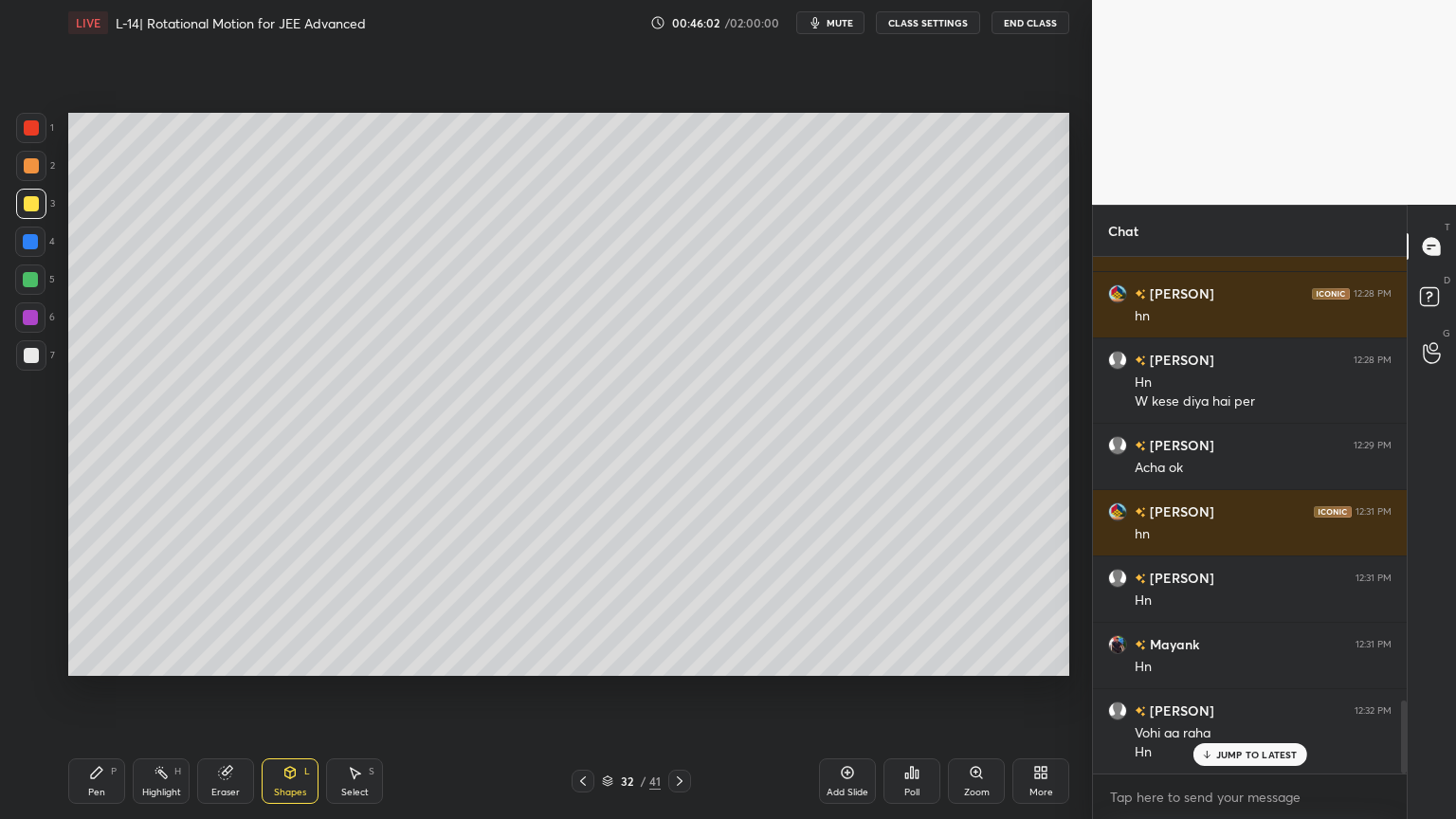 click at bounding box center [30, 318] 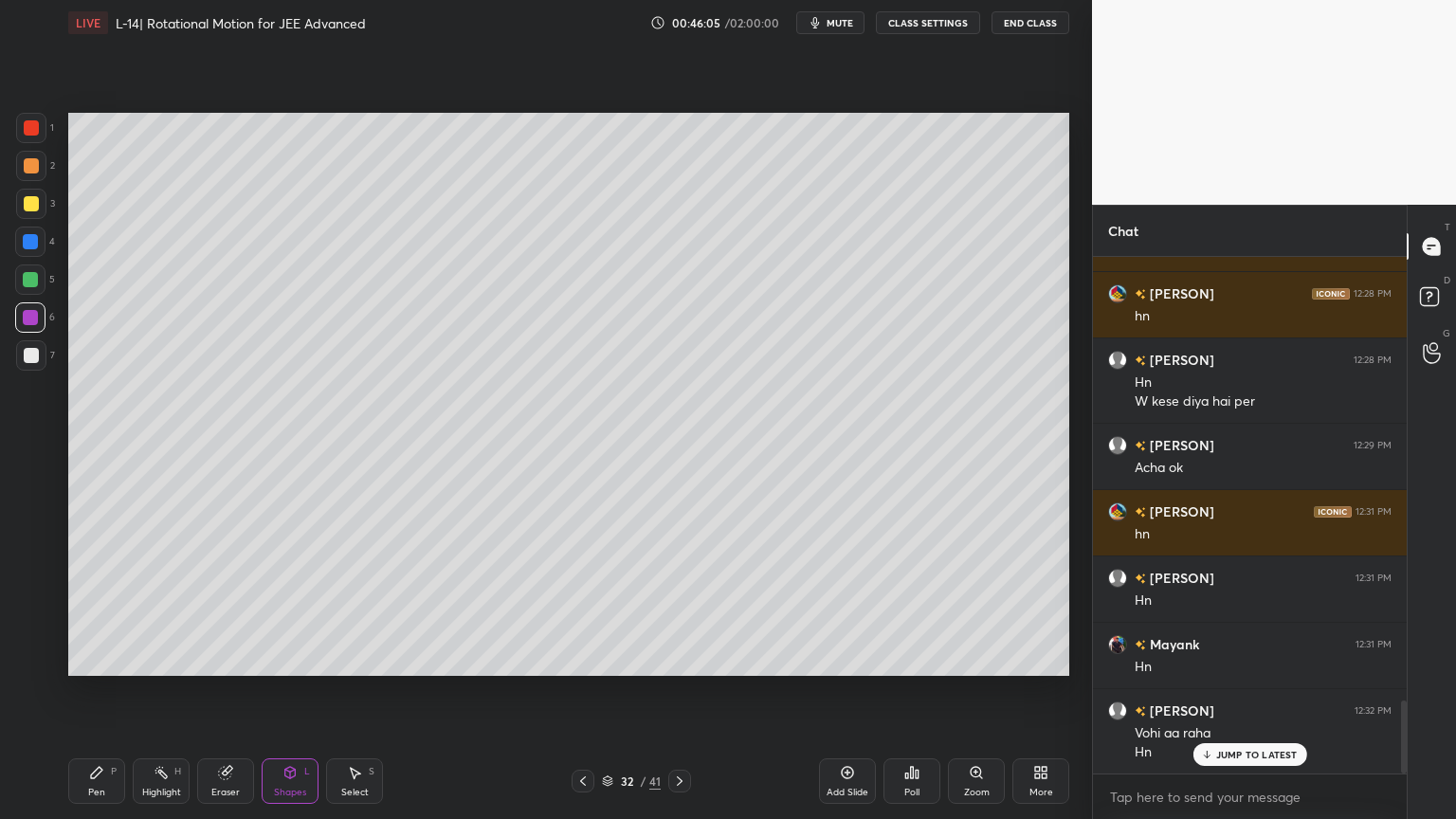 click 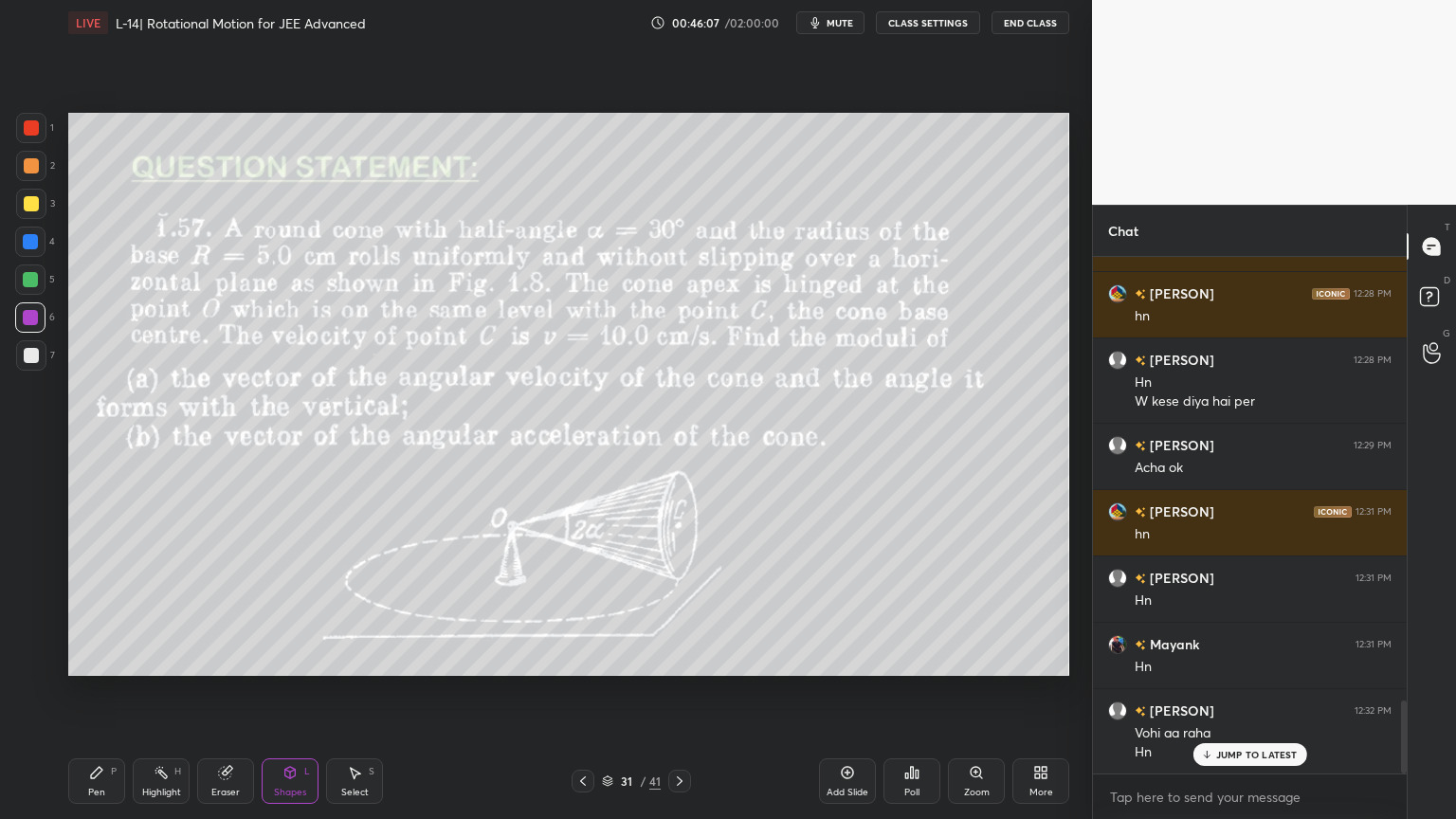 click at bounding box center (680, 781) 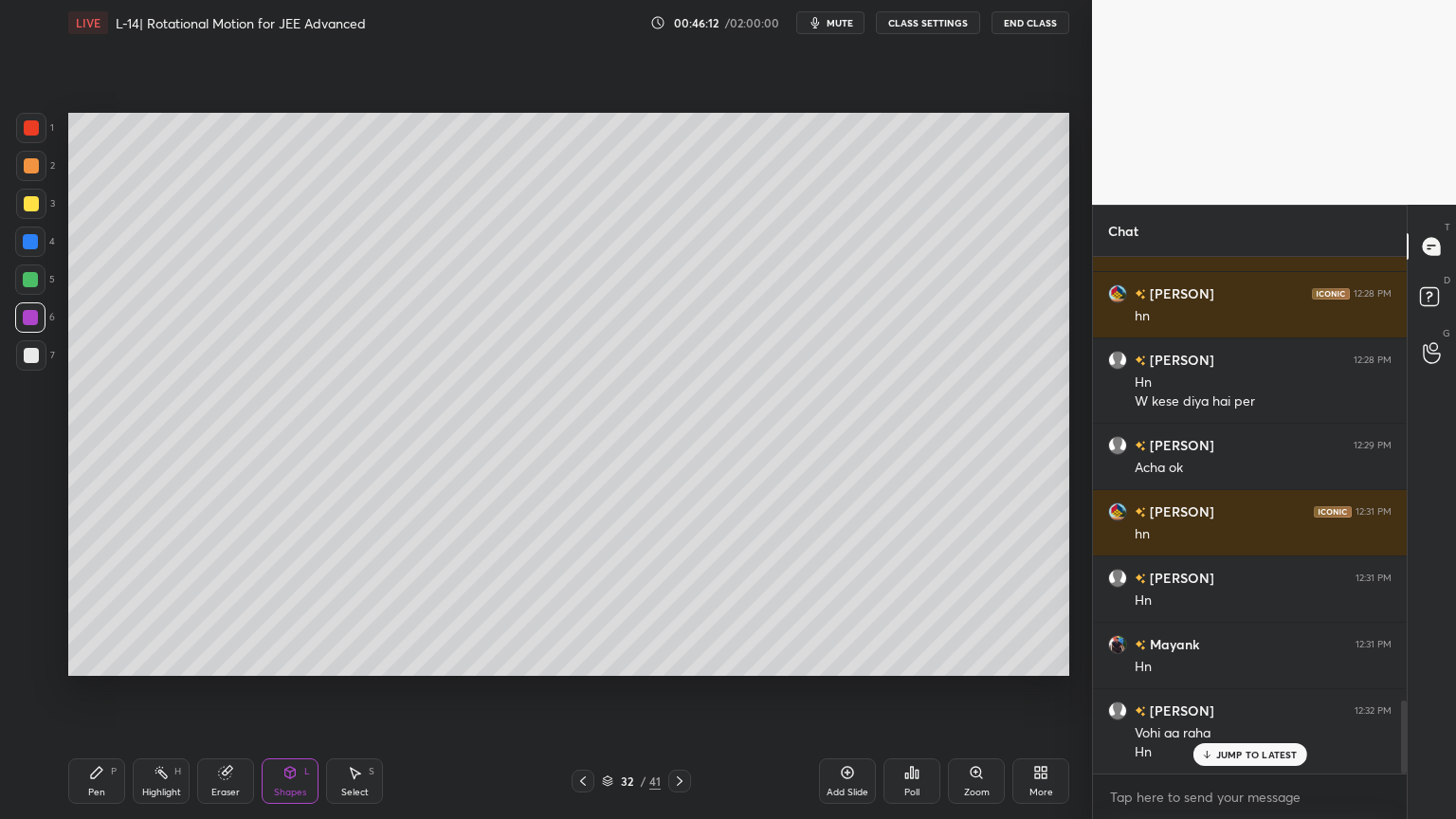 click 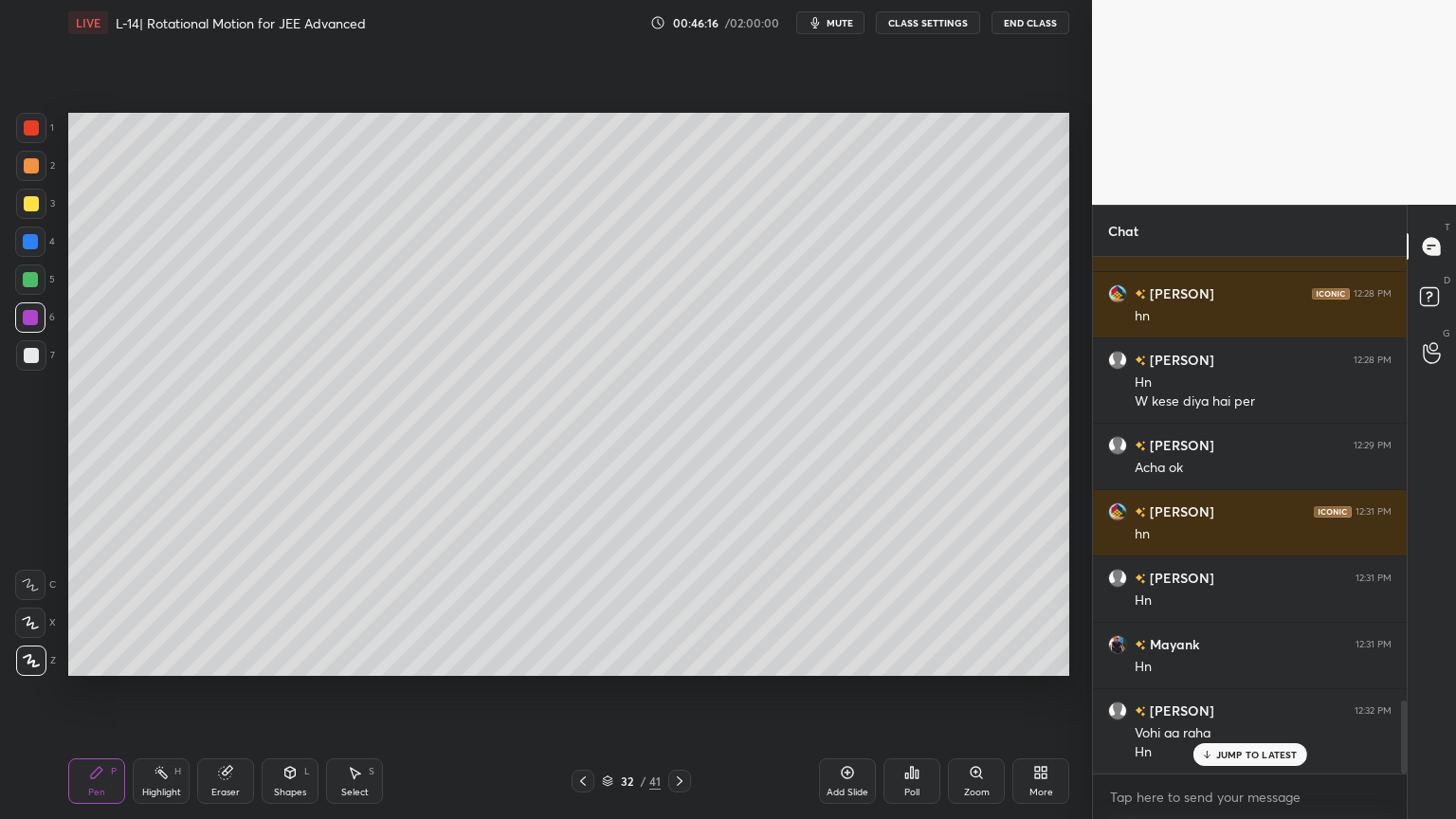 click 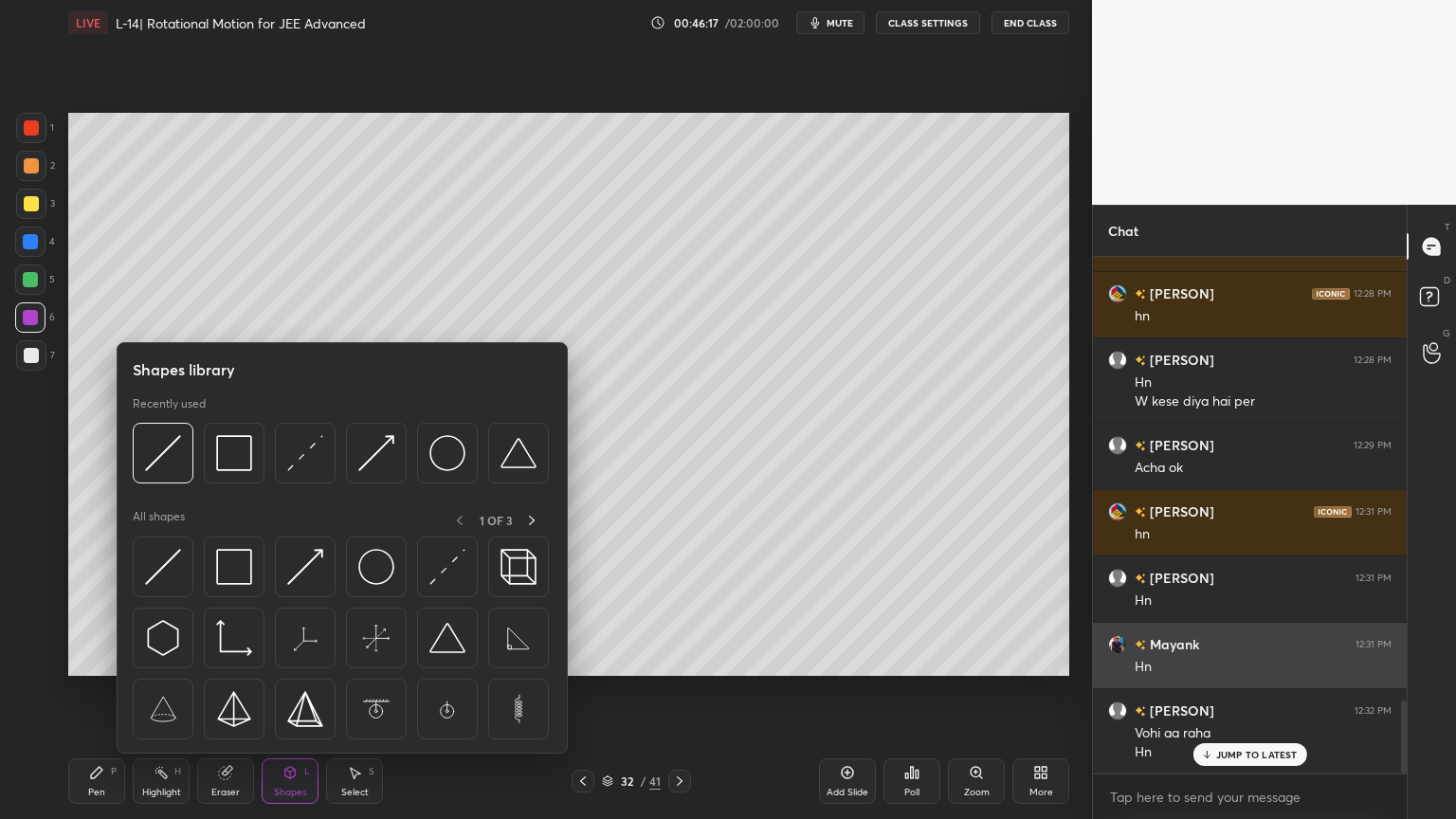click at bounding box center (305, 567) 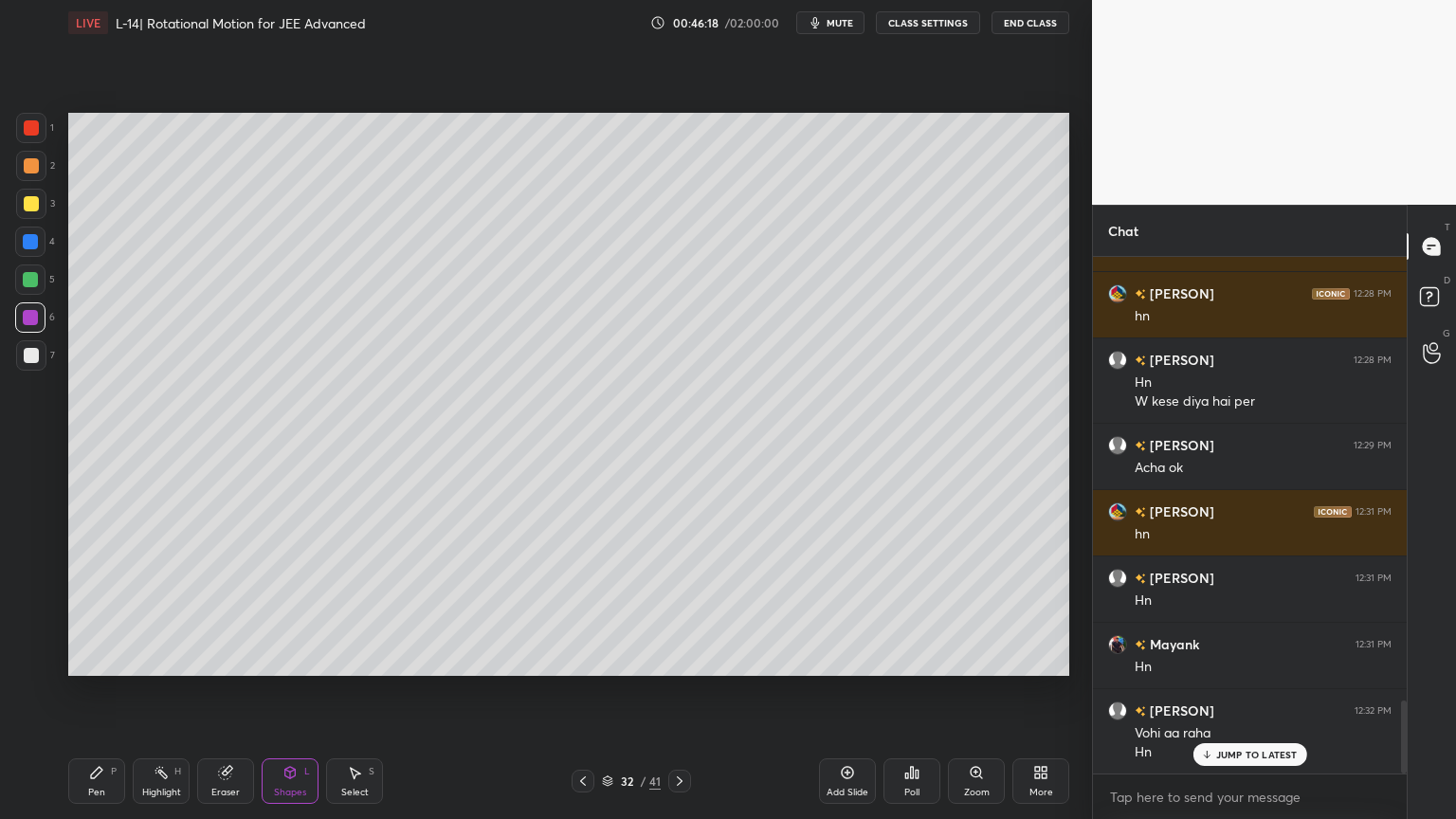 click at bounding box center [31, 128] 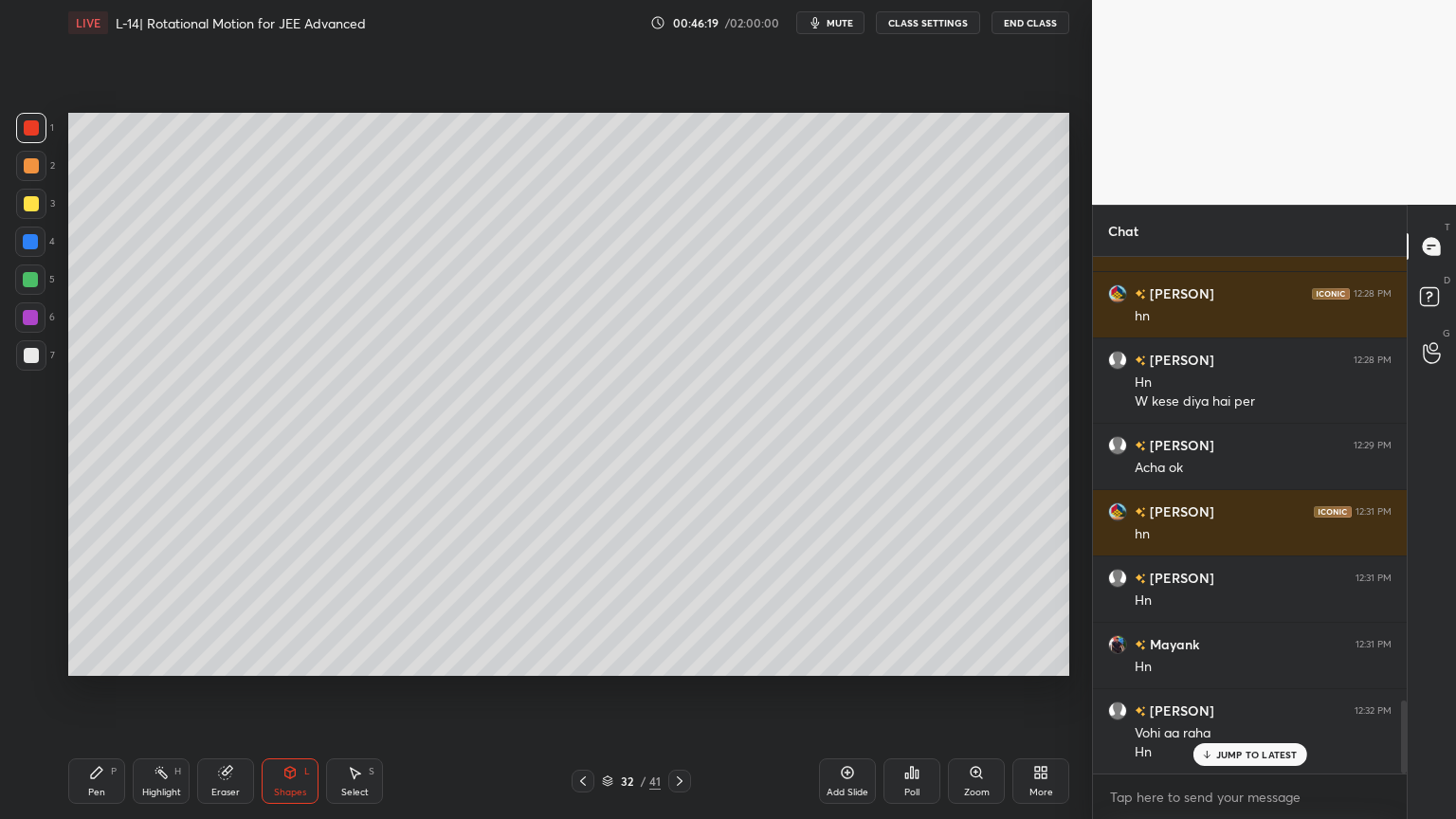 click 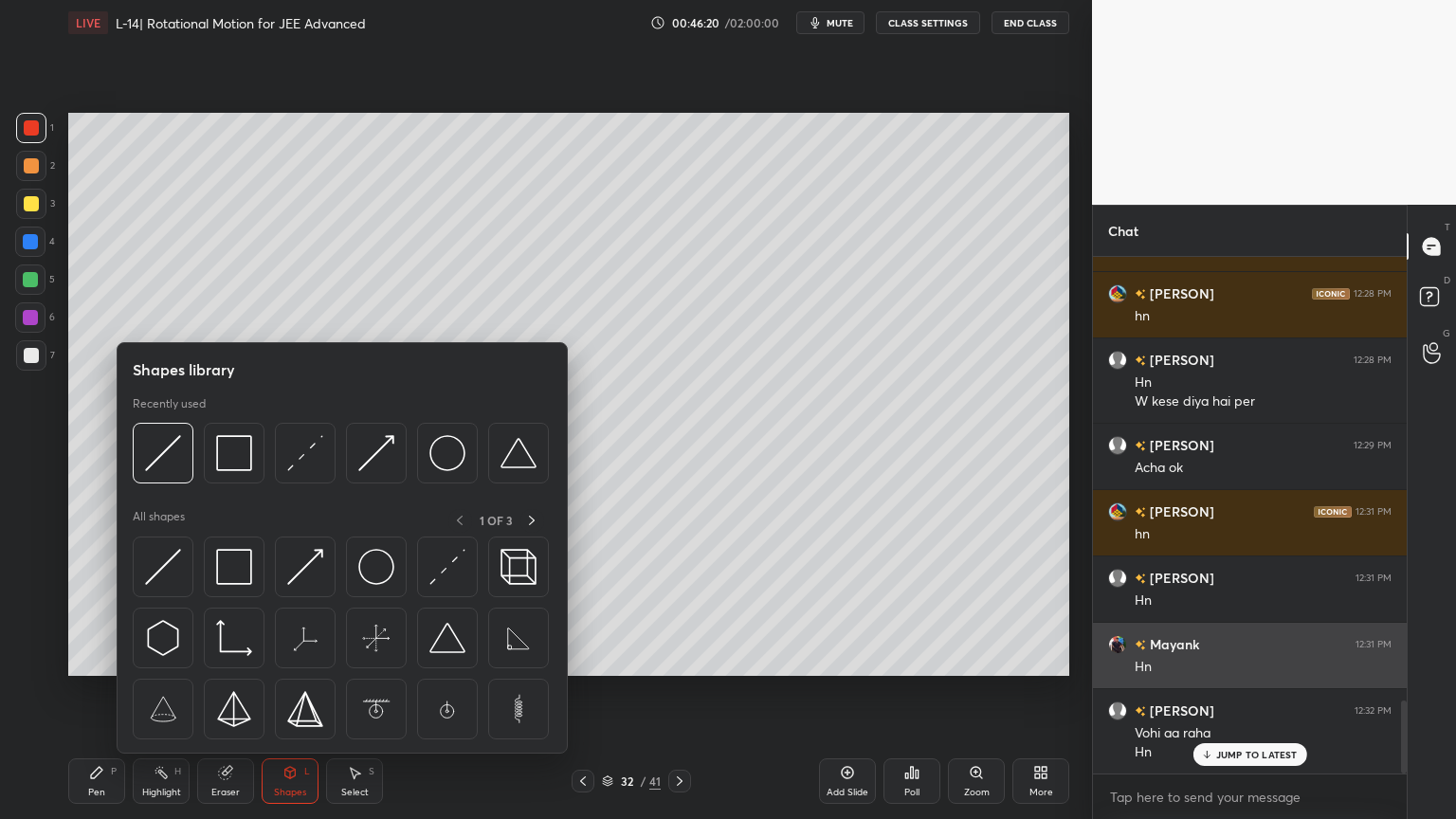 click at bounding box center (447, 567) 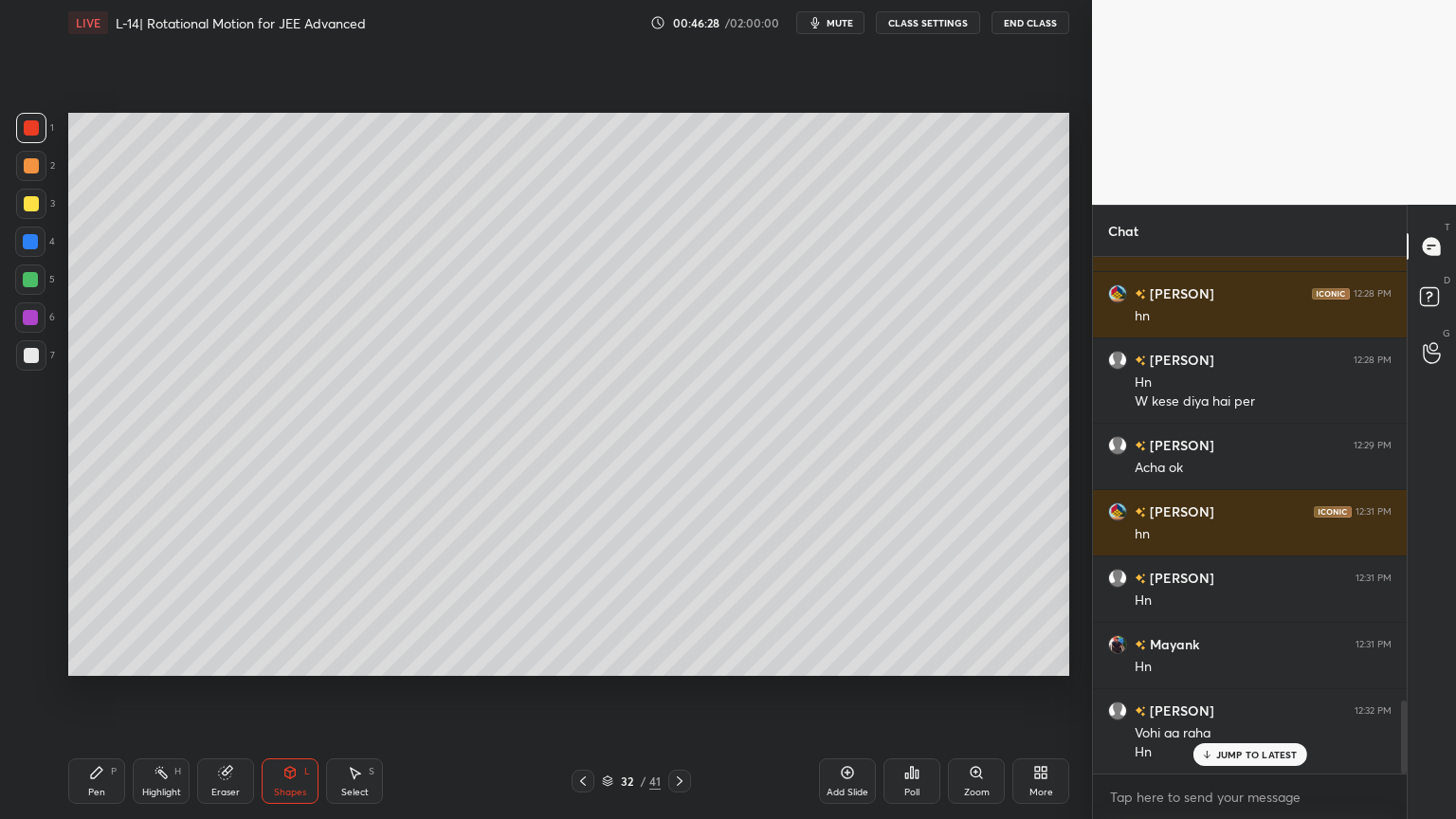 click on "Pen P" at bounding box center [97, 781] 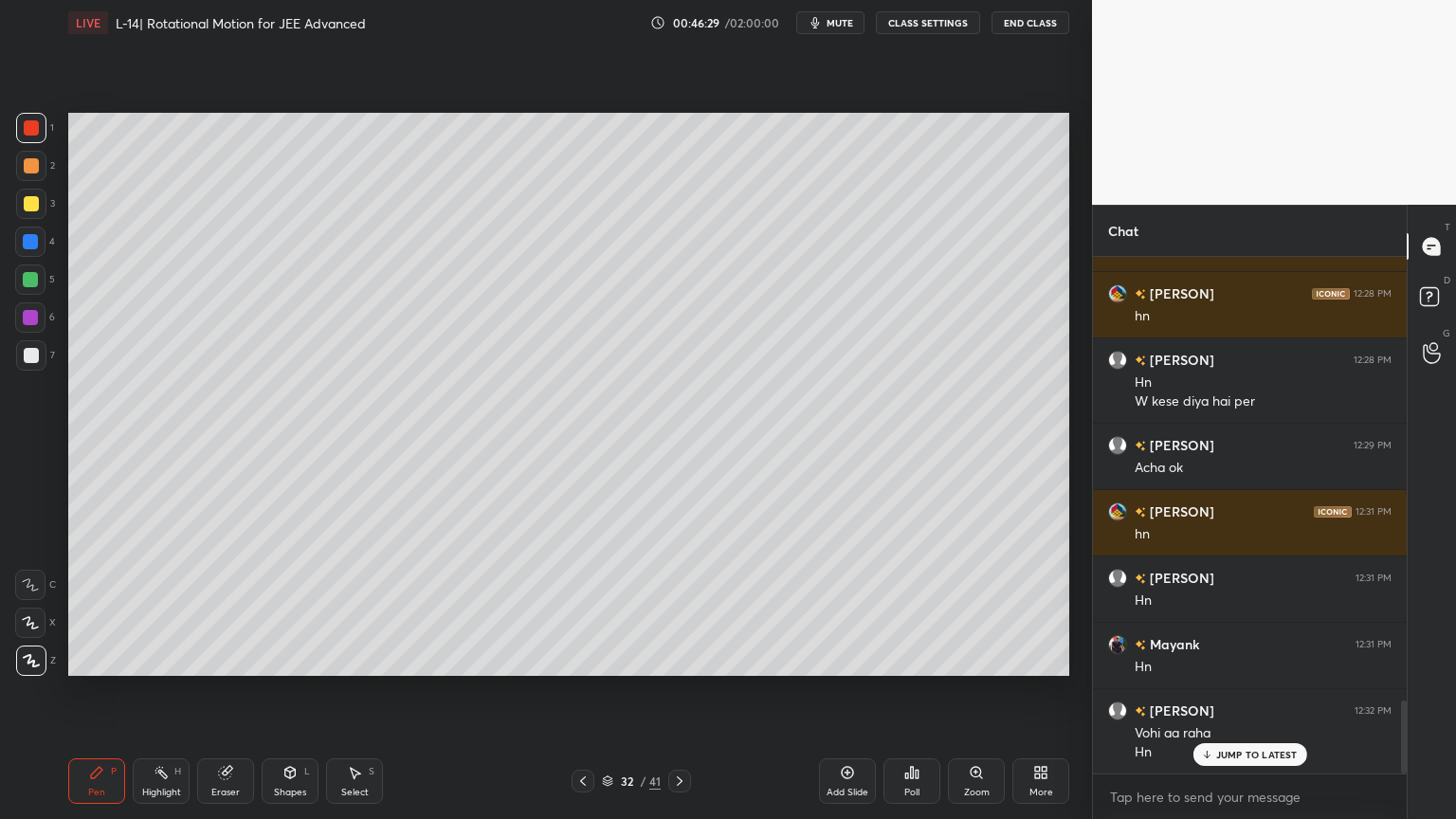 click at bounding box center [31, 204] 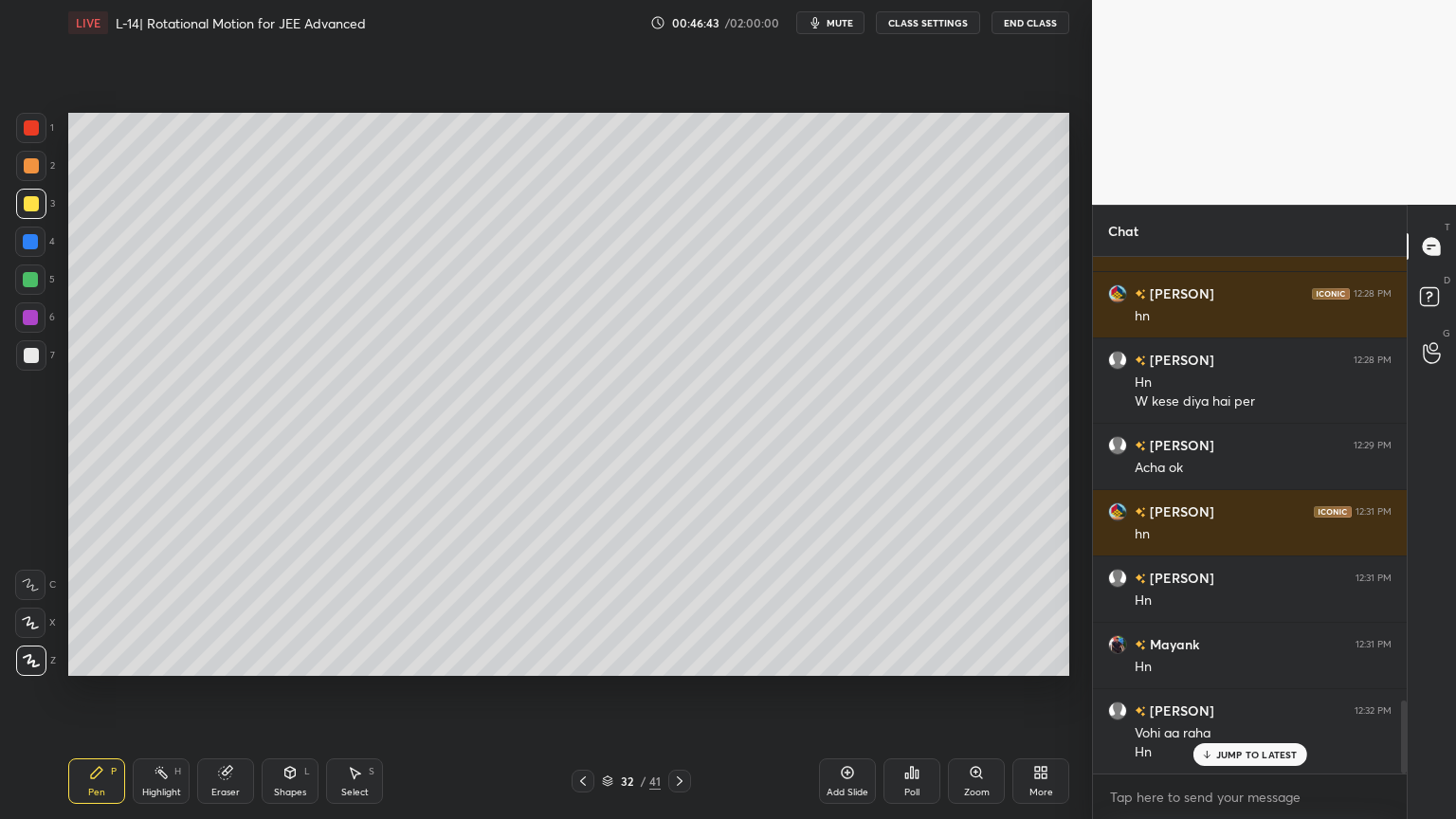 click on "Shapes L" at bounding box center [290, 781] 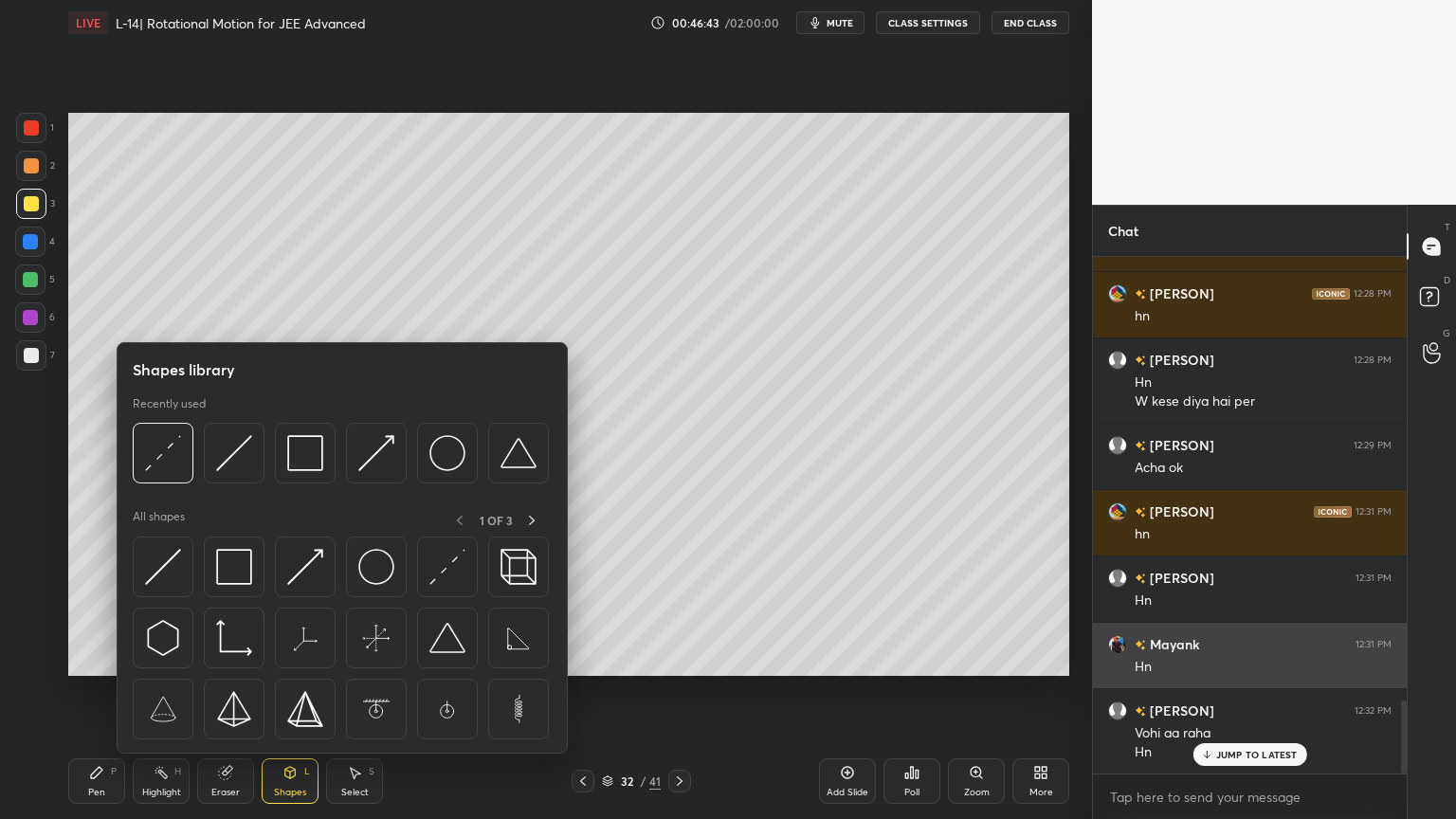 click at bounding box center [305, 567] 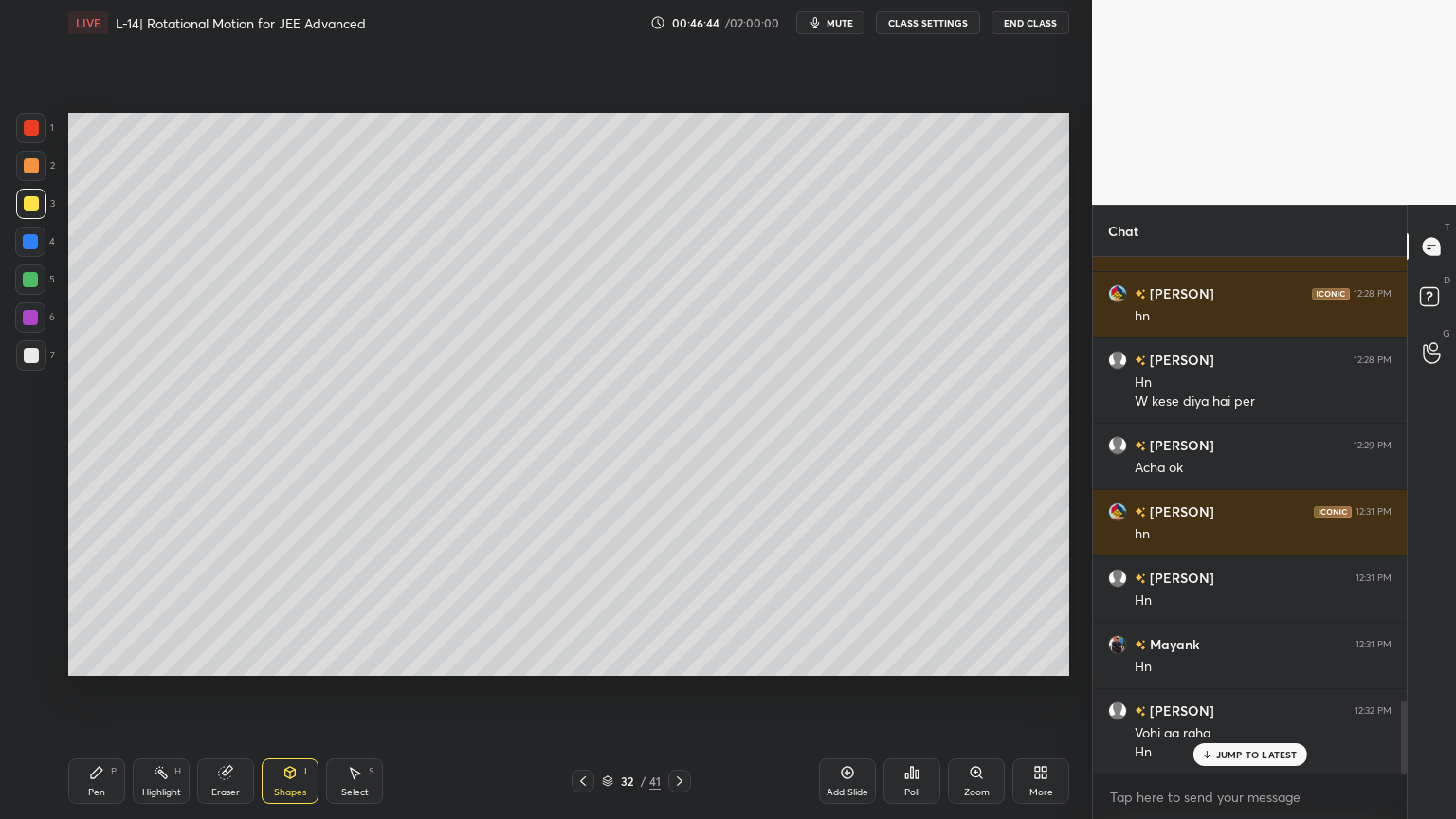 click at bounding box center (30, 242) 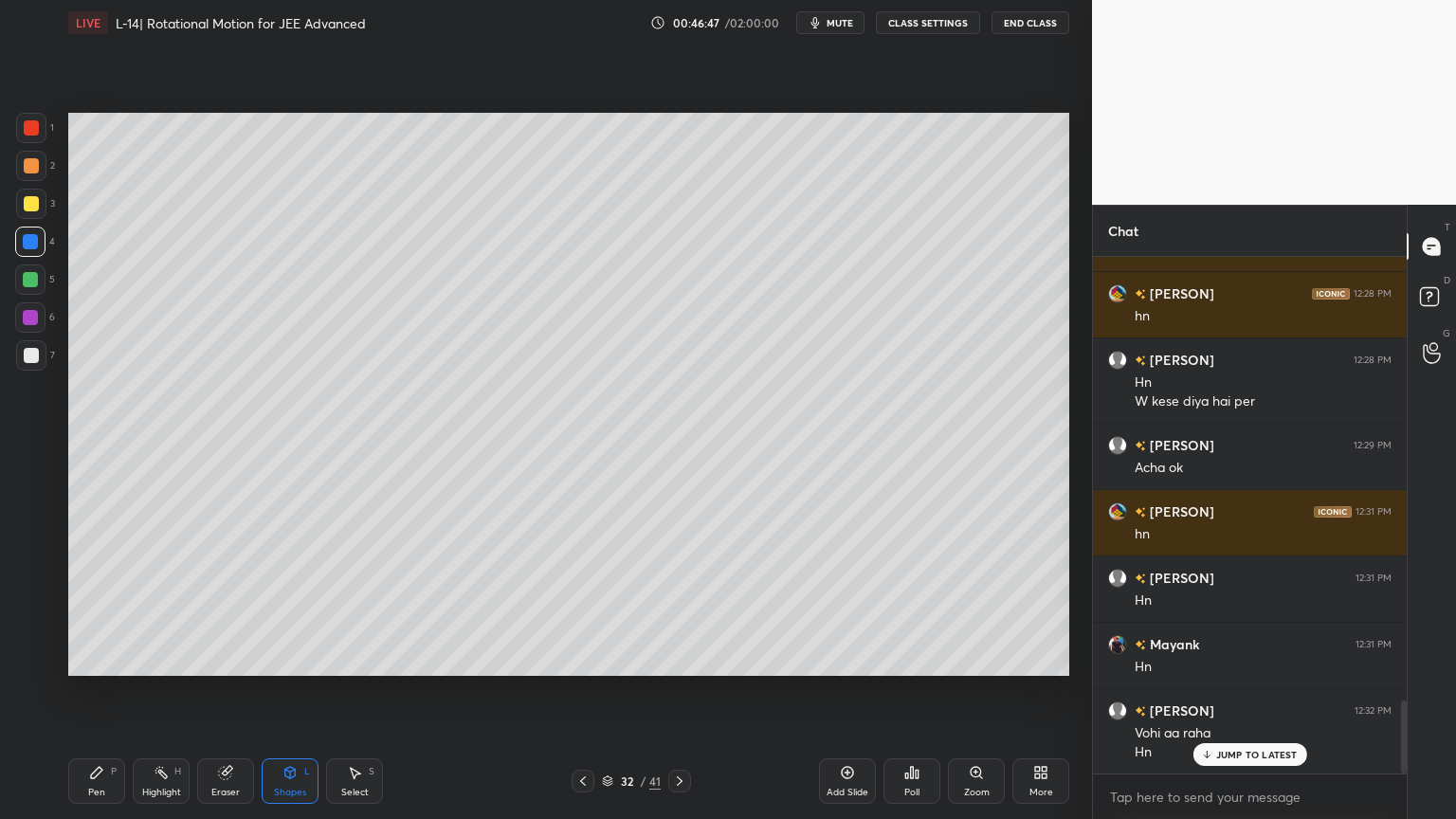 click on "Pen P Highlight H Eraser Shapes L Select S 32 / 41 Add Slide Poll Zoom More" at bounding box center (569, 781) 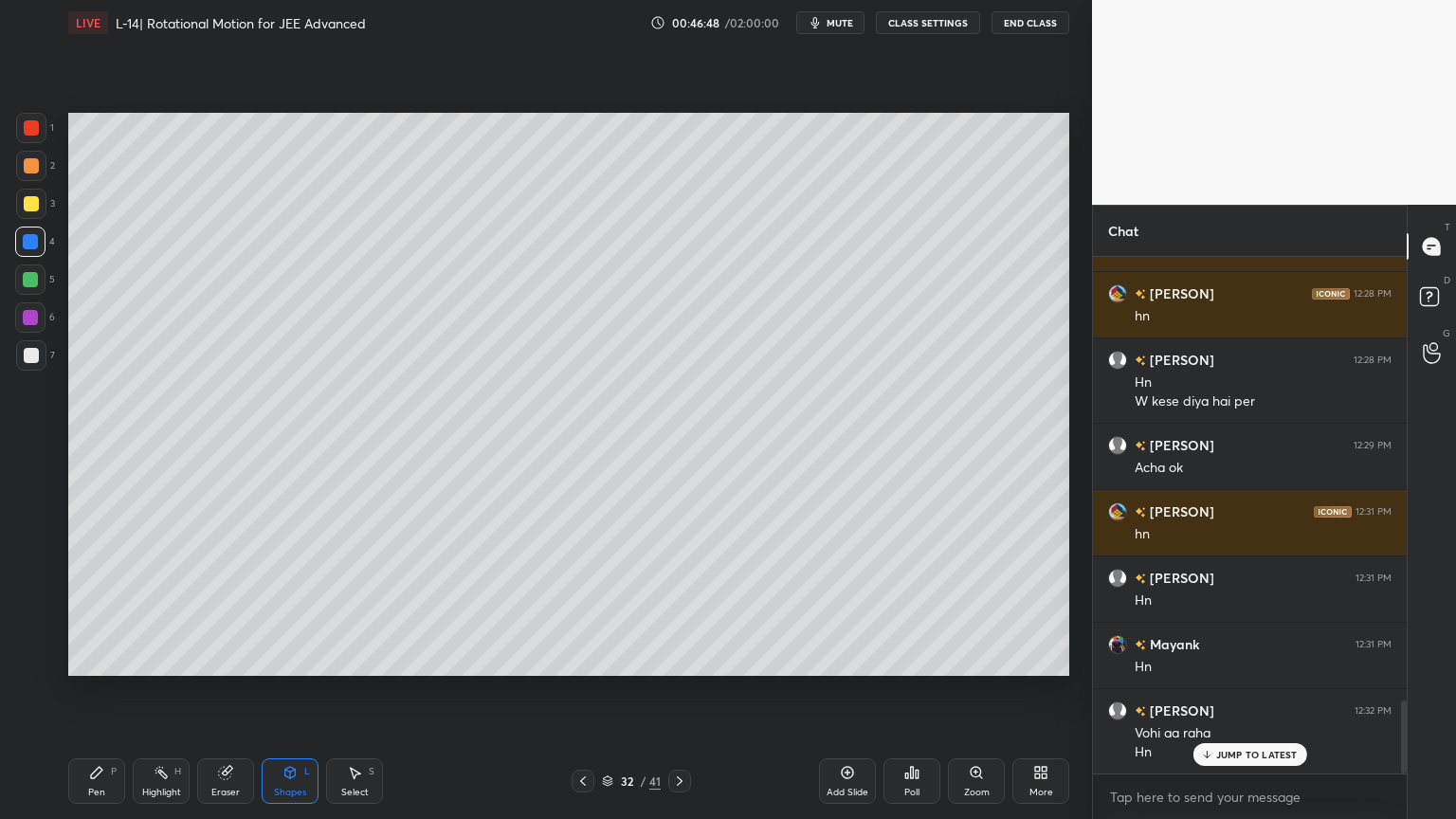click on "Pen P" at bounding box center (97, 781) 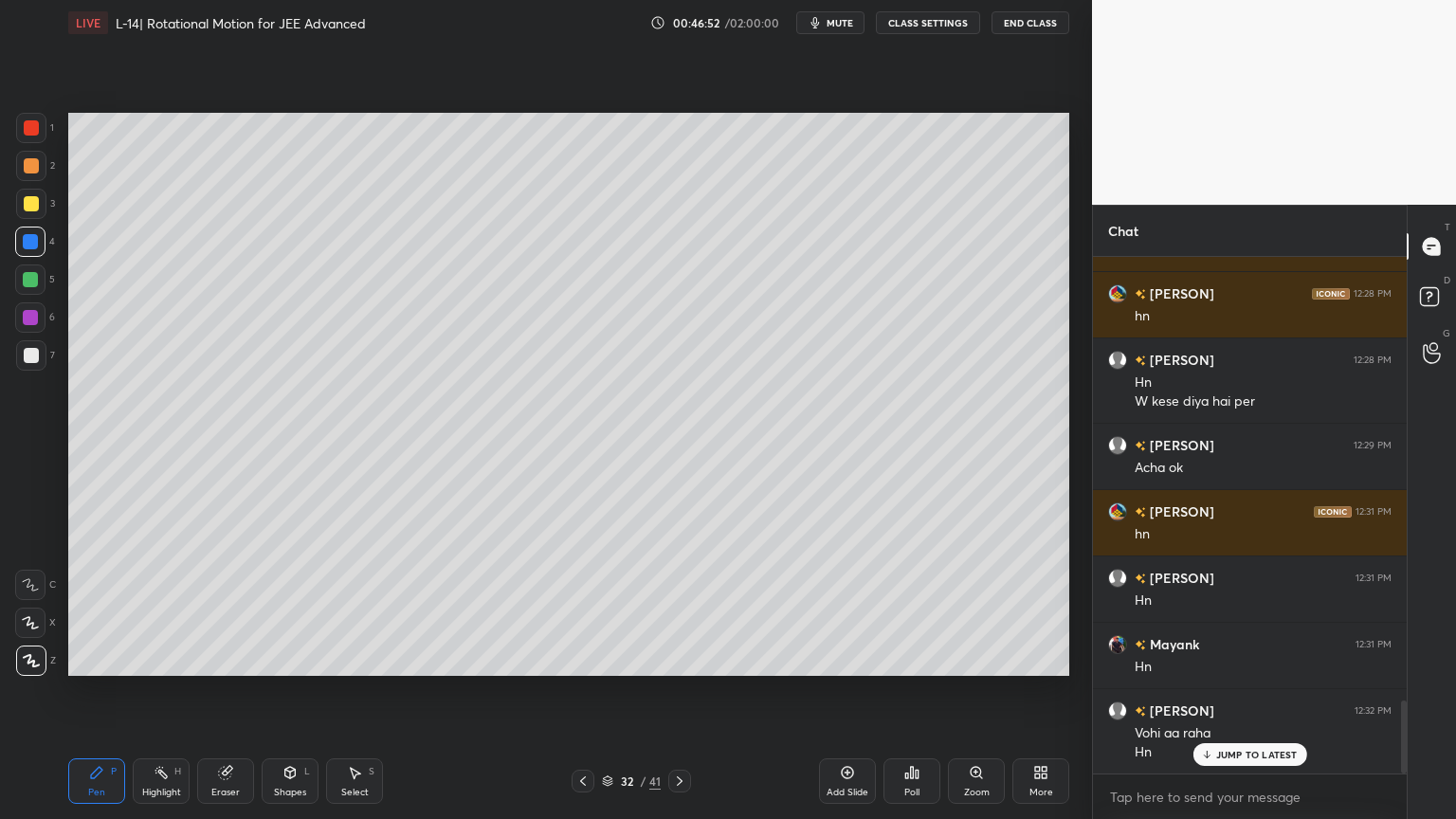 click on "Shapes" at bounding box center [290, 792] 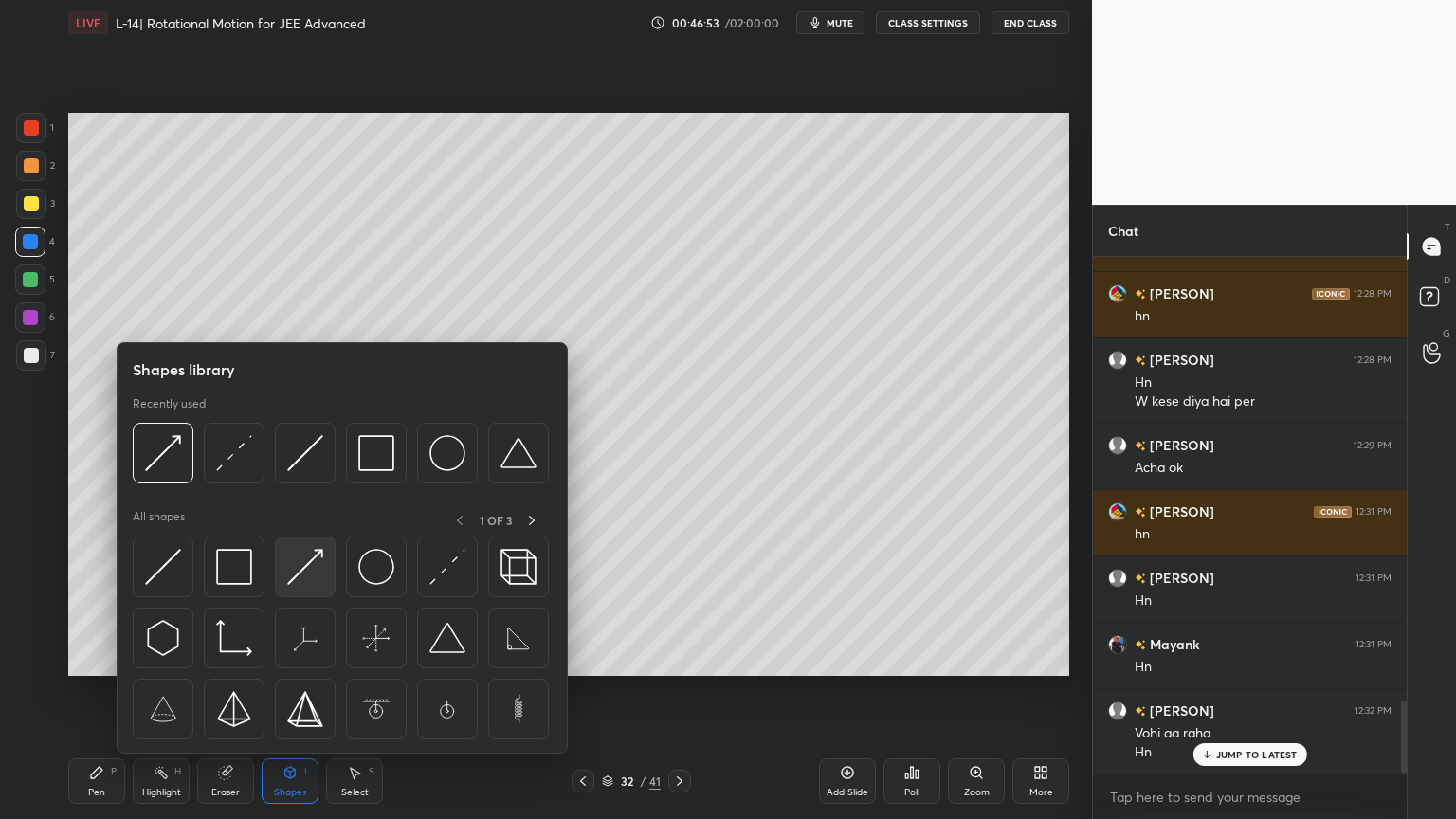 click at bounding box center [305, 567] 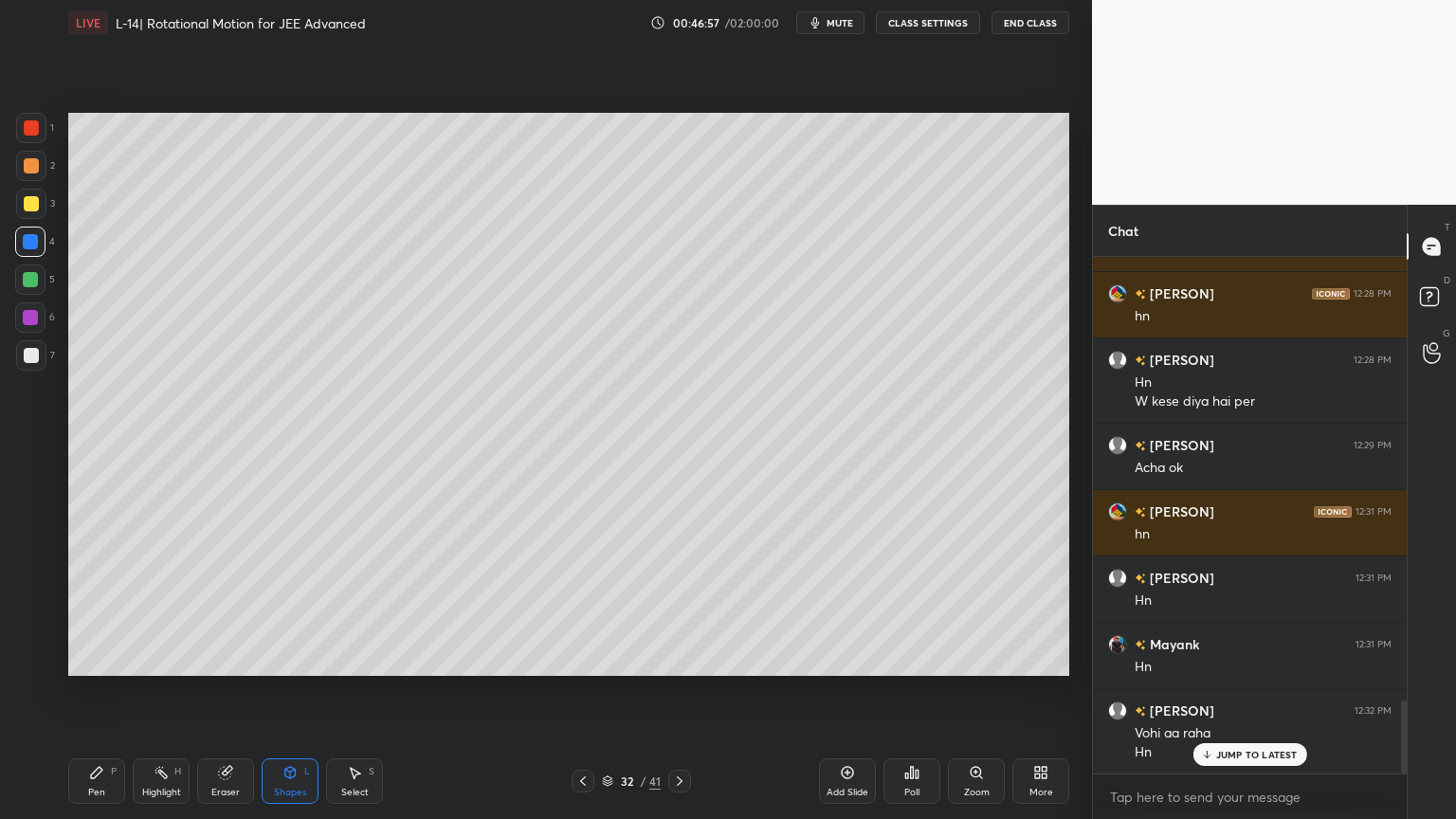 click 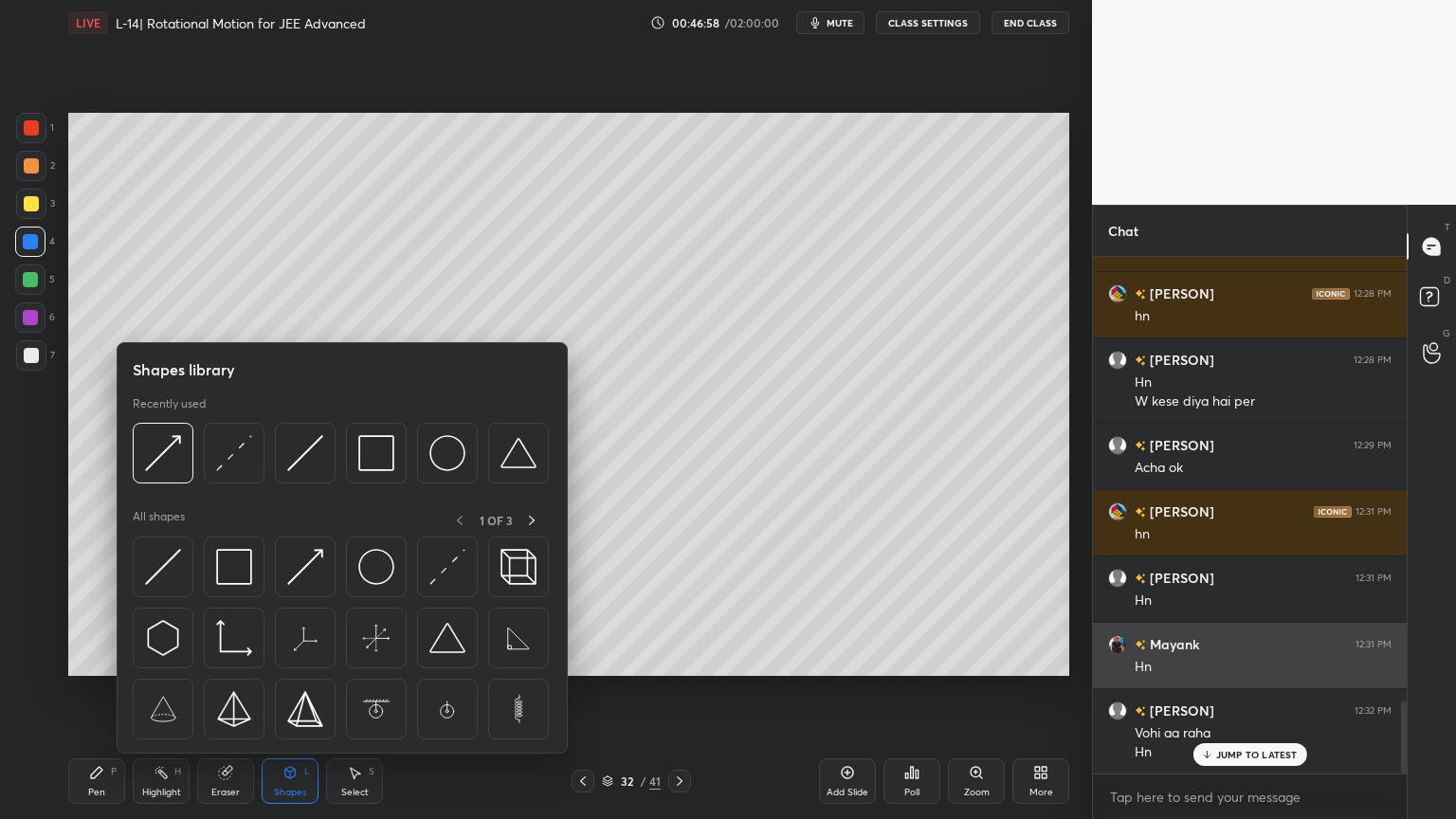 click at bounding box center (234, 453) 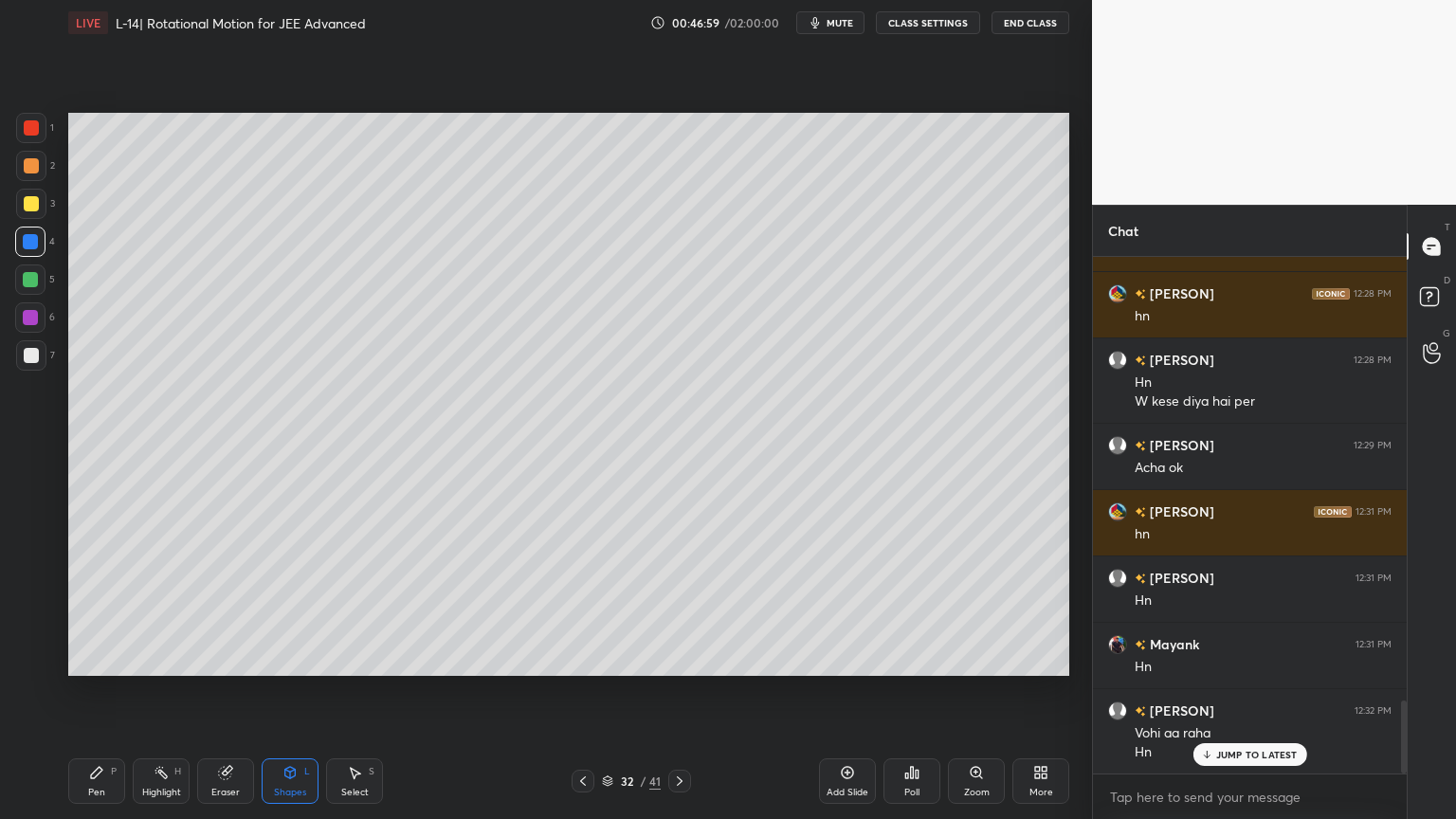 click at bounding box center (31, 204) 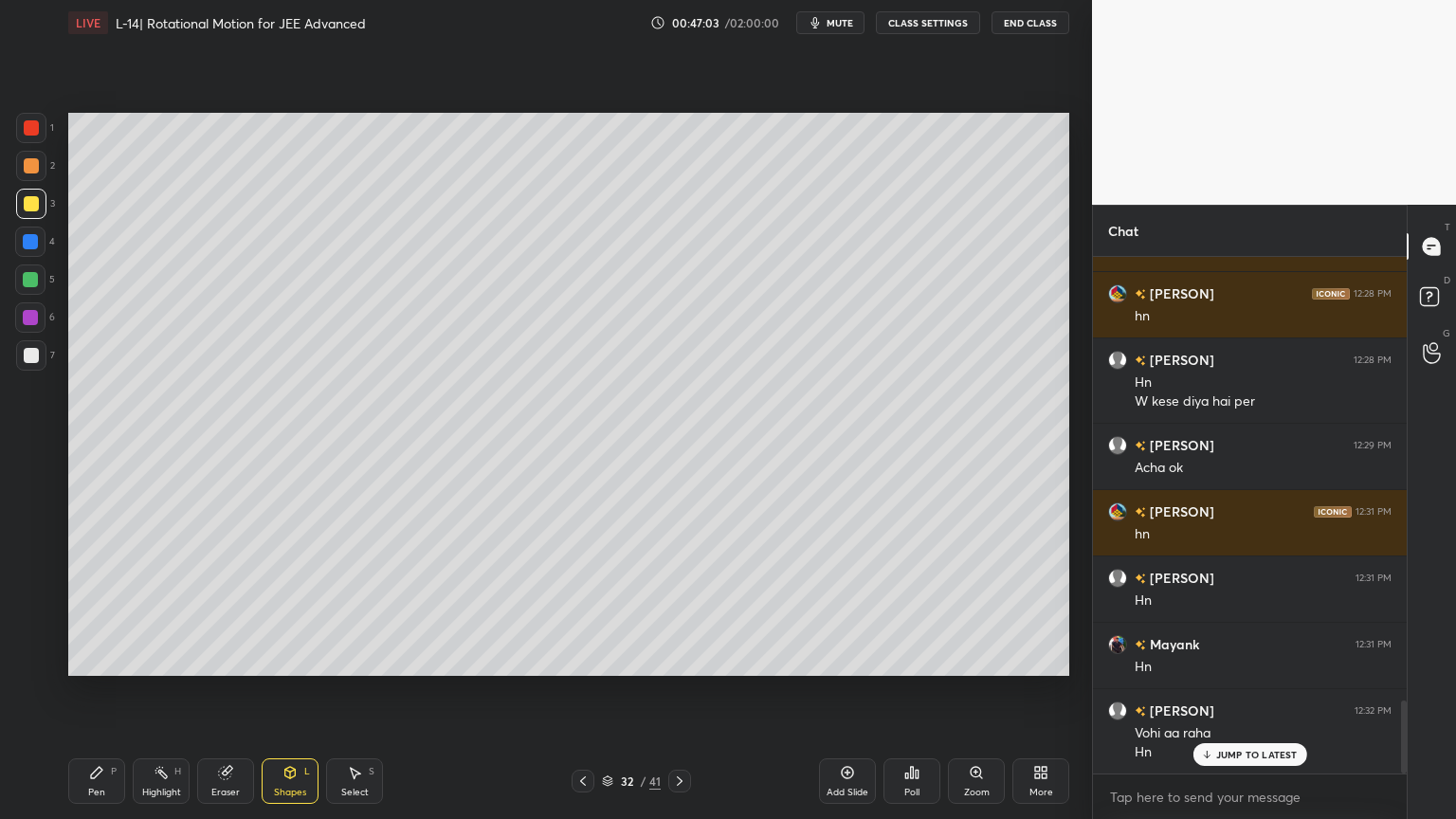 click at bounding box center (30, 242) 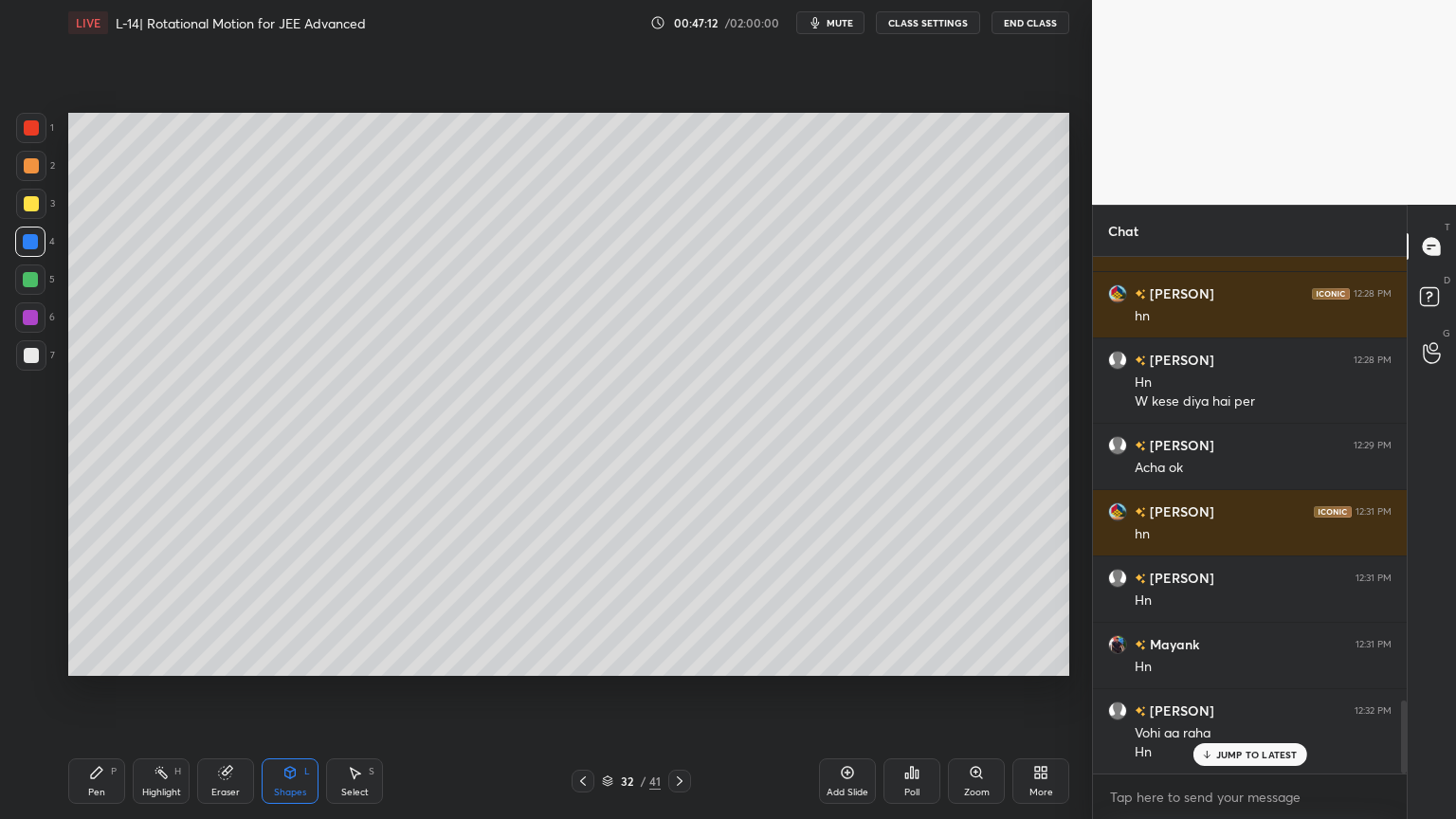 click on "Shapes L" at bounding box center (290, 781) 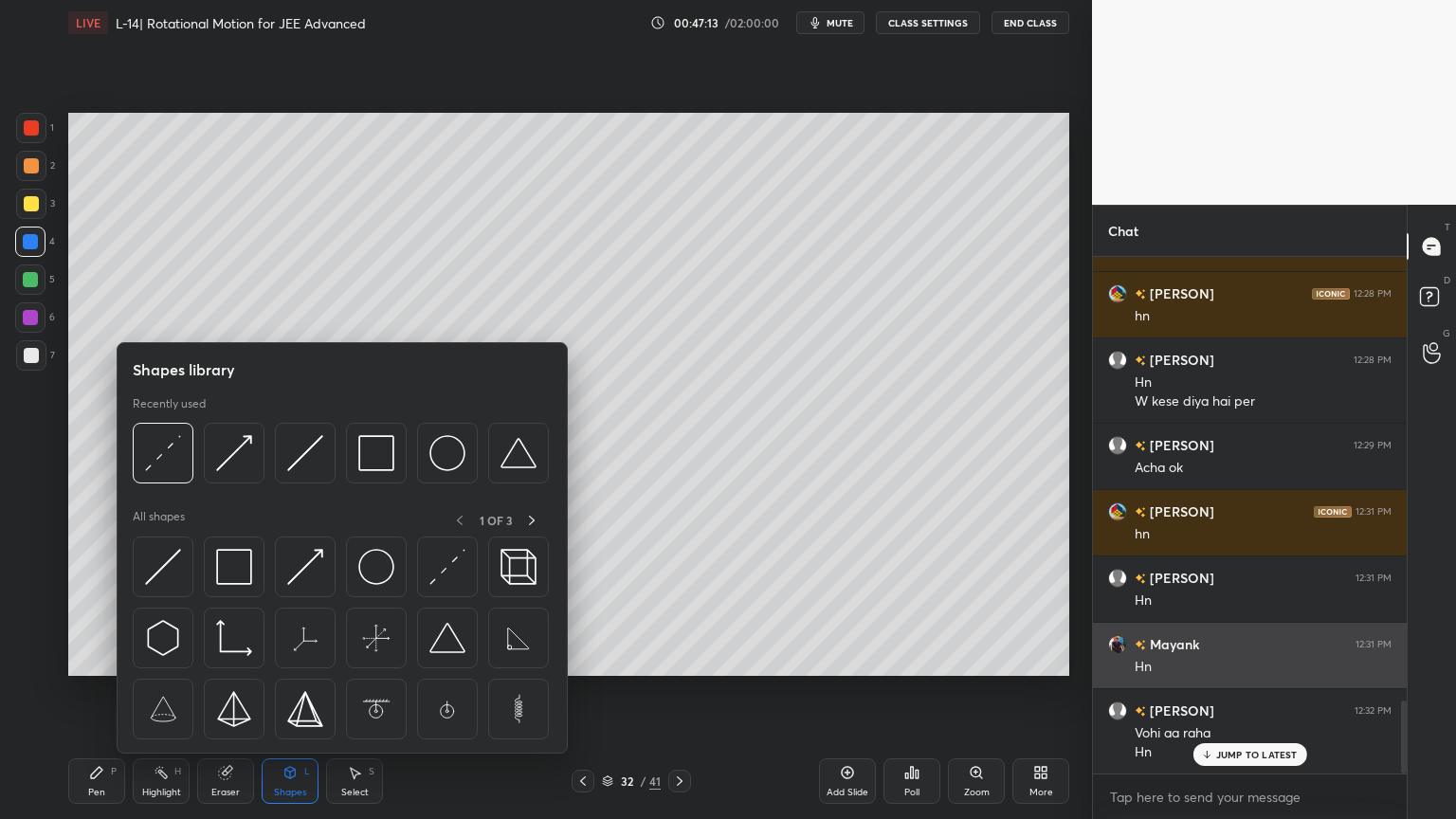 click at bounding box center [305, 567] 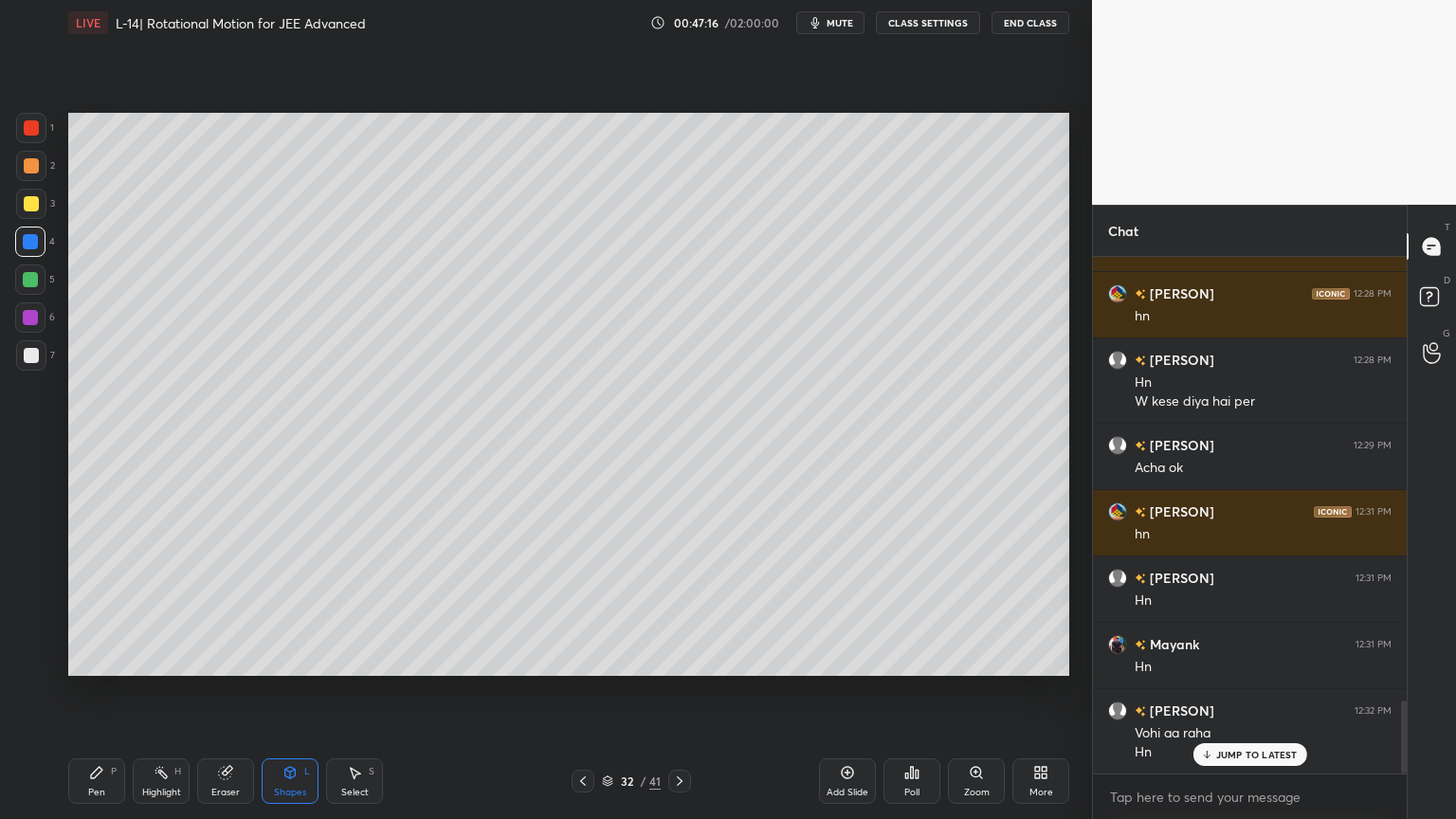 click 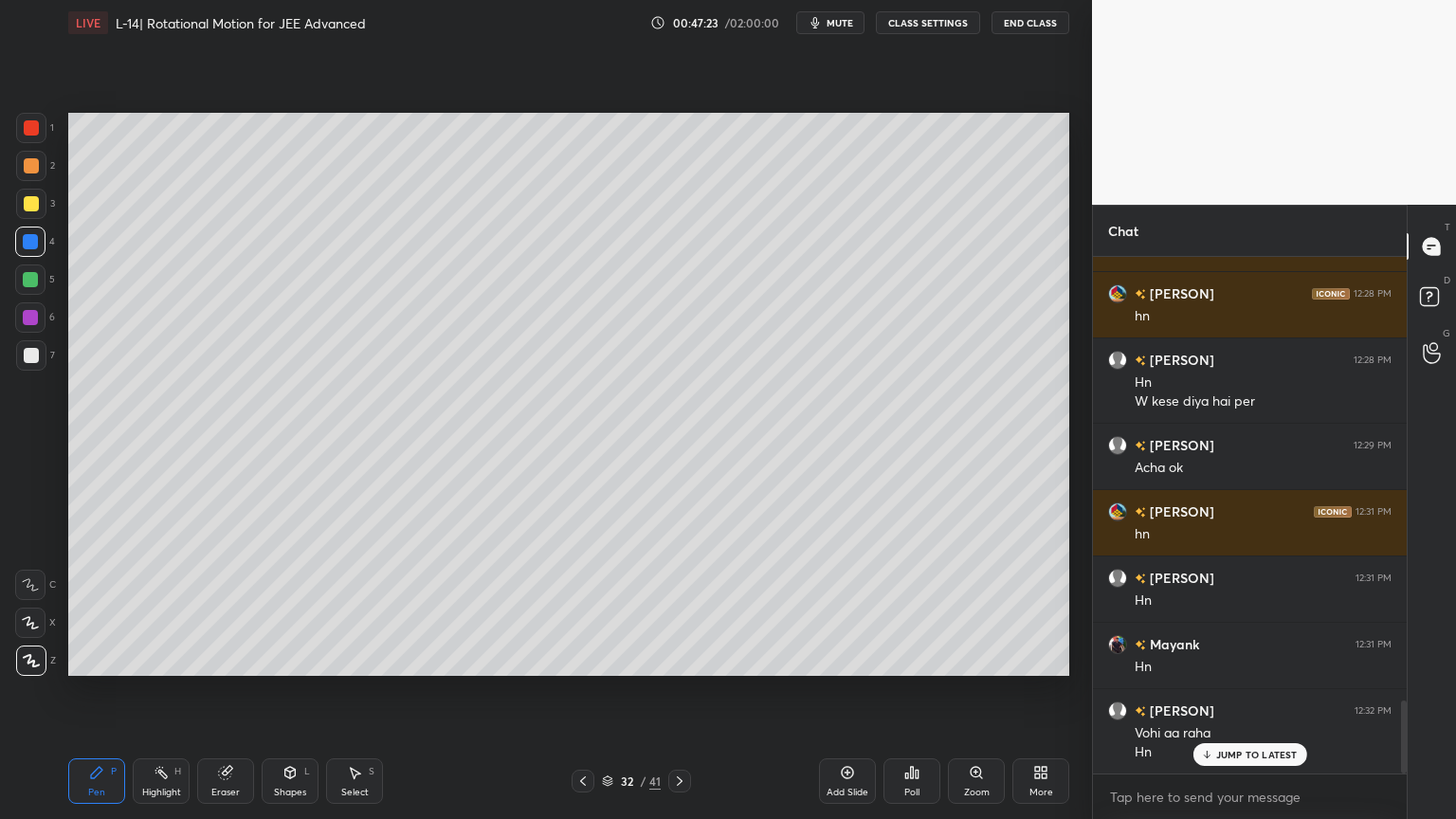click on "Highlight H" at bounding box center [161, 781] 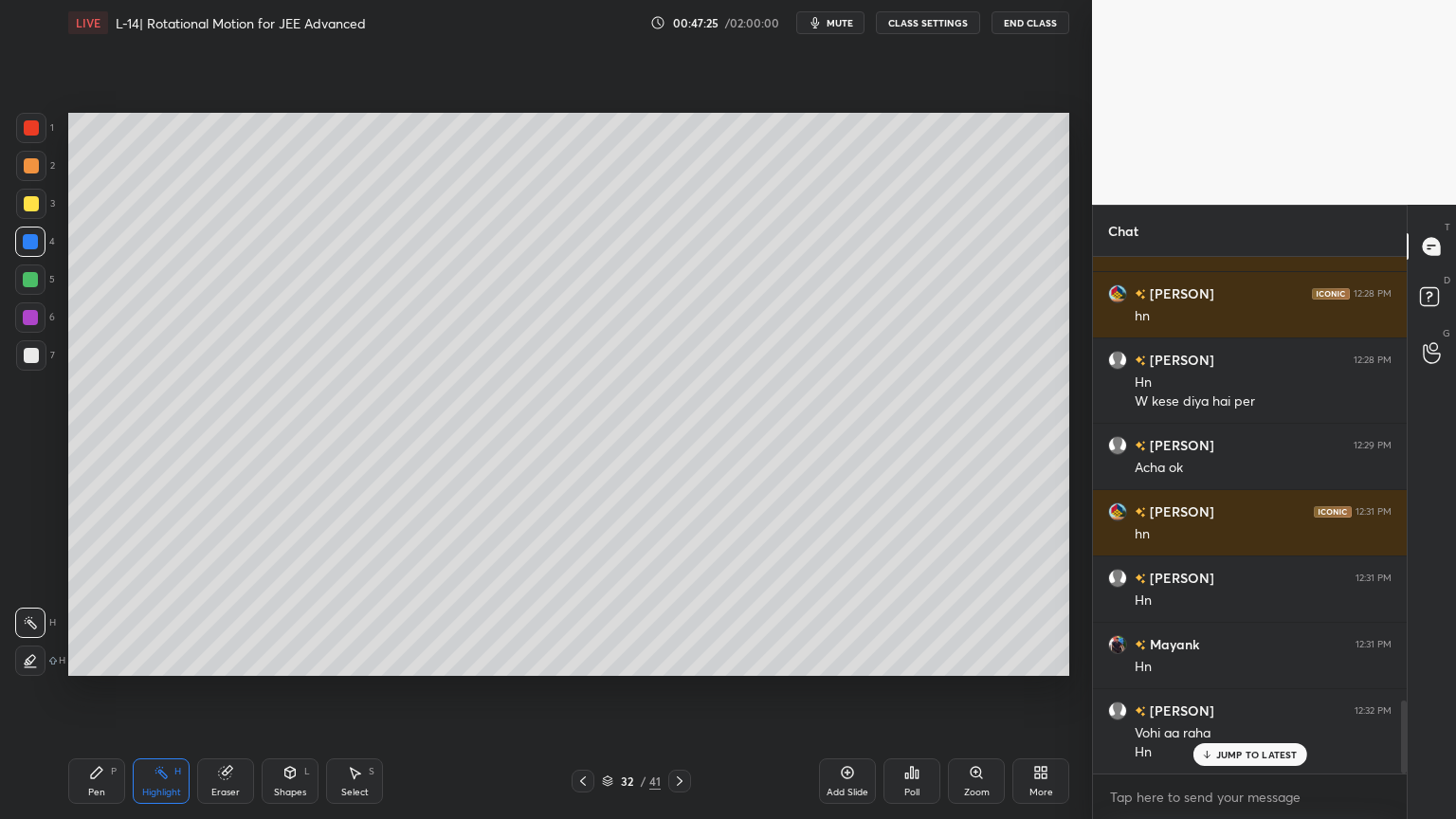 click 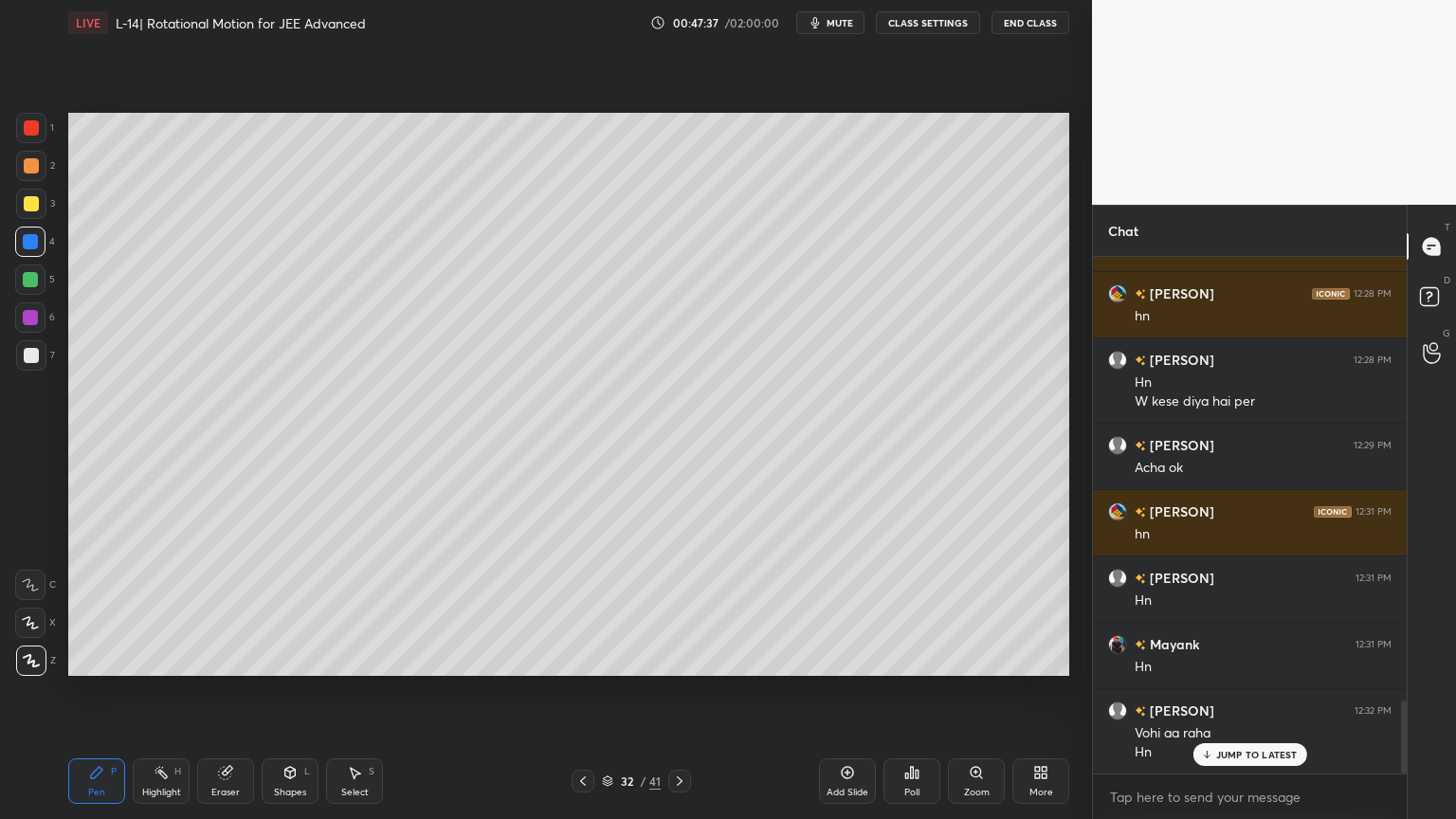 click 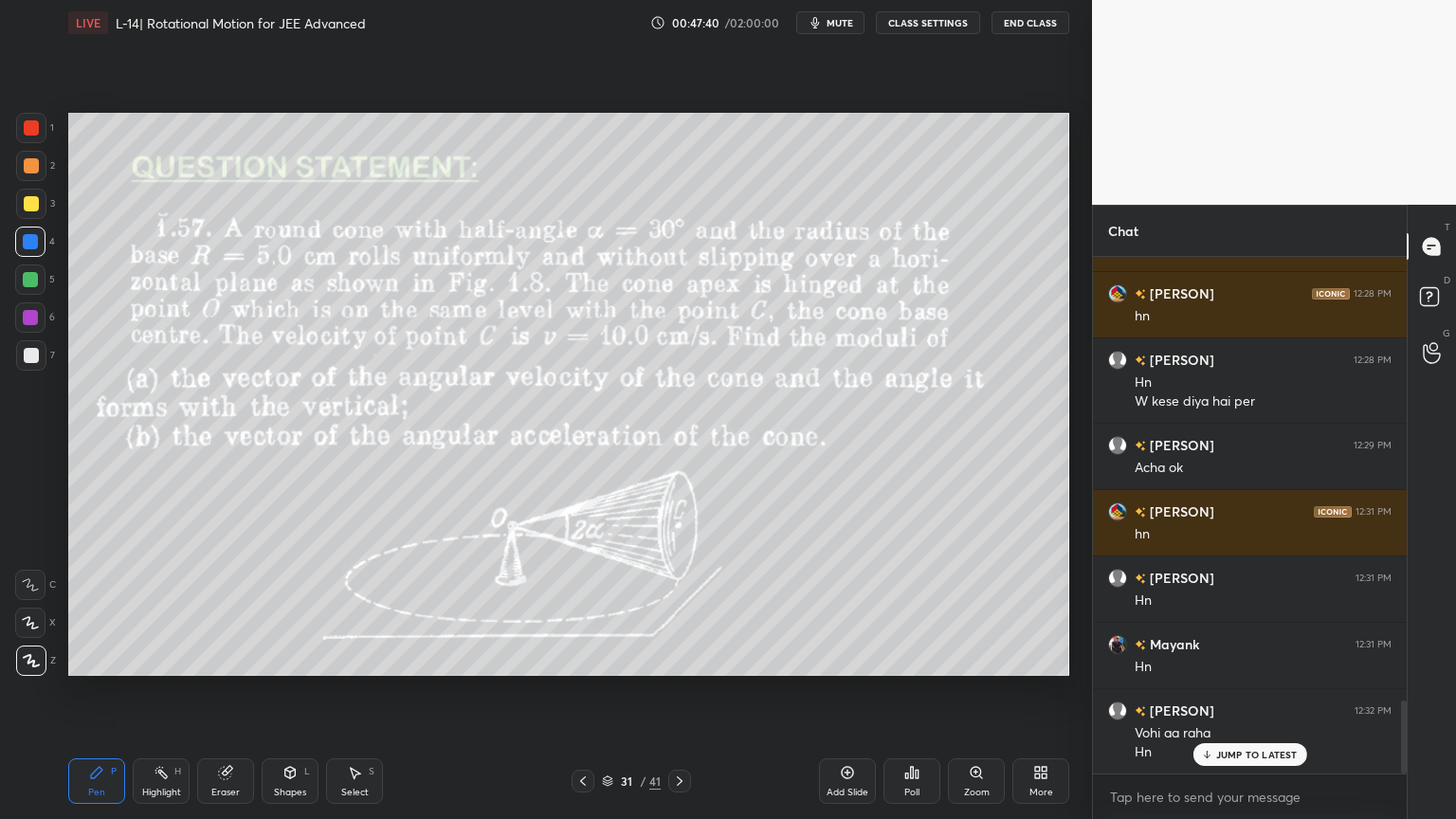 click at bounding box center (680, 781) 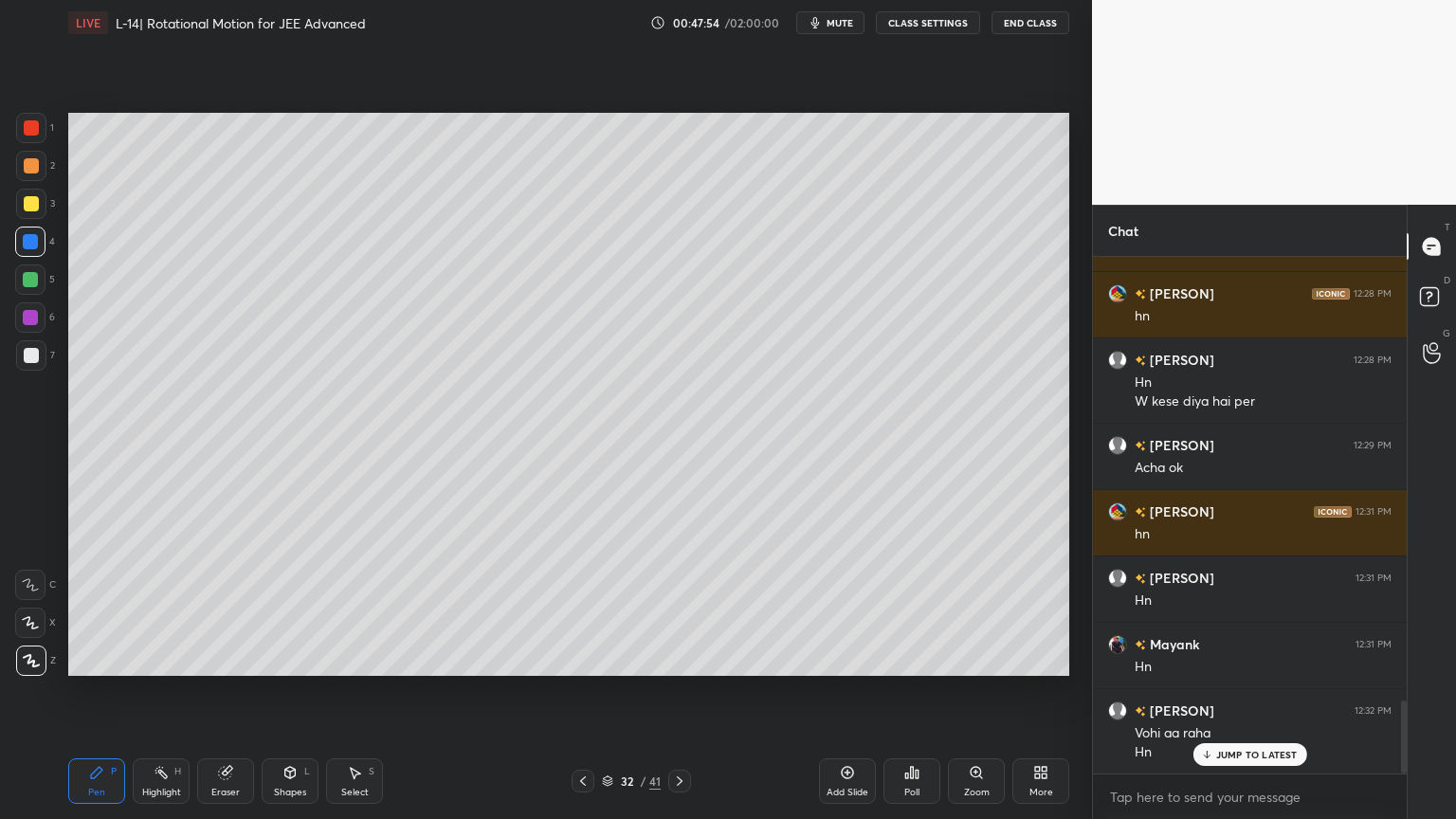 click at bounding box center (30, 280) 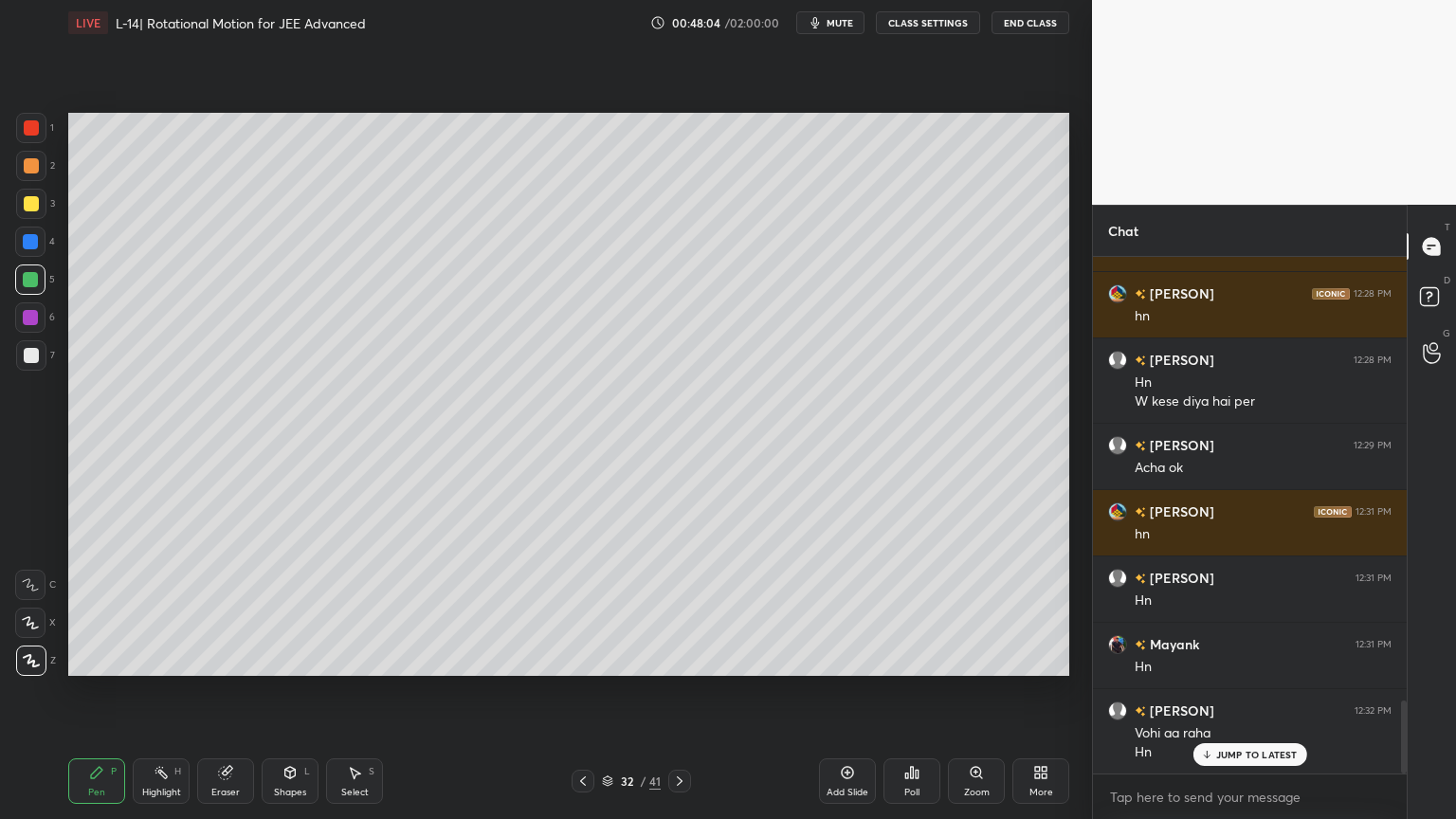 click on "Shapes L" at bounding box center (290, 781) 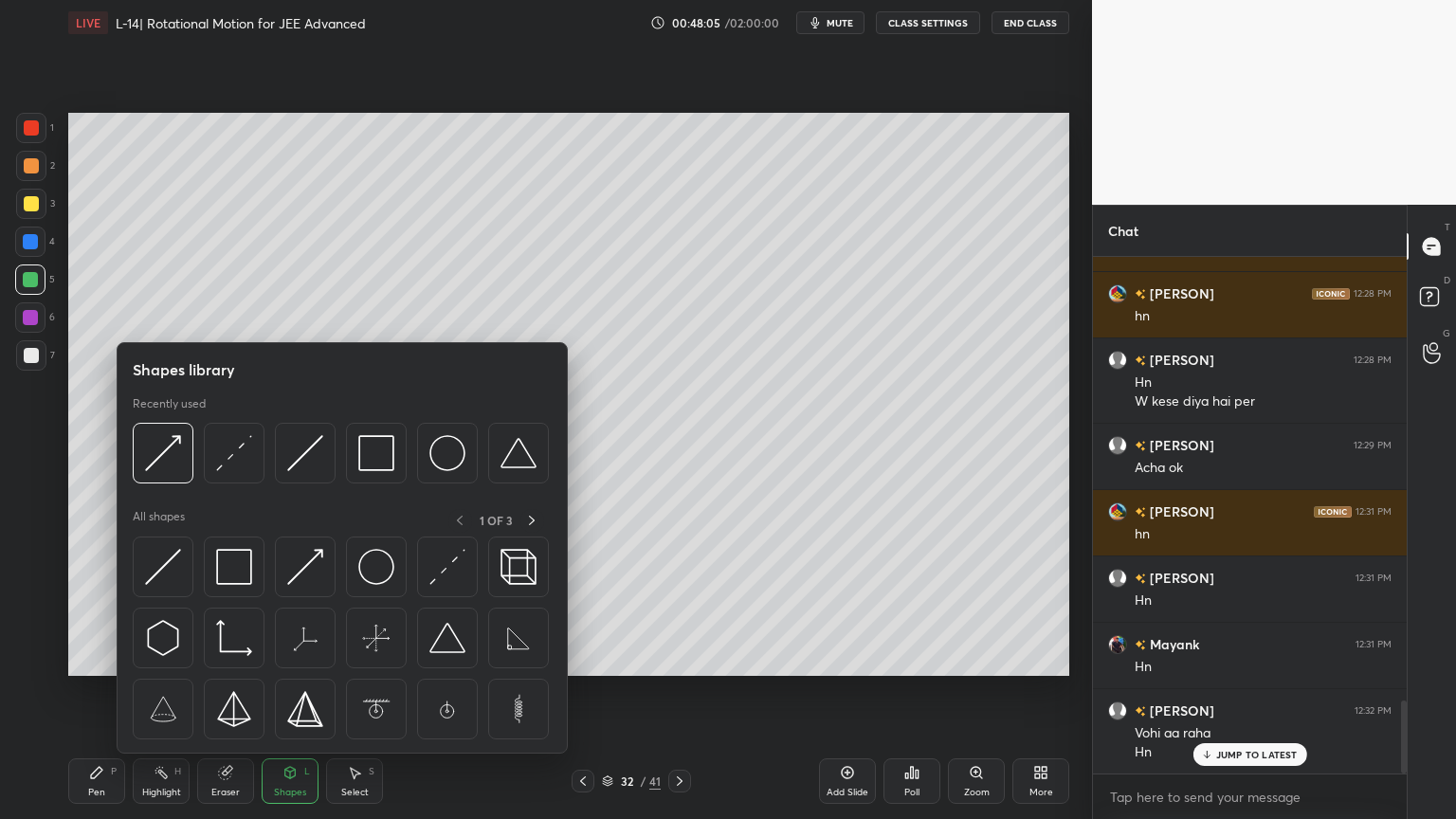 click on "Eraser" at bounding box center [226, 781] 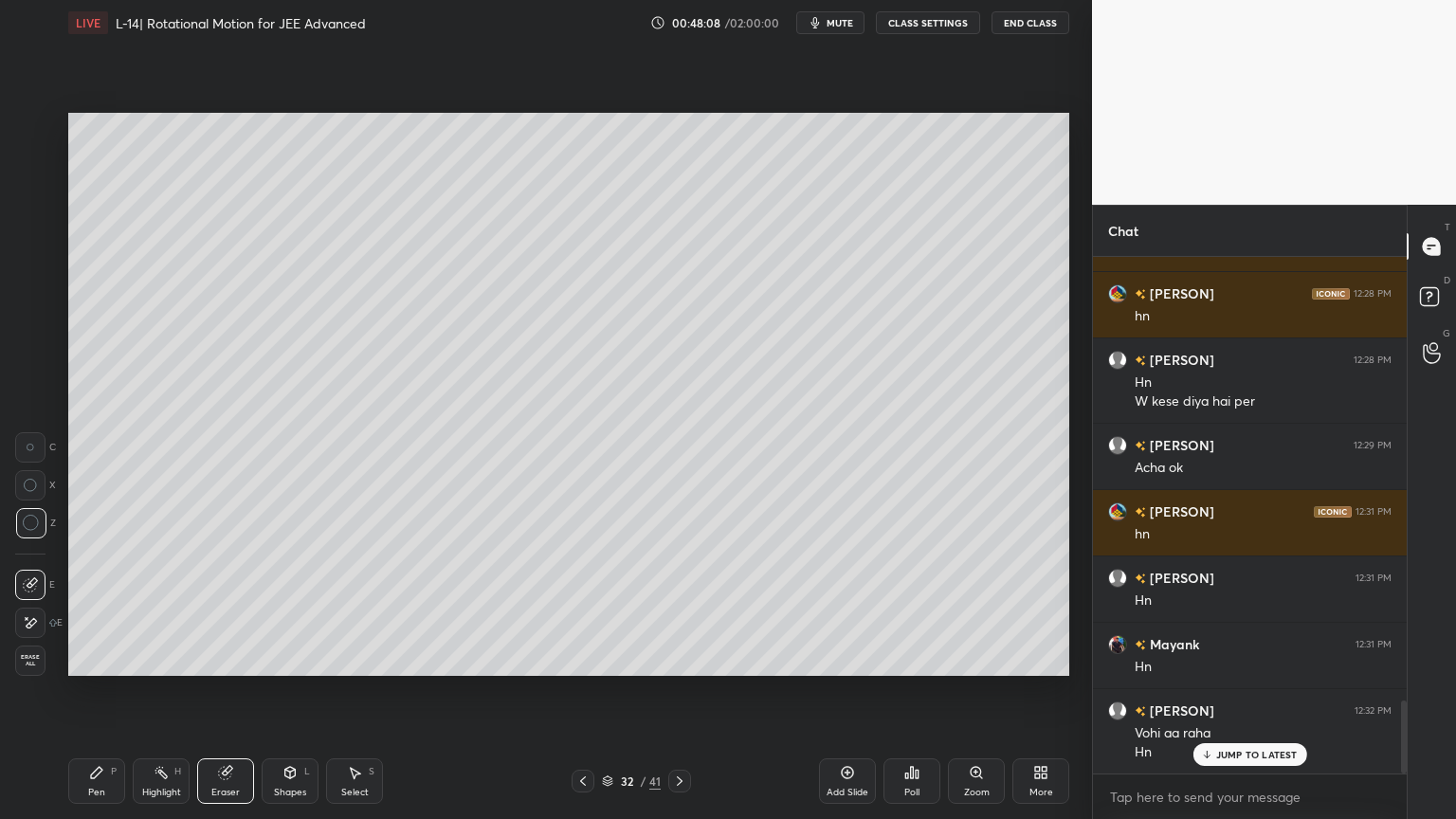 click on "Pen P" at bounding box center (97, 781) 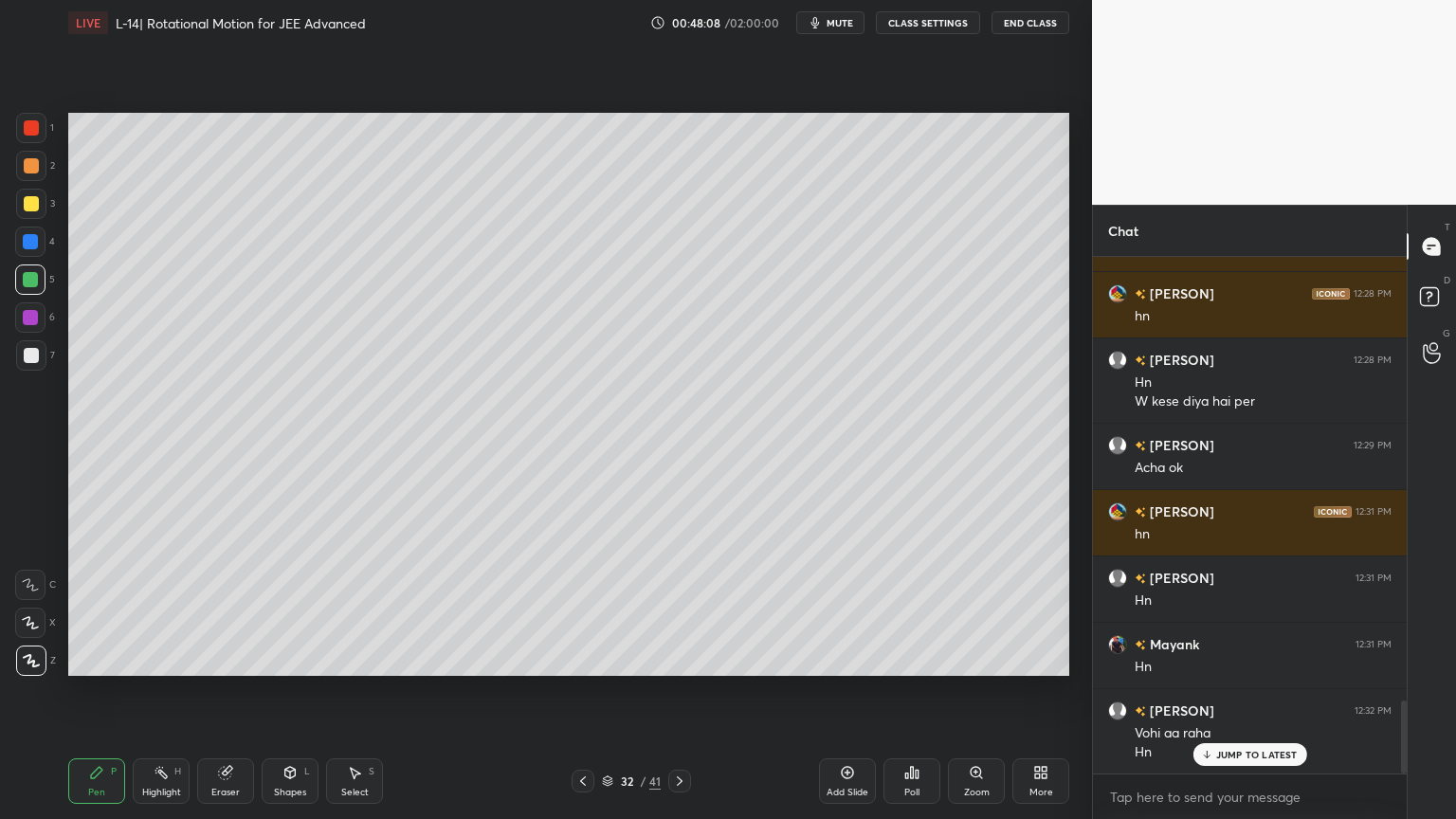 click on "Highlight H" at bounding box center [161, 781] 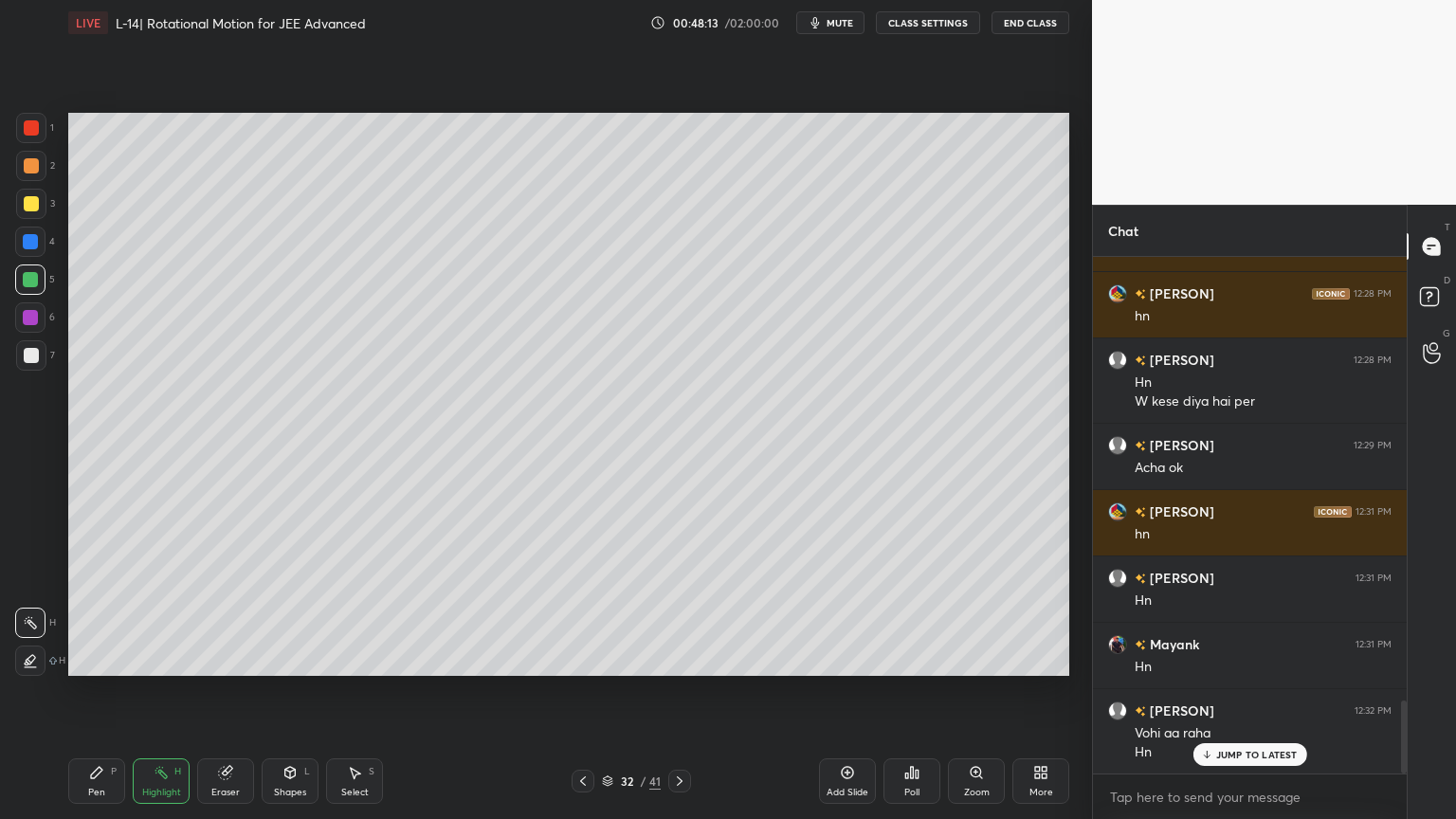 click 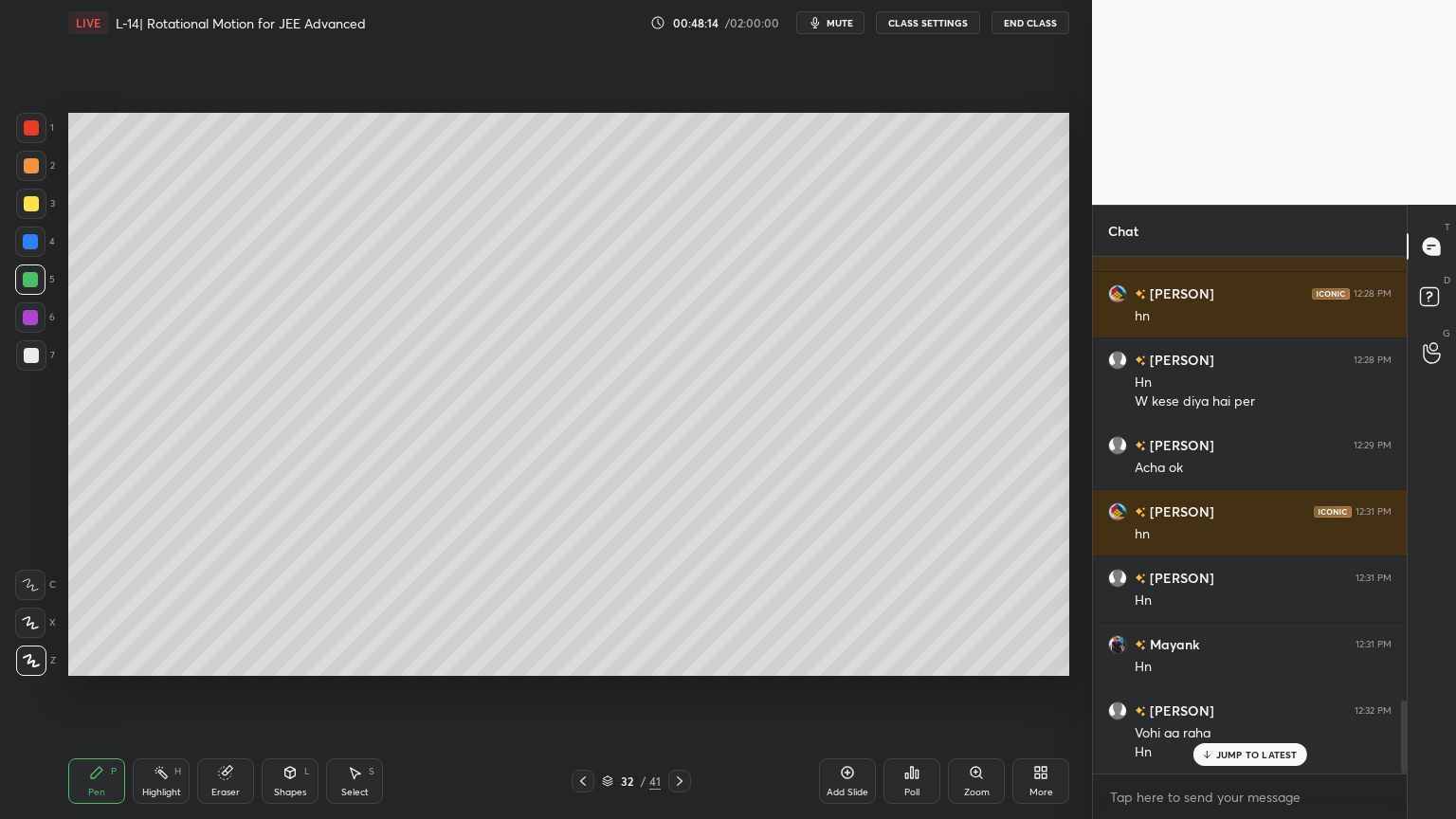 click at bounding box center (31, 204) 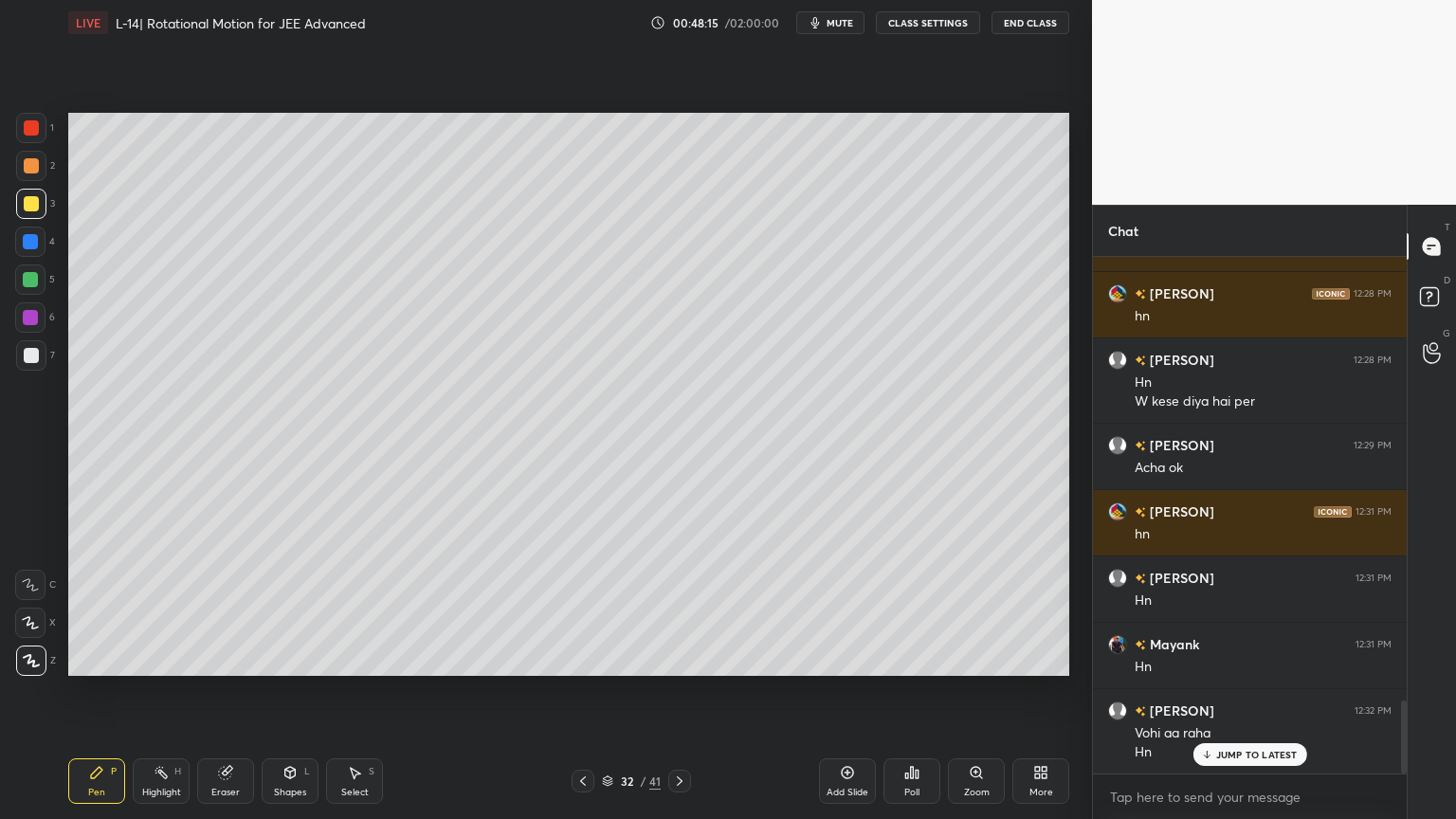 click 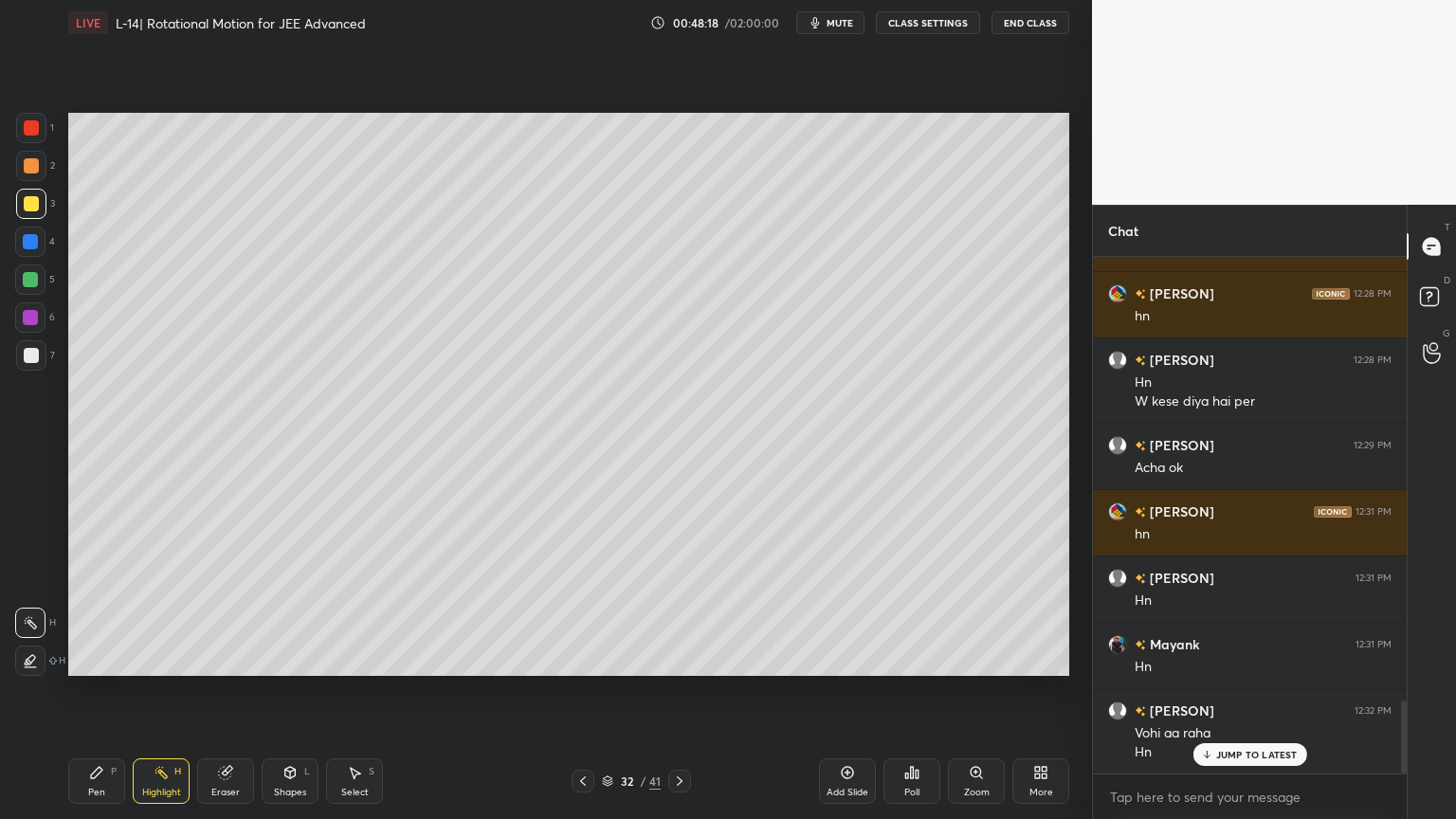 click on "Pen P" at bounding box center [97, 781] 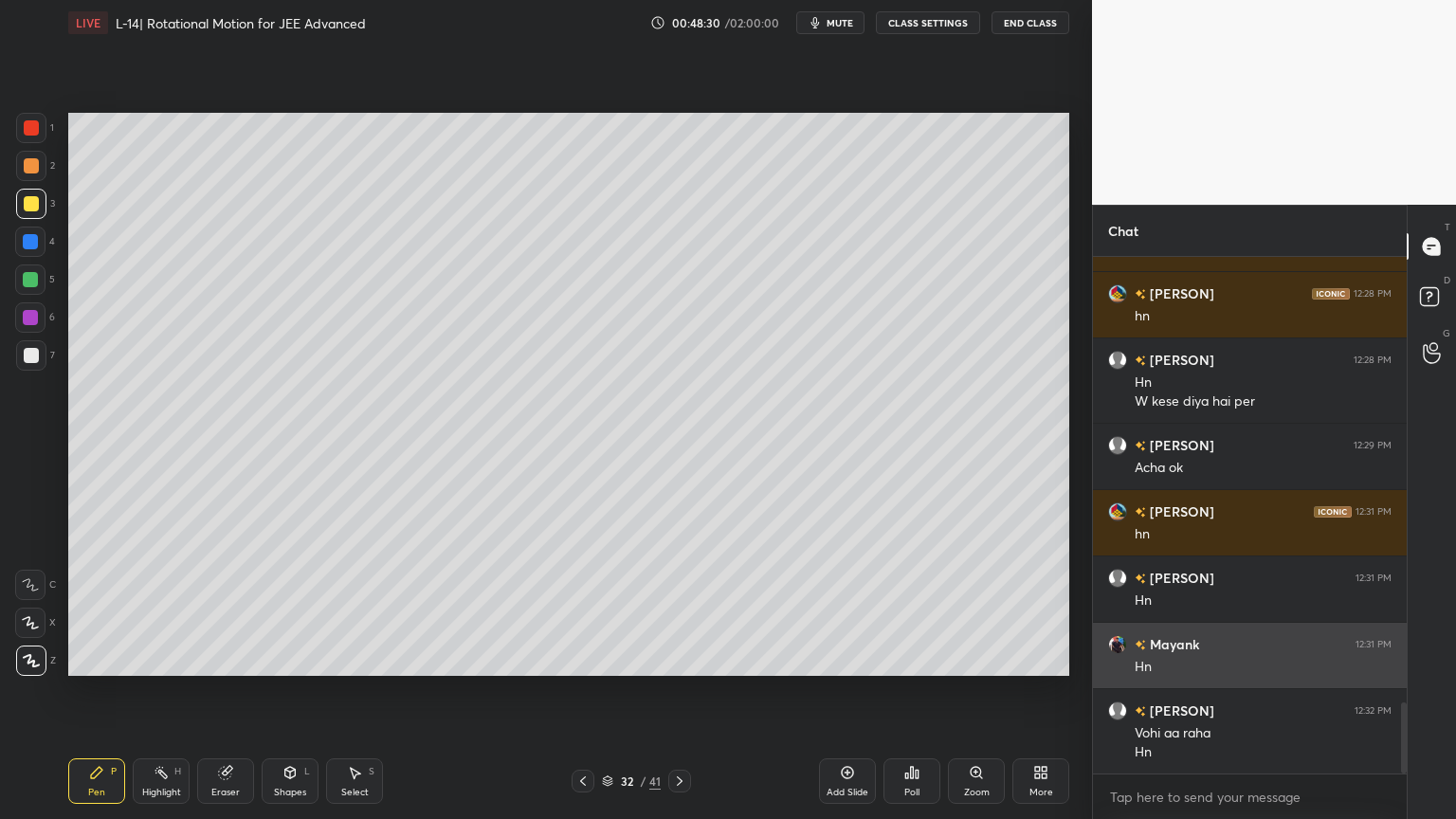 scroll, scrollTop: 3214, scrollLeft: 0, axis: vertical 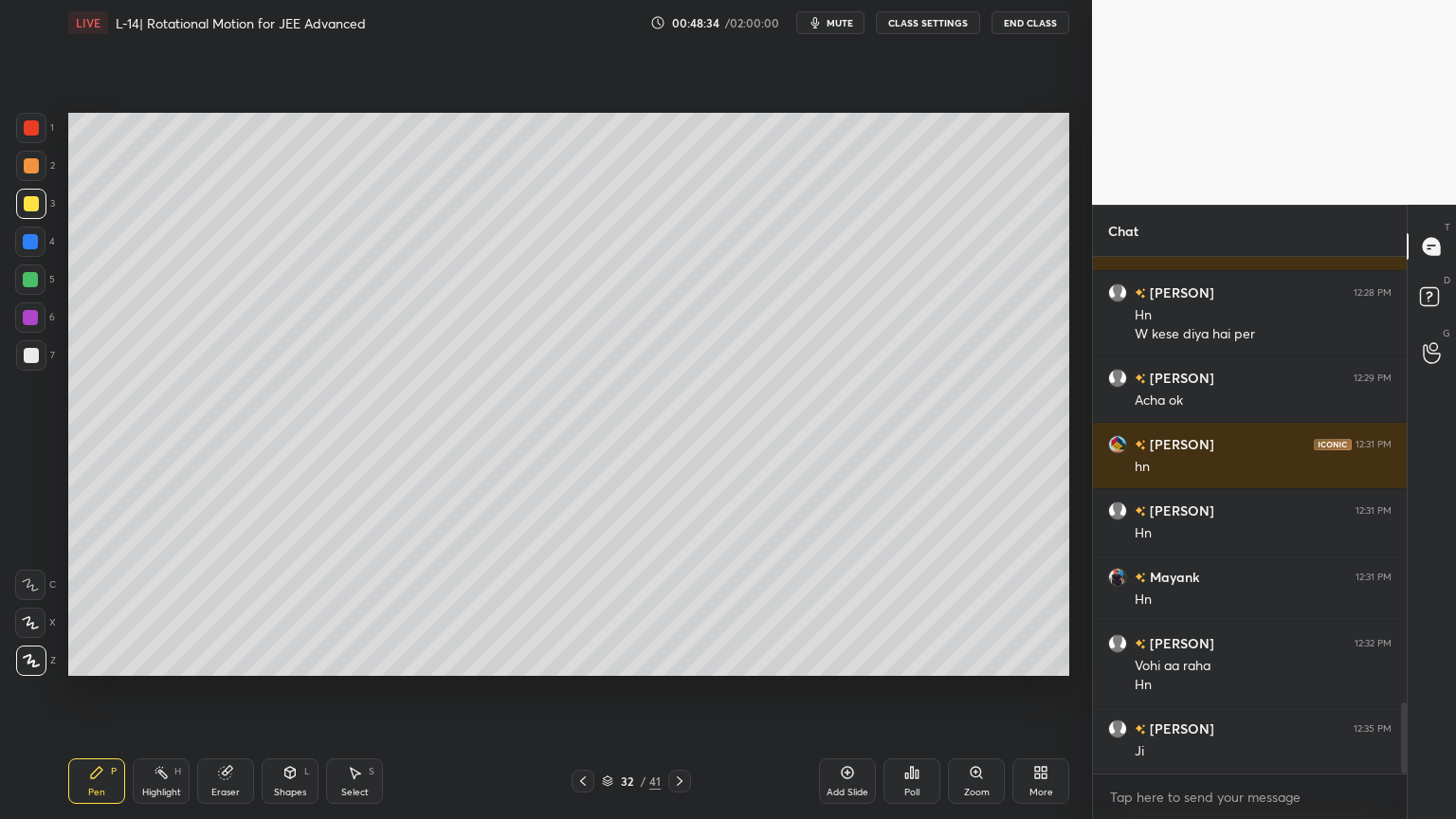 click 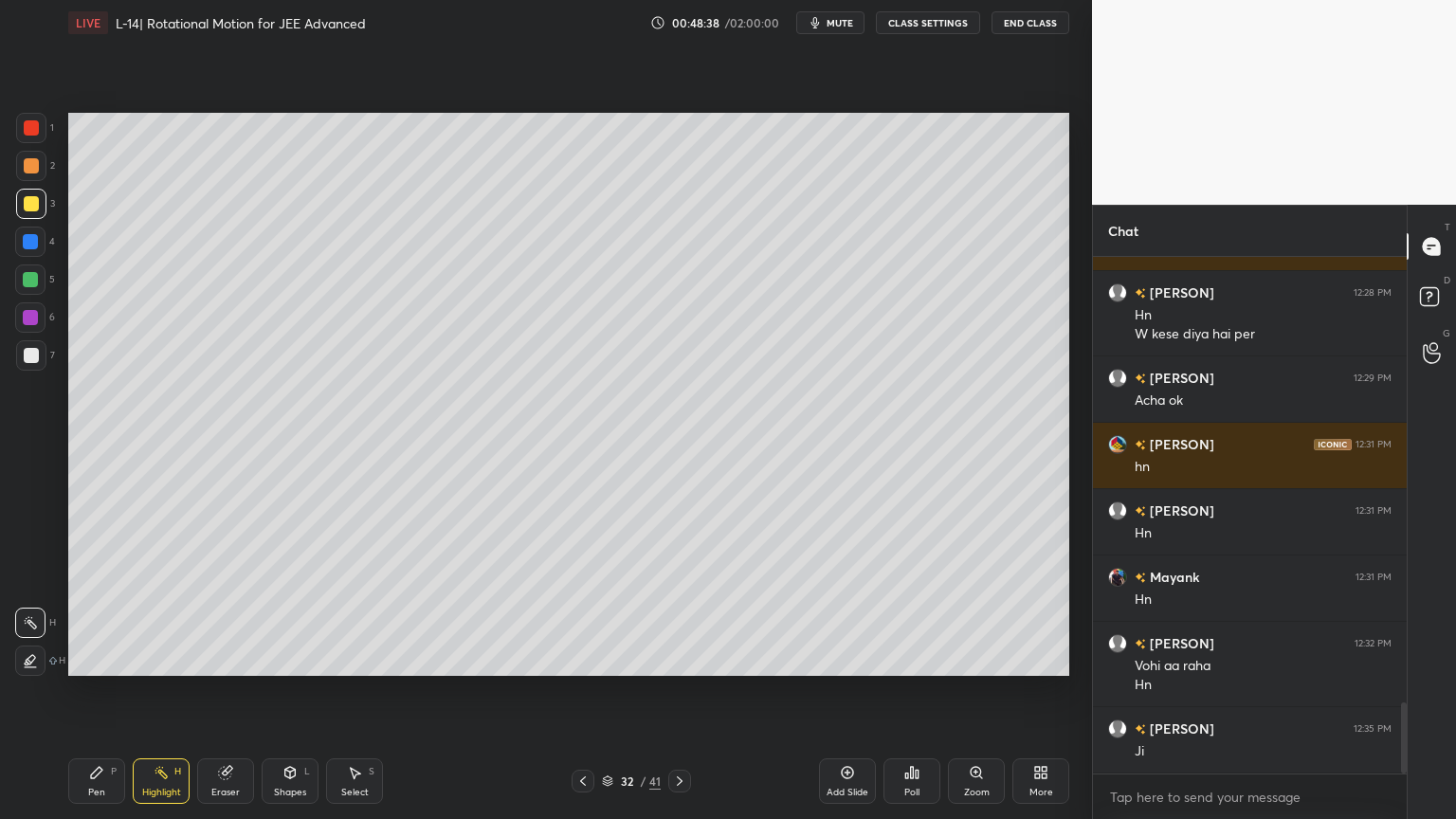 click on "P" at bounding box center (114, 772) 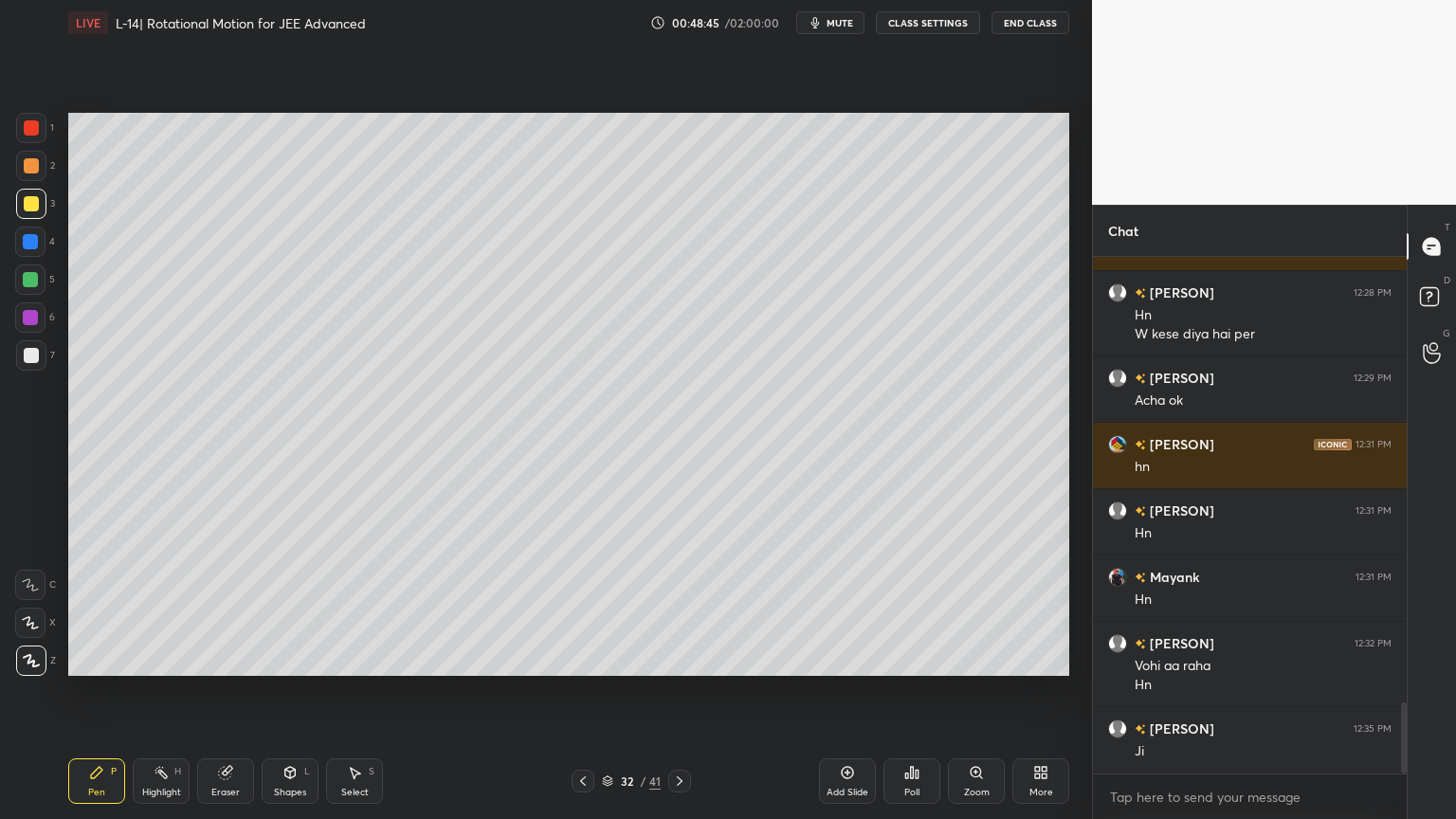 click 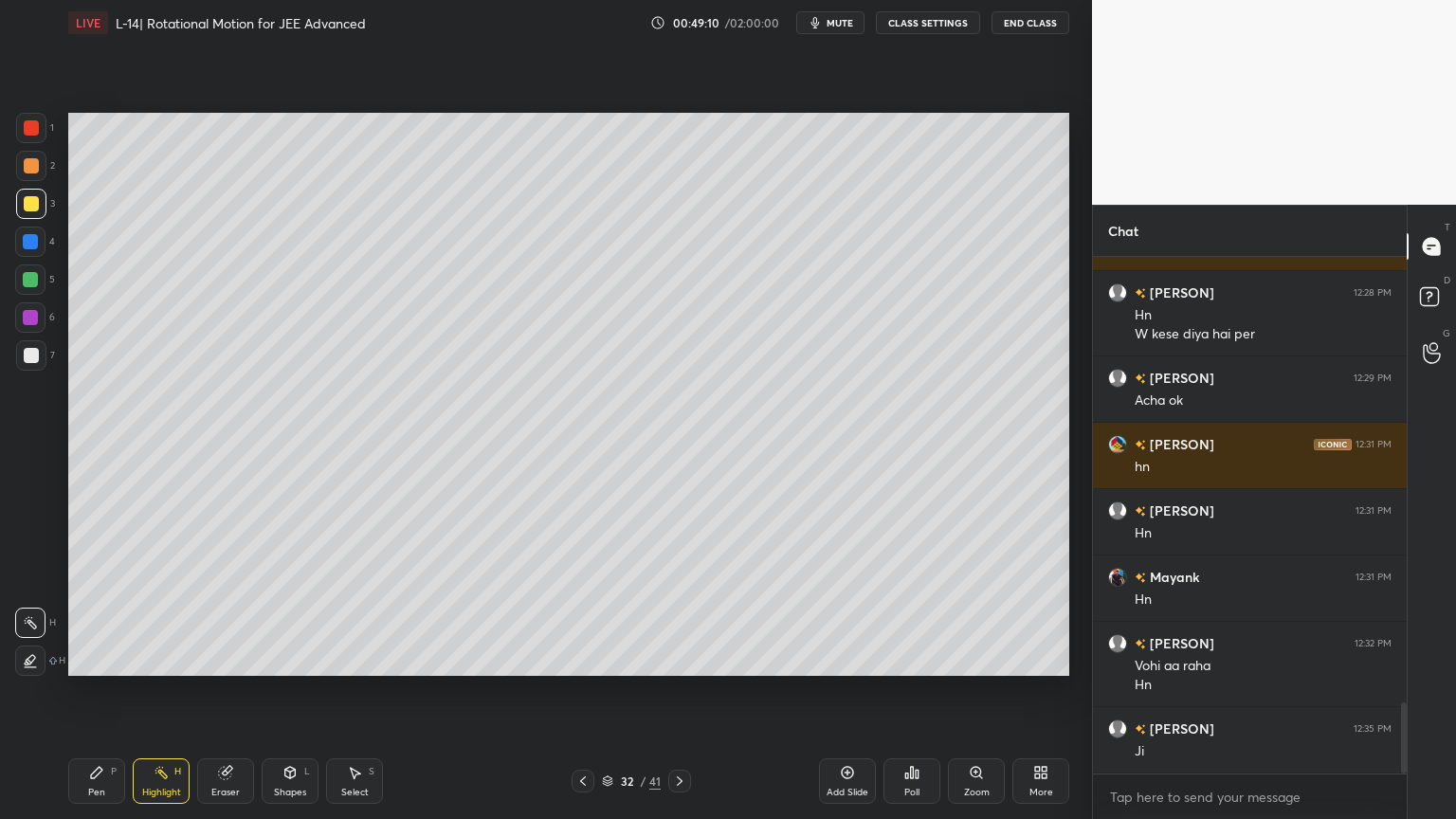 click 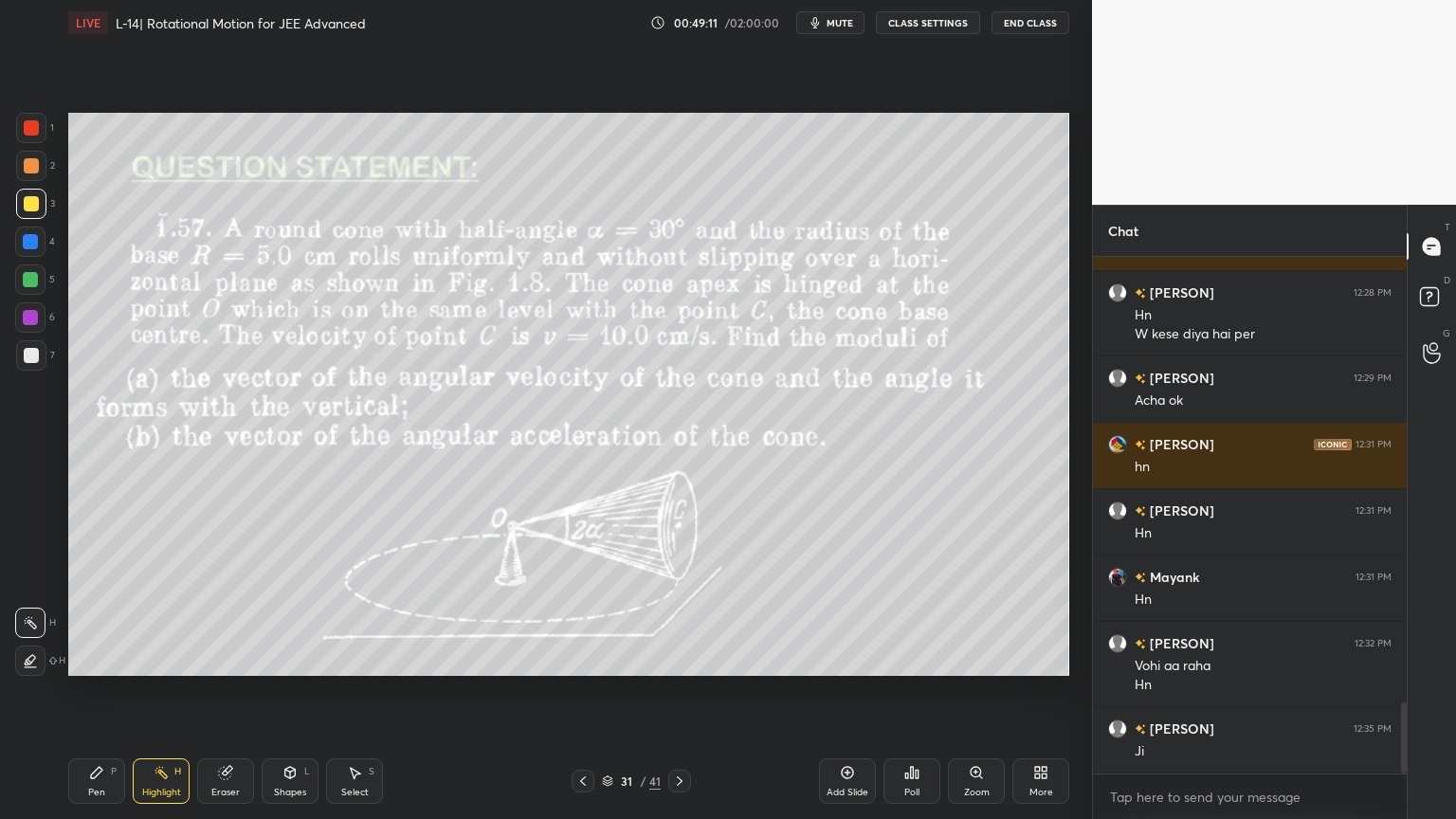 click 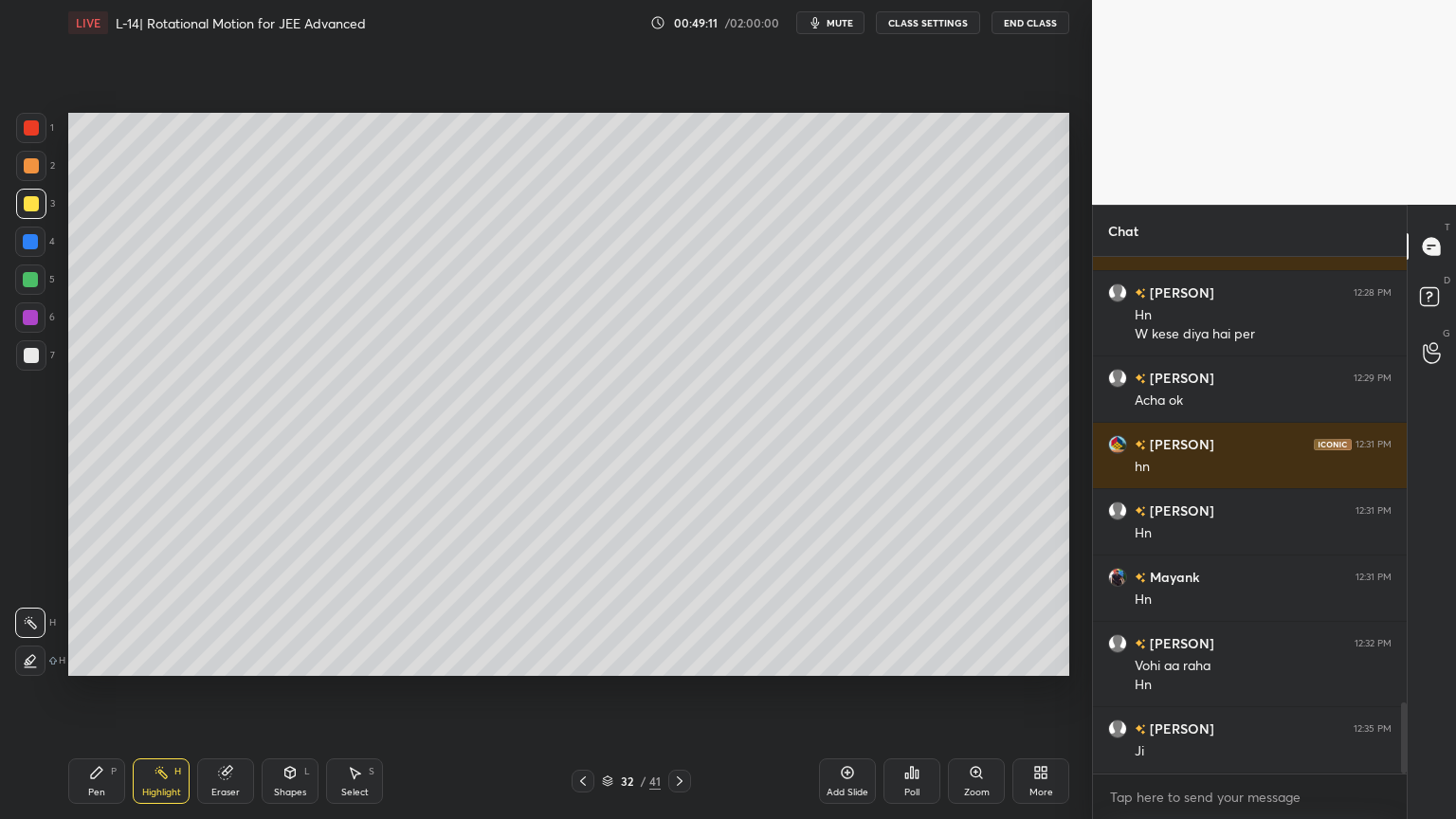 click 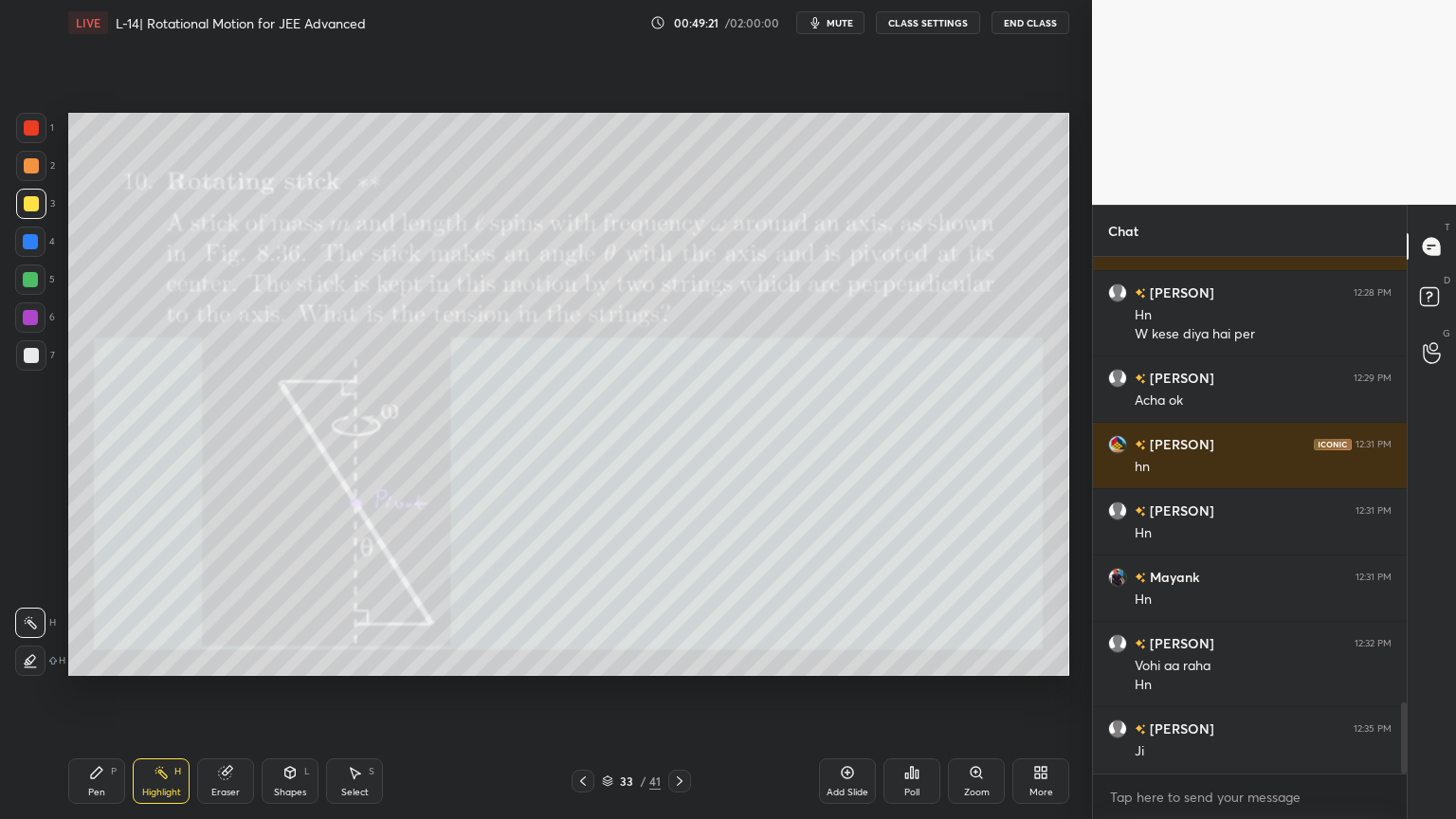 click on "Shapes L" at bounding box center [290, 781] 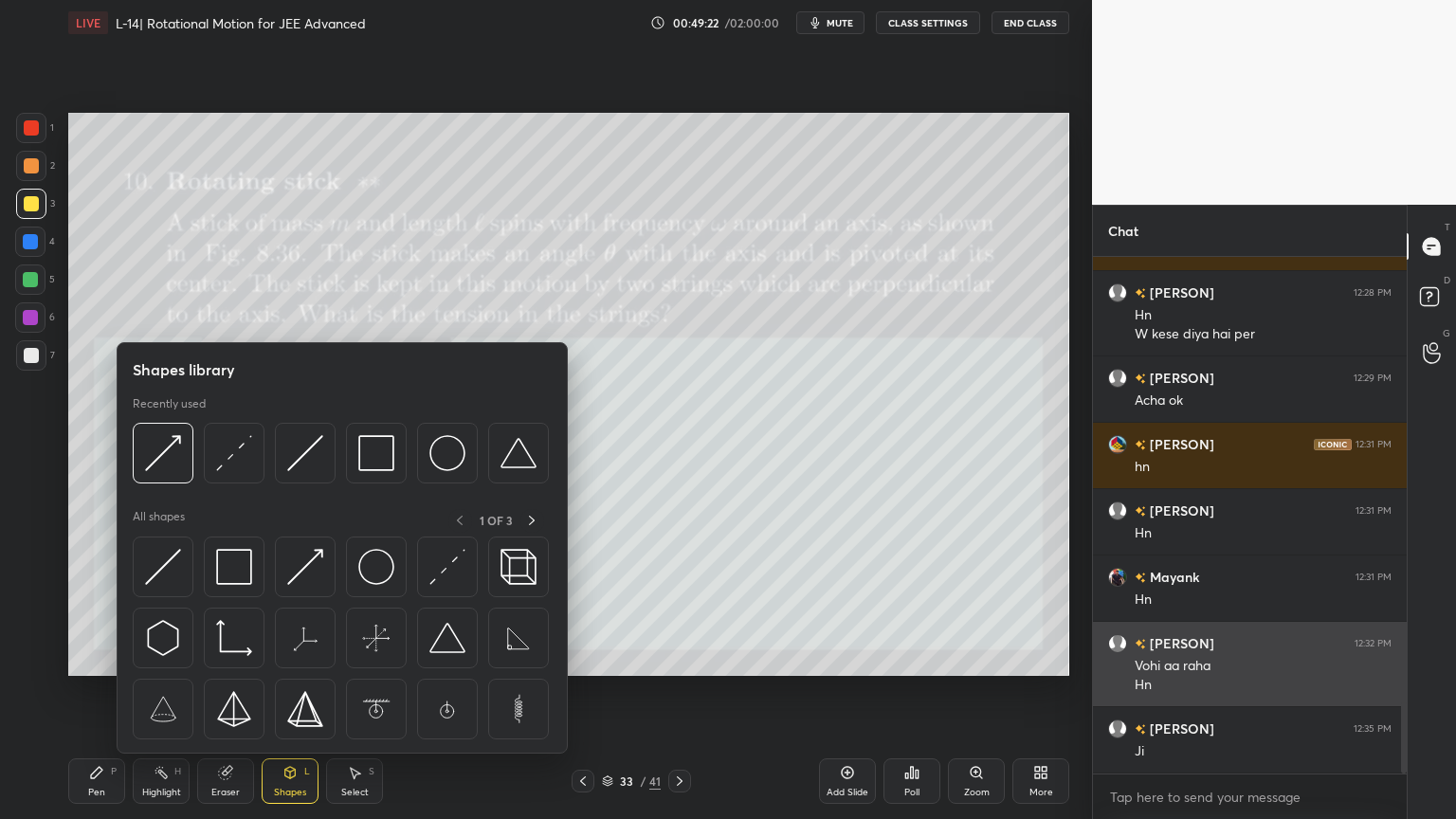 click at bounding box center [447, 567] 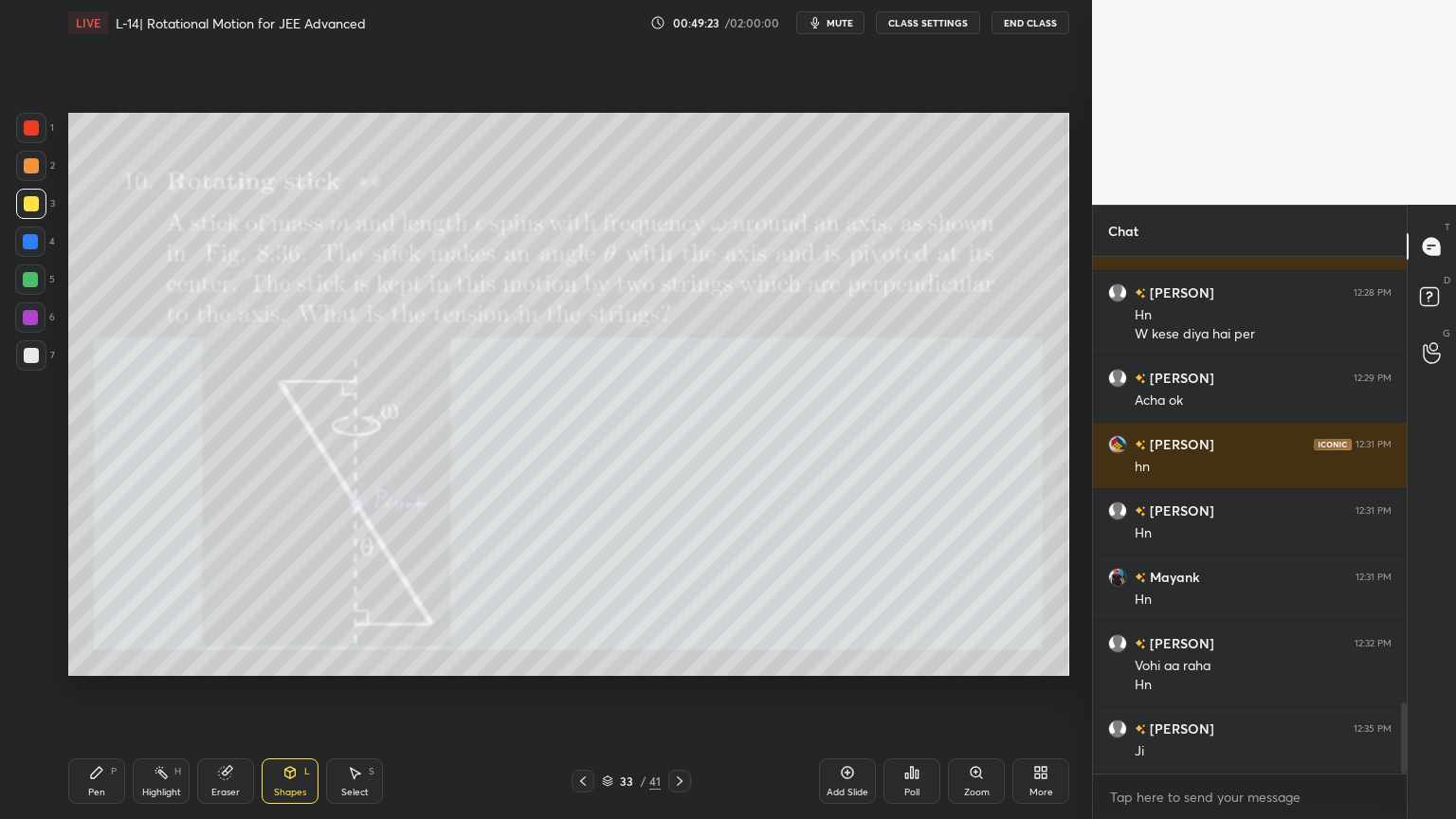 click at bounding box center [30, 318] 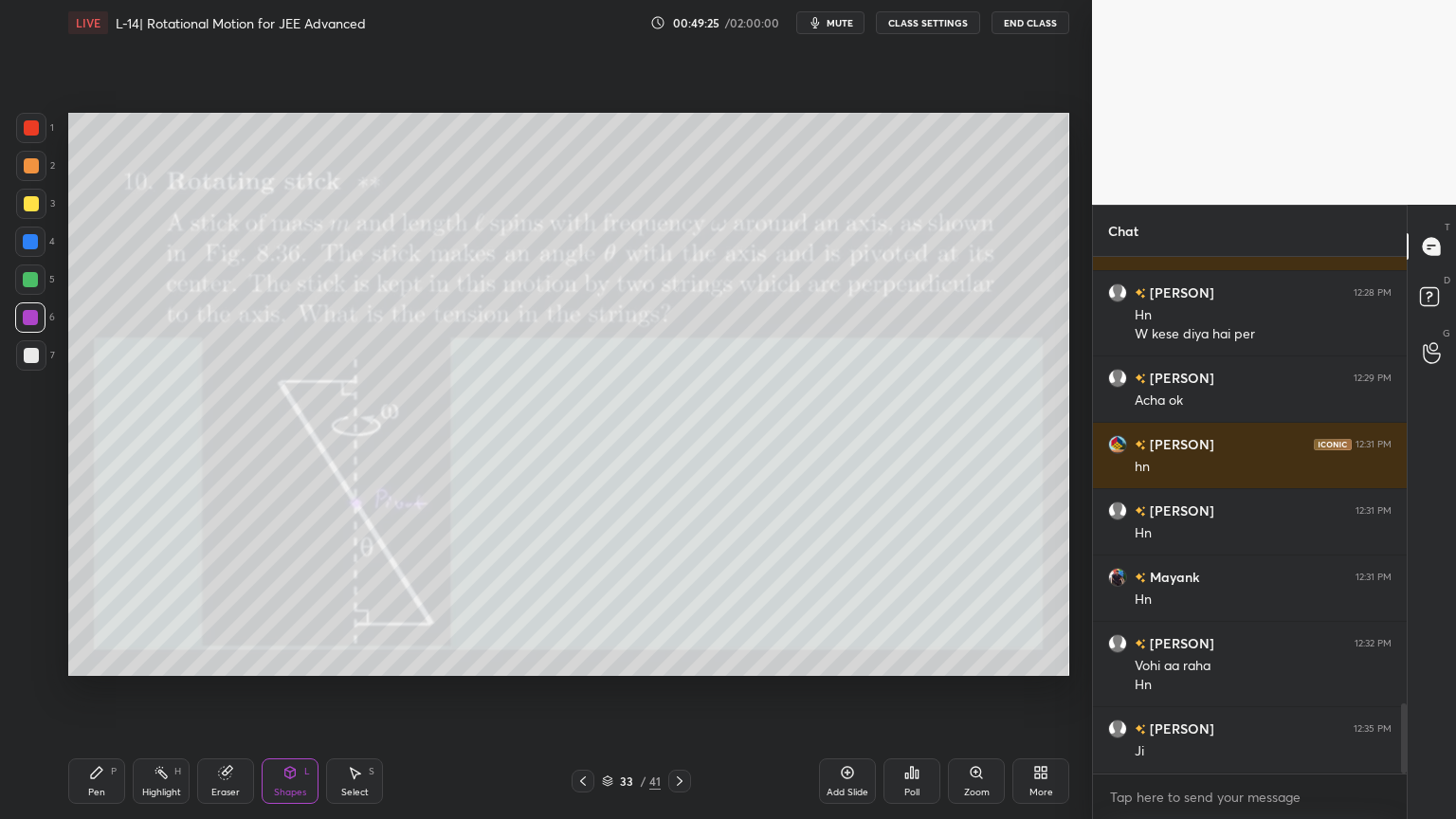 scroll, scrollTop: 3280, scrollLeft: 0, axis: vertical 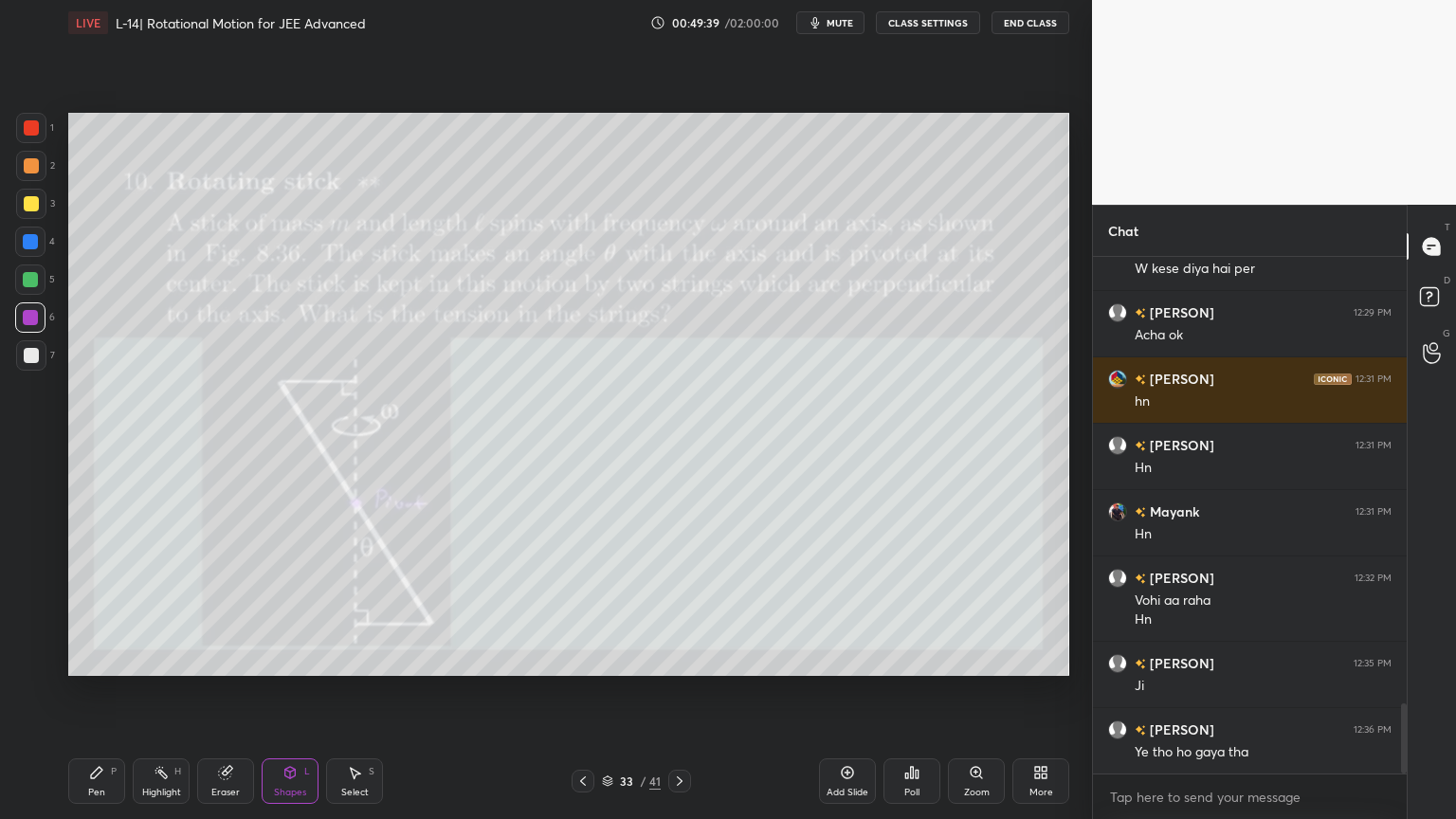 click at bounding box center [31, 204] 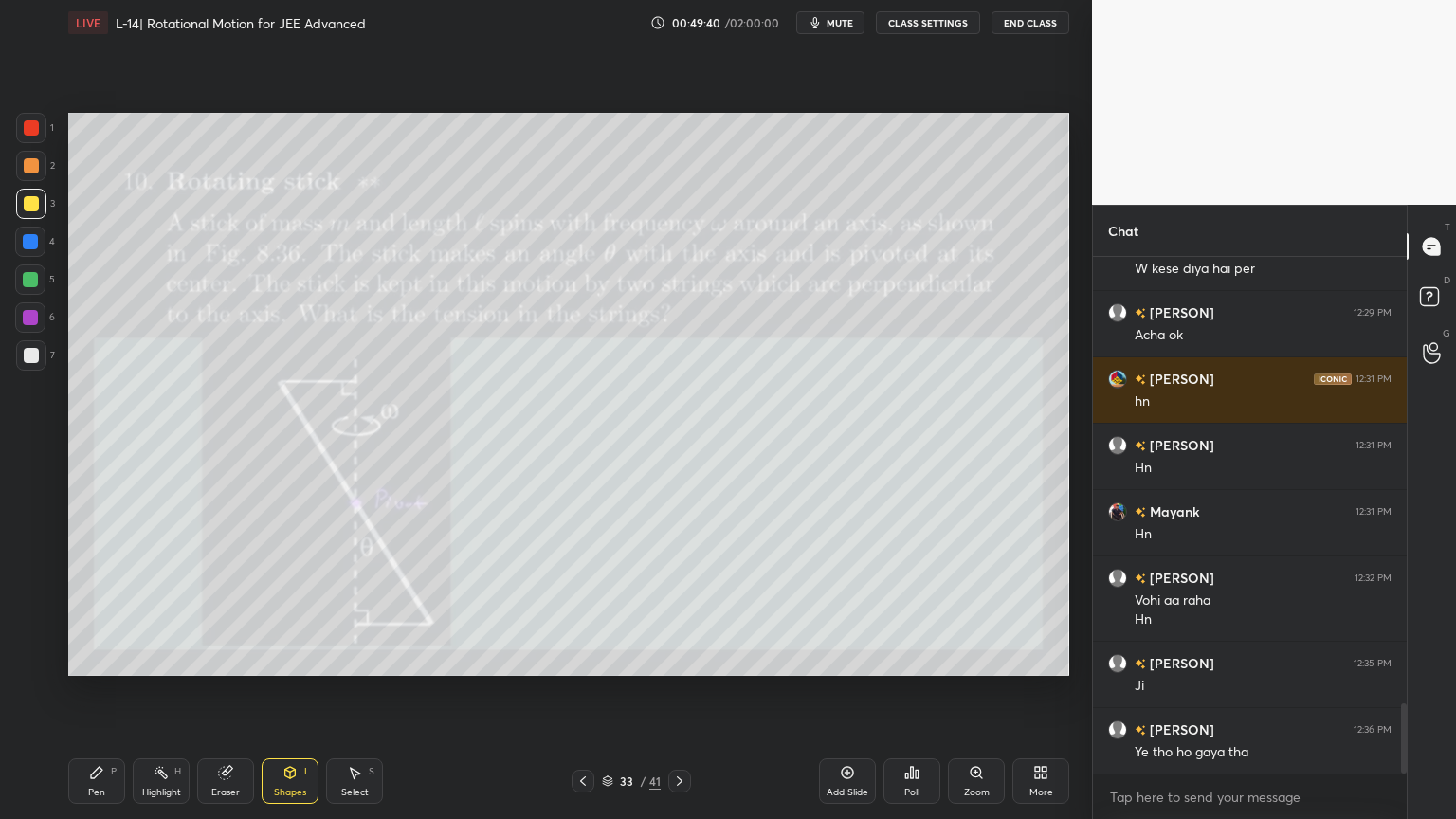 click on "Pen P" at bounding box center (97, 781) 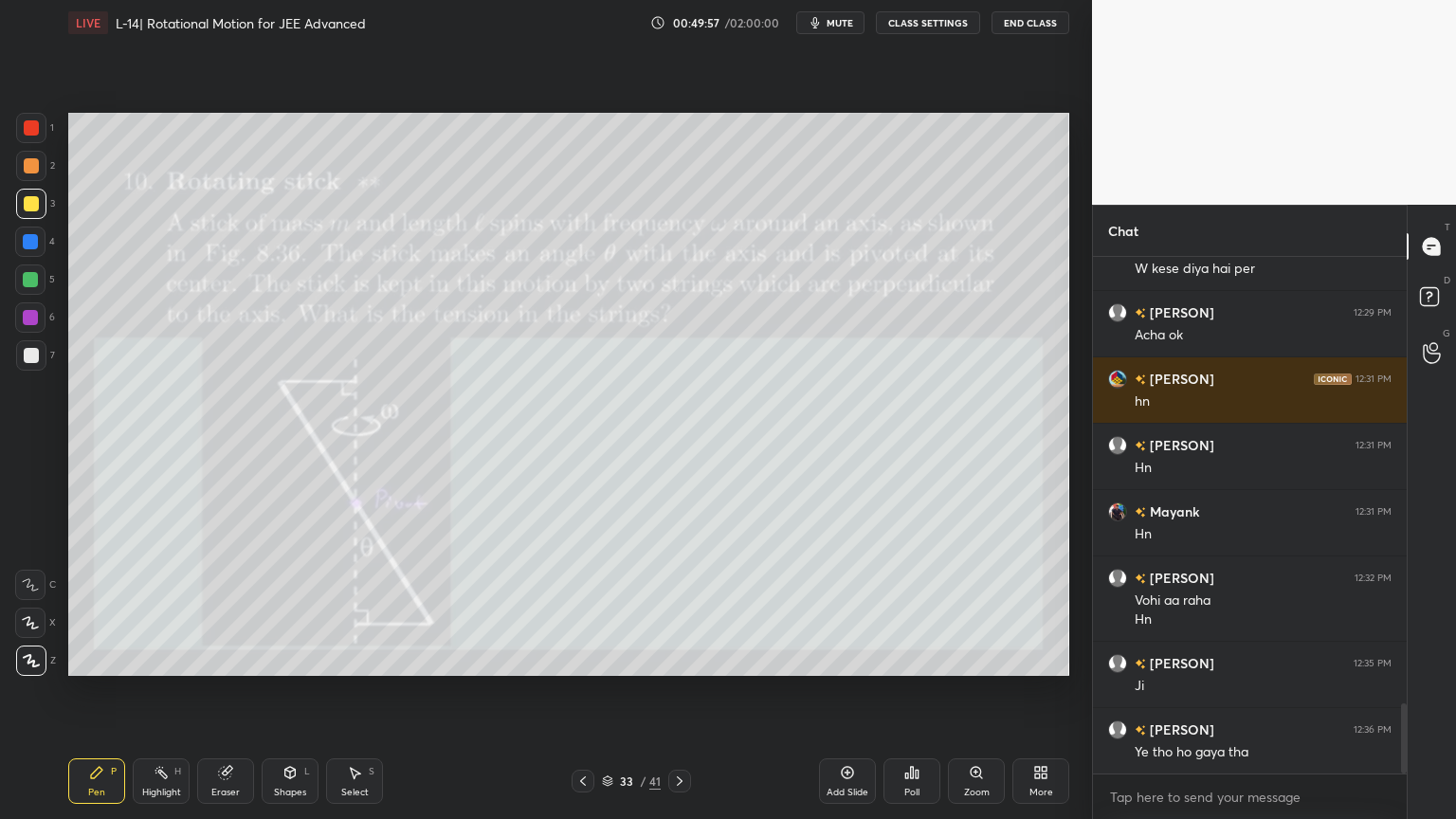 click 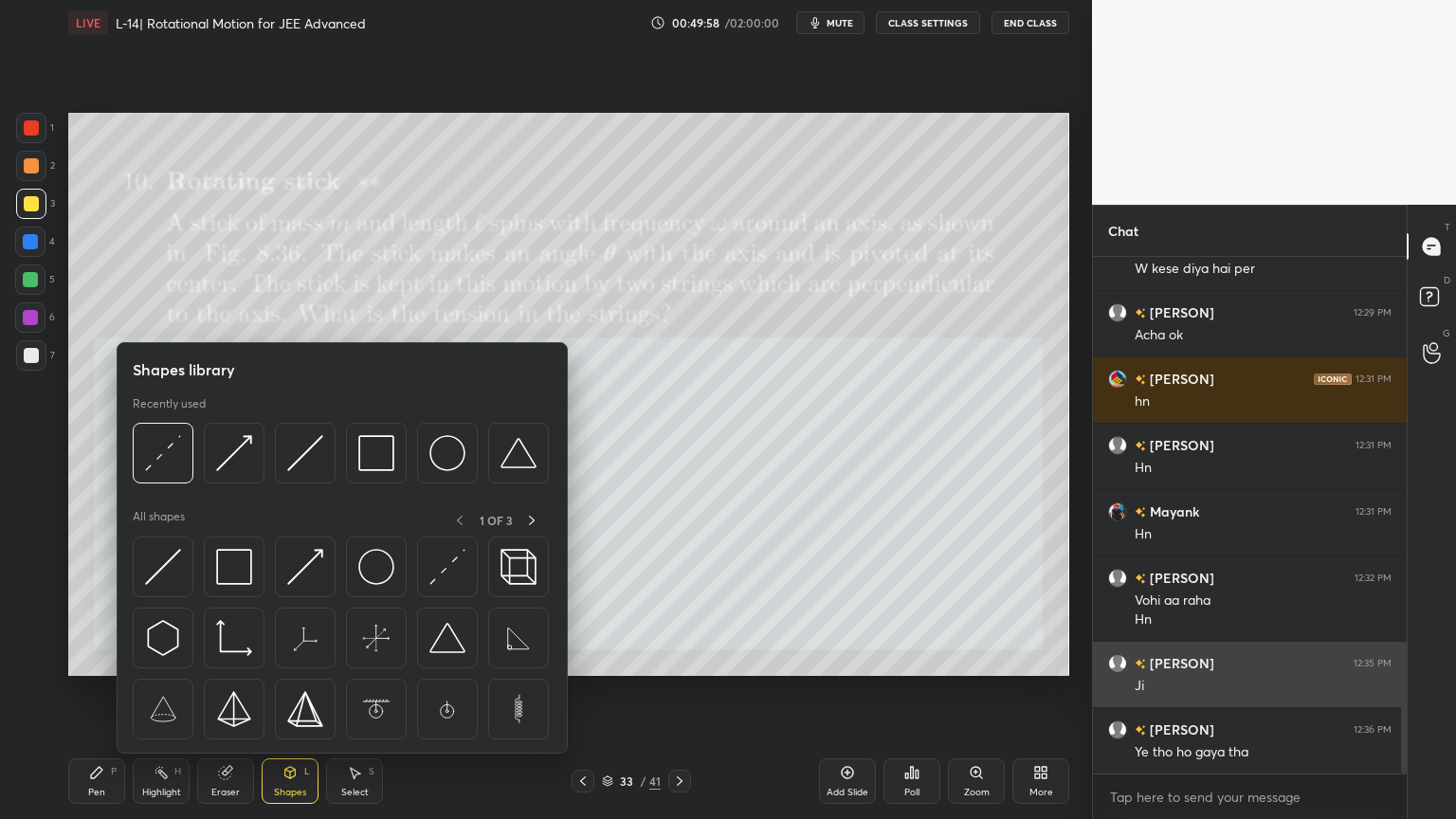 click at bounding box center (234, 567) 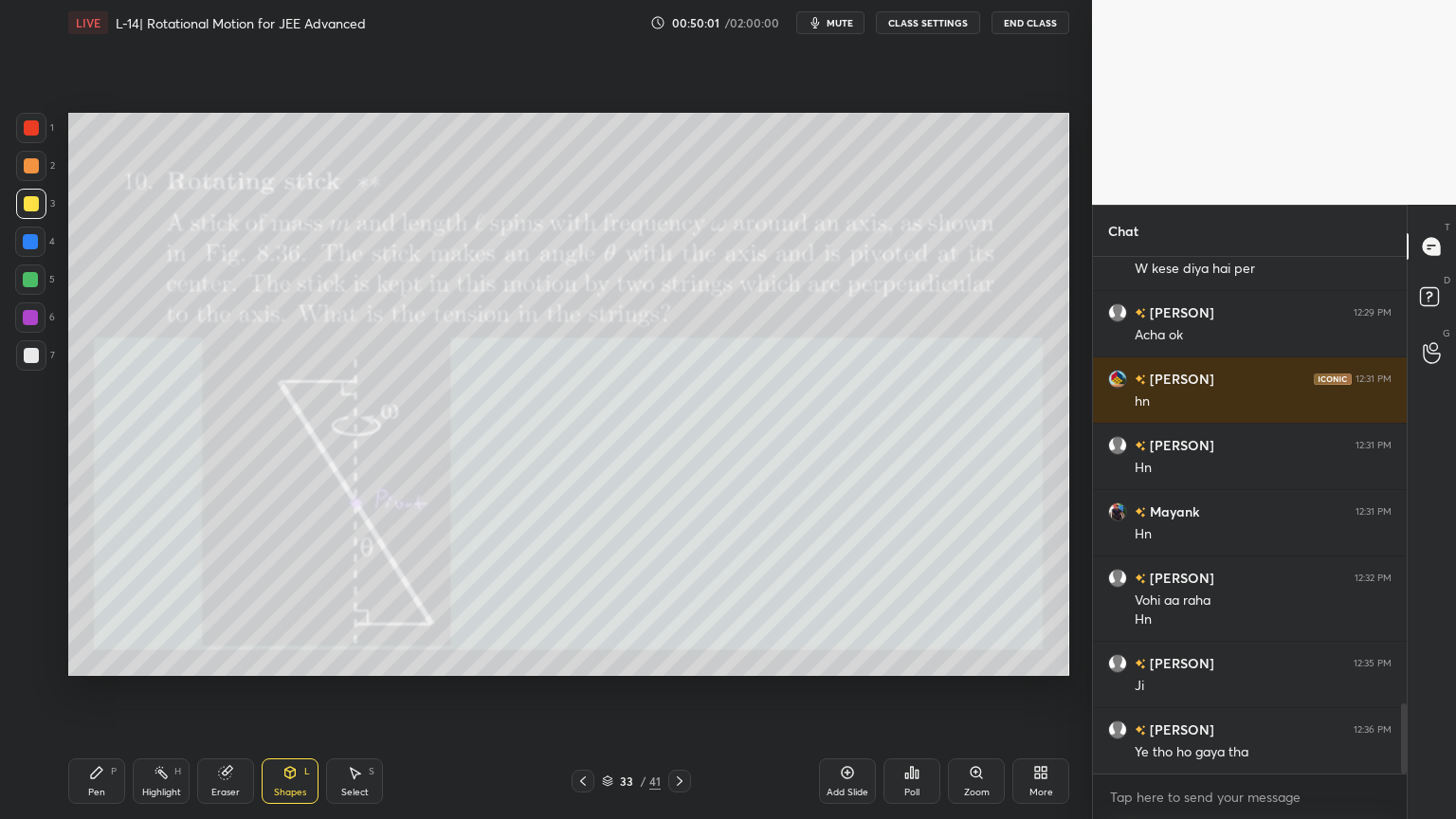 click on "Pen P" at bounding box center [97, 781] 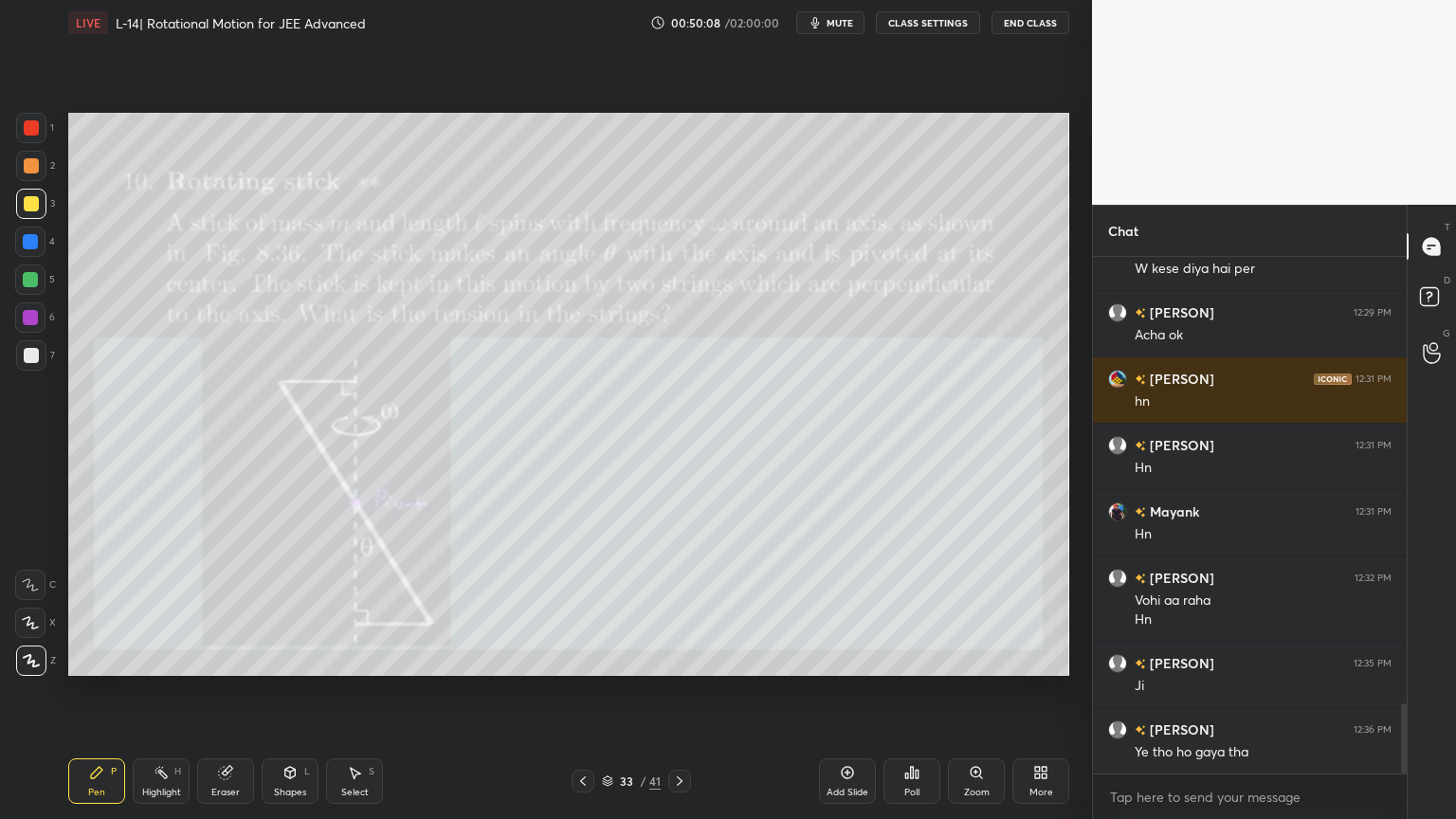 click 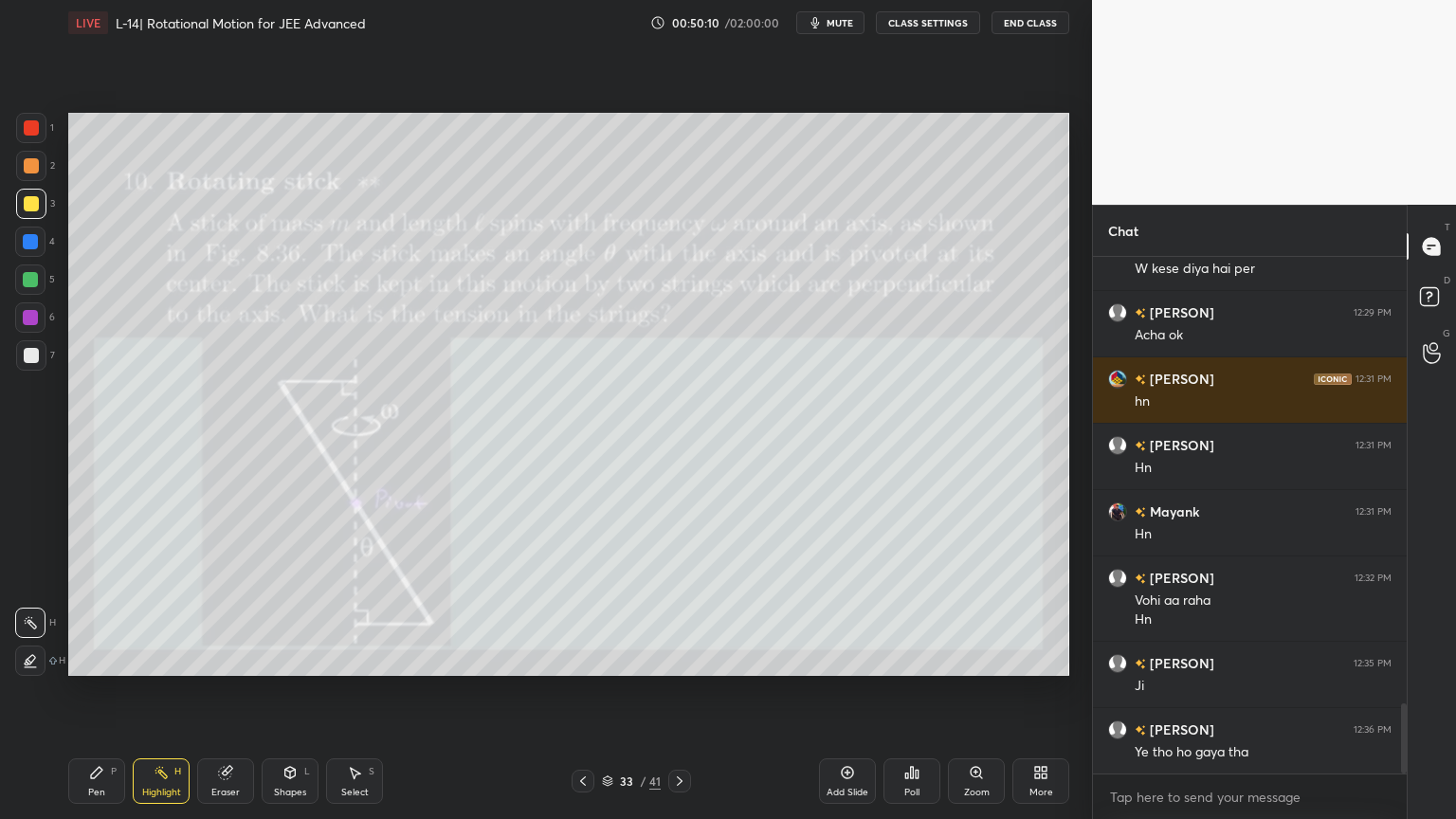 click 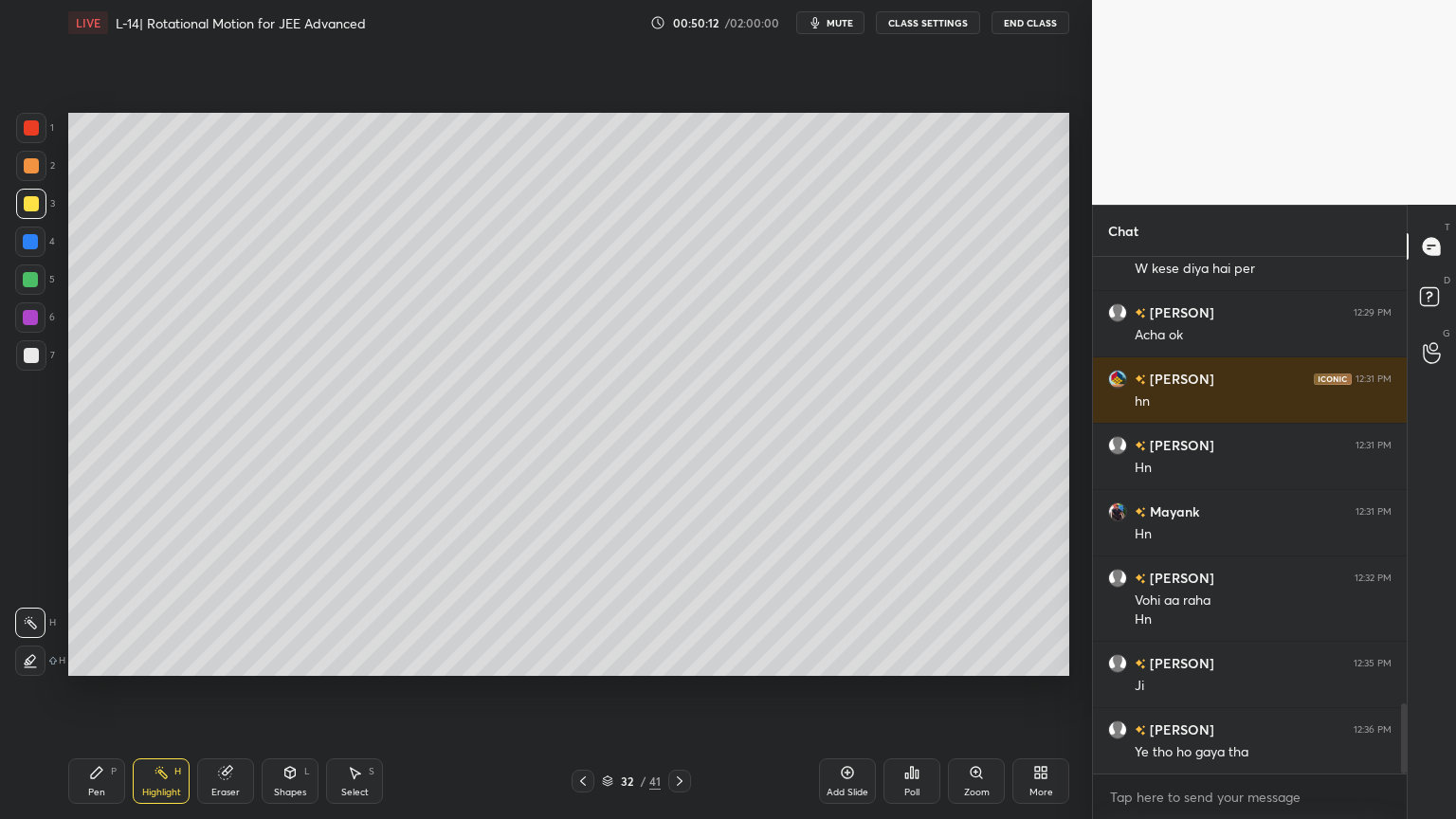 click 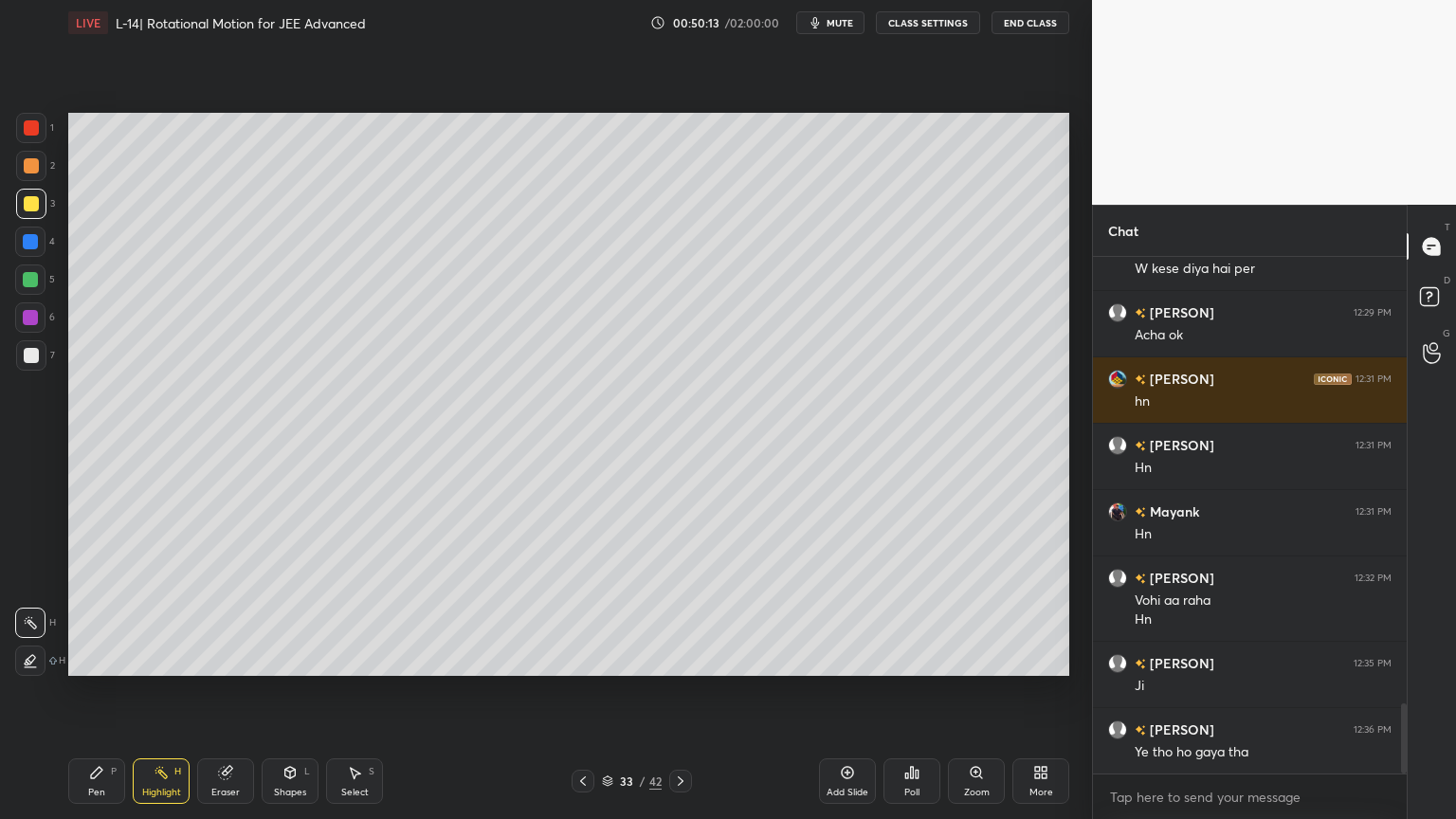click on "Shapes L" at bounding box center (290, 781) 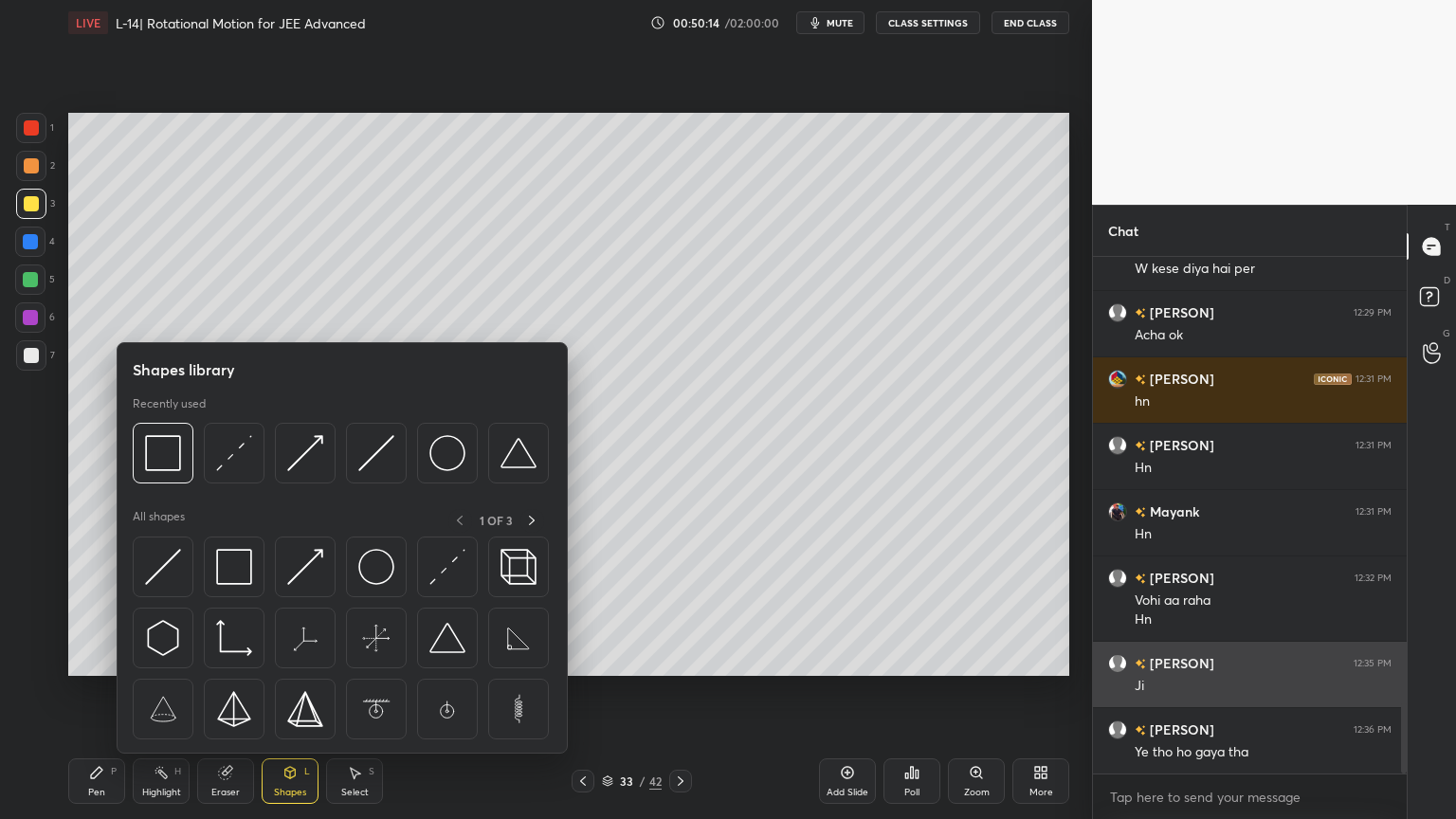 click at bounding box center [163, 567] 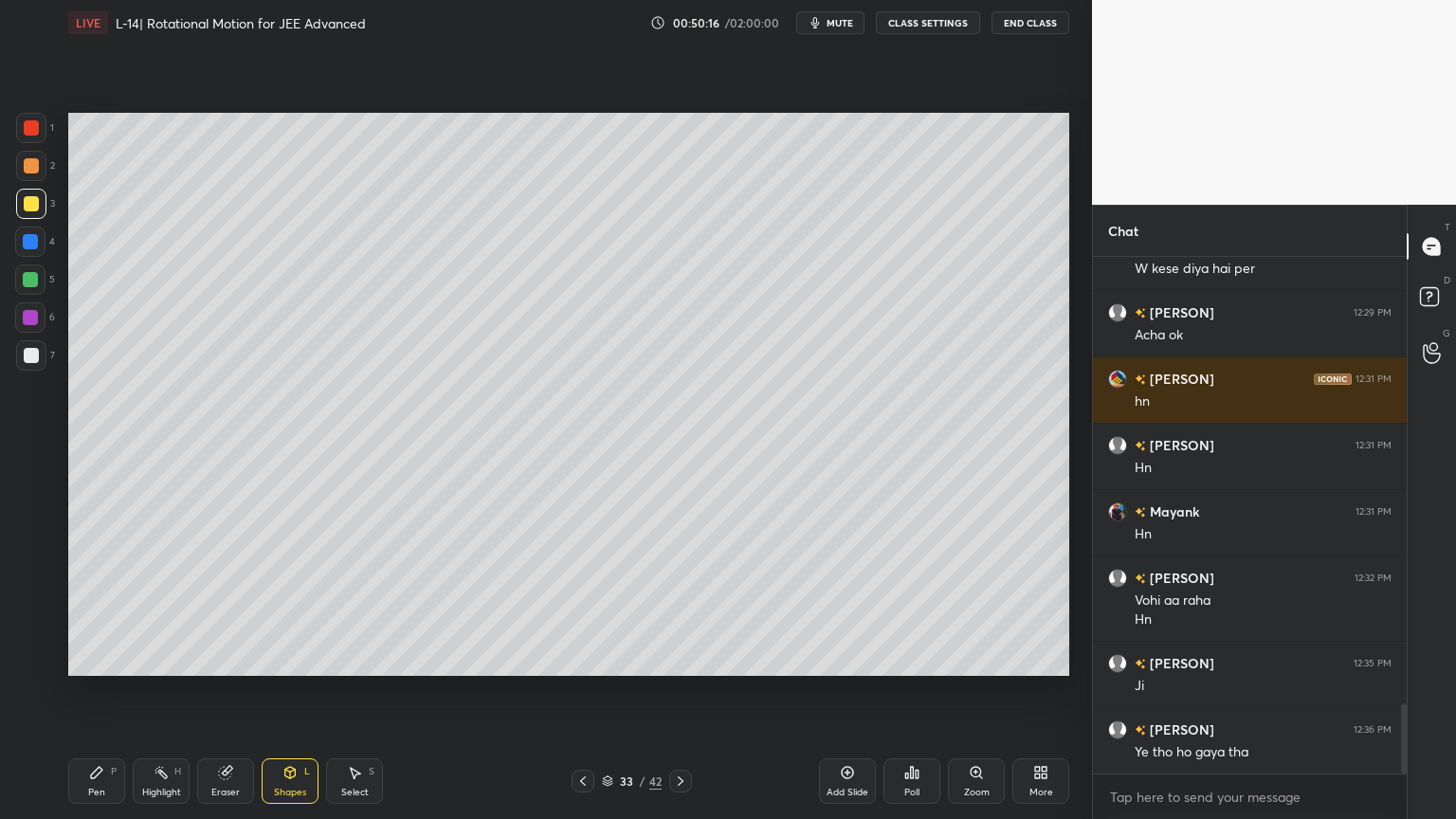click at bounding box center [30, 280] 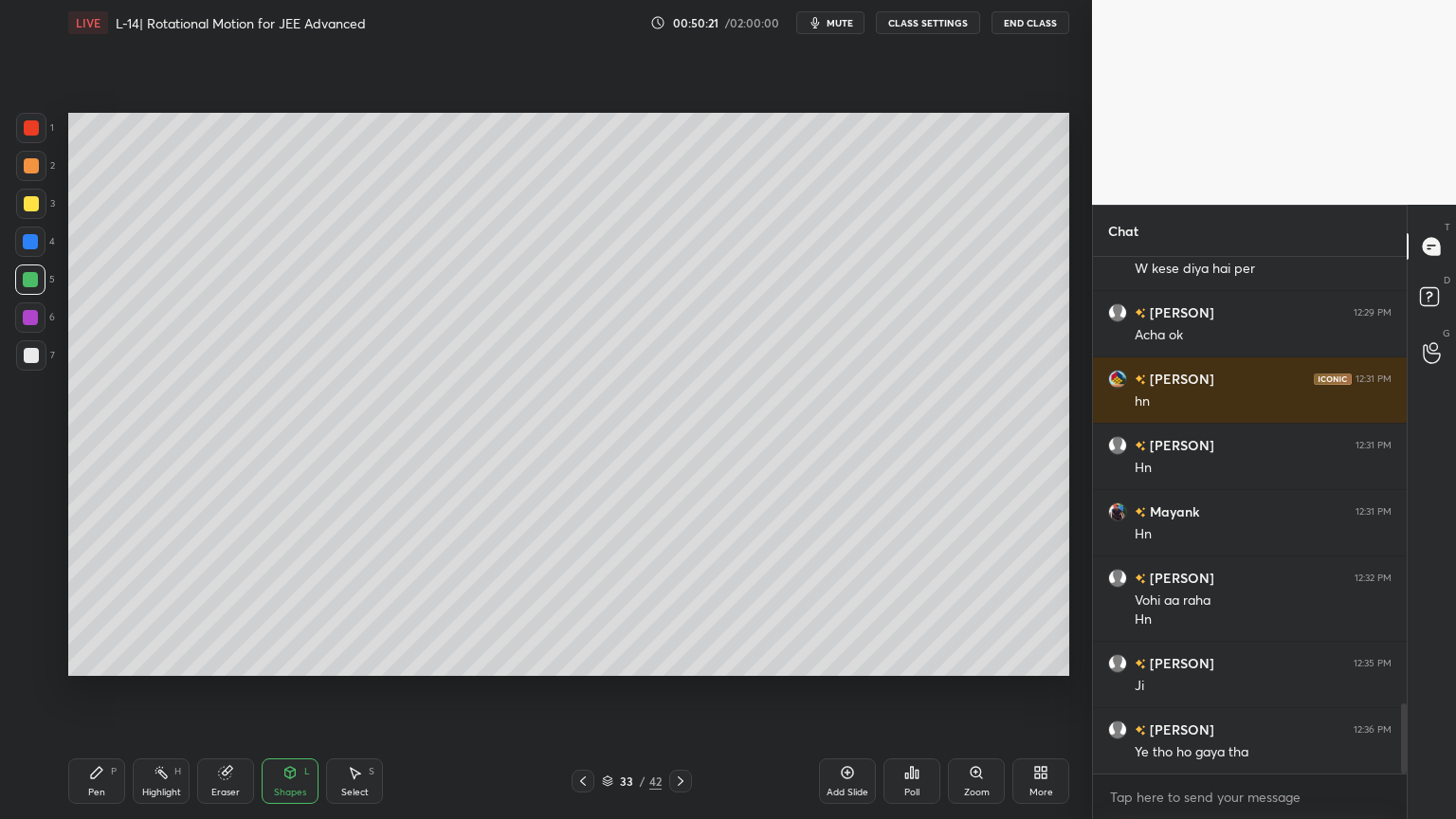 click 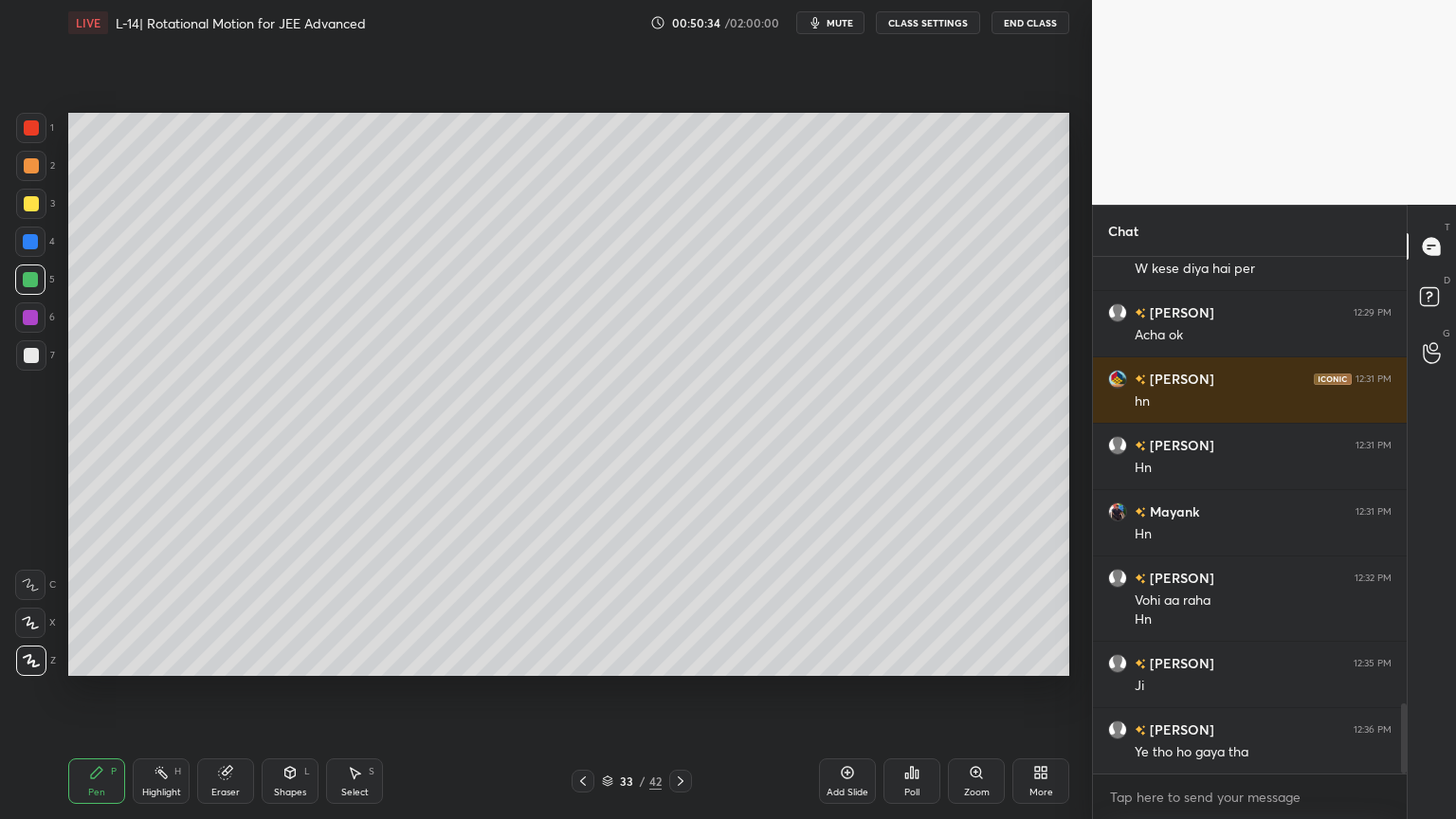 click at bounding box center (31, 204) 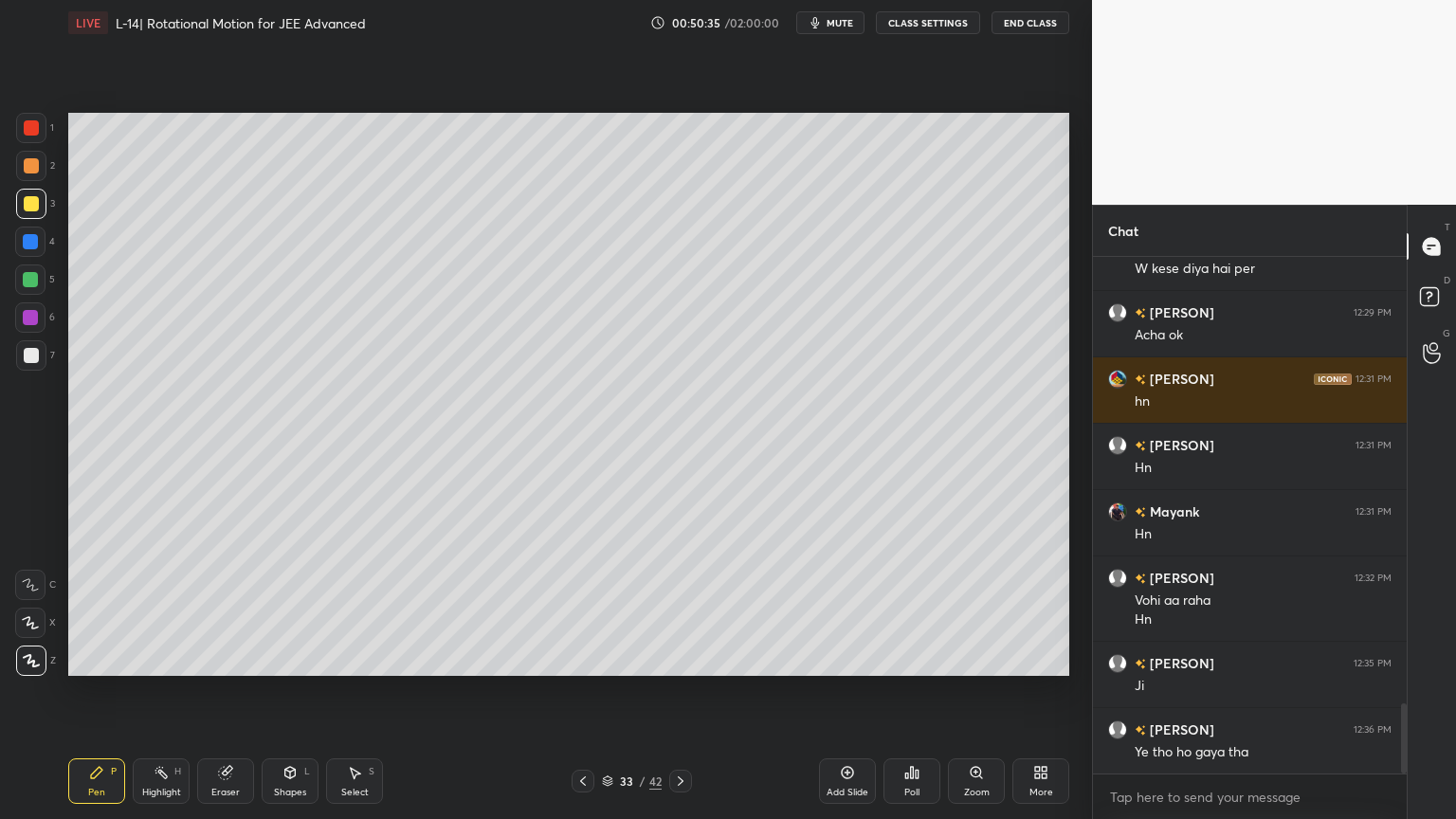 click on "Shapes L" at bounding box center [290, 781] 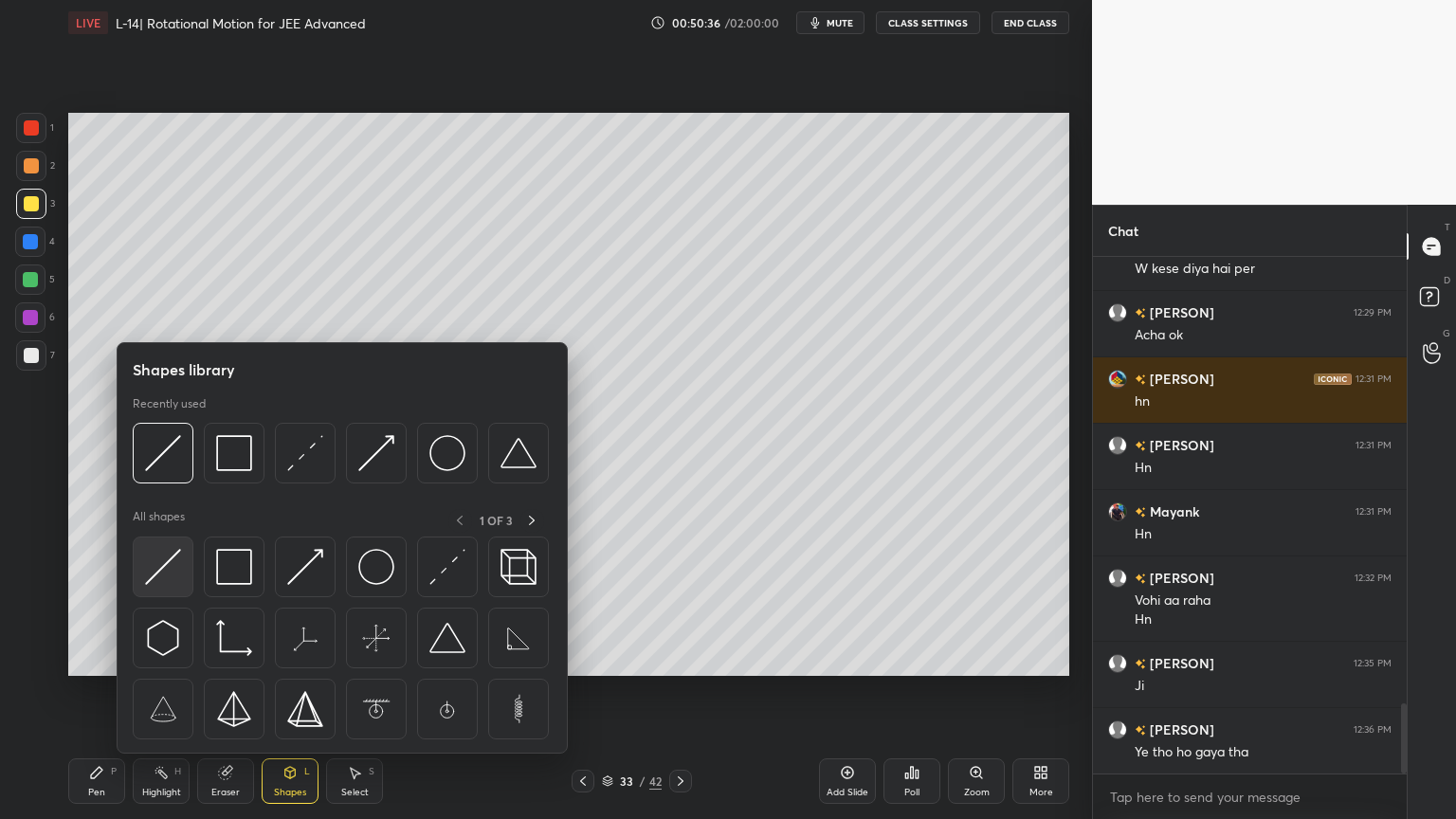click at bounding box center [163, 567] 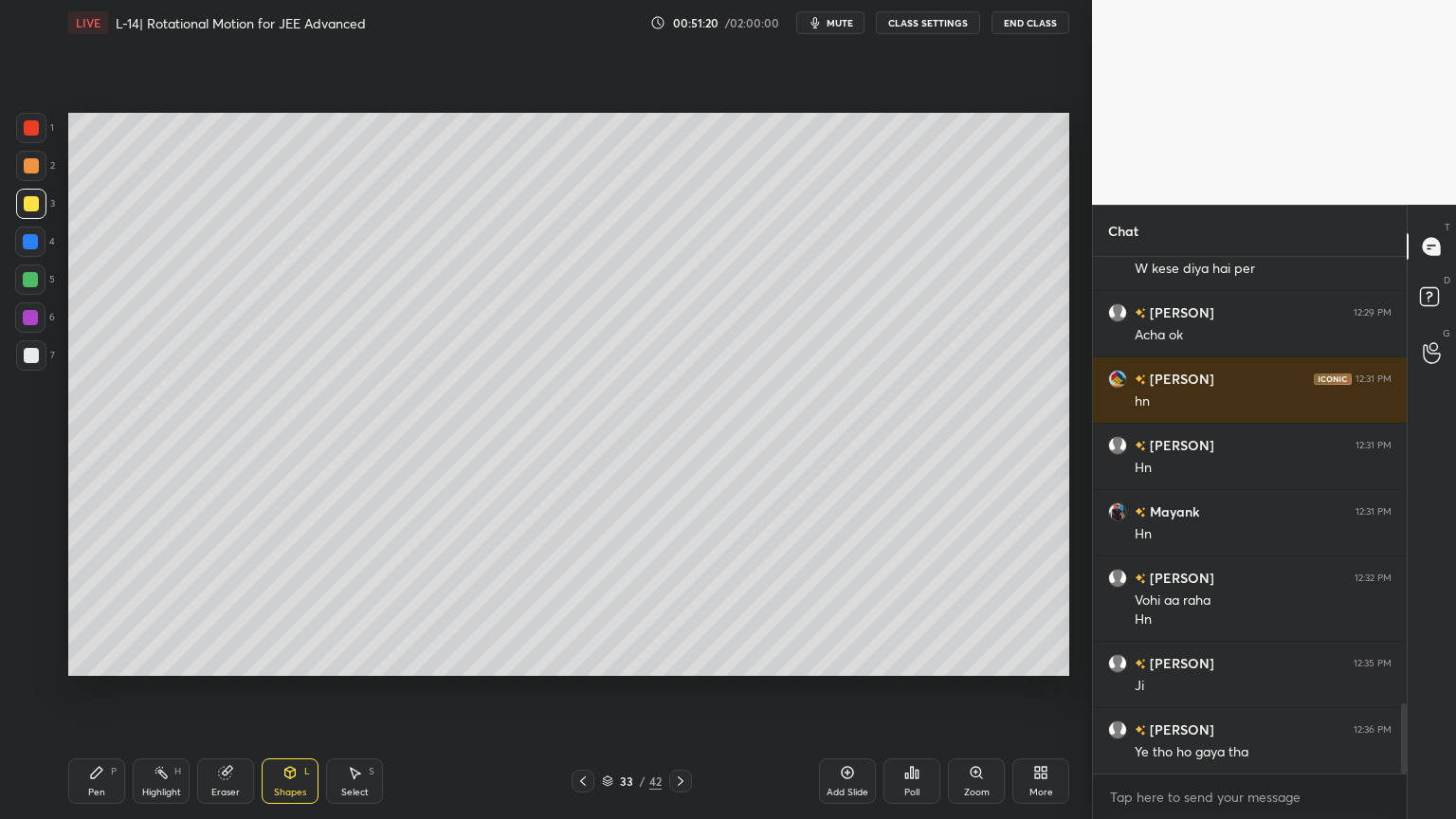 click on "Pen P Highlight H Eraser Shapes L Select S 33 / 42 Add Slide Poll Zoom More" at bounding box center [569, 781] 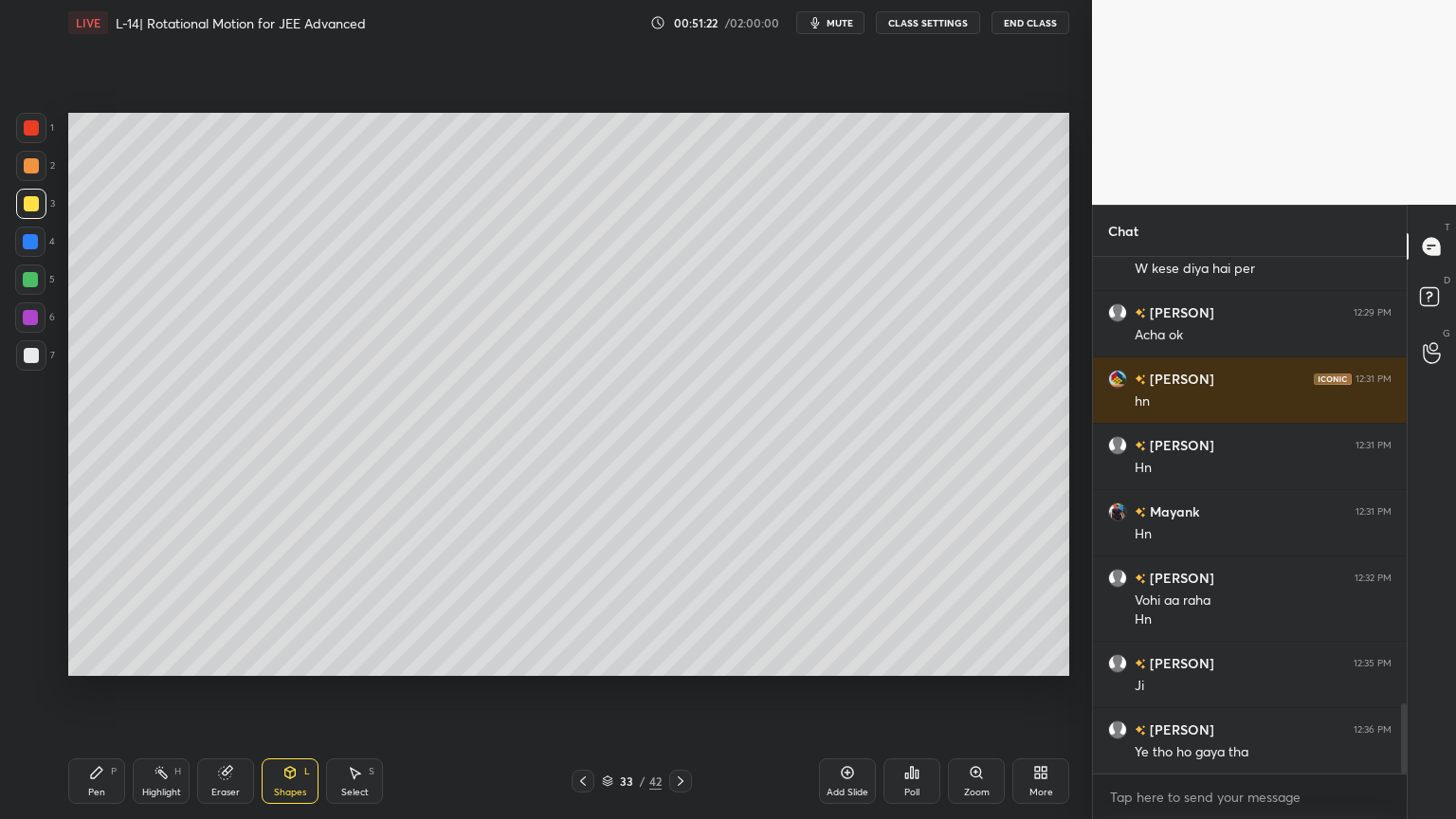 click 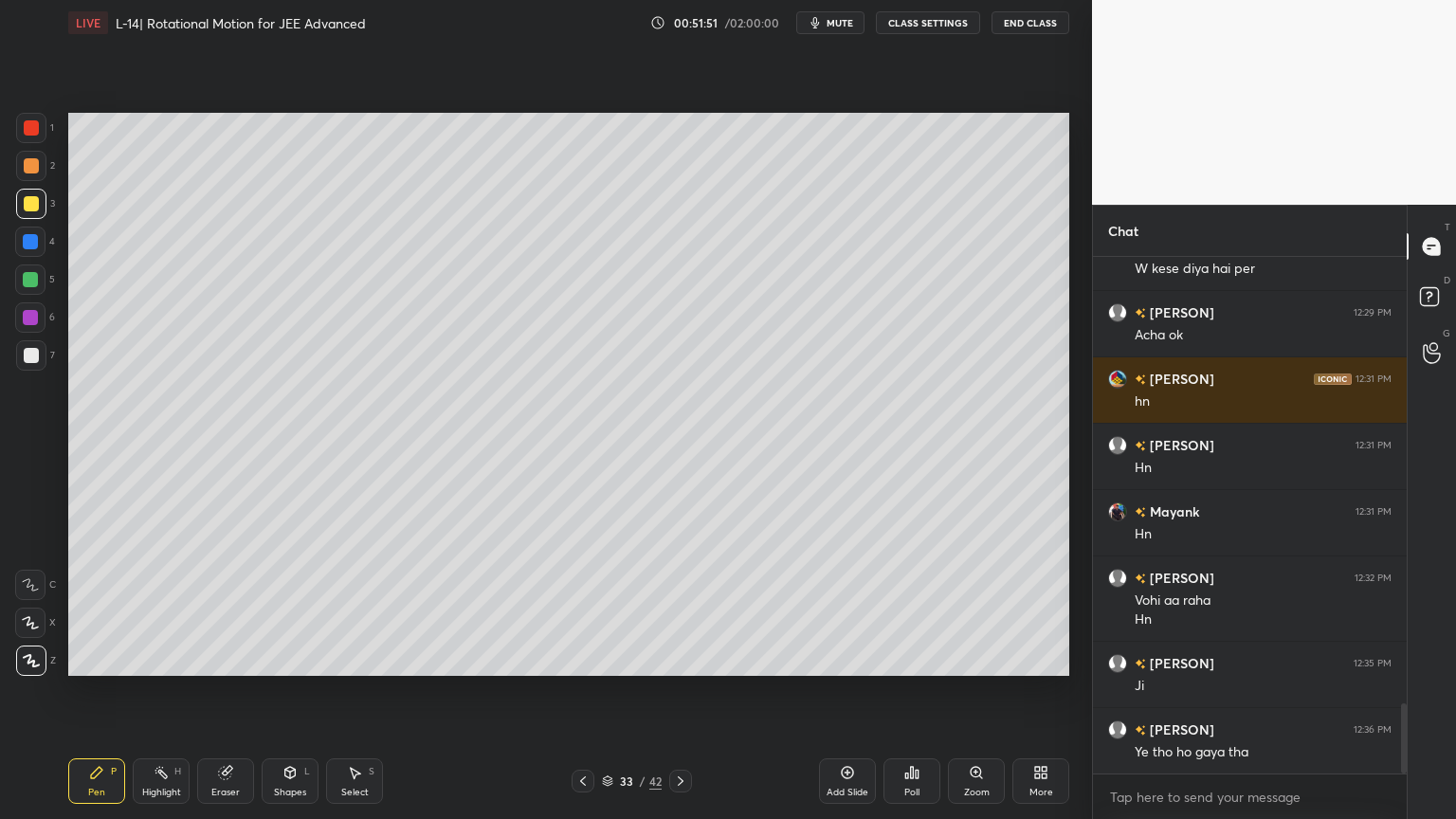 click at bounding box center [31, 128] 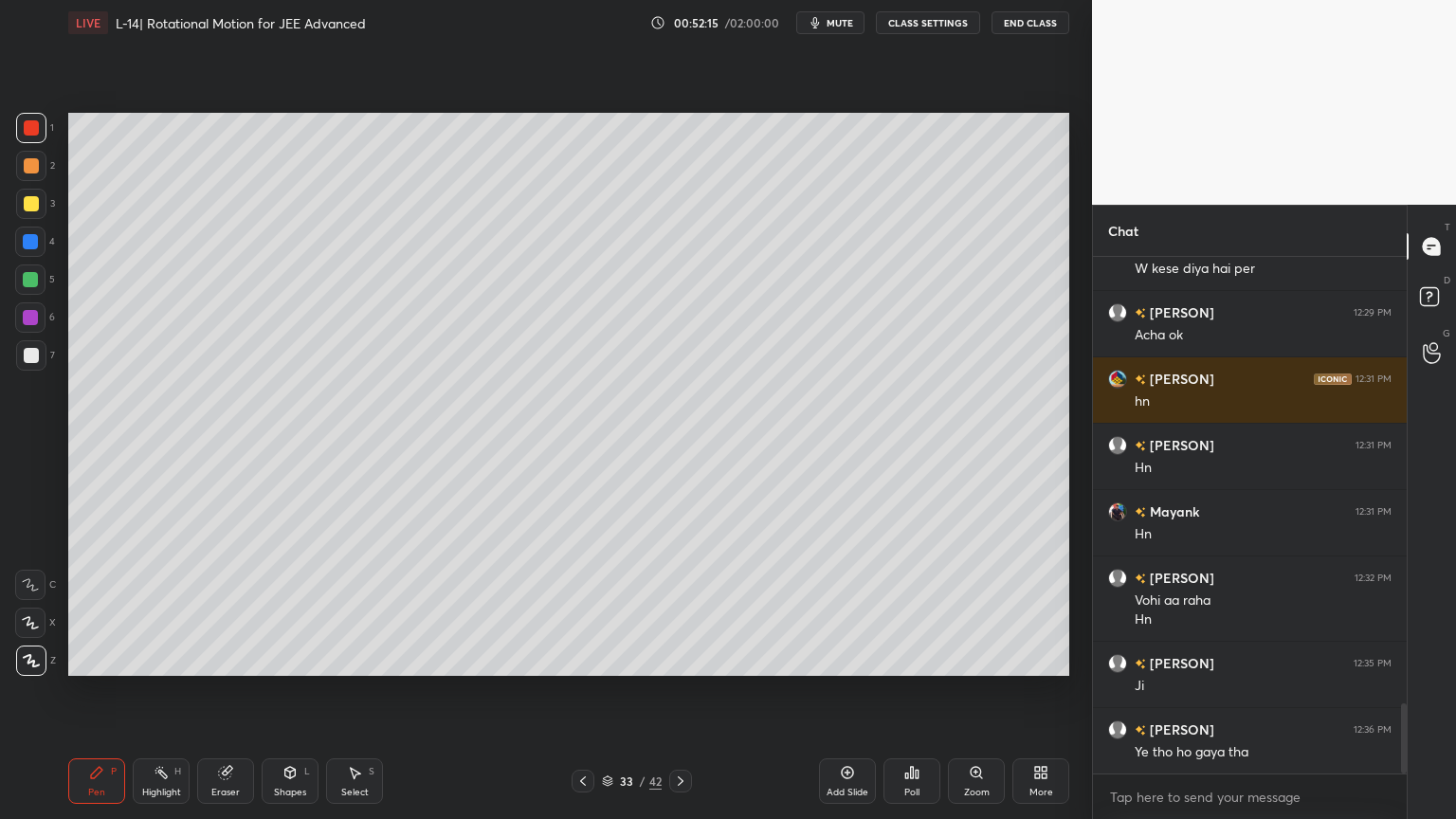 click at bounding box center (30, 242) 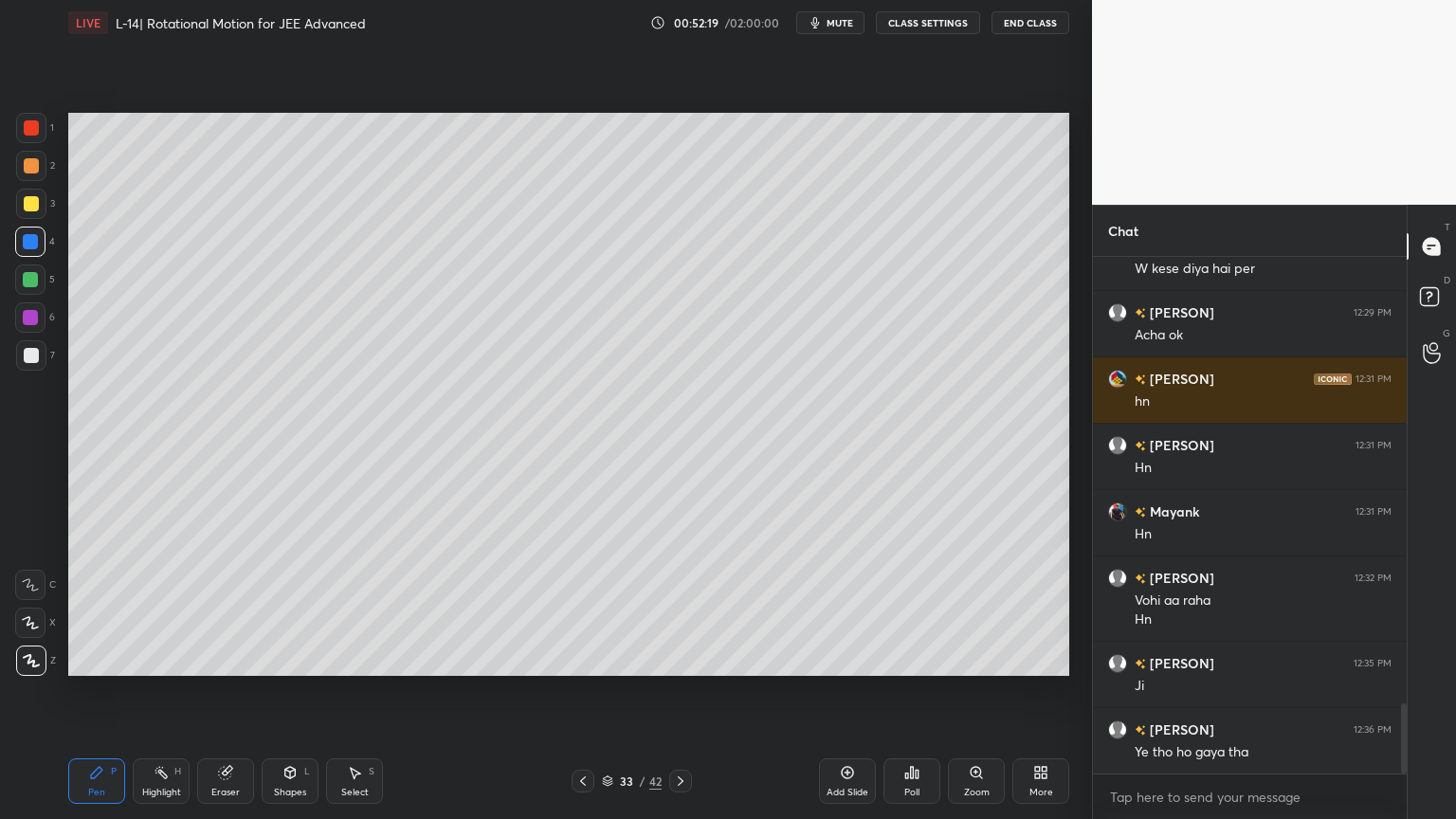 click on "Eraser" at bounding box center [226, 792] 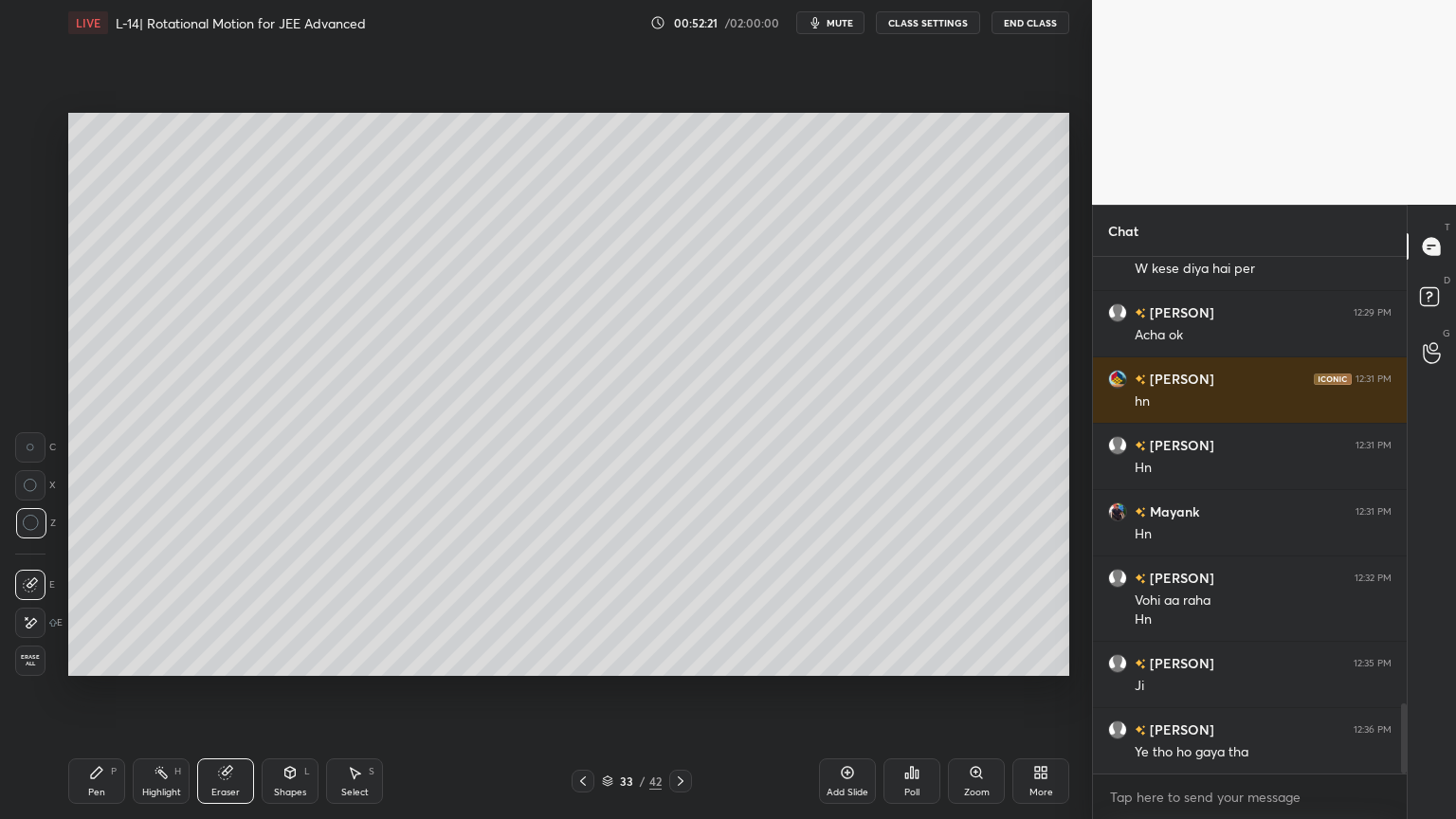 click 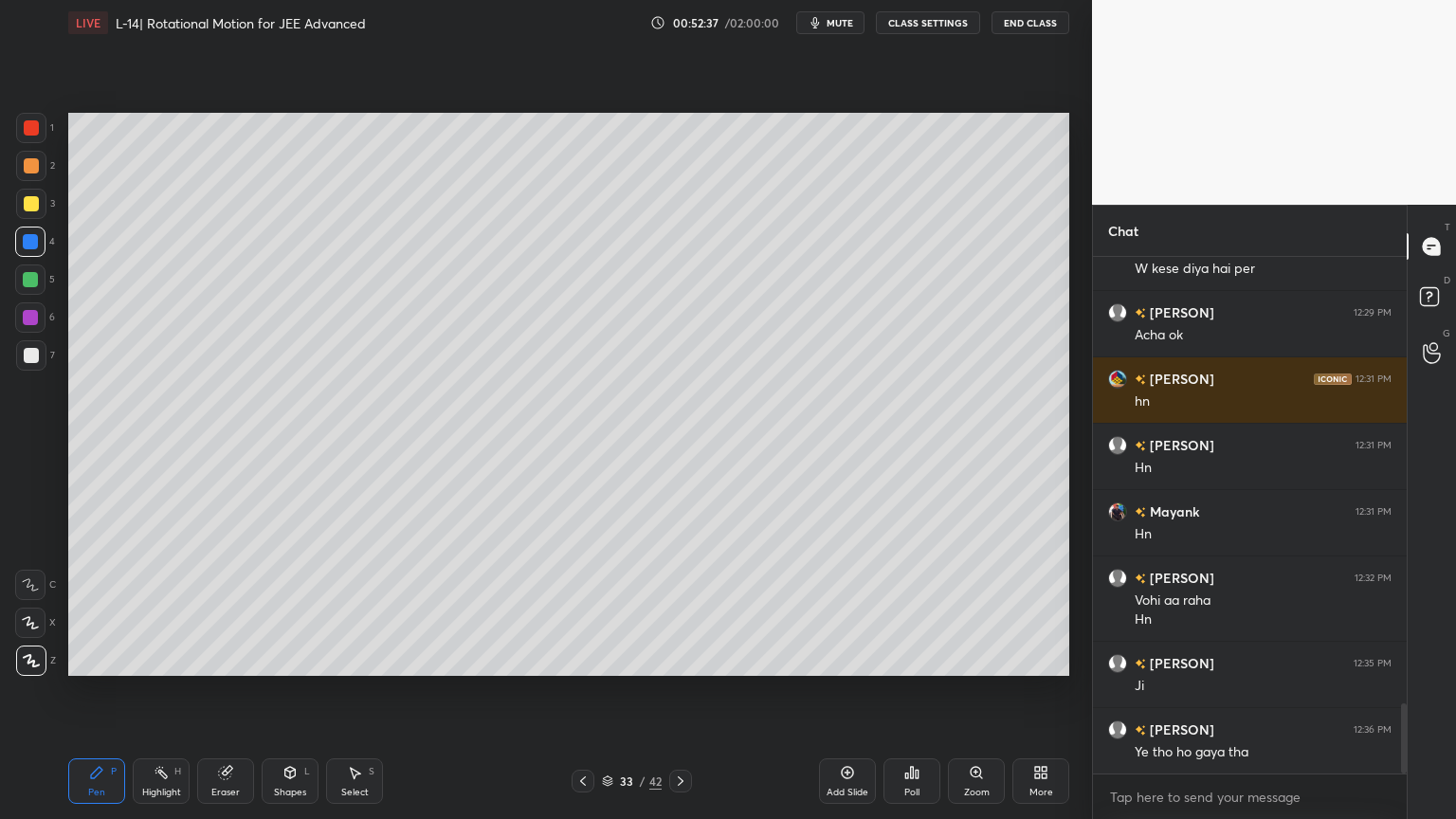 click 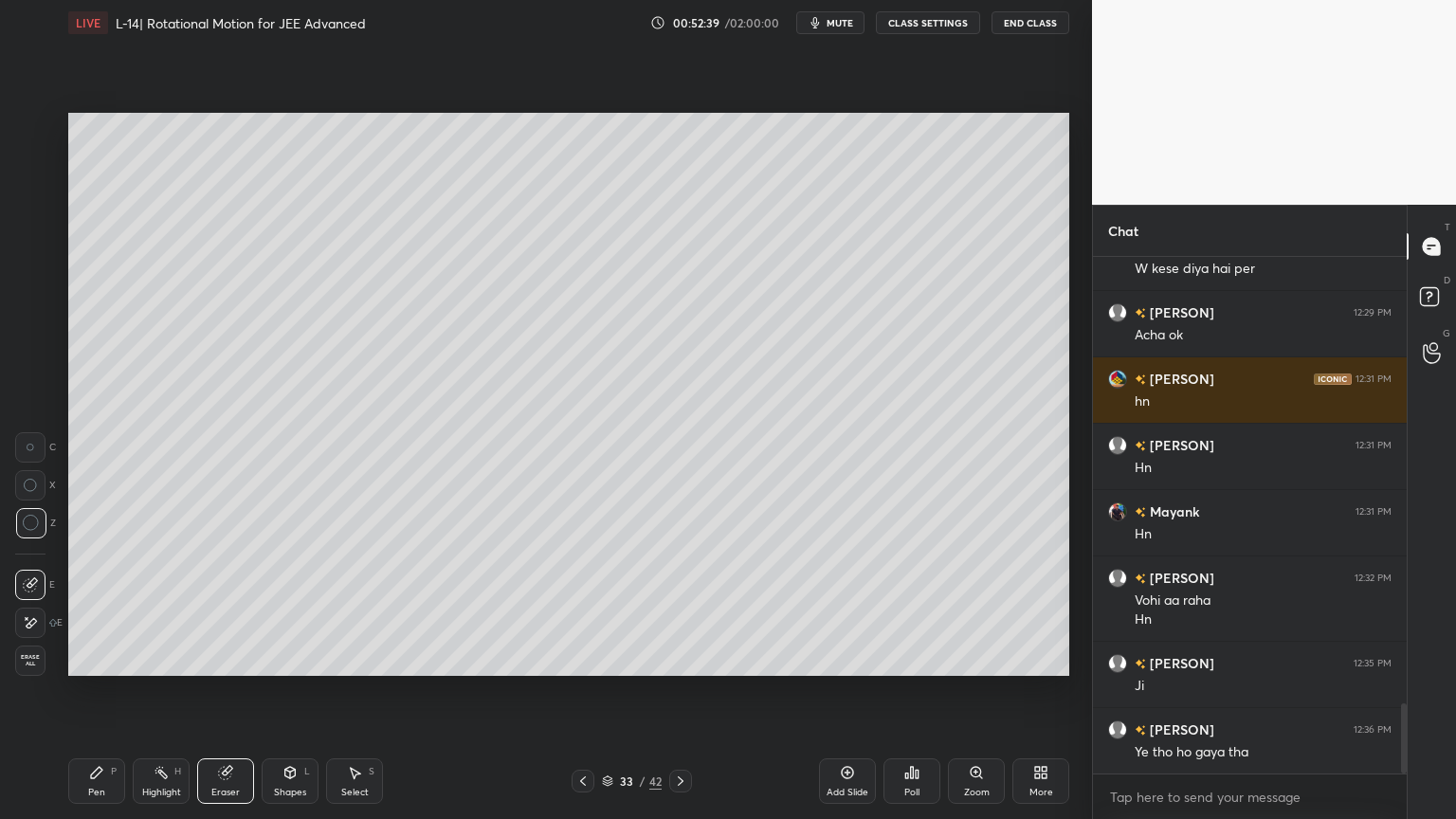 click on "Pen P" at bounding box center (97, 781) 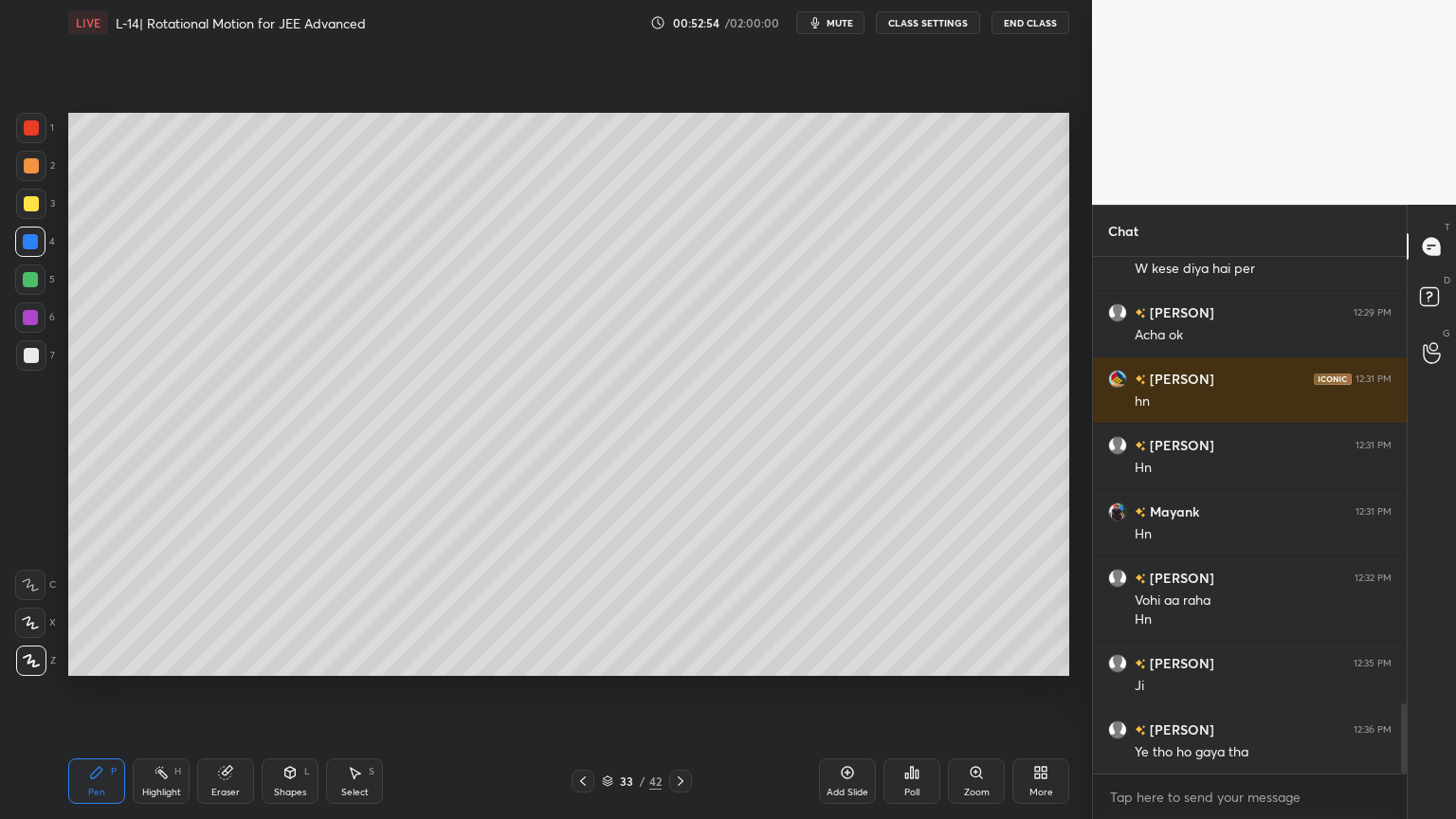 click at bounding box center (31, 128) 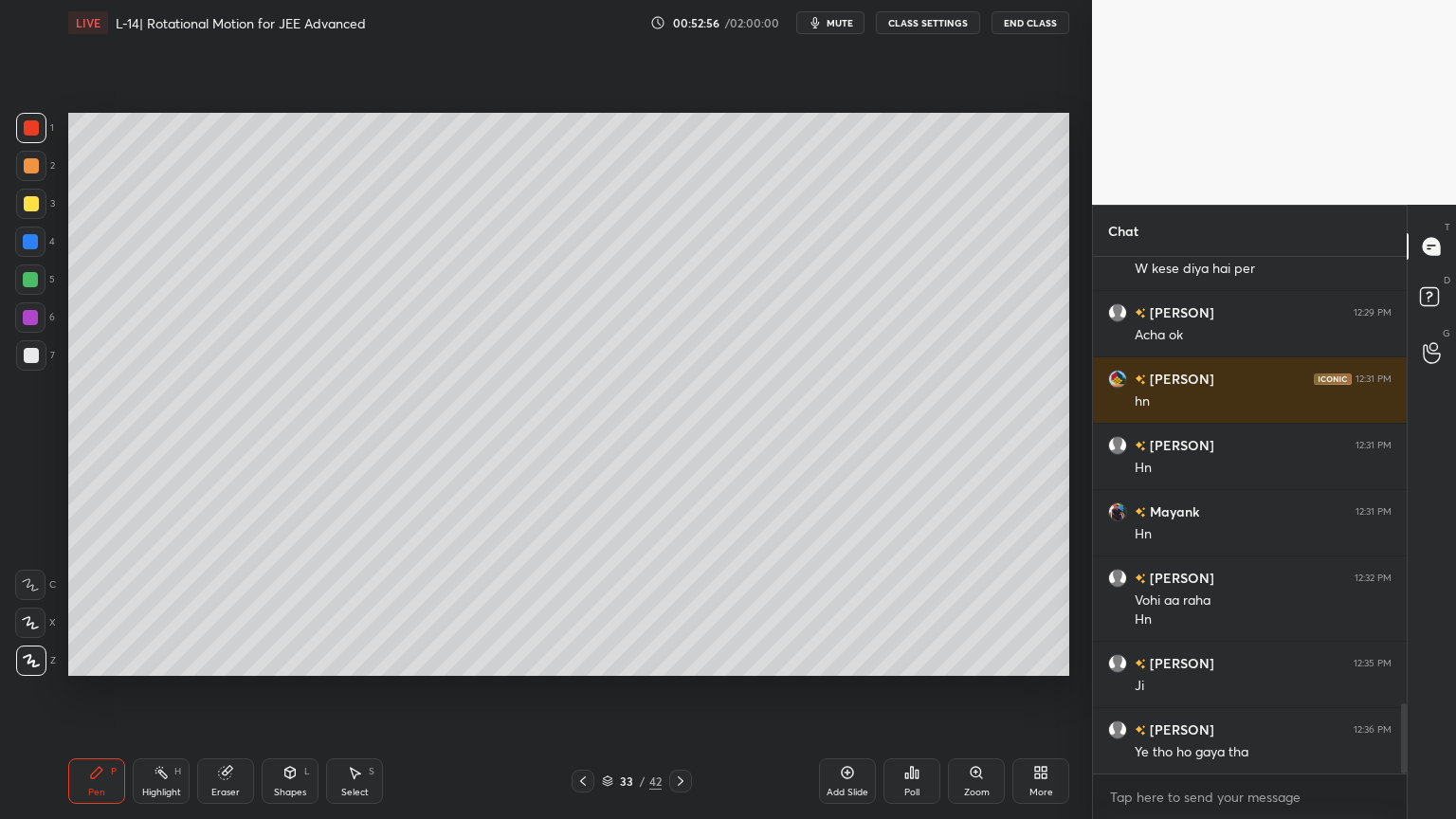 click 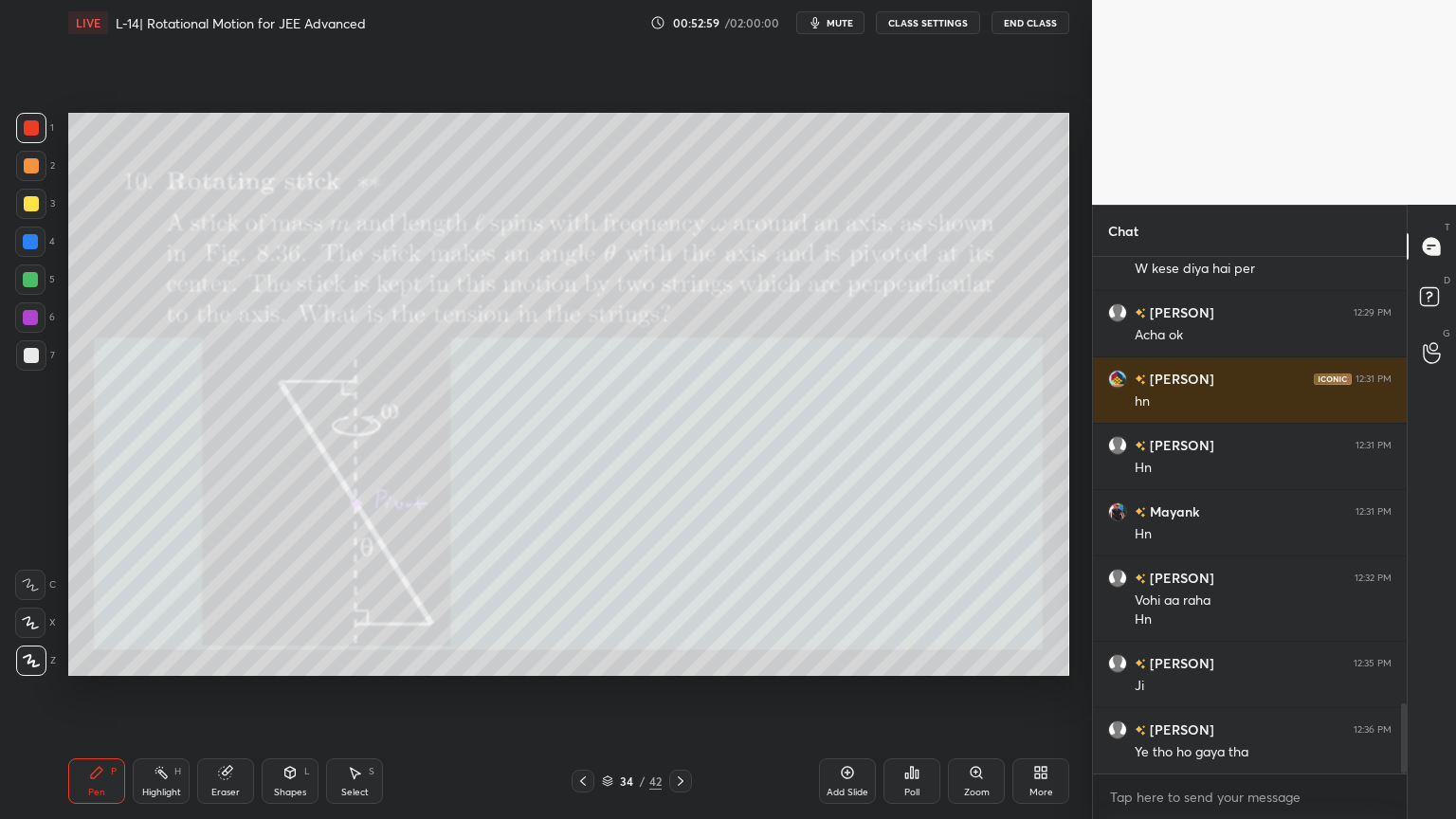 click 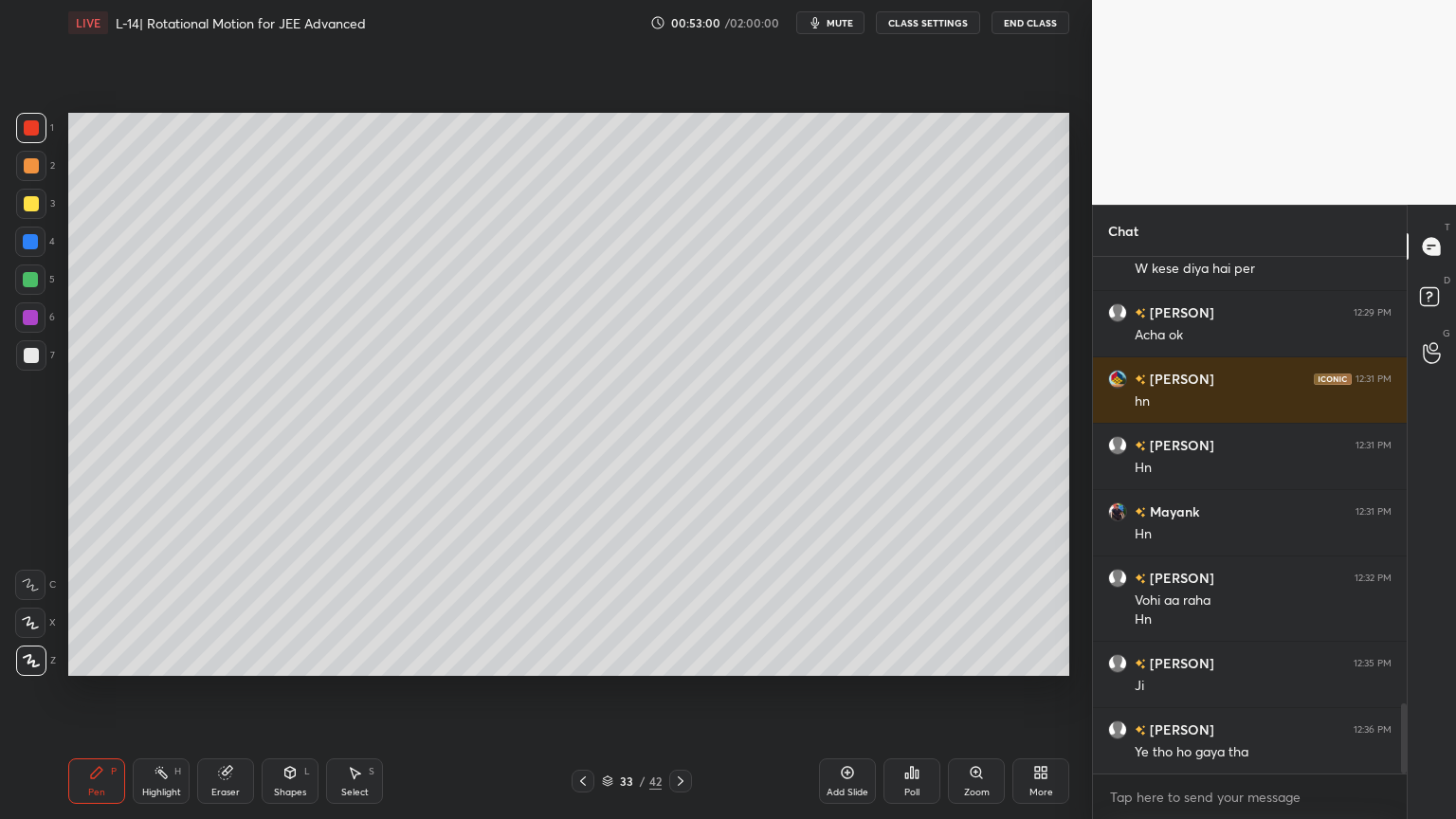 click at bounding box center [31, 204] 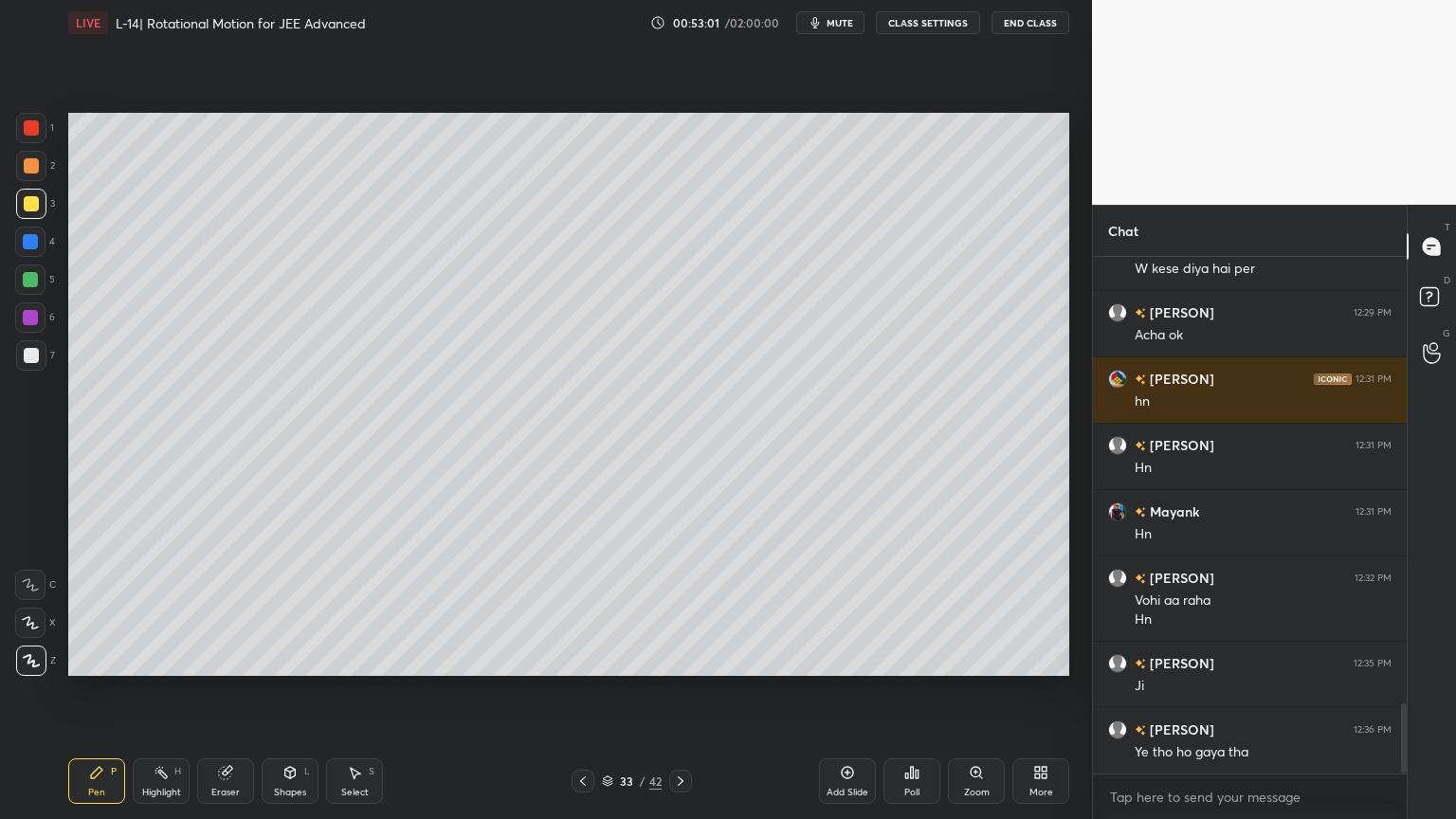 click 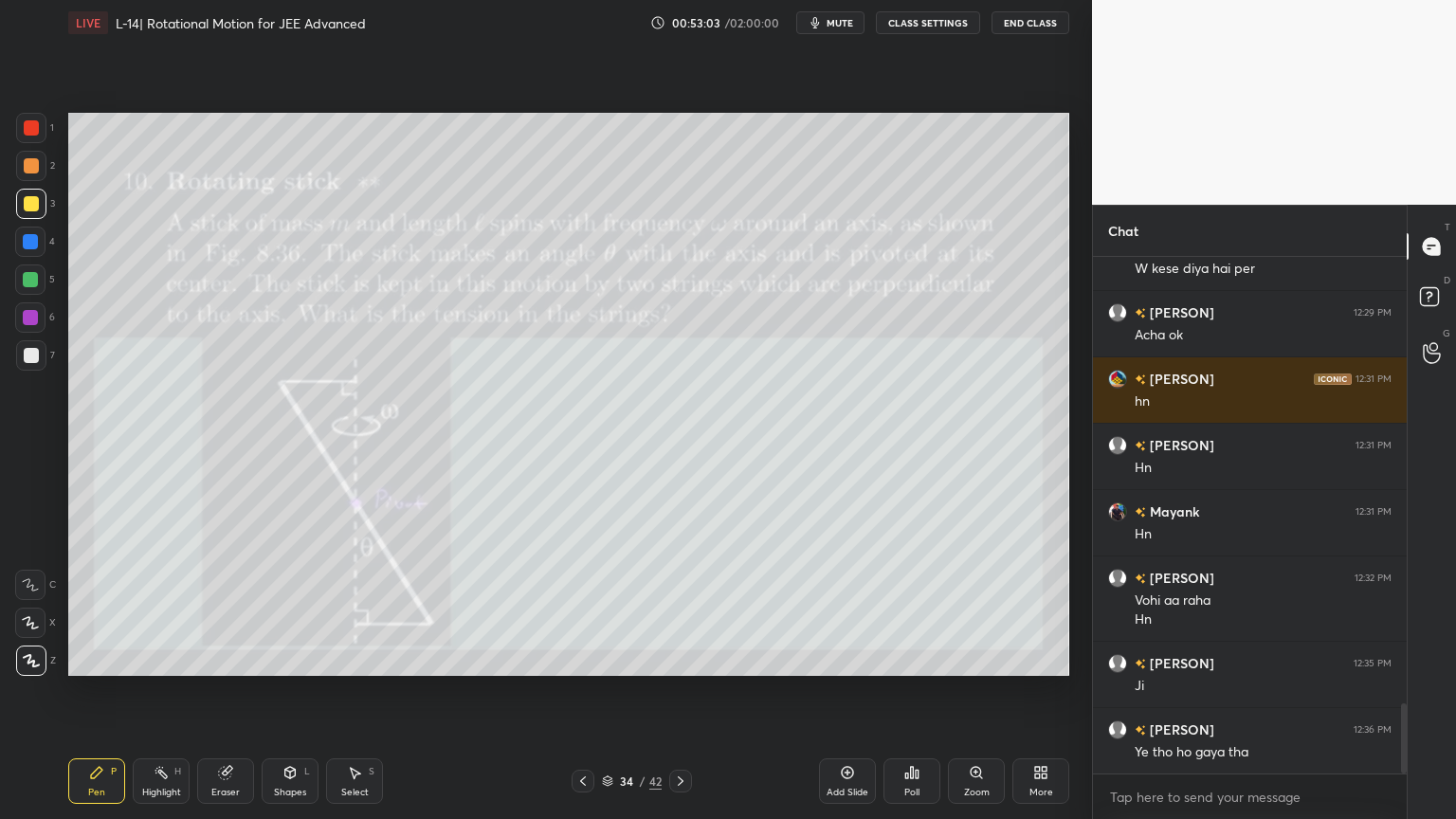 click 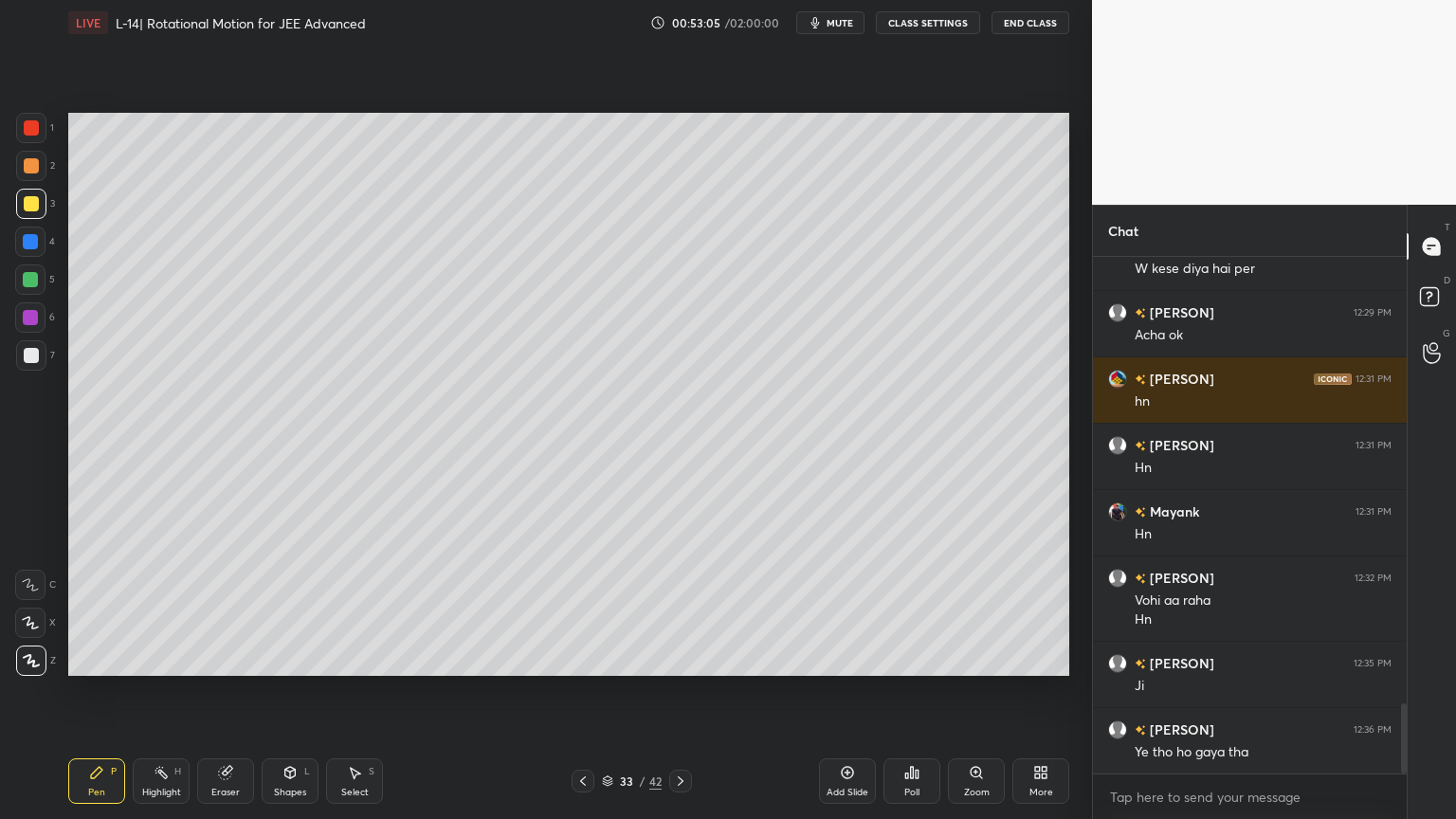 click at bounding box center [30, 318] 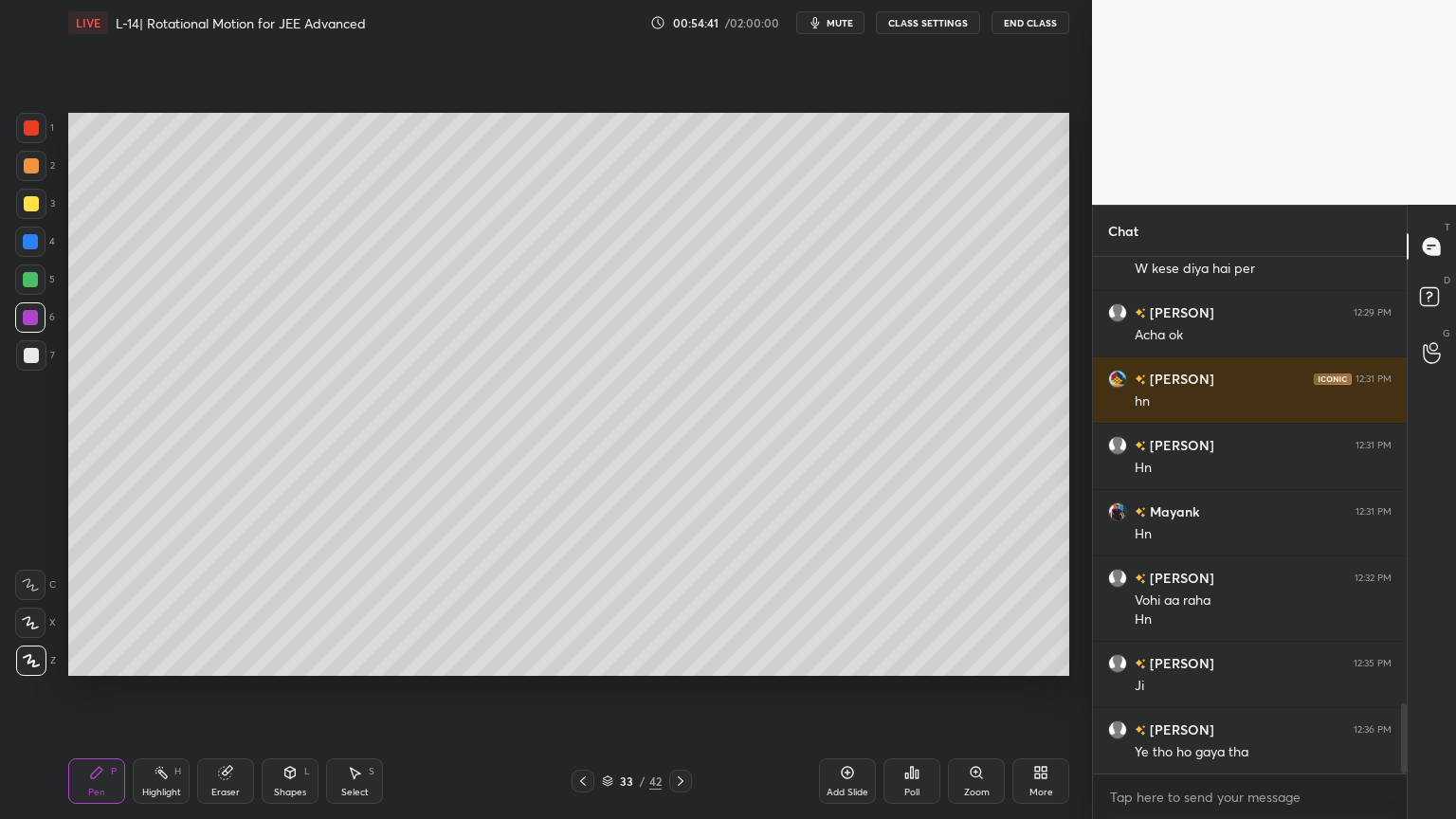 click 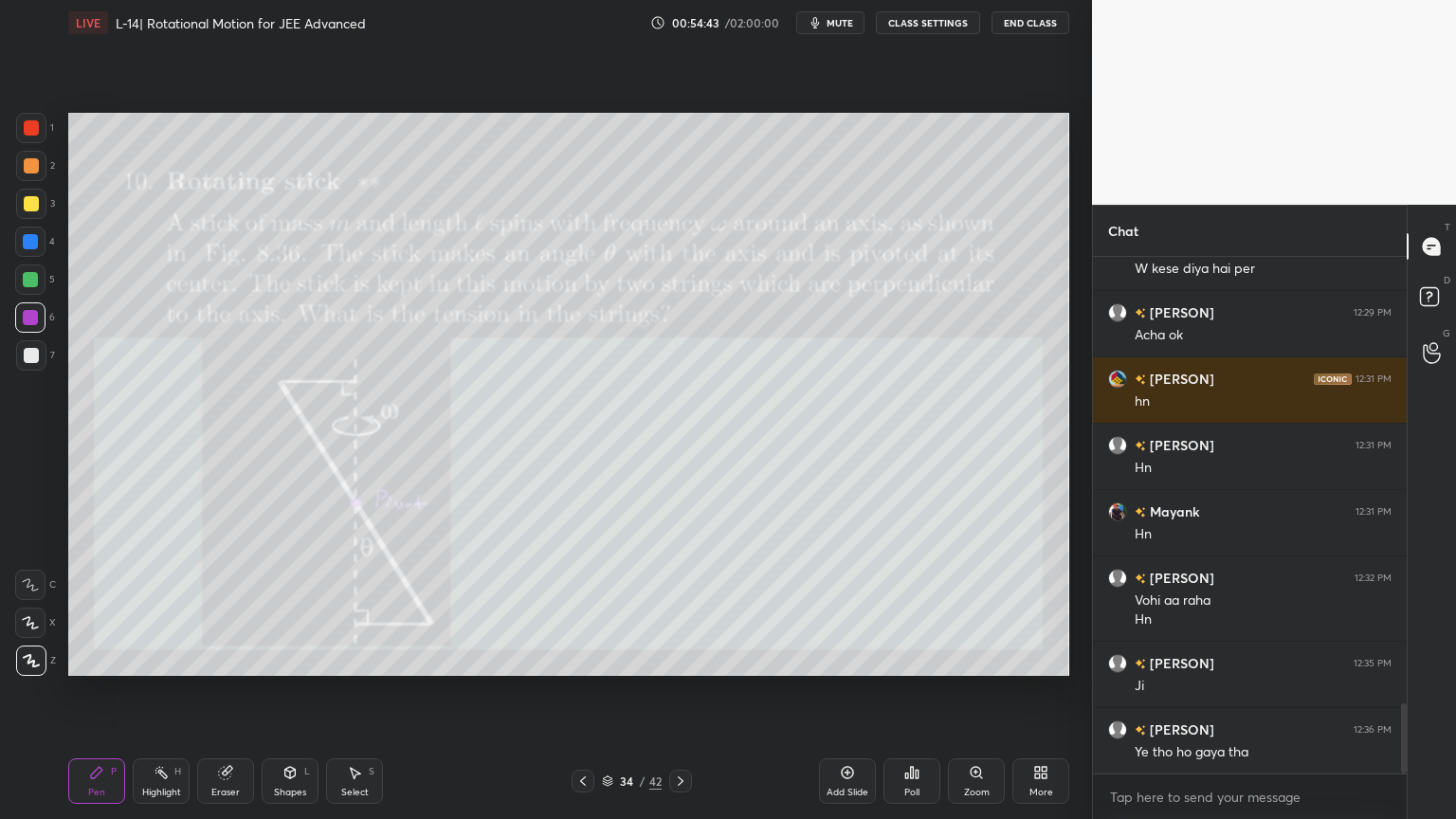click 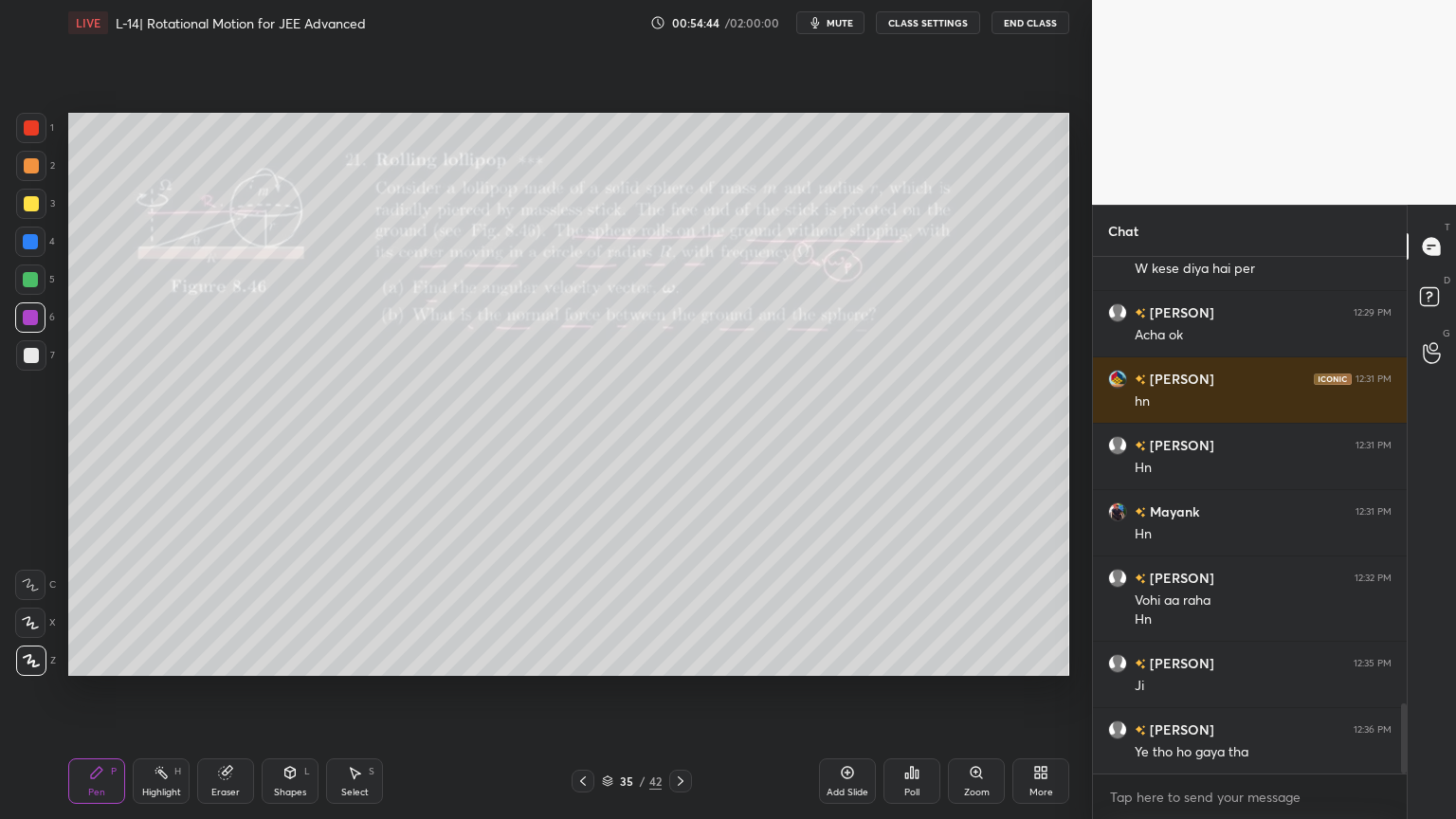 click 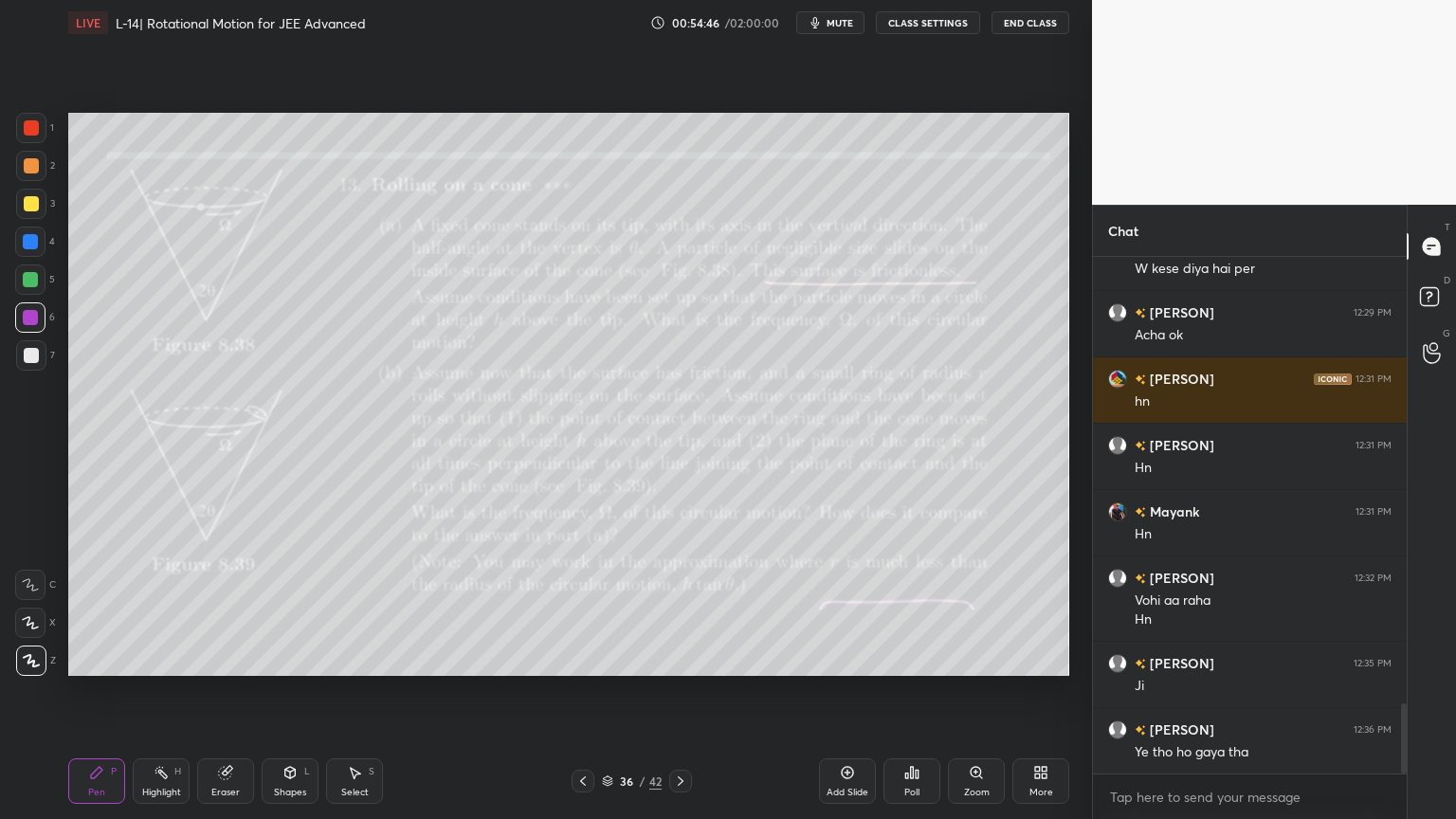 click 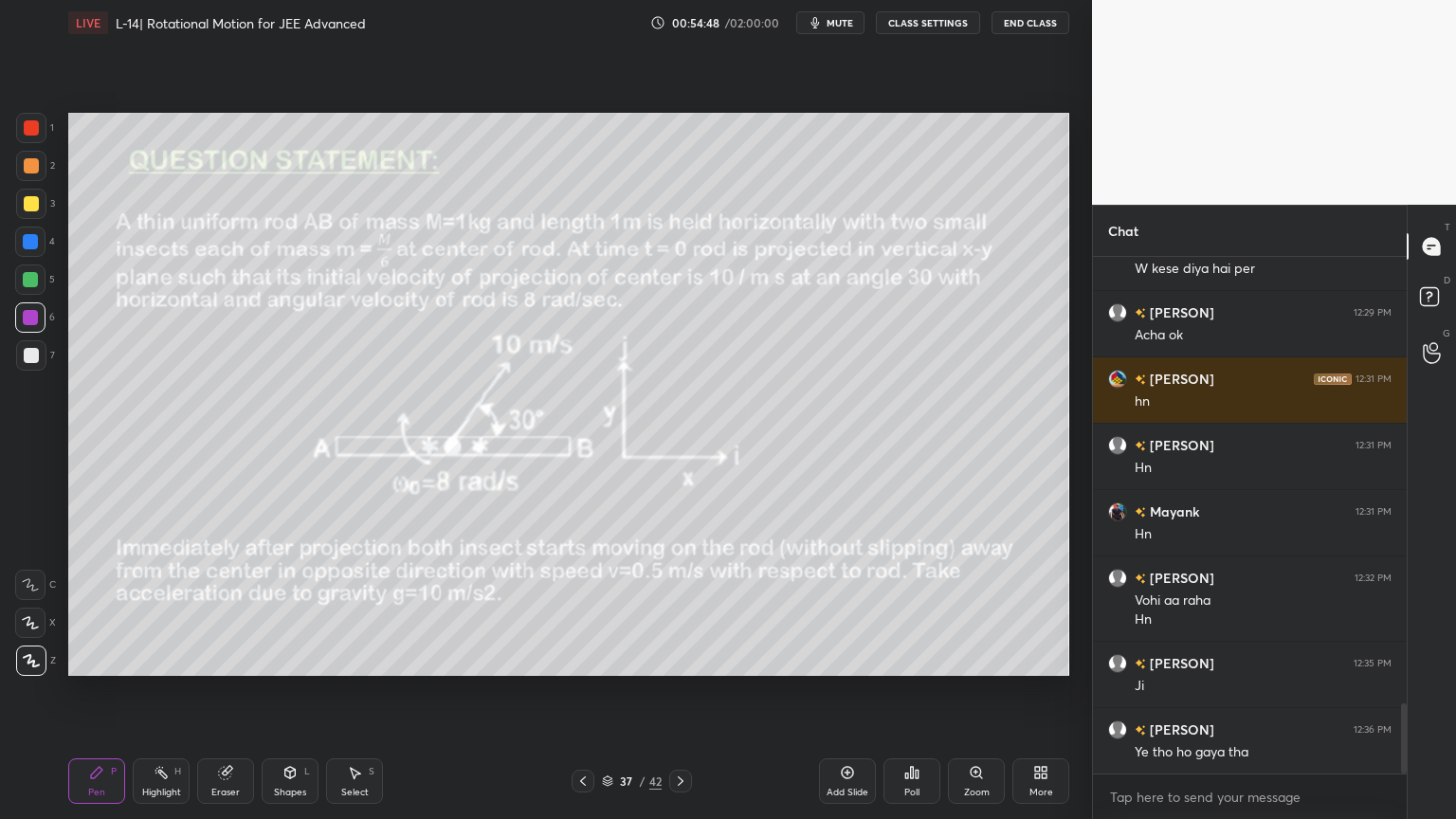 click 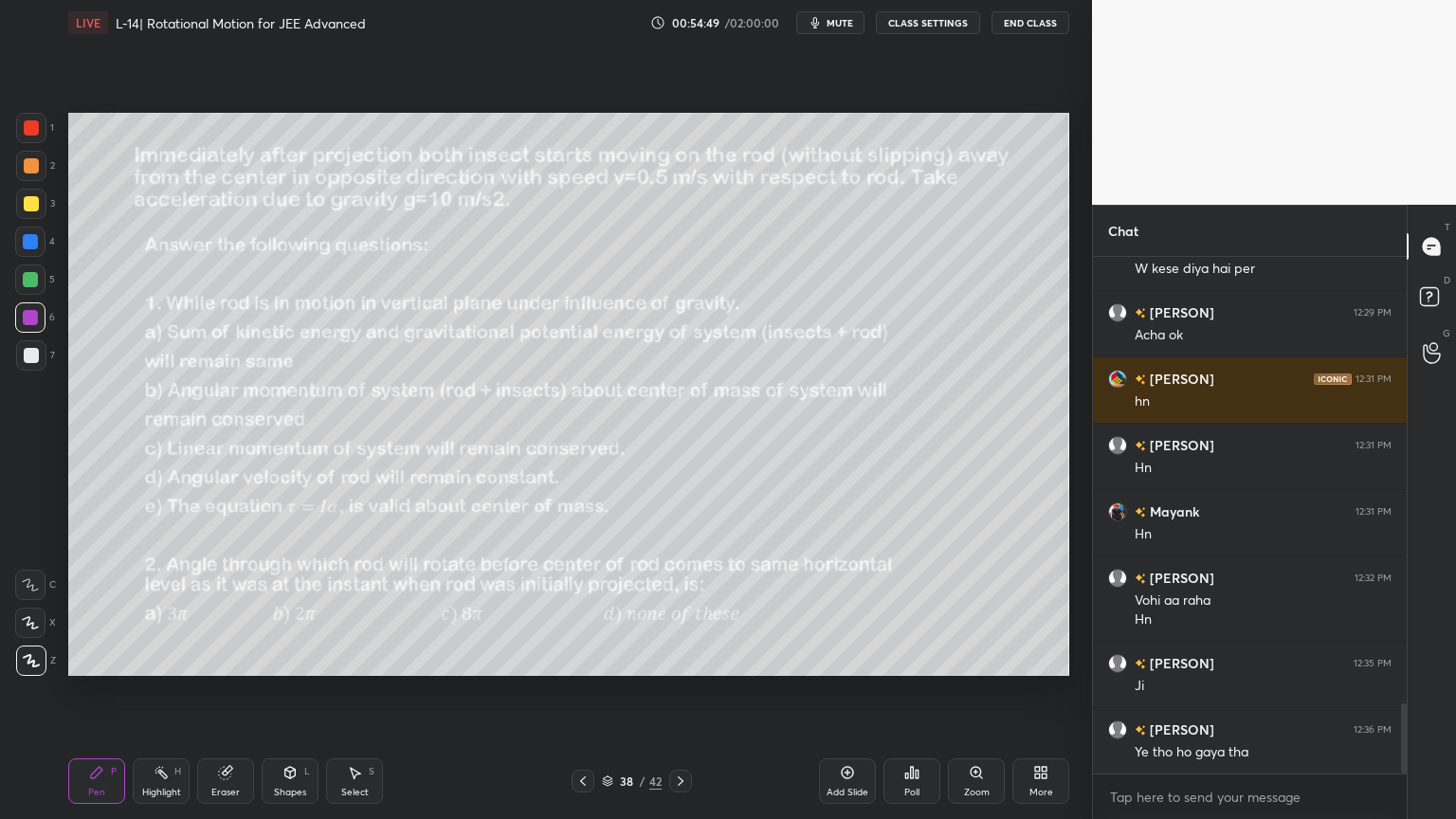 click 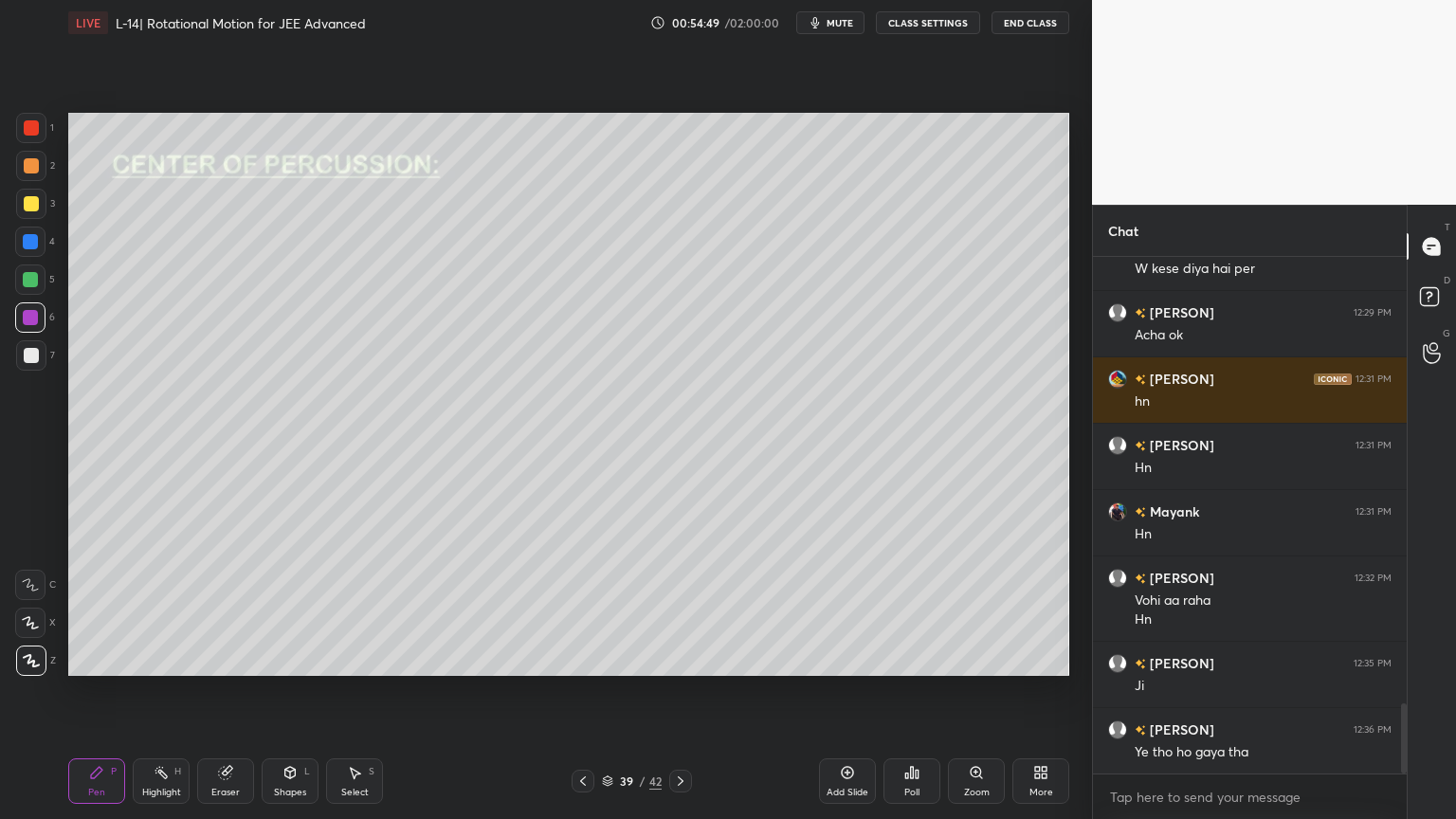 click 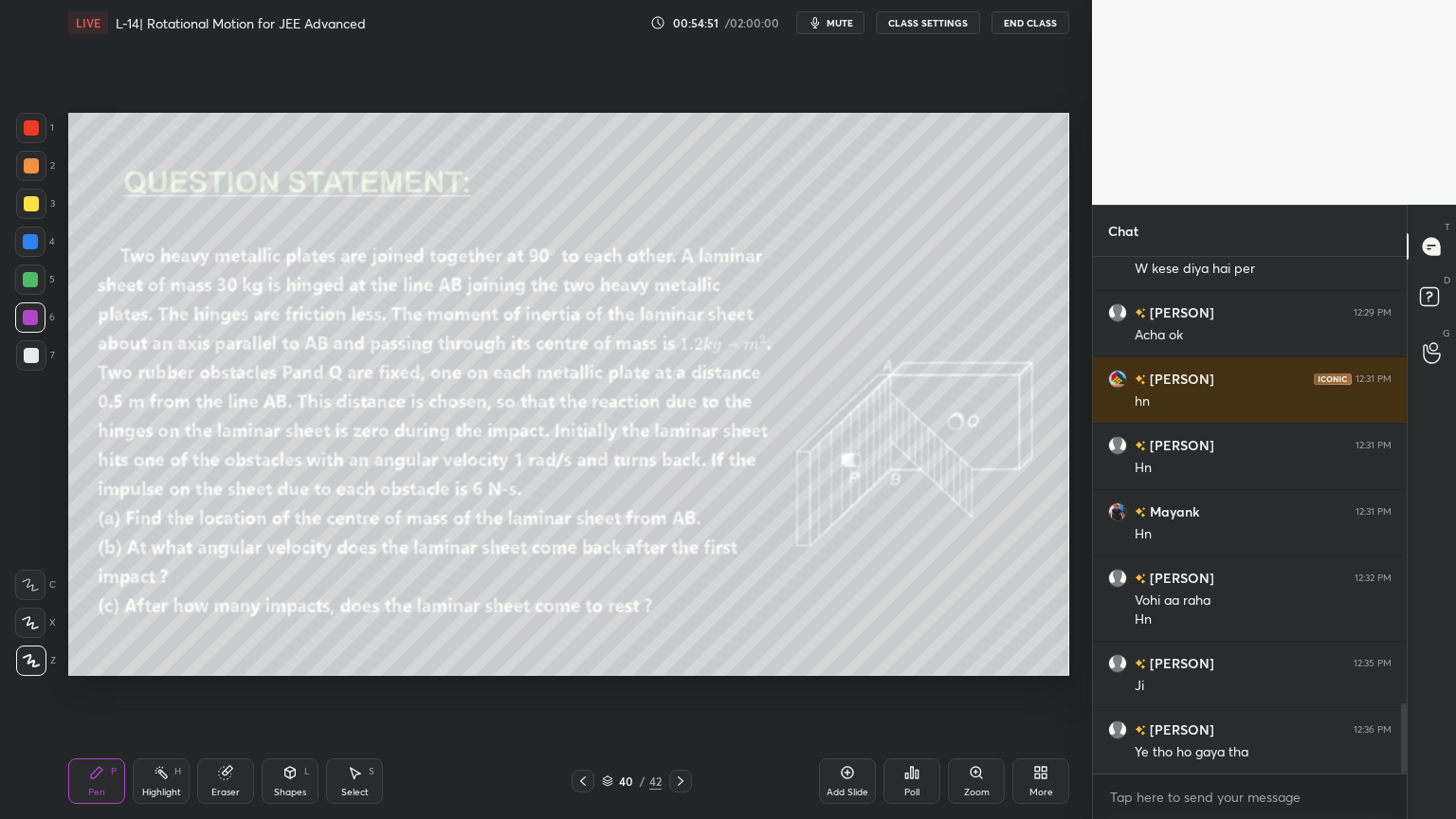 click 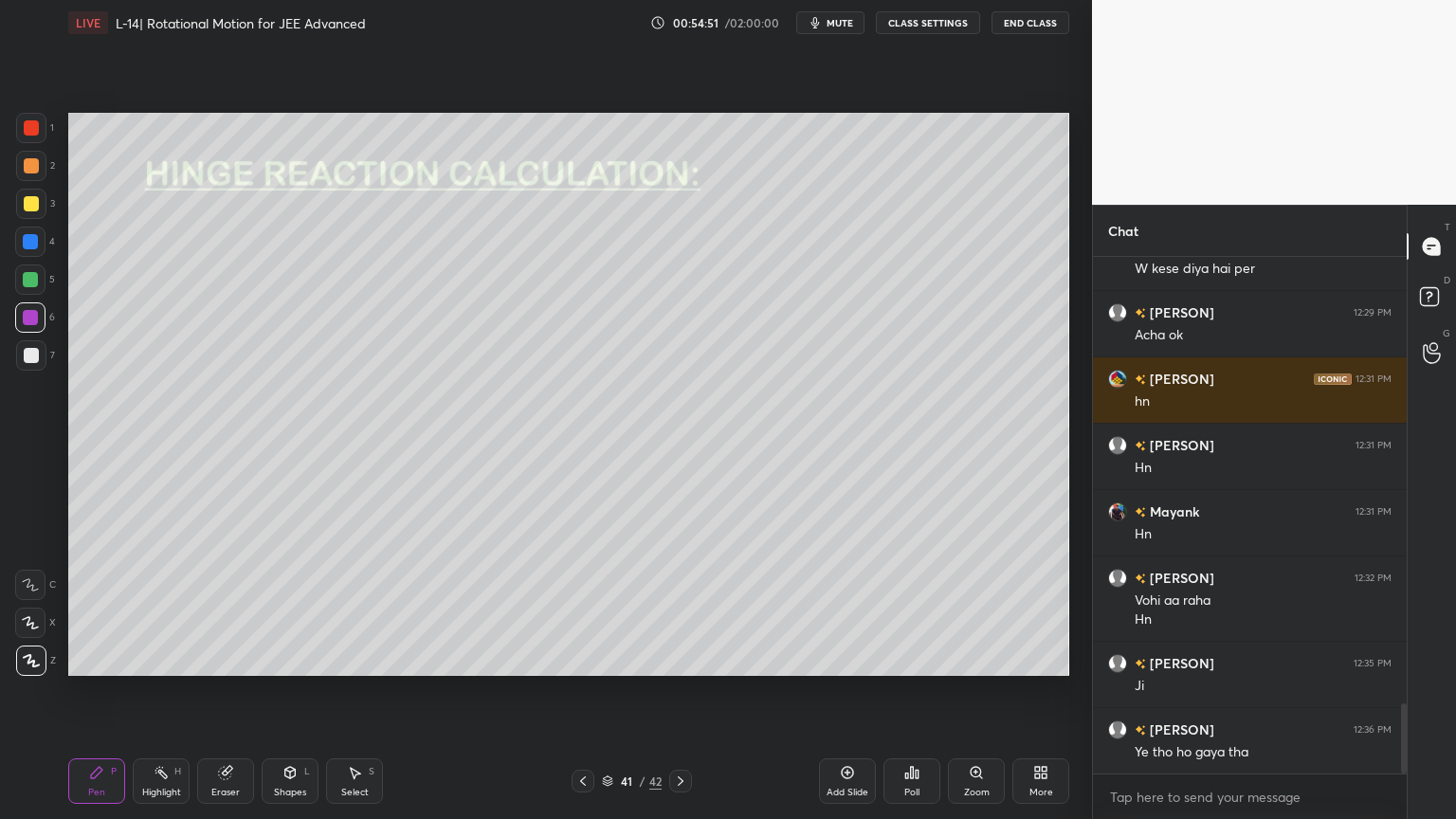 click 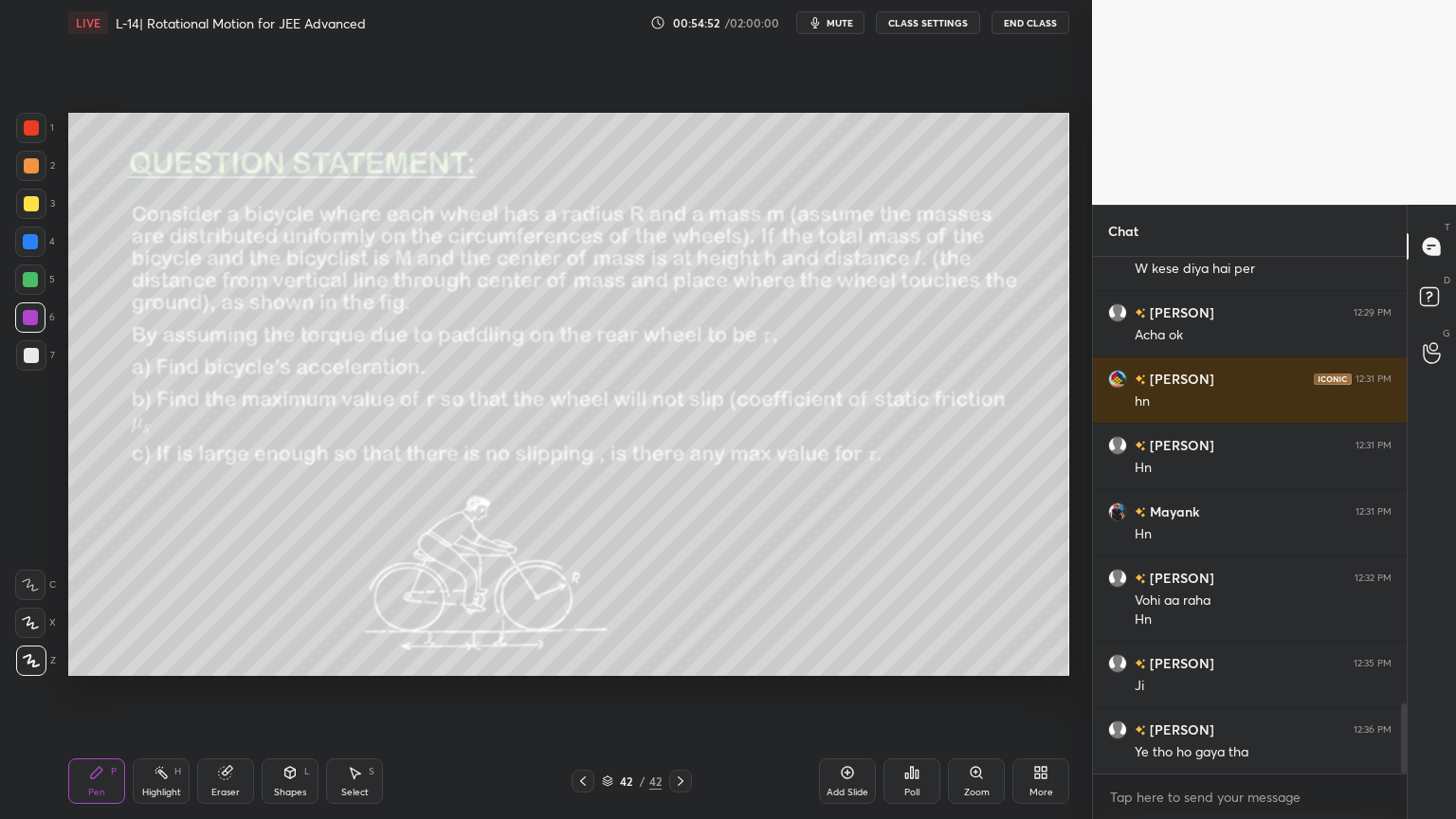 click 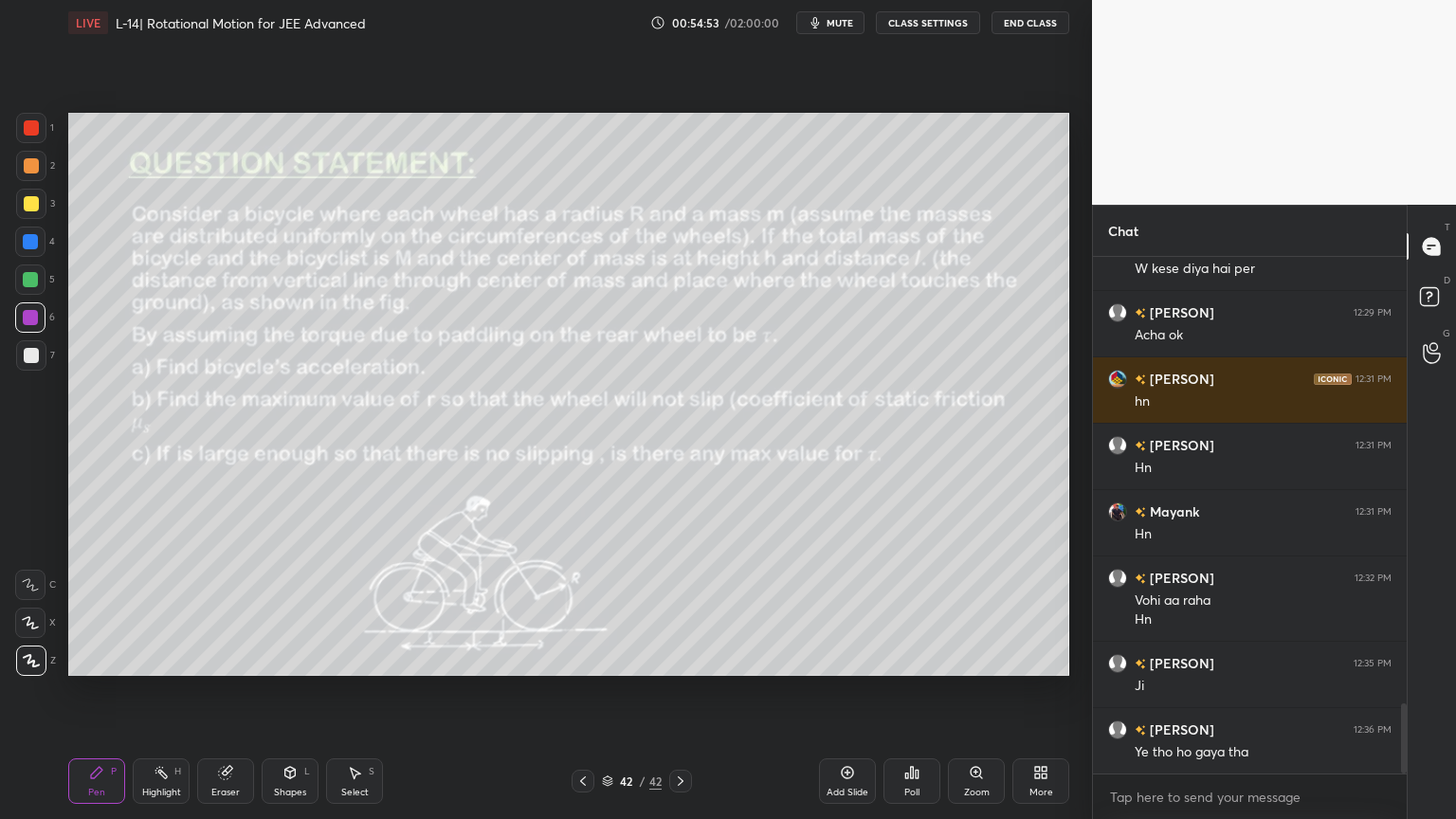 click 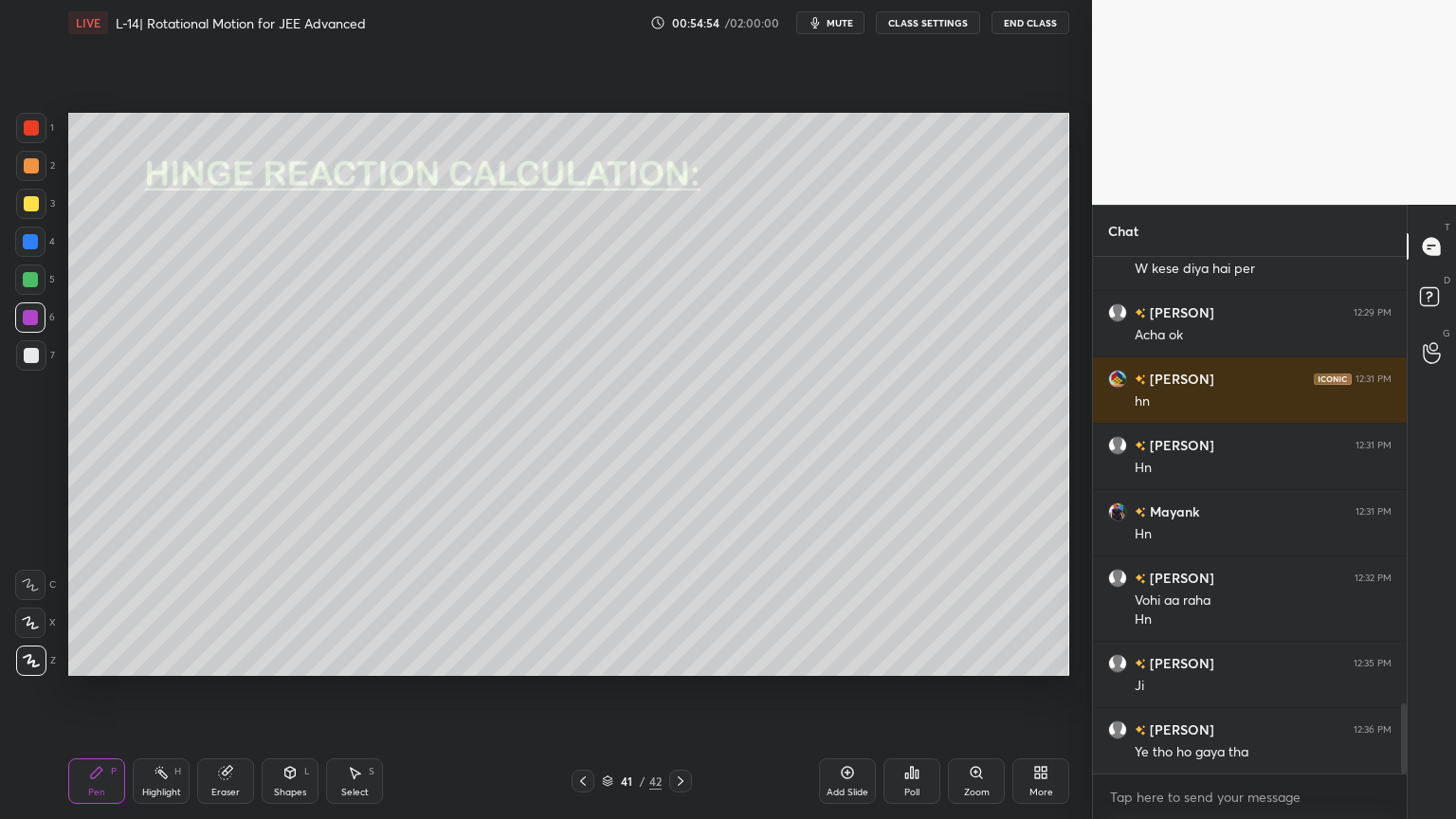 click 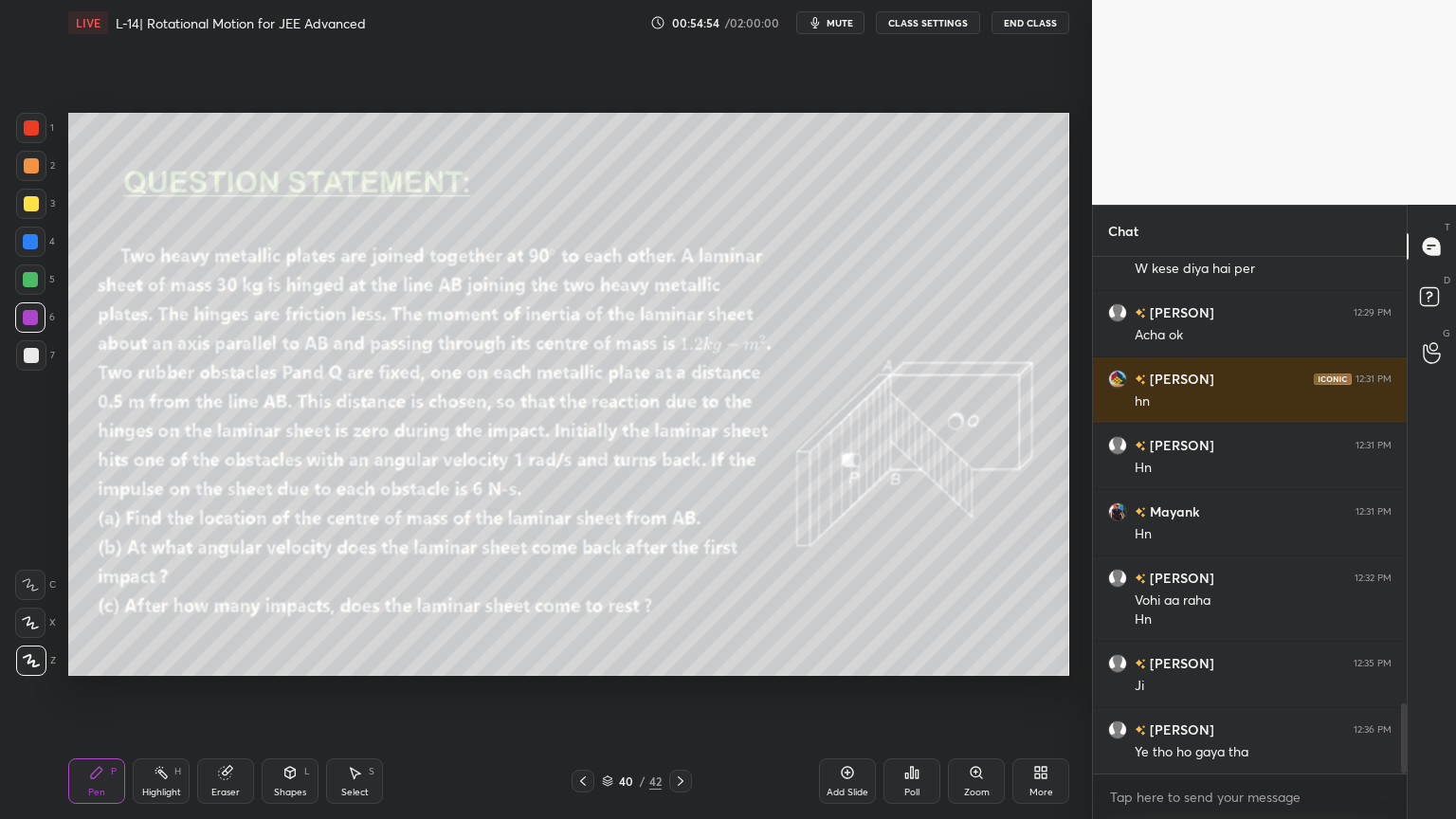 click 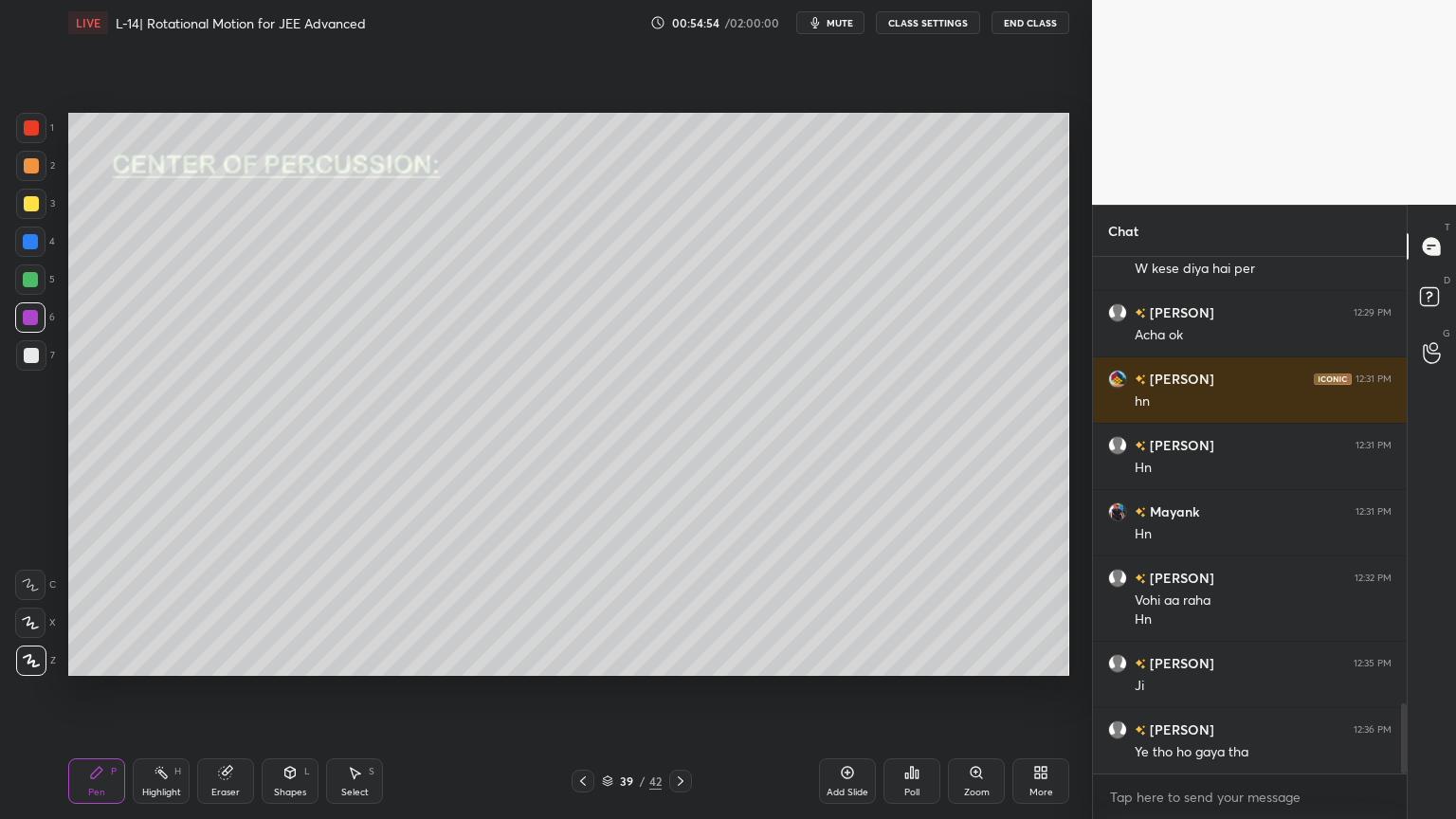 click 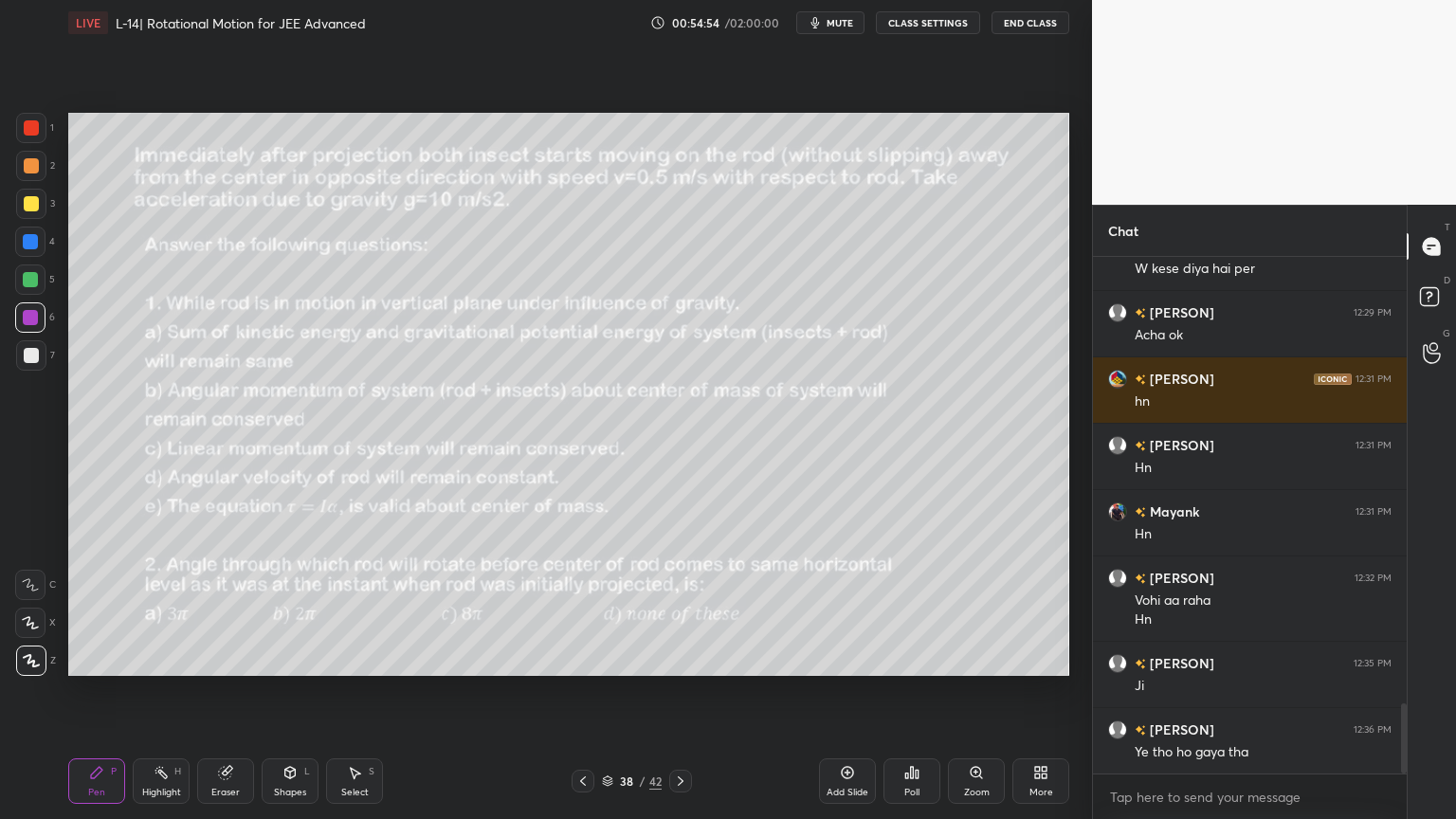 click 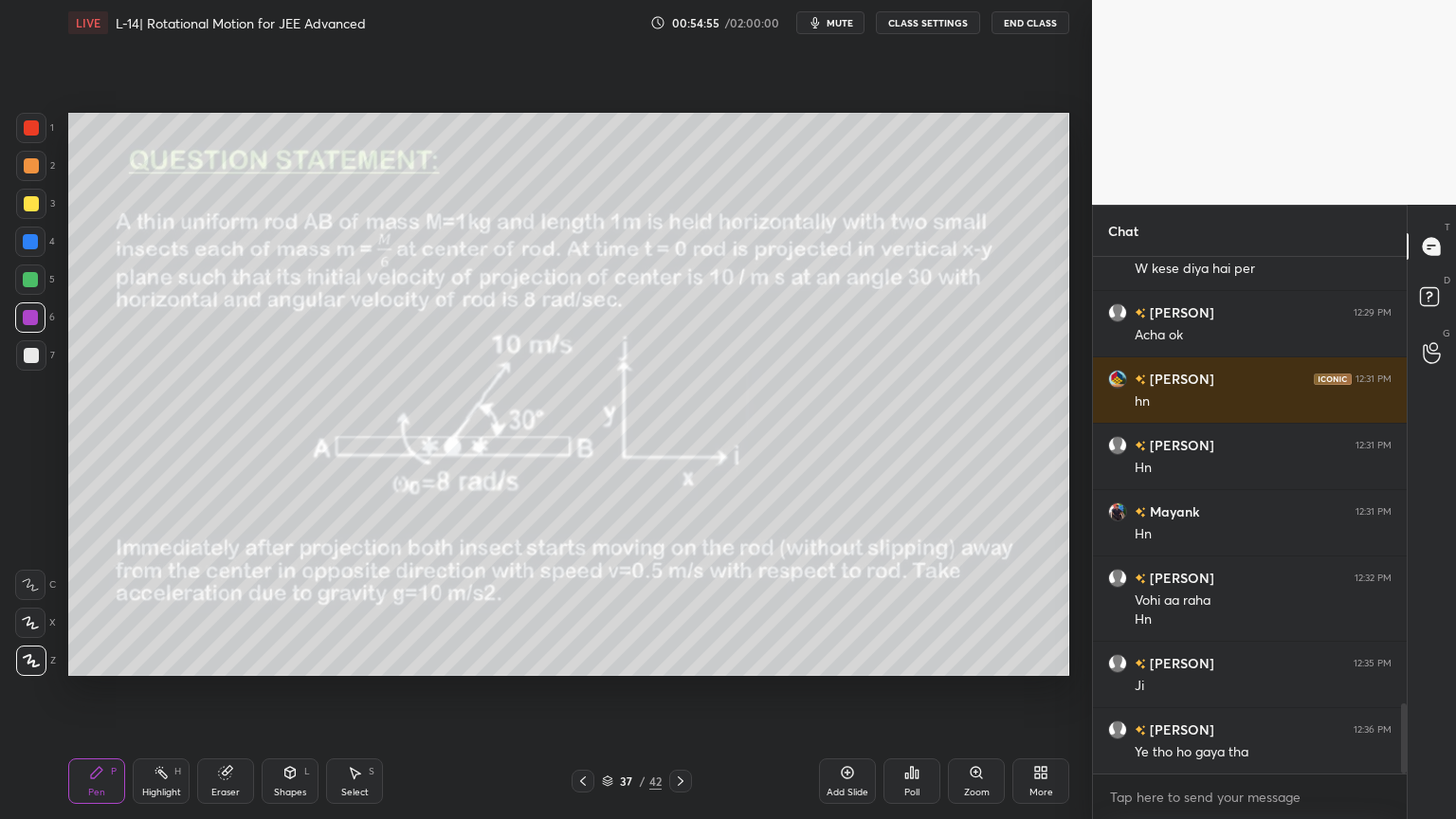 click 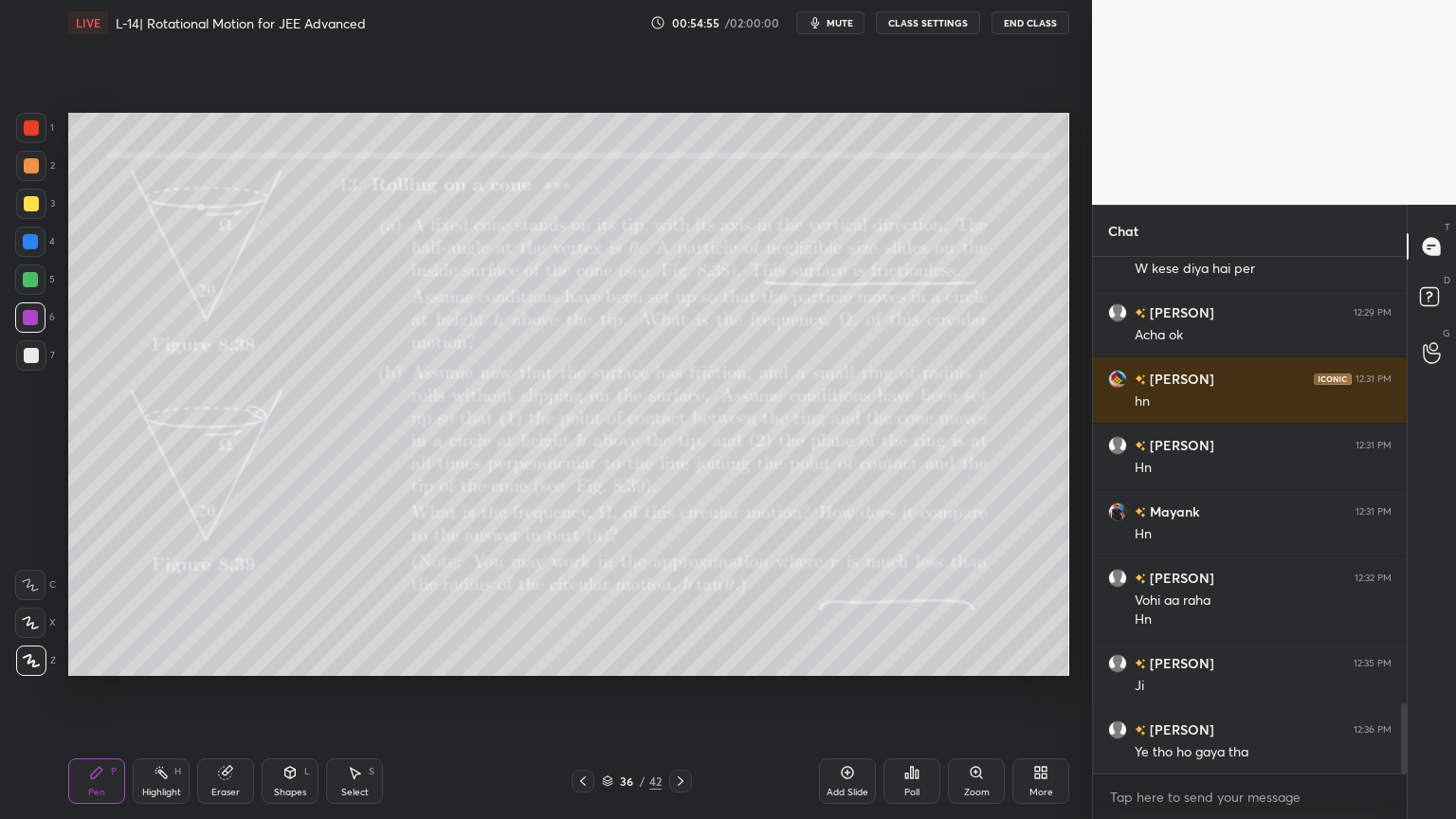 click 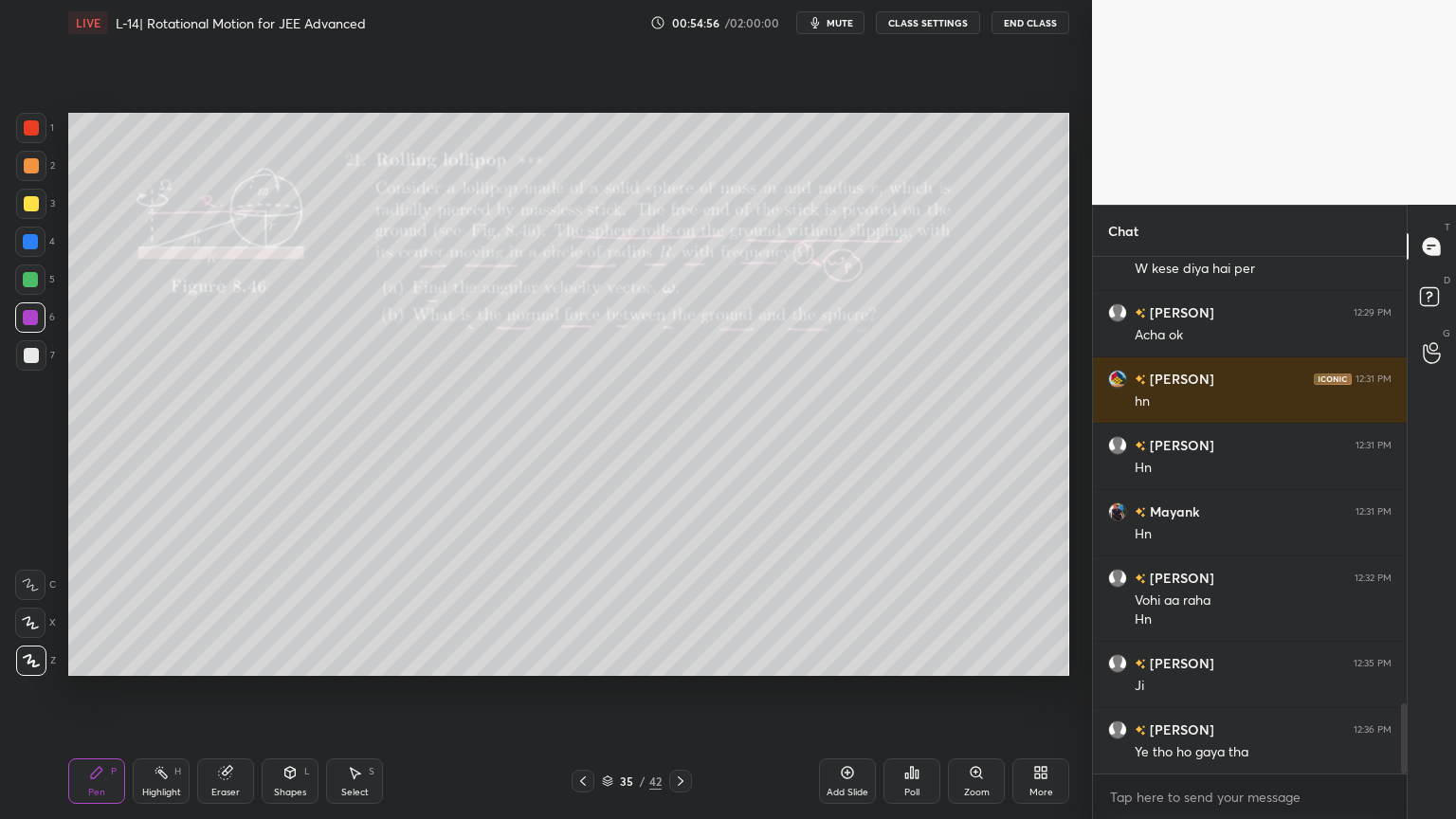 click 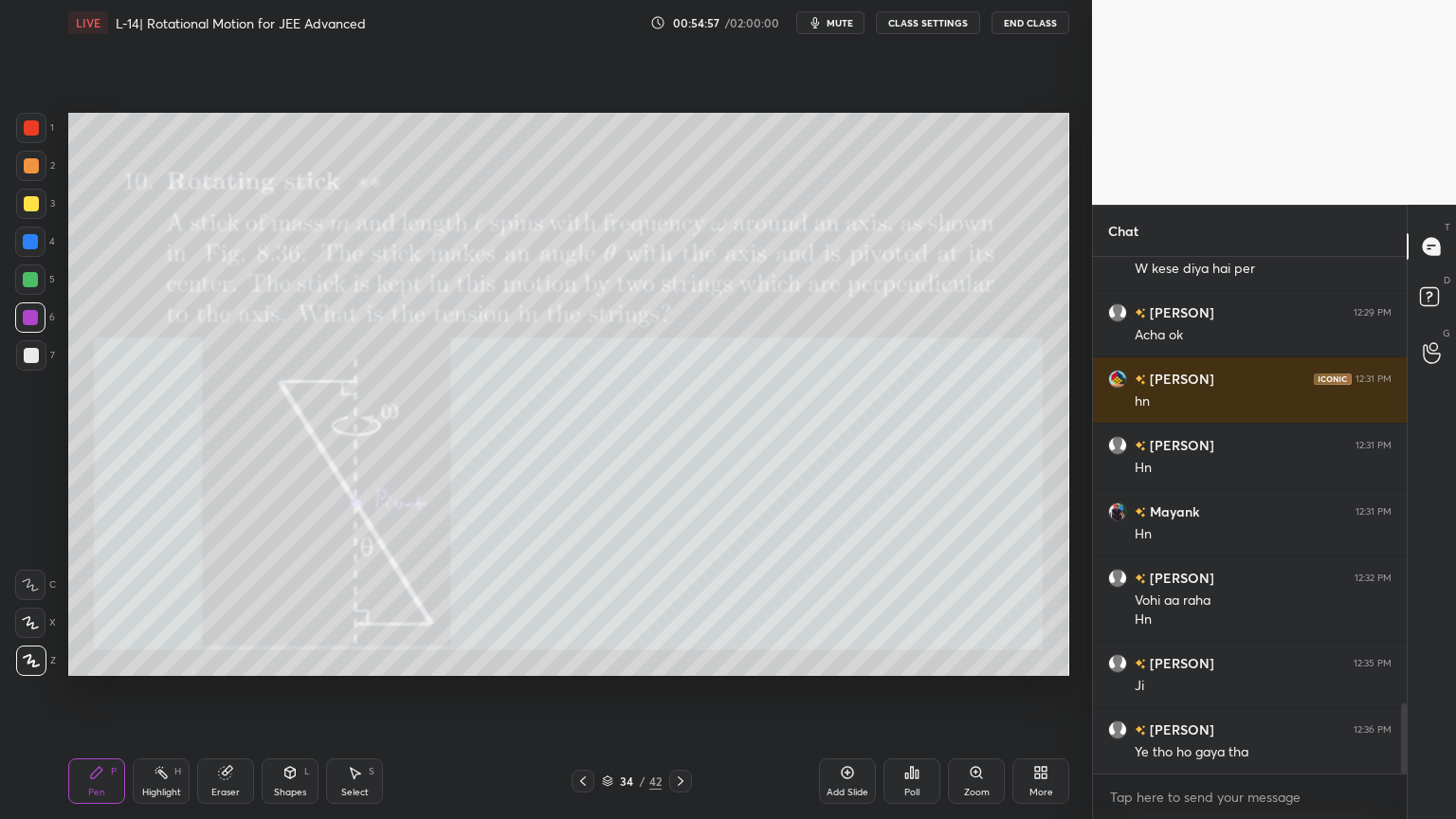 click 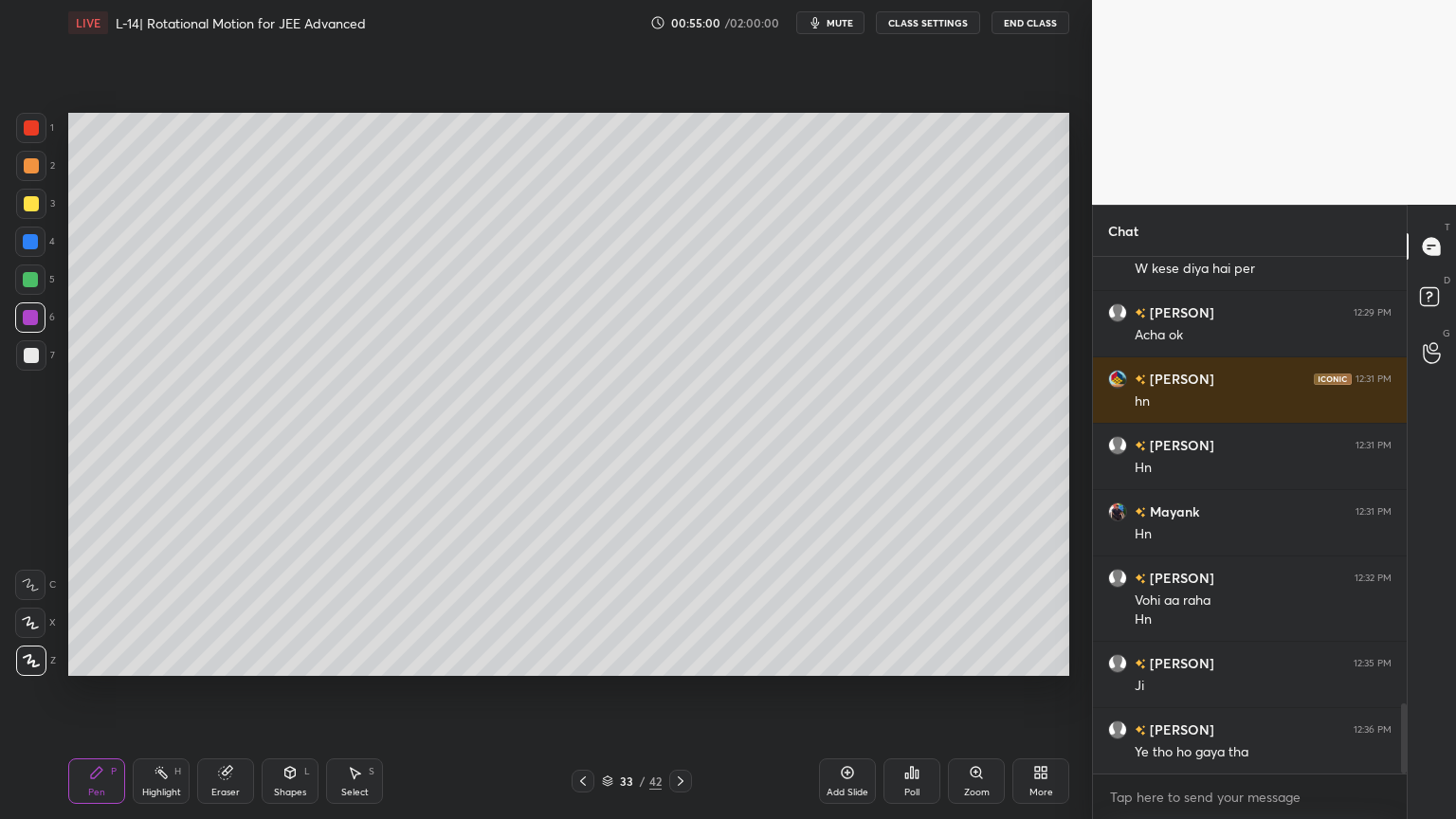 click at bounding box center [31, 204] 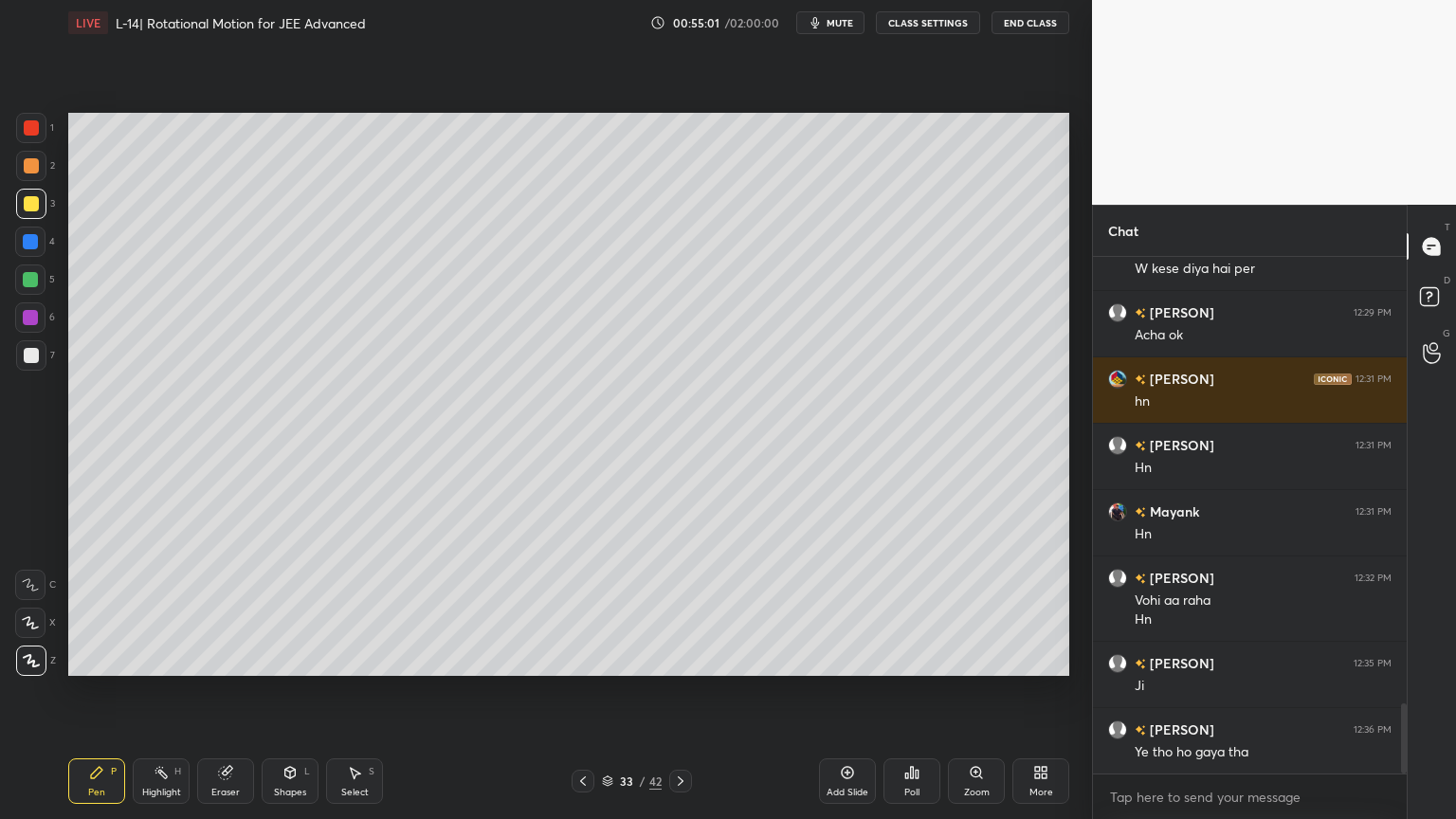 click at bounding box center [31, 166] 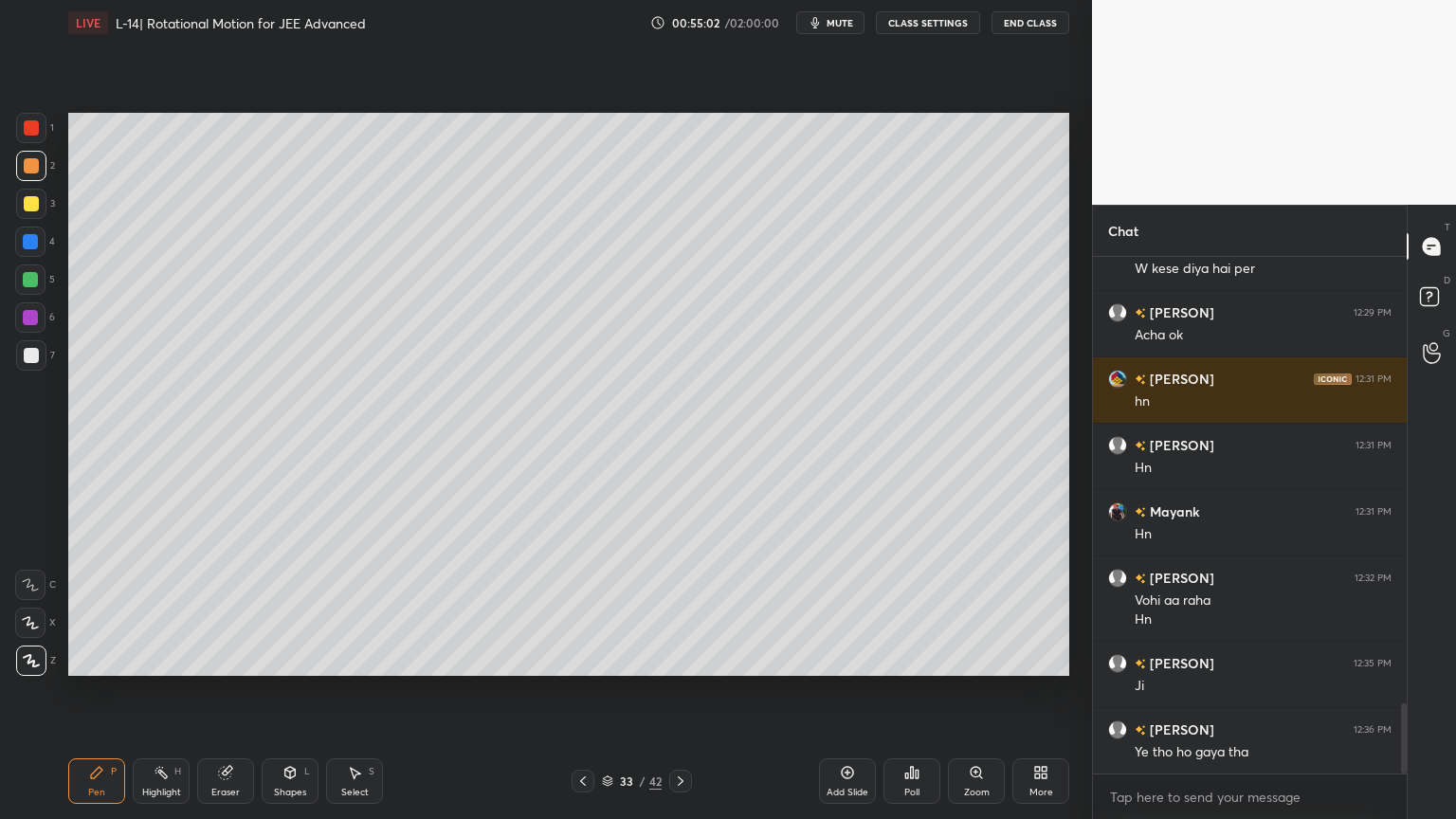 click at bounding box center (31, 355) 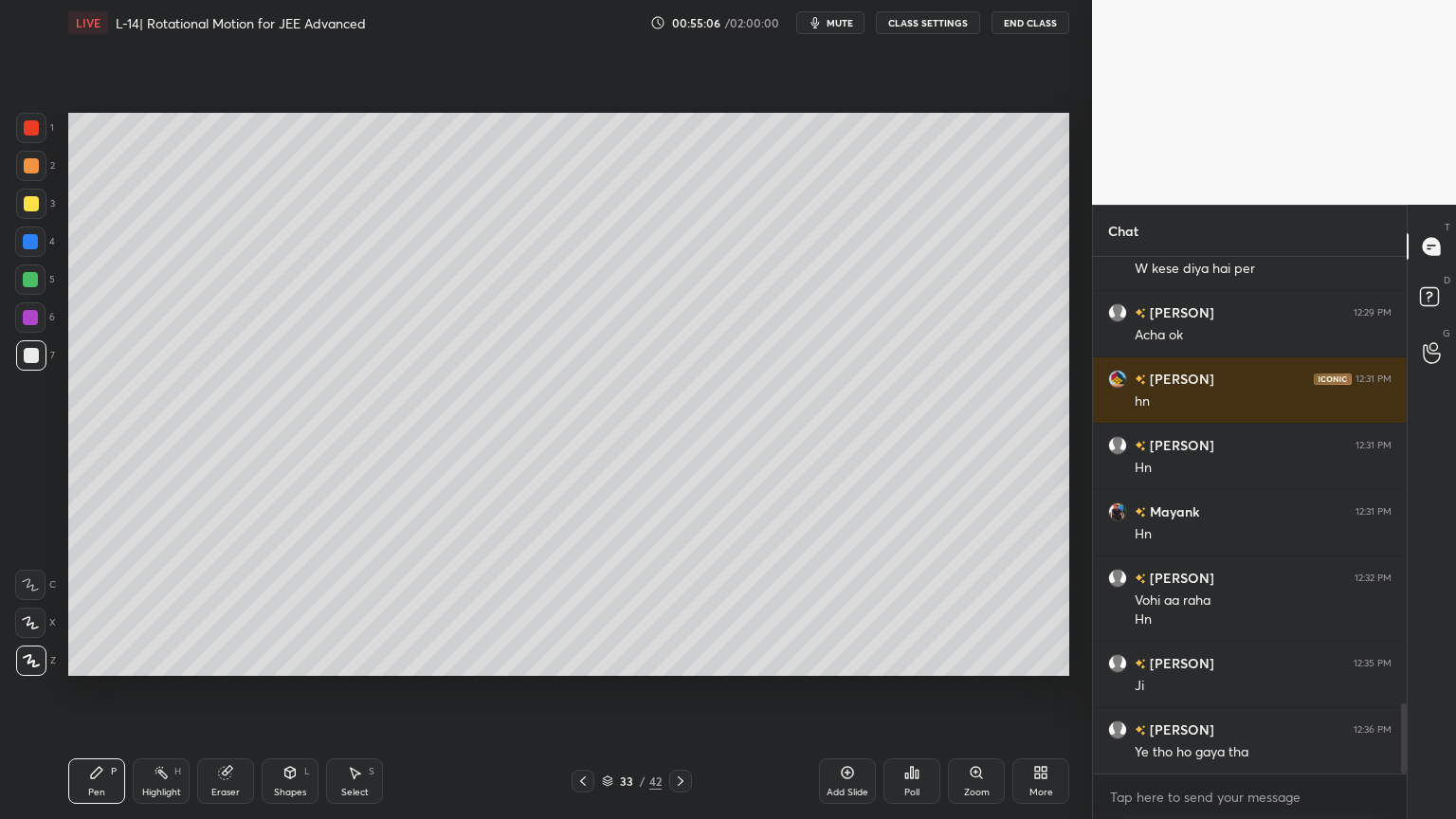click 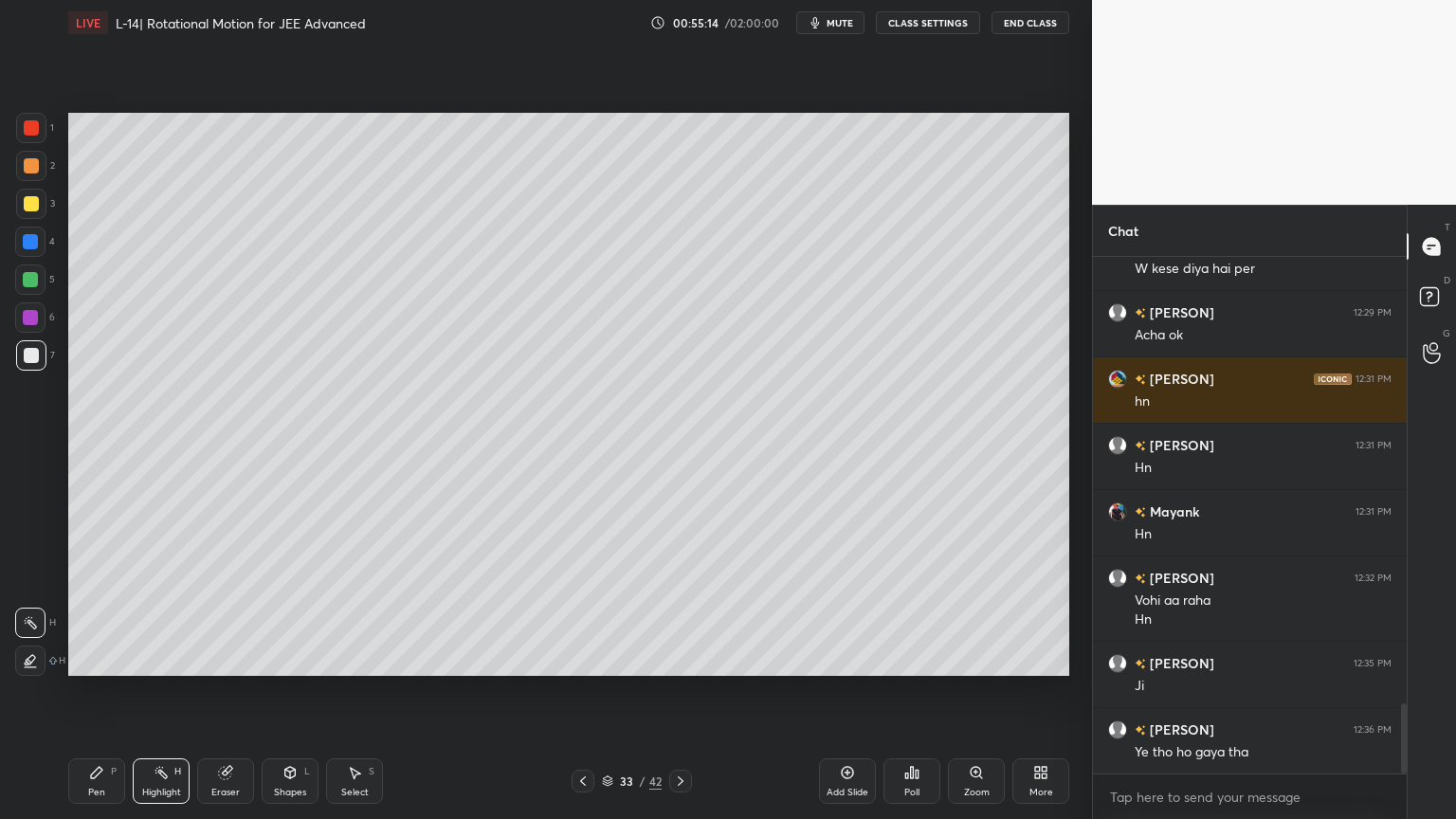 click 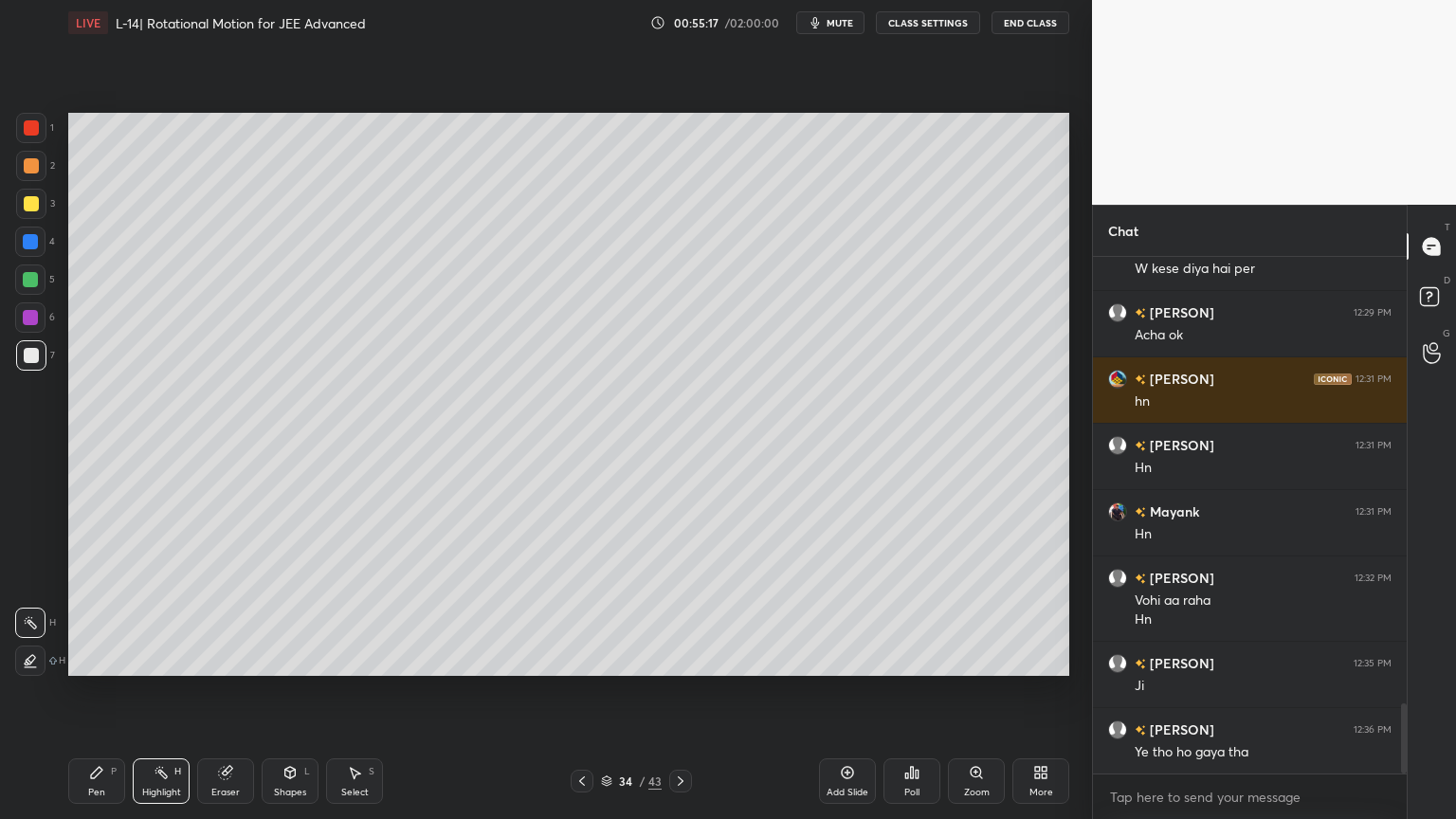 click 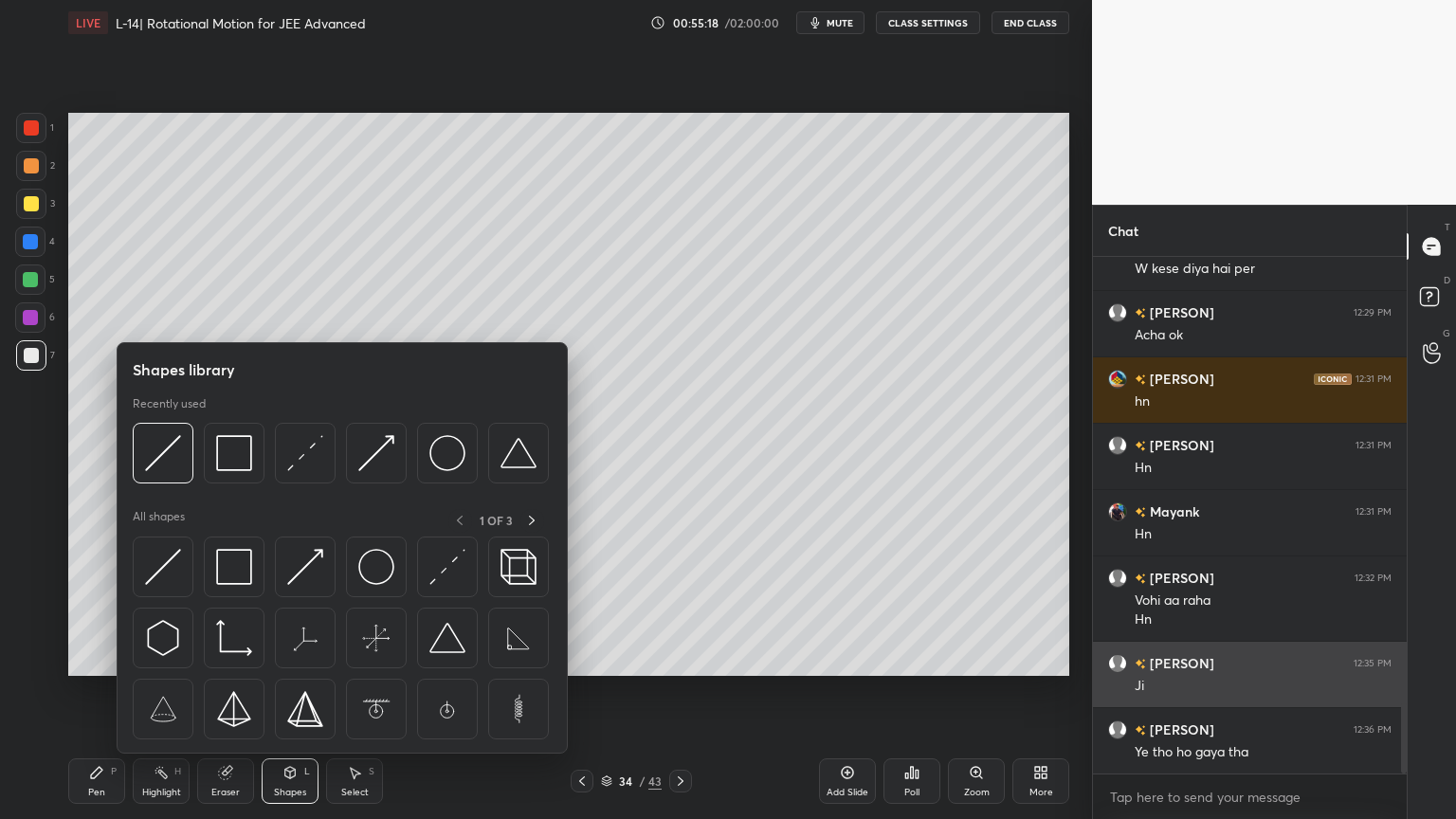 click at bounding box center [305, 453] 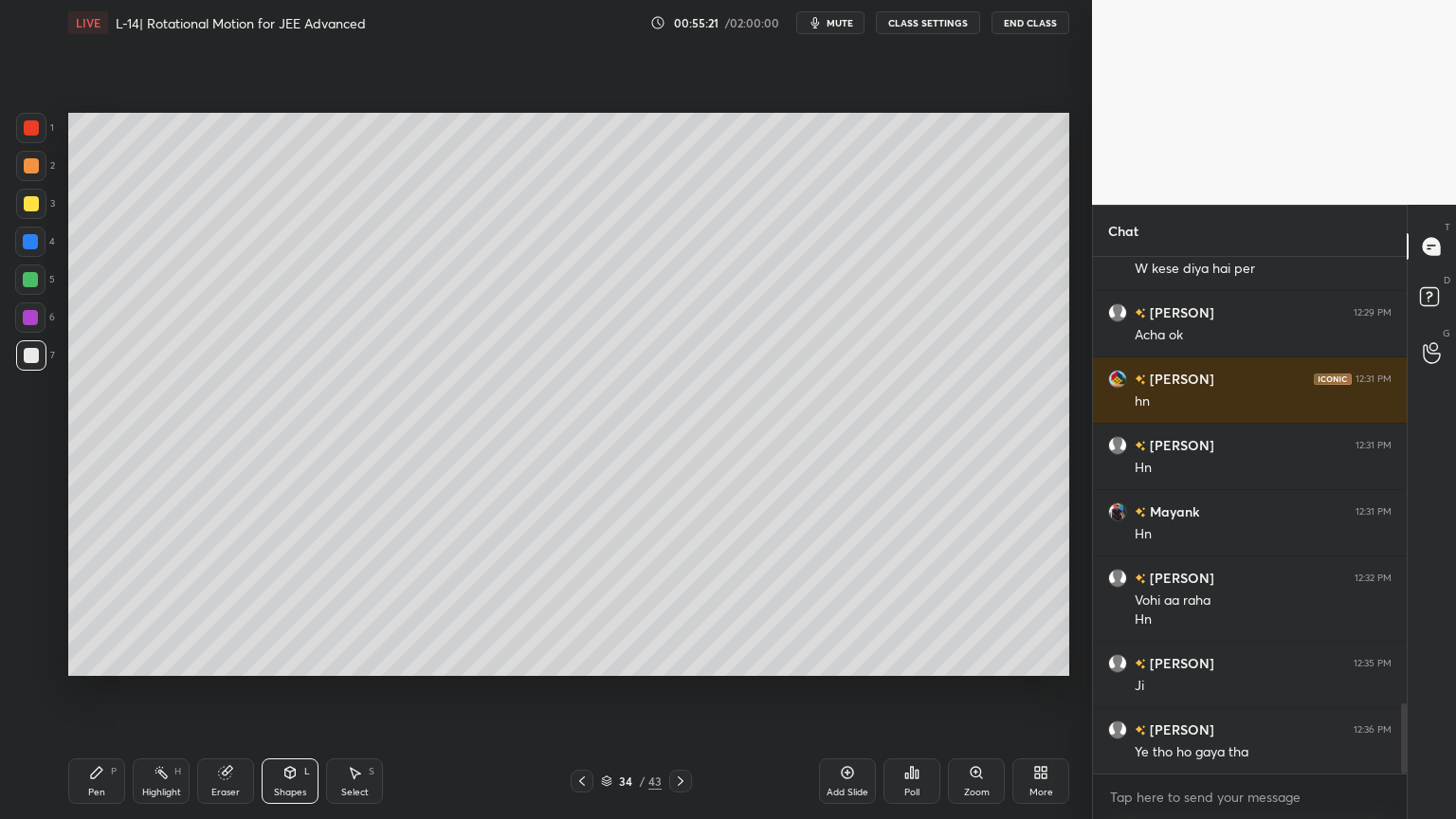 click on "Shapes" at bounding box center [290, 792] 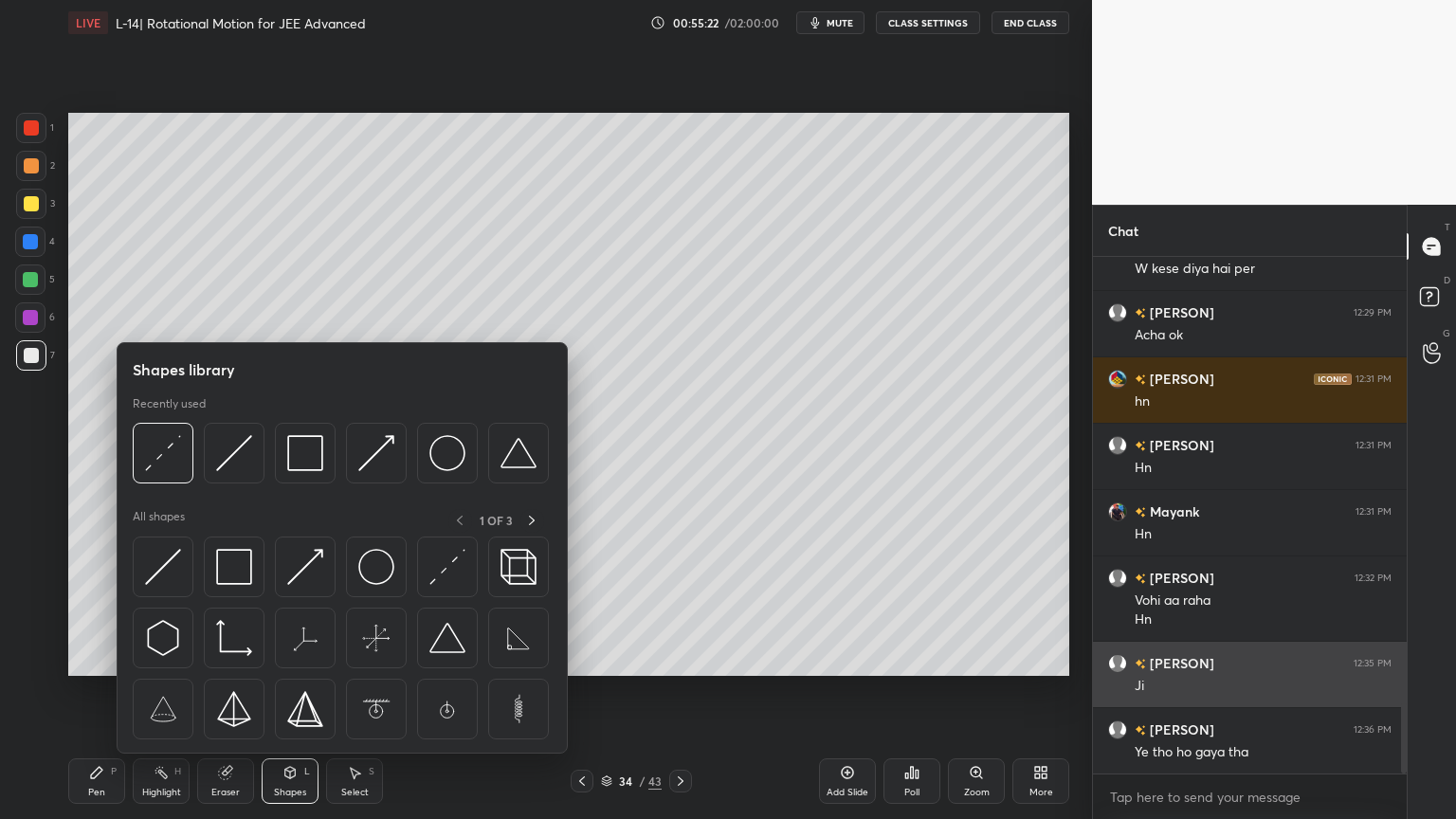 click at bounding box center [163, 567] 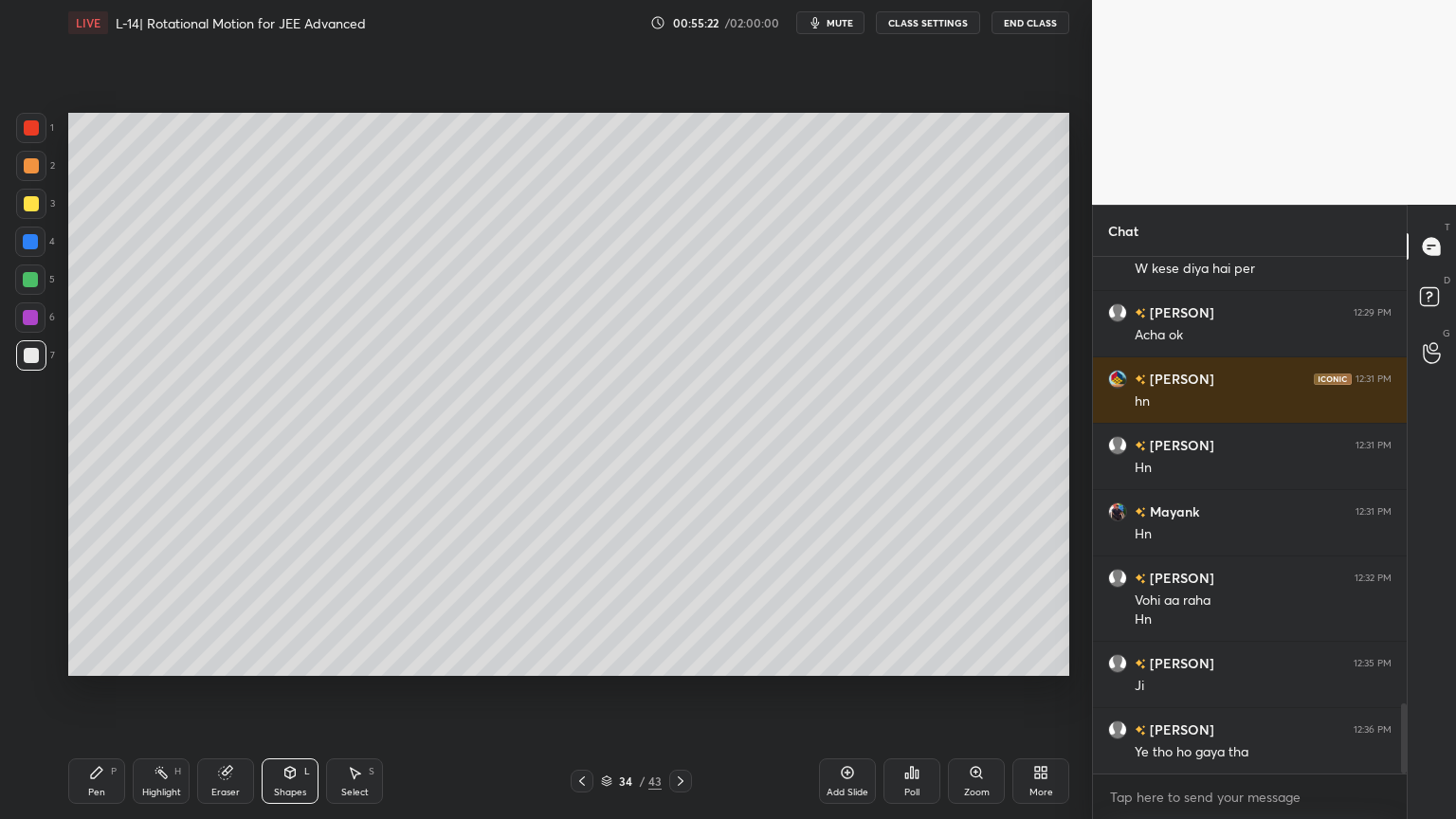 click at bounding box center (31, 128) 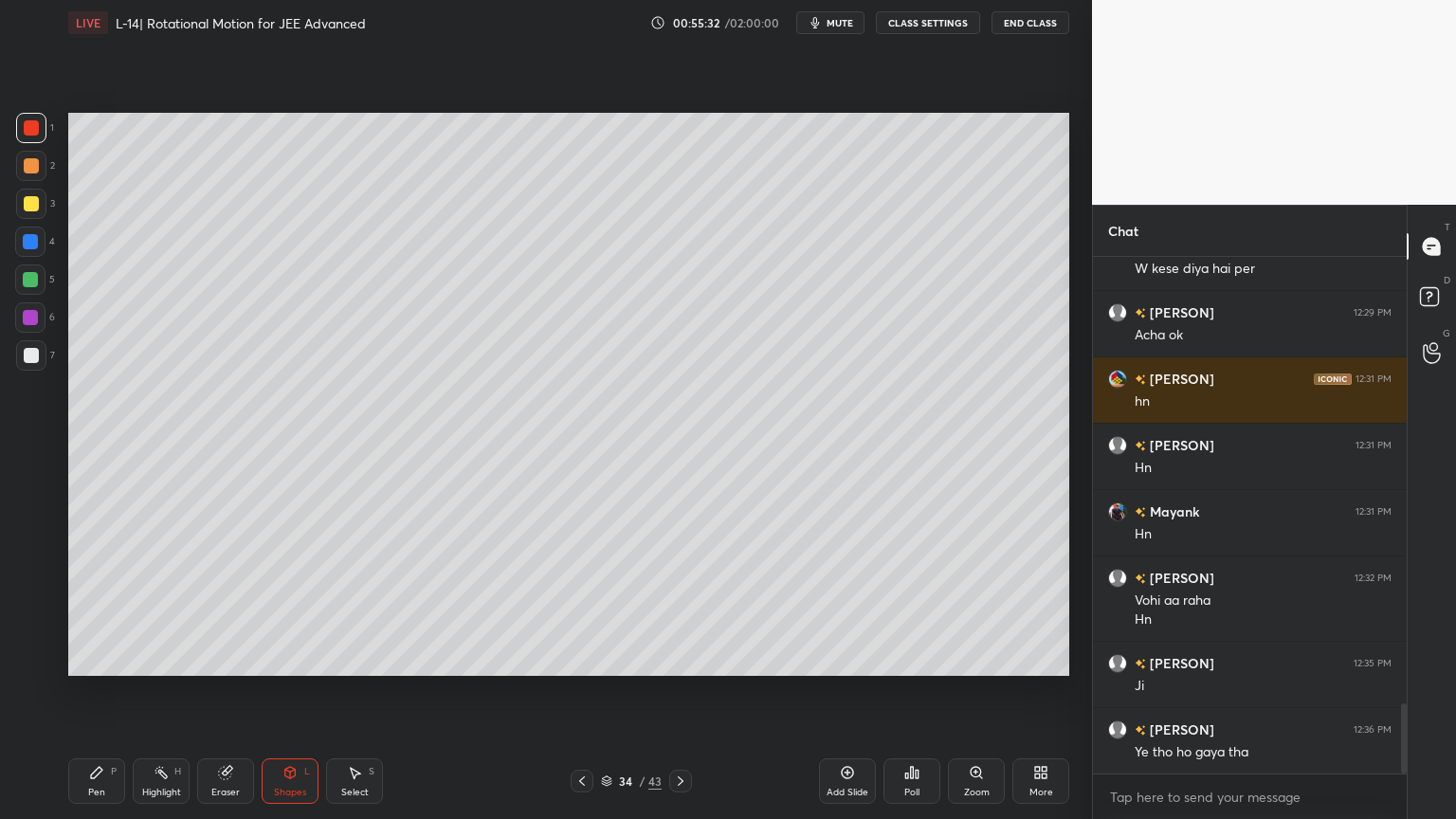 click at bounding box center [30, 318] 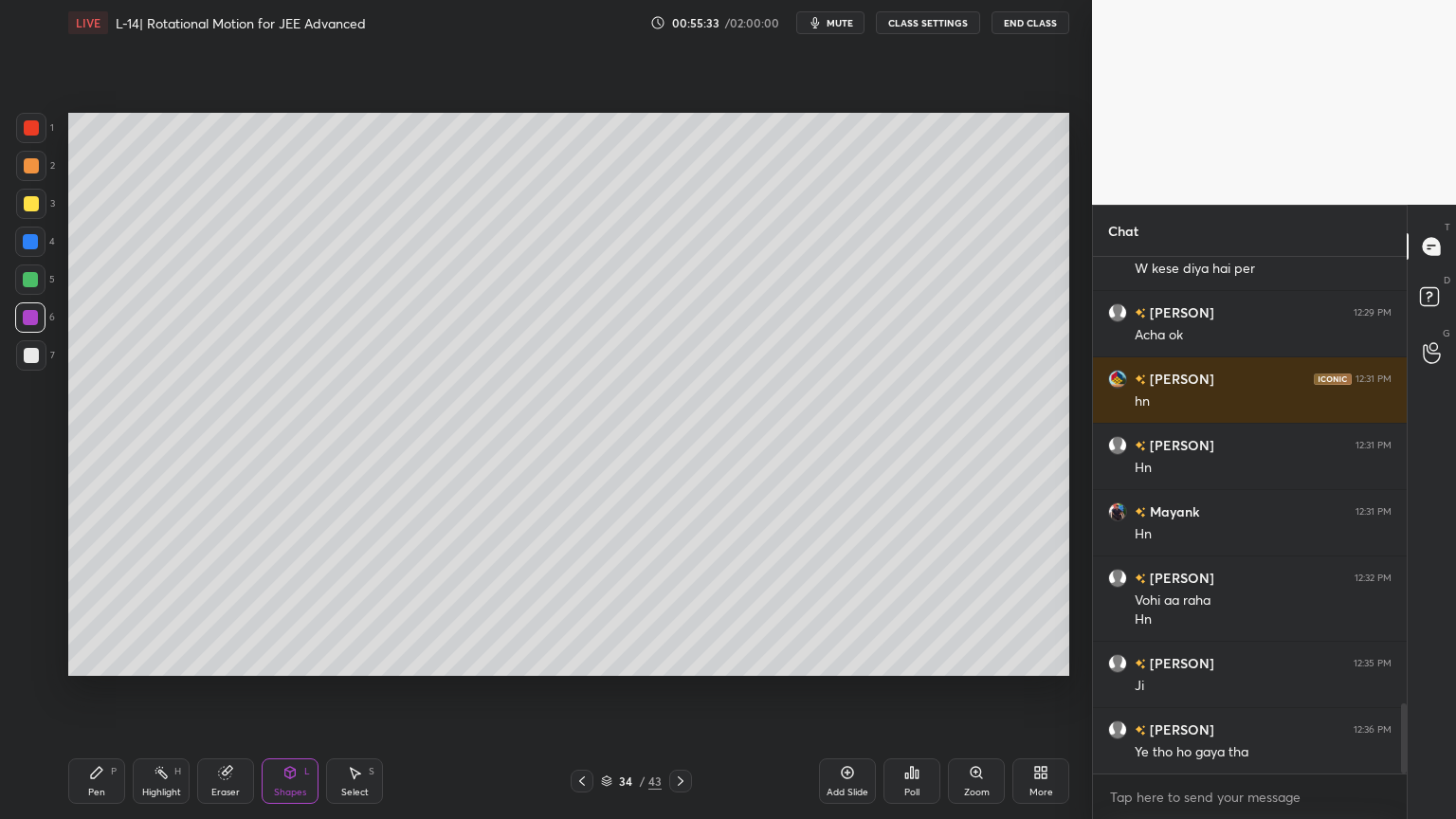 click on "Pen P" at bounding box center (97, 781) 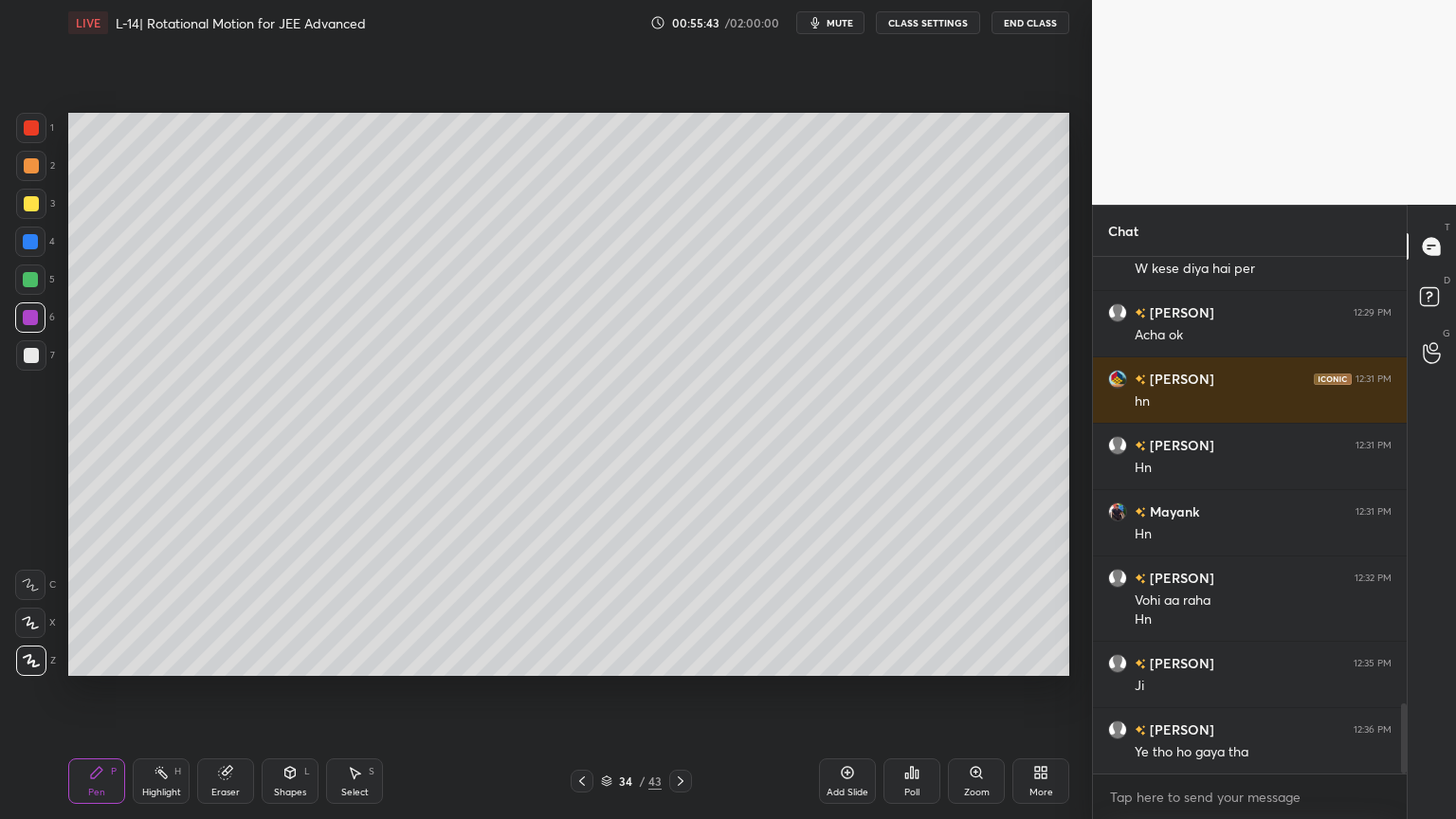 click at bounding box center [31, 204] 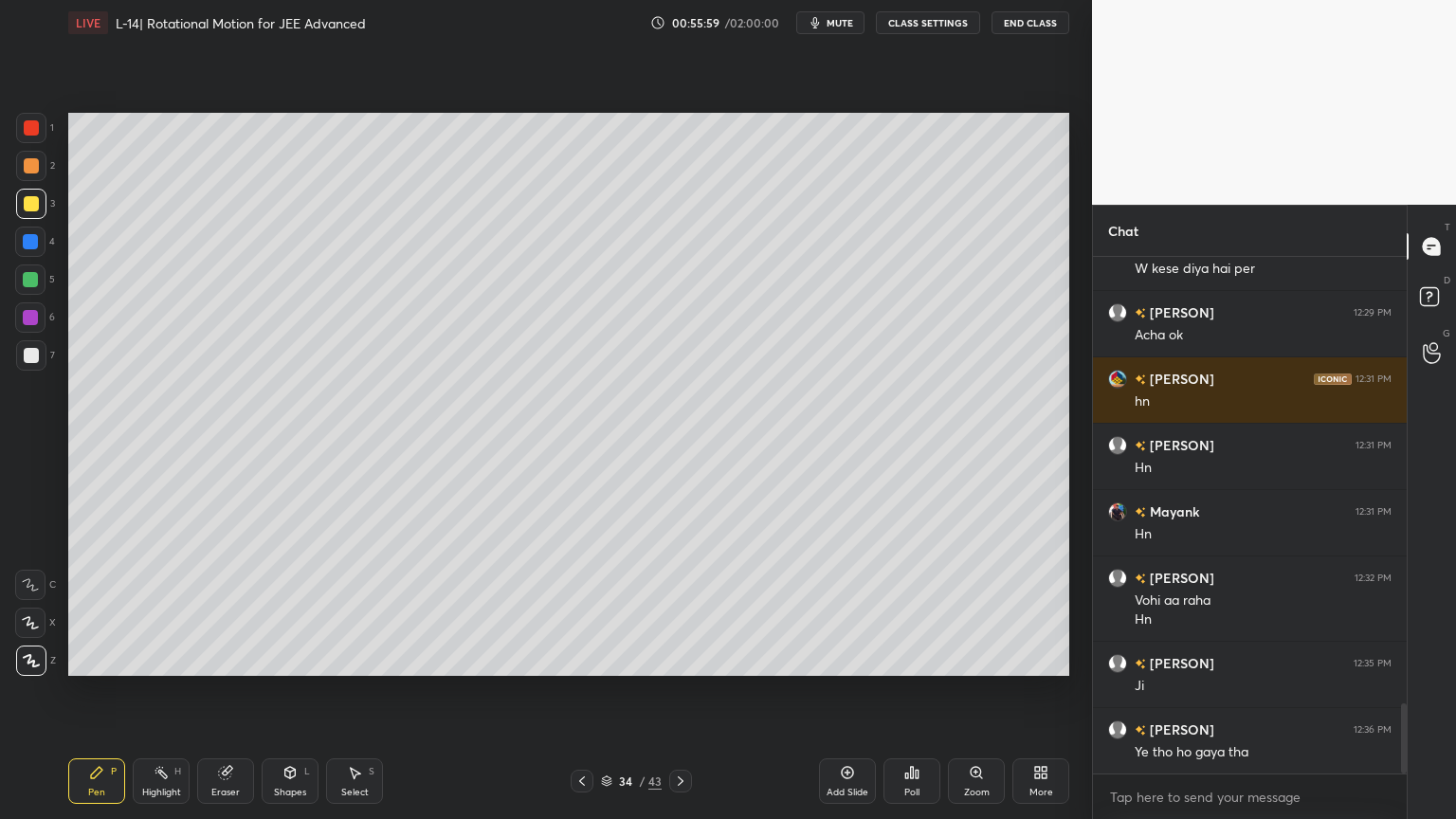 click 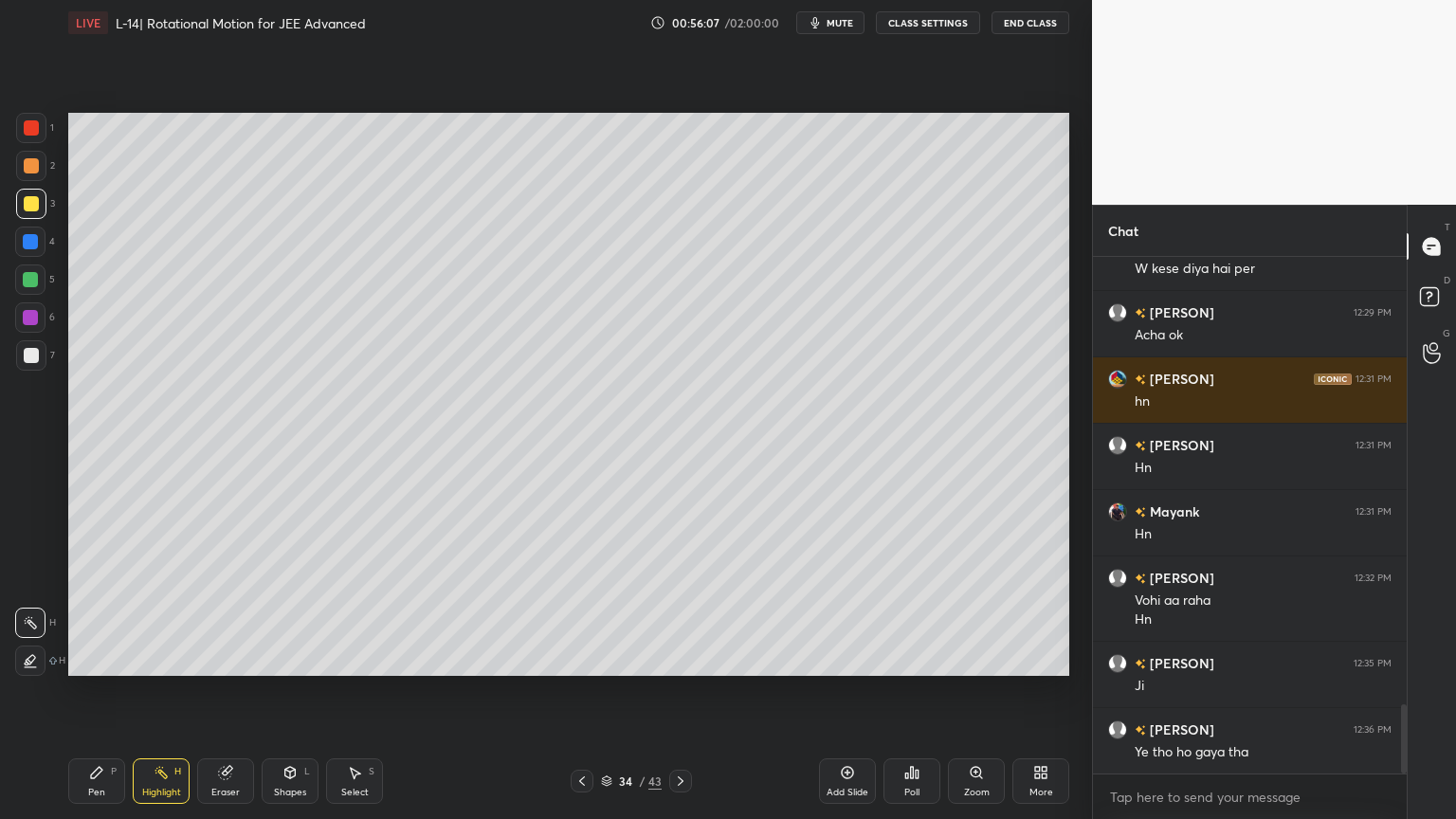 scroll, scrollTop: 3363, scrollLeft: 0, axis: vertical 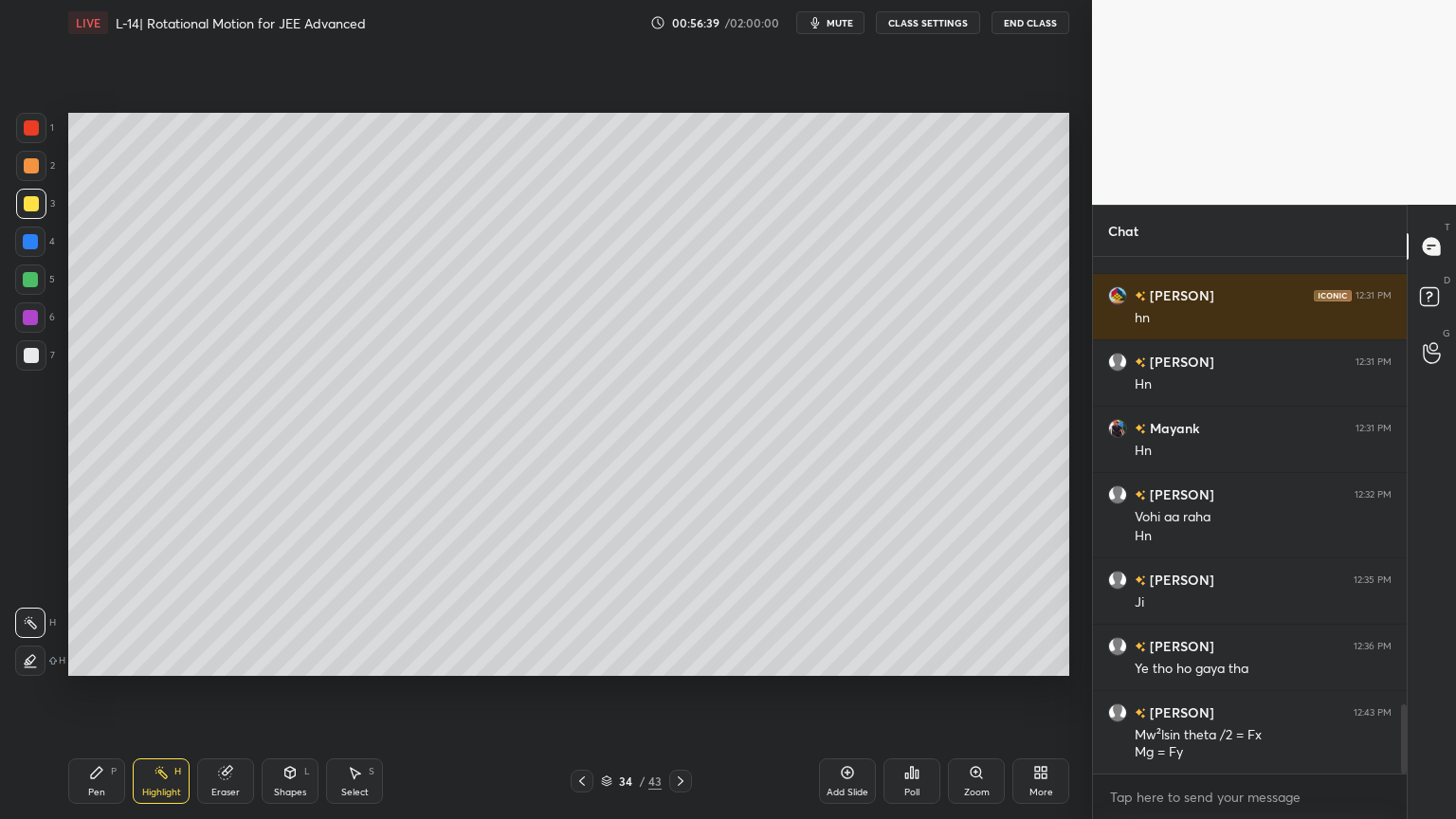 click on "6" at bounding box center (35, 318) 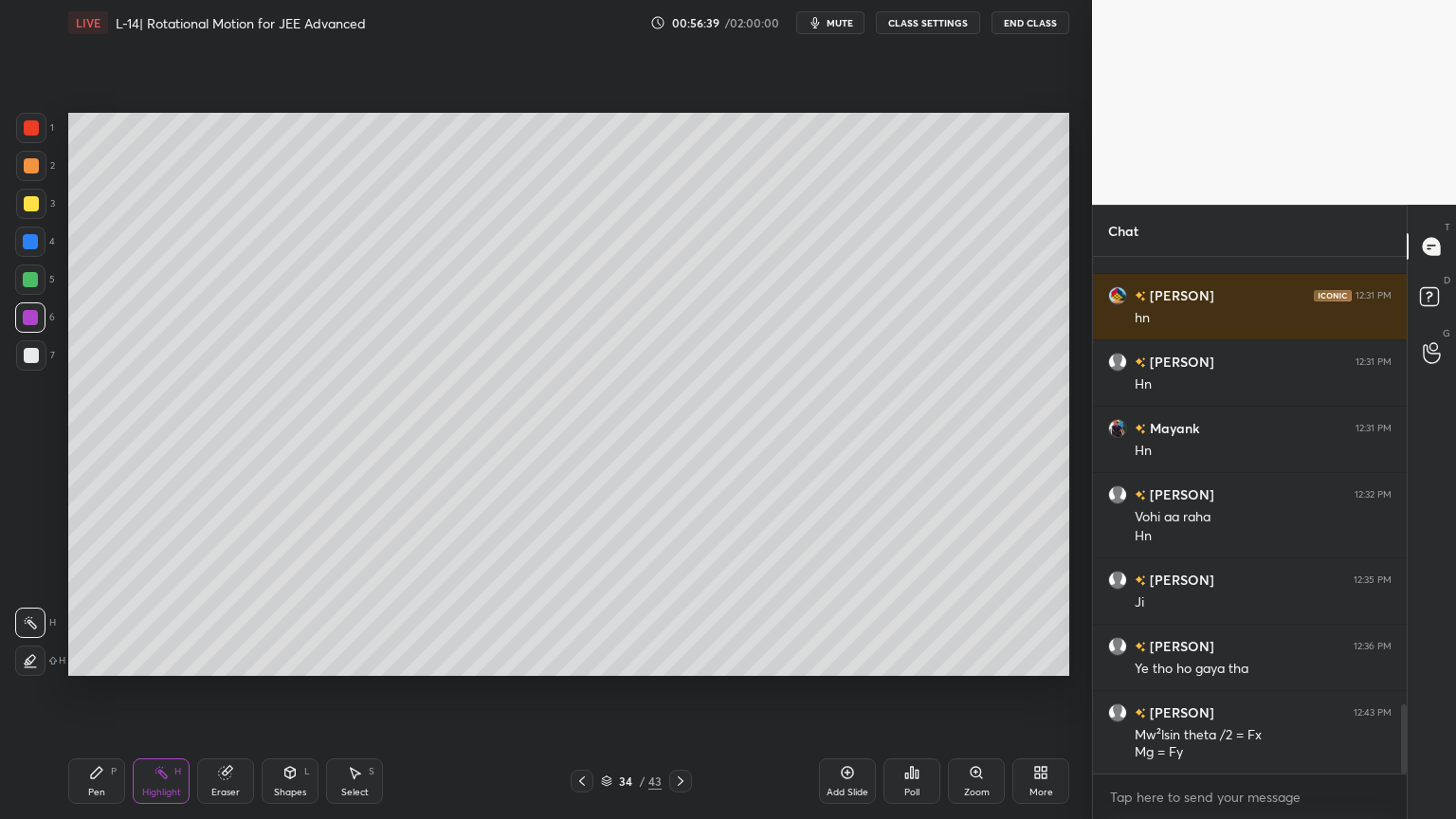 click at bounding box center [30, 280] 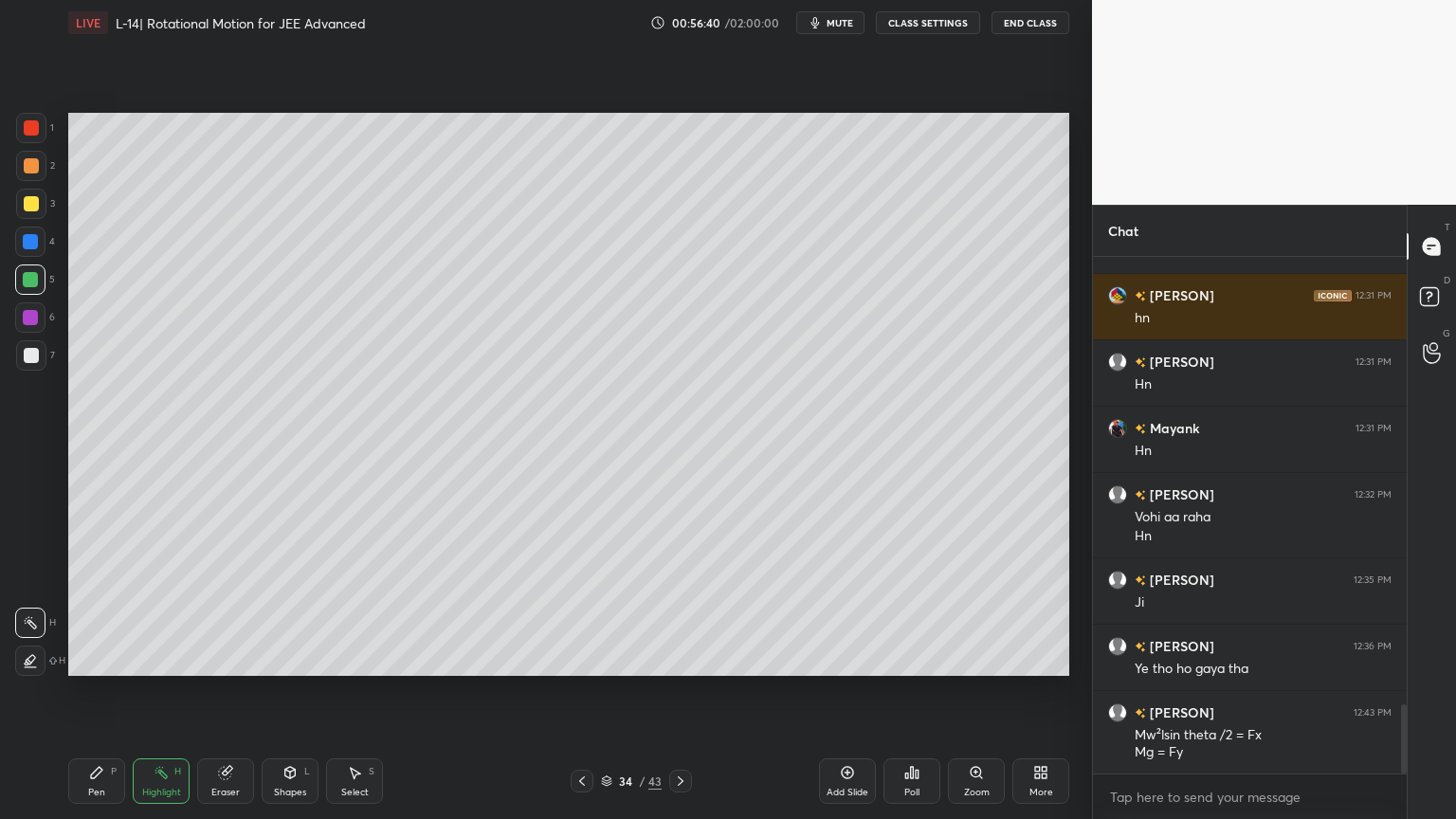 click at bounding box center [30, 318] 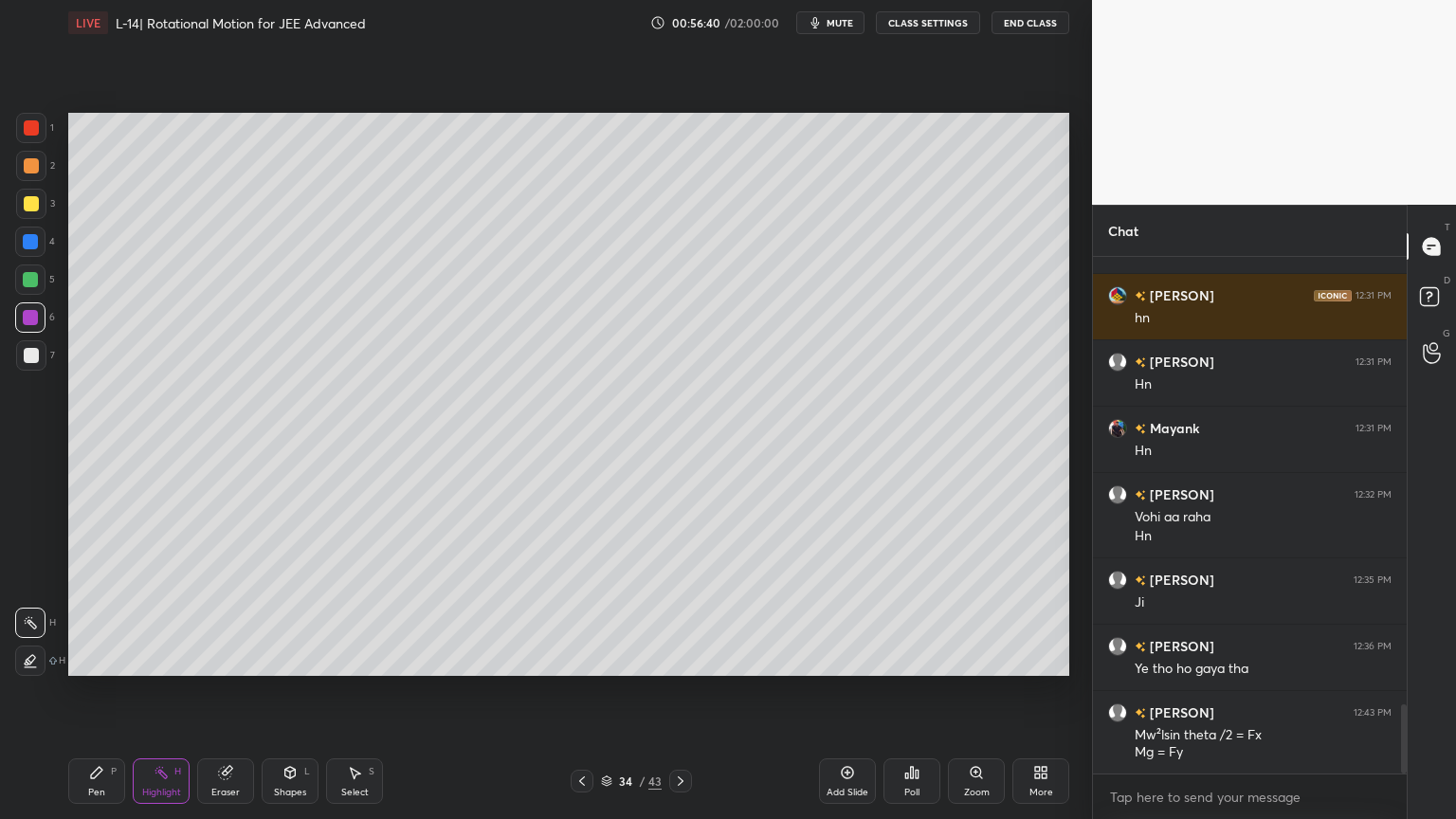 click at bounding box center [30, 280] 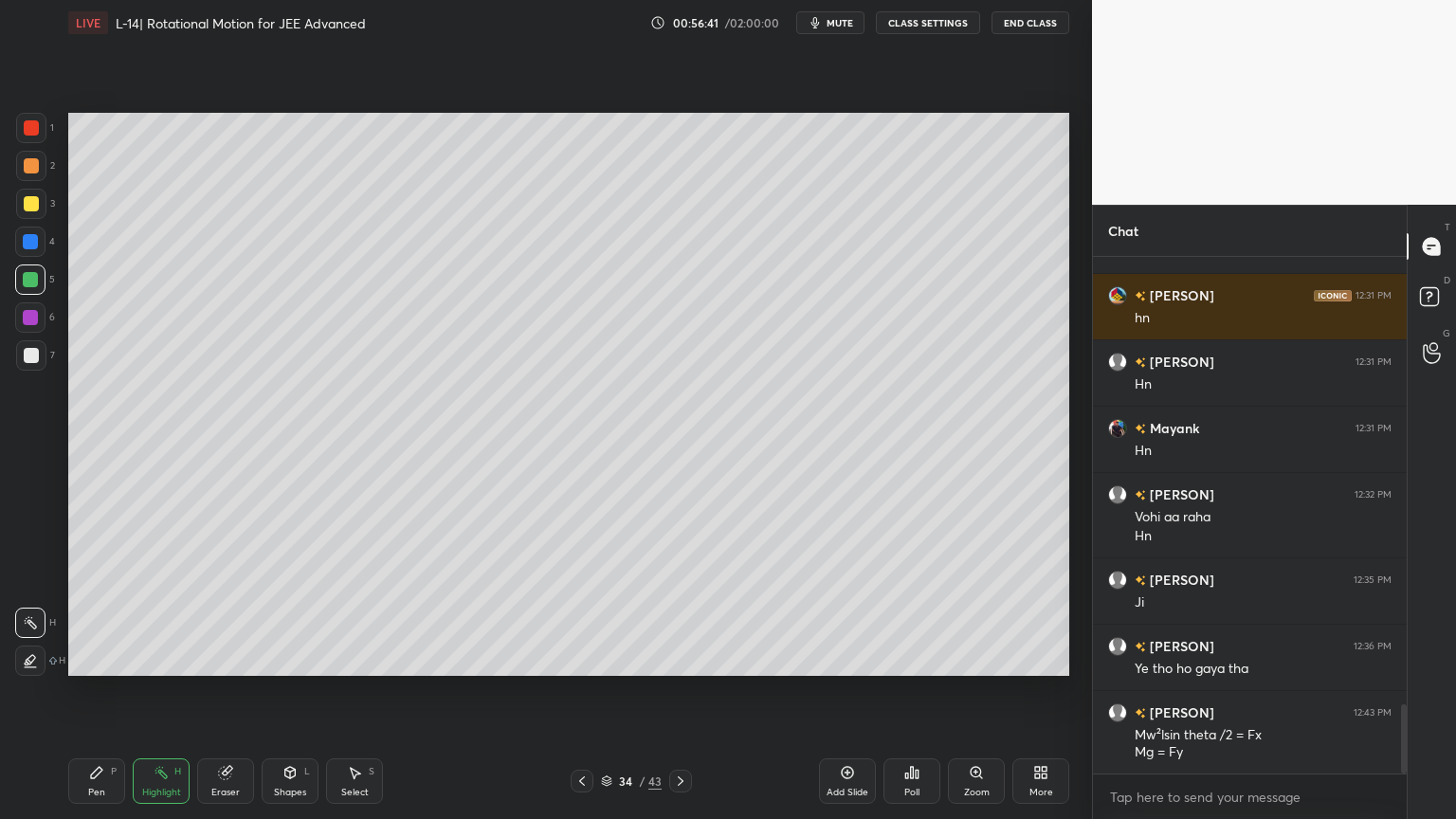 click at bounding box center [30, 318] 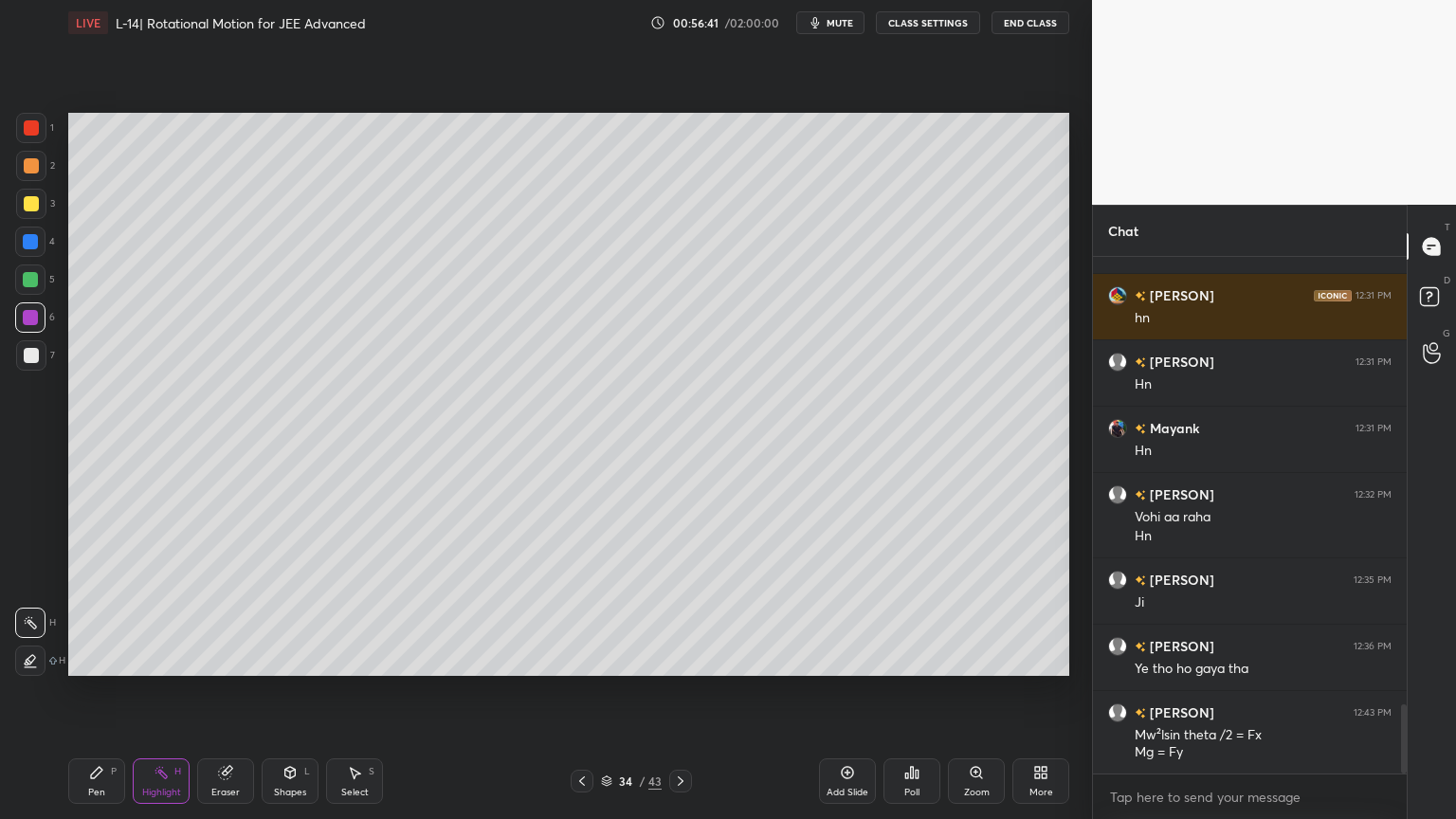 click at bounding box center (30, 280) 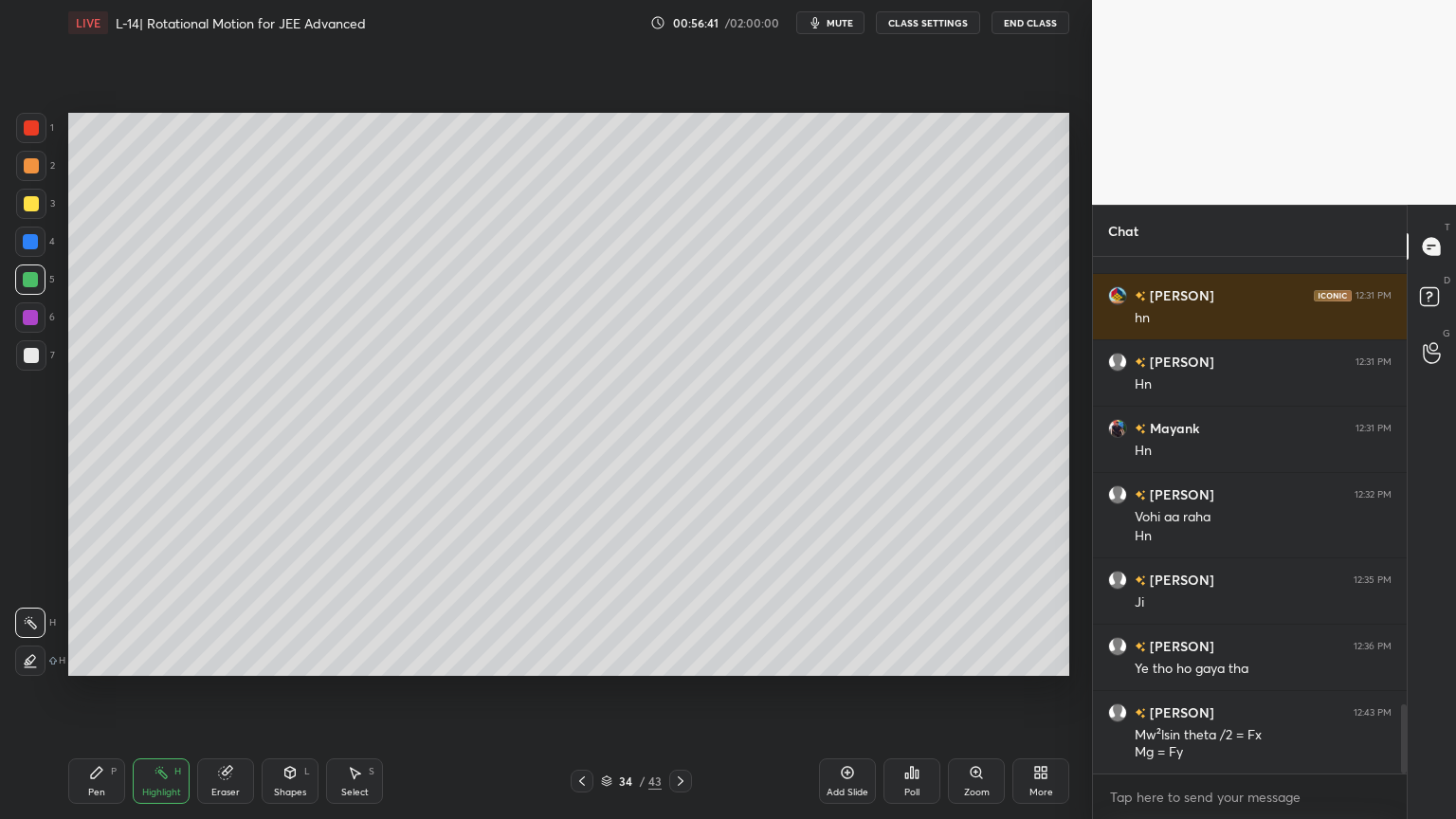 click at bounding box center (30, 318) 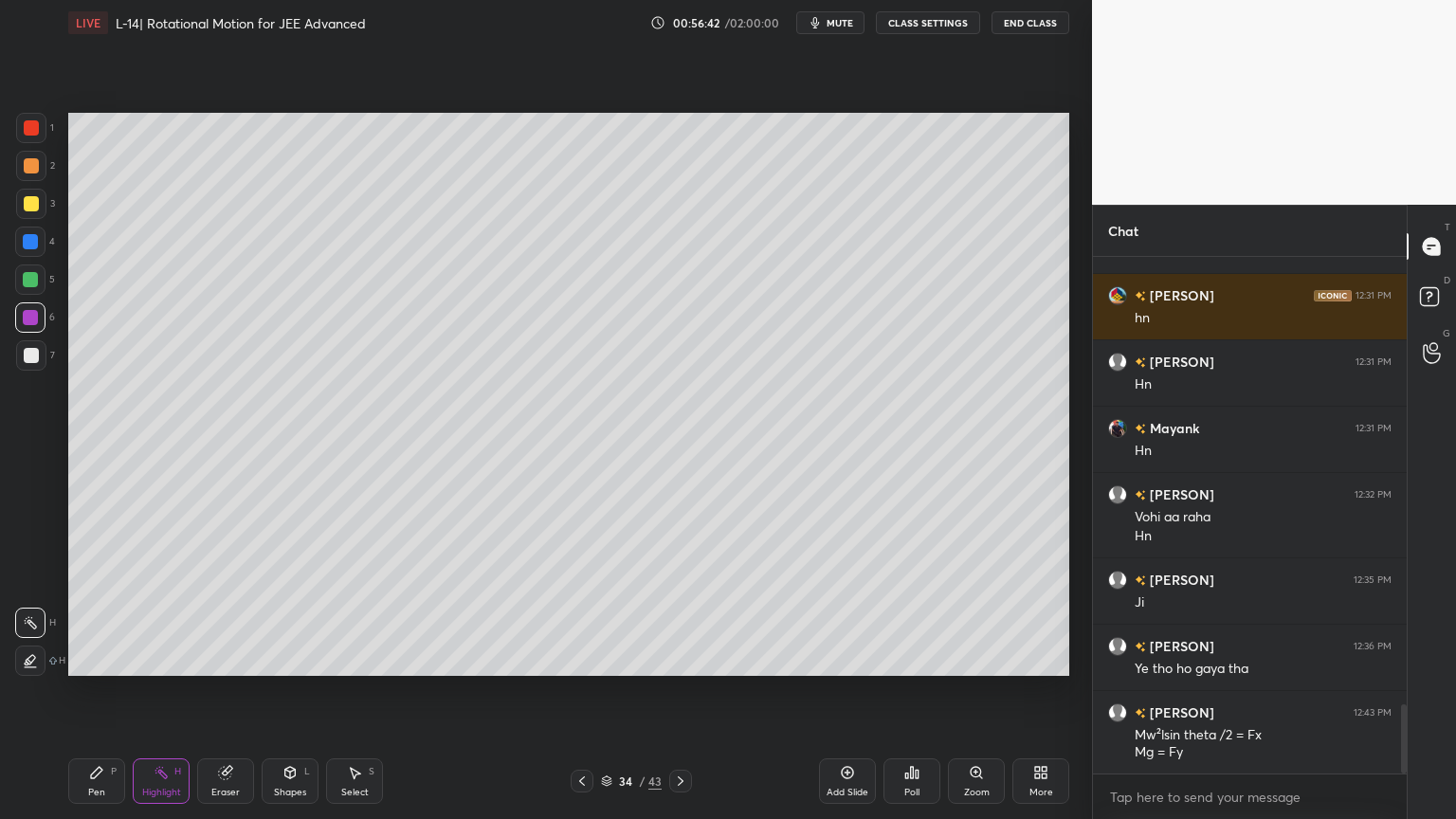 click at bounding box center (30, 280) 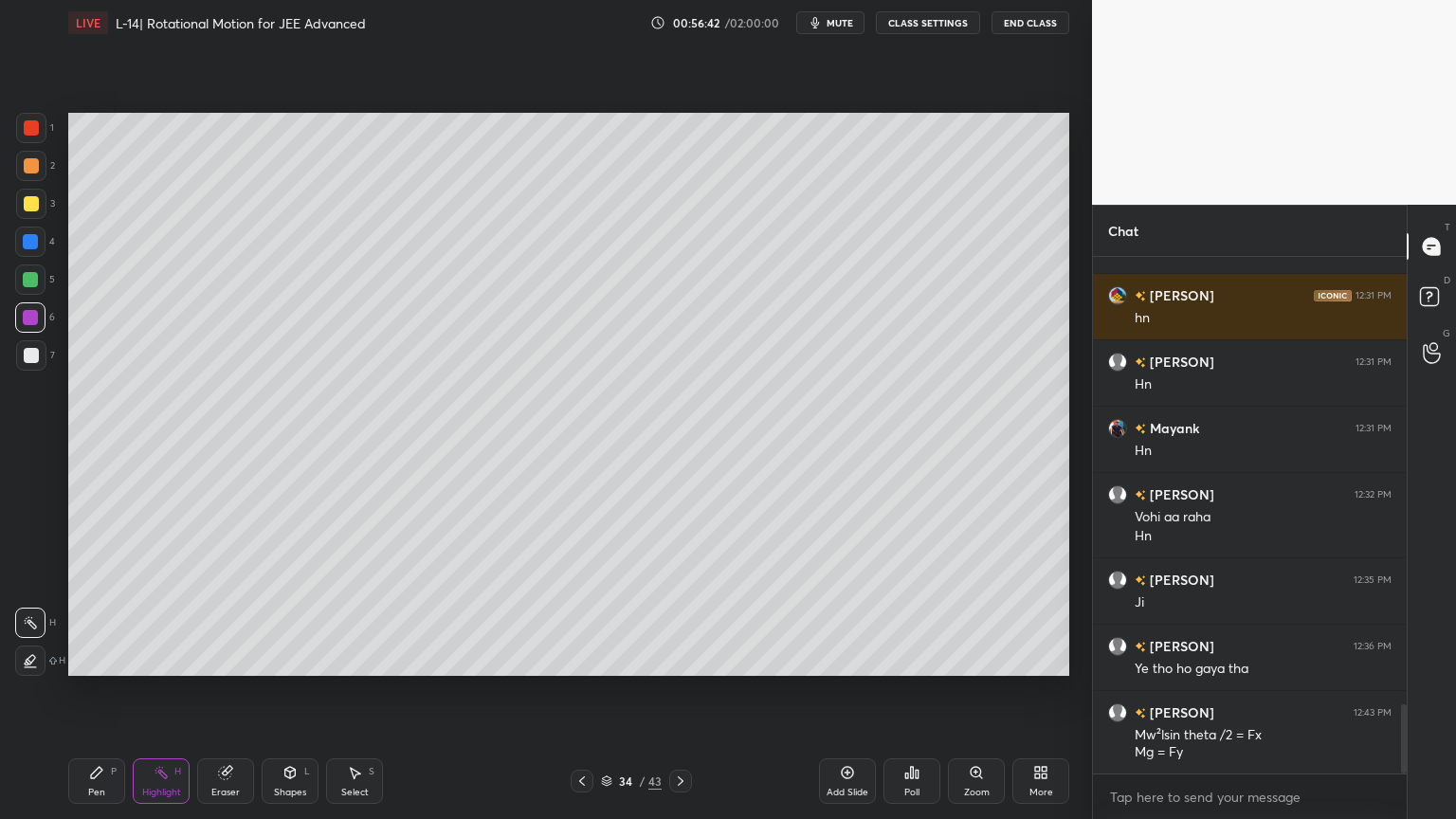 click at bounding box center [30, 318] 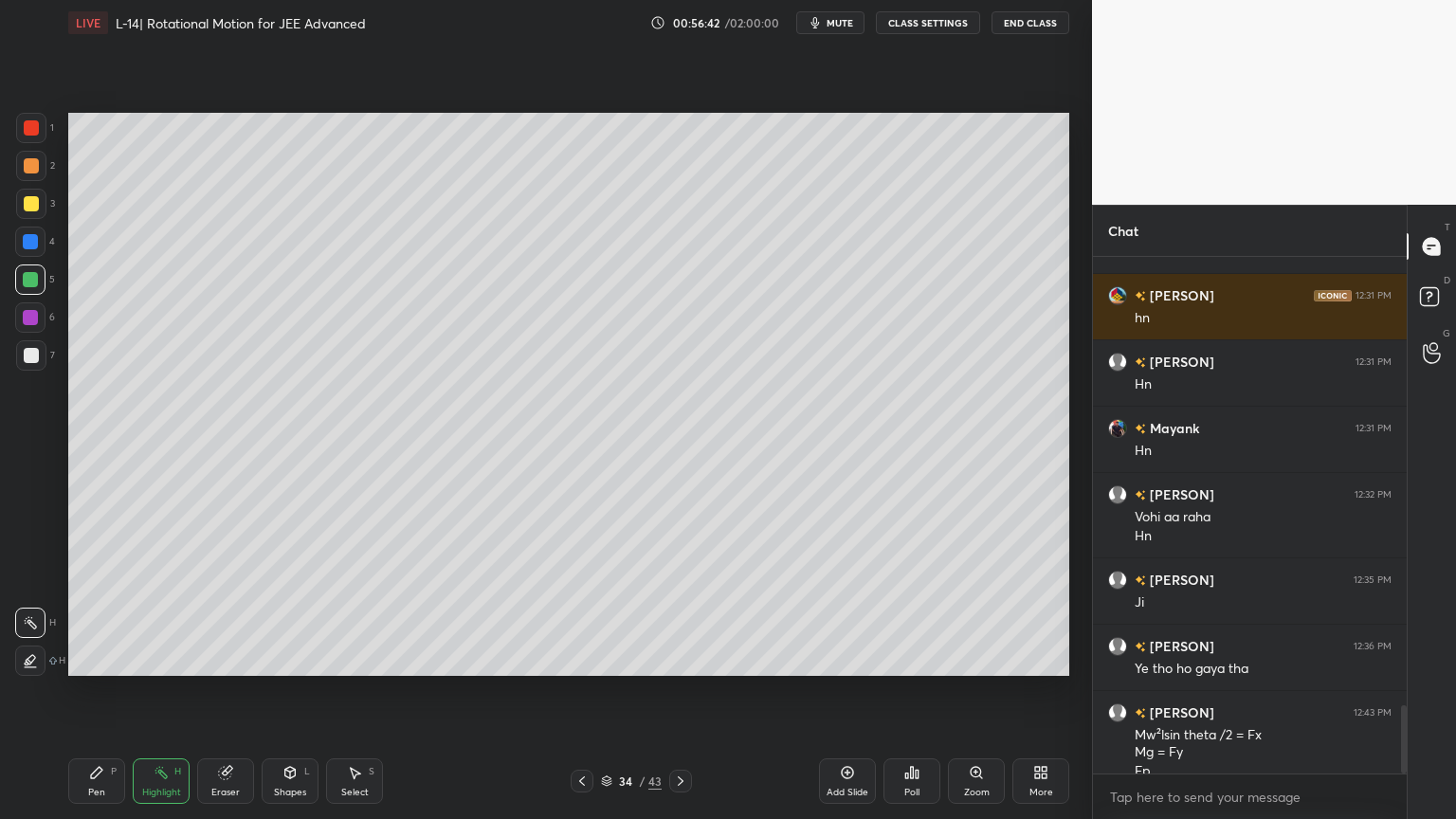 scroll, scrollTop: 3382, scrollLeft: 0, axis: vertical 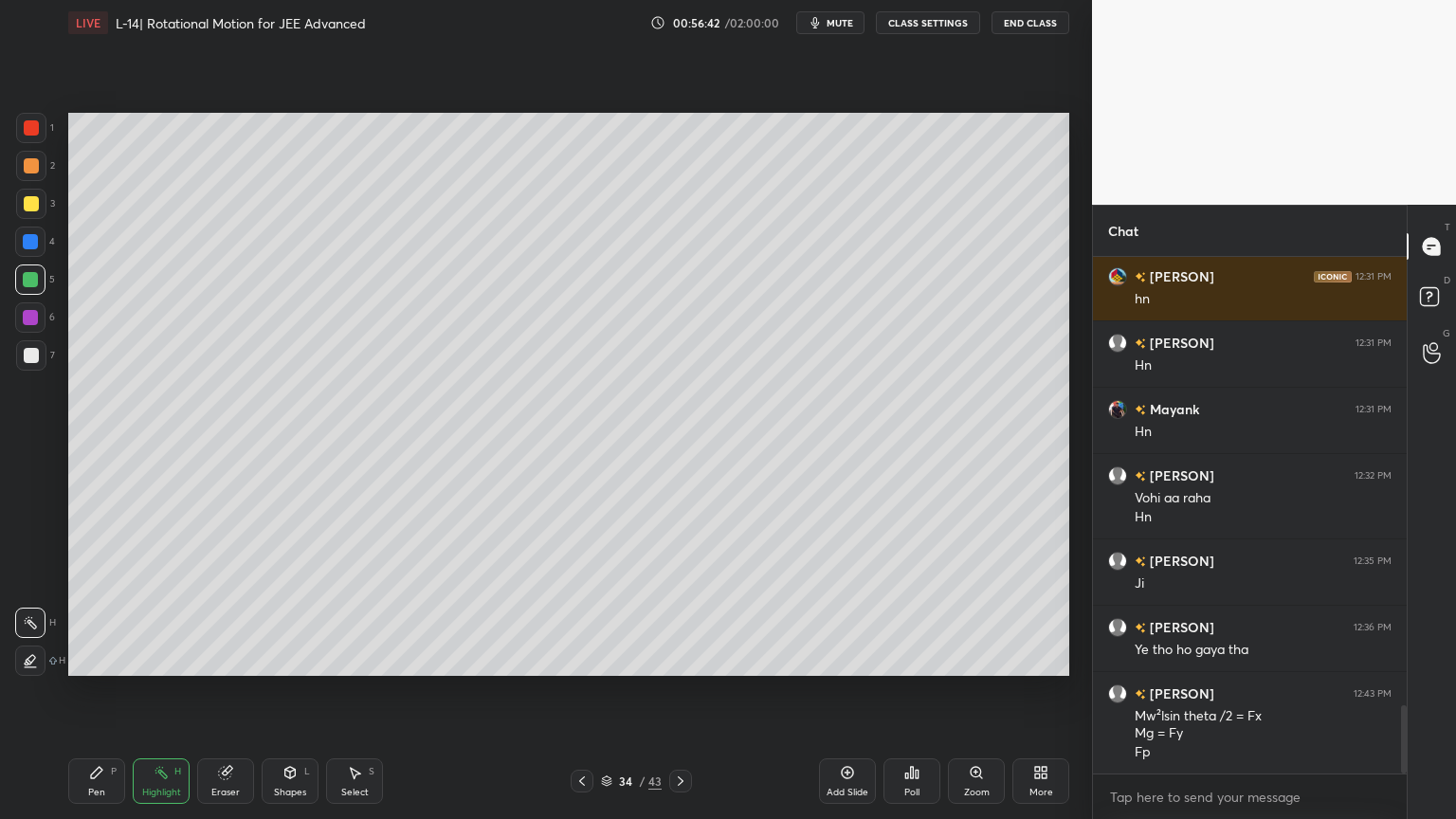 click at bounding box center [30, 318] 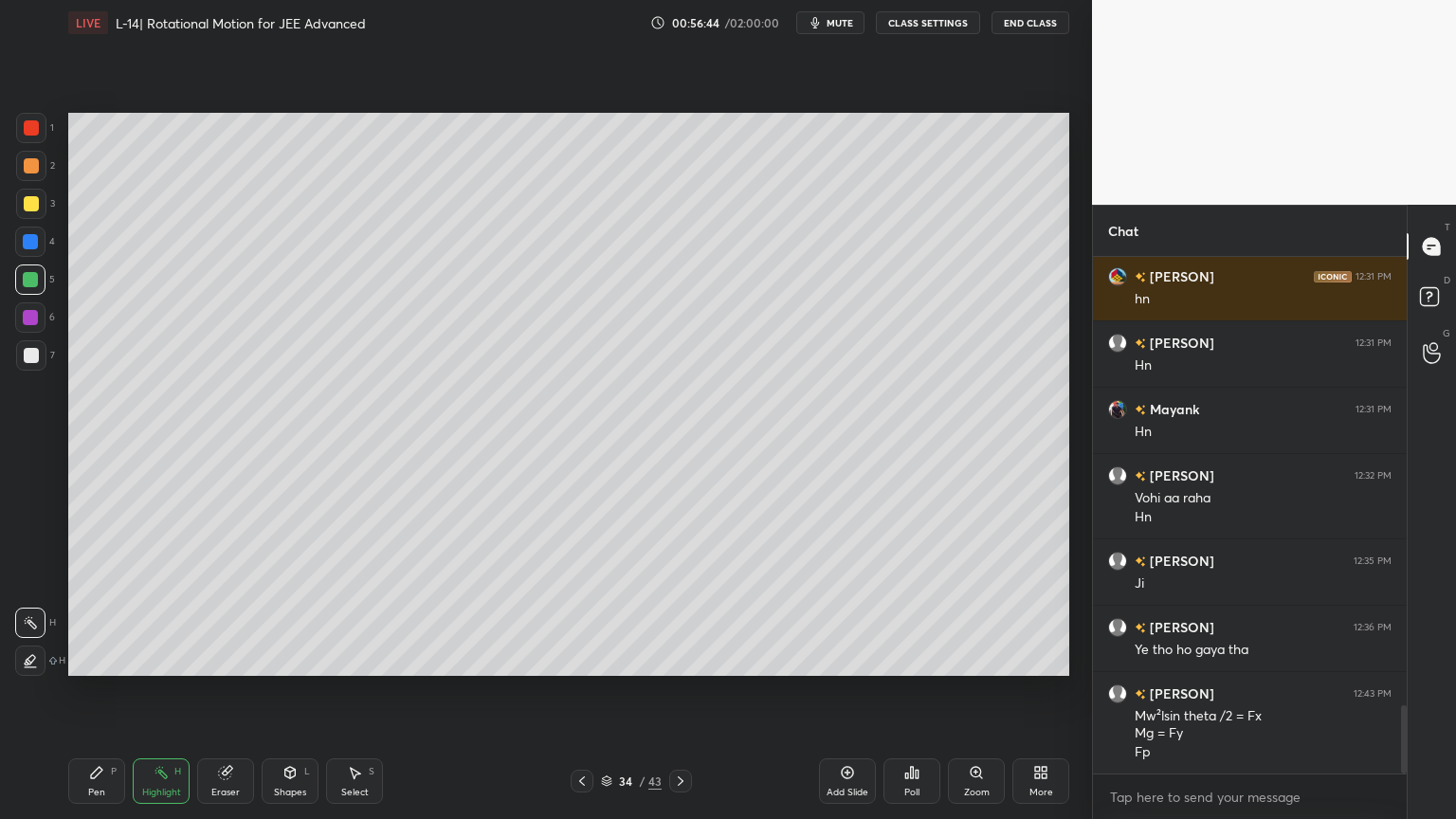 click at bounding box center (30, 318) 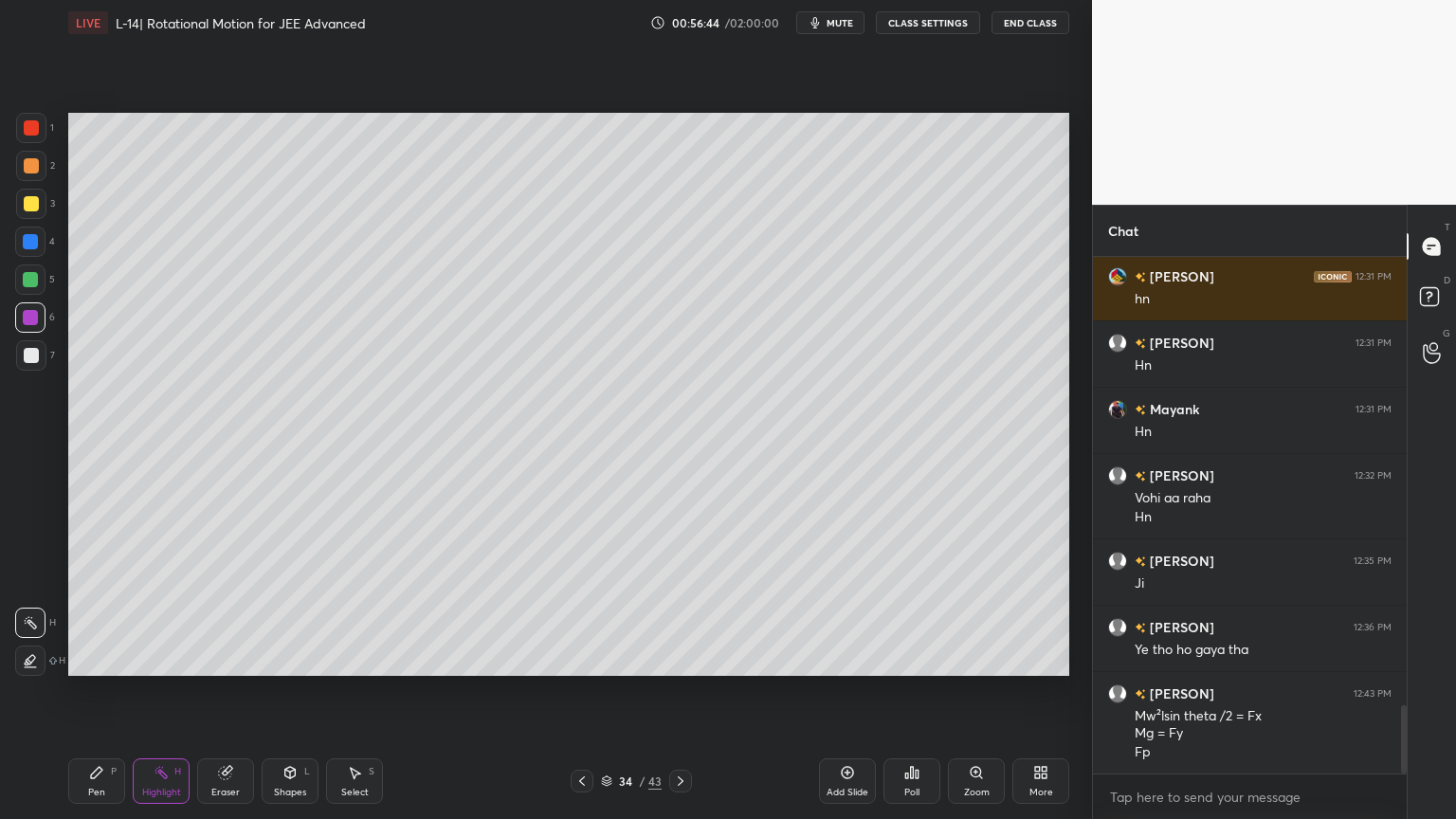 click at bounding box center (30, 280) 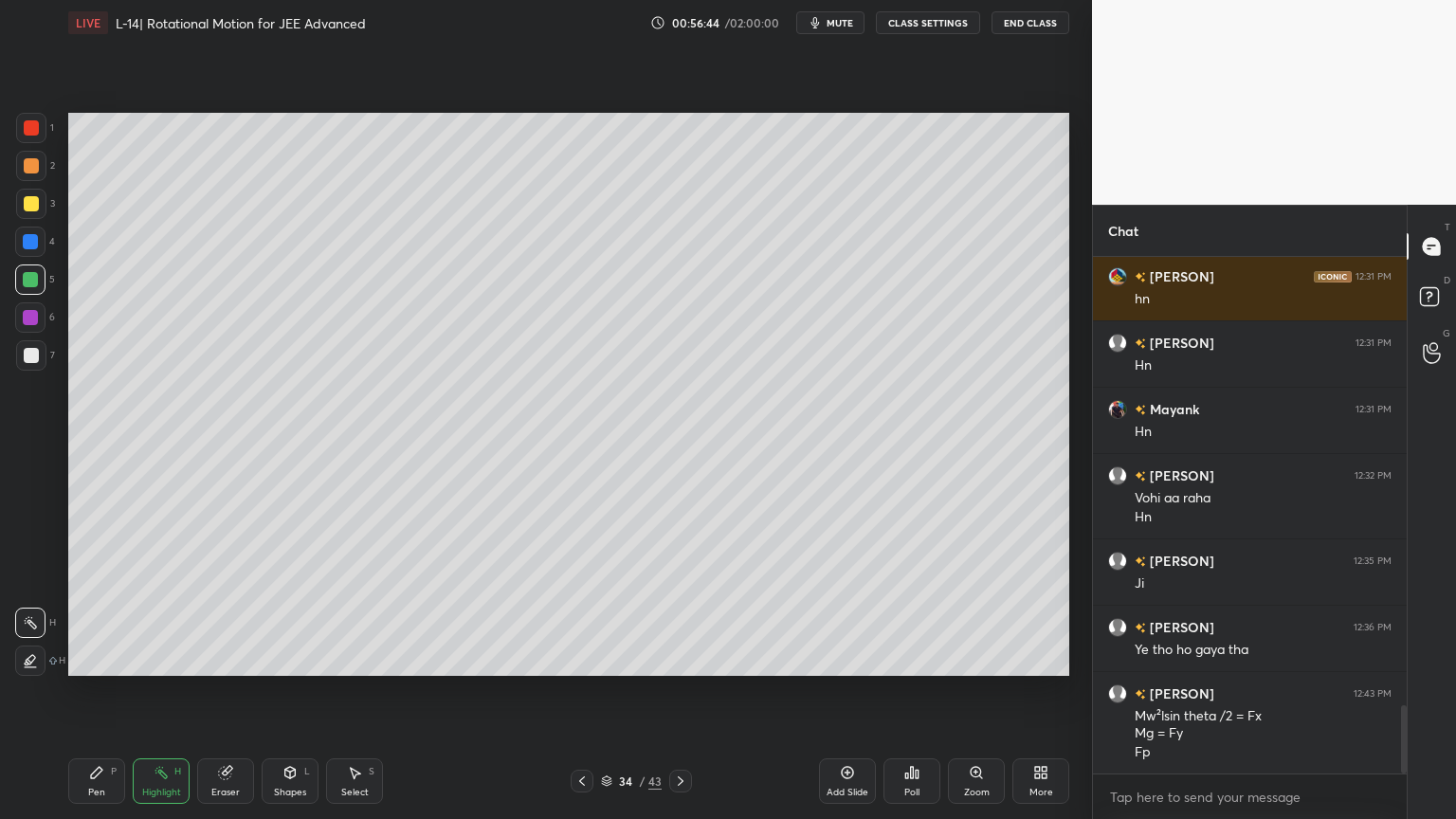 click at bounding box center [30, 318] 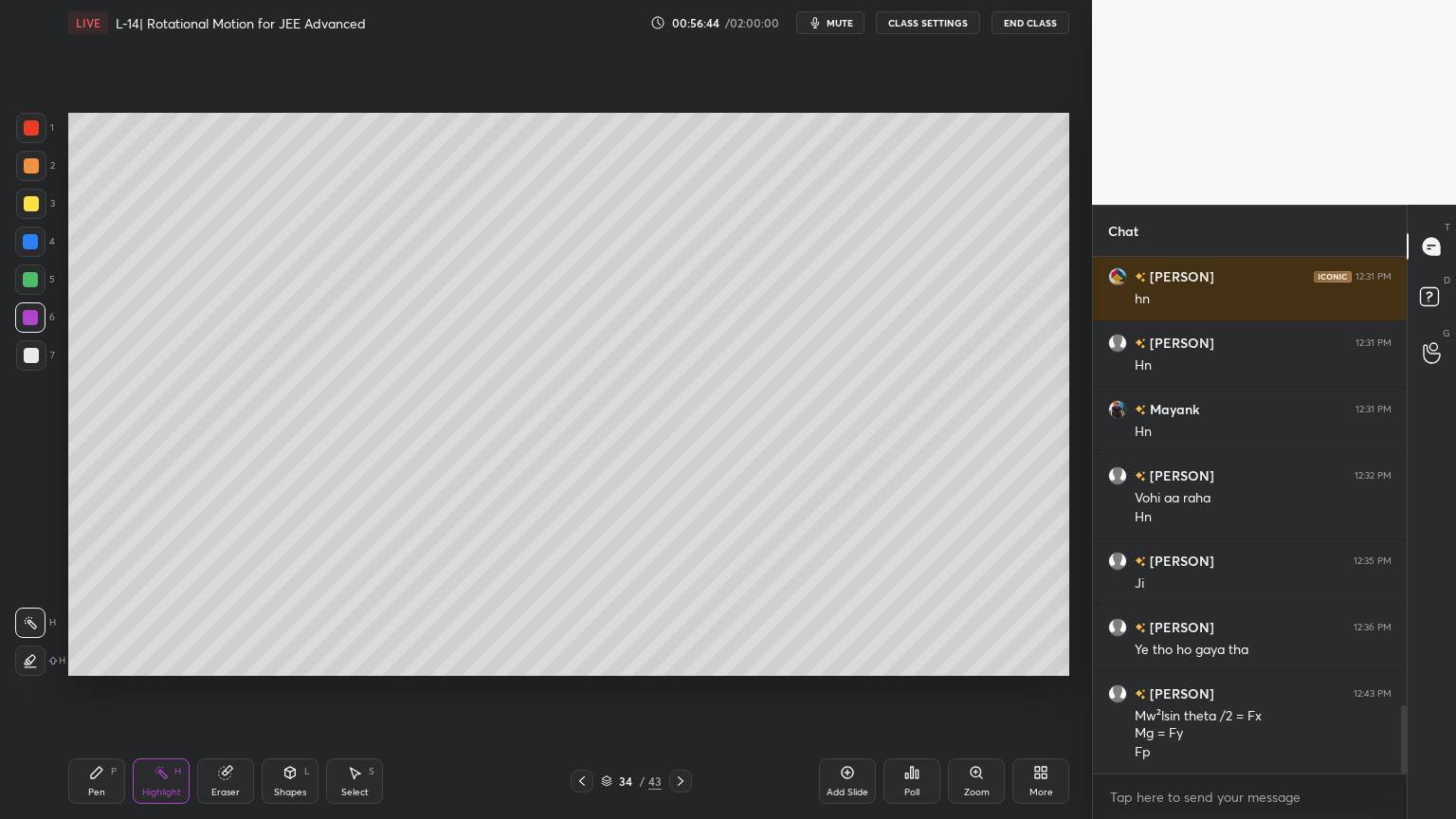 click at bounding box center [30, 280] 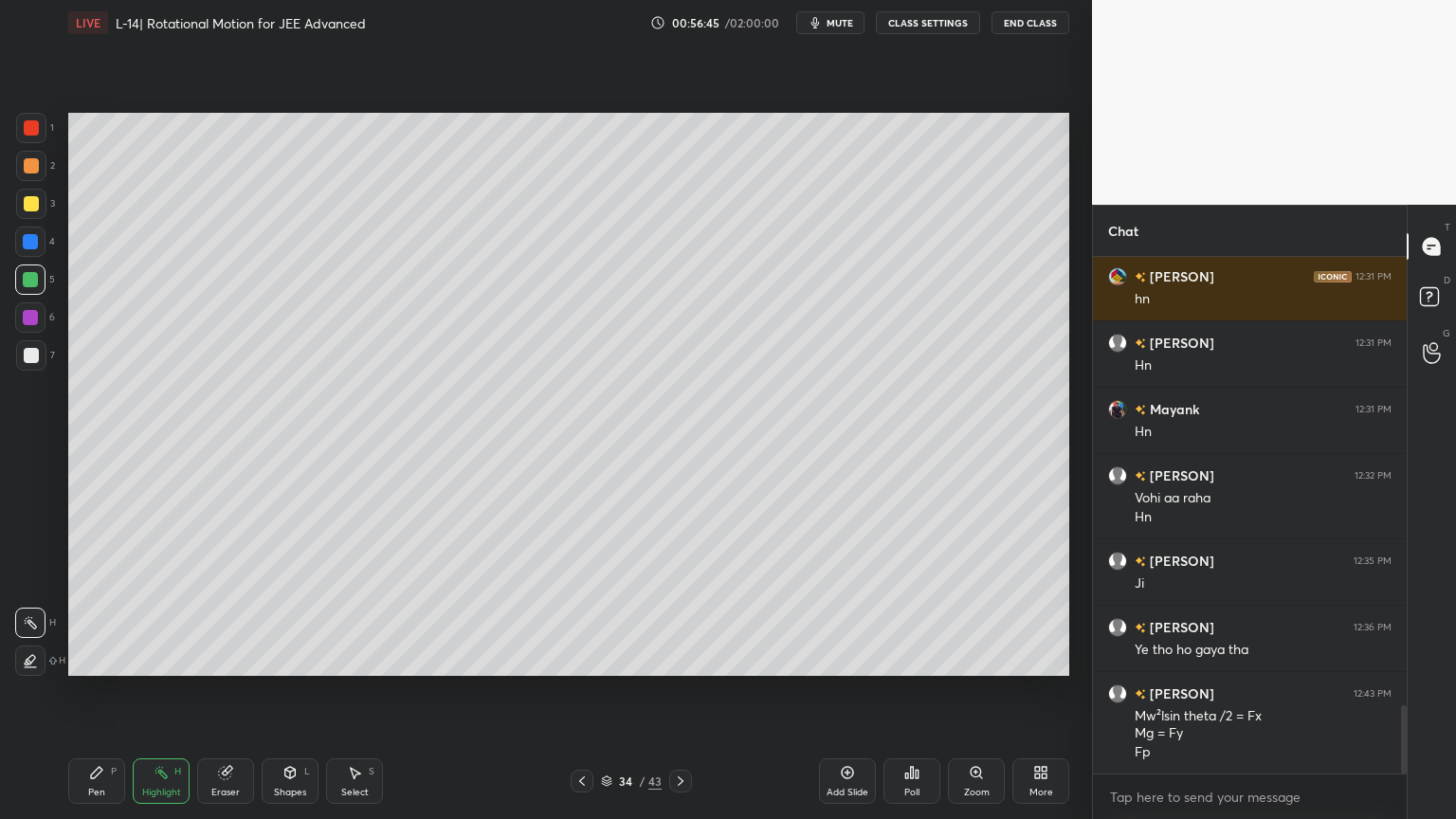 click at bounding box center (30, 318) 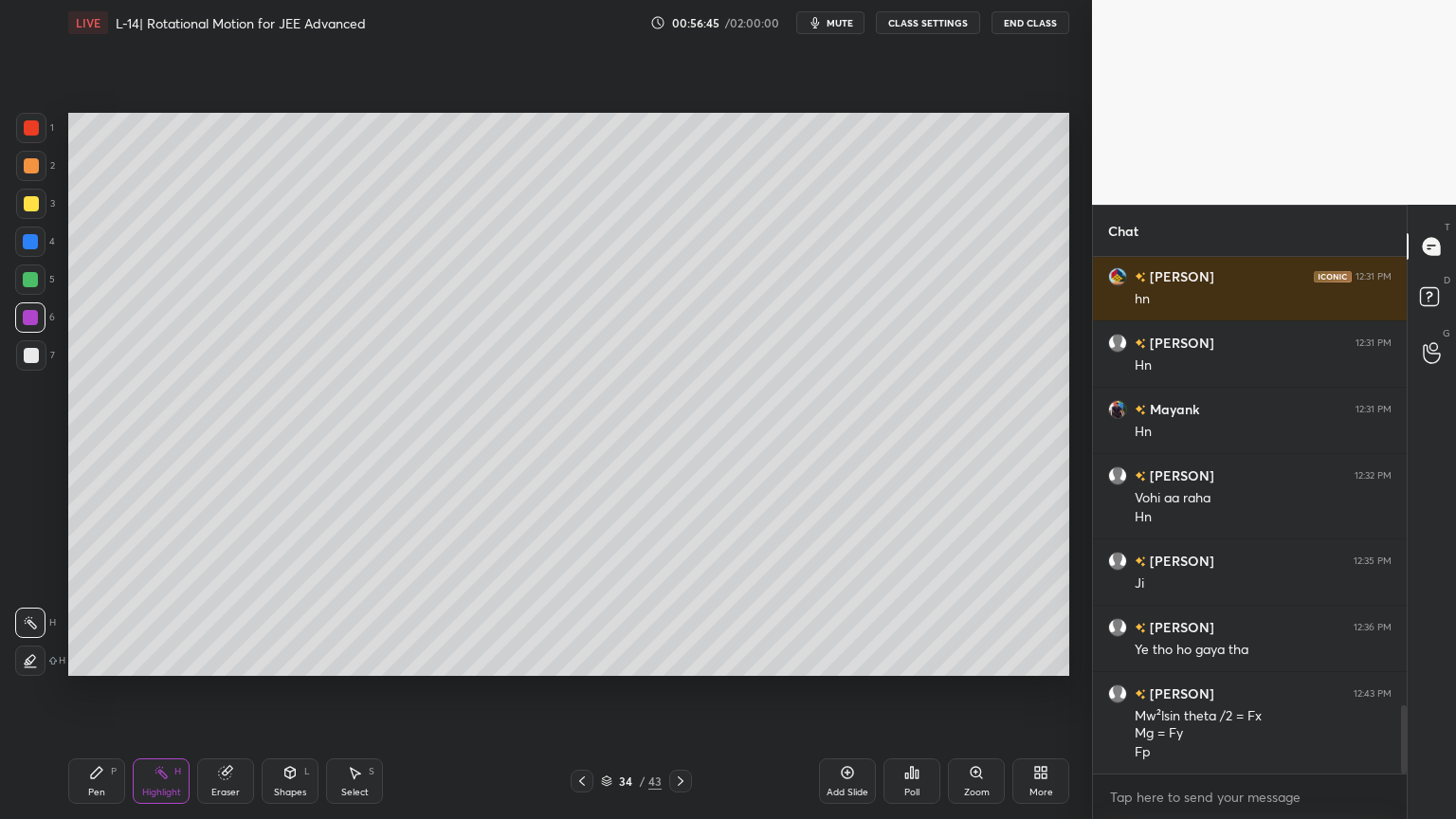 click at bounding box center (30, 280) 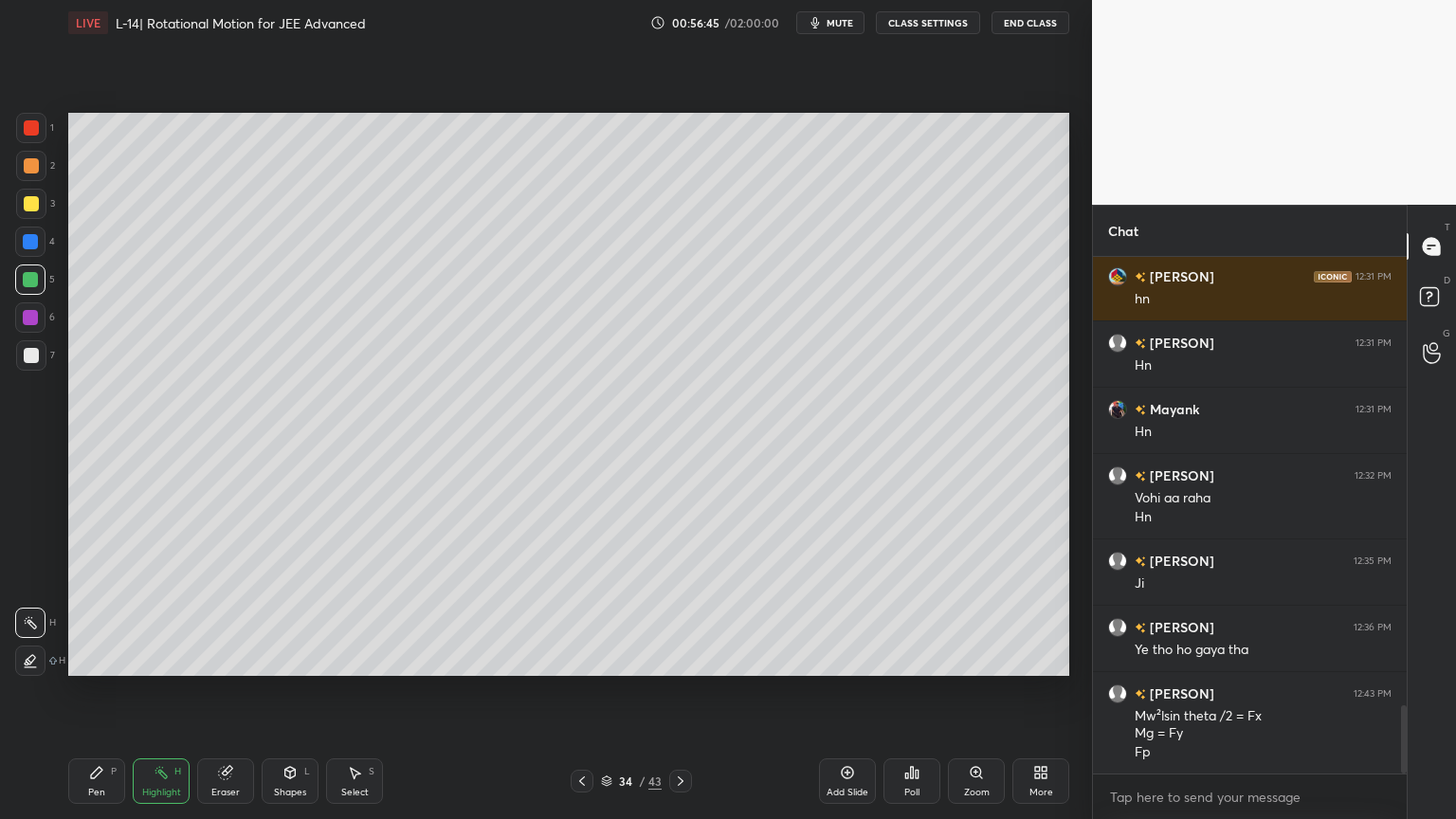 click at bounding box center [30, 318] 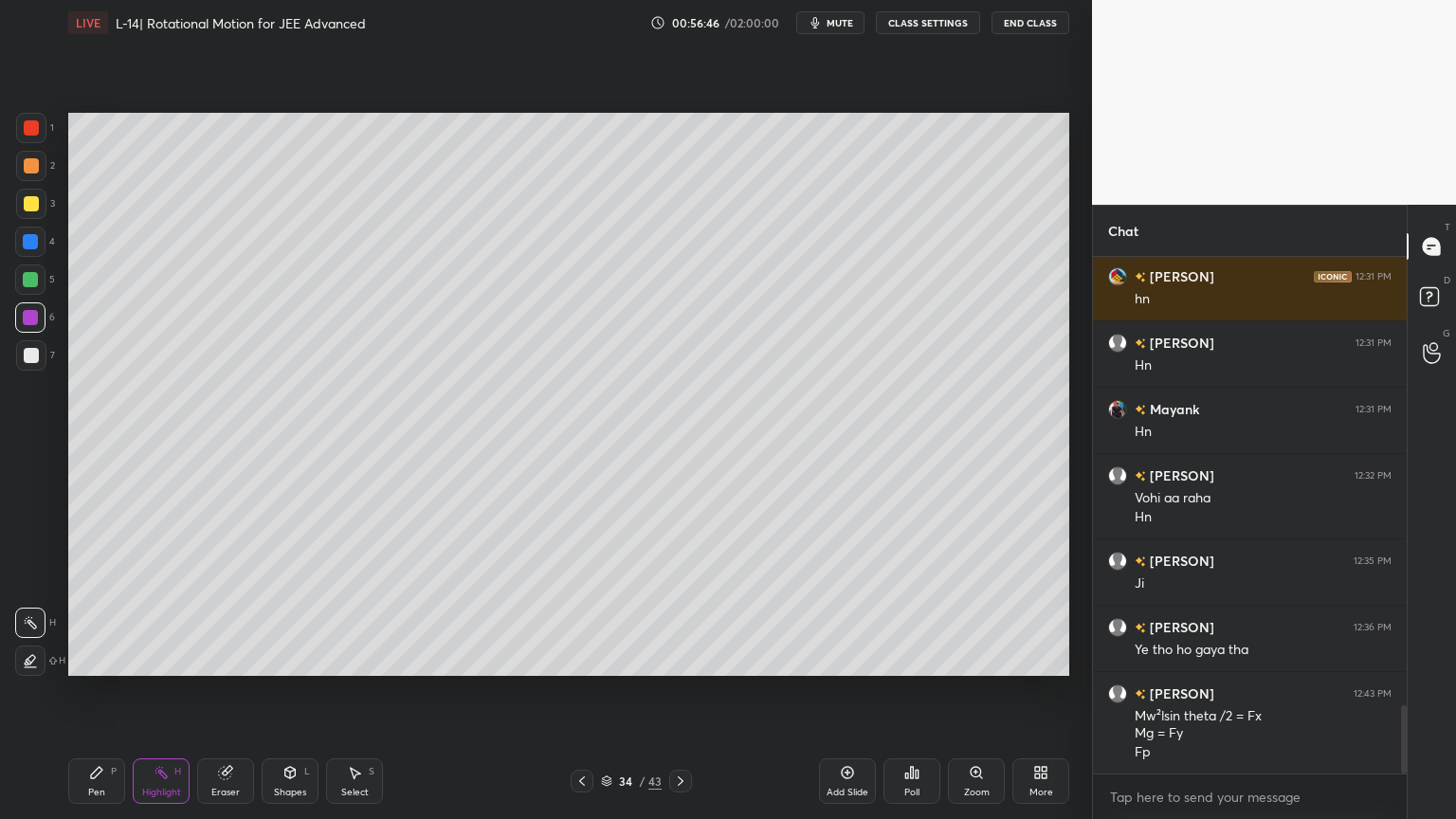 click at bounding box center (30, 280) 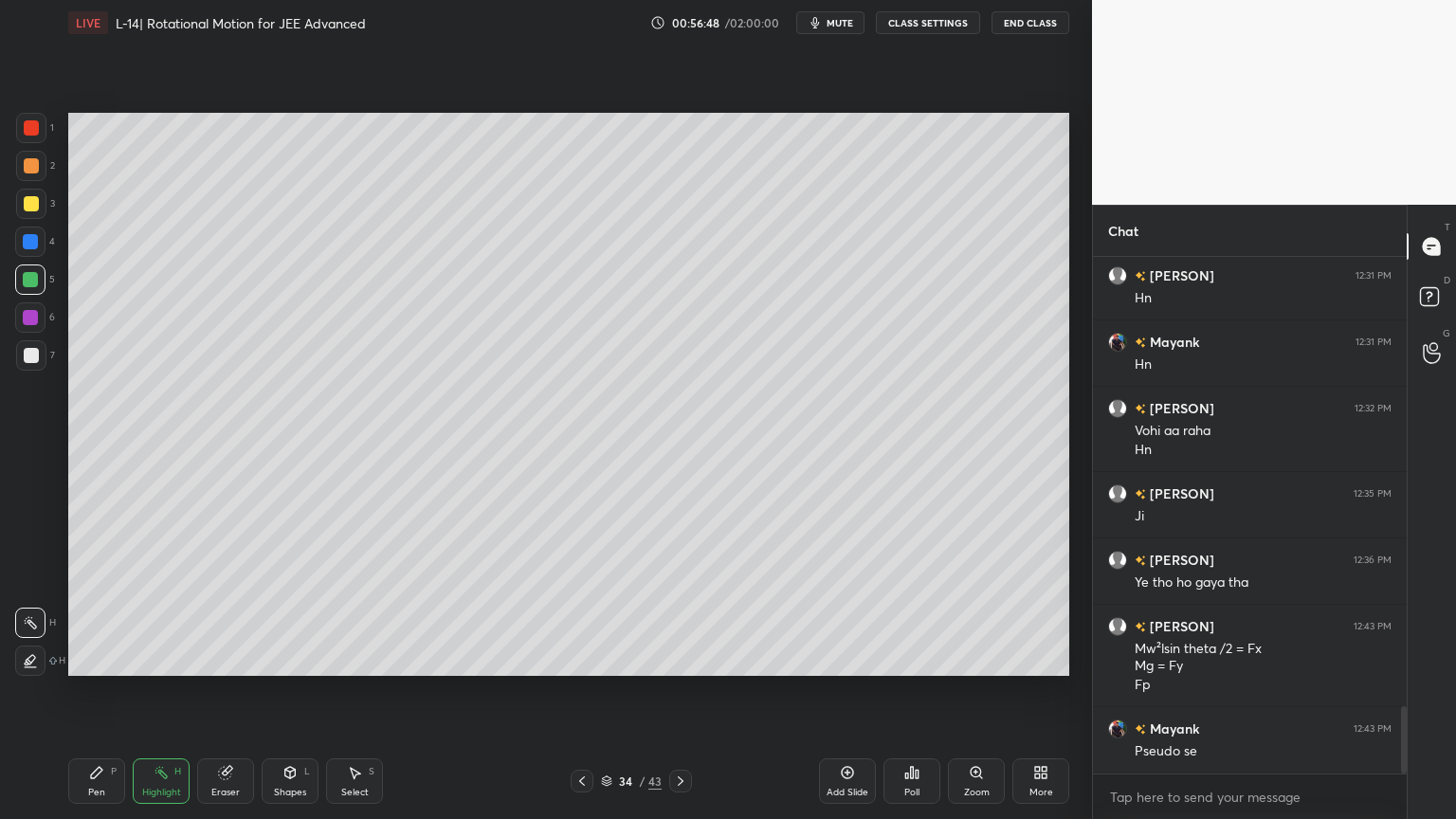 click on "Highlight H" at bounding box center [161, 781] 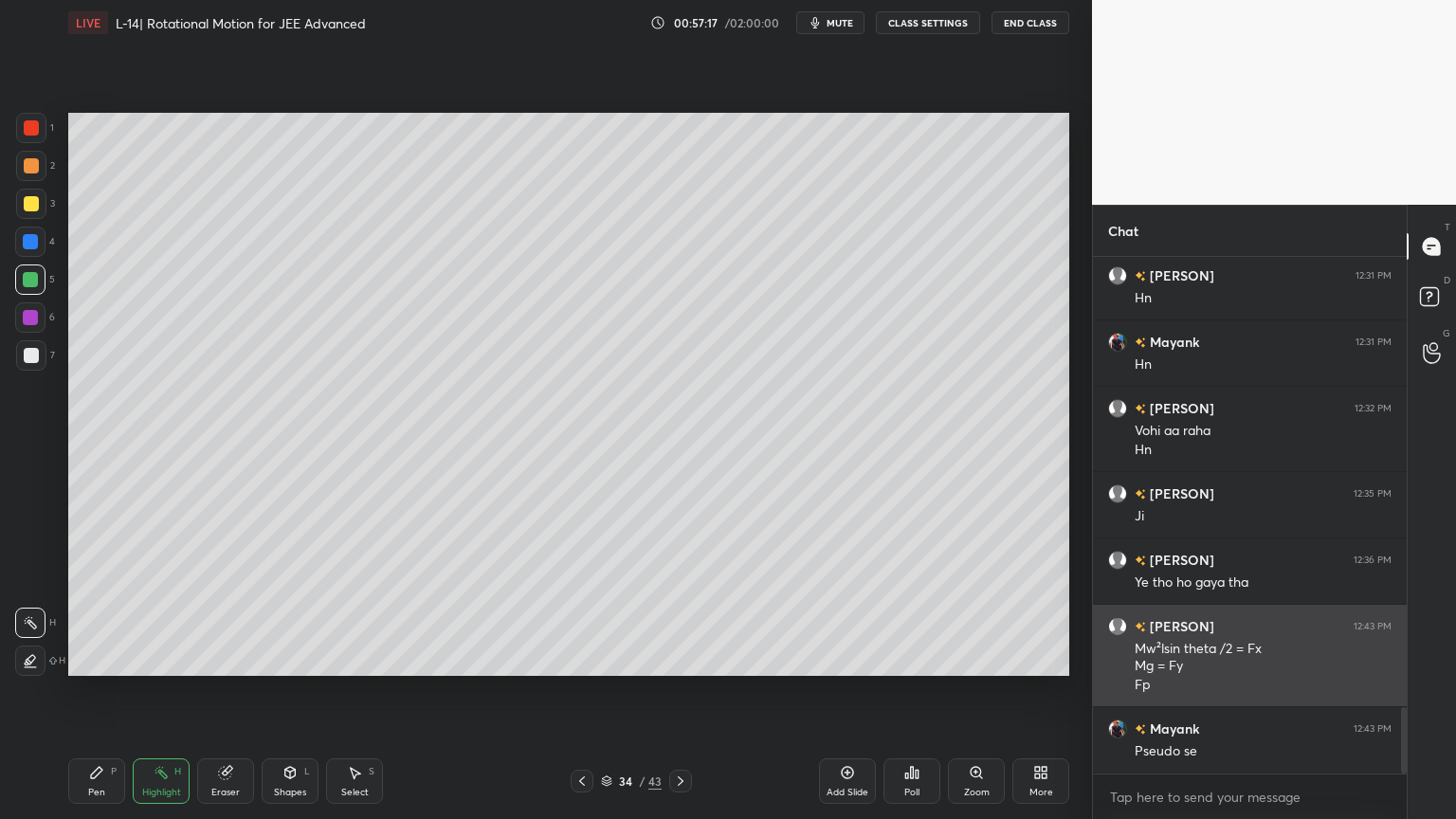 scroll, scrollTop: 3515, scrollLeft: 0, axis: vertical 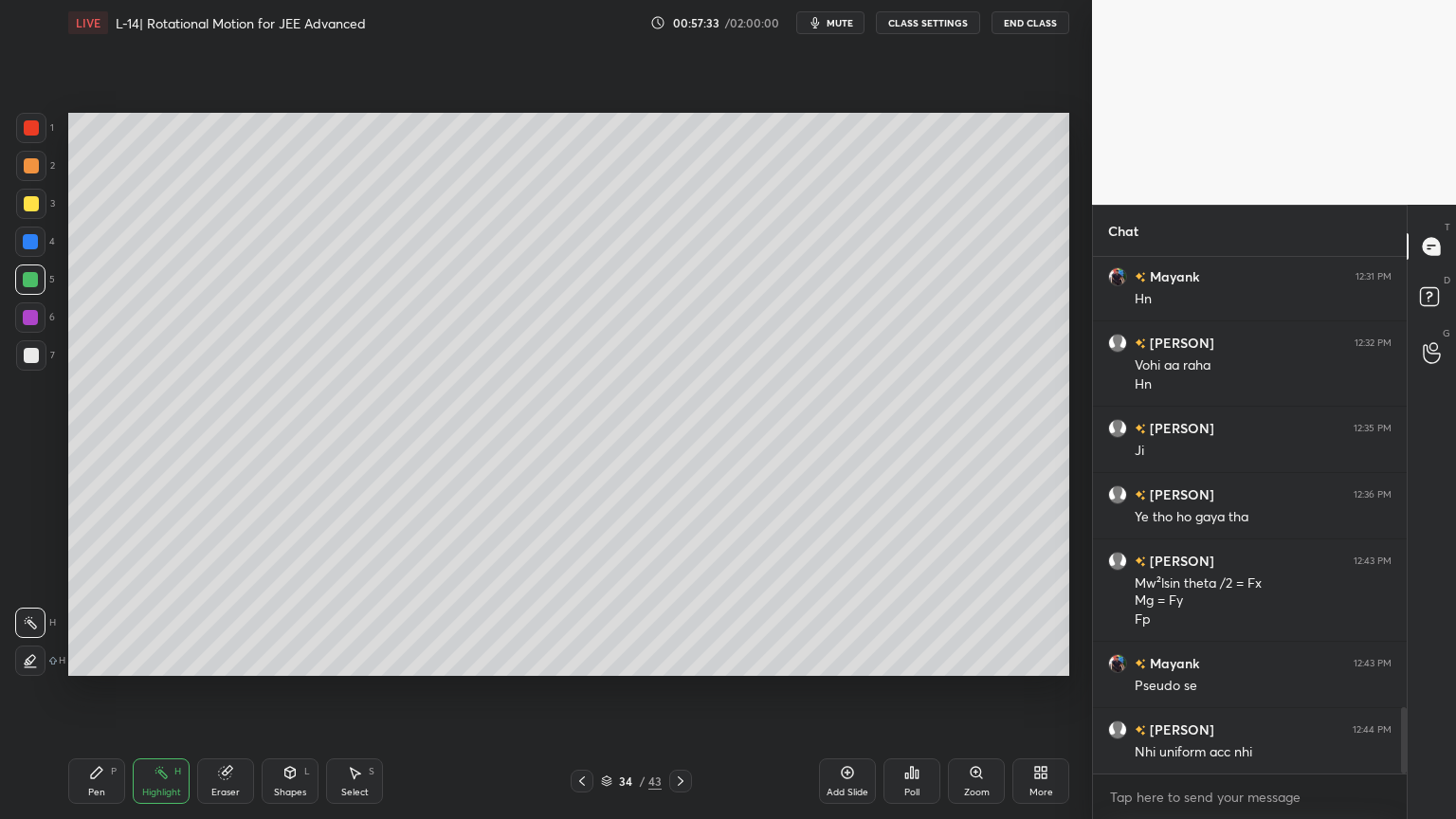 click on "Pen P" at bounding box center (97, 781) 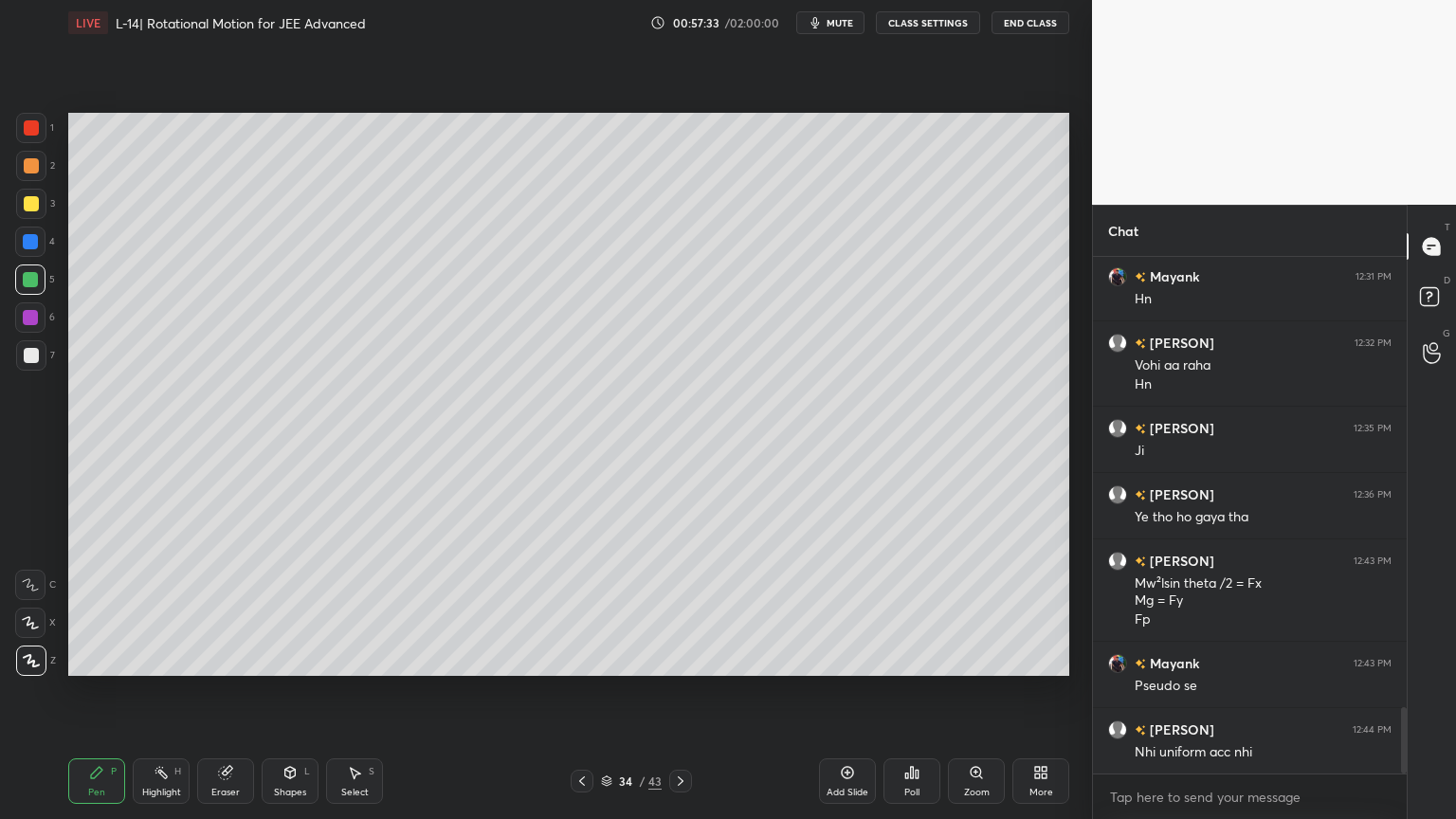 click at bounding box center [30, 318] 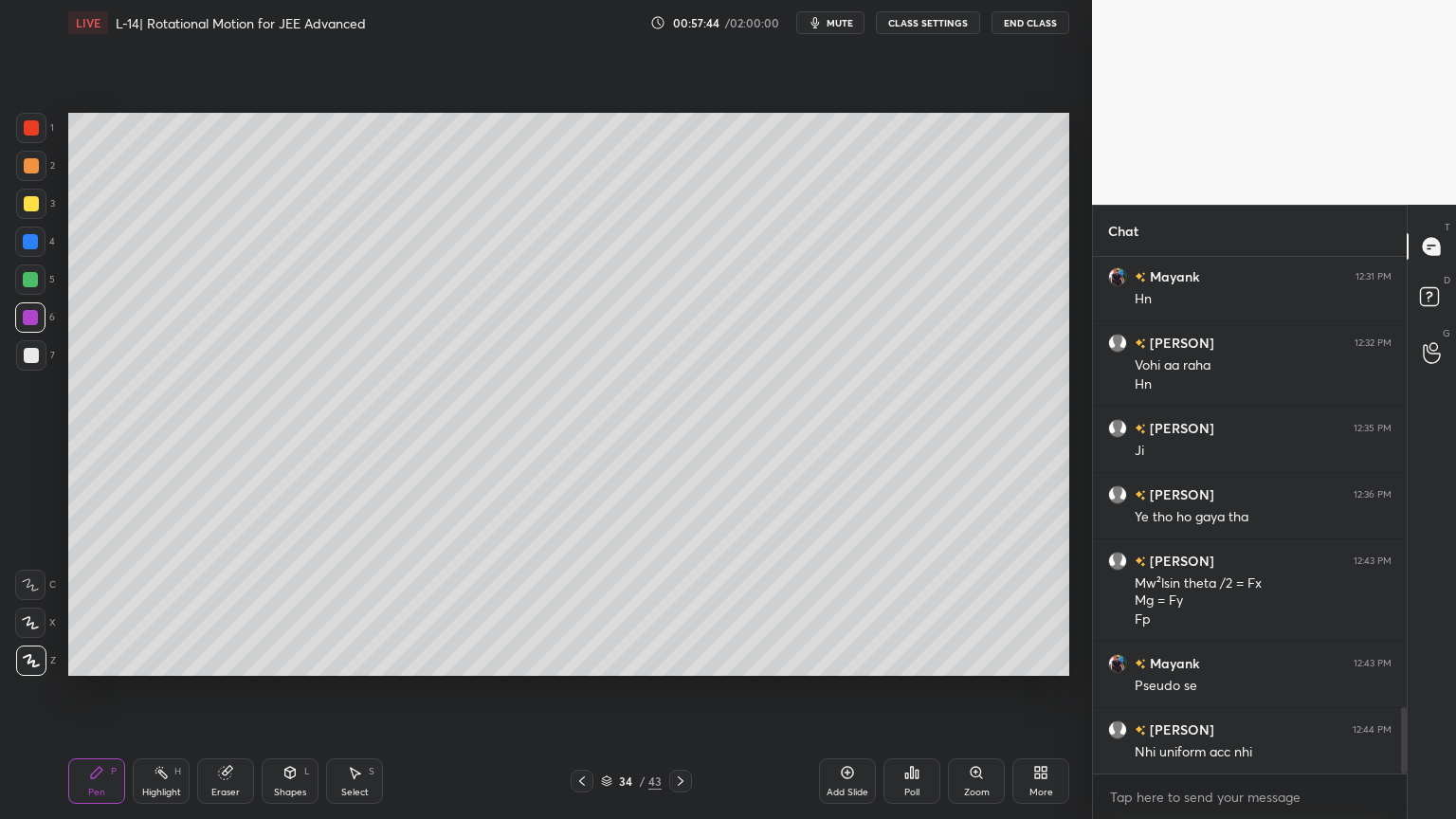 click at bounding box center [30, 242] 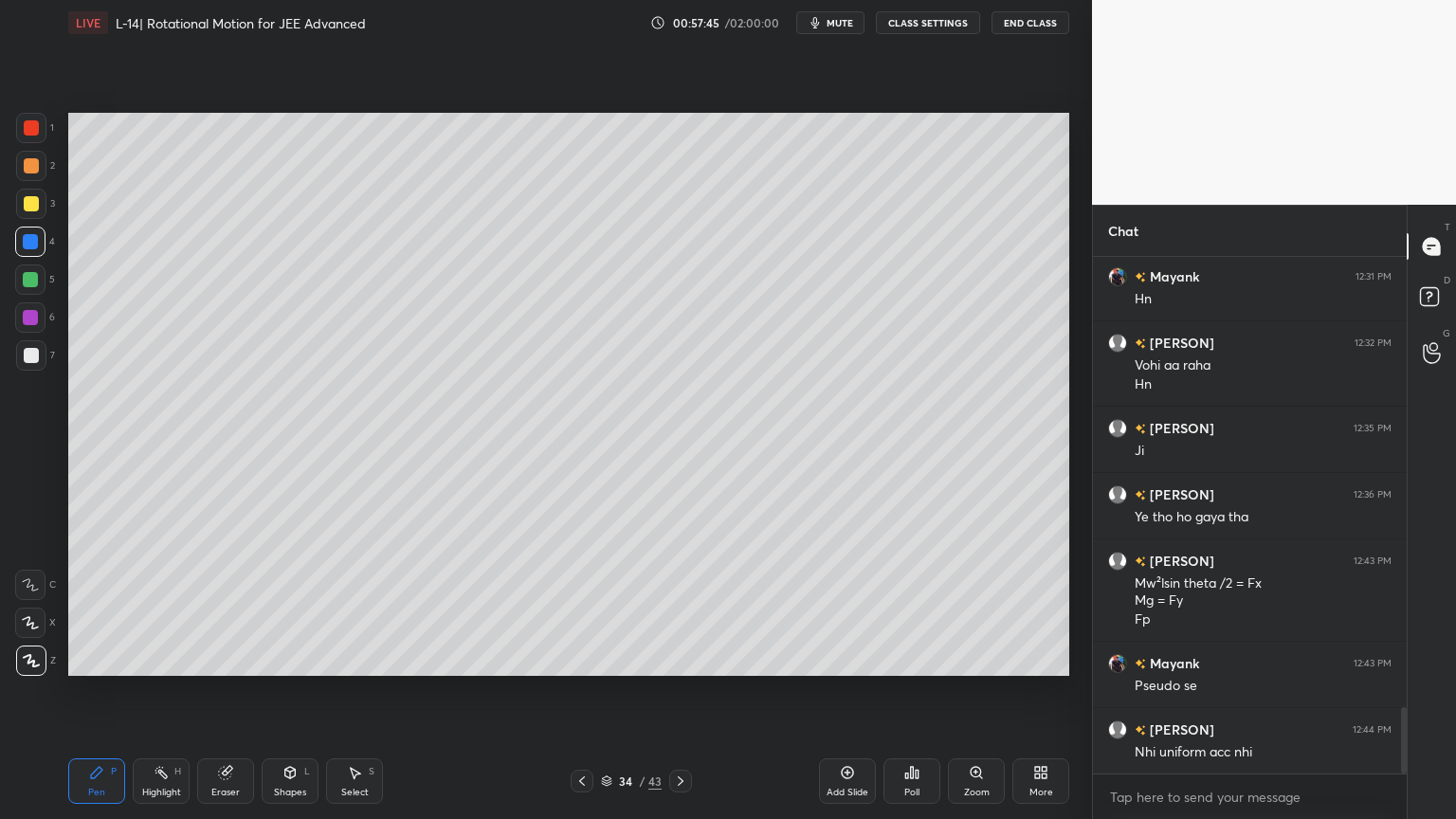 click on "Shapes L" at bounding box center [290, 781] 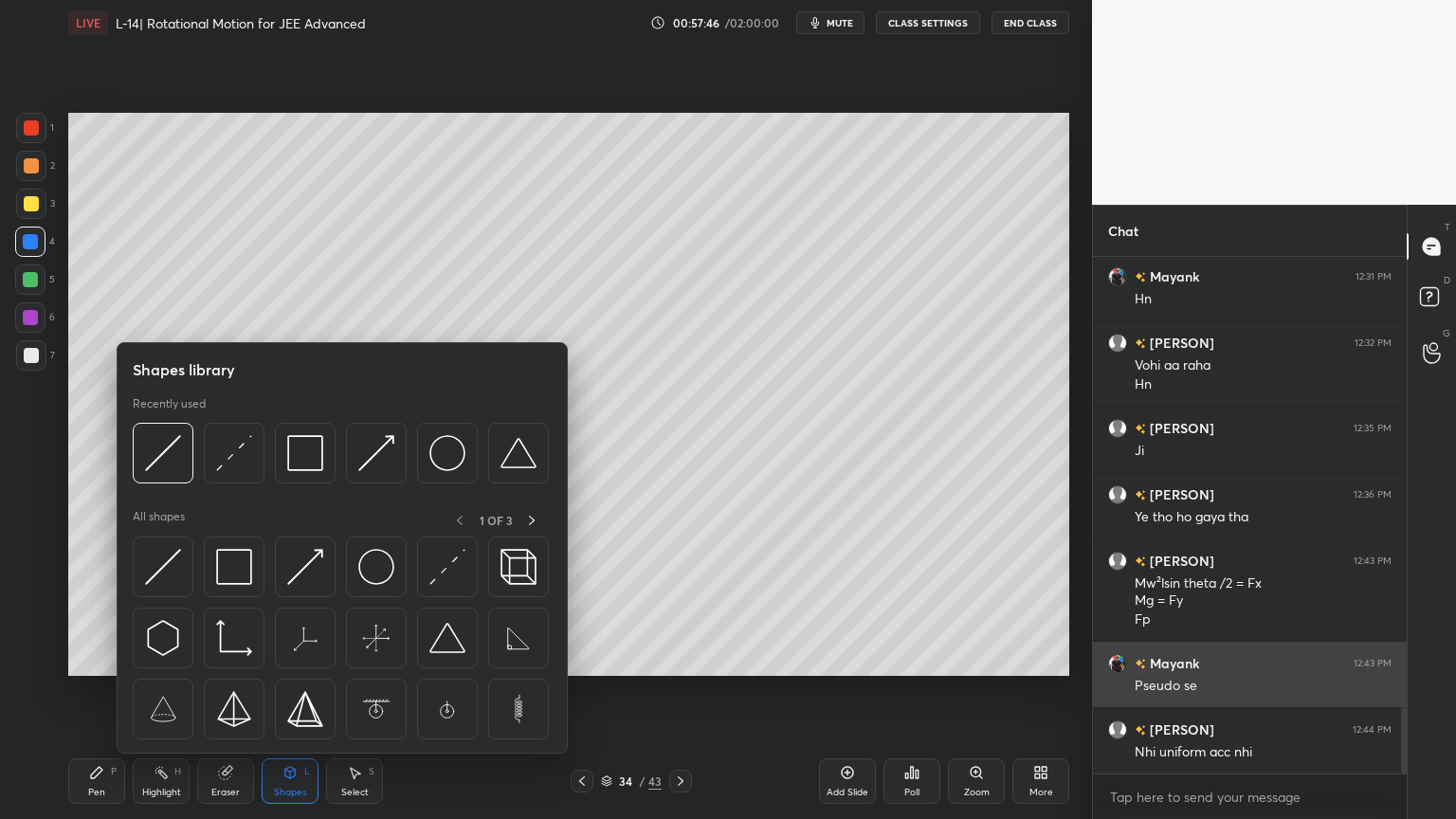 click at bounding box center (305, 567) 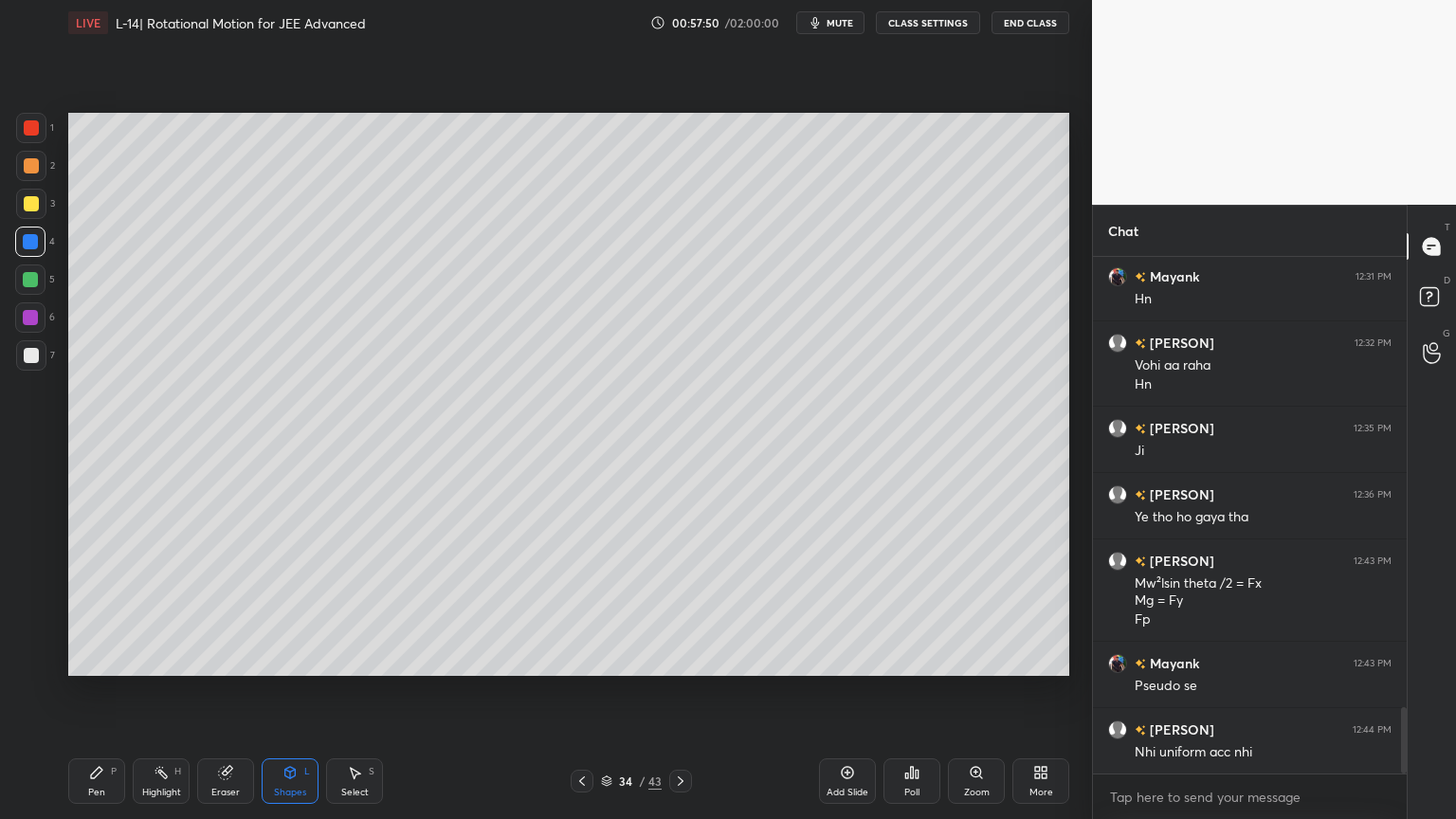 click on "Pen P" at bounding box center (97, 781) 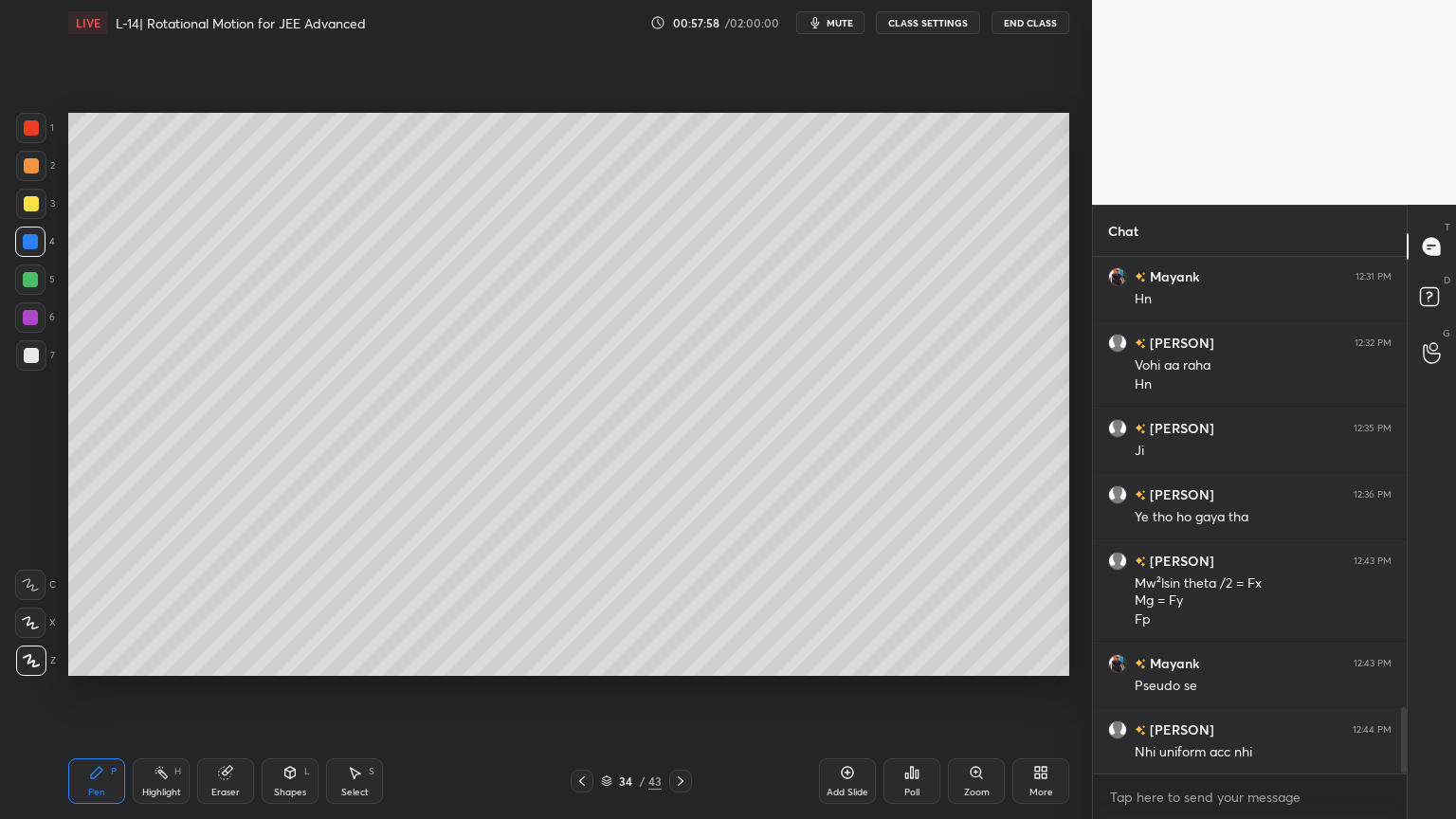 click on "Shapes" at bounding box center [290, 792] 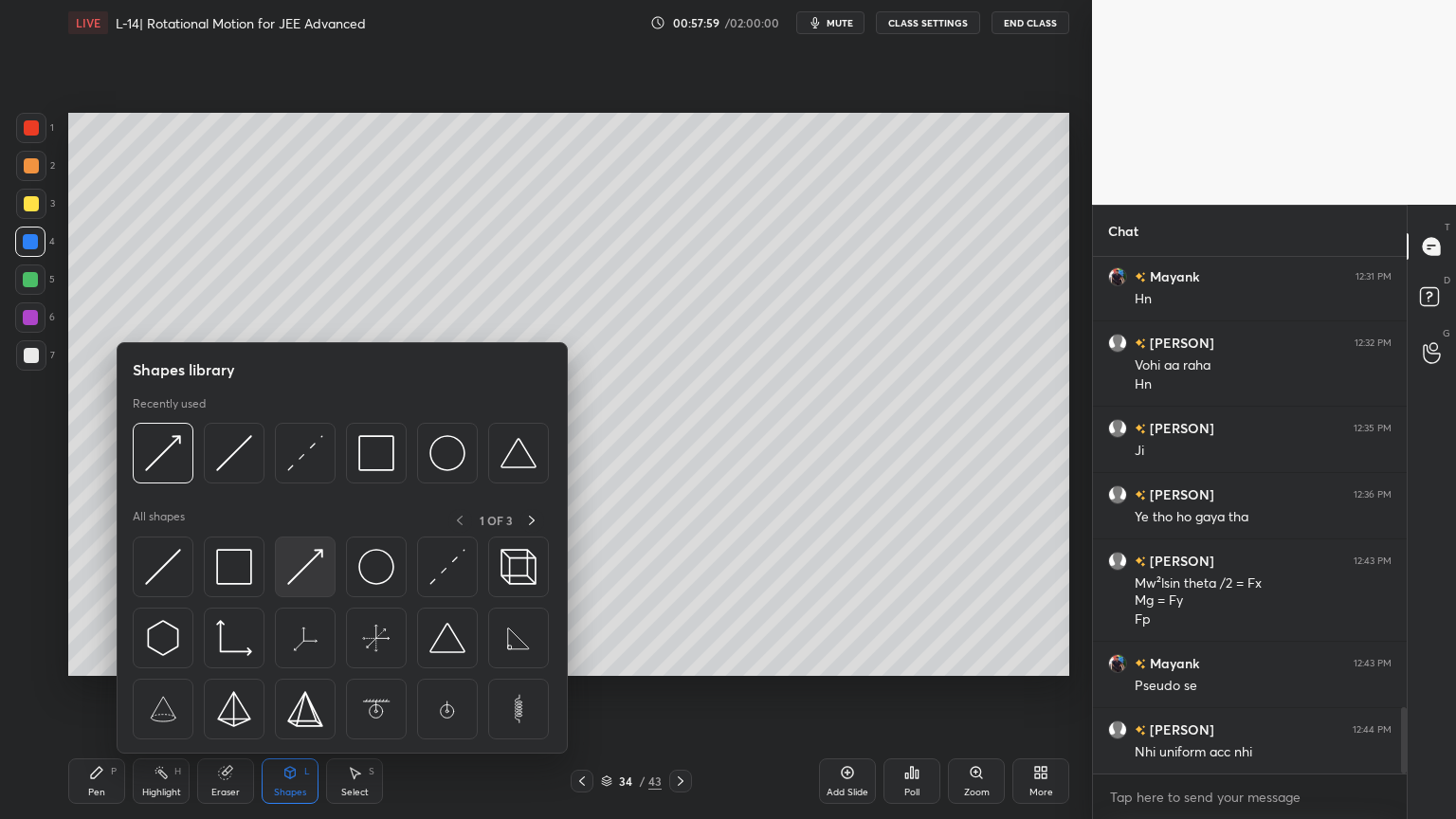click at bounding box center (305, 567) 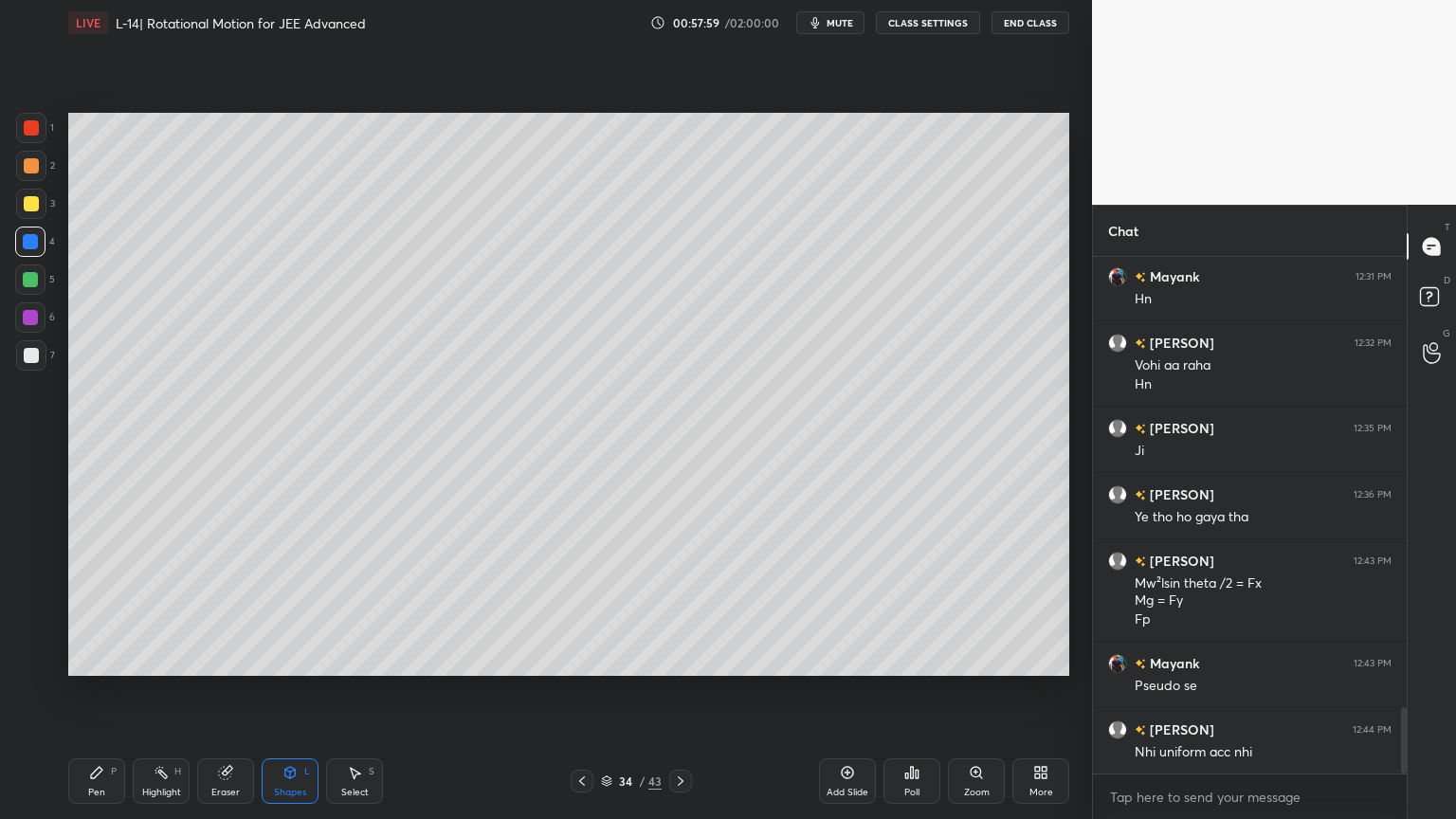 click at bounding box center (30, 318) 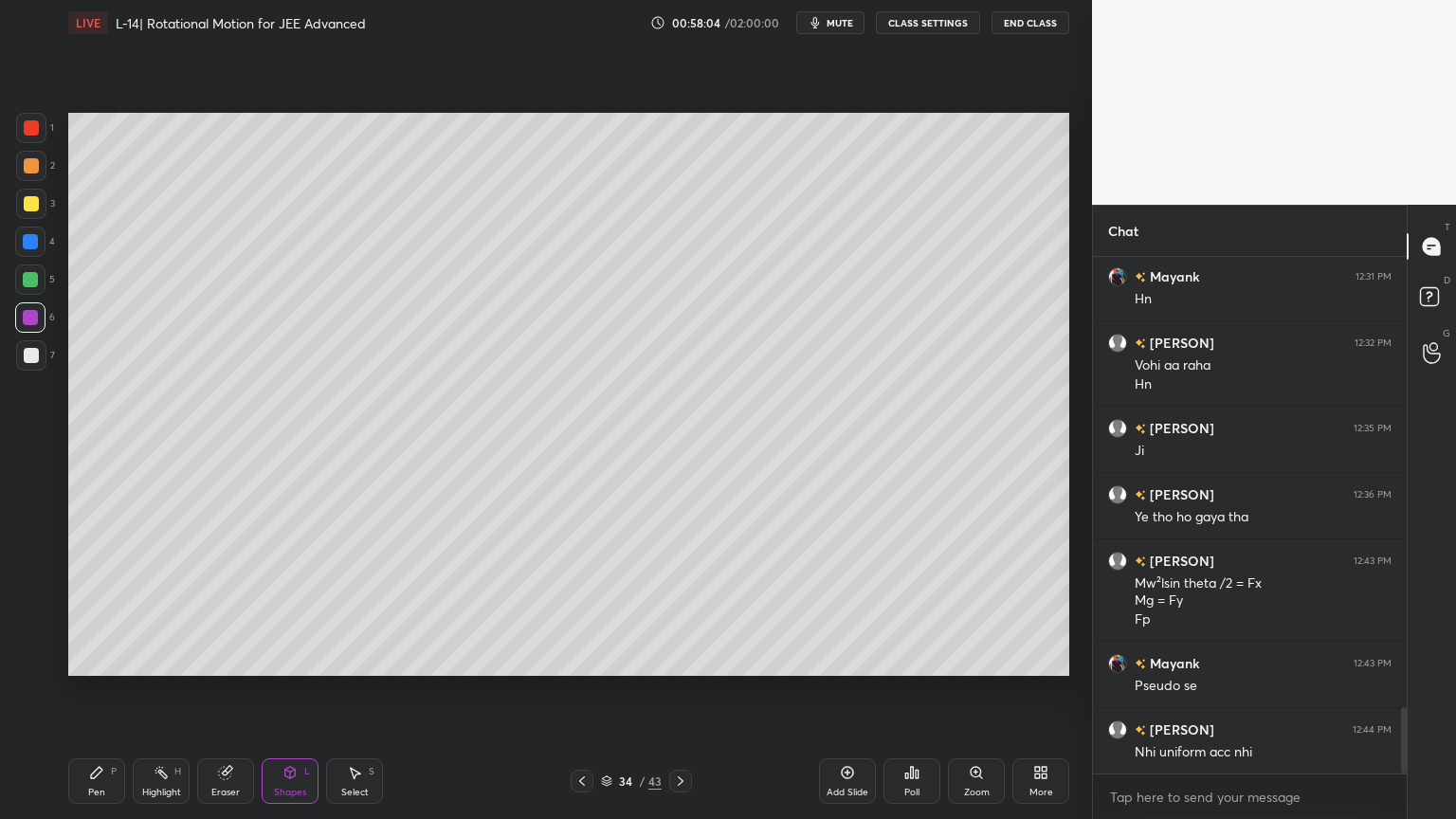 click on "Pen" at bounding box center (97, 792) 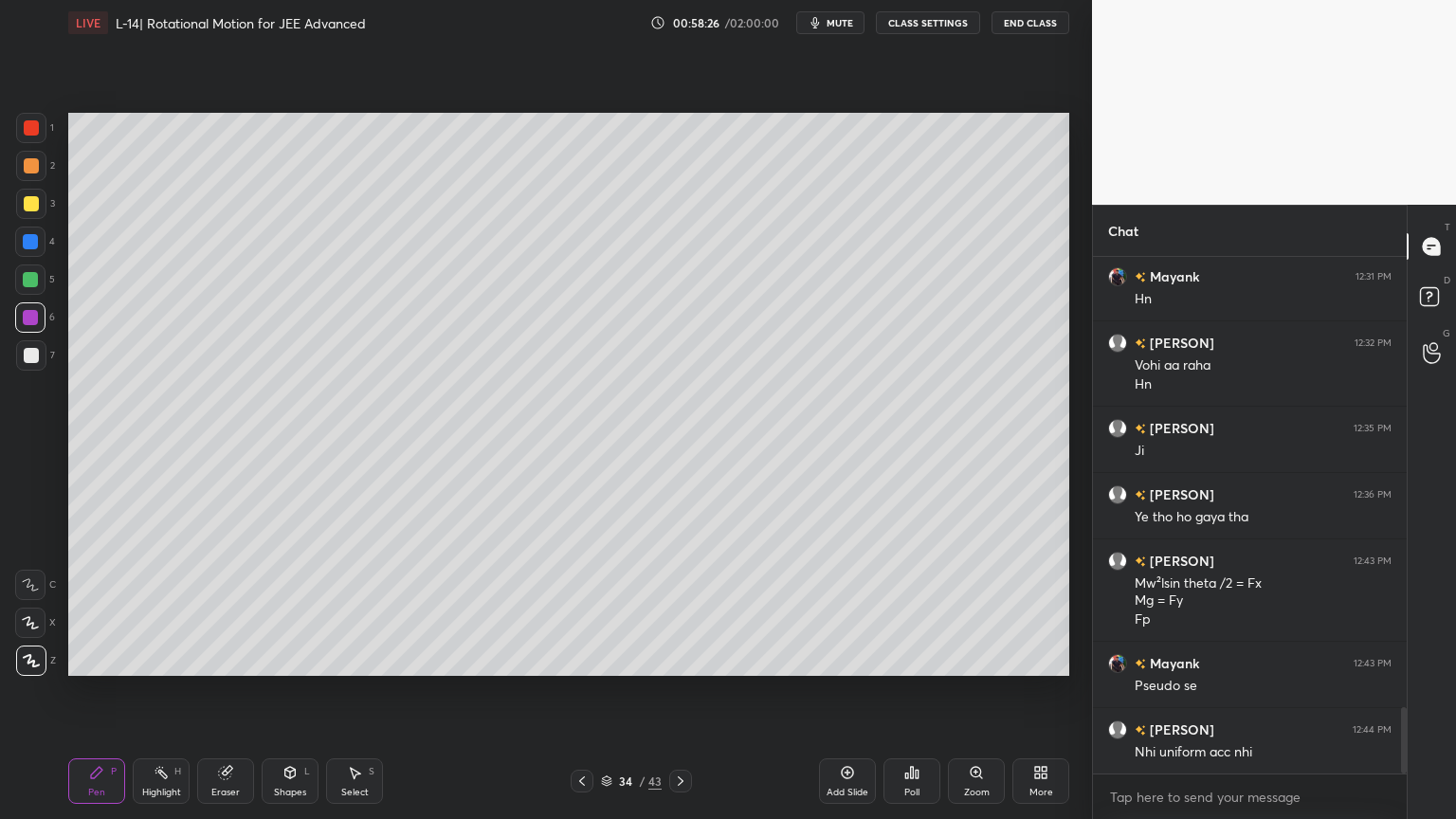 click at bounding box center [31, 204] 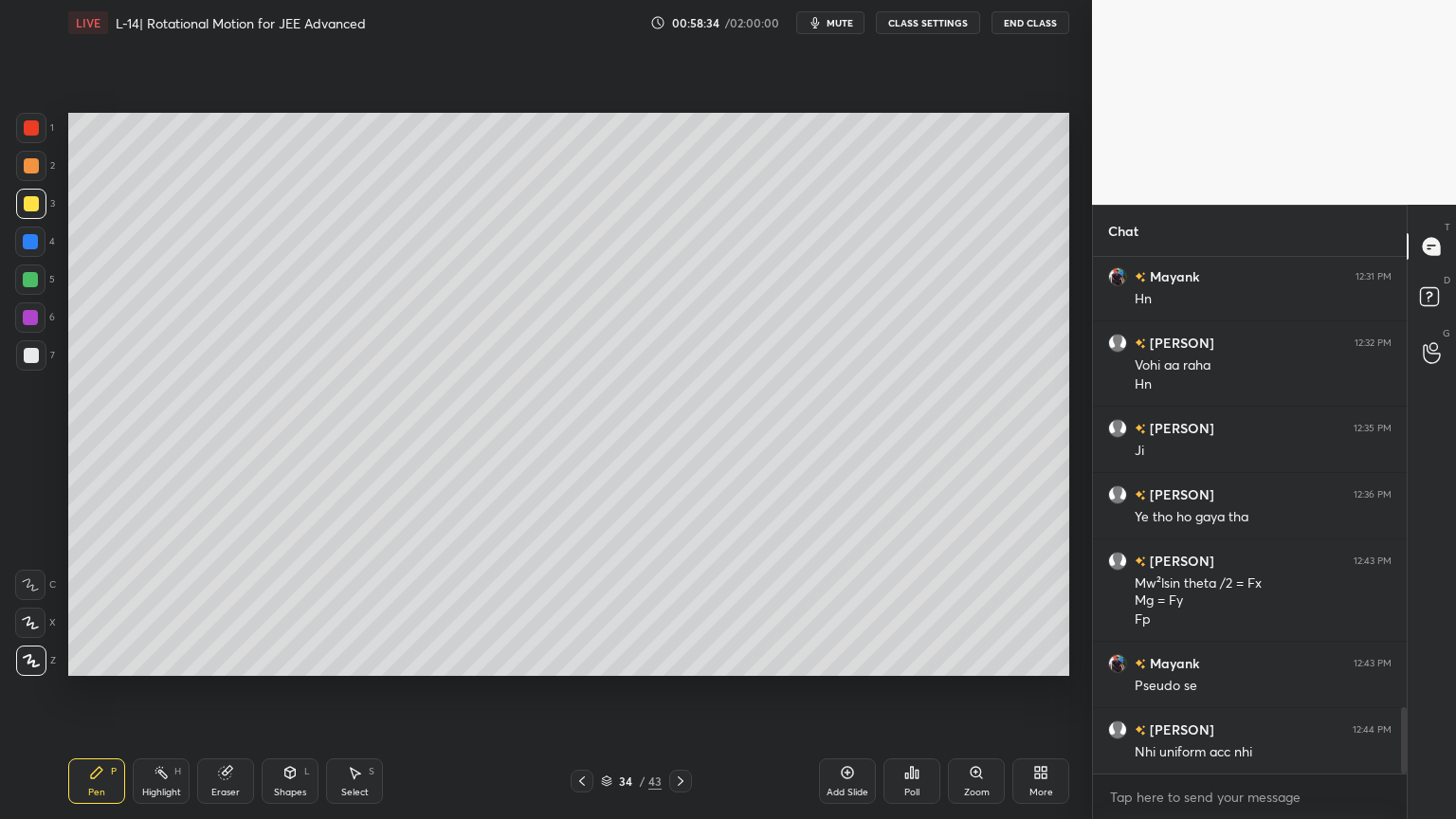 click on "Shapes L" at bounding box center (290, 781) 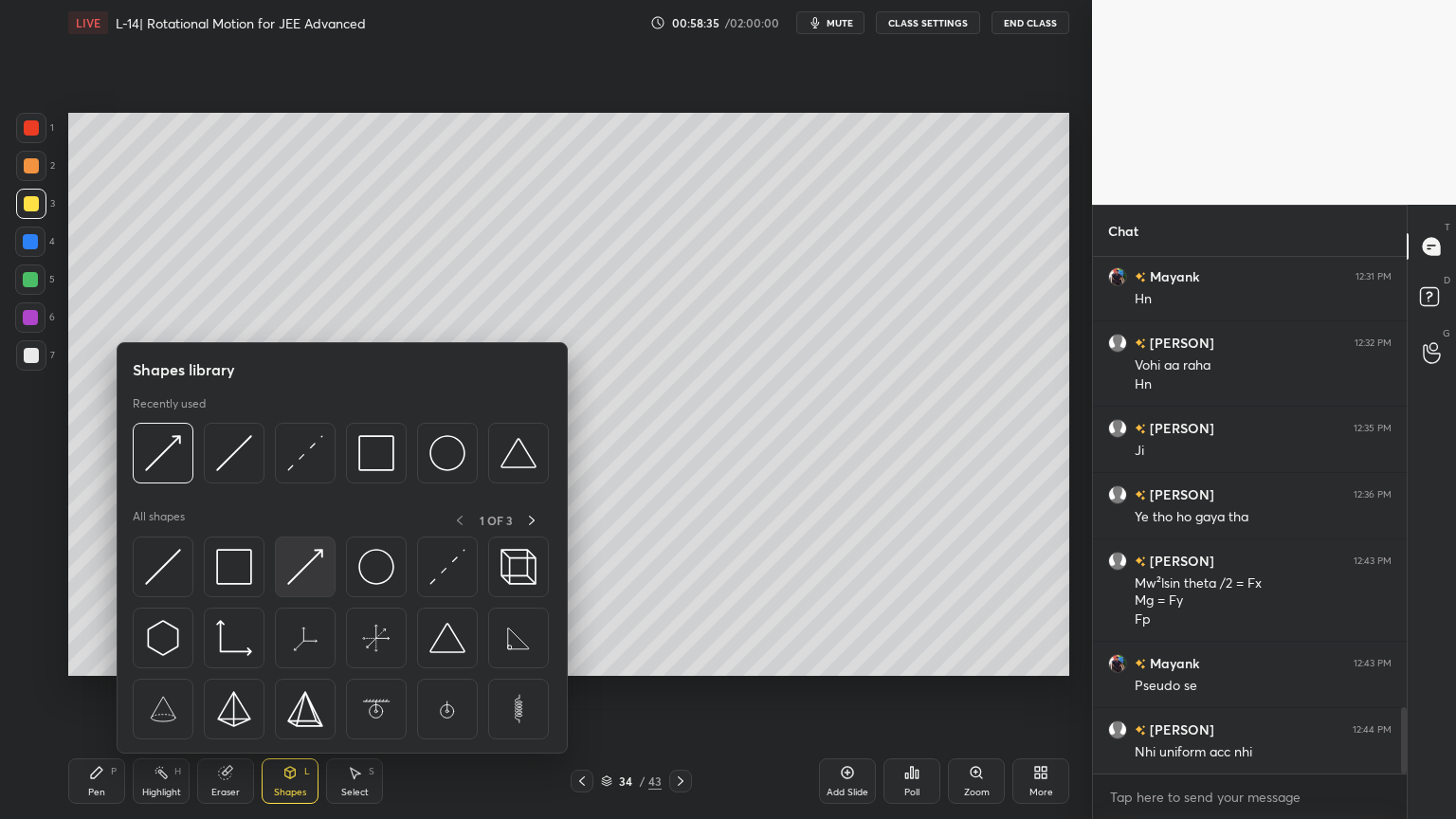 click at bounding box center (305, 567) 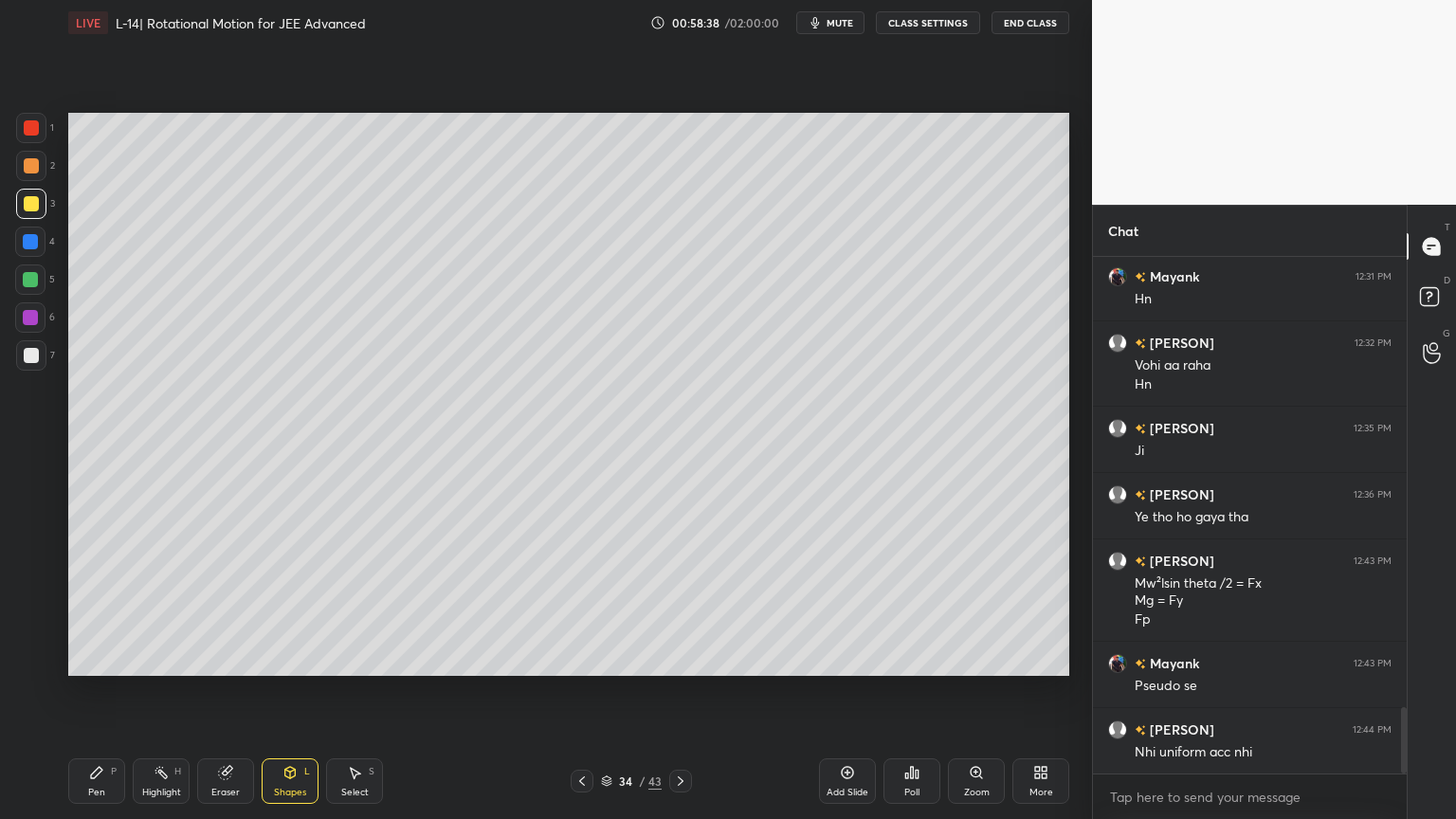 click on "Pen P" at bounding box center [97, 781] 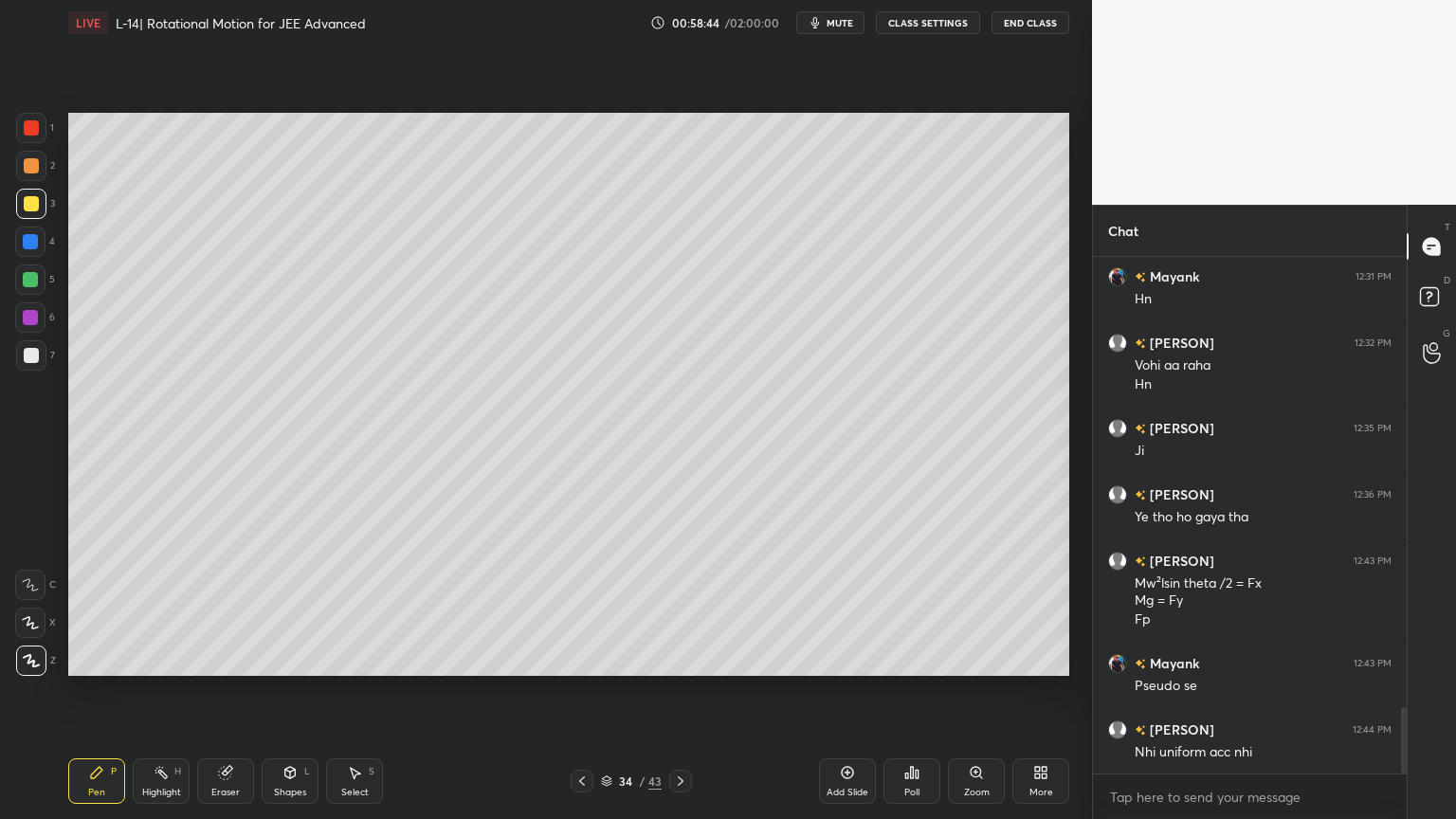 click on "Eraser" at bounding box center [226, 781] 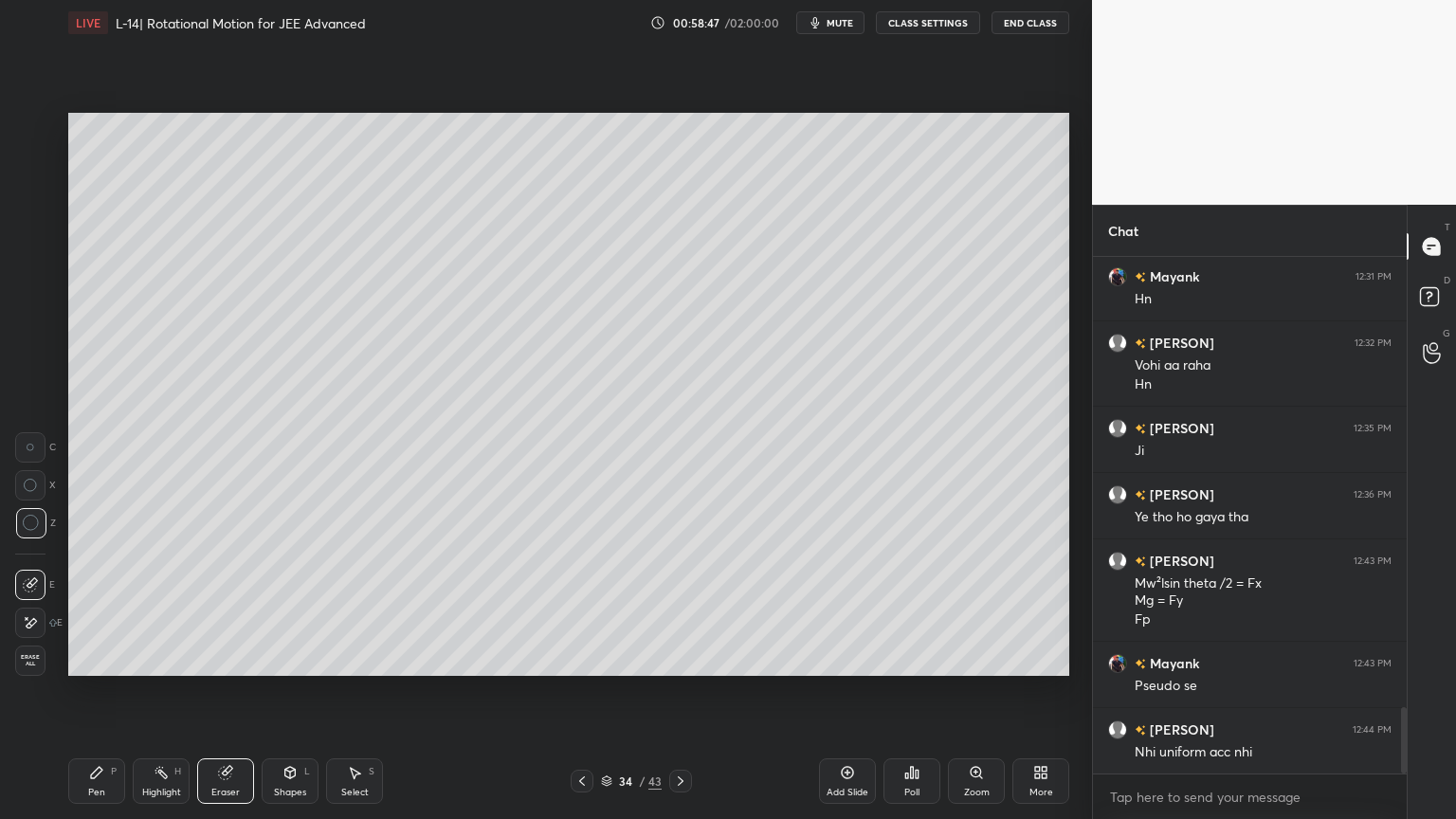 click on "Pen P" at bounding box center [97, 781] 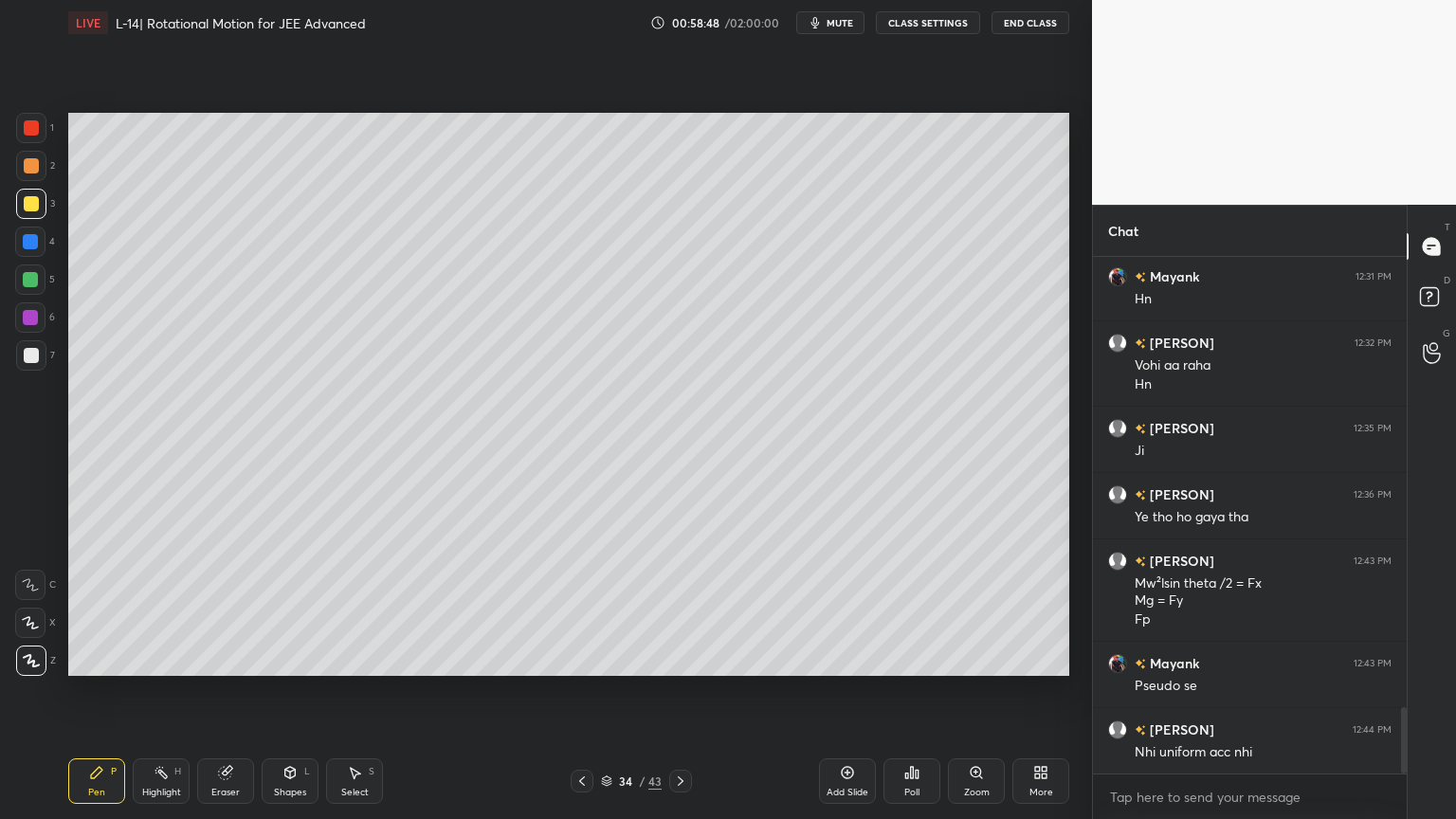 click on "Shapes" at bounding box center (290, 792) 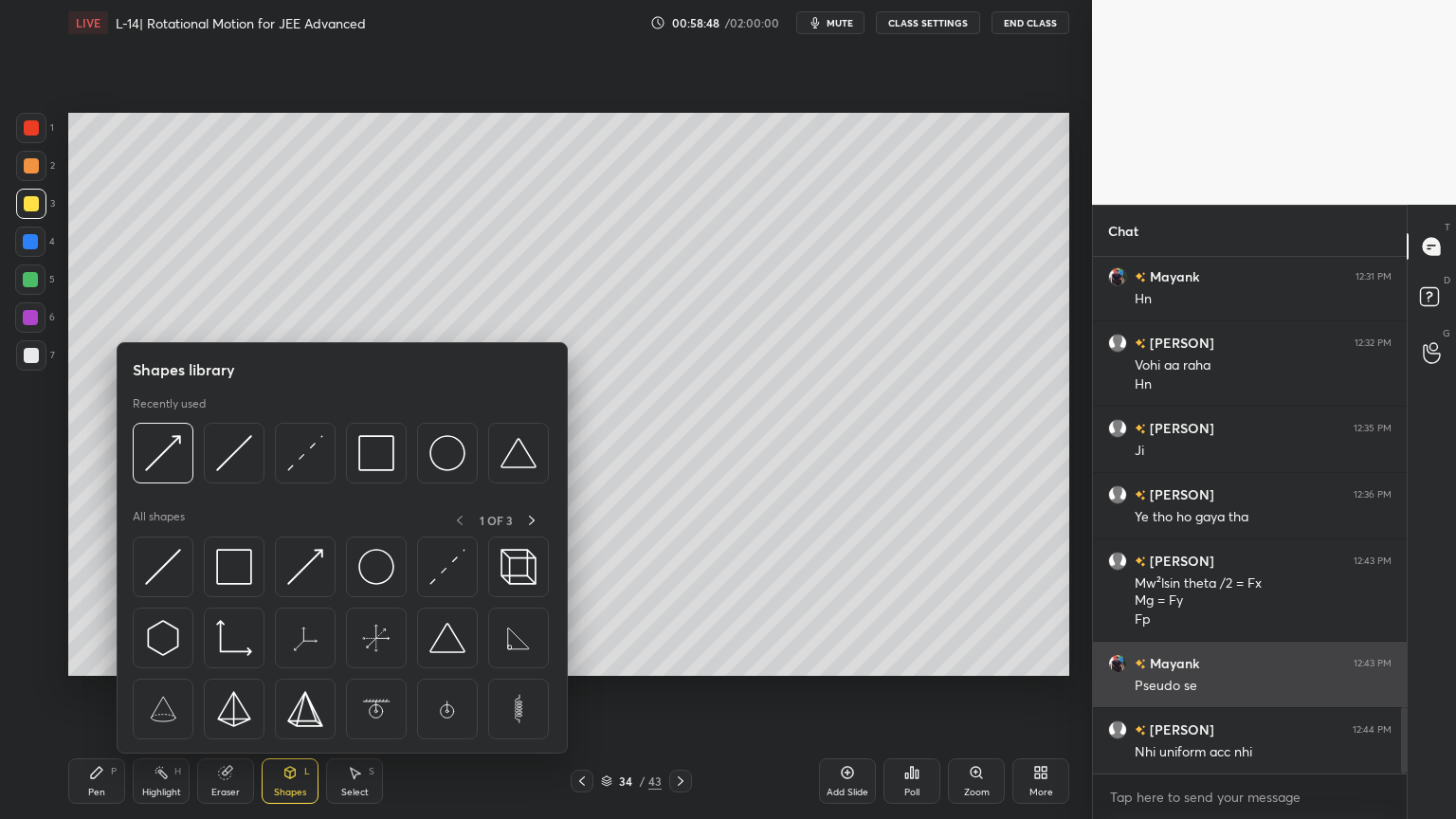 click at bounding box center (447, 567) 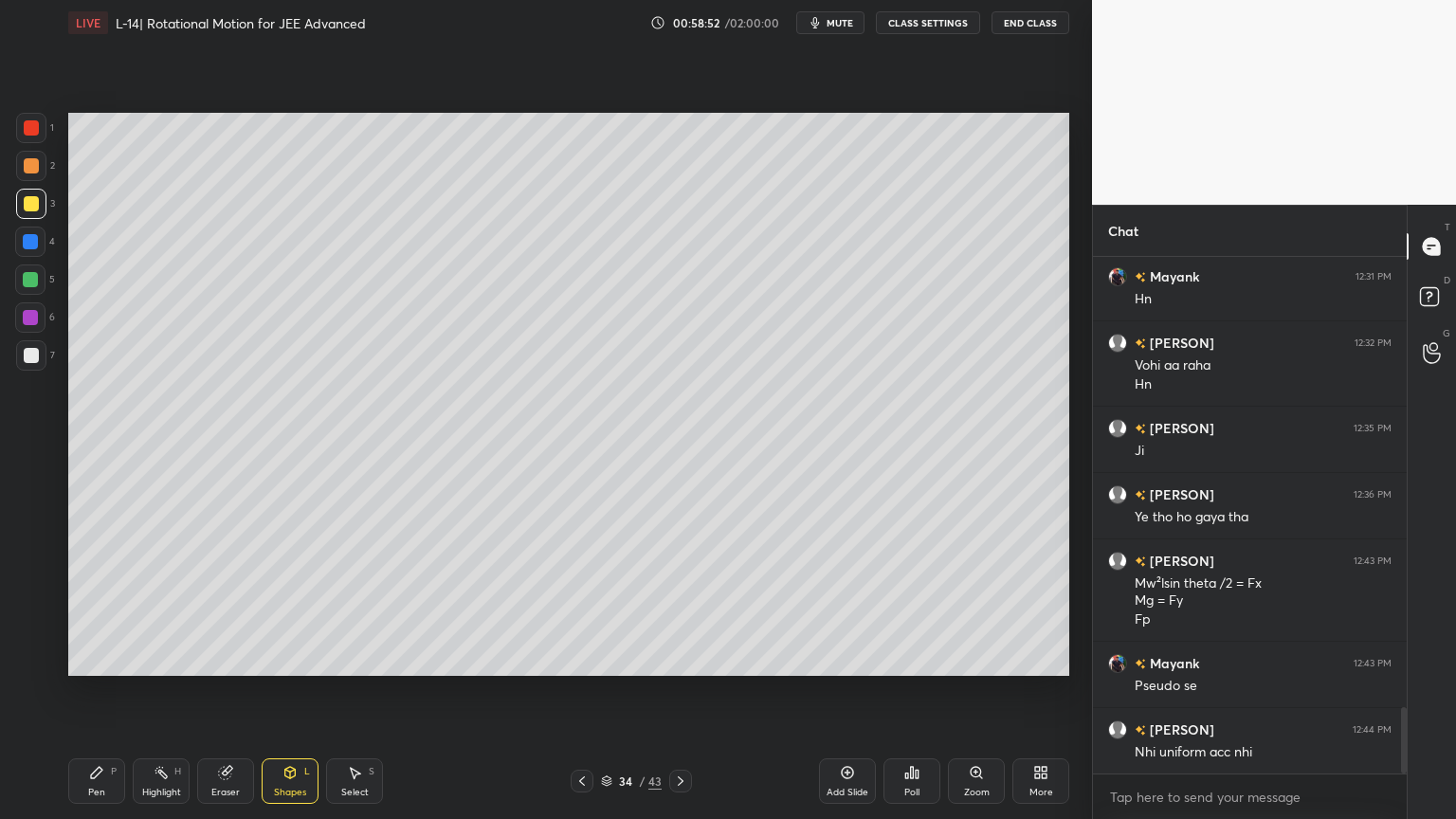 click 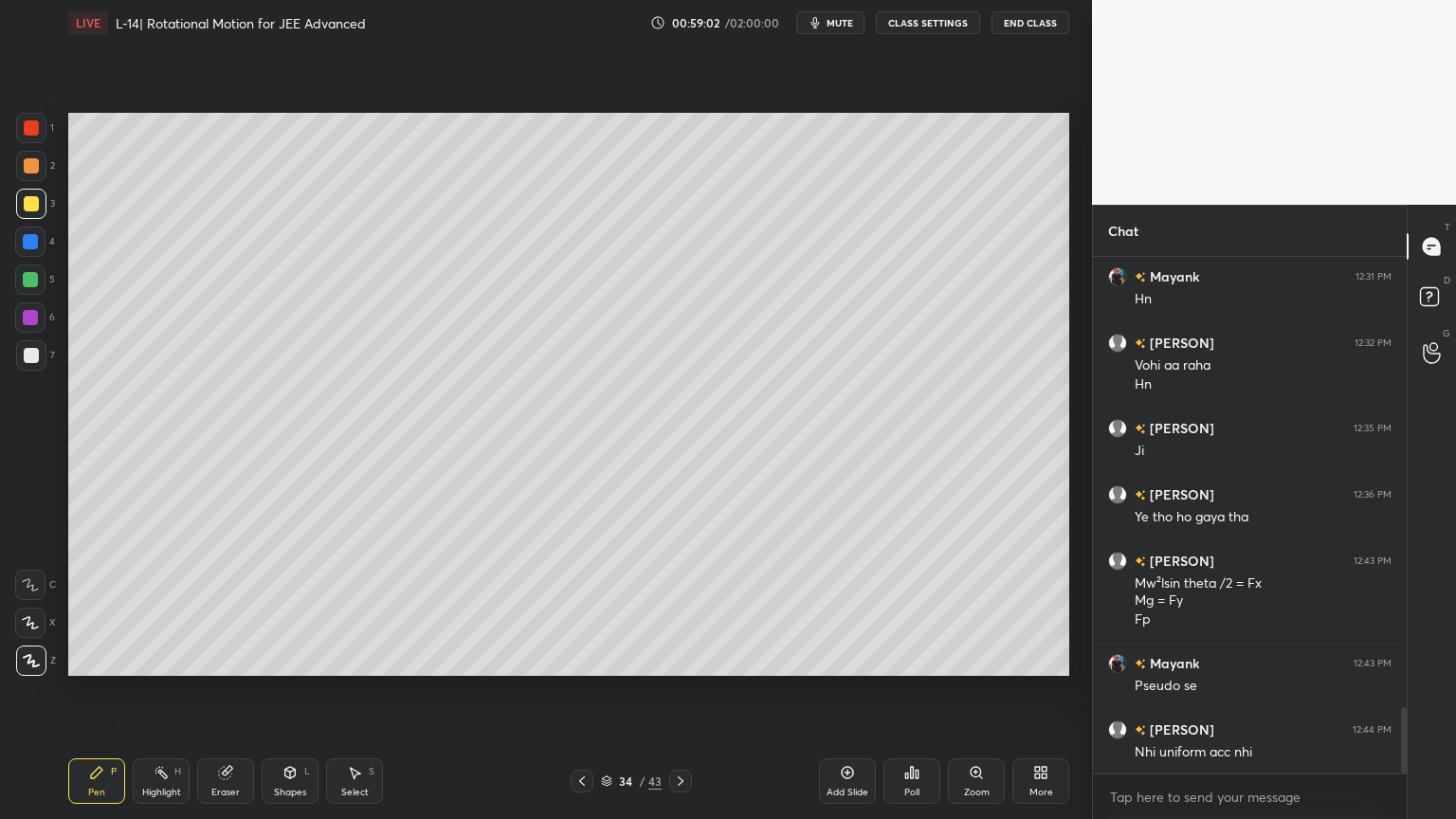 click at bounding box center [30, 280] 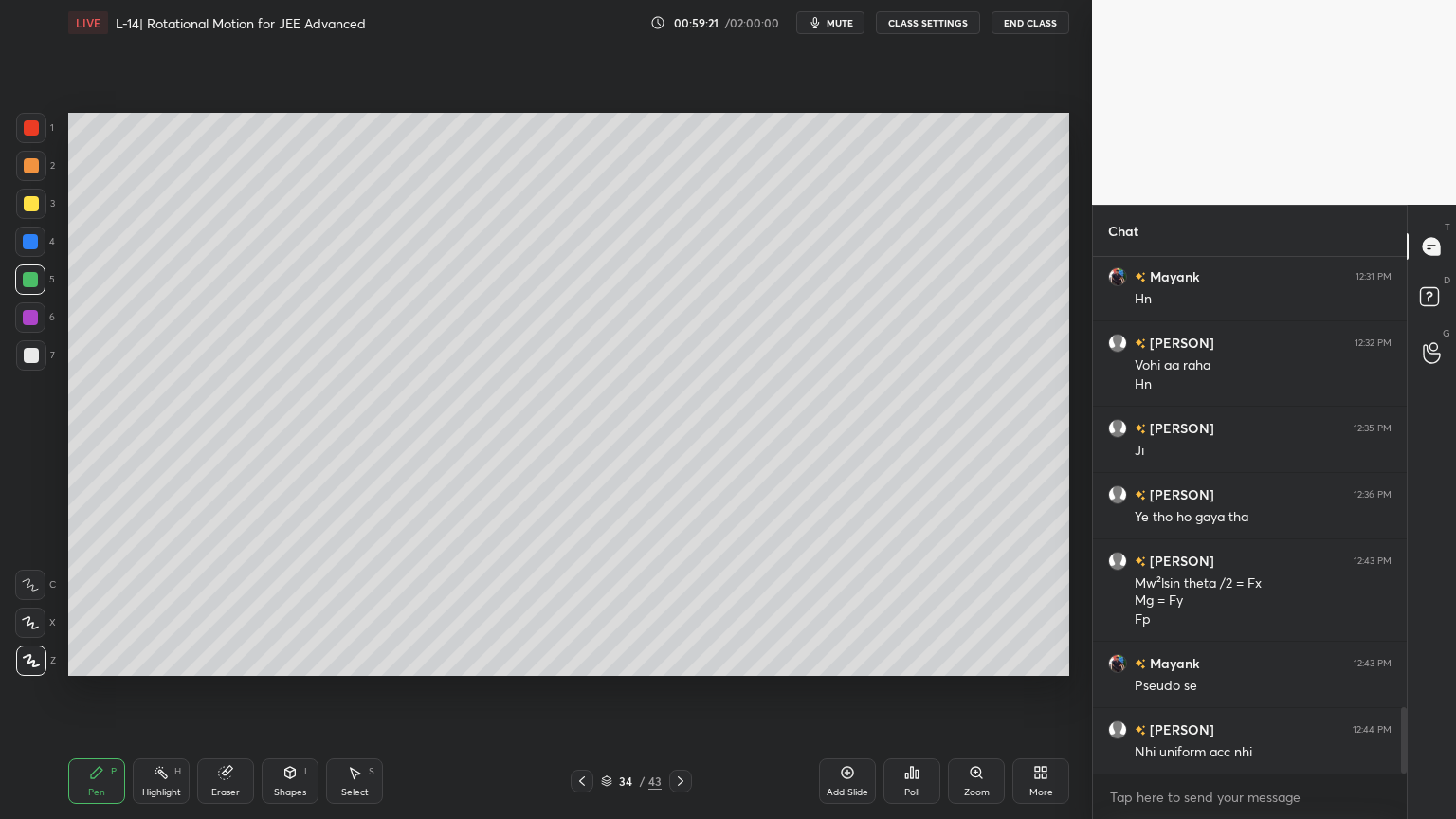 click on "Eraser" at bounding box center (226, 781) 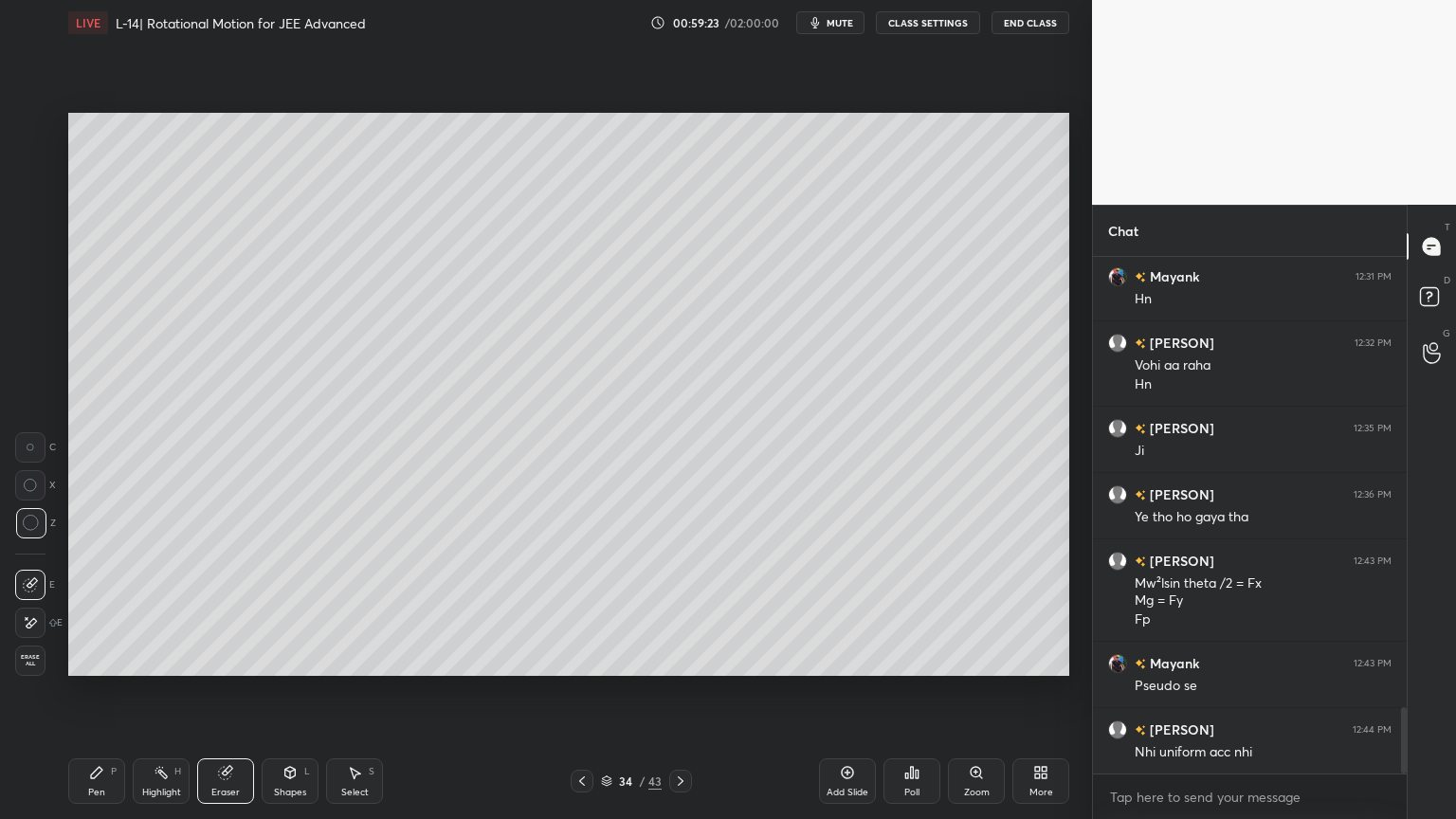 click on "Highlight H" at bounding box center [161, 781] 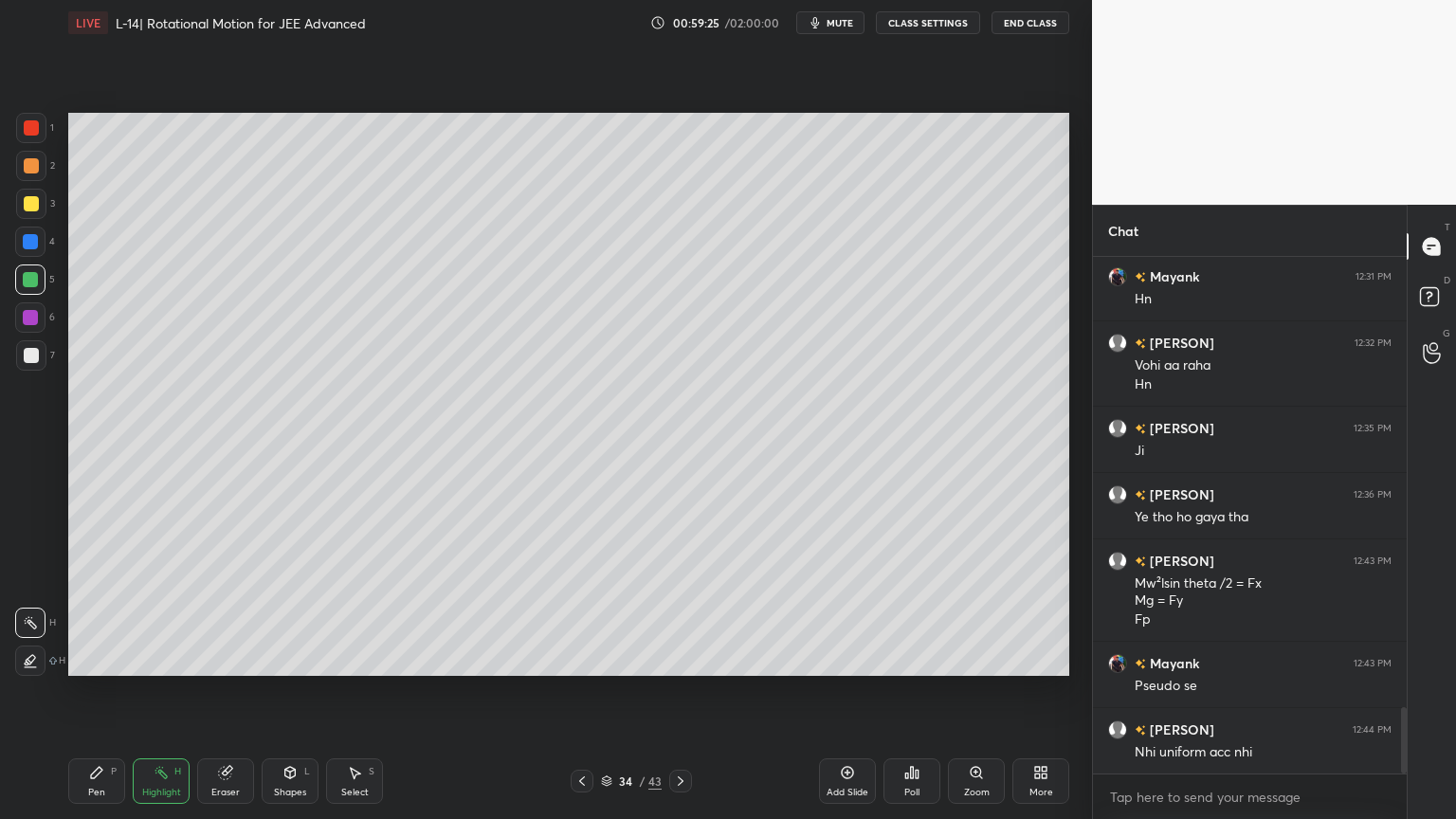 click 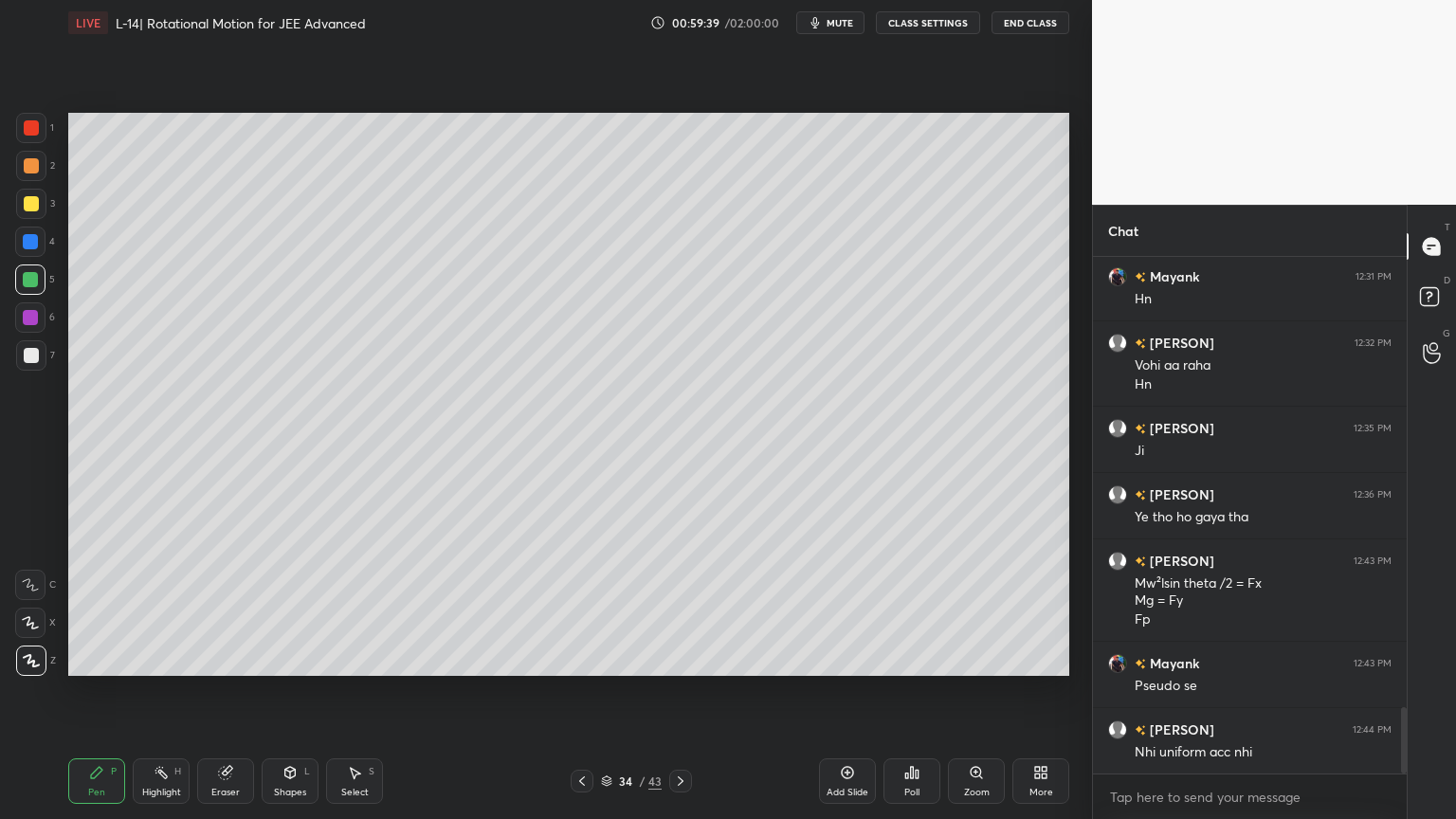 click 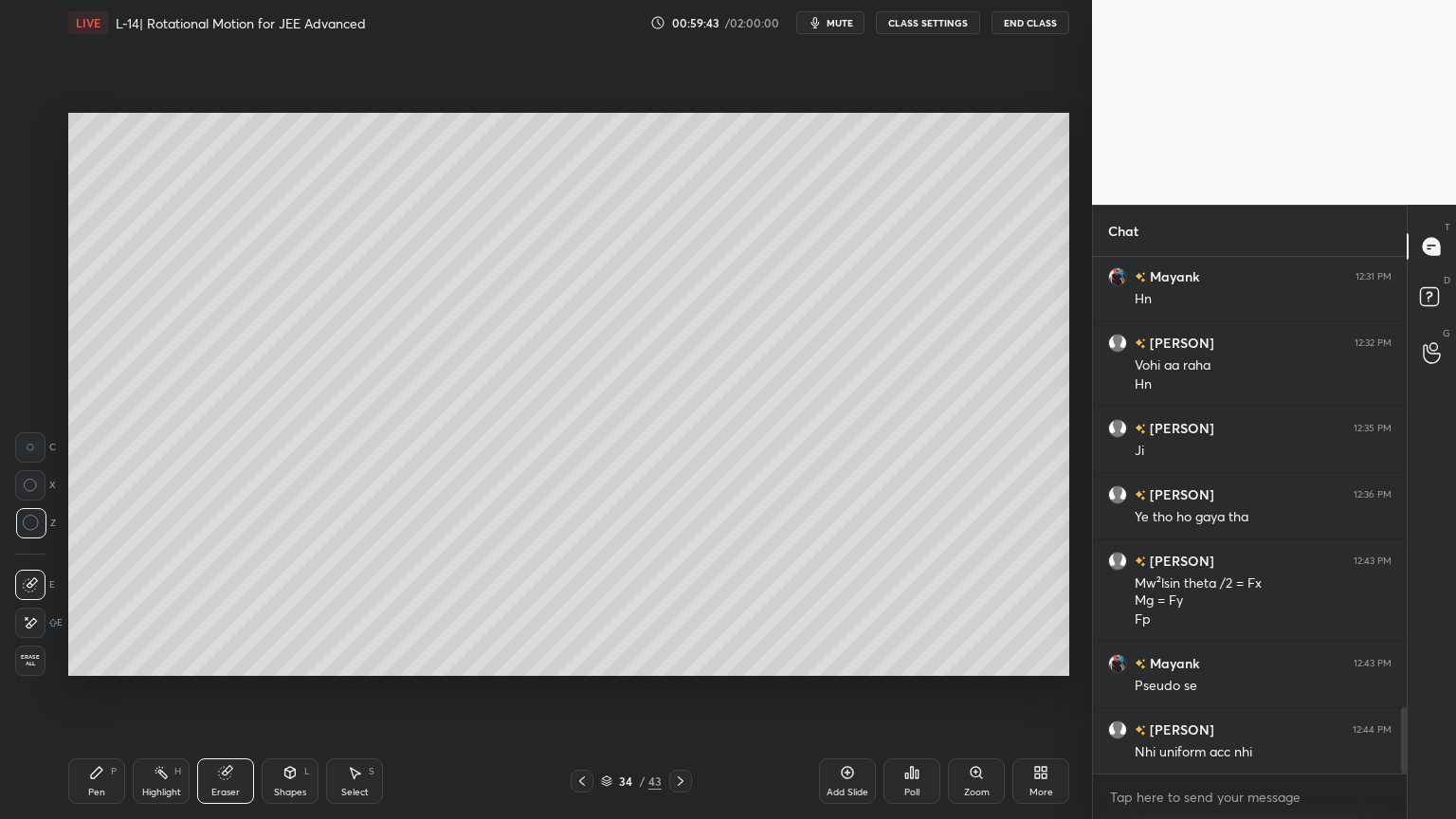click on "Pen P" at bounding box center (97, 781) 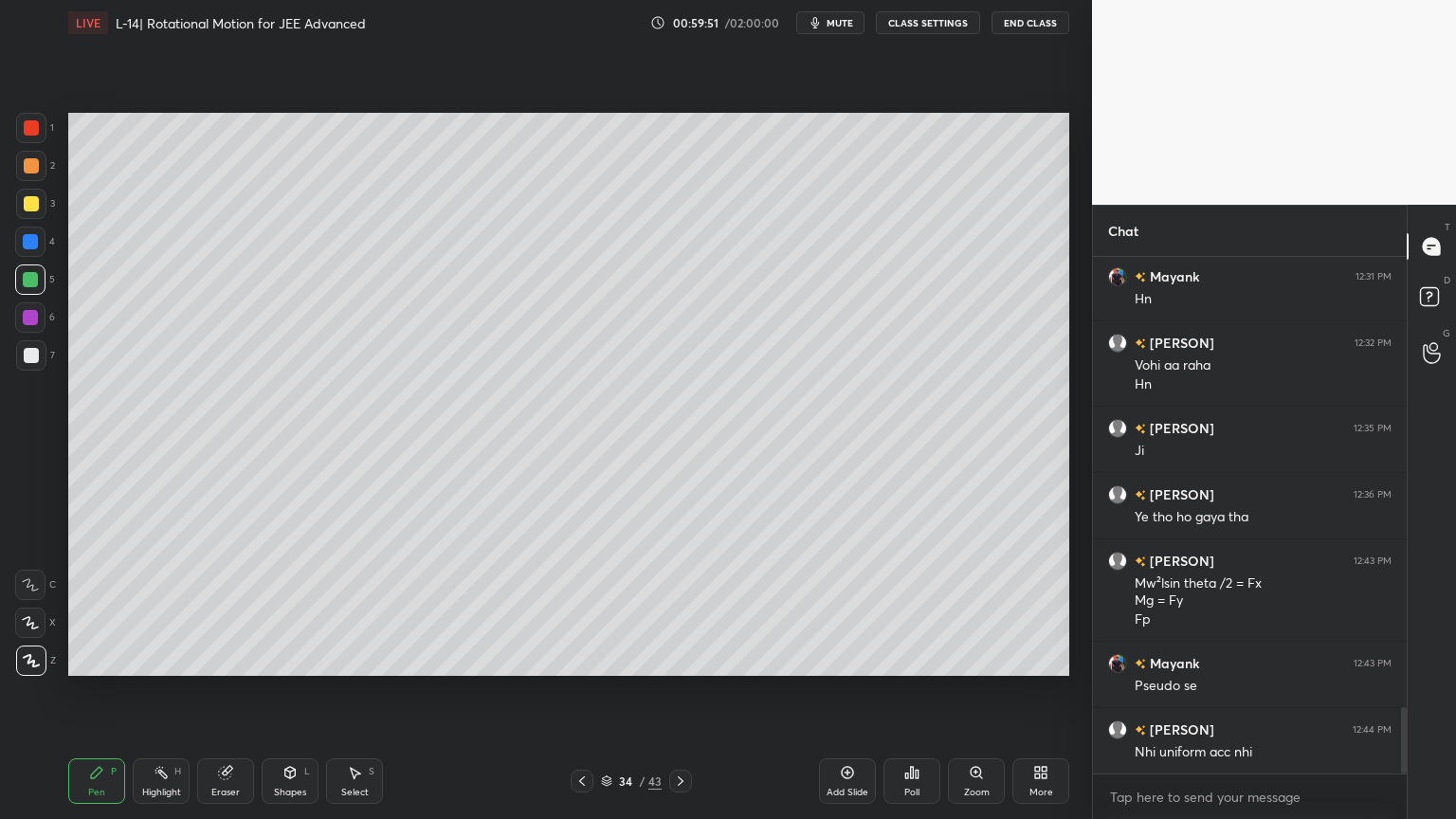 click on "Eraser" at bounding box center [226, 781] 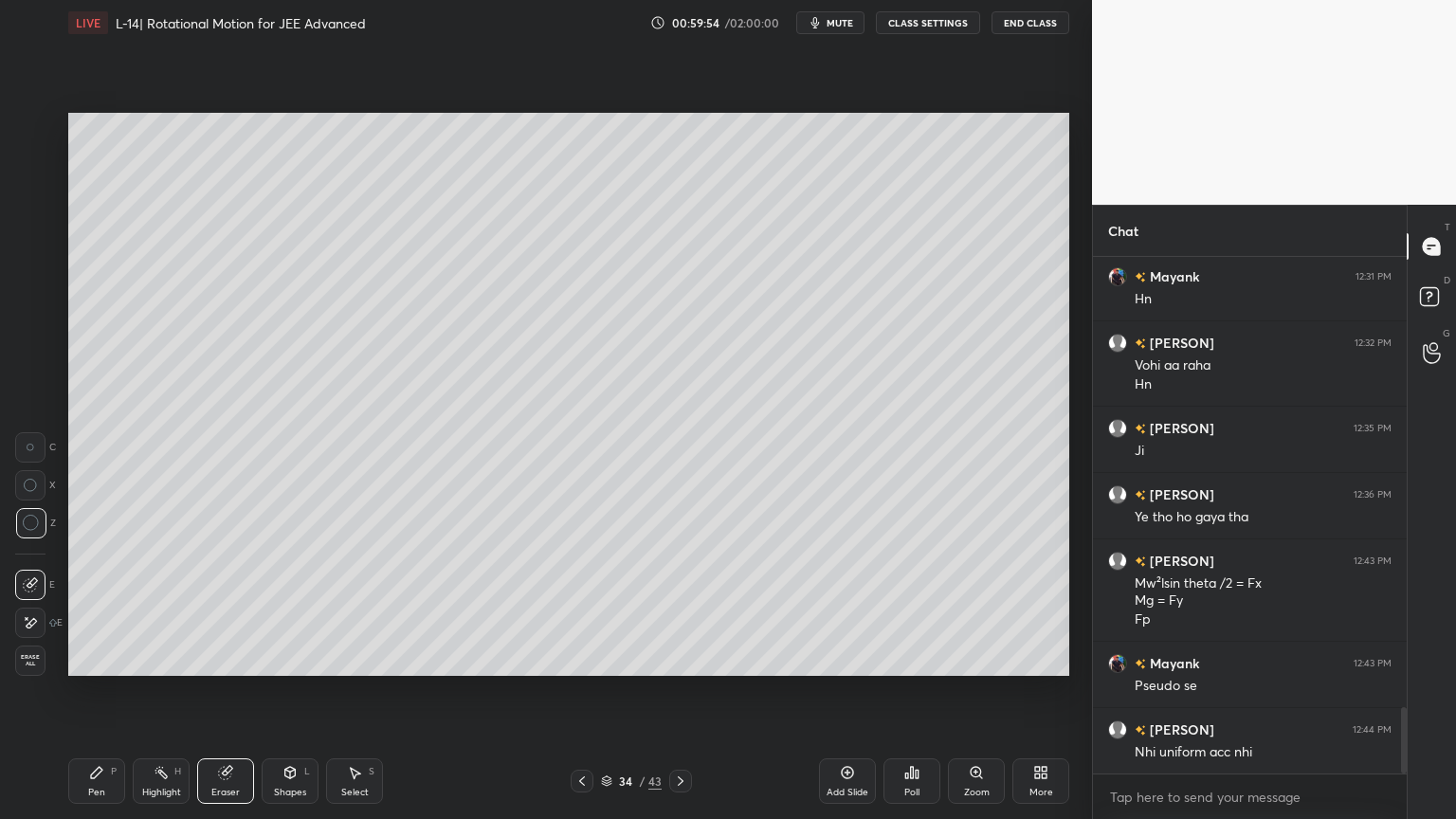 click 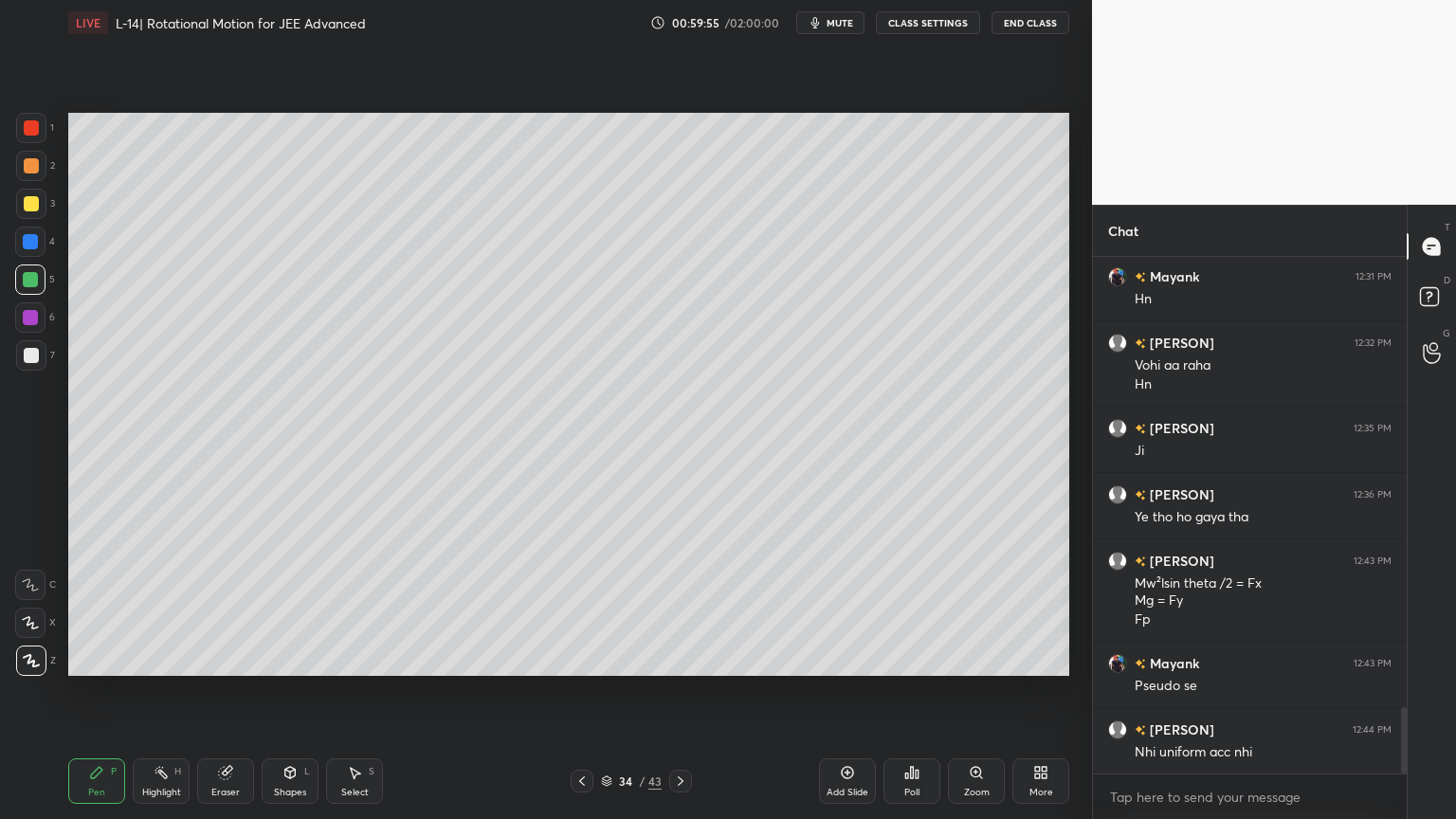 click at bounding box center [31, 355] 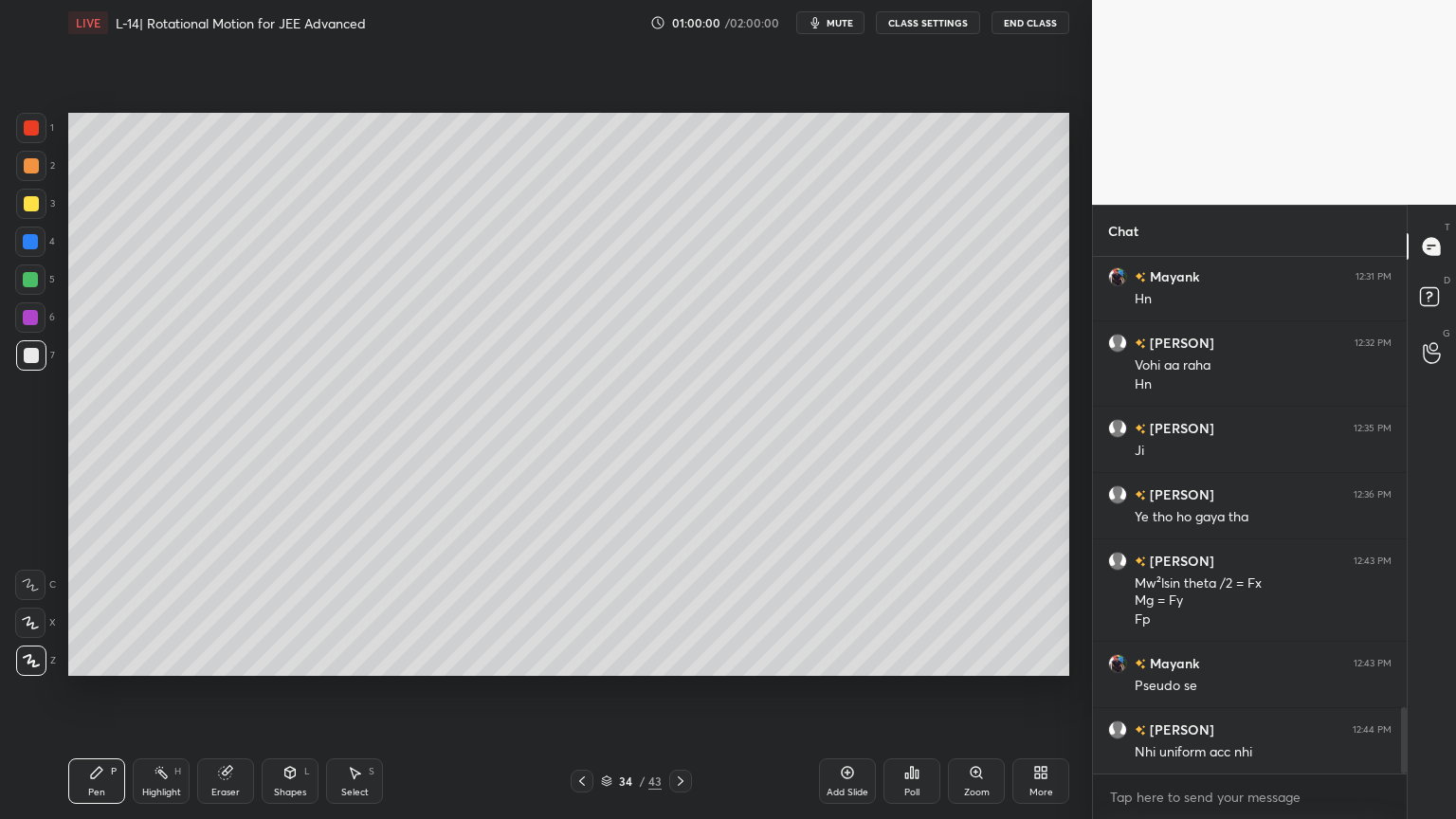 click on "Shapes" at bounding box center [290, 792] 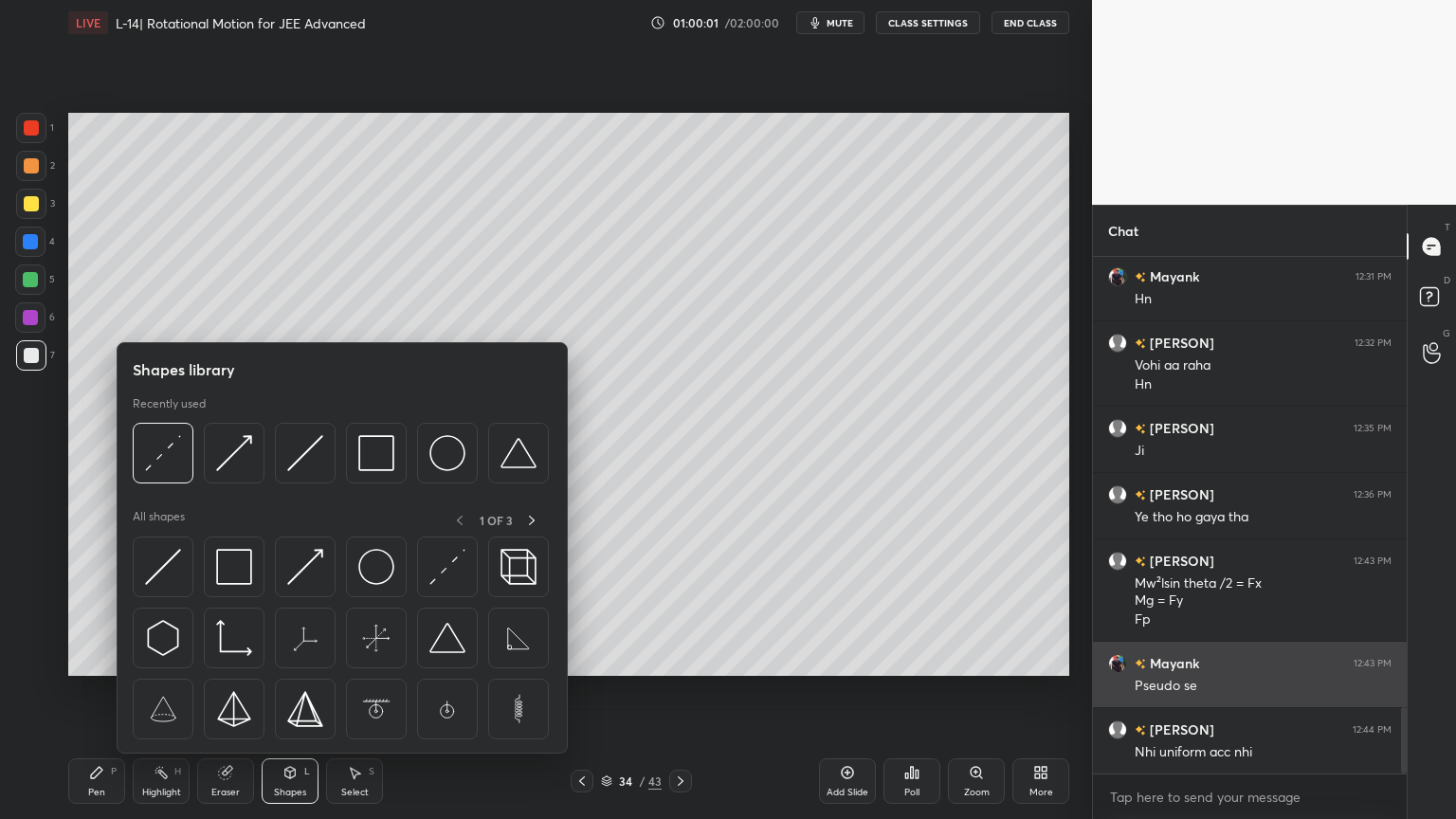 click at bounding box center (305, 567) 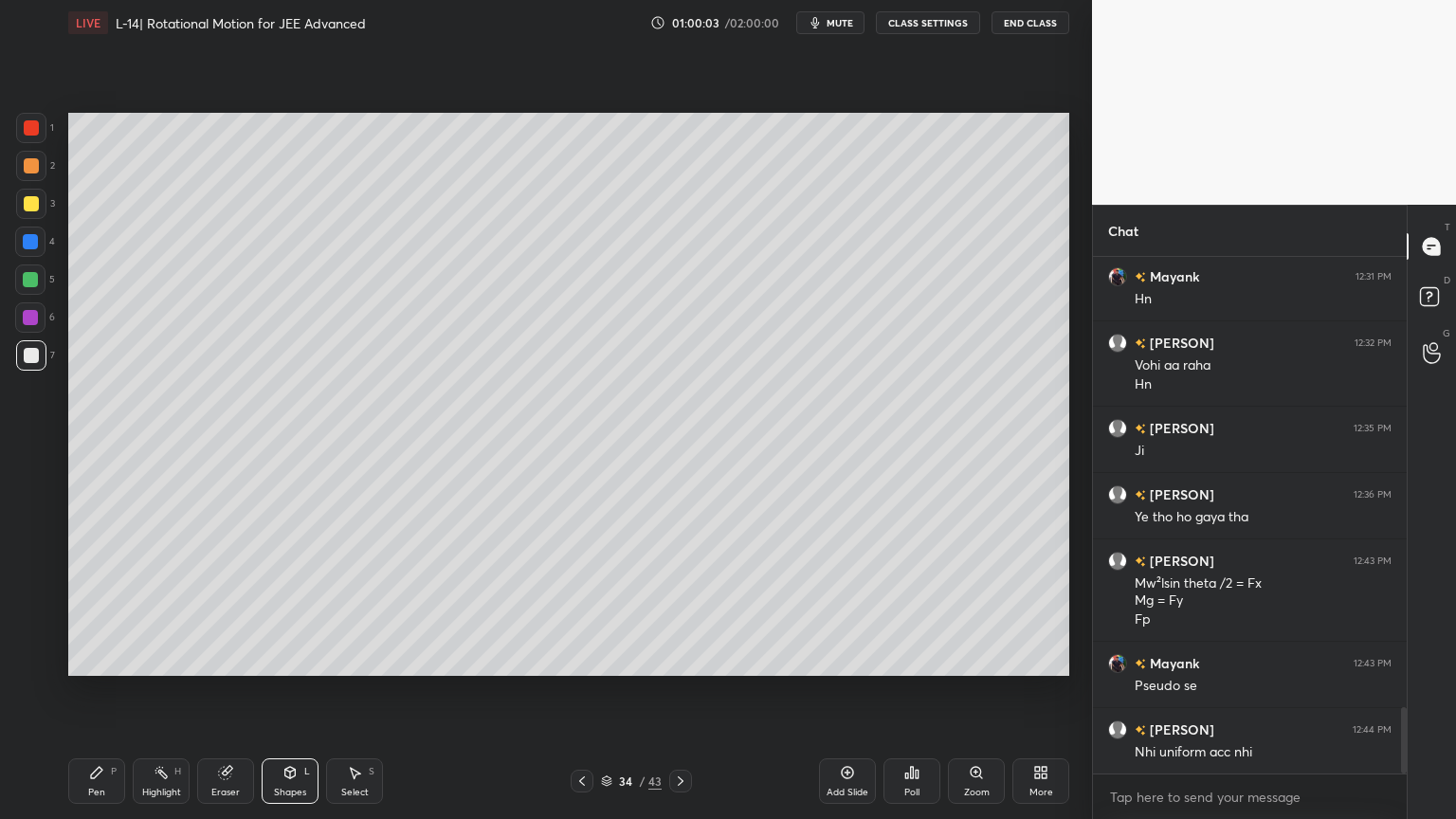 click on "1" at bounding box center [35, 132] 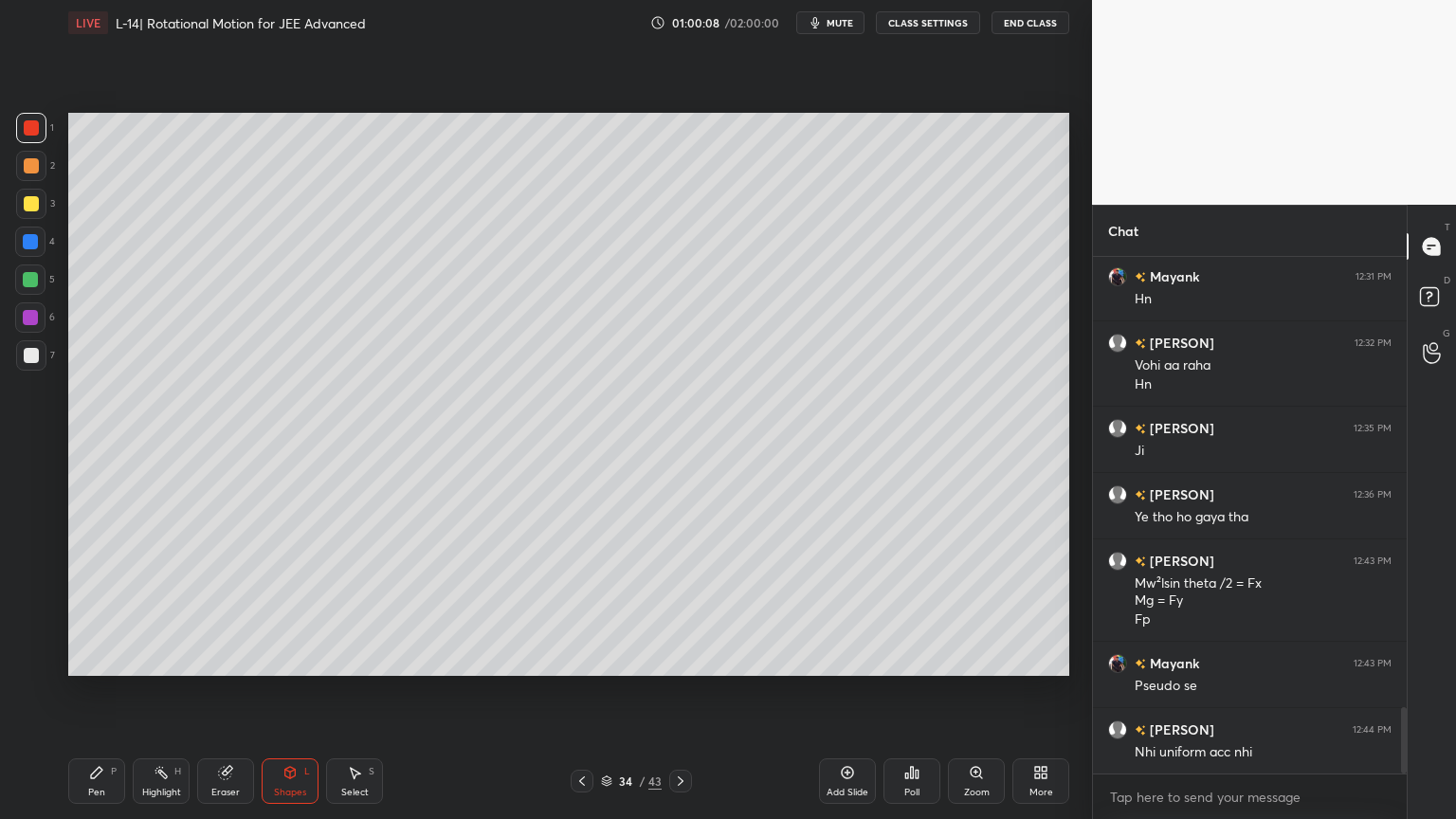 click on "P" at bounding box center (114, 772) 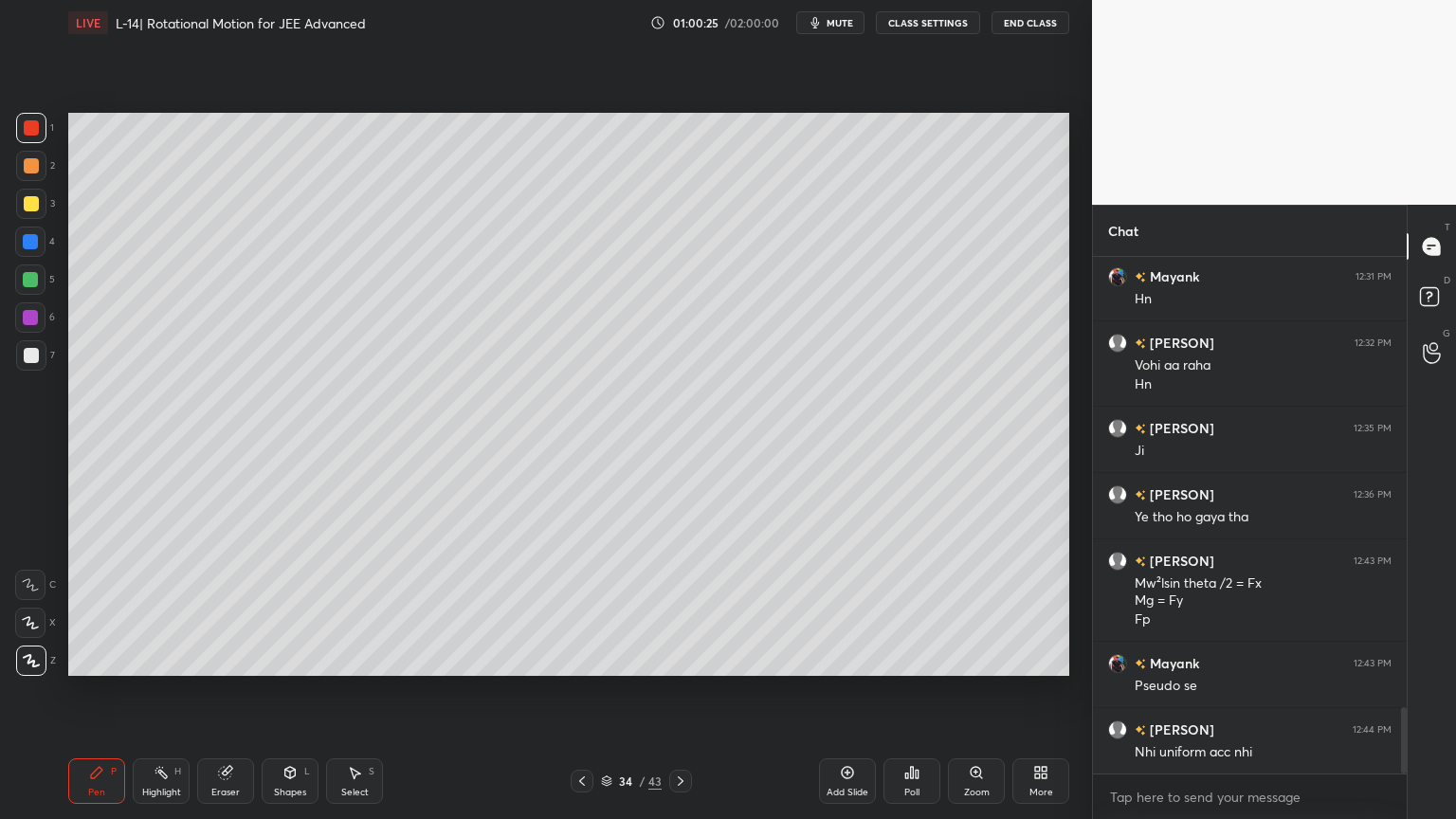 click 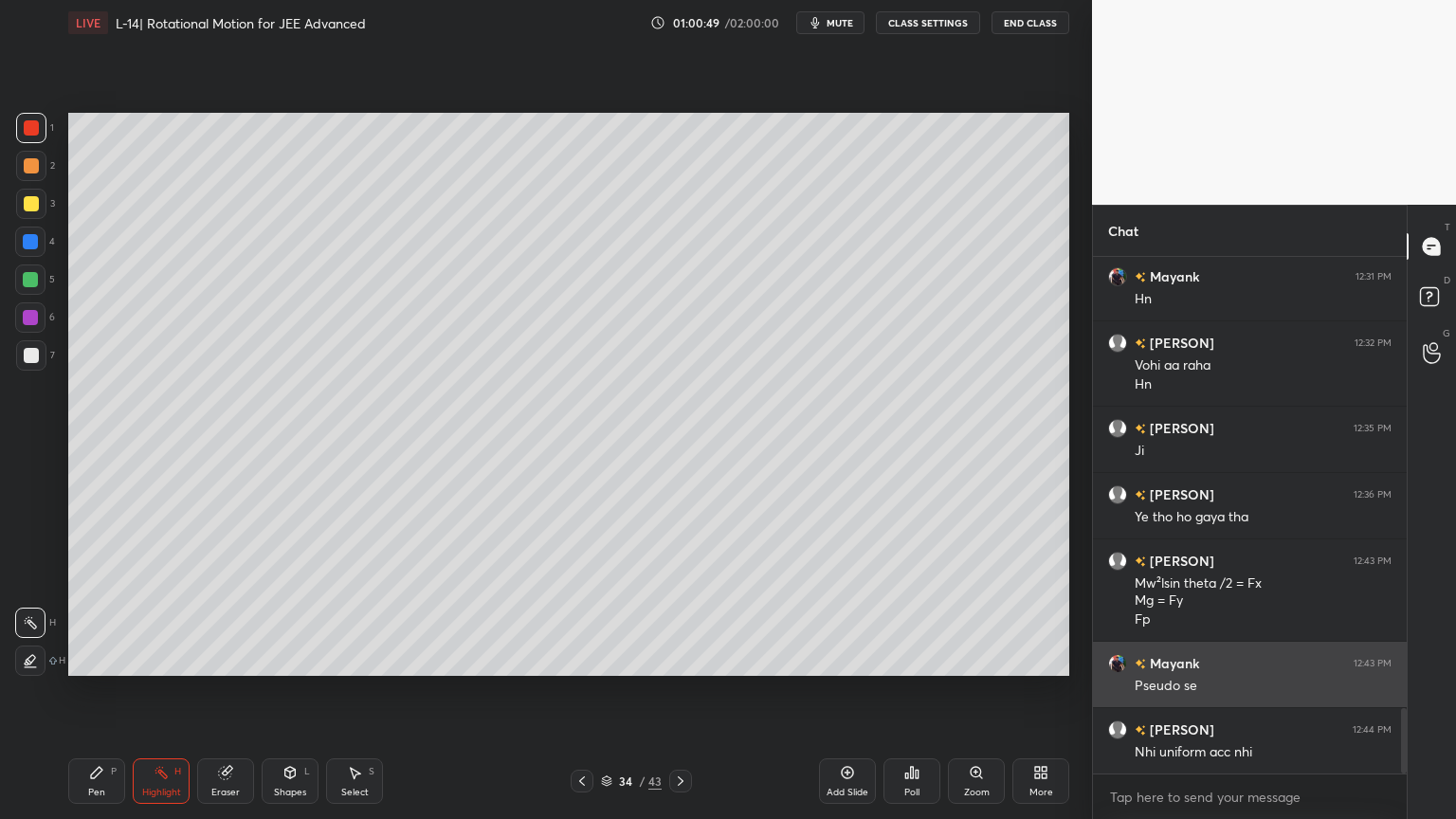 scroll, scrollTop: 3582, scrollLeft: 0, axis: vertical 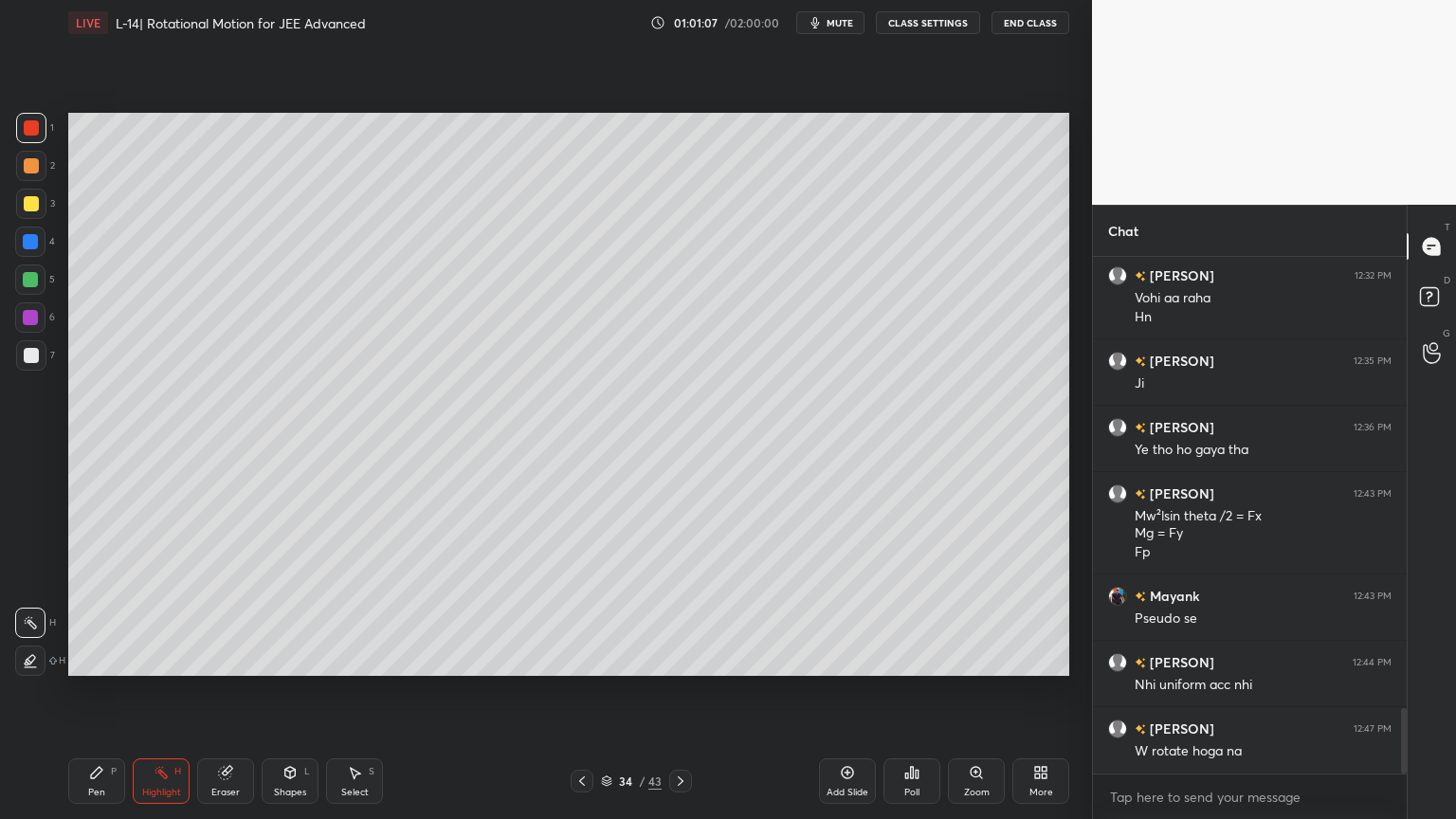 click on "Highlight H" at bounding box center [161, 781] 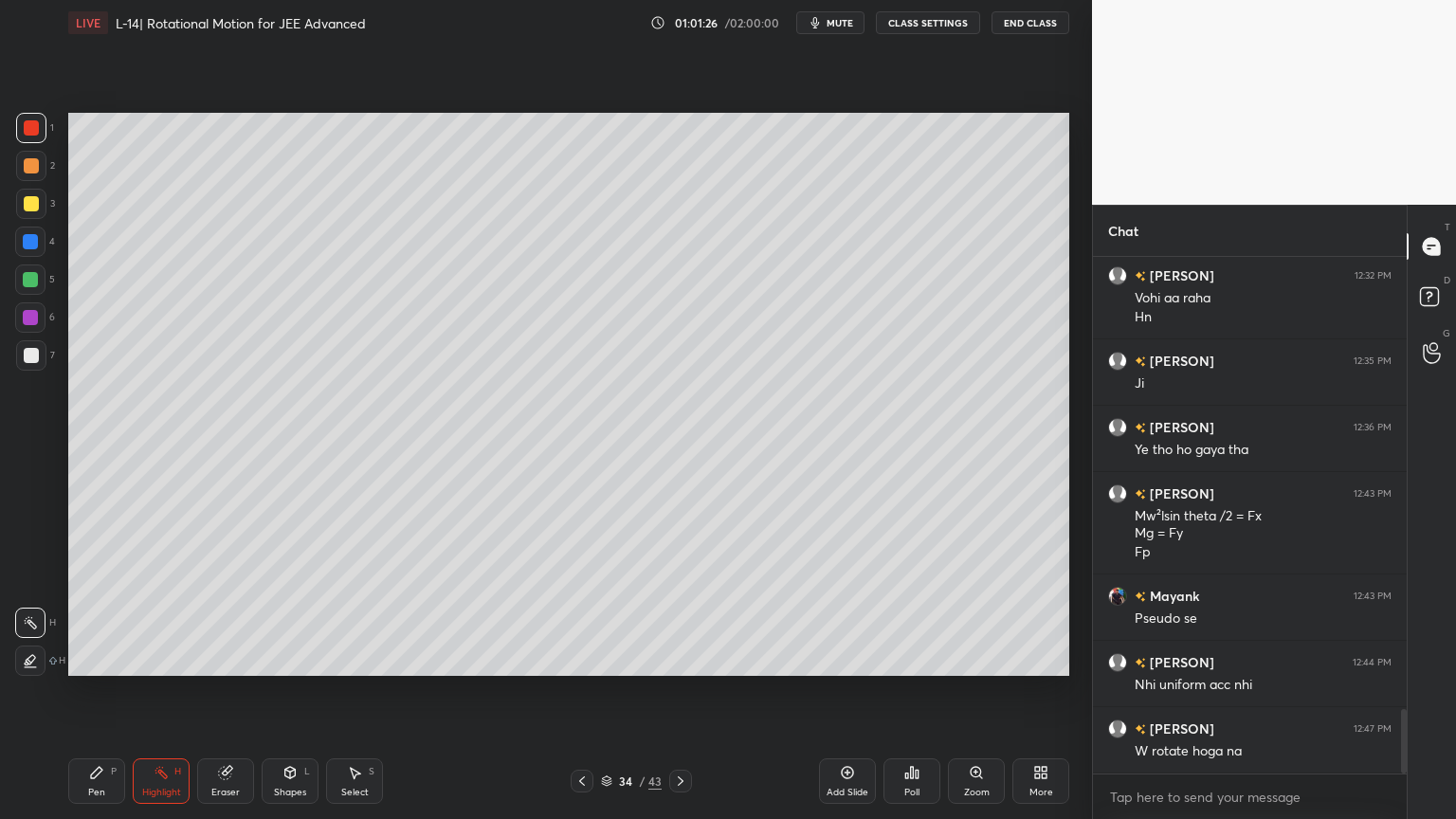 scroll, scrollTop: 3648, scrollLeft: 0, axis: vertical 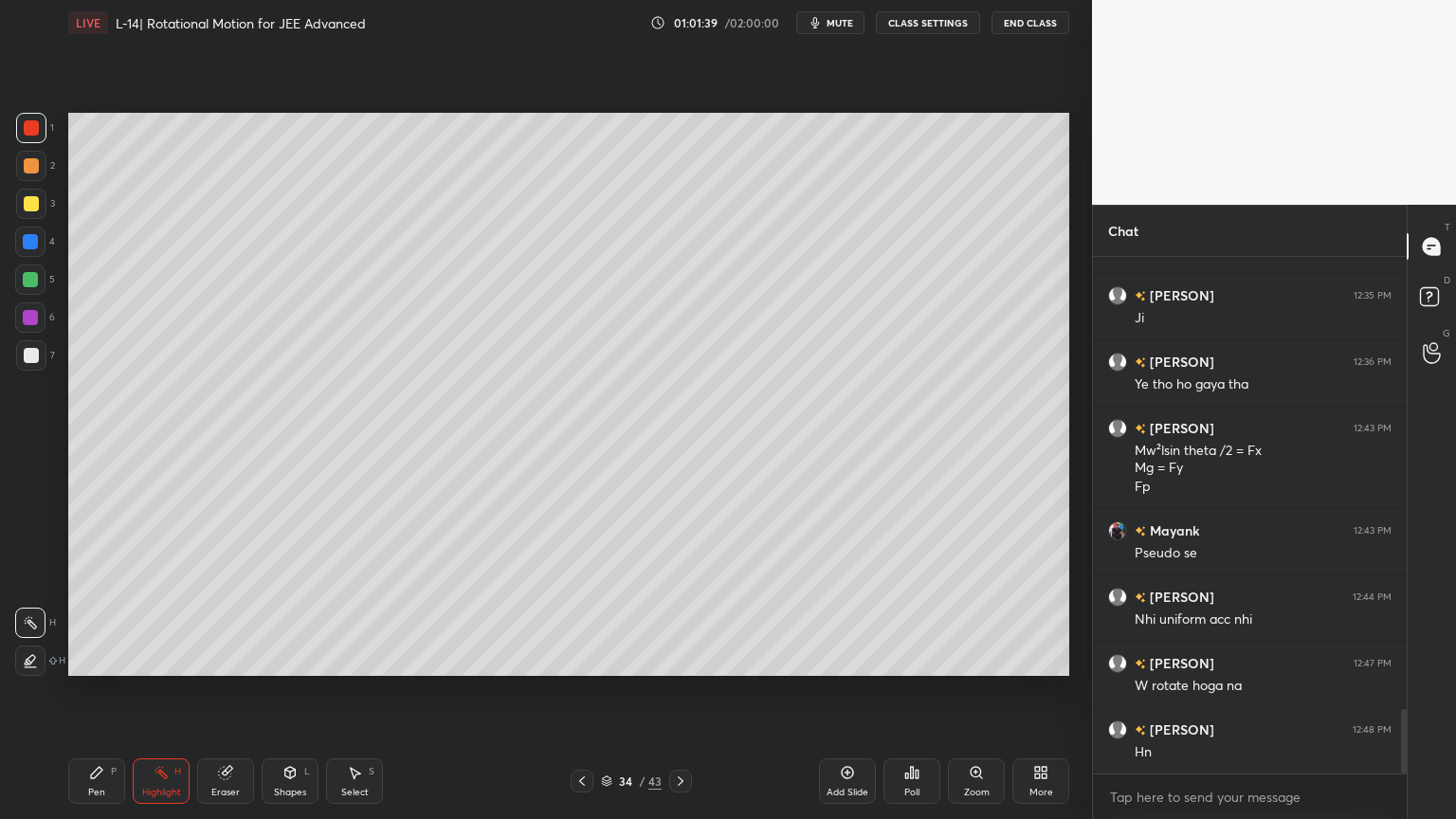 click on "Add Slide" at bounding box center [847, 781] 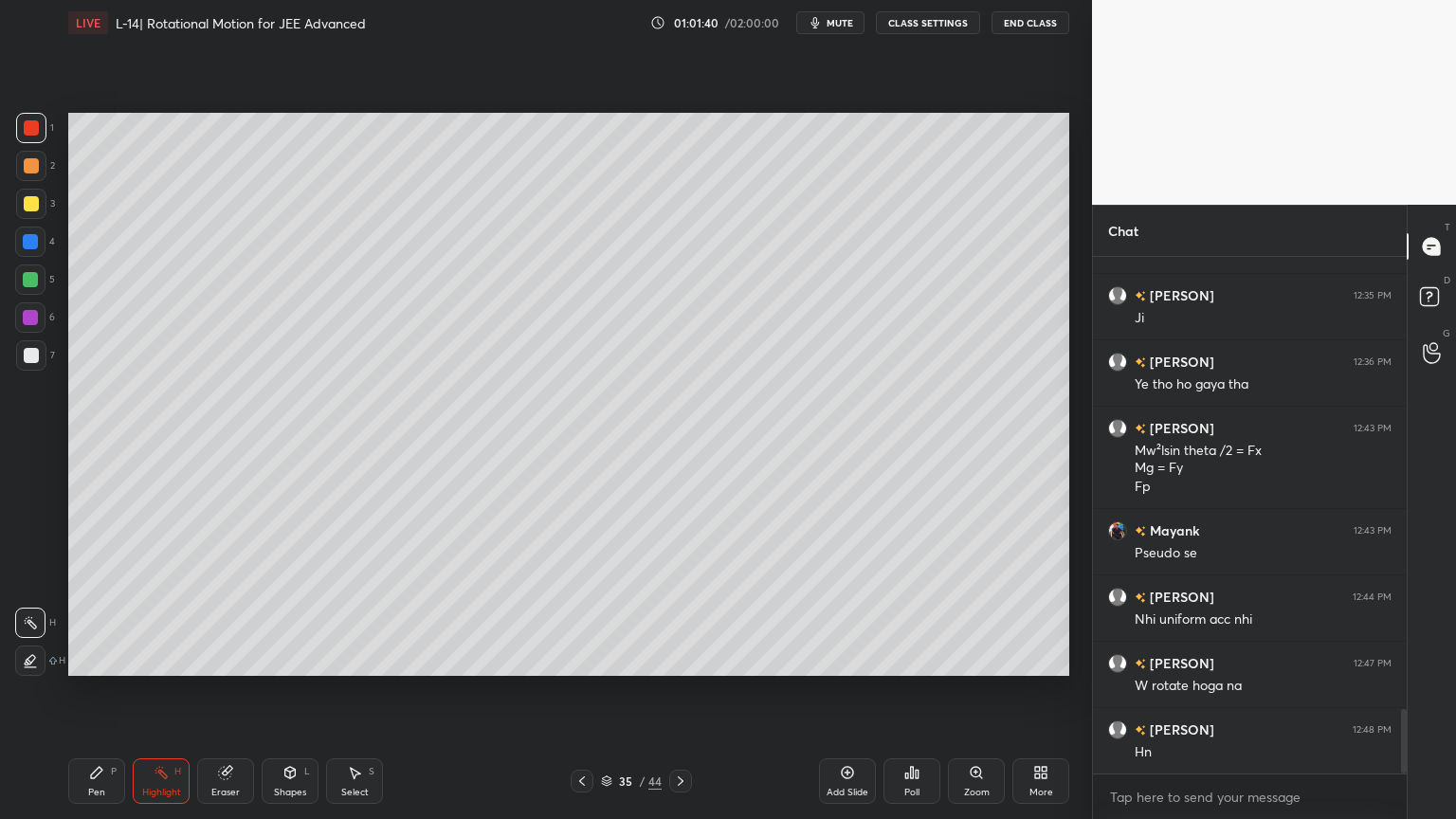 click on "Shapes L" at bounding box center (290, 781) 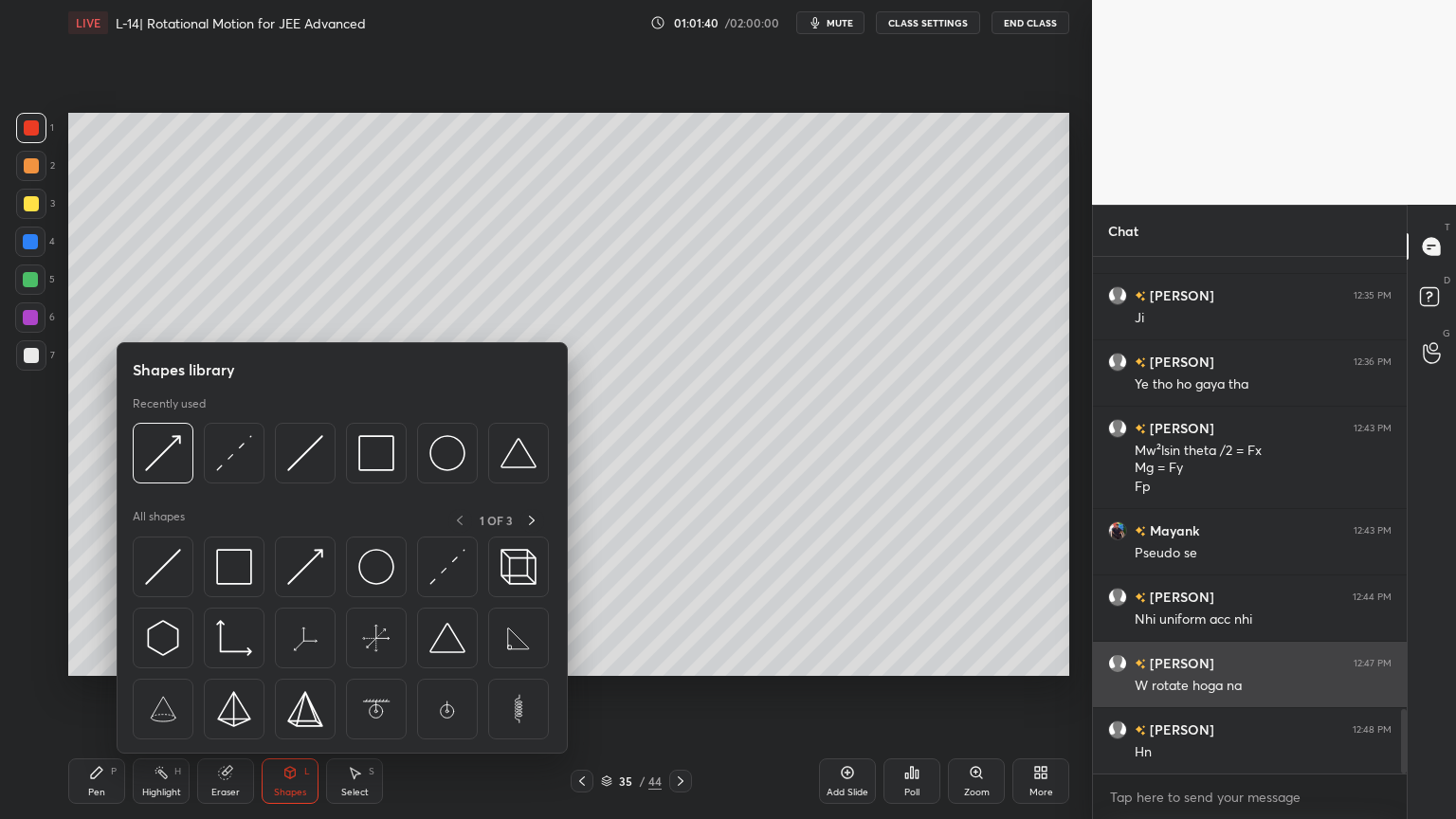 click at bounding box center [163, 567] 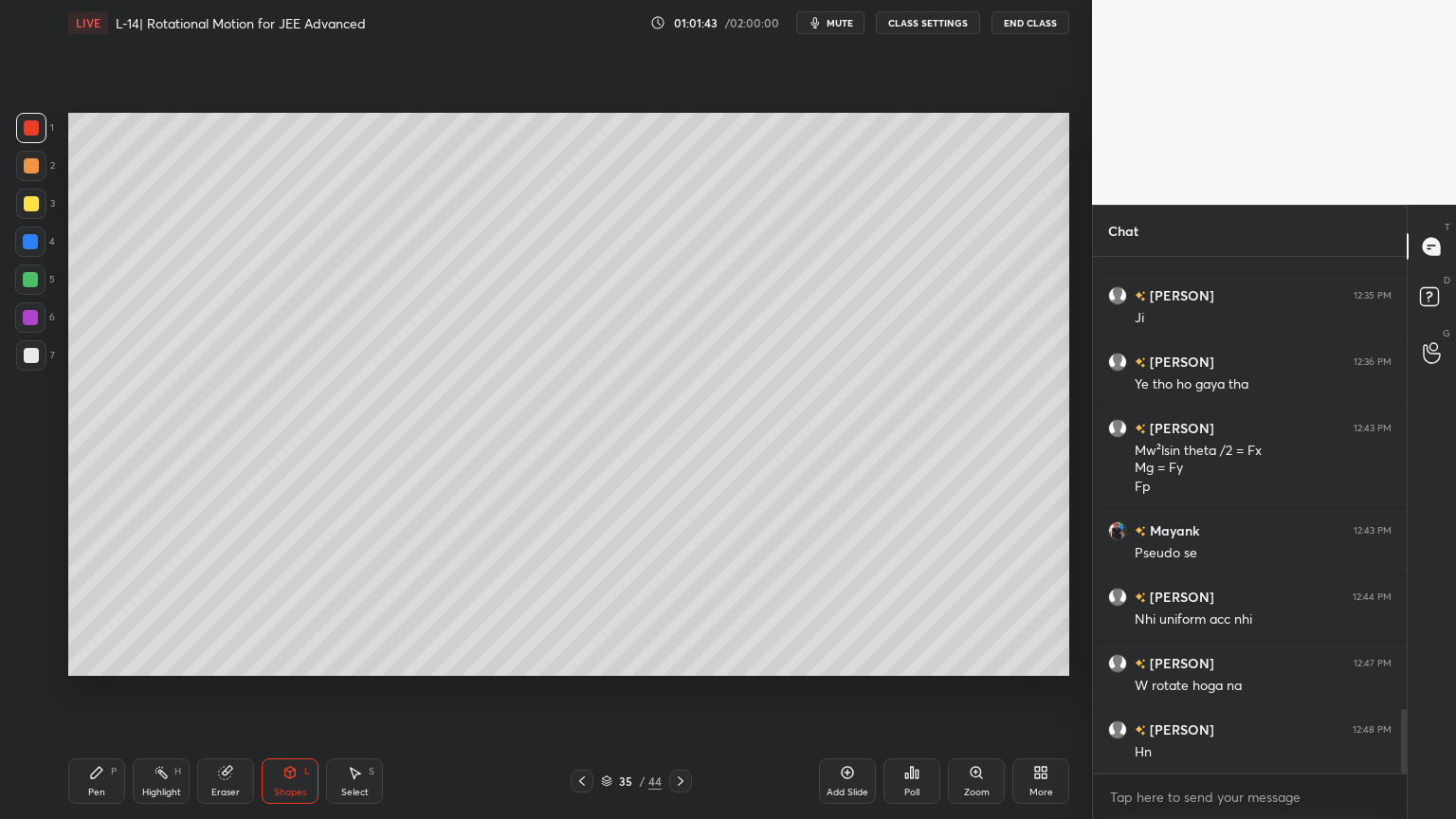 click on "Shapes" at bounding box center [290, 792] 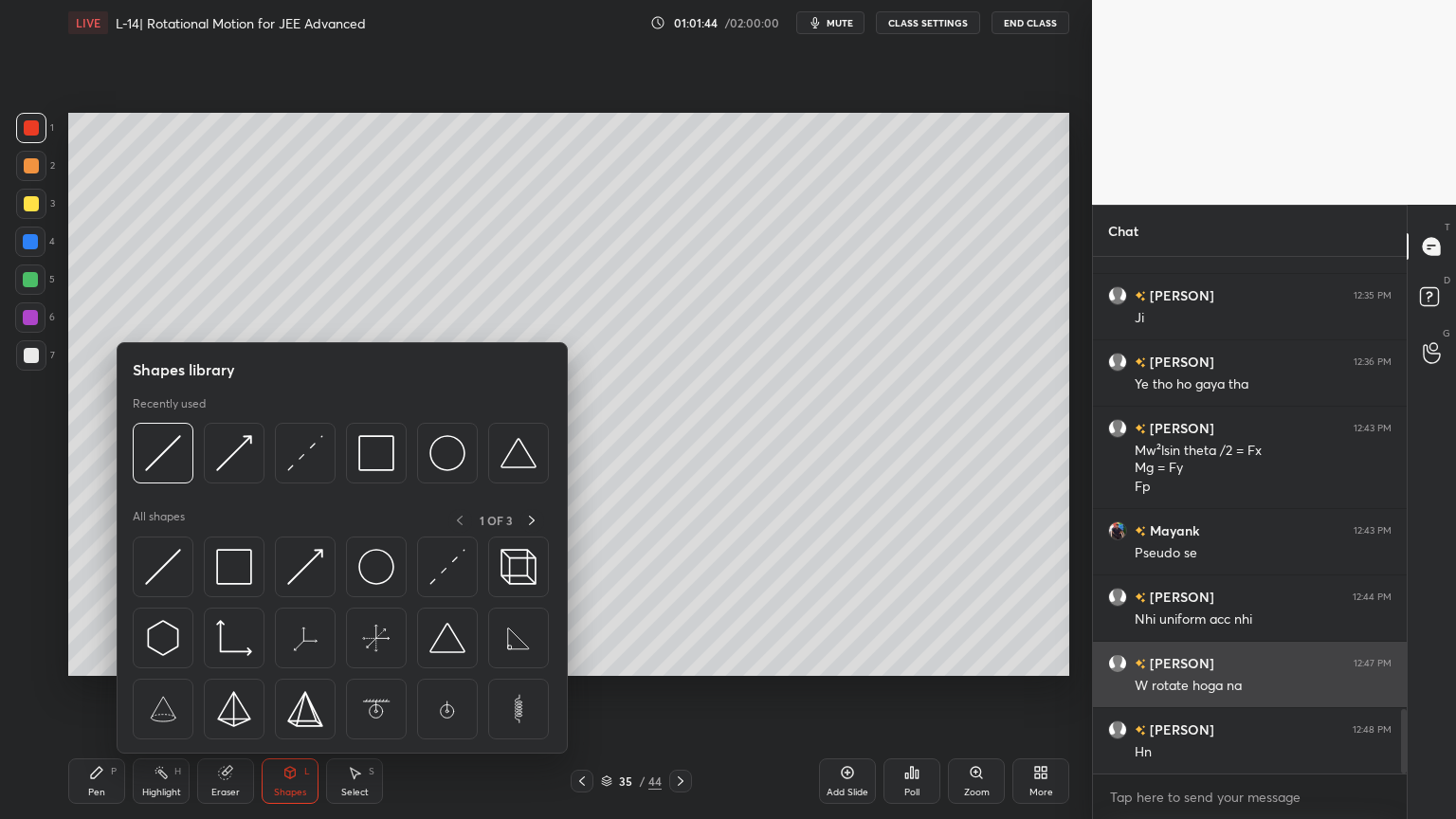 click at bounding box center (305, 567) 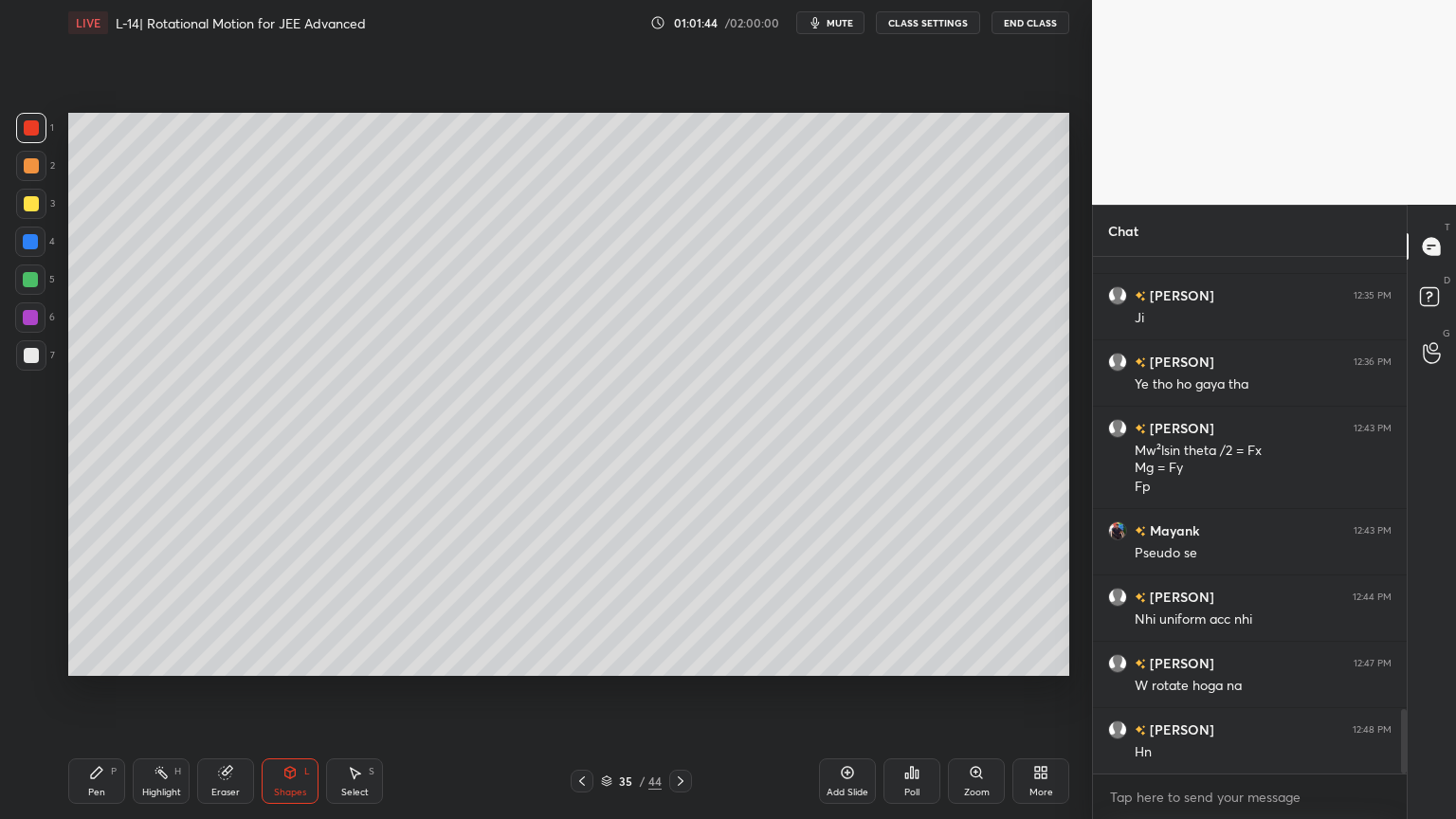 click at bounding box center (31, 204) 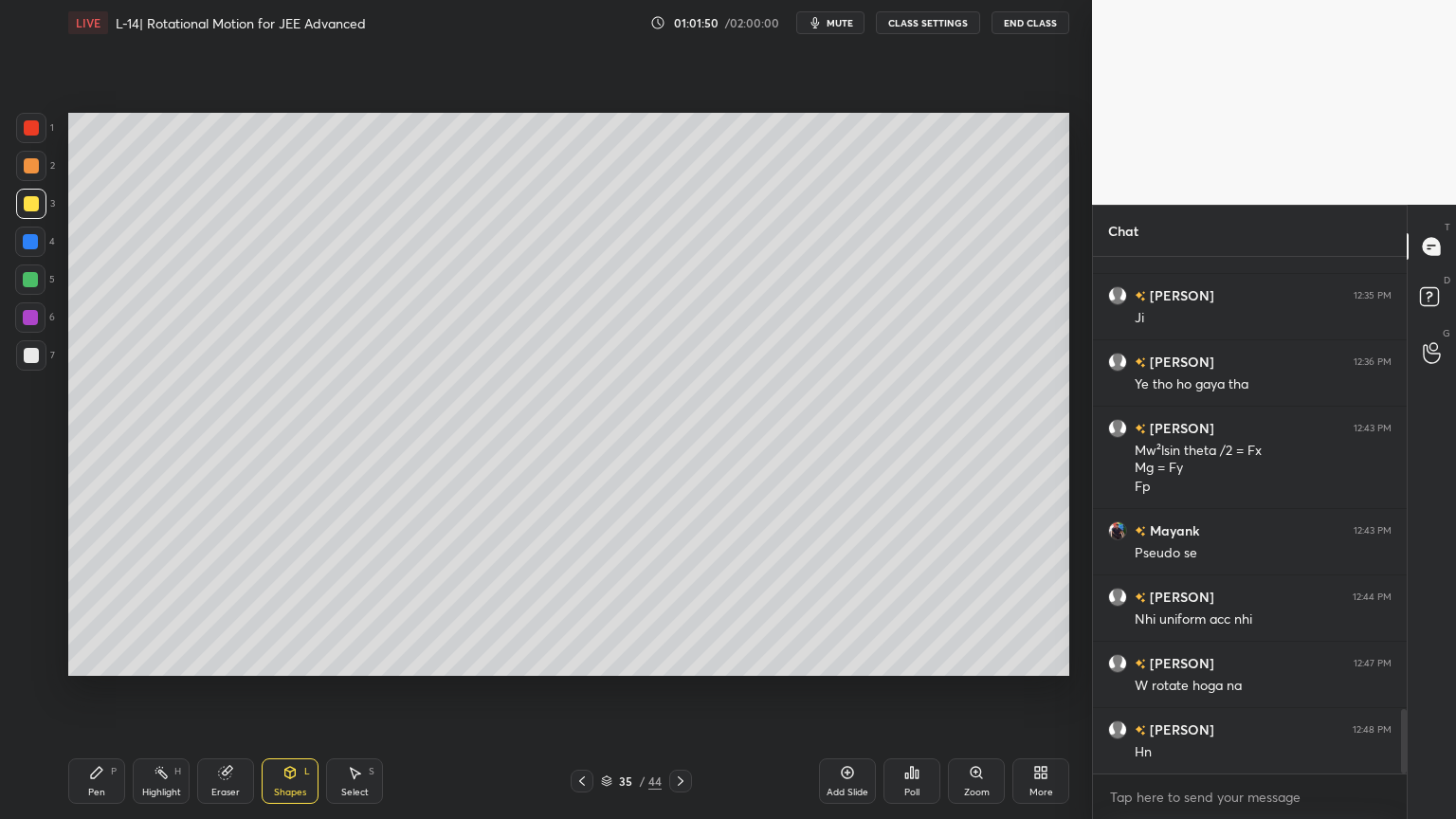 click on "Shapes" at bounding box center [290, 792] 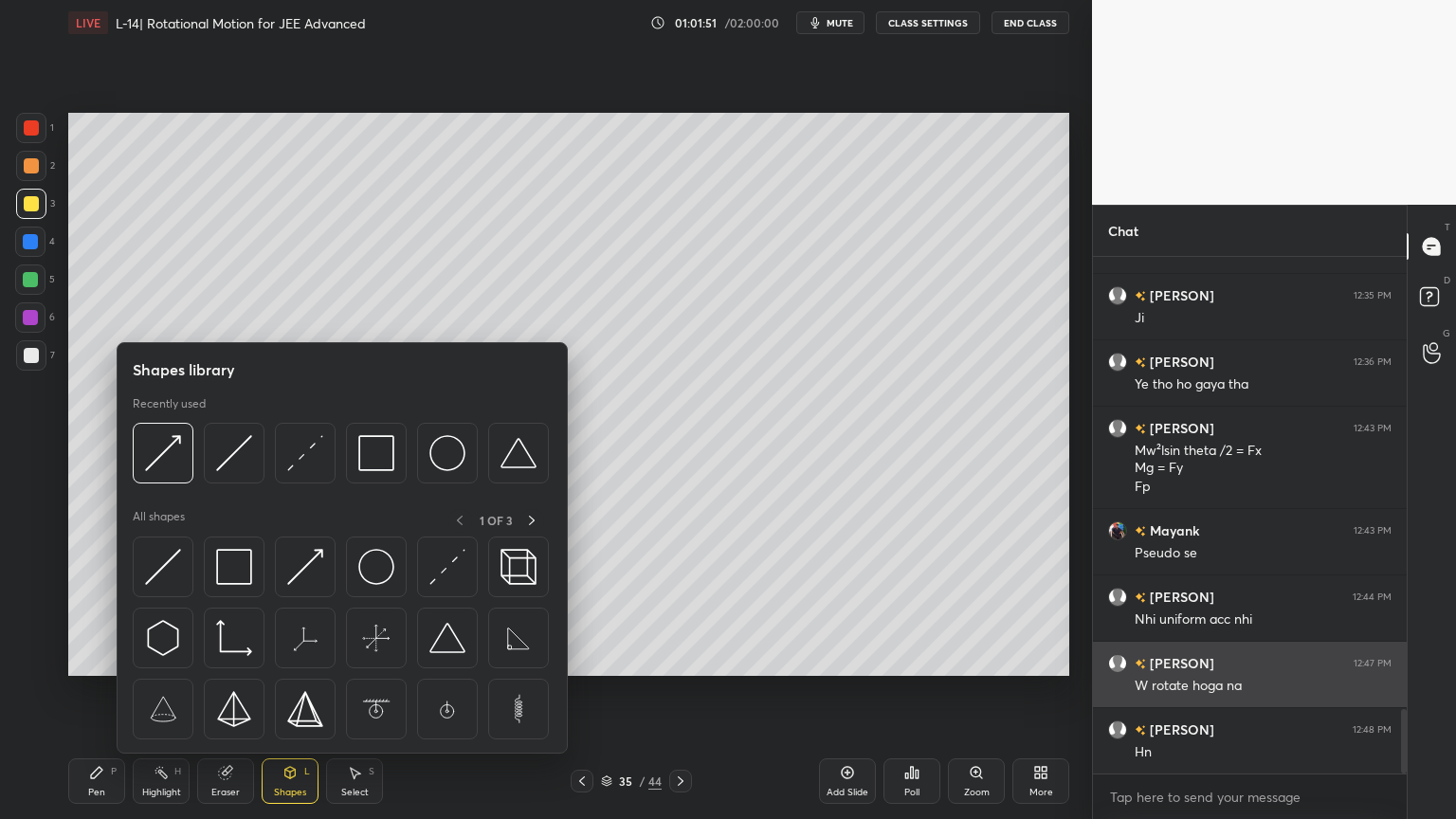 click at bounding box center [447, 567] 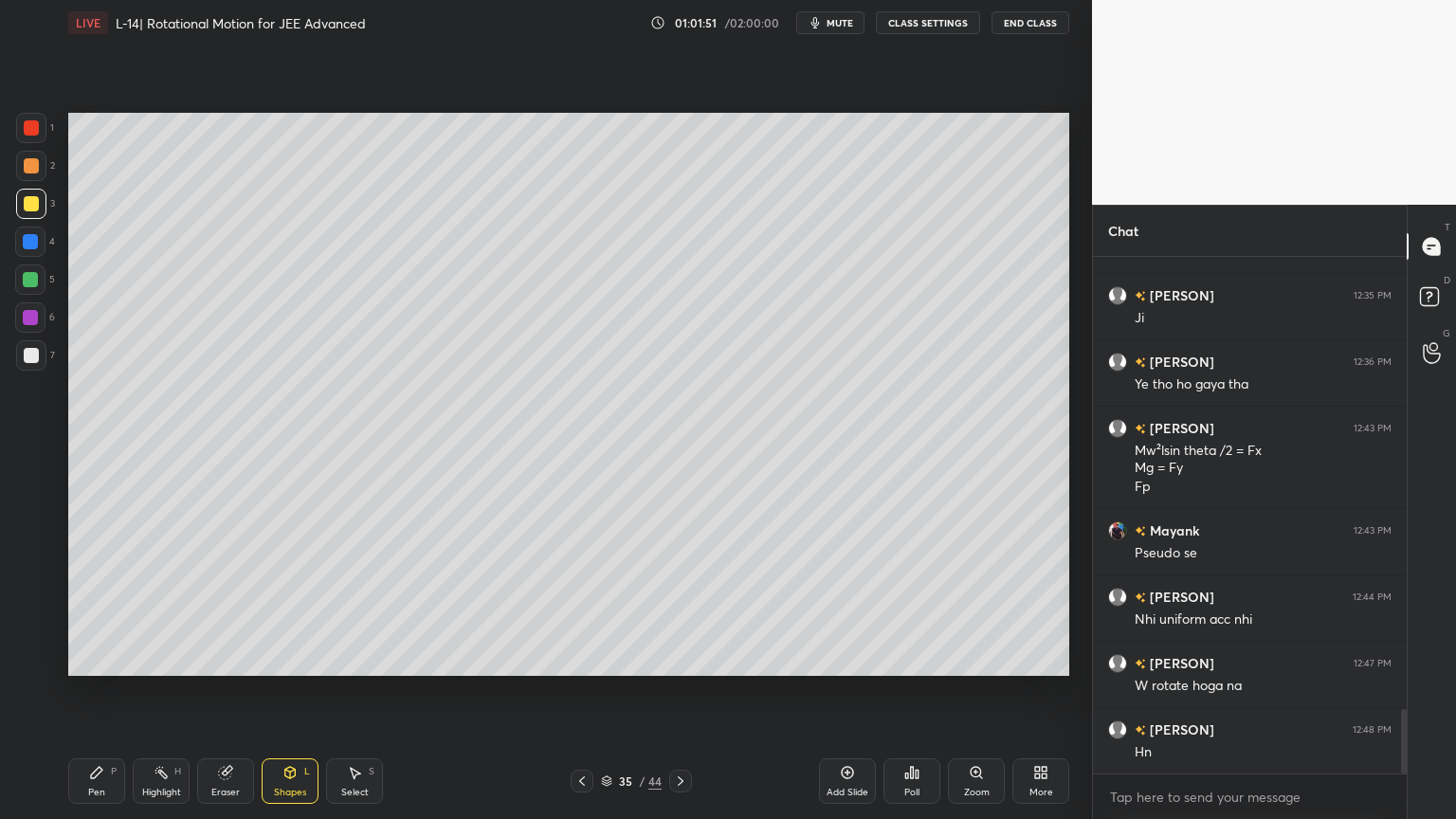 click at bounding box center (30, 242) 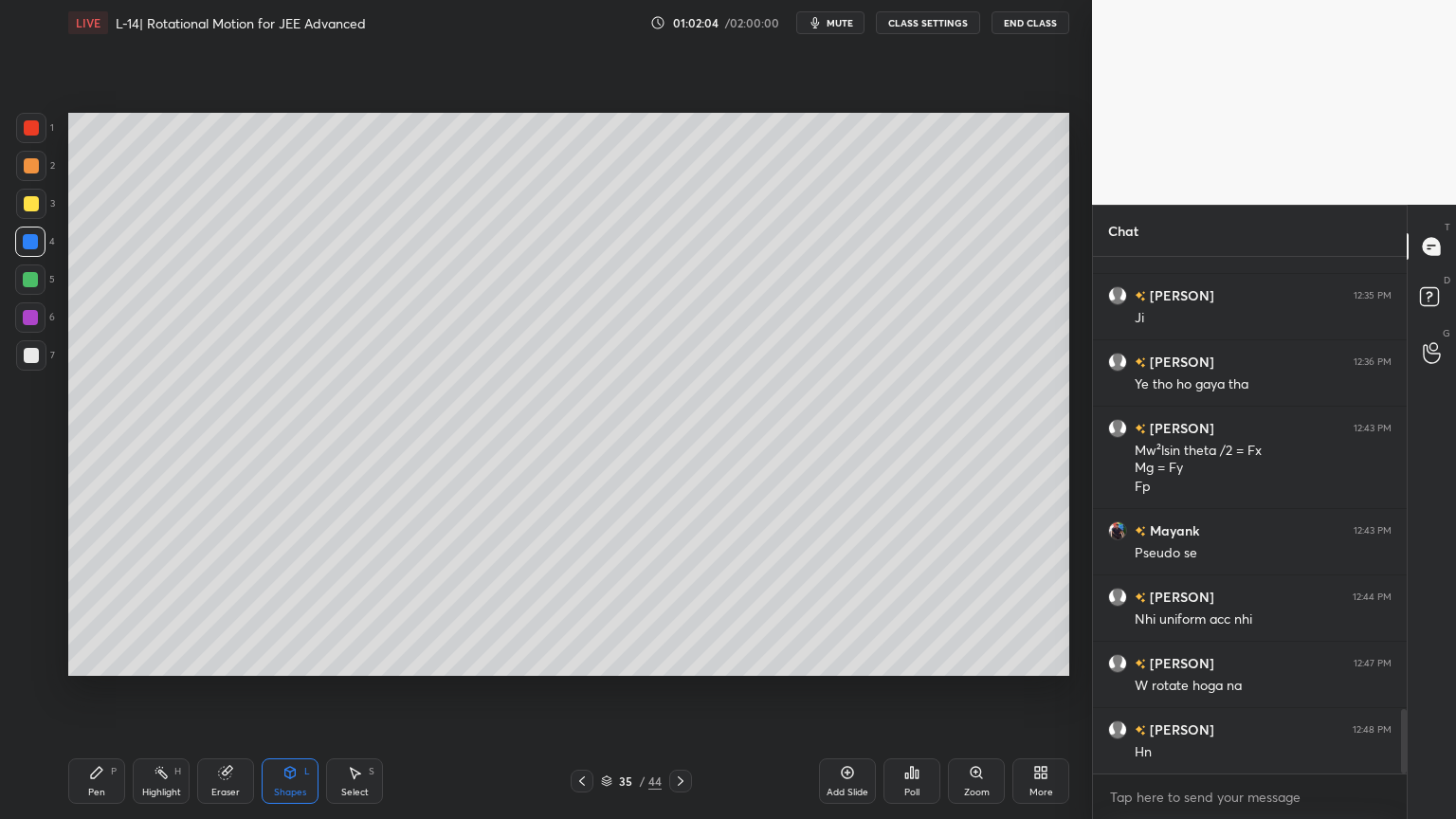 click 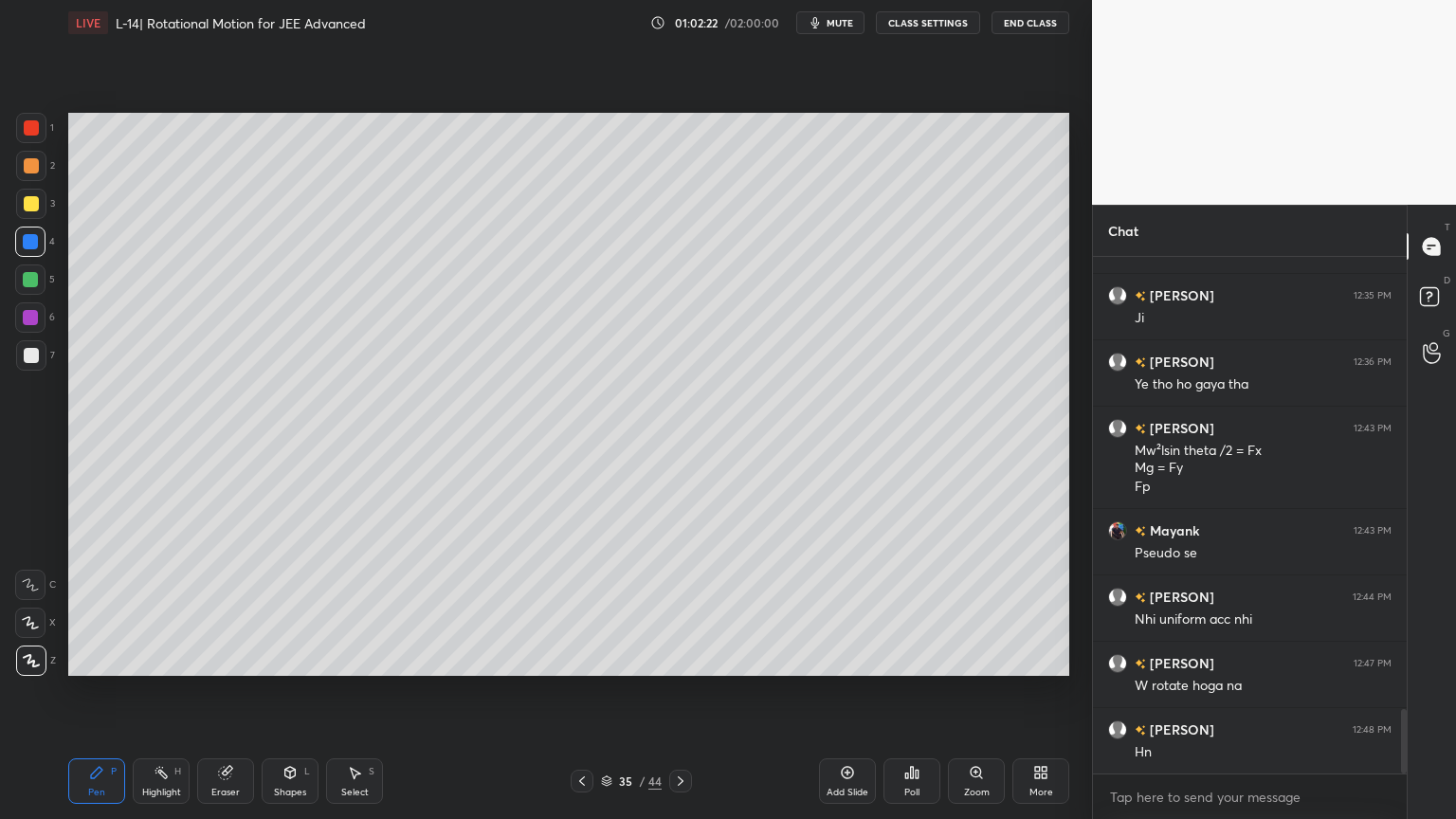 click at bounding box center (31, 204) 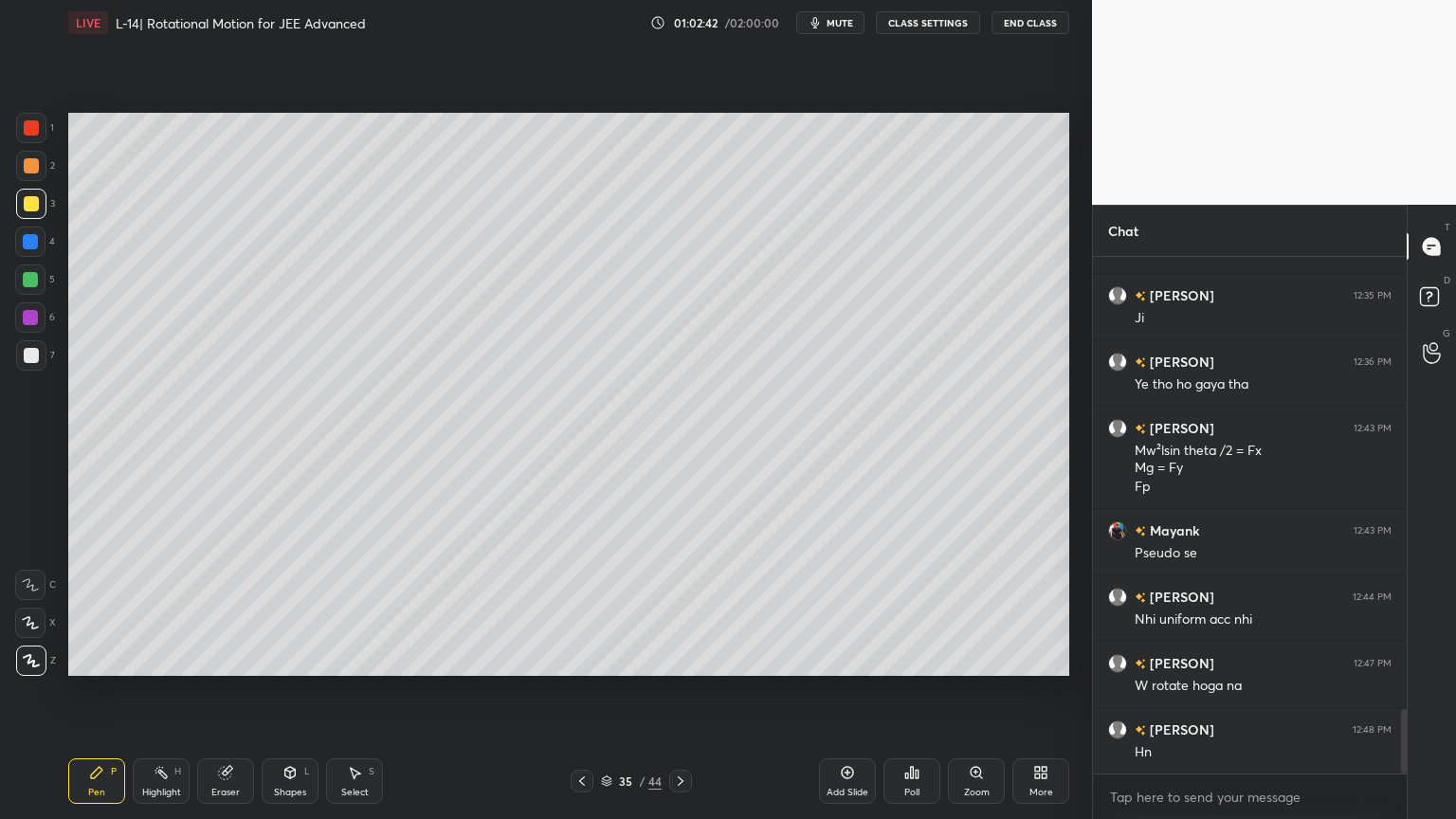 click on "Eraser" at bounding box center [226, 781] 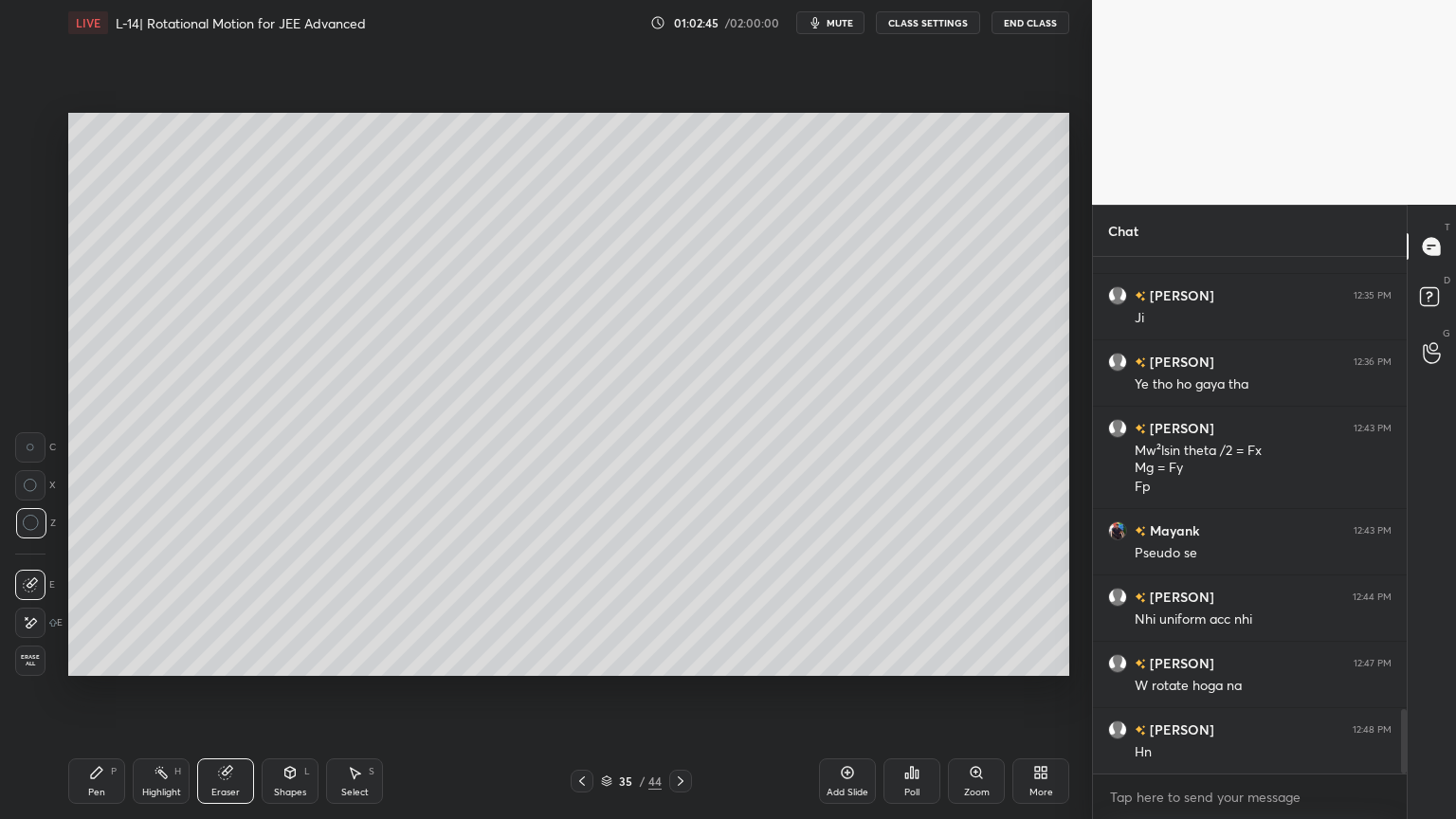 click on "Pen P" at bounding box center (97, 781) 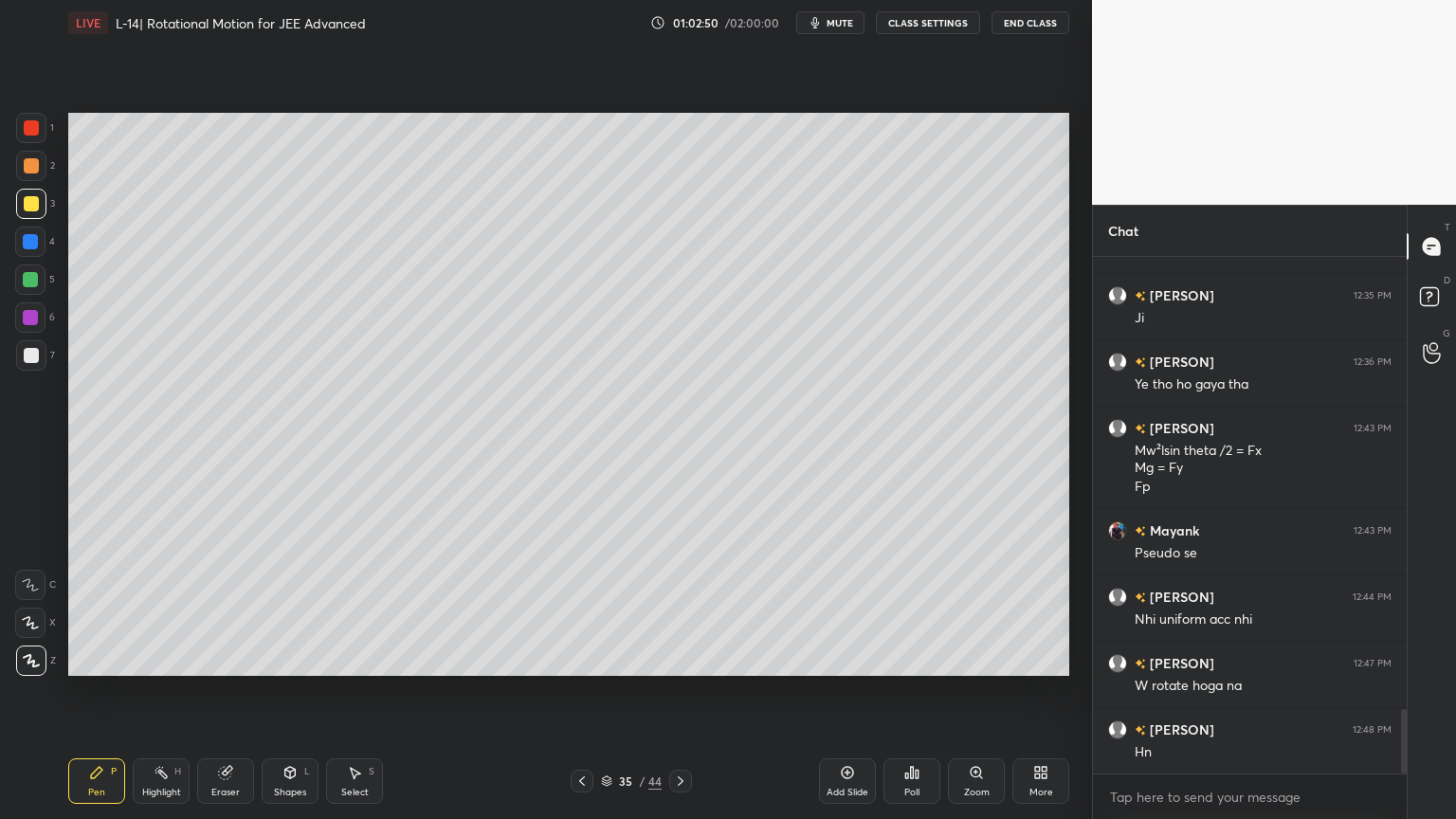 click at bounding box center (31, 166) 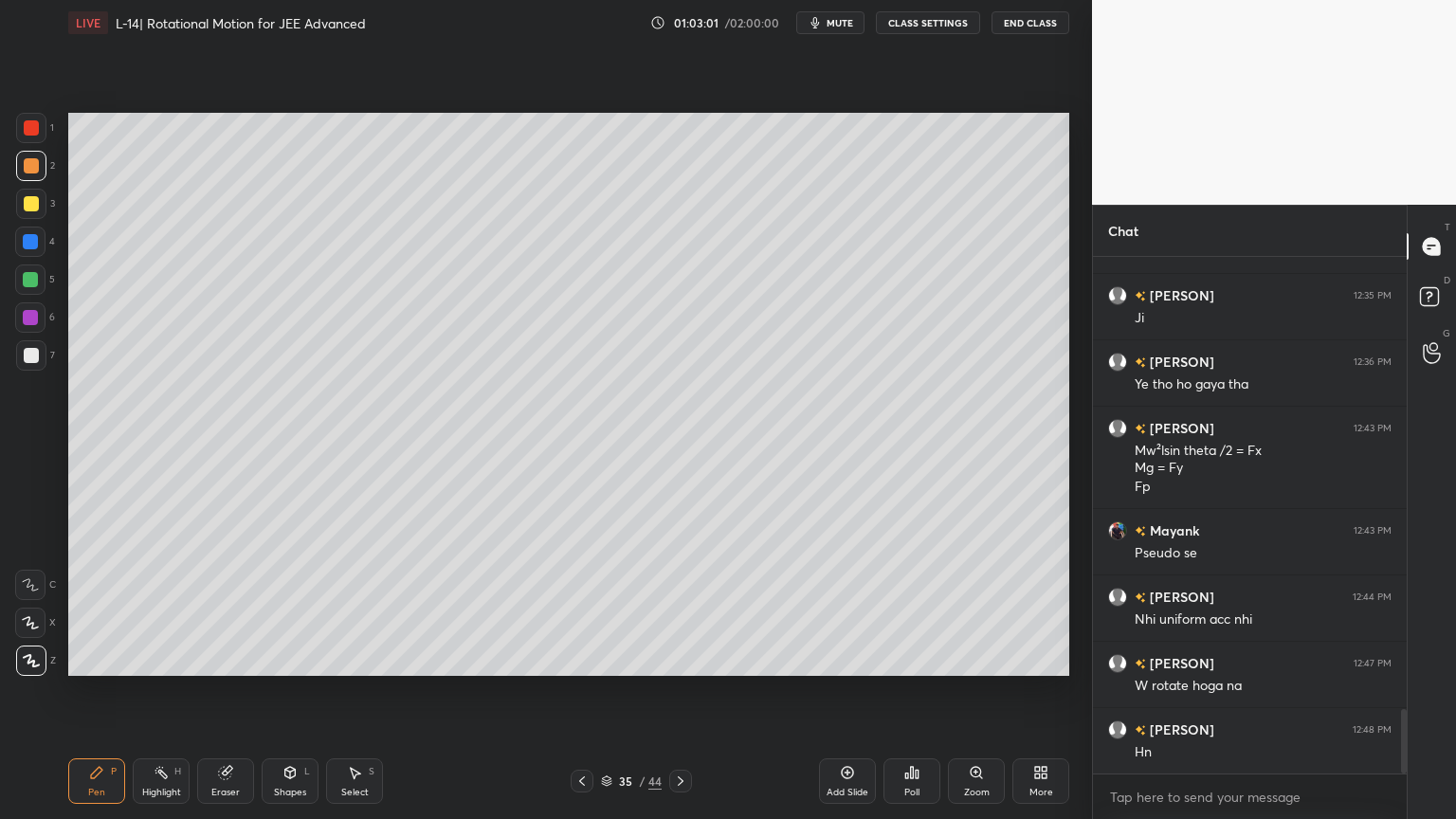 click 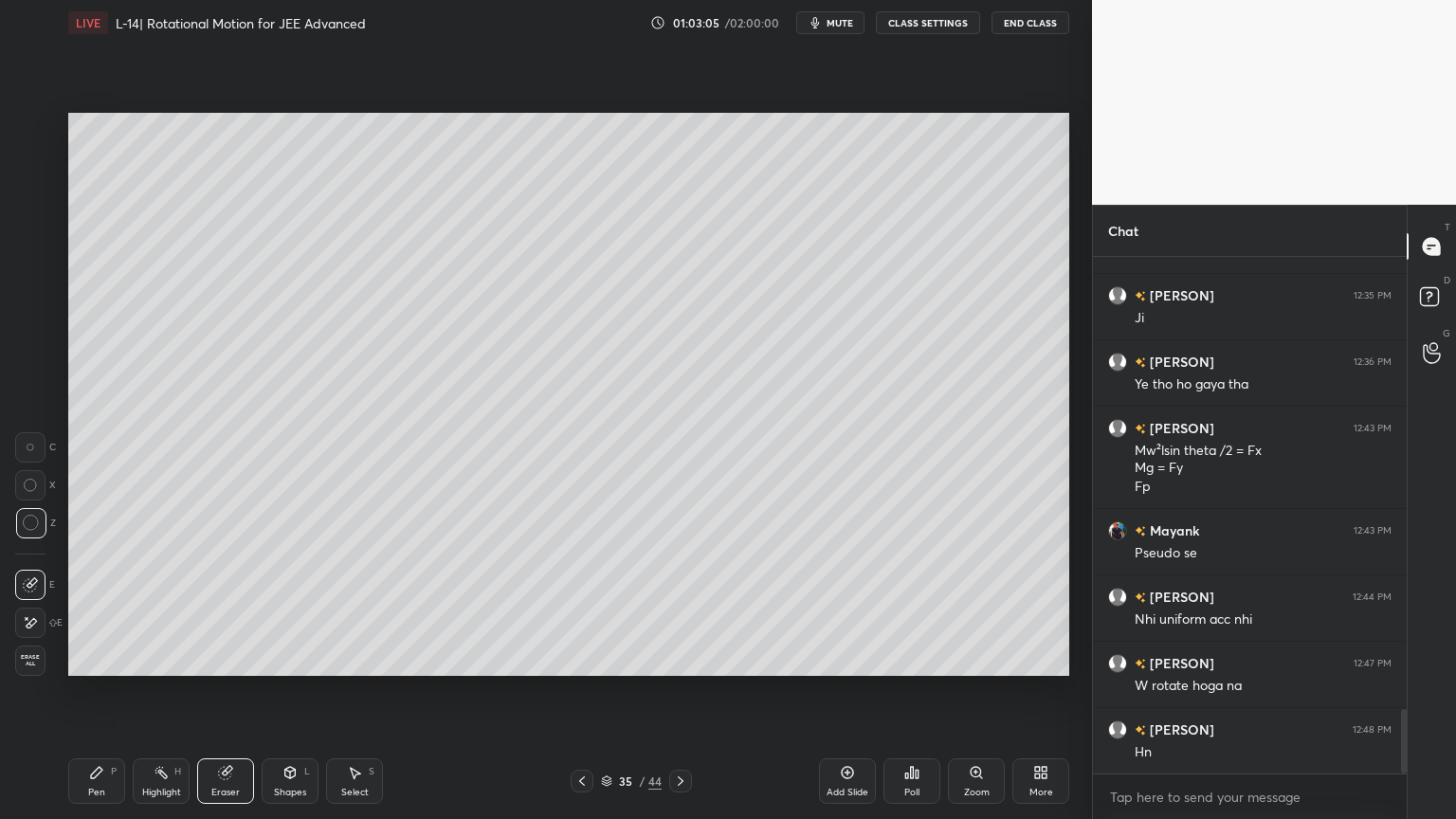 click 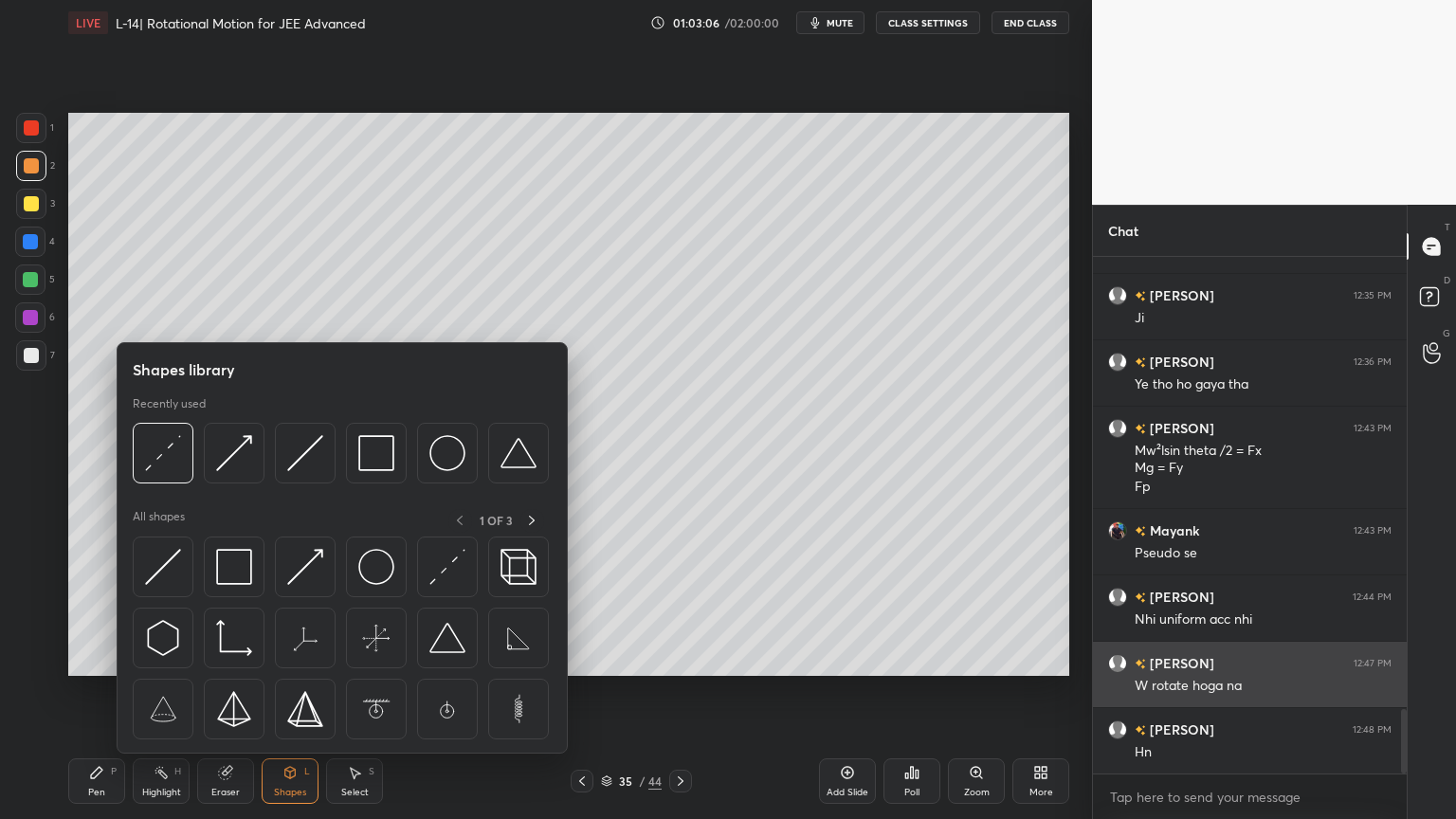 click at bounding box center (305, 567) 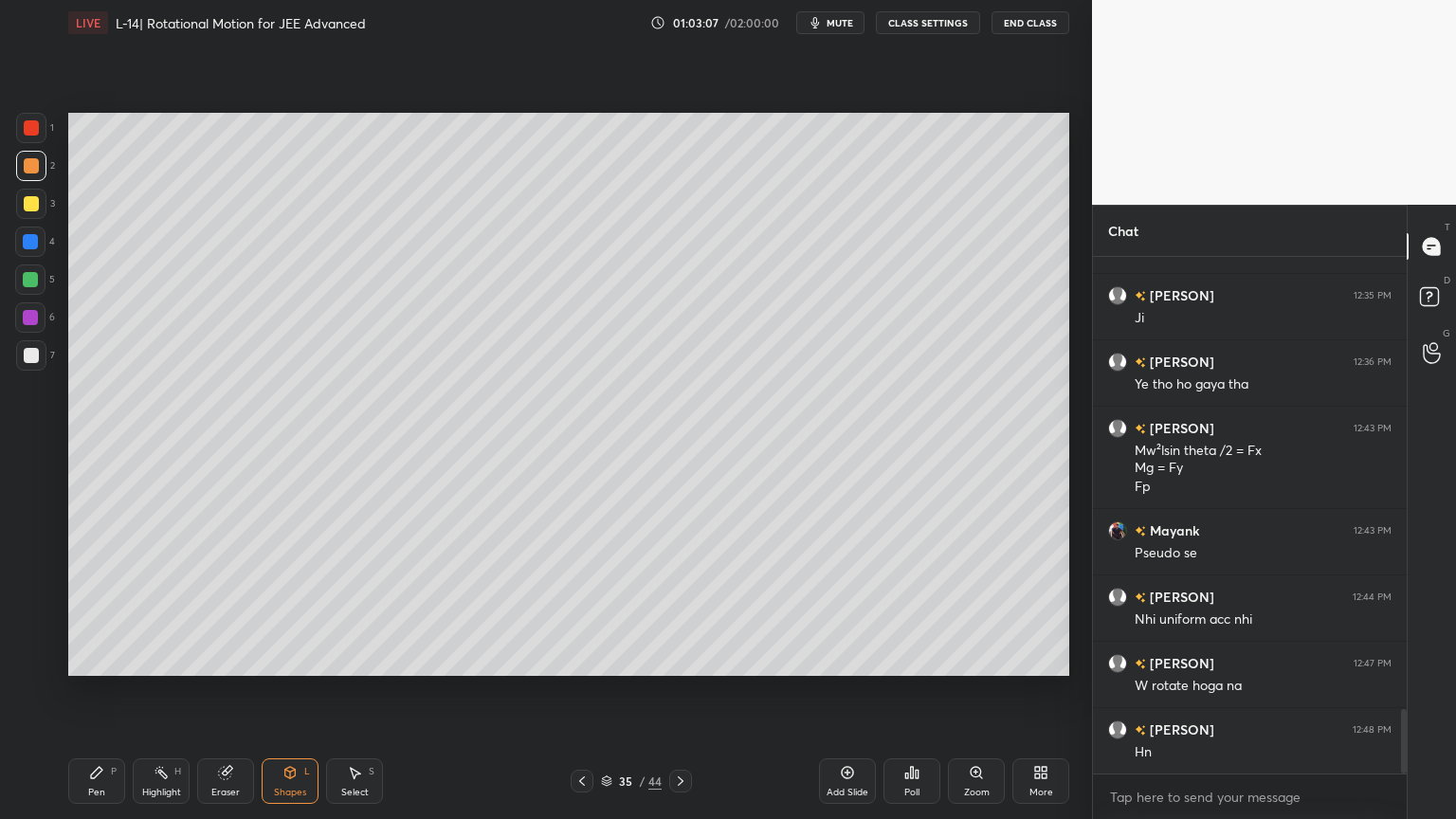click at bounding box center (30, 242) 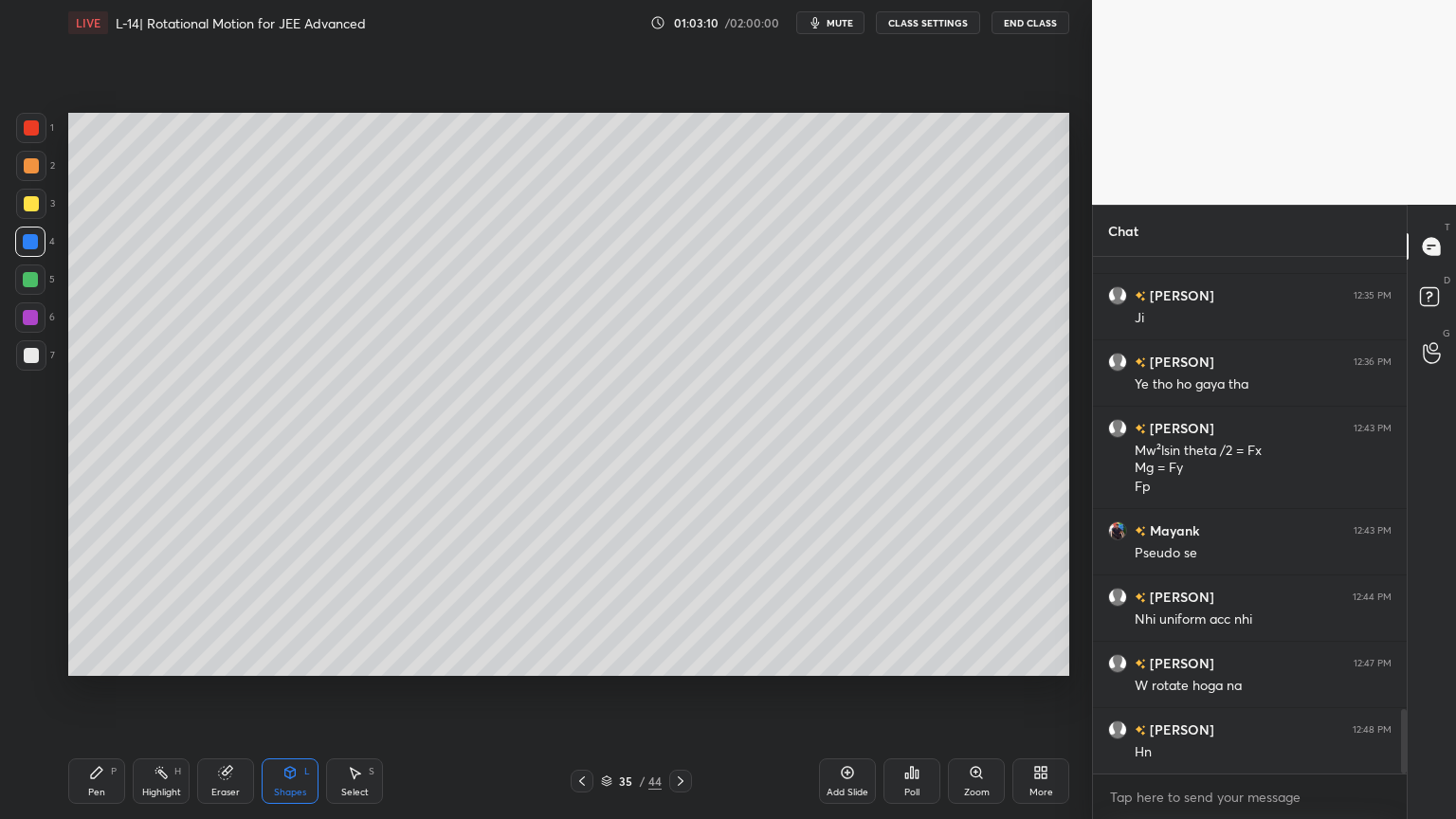 click on "Pen P" at bounding box center (97, 781) 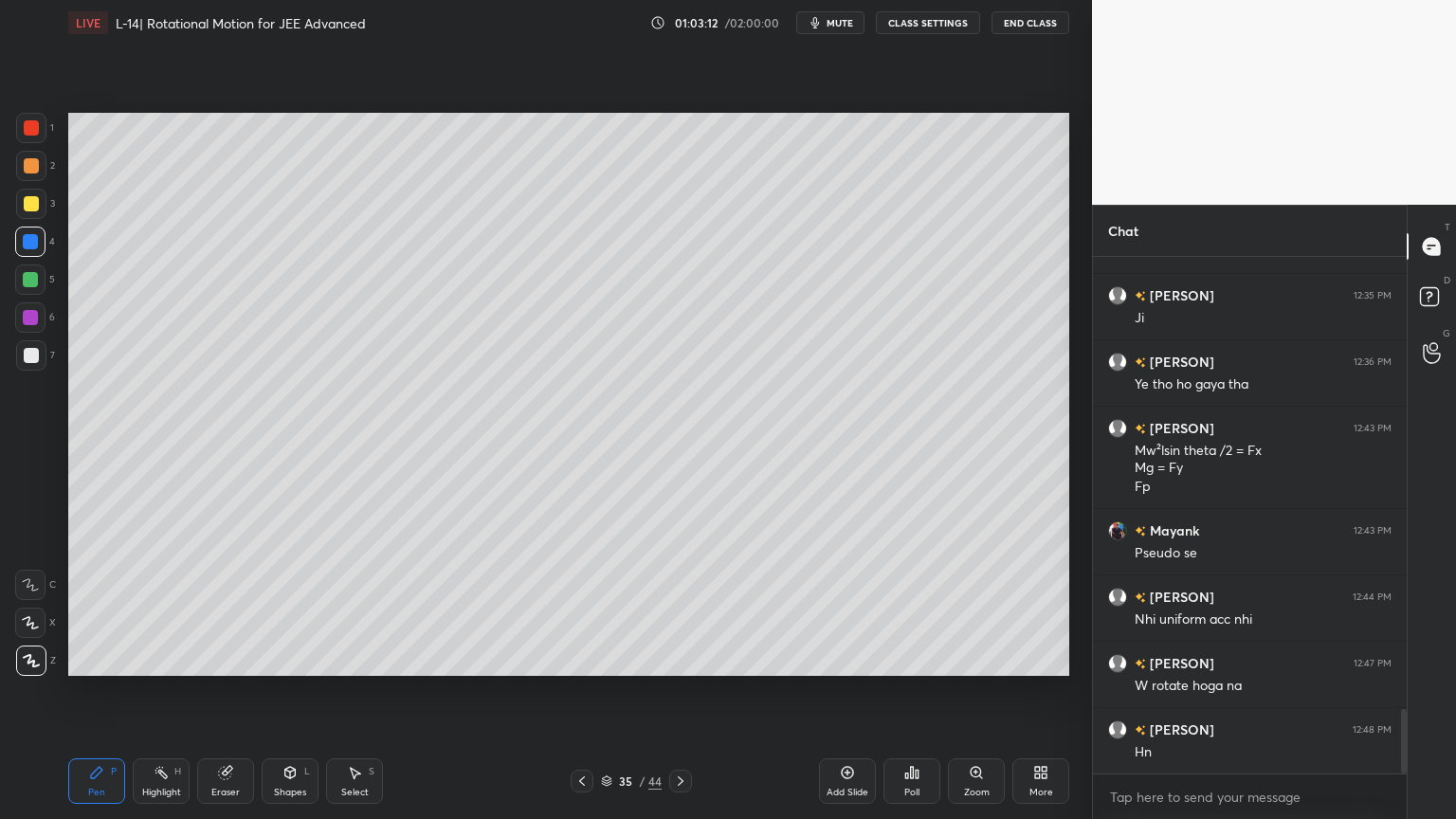 click 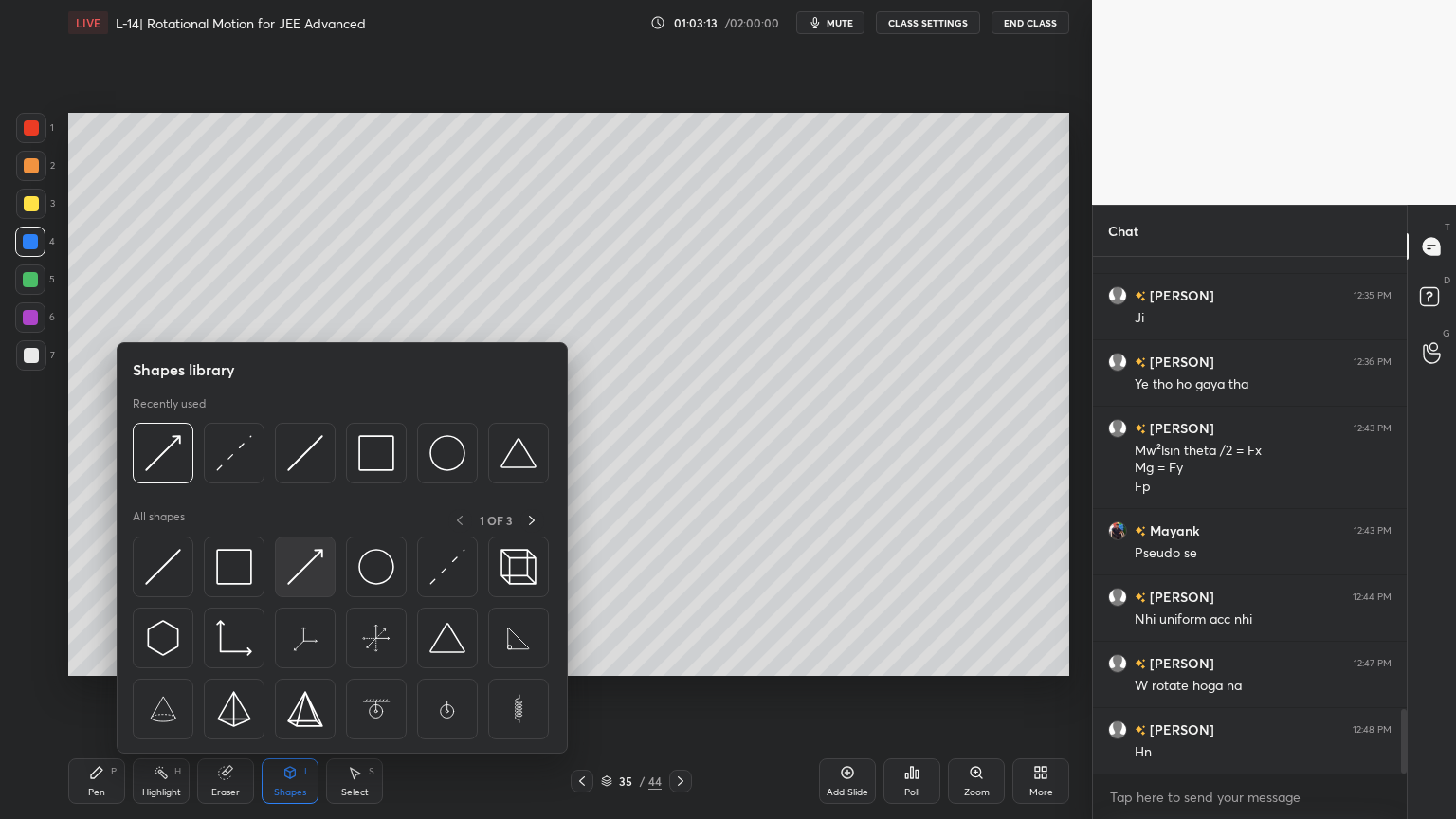 click at bounding box center [305, 567] 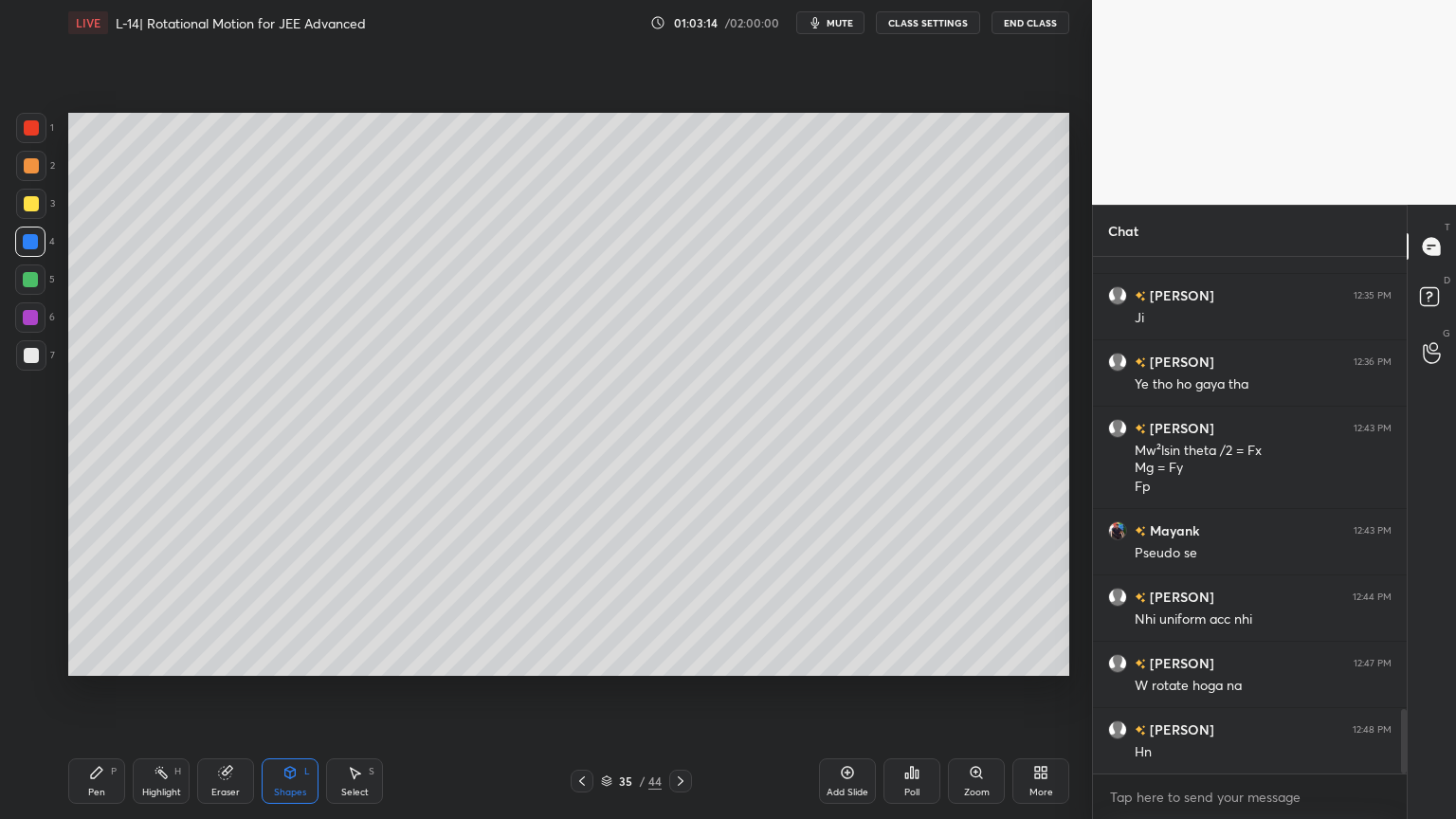 click at bounding box center [30, 318] 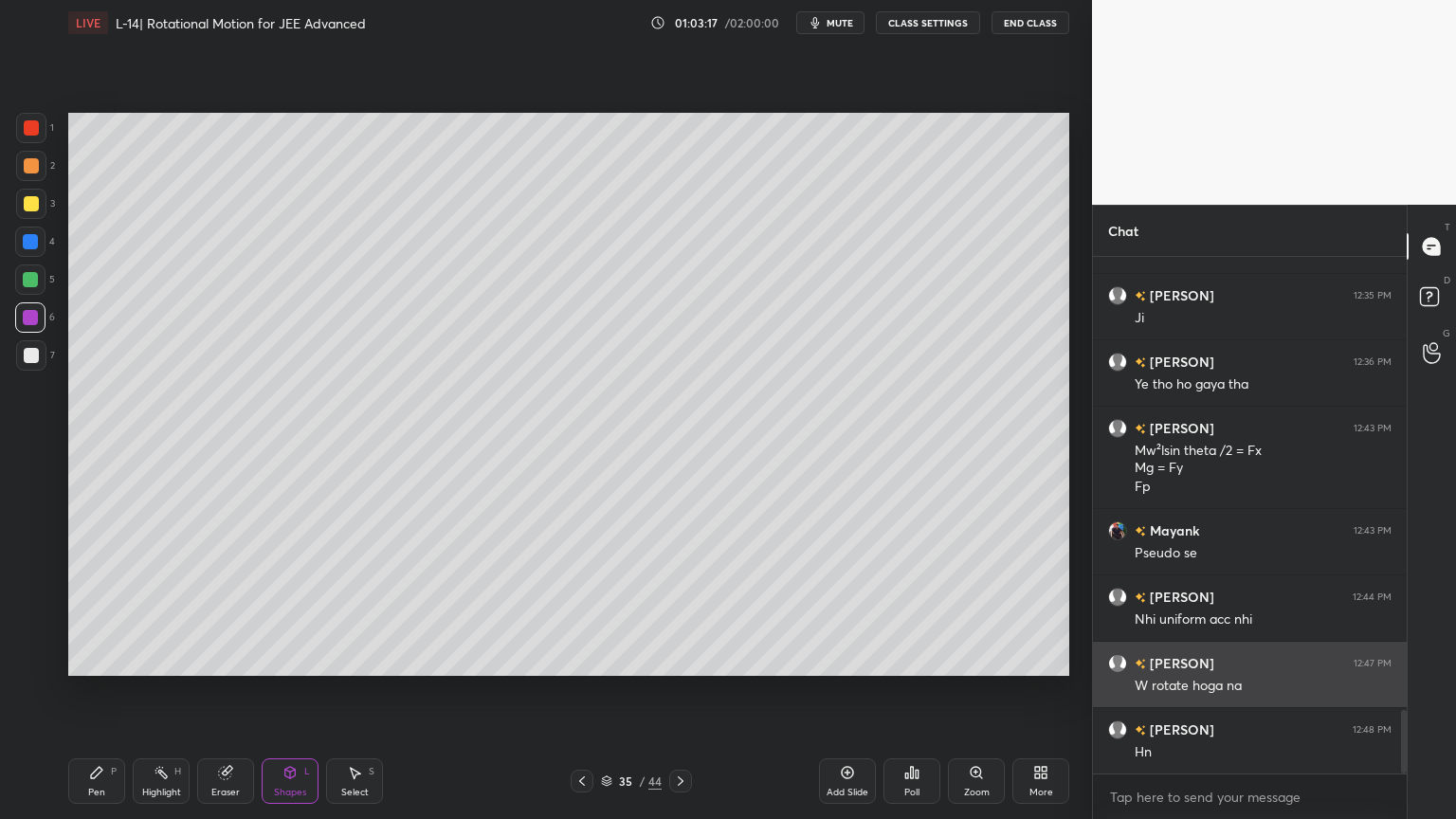 scroll, scrollTop: 3715, scrollLeft: 0, axis: vertical 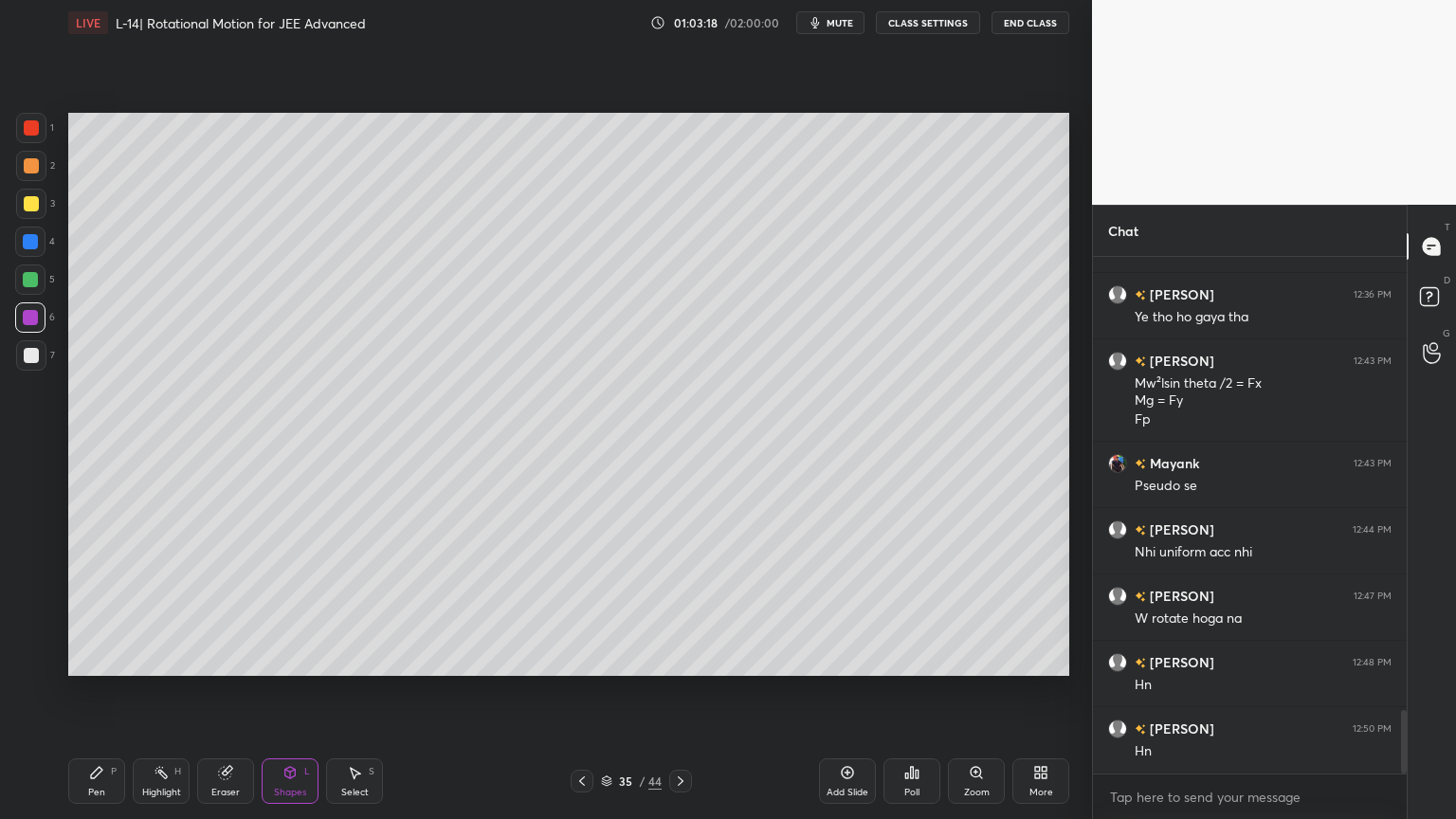 click on "Pen P" at bounding box center (97, 781) 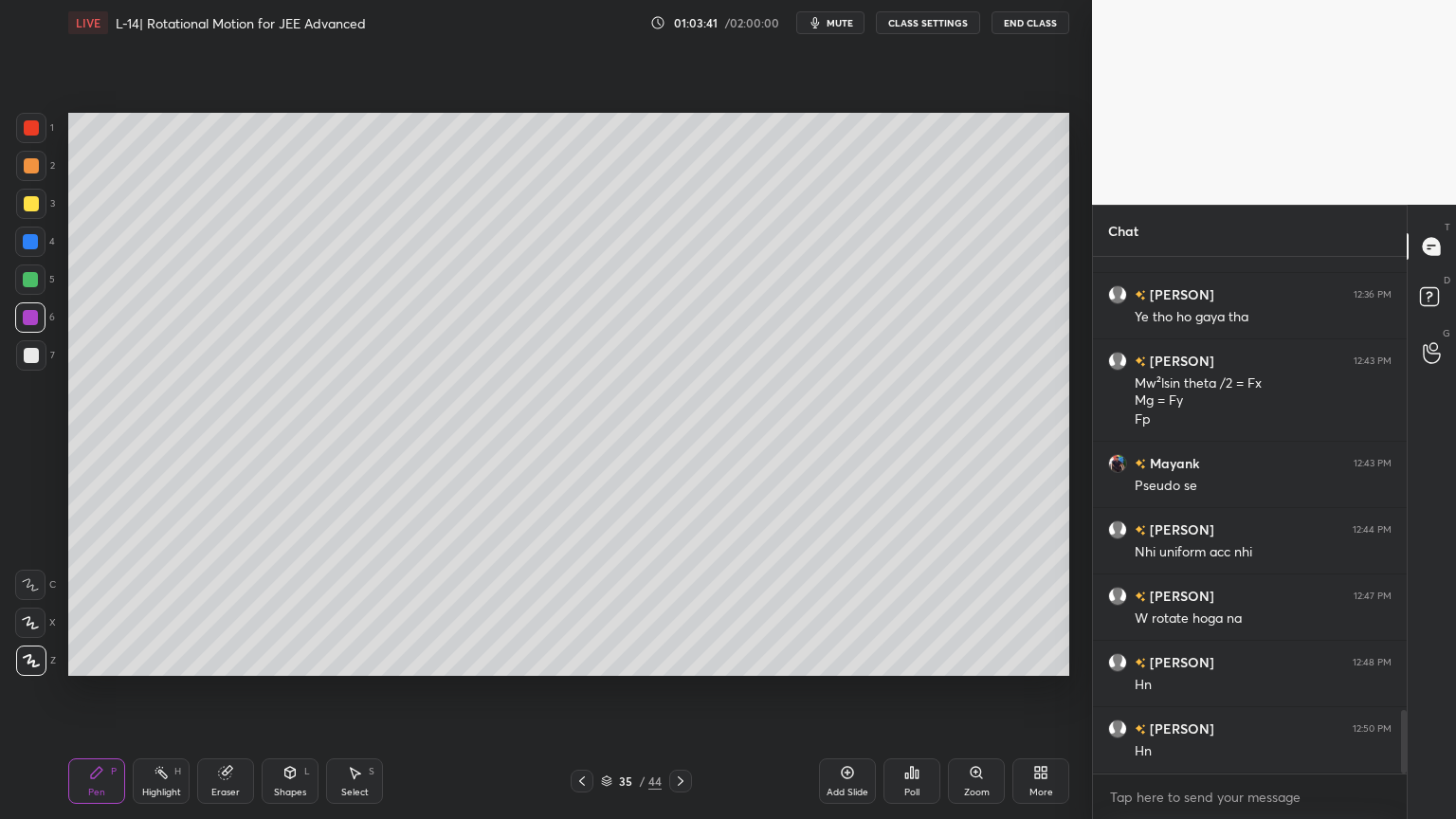 click at bounding box center [30, 280] 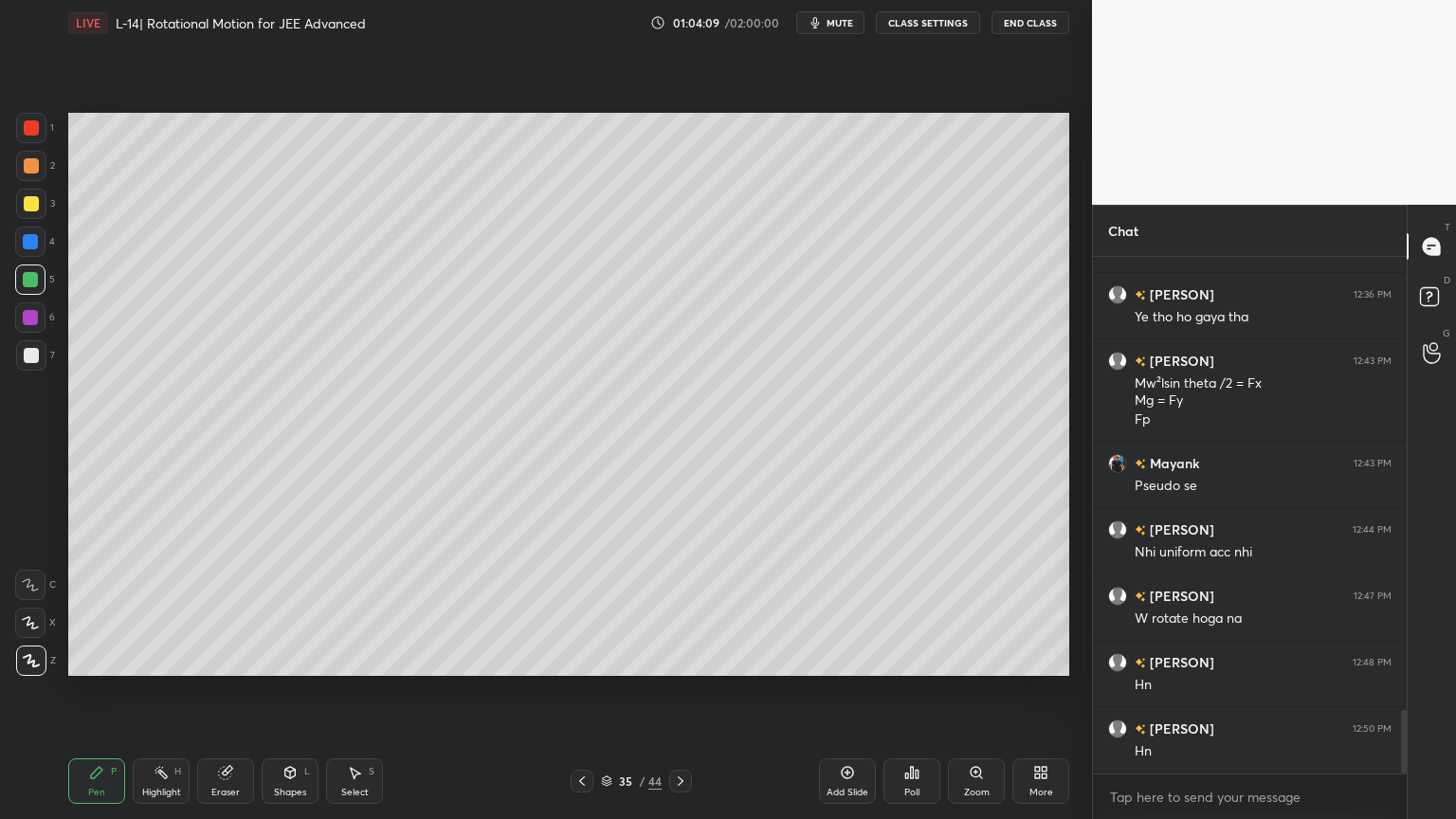 click 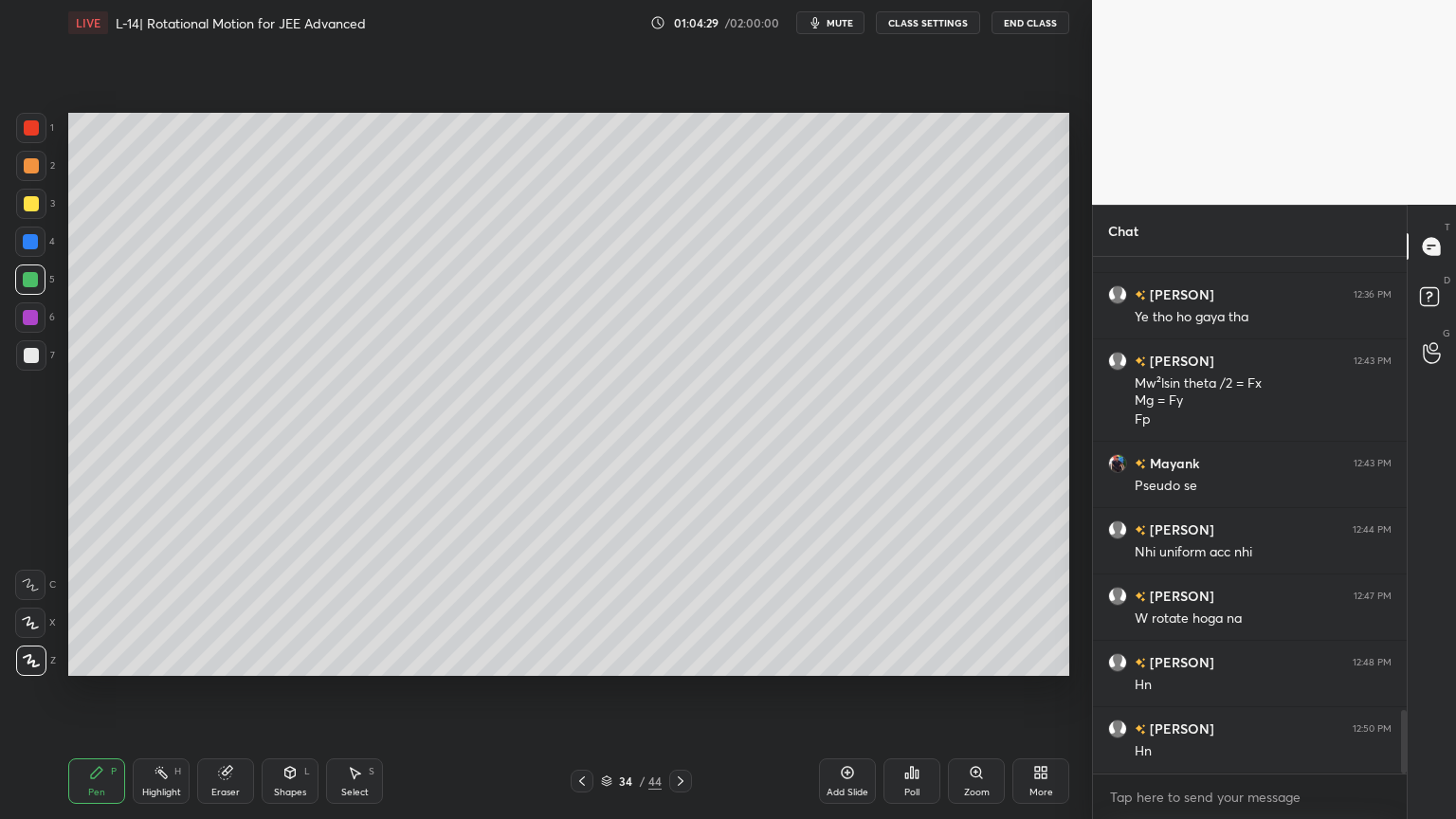 click 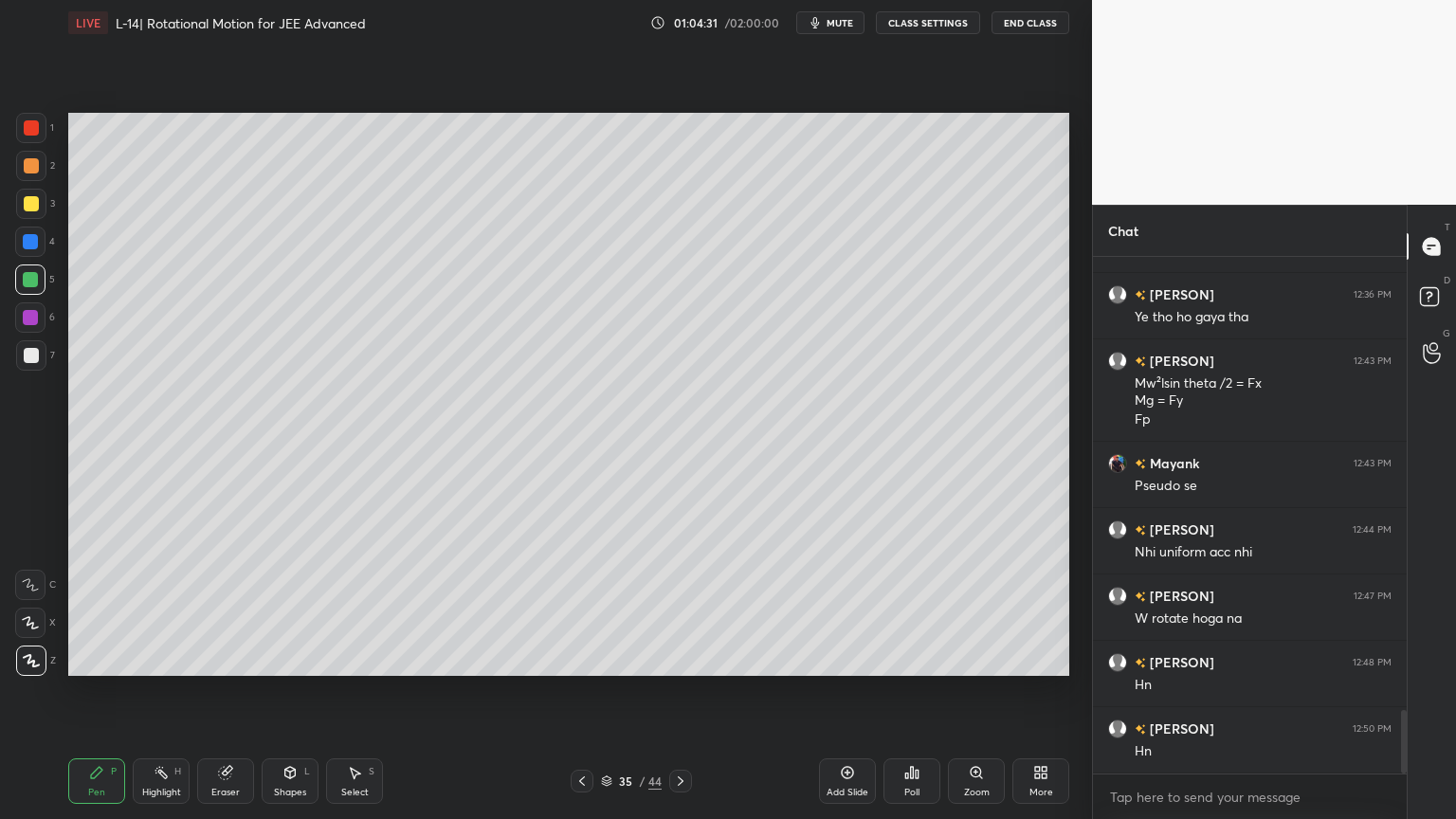 click 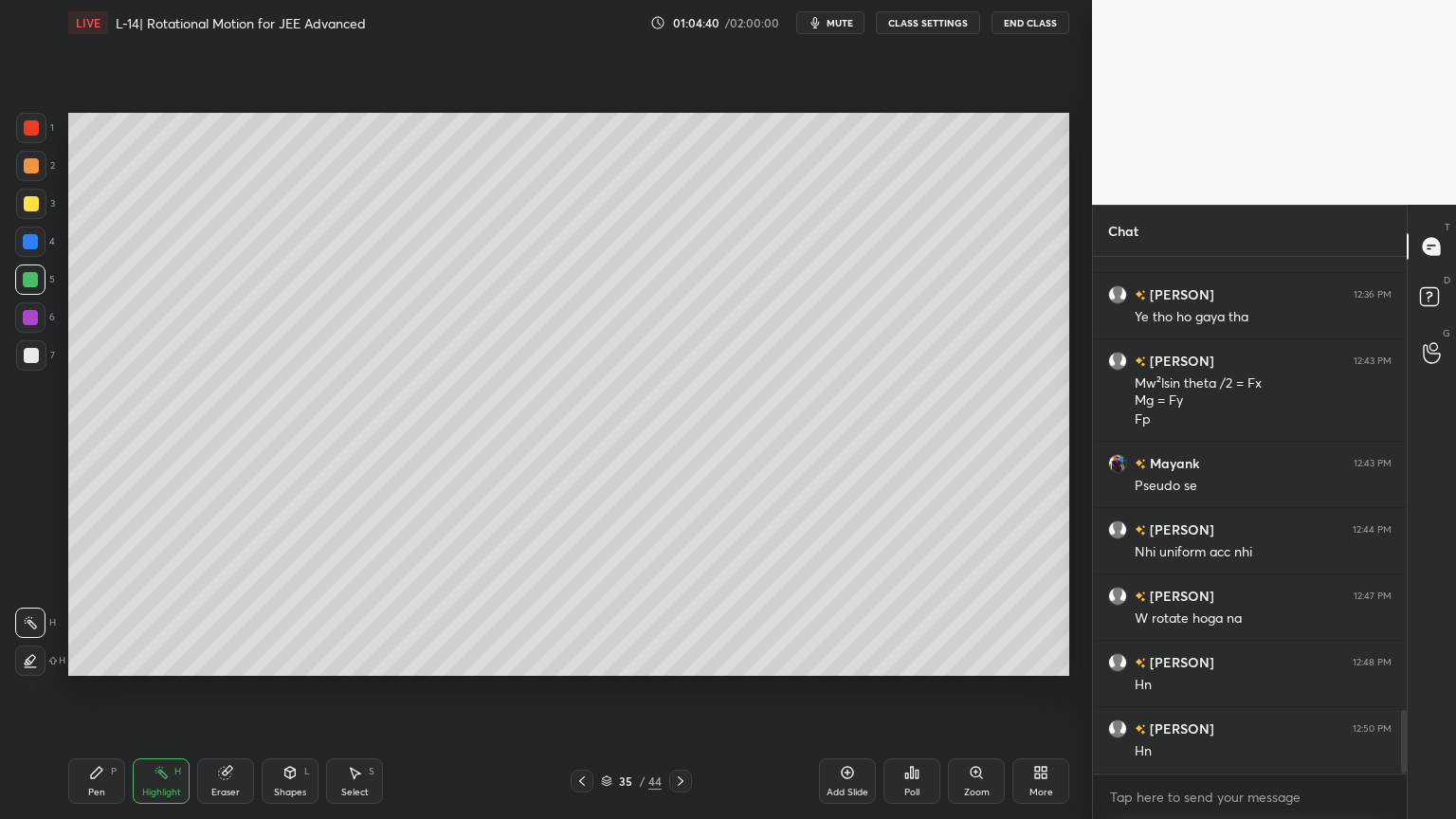 click 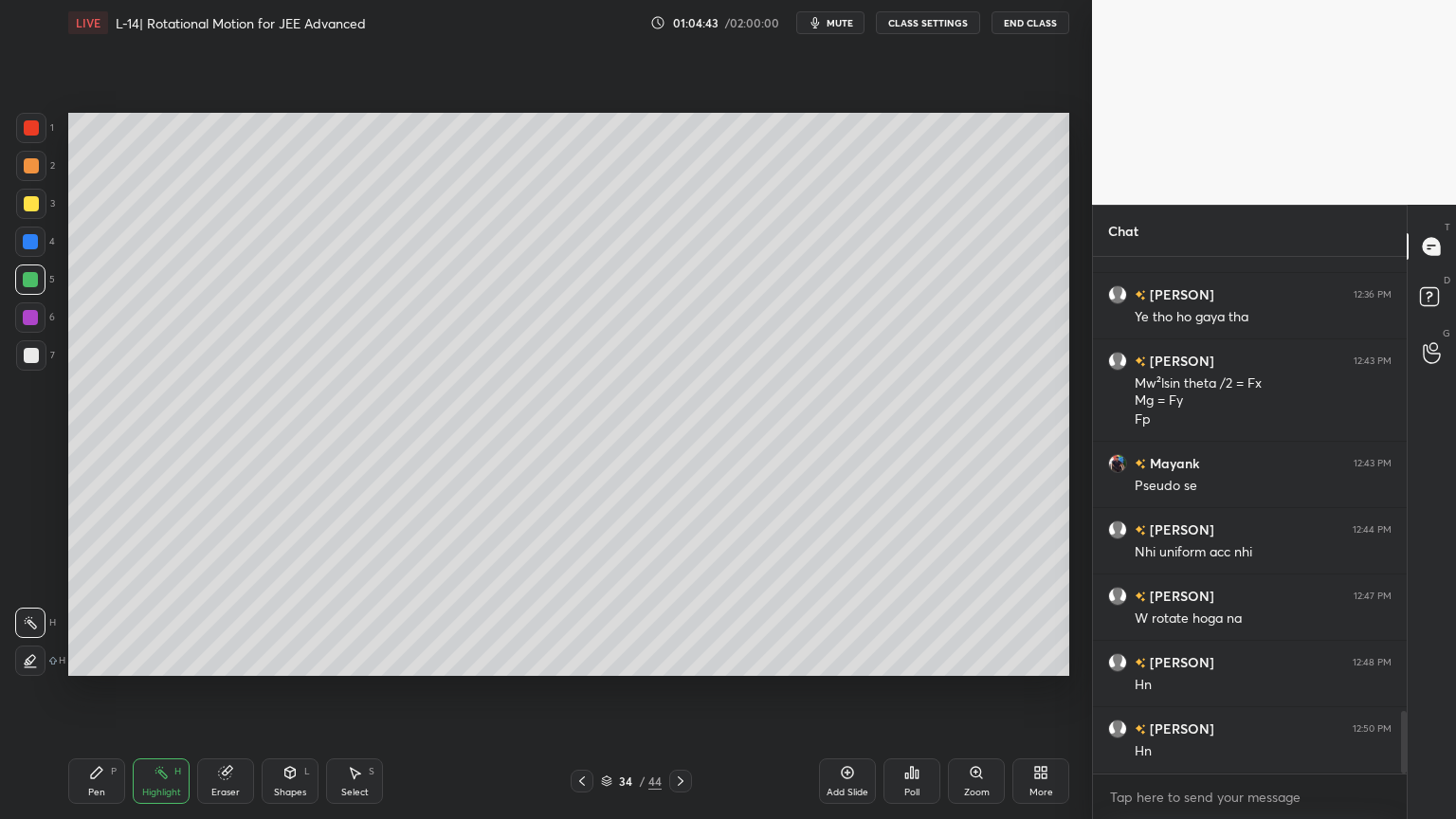 scroll, scrollTop: 3760, scrollLeft: 0, axis: vertical 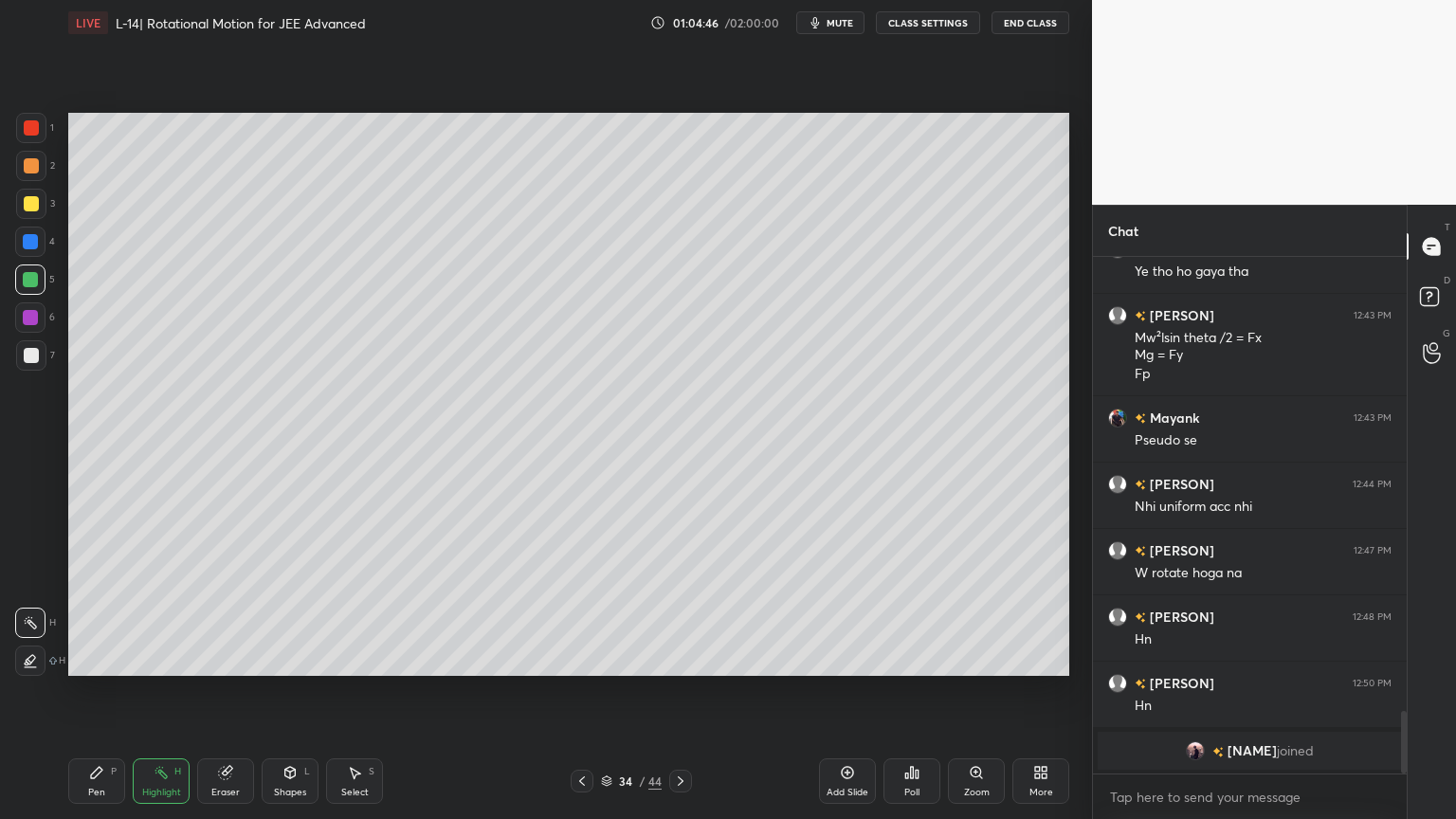 click 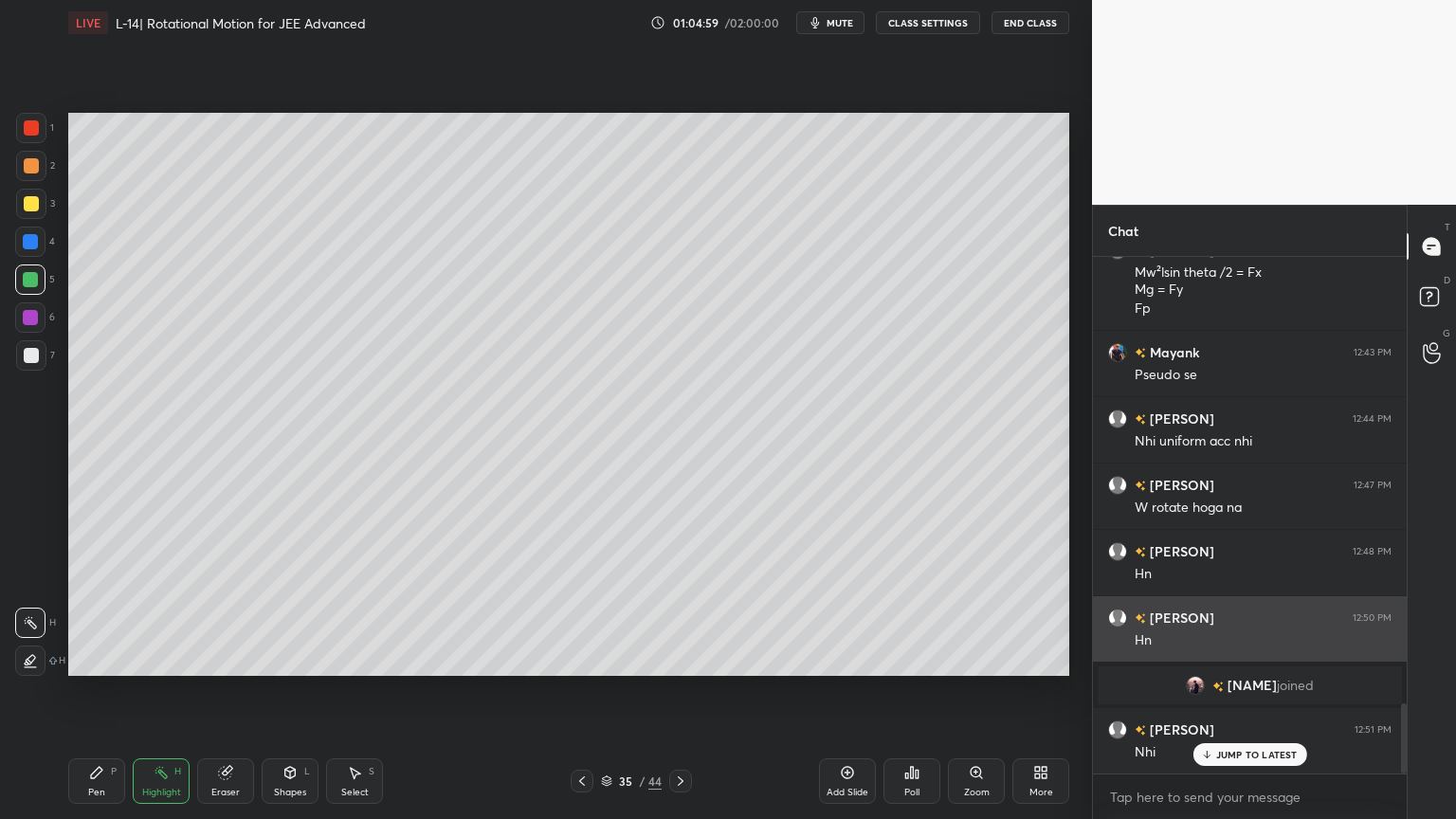 scroll, scrollTop: 3300, scrollLeft: 0, axis: vertical 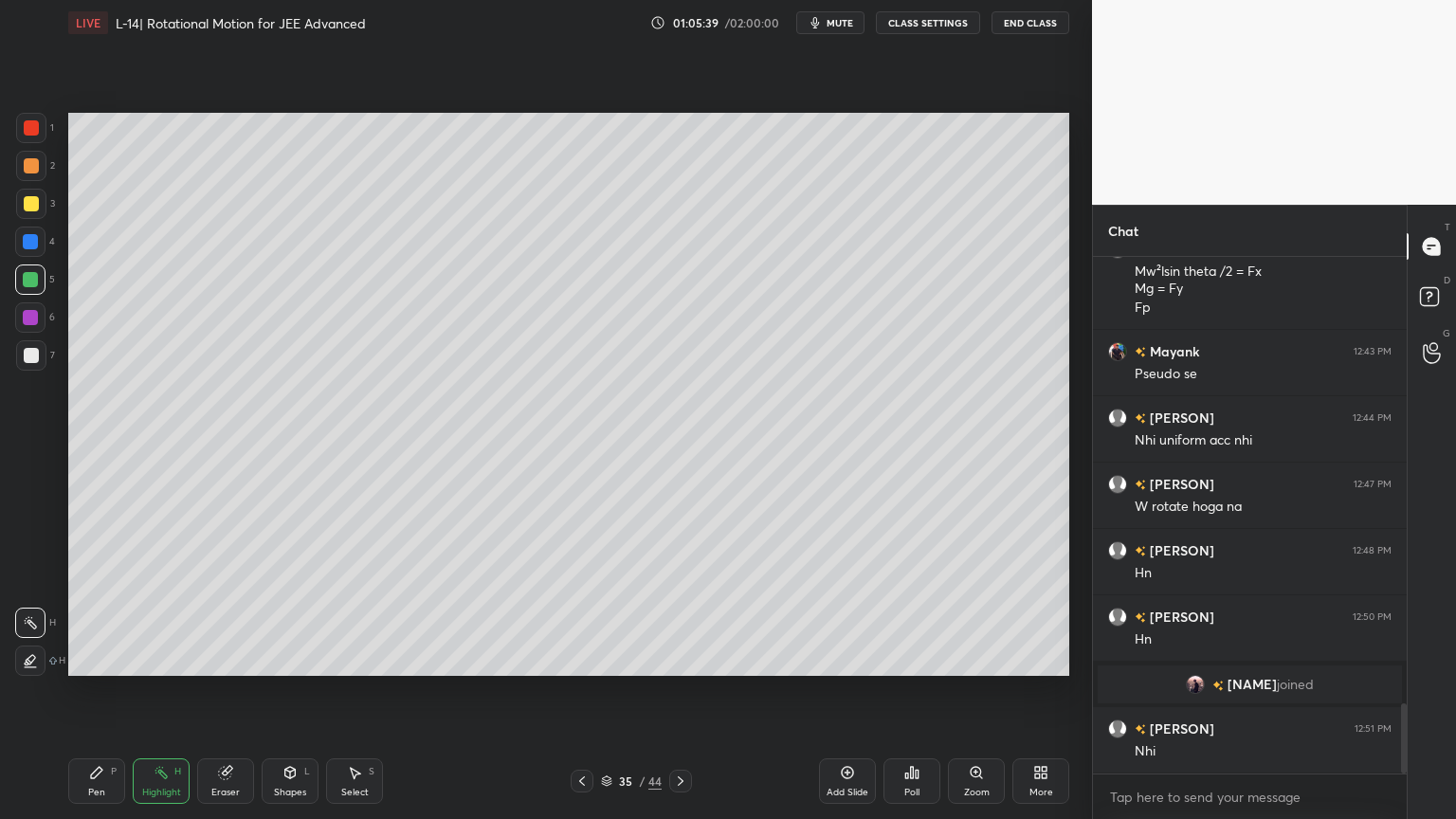 click 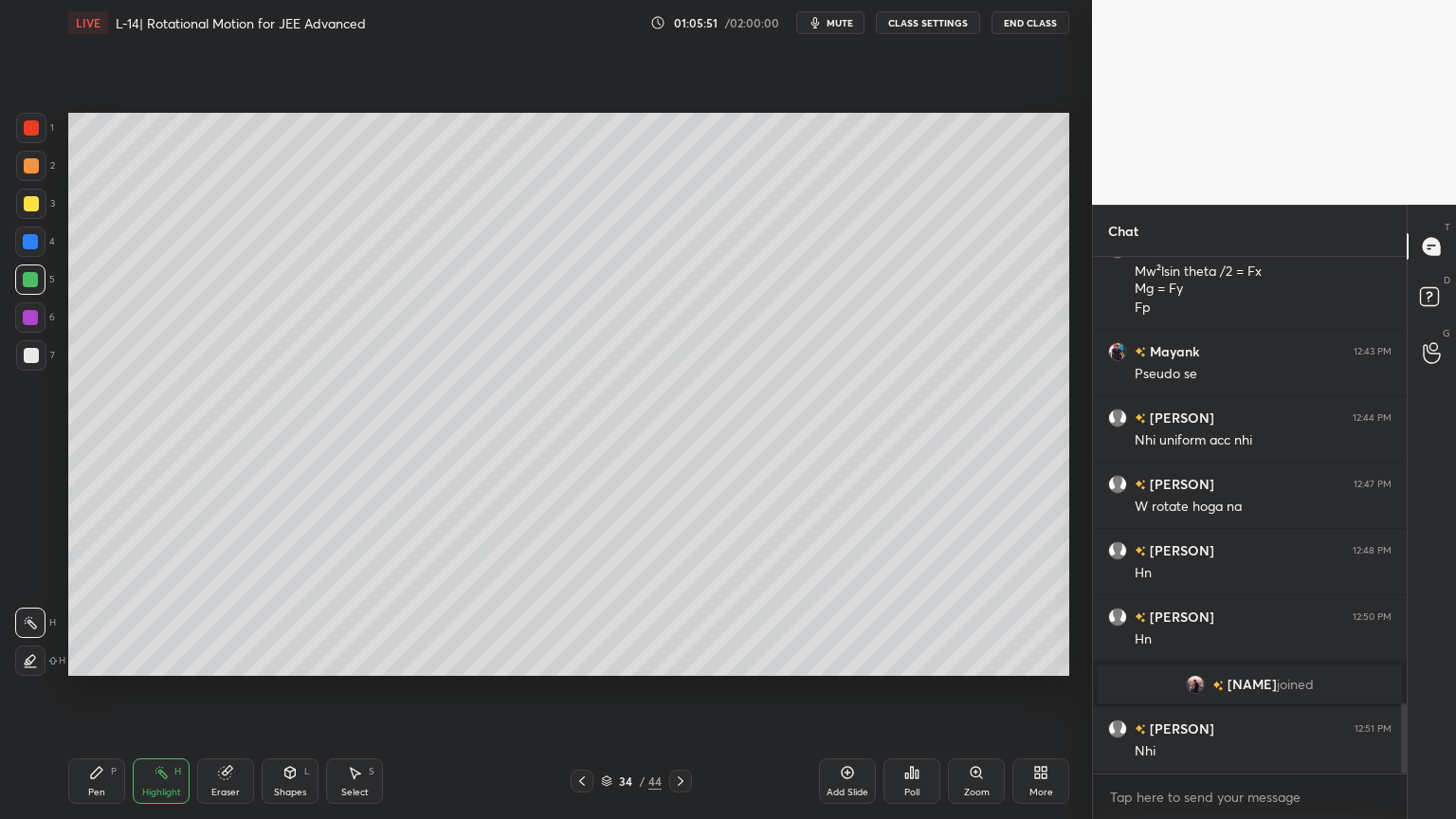 click on "Eraser" at bounding box center (226, 781) 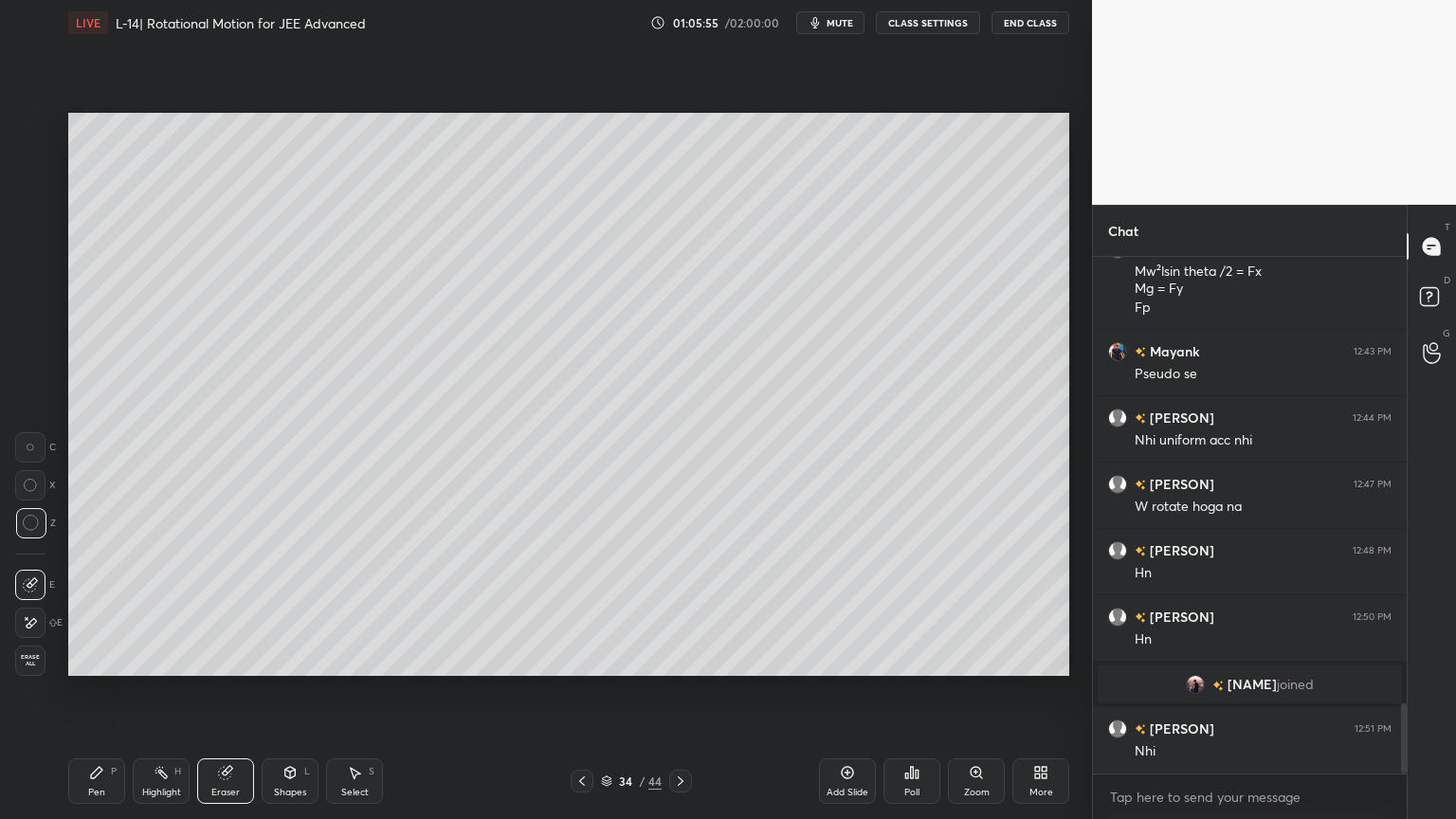 click on "Pen P" at bounding box center [97, 781] 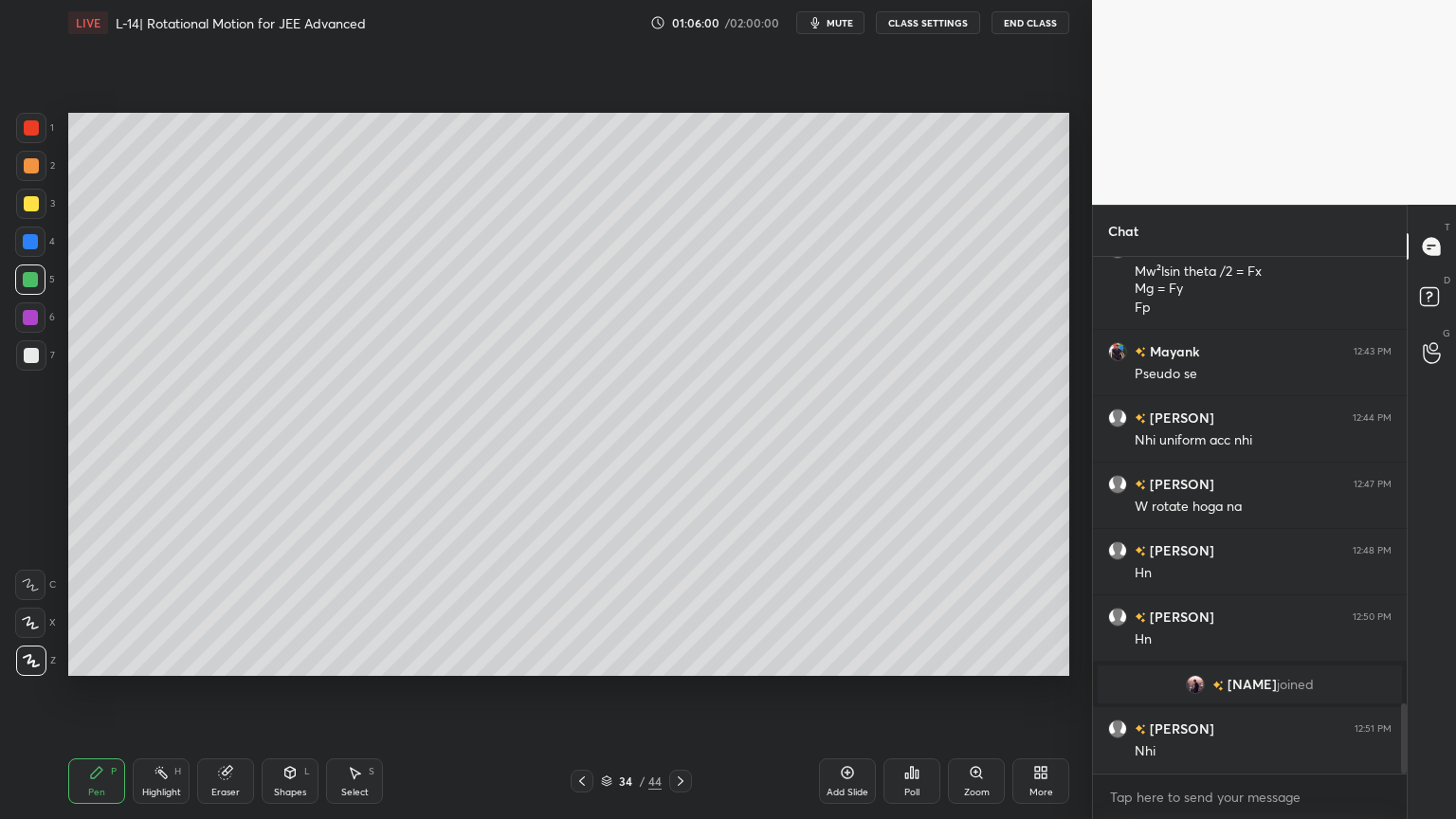 click 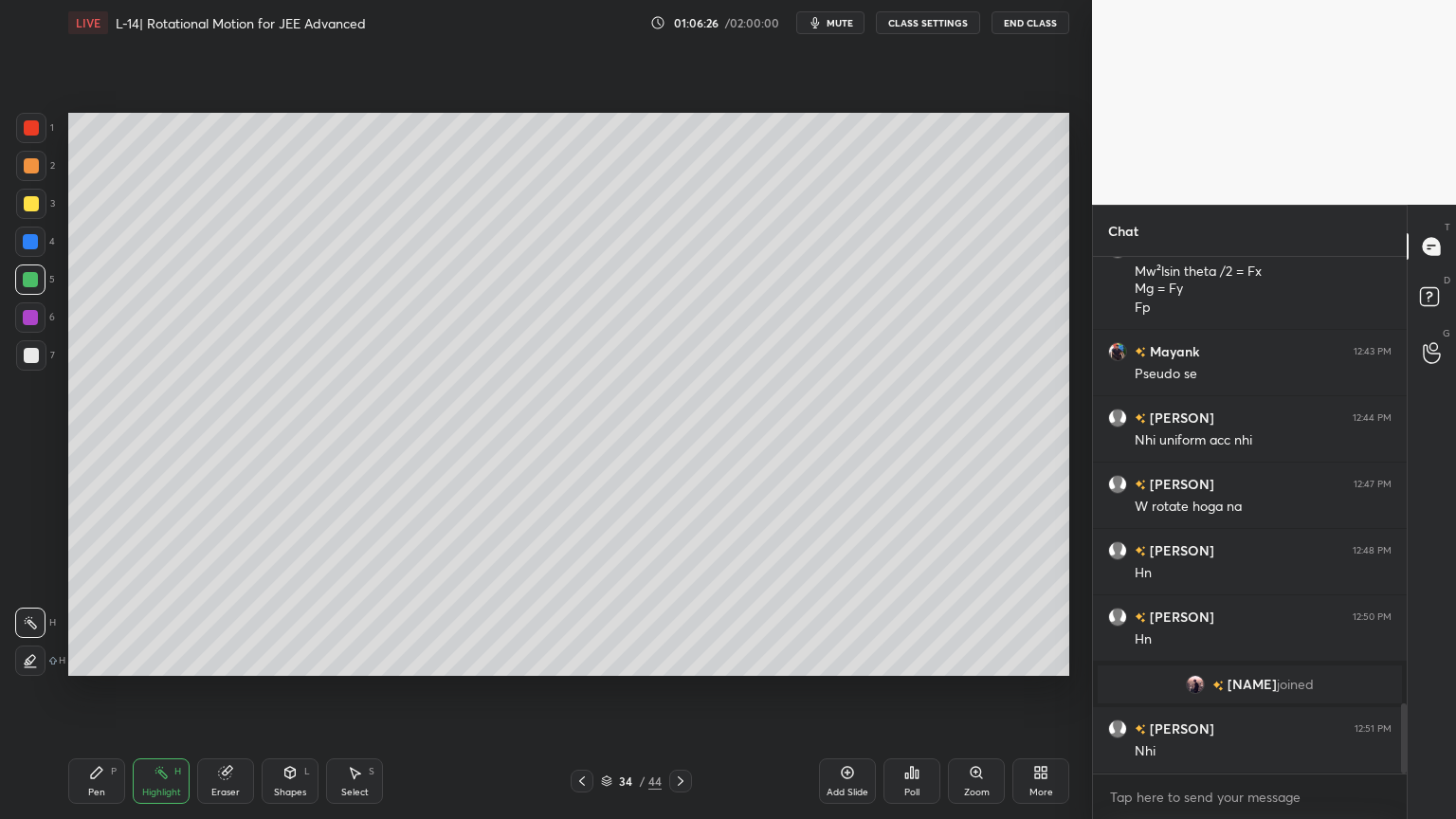 click on "34 / 44" at bounding box center [631, 781] 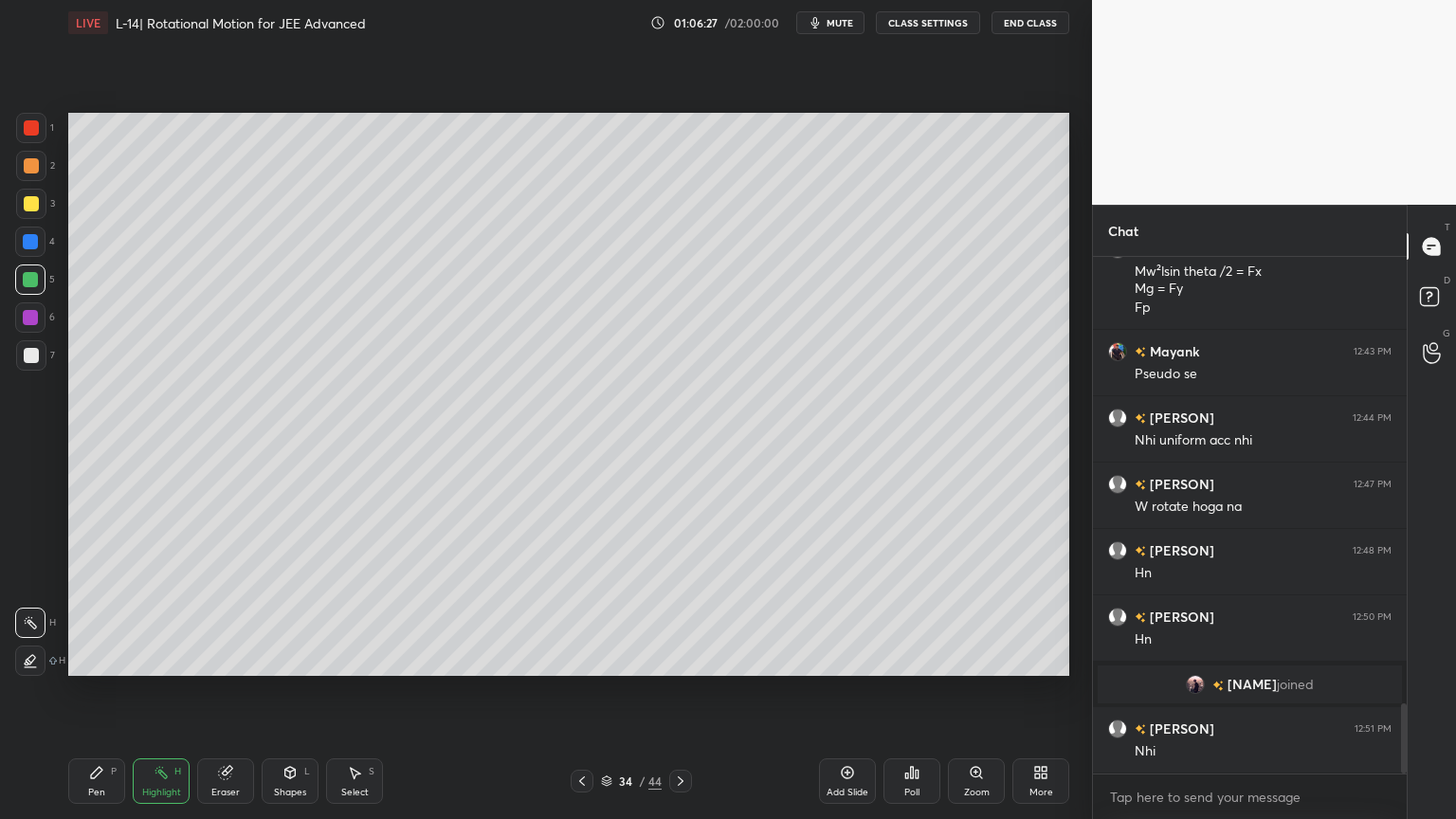 click 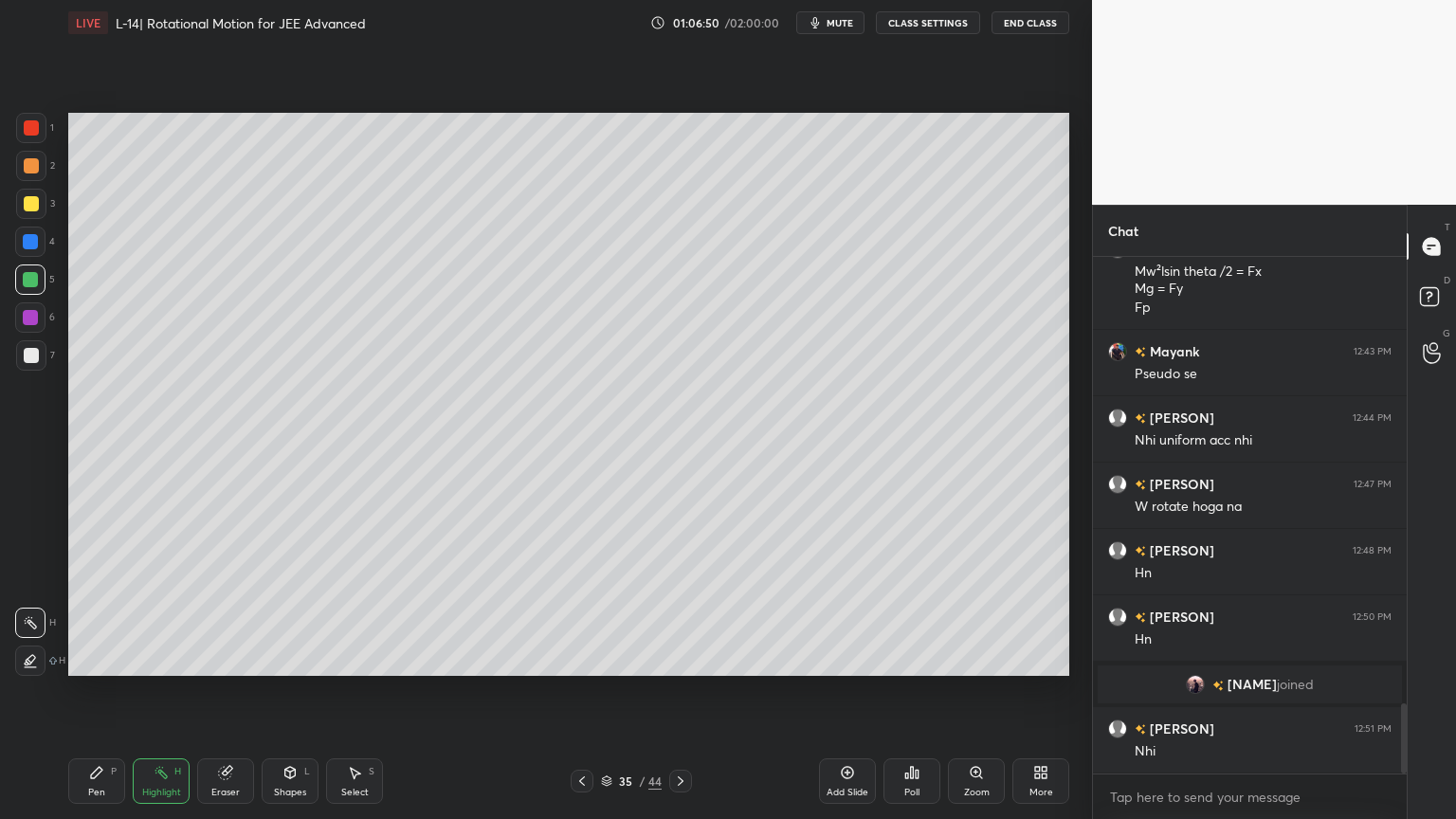 click on "Pen P" at bounding box center (97, 781) 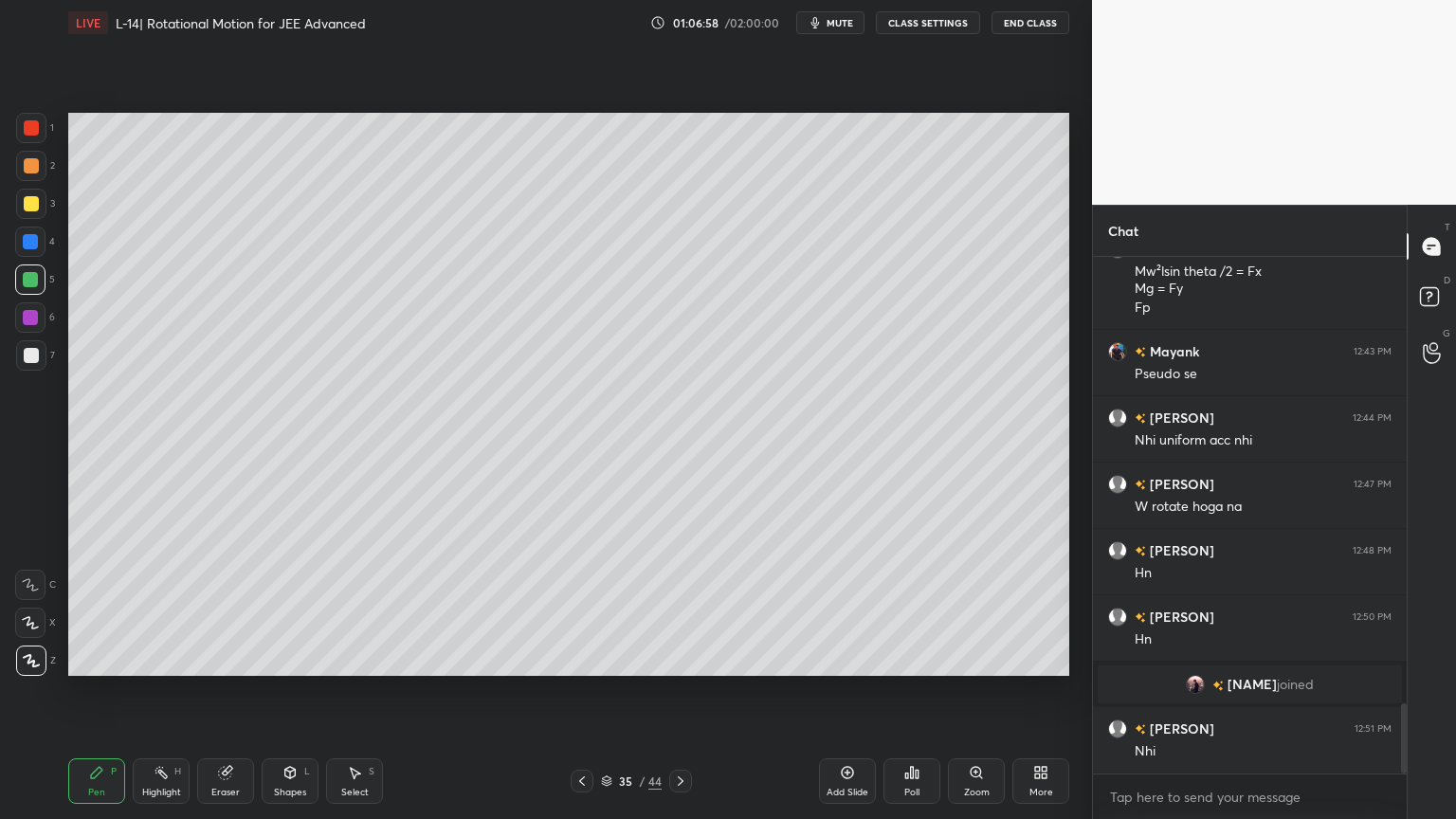 click at bounding box center [582, 781] 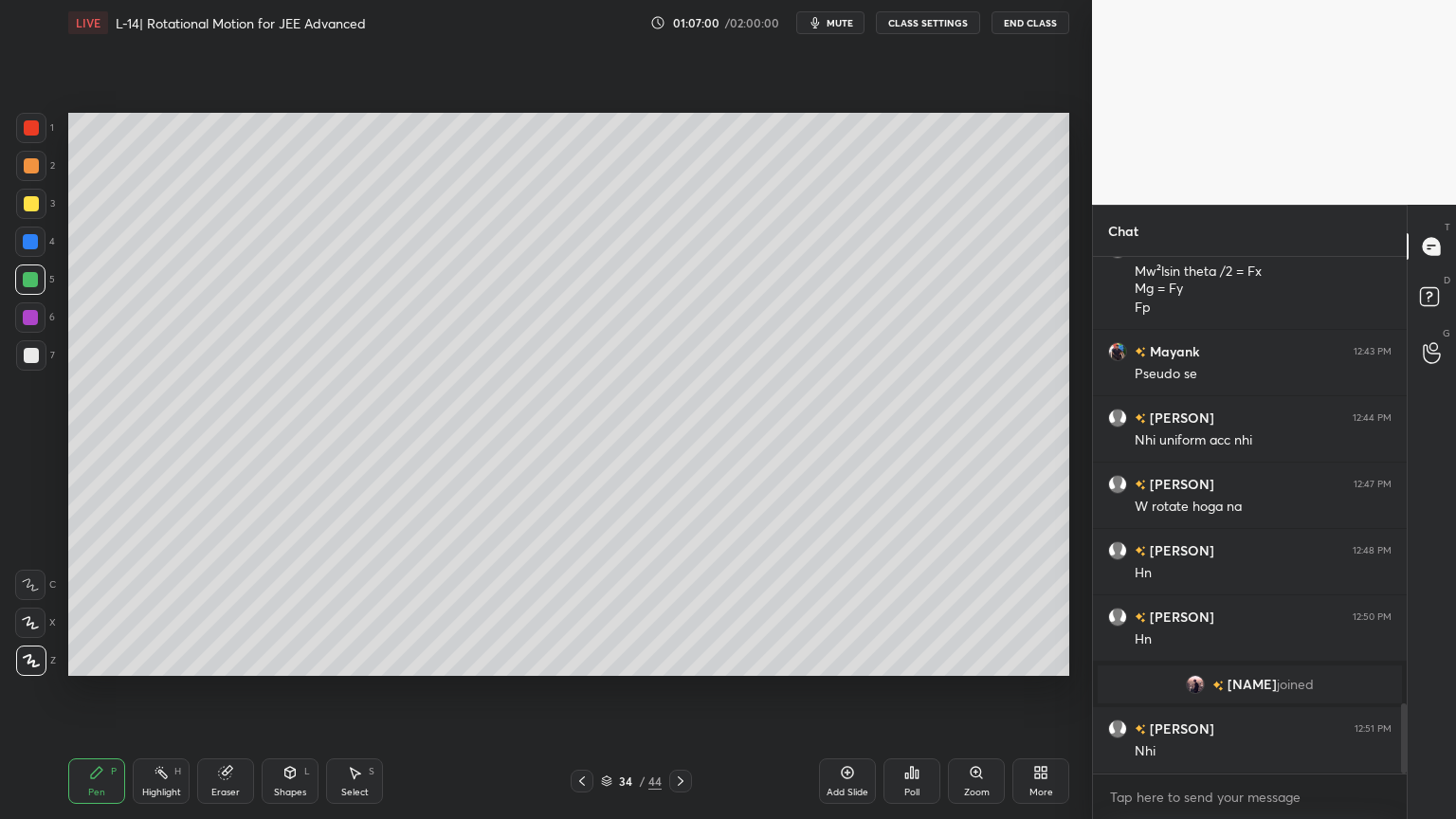 click on "Highlight H" at bounding box center (161, 781) 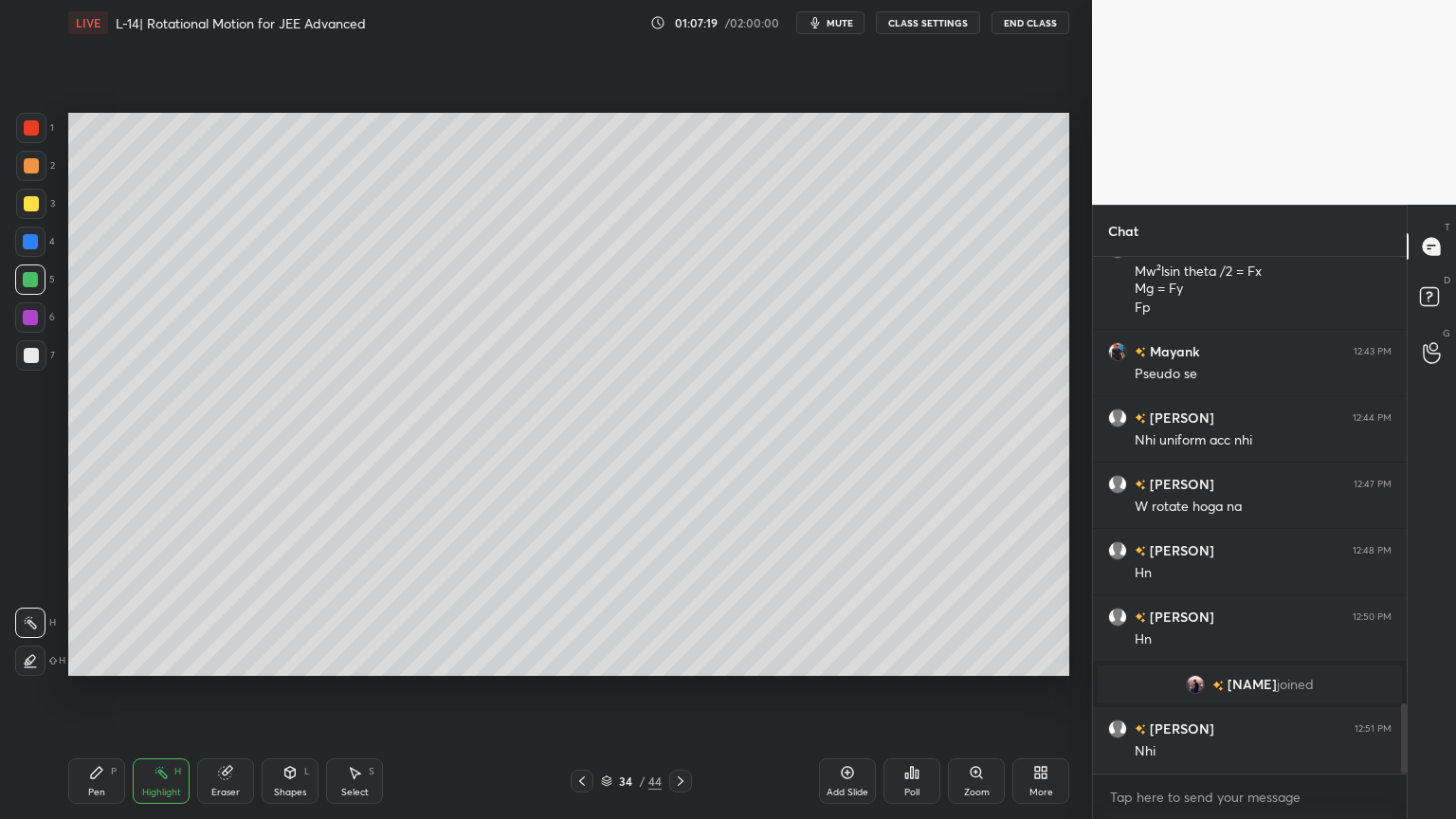 click 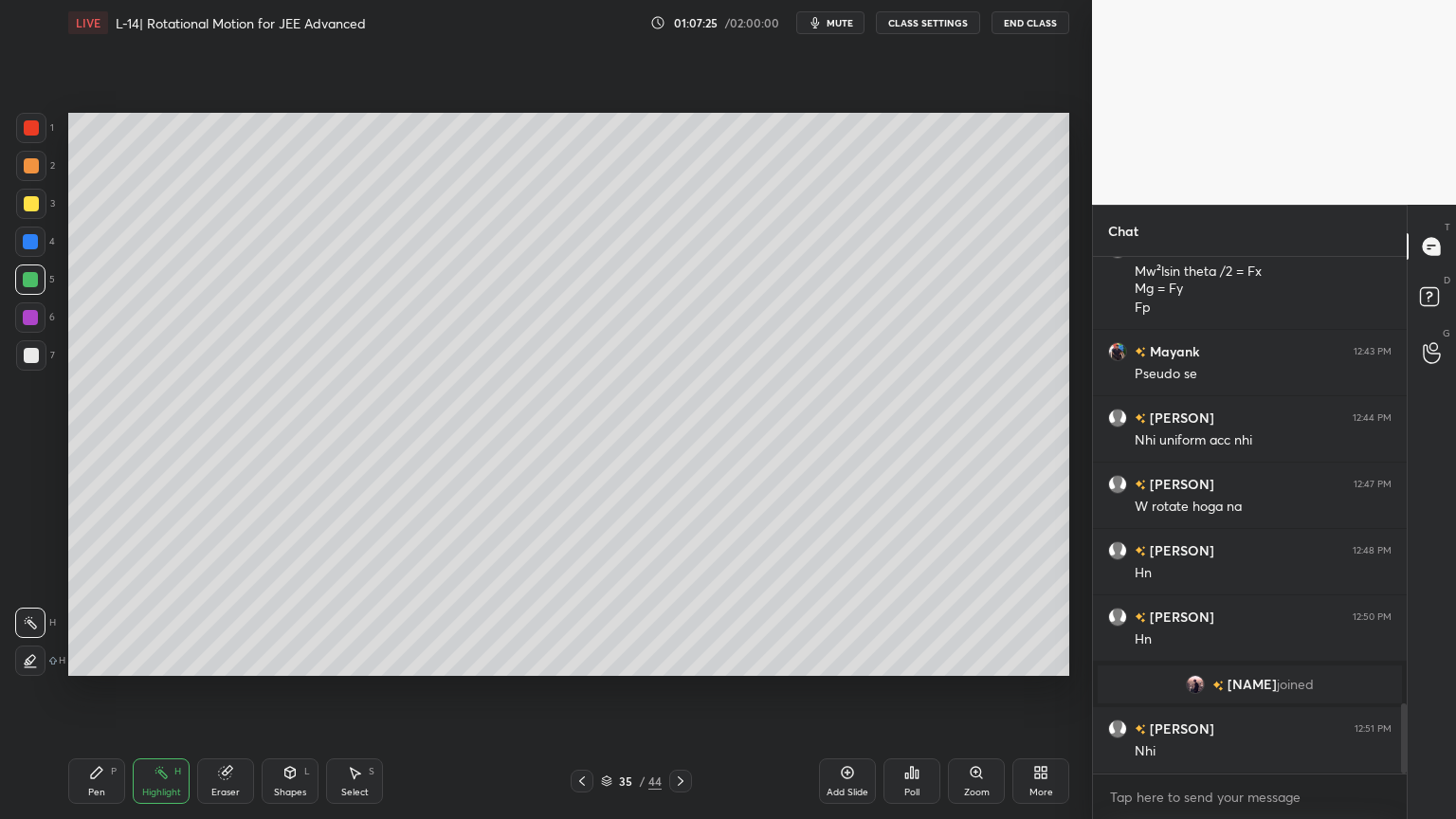 click at bounding box center (30, 318) 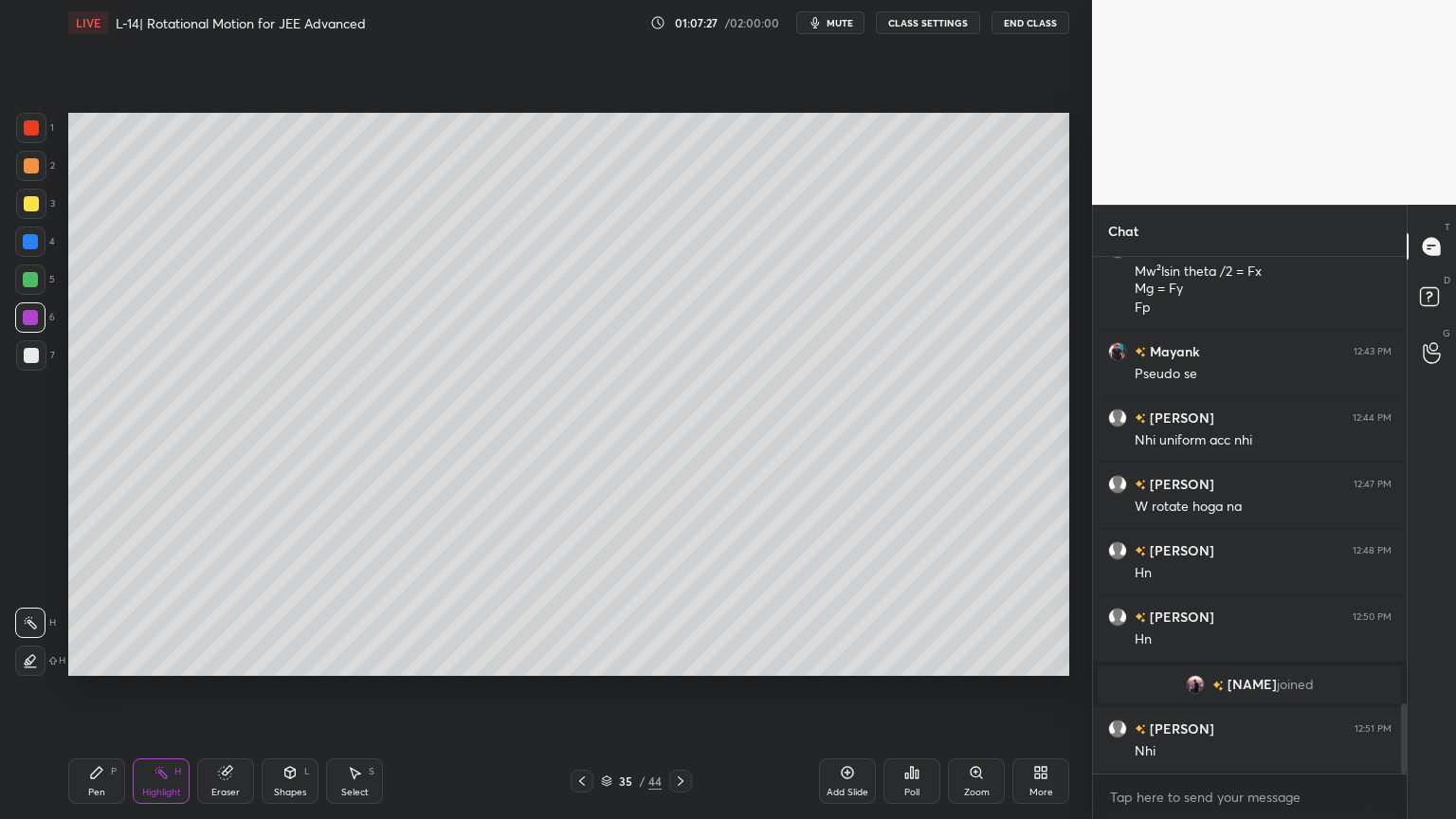 click 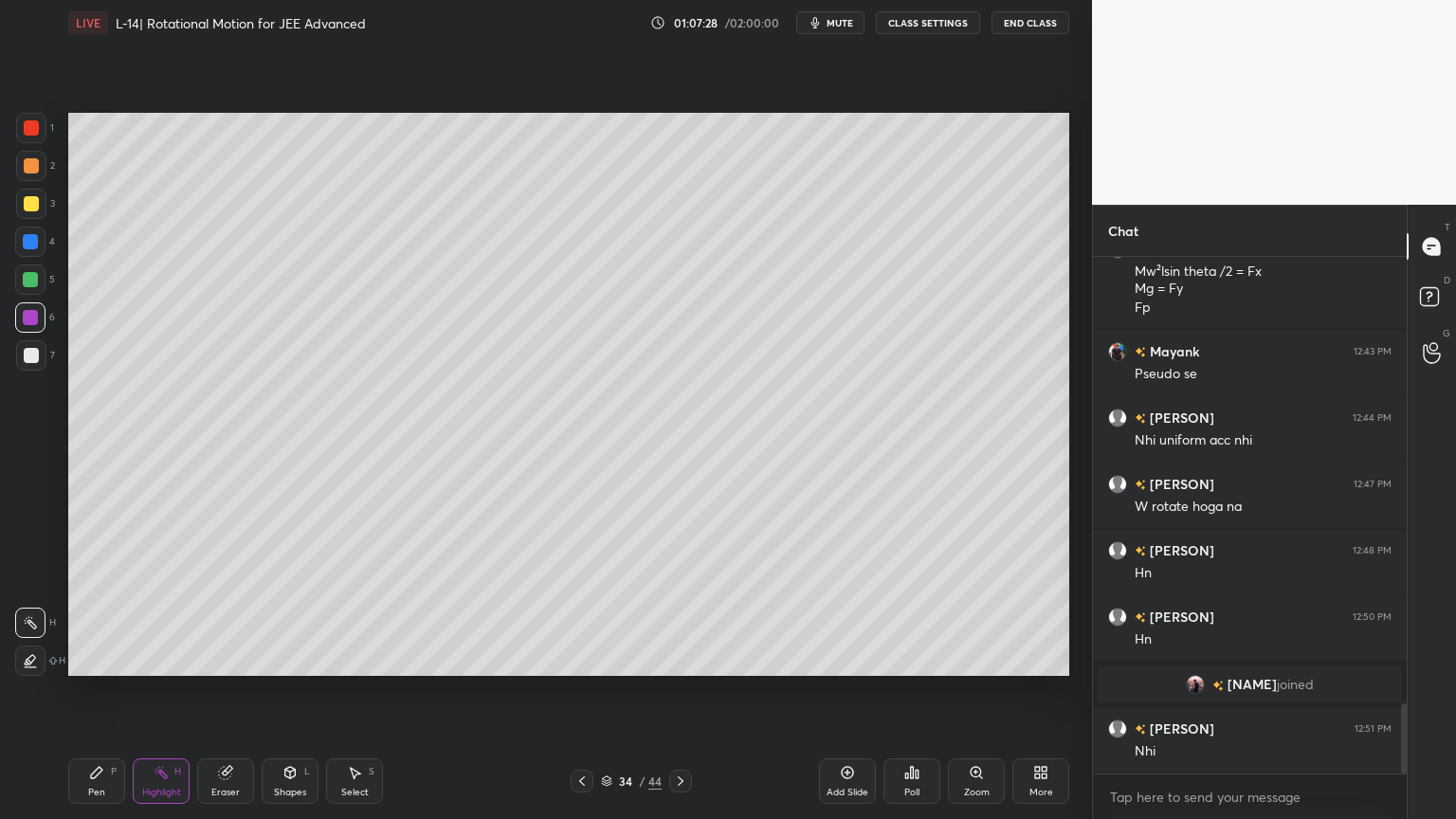 click 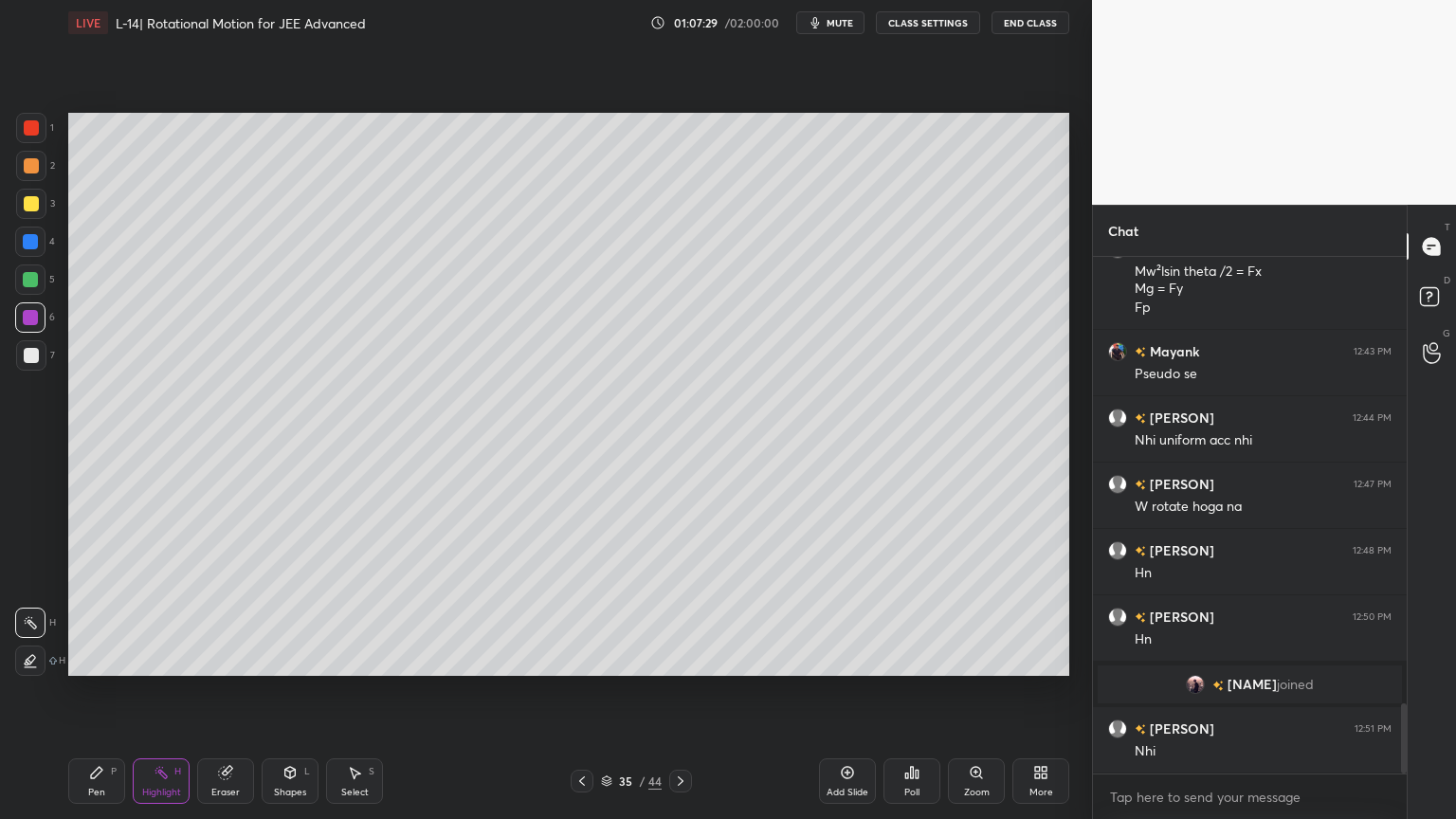 click on "Pen P" at bounding box center [97, 781] 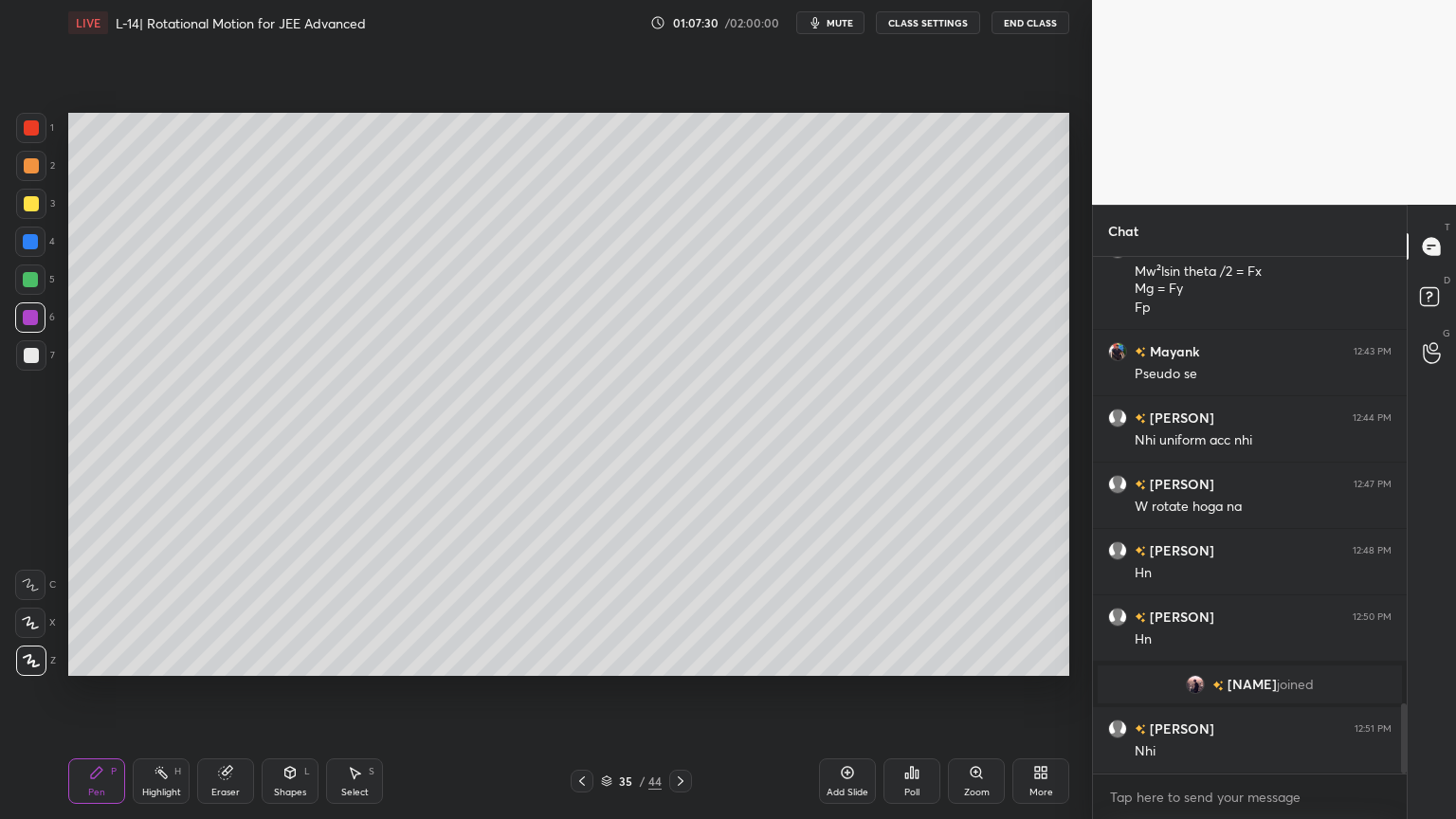 click at bounding box center [31, 355] 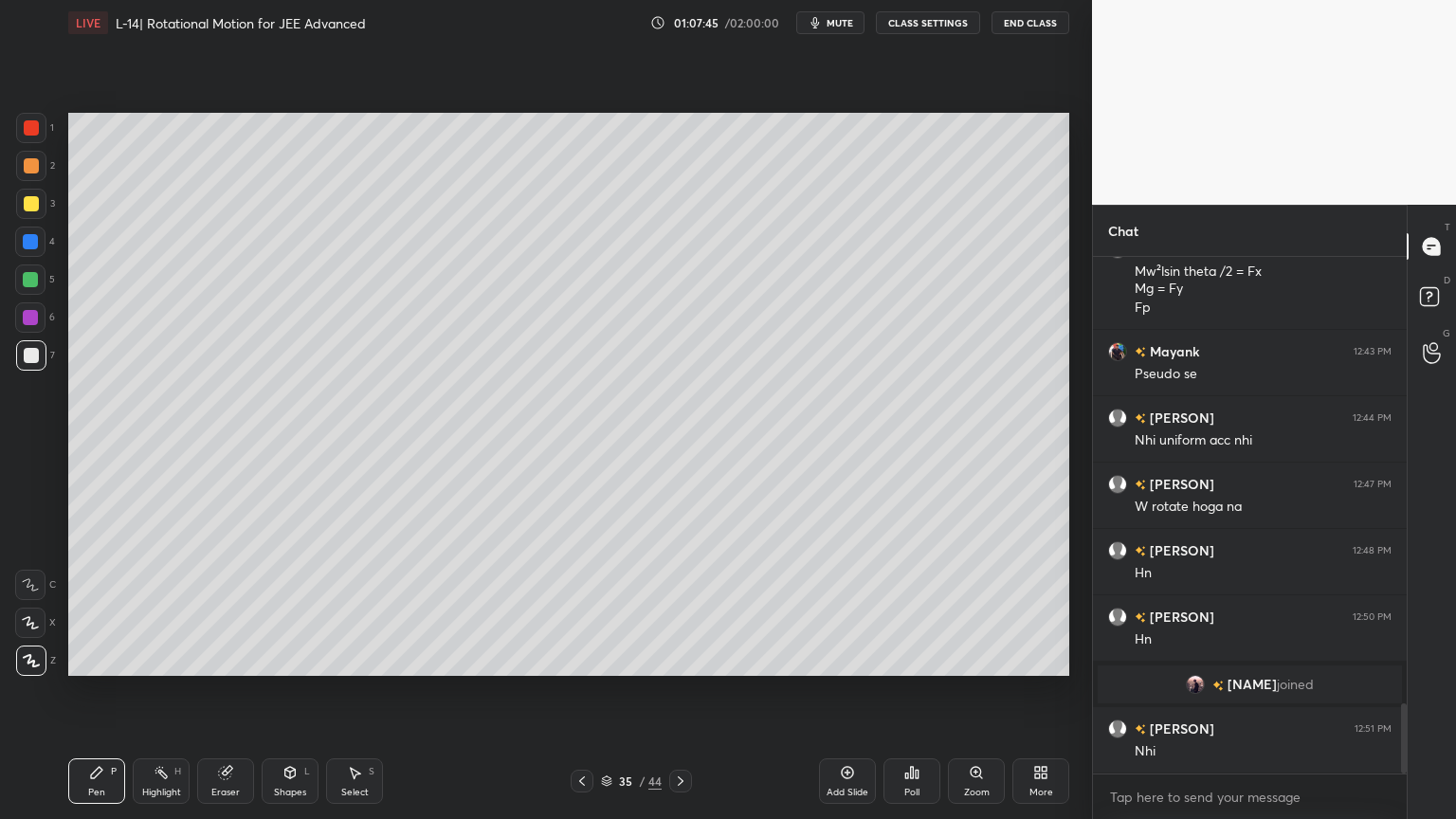 click at bounding box center (30, 242) 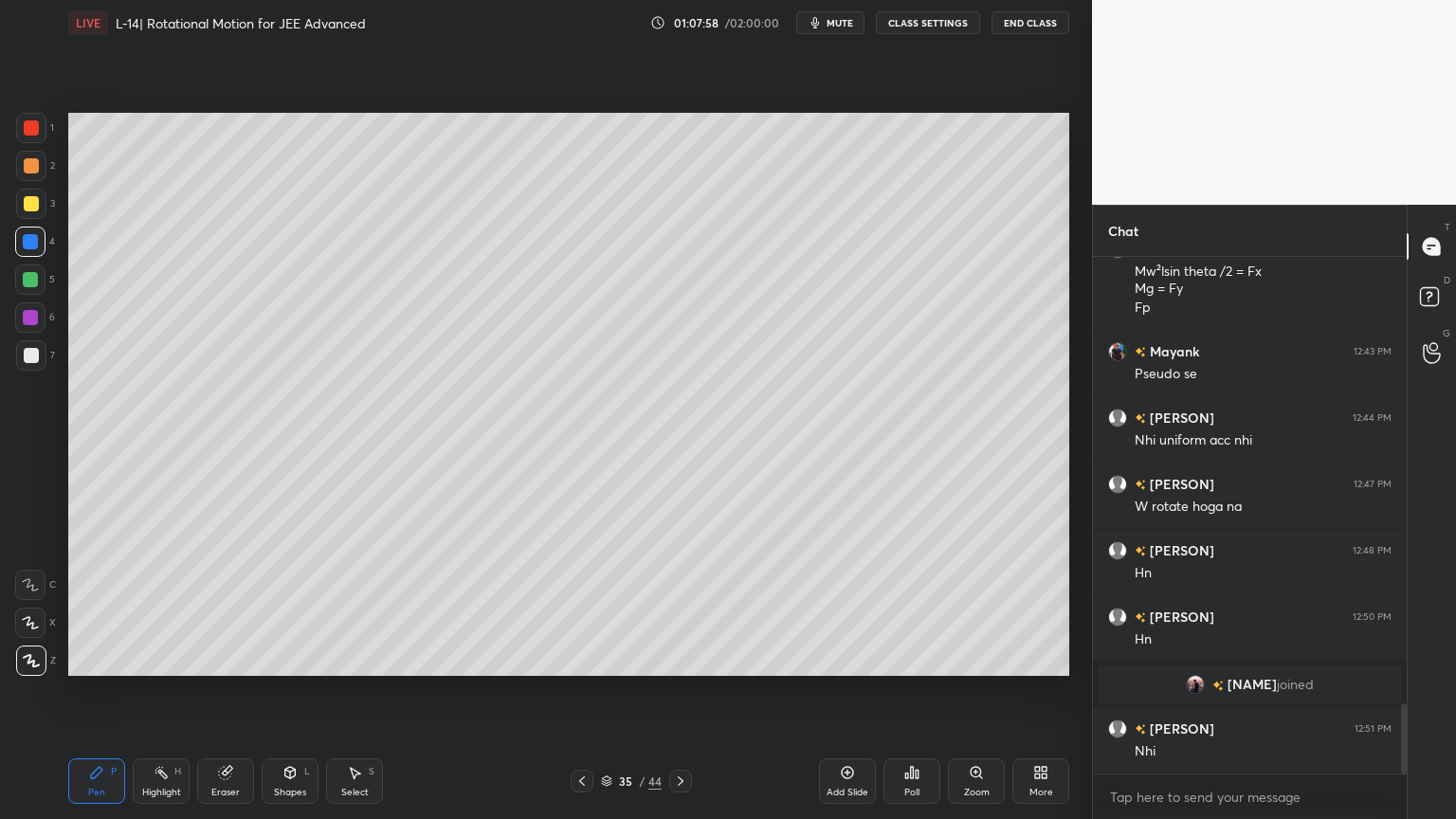 click at bounding box center [31, 204] 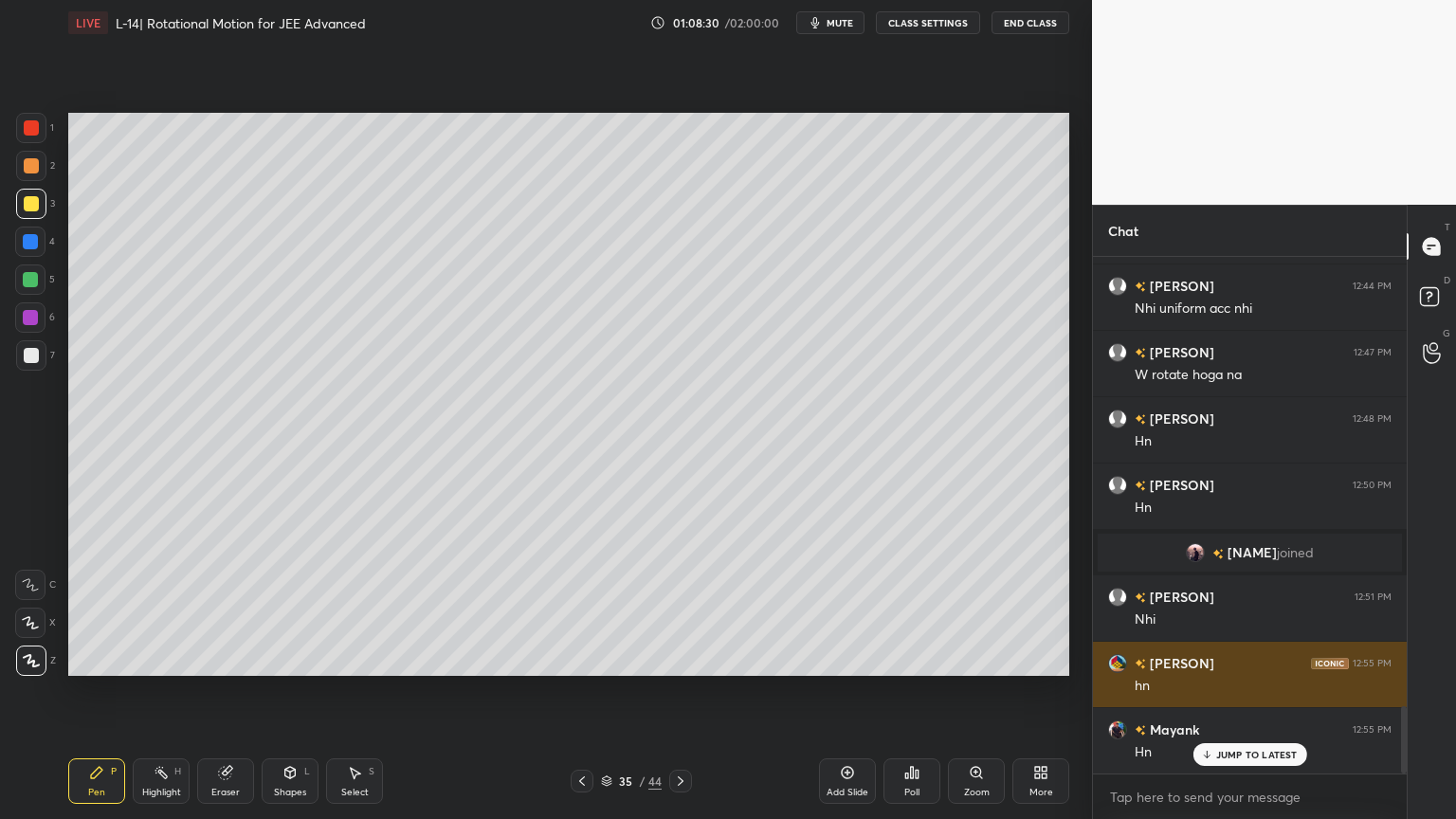 scroll, scrollTop: 3499, scrollLeft: 0, axis: vertical 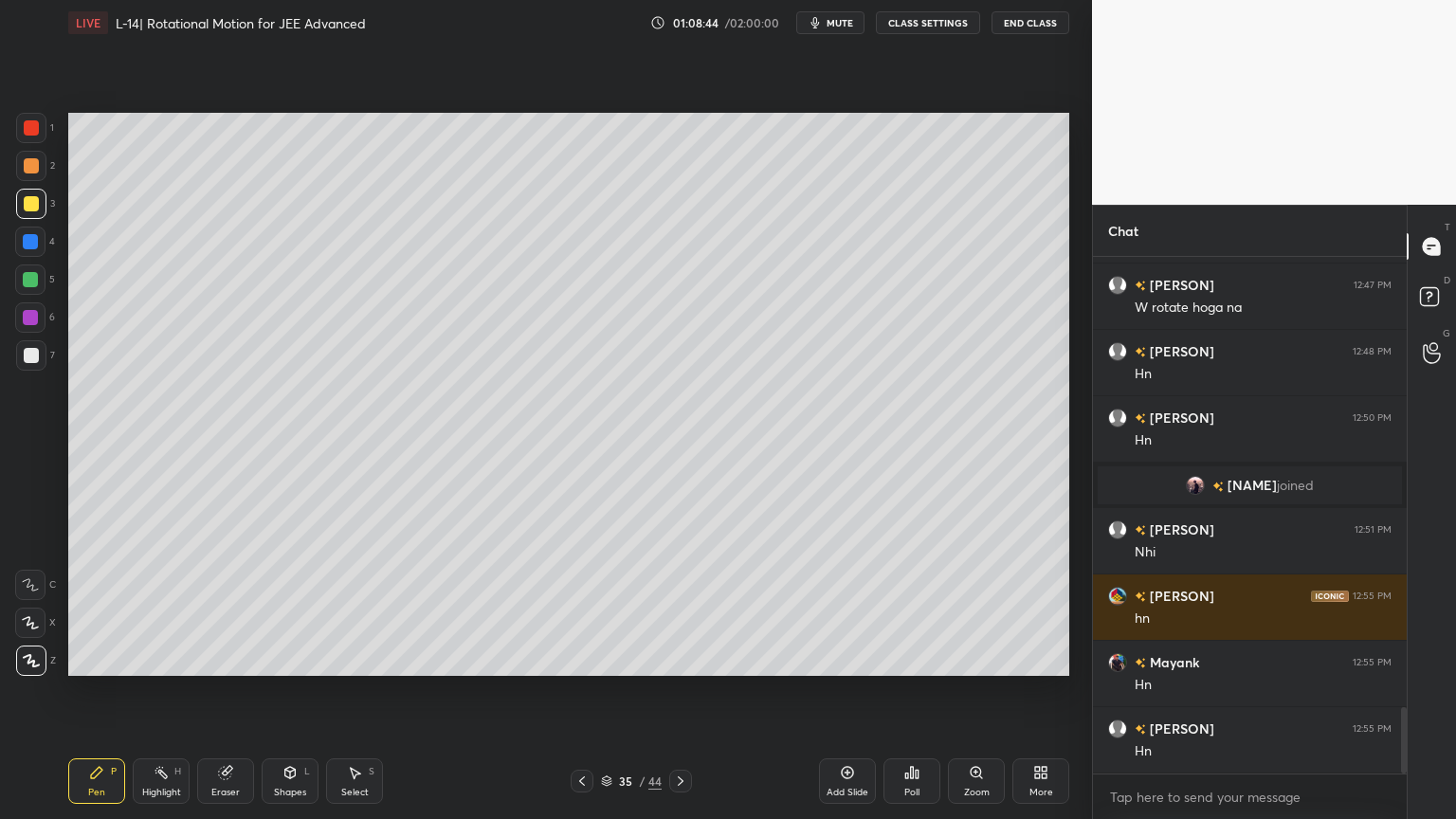 click 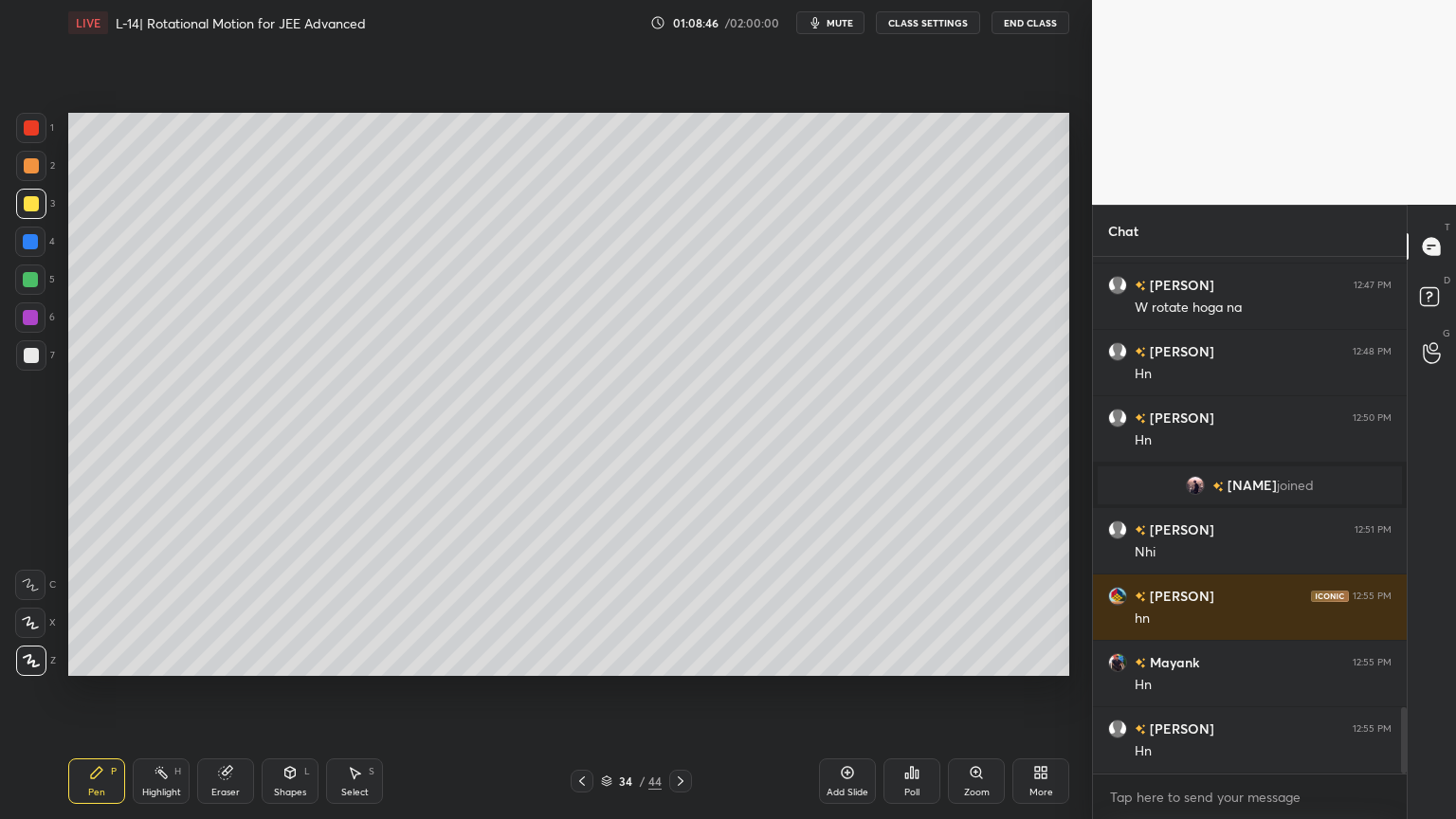 click on "Highlight H" at bounding box center [161, 781] 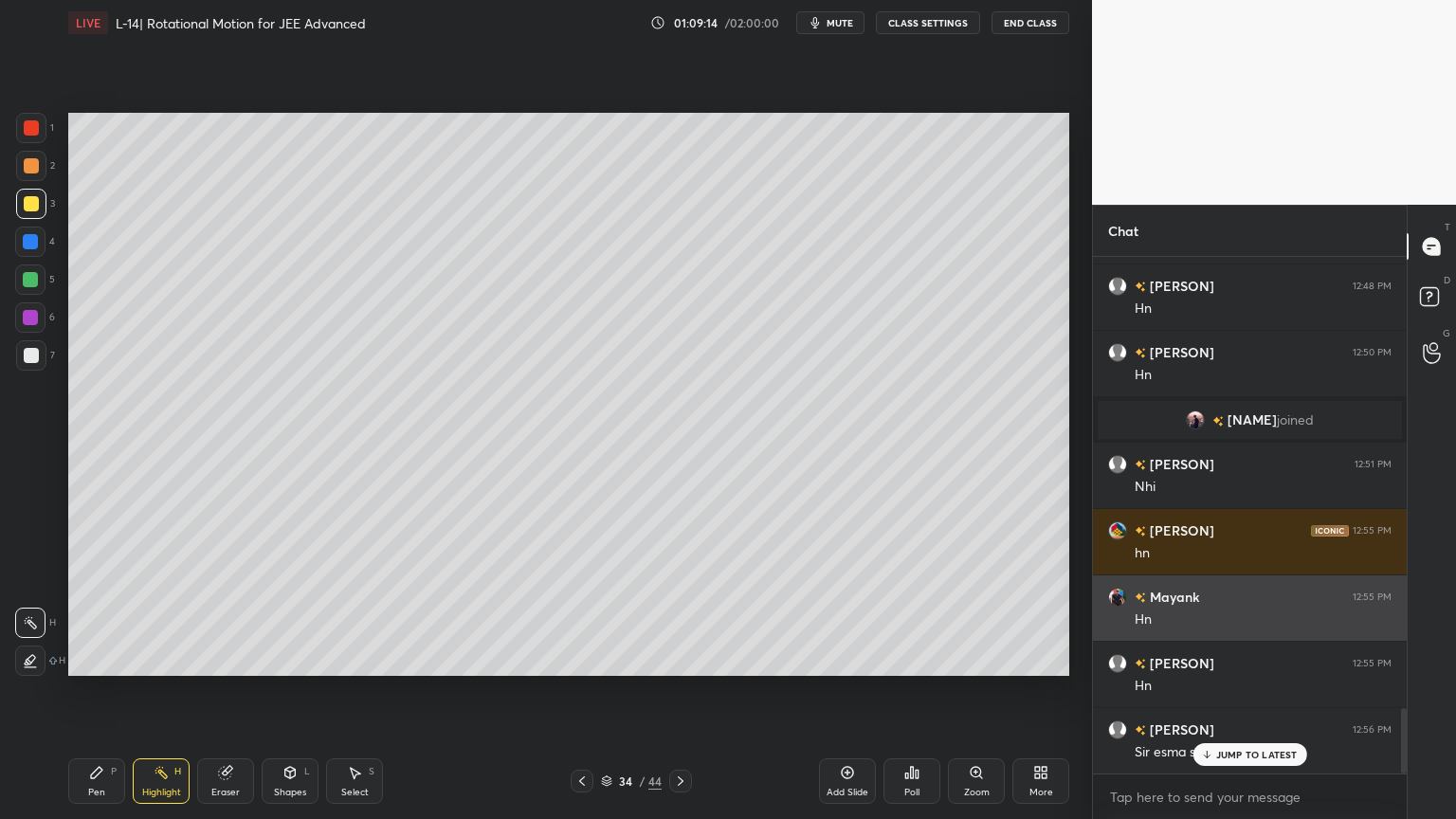 scroll, scrollTop: 3565, scrollLeft: 0, axis: vertical 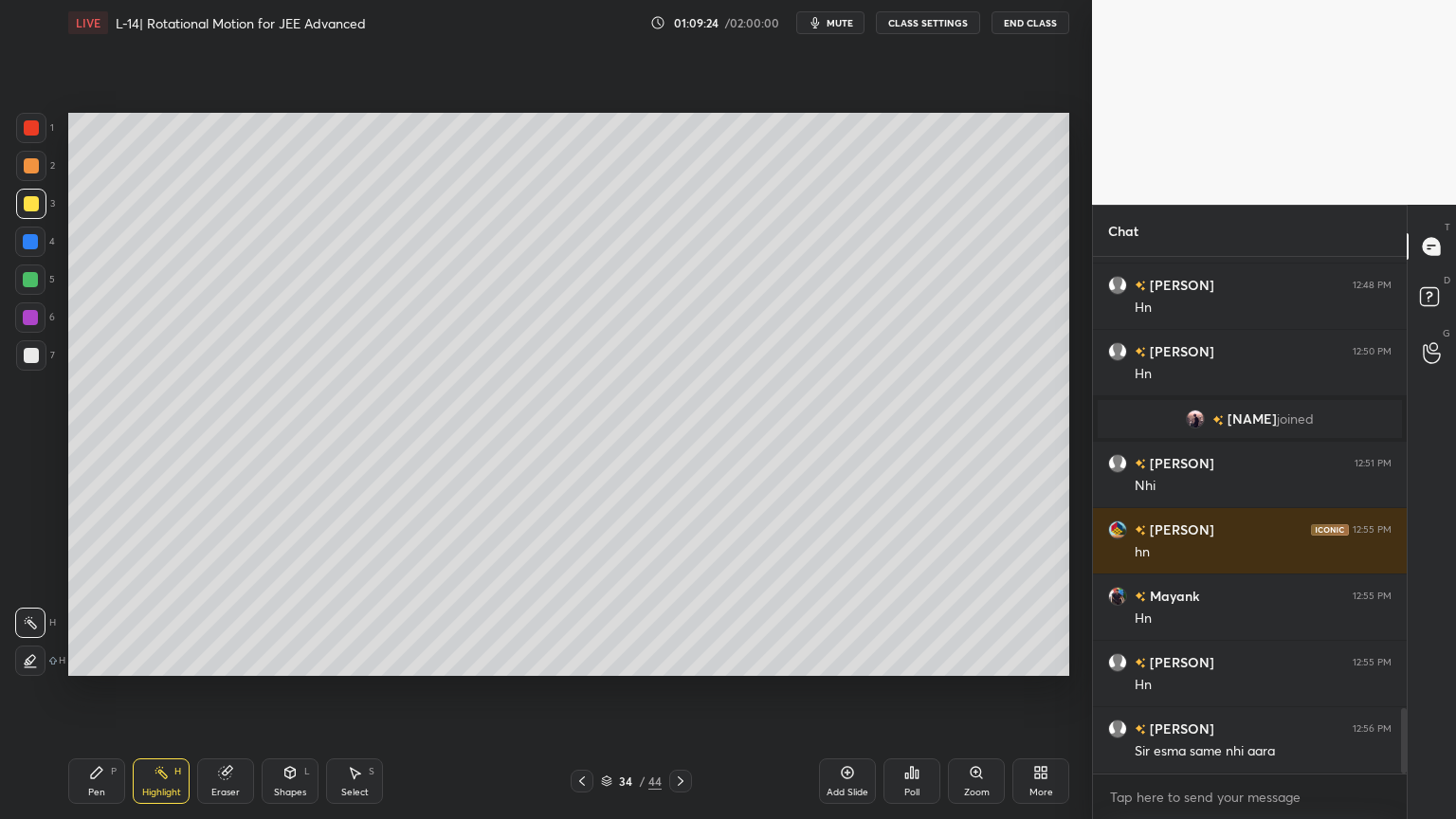 click on "Pen P" at bounding box center [97, 781] 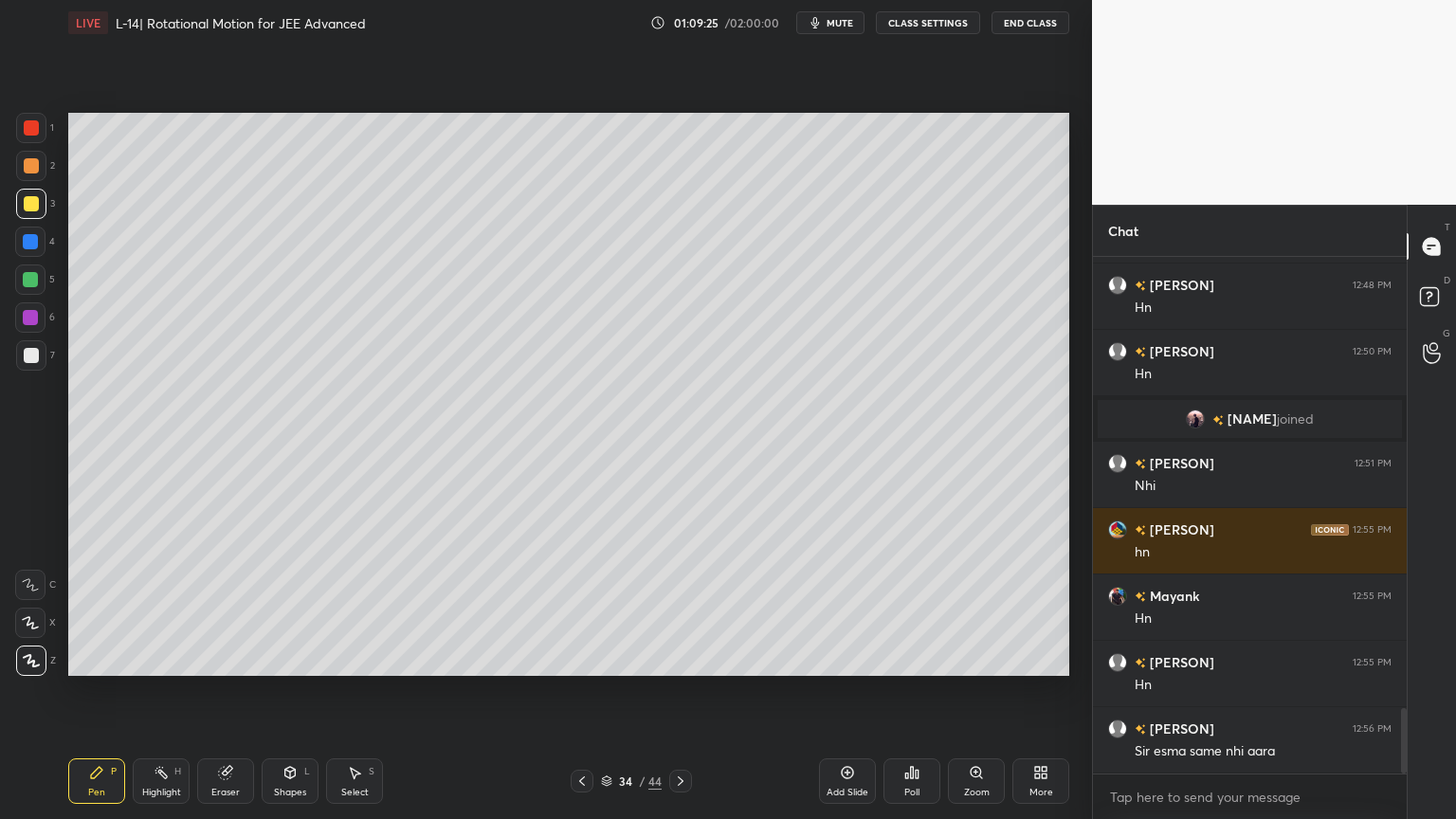 click at bounding box center [30, 242] 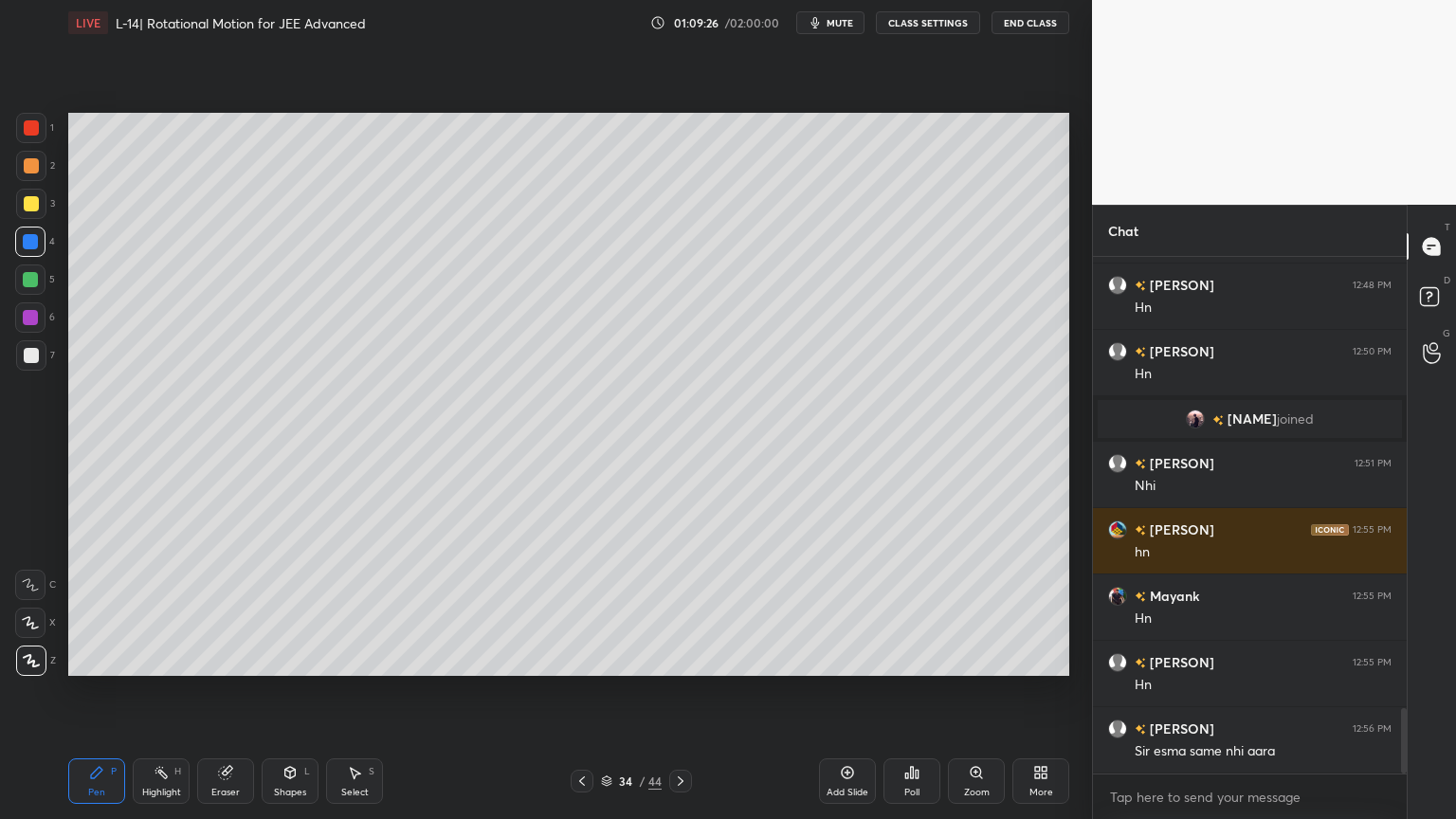 click at bounding box center (31, 166) 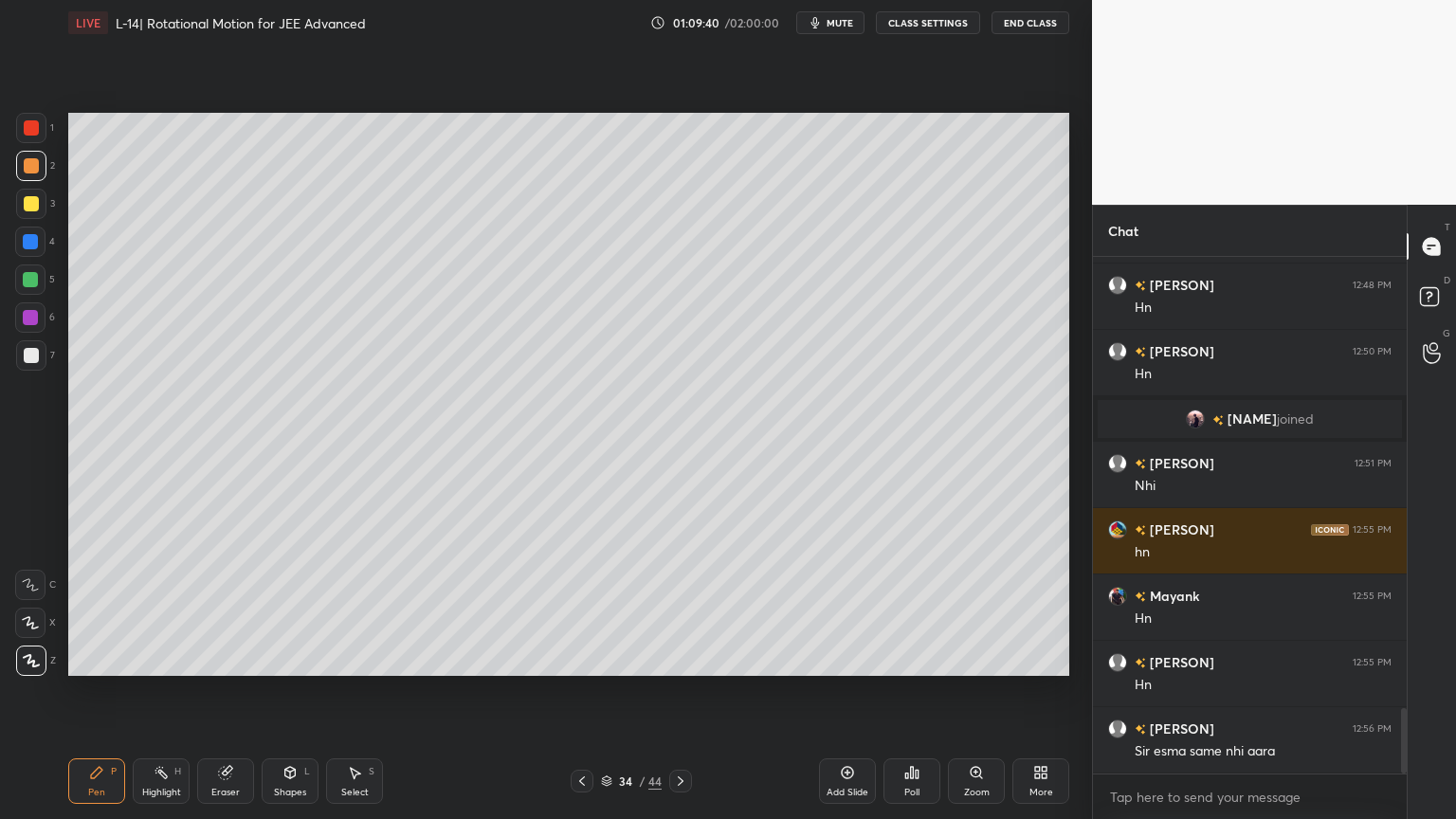 click 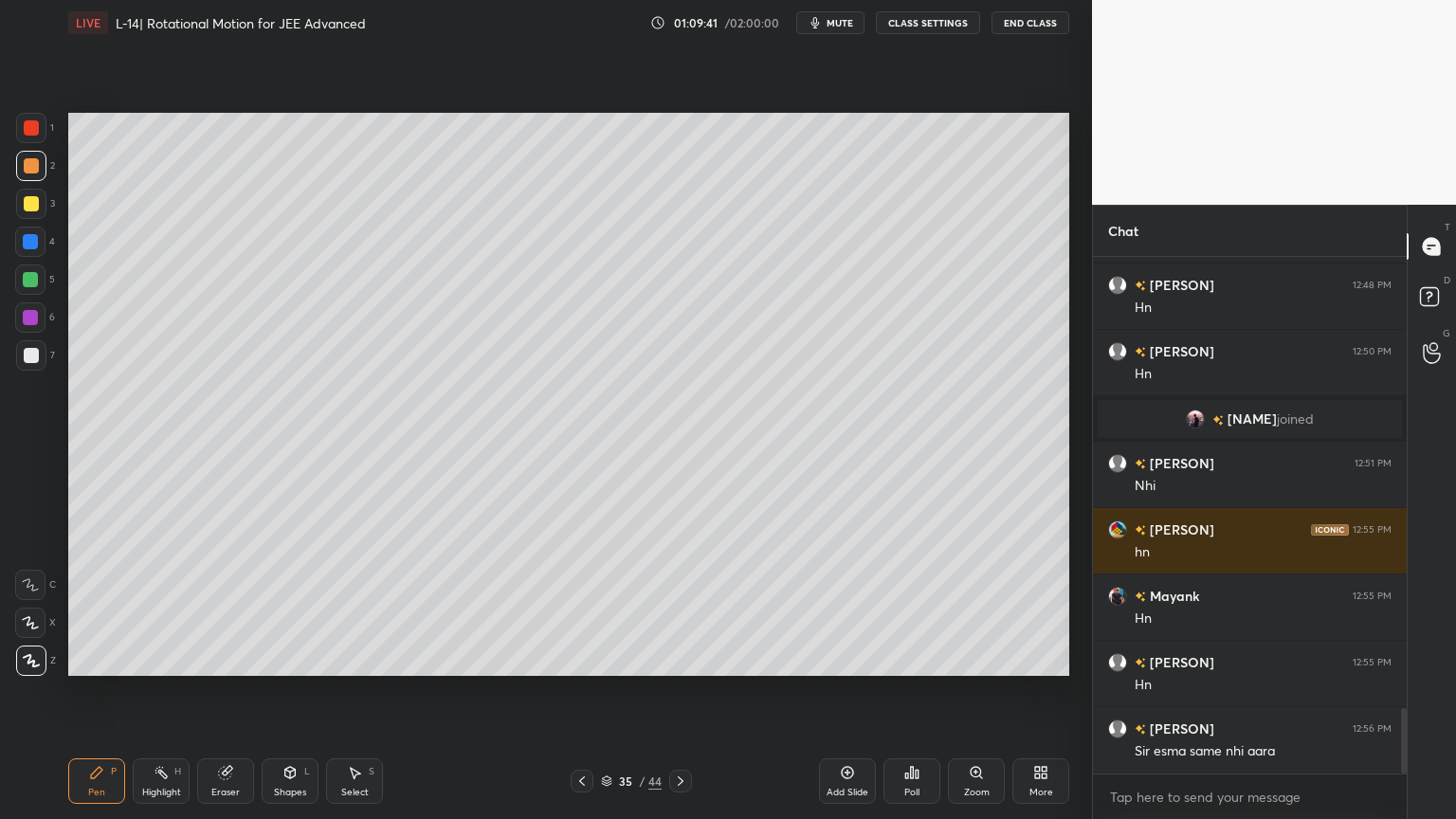 click 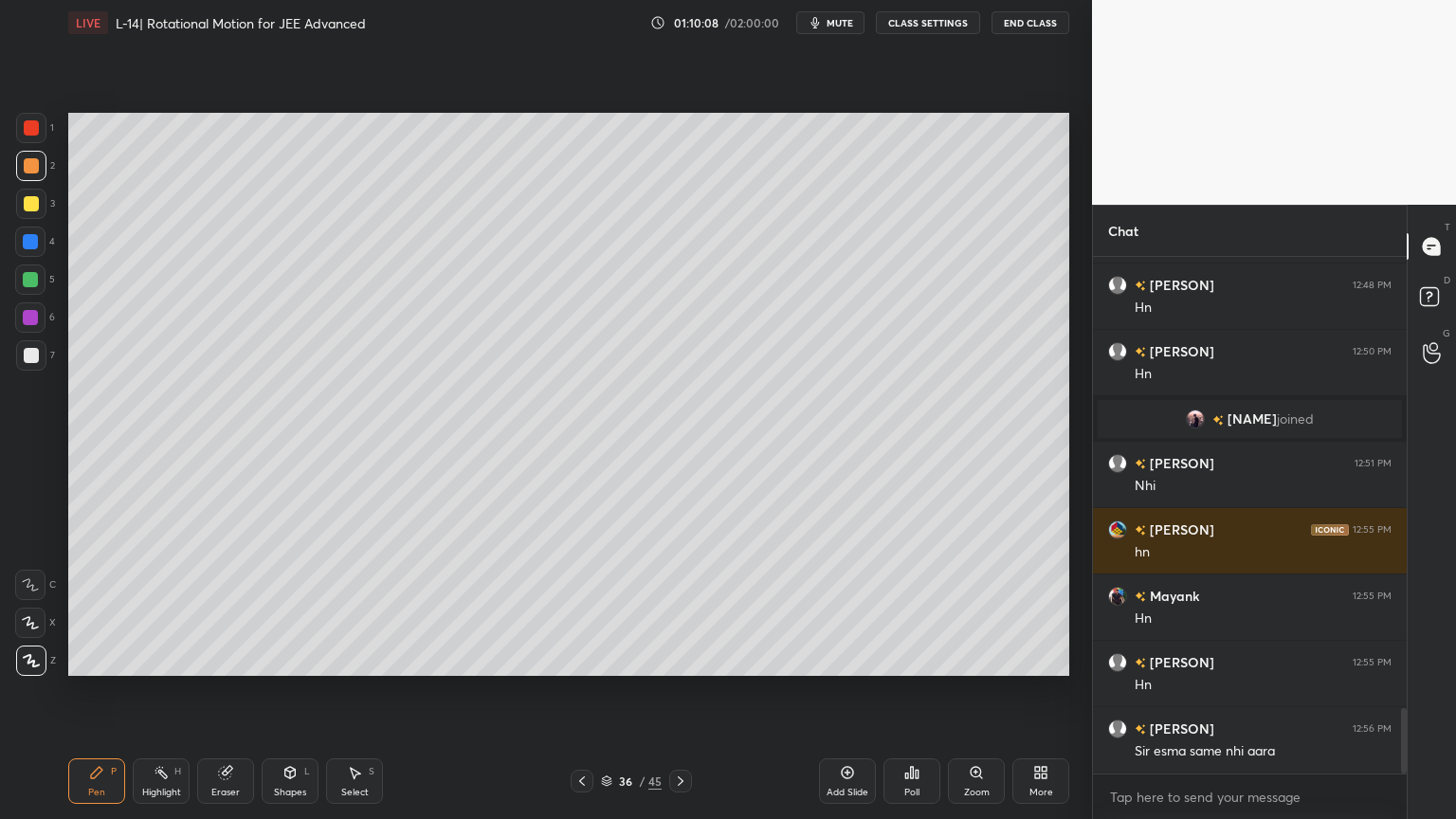 click on "Pen P Highlight H Eraser Shapes L Select S 36 / 45 Add Slide Poll Zoom More" at bounding box center [569, 781] 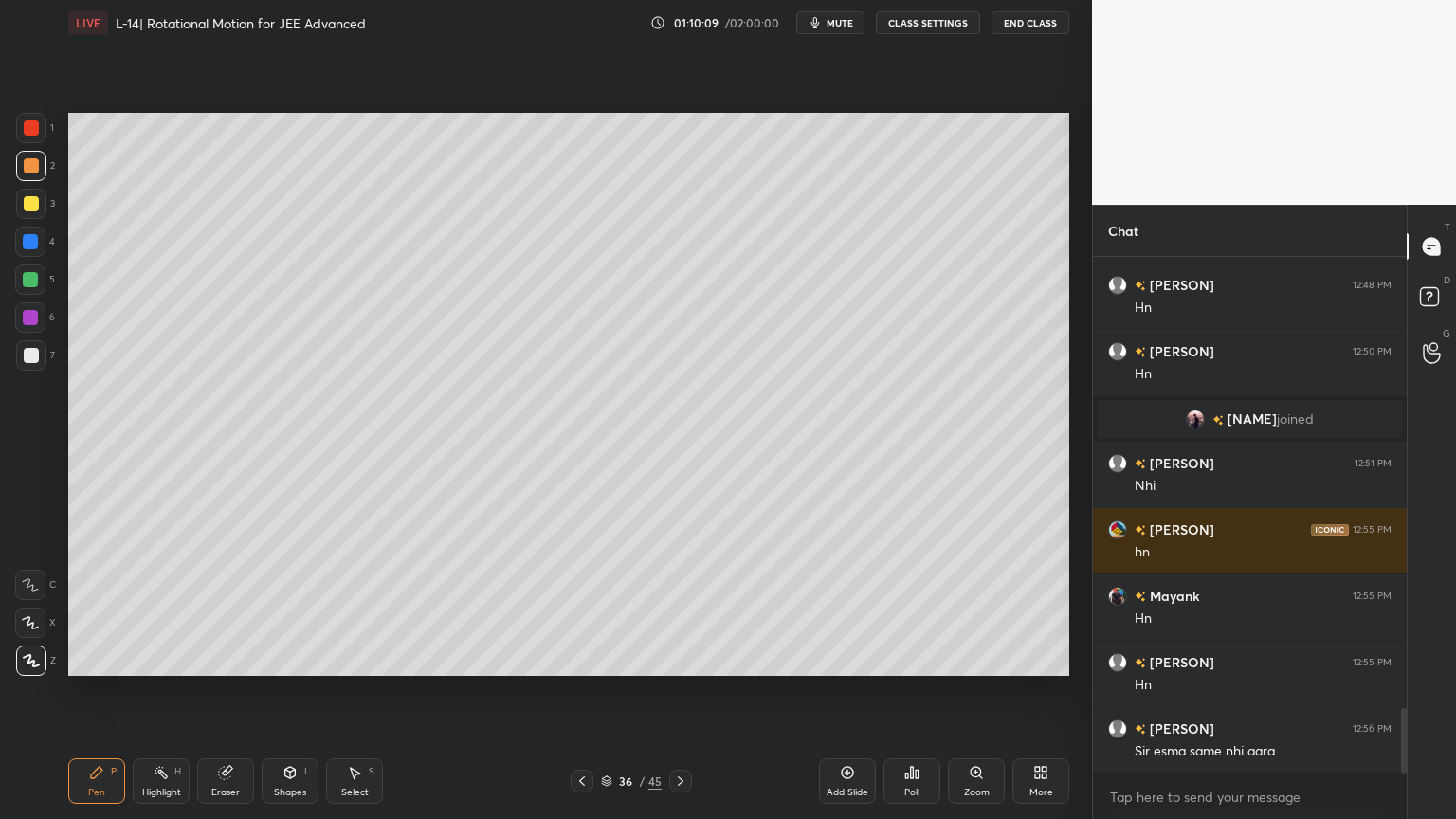 click 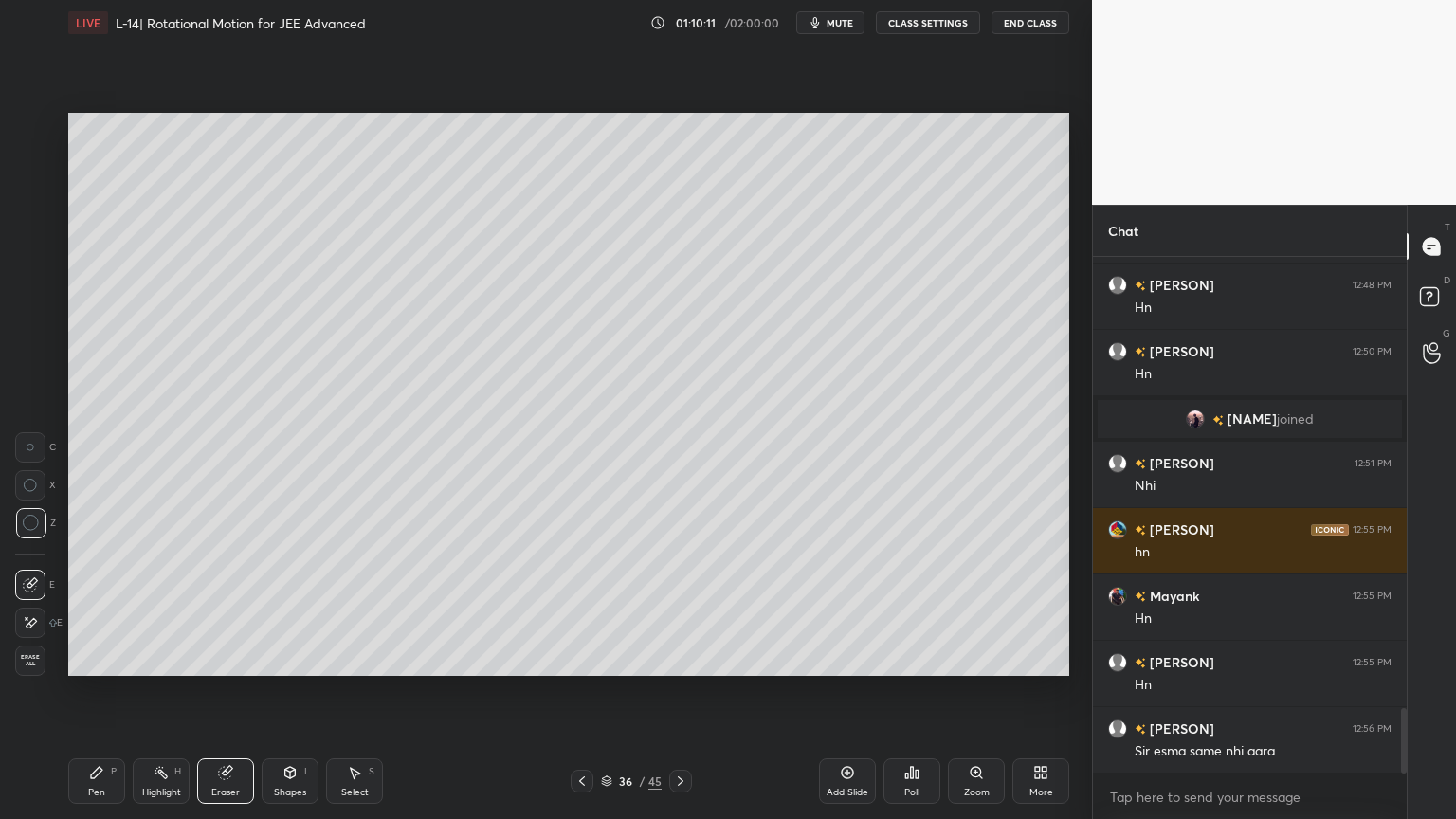 click on "Shapes L" at bounding box center [290, 781] 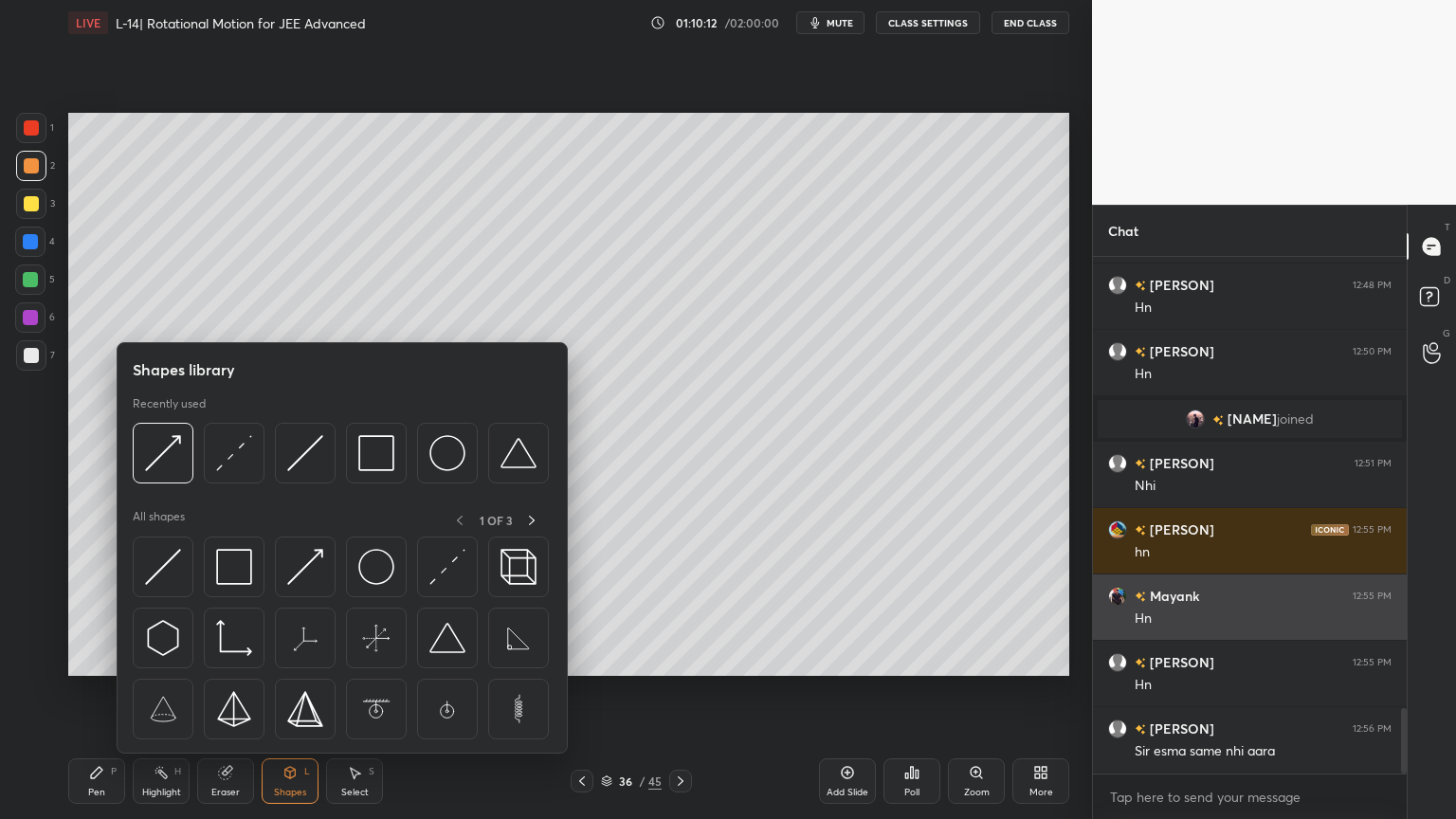 click at bounding box center (234, 567) 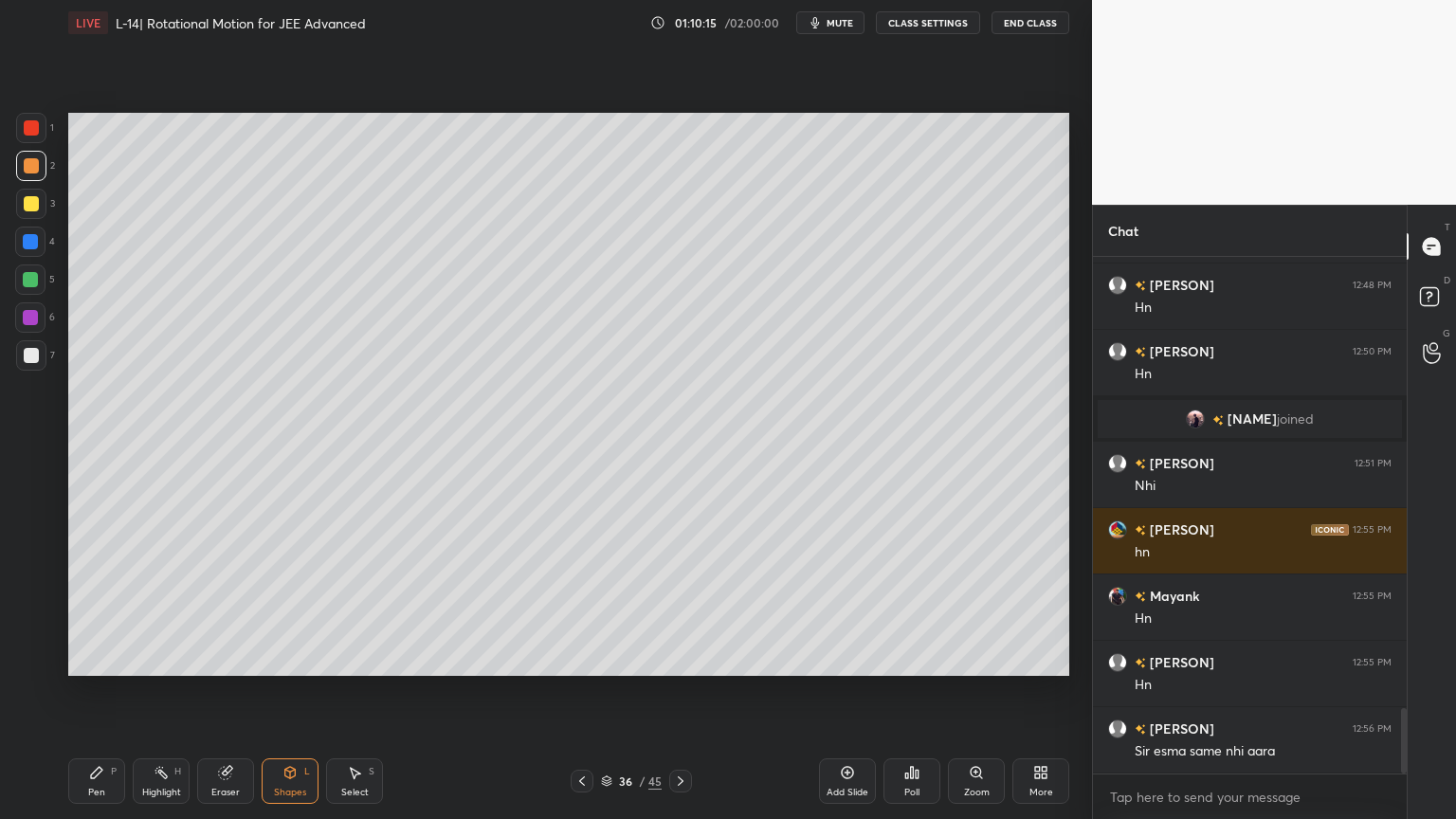 click at bounding box center [31, 204] 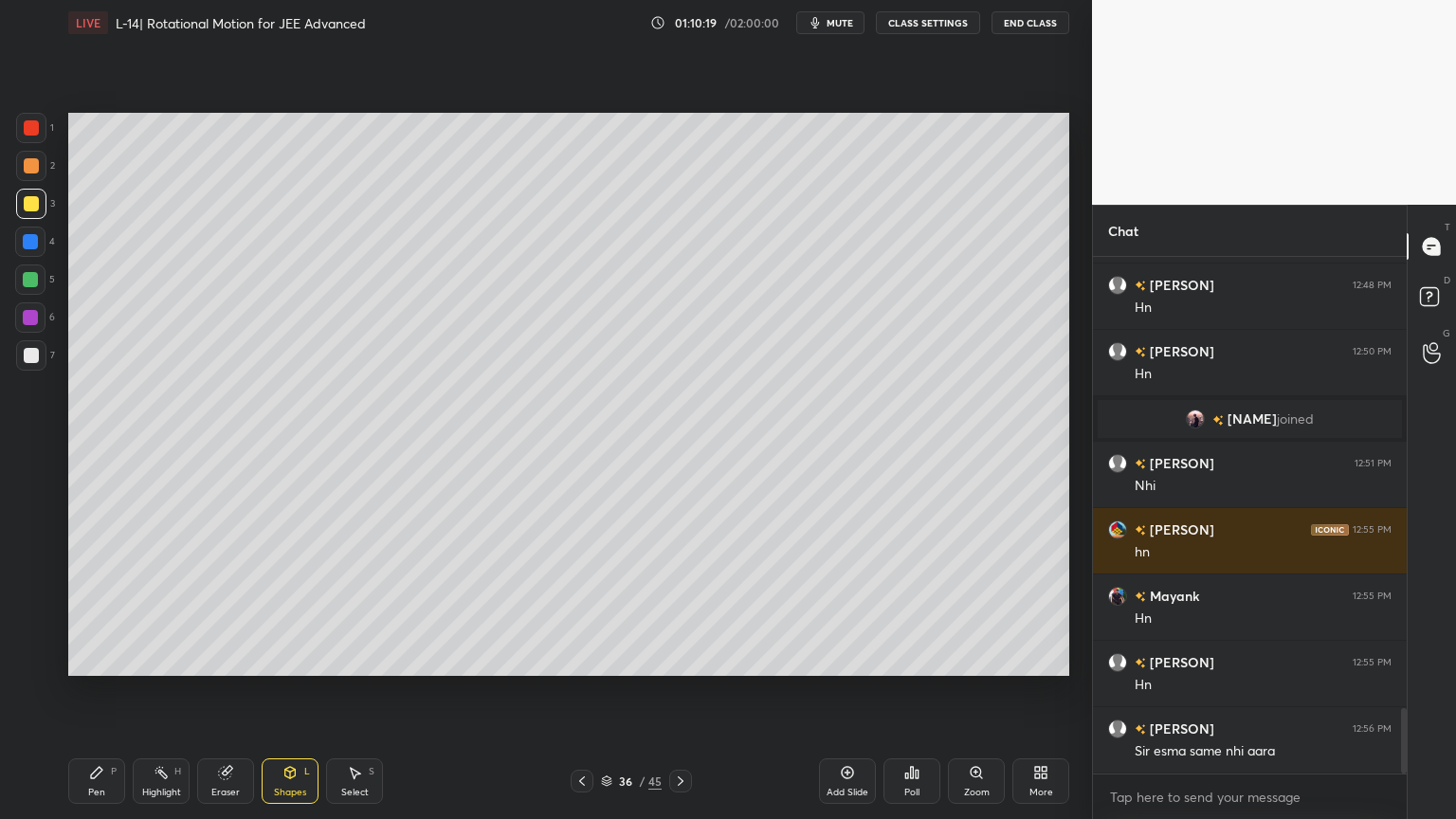 click at bounding box center [582, 781] 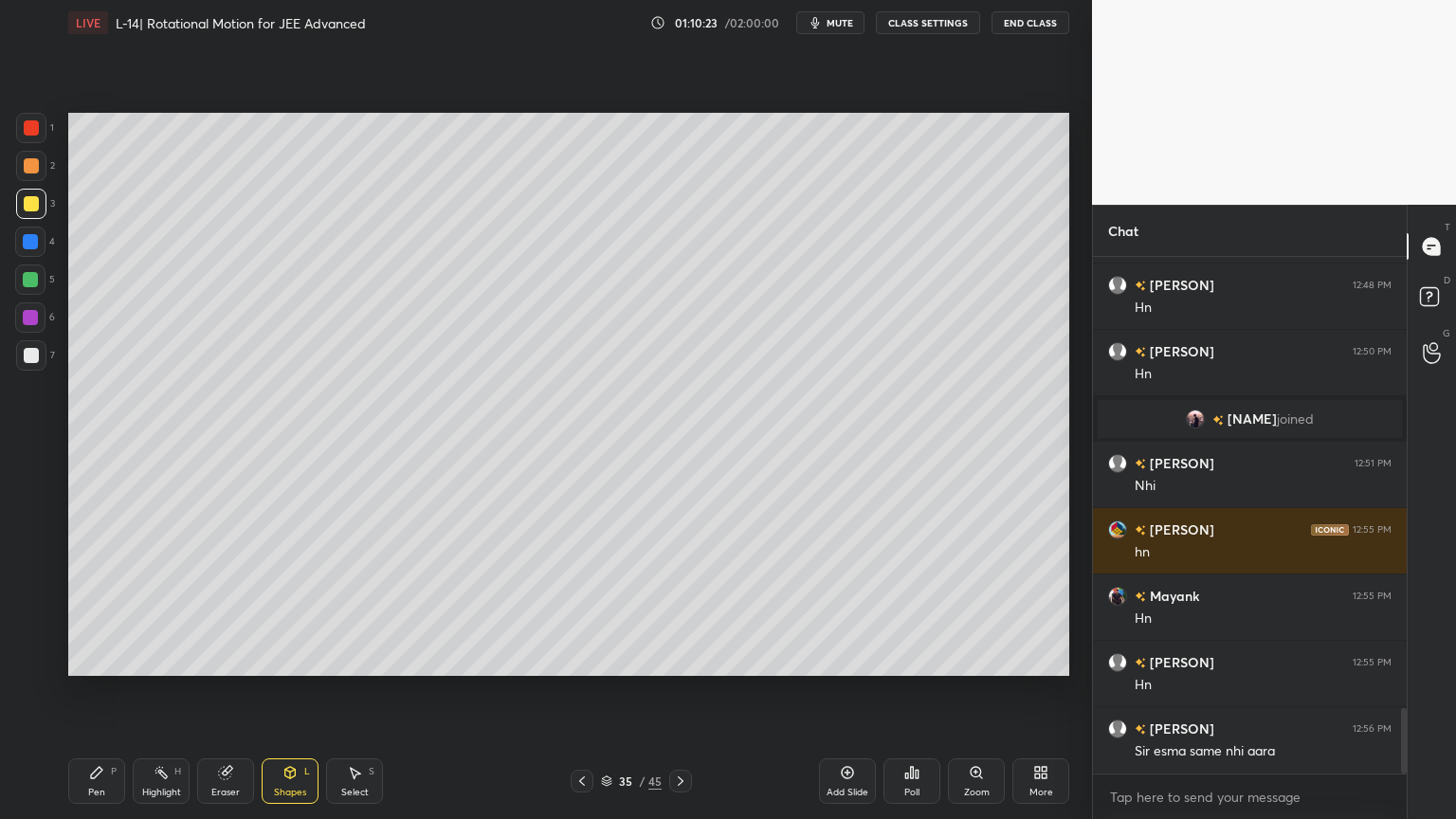 click 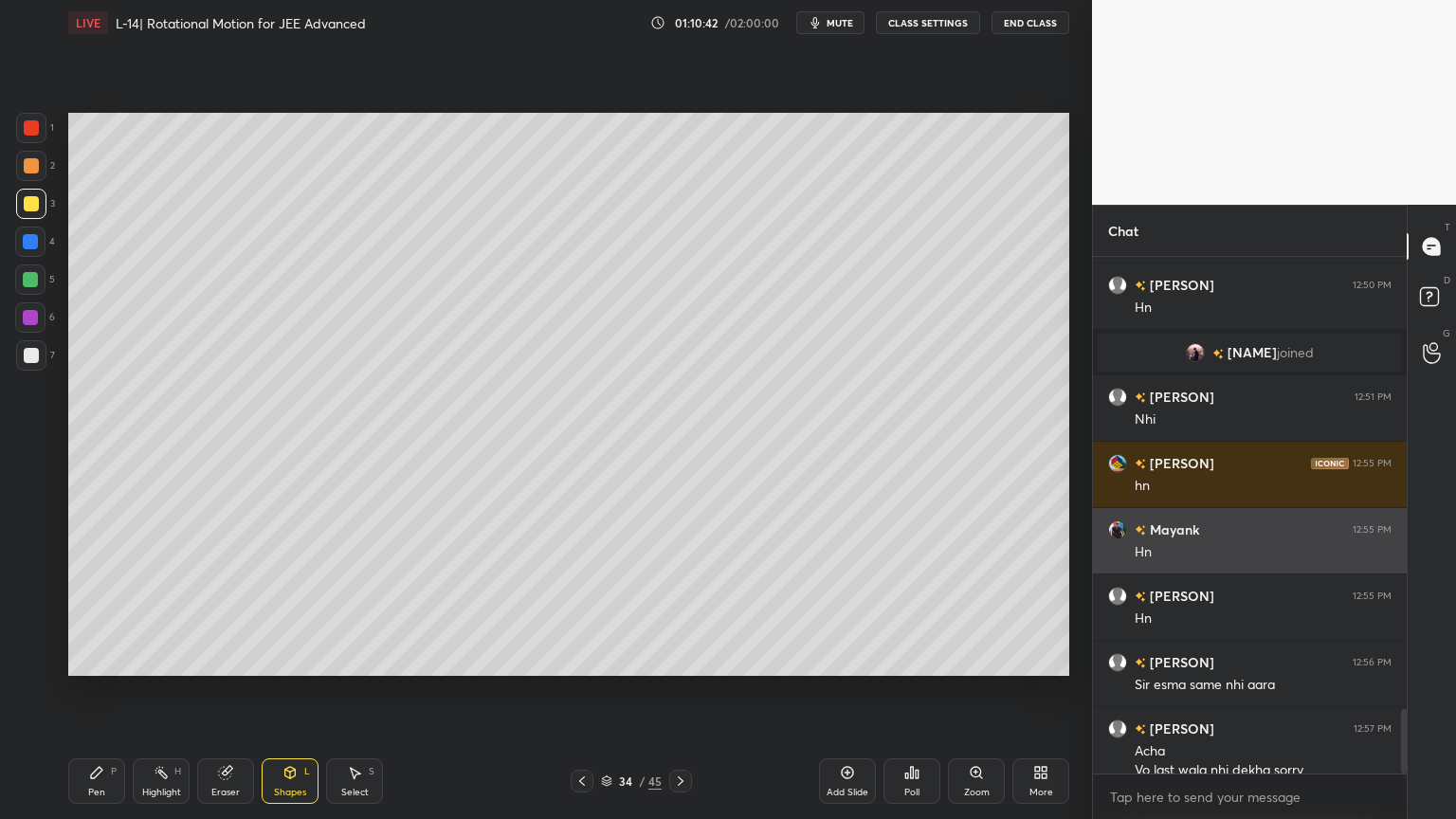 scroll, scrollTop: 3650, scrollLeft: 0, axis: vertical 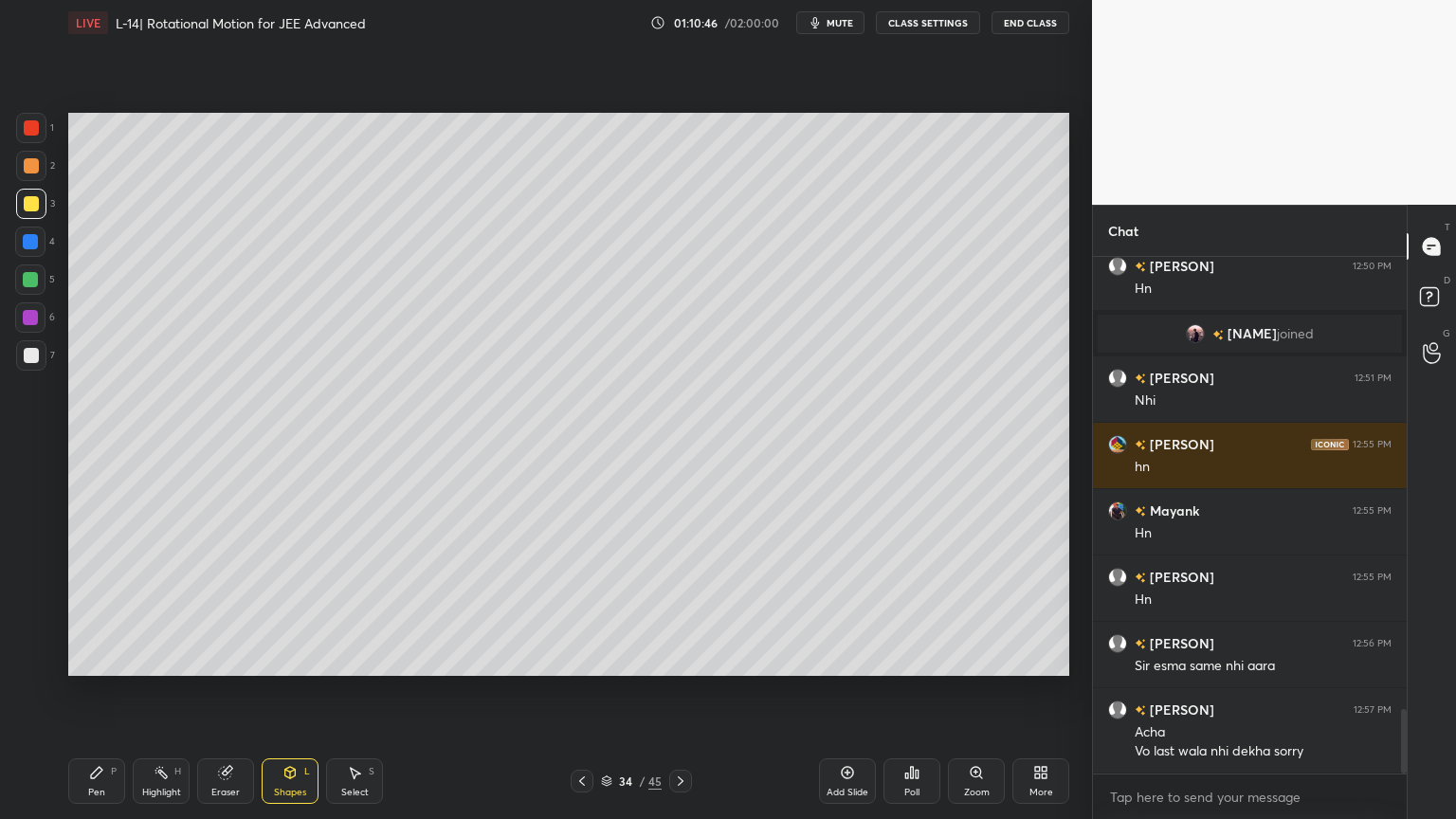 click on "Highlight H" at bounding box center [161, 781] 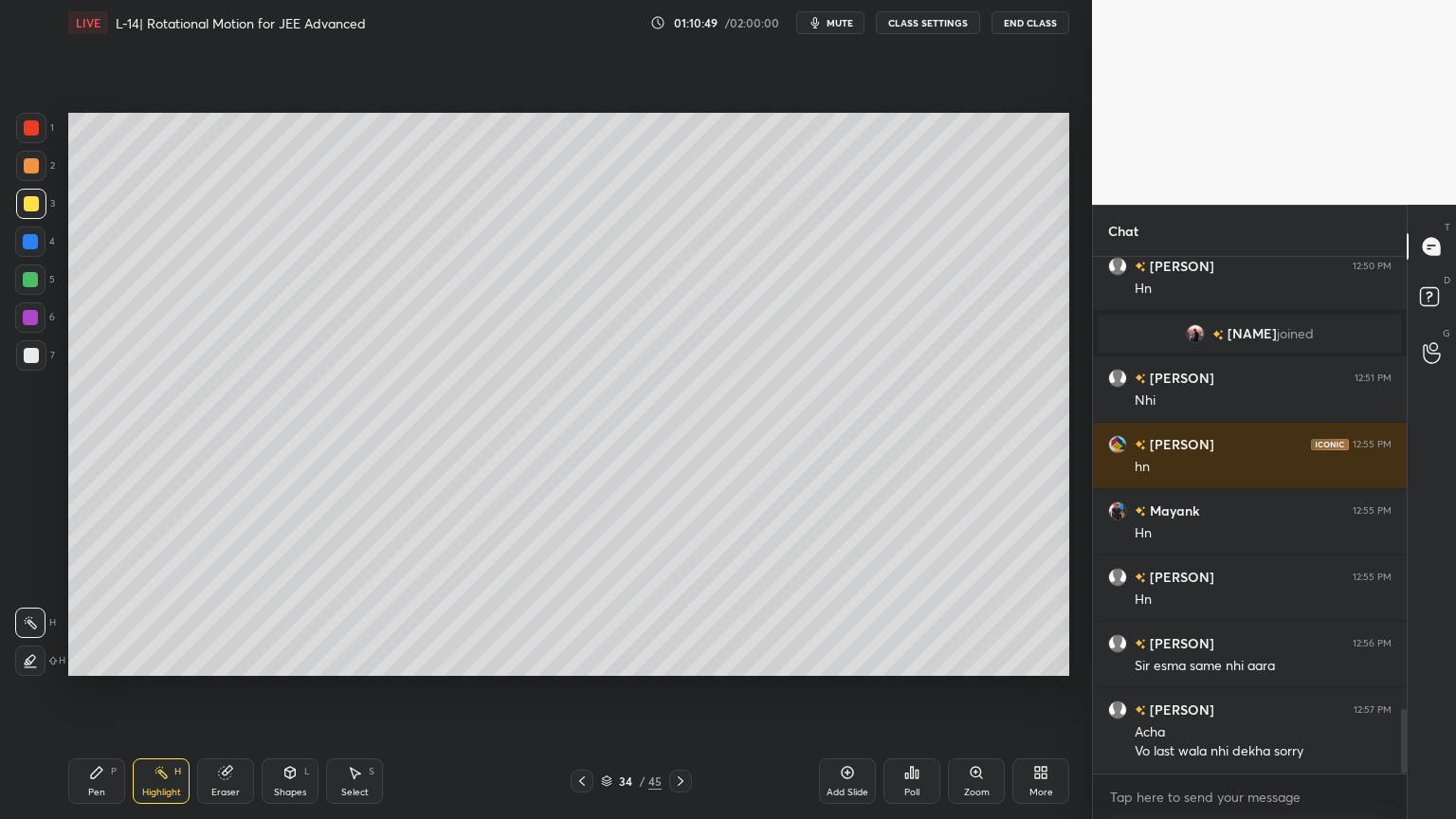 click on "Pen P" at bounding box center (97, 781) 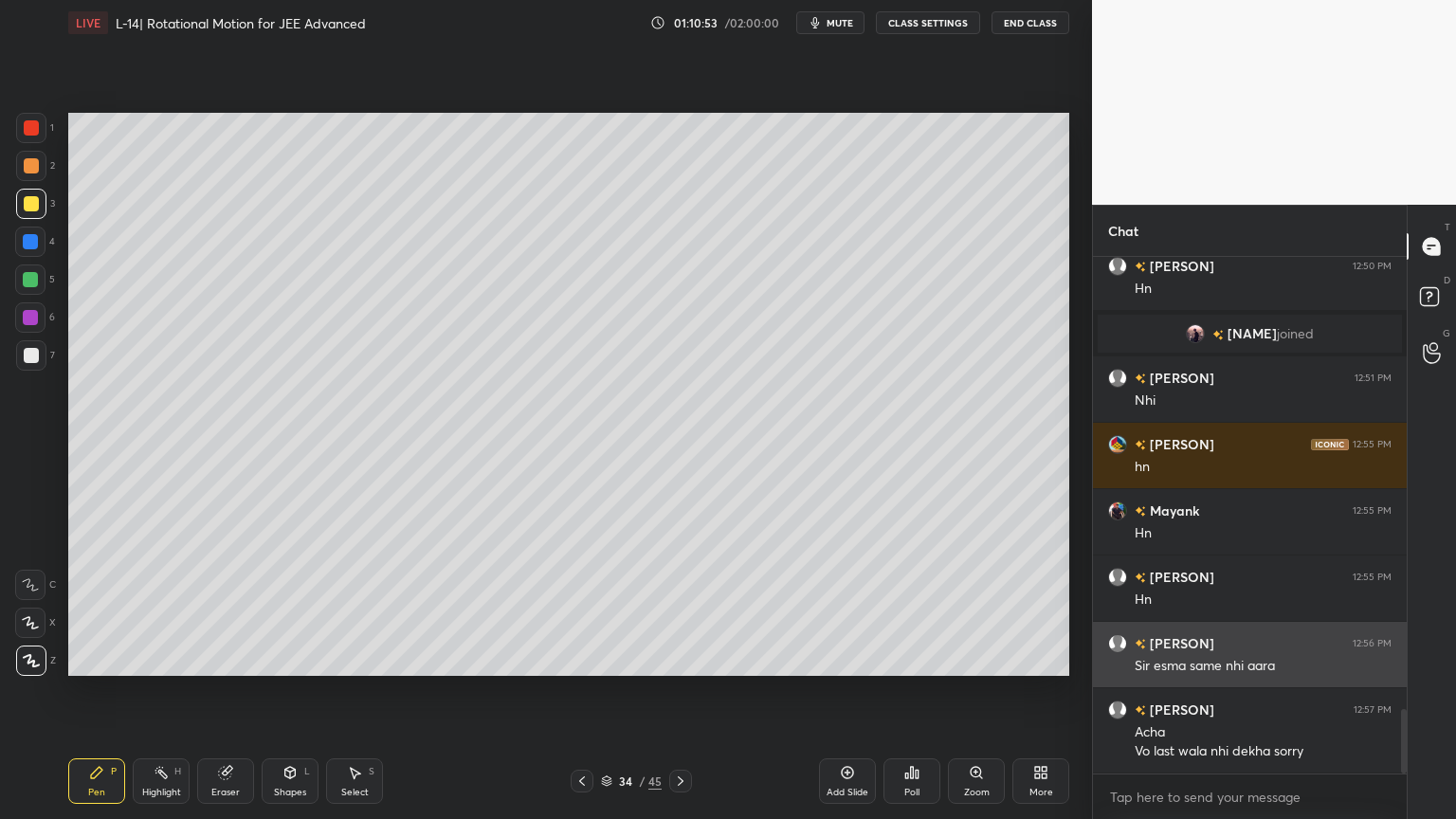 scroll, scrollTop: 3716, scrollLeft: 0, axis: vertical 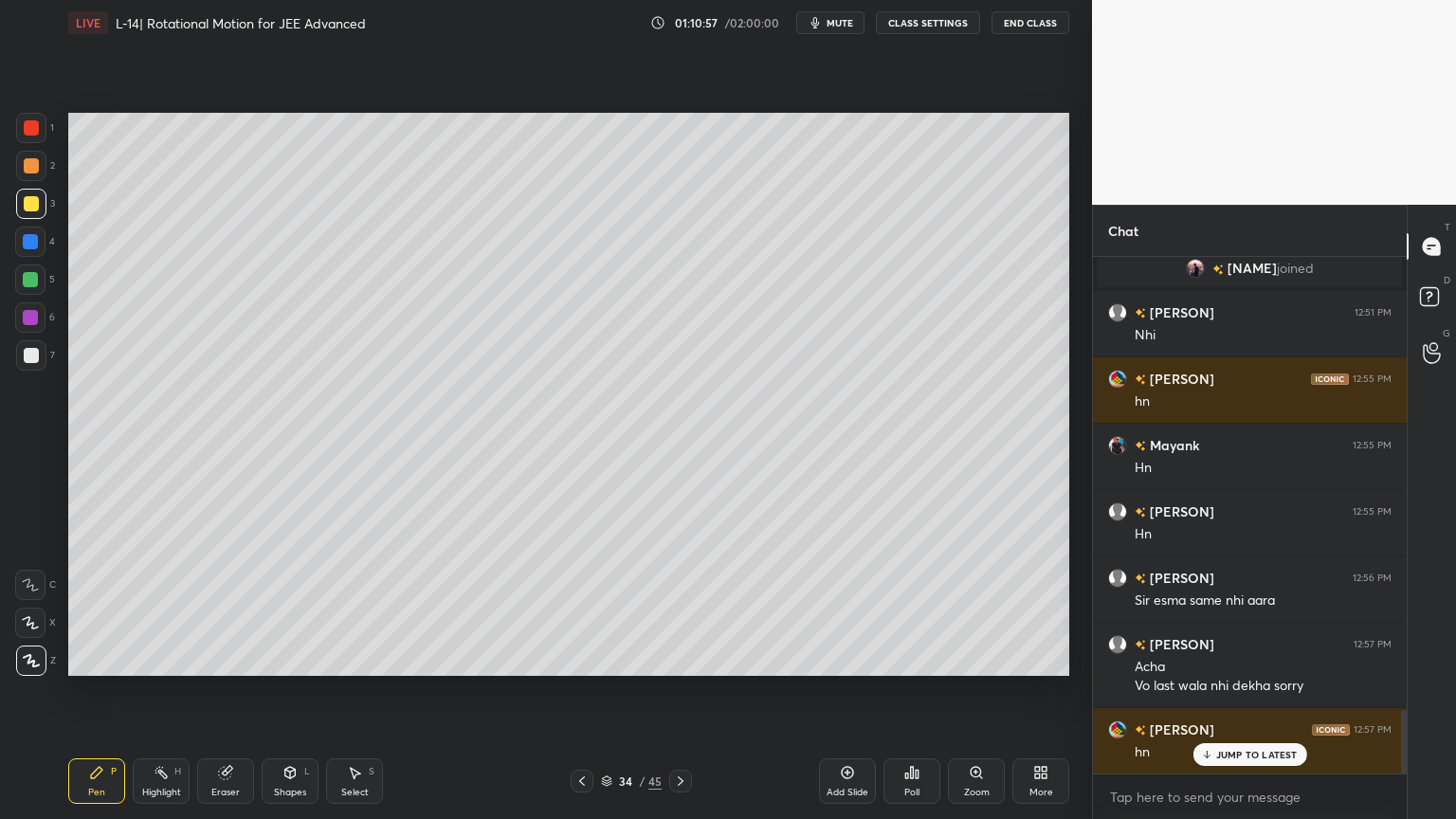 click 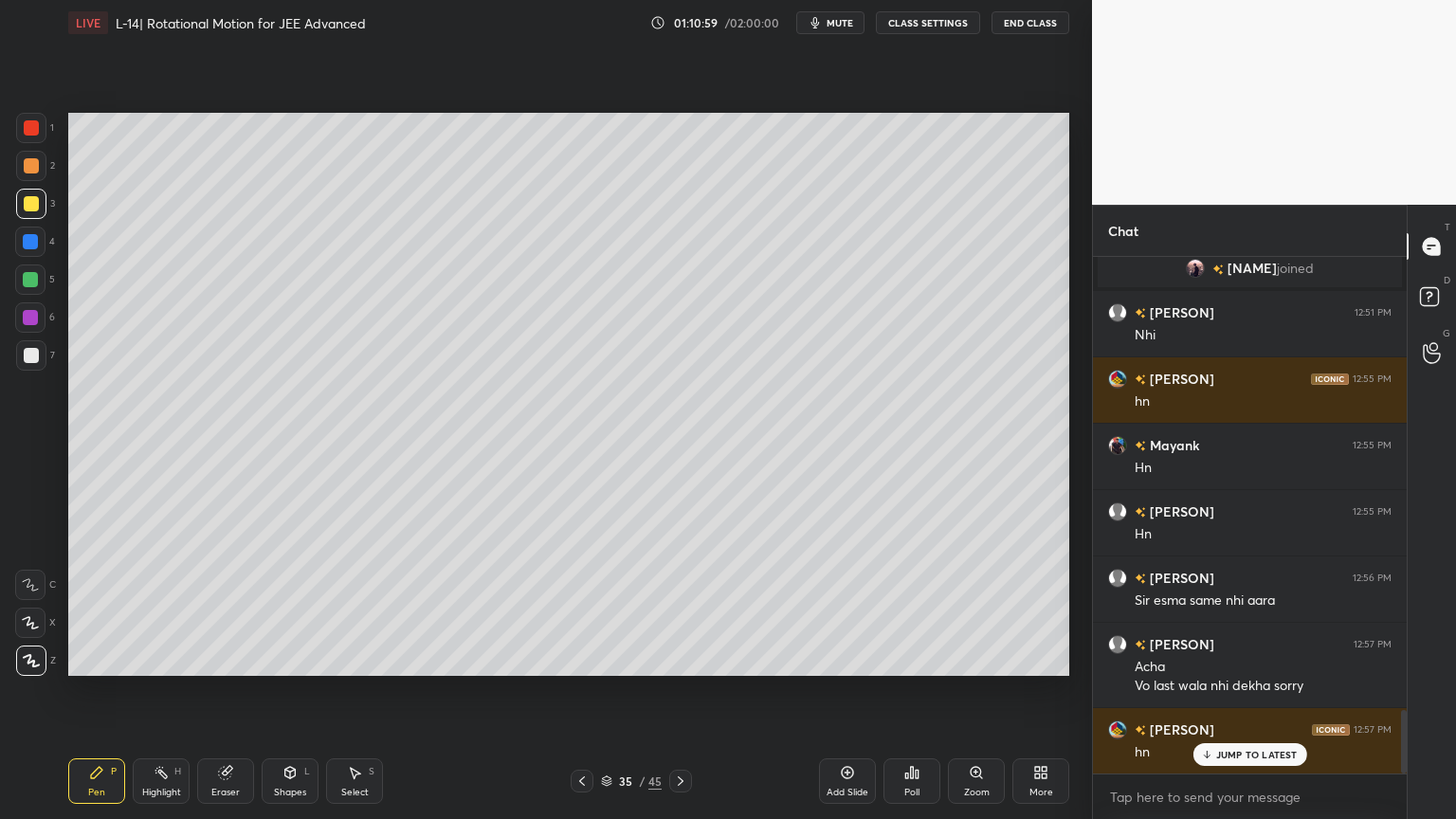 click at bounding box center [31, 128] 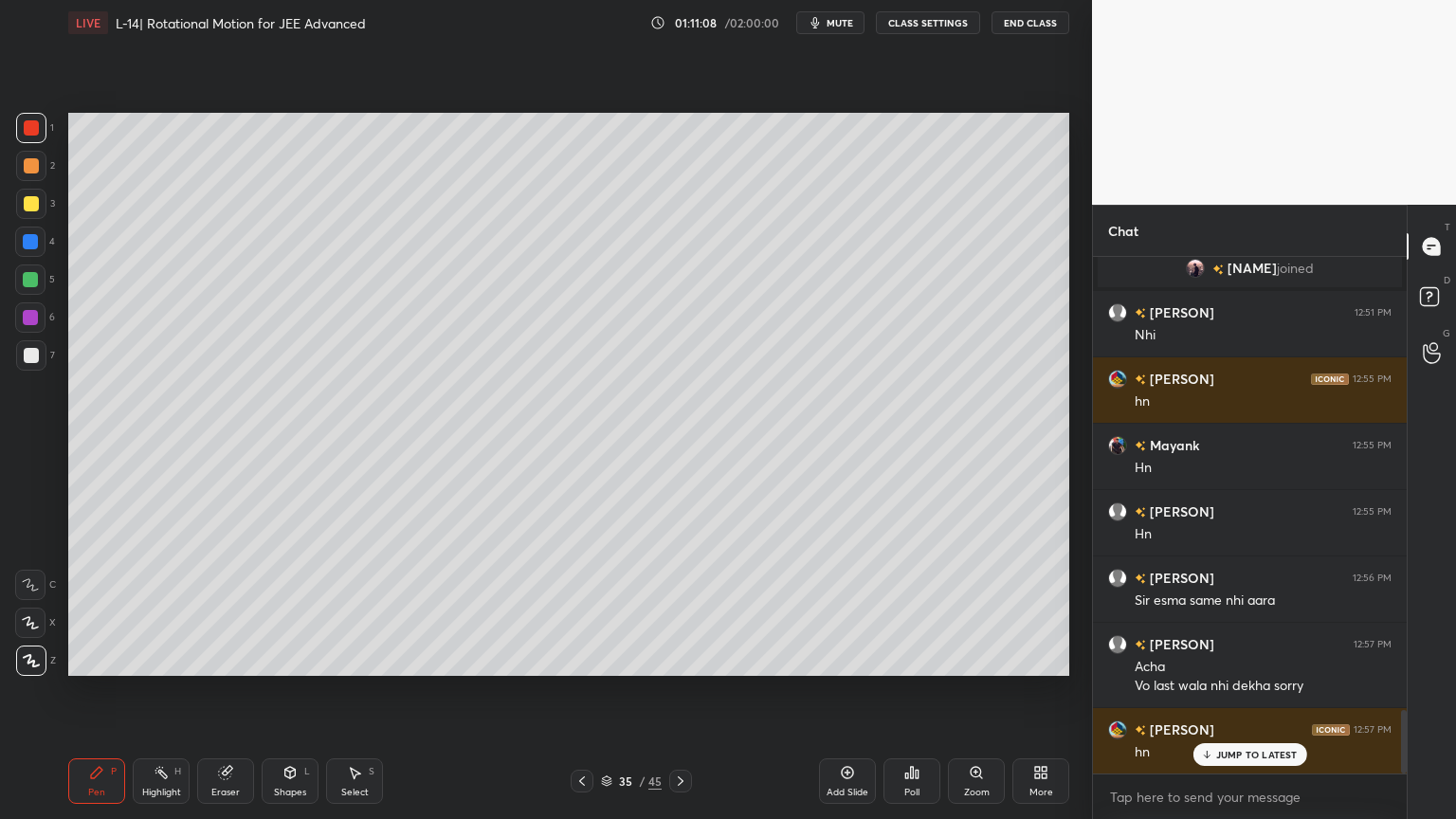 click at bounding box center (31, 355) 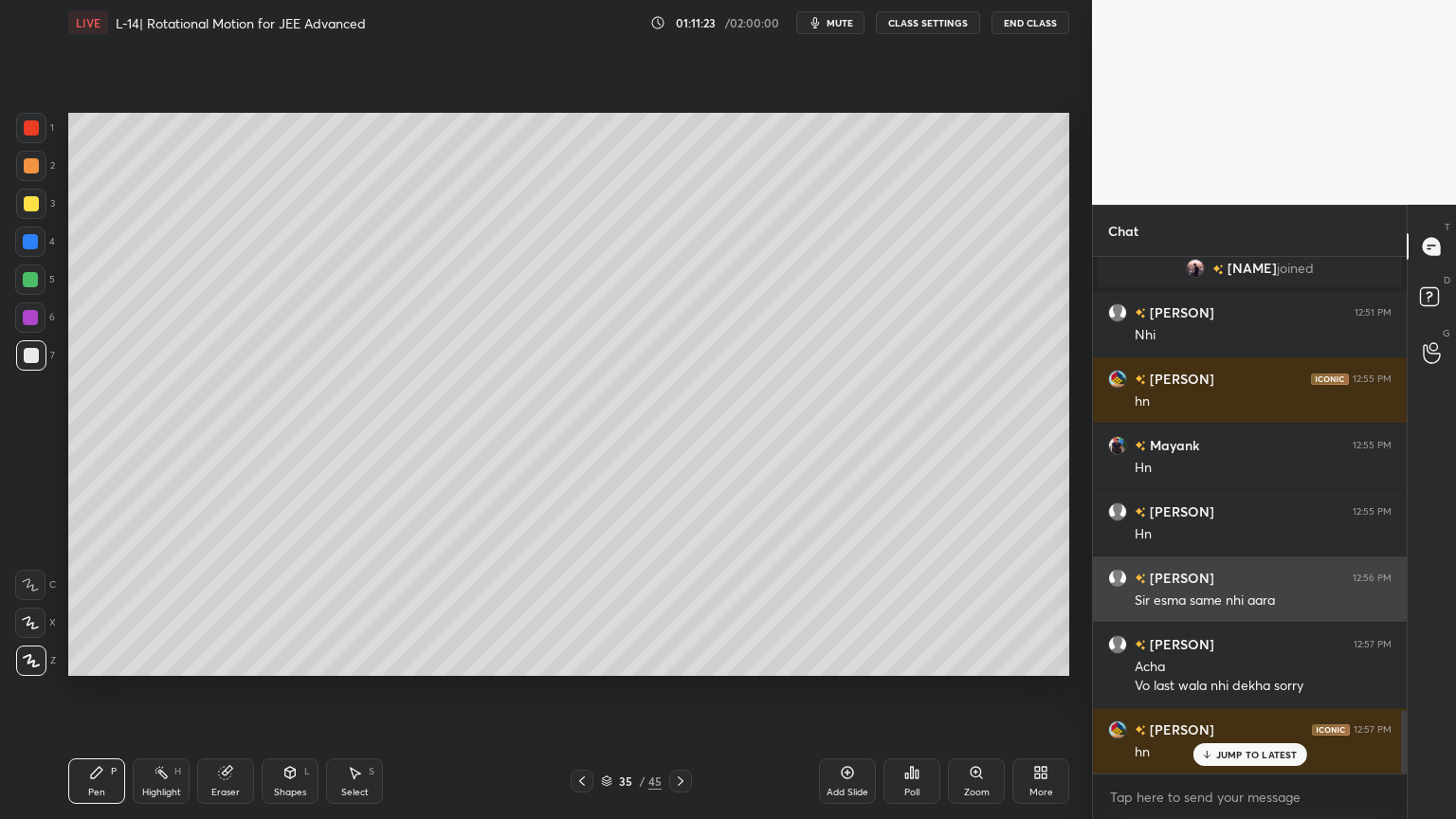 scroll, scrollTop: 3717, scrollLeft: 0, axis: vertical 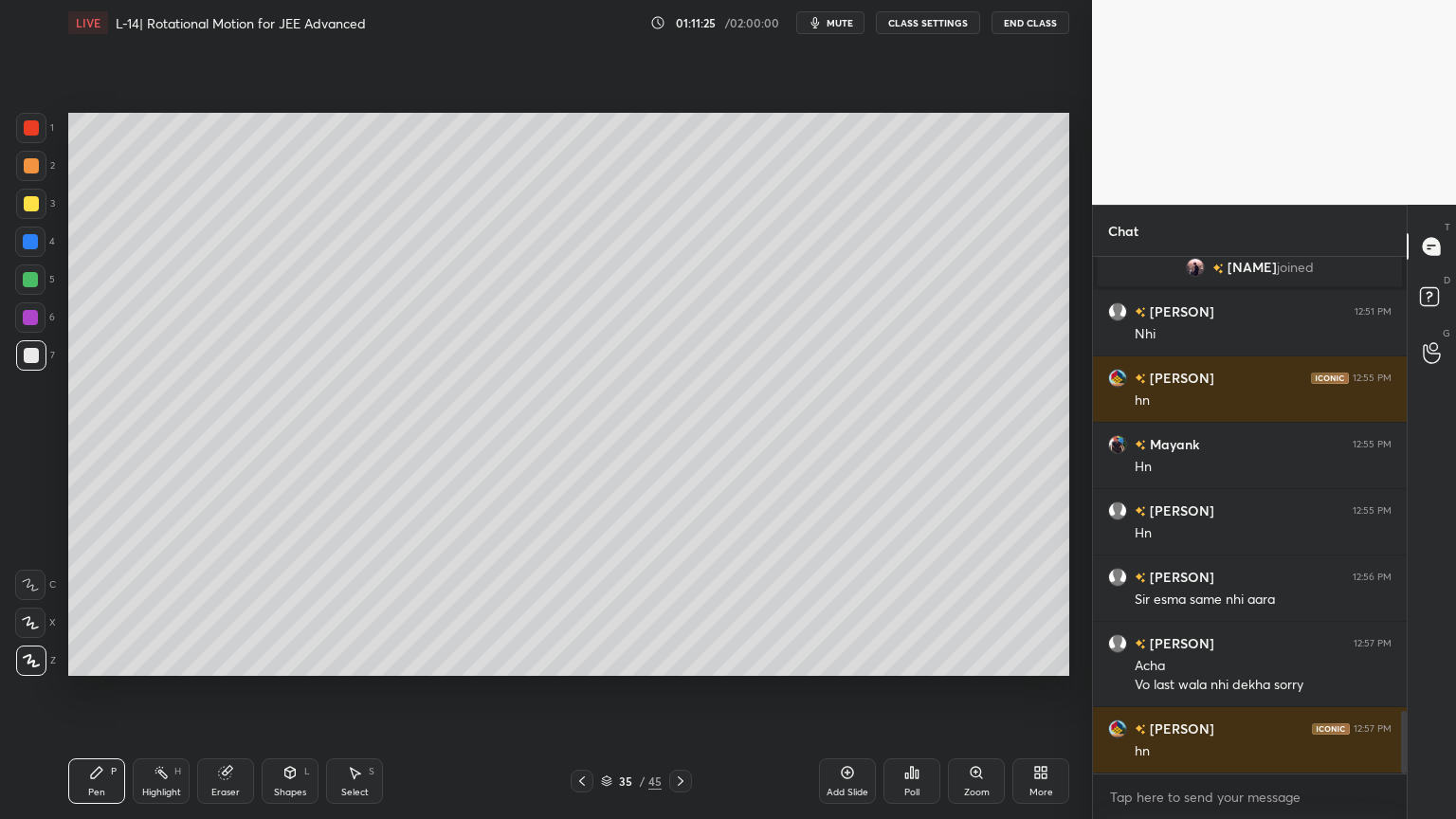 click at bounding box center [582, 781] 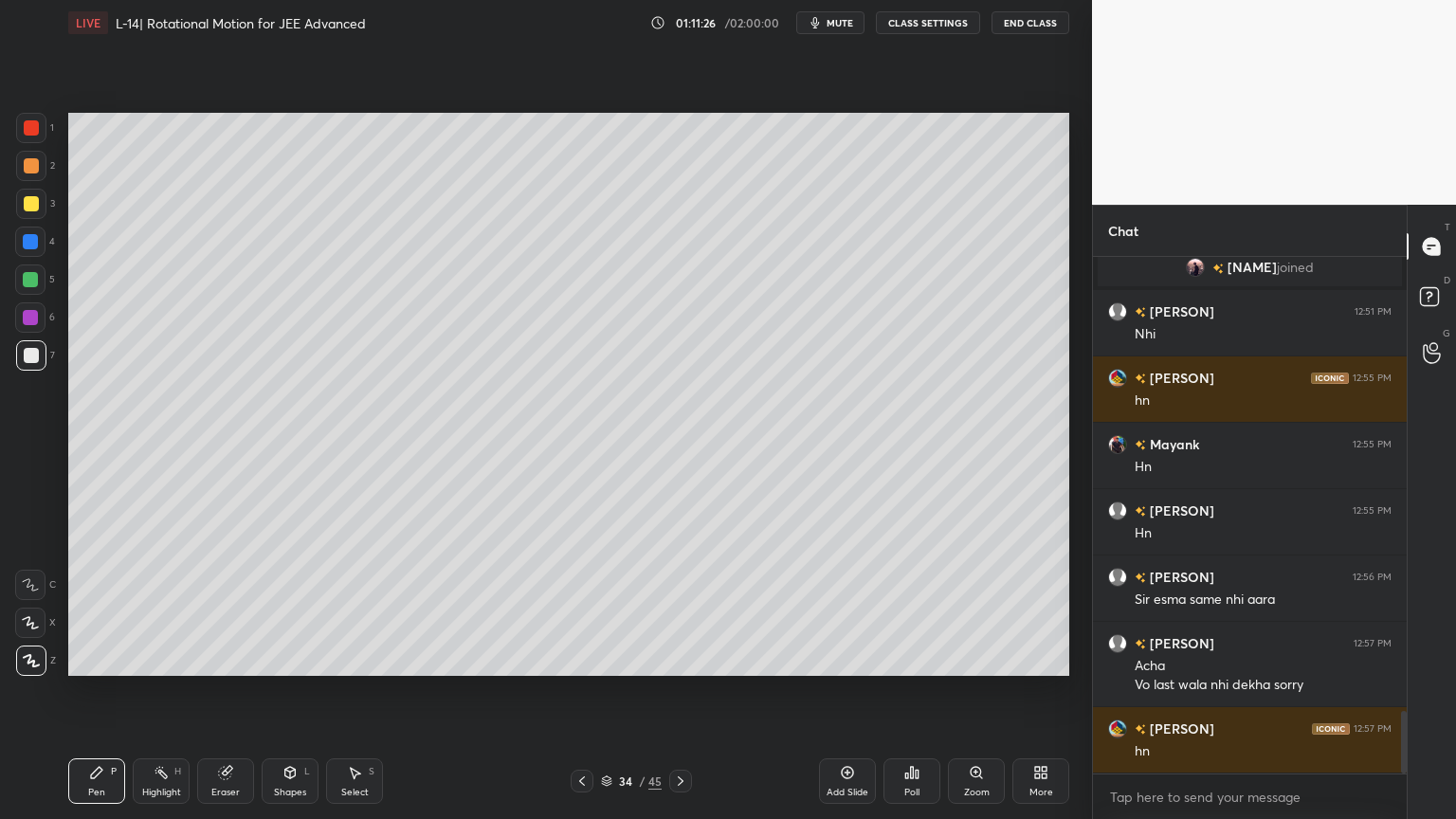 click 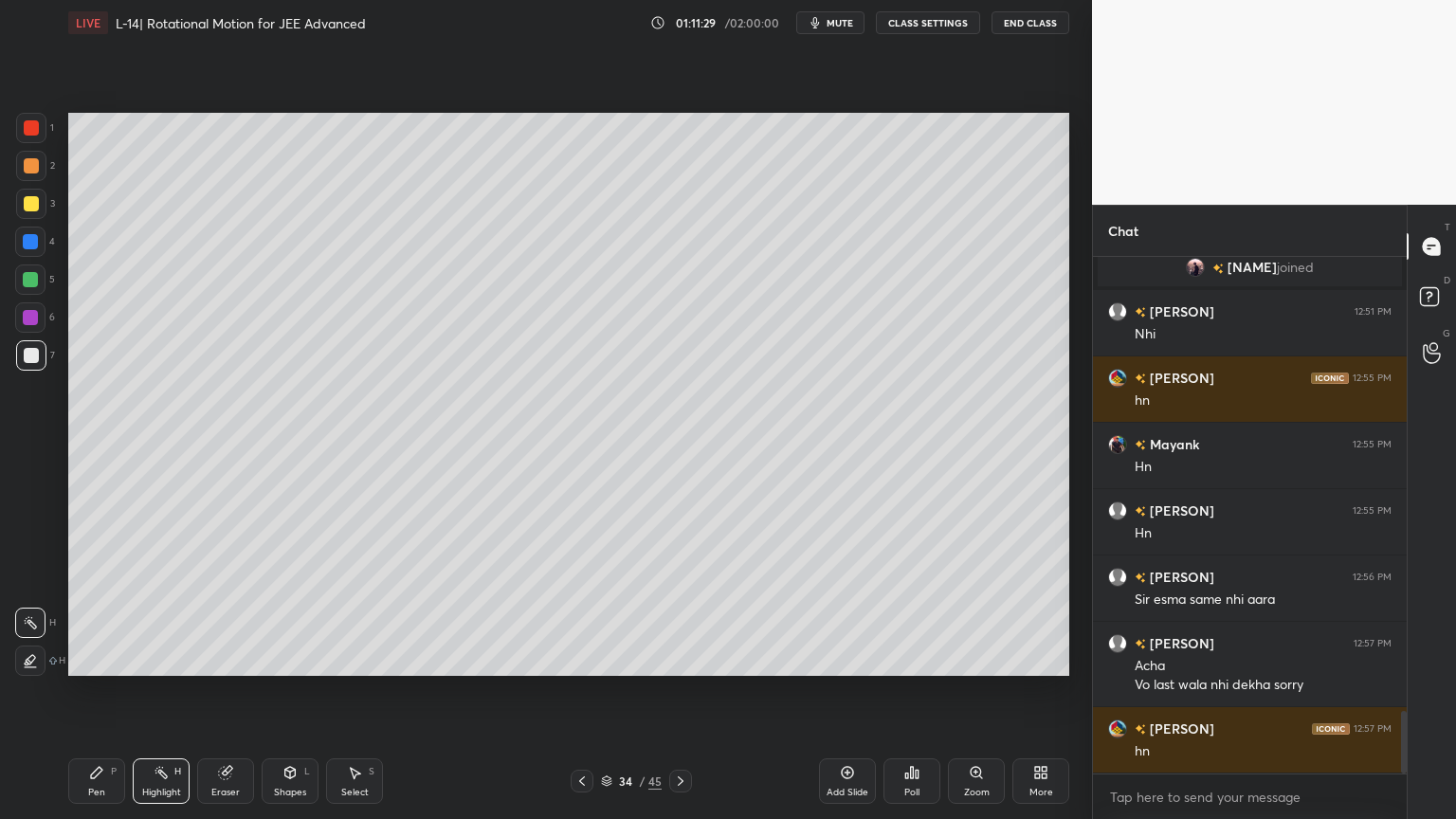 click 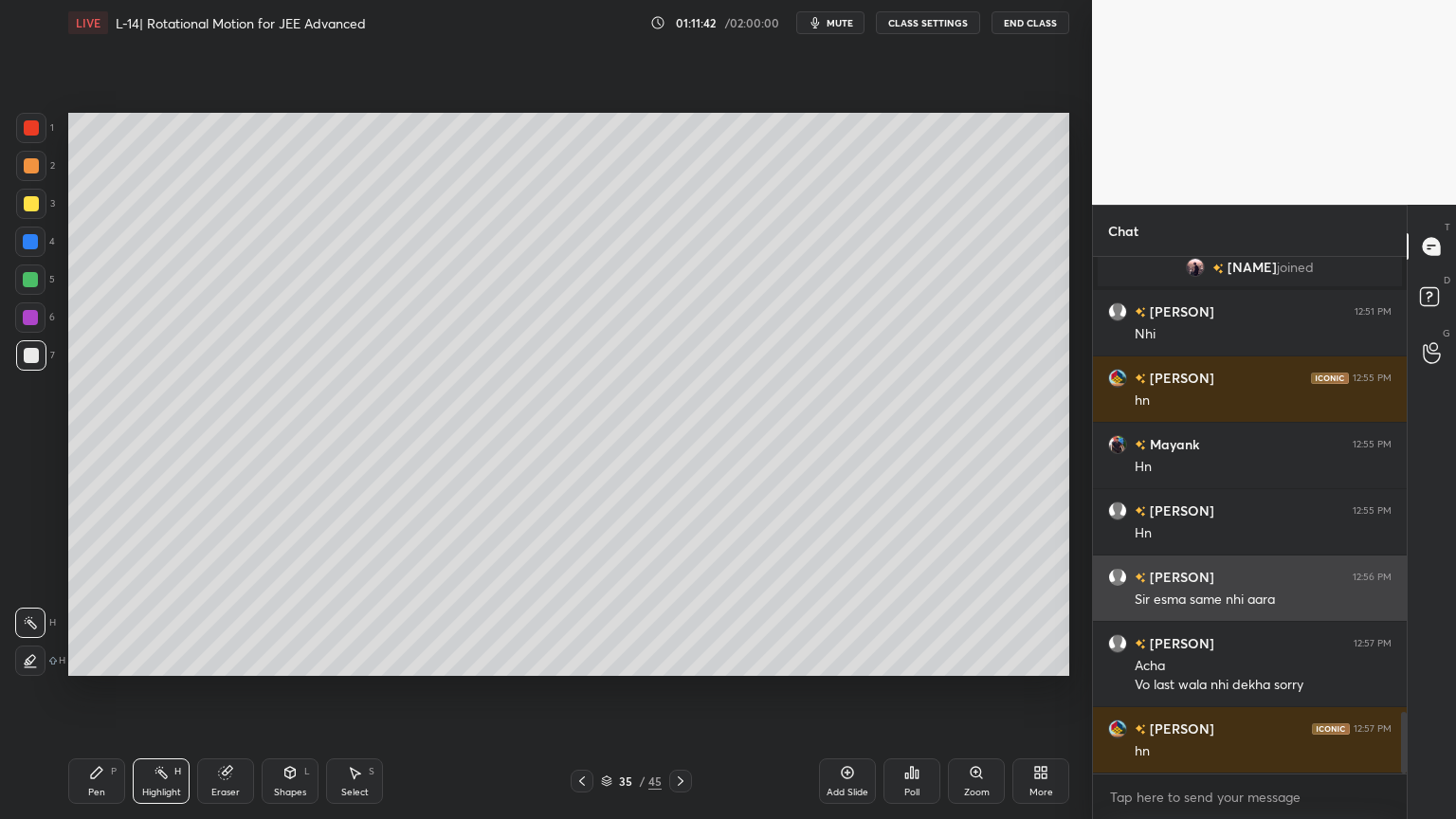 scroll, scrollTop: 3783, scrollLeft: 0, axis: vertical 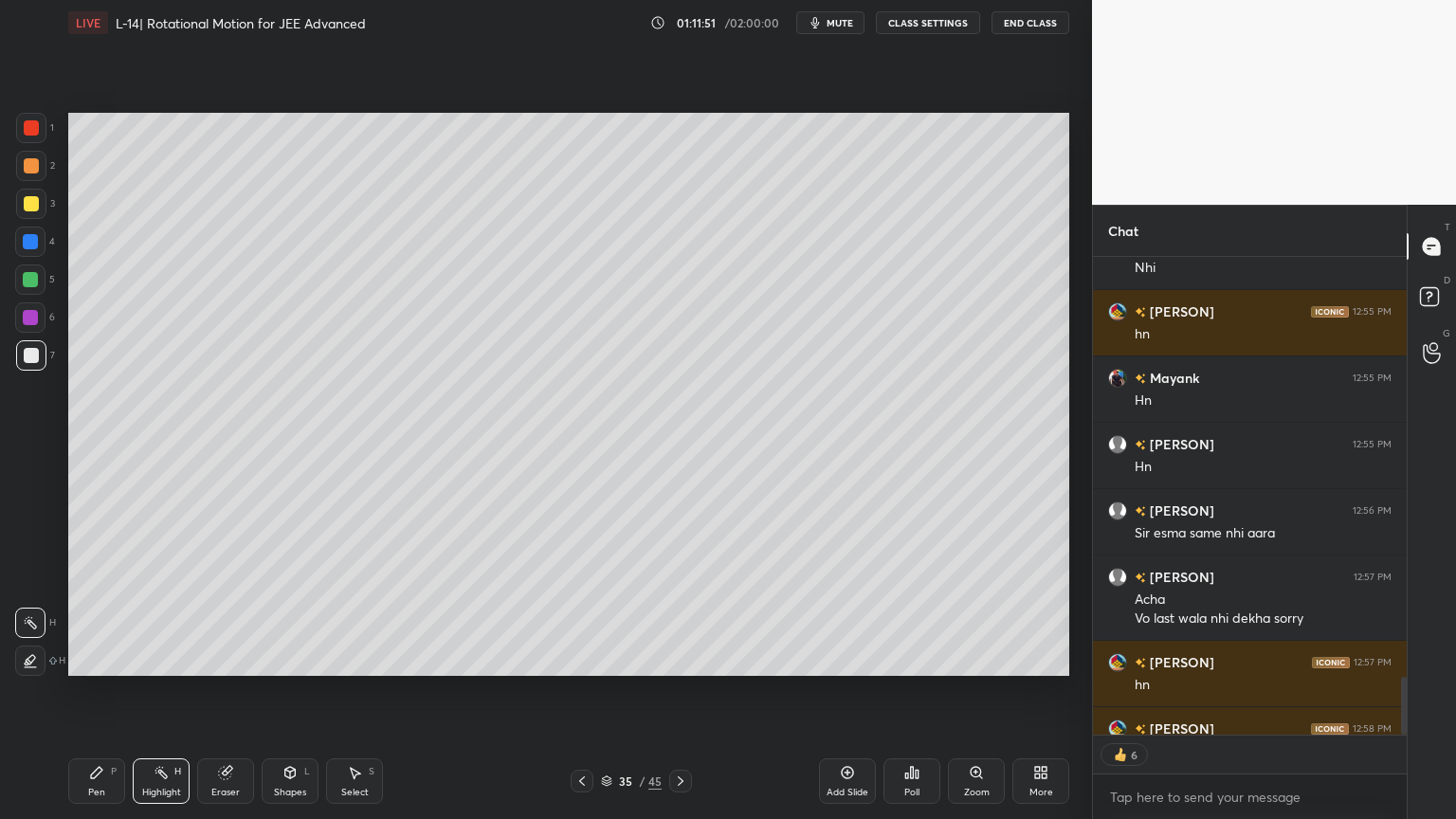 click on "35 / 45" at bounding box center [631, 781] 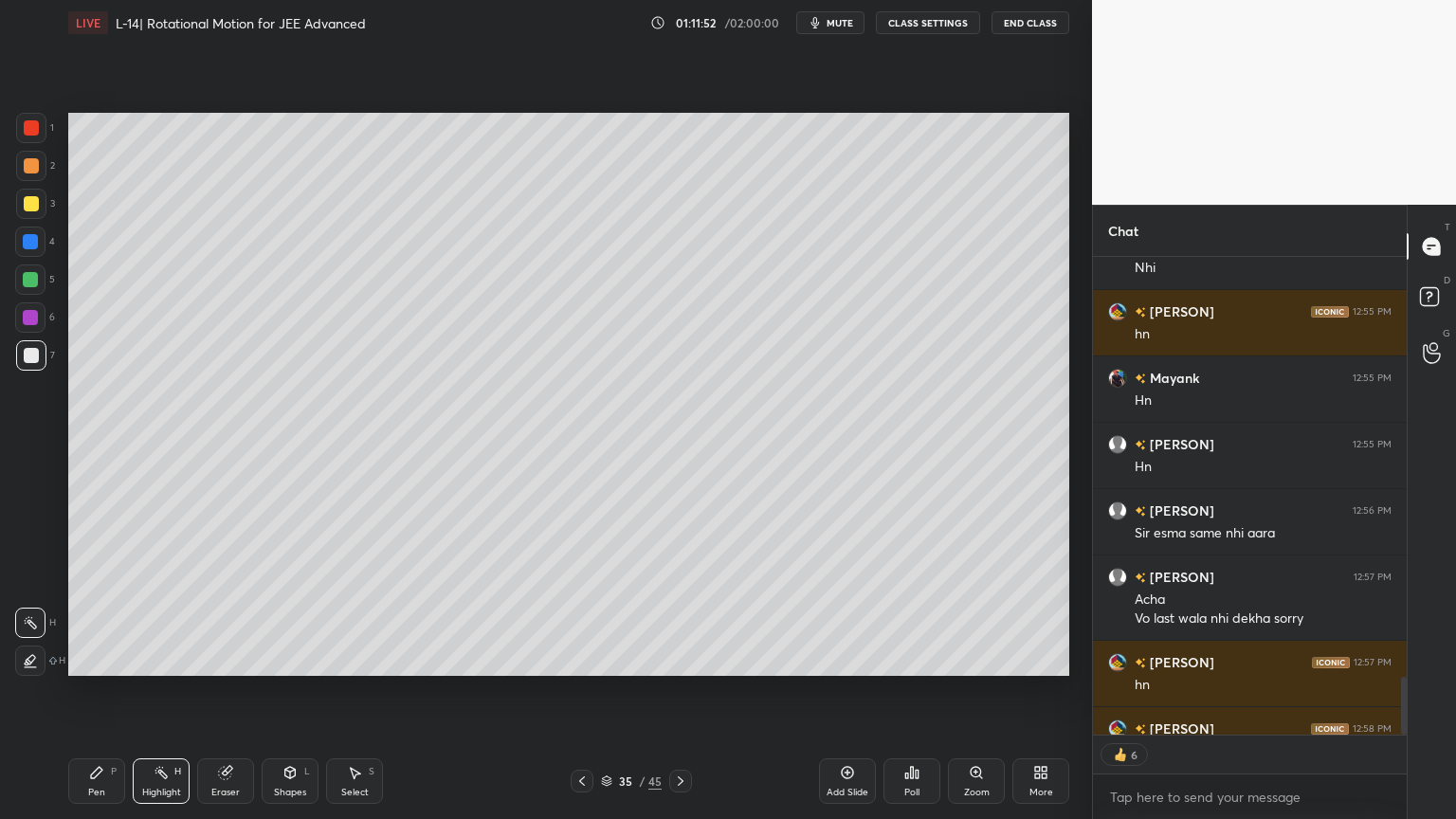 click 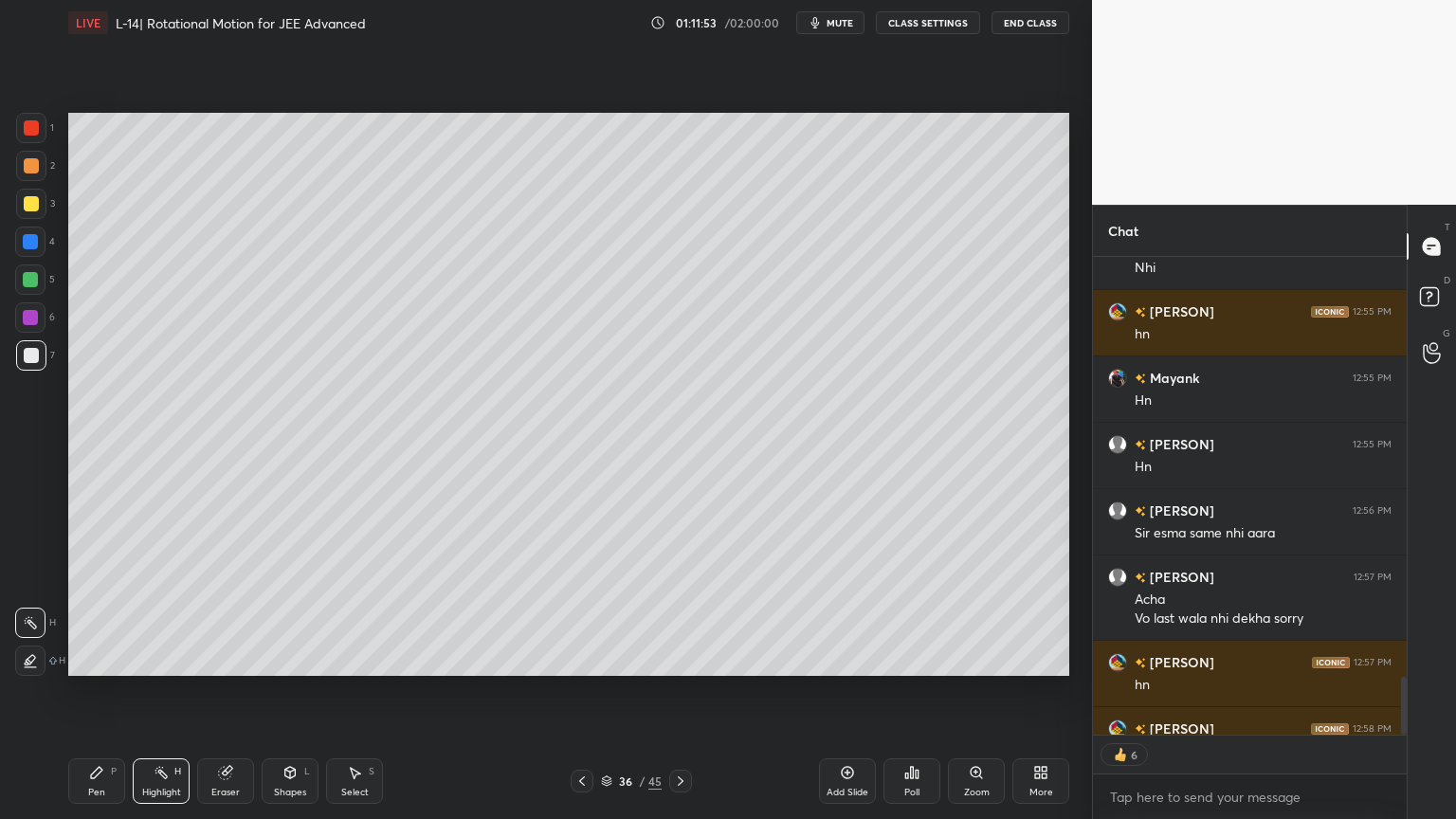 click at bounding box center (681, 781) 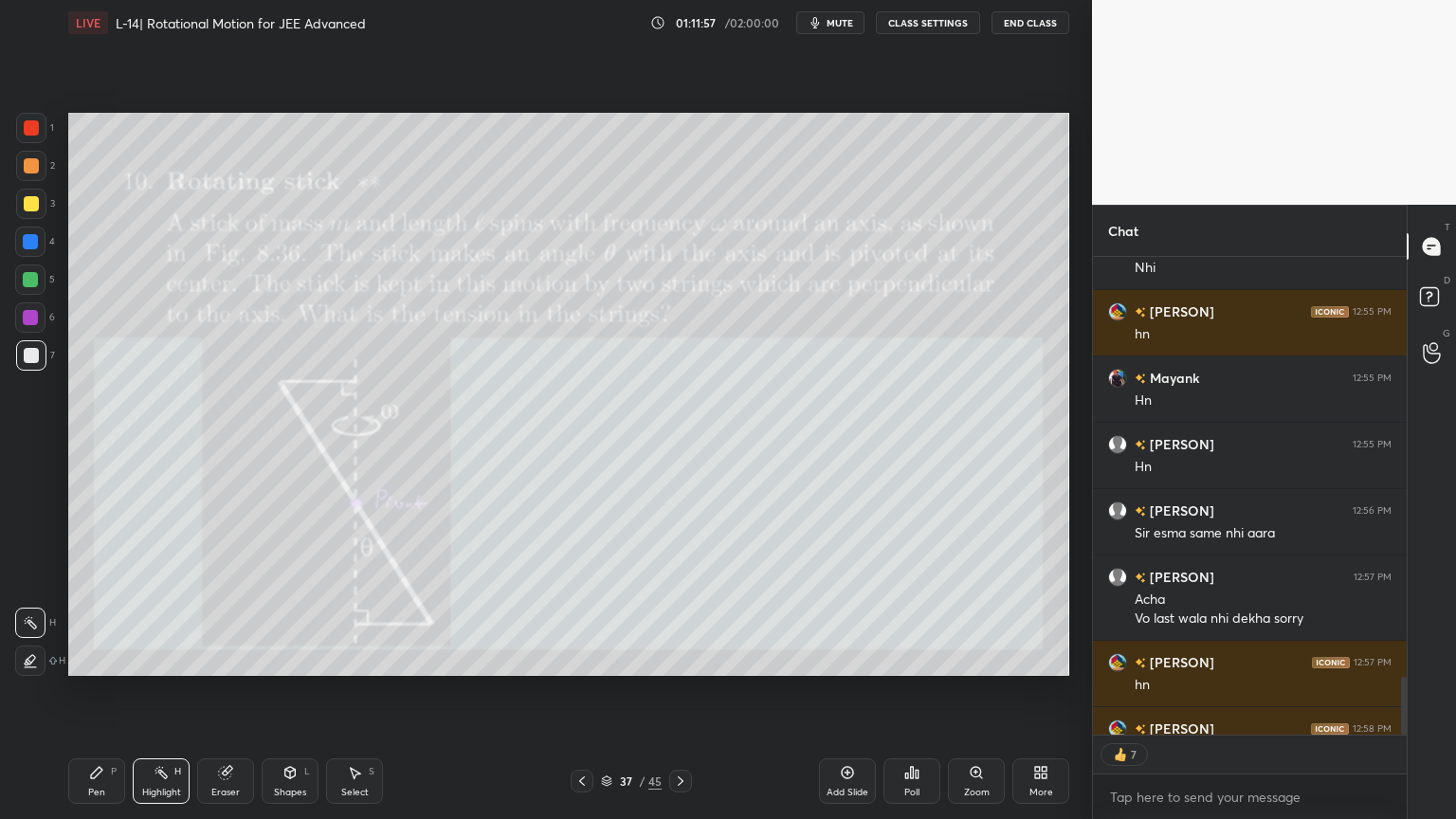 click on "Pen" at bounding box center (97, 792) 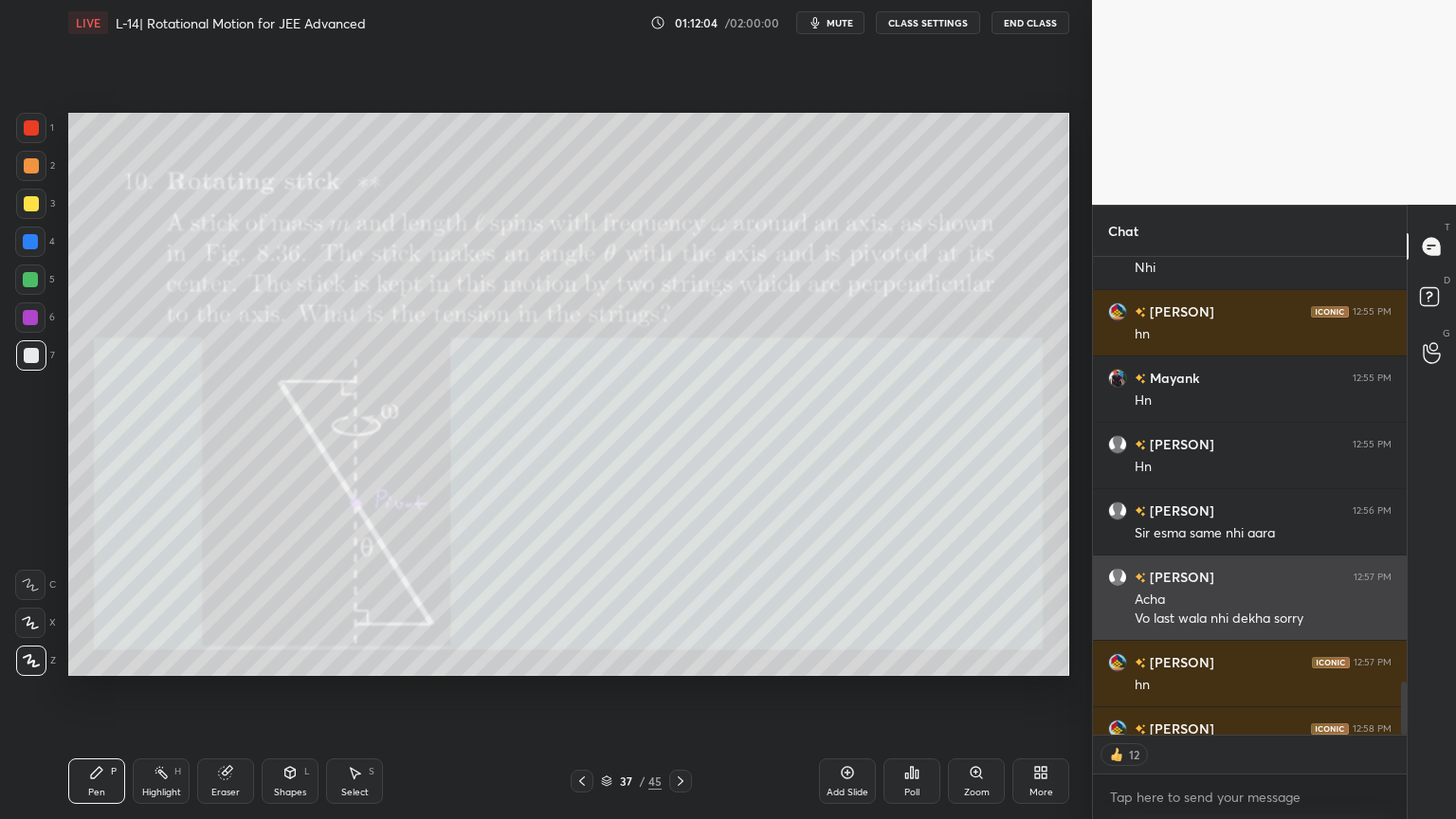 scroll, scrollTop: 3822, scrollLeft: 0, axis: vertical 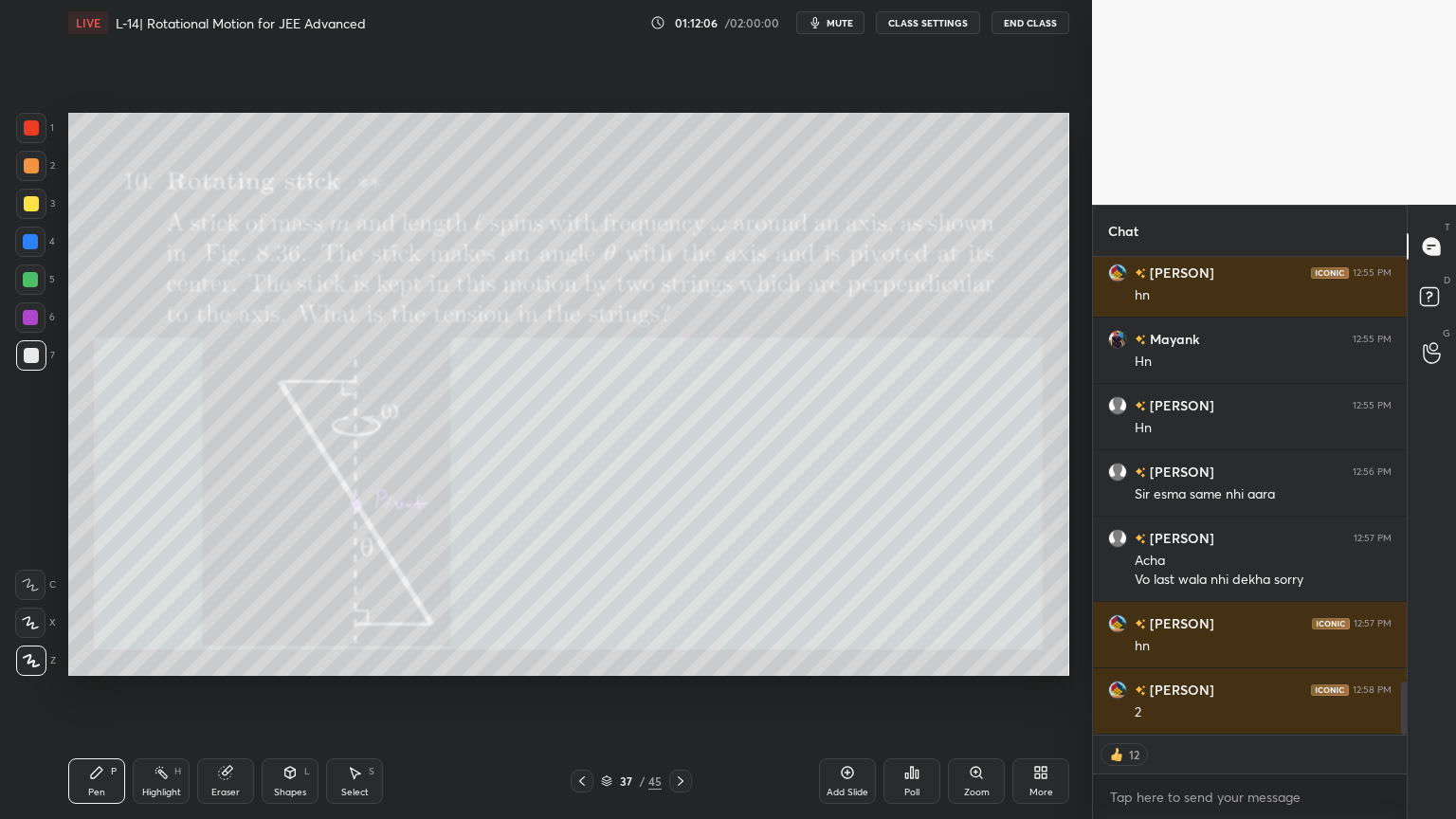 click on "Highlight H" at bounding box center (161, 781) 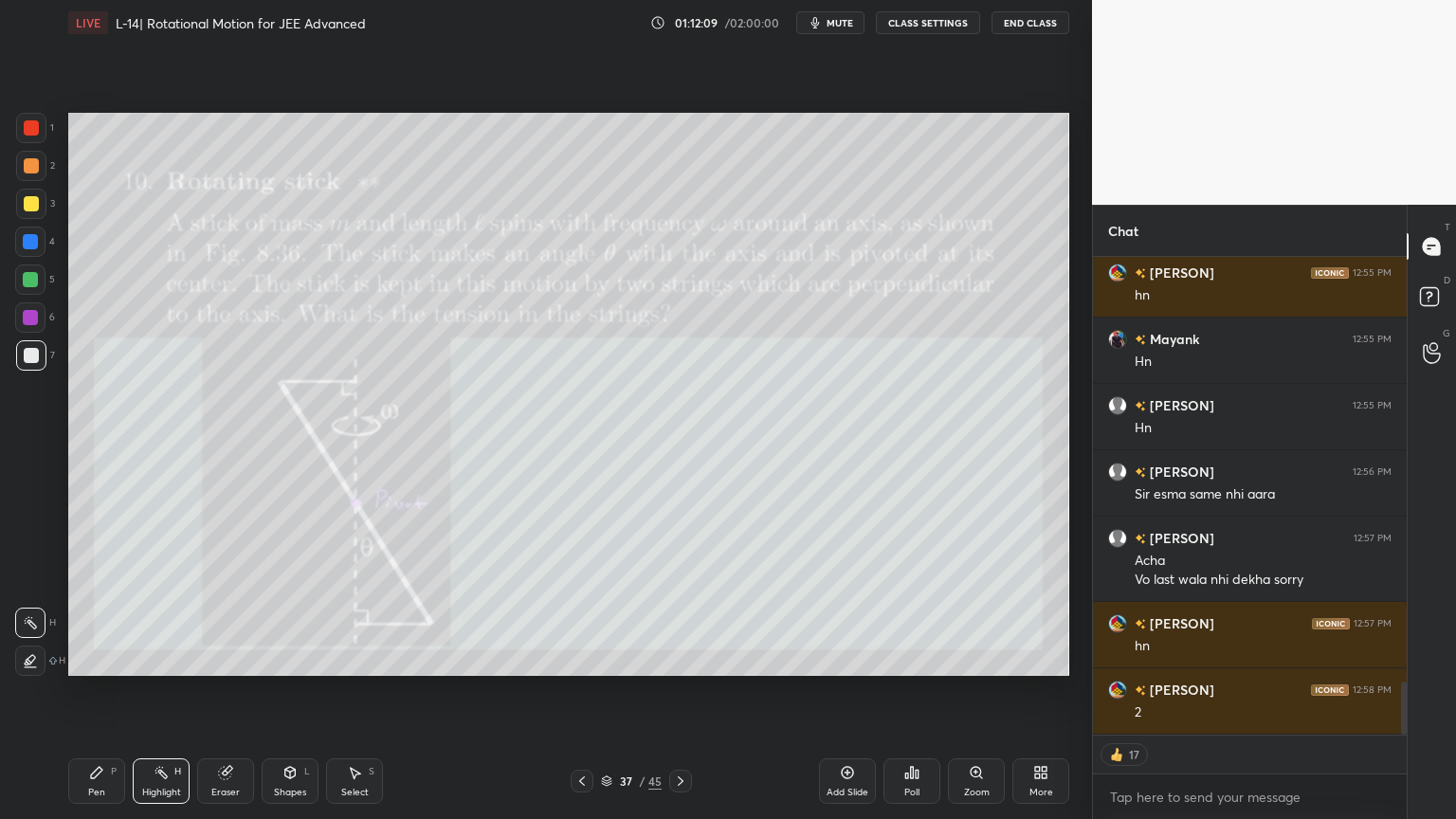 click on "Shapes L" at bounding box center [290, 781] 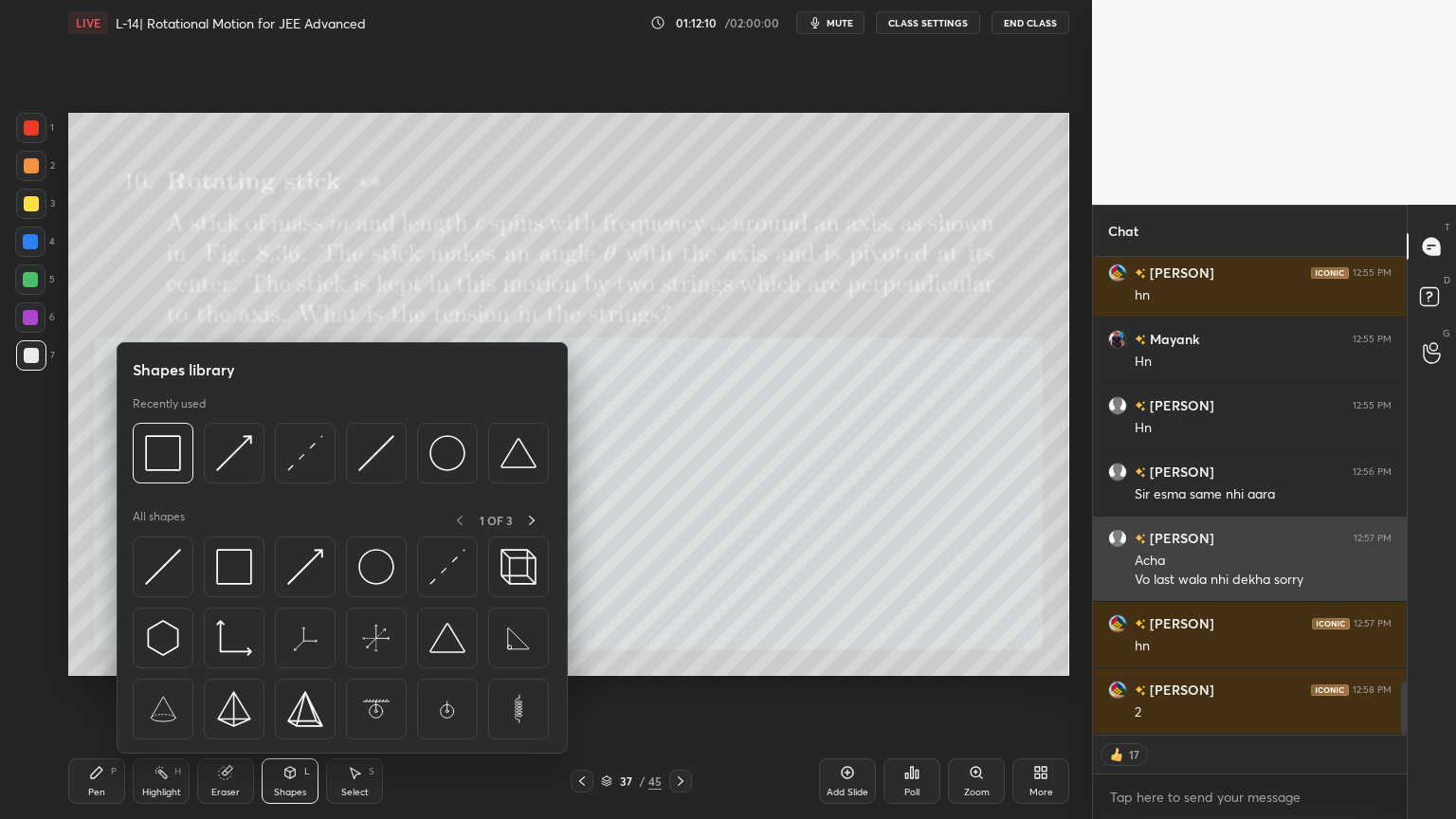 click at bounding box center [305, 567] 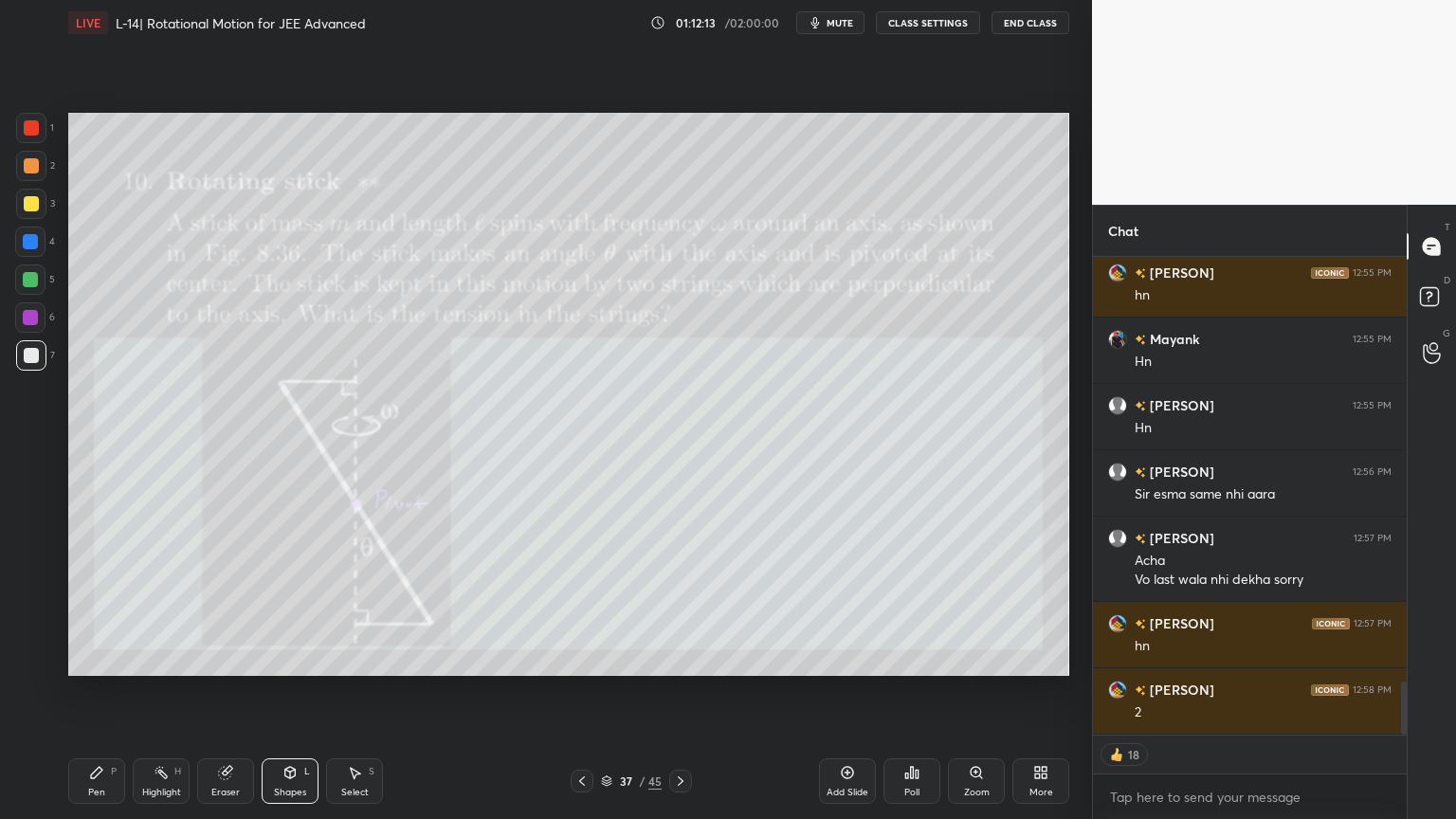 click 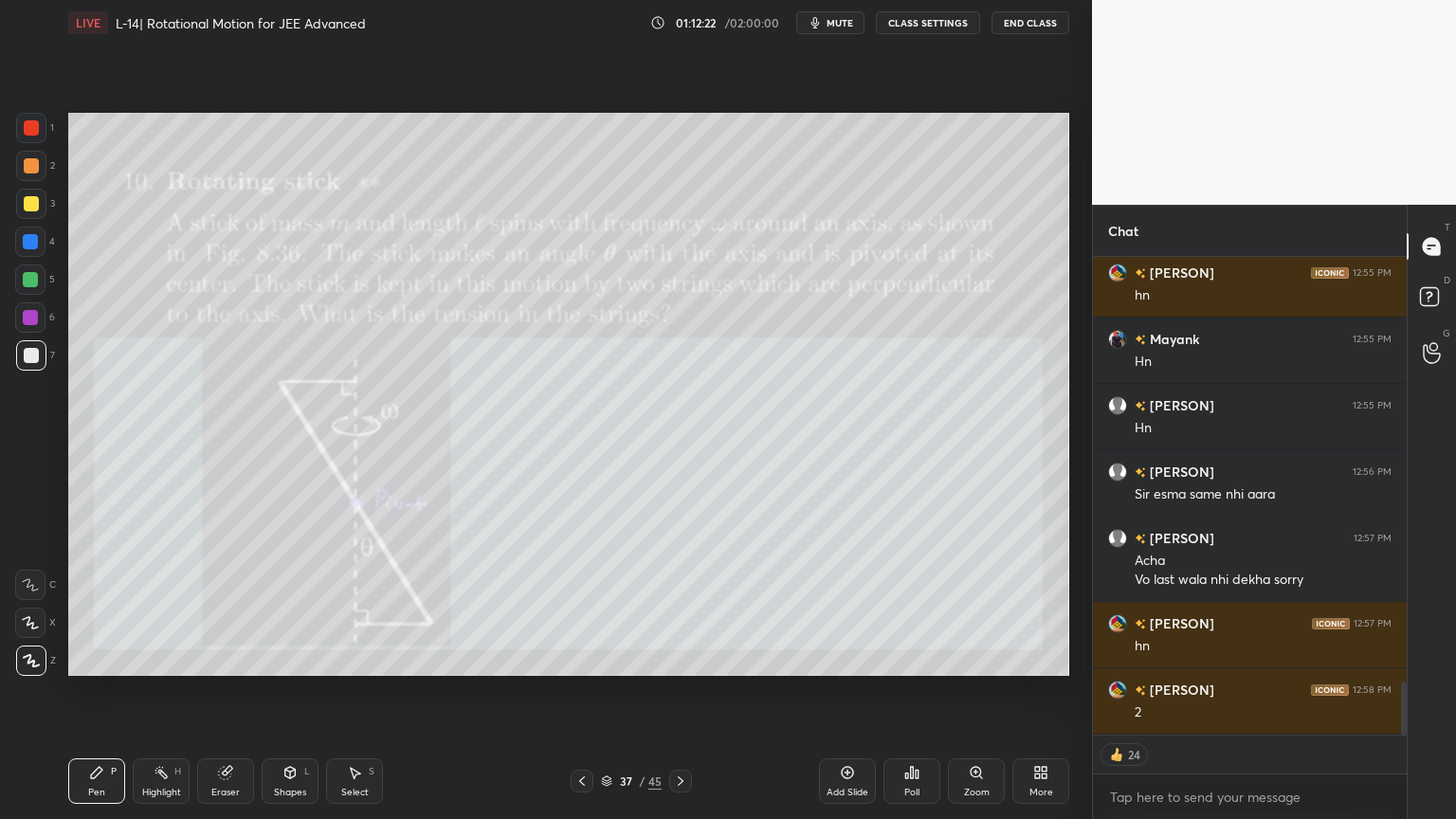 click on "Shapes L" at bounding box center [290, 781] 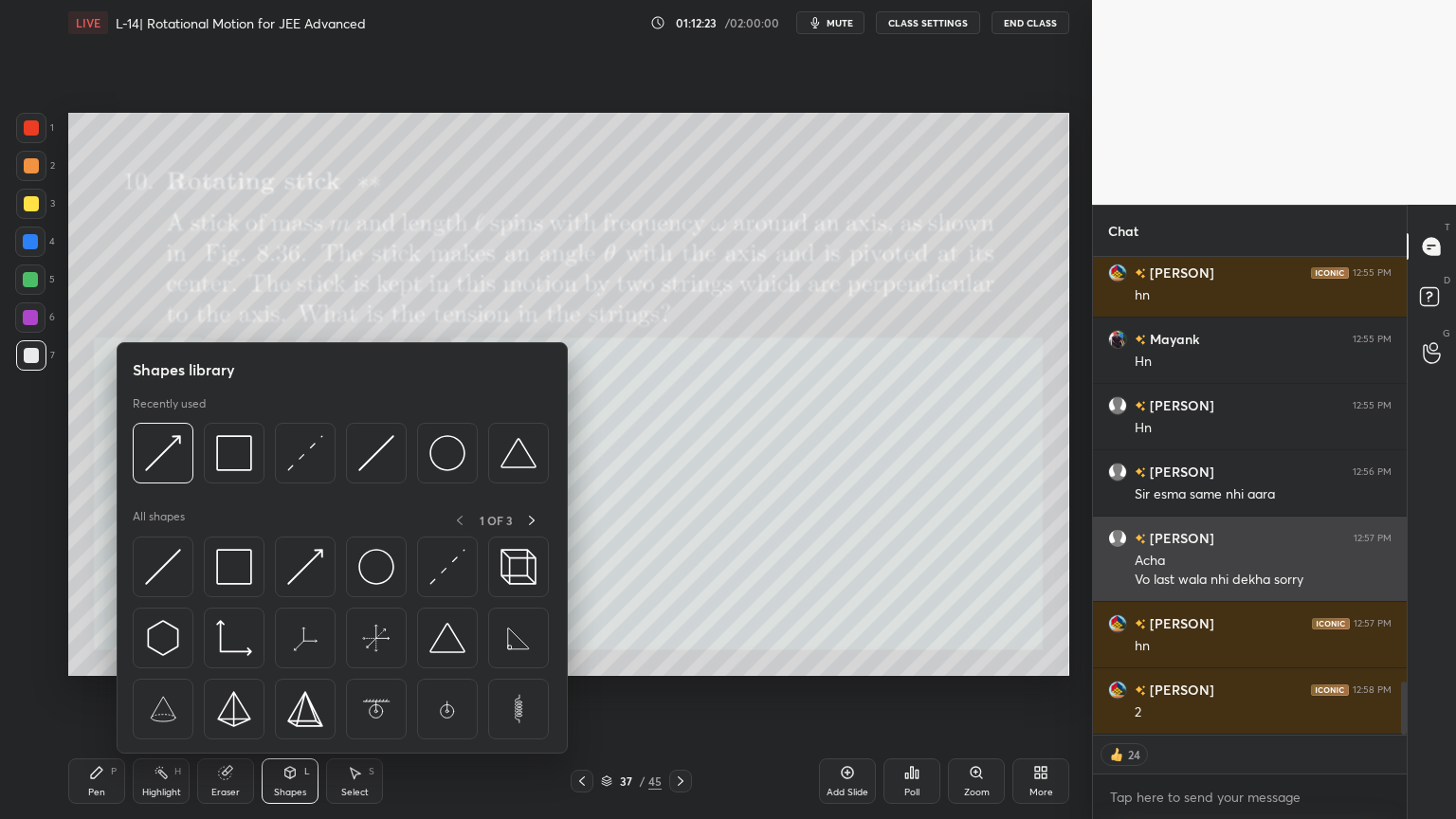 click at bounding box center [305, 453] 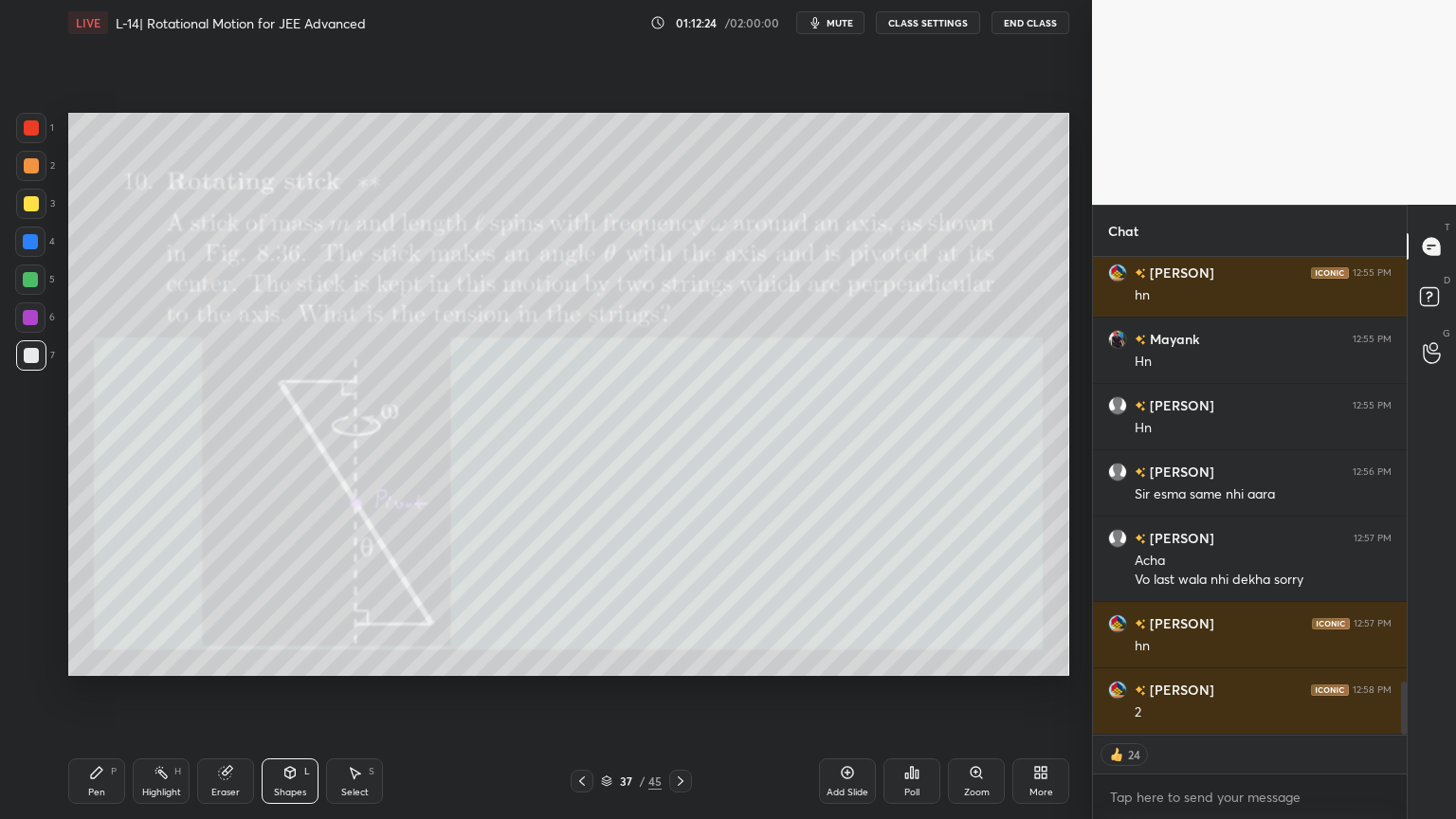 click at bounding box center [30, 318] 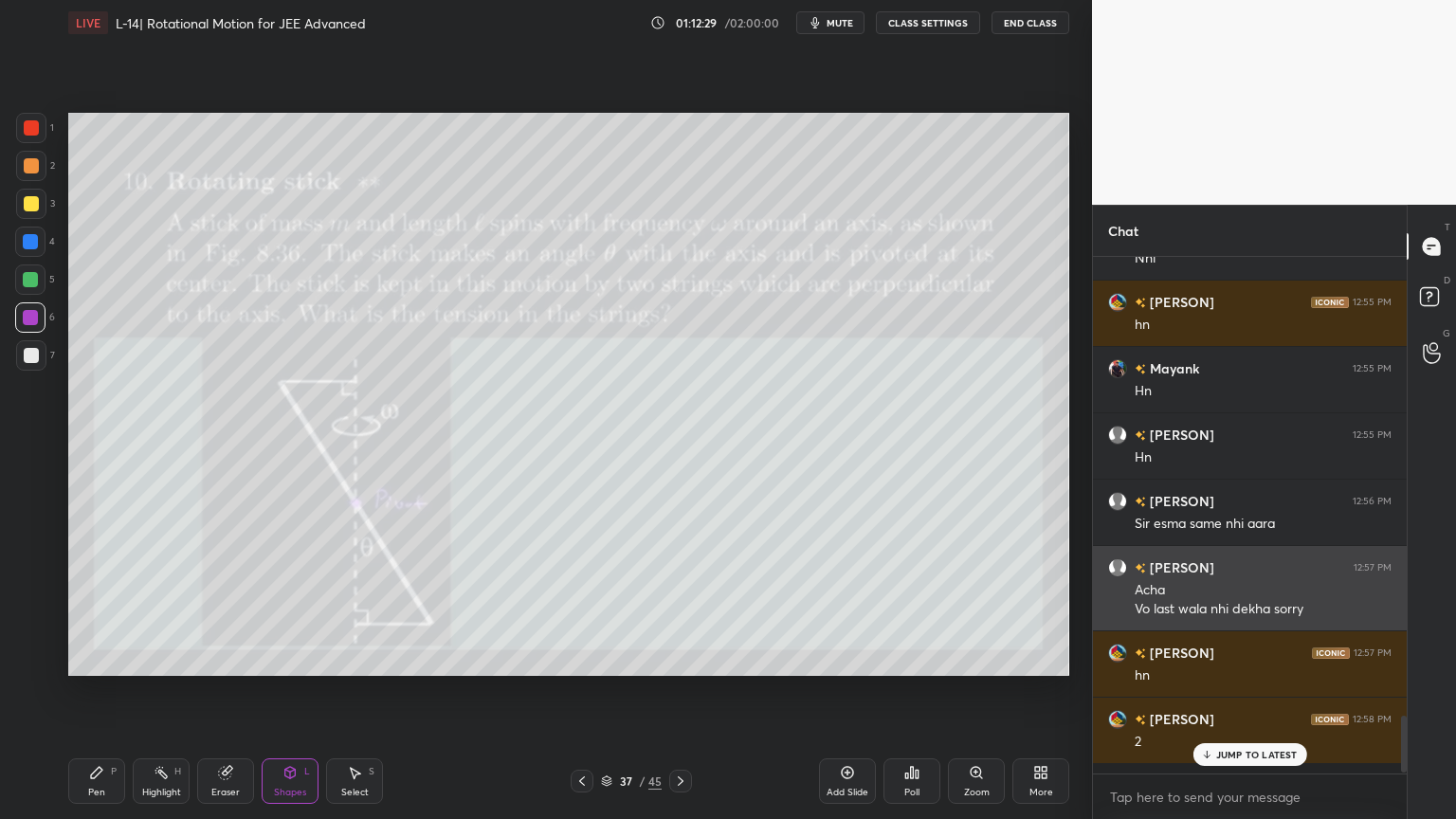 scroll, scrollTop: 6, scrollLeft: 6, axis: both 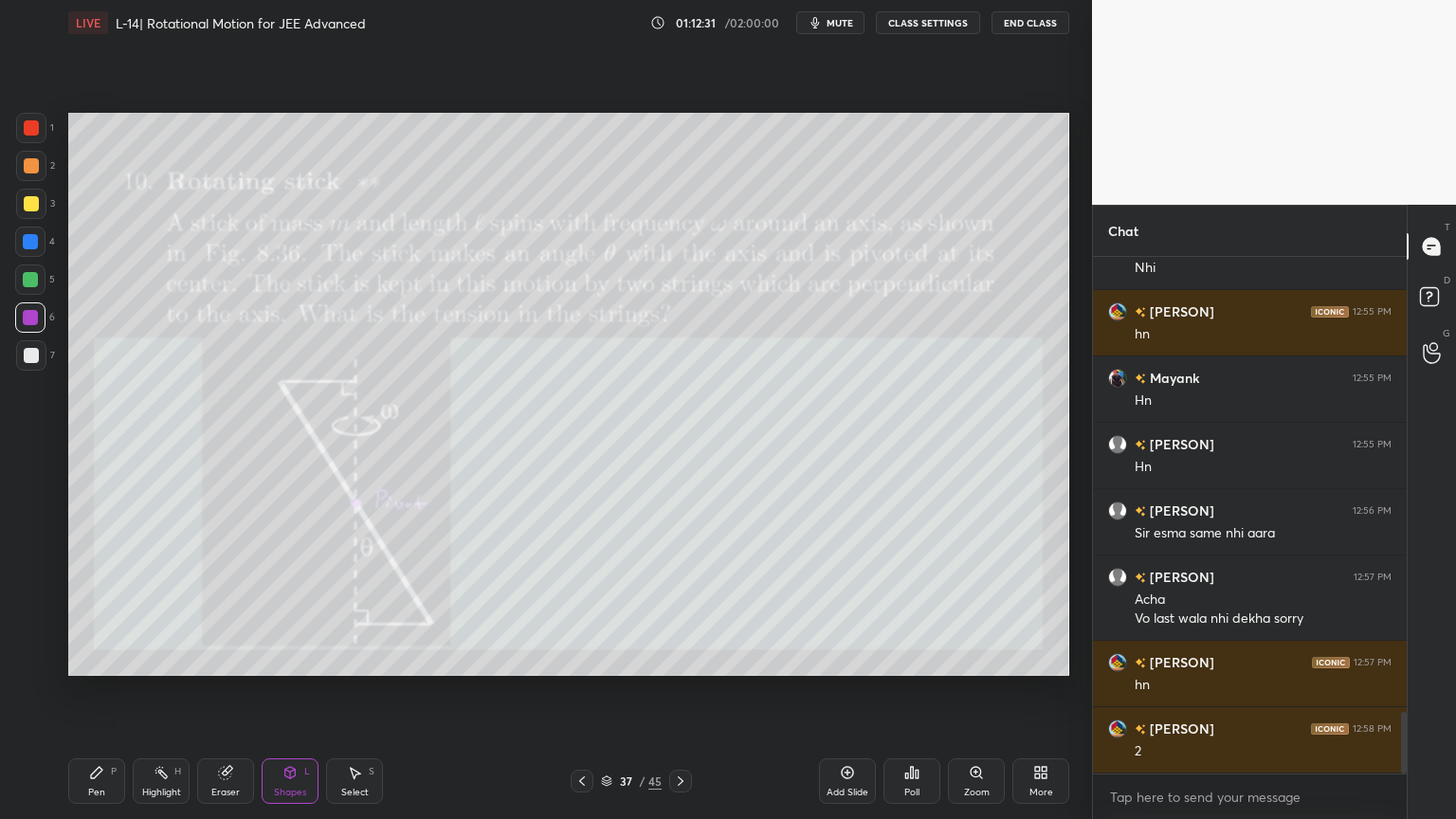 click on "Highlight H" at bounding box center (161, 781) 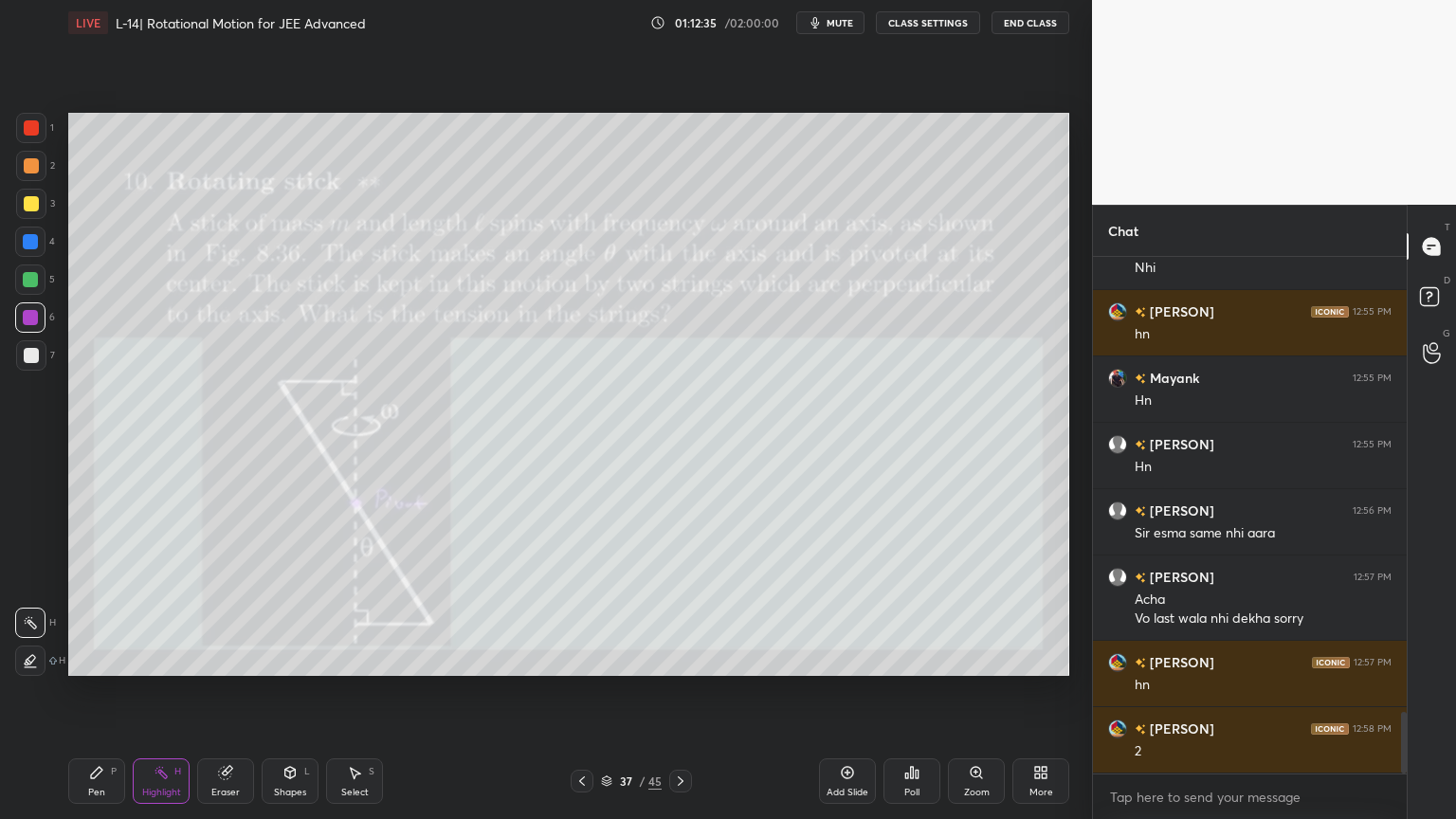 click on "Pen P" at bounding box center (97, 781) 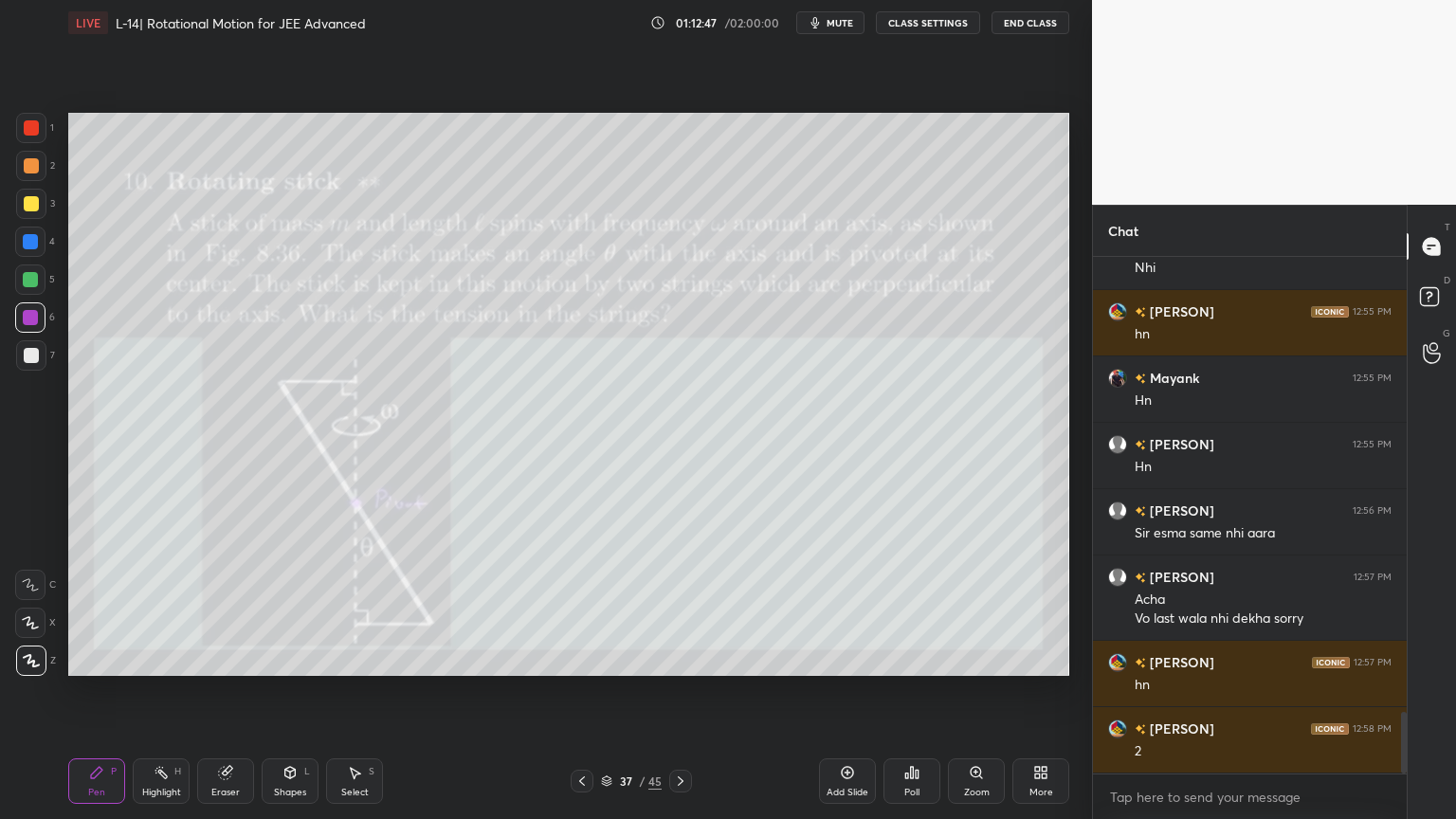 click on "Highlight H" at bounding box center (161, 781) 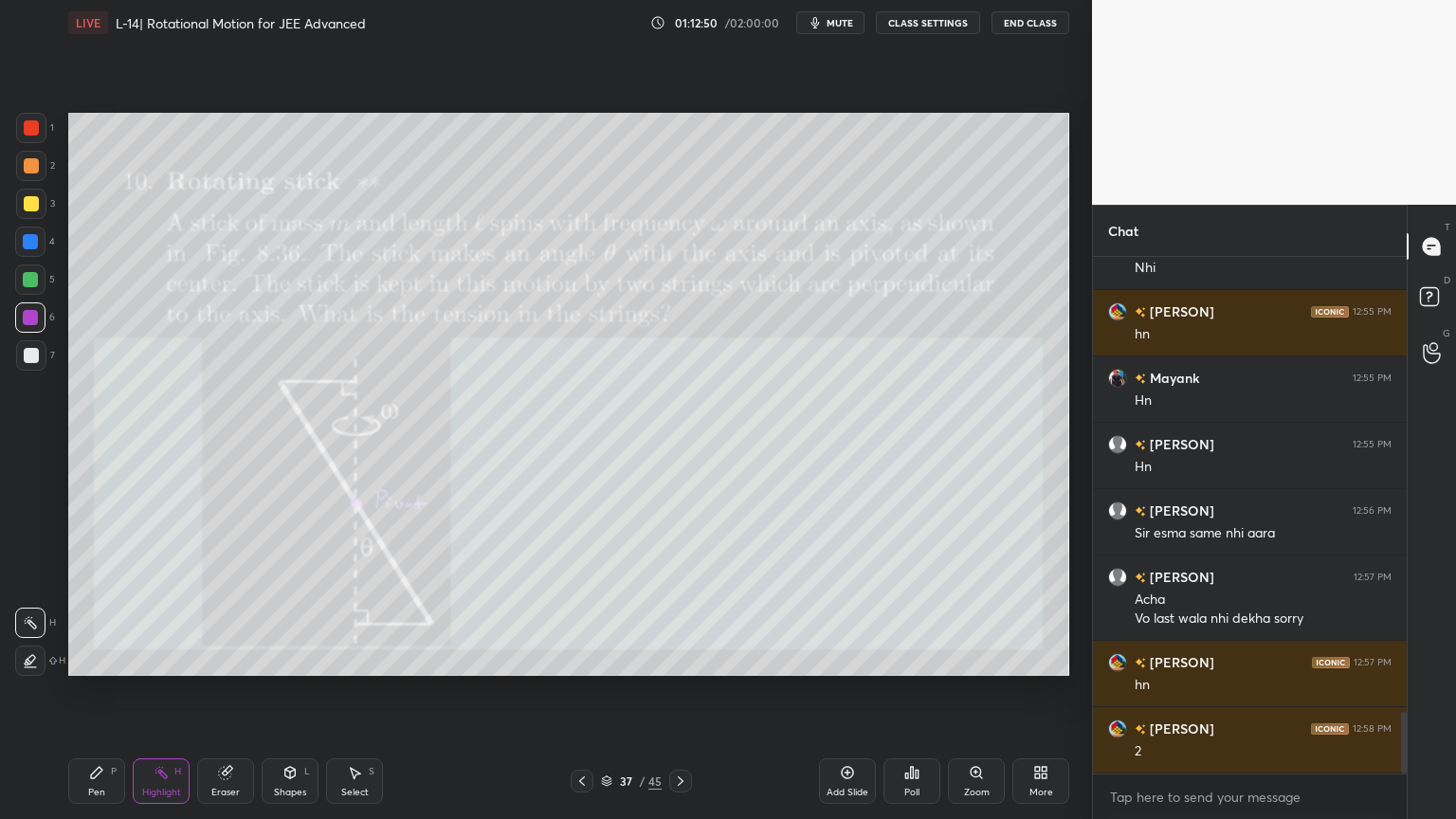 click on "1 2 3 4 5 6 7 C X Z C X Z E E Erase all   H H LIVE L-14| Rotational Motion for JEE Advanced 01:12:50 /  02:00:00 mute CLASS SETTINGS End Class Setting up your live class Poll for   secs No correct answer Start poll Back L-14| Rotational Motion for JEE Advanced • L14 of Course on Rotational Motion for JEE Advanced Vaibhav Singh Pen P Highlight H Eraser Shapes L Select S 37 / 45 Add Slide Poll Zoom More" at bounding box center [538, 410] 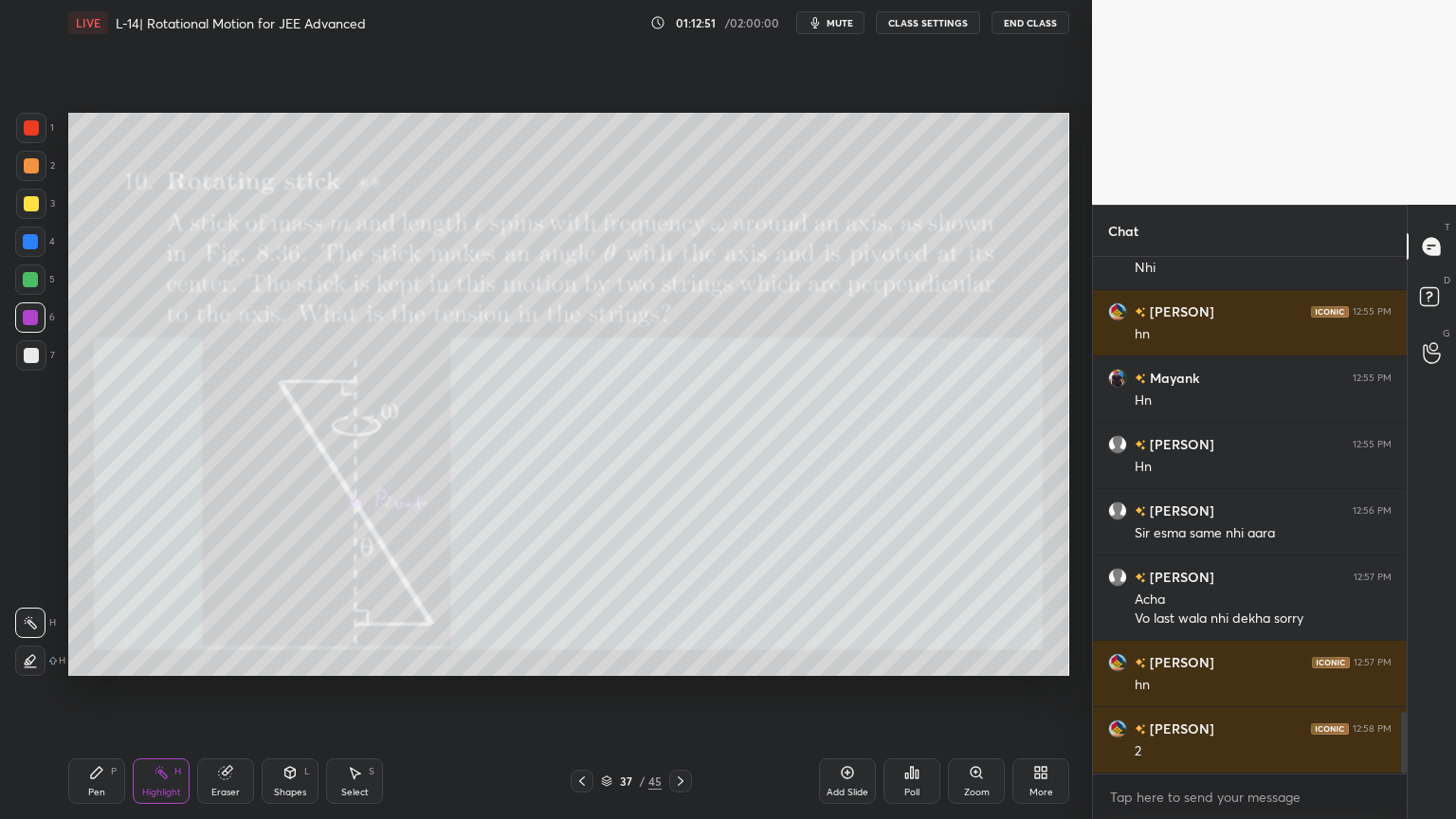 click at bounding box center [31, 204] 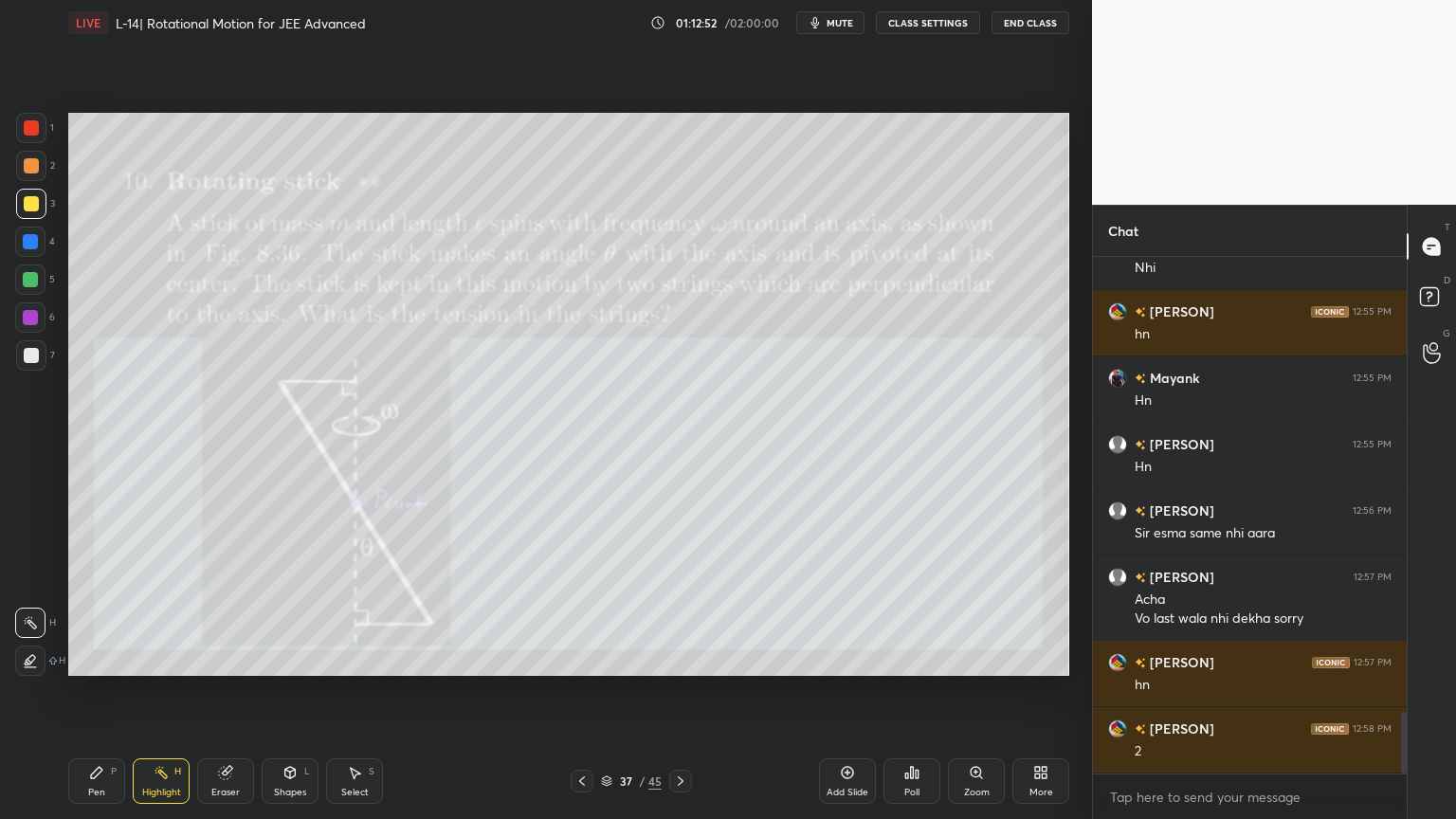 click on "Pen P" at bounding box center [97, 781] 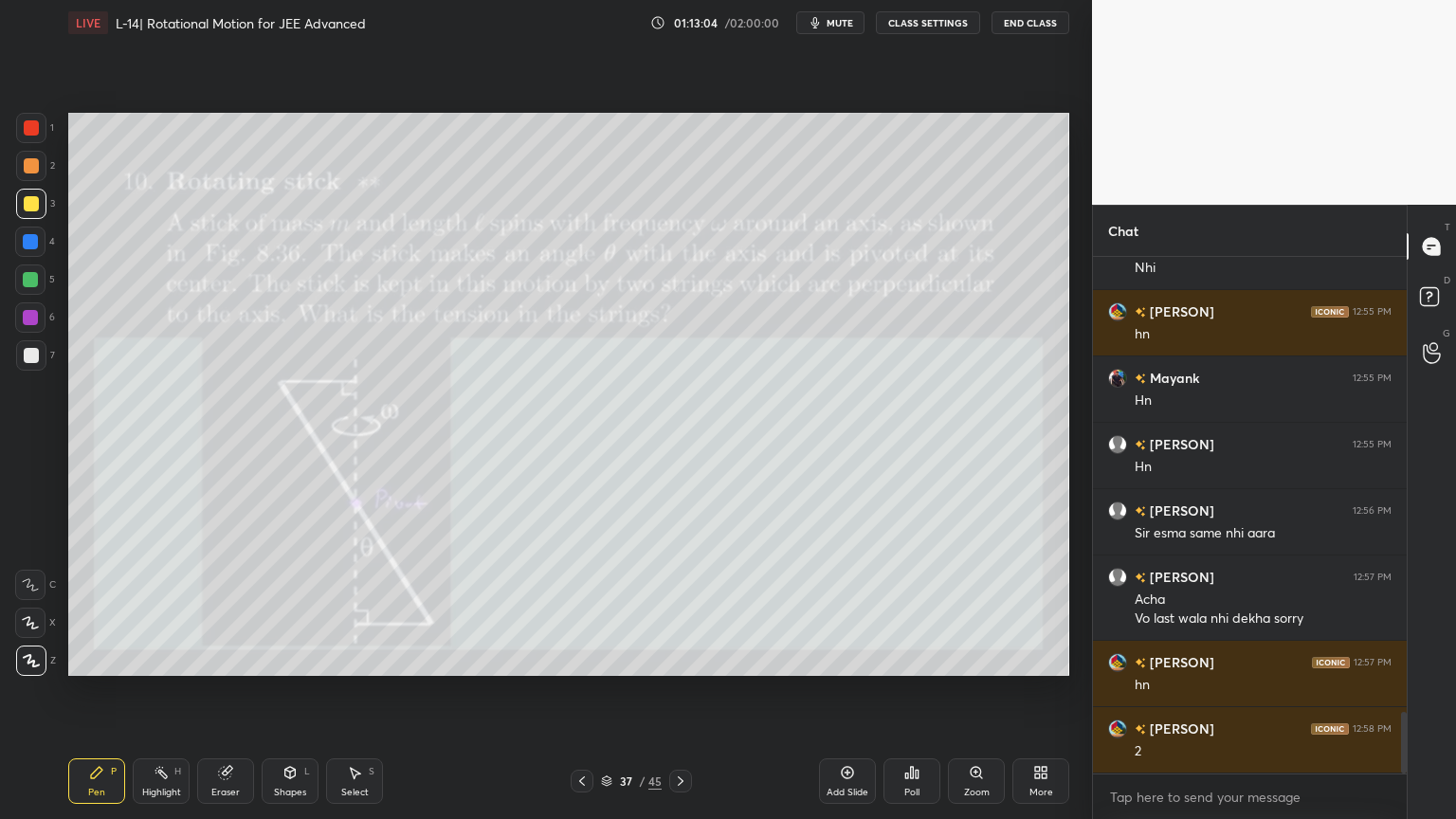 click on "Highlight H" at bounding box center (161, 781) 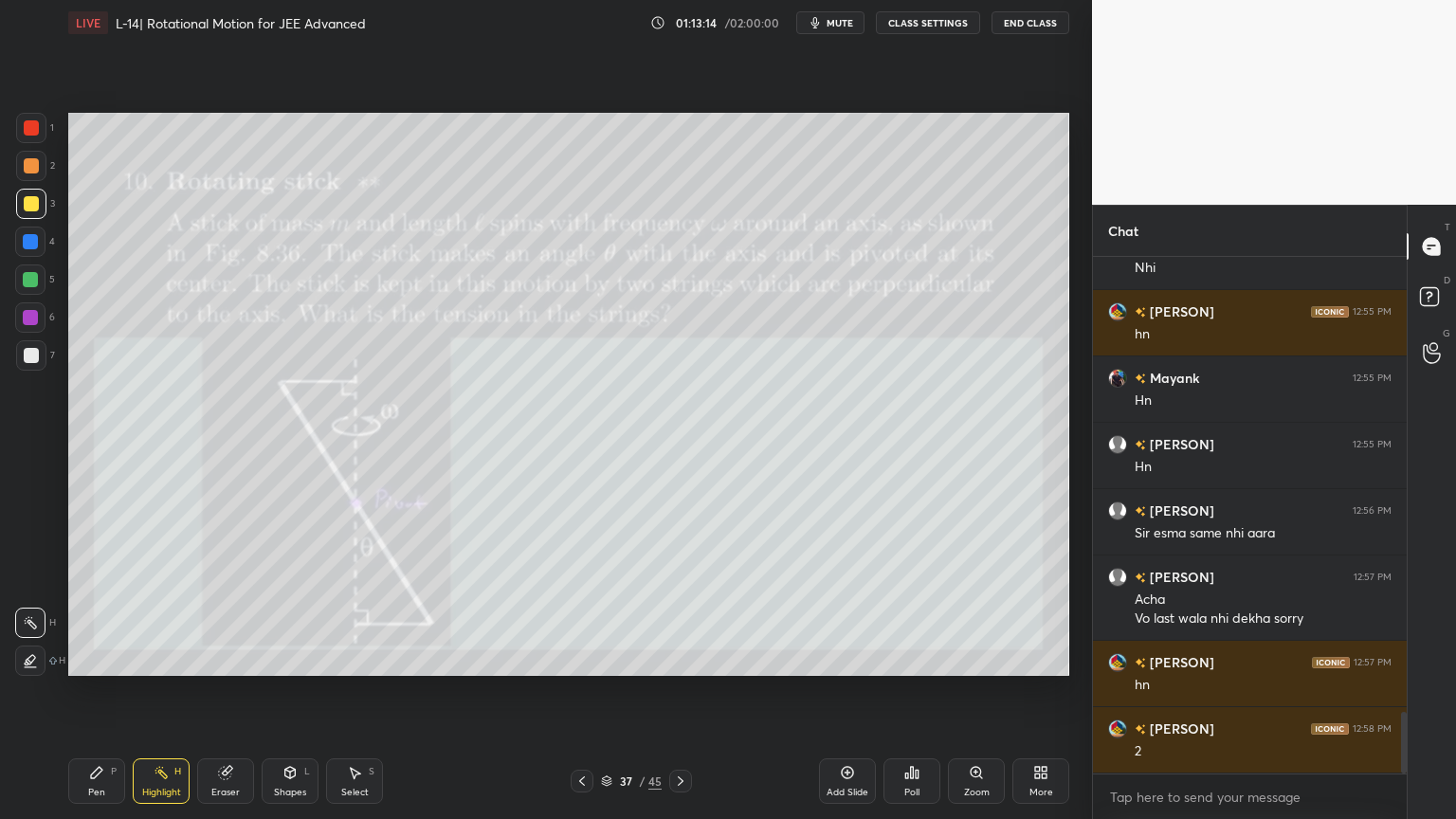 click 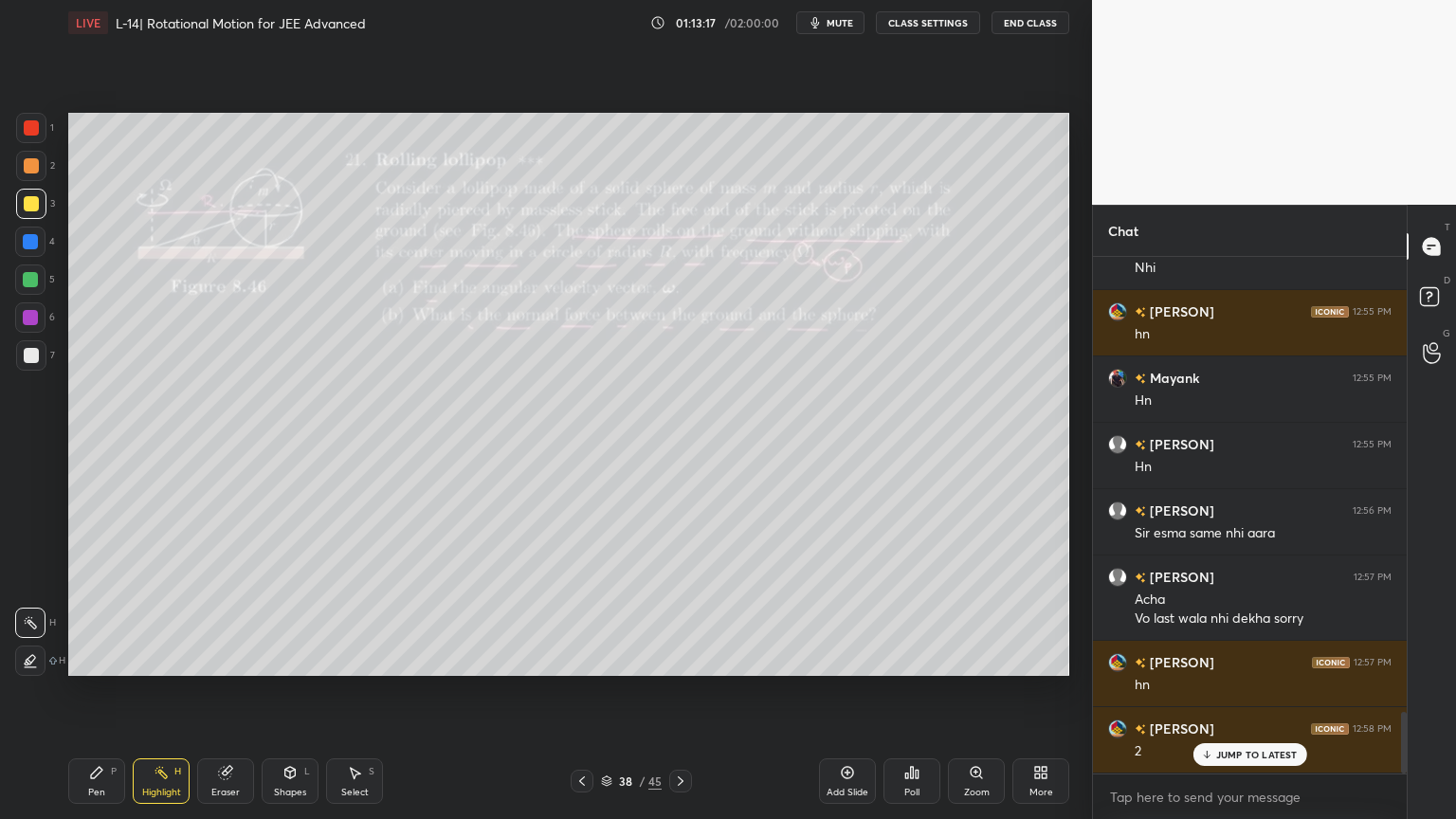 scroll, scrollTop: 3849, scrollLeft: 0, axis: vertical 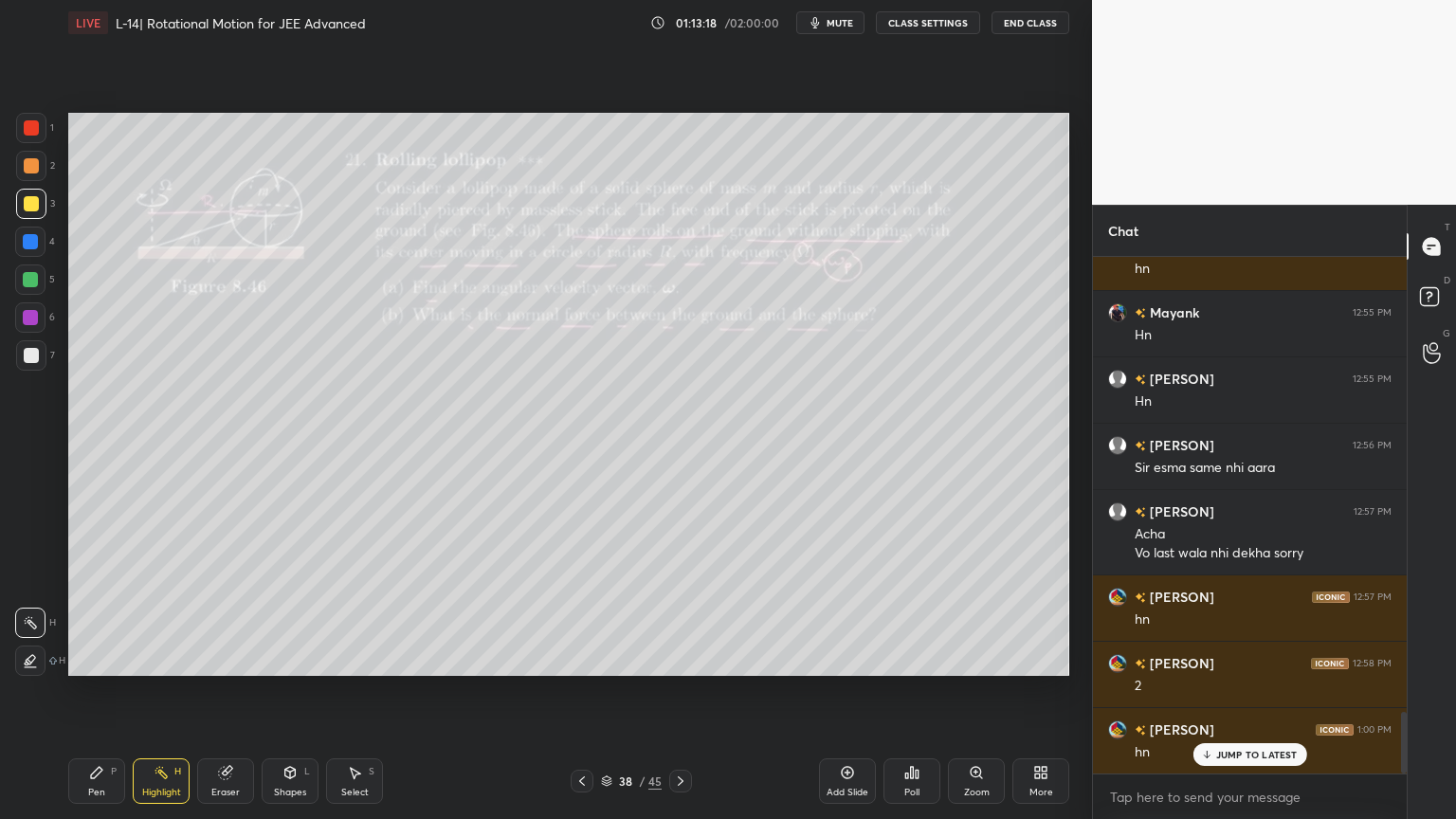 click 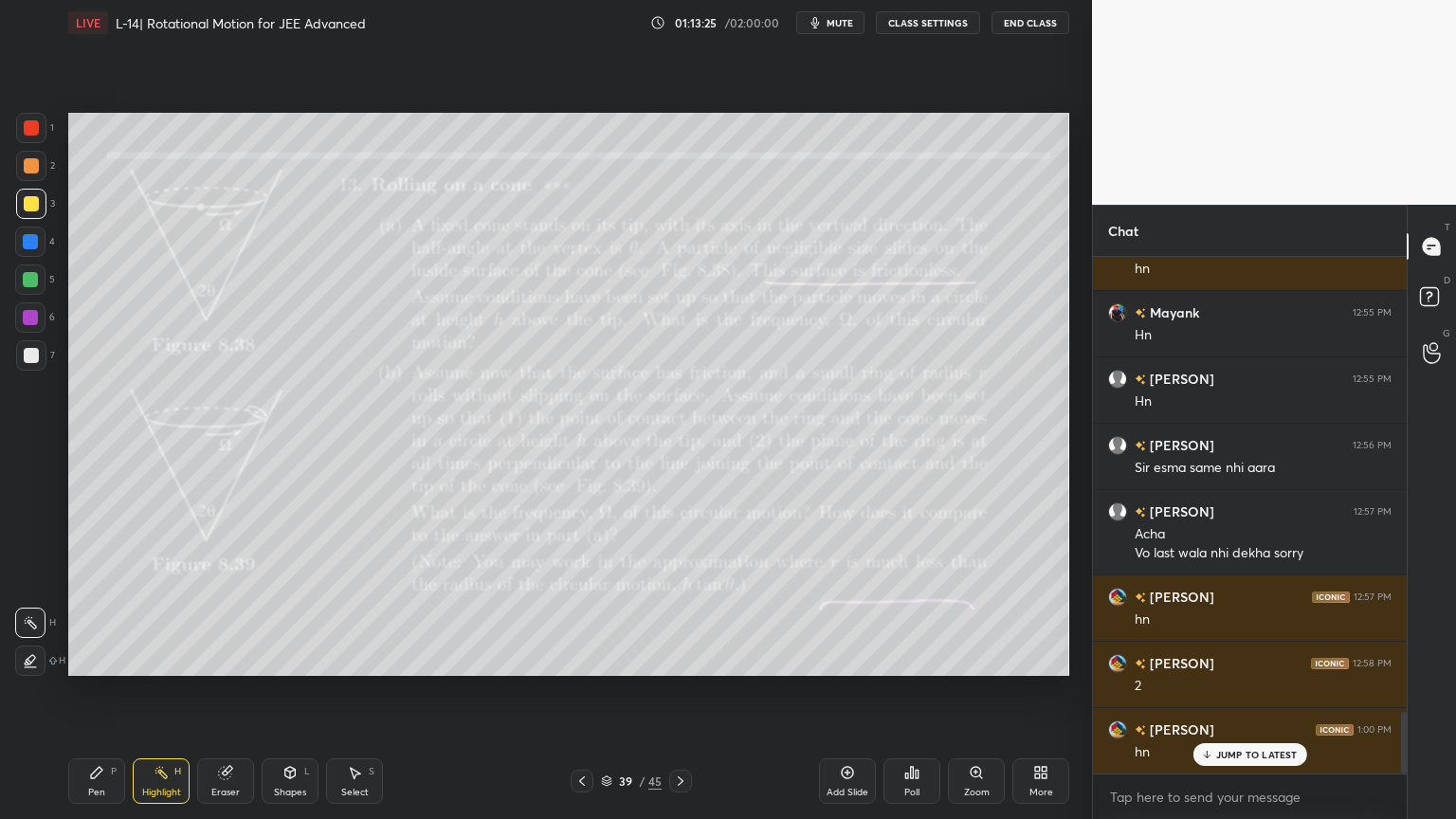 click at bounding box center [681, 781] 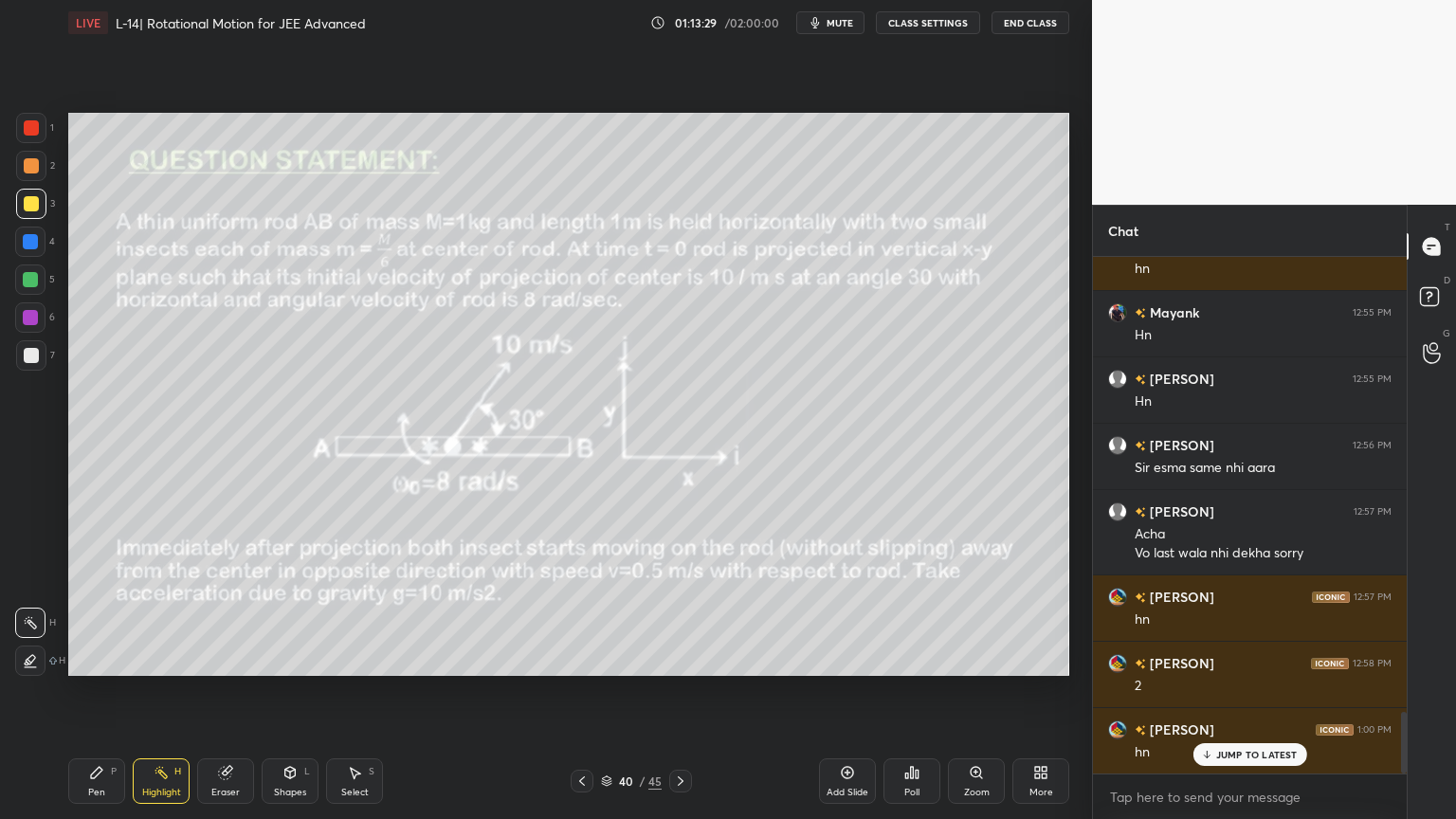 click 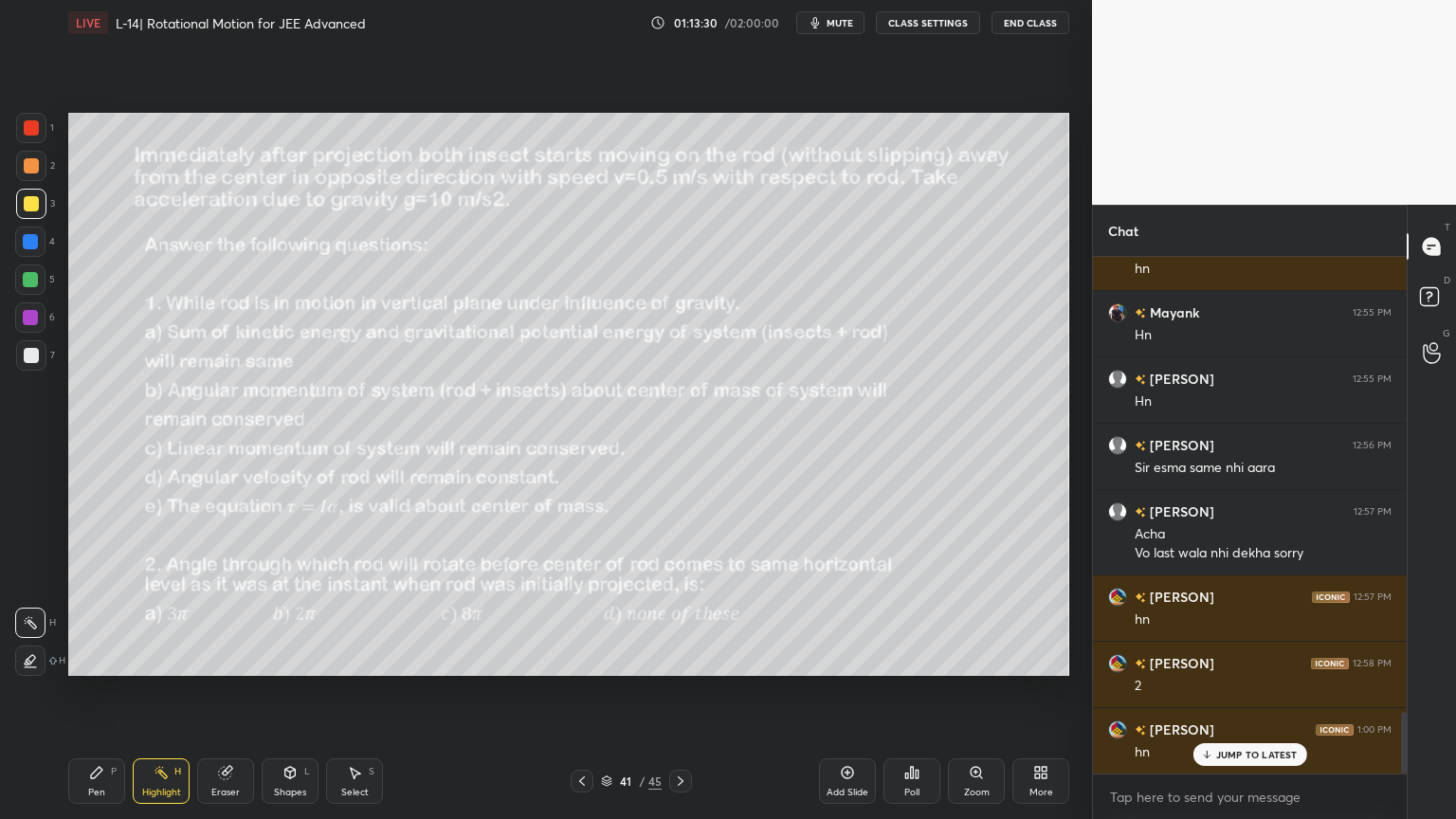 click 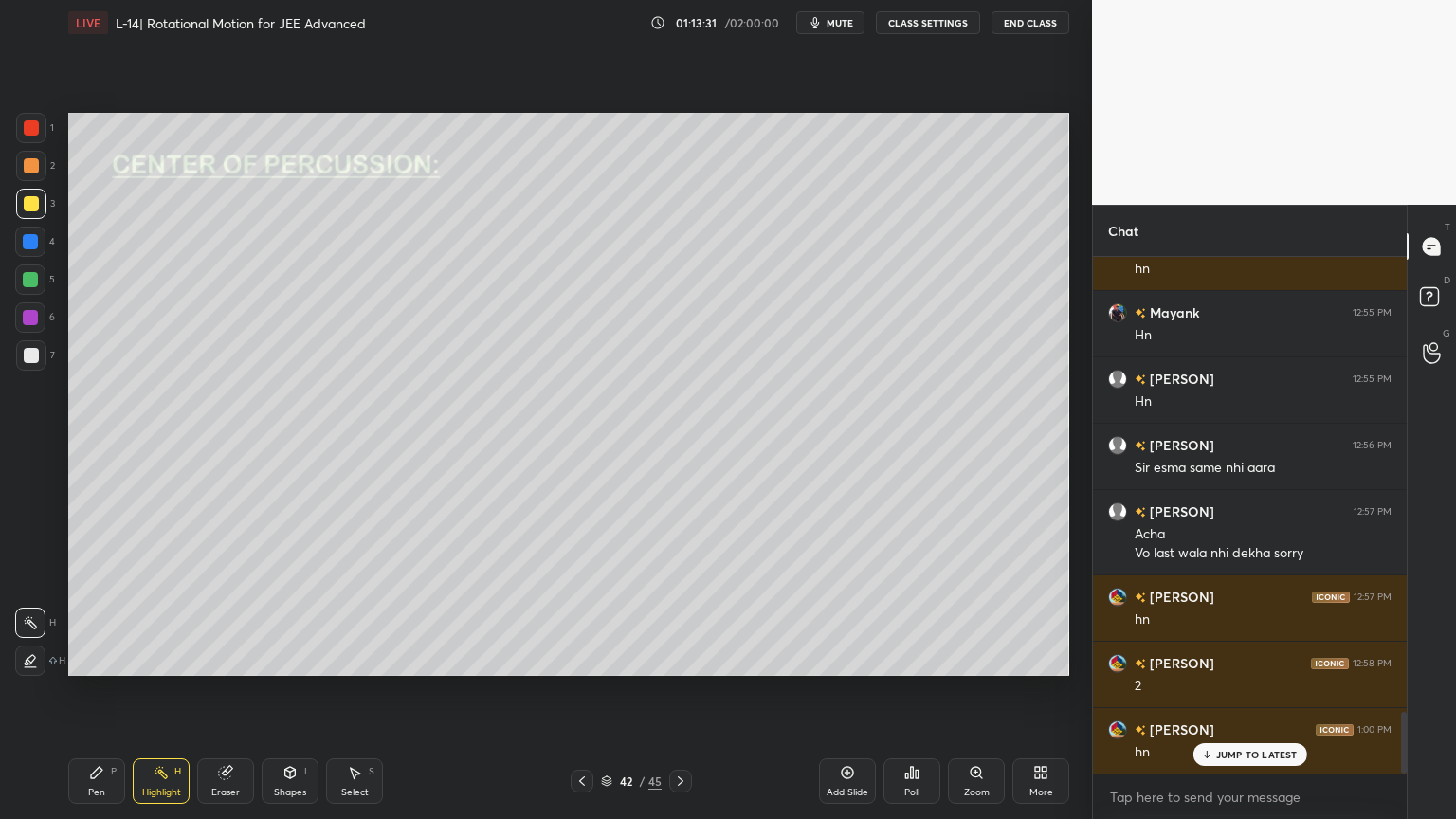 click 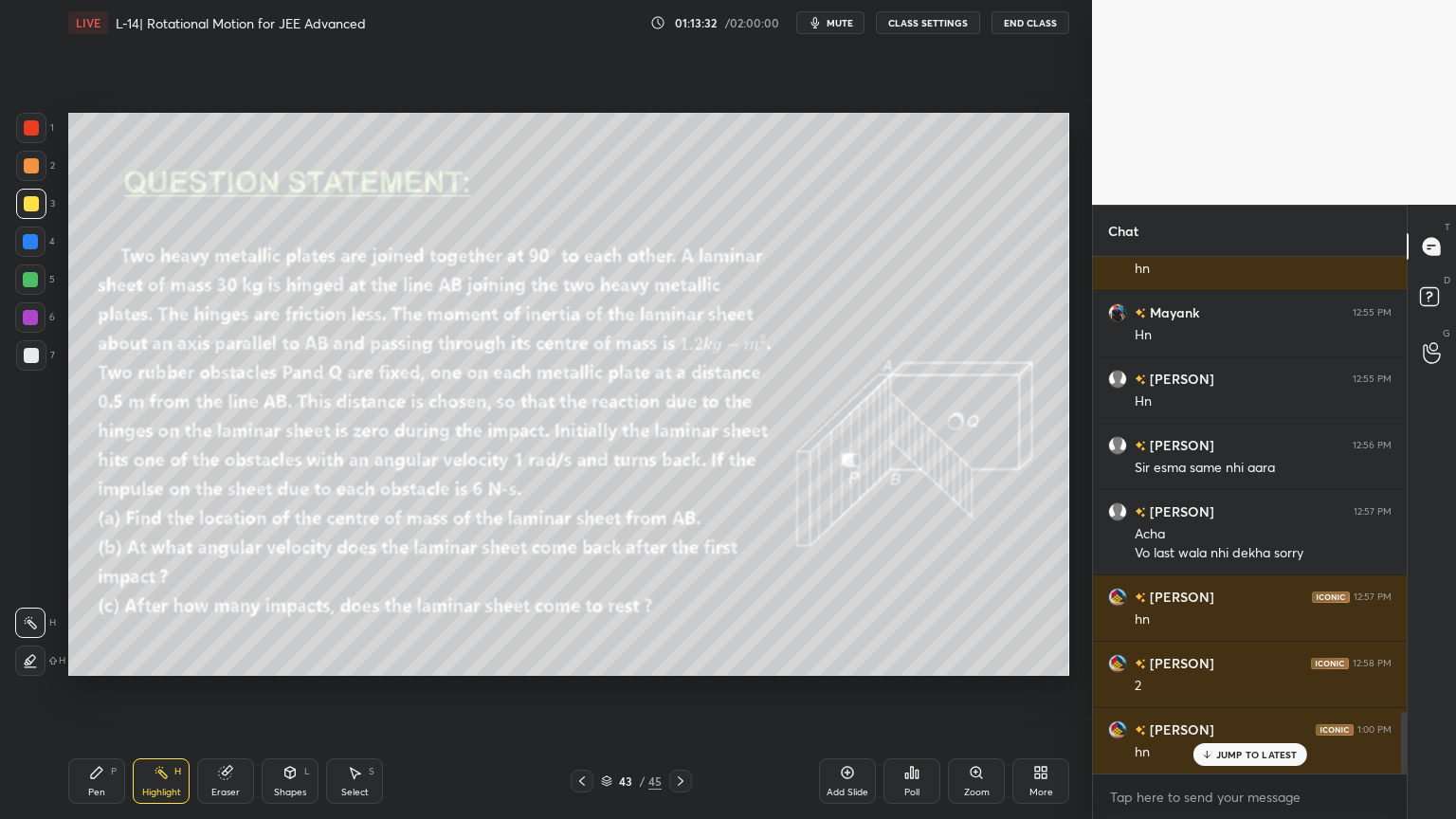 click 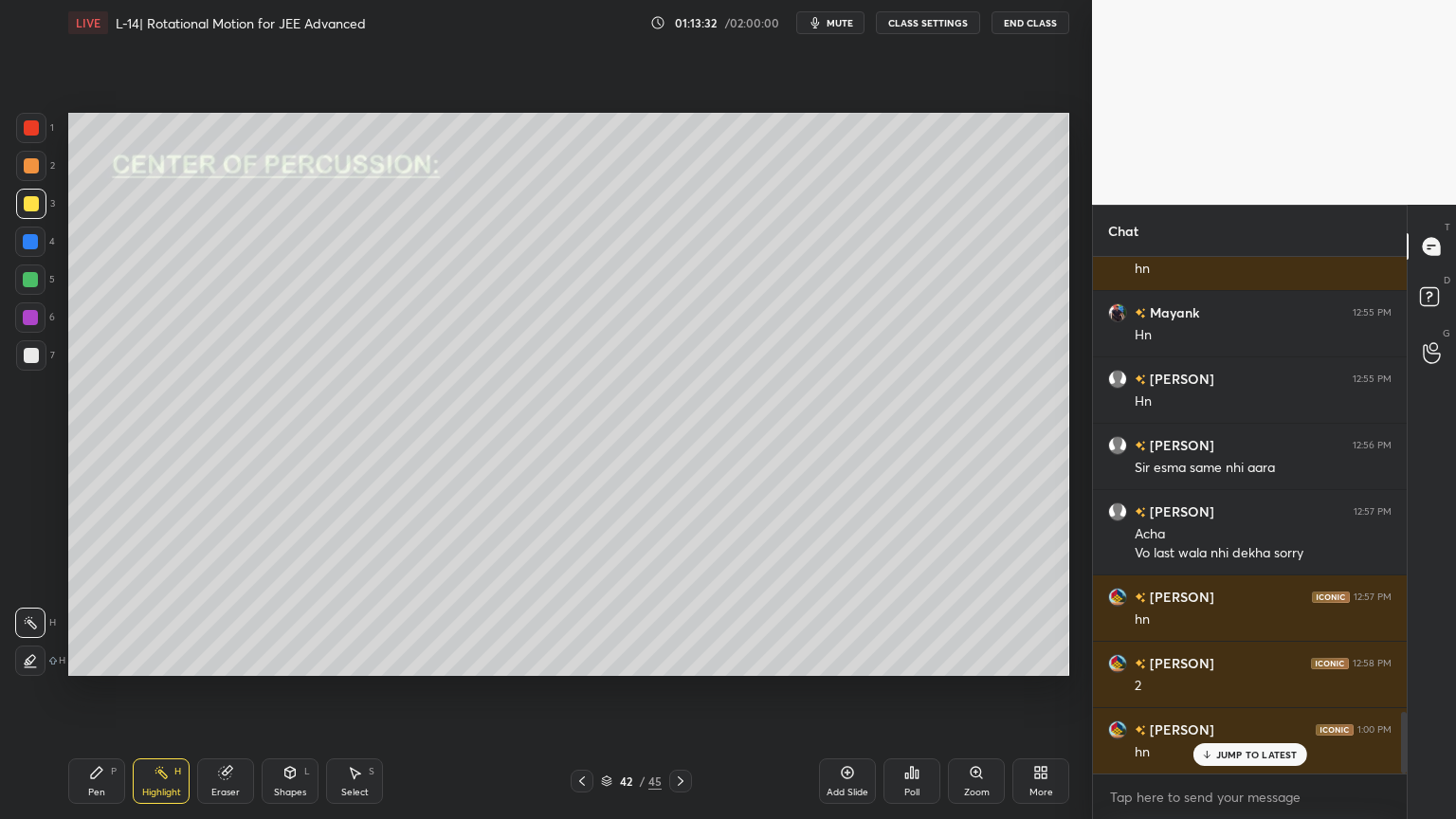 click 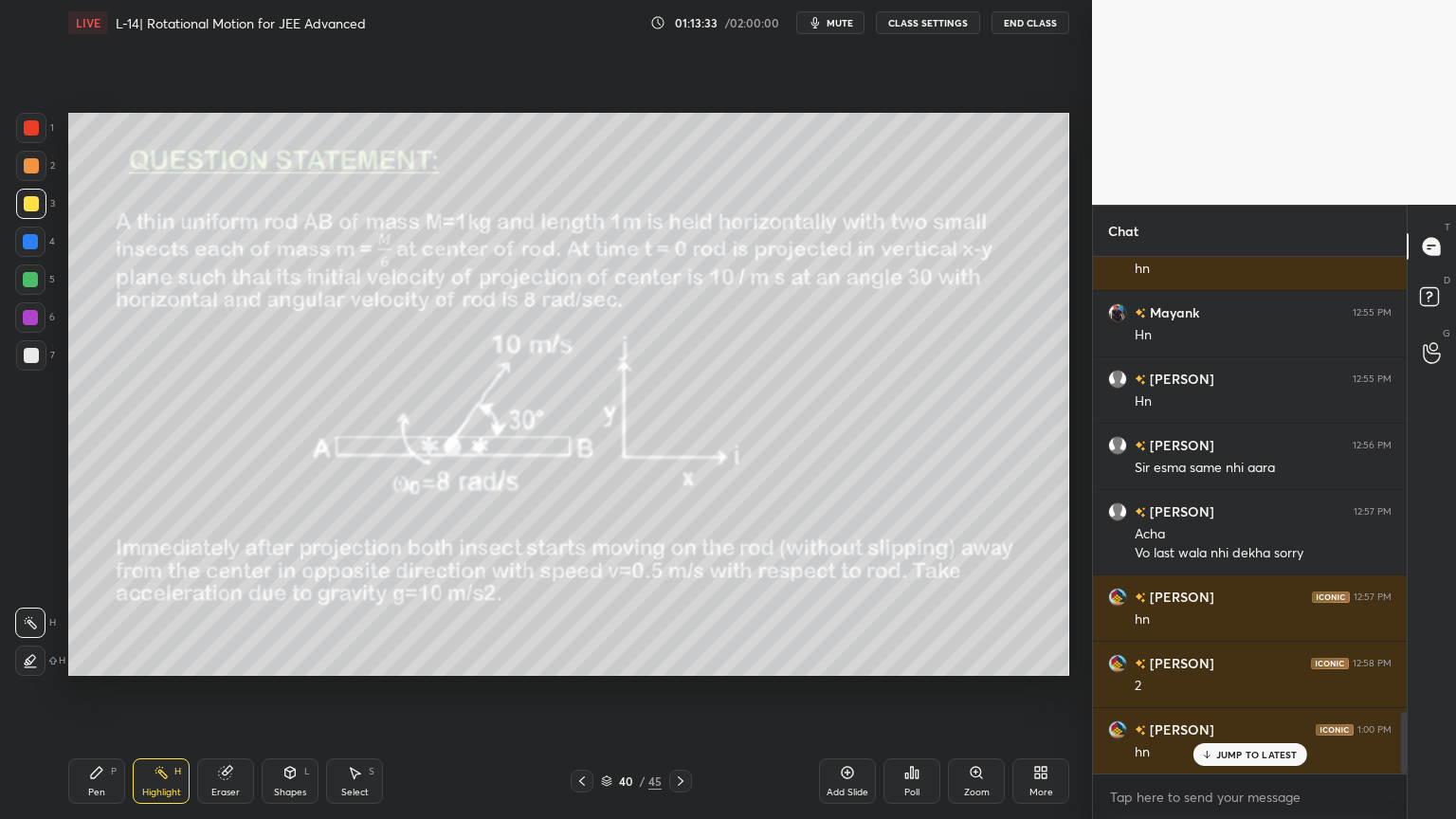 click on "Pen P Highlight H Eraser Shapes L Select S 40 / 45 Add Slide Poll Zoom More" at bounding box center (569, 781) 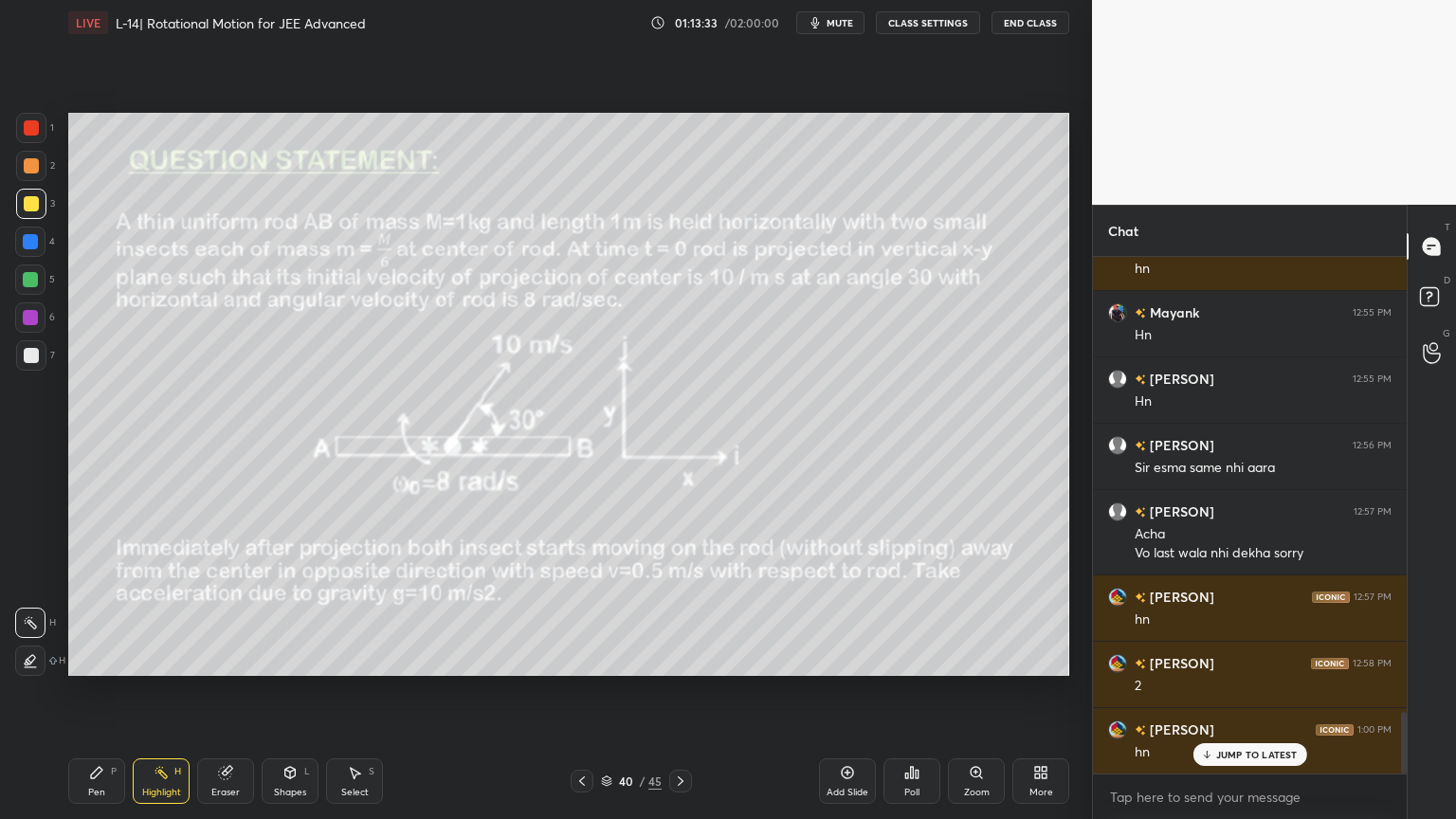 click on "Pen P Highlight H Eraser Shapes L Select S 40 / 45 Add Slide Poll Zoom More" at bounding box center [569, 781] 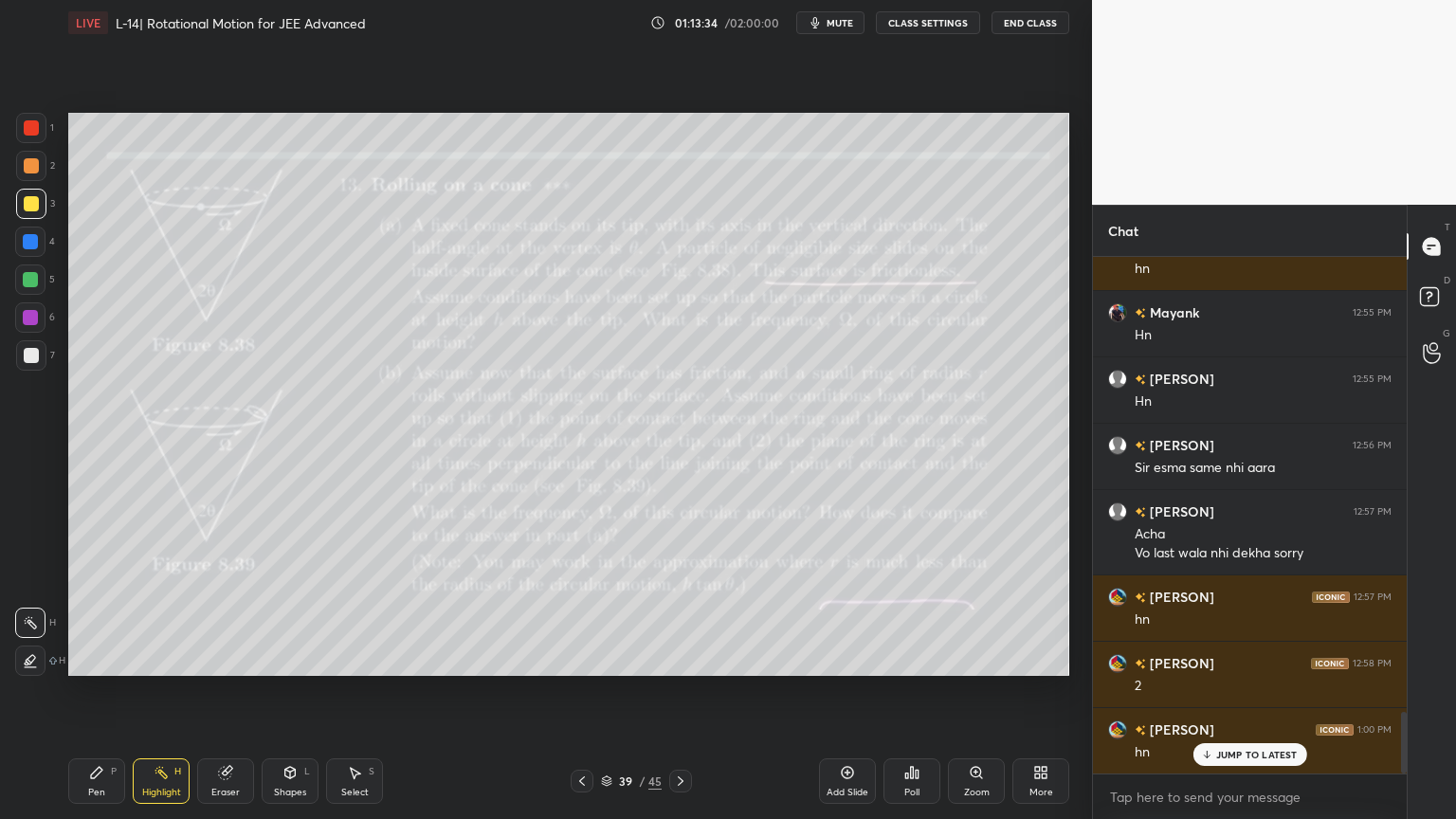 click 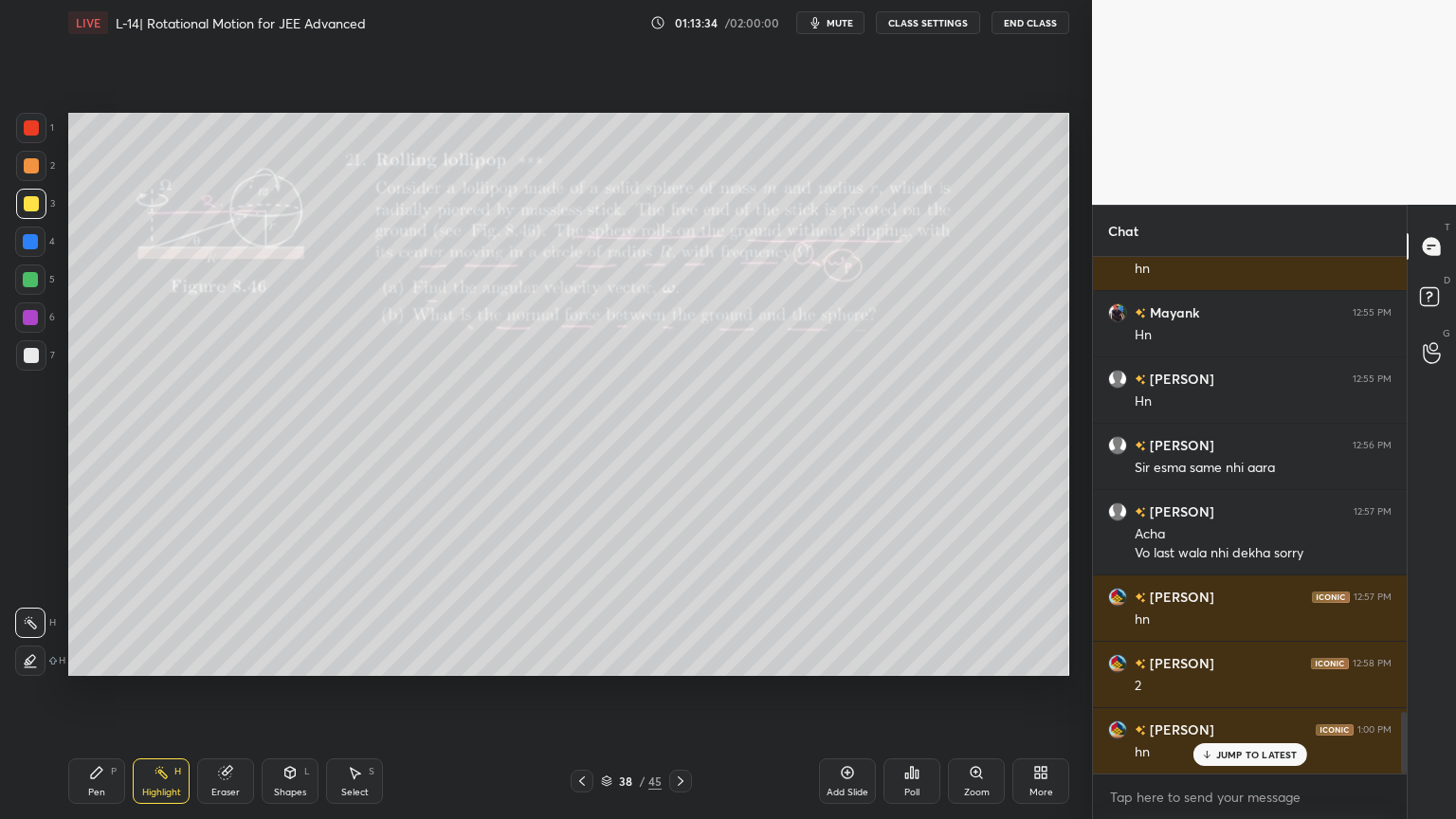 click 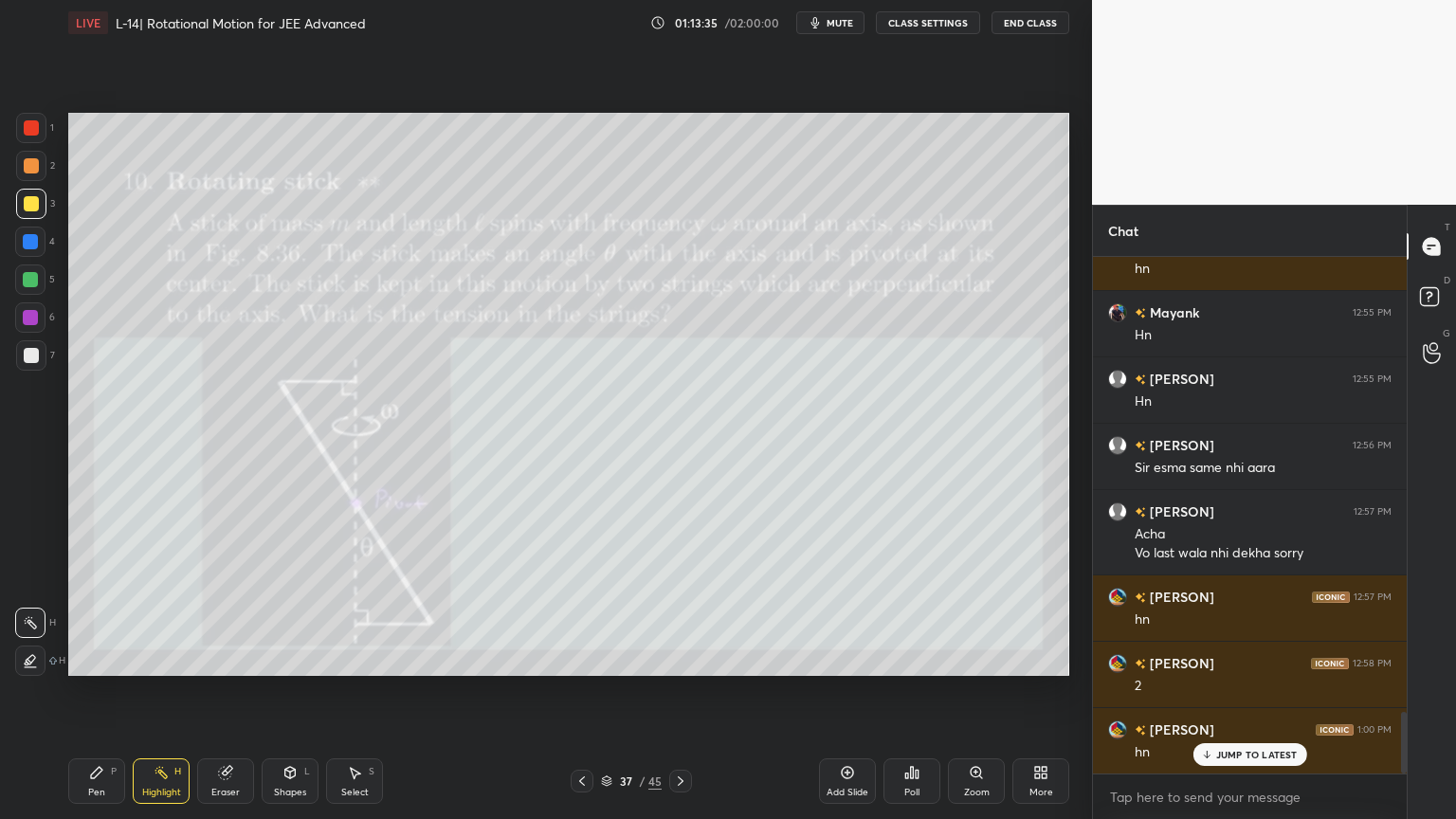 click 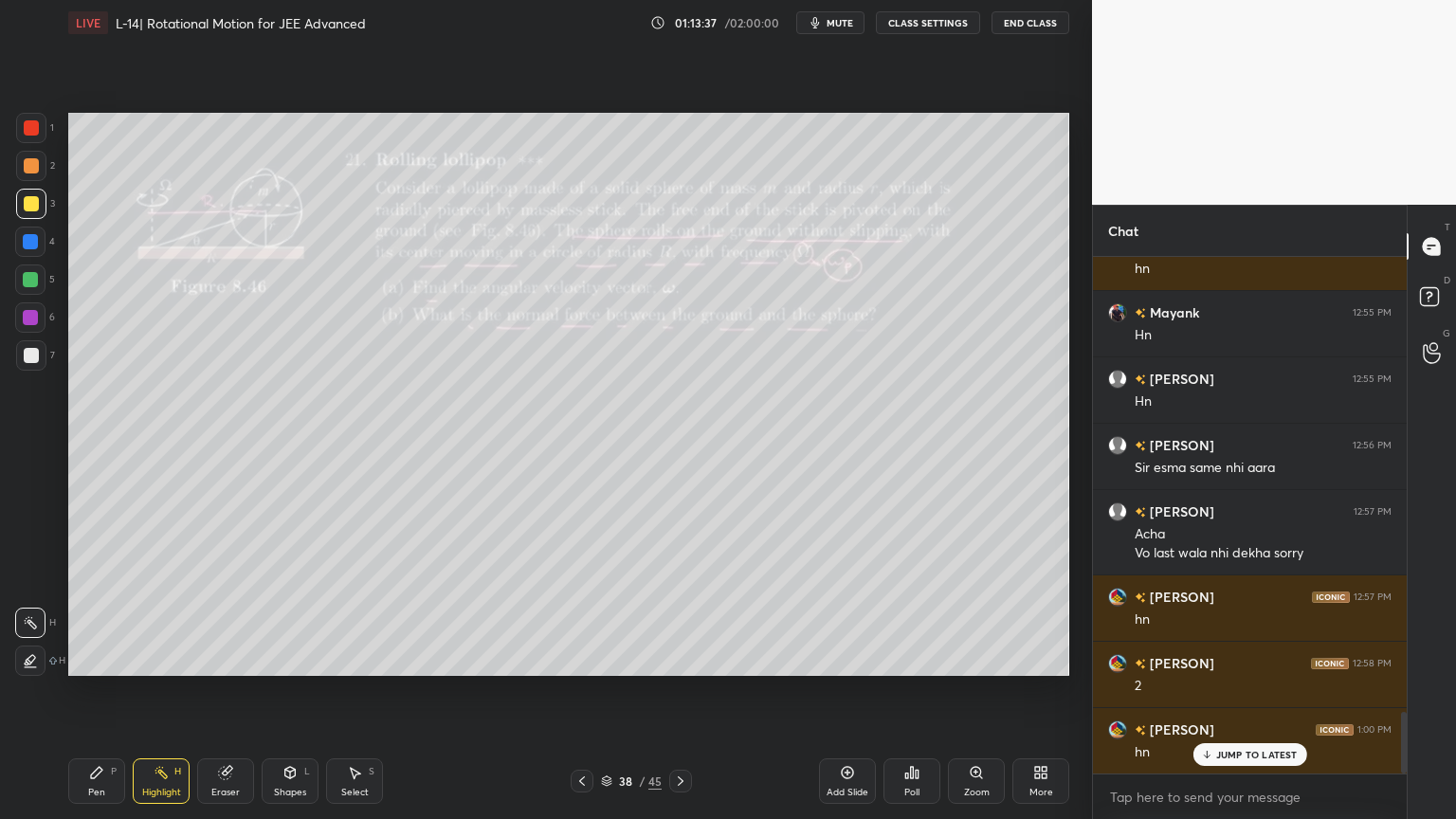 click 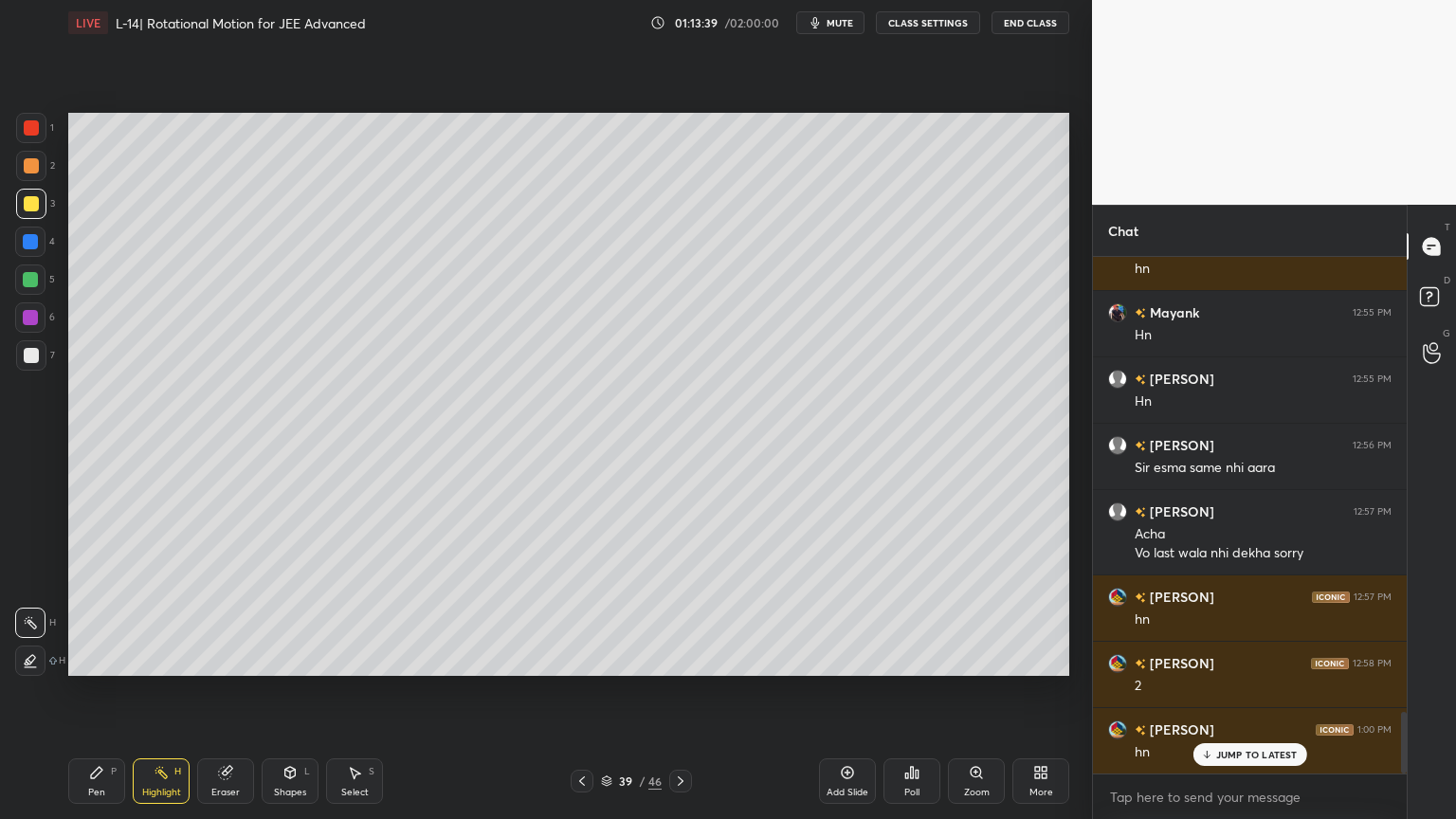 click at bounding box center (582, 781) 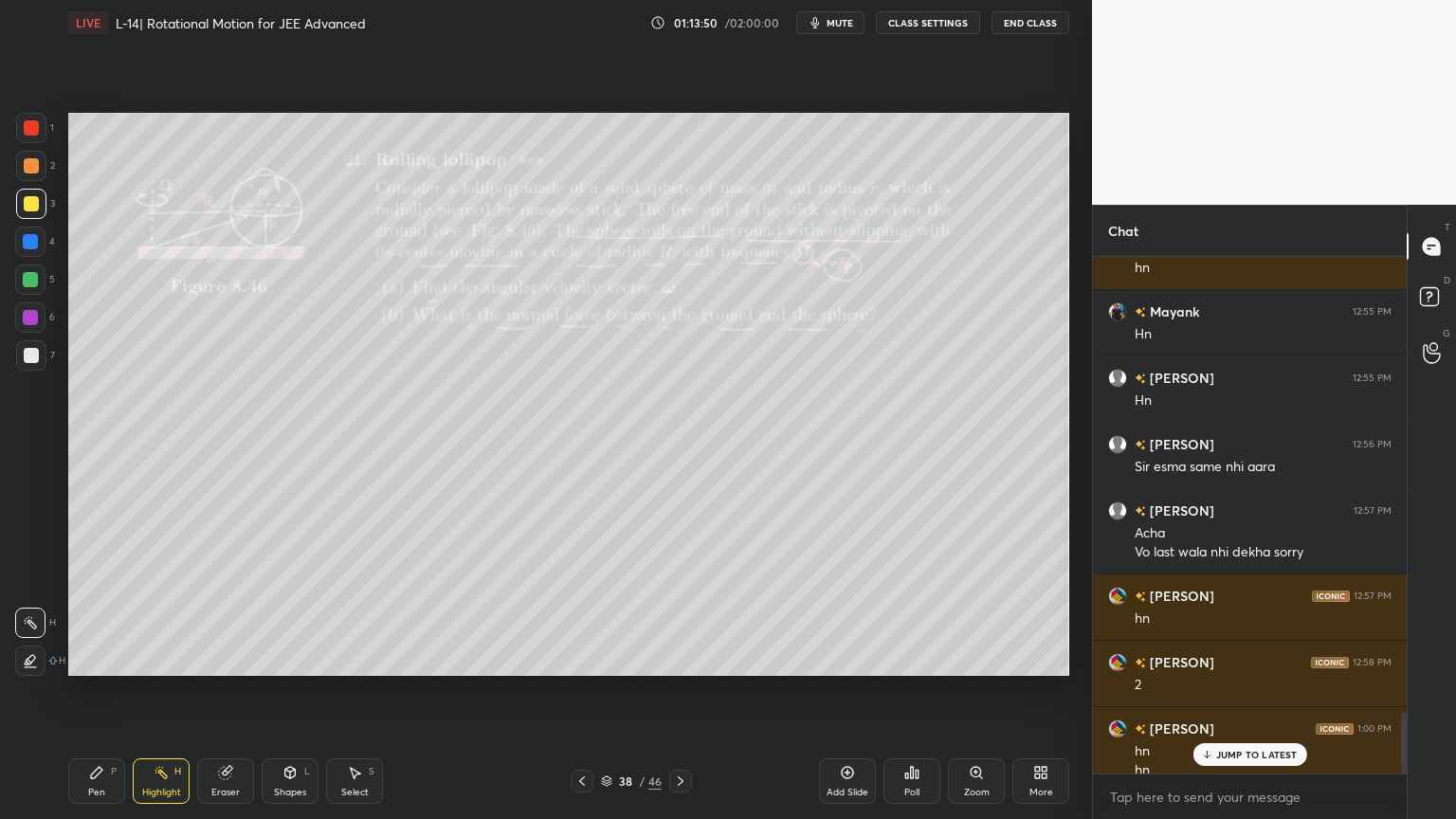 scroll, scrollTop: 3868, scrollLeft: 0, axis: vertical 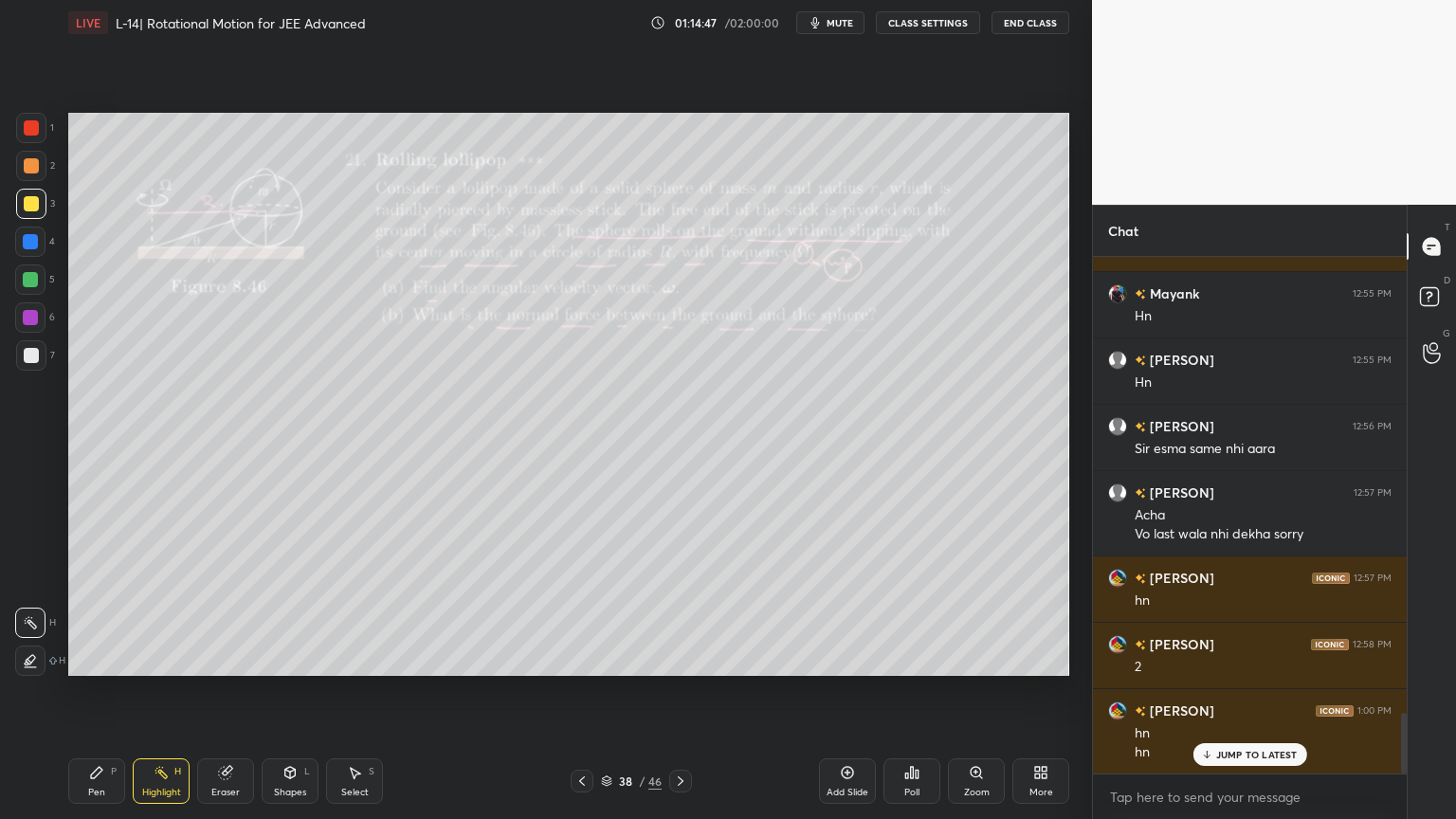 click 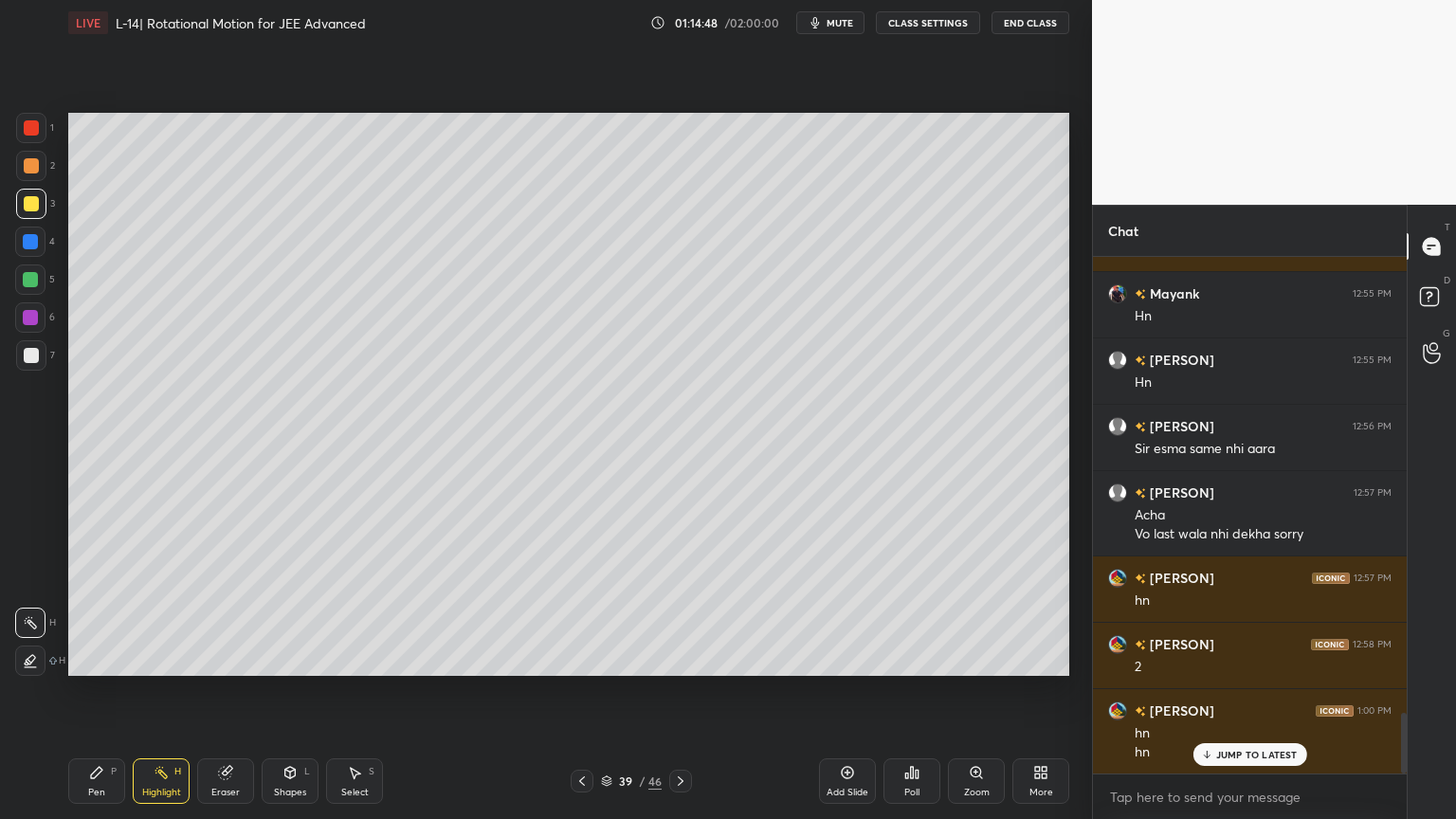 click on "Shapes L" at bounding box center (290, 781) 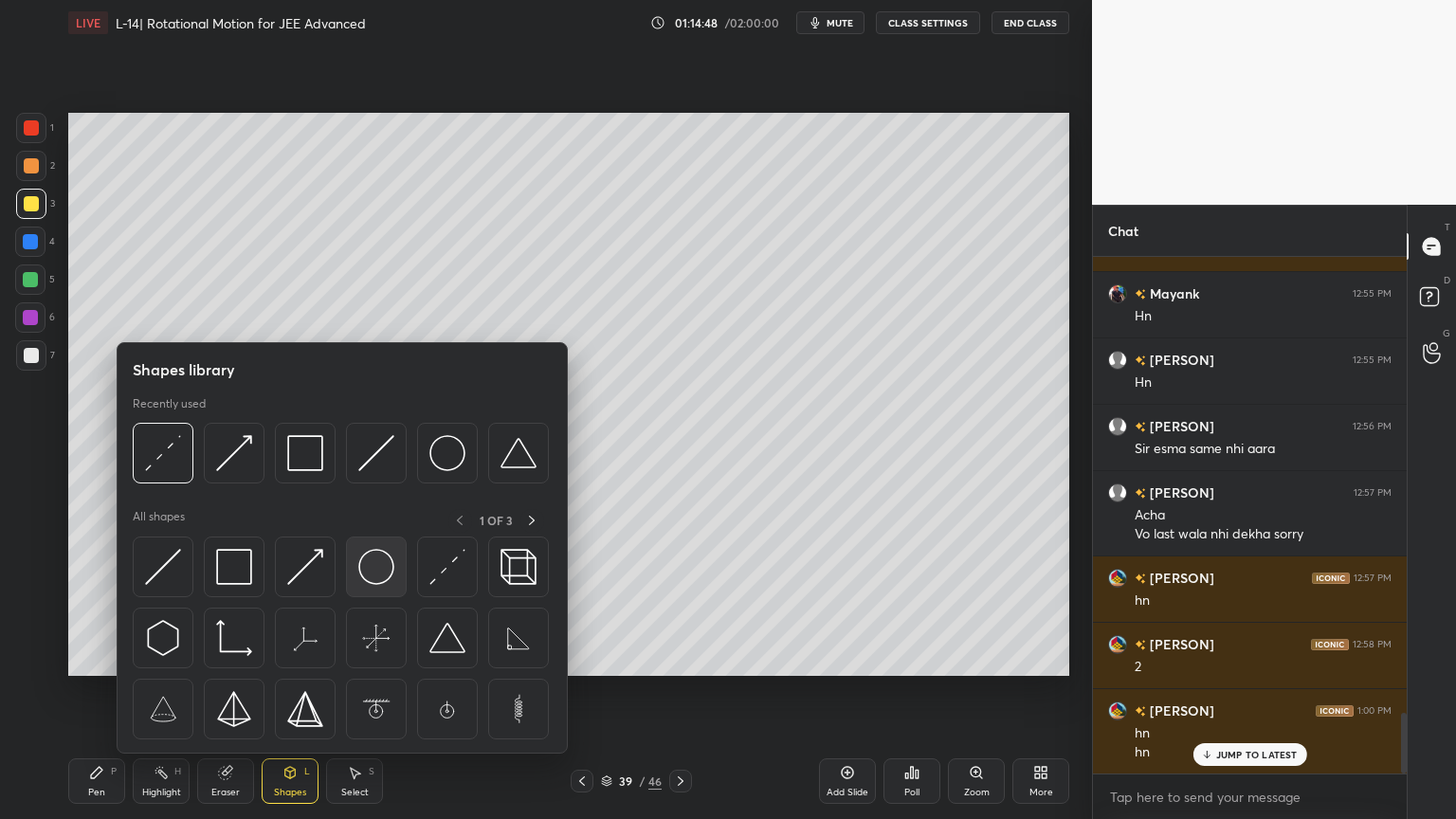 click at bounding box center (376, 567) 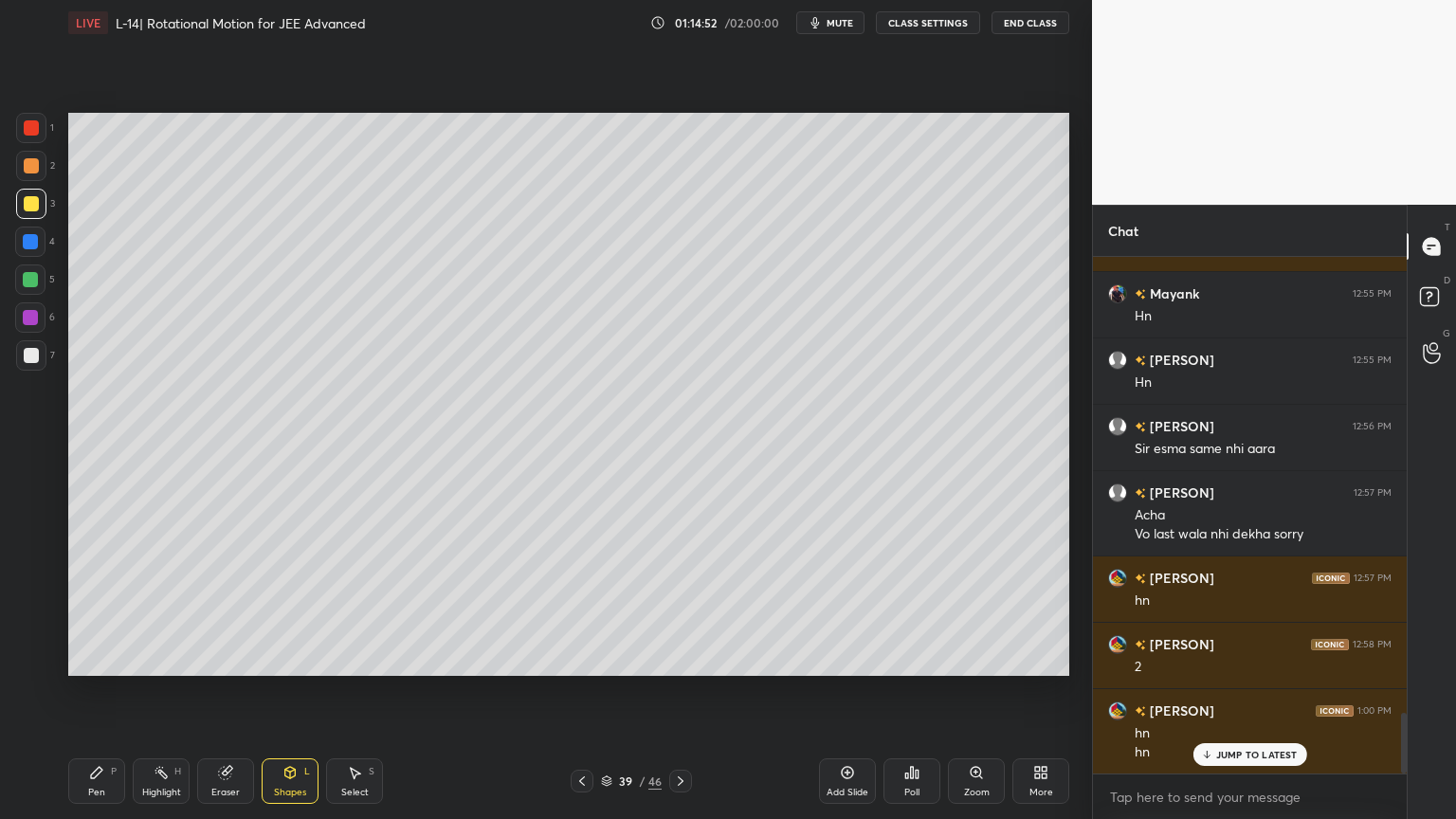 click 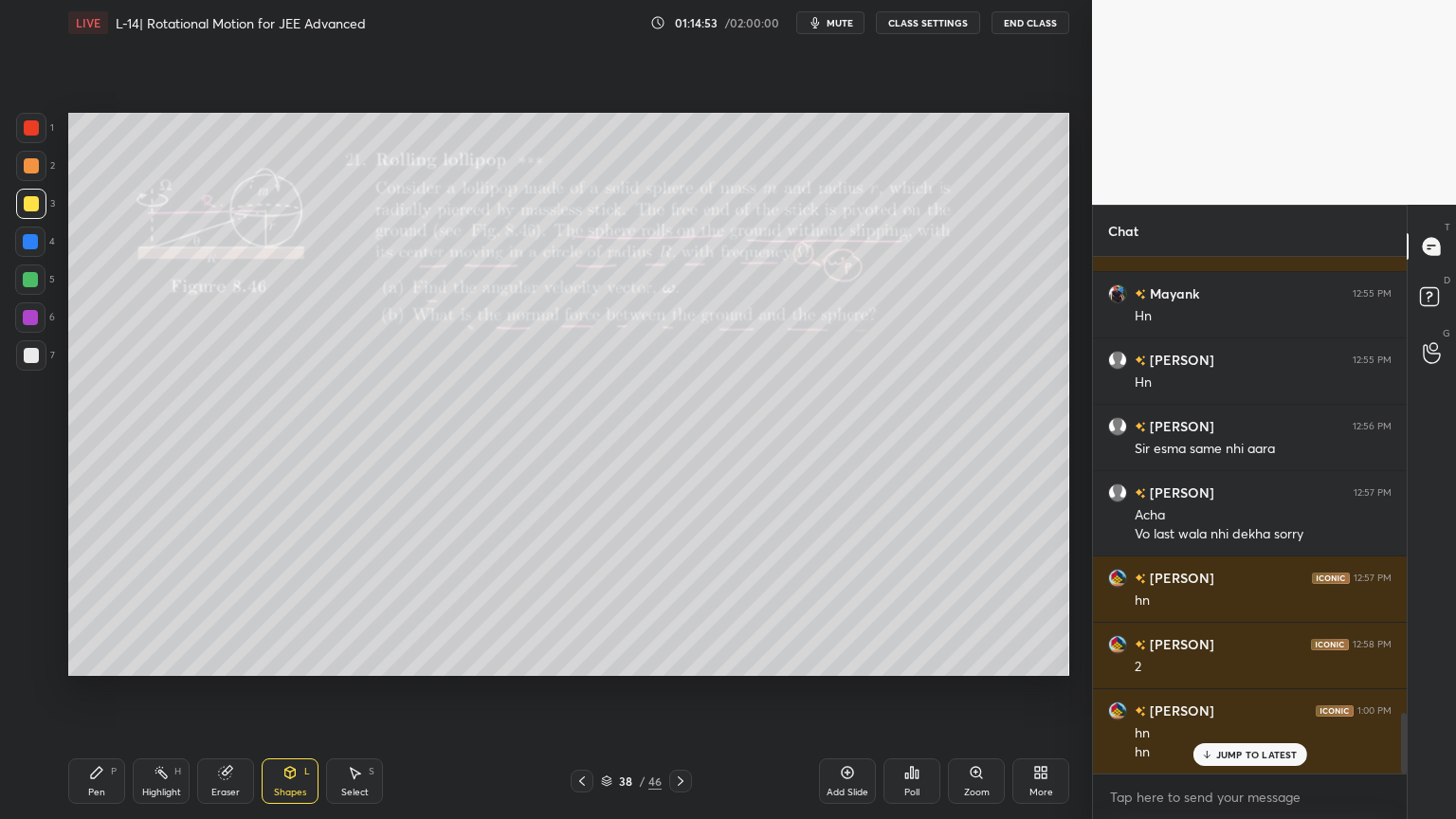 click at bounding box center [681, 781] 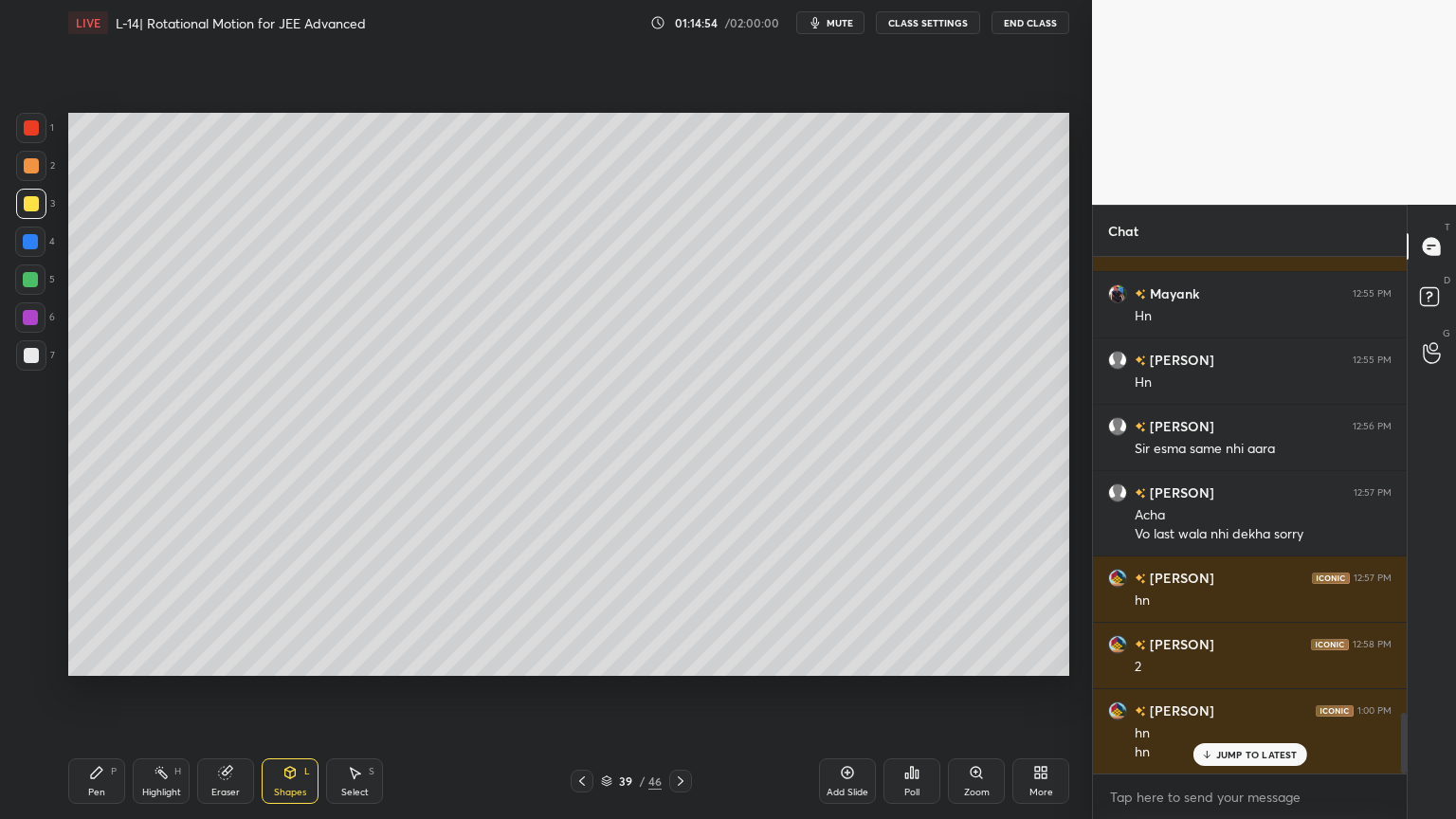 click on "Shapes" at bounding box center (290, 792) 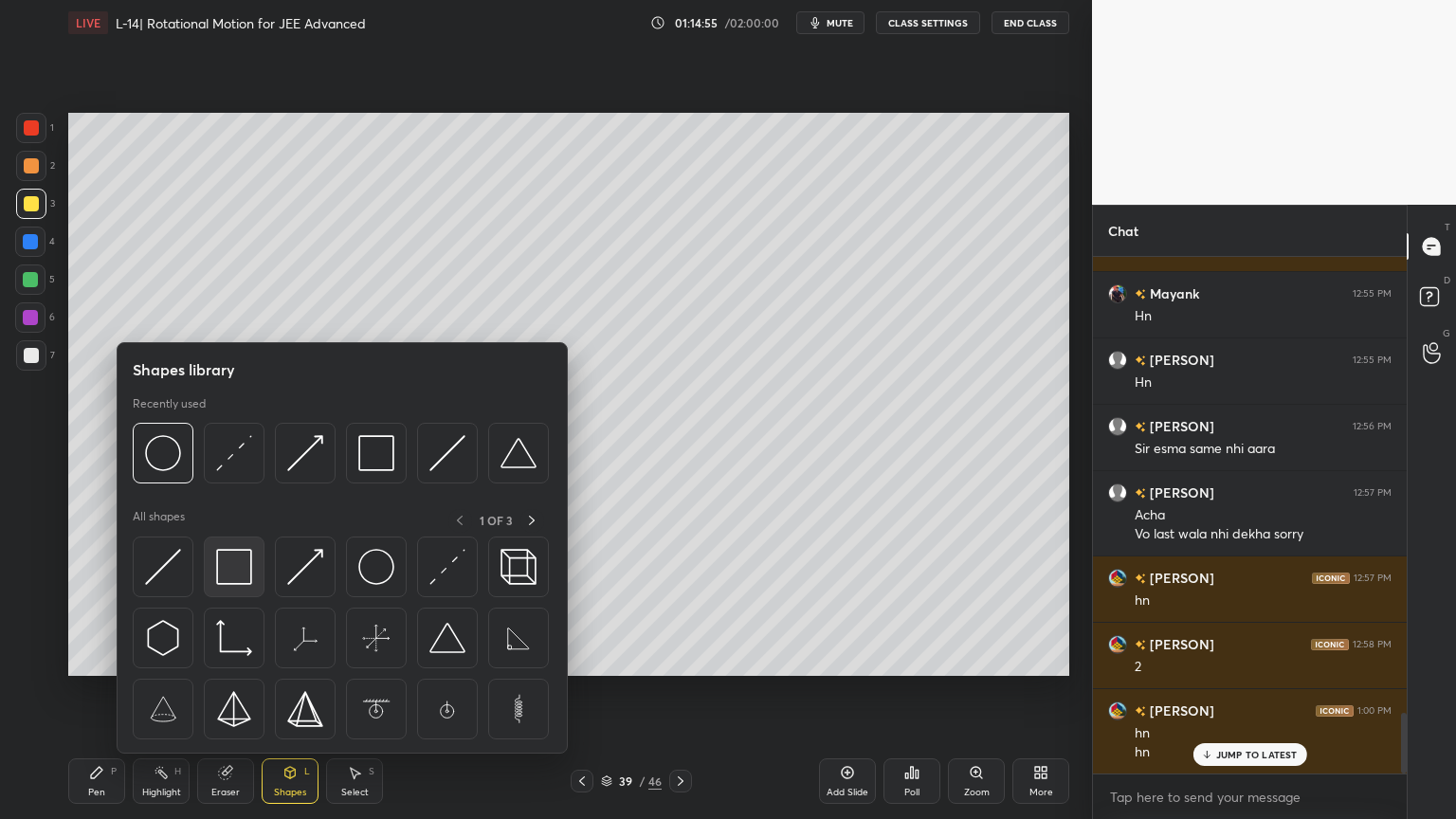 click at bounding box center [234, 567] 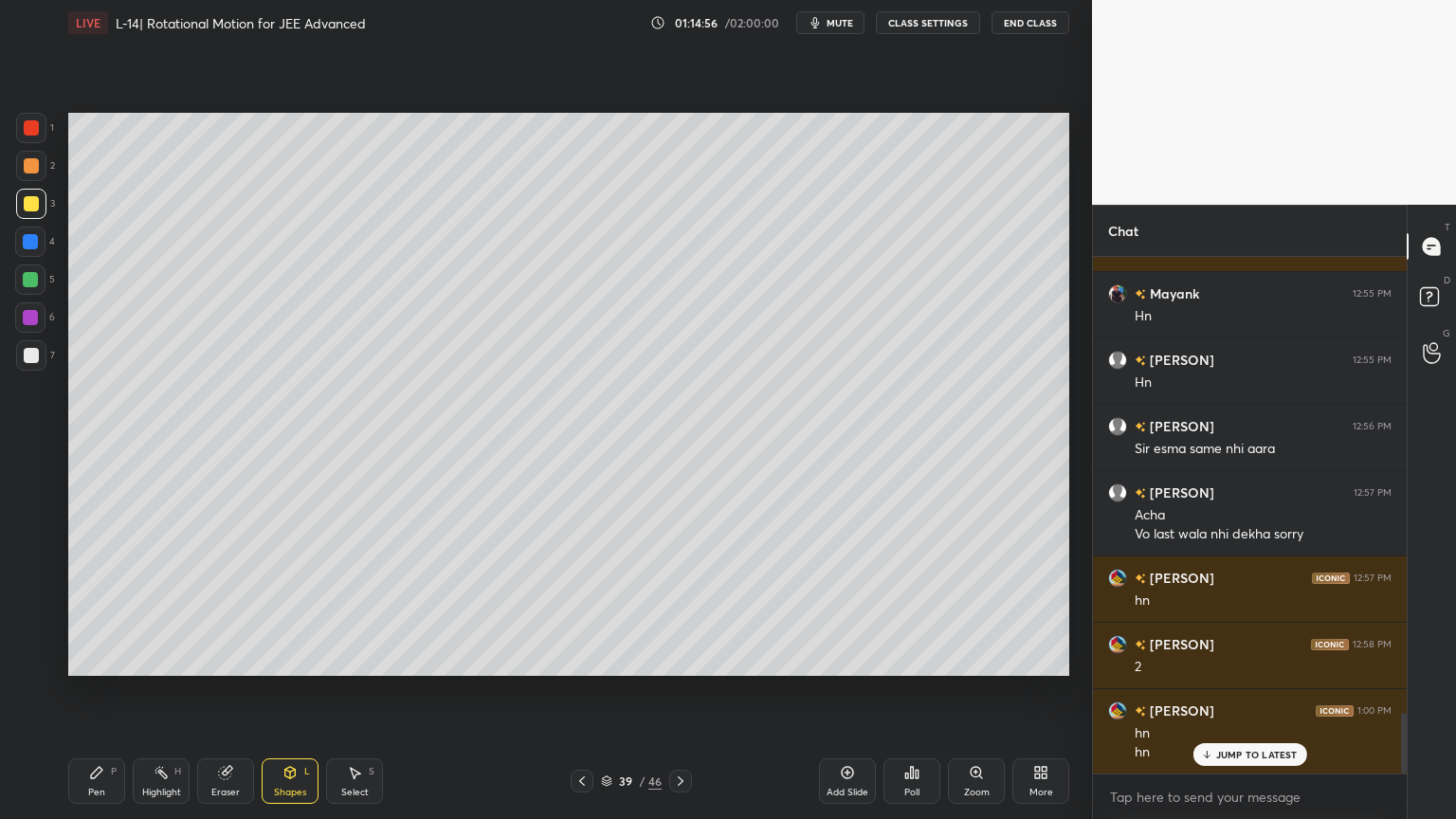 click at bounding box center [30, 242] 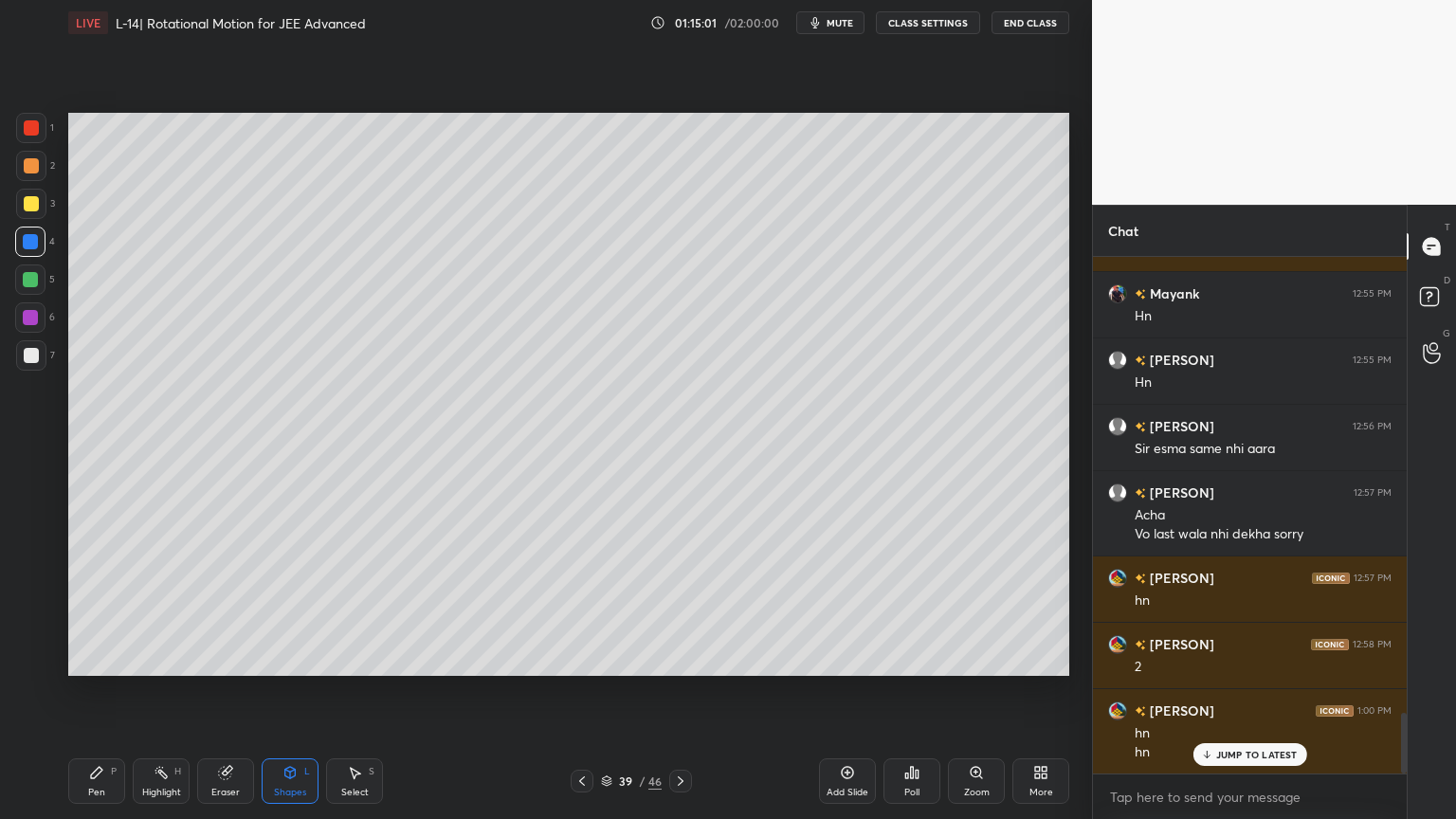 click 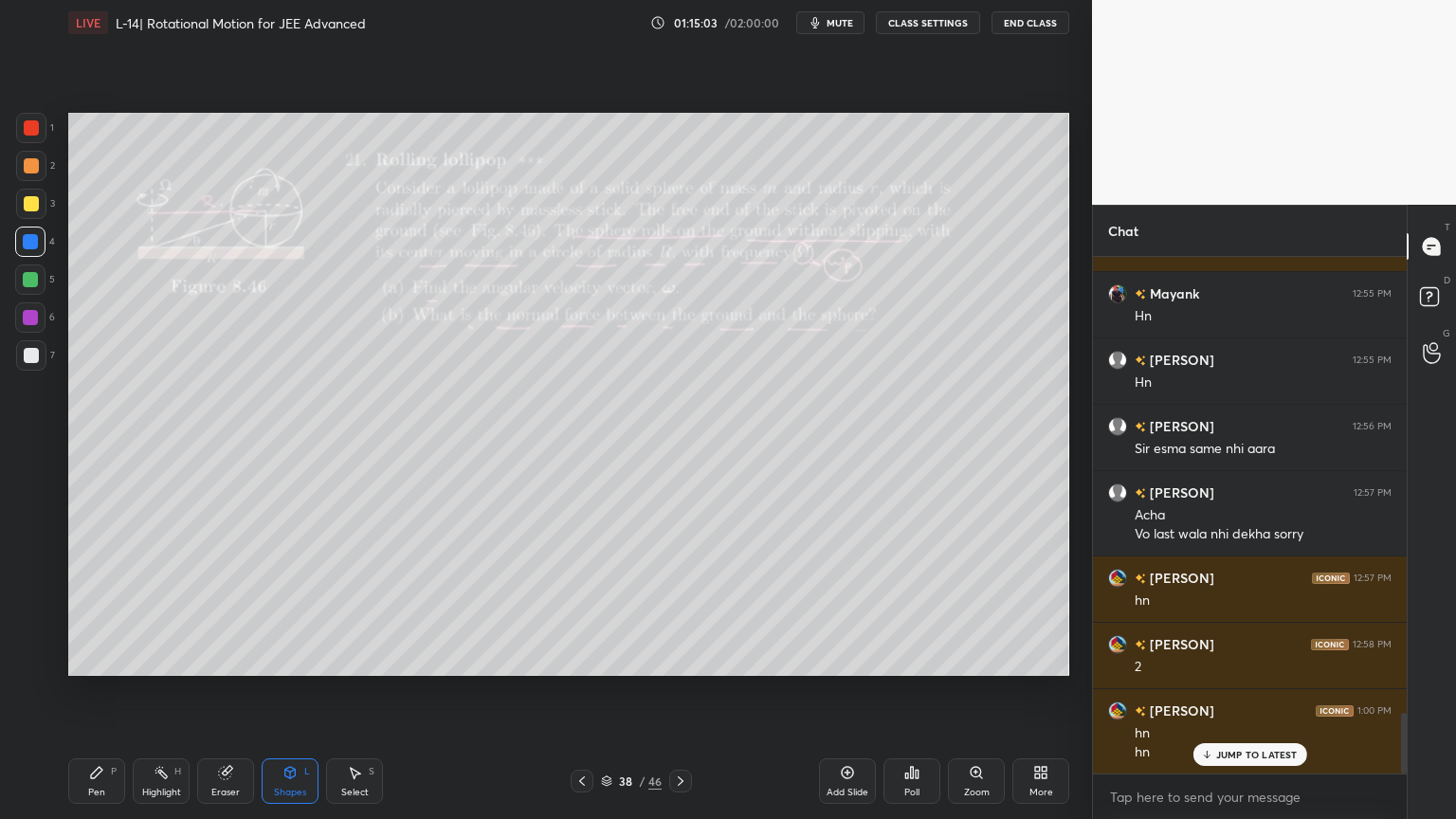 click 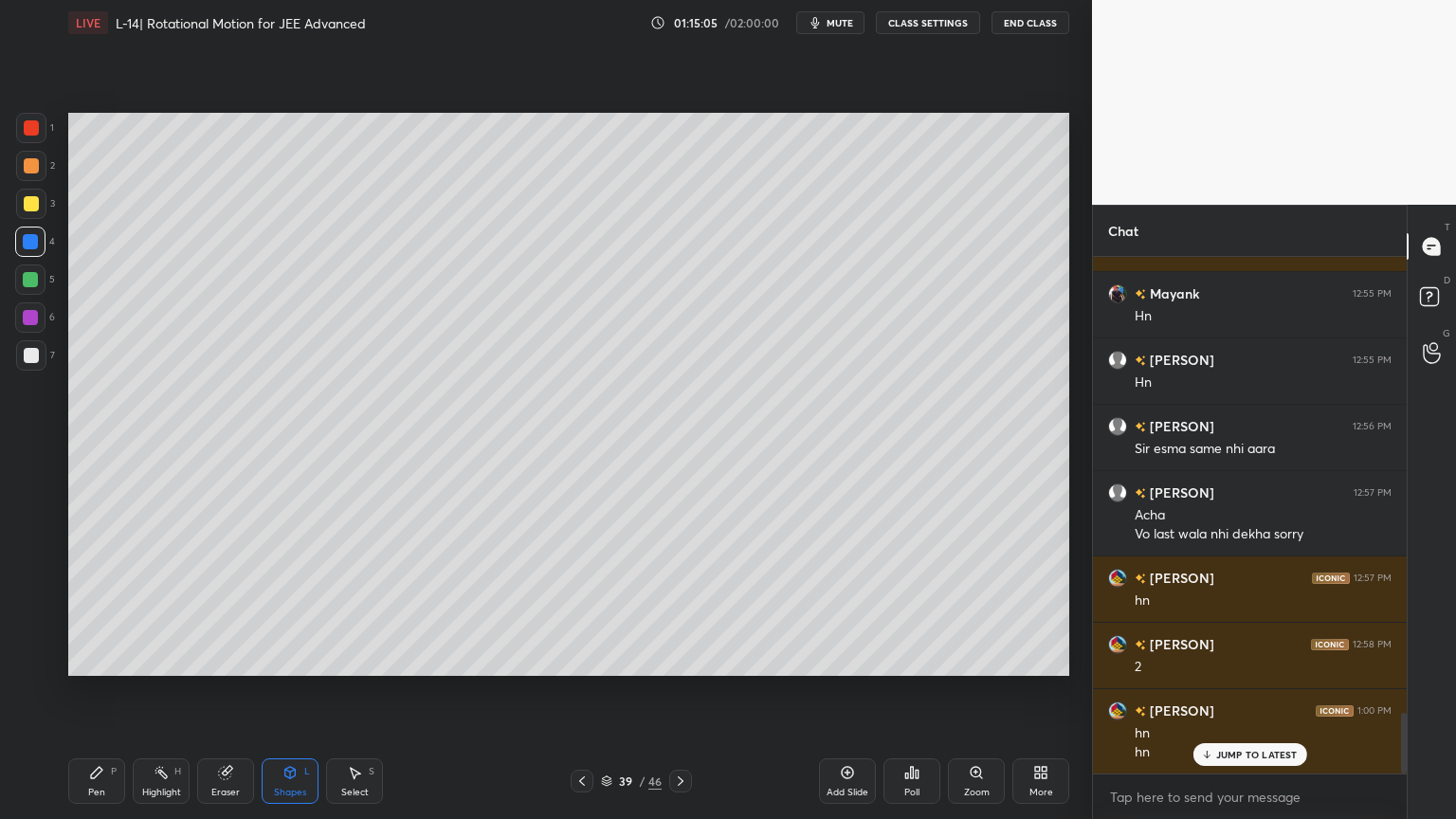 click at bounding box center (31, 355) 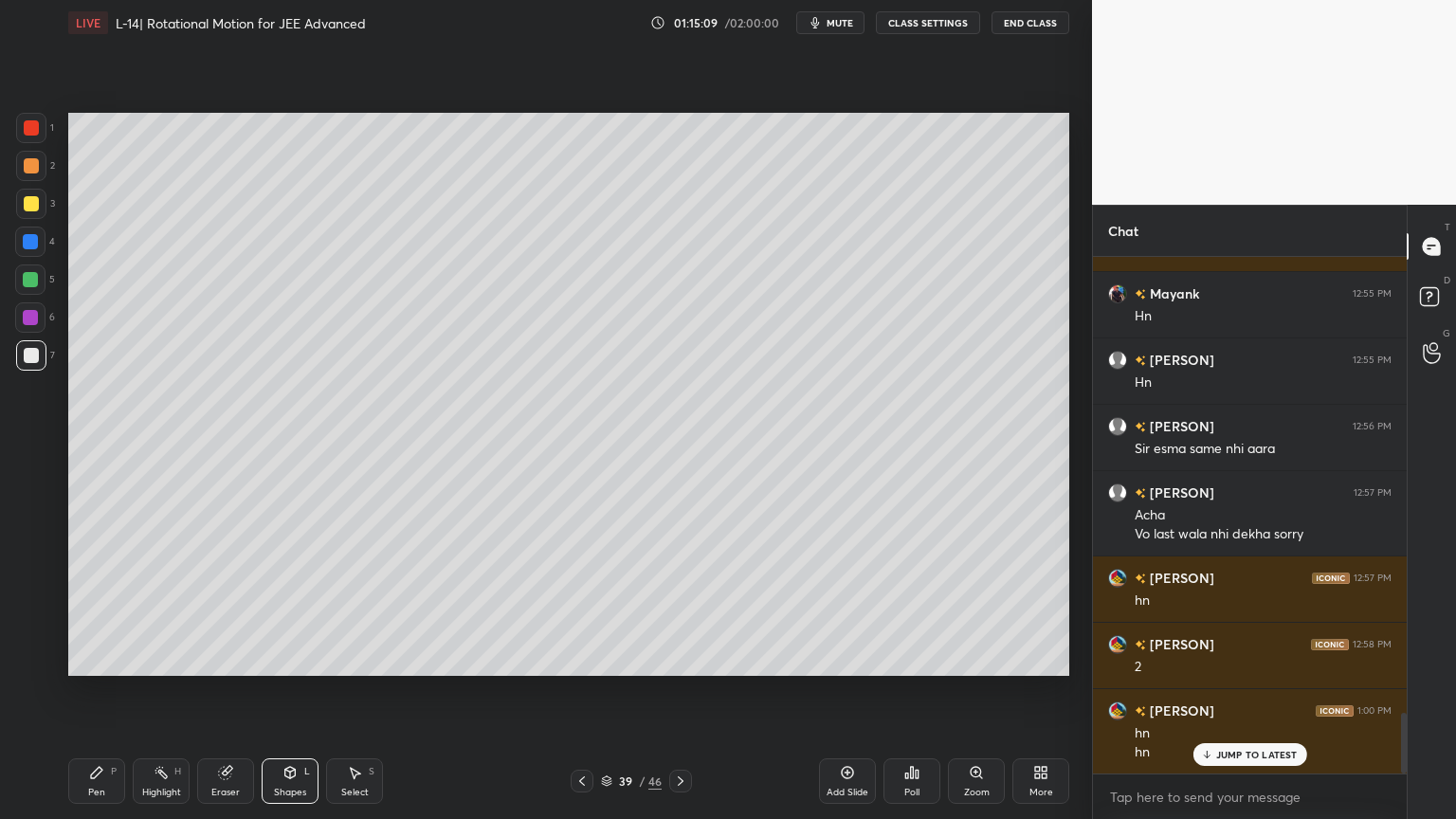 click on "Shapes L" at bounding box center (290, 781) 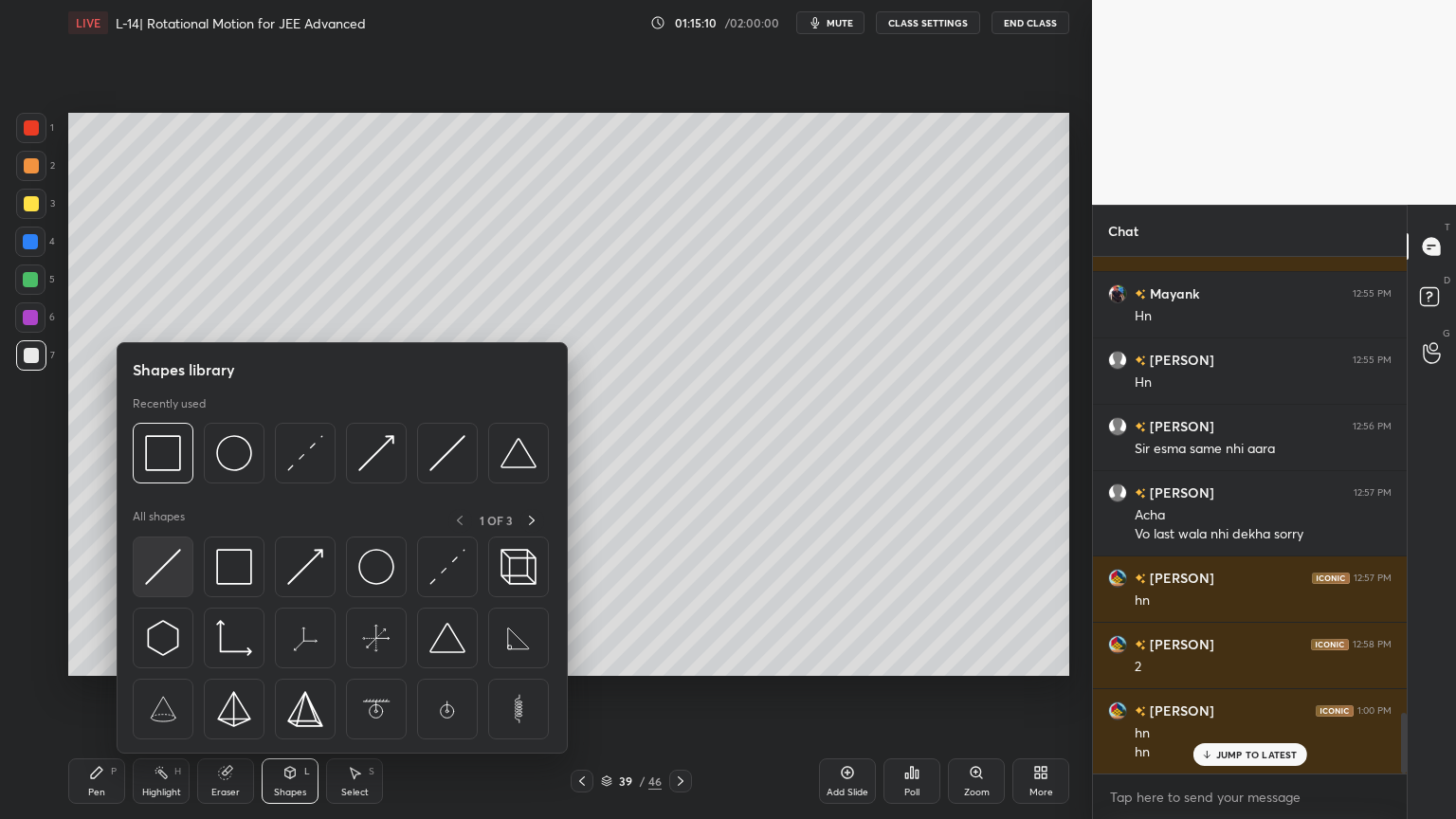 click at bounding box center [163, 567] 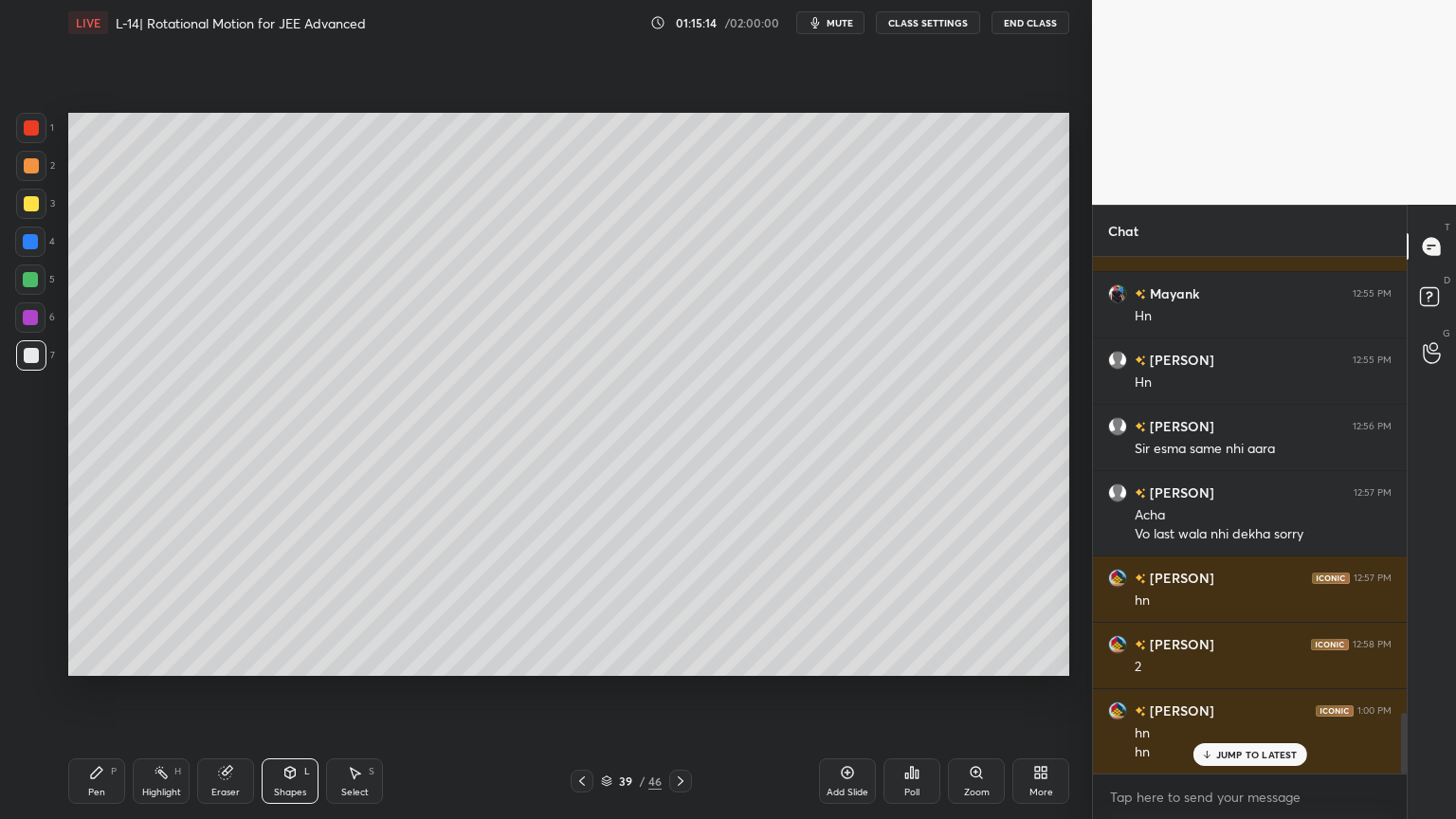 click on "Pen" at bounding box center (97, 792) 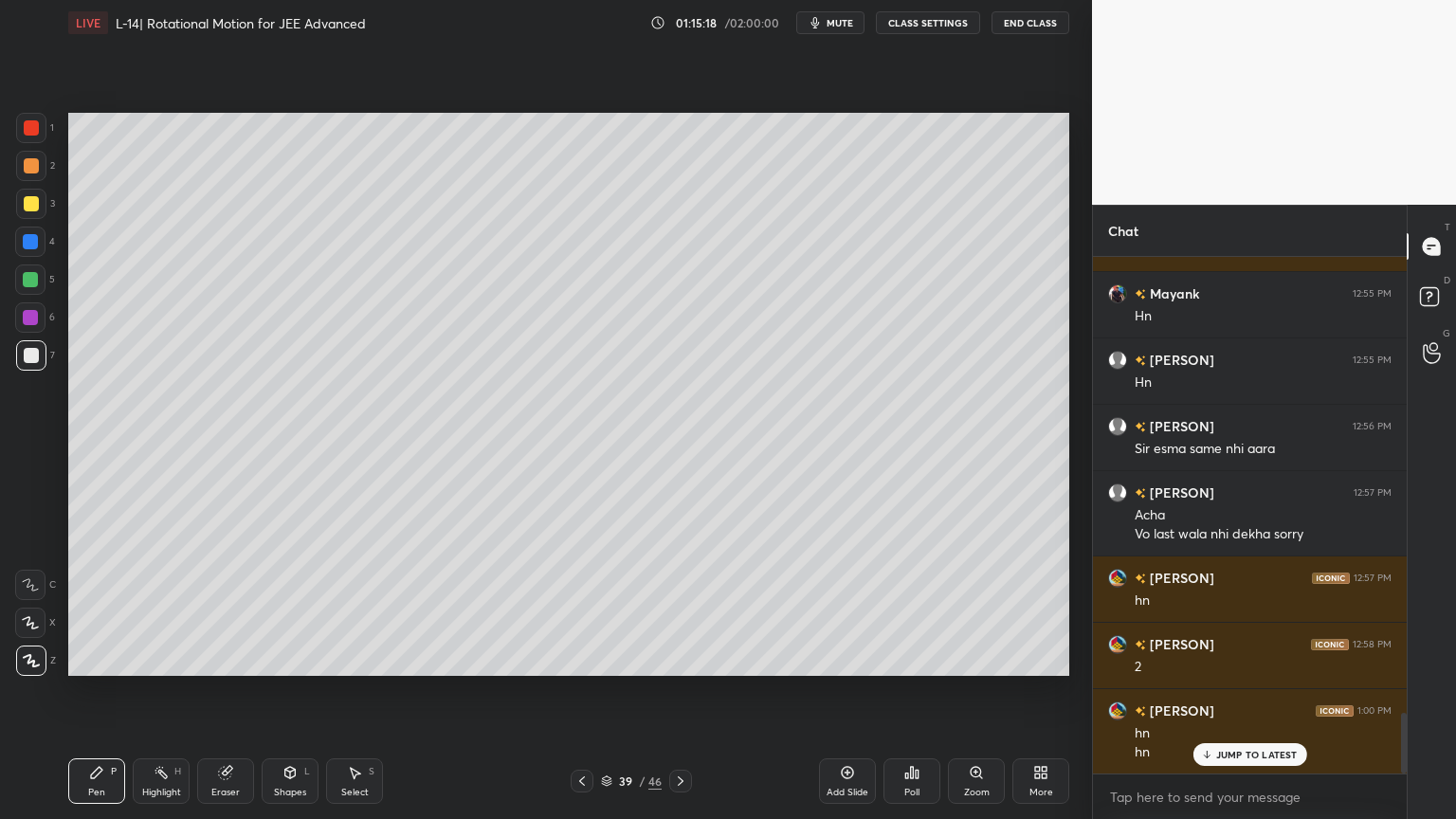 click on "Pen P Highlight H Eraser Shapes L Select S 39 / 46 Add Slide Poll Zoom More" at bounding box center [569, 781] 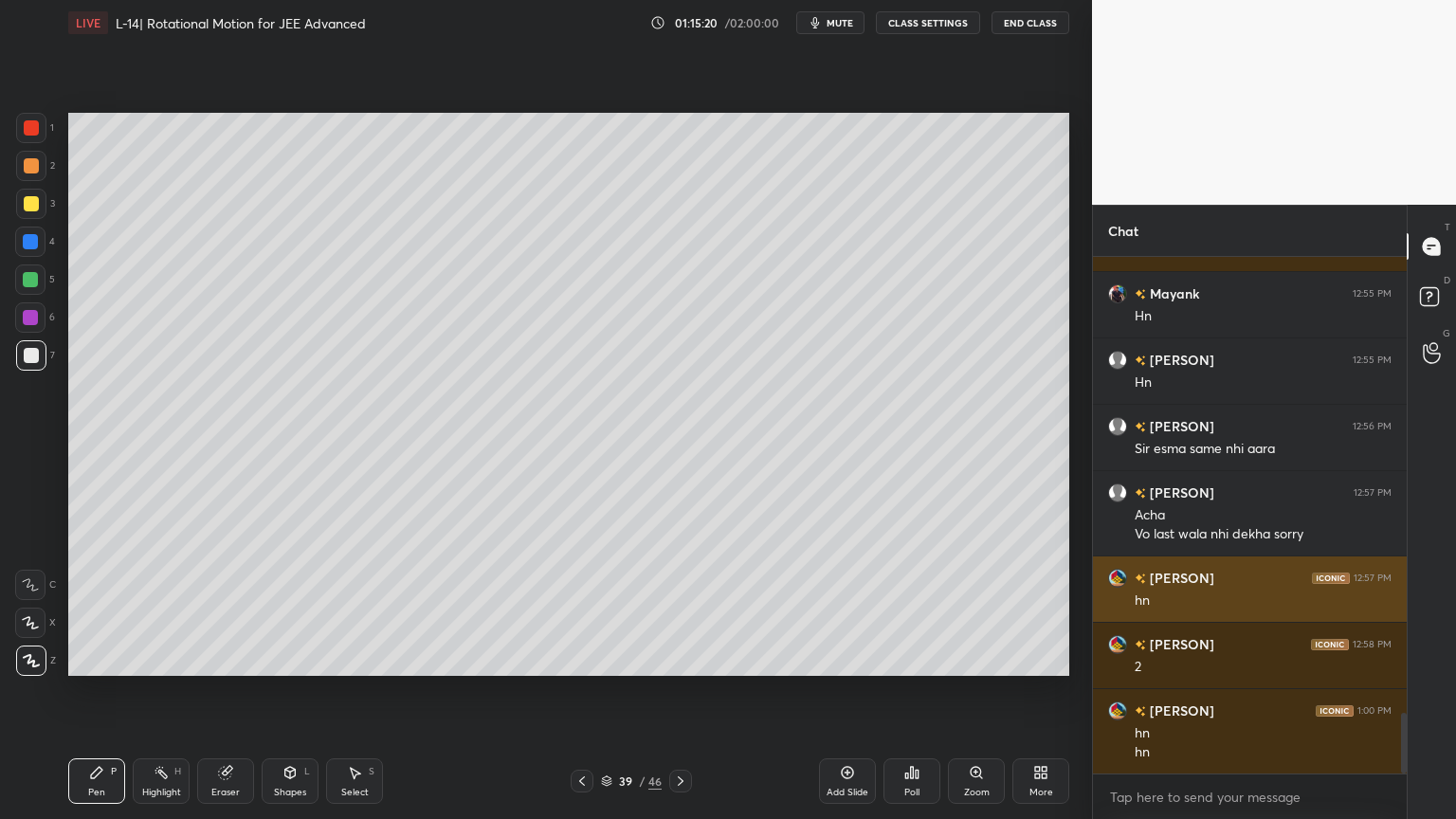 scroll, scrollTop: 3868, scrollLeft: 0, axis: vertical 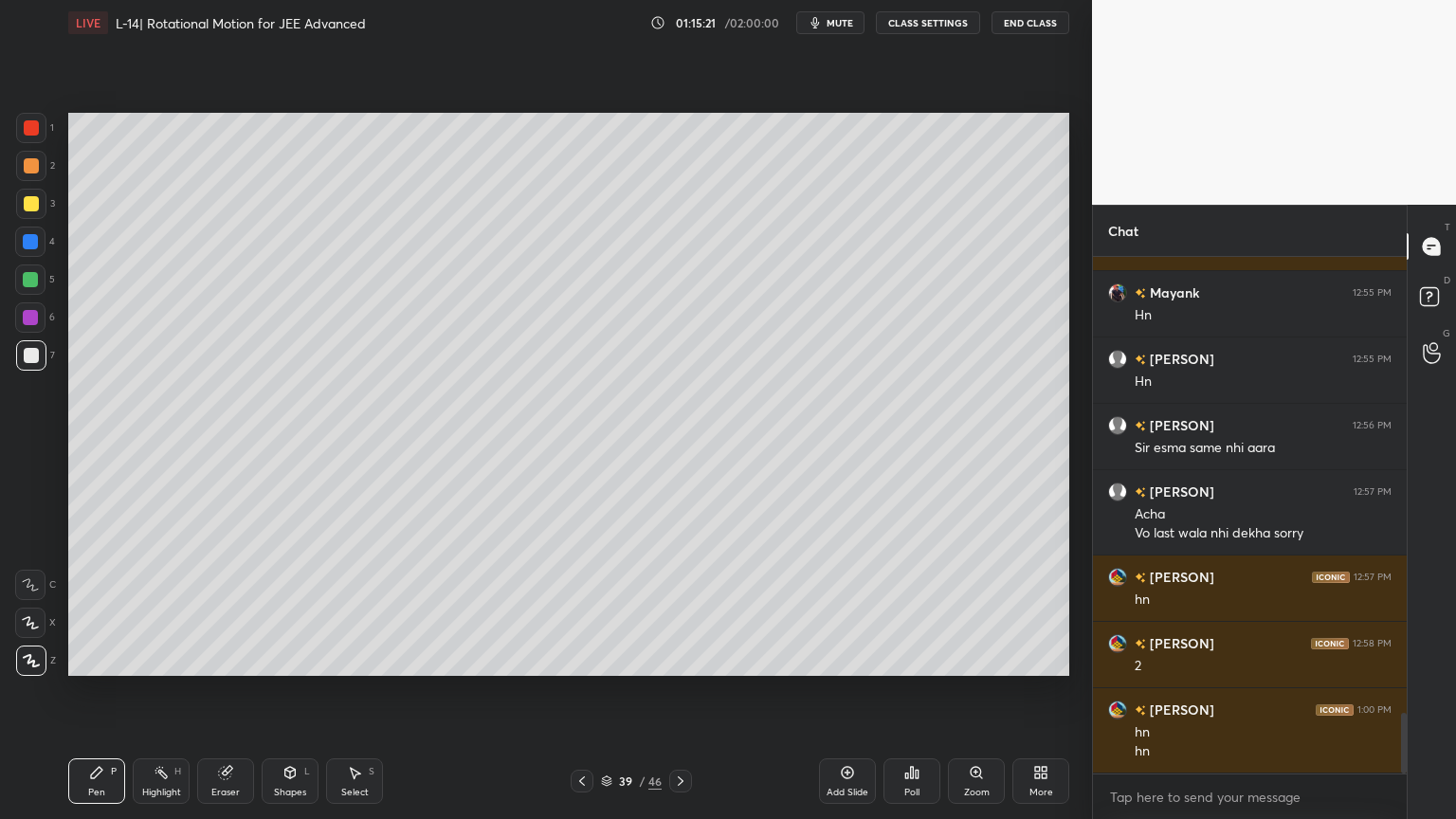 click 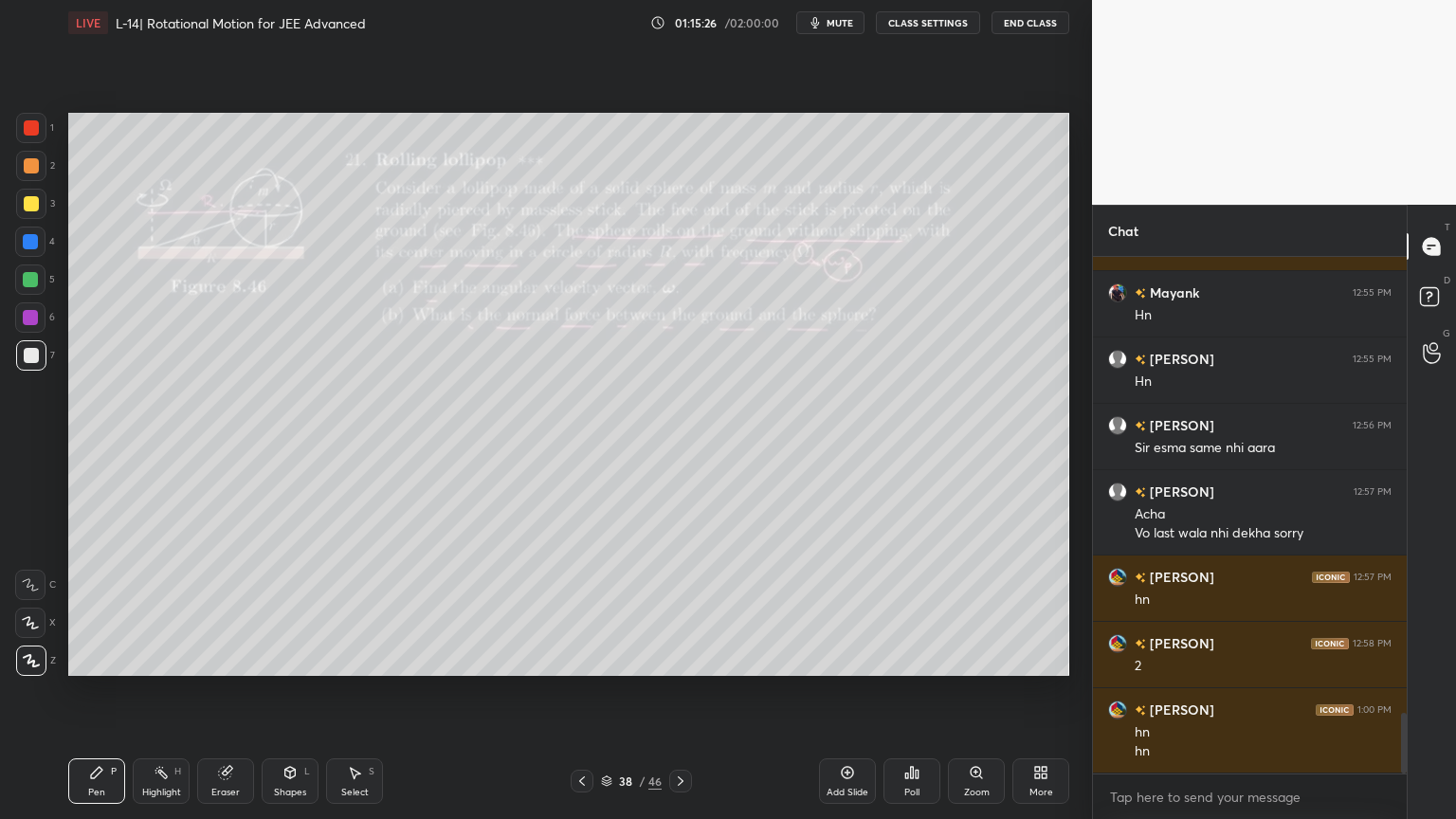 click 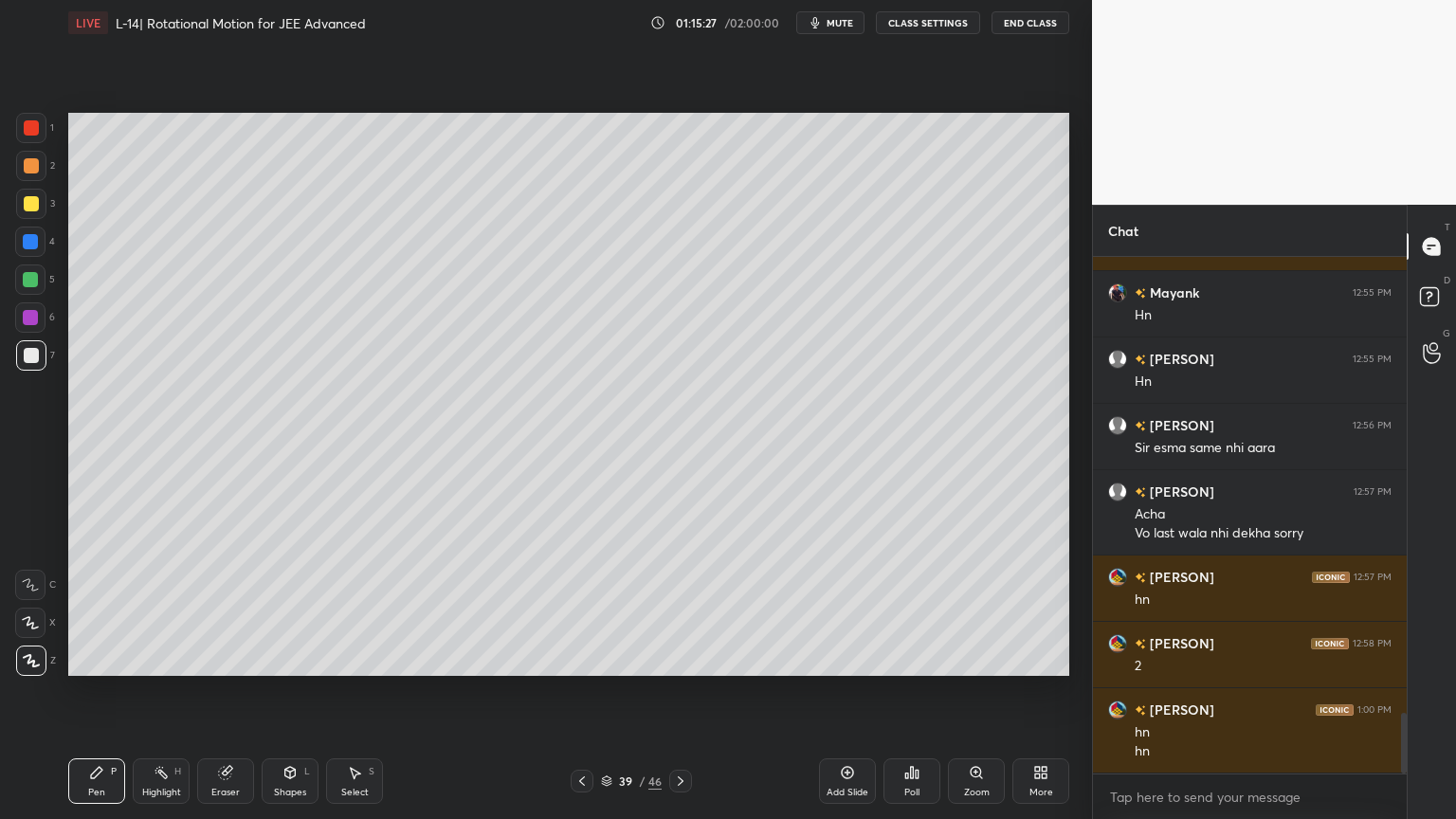 click 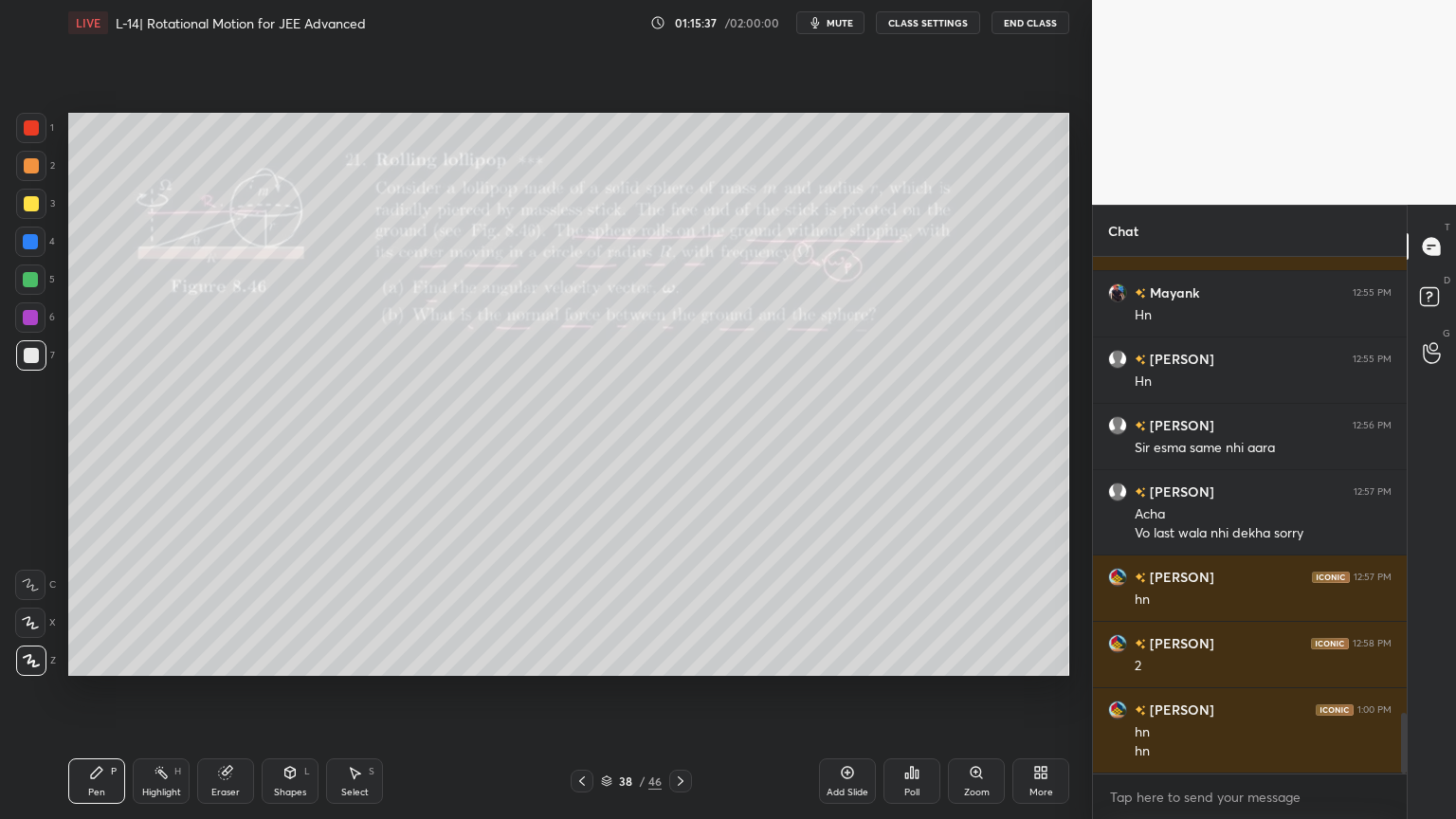 click 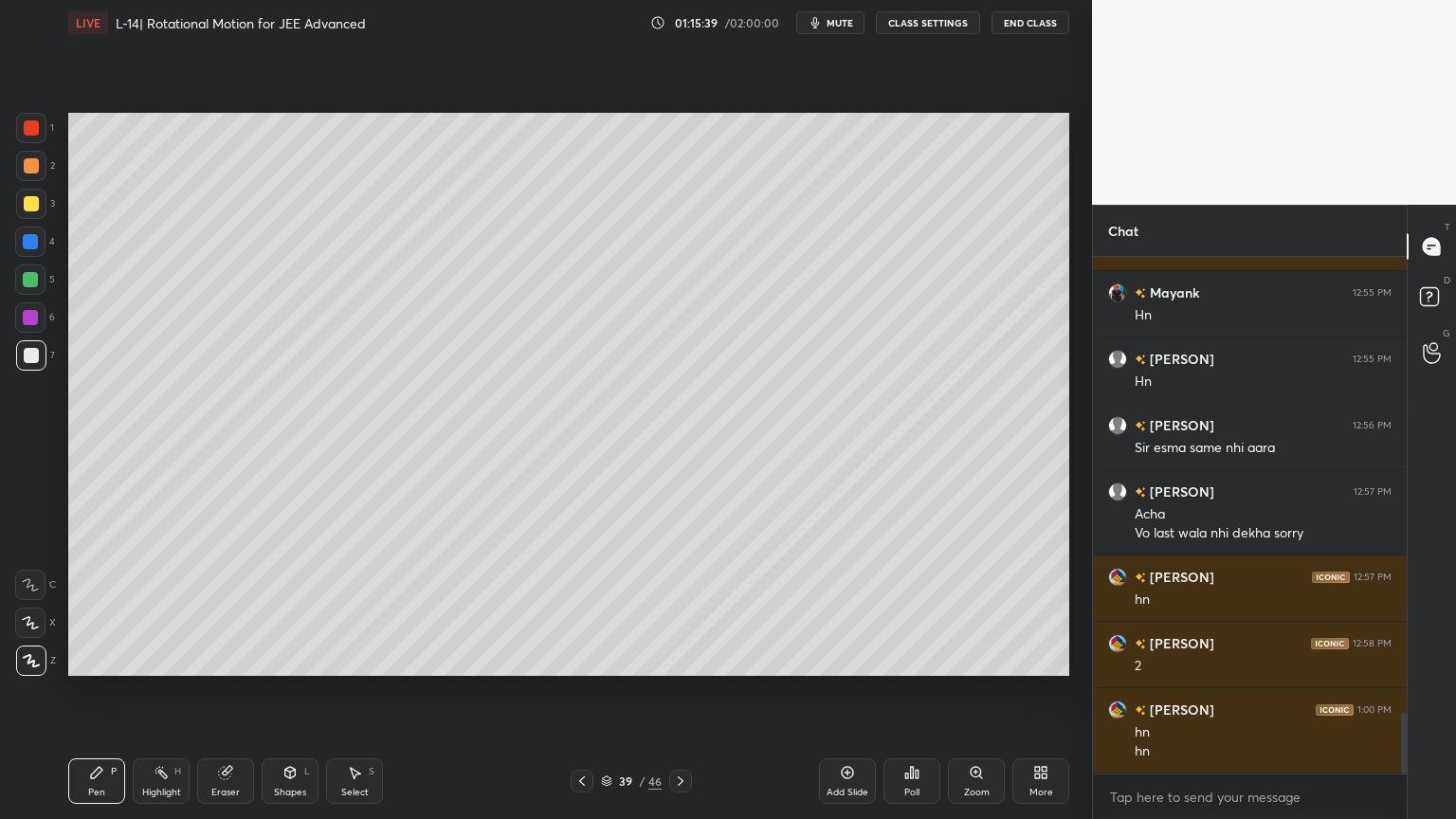 click on "Shapes L" at bounding box center [290, 781] 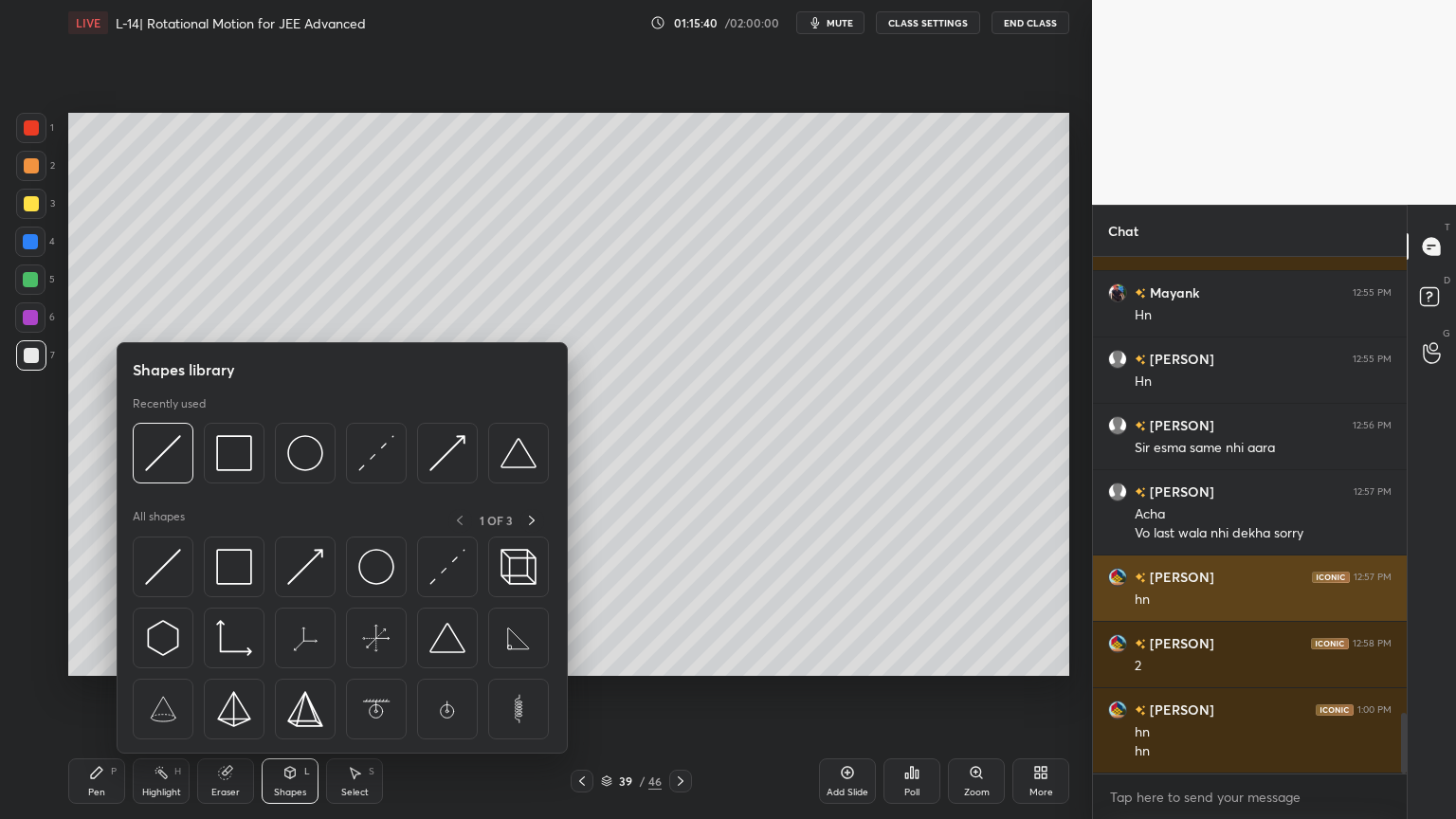 click at bounding box center (447, 567) 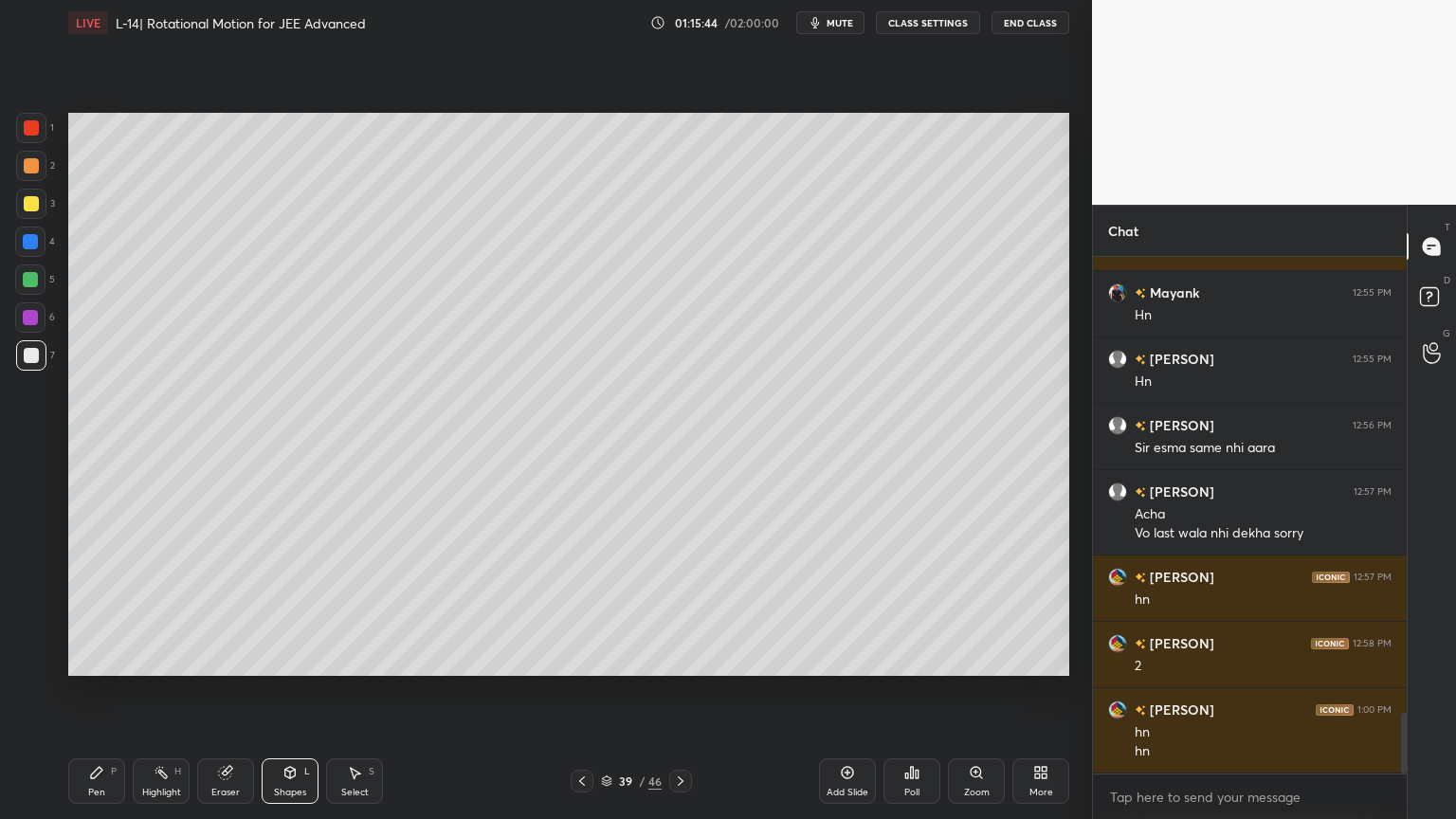 click on "Pen P" at bounding box center (97, 781) 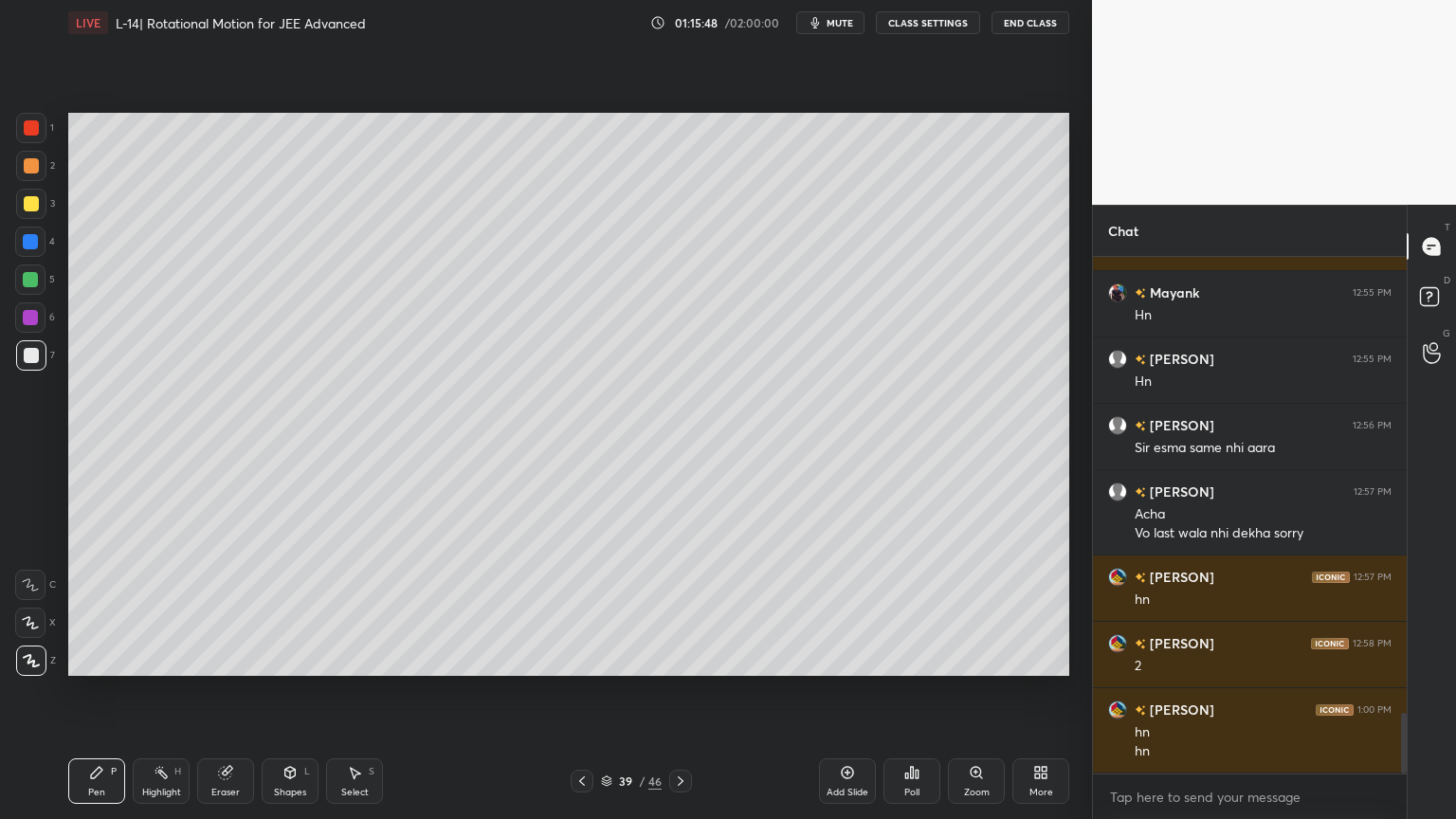 click 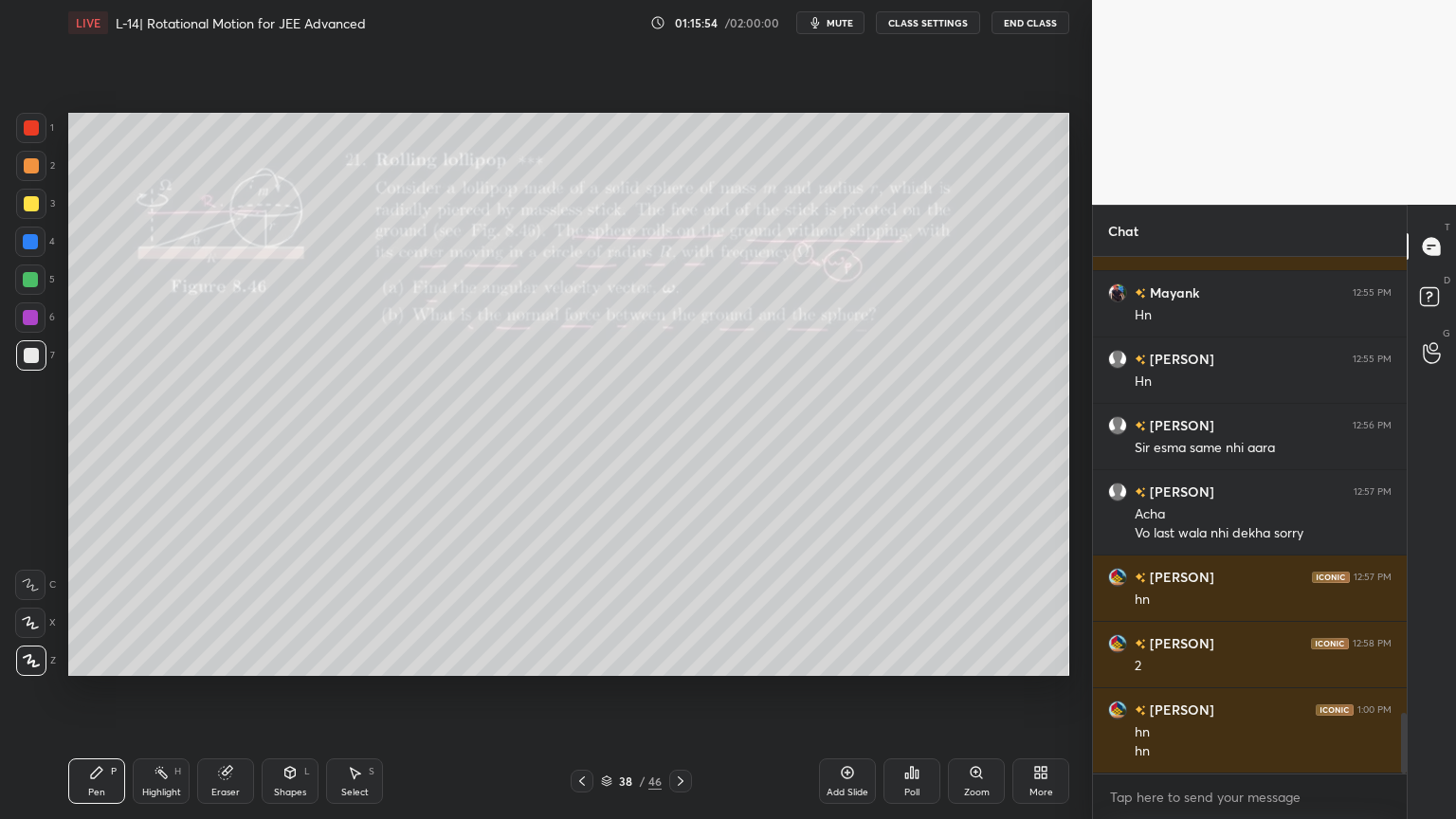 click 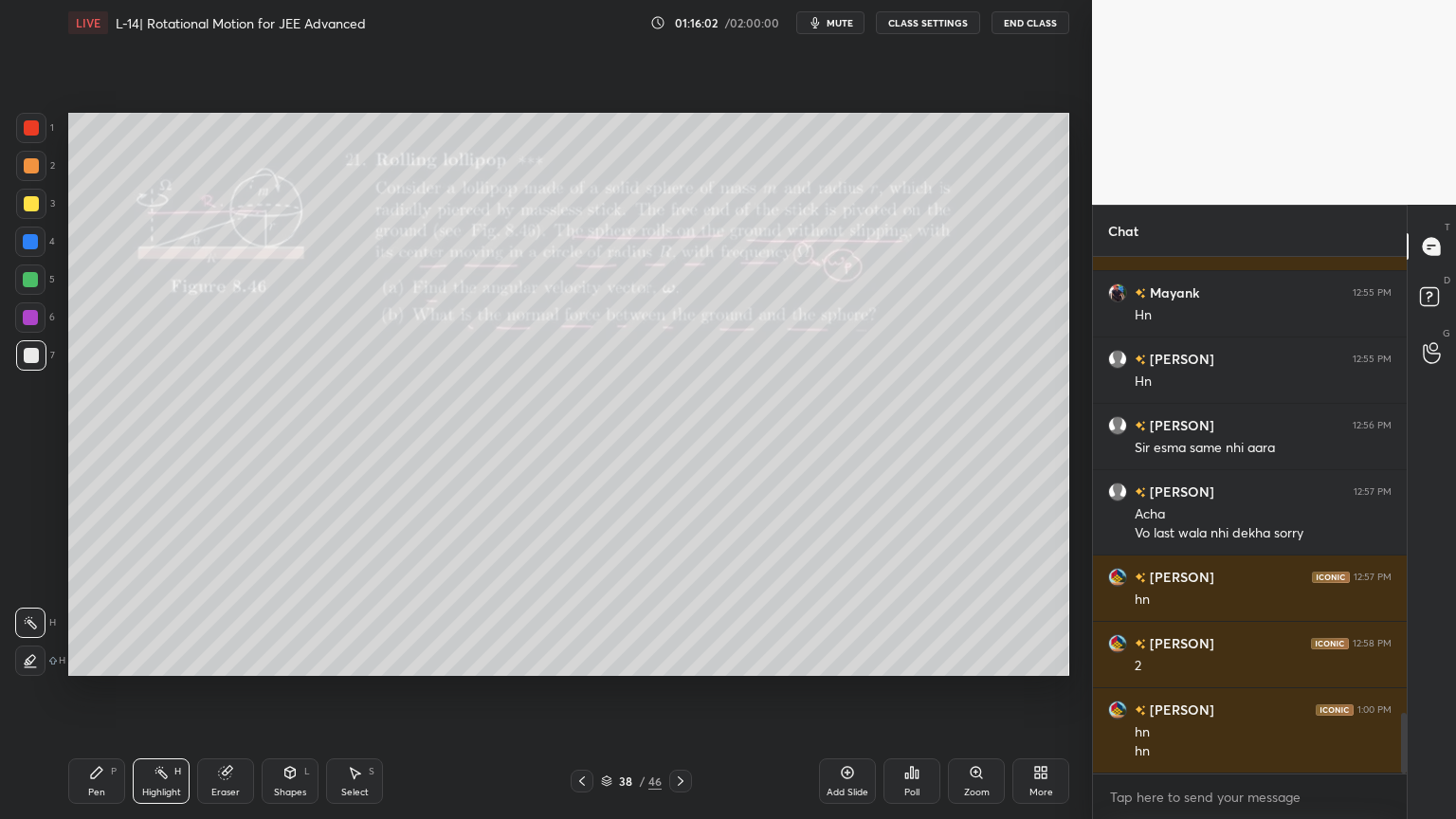 click 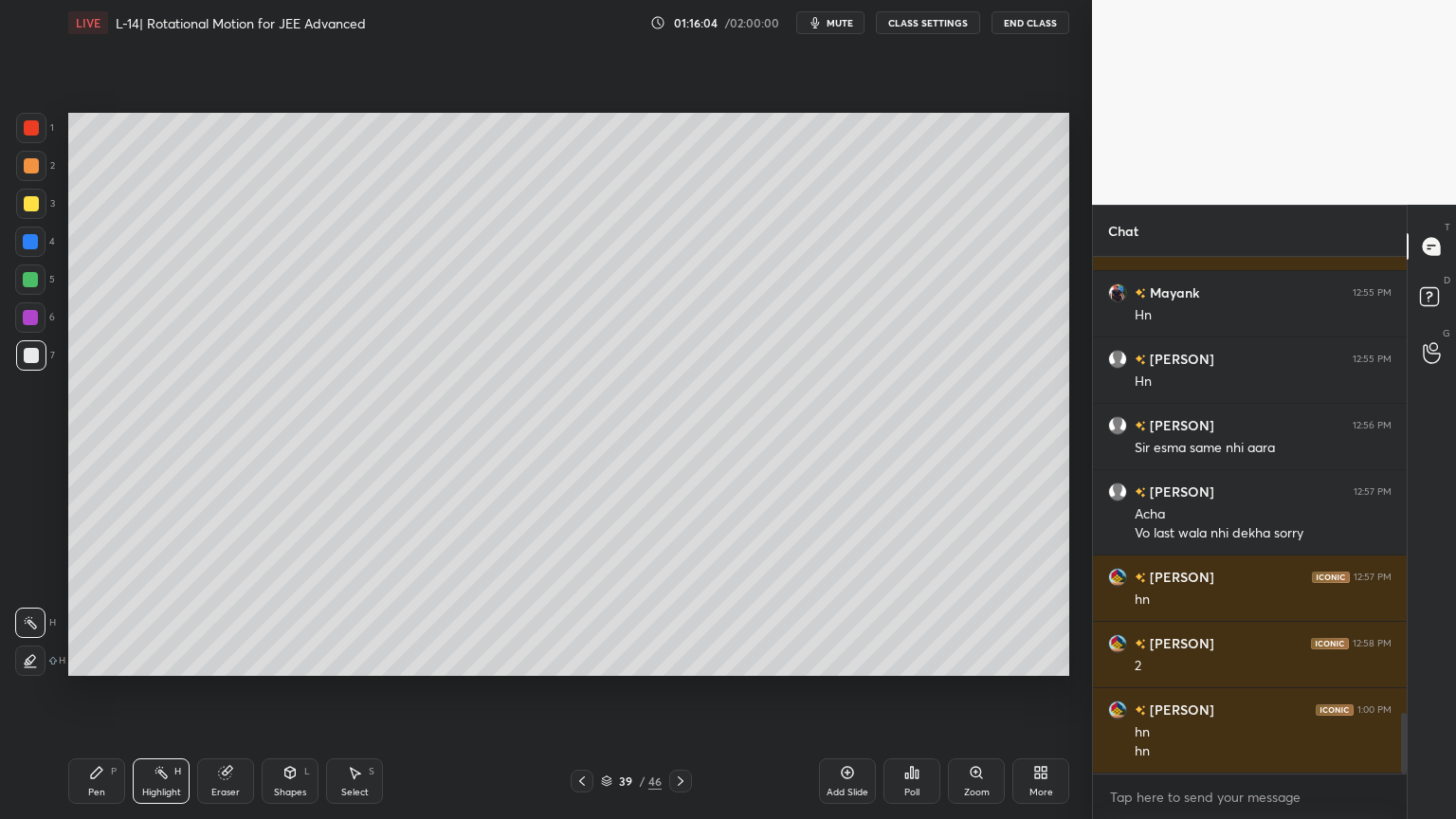 click at bounding box center [30, 318] 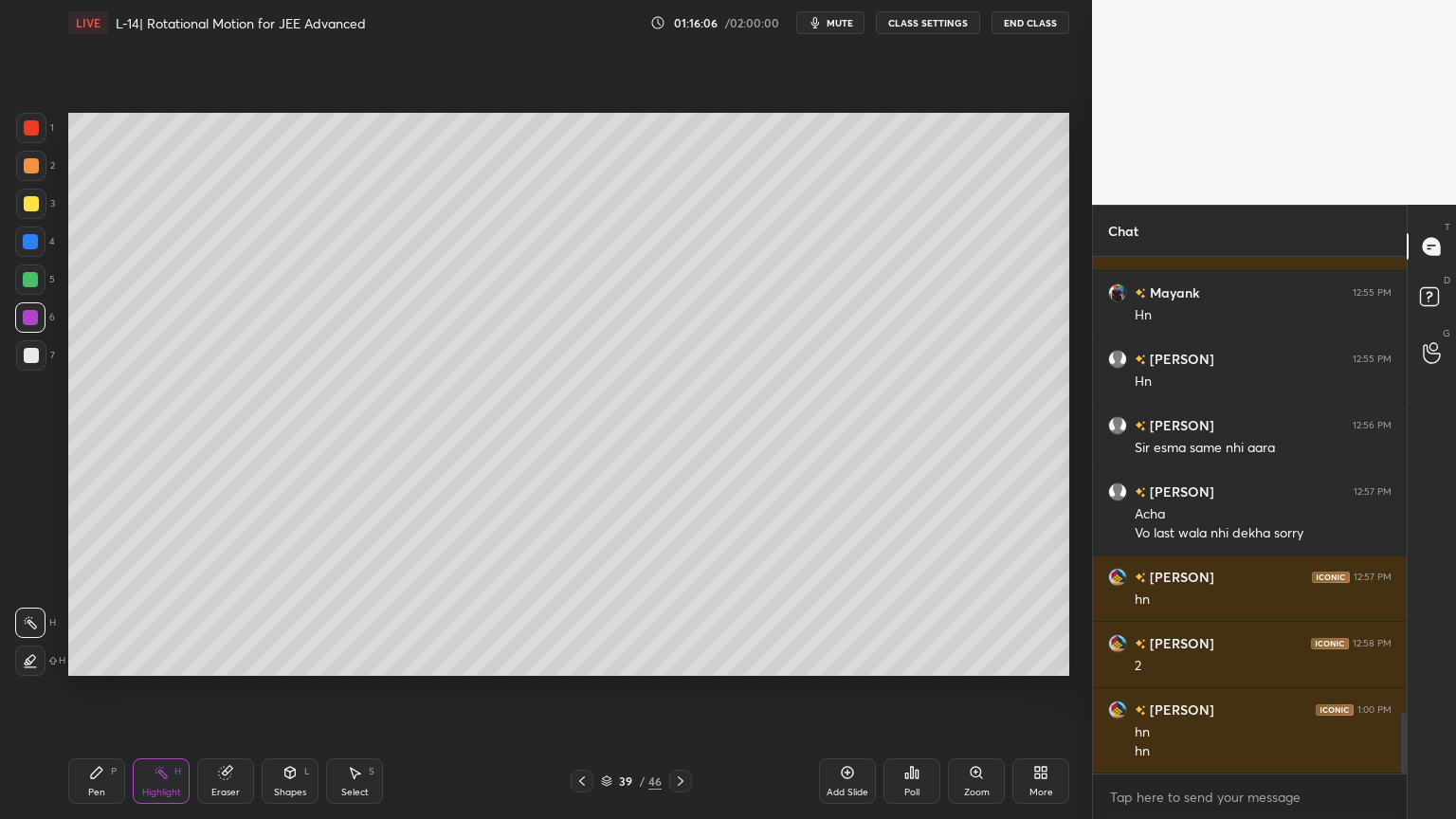 click 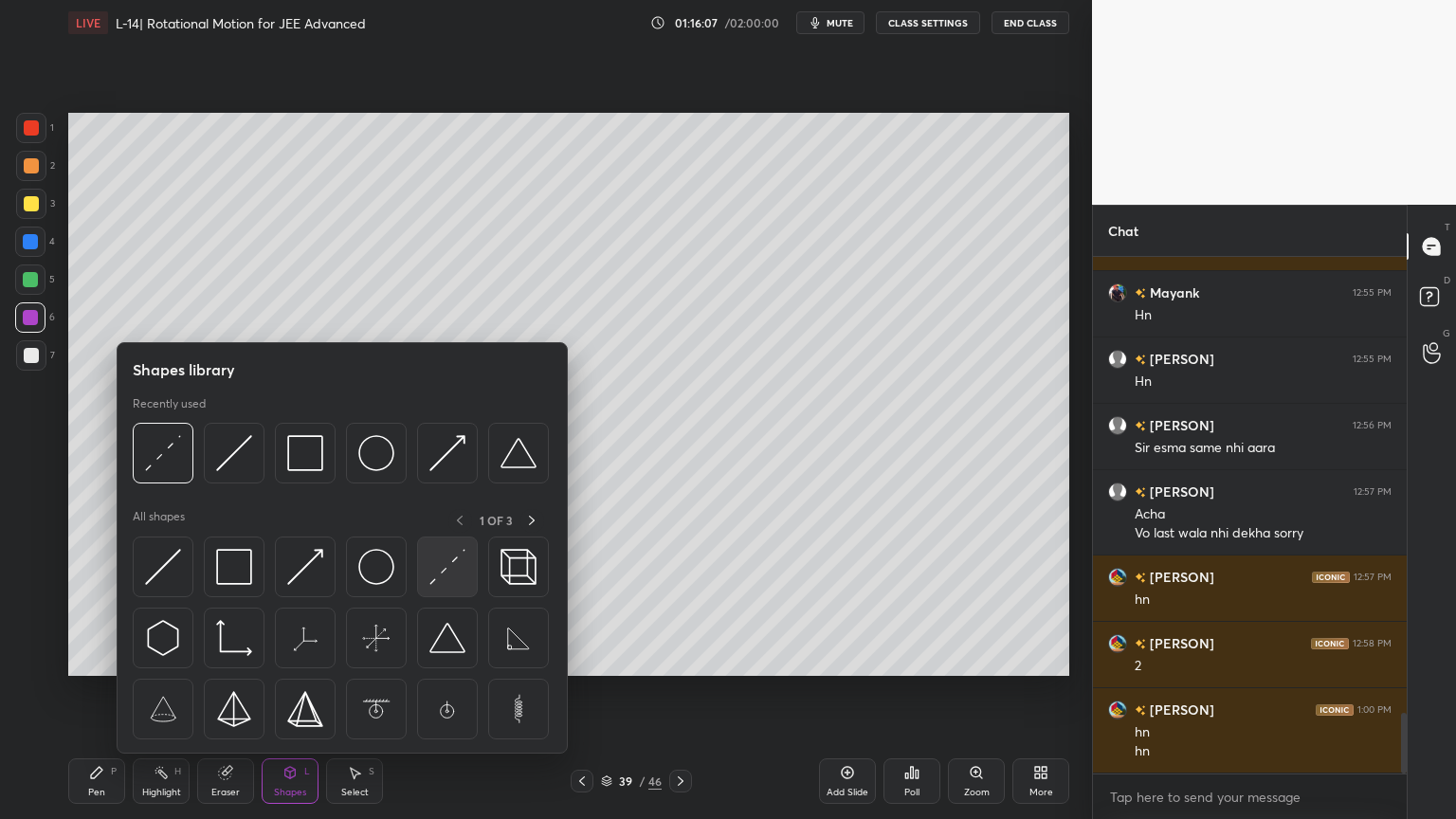 click at bounding box center (447, 567) 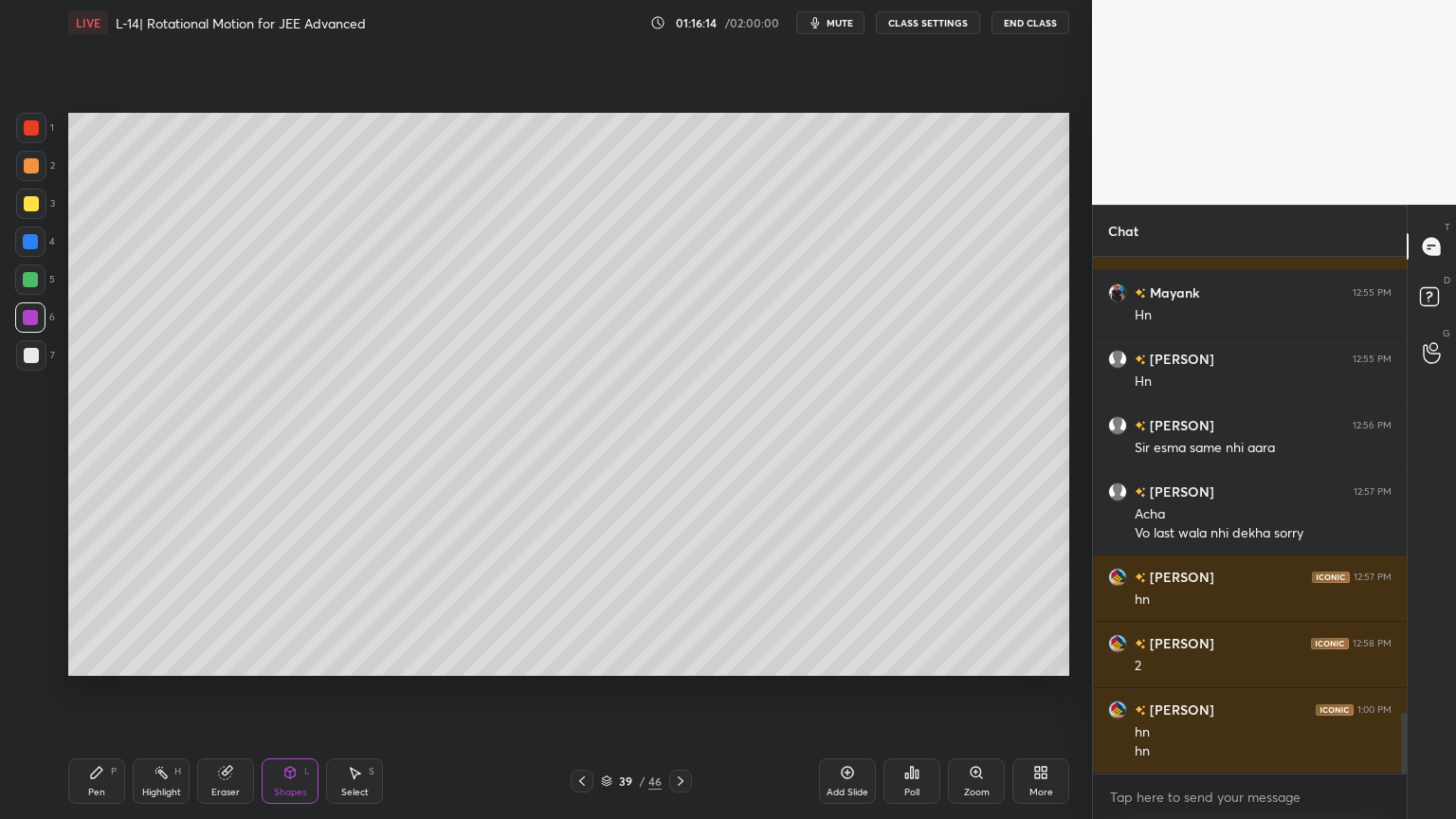 click 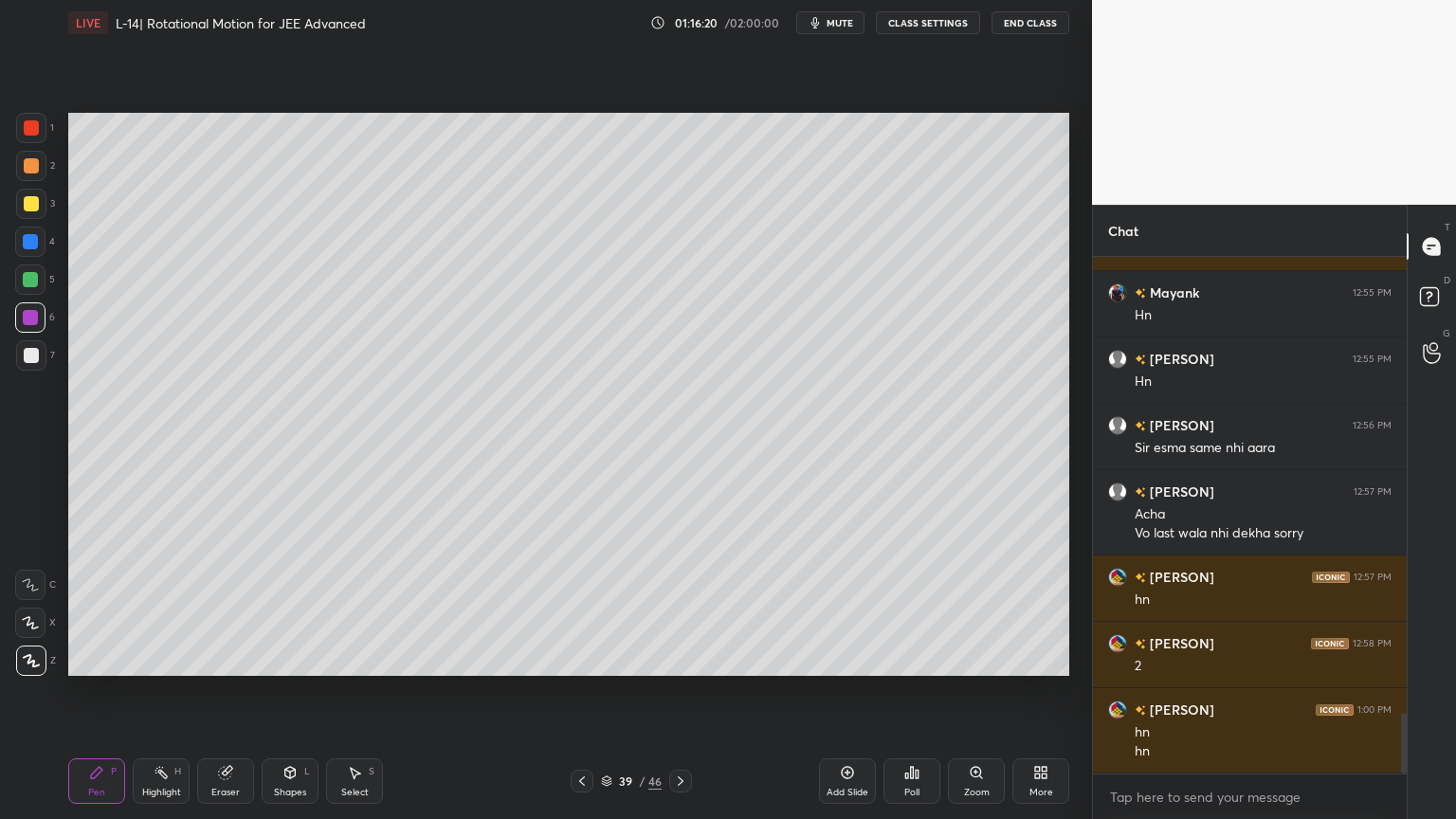 click 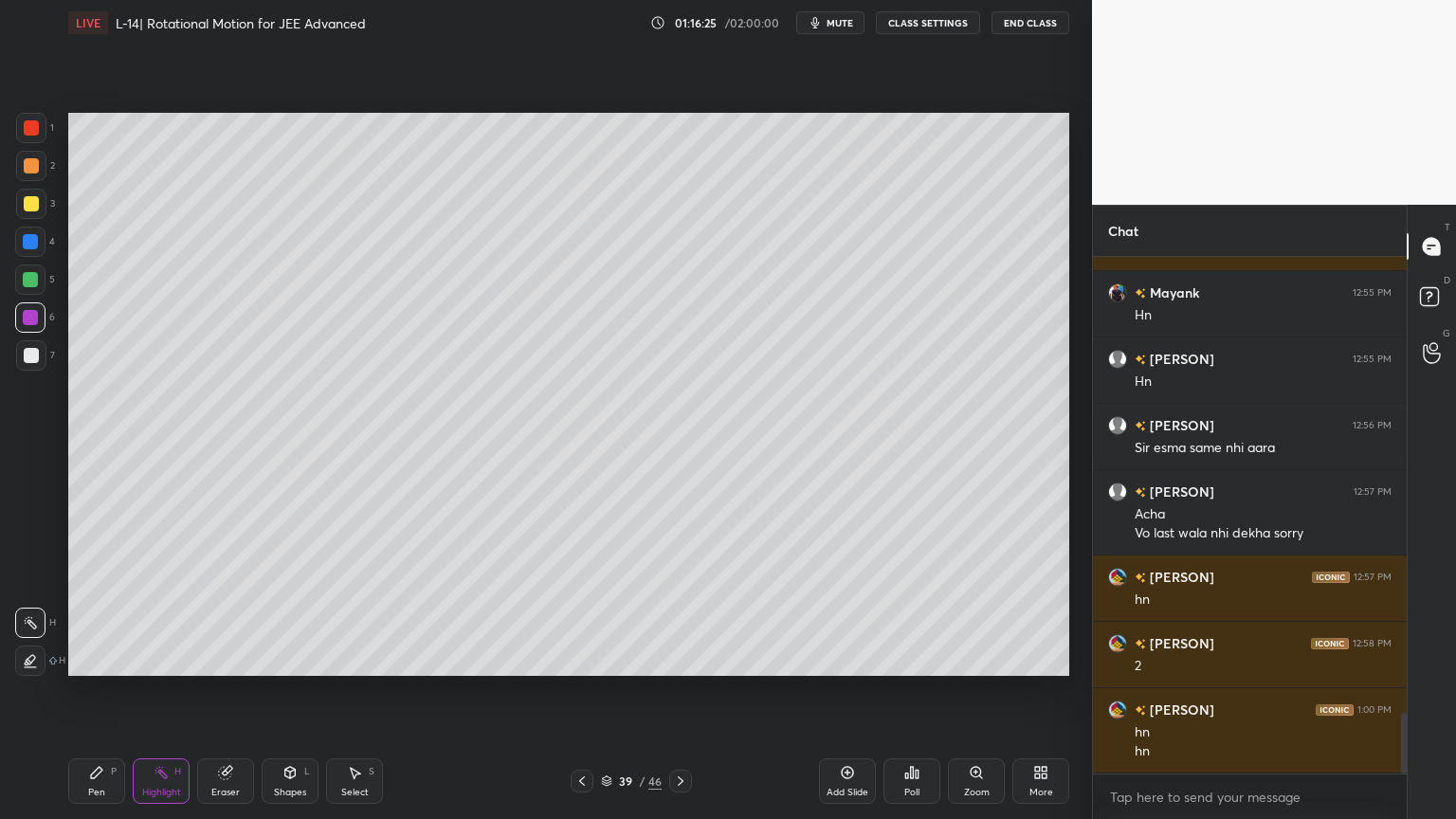 click 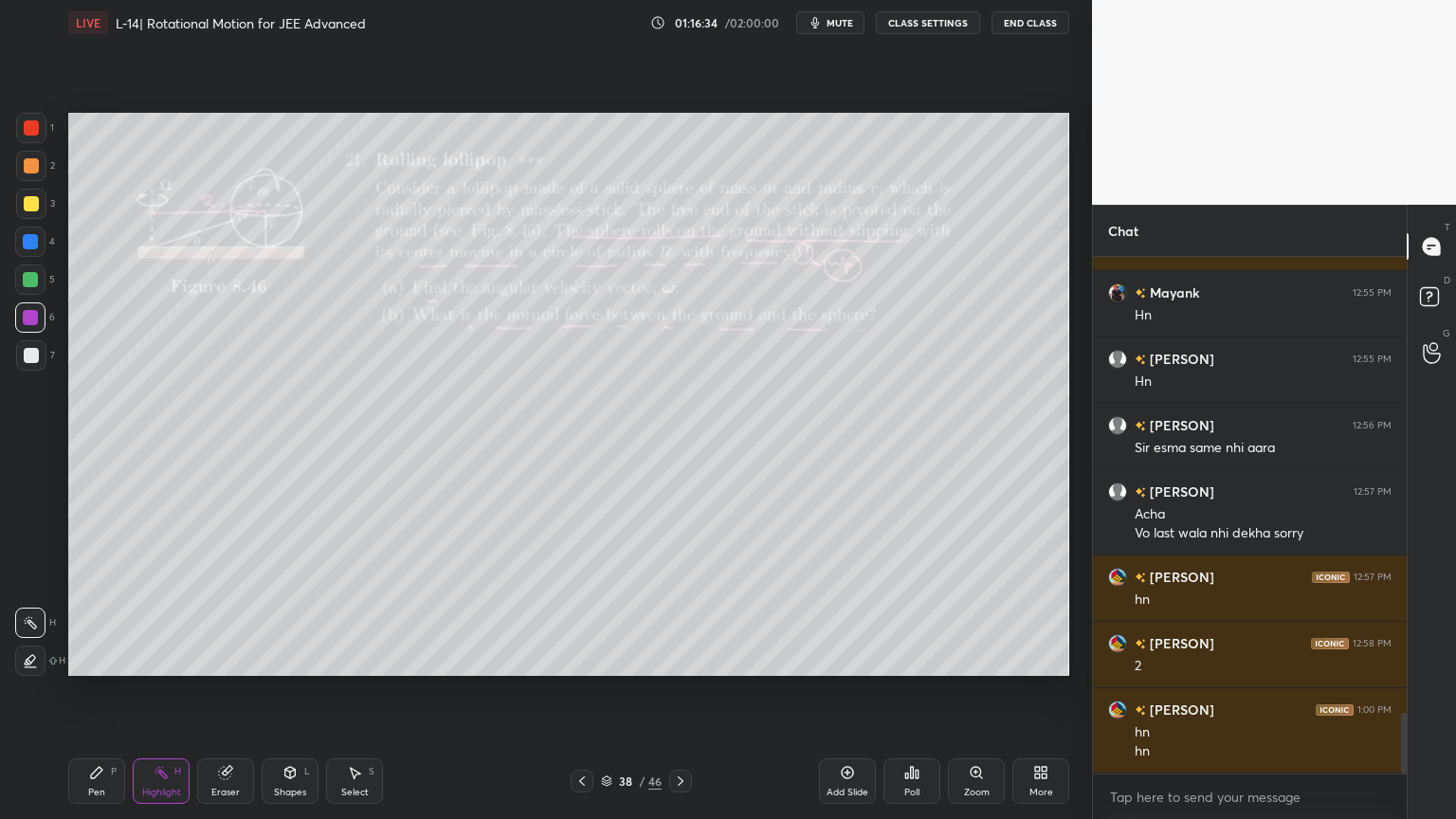click on "Pen P Highlight H Eraser Shapes L Select S 38 / 46 Add Slide Poll Zoom More" at bounding box center (569, 781) 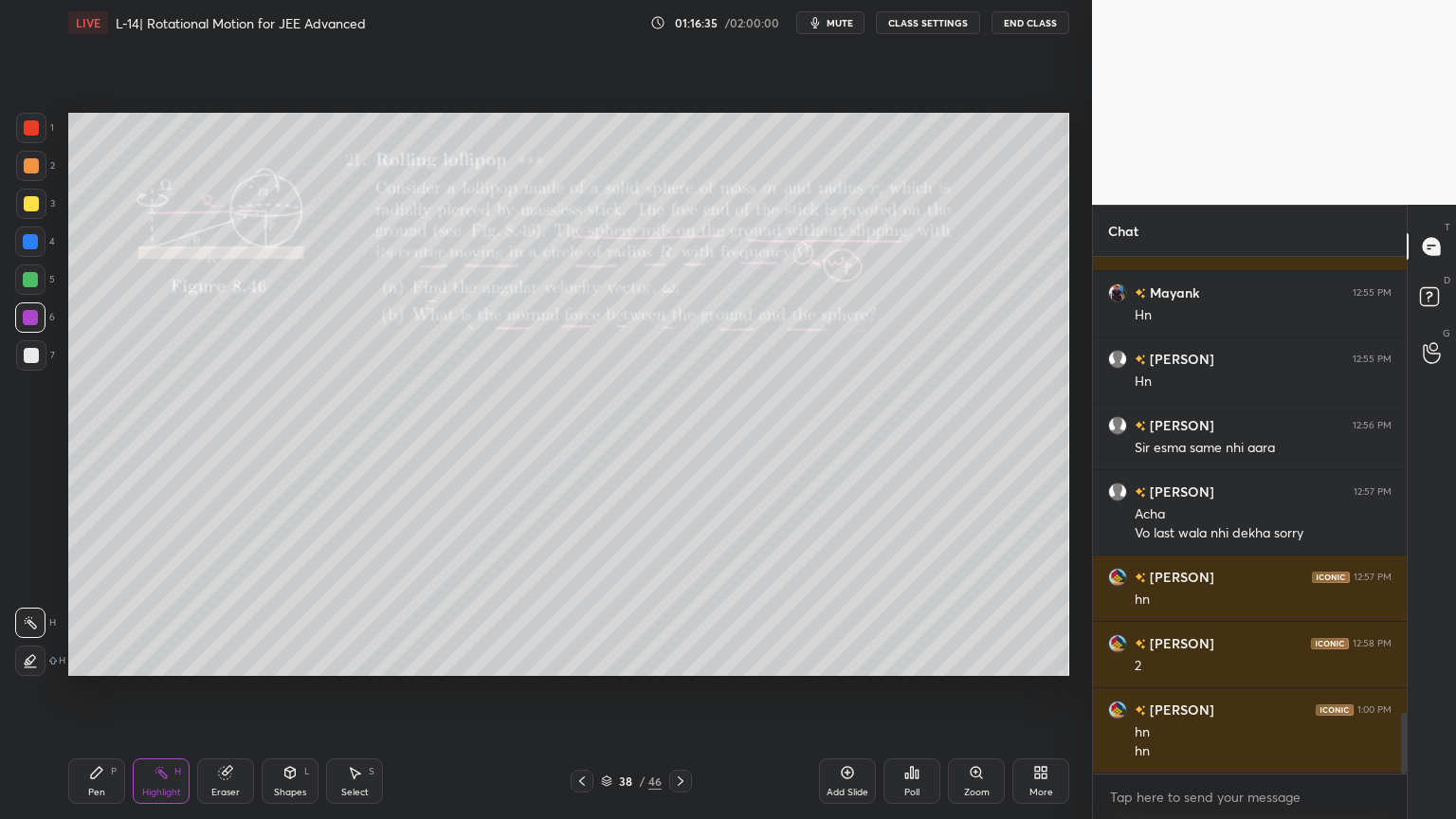 click at bounding box center (681, 781) 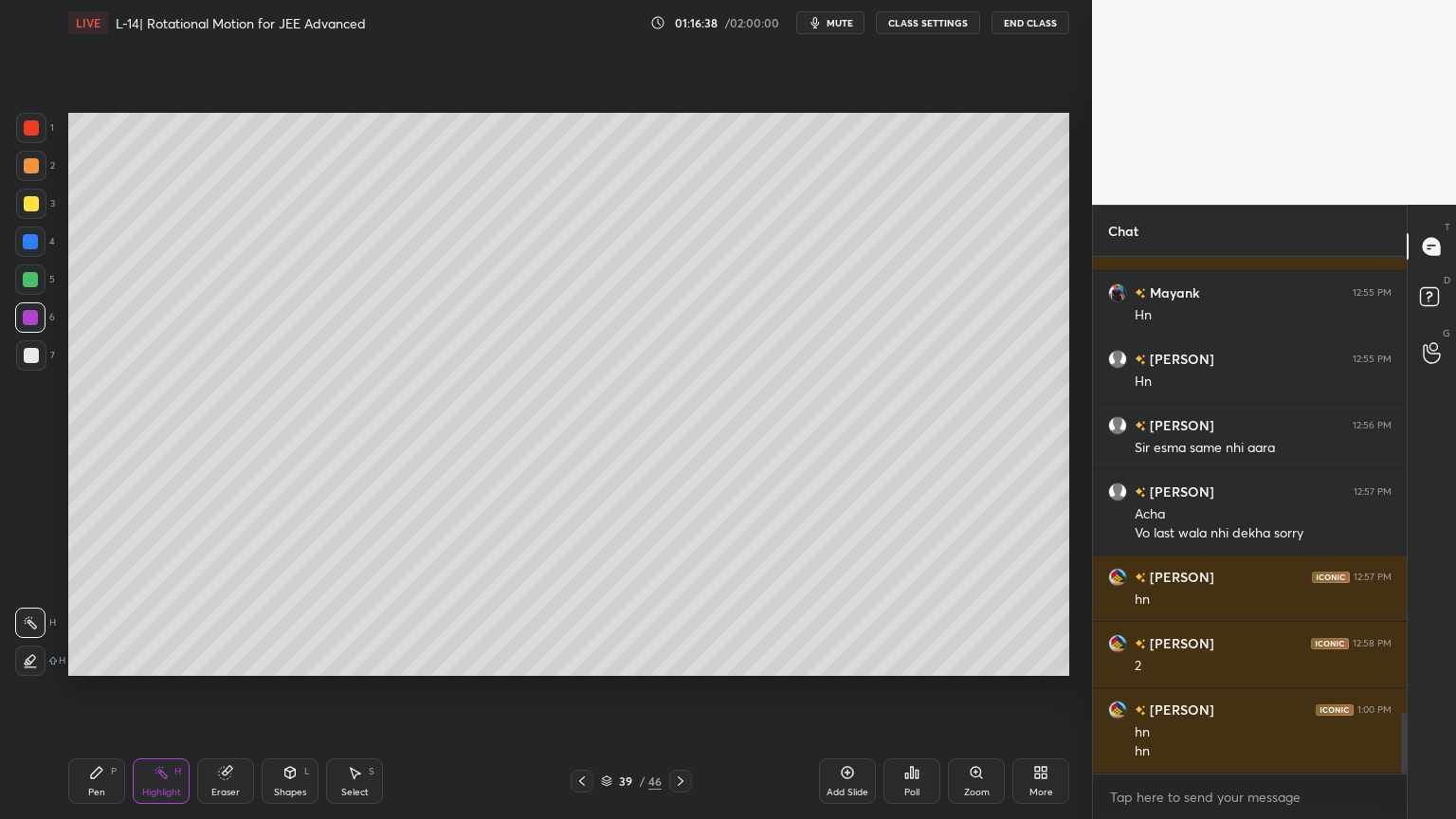 click on "P" at bounding box center (114, 772) 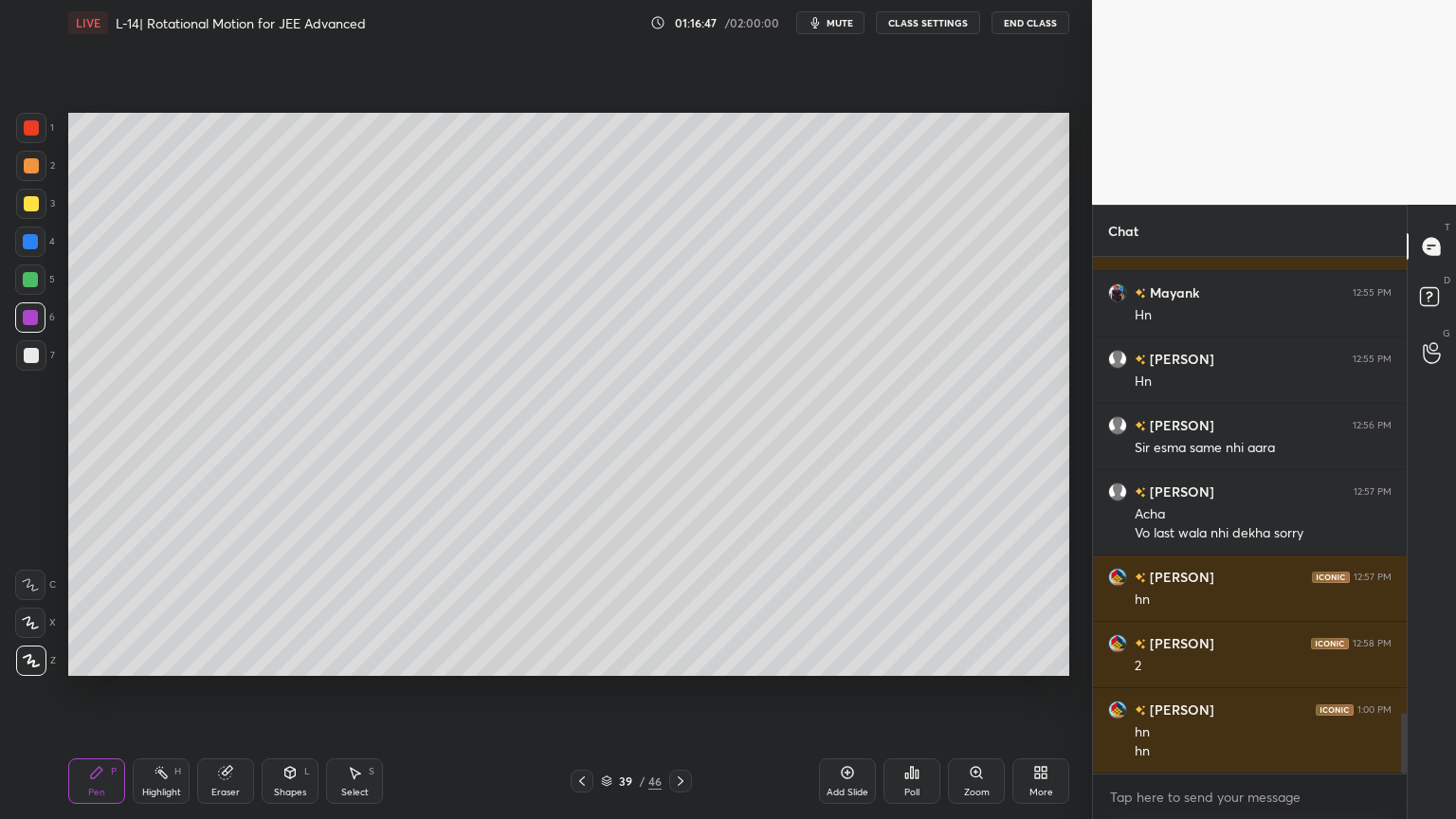 click 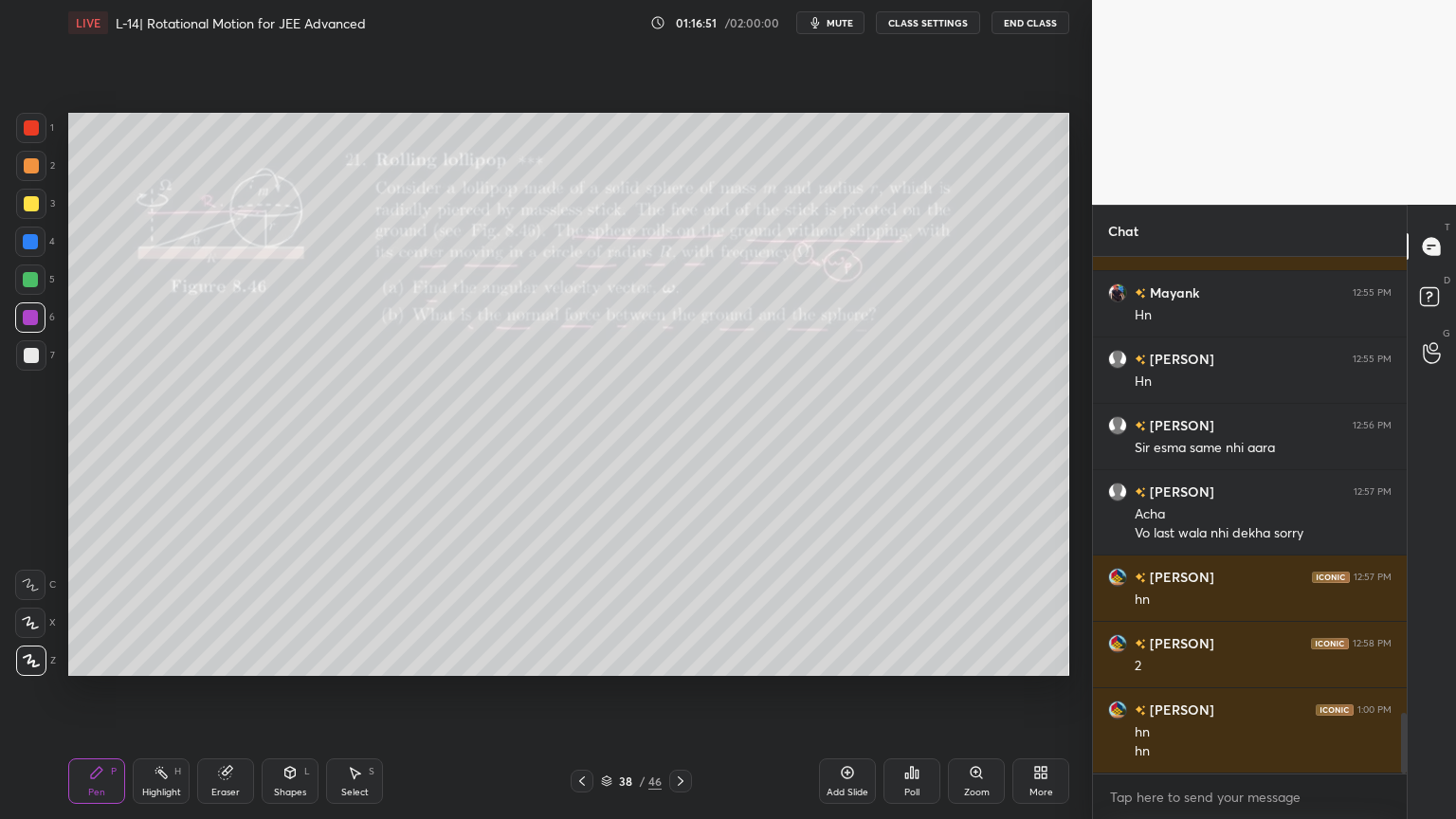 click on "Shapes L" at bounding box center [290, 781] 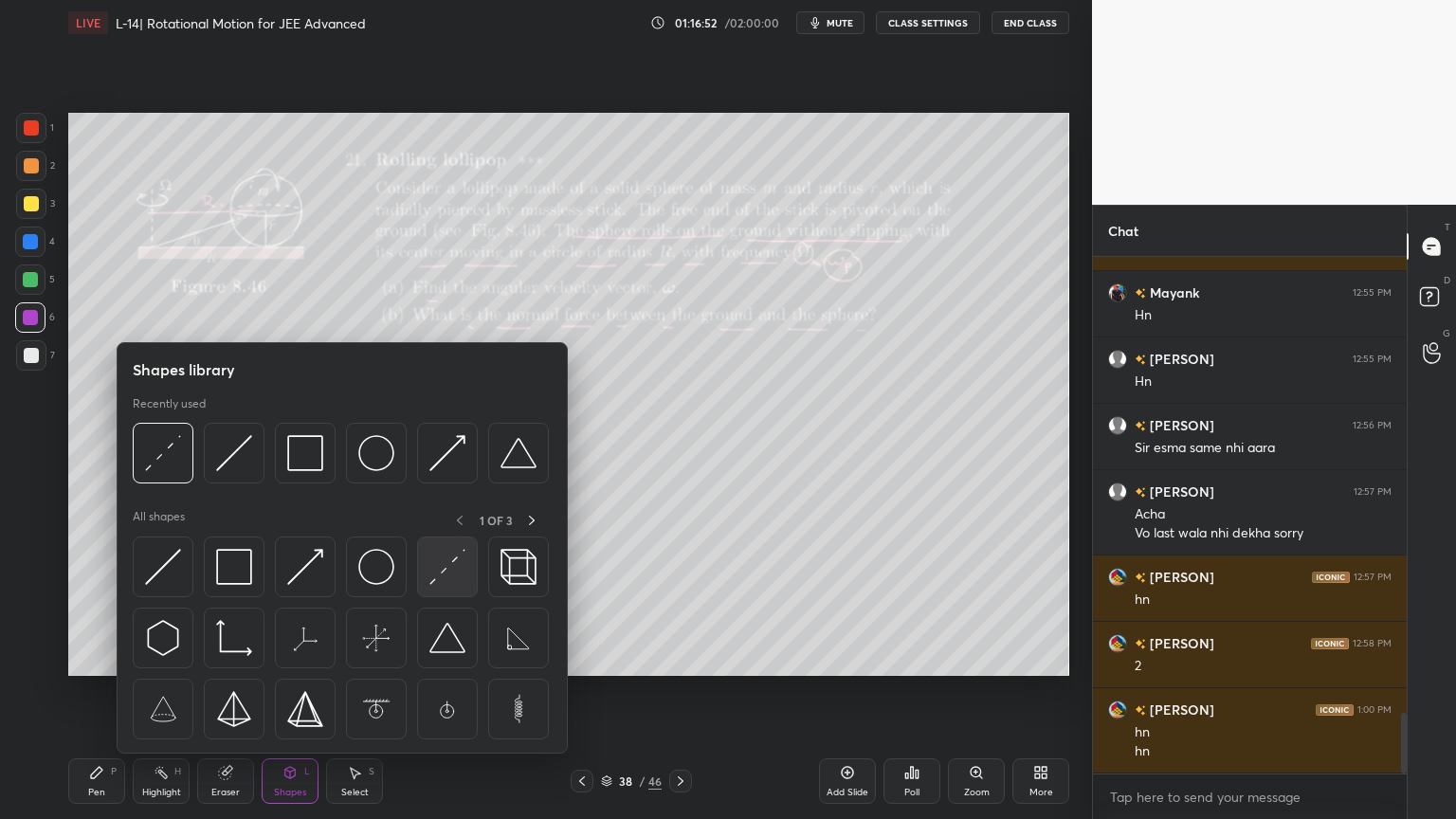 click at bounding box center (447, 567) 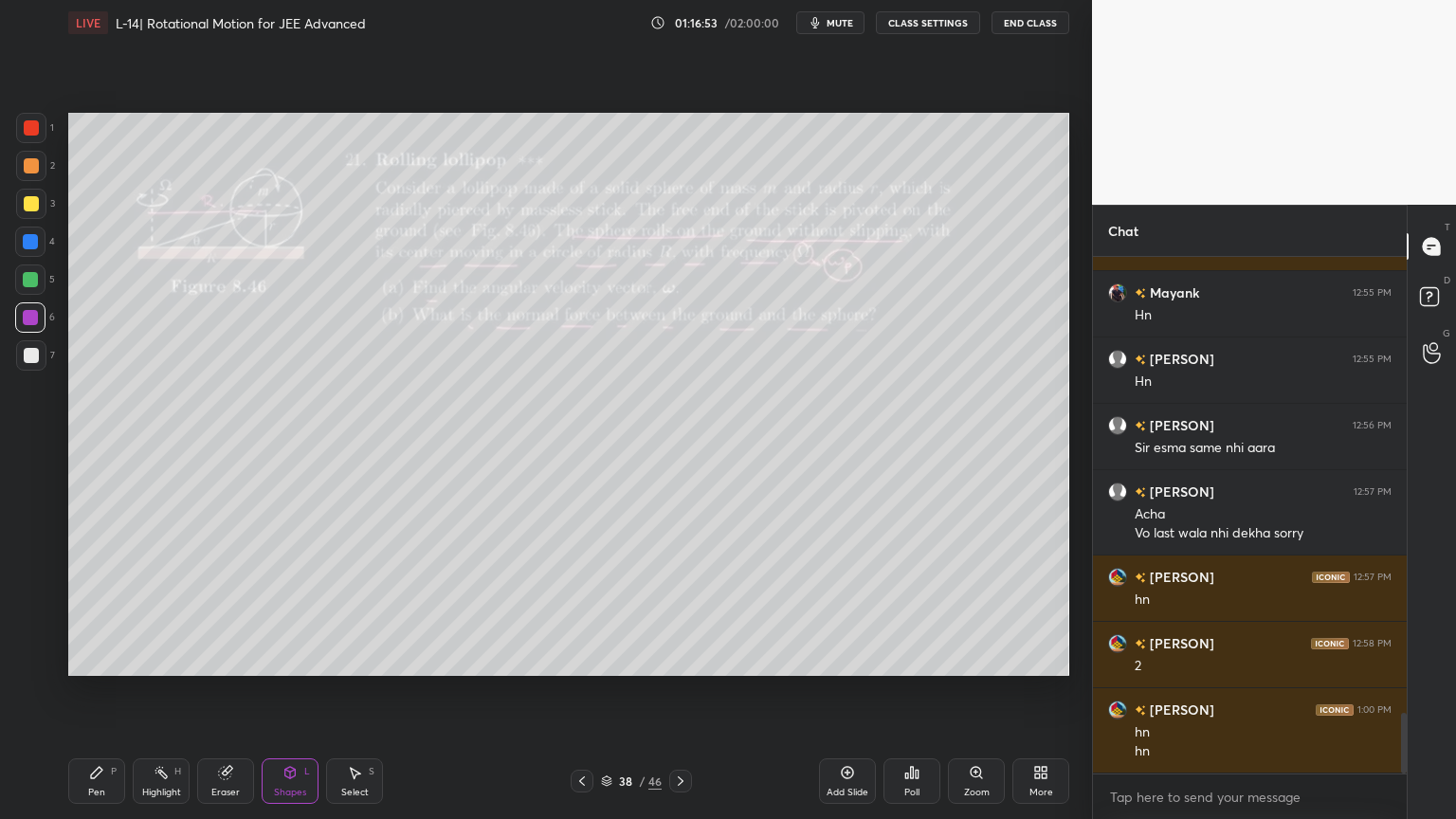 click at bounding box center [31, 204] 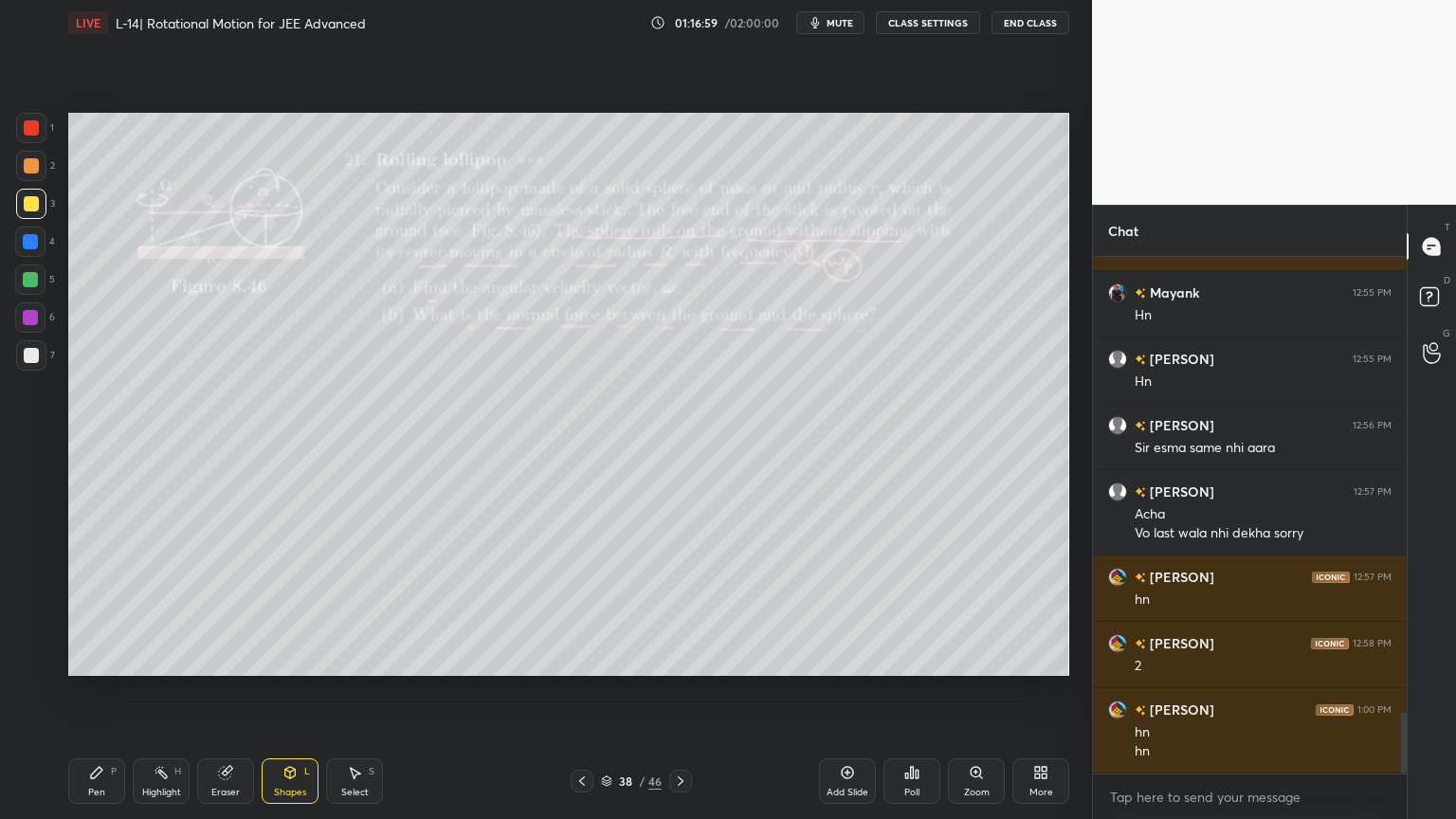 click 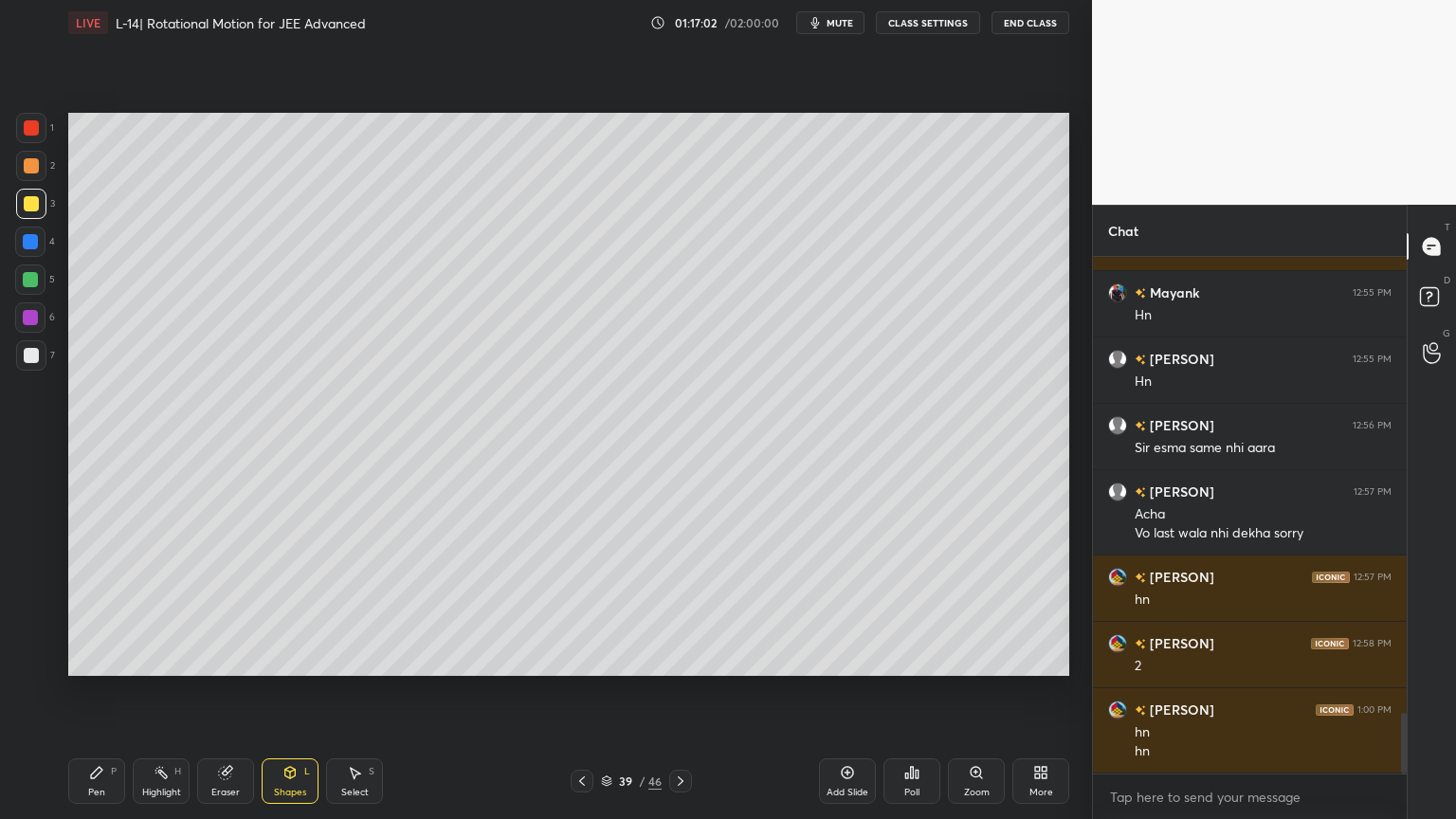 click at bounding box center (31, 128) 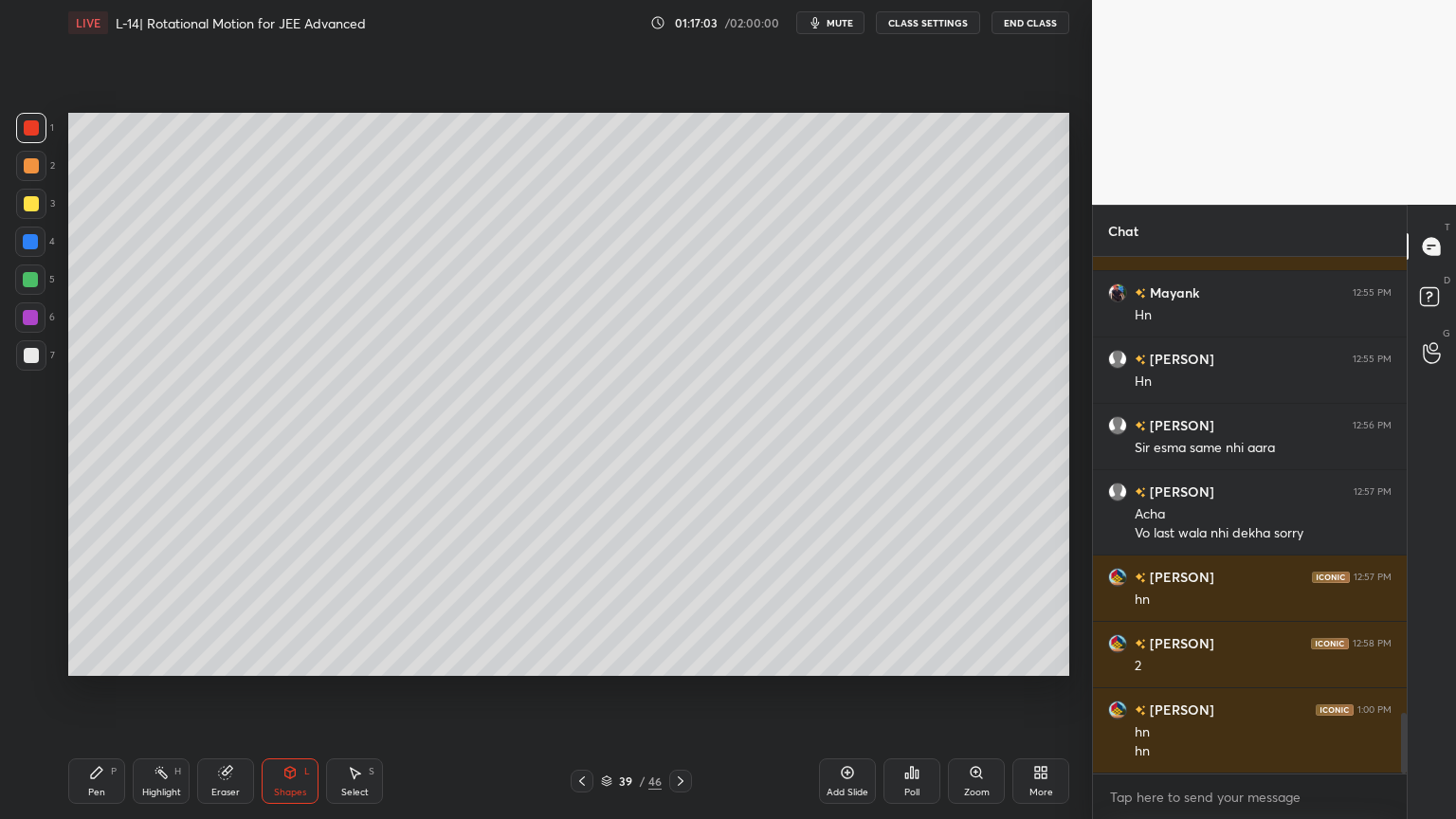click on "Pen P" at bounding box center (97, 781) 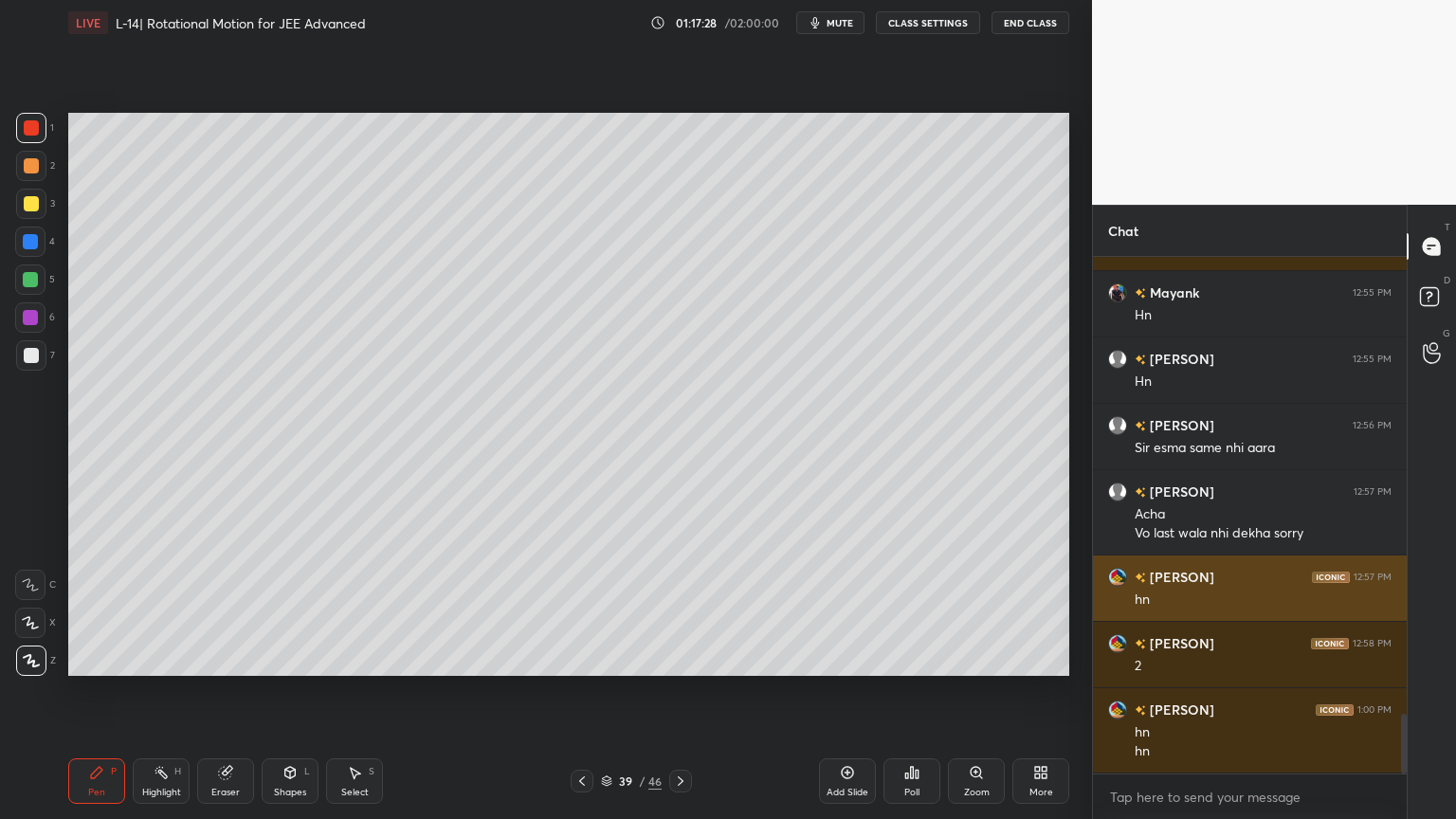 scroll, scrollTop: 3935, scrollLeft: 0, axis: vertical 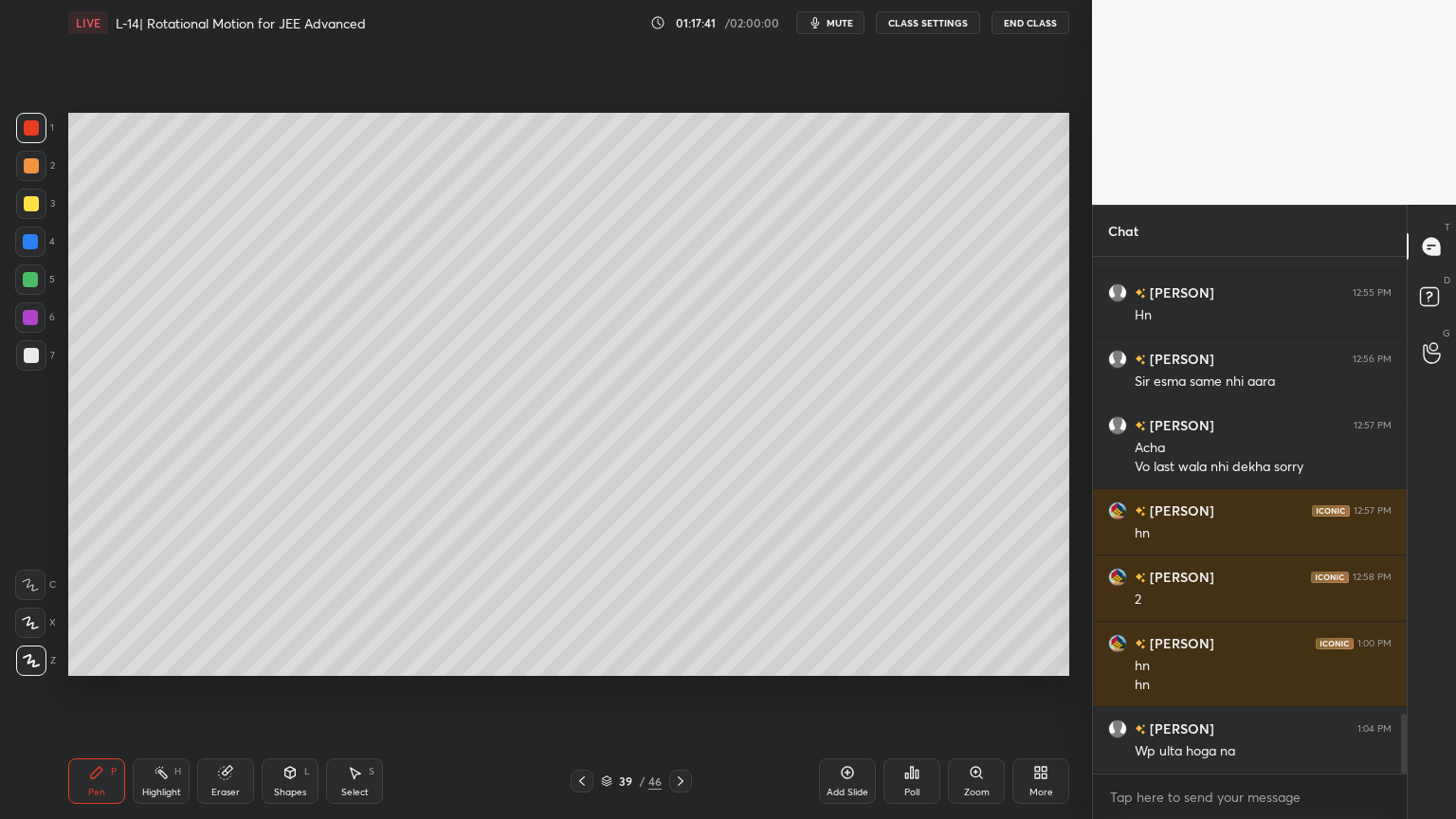 click 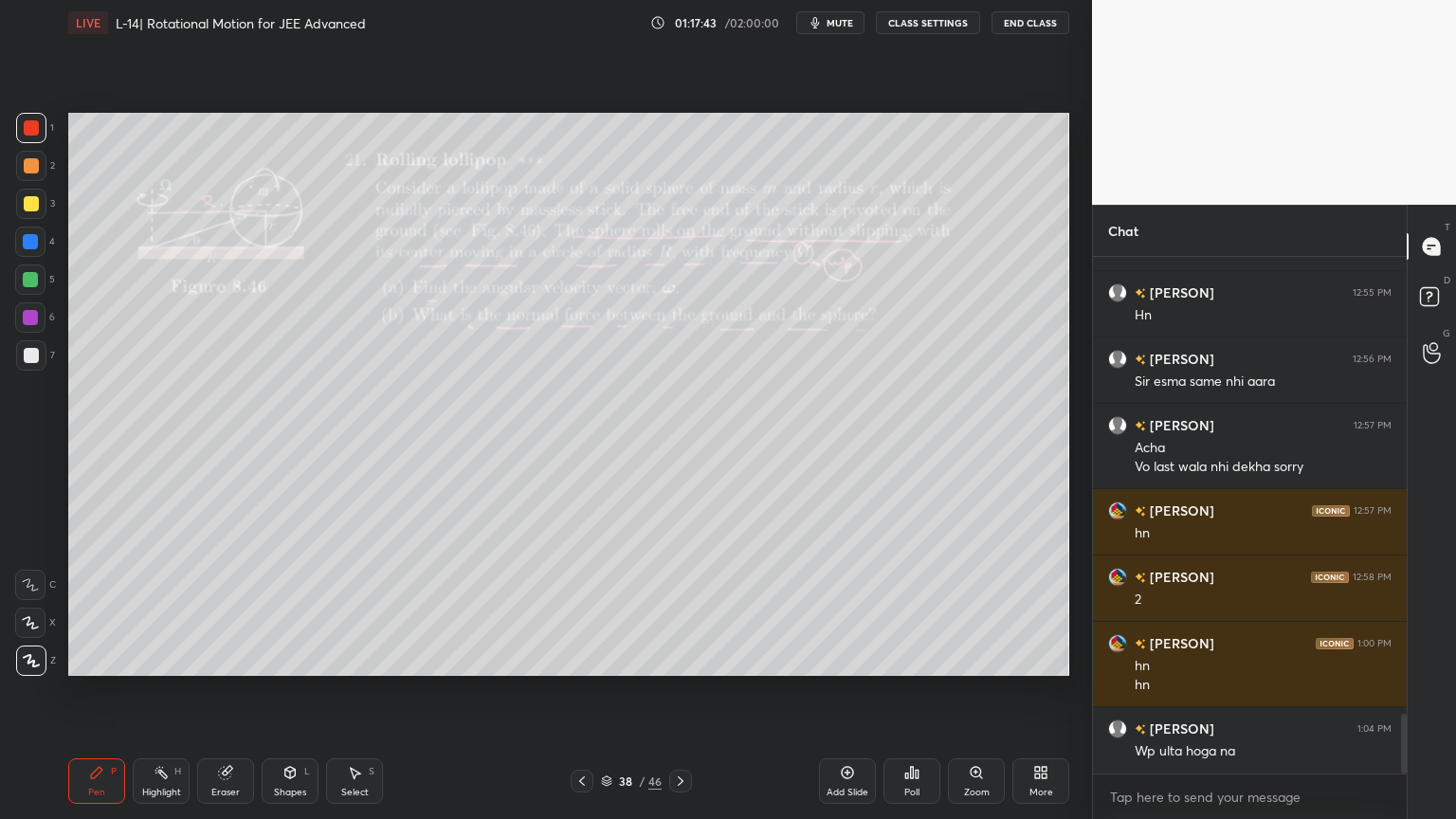 click 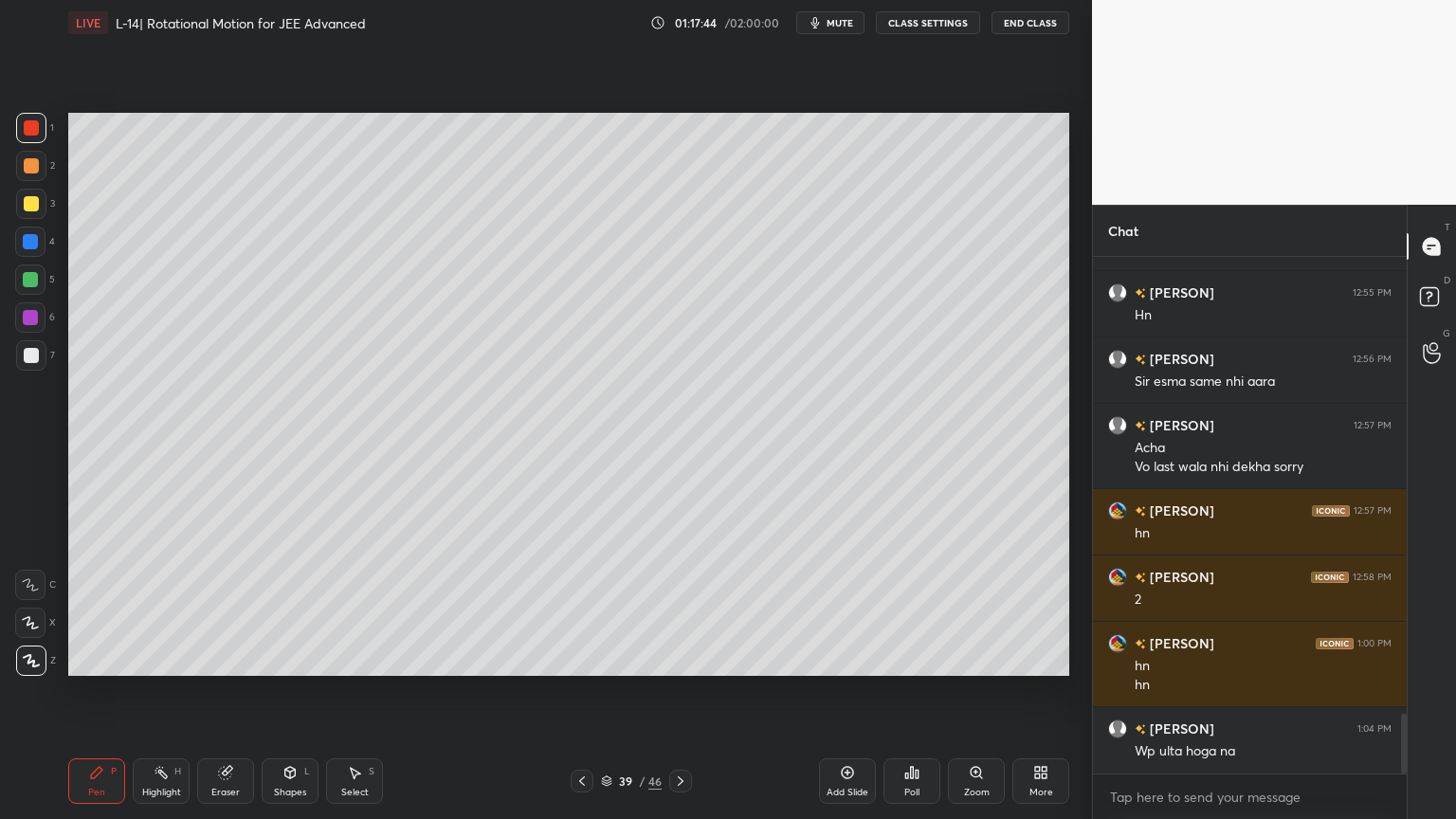 click 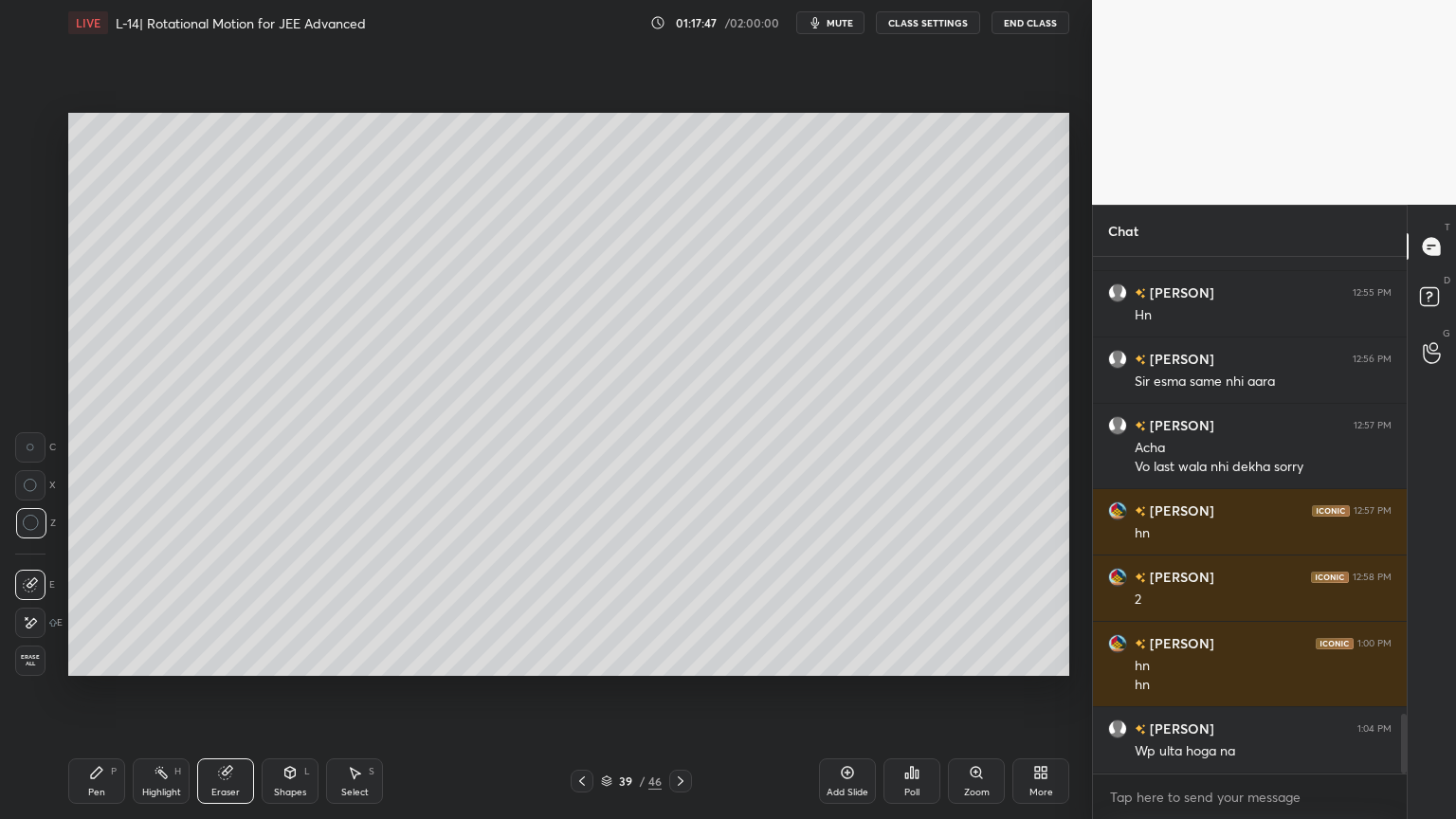 click 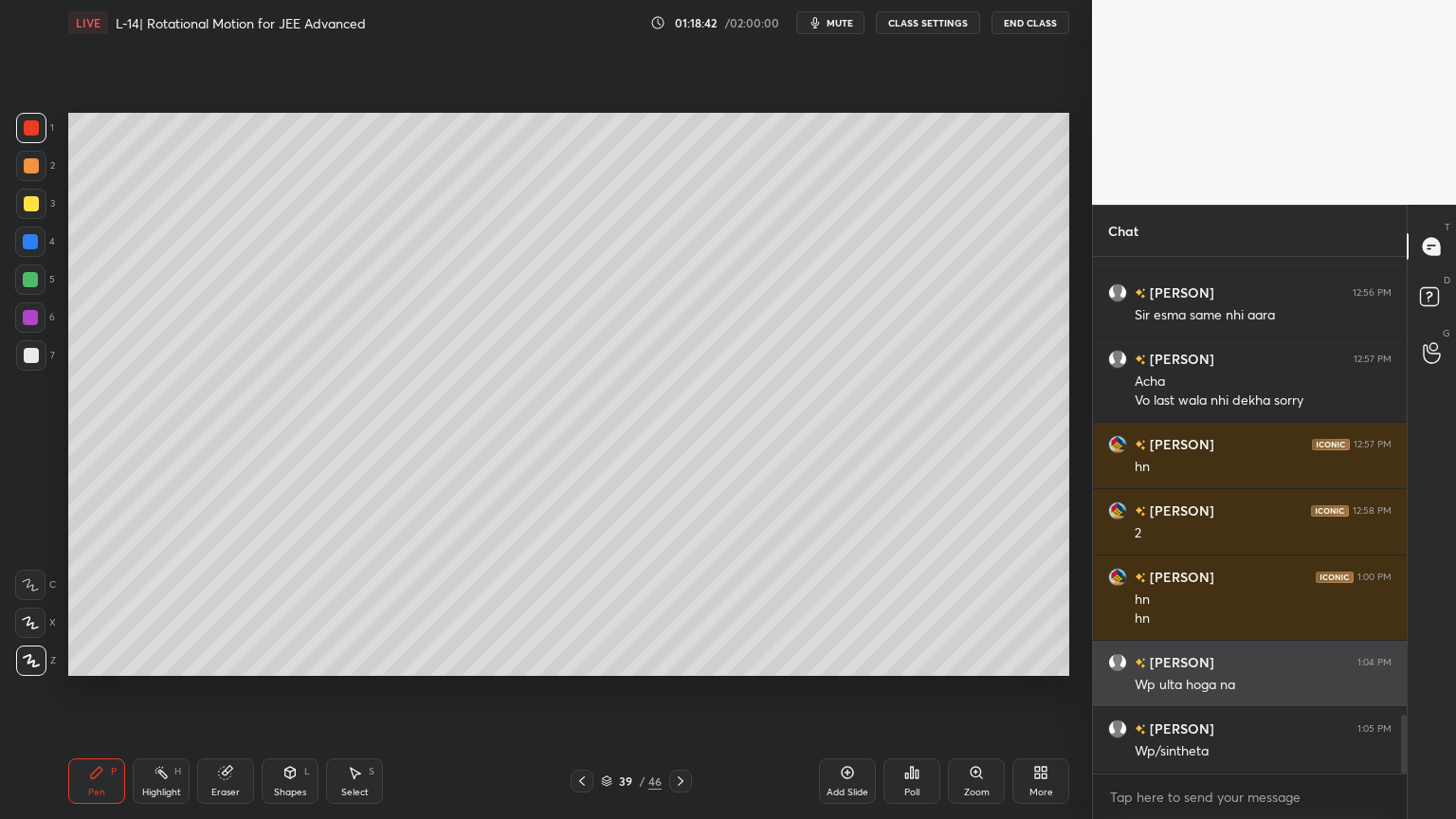 scroll, scrollTop: 4068, scrollLeft: 0, axis: vertical 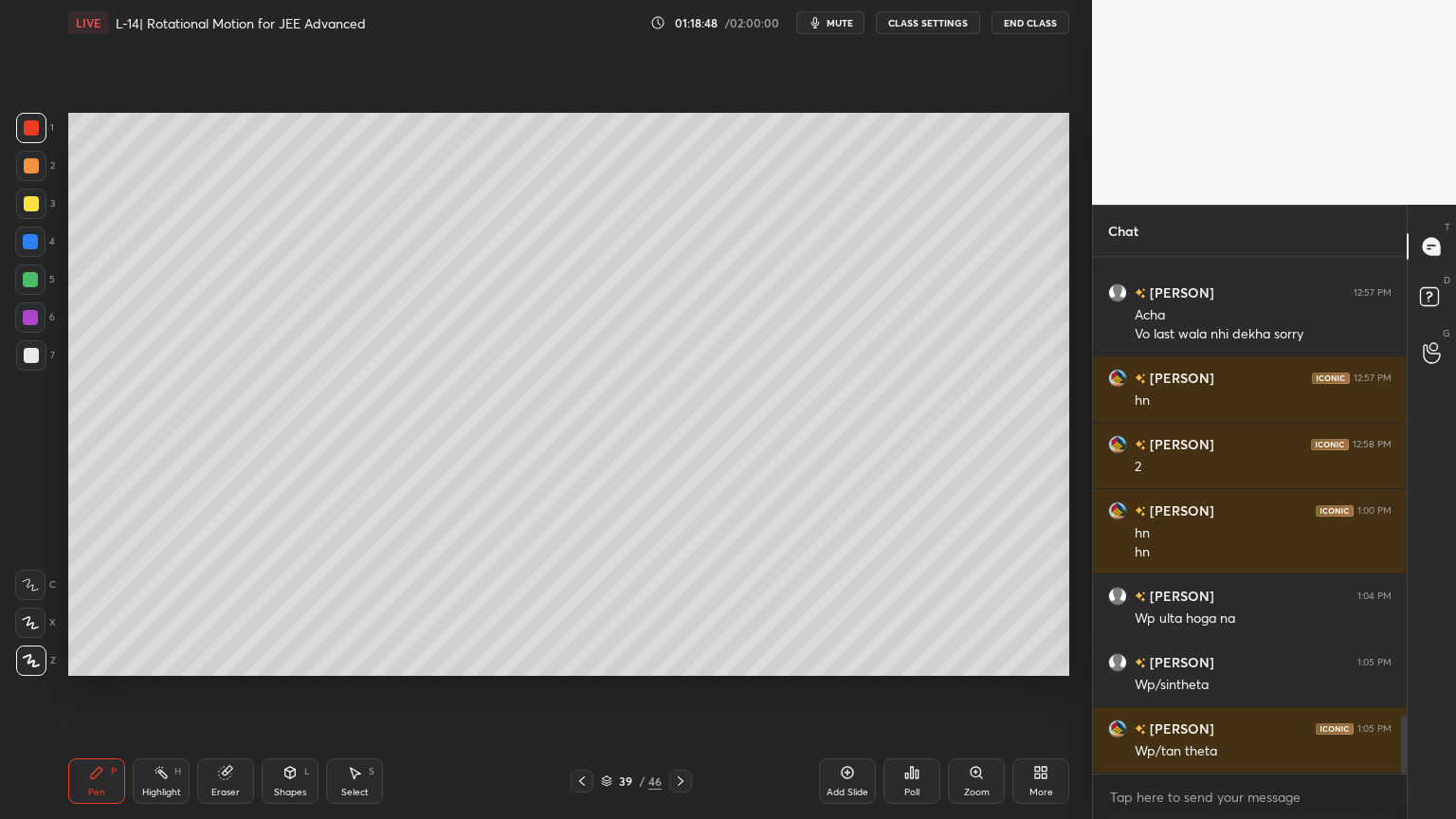 click 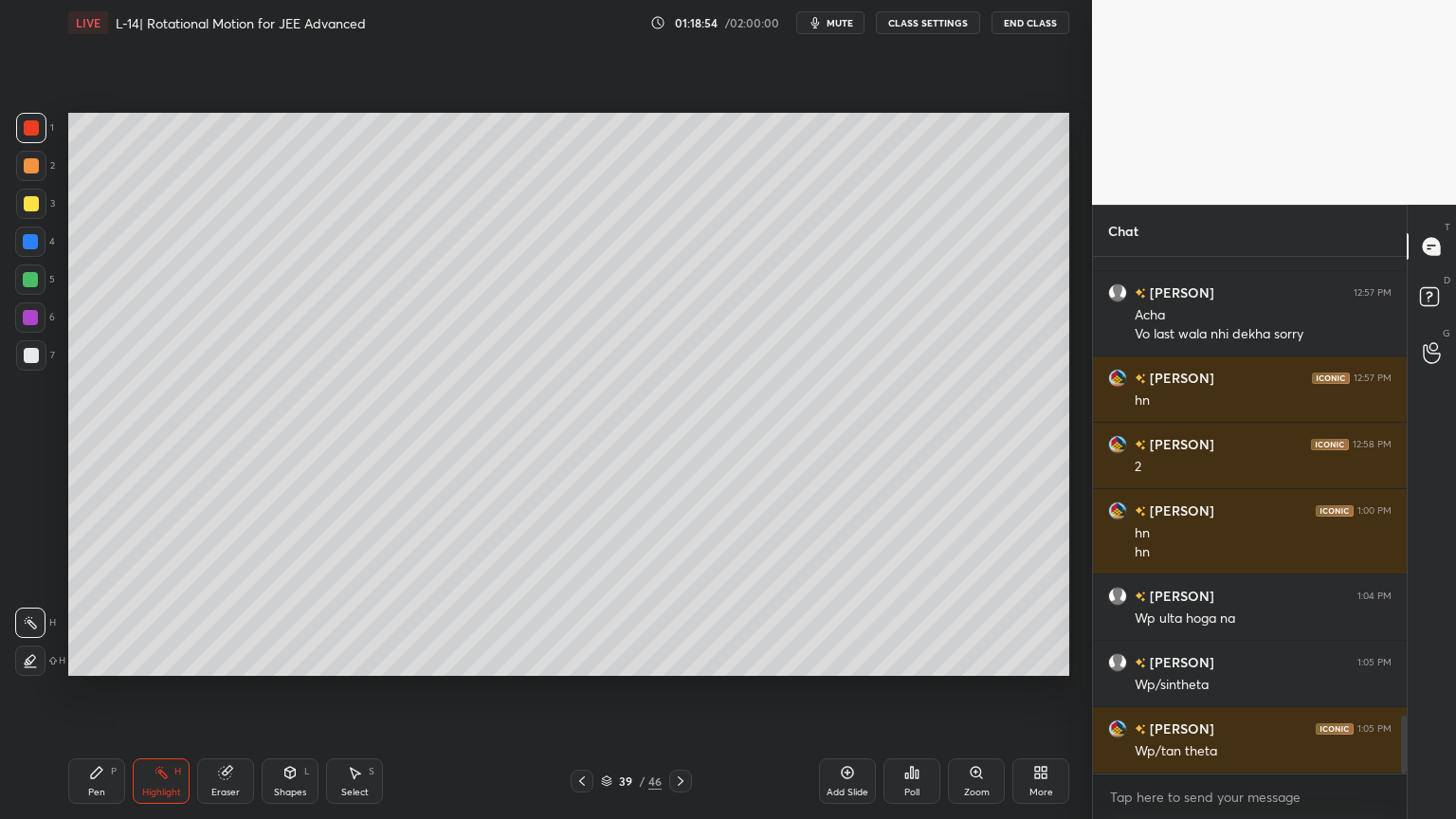 click 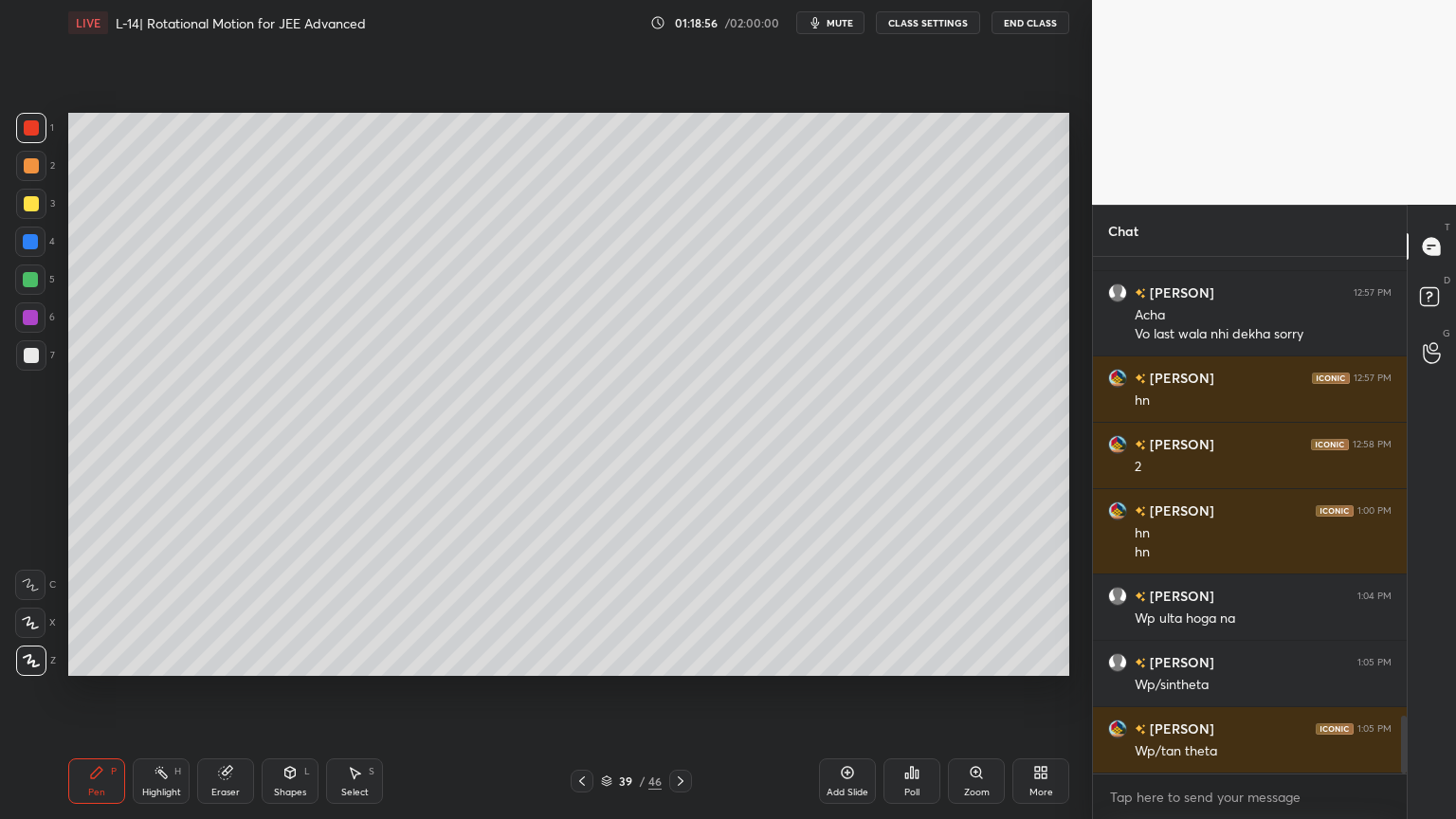 click on "Eraser" at bounding box center [226, 781] 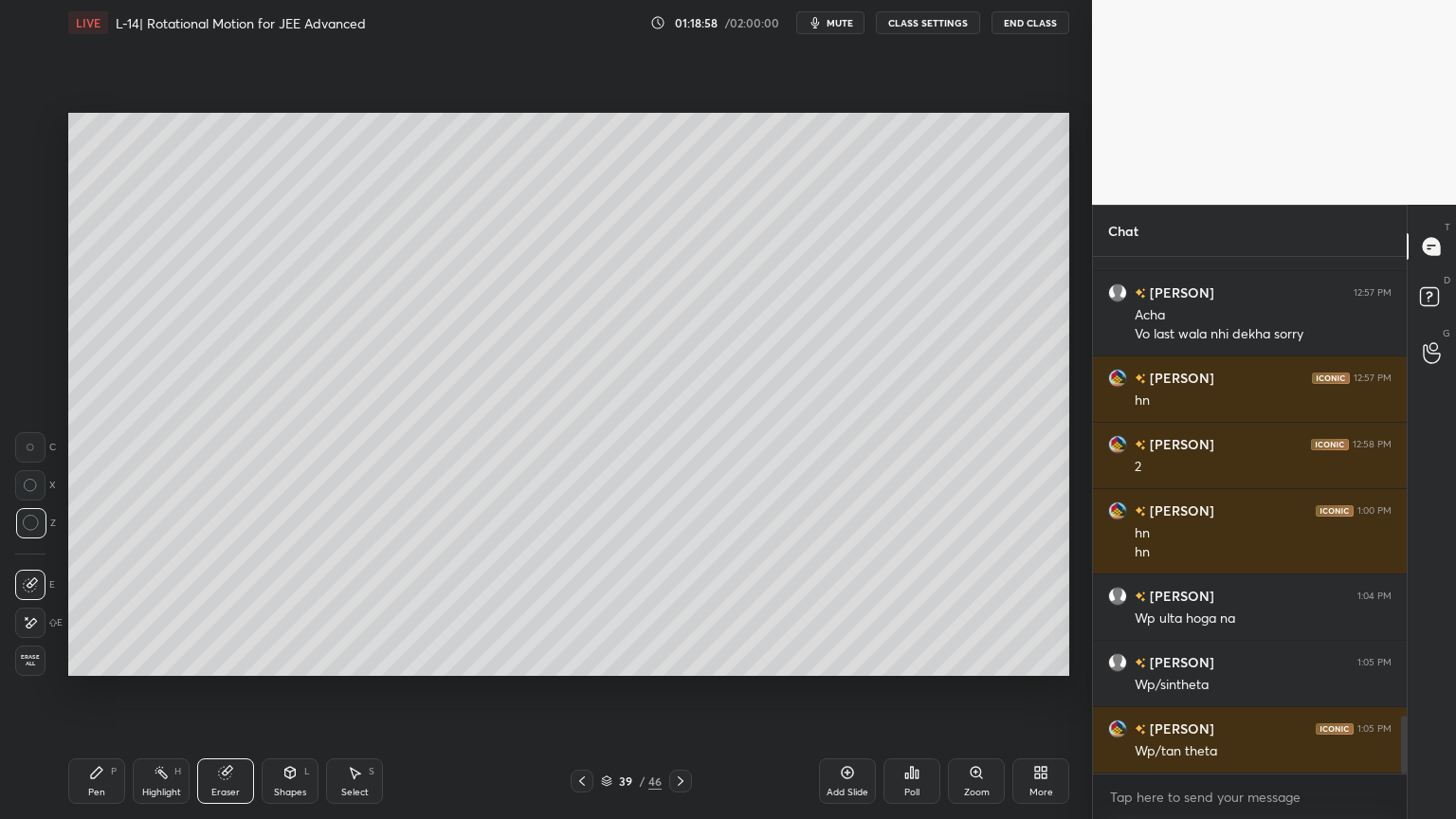 click on "Pen P" at bounding box center (97, 781) 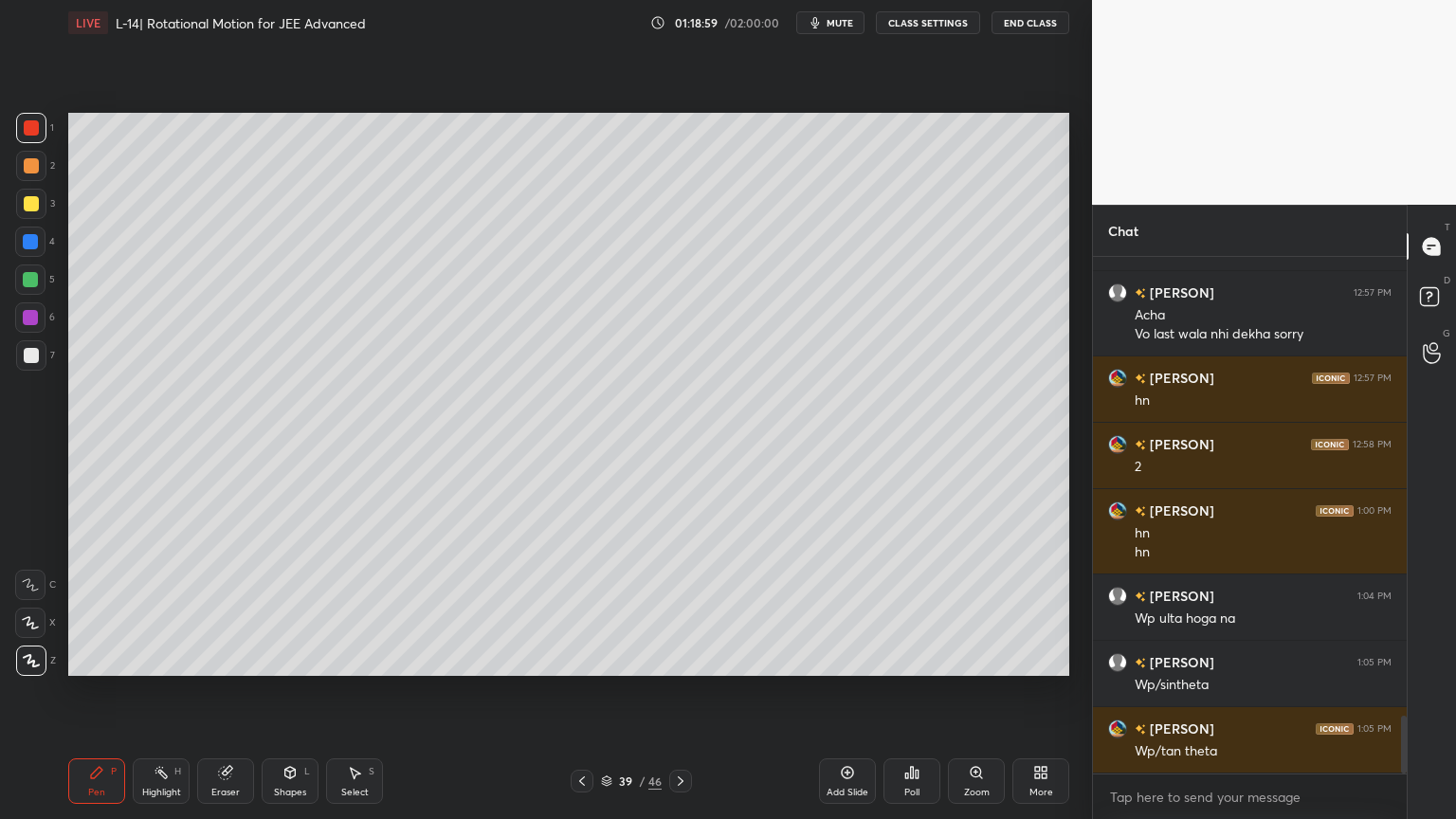 click at bounding box center (31, 204) 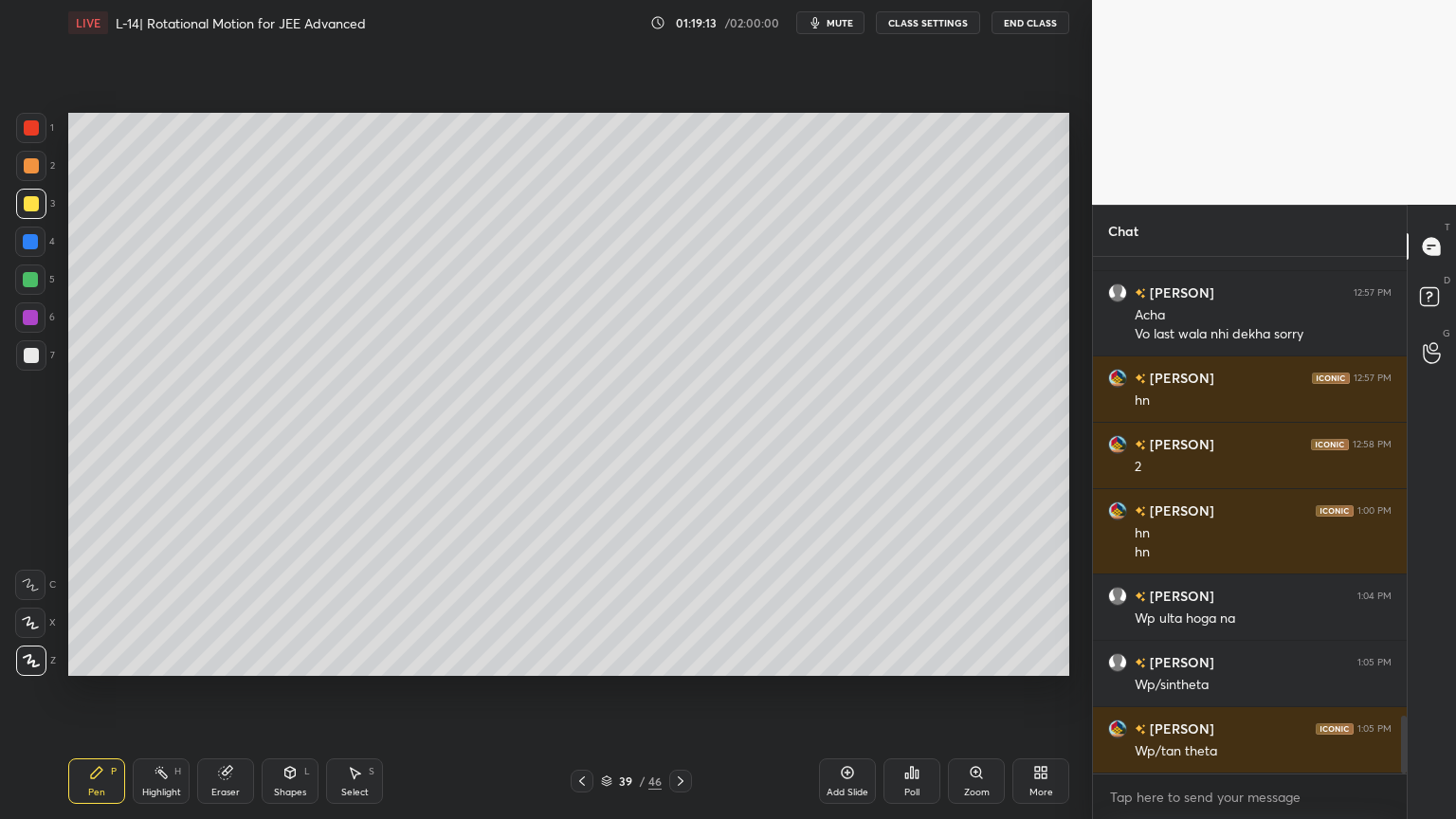 click 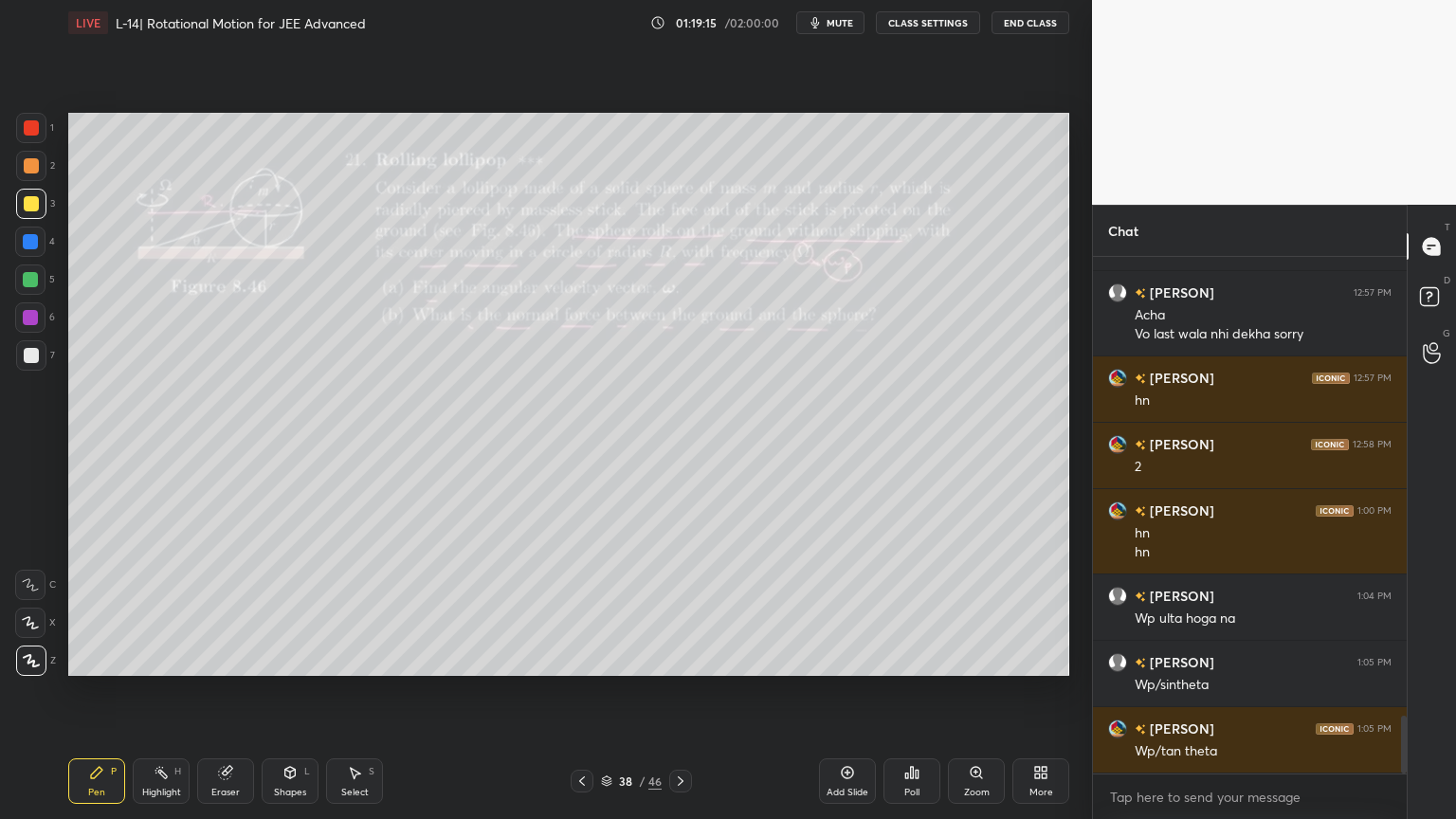 click 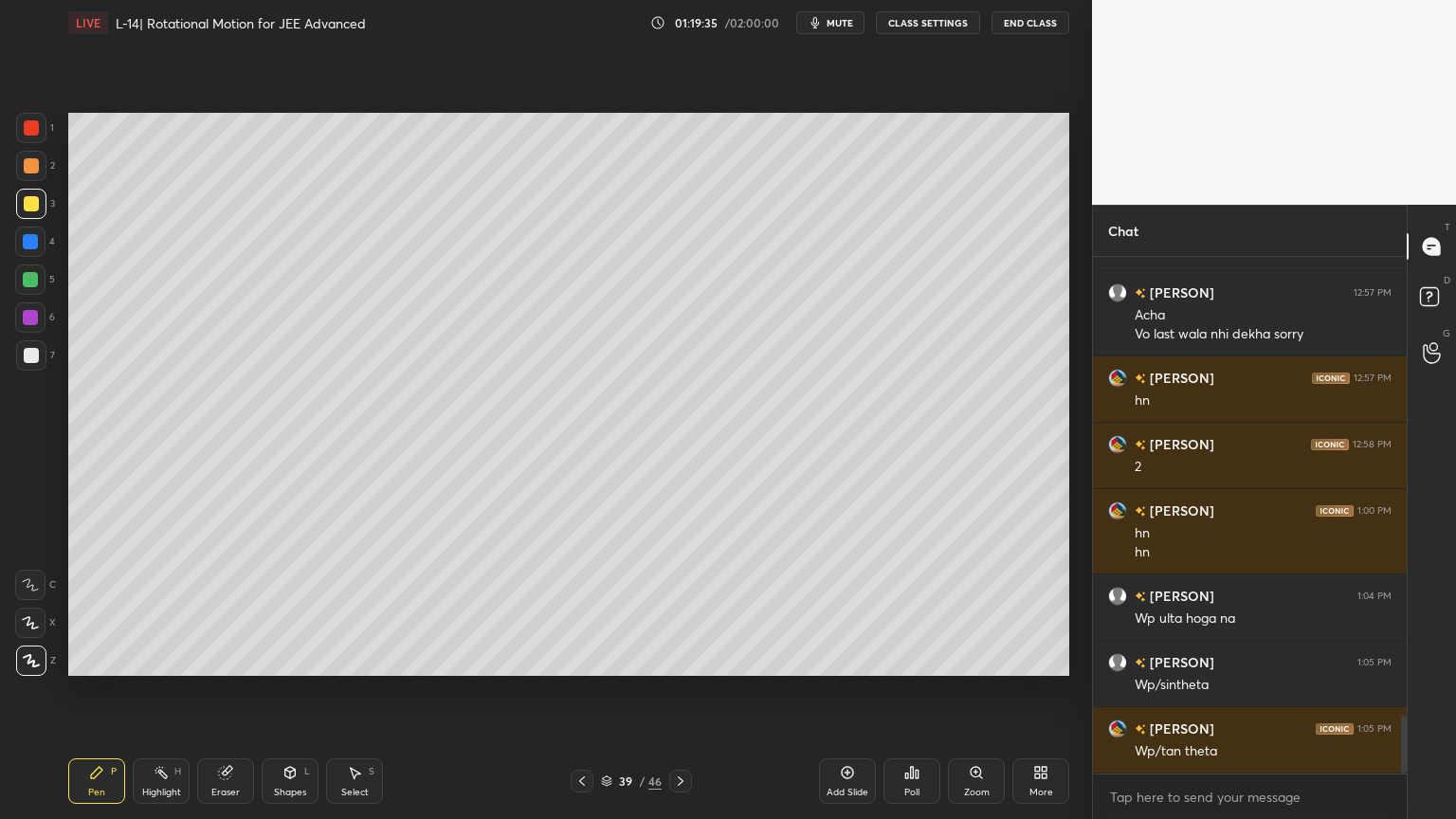 click on "Eraser" at bounding box center [226, 781] 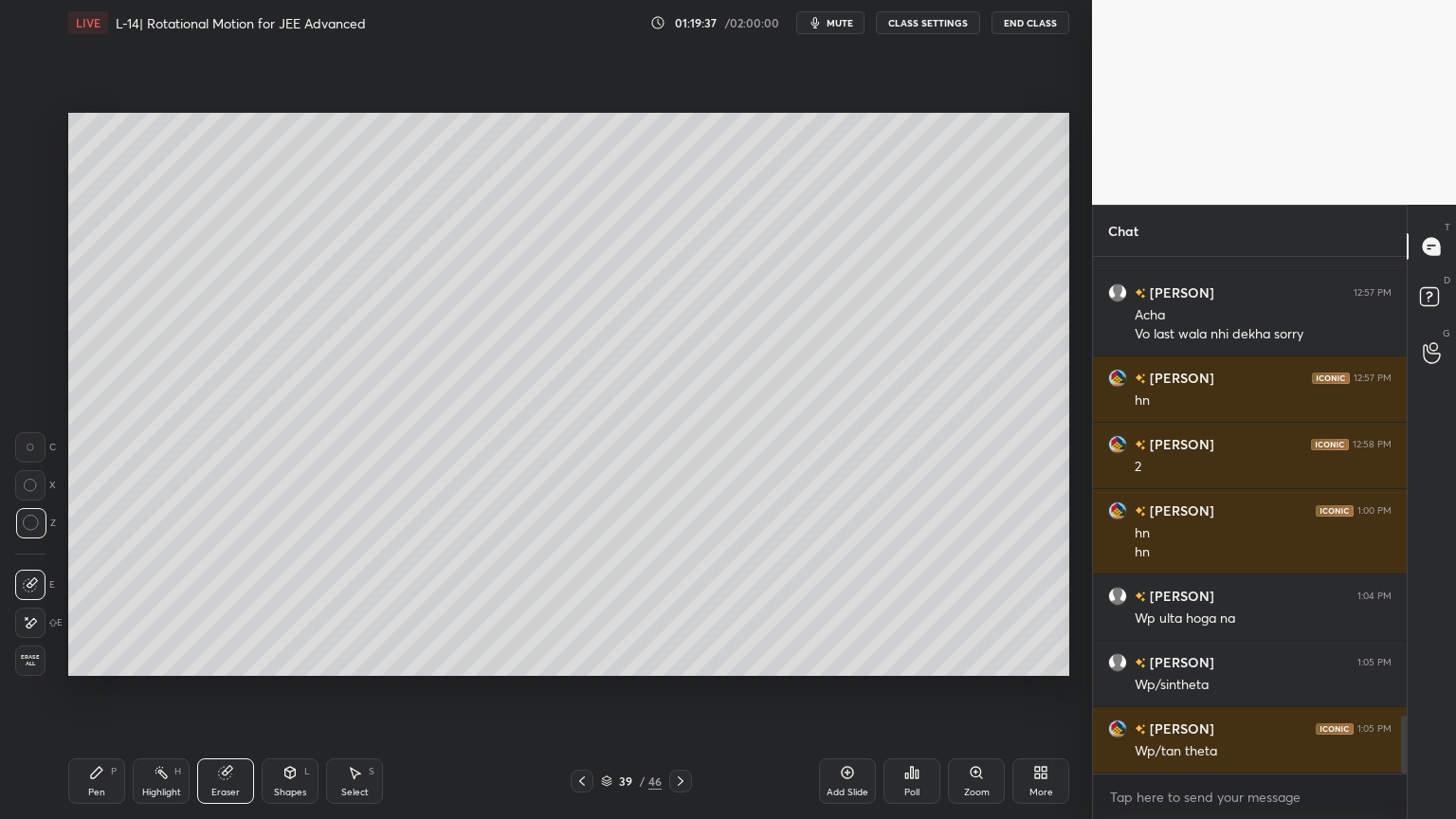click on "Pen P" at bounding box center [97, 781] 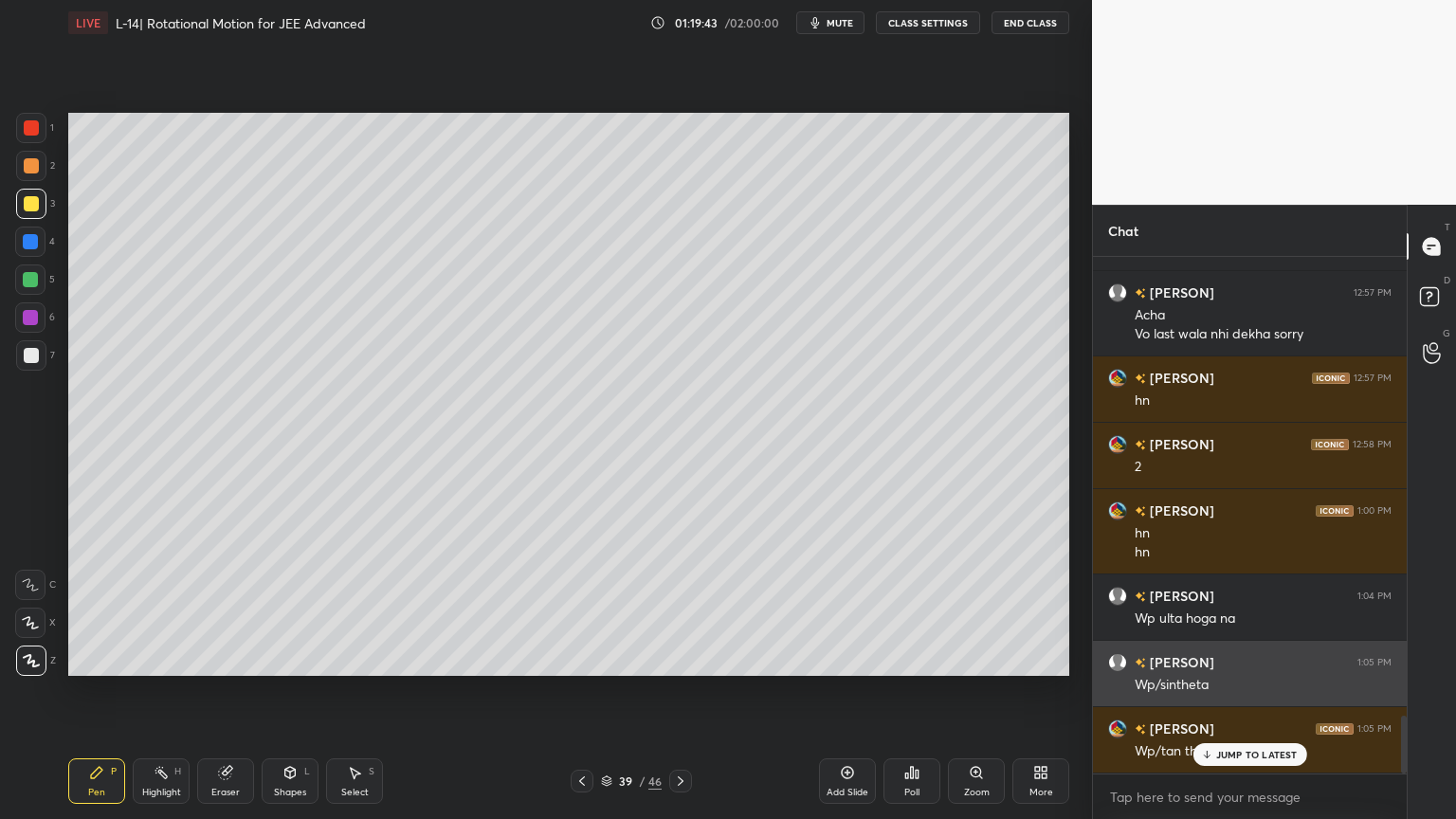 scroll, scrollTop: 4133, scrollLeft: 0, axis: vertical 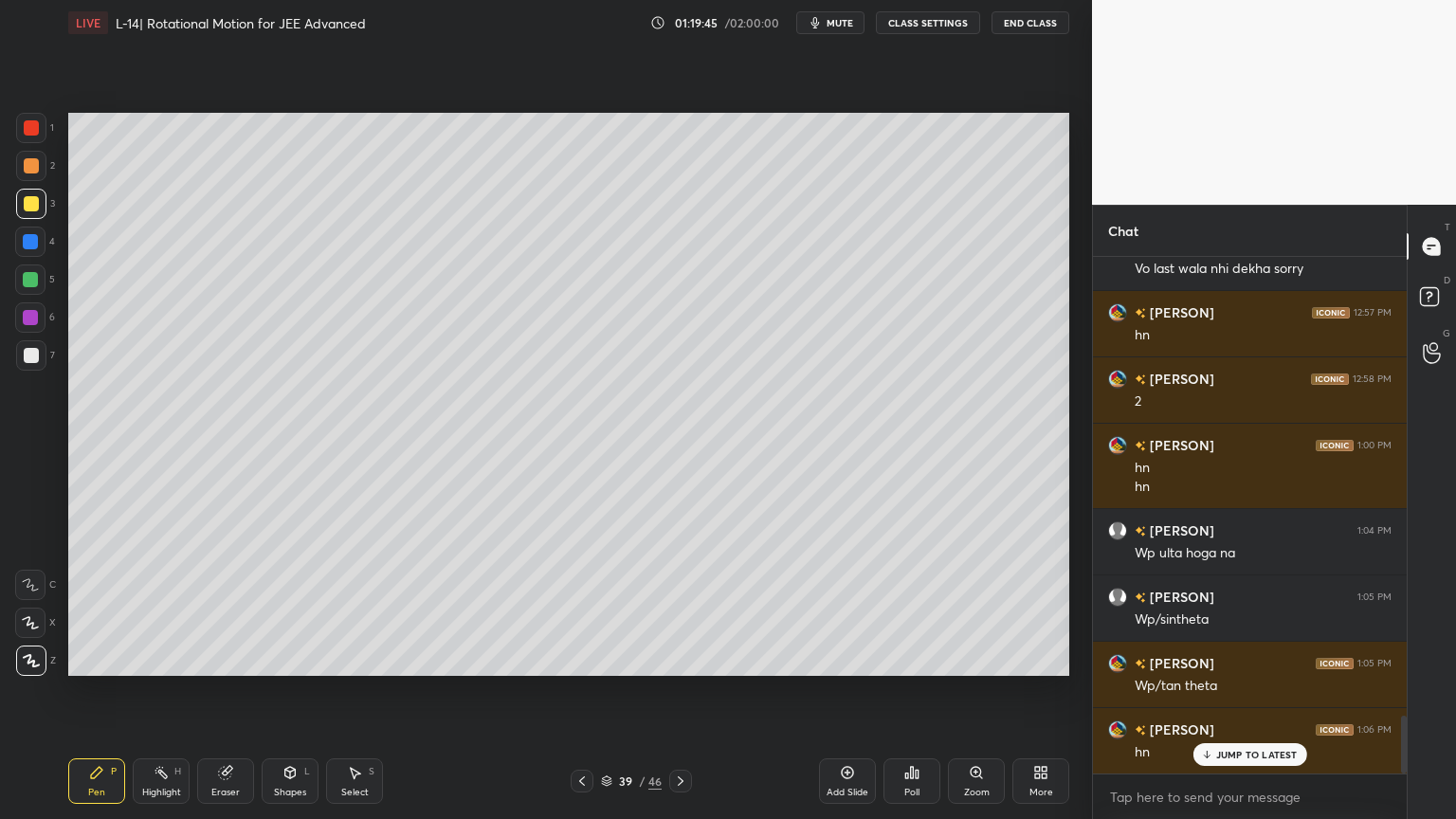 click on "Shapes" at bounding box center [290, 792] 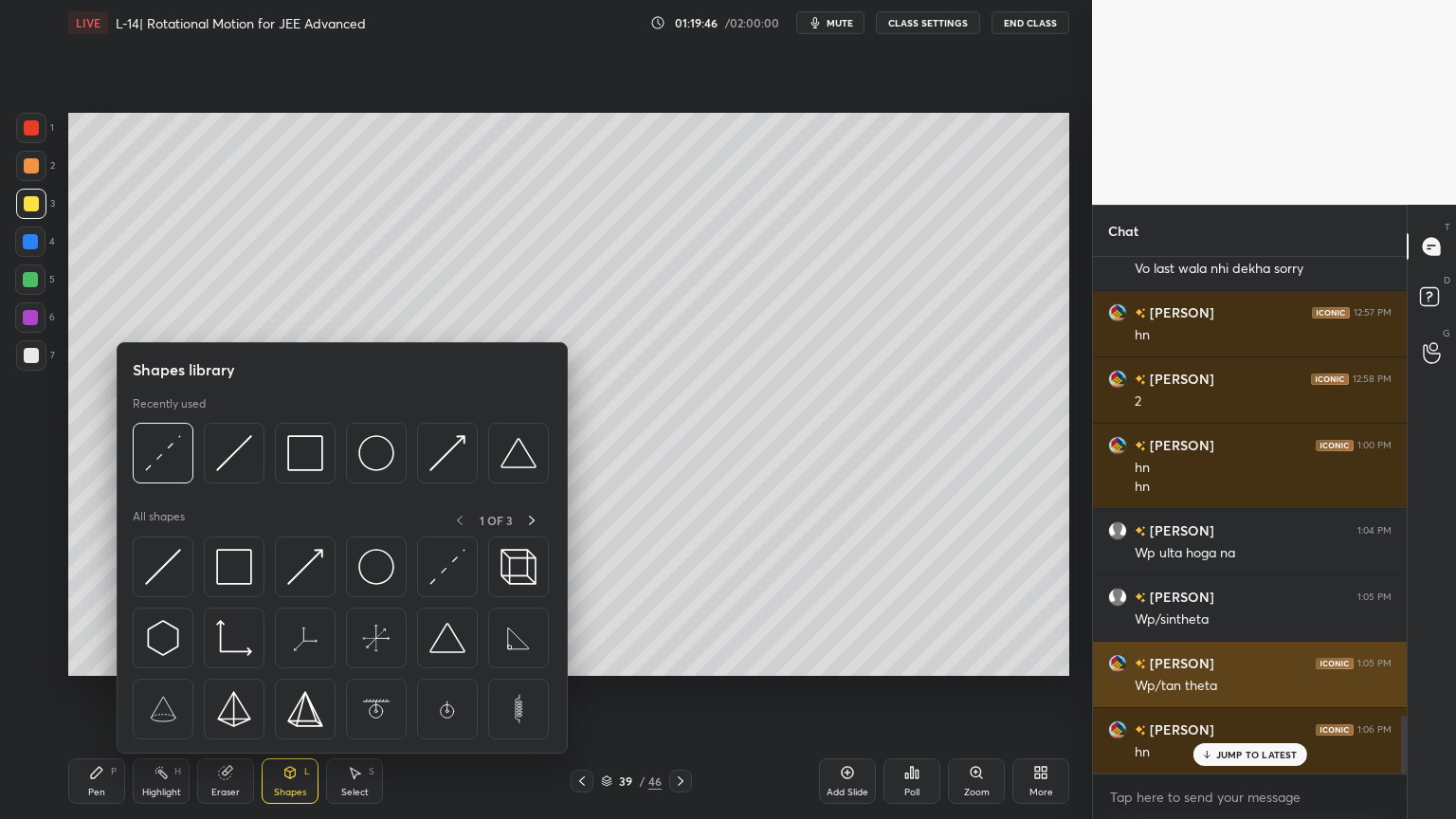 click at bounding box center [305, 453] 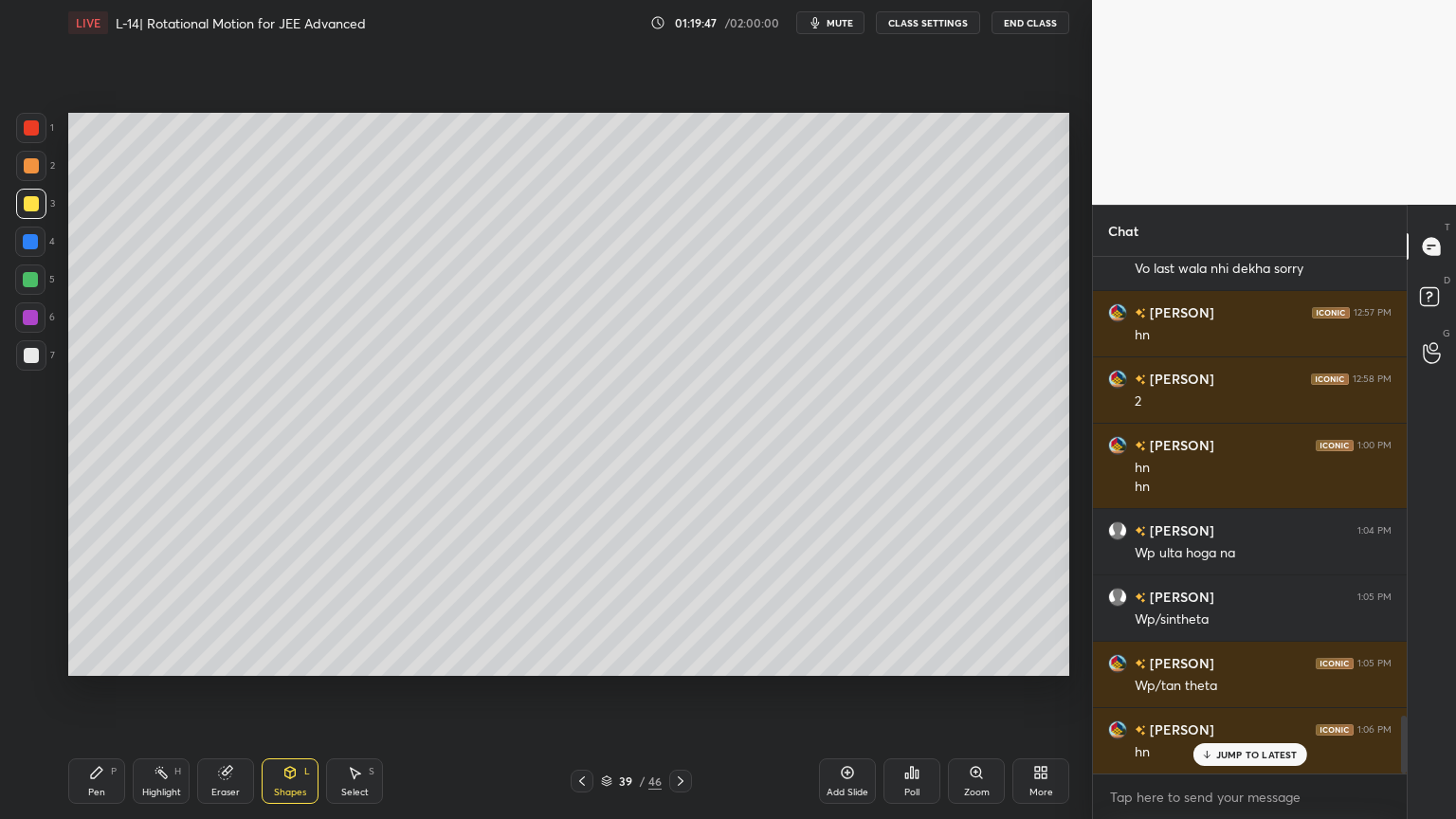 click at bounding box center (31, 128) 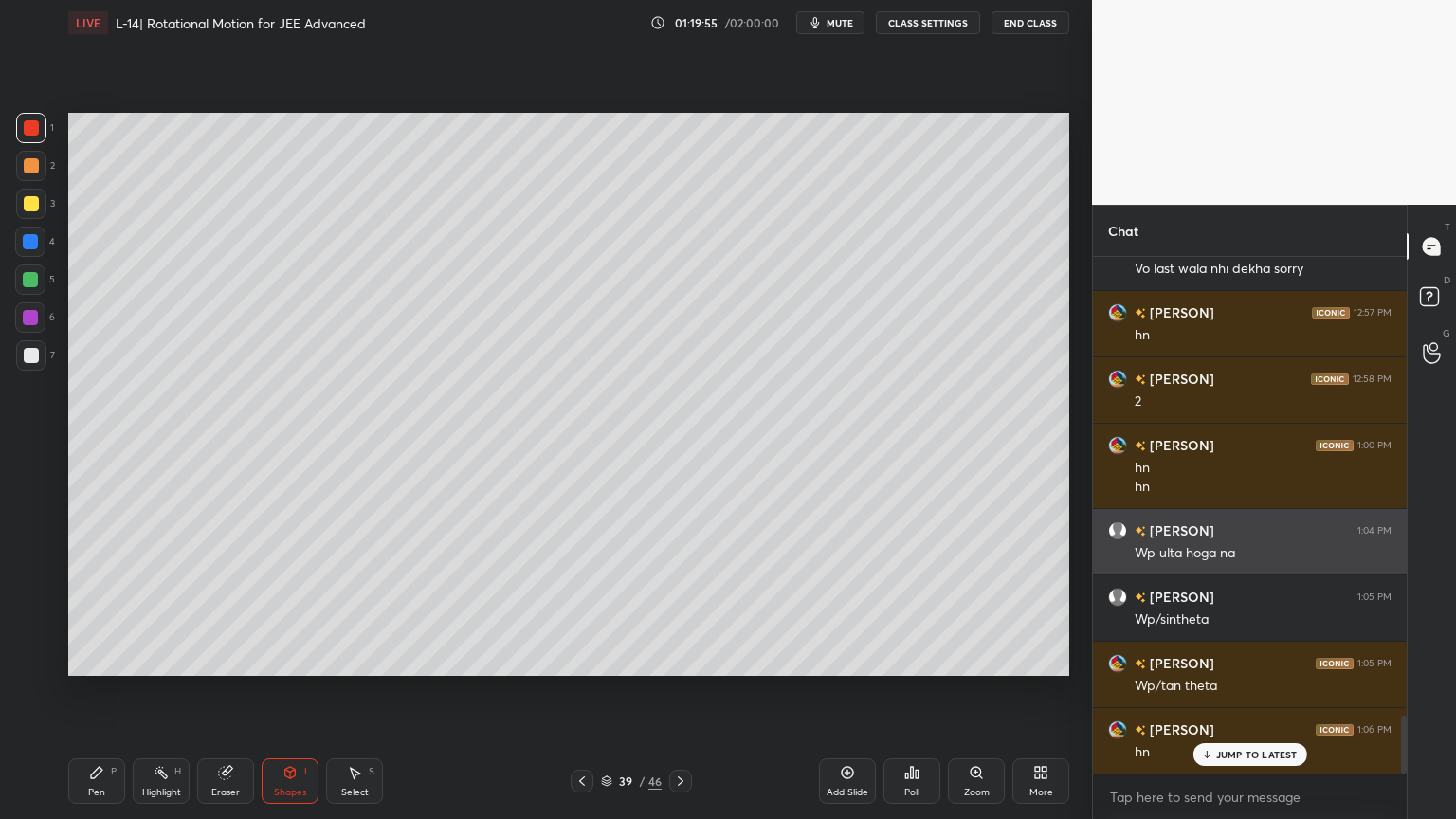 scroll, scrollTop: 4134, scrollLeft: 0, axis: vertical 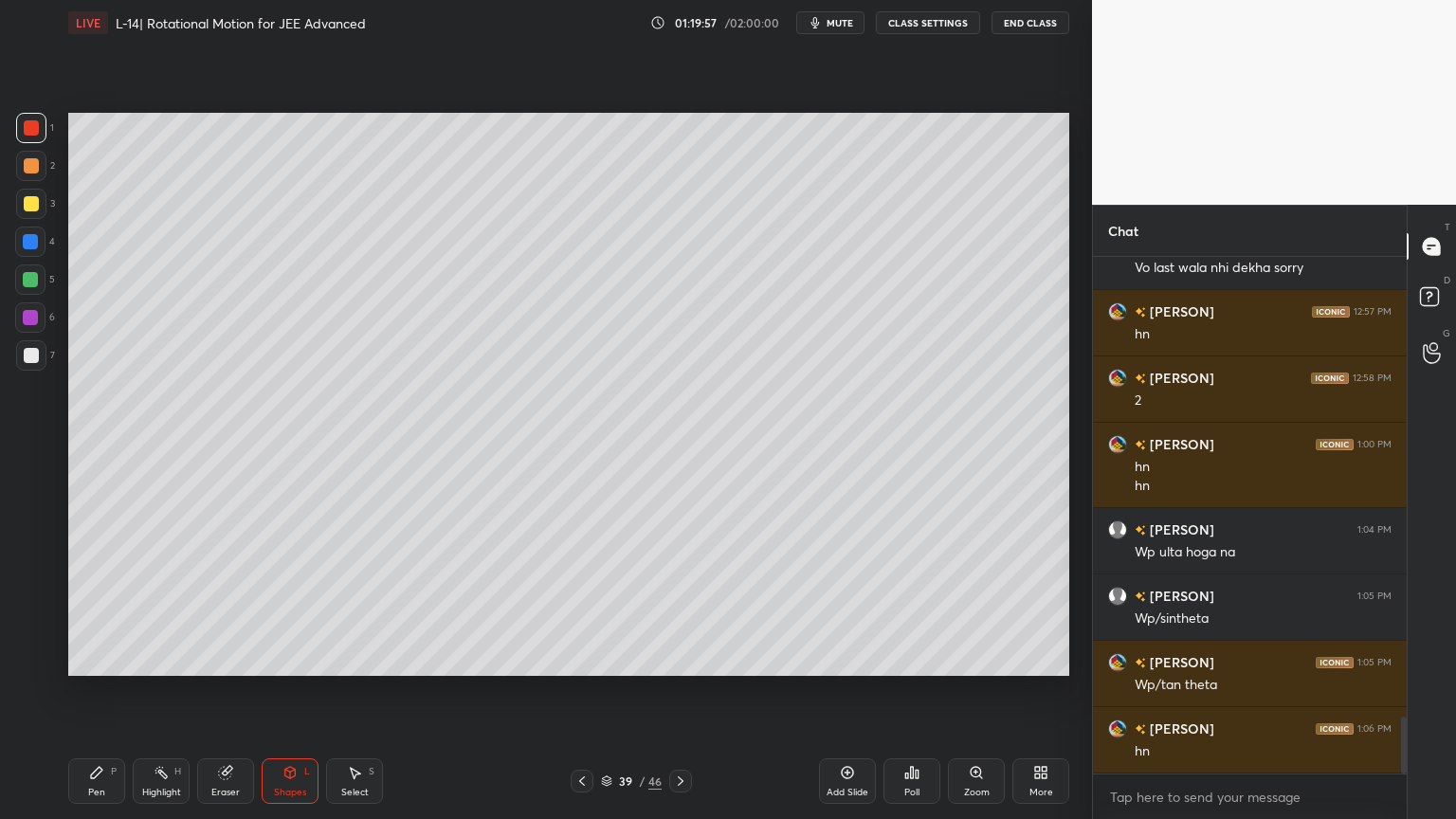 click 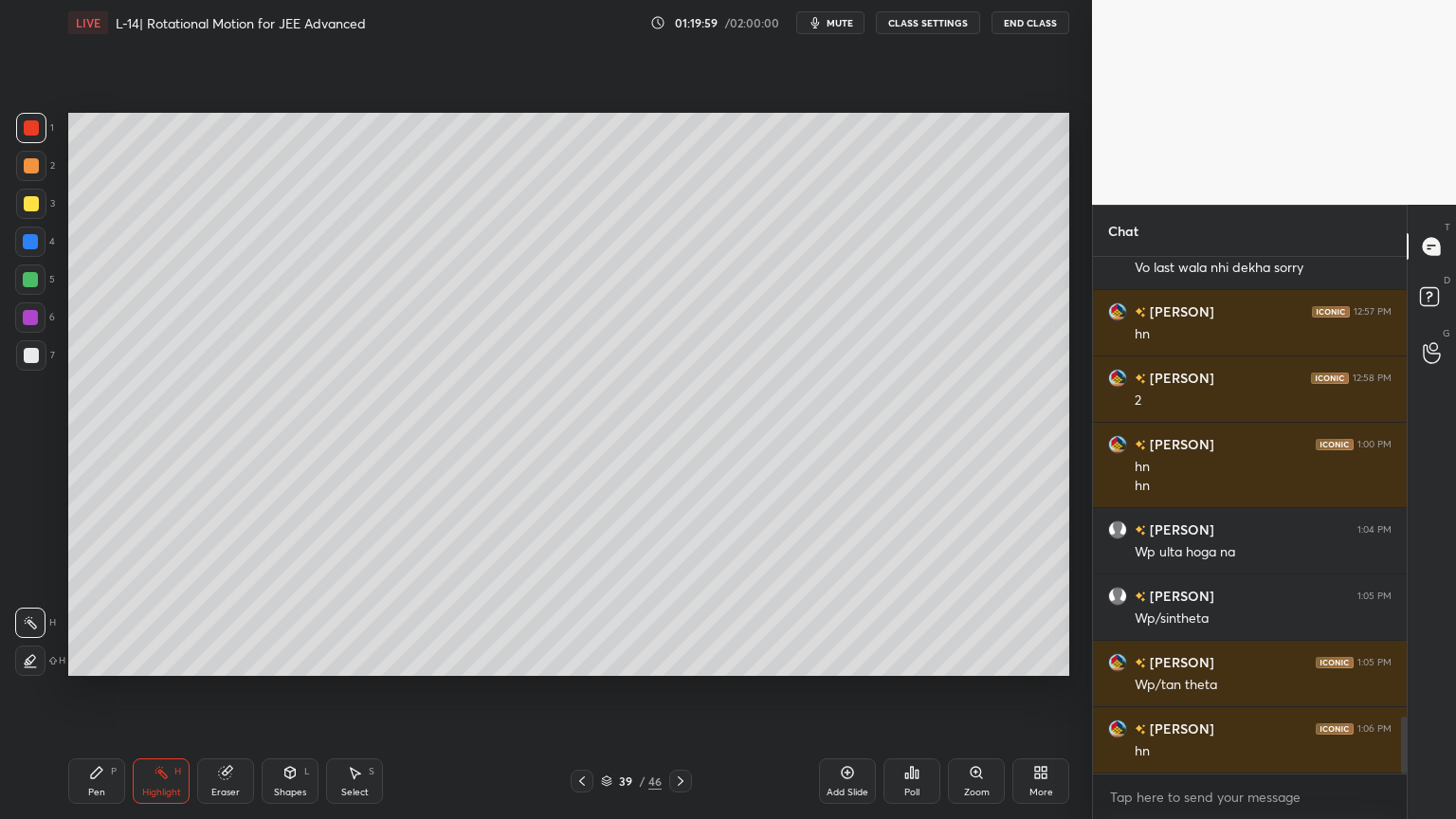 click 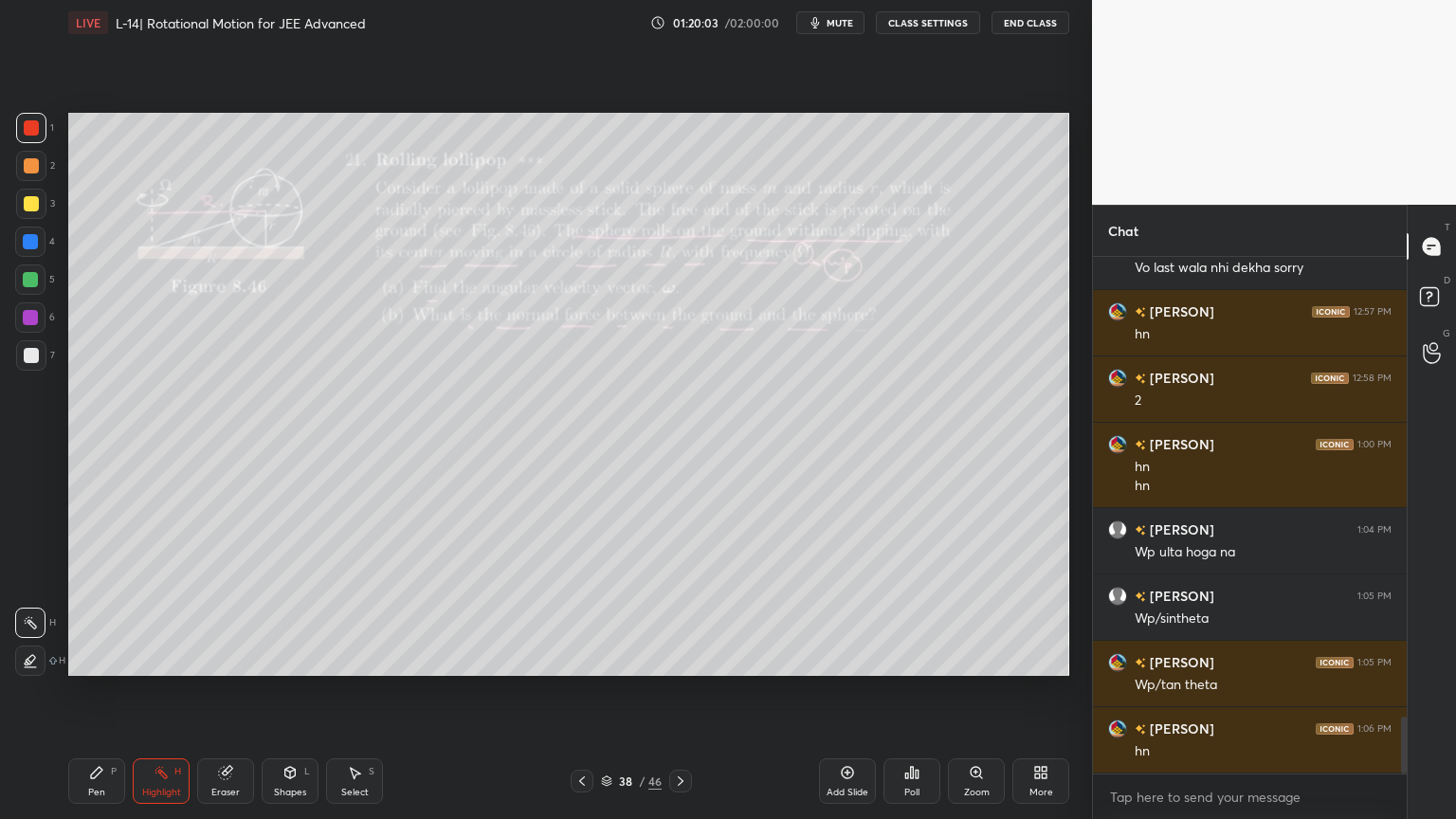 click 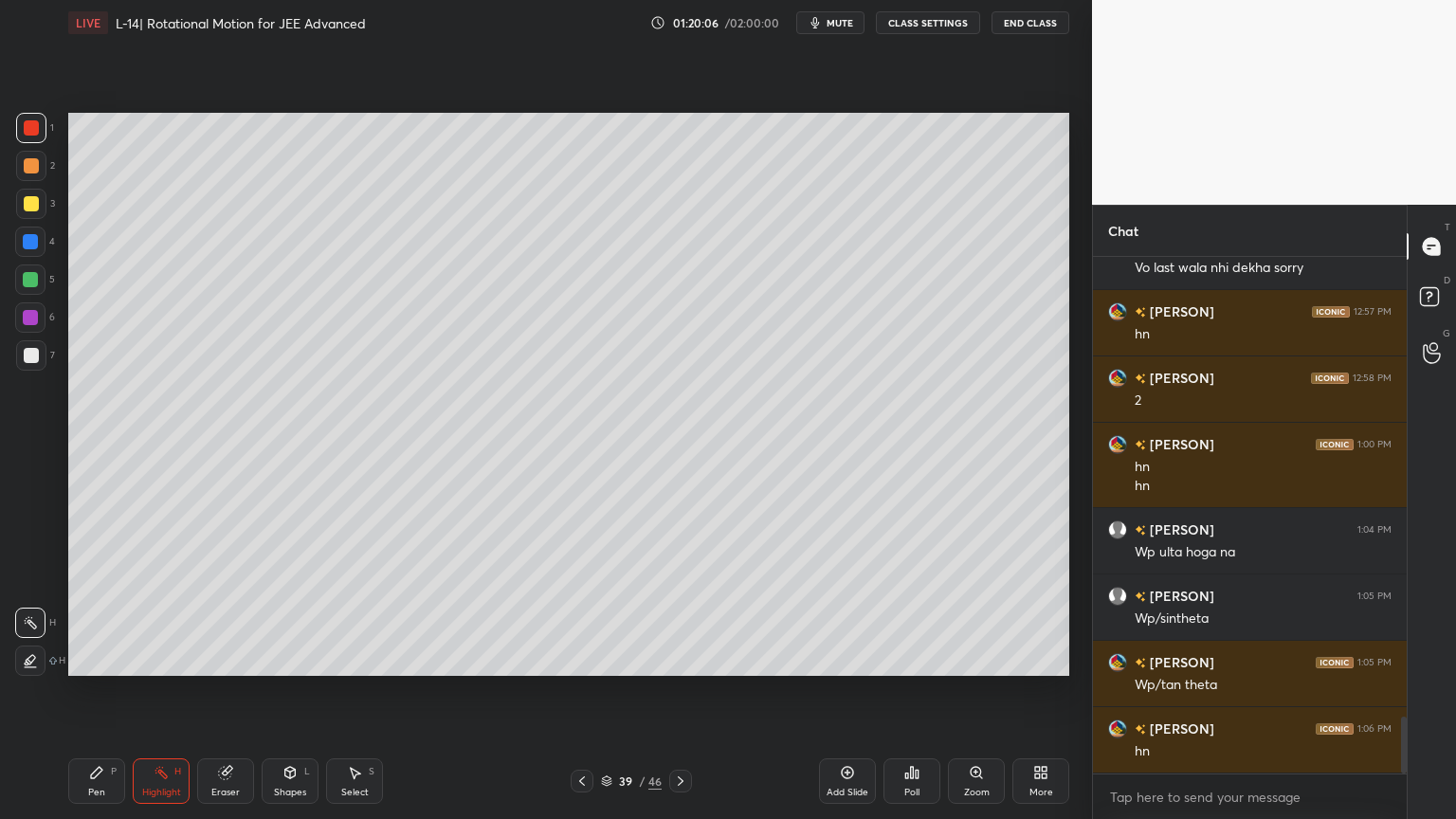 click 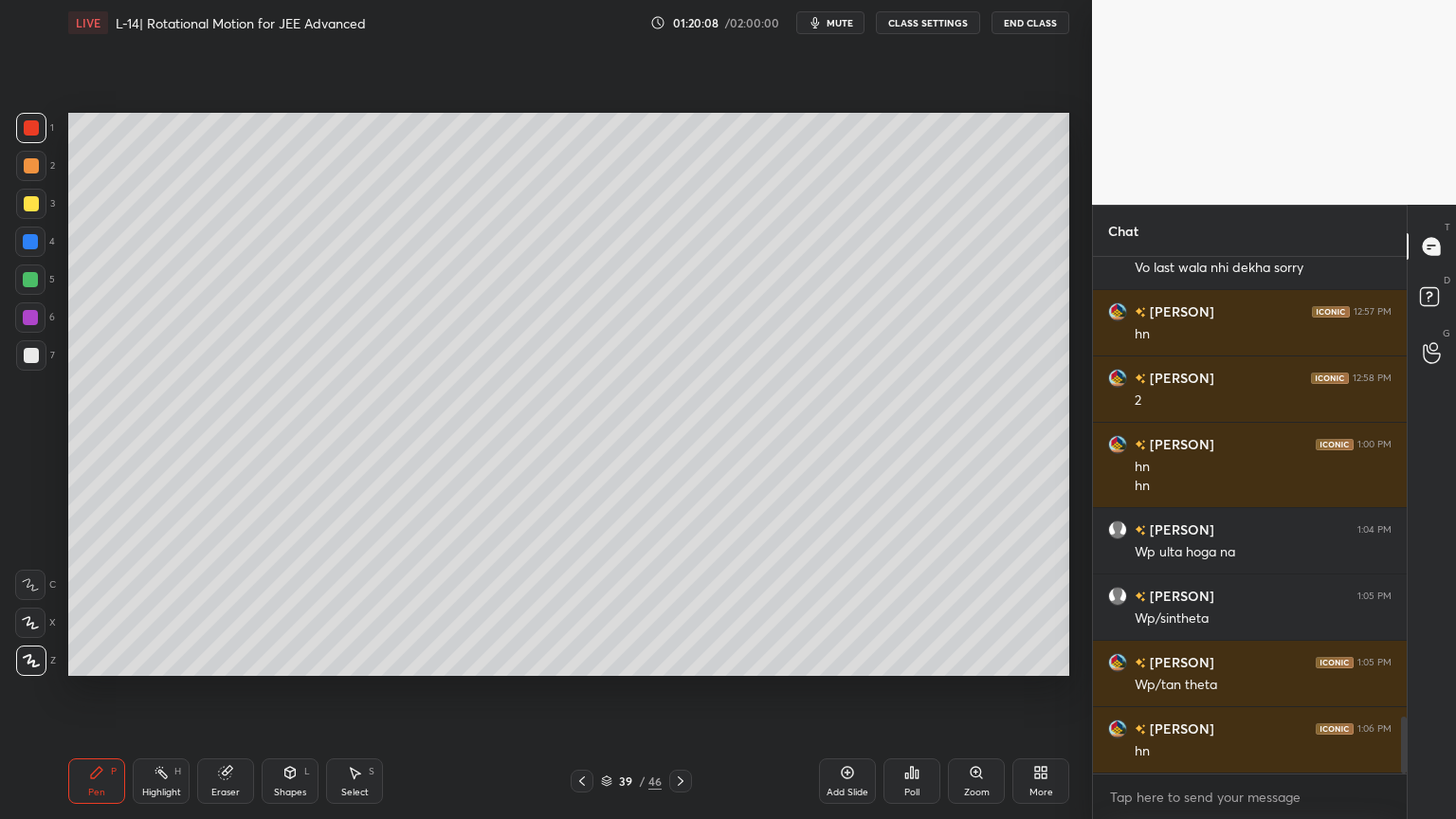 click on "Add Slide" at bounding box center (847, 781) 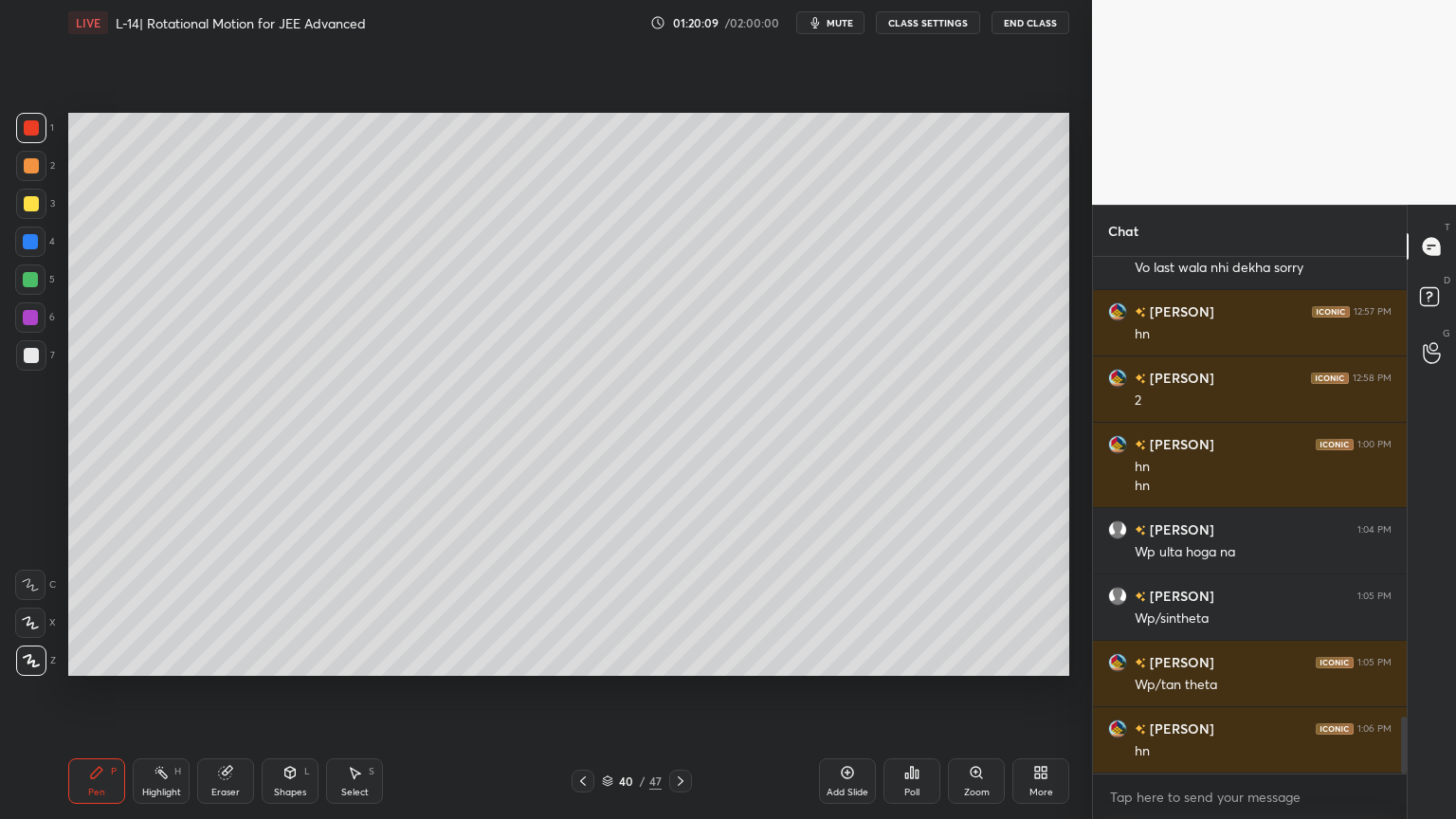 click at bounding box center (30, 280) 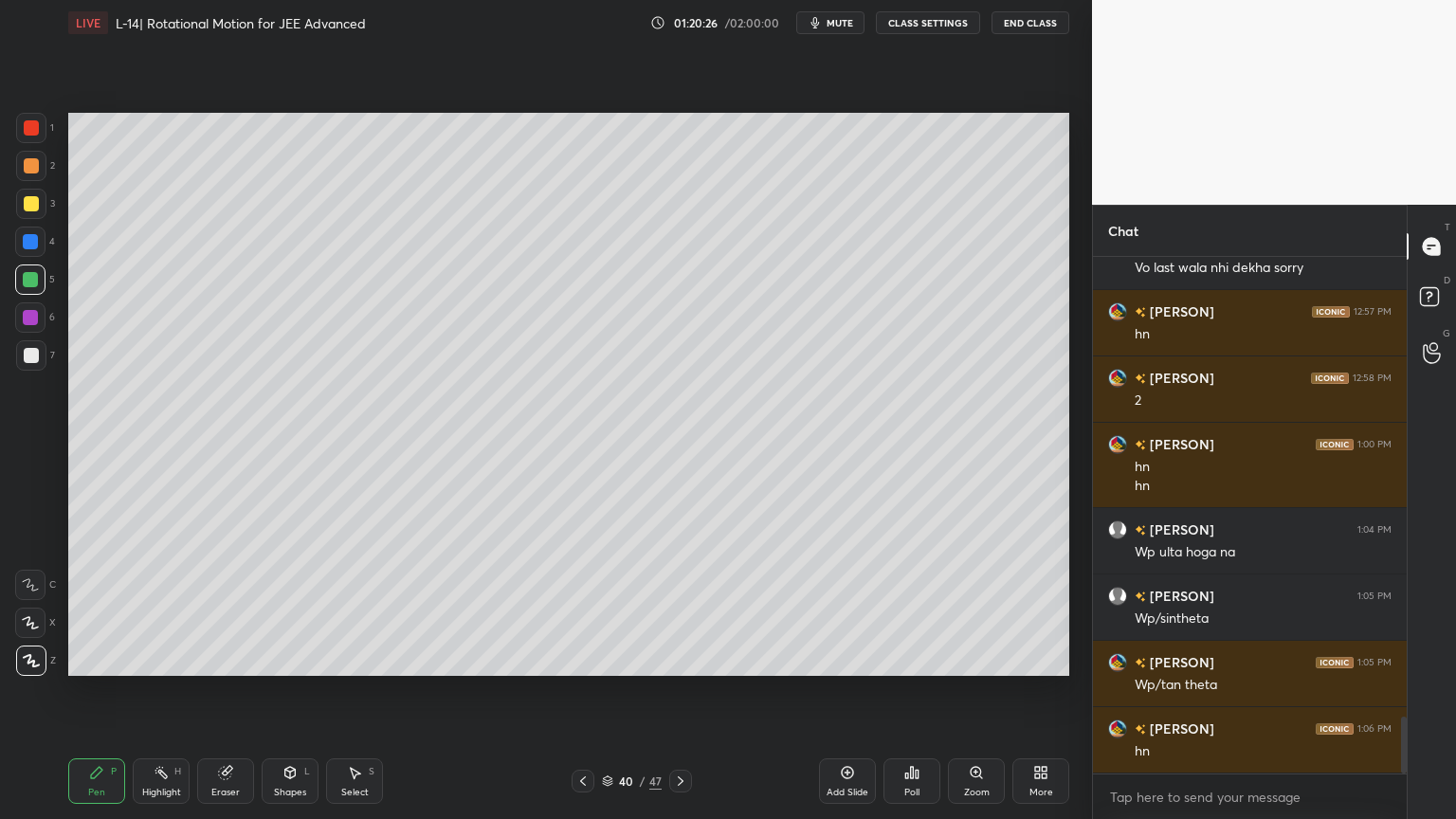 click at bounding box center (31, 204) 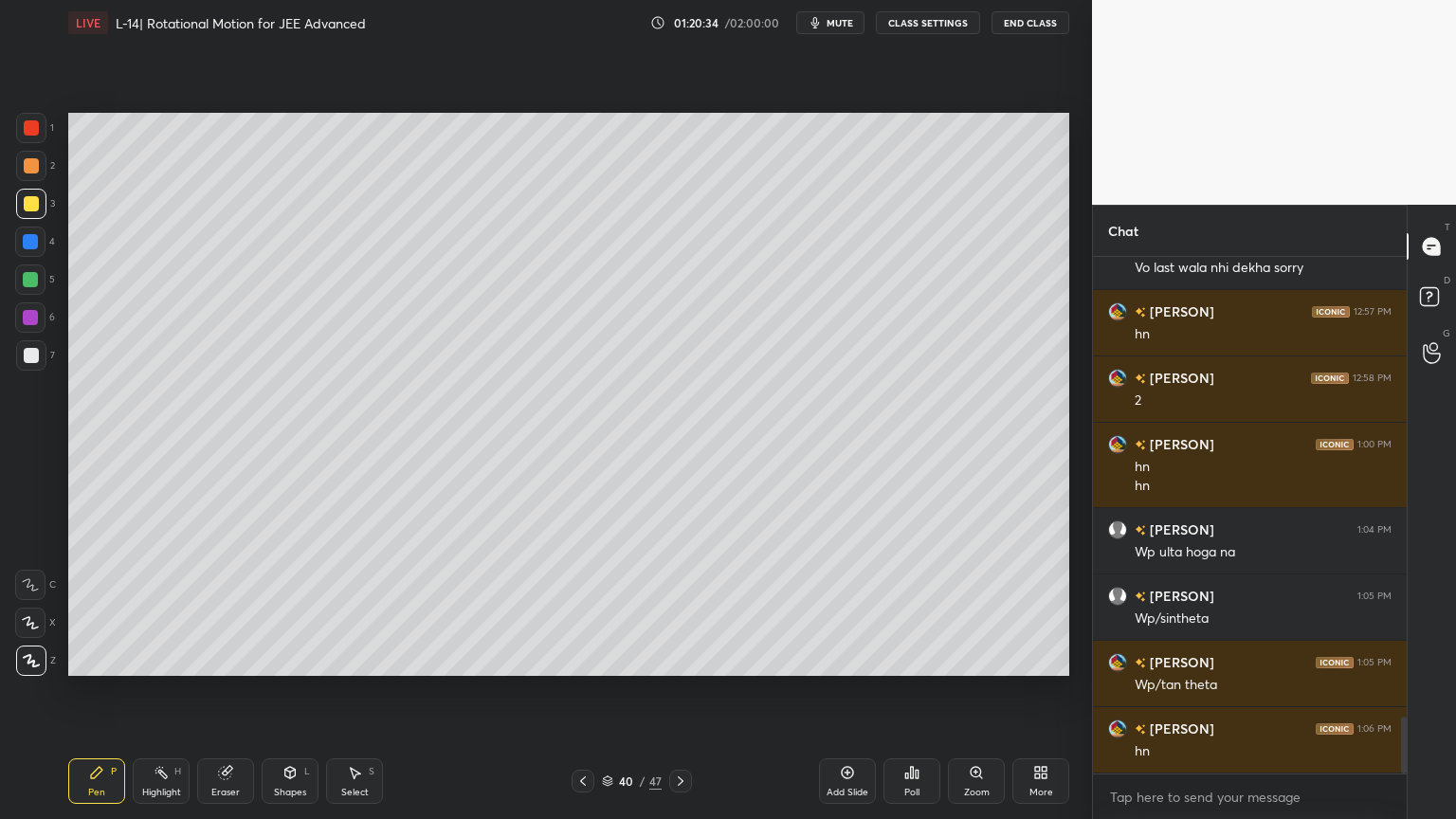 click 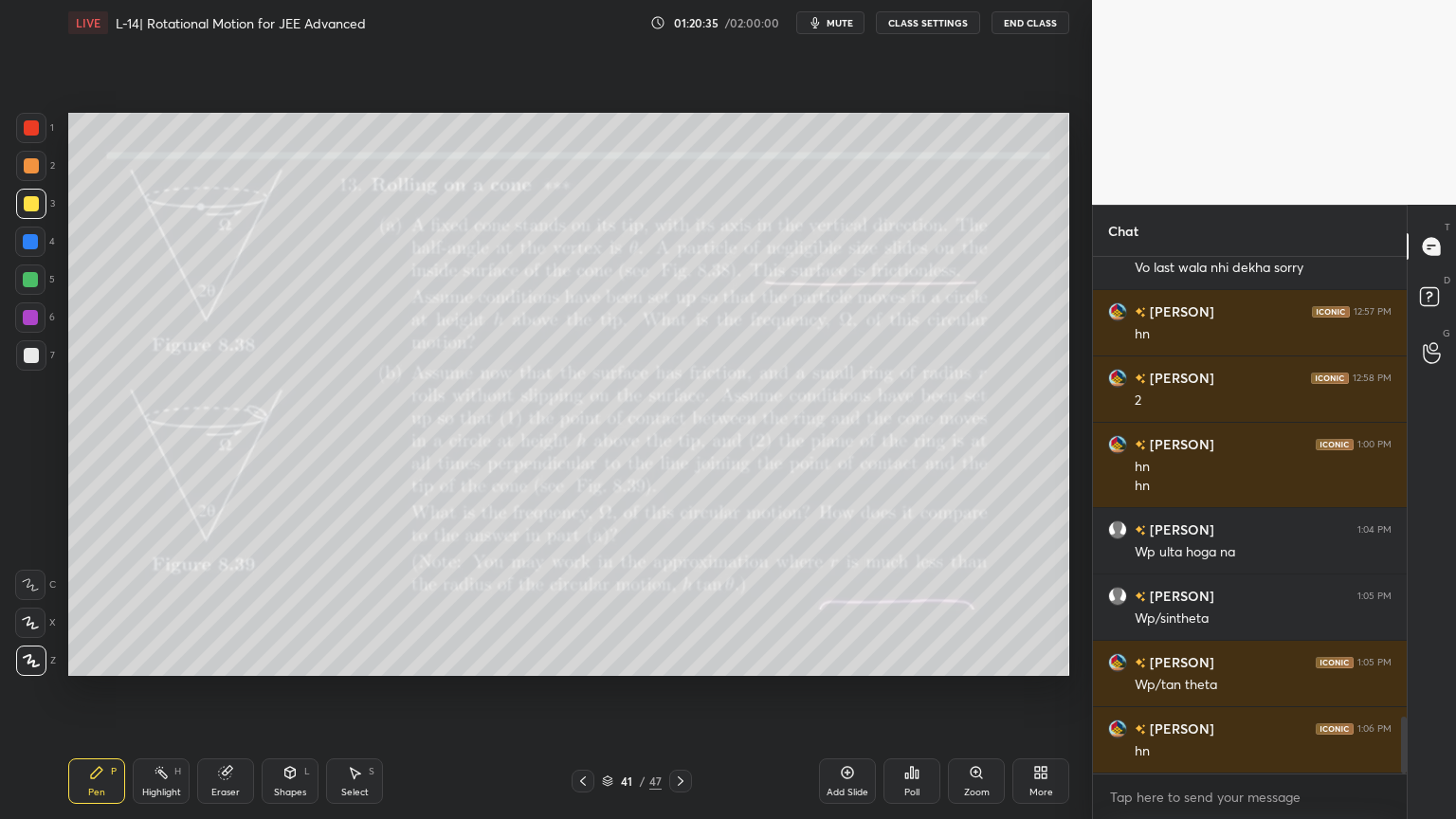 click 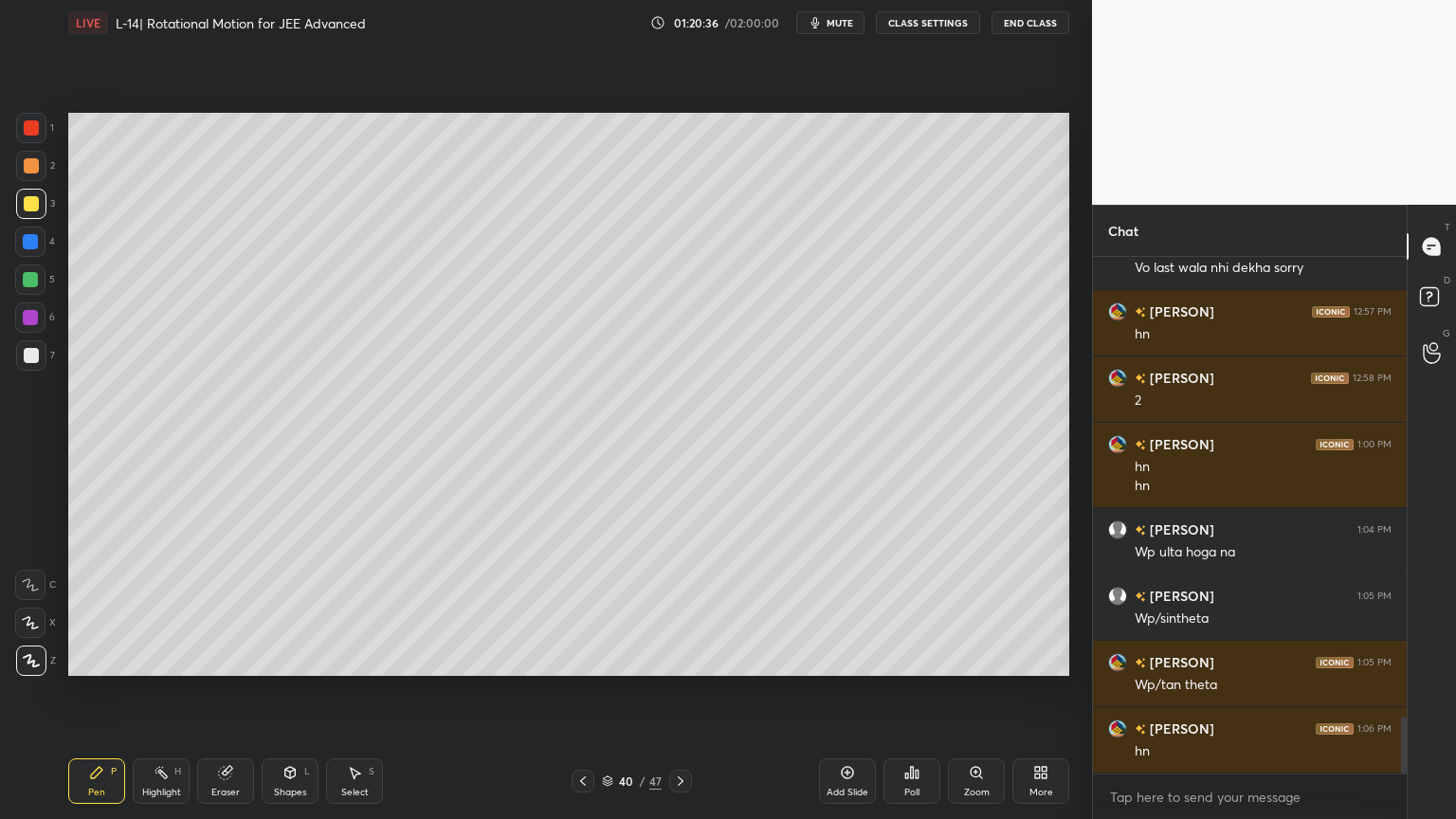 click at bounding box center [583, 781] 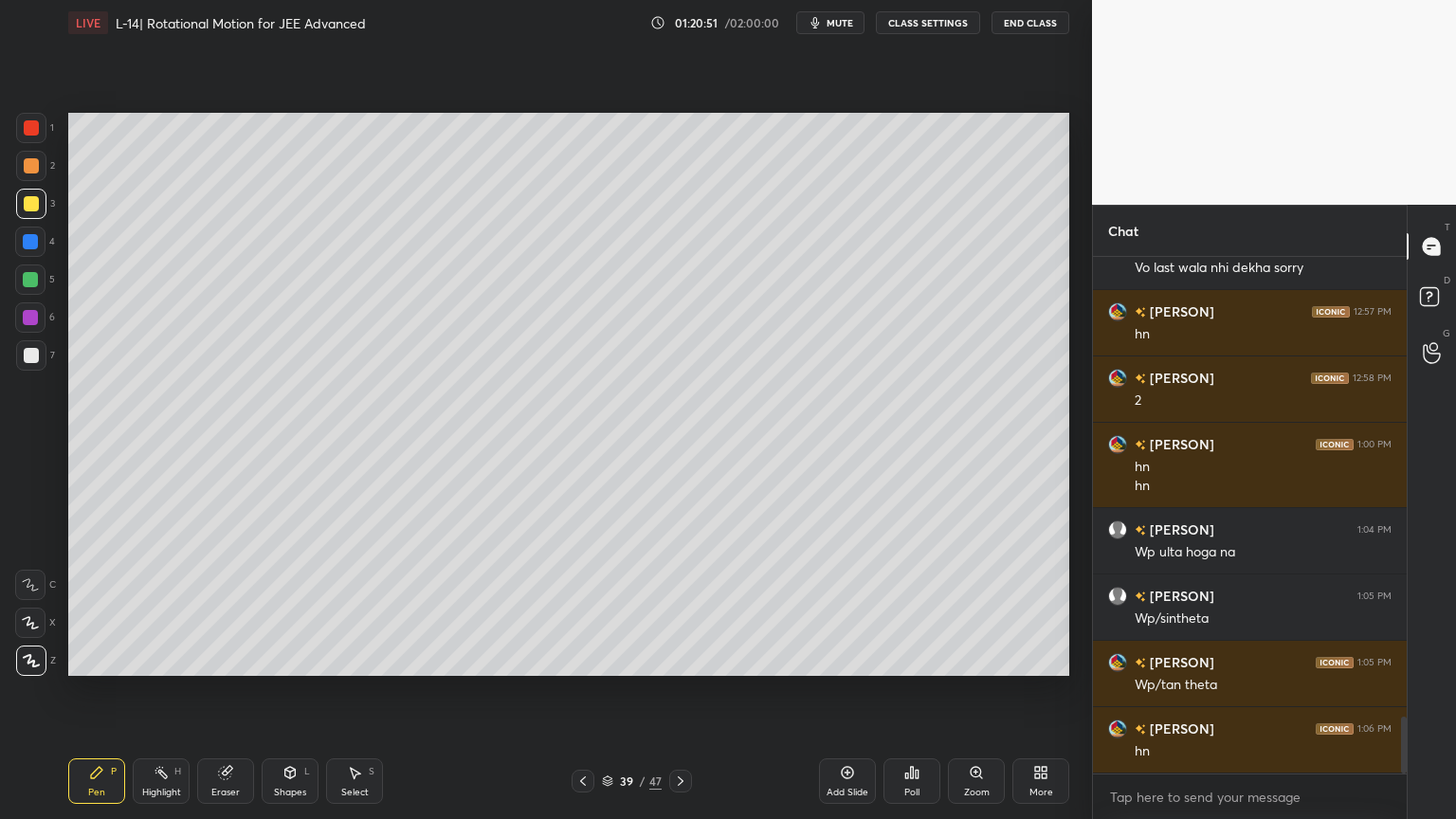 click on "Highlight" at bounding box center [161, 792] 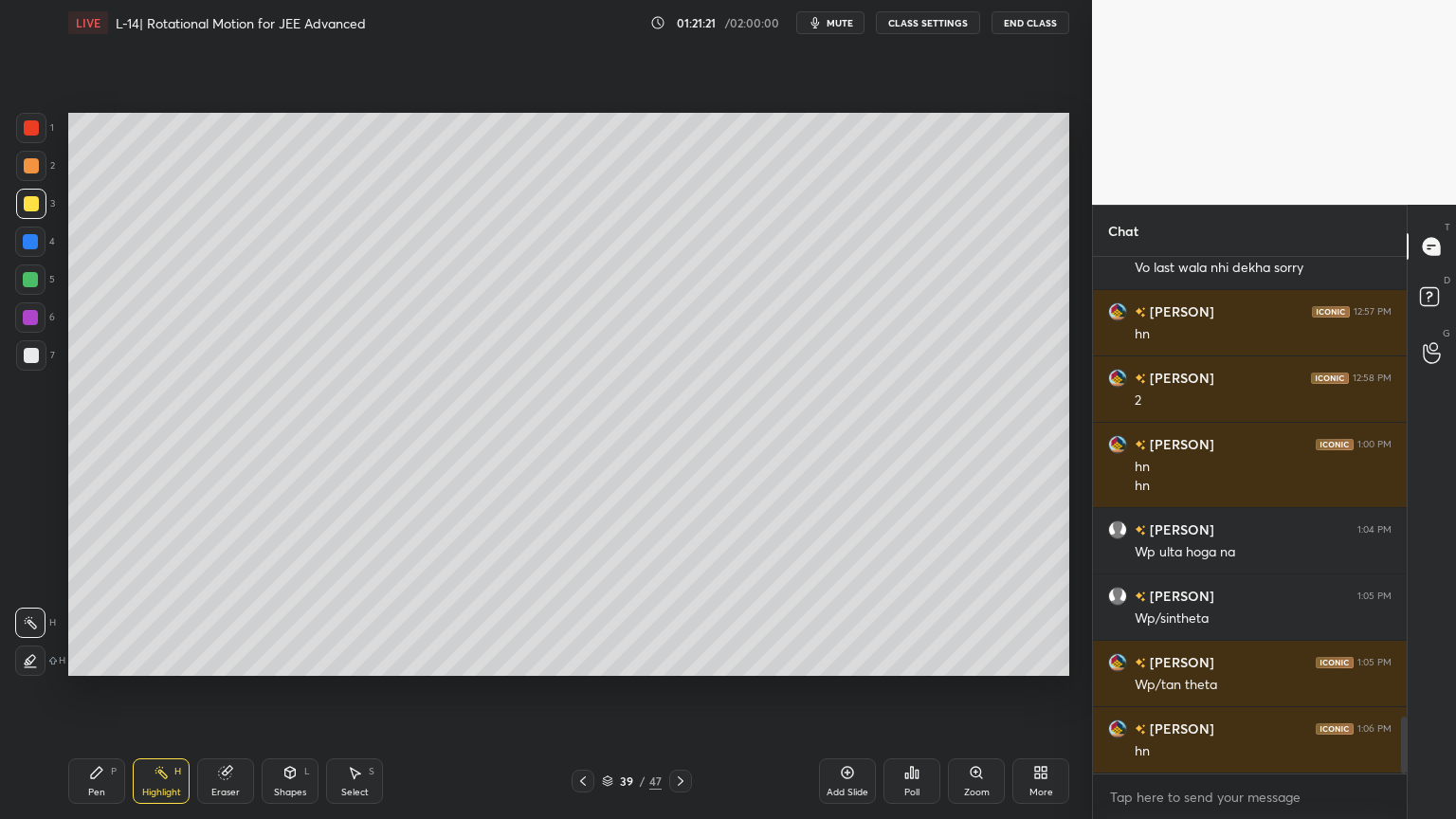 click at bounding box center (30, 242) 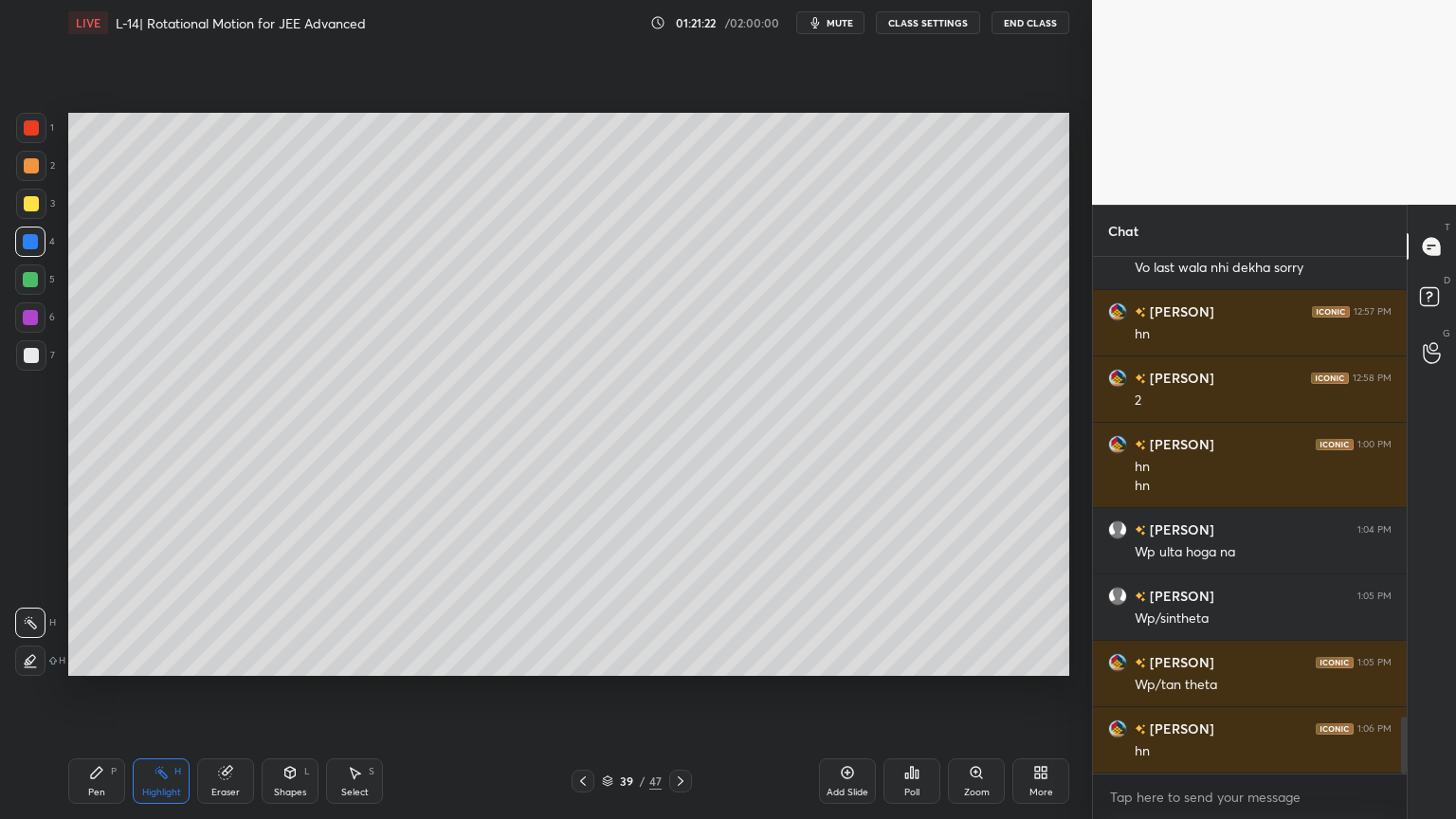 click on "2" at bounding box center (35, 170) 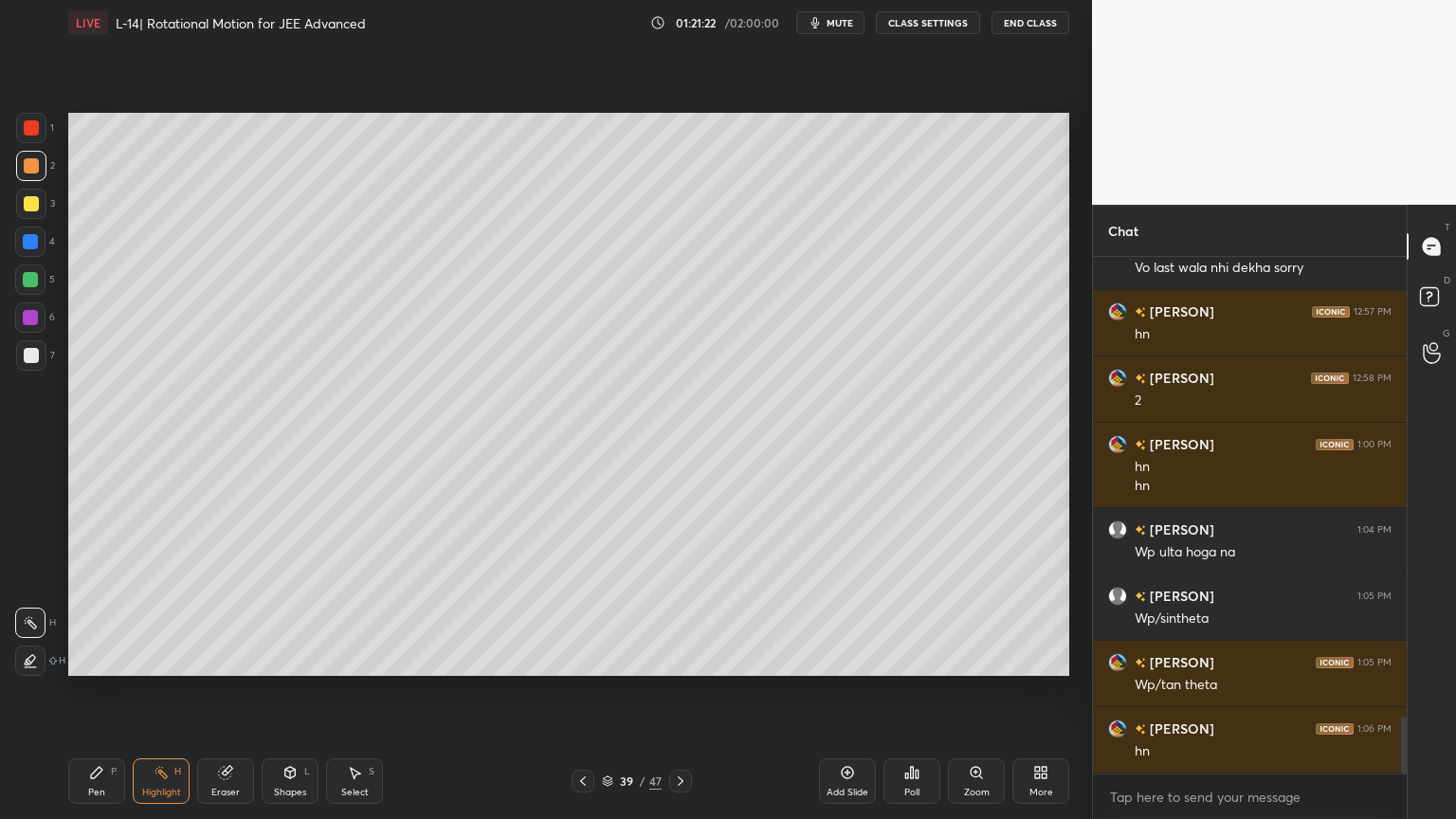 click at bounding box center (31, 204) 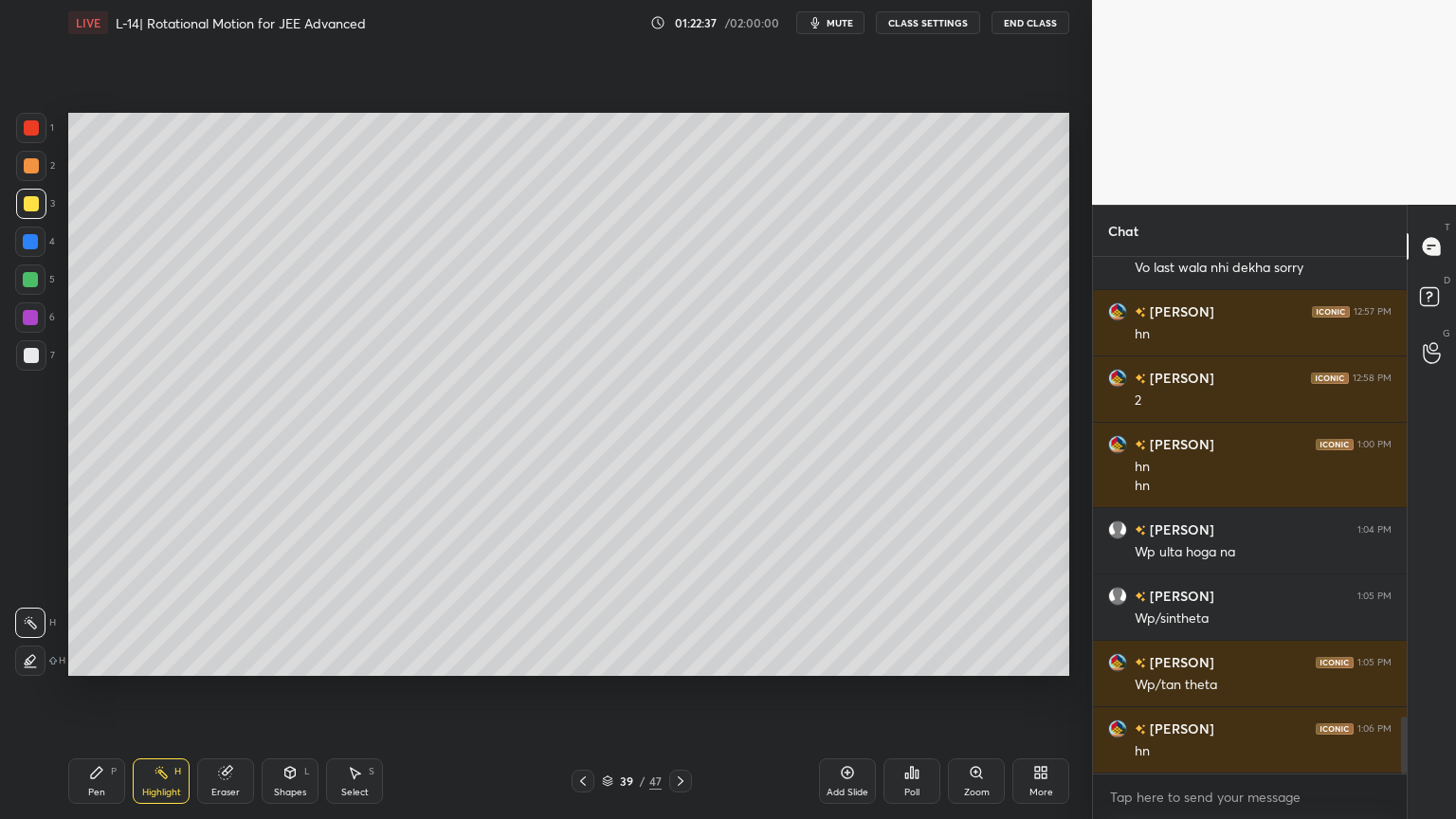 click 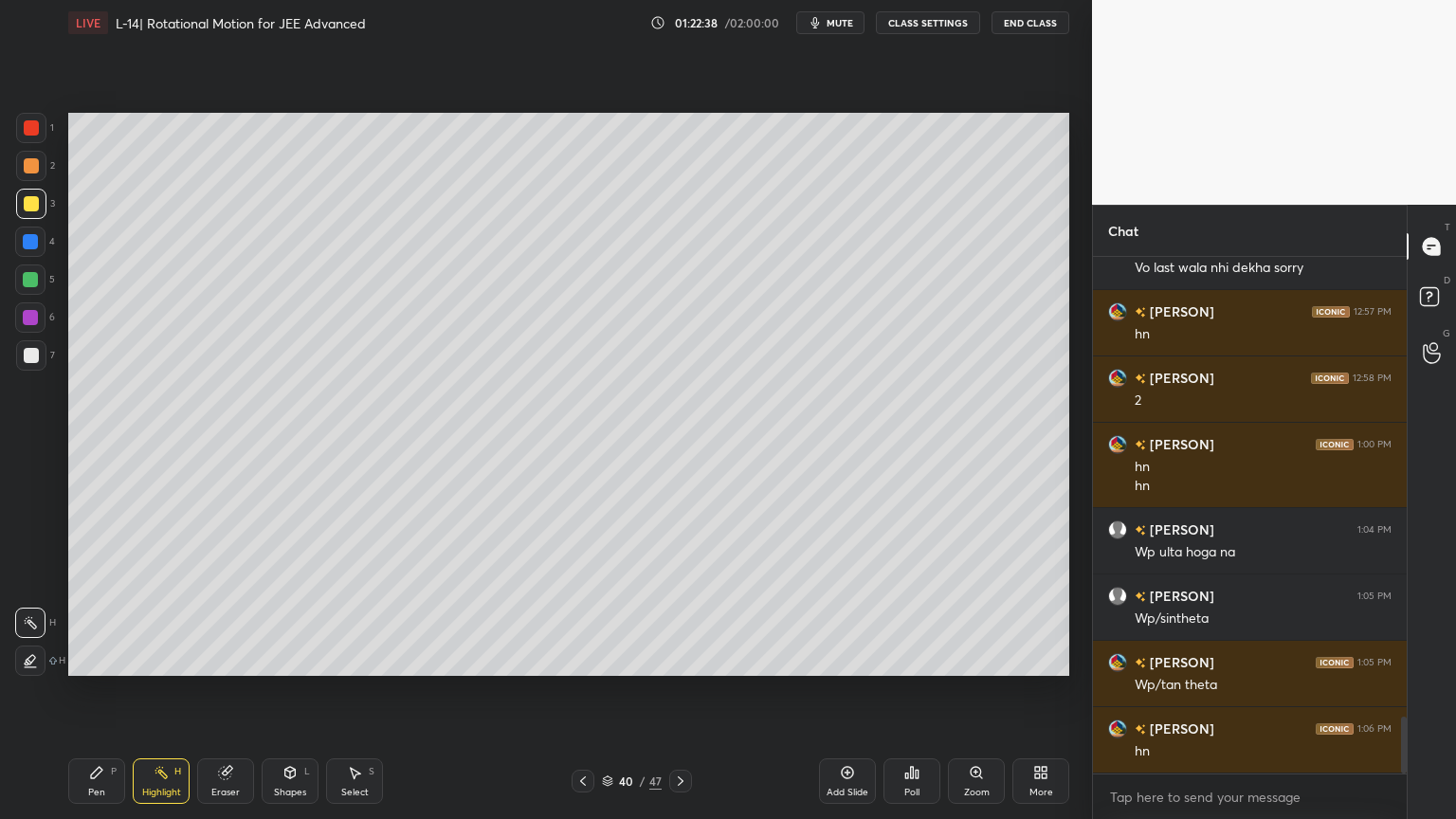click at bounding box center (30, 242) 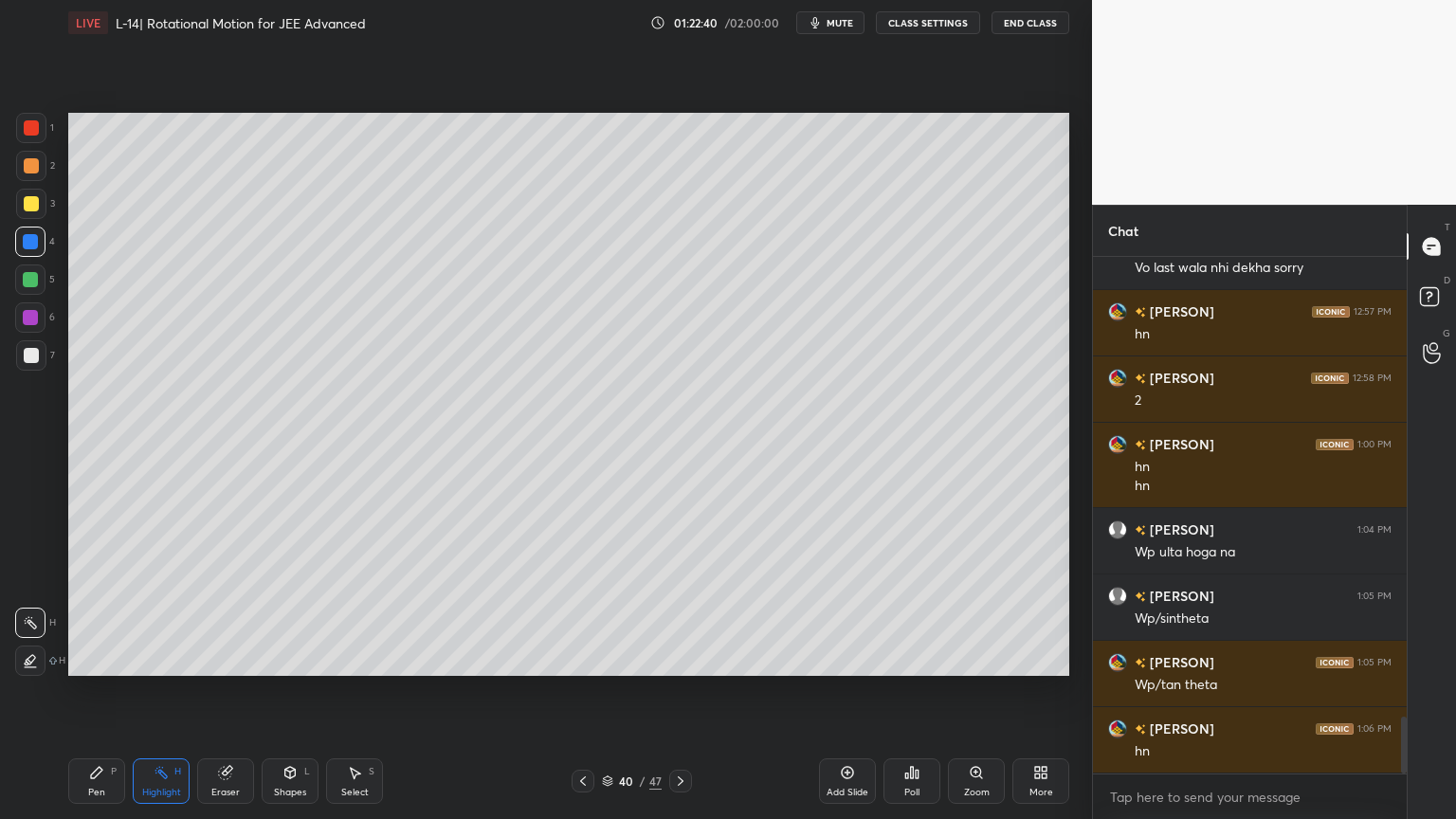 click 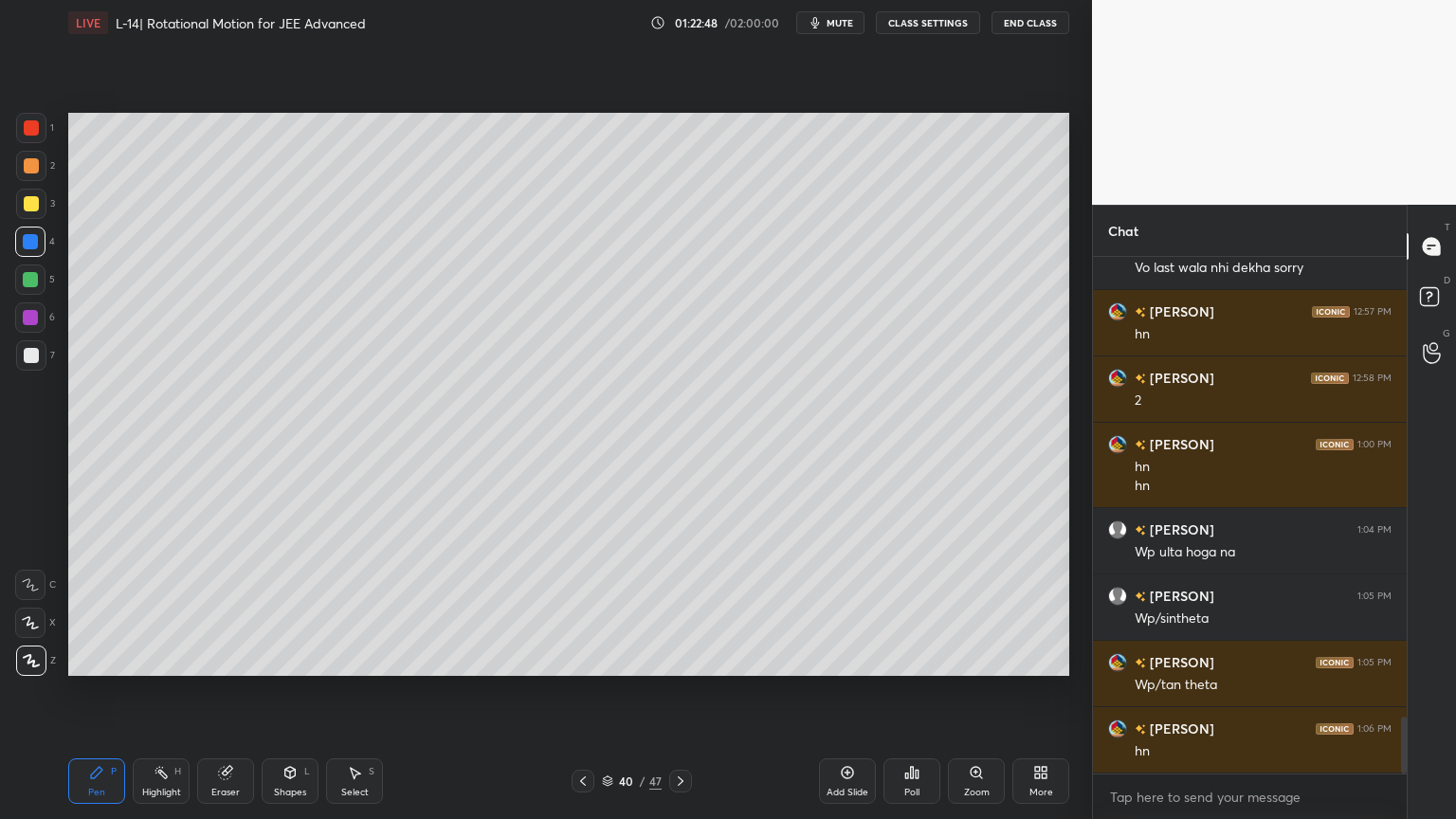 click on "Shapes L" at bounding box center (290, 781) 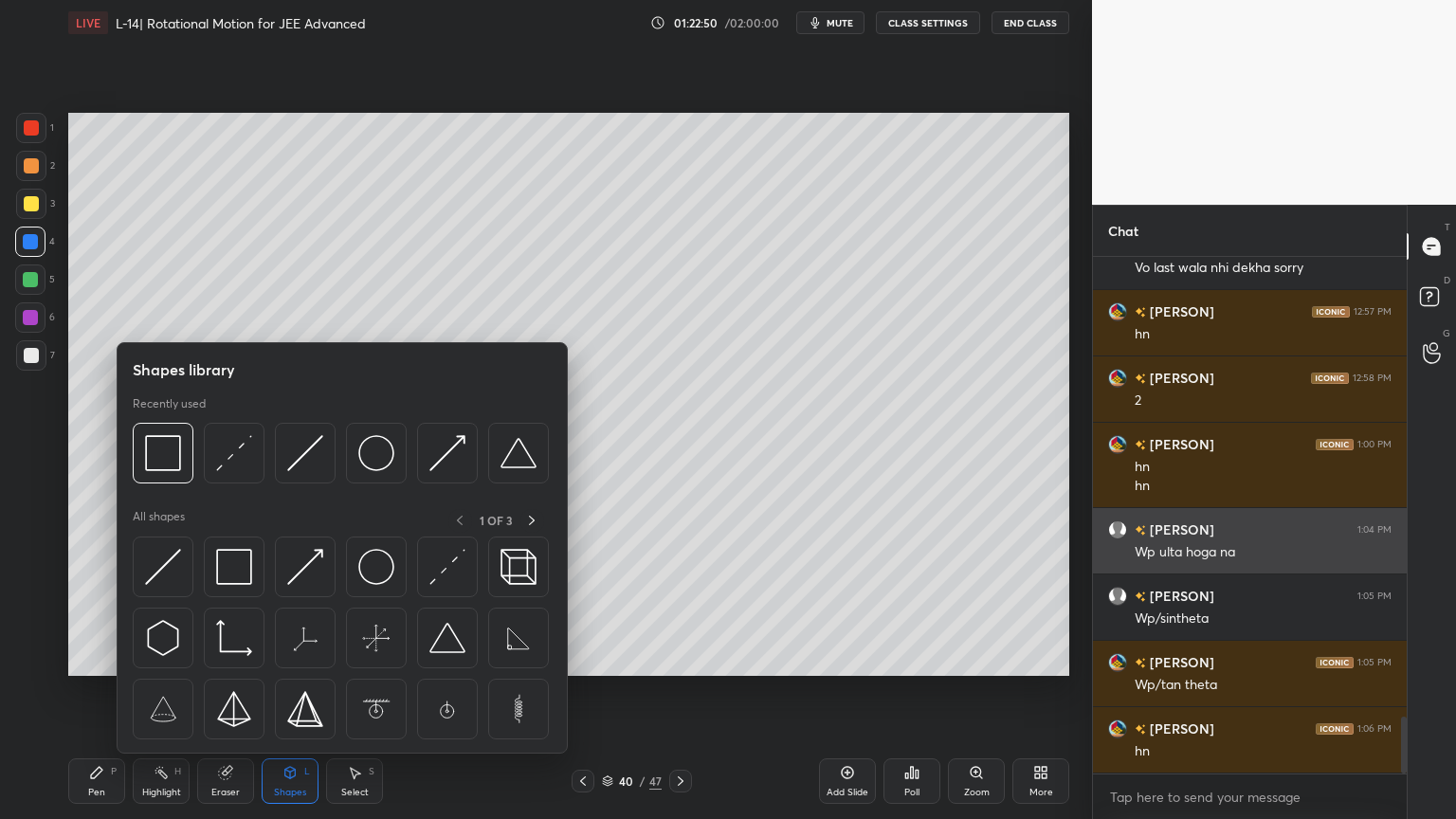 click at bounding box center (234, 453) 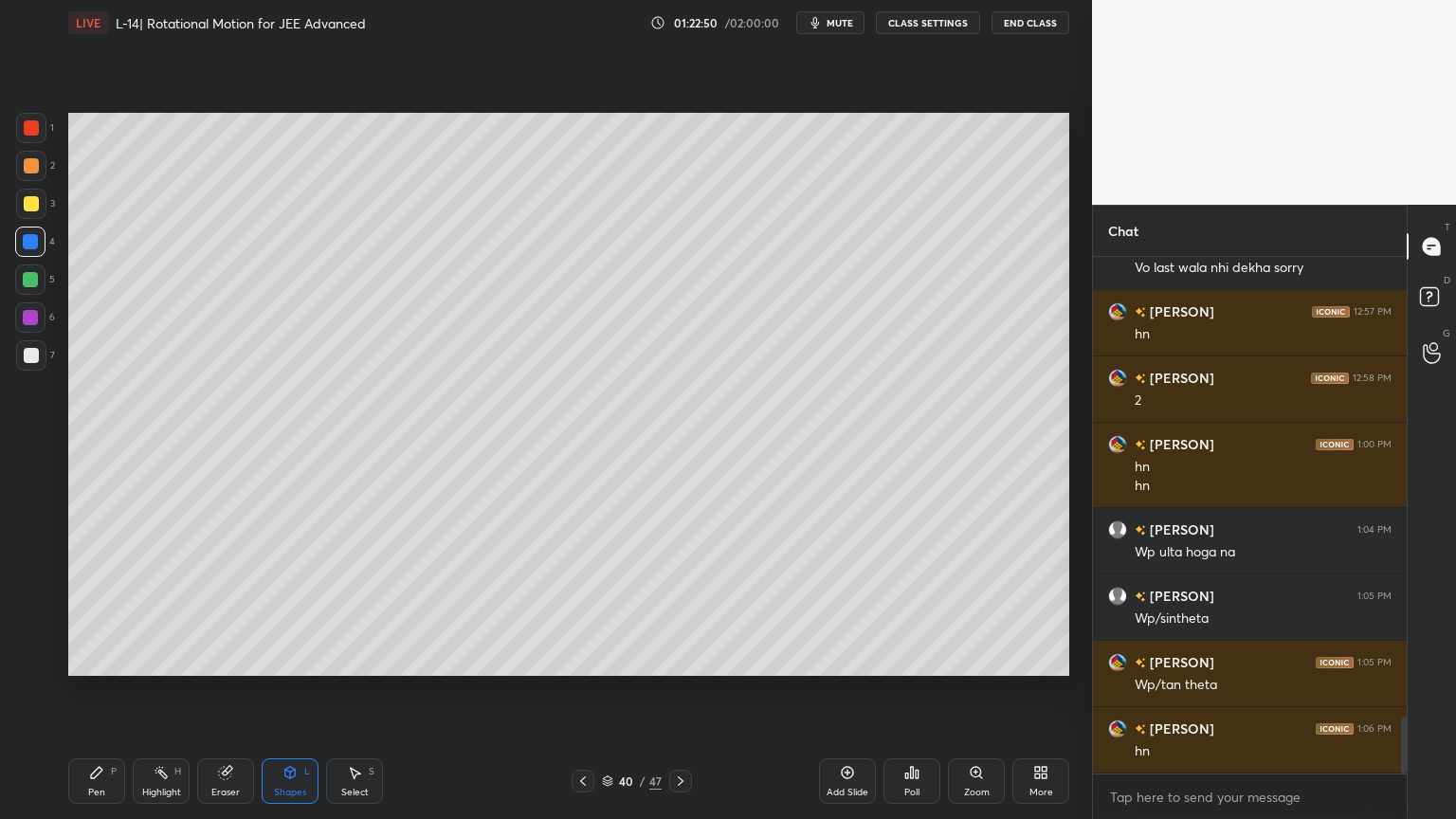 click at bounding box center [31, 204] 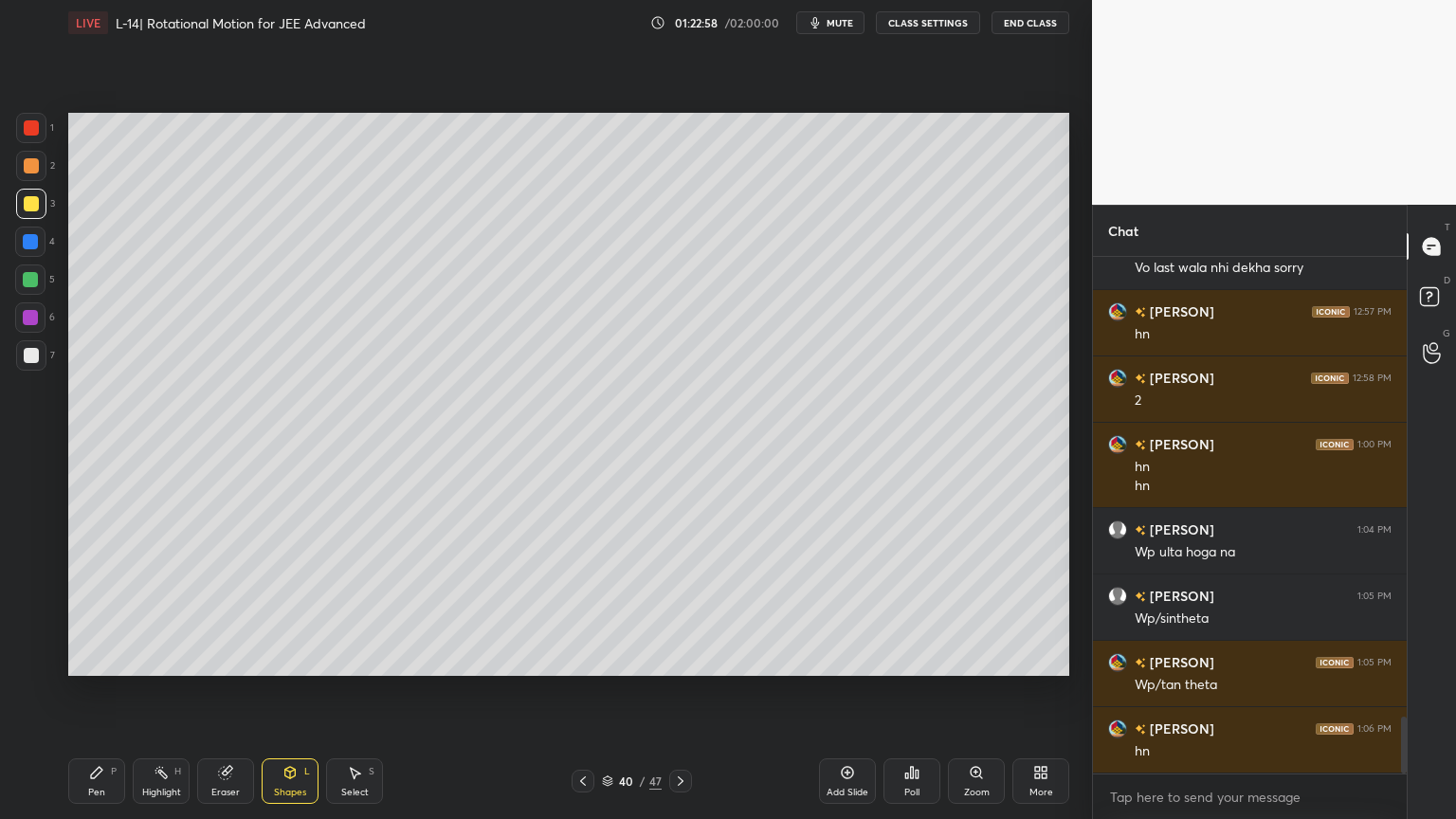 click 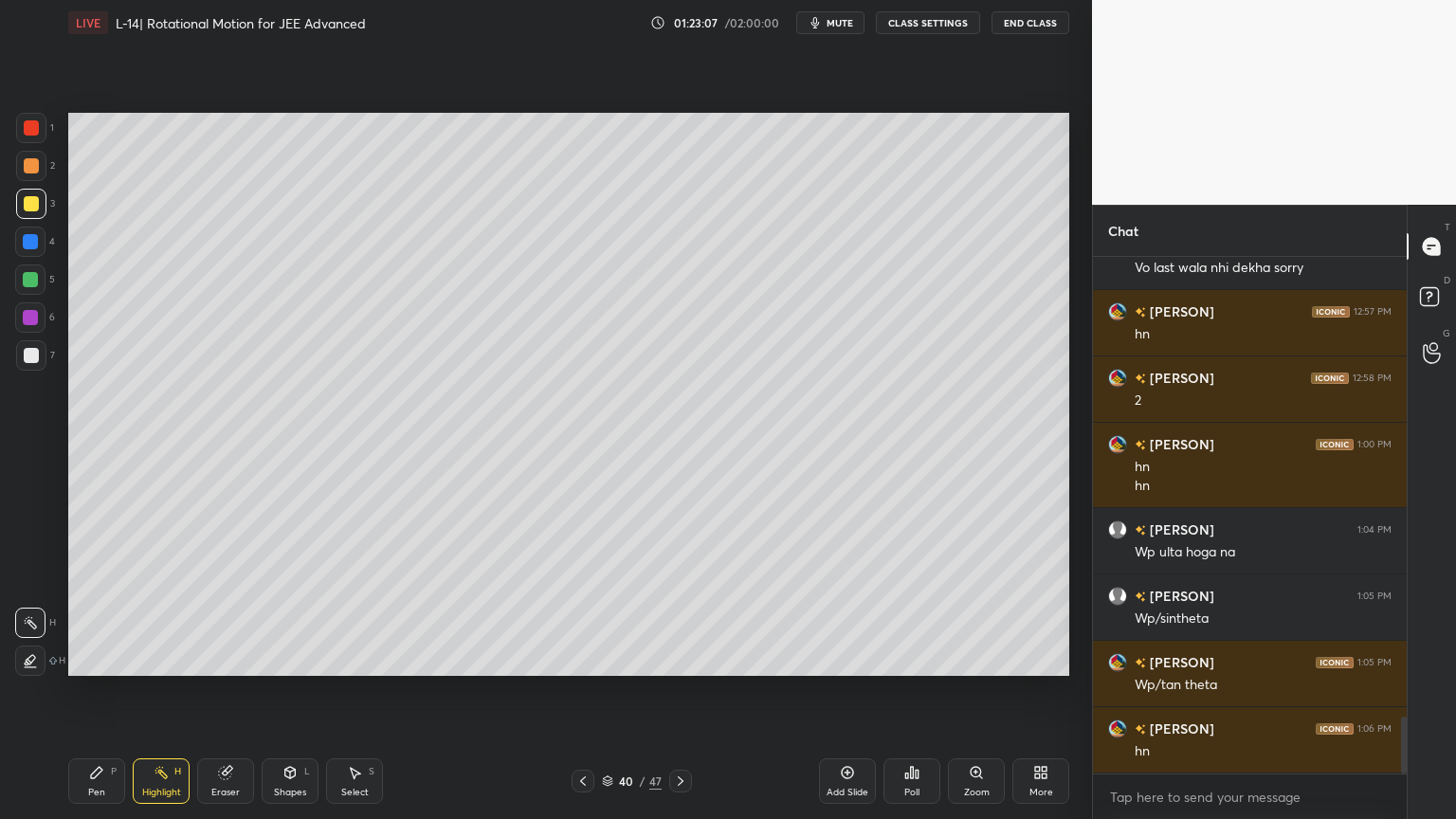 click on "Shapes" at bounding box center (290, 792) 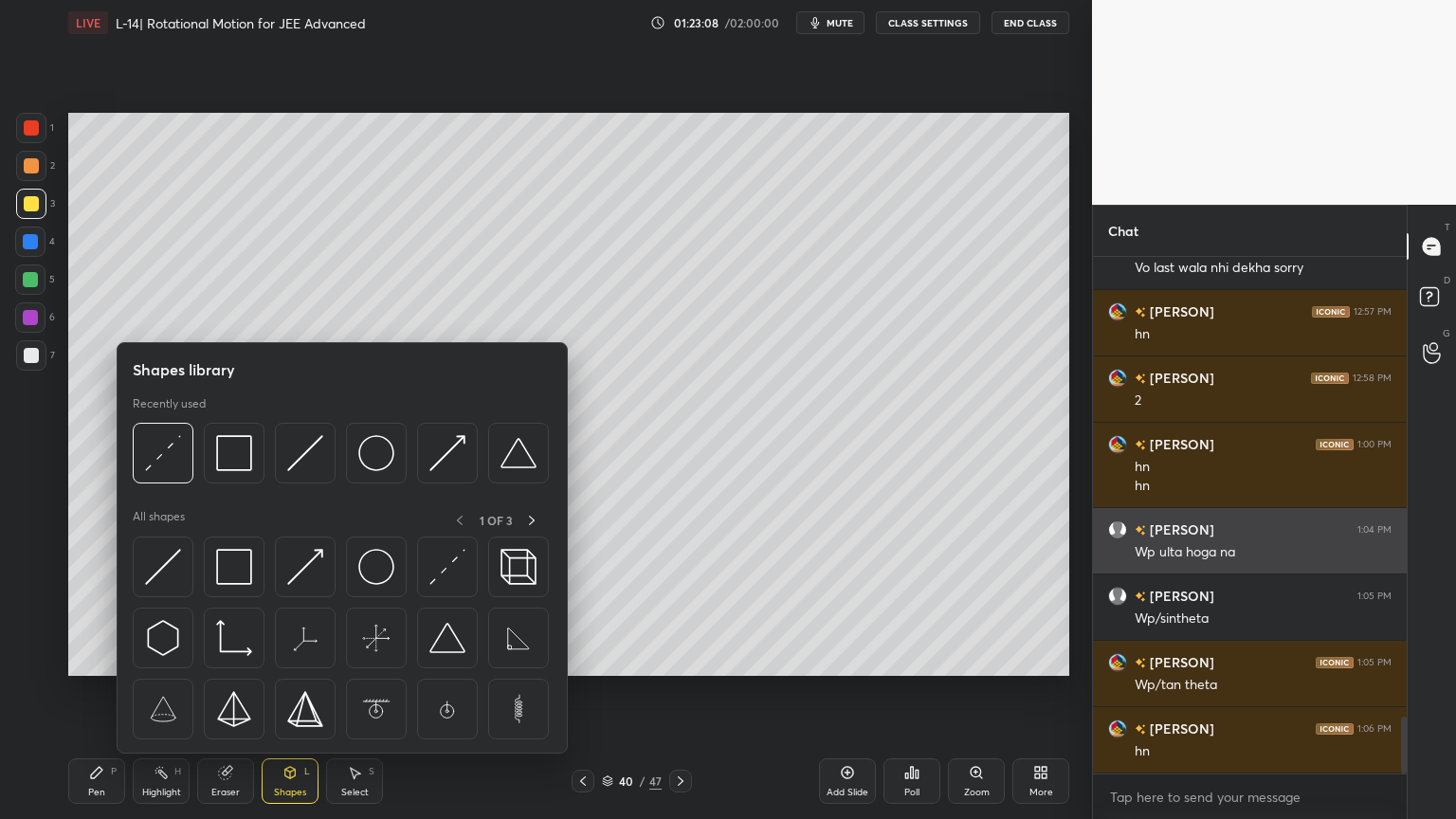 click at bounding box center (376, 453) 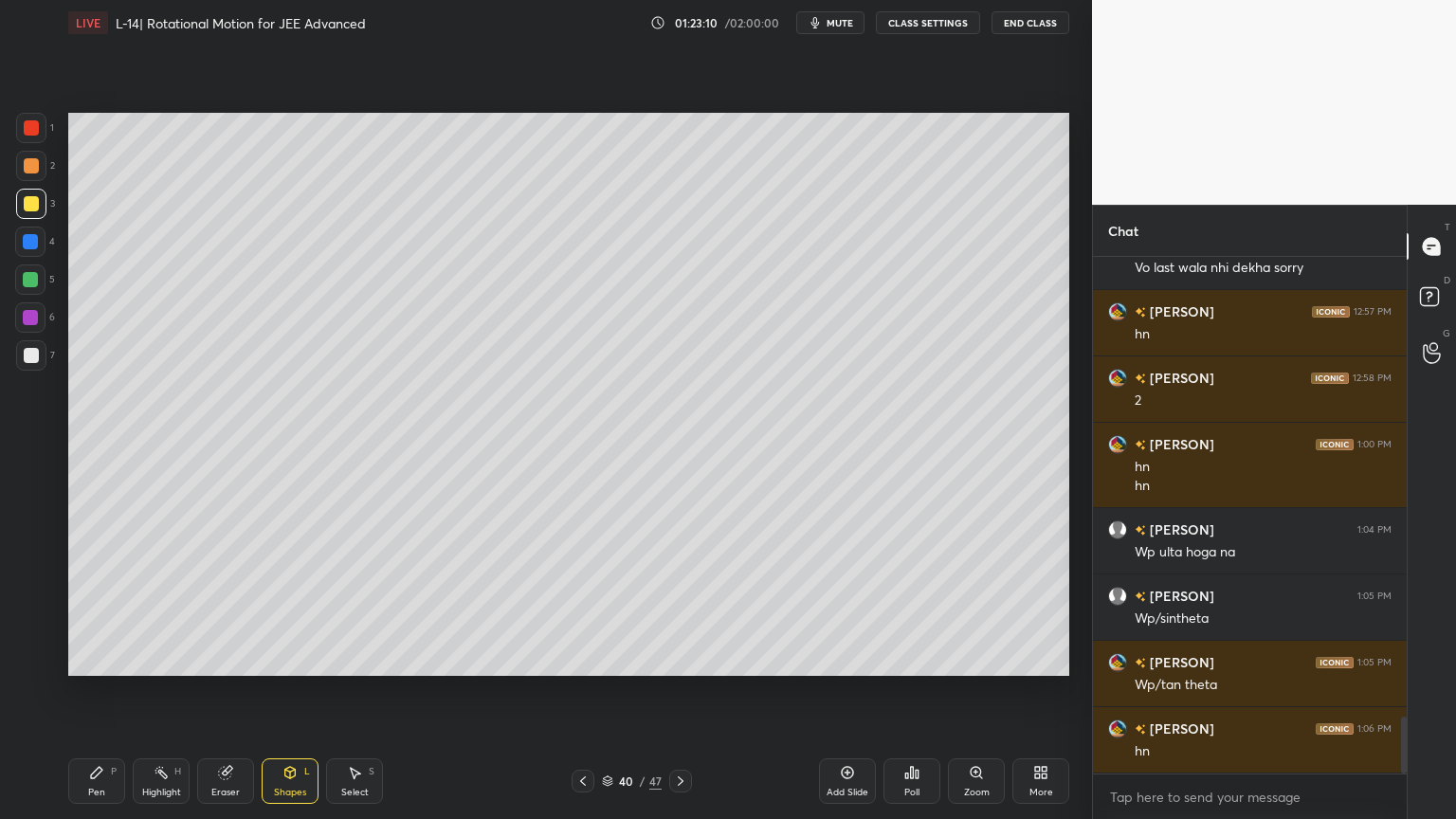 click on "Shapes L" at bounding box center [290, 781] 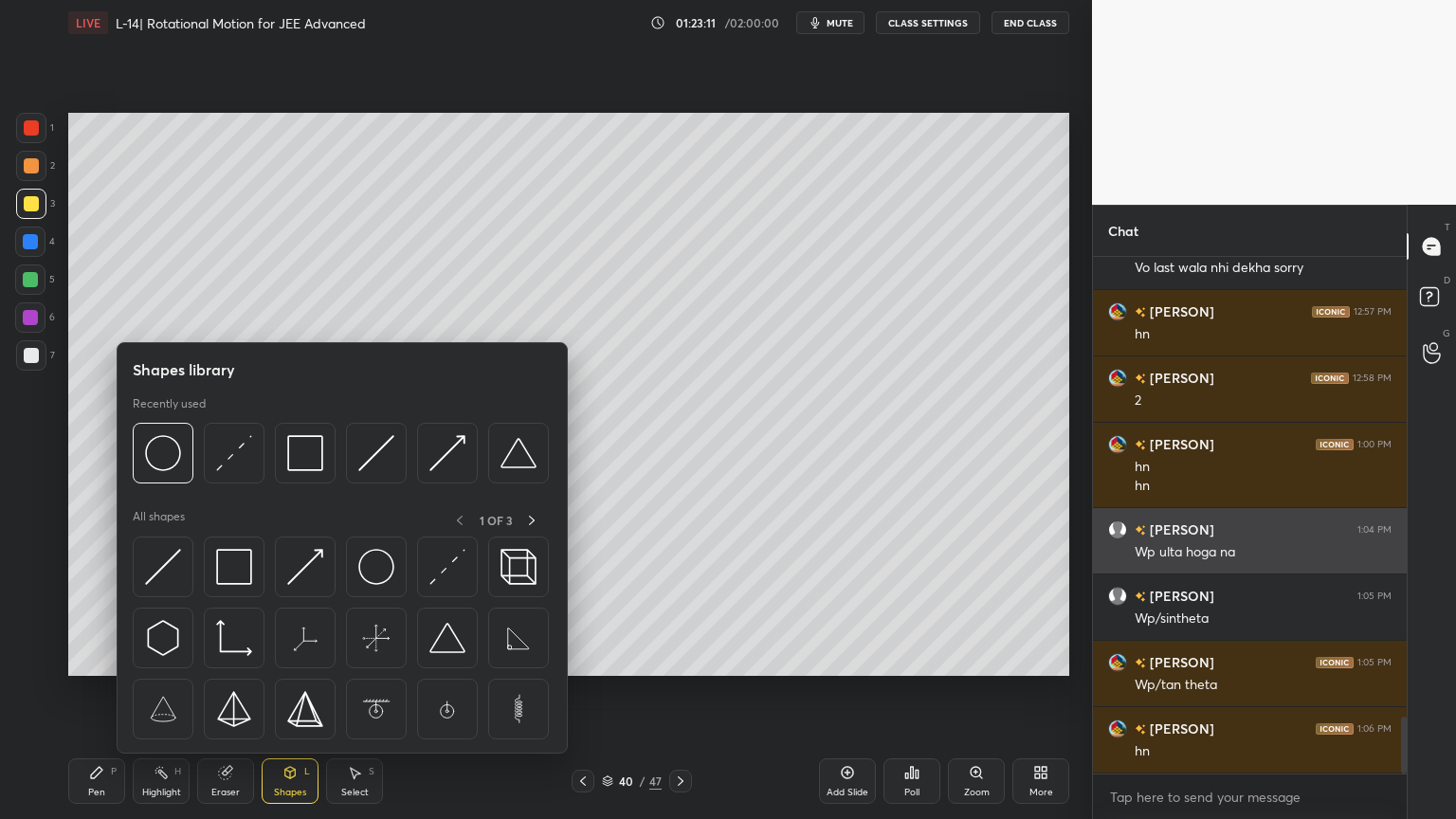 click at bounding box center [305, 567] 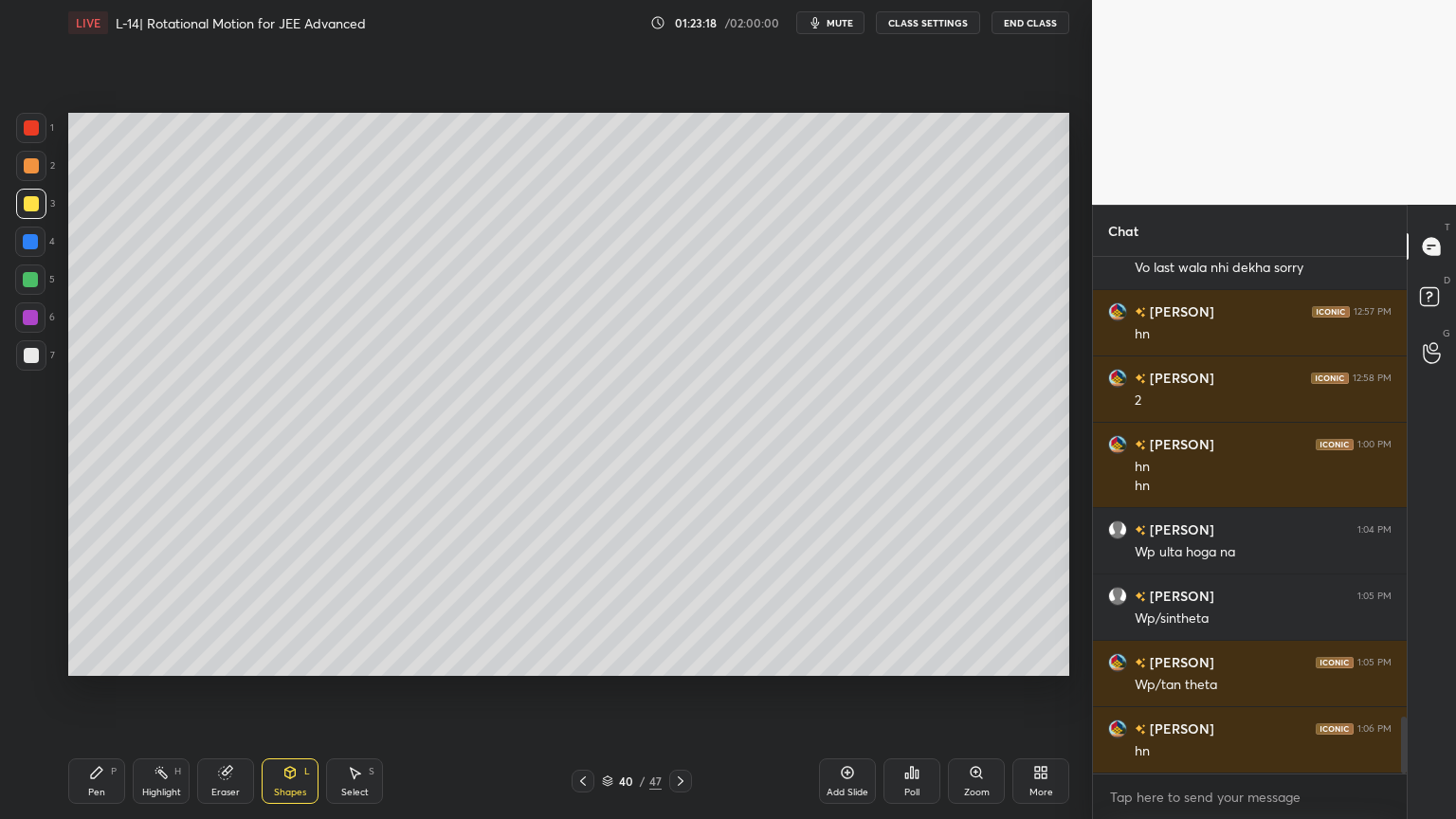 click on "Highlight H" at bounding box center (161, 781) 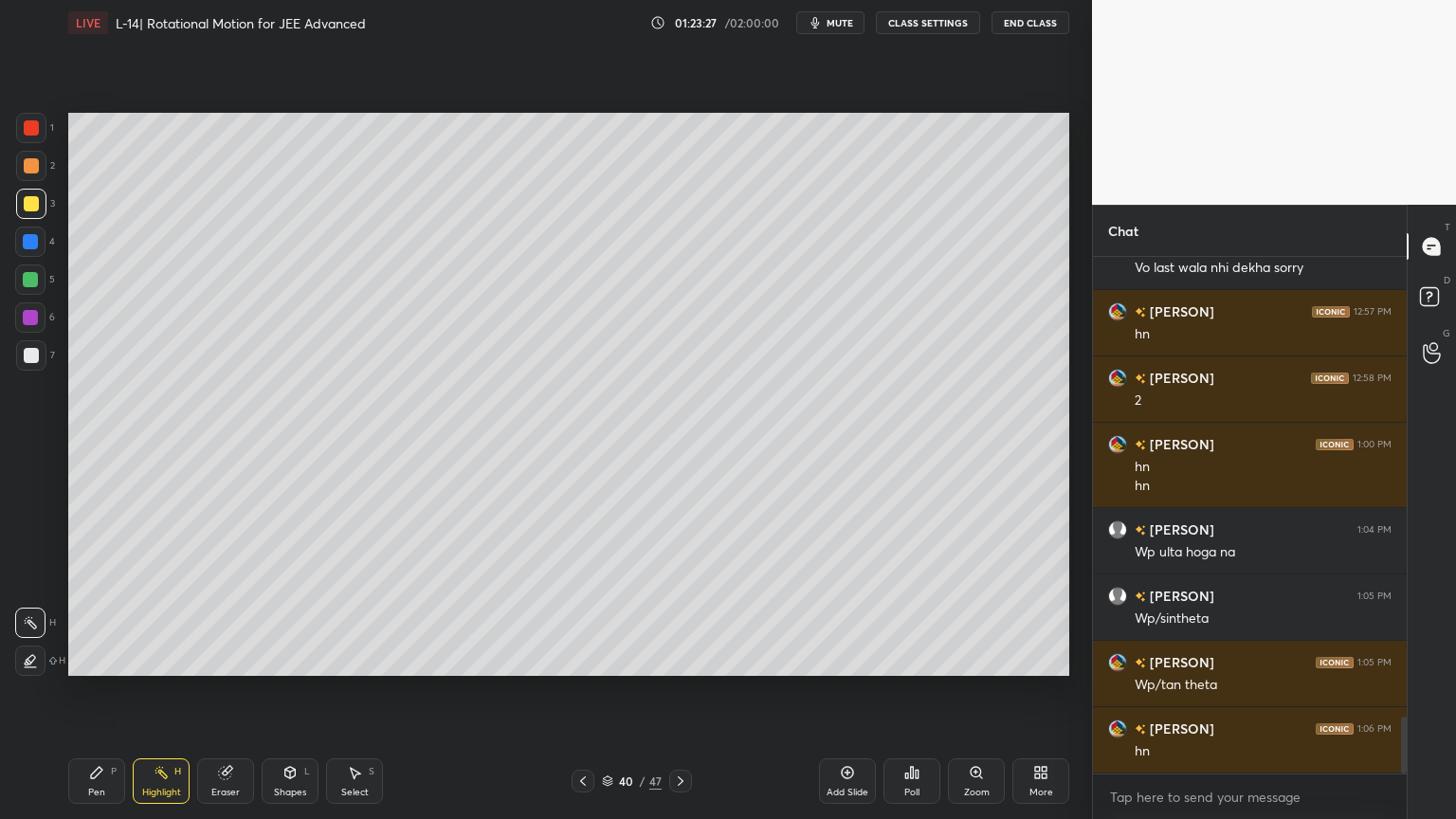 click on "Pen P" at bounding box center [97, 781] 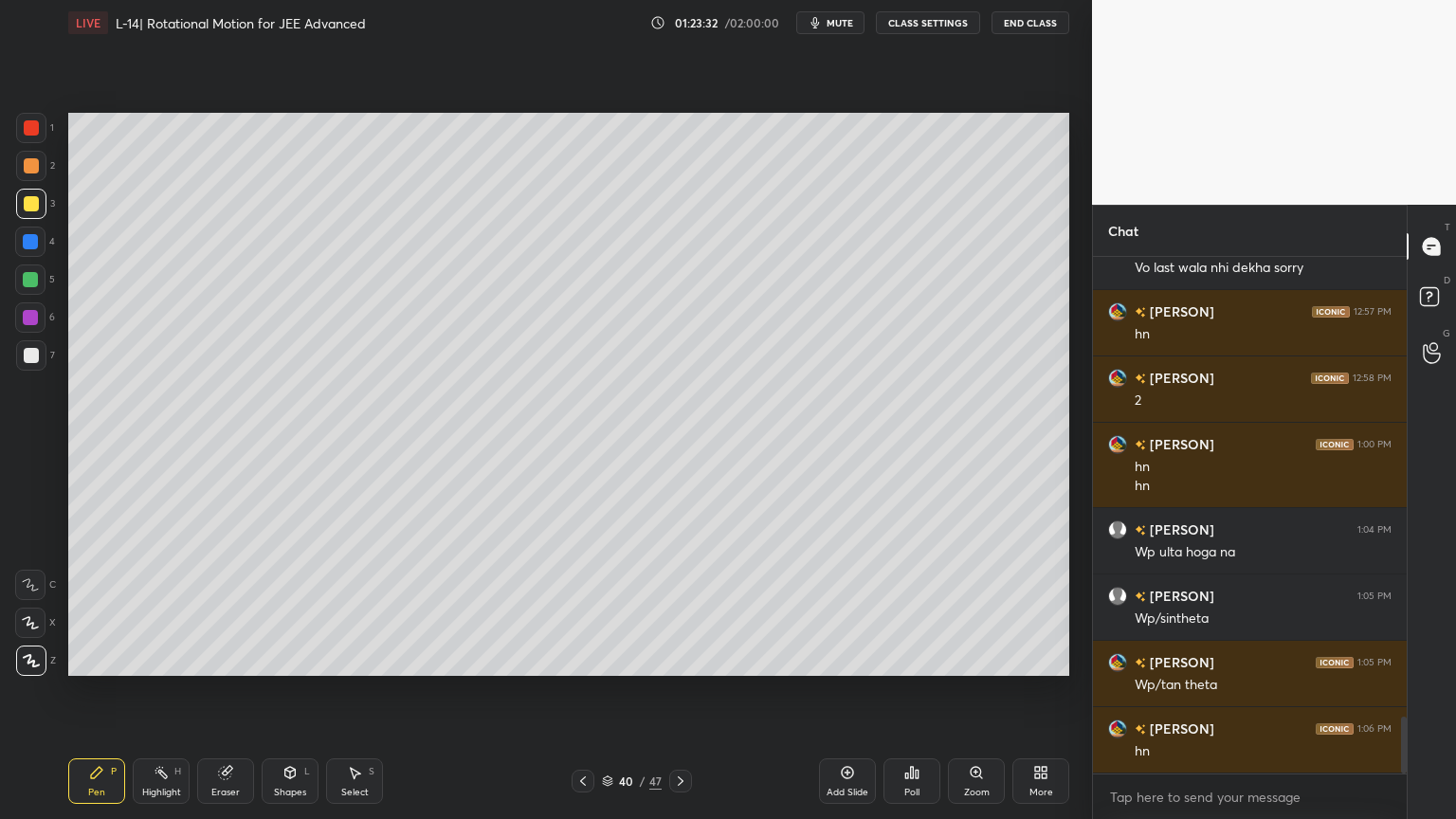 click on "Highlight H" at bounding box center [161, 781] 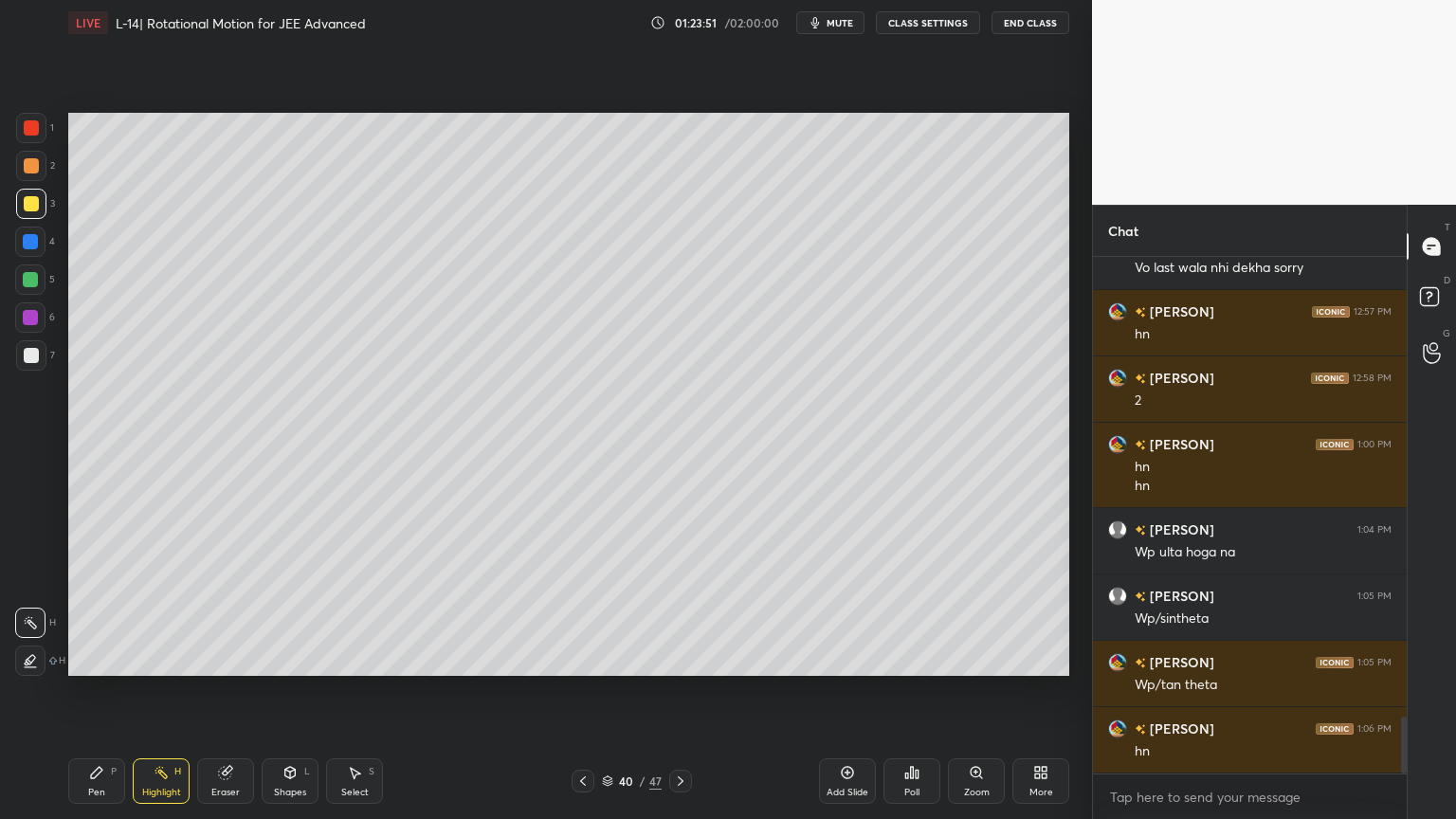 click 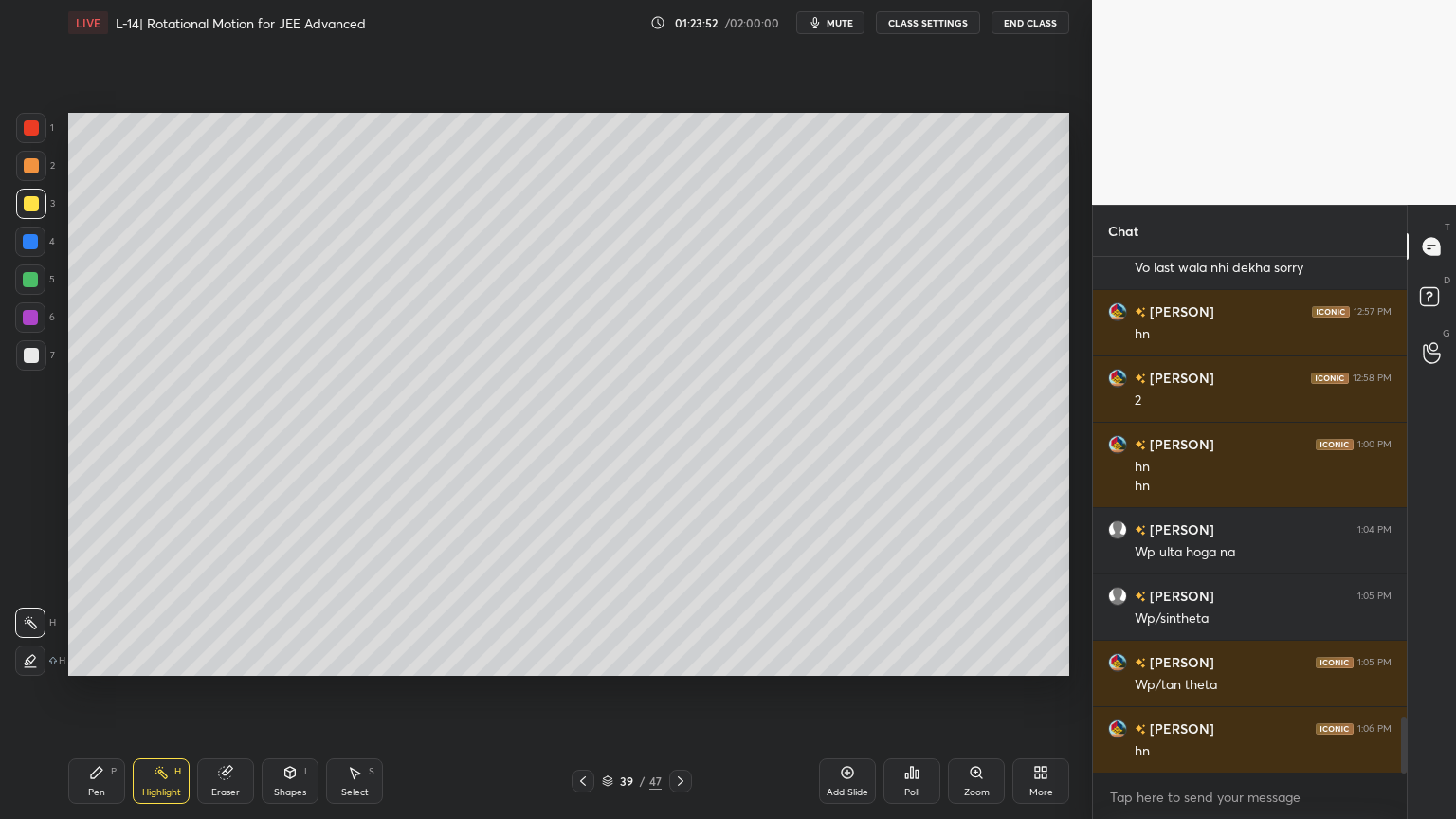 click on "Shapes L" at bounding box center (290, 781) 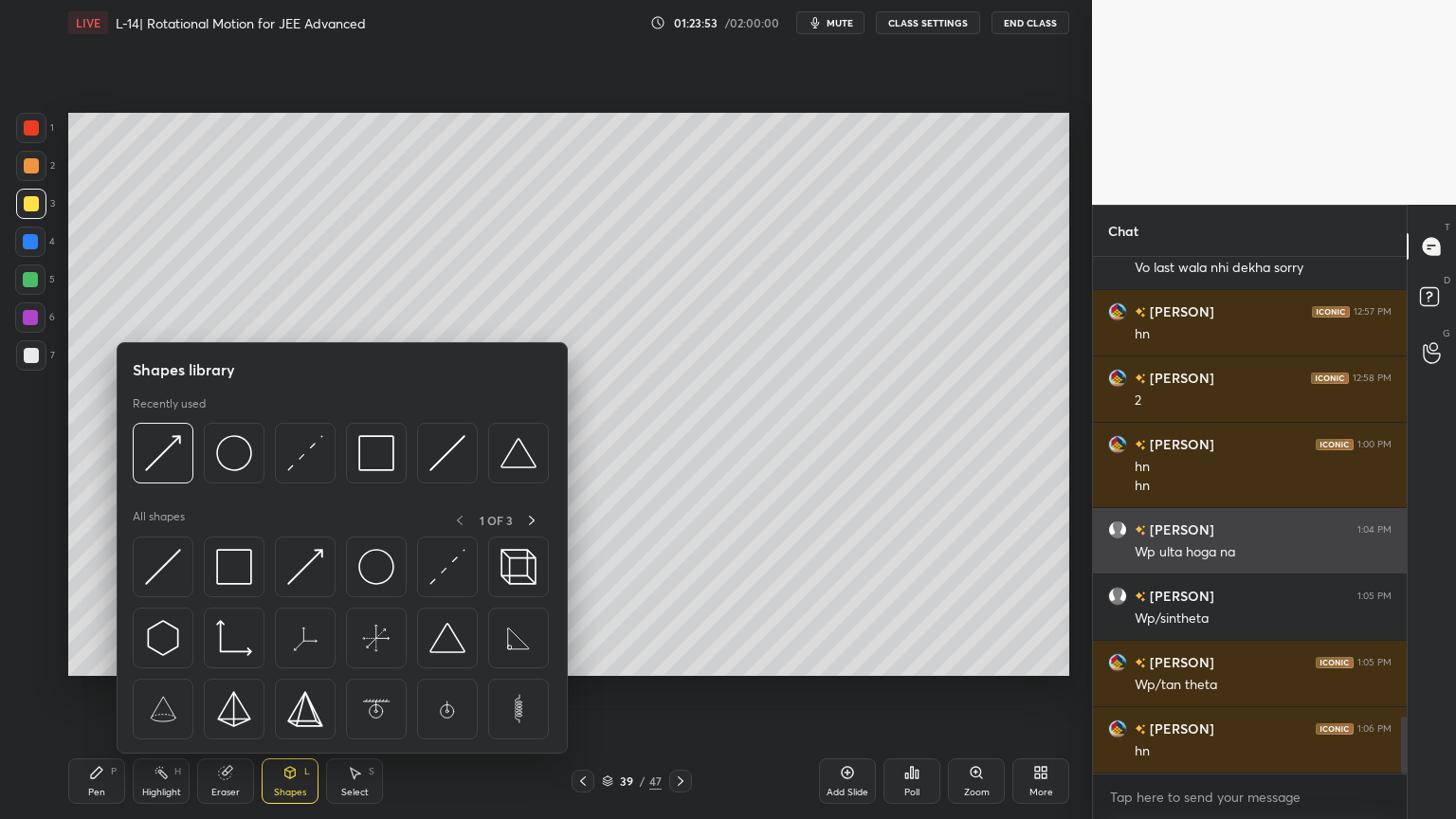 click at bounding box center (163, 567) 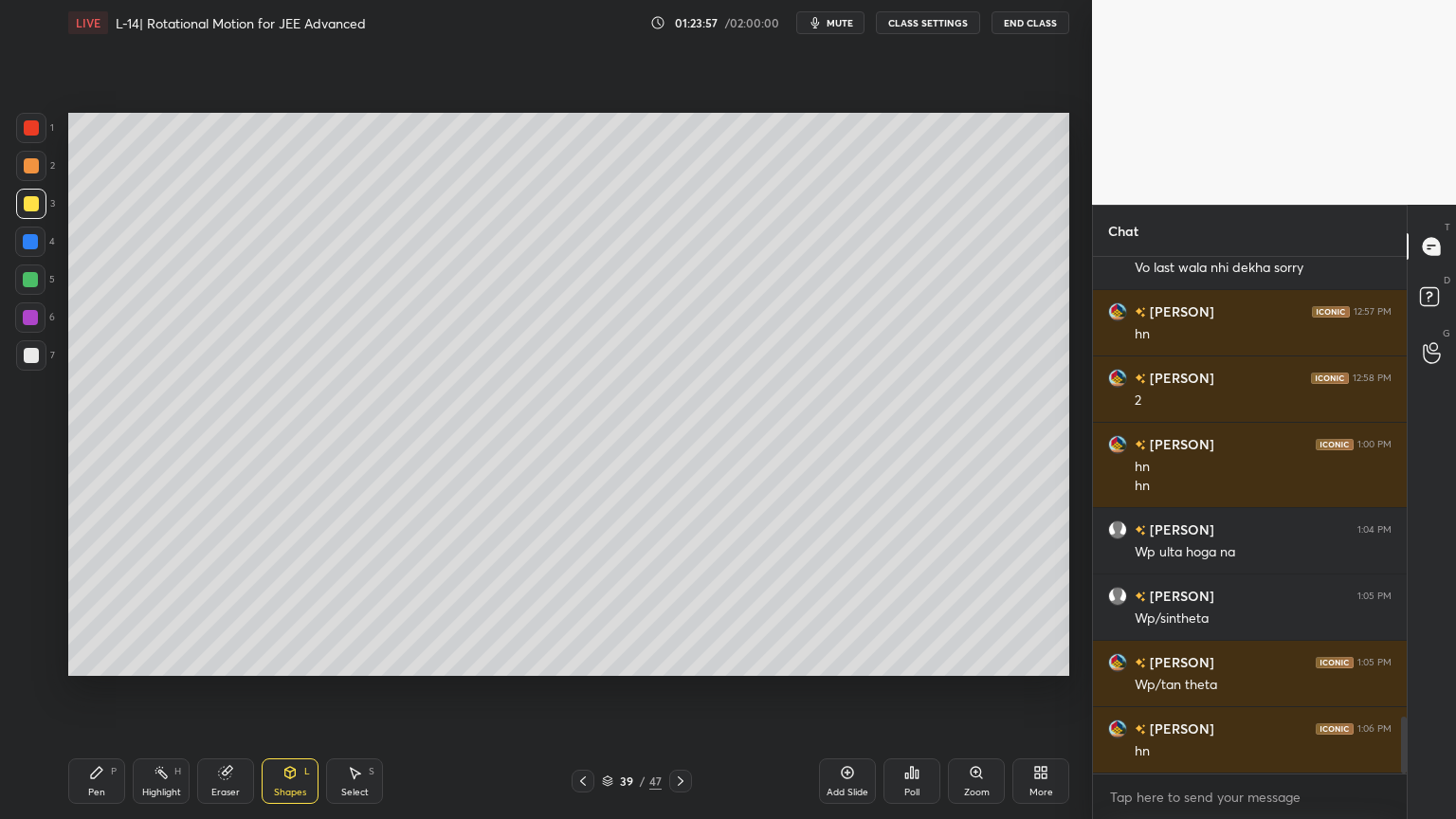 click at bounding box center [31, 128] 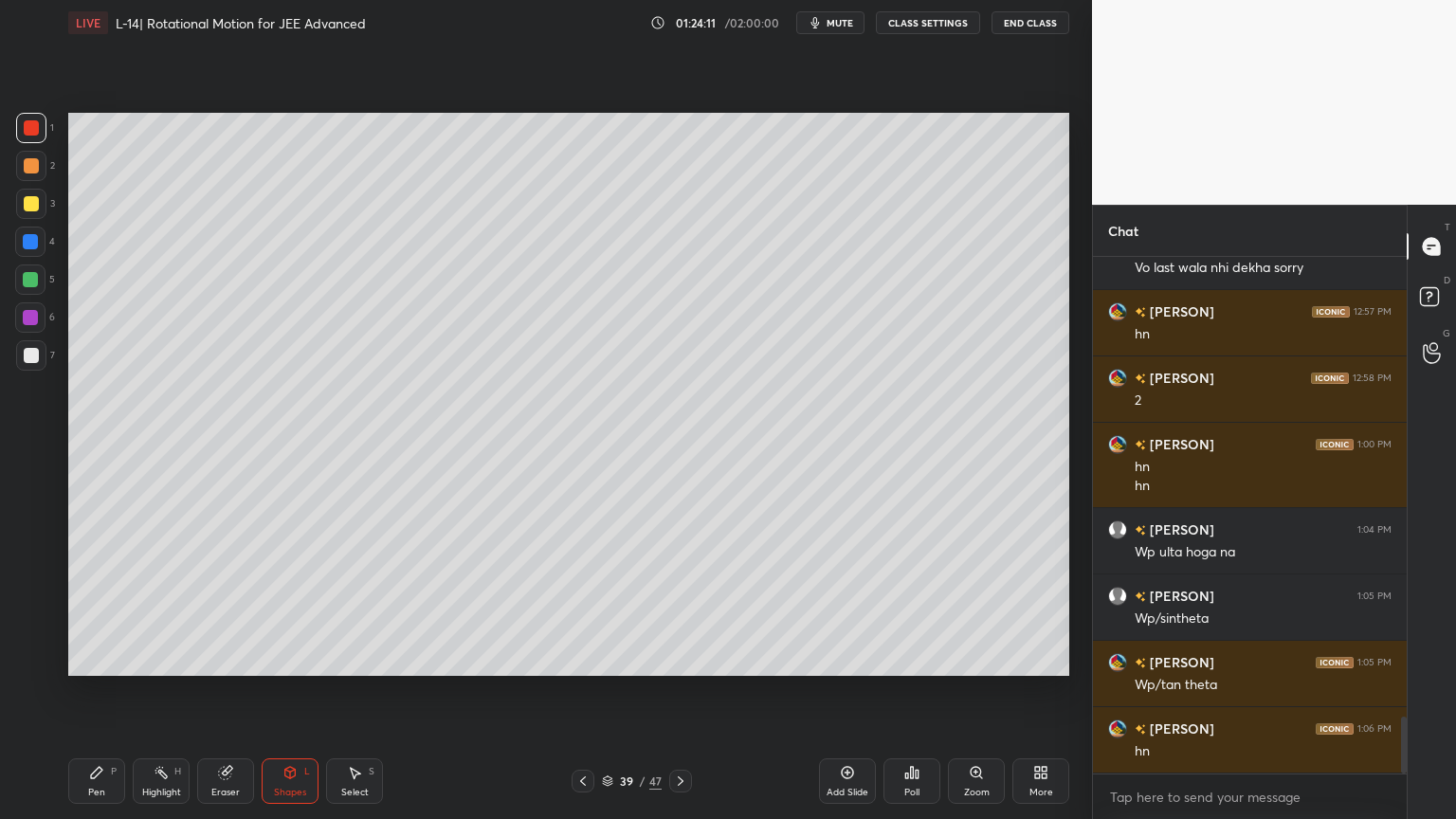 scroll, scrollTop: 4200, scrollLeft: 0, axis: vertical 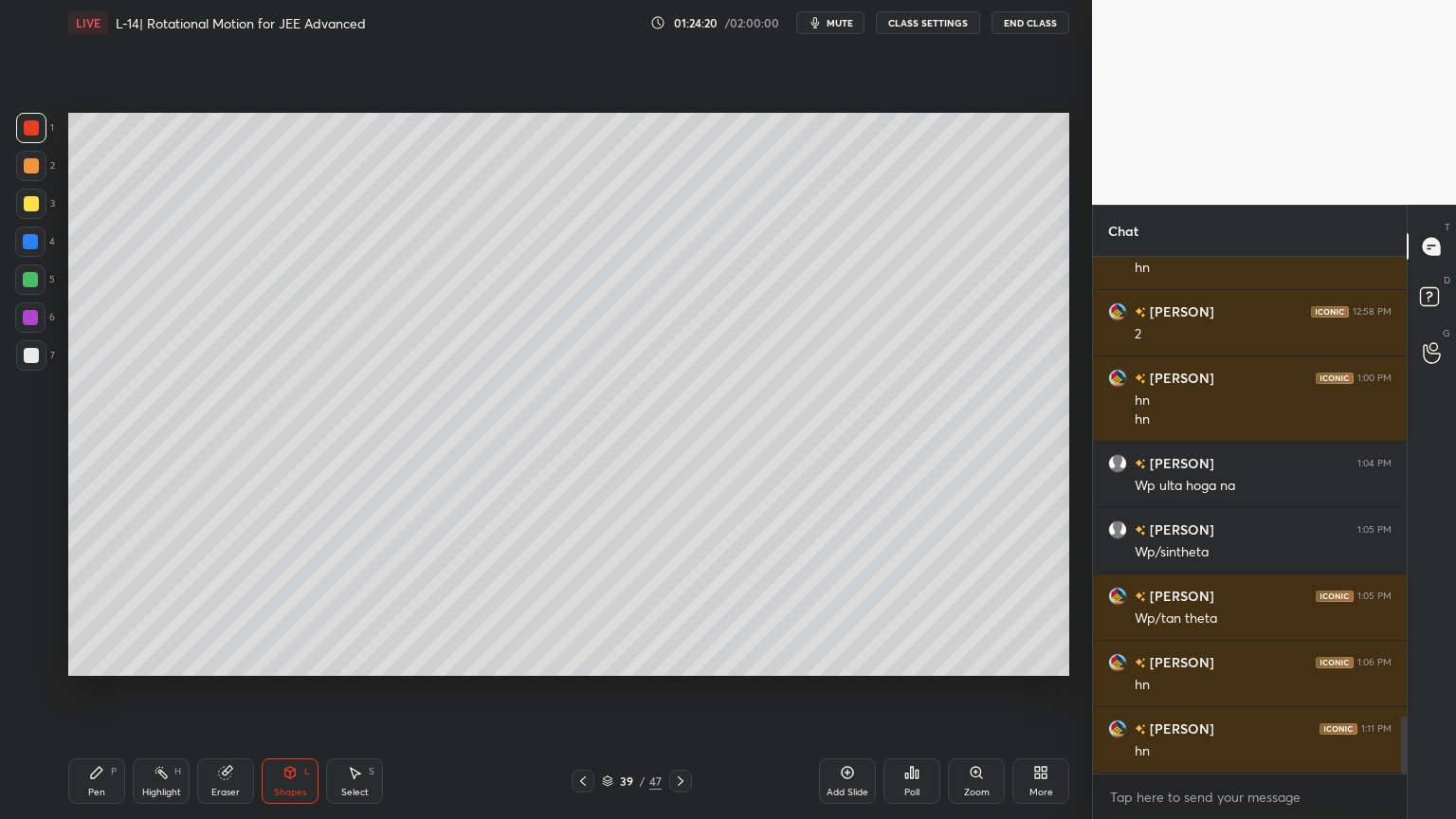 click 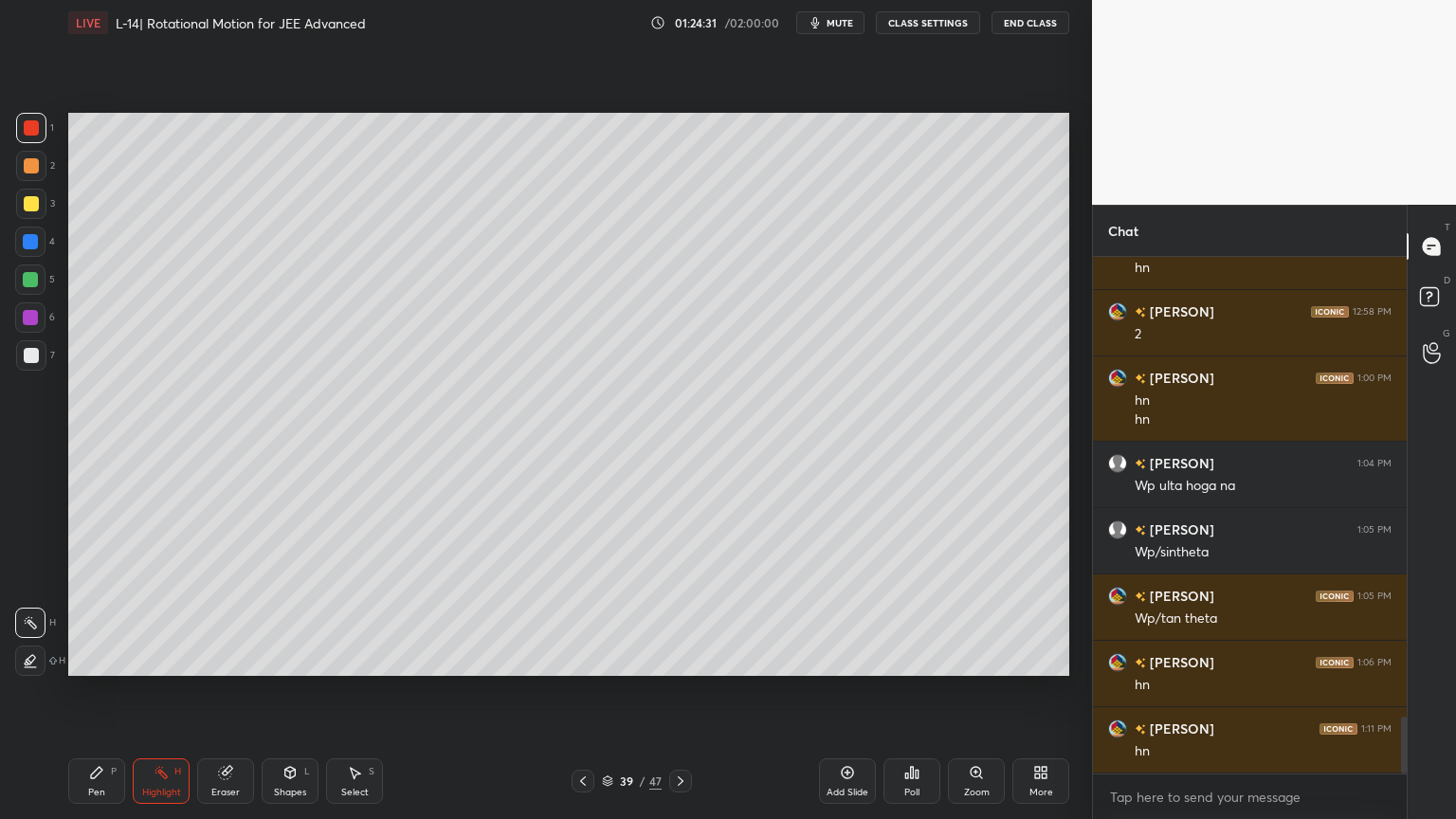 click on "Shapes L" at bounding box center [290, 781] 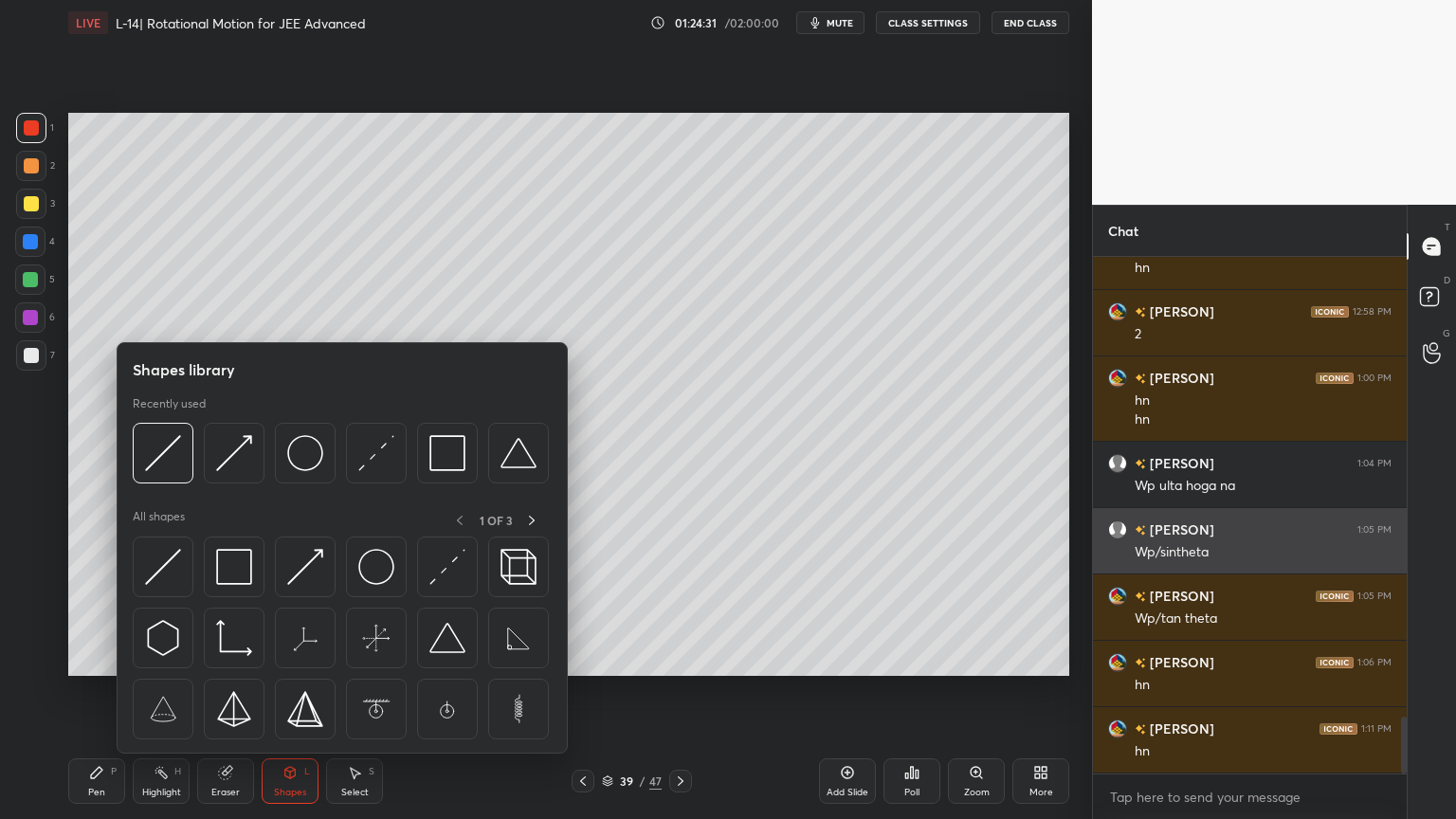 click at bounding box center [305, 567] 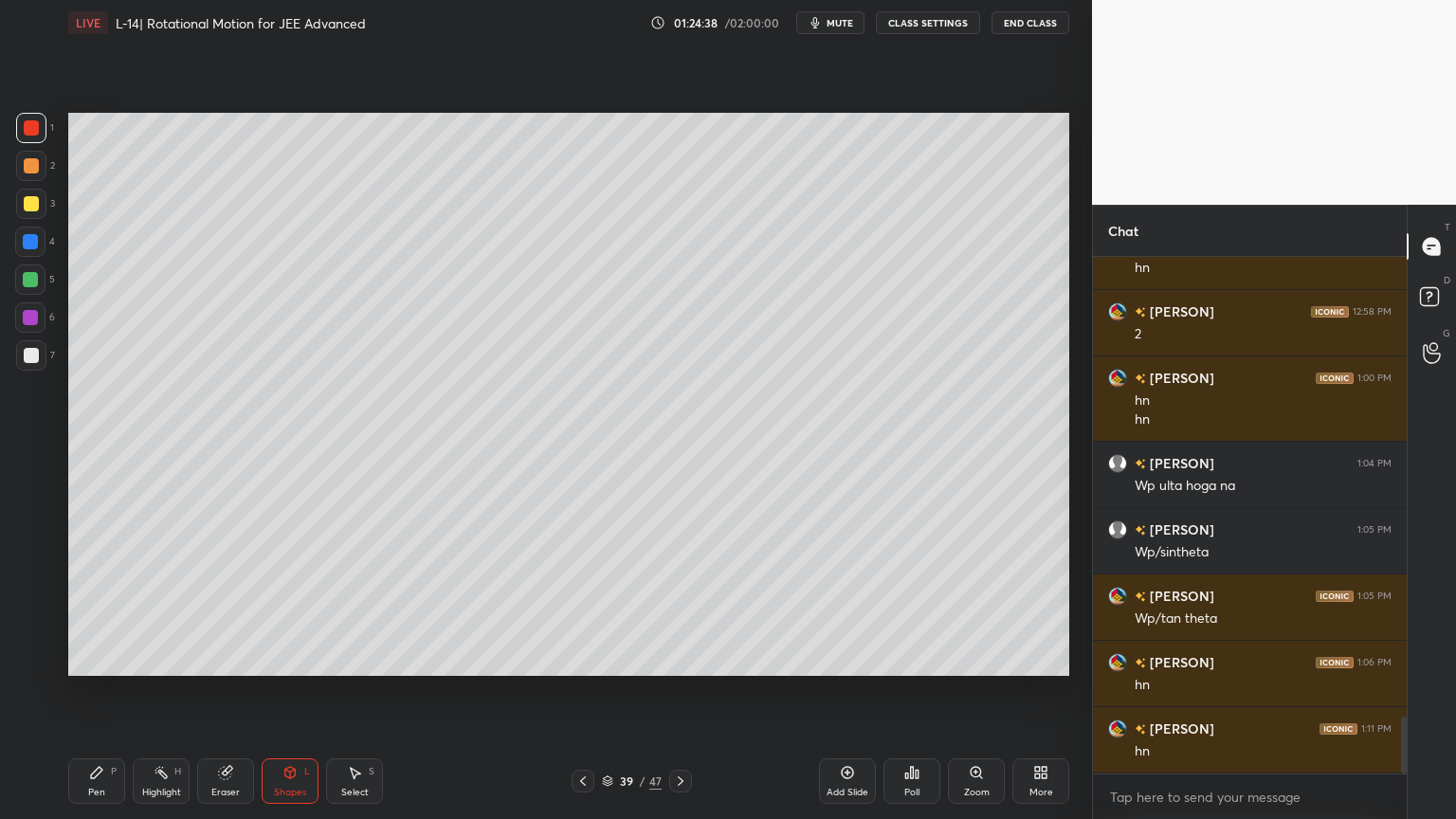 click at bounding box center [31, 355] 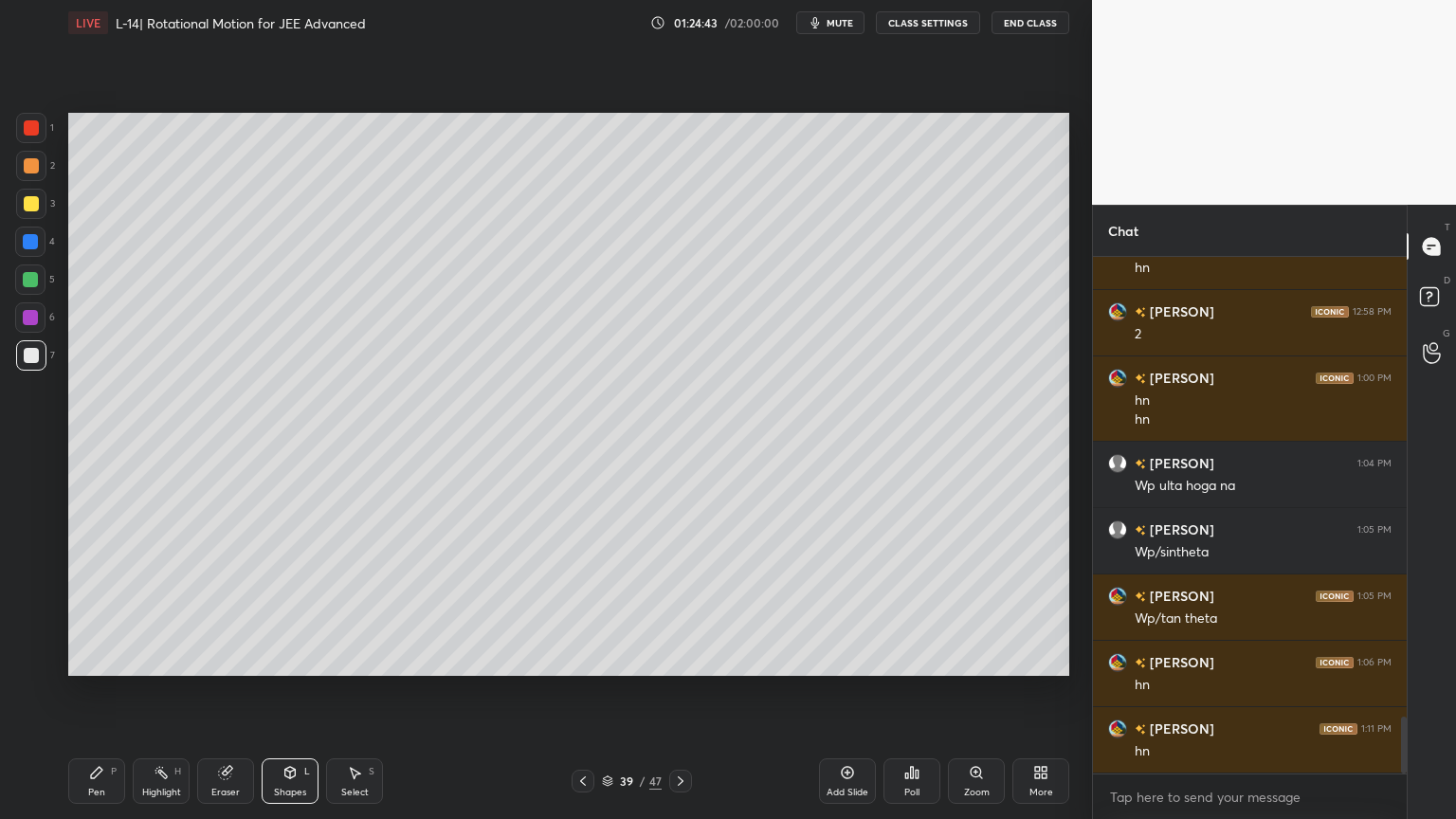 click on "Pen P" at bounding box center [97, 781] 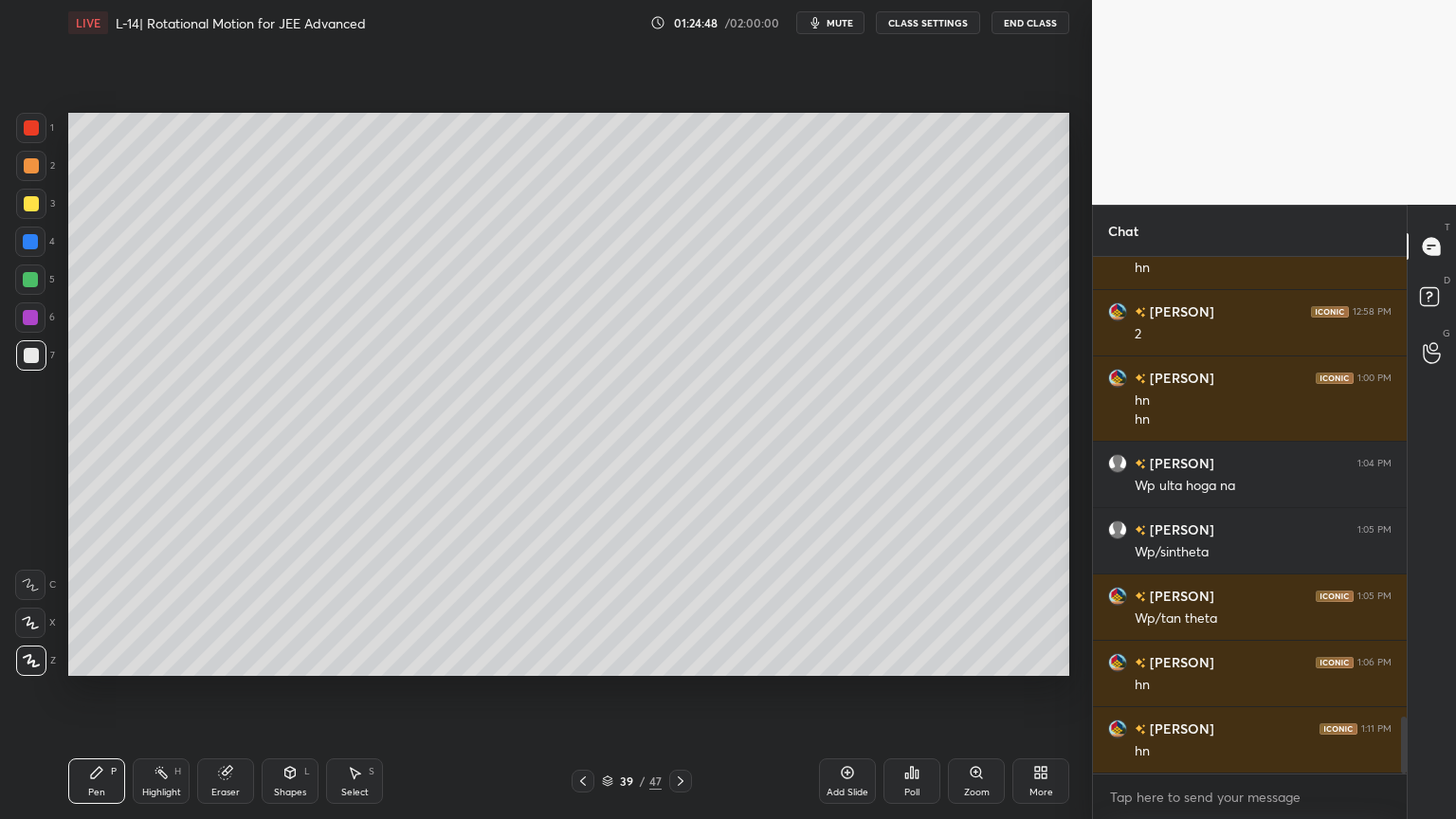 click at bounding box center (31, 166) 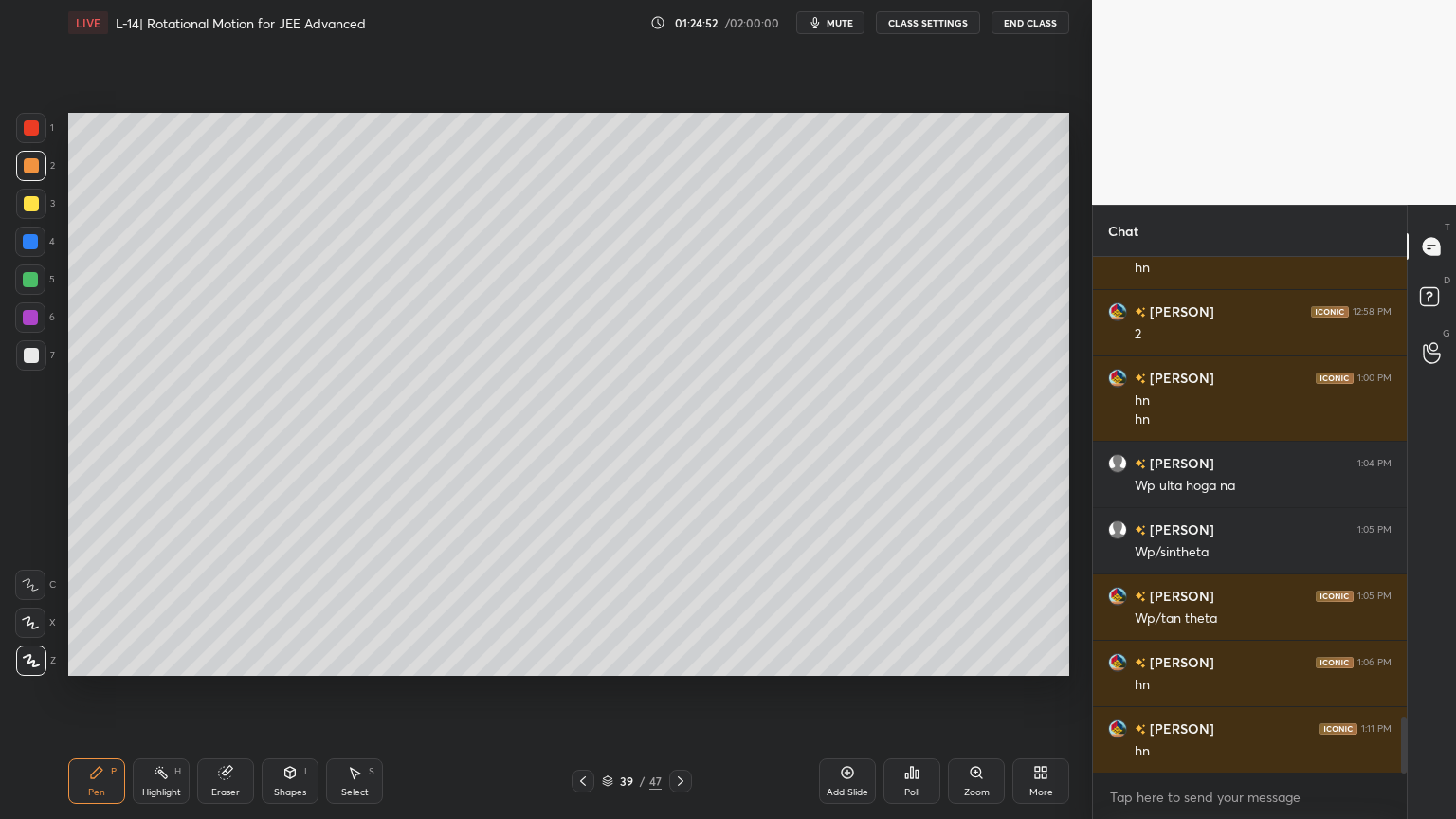 click 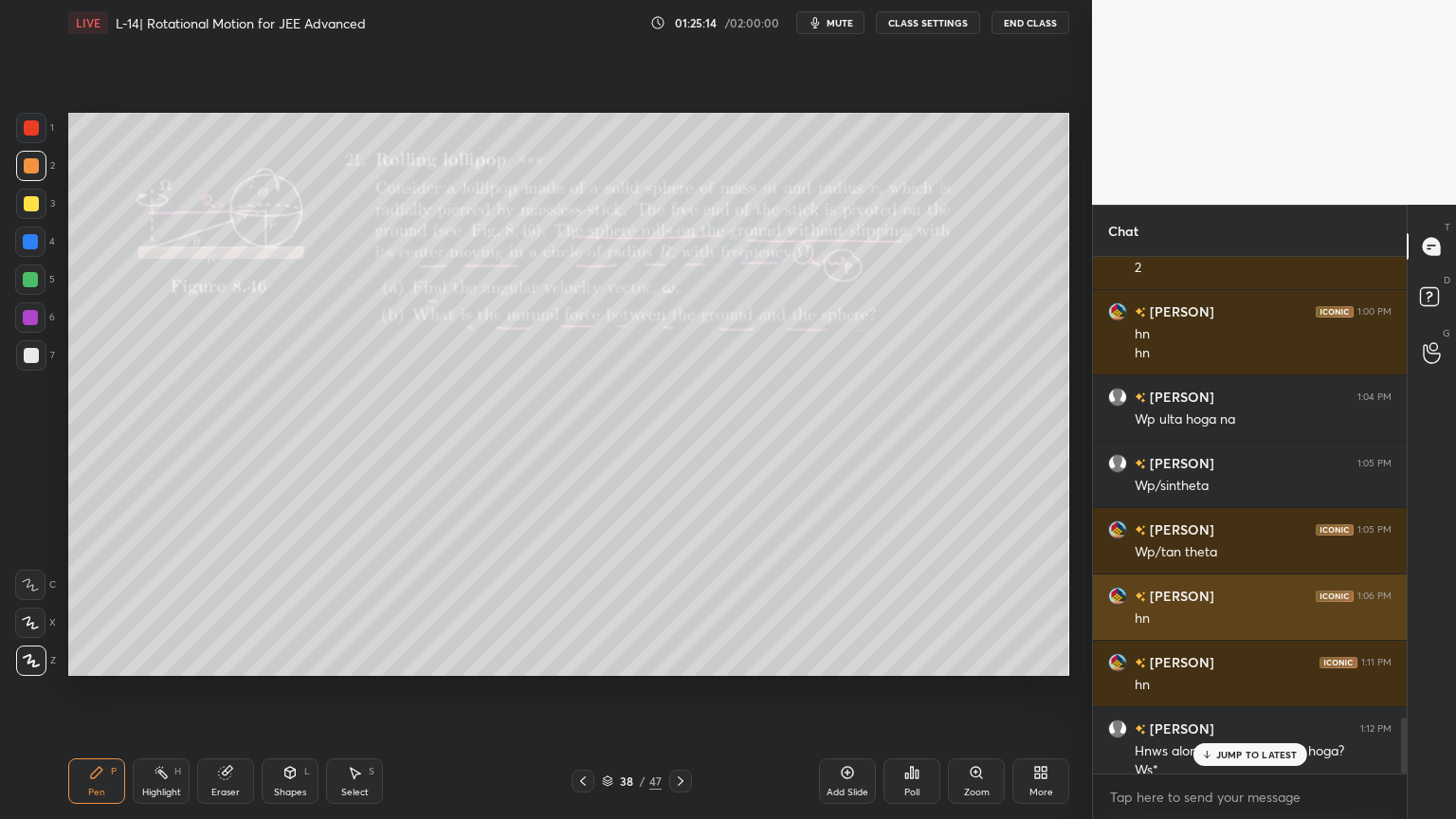 scroll, scrollTop: 4285, scrollLeft: 0, axis: vertical 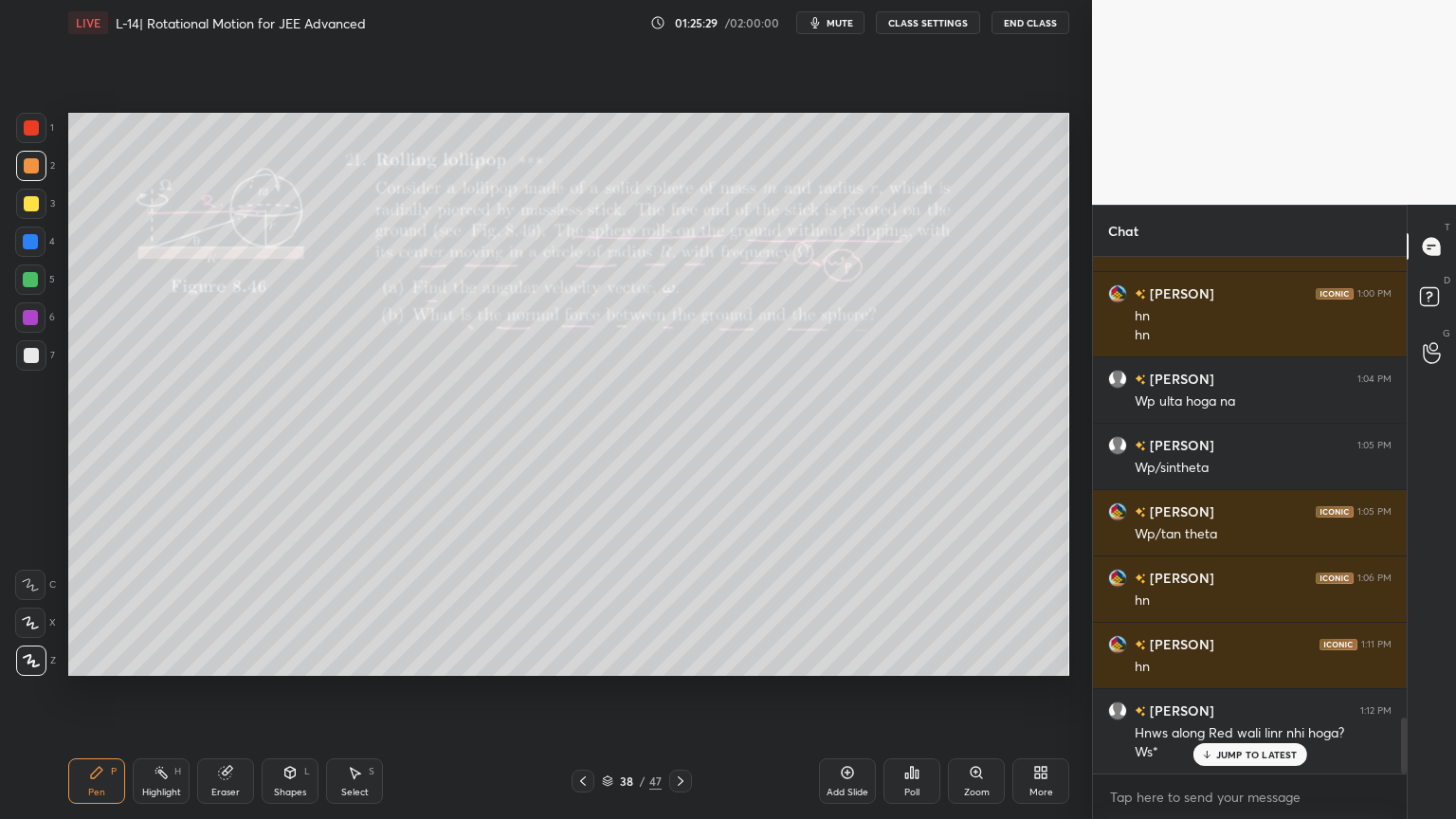 click 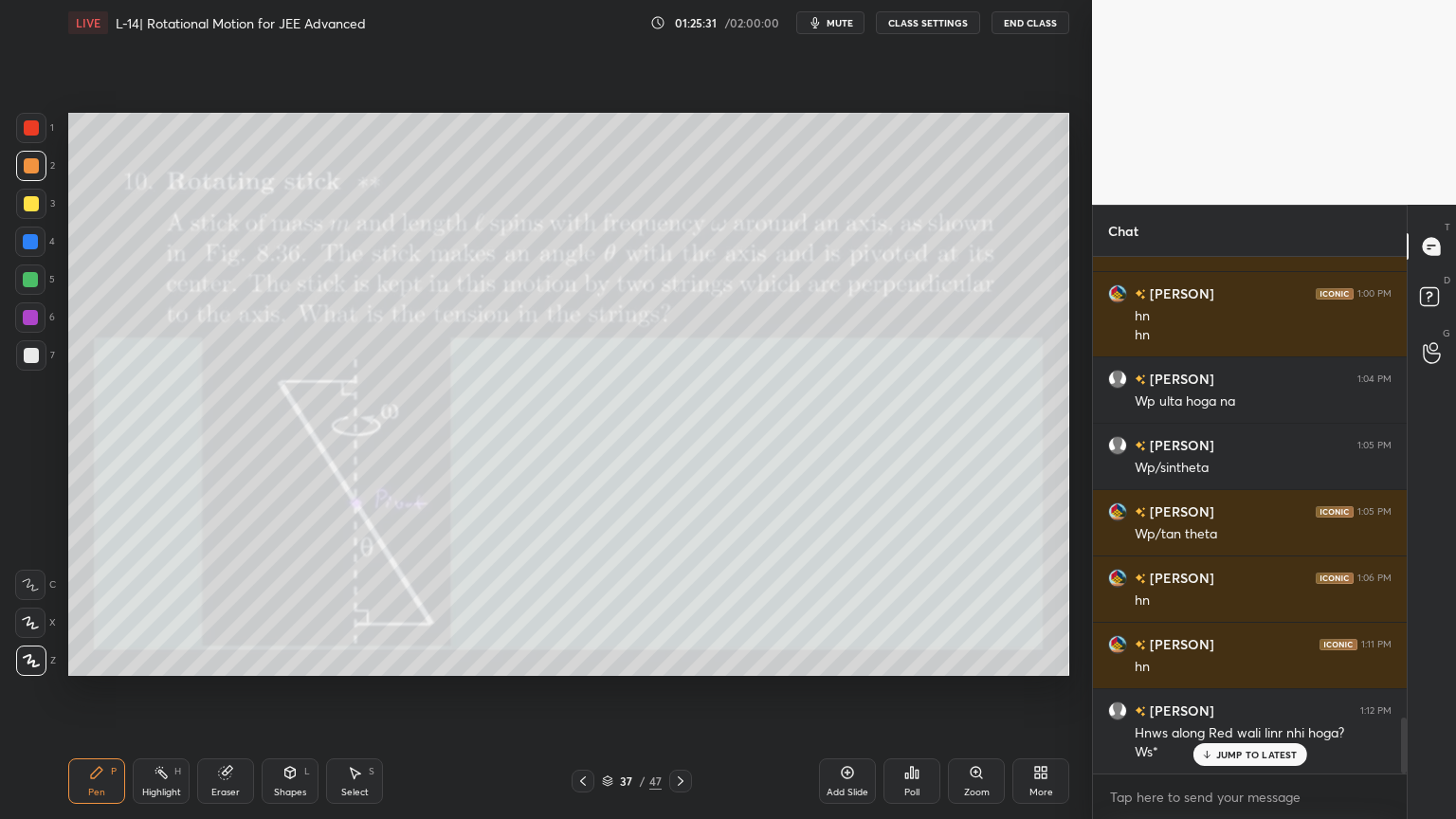 click 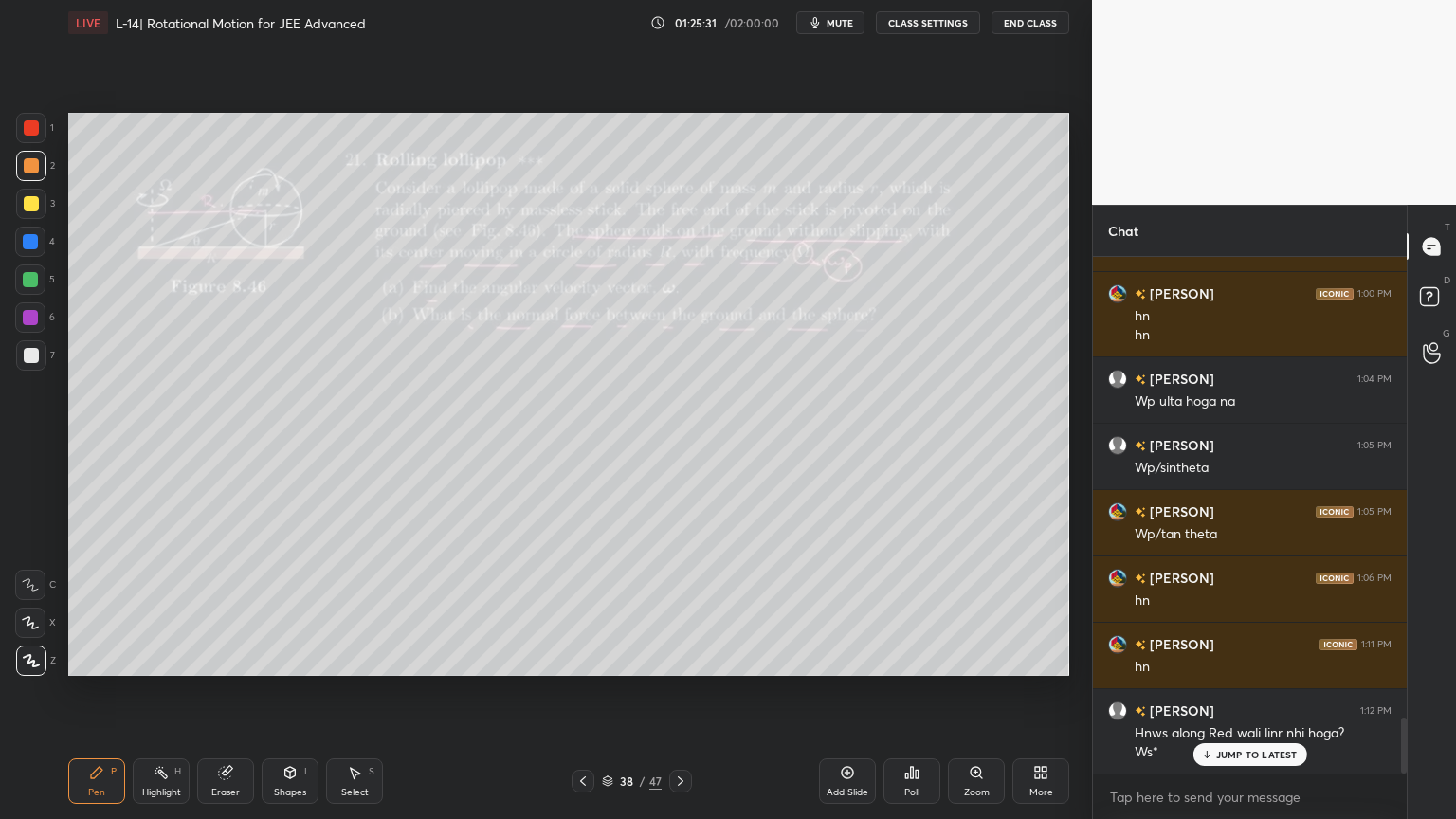 click 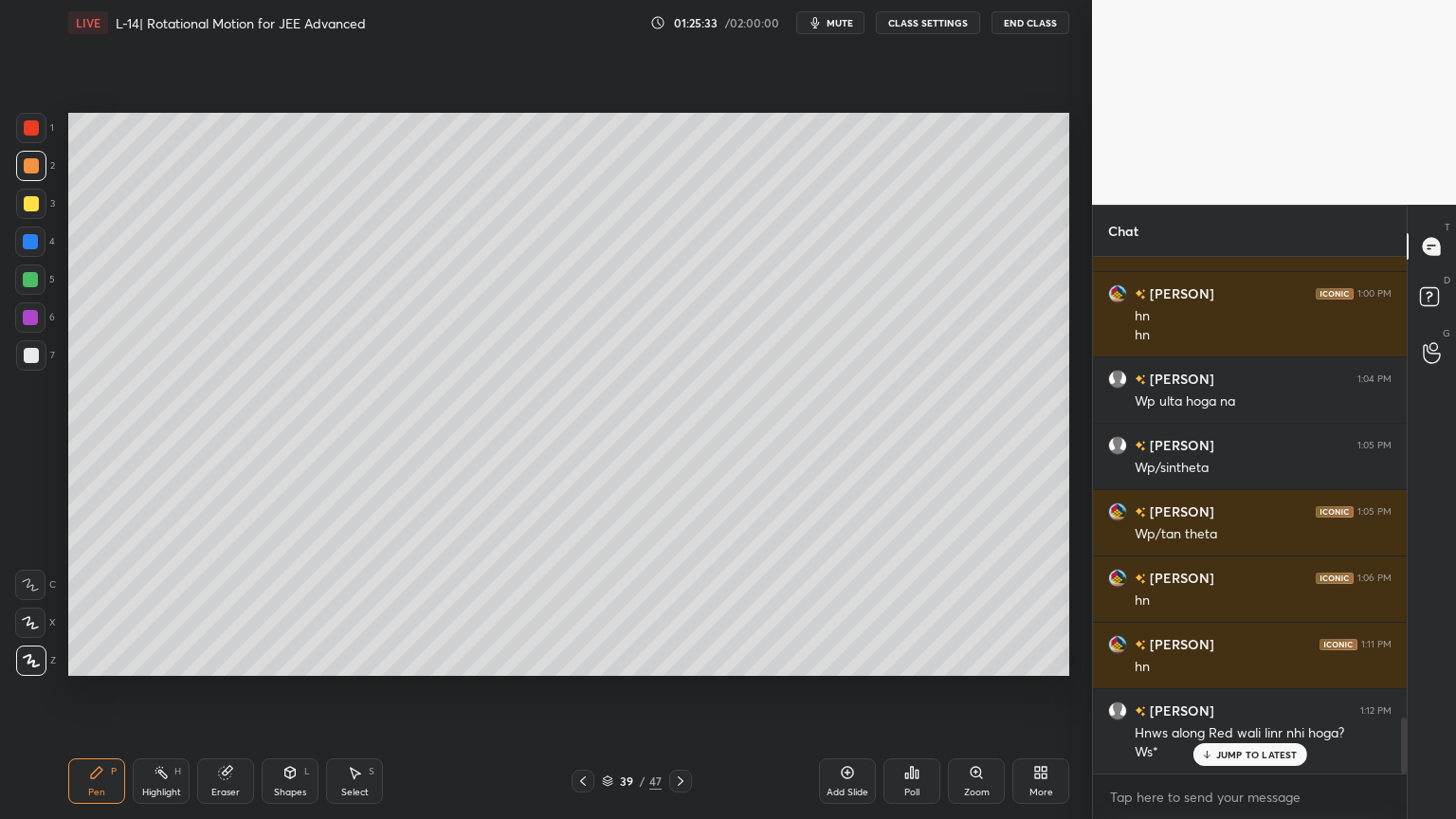 click on "H" at bounding box center (177, 772) 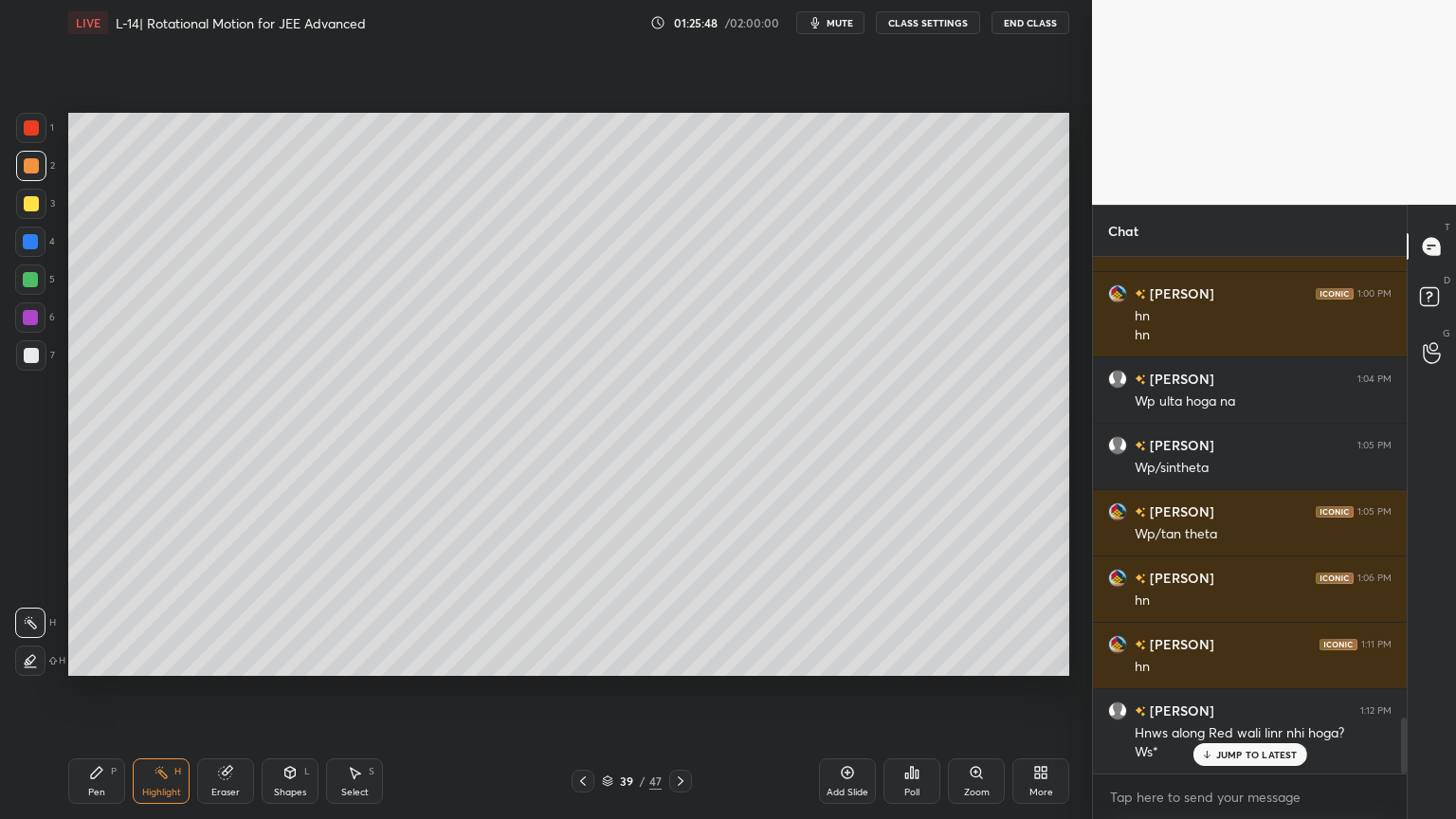click 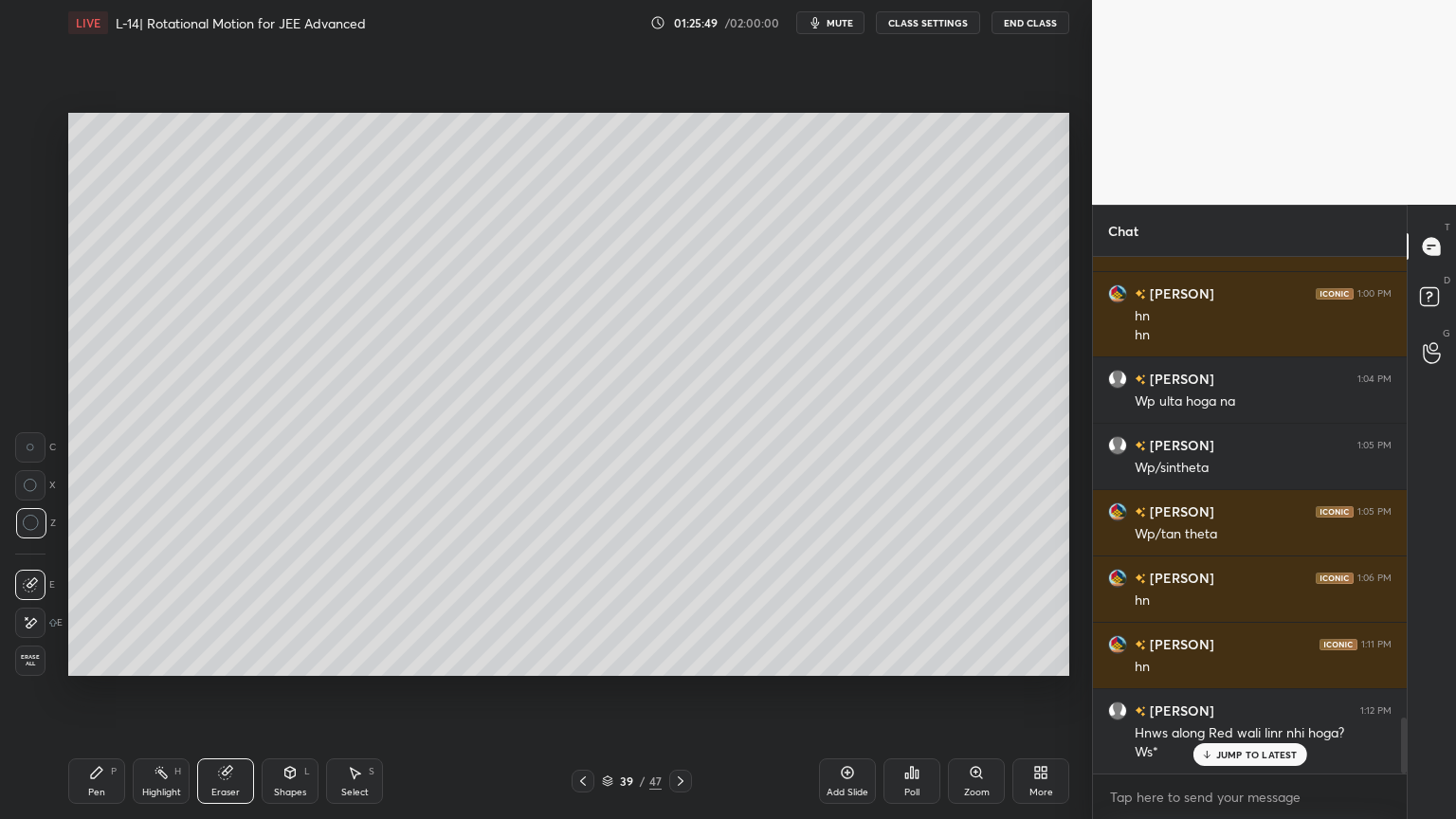 click at bounding box center [30, 447] 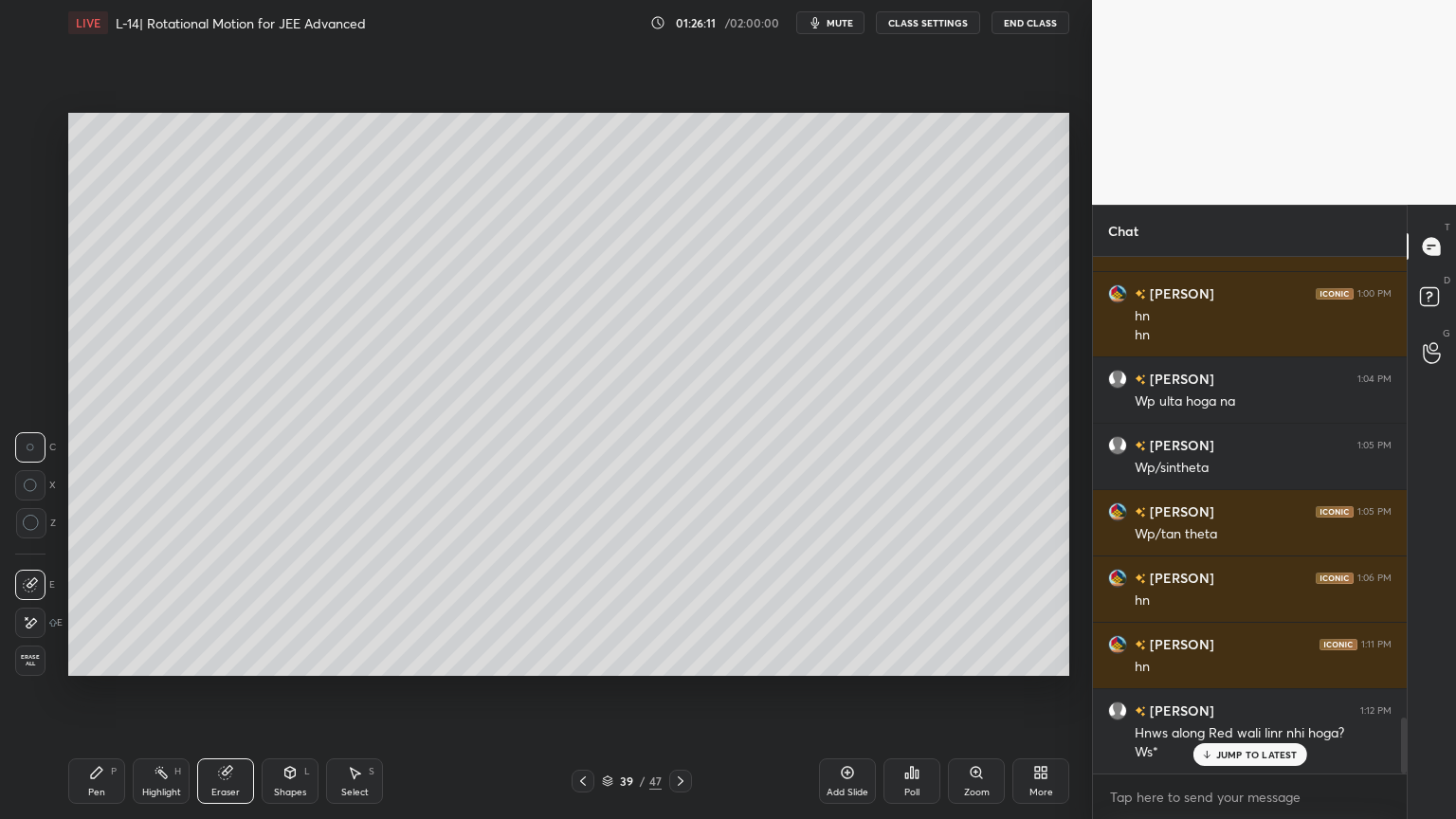 click 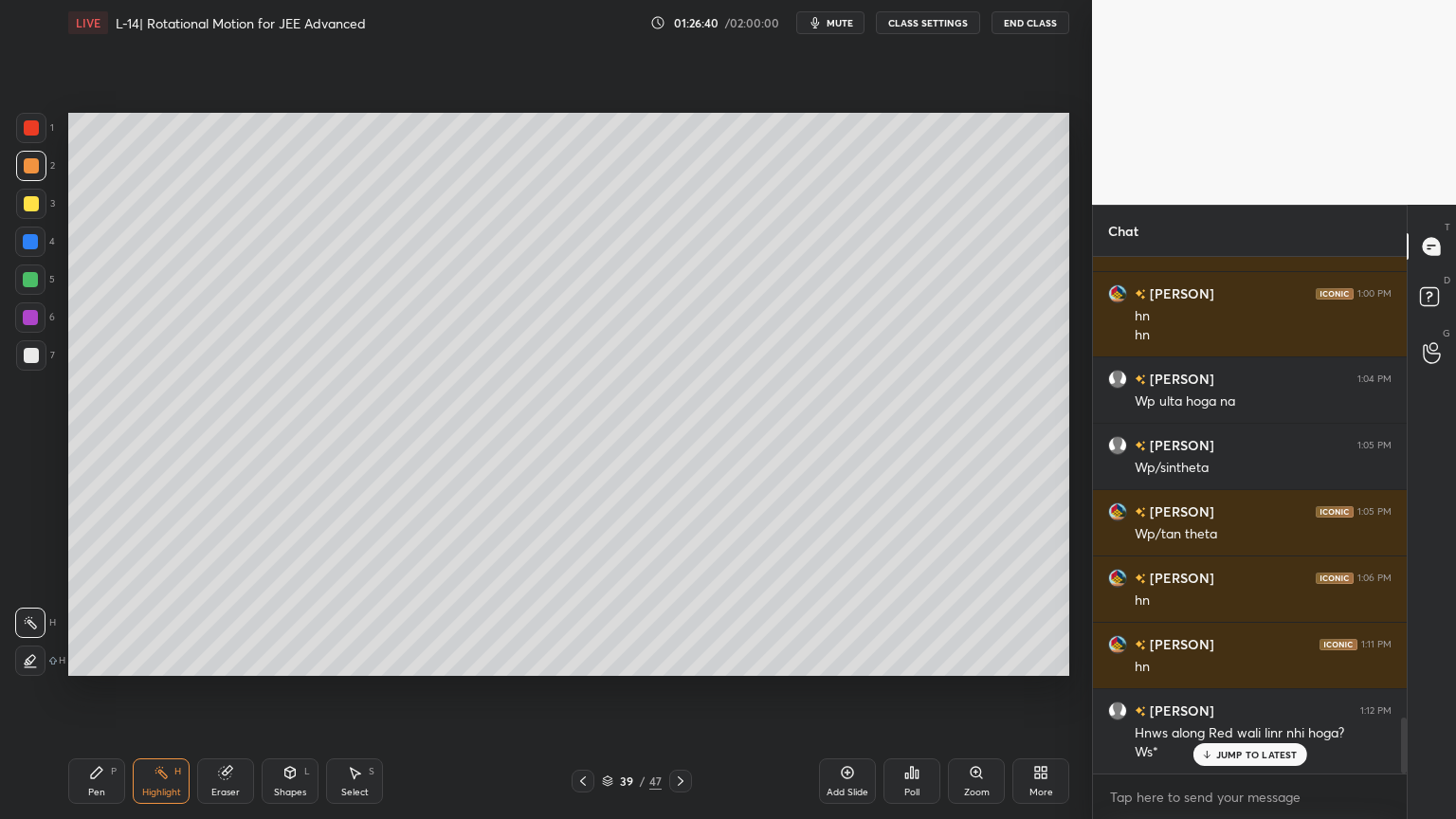 click on "Shapes L" at bounding box center [290, 781] 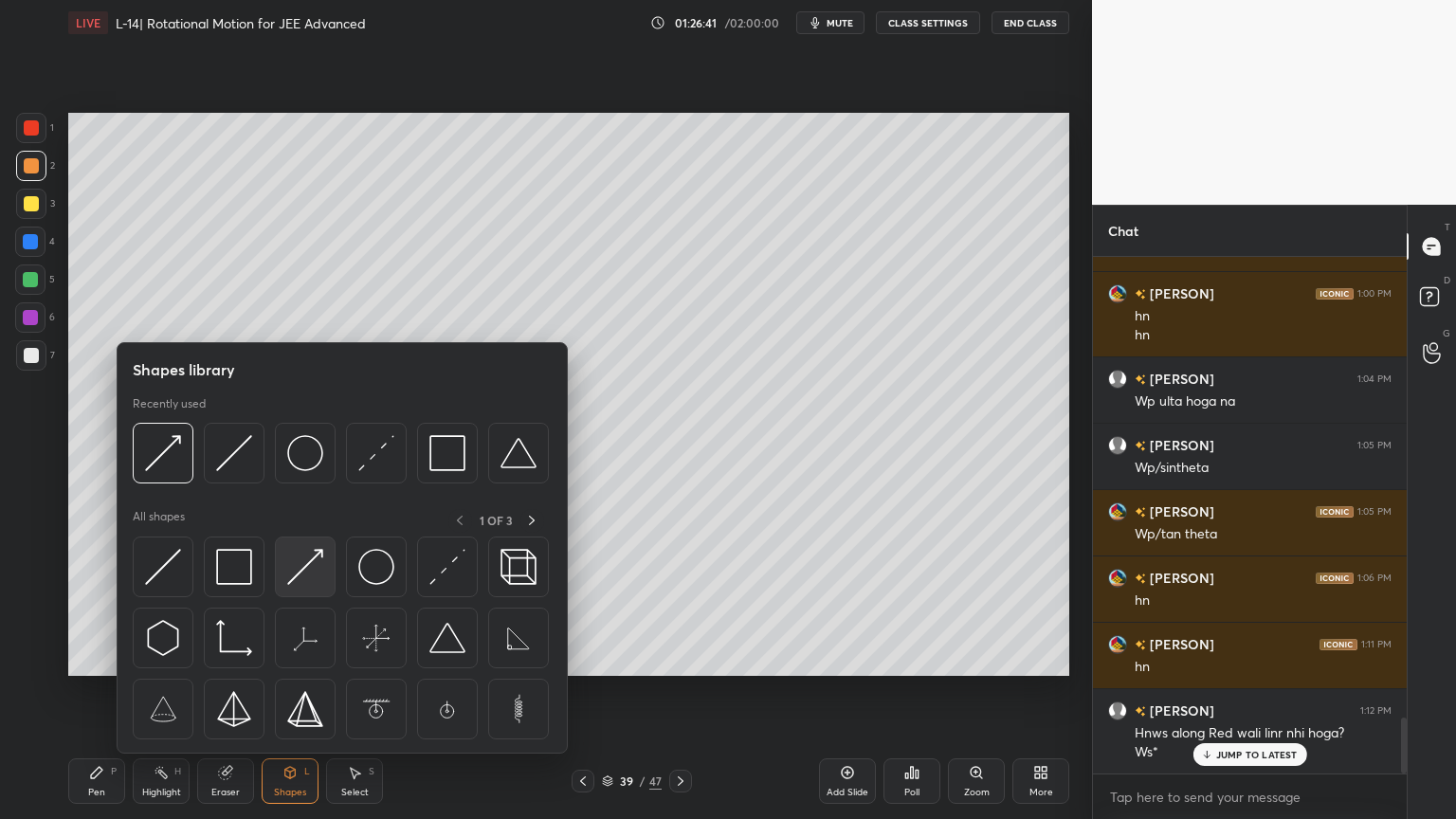 click at bounding box center [305, 567] 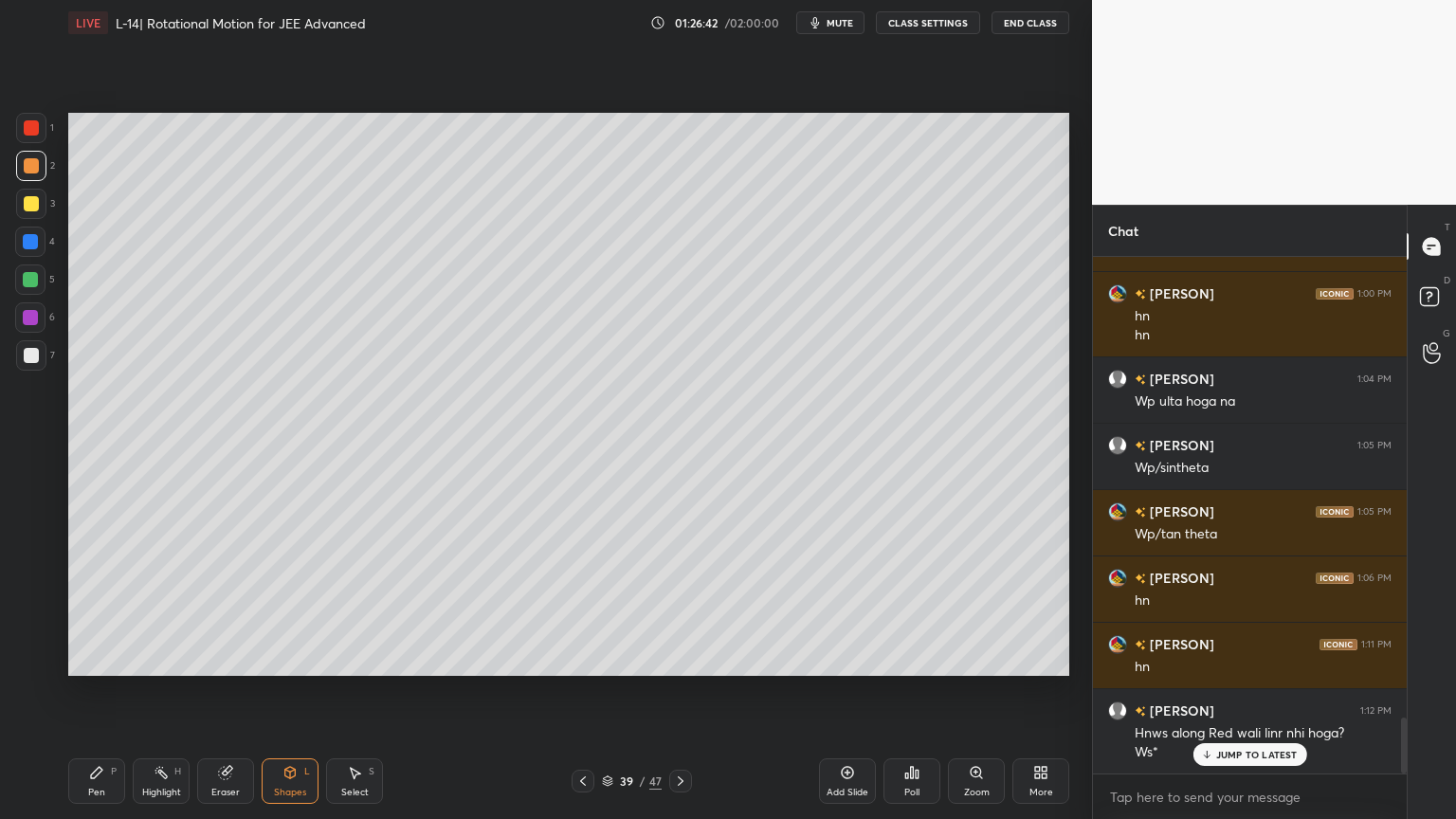 click at bounding box center [30, 242] 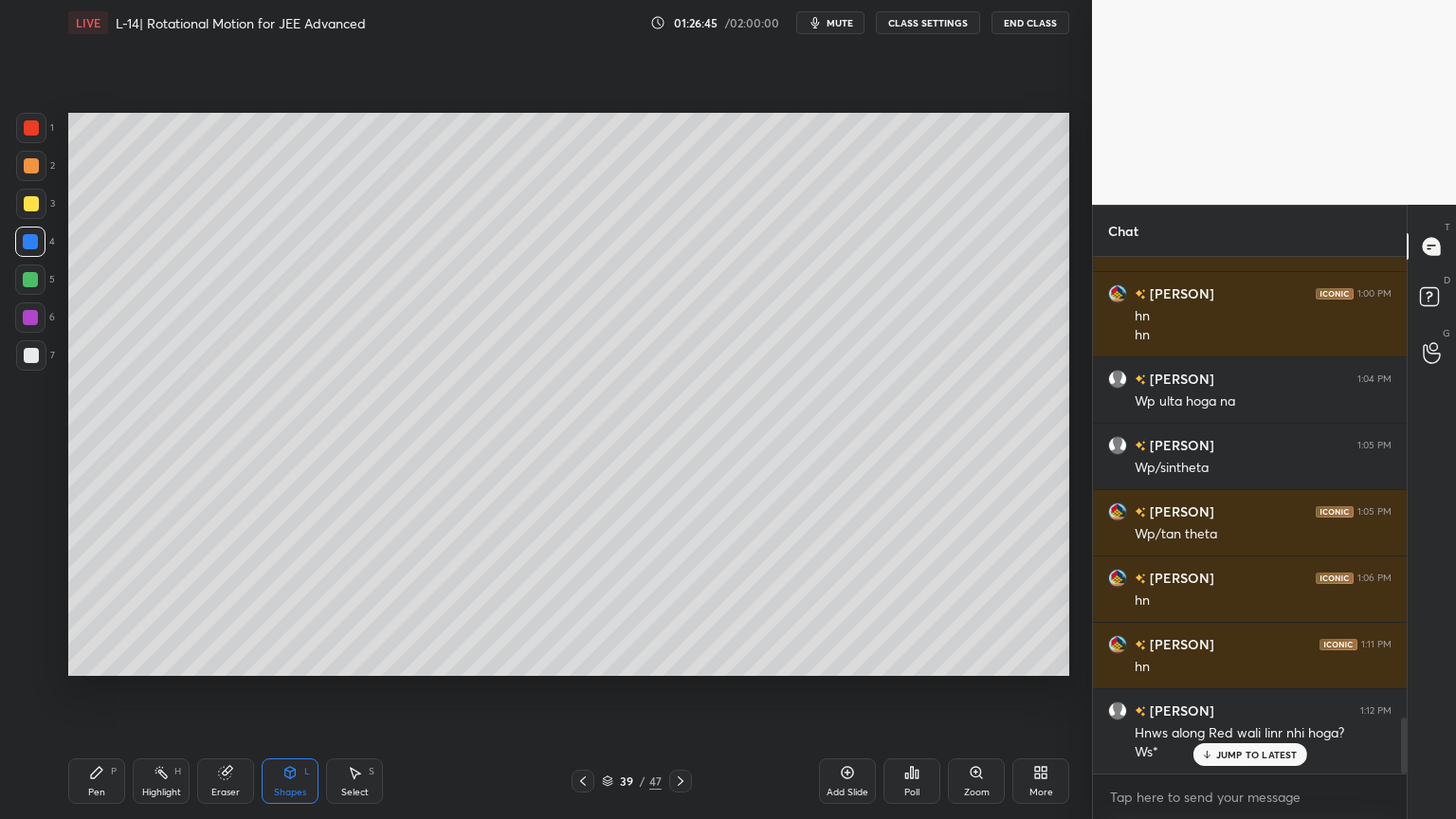 click on "Pen P" at bounding box center (97, 781) 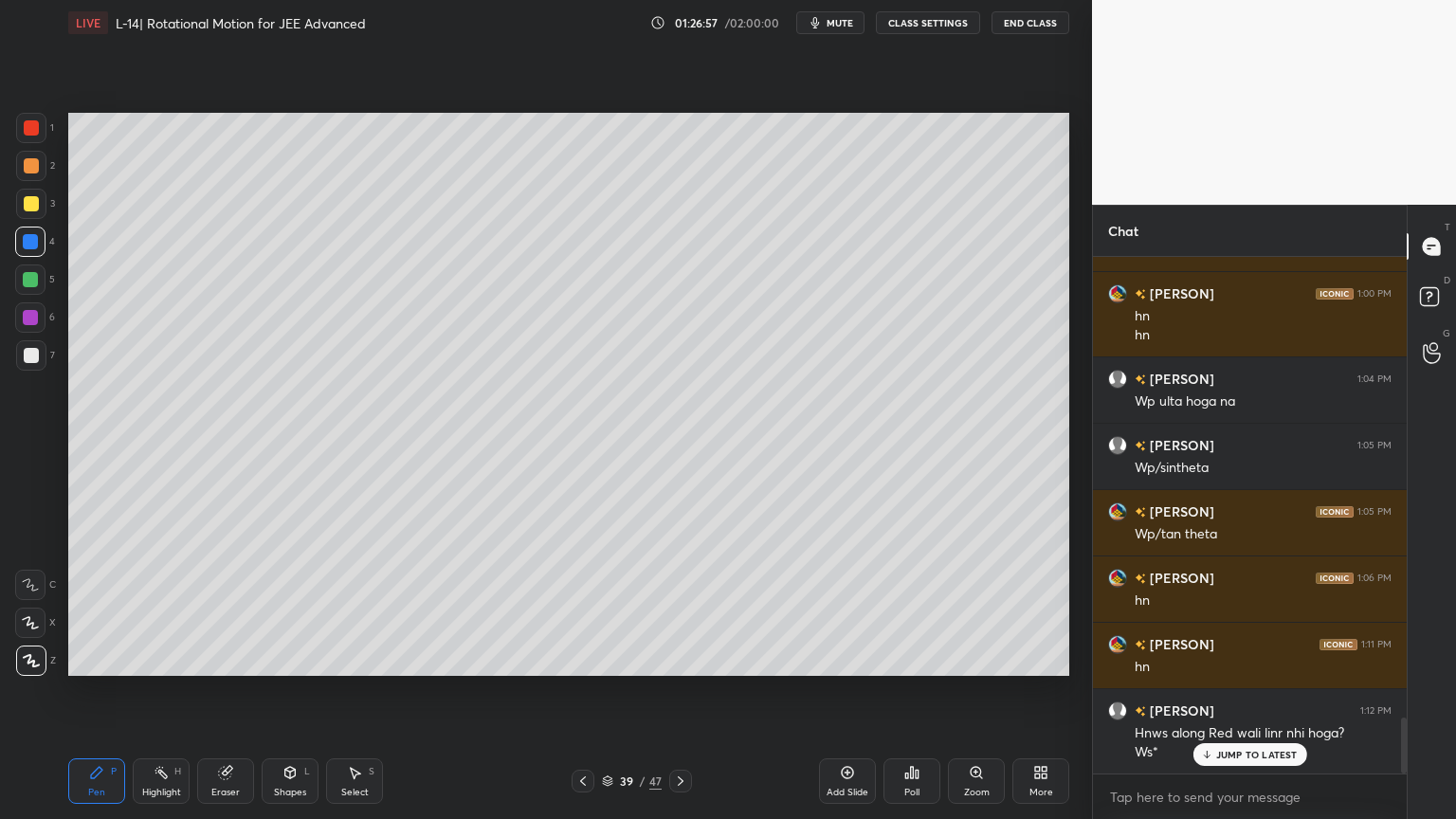 click 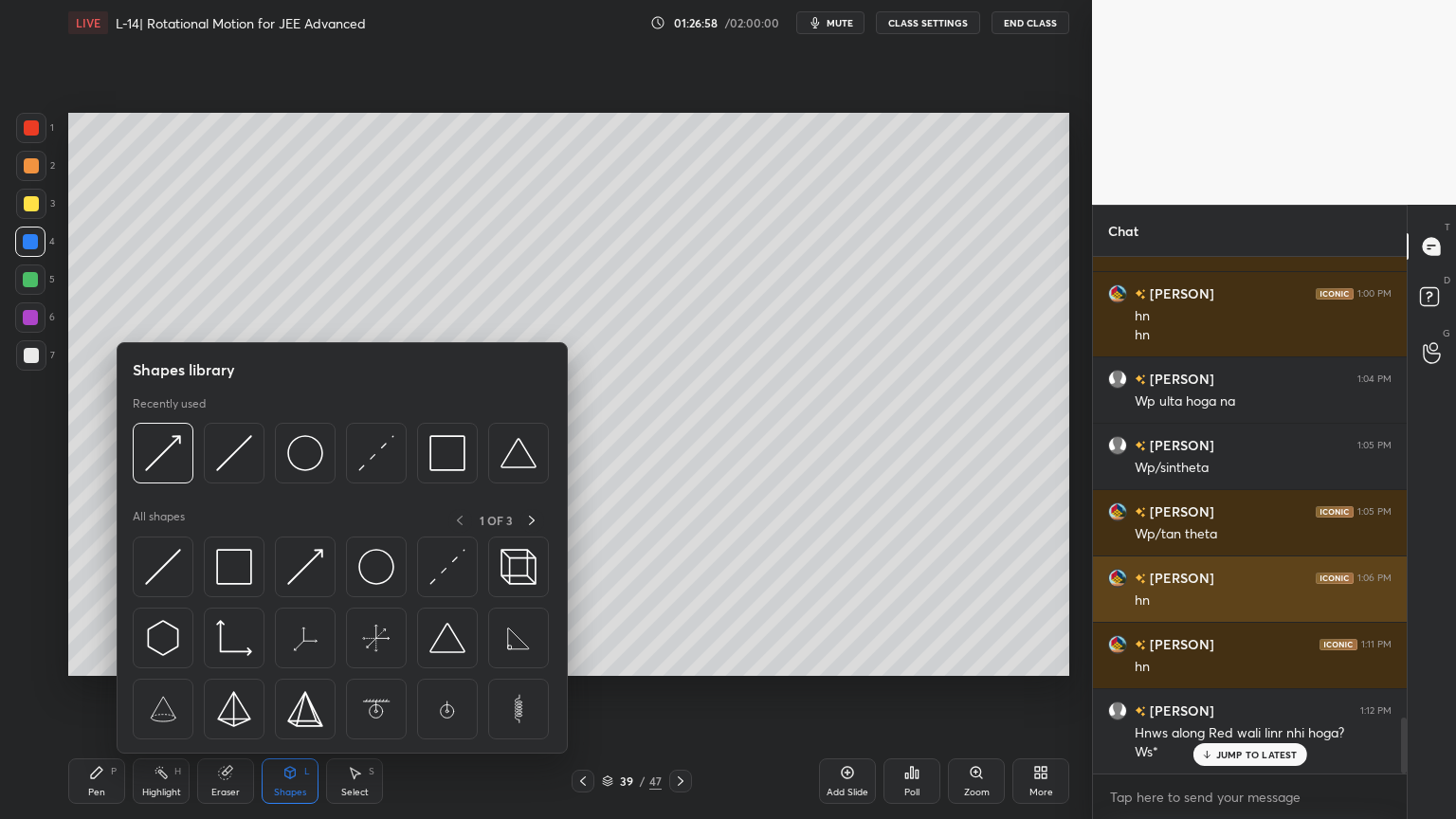 click at bounding box center [234, 567] 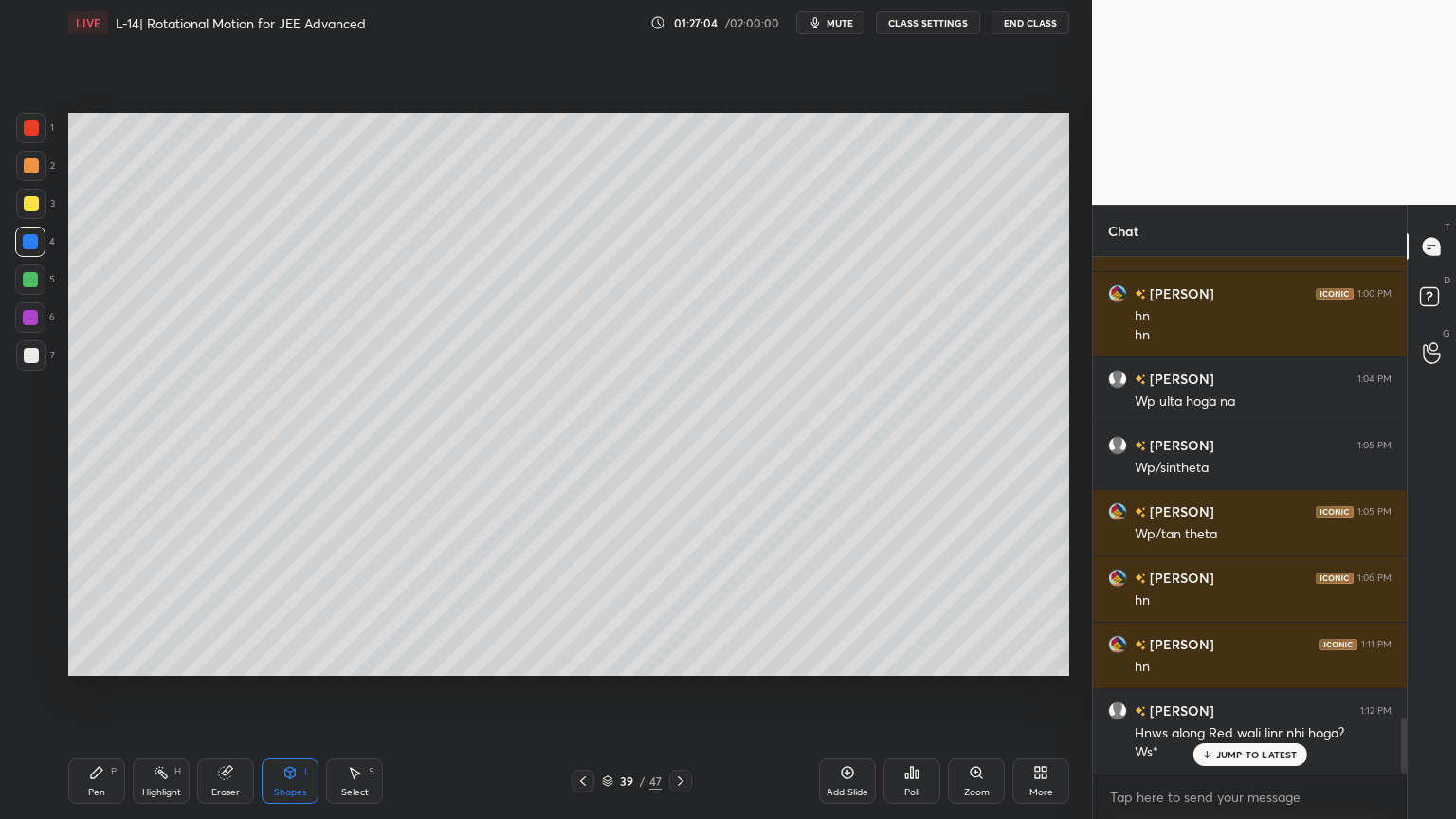 click 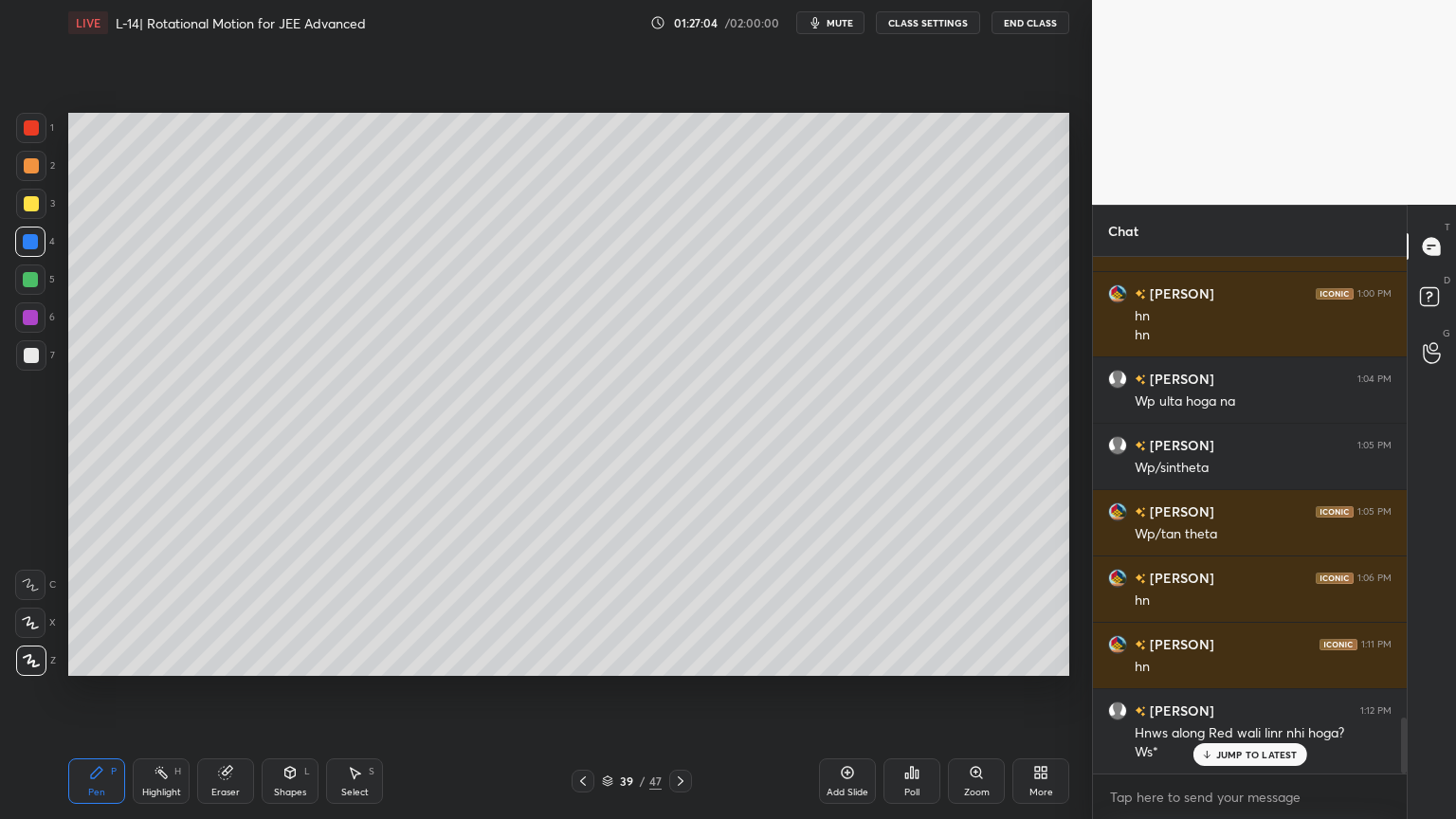 click at bounding box center (30, 280) 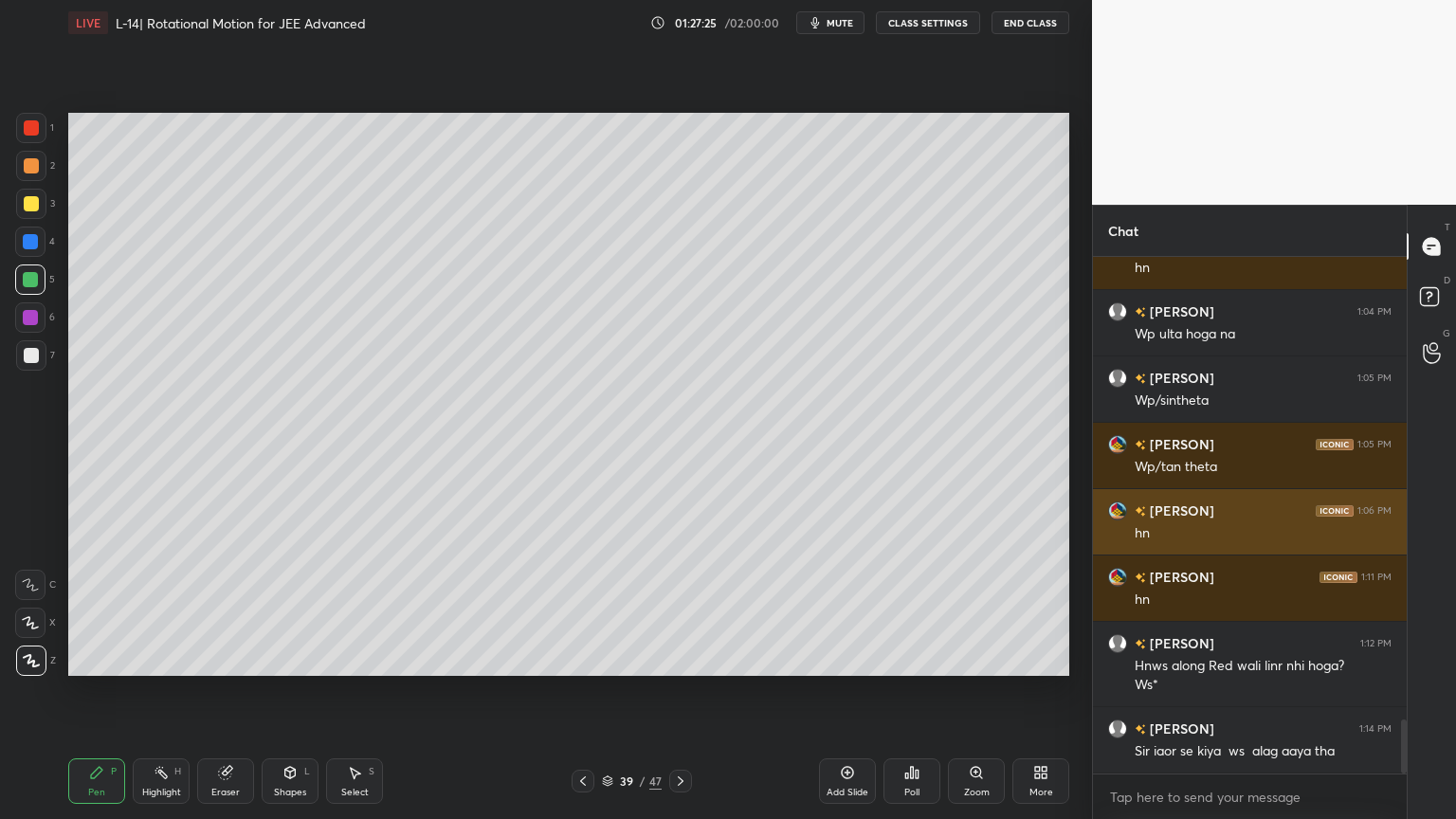 scroll, scrollTop: 4435, scrollLeft: 0, axis: vertical 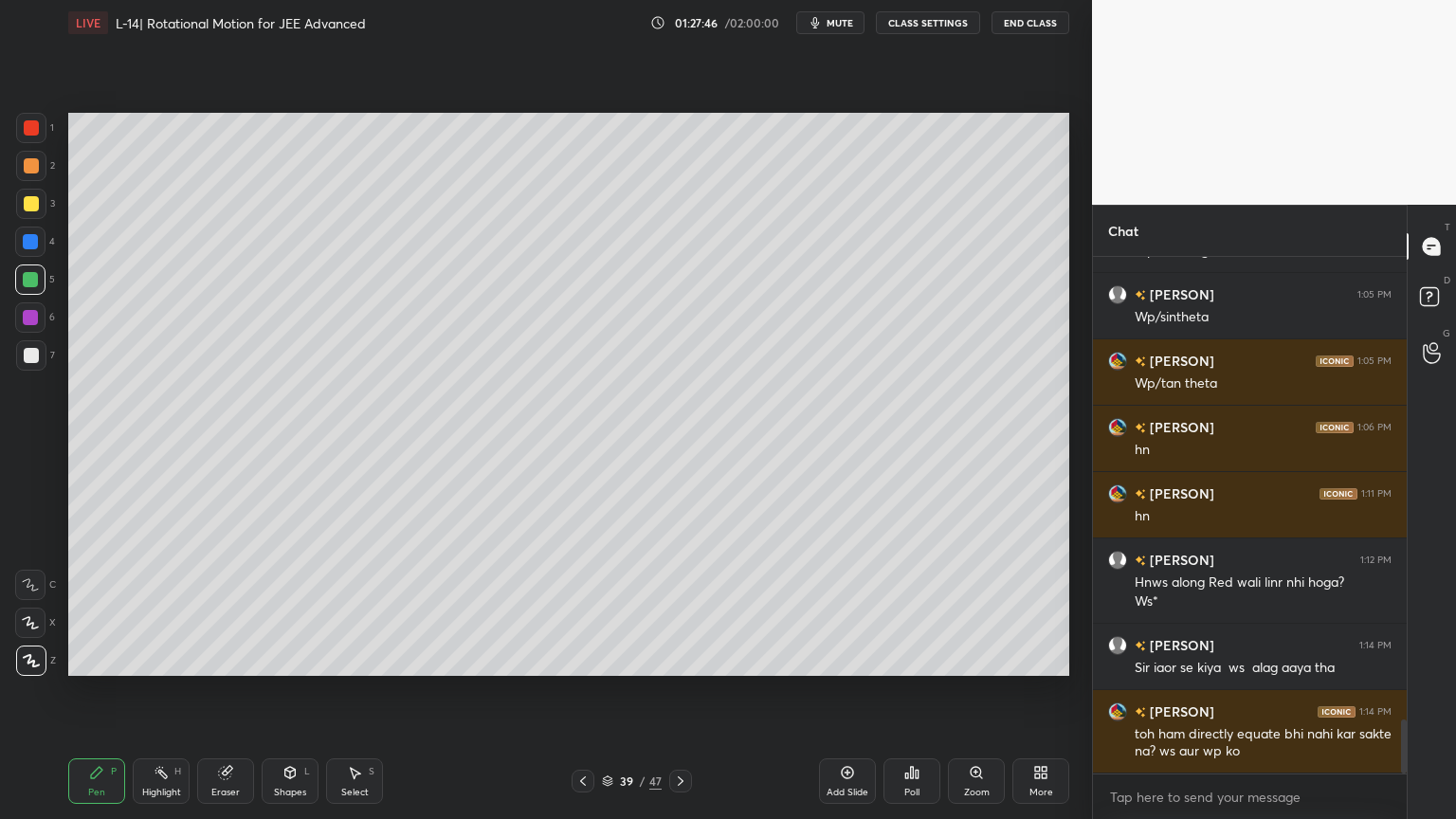 click on "Eraser" at bounding box center (226, 781) 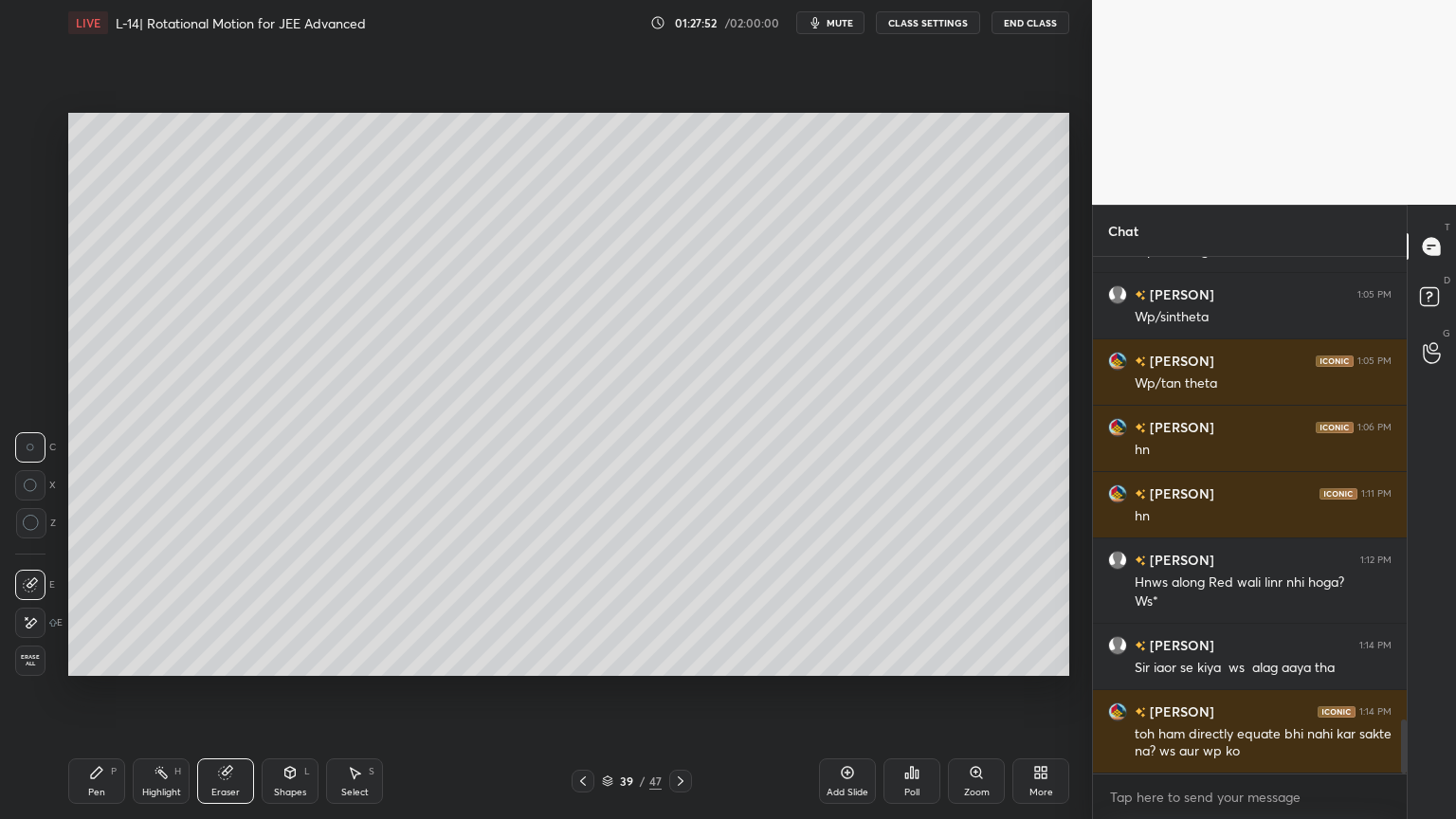 click on "Shapes L" at bounding box center [290, 781] 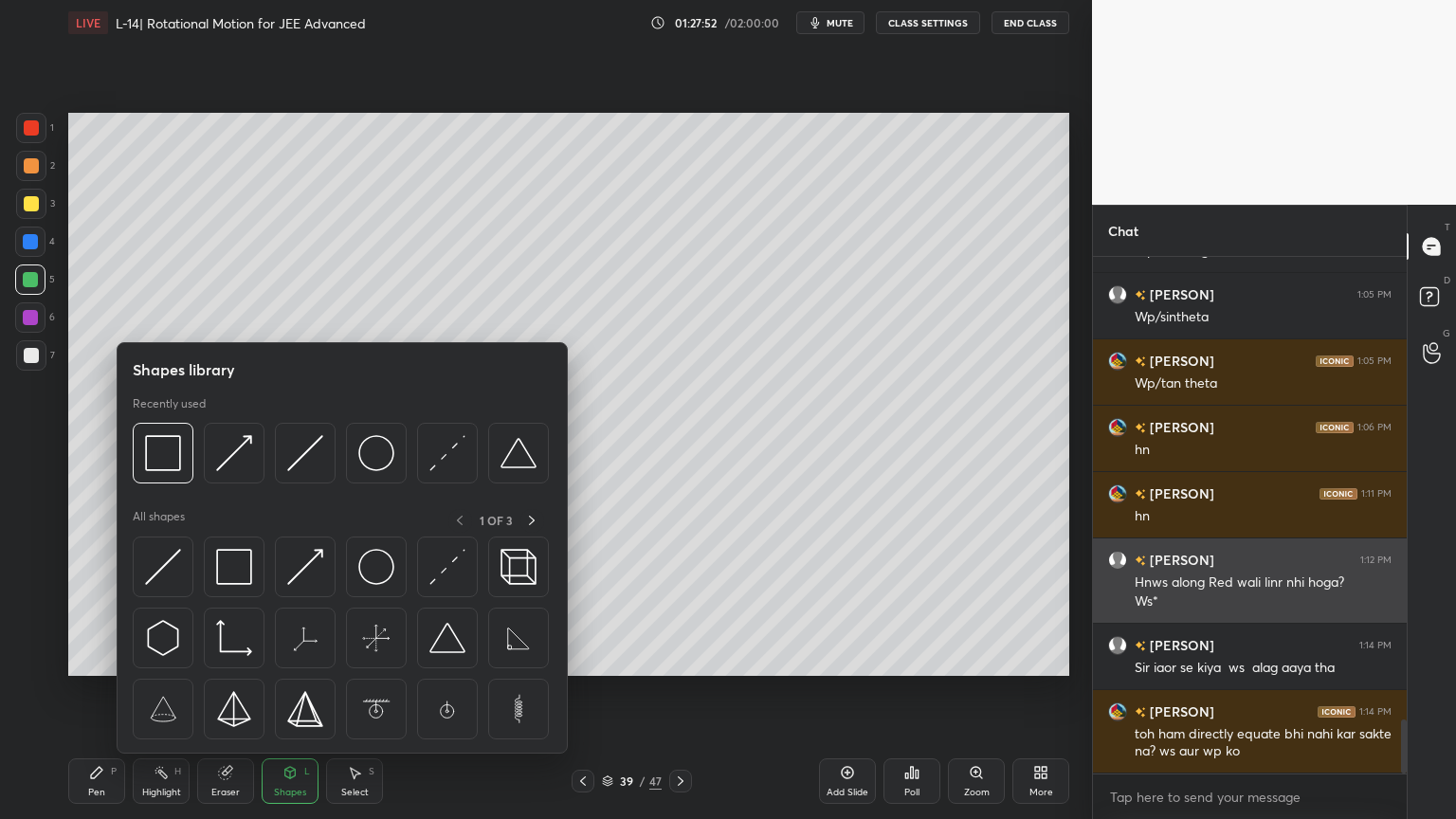 click at bounding box center (305, 567) 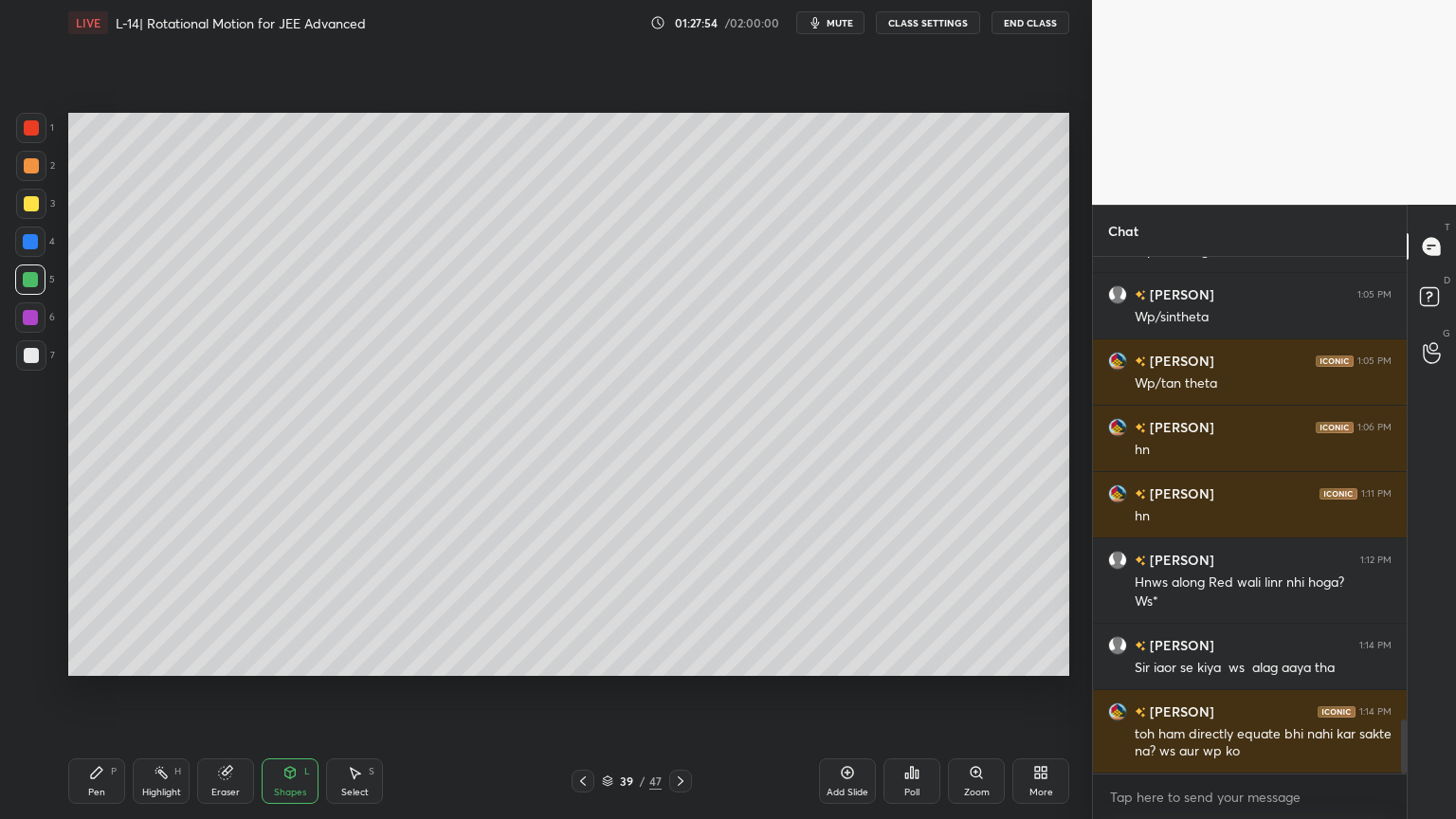 click at bounding box center (31, 355) 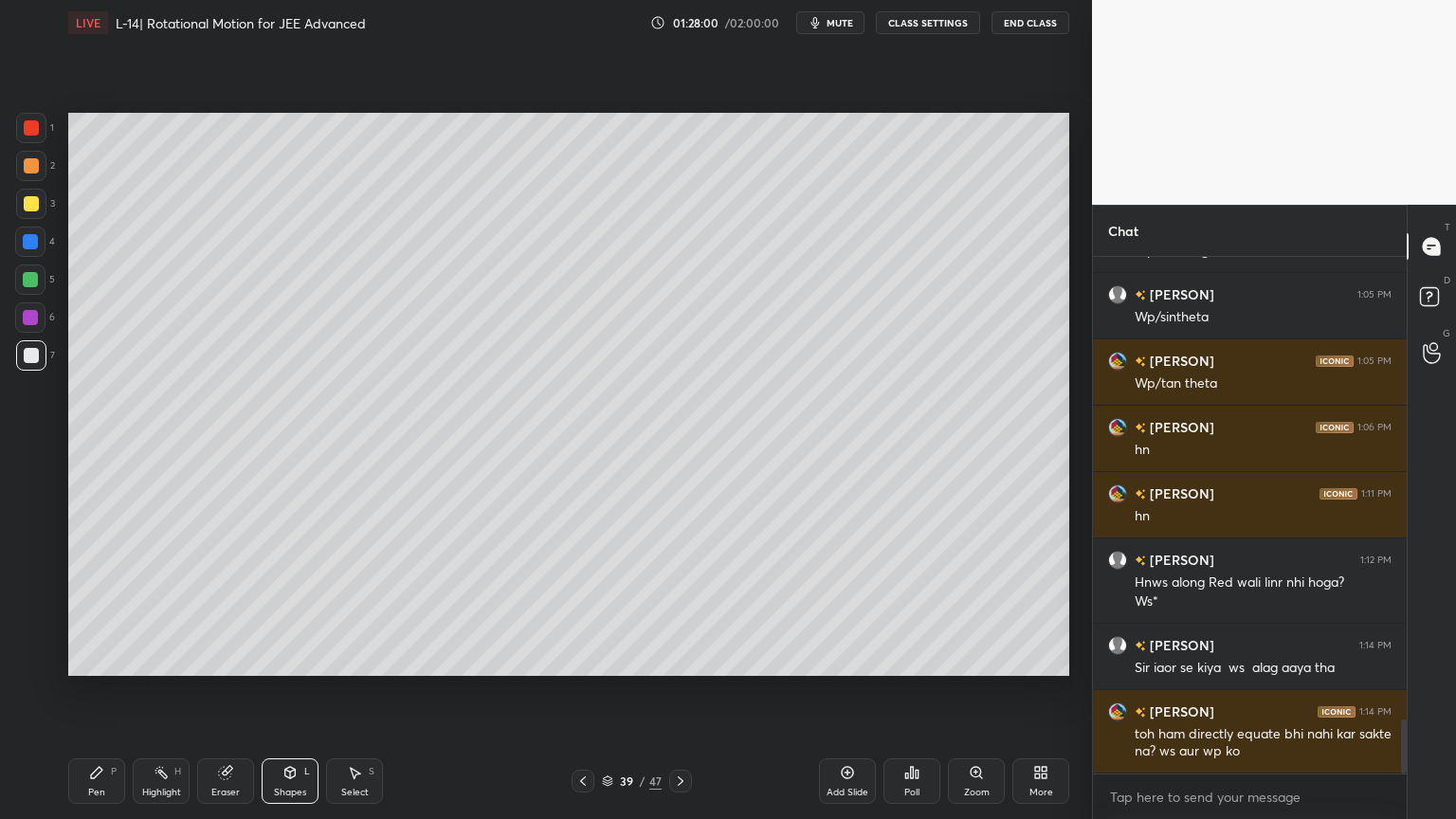 click 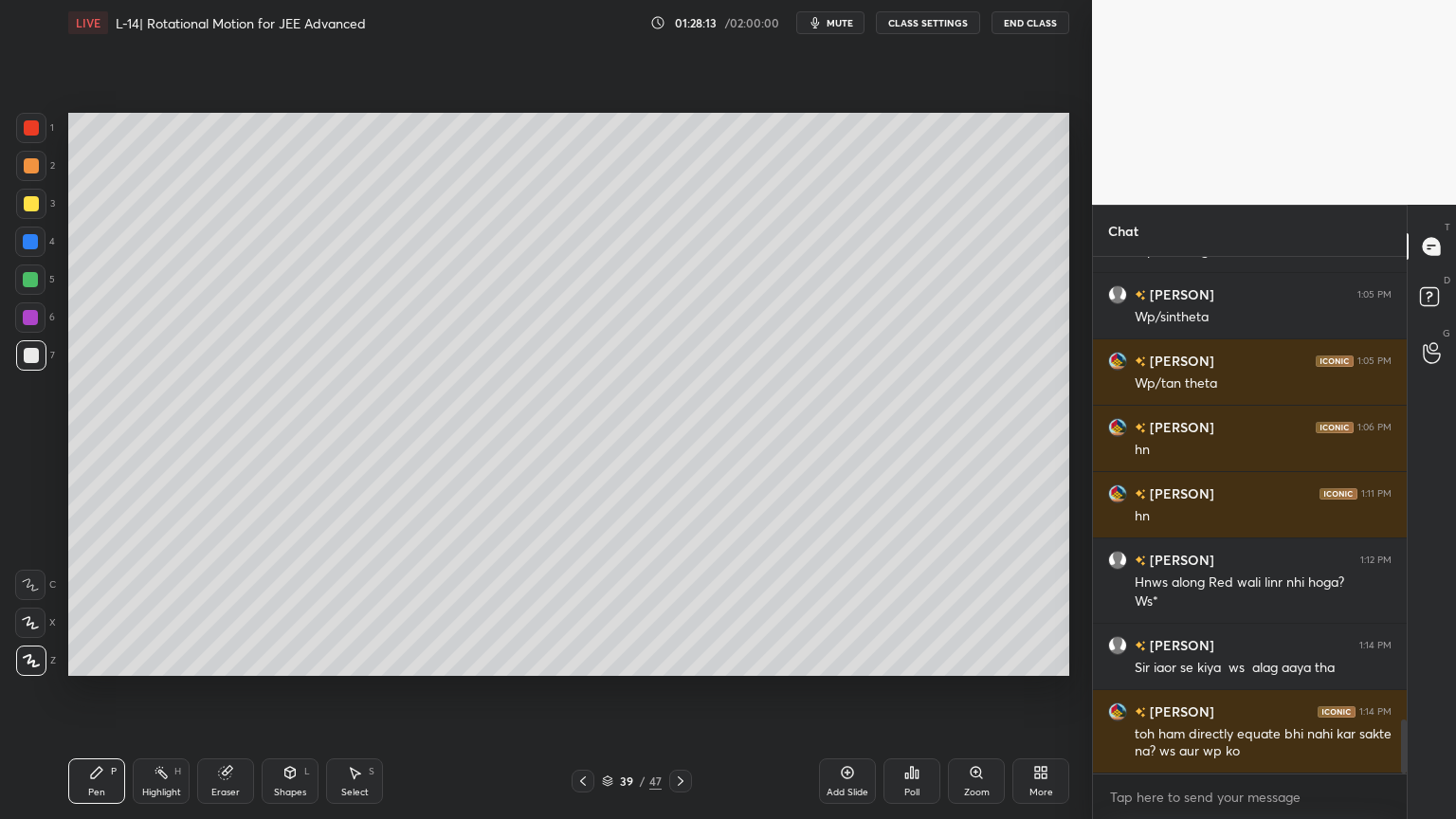 click 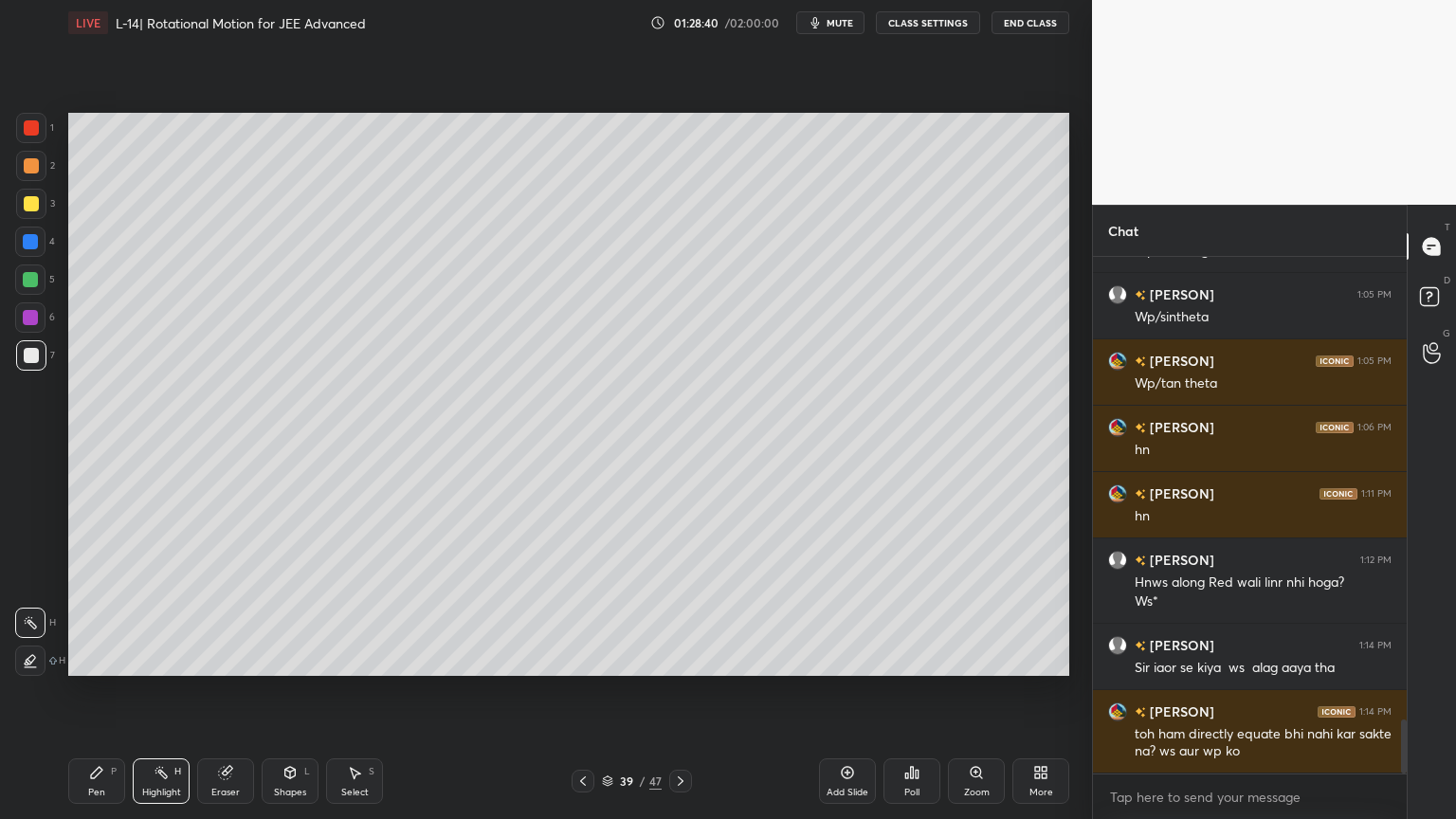 click 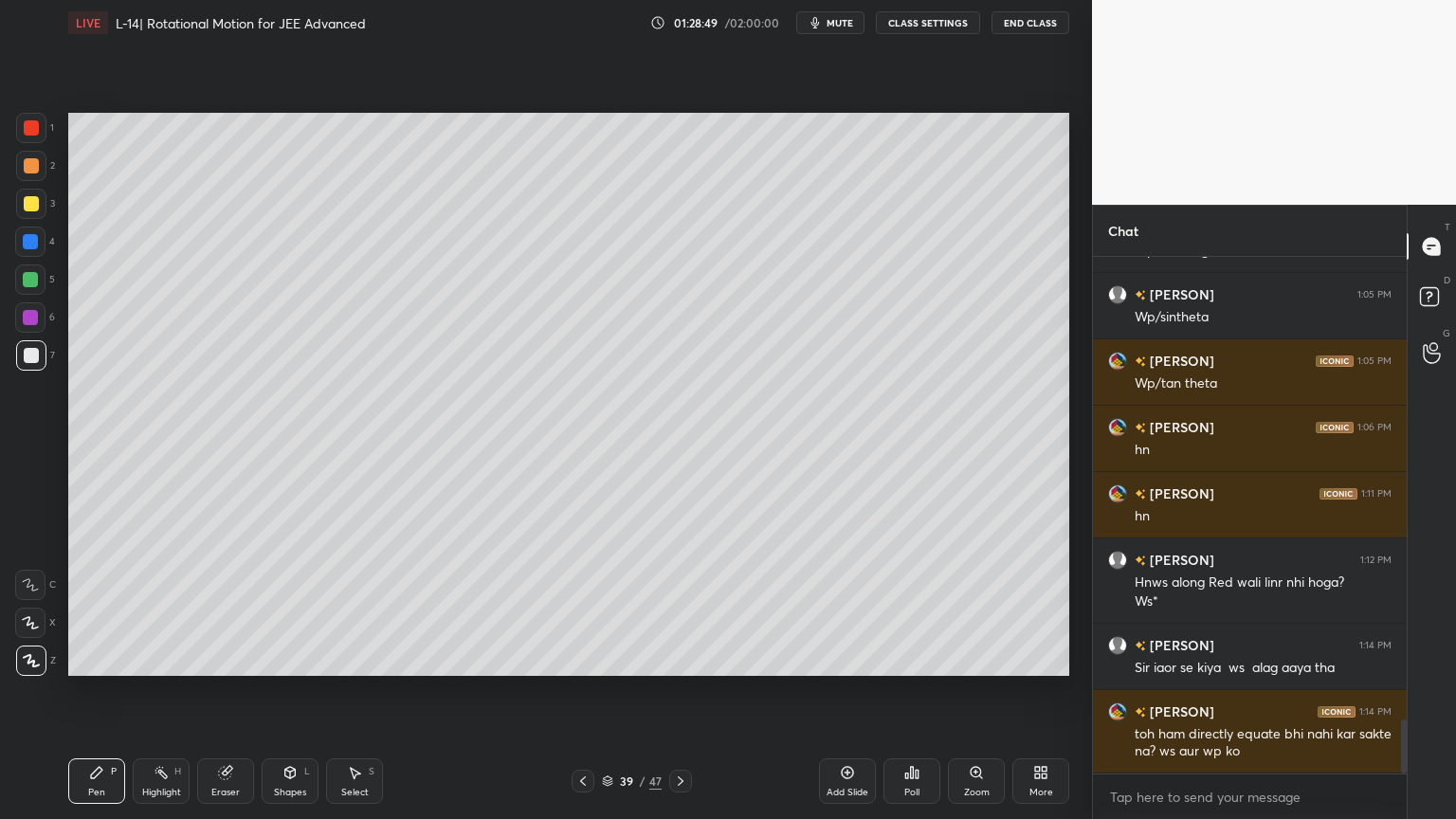 click on "Shapes L" at bounding box center (290, 781) 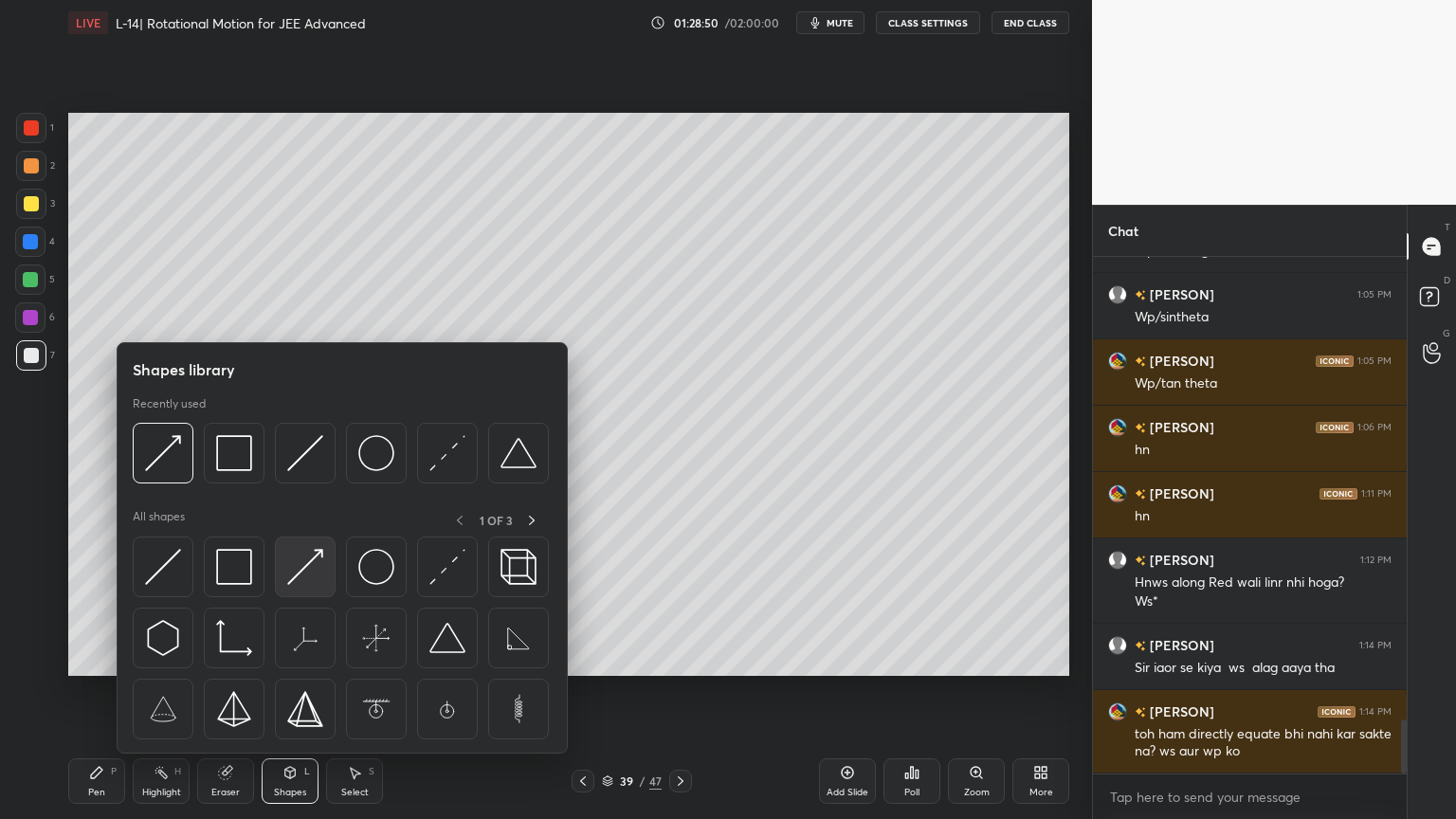 click at bounding box center [305, 567] 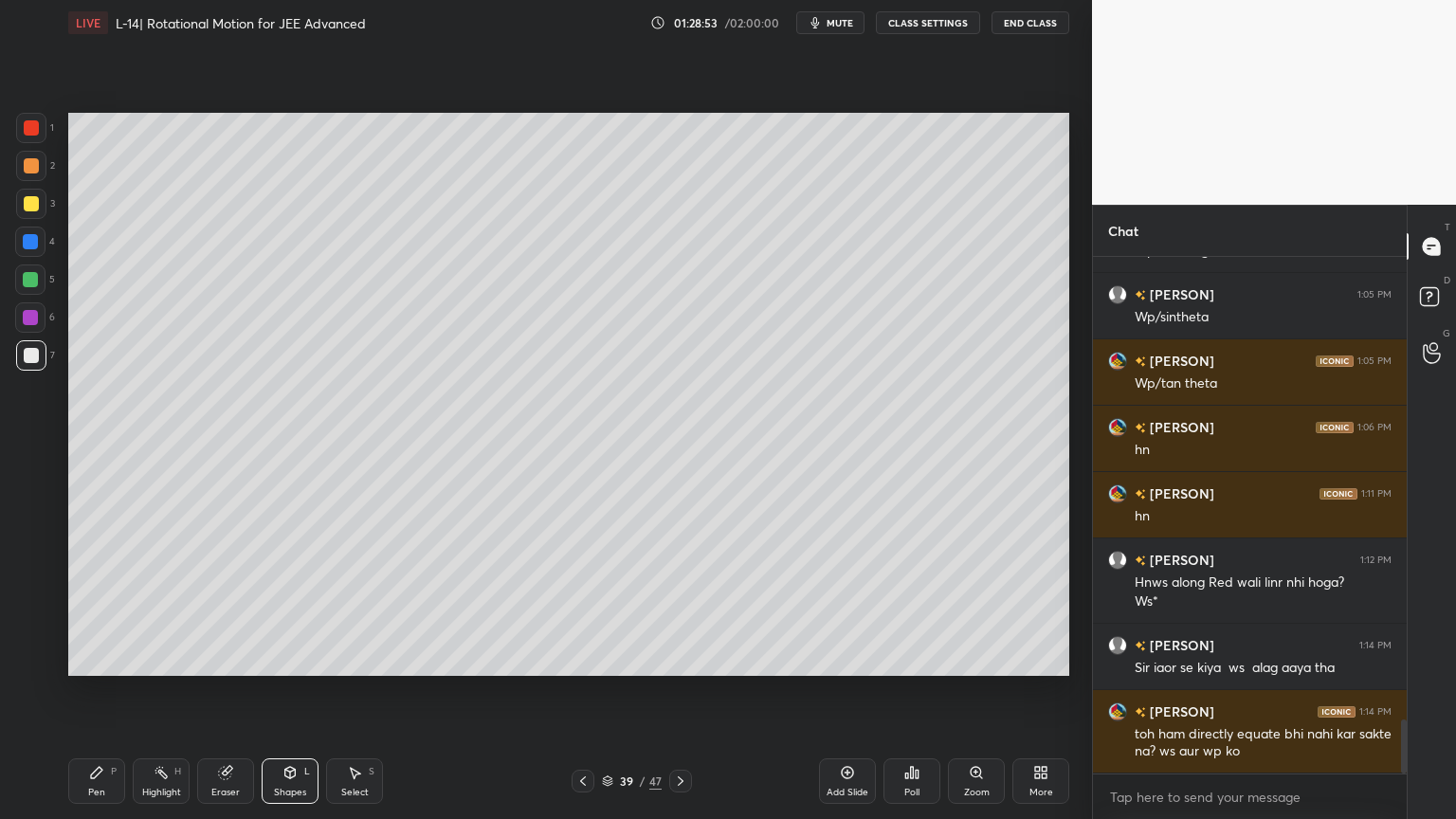 click on "Pen P" at bounding box center [97, 781] 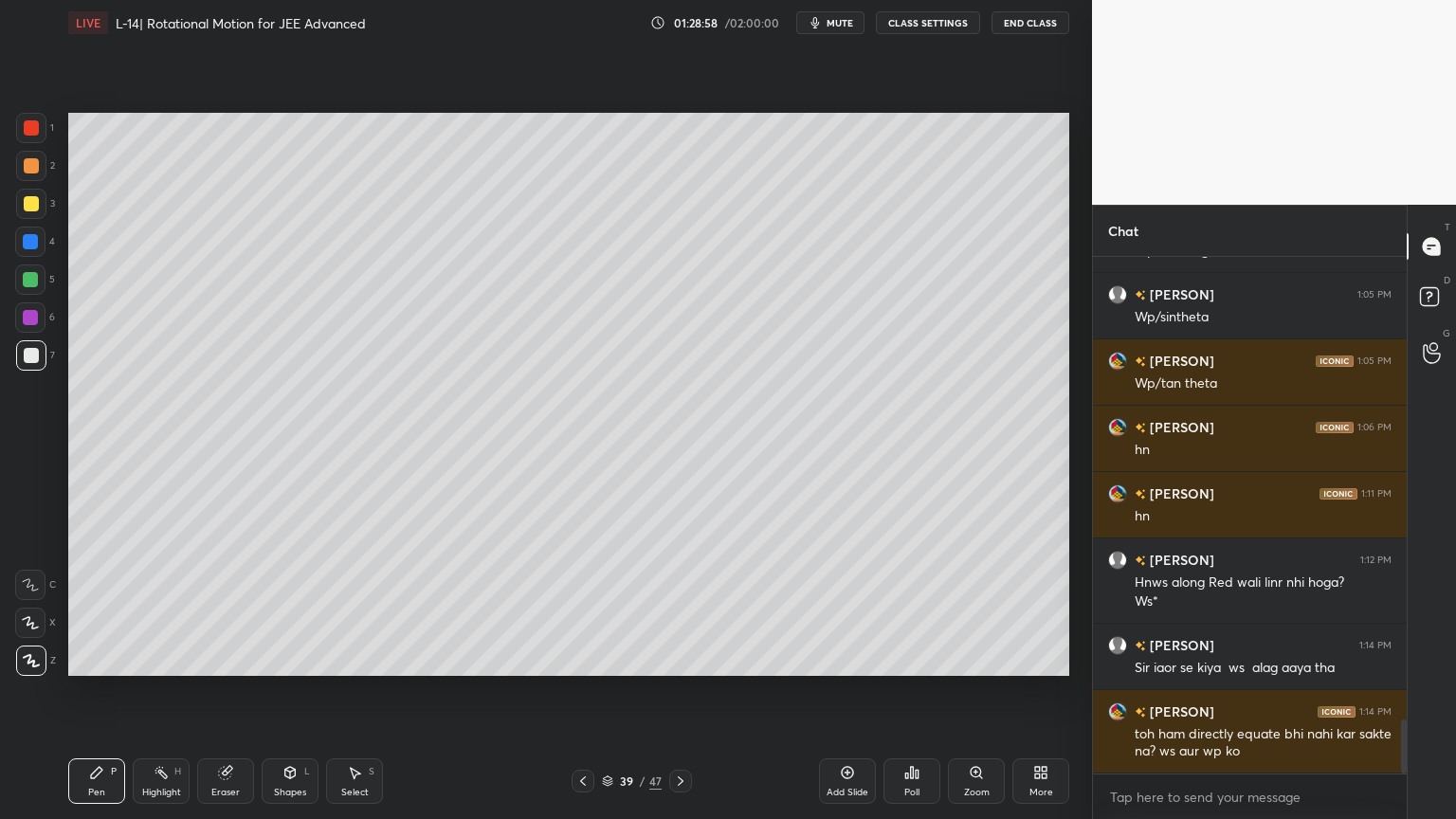 click on "Eraser" at bounding box center [226, 781] 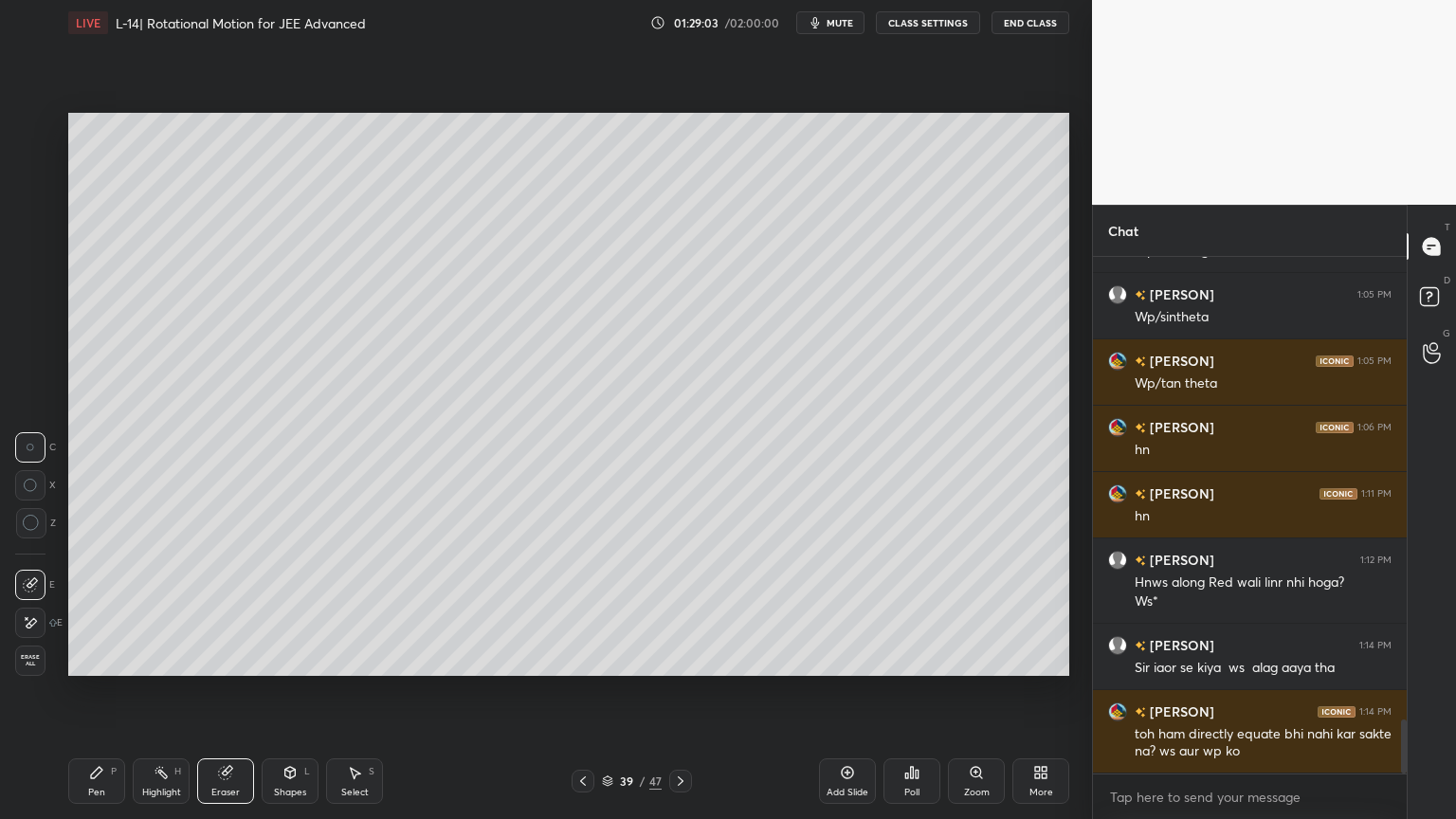 click on "Shapes" at bounding box center (290, 792) 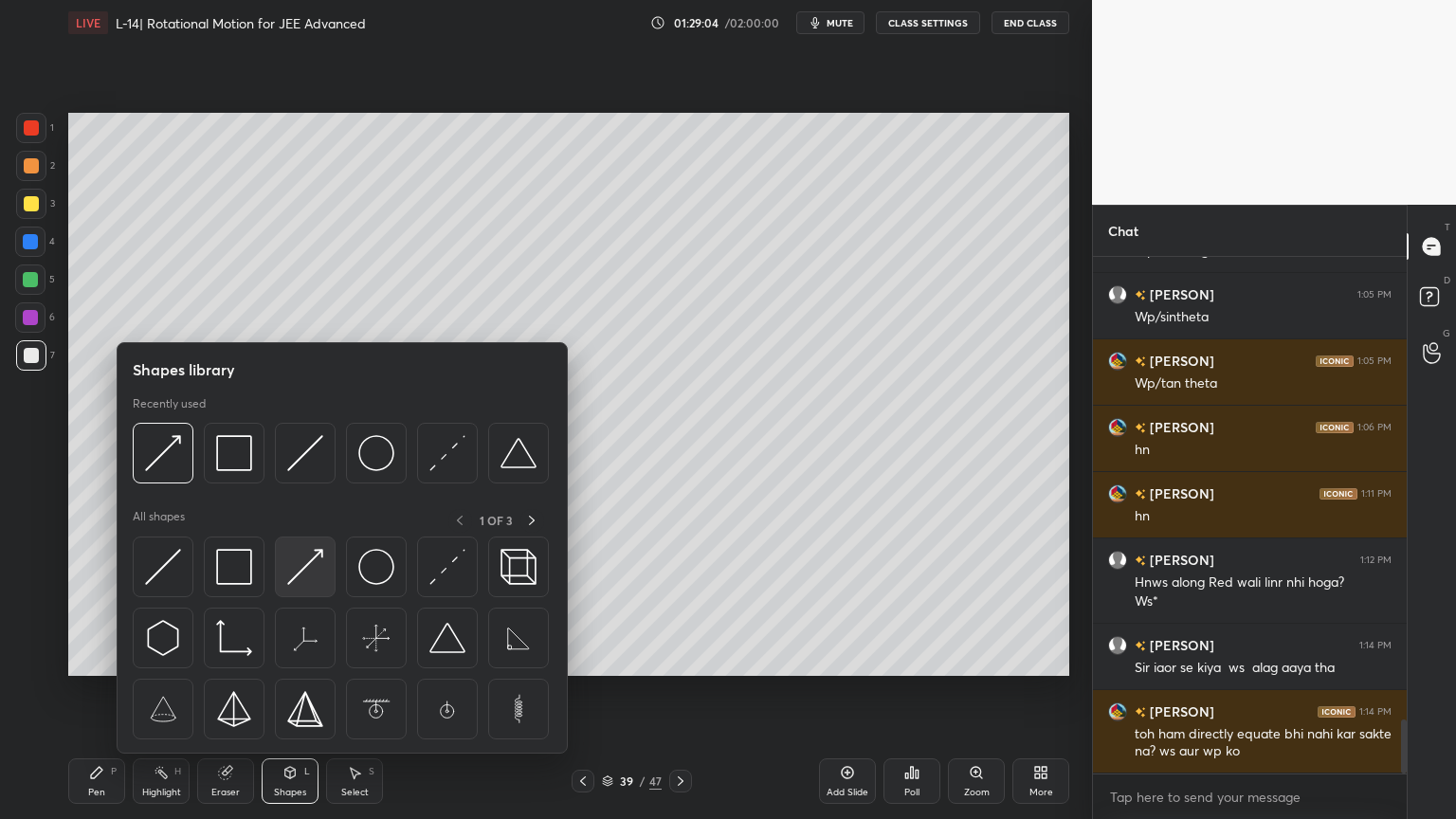 click at bounding box center (305, 567) 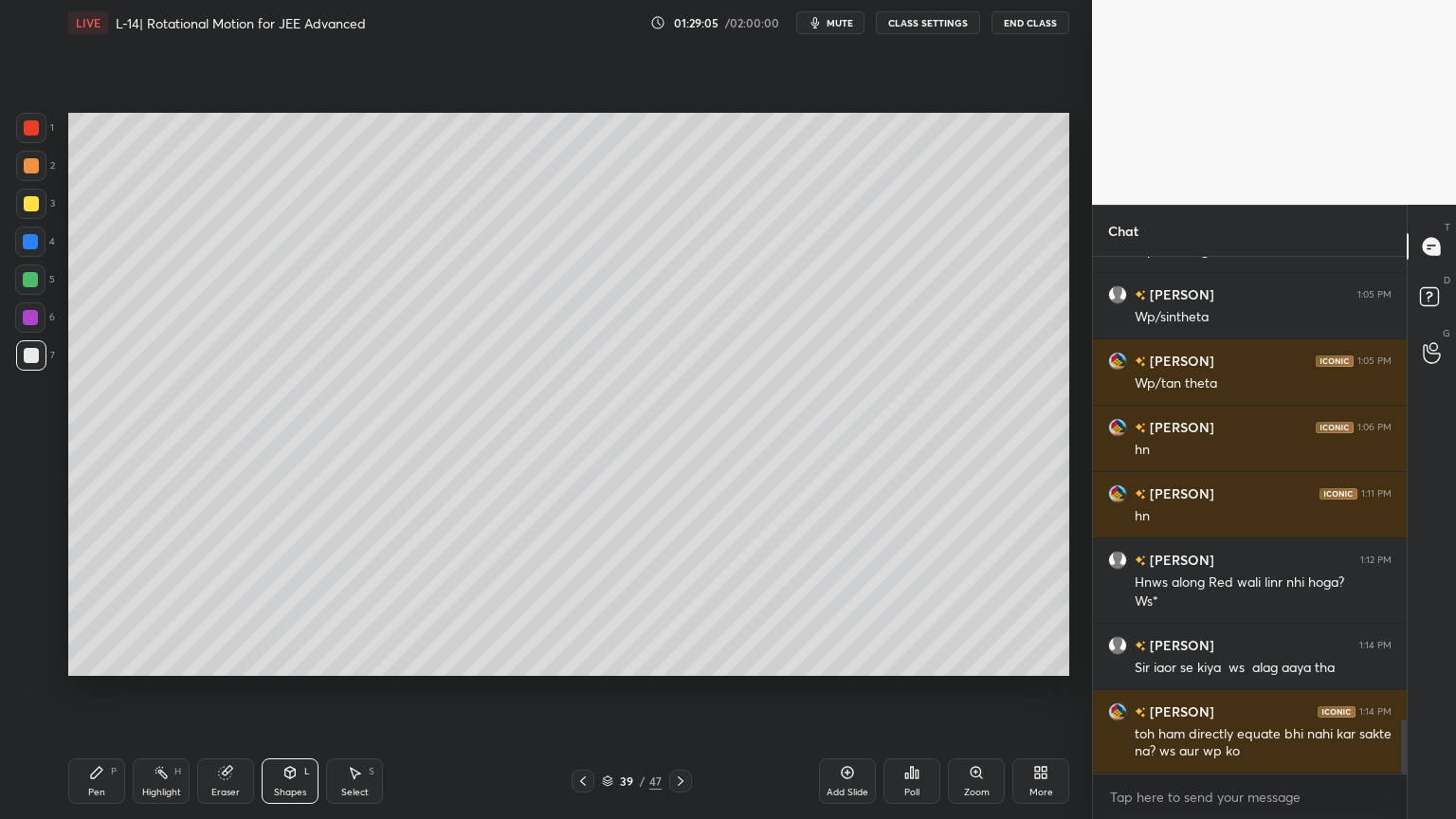 click at bounding box center [30, 318] 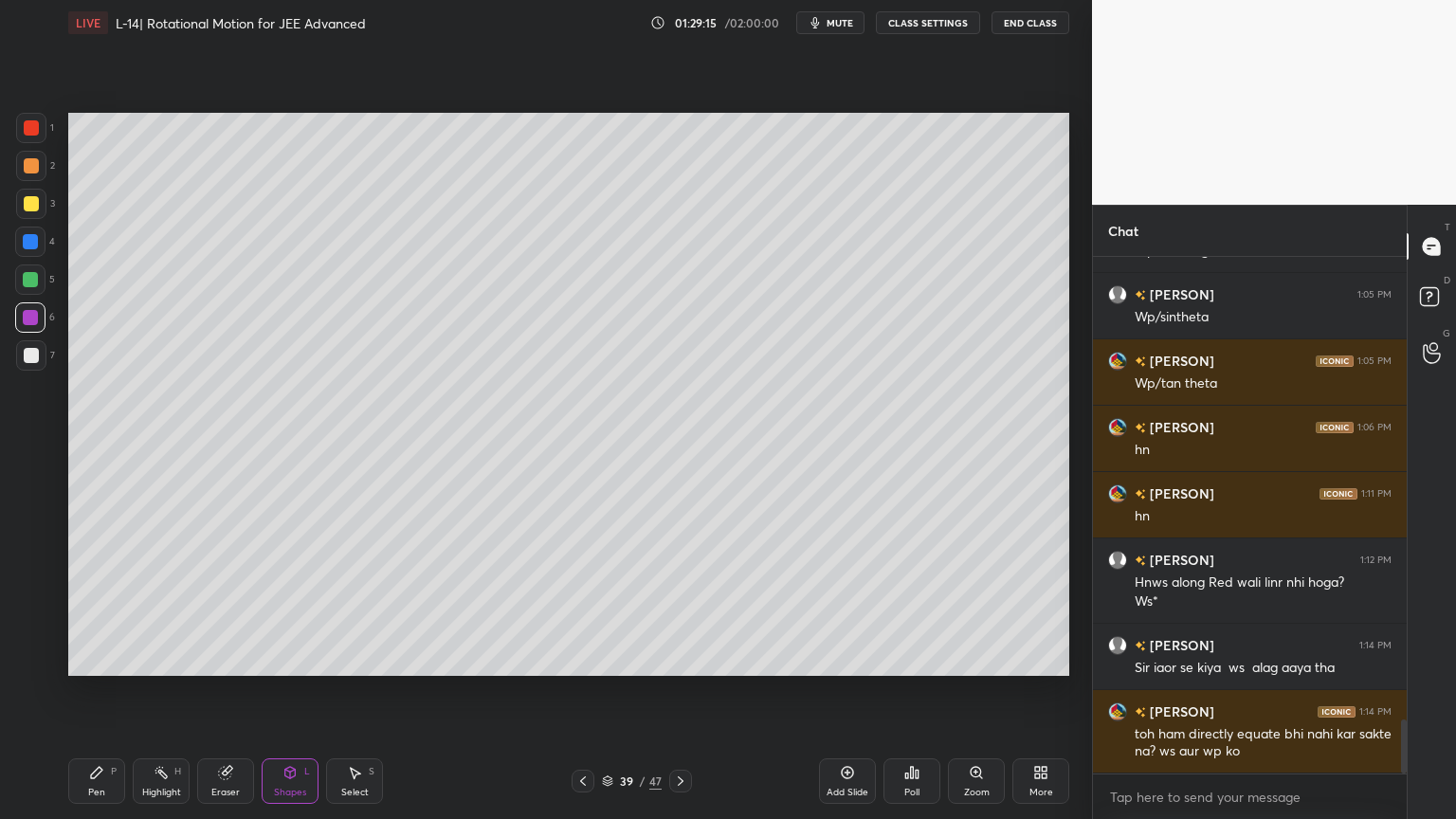 click on "Pen P" at bounding box center [97, 781] 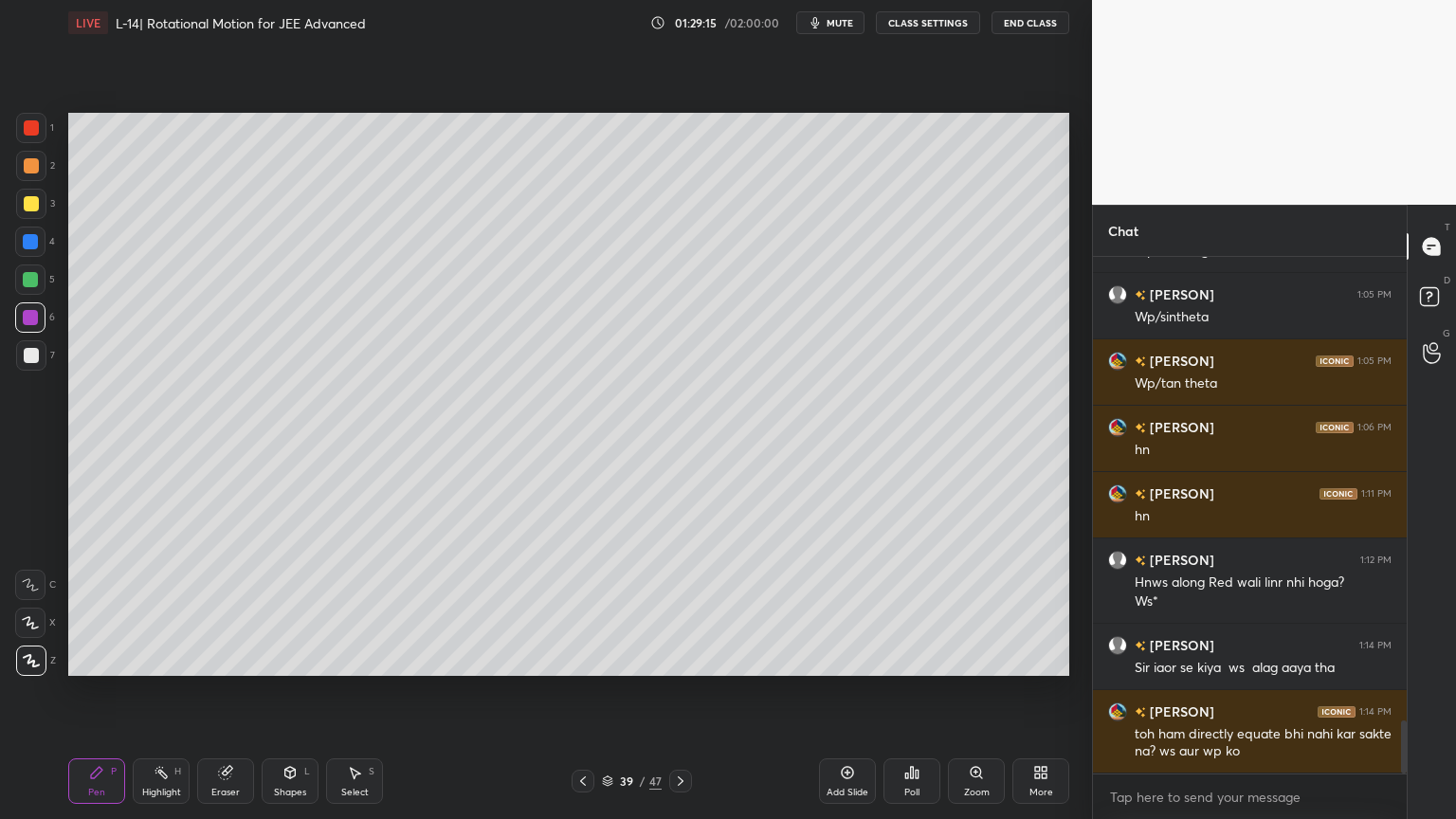 scroll, scrollTop: 4501, scrollLeft: 0, axis: vertical 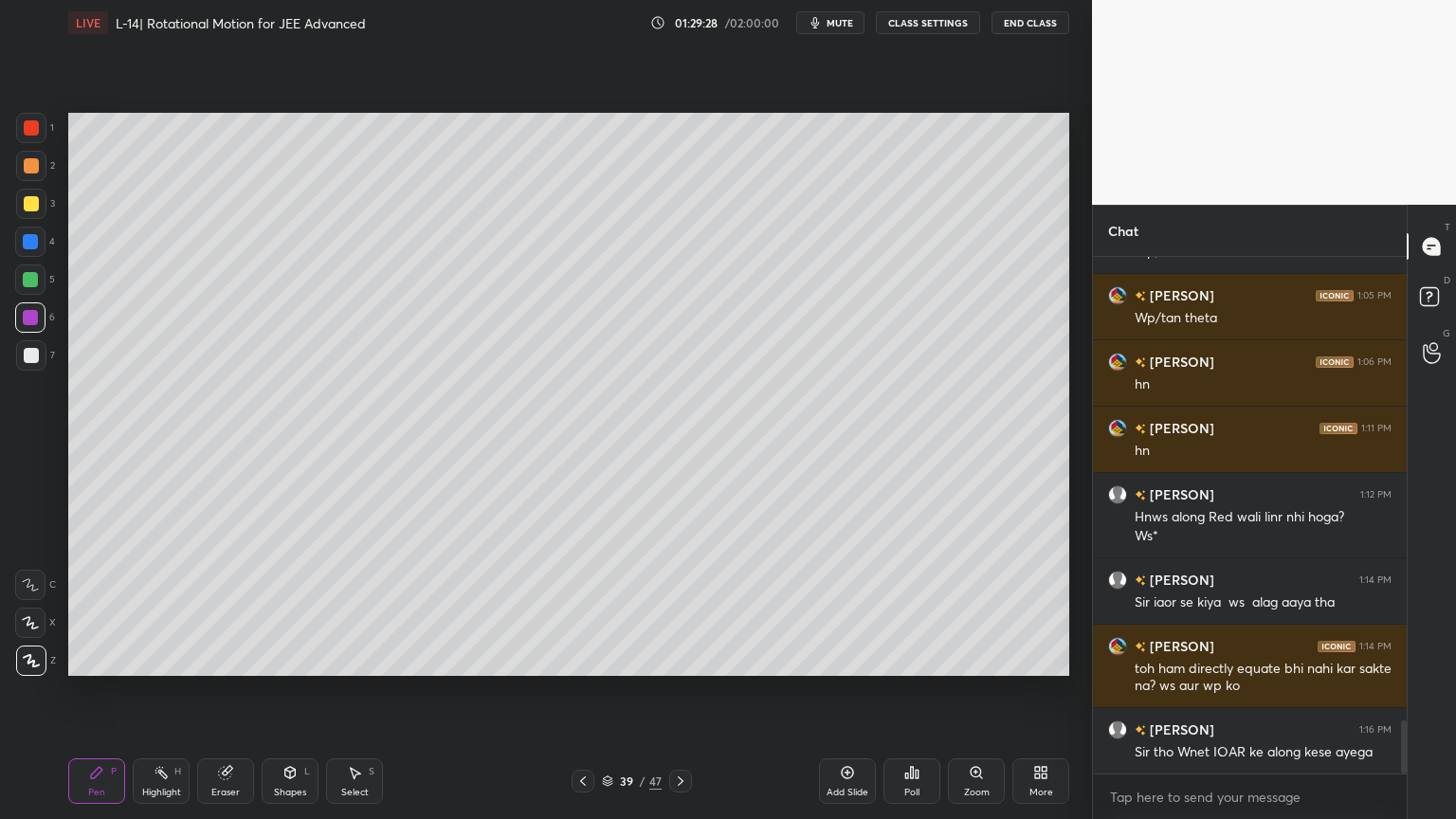click on "Highlight H" at bounding box center [161, 781] 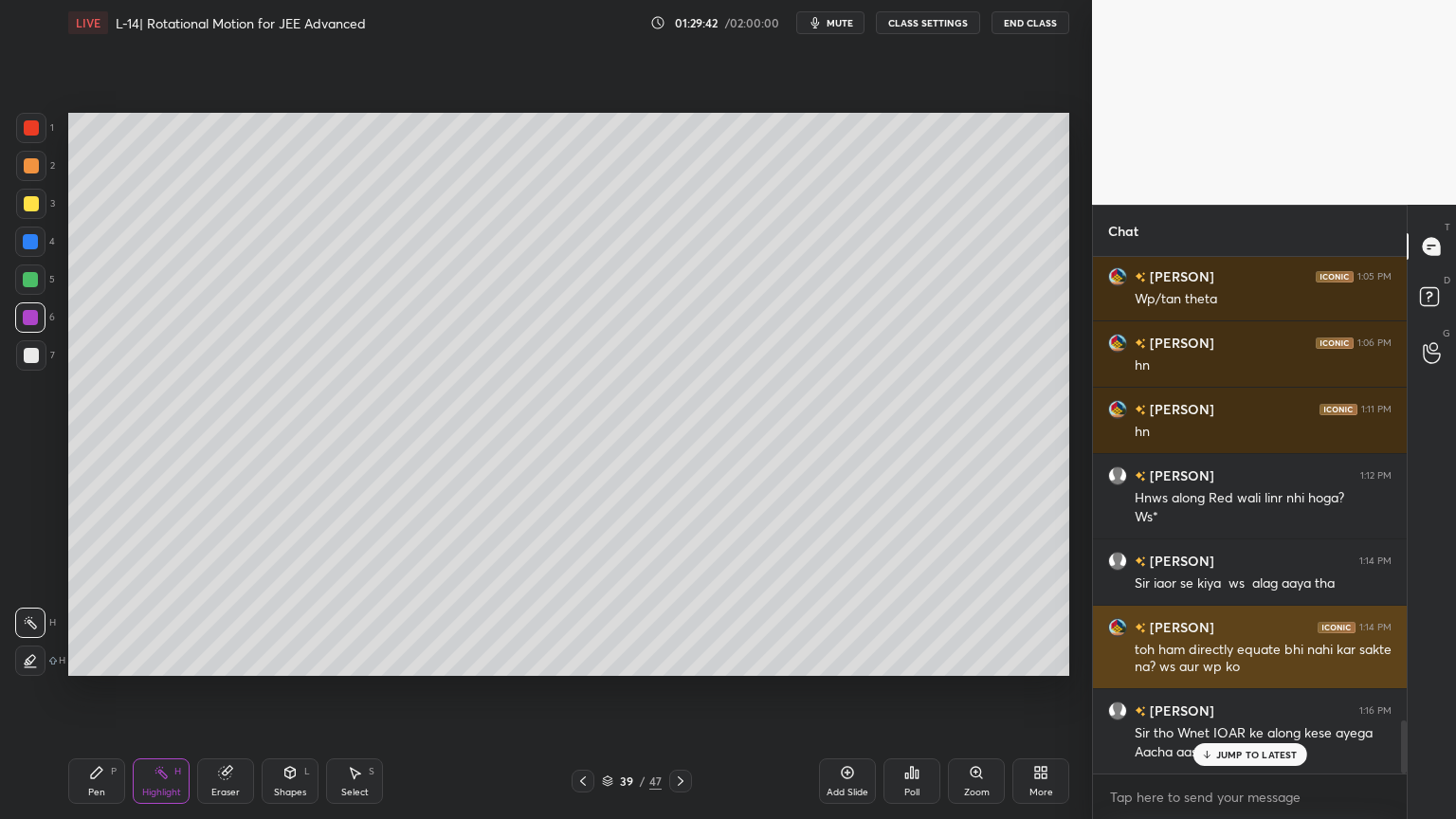 scroll, scrollTop: 4521, scrollLeft: 0, axis: vertical 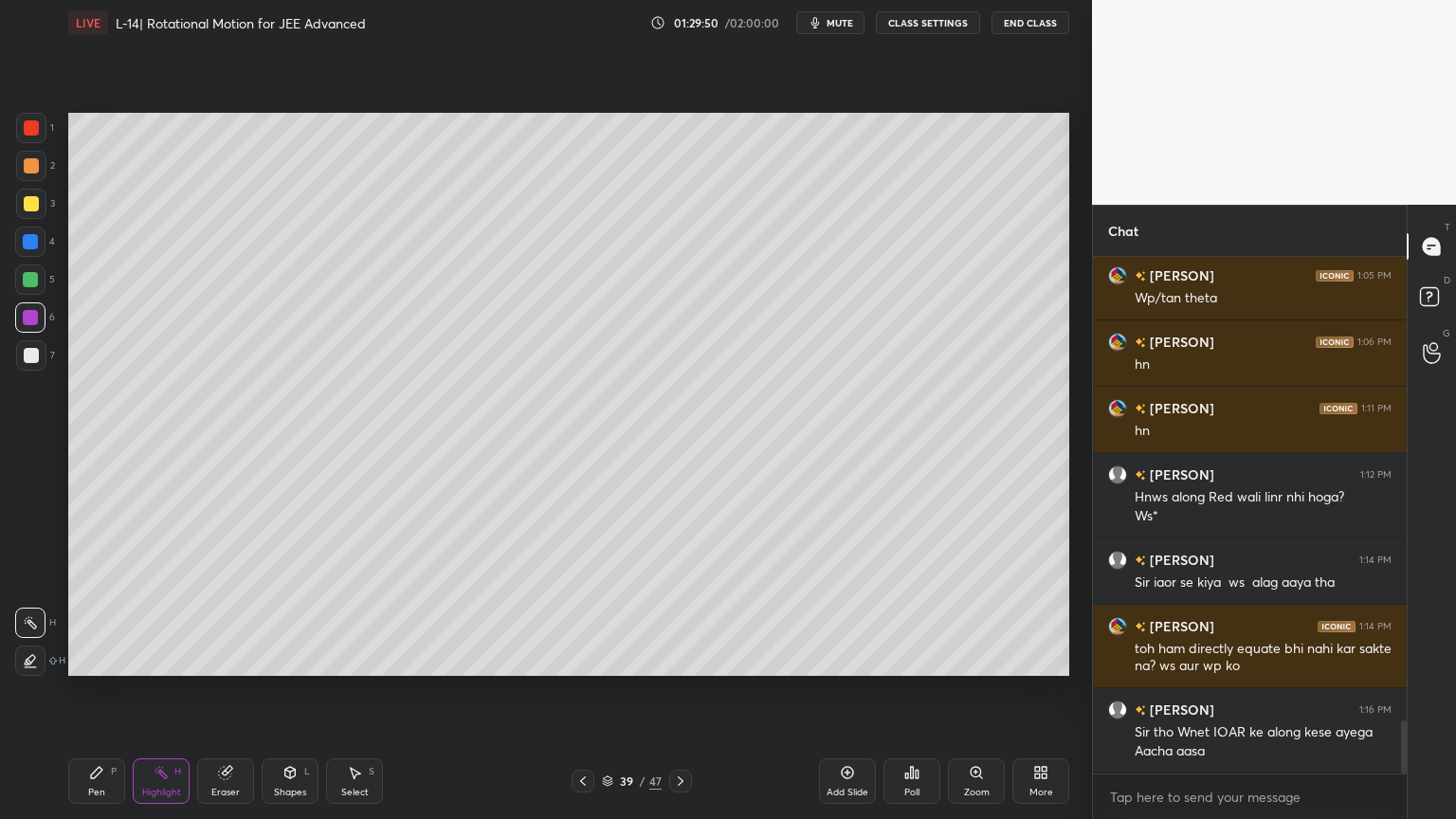 click on "Pen P" at bounding box center (97, 781) 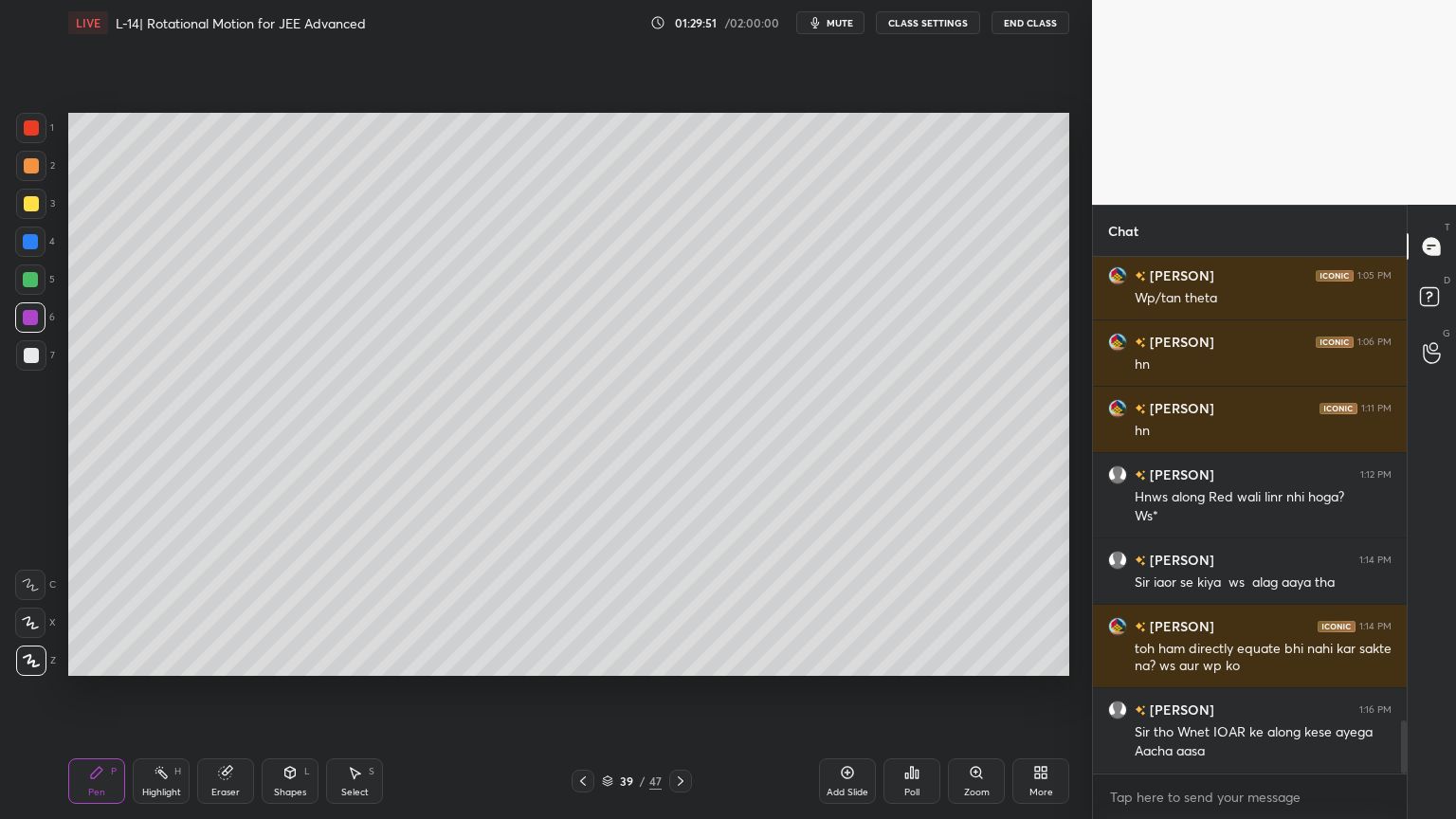 click at bounding box center [31, 355] 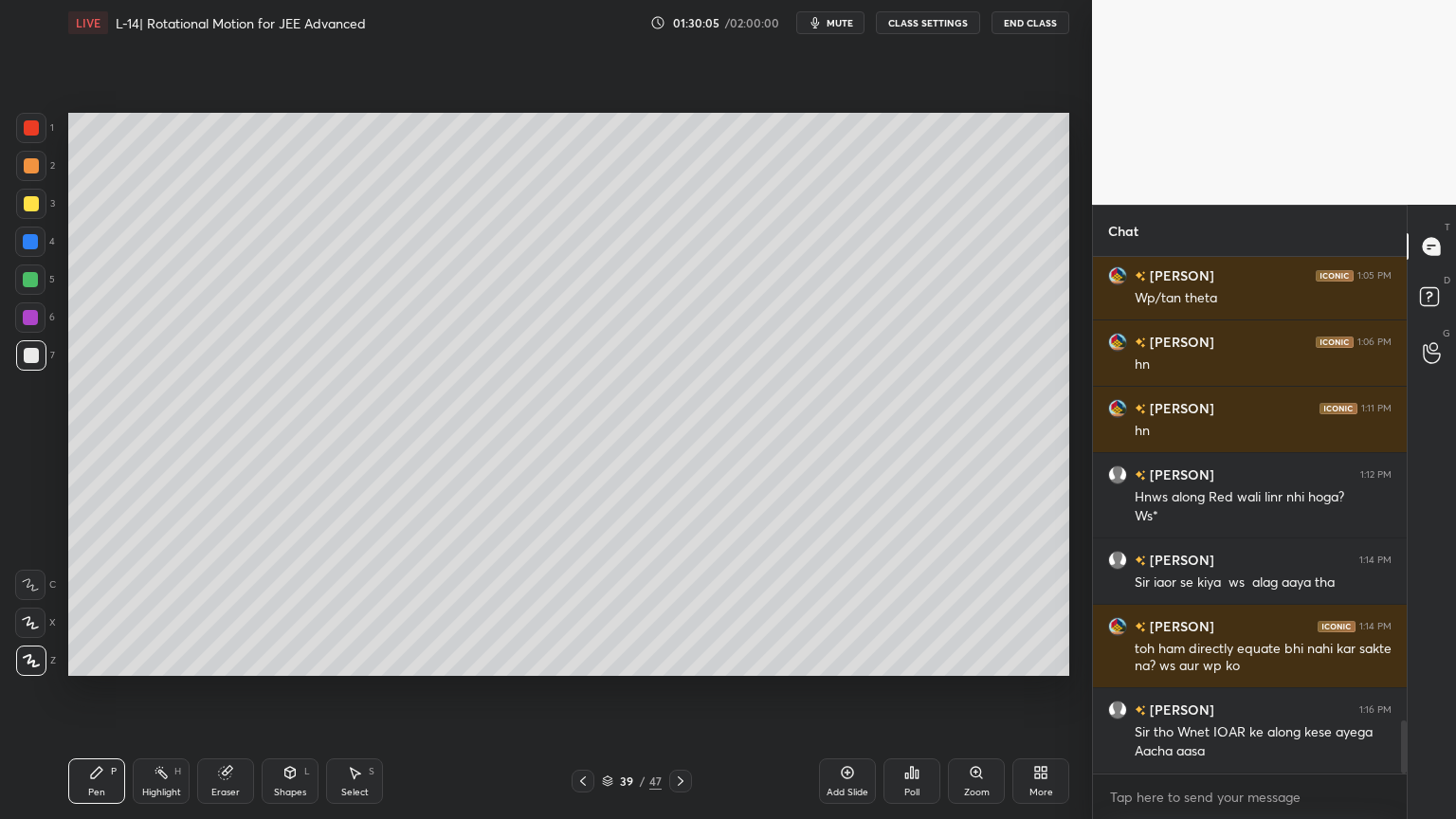 click 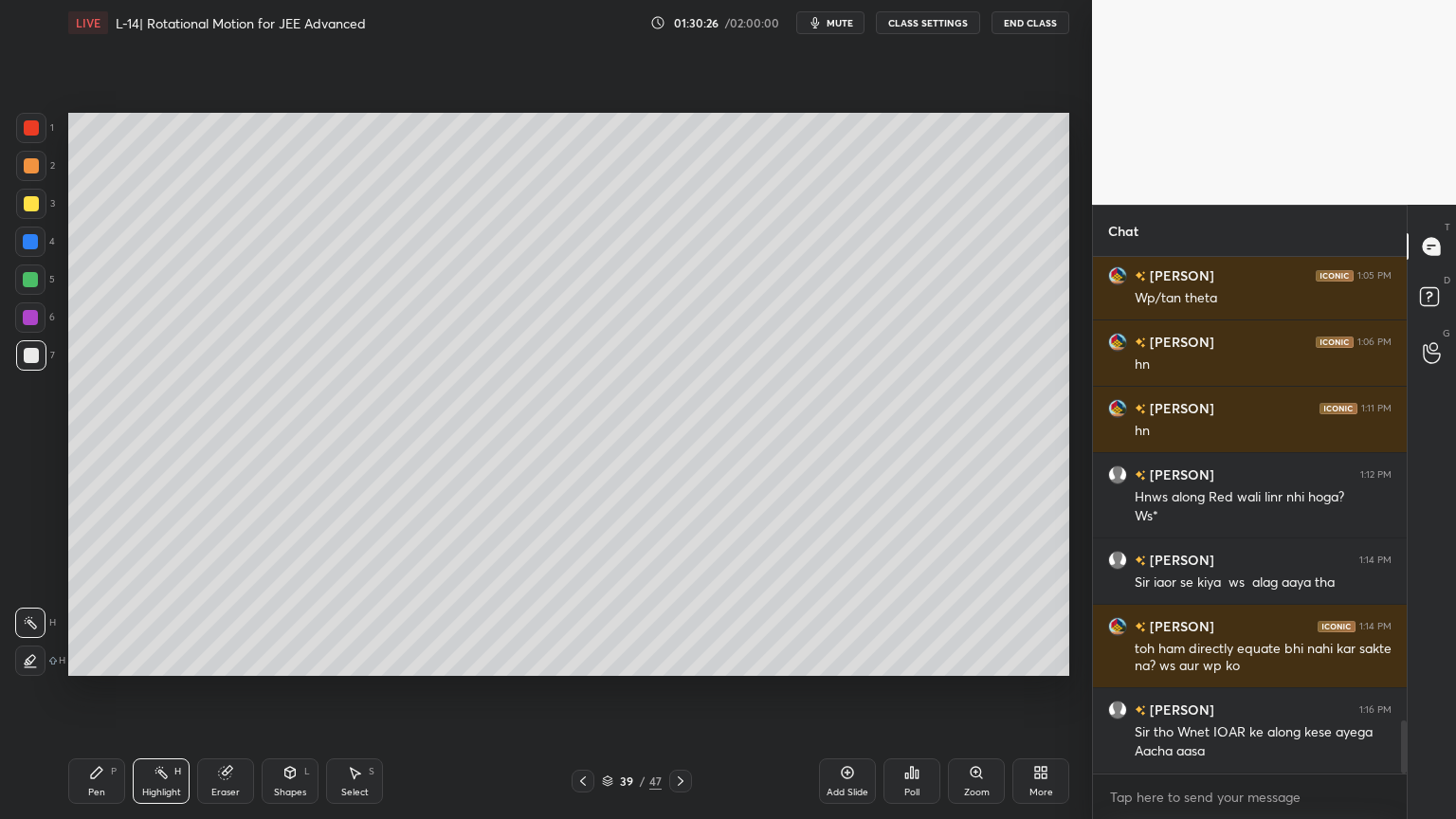 click at bounding box center (31, 204) 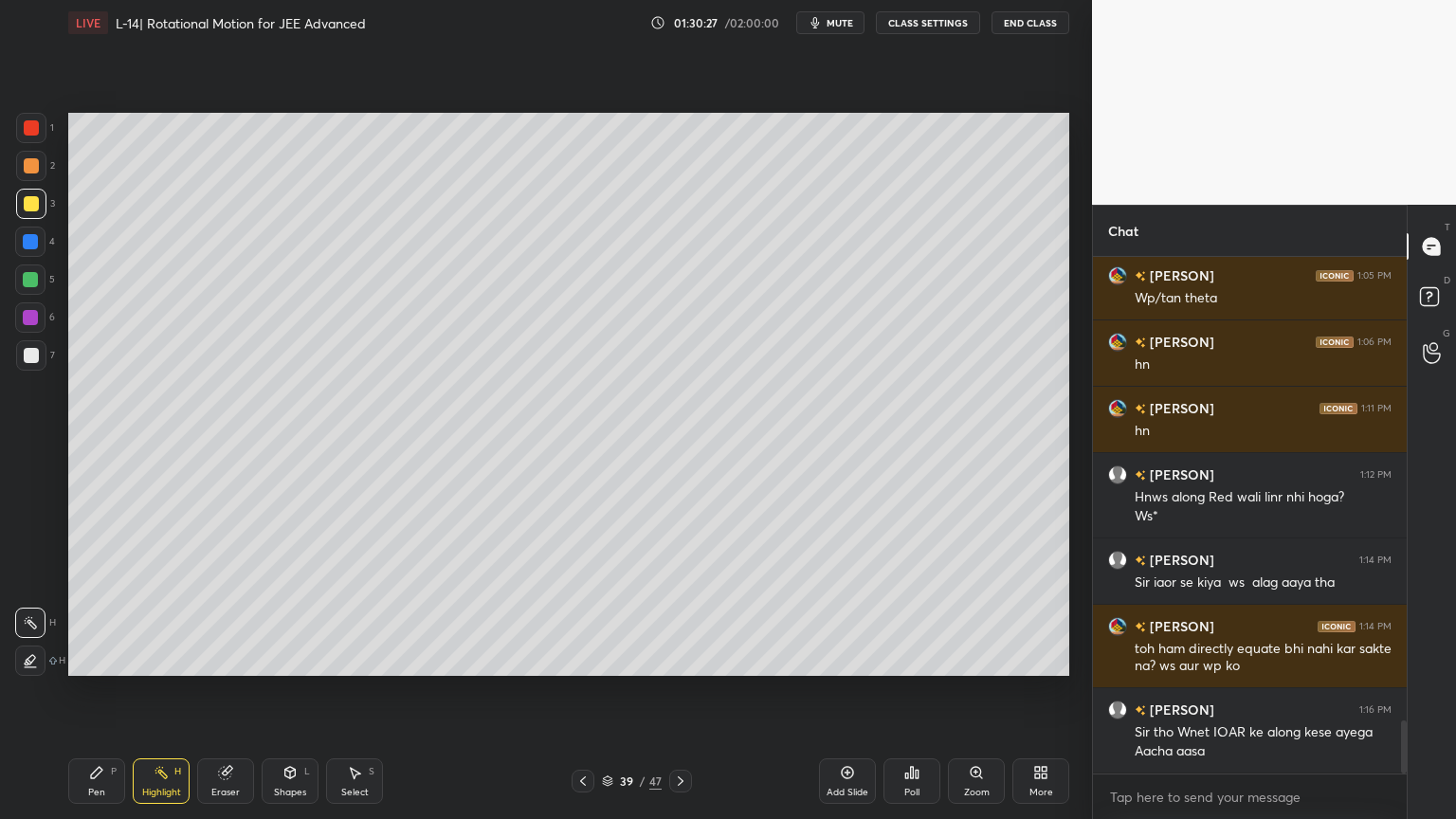 click on "Pen P" at bounding box center (97, 781) 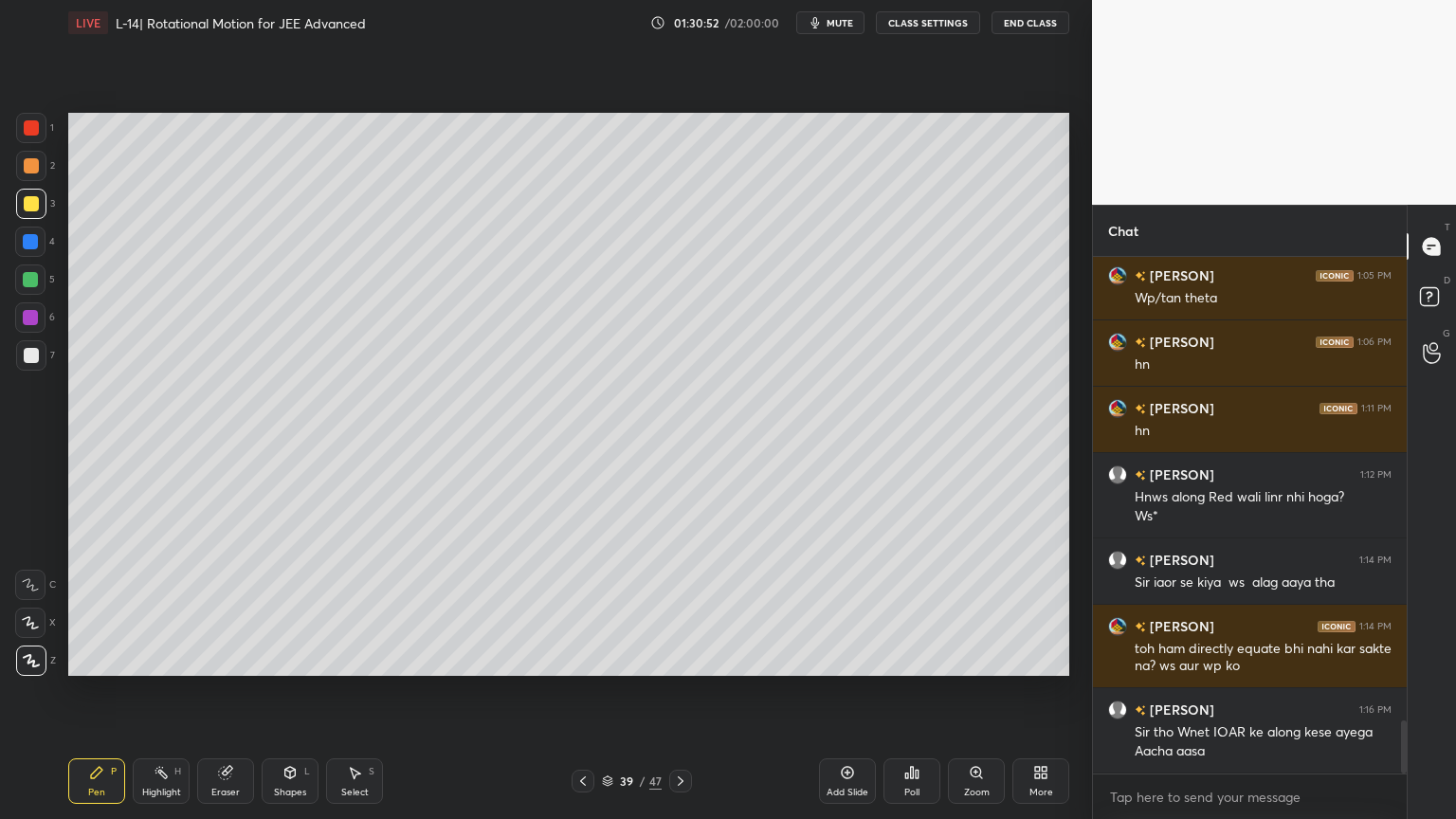 click 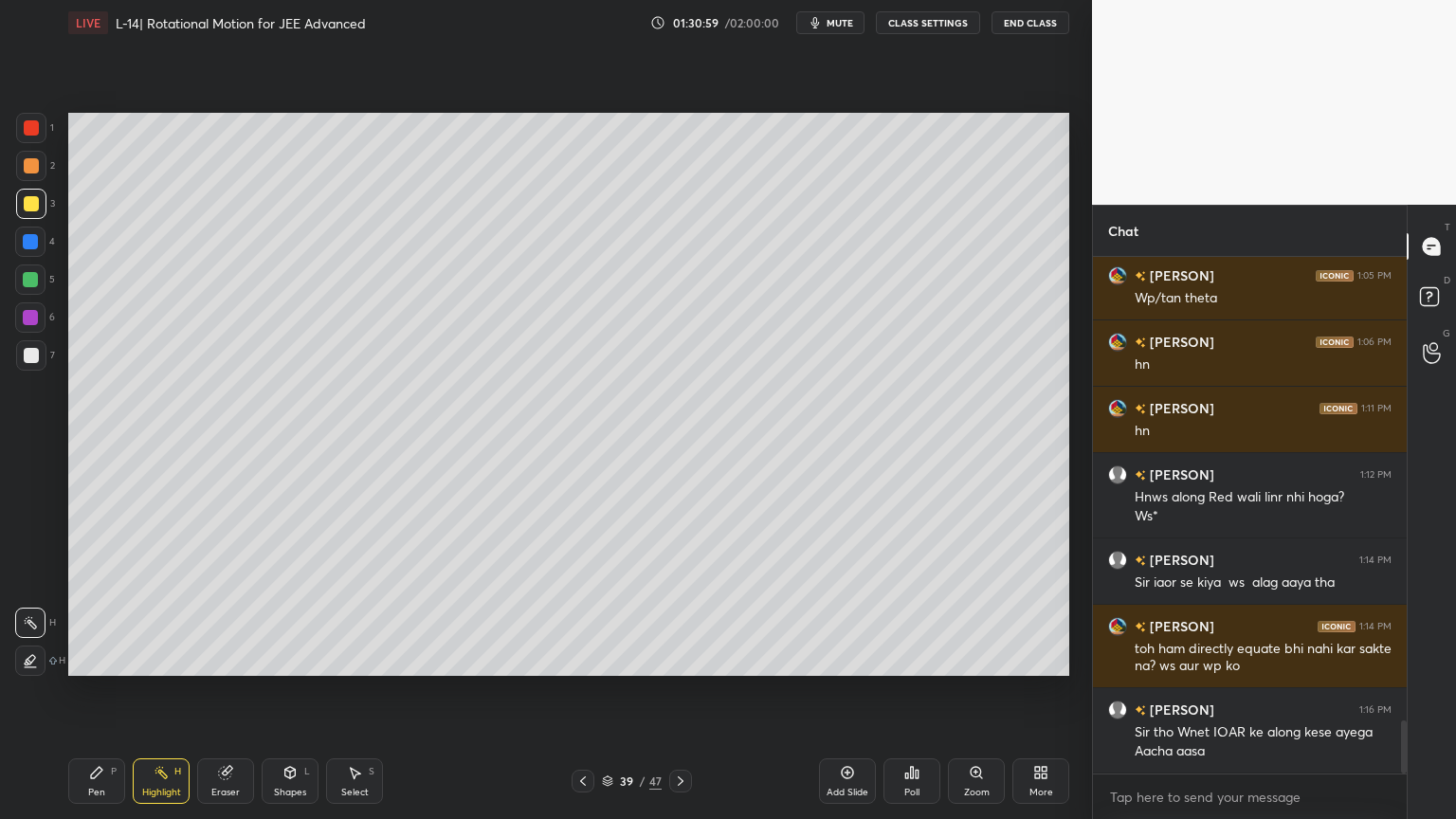 click on "Pen" at bounding box center [97, 792] 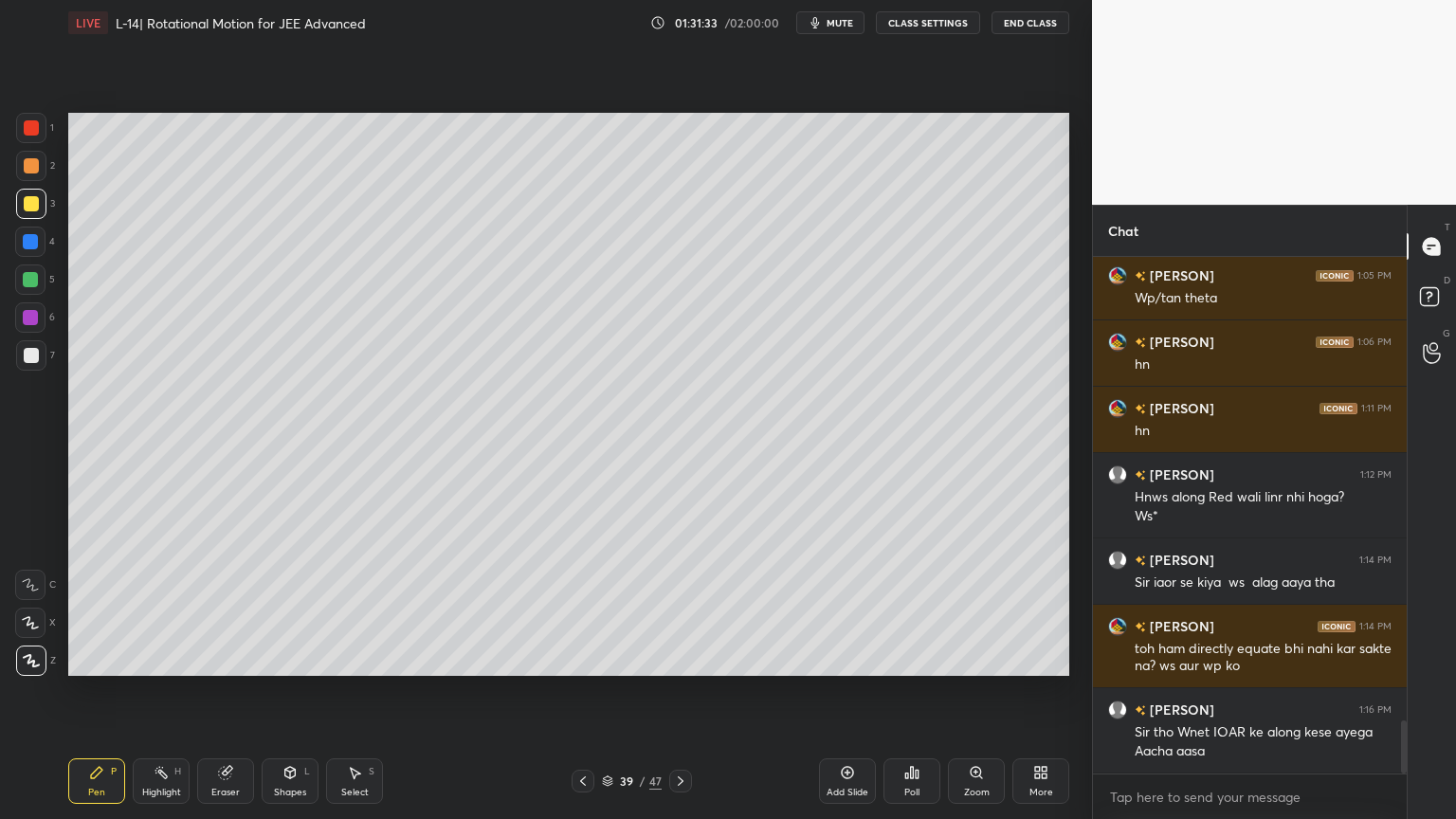 click on "Add Slide" at bounding box center (847, 781) 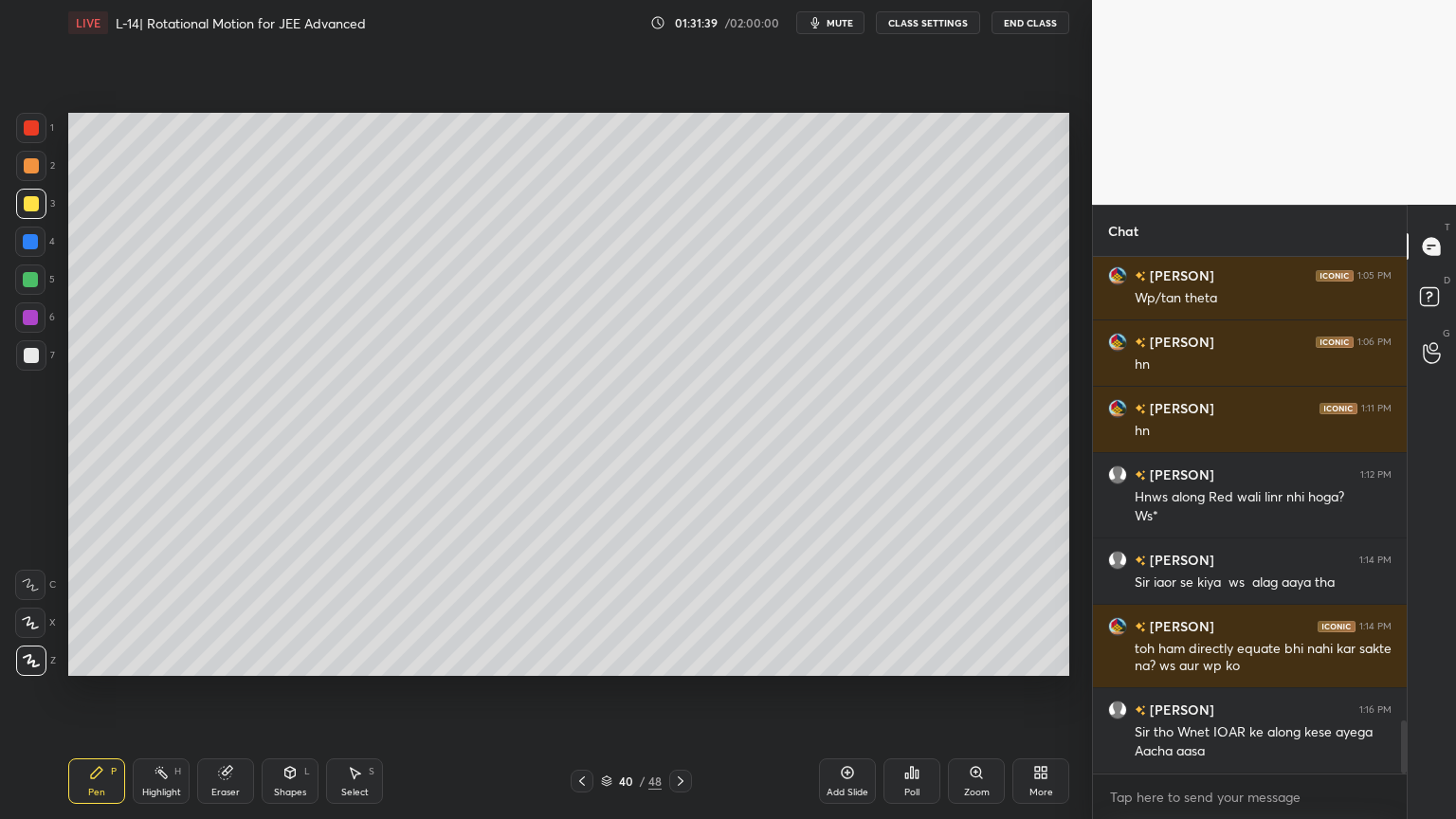 click 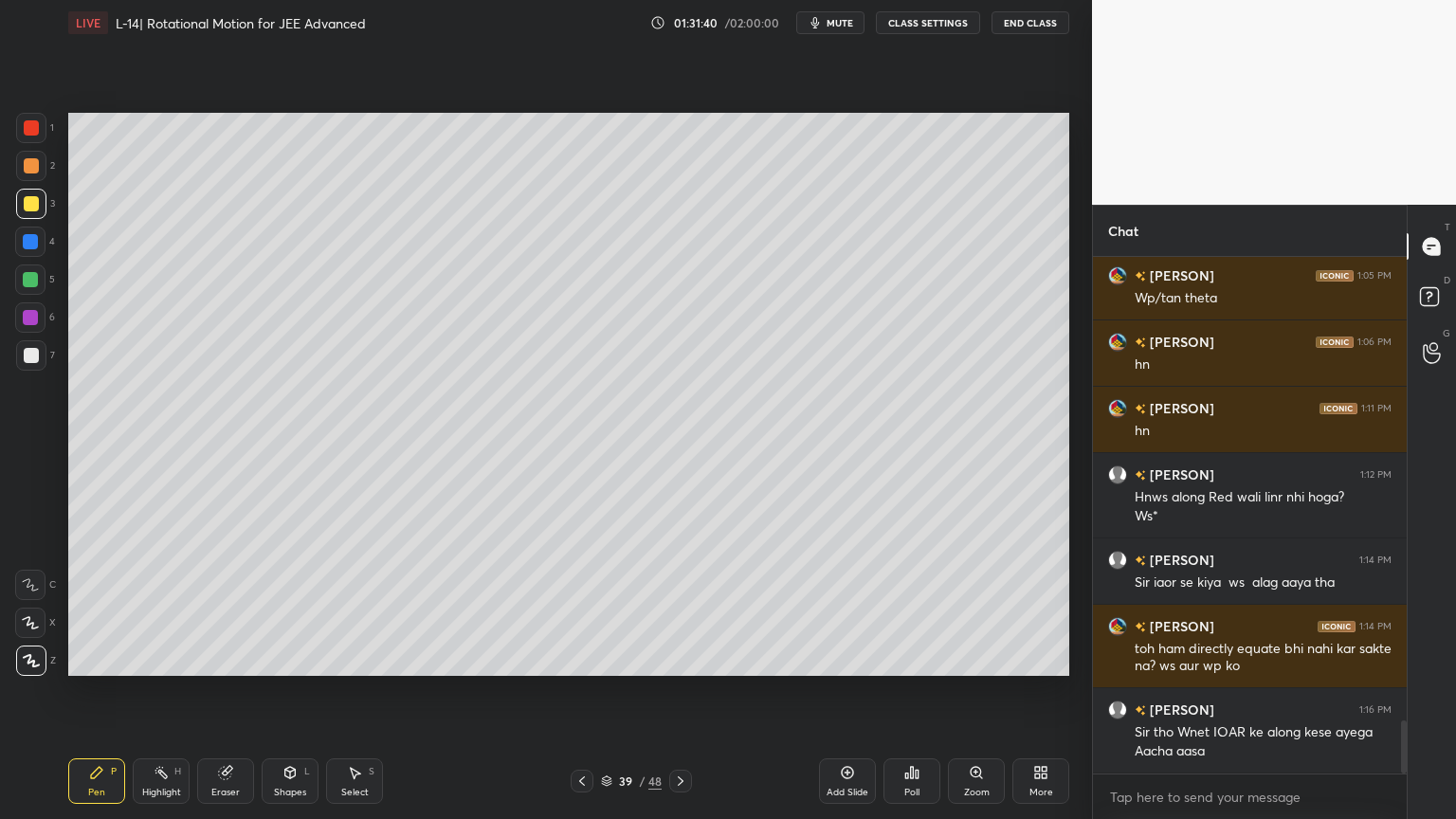 click 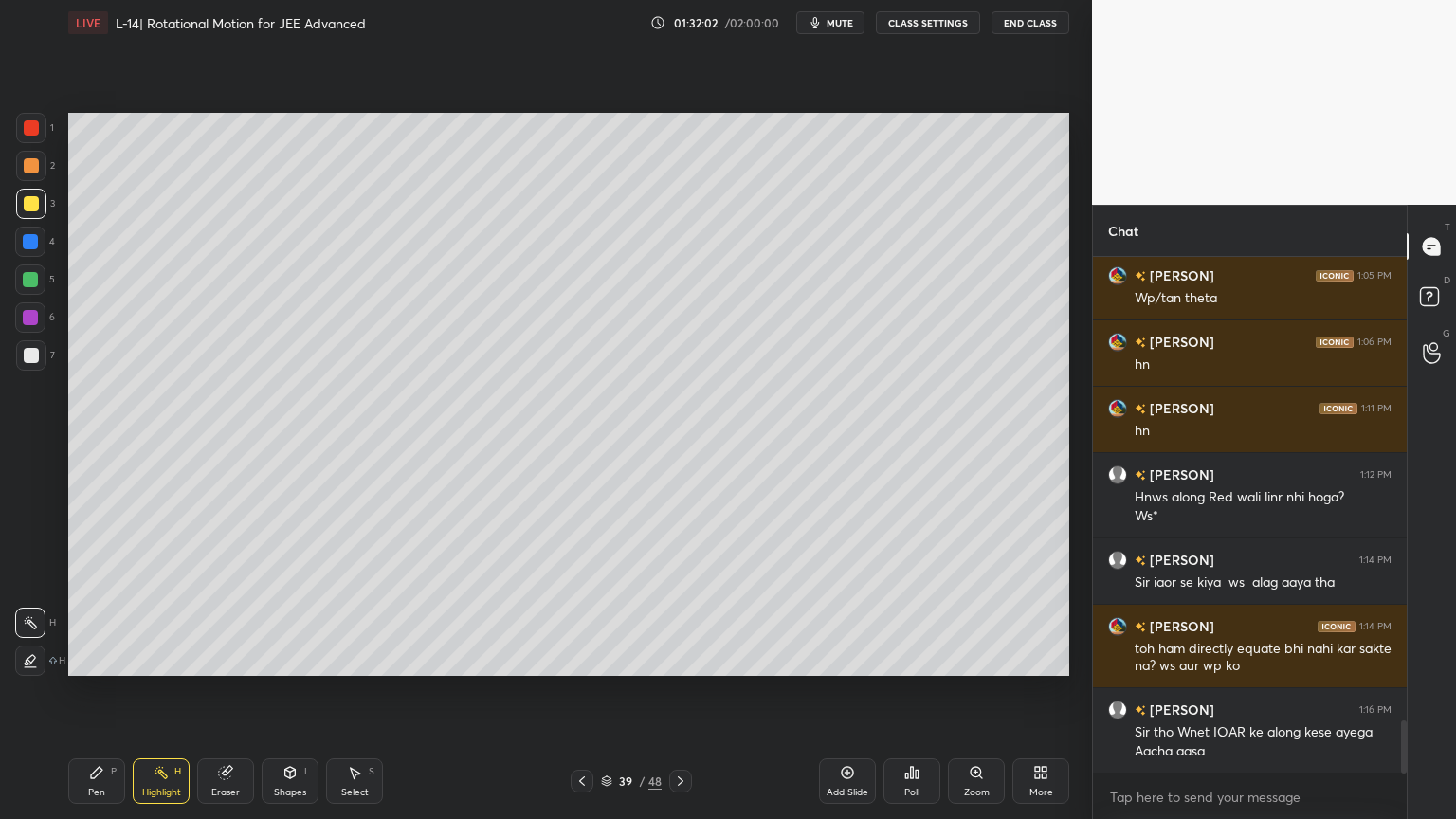 click on "Pen P" at bounding box center [97, 781] 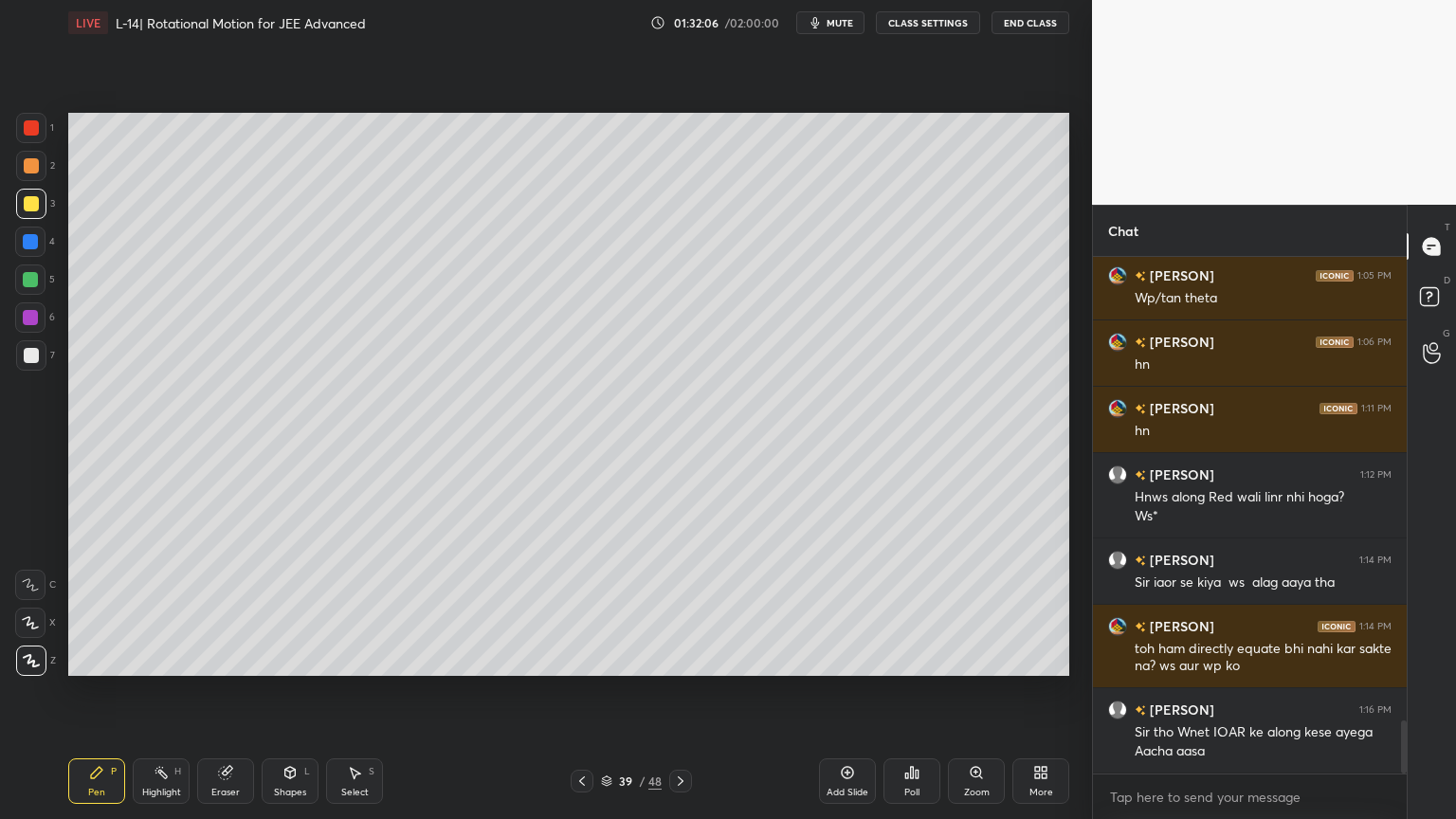 click 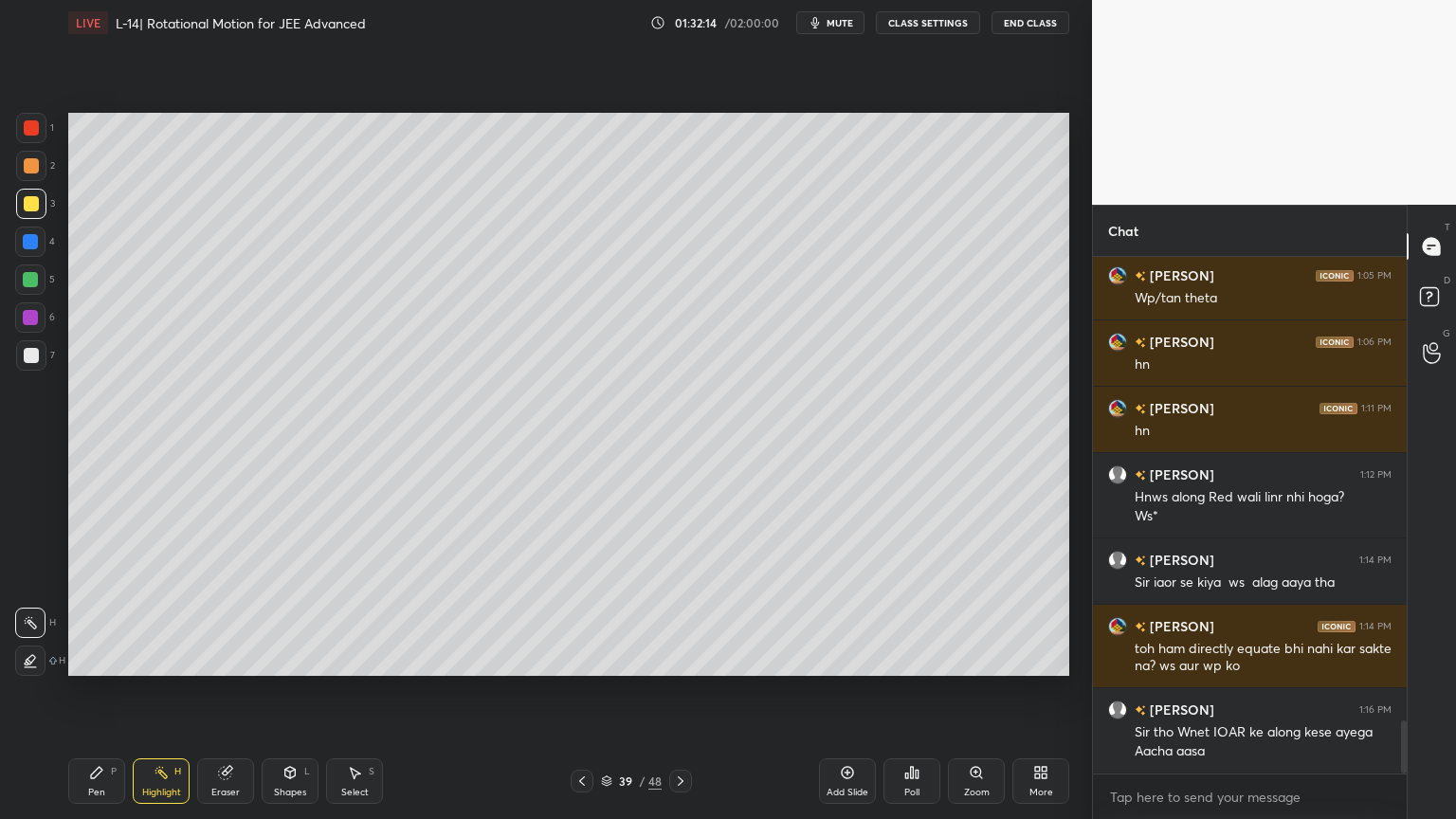 click 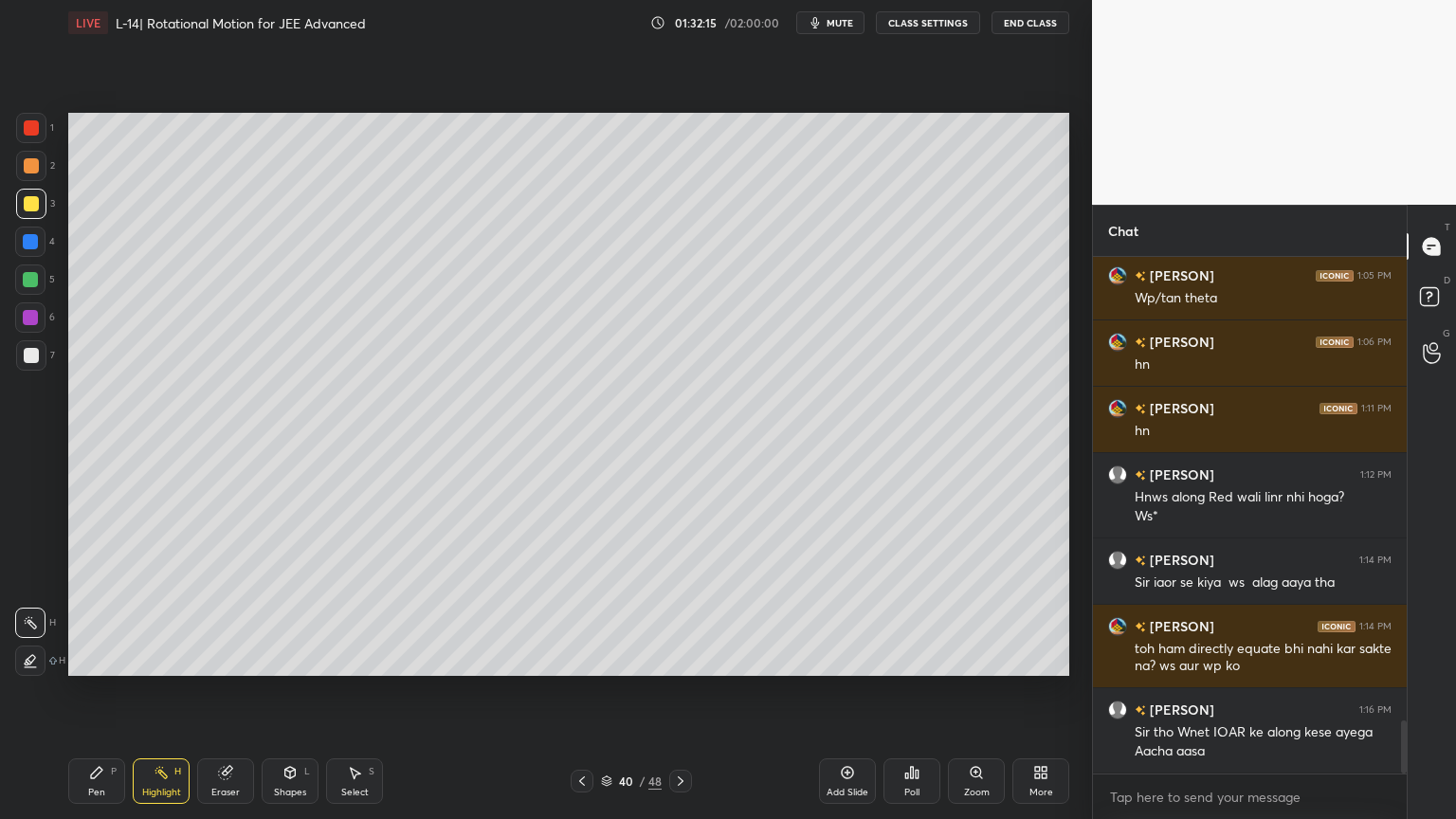 click 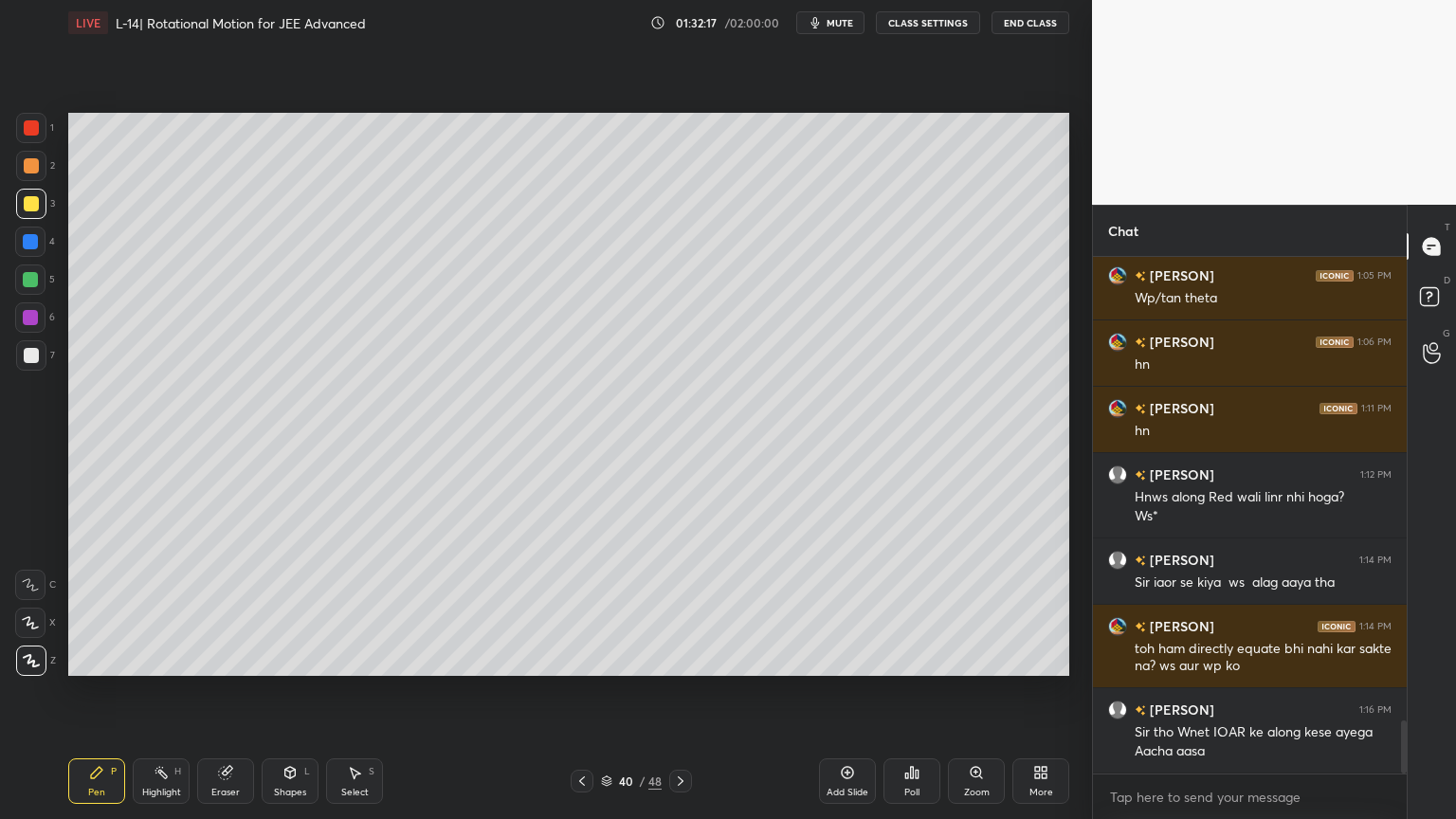 click 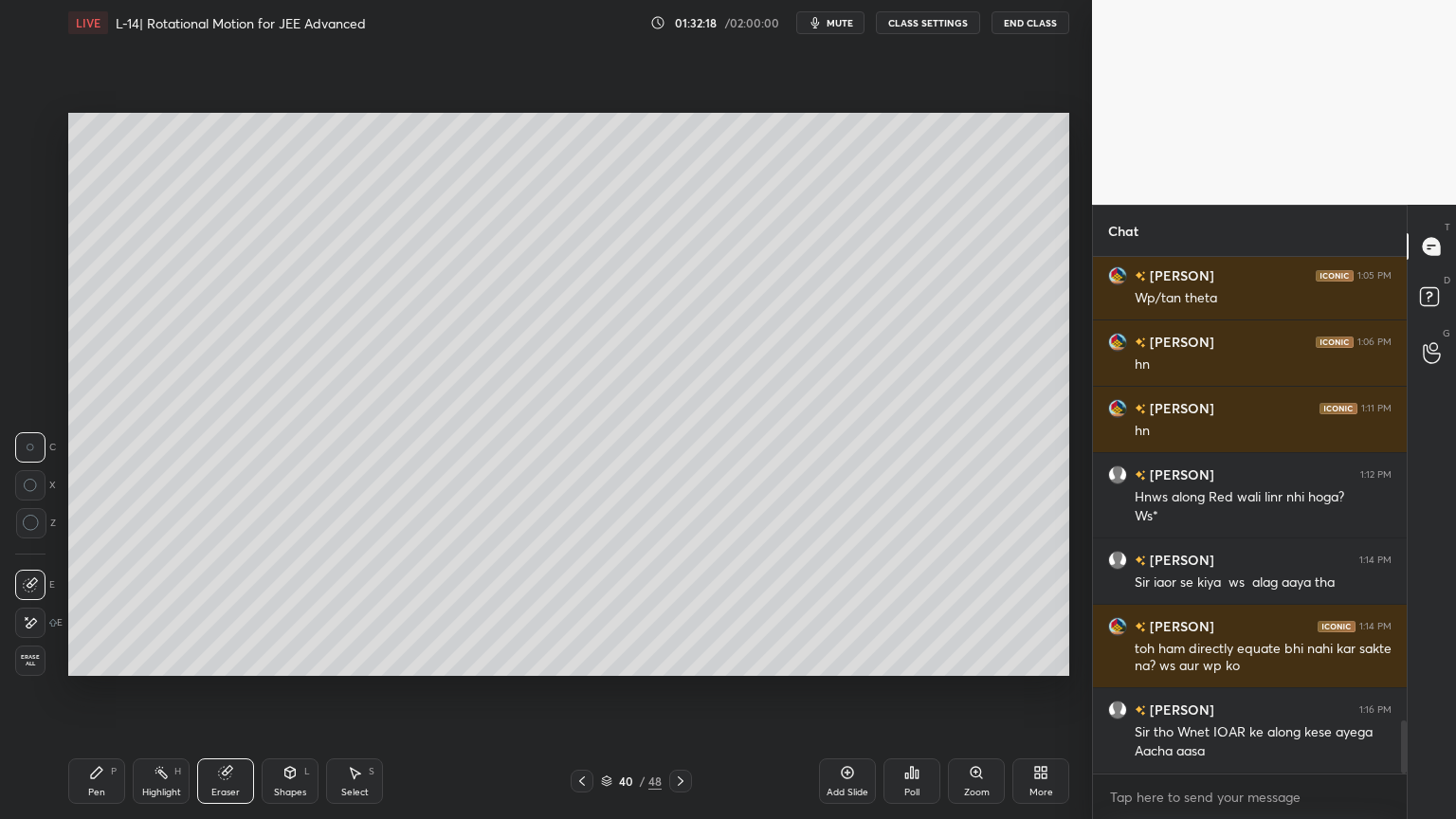 click on "Pen P" at bounding box center (97, 781) 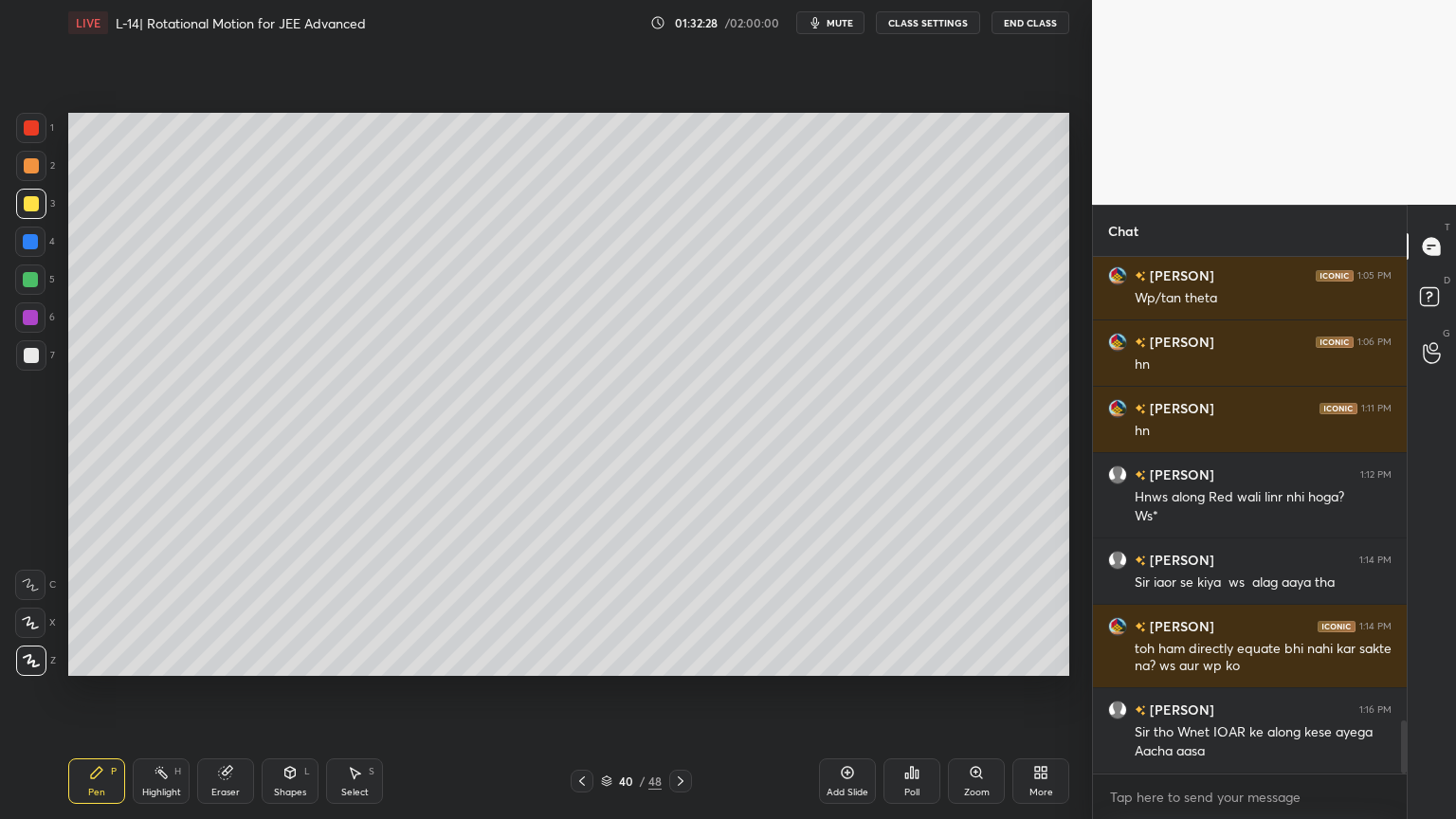 click 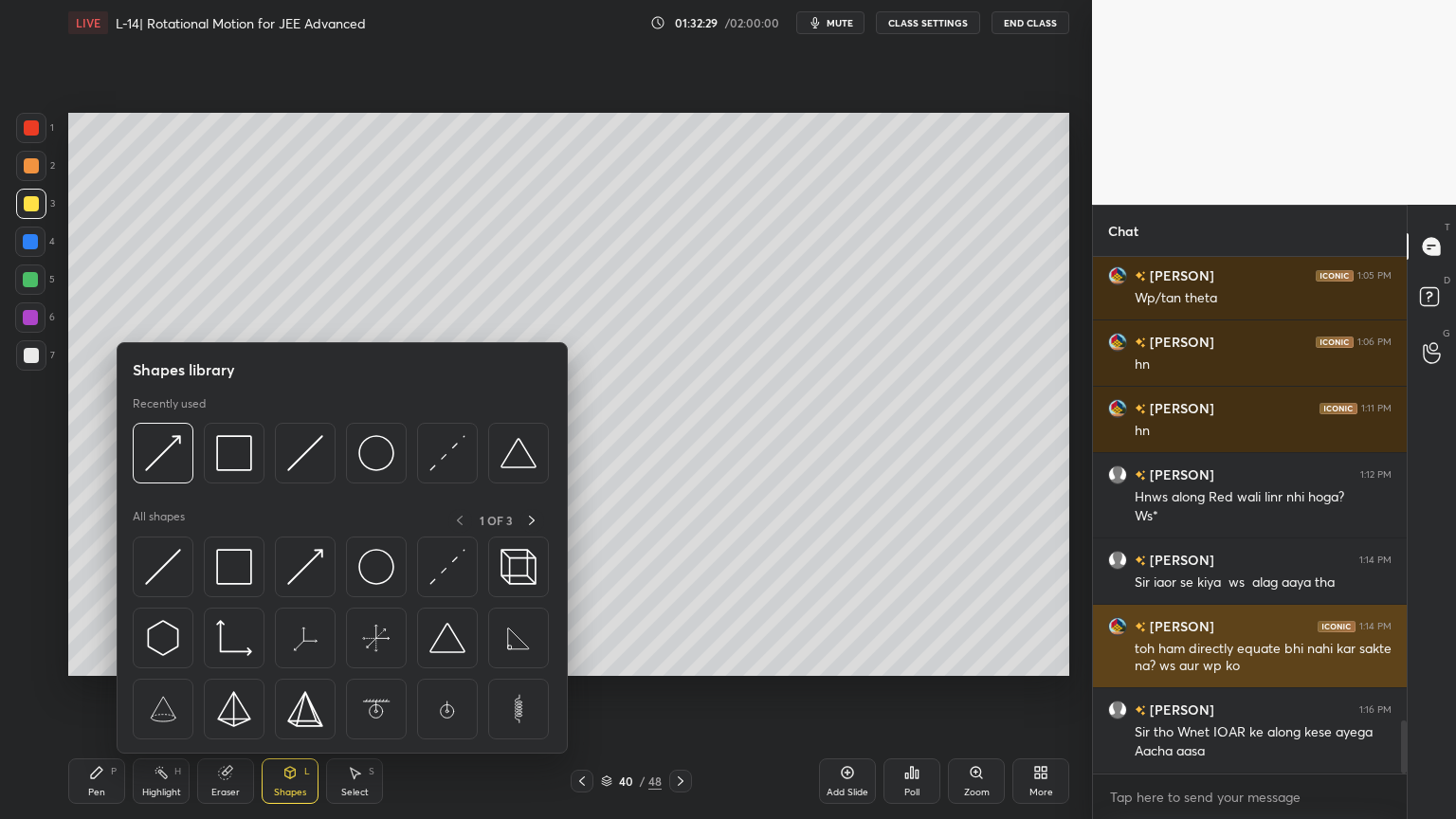 click at bounding box center (234, 567) 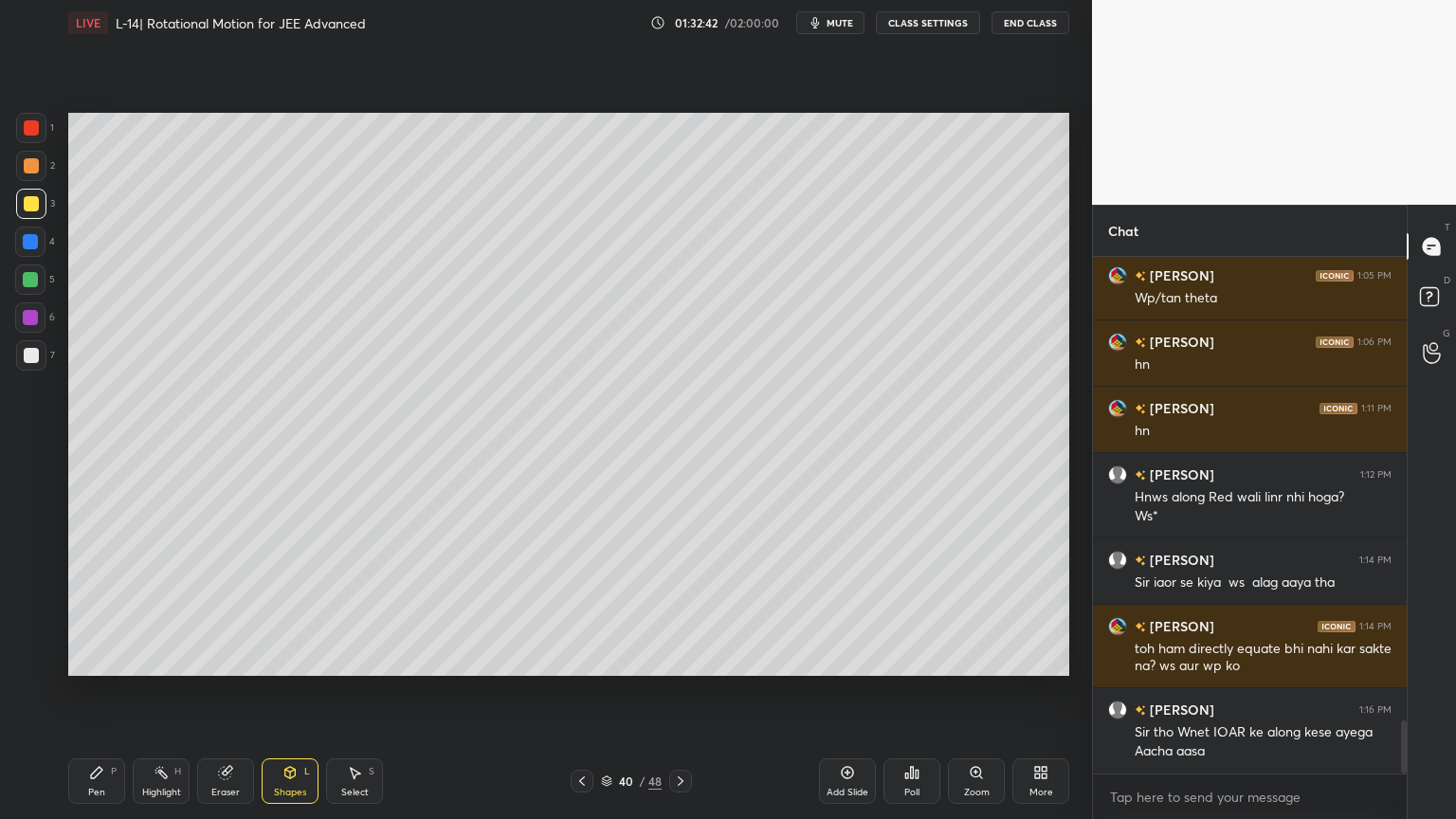 click at bounding box center (31, 128) 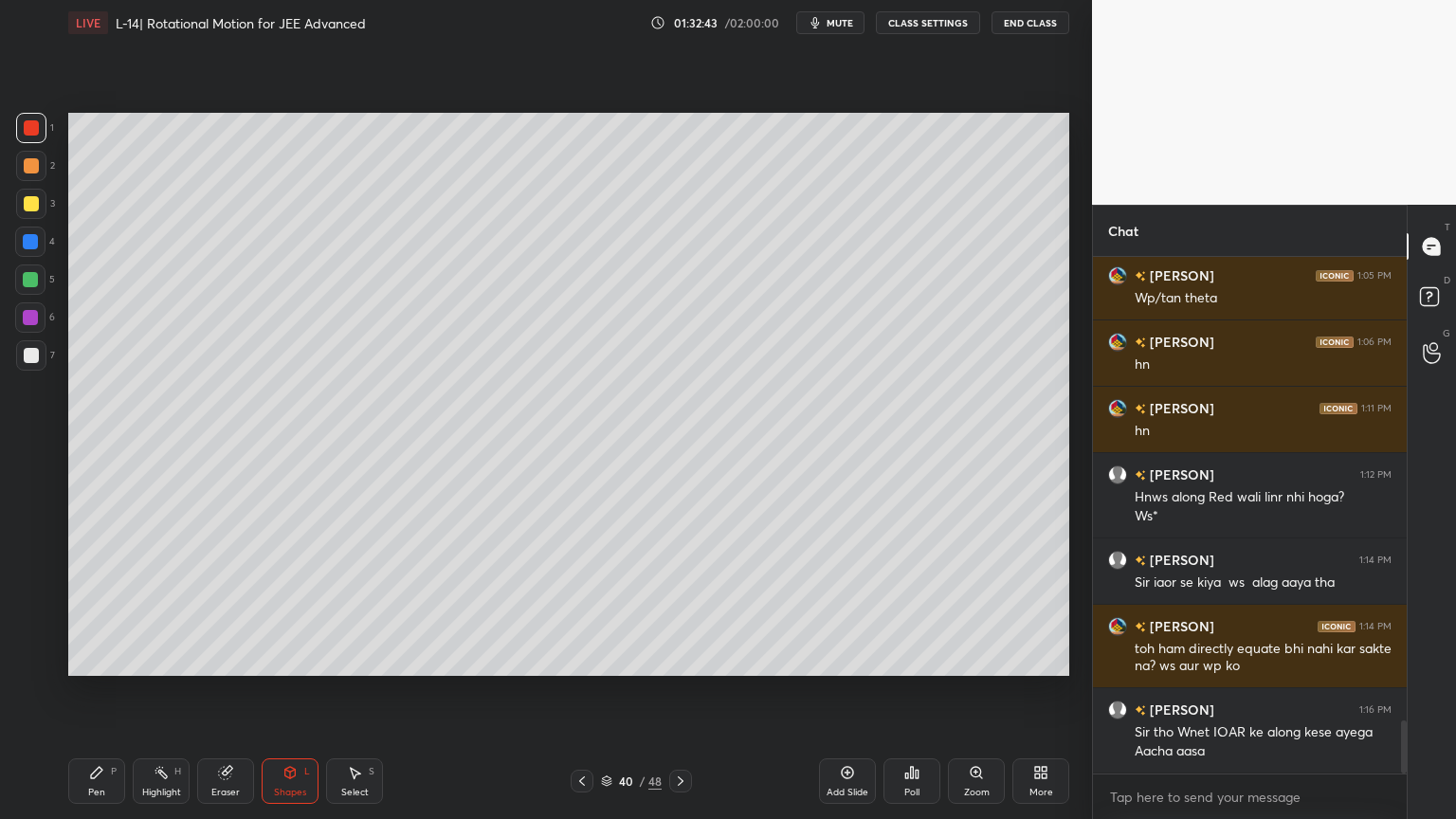 click 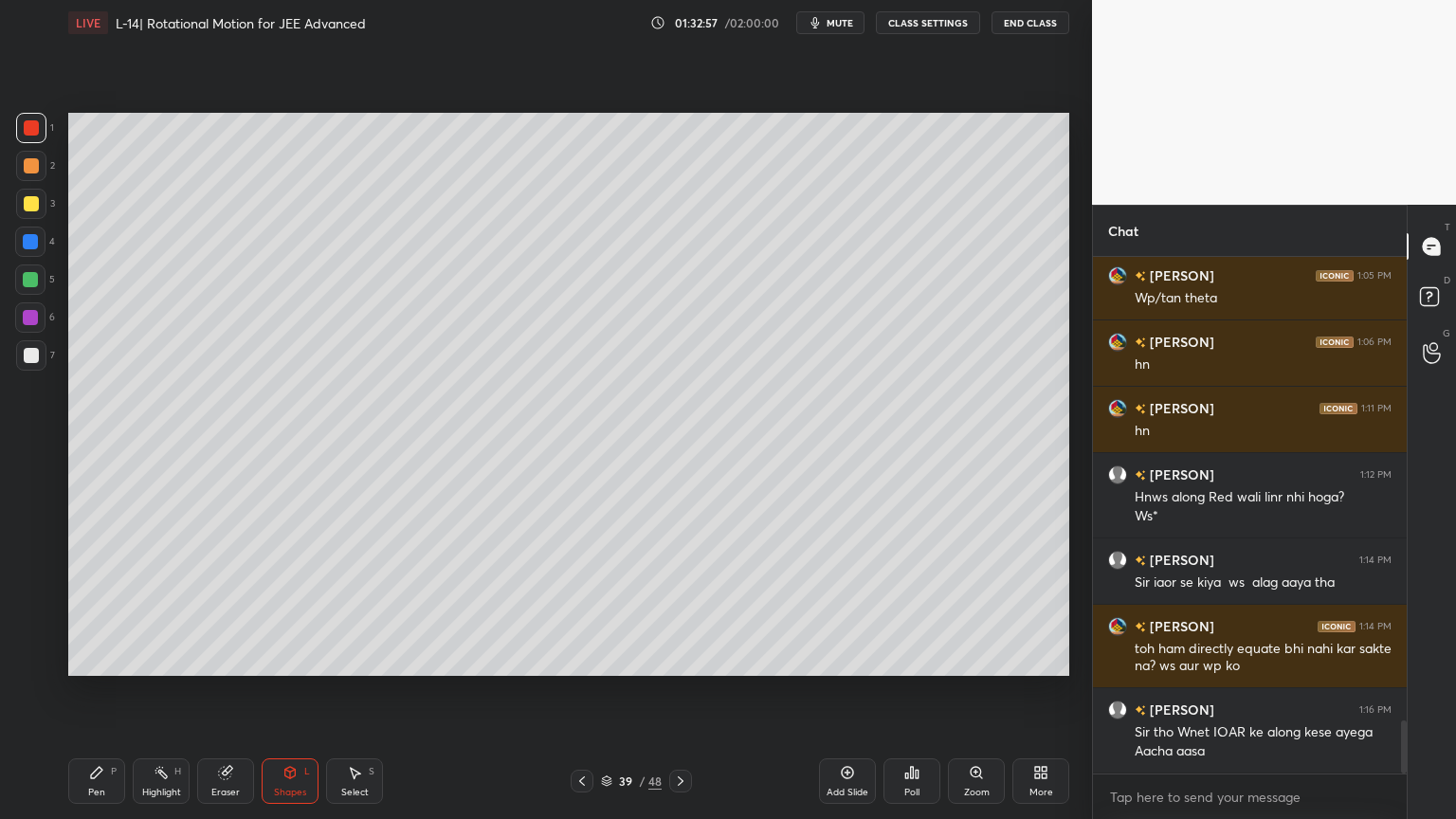 click 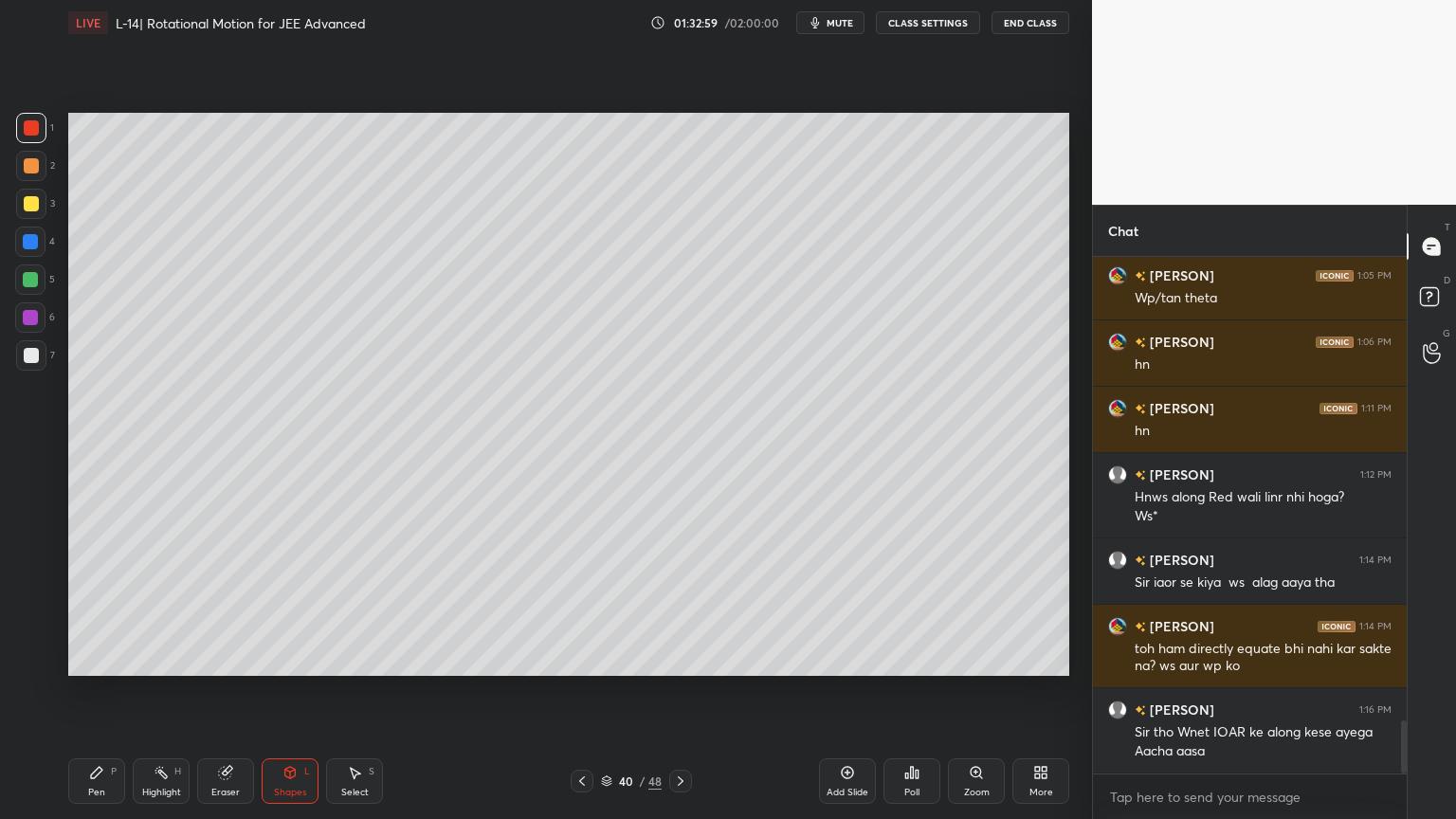 click 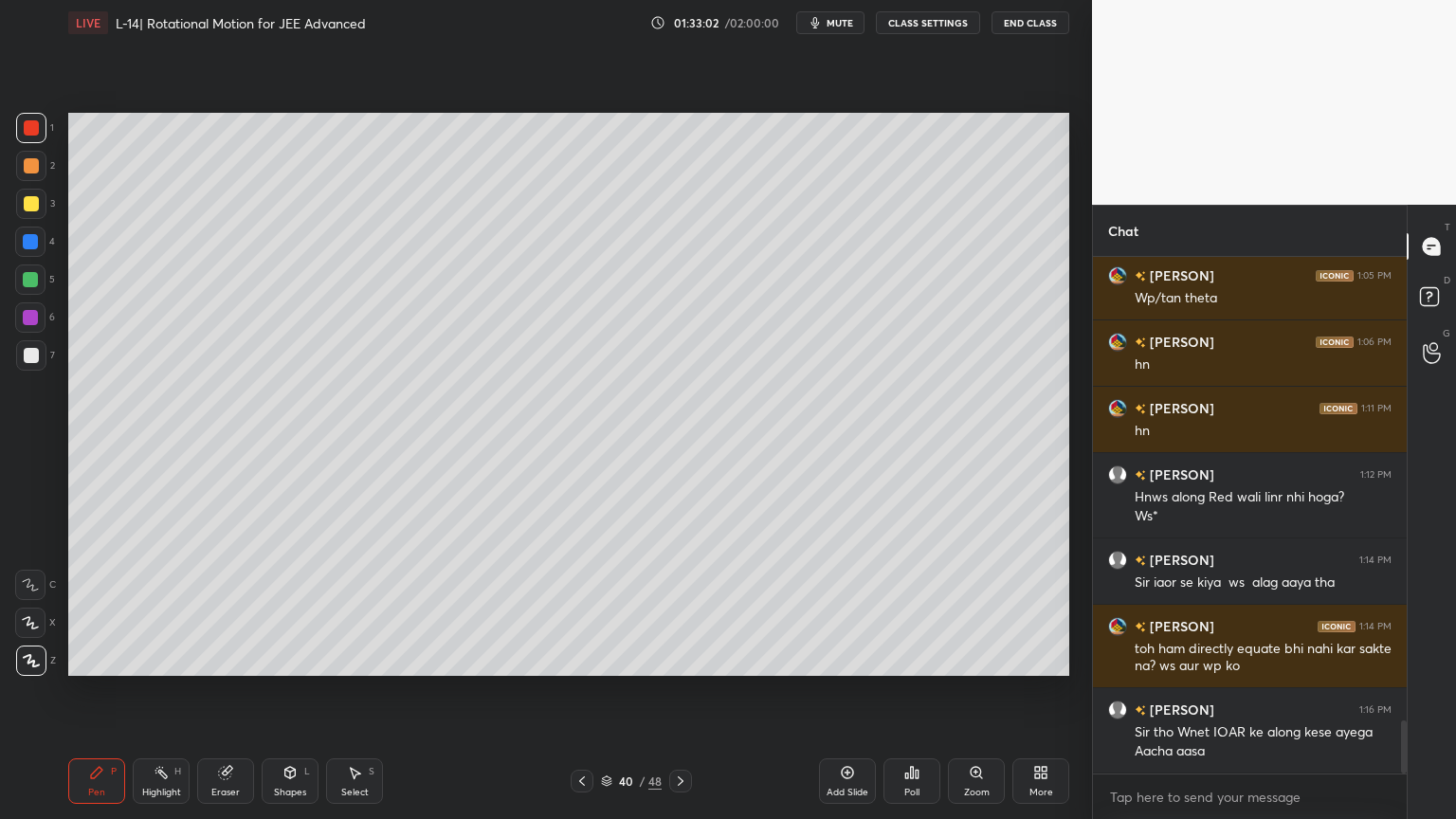 click at bounding box center (582, 781) 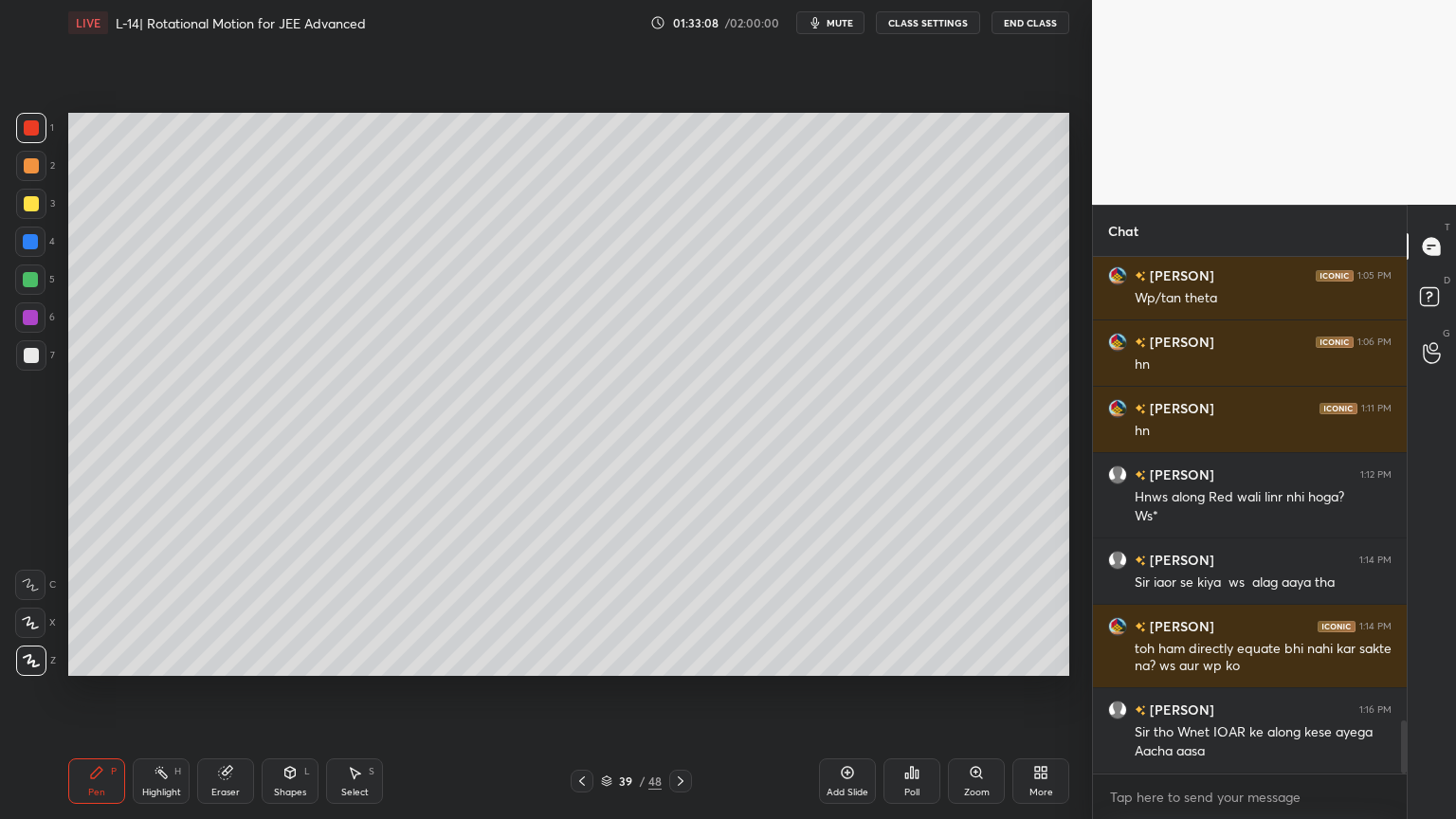 click 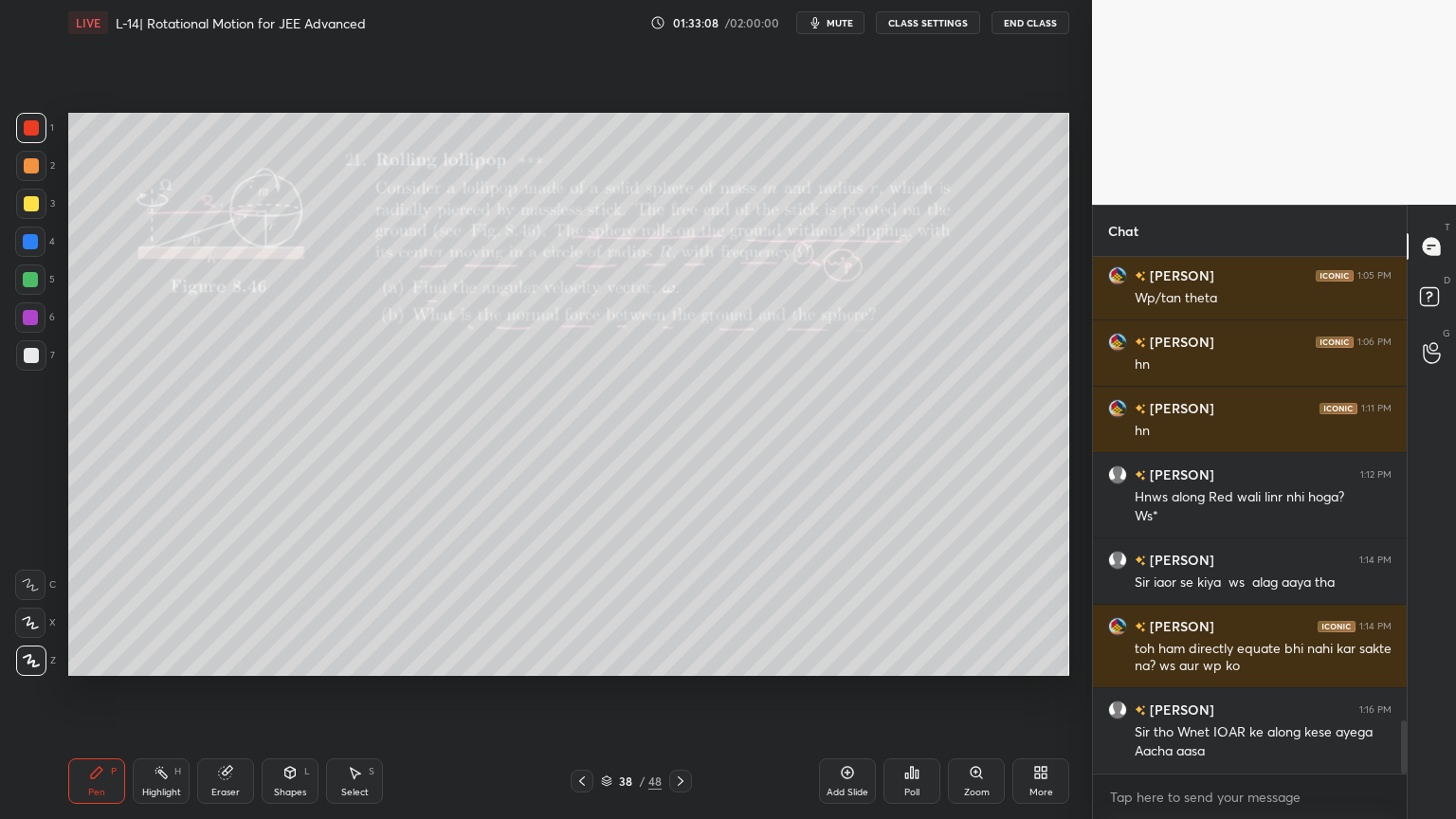 click 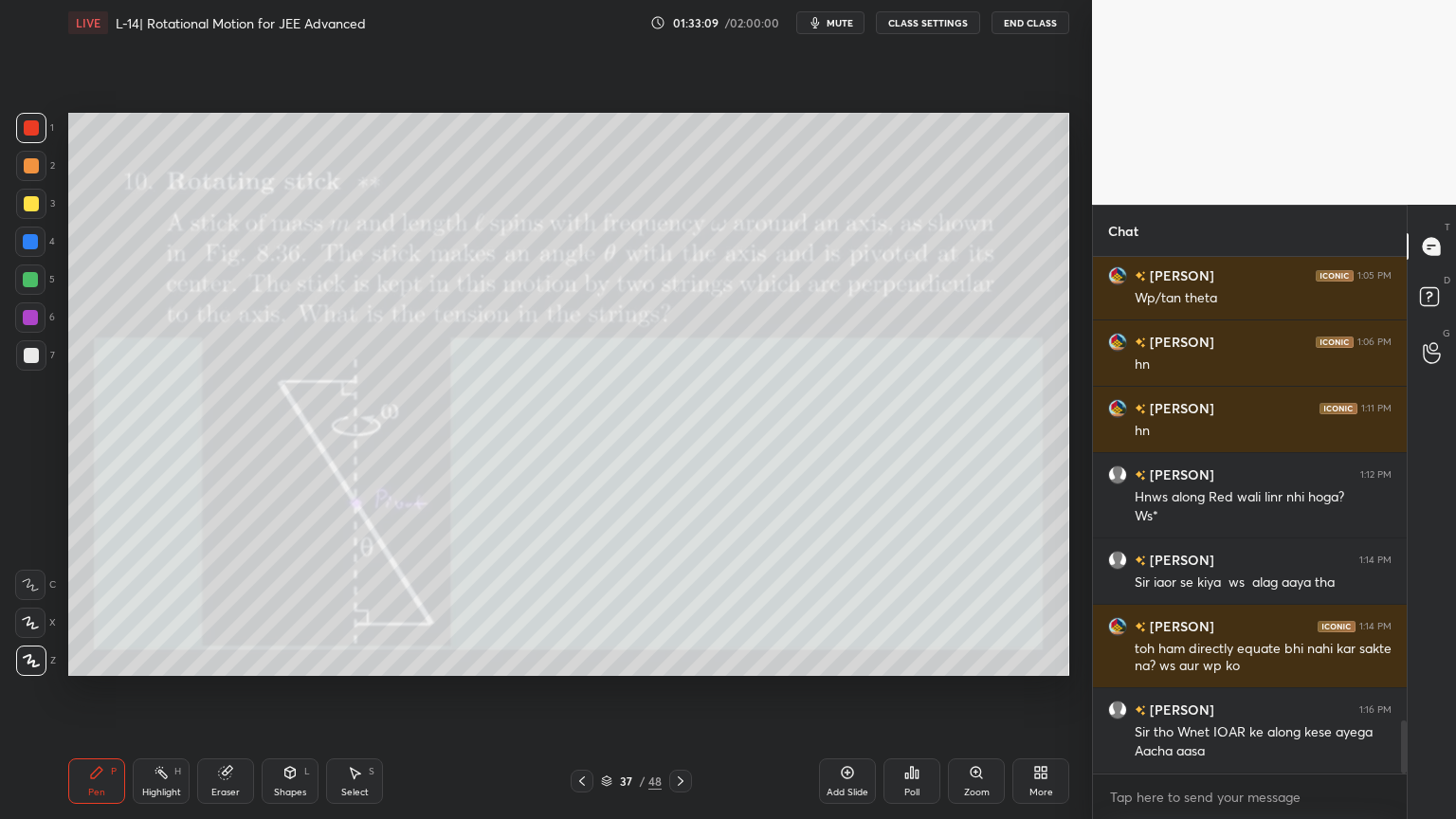 click at bounding box center [681, 781] 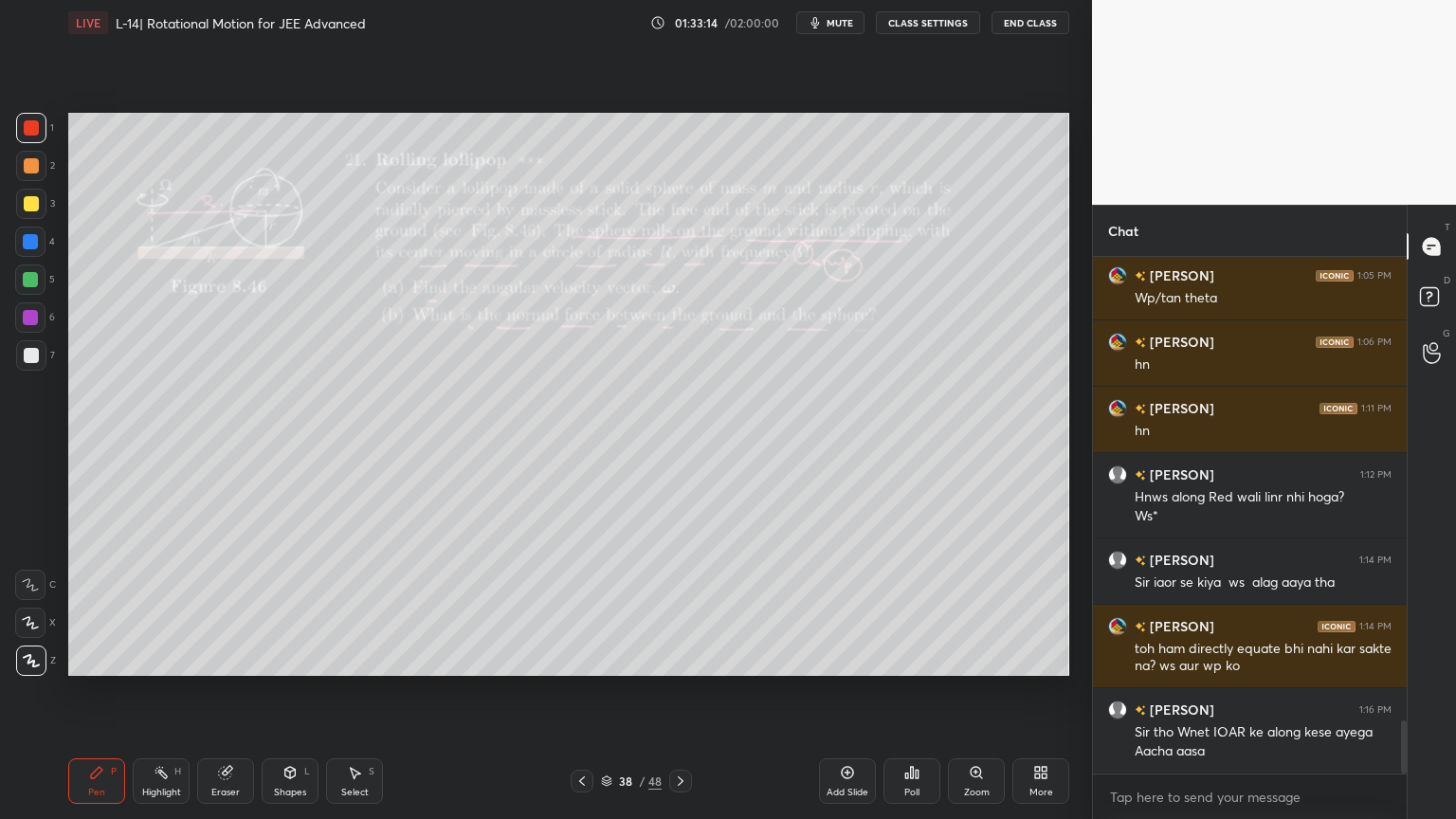click 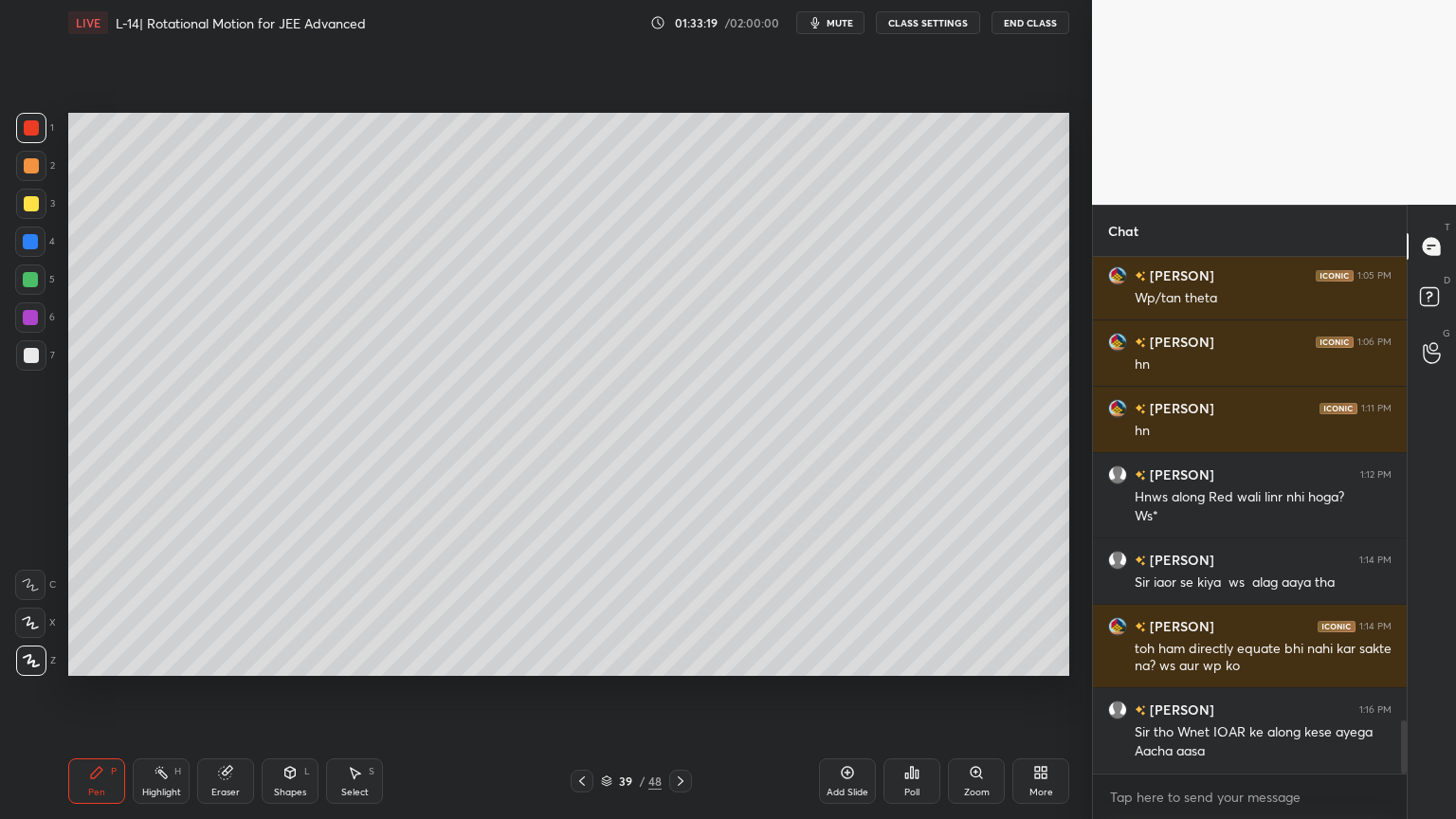 click on "Shapes L" at bounding box center (290, 781) 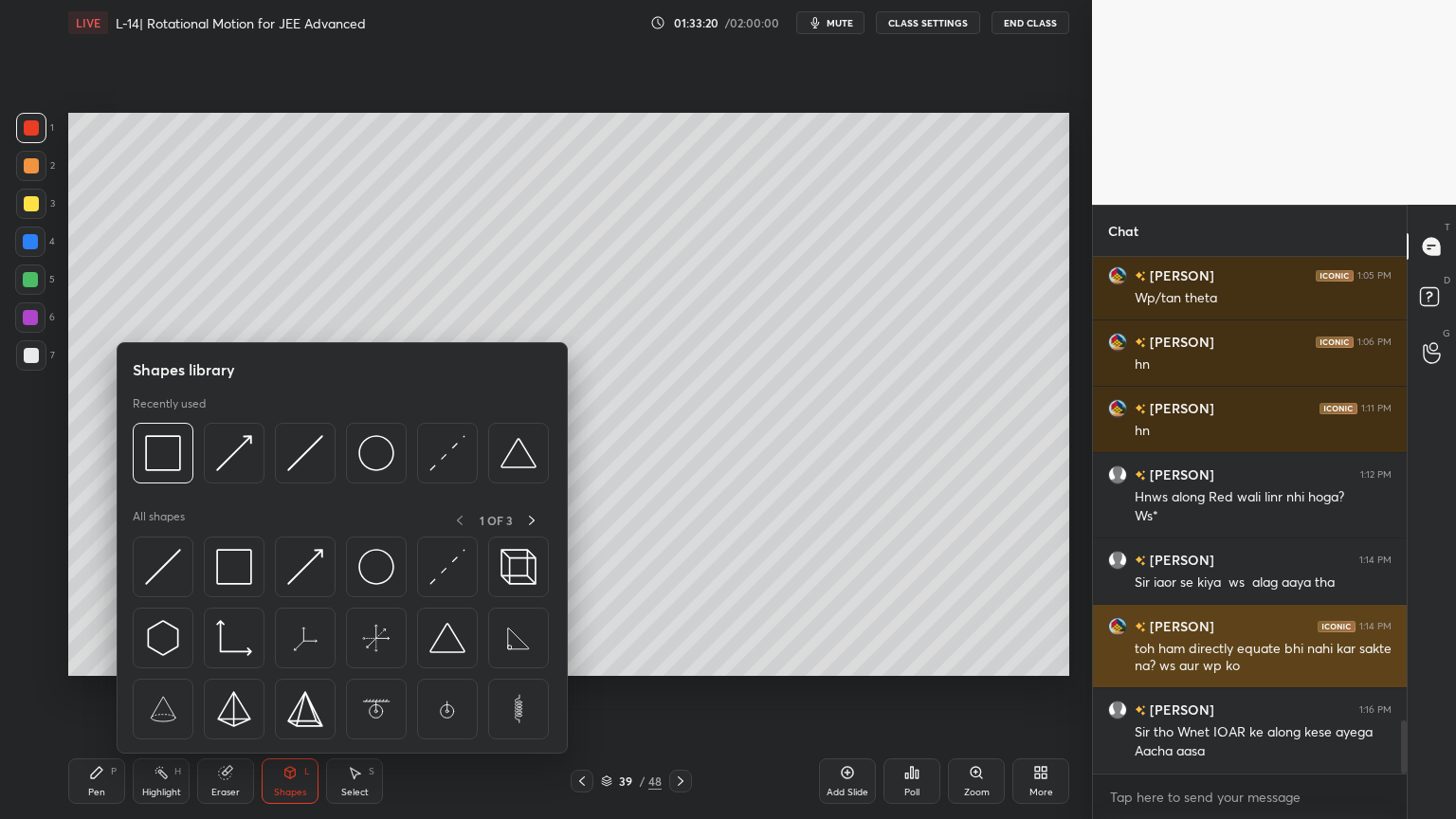 click at bounding box center (447, 567) 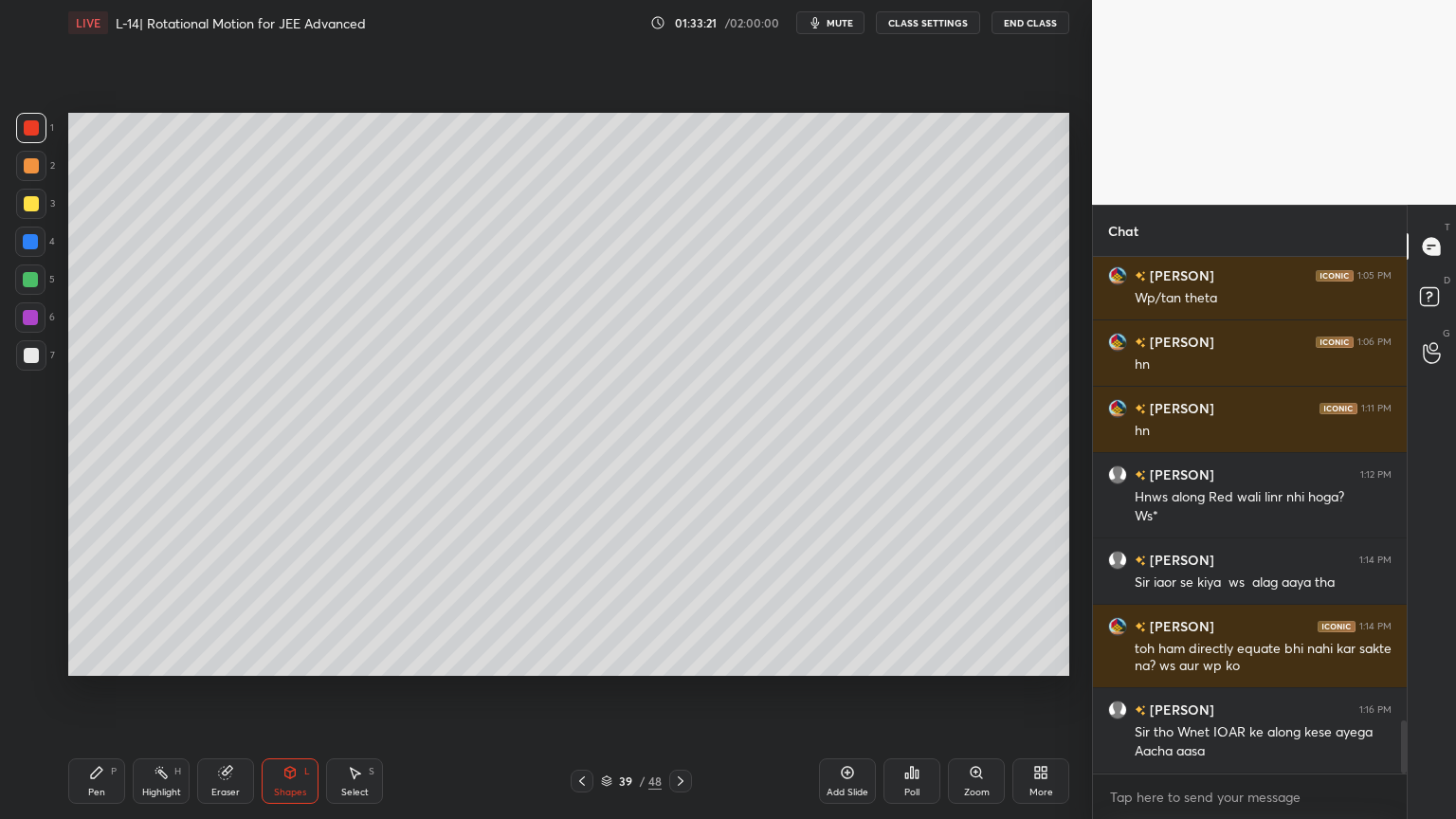 click at bounding box center (31, 355) 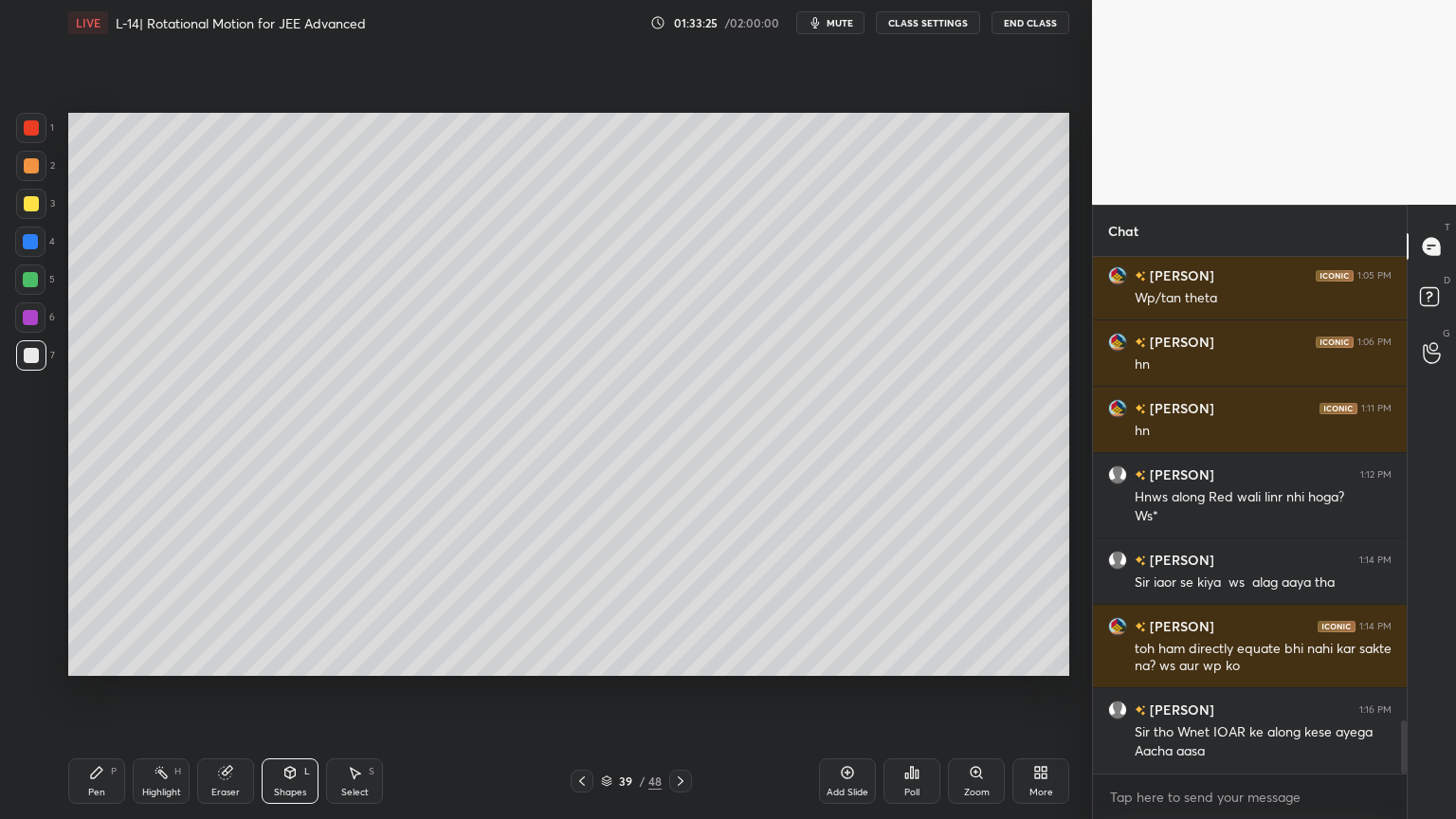 click 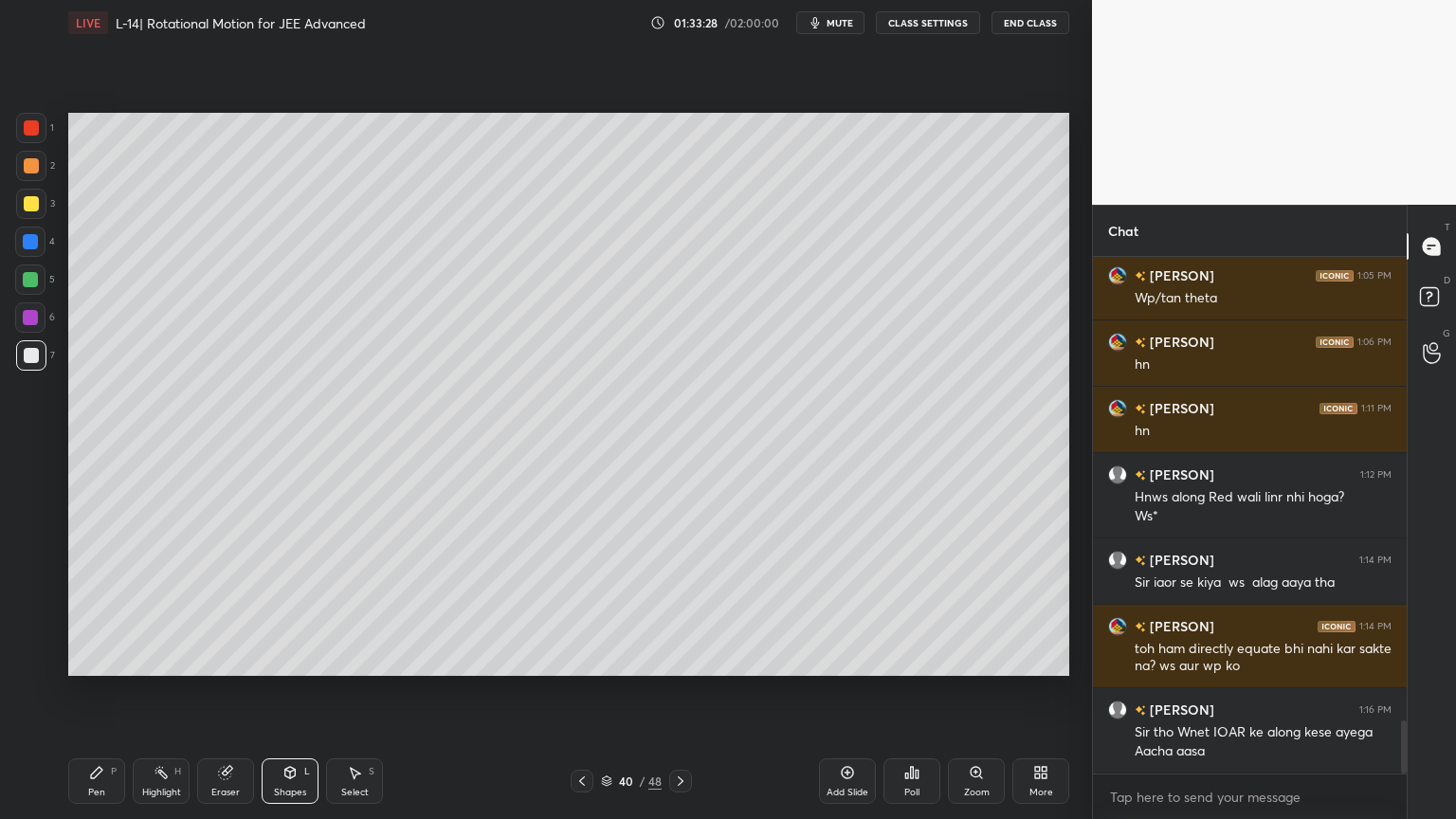 click on "Pen P" at bounding box center (97, 781) 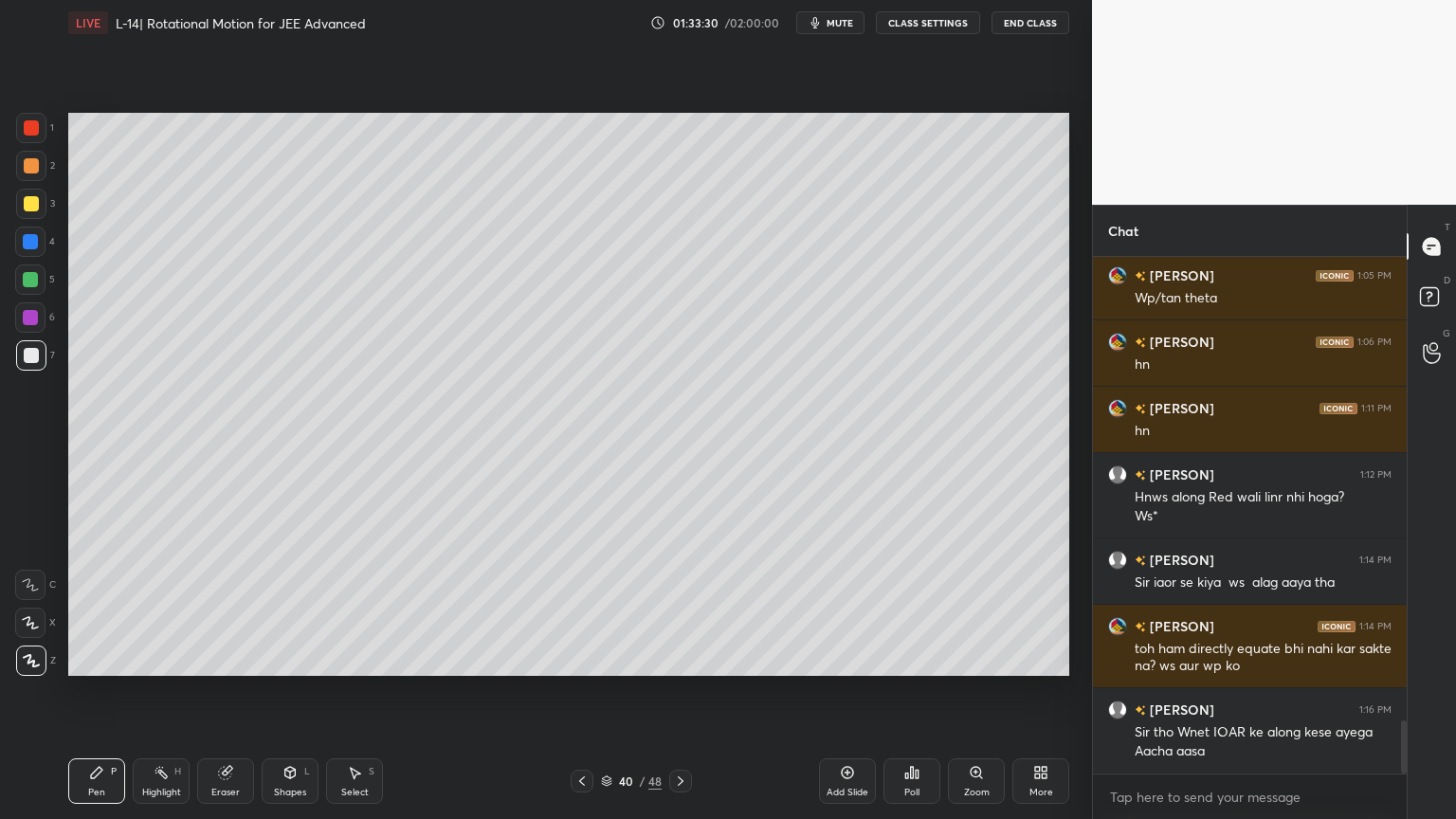 click at bounding box center (31, 204) 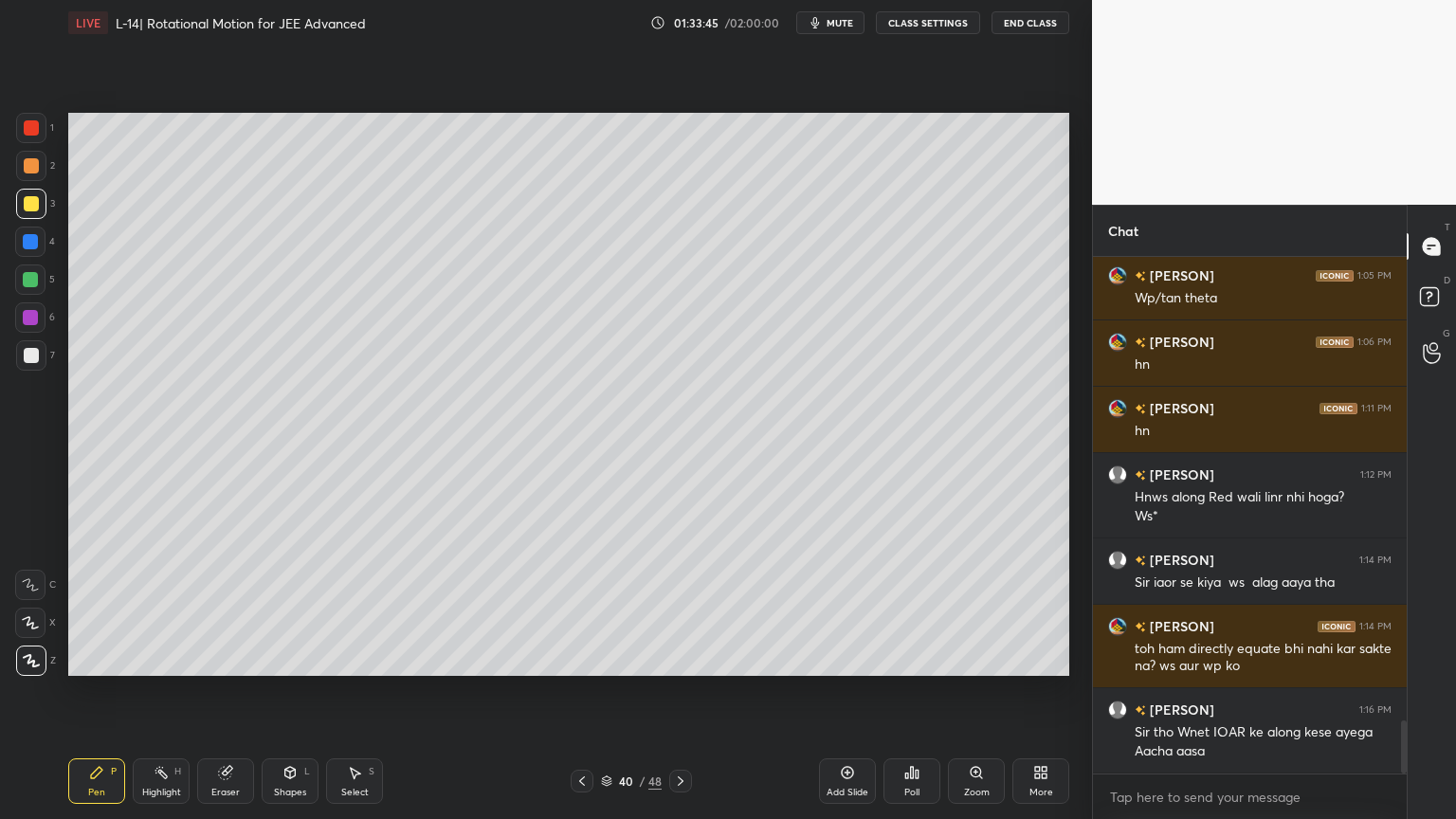 click 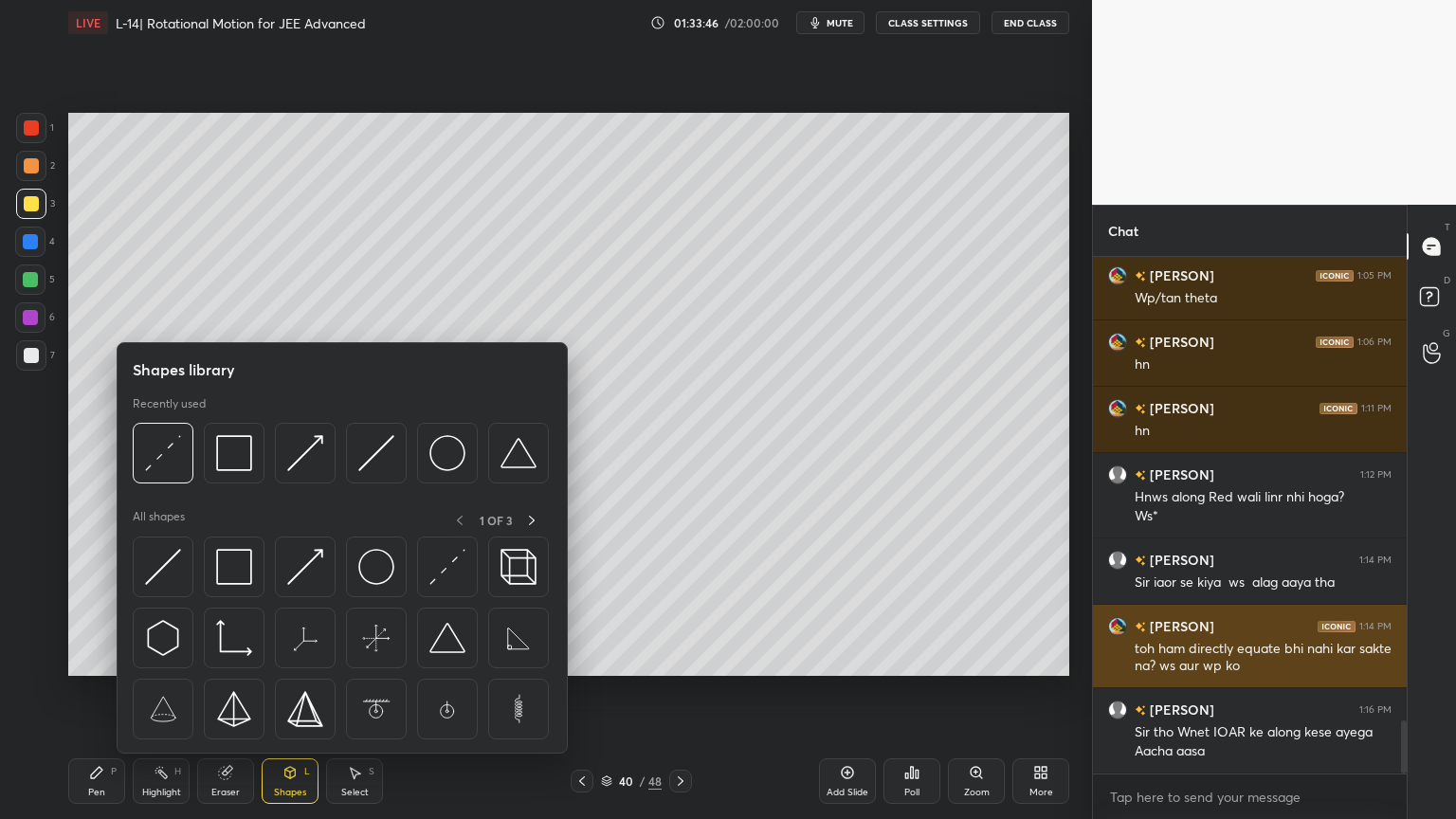 click at bounding box center [234, 567] 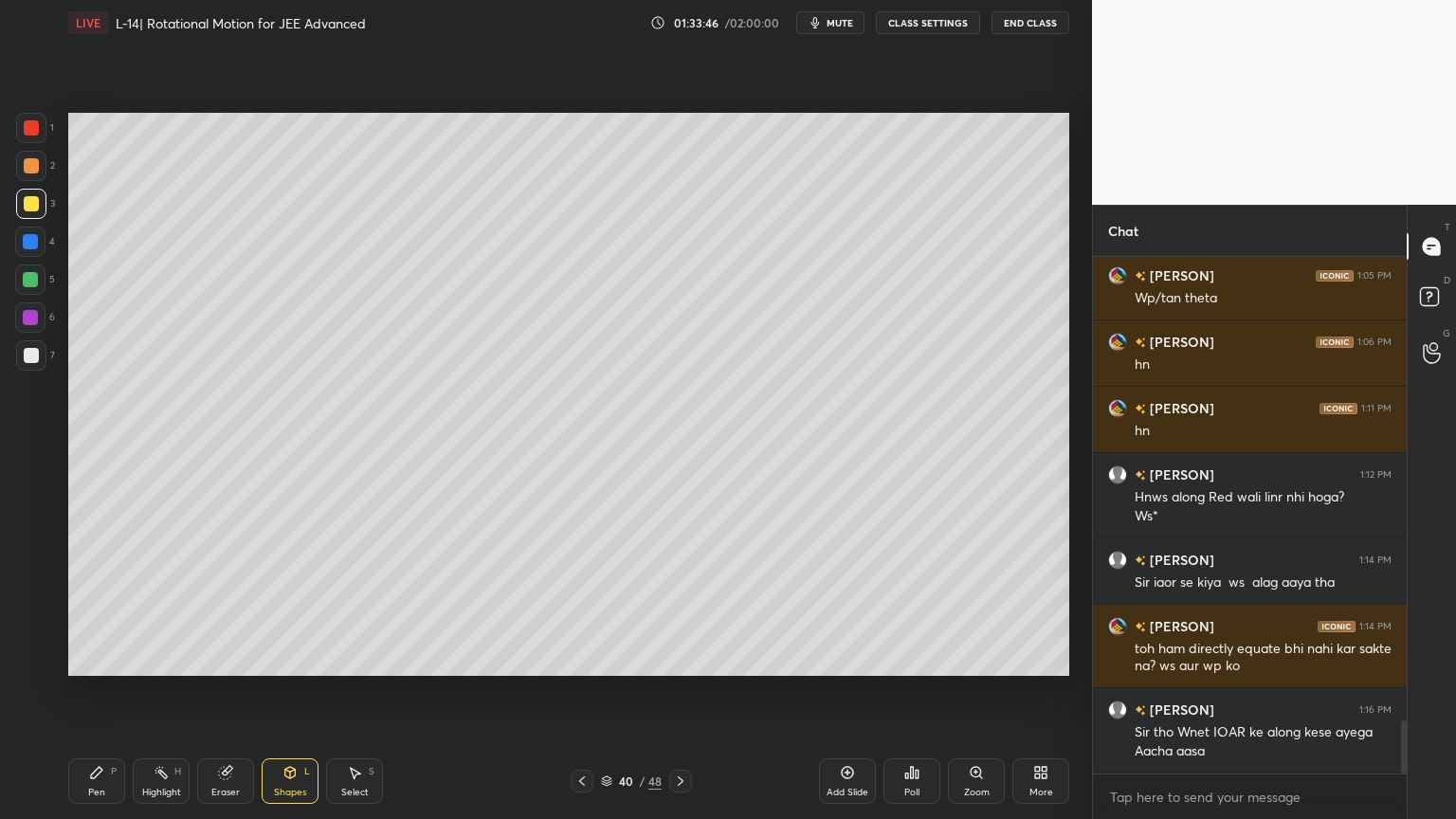 click at bounding box center [30, 318] 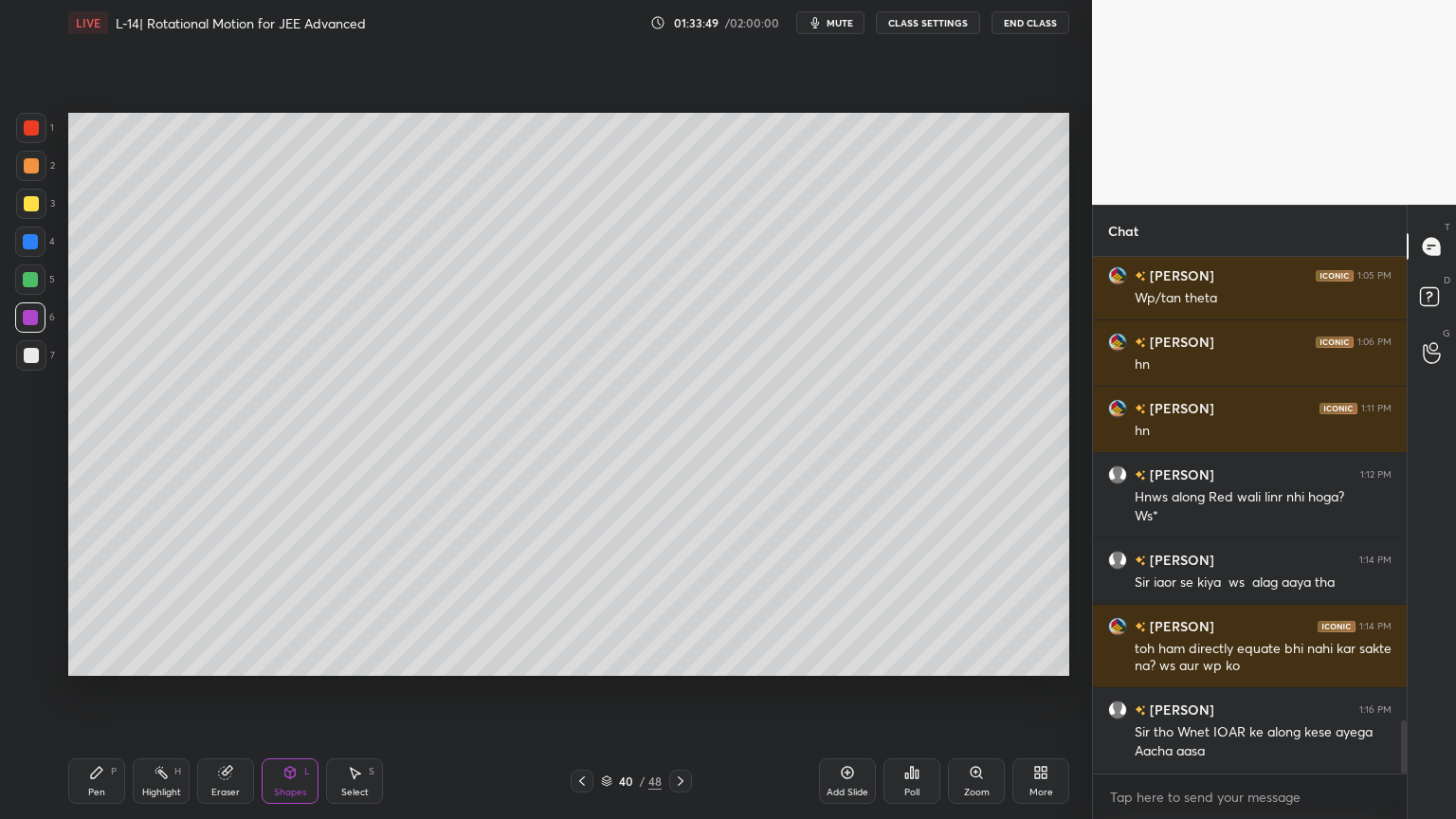 click on "Pen P" at bounding box center [97, 781] 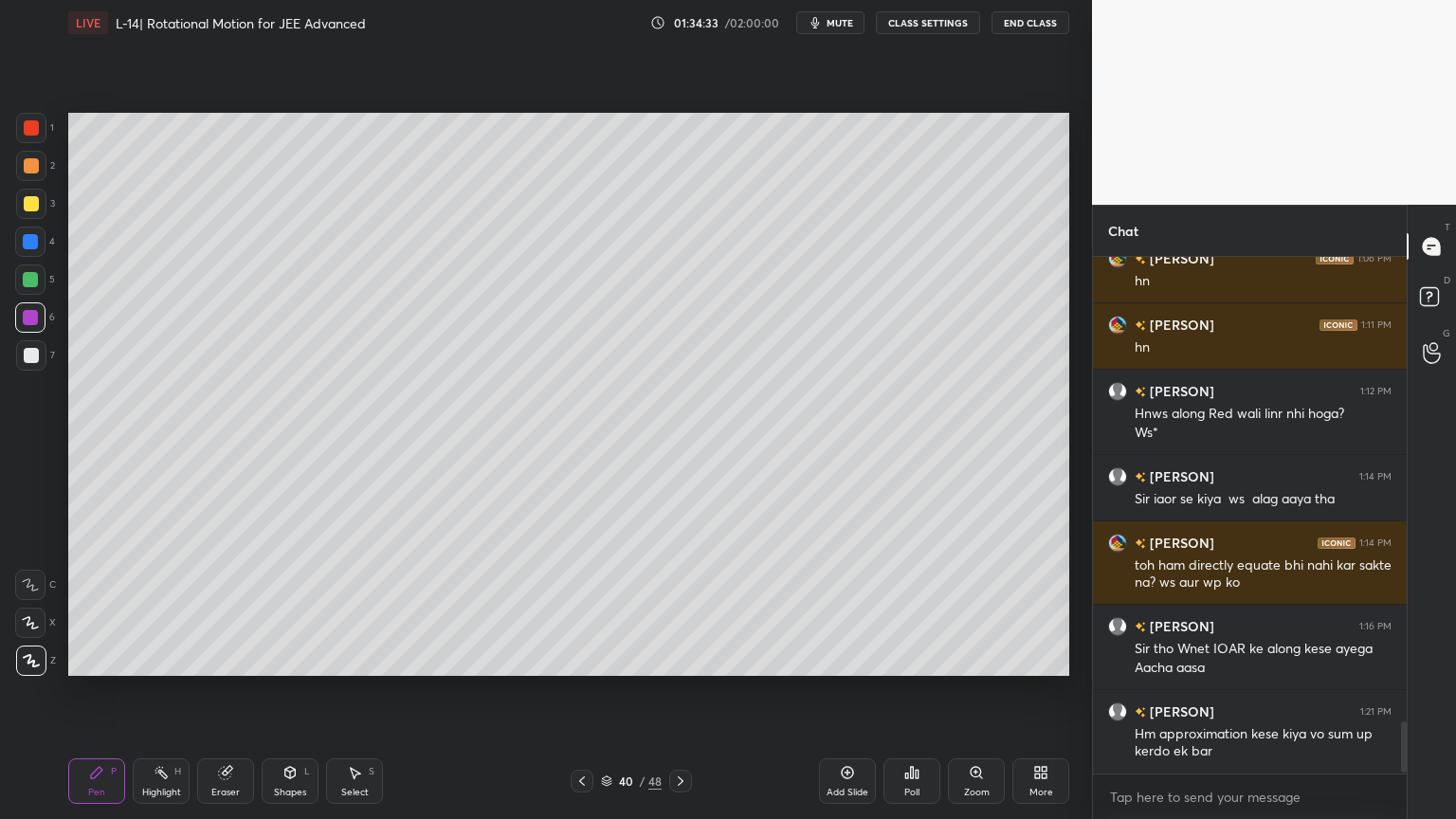 scroll, scrollTop: 4670, scrollLeft: 0, axis: vertical 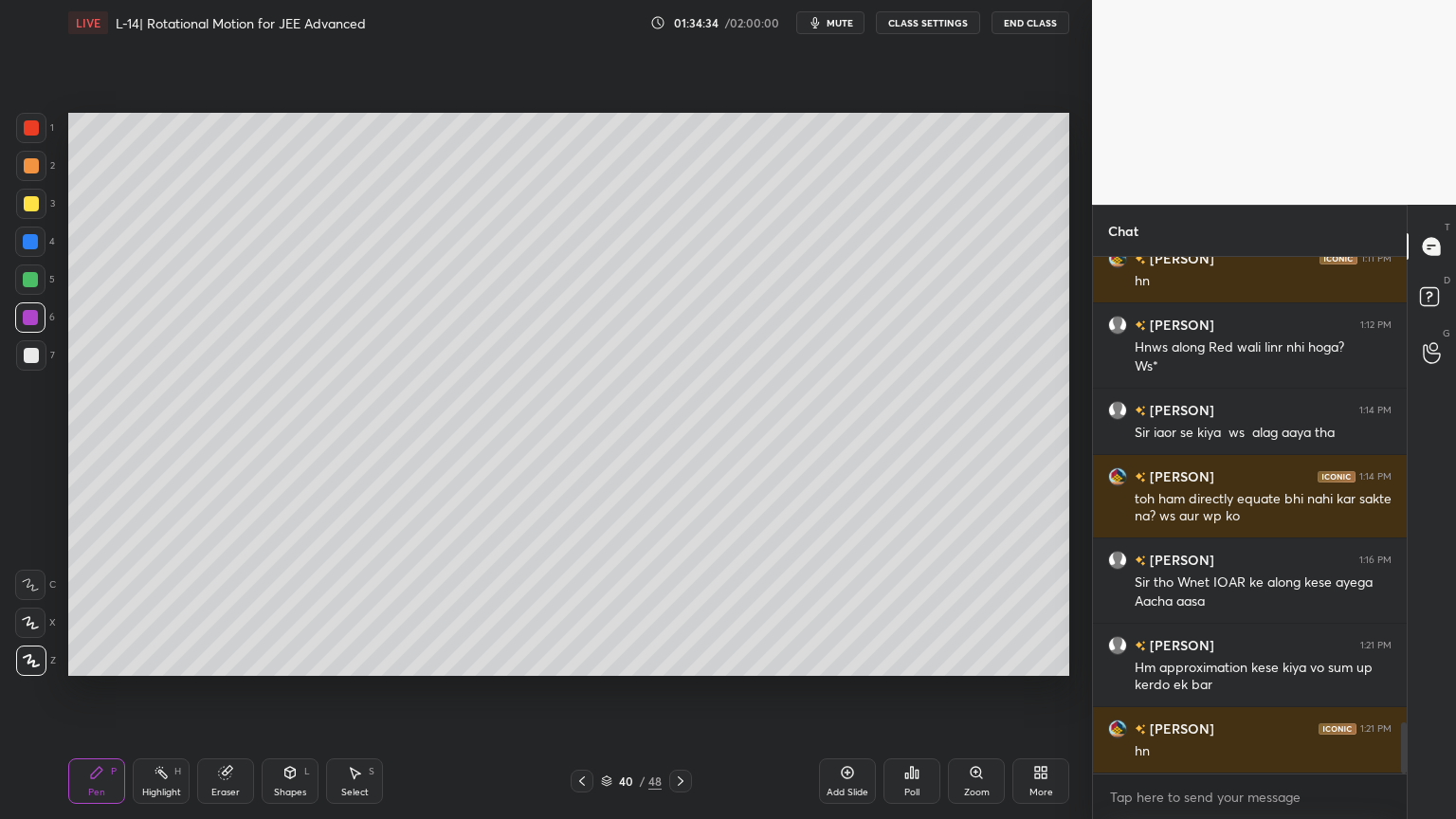 click on "Highlight H" at bounding box center (161, 781) 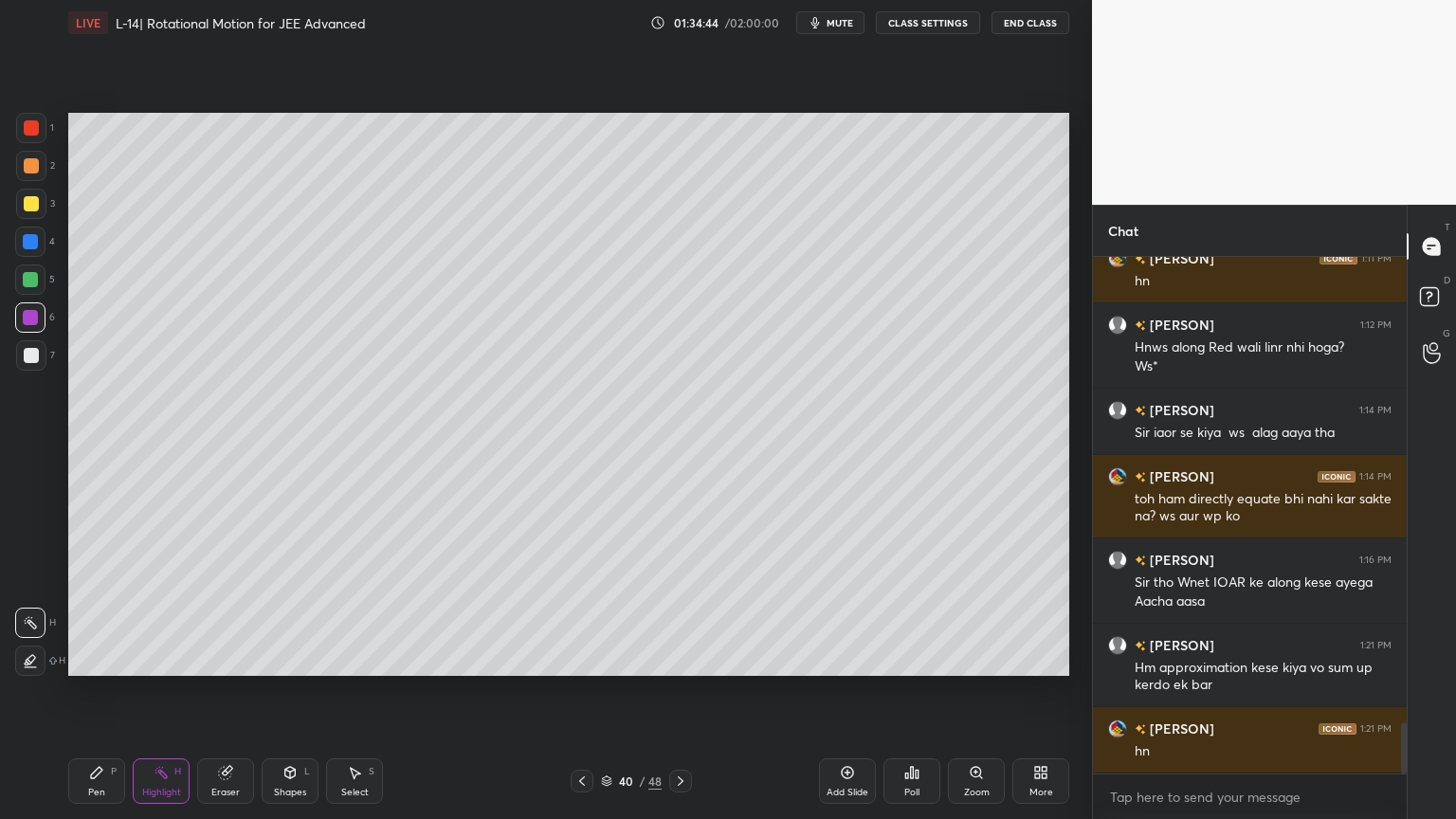 click 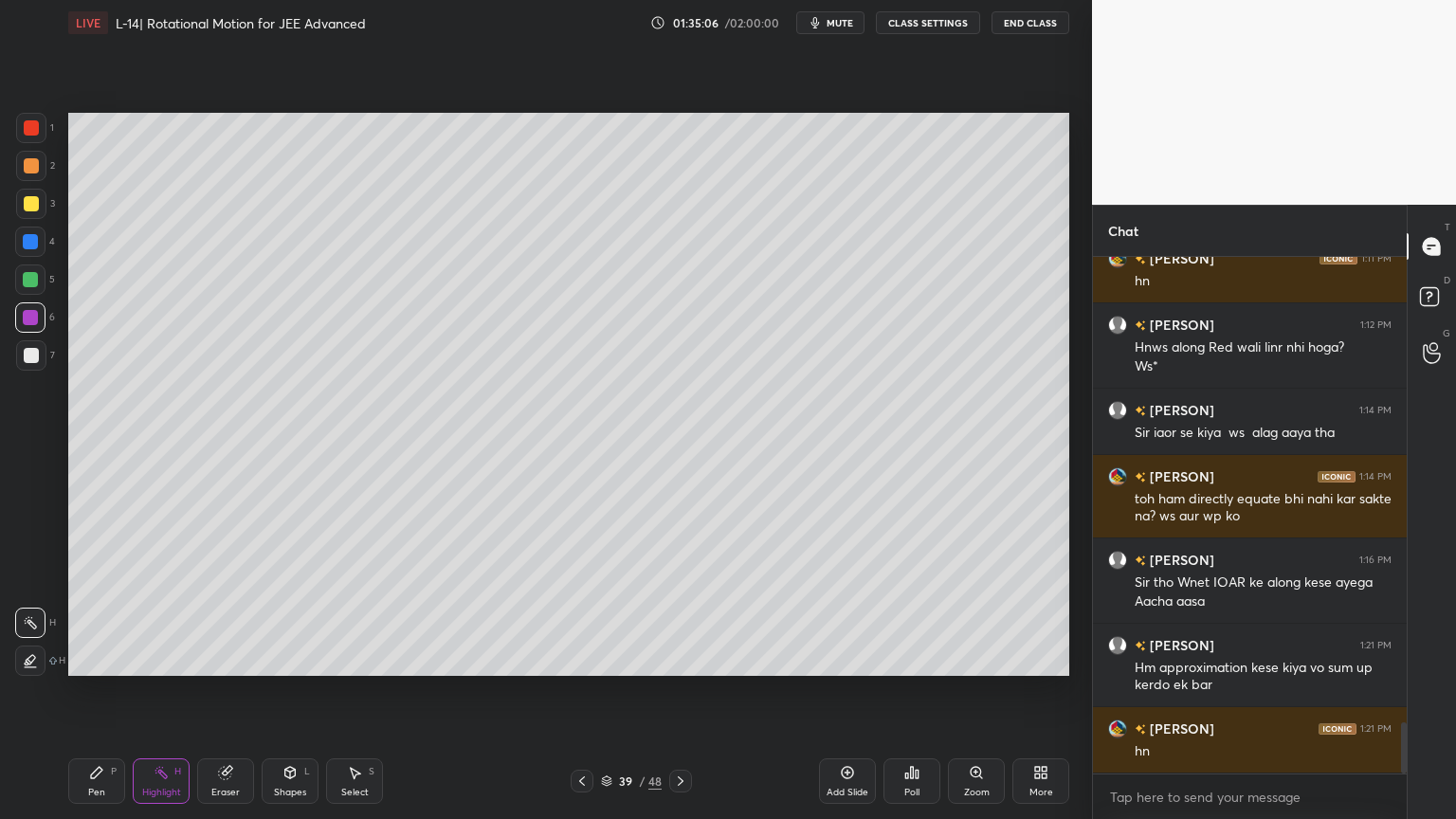 click 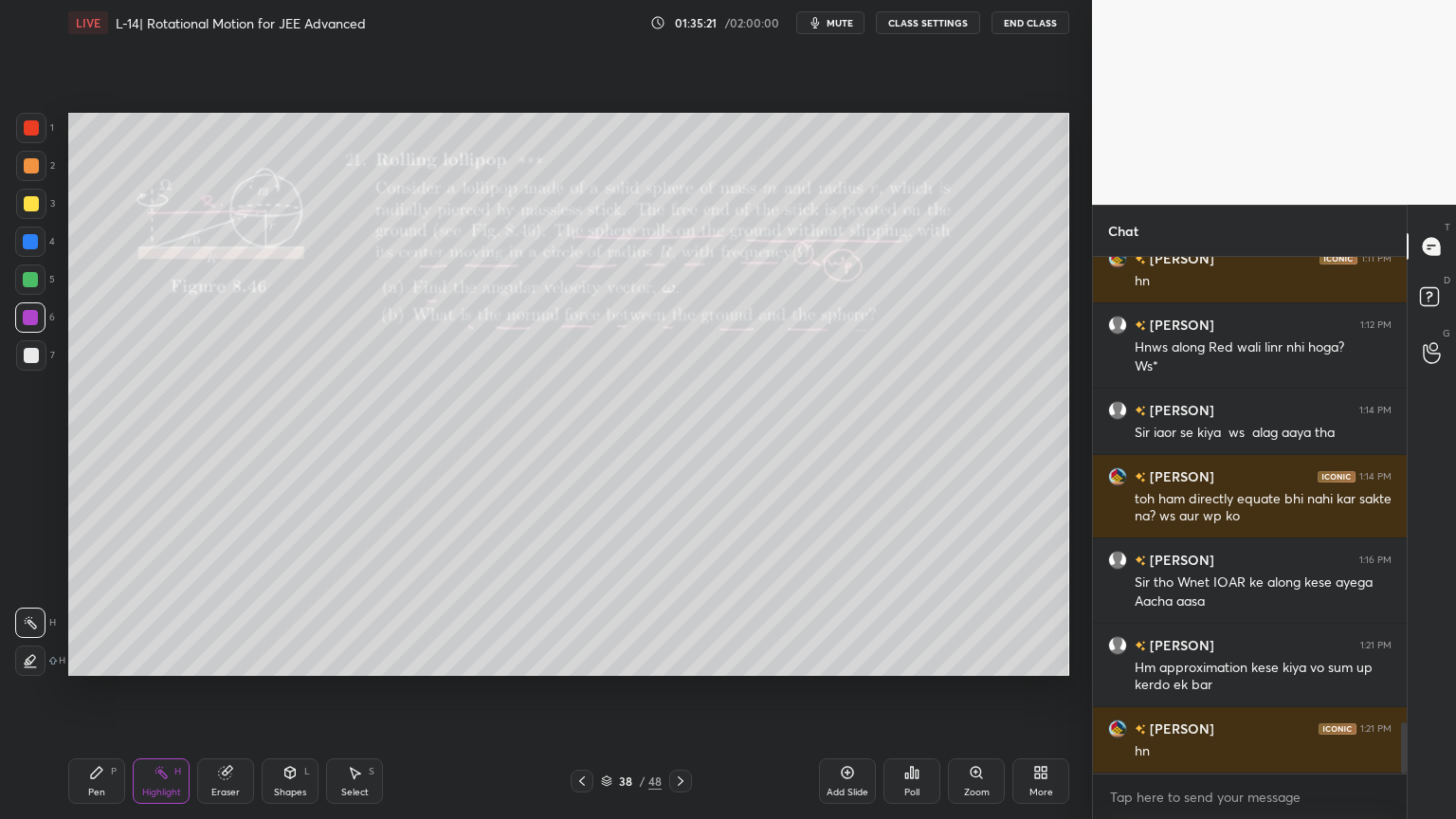 click at bounding box center [681, 781] 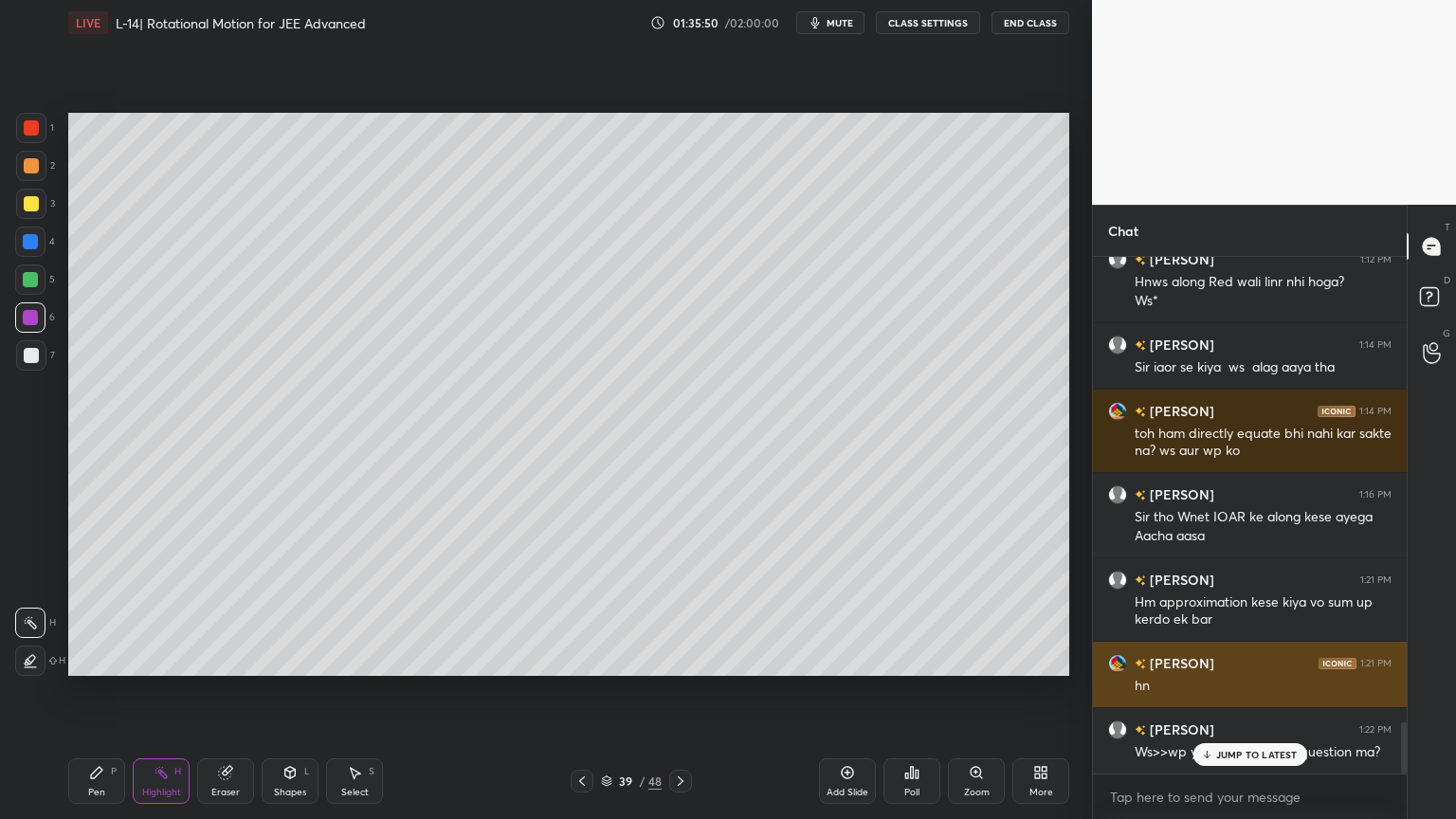scroll, scrollTop: 4737, scrollLeft: 0, axis: vertical 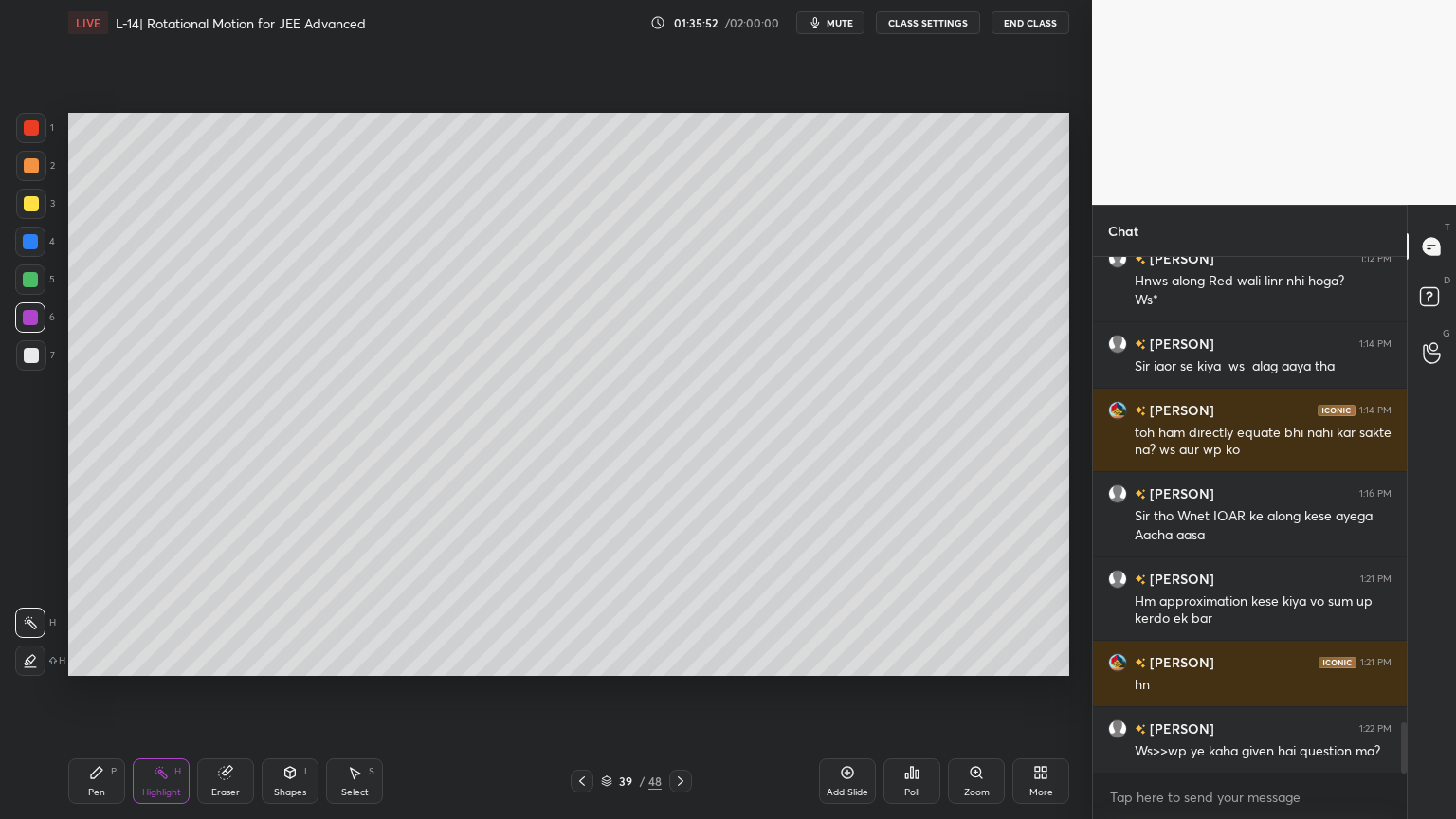 click 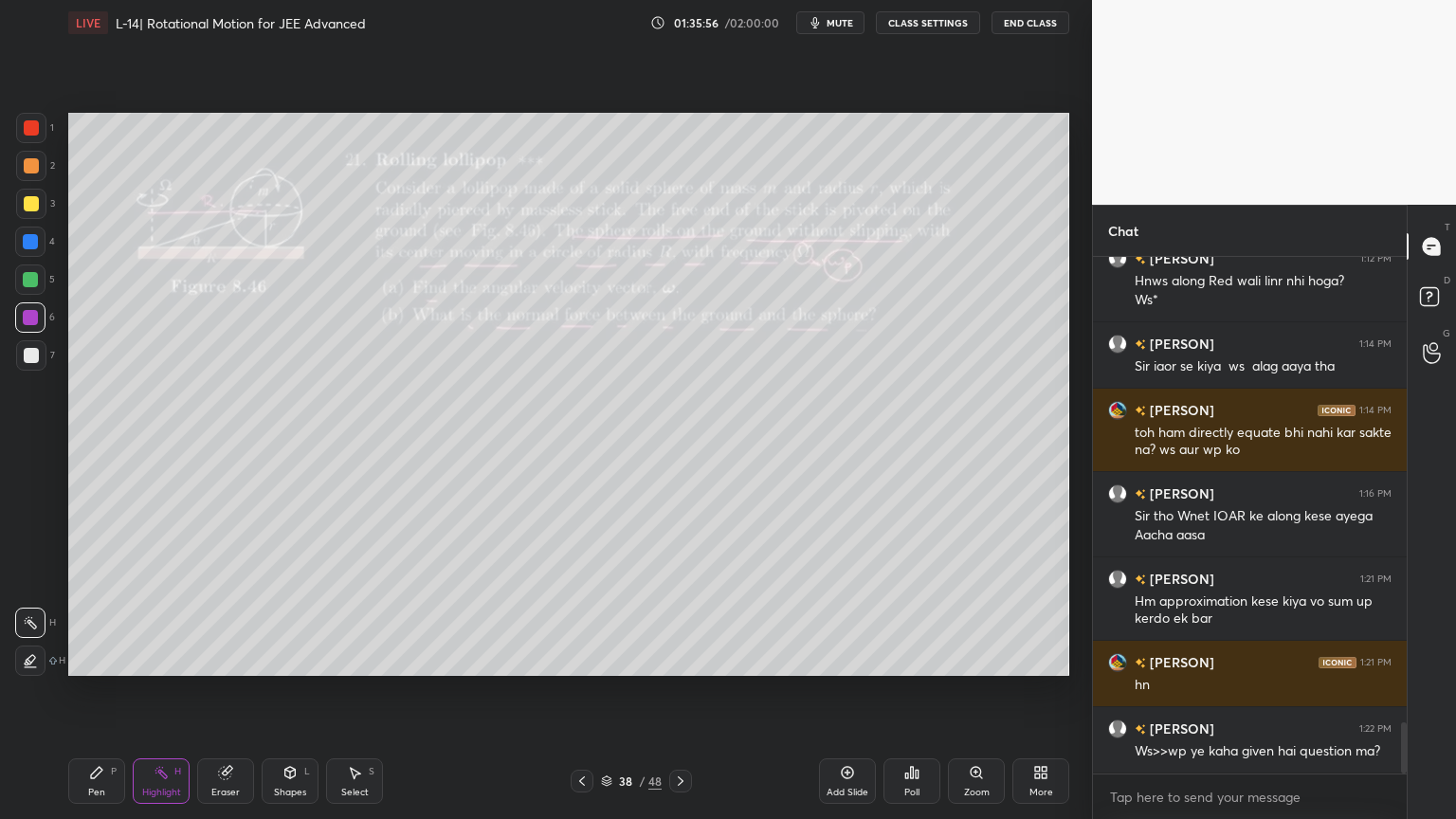 click 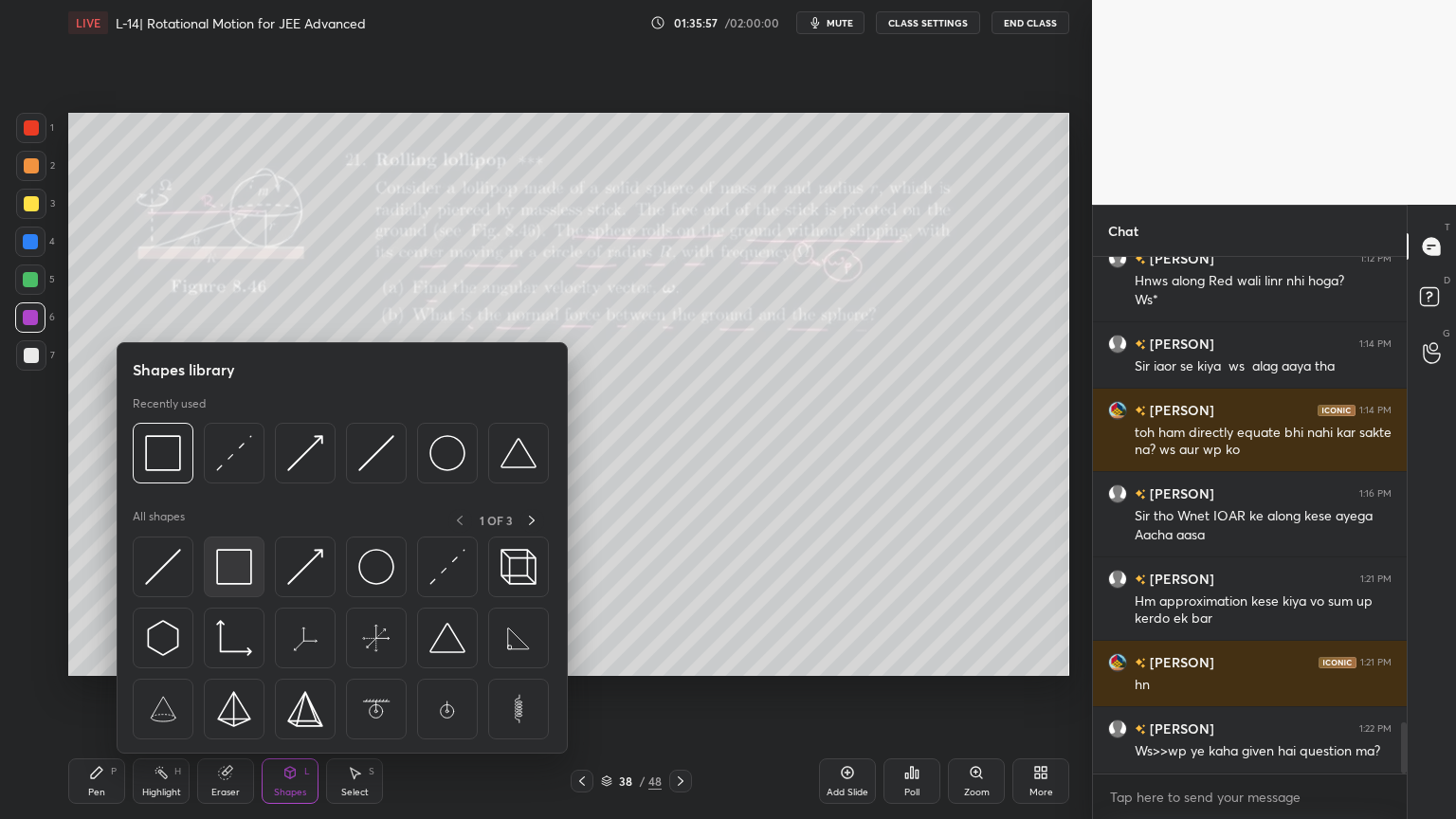 click at bounding box center (234, 567) 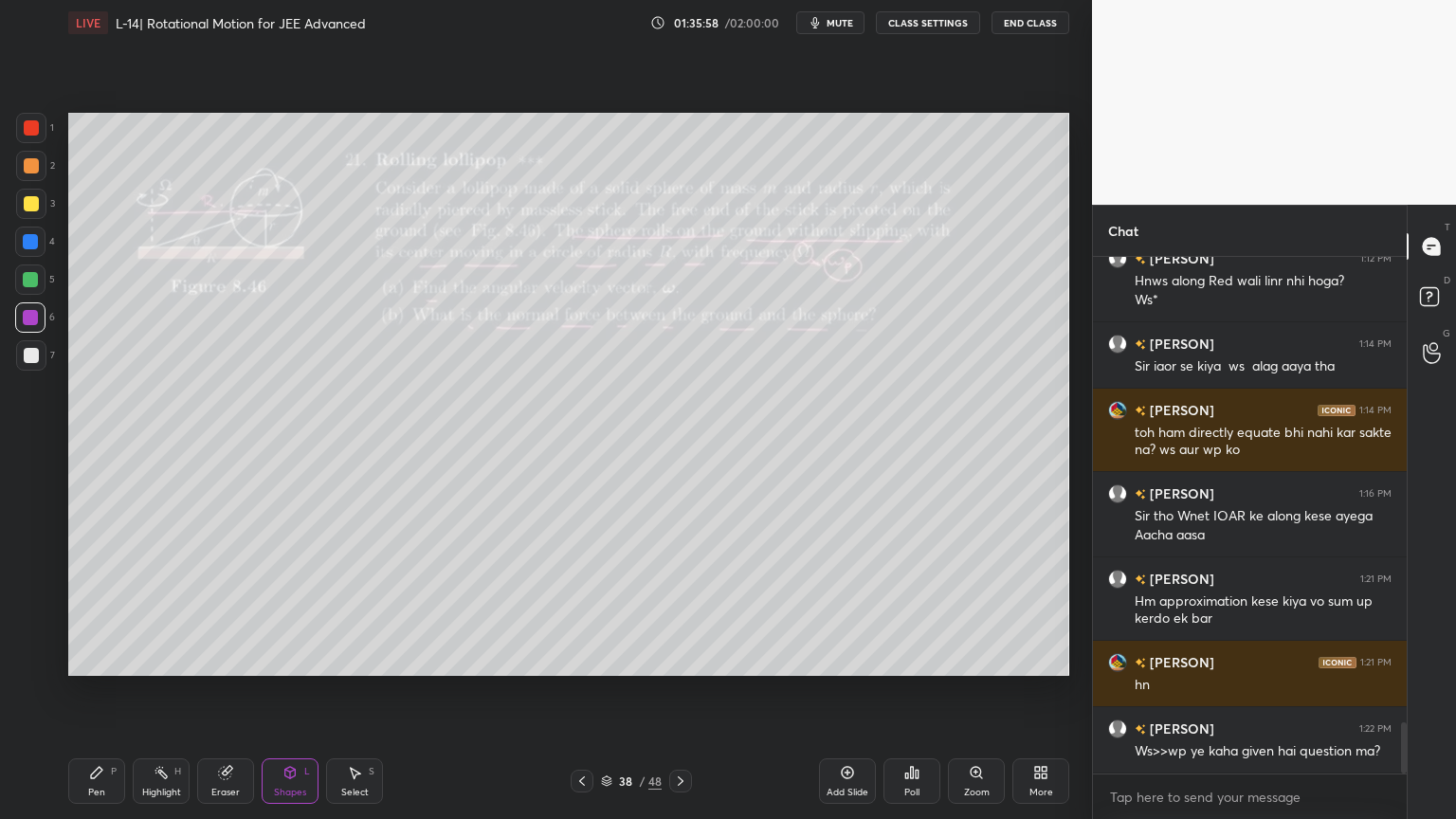 click at bounding box center [31, 204] 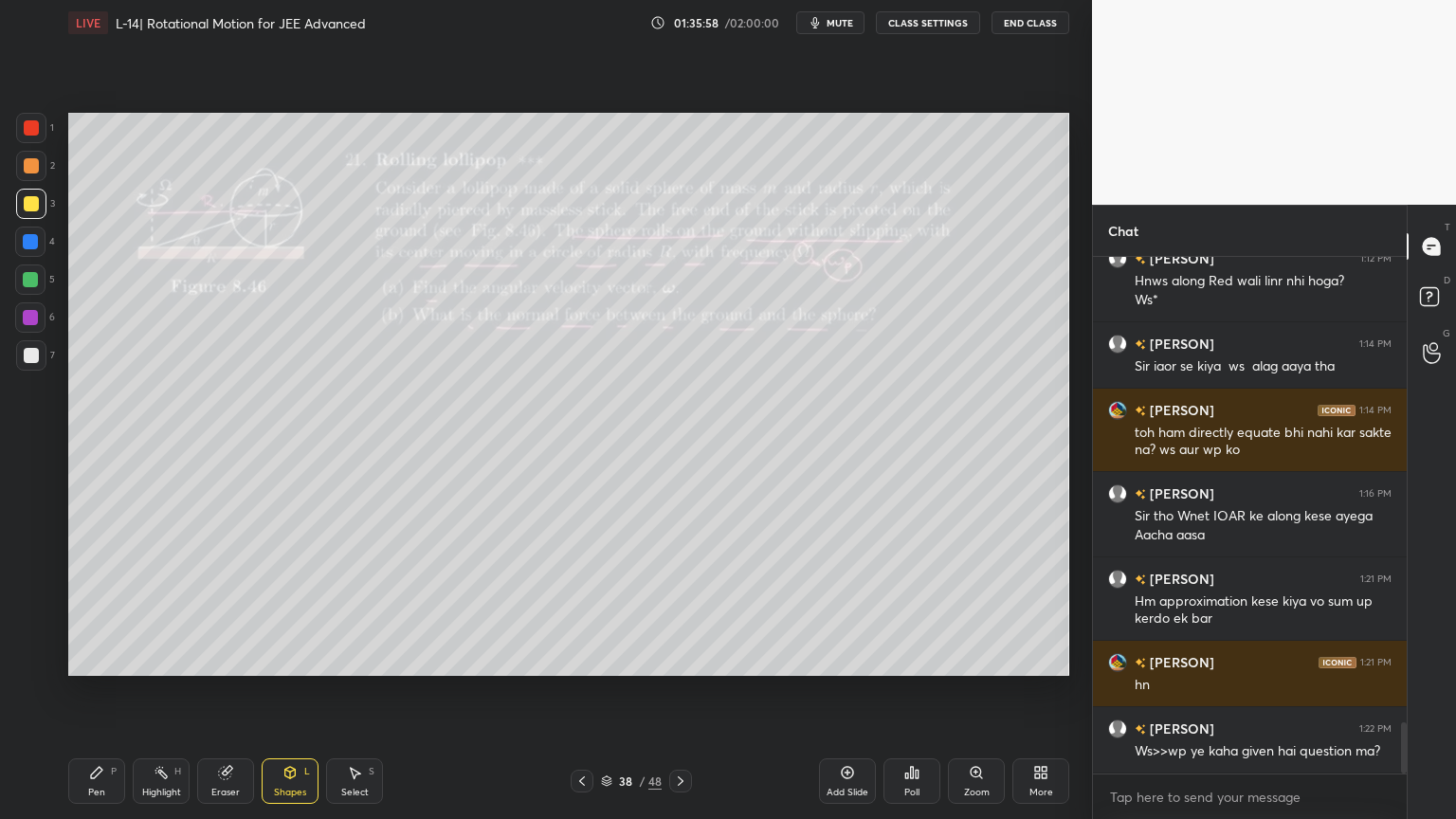 scroll, scrollTop: 4755, scrollLeft: 0, axis: vertical 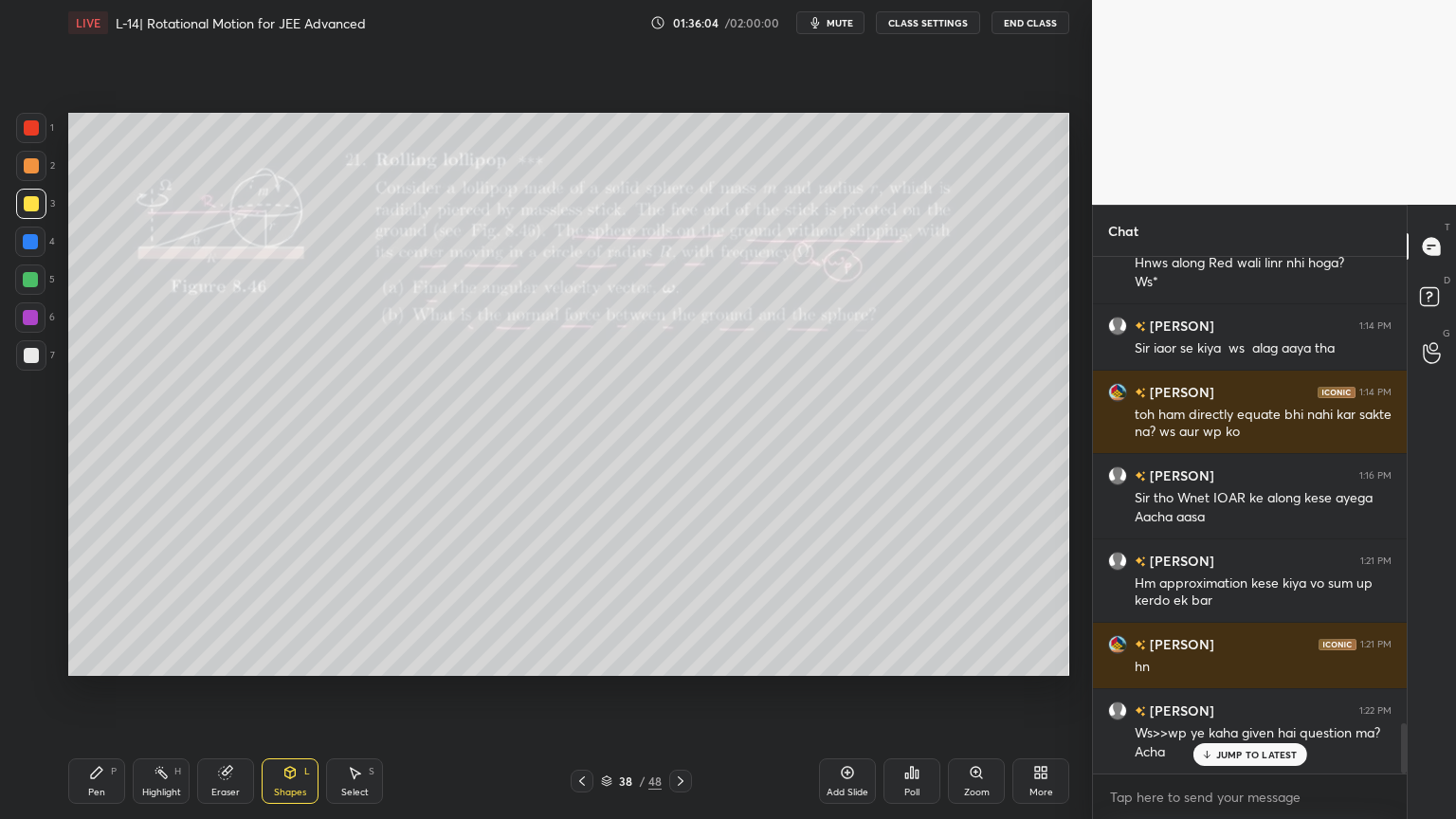 click on "Pen" at bounding box center (97, 792) 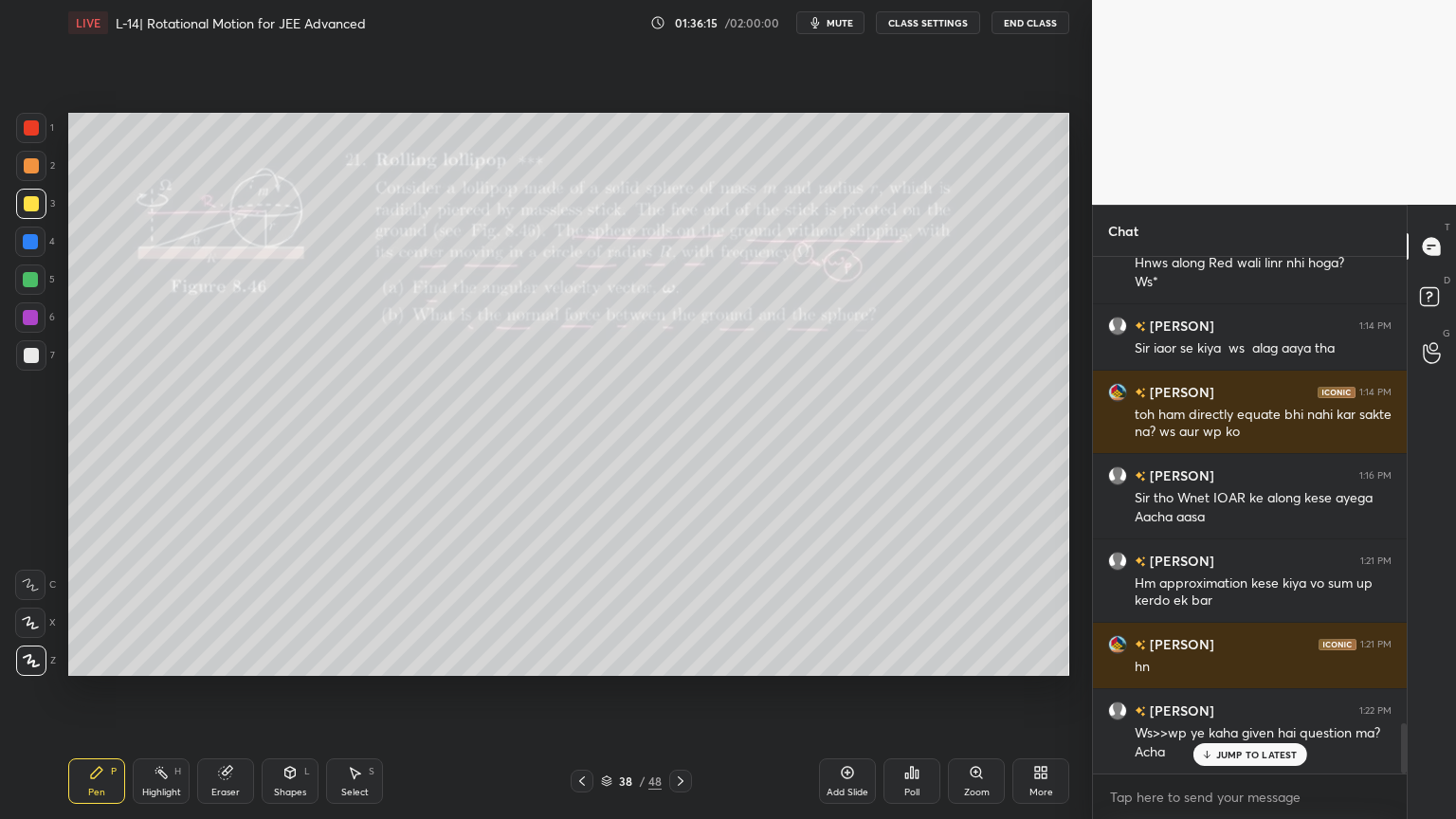 click 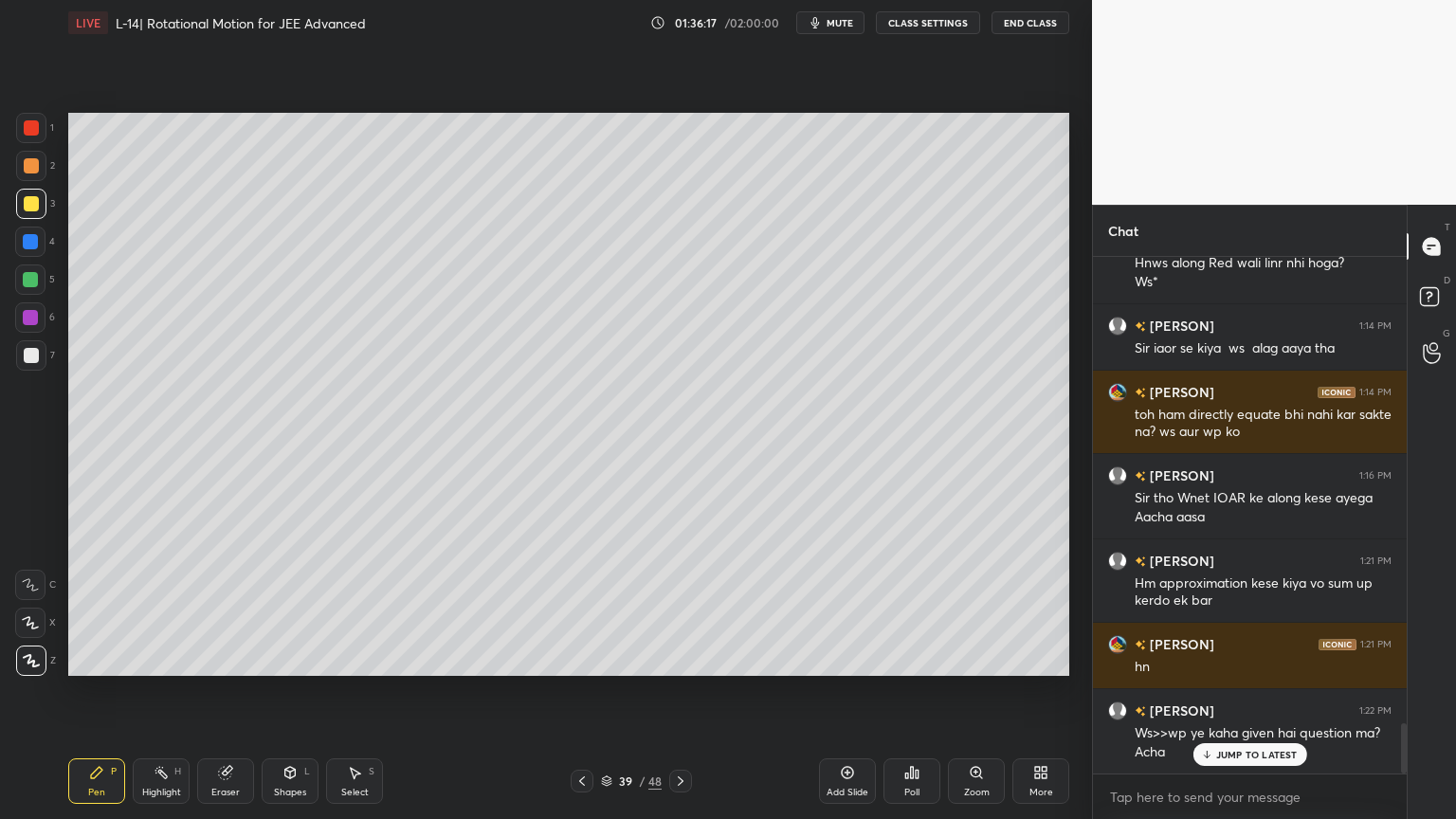 click 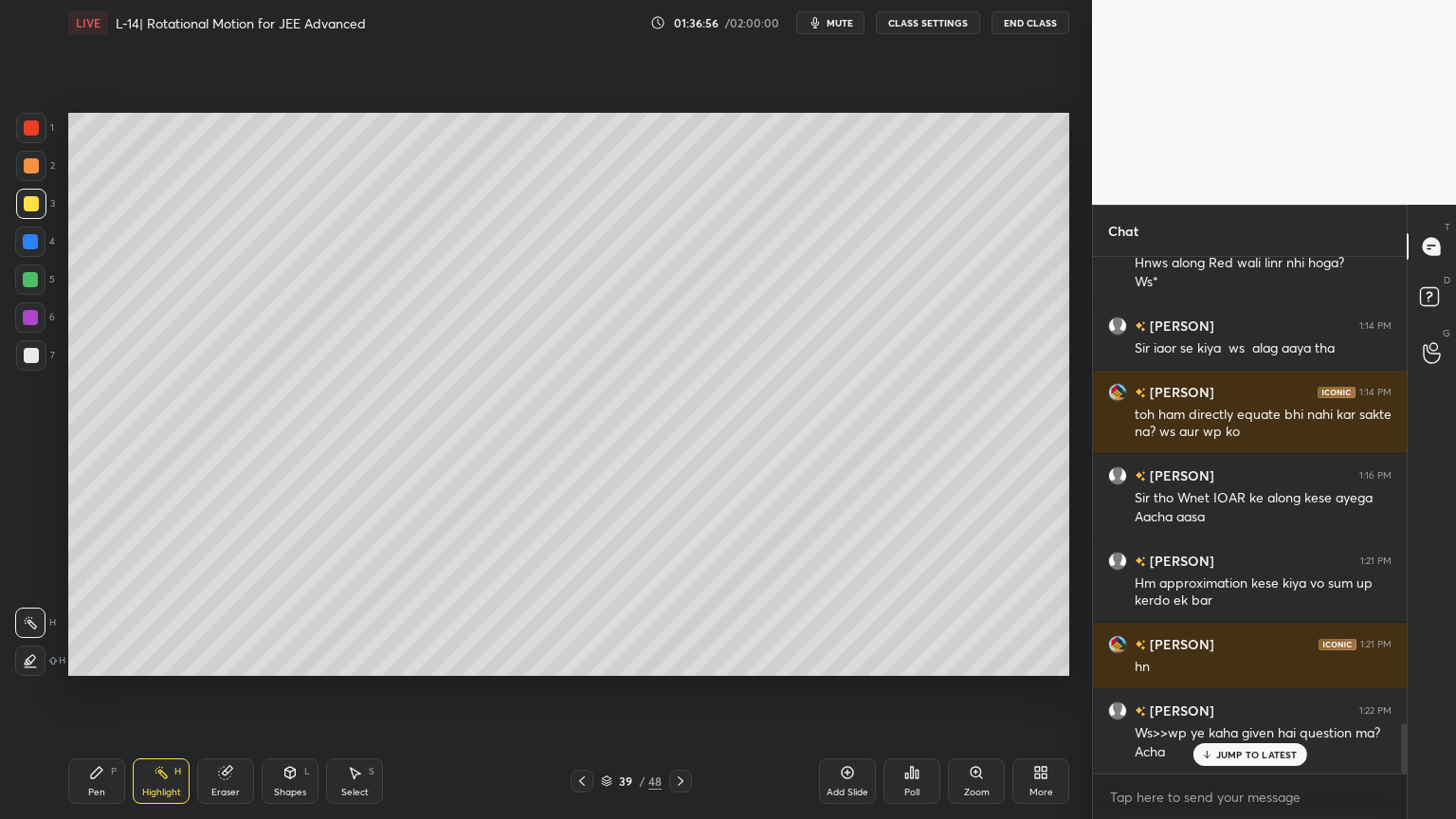 click 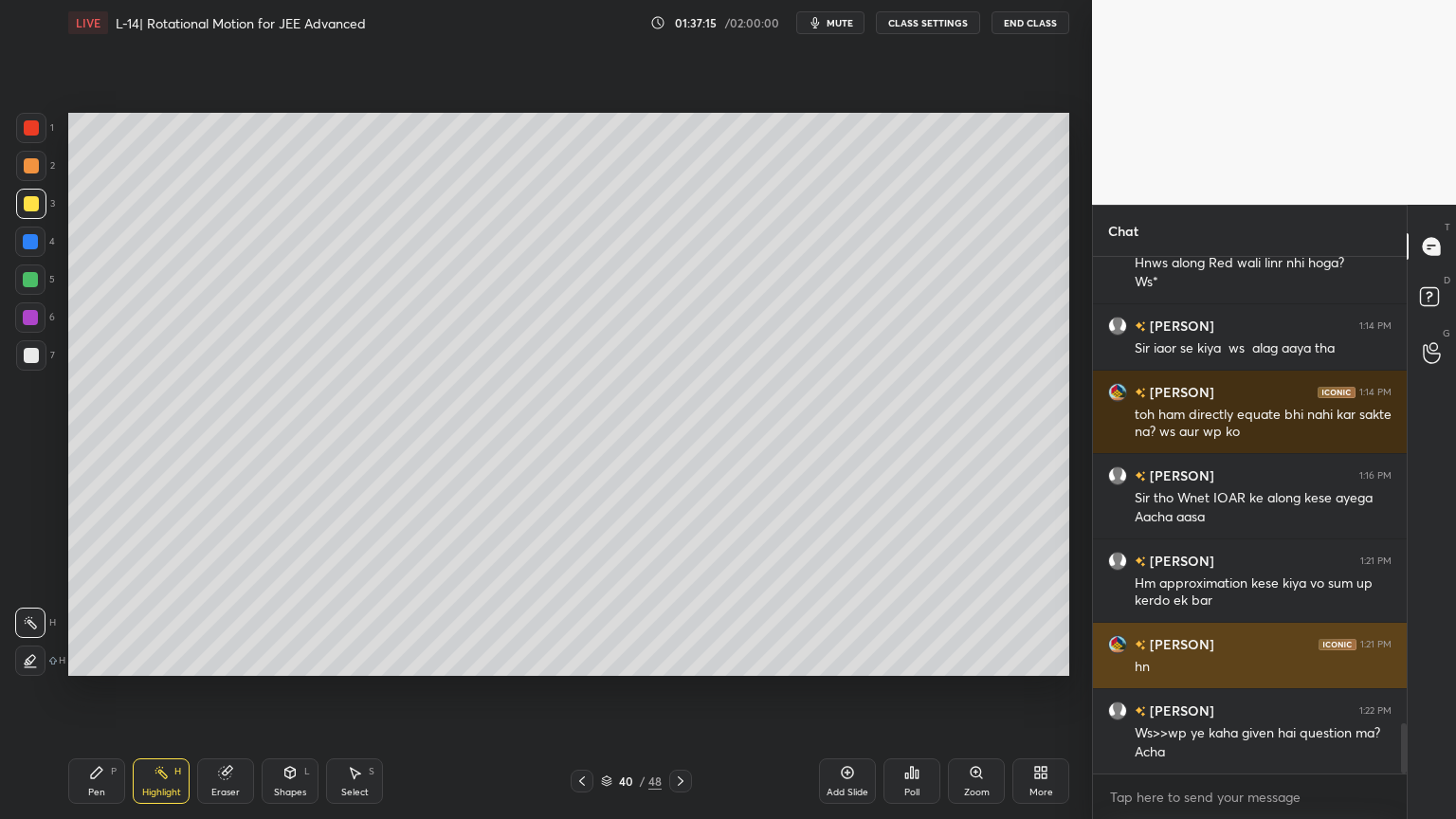 scroll, scrollTop: 4756, scrollLeft: 0, axis: vertical 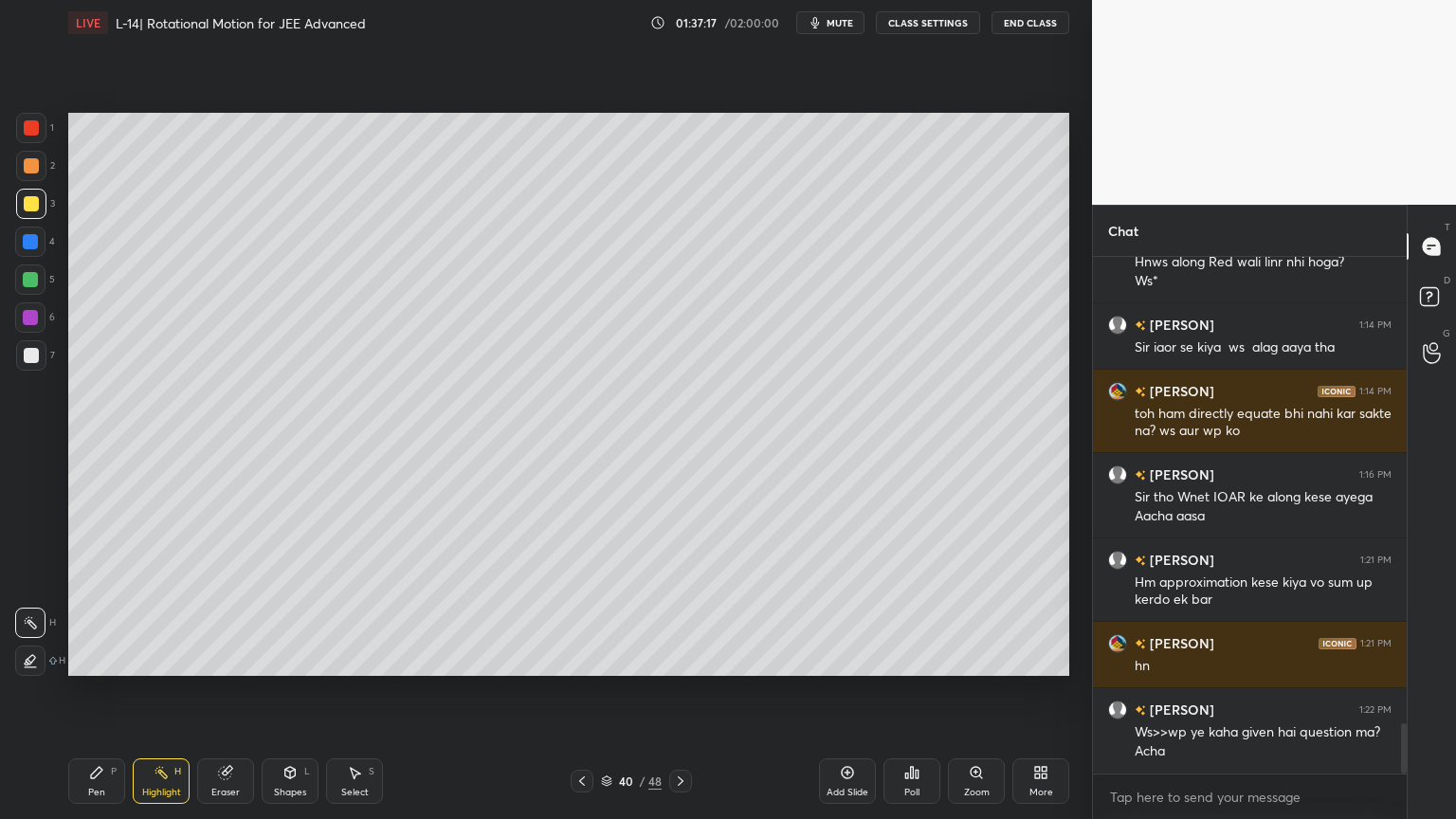 click at bounding box center [681, 781] 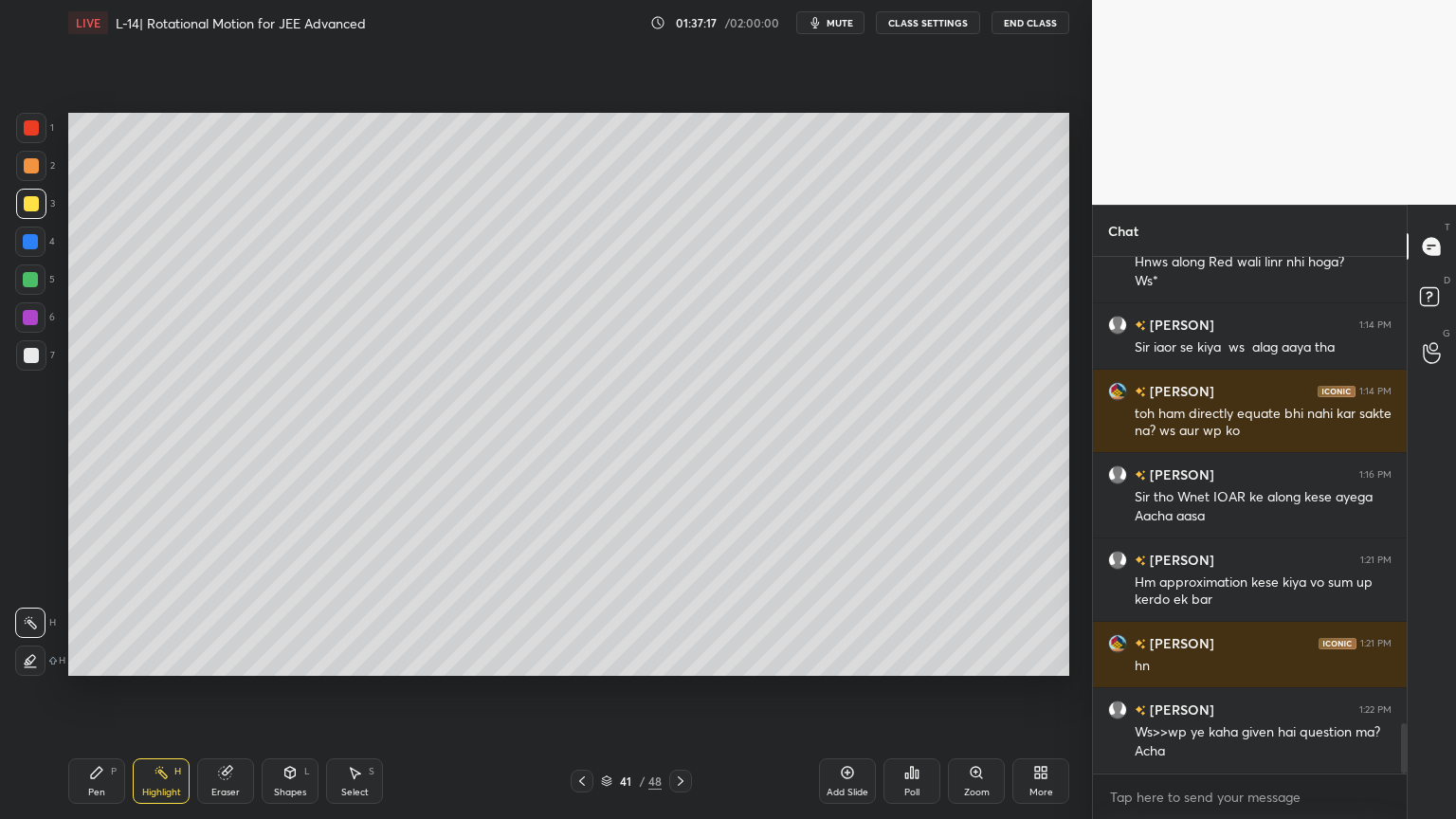 scroll, scrollTop: 4822, scrollLeft: 0, axis: vertical 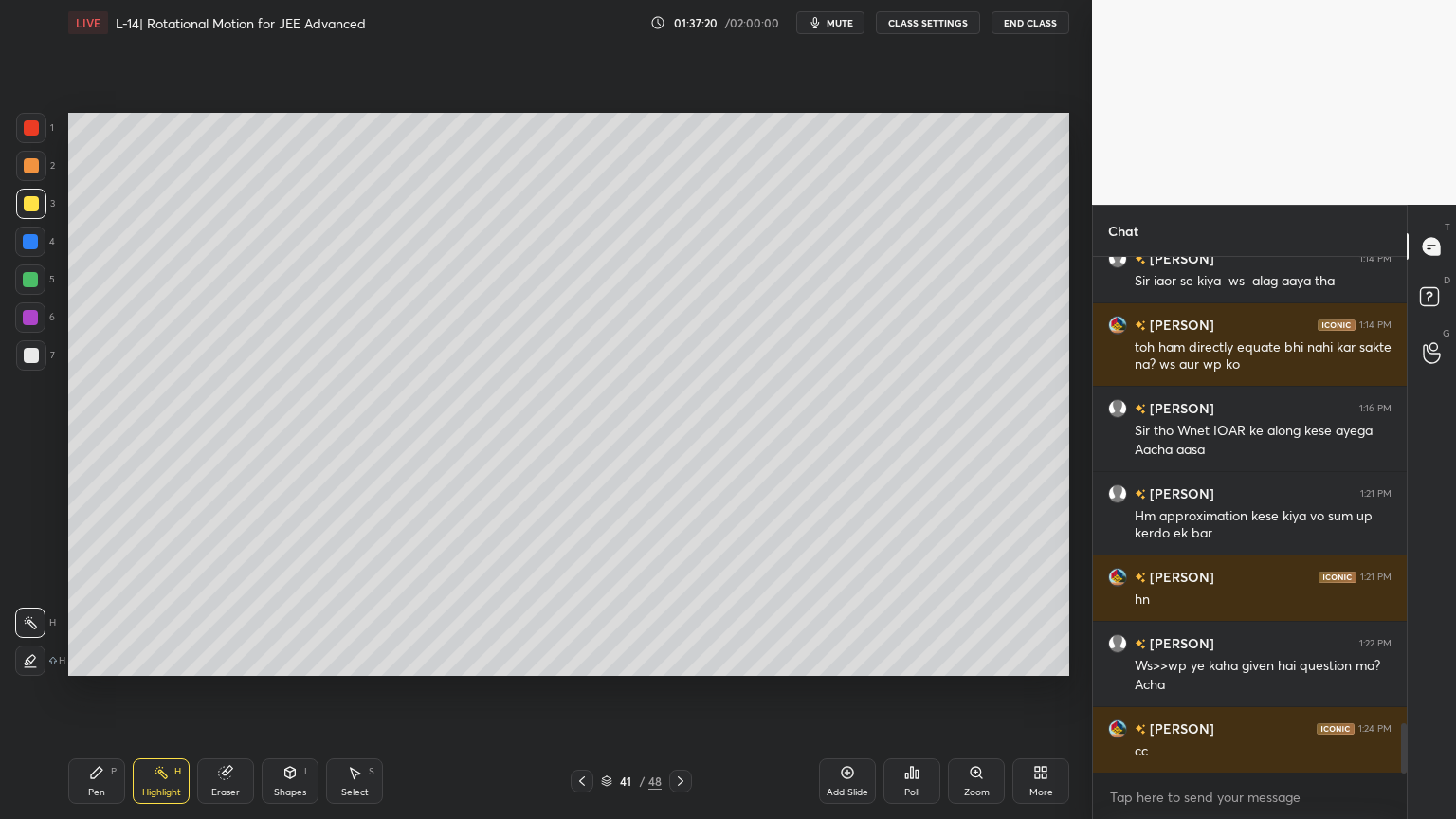click at bounding box center (681, 781) 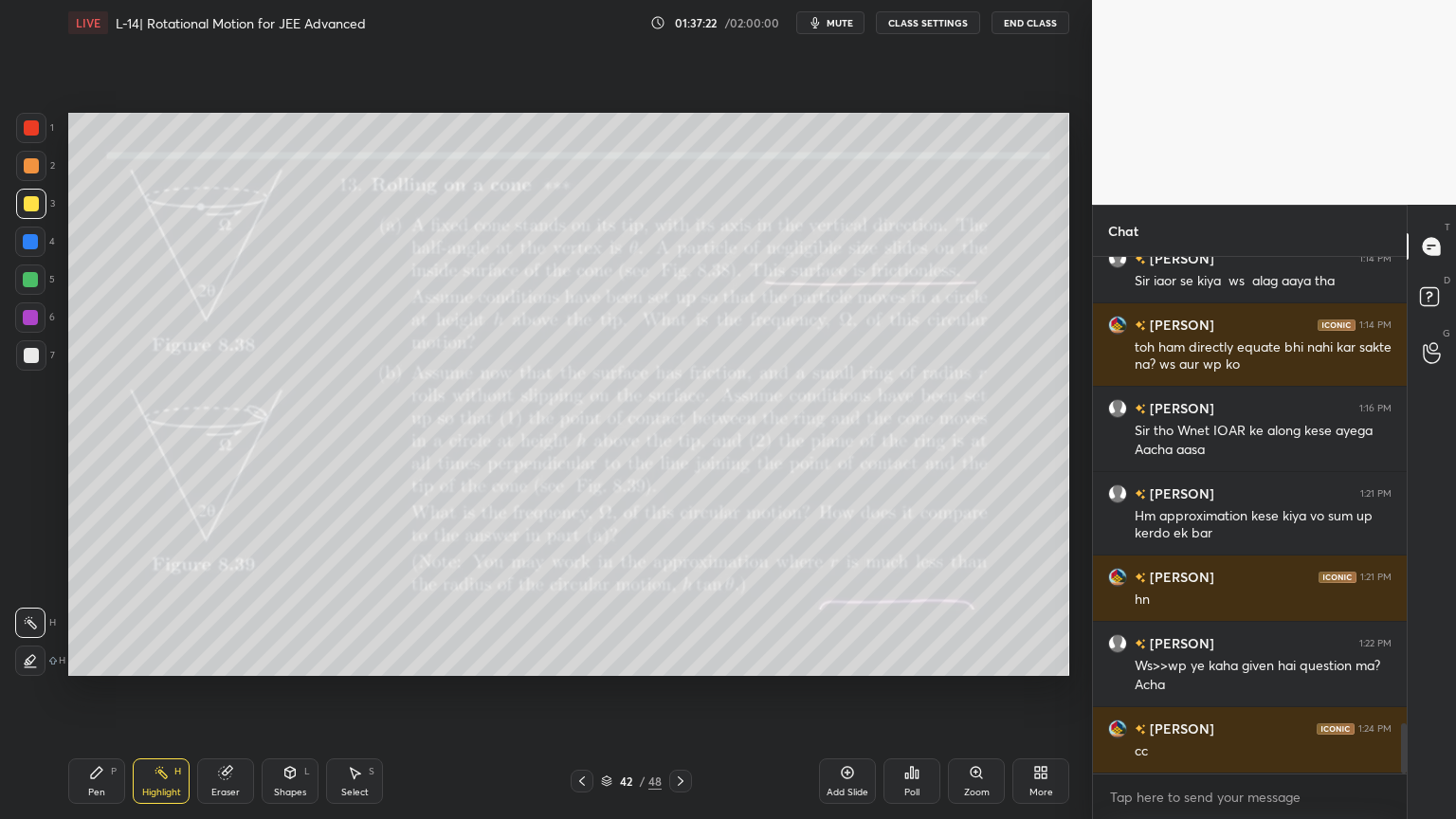 click on "Pen" at bounding box center (97, 792) 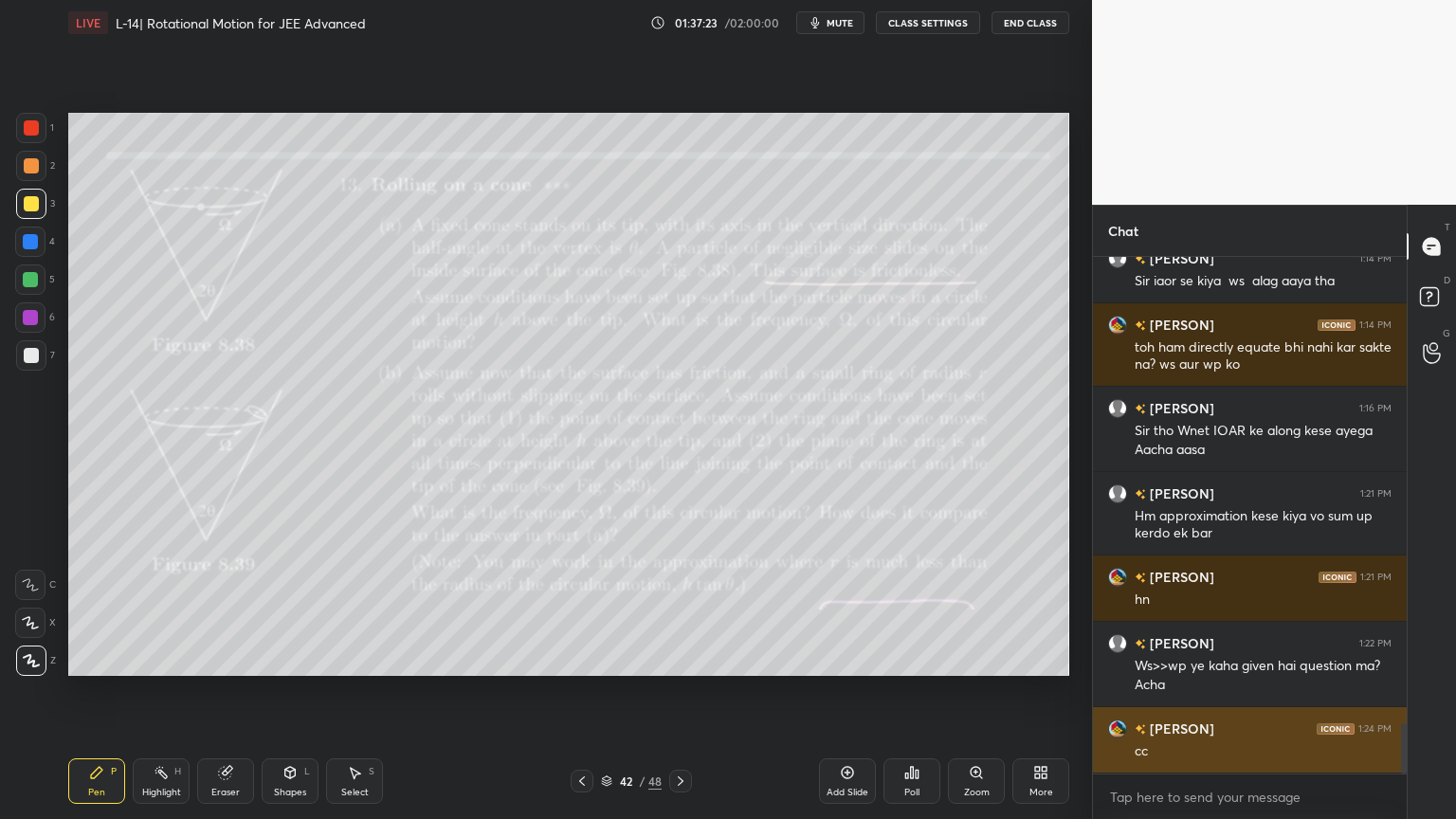 scroll, scrollTop: 4887, scrollLeft: 0, axis: vertical 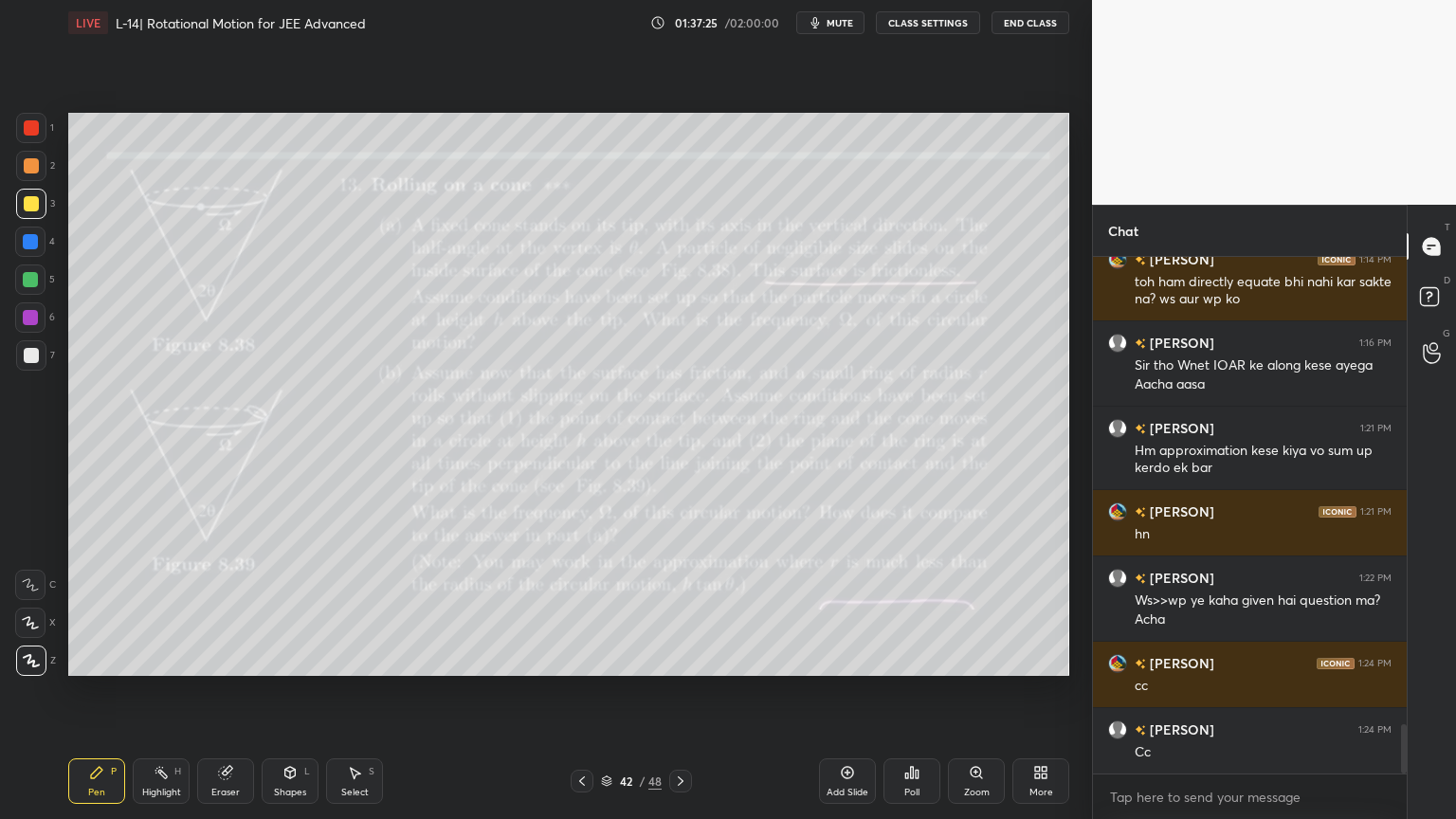 click 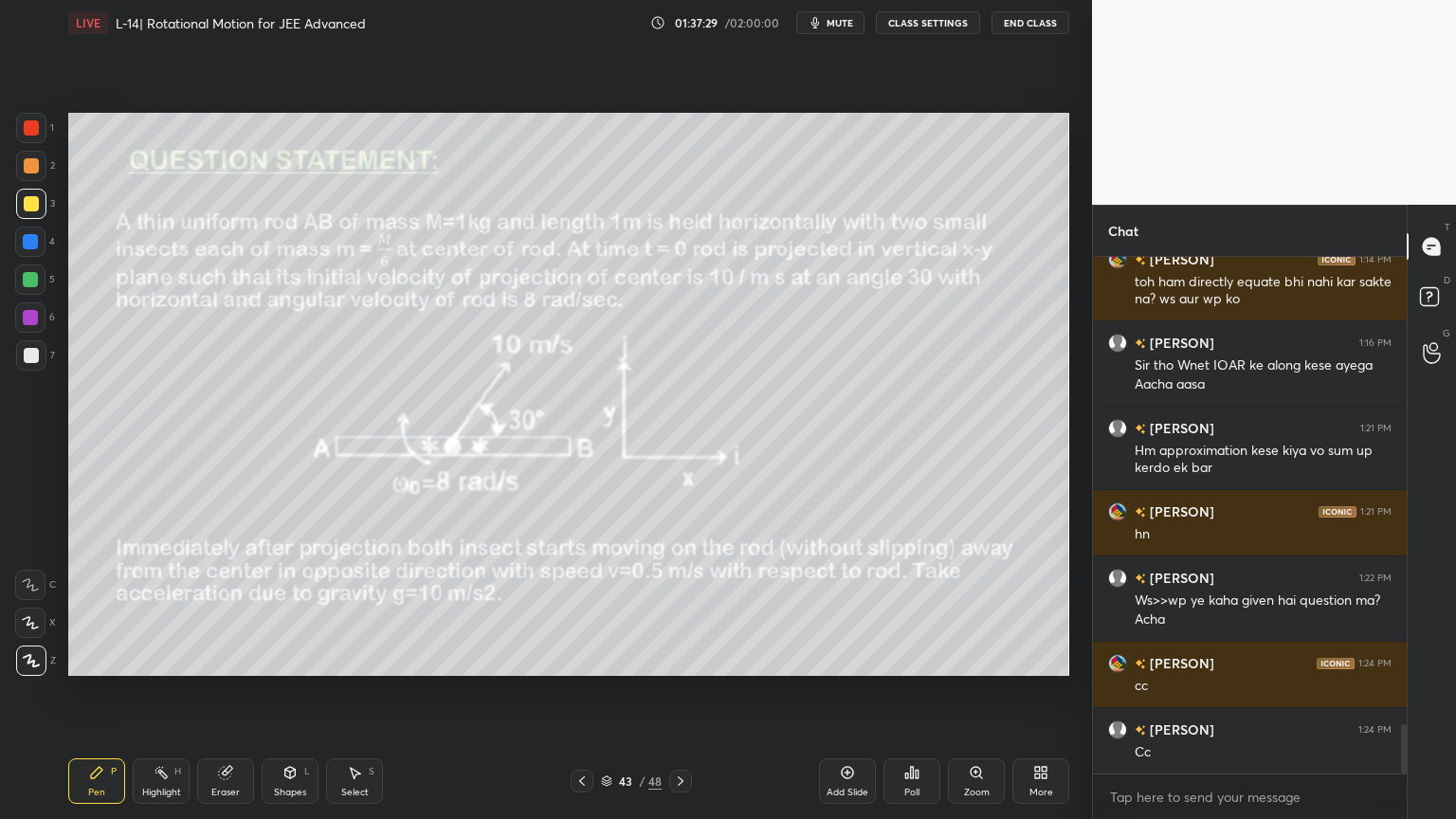 click 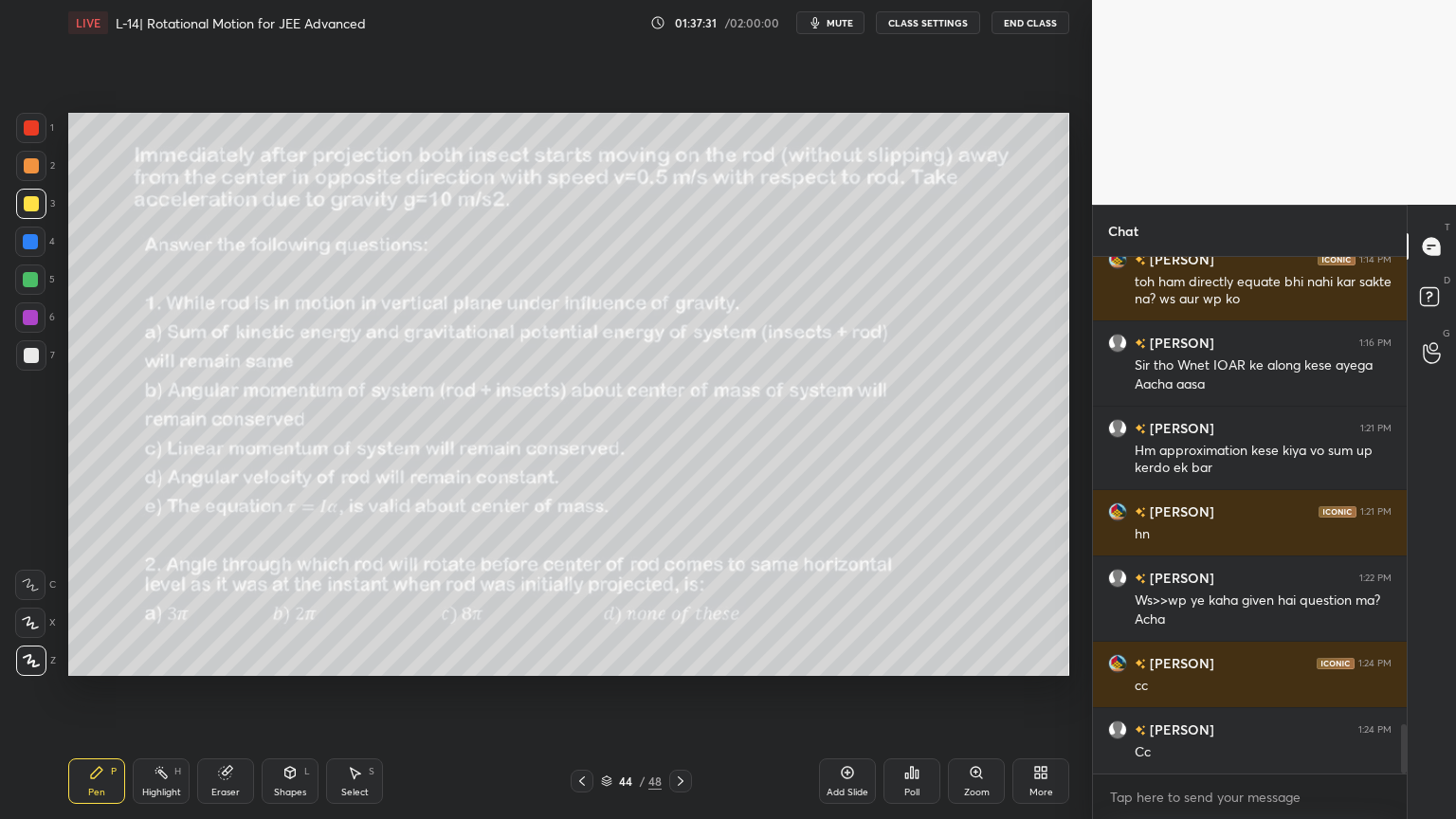 click 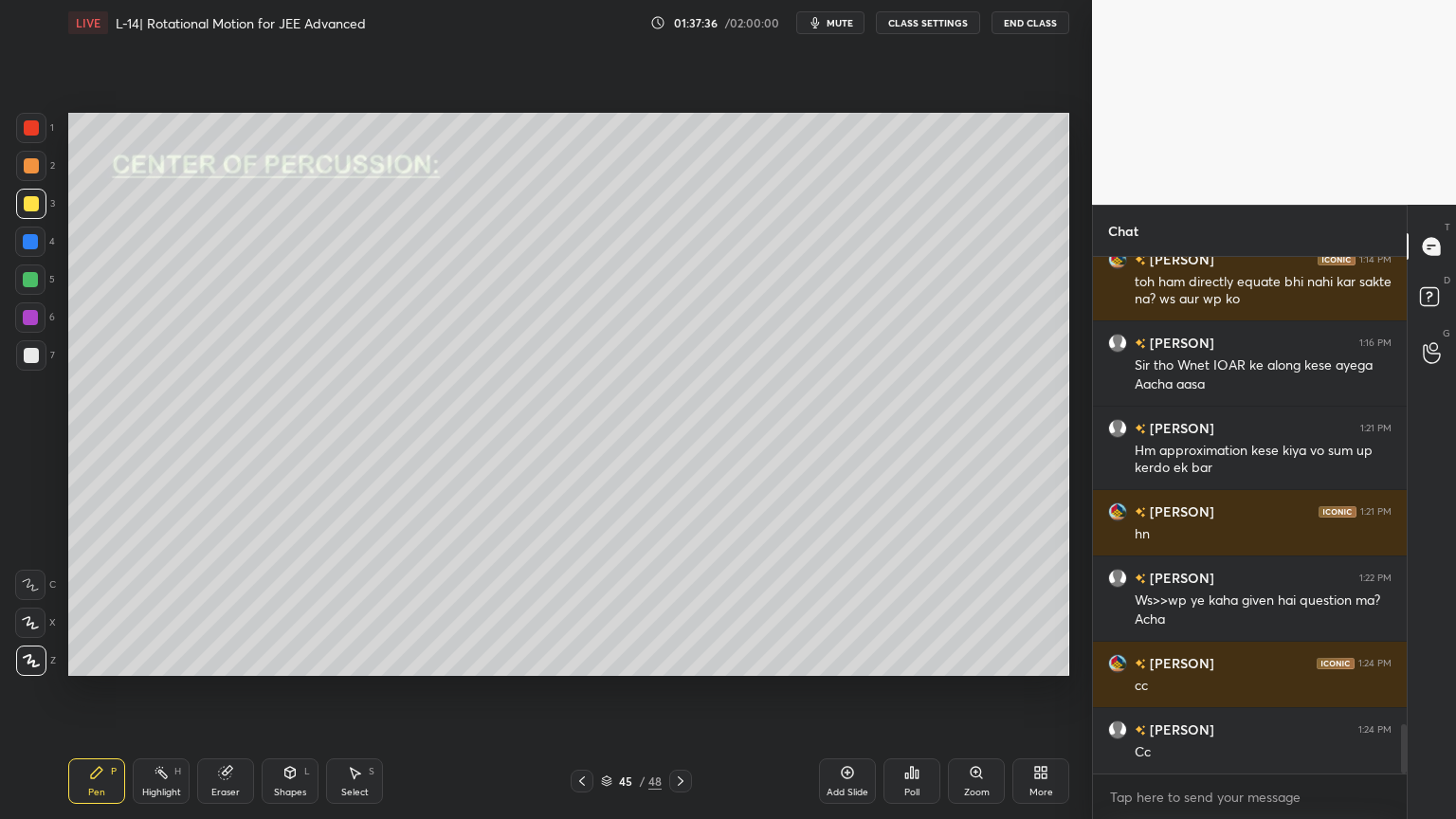 click 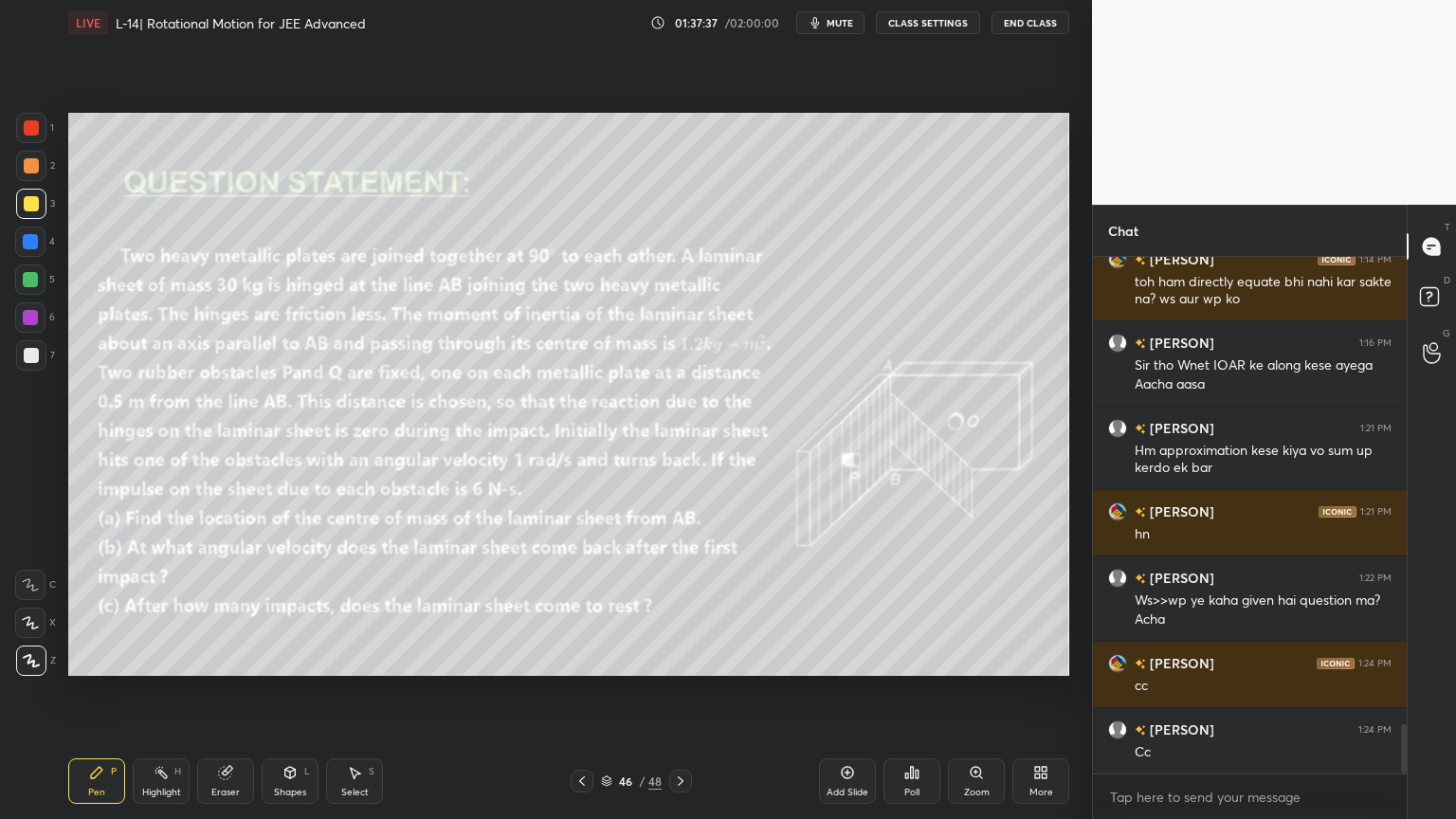 click 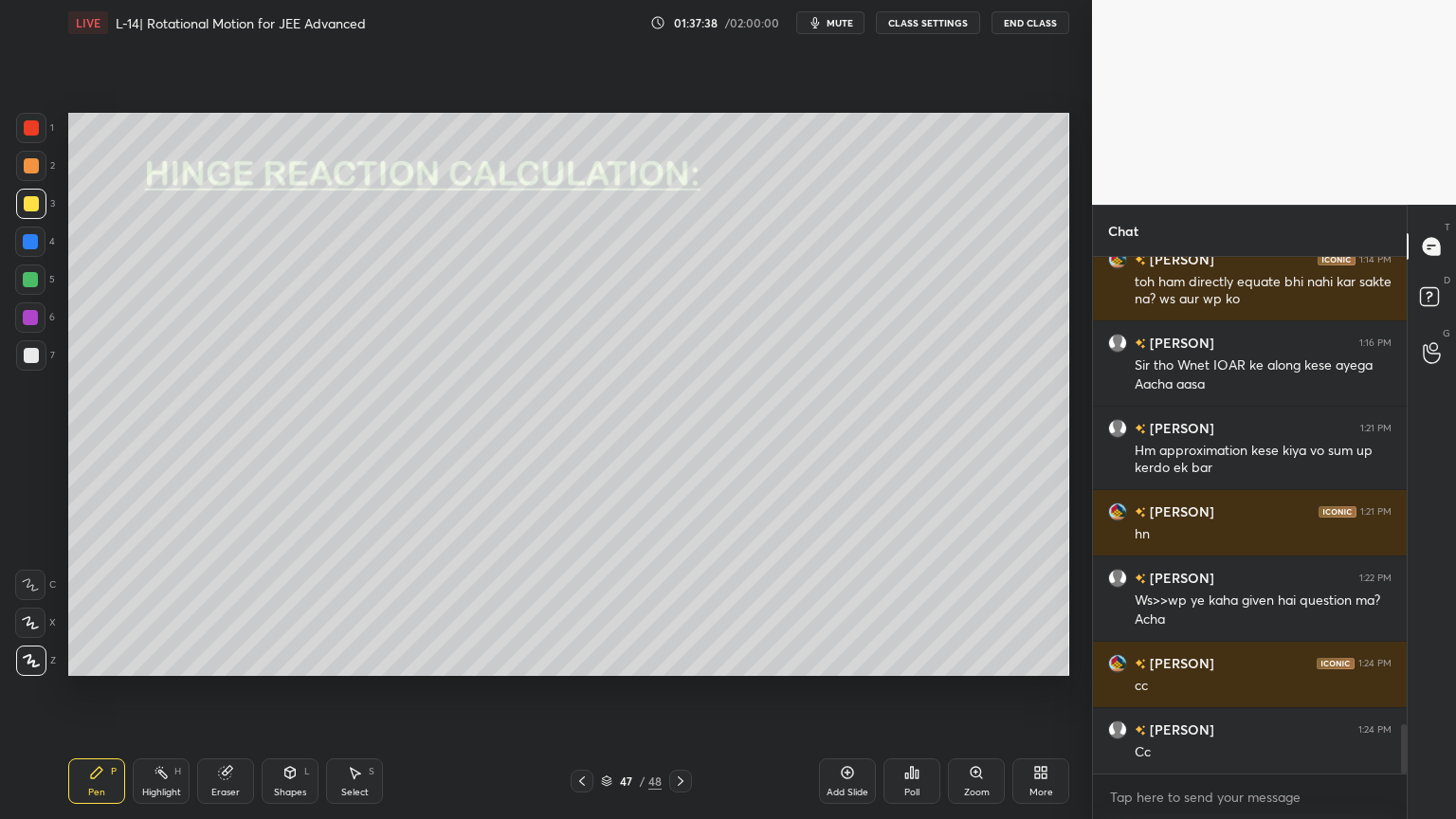 click 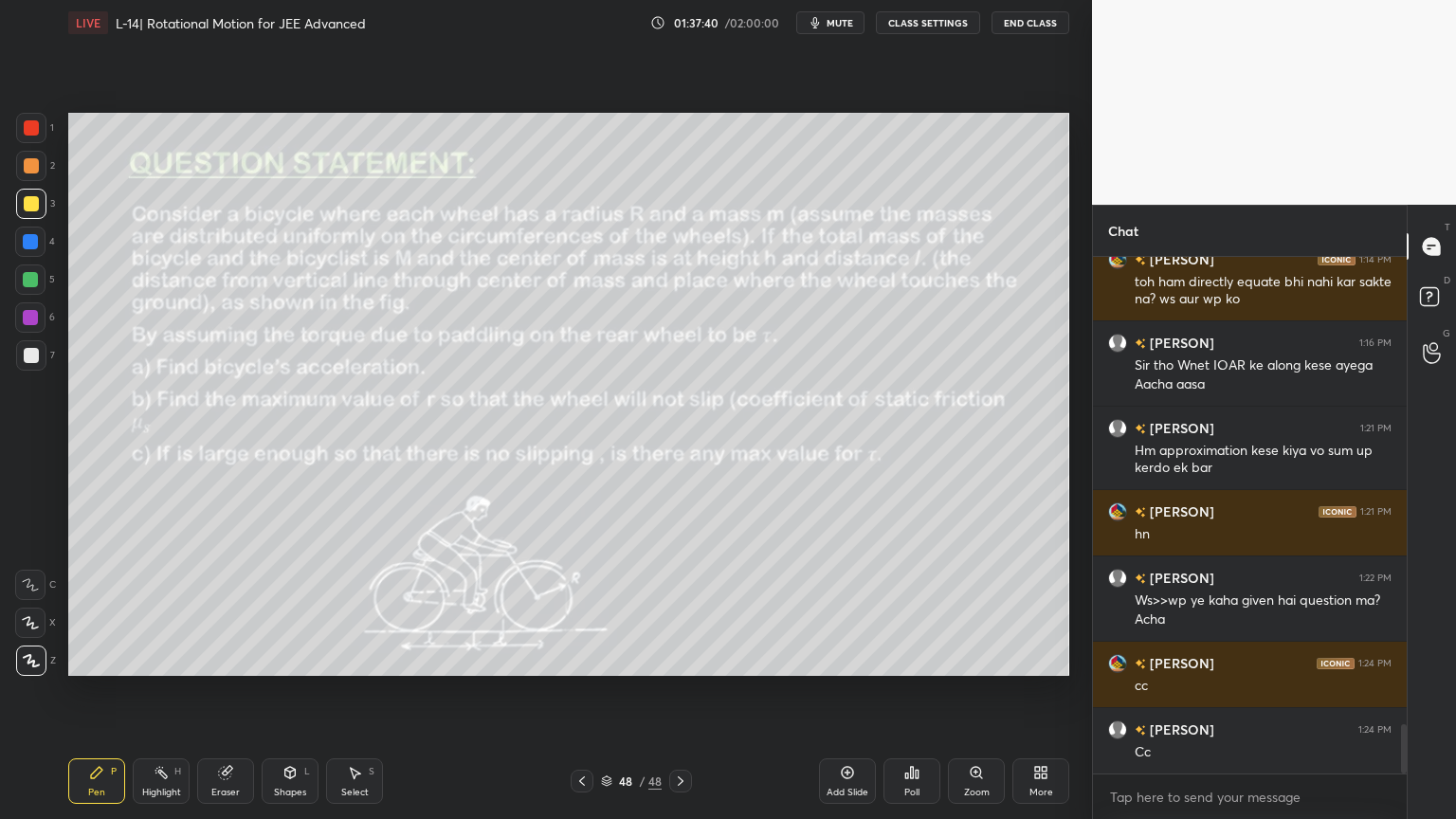 click at bounding box center (582, 781) 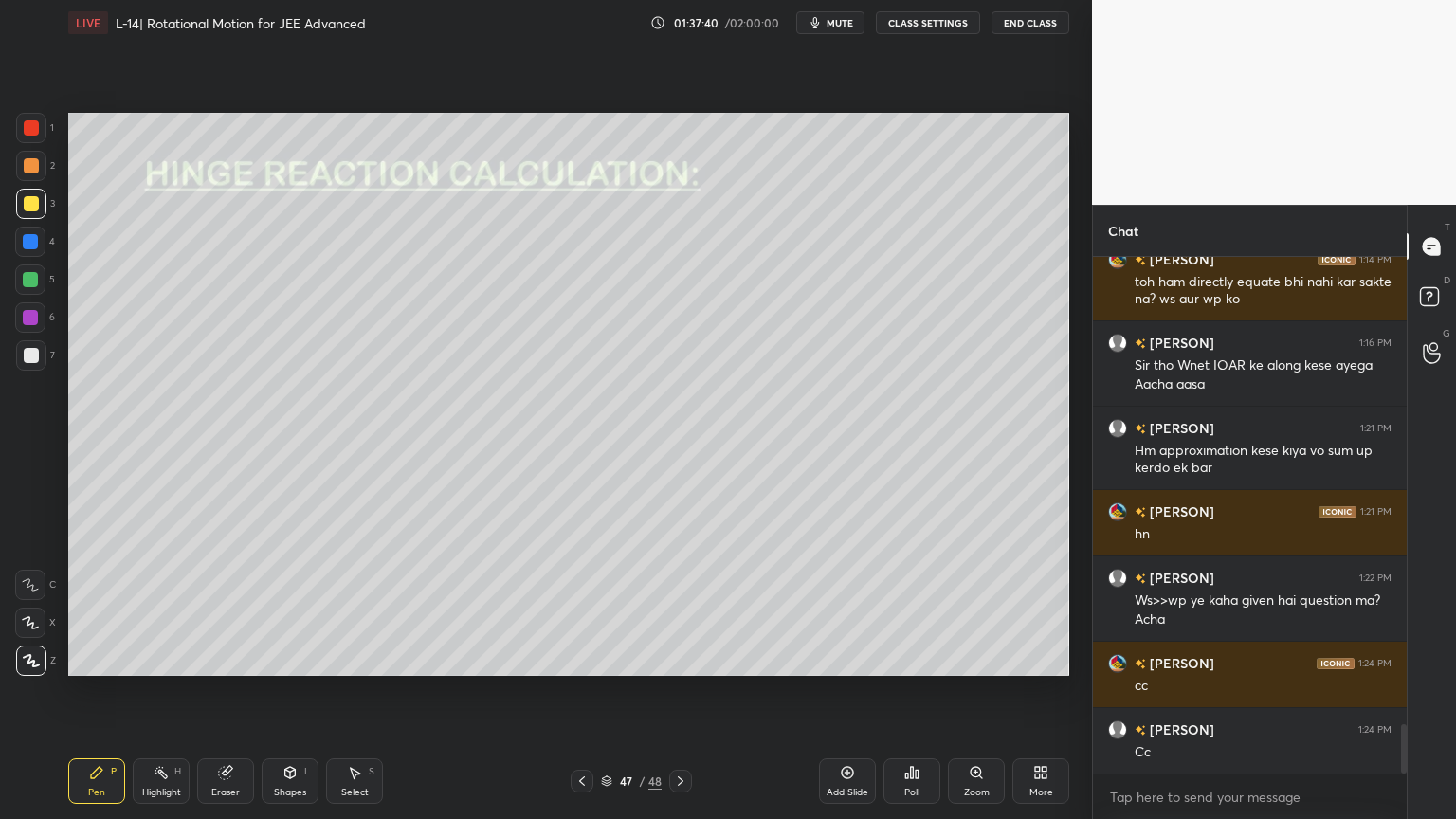 click 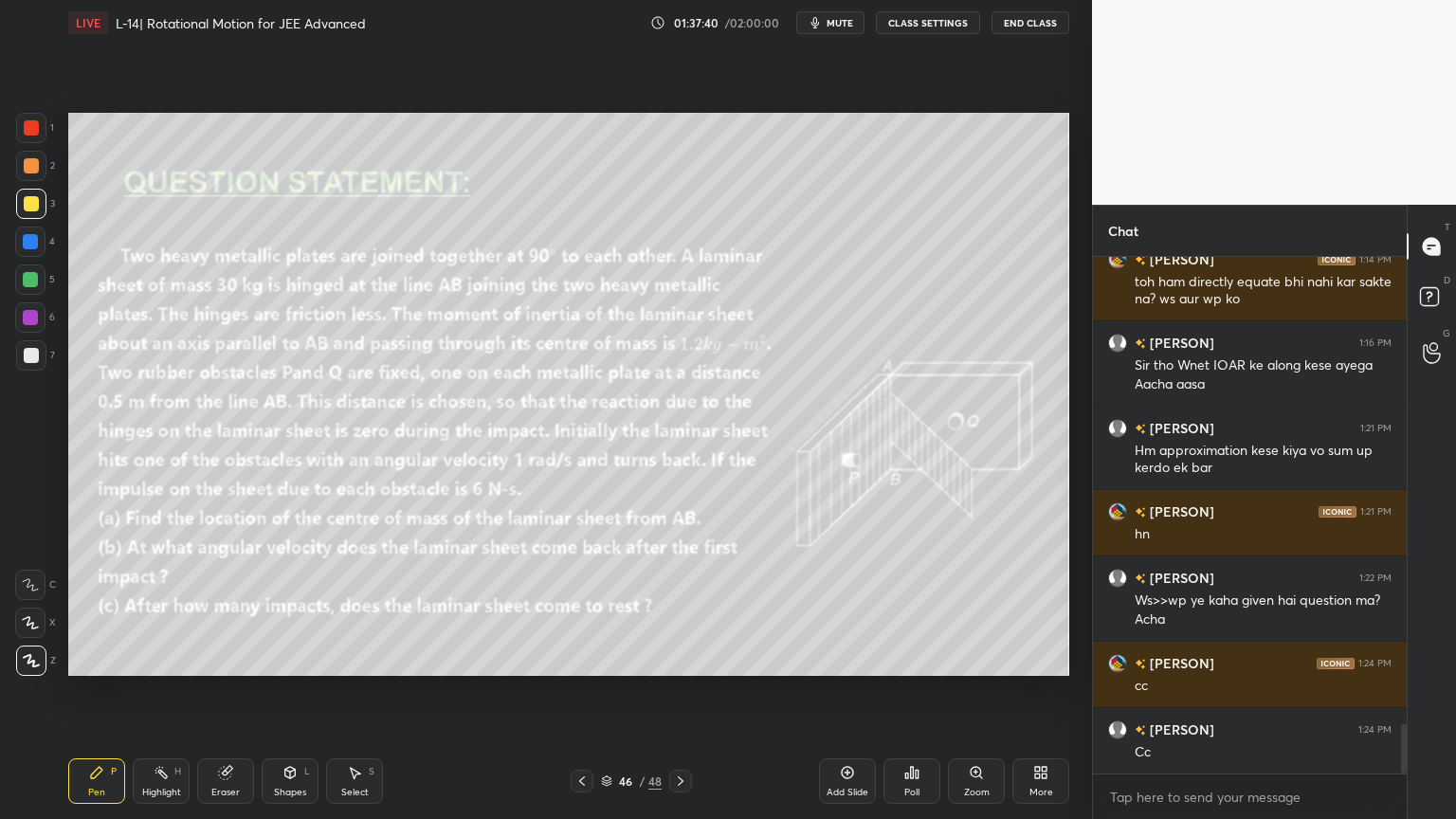 click 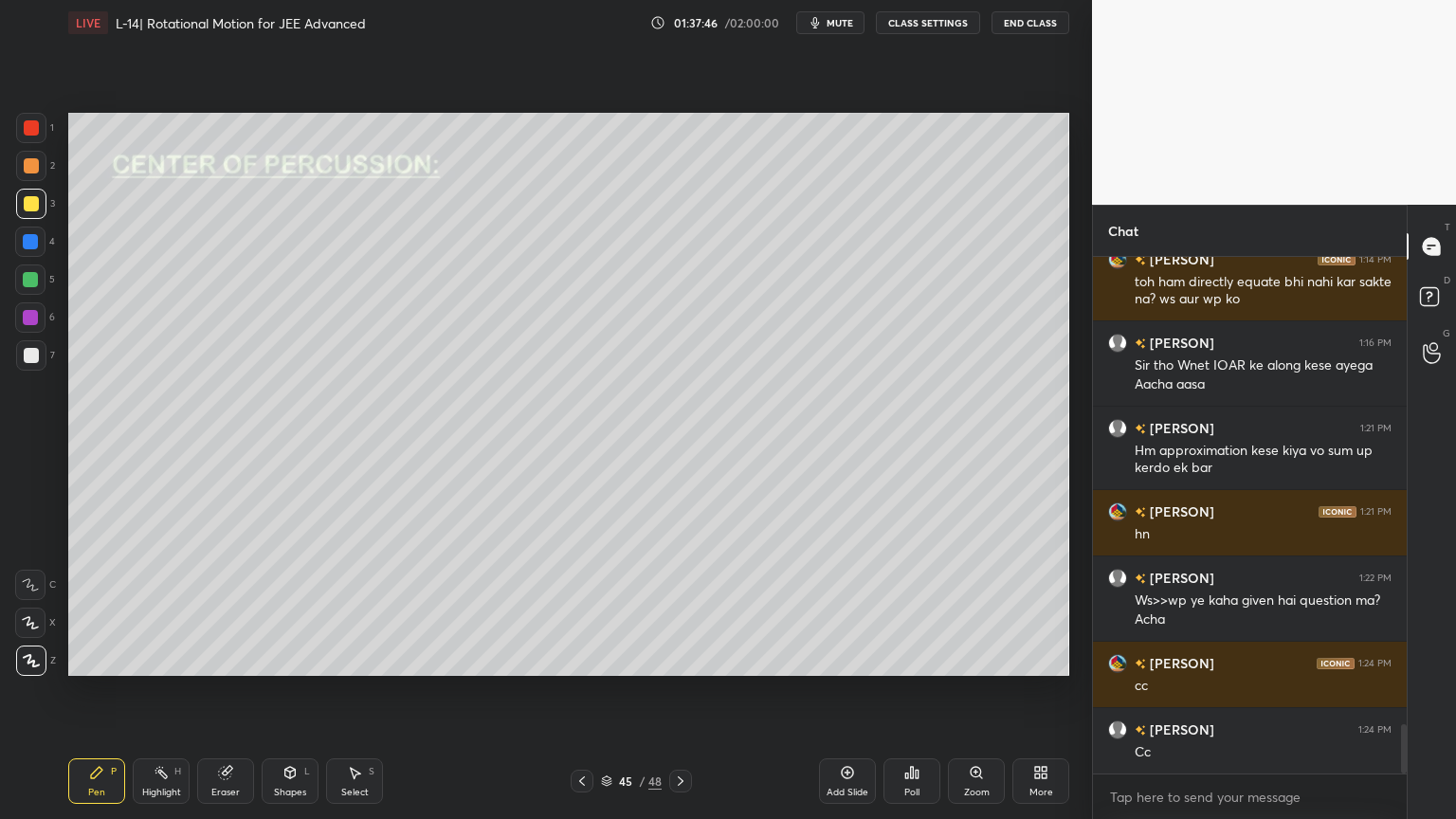click 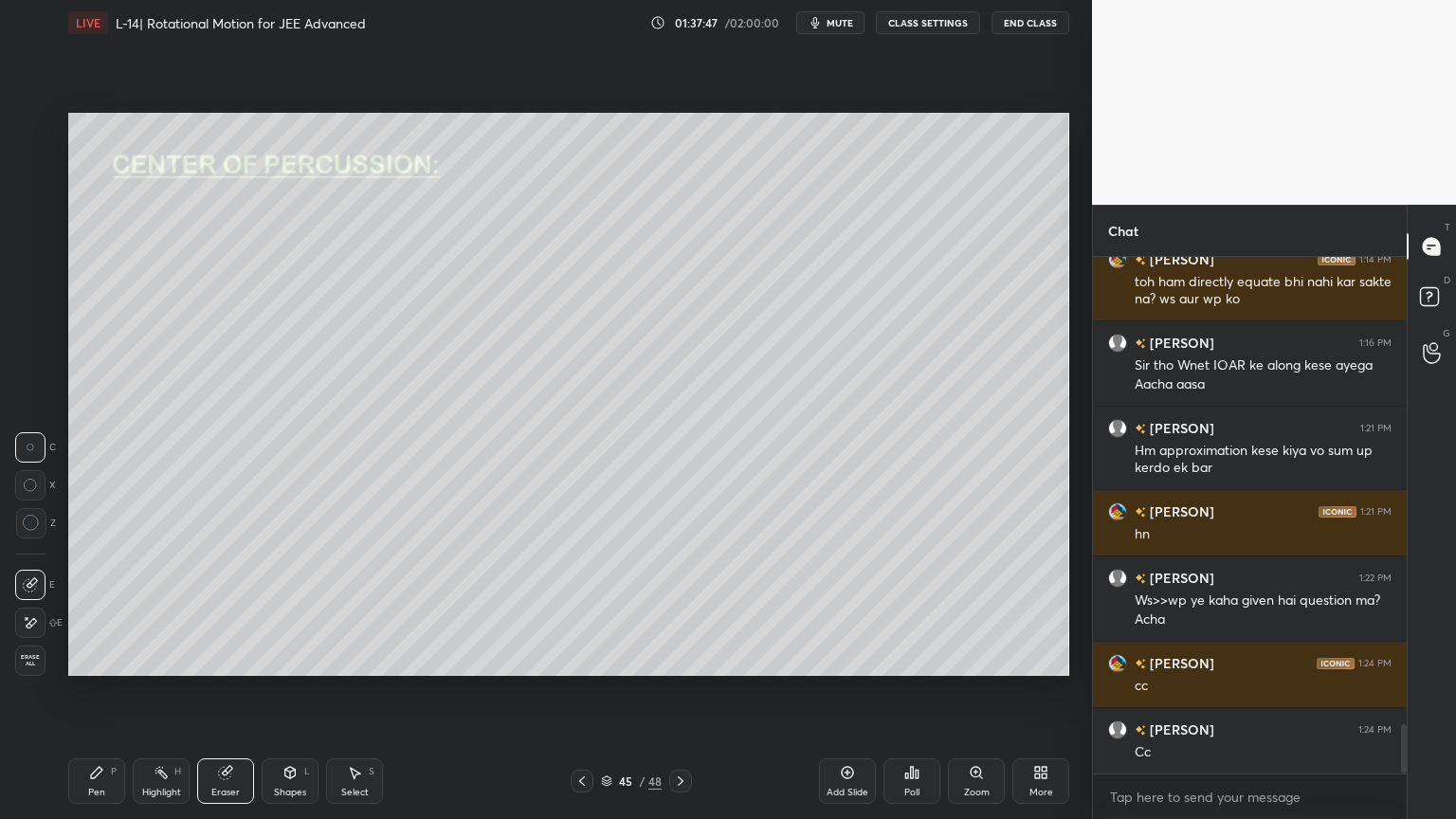 click 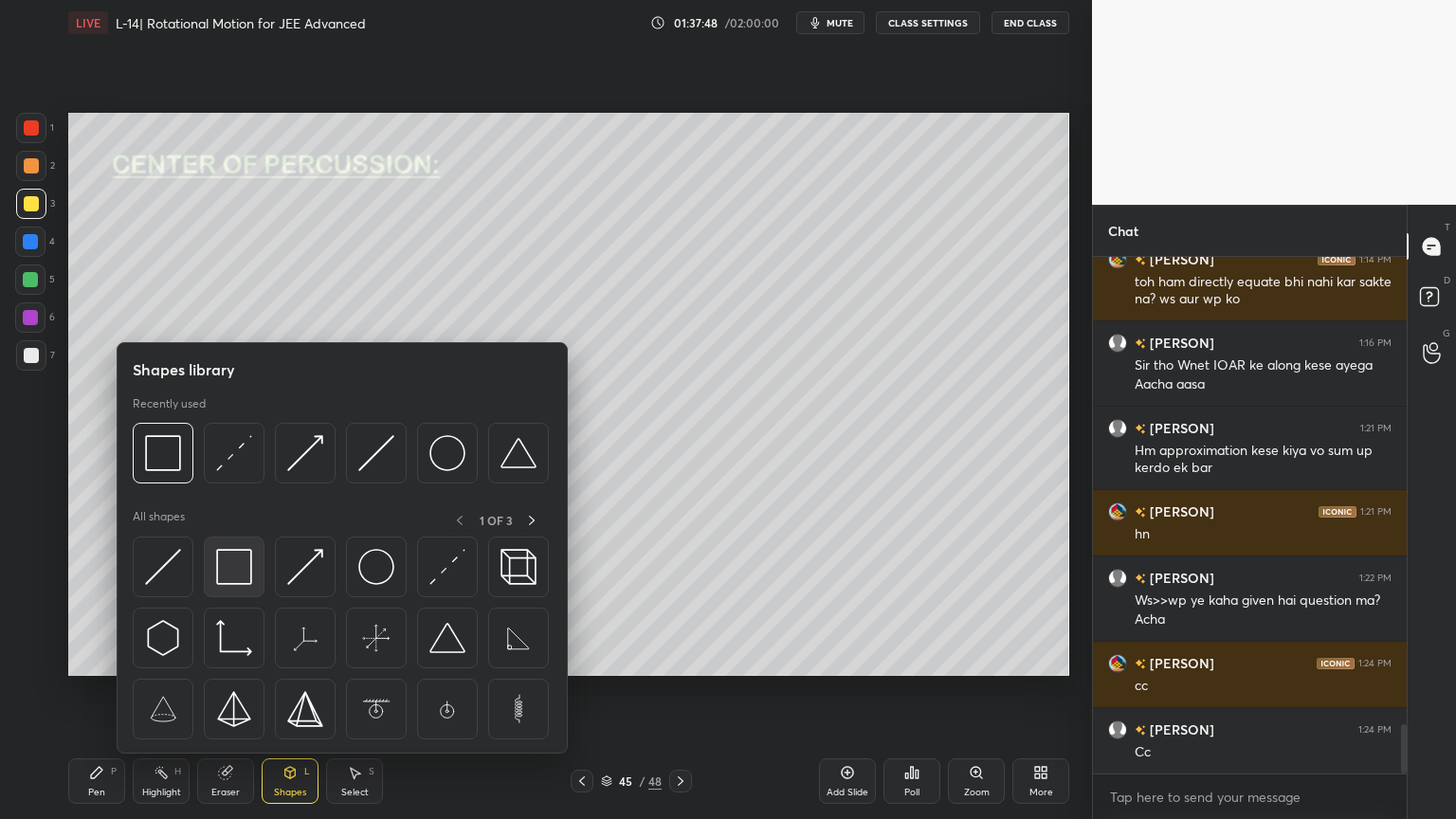 click at bounding box center (234, 567) 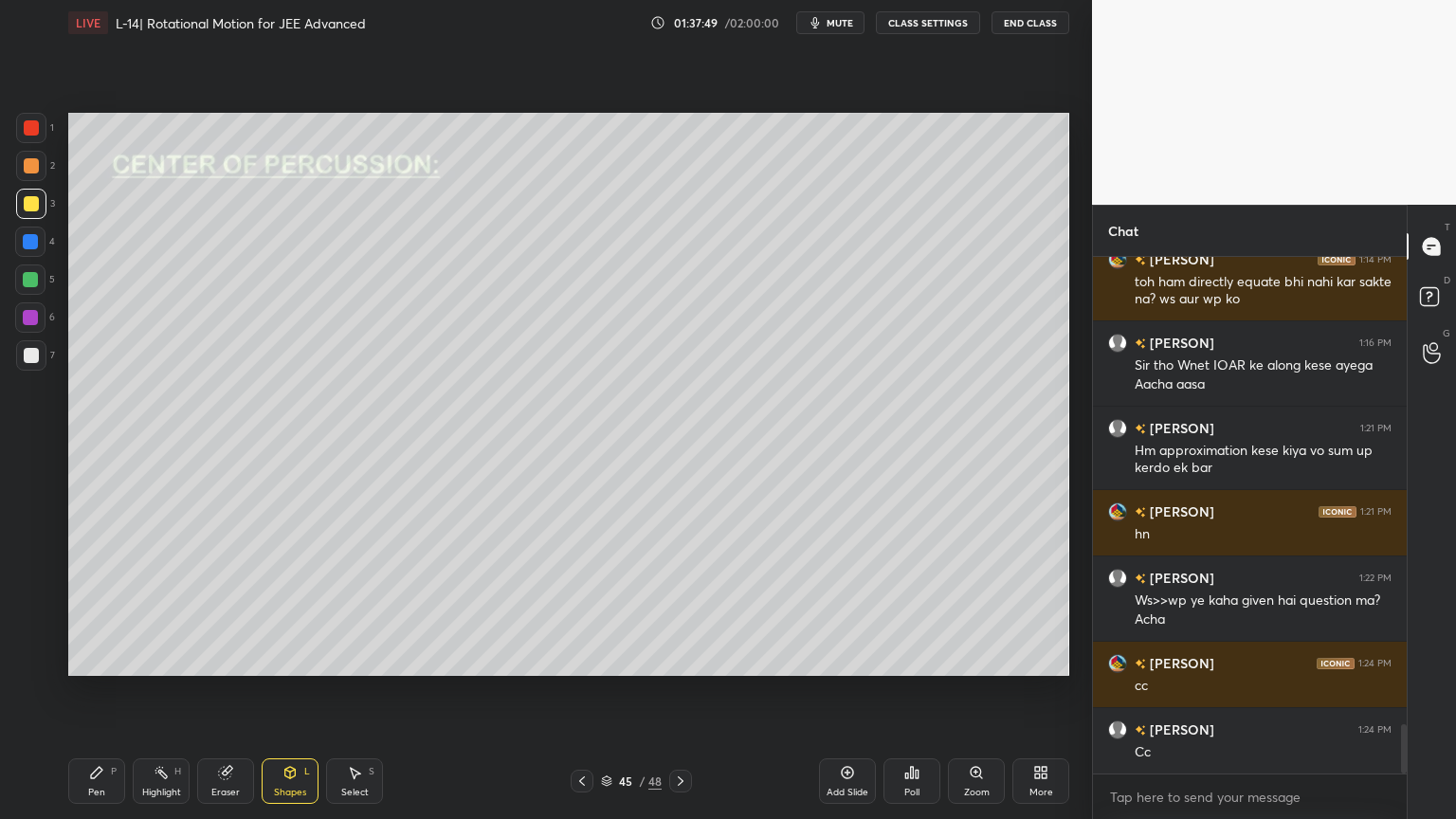 click at bounding box center [31, 166] 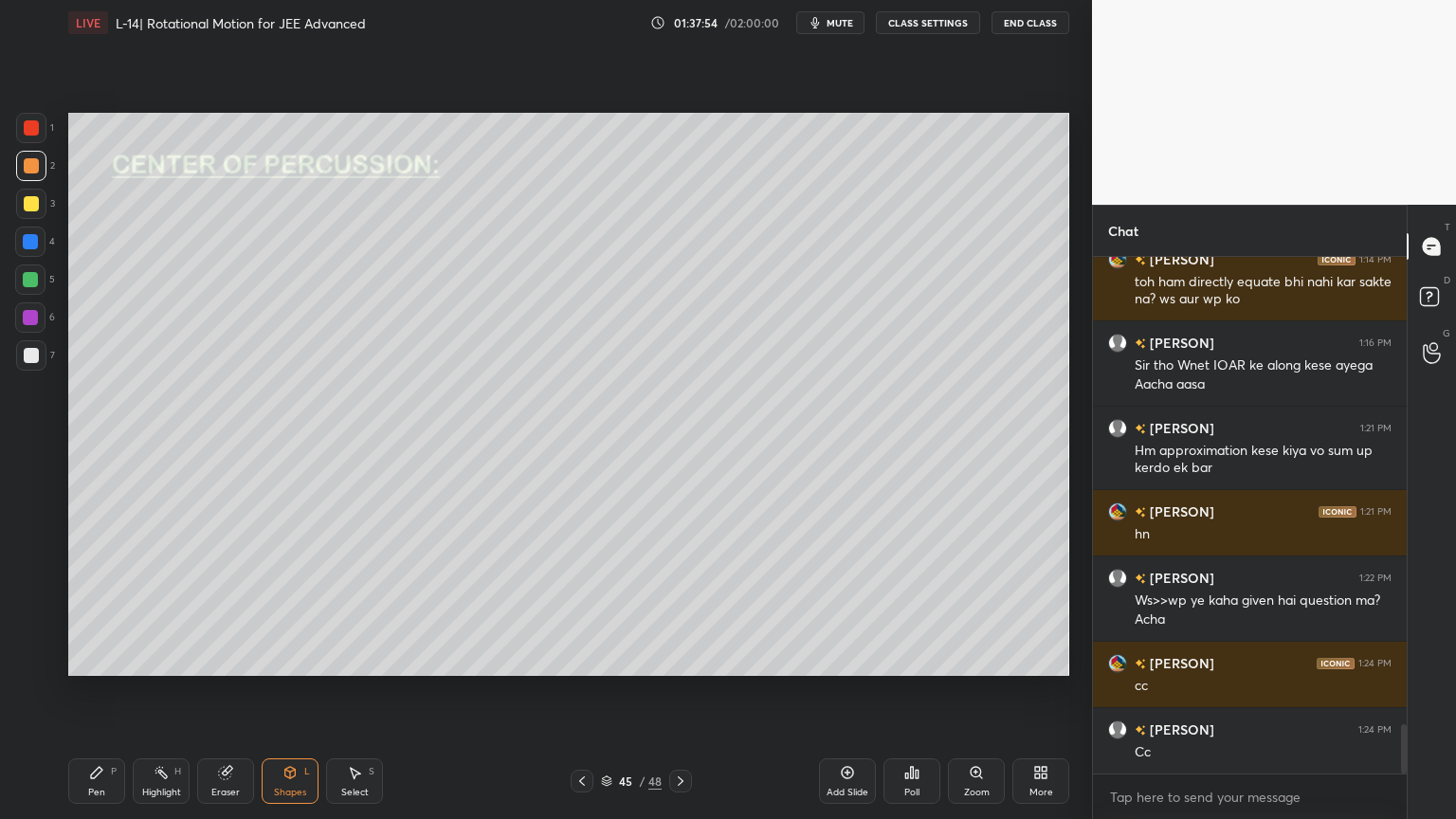 click on "Eraser" at bounding box center (226, 781) 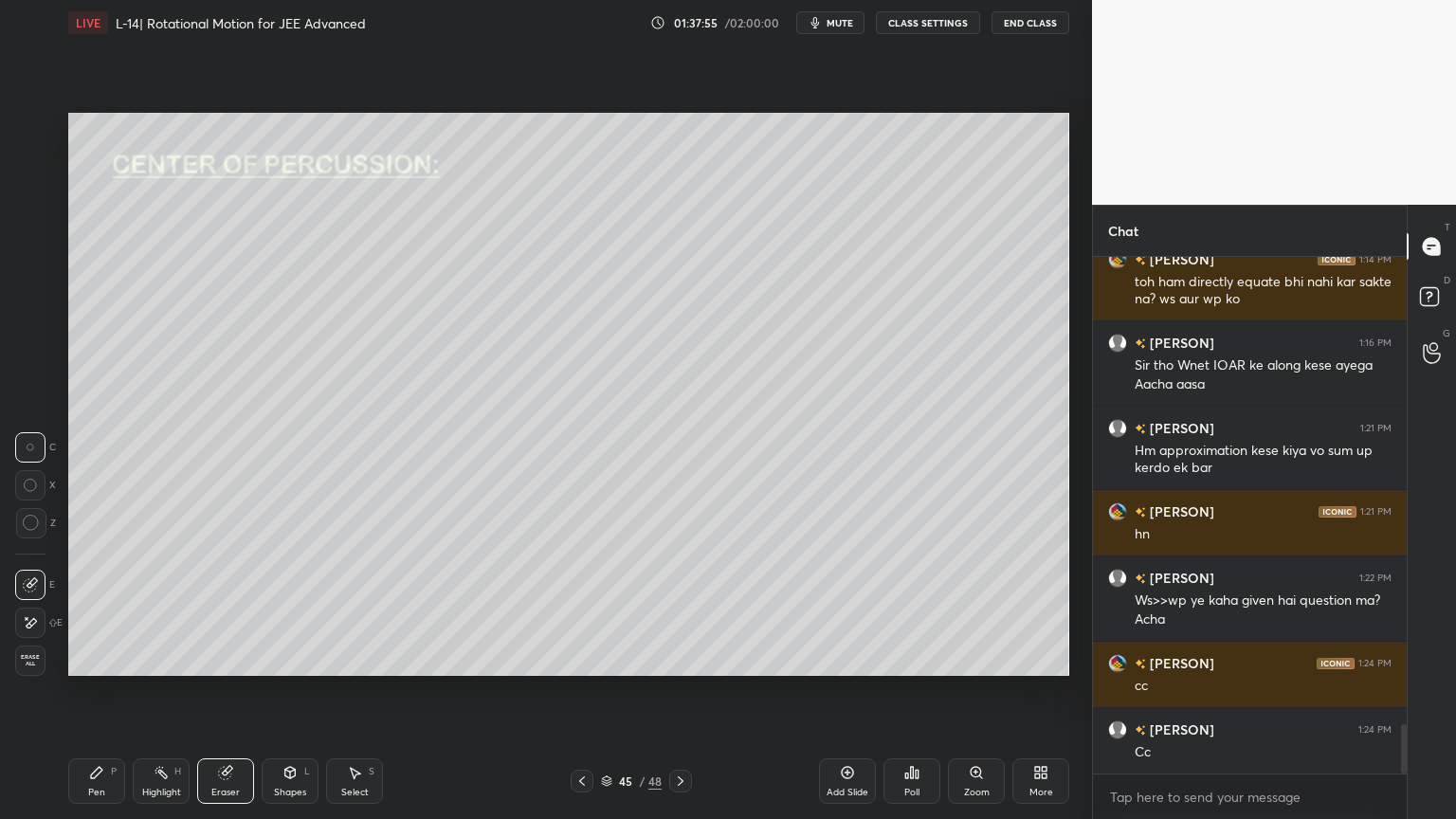 click on "Pen P" at bounding box center (97, 781) 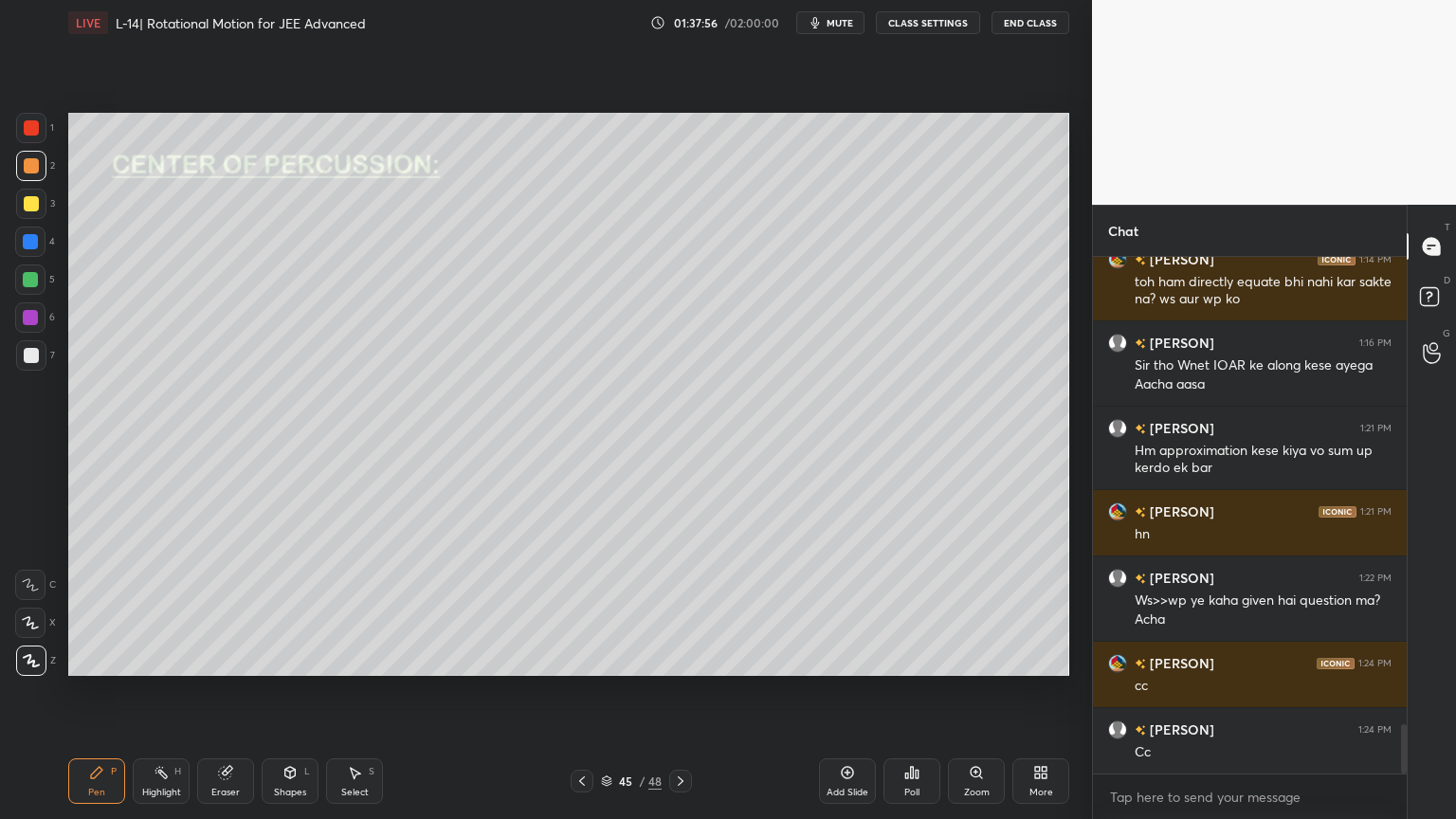 click on "1 2 3 4 5 6 7 C X Z C X Z E E Erase all   H H" at bounding box center (30, 394) 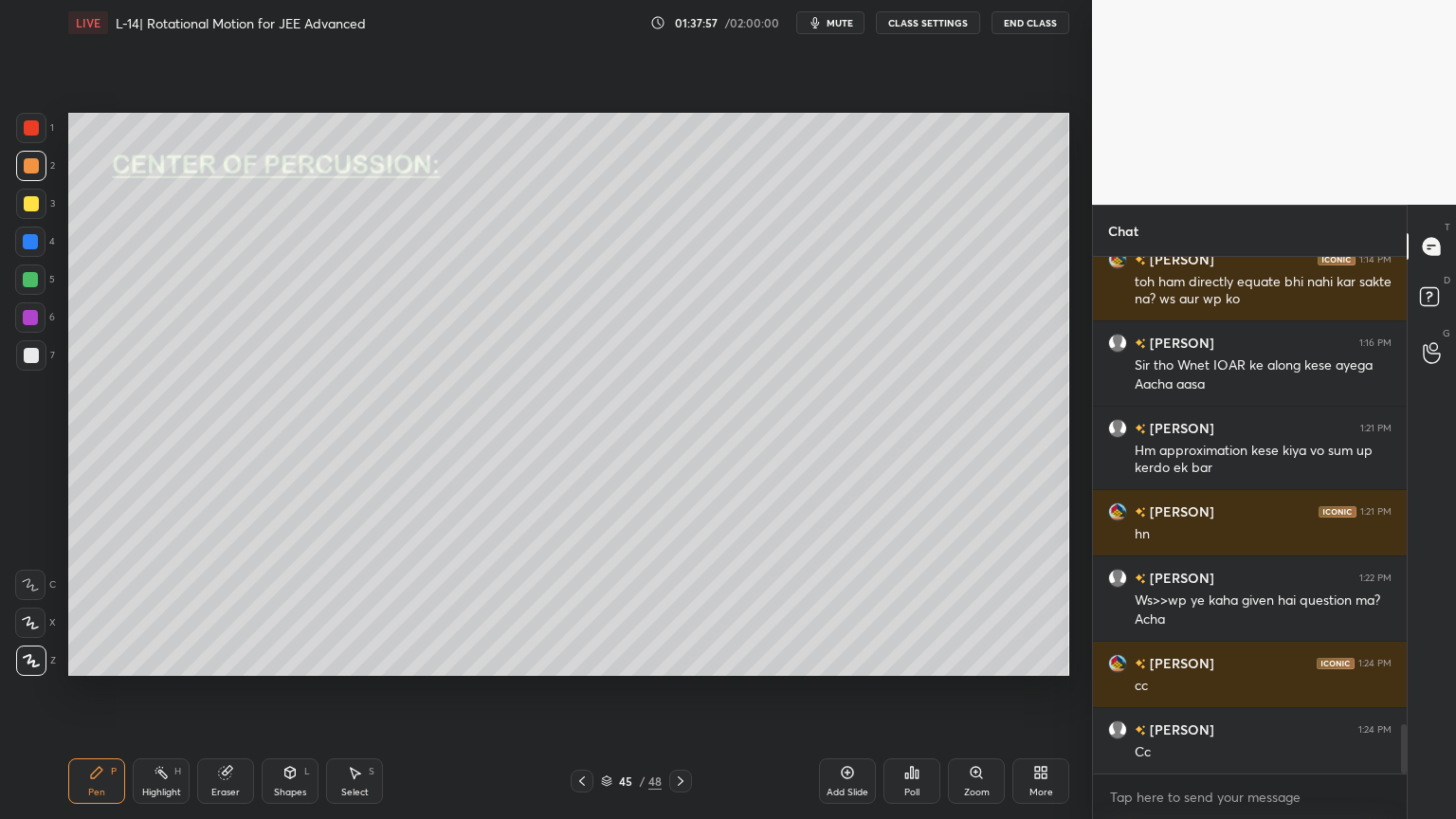 click at bounding box center (31, 204) 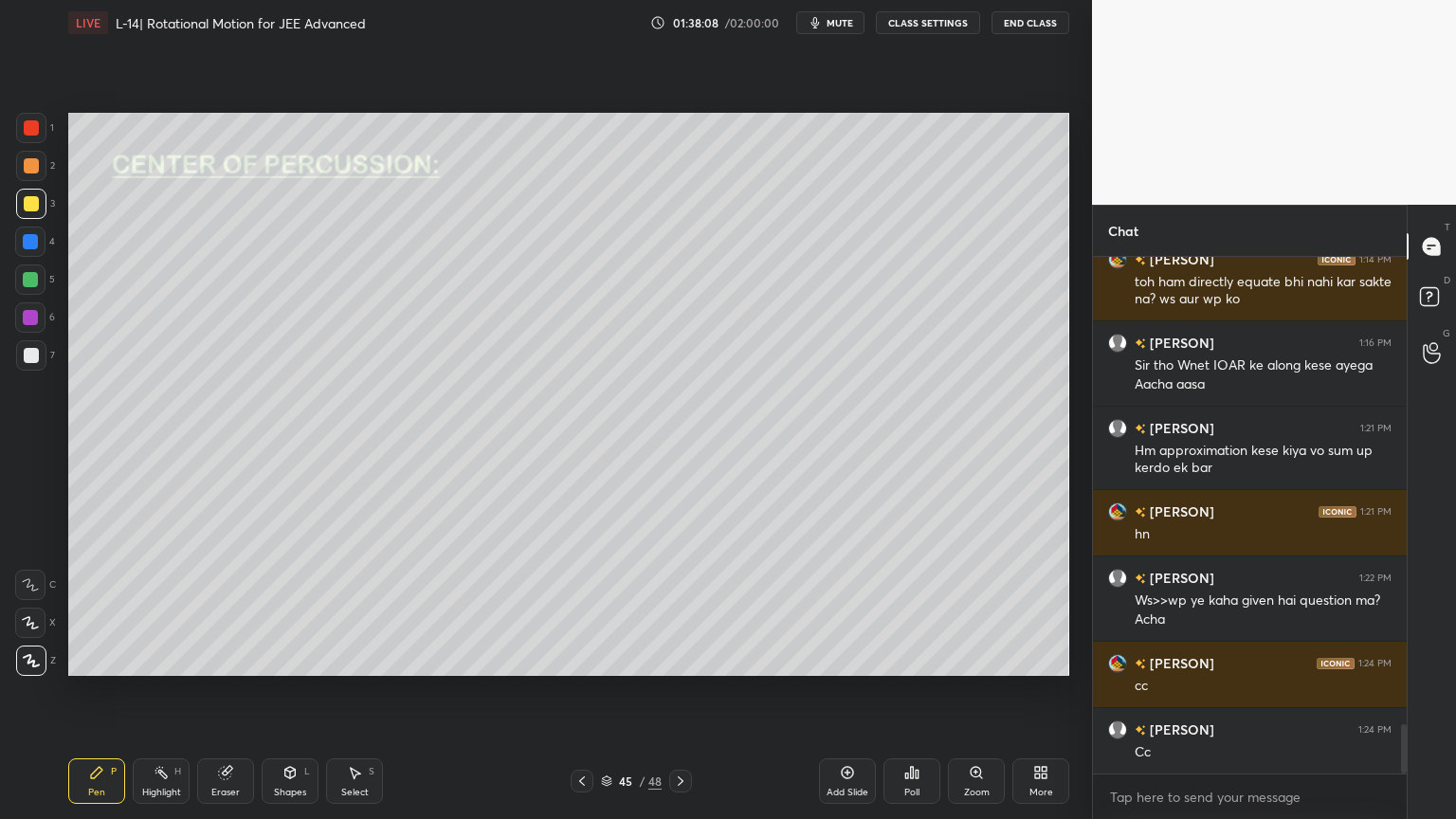 click at bounding box center [30, 280] 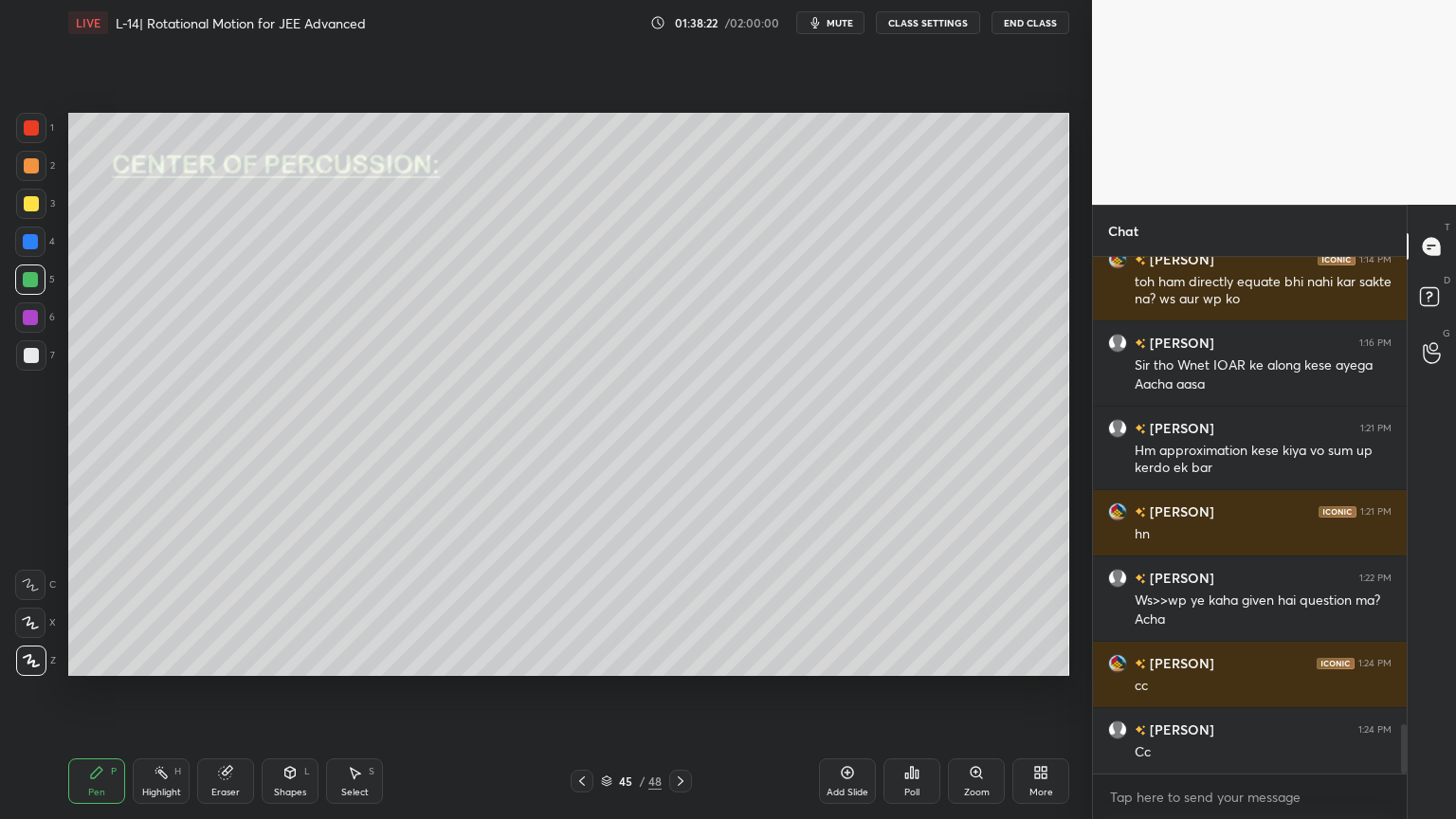 click at bounding box center (30, 242) 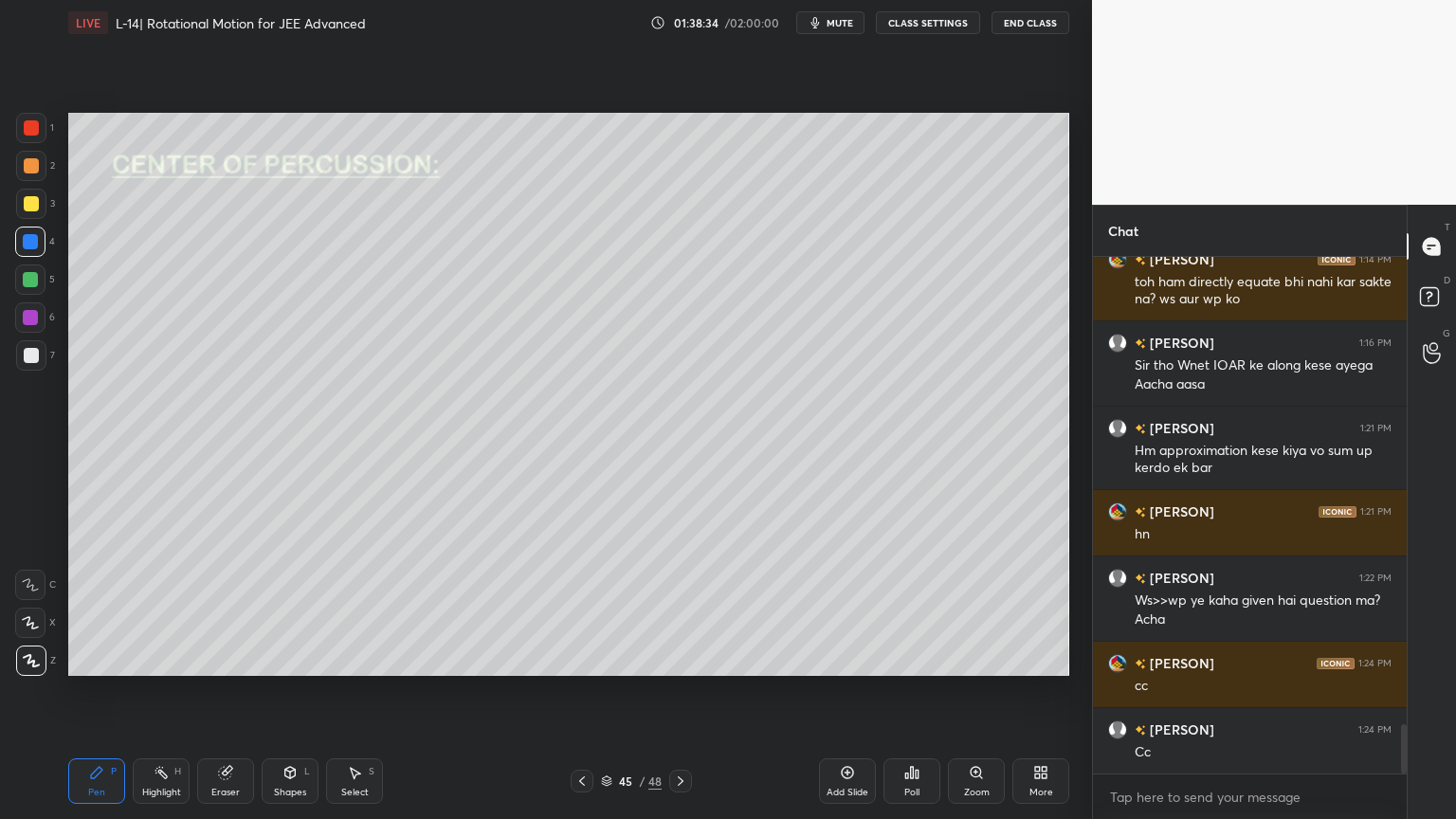 click at bounding box center [31, 204] 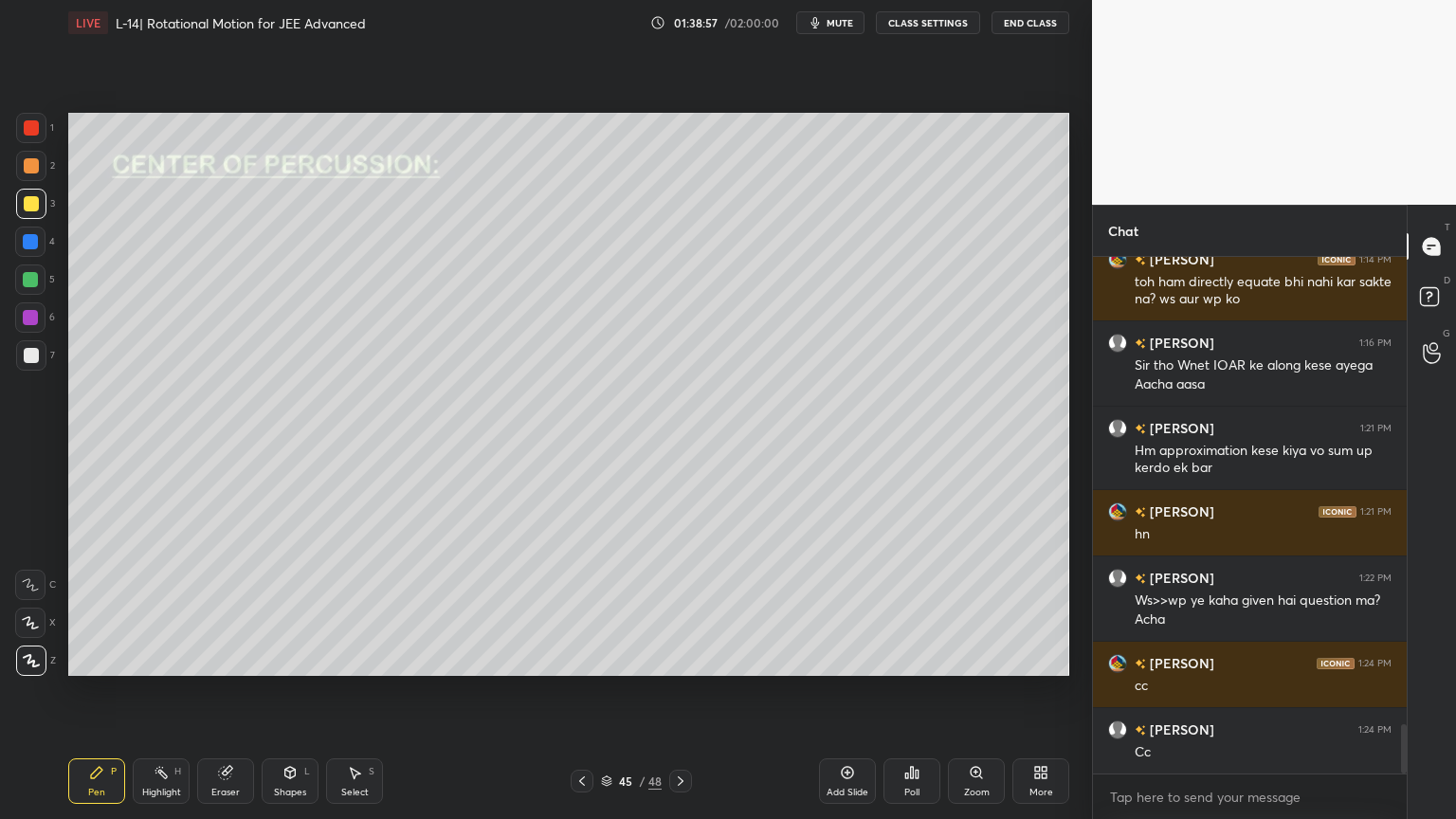 click on "Shapes L" at bounding box center [290, 781] 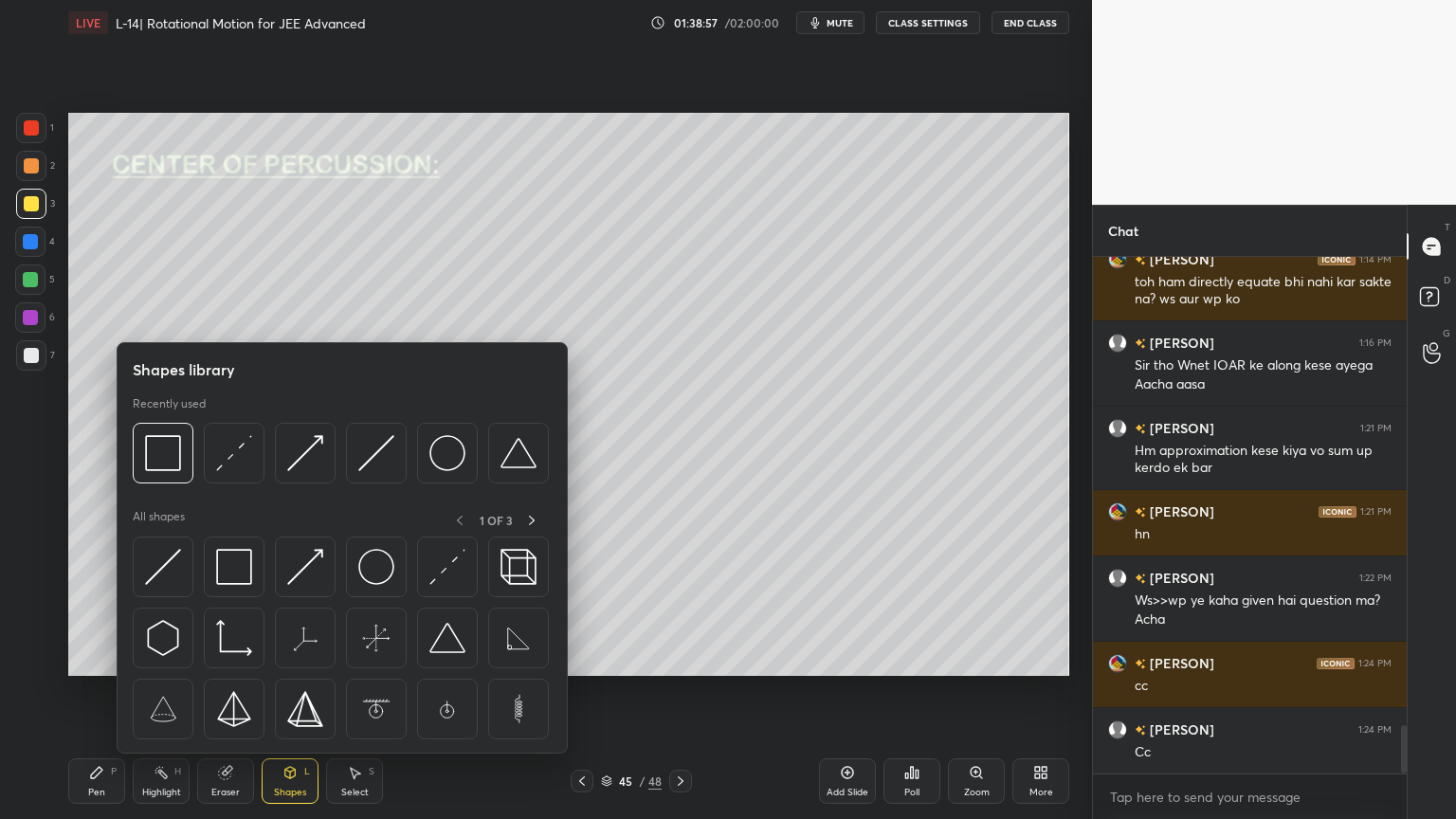 scroll, scrollTop: 4955, scrollLeft: 0, axis: vertical 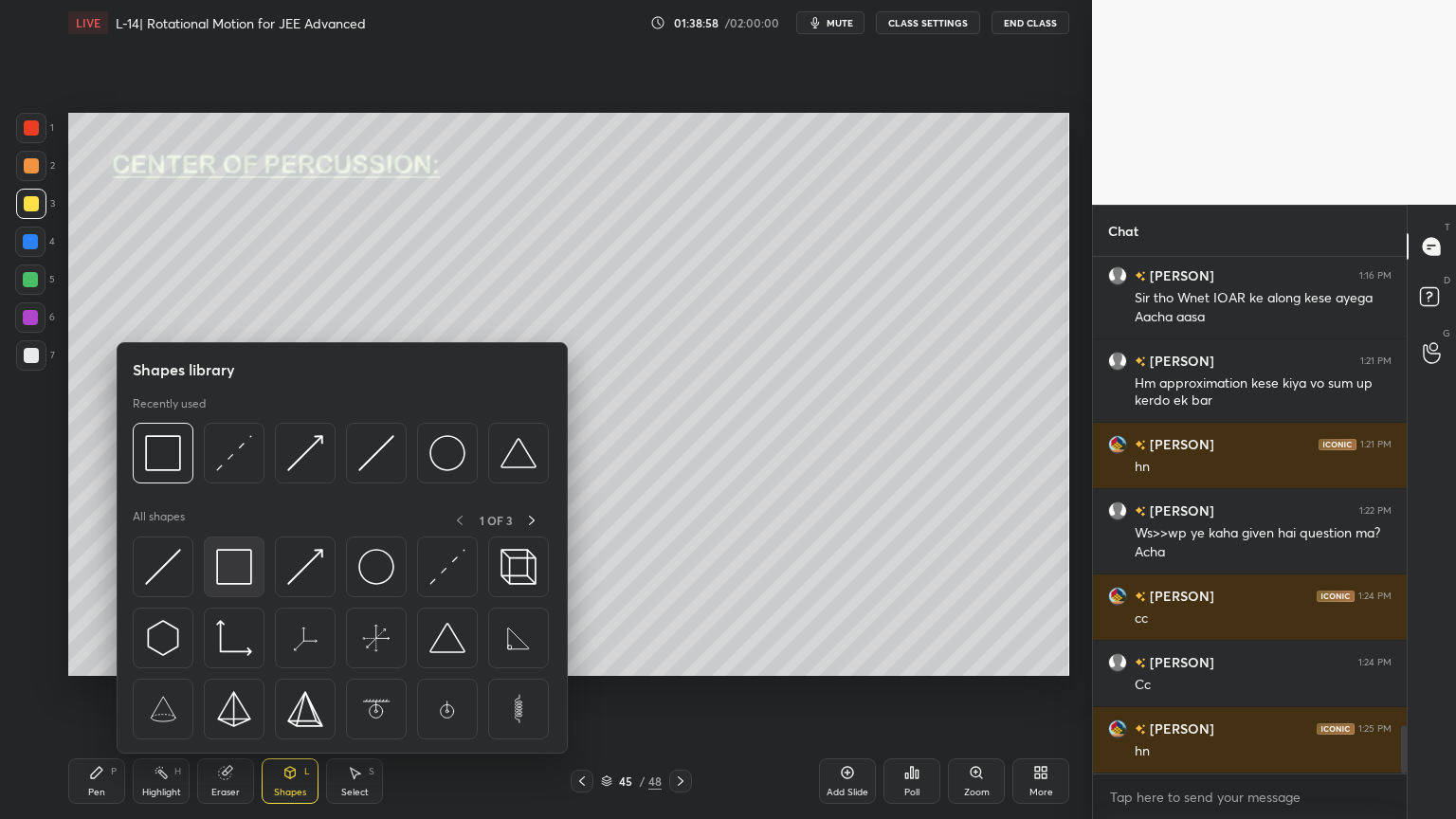 click at bounding box center (234, 567) 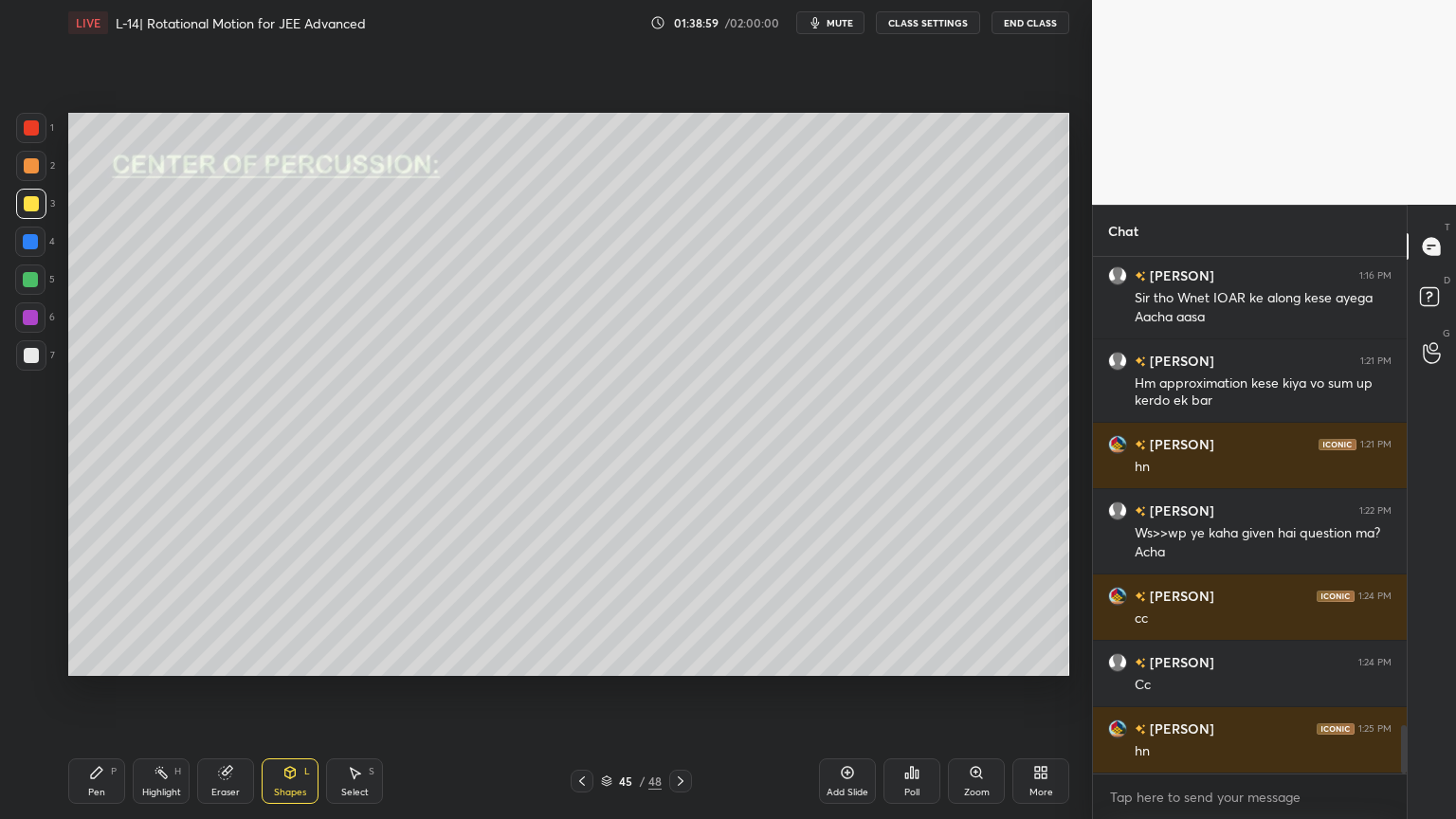 scroll, scrollTop: 5020, scrollLeft: 0, axis: vertical 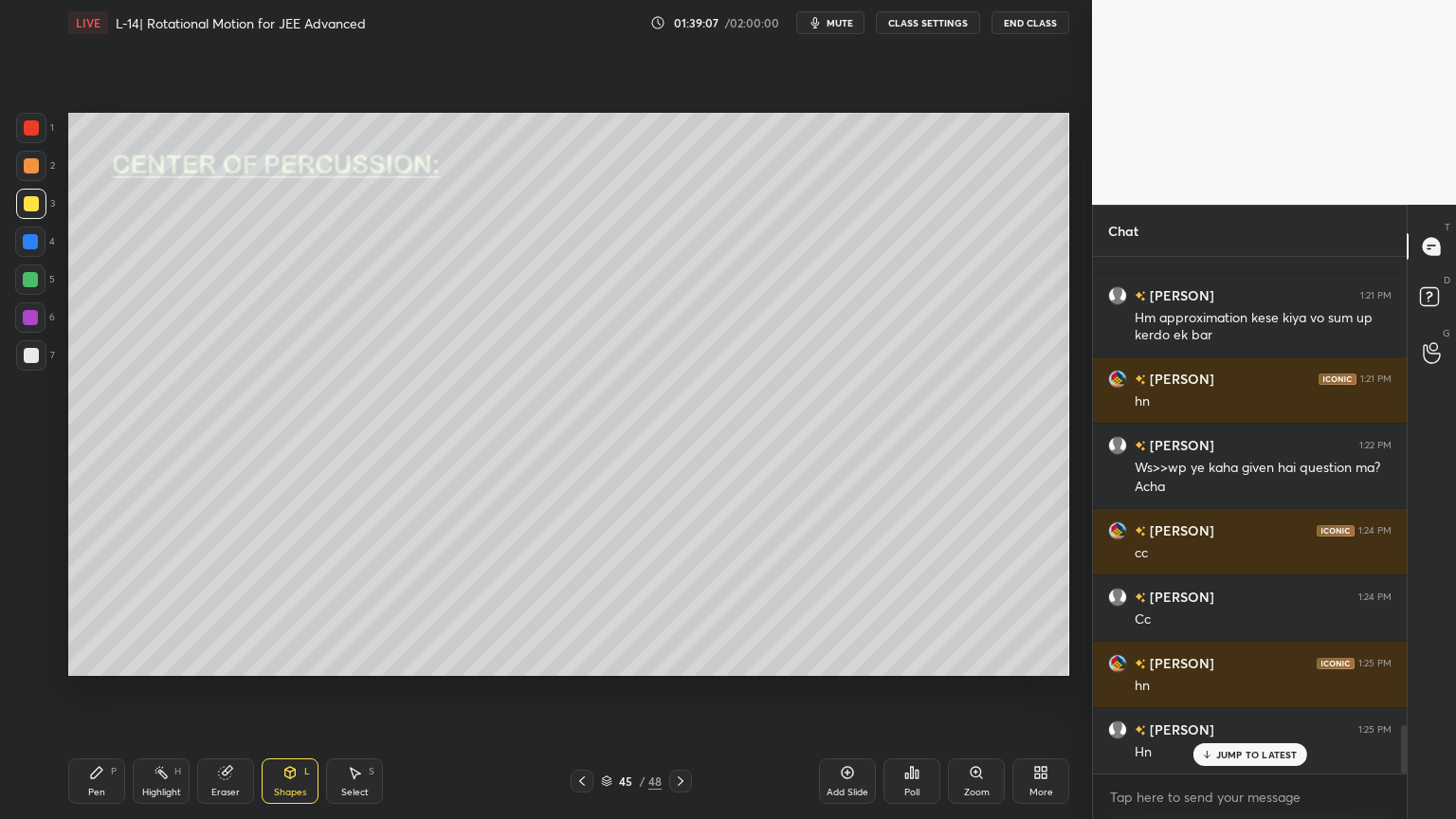 click at bounding box center (30, 318) 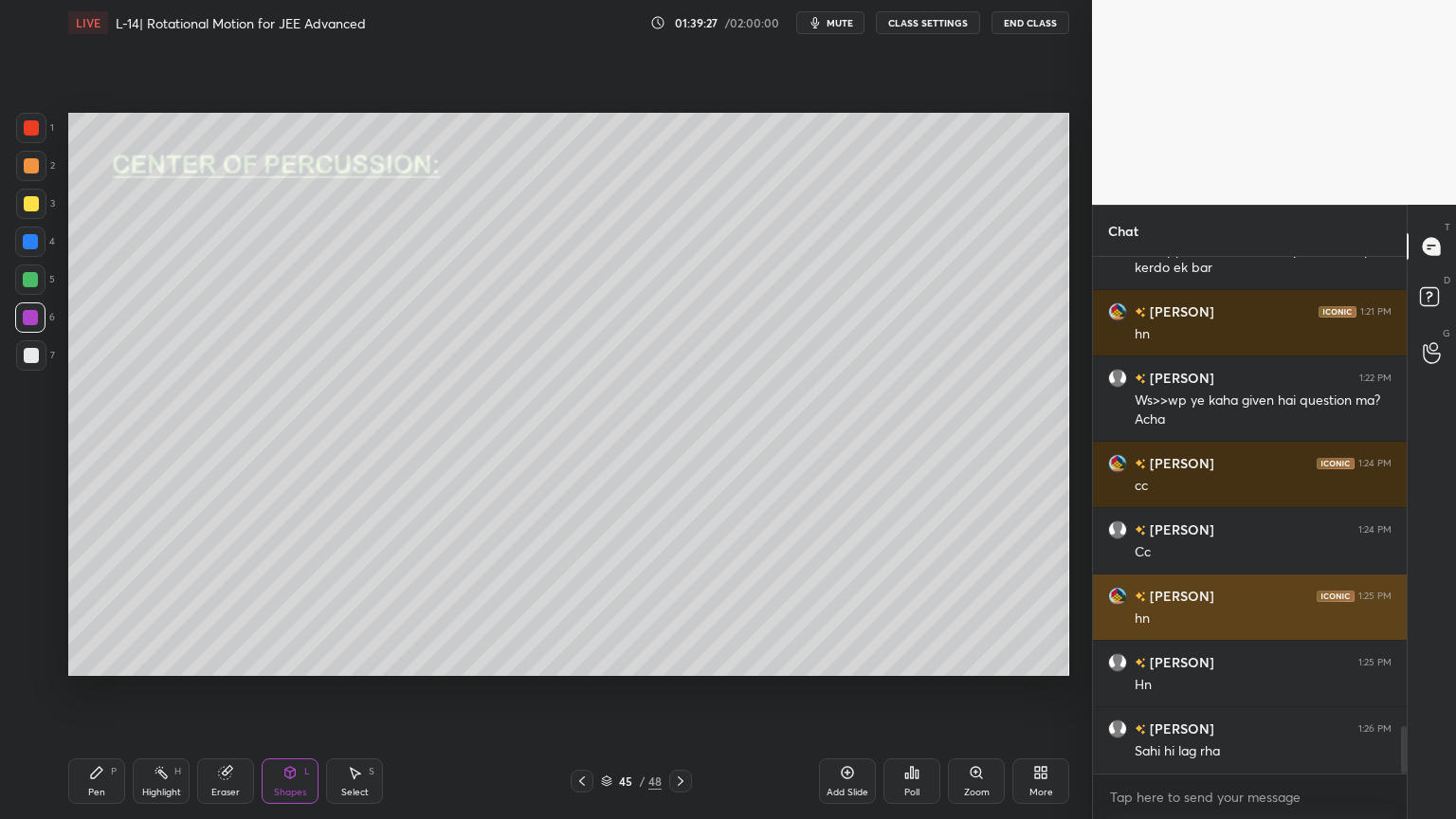 scroll, scrollTop: 5153, scrollLeft: 0, axis: vertical 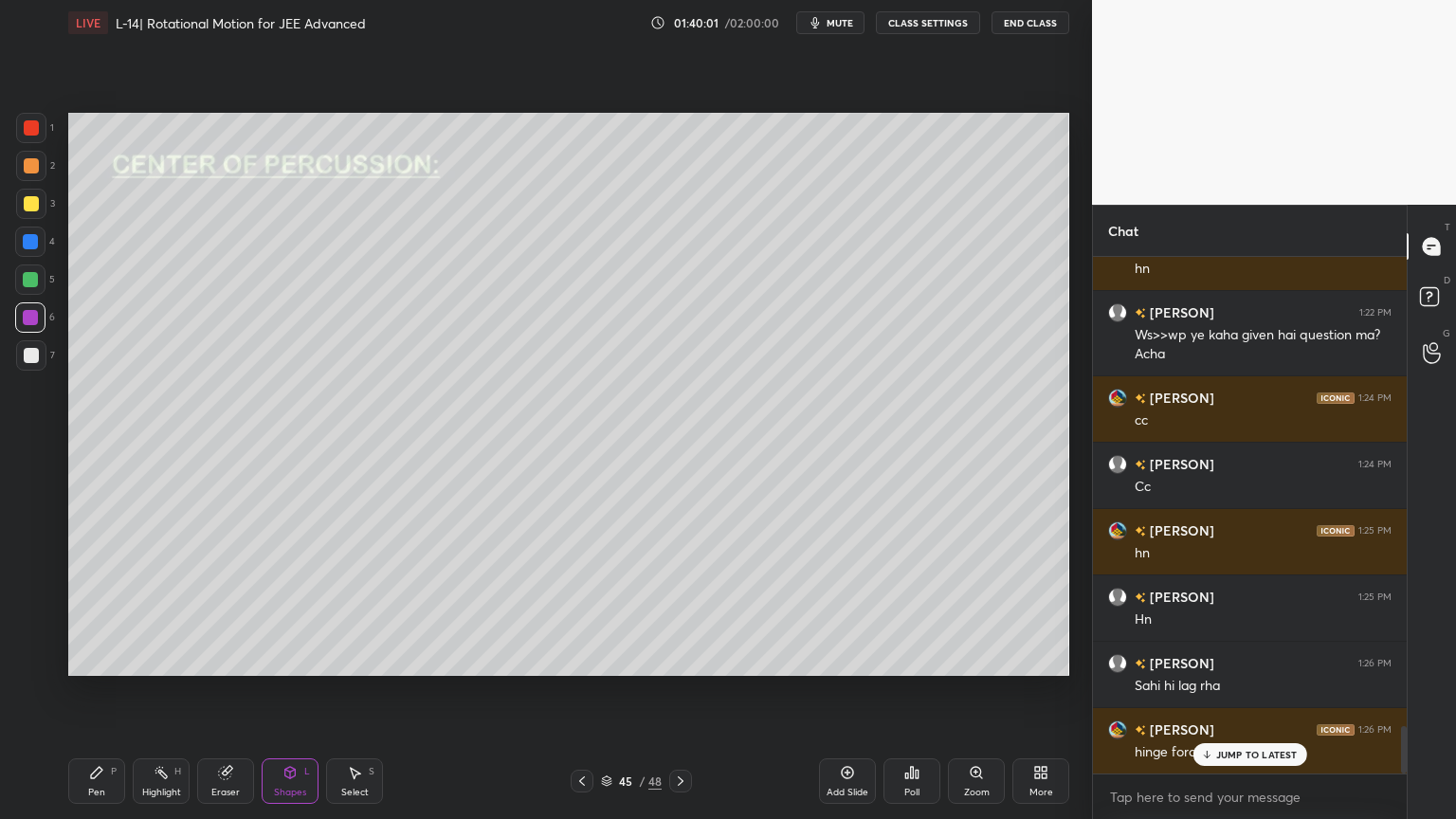 click 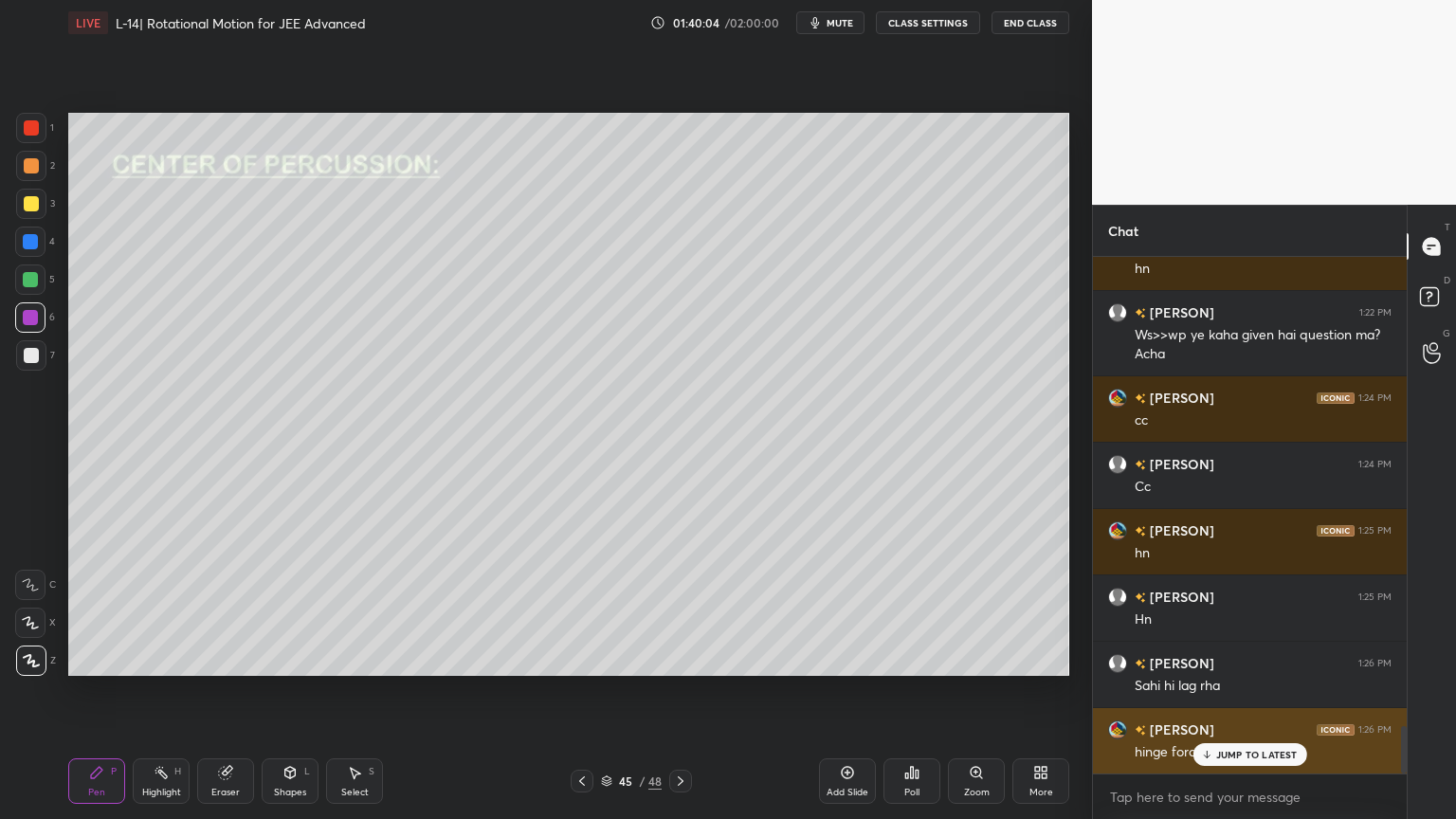scroll, scrollTop: 5154, scrollLeft: 0, axis: vertical 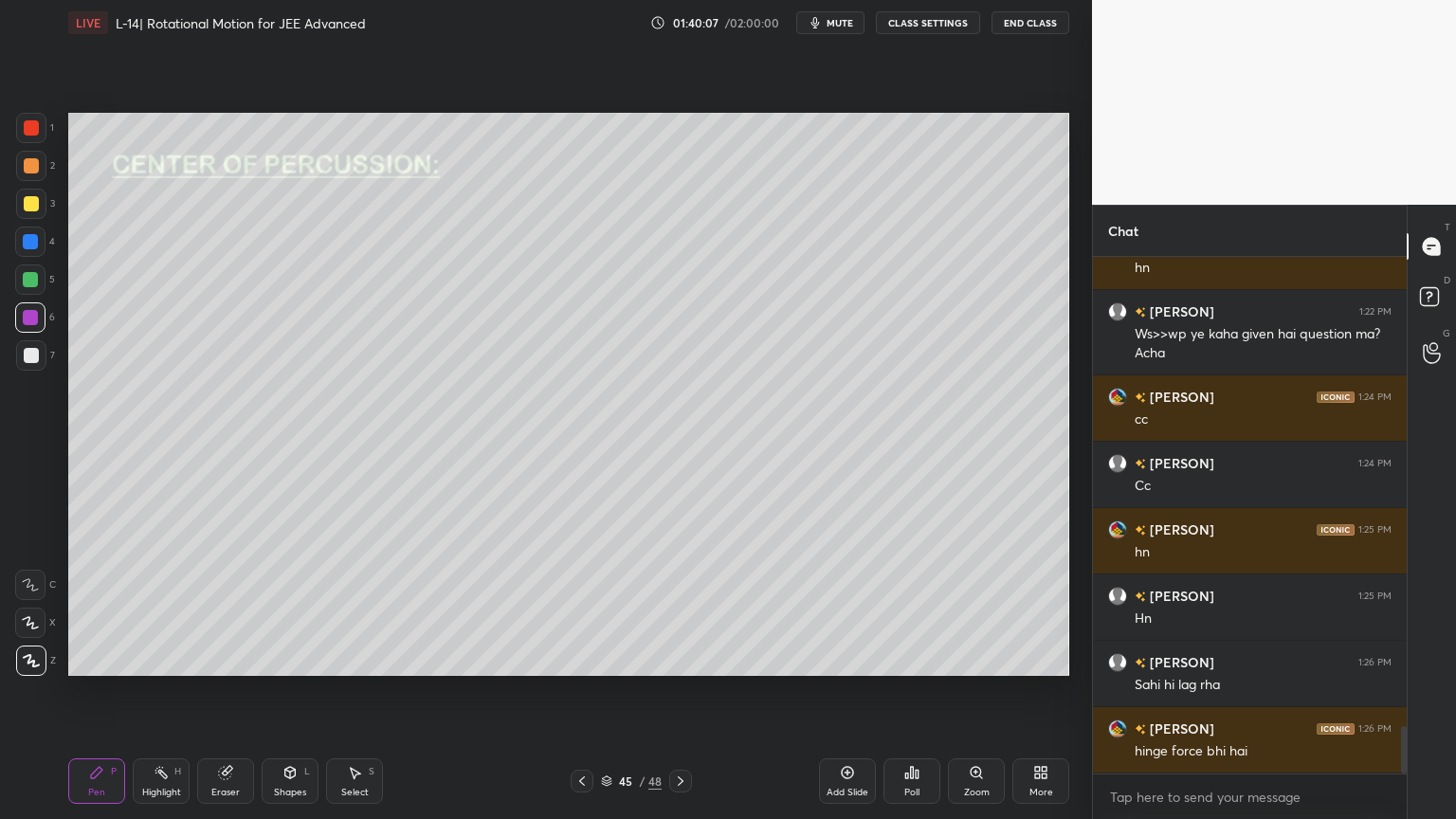 click 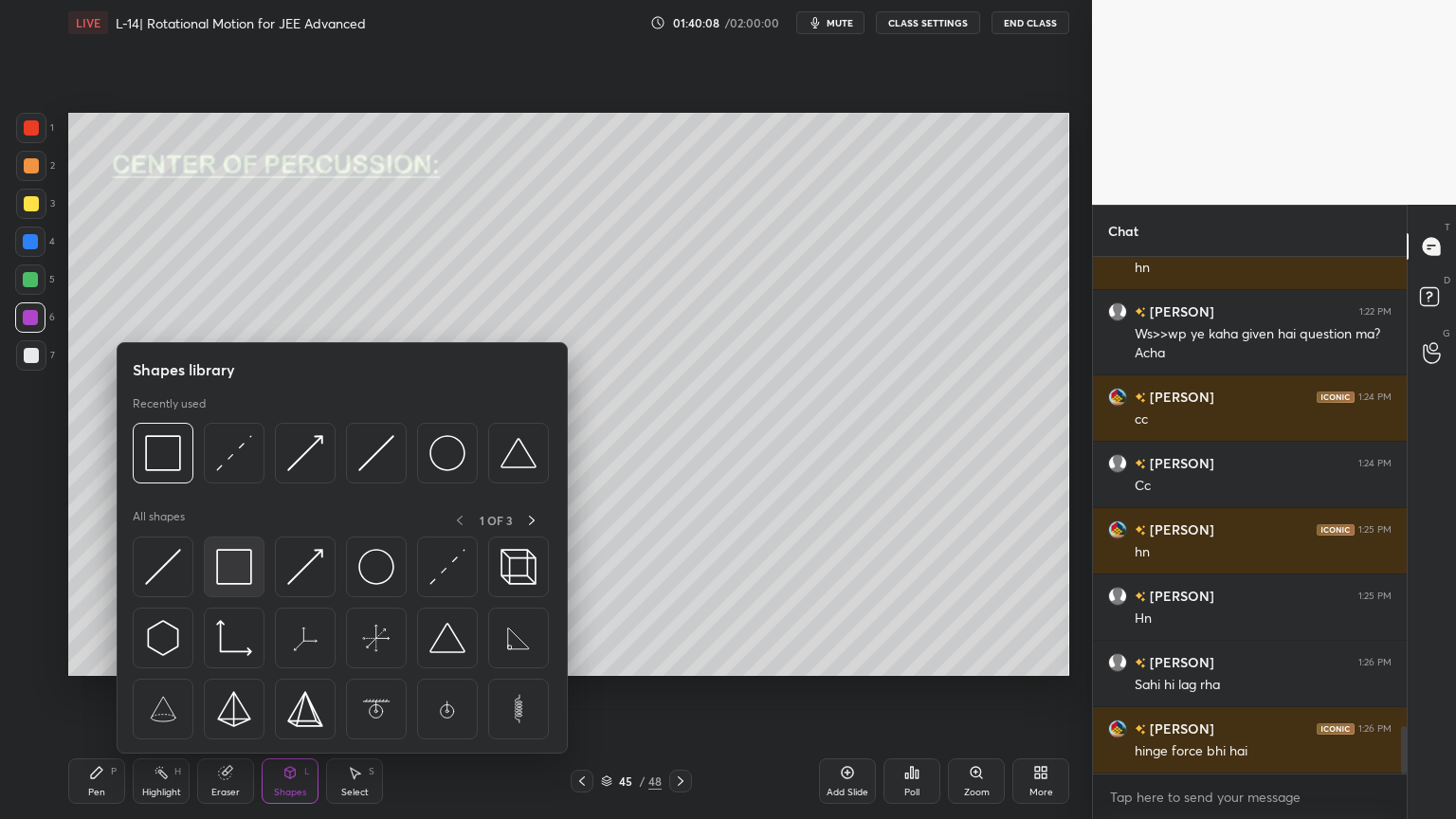 click at bounding box center [234, 567] 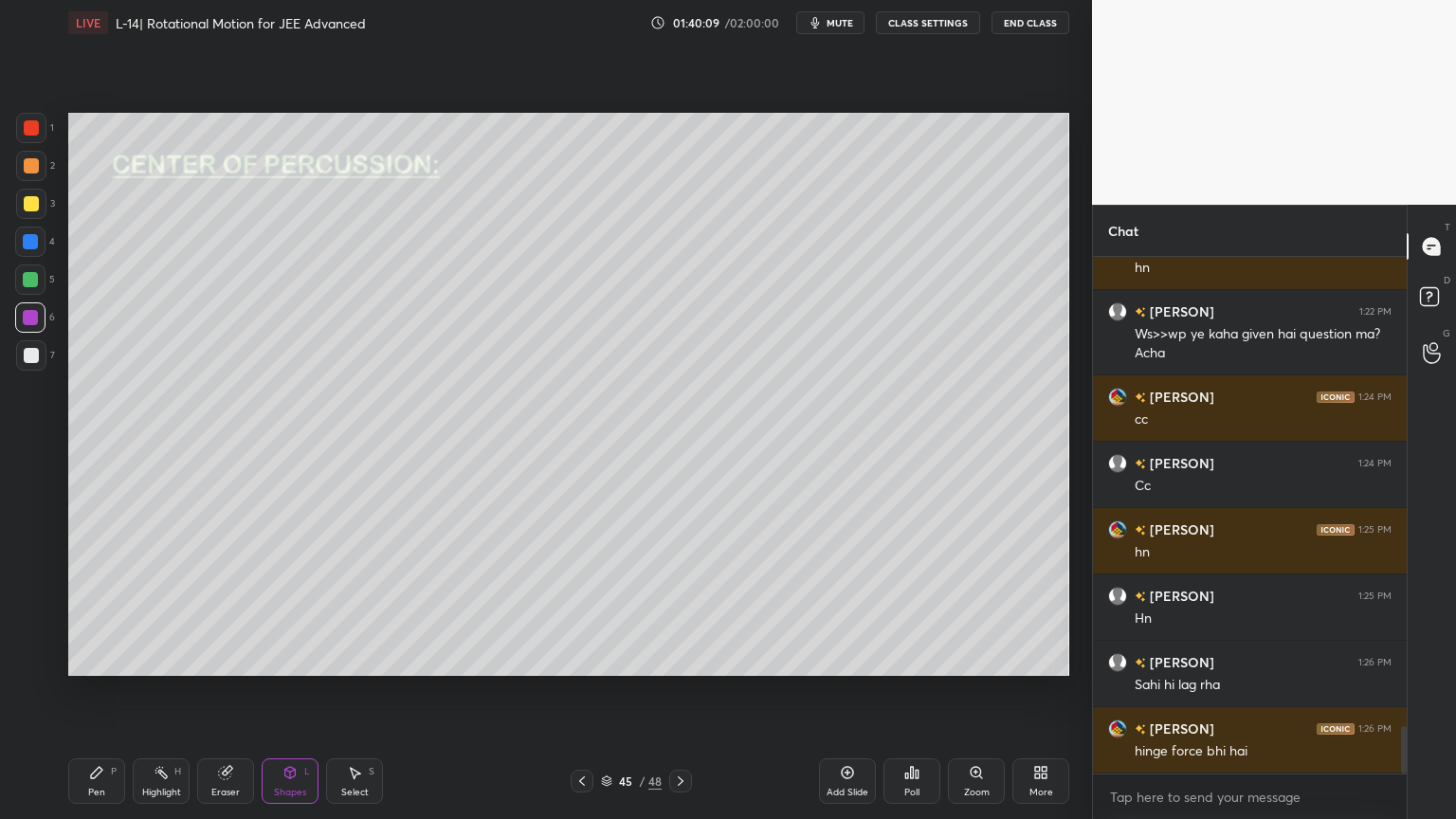 click at bounding box center (30, 280) 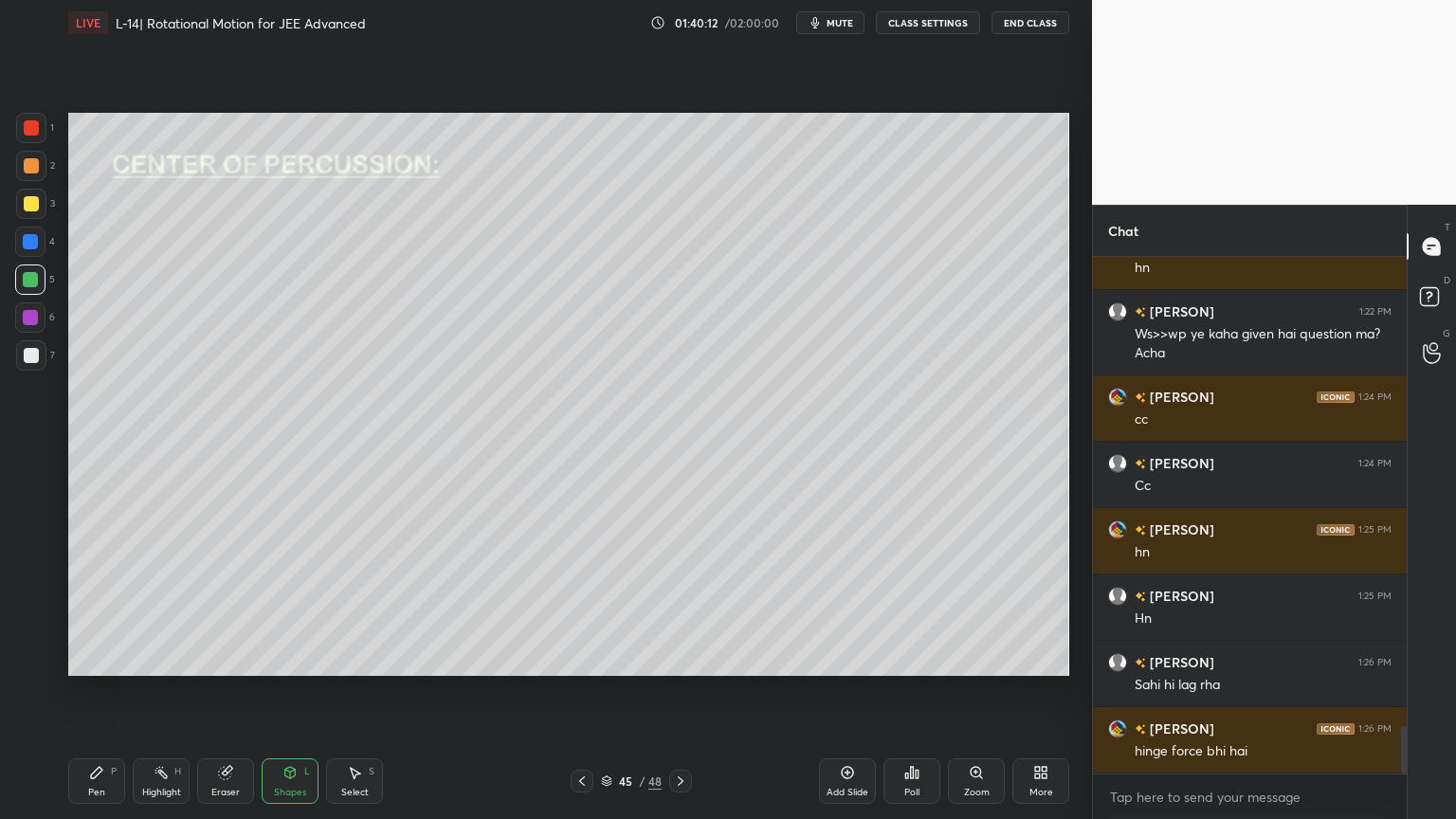 click on "Pen P" at bounding box center [97, 781] 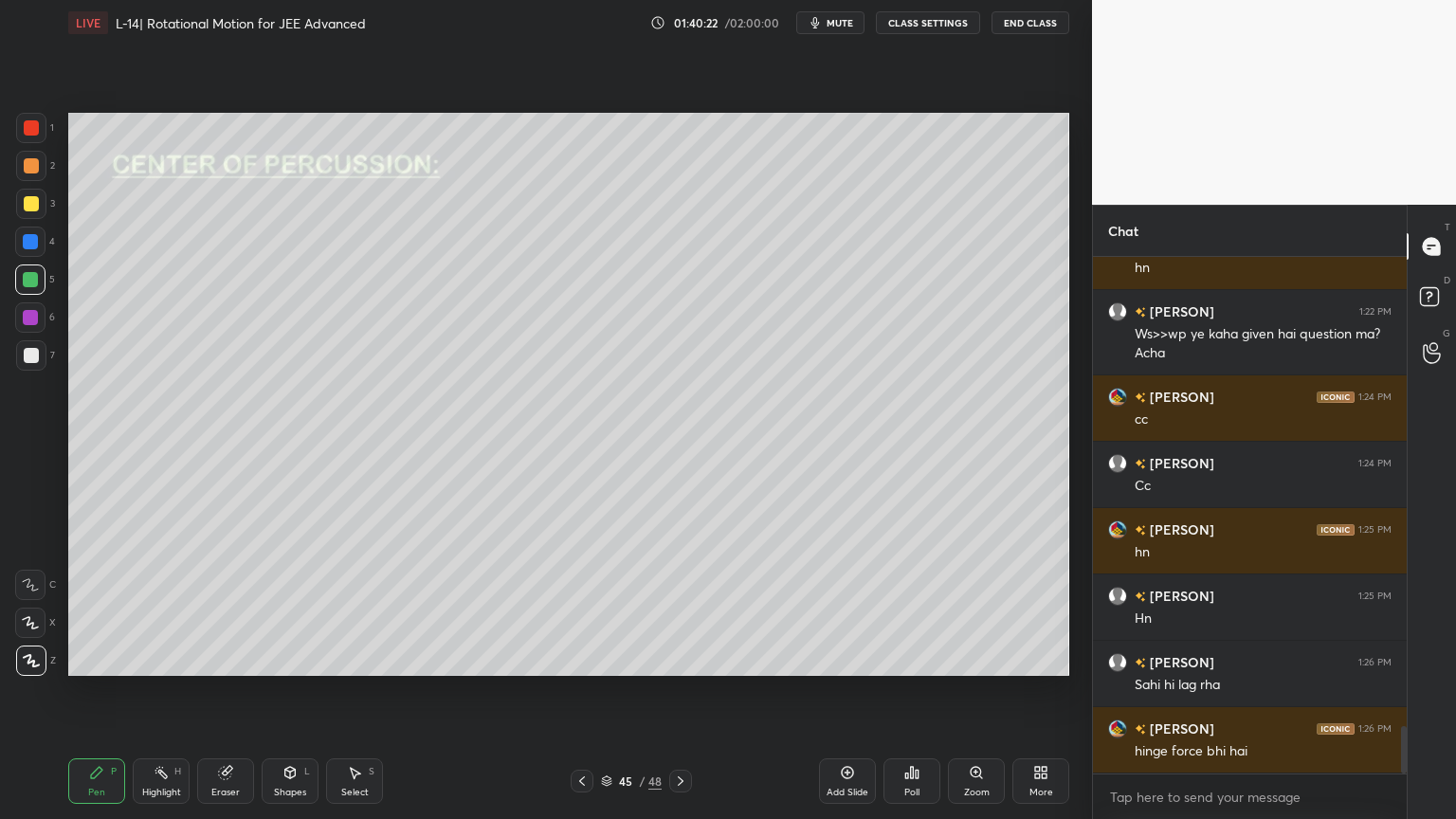 click on "Highlight H" at bounding box center (161, 781) 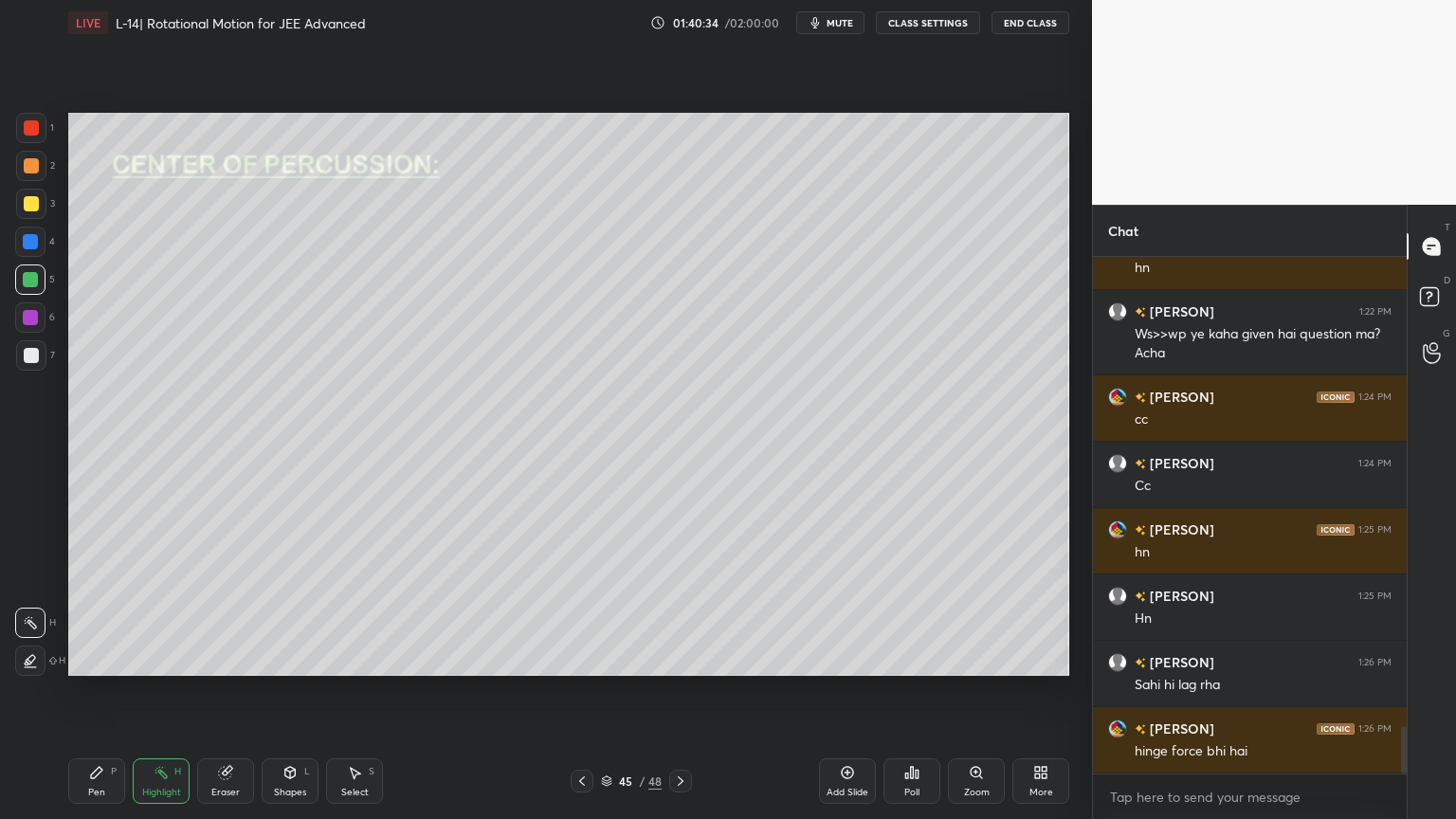click at bounding box center (31, 128) 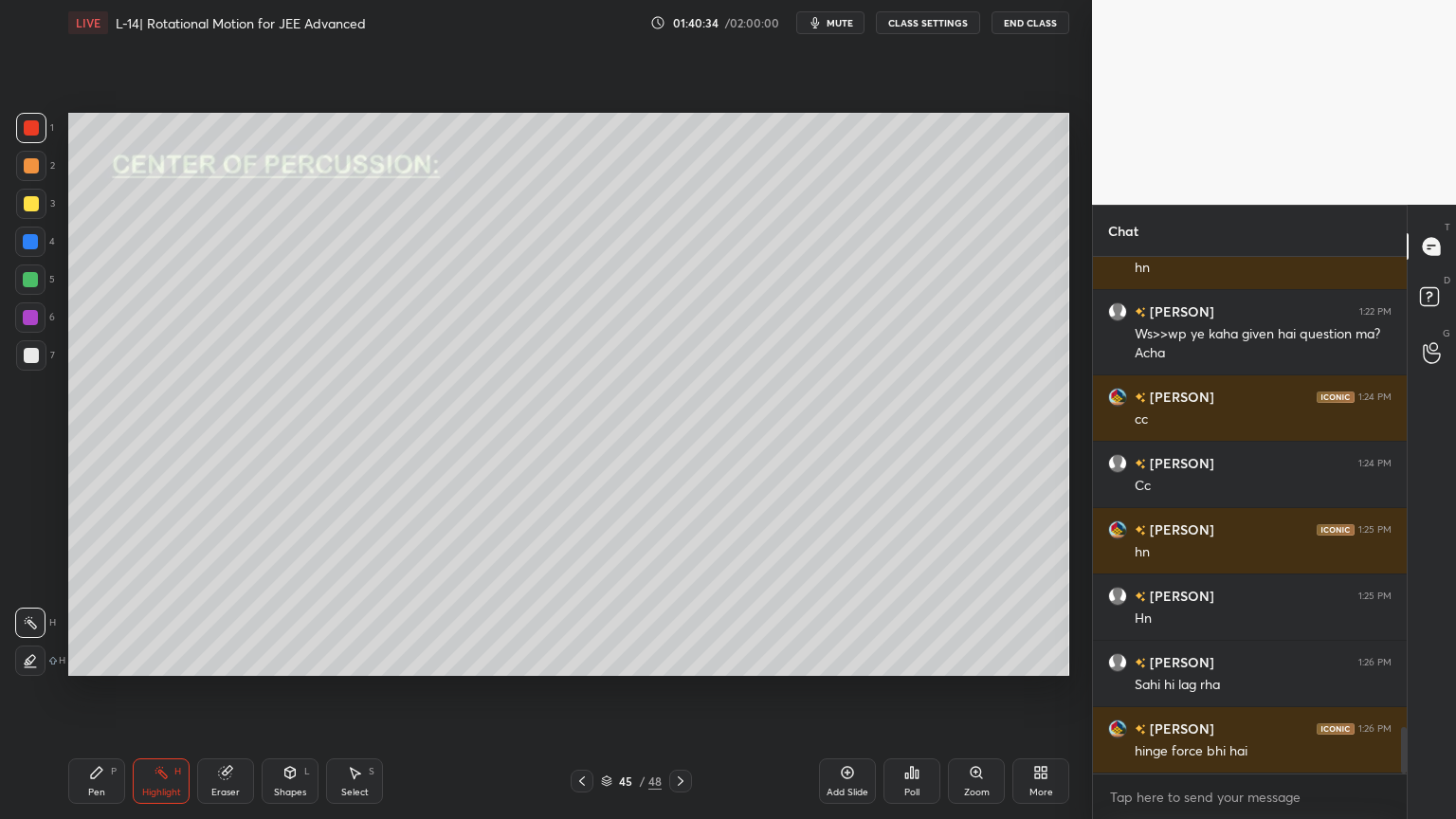 scroll, scrollTop: 5220, scrollLeft: 0, axis: vertical 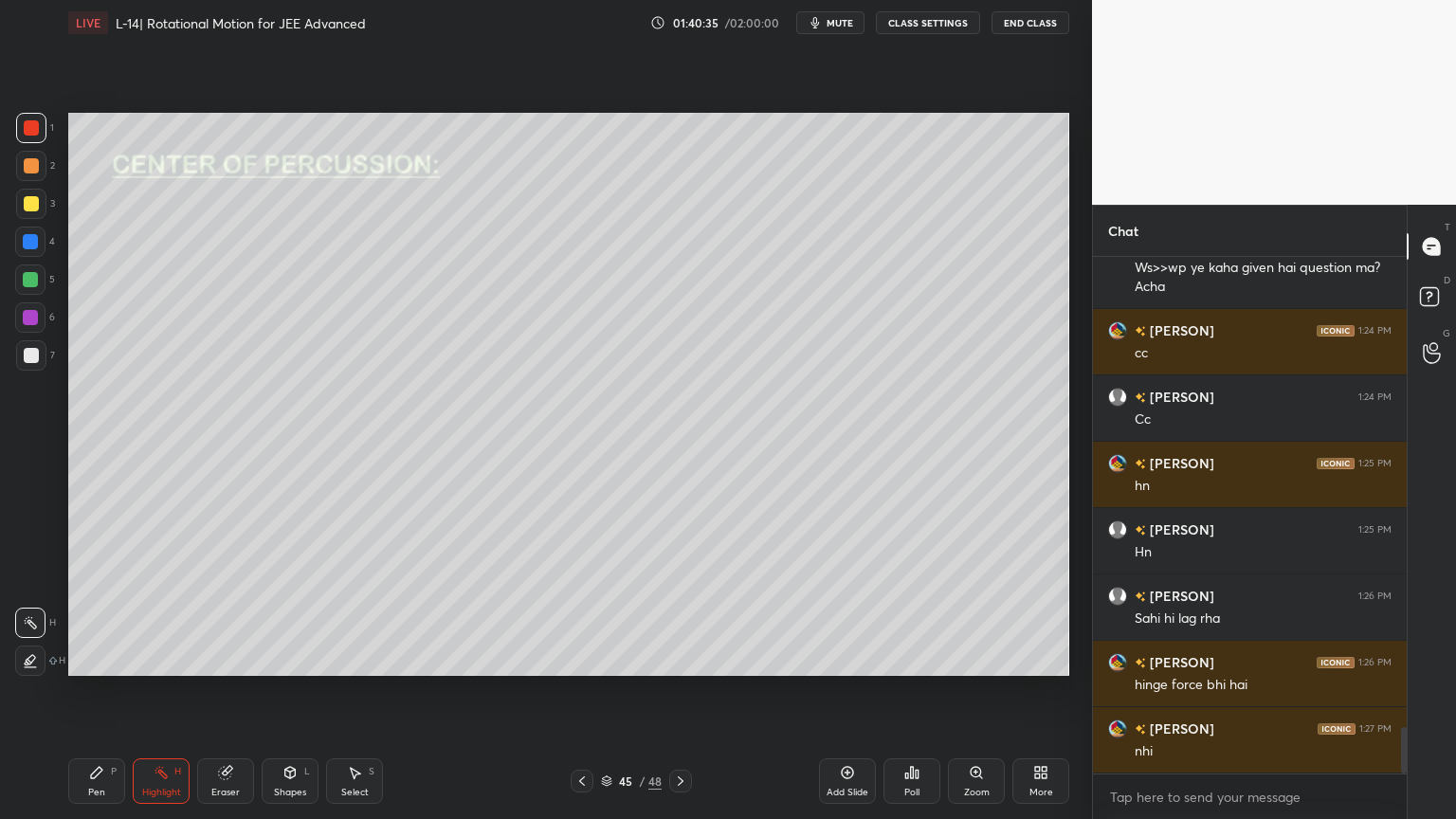 click on "Pen P" at bounding box center [97, 781] 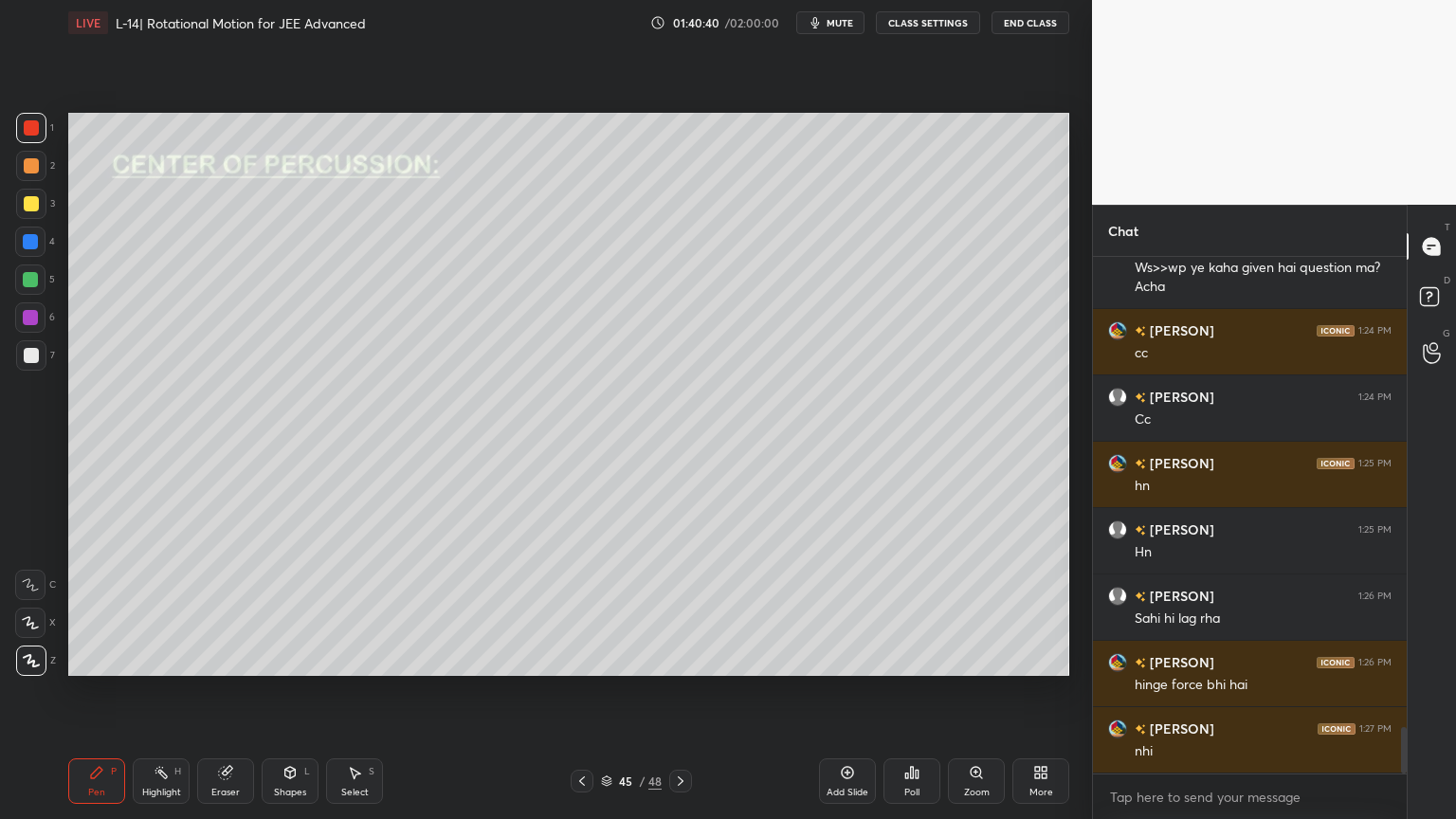 click on "1 2 3 4 5 6 7 C X Z C X Z E E Erase all   H H" at bounding box center (30, 394) 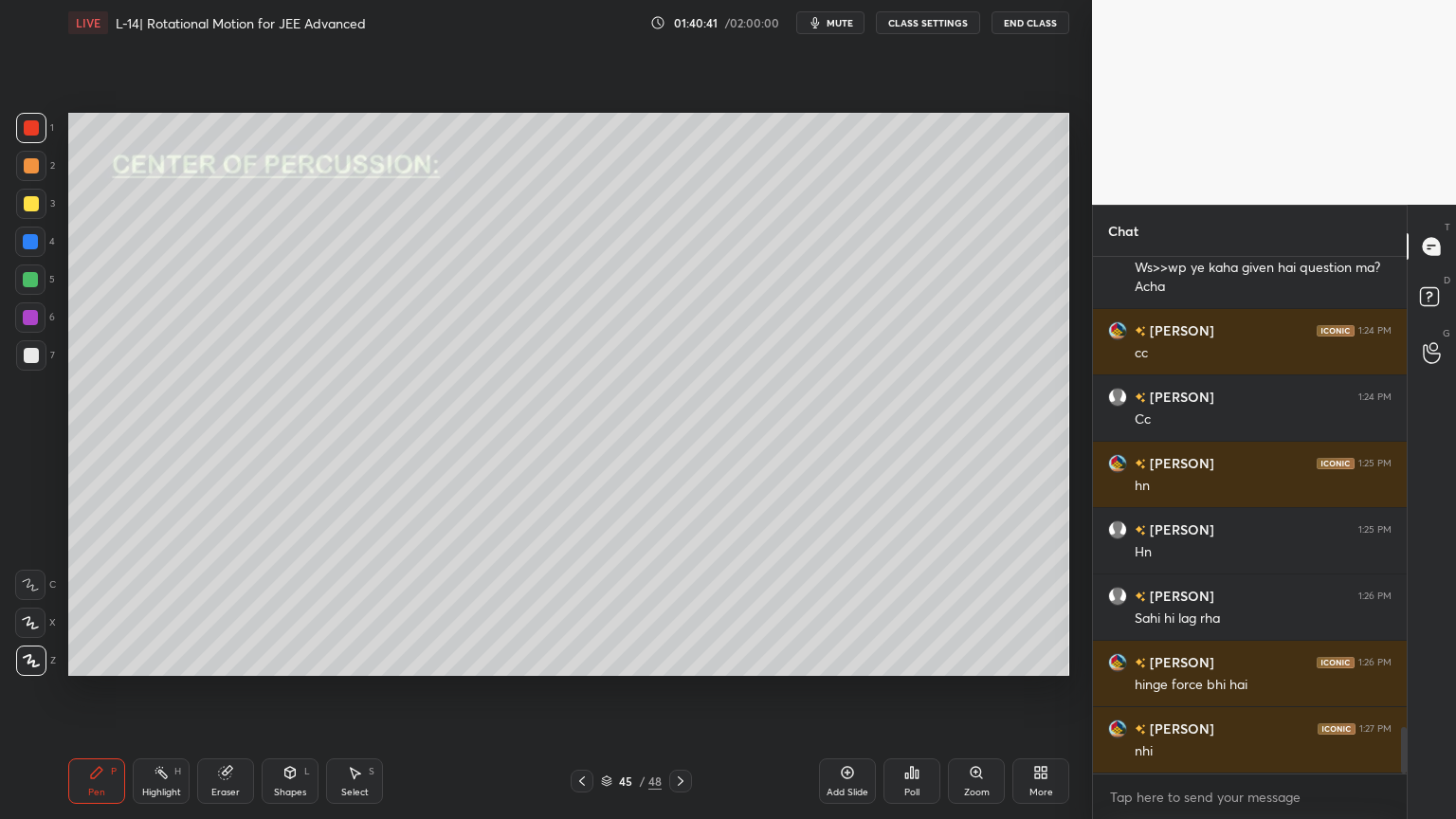 click at bounding box center (30, 318) 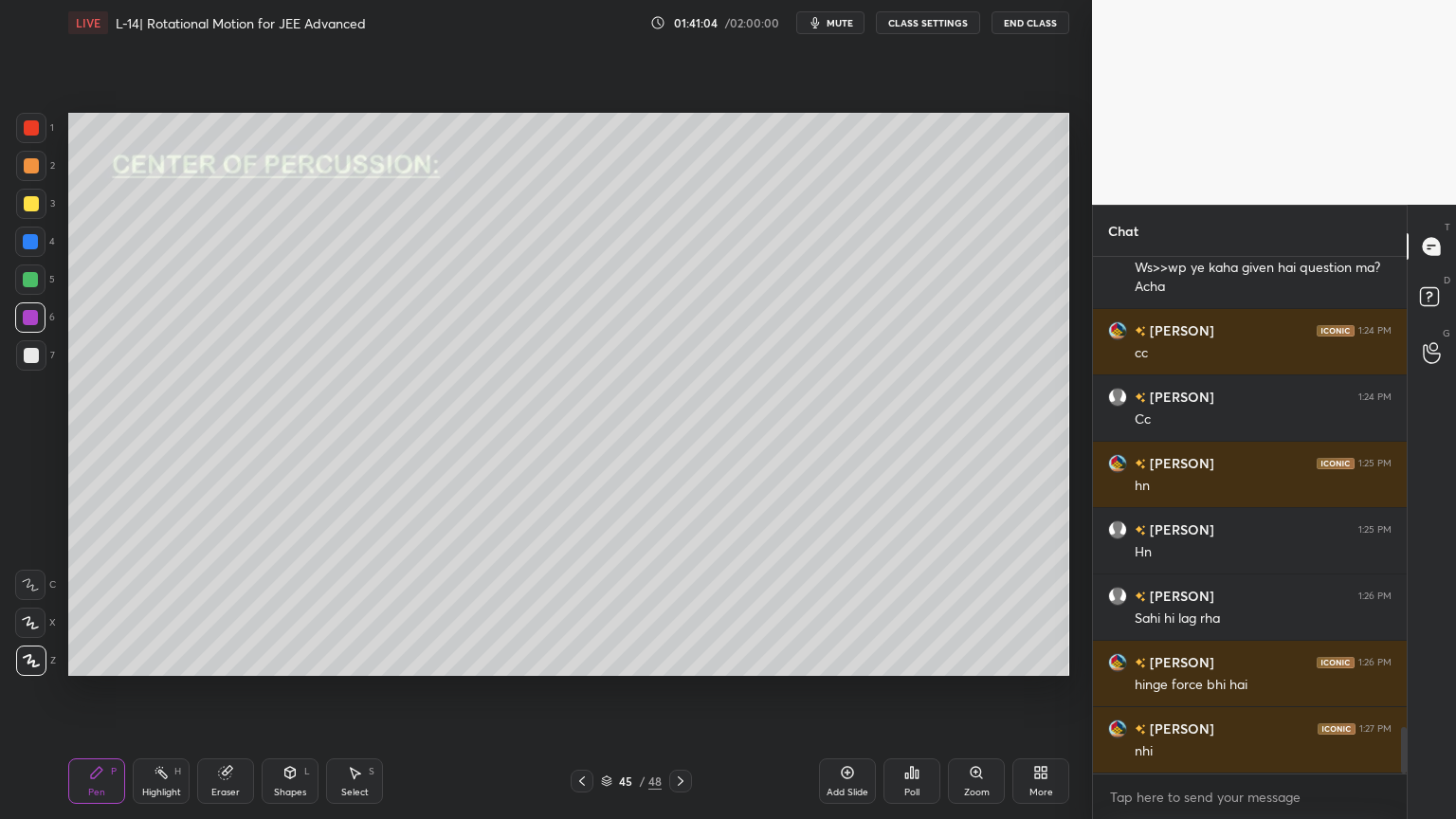 click 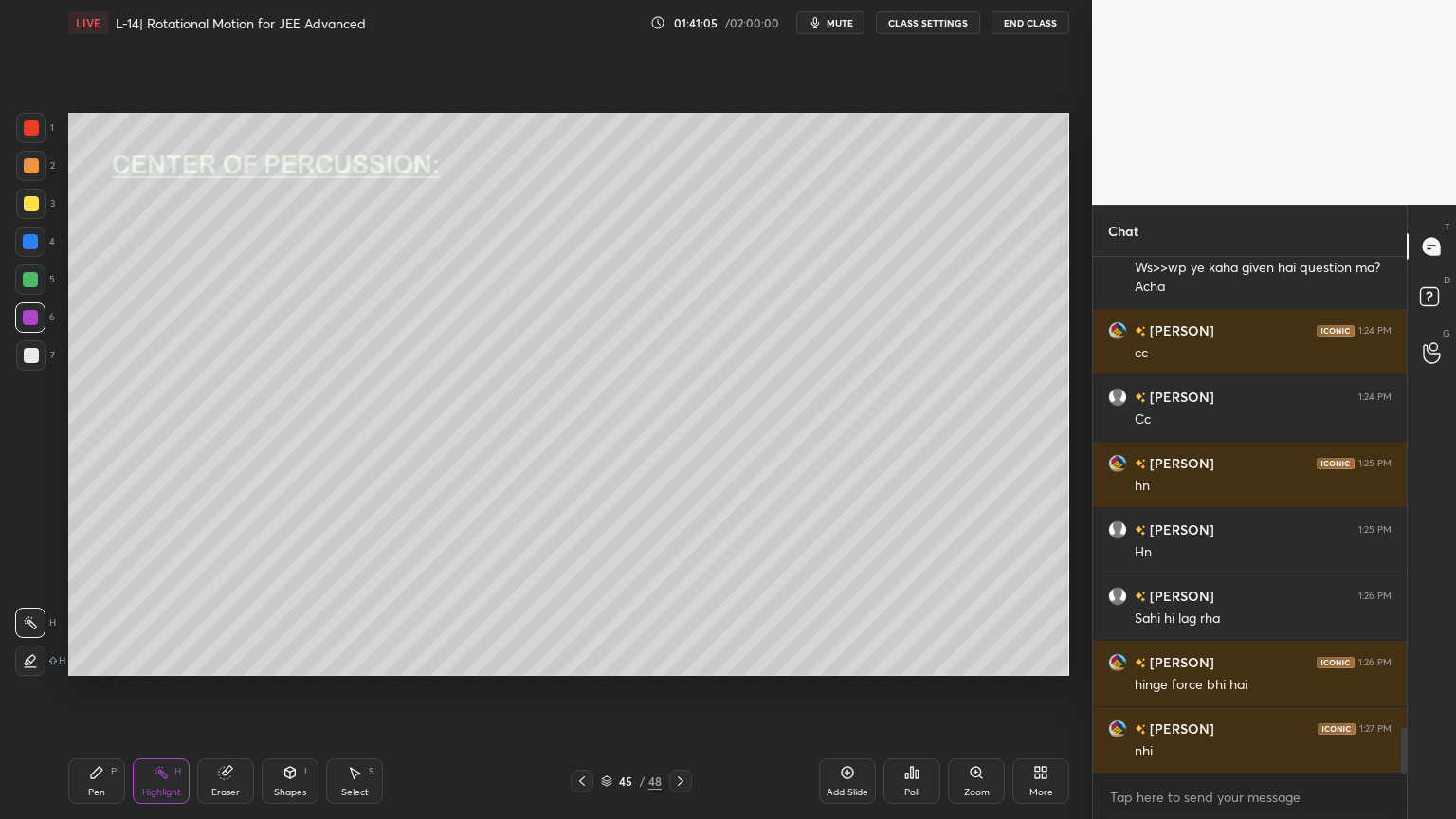 click 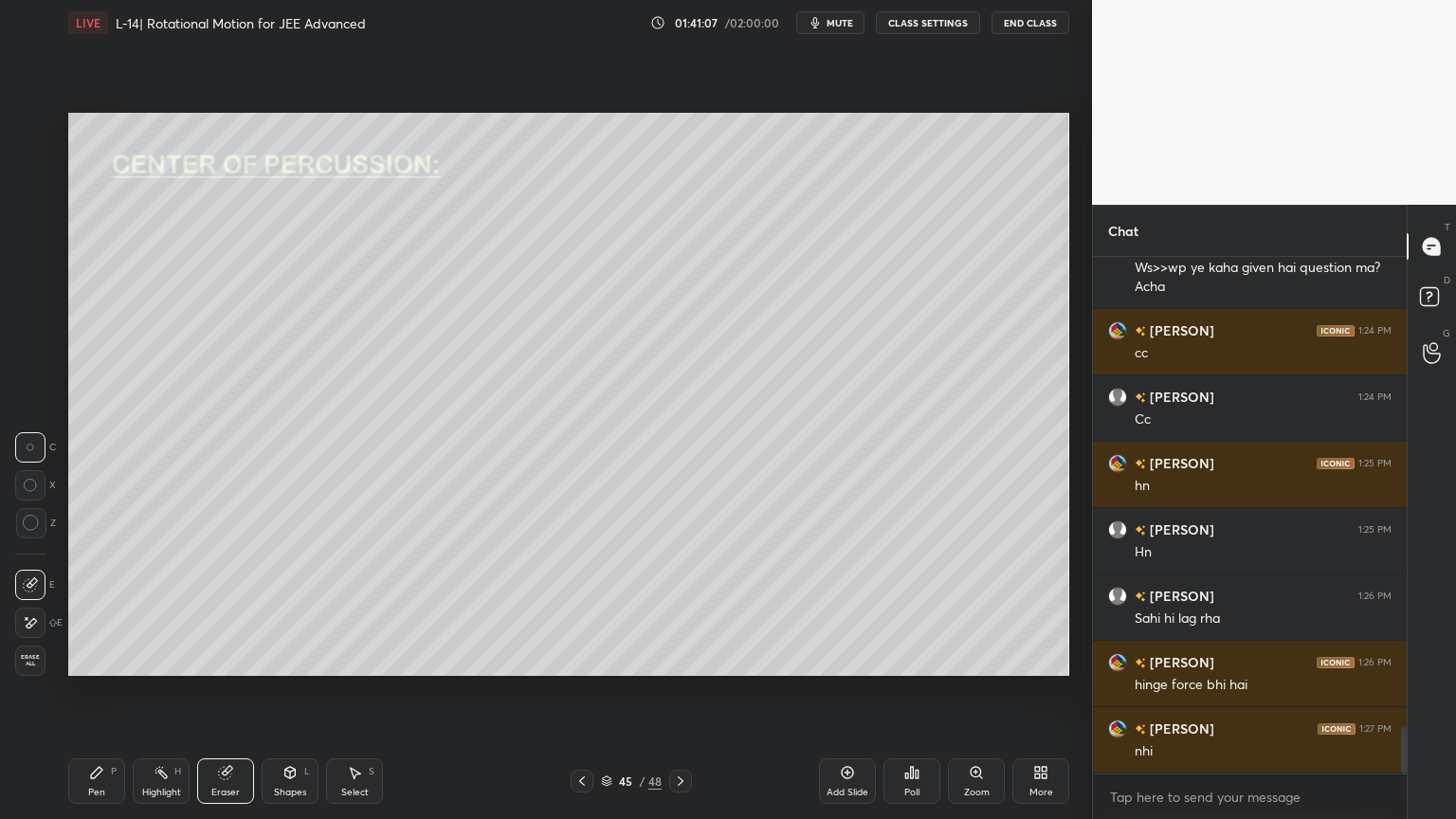 click on "Pen P" at bounding box center [97, 781] 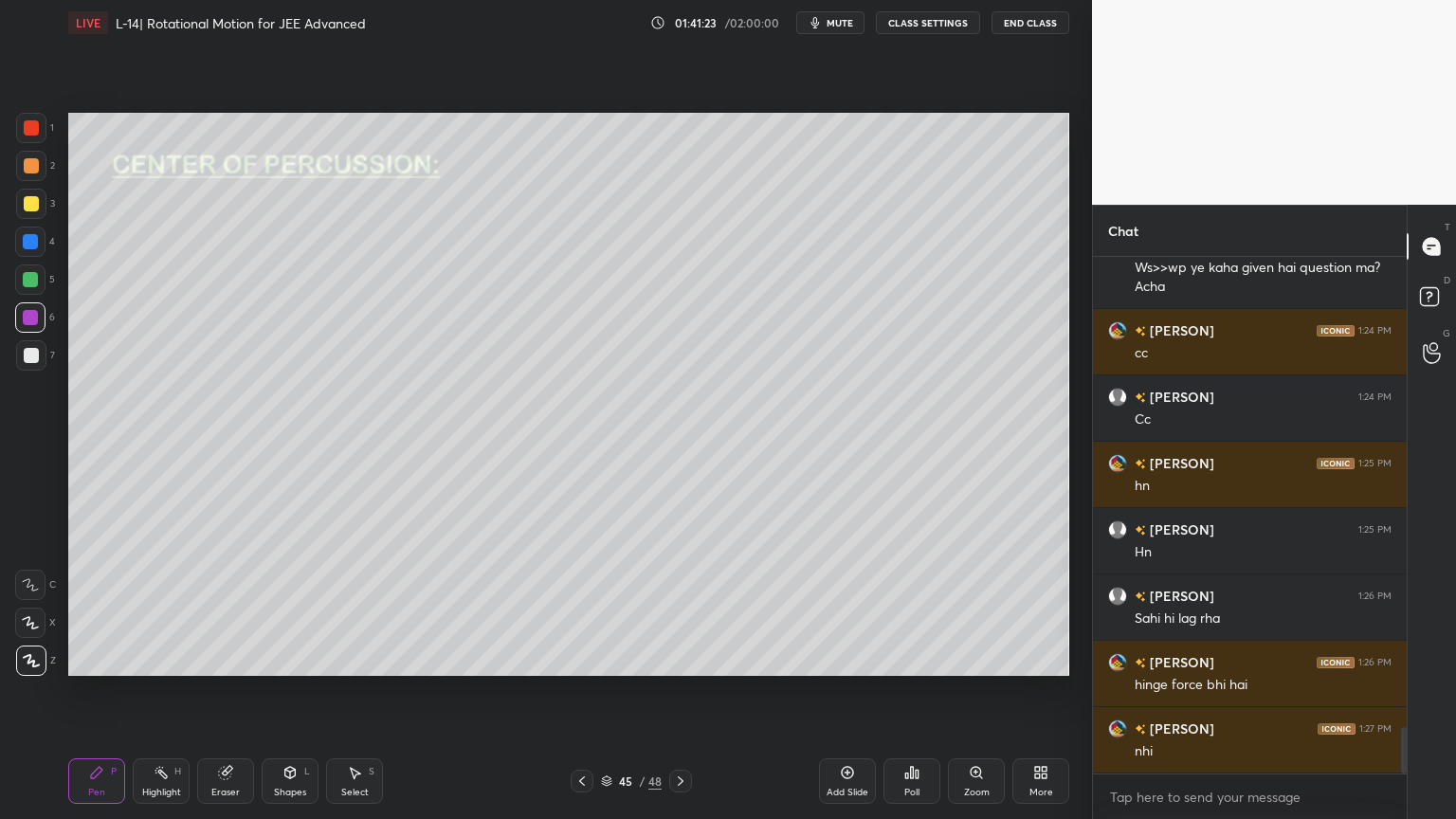 click on "Shapes" at bounding box center [290, 792] 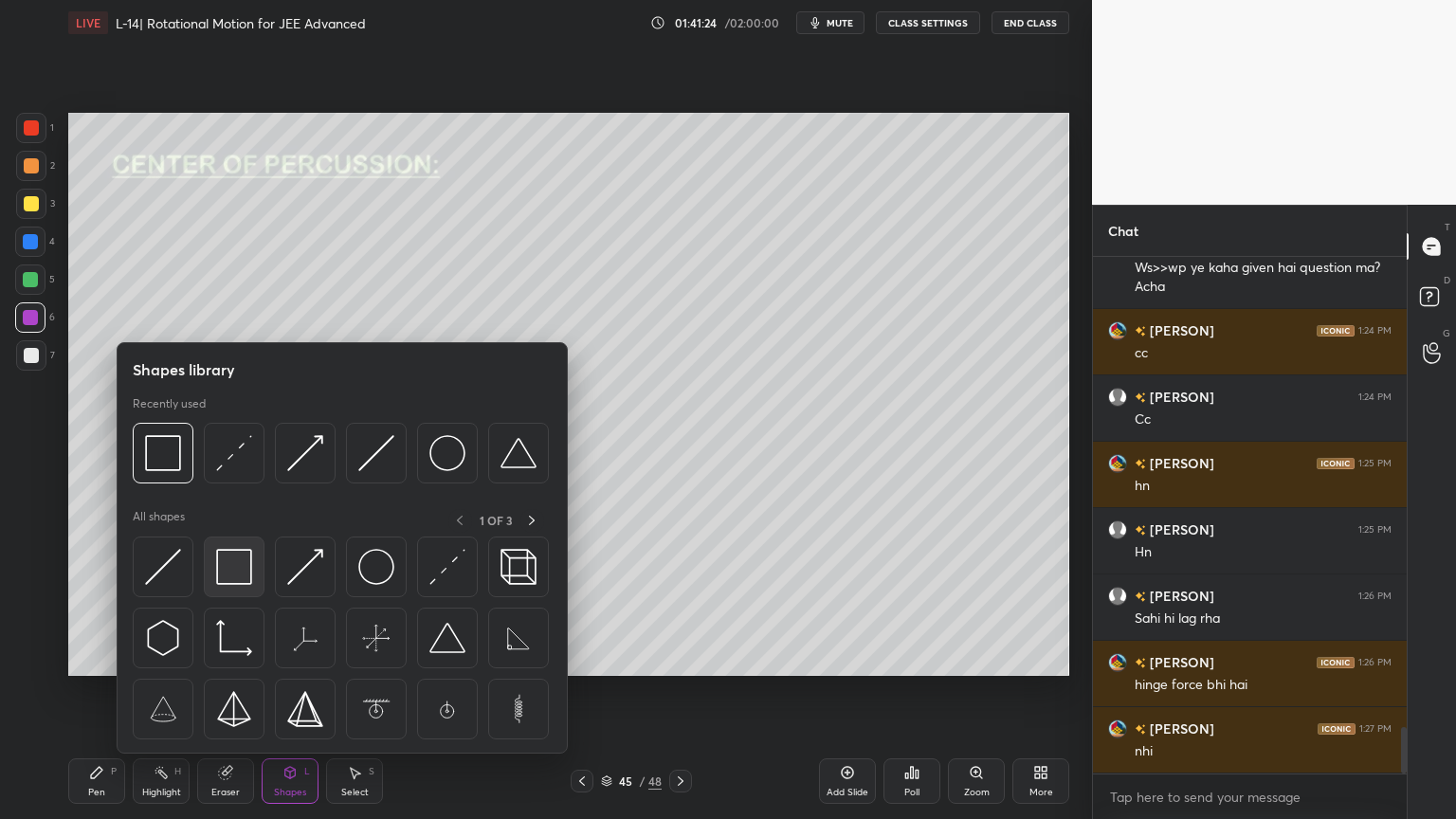 click at bounding box center (234, 567) 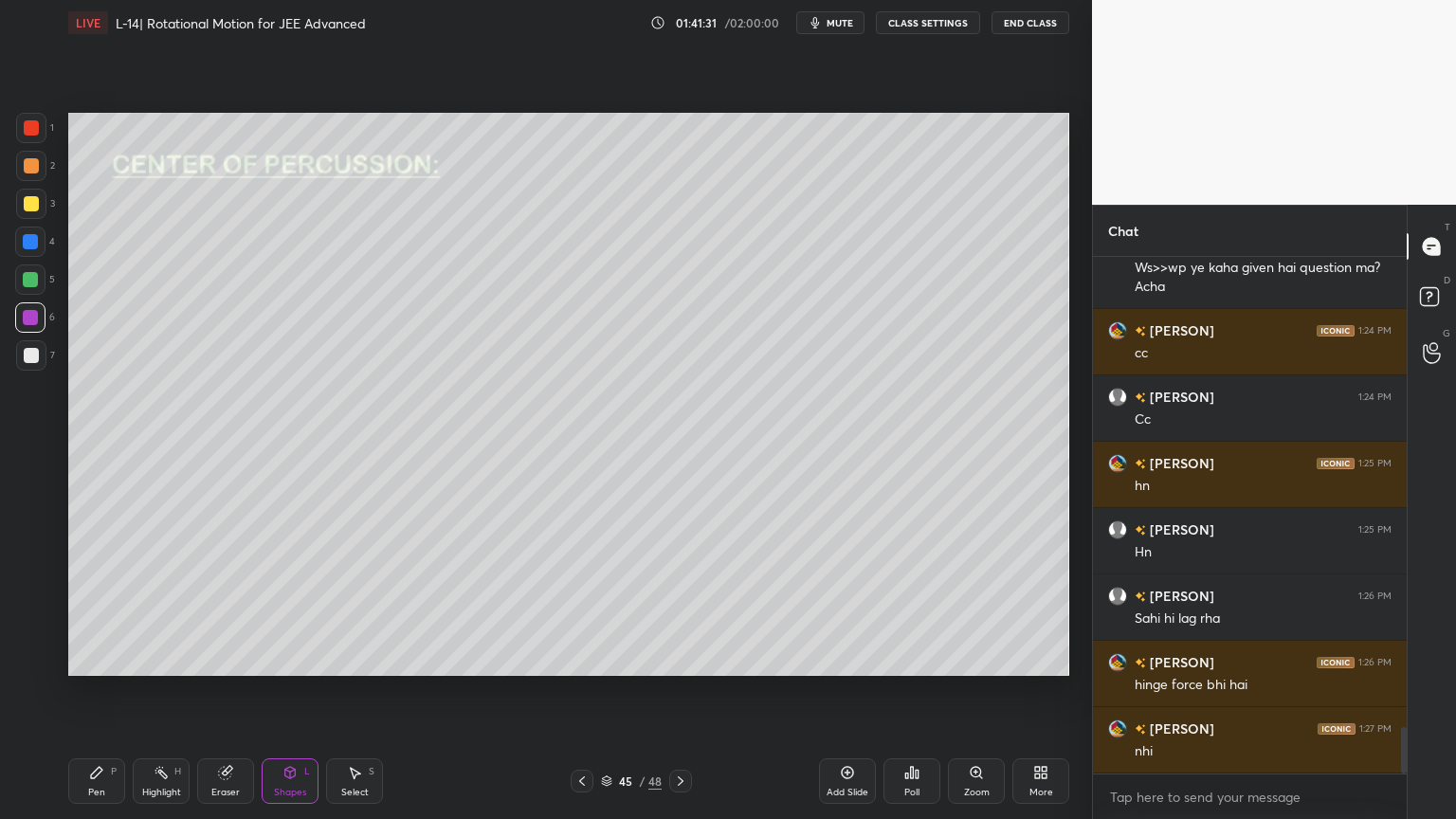 click at bounding box center [30, 242] 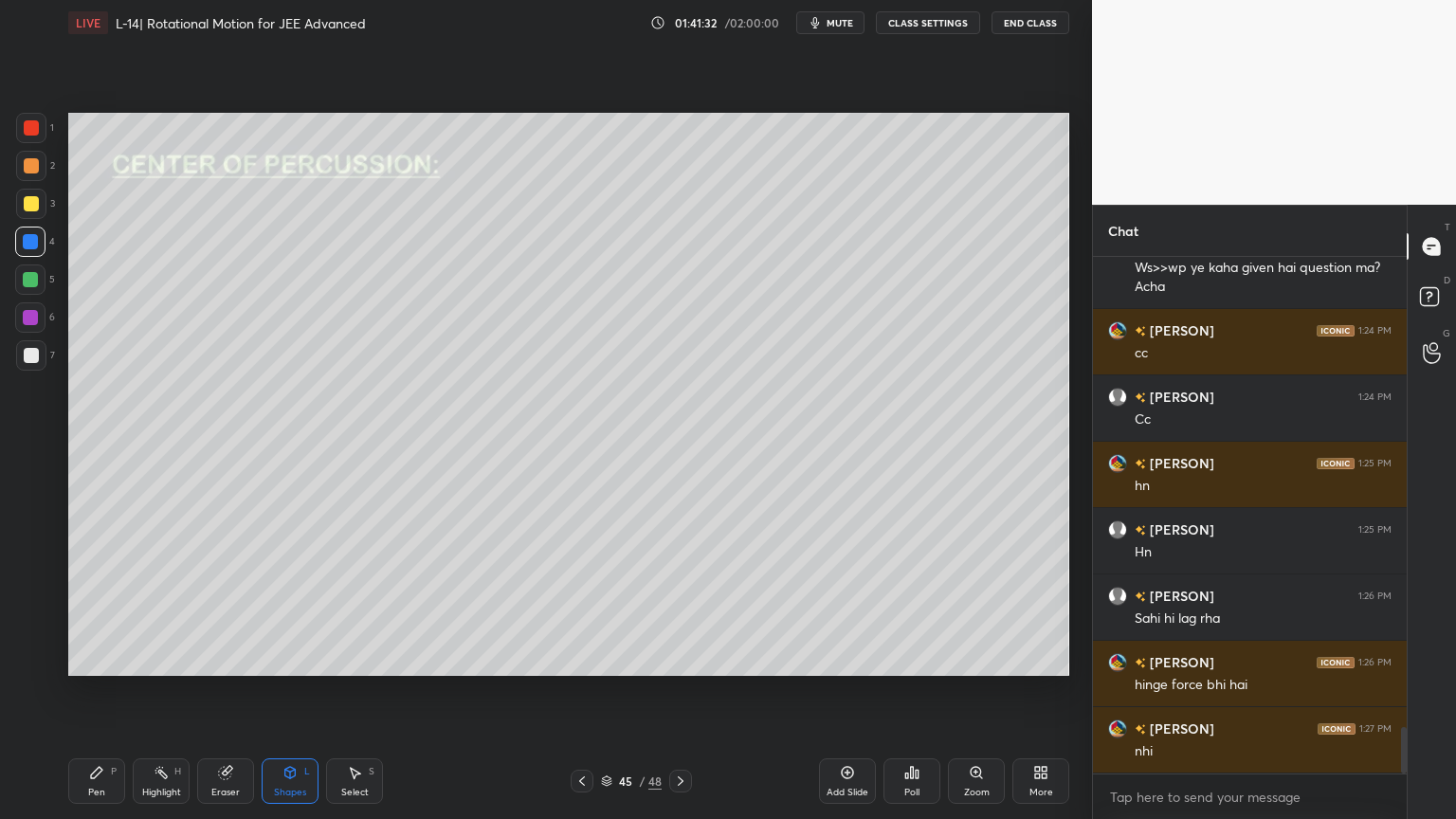 scroll, scrollTop: 5286, scrollLeft: 0, axis: vertical 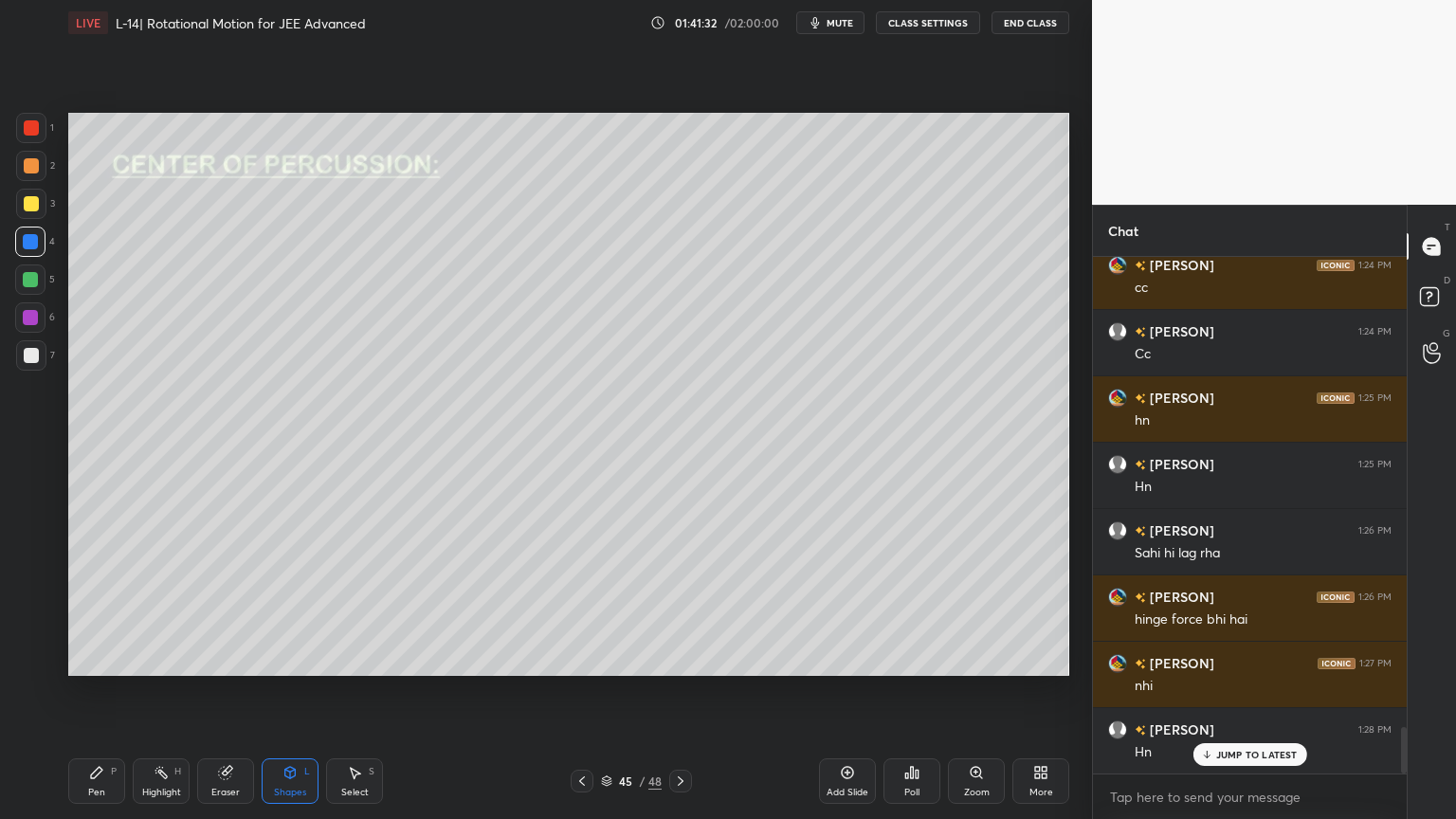 click on "Pen P Highlight H Eraser Shapes L Select S 45 / 48 Add Slide Poll Zoom More" at bounding box center [569, 781] 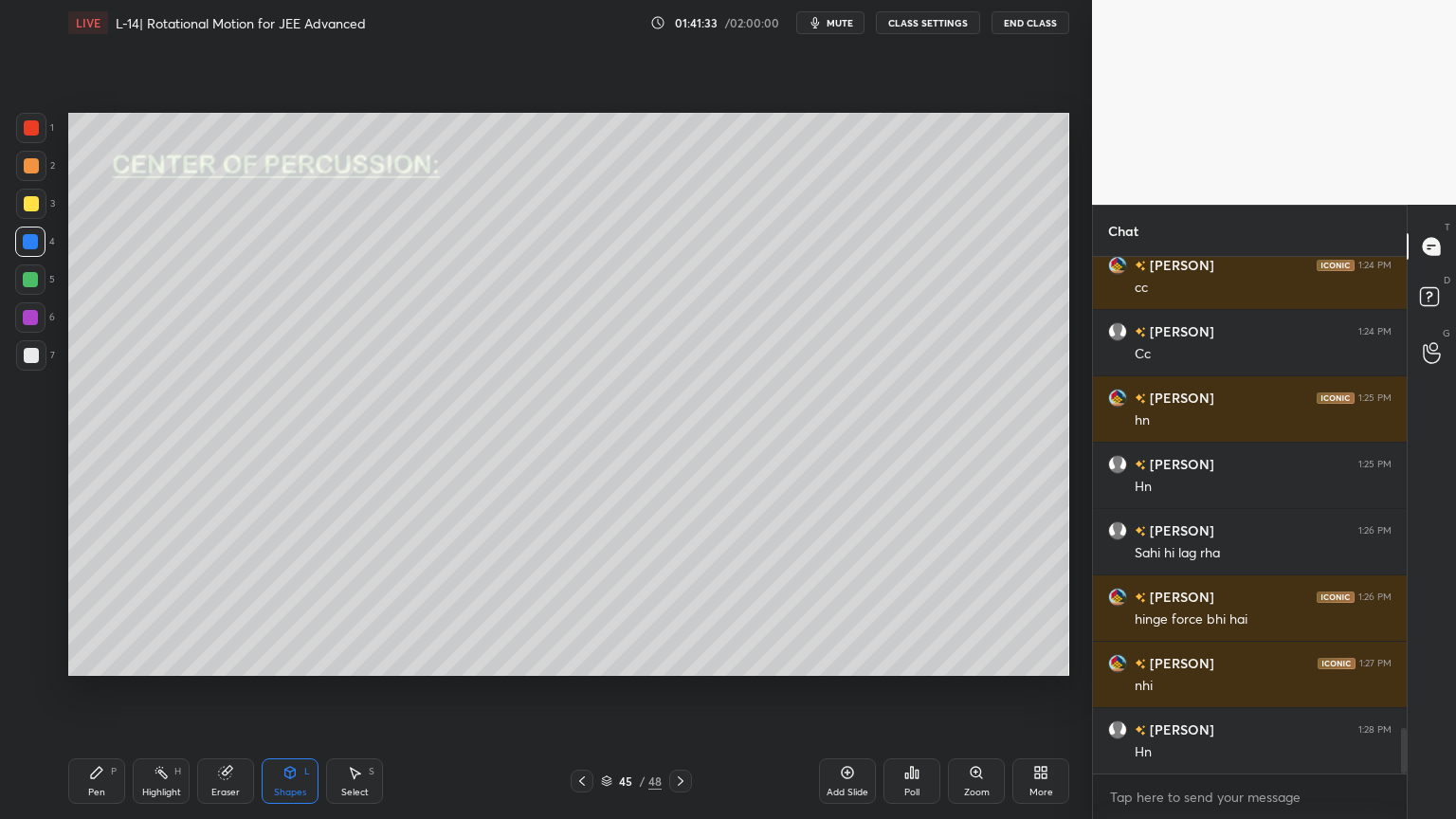 scroll, scrollTop: 5353, scrollLeft: 0, axis: vertical 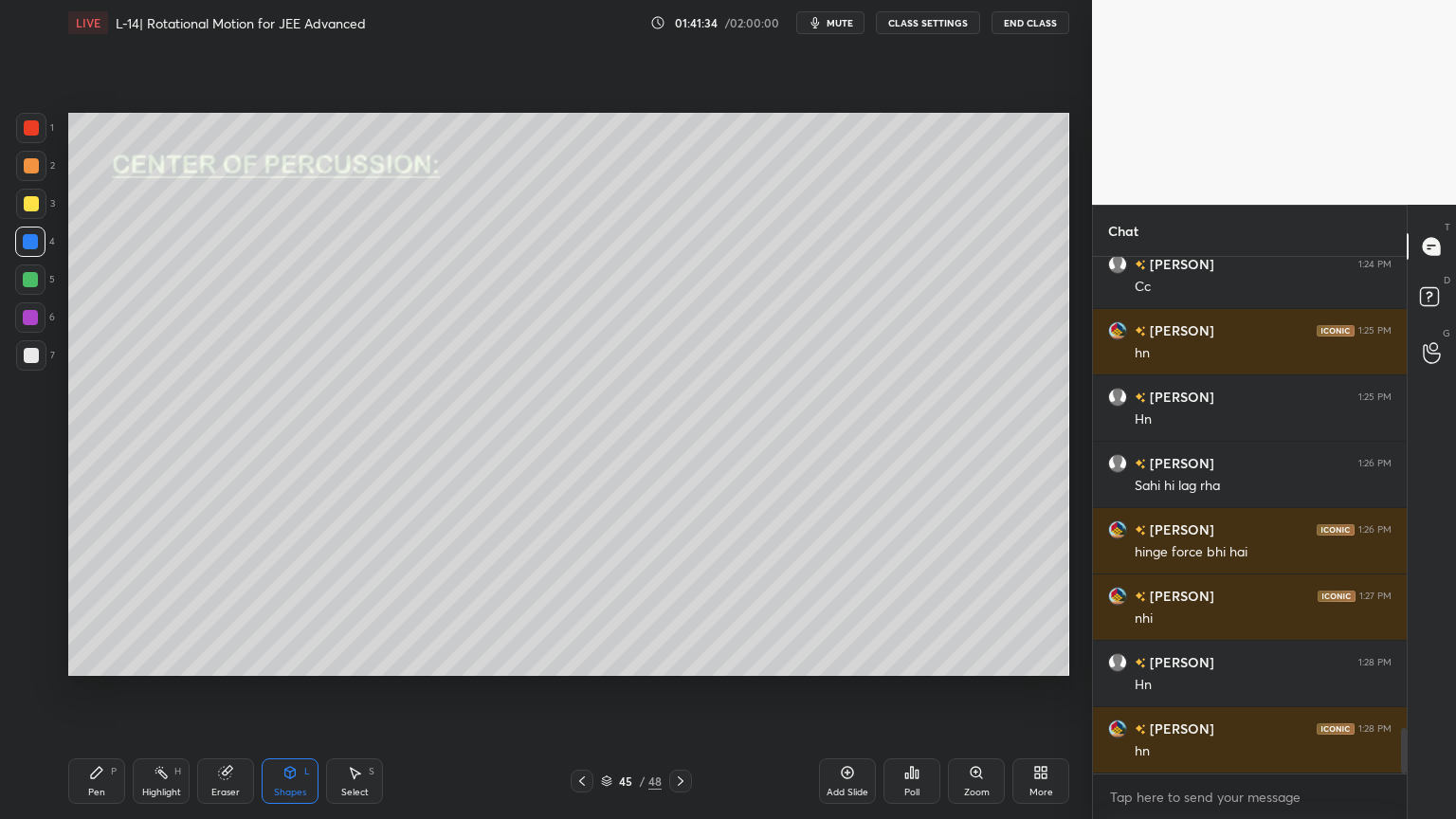 click on "Pen P" at bounding box center (97, 781) 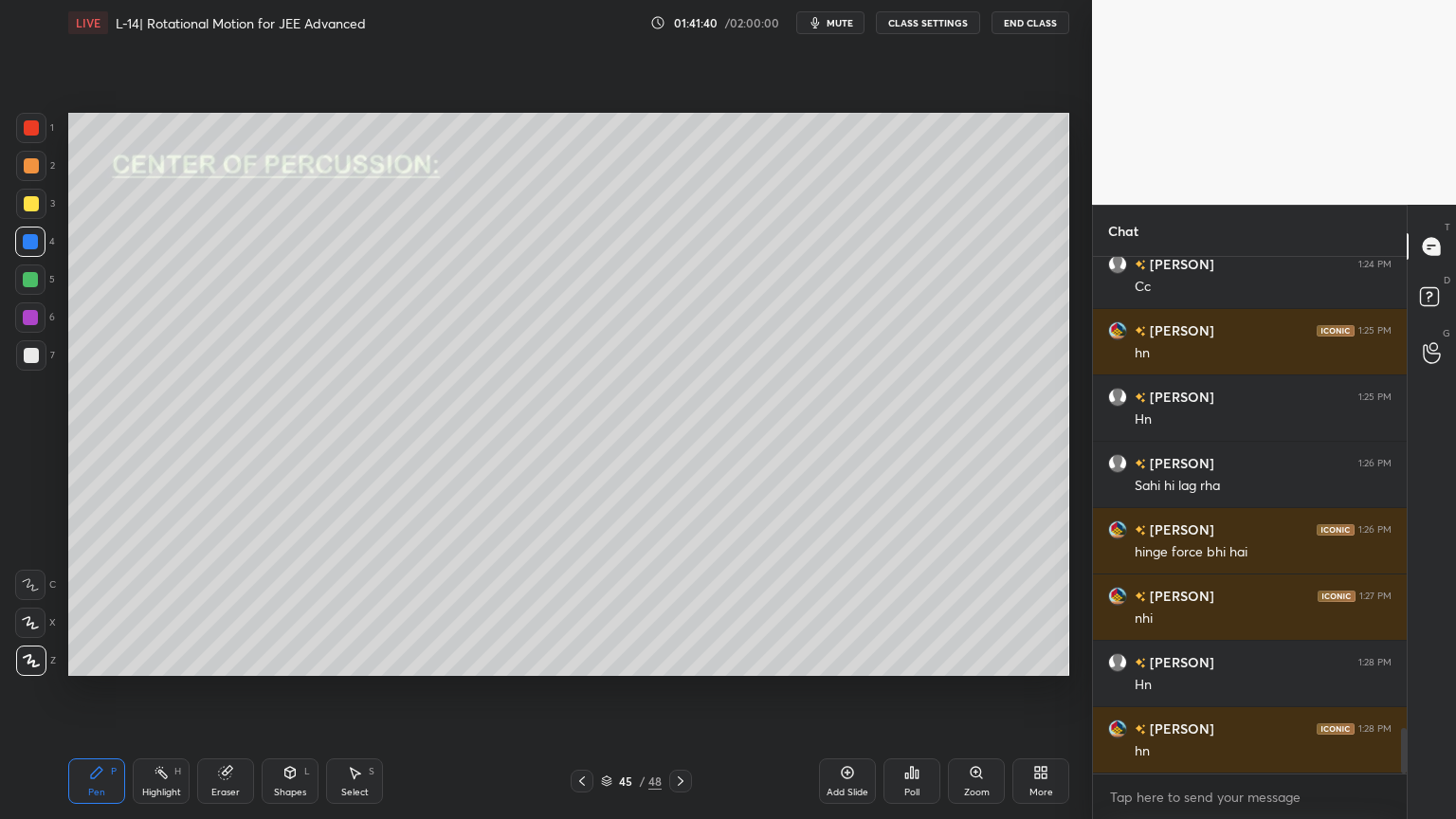 click at bounding box center (31, 166) 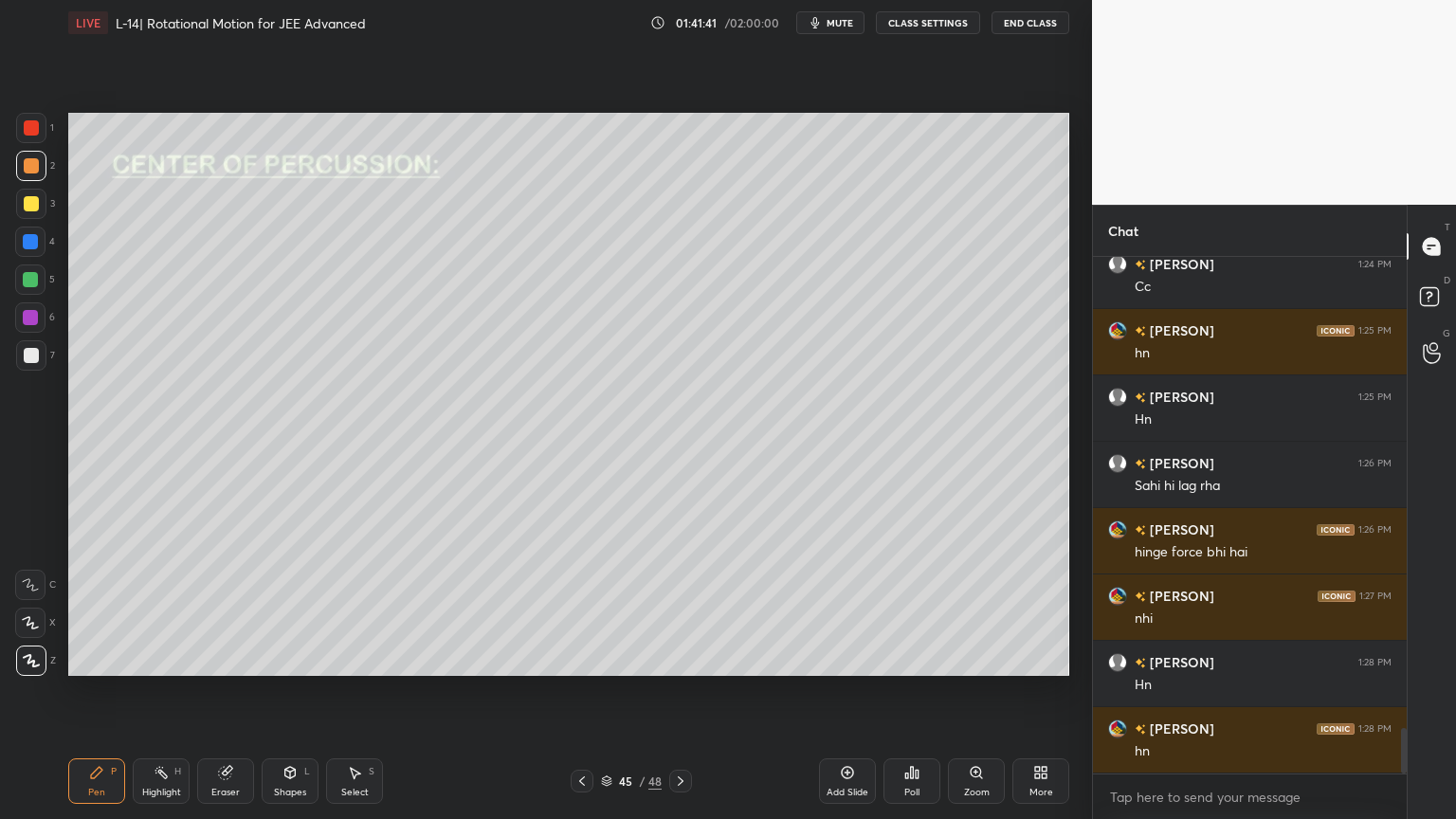 click at bounding box center [31, 204] 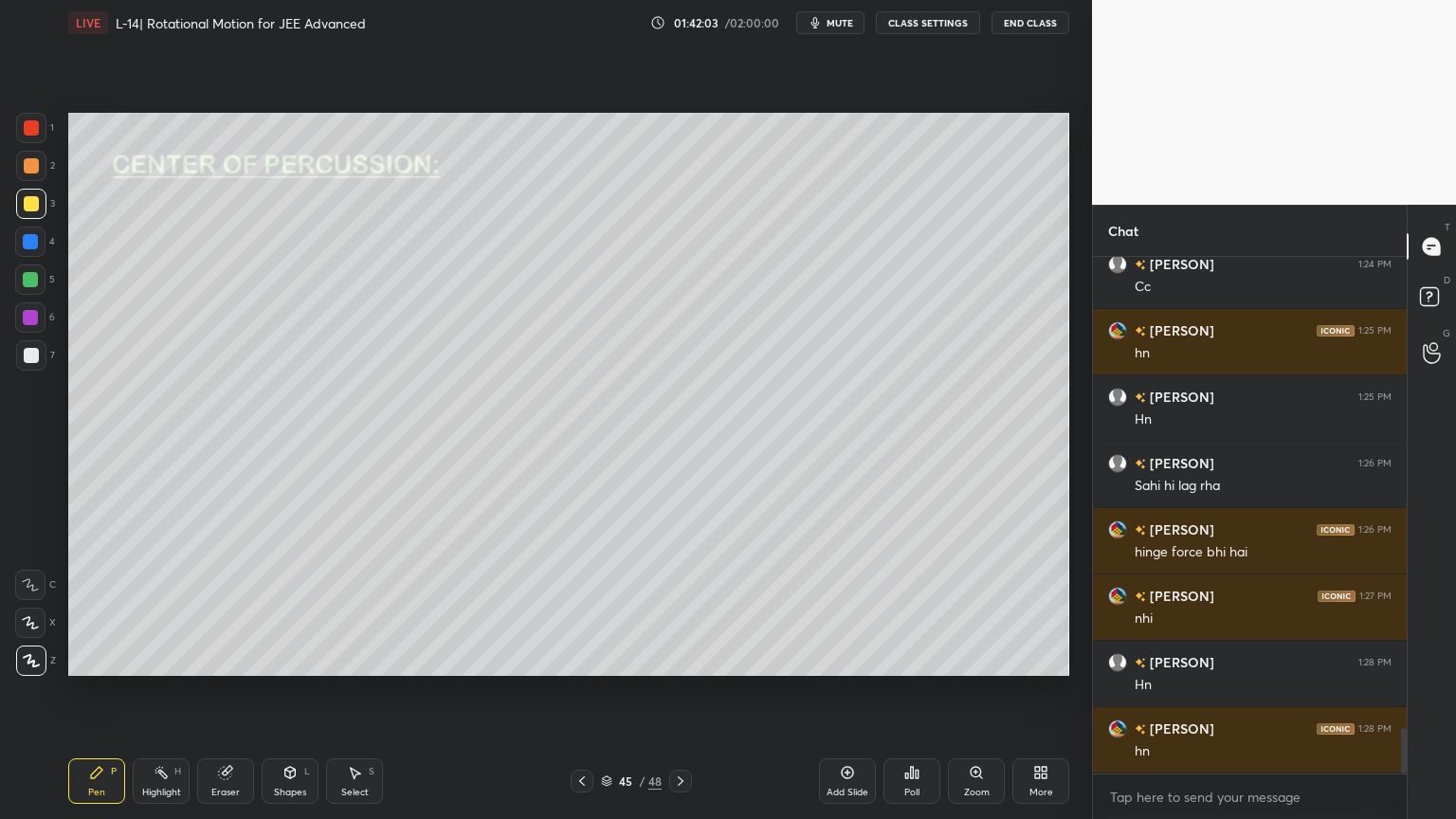 click at bounding box center (31, 128) 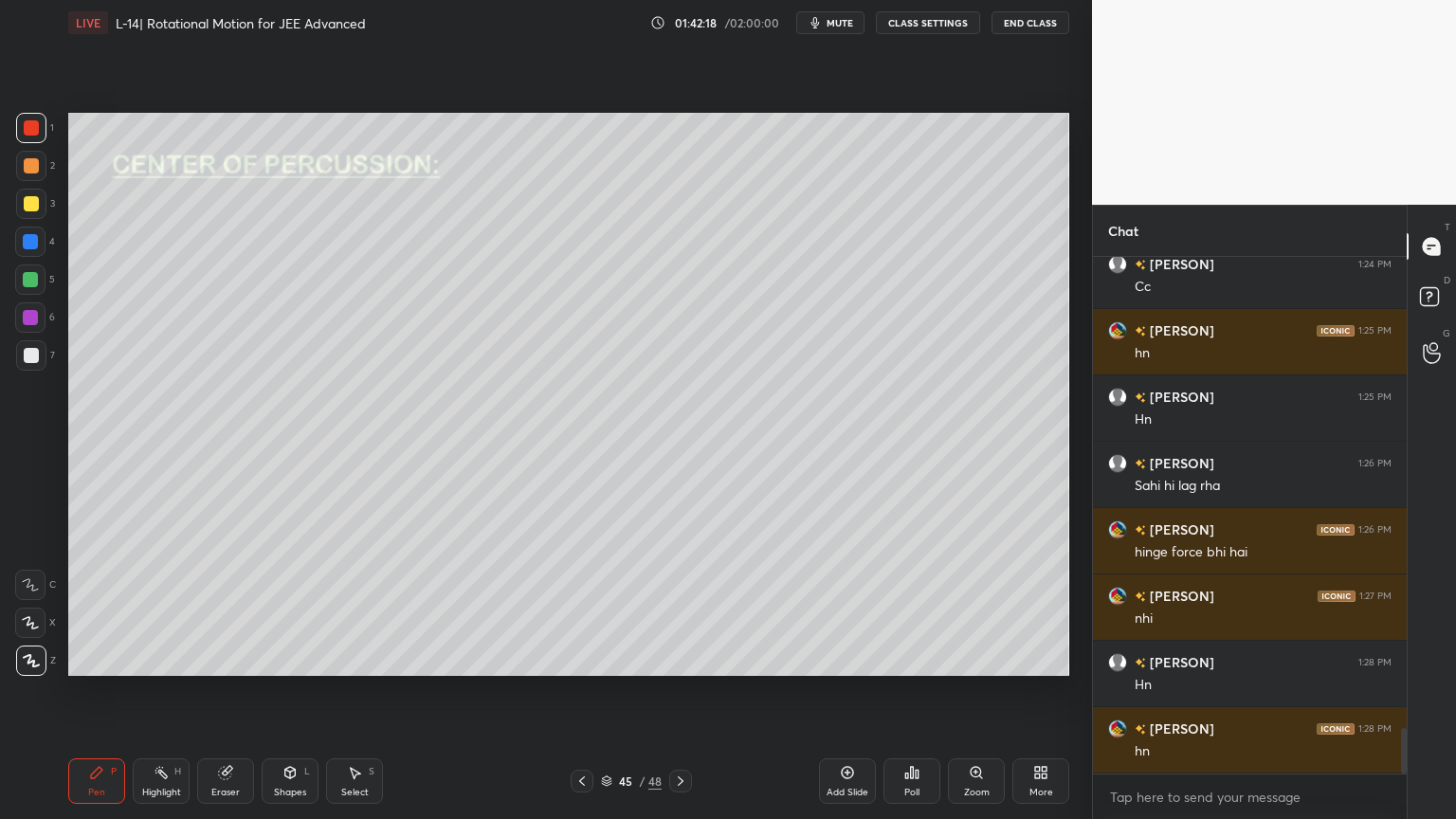 click on "Eraser" at bounding box center (226, 781) 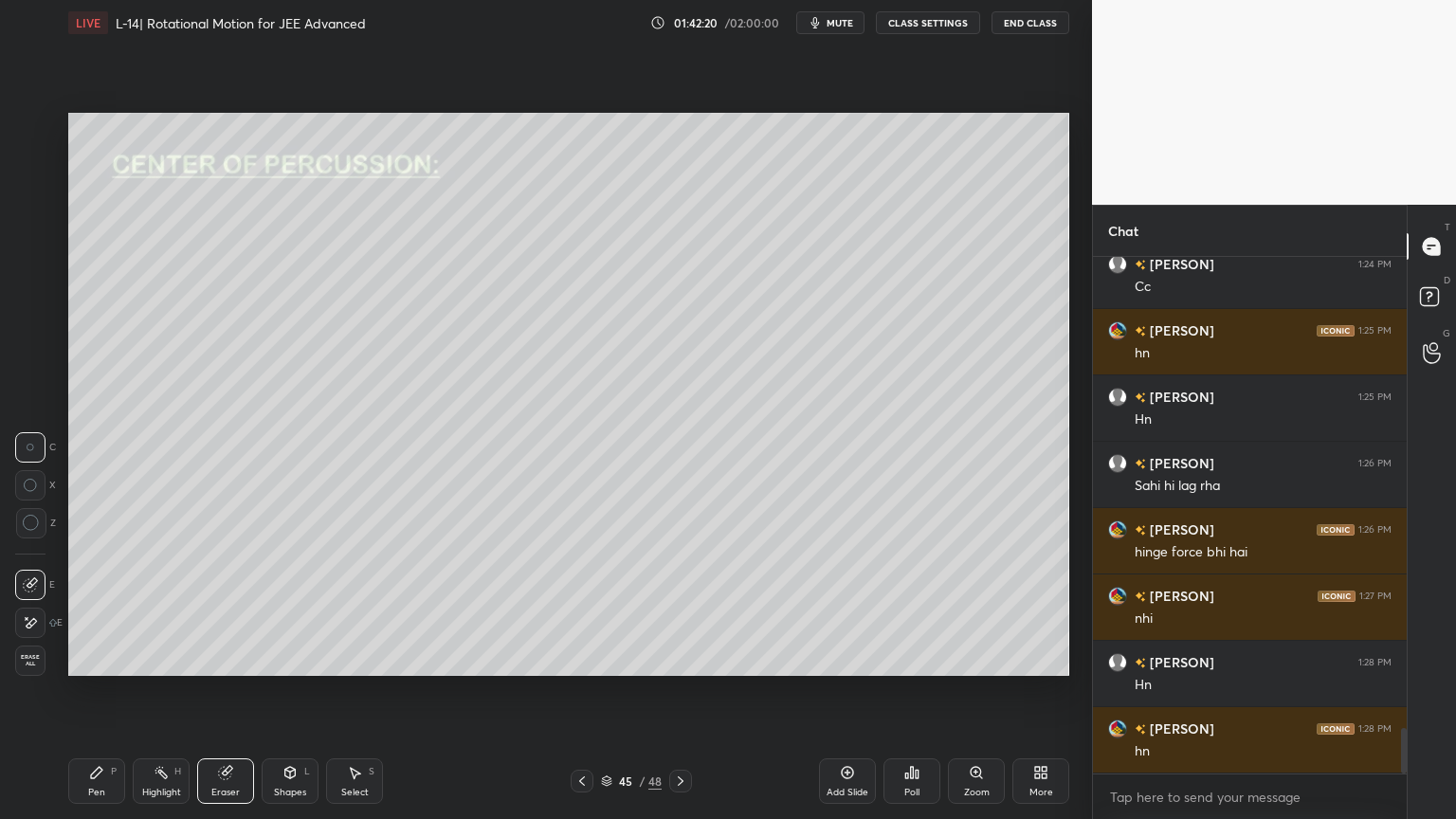 click on "Pen P" at bounding box center (97, 781) 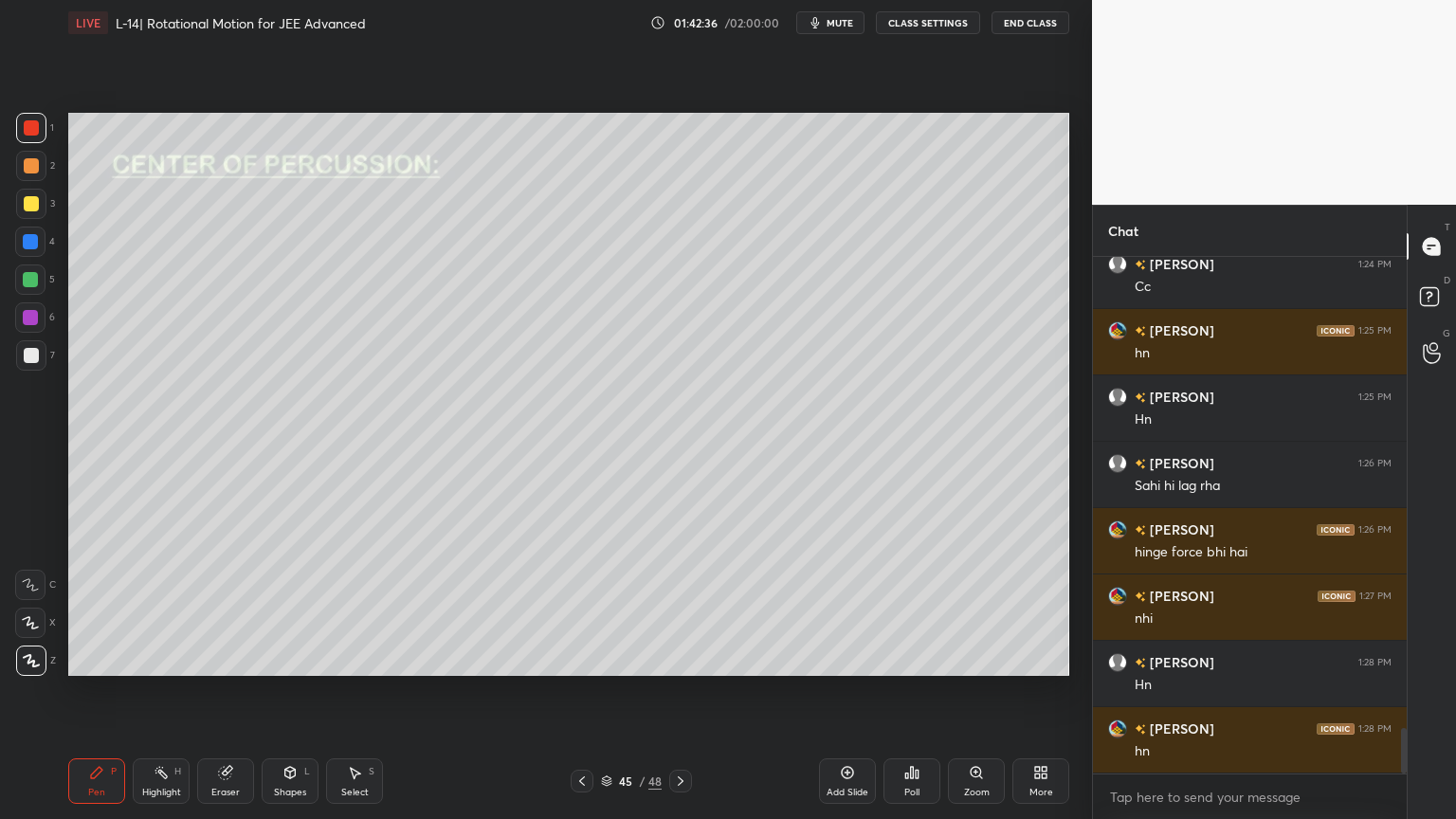 click 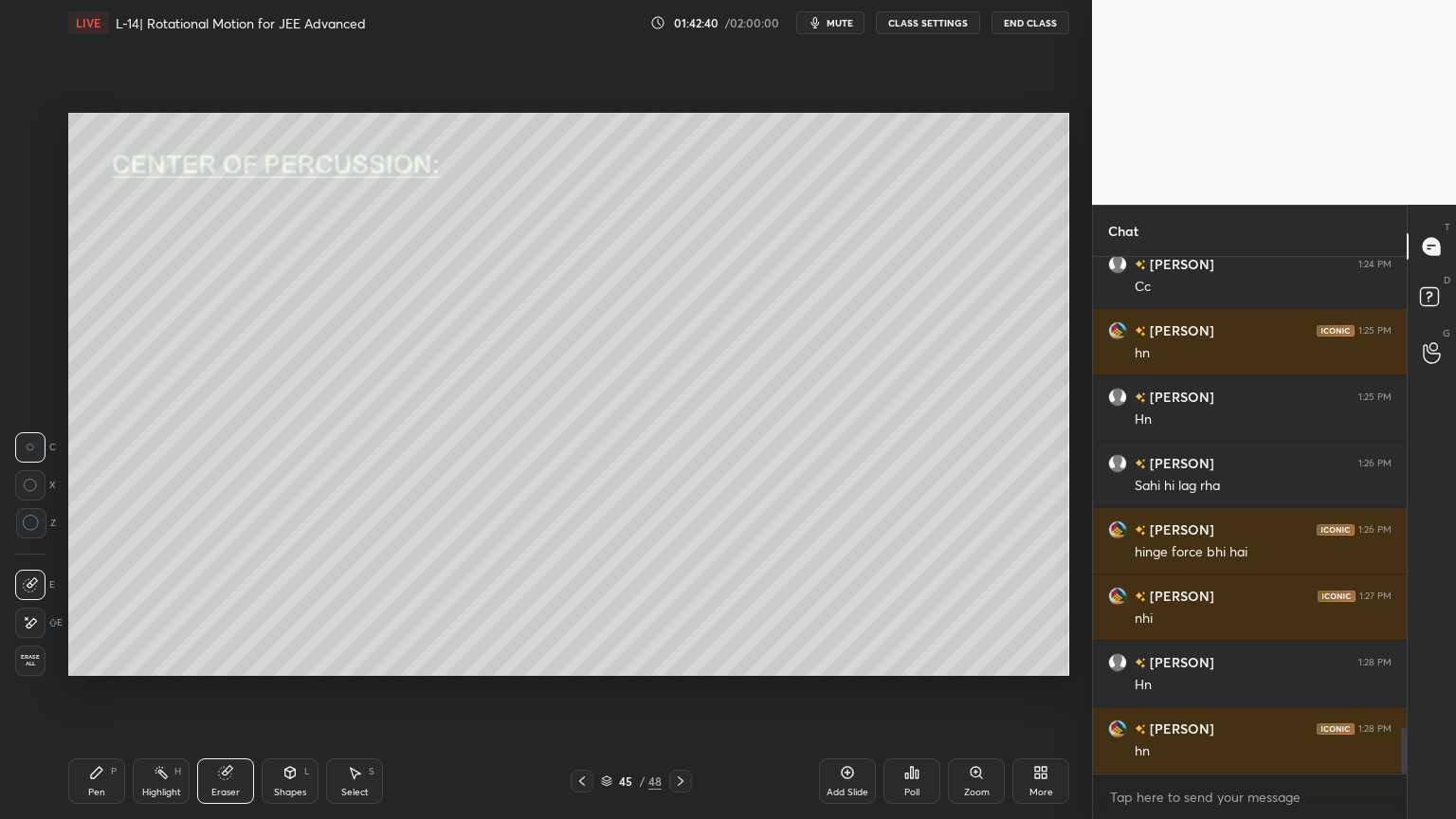 click on "Pen P" at bounding box center [97, 781] 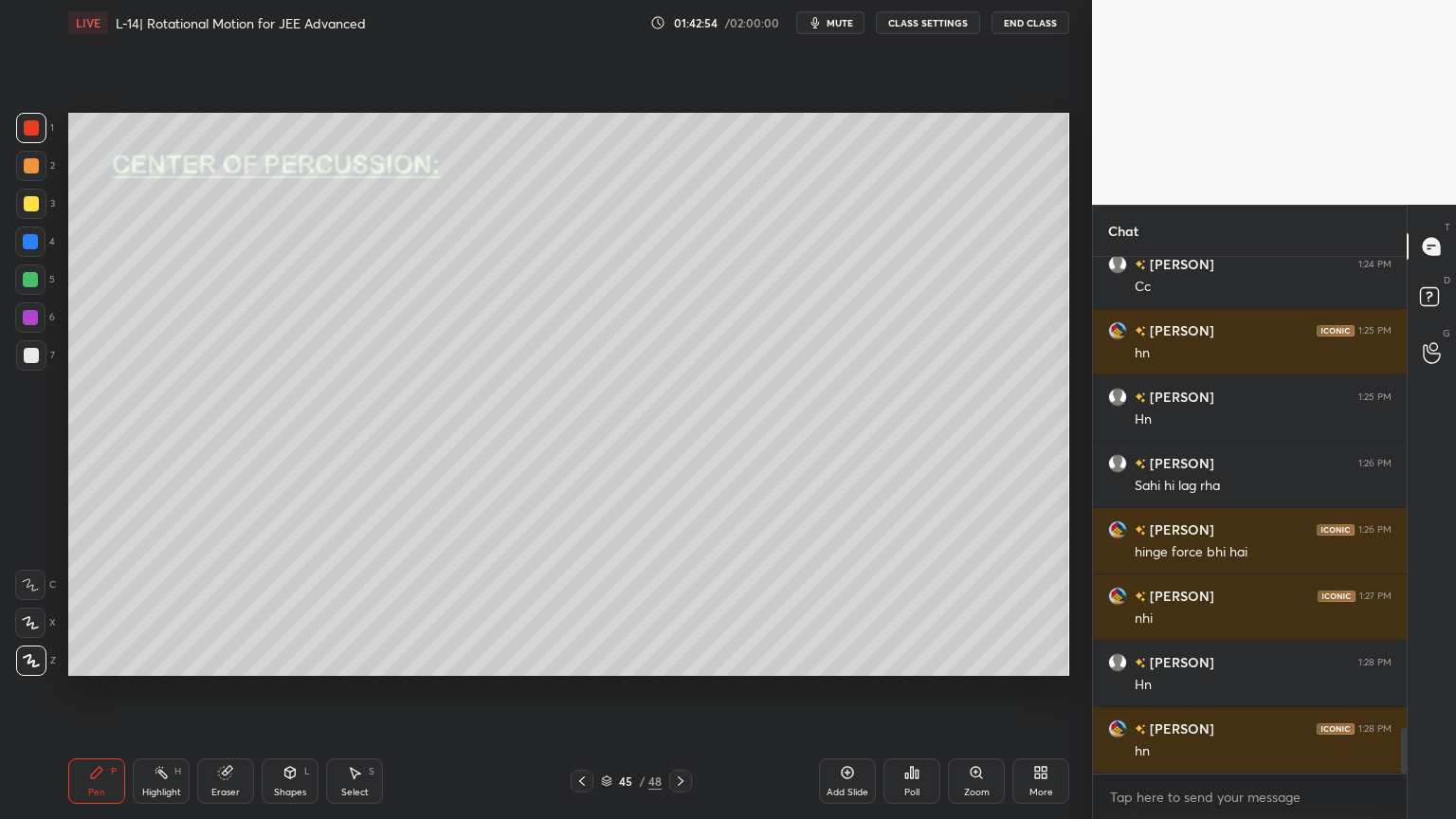 click at bounding box center [31, 204] 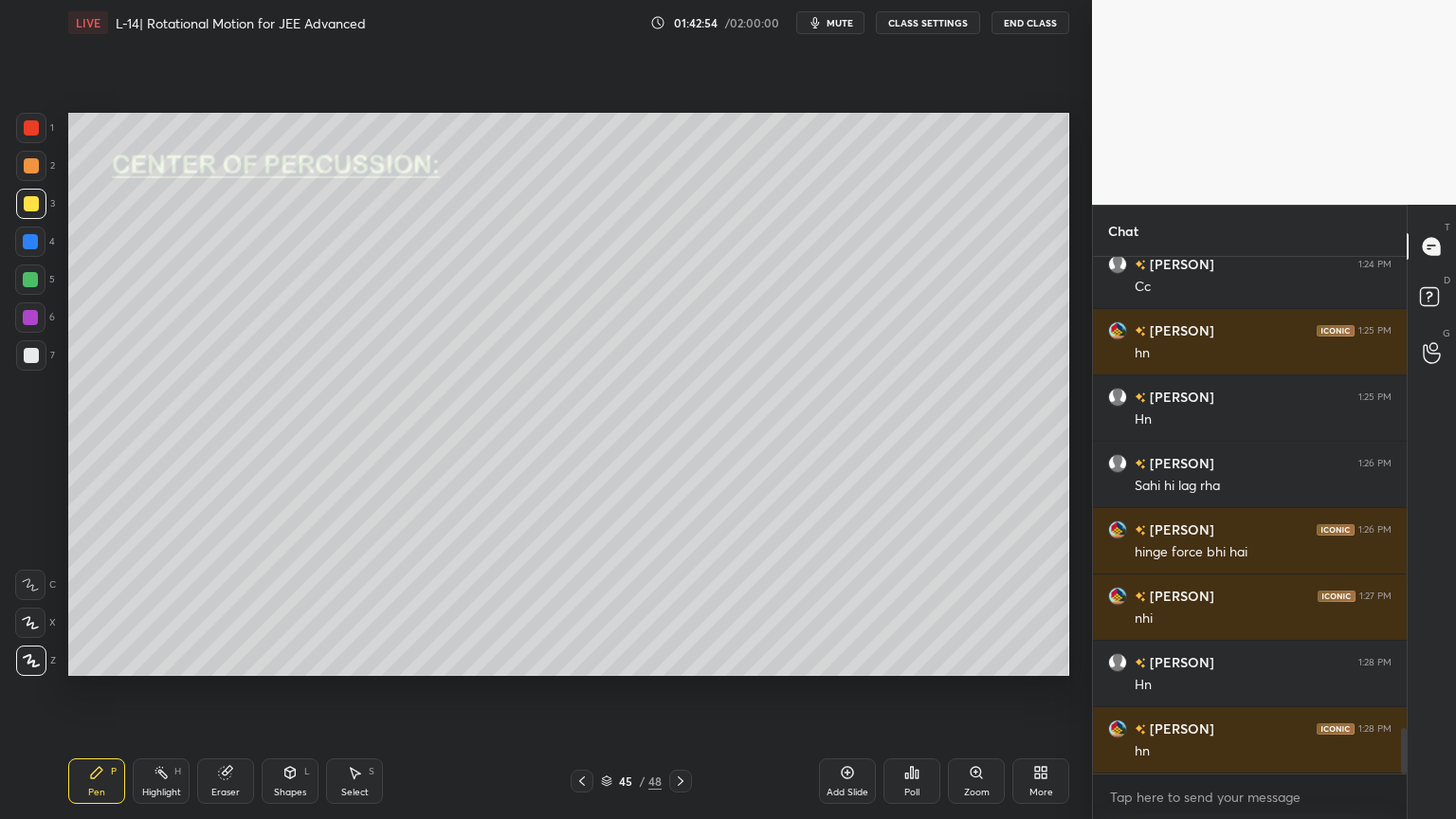 click on "Highlight H" at bounding box center (161, 781) 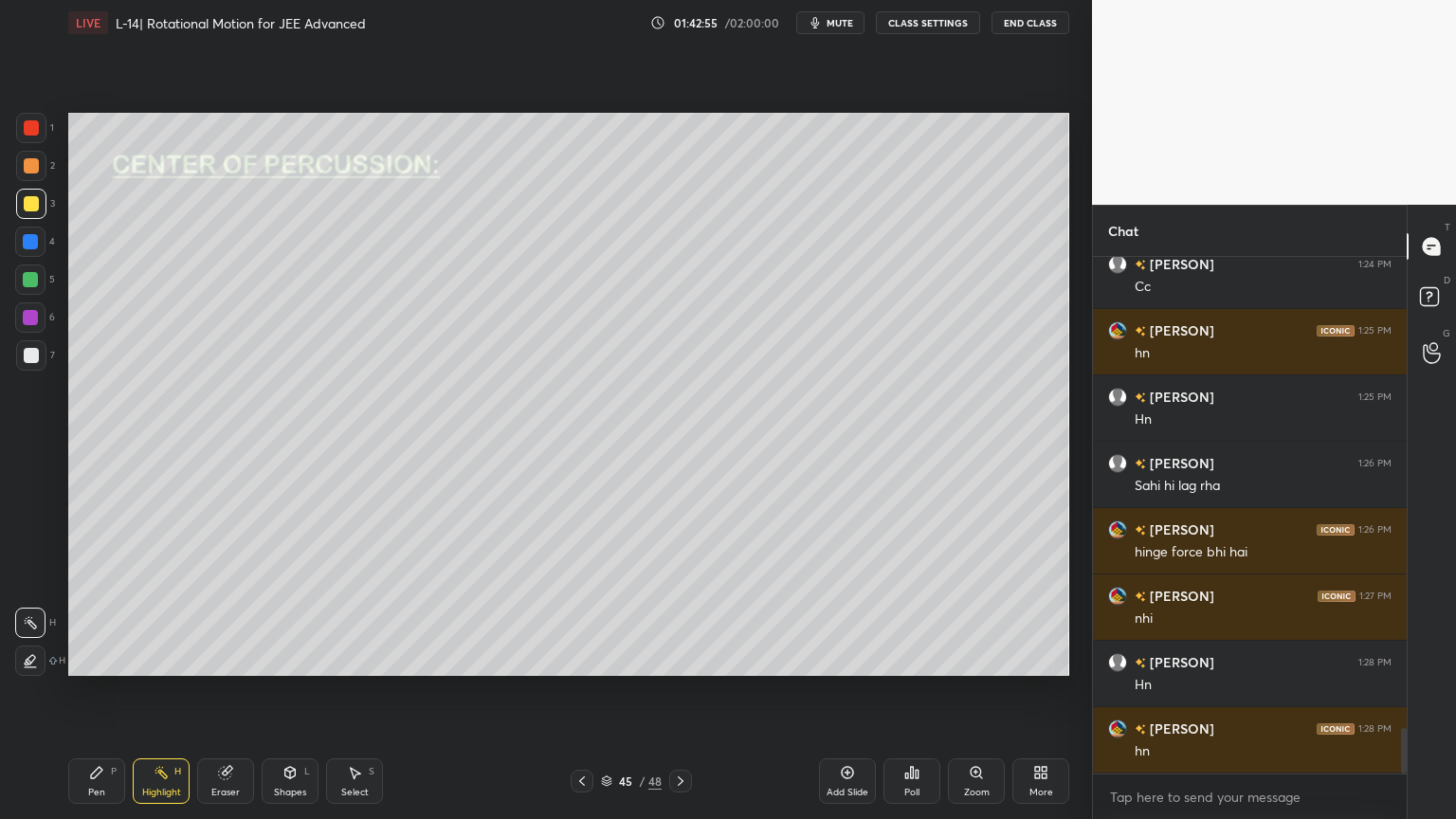 click on "Highlight" at bounding box center (161, 792) 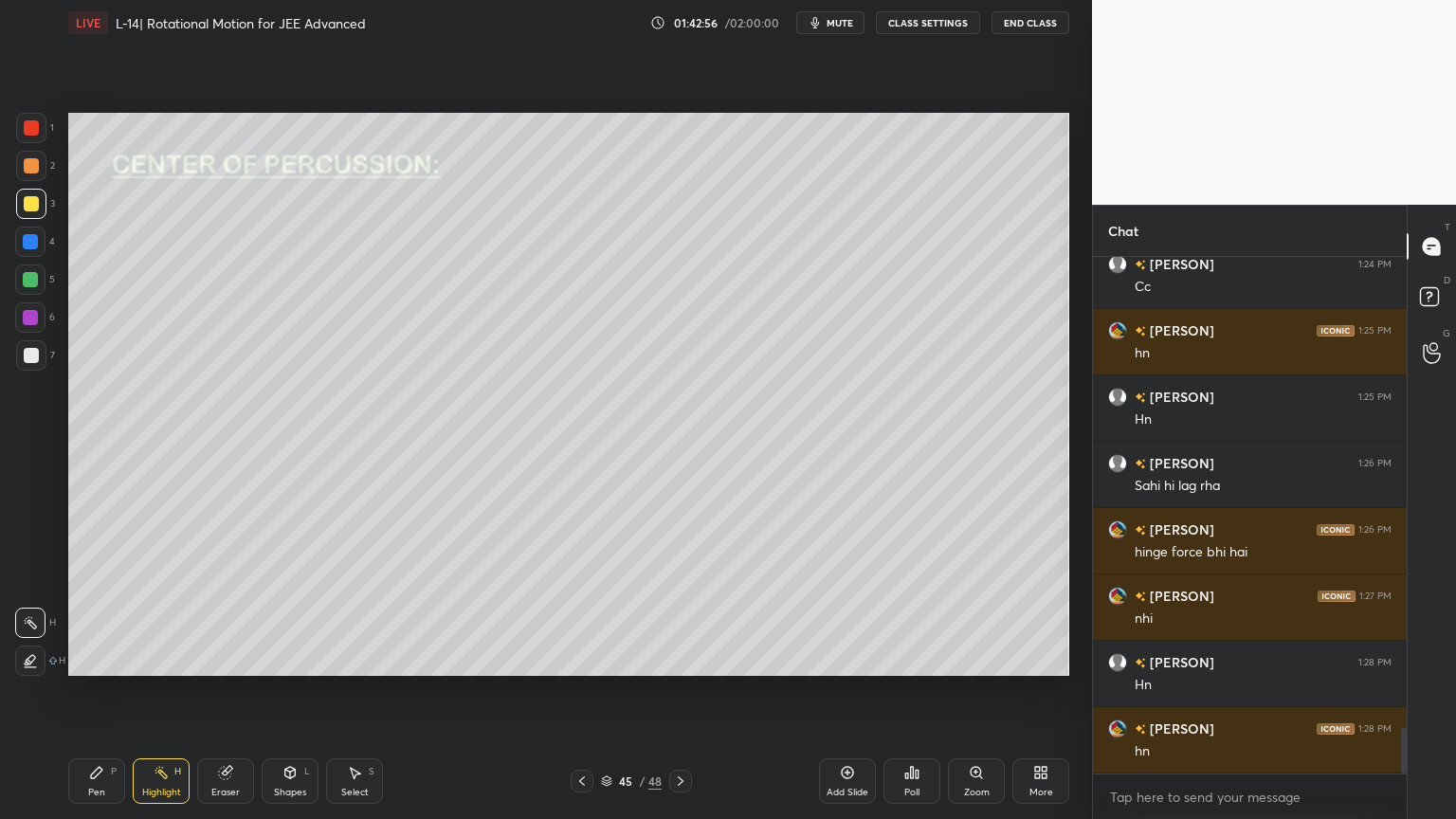 click on "Pen P" at bounding box center [97, 781] 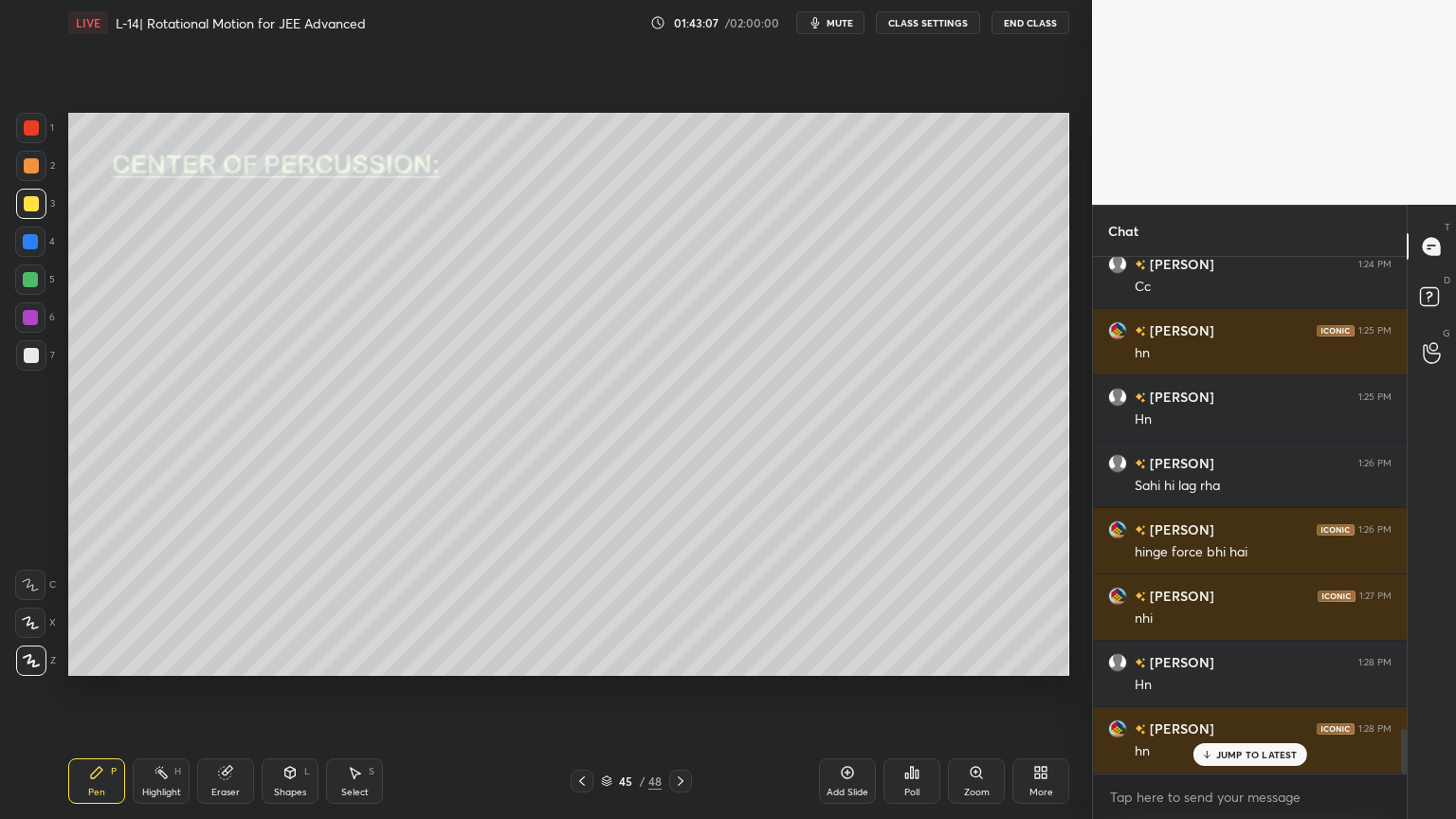 scroll, scrollTop: 5418, scrollLeft: 0, axis: vertical 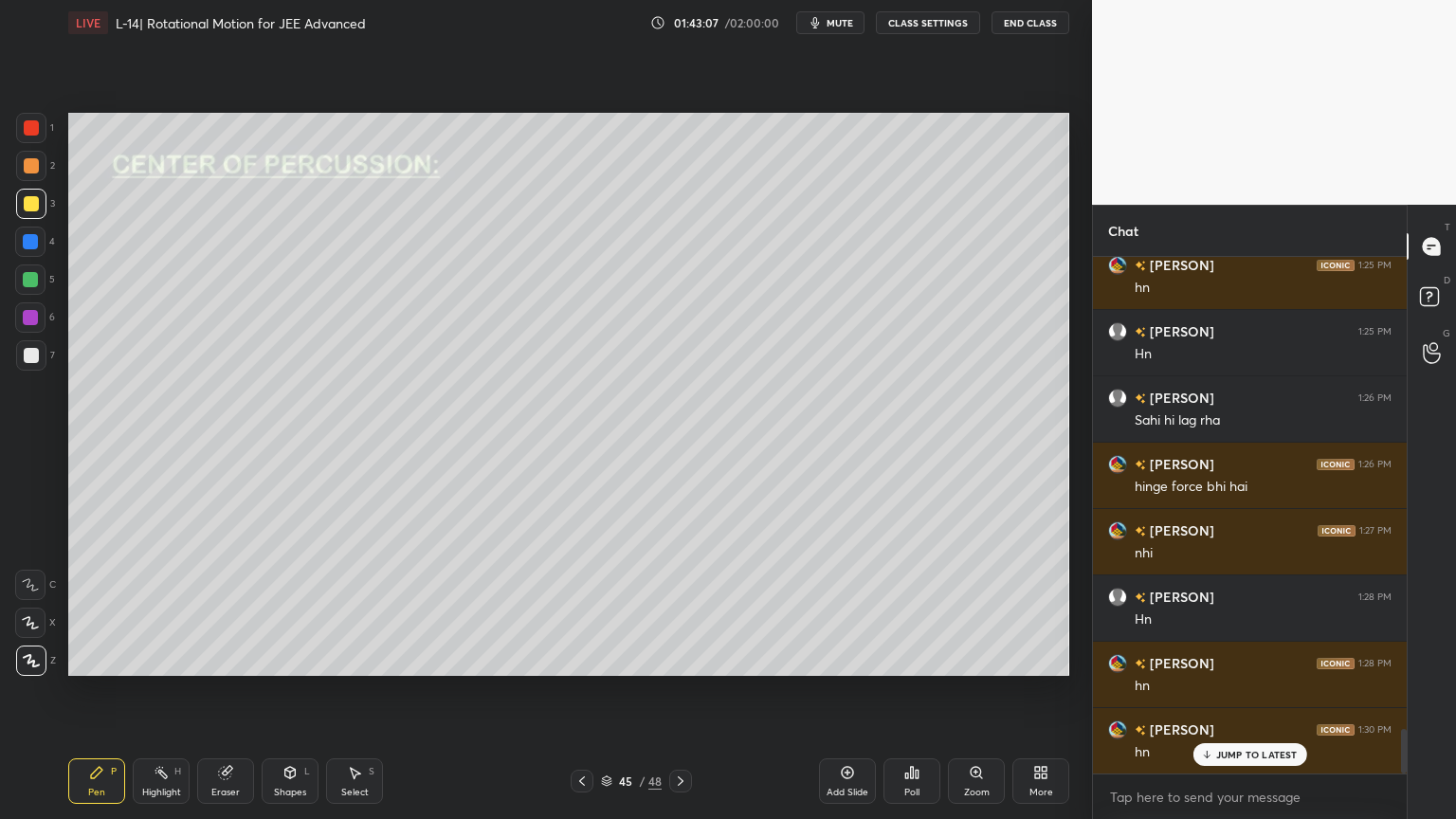 click at bounding box center [30, 280] 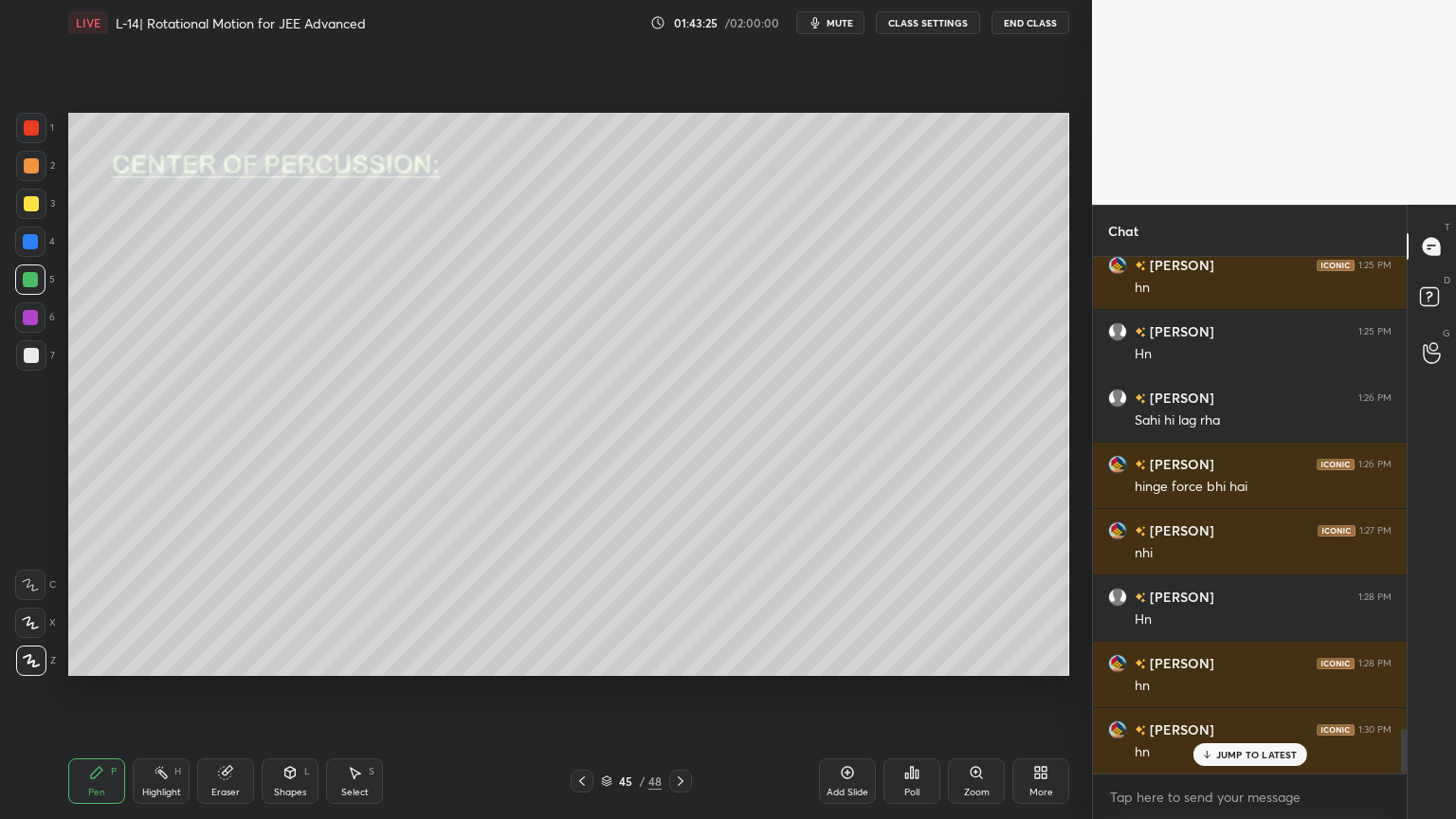 click on "Shapes L" at bounding box center [290, 781] 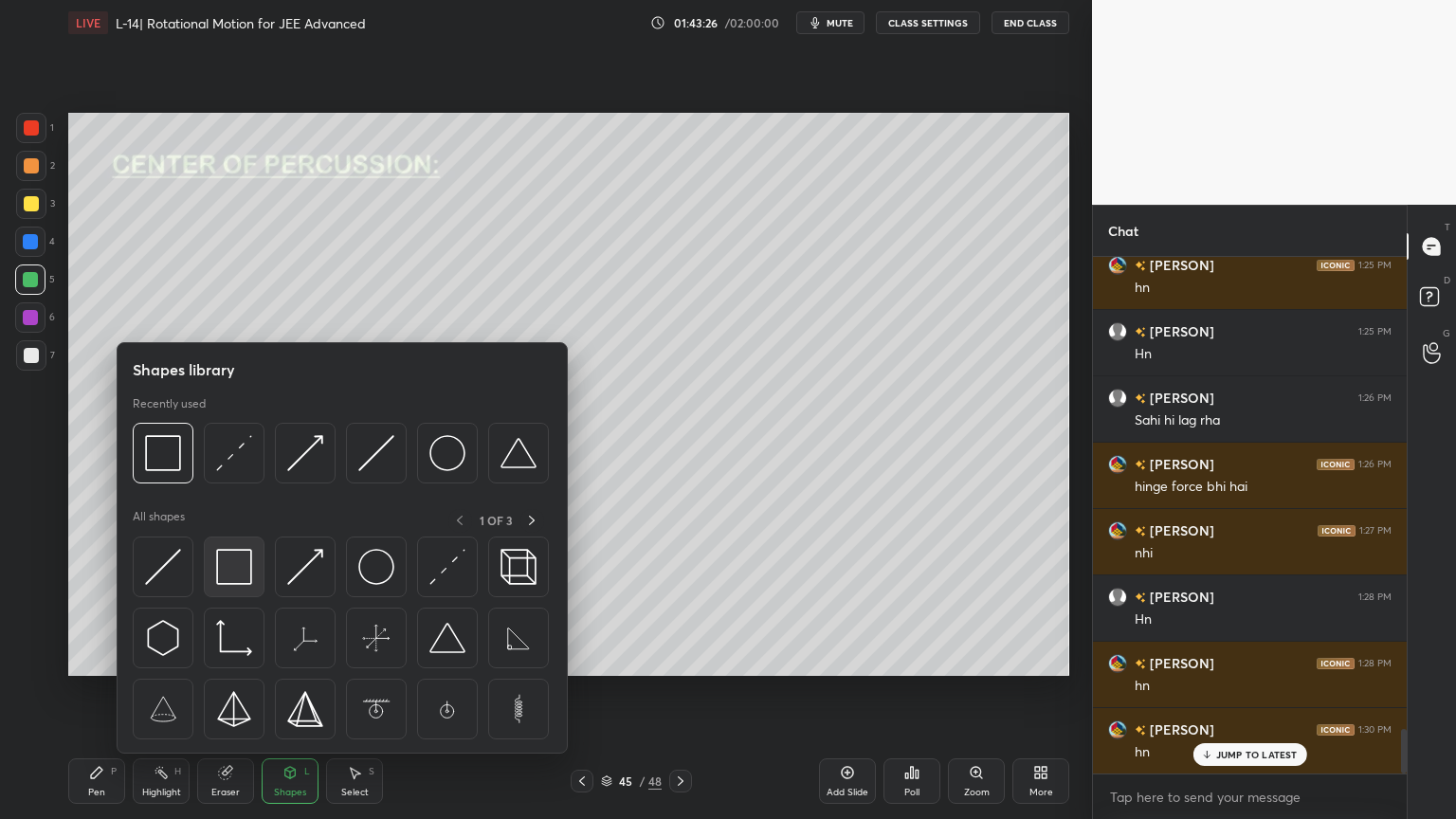 click at bounding box center [234, 567] 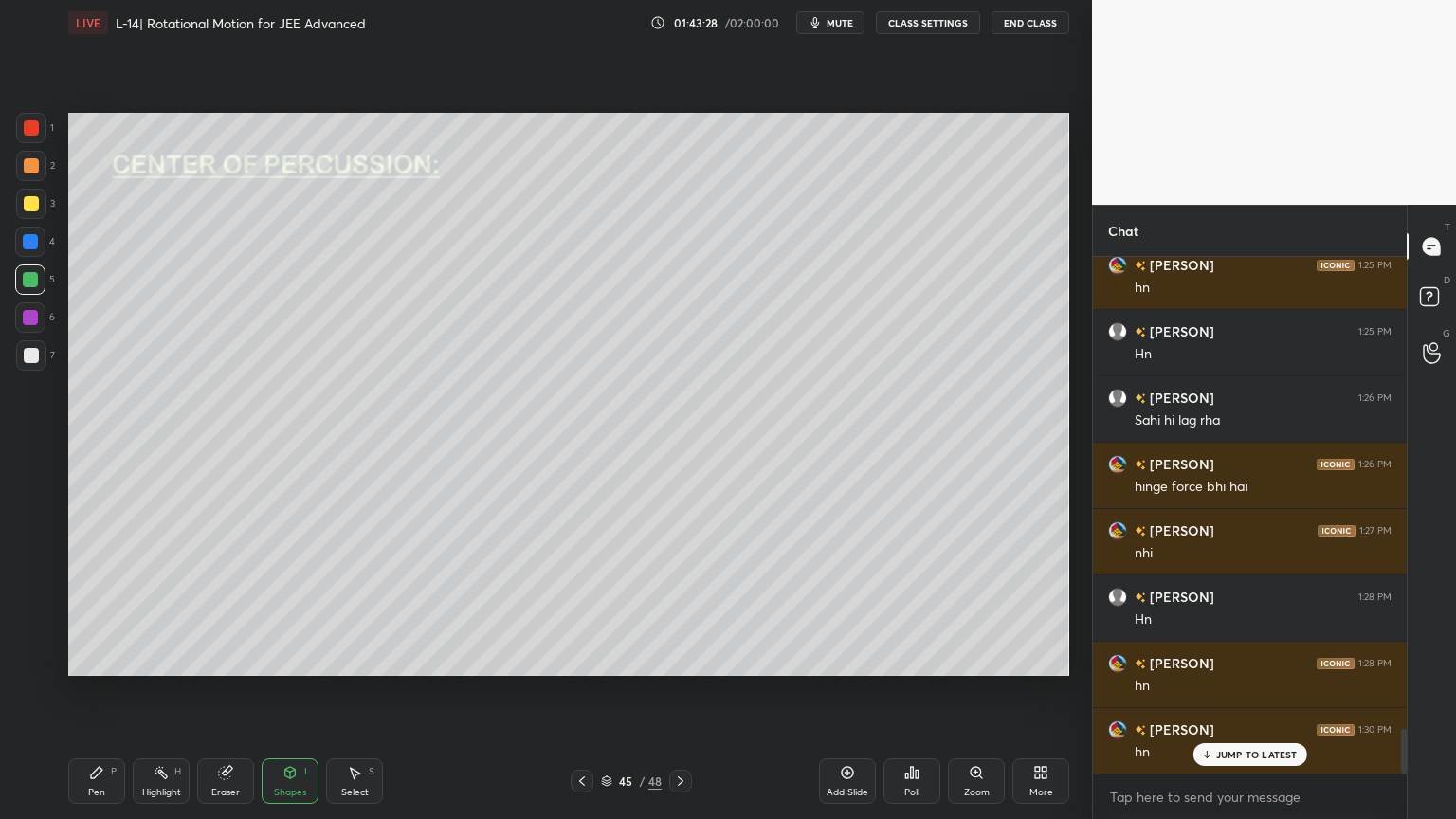 click 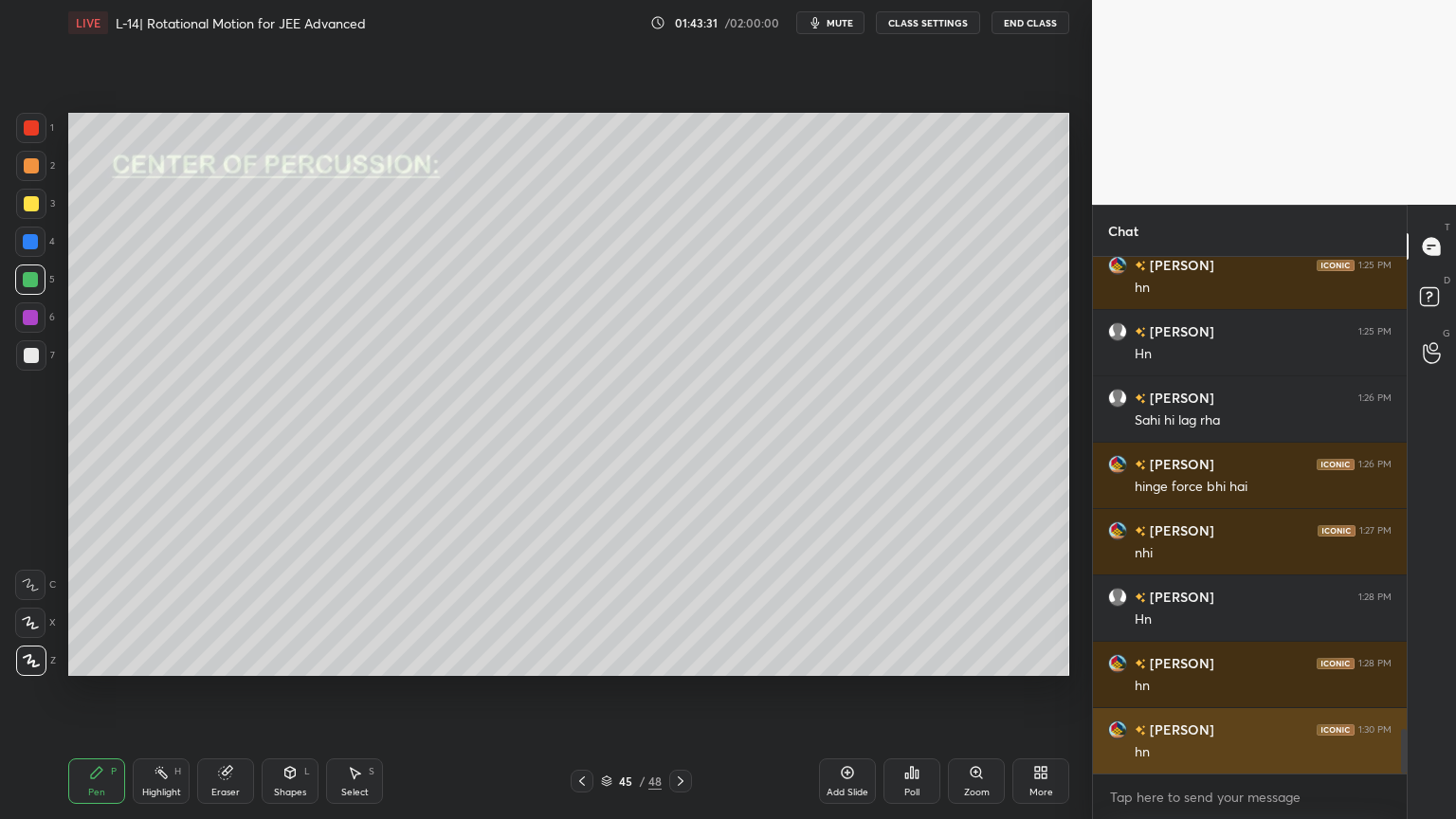 scroll, scrollTop: 5419, scrollLeft: 0, axis: vertical 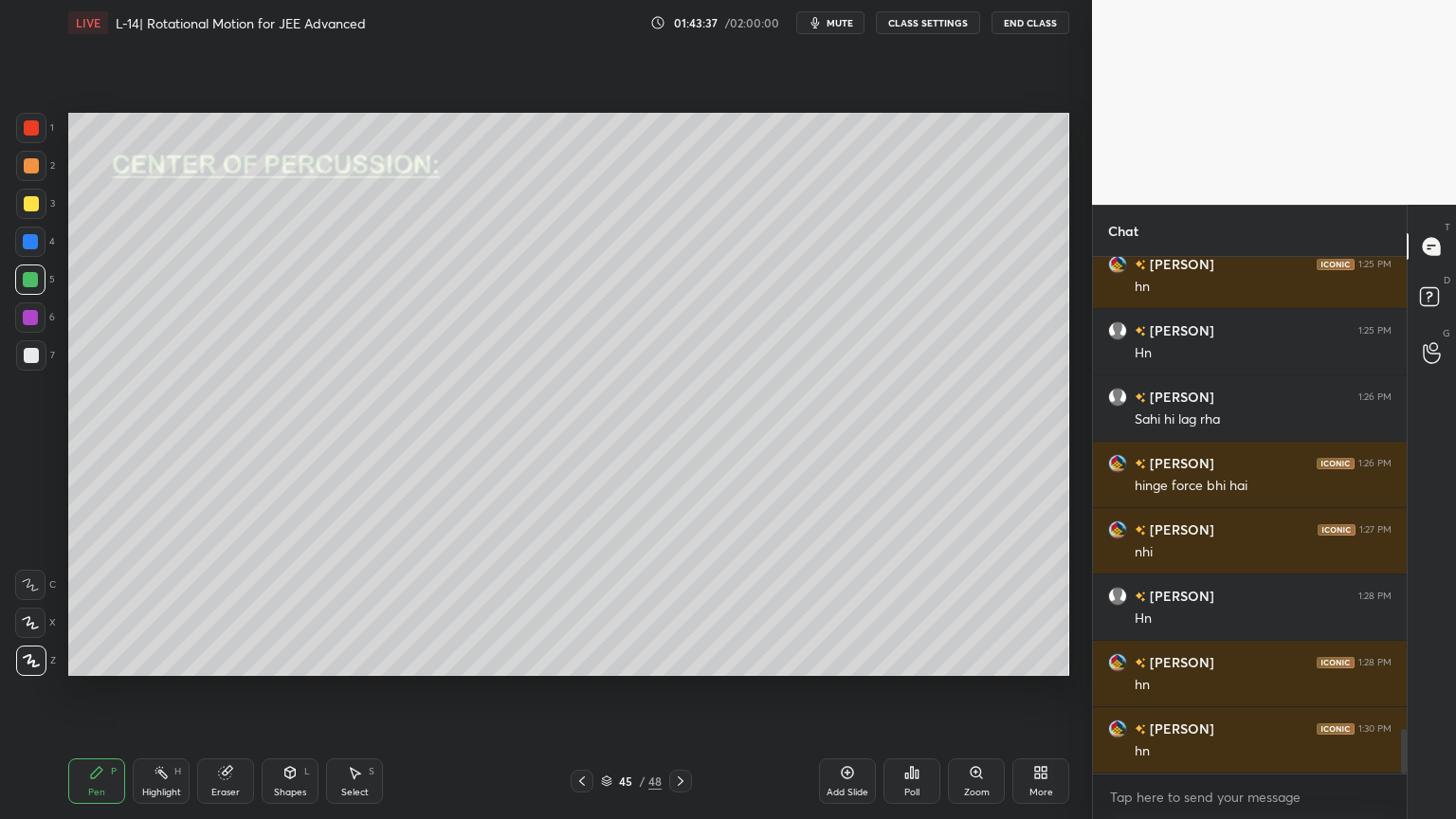 click on "Highlight" at bounding box center (161, 792) 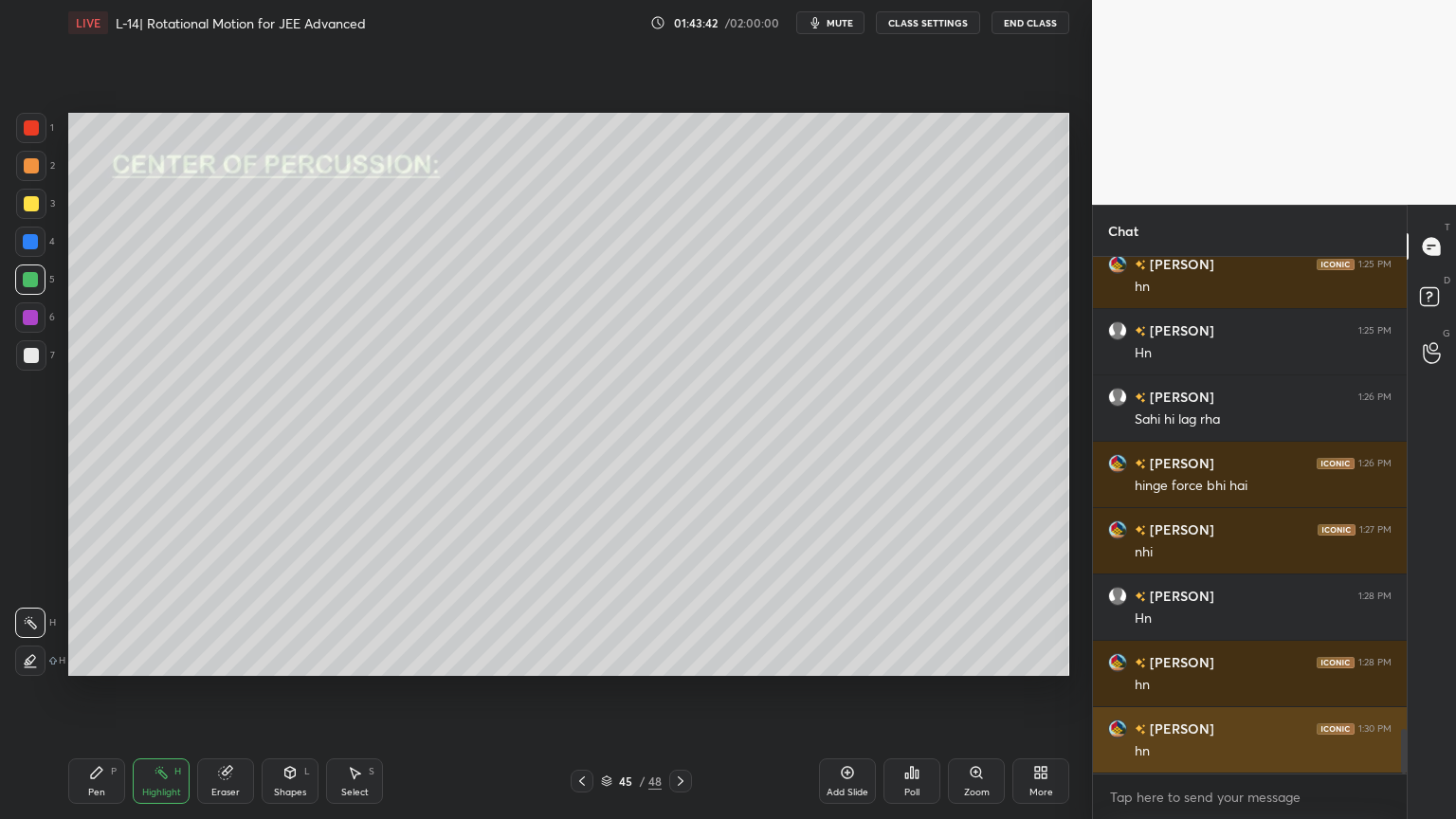 scroll, scrollTop: 5486, scrollLeft: 0, axis: vertical 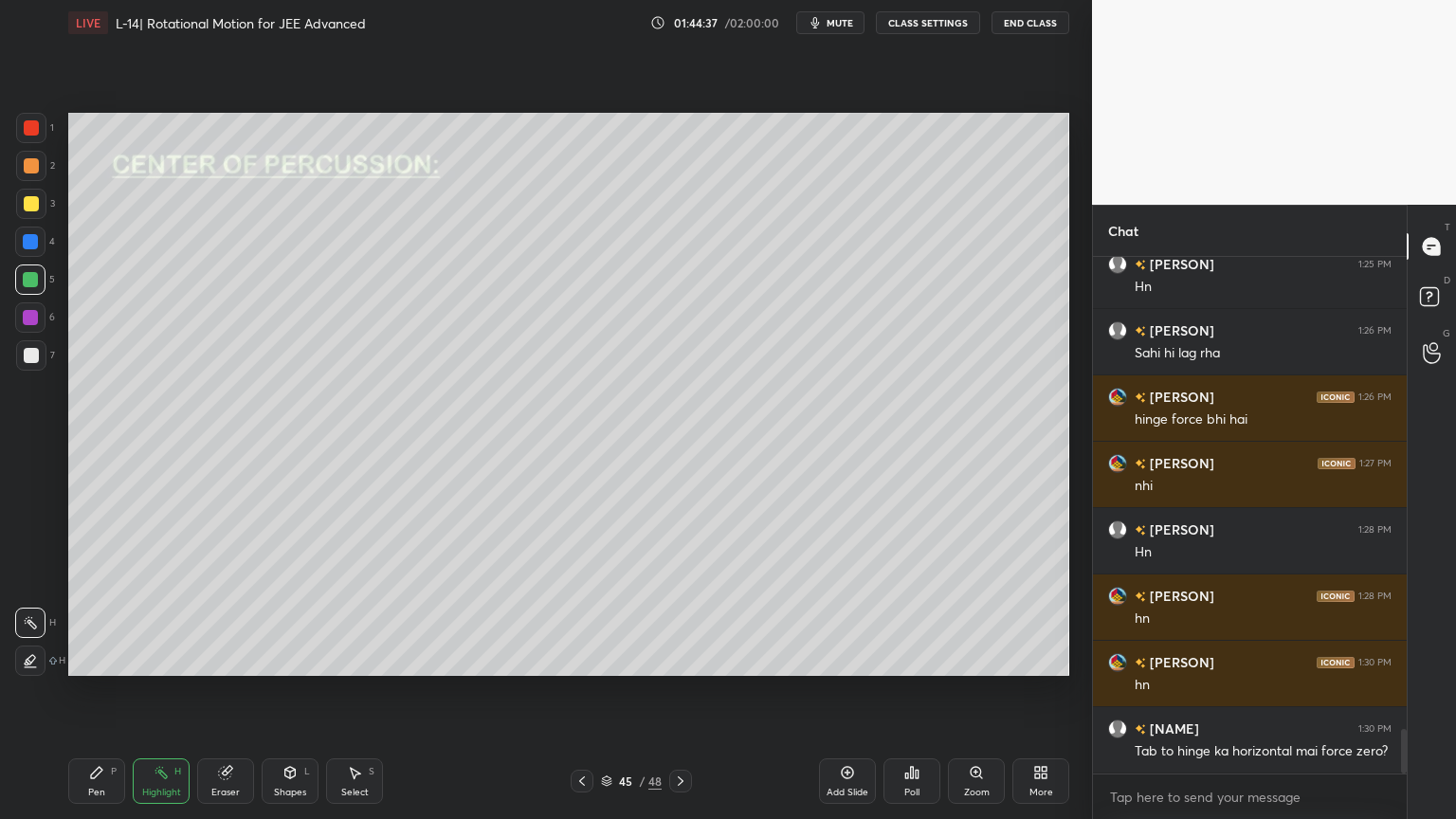 click on "Pen P" at bounding box center (97, 781) 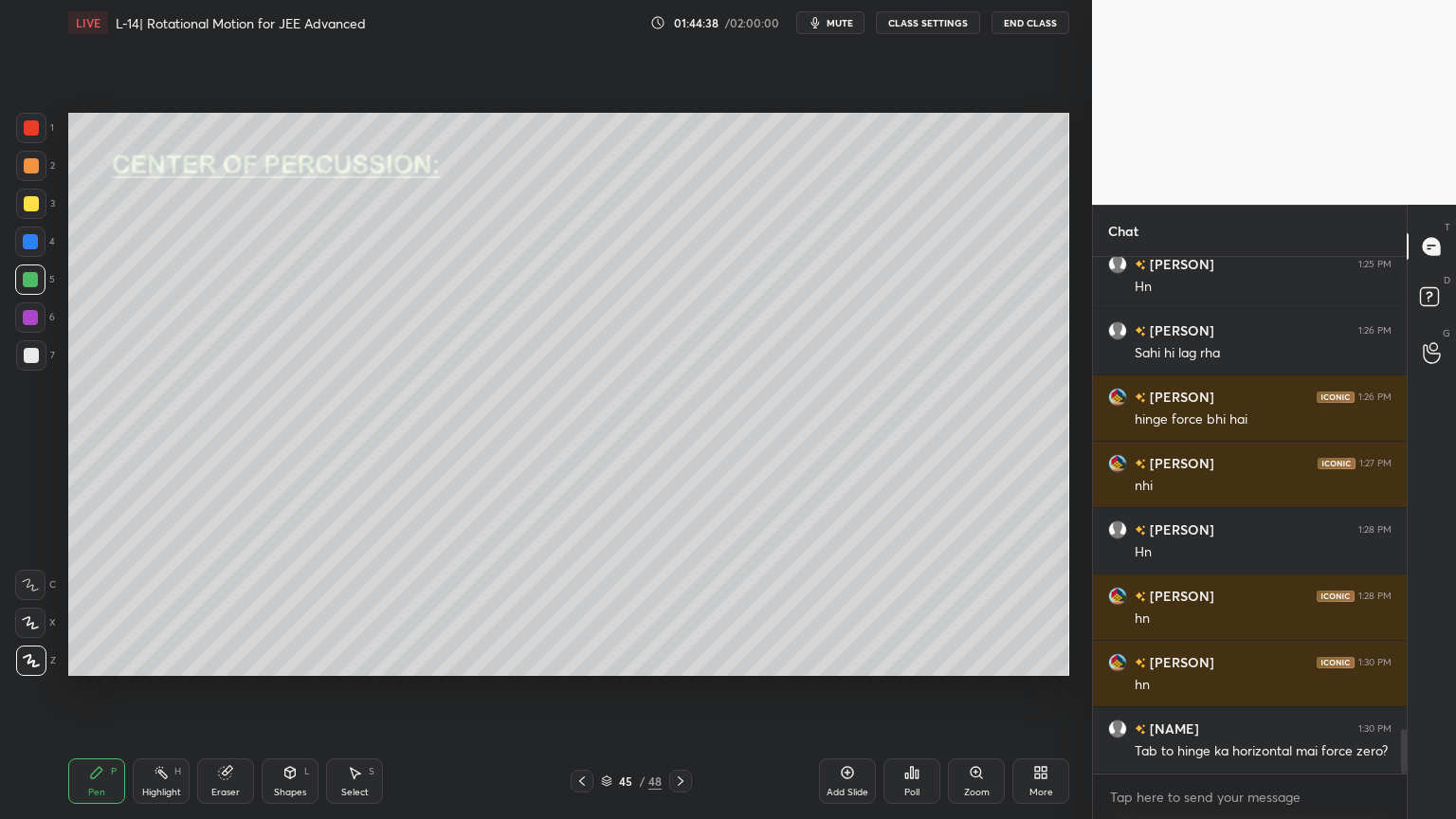 click at bounding box center (31, 204) 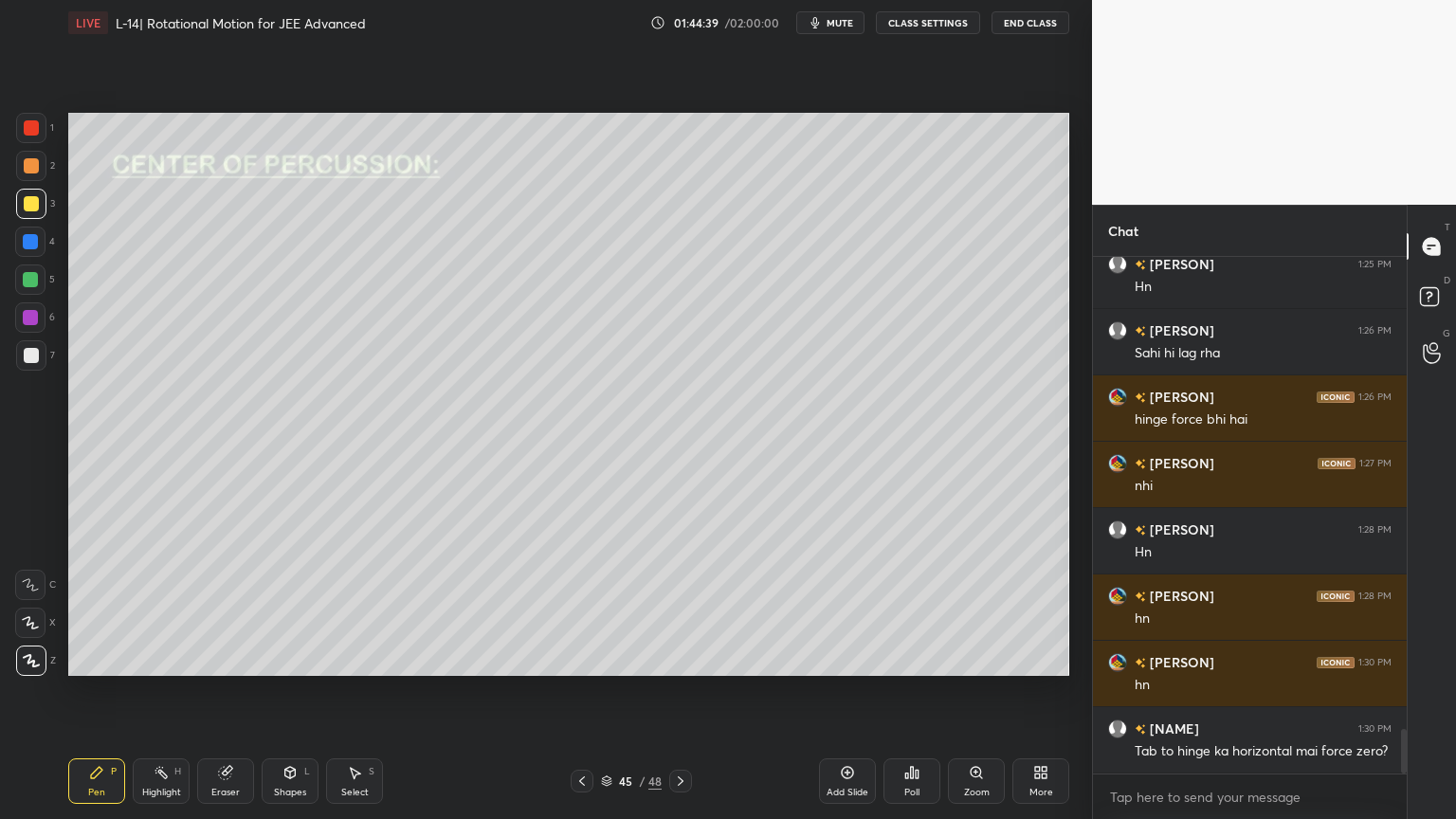 click on "Add Slide" at bounding box center (847, 792) 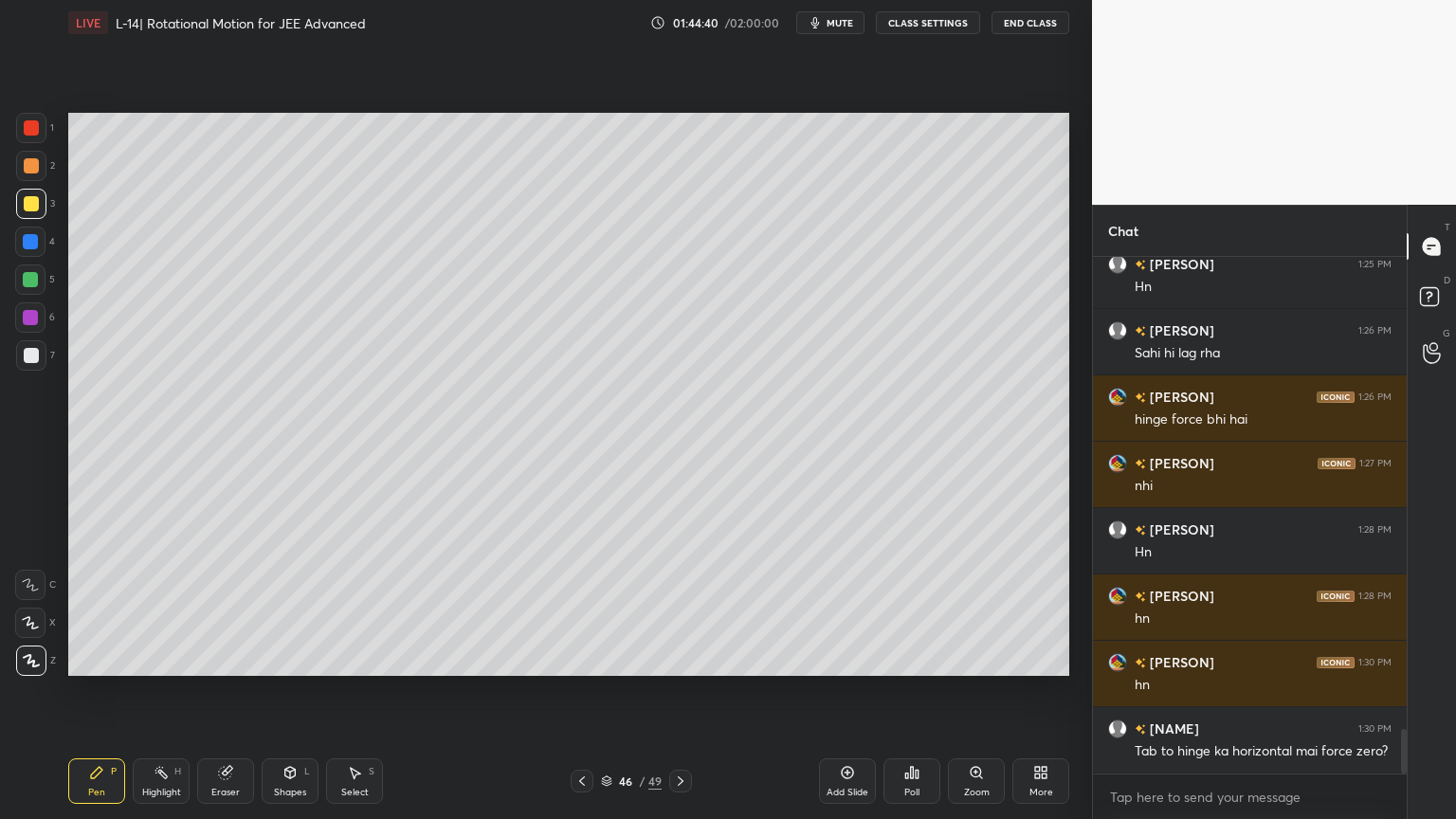click on "Shapes" at bounding box center [290, 792] 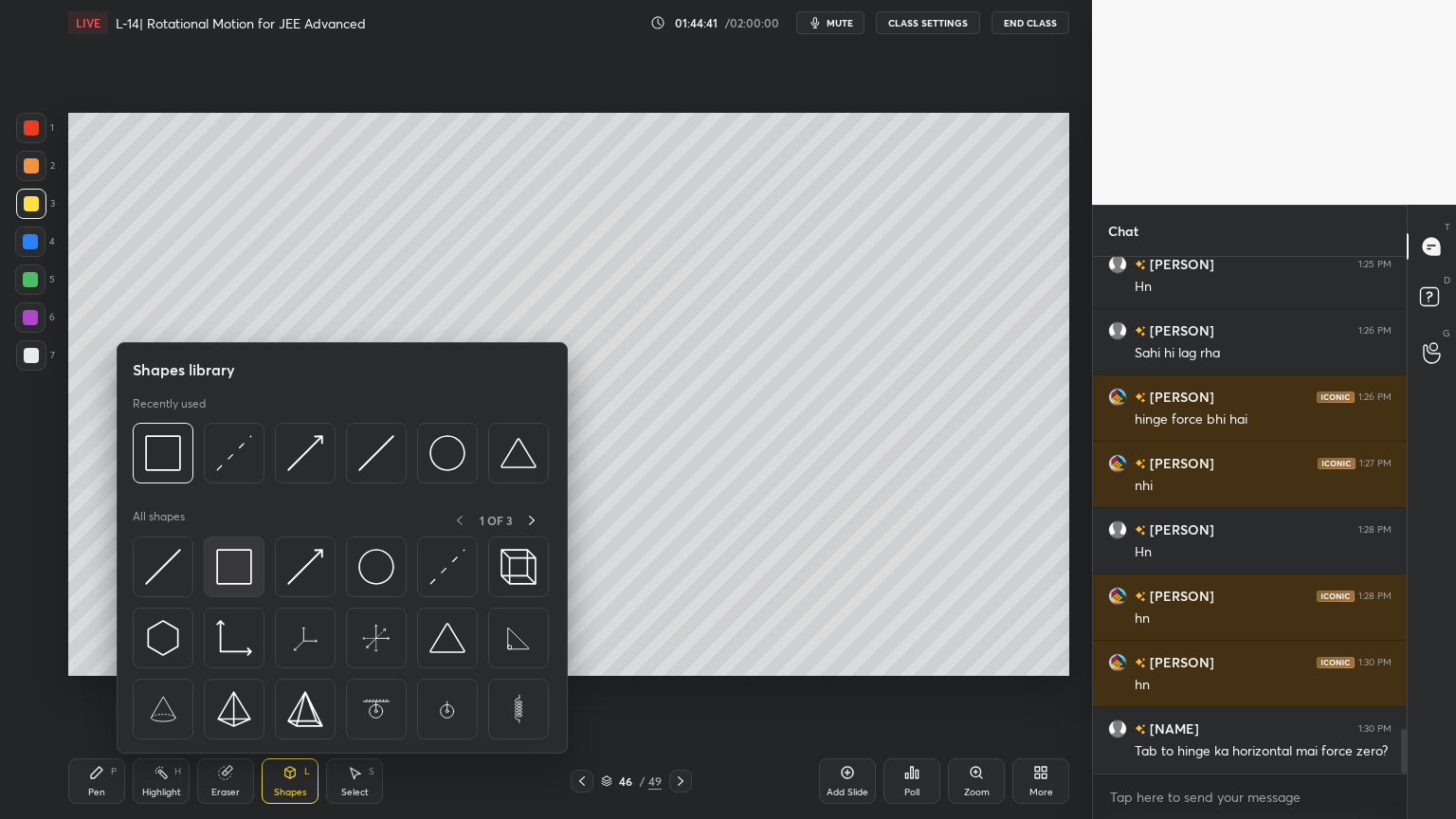 click at bounding box center [234, 567] 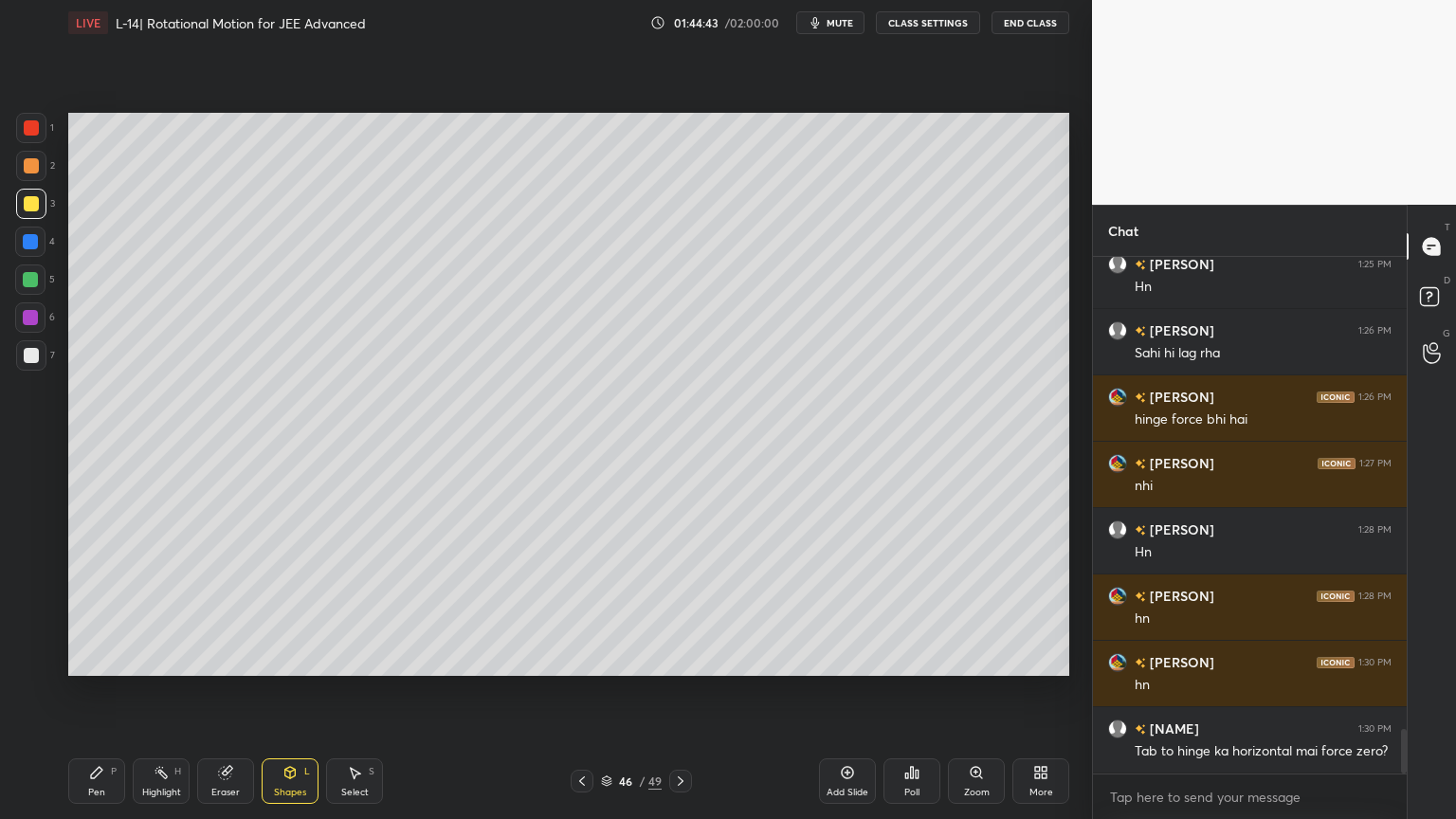 click on "Pen P" at bounding box center [97, 781] 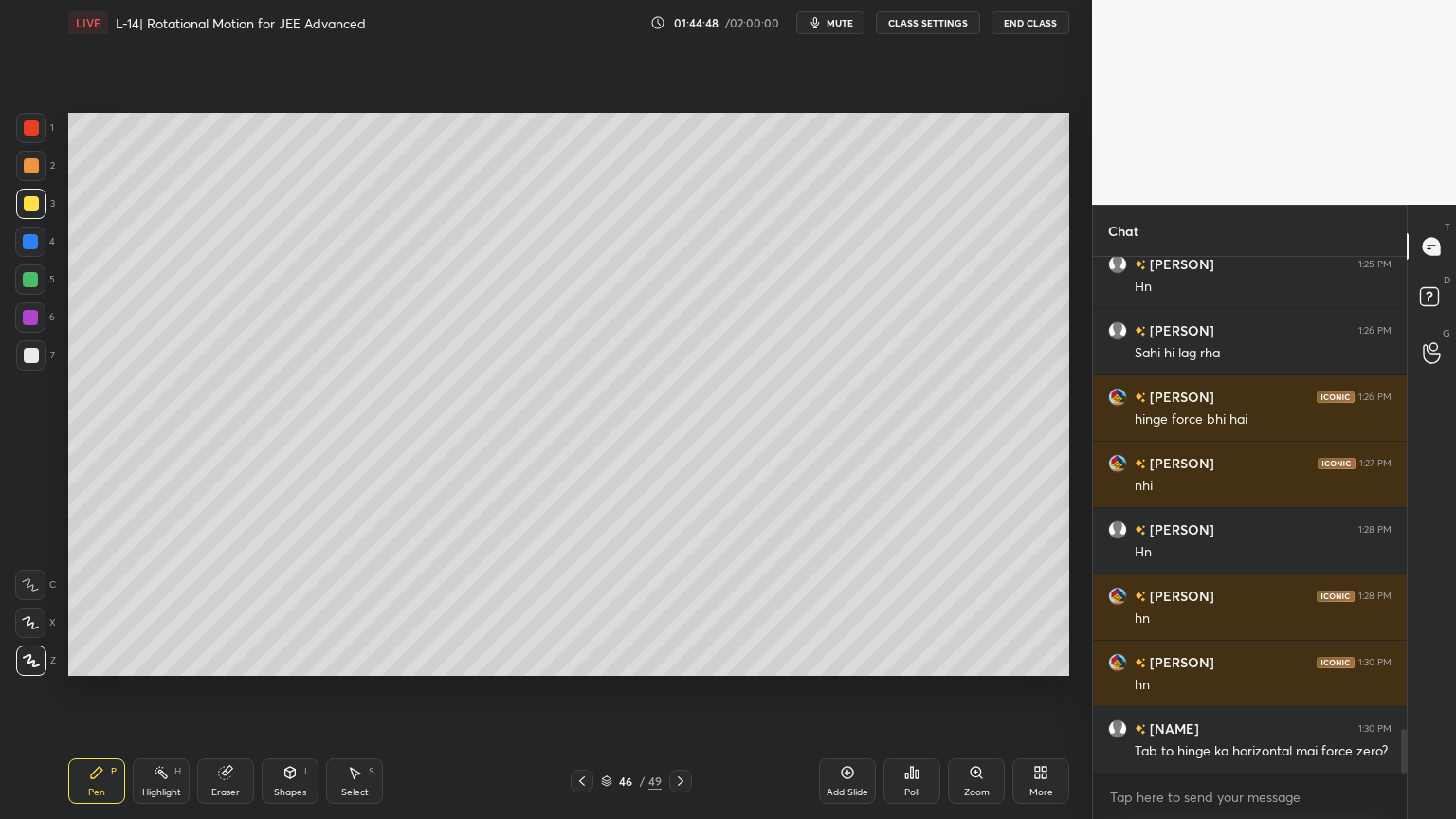 click at bounding box center [30, 242] 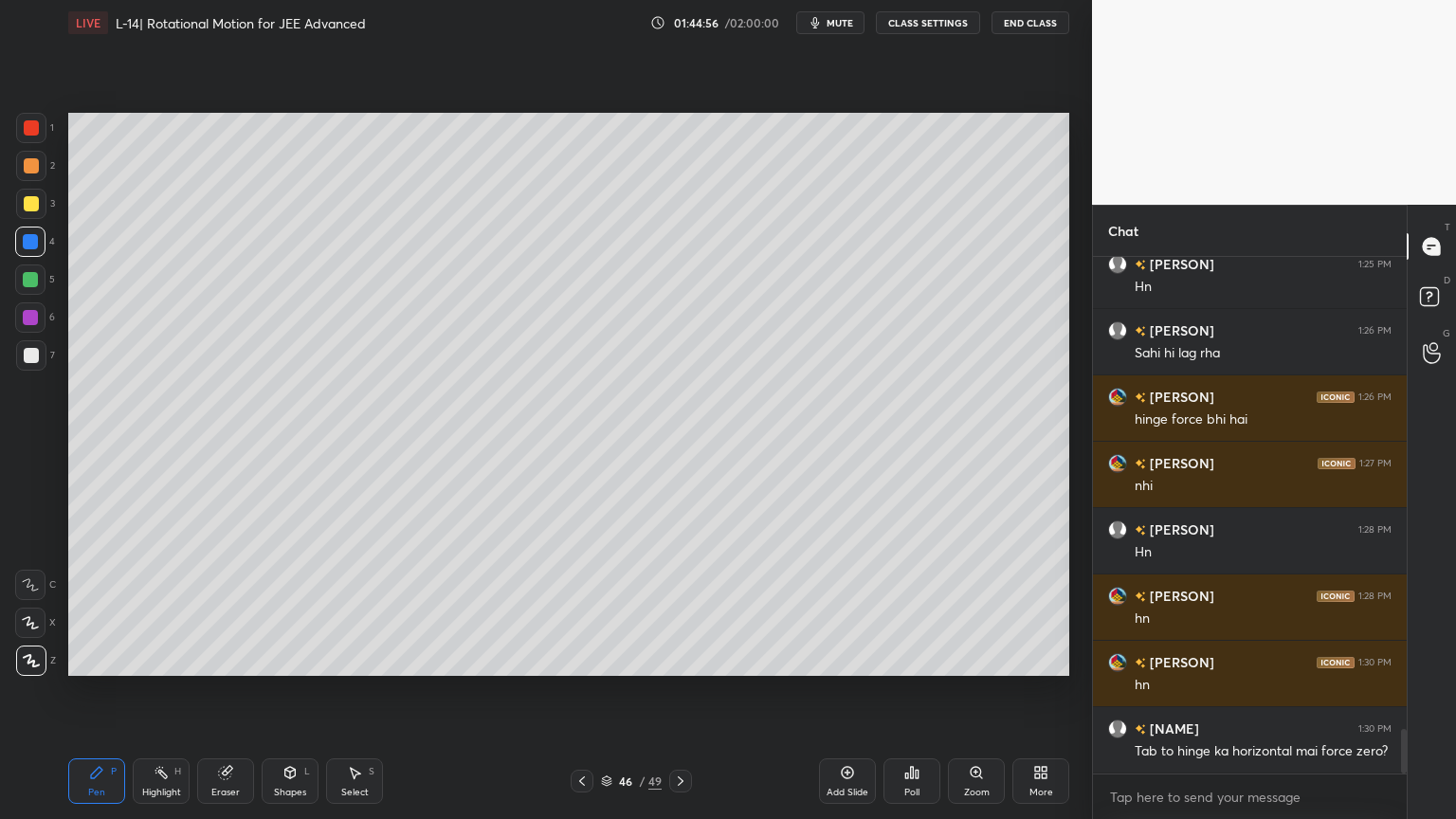 click on "Eraser" at bounding box center [226, 781] 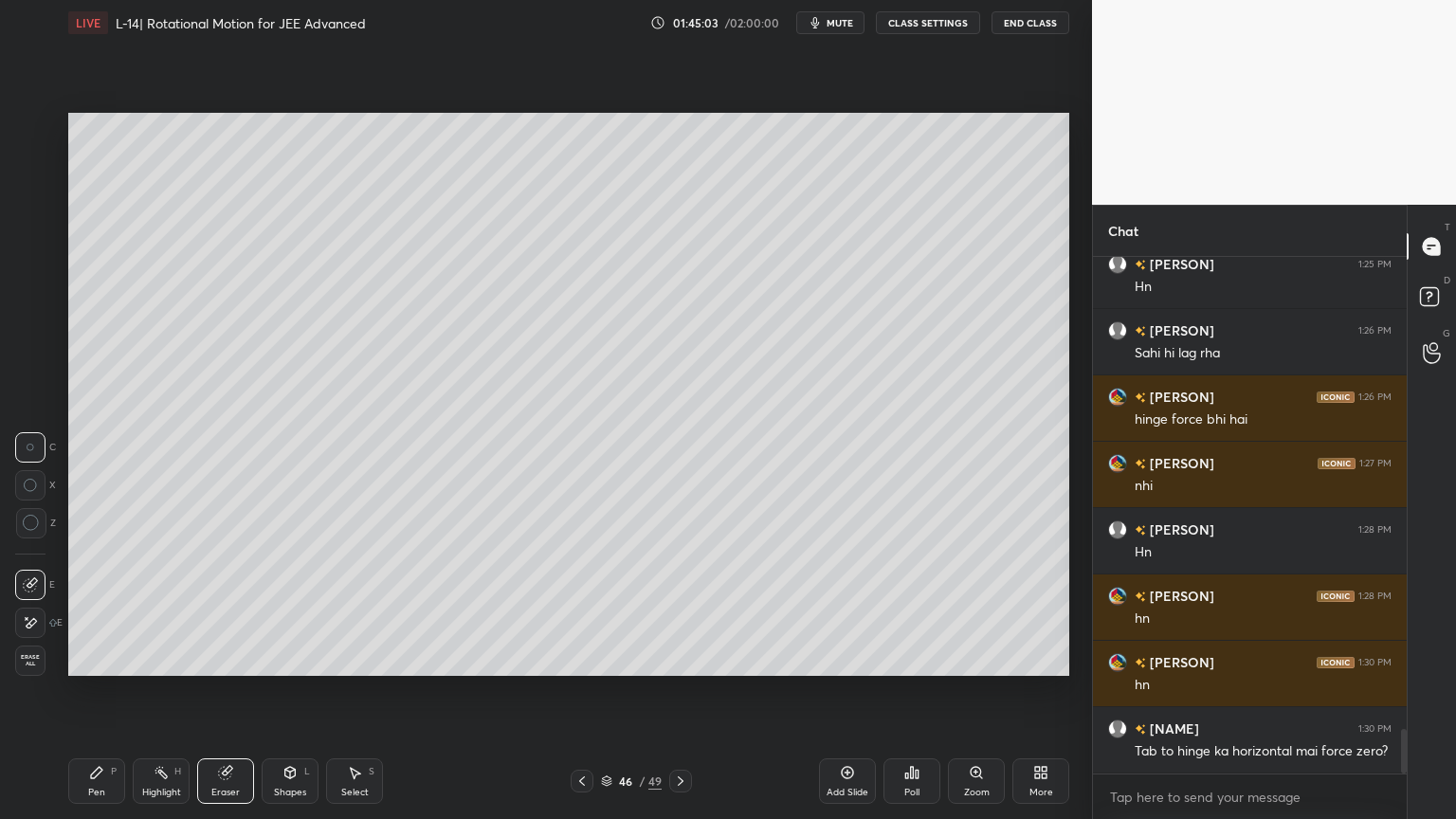 click on "Pen P" at bounding box center (97, 781) 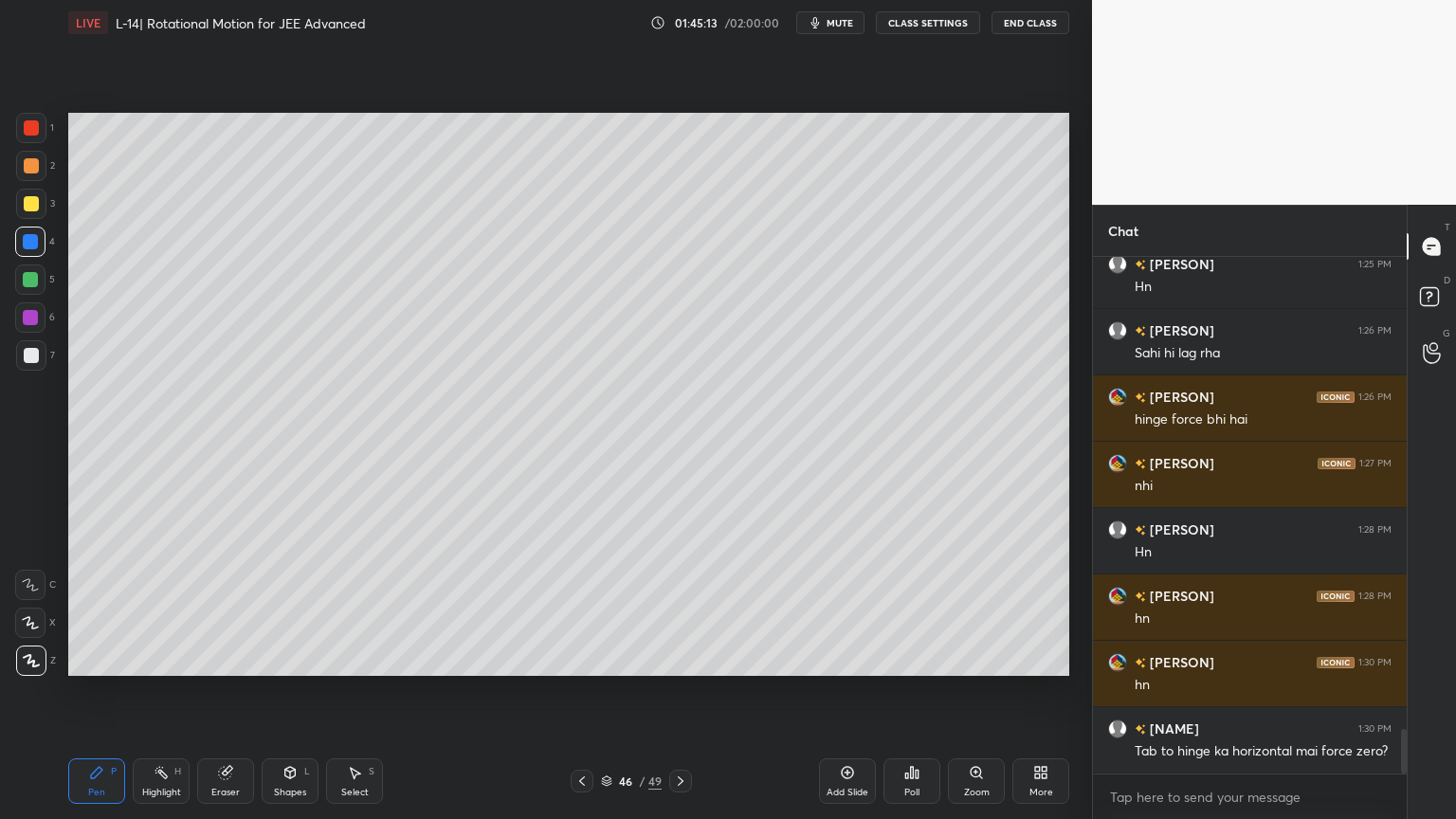 click 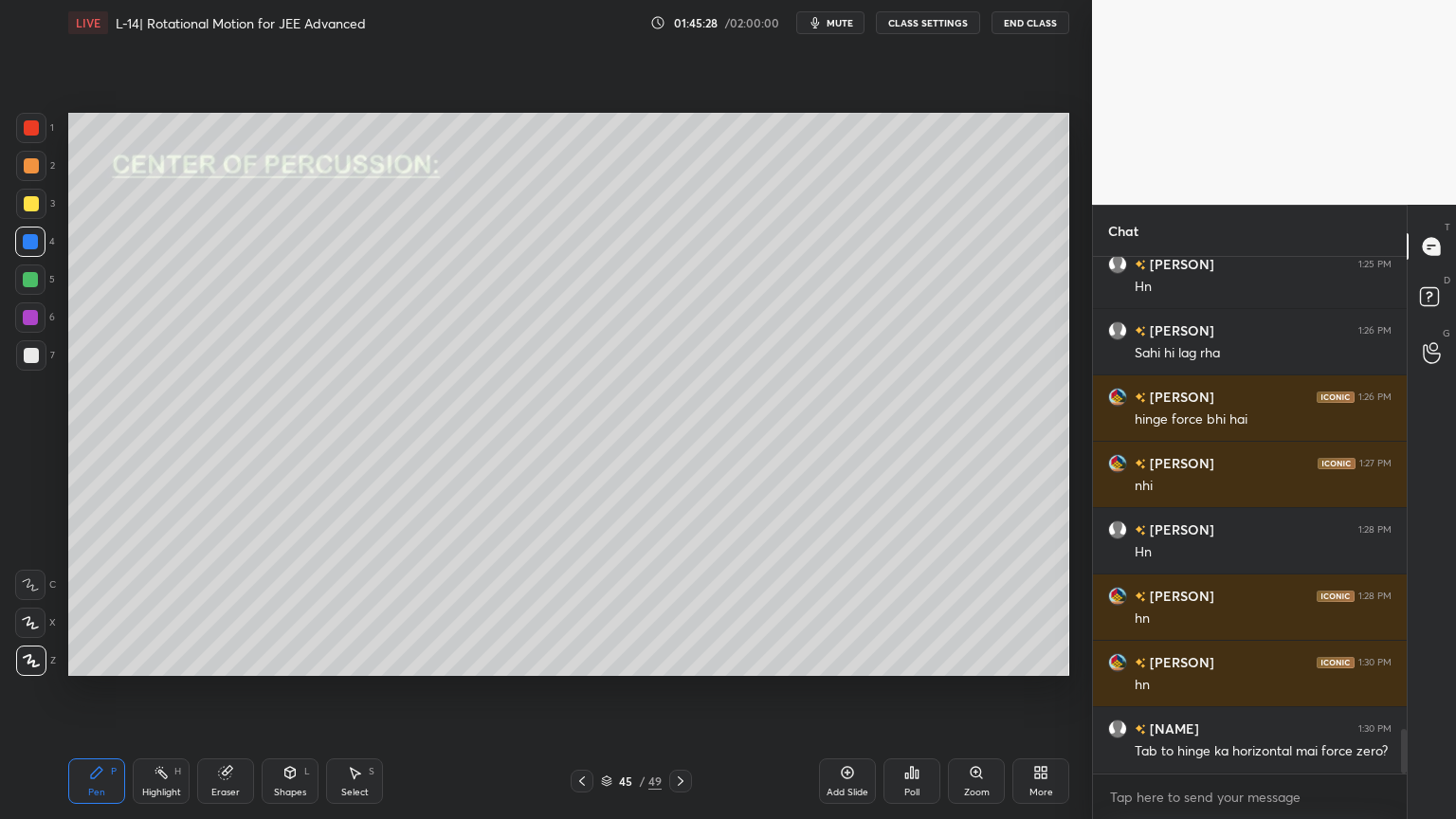 click 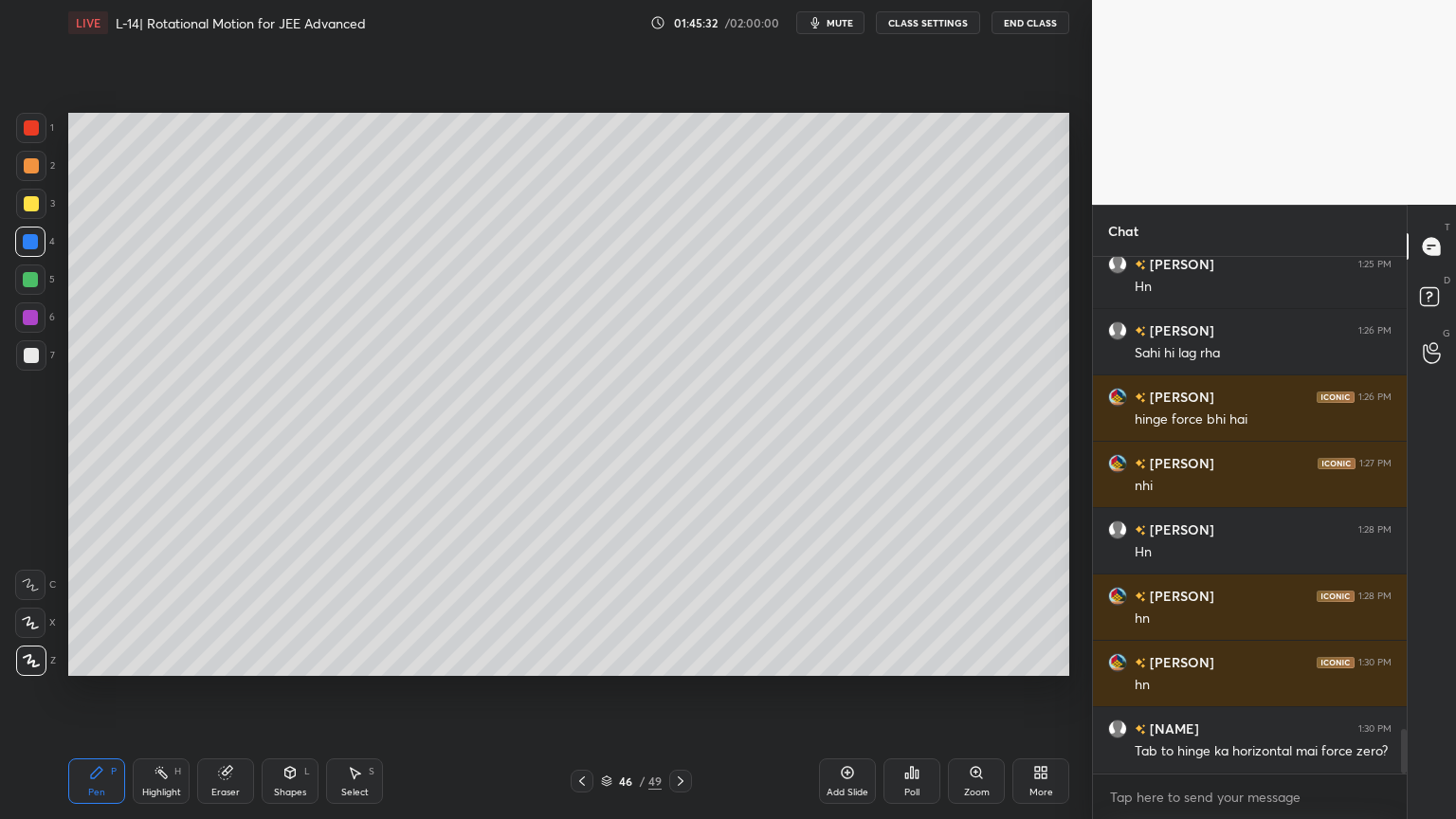 click 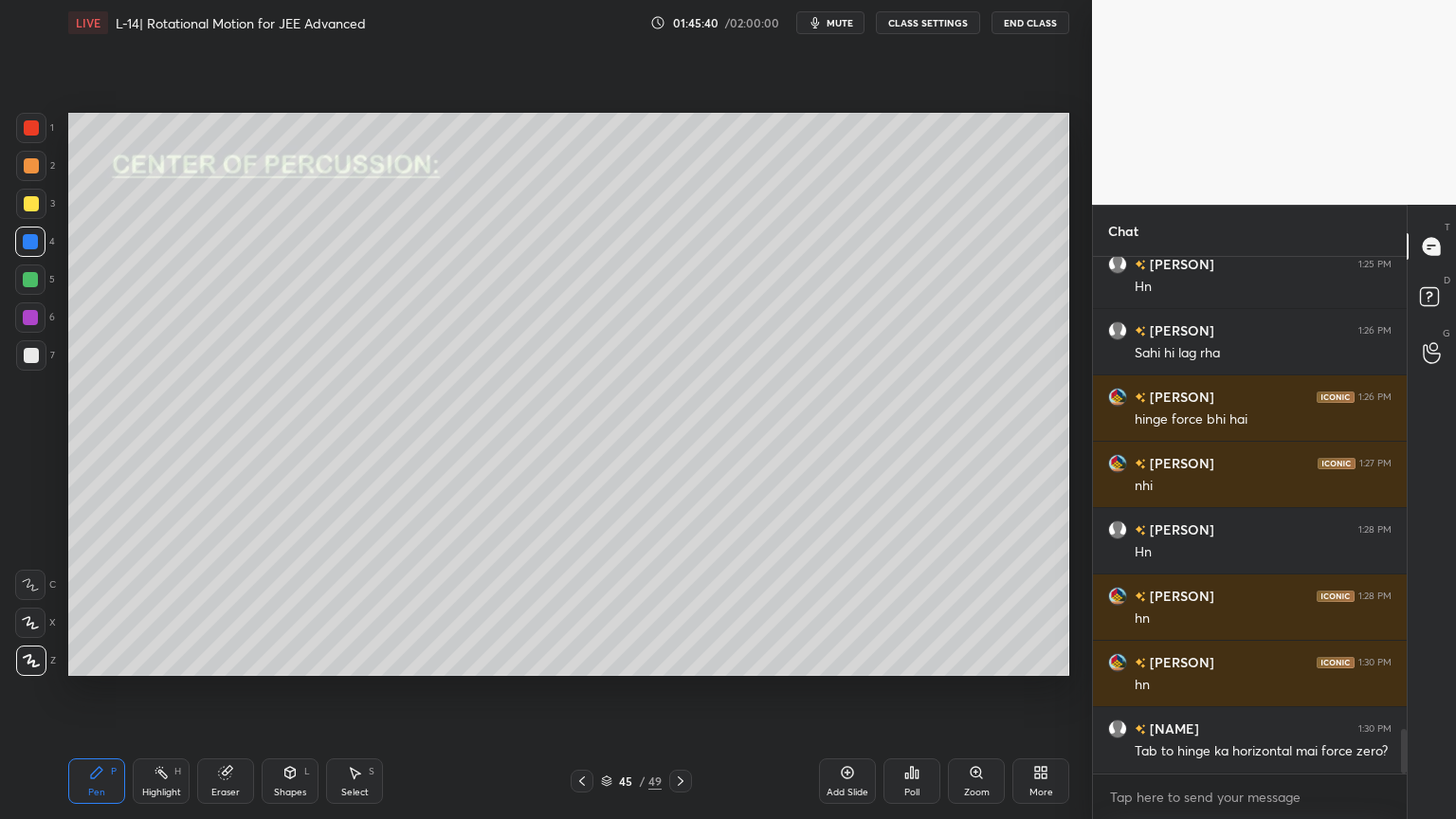 click at bounding box center [681, 781] 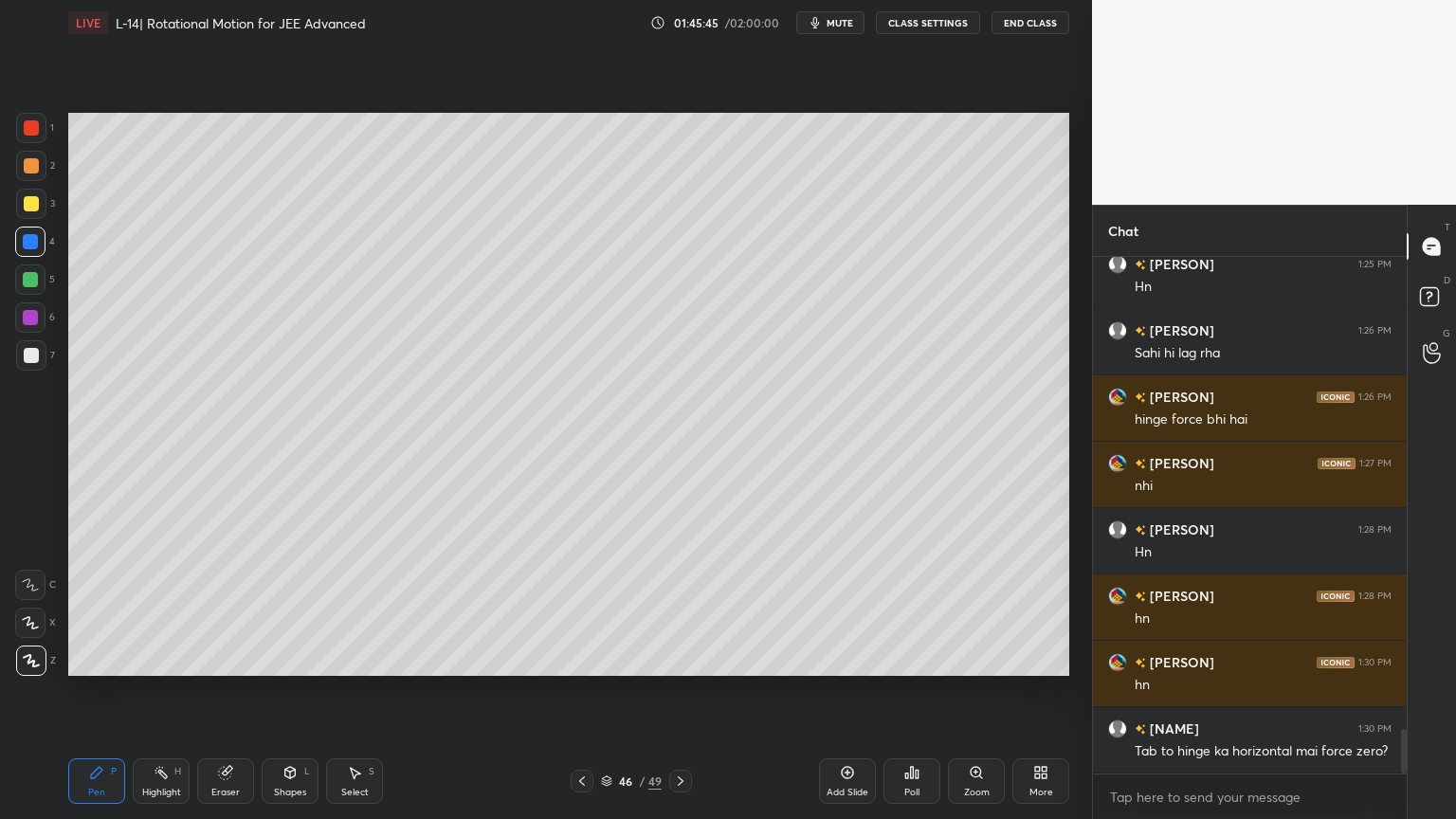 click 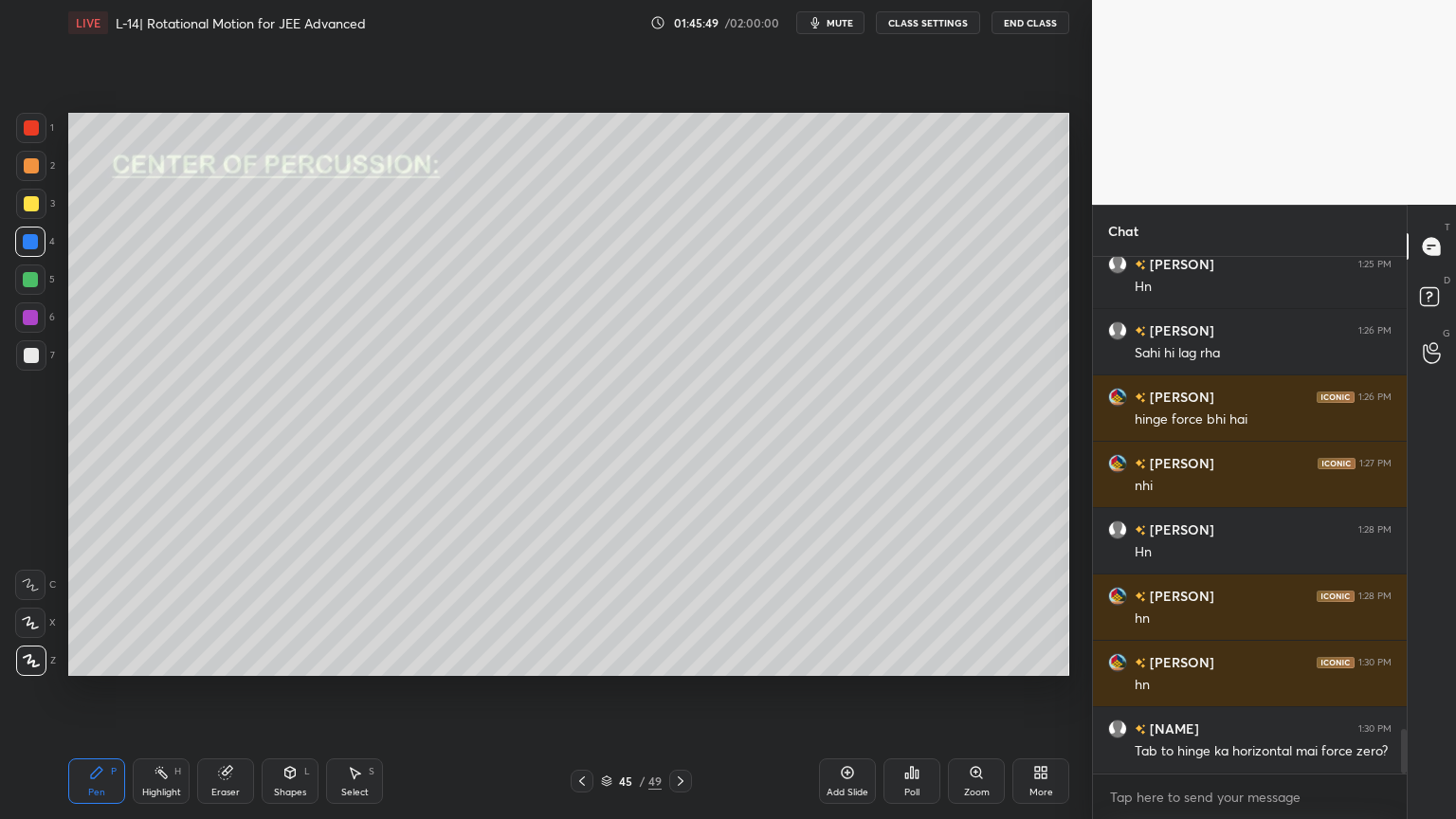 click 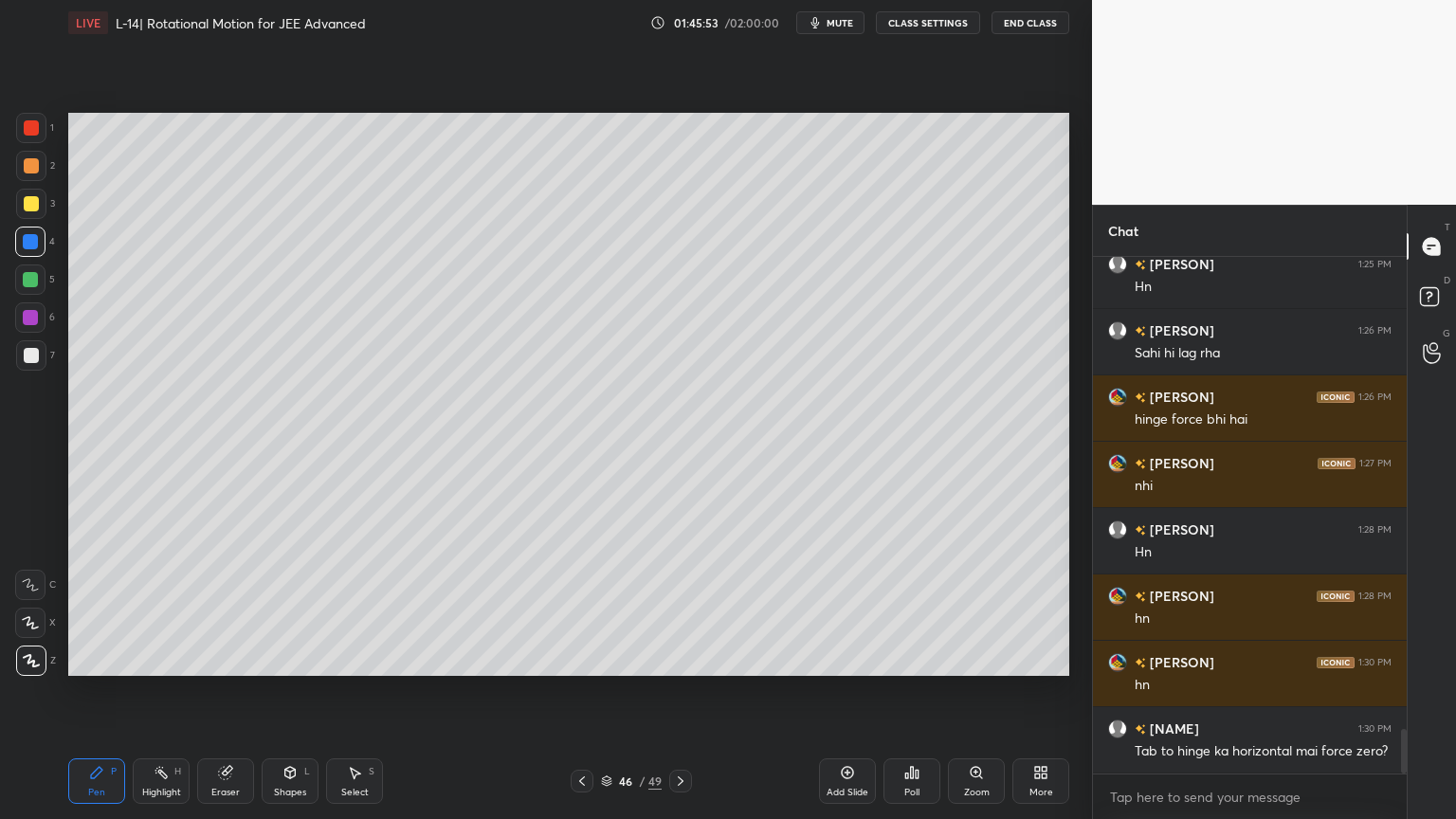 click on "Shapes" at bounding box center [290, 792] 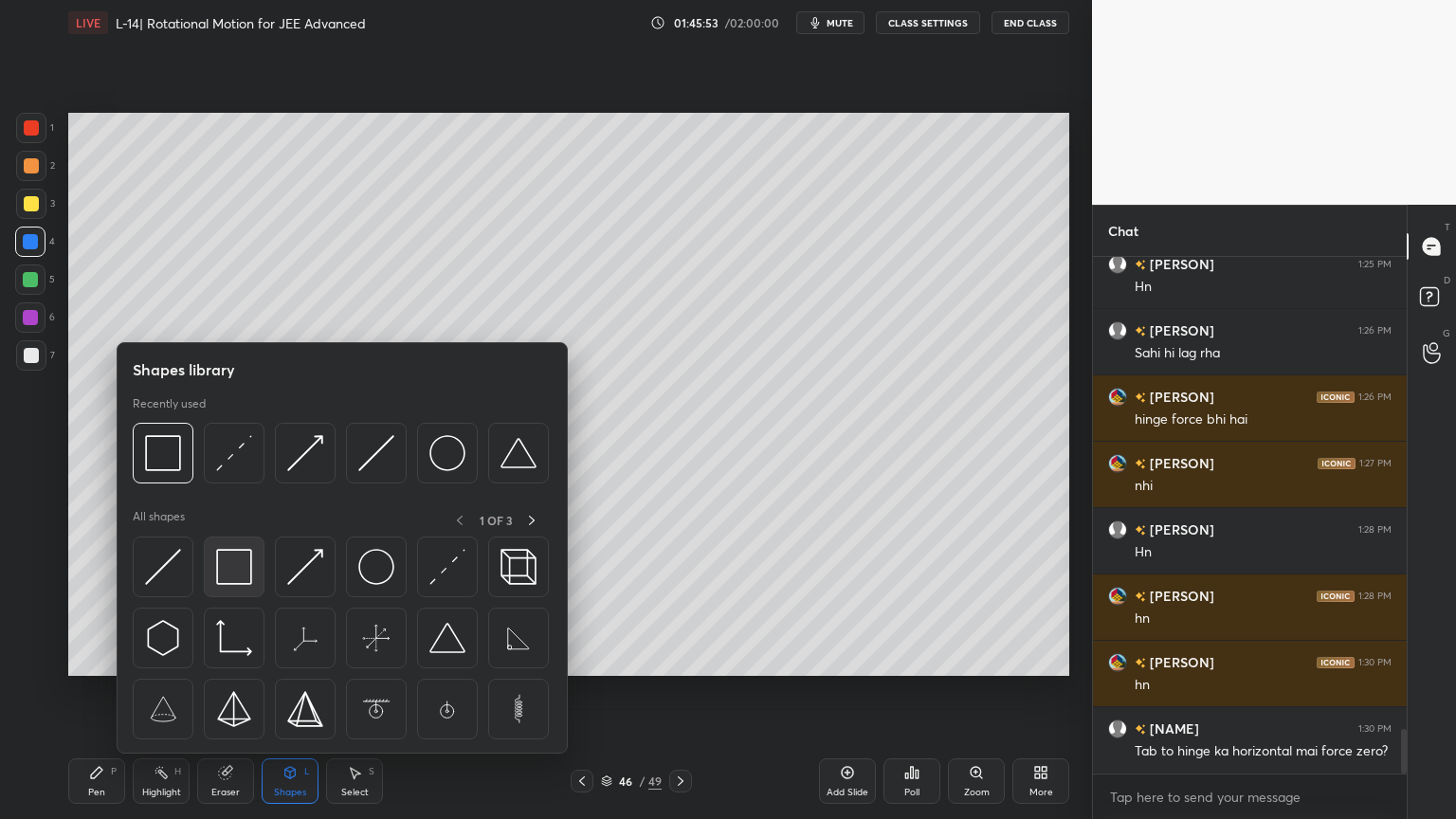 click at bounding box center [234, 567] 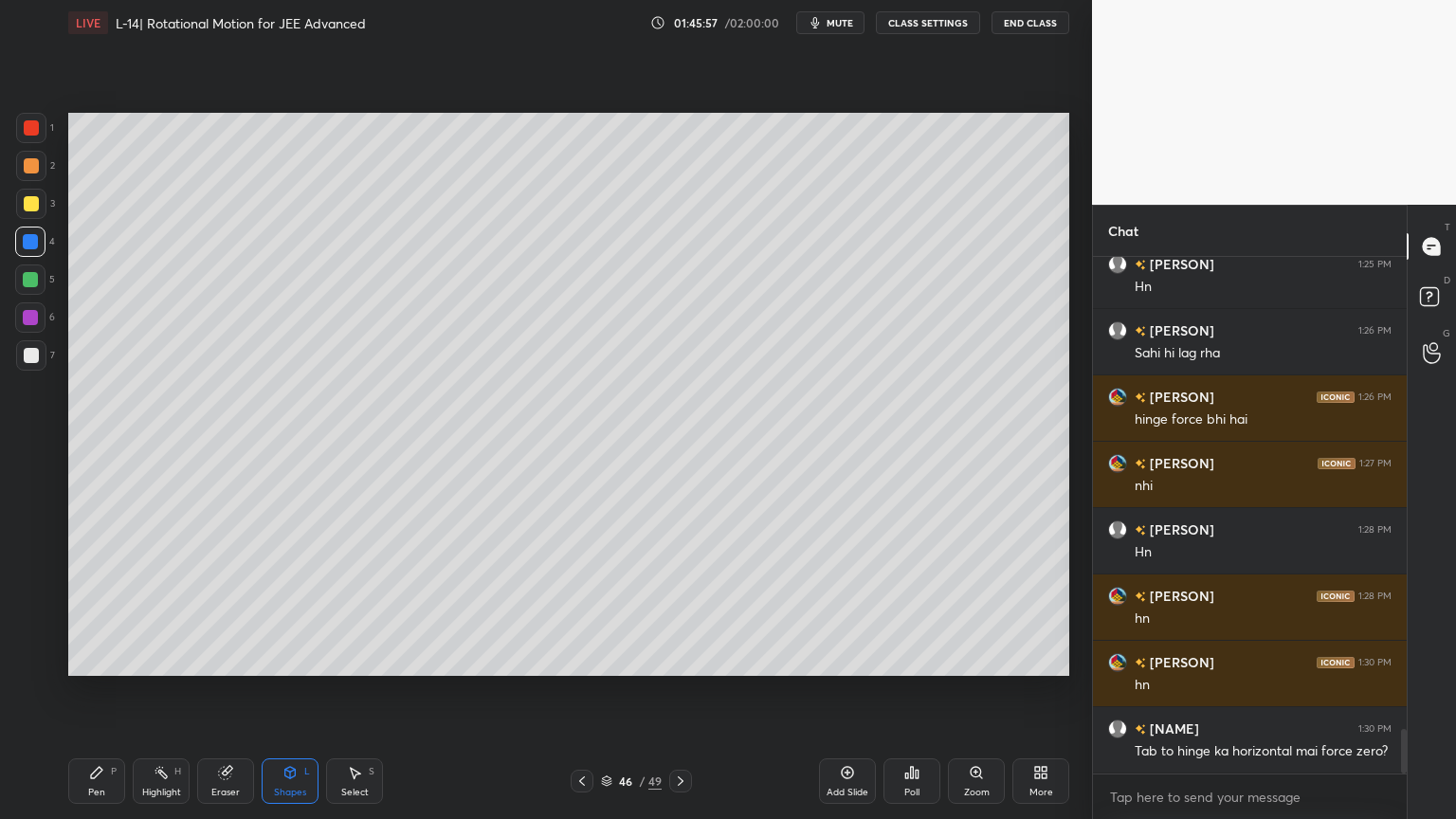 click at bounding box center (582, 781) 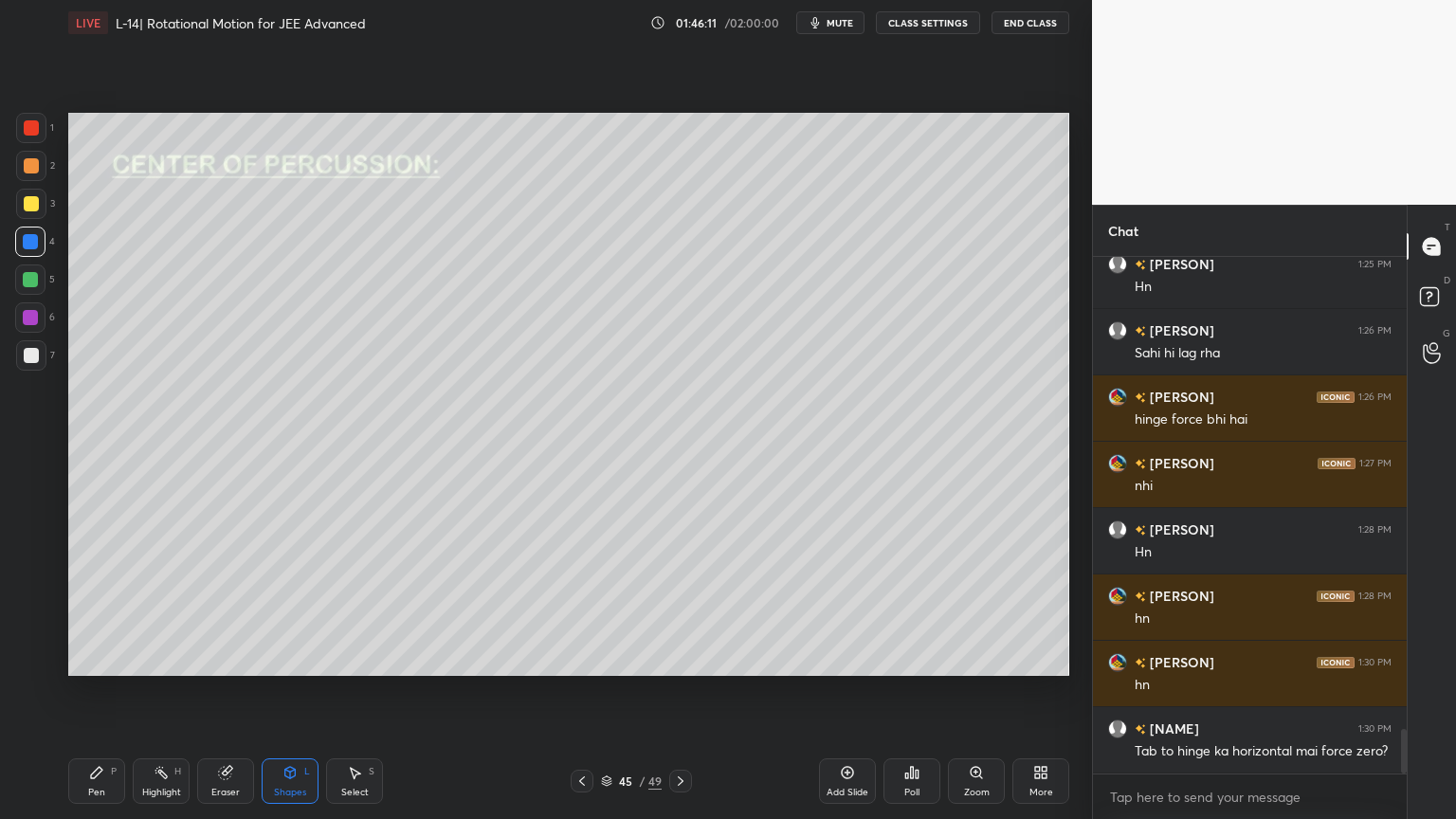 click at bounding box center [681, 781] 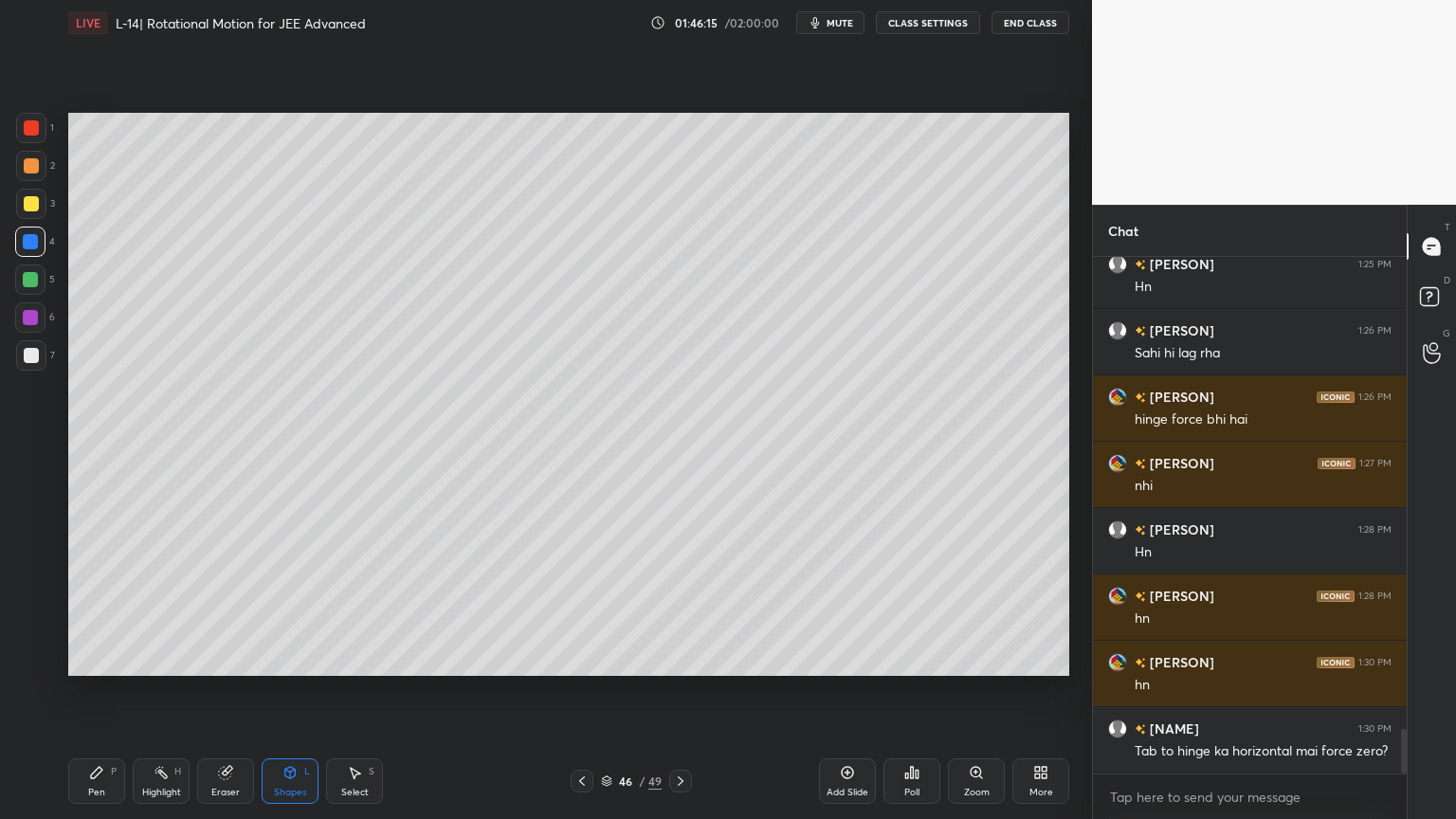 click at bounding box center (582, 781) 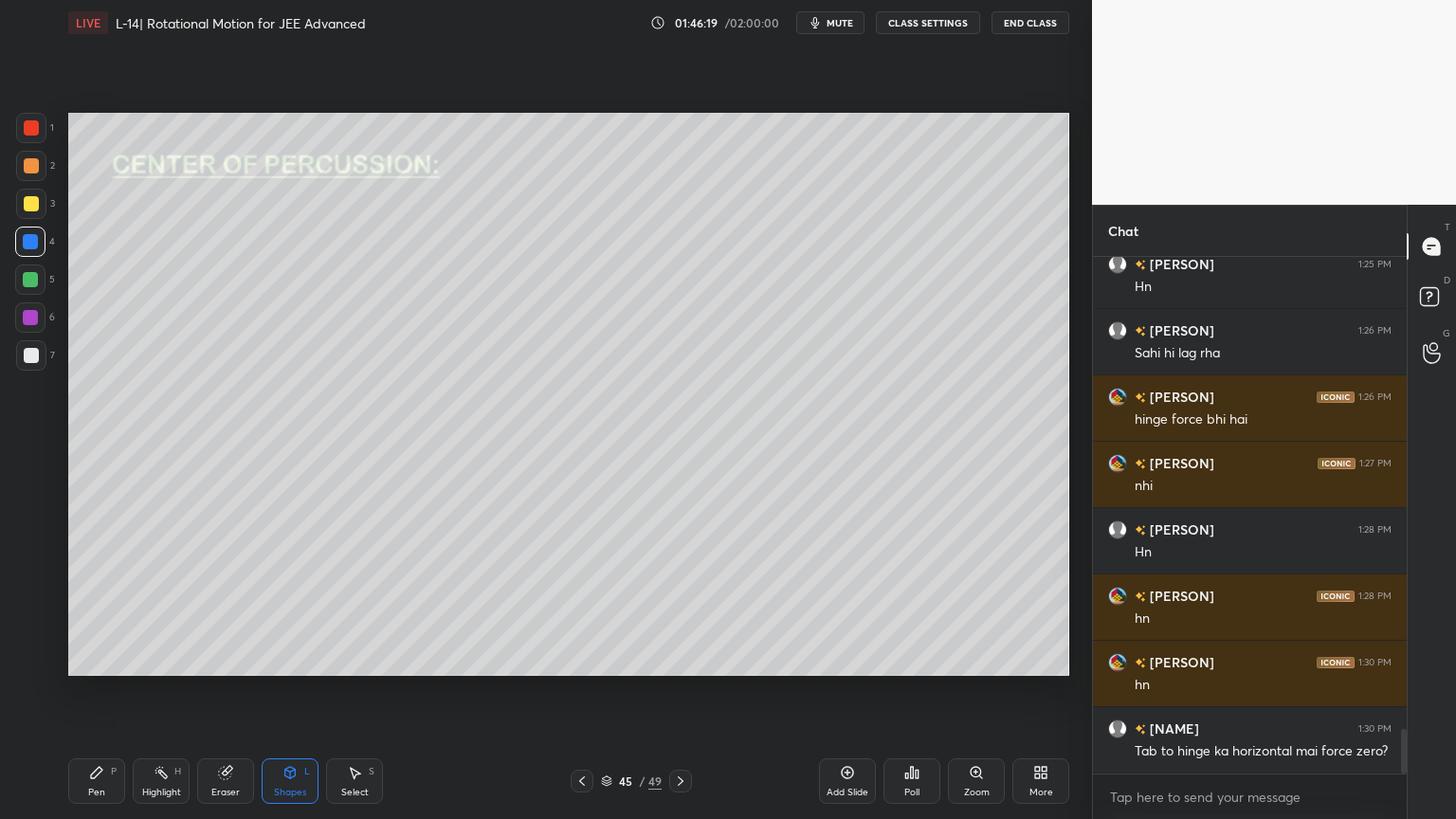 click 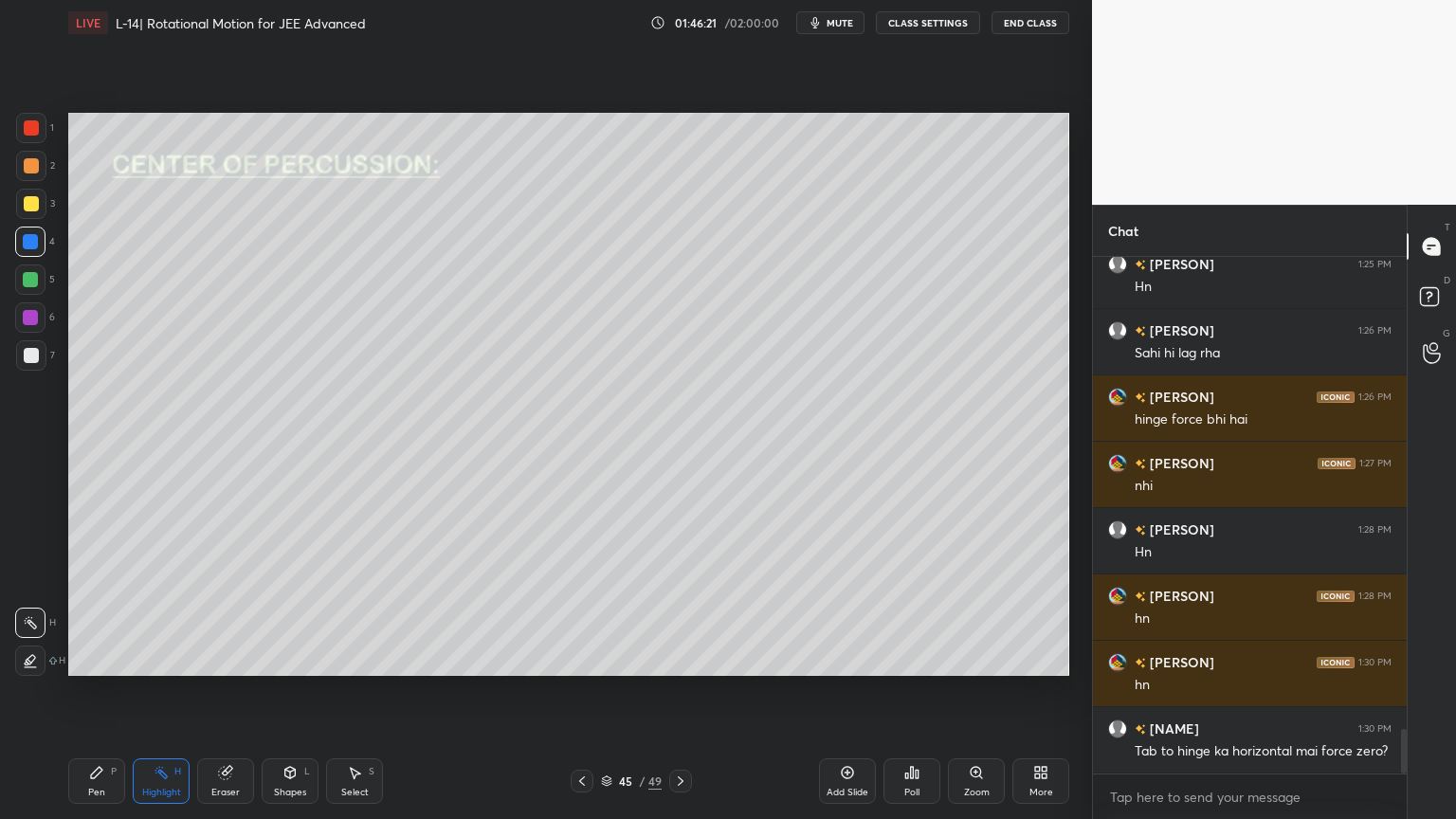 click 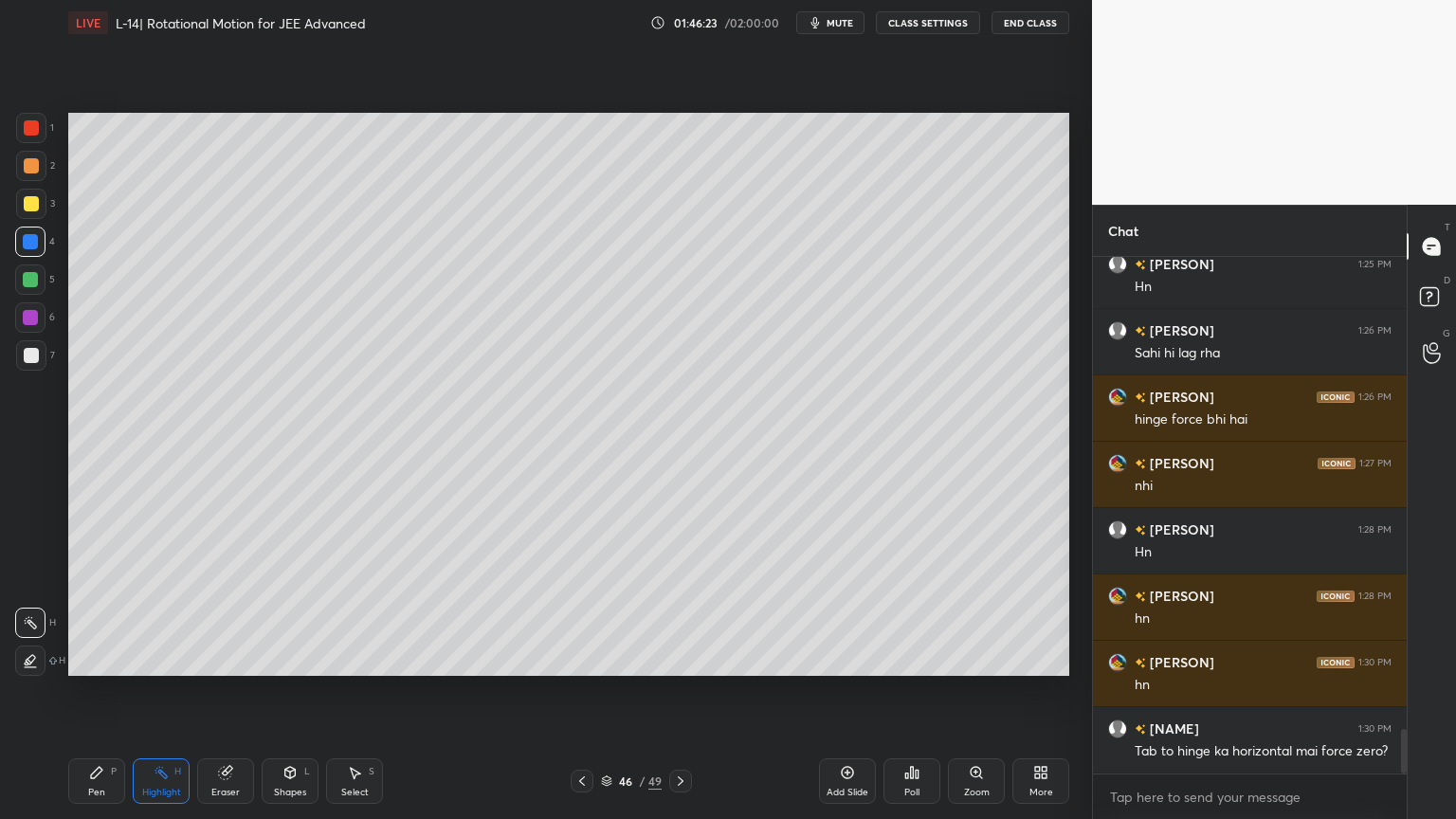 click at bounding box center (31, 355) 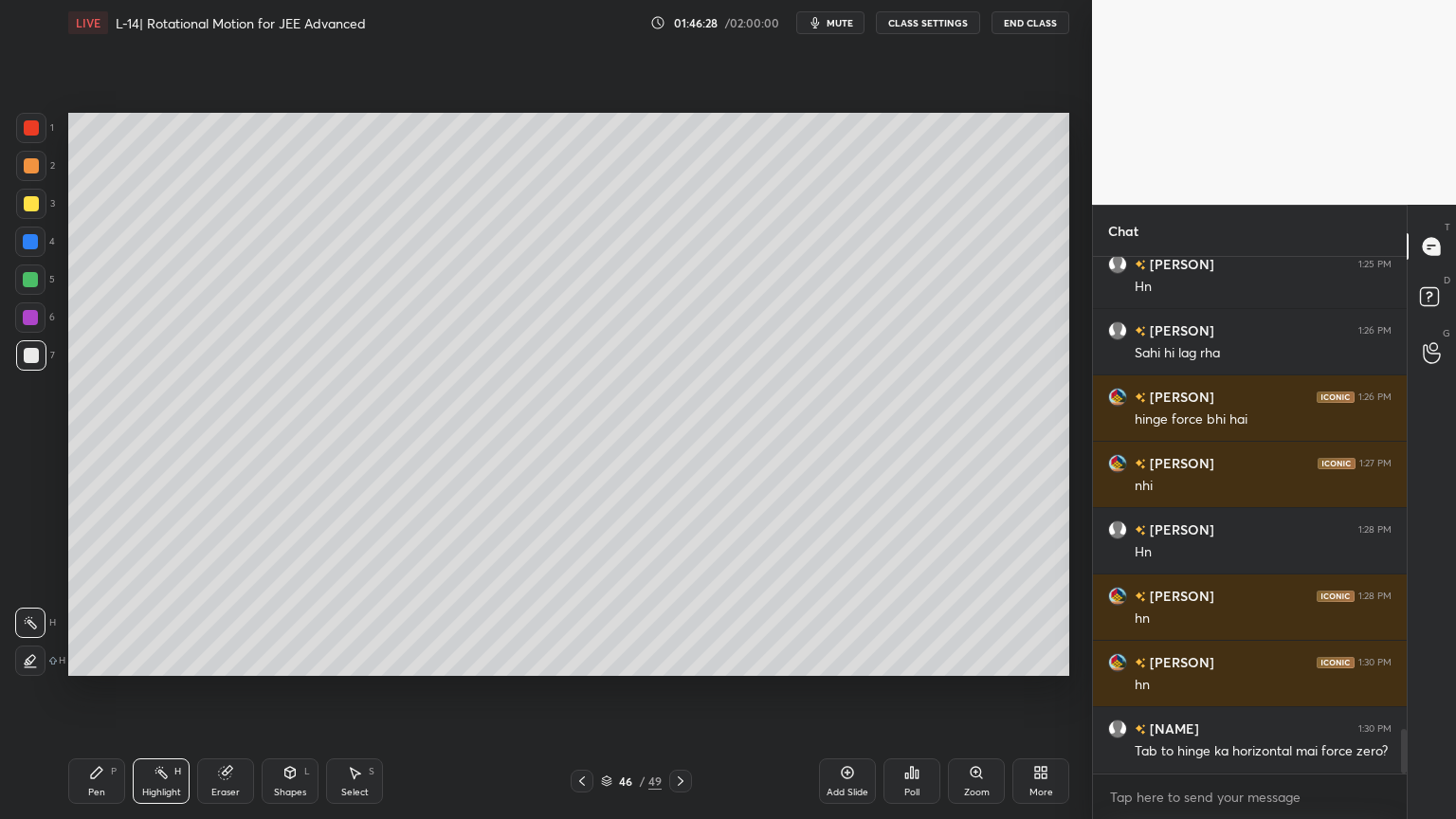 click on "Pen P" at bounding box center [97, 781] 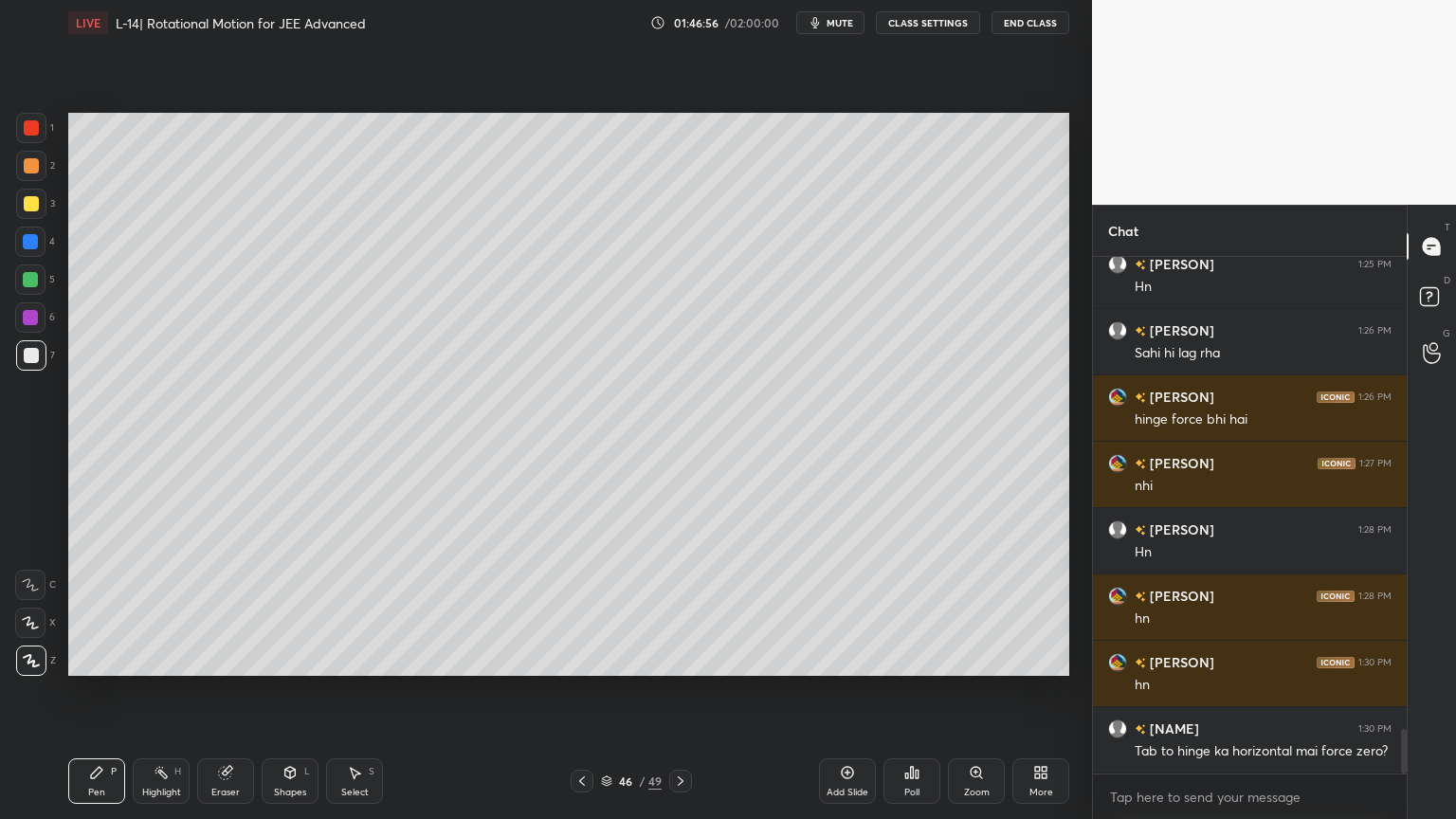 click on "Shapes L" at bounding box center (290, 781) 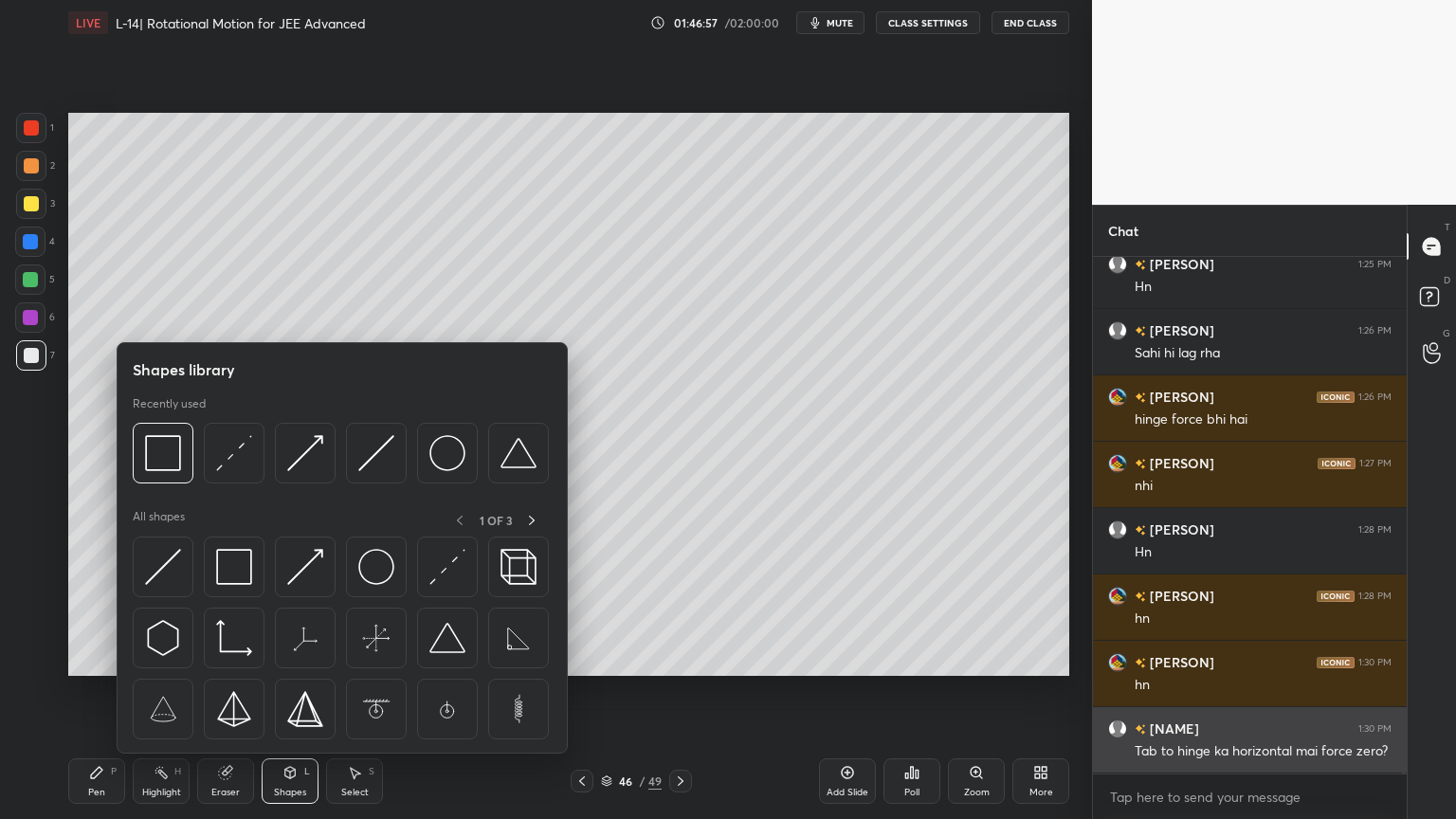 click at bounding box center (447, 567) 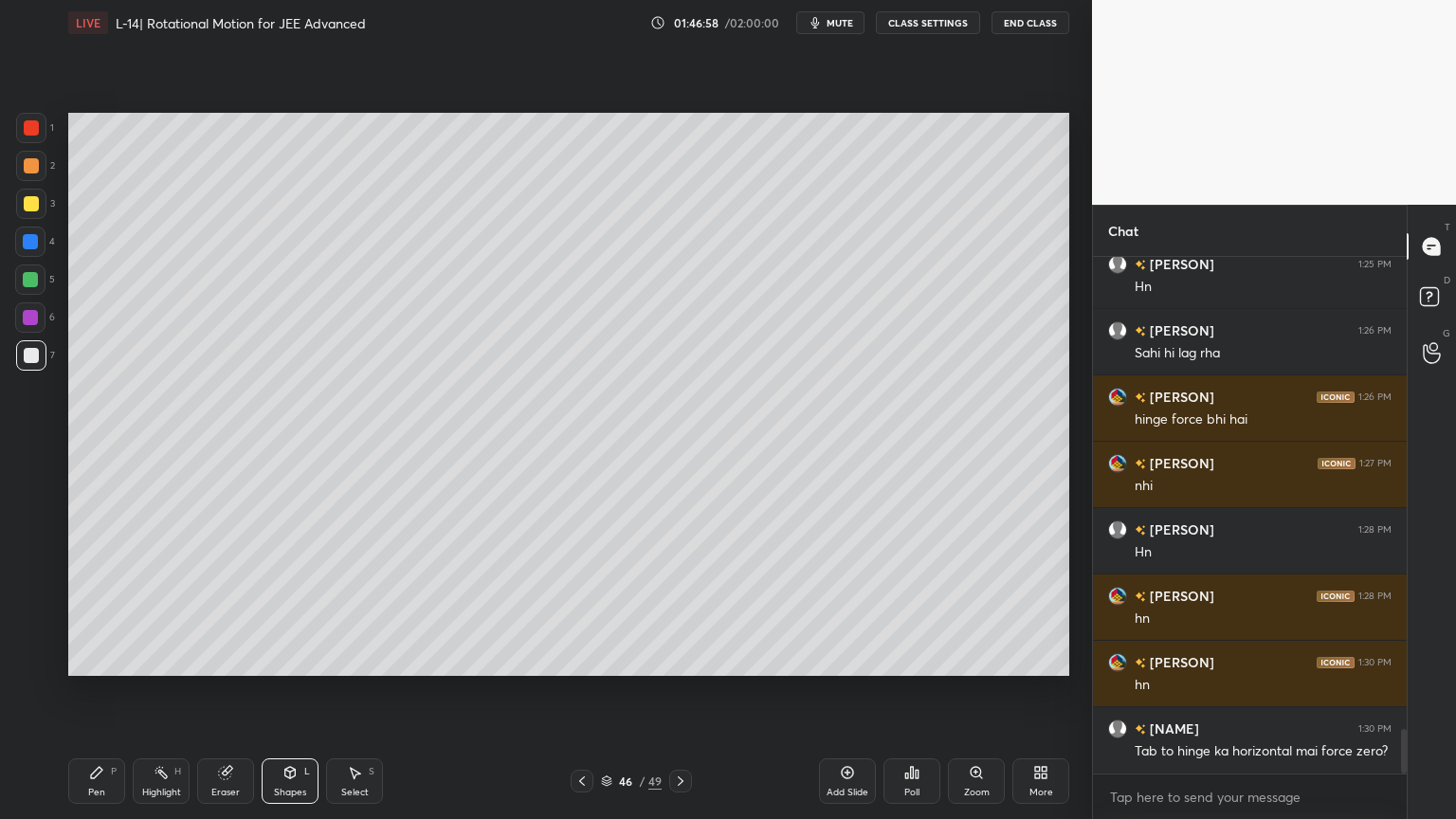 click at bounding box center [31, 128] 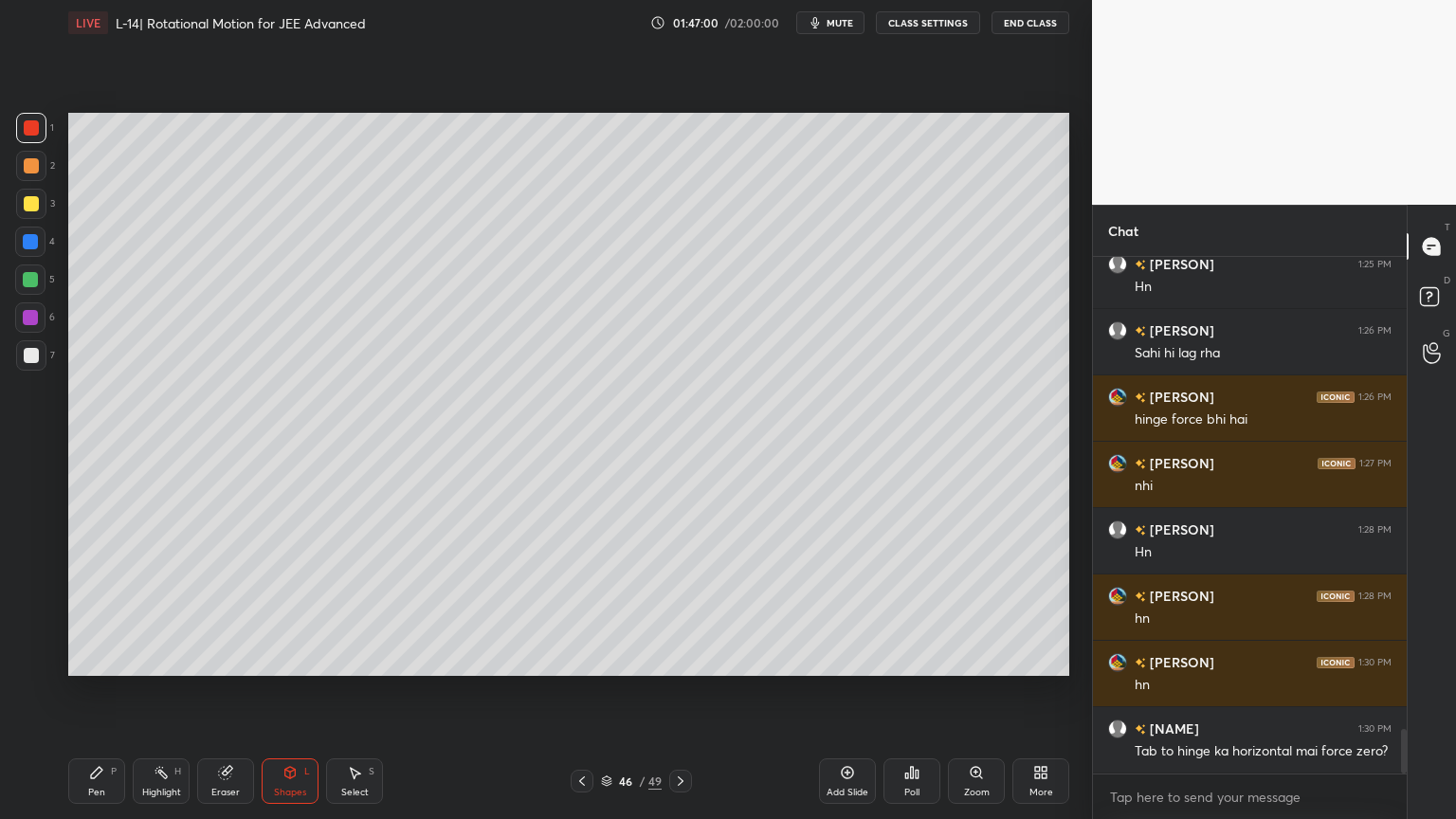 click on "Pen P" at bounding box center (97, 781) 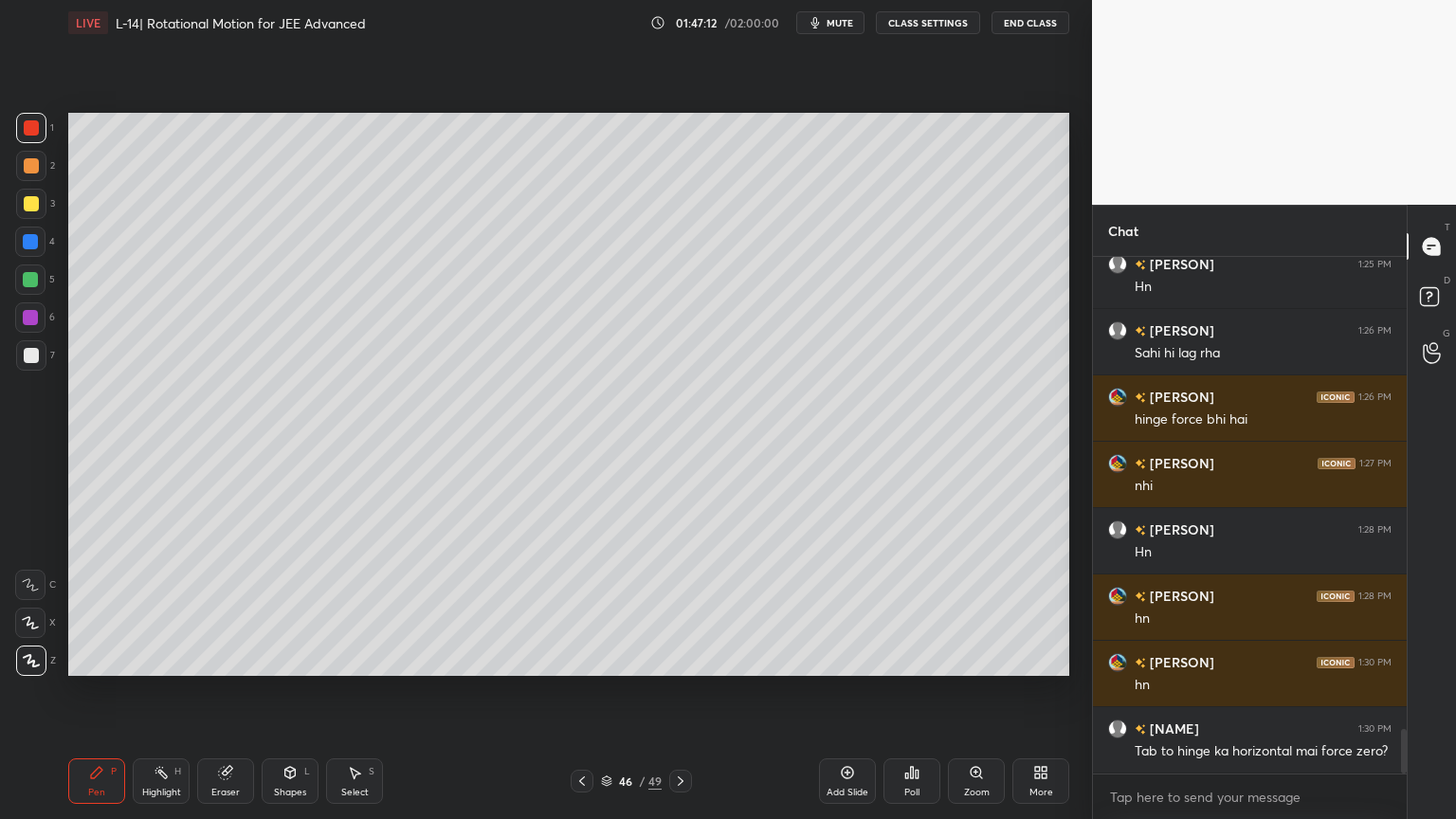 click at bounding box center [31, 166] 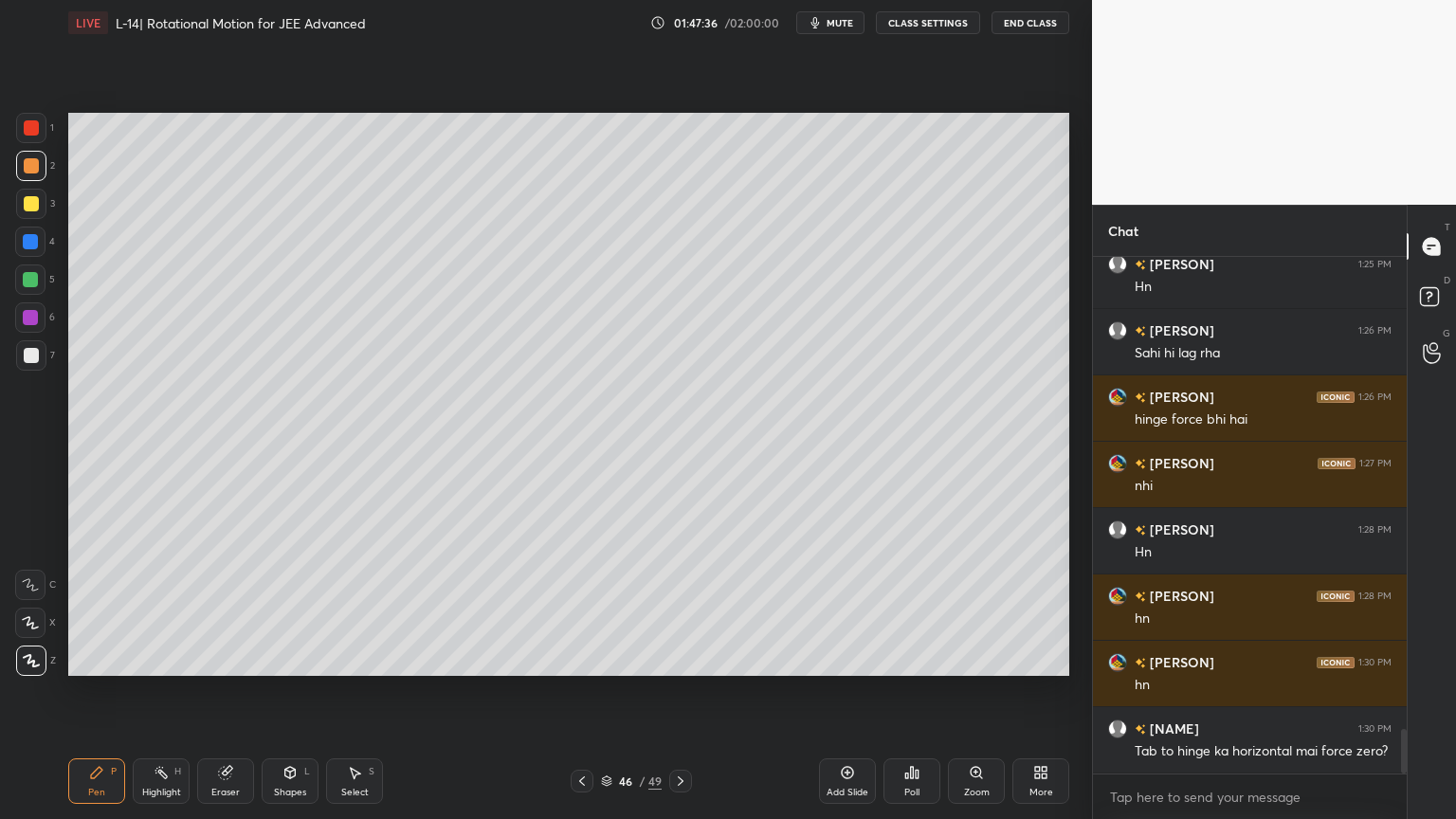 click 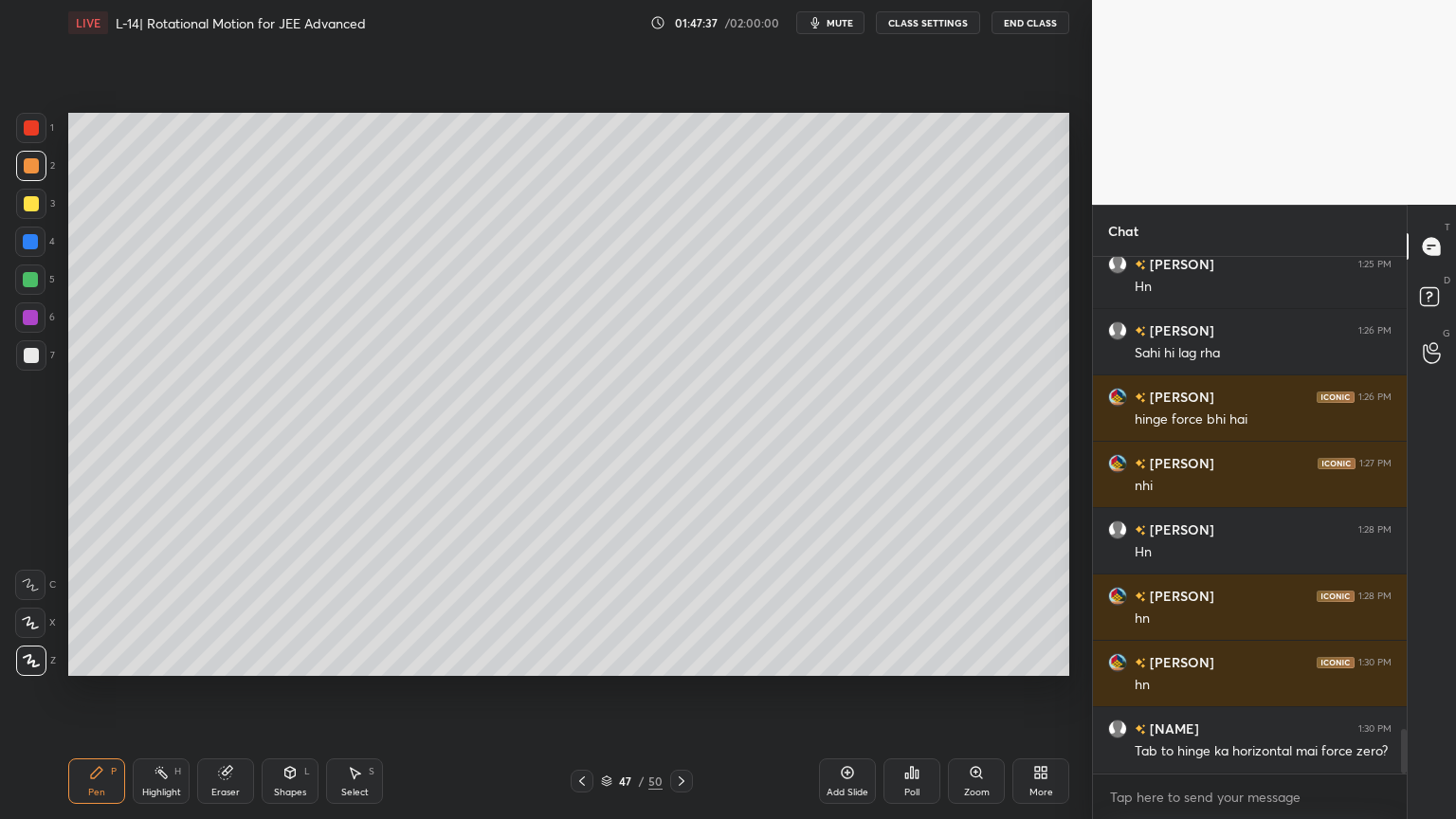 click on "Shapes L" at bounding box center [290, 781] 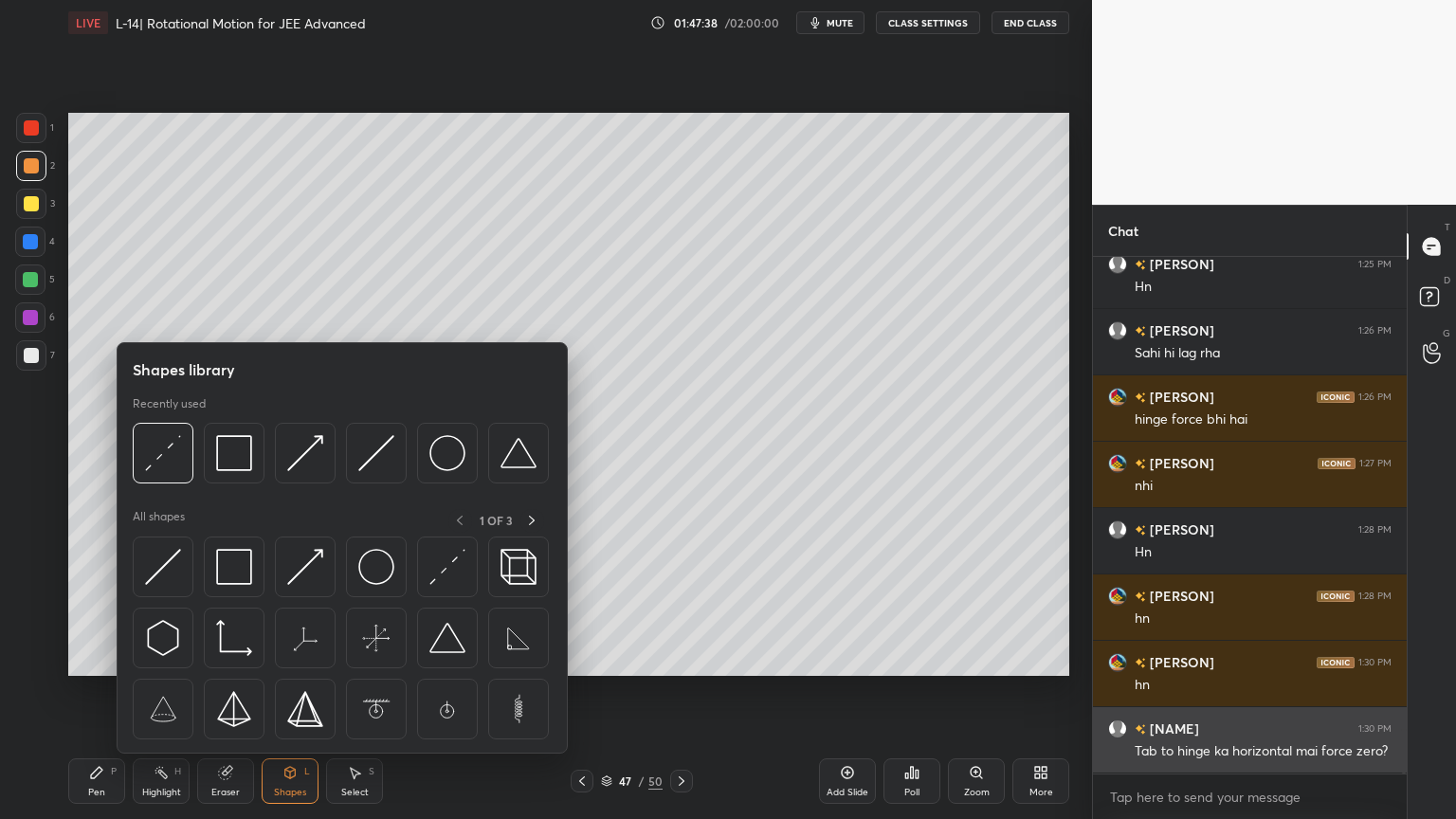 click at bounding box center (234, 453) 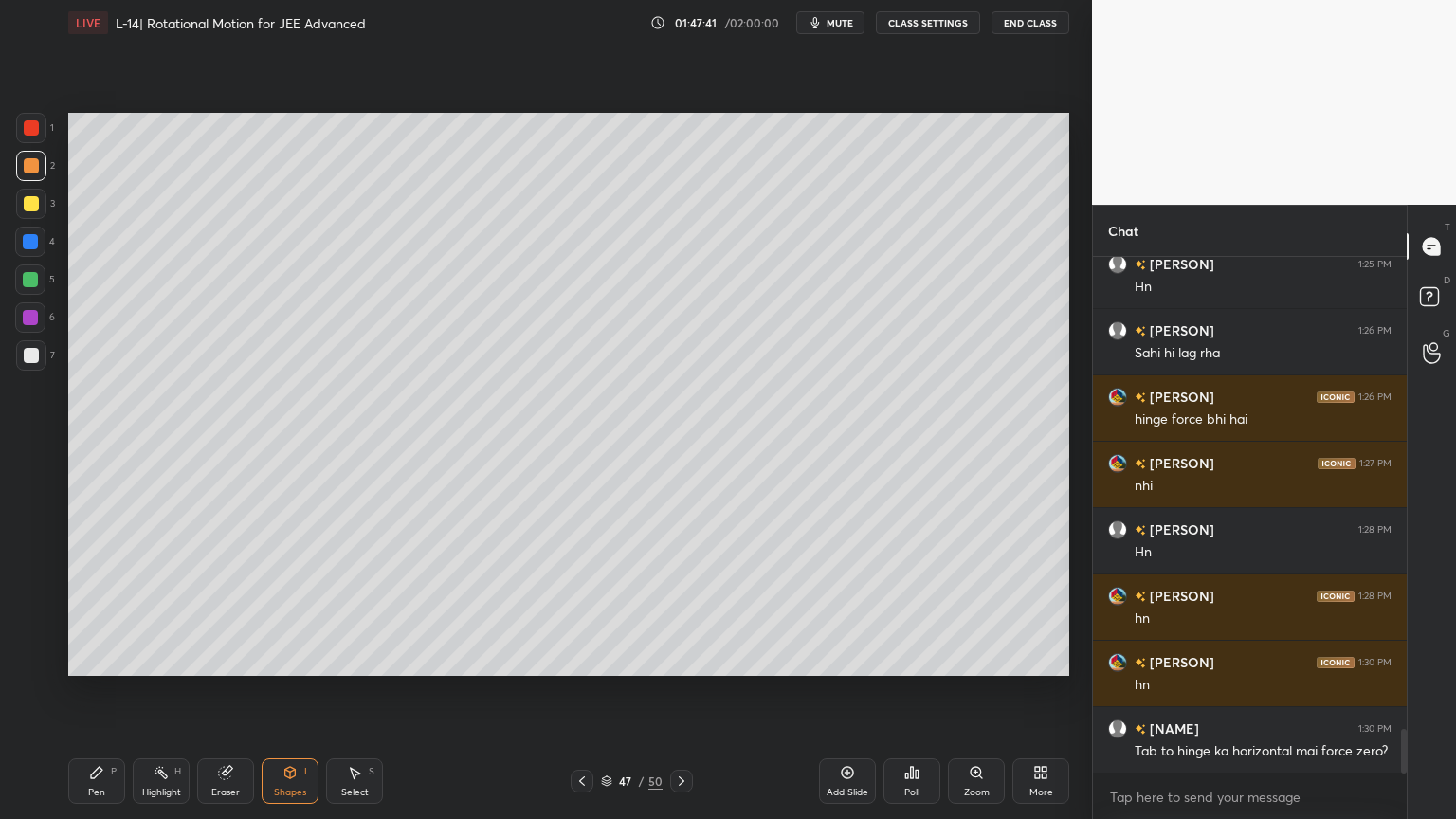 click at bounding box center [31, 204] 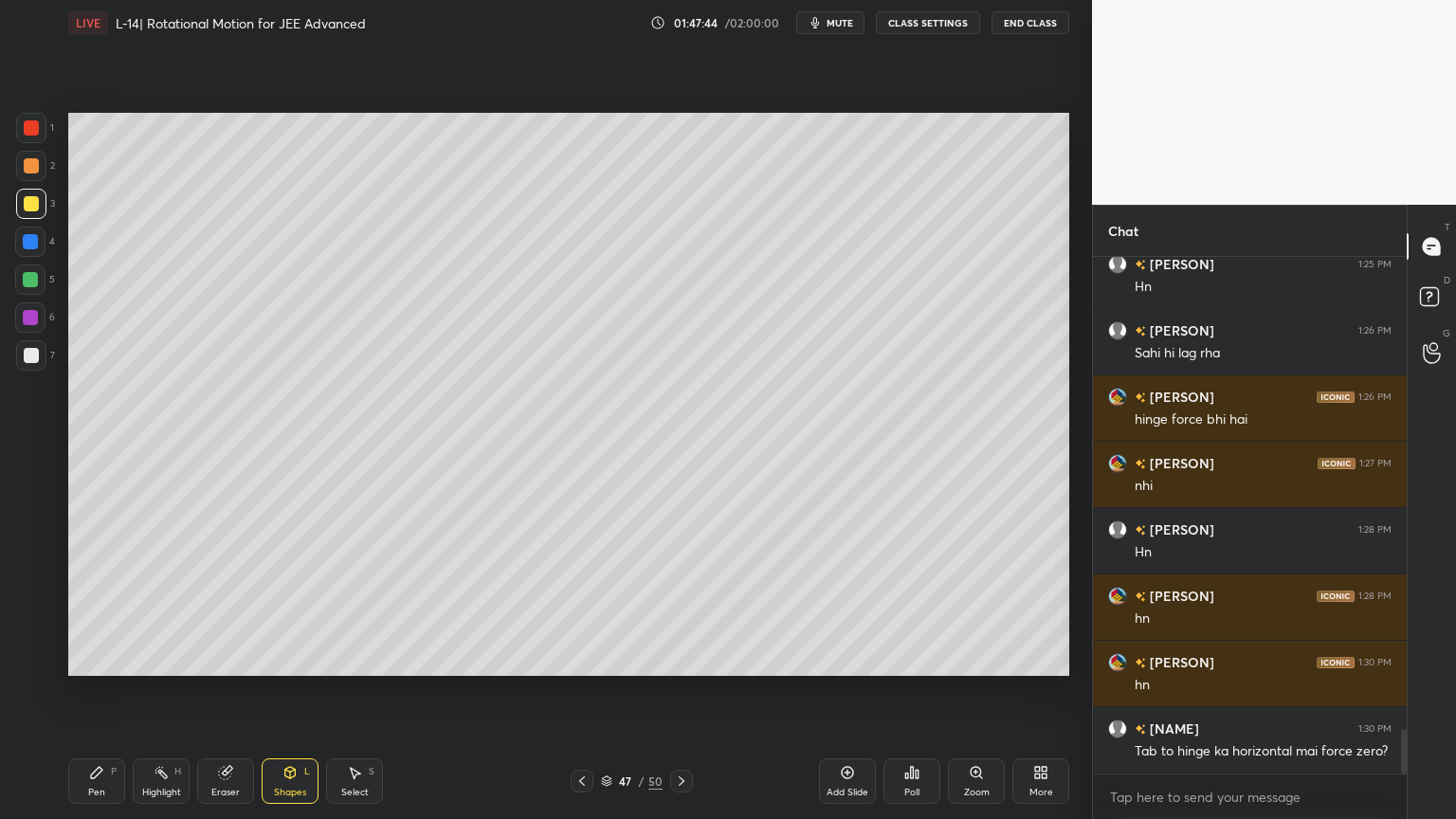 click on "Pen P" at bounding box center [97, 781] 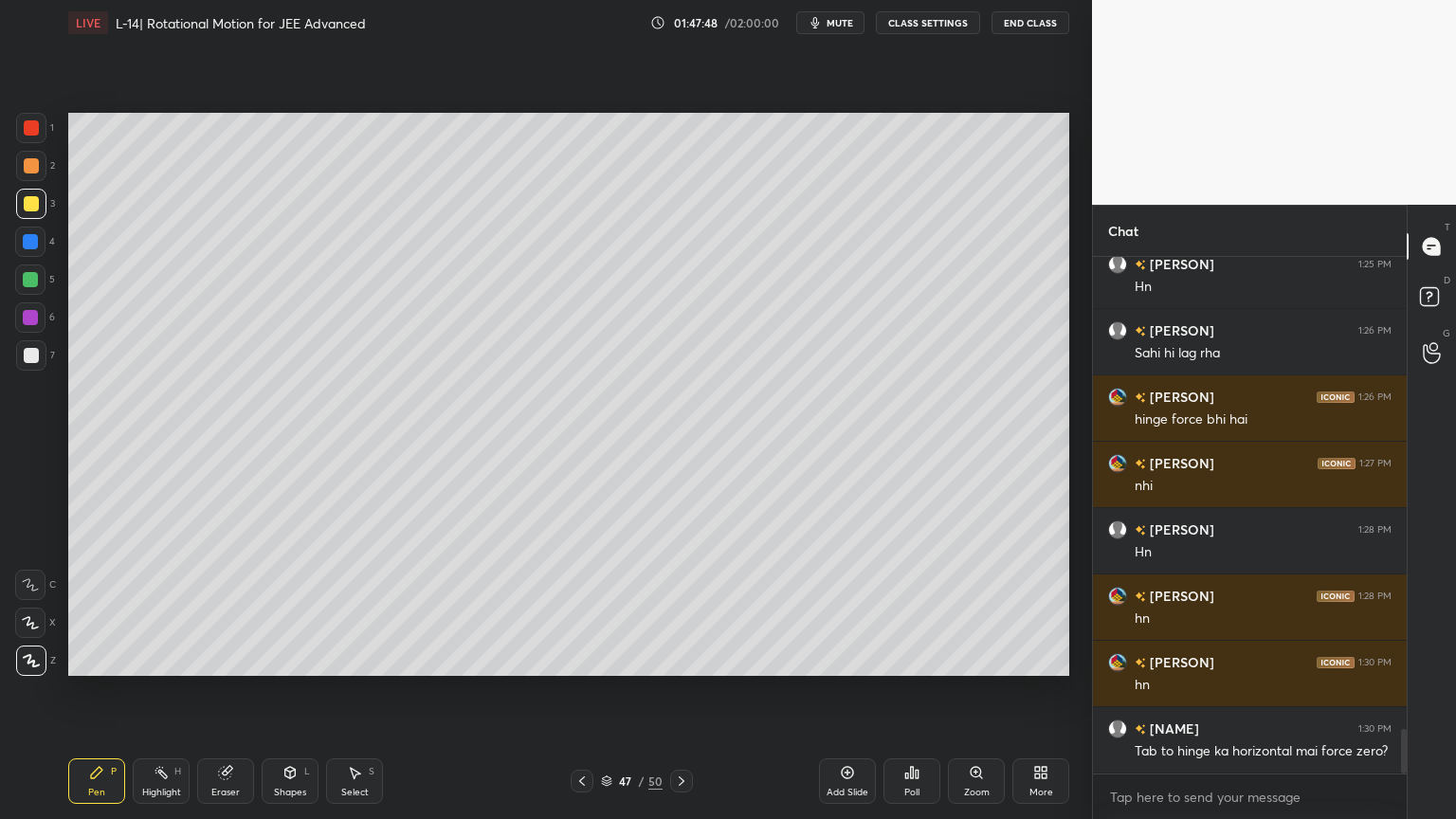click at bounding box center [31, 166] 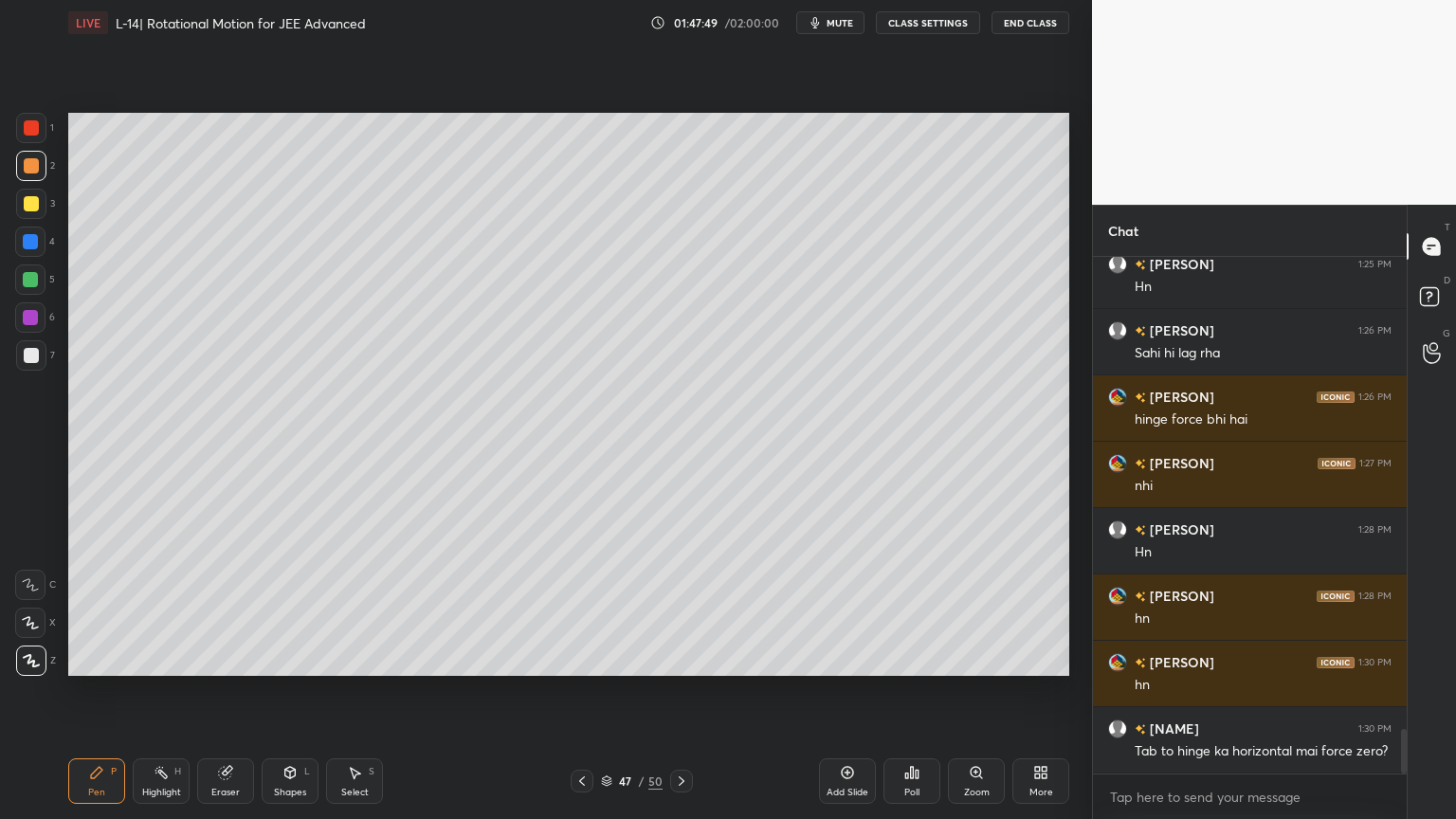 click at bounding box center (31, 128) 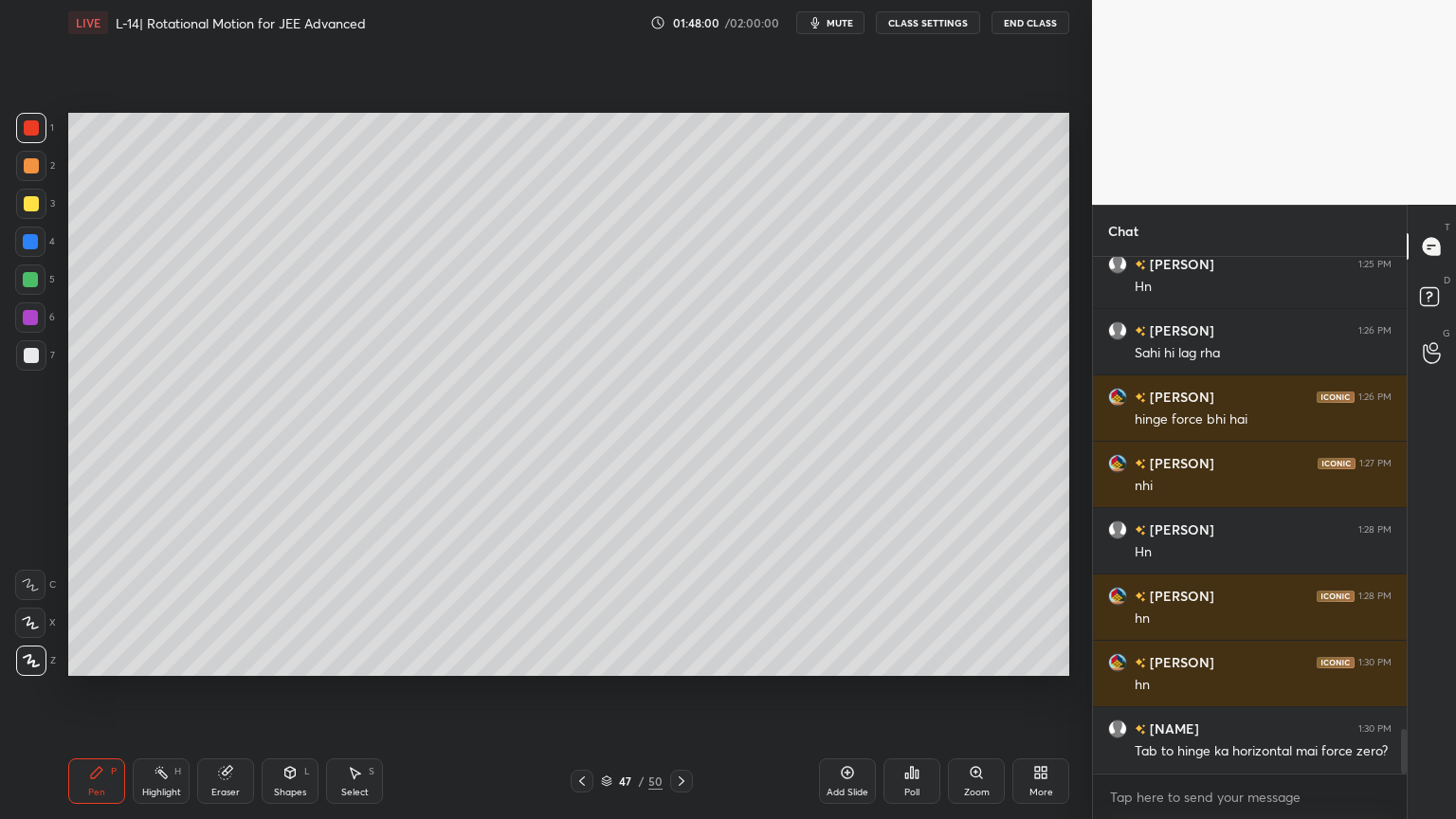 click at bounding box center [30, 242] 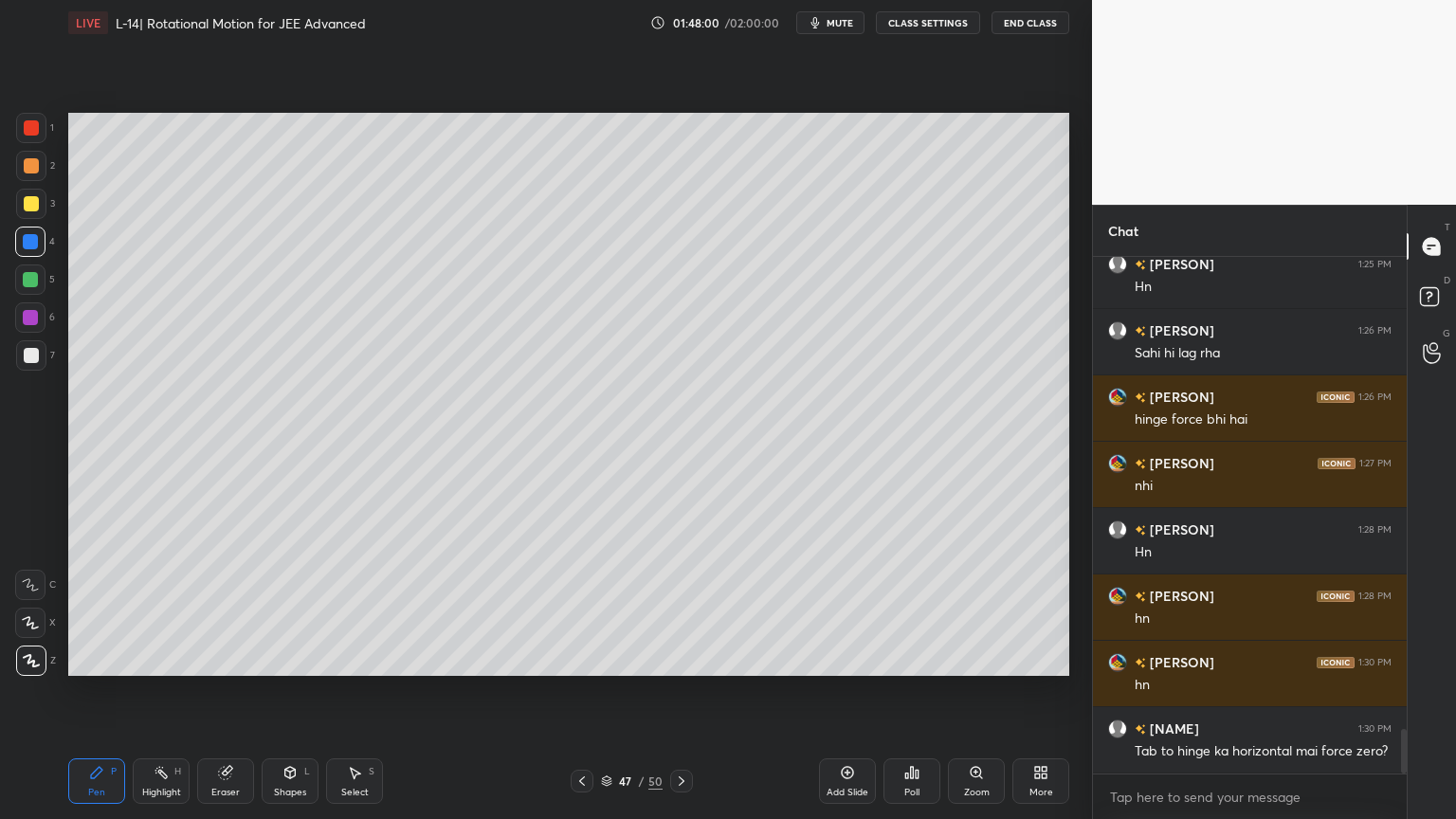click at bounding box center [31, 204] 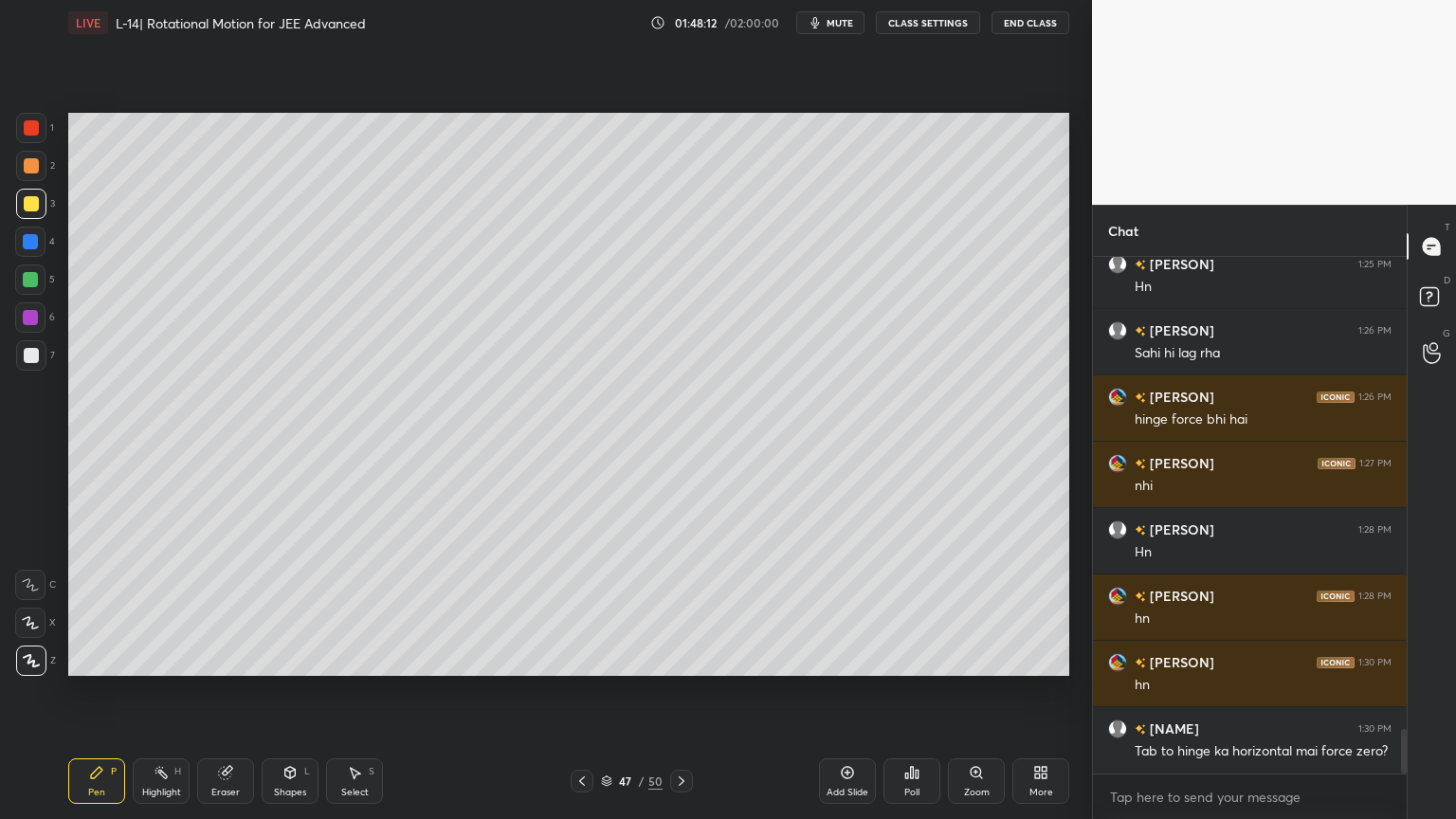 click at bounding box center (31, 166) 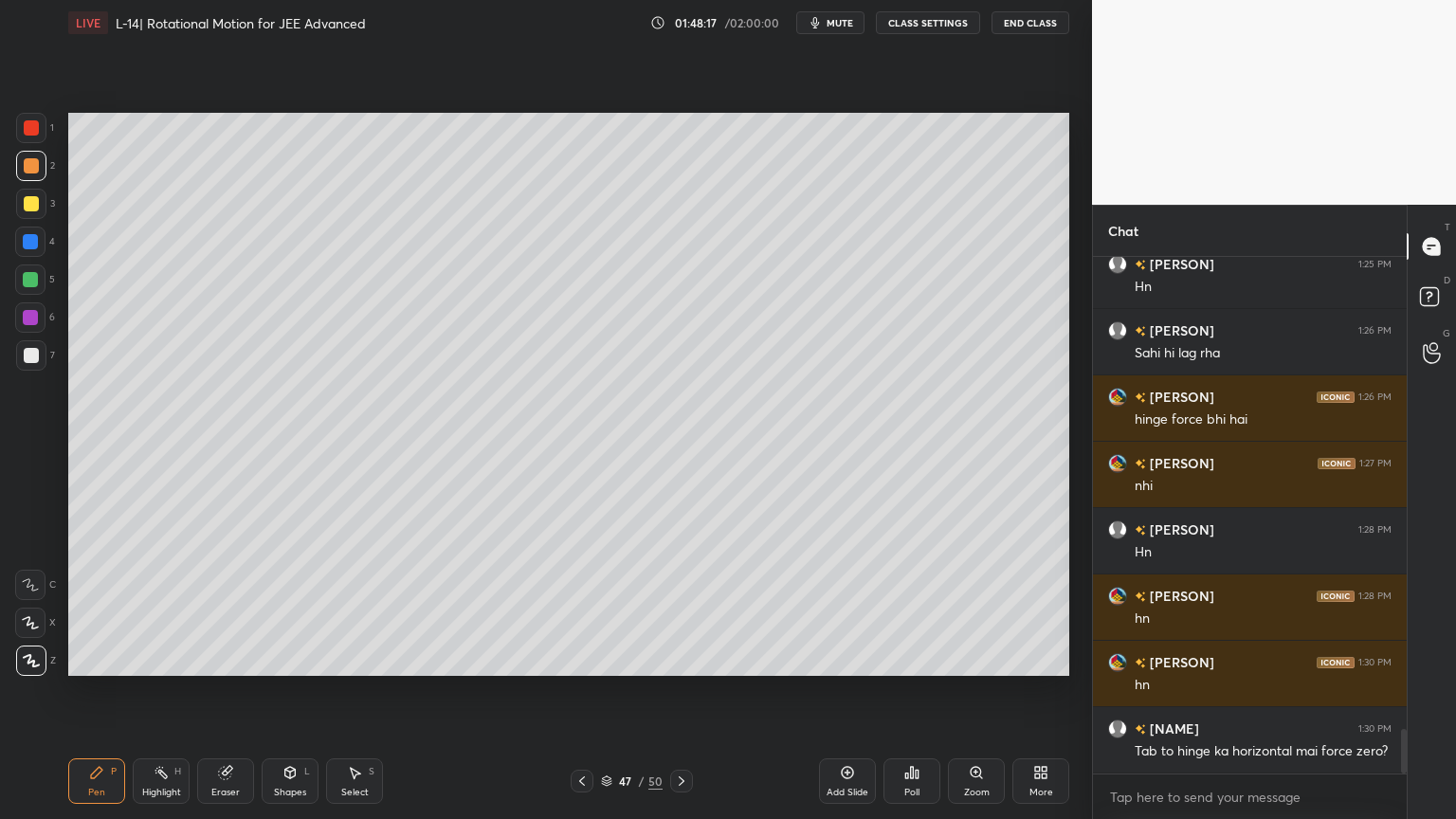 click on "Highlight H" at bounding box center [161, 781] 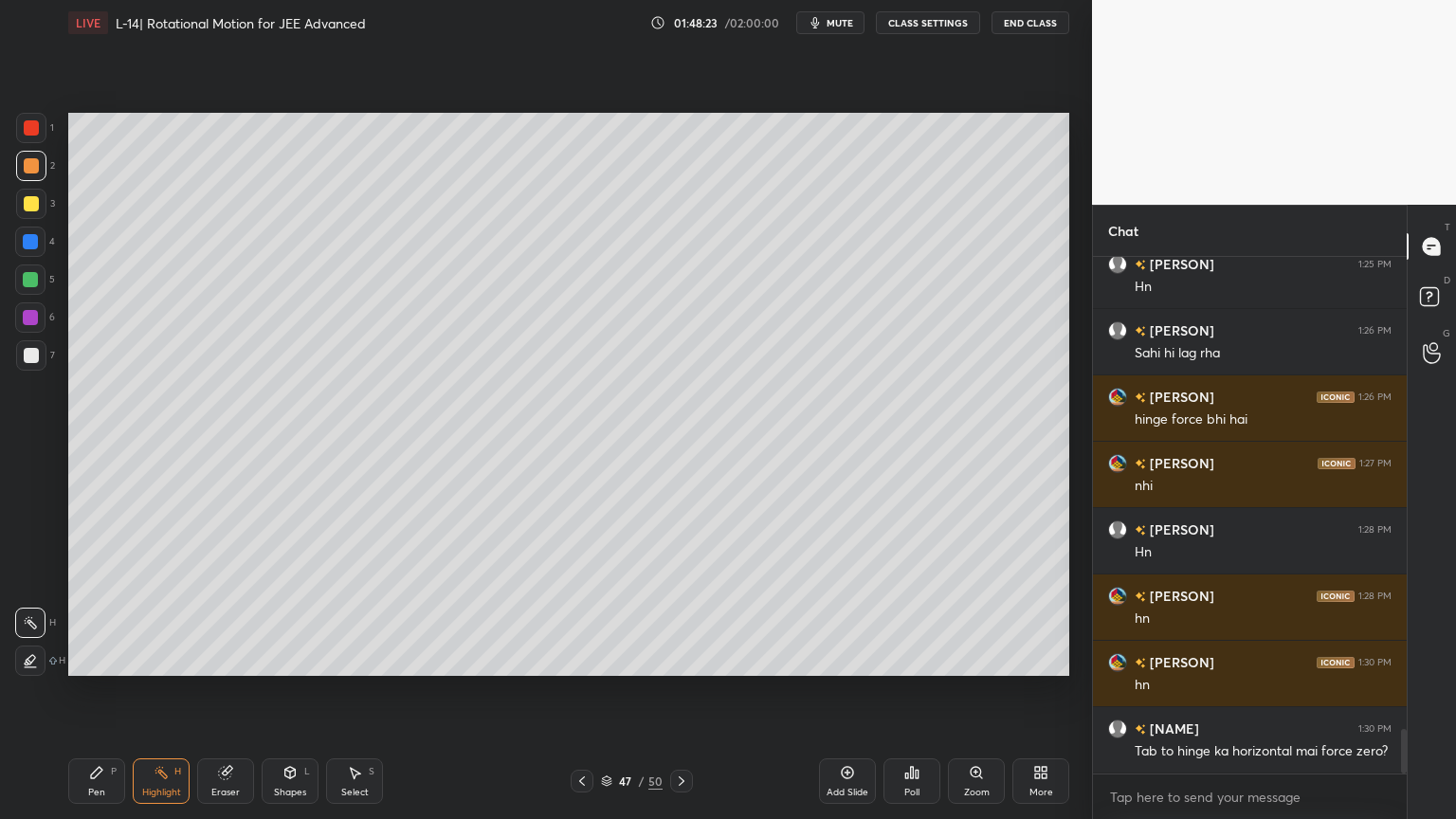 click on "Eraser" at bounding box center (226, 781) 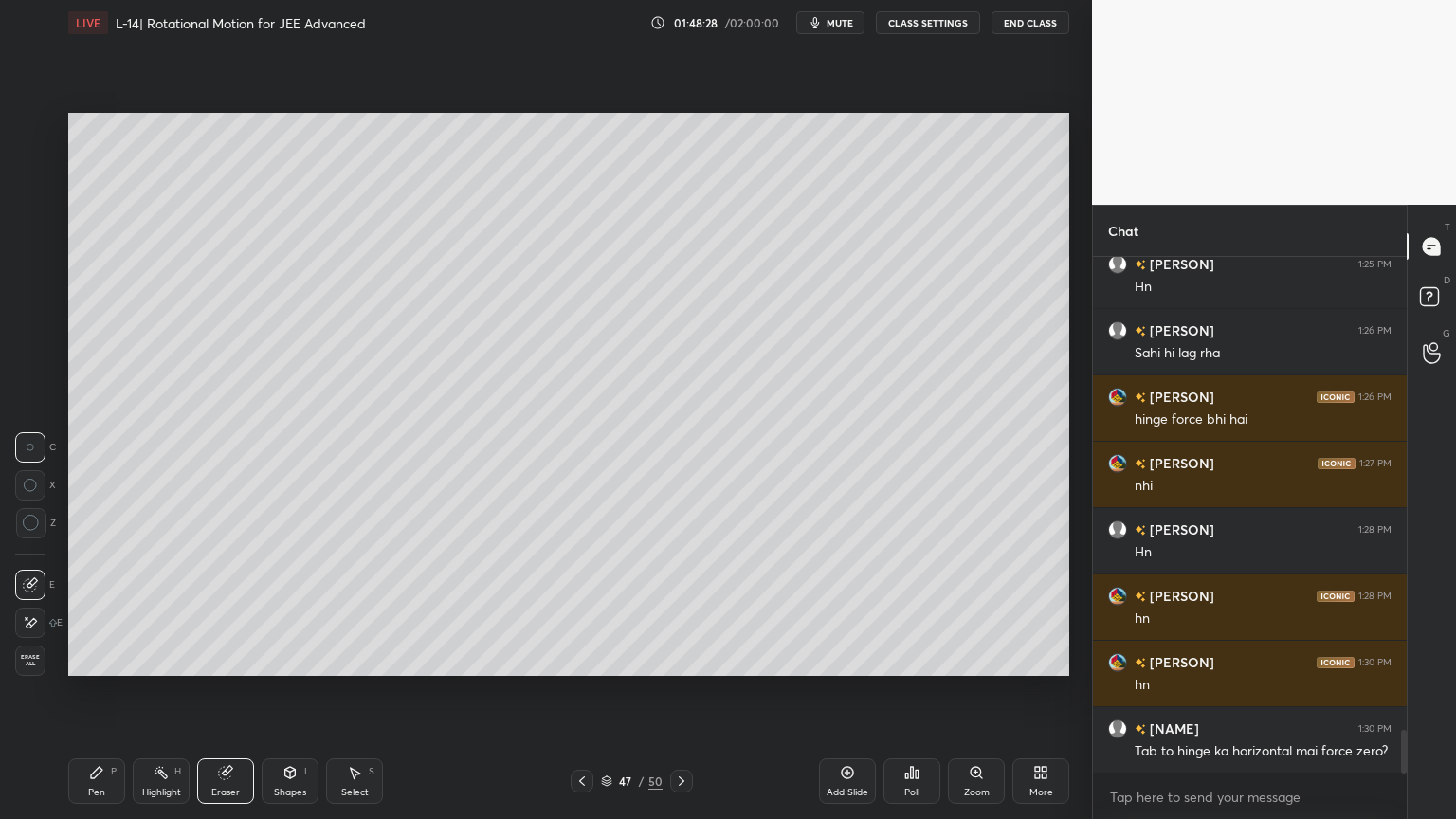 scroll, scrollTop: 5551, scrollLeft: 0, axis: vertical 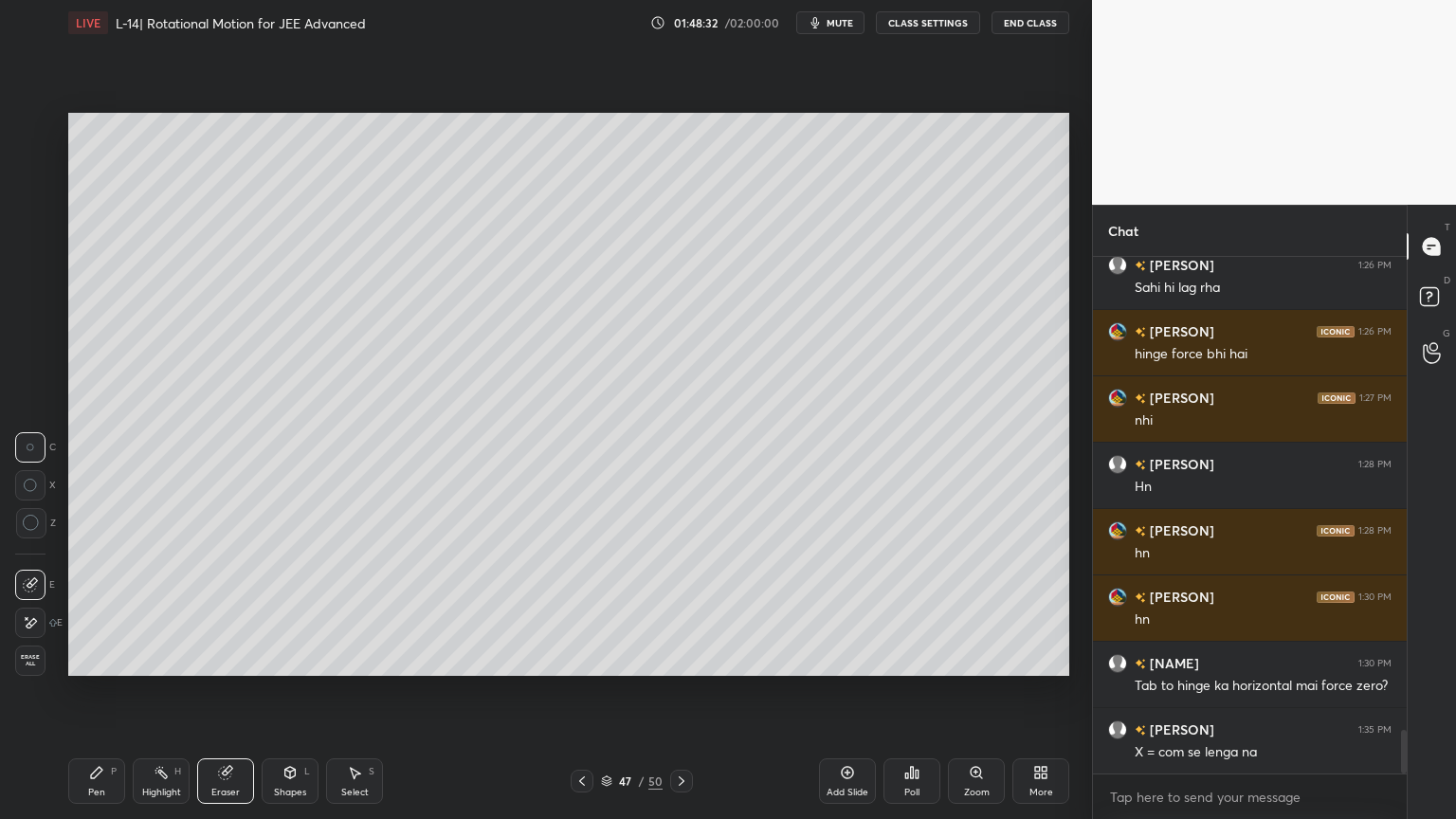 click 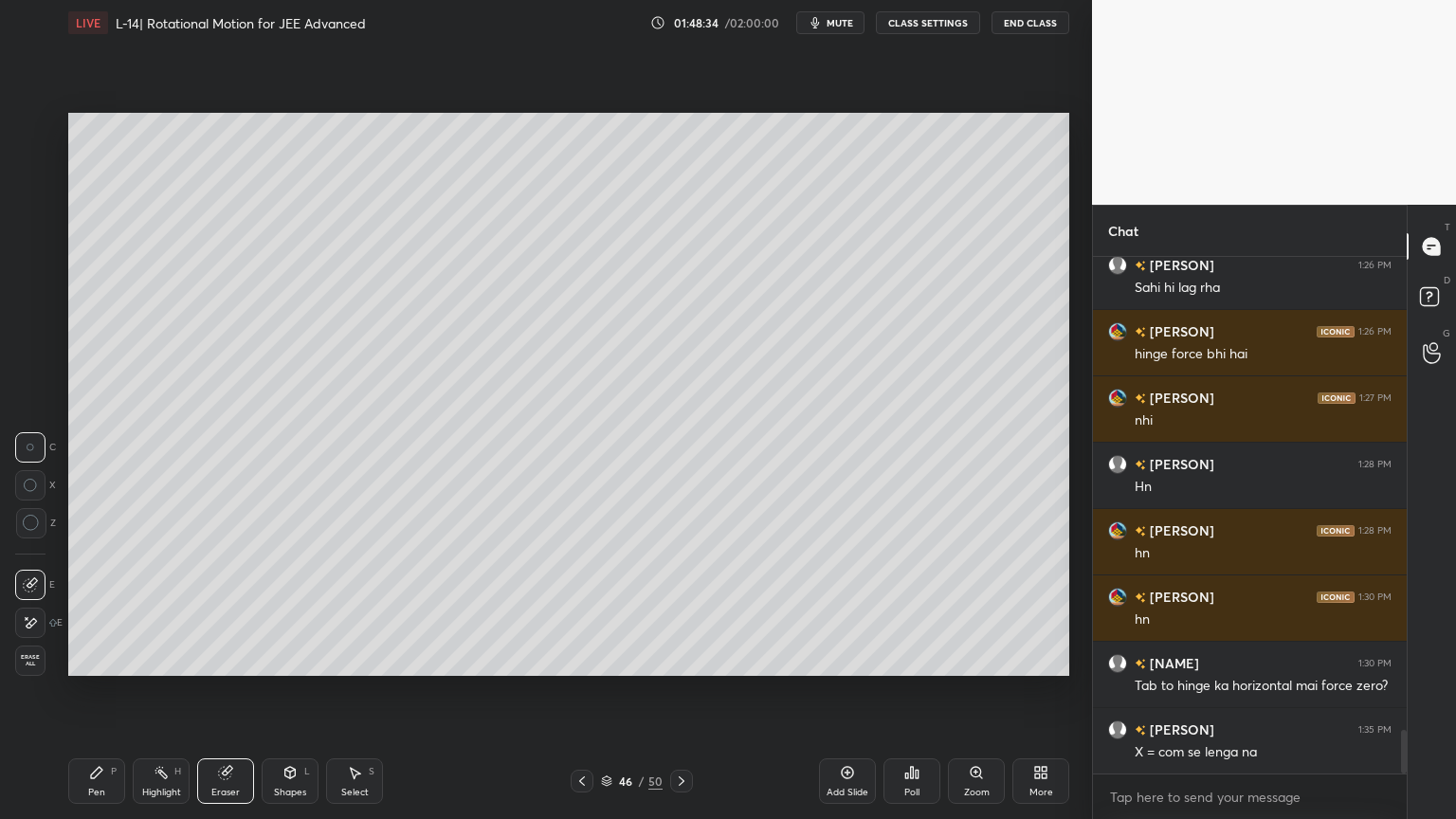 click 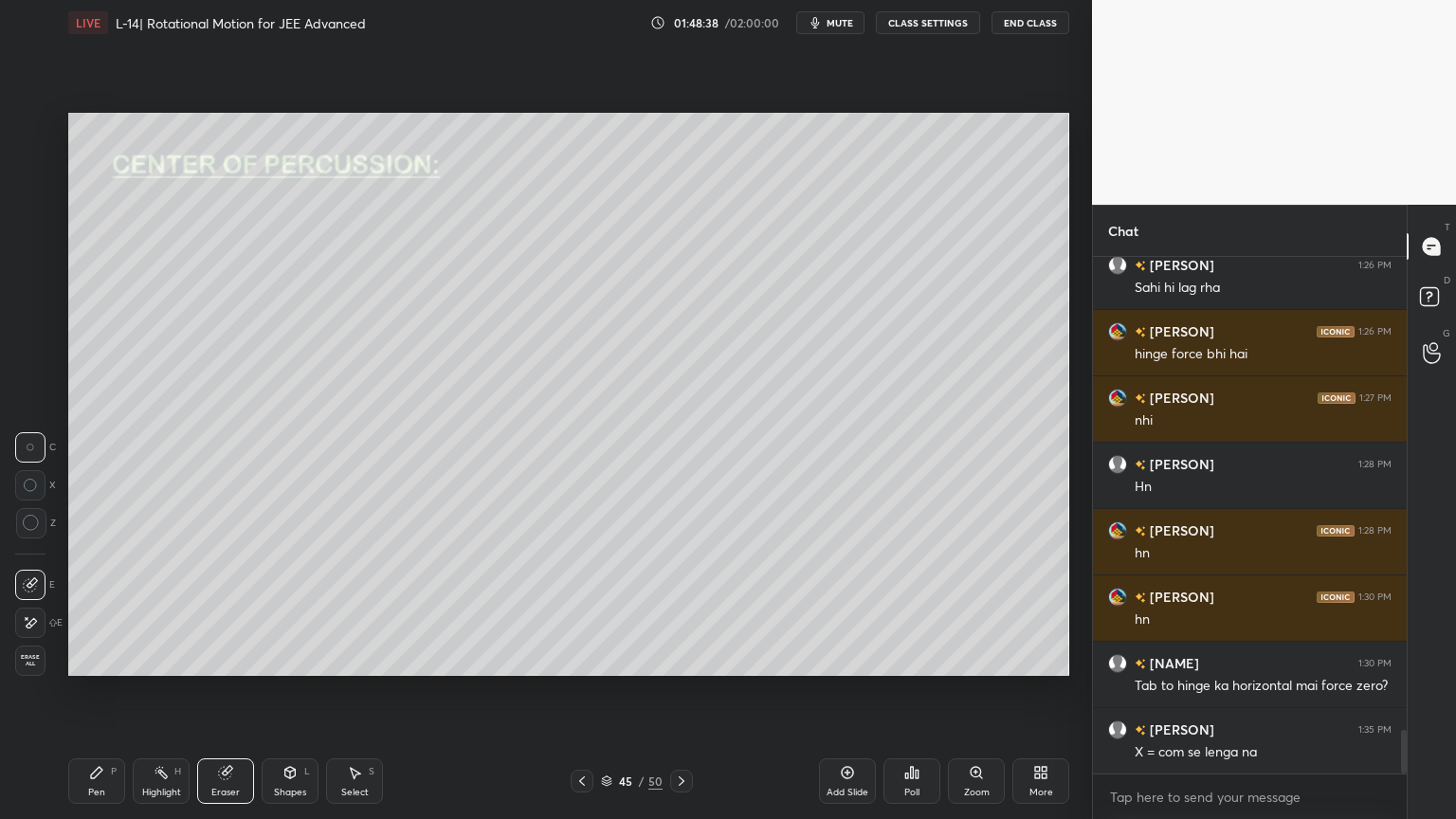 click 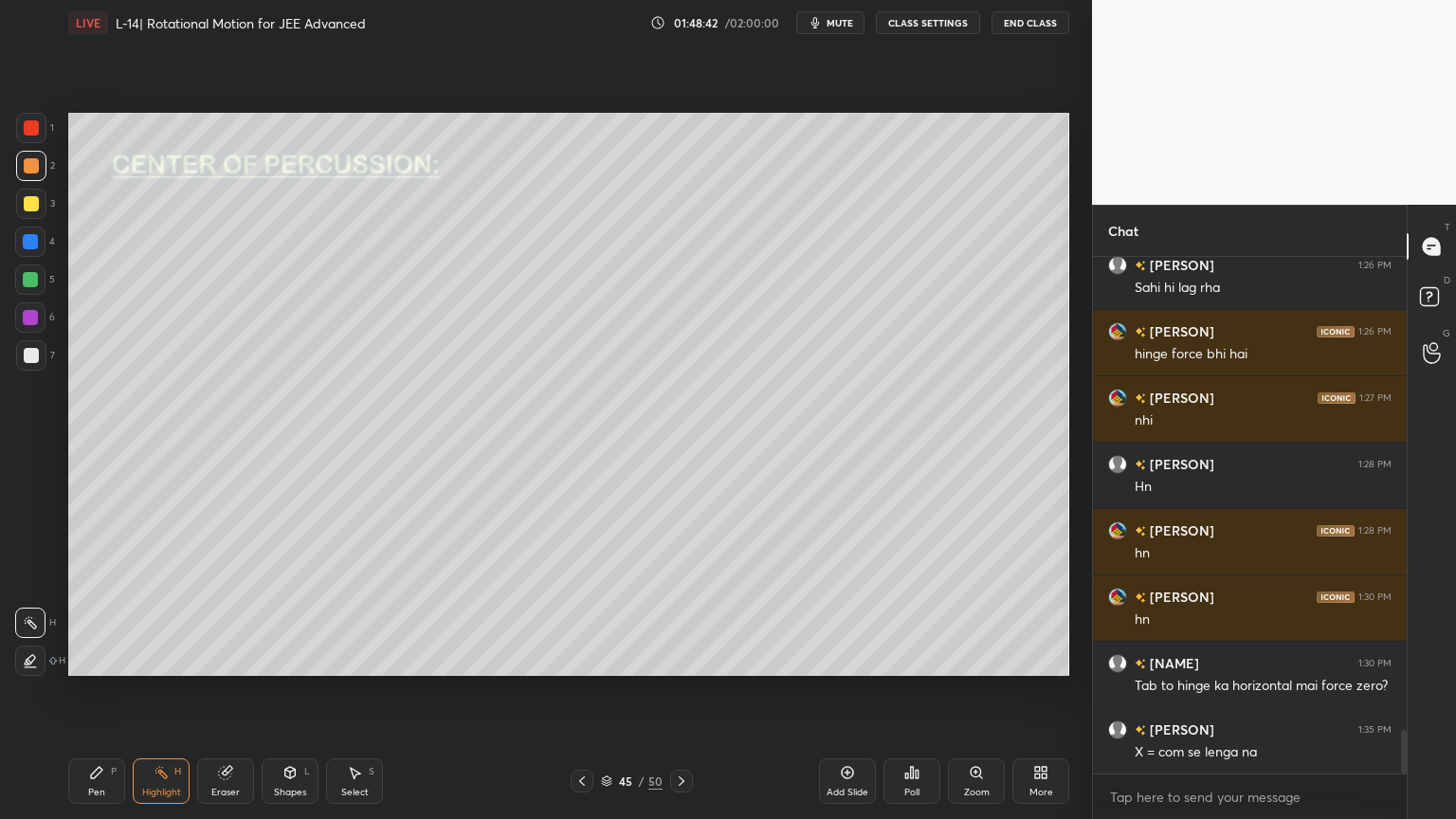 click on "Pen P Highlight H Eraser Shapes L Select S 45 / 50 Add Slide Poll Zoom More" at bounding box center (569, 781) 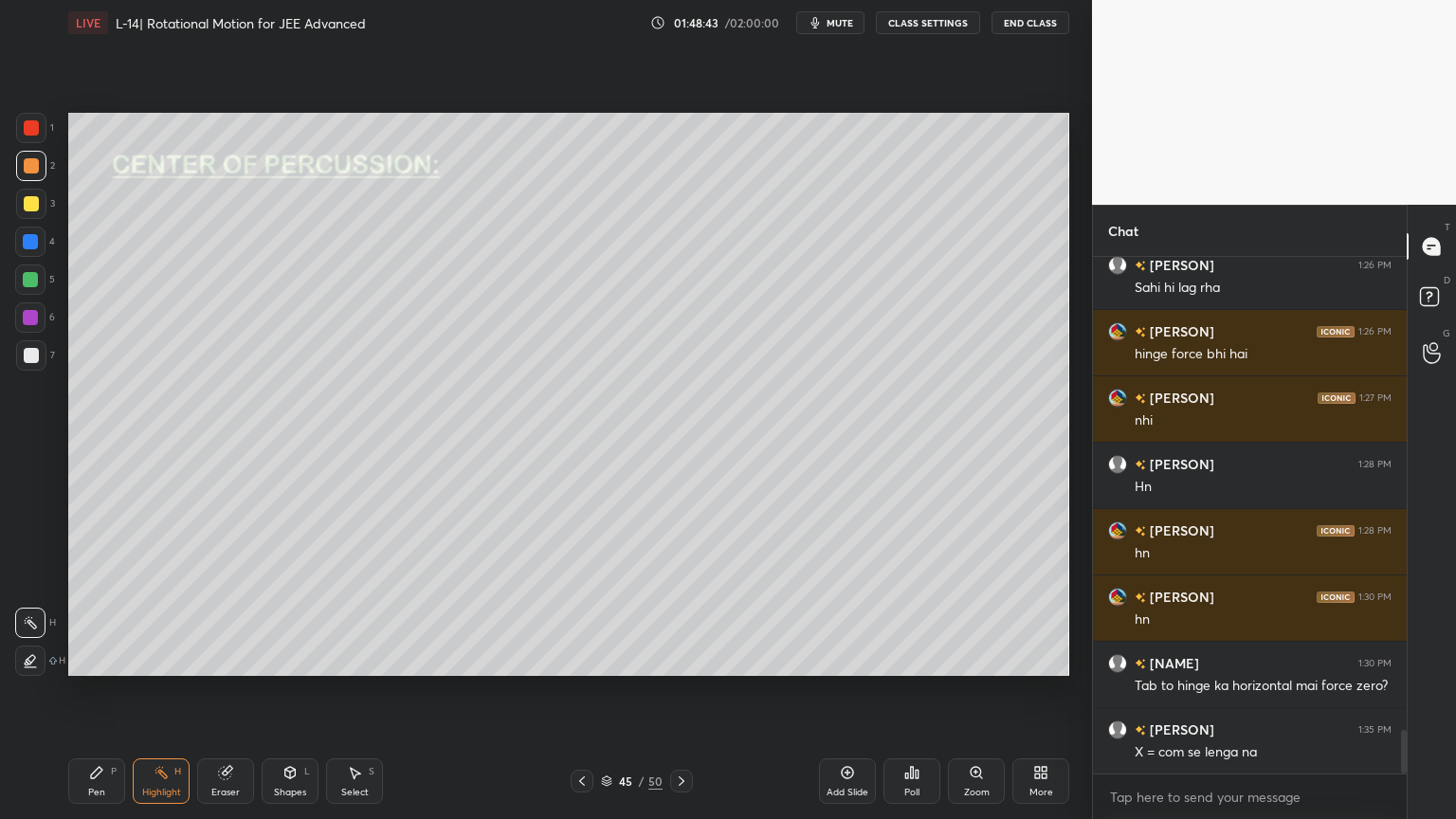 click 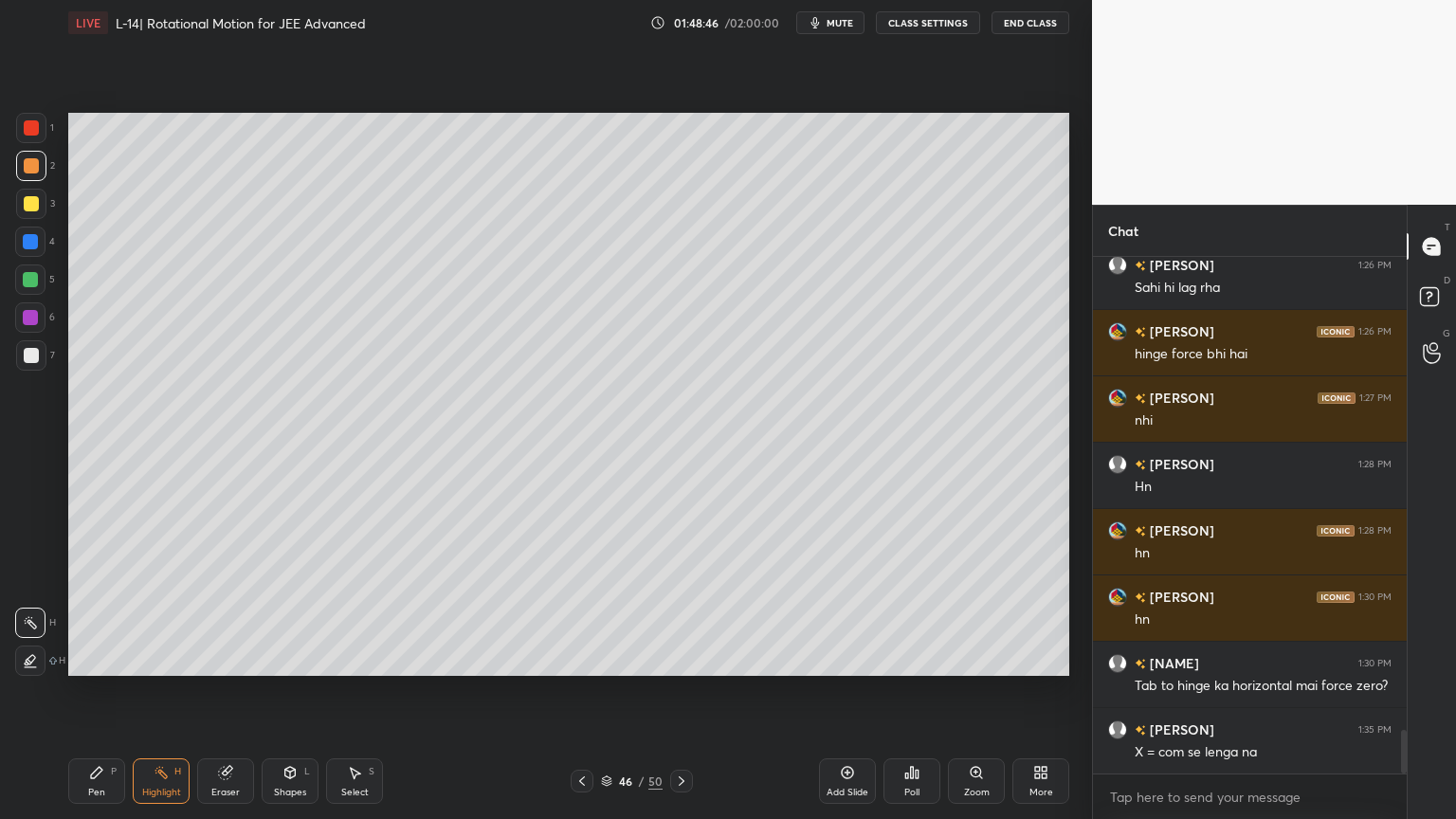 click 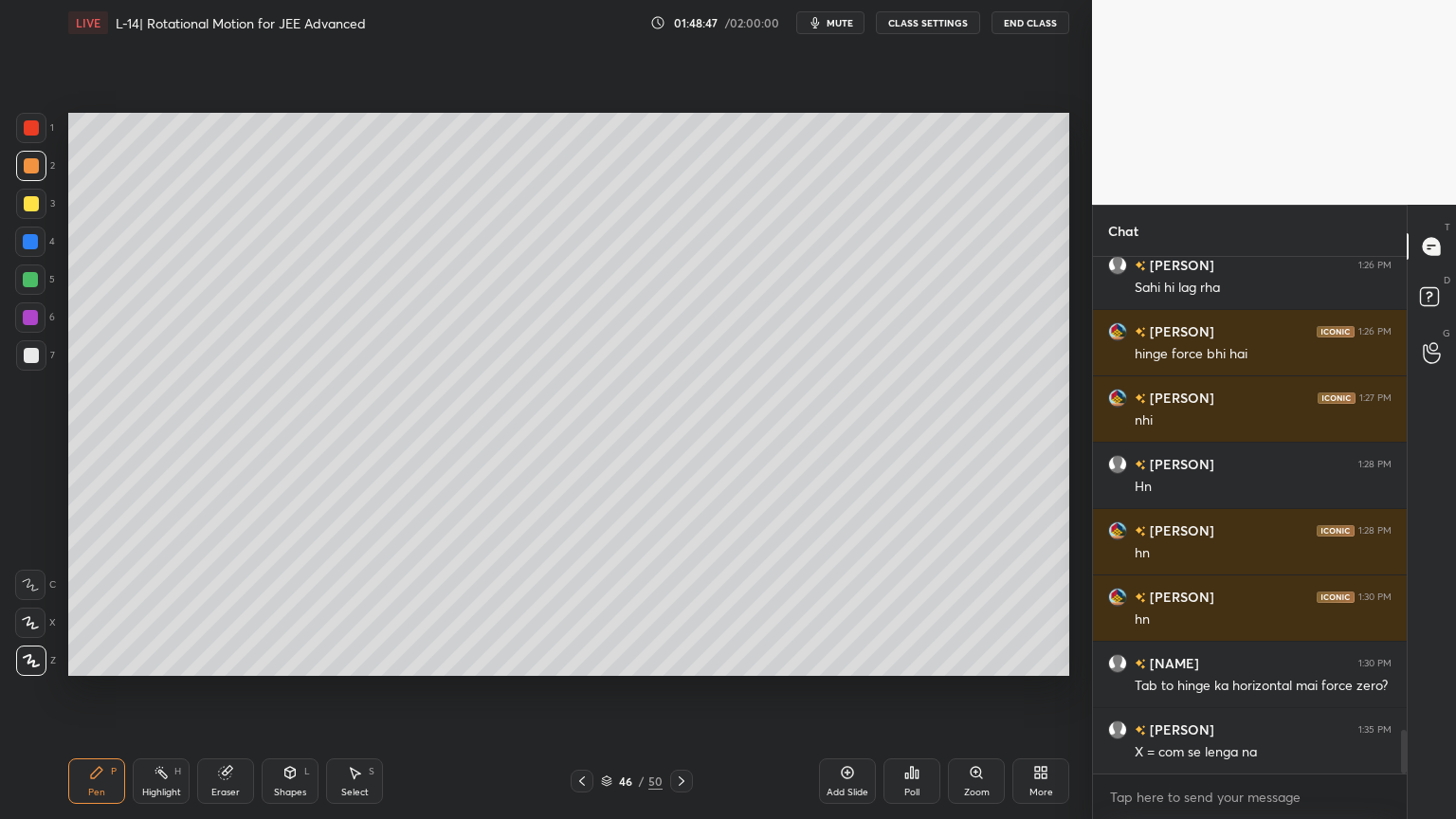 click at bounding box center (31, 355) 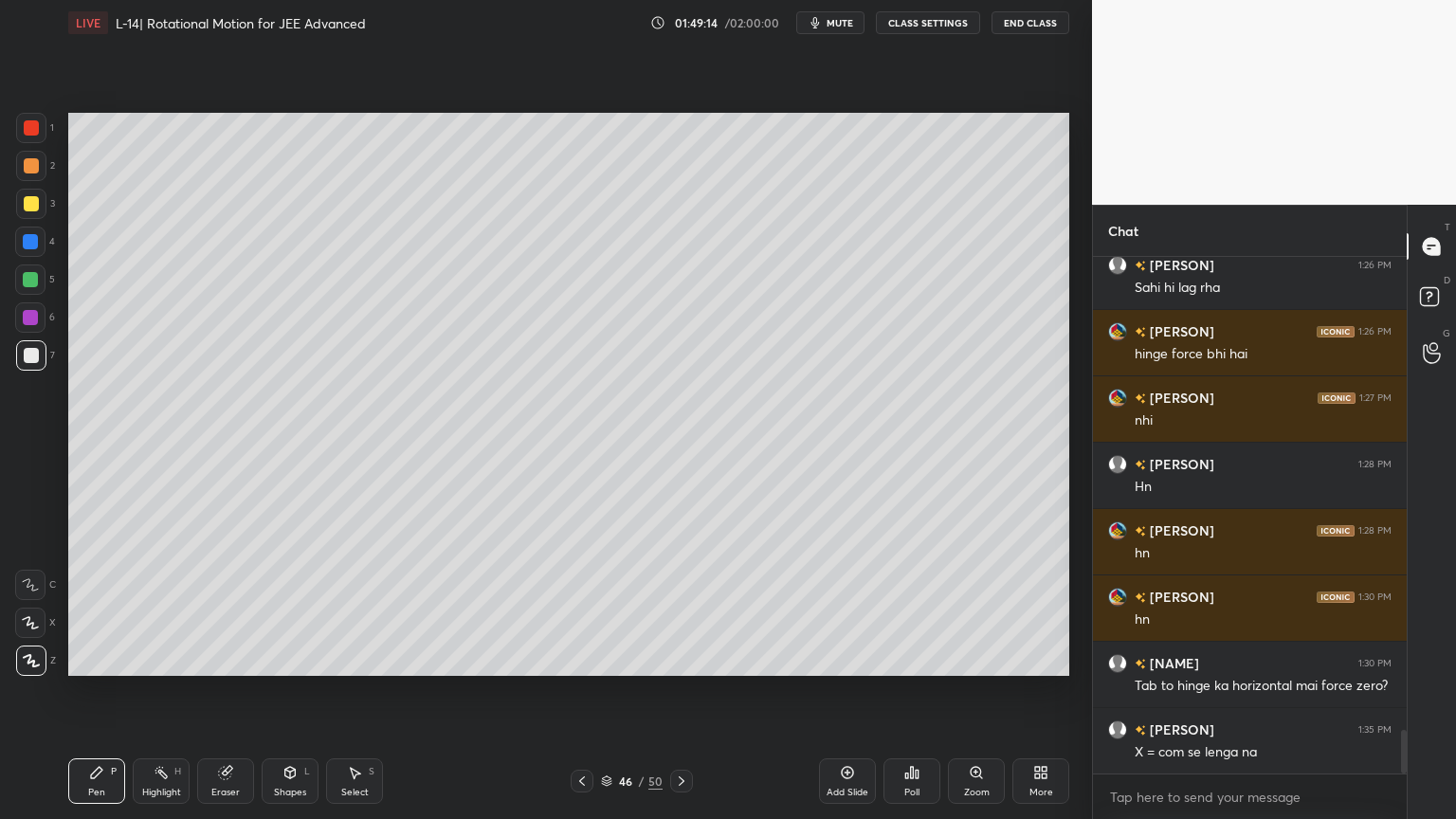 click 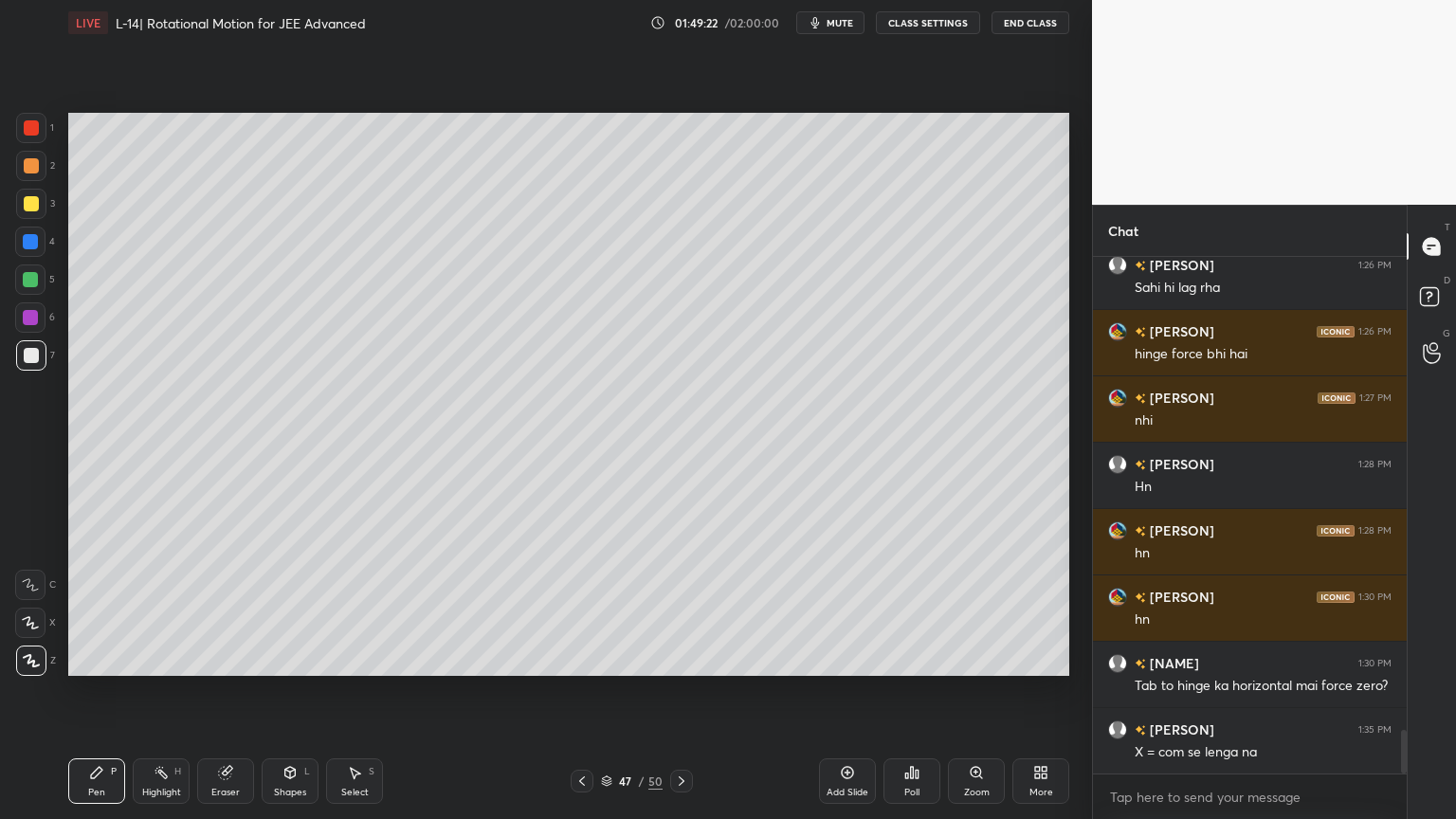 scroll, scrollTop: 5618, scrollLeft: 0, axis: vertical 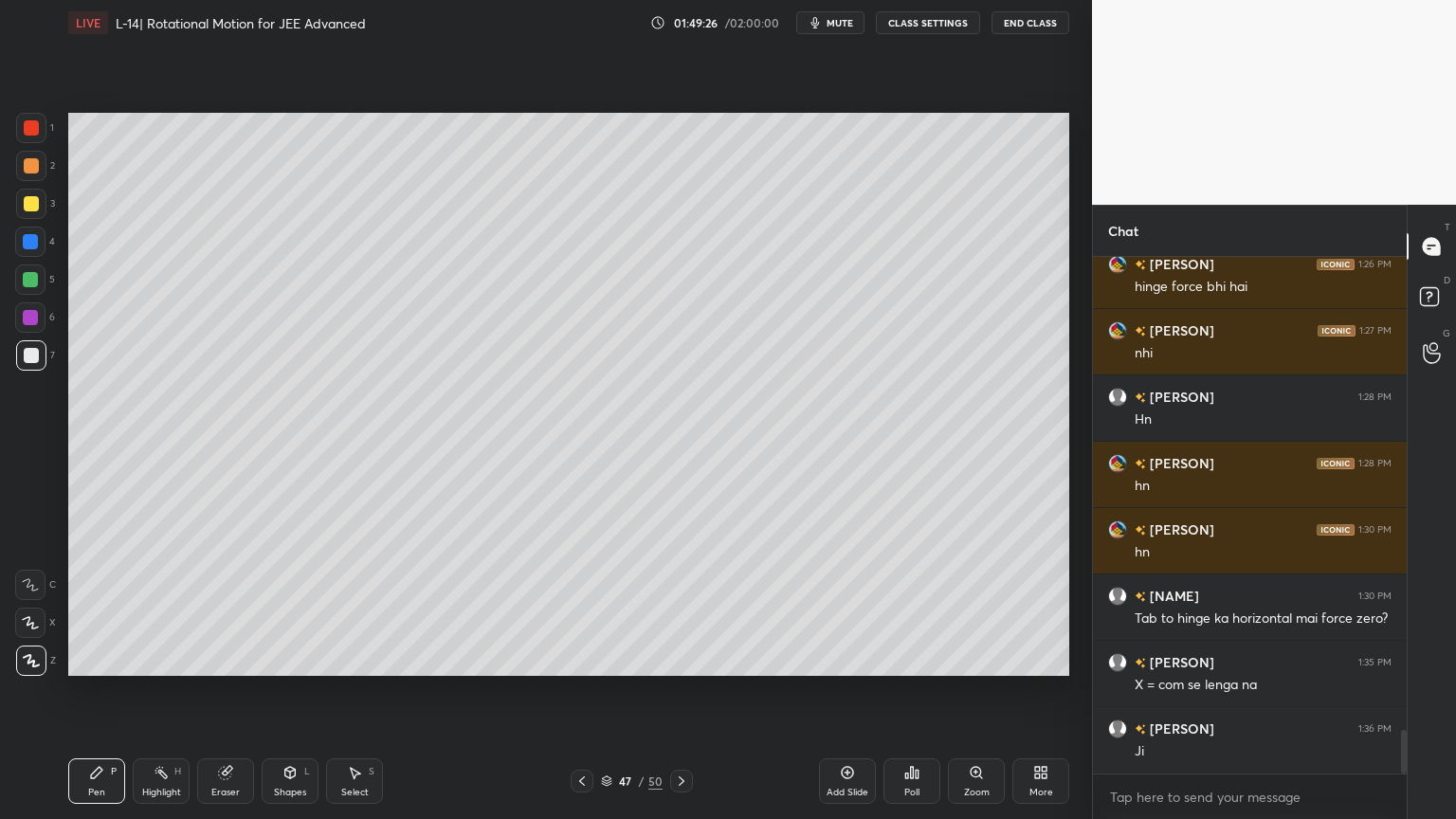 click 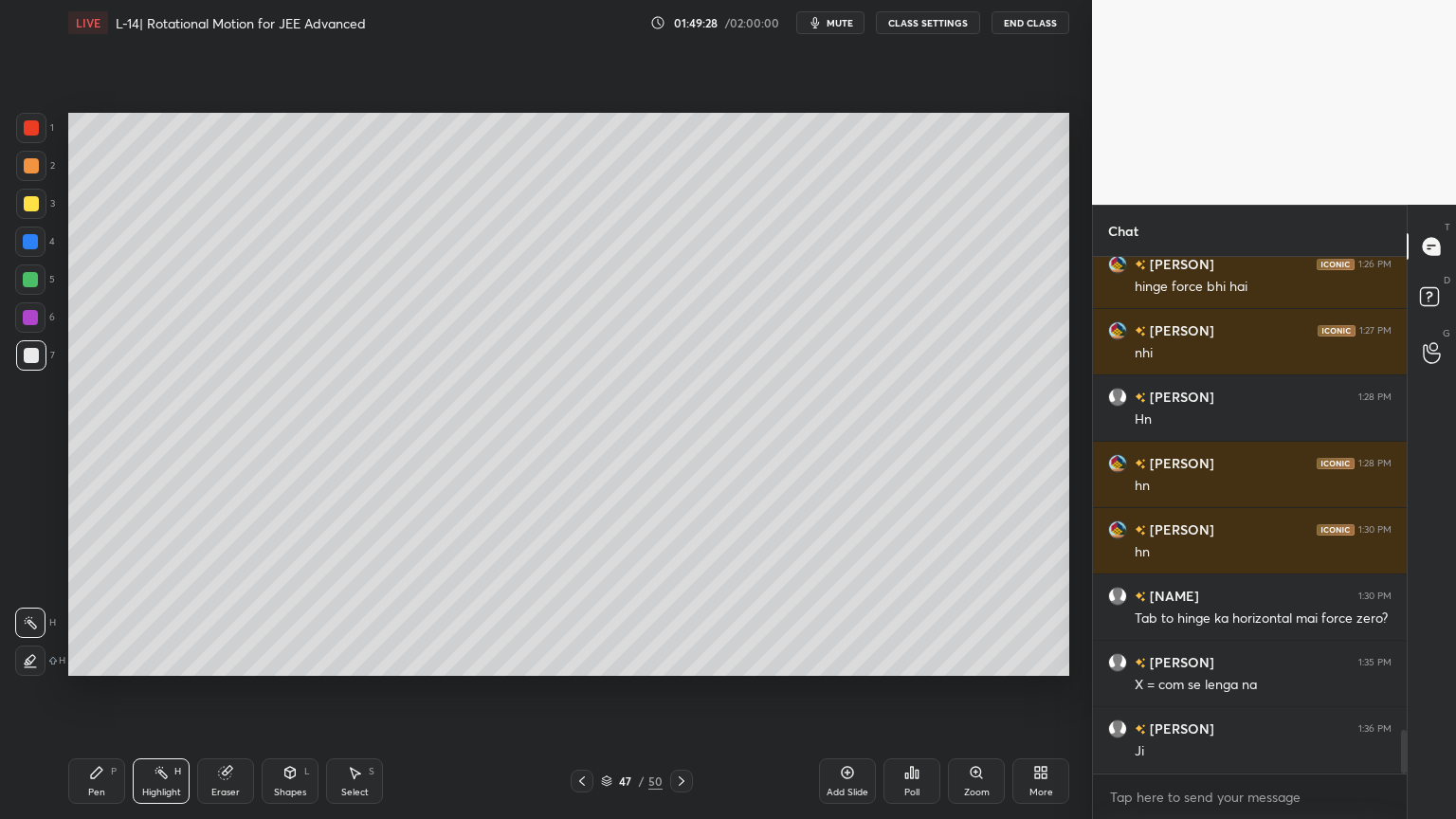 click 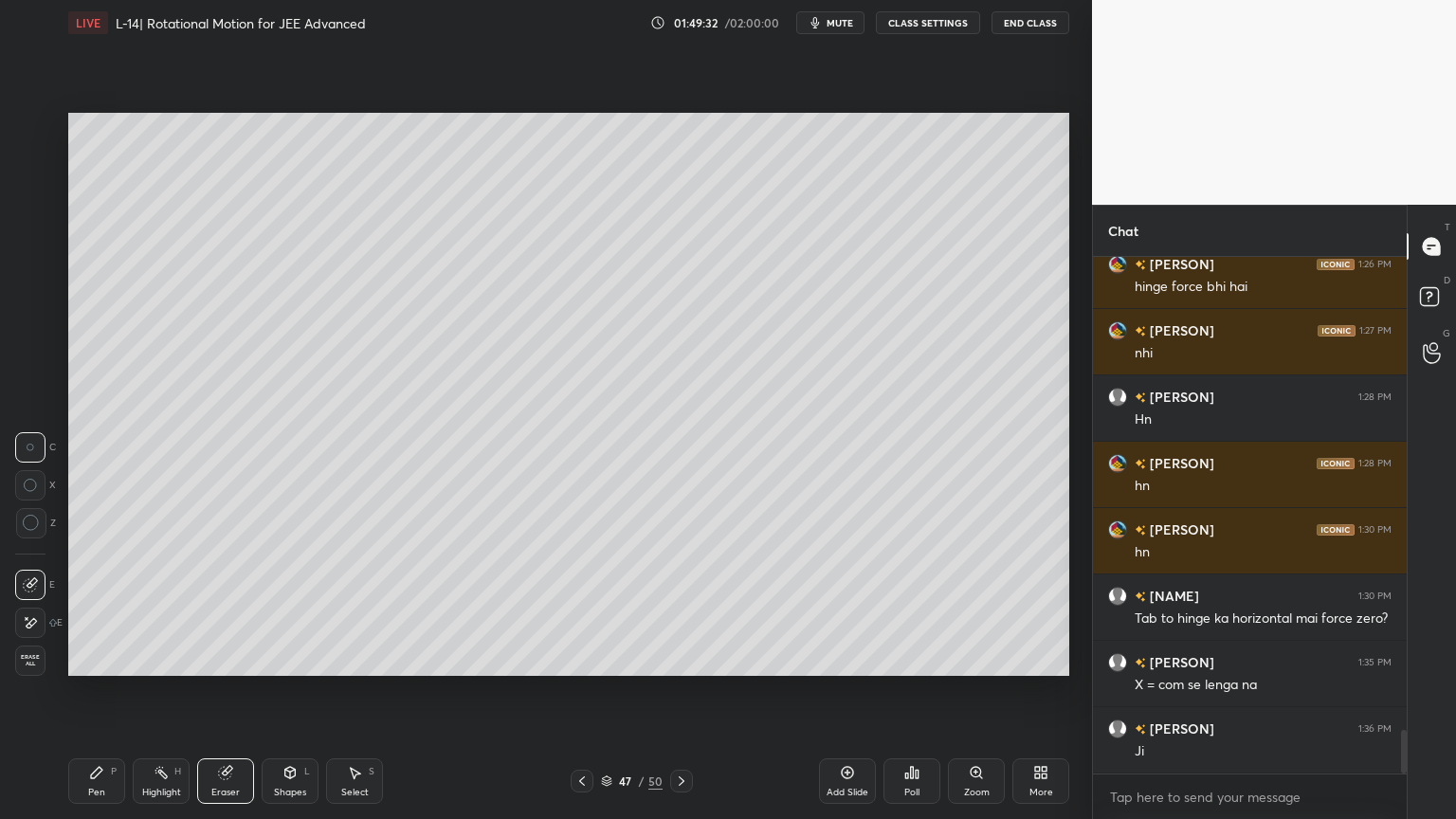 click 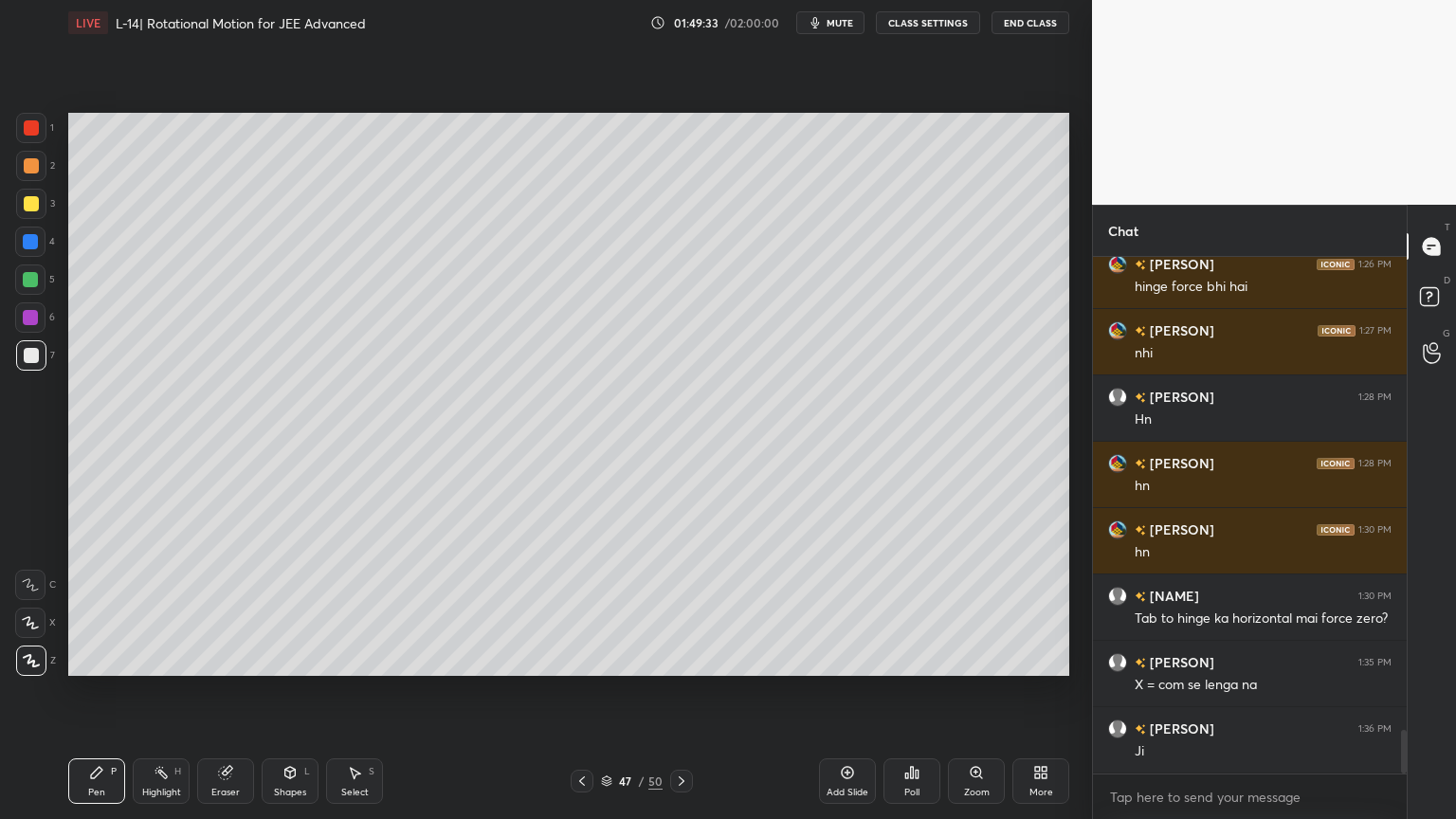 click at bounding box center (31, 204) 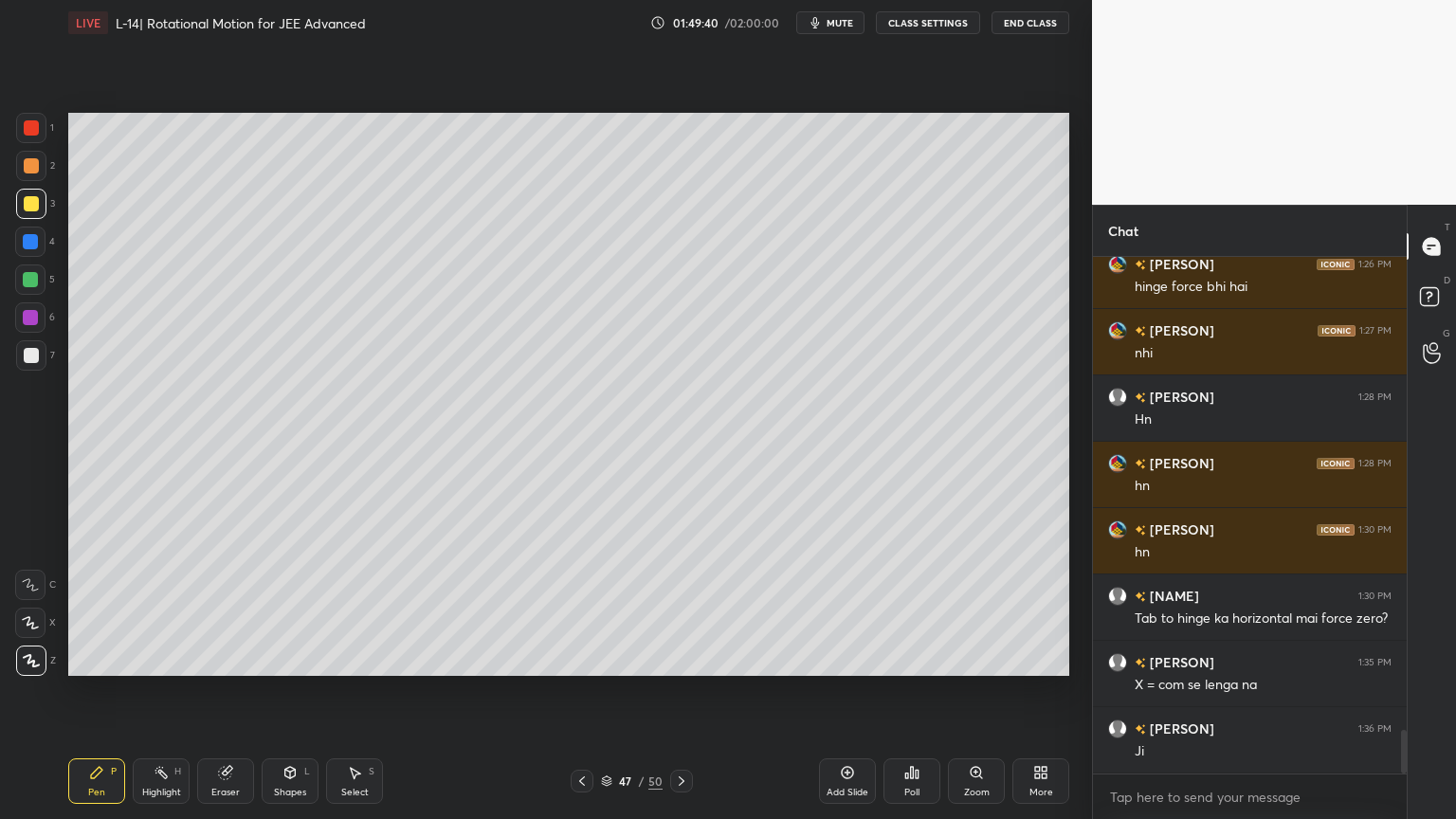 click on "Eraser" at bounding box center [226, 781] 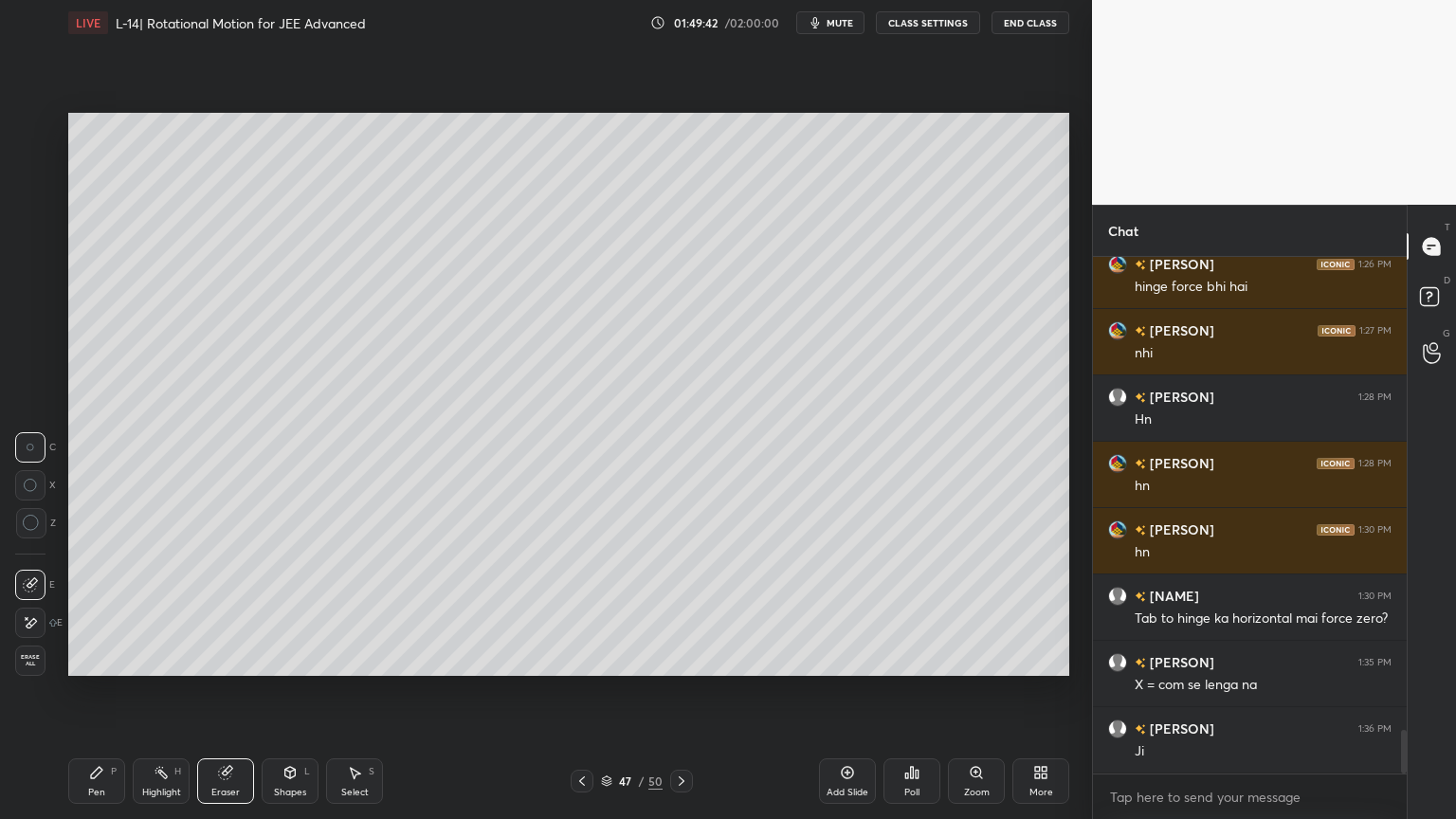 click on "Pen P" at bounding box center (97, 781) 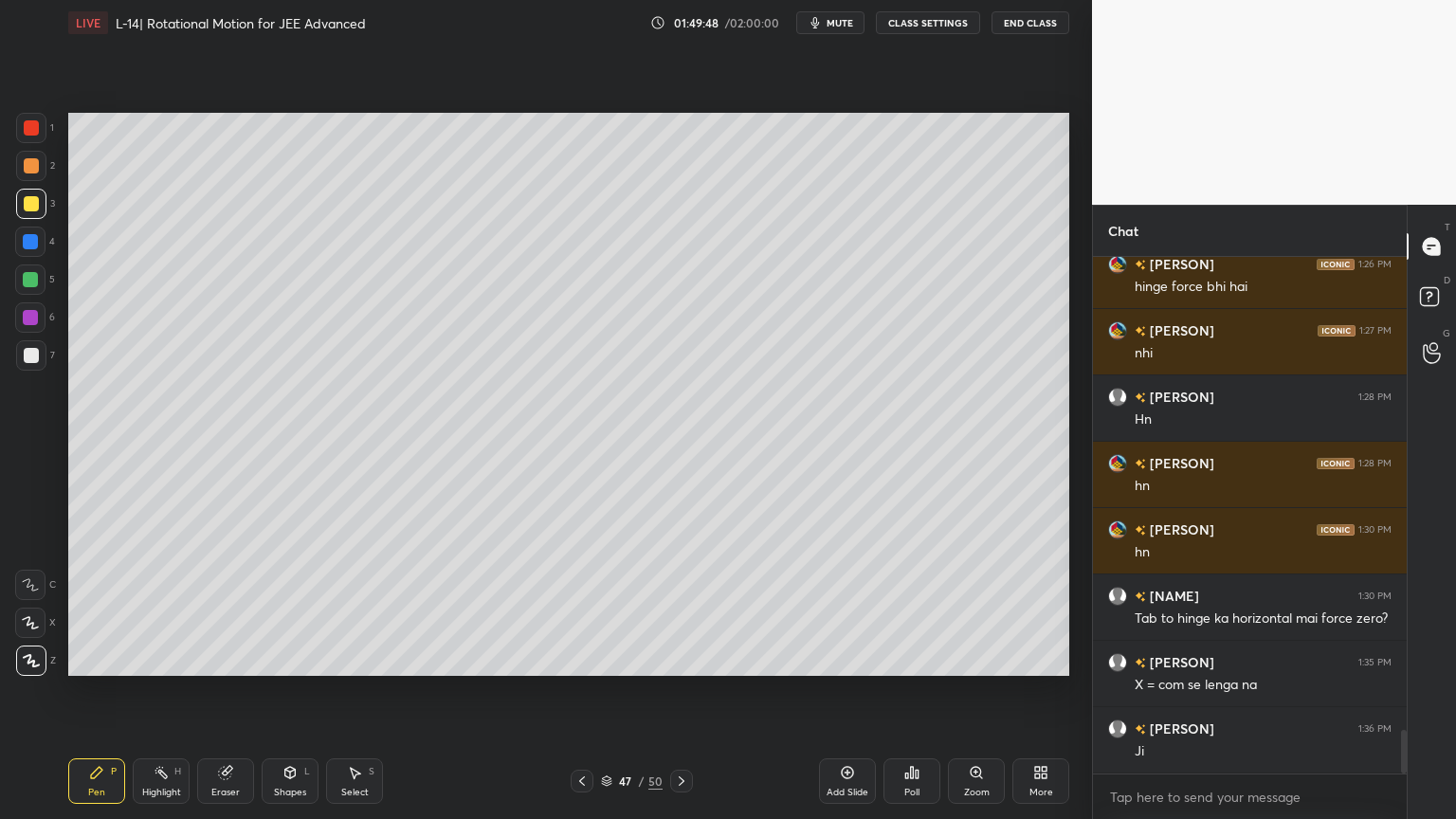 click 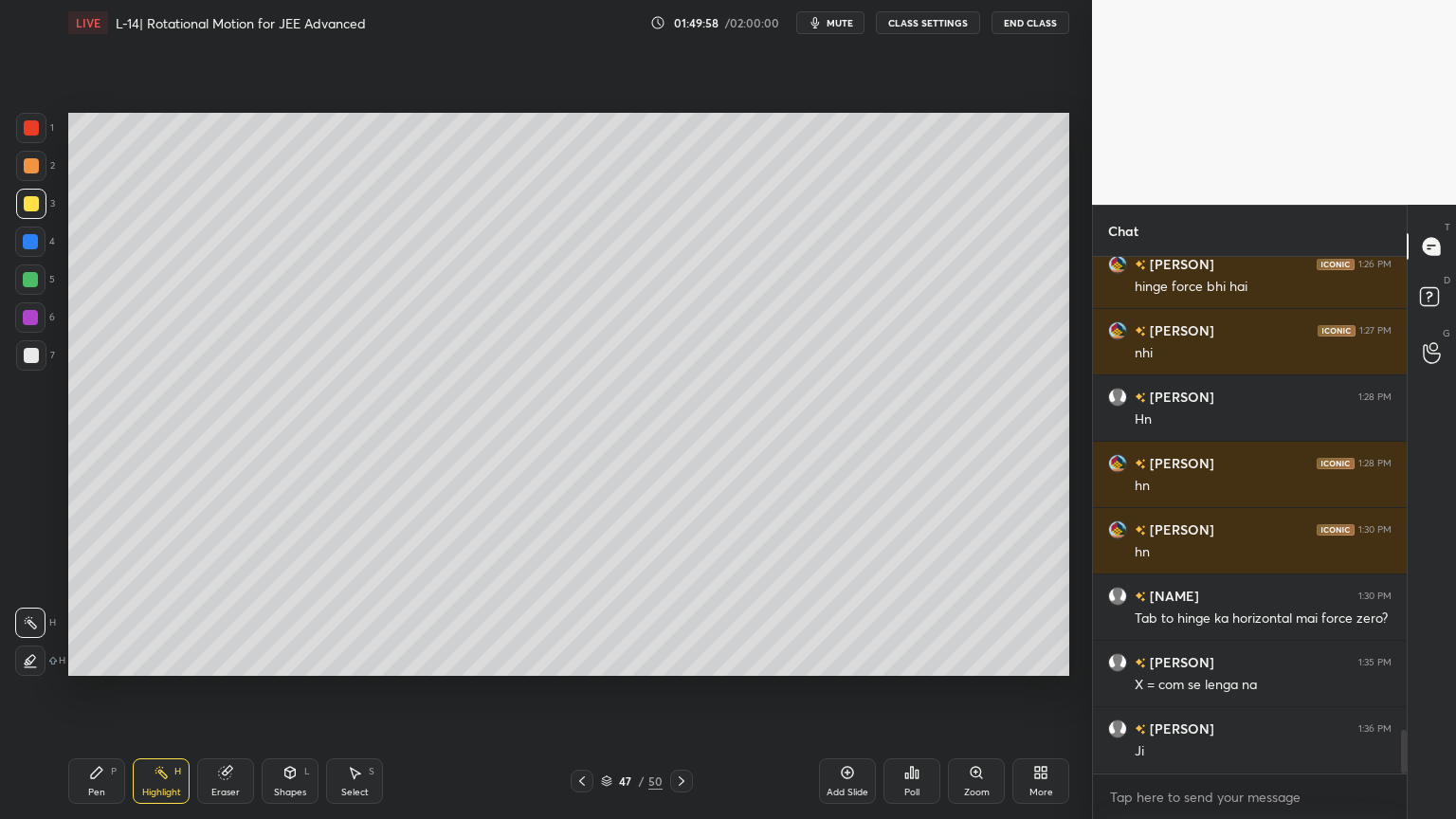 click on "Eraser" at bounding box center [226, 781] 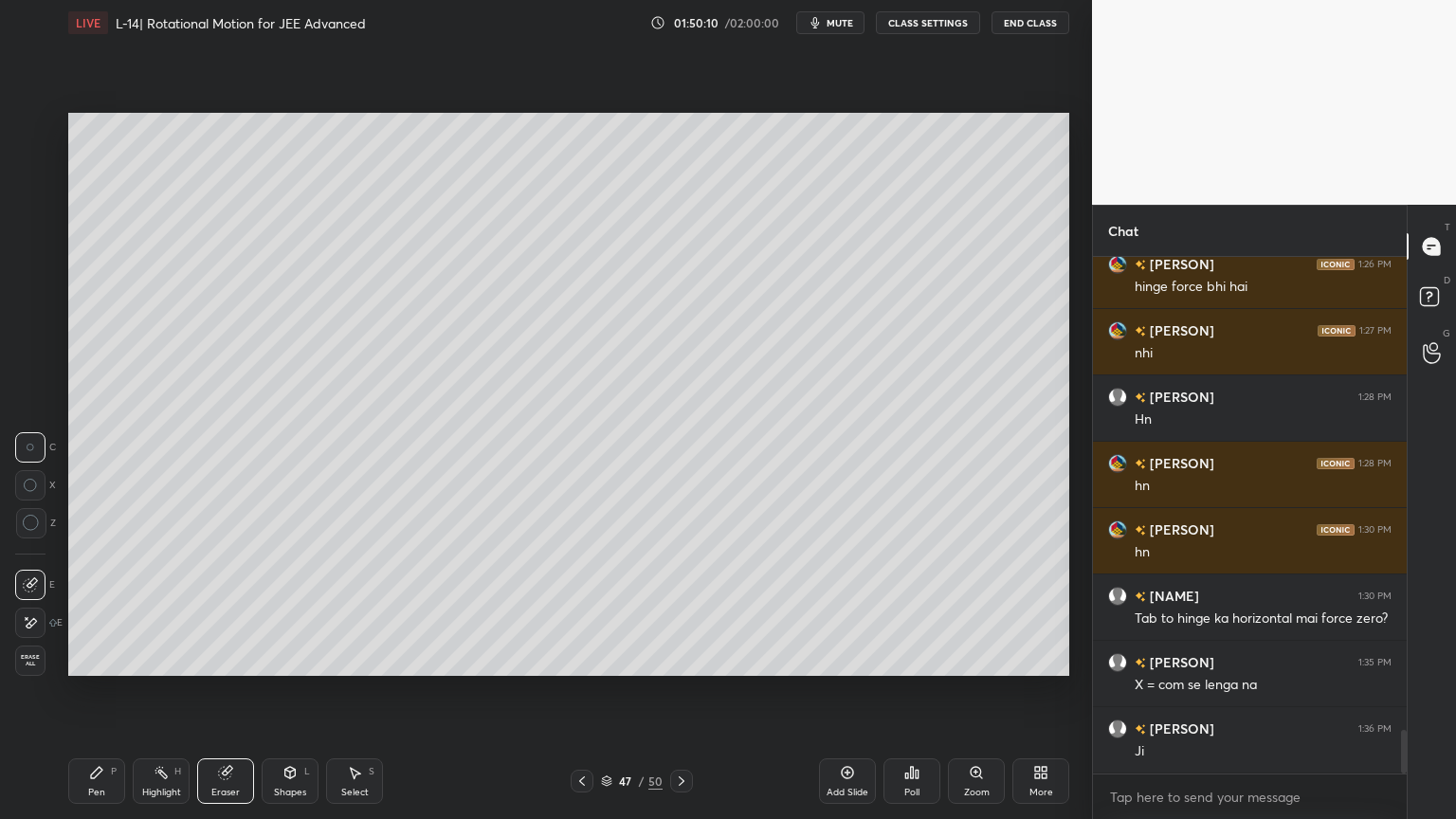 click 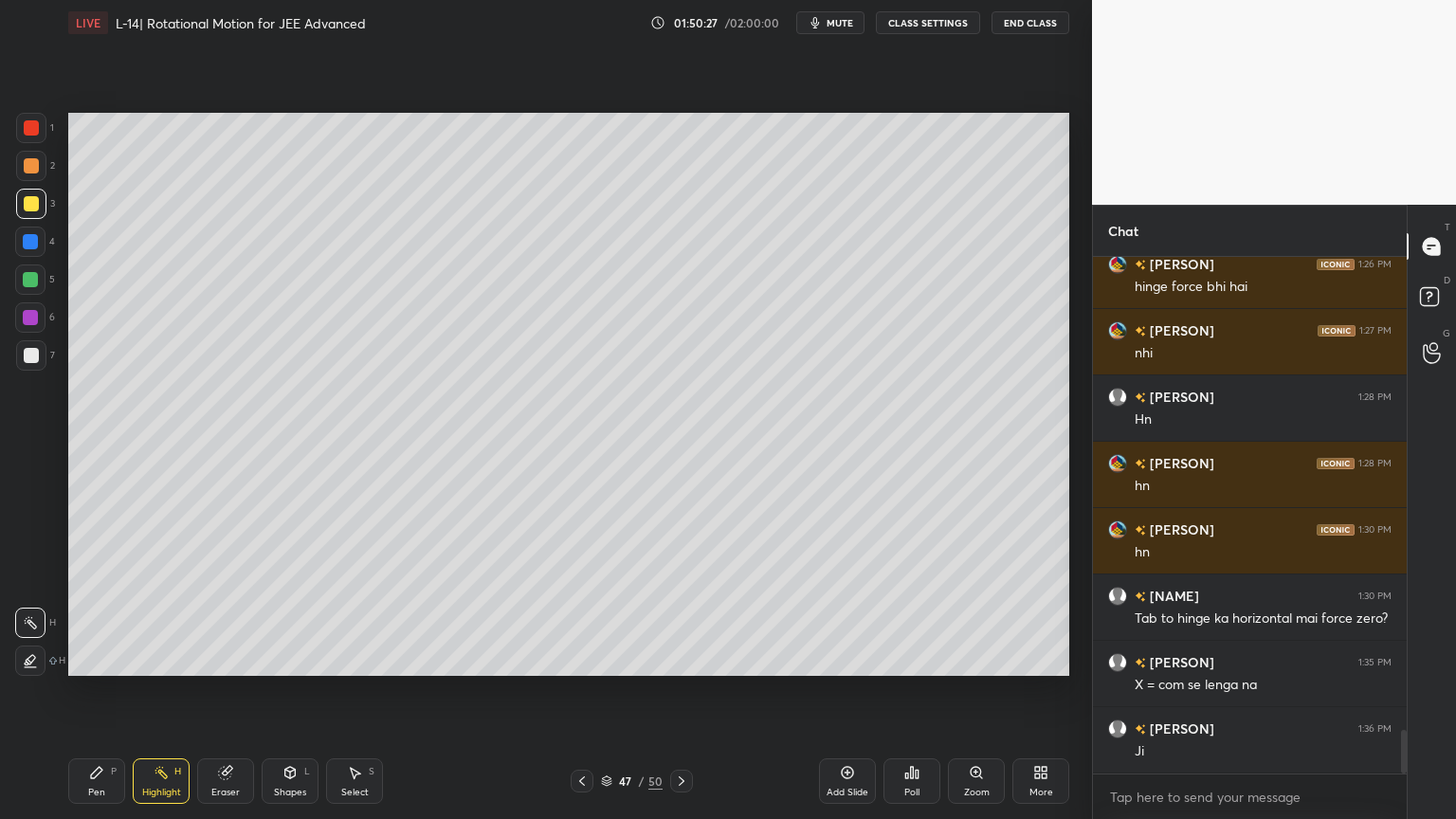 click at bounding box center (31, 166) 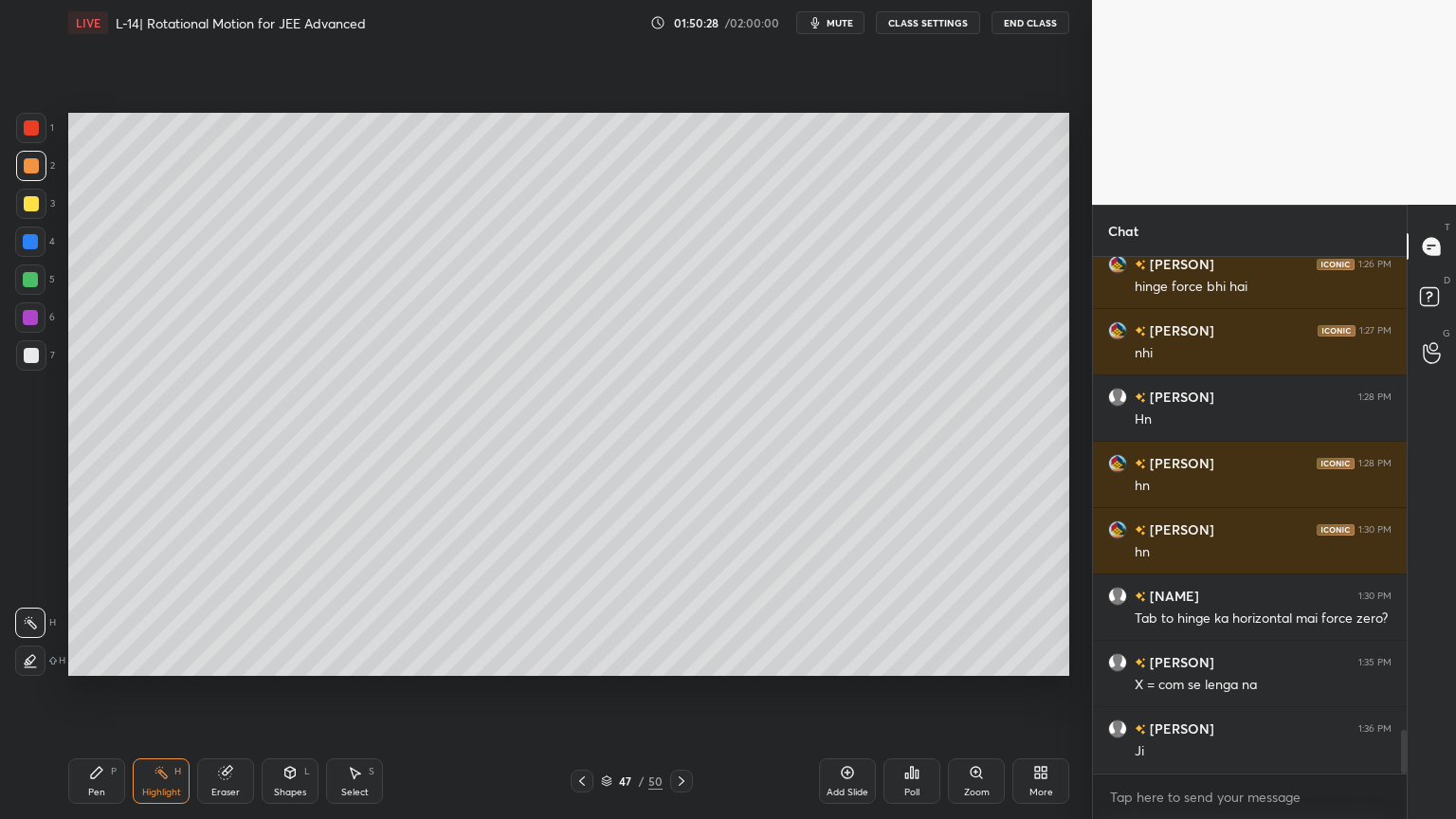 click 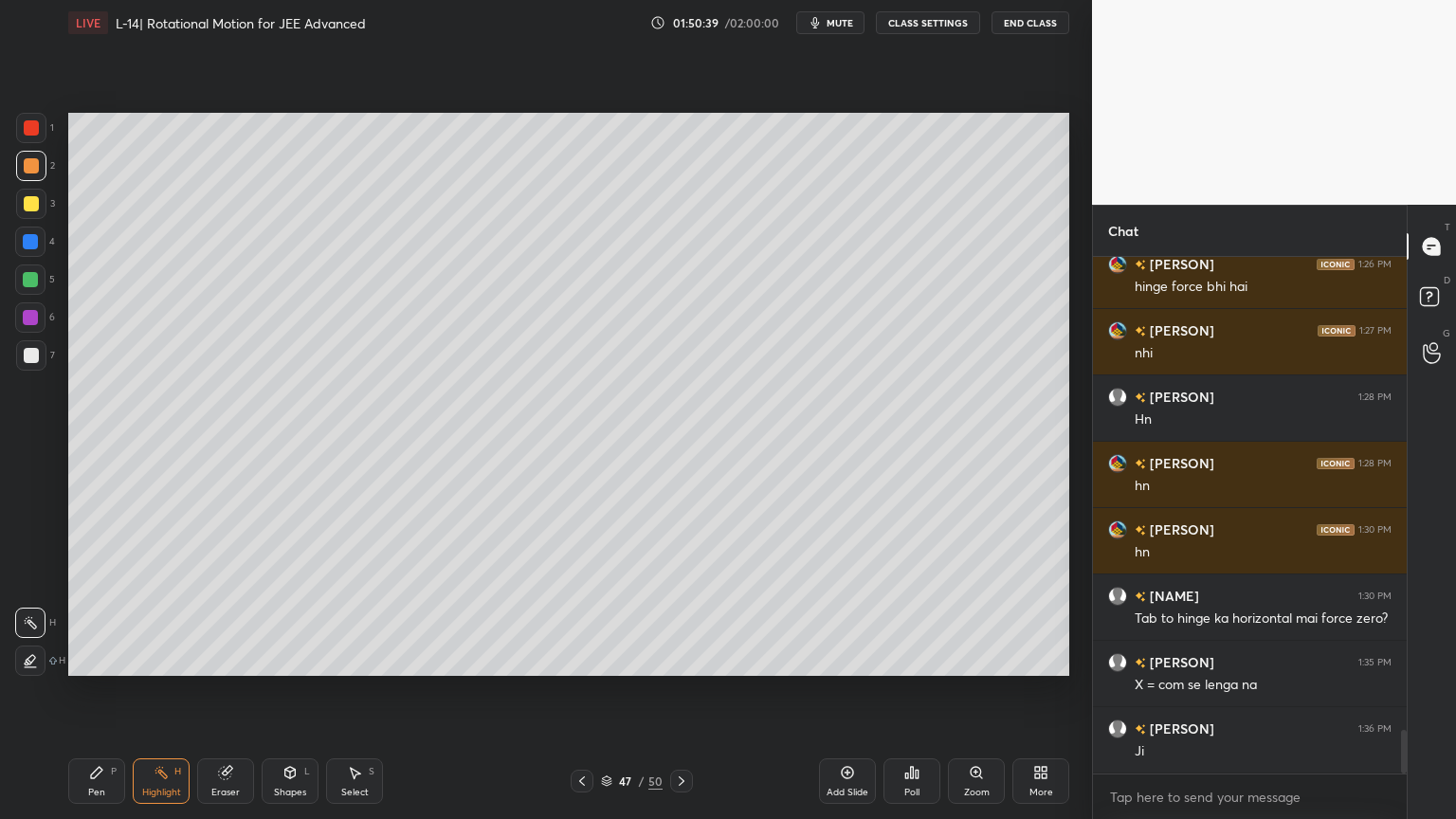 click on "Pen P" at bounding box center (97, 781) 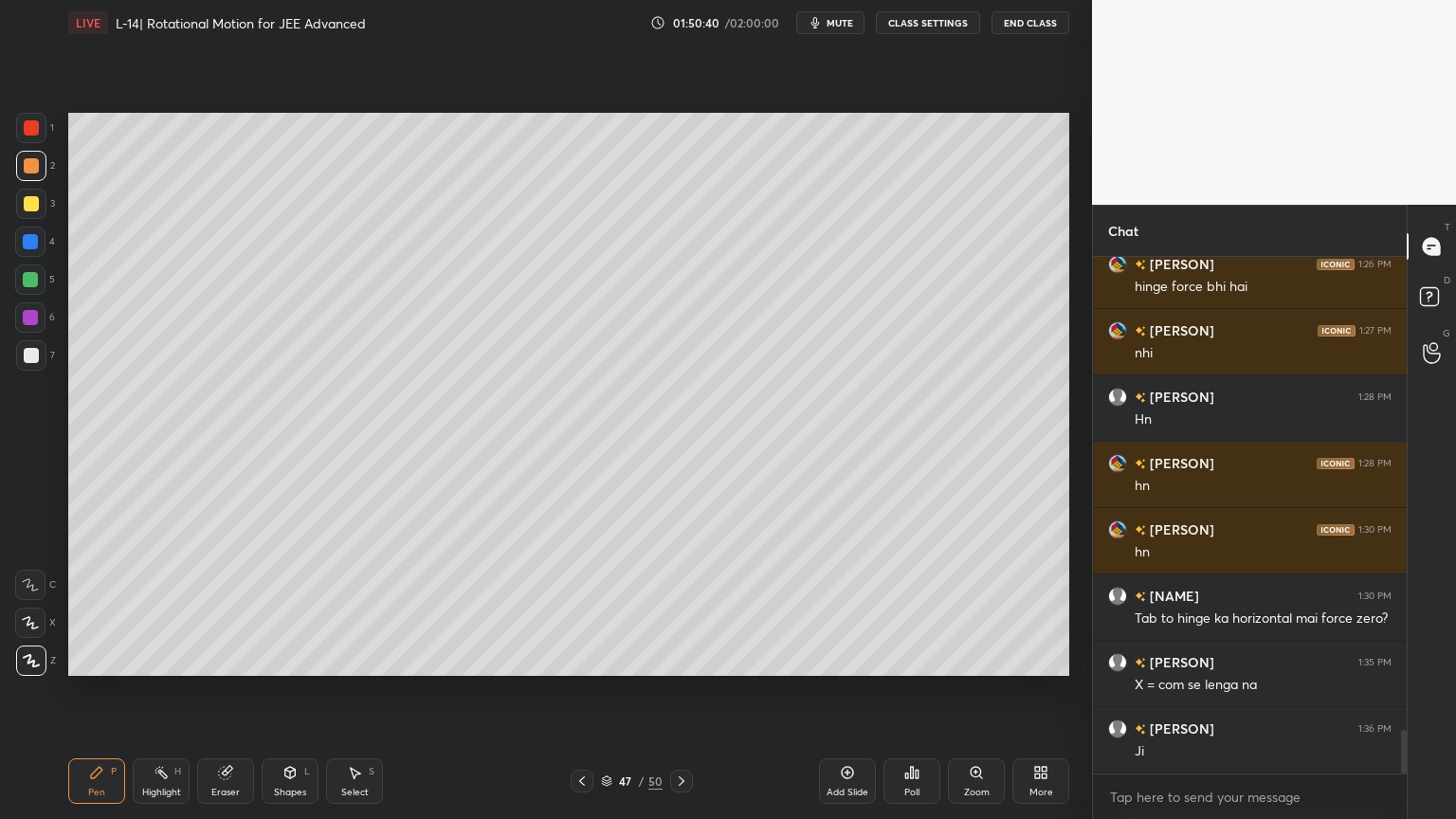 click on "5" at bounding box center (35, 283) 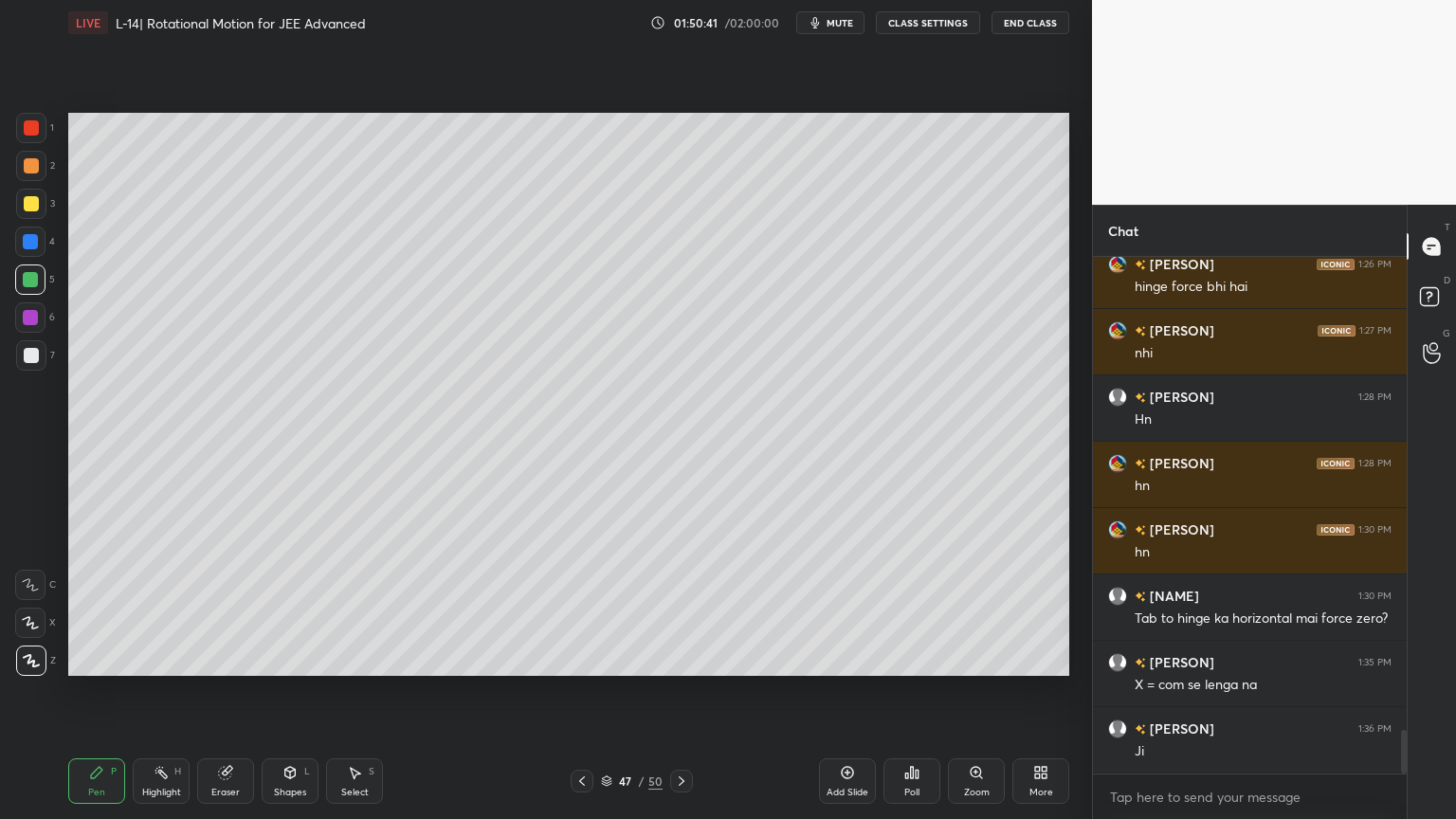 click at bounding box center [30, 318] 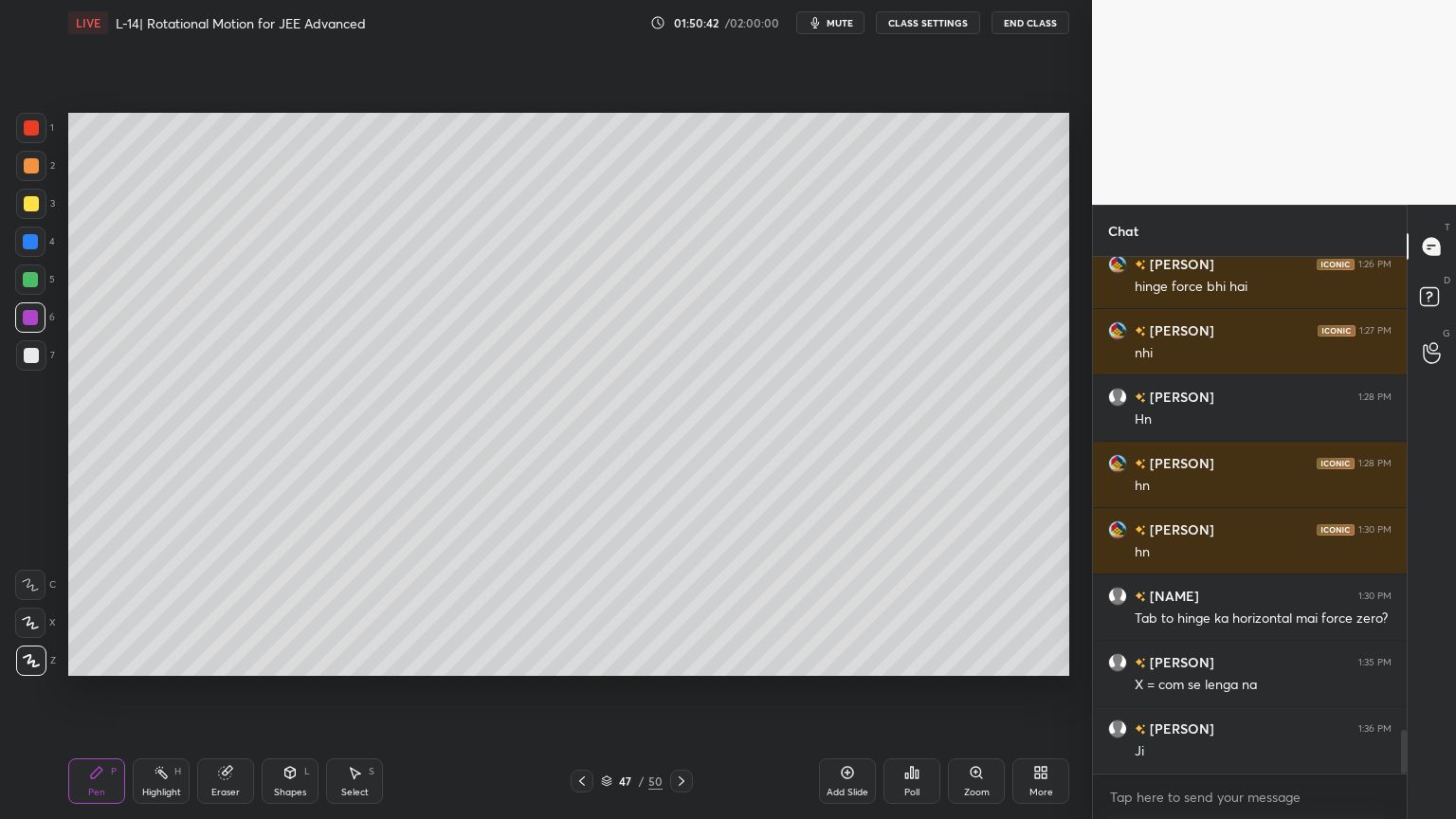 click on "Eraser" at bounding box center (226, 781) 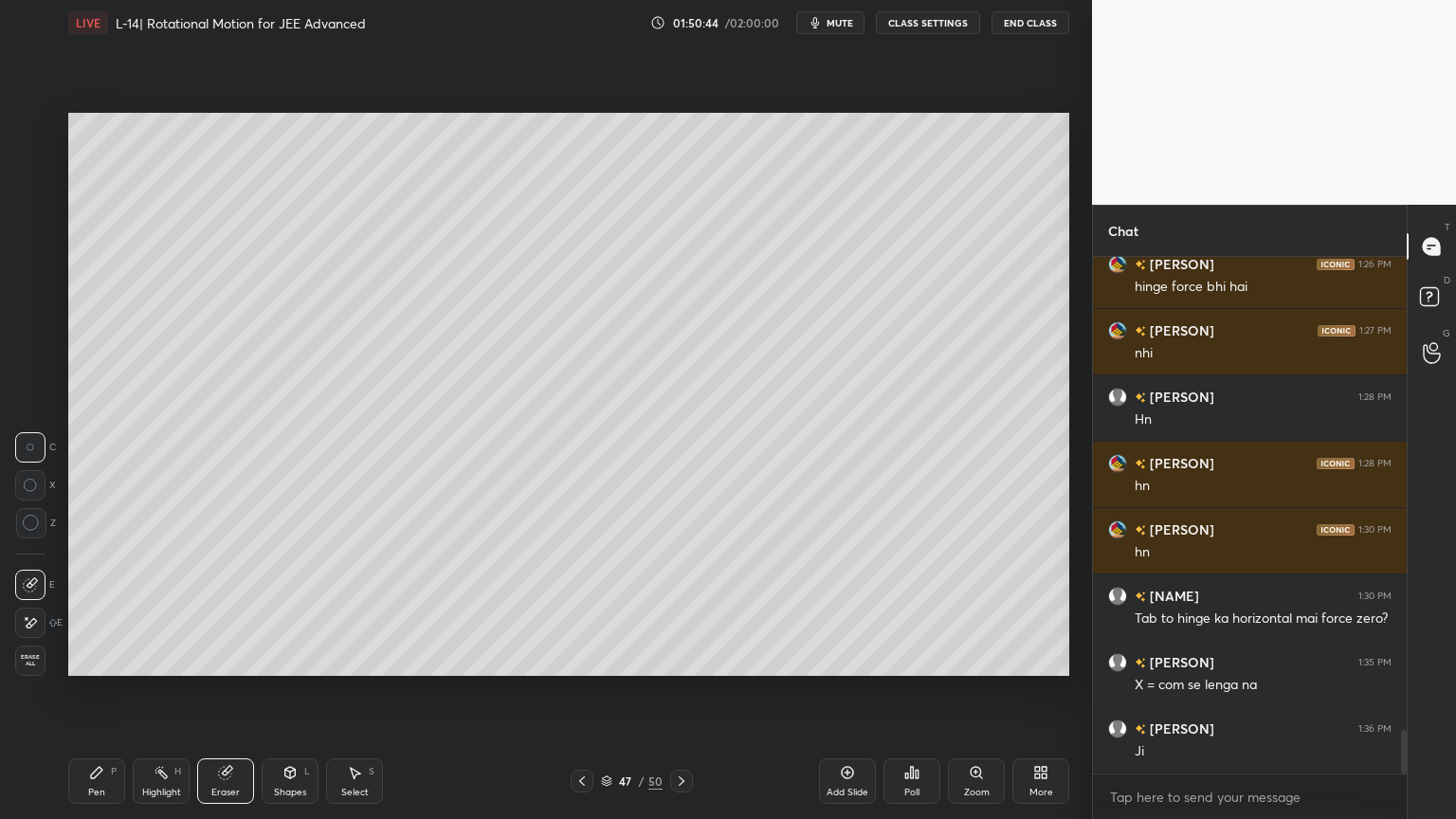 click 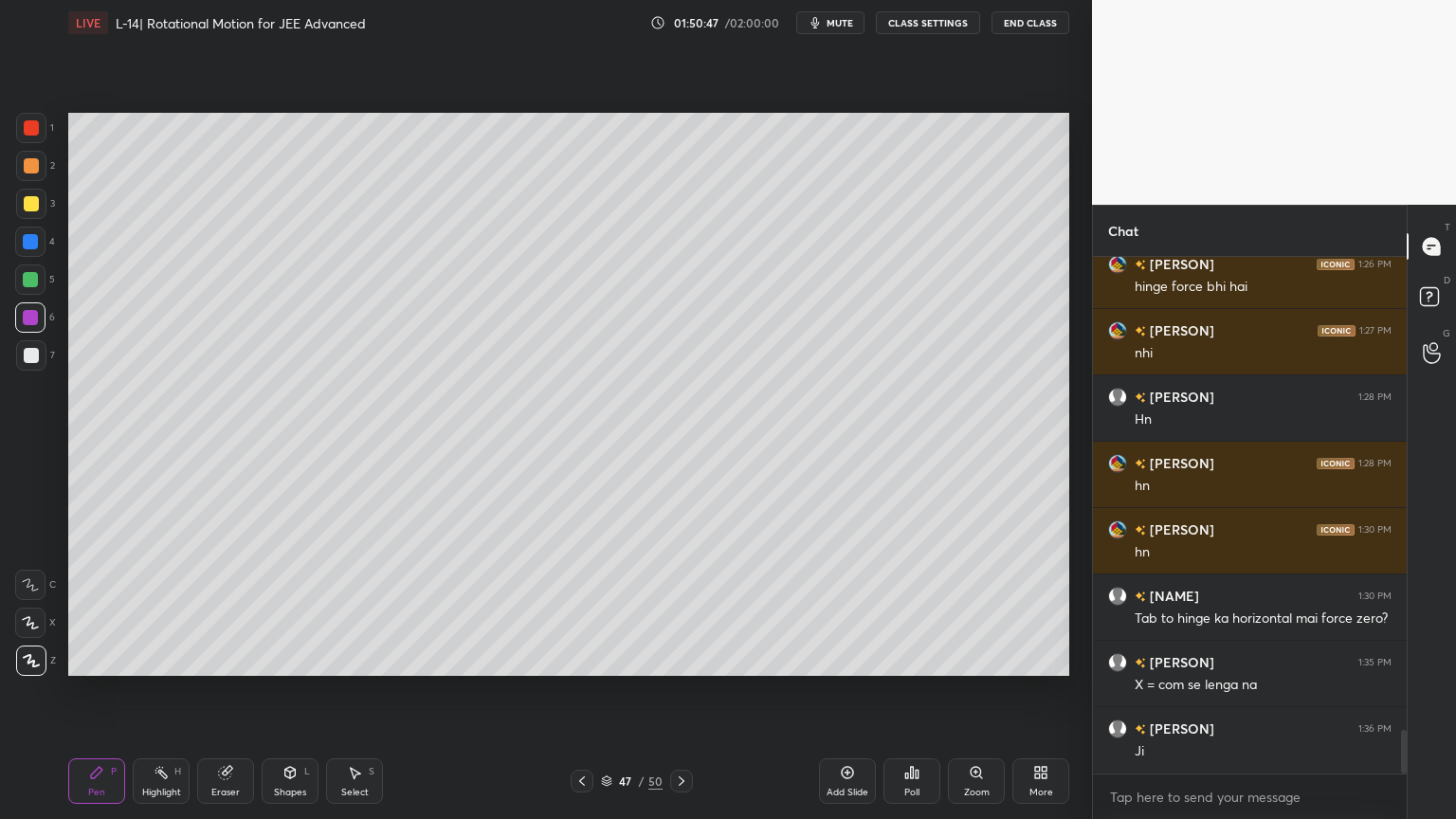 click on "Pen P" at bounding box center (97, 781) 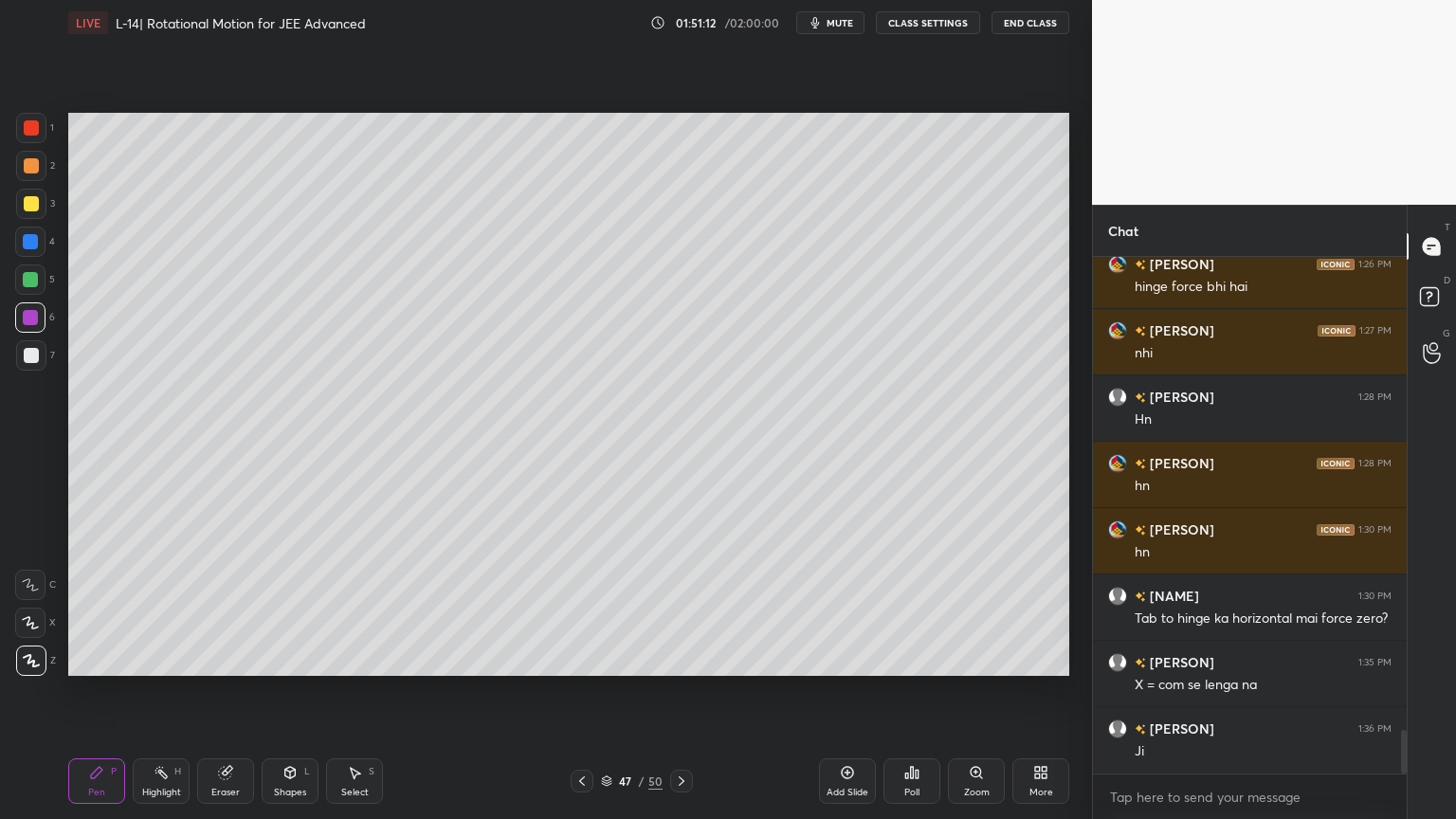 click on "Eraser" at bounding box center (226, 781) 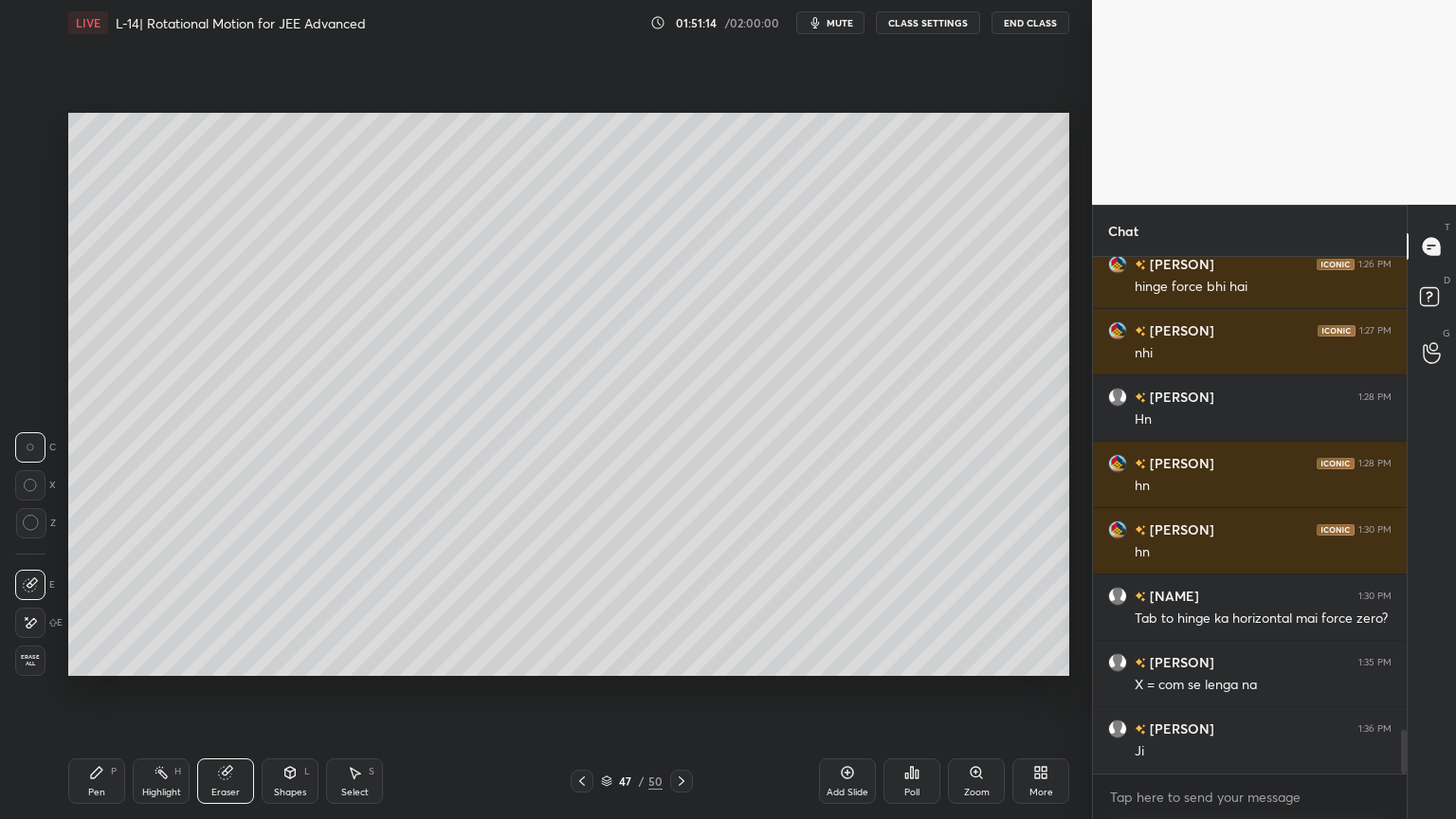 click on "Pen P" at bounding box center [97, 781] 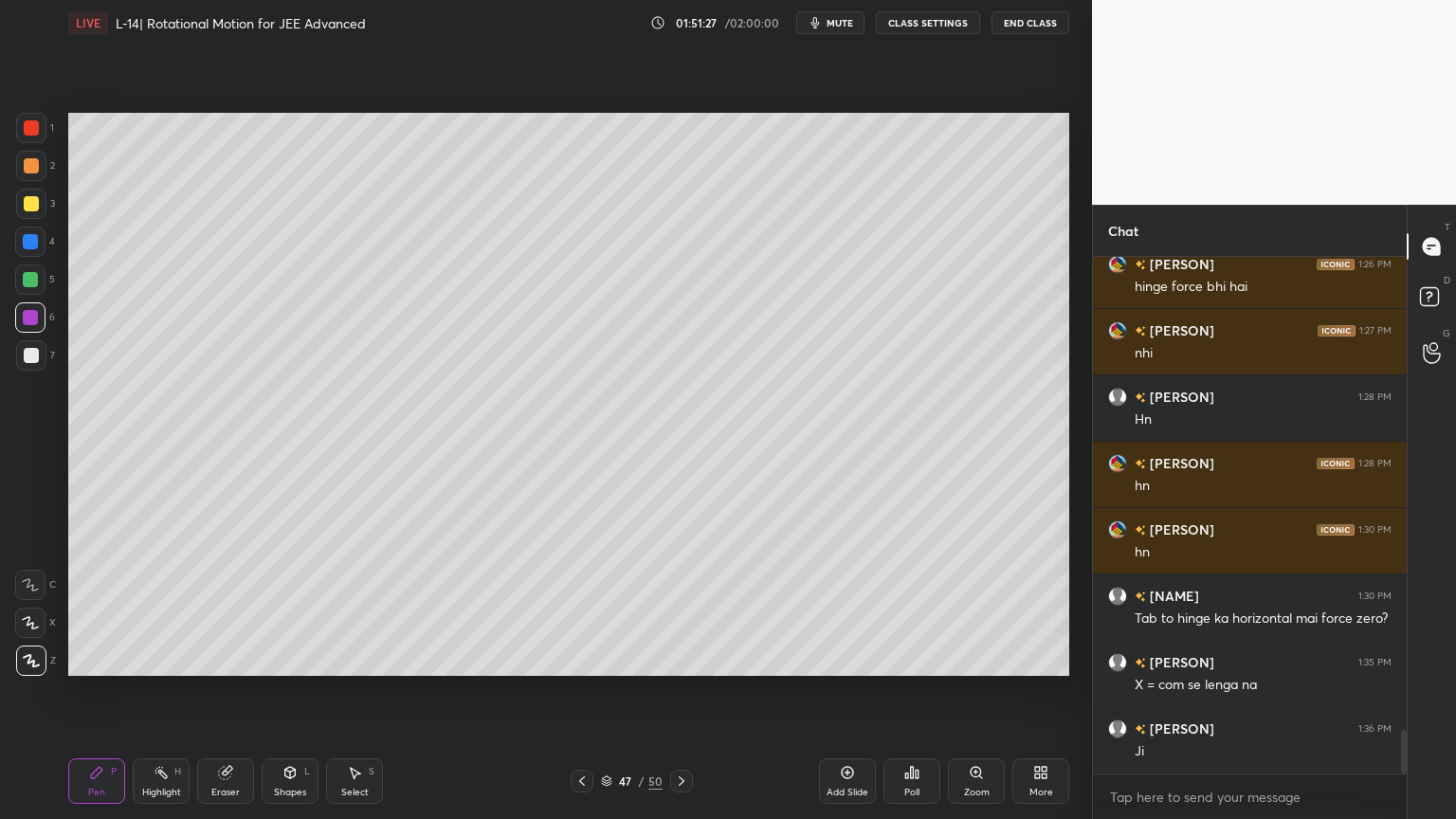 click on "Highlight" at bounding box center (161, 792) 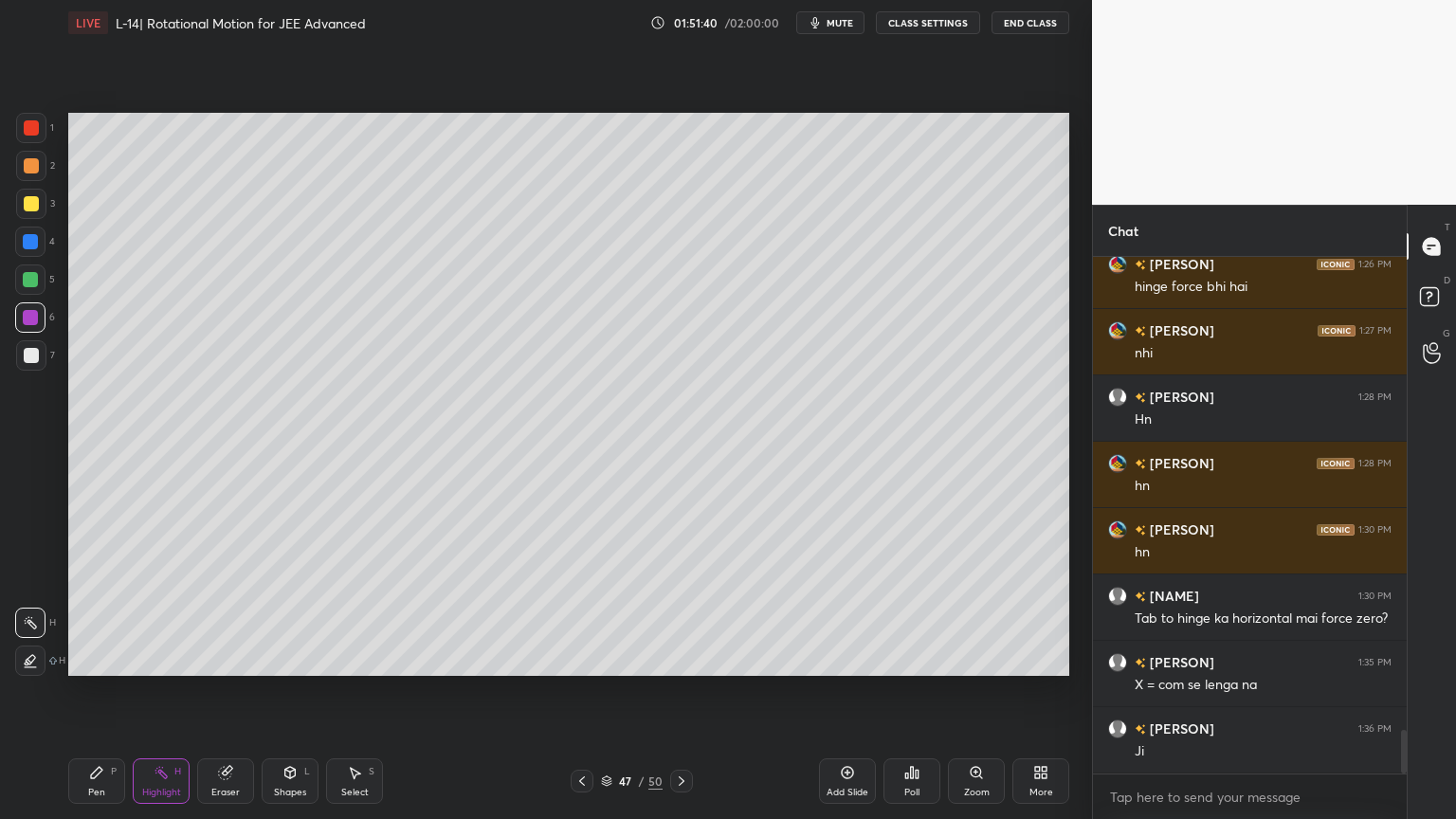 click on "Pen P" at bounding box center [97, 781] 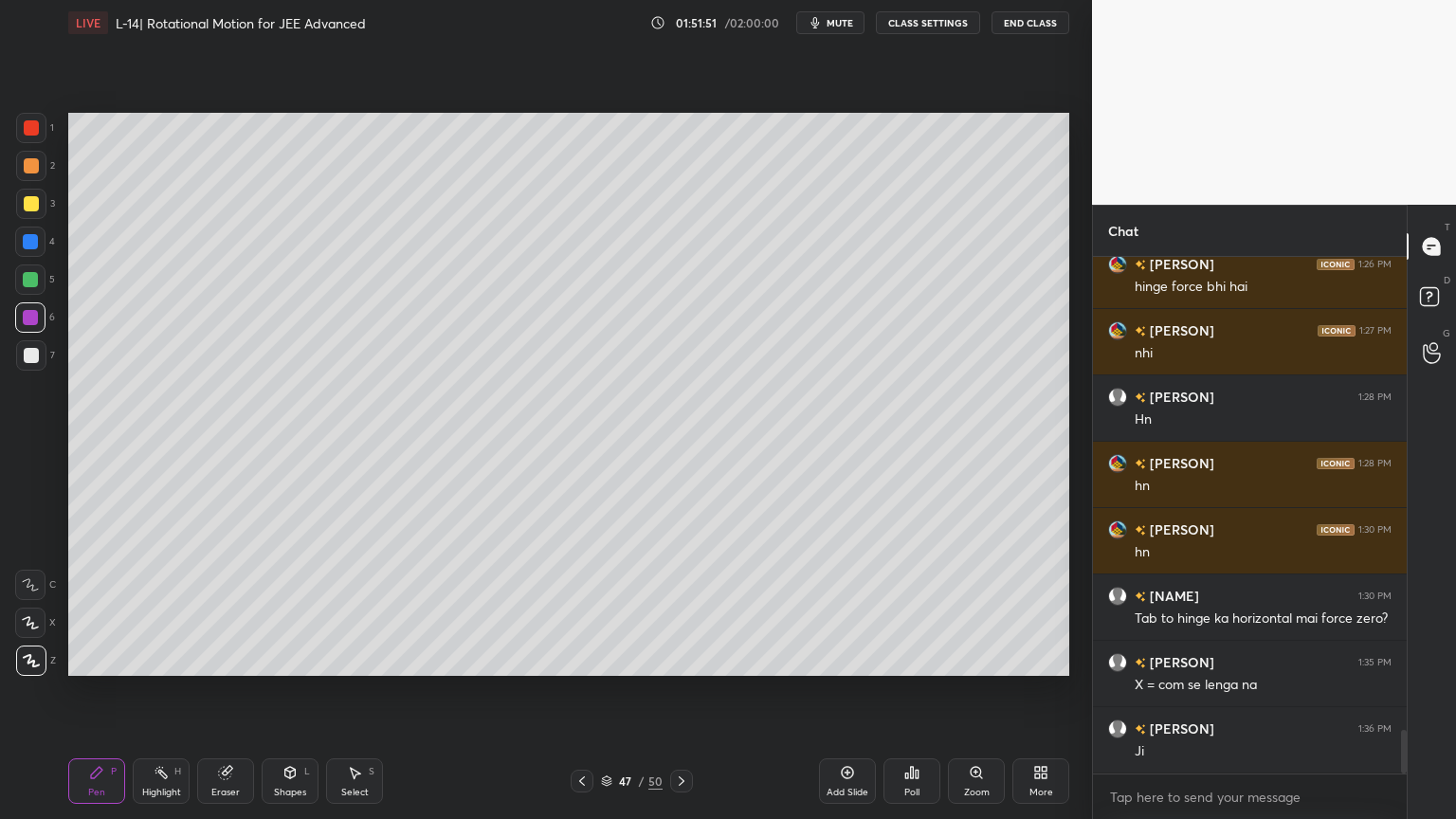 click on "Highlight H" at bounding box center [161, 781] 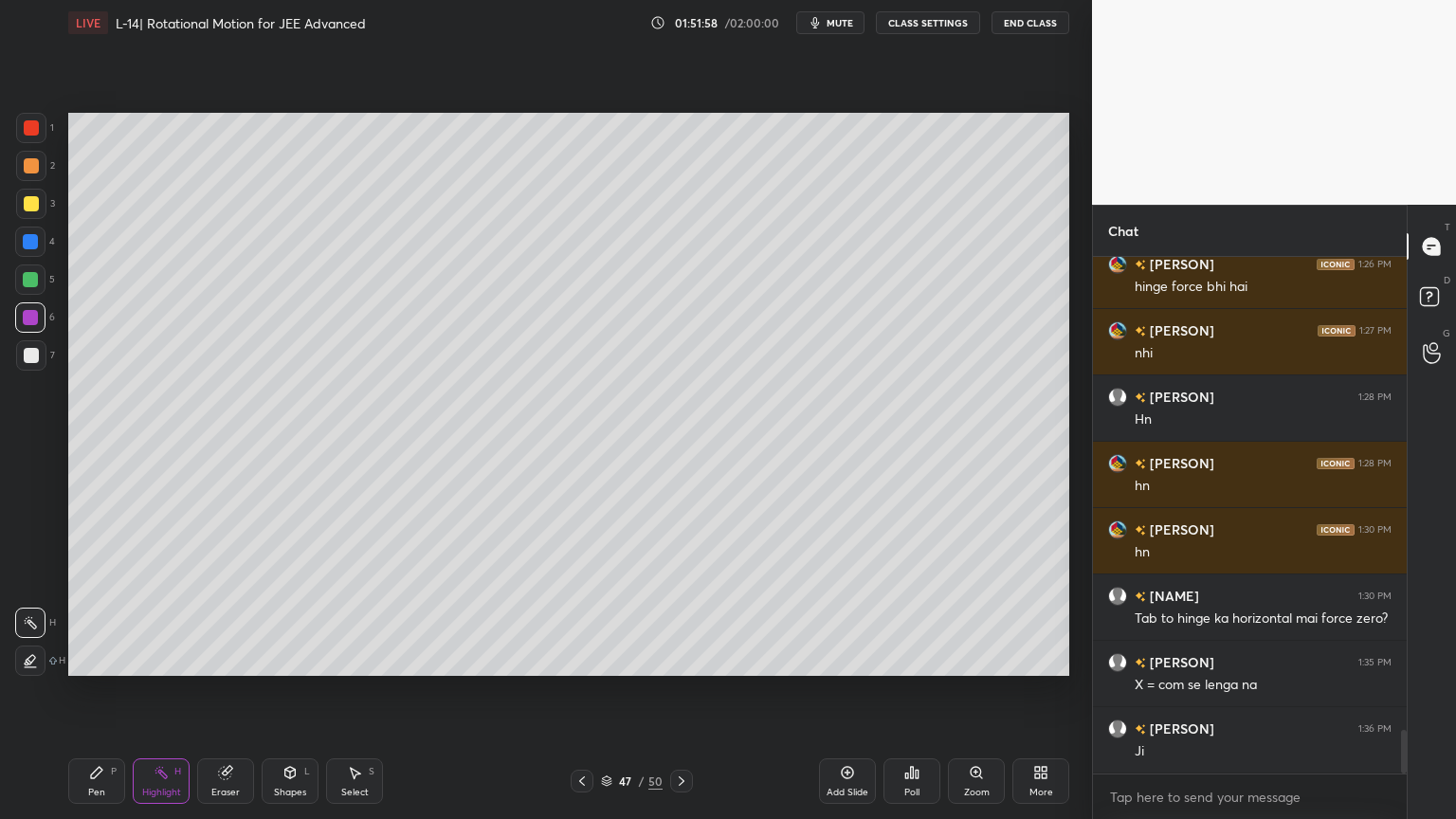 click on "Pen P" at bounding box center [97, 781] 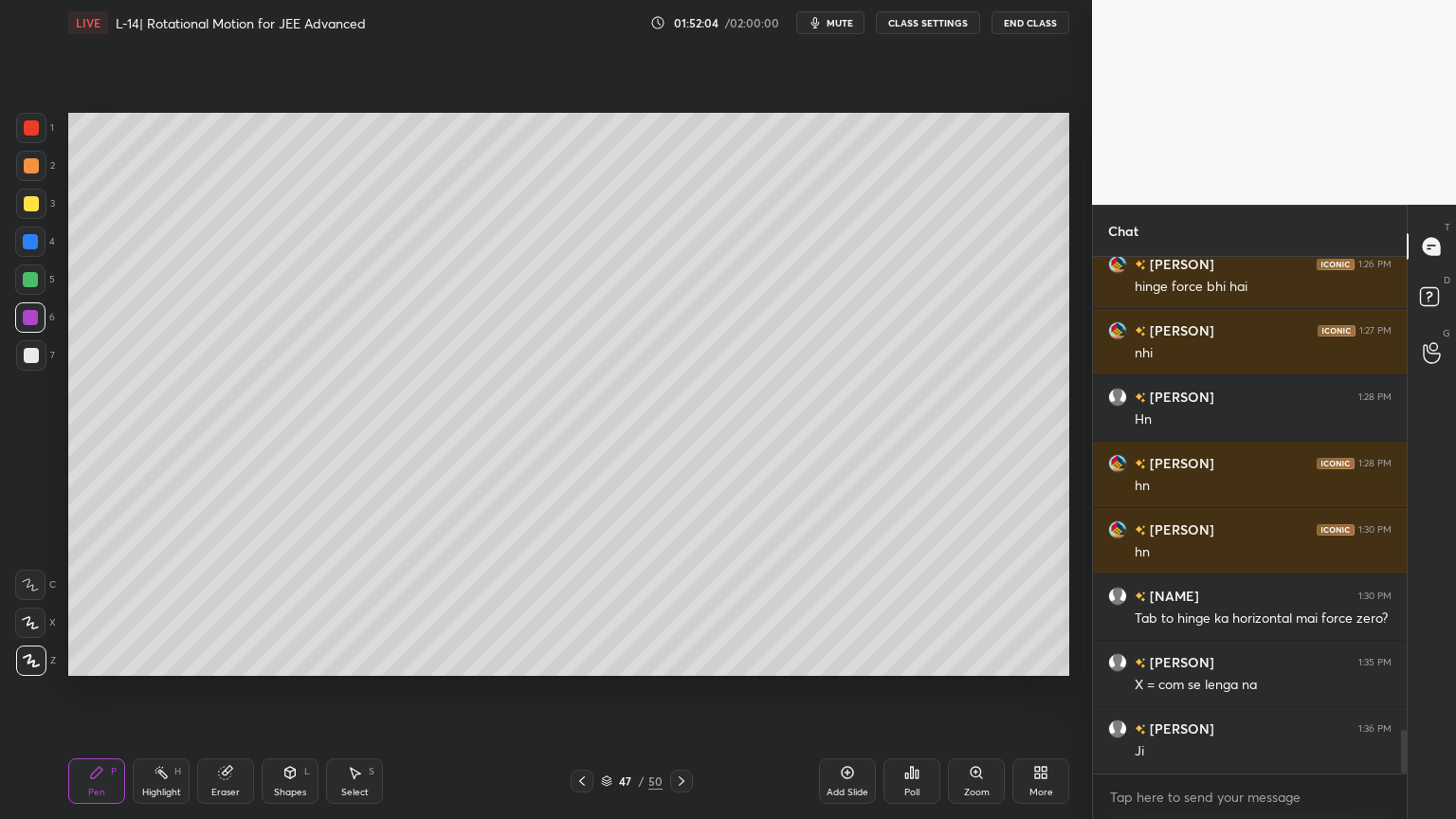 click on "Highlight H" at bounding box center (161, 781) 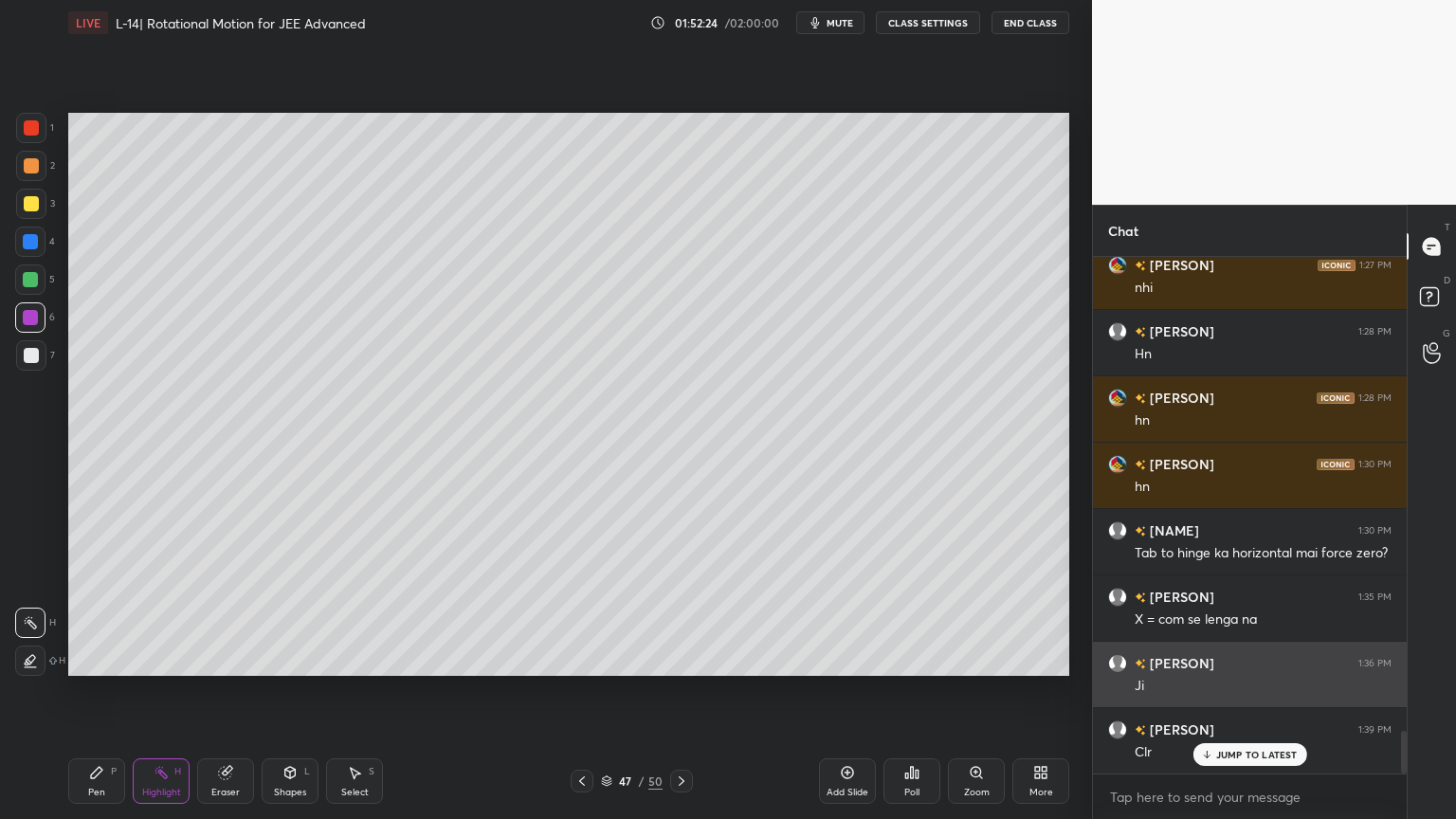 scroll, scrollTop: 5751, scrollLeft: 0, axis: vertical 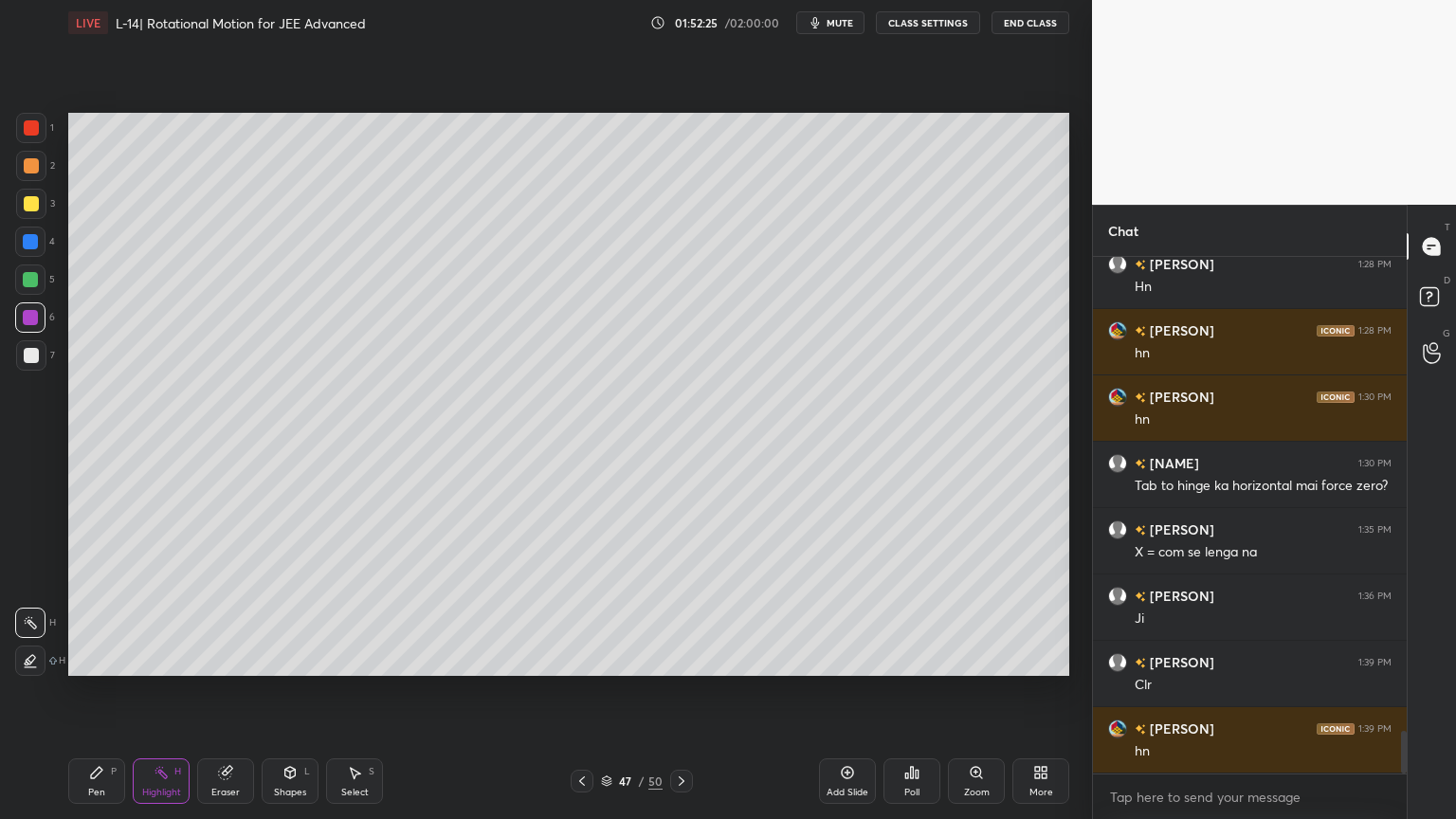 click on "Add Slide" at bounding box center (847, 792) 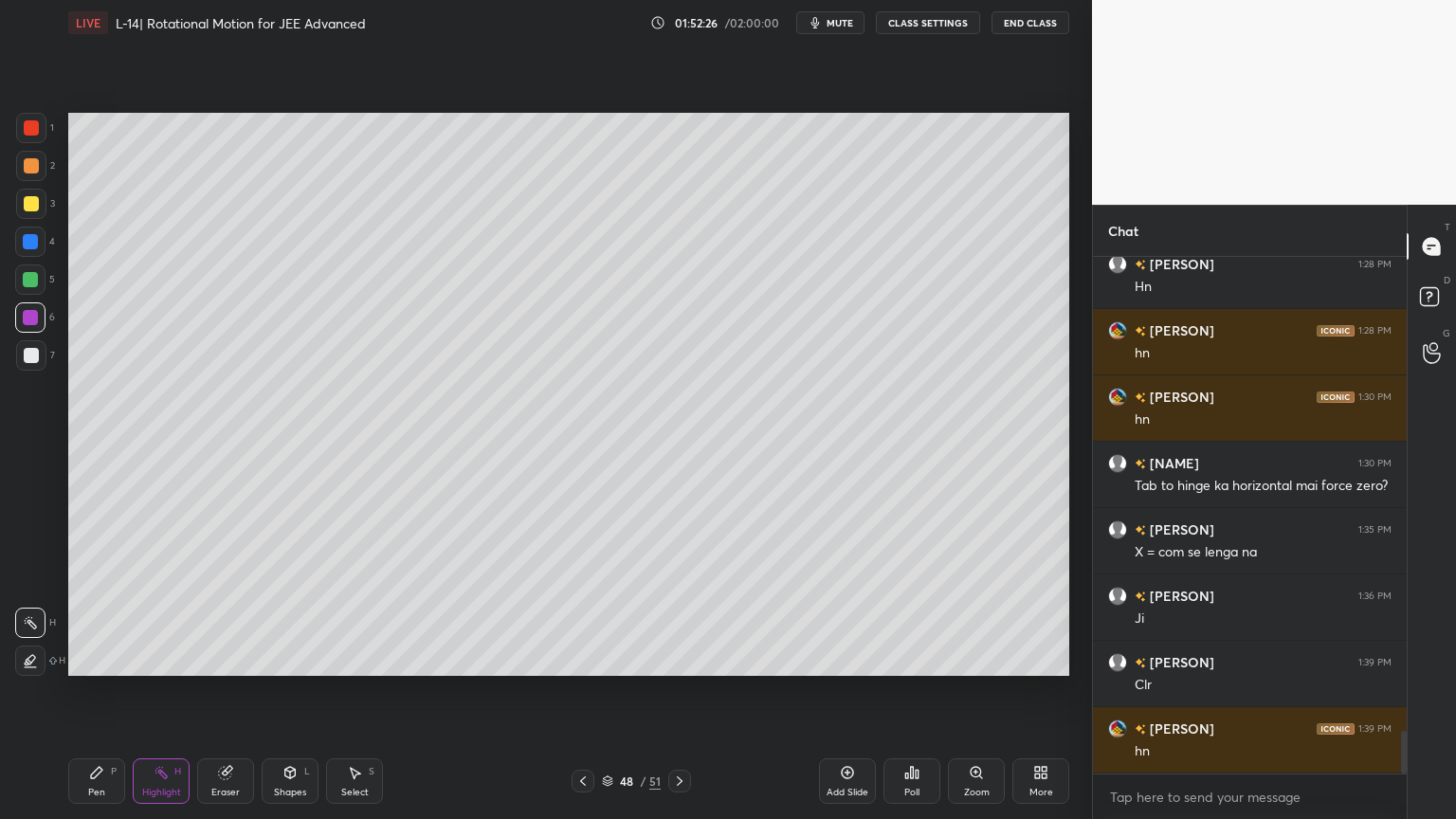 click on "Shapes L" at bounding box center (290, 781) 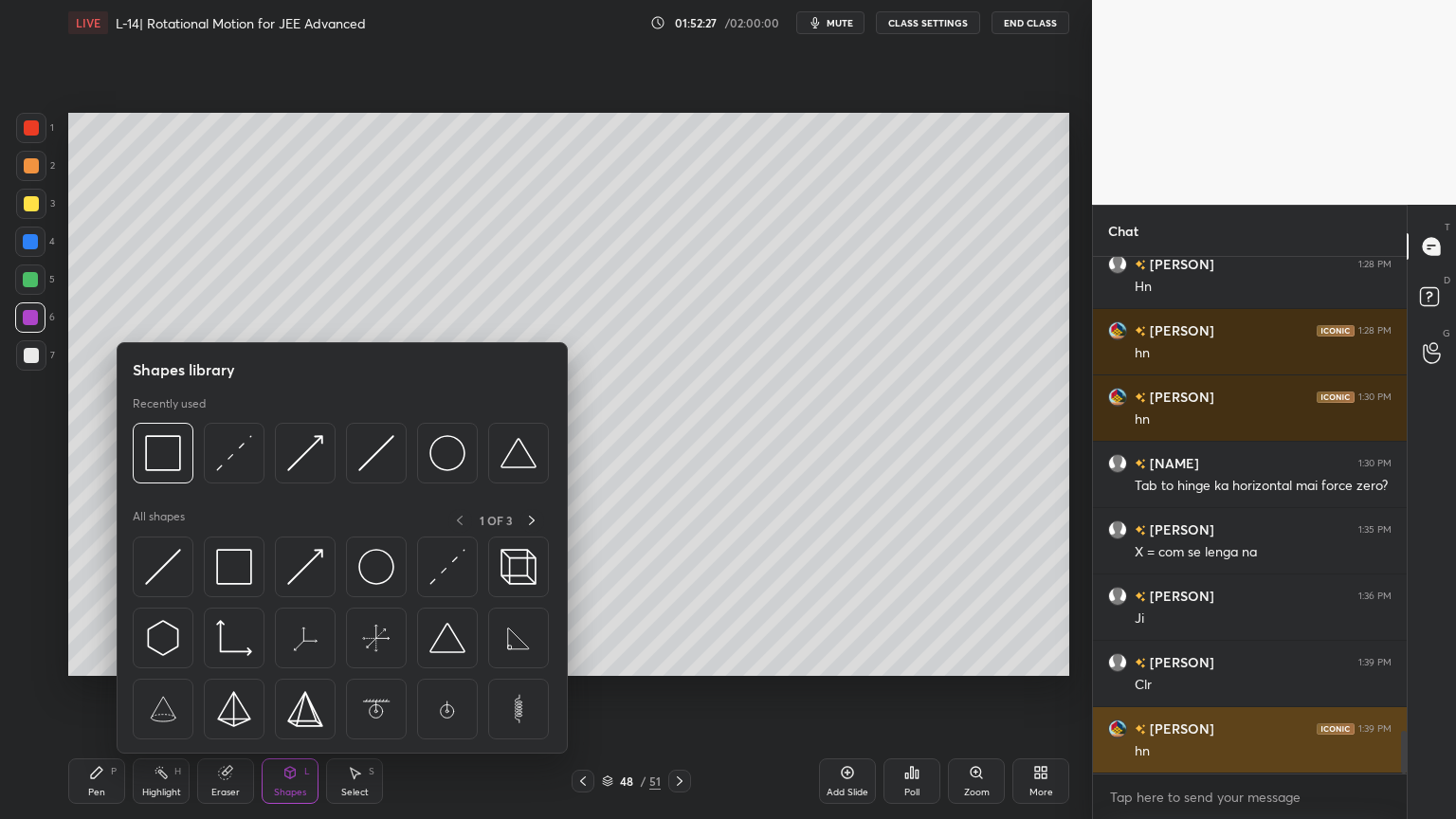 click at bounding box center (376, 567) 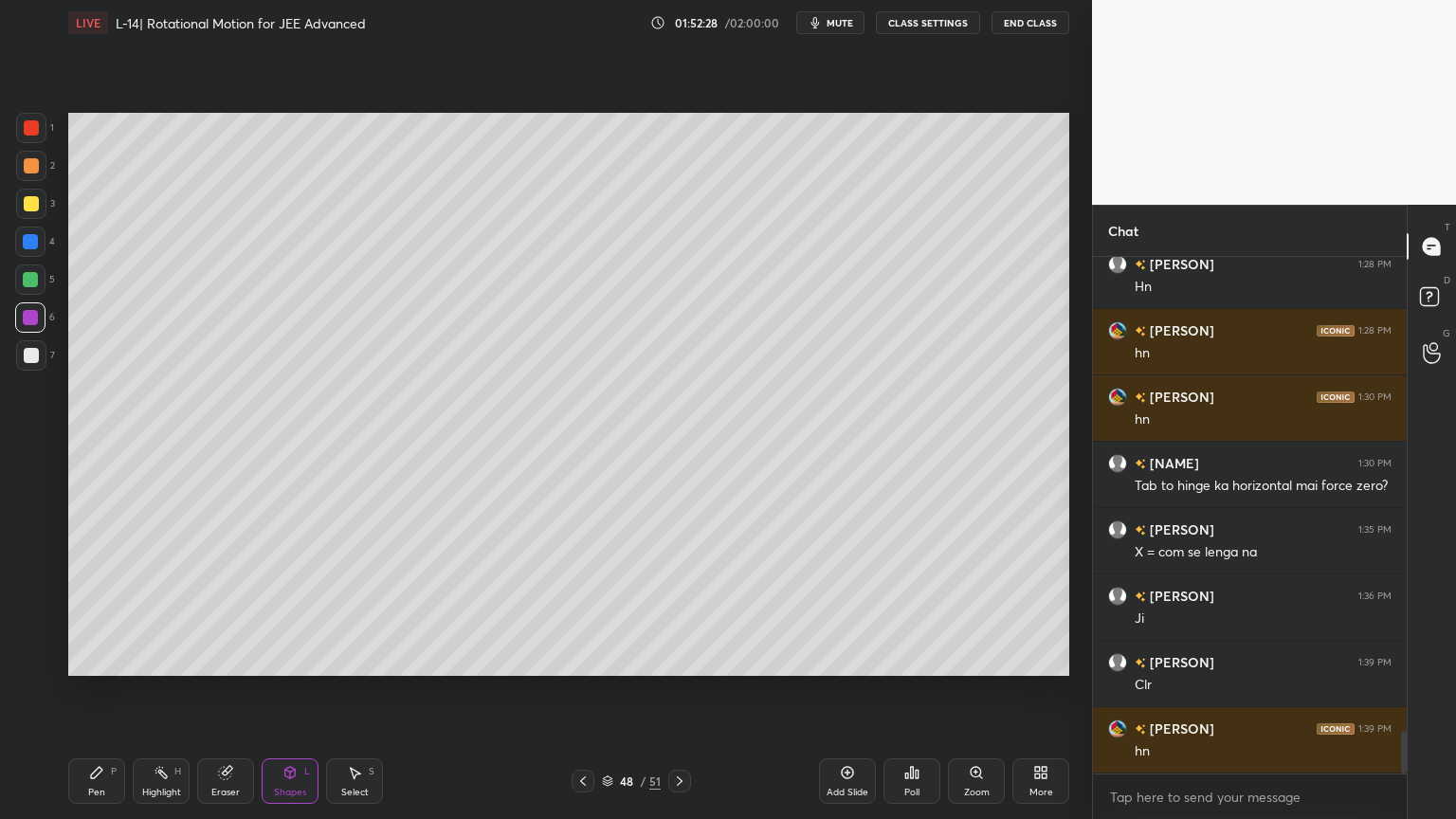 click at bounding box center [31, 204] 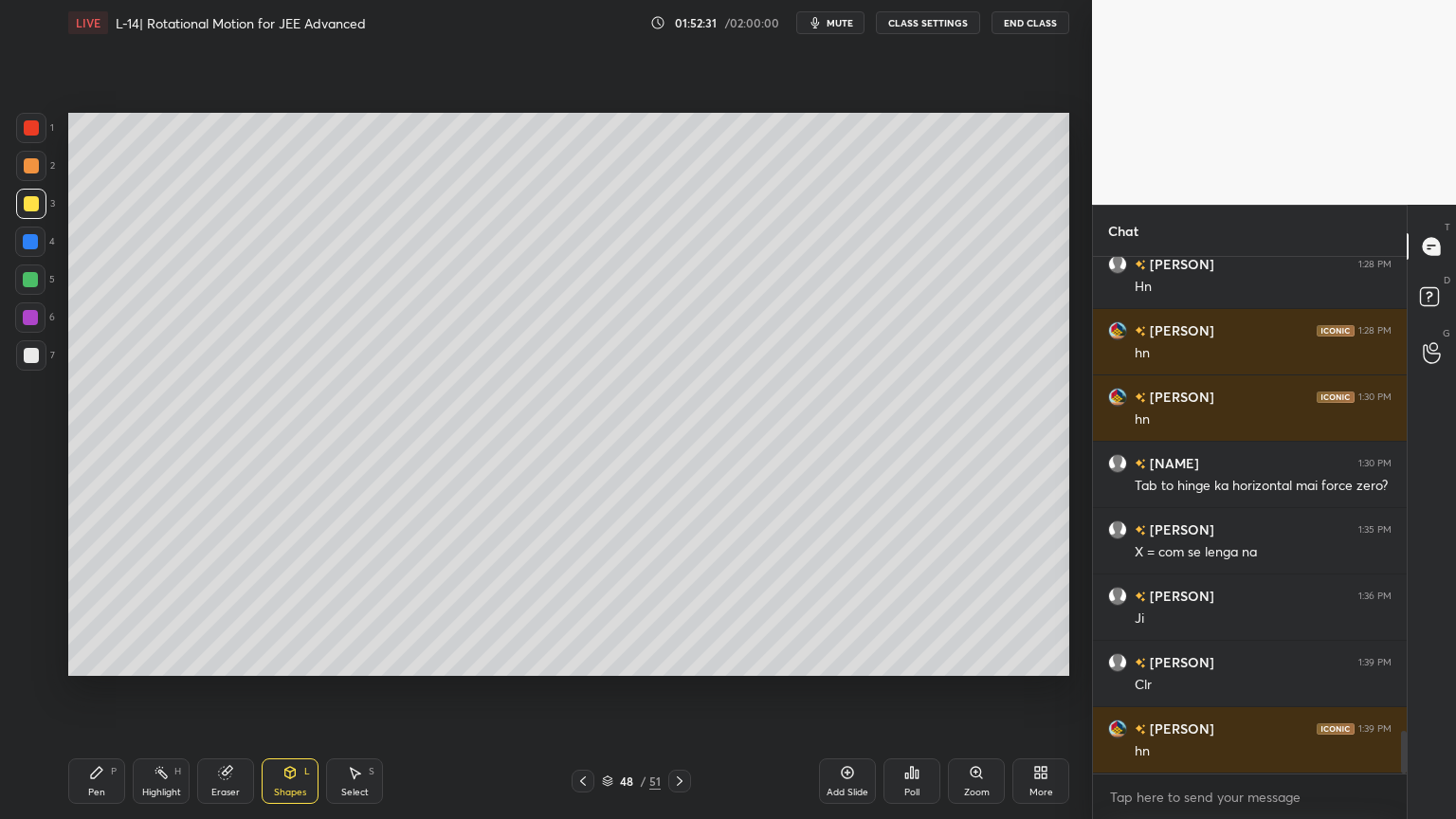 click 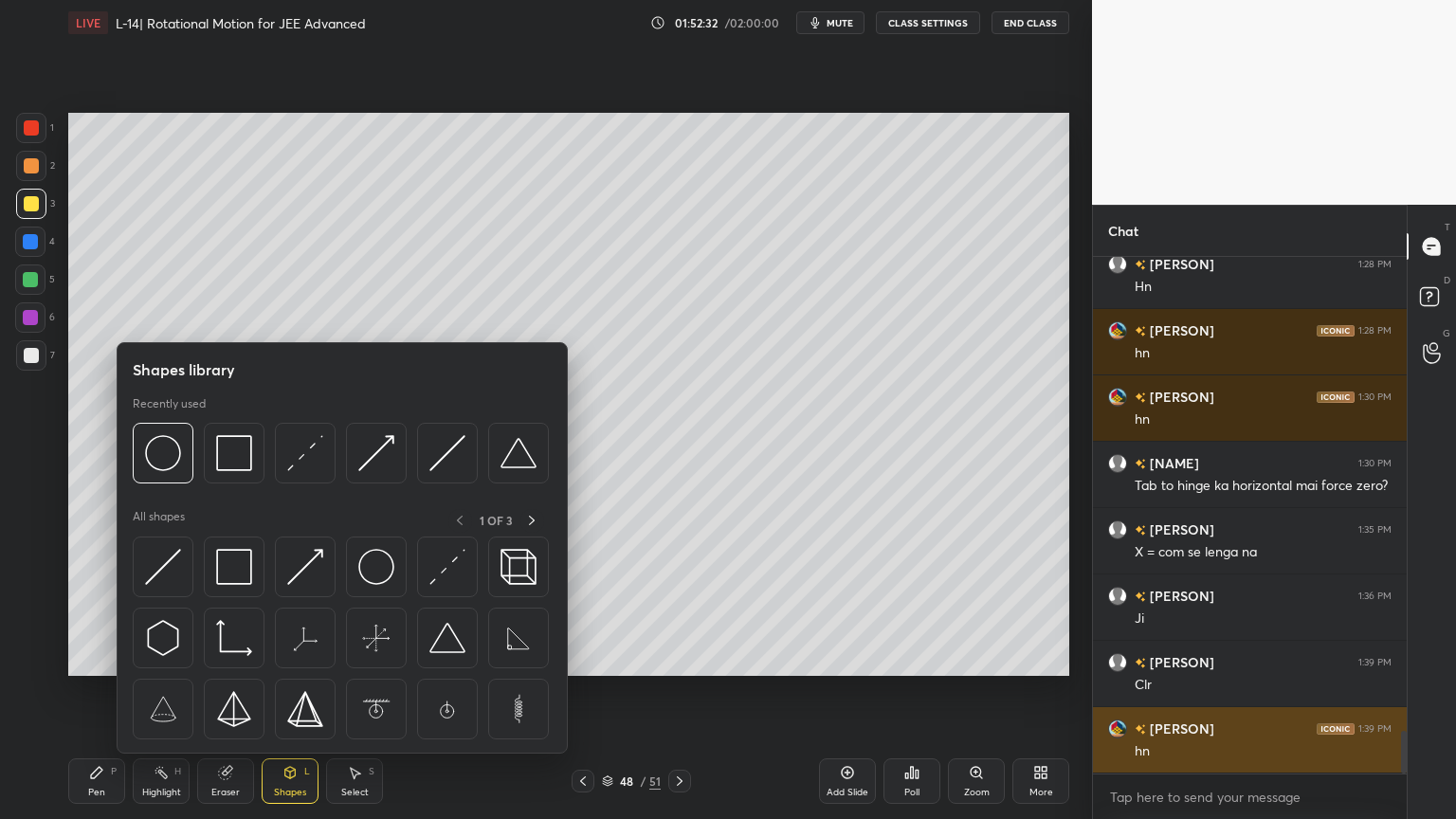 click at bounding box center (163, 567) 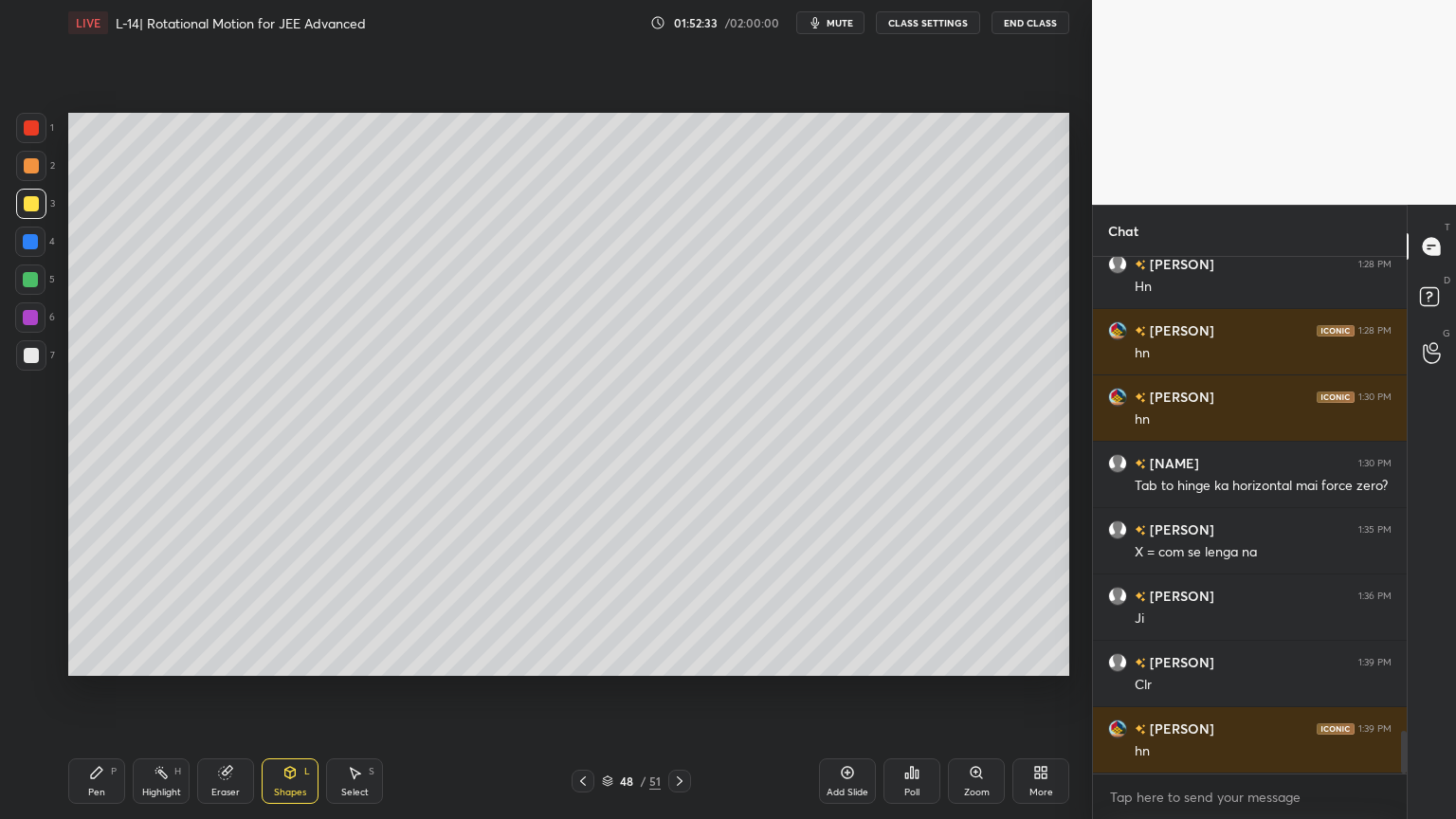 click on "1 2 3 4 5 6 7 C X Z C X Z E E Erase all   H H" at bounding box center (30, 394) 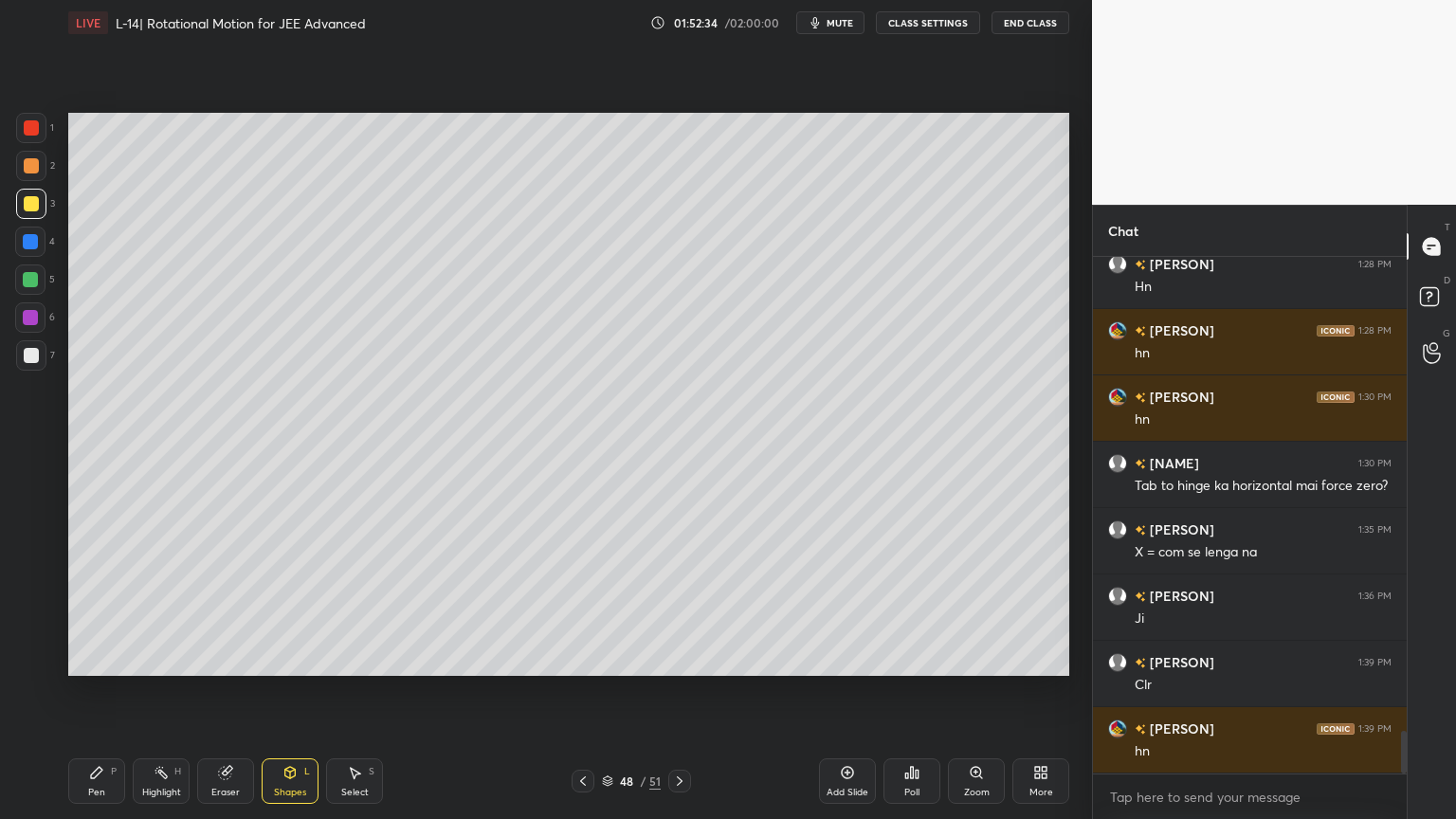 click at bounding box center (30, 280) 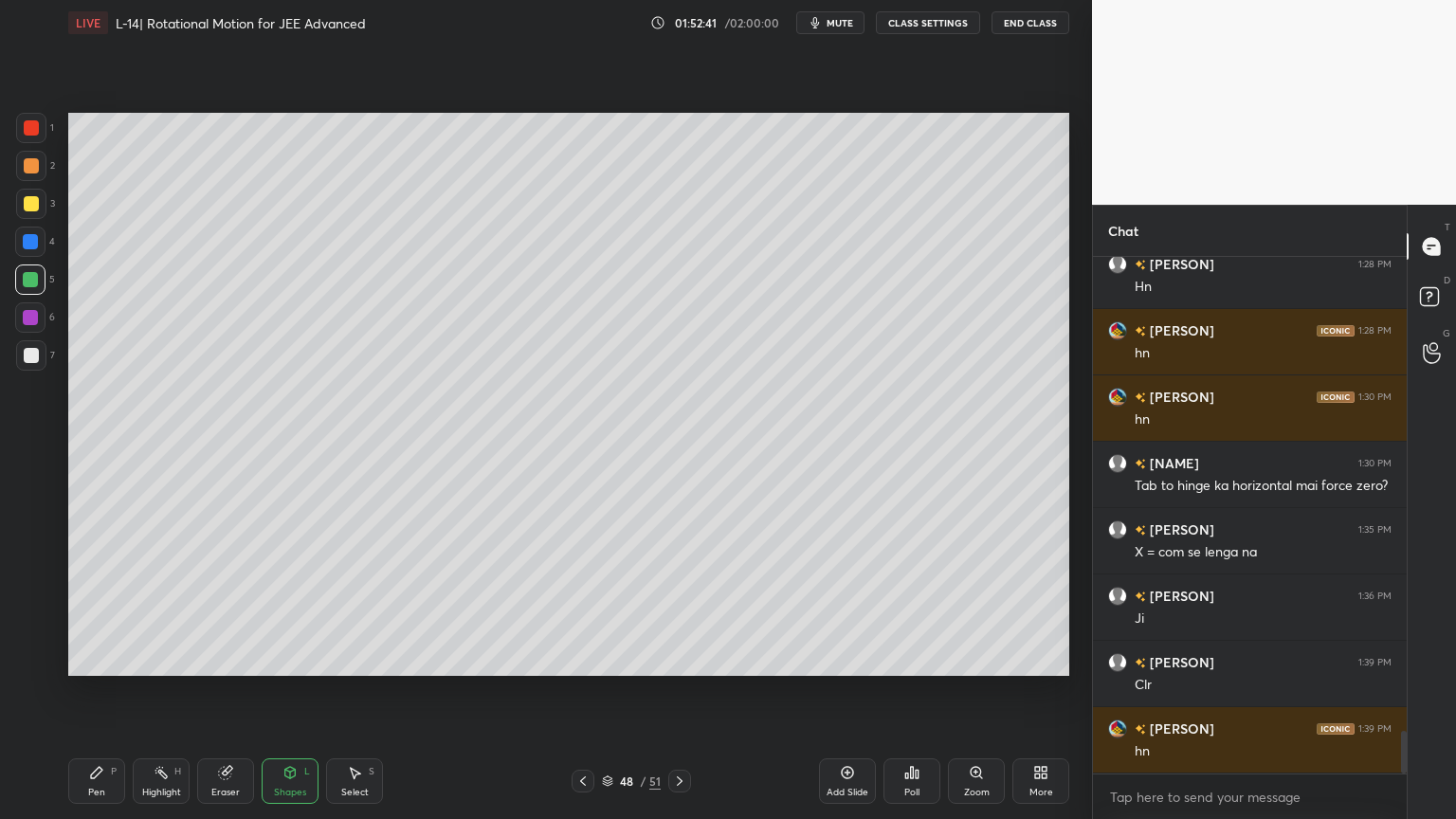 click 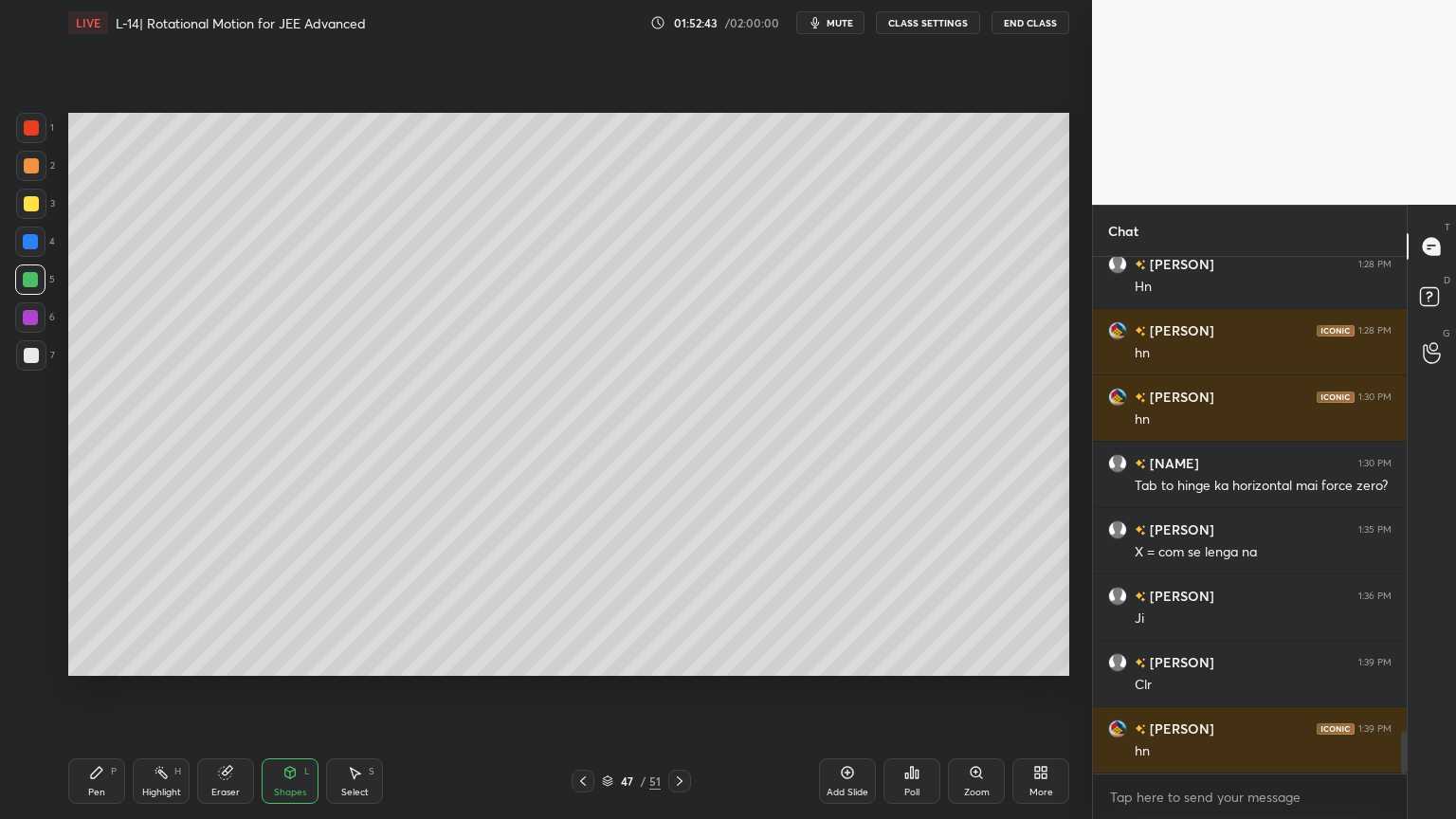 click 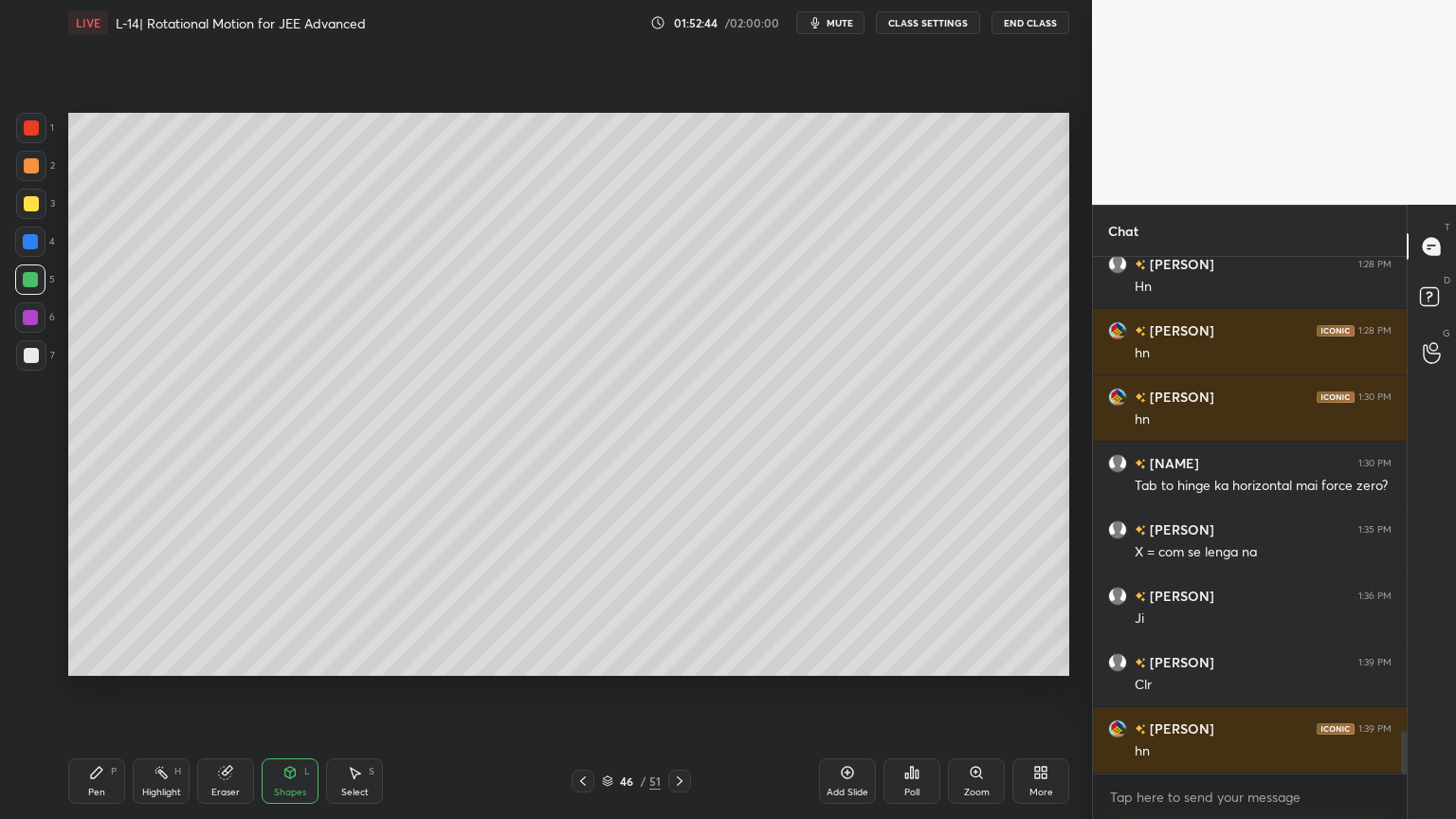 click on "Pen P" at bounding box center (97, 781) 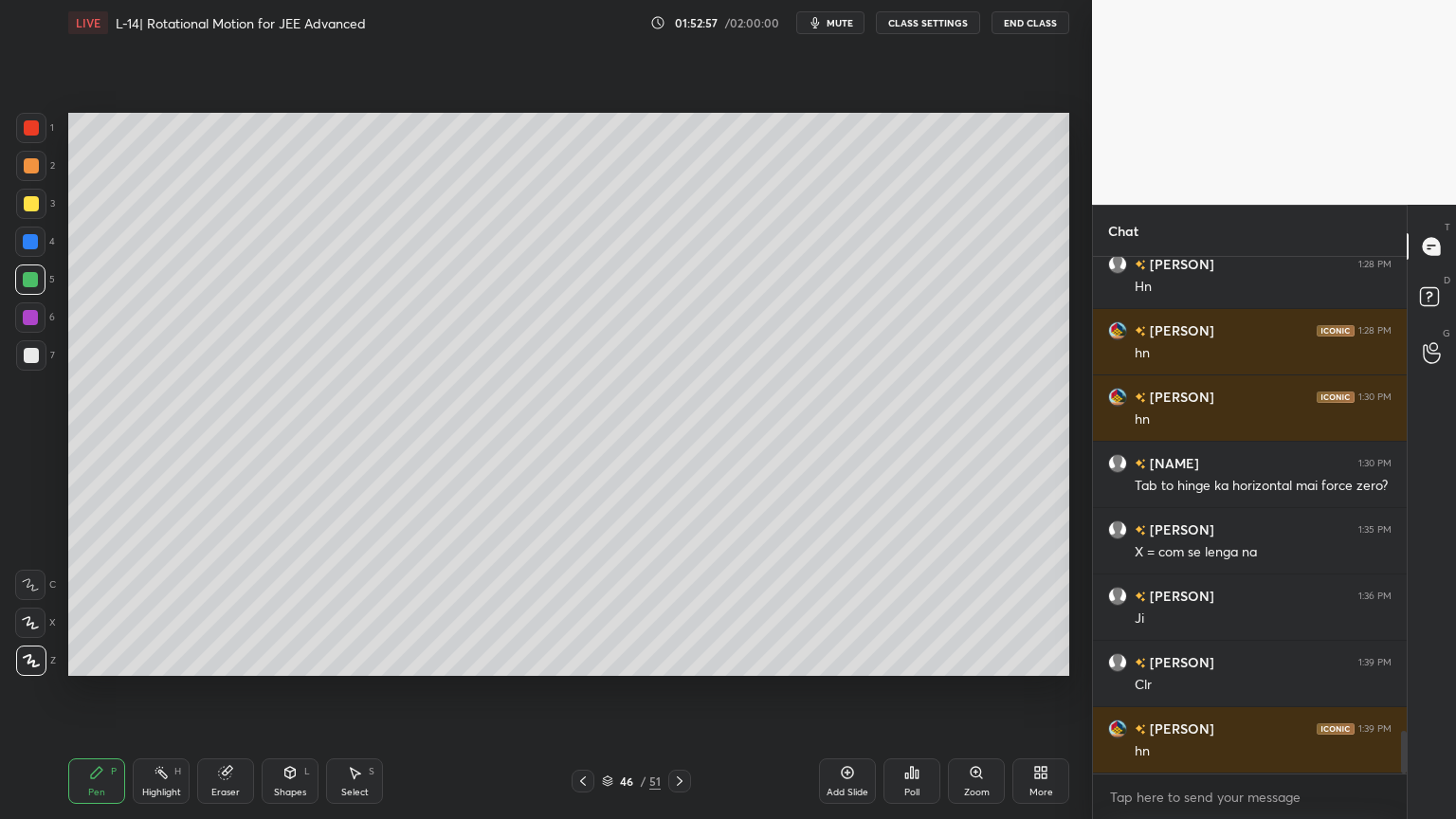 click on "Highlight H" at bounding box center (161, 781) 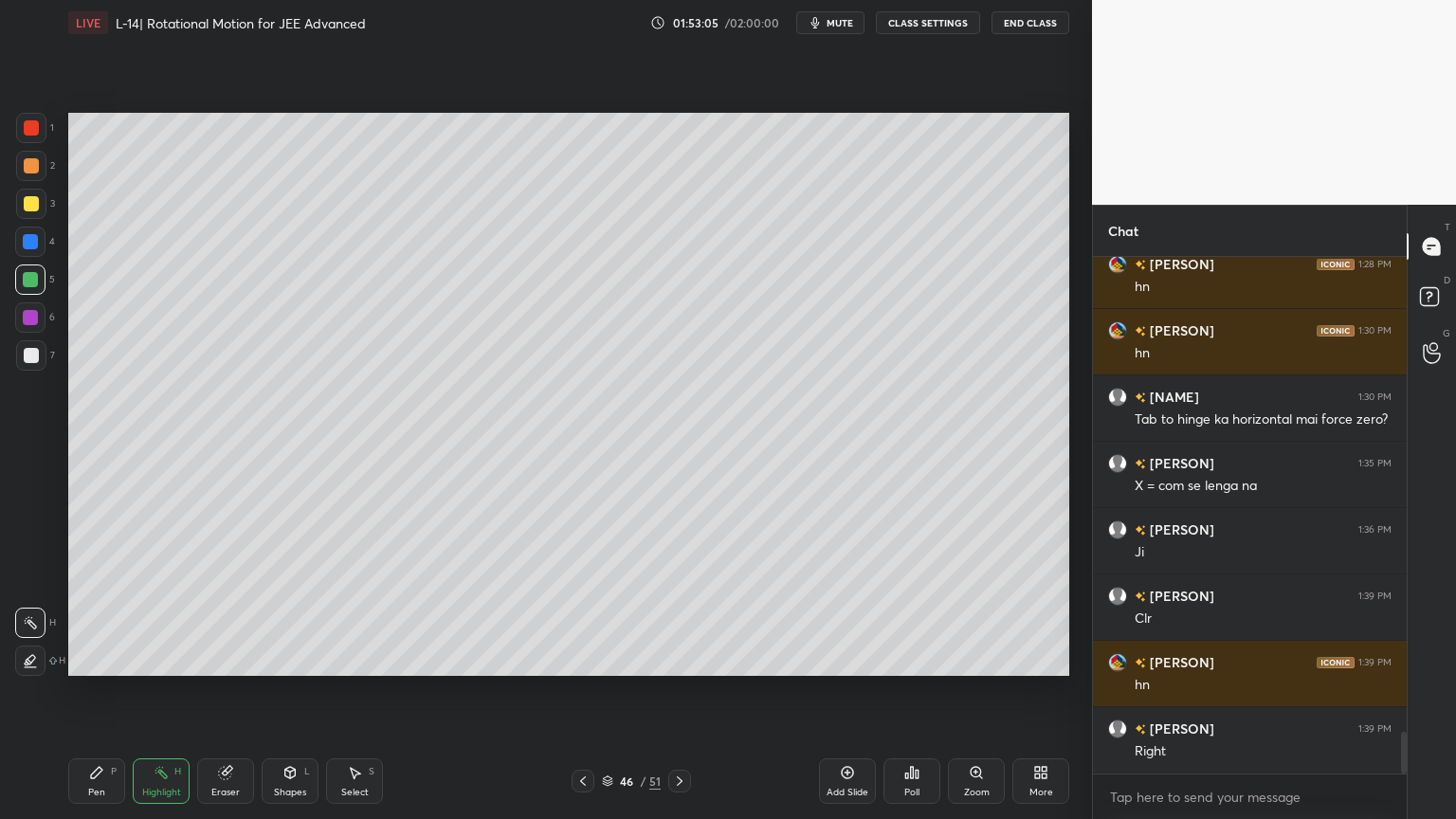 scroll, scrollTop: 5884, scrollLeft: 0, axis: vertical 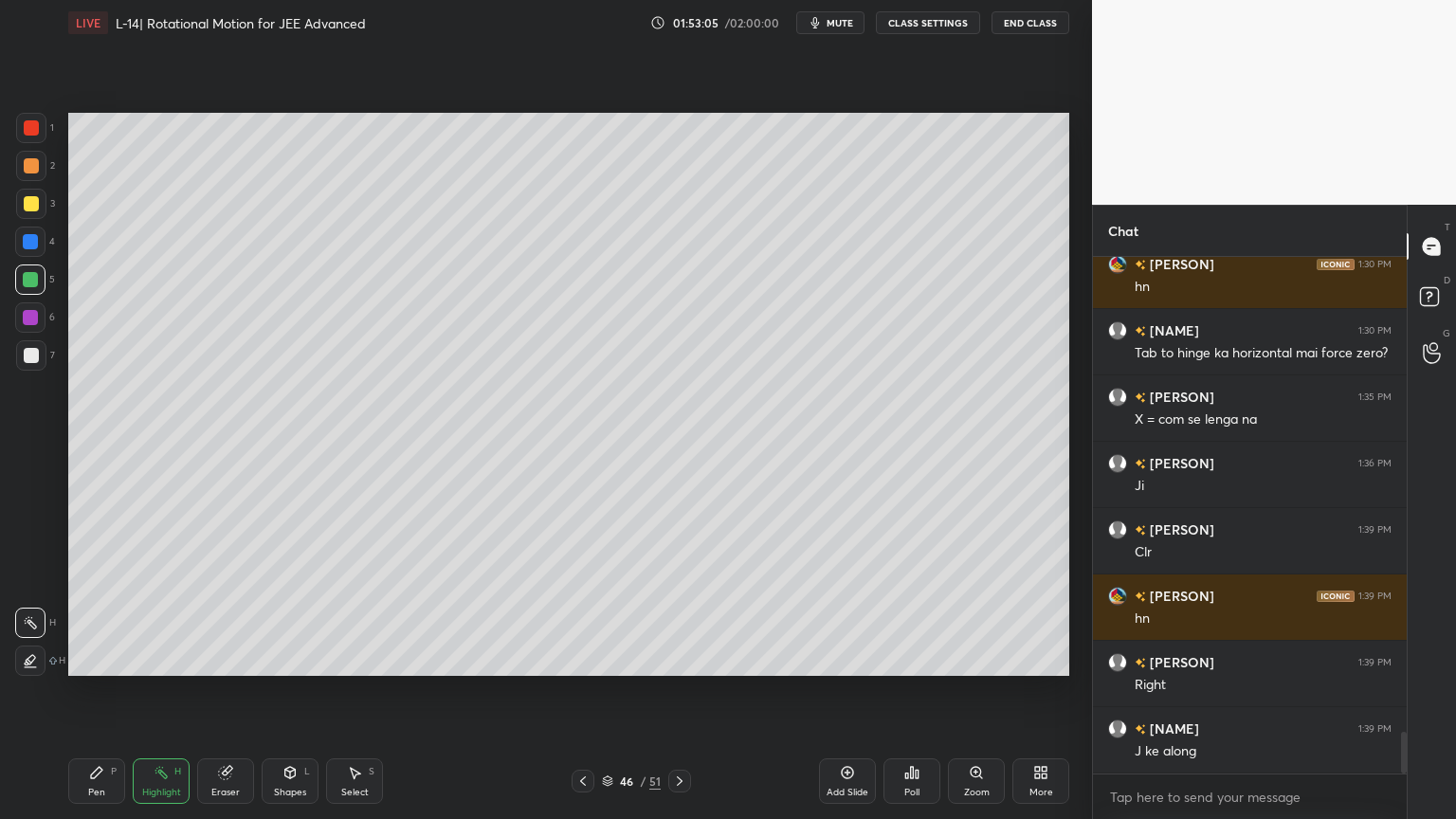 click 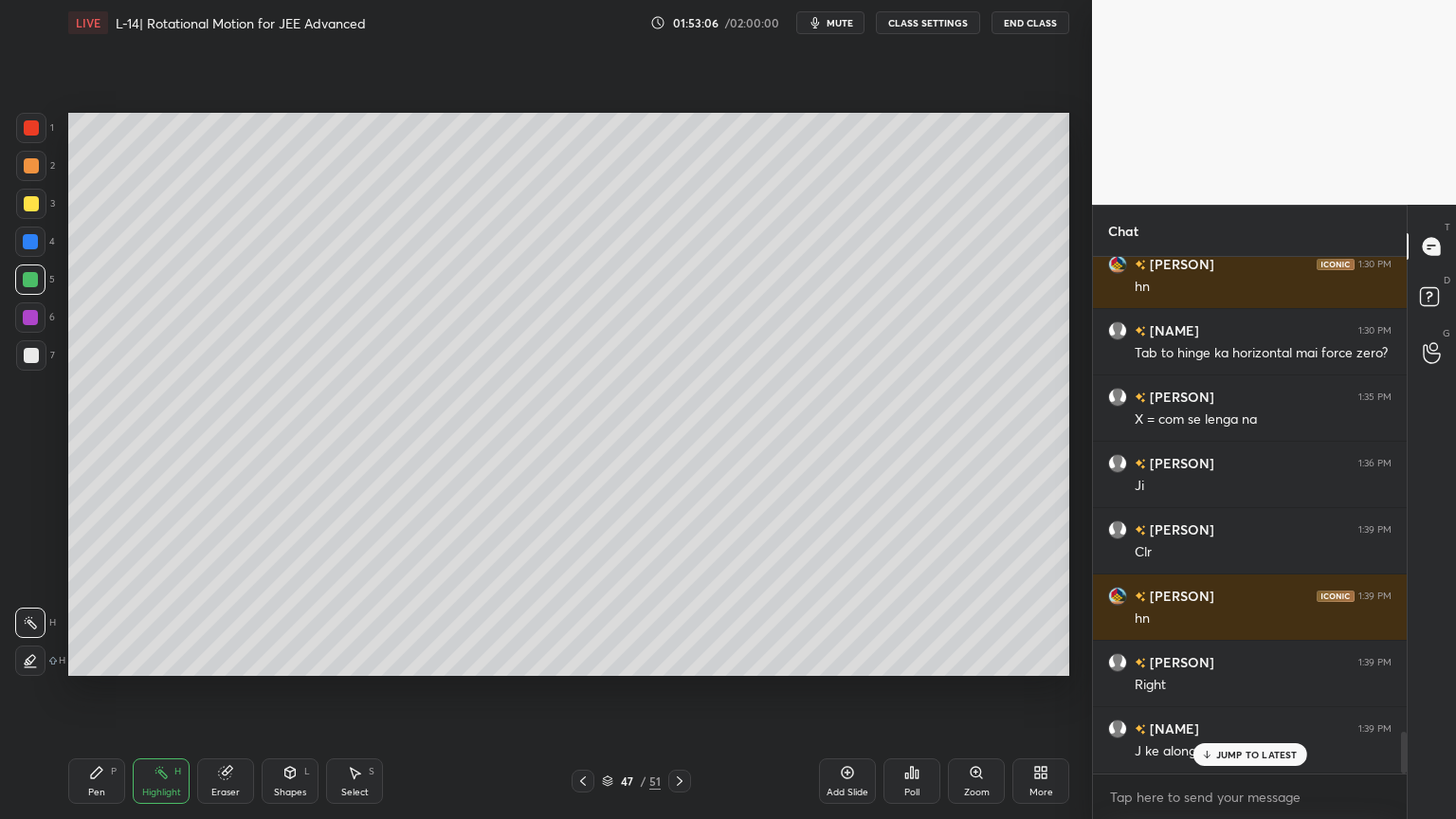 scroll, scrollTop: 5949, scrollLeft: 0, axis: vertical 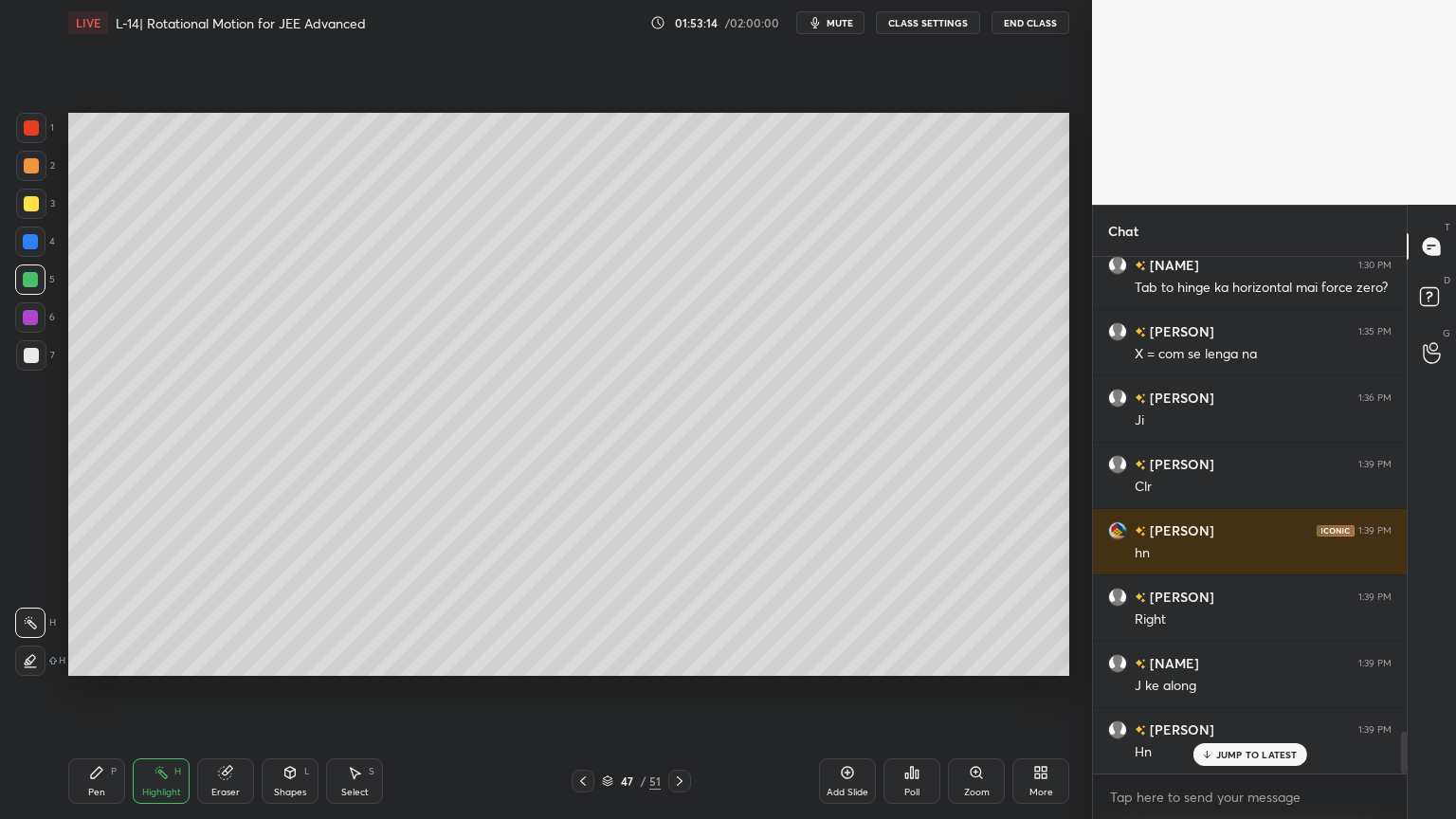 click on "Pen P" at bounding box center (97, 781) 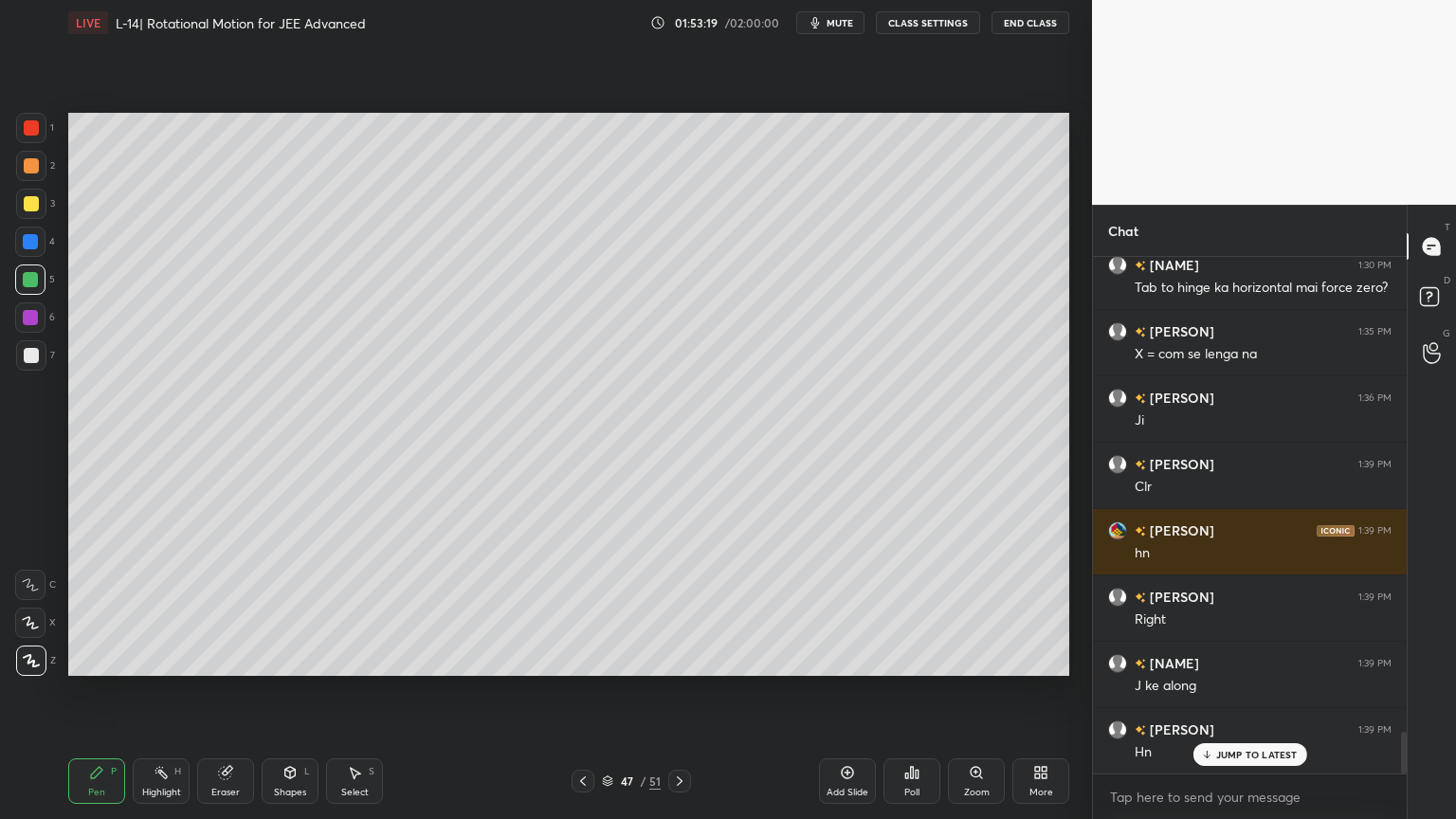 click on "Highlight H" at bounding box center [161, 781] 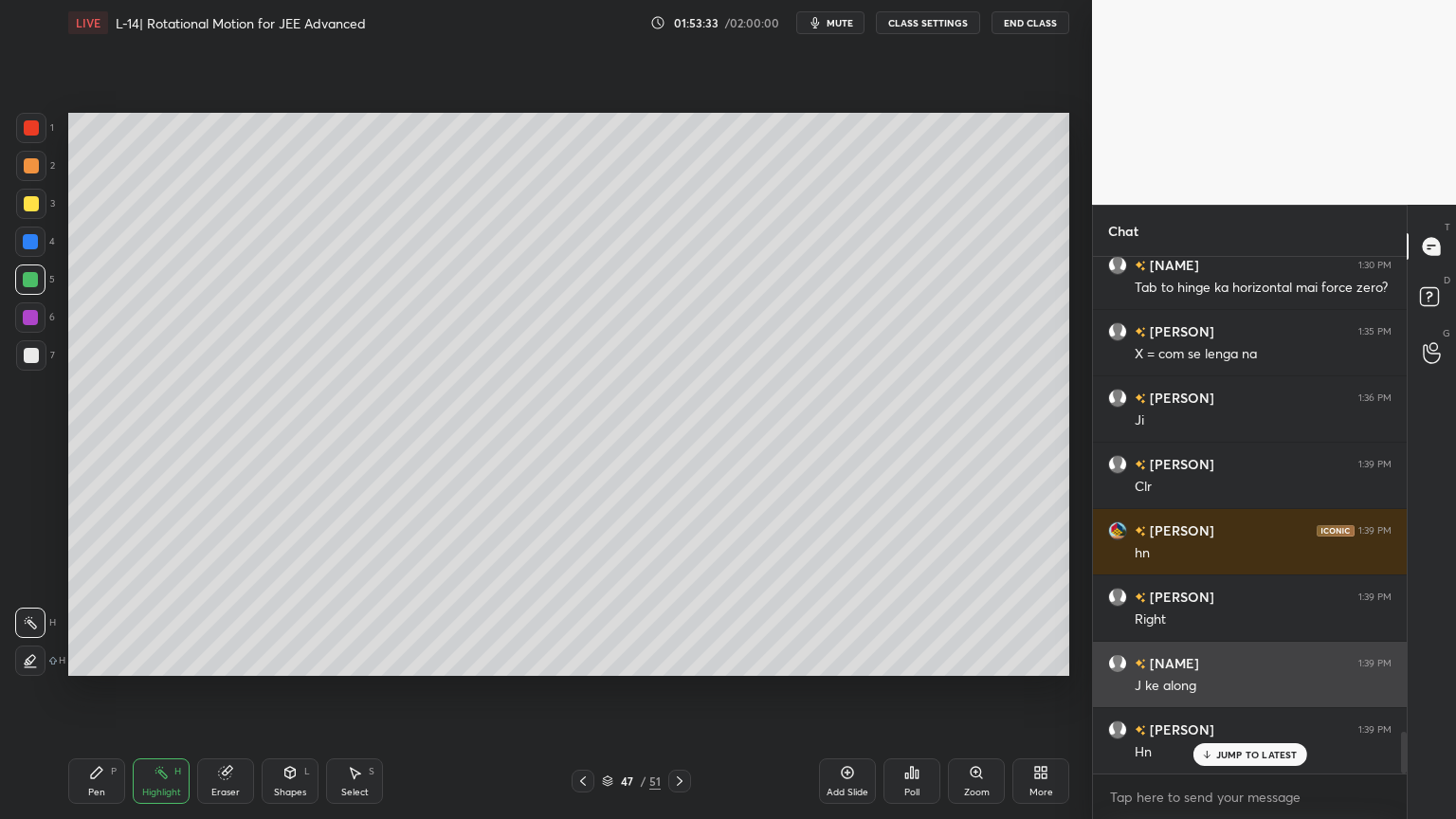 scroll, scrollTop: 5950, scrollLeft: 0, axis: vertical 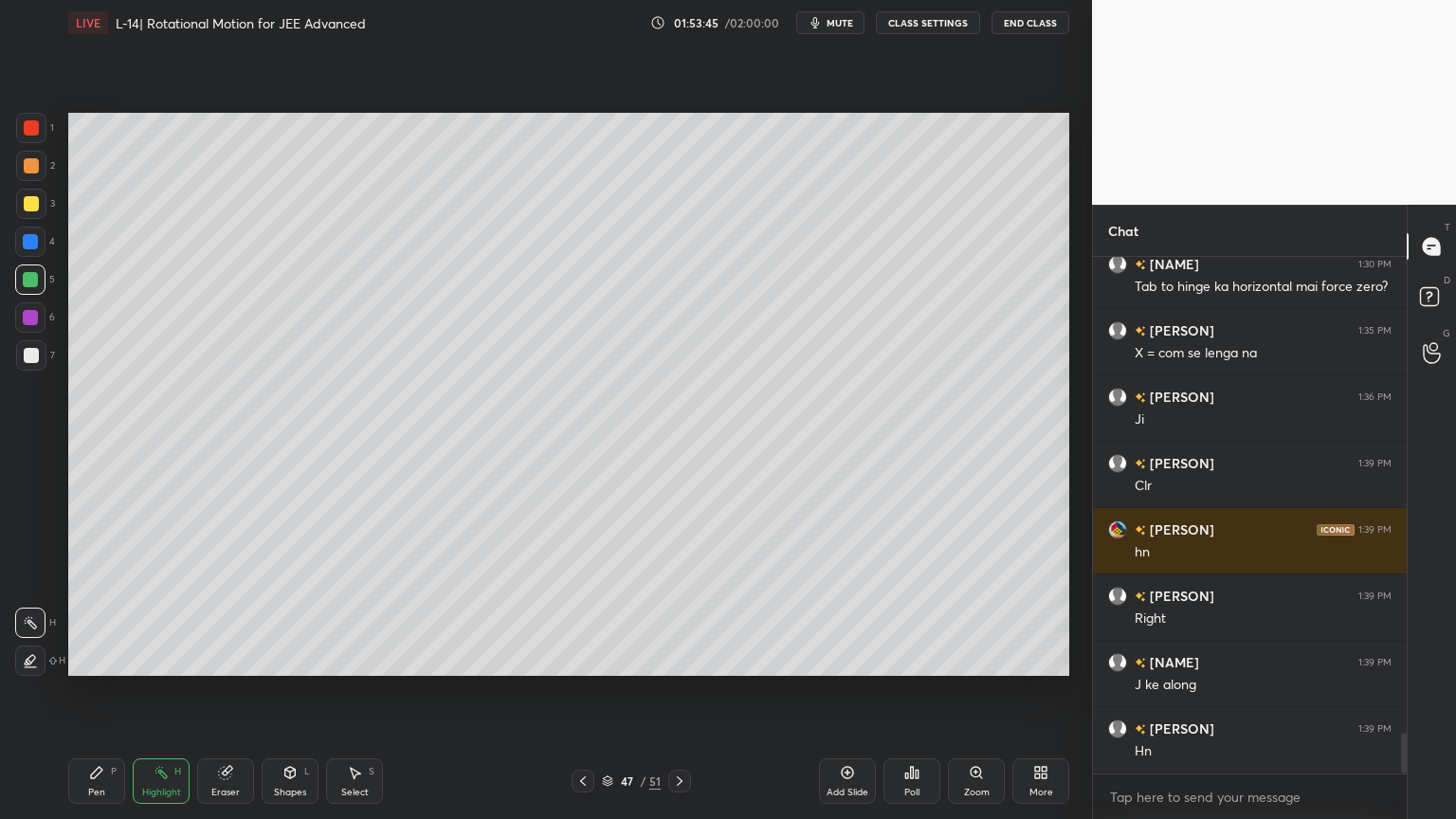 click at bounding box center [680, 781] 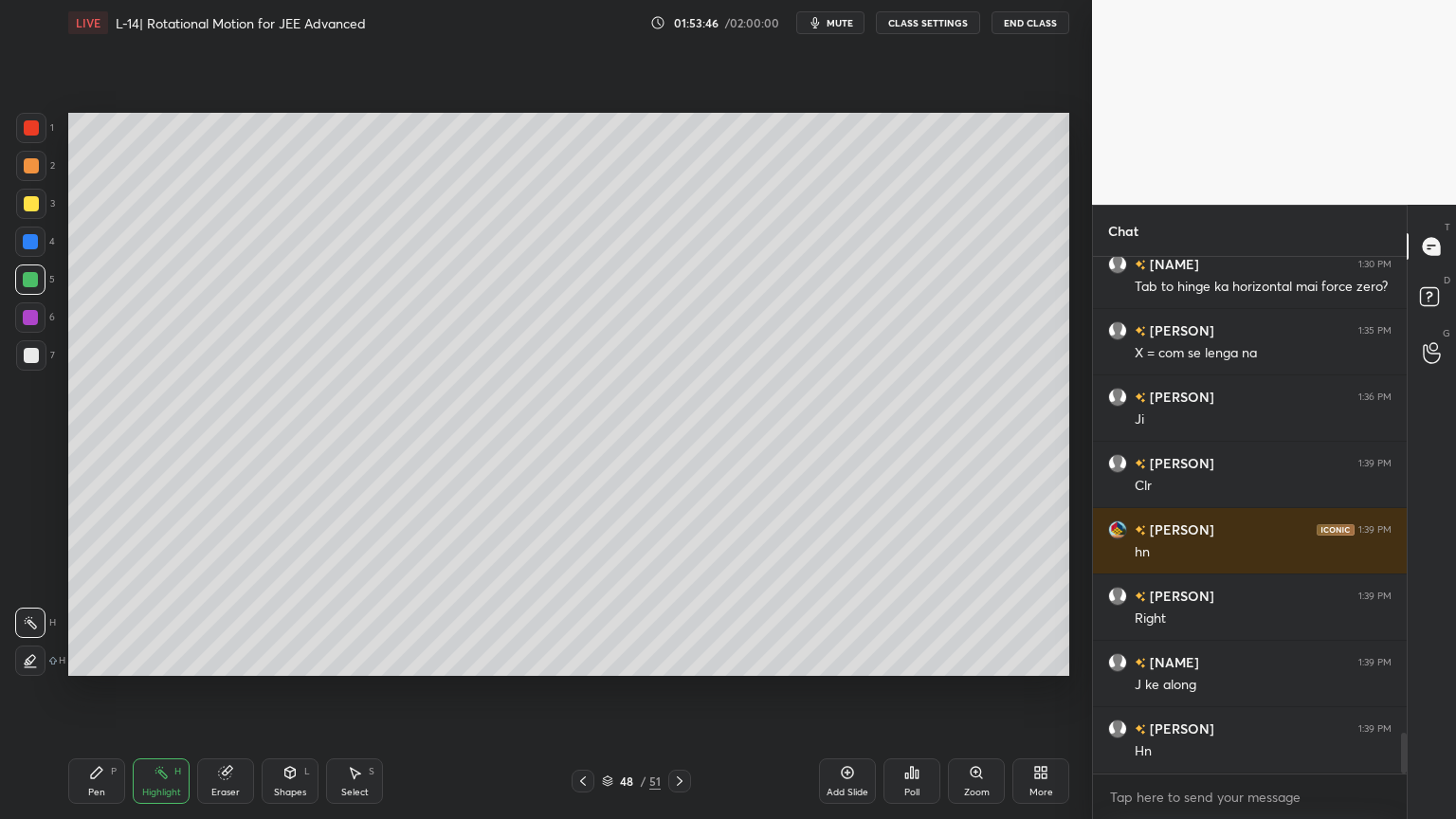 click on "48 / 51" at bounding box center (631, 781) 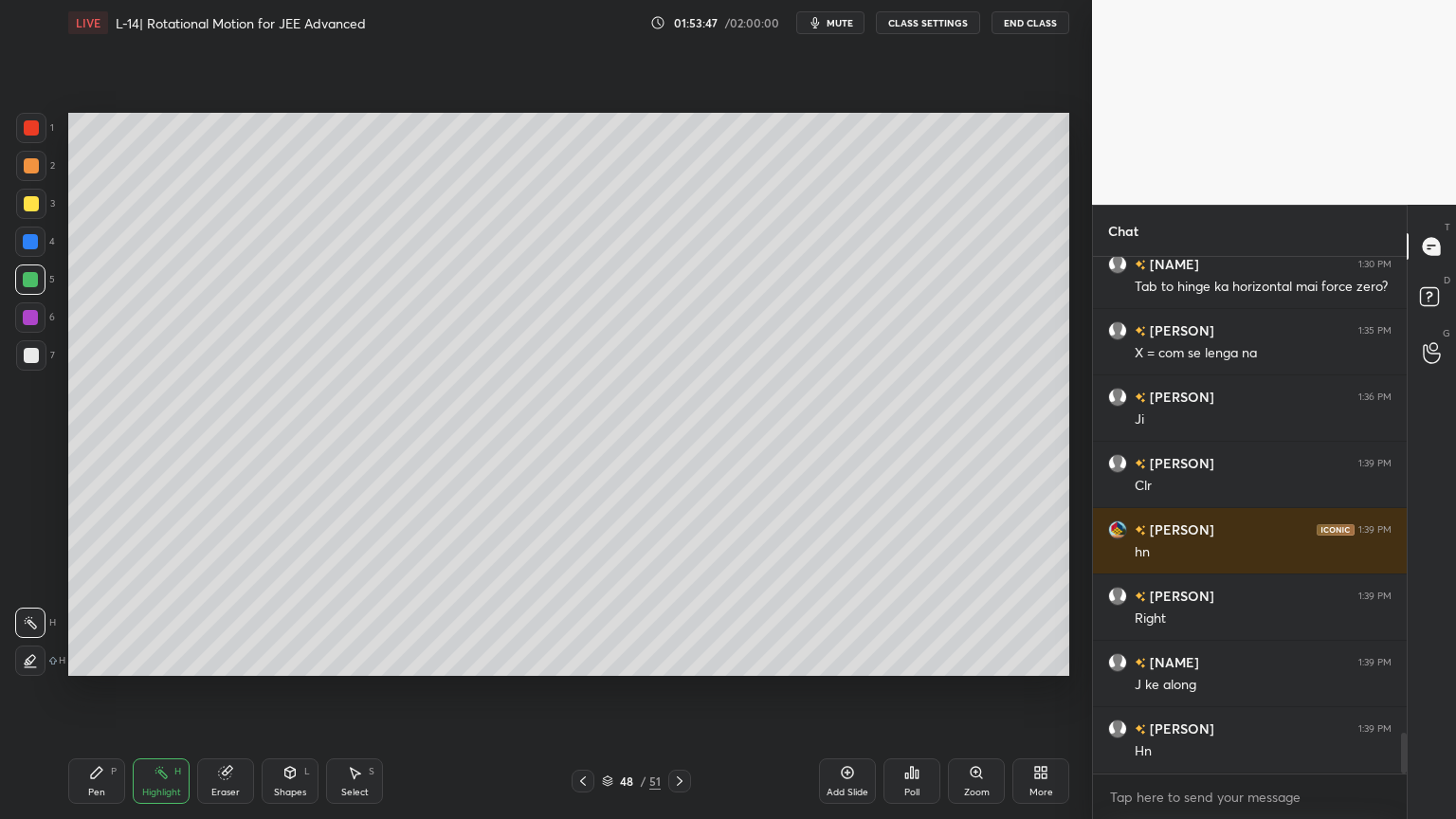 click 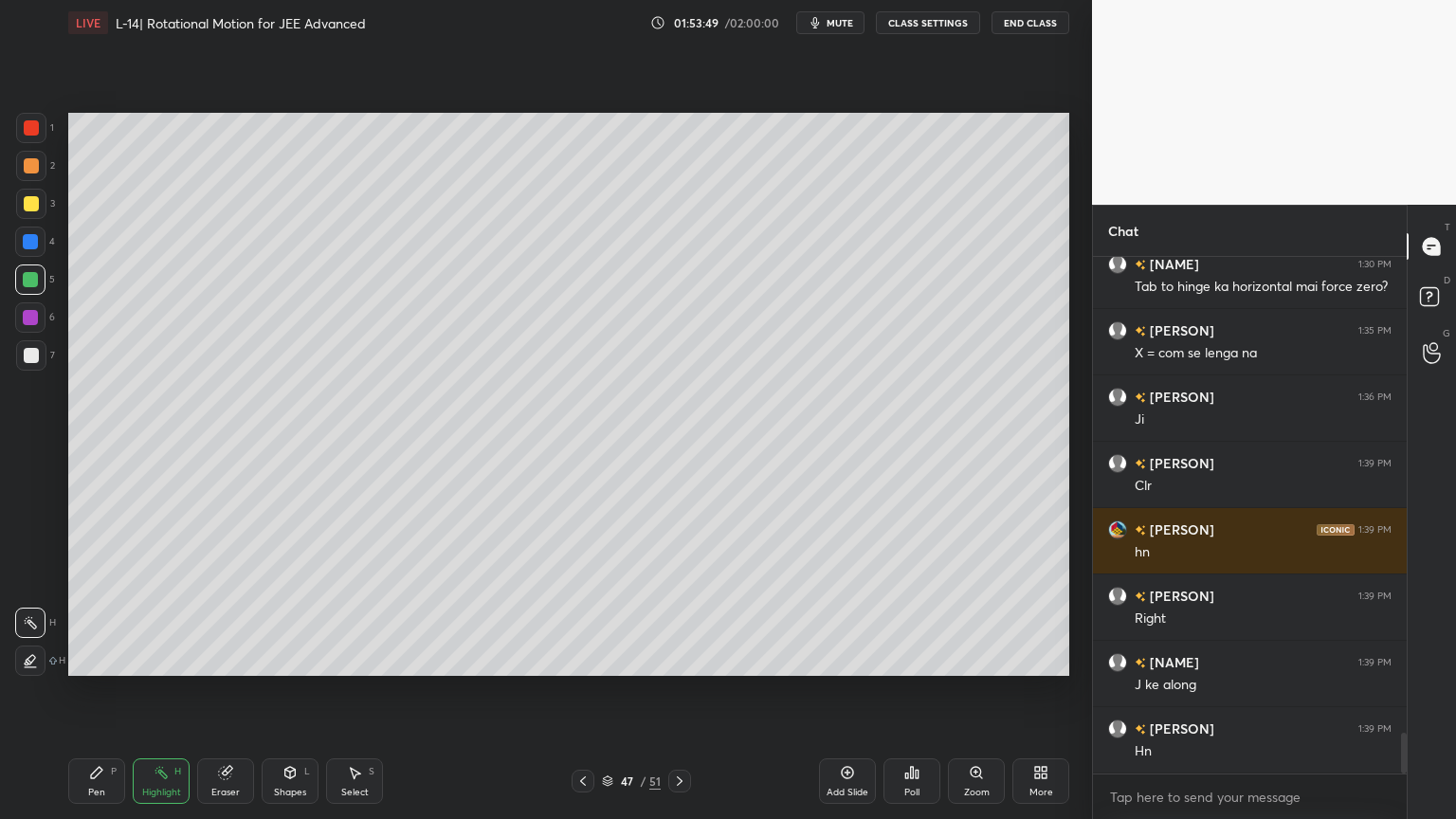 click at bounding box center (680, 781) 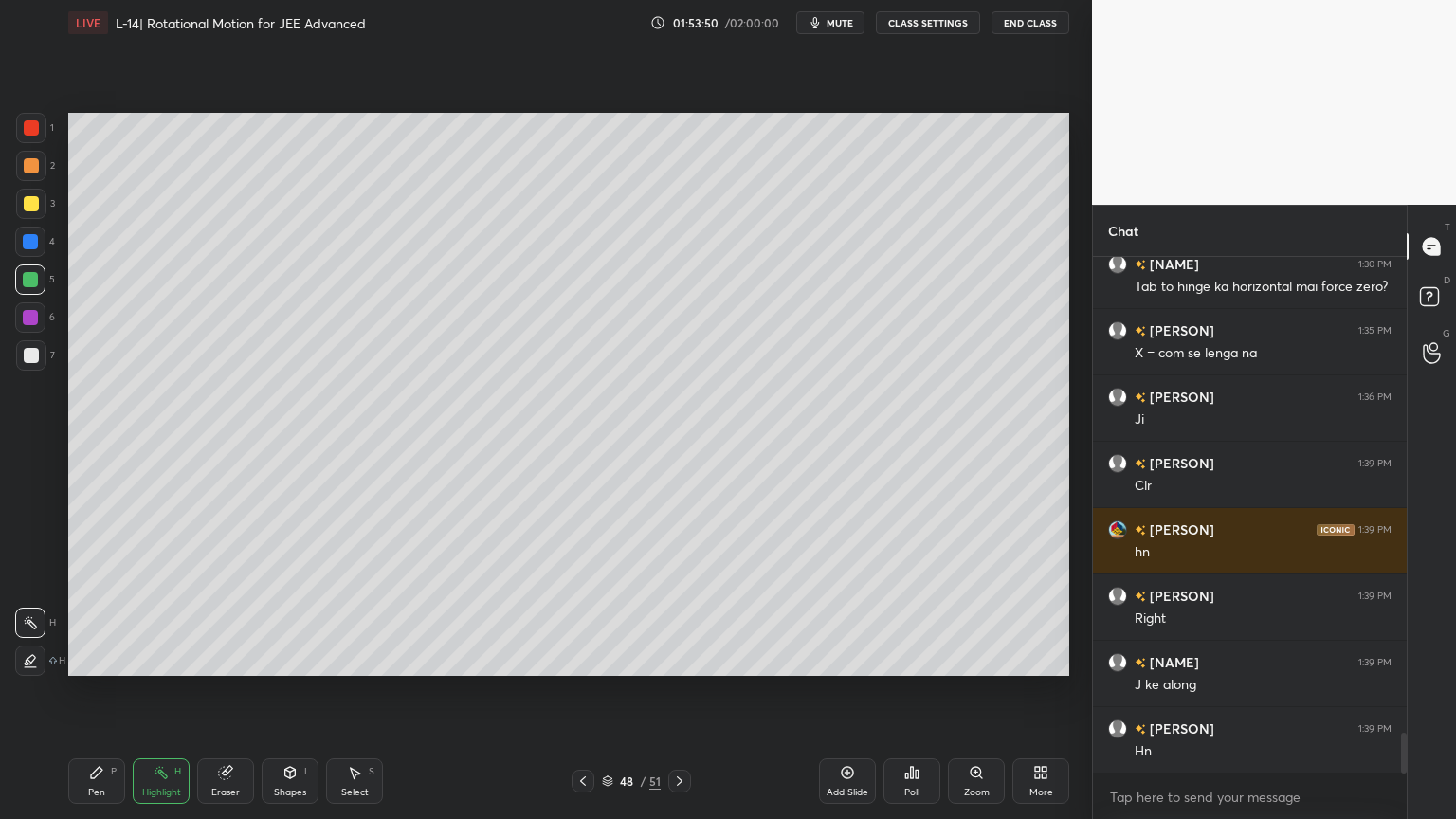 click on "Pen P Highlight H Eraser Shapes L Select S 48 / 51 Add Slide Poll Zoom More" at bounding box center [569, 781] 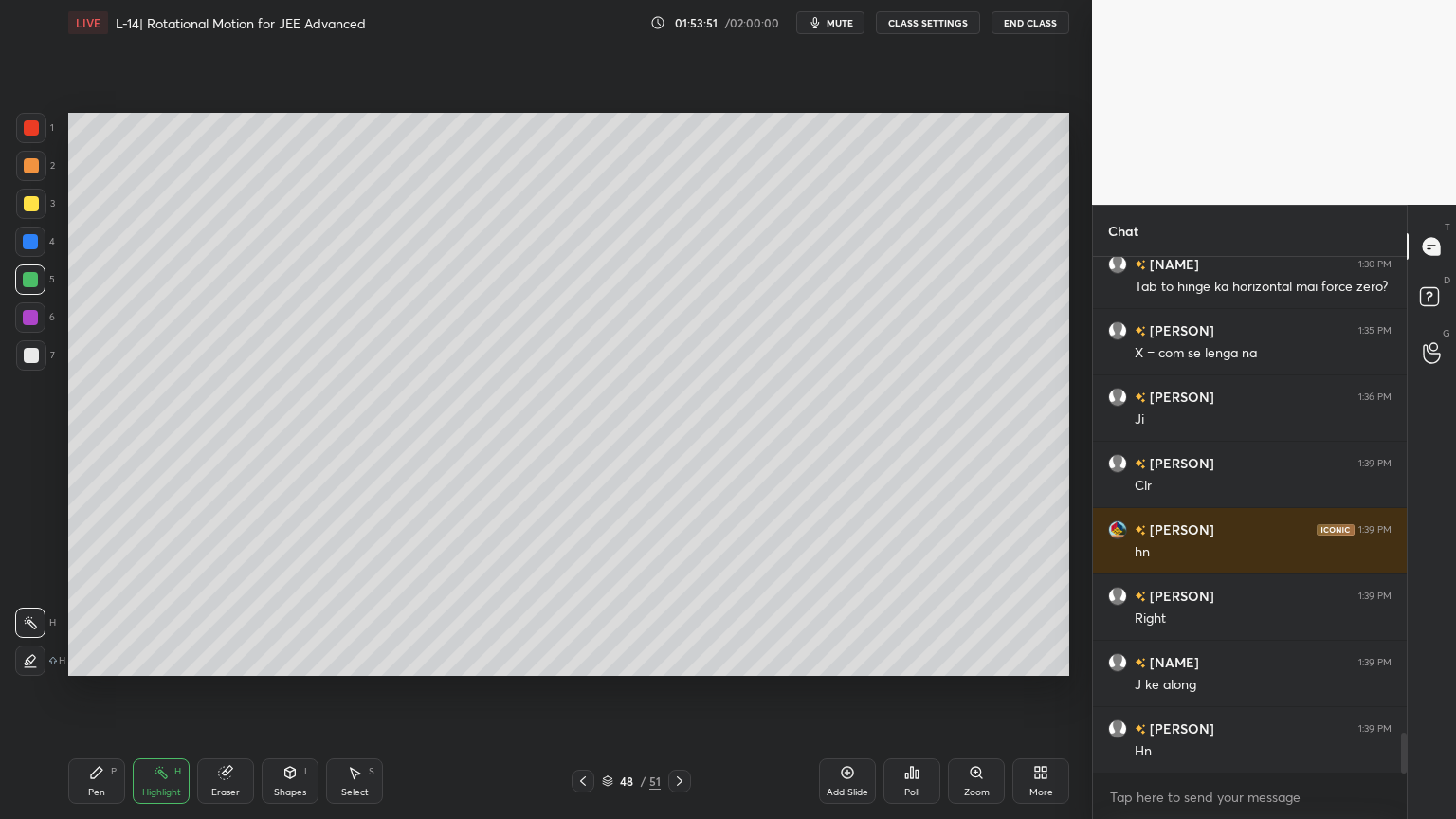 click 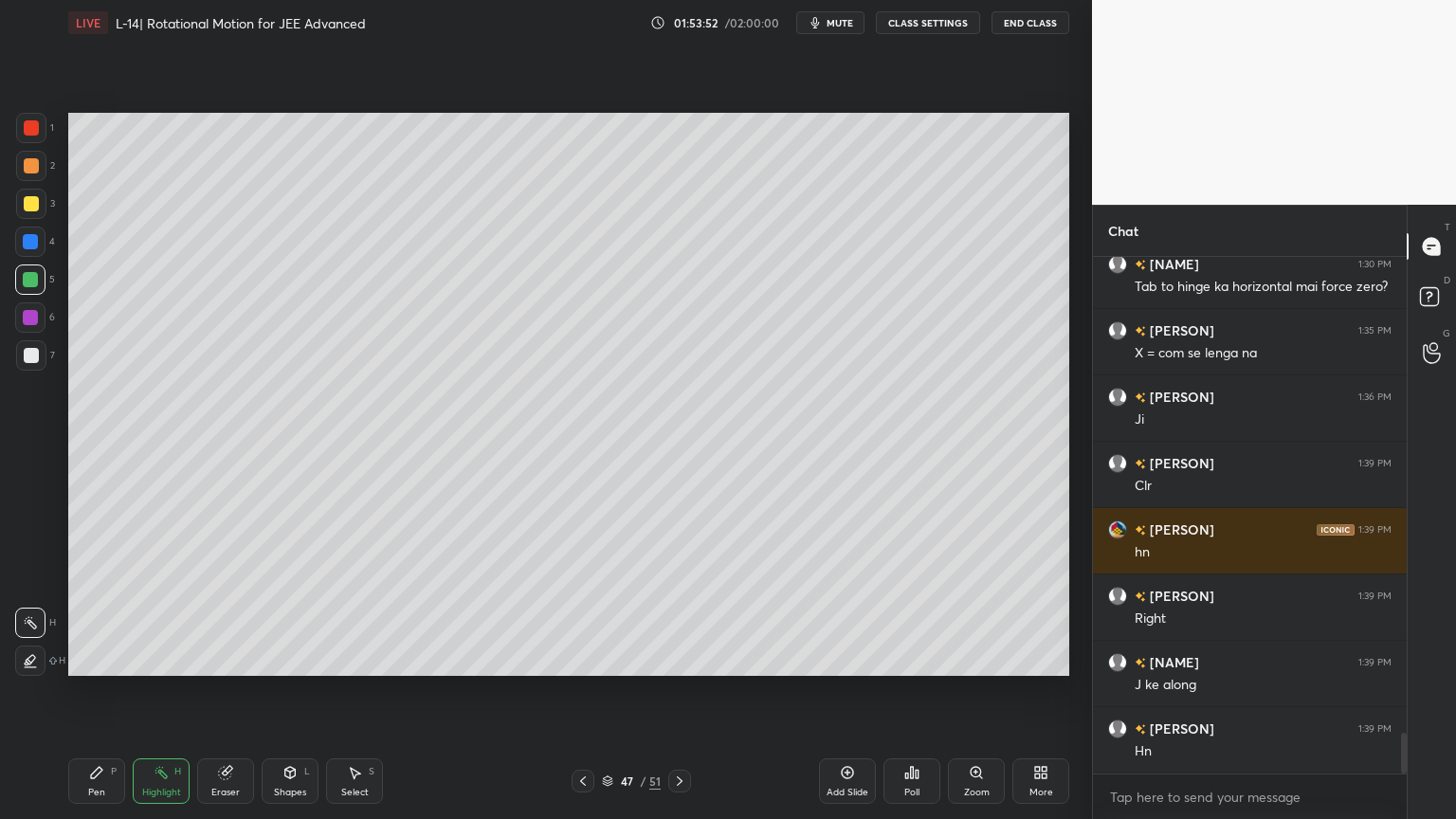 click 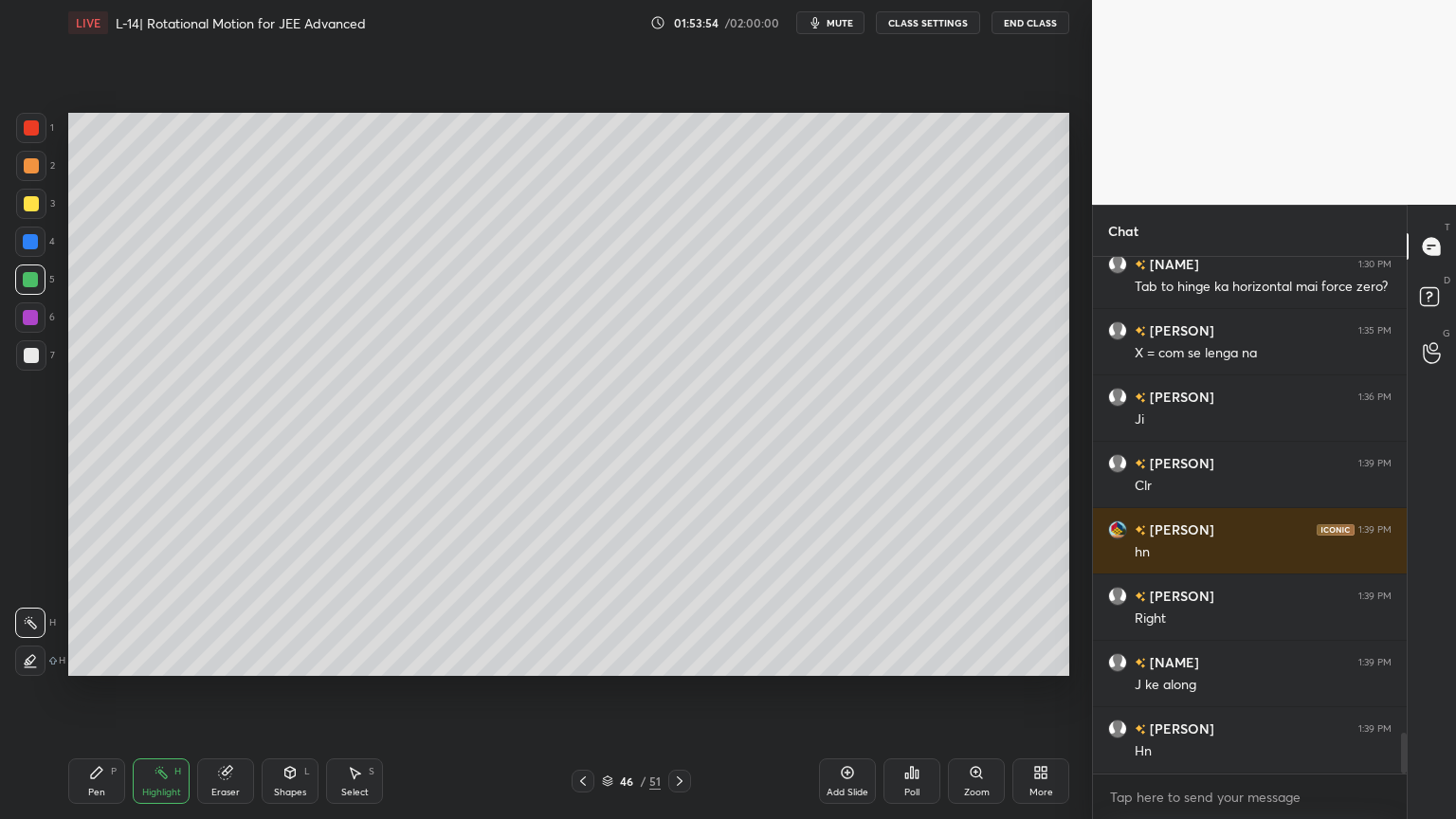 click 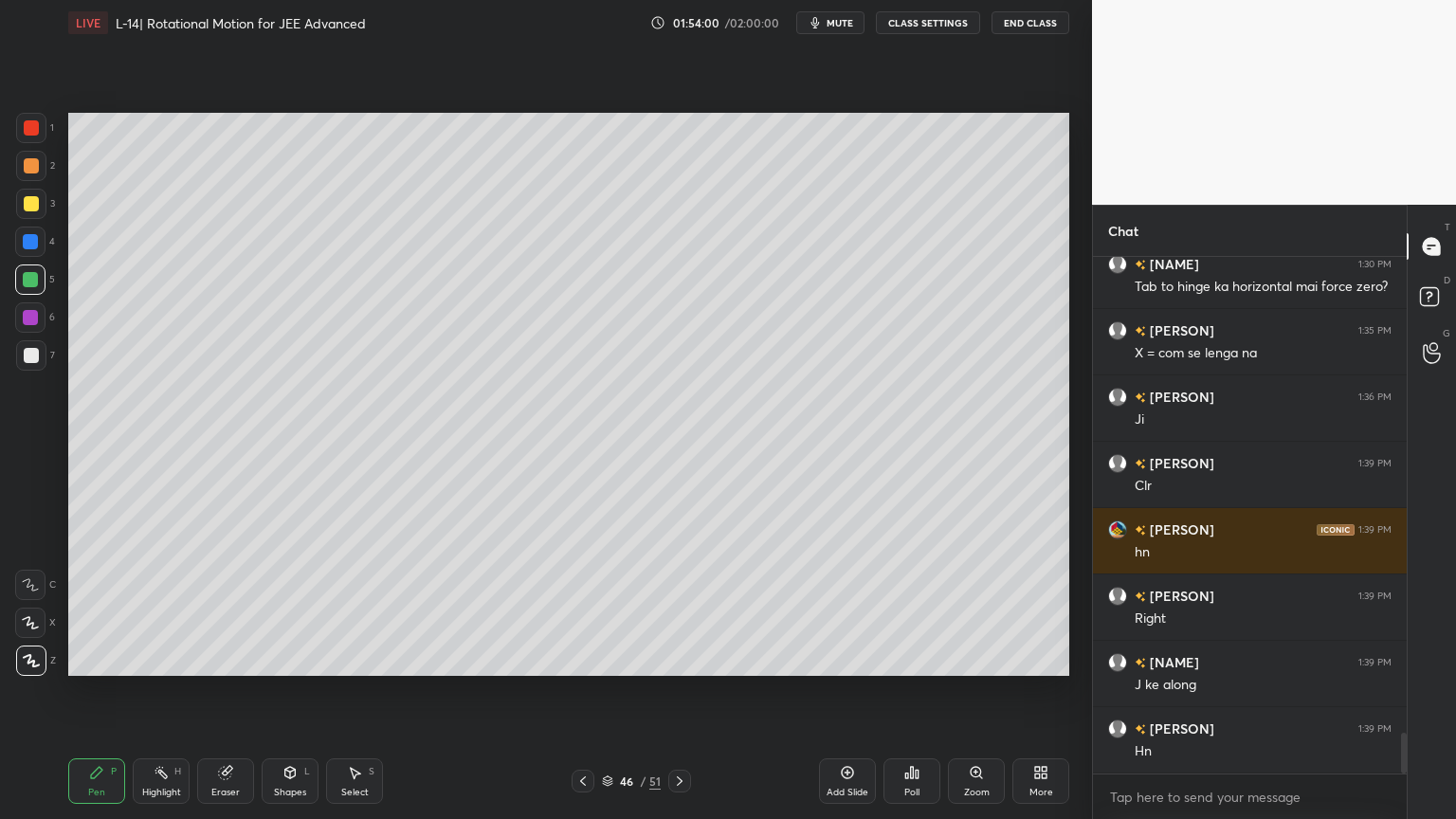 click on "Highlight" at bounding box center [161, 792] 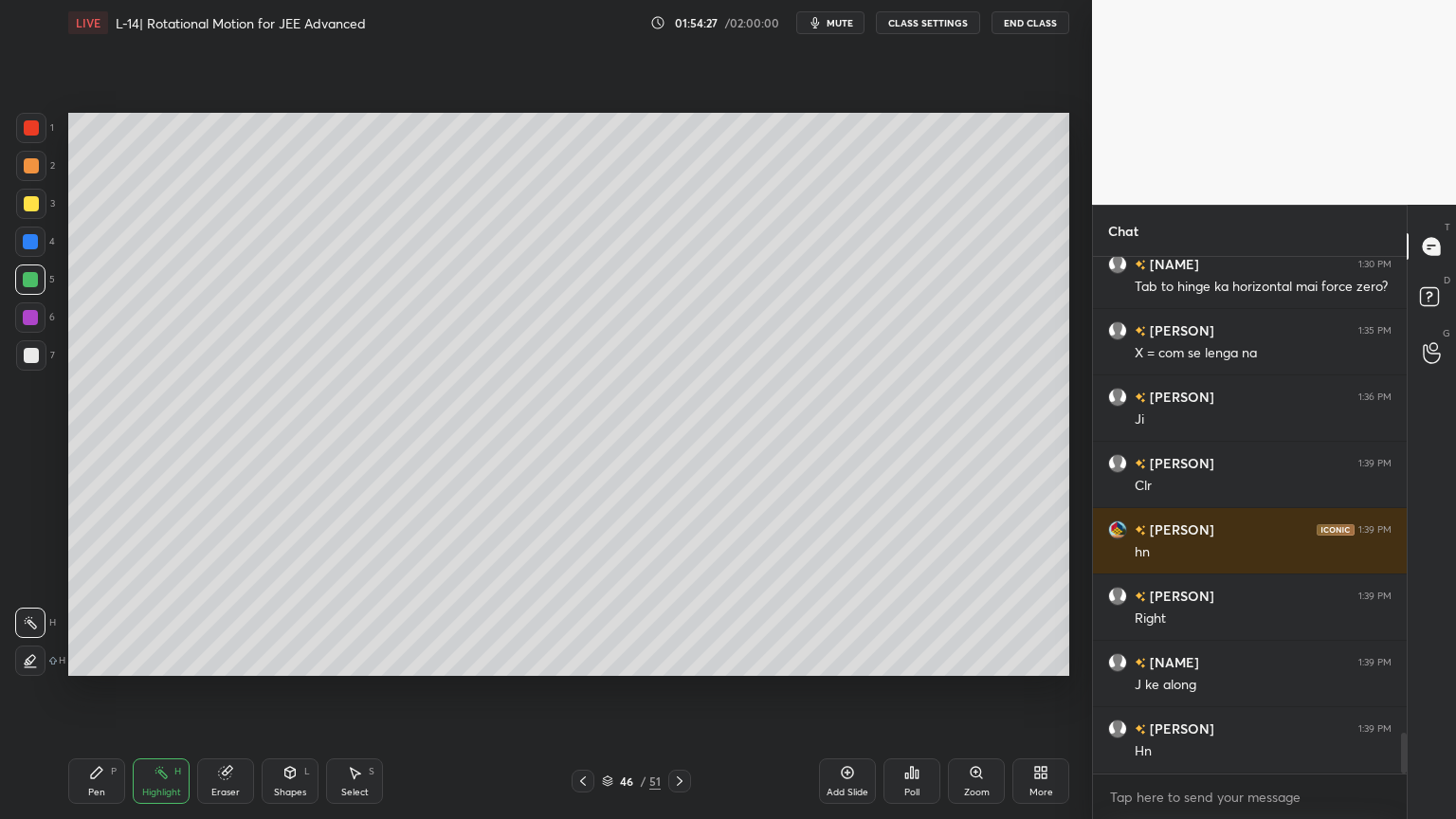 click 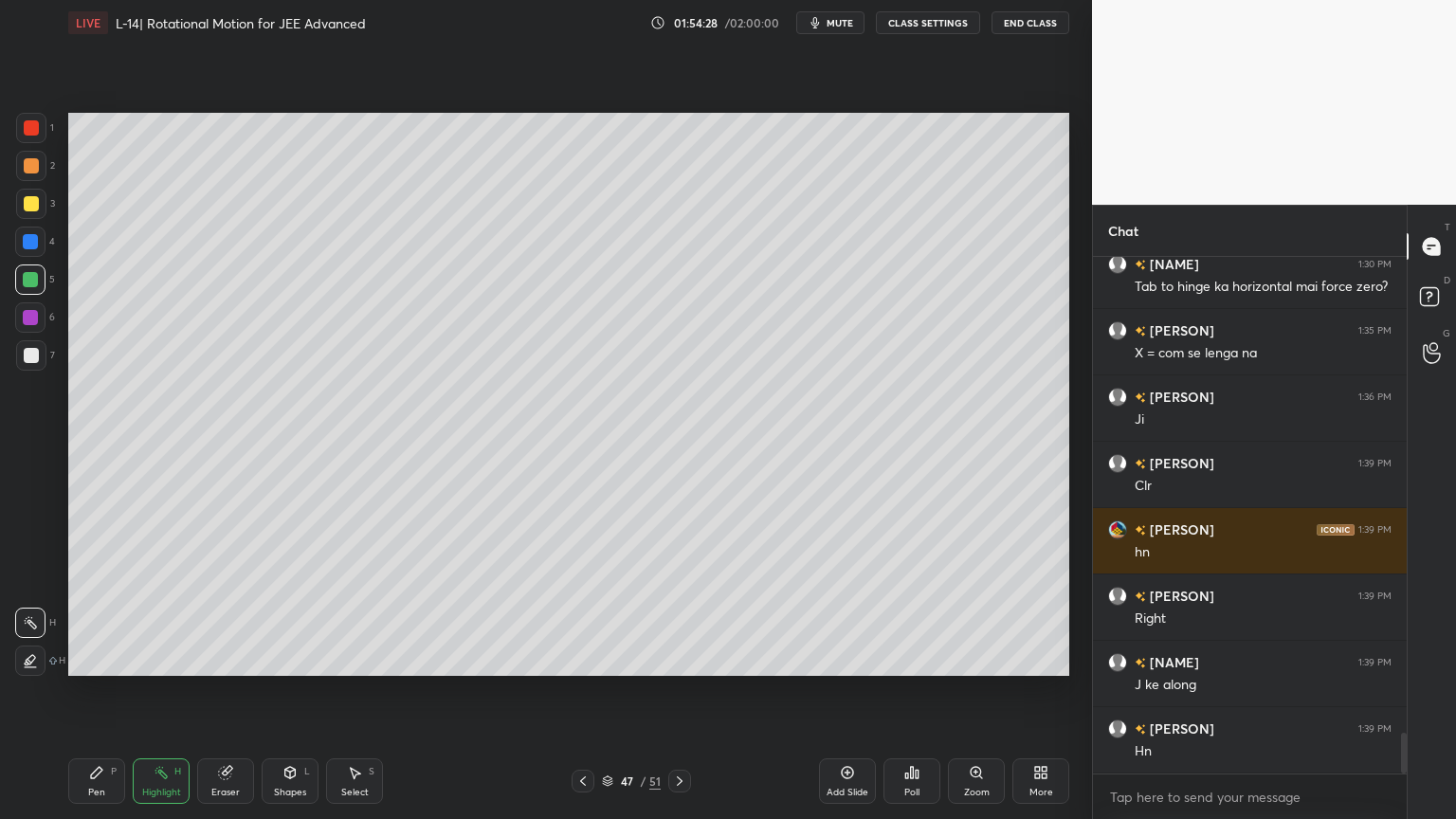 click 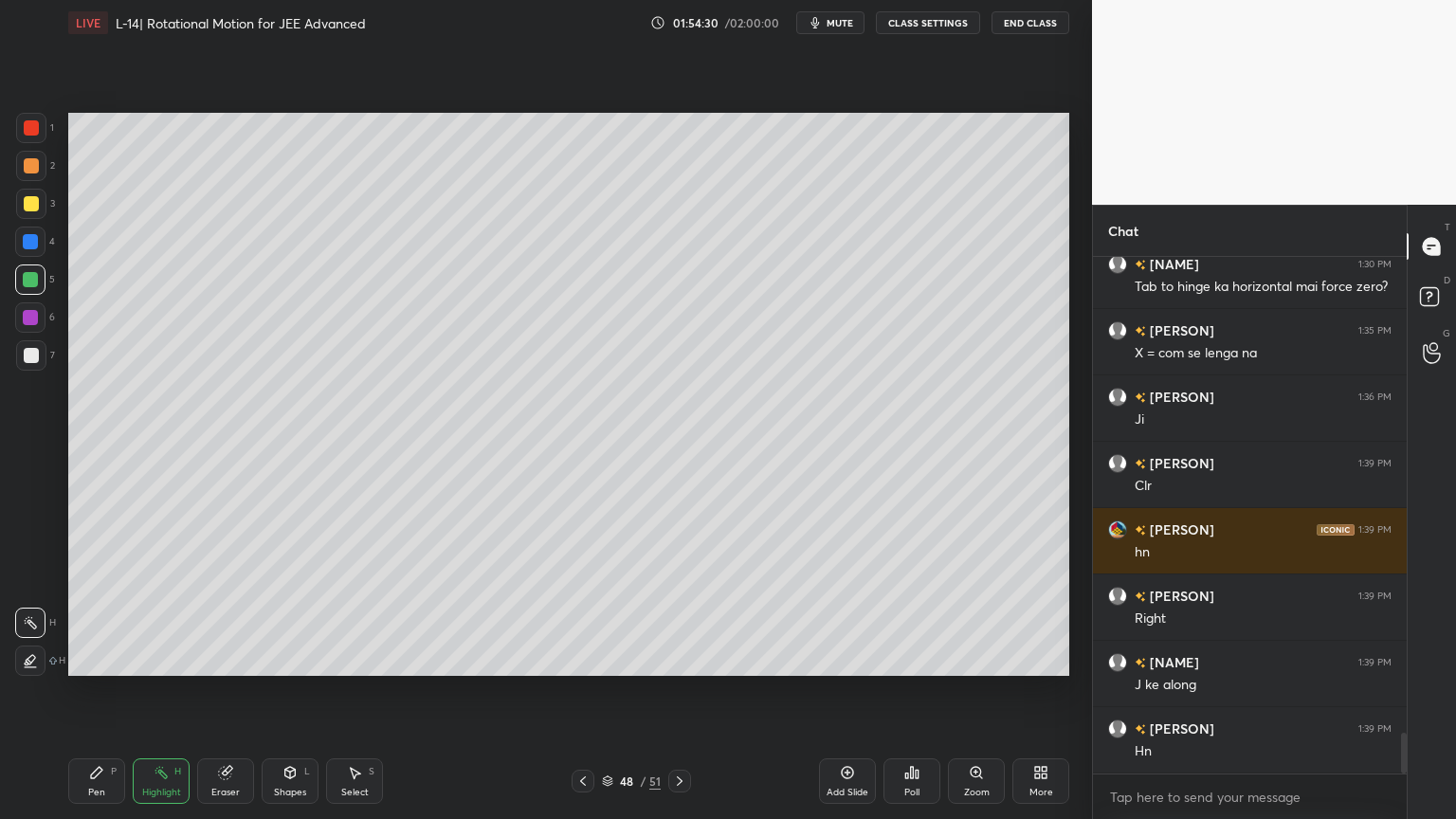 click on "Shapes L" at bounding box center (290, 781) 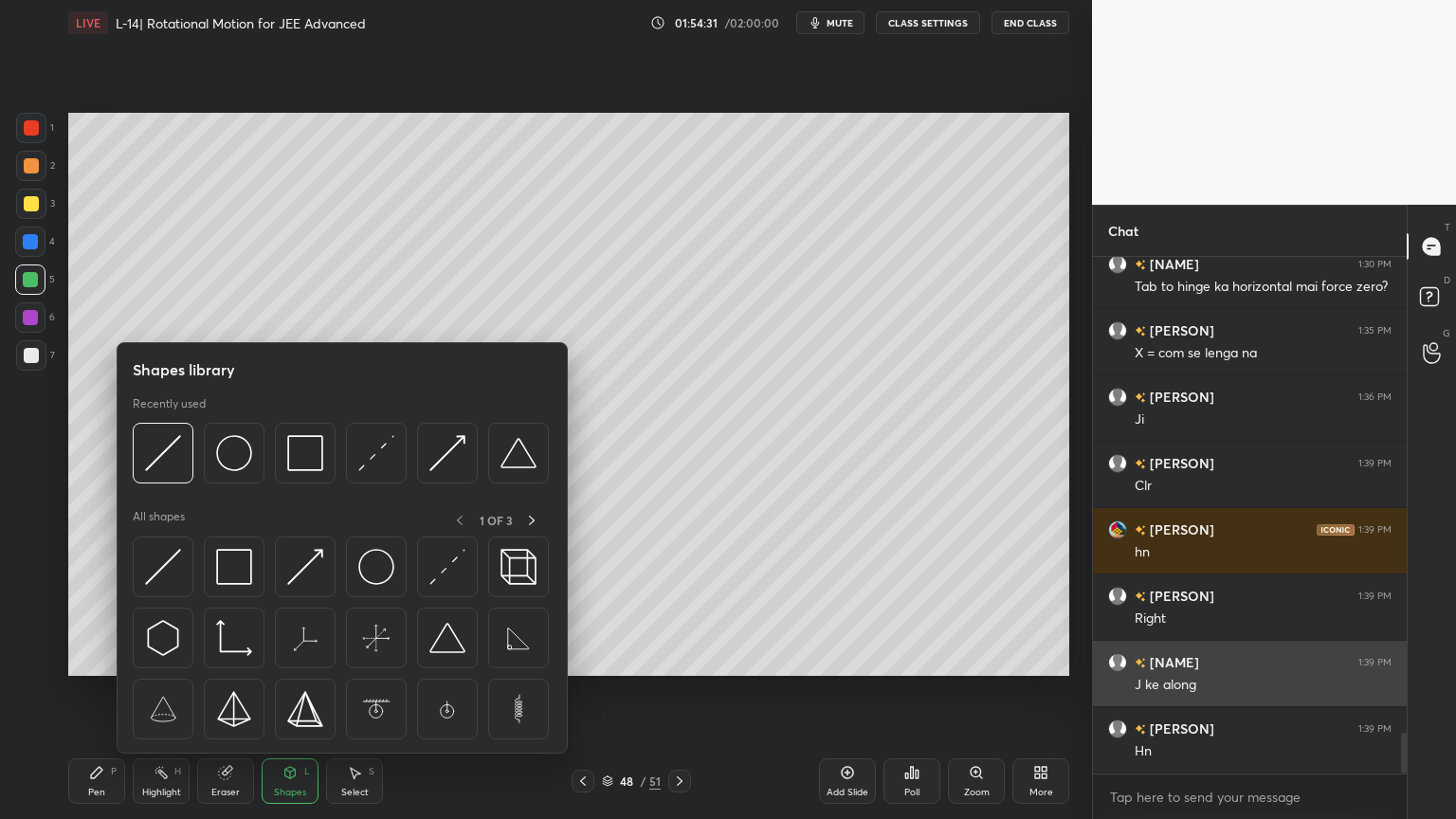 click at bounding box center (305, 567) 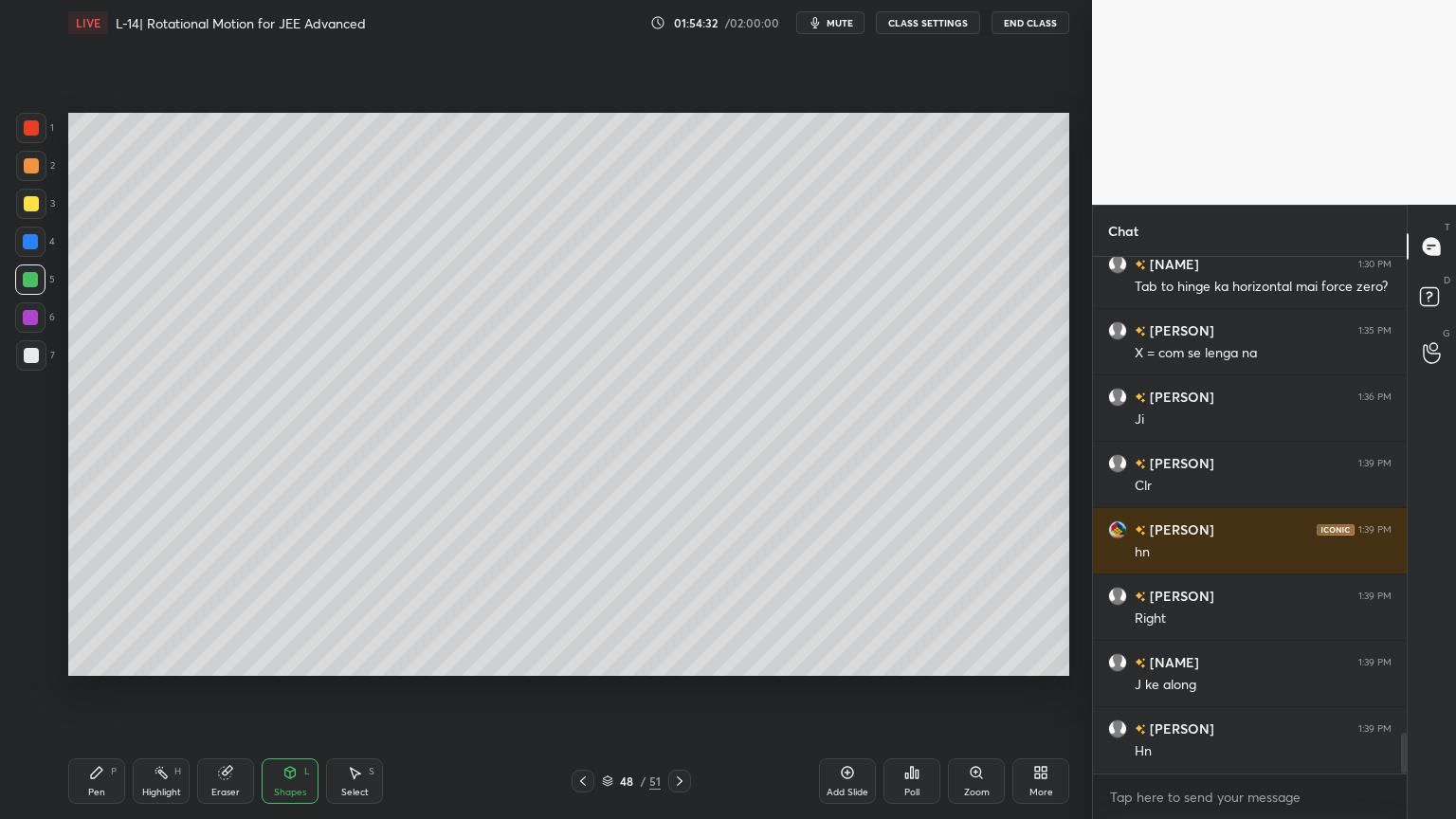 click at bounding box center (30, 242) 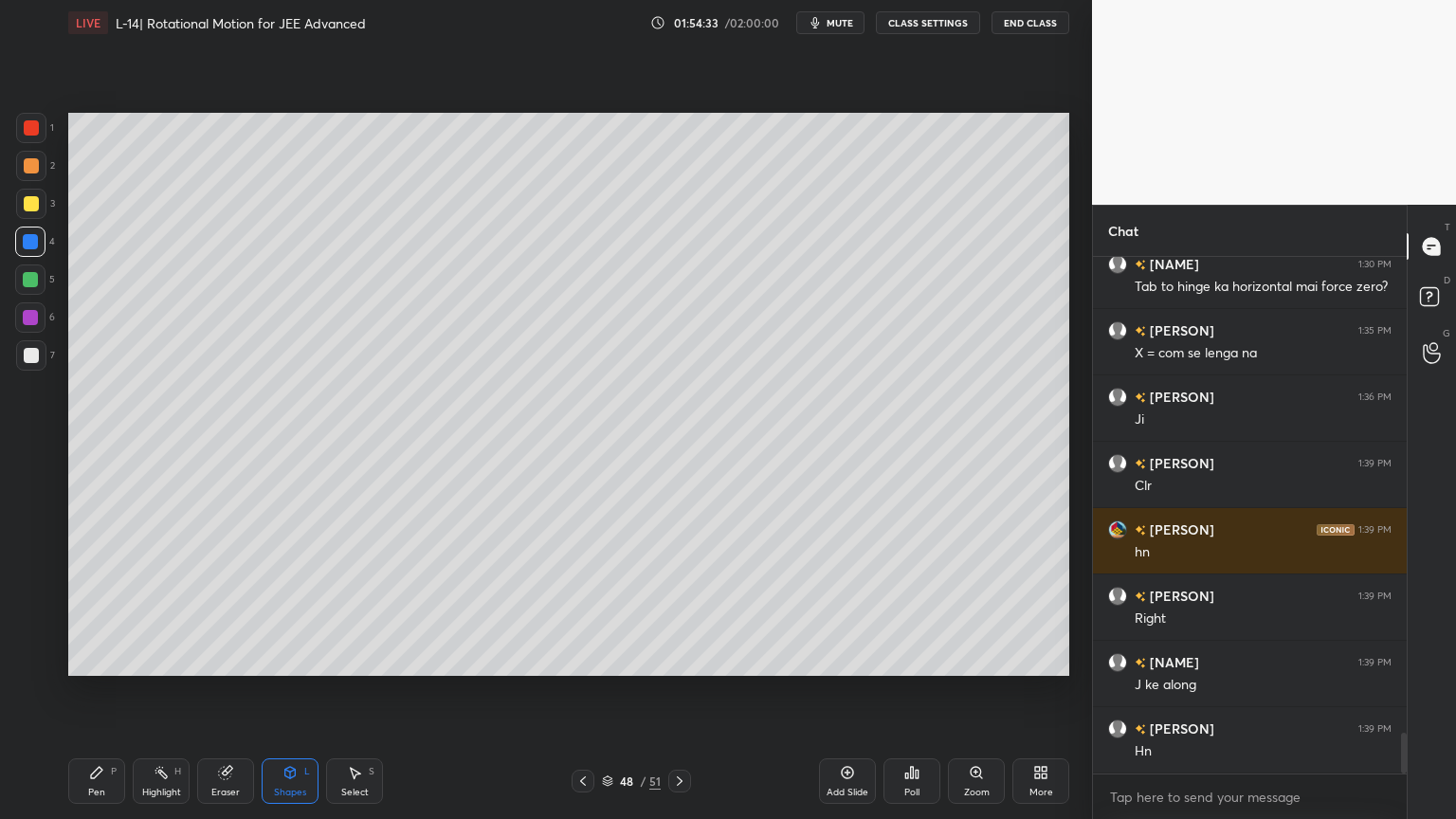 click at bounding box center [31, 166] 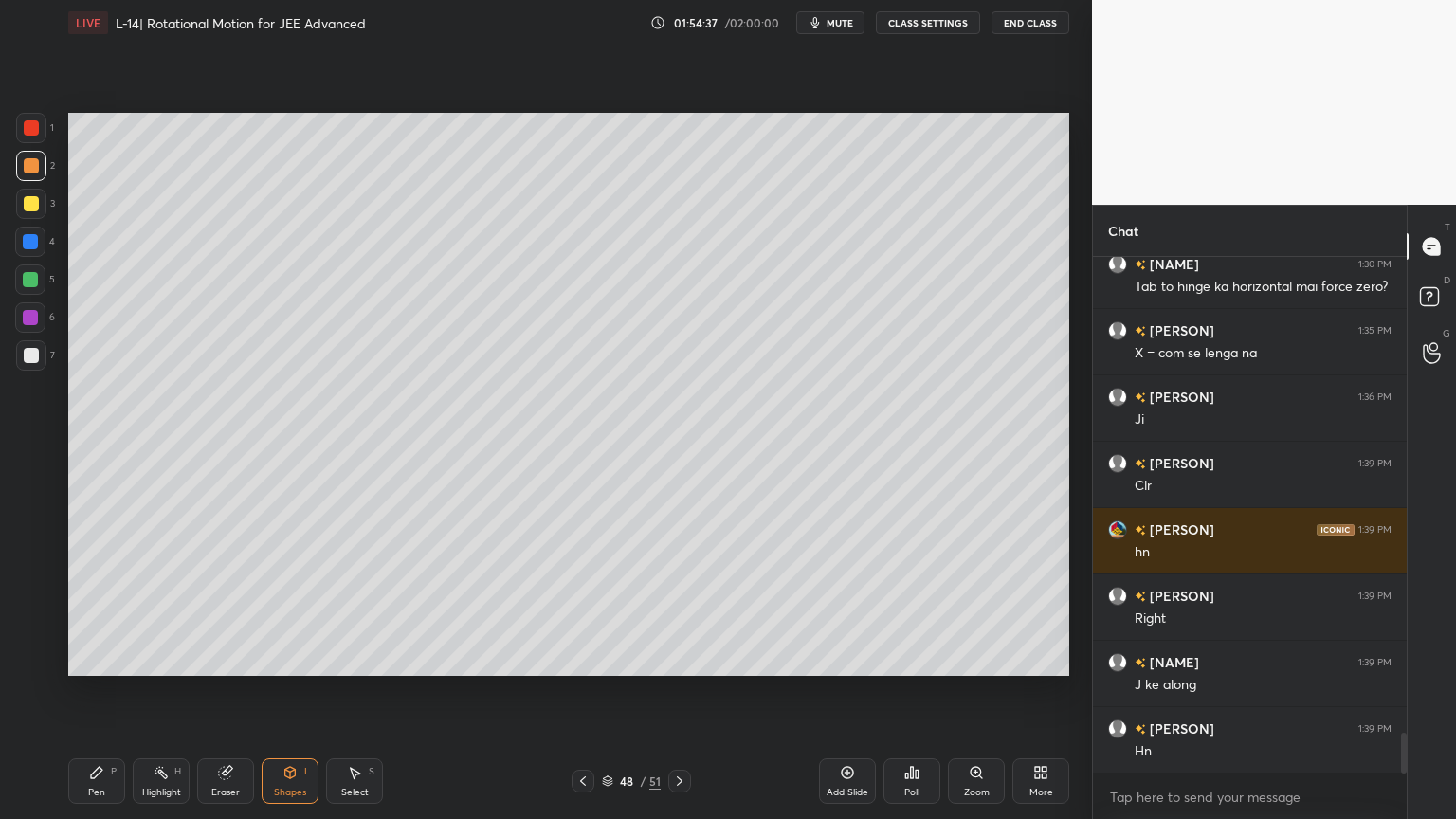 click 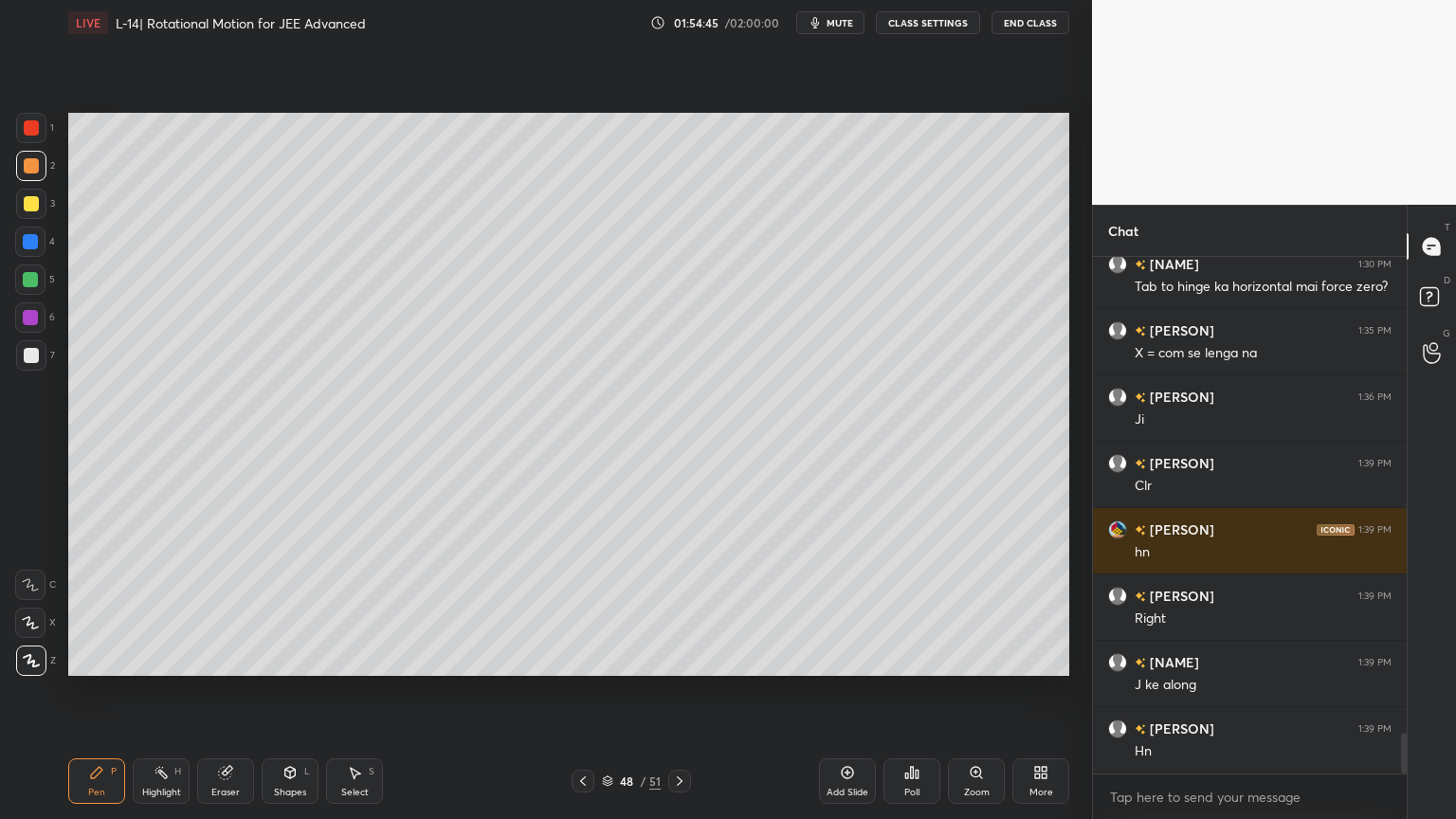 click on "Setting up your live class Poll for   secs No correct answer Start poll" at bounding box center (569, 394) 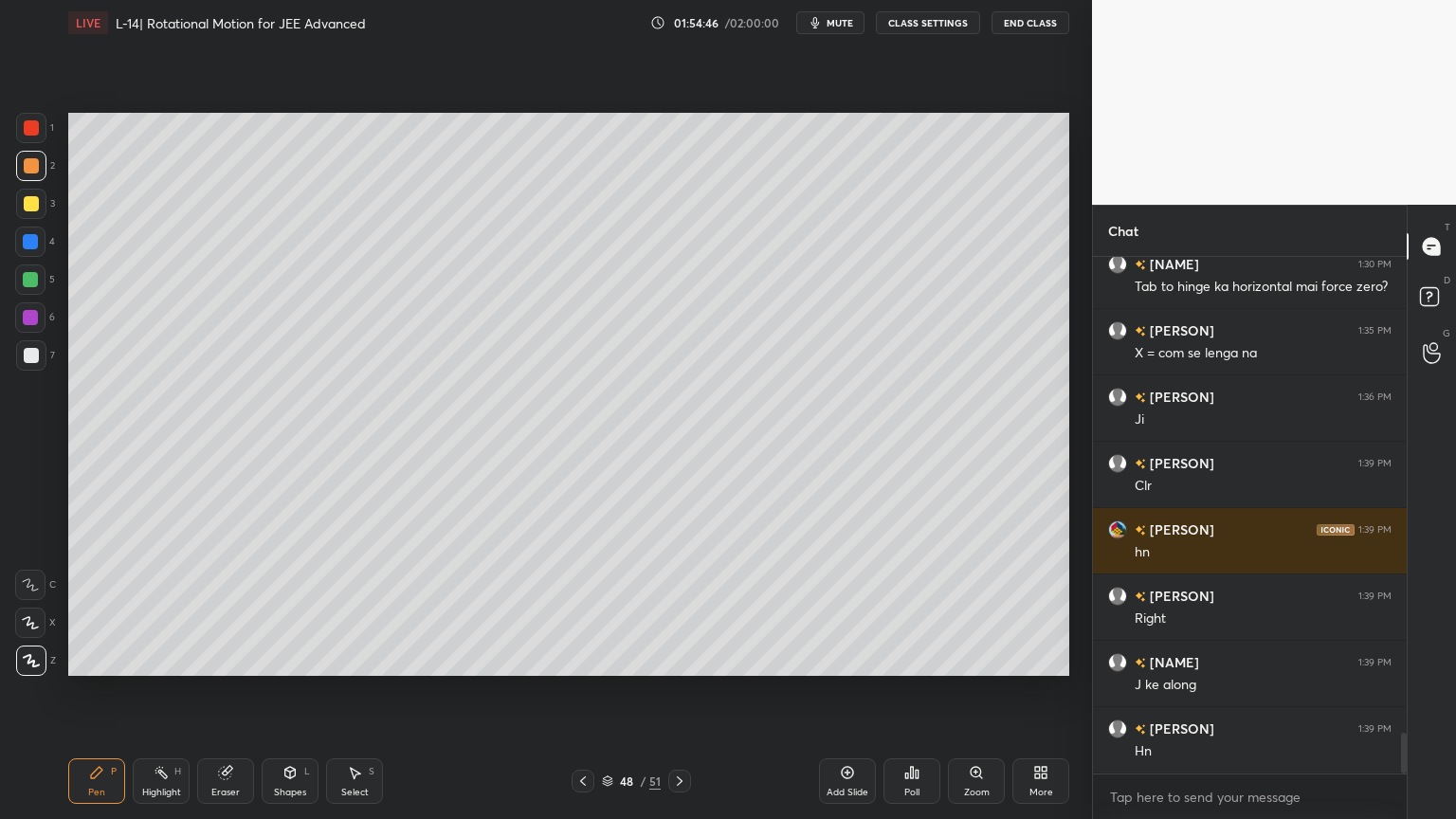 click at bounding box center (31, 128) 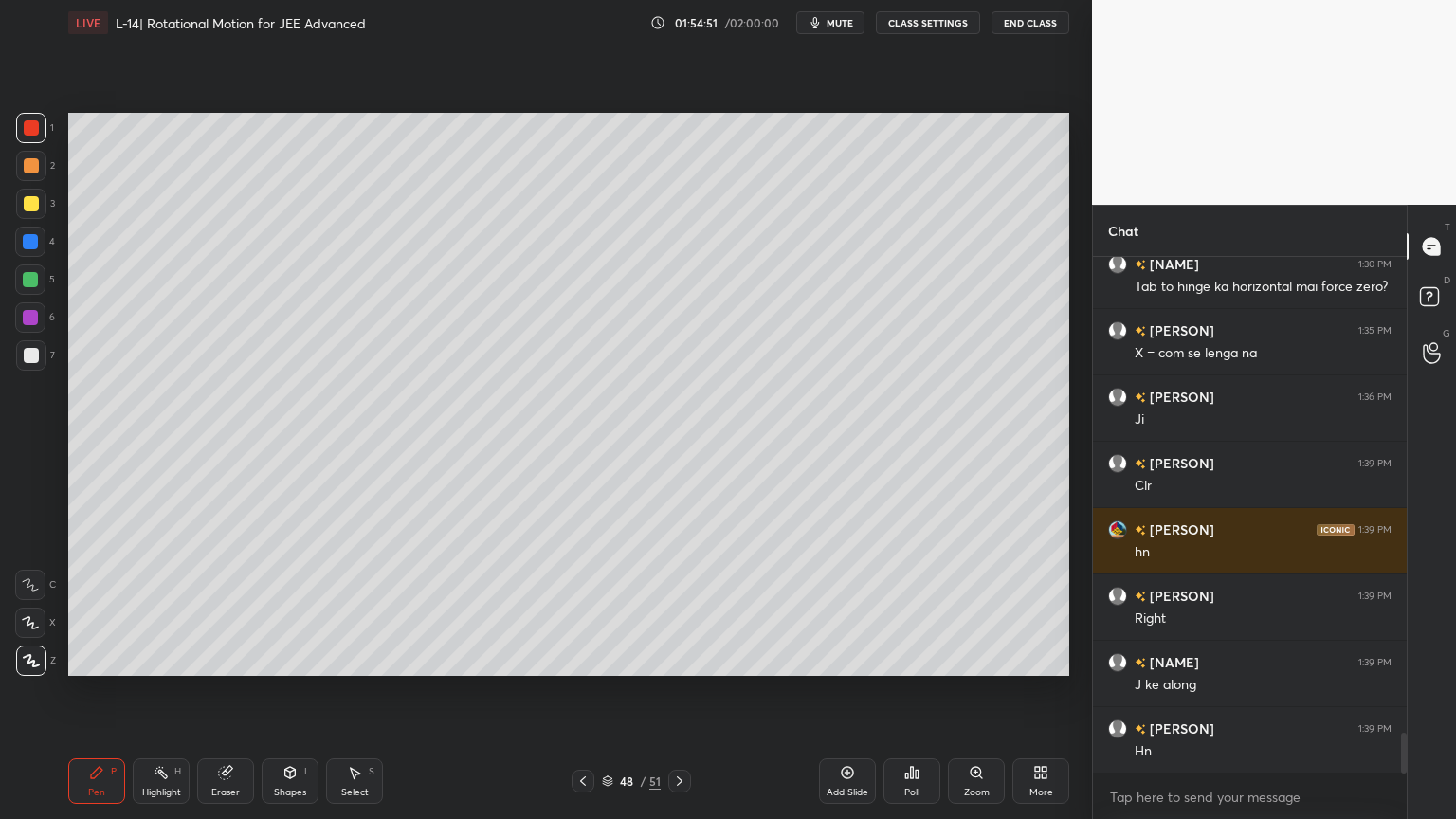 scroll, scrollTop: 6016, scrollLeft: 0, axis: vertical 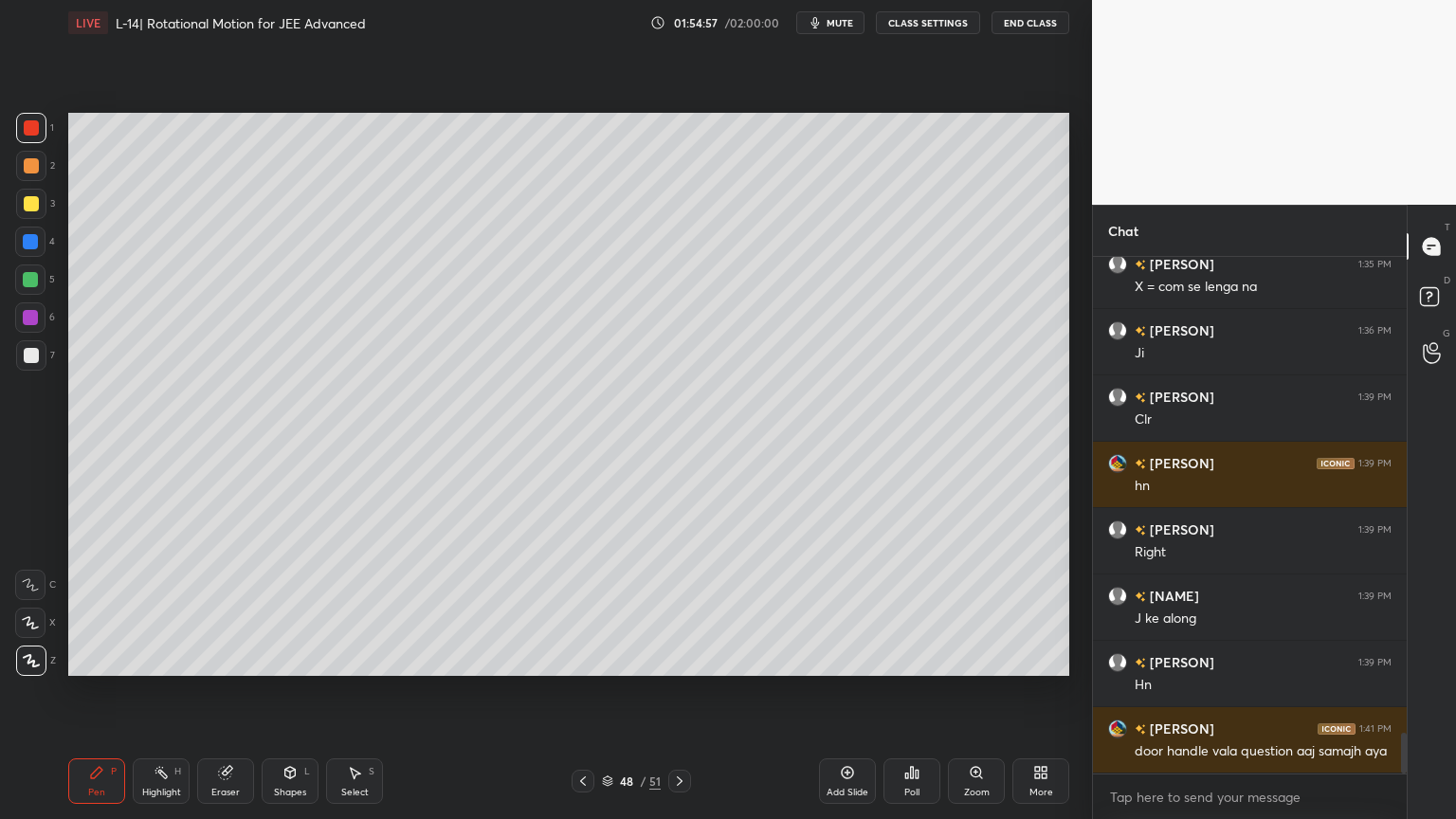 click on "Eraser" at bounding box center (226, 781) 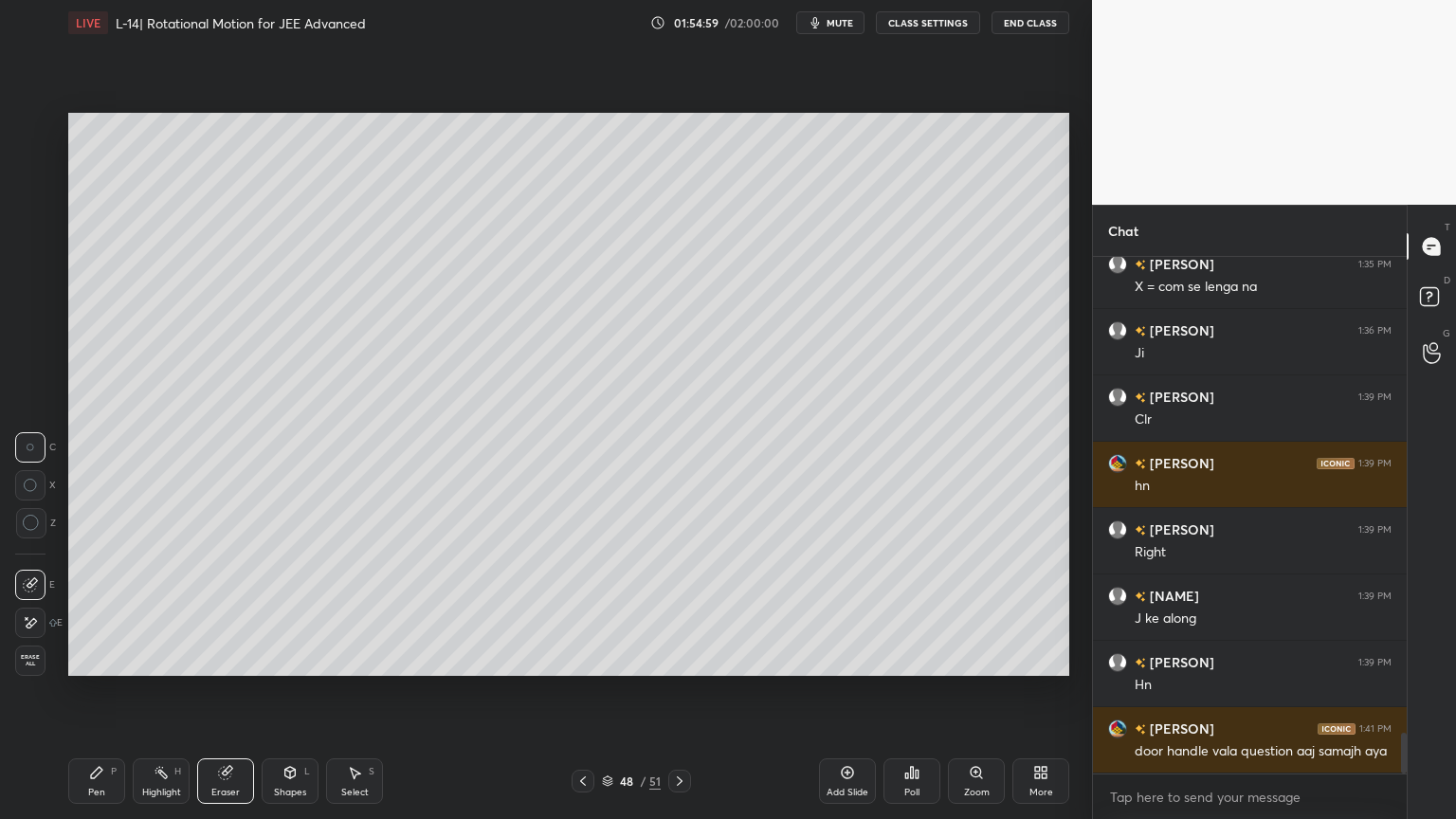 click on "Shapes L" at bounding box center [290, 781] 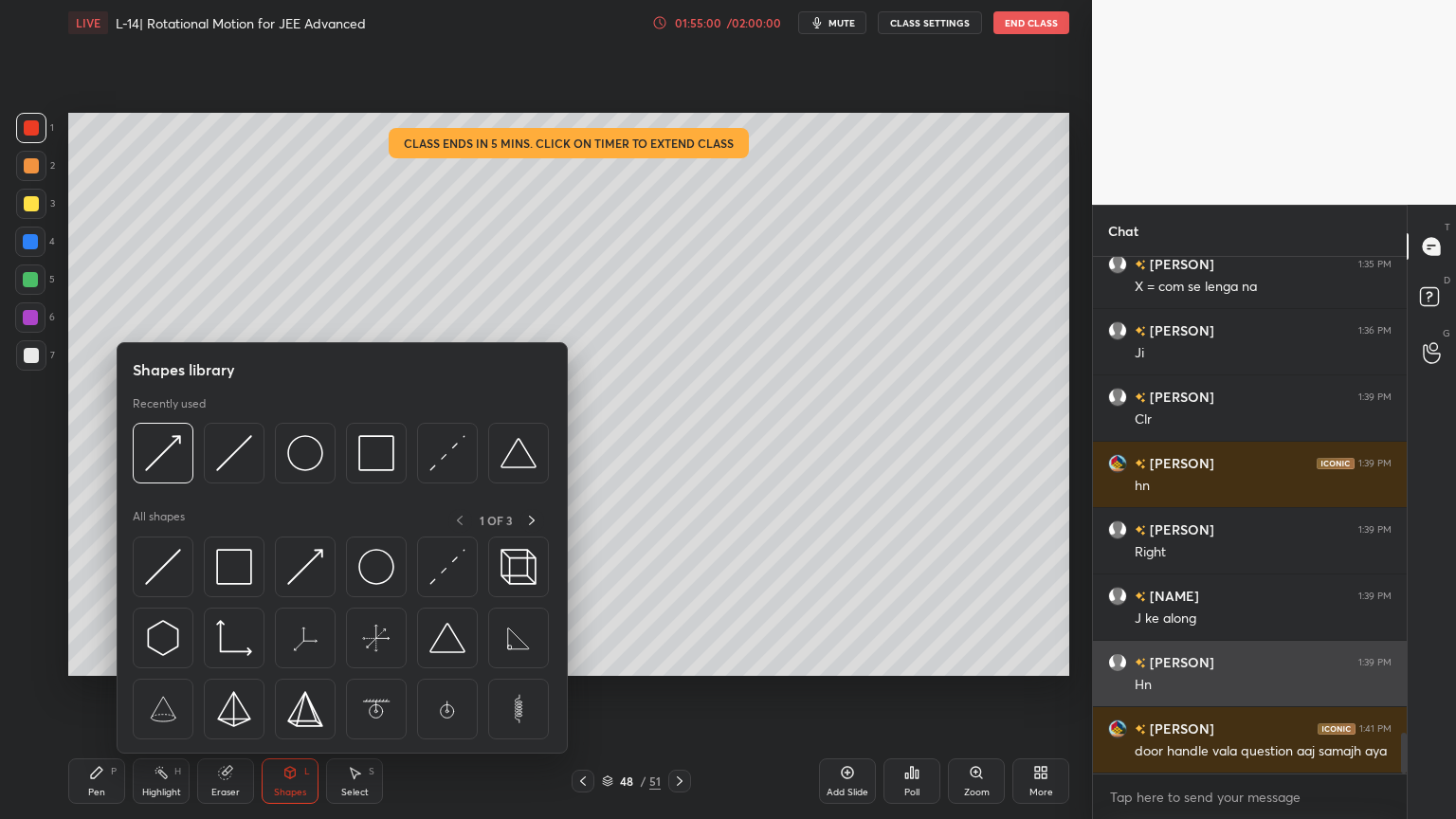 click at bounding box center (447, 567) 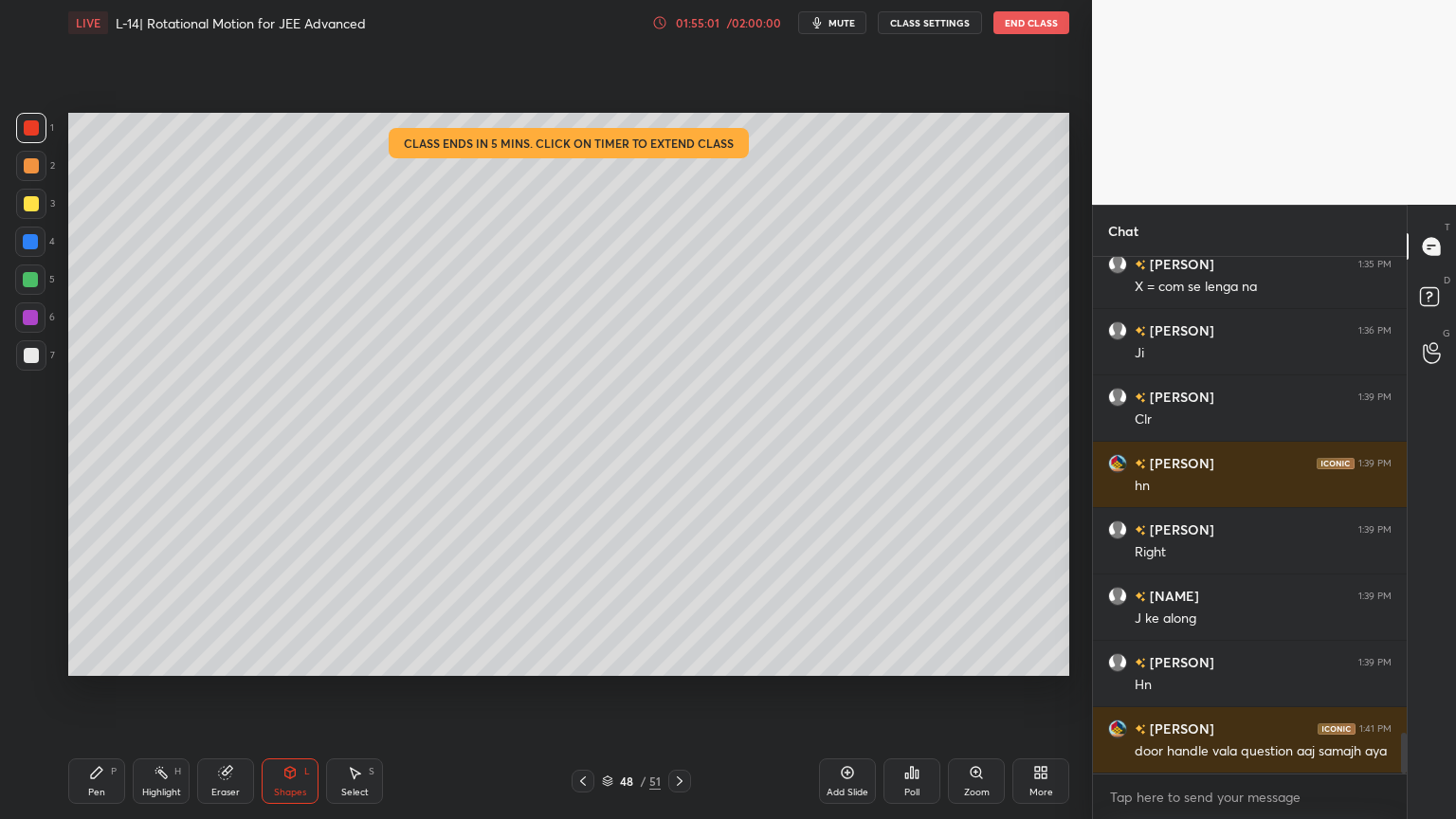 click on "01:55:01 /  02:00:00 mute CLASS SETTINGS End Class" at bounding box center [861, 23] 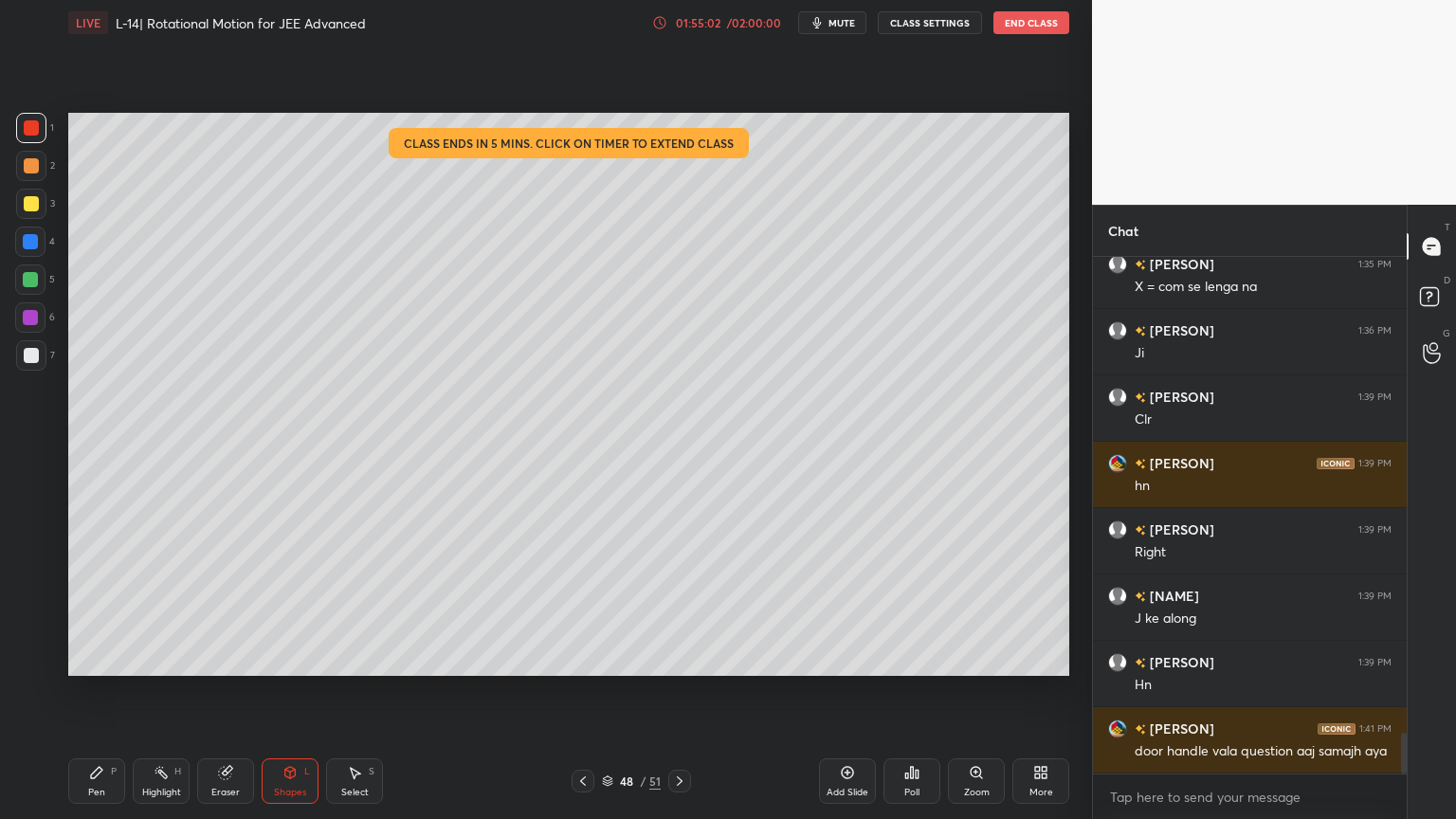 click on "01:55:02 /  02:00:00" at bounding box center [718, 23] 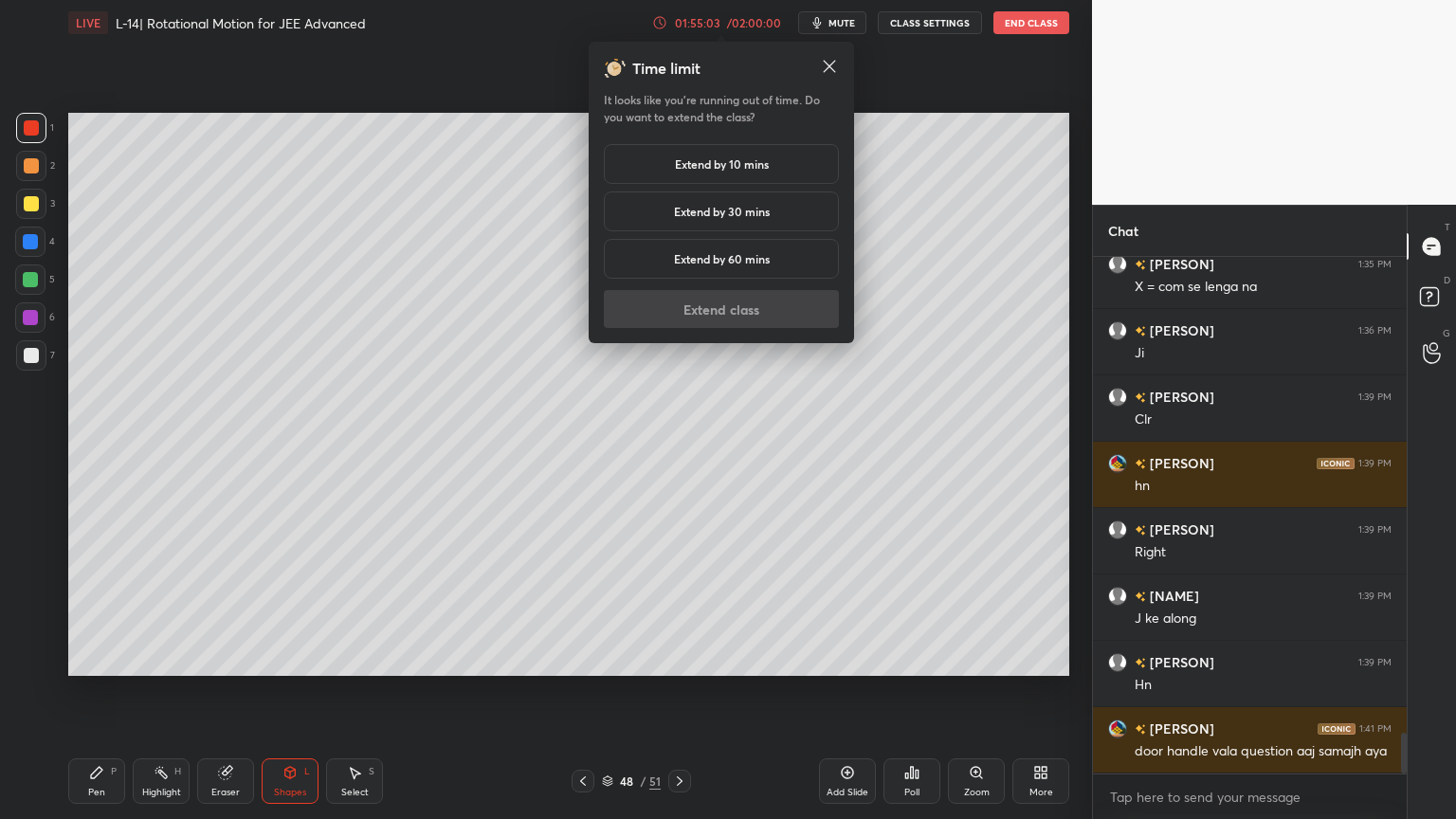 click on "Extend by 30 mins" at bounding box center (721, 211) 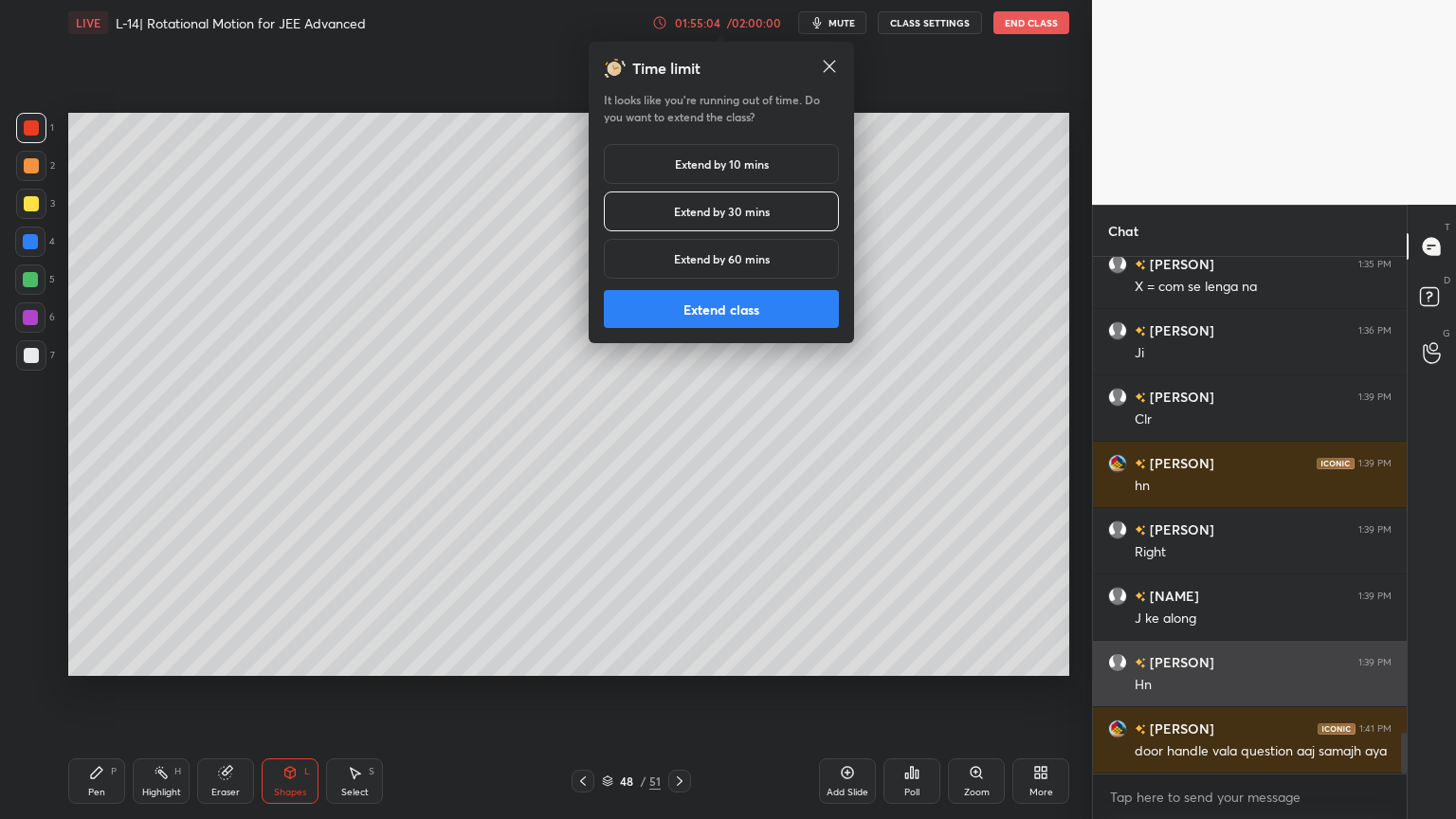 click on "Extend class" at bounding box center (721, 309) 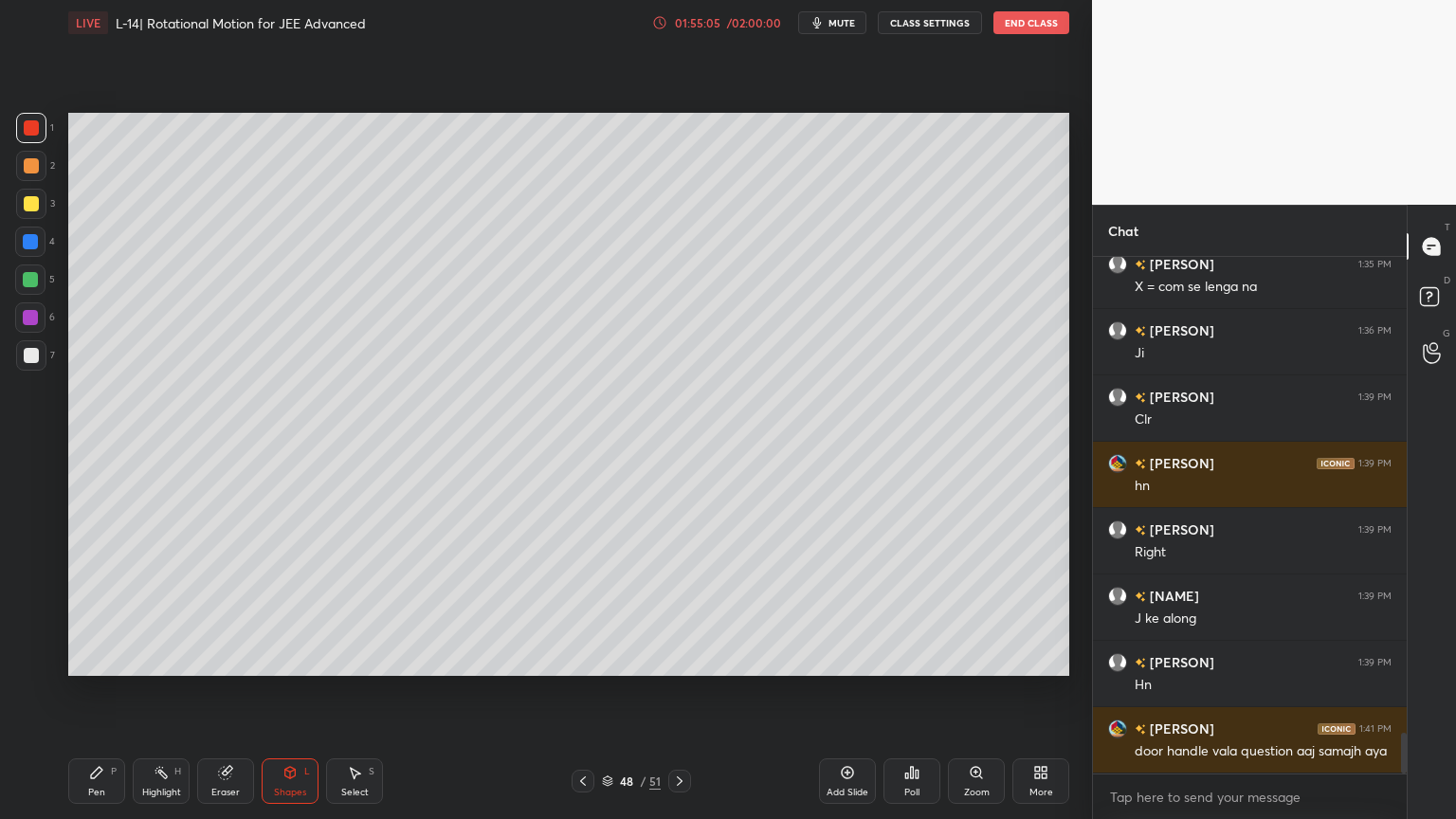 click on "Shapes L" at bounding box center [290, 781] 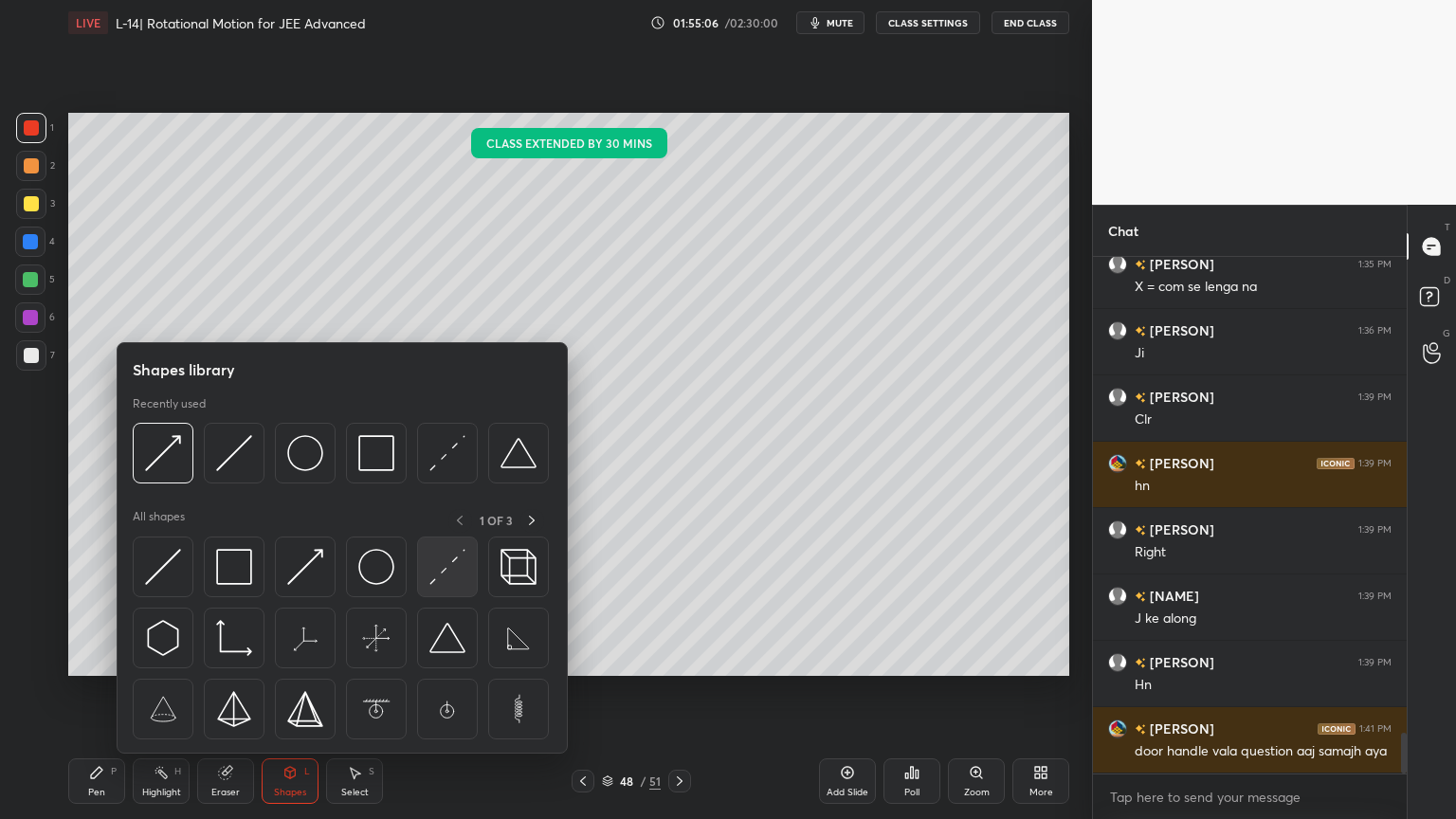 click at bounding box center (447, 567) 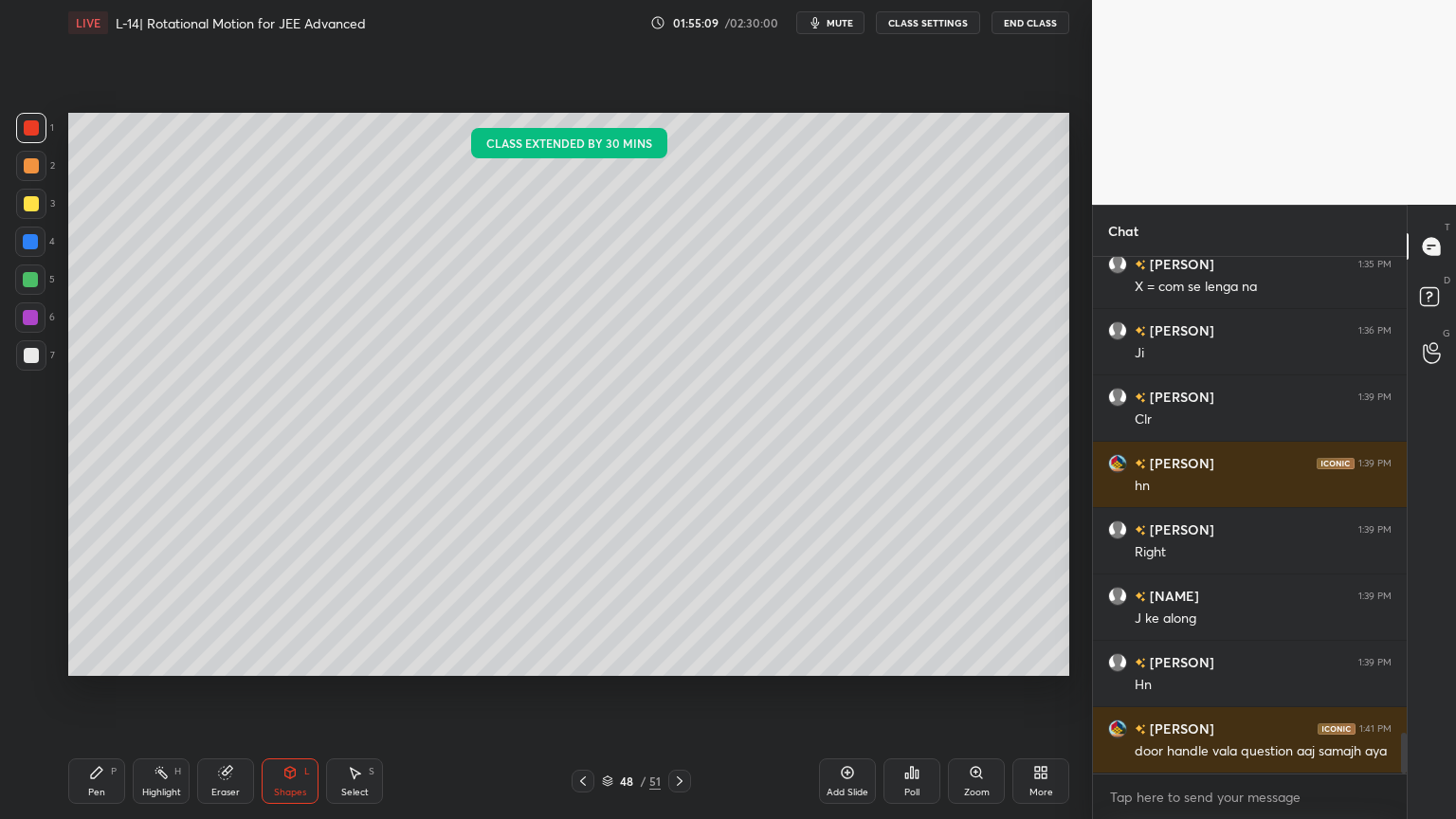 click on "Pen" at bounding box center [97, 792] 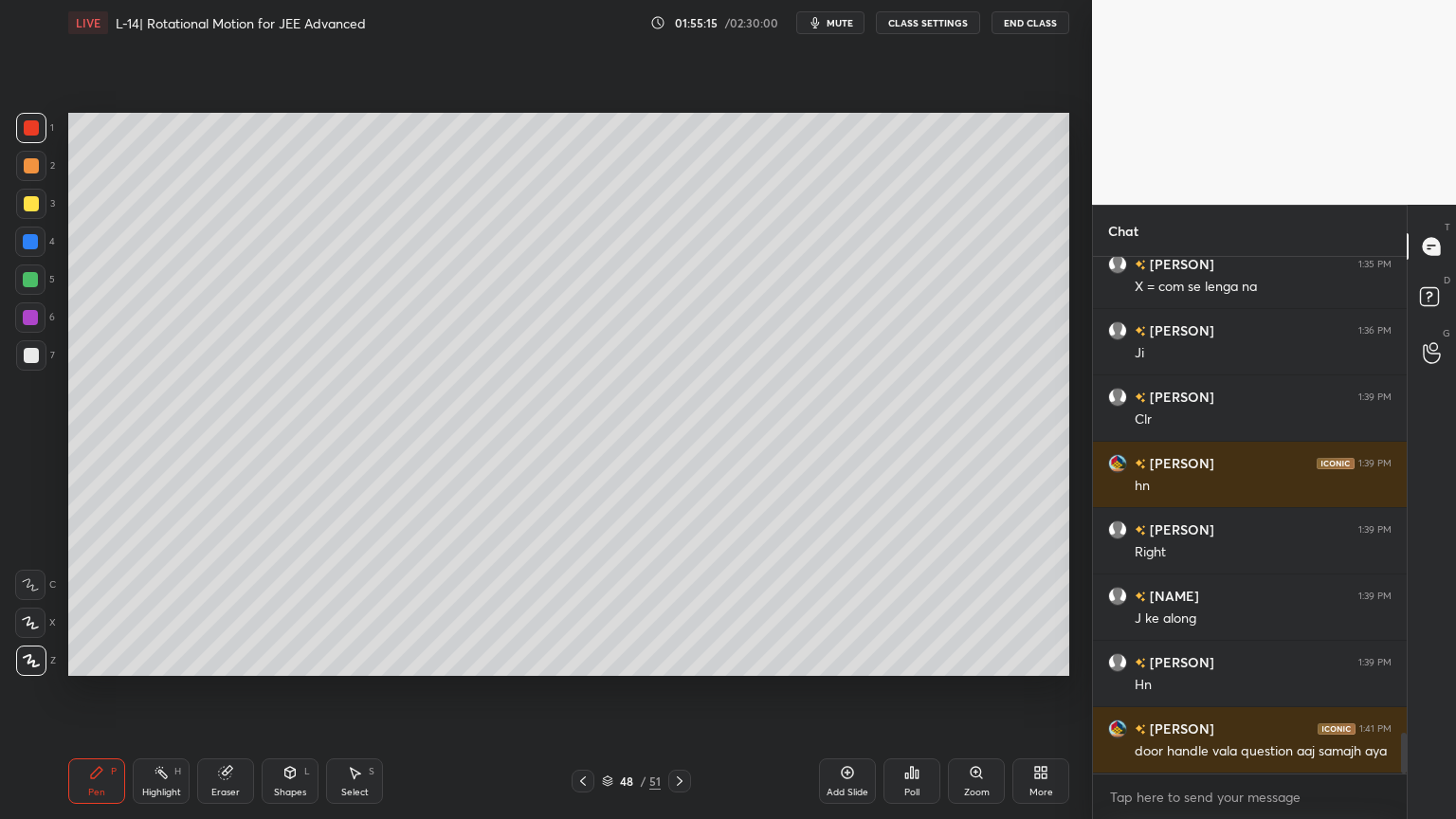 click 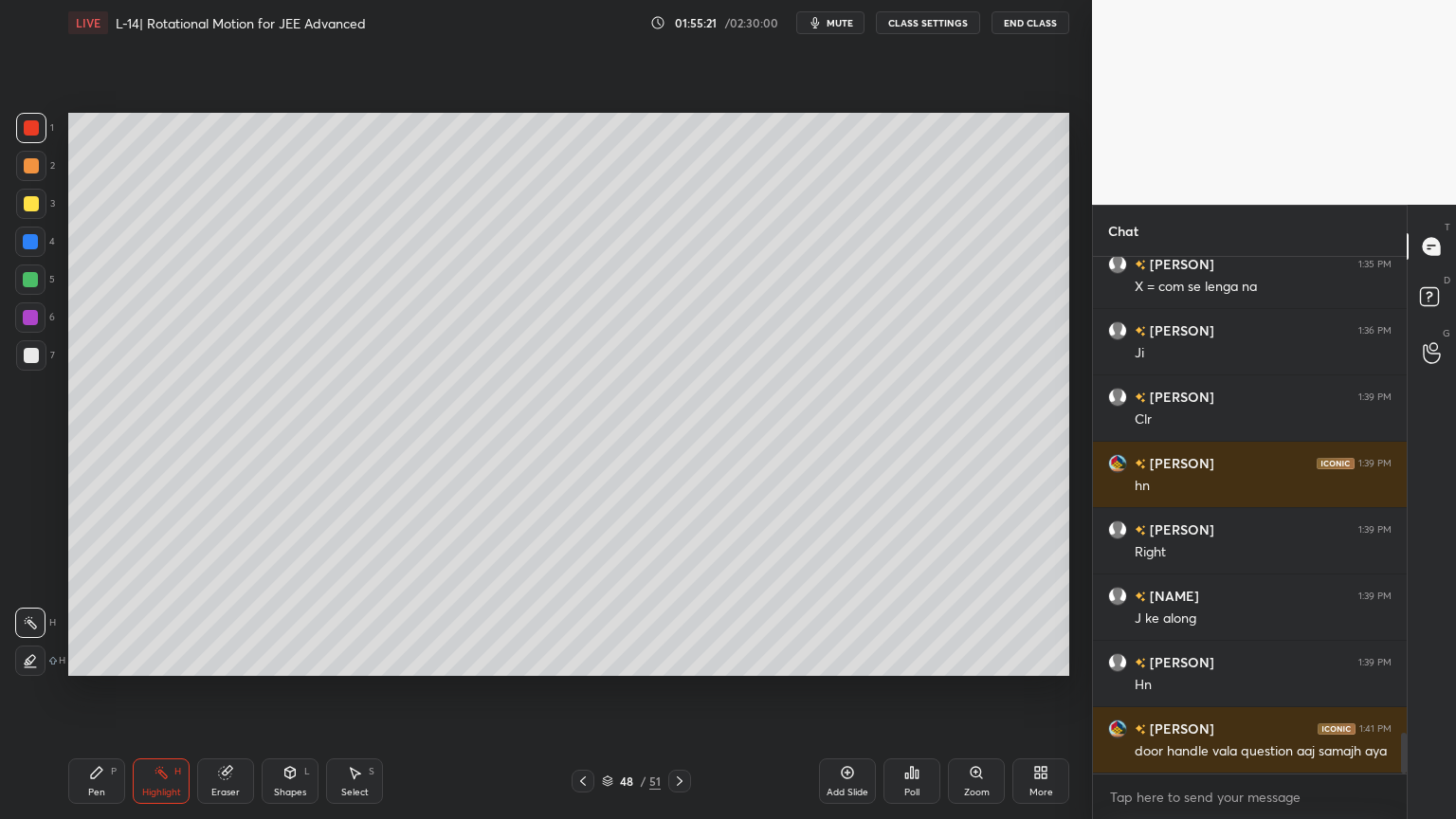 click on "P" at bounding box center (114, 772) 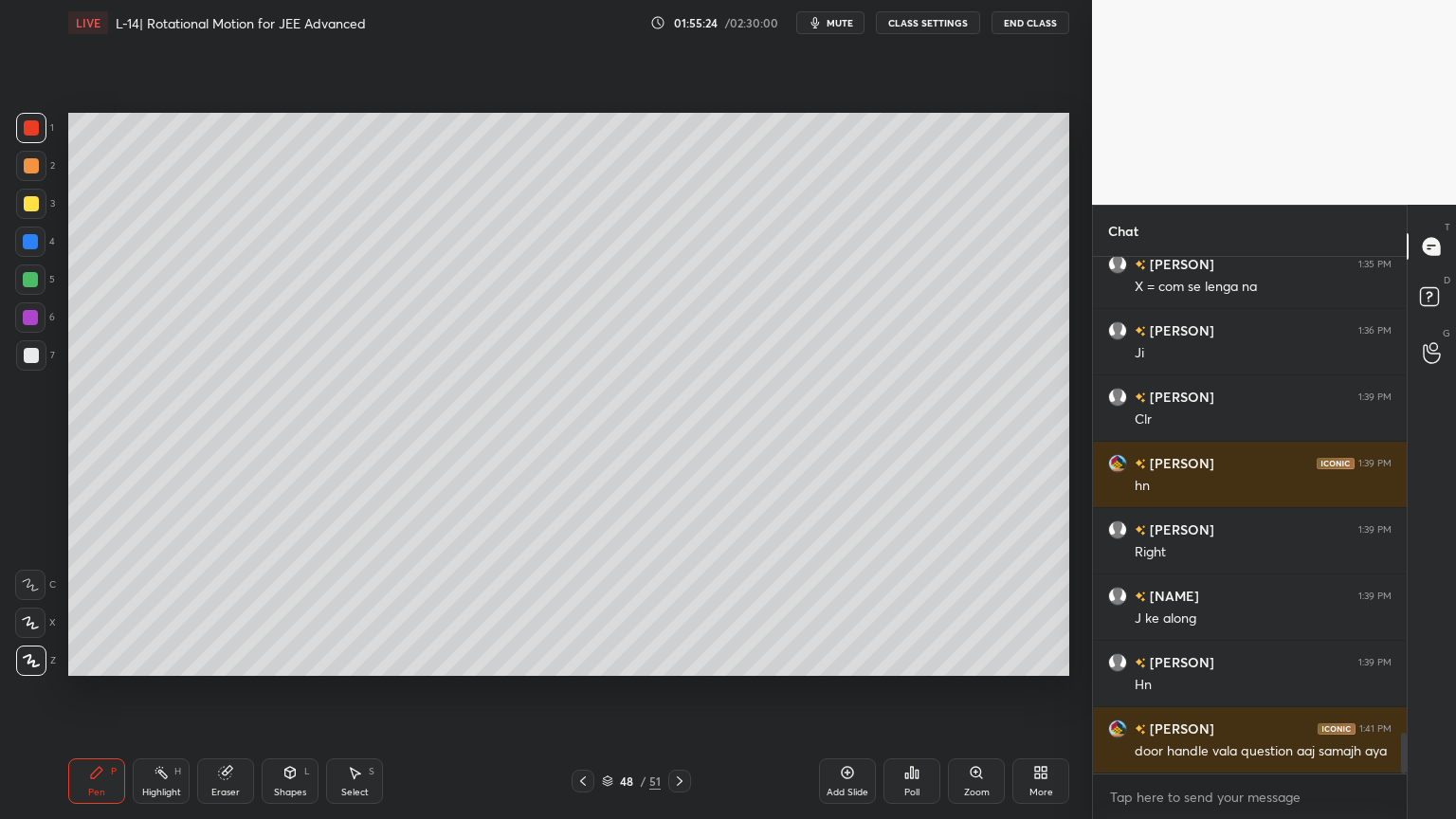 click 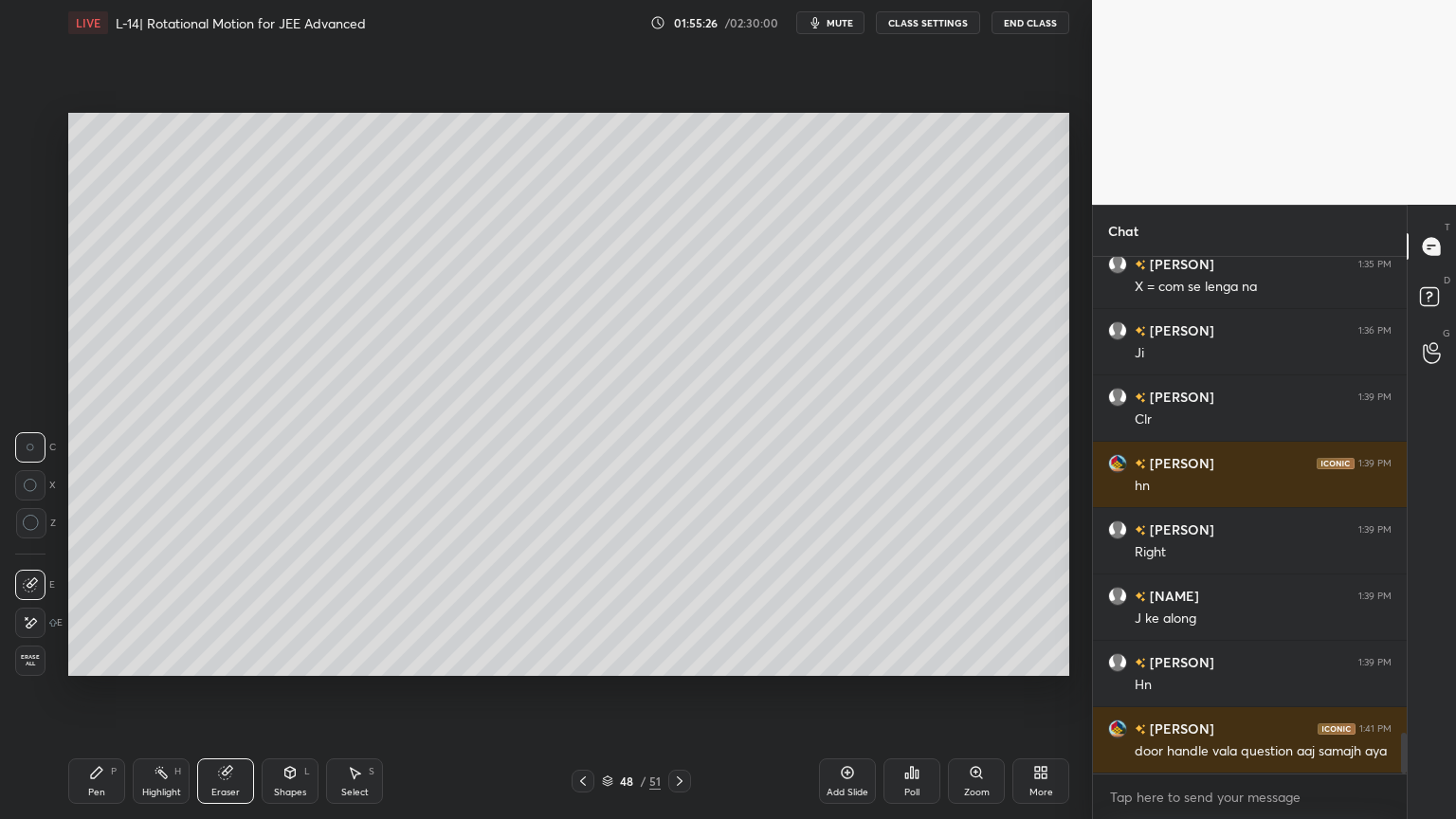 scroll, scrollTop: 6082, scrollLeft: 0, axis: vertical 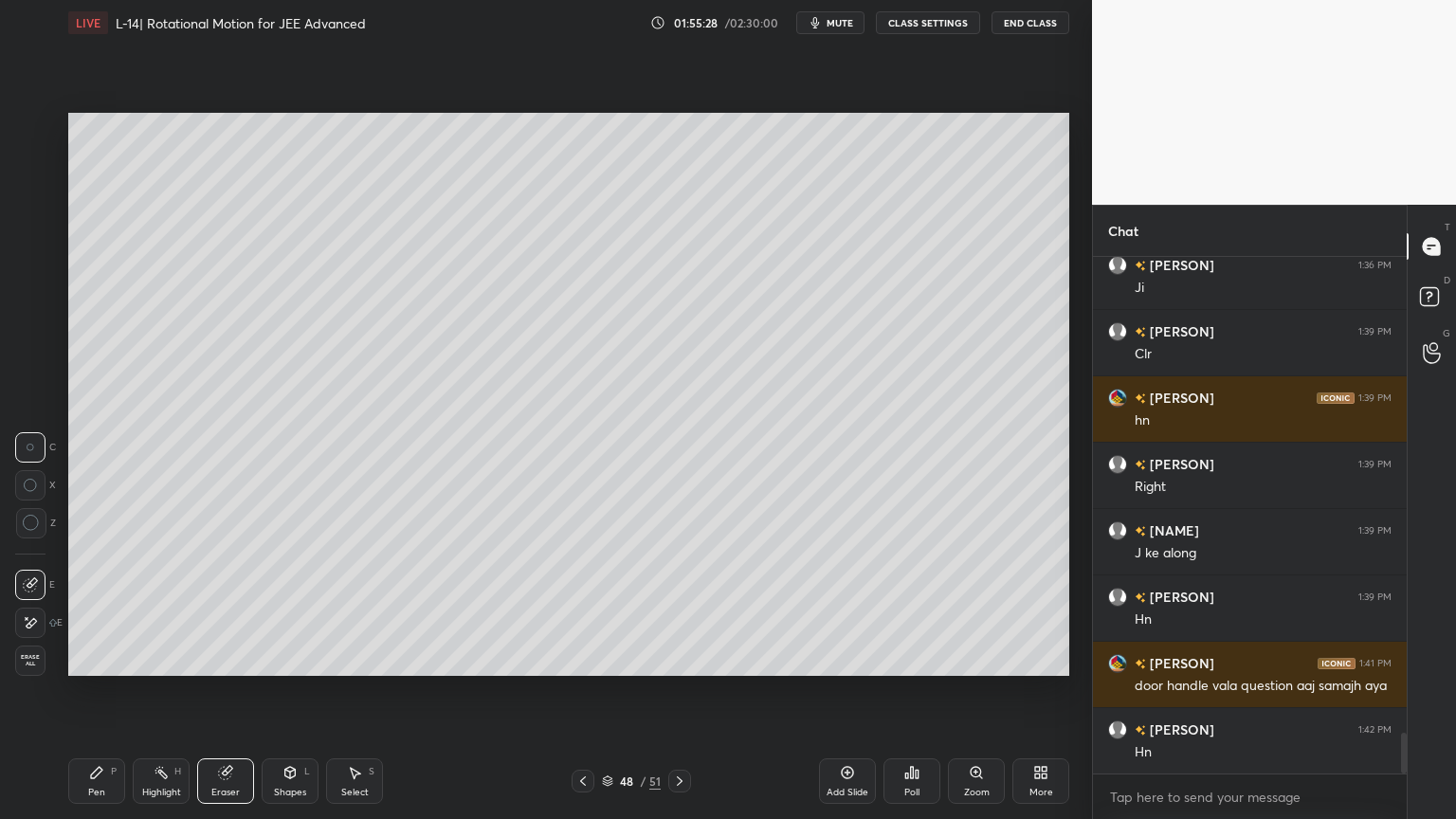 click 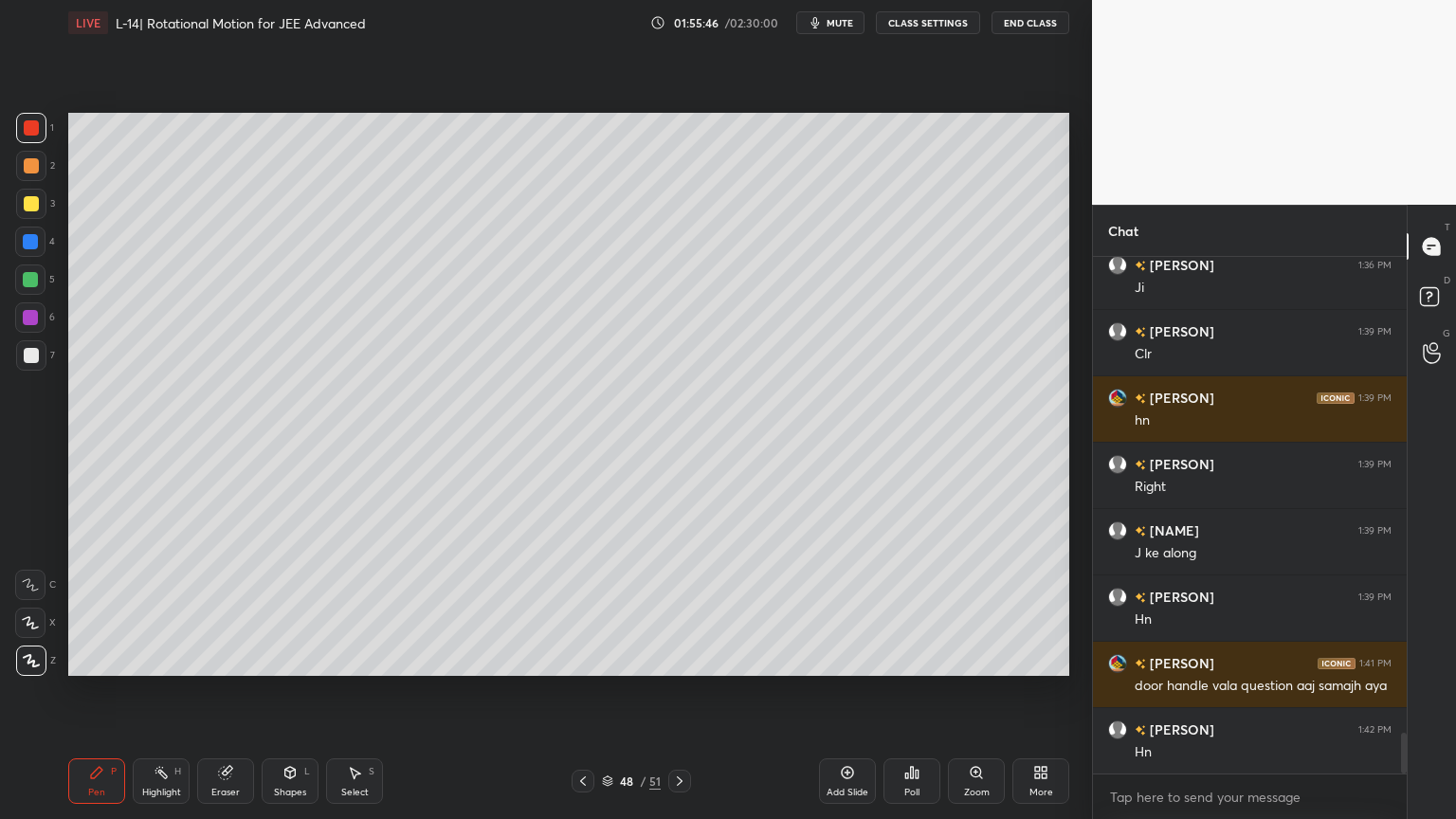 click 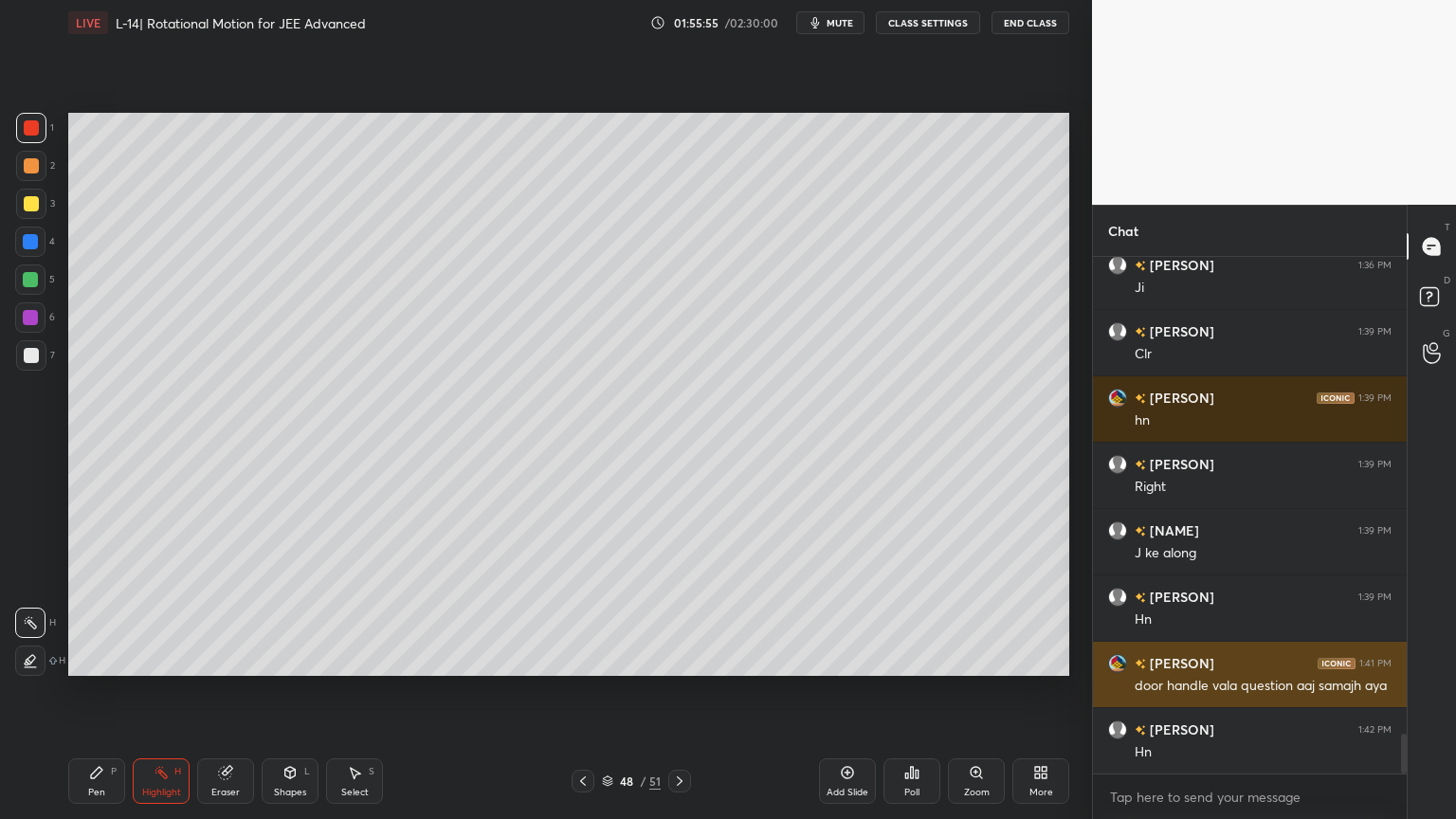 scroll, scrollTop: 6149, scrollLeft: 0, axis: vertical 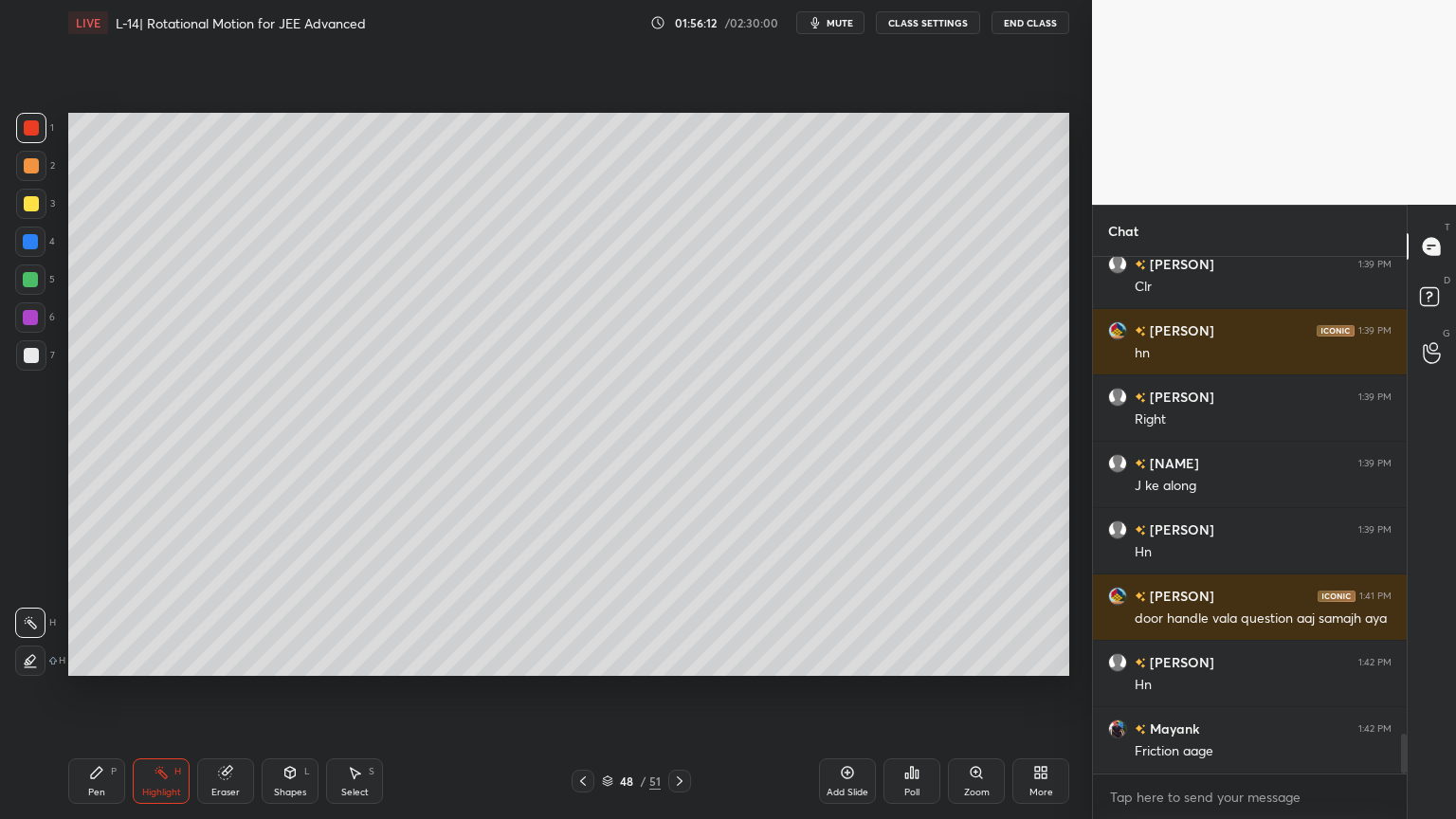 click 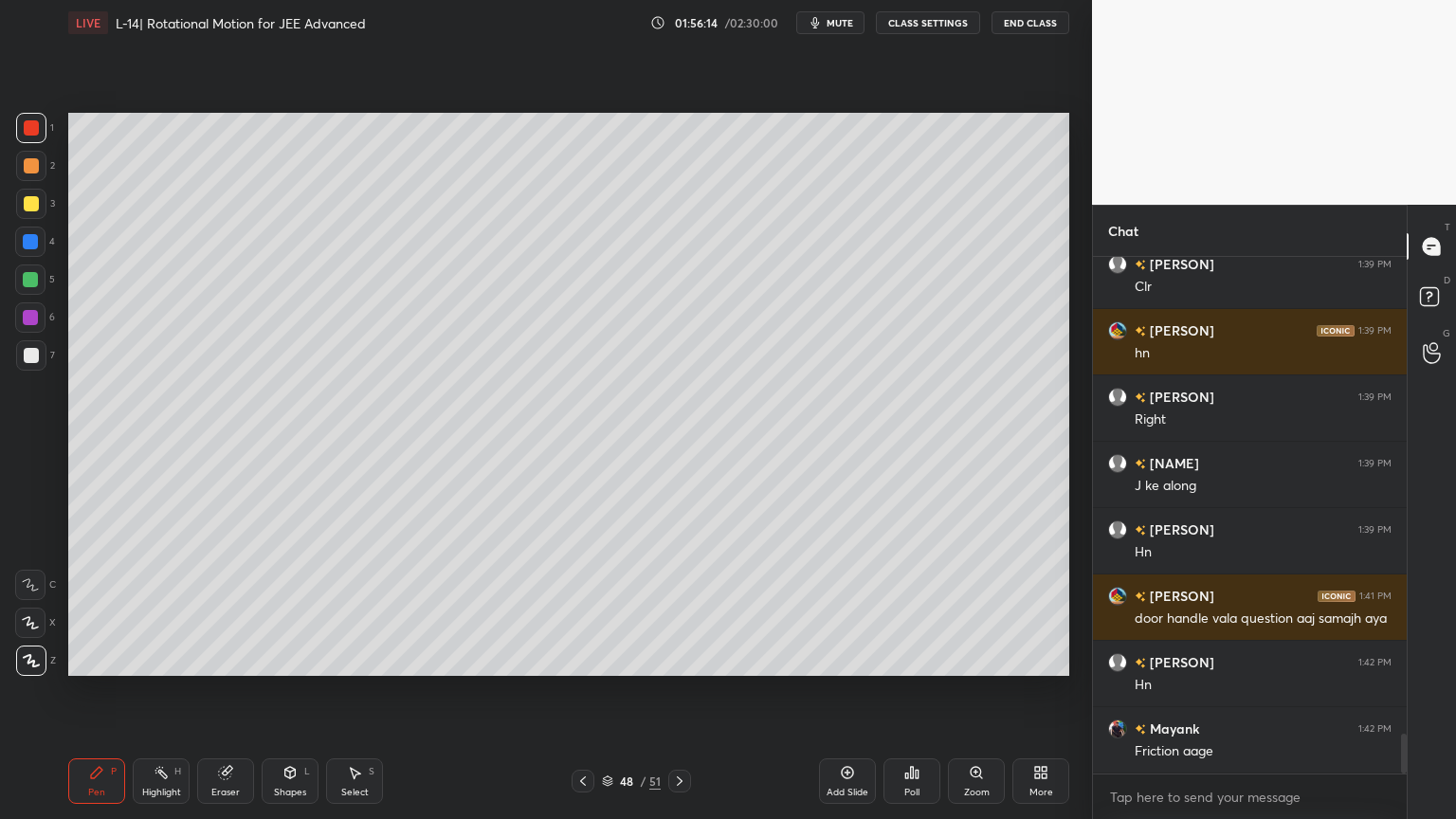 click 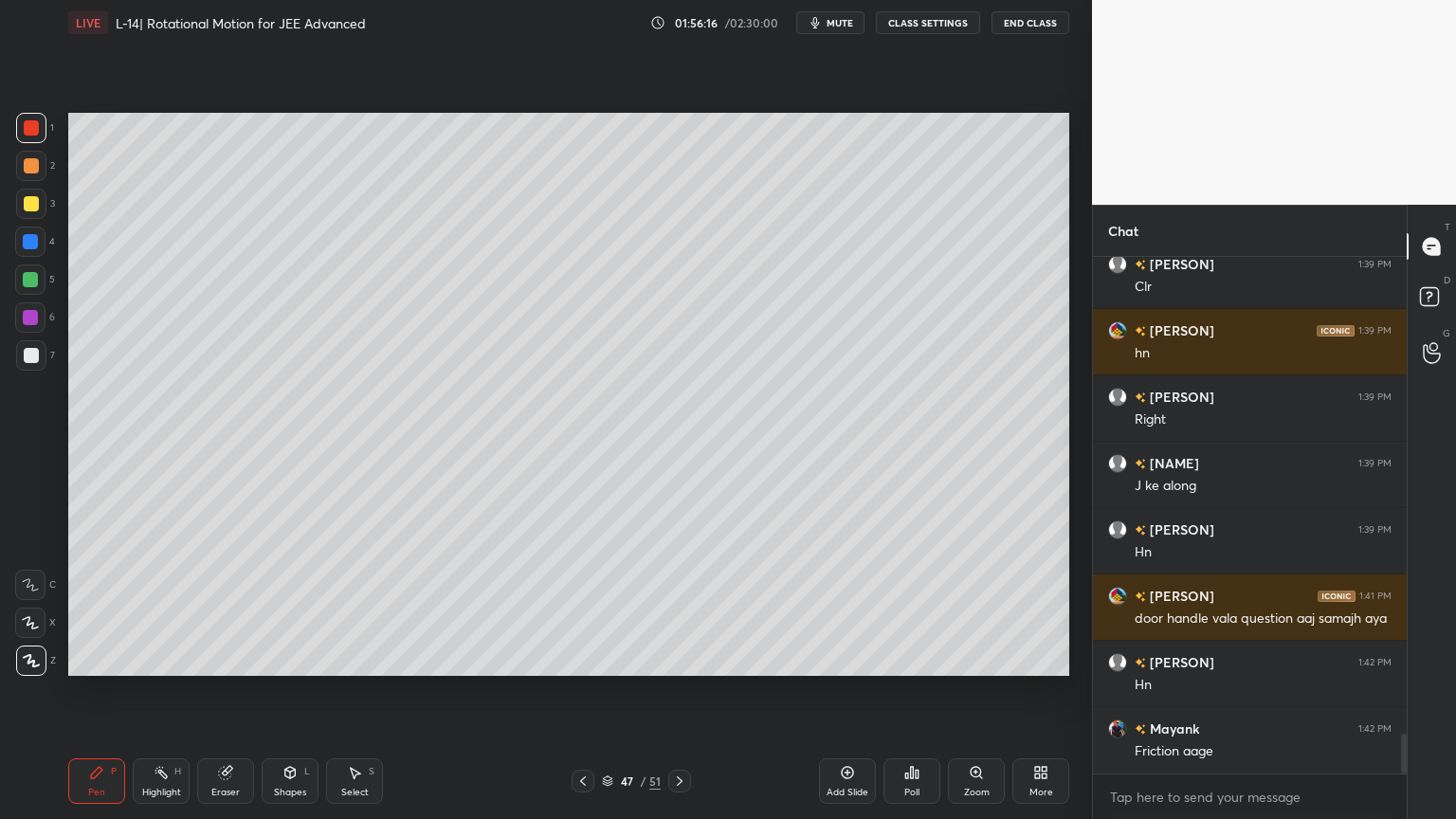 click 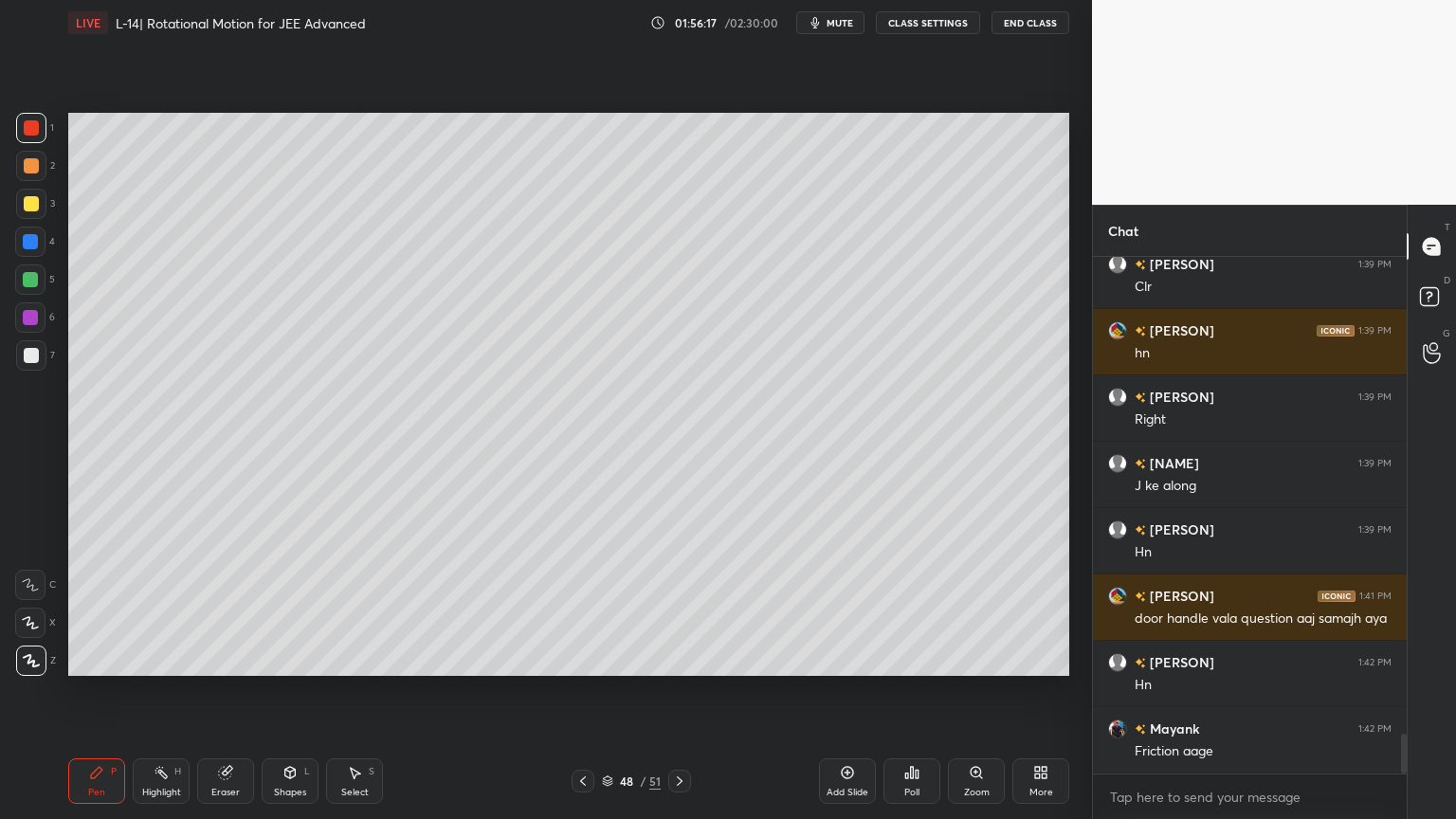 click 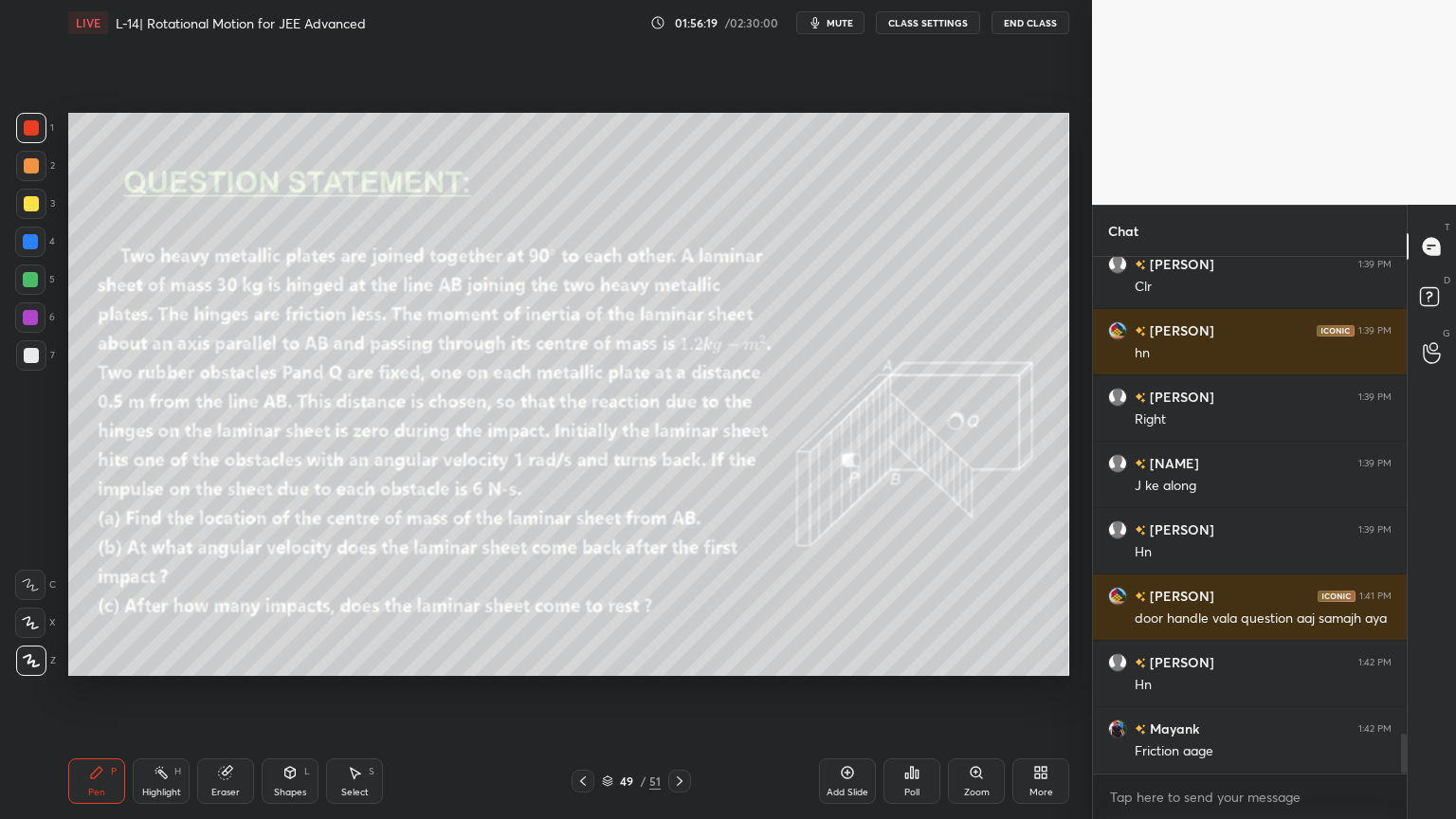 click at bounding box center [31, 204] 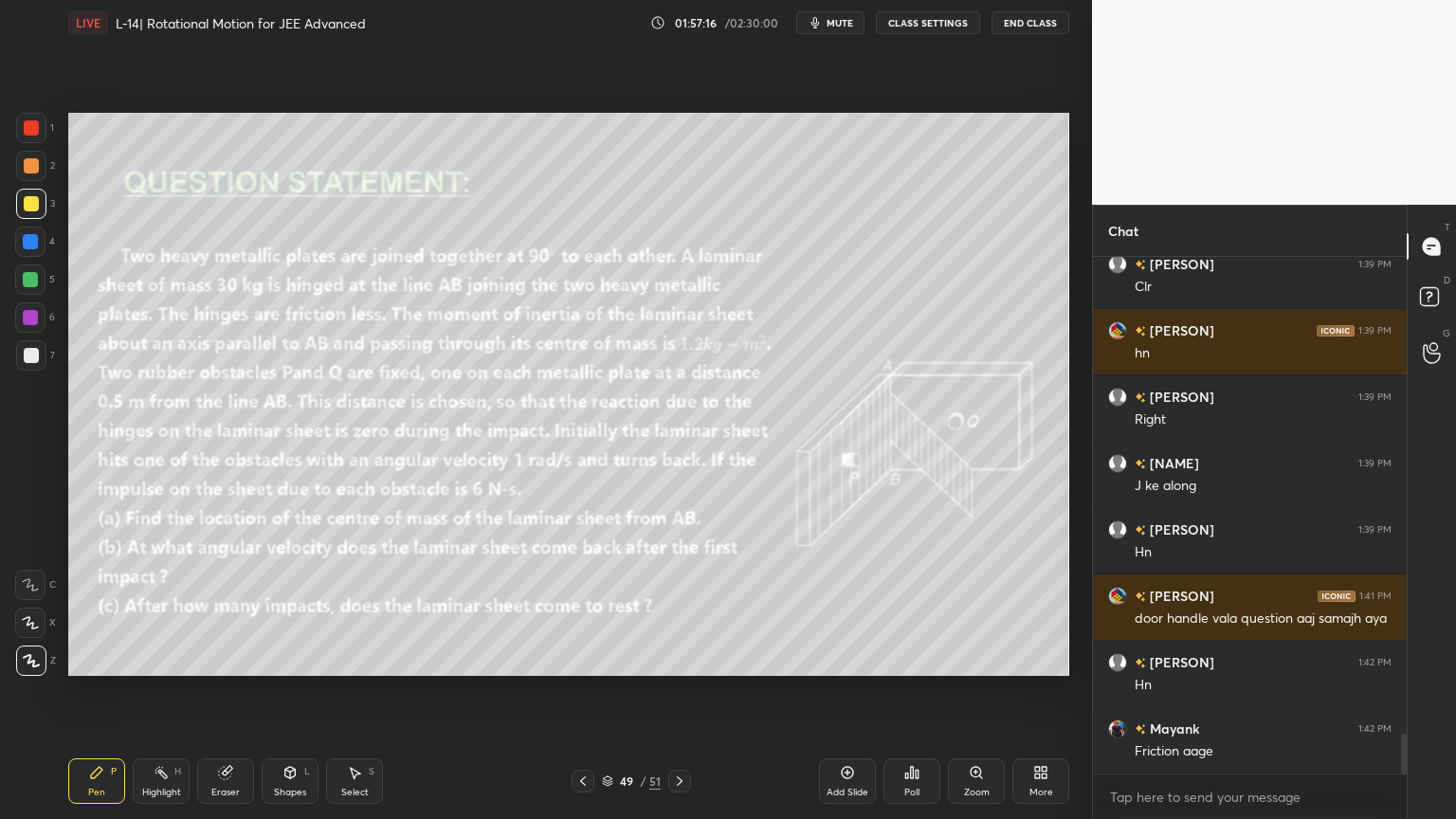 click on "Shapes" at bounding box center [290, 792] 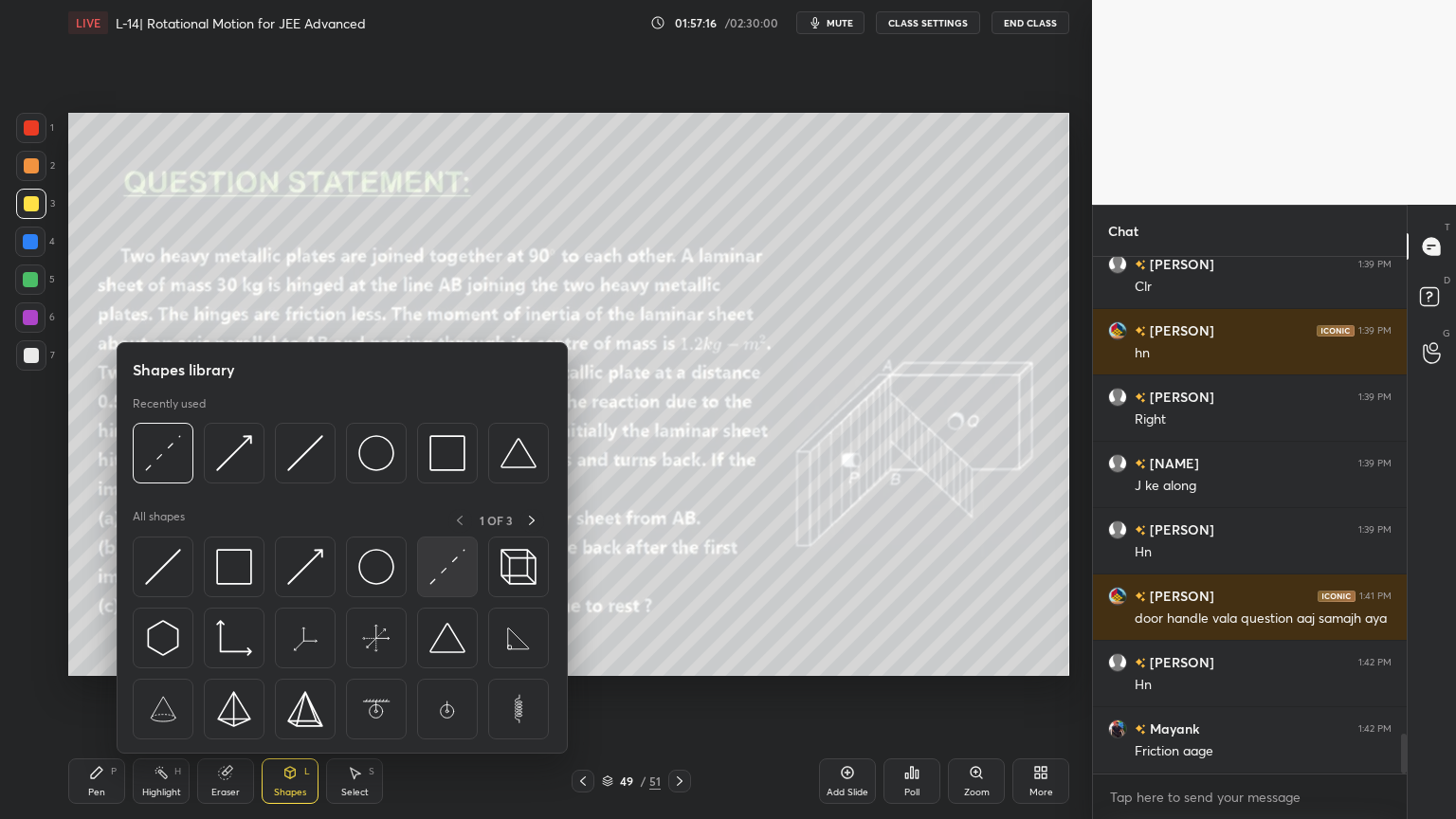click at bounding box center [447, 567] 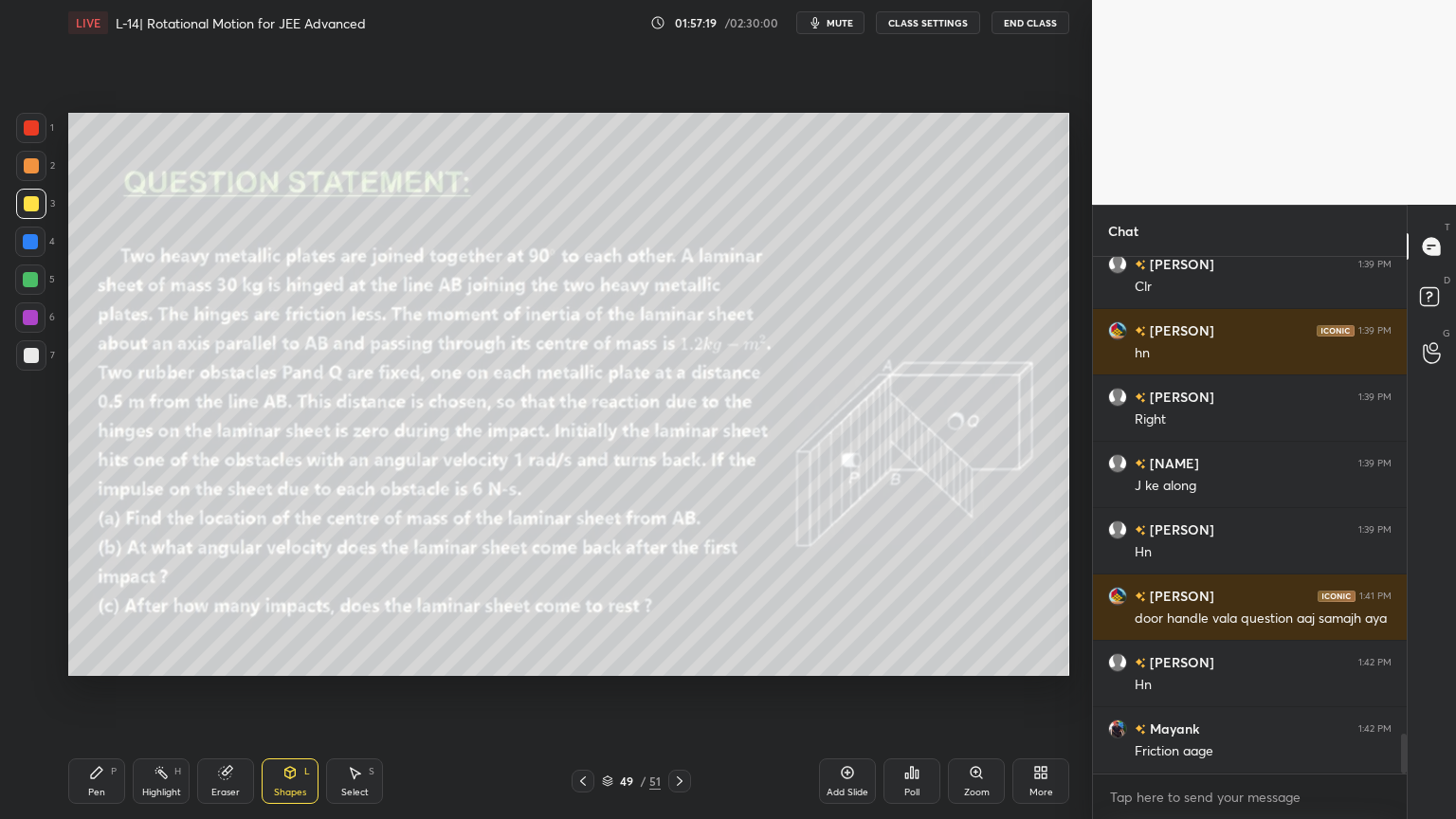 click at bounding box center [31, 128] 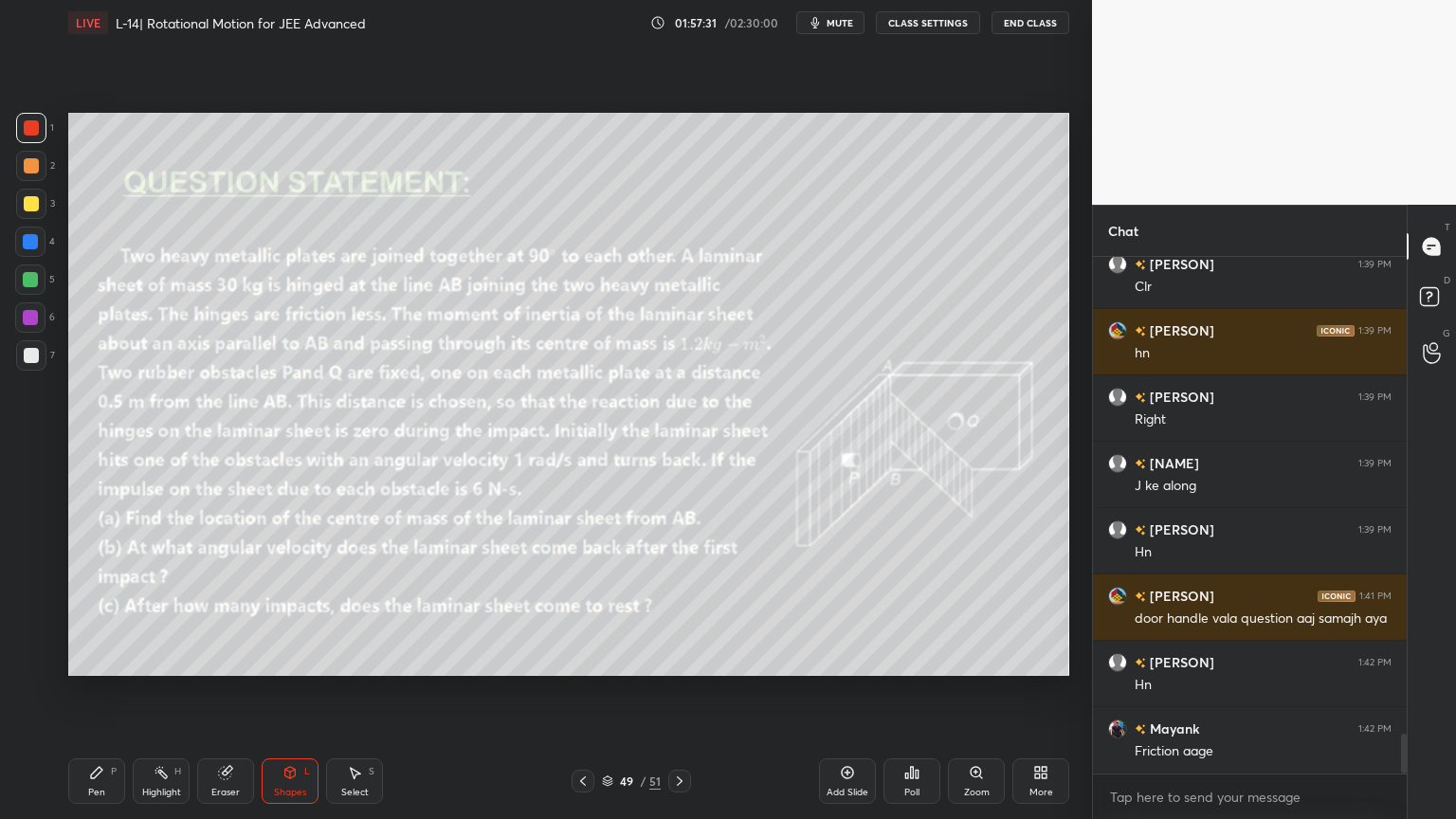 click 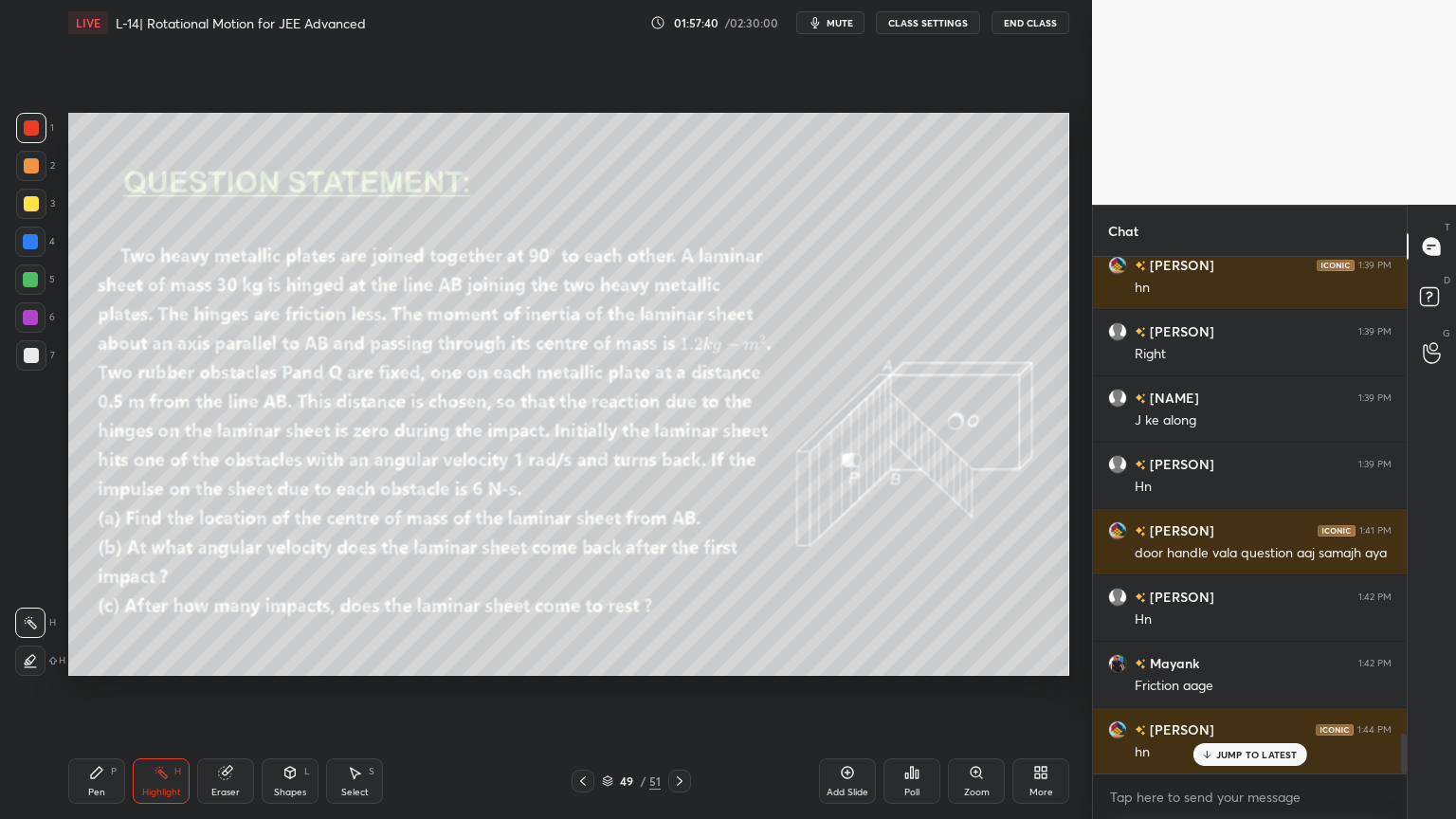 scroll, scrollTop: 6282, scrollLeft: 0, axis: vertical 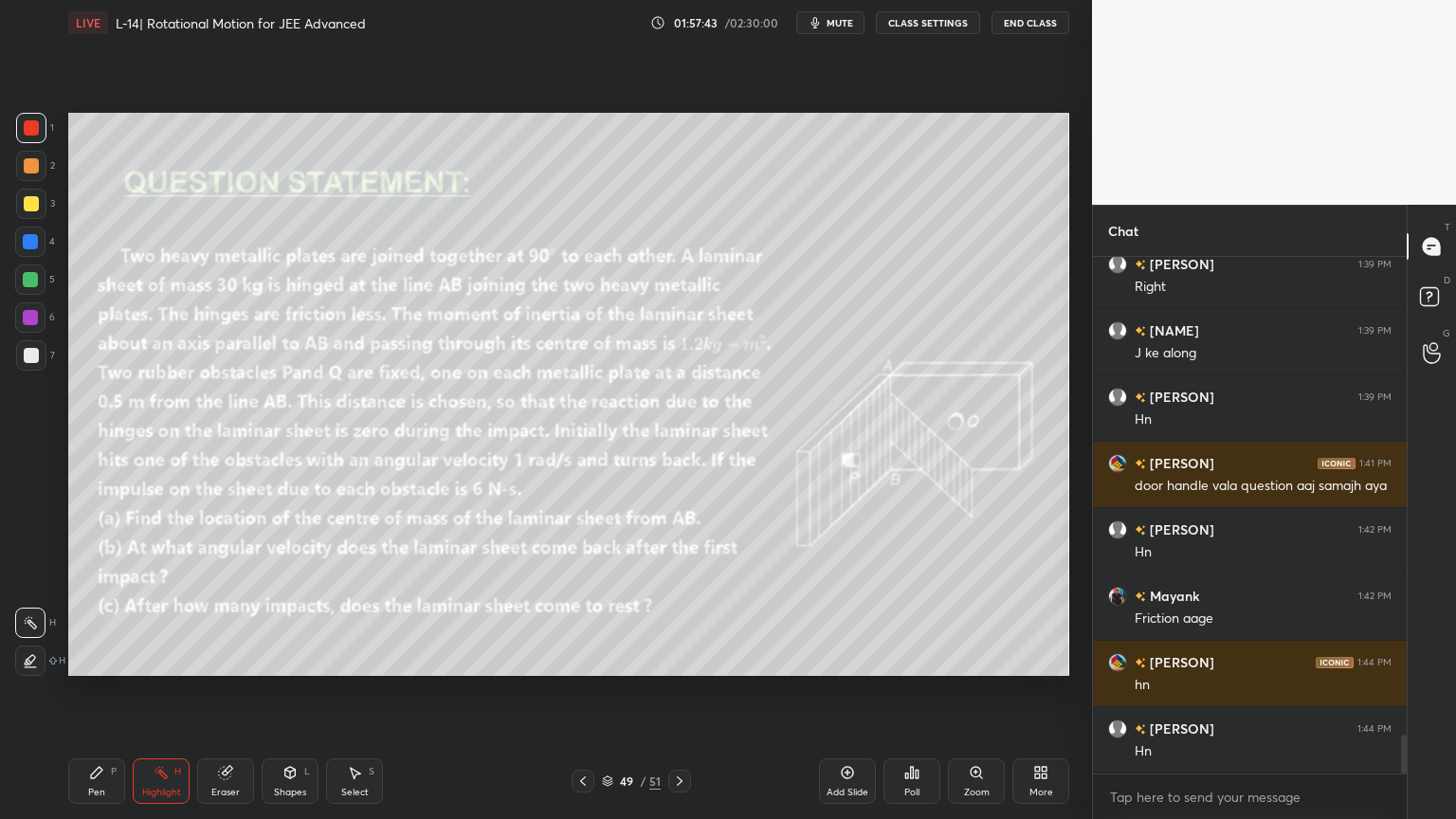 click 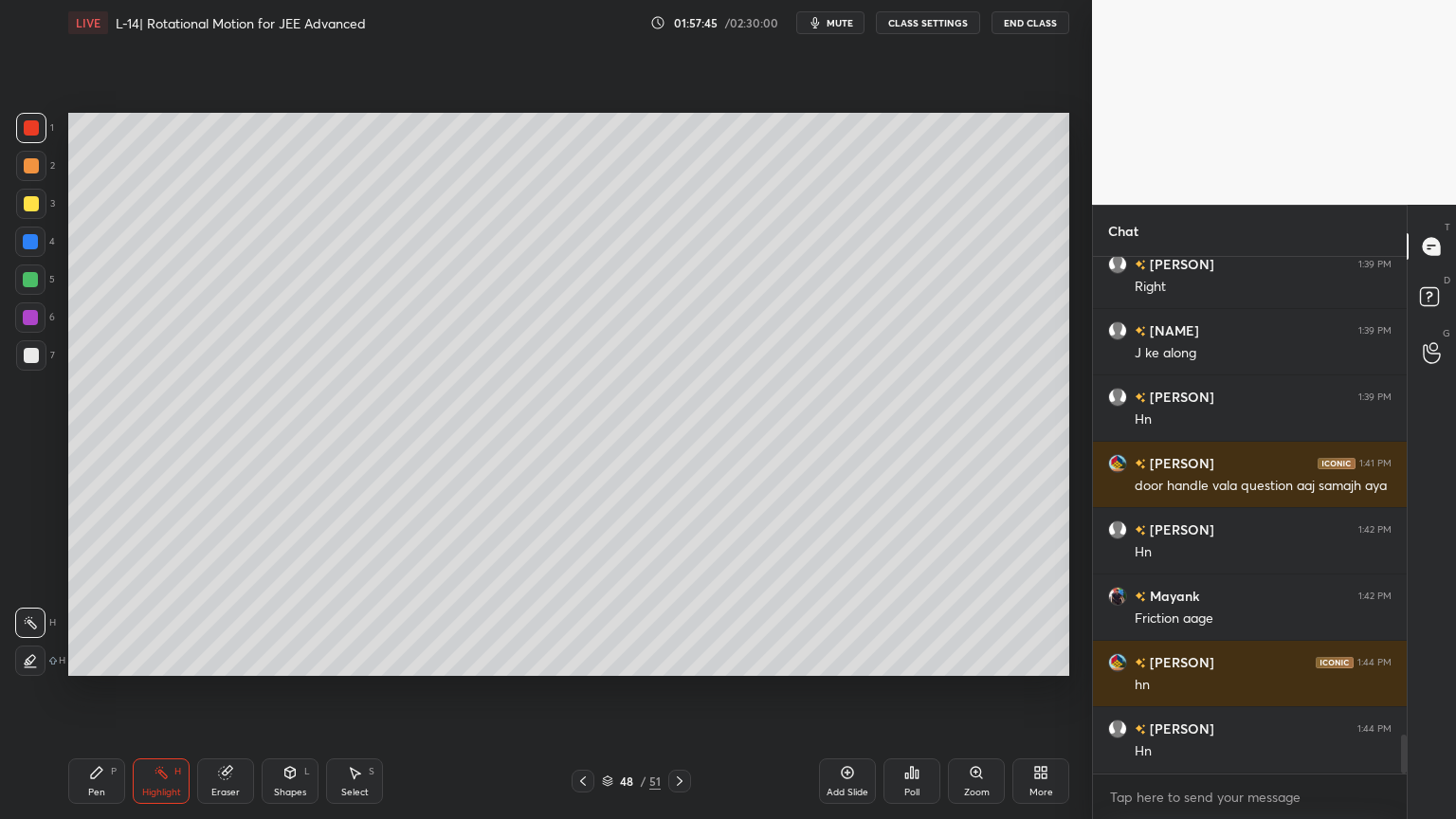click 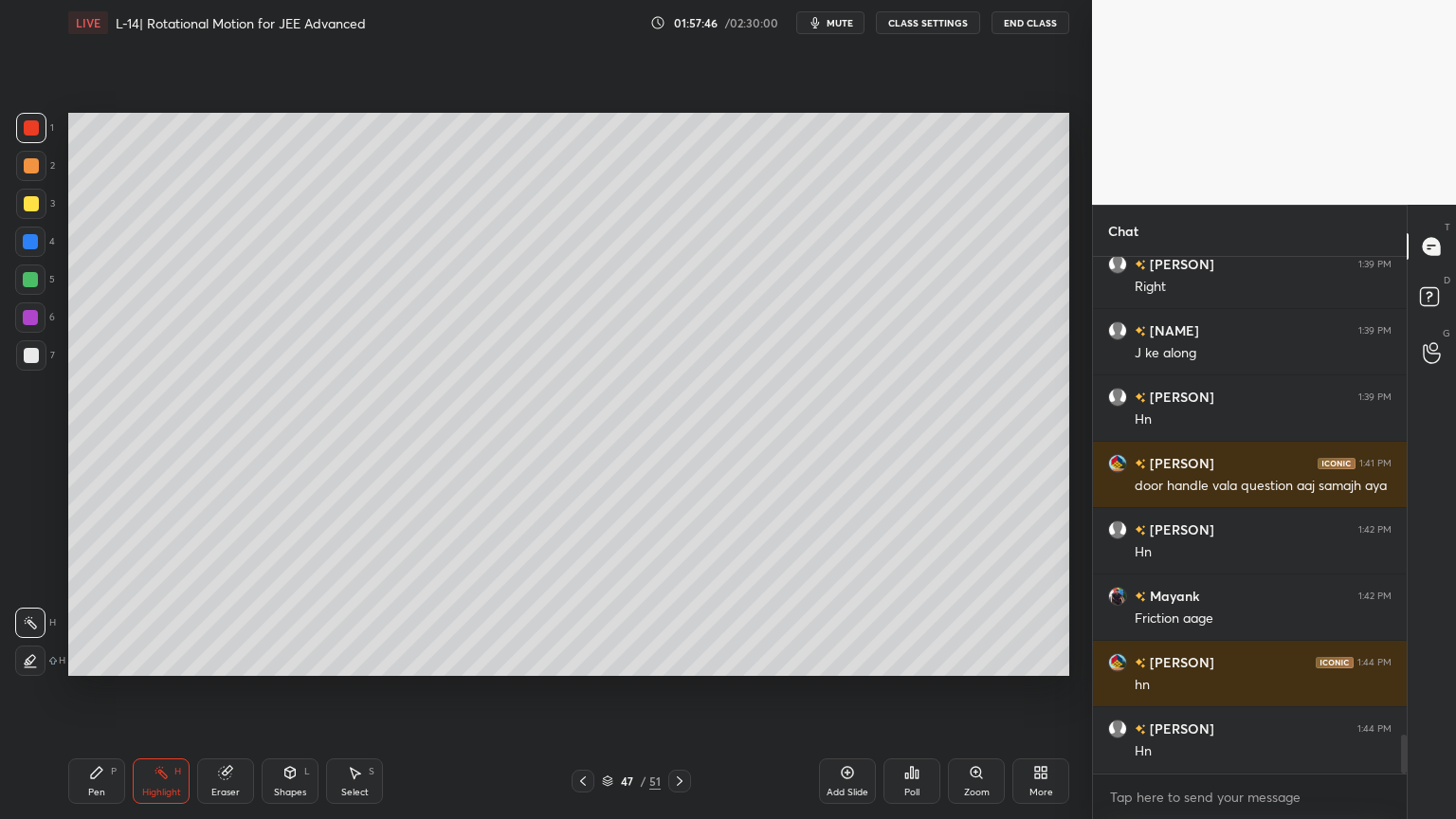 click 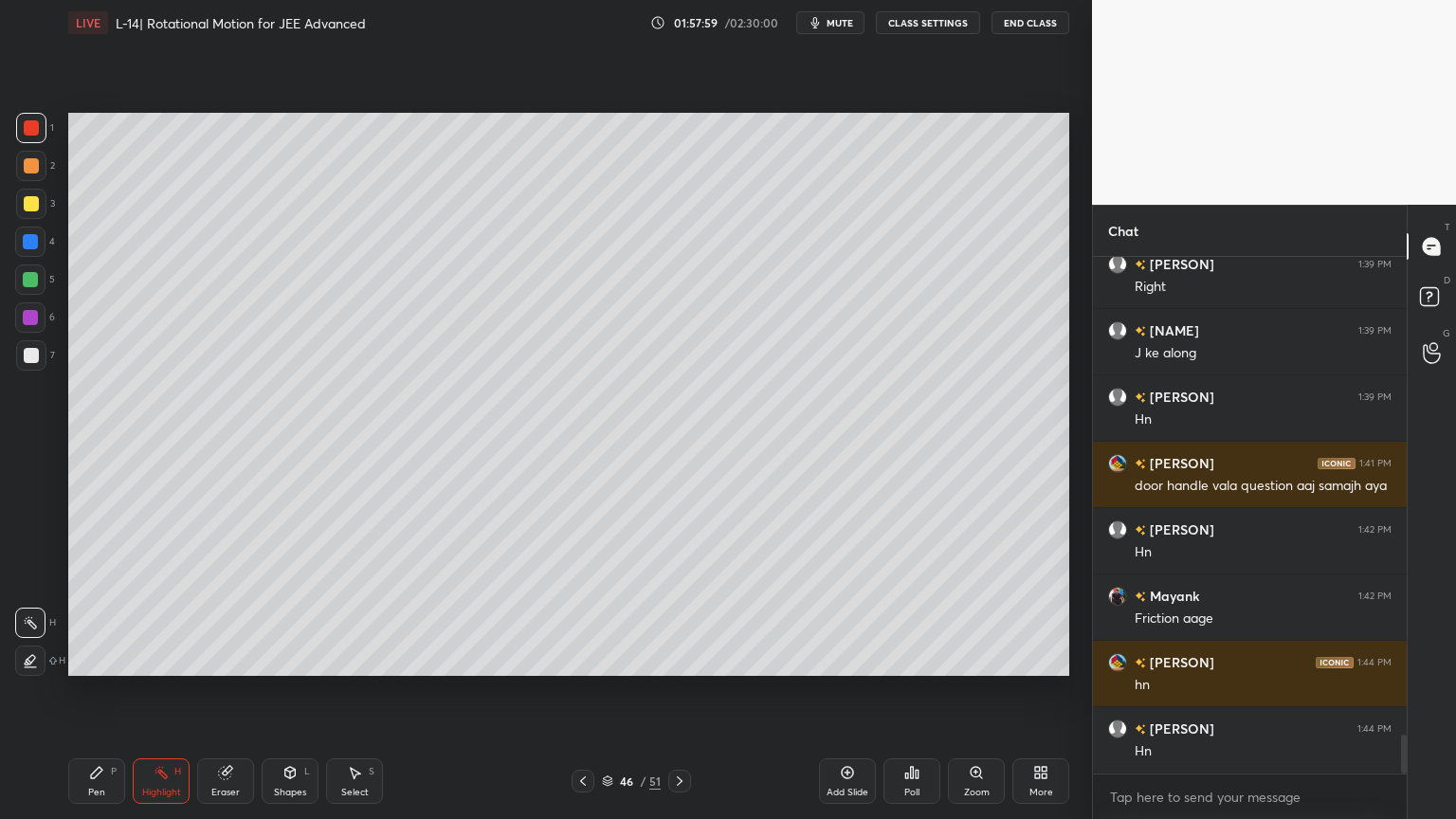 click on "46 / 51" at bounding box center (631, 781) 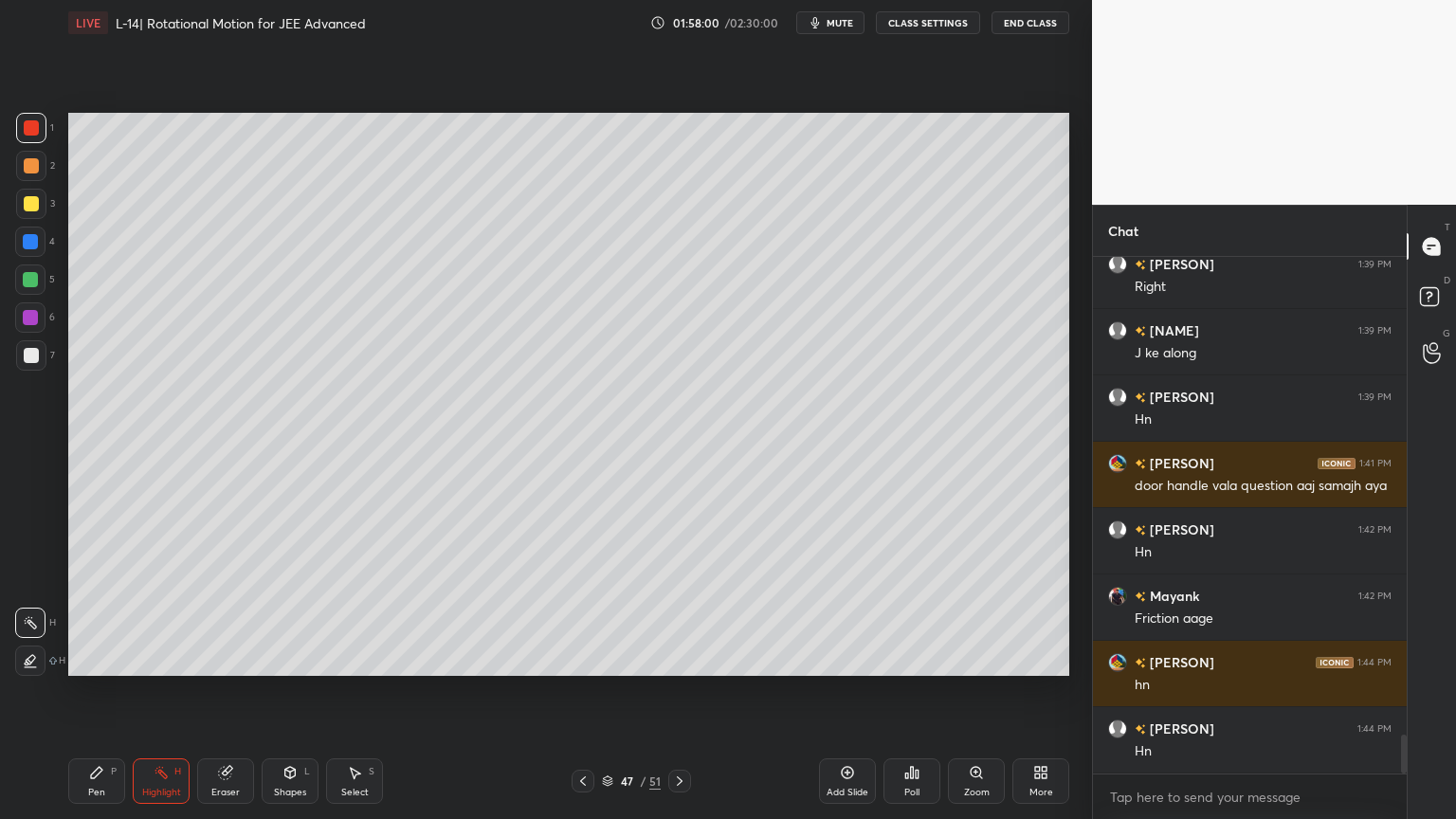 click 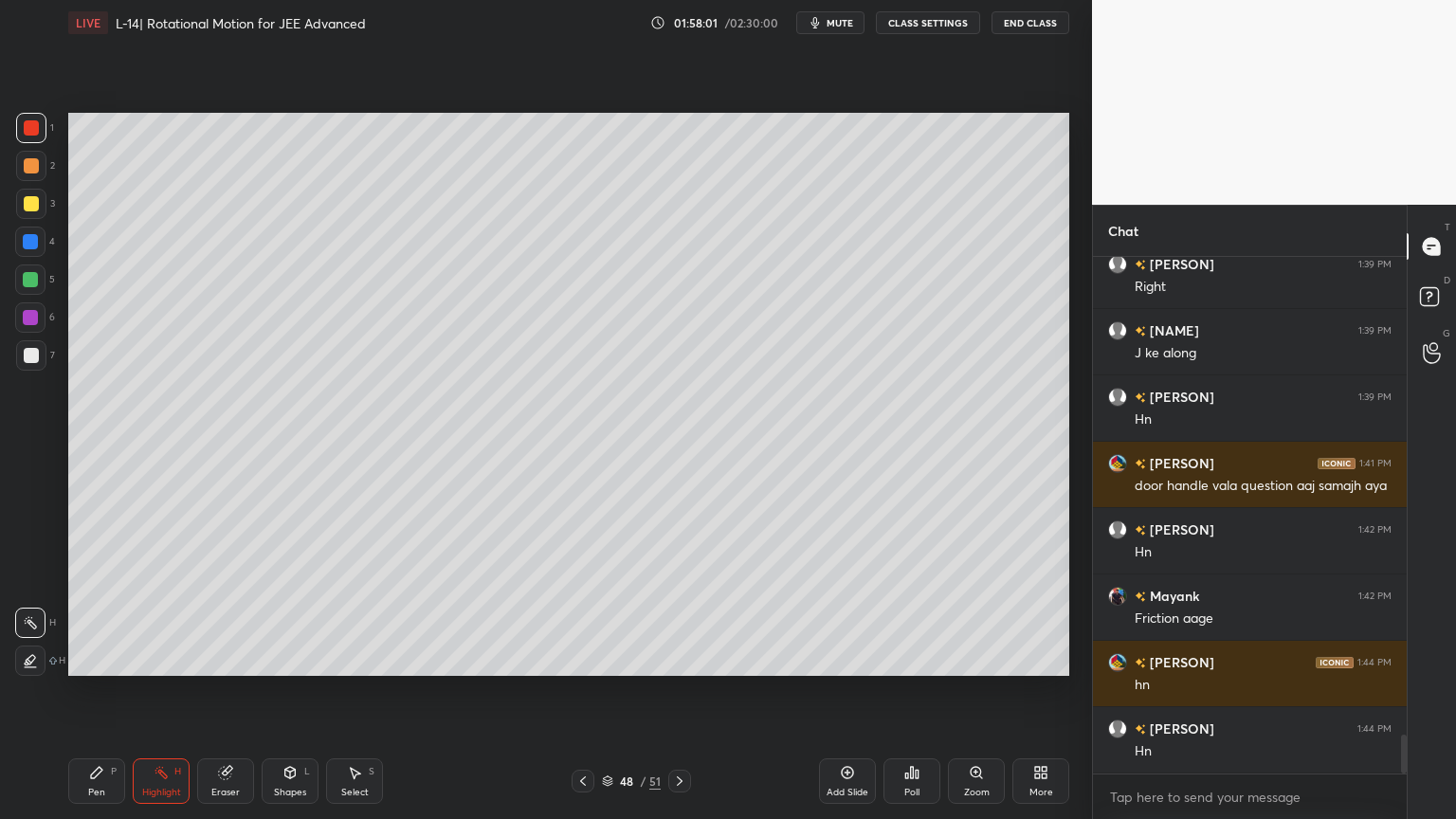 click at bounding box center (680, 781) 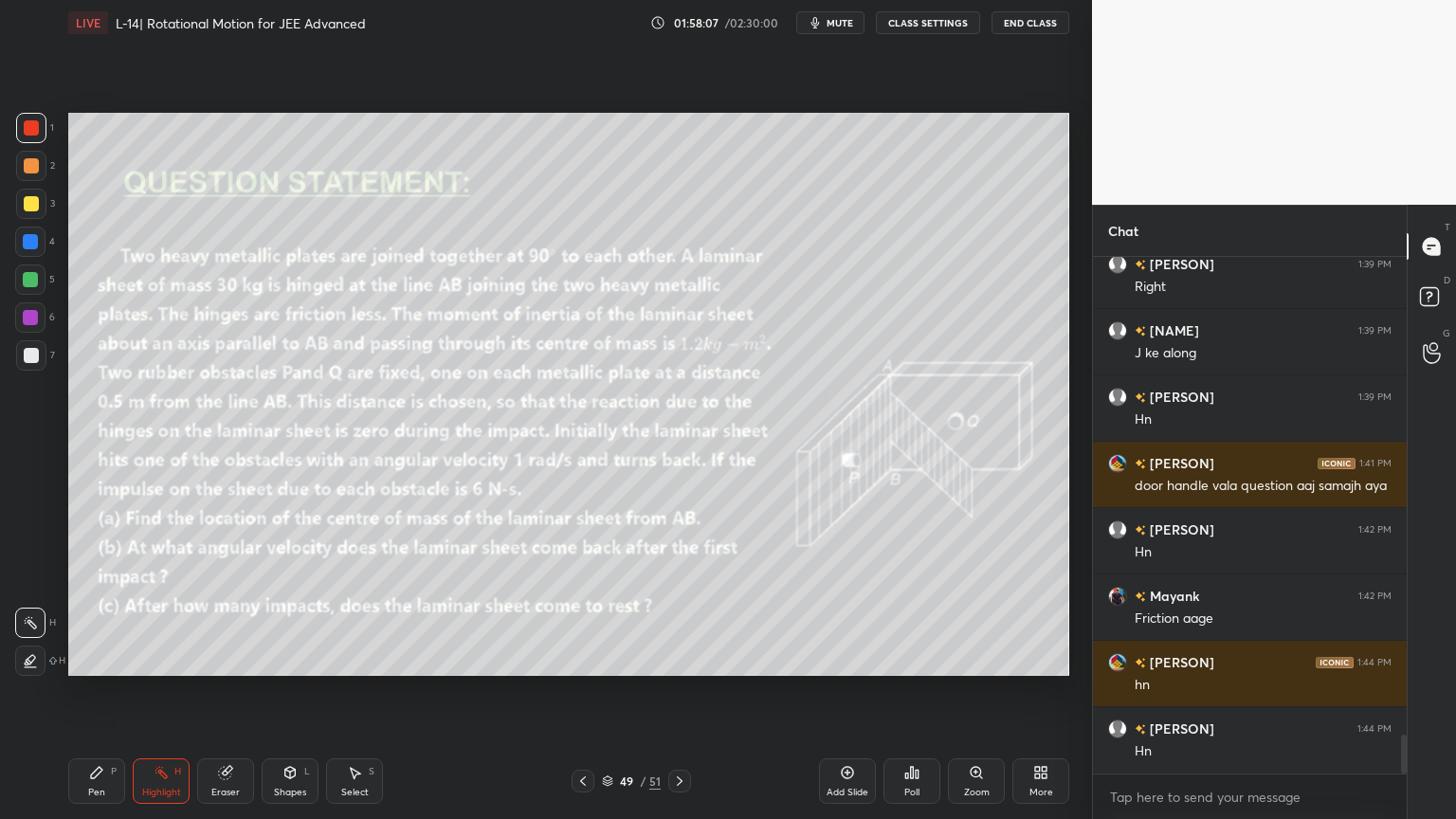 click on "Pen P" at bounding box center (97, 781) 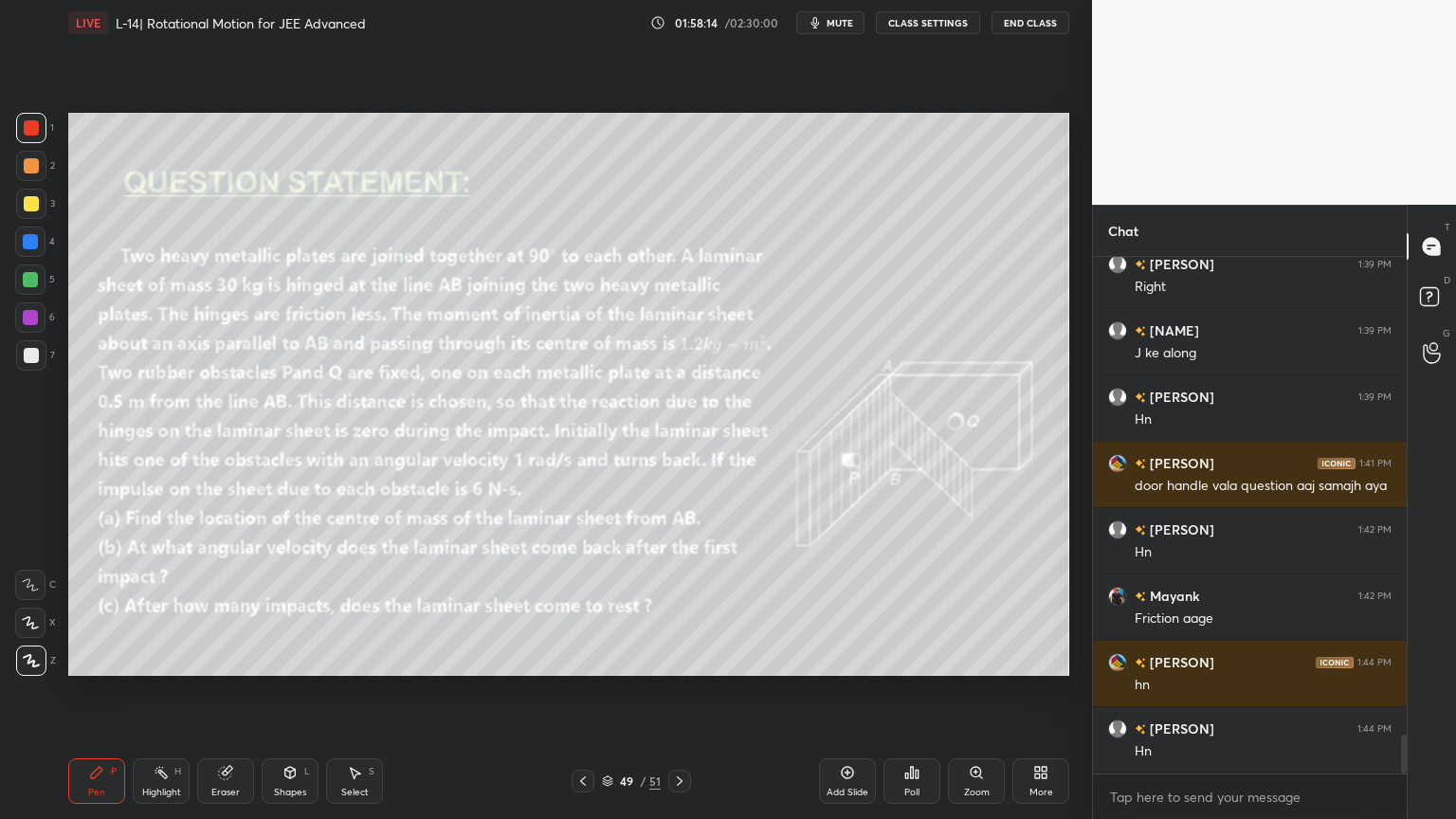 click on "Highlight" at bounding box center [161, 792] 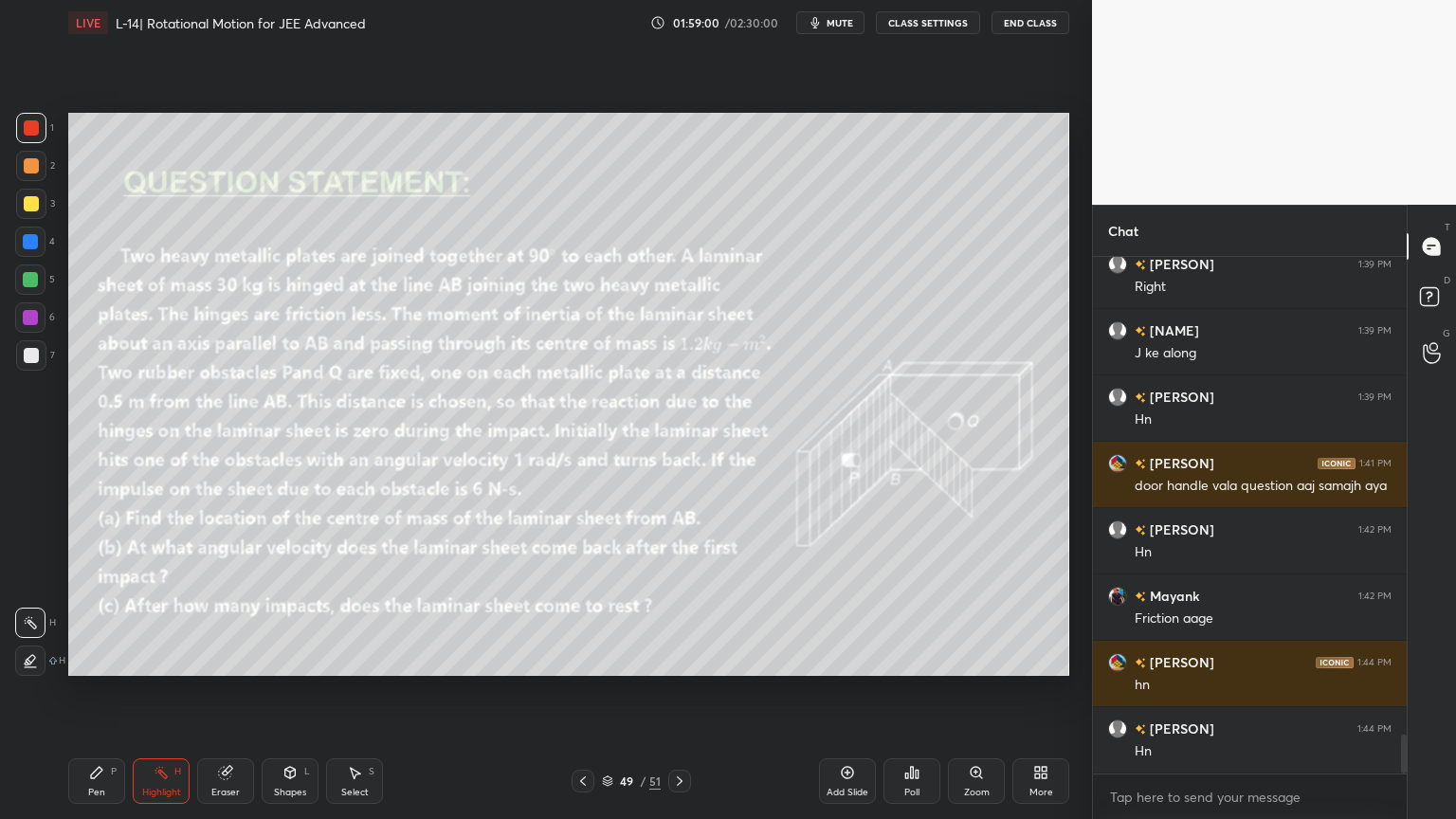 click on "Pen" at bounding box center [97, 792] 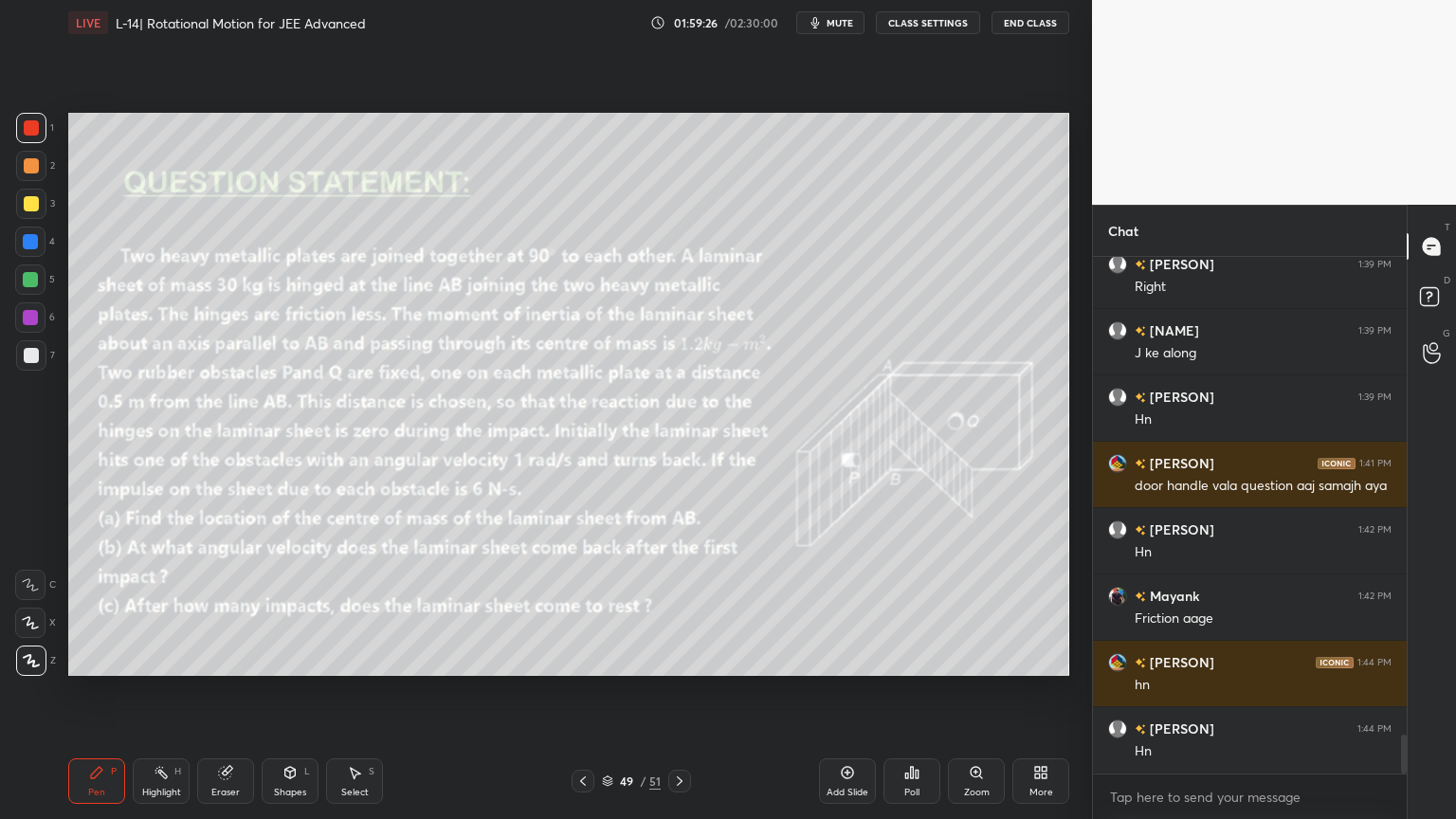 click on "Highlight" at bounding box center (161, 792) 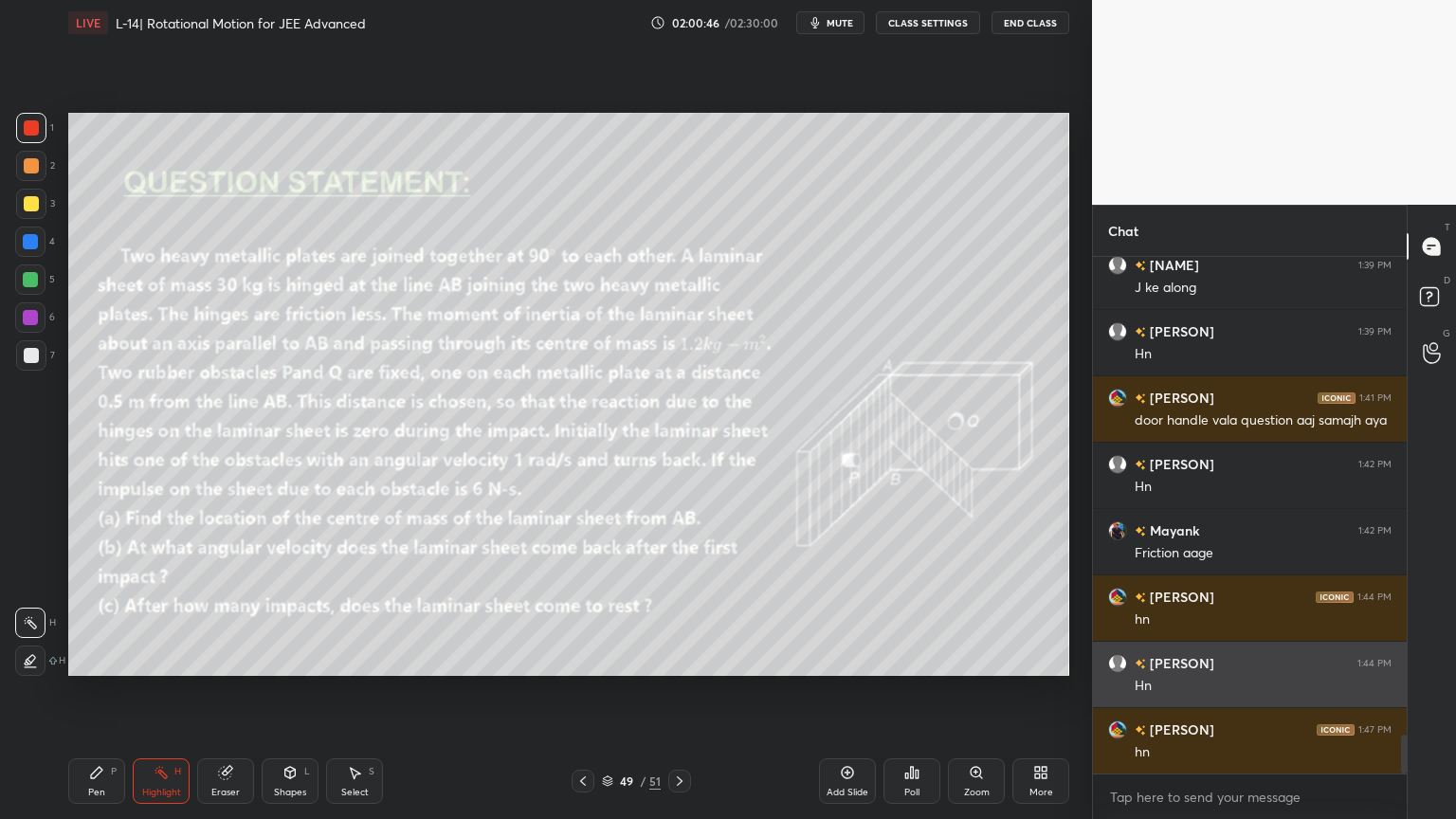 scroll, scrollTop: 6348, scrollLeft: 0, axis: vertical 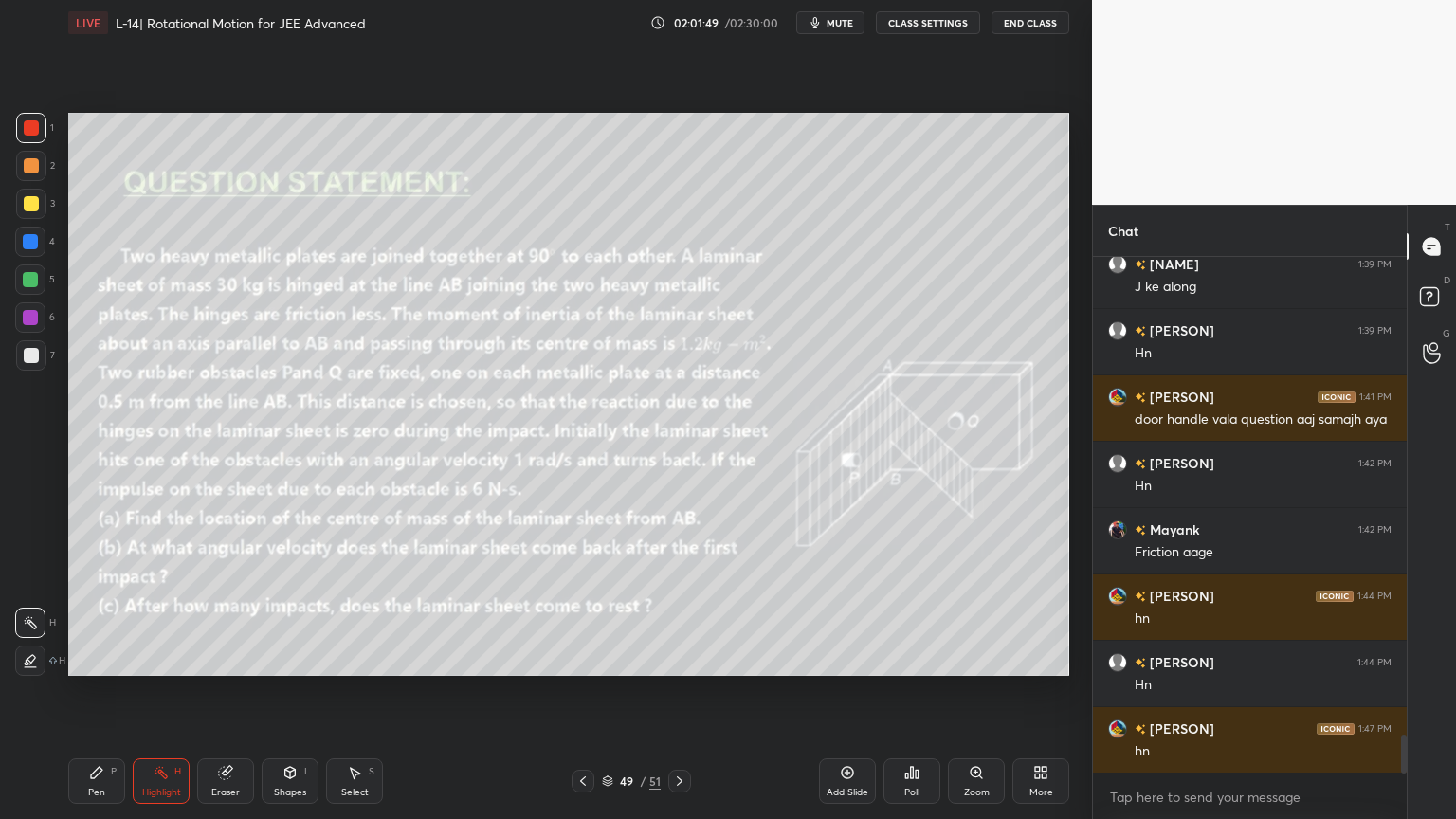 click at bounding box center [30, 242] 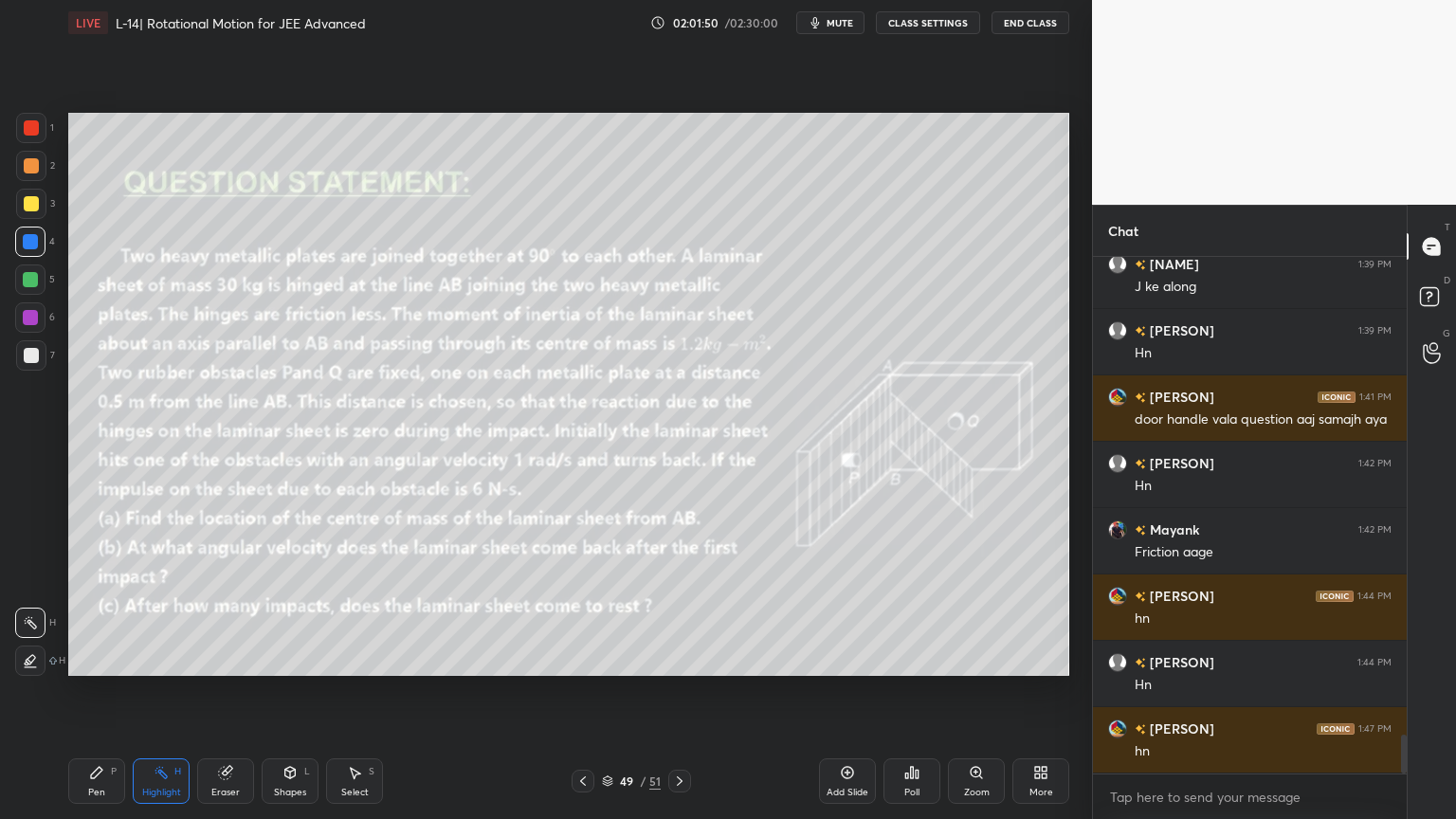 click on "Pen P" at bounding box center (97, 781) 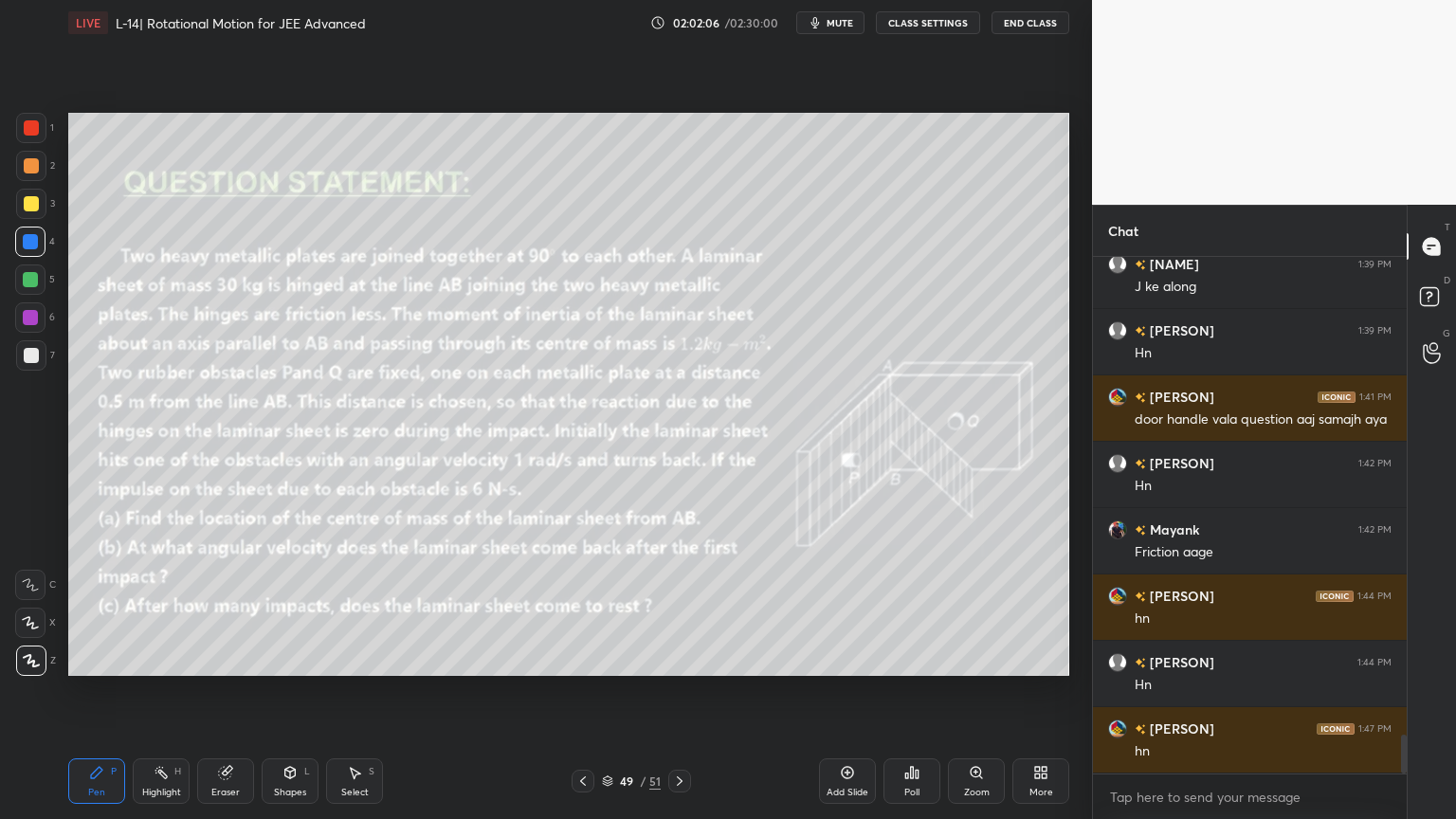 click 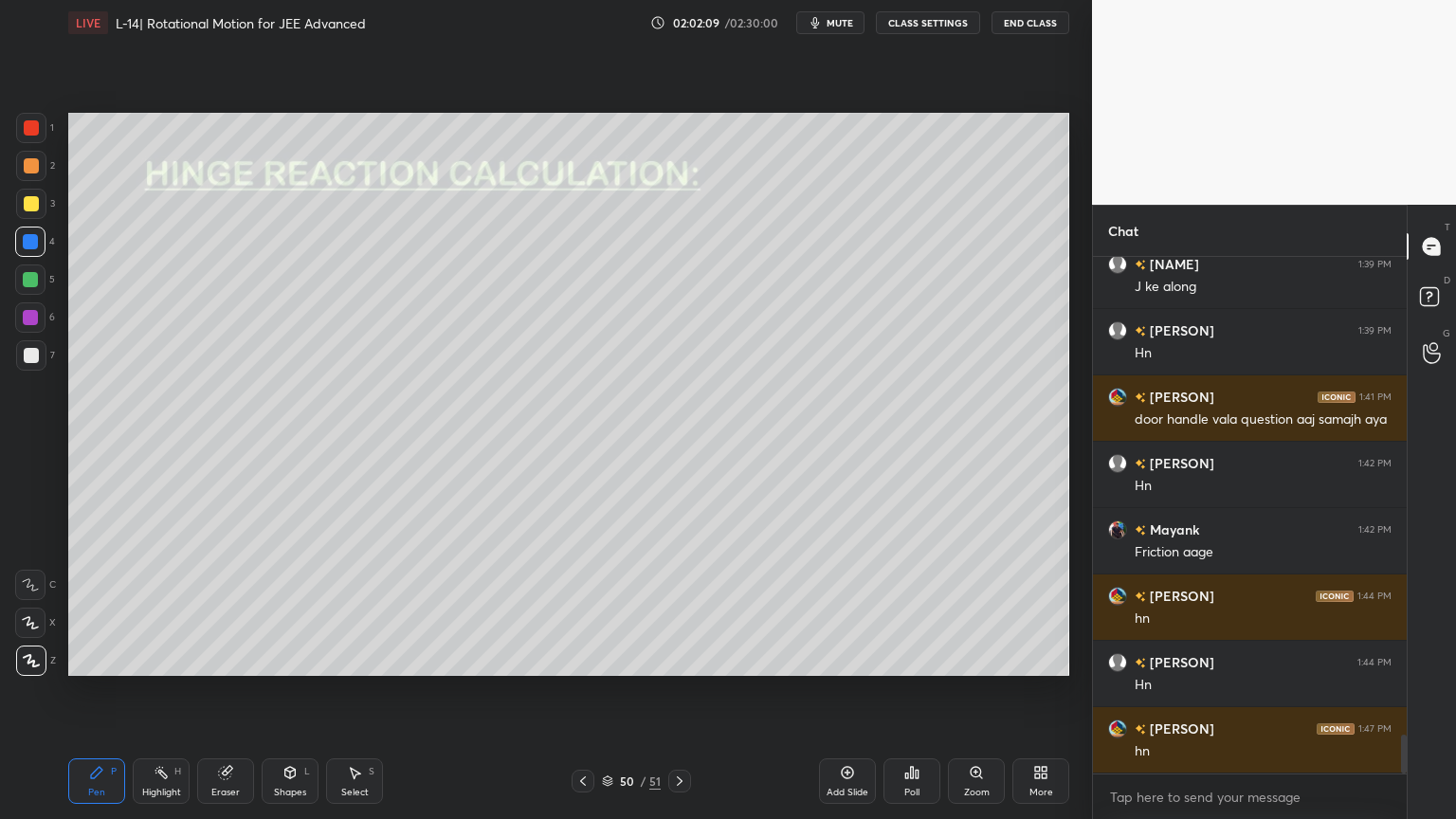 click at bounding box center [680, 781] 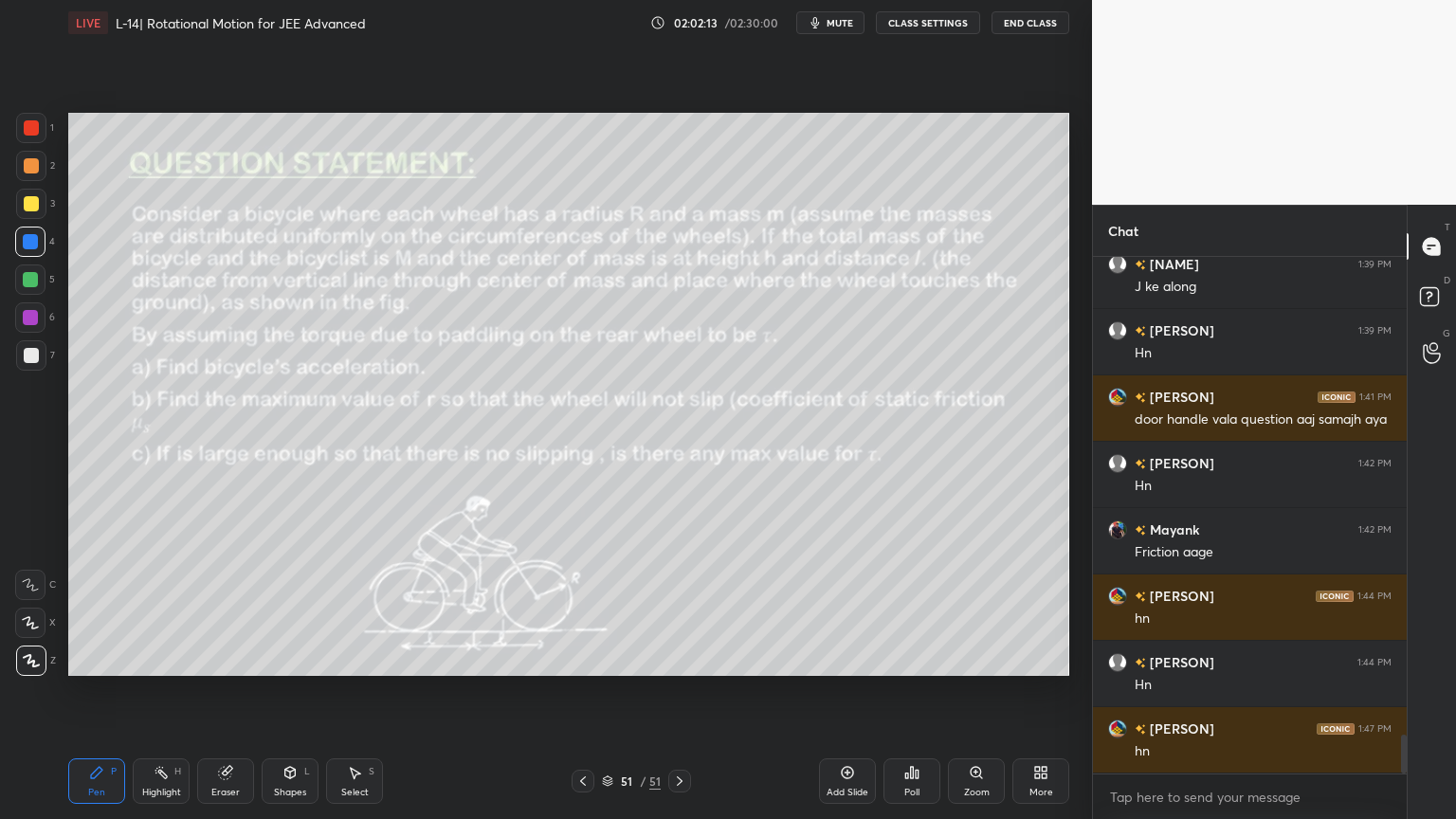 scroll, scrollTop: 6415, scrollLeft: 0, axis: vertical 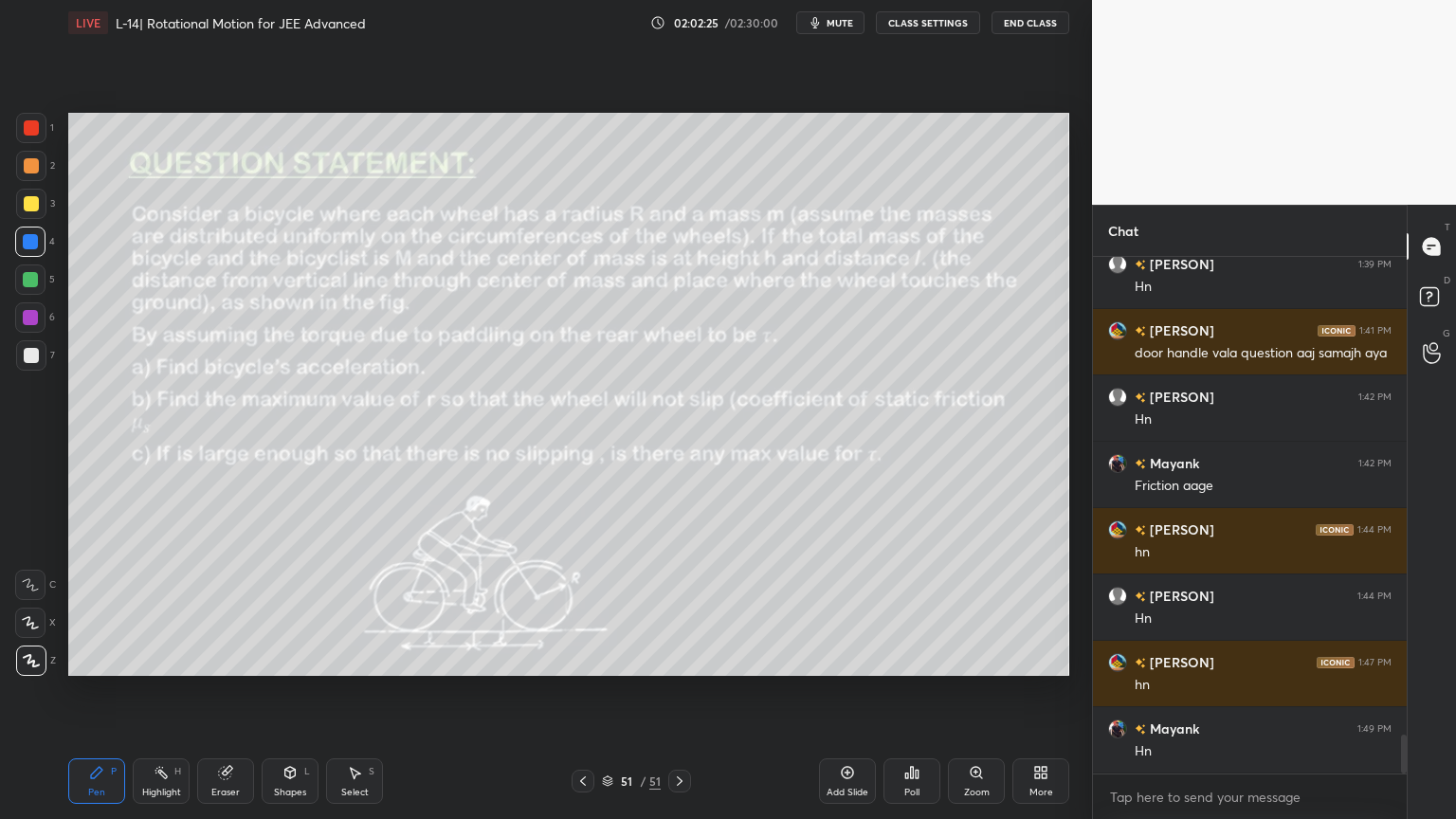 click on "Eraser" at bounding box center [226, 792] 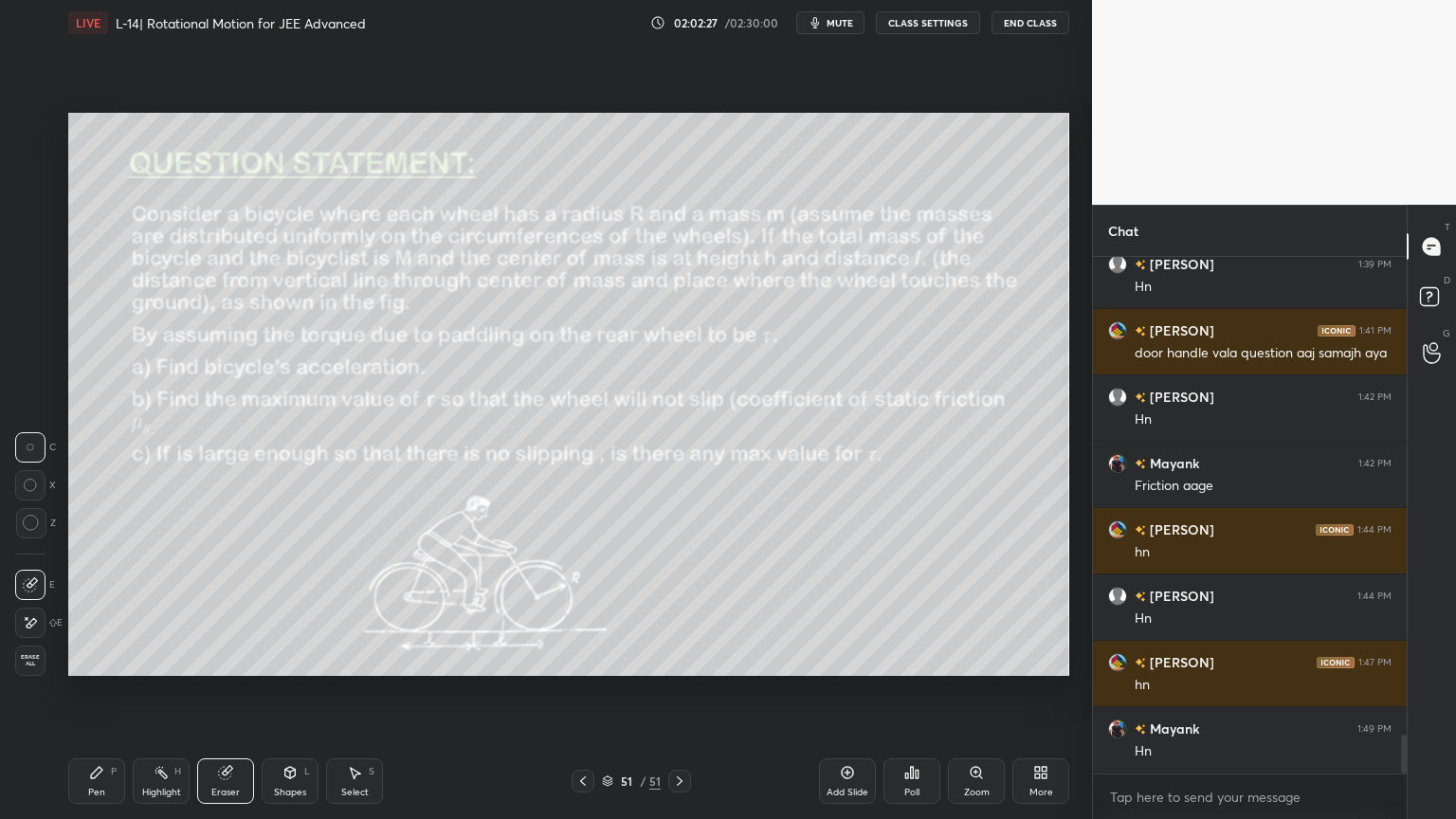 click 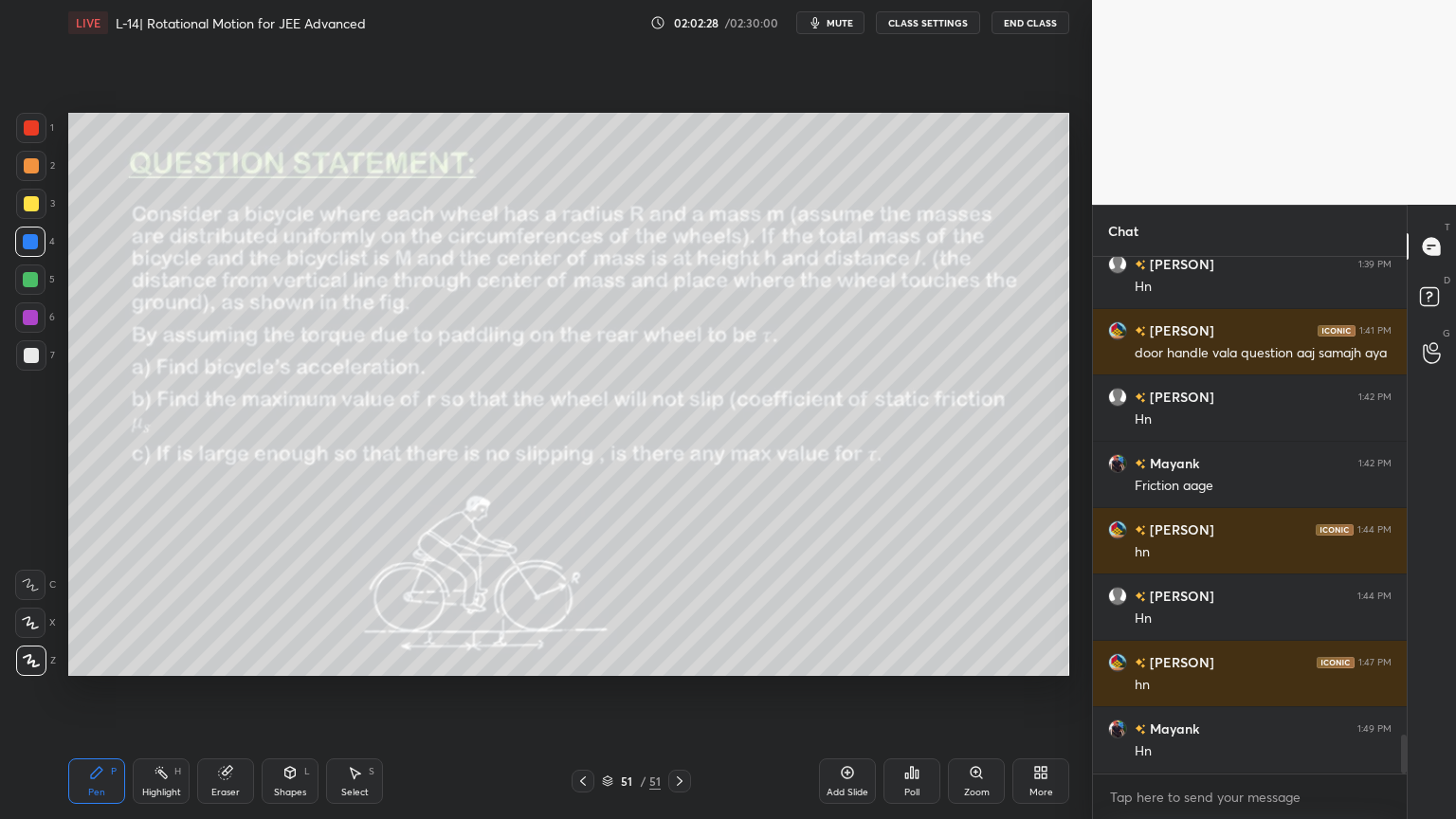 click at bounding box center [30, 318] 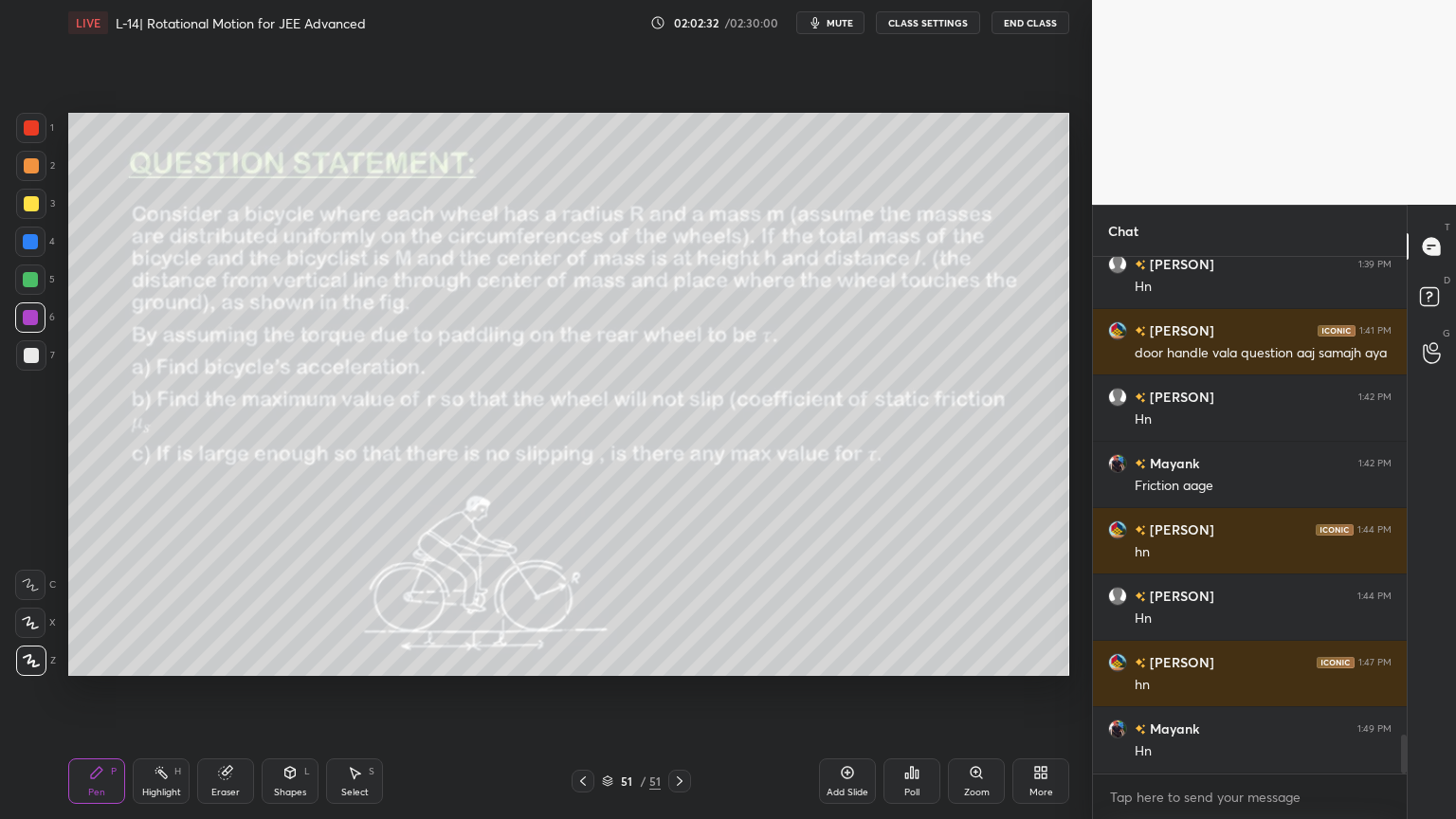 click on "Eraser" at bounding box center (226, 781) 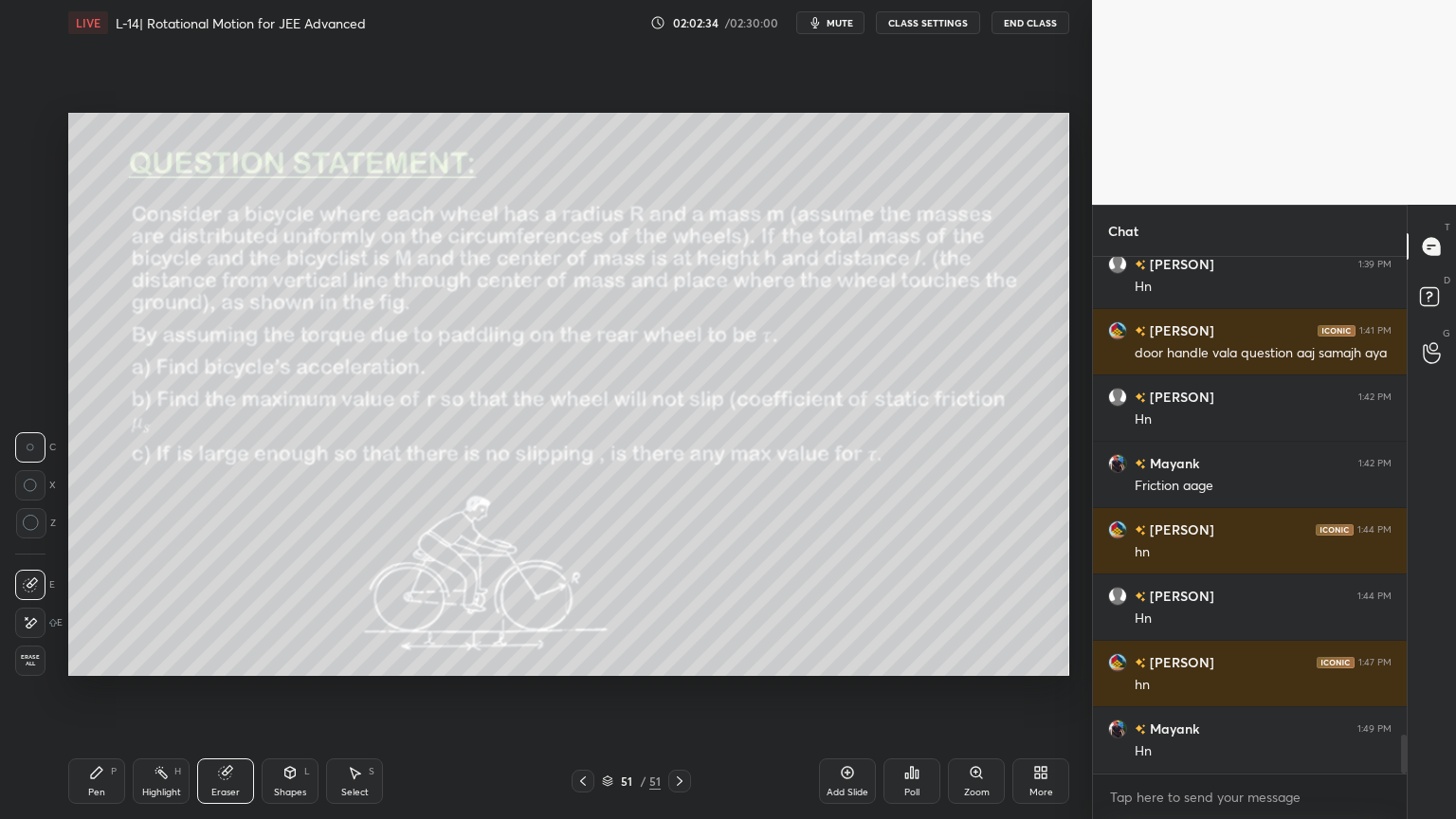 click on "Pen P" at bounding box center [97, 781] 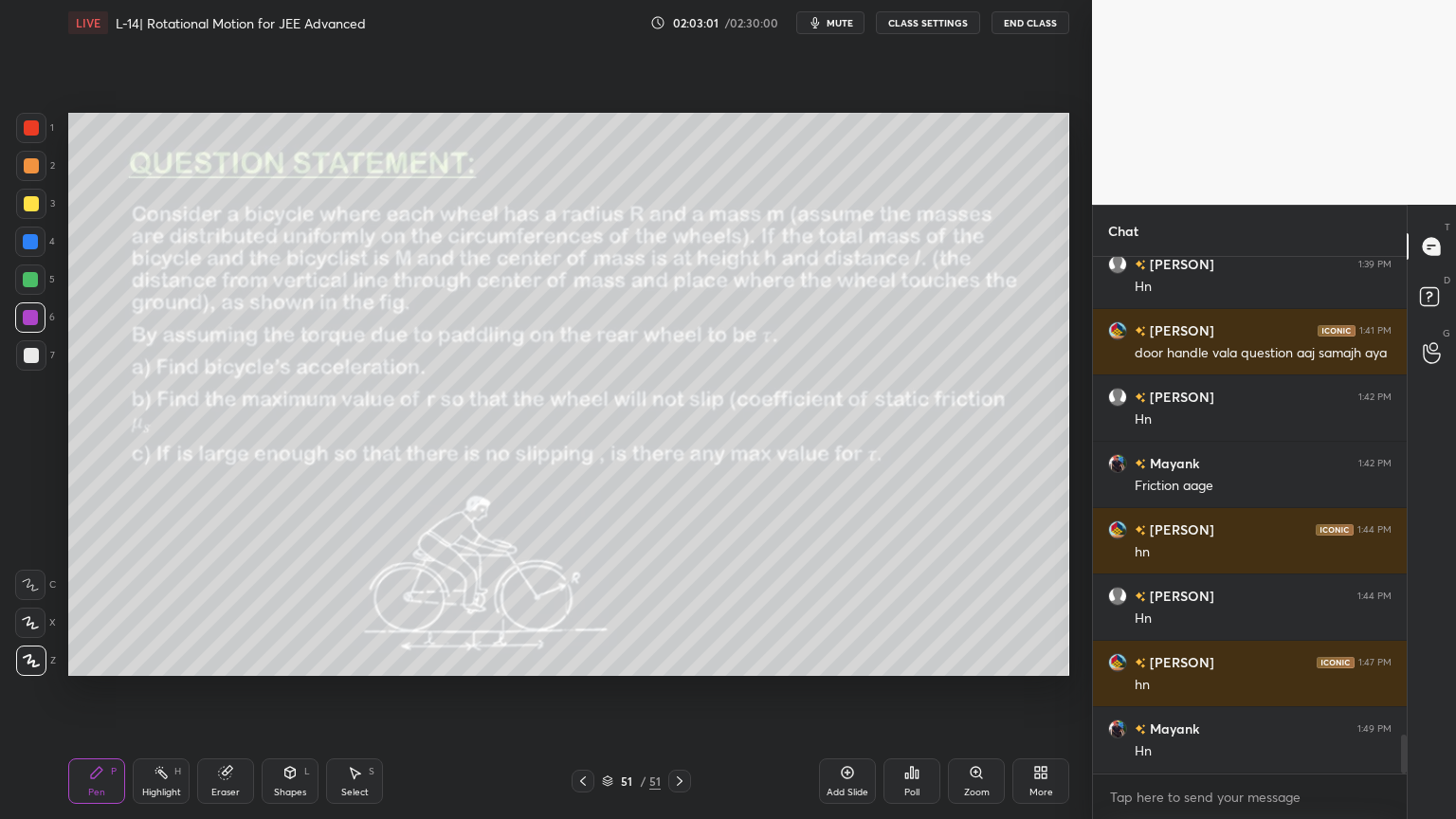 click on "Highlight H" at bounding box center (161, 781) 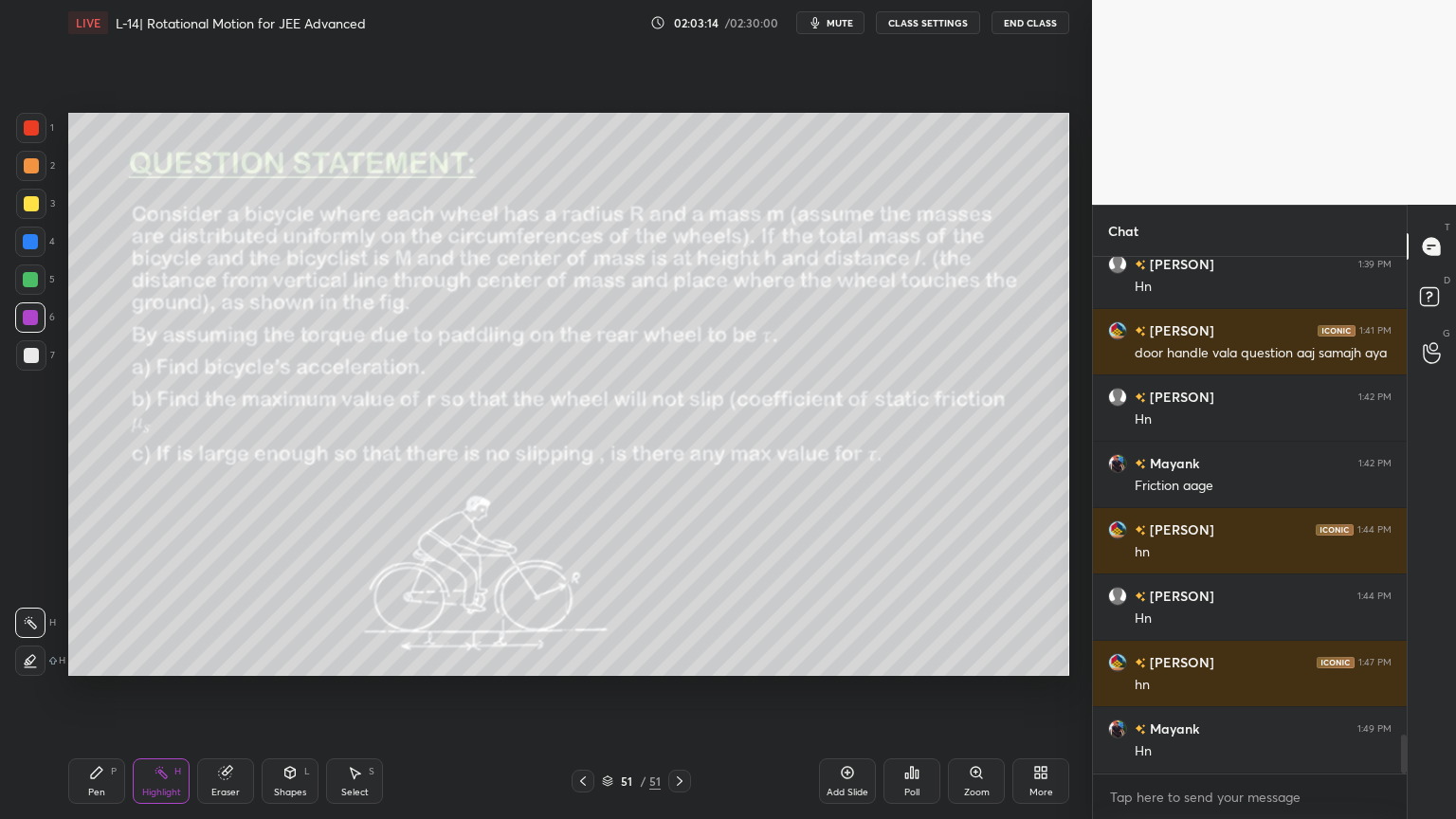 click 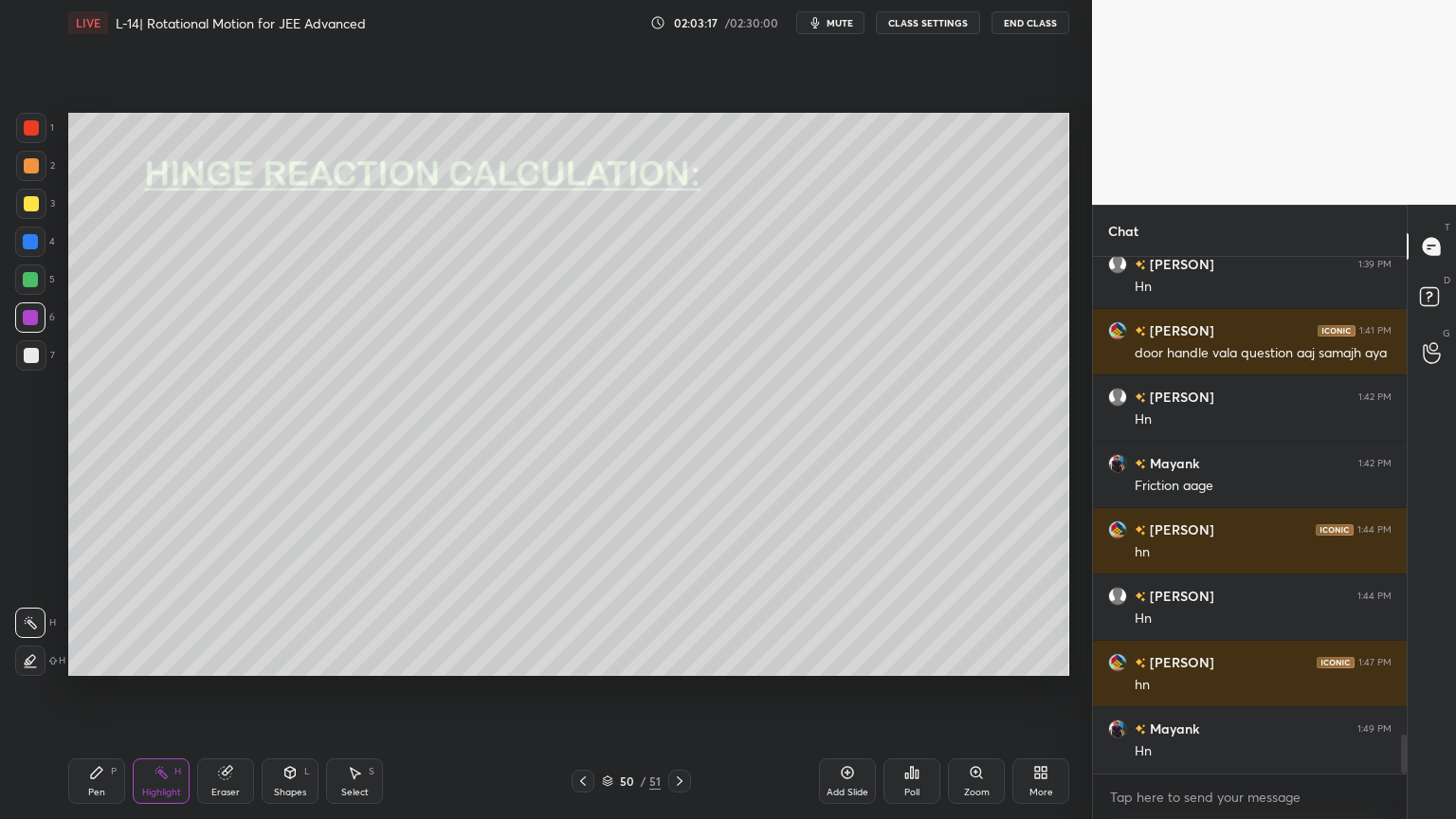 click 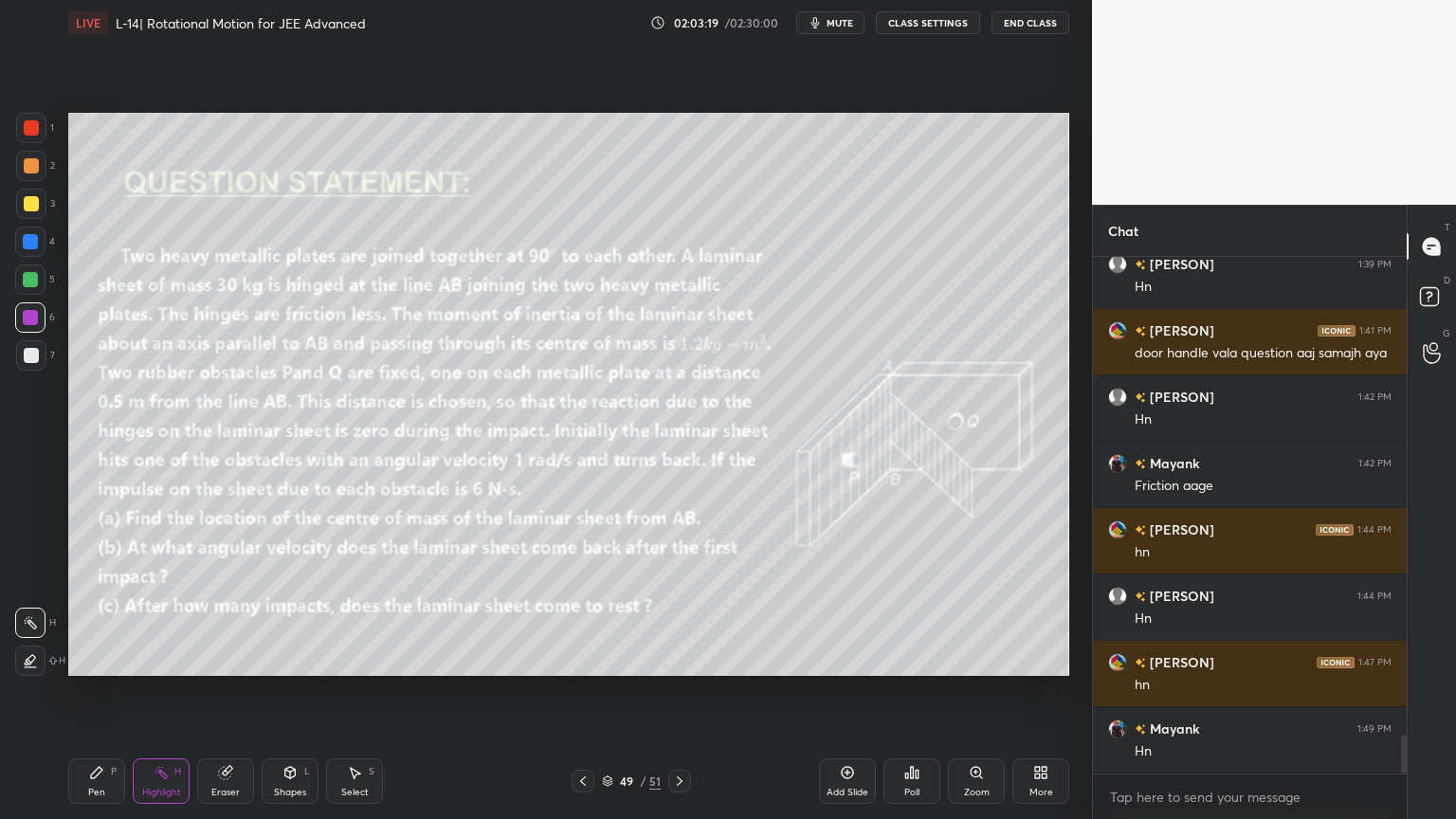 click 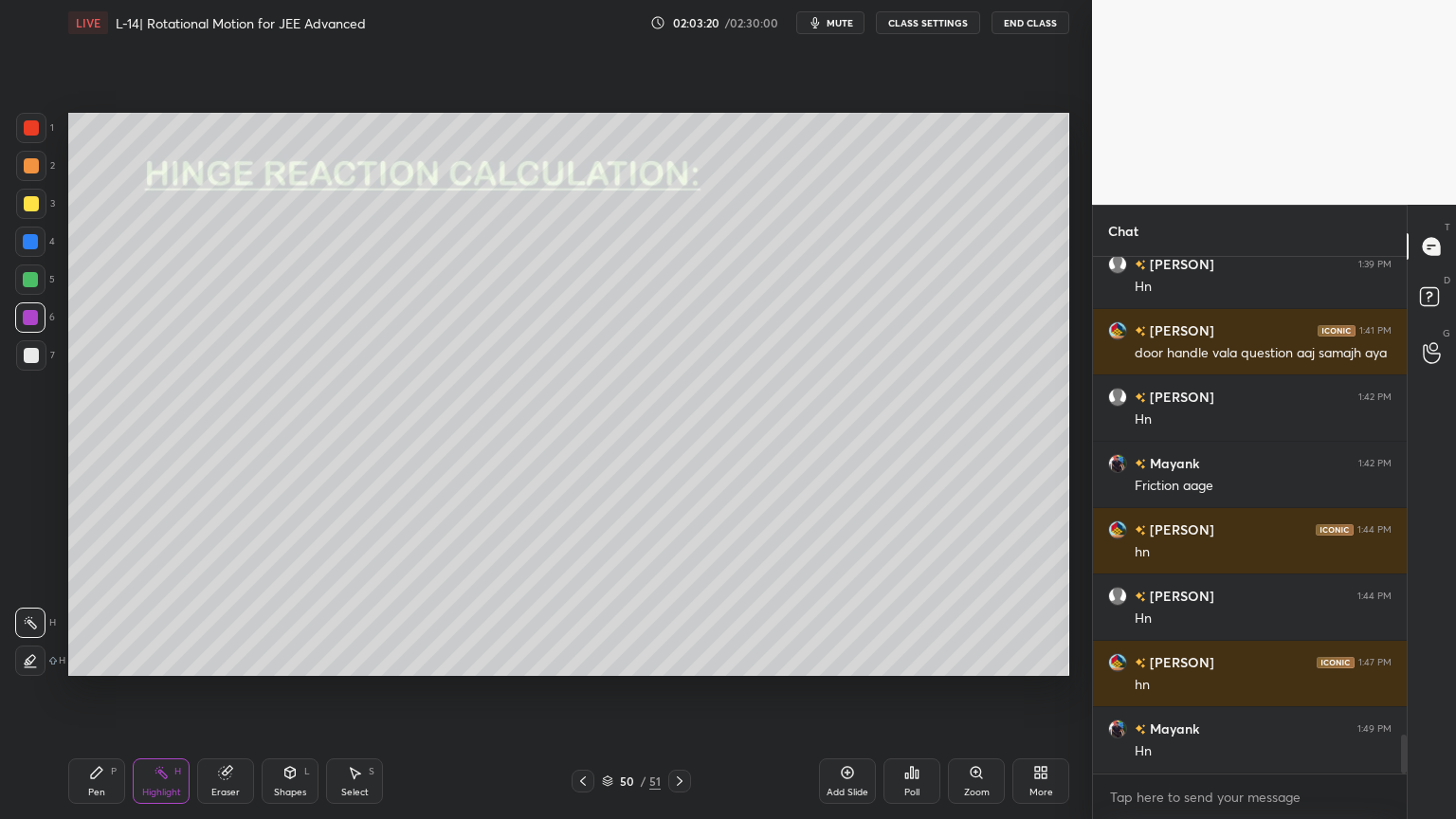 click at bounding box center (583, 781) 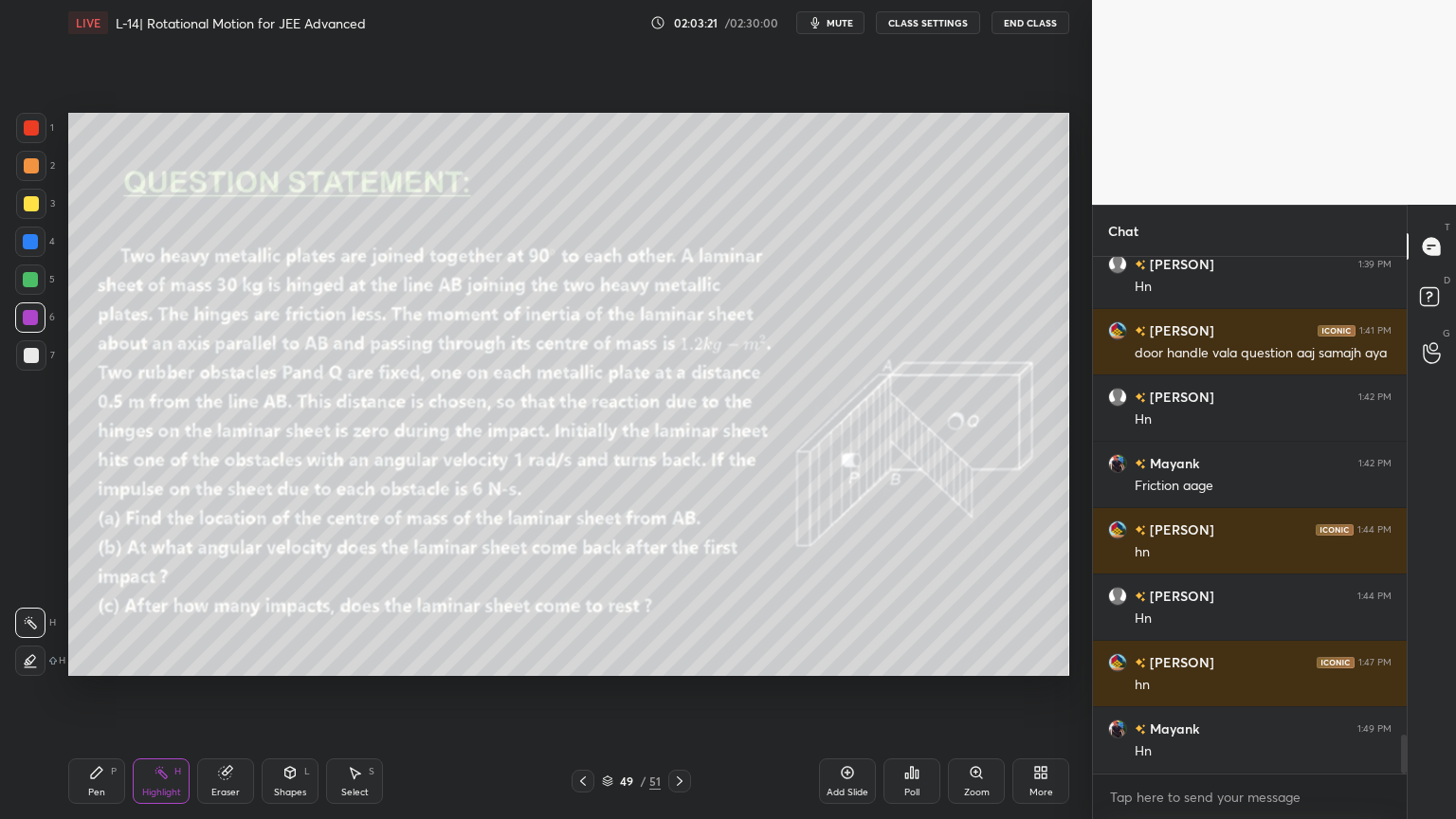 click 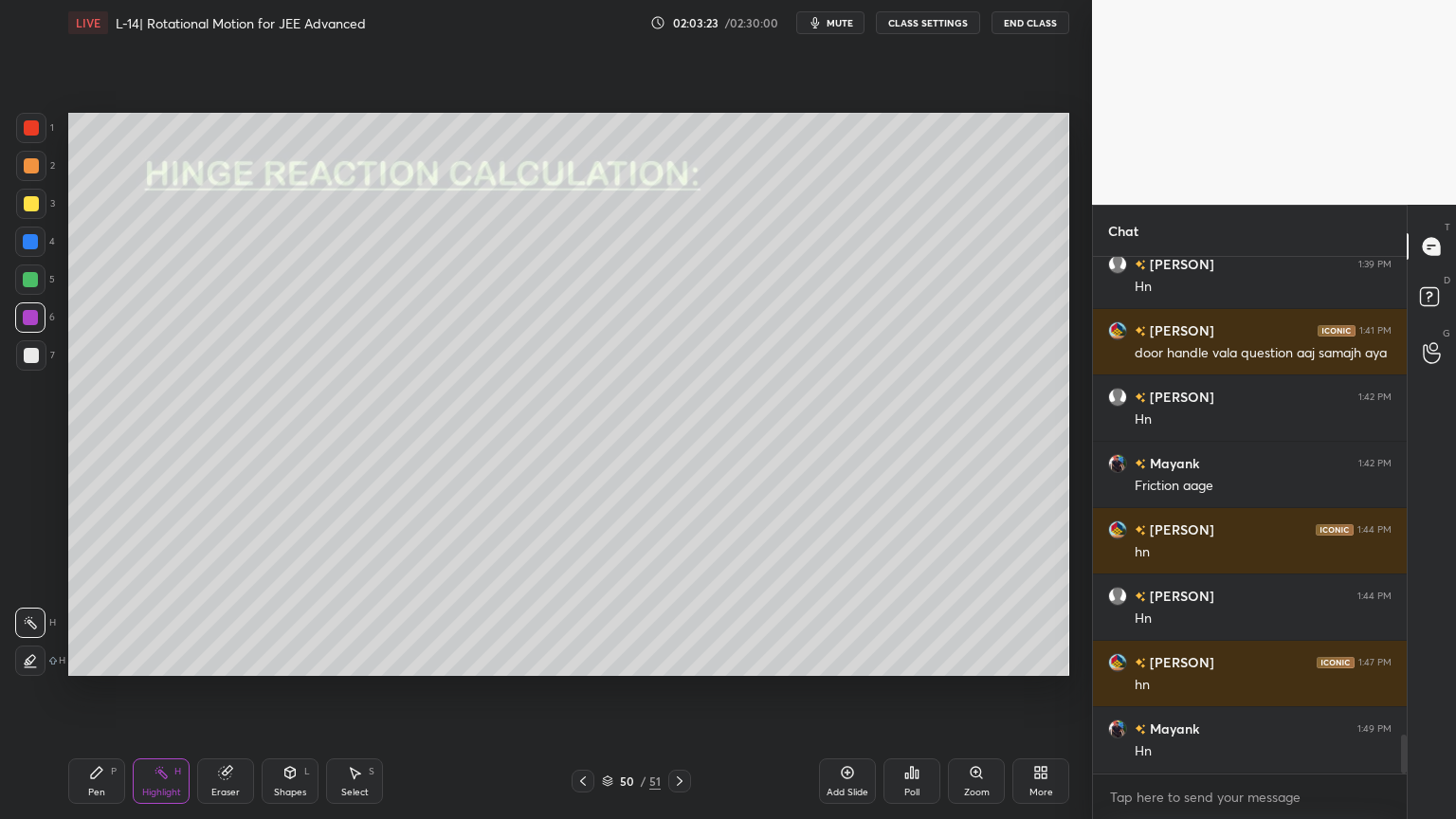 click 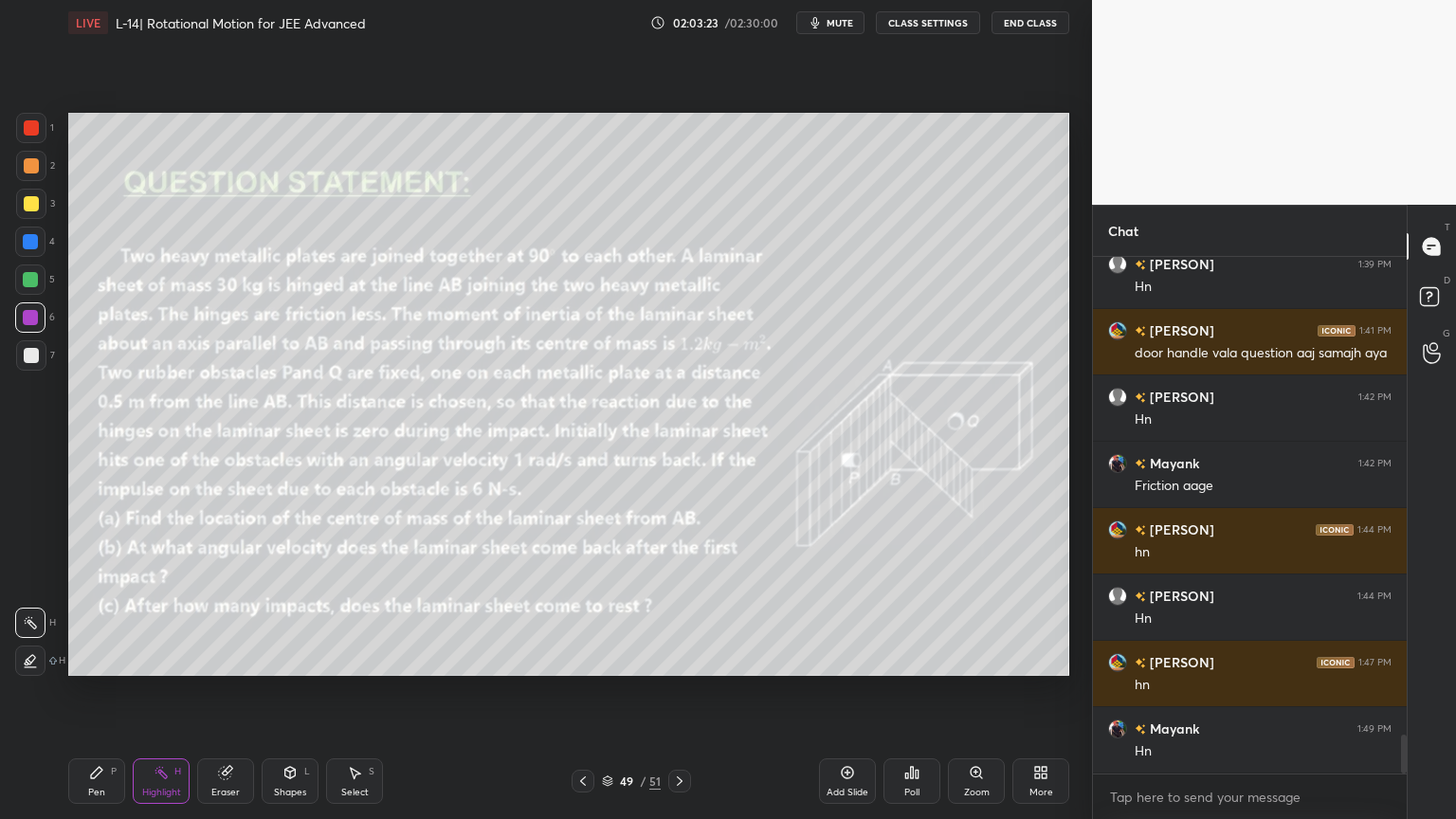 click 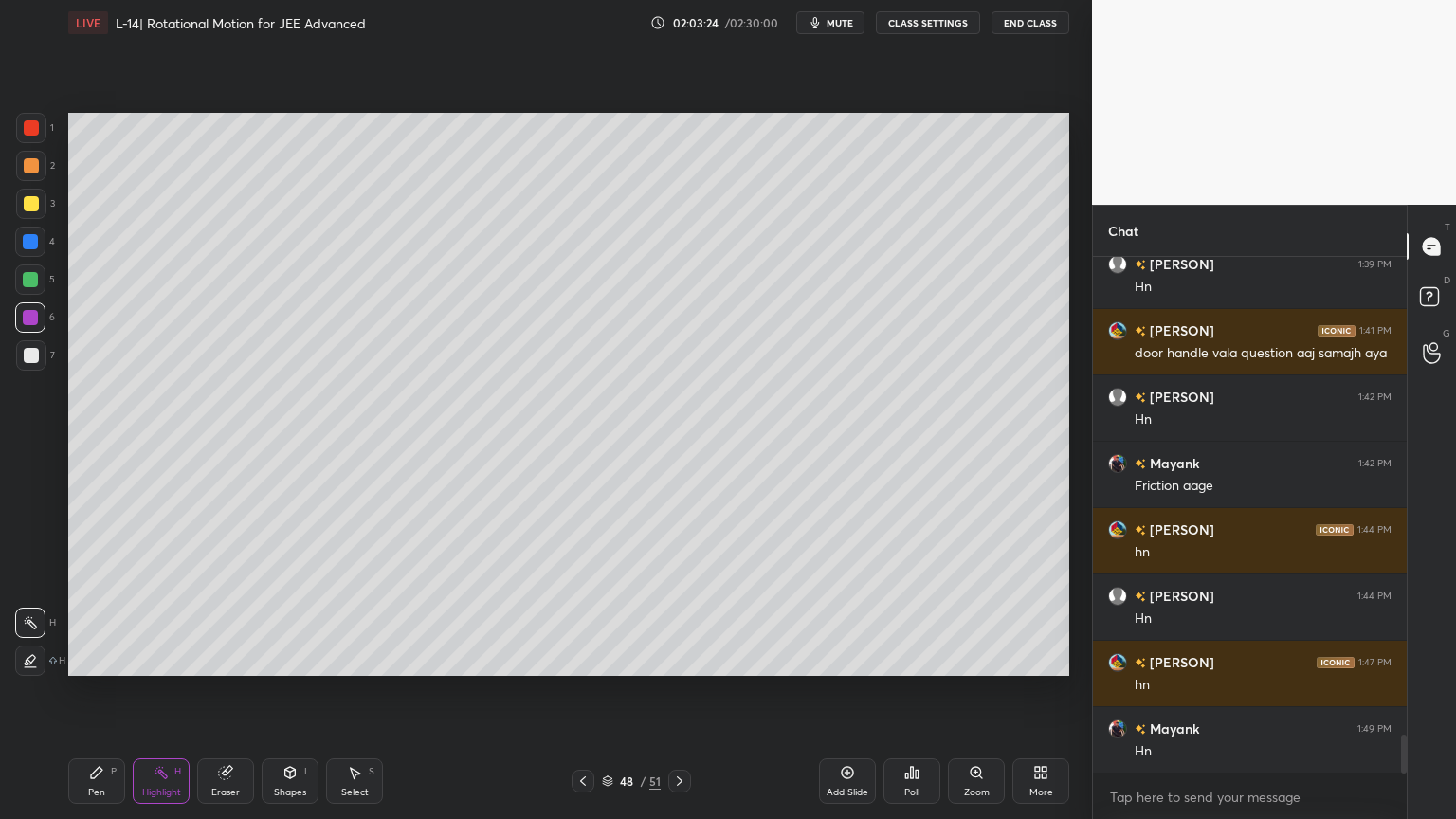 click 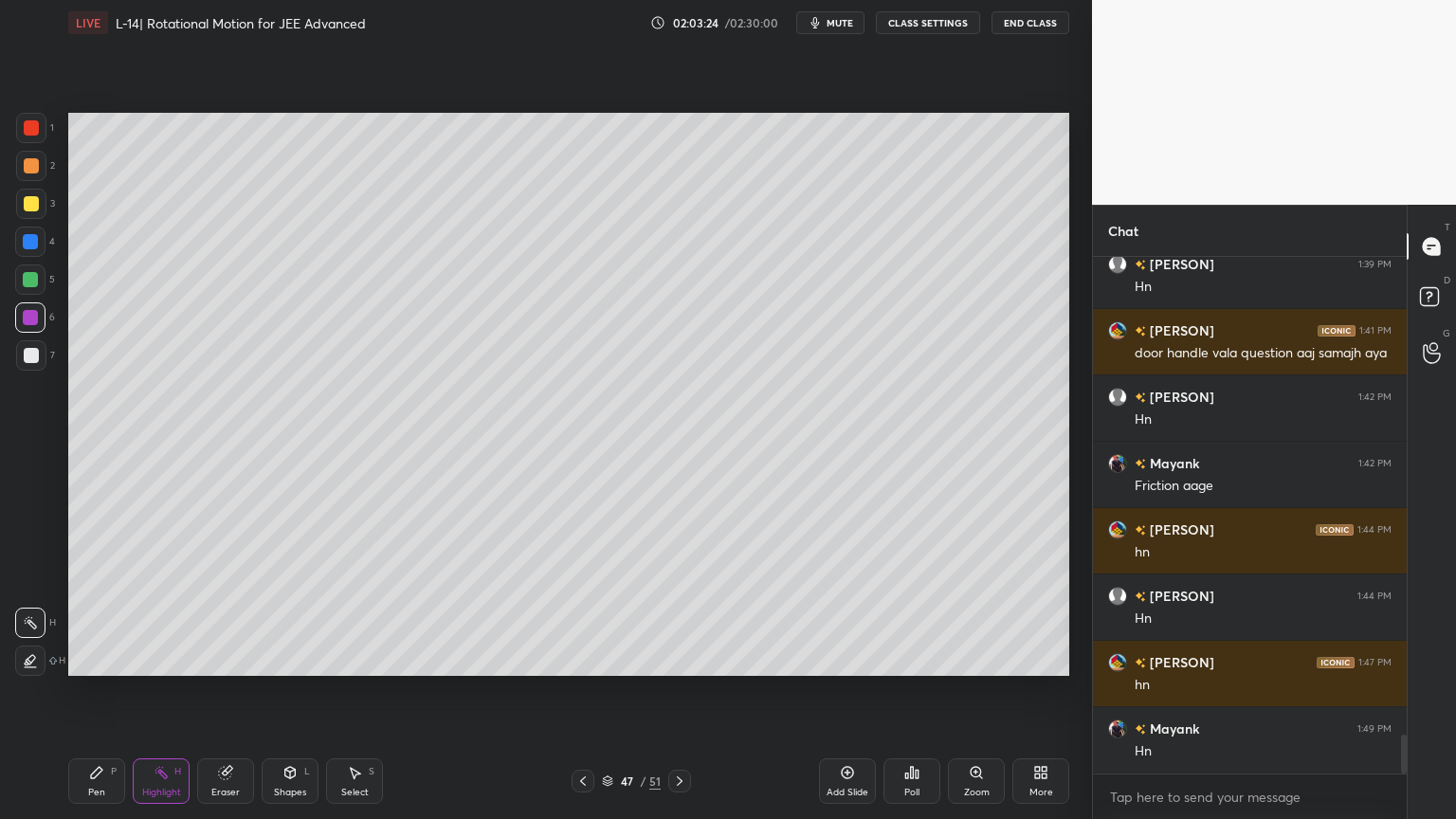 click 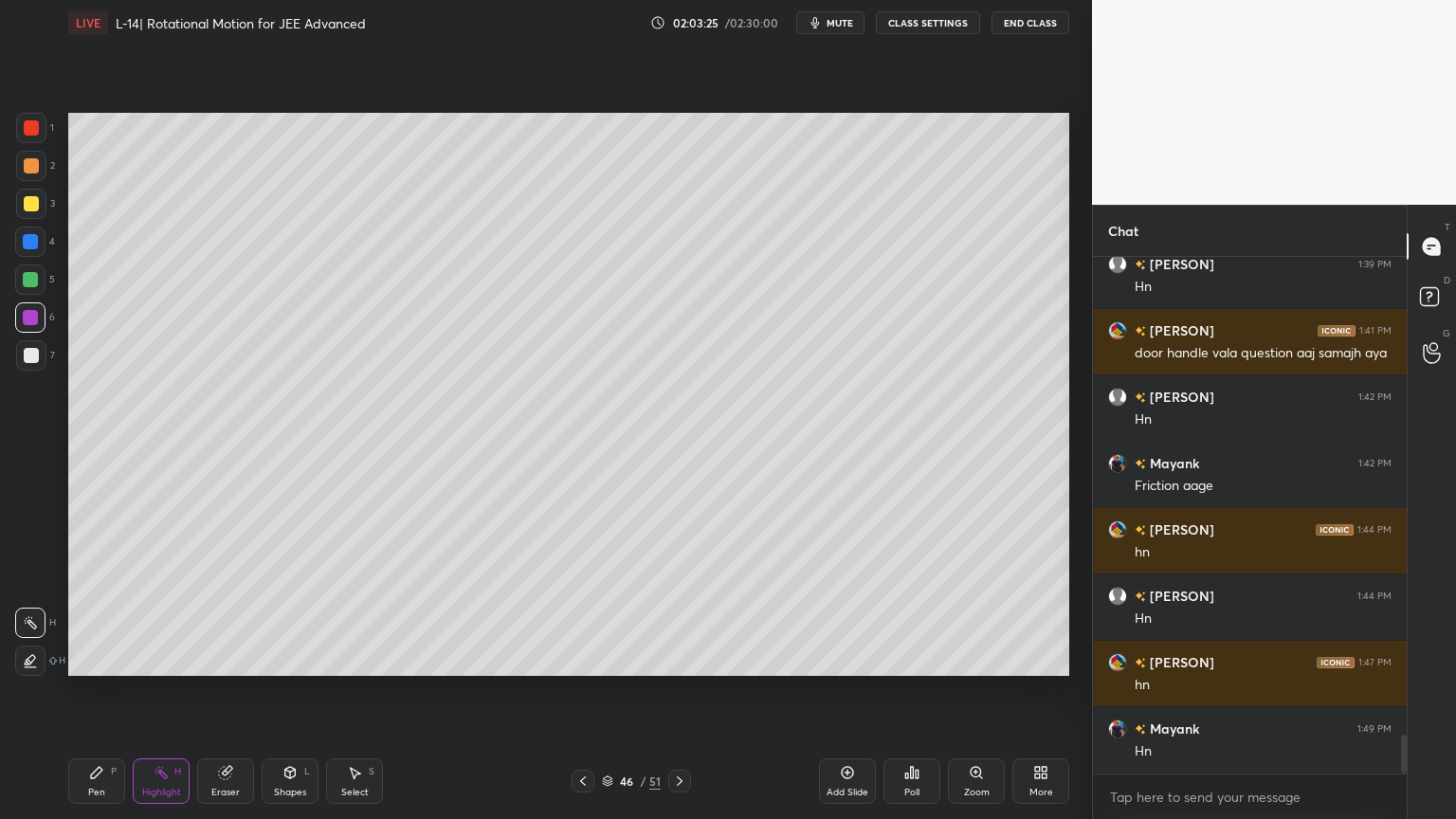click 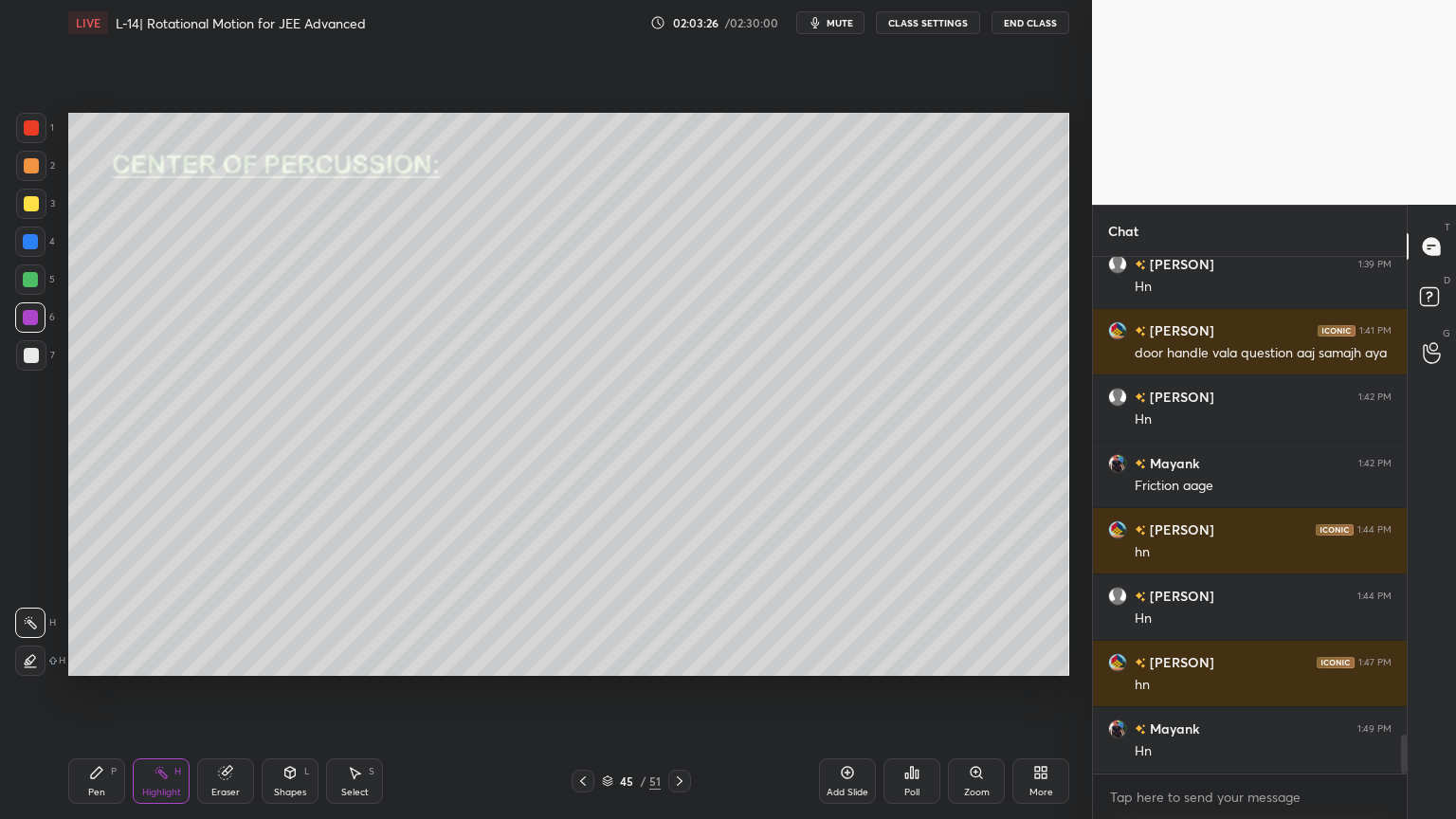 click at bounding box center (583, 781) 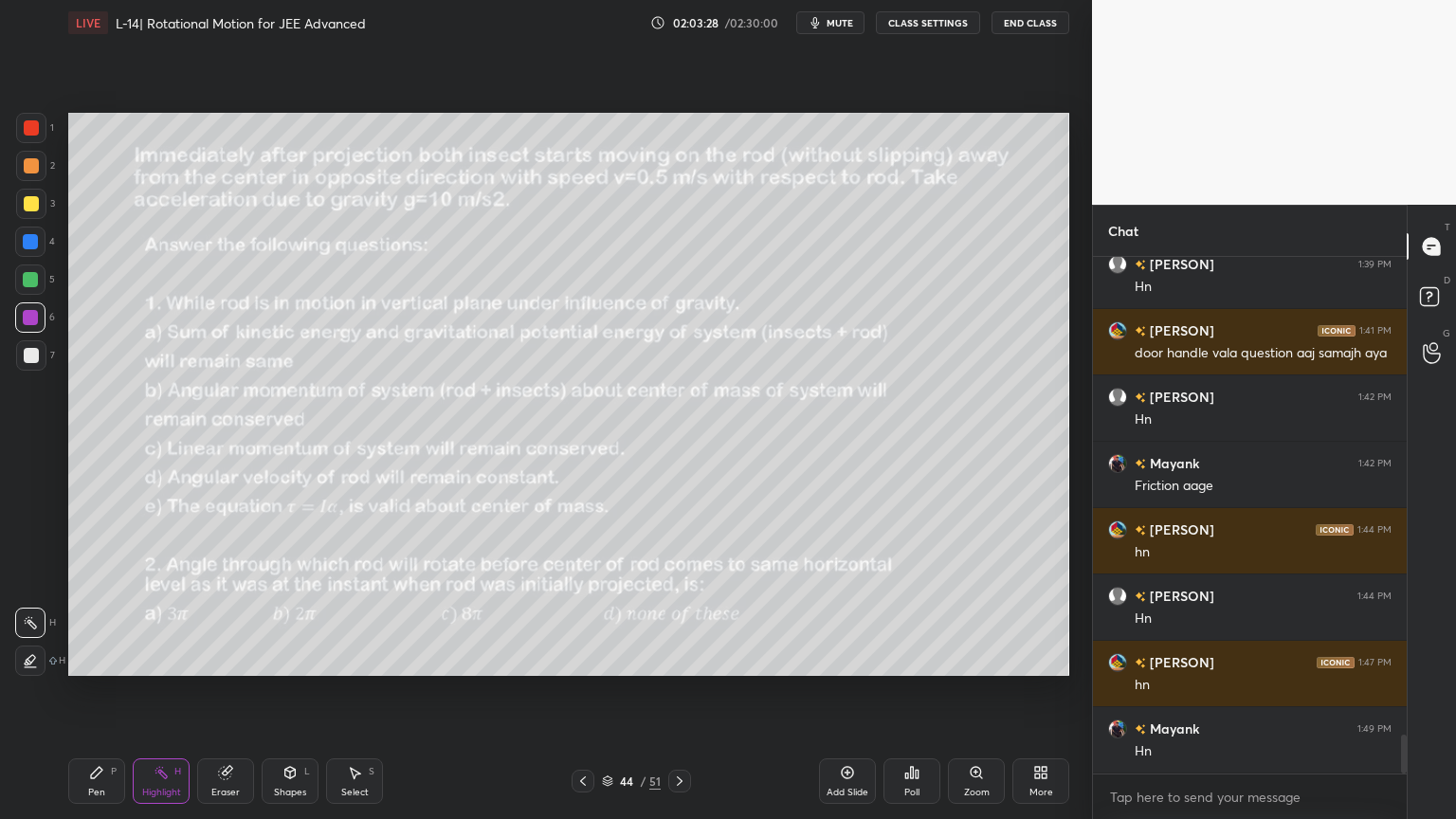 click 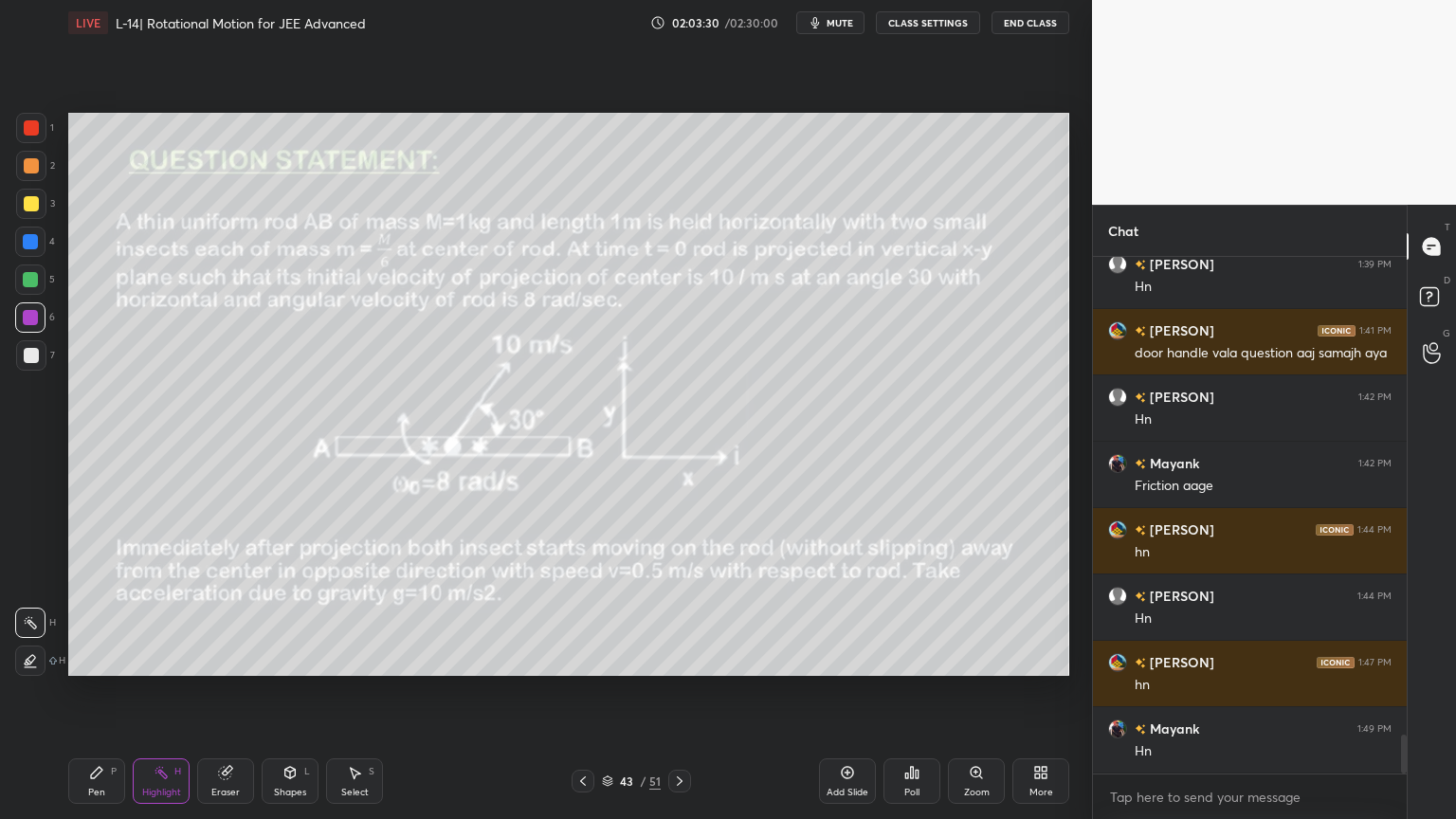 click 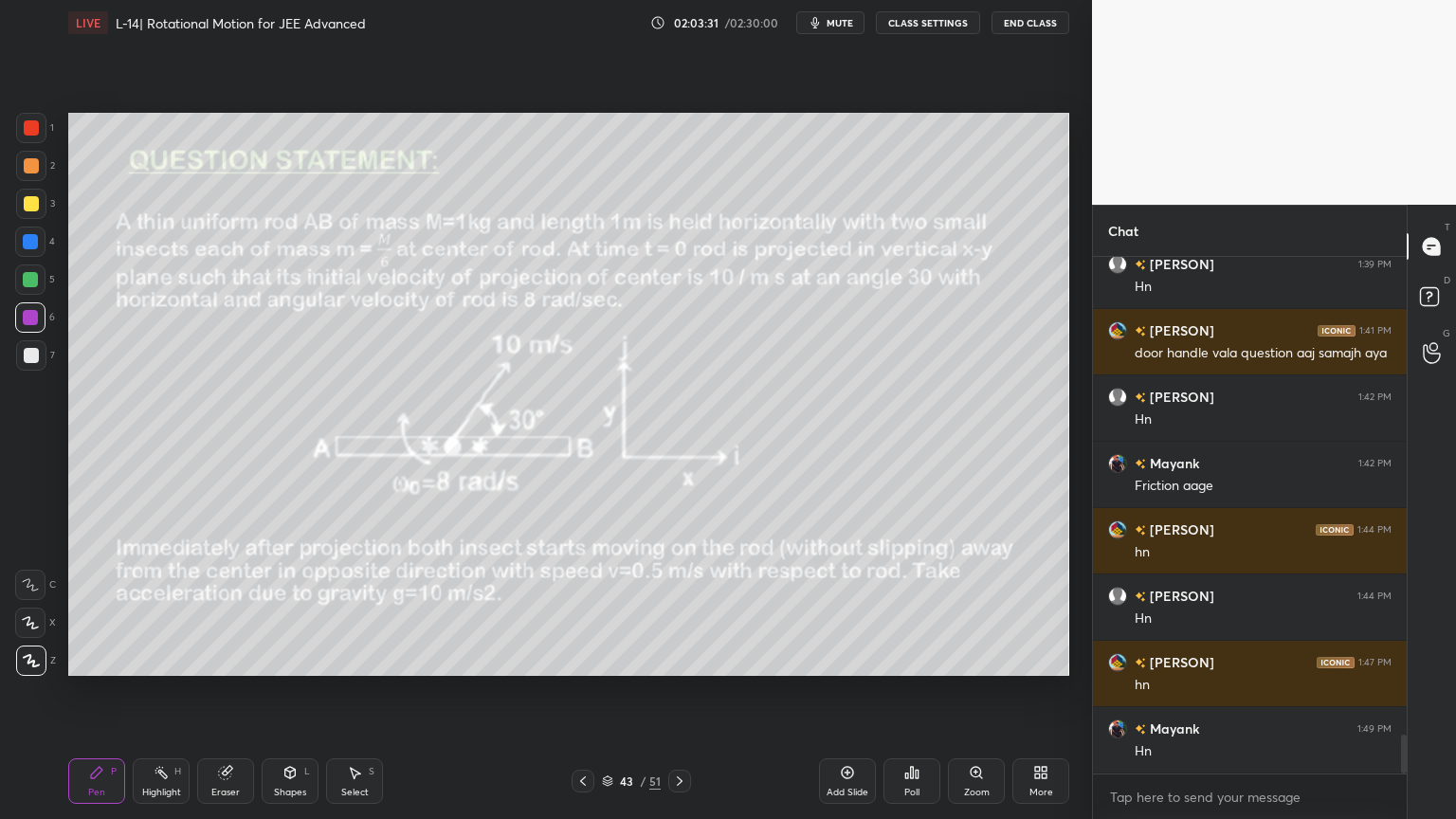 click at bounding box center (31, 204) 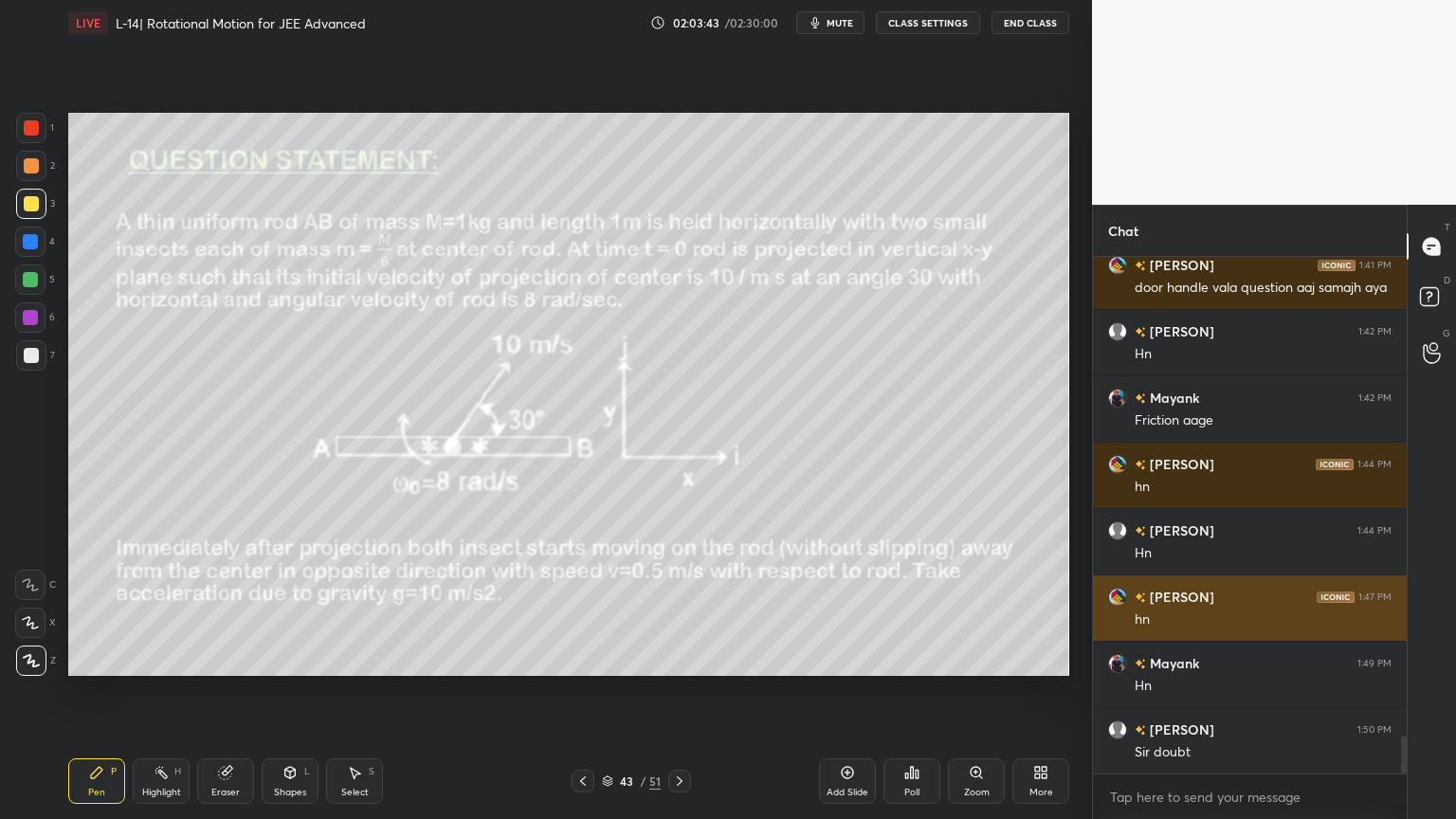 scroll, scrollTop: 6481, scrollLeft: 0, axis: vertical 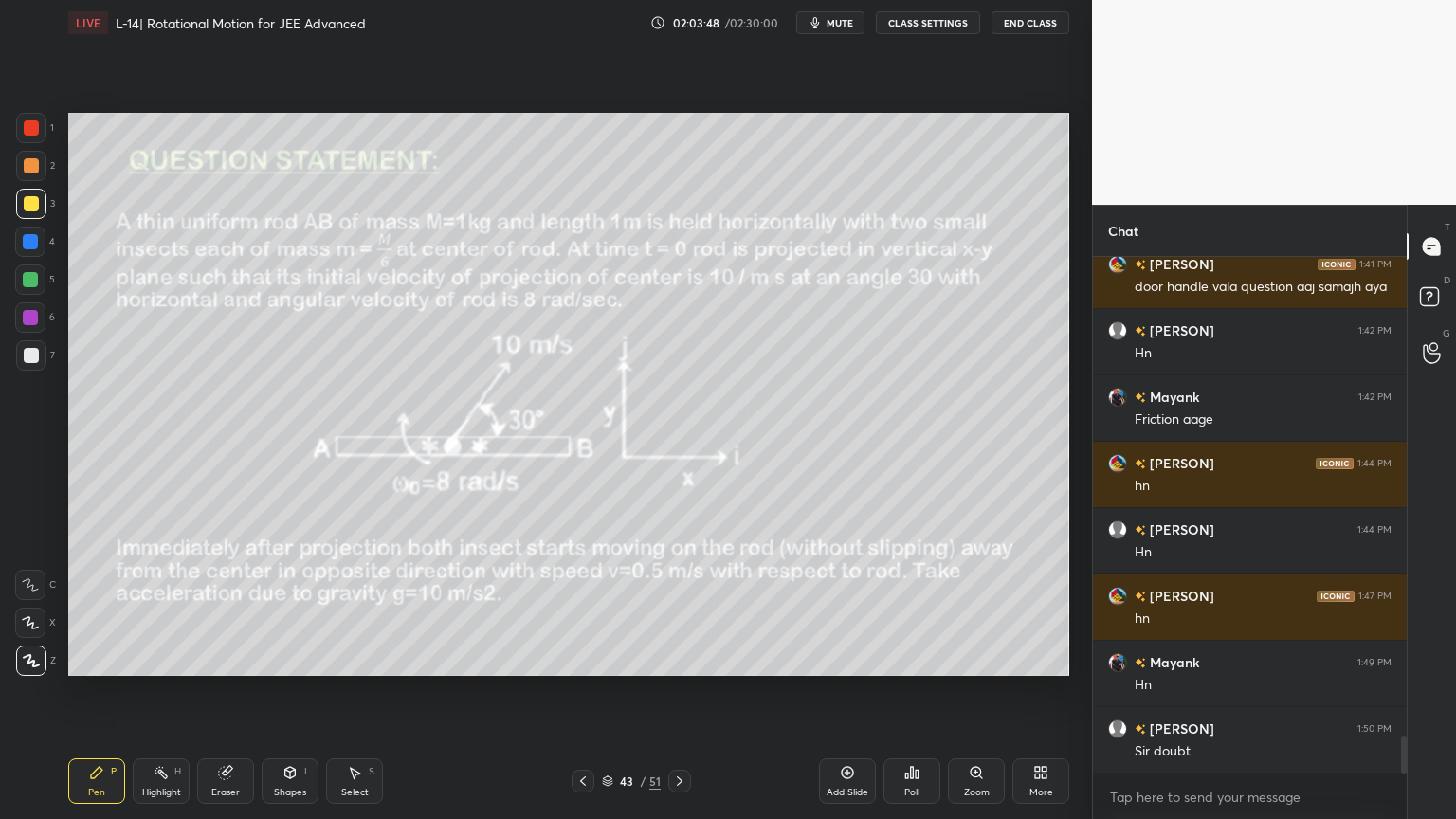 click 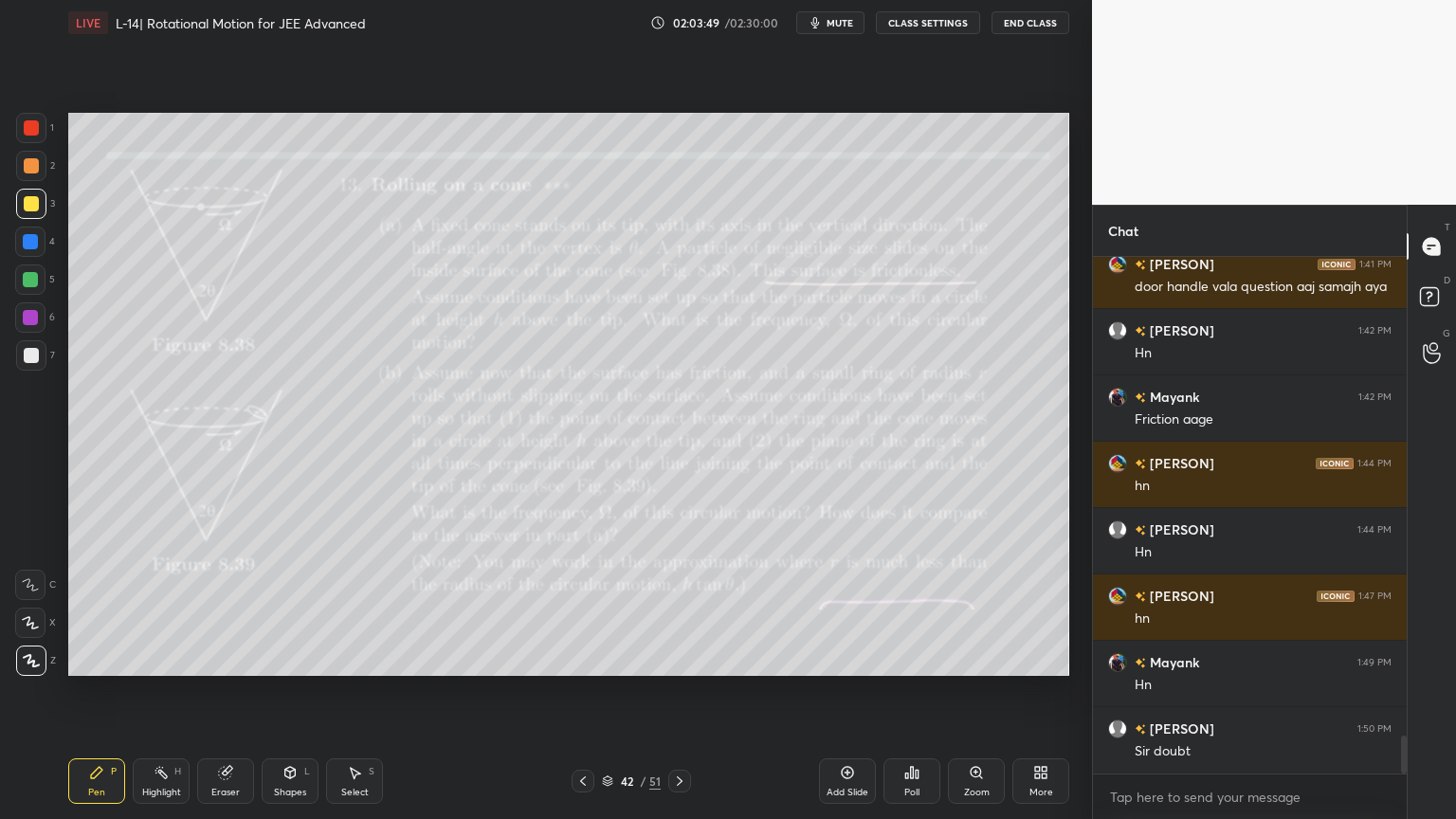 click at bounding box center (680, 781) 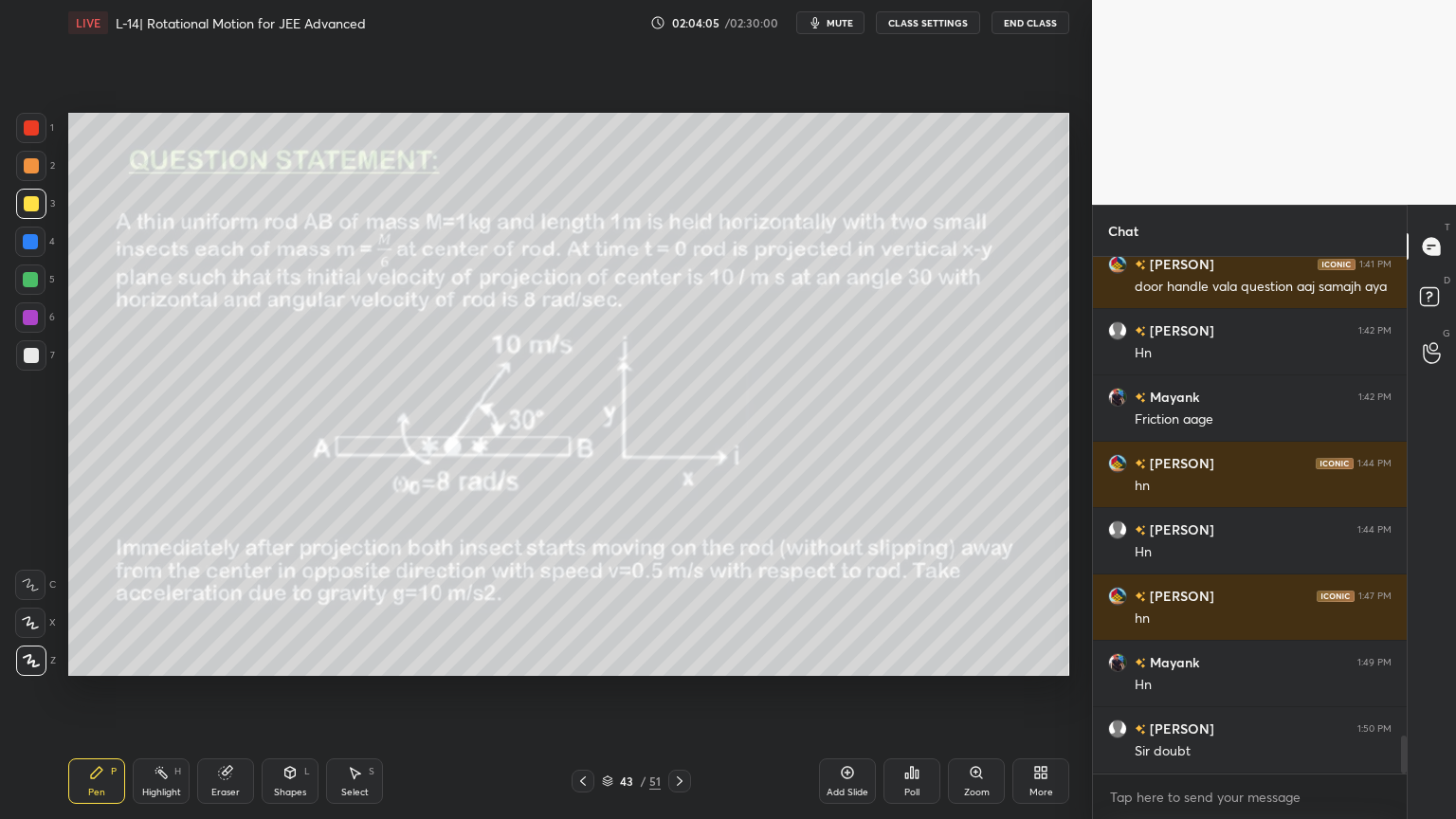 click 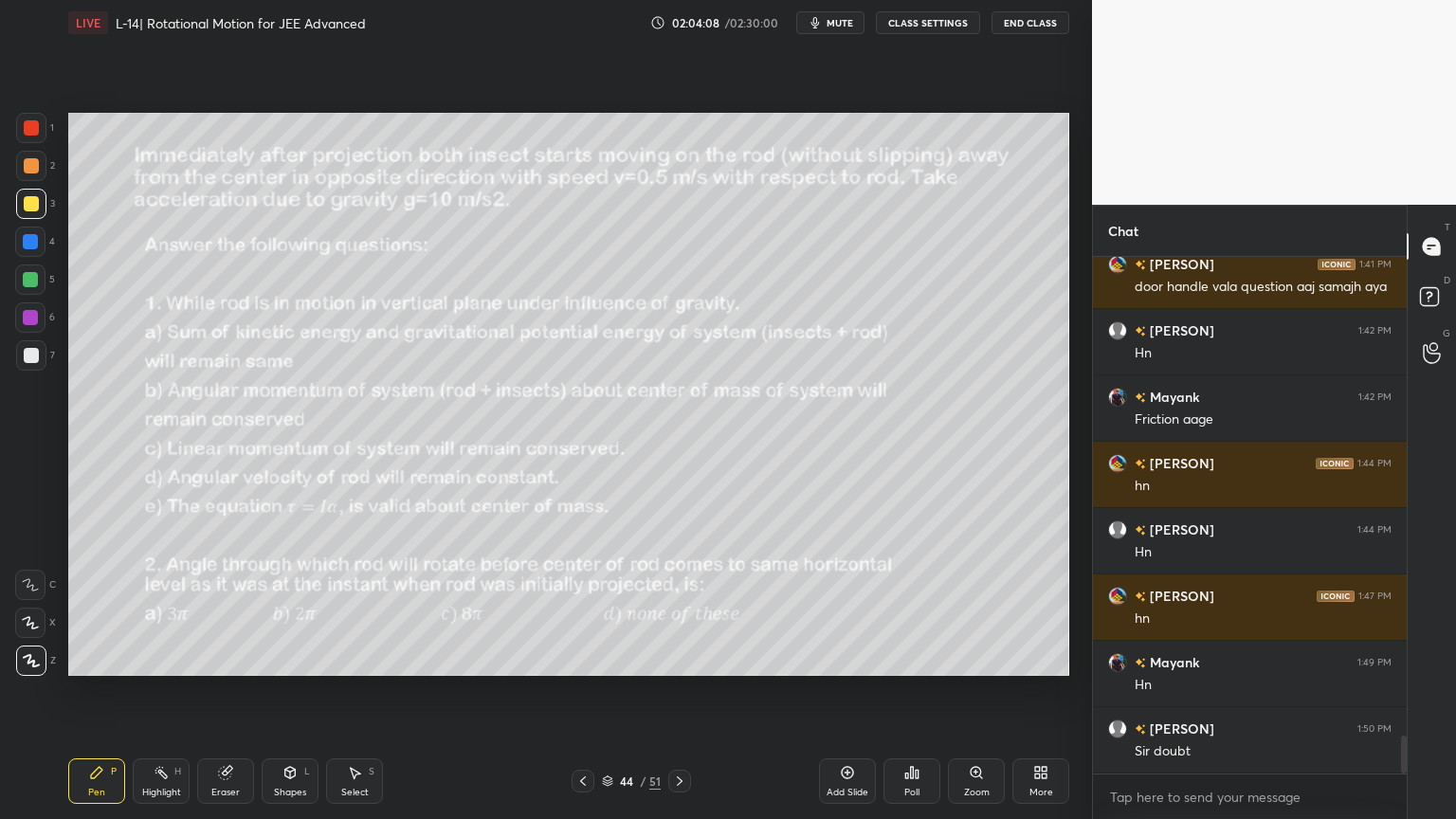 click 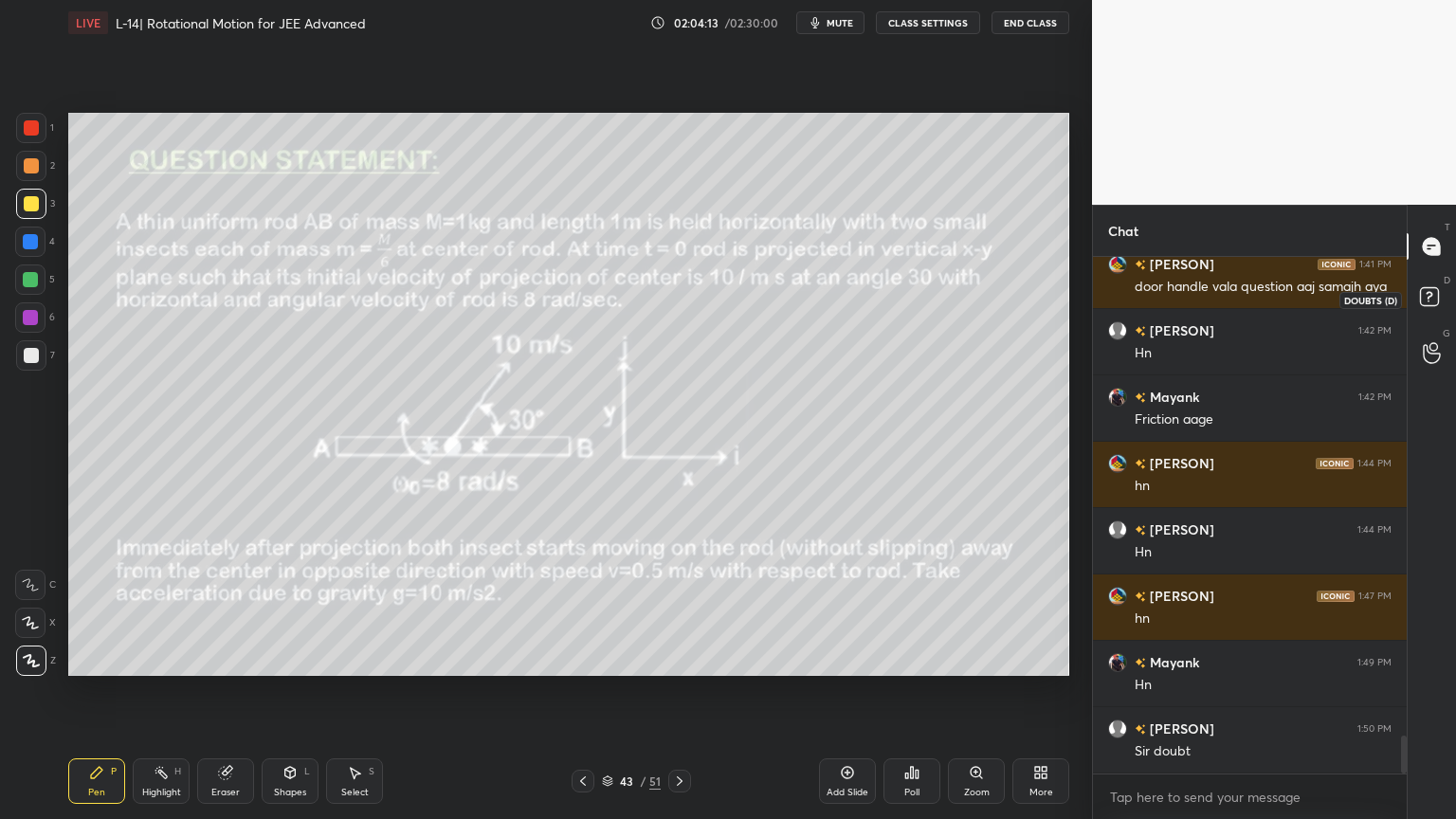 click 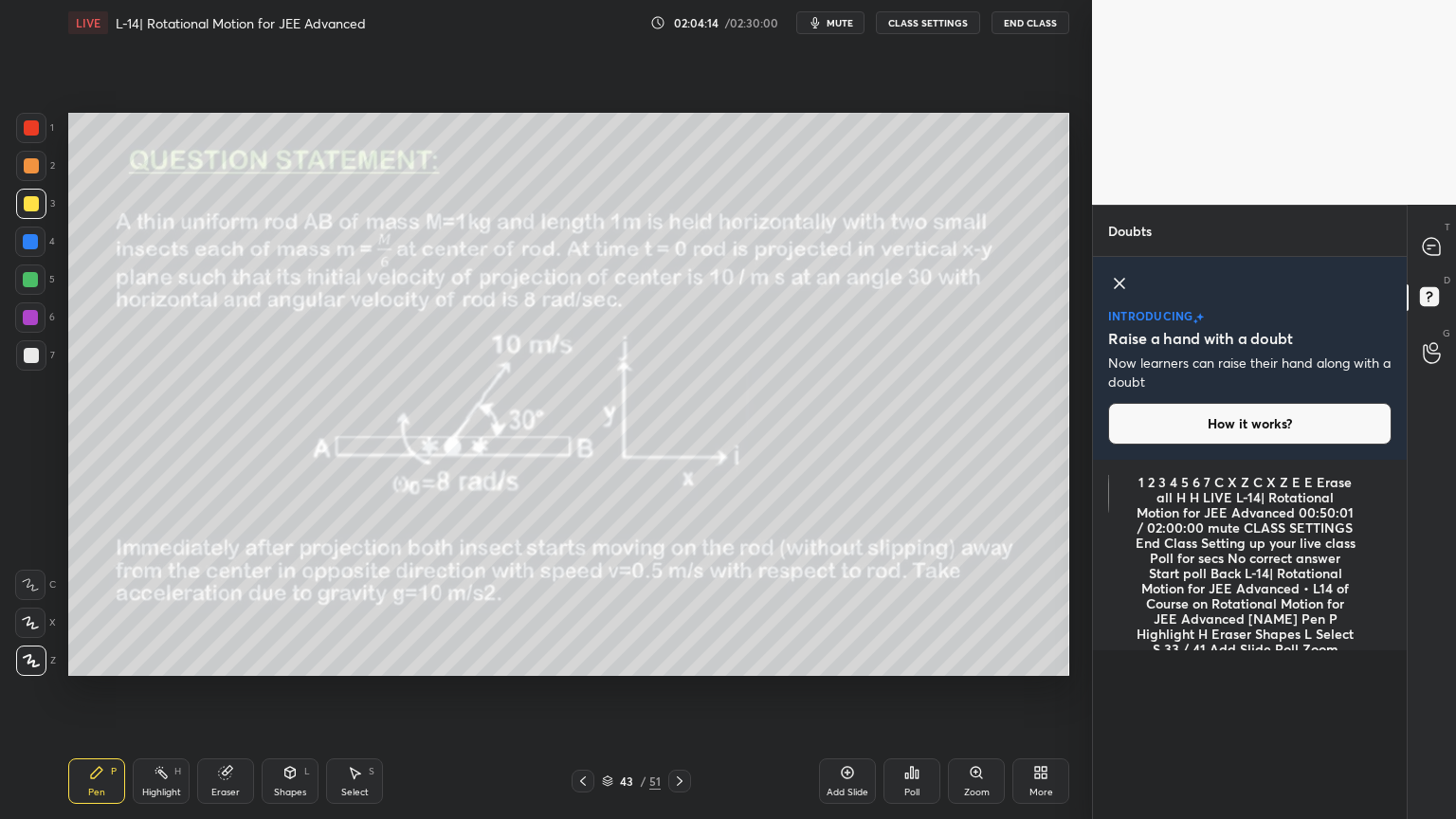 click on "Pick this doubt" at bounding box center [1249, 1078] 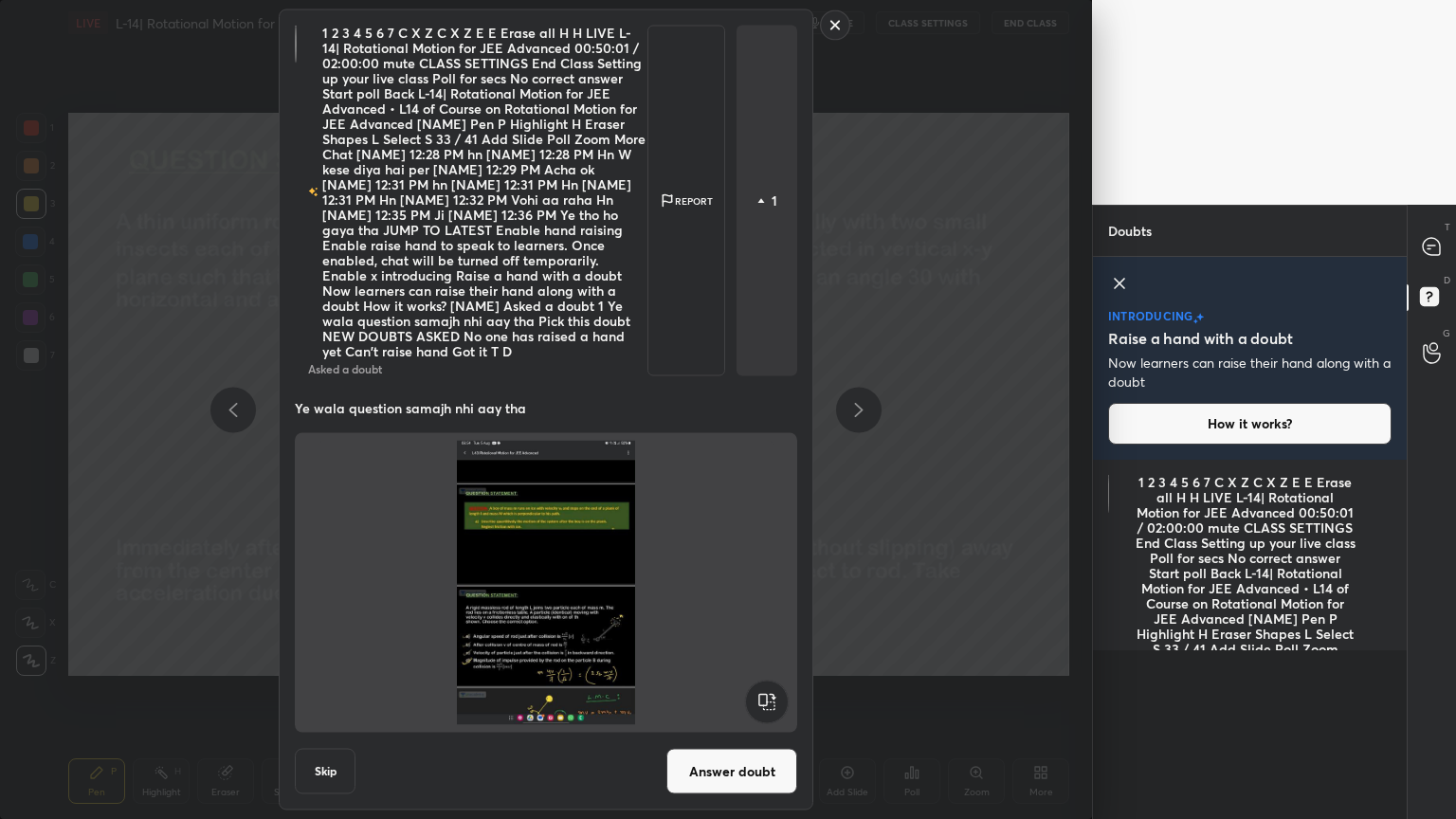 click on "Answer doubt" at bounding box center [732, 772] 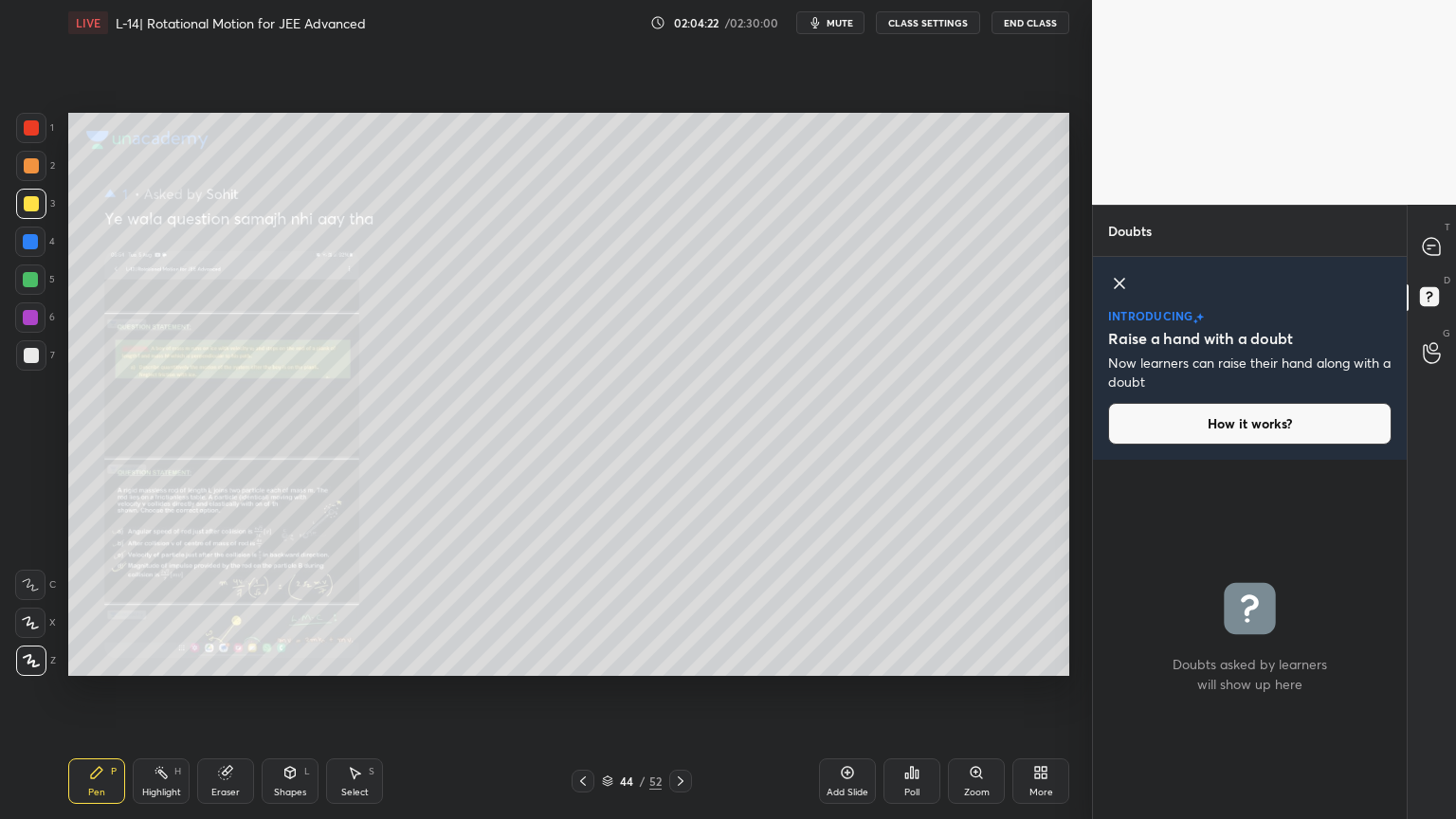 click 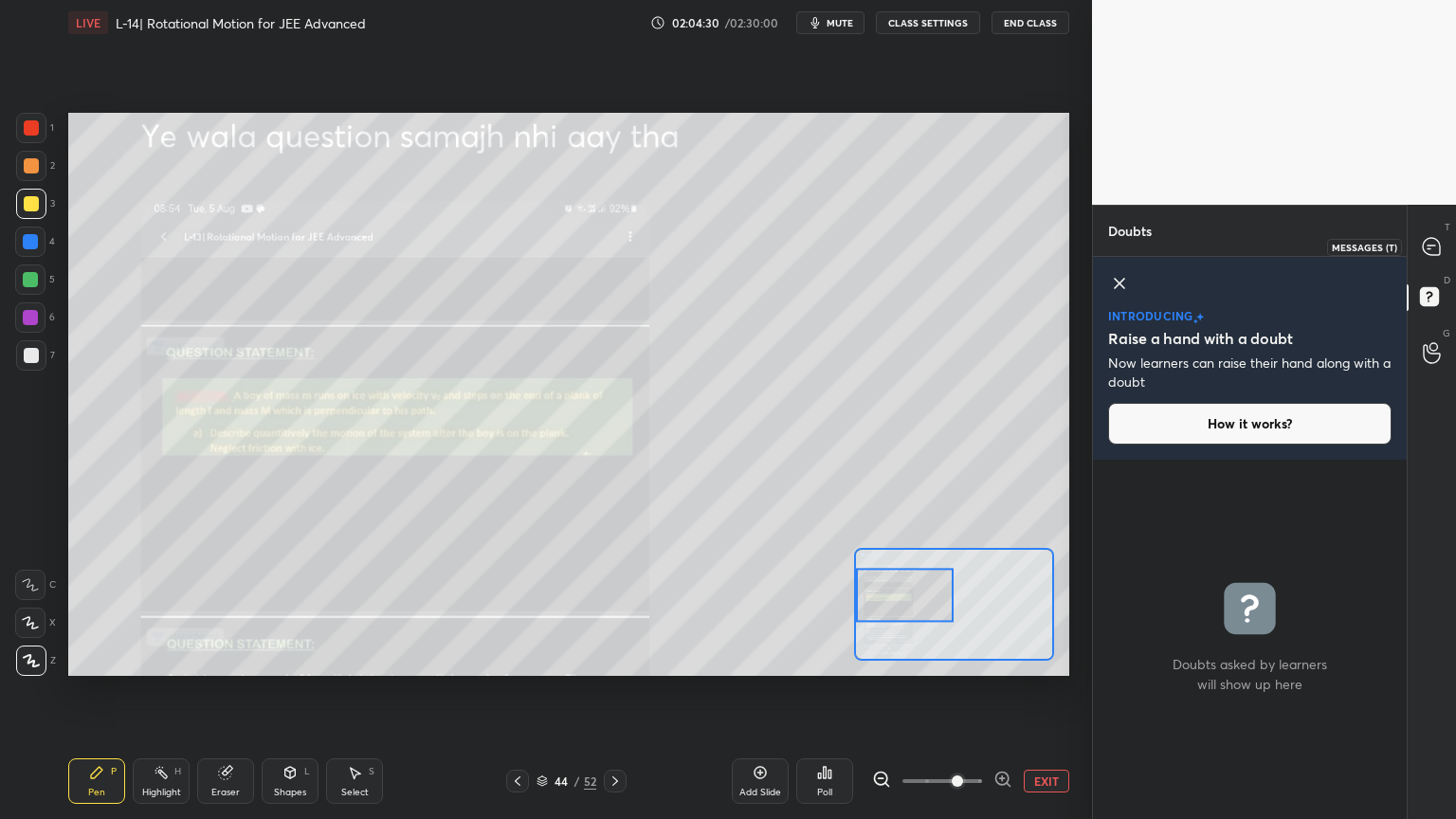 click 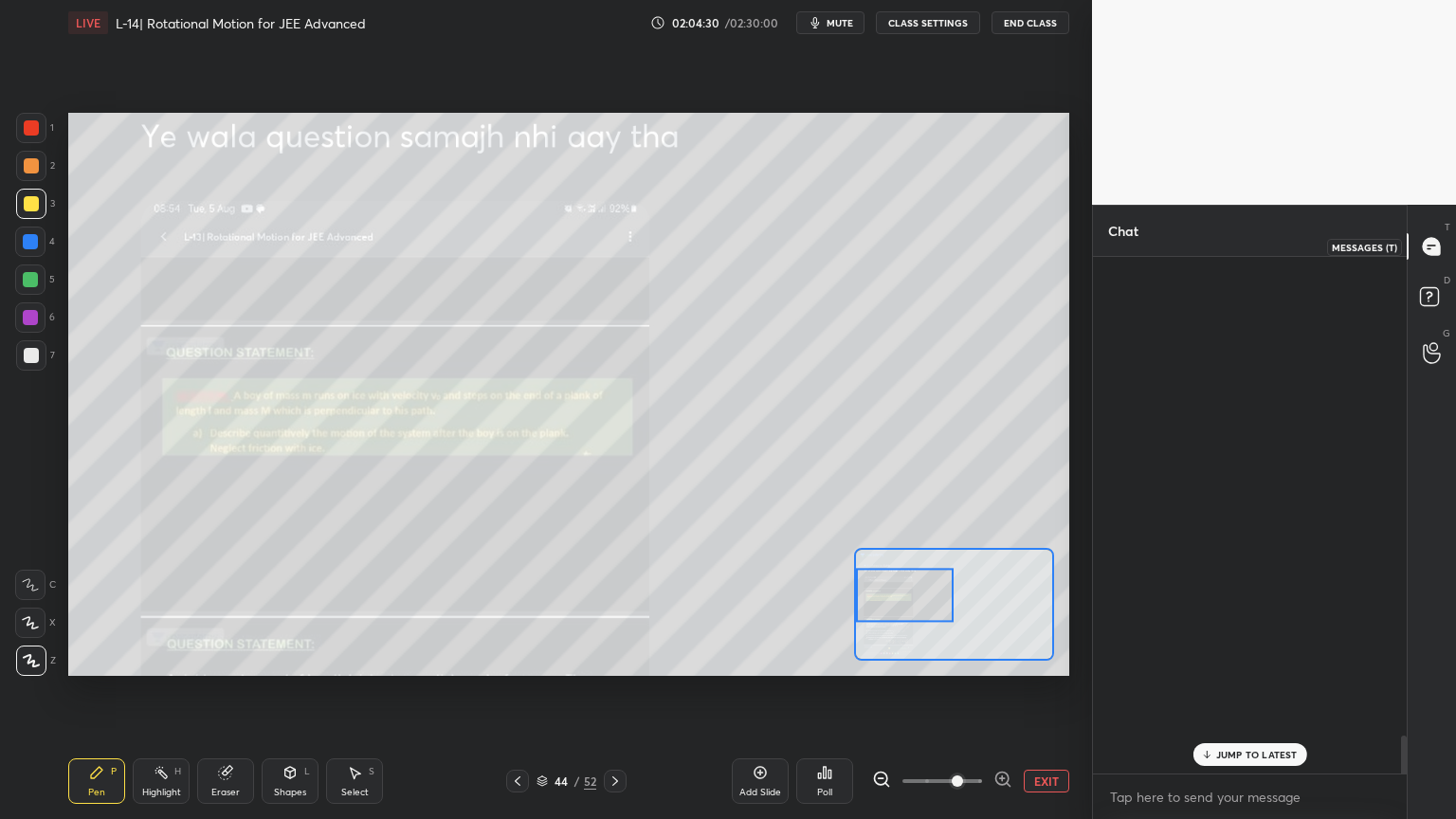 scroll, scrollTop: 6821, scrollLeft: 0, axis: vertical 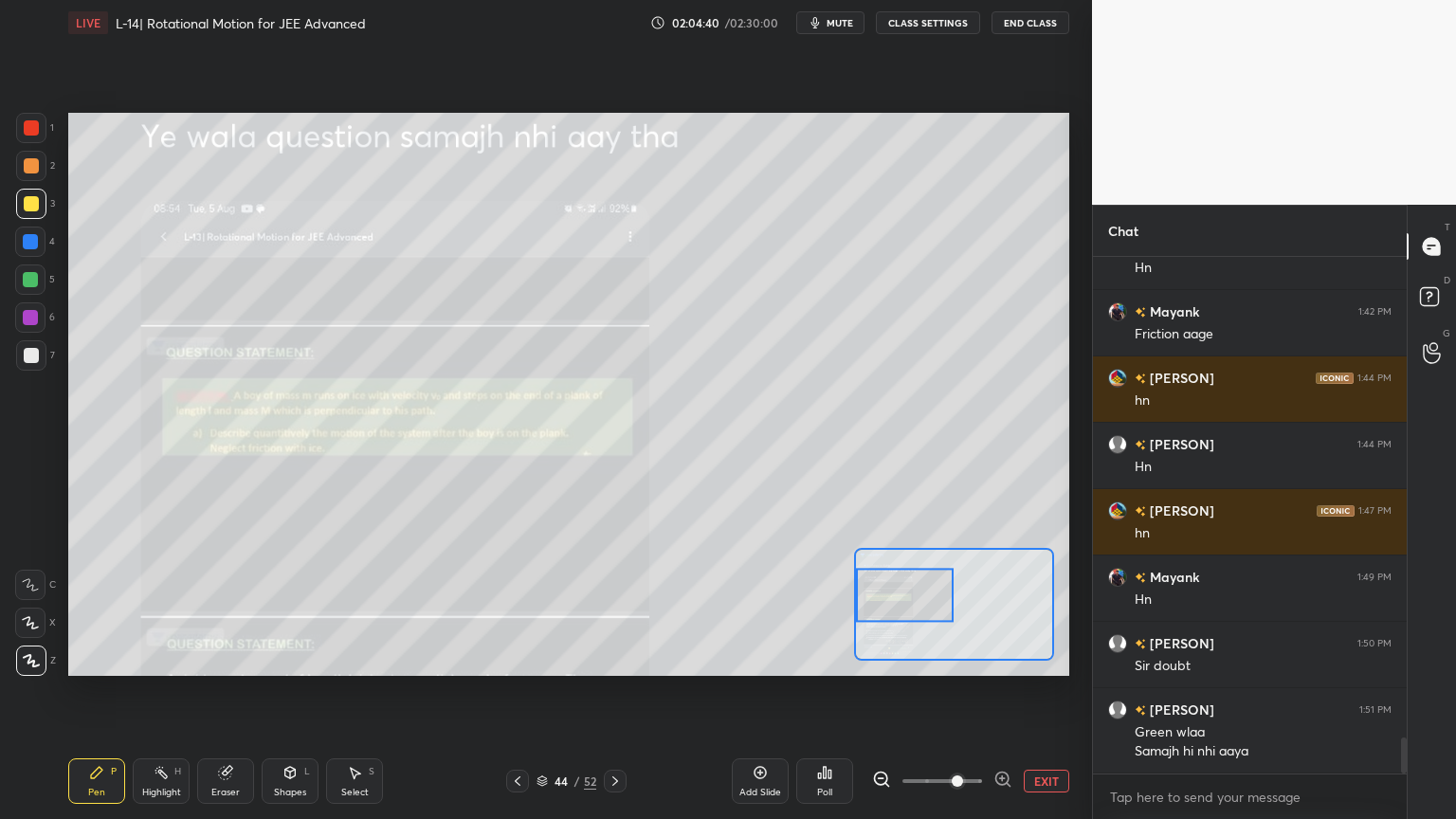 click 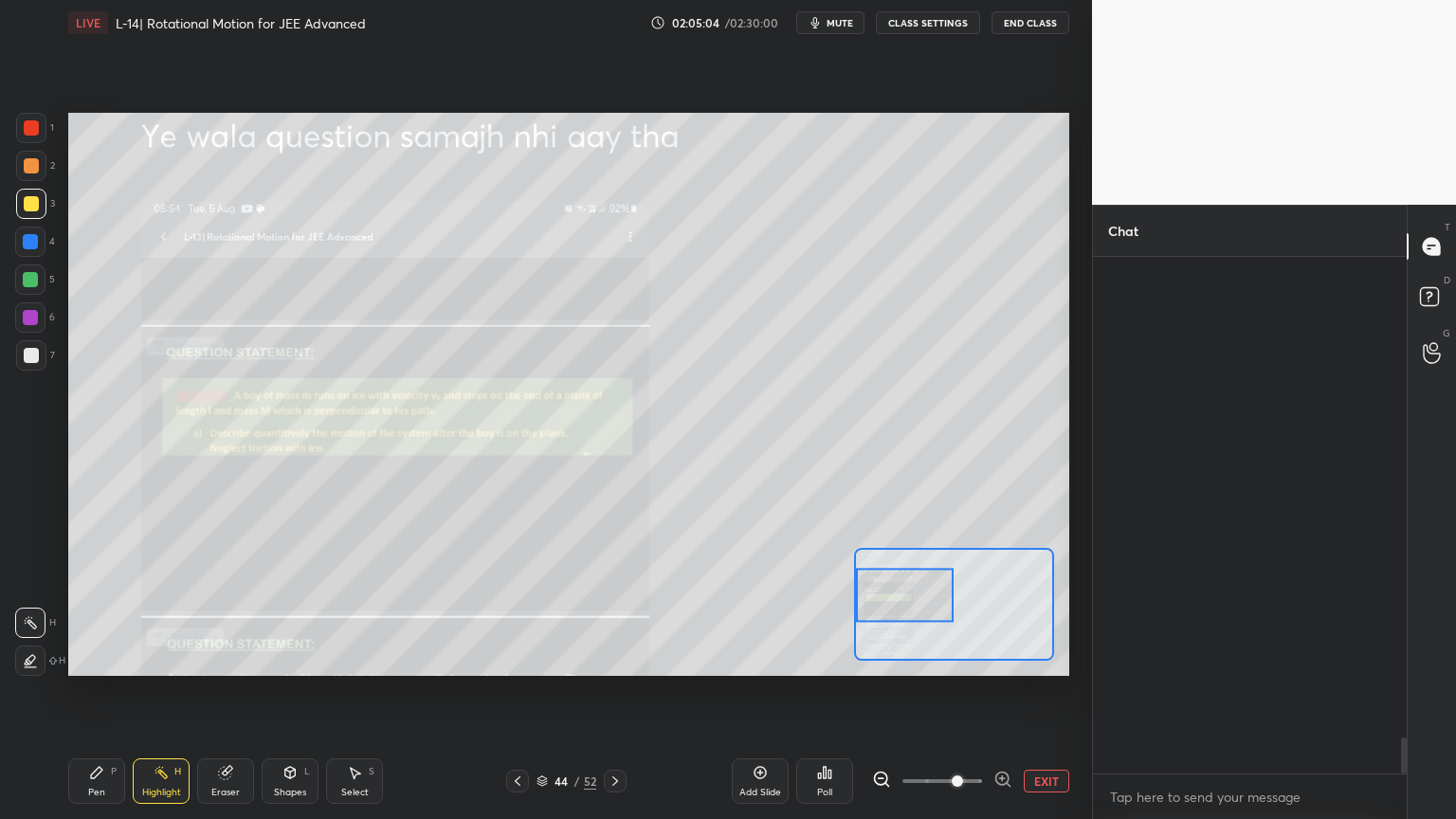 scroll, scrollTop: 0, scrollLeft: 0, axis: both 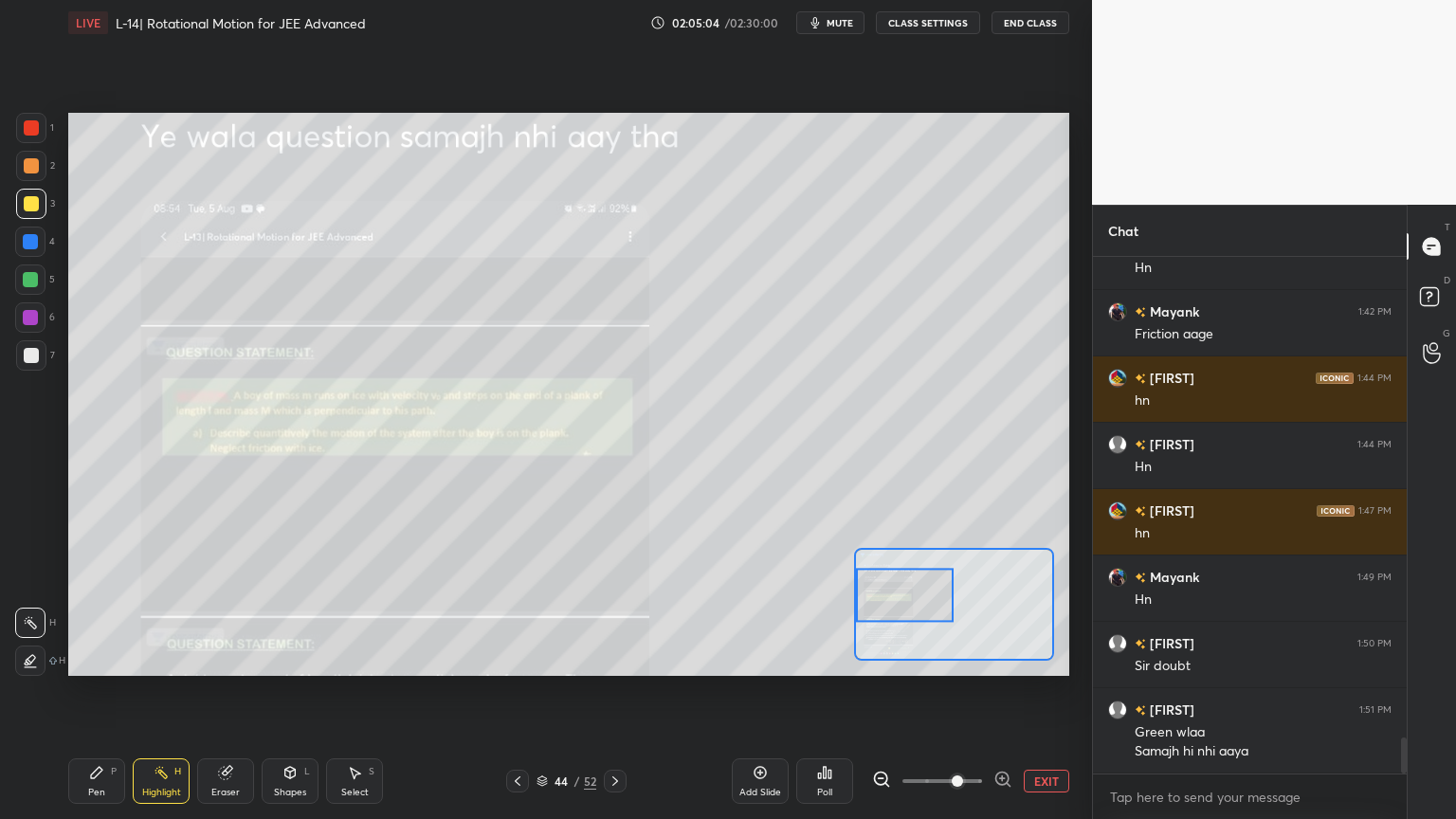 click on "Shapes L" at bounding box center (290, 781) 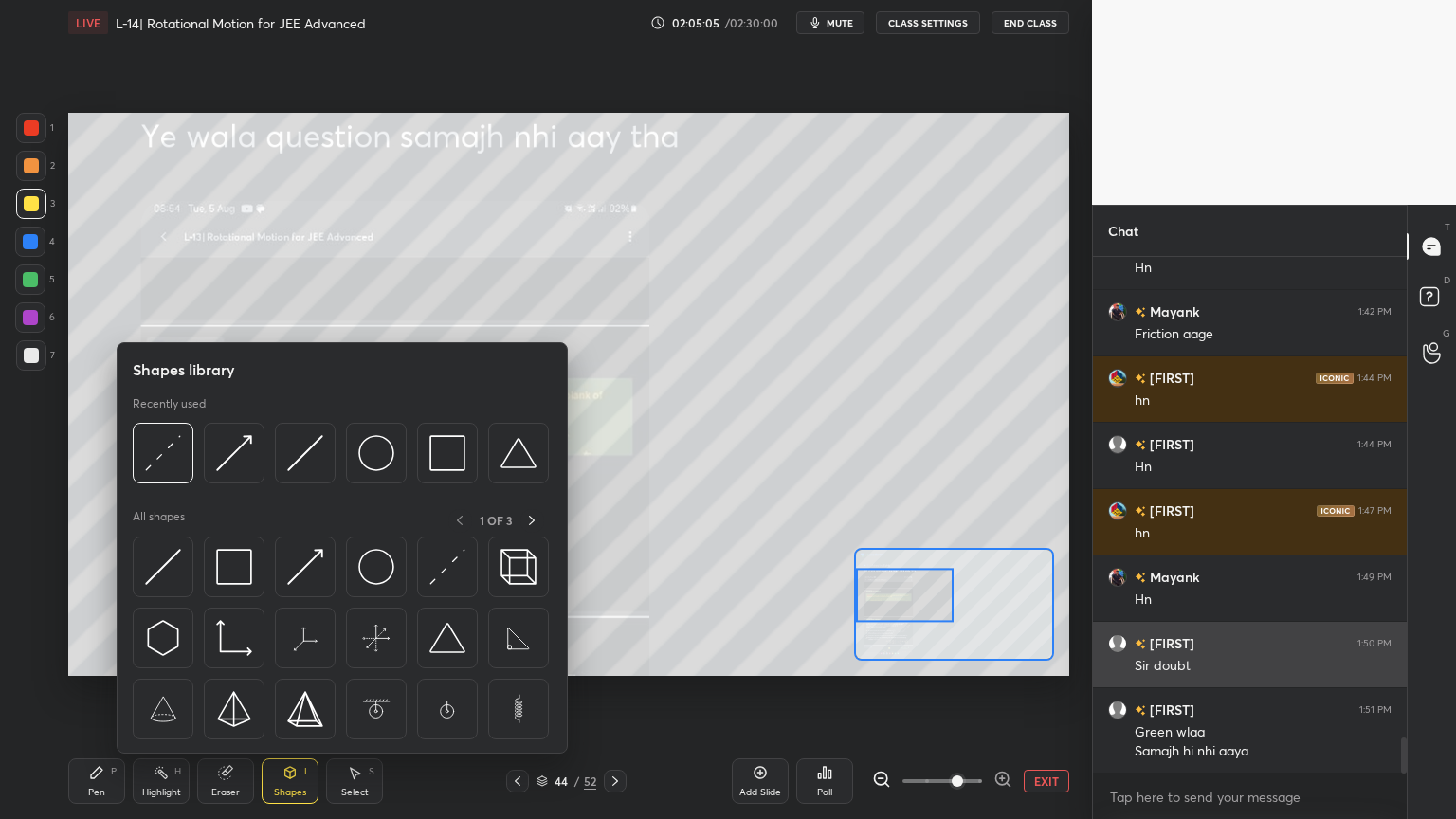 click at bounding box center (234, 567) 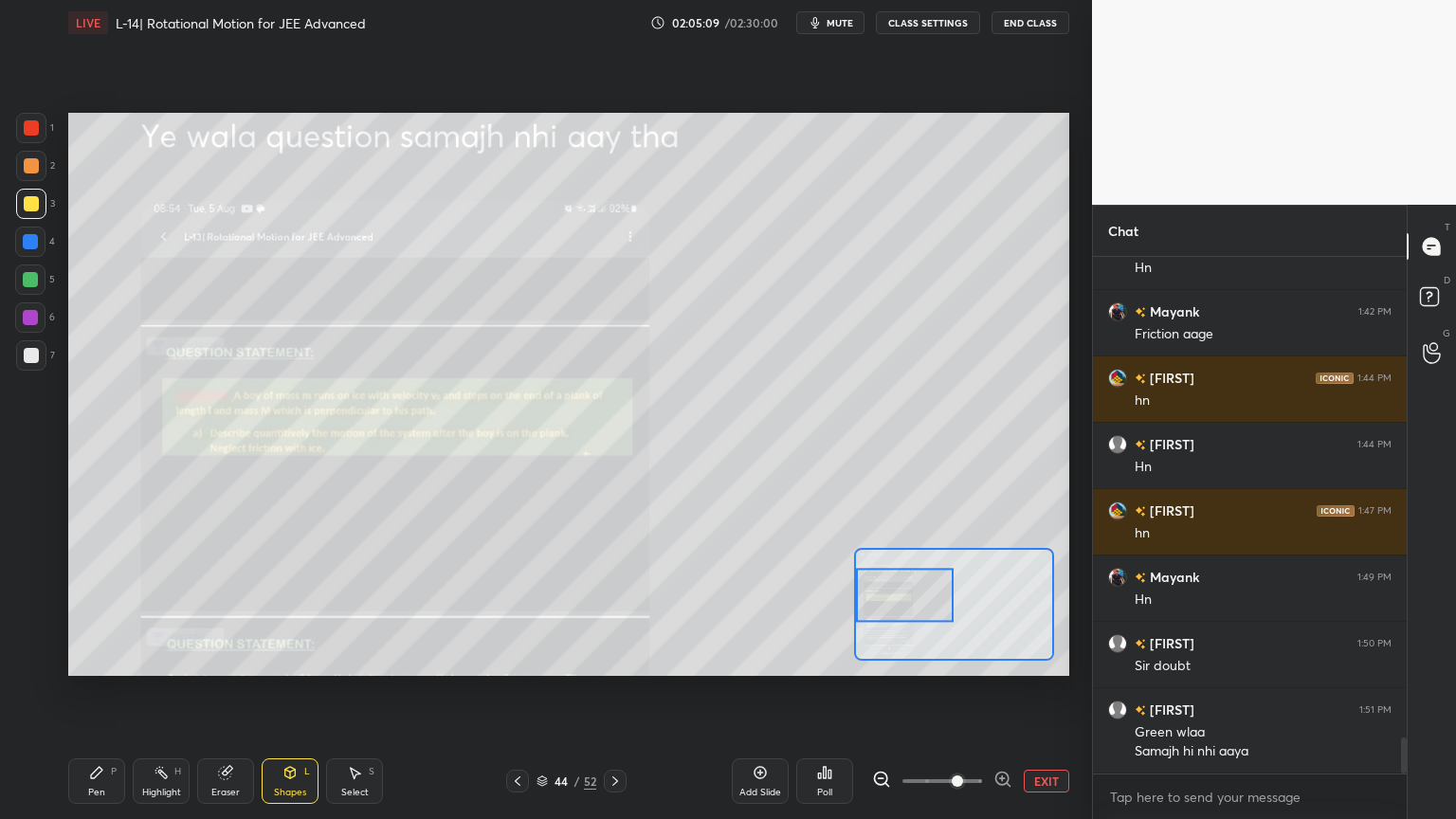 click on "Pen P" at bounding box center (97, 781) 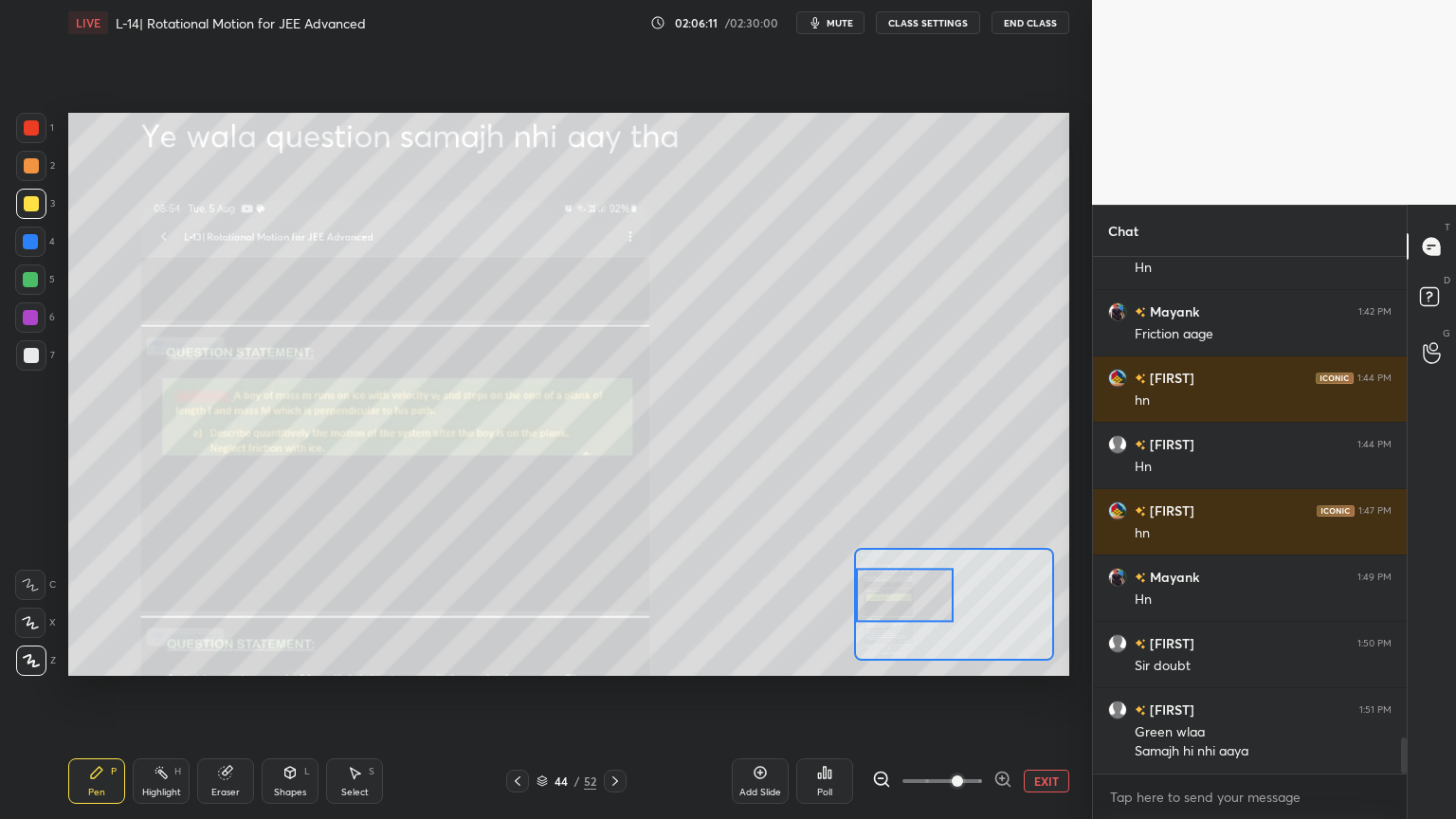 click 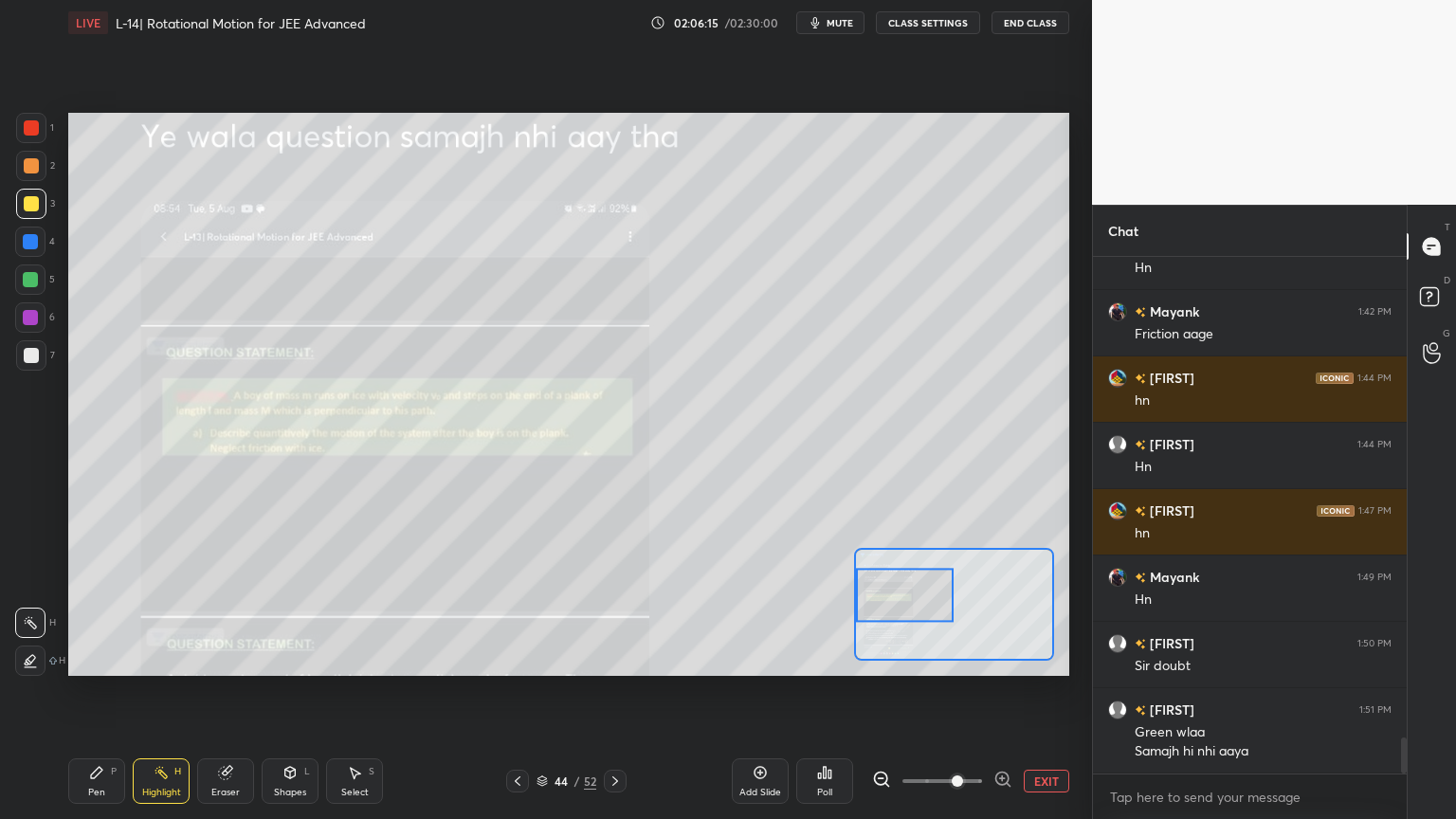 click 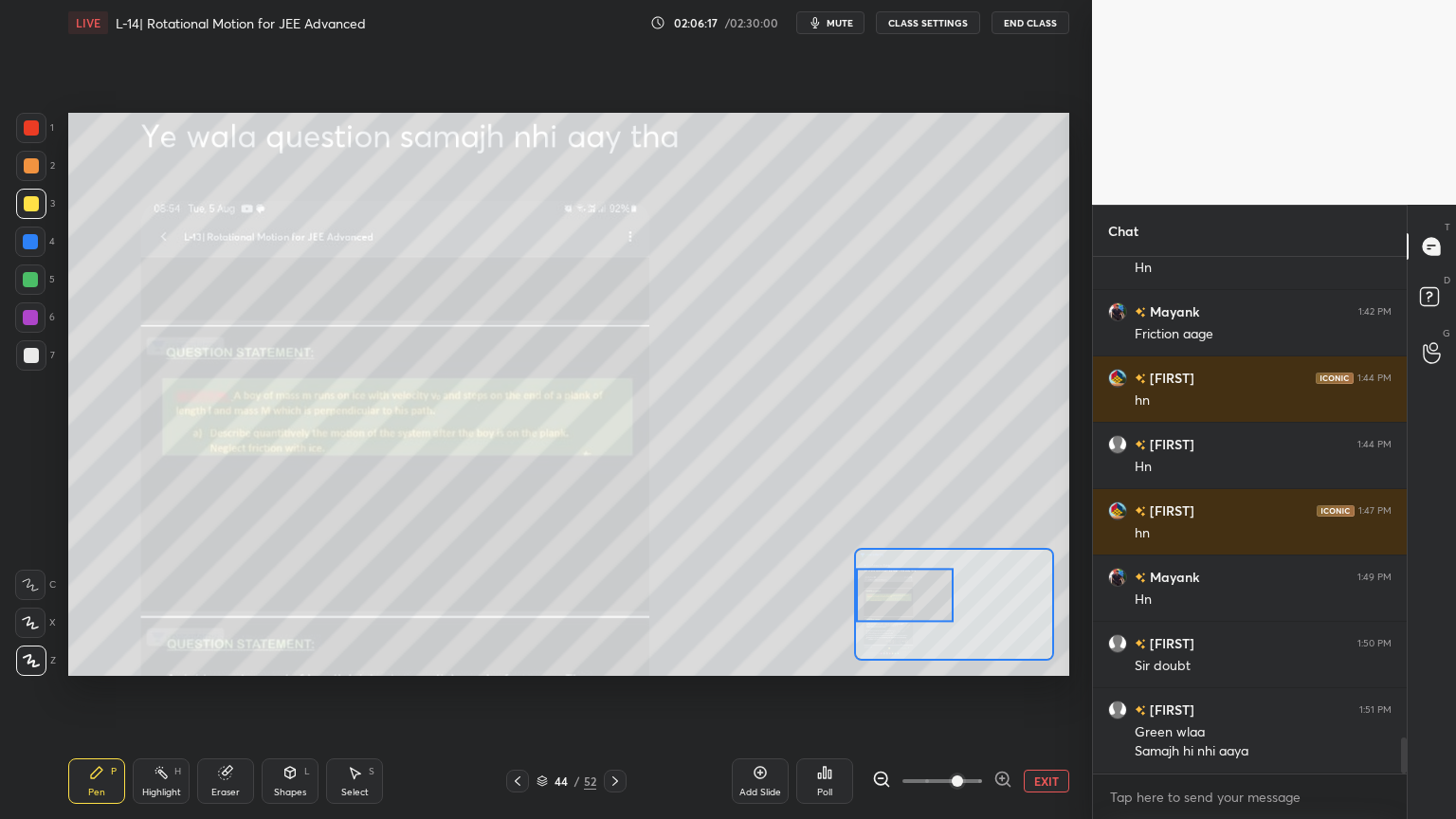click at bounding box center (31, 128) 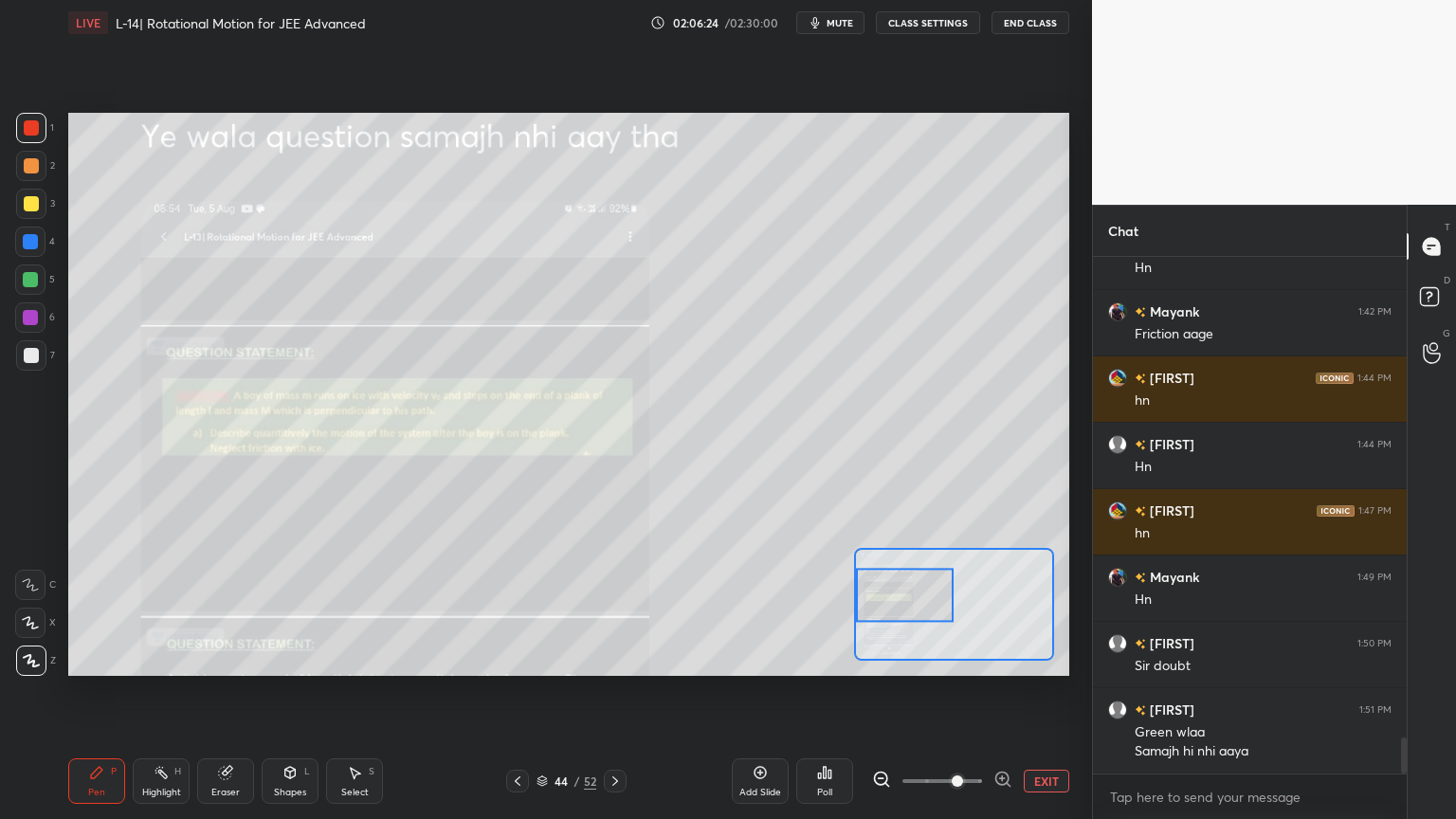 click on "Highlight H" at bounding box center [161, 781] 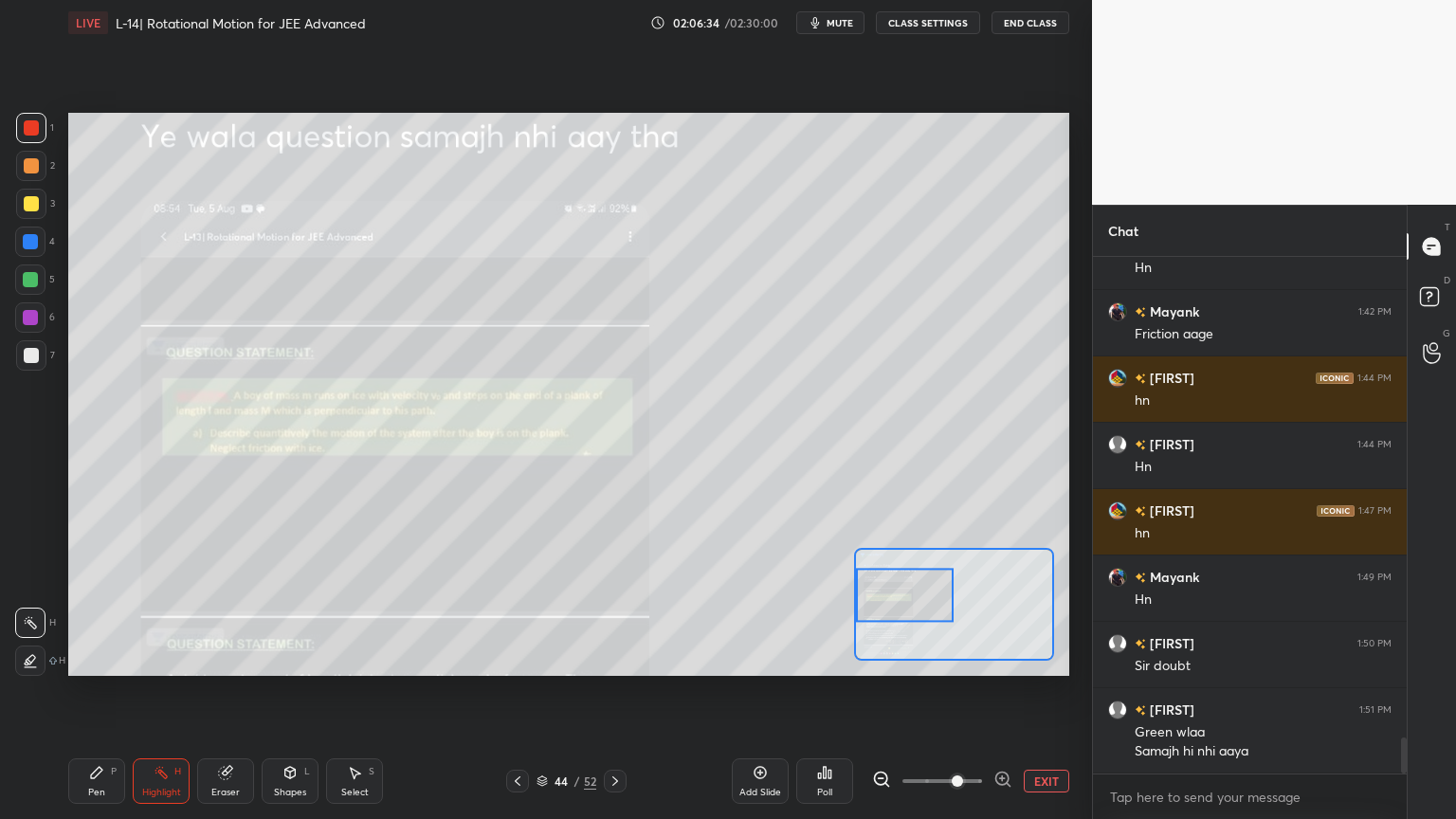 scroll, scrollTop: 6926, scrollLeft: 0, axis: vertical 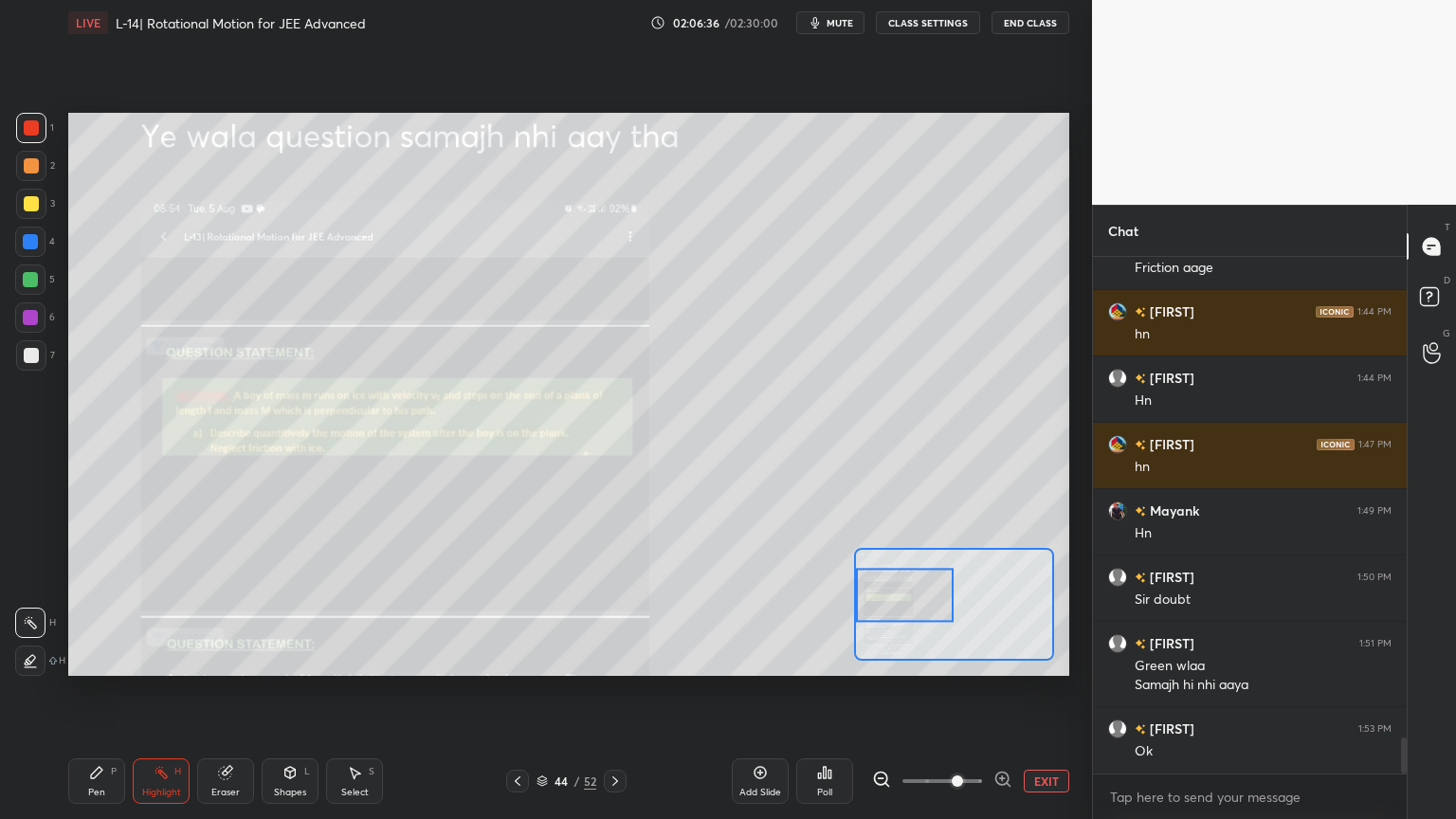 click at bounding box center [518, 781] 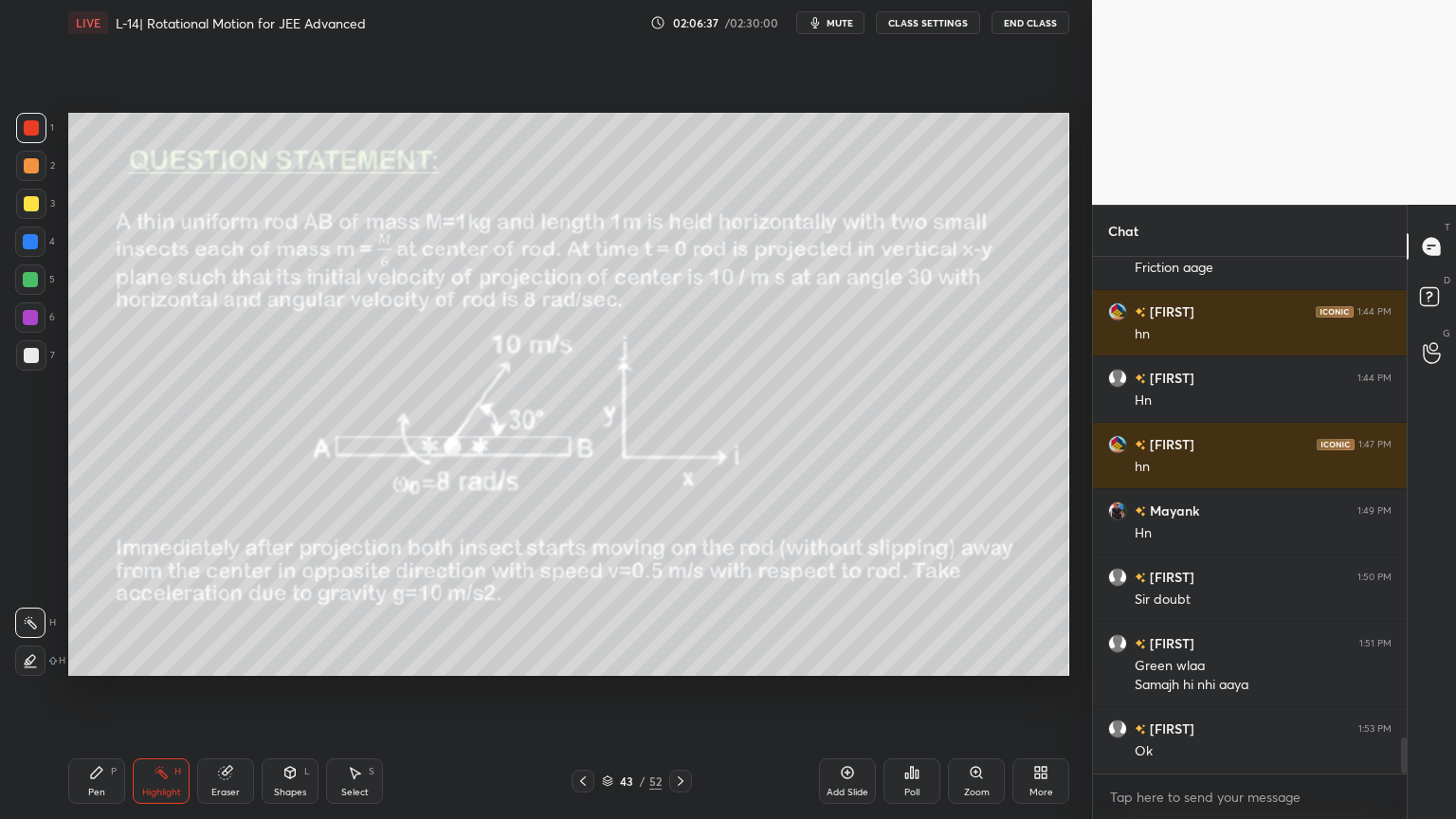 click 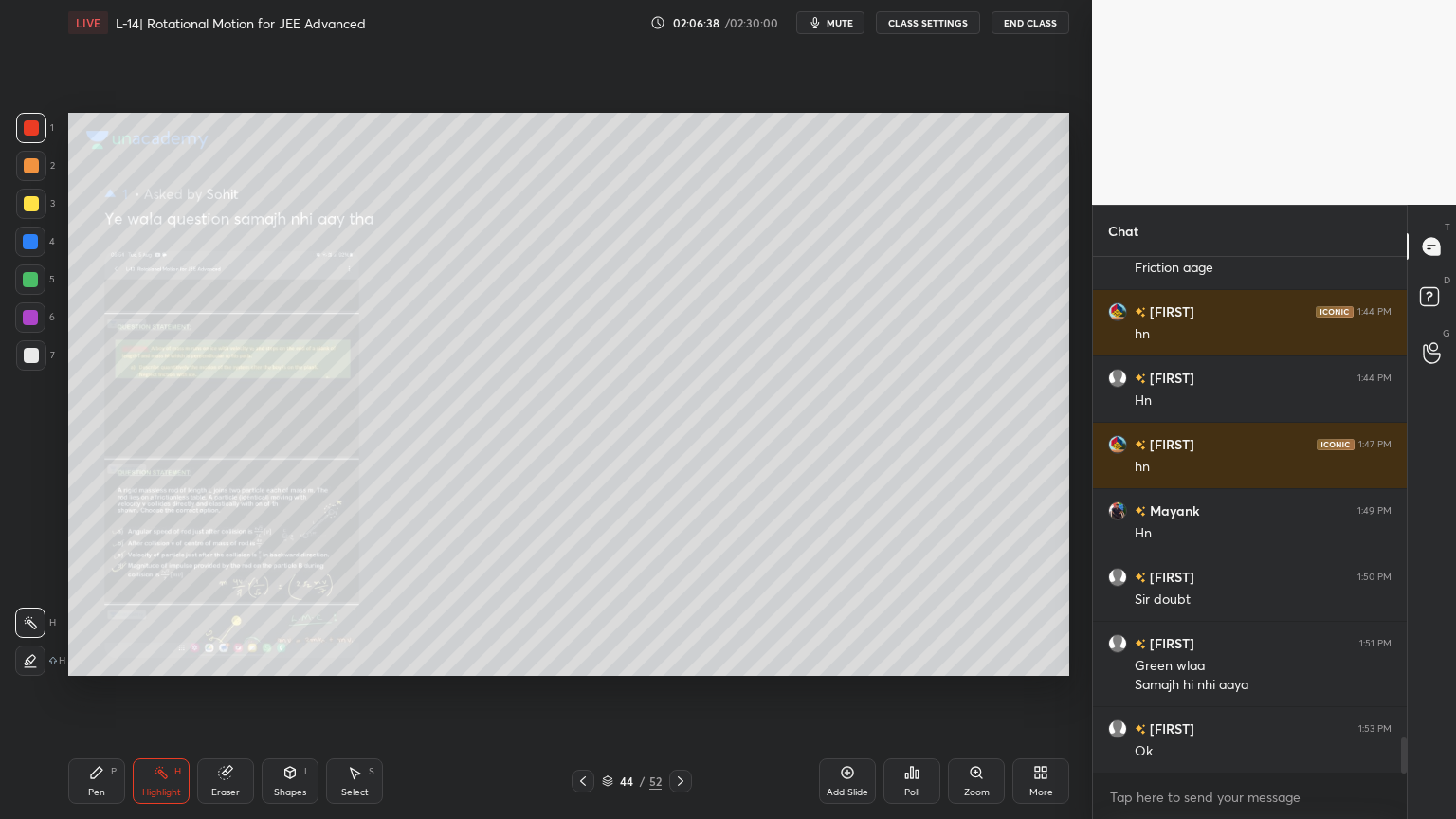 click at bounding box center [681, 781] 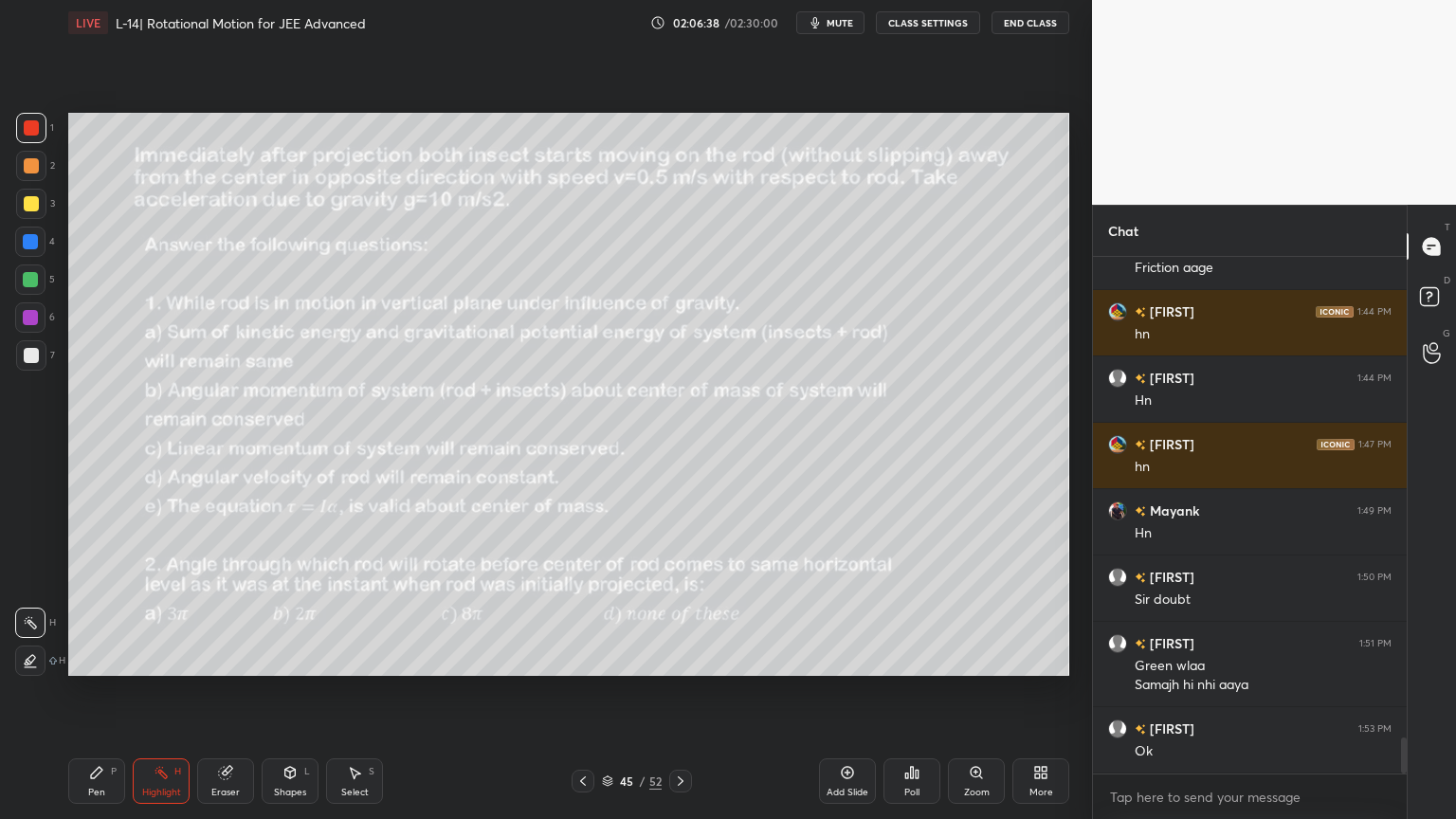 click 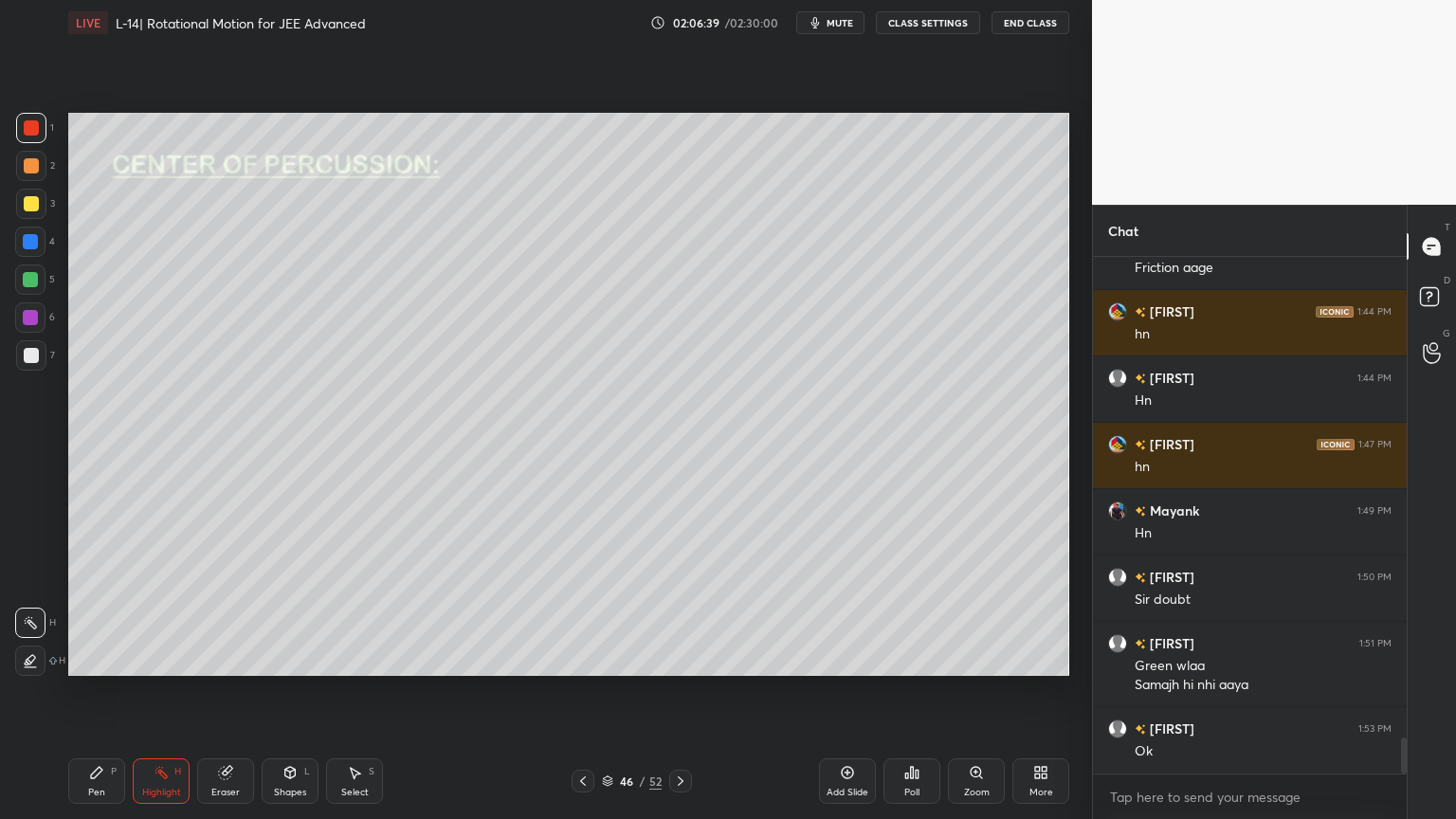 click 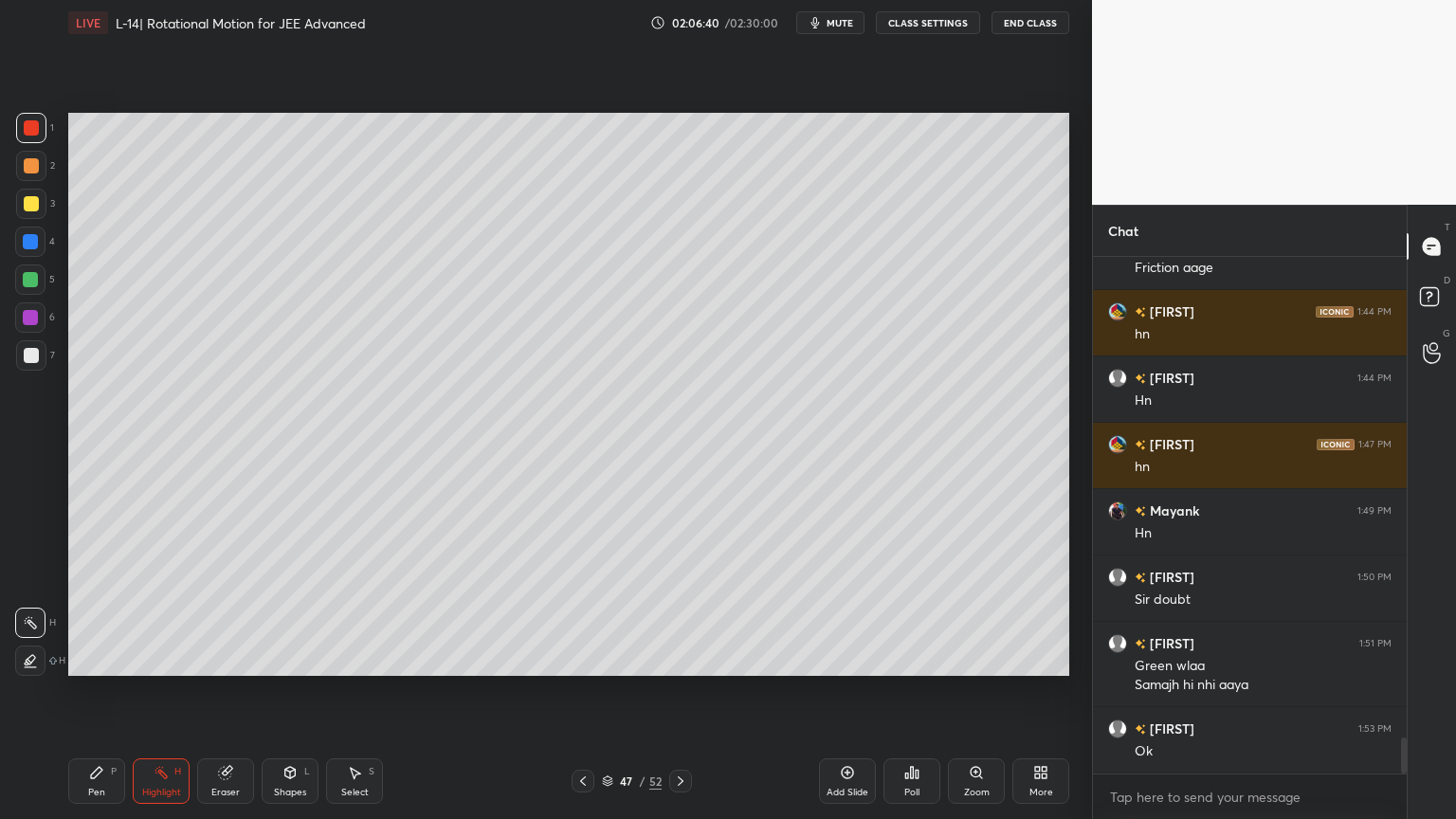 click 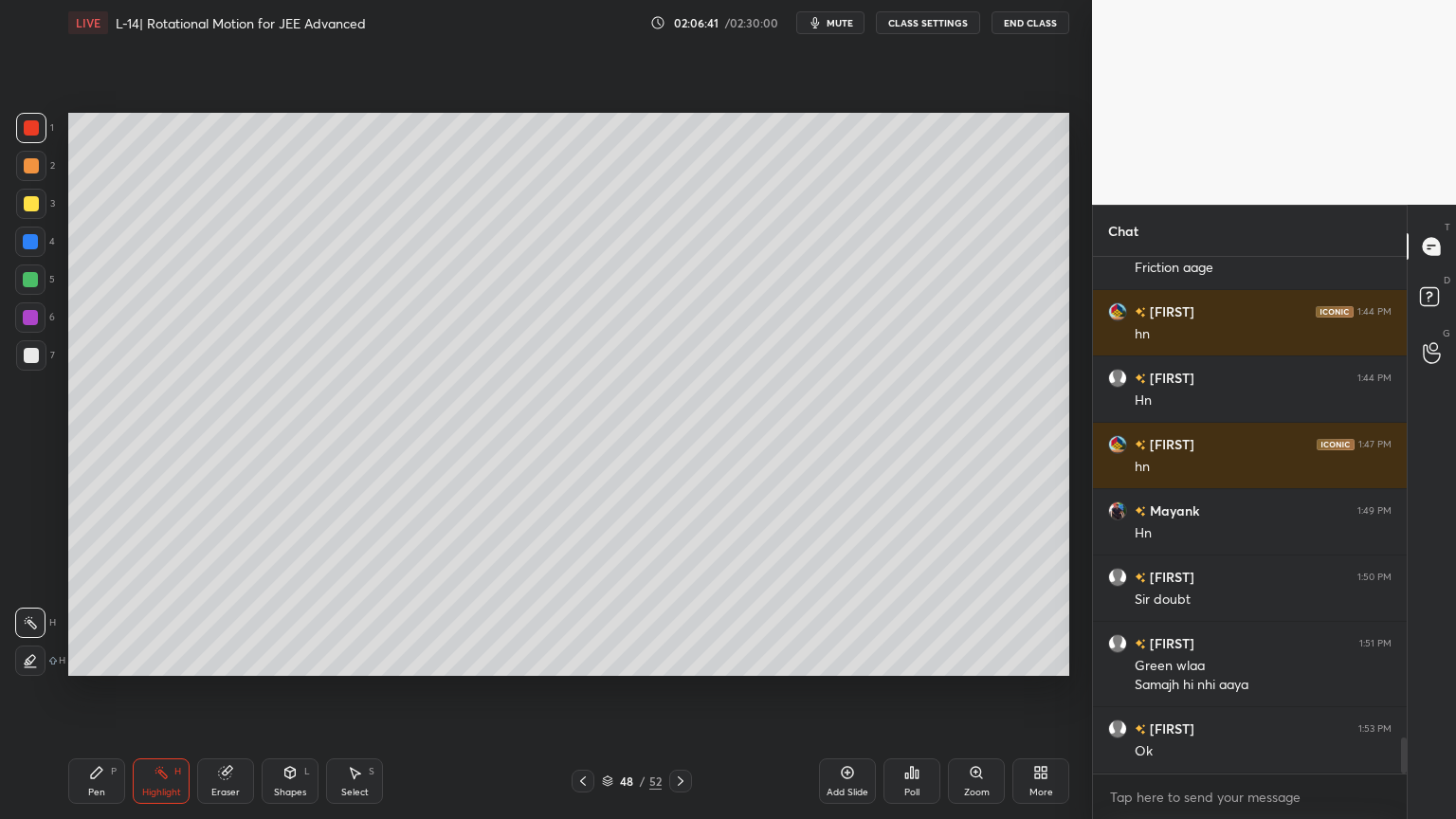 click at bounding box center [681, 781] 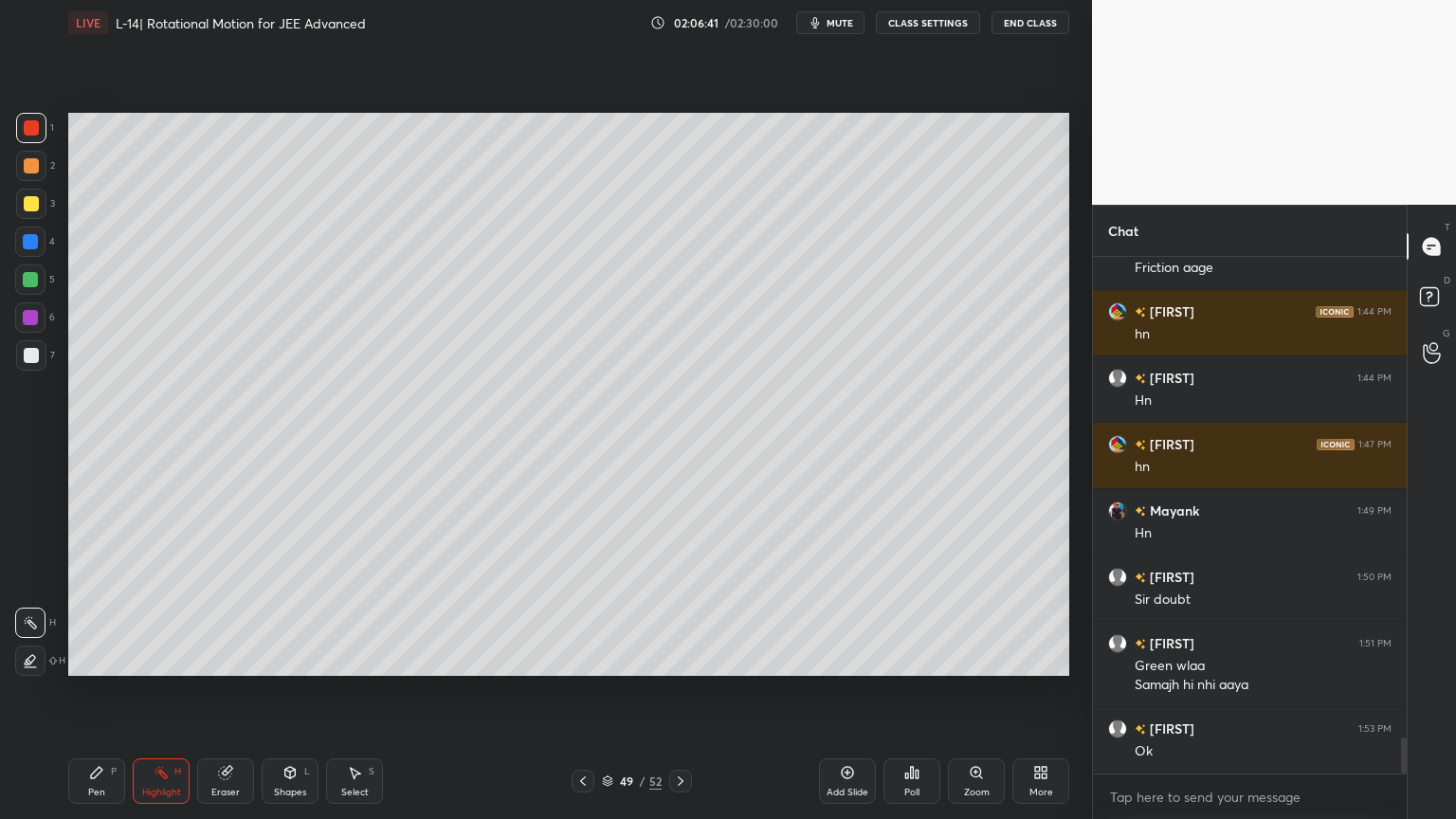 click at bounding box center [681, 781] 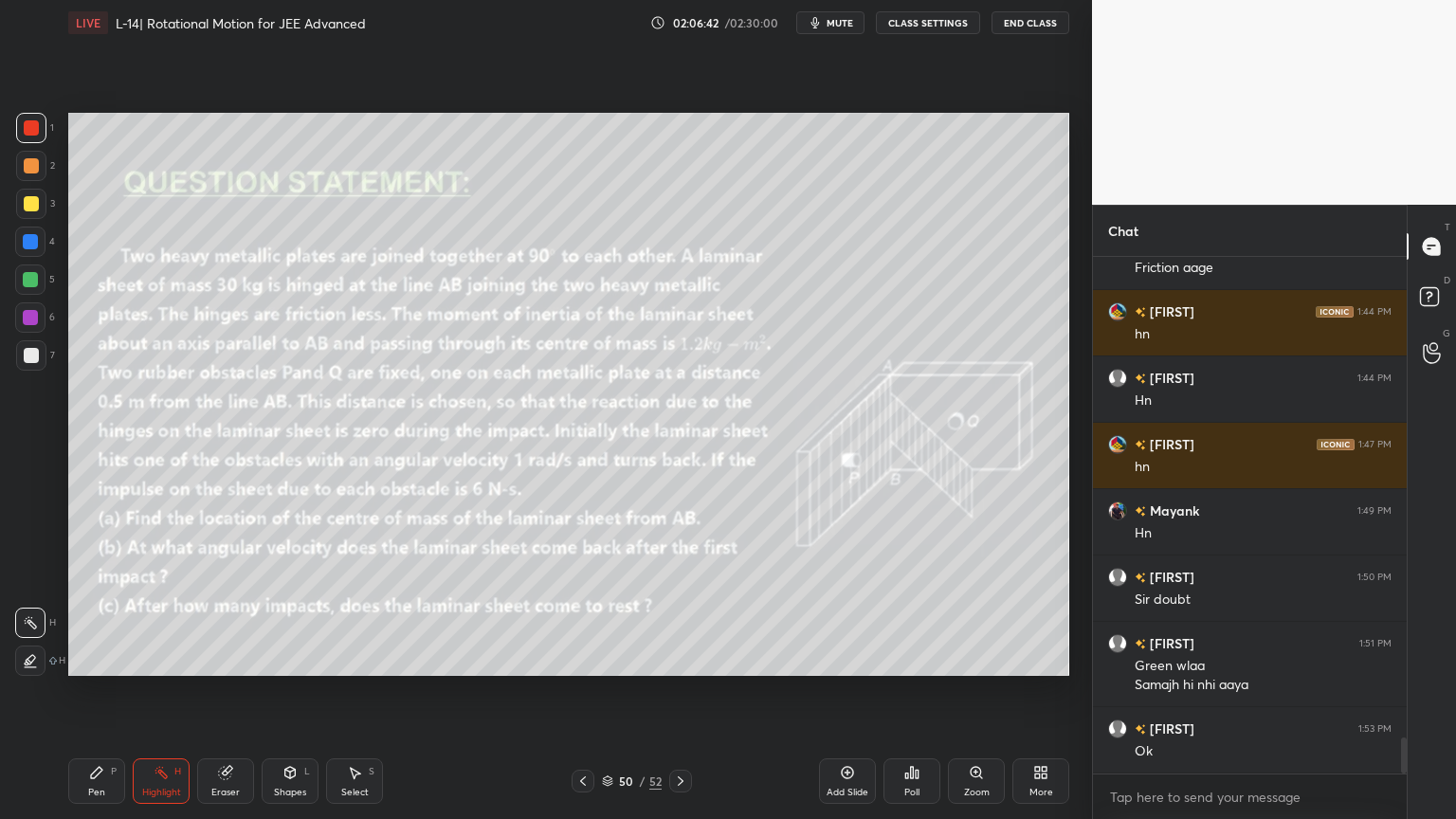 click 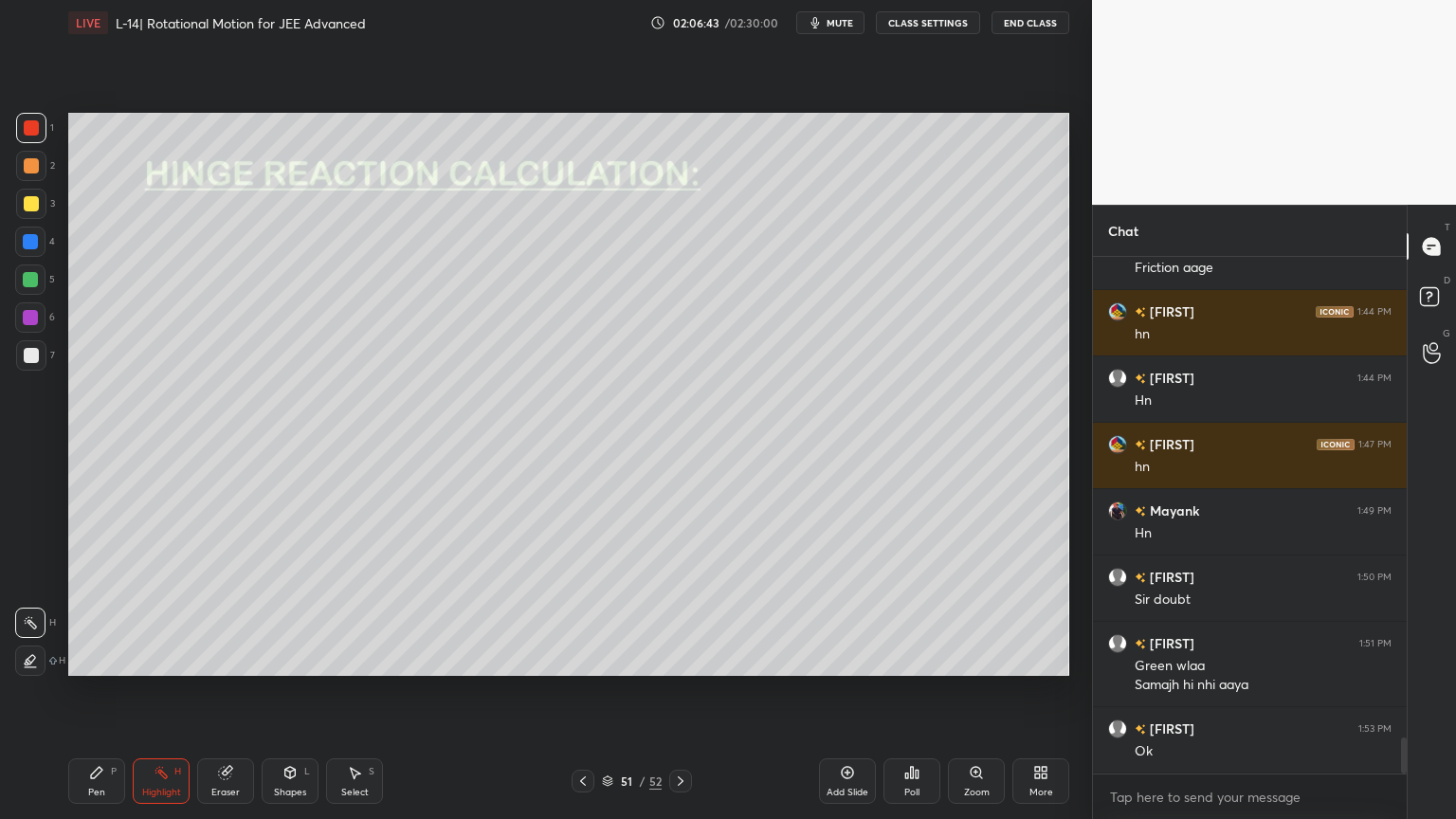 click 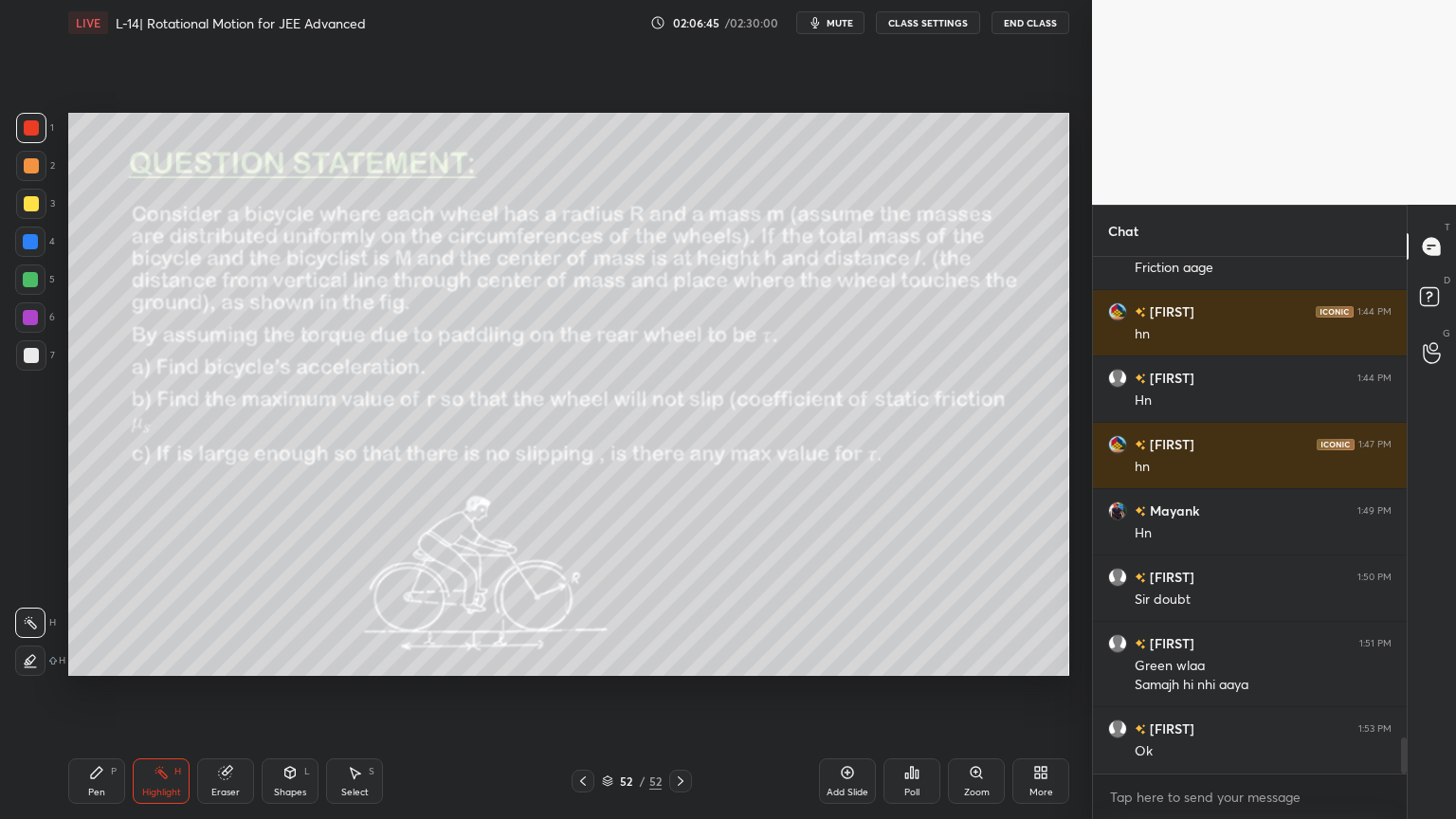 click at bounding box center (583, 781) 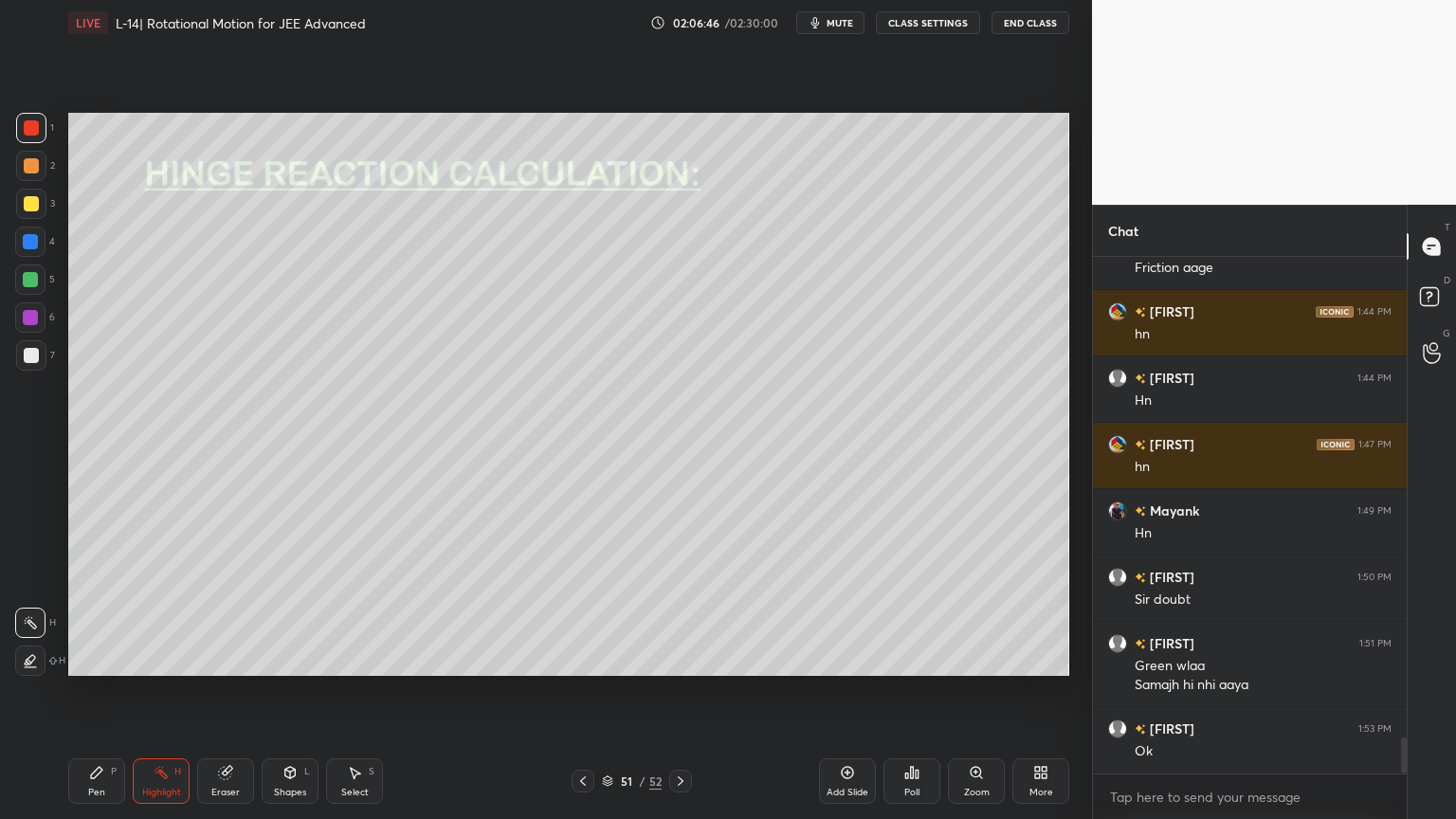 click on "Shapes" at bounding box center (290, 792) 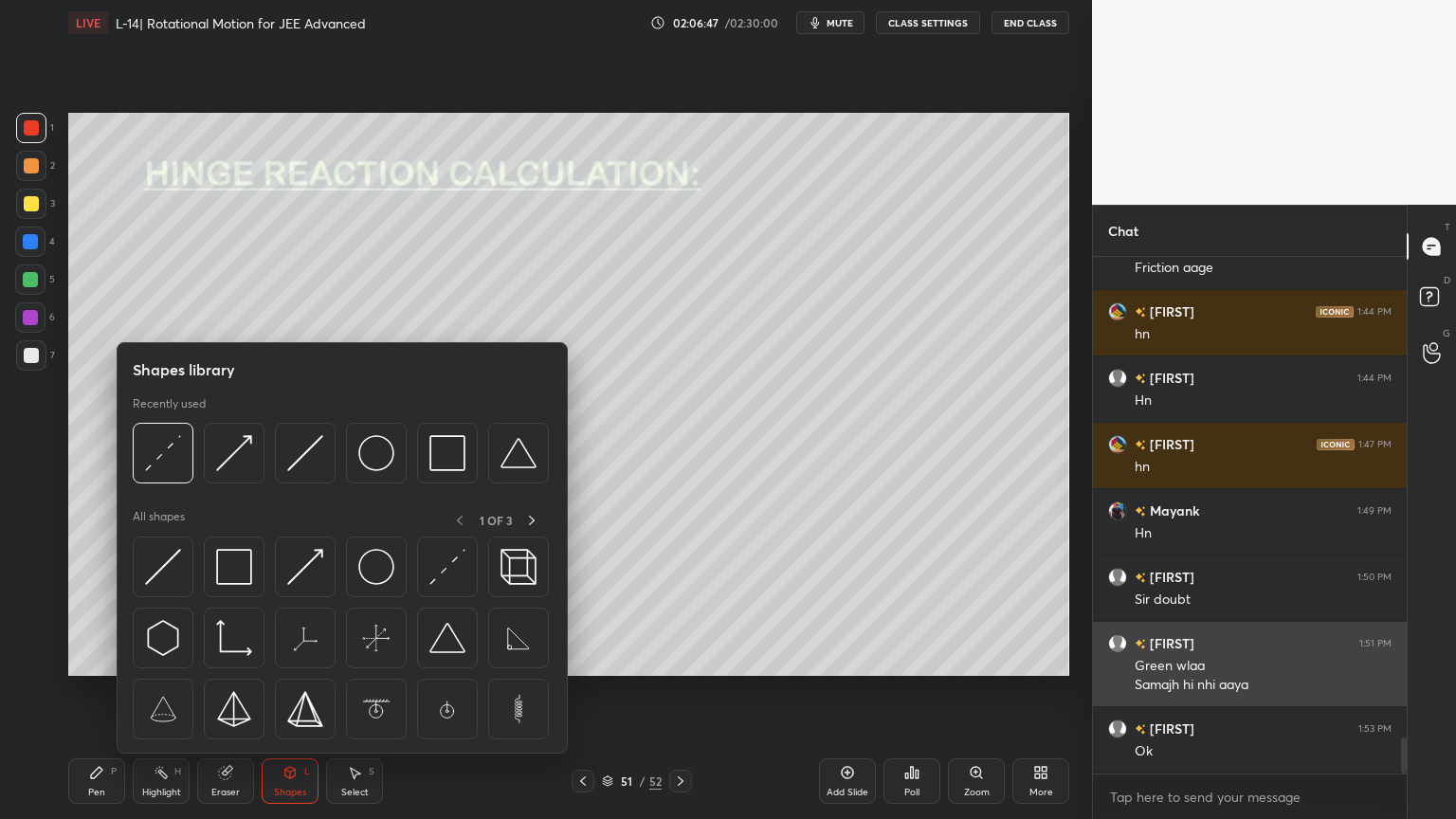 click at bounding box center (376, 567) 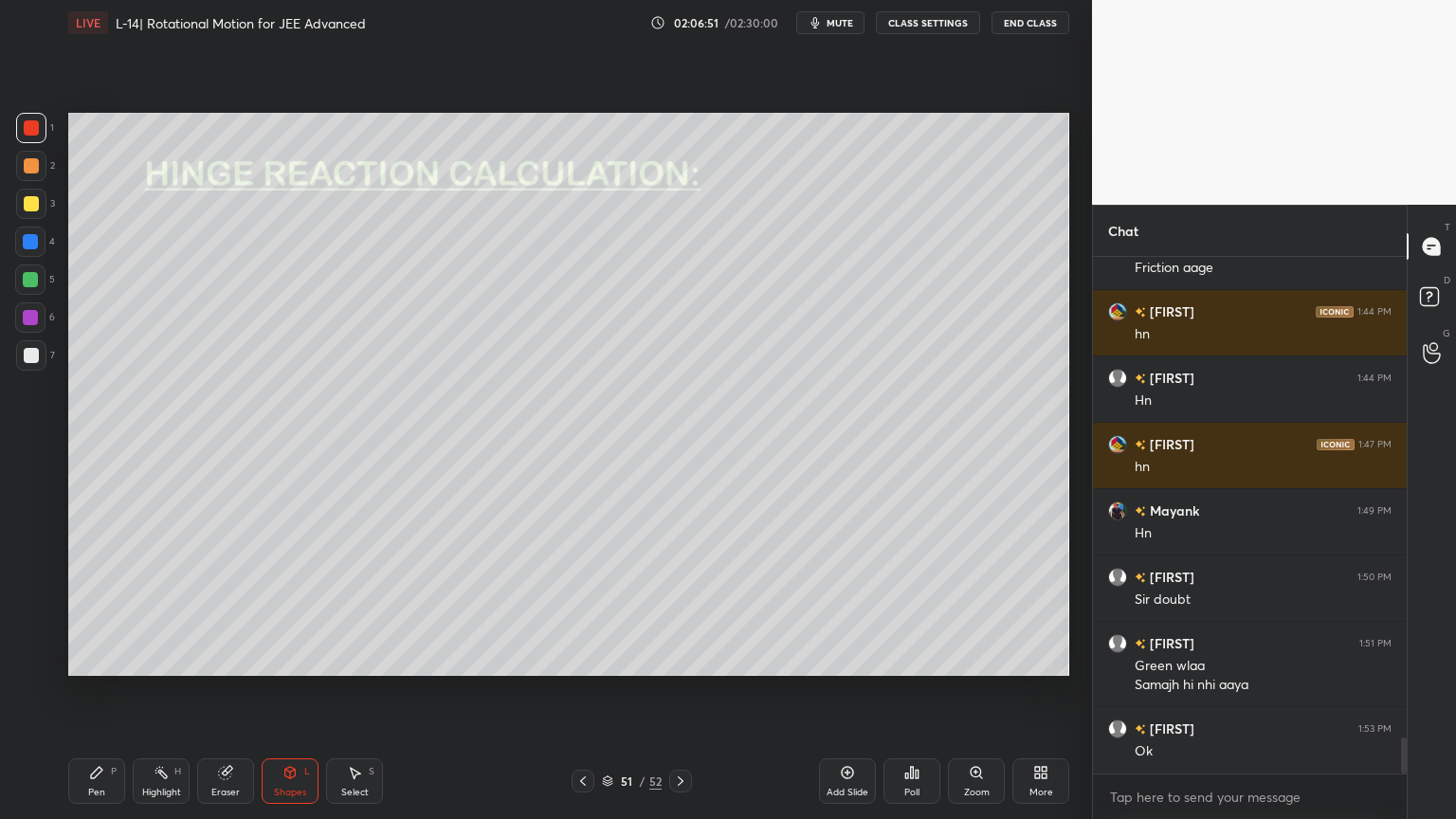 click 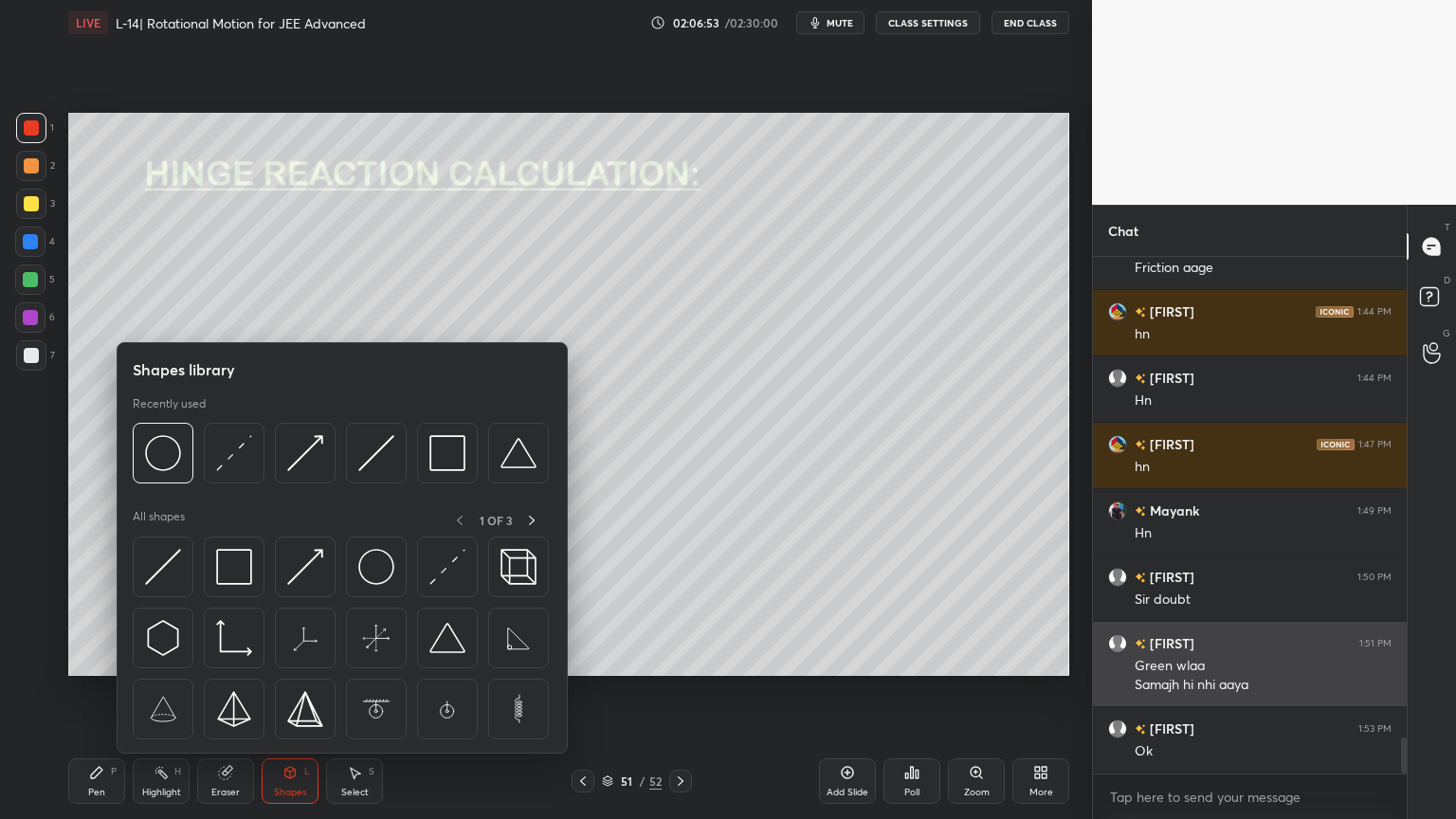 click at bounding box center [163, 567] 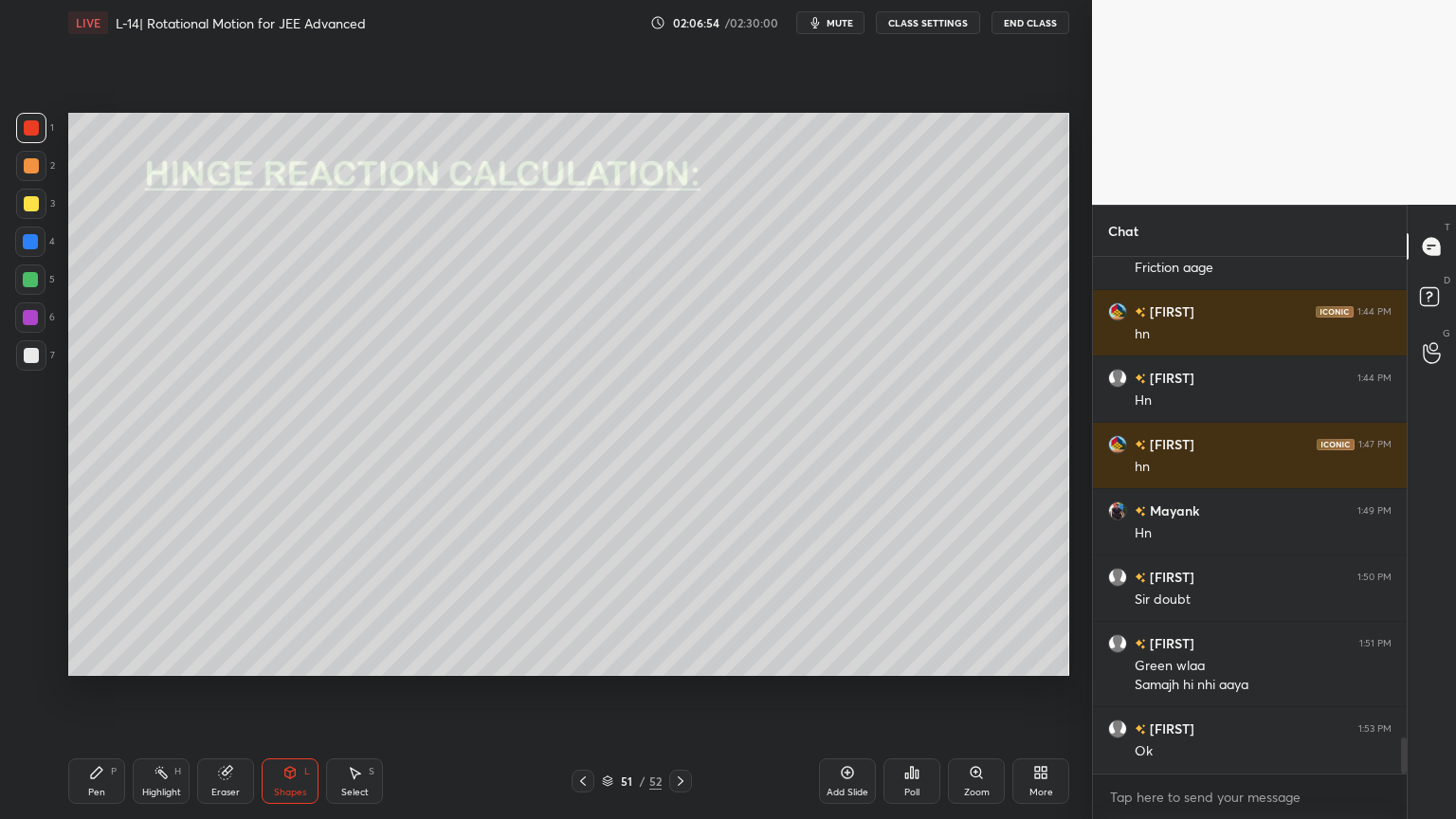 click at bounding box center (31, 204) 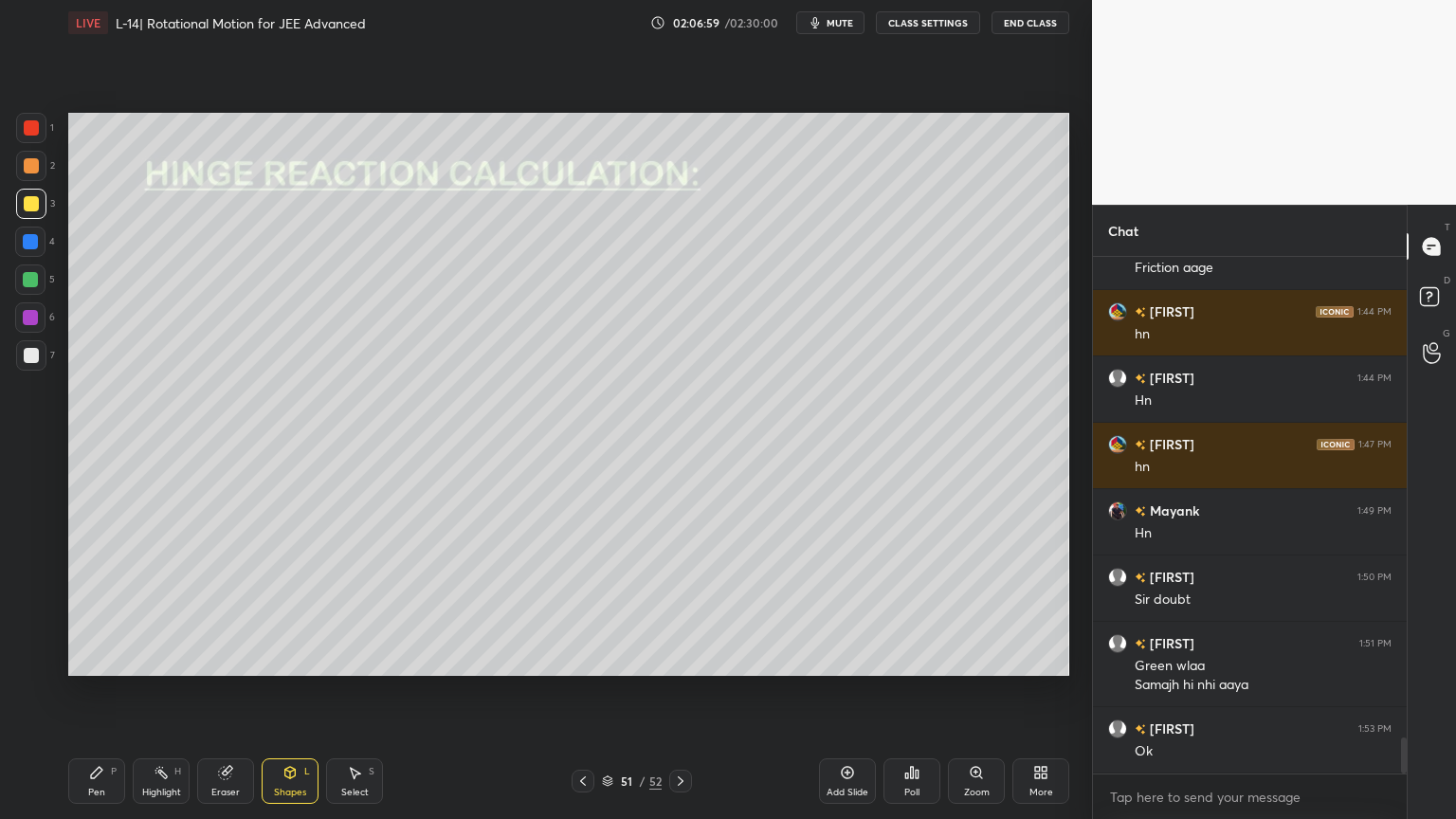 click on "Pen P" at bounding box center [97, 781] 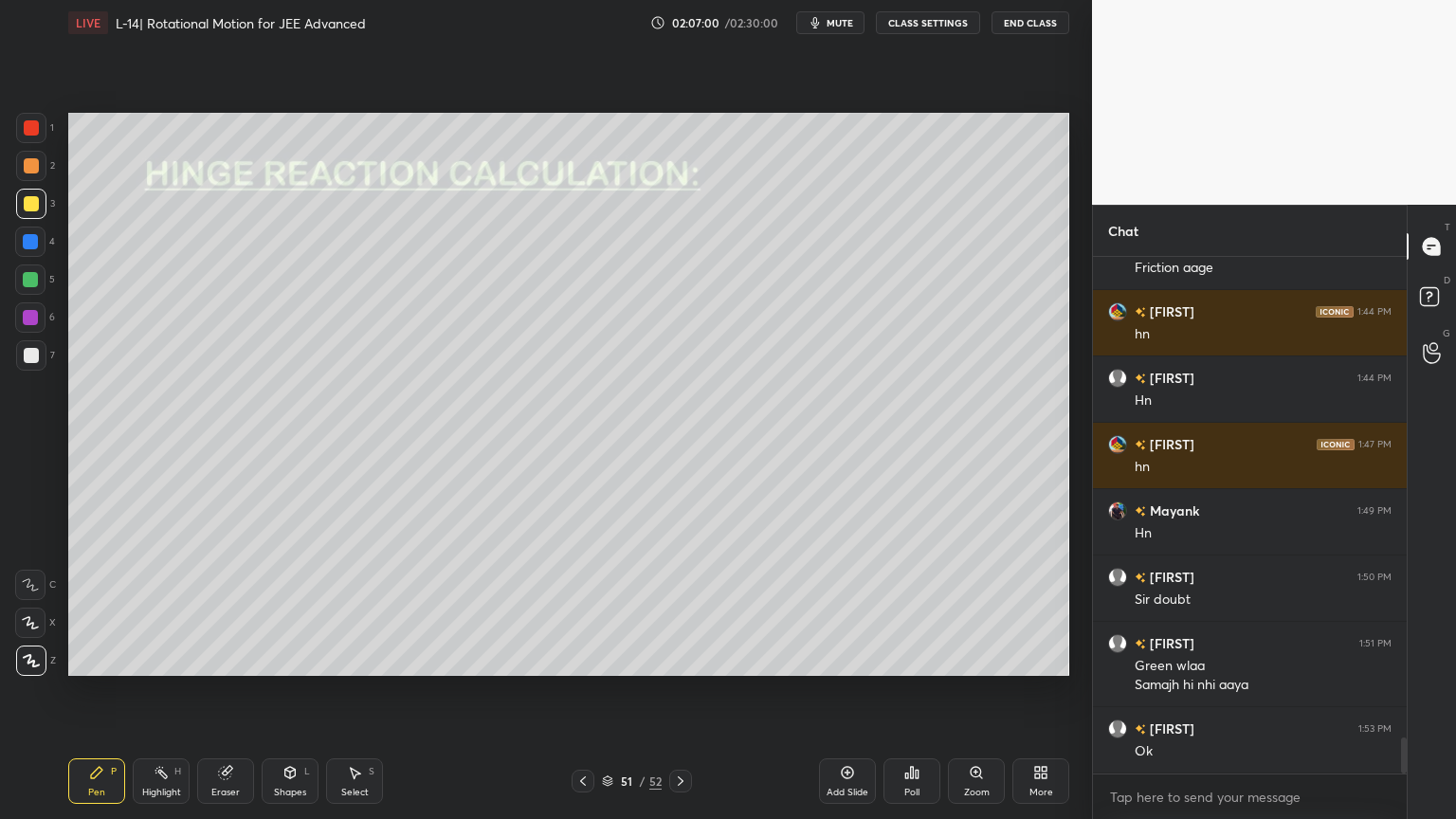 click at bounding box center [30, 318] 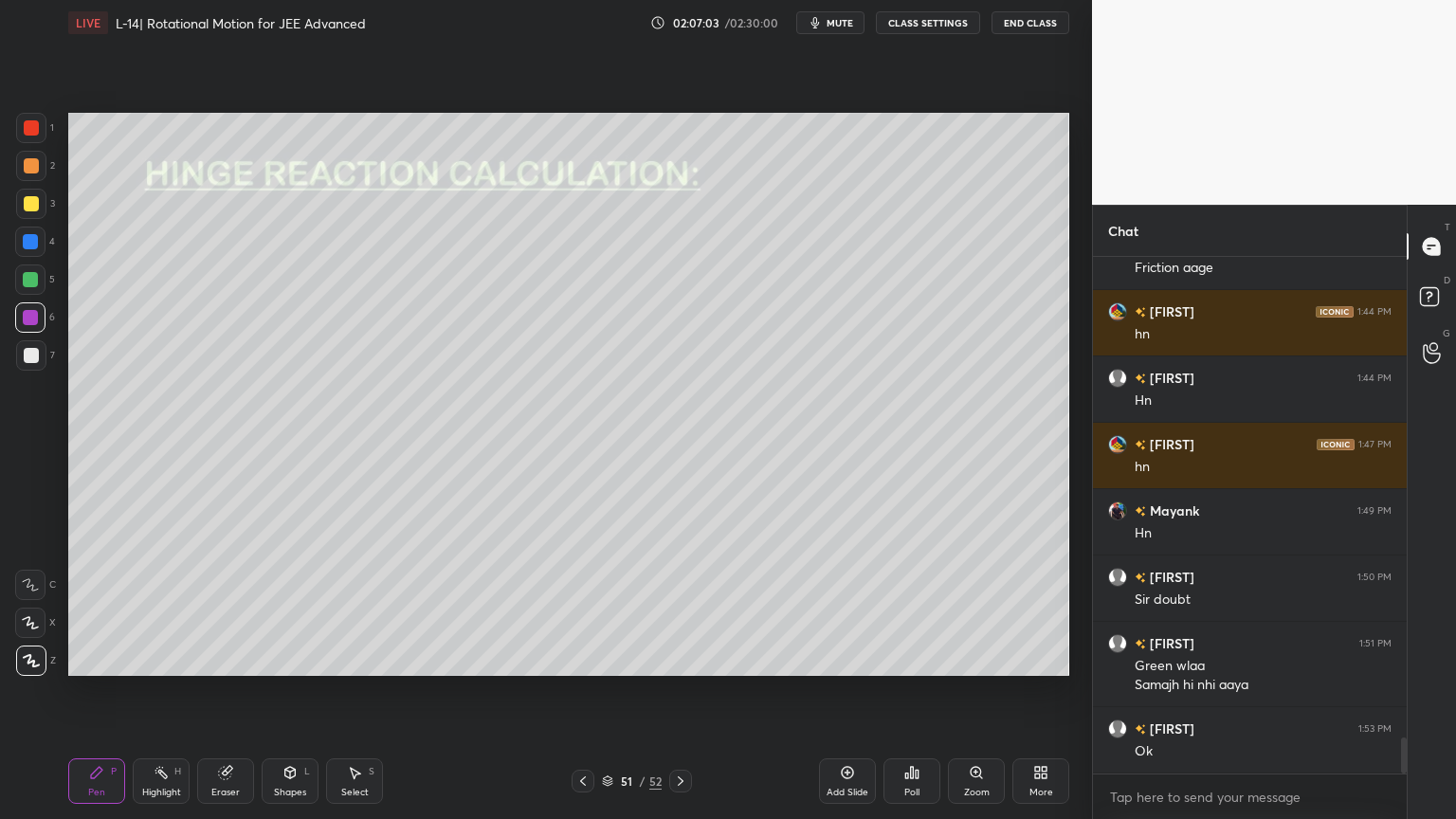 click on "Pen P Highlight H Eraser Shapes L Select S 51 / 52 Add Slide Poll Zoom More" at bounding box center [569, 781] 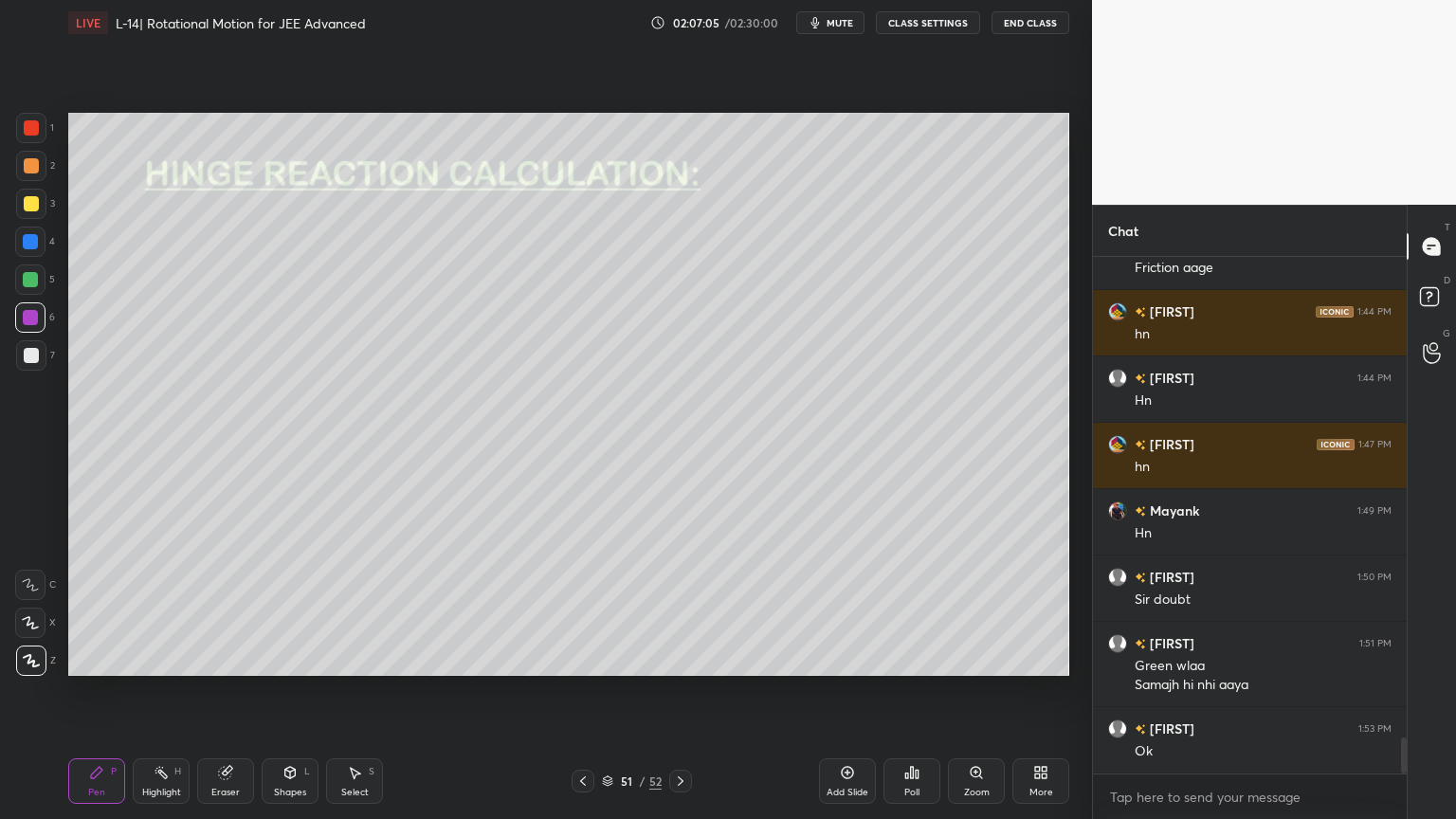 click 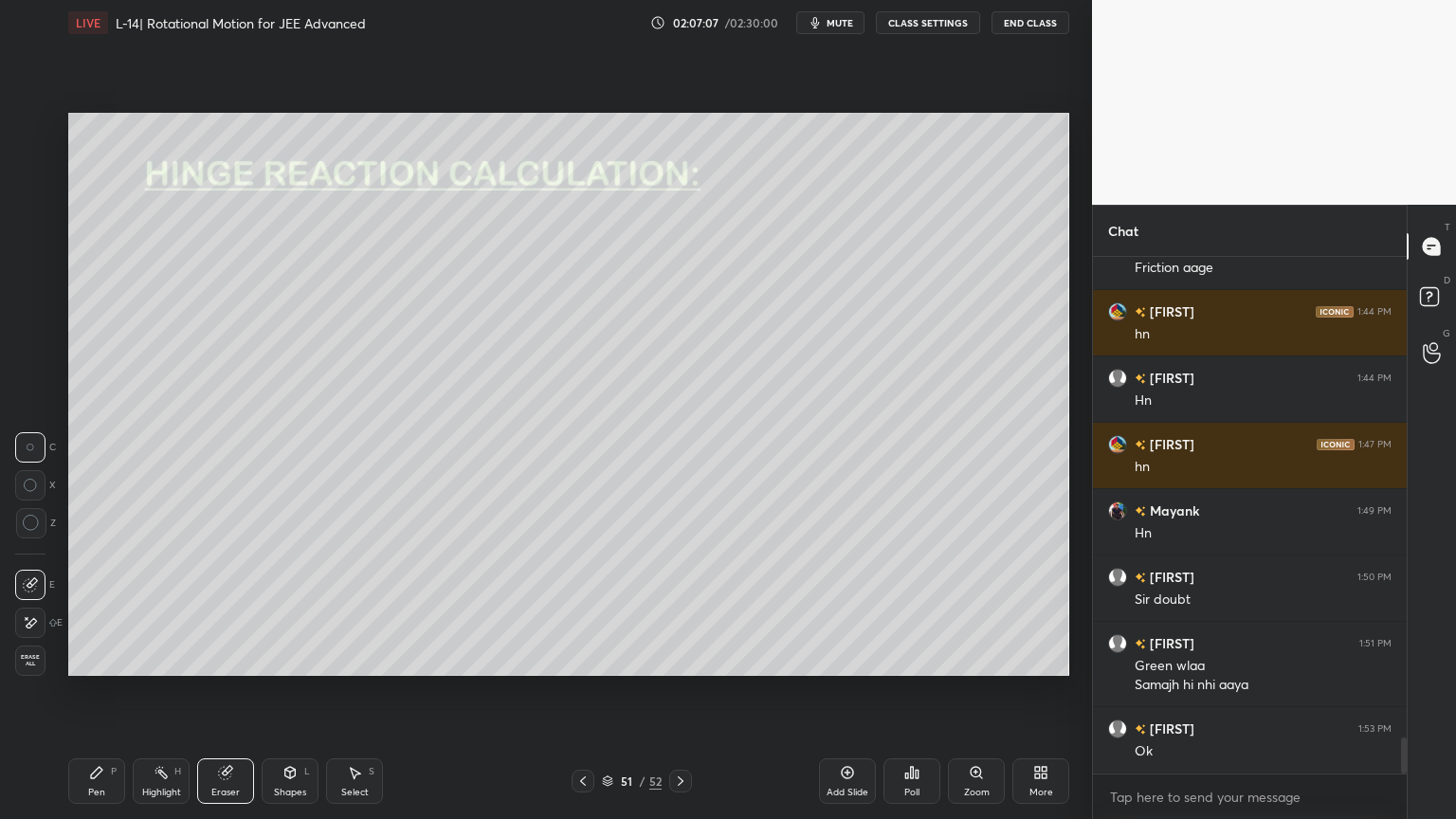 click on "Shapes L" at bounding box center [290, 781] 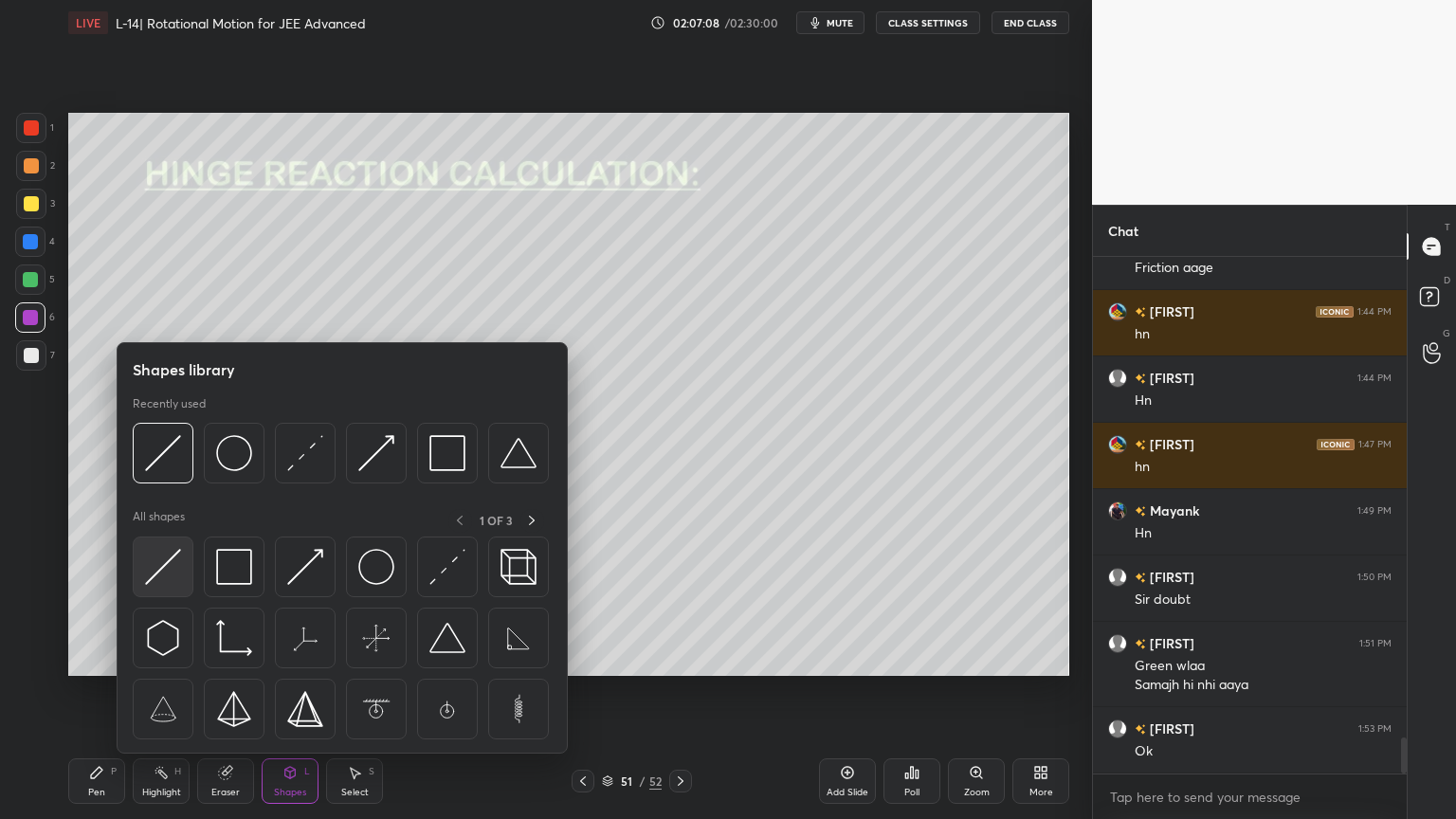 click at bounding box center [163, 567] 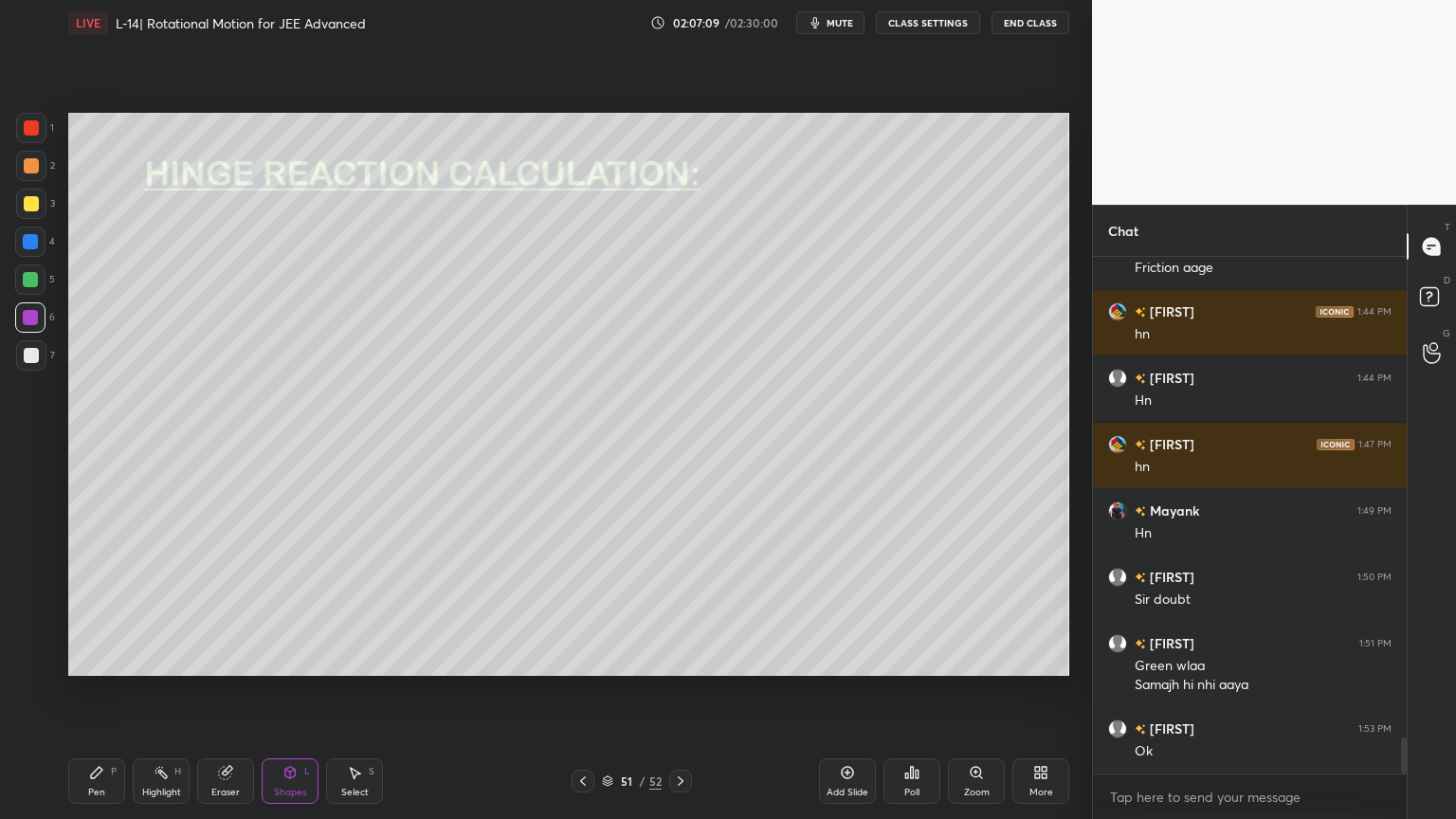 click at bounding box center [30, 242] 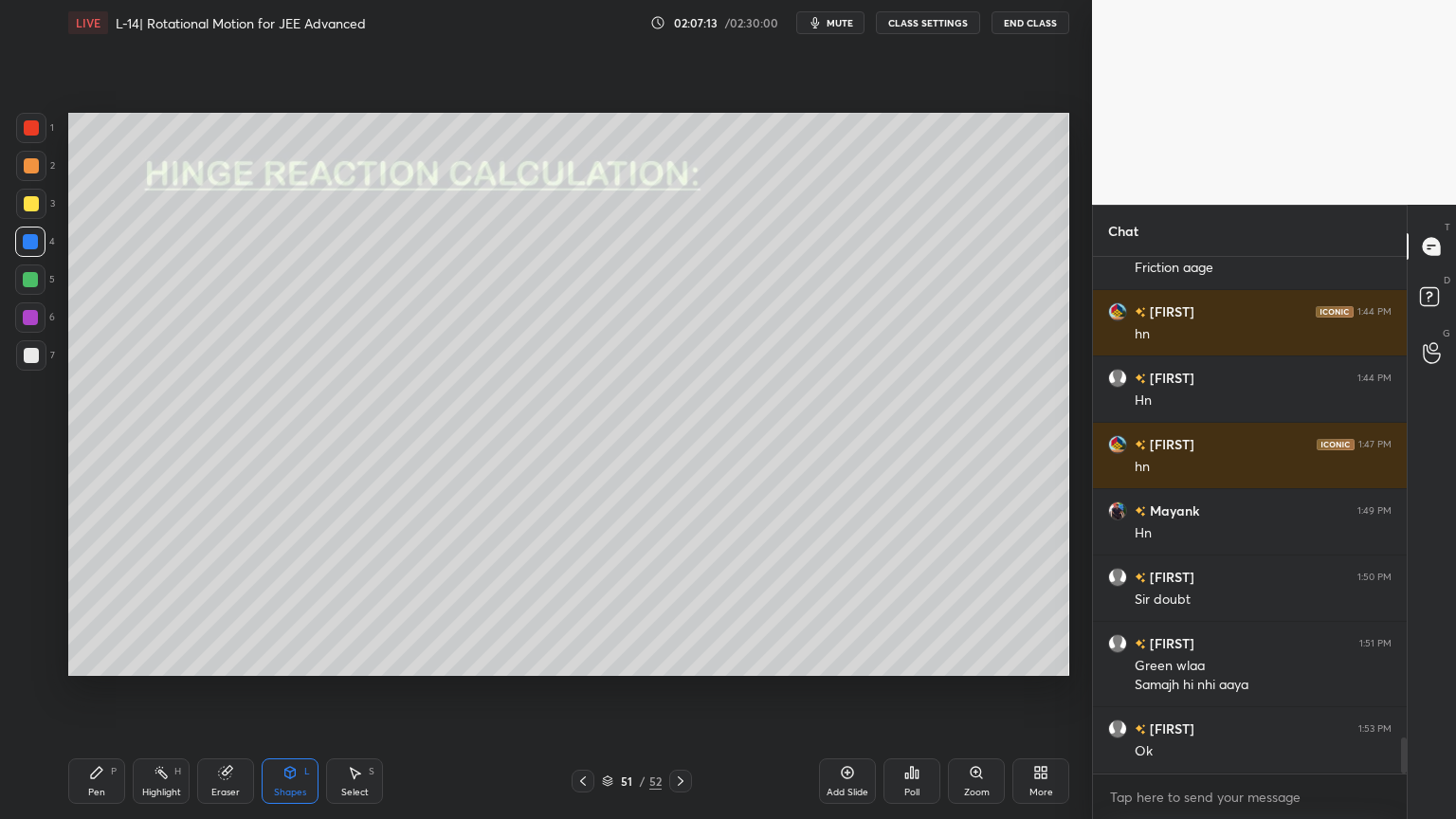click 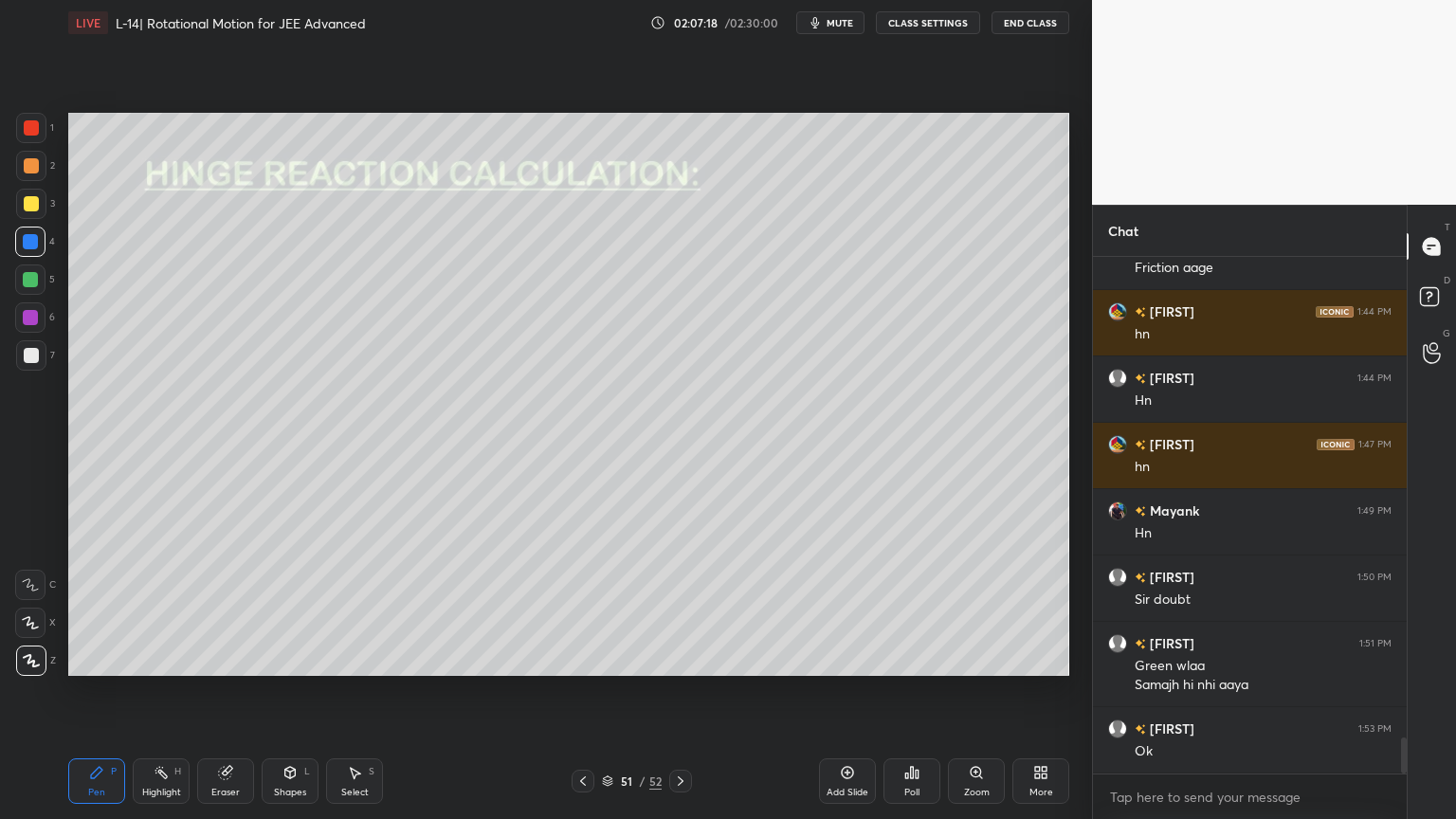 click on "1 2 3 4 5 6 7 C X Z C X Z E E Erase all   H H" at bounding box center (30, 394) 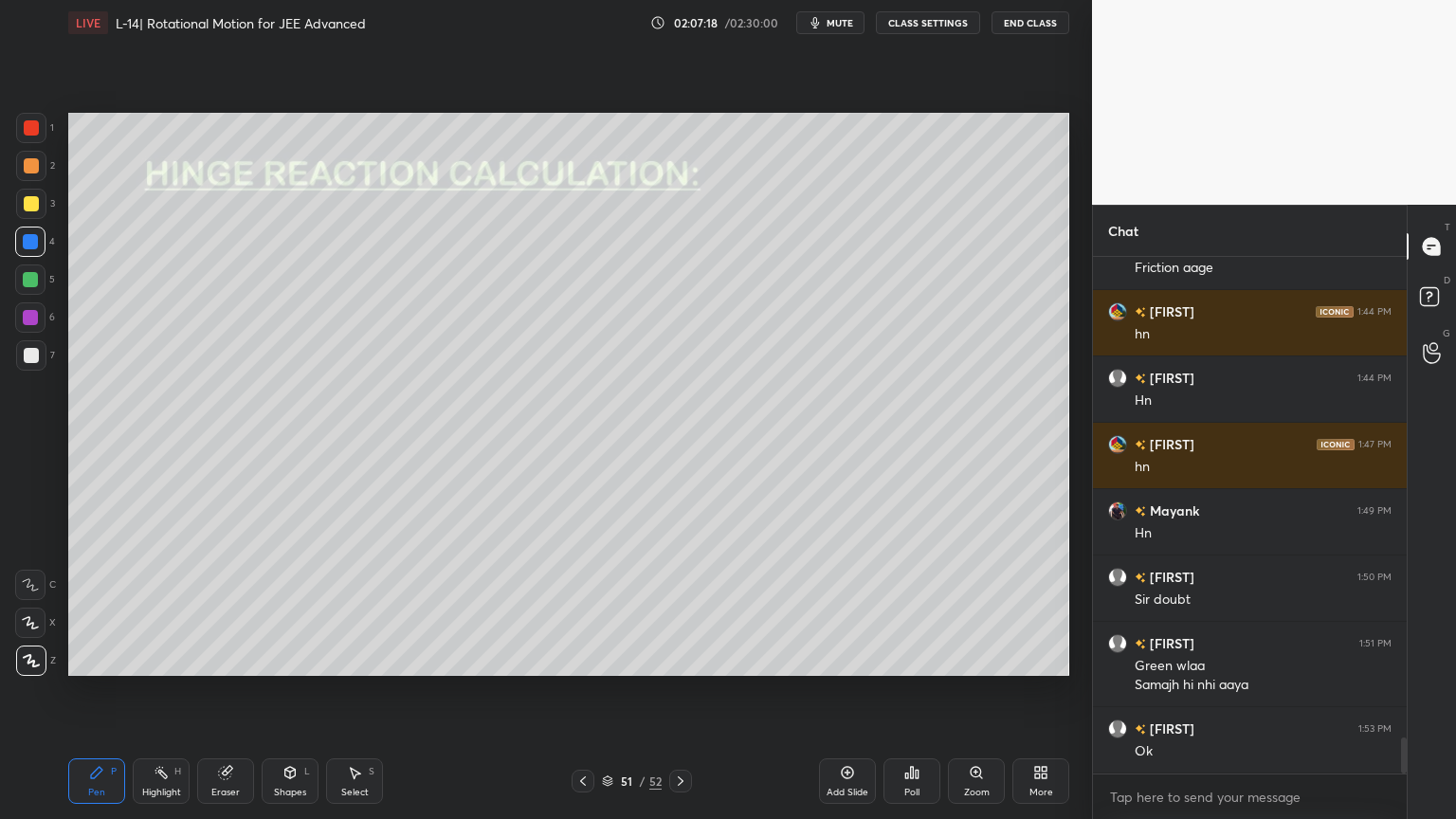 click at bounding box center (30, 318) 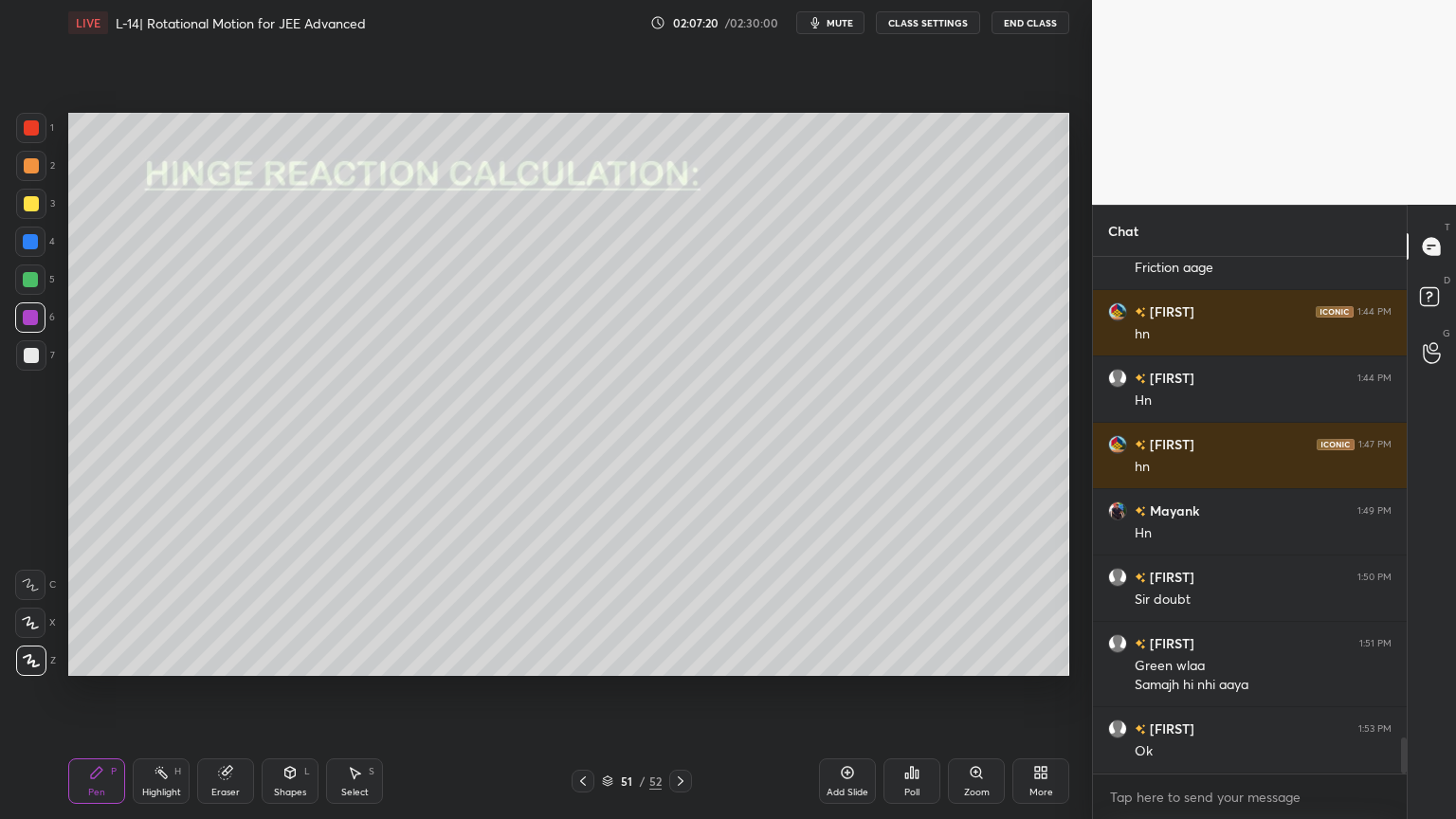 click 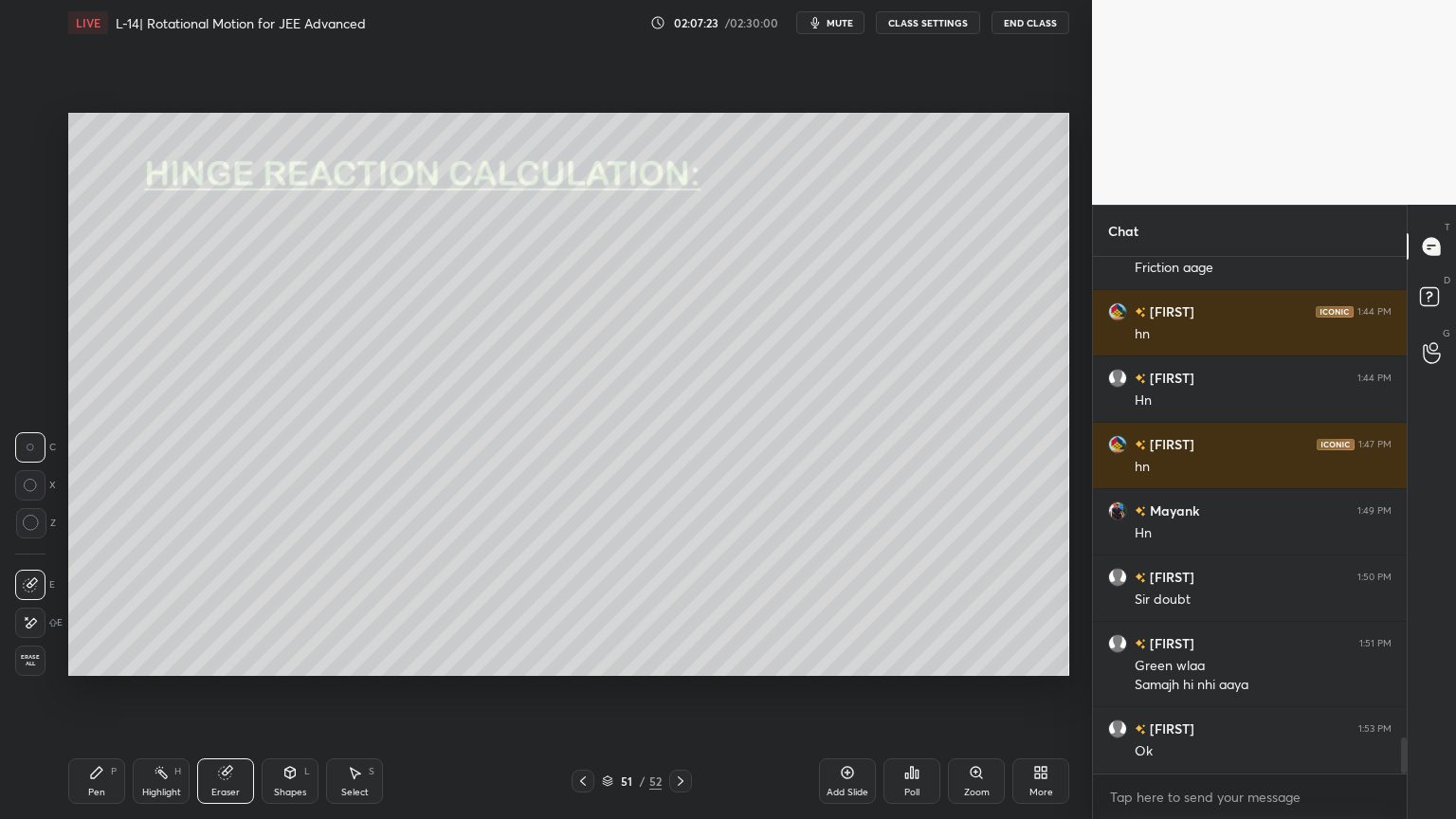 click on "Pen P" at bounding box center (97, 781) 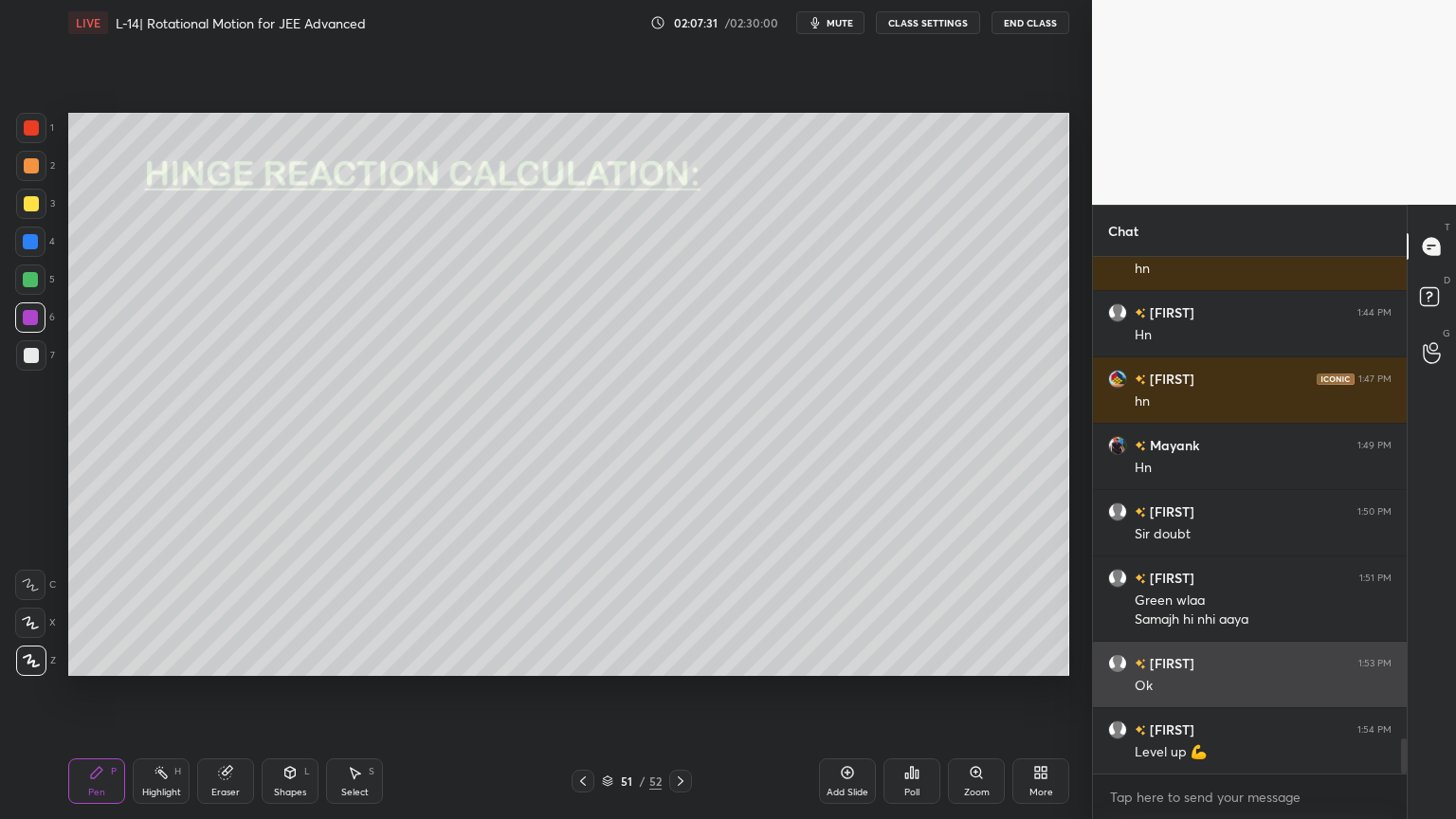 scroll, scrollTop: 6993, scrollLeft: 0, axis: vertical 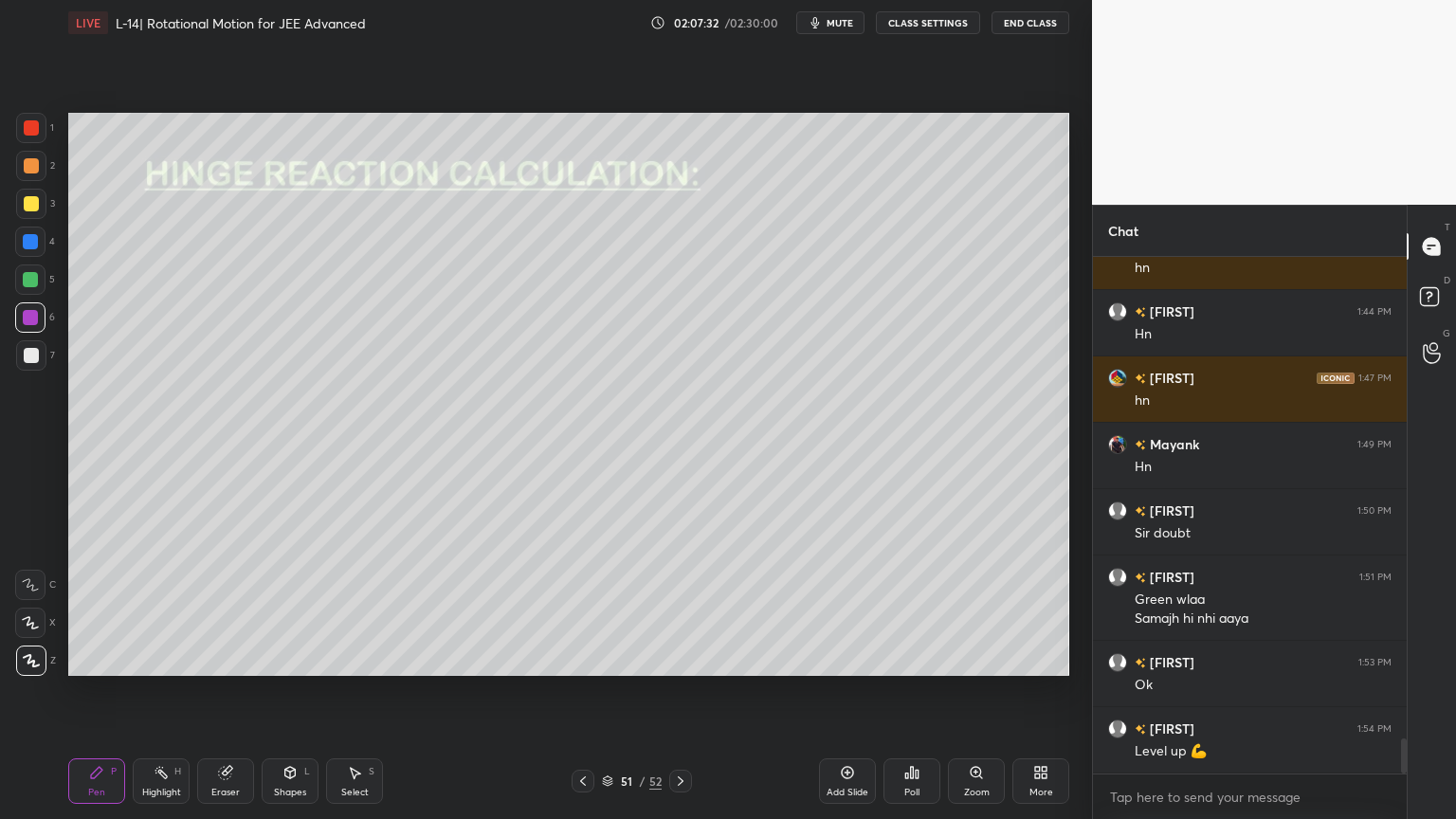 click at bounding box center (30, 280) 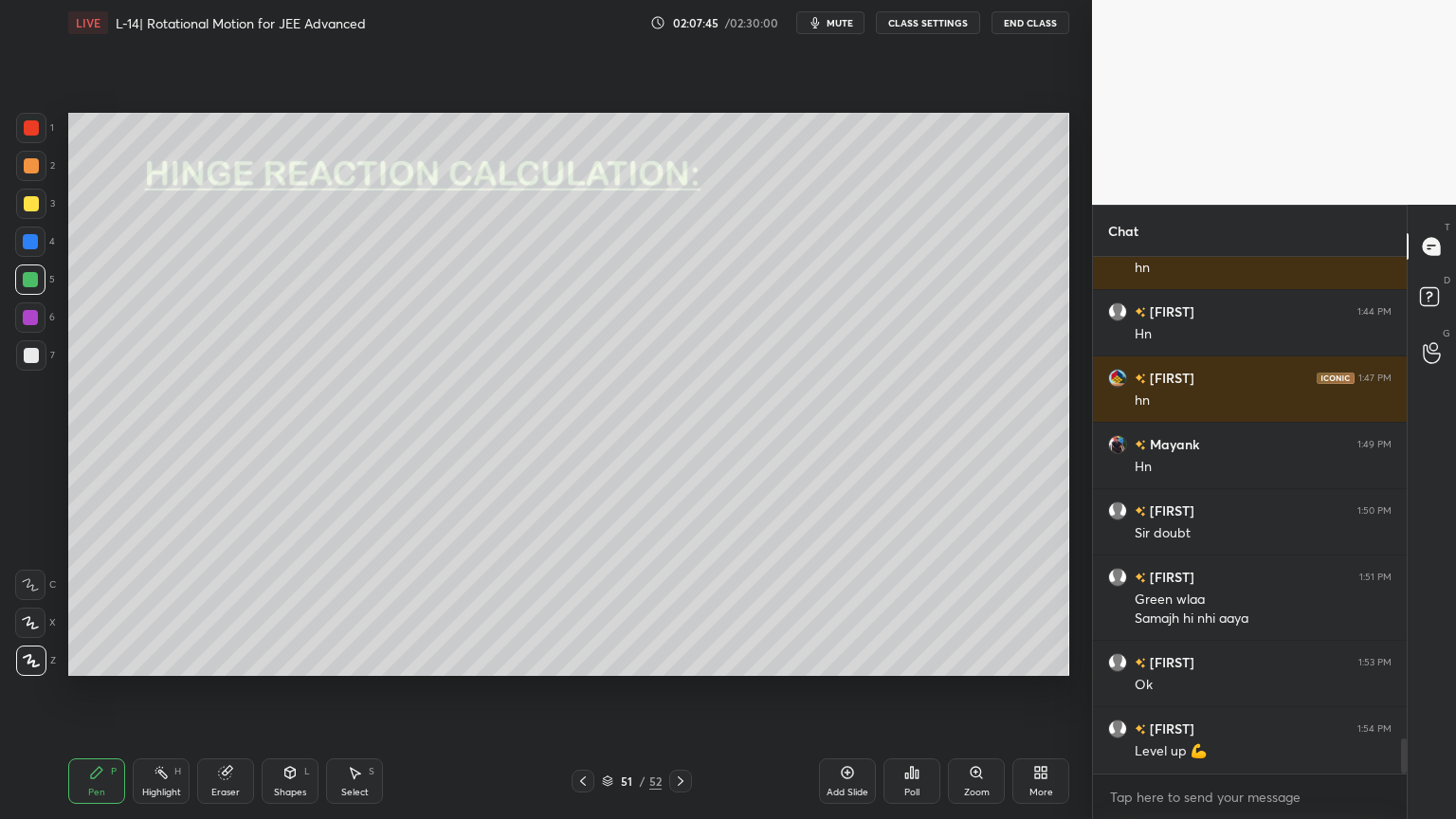 click 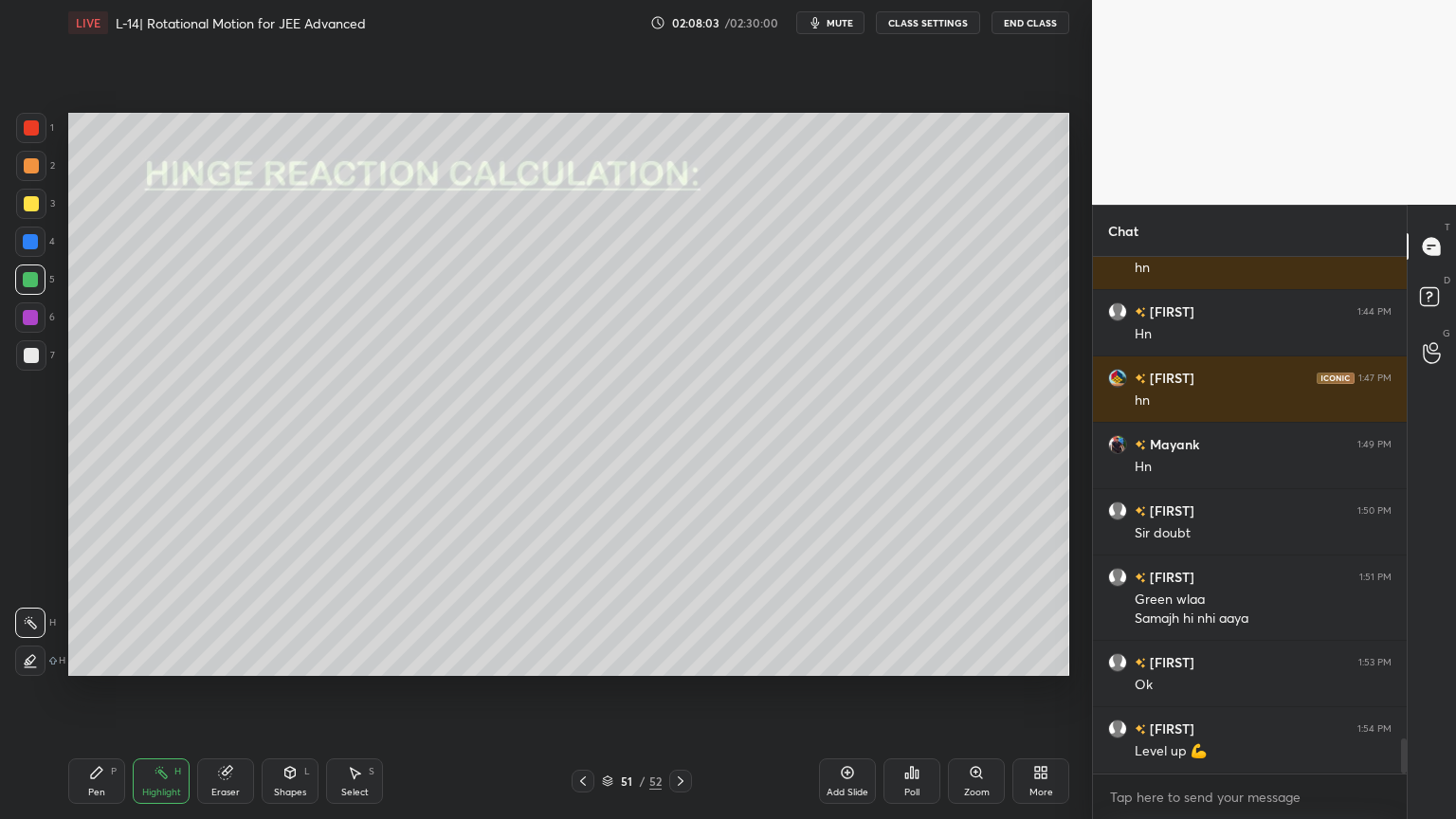 click 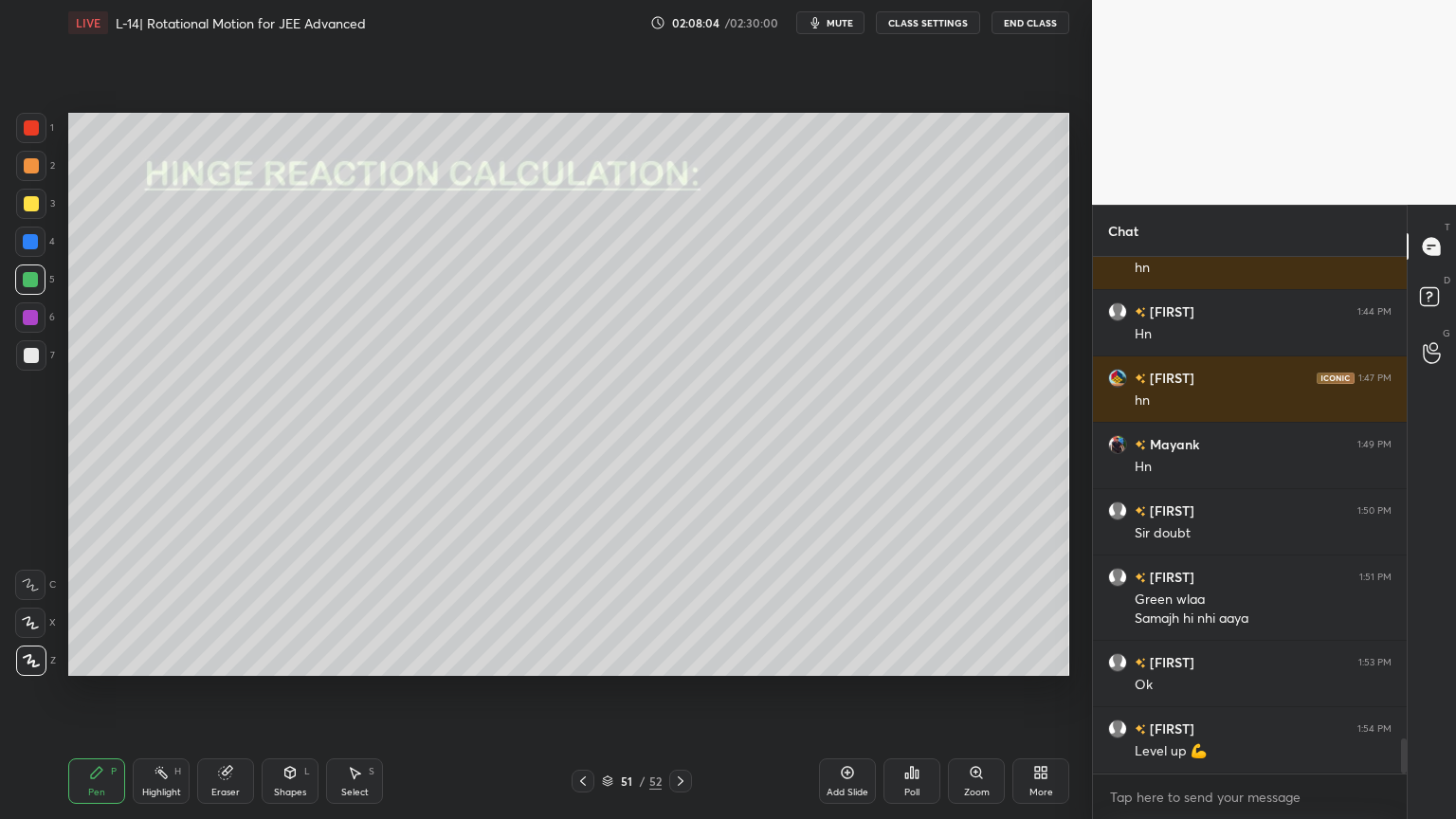 click at bounding box center [31, 204] 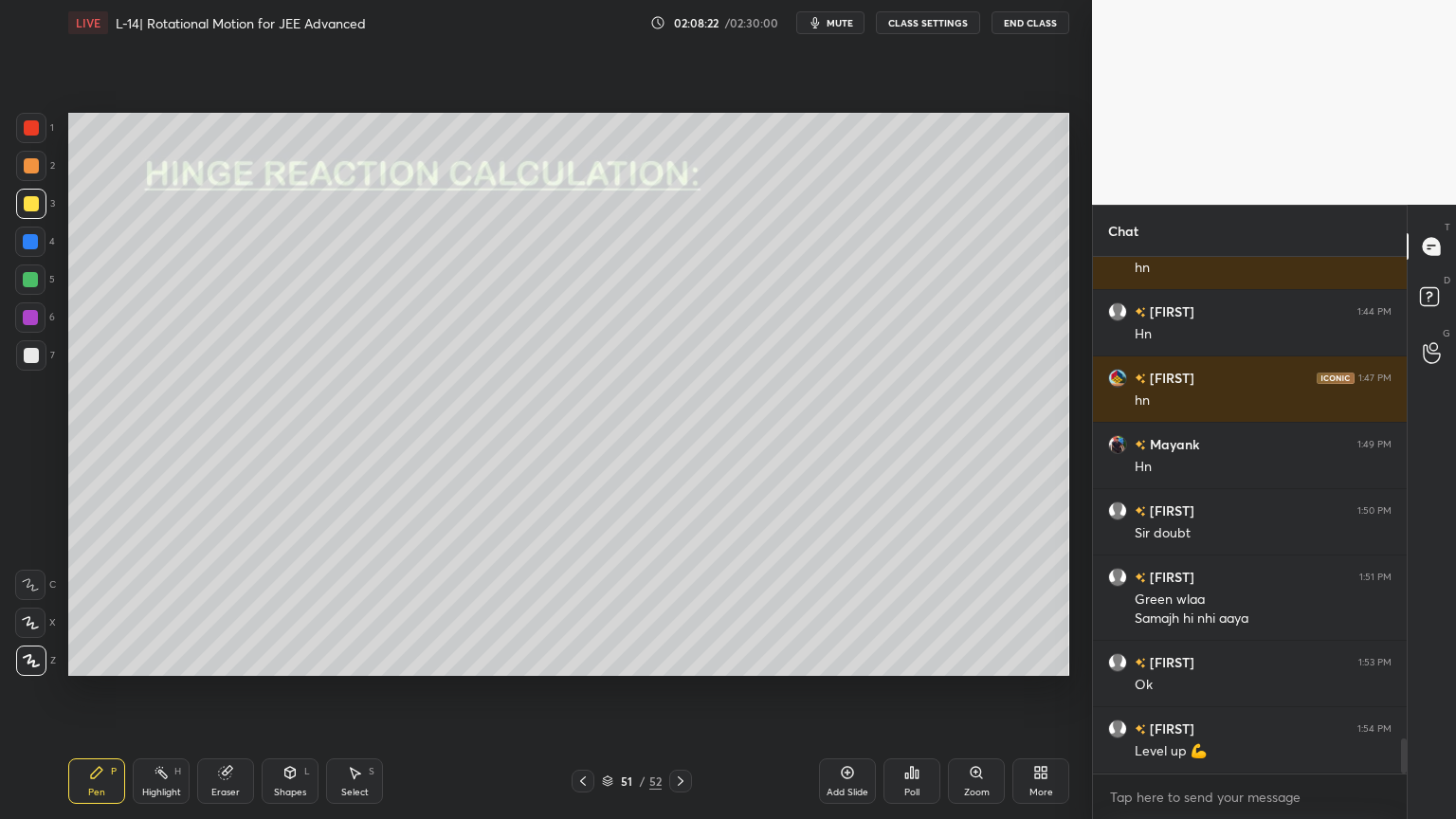 click 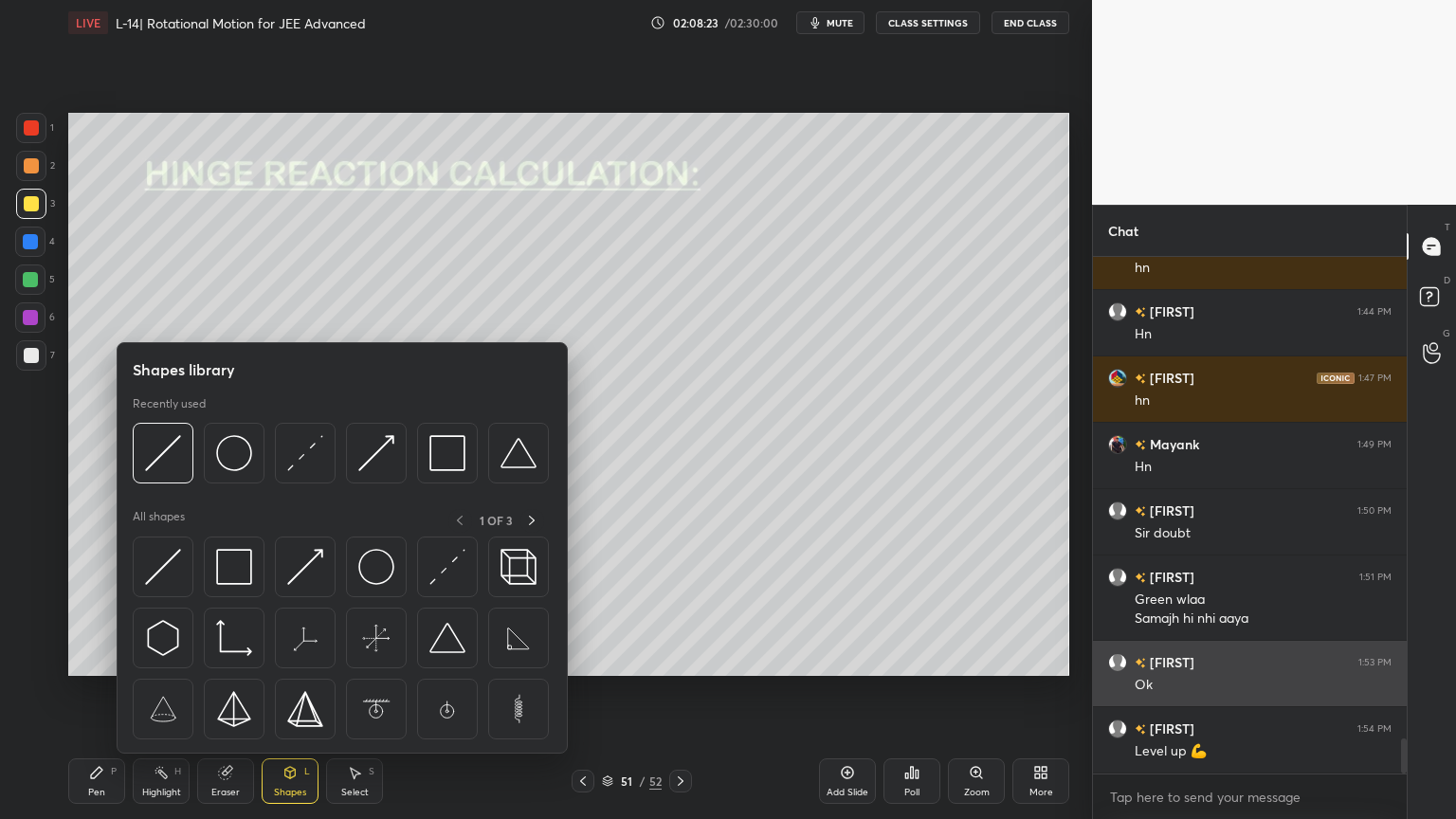 click at bounding box center [234, 567] 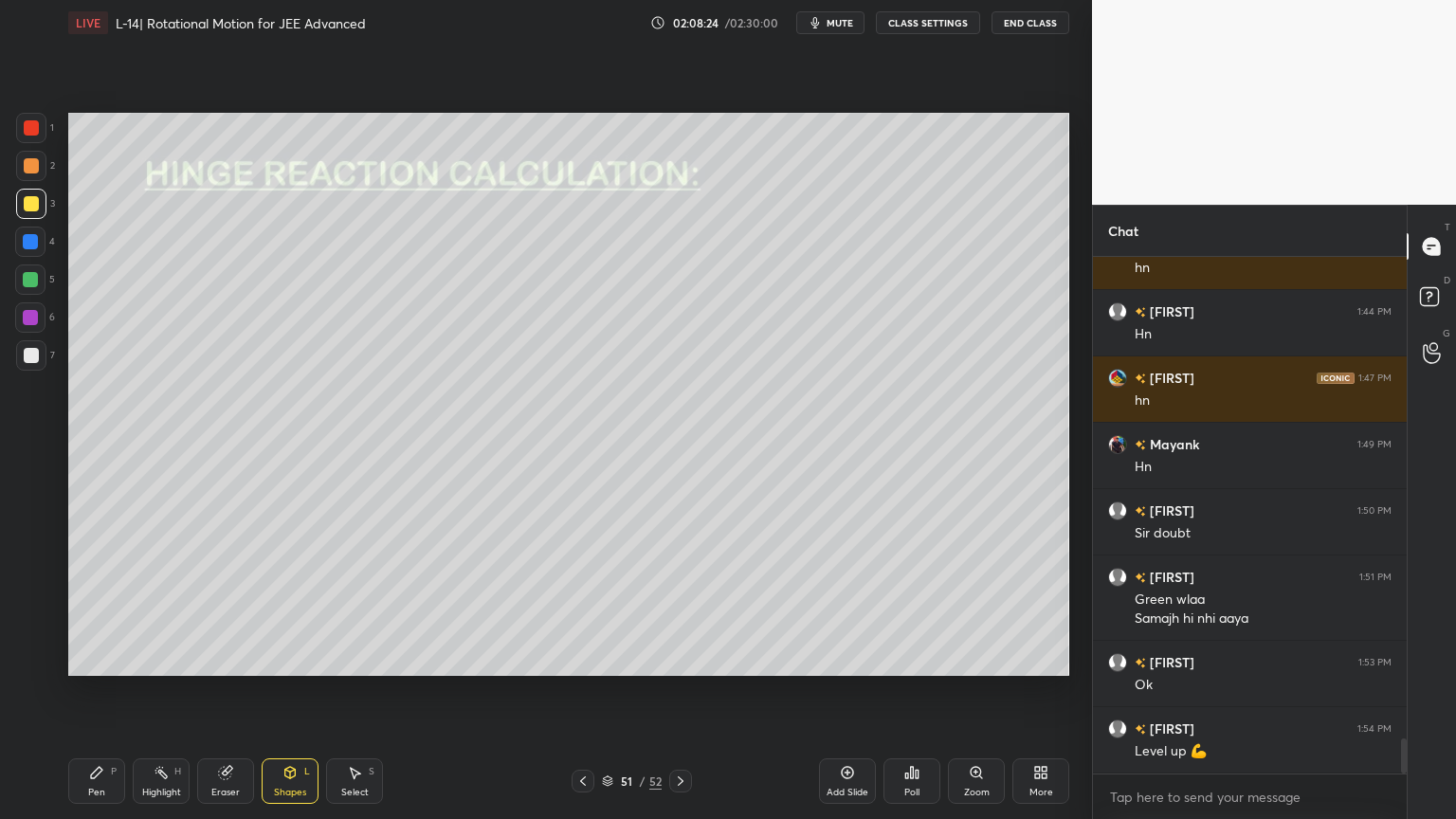 click at bounding box center (30, 318) 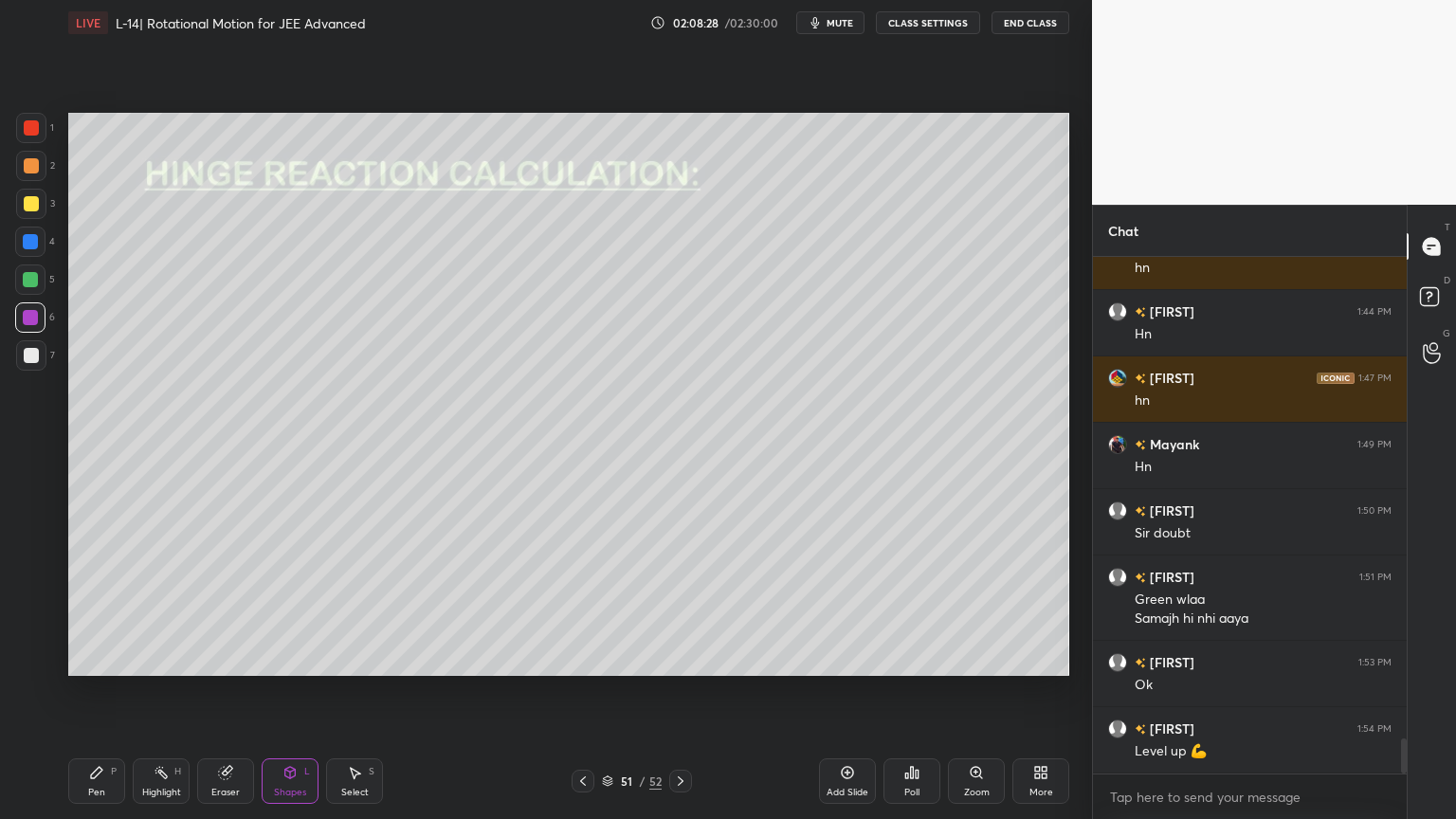 click on "Pen P" at bounding box center [97, 781] 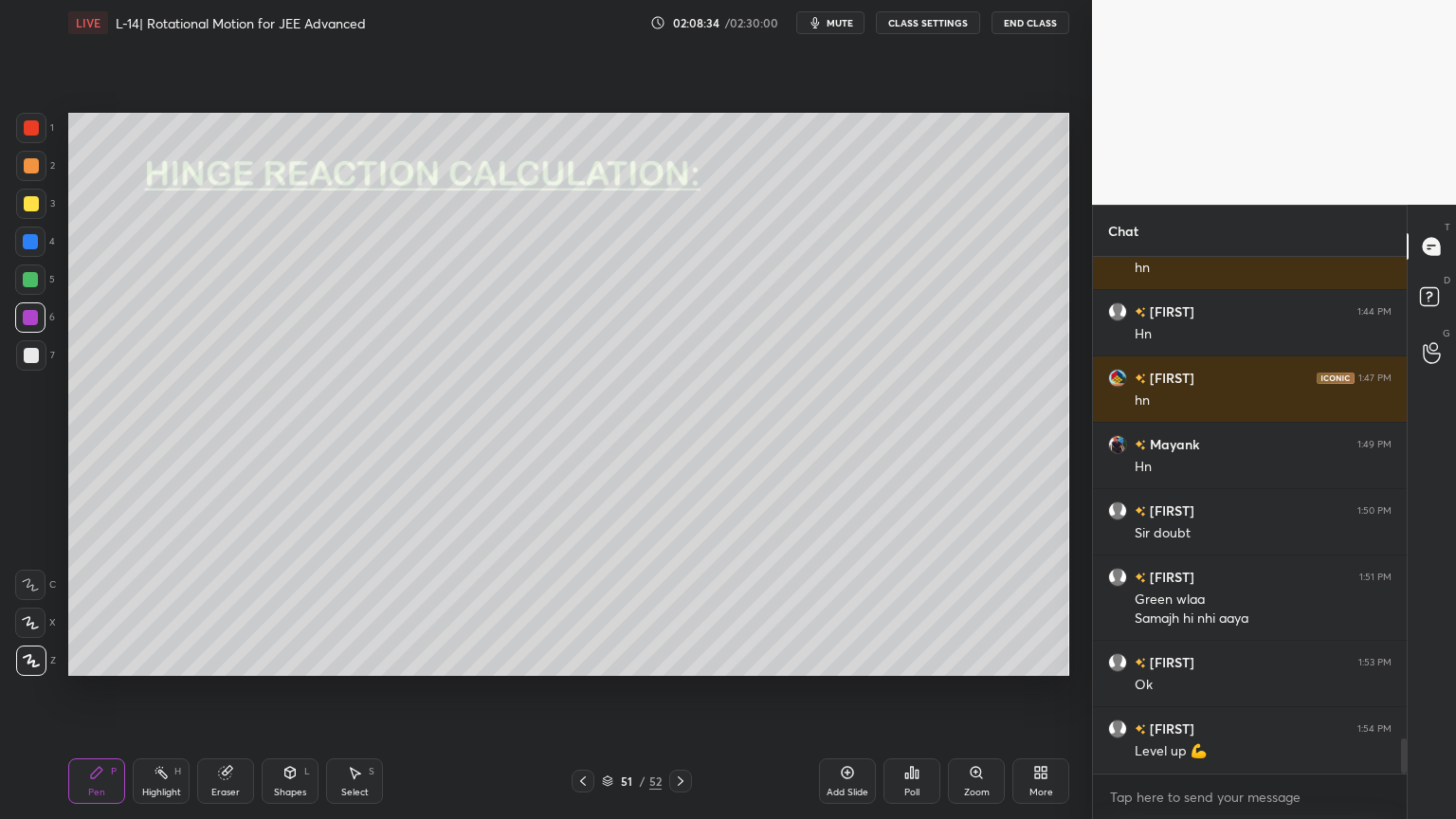 click 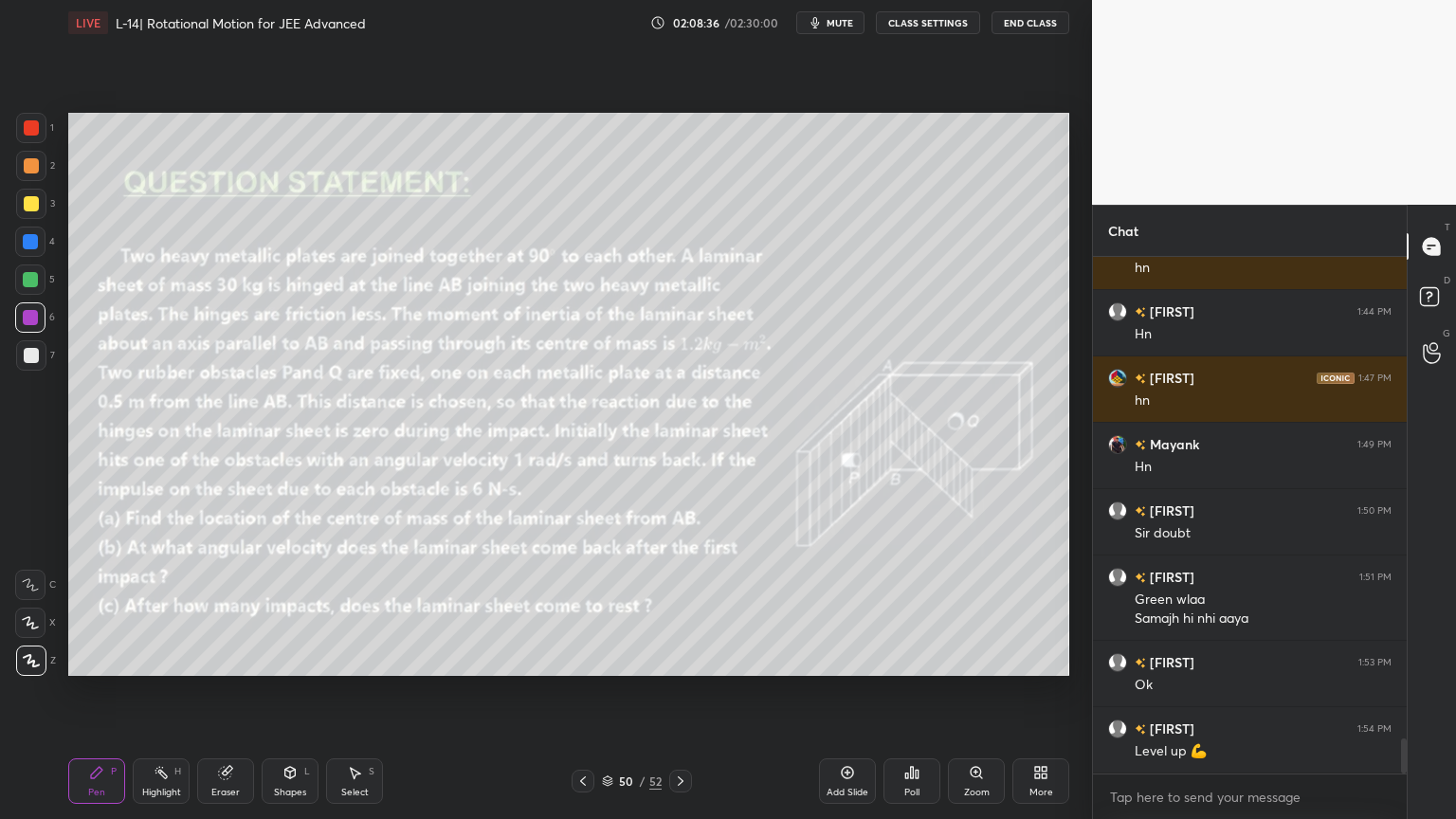 click 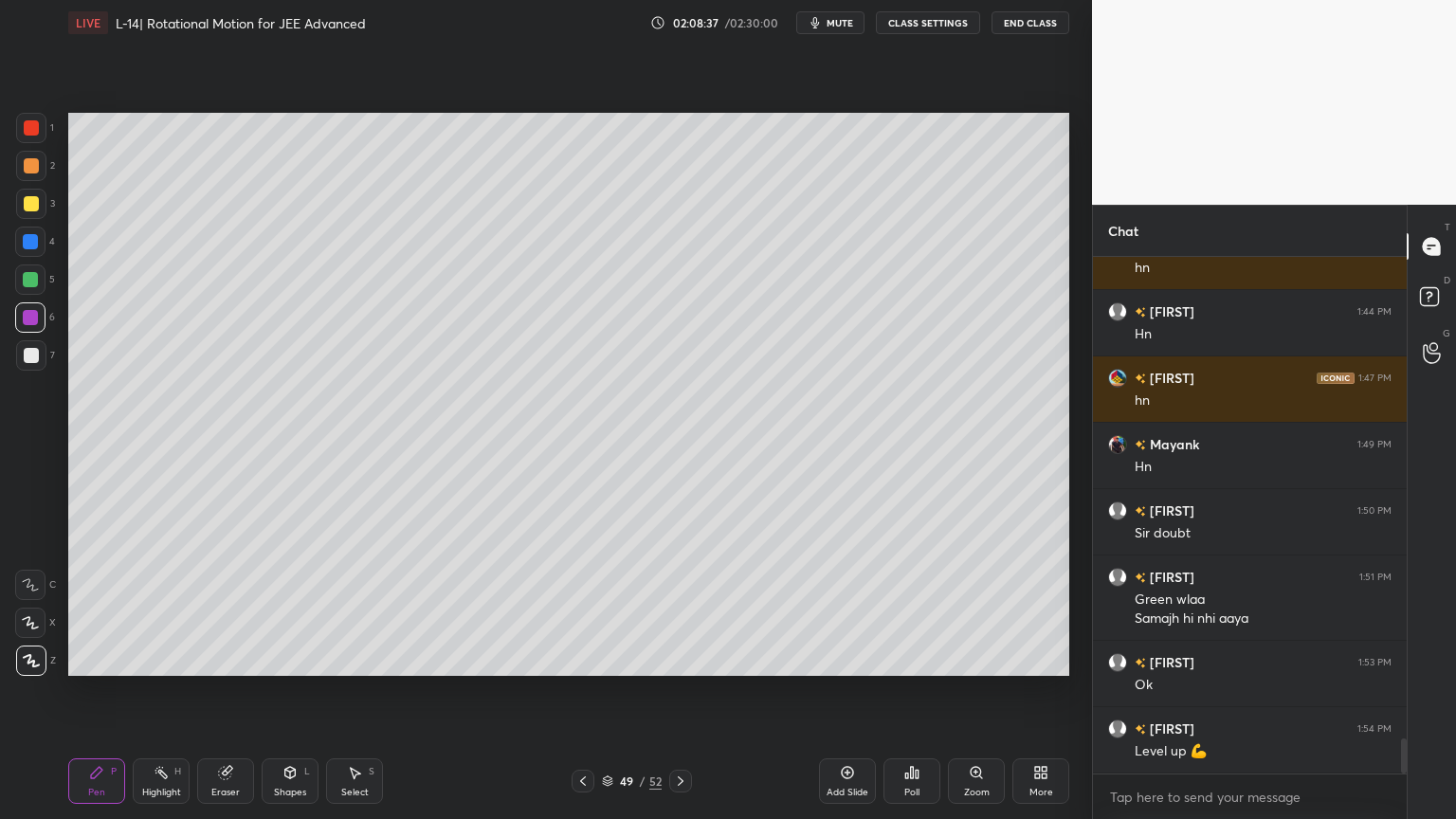 click 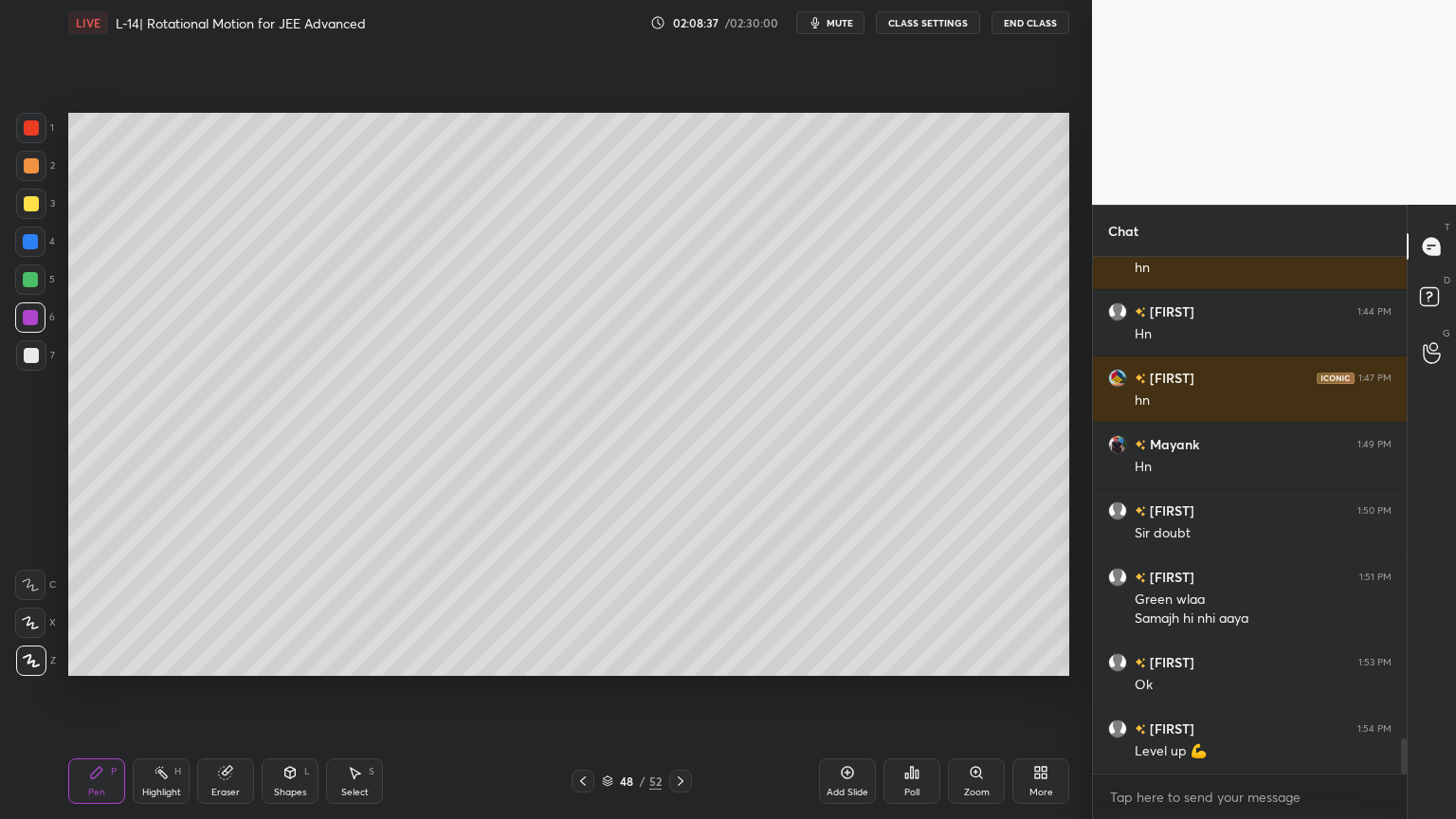 click 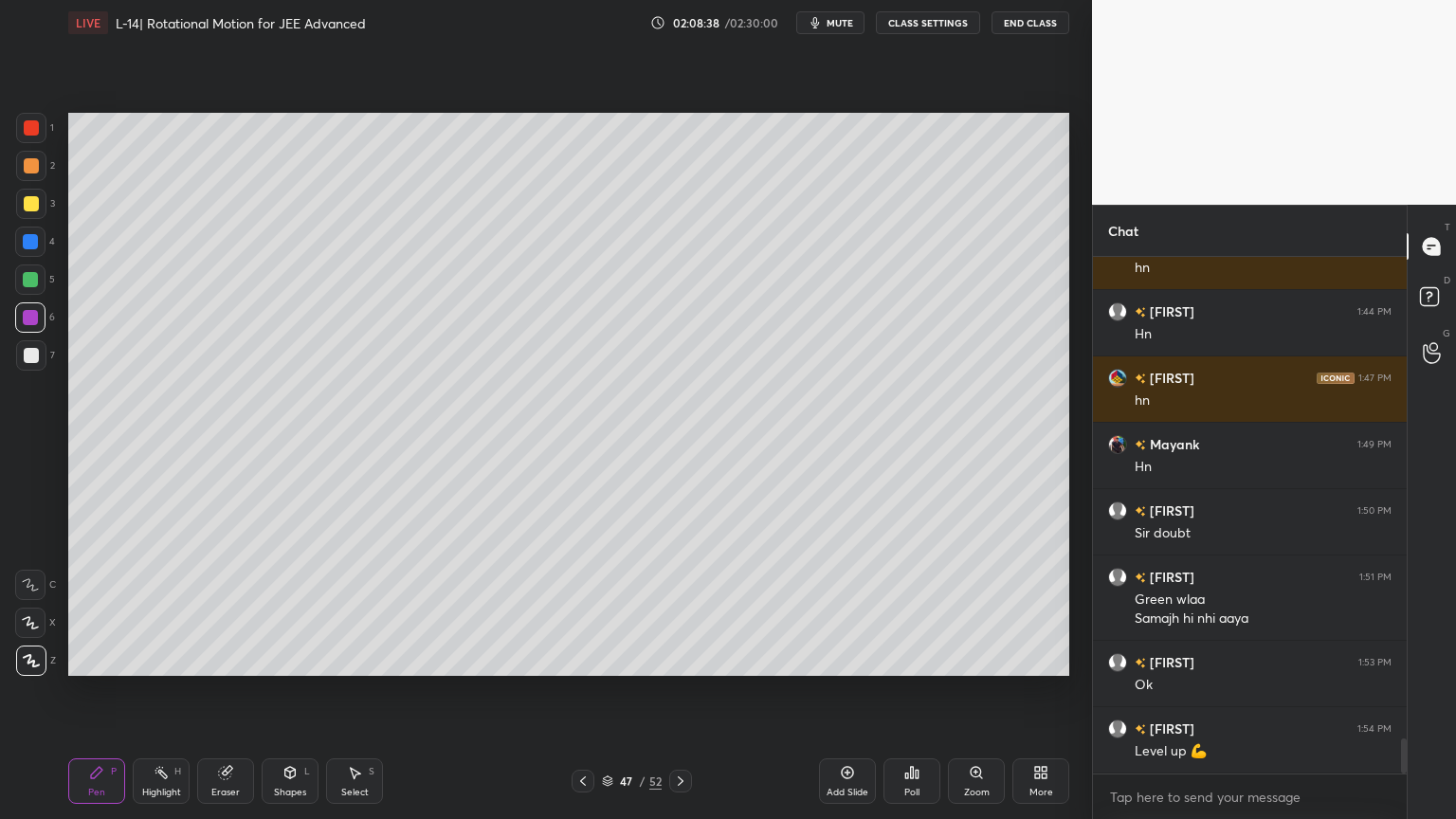 click 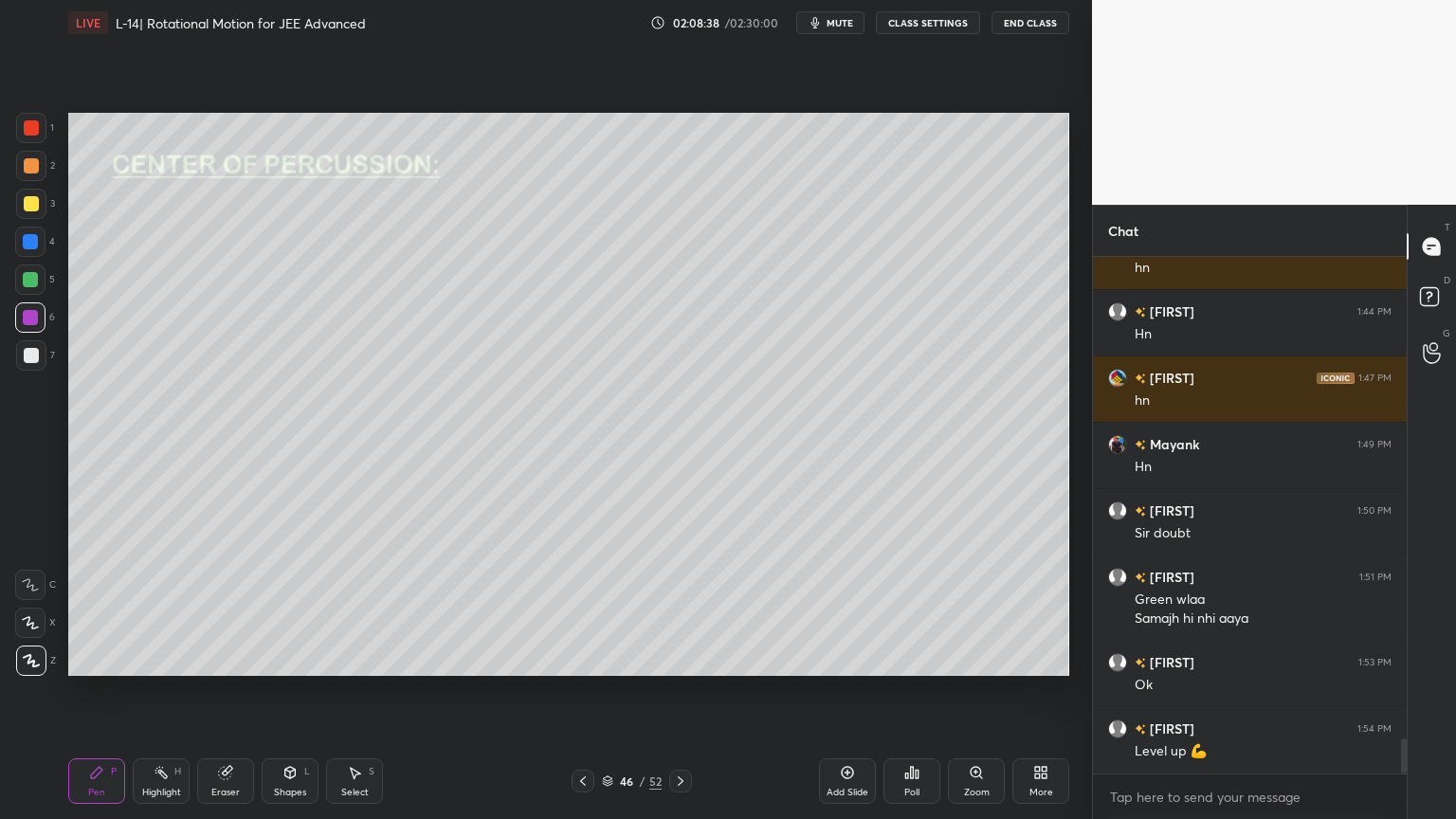 click 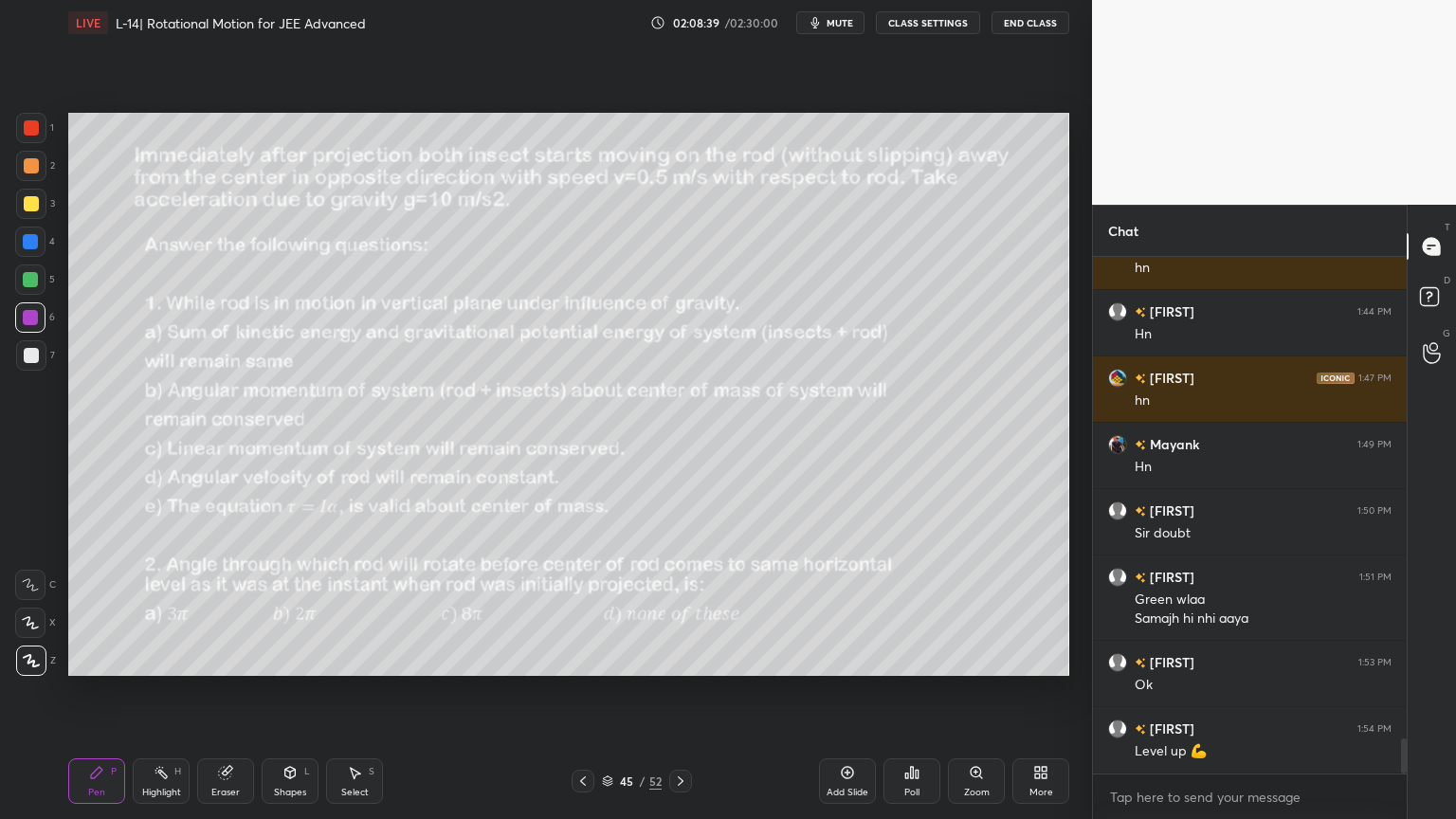 click 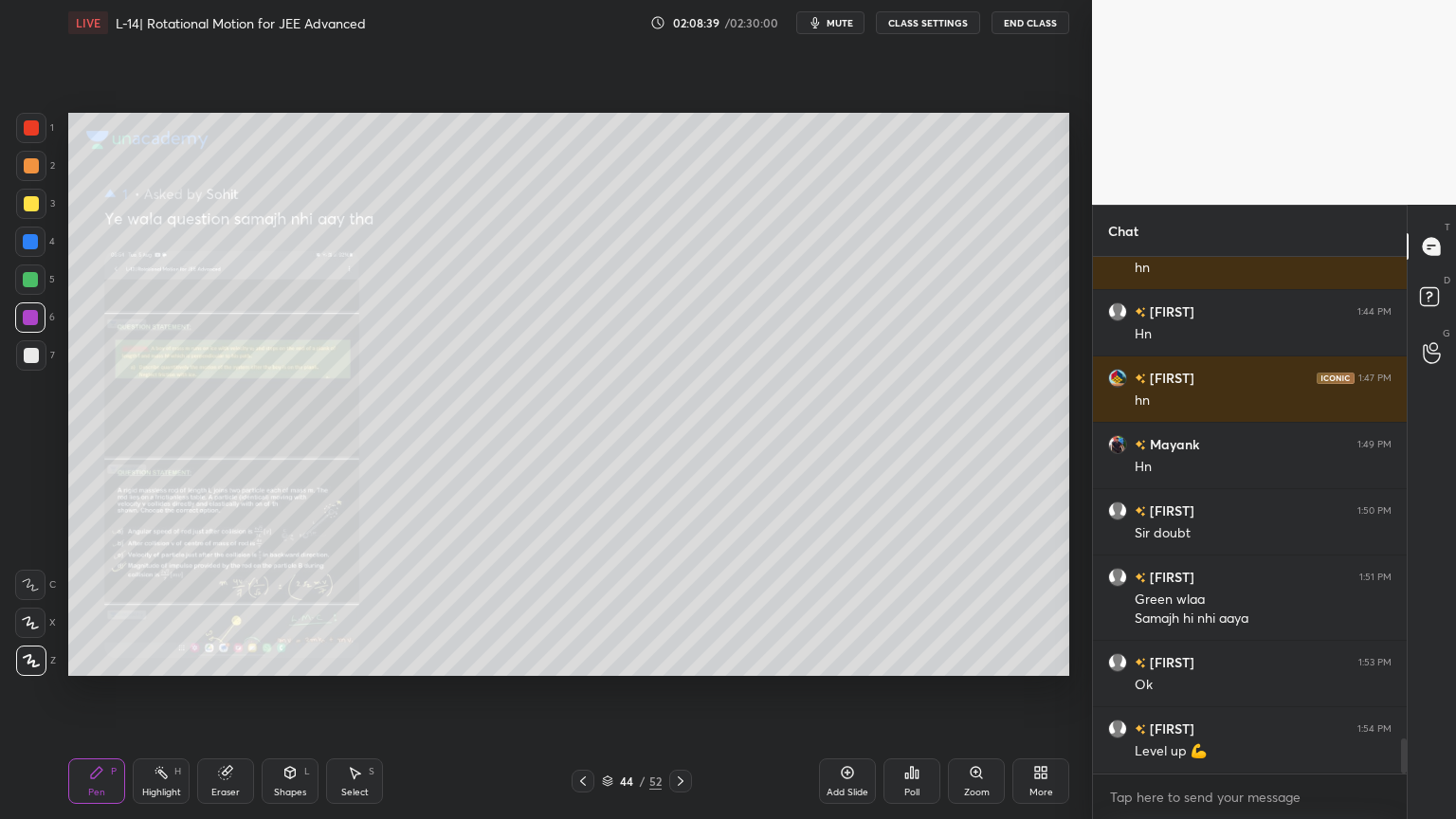 click 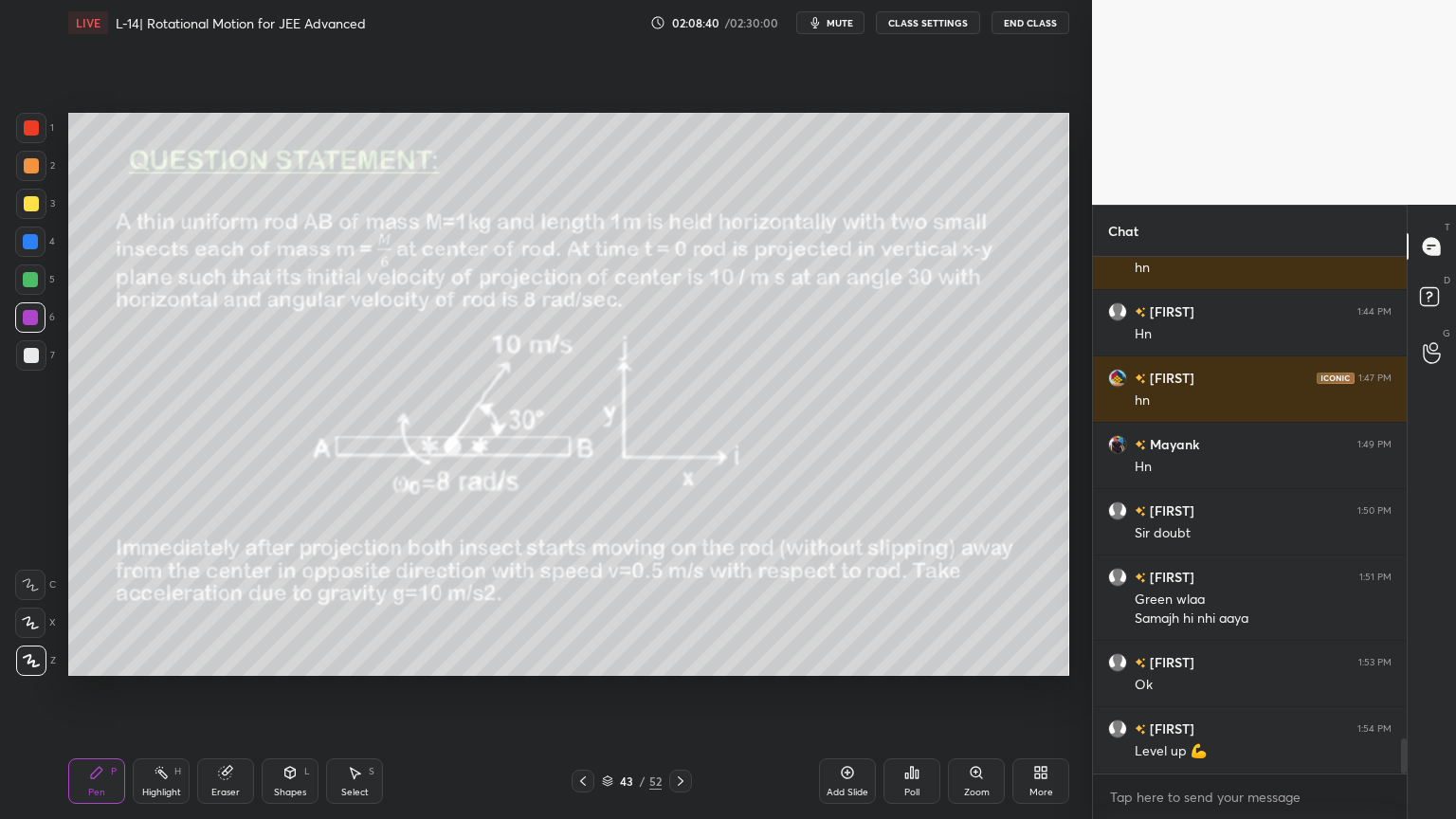 click 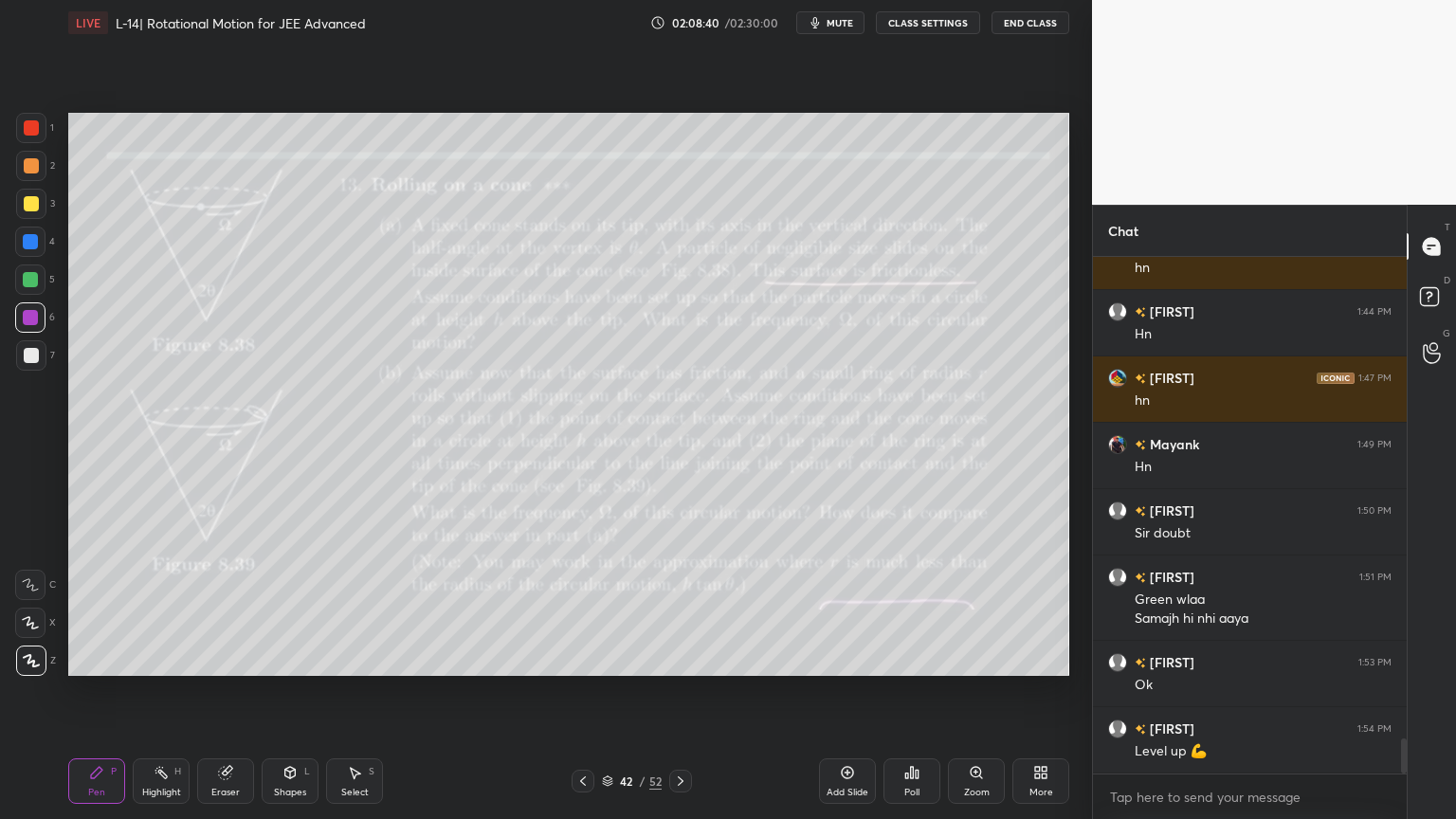 click 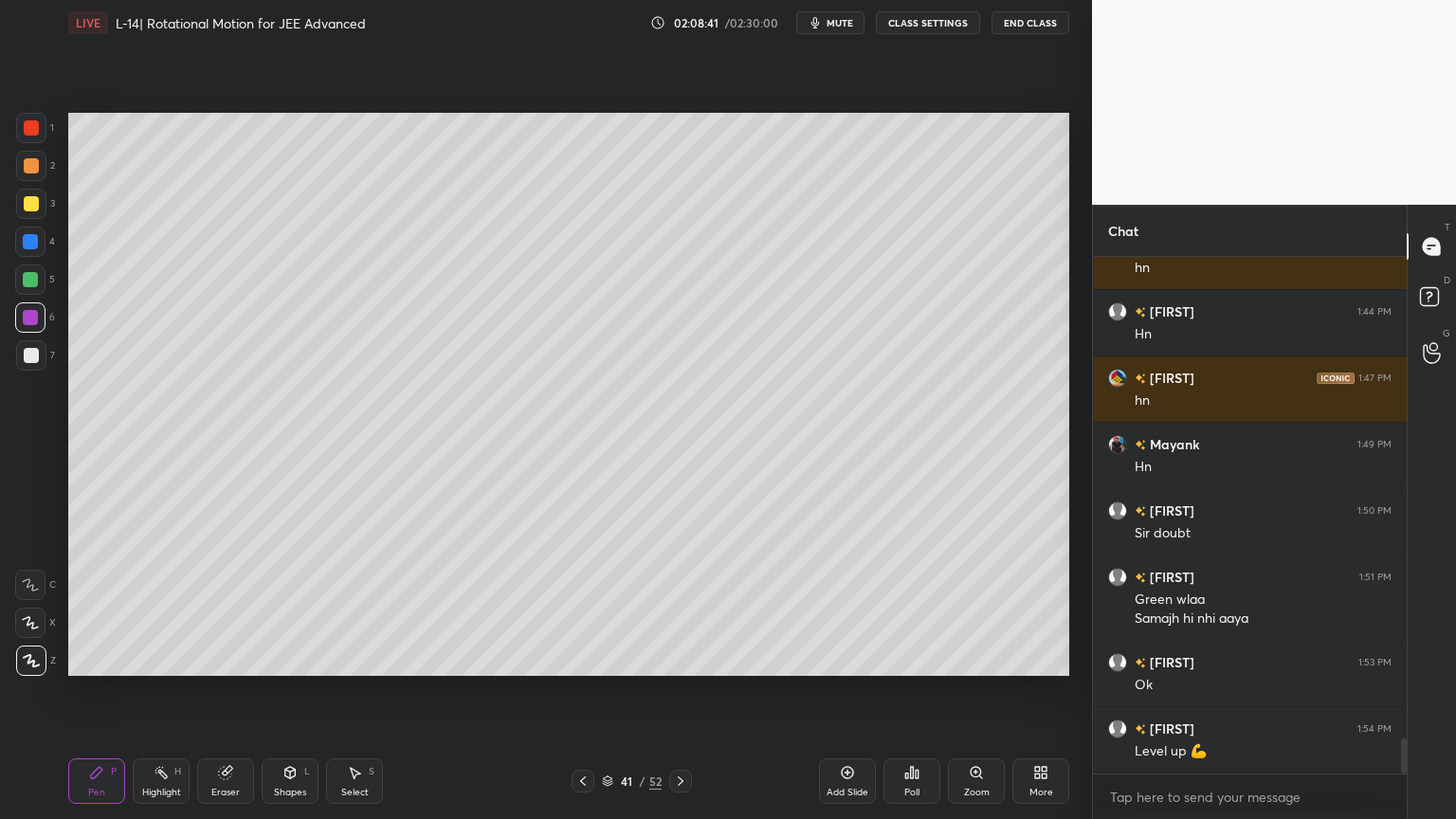 click 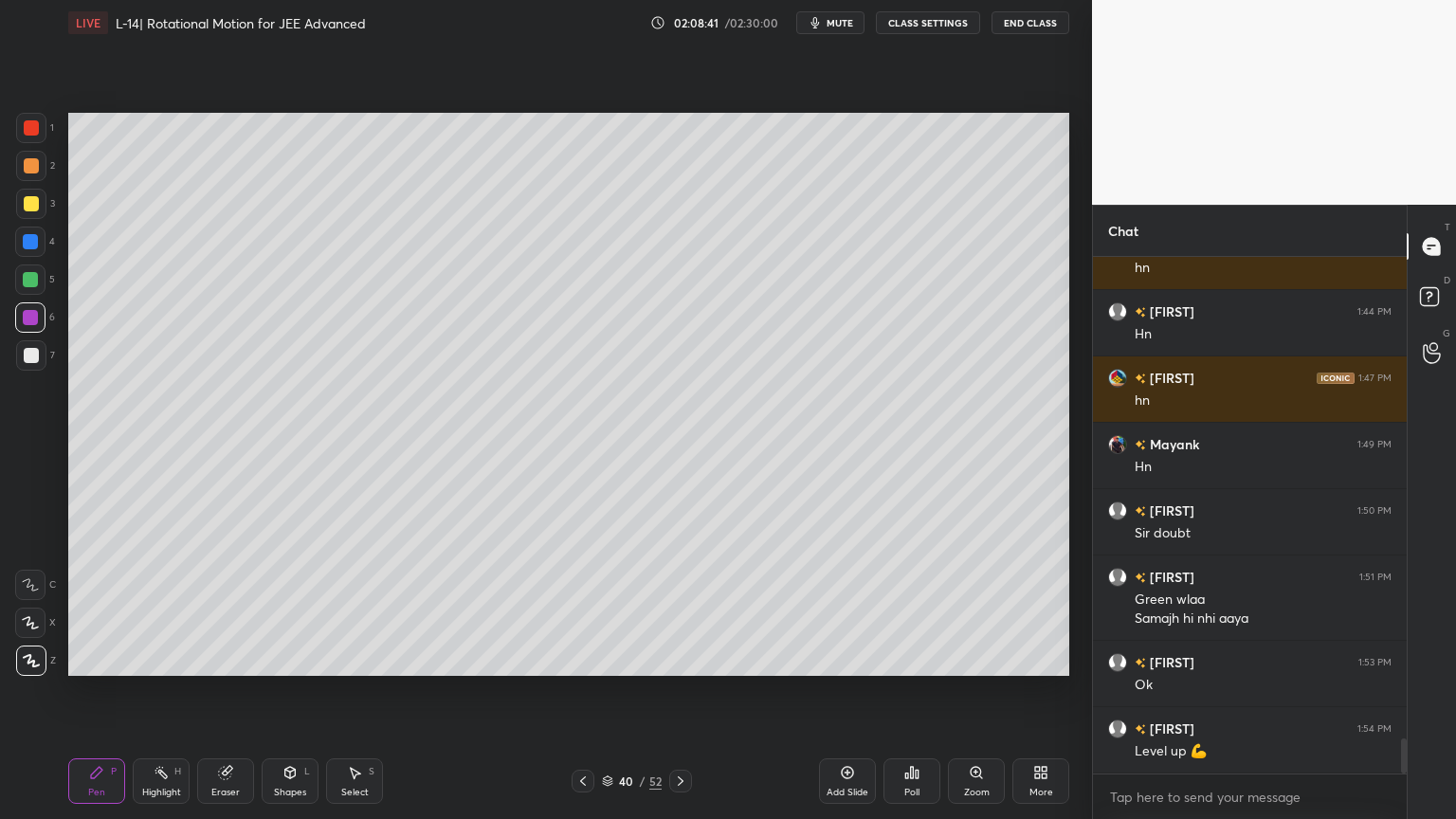 click 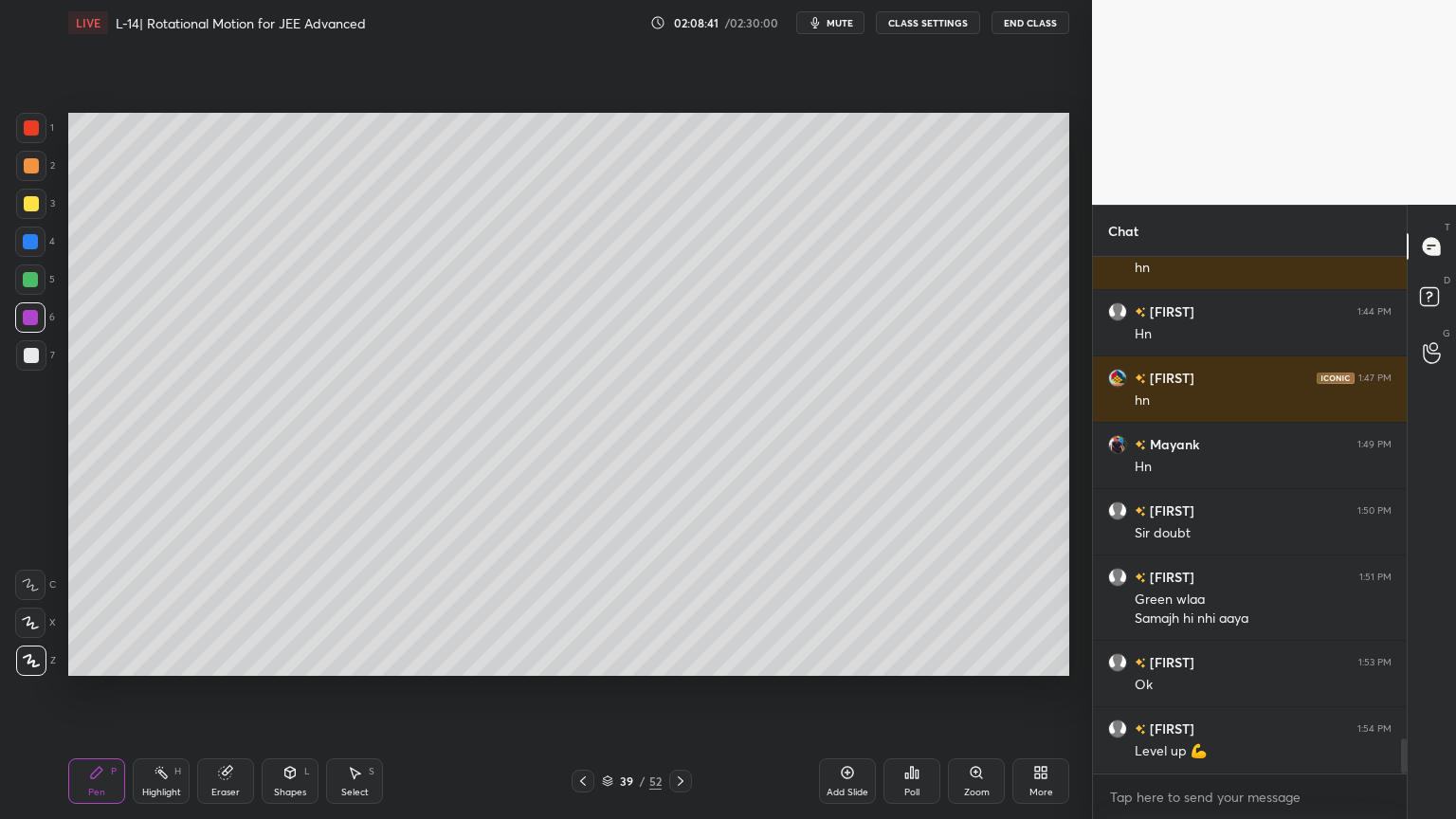 click 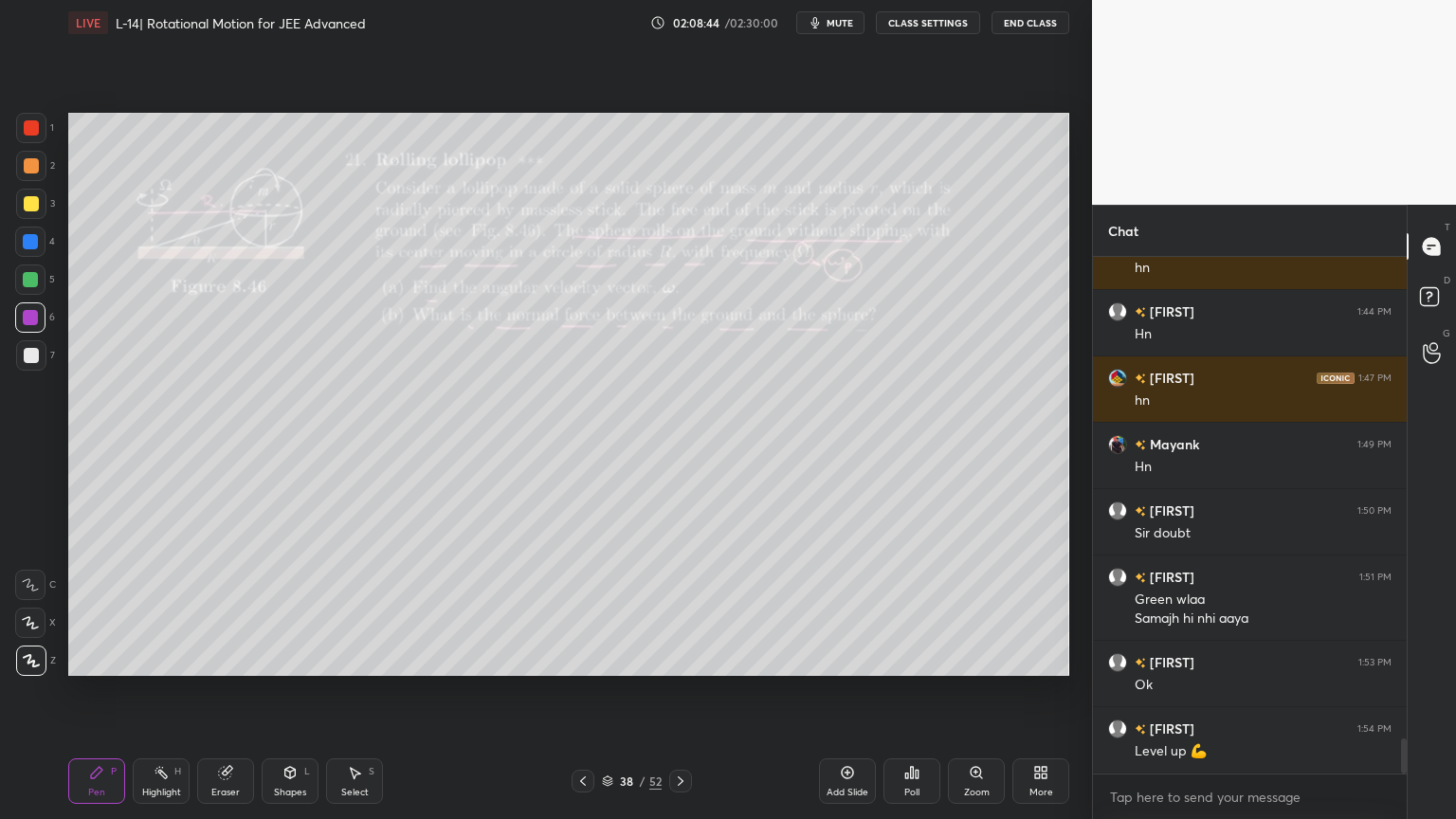 click 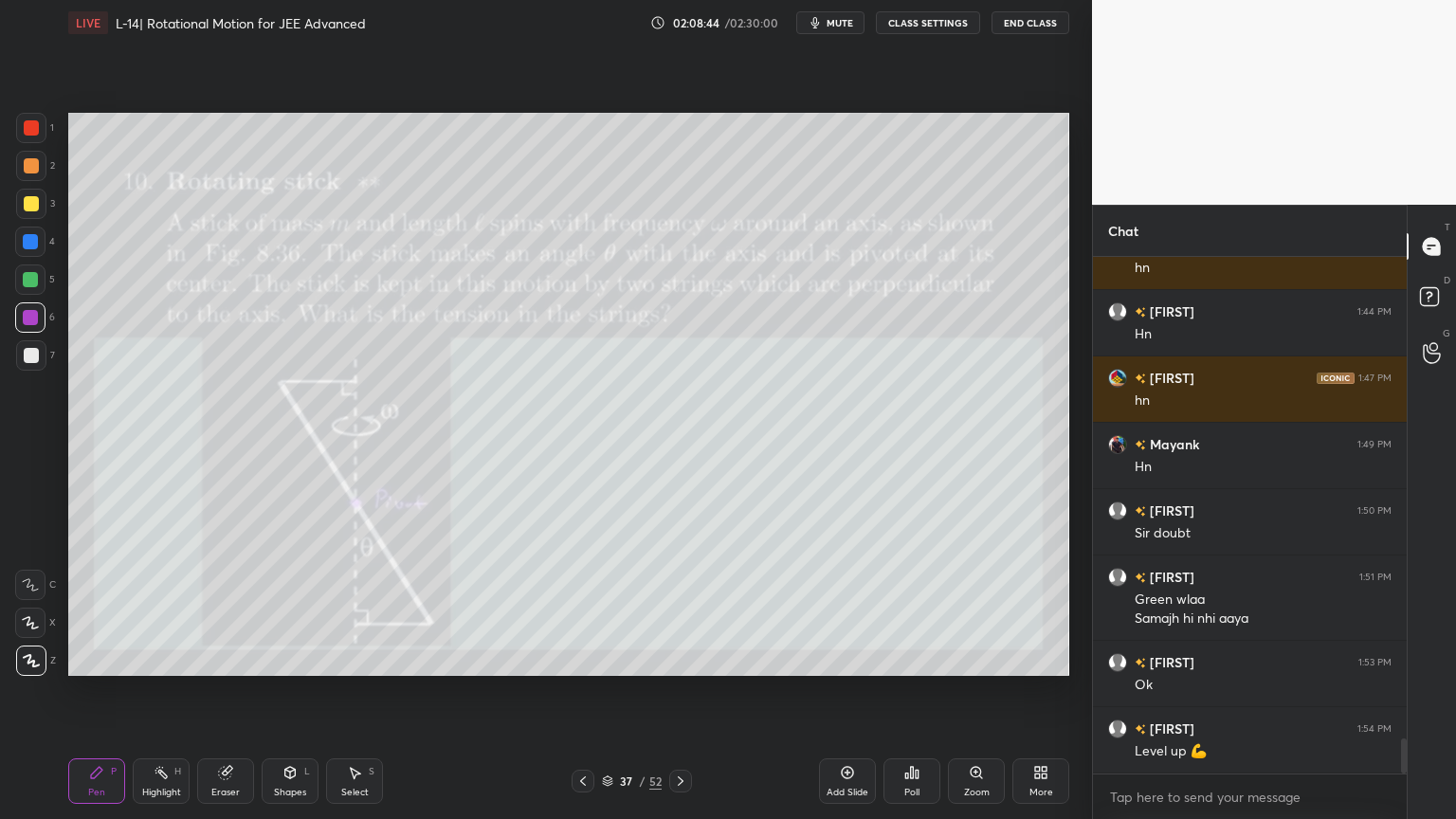 click 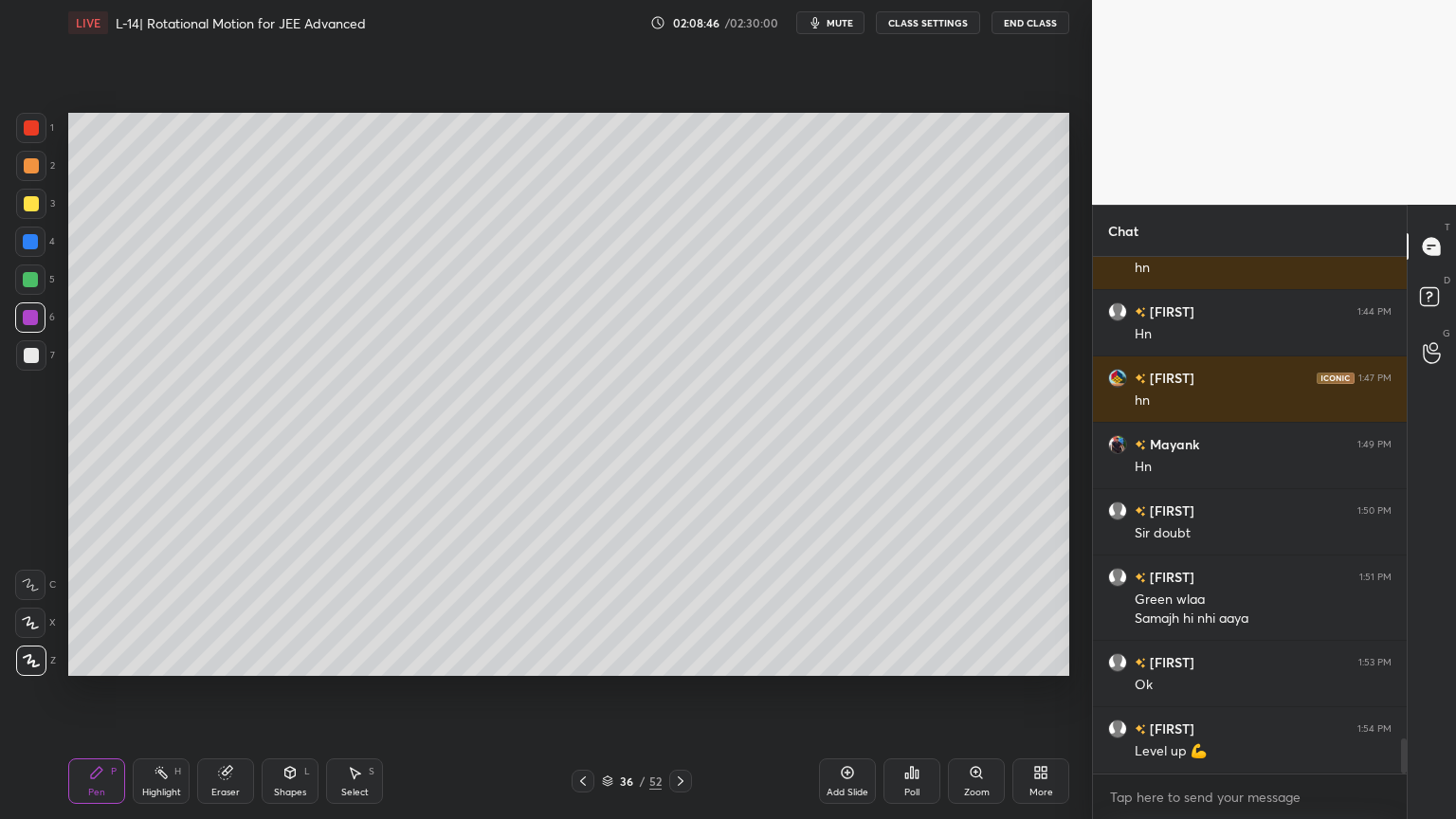 click 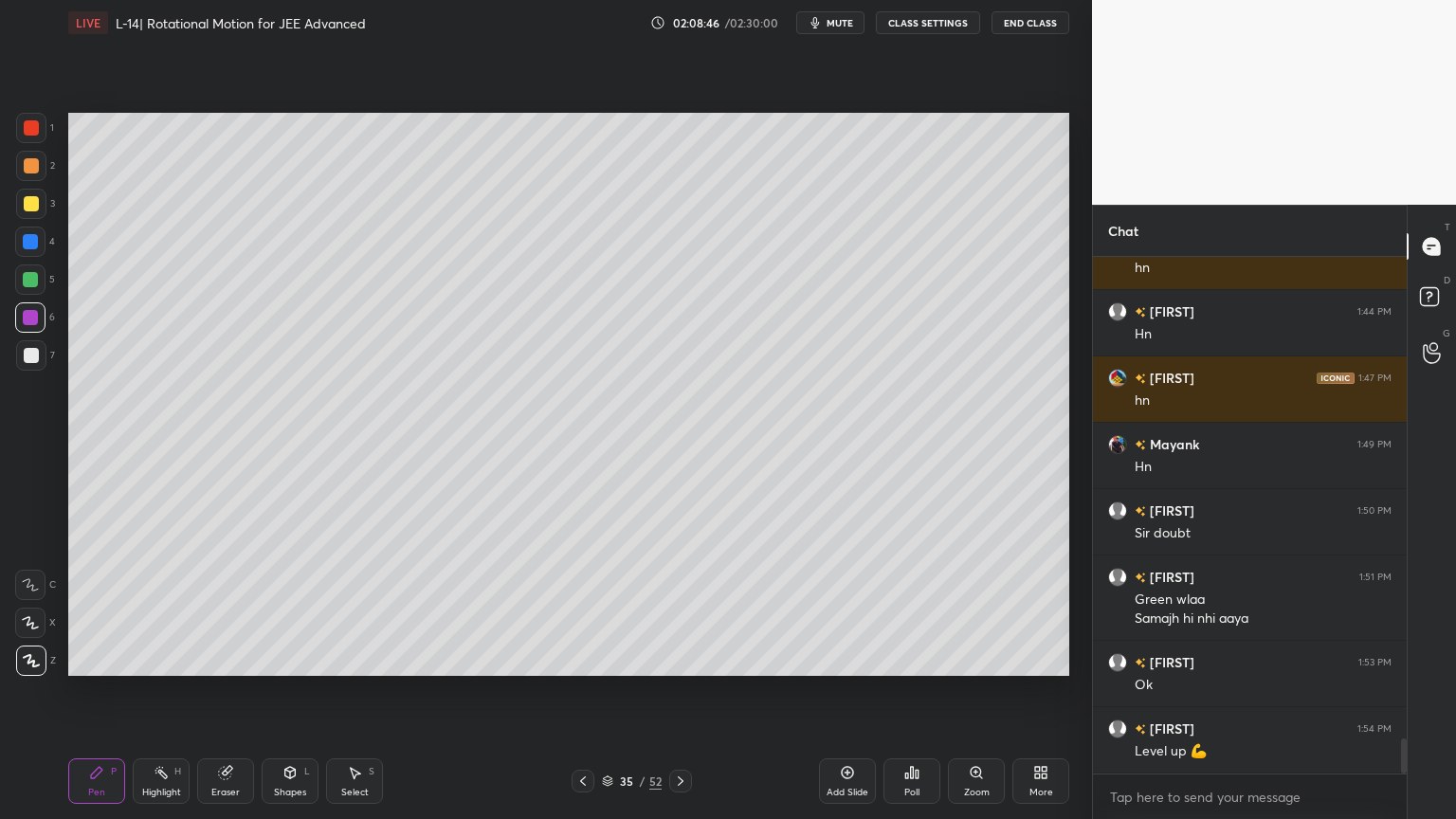 click 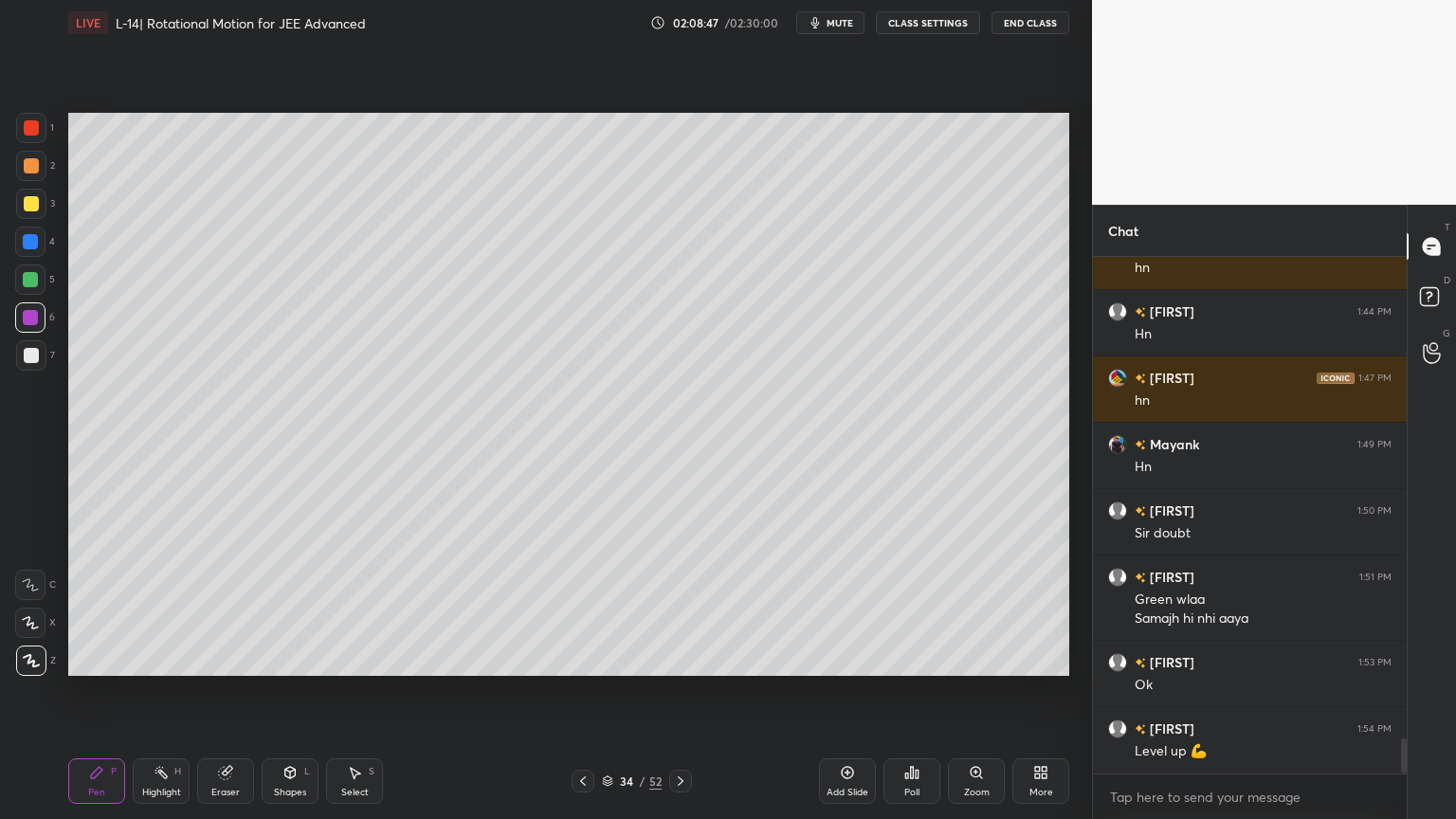 click 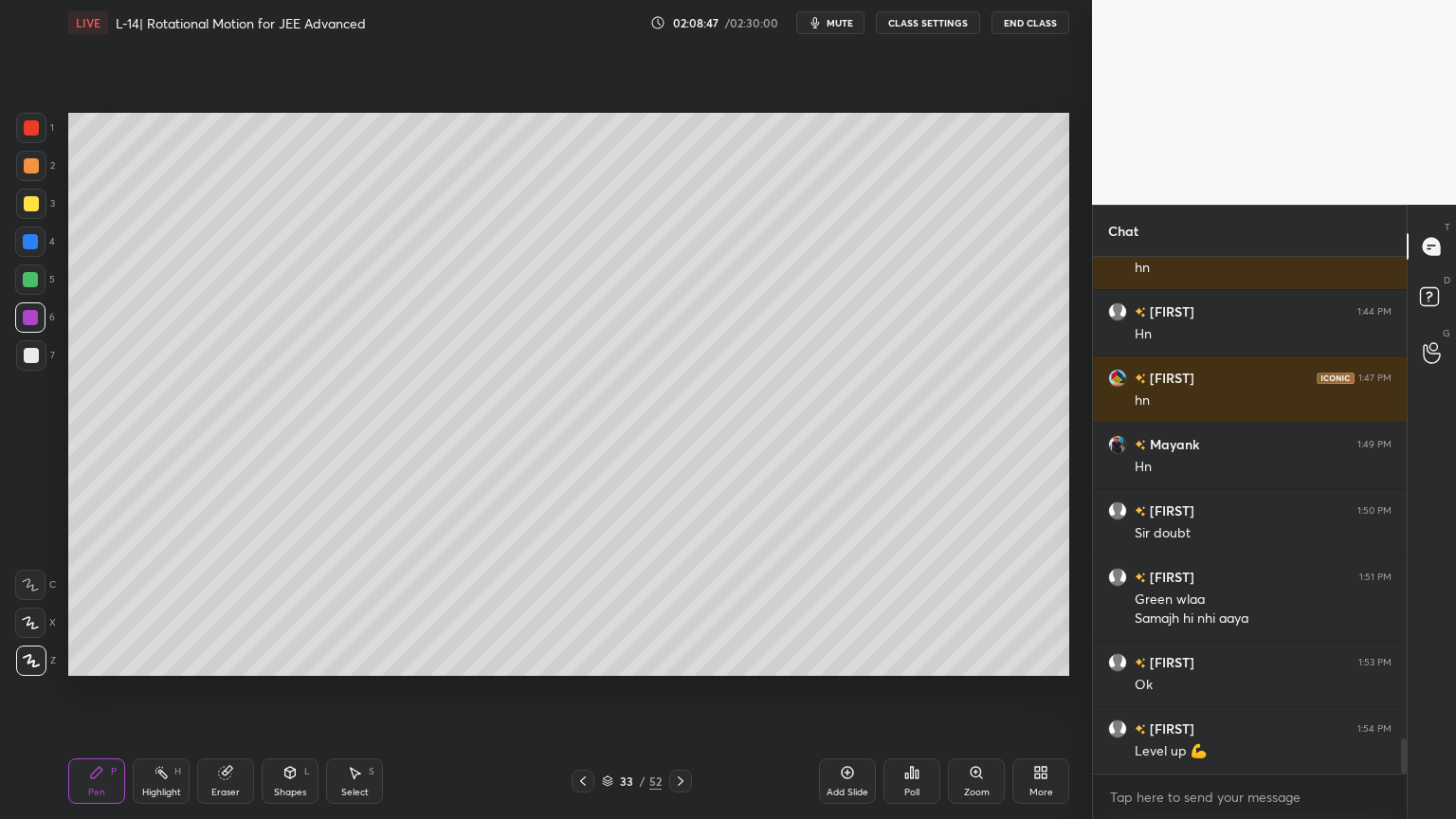 click at bounding box center [583, 781] 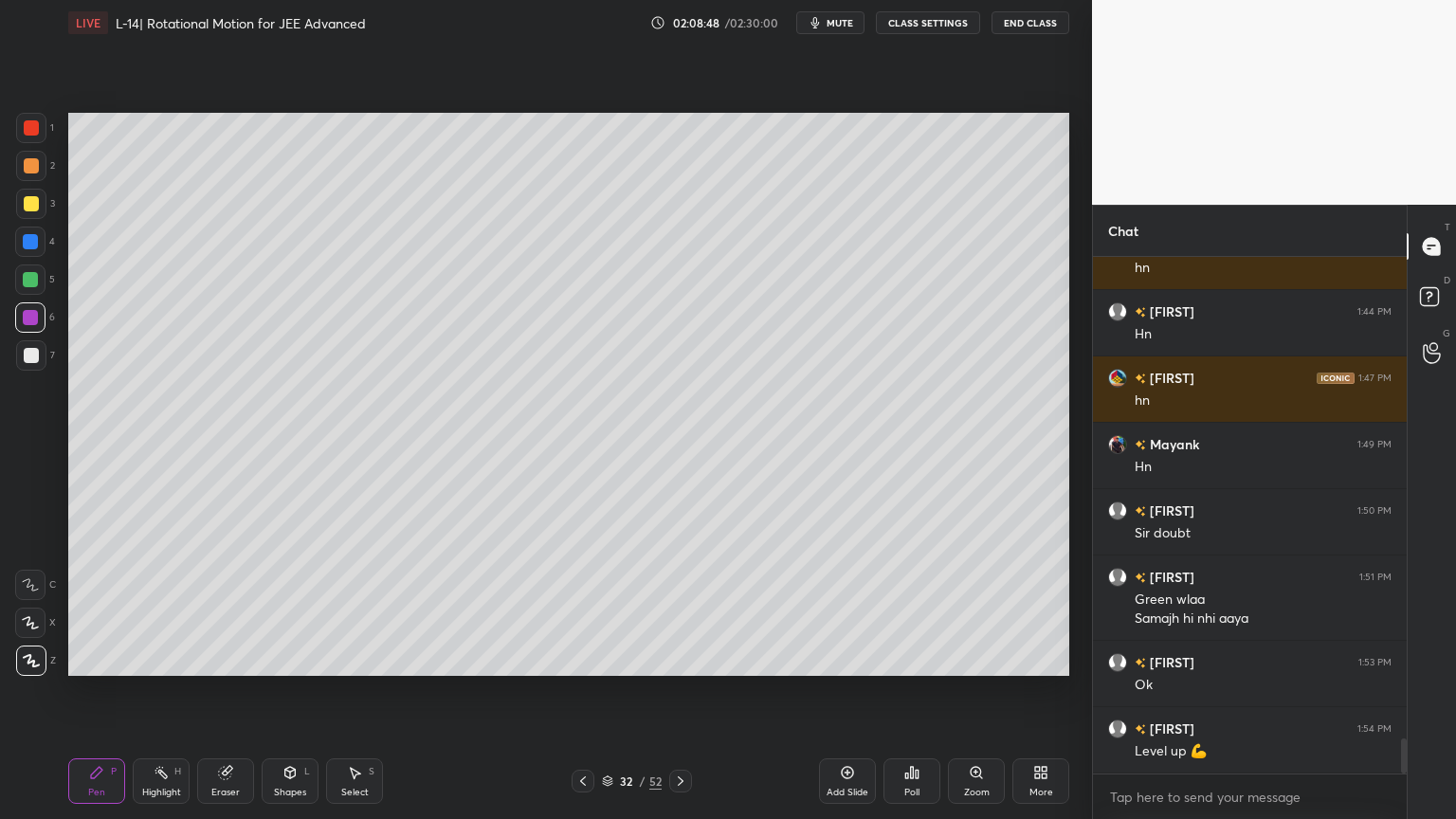 click at bounding box center (583, 781) 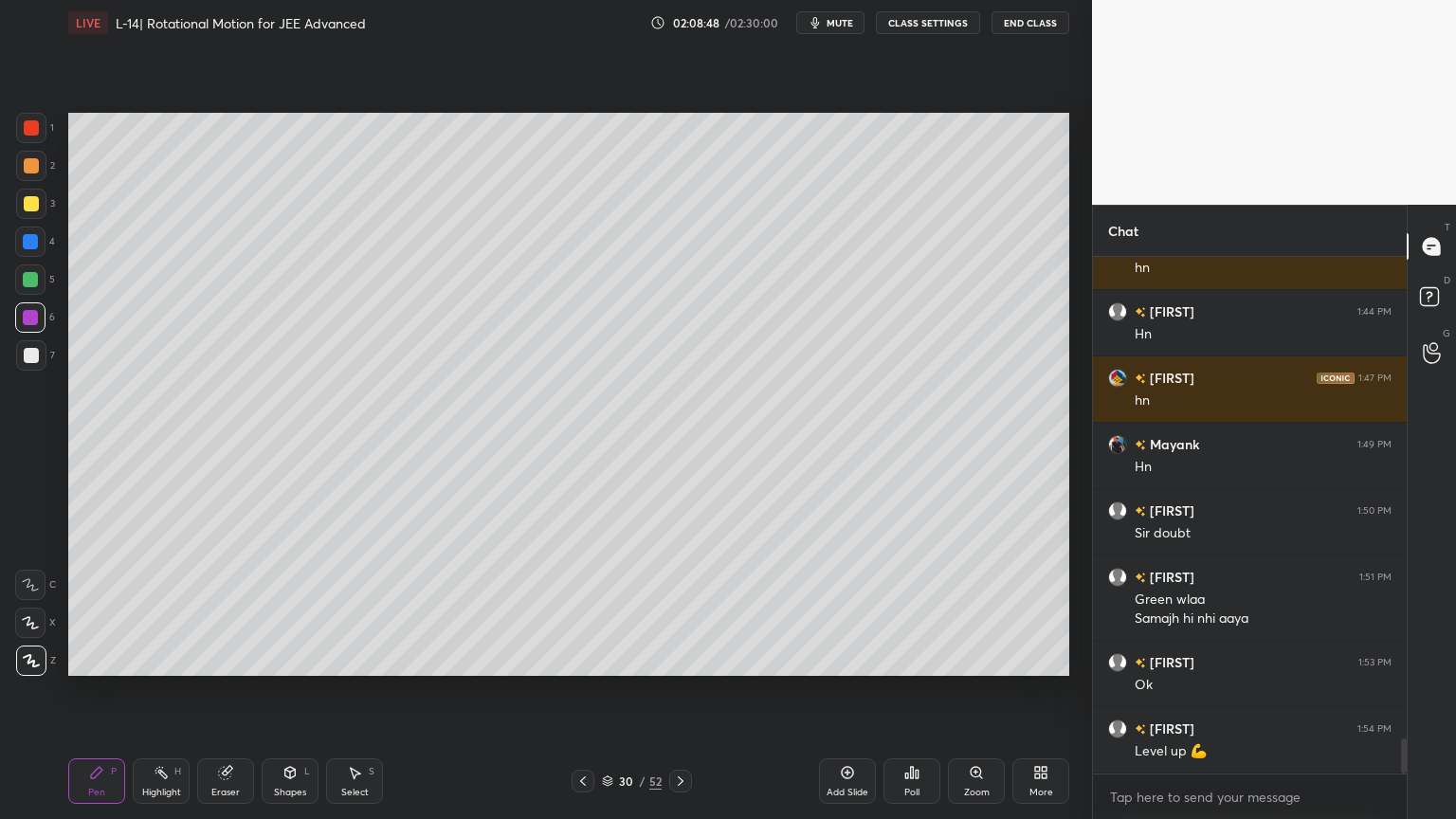 click 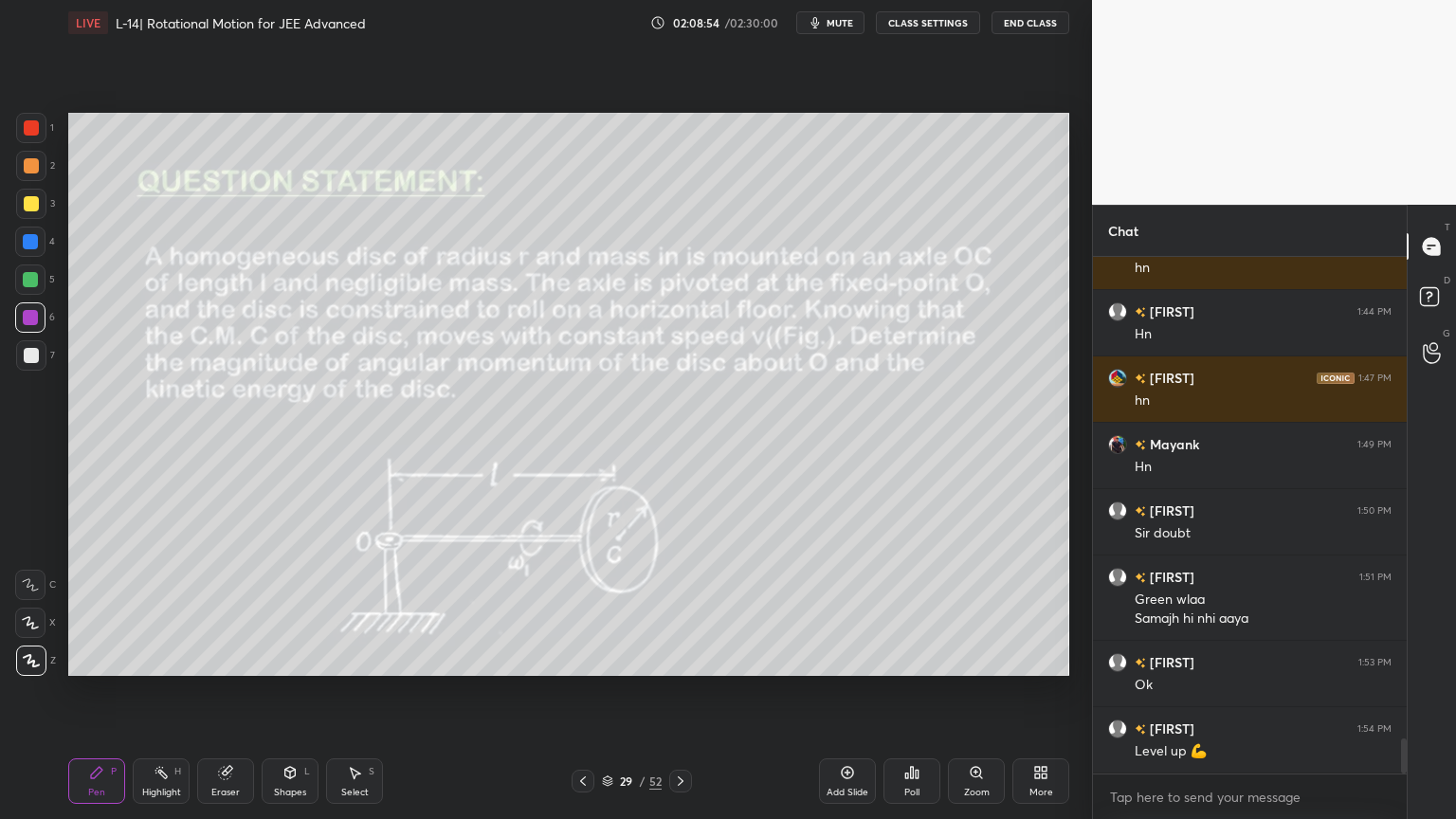 click on "29 / 52" at bounding box center (631, 781) 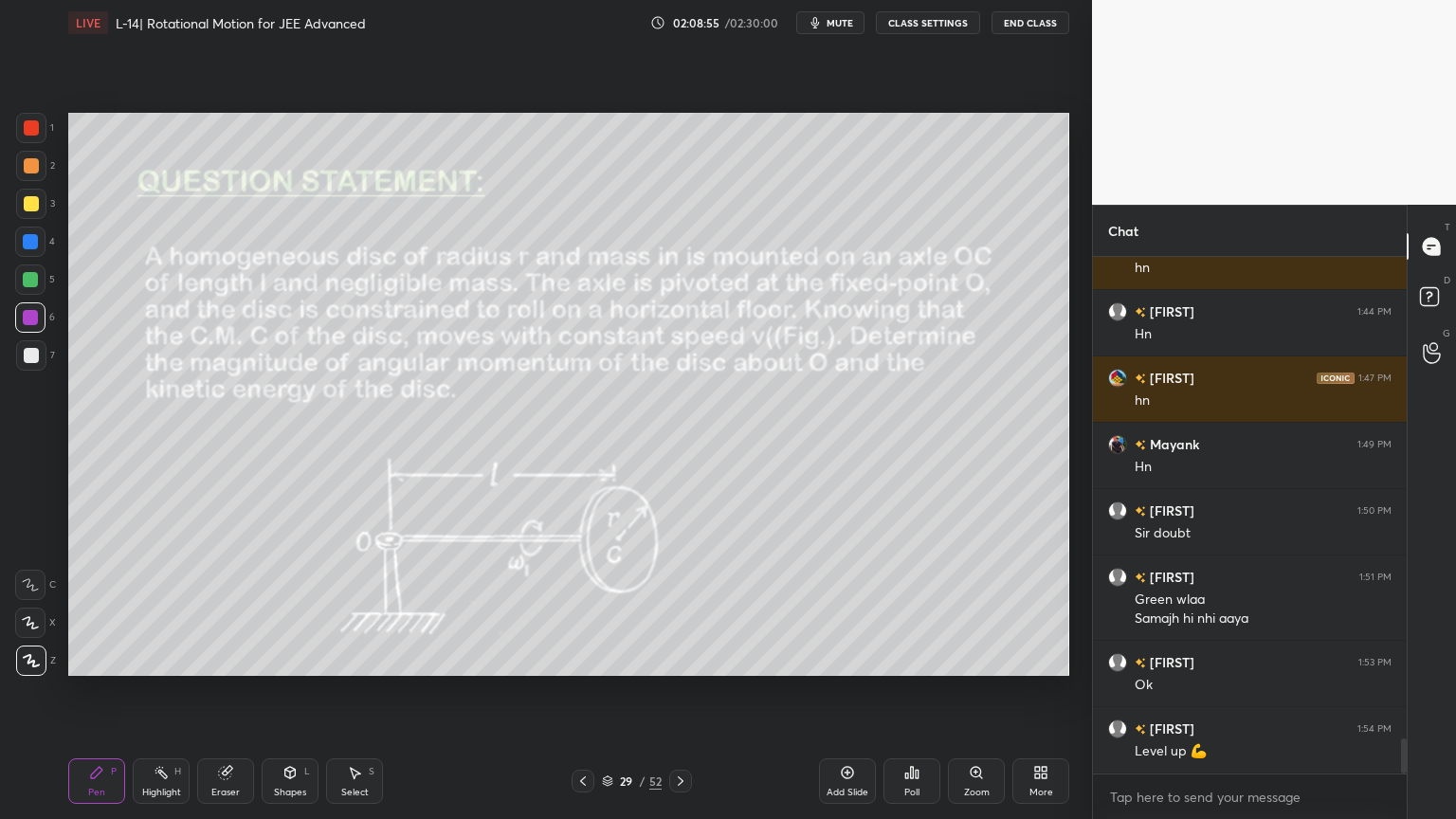 click at bounding box center [31, 128] 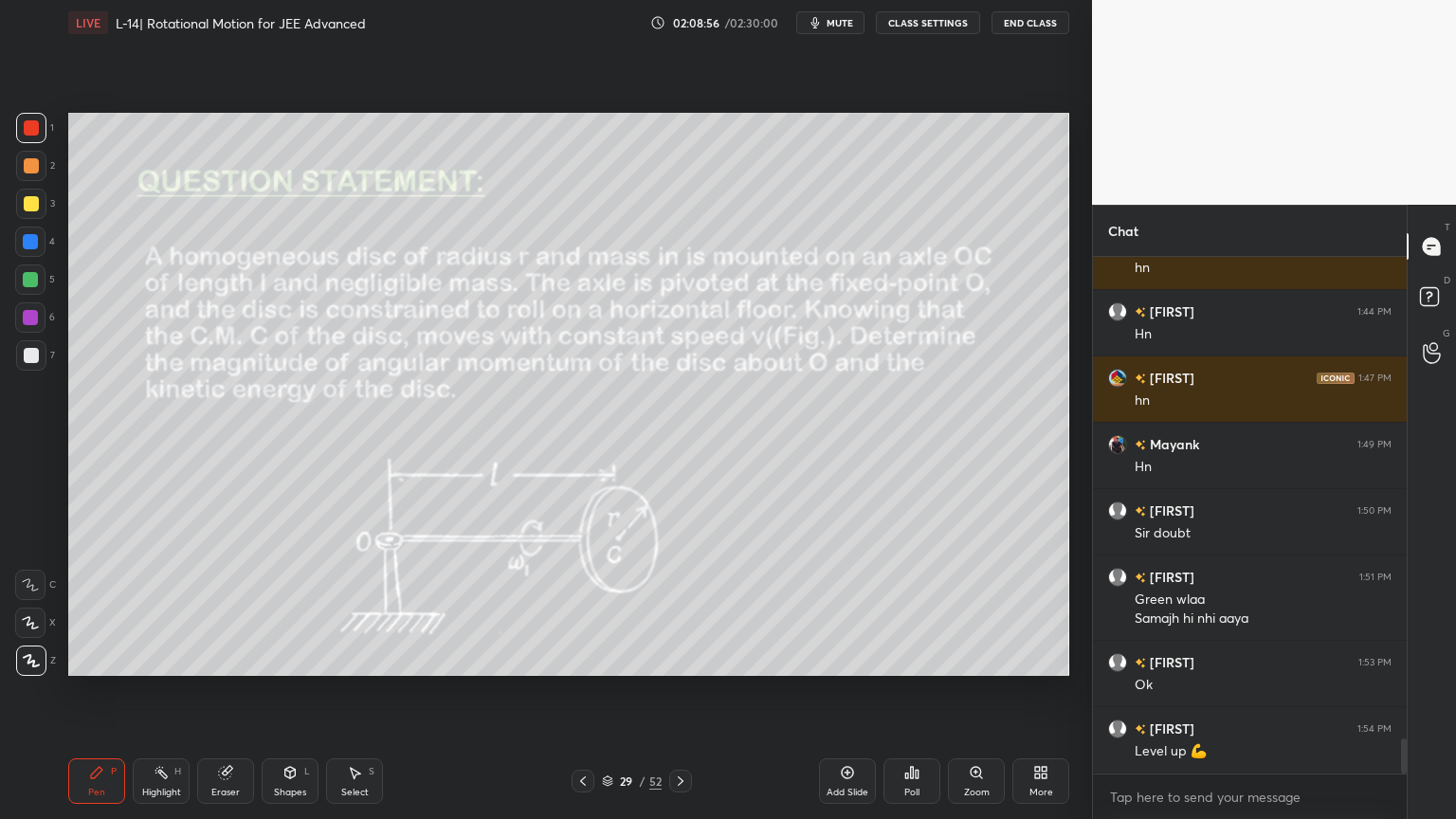 scroll, scrollTop: 7059, scrollLeft: 0, axis: vertical 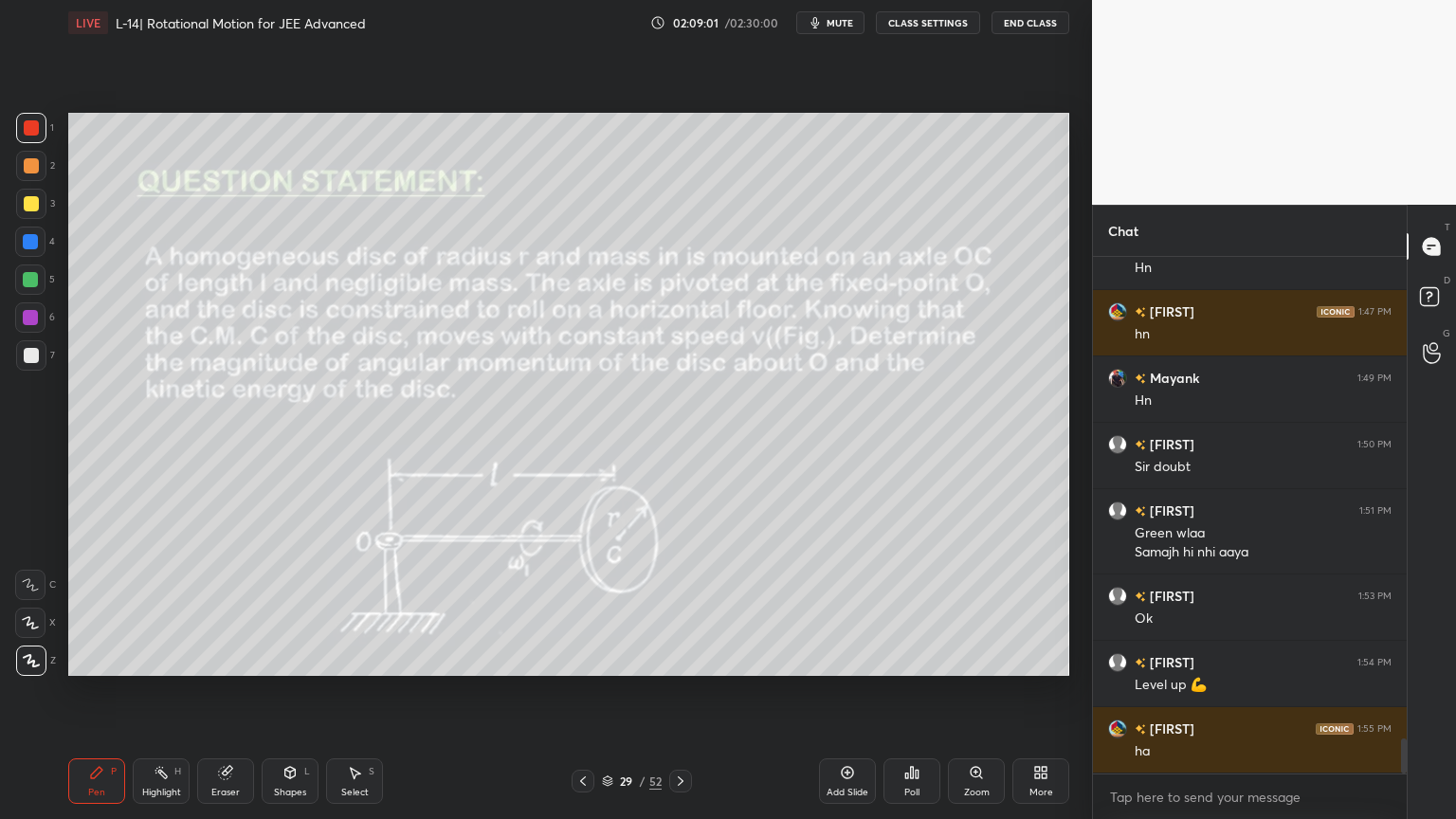 click 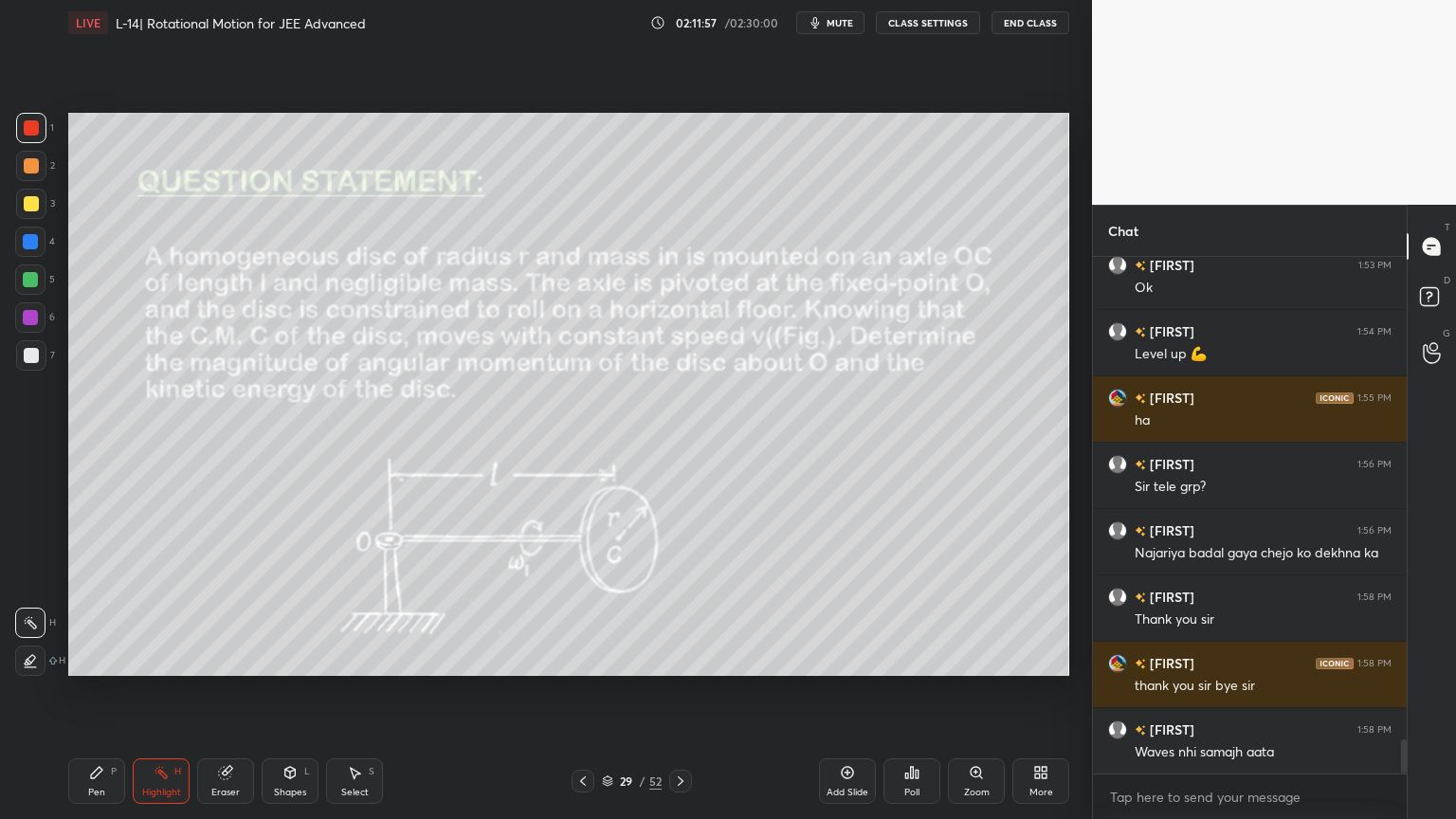 scroll, scrollTop: 7457, scrollLeft: 0, axis: vertical 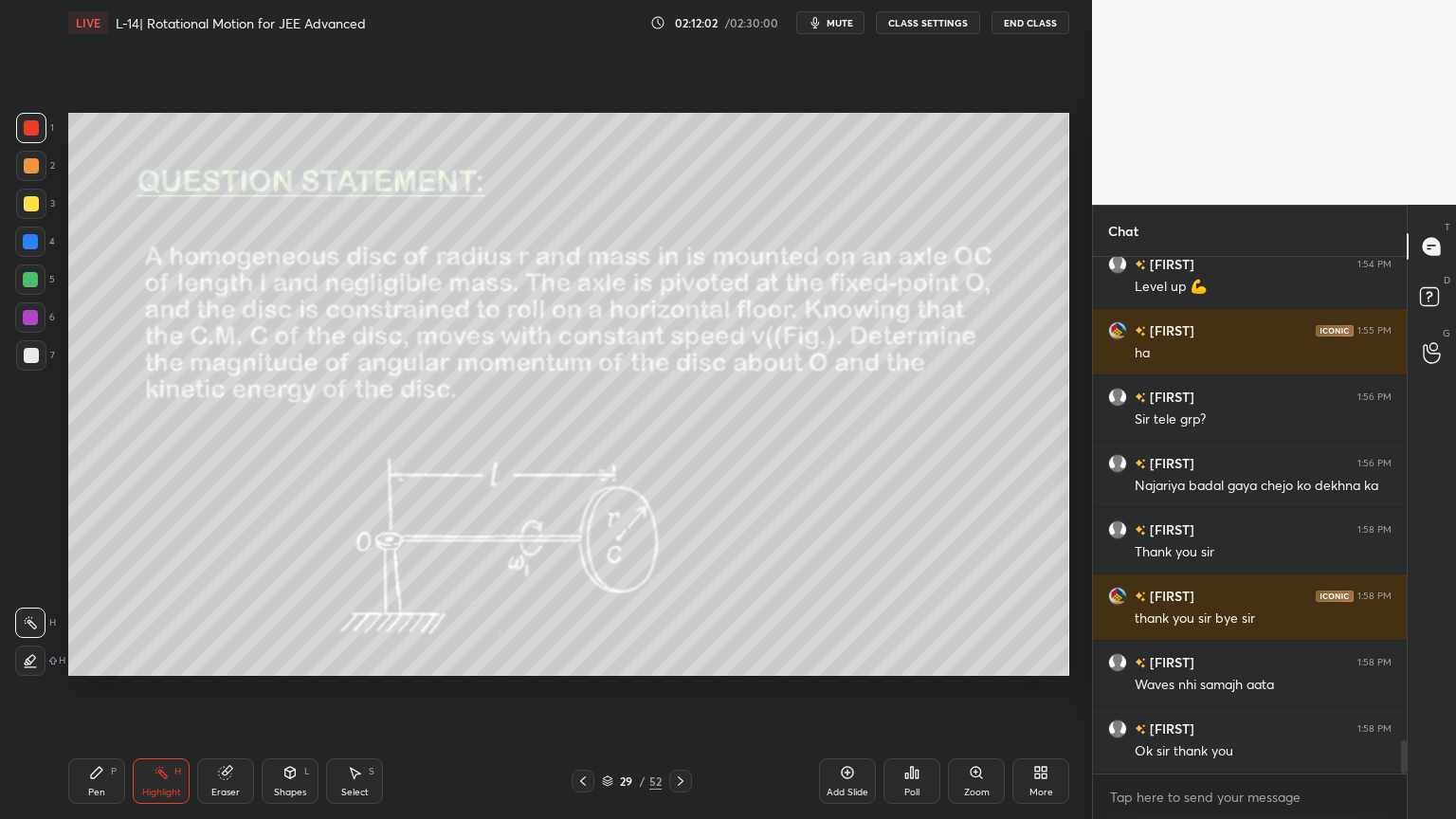 click on "End Class" at bounding box center (1030, 23) 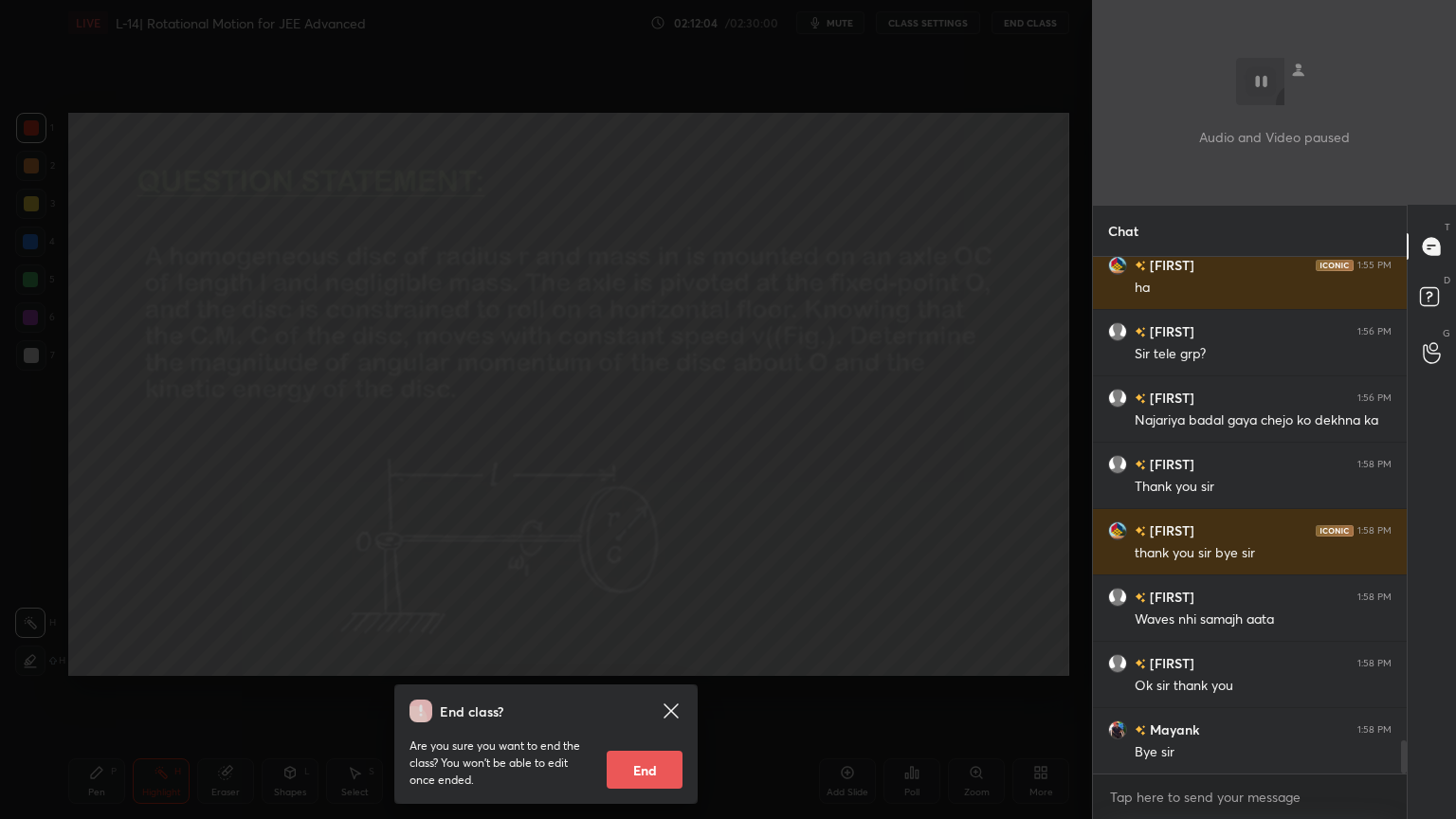 scroll, scrollTop: 7590, scrollLeft: 0, axis: vertical 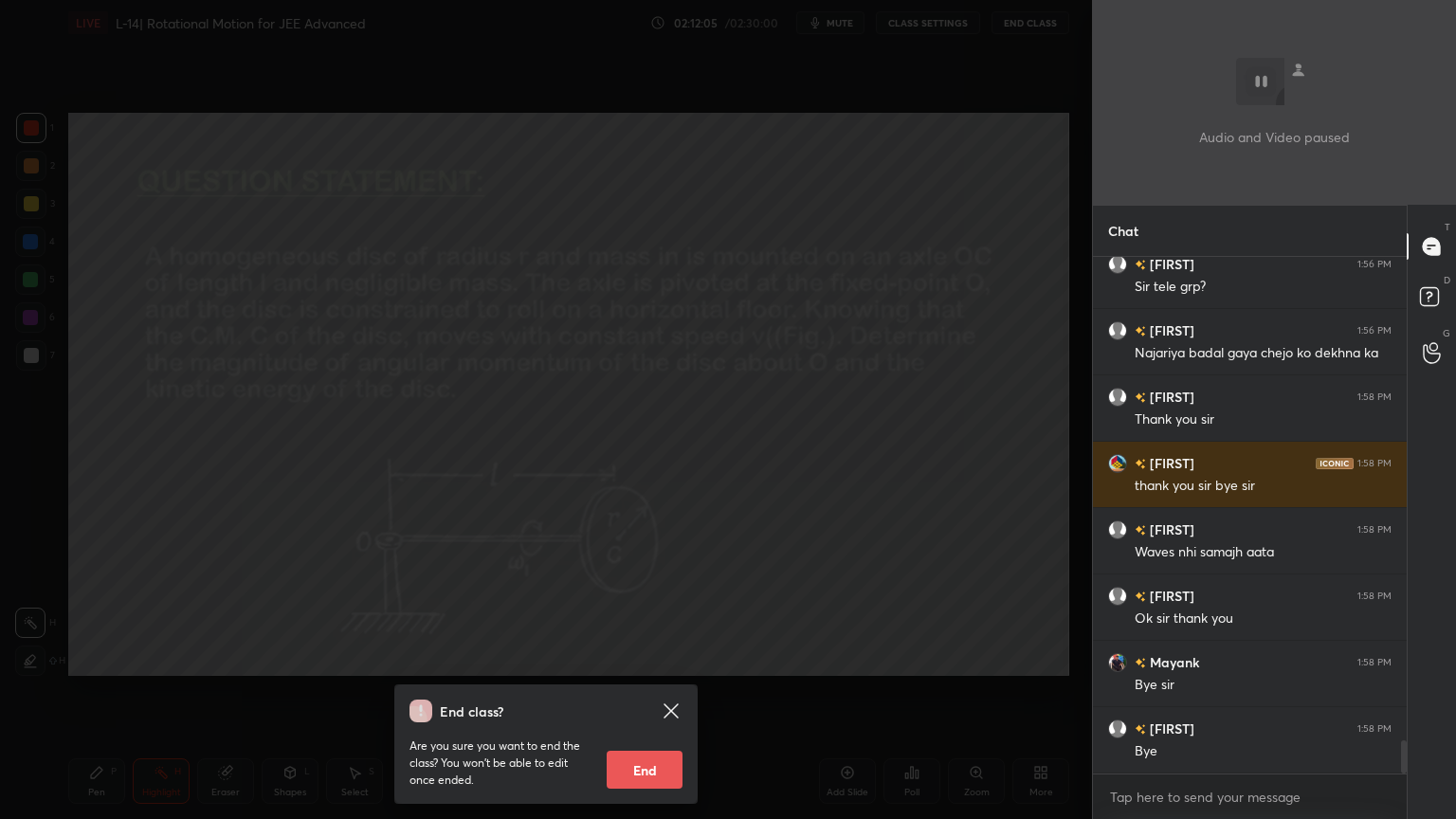 click on "End" at bounding box center [645, 770] 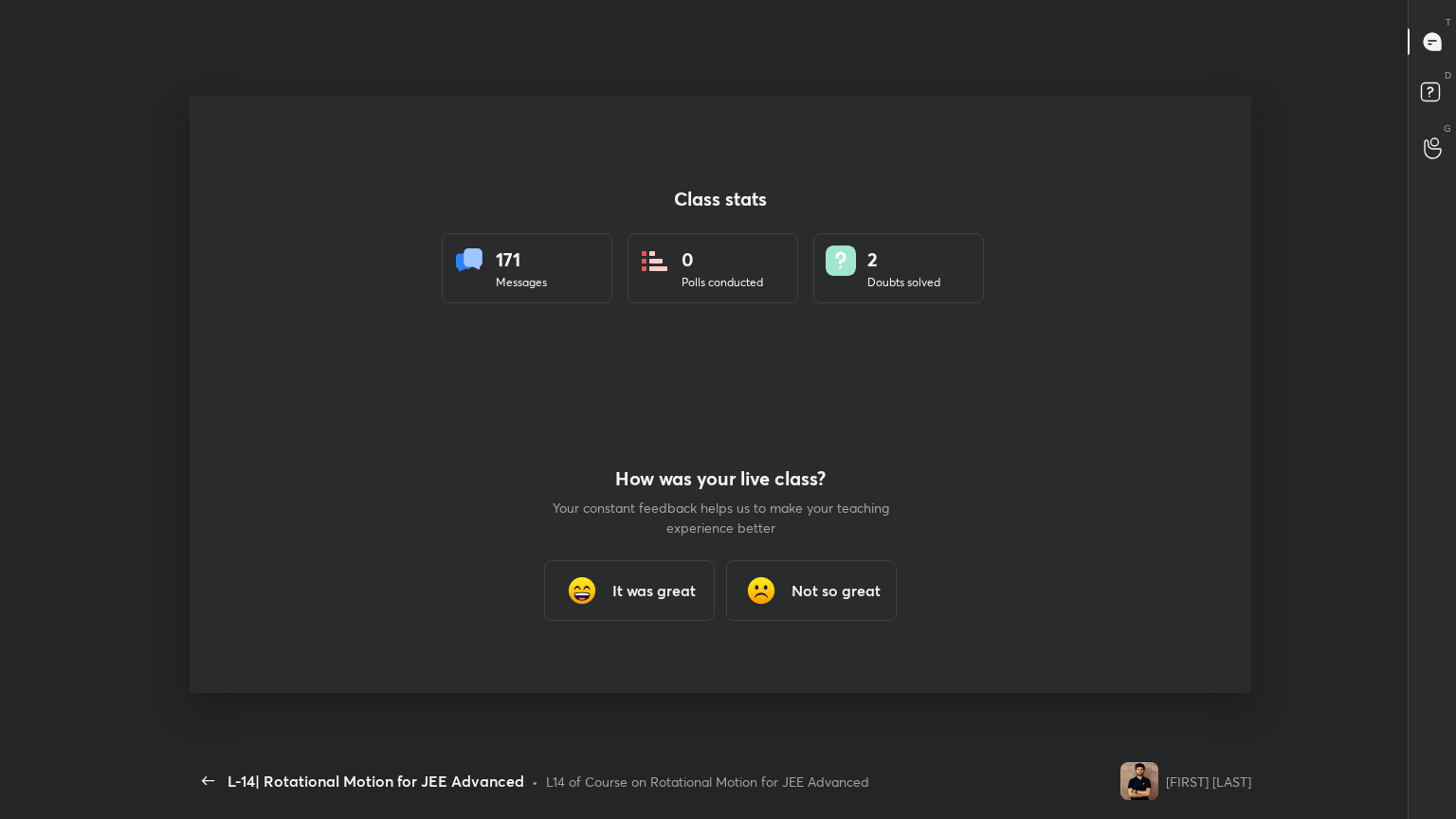 scroll, scrollTop: 94094, scrollLeft: 93684, axis: both 